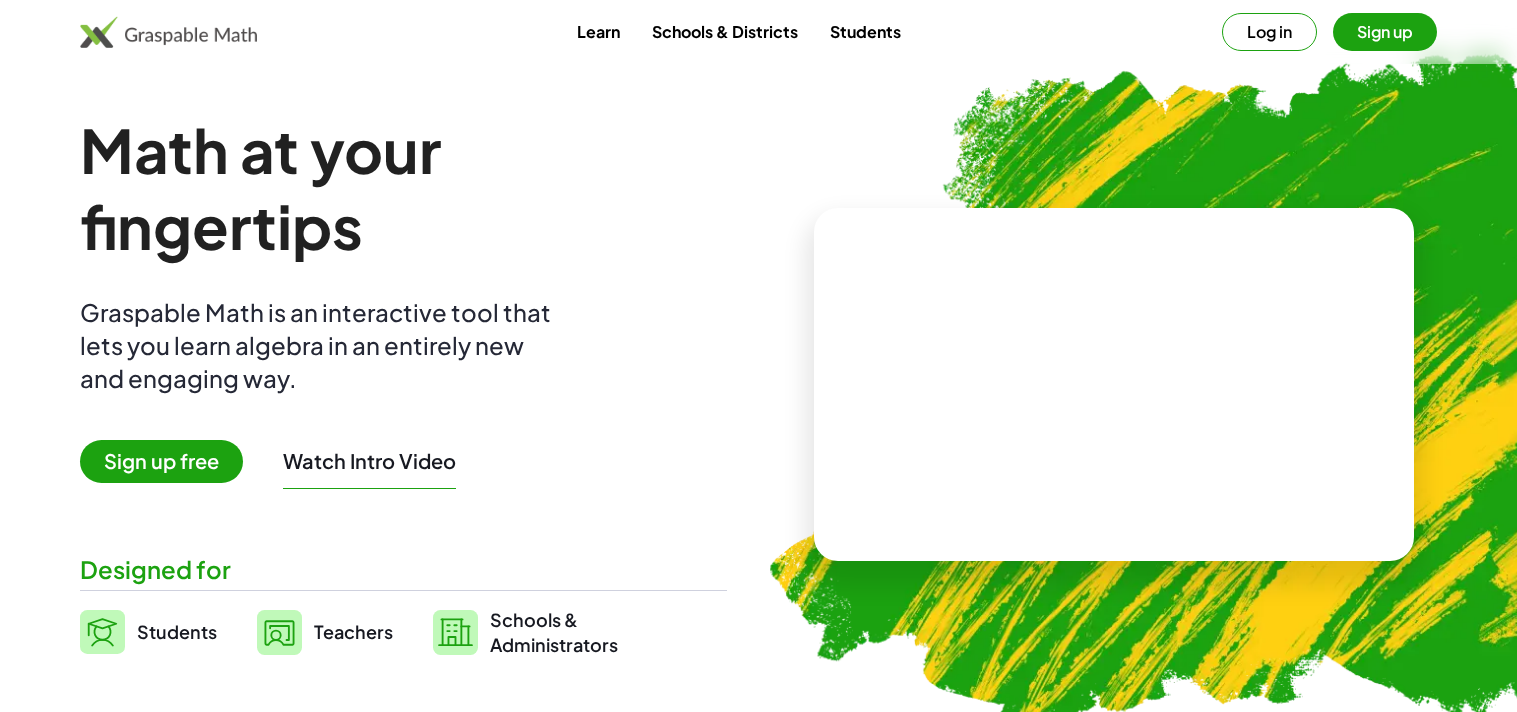 scroll, scrollTop: 0, scrollLeft: 0, axis: both 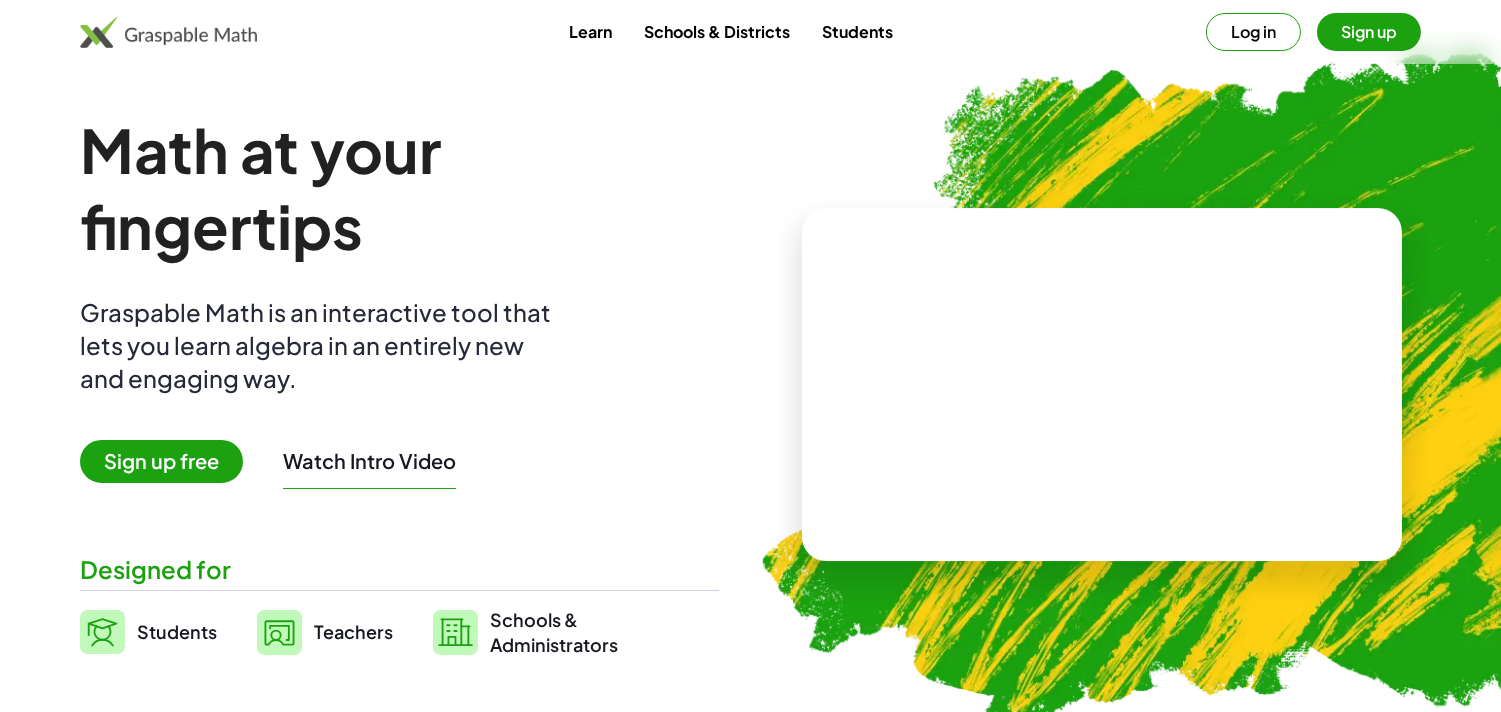 click on "Sign up free" at bounding box center [161, 461] 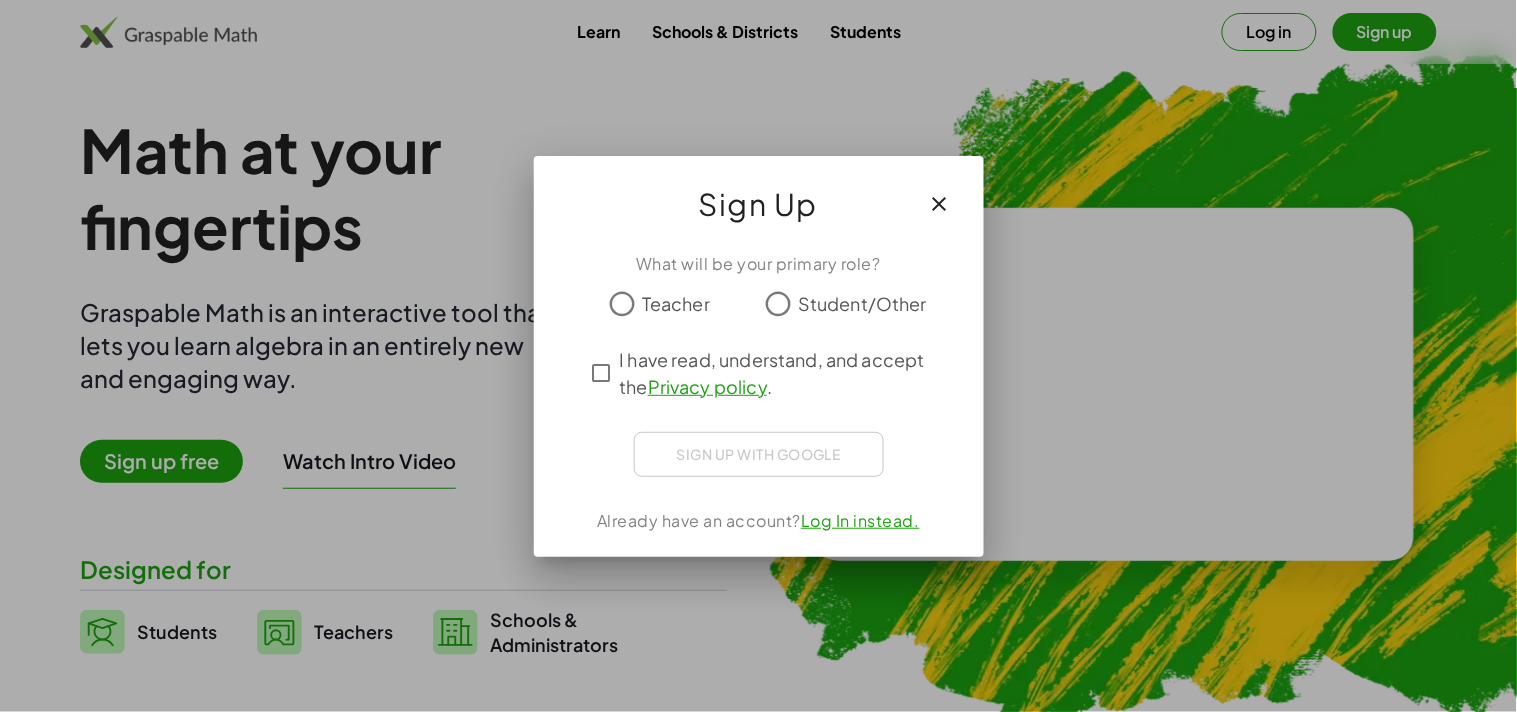 click at bounding box center (940, 204) 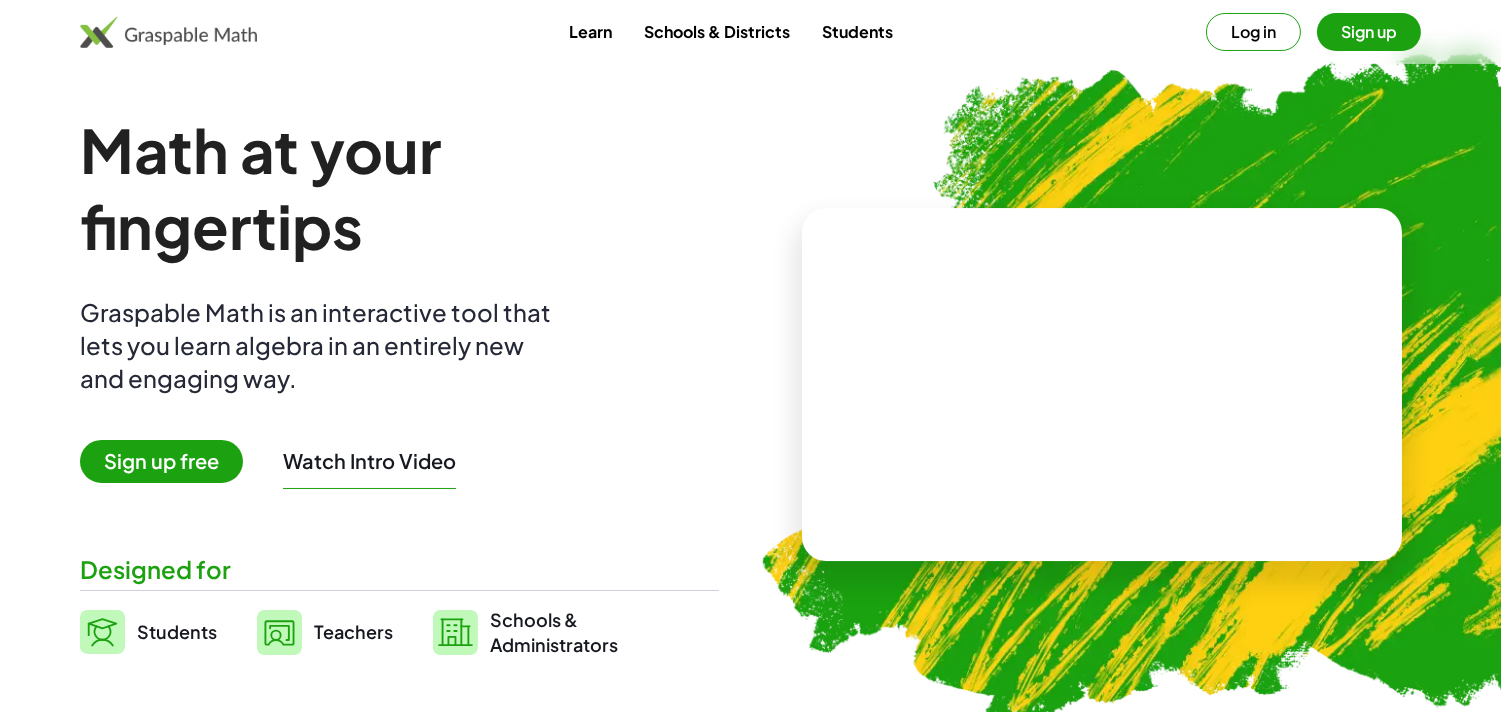 click on "Log in" at bounding box center [1253, 32] 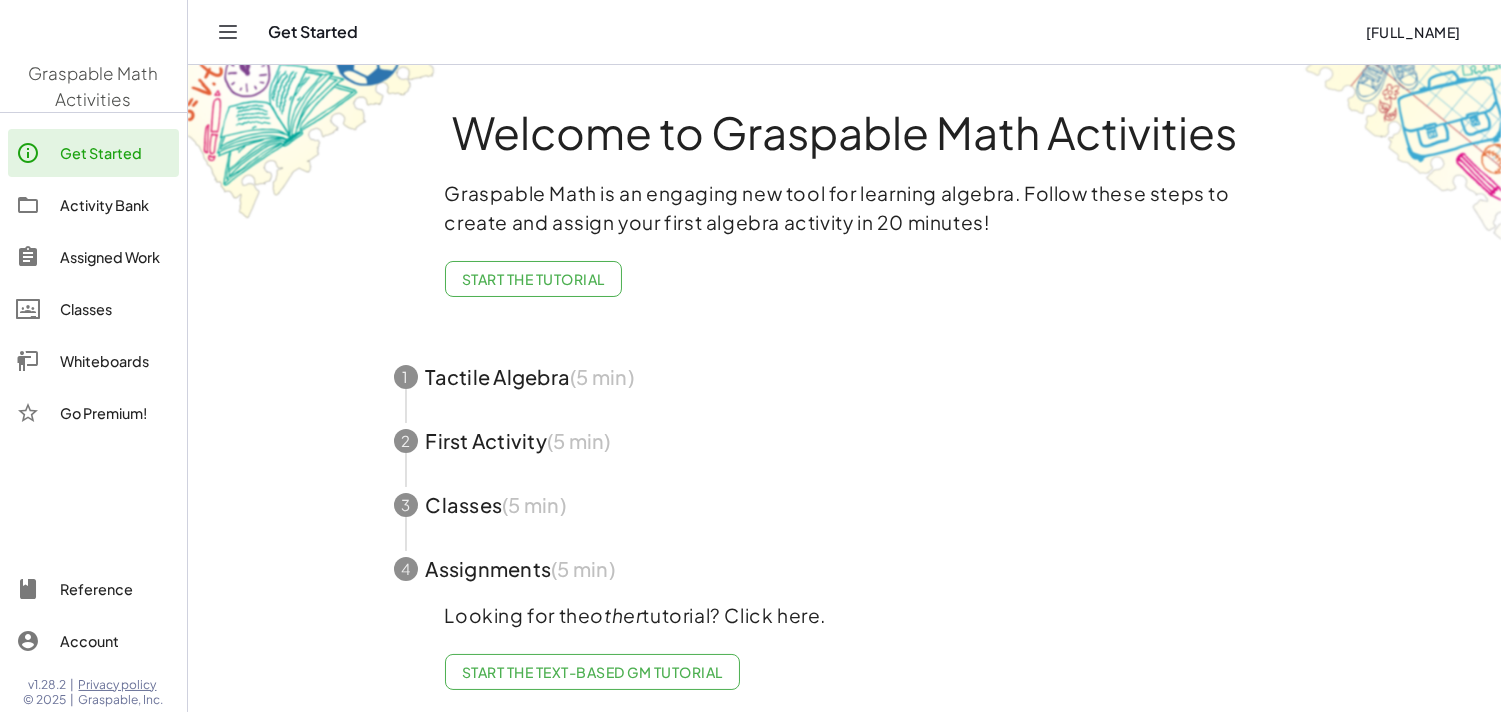 click on "Welcome to Graspable Math Activities   Graspable Math is an engaging new tool for learning algebra. Follow these steps to create and assign your first algebra activity in 20 minutes!  Start the Tutorial 1 Tactile Algebra  (5 min) 2 First Activity  (5 min) 3 Classes  (5 min) 4 Assignments  (5 min)  Looking for the  other  tutorial? Click here.  Start the Text-based GM Tutorial" 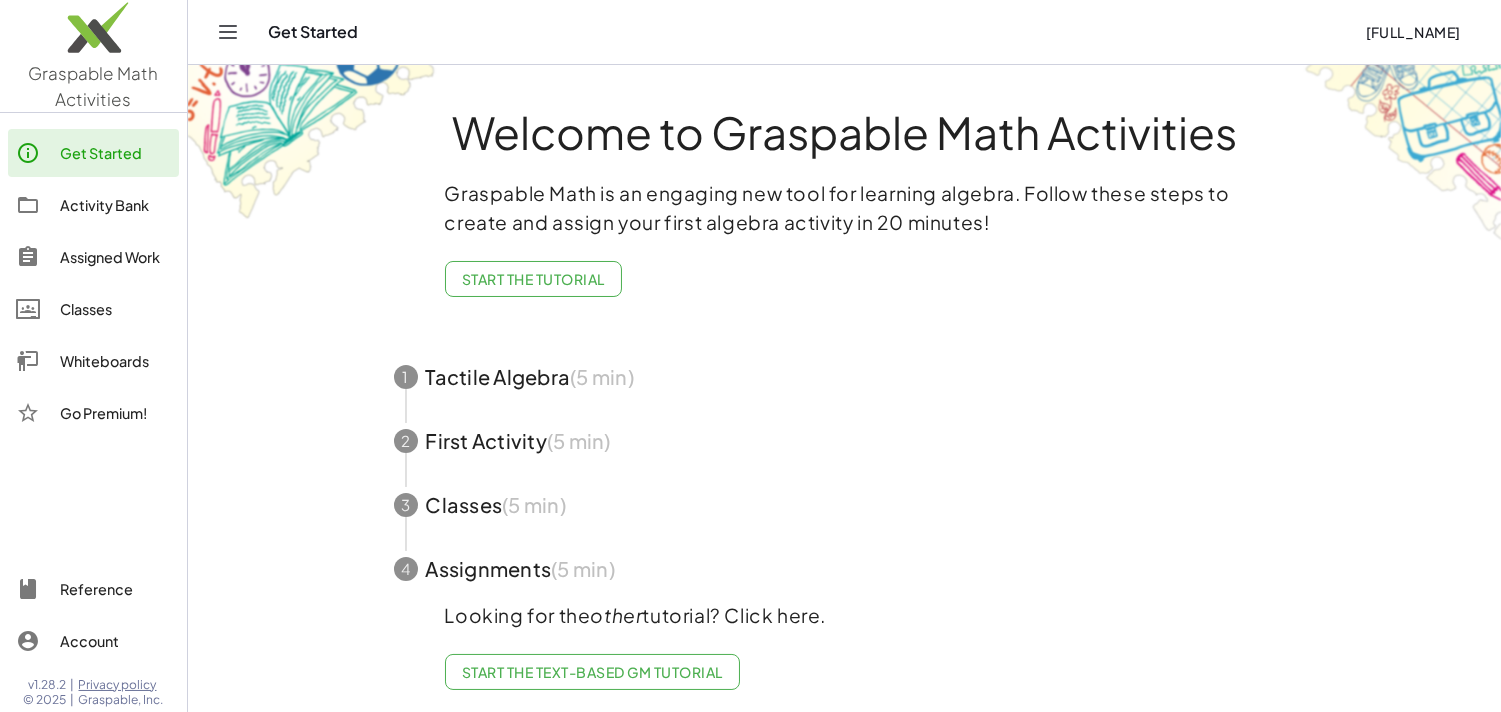 click 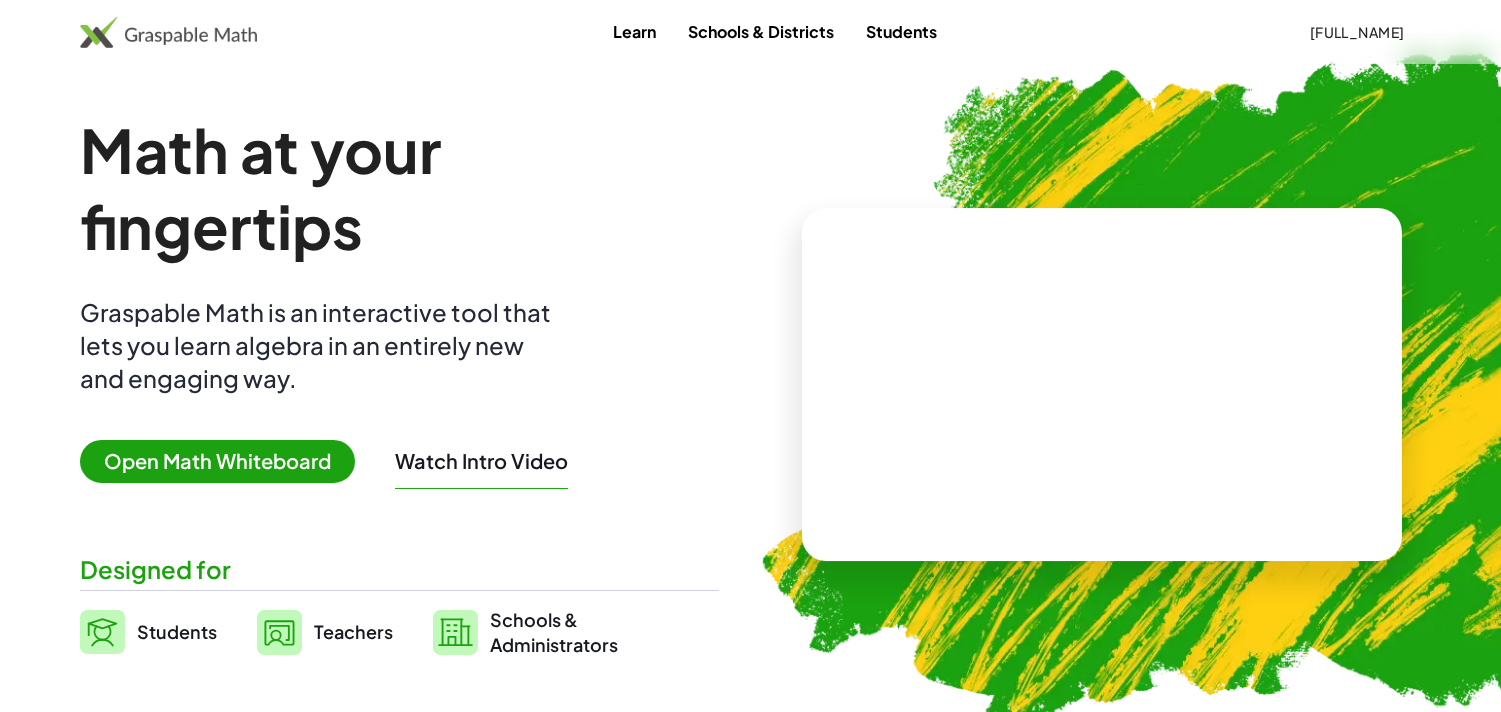 click on "Open Math Whiteboard" at bounding box center (217, 461) 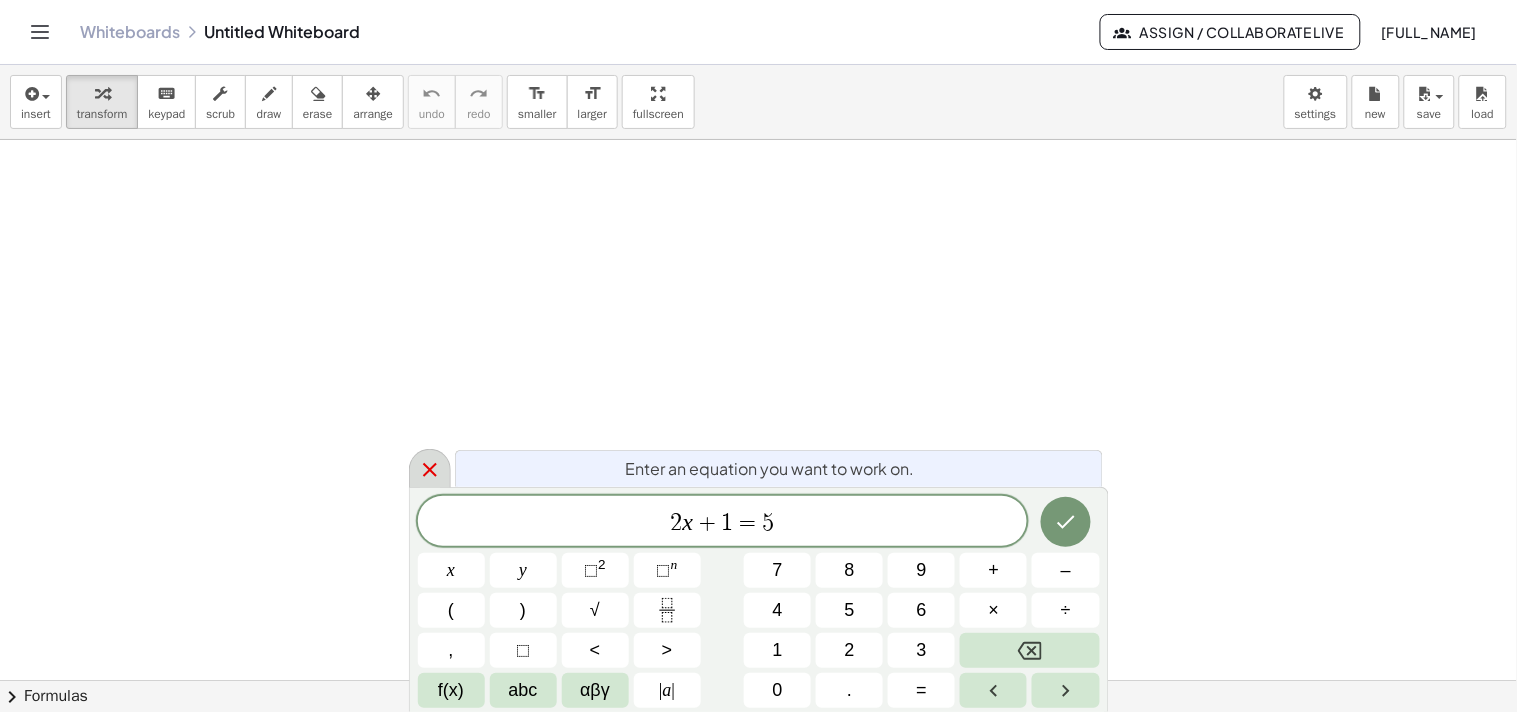click at bounding box center [430, 468] 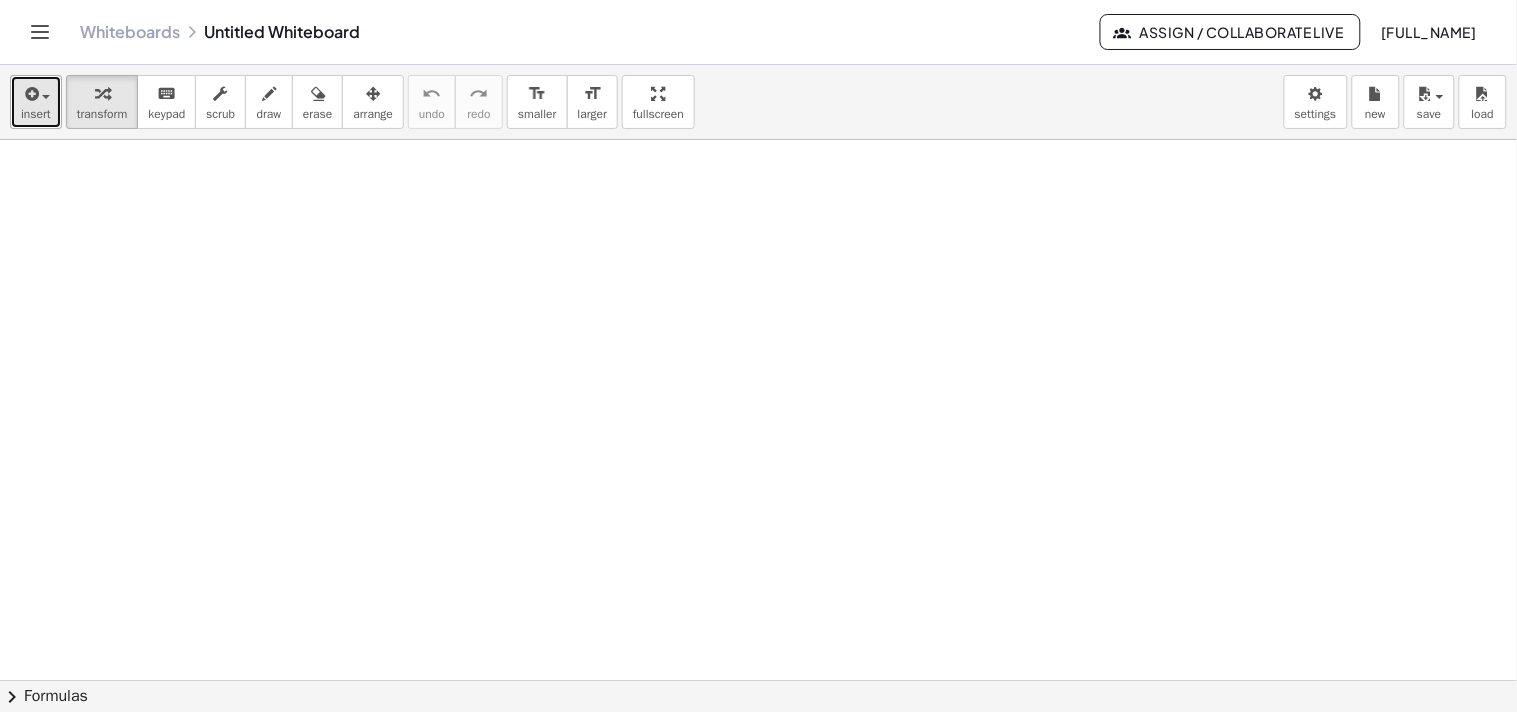 click on "insert" at bounding box center (36, 102) 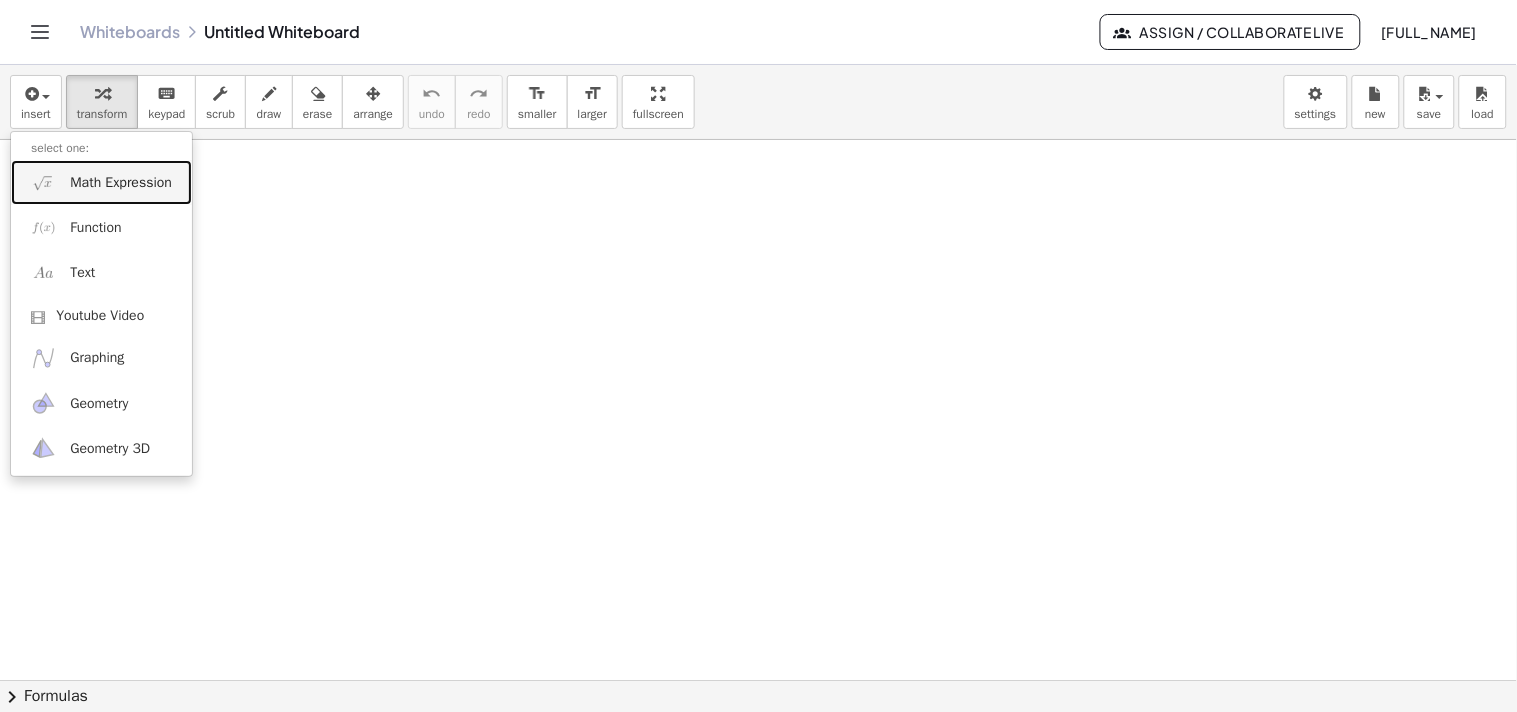 click on "Math Expression" at bounding box center [121, 183] 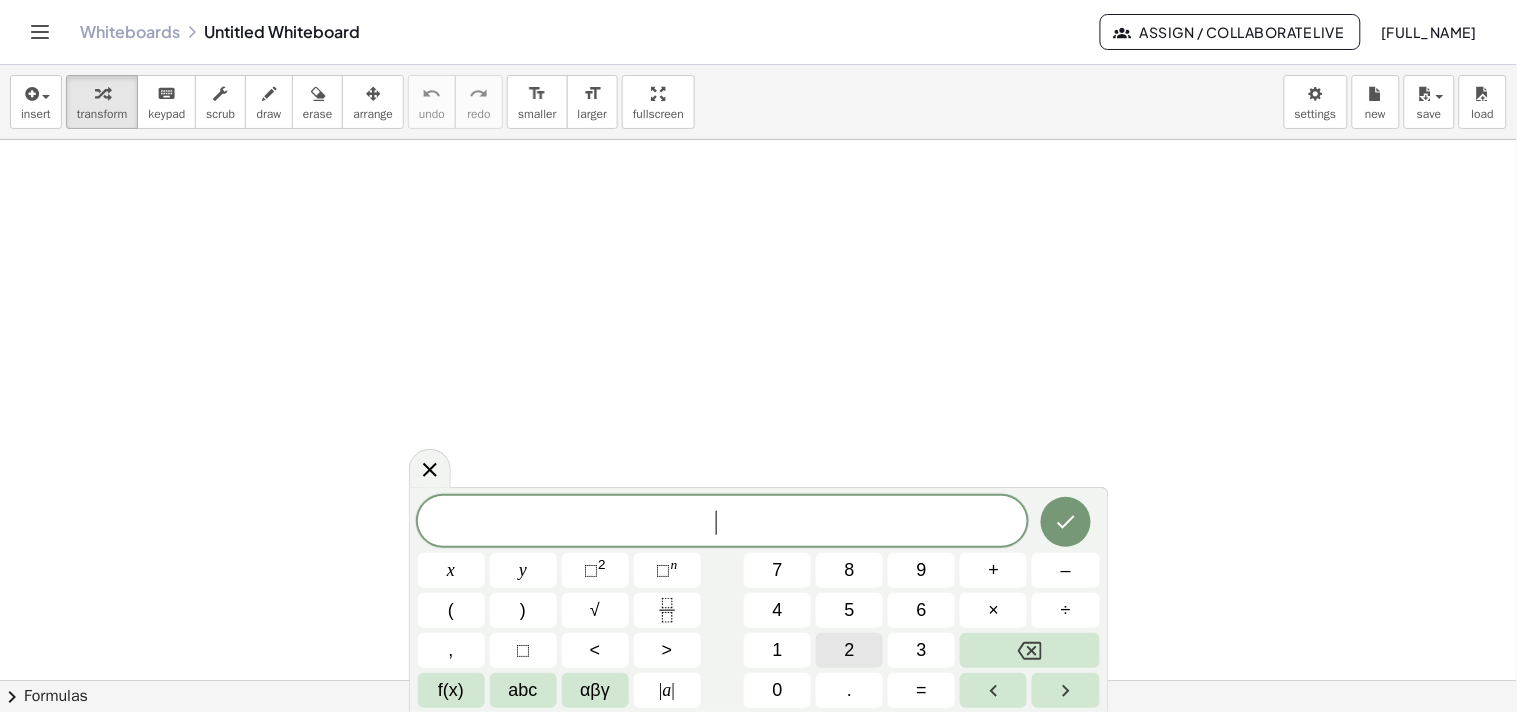 click on "2" at bounding box center [849, 650] 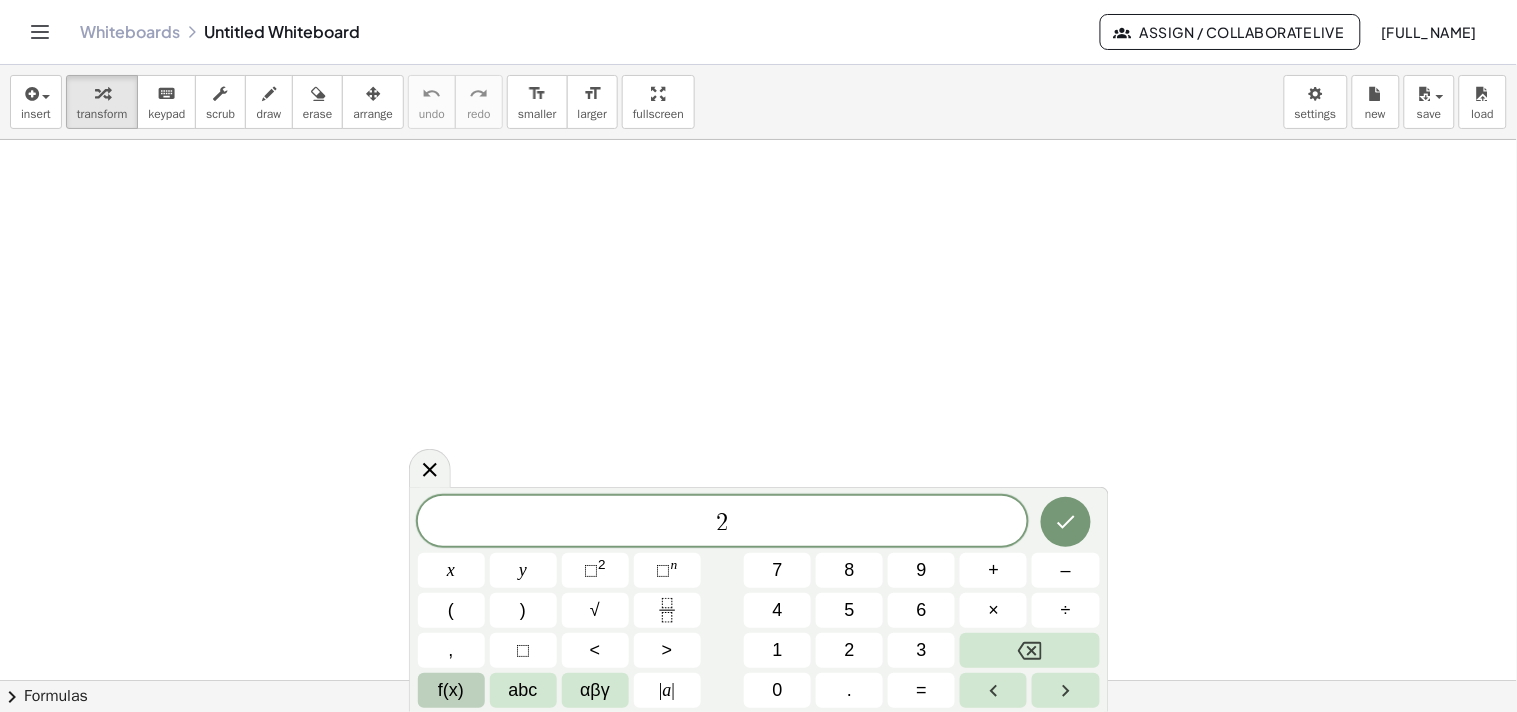 click on "f(x)" at bounding box center [451, 690] 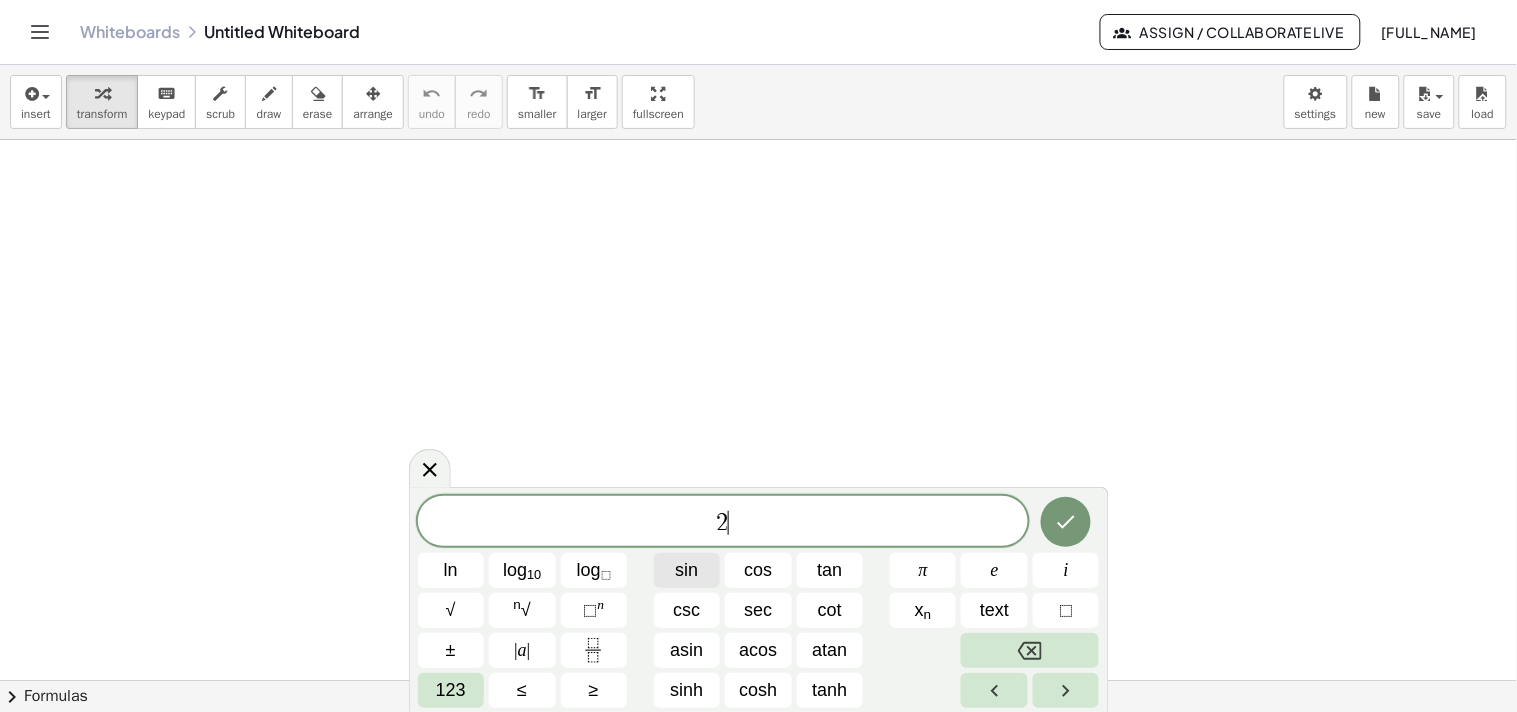 click on "sin" at bounding box center (686, 570) 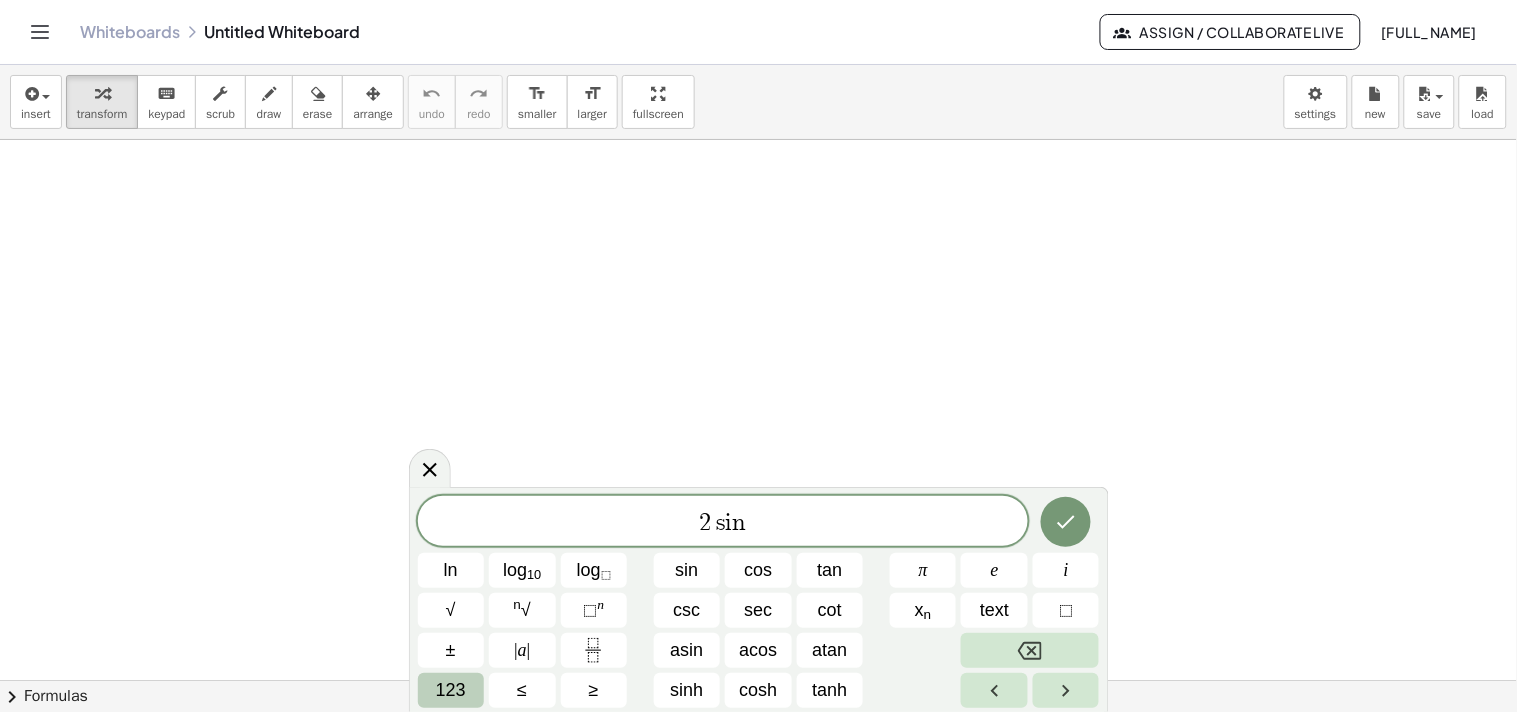 click on "123" at bounding box center (451, 690) 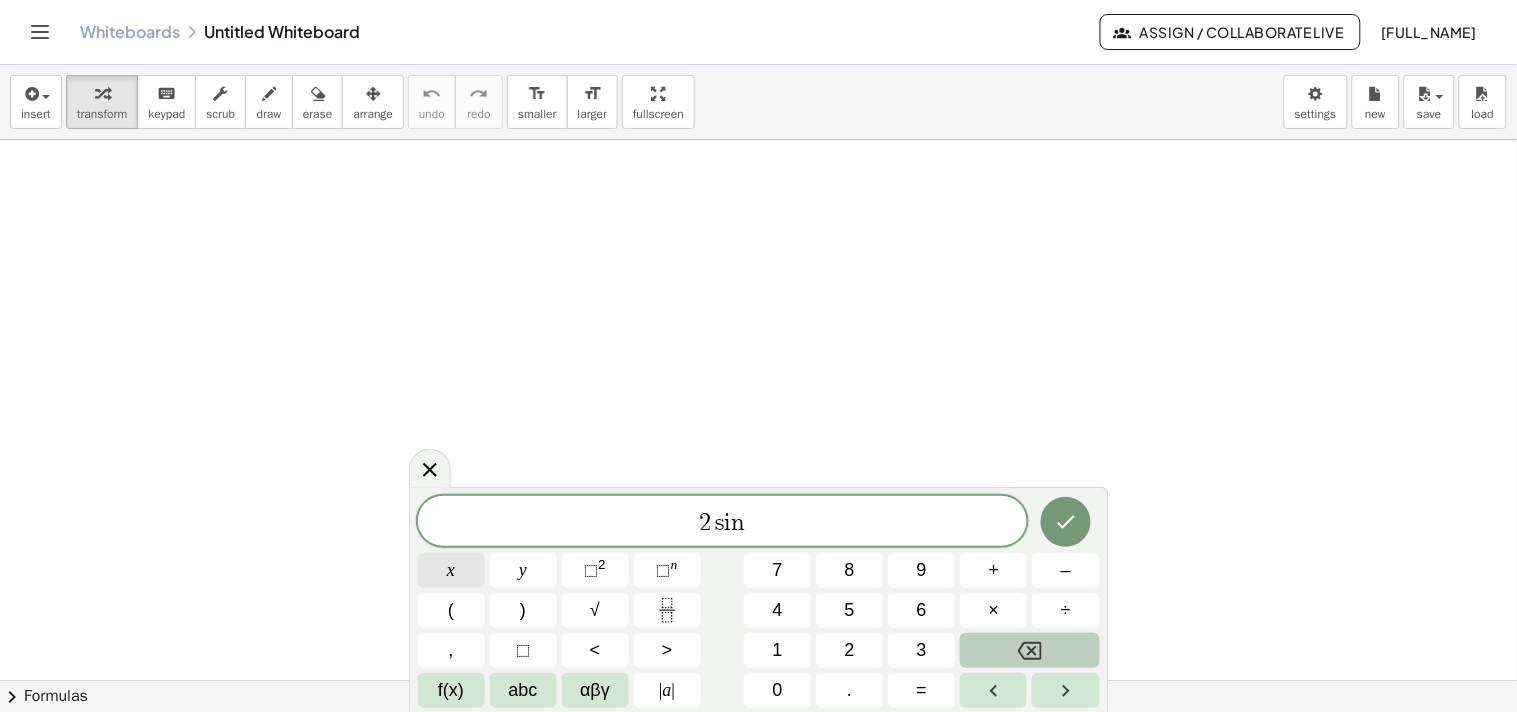 click on "x" at bounding box center (451, 570) 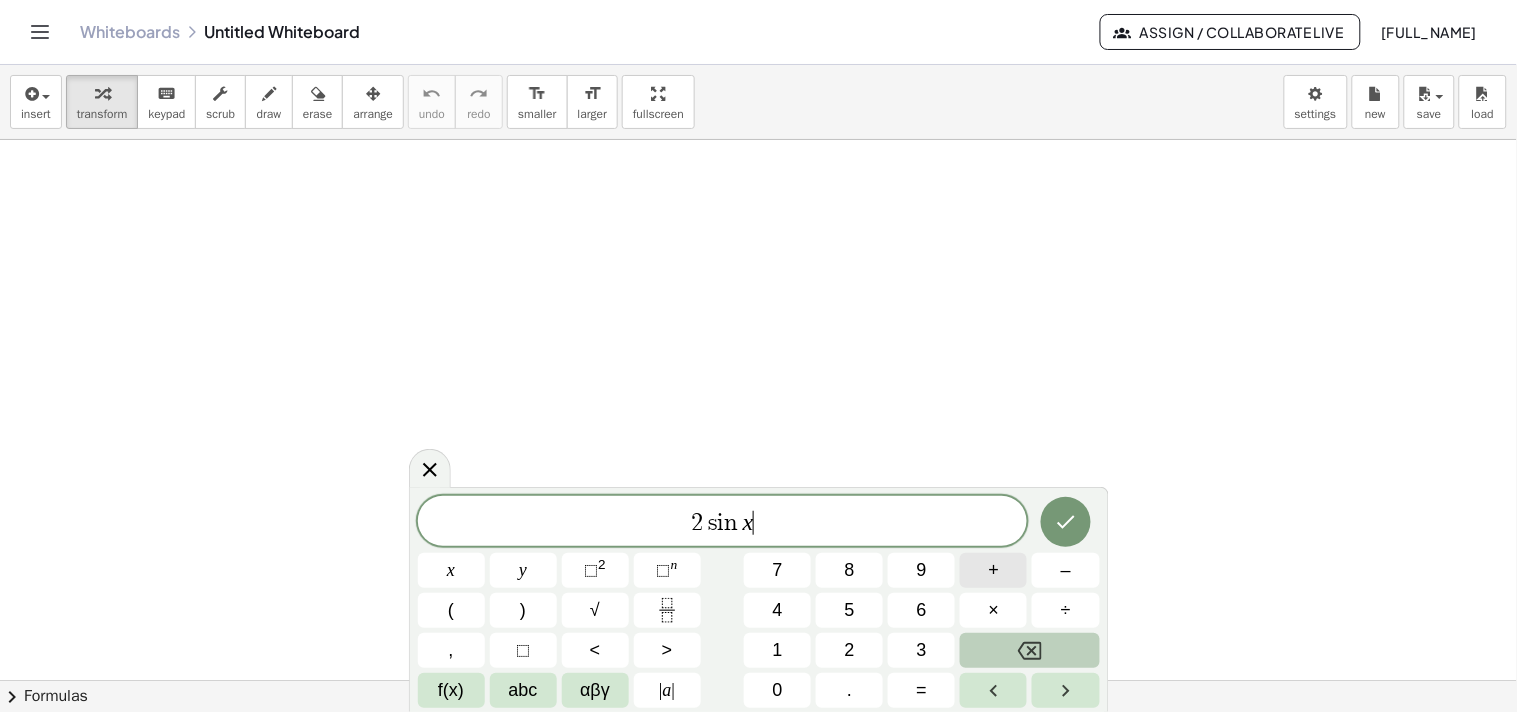 click on "+" at bounding box center [994, 570] 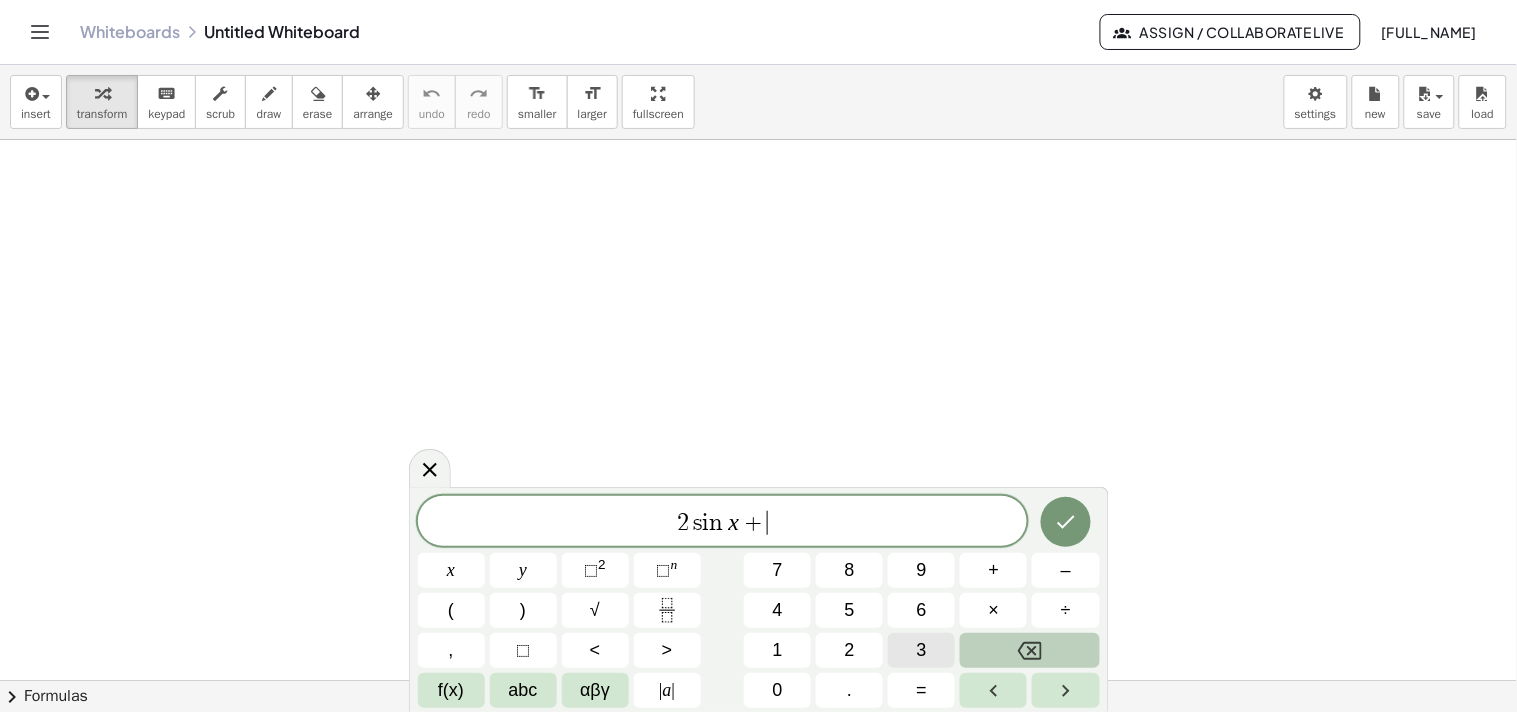 click on "3" at bounding box center [922, 650] 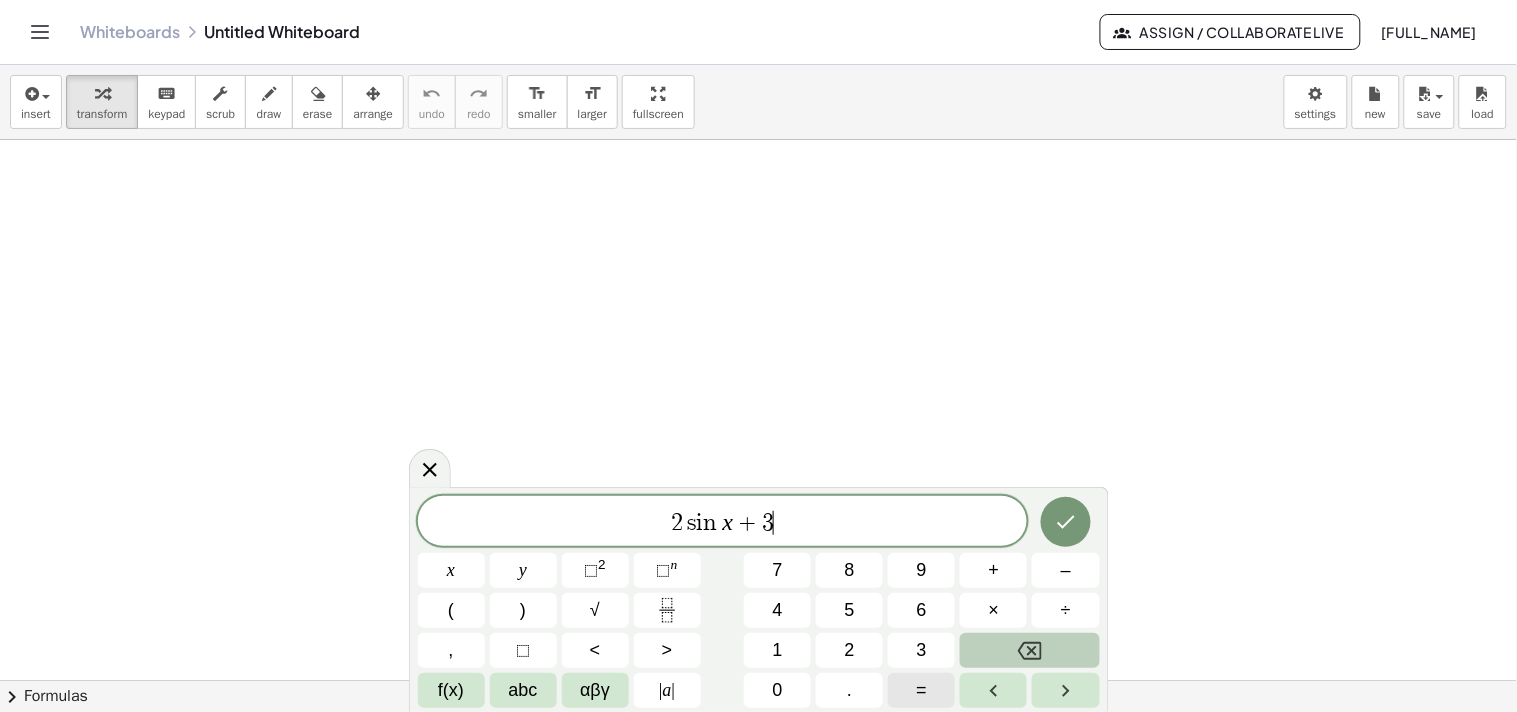 click on "=" at bounding box center (922, 690) 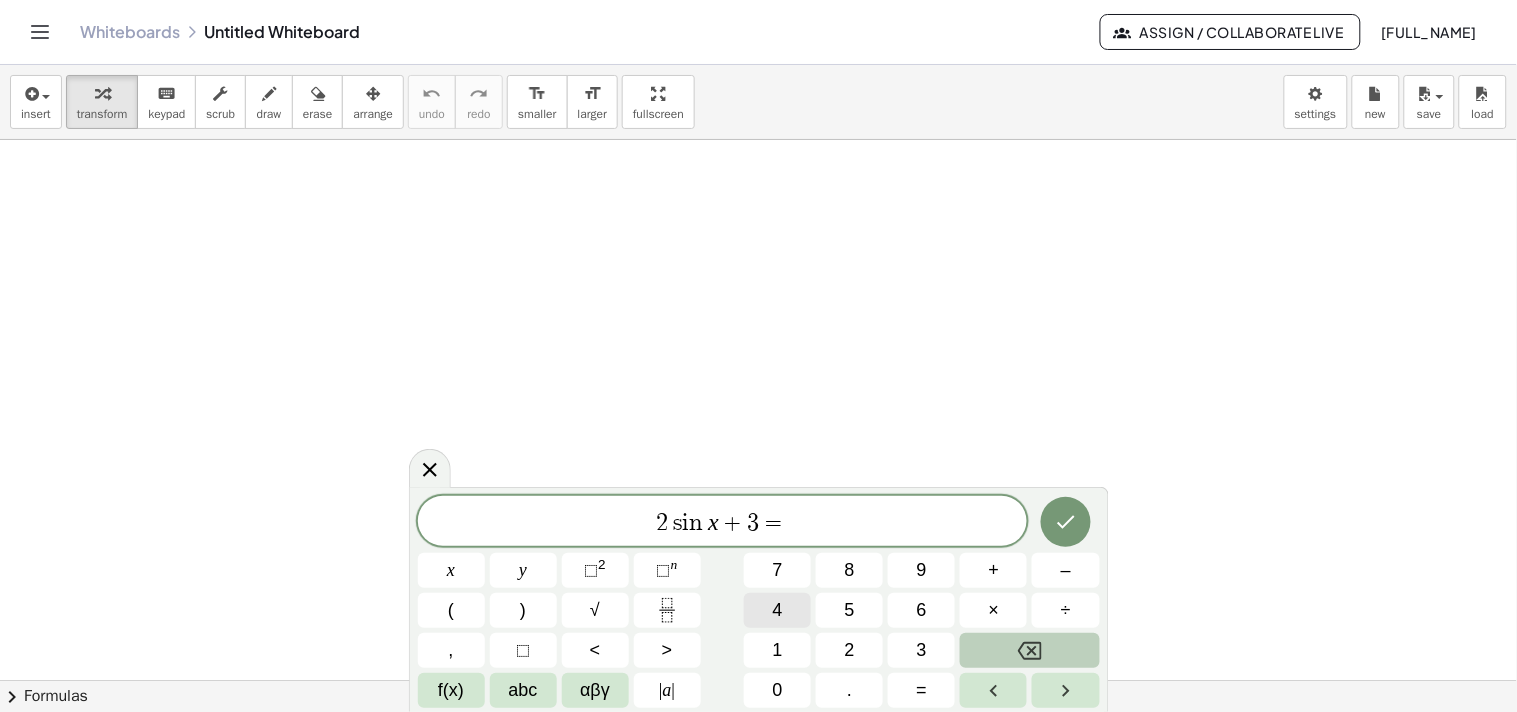 click on "4" at bounding box center [777, 610] 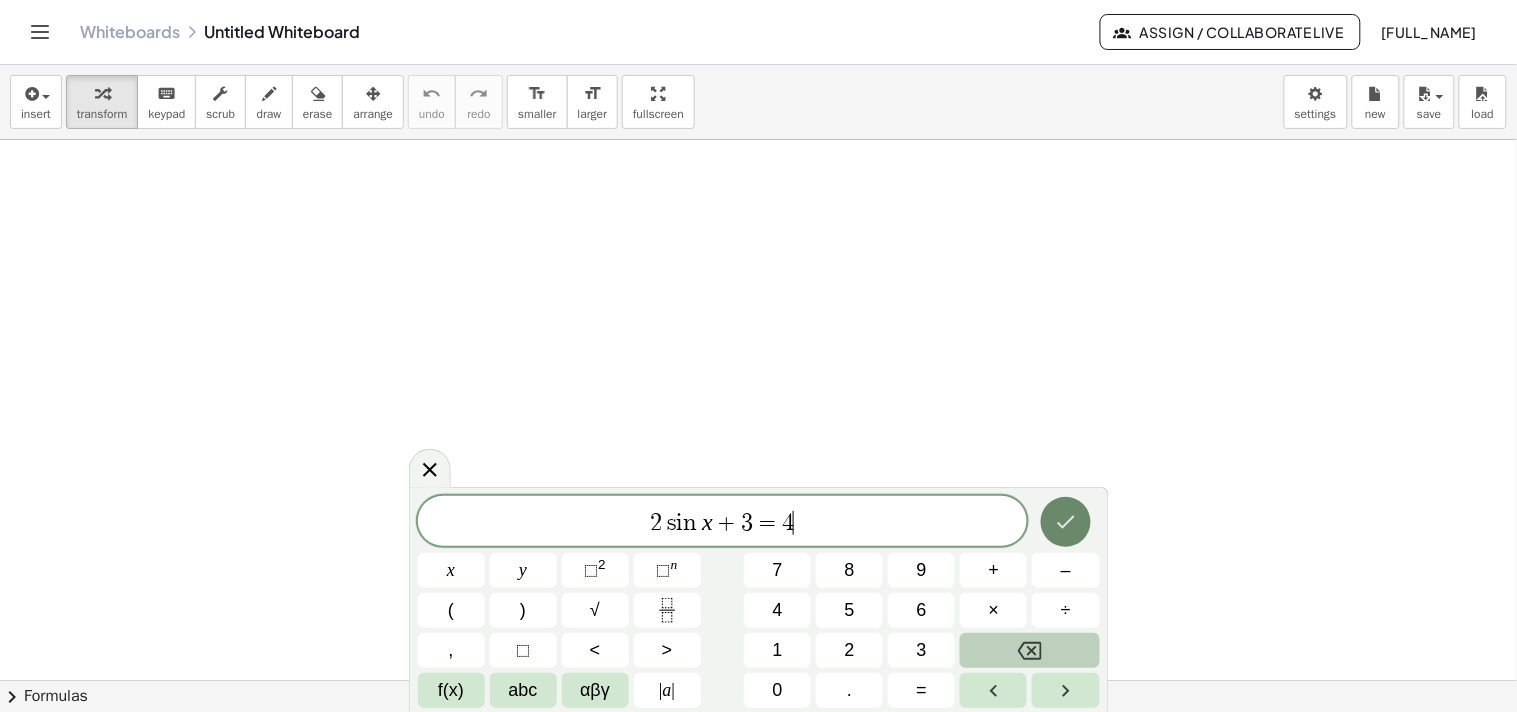 click 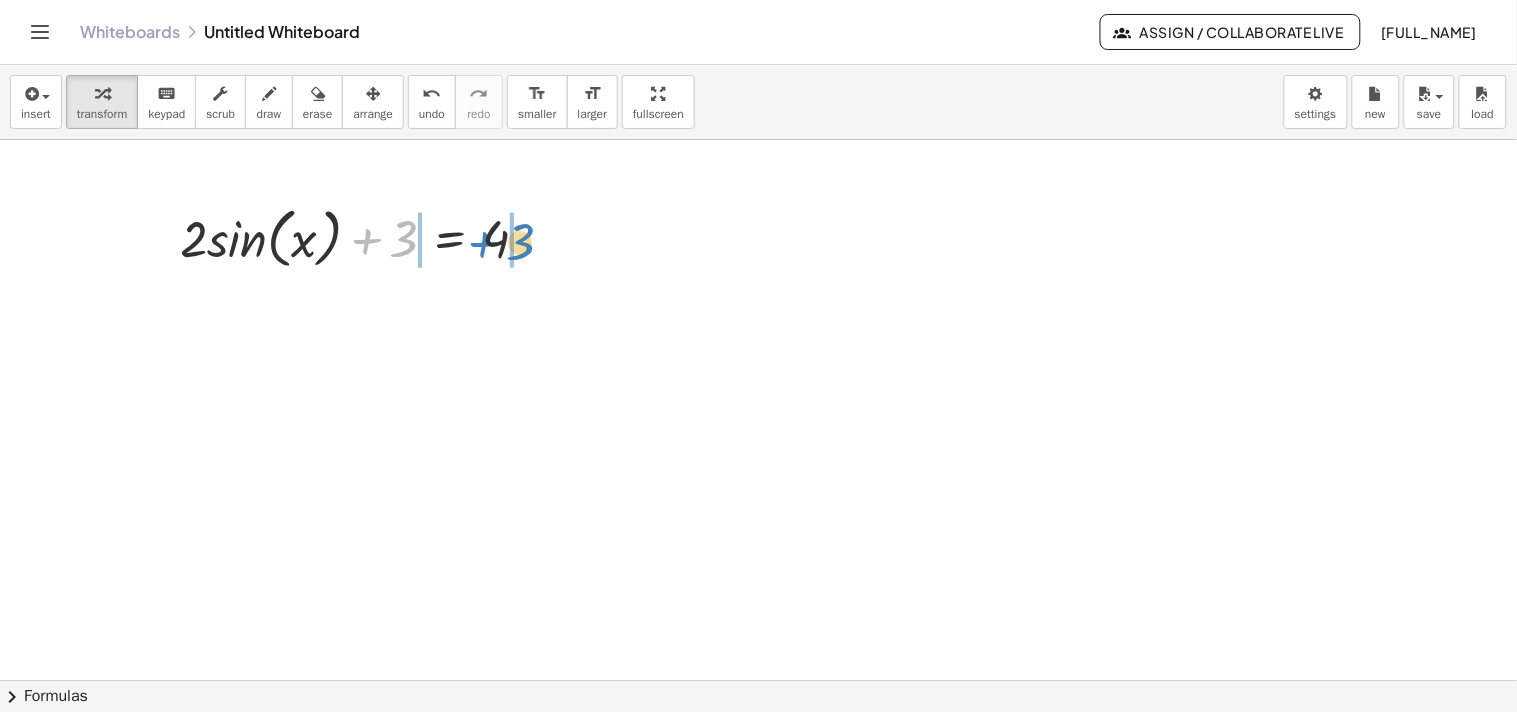 drag, startPoint x: 405, startPoint y: 250, endPoint x: 524, endPoint y: 253, distance: 119.03781 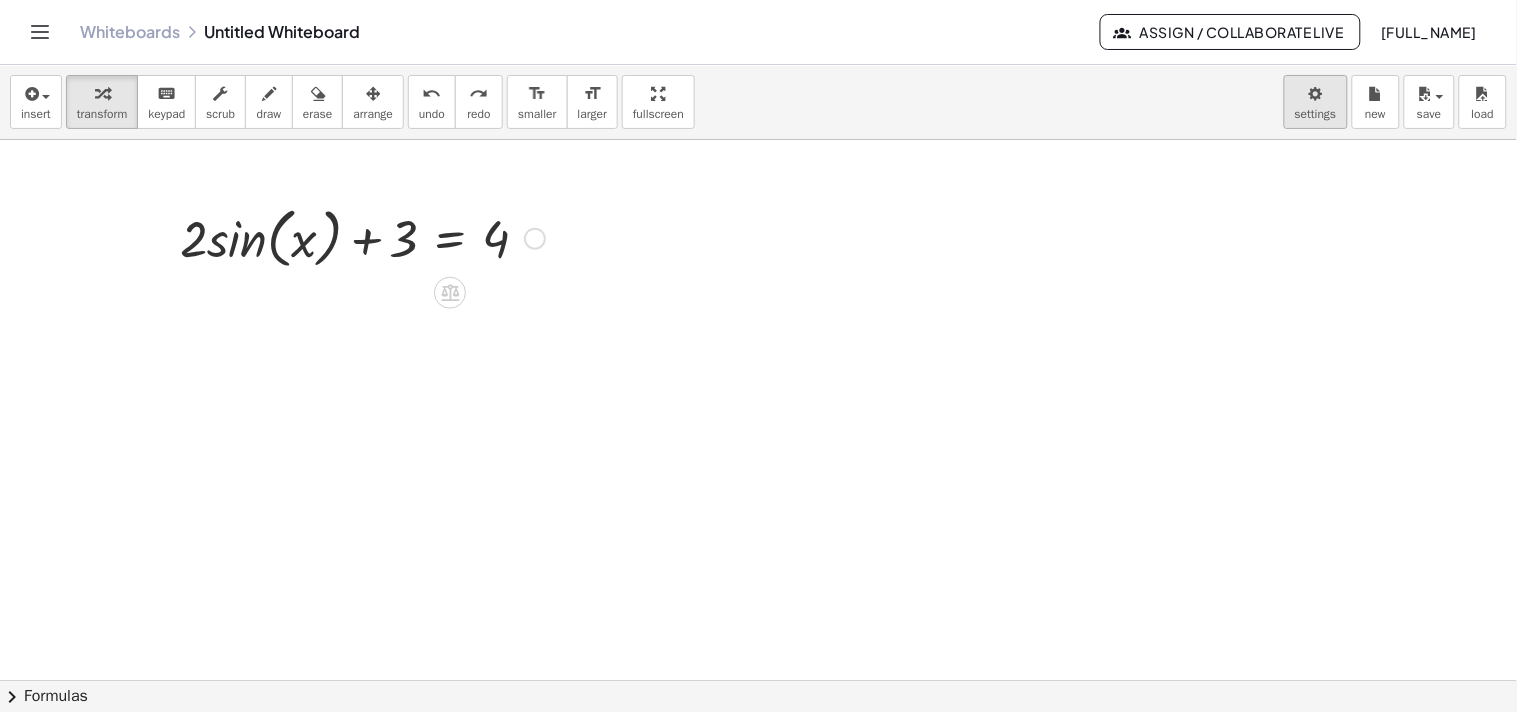 click on "Graspable Math Activities Get Started Activity Bank Assigned Work Classes Whiteboards Go Premium! Reference Account v1.28.2 | Privacy policy © 2025 | Graspable, Inc. Whiteboards Untitled Whiteboard Assign / Collaborate Live  [FULL_NAME]   insert select one: Math Expression Function Text Youtube Video Graphing Geometry Geometry 3D transform keyboard keypad scrub draw erase arrange undo undo redo redo format_size smaller format_size larger fullscreen load   save new settings + · 2 · sin ( , x ) + 3 = 4 × chevron_right  Formulas
Drag one side of a formula onto a highlighted expression on the canvas to apply it.
Quadratic Formula
+ · a · x 2 + · b · x + c = 0
⇔
x = · ( − b ± 2 √ ( + b 2 − · 4 · a · c ) ) · 2 · a
+ x 2 + · p · x + q = 0
x = − · p" at bounding box center (758, 356) 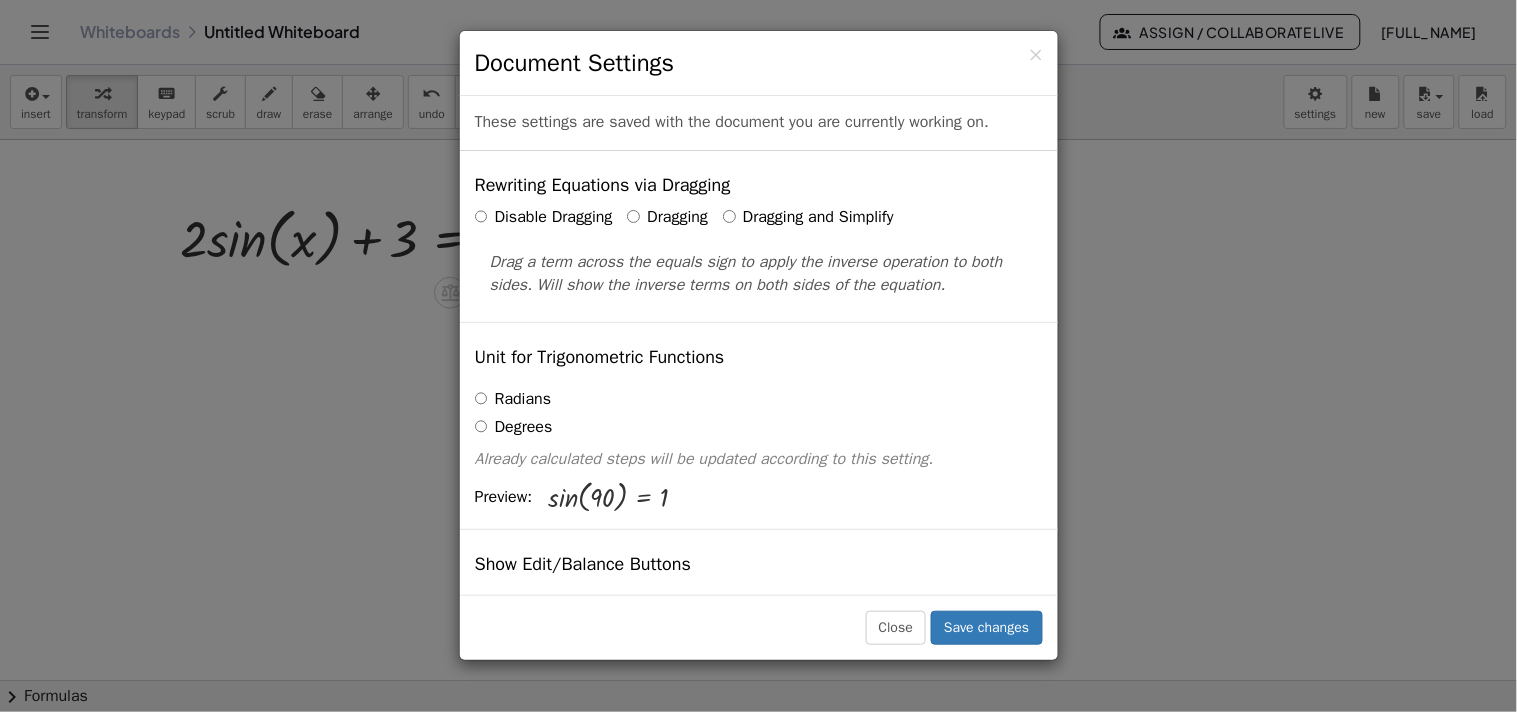 click on "Dragging and Simplify" at bounding box center [808, 217] 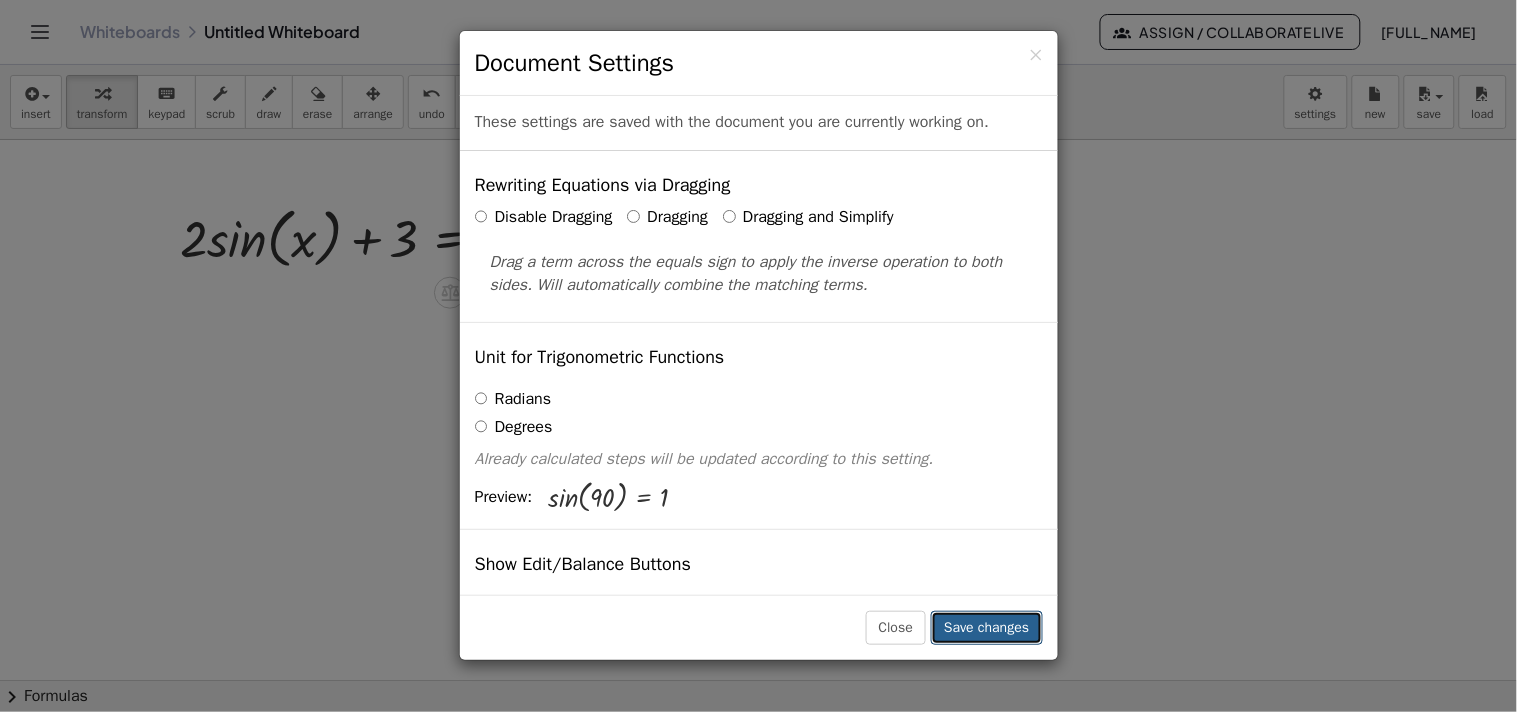 click on "Save changes" at bounding box center [986, 628] 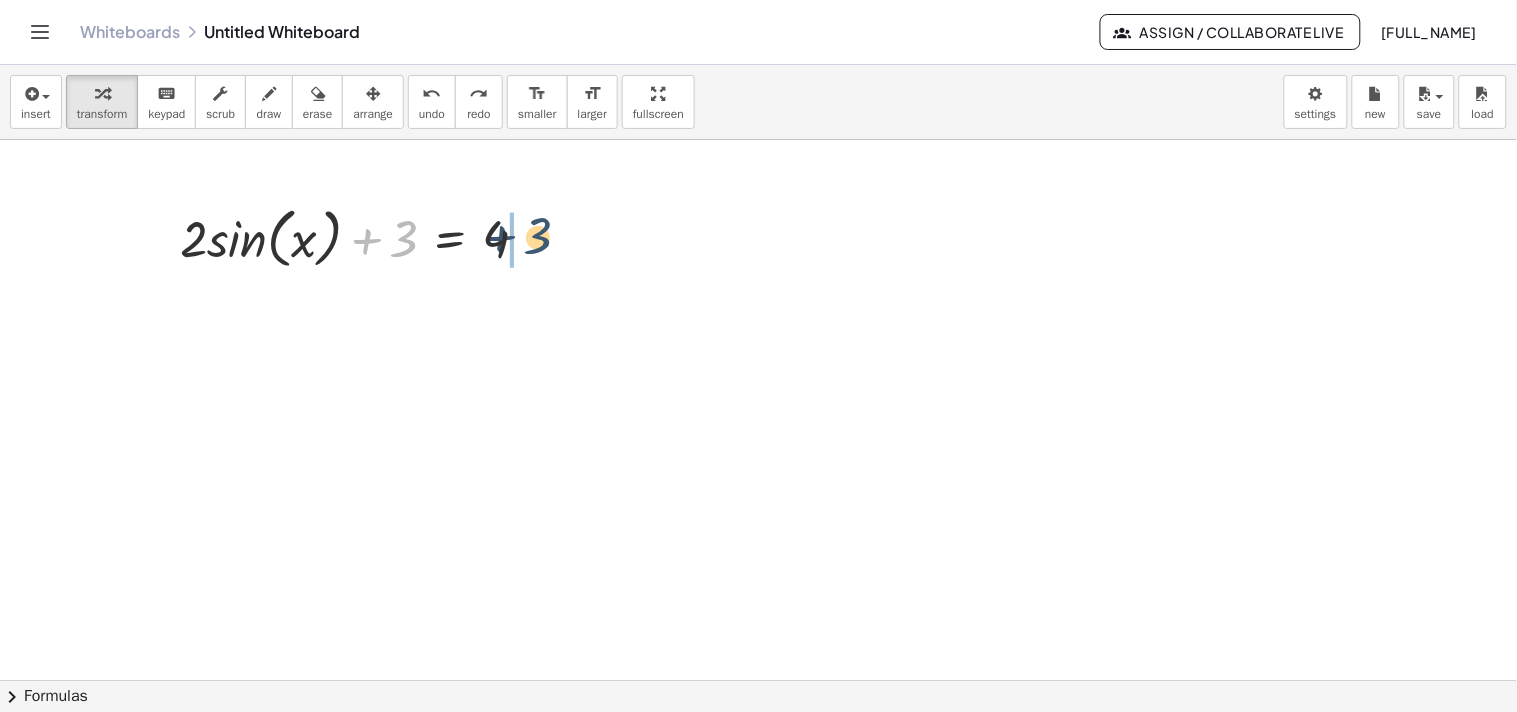 drag, startPoint x: 403, startPoint y: 232, endPoint x: 542, endPoint y: 231, distance: 139.0036 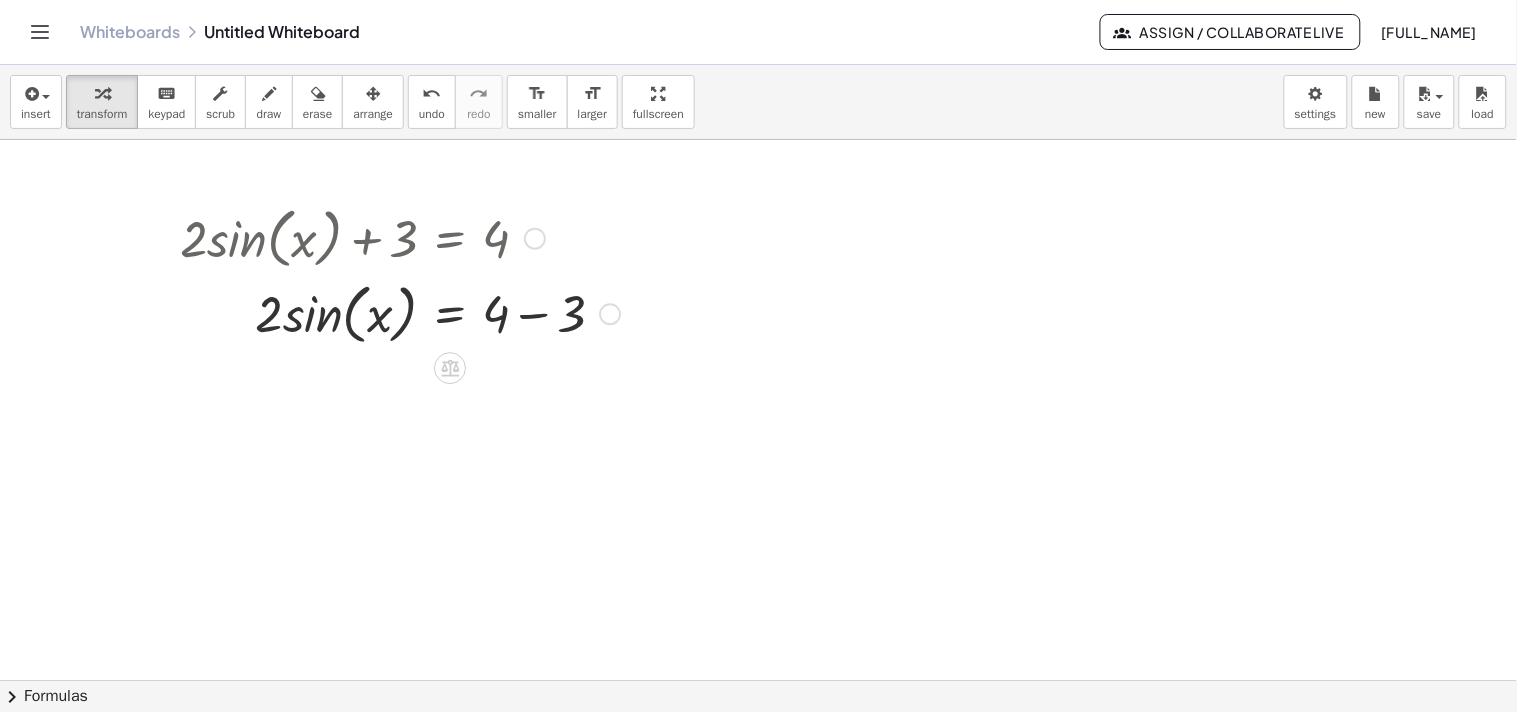 click at bounding box center [400, 313] 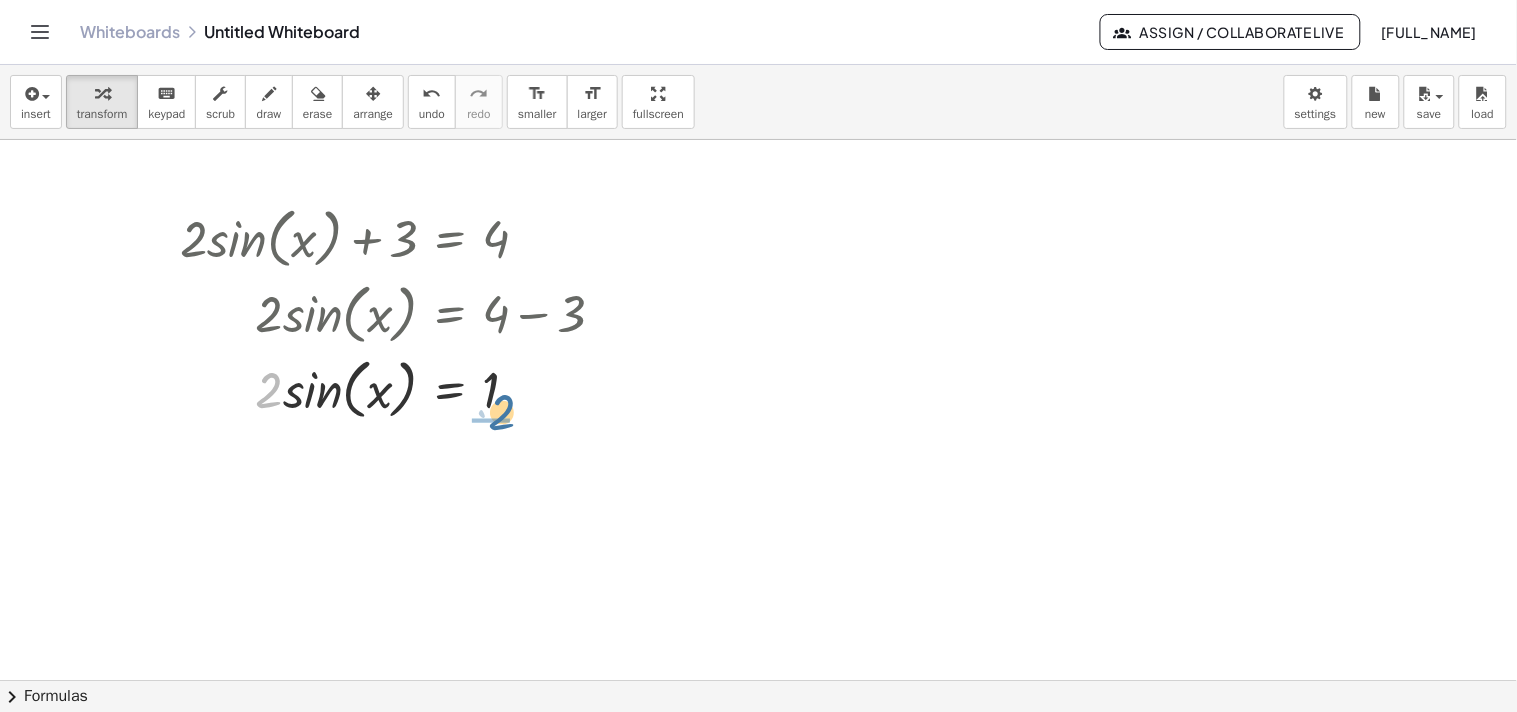 drag, startPoint x: 263, startPoint y: 403, endPoint x: 501, endPoint y: 426, distance: 239.10876 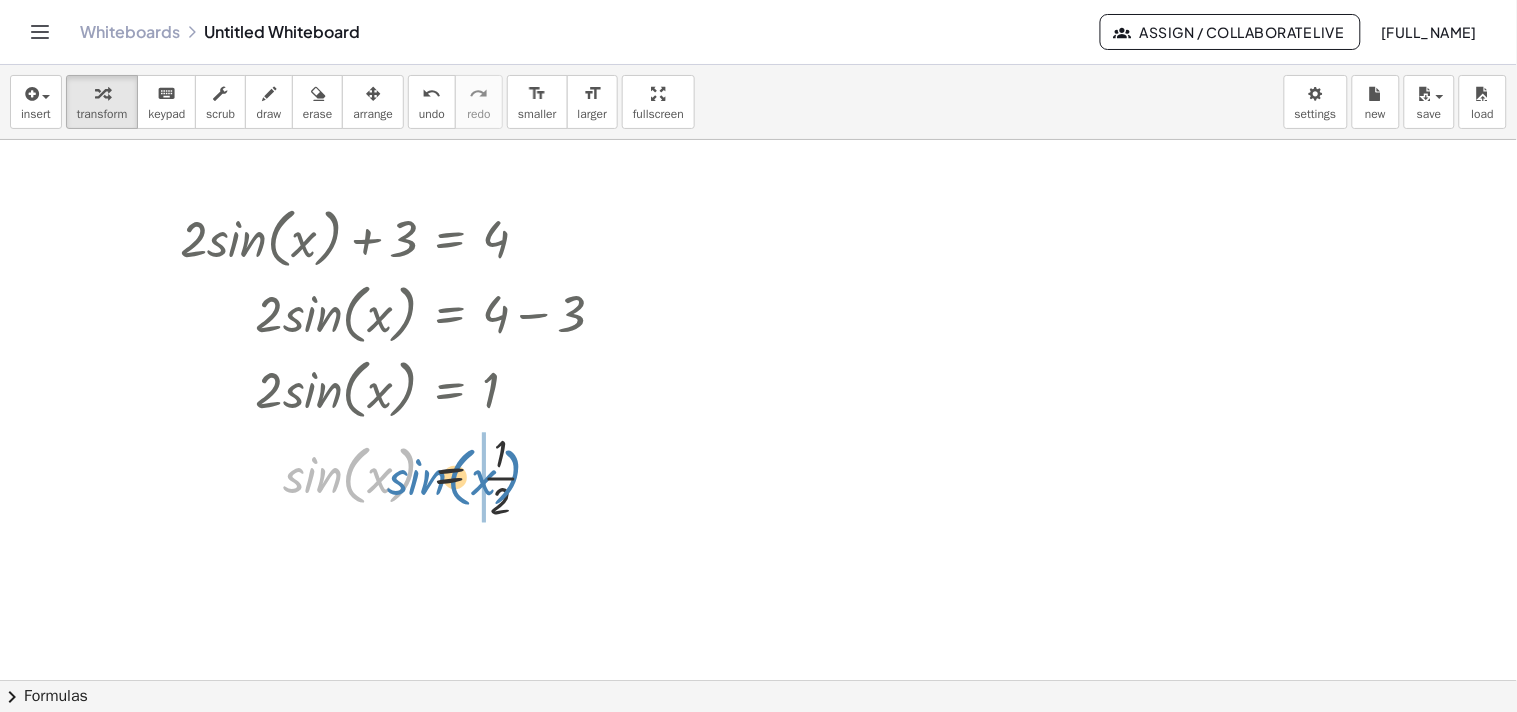 drag, startPoint x: 306, startPoint y: 485, endPoint x: 411, endPoint y: 487, distance: 105.01904 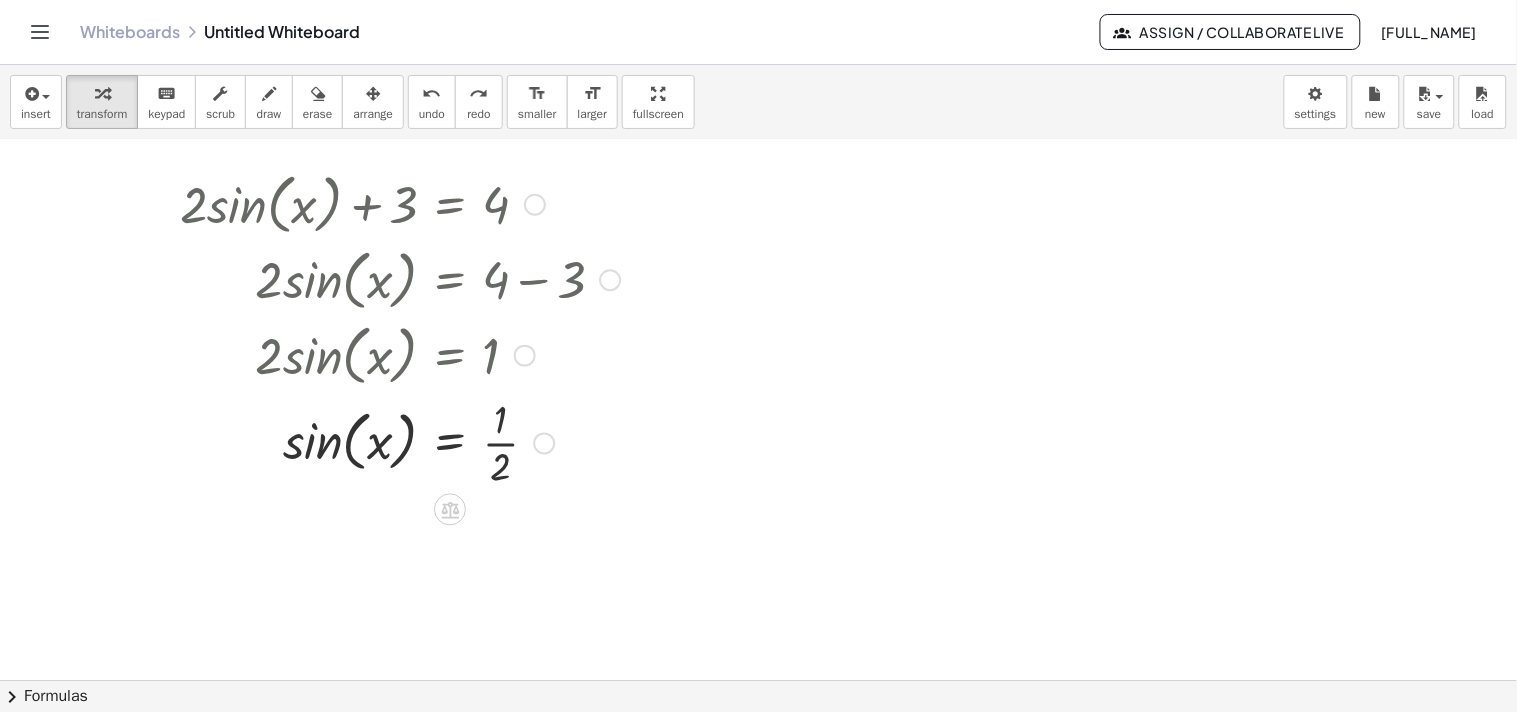 scroll, scrollTop: 0, scrollLeft: 0, axis: both 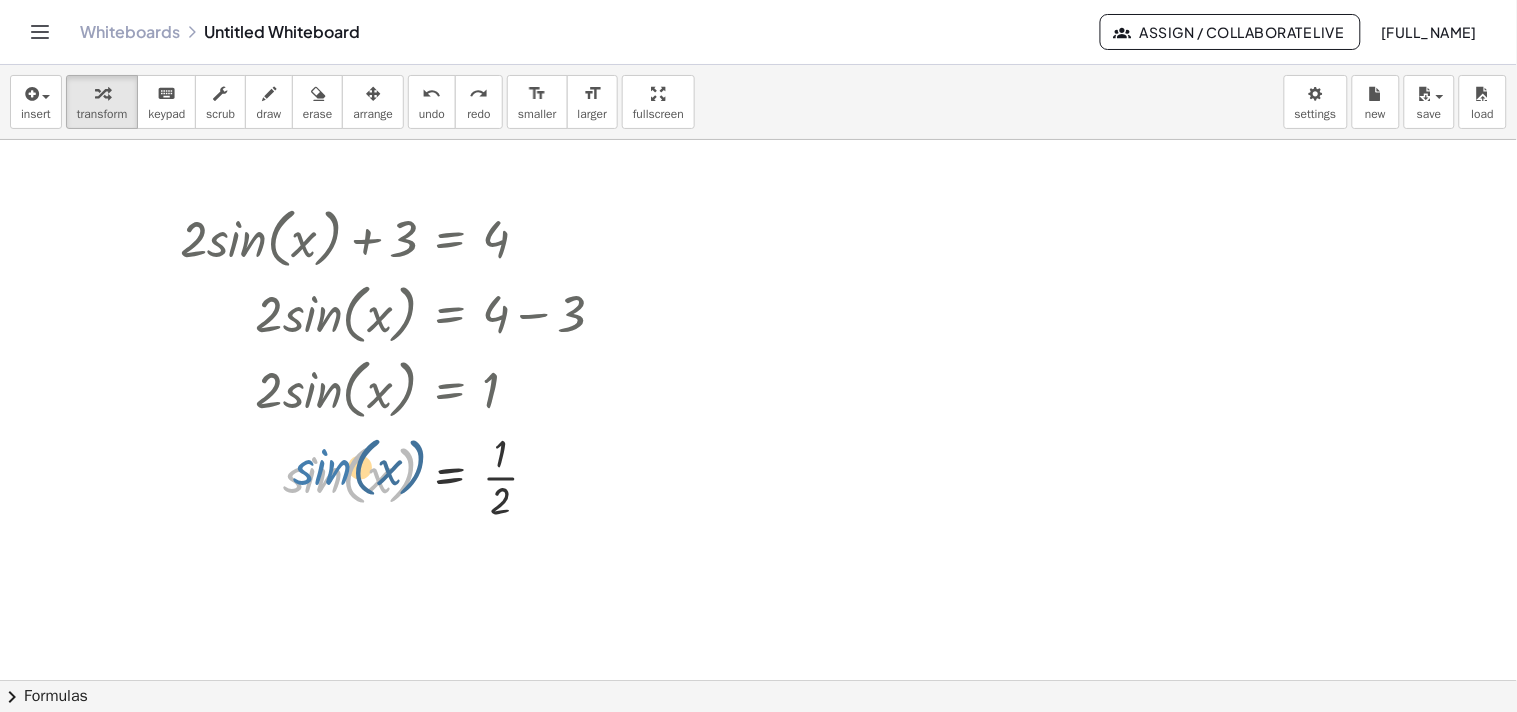 drag, startPoint x: 306, startPoint y: 482, endPoint x: 316, endPoint y: 474, distance: 12.806249 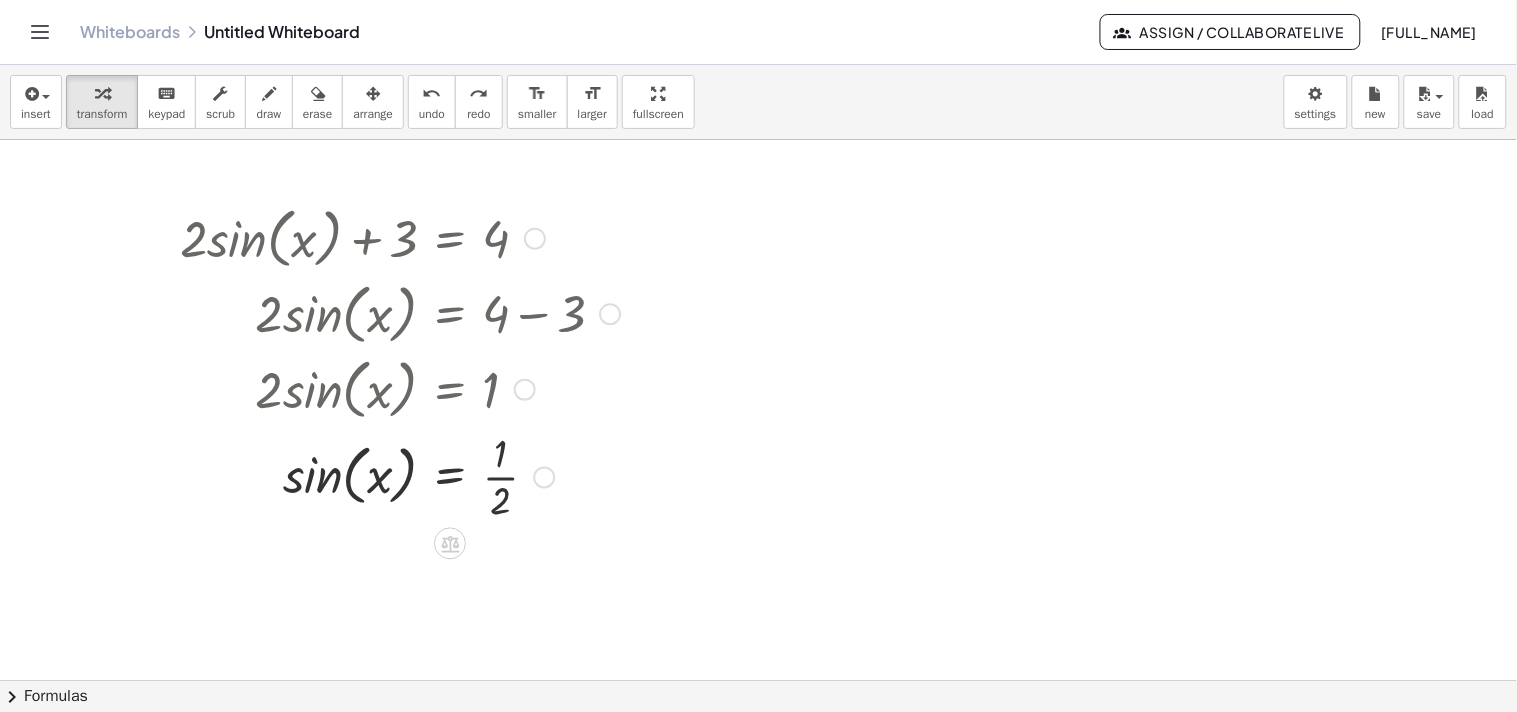 click at bounding box center (400, 476) 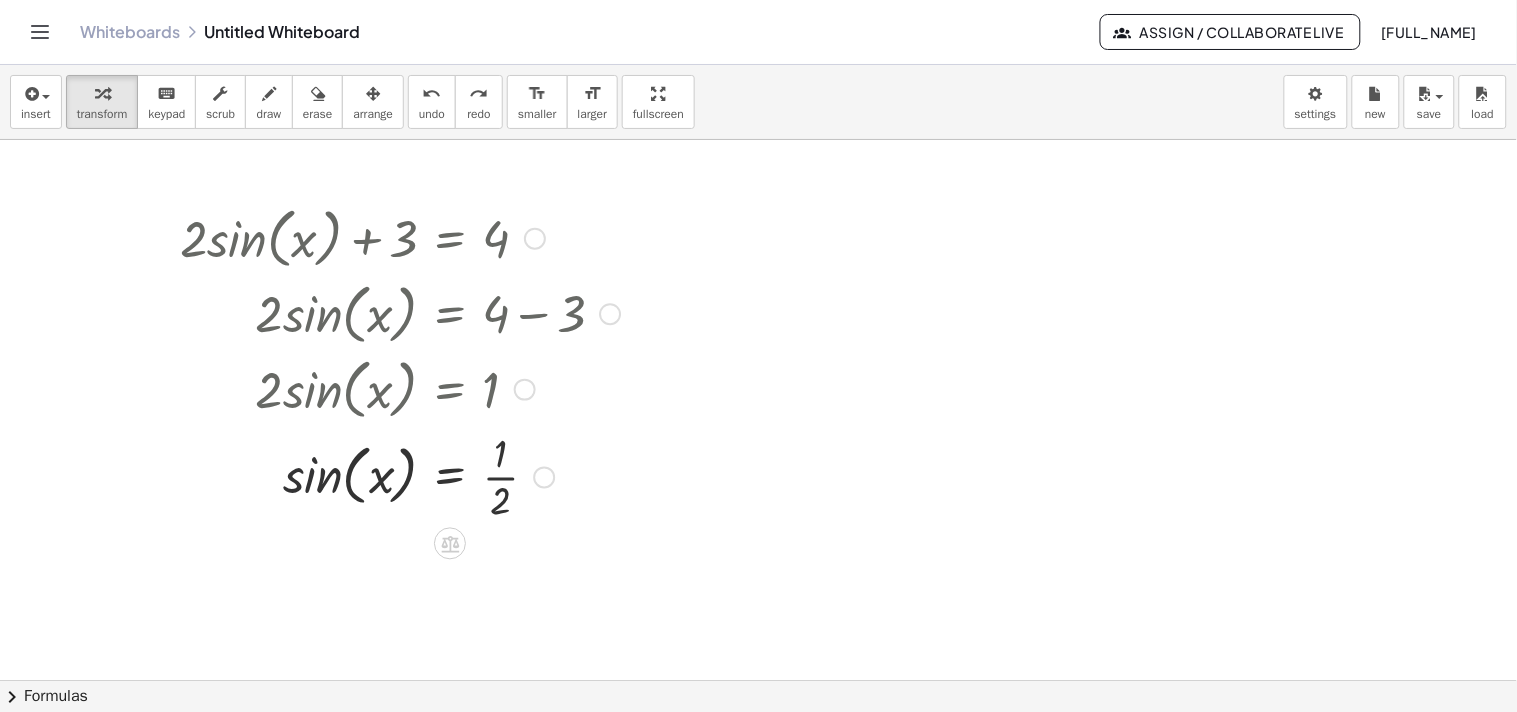 click at bounding box center [400, 476] 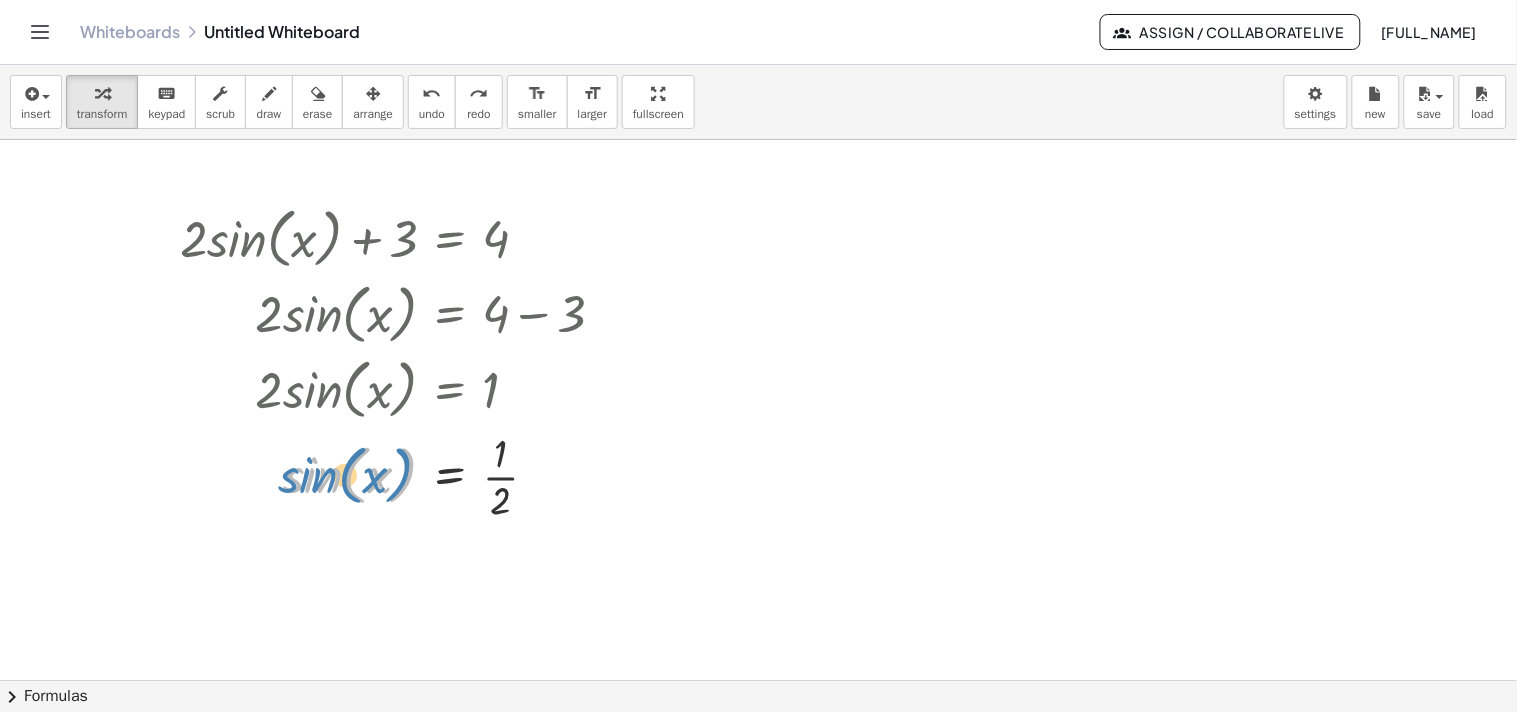 click at bounding box center [400, 476] 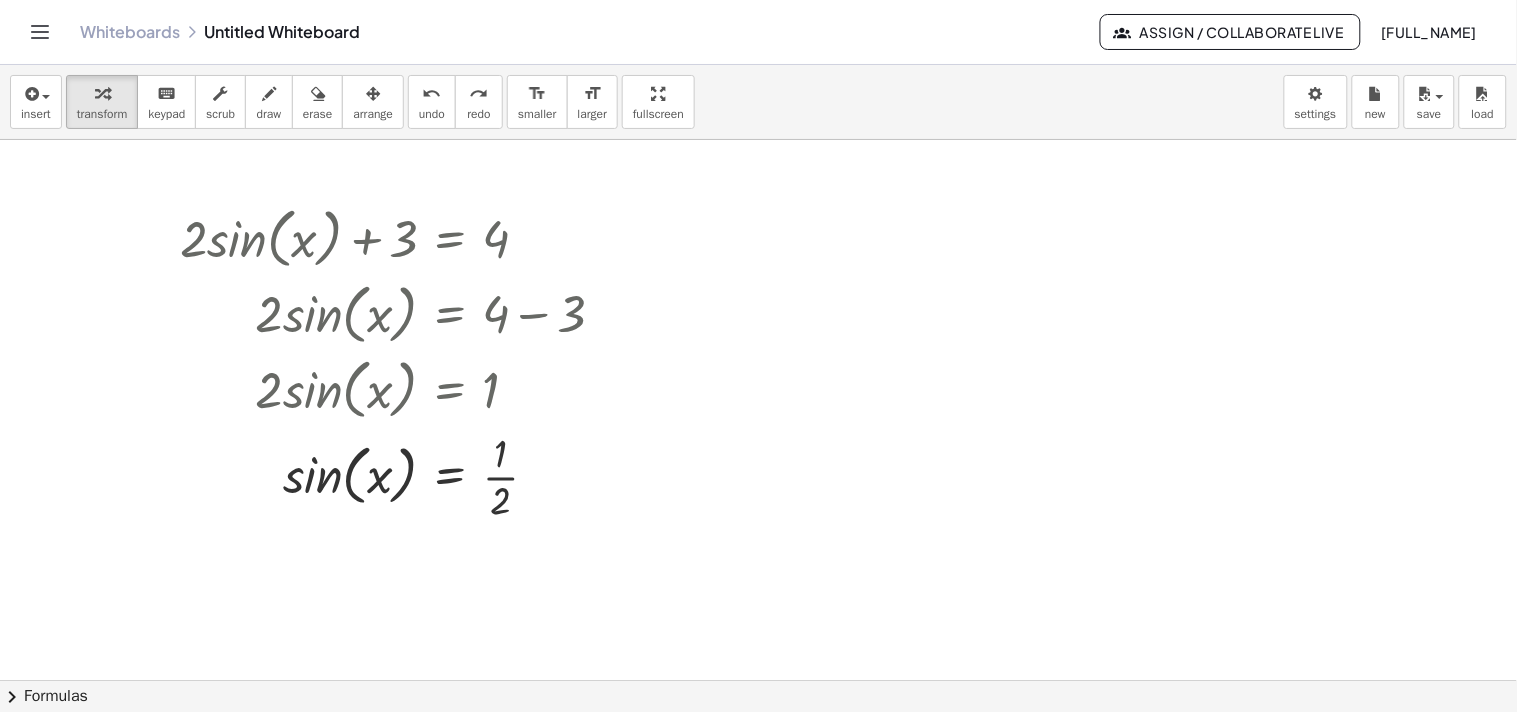 click on "chevron_right  Formulas" 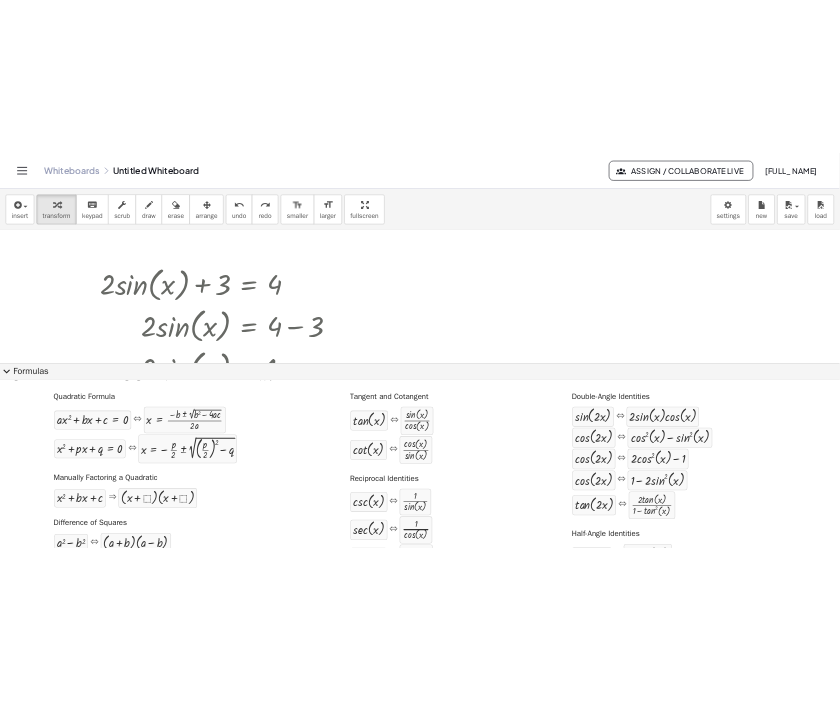 scroll, scrollTop: 0, scrollLeft: 0, axis: both 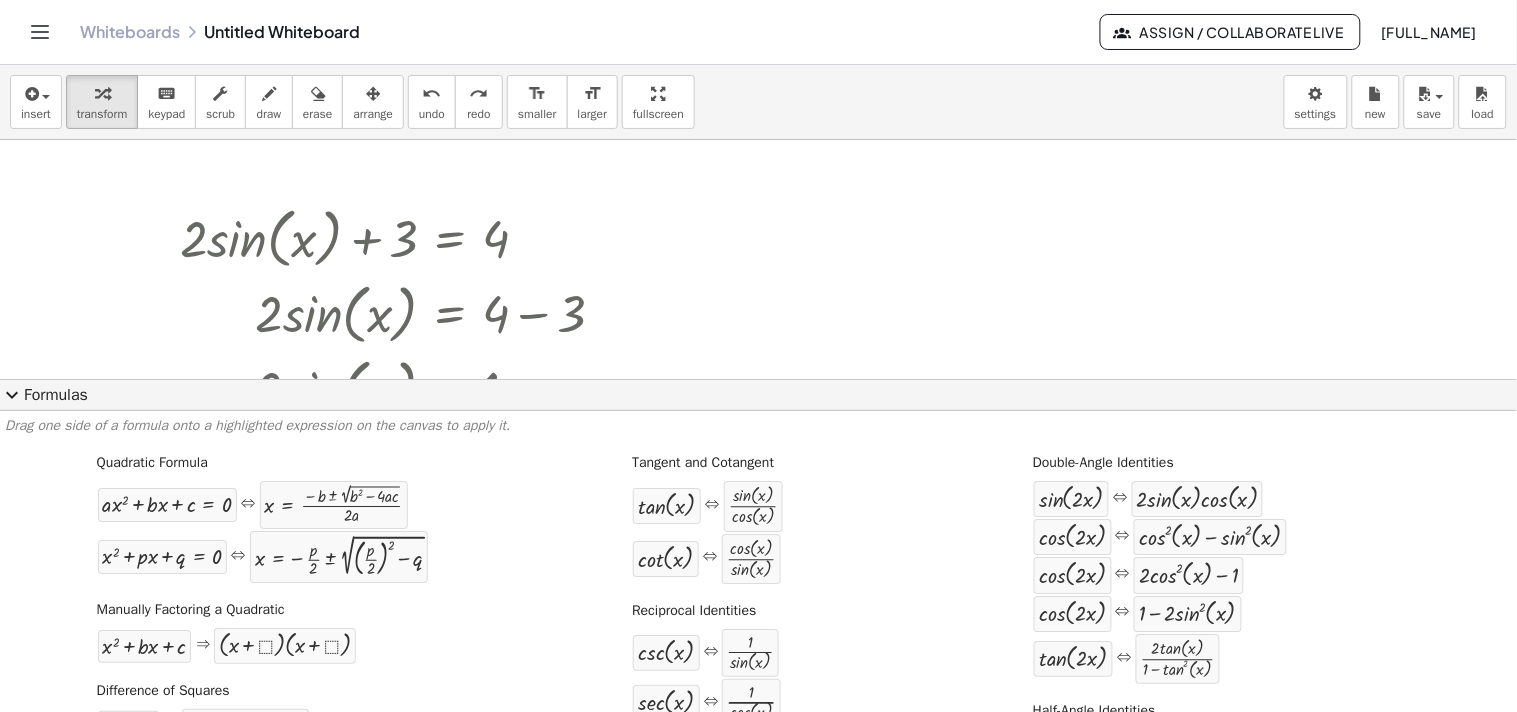 click at bounding box center (758, 680) 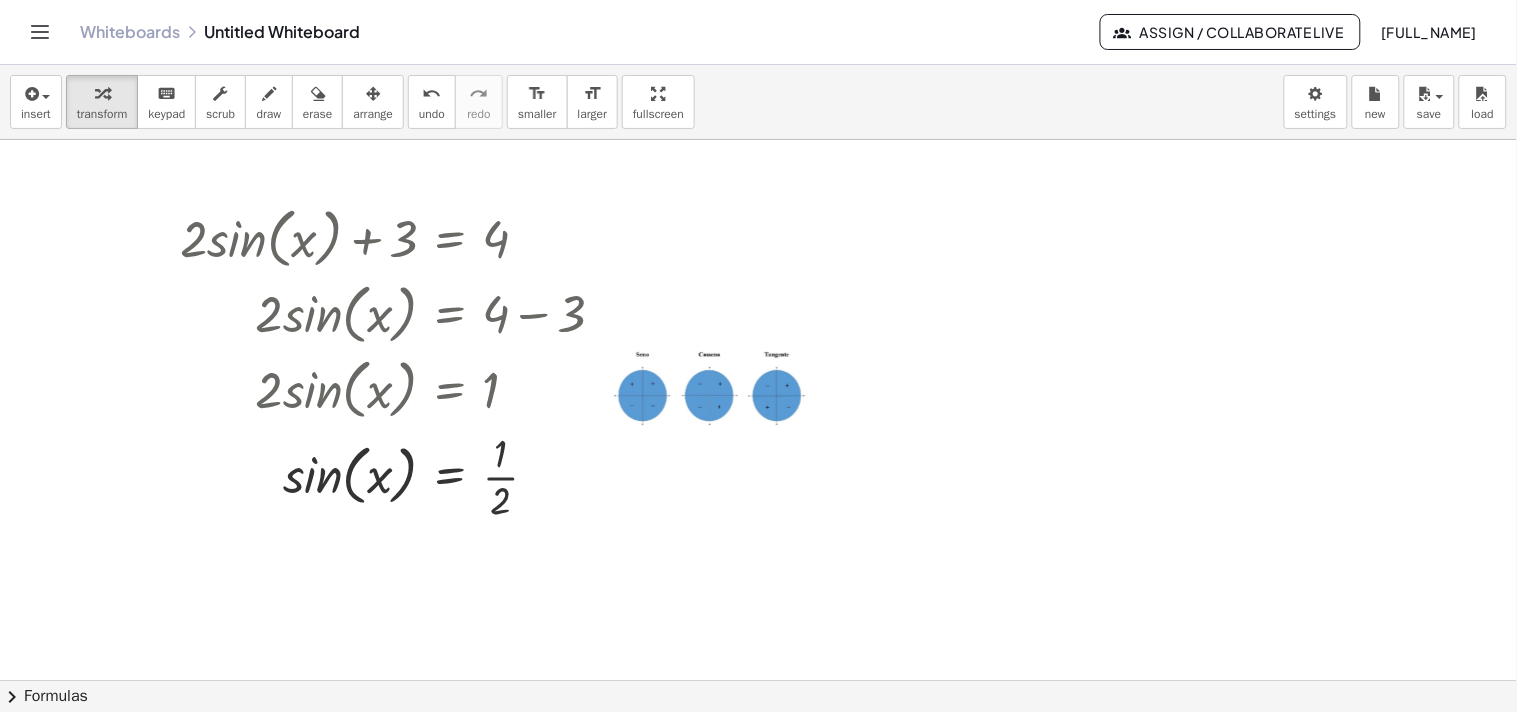 click at bounding box center (712, 387) 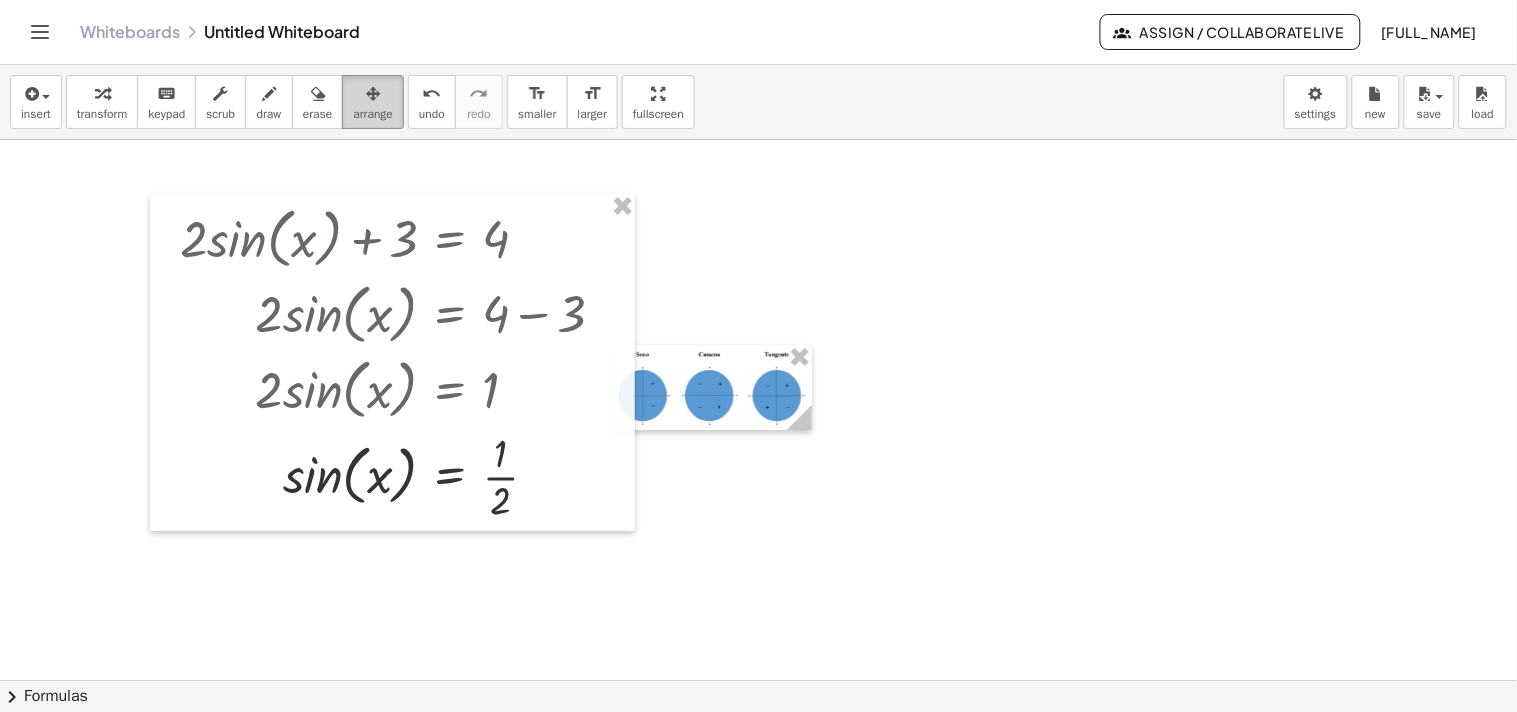 click on "arrange" at bounding box center (373, 114) 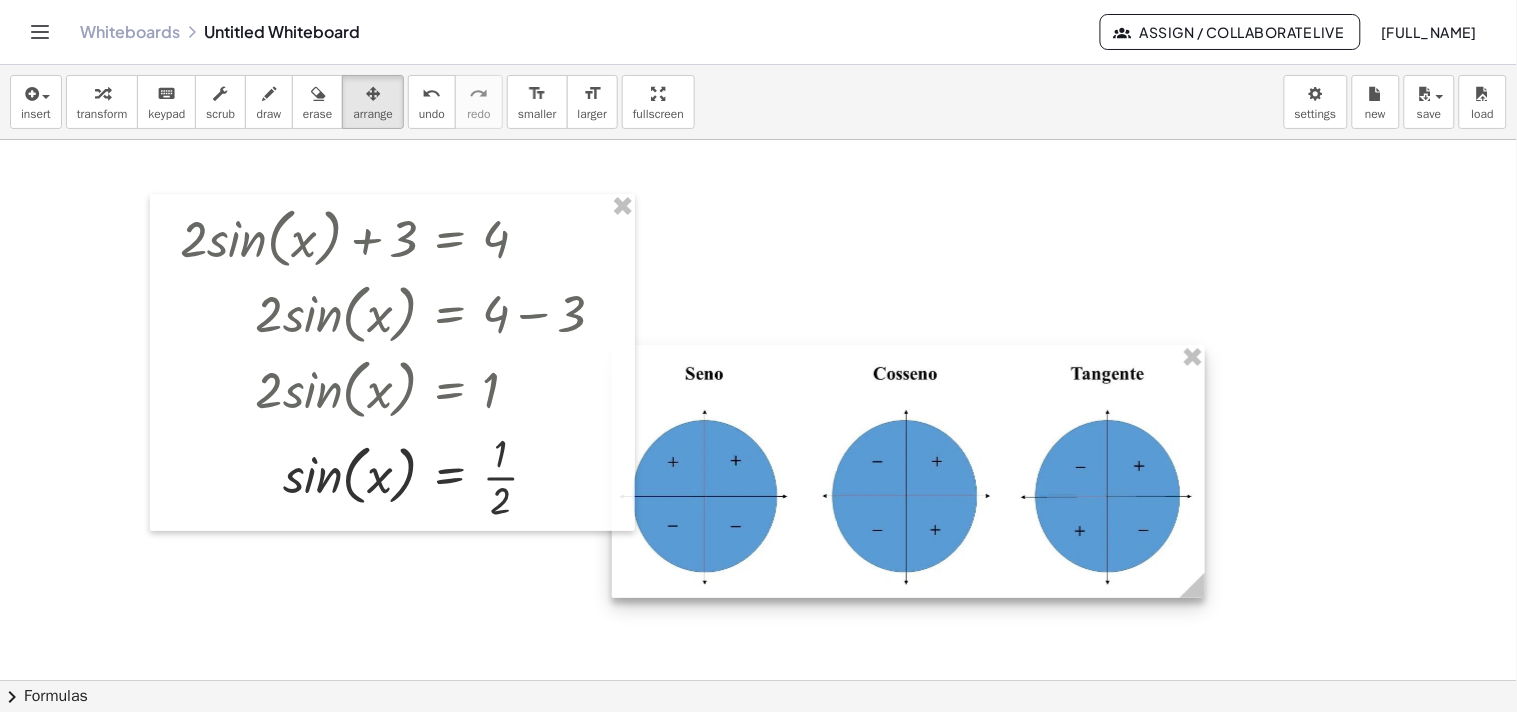 drag, startPoint x: 811, startPoint y: 426, endPoint x: 1204, endPoint y: 643, distance: 448.92984 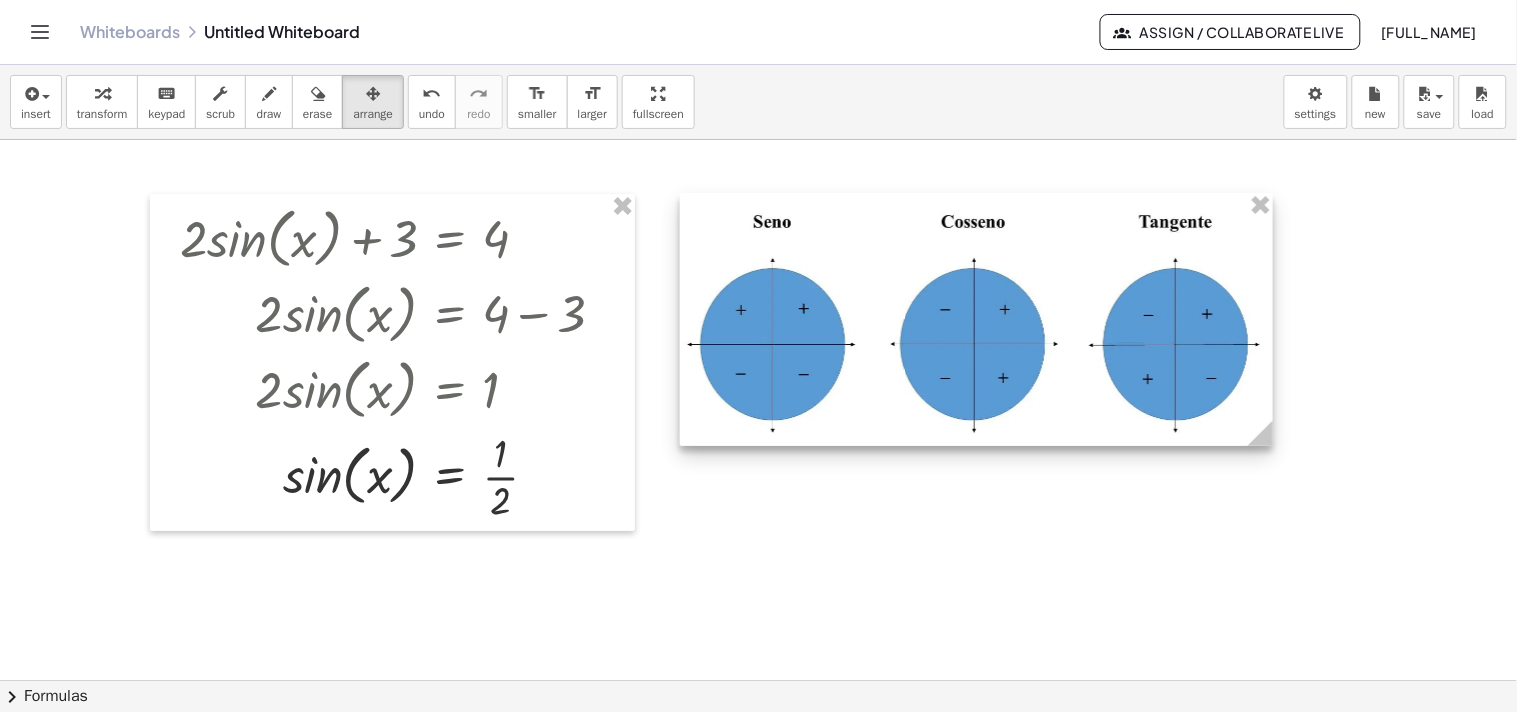 drag, startPoint x: 920, startPoint y: 535, endPoint x: 990, endPoint y: 382, distance: 168.25279 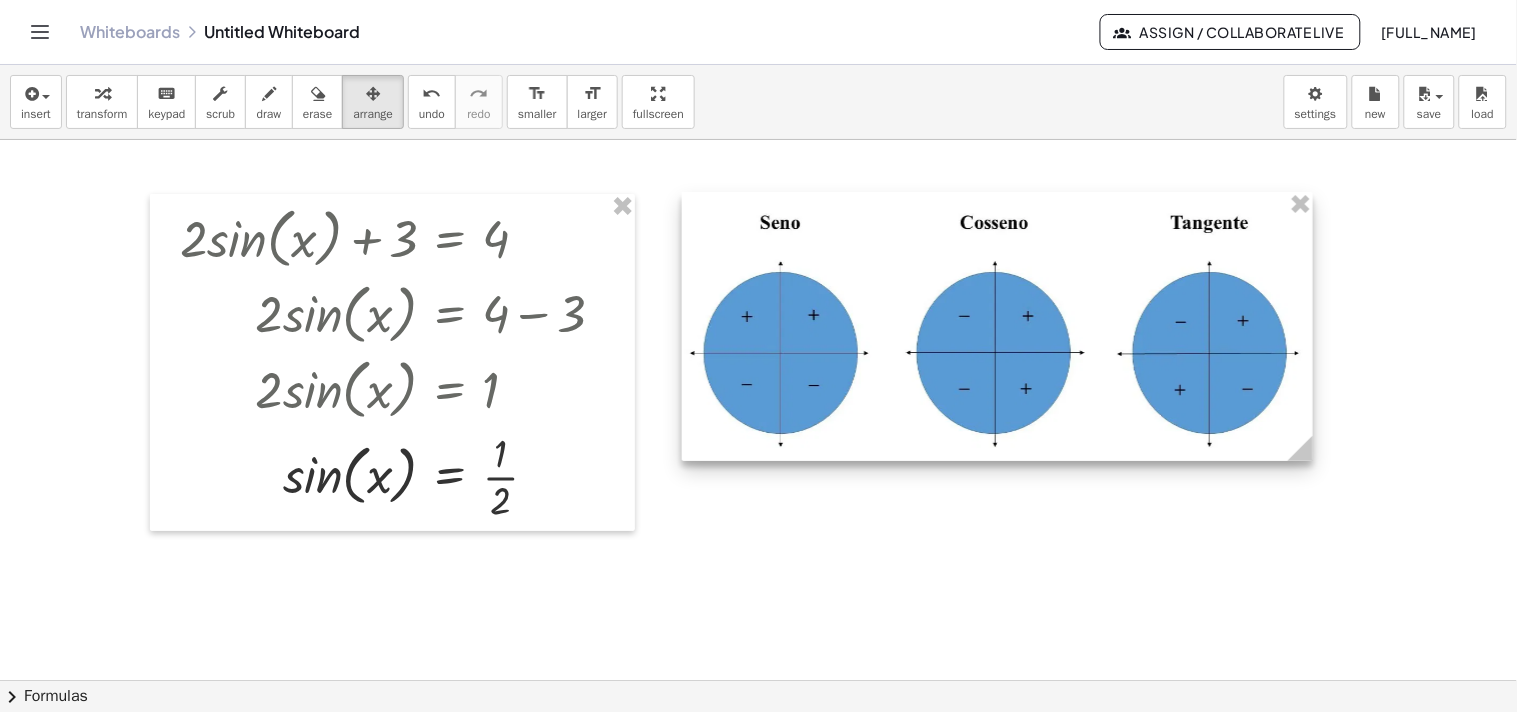 drag, startPoint x: 1268, startPoint y: 441, endPoint x: 1312, endPoint y: 471, distance: 53.25411 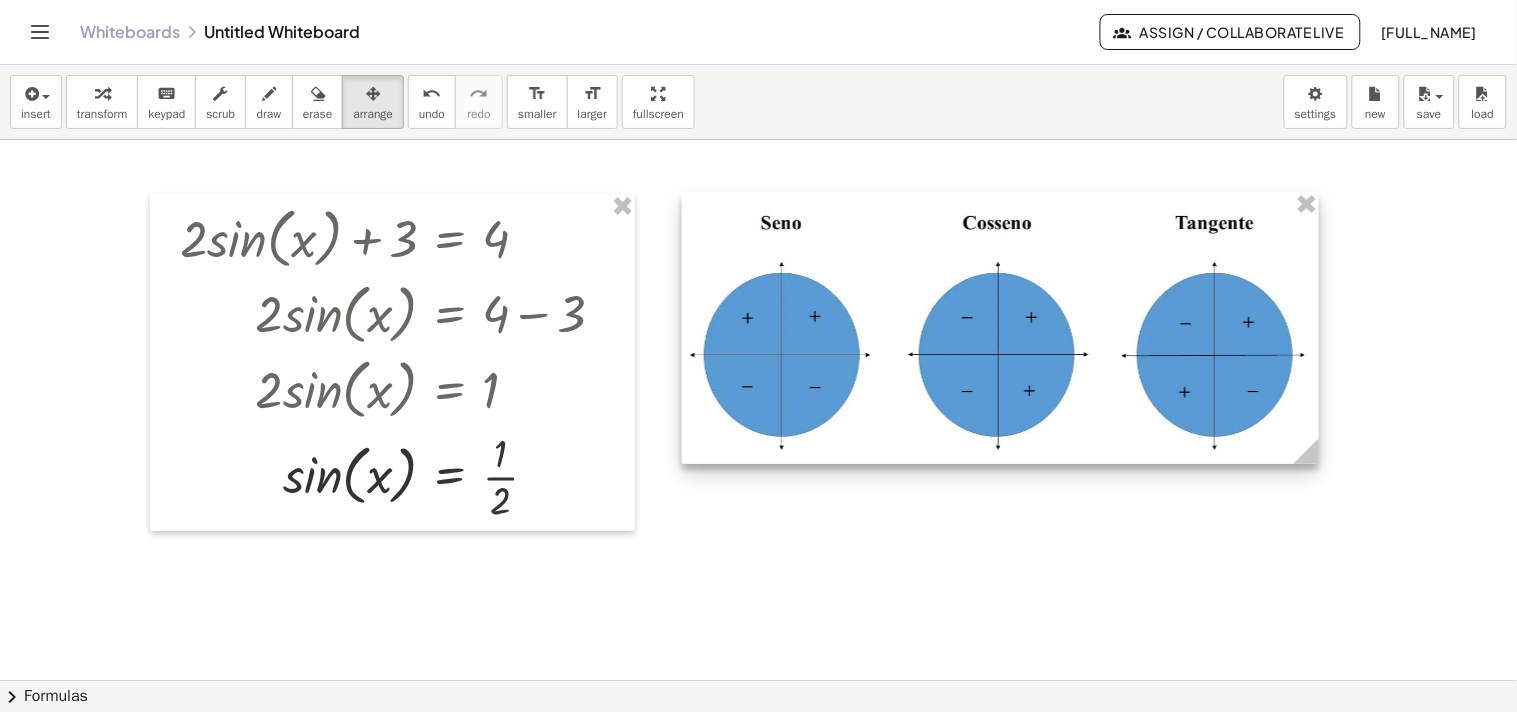 click at bounding box center (758, 680) 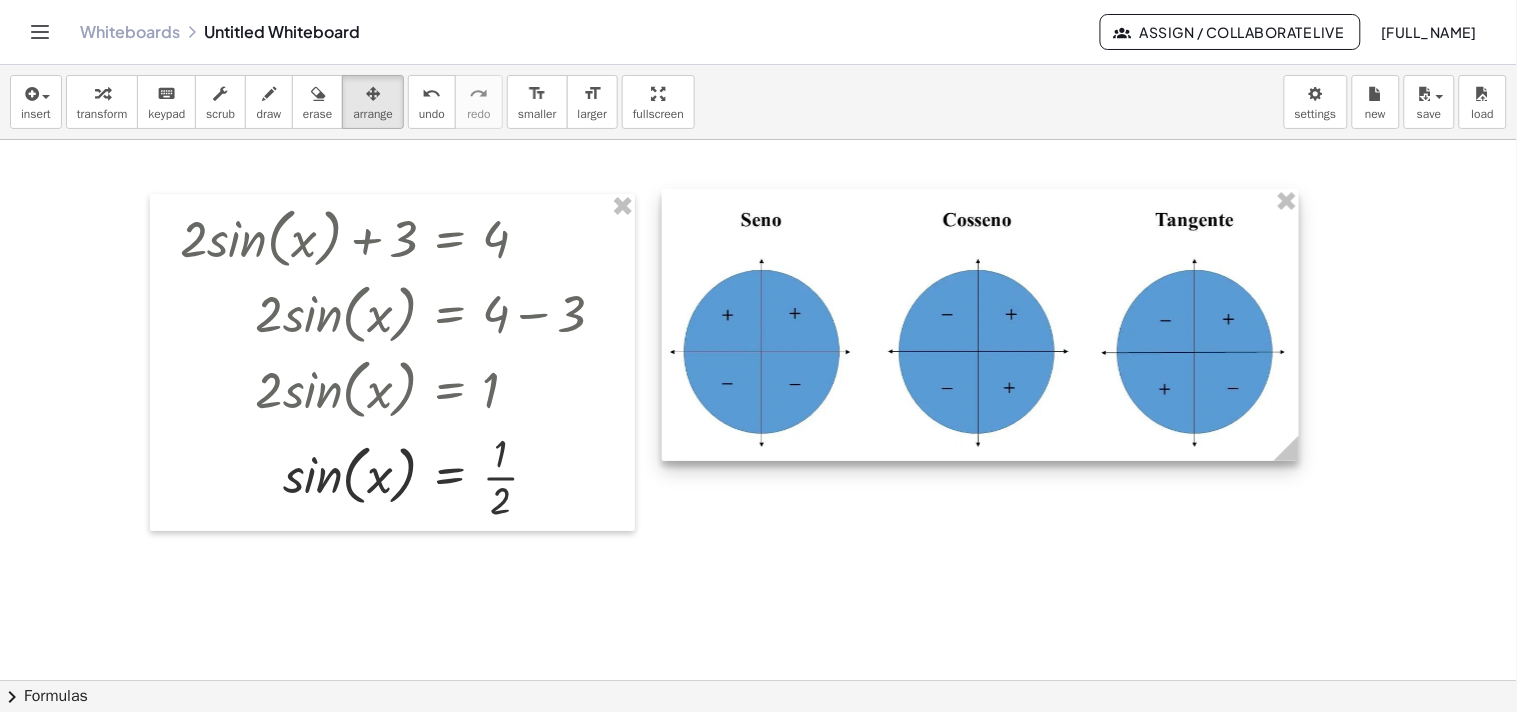 drag, startPoint x: 1056, startPoint y: 416, endPoint x: 1036, endPoint y: 413, distance: 20.22375 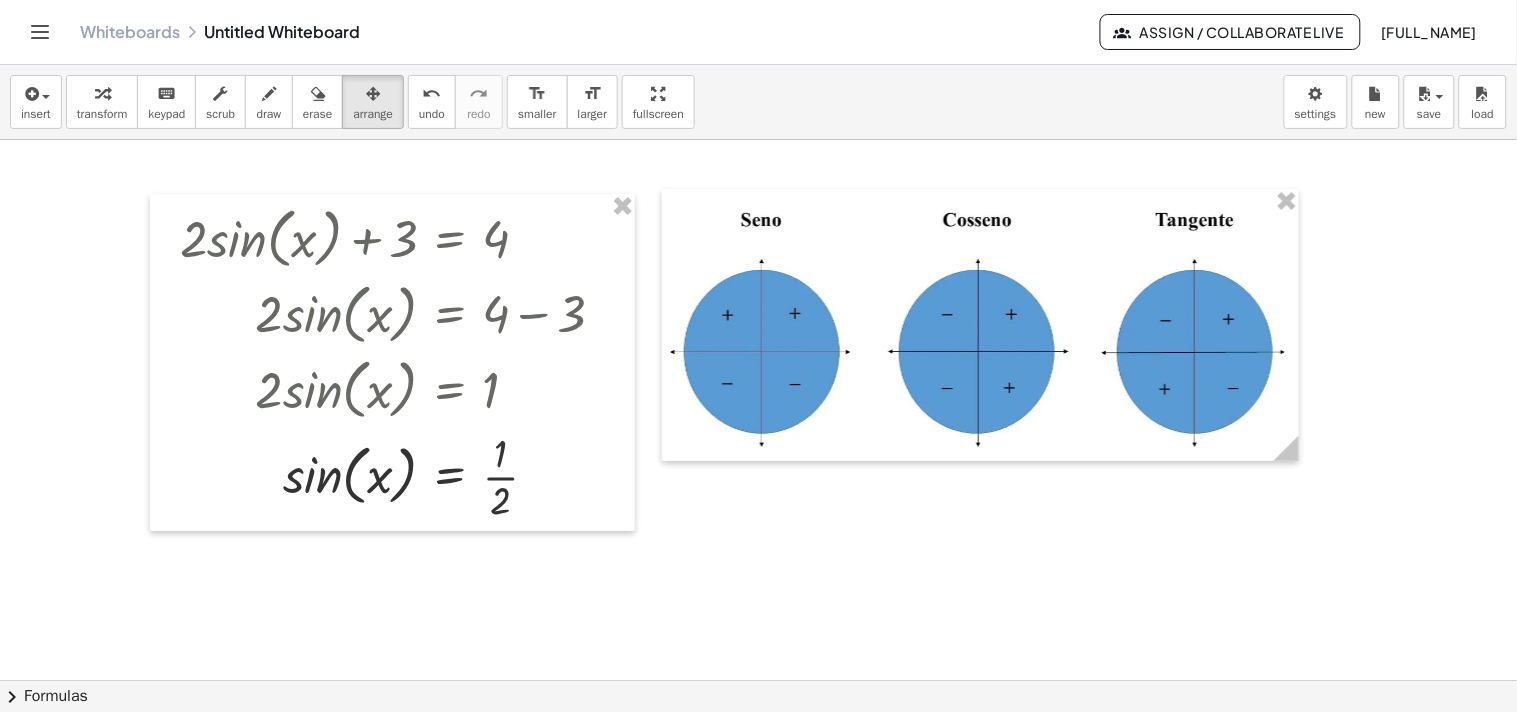 click at bounding box center (758, 680) 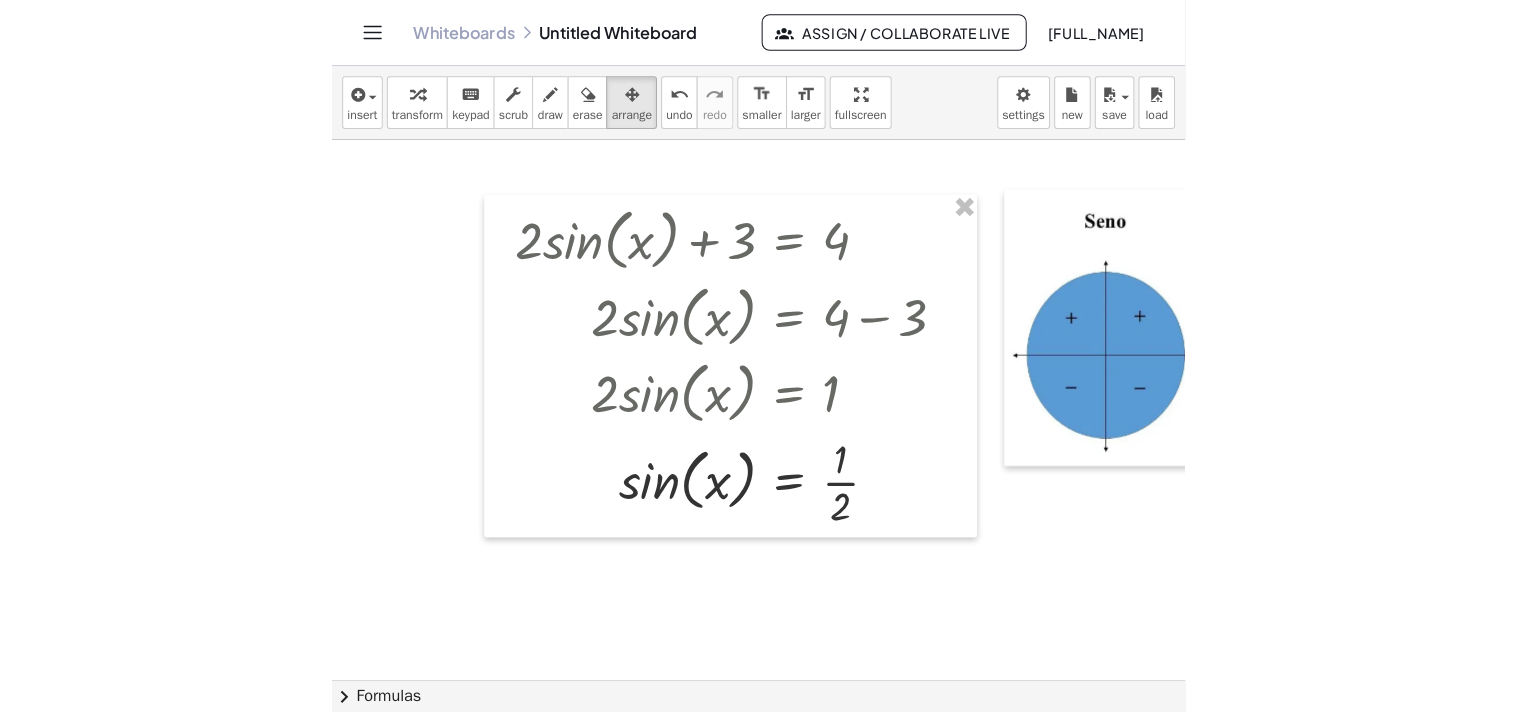 scroll, scrollTop: 50, scrollLeft: 0, axis: vertical 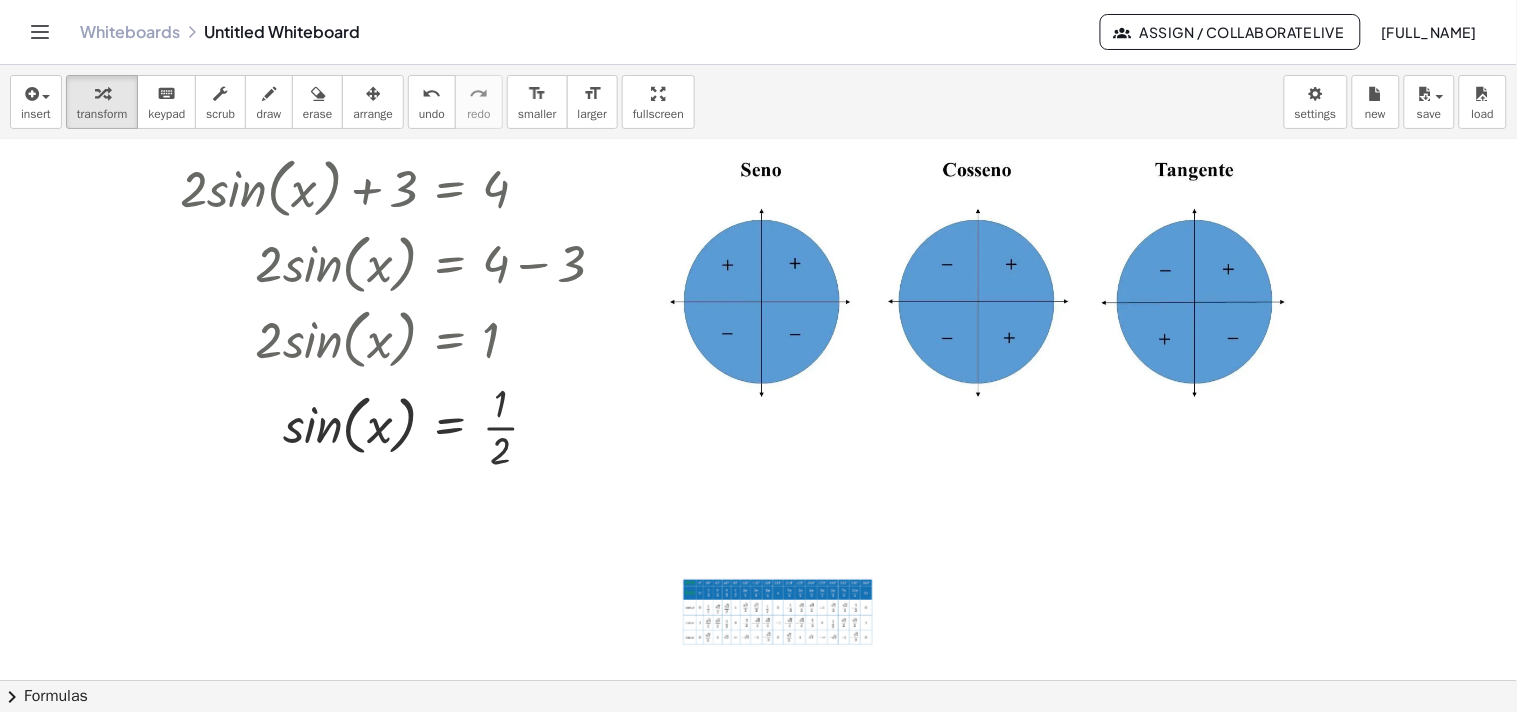 click at bounding box center (780, 613) 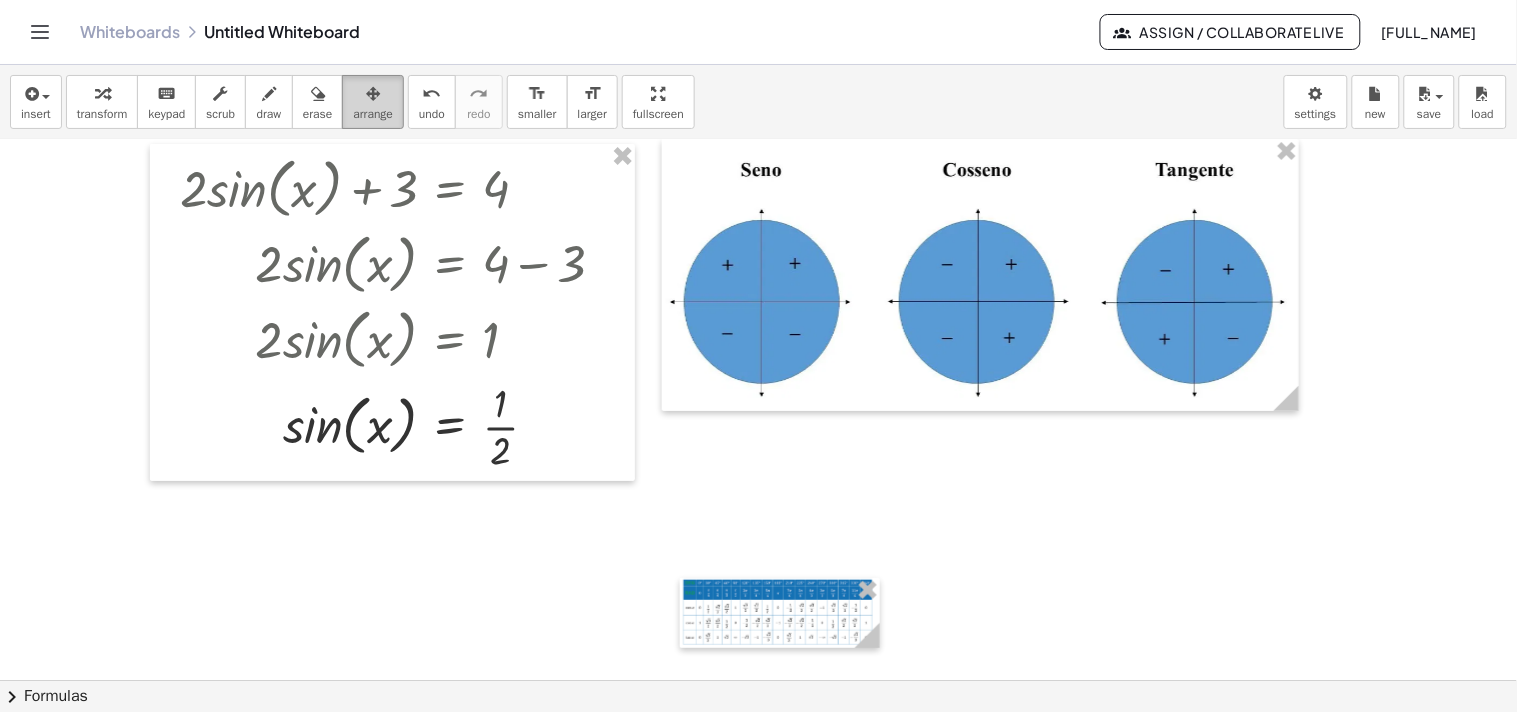click on "arrange" at bounding box center (373, 114) 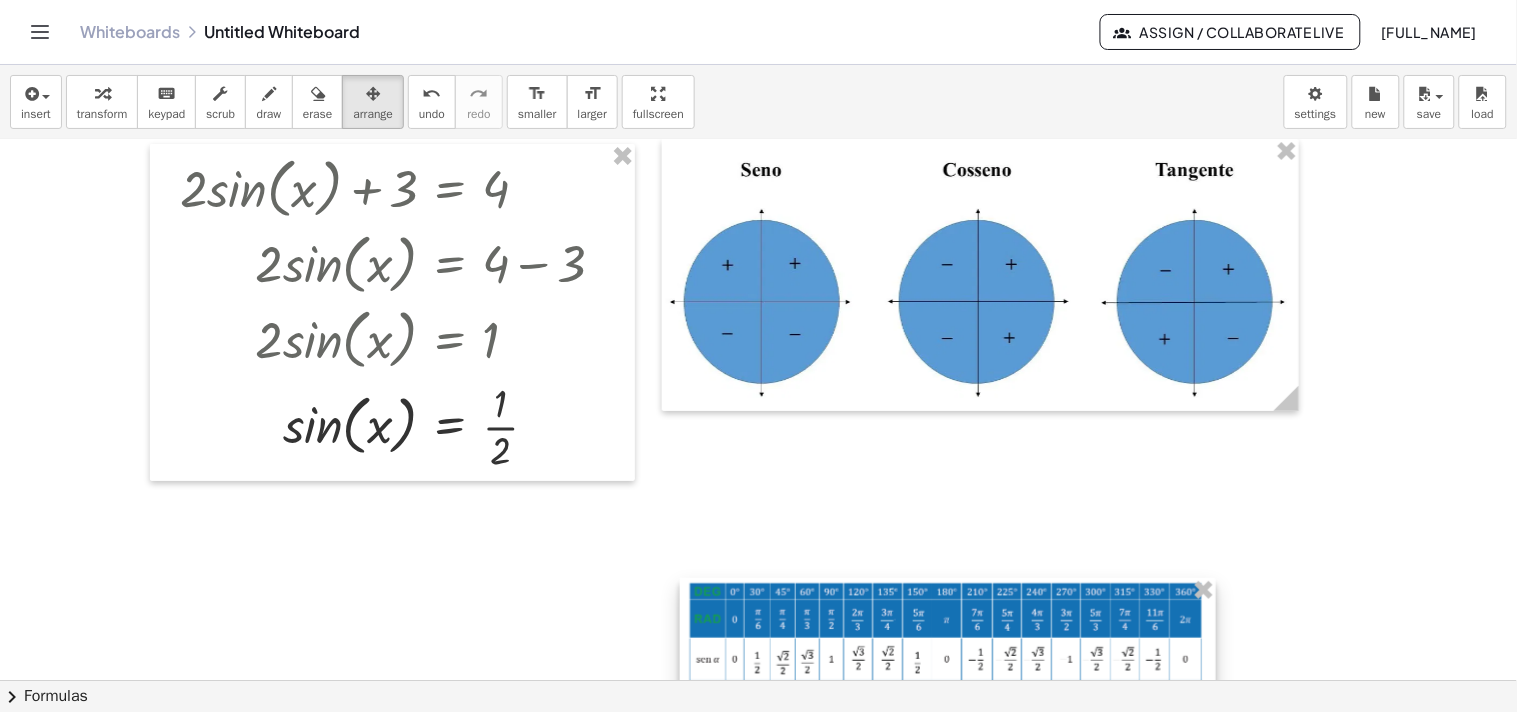 drag, startPoint x: 903, startPoint y: 655, endPoint x: 1213, endPoint y: 755, distance: 325.72995 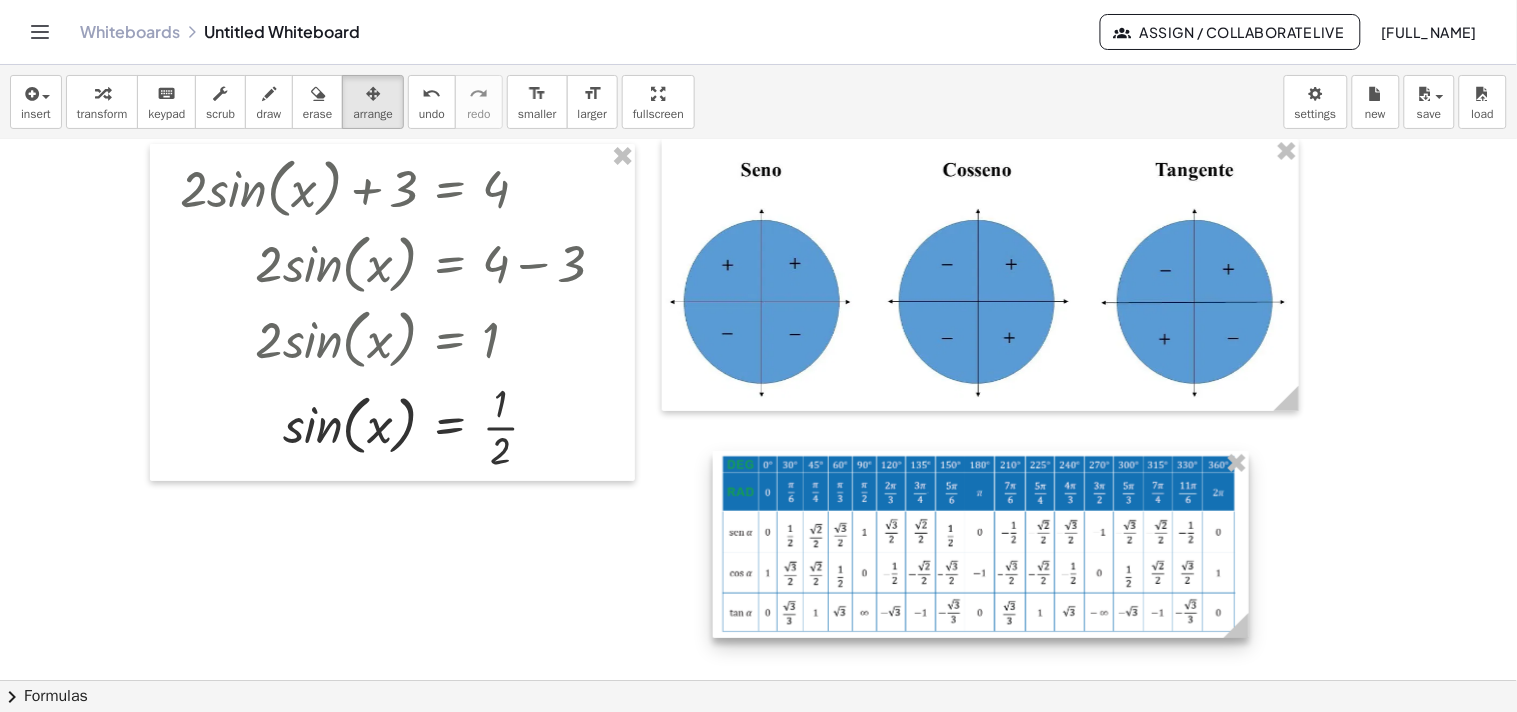 drag, startPoint x: 1031, startPoint y: 645, endPoint x: 1066, endPoint y: 516, distance: 133.66376 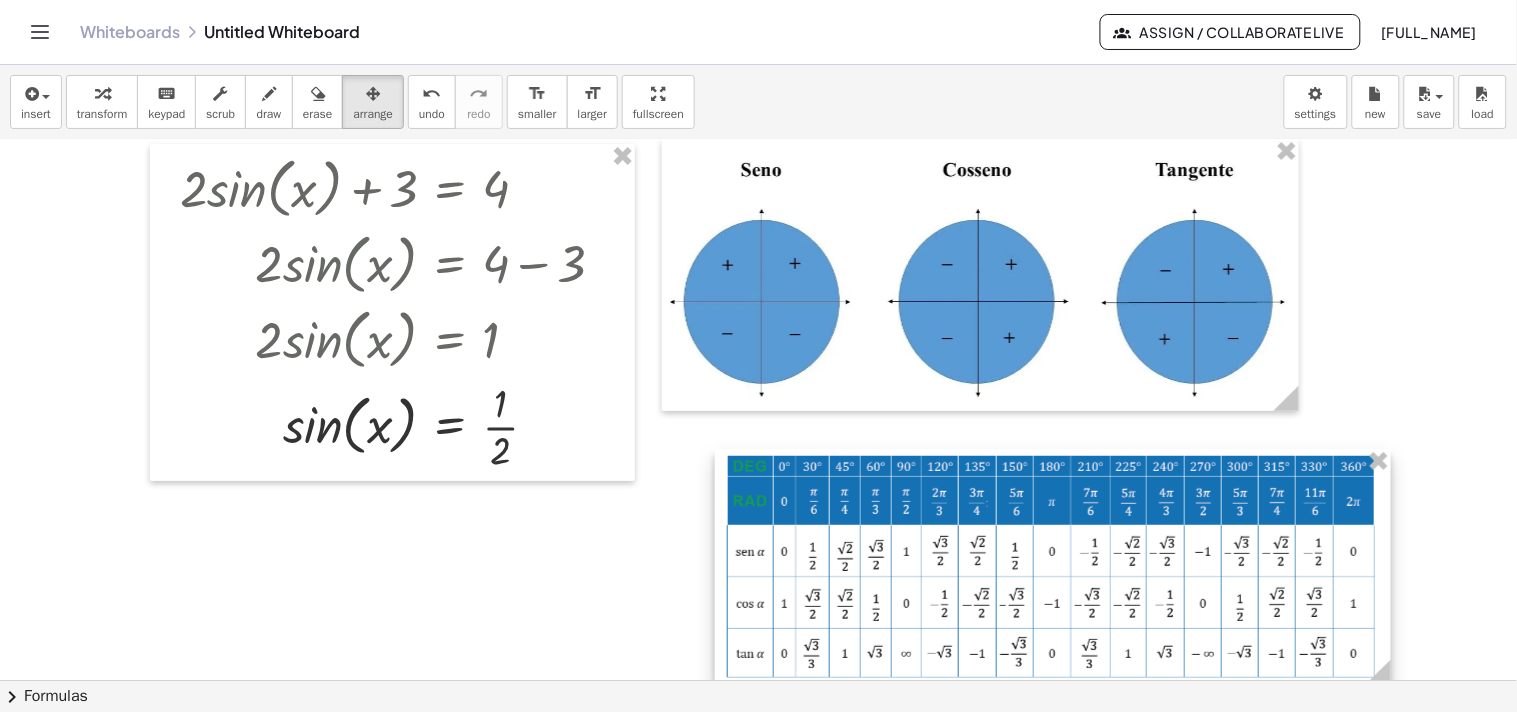 drag, startPoint x: 1246, startPoint y: 634, endPoint x: 1404, endPoint y: 708, distance: 174.47063 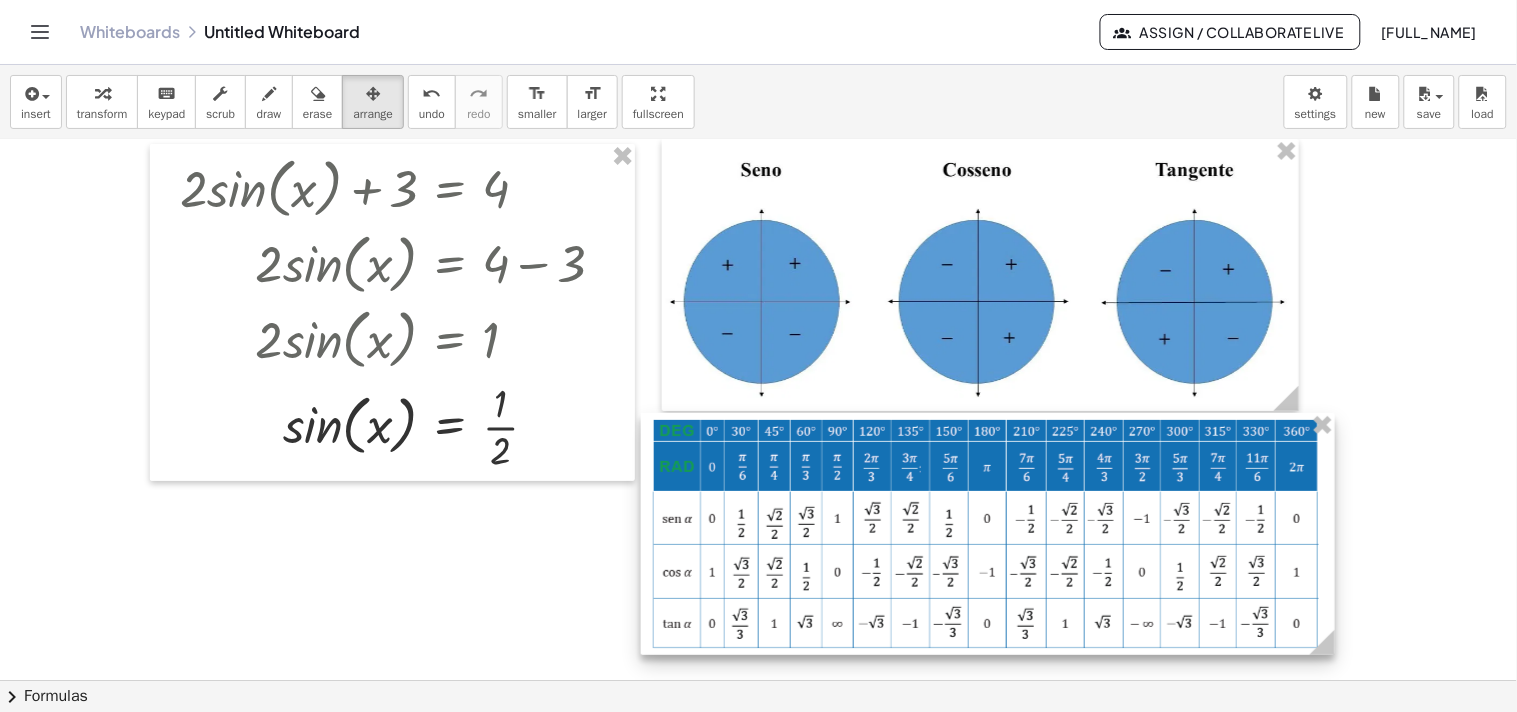 drag, startPoint x: 1158, startPoint y: 623, endPoint x: 1092, endPoint y: 587, distance: 75.17979 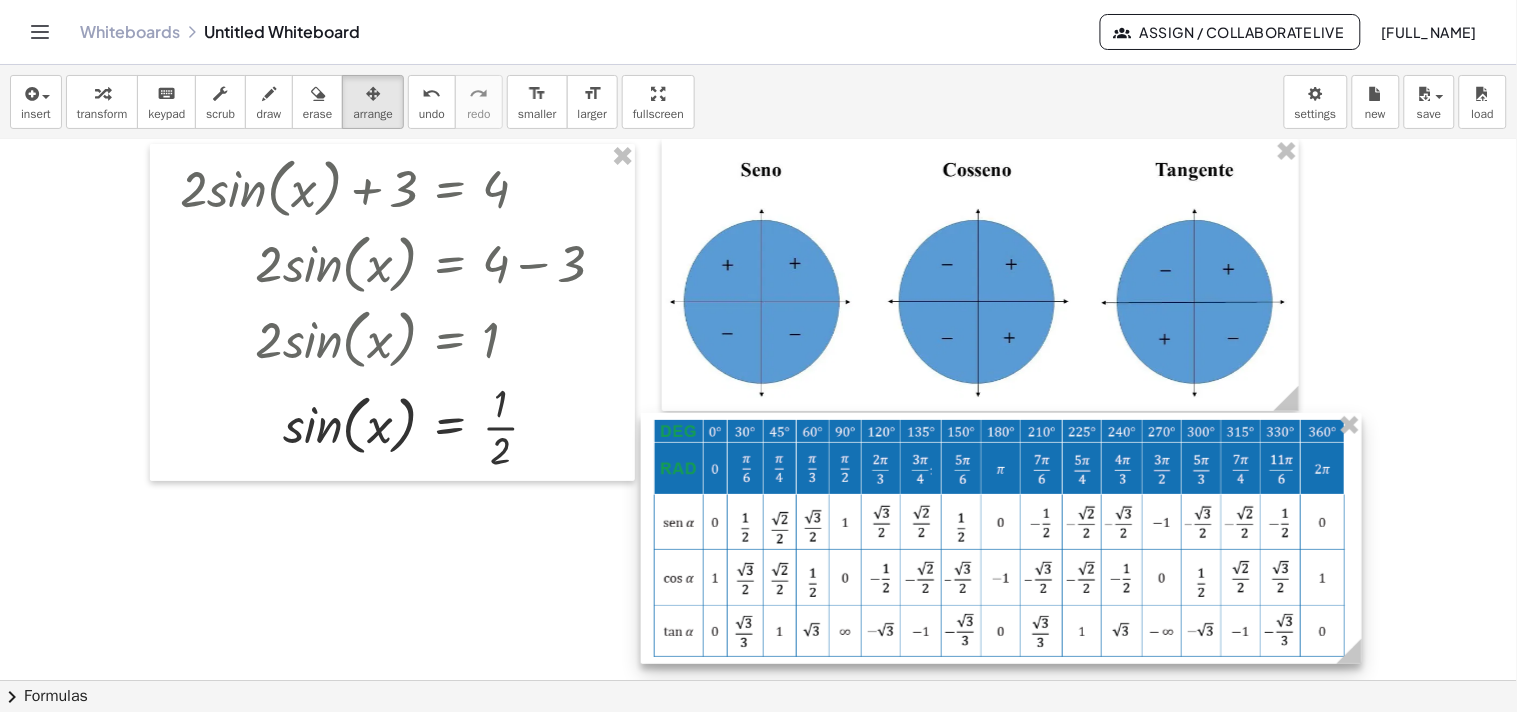 drag, startPoint x: 1326, startPoint y: 652, endPoint x: 1353, endPoint y: 672, distance: 33.600594 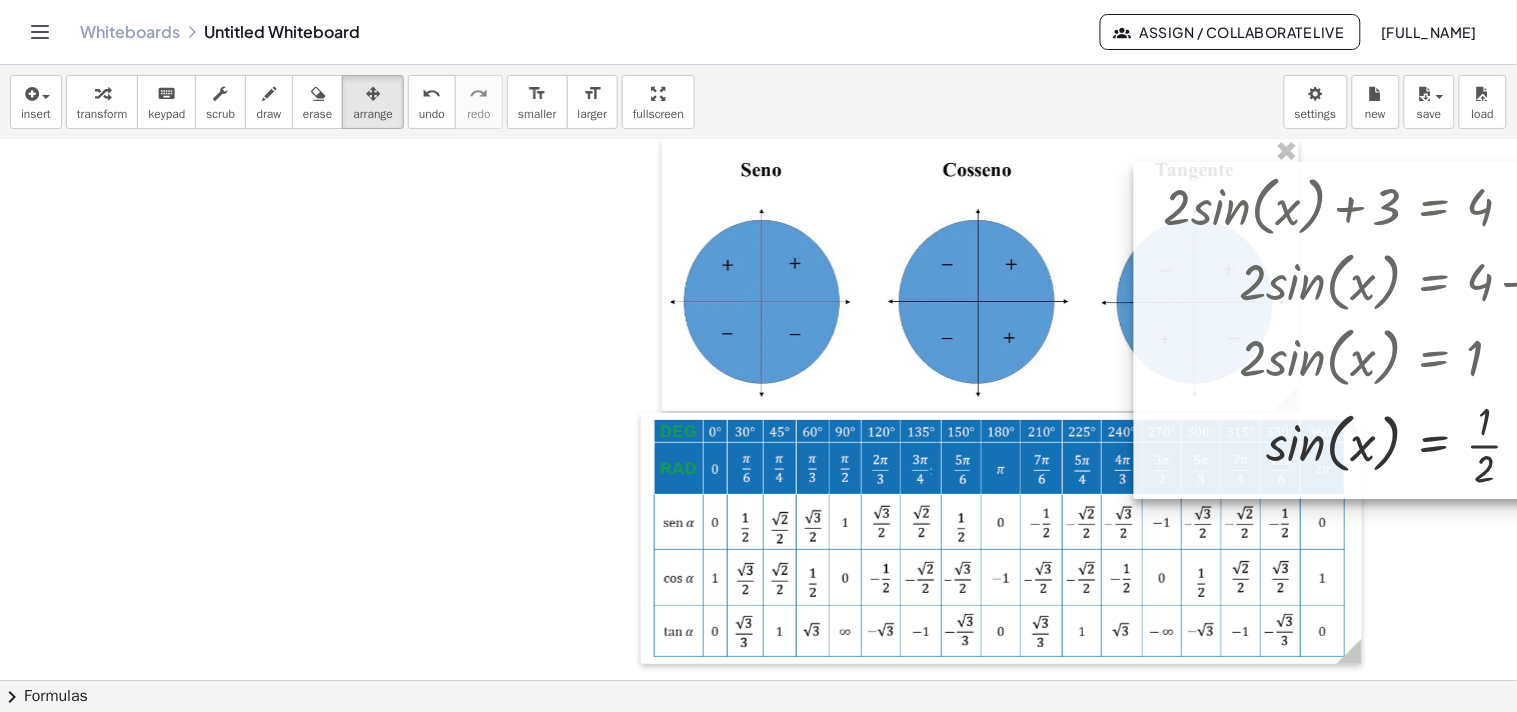 drag, startPoint x: 473, startPoint y: 306, endPoint x: 1458, endPoint y: 324, distance: 985.1644 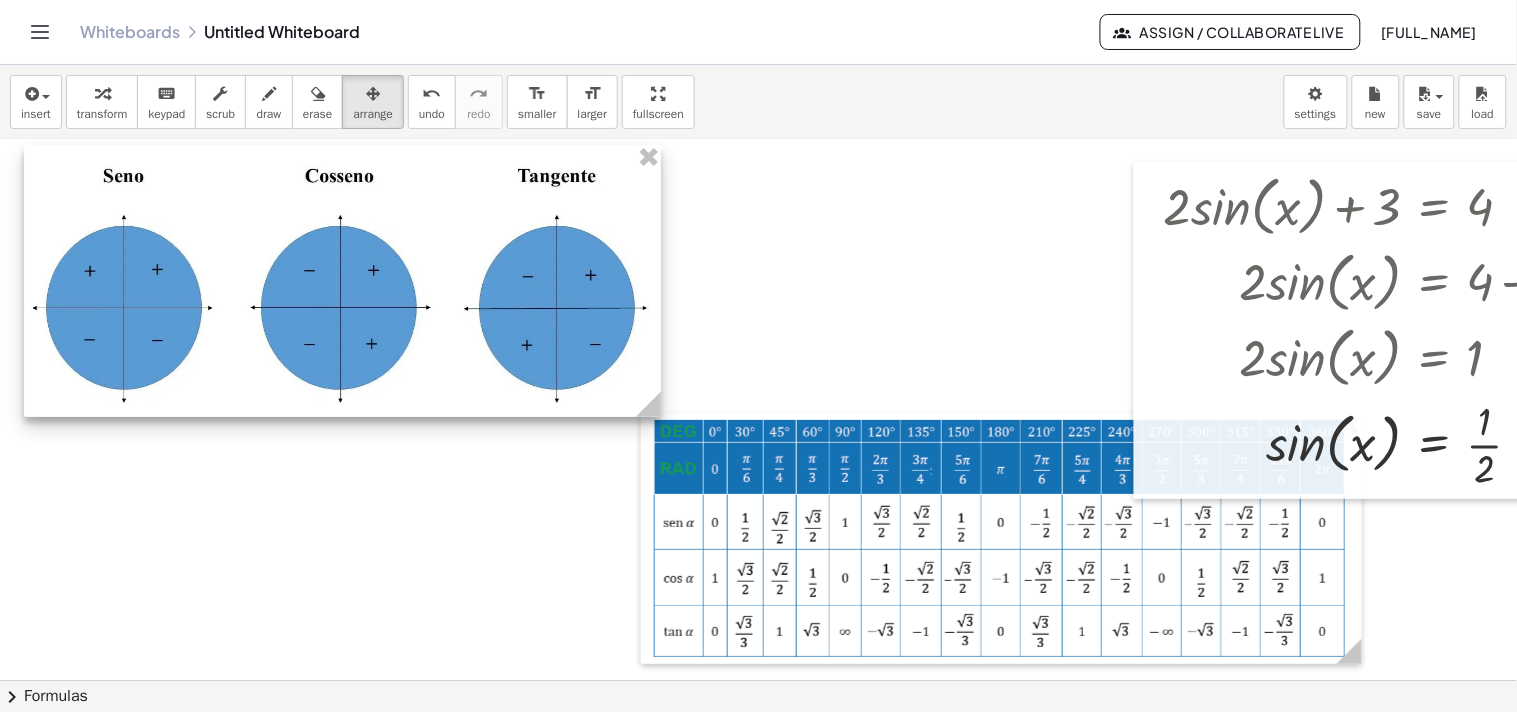 drag, startPoint x: 962, startPoint y: 271, endPoint x: 327, endPoint y: 277, distance: 635.0283 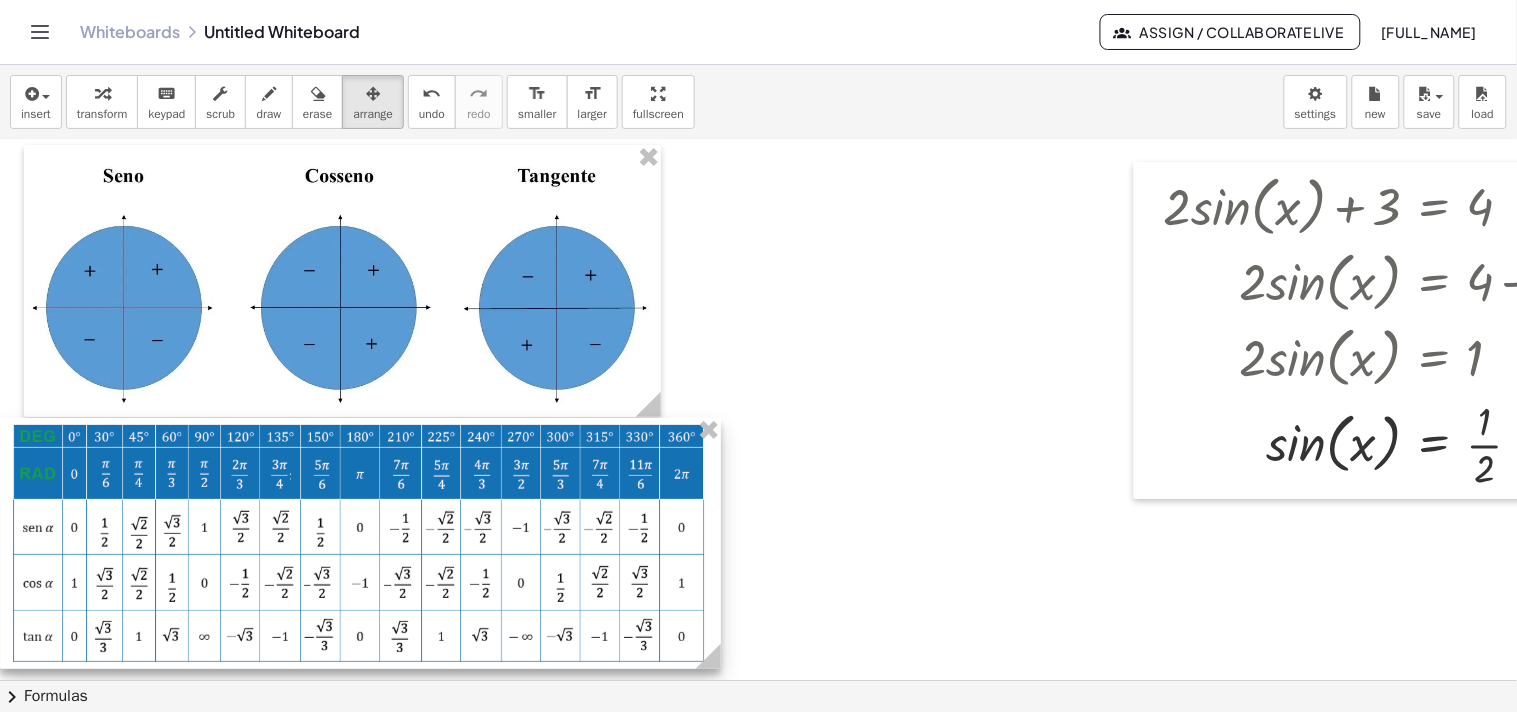 drag, startPoint x: 831, startPoint y: 555, endPoint x: 151, endPoint y: 560, distance: 680.0184 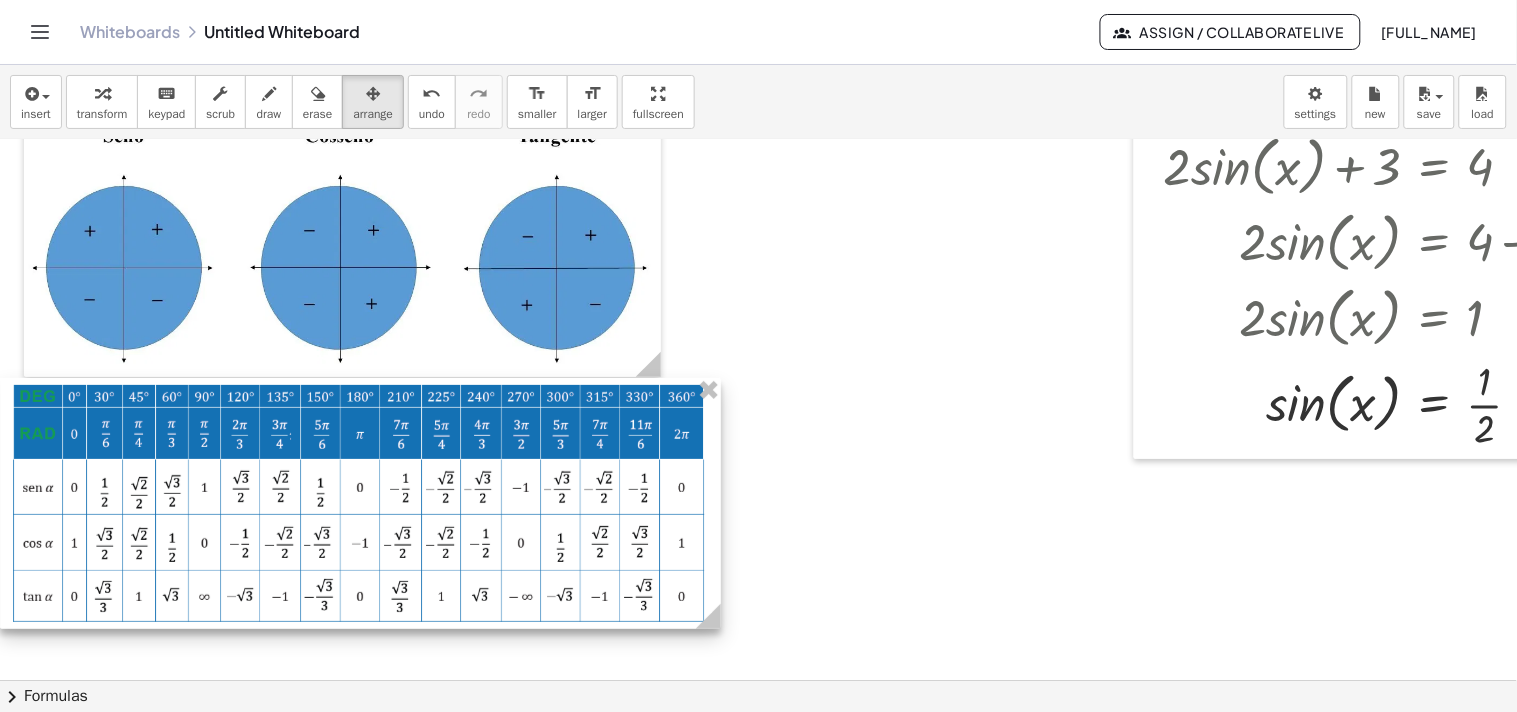 scroll, scrollTop: 50, scrollLeft: 0, axis: vertical 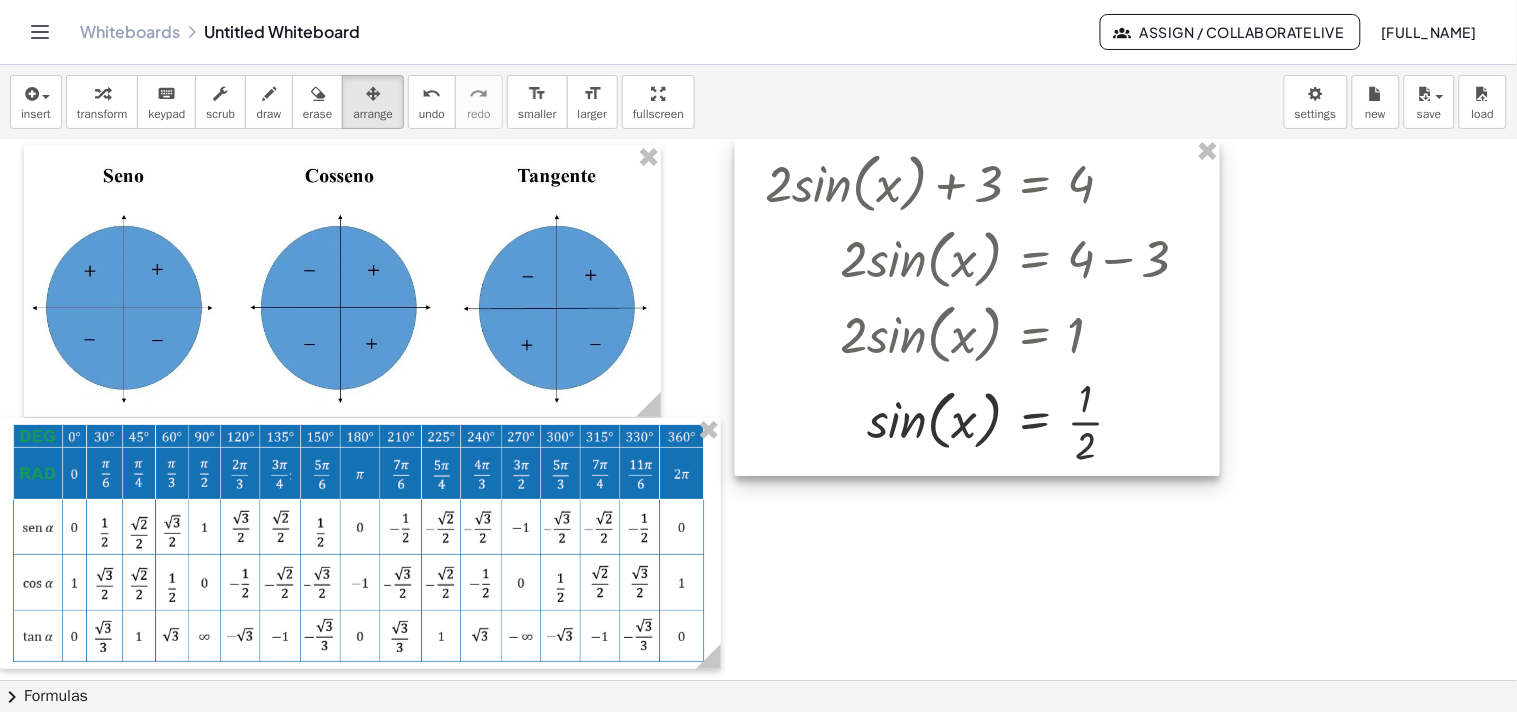 drag, startPoint x: 1251, startPoint y: 345, endPoint x: 851, endPoint y: 322, distance: 400.6607 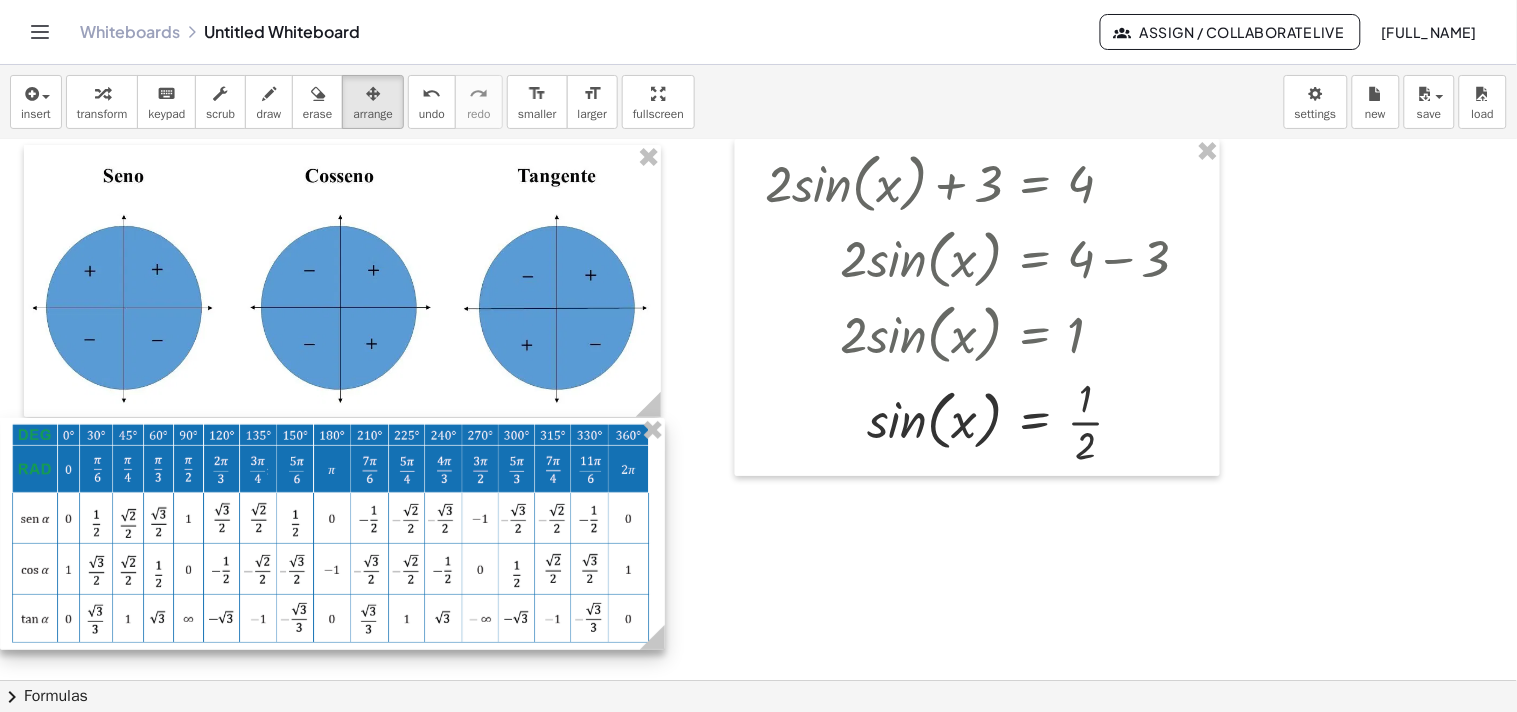 drag, startPoint x: 717, startPoint y: 657, endPoint x: 658, endPoint y: 655, distance: 59.03389 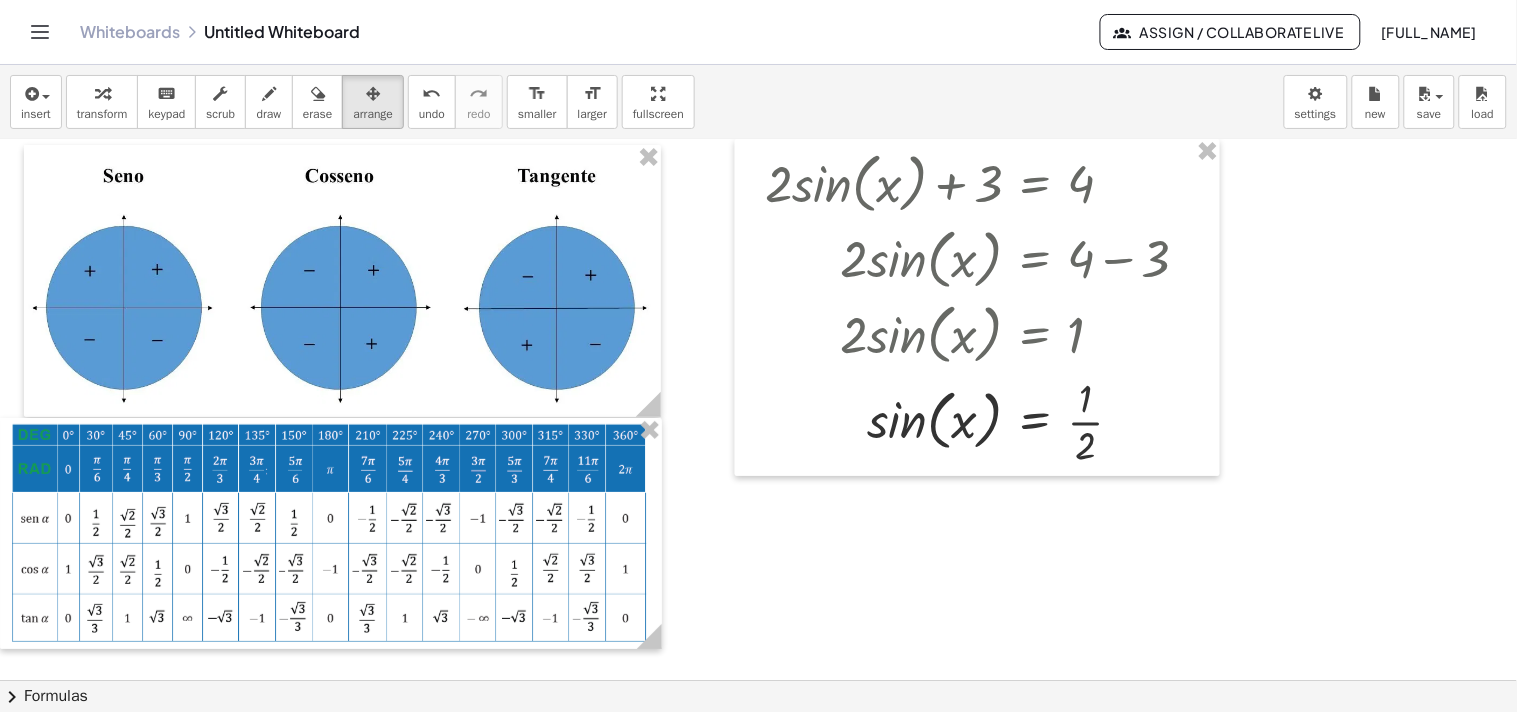 click at bounding box center [812, 630] 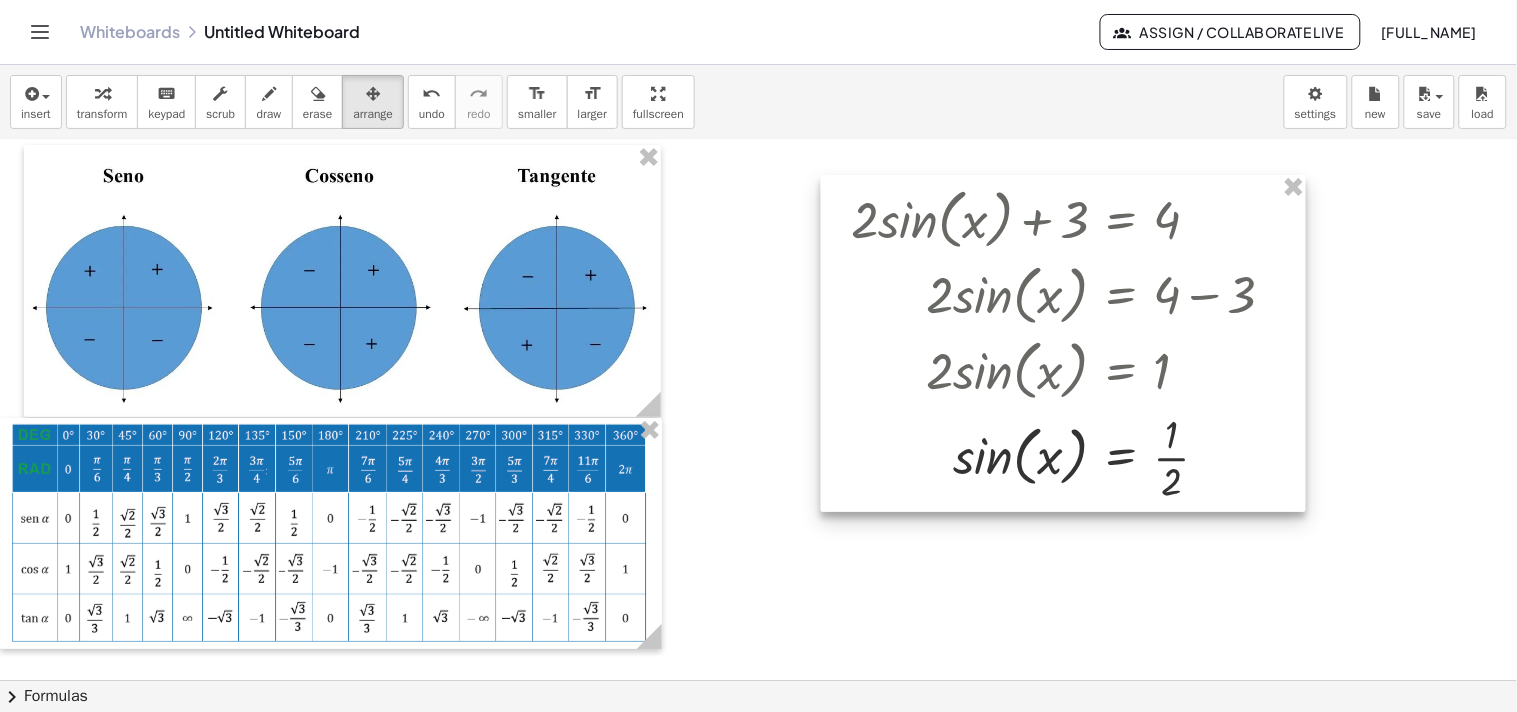drag, startPoint x: 1028, startPoint y: 323, endPoint x: 1123, endPoint y: 360, distance: 101.950966 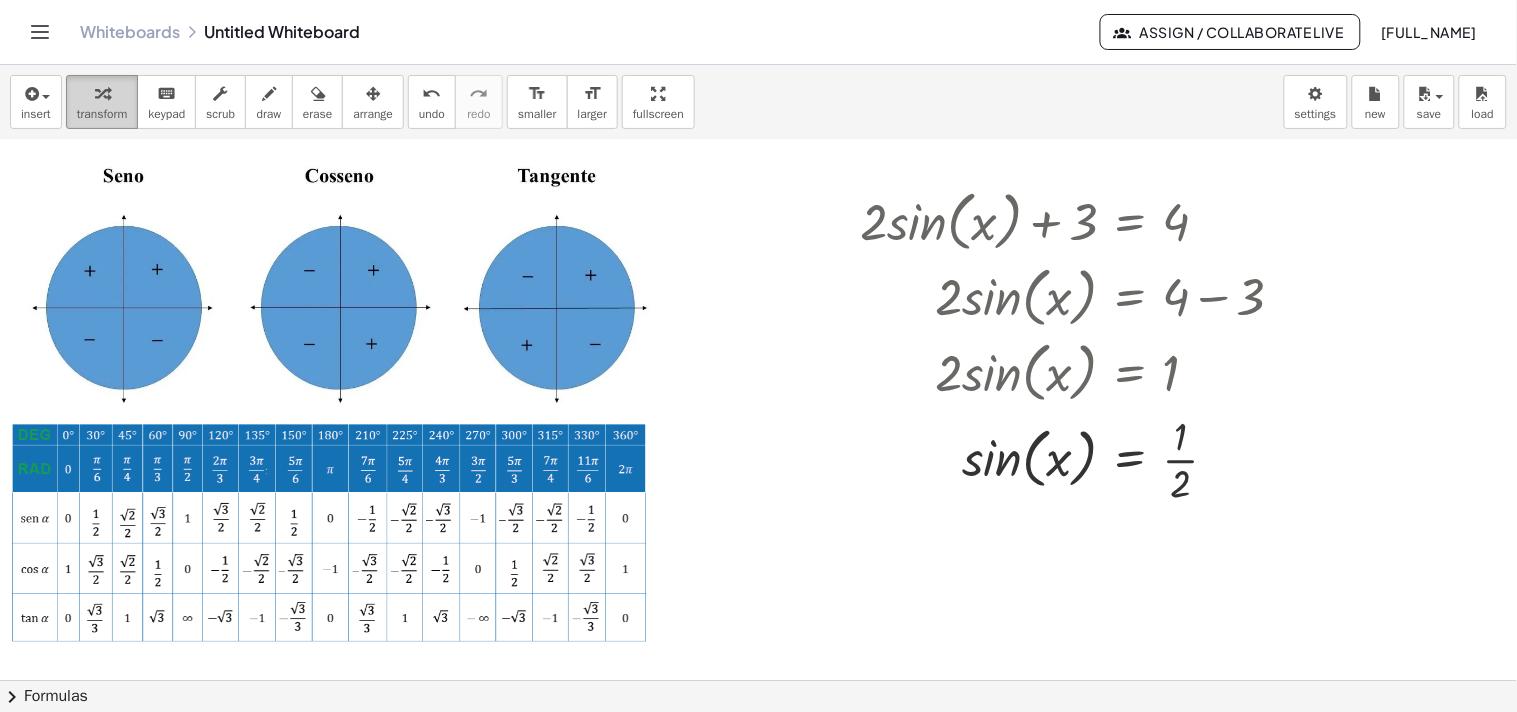 click on "transform" at bounding box center [102, 114] 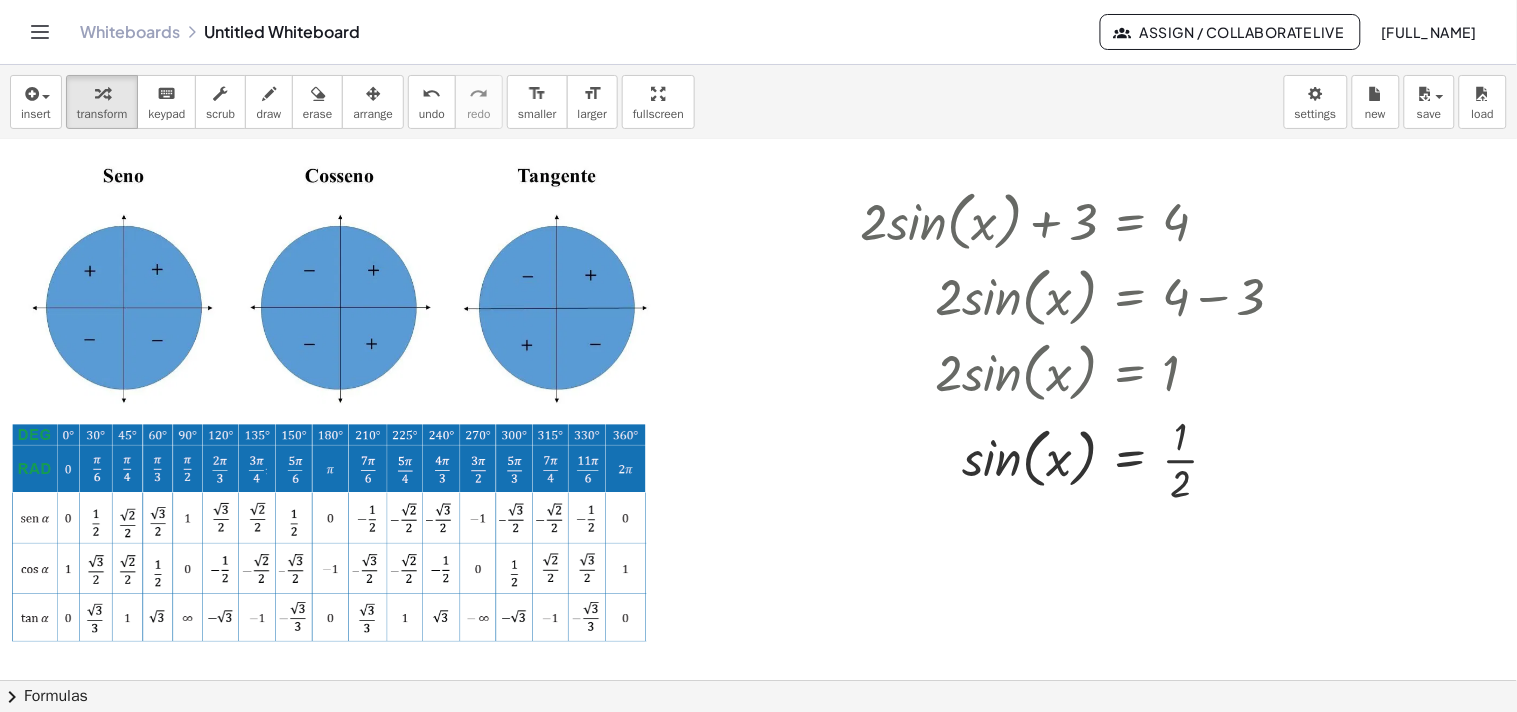 click at bounding box center [812, 630] 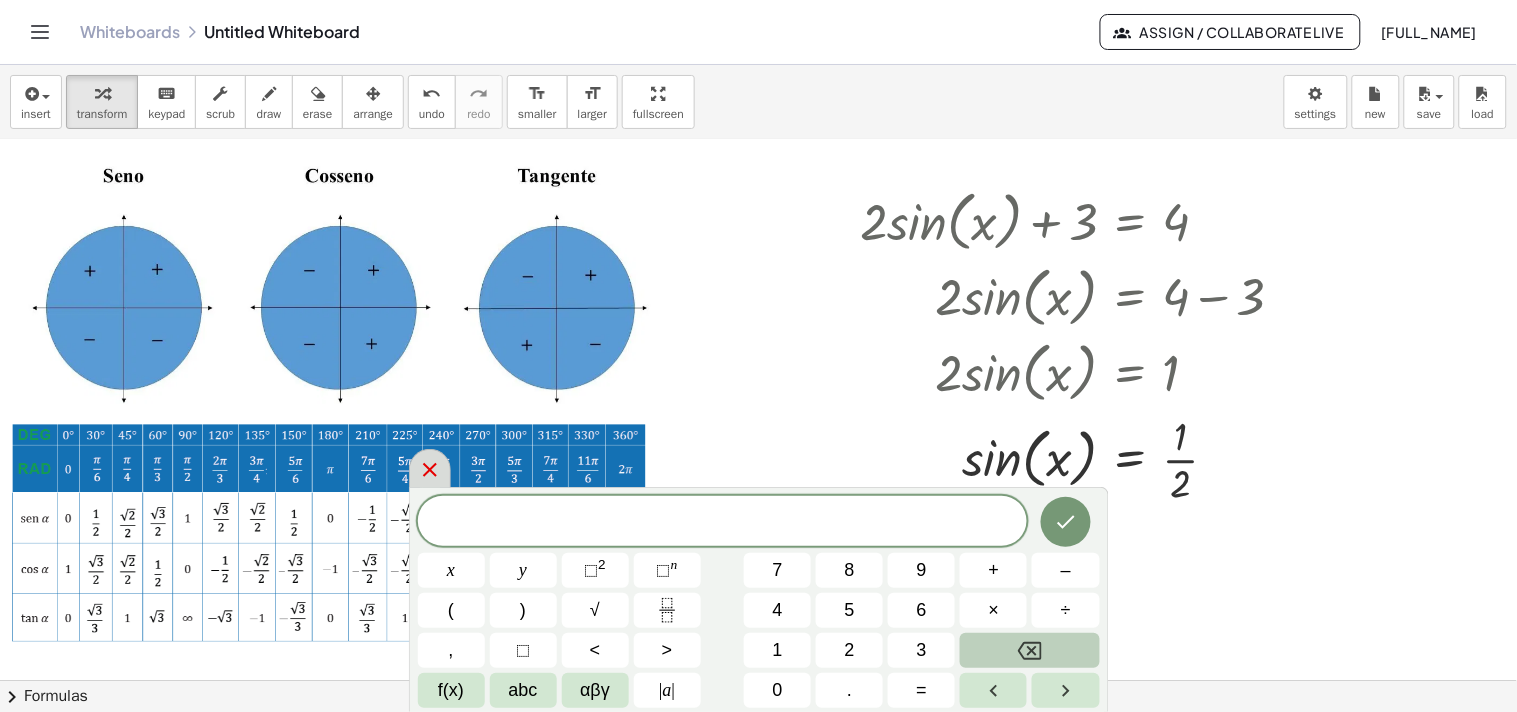 click 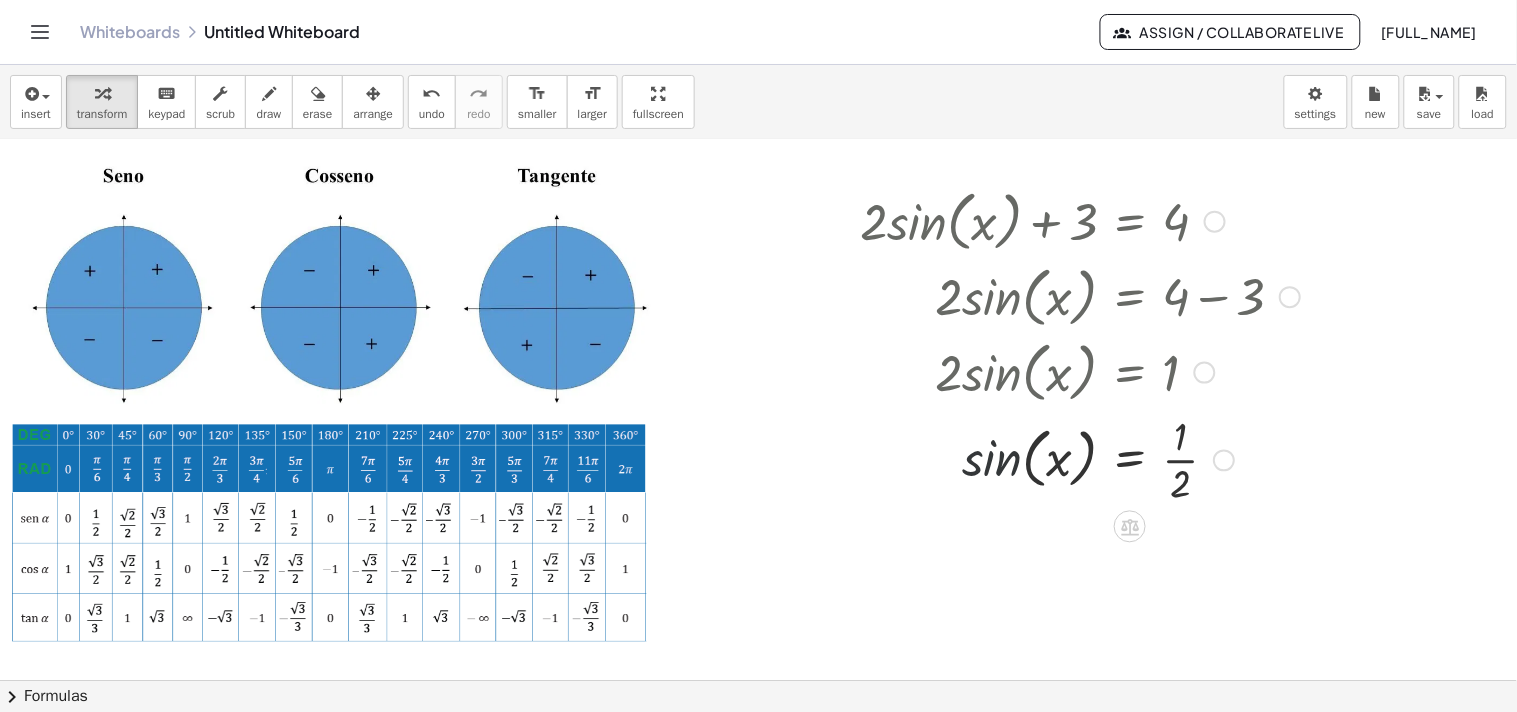 click at bounding box center (1080, 459) 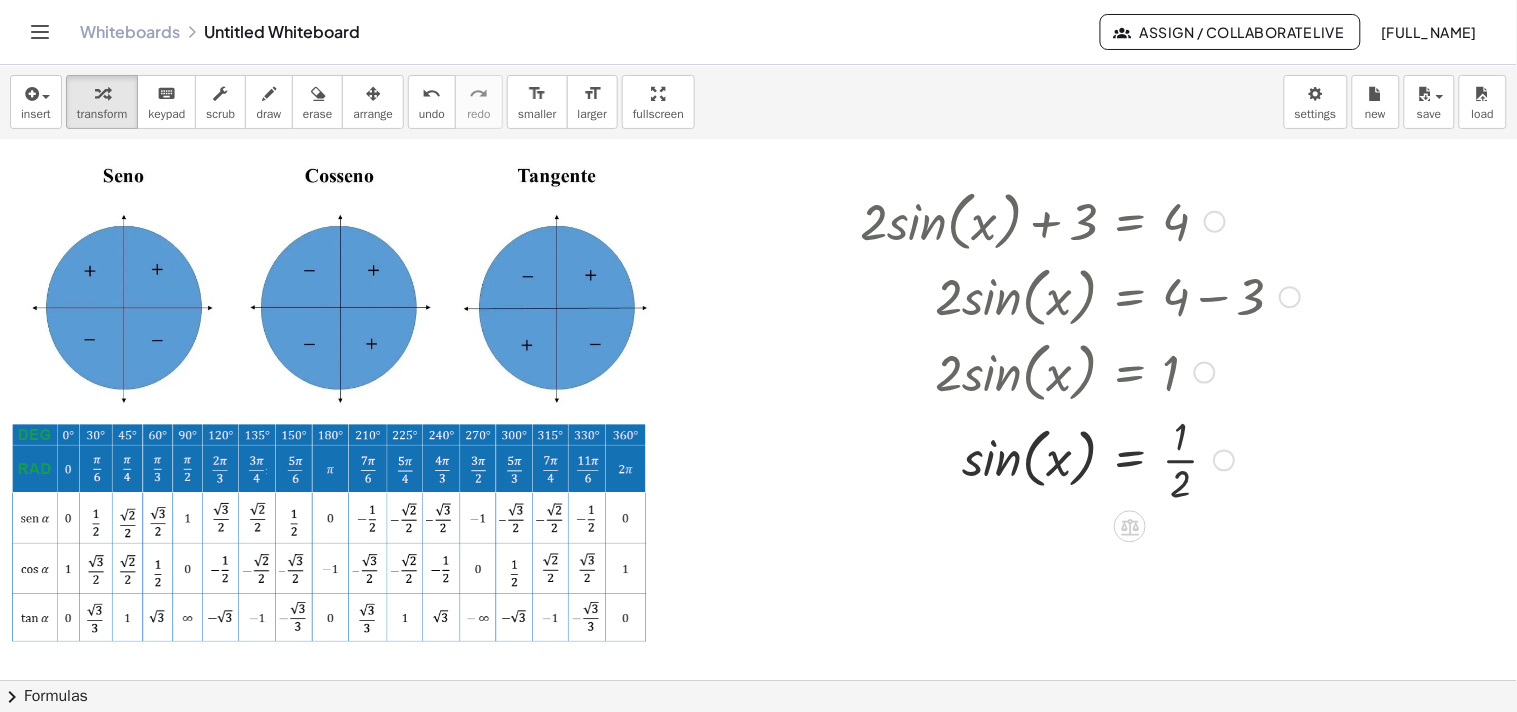 click at bounding box center (1080, 459) 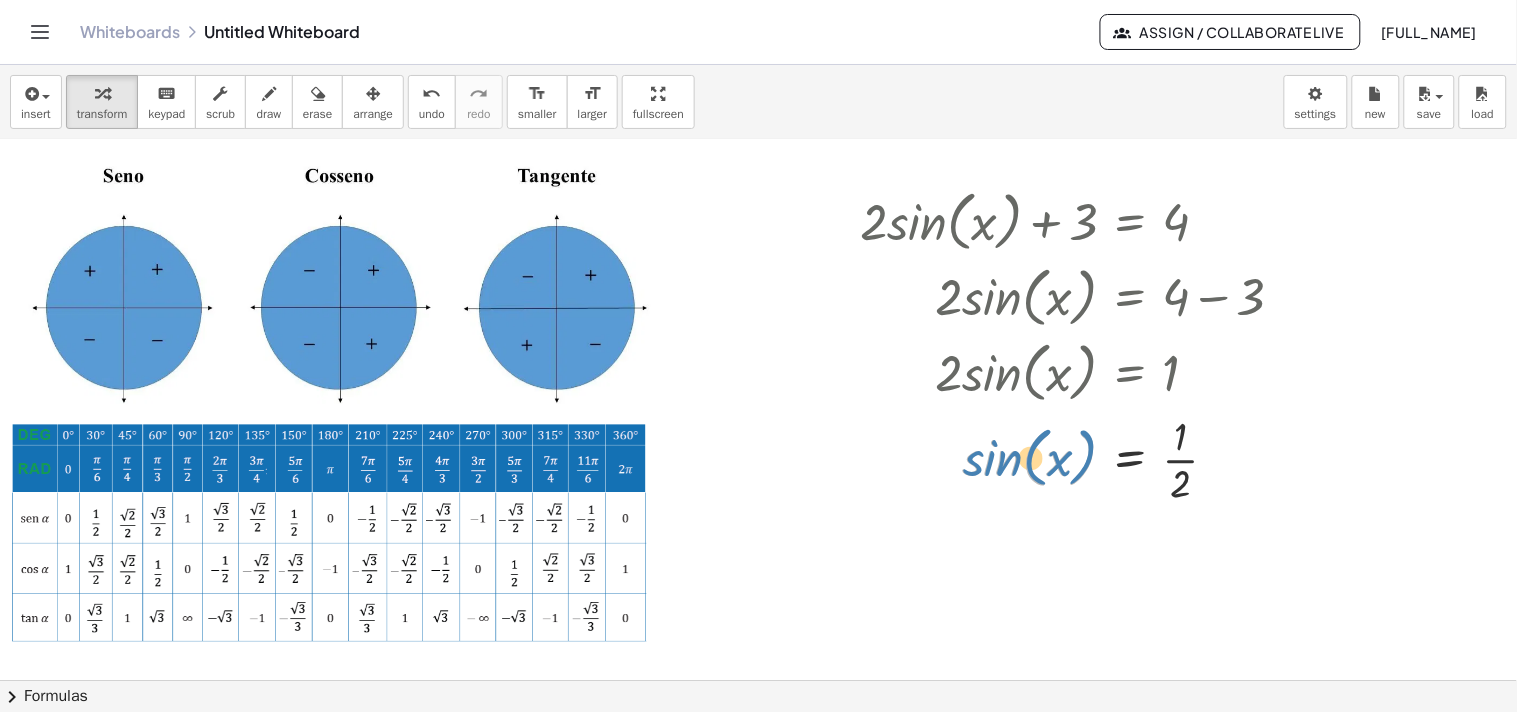 click at bounding box center (1080, 459) 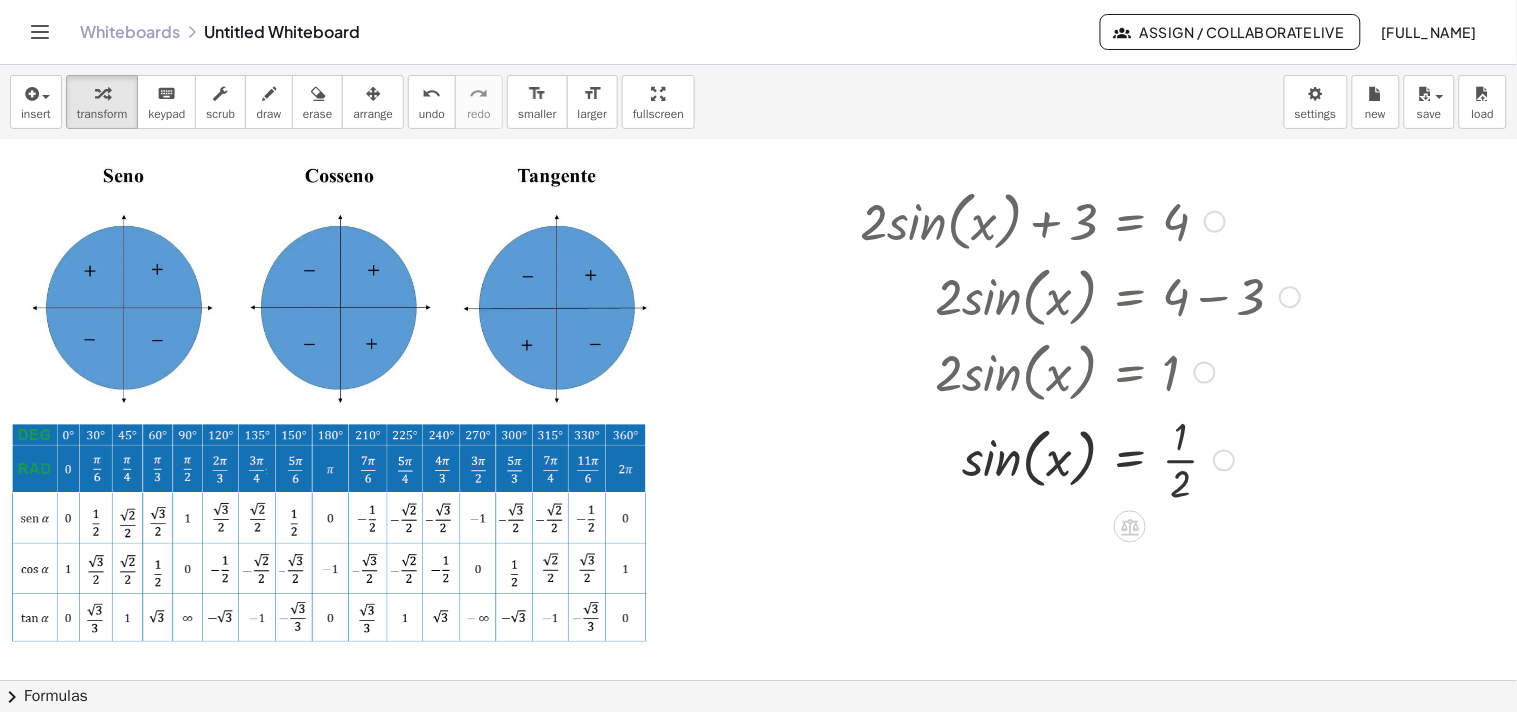 click at bounding box center (1080, 459) 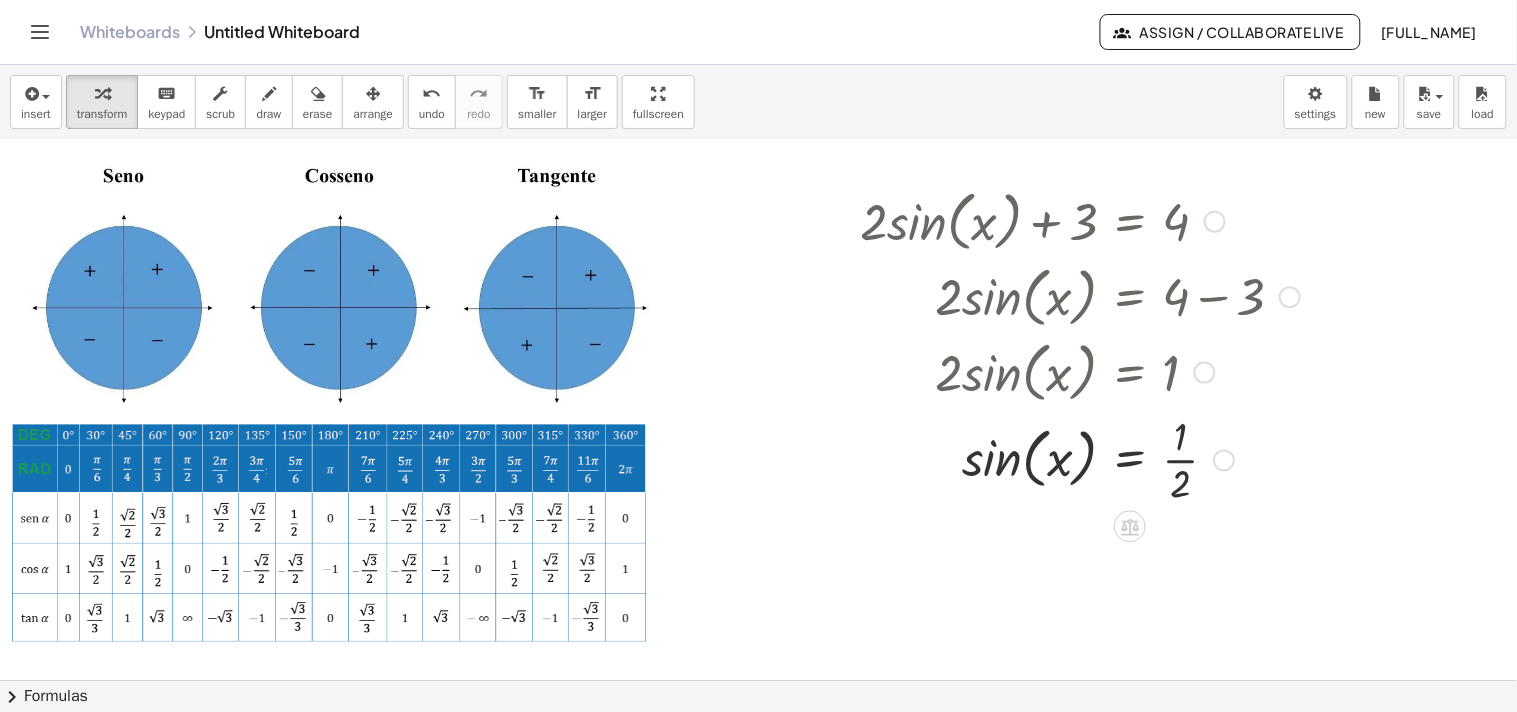 click at bounding box center [1080, 459] 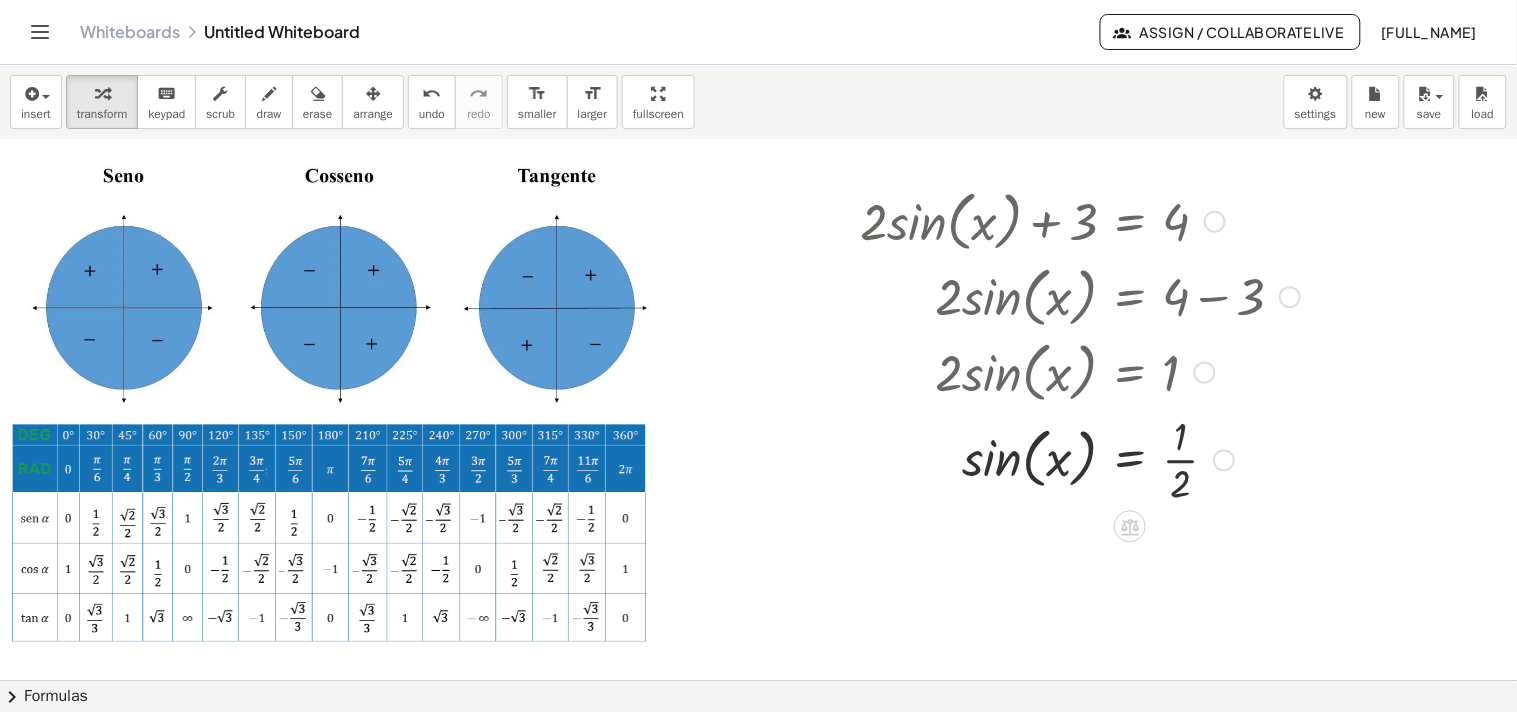 click at bounding box center [1080, 459] 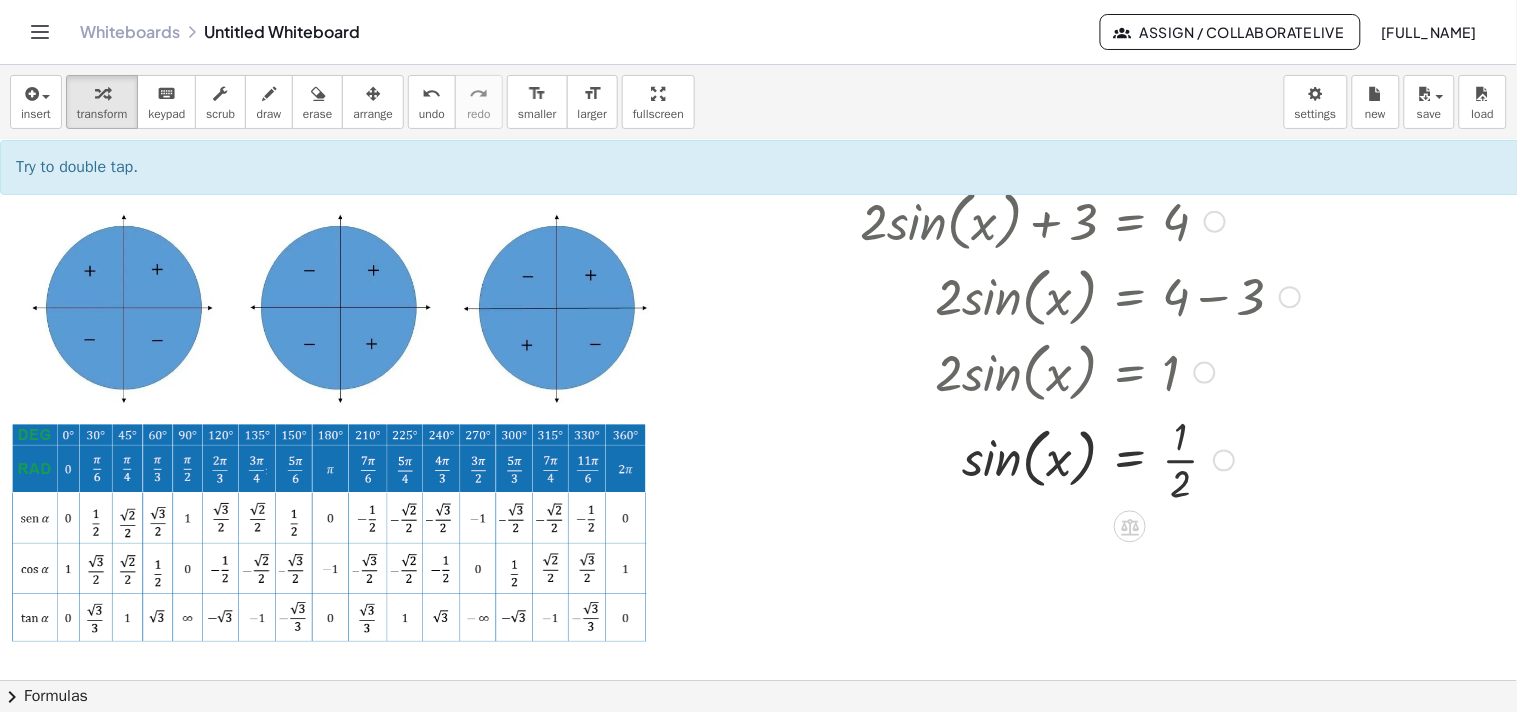 click 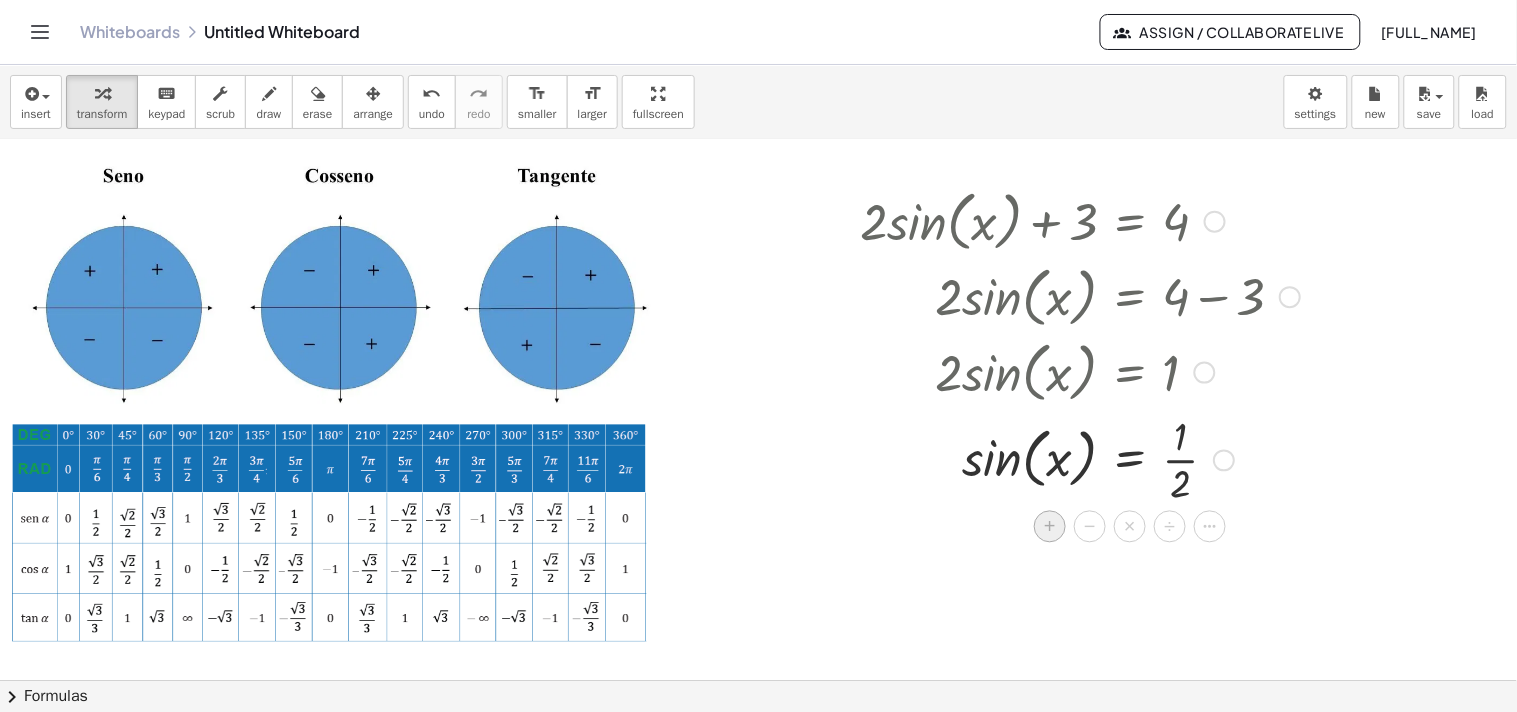 click on "+" at bounding box center [1050, 527] 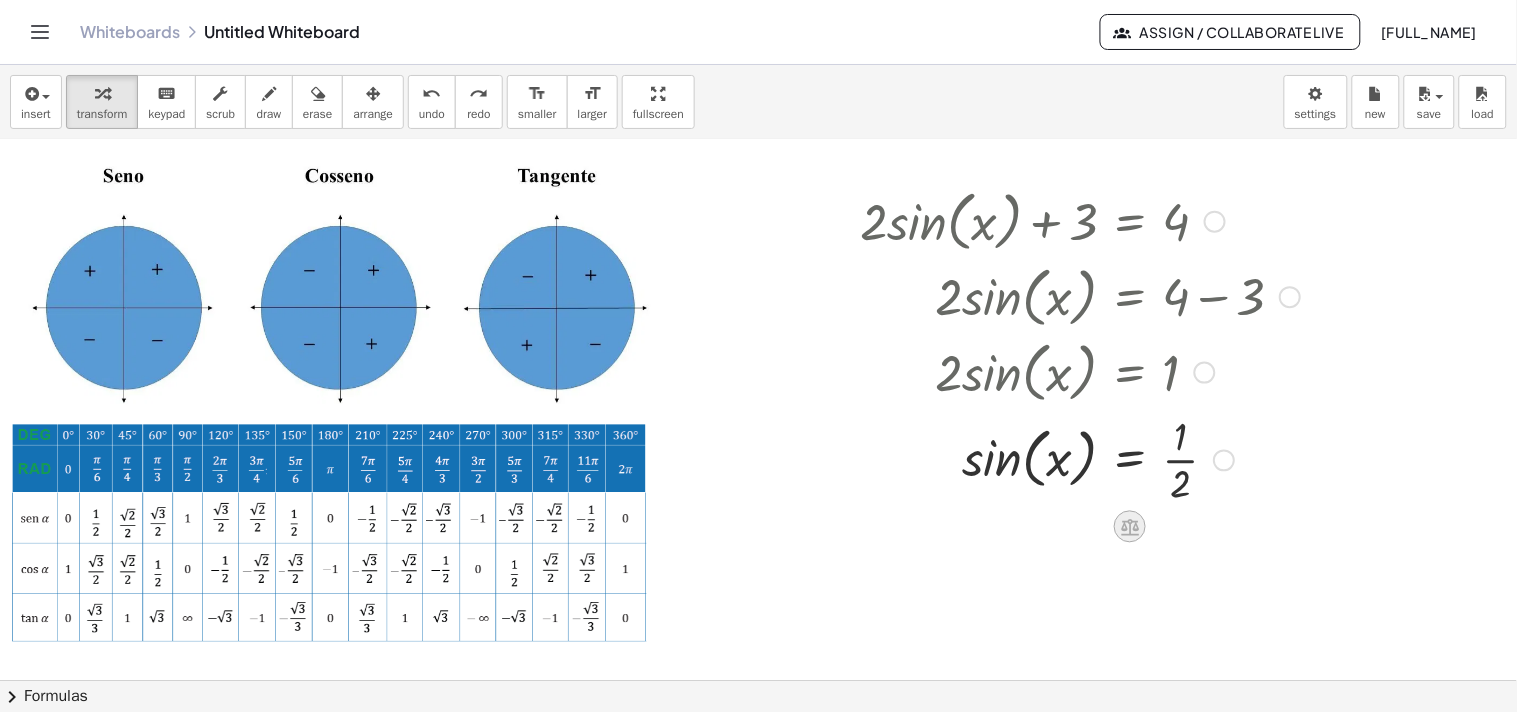 click at bounding box center (1130, 527) 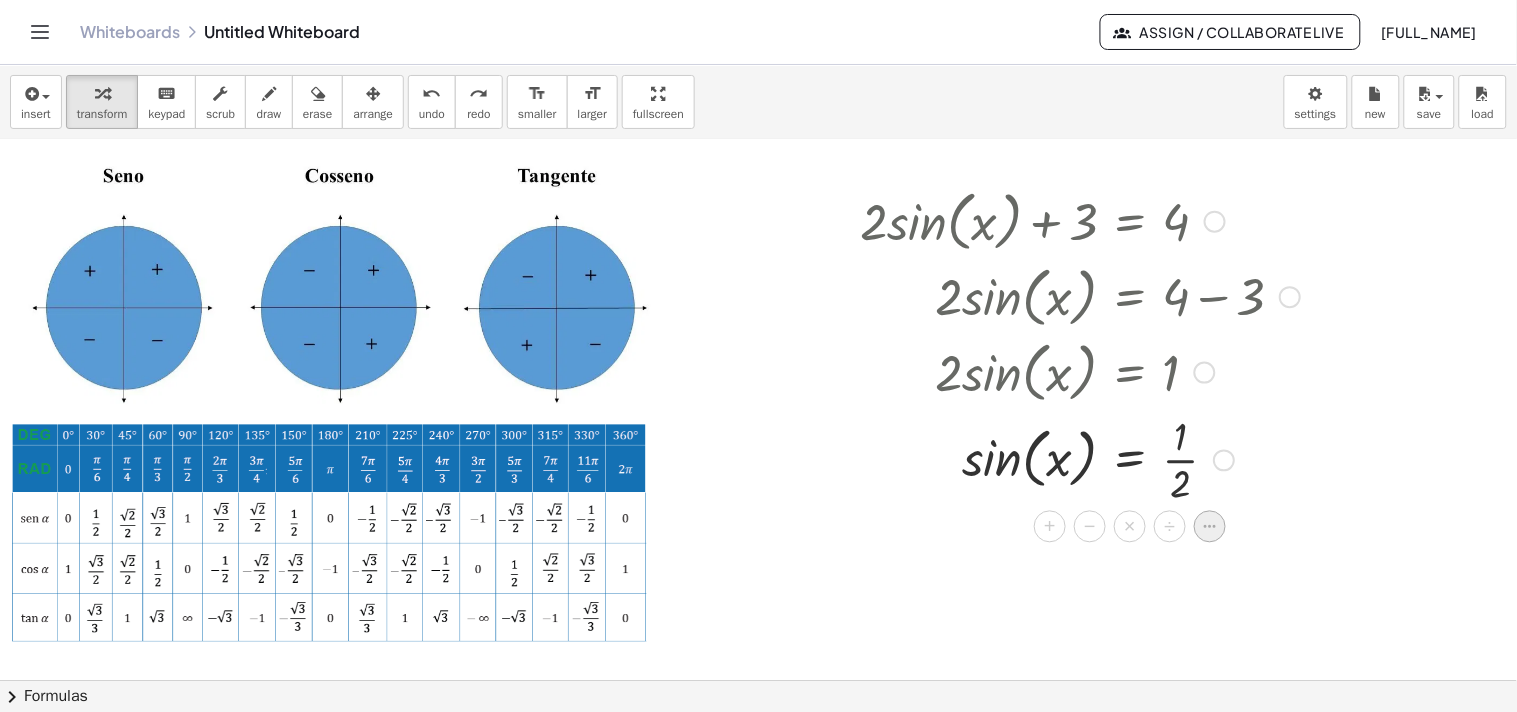 click at bounding box center (1210, 527) 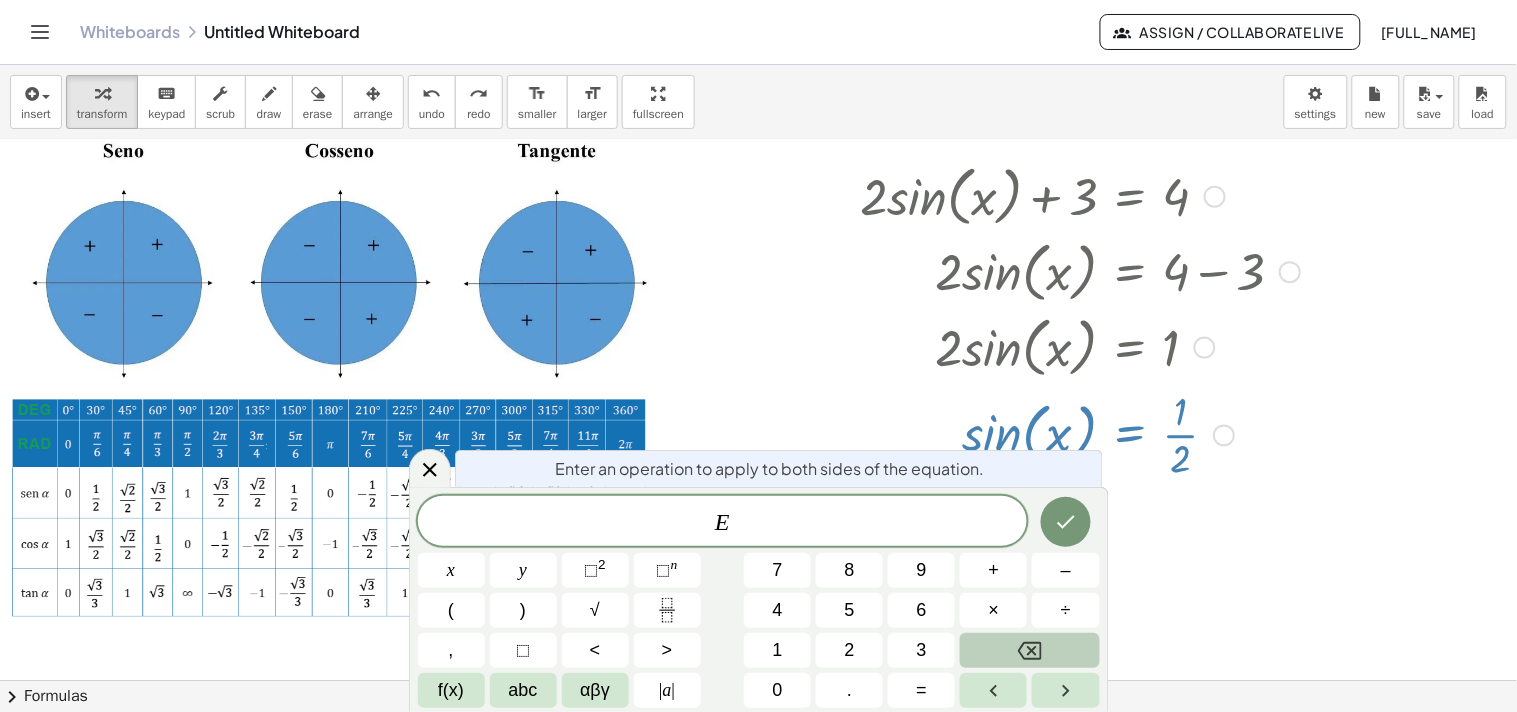 scroll, scrollTop: 76, scrollLeft: 0, axis: vertical 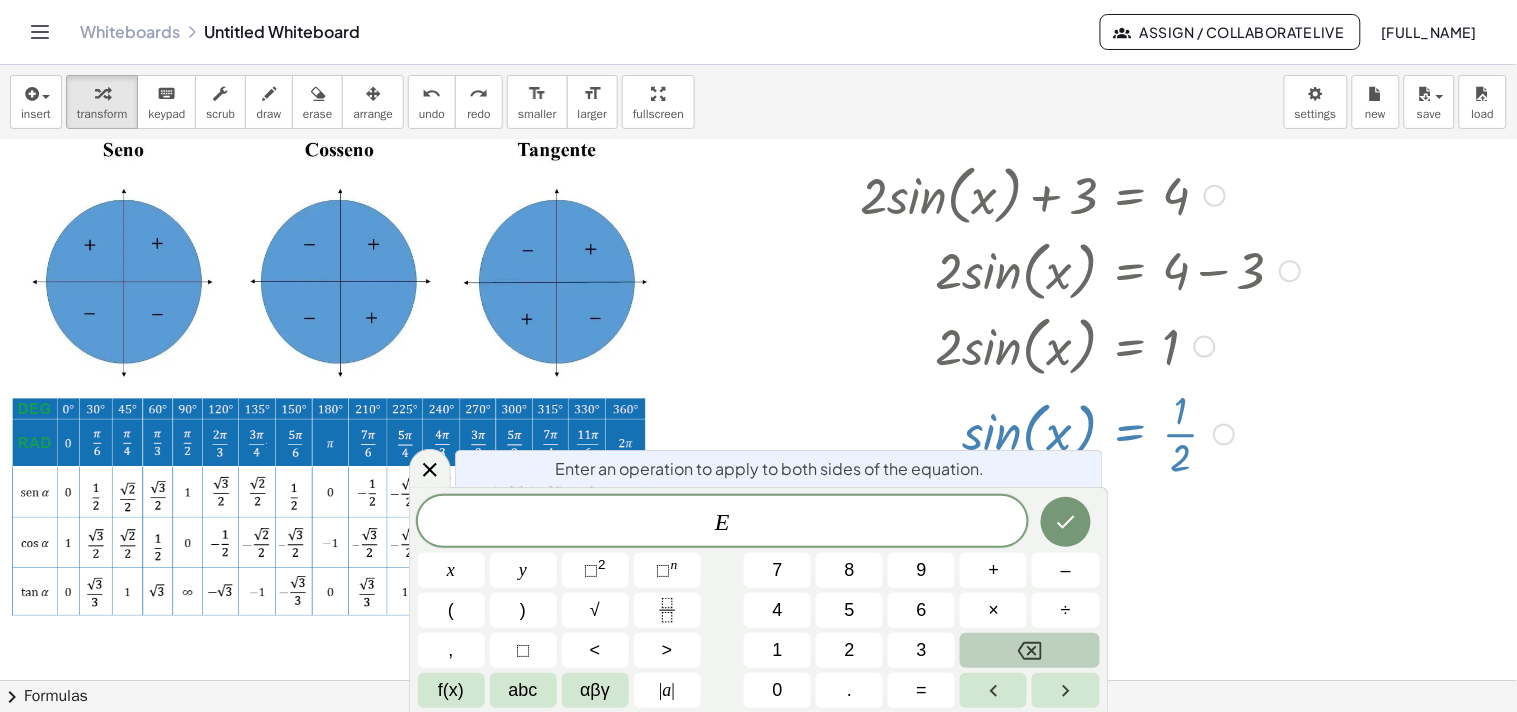 click 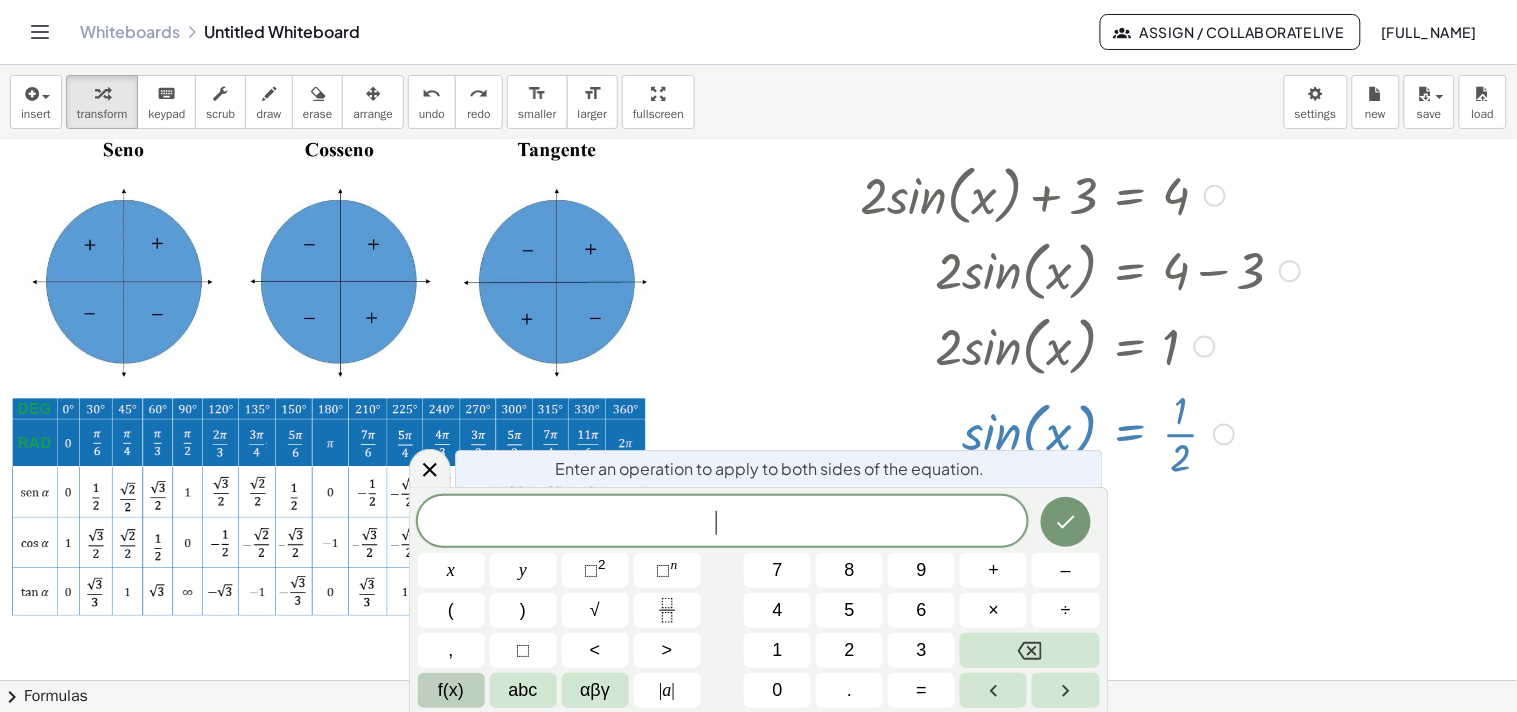 click on "f(x)" at bounding box center [451, 690] 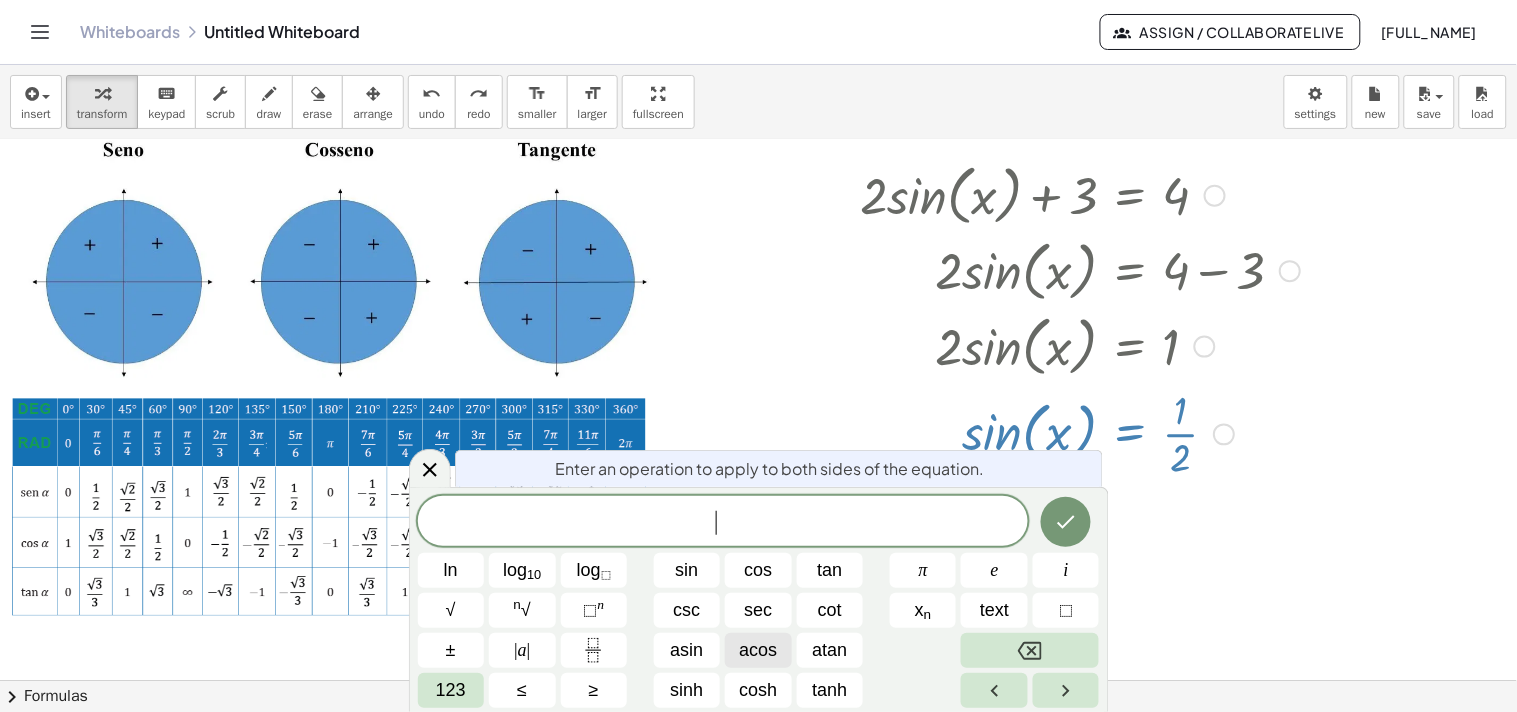 click on "acos" at bounding box center (758, 650) 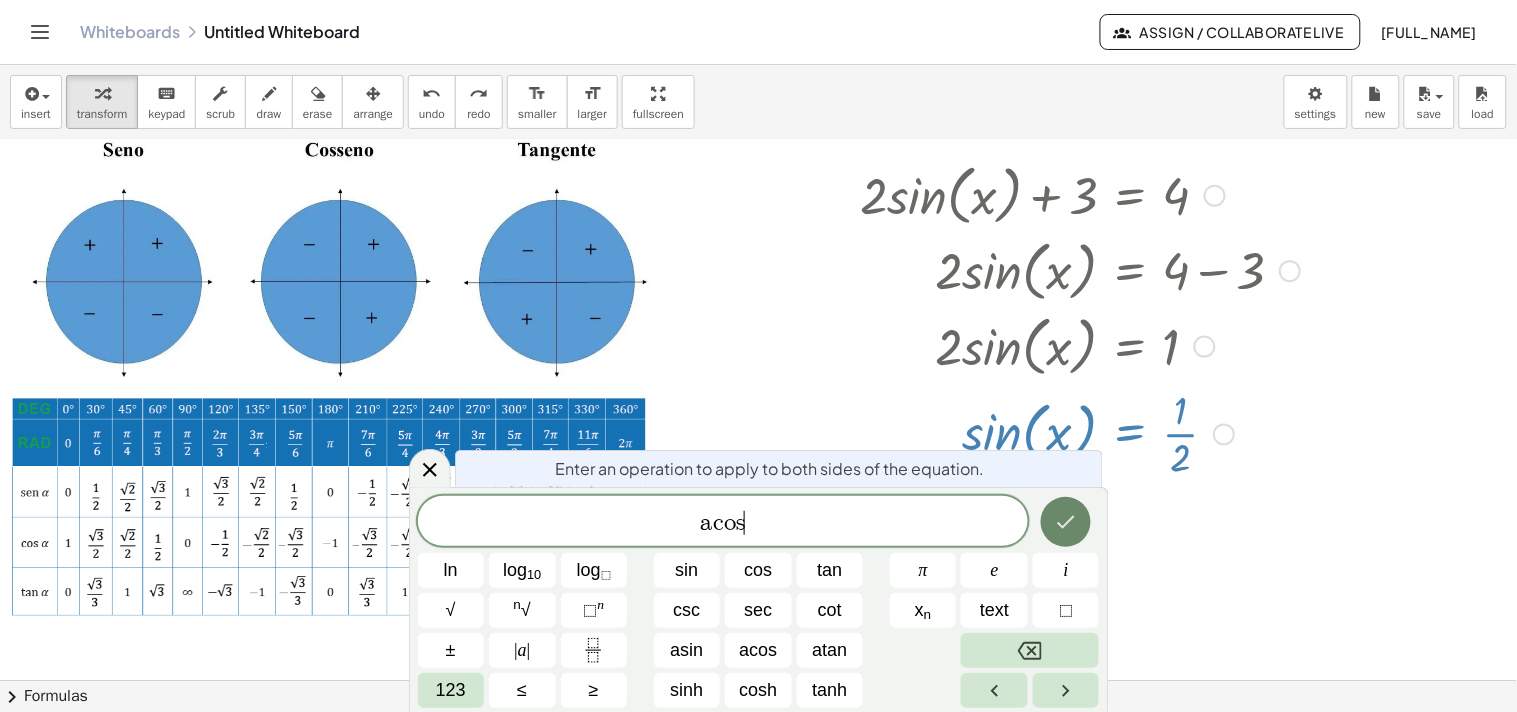 click 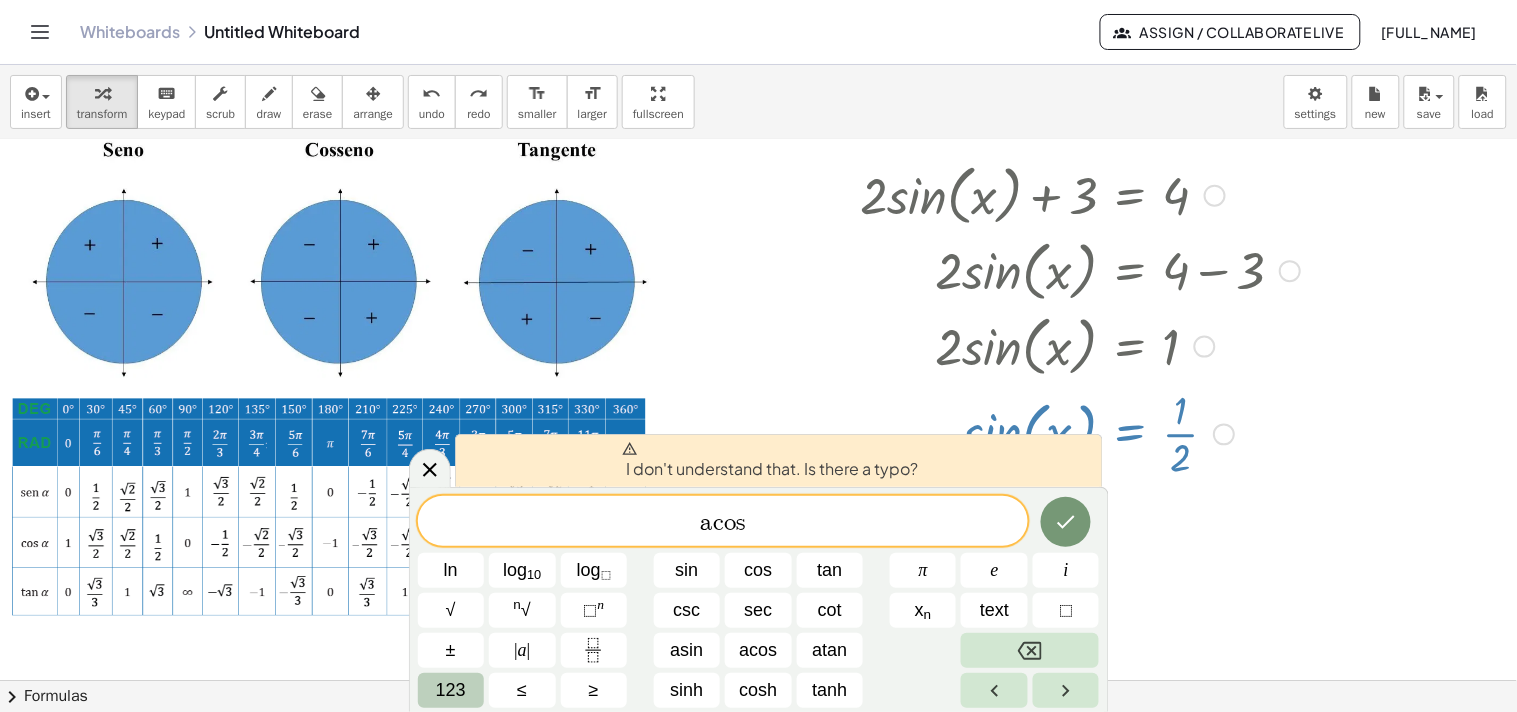 click on "123" at bounding box center (451, 690) 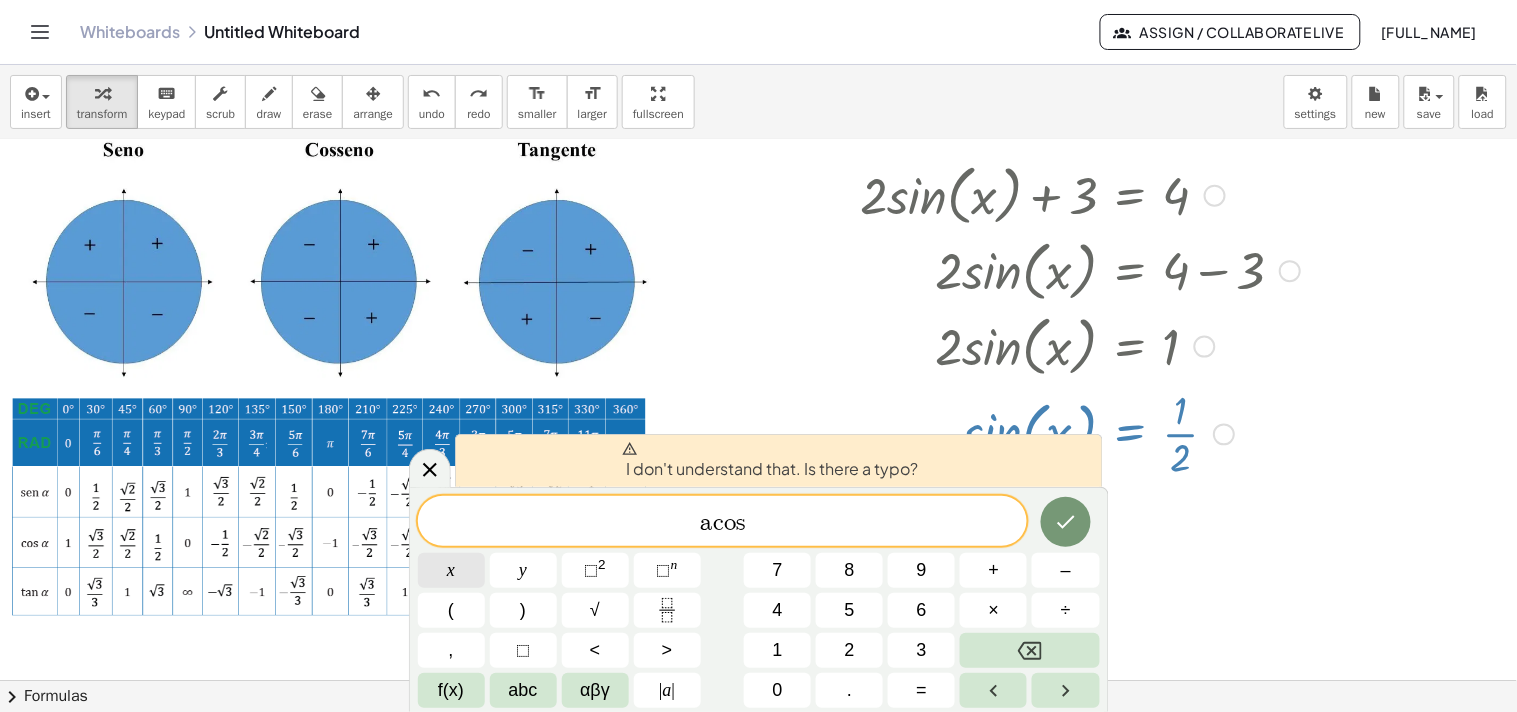 click on "x" at bounding box center [451, 570] 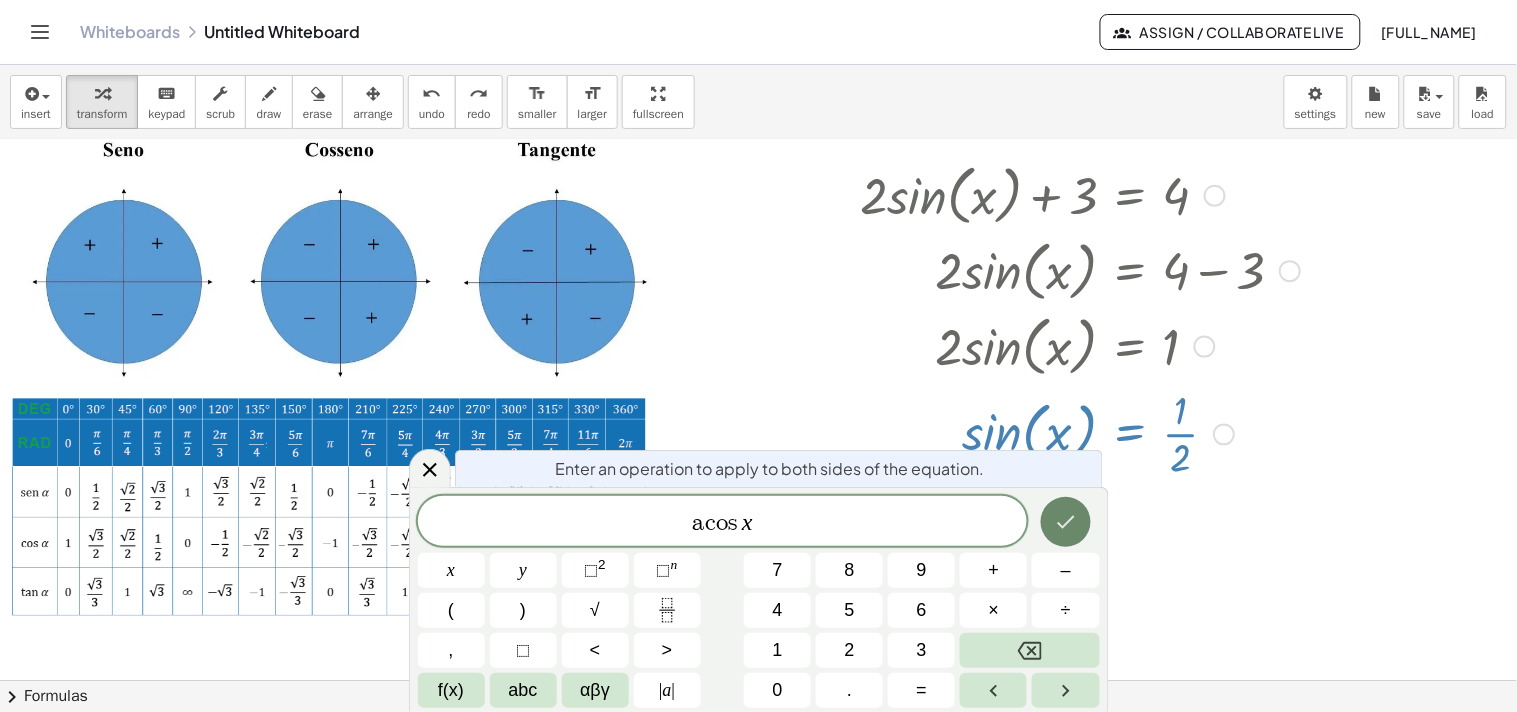 click 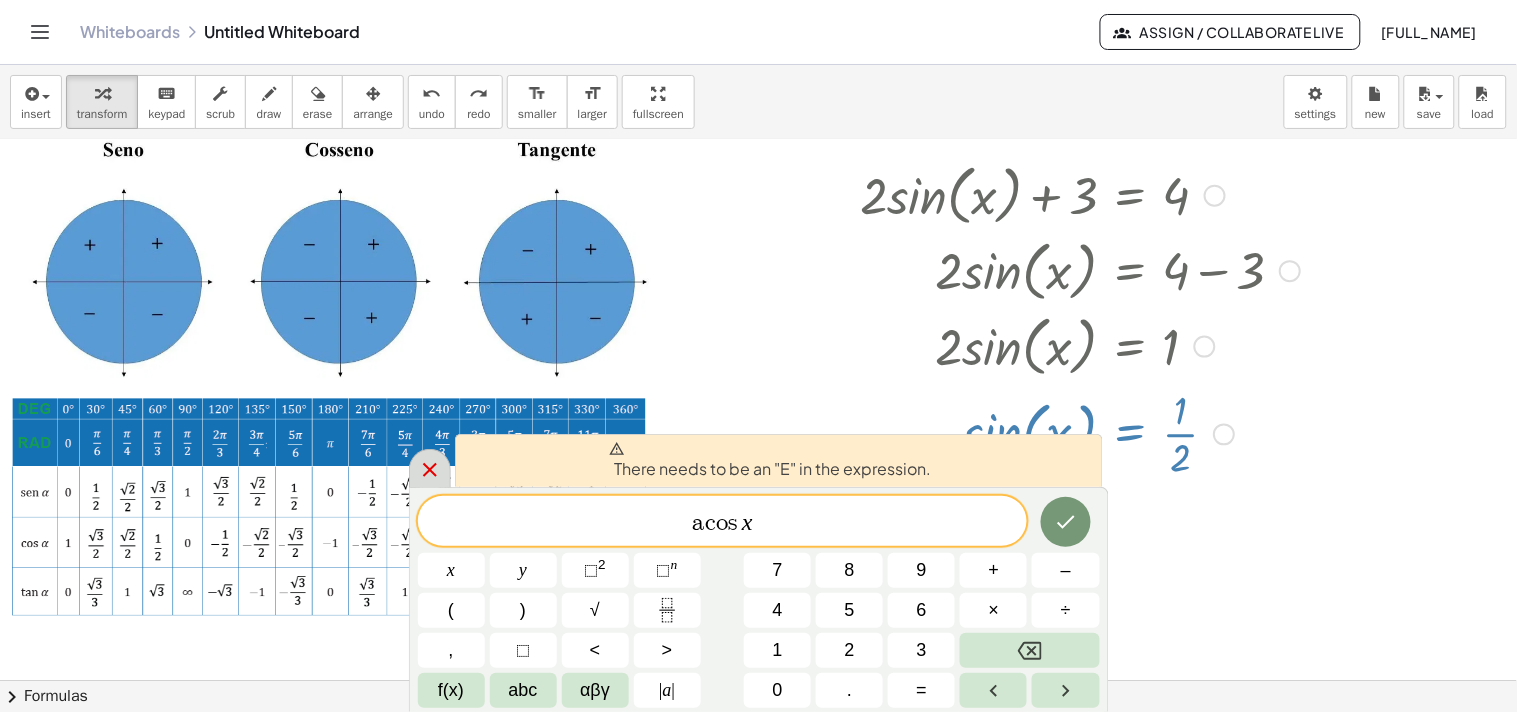 click 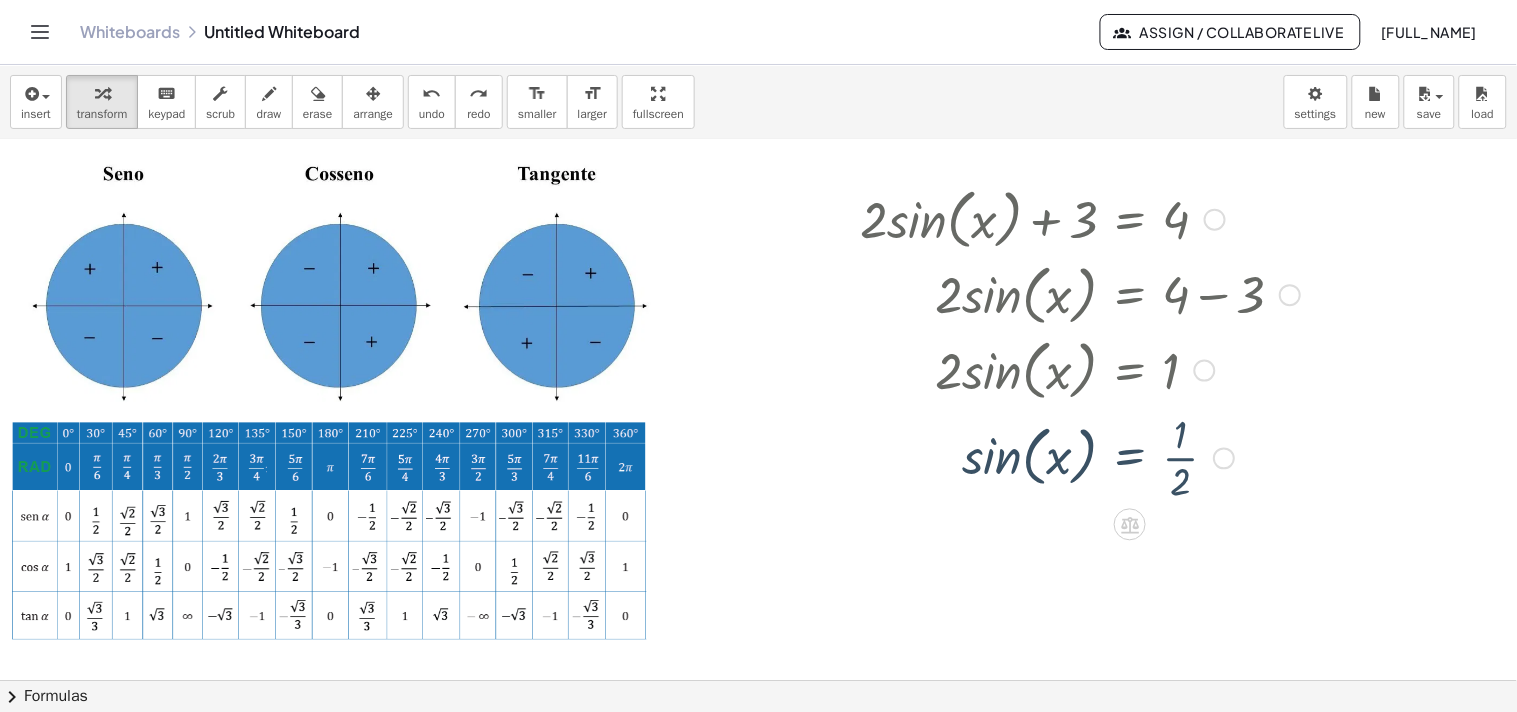 scroll, scrollTop: 50, scrollLeft: 0, axis: vertical 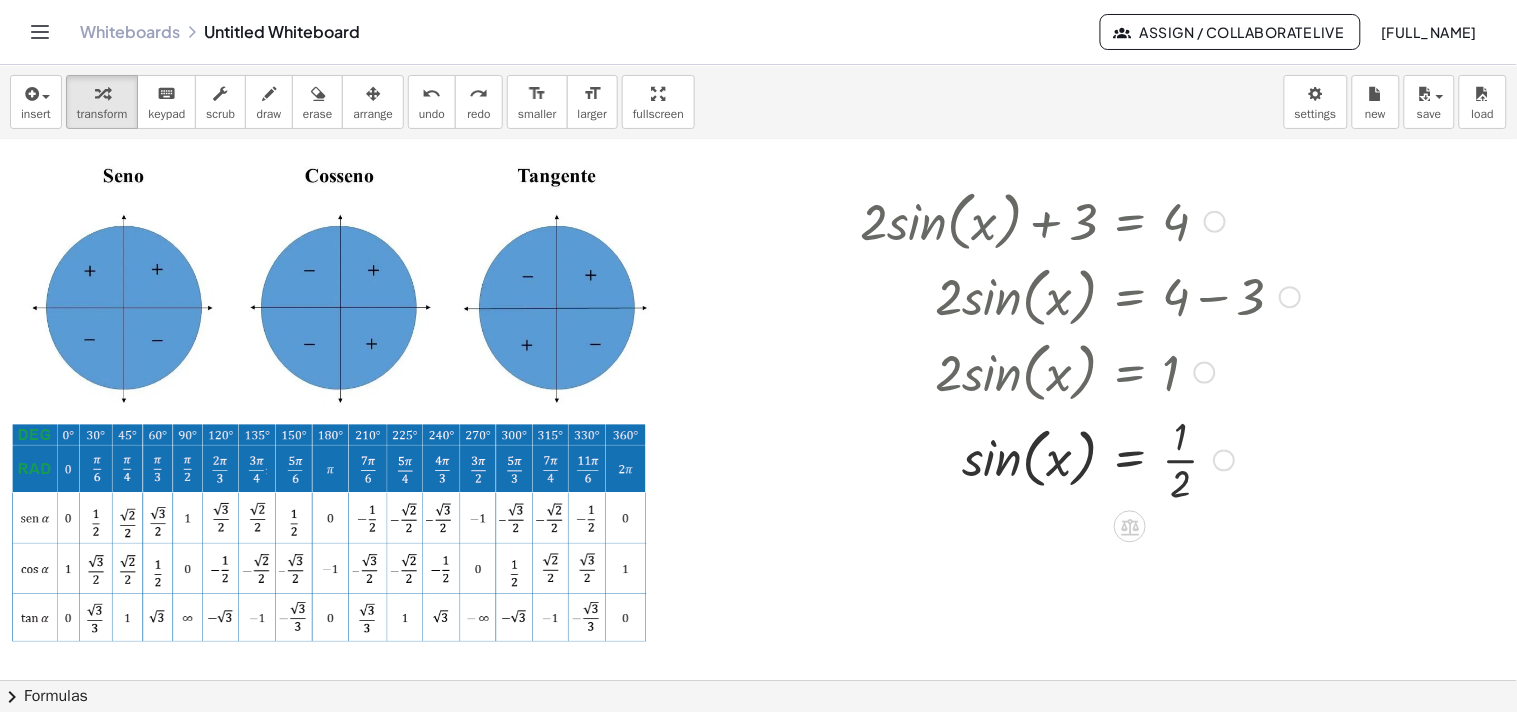click at bounding box center (1080, 459) 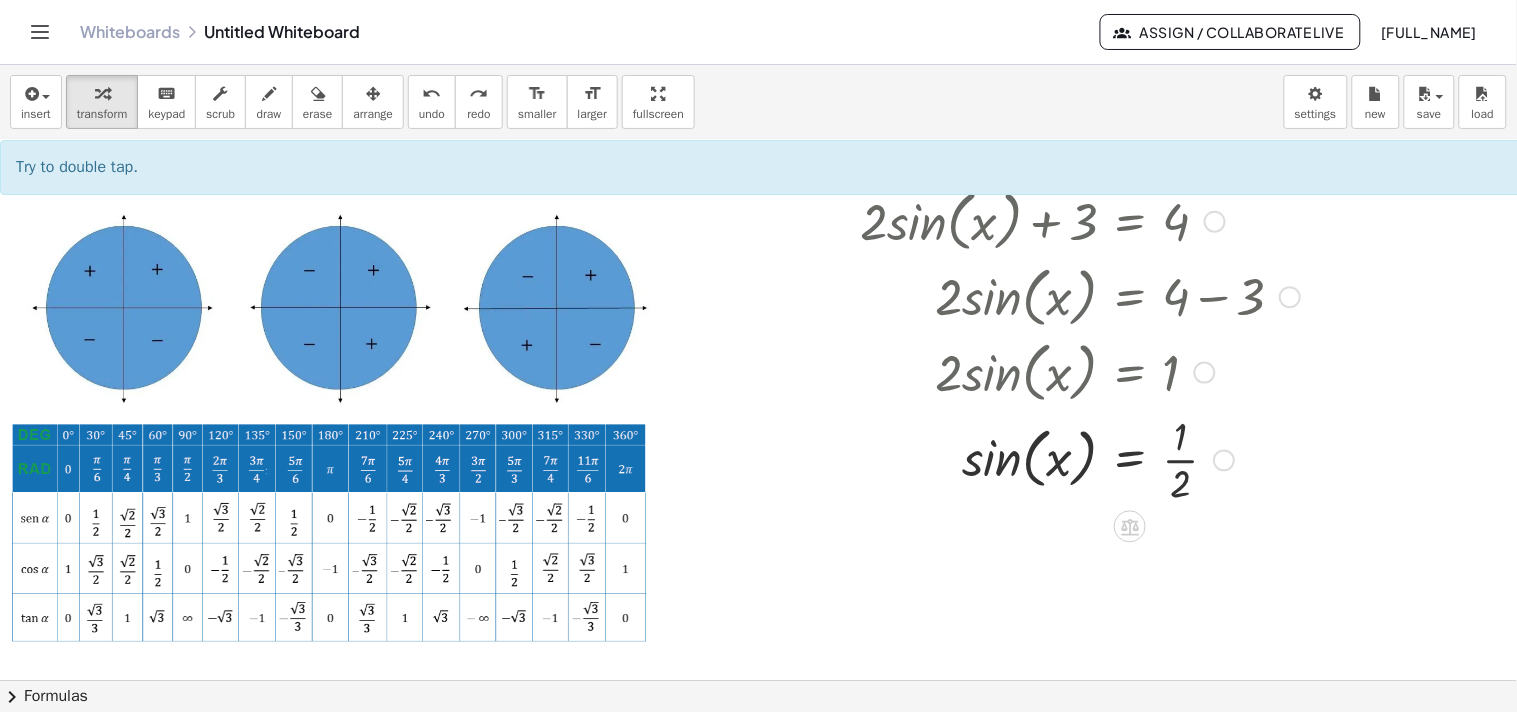 click at bounding box center [1224, 461] 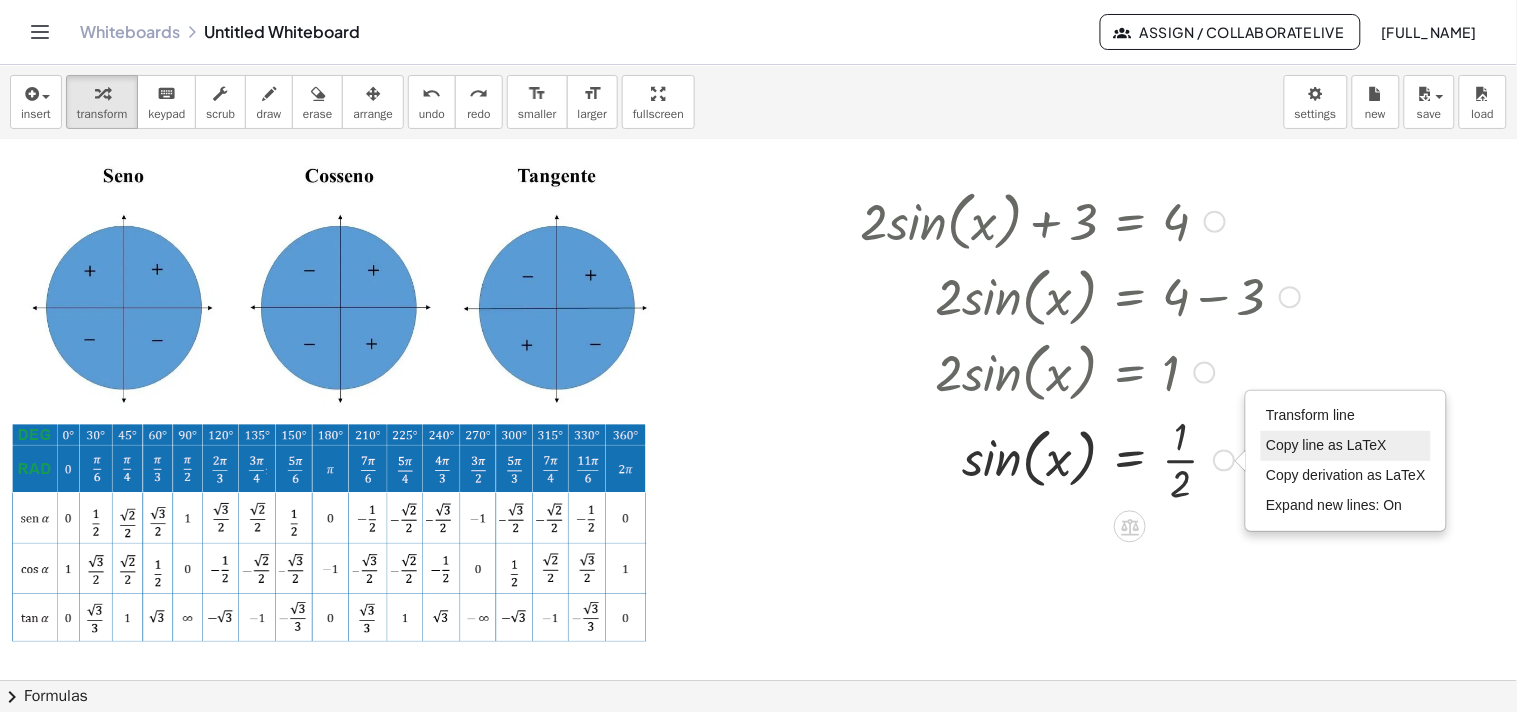 click on "Copy line as LaTeX" at bounding box center (1326, 445) 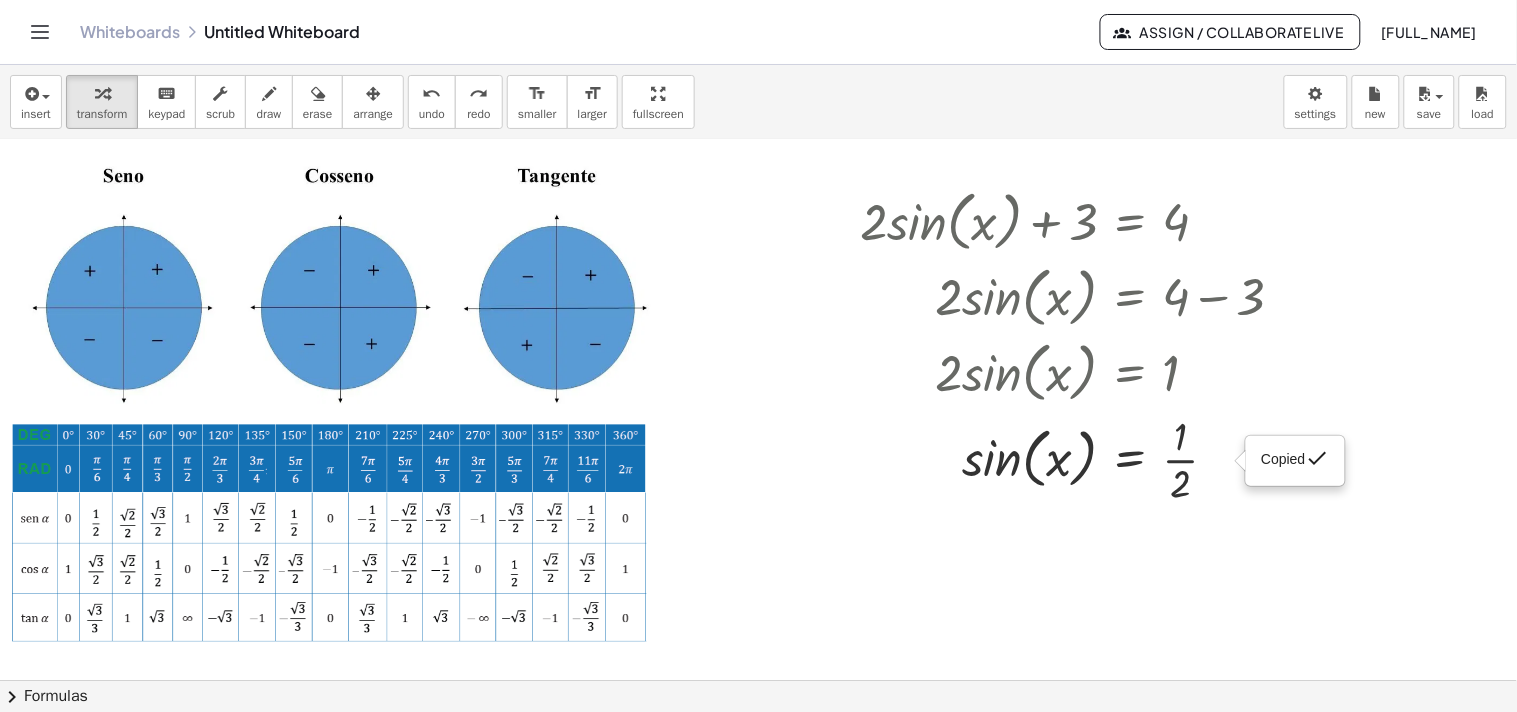 click at bounding box center [812, 630] 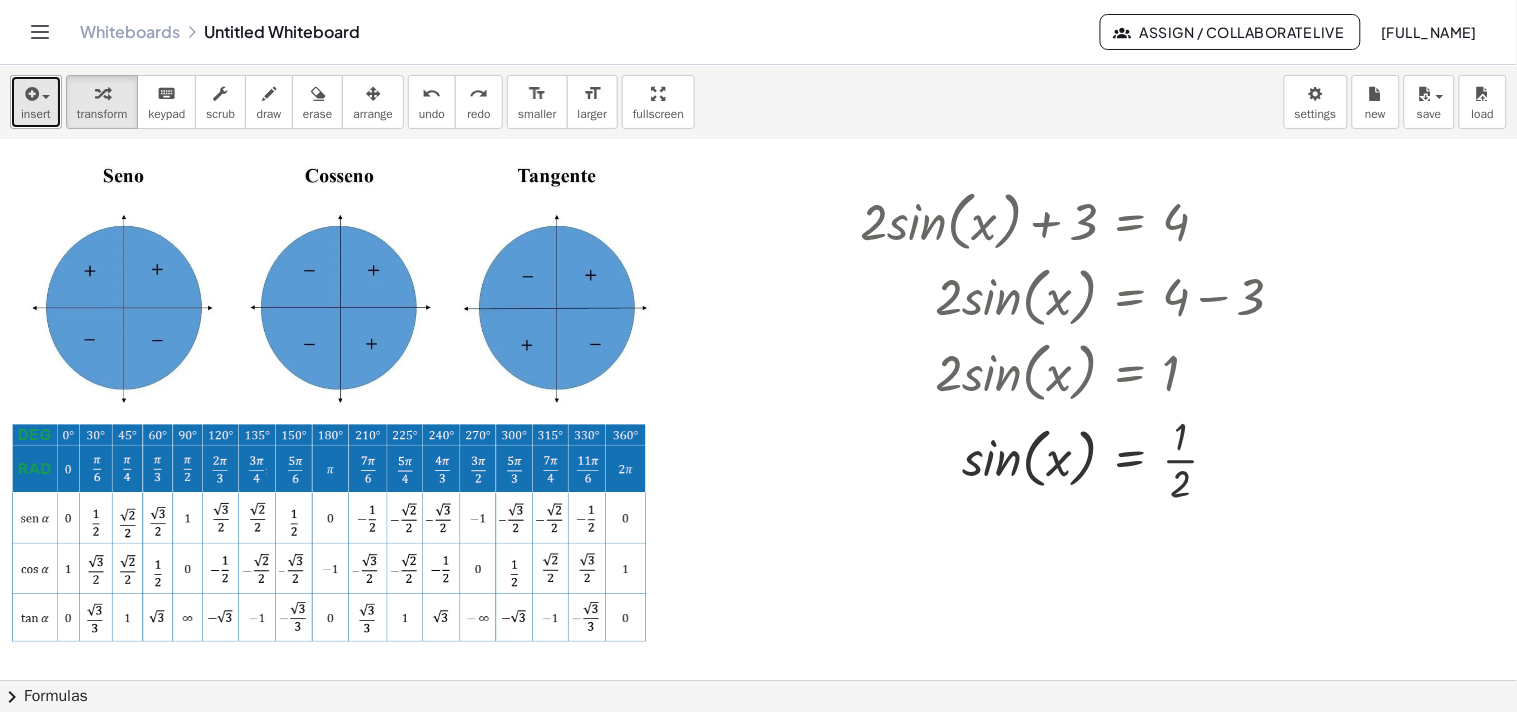 click at bounding box center (30, 94) 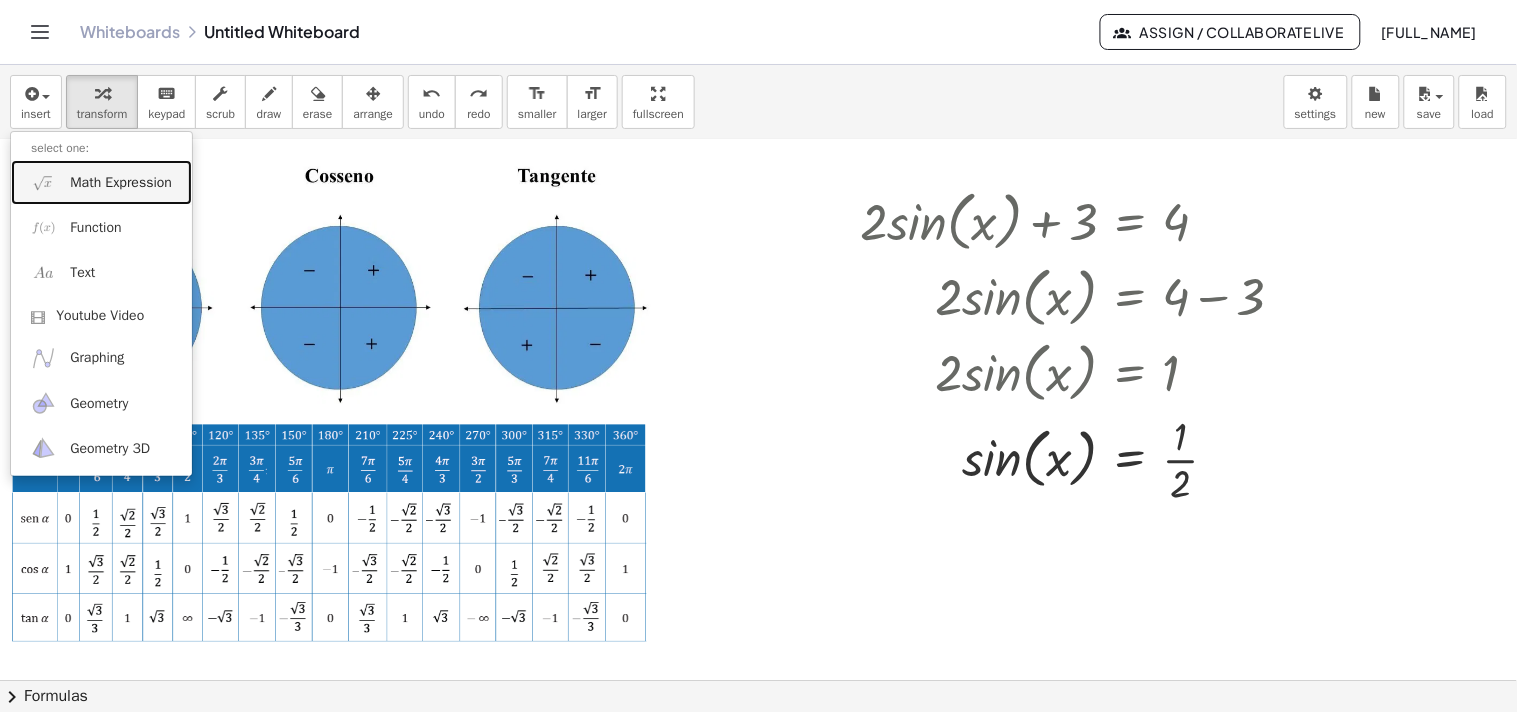 click on "Math Expression" at bounding box center [121, 183] 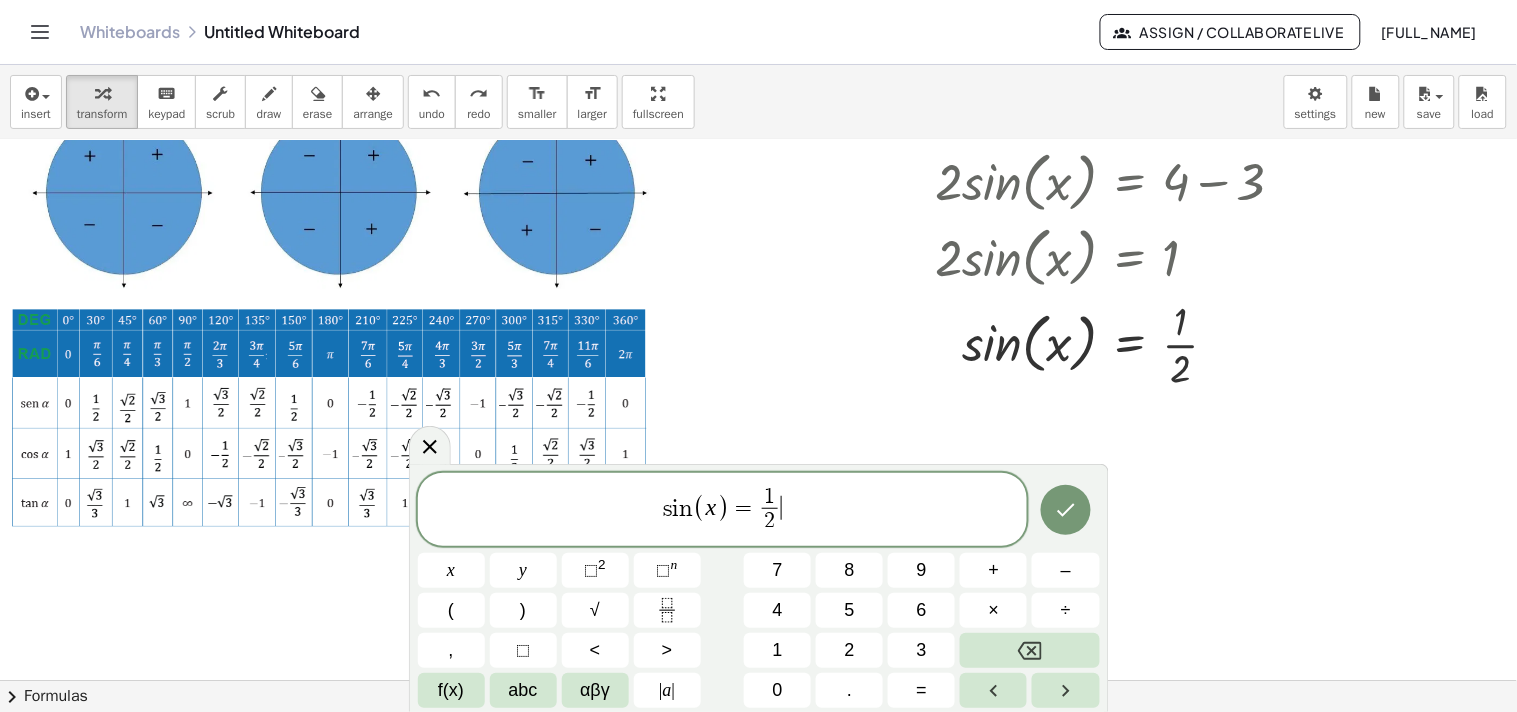 scroll, scrollTop: 272, scrollLeft: 0, axis: vertical 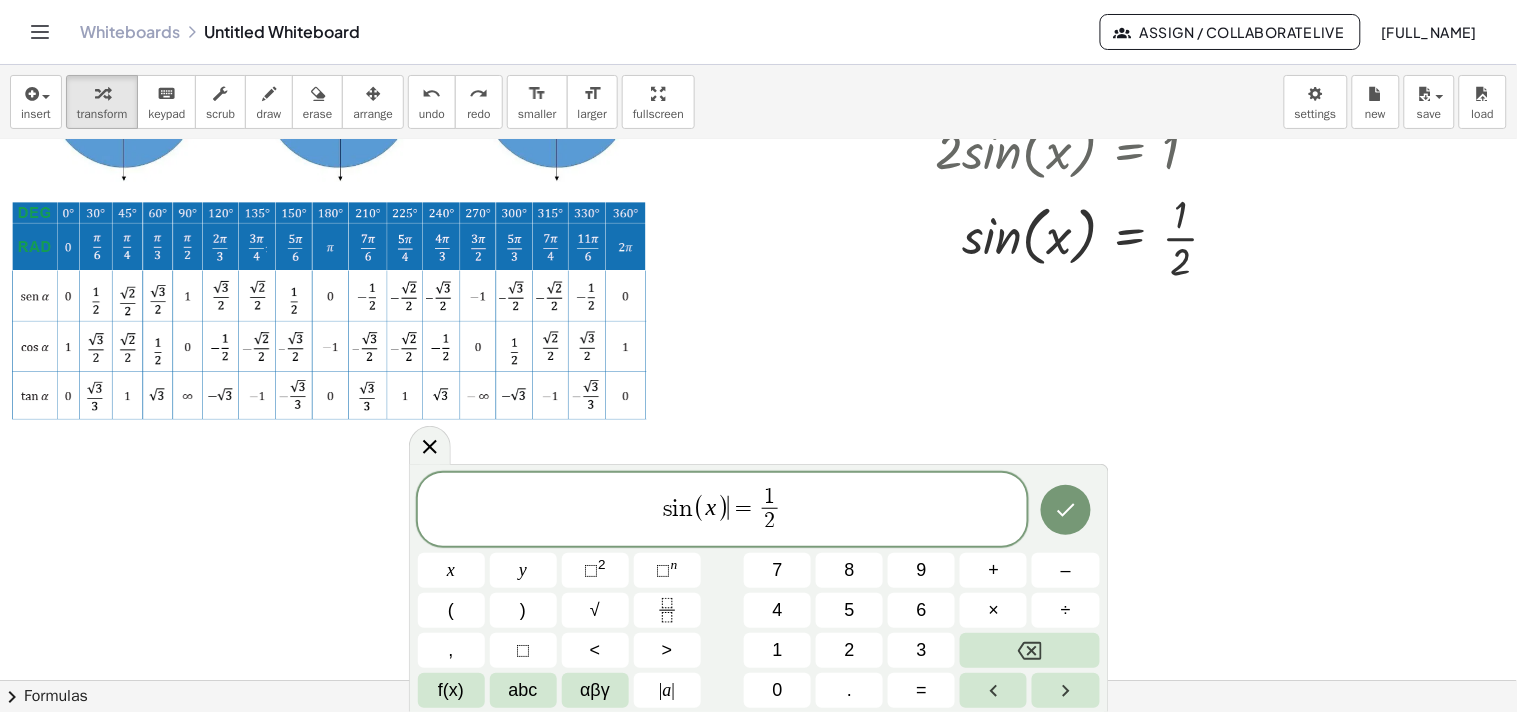 click on "s i n ( x ) ​ = 1 2 ​" at bounding box center [723, 511] 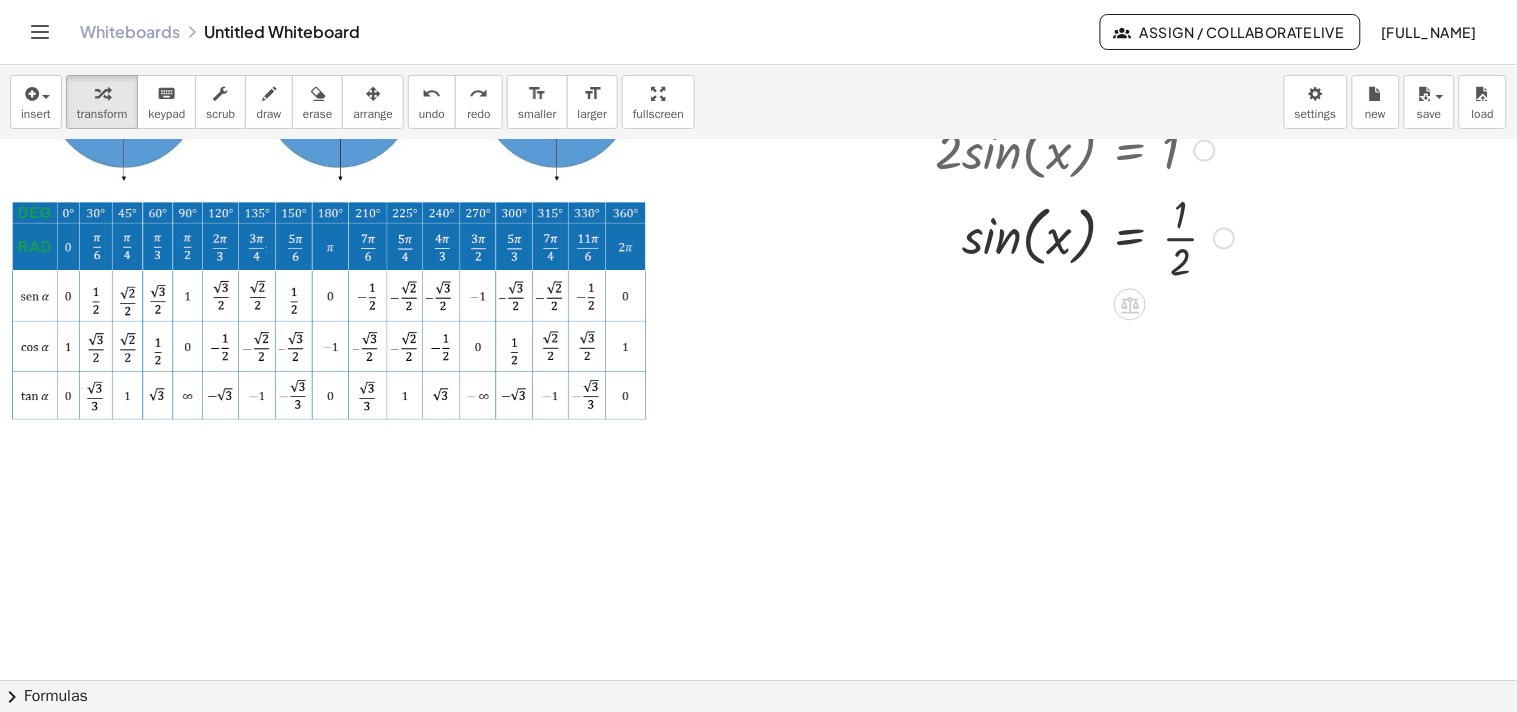 click on "Copied done" at bounding box center (1224, 239) 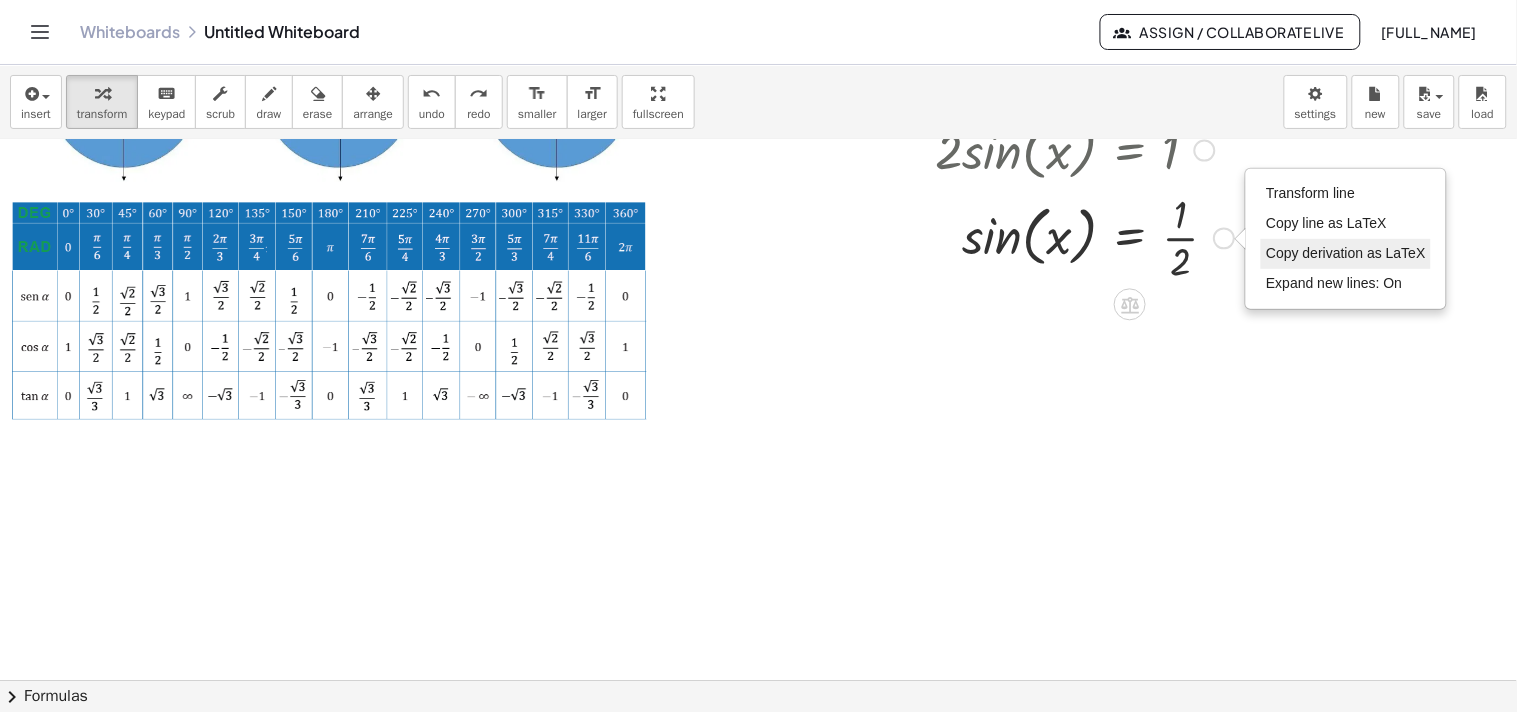 click on "Copy derivation as LaTeX" at bounding box center [1346, 253] 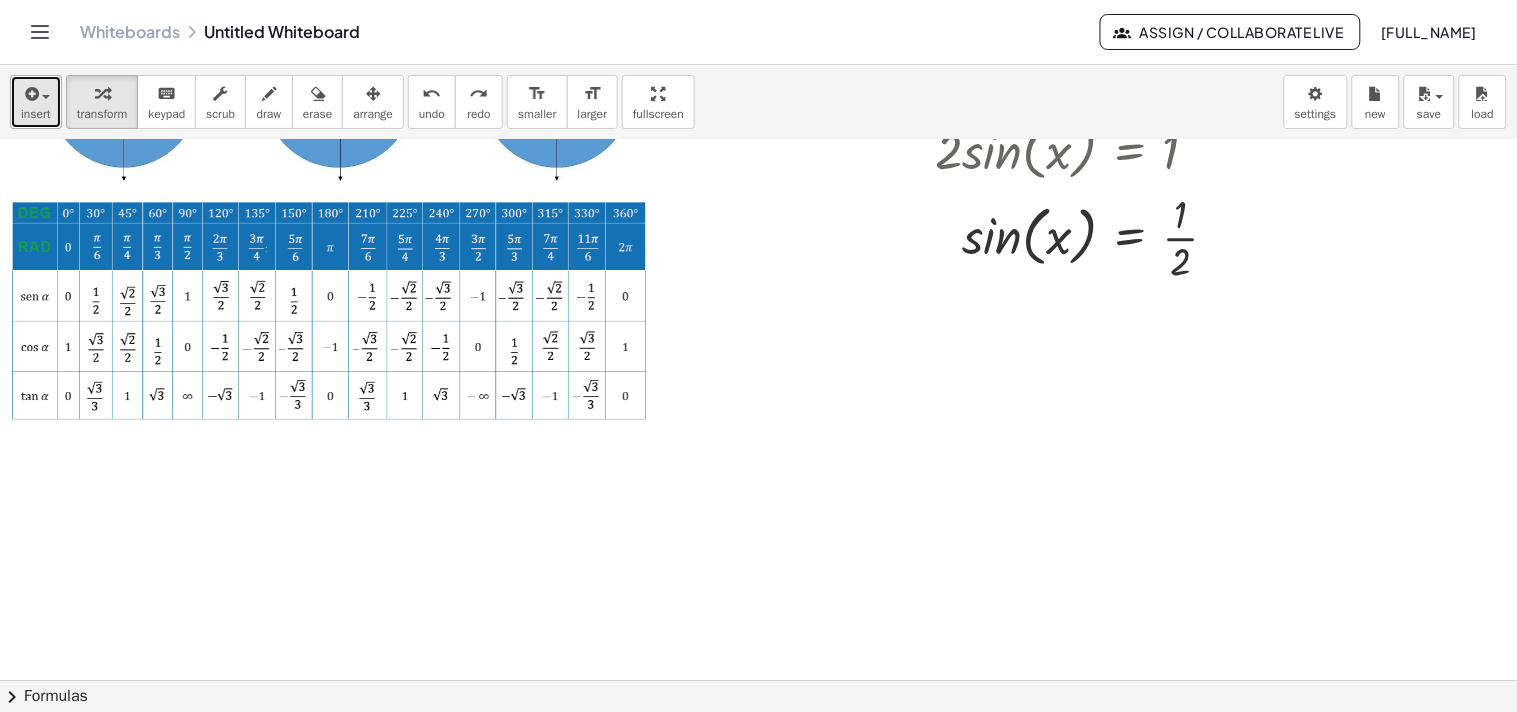 click at bounding box center (36, 93) 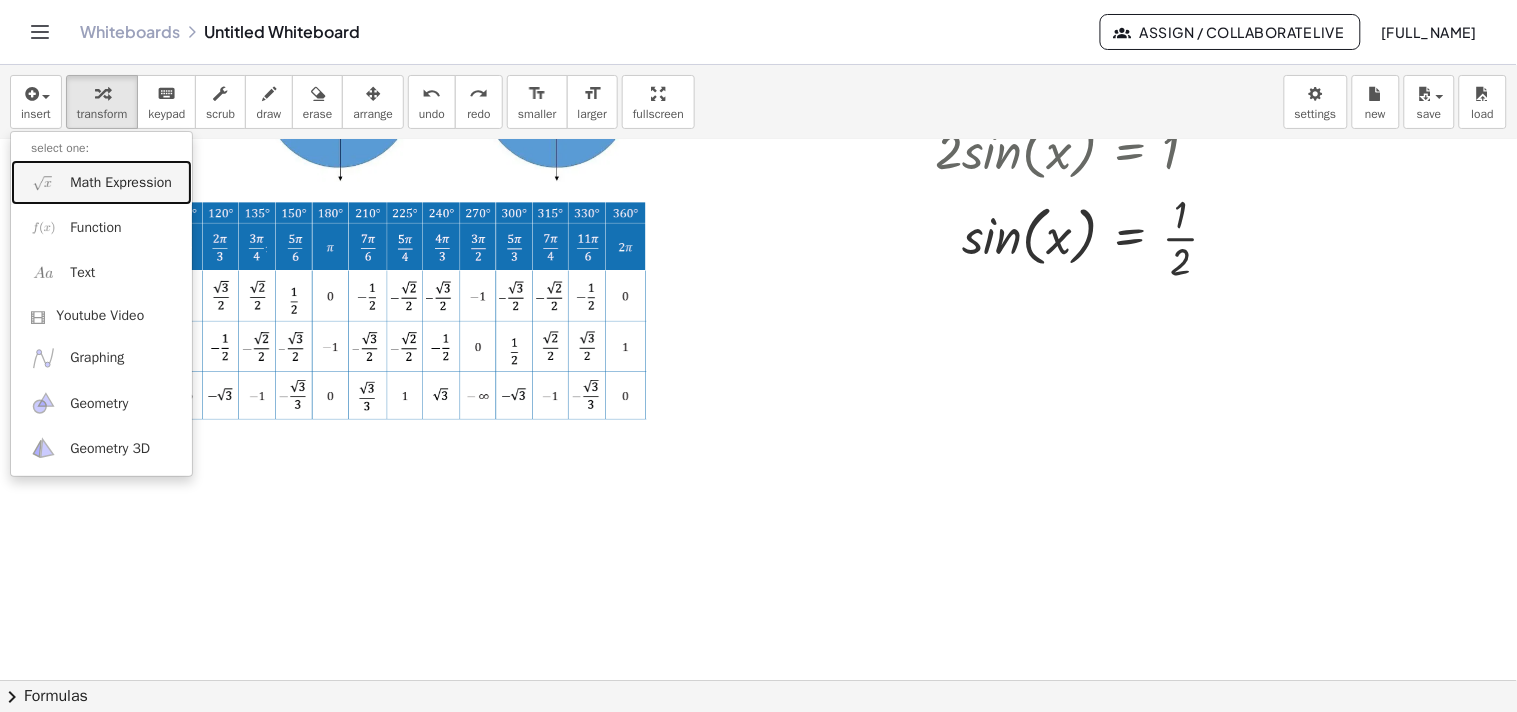 click on "Math Expression" at bounding box center (121, 183) 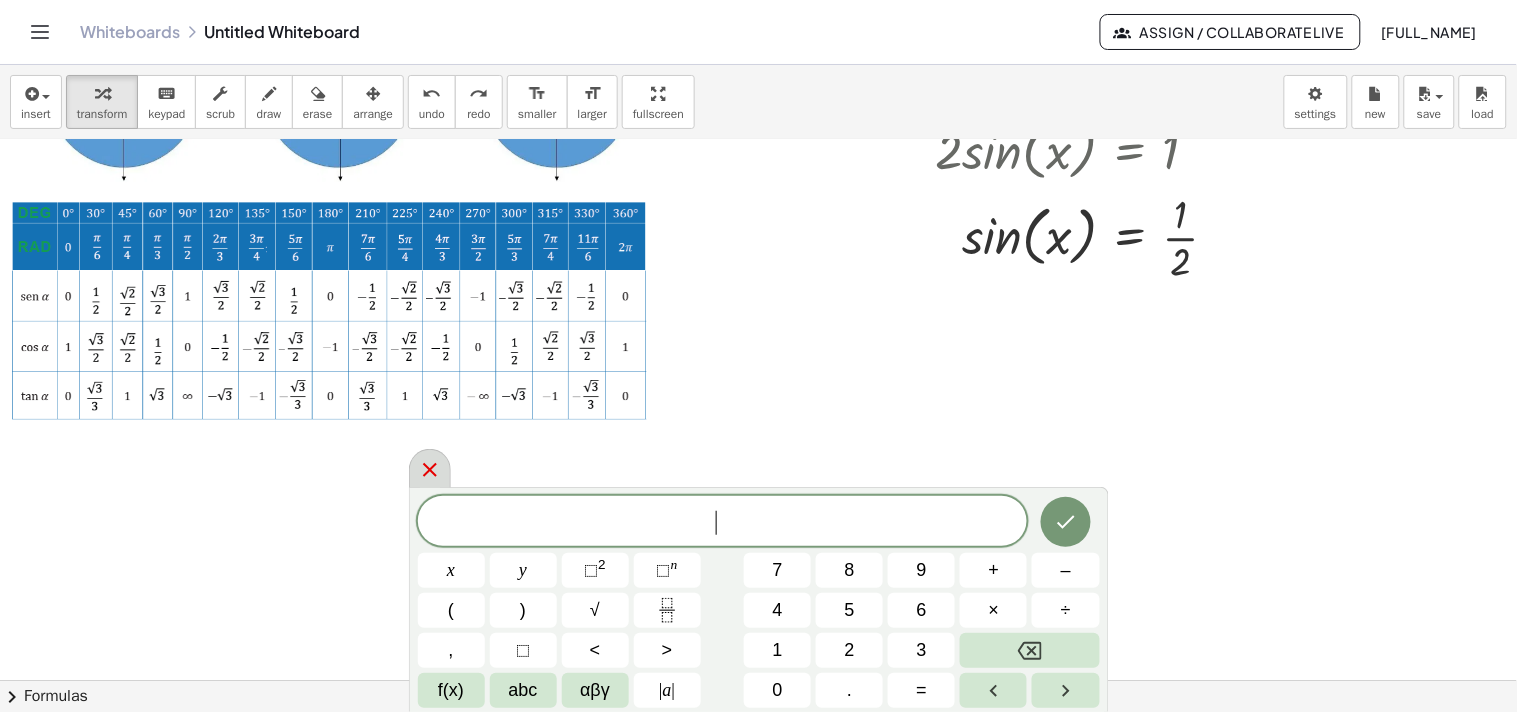 click 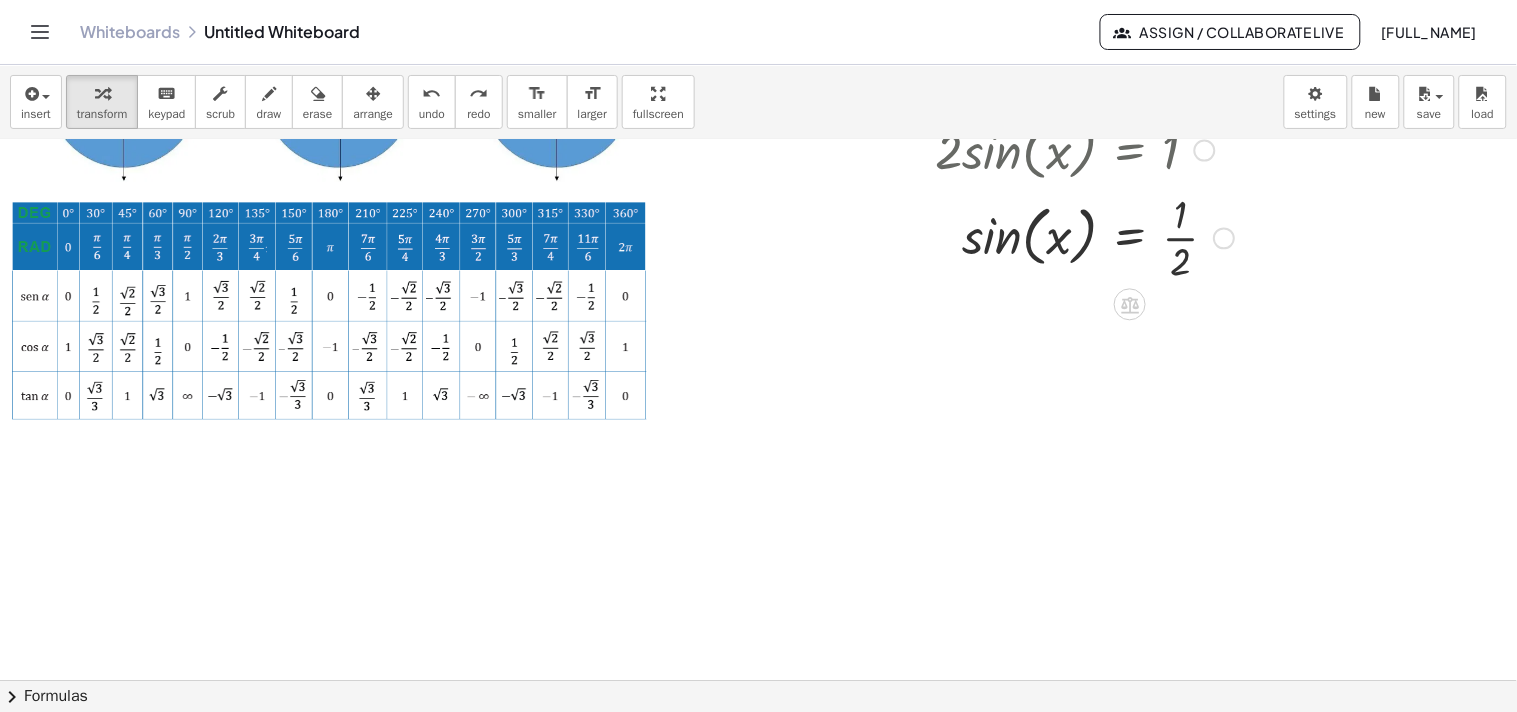click on "Copied done" at bounding box center (1224, 239) 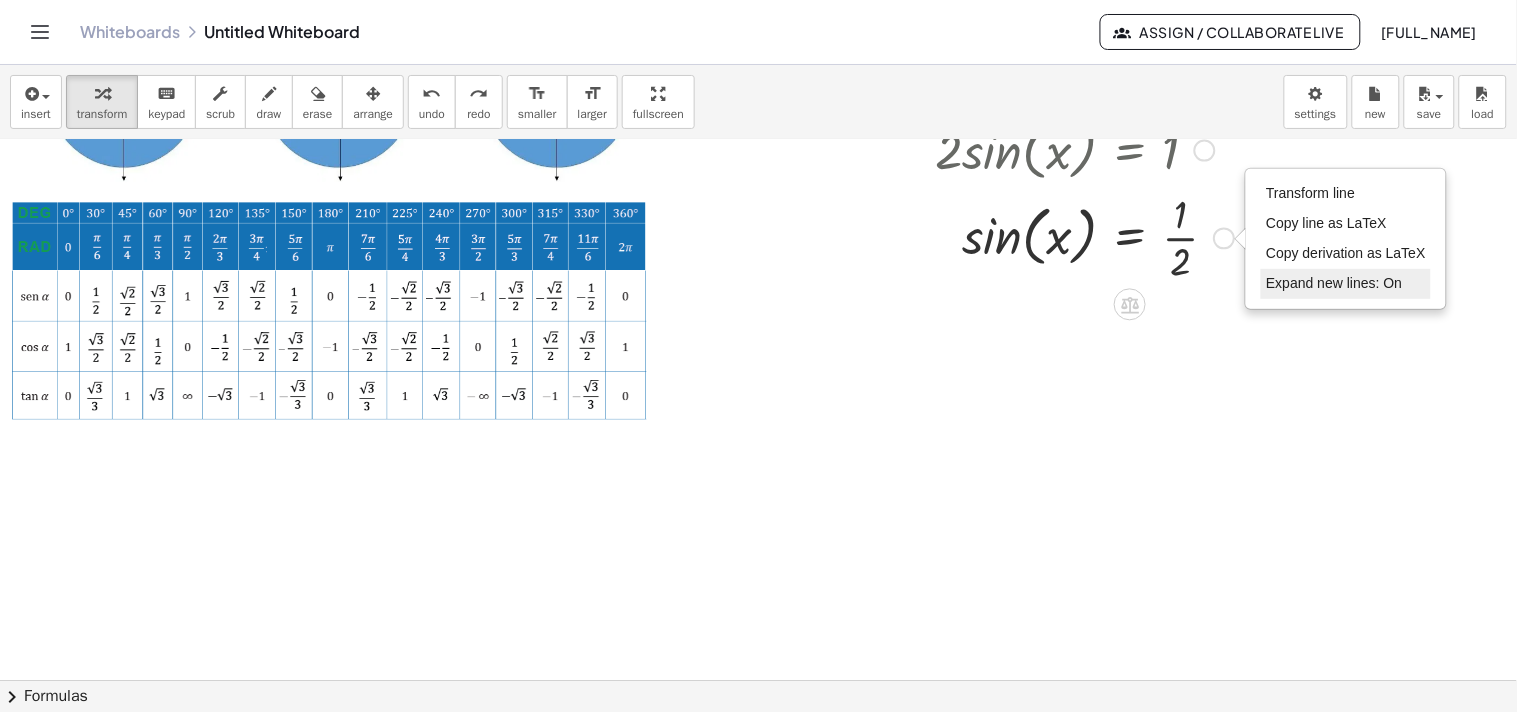 click on "Expand new lines: On" at bounding box center (1334, 283) 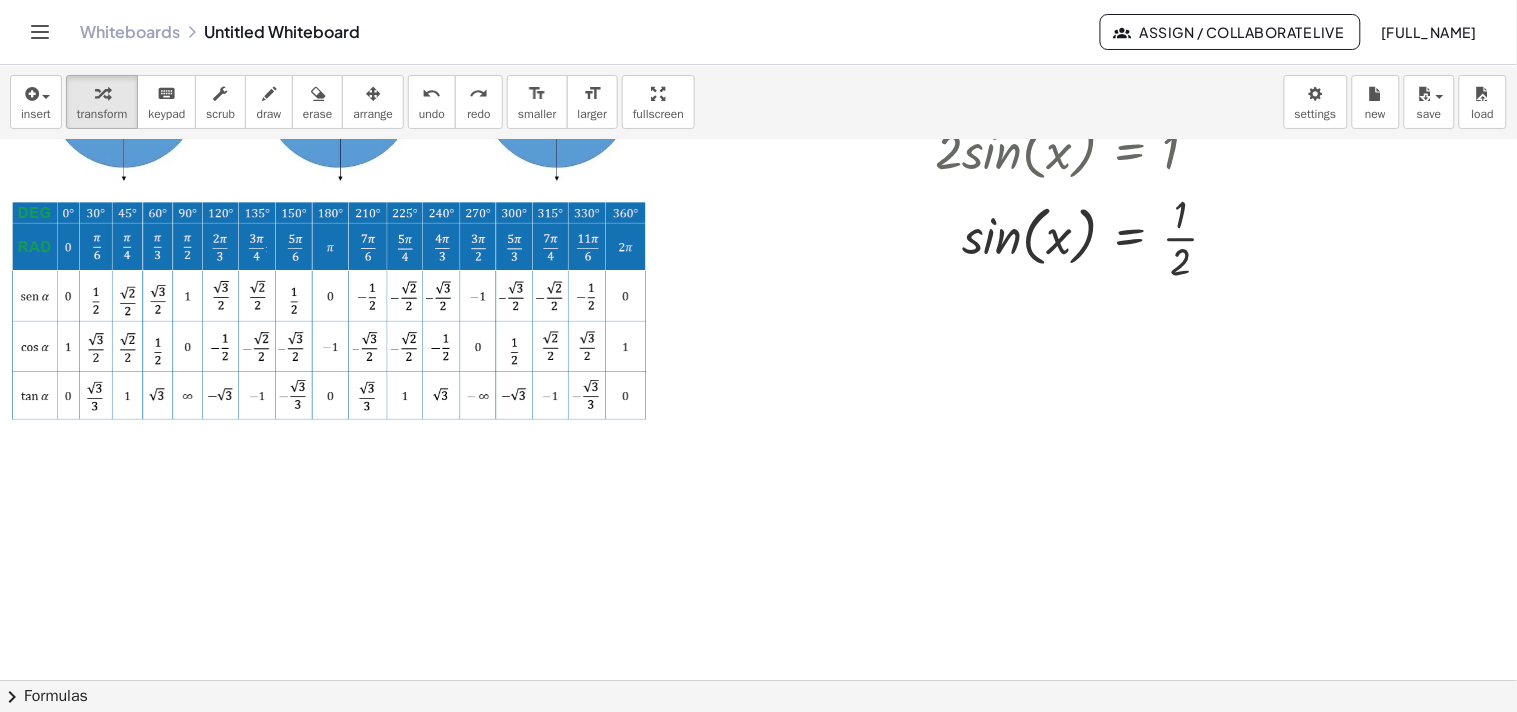 drag, startPoint x: 1048, startPoint y: 438, endPoint x: 1042, endPoint y: 425, distance: 14.3178215 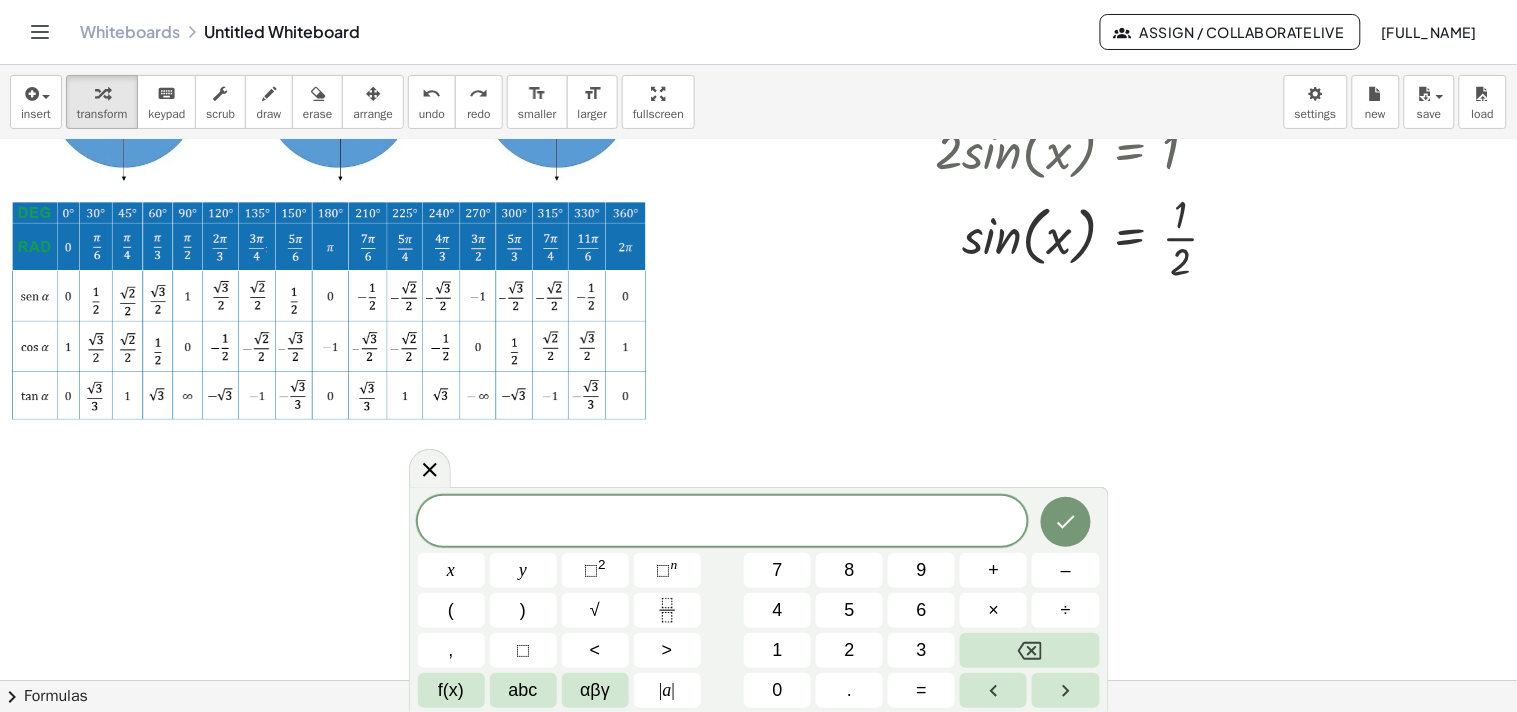 click at bounding box center (812, 408) 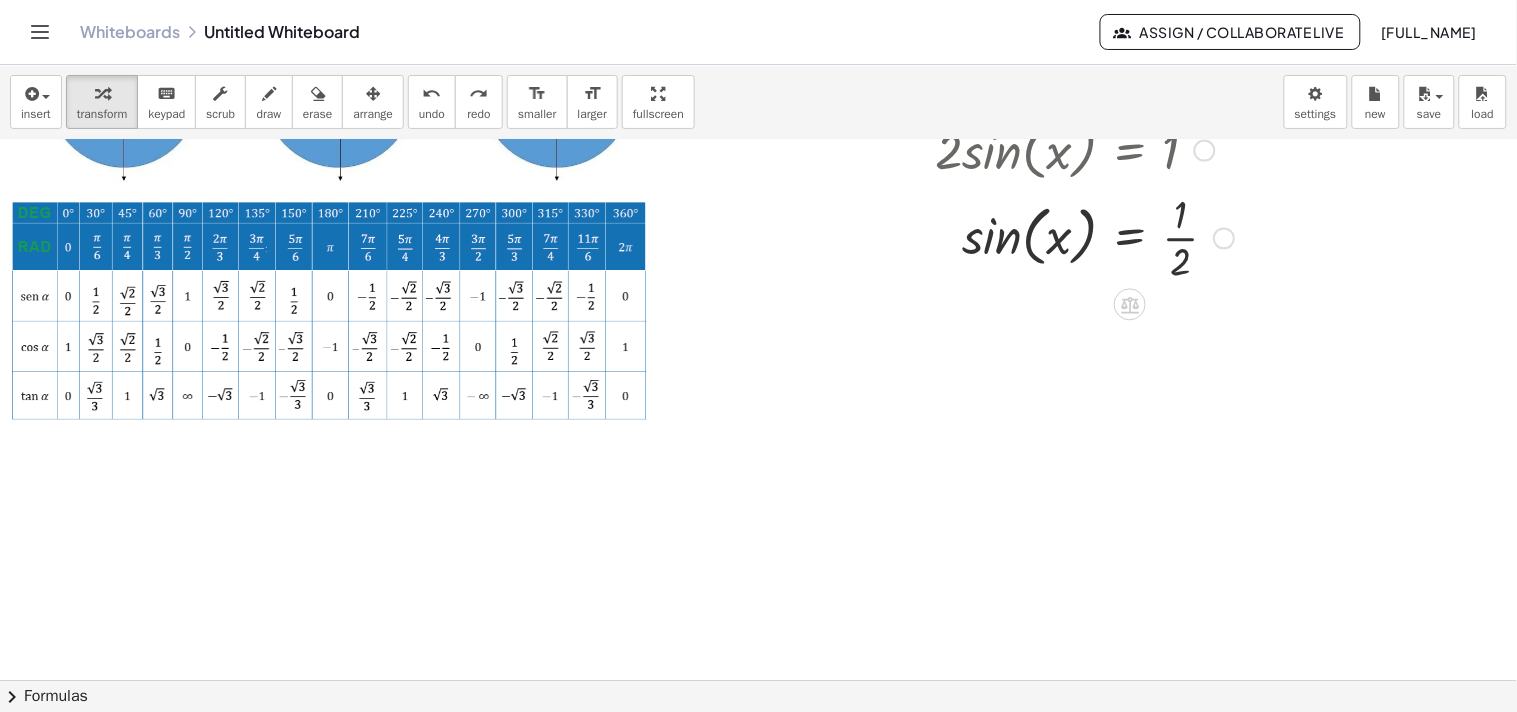 click on "Transform line Copy line as LaTeX Copy derivation as LaTeX Expand new lines: On" at bounding box center (1224, 239) 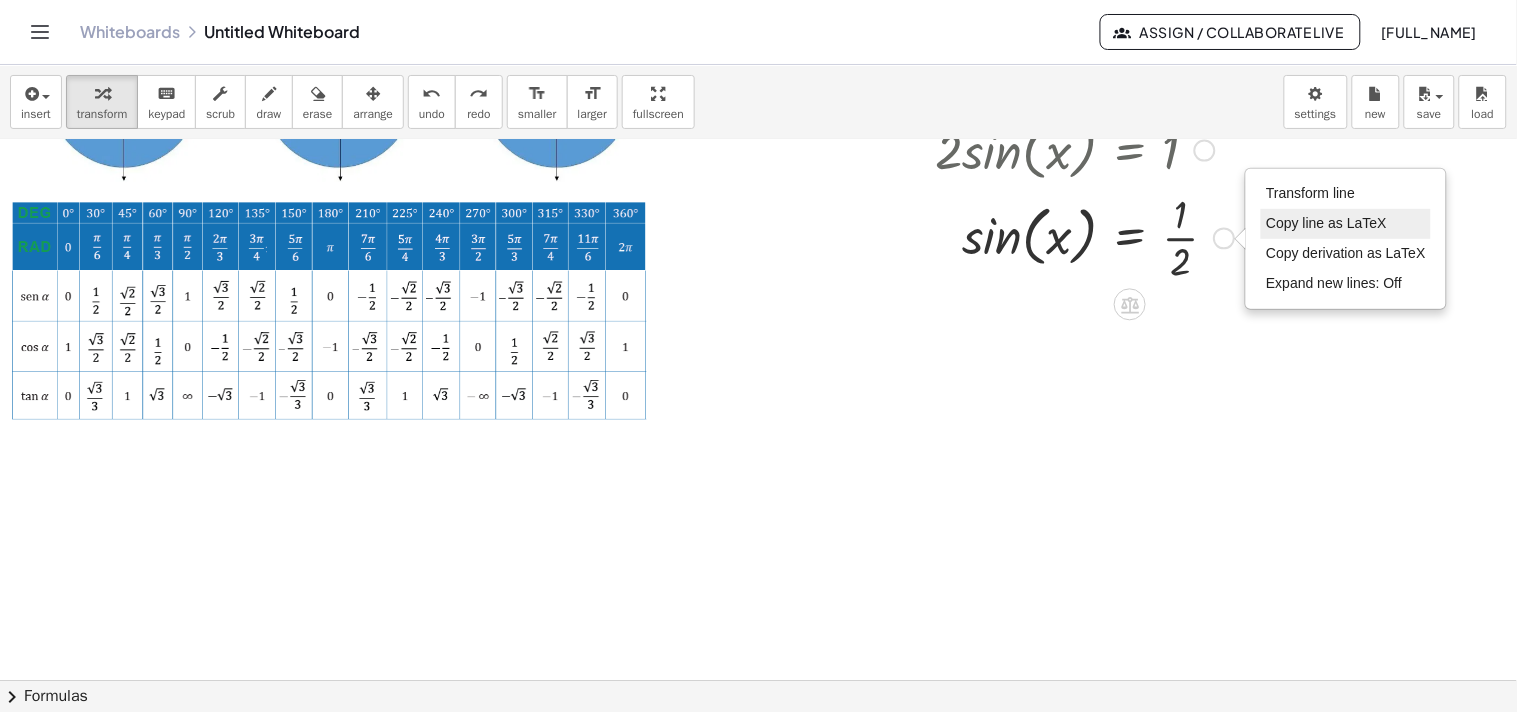 click on "Copy line as LaTeX" at bounding box center (1326, 223) 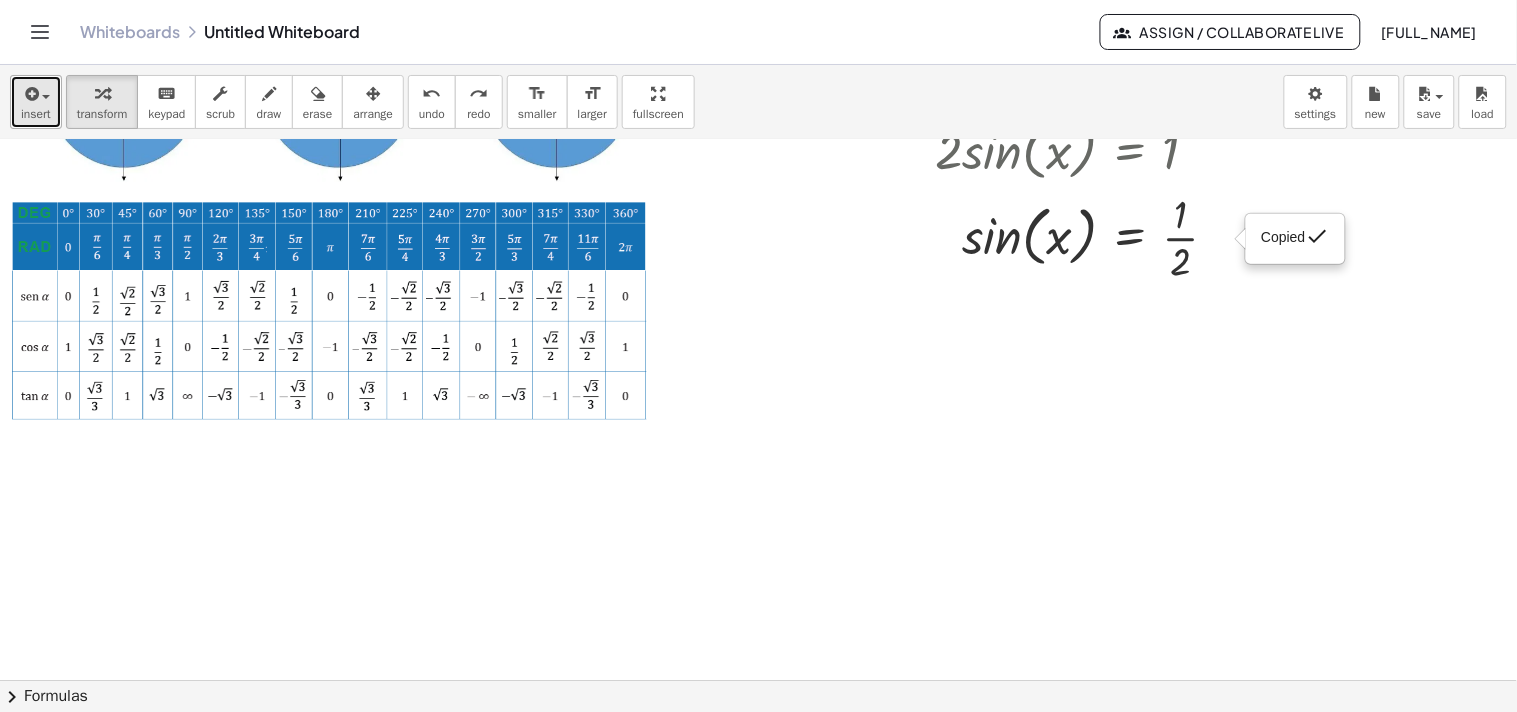 click at bounding box center [30, 94] 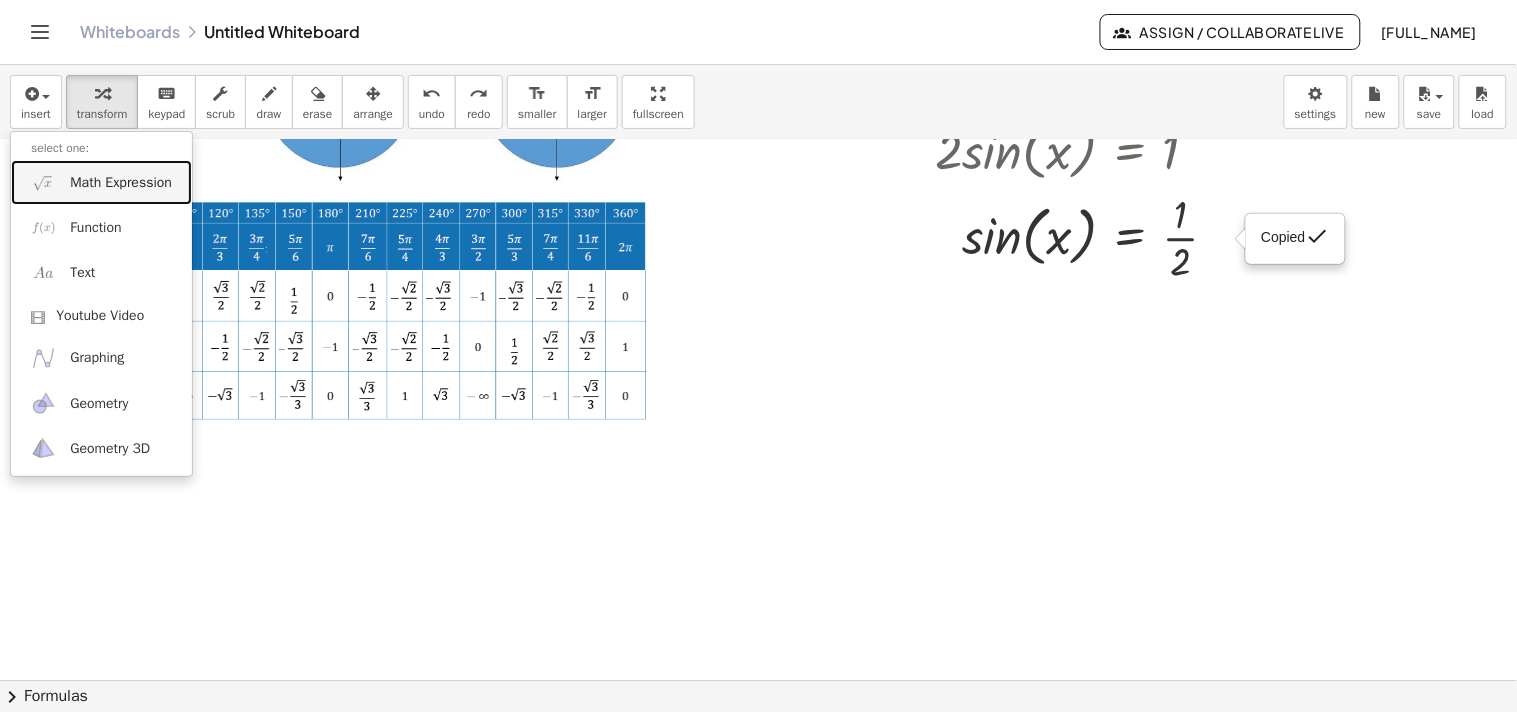 click on "Math Expression" at bounding box center (121, 183) 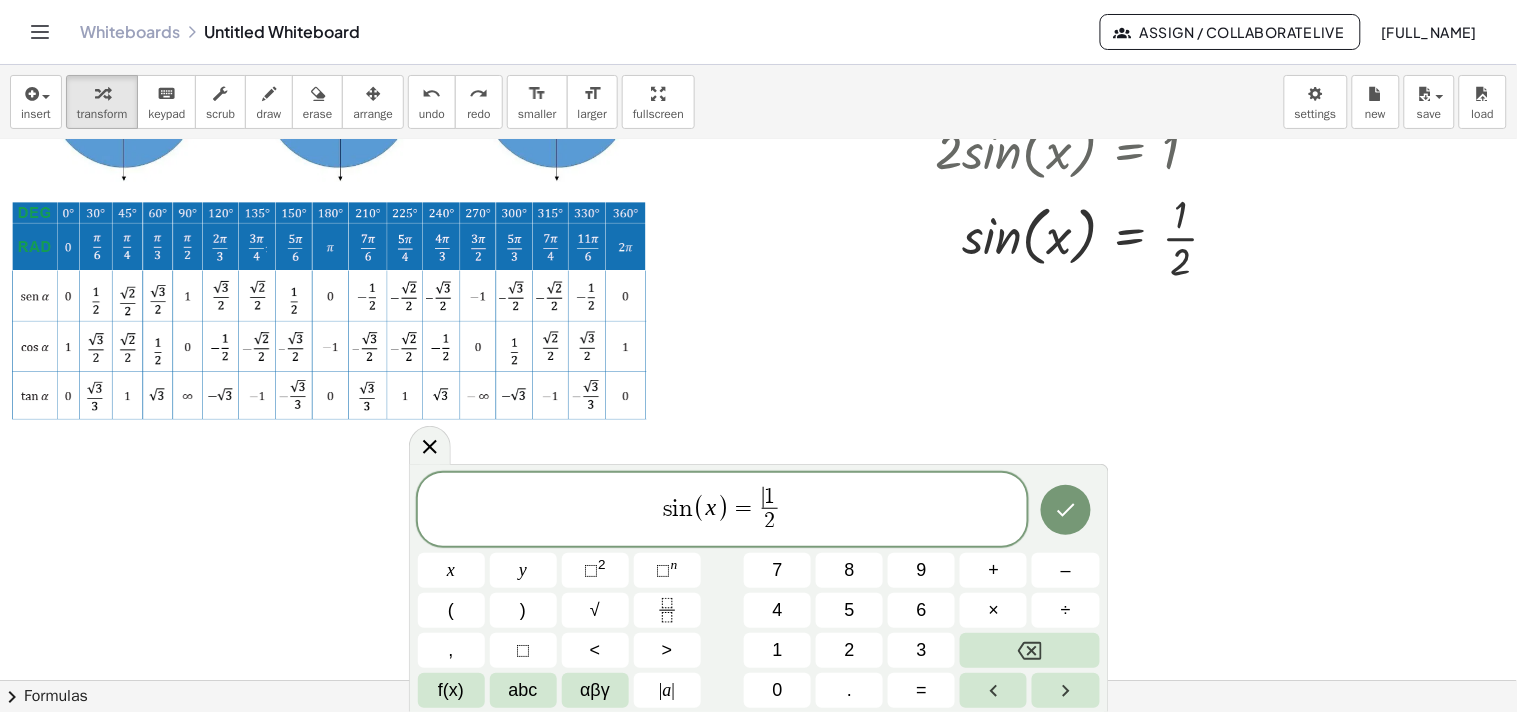 click on "​ 1 2 ​" at bounding box center [770, 511] 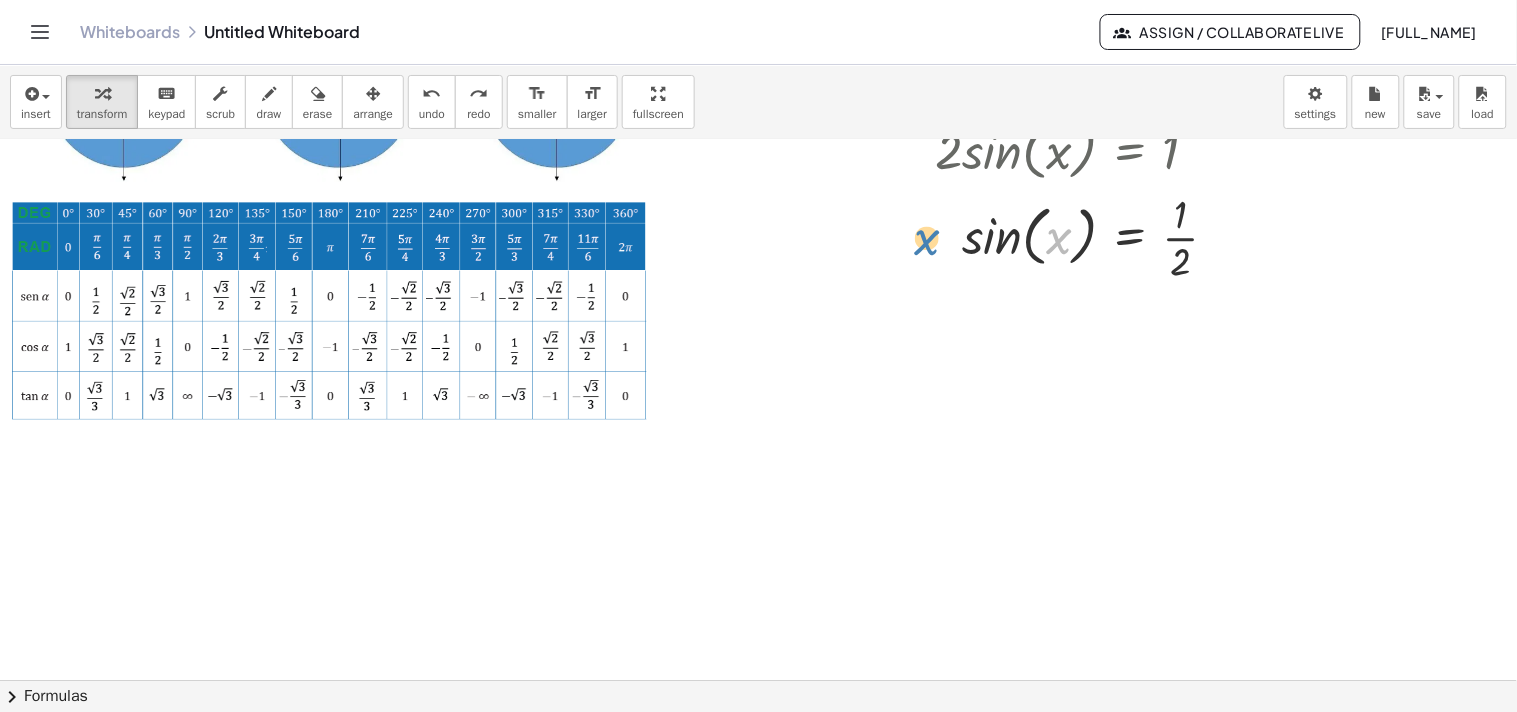 drag, startPoint x: 1058, startPoint y: 237, endPoint x: 926, endPoint y: 238, distance: 132.00378 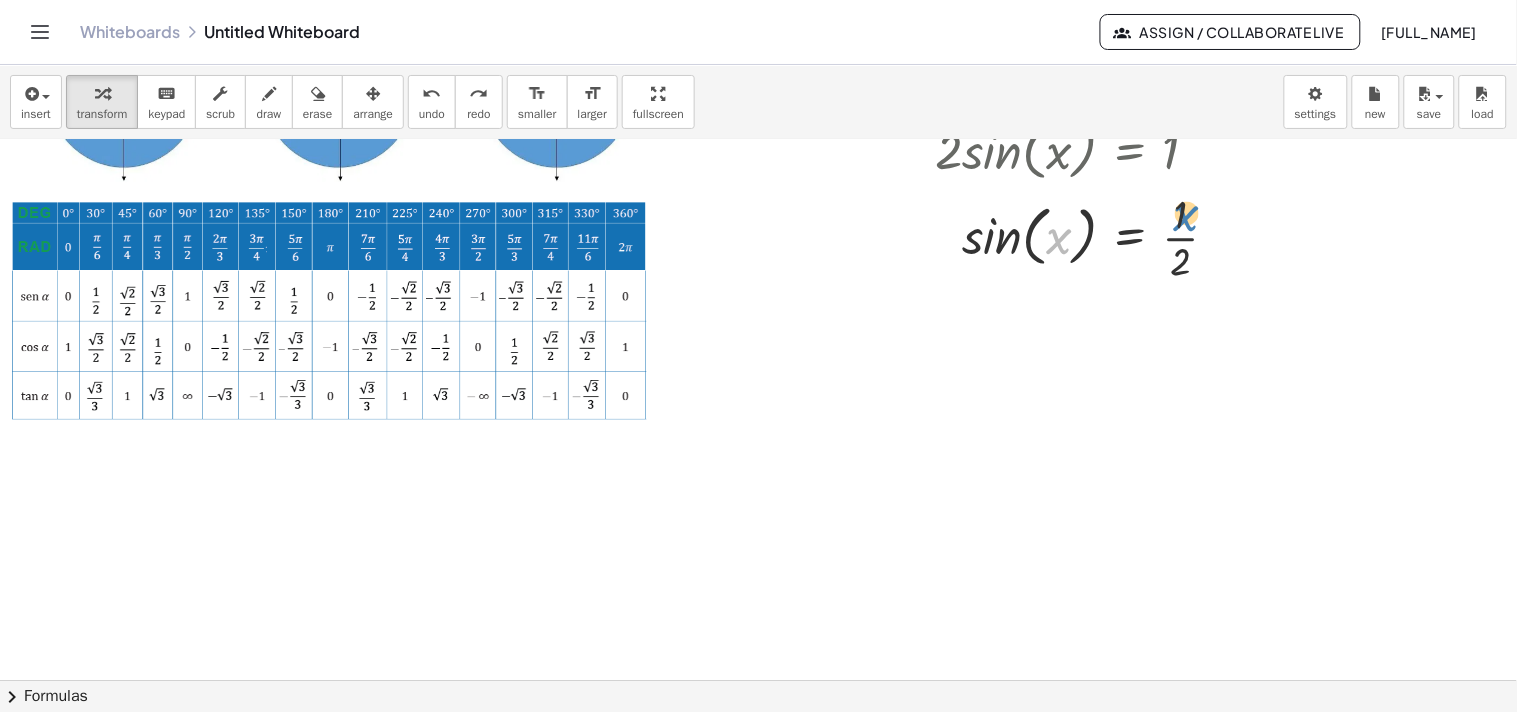 drag, startPoint x: 1053, startPoint y: 244, endPoint x: 1187, endPoint y: 220, distance: 136.1323 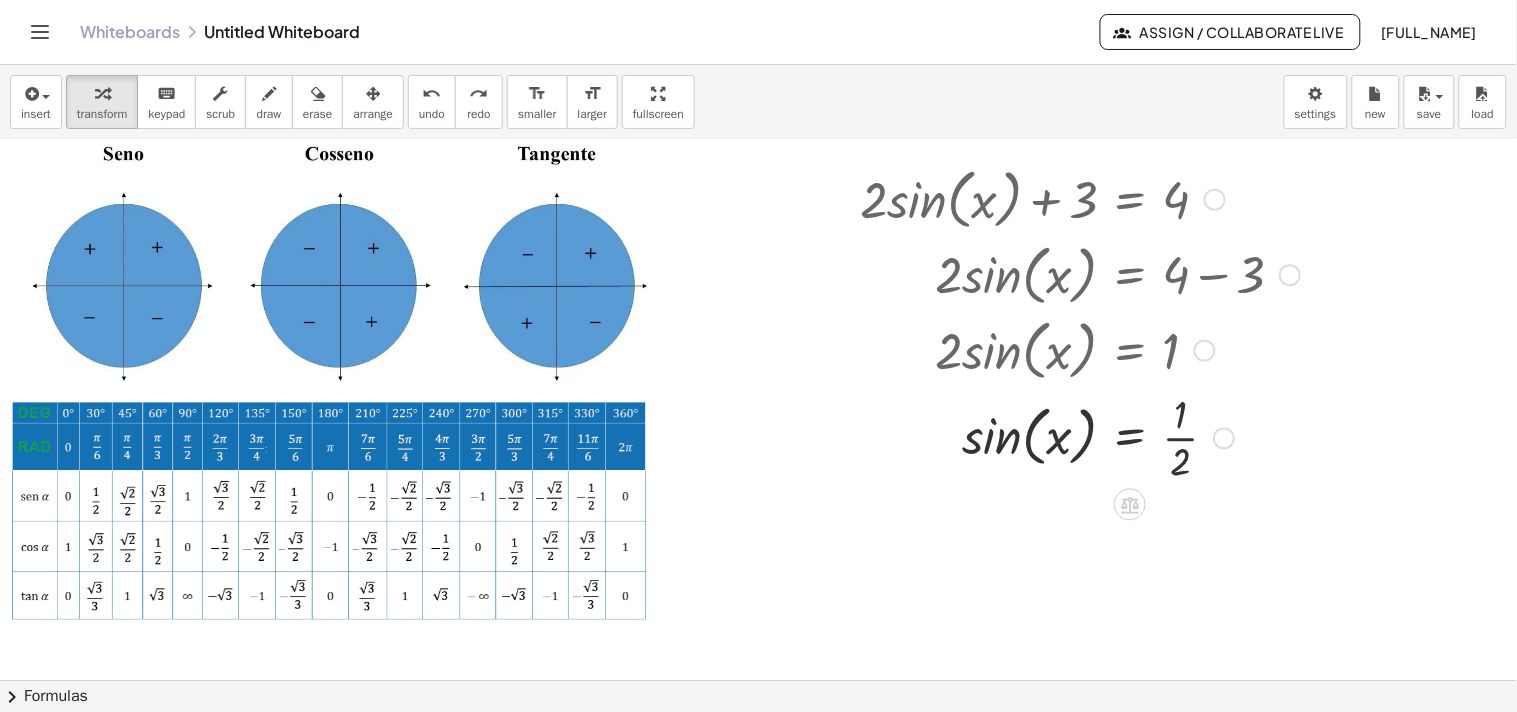 scroll, scrollTop: 111, scrollLeft: 0, axis: vertical 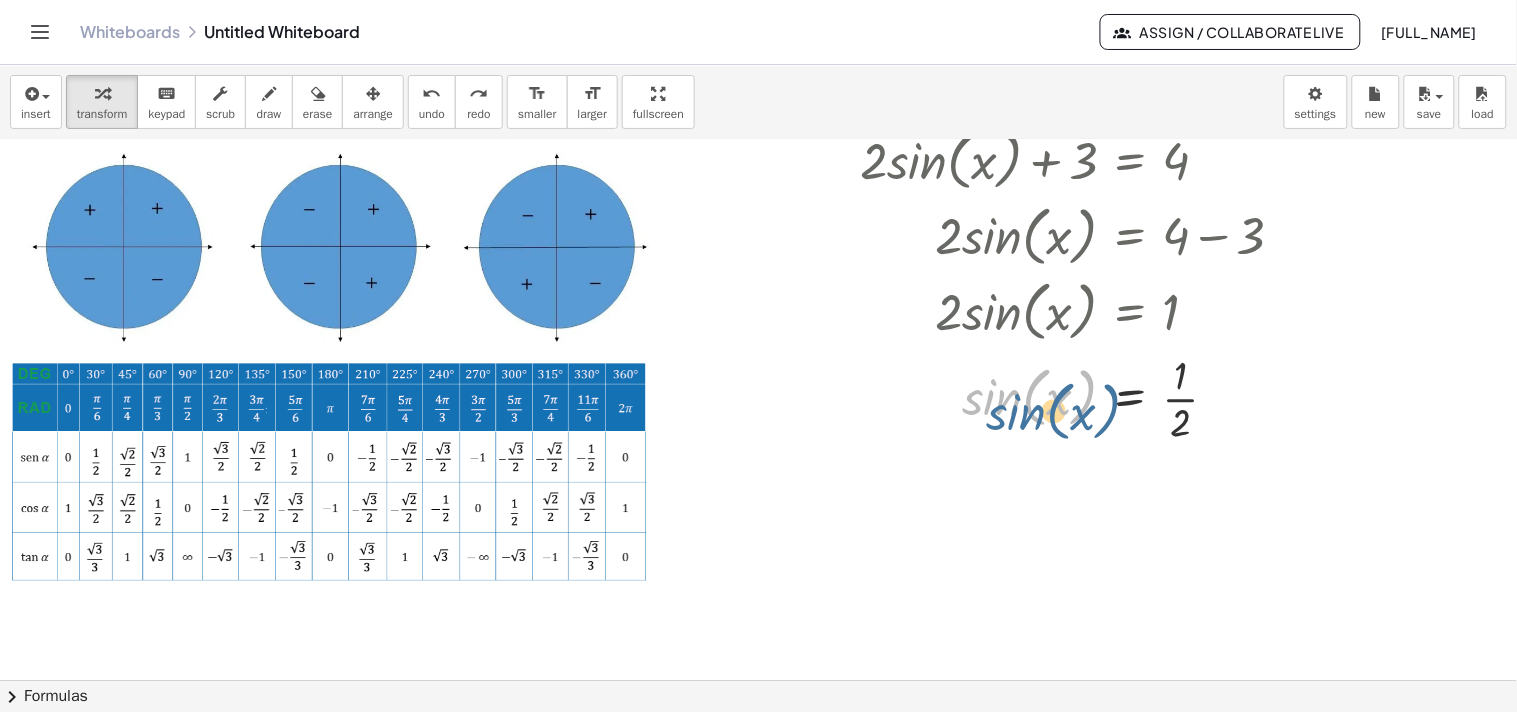click at bounding box center (1080, 398) 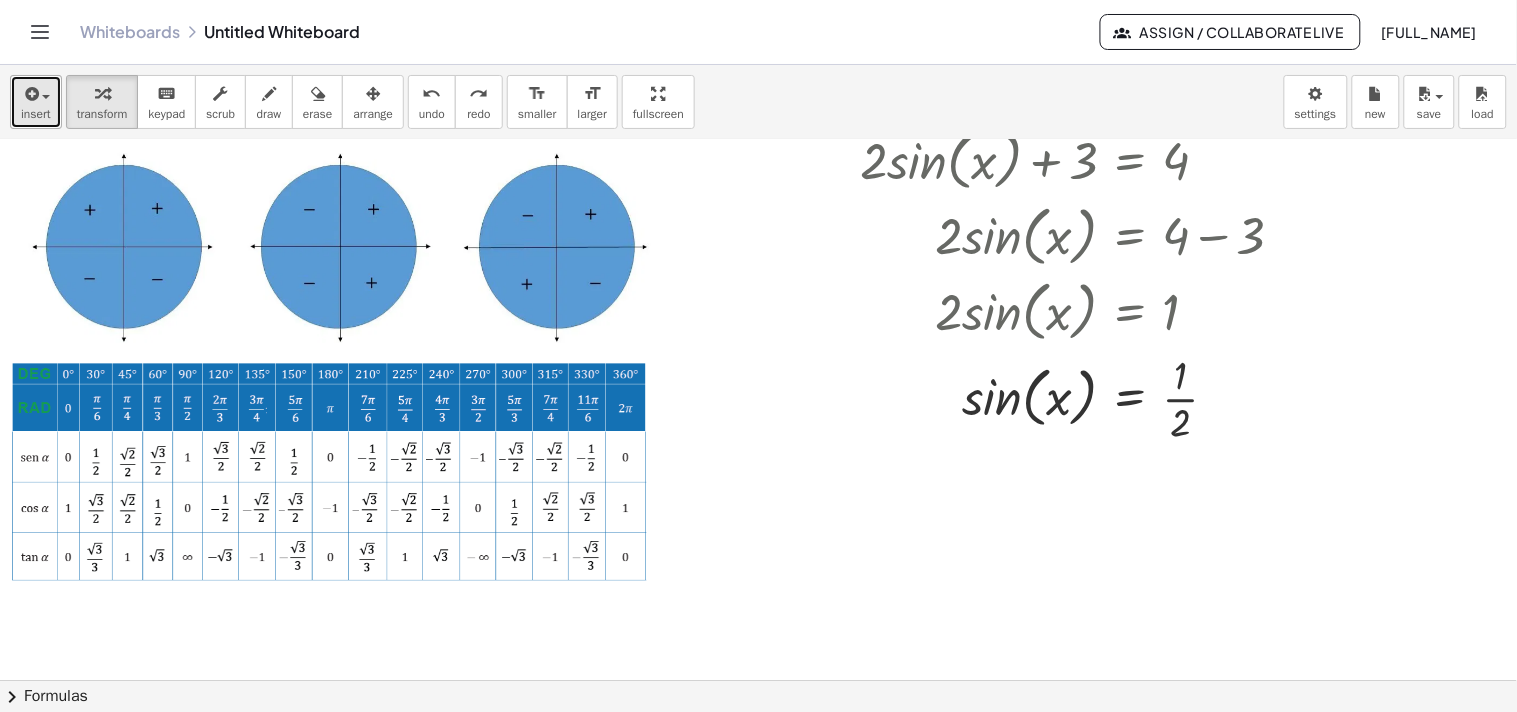 click at bounding box center [30, 94] 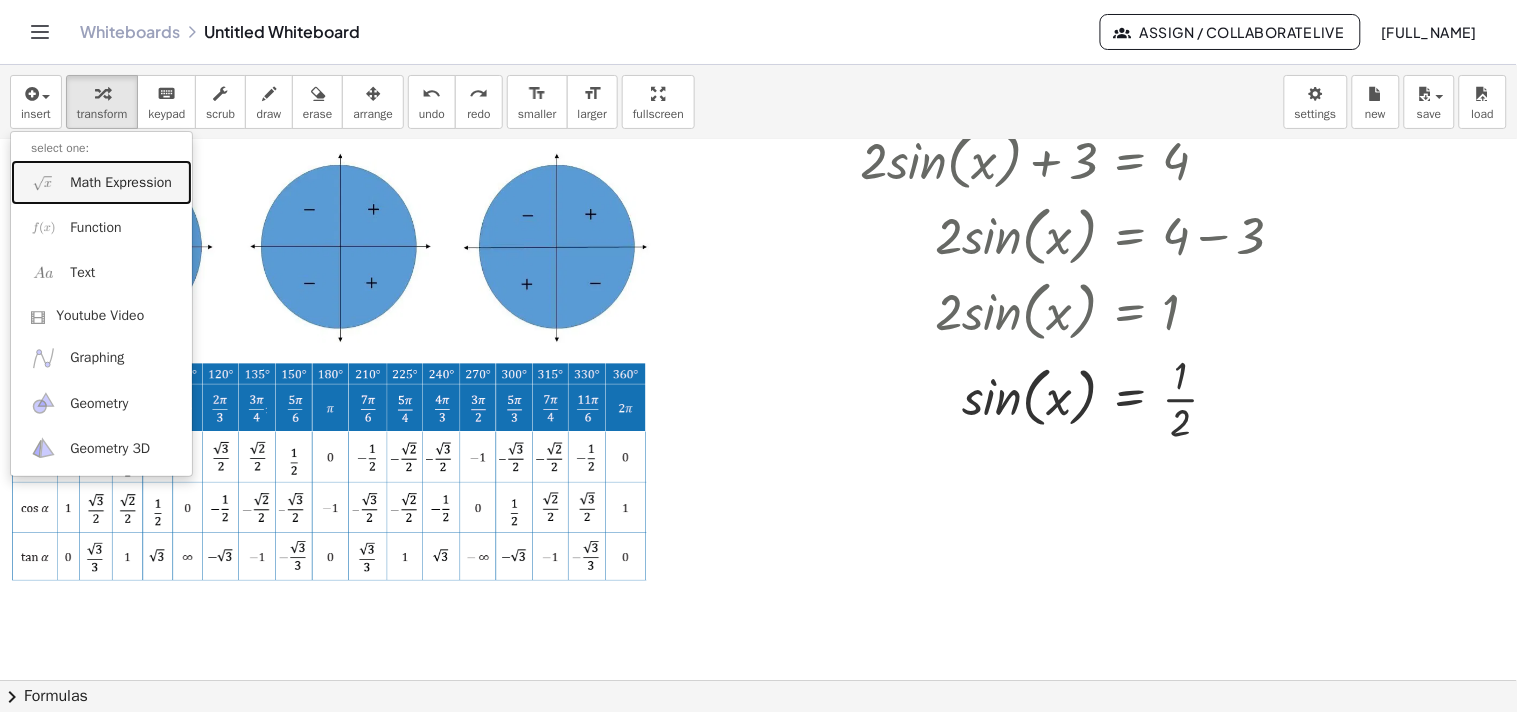 click on "Math Expression" at bounding box center [121, 183] 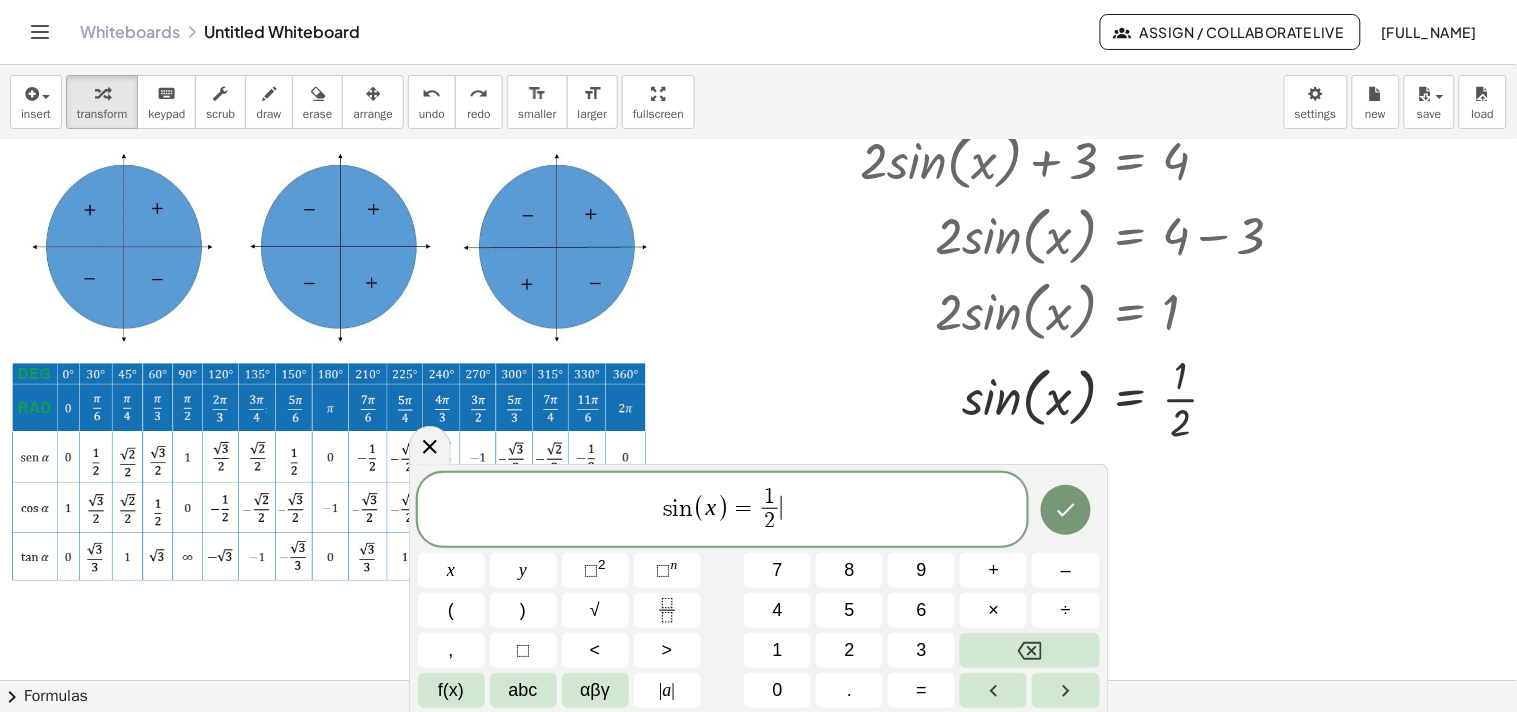 click on "2" at bounding box center [769, 521] 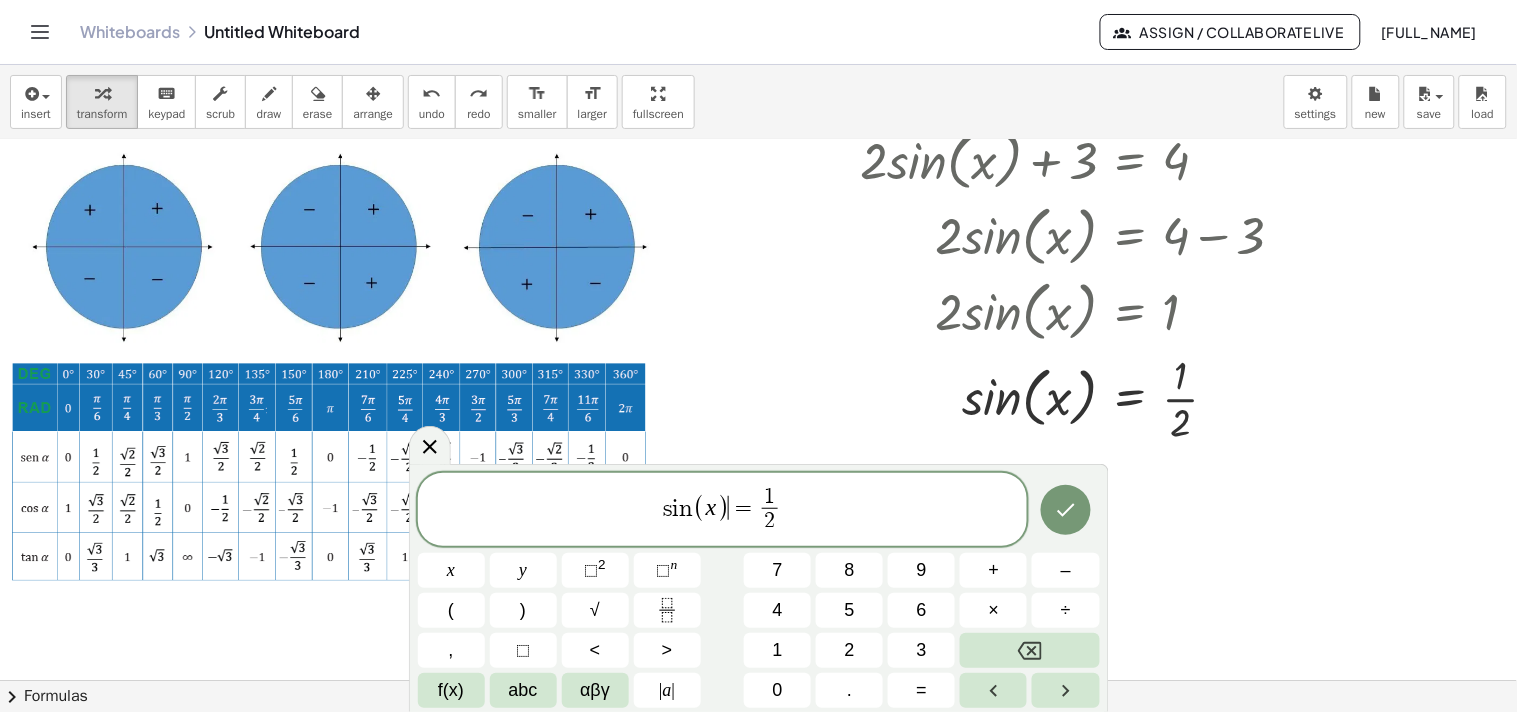 click on "=" at bounding box center (743, 508) 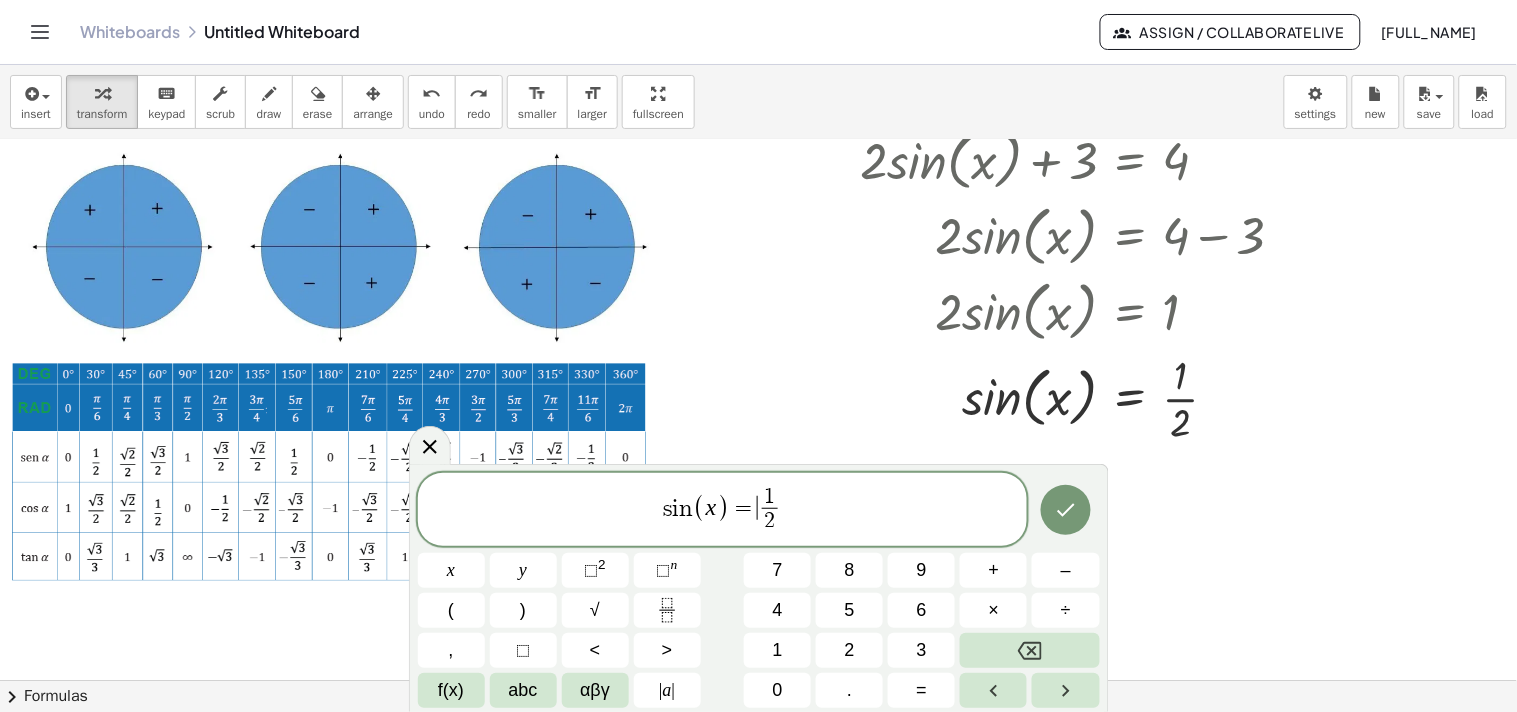 click on "=" at bounding box center (743, 508) 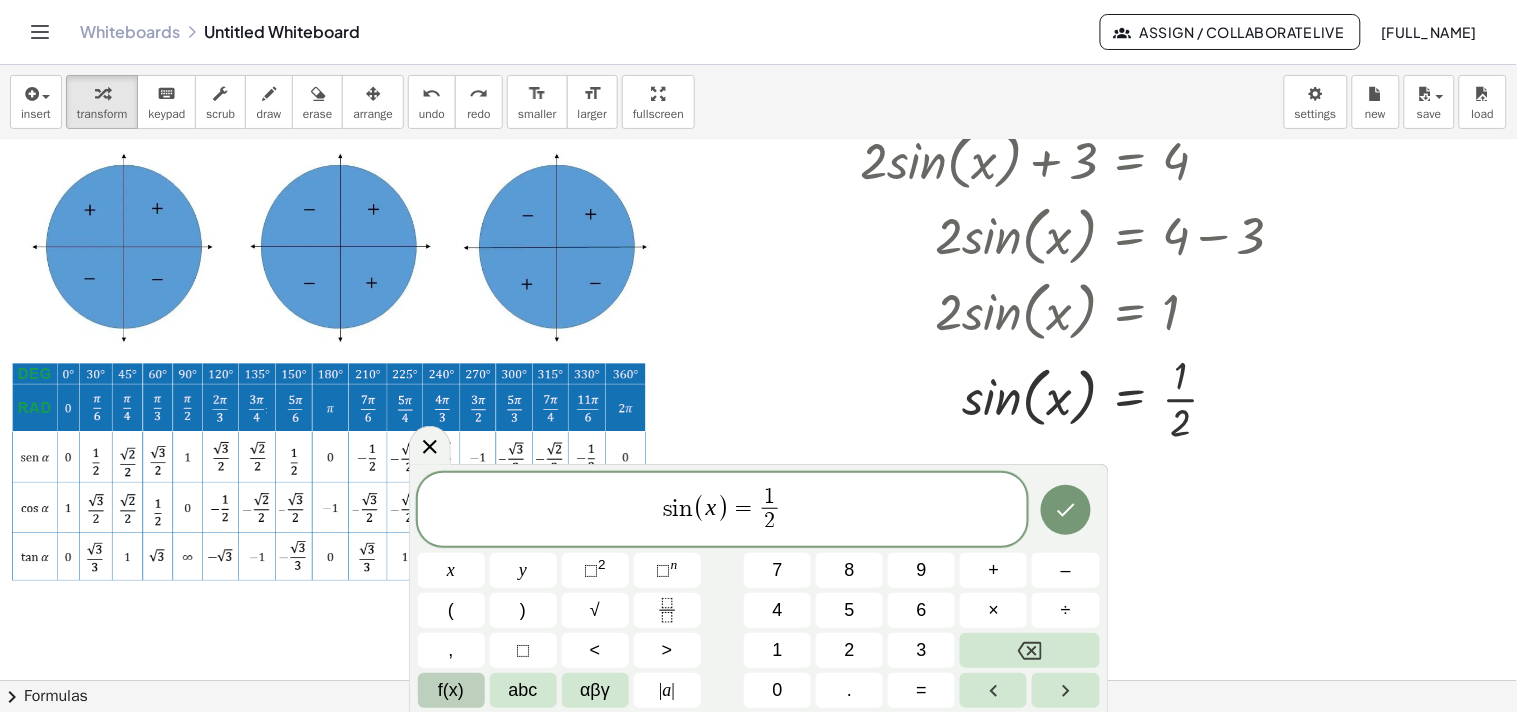 click on "f(x)" at bounding box center [451, 690] 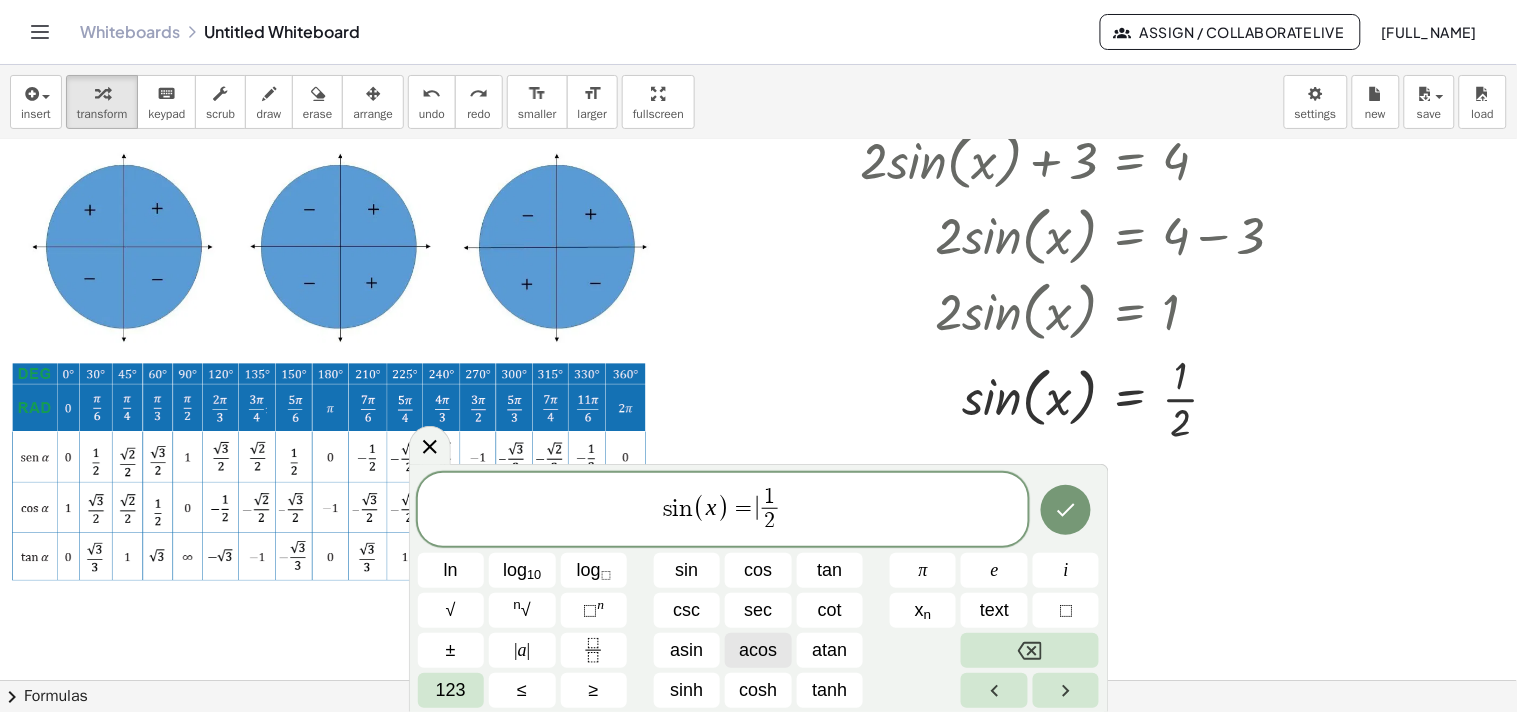click on "acos" at bounding box center (758, 650) 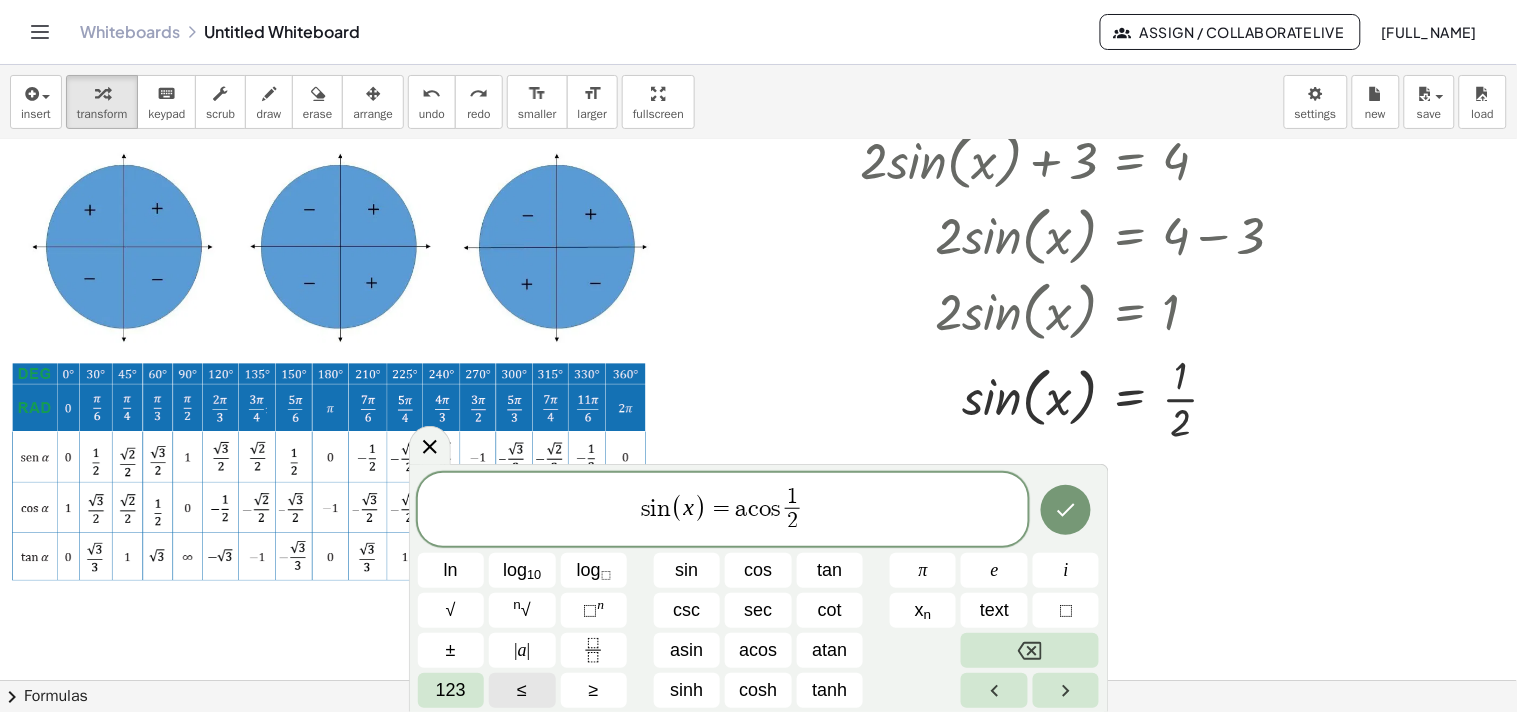 click on "123" at bounding box center [451, 690] 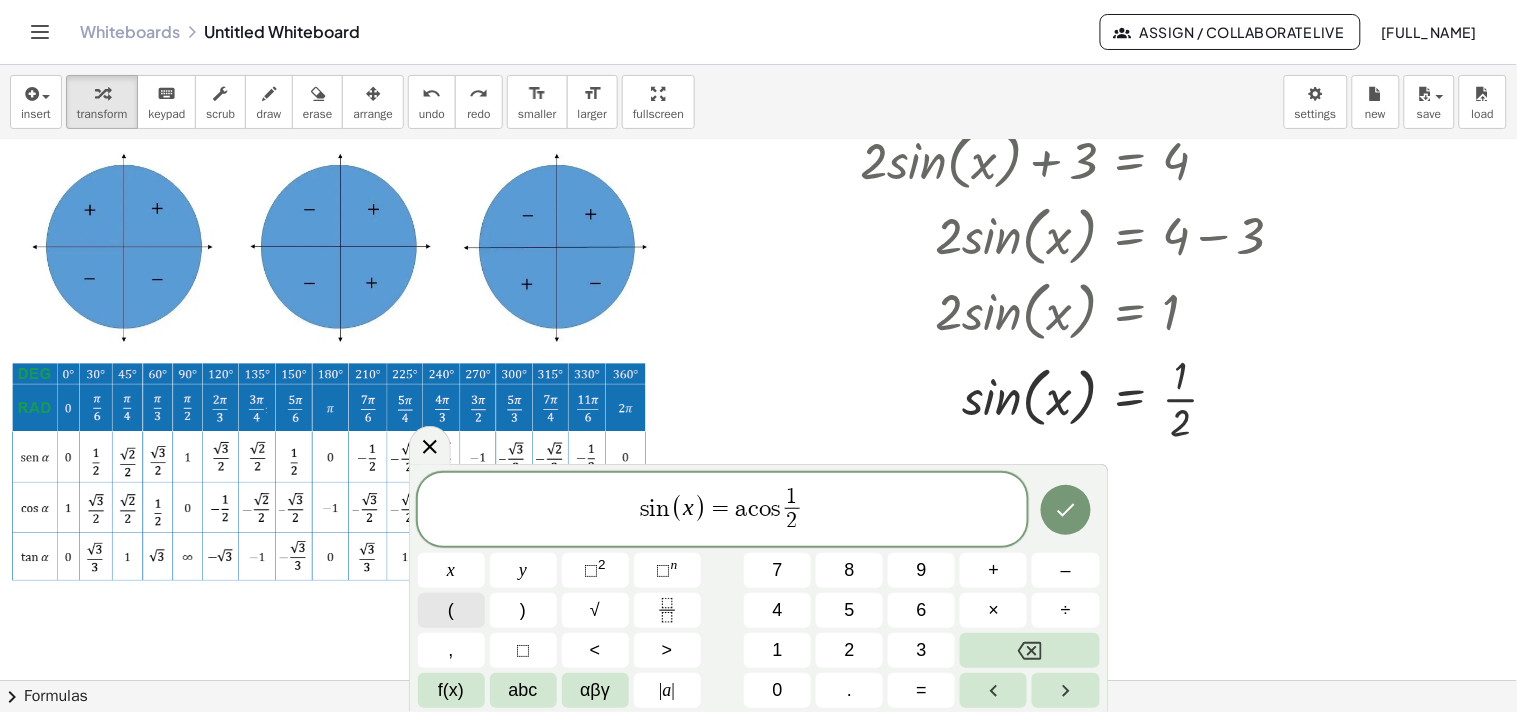 click on "(" at bounding box center [451, 610] 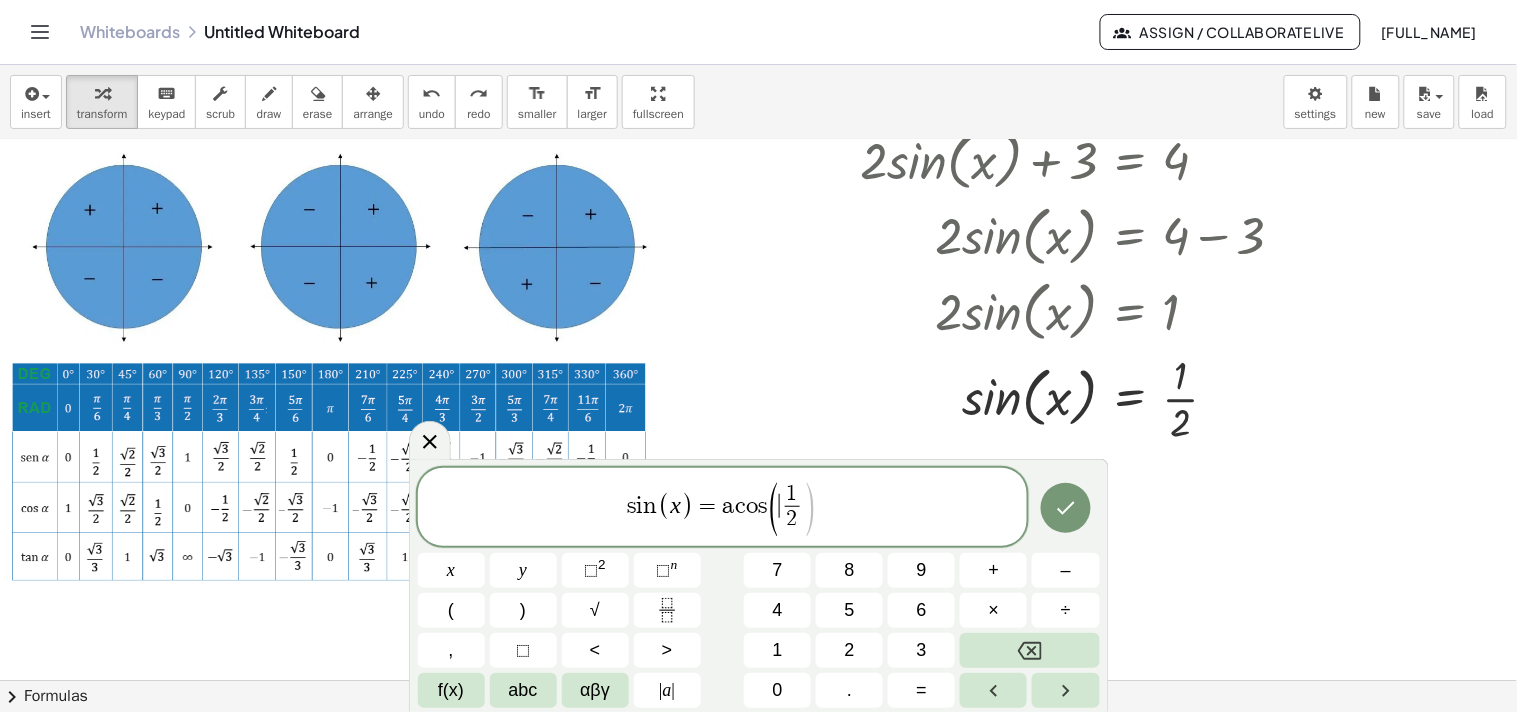 click on ")" at bounding box center [810, 509] 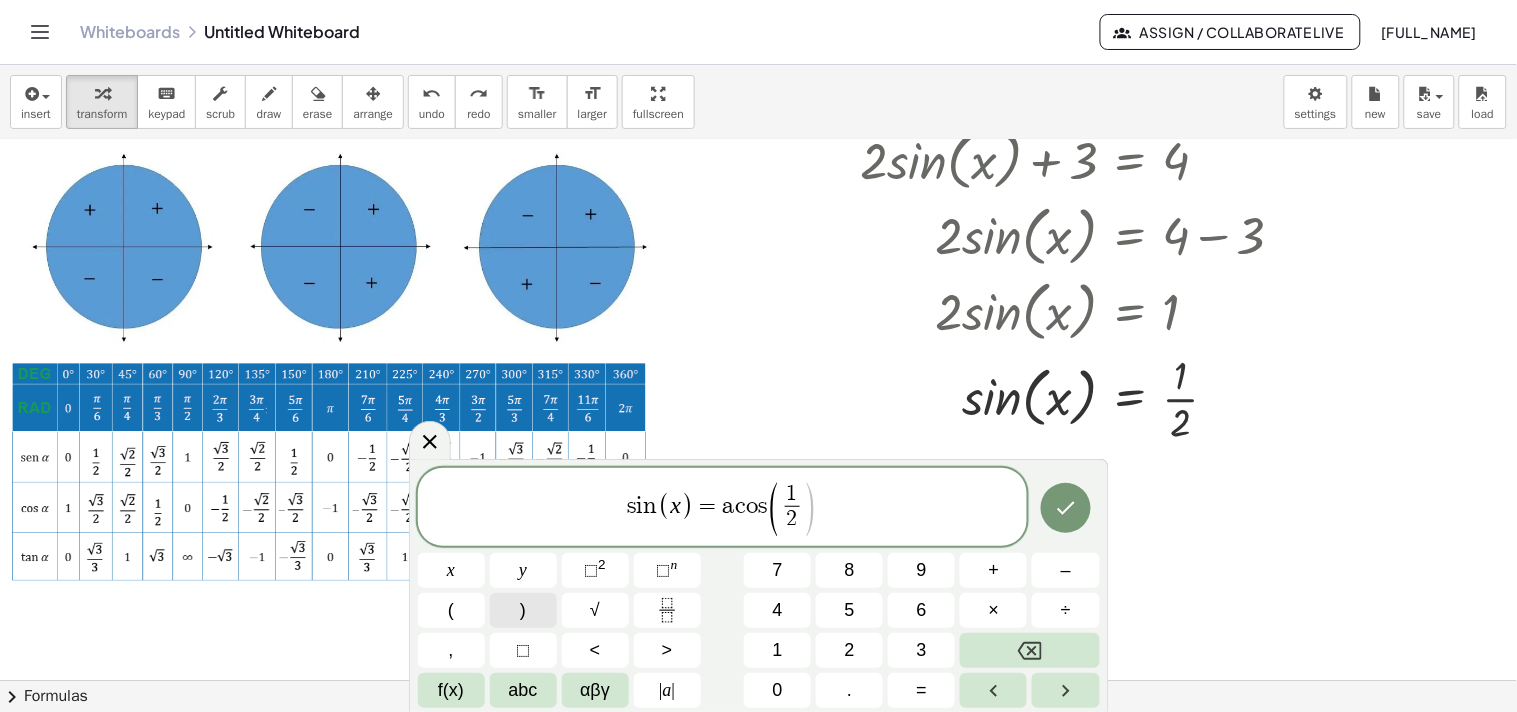 click on ")" at bounding box center (523, 610) 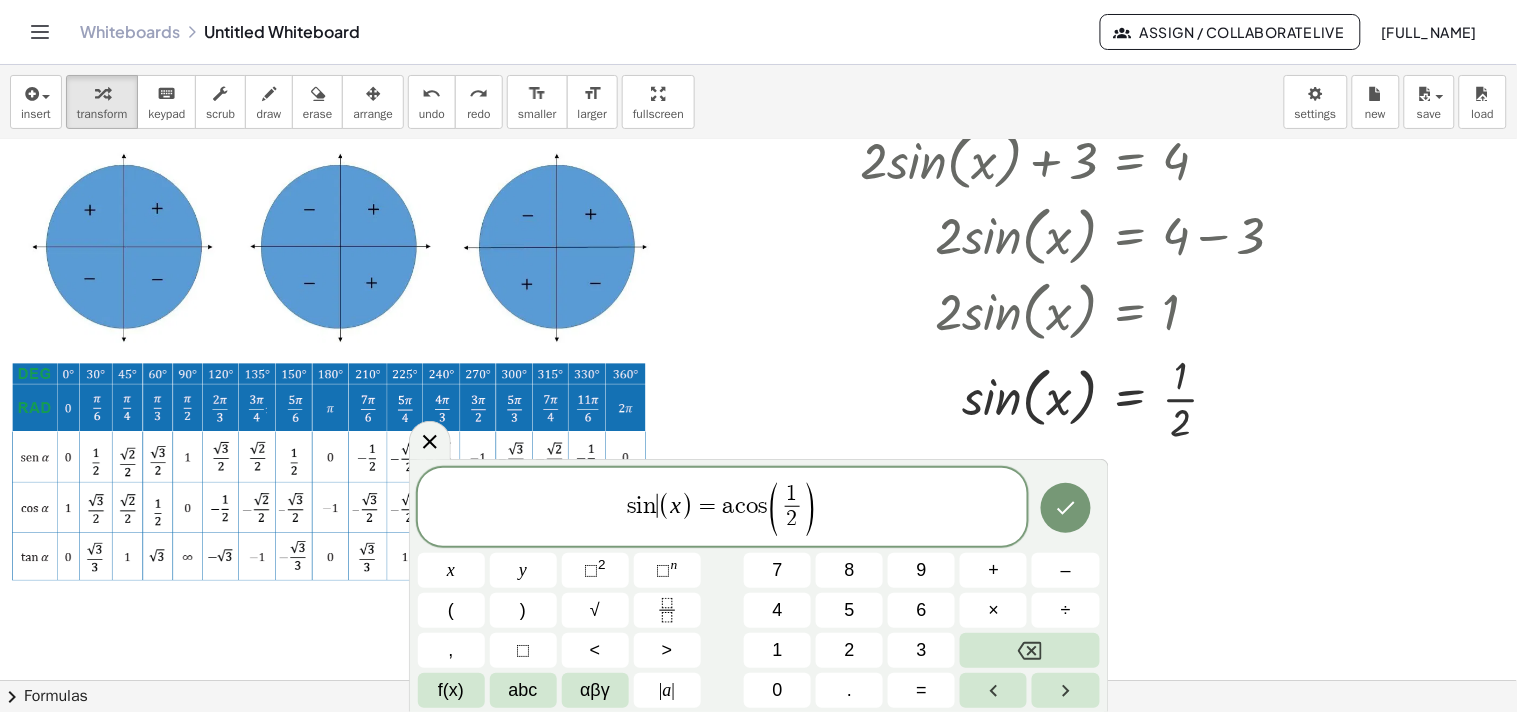 click on "(" at bounding box center (664, 505) 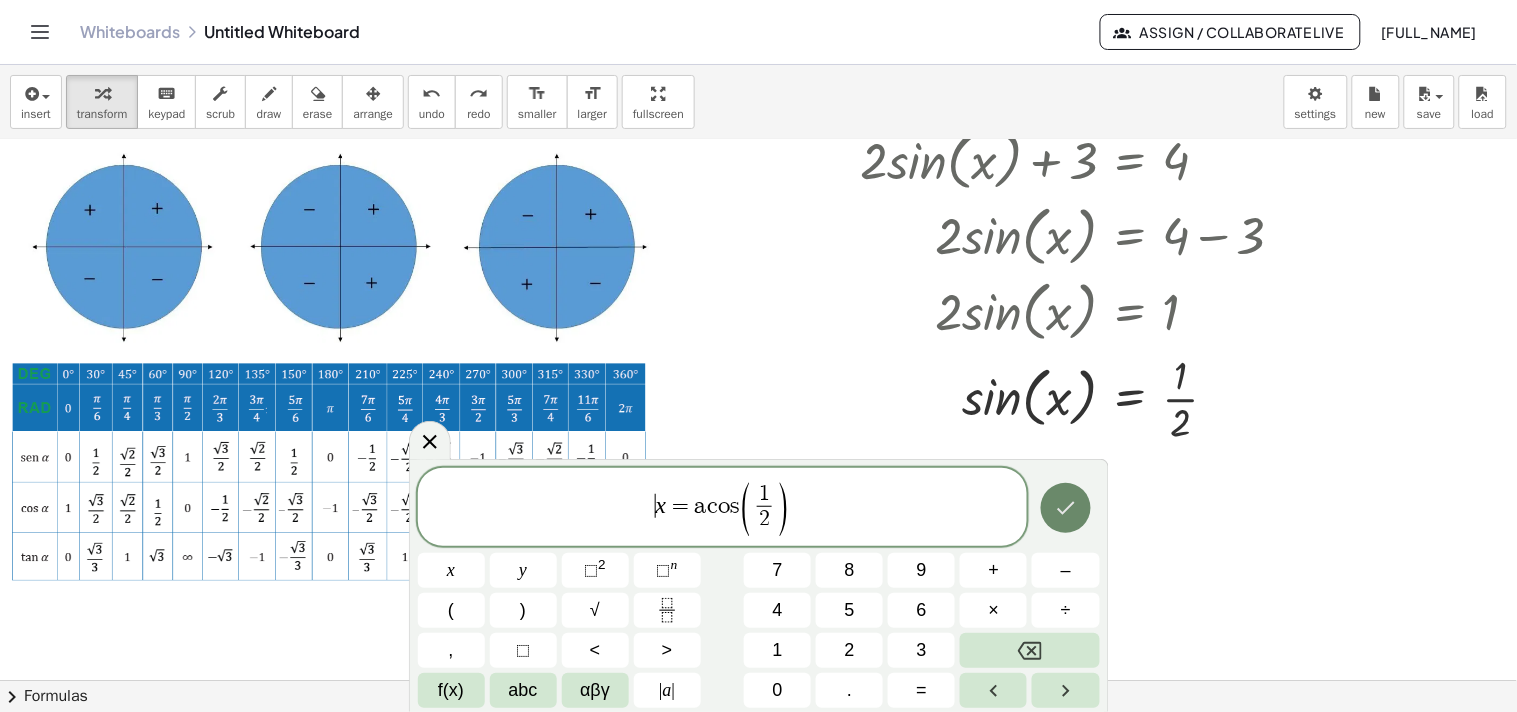 click 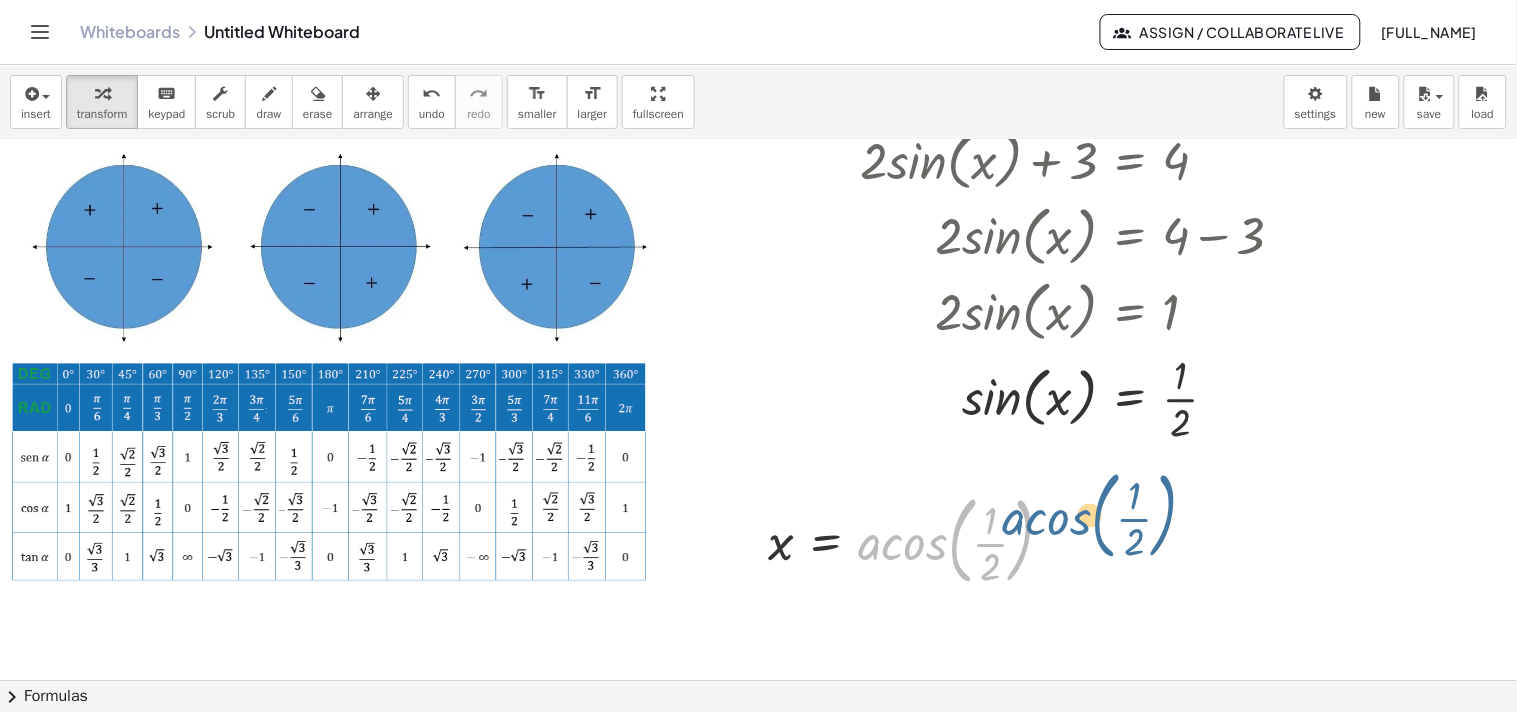 drag, startPoint x: 887, startPoint y: 553, endPoint x: 1030, endPoint y: 527, distance: 145.34442 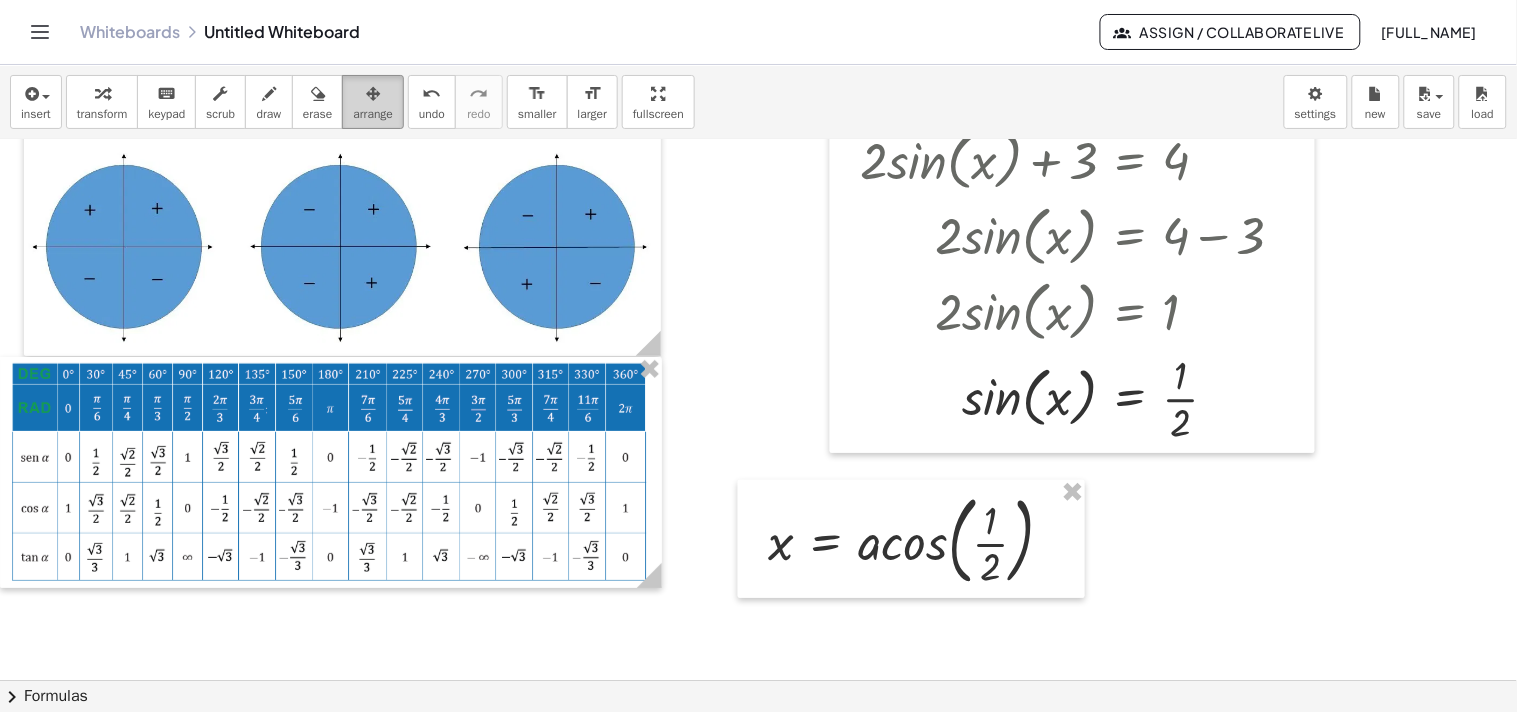 click at bounding box center [373, 93] 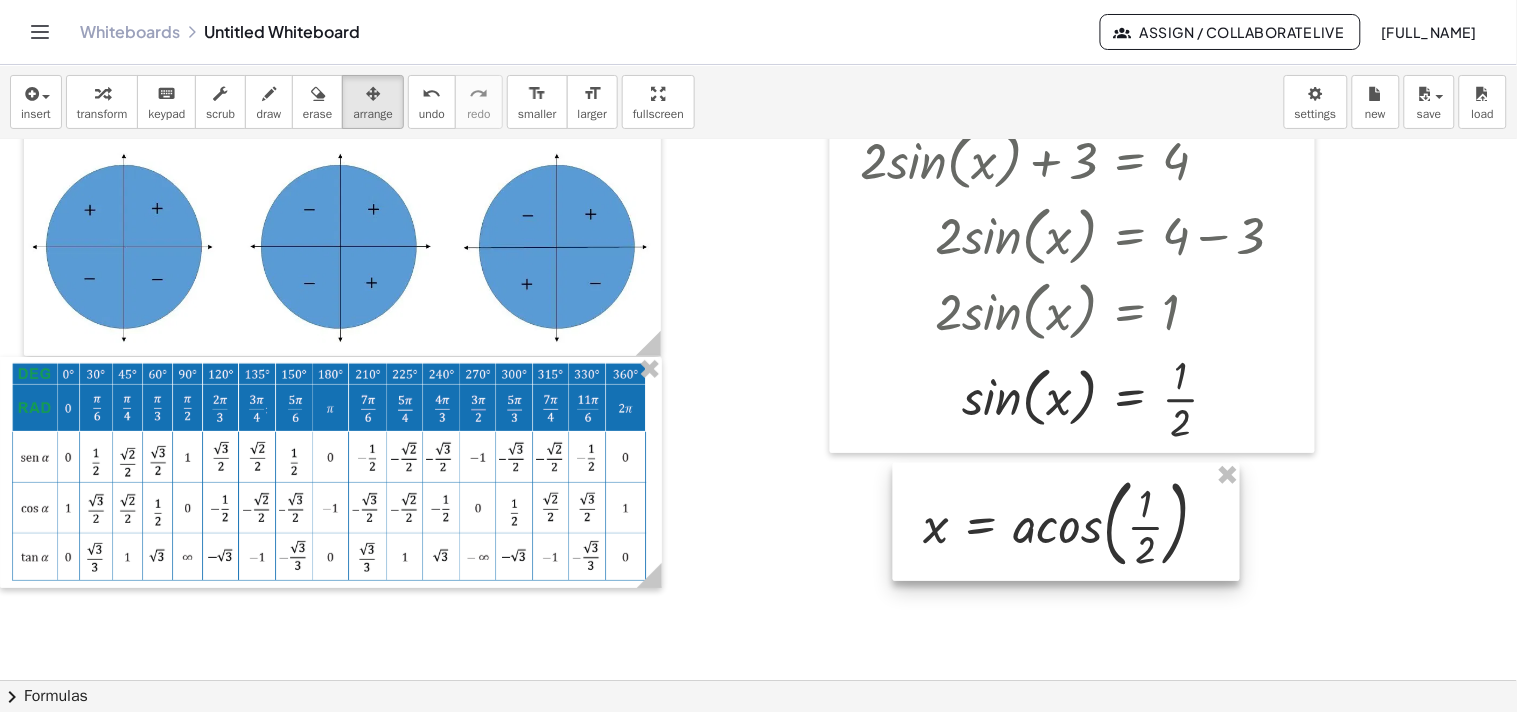 drag, startPoint x: 895, startPoint y: 574, endPoint x: 1050, endPoint y: 560, distance: 155.63097 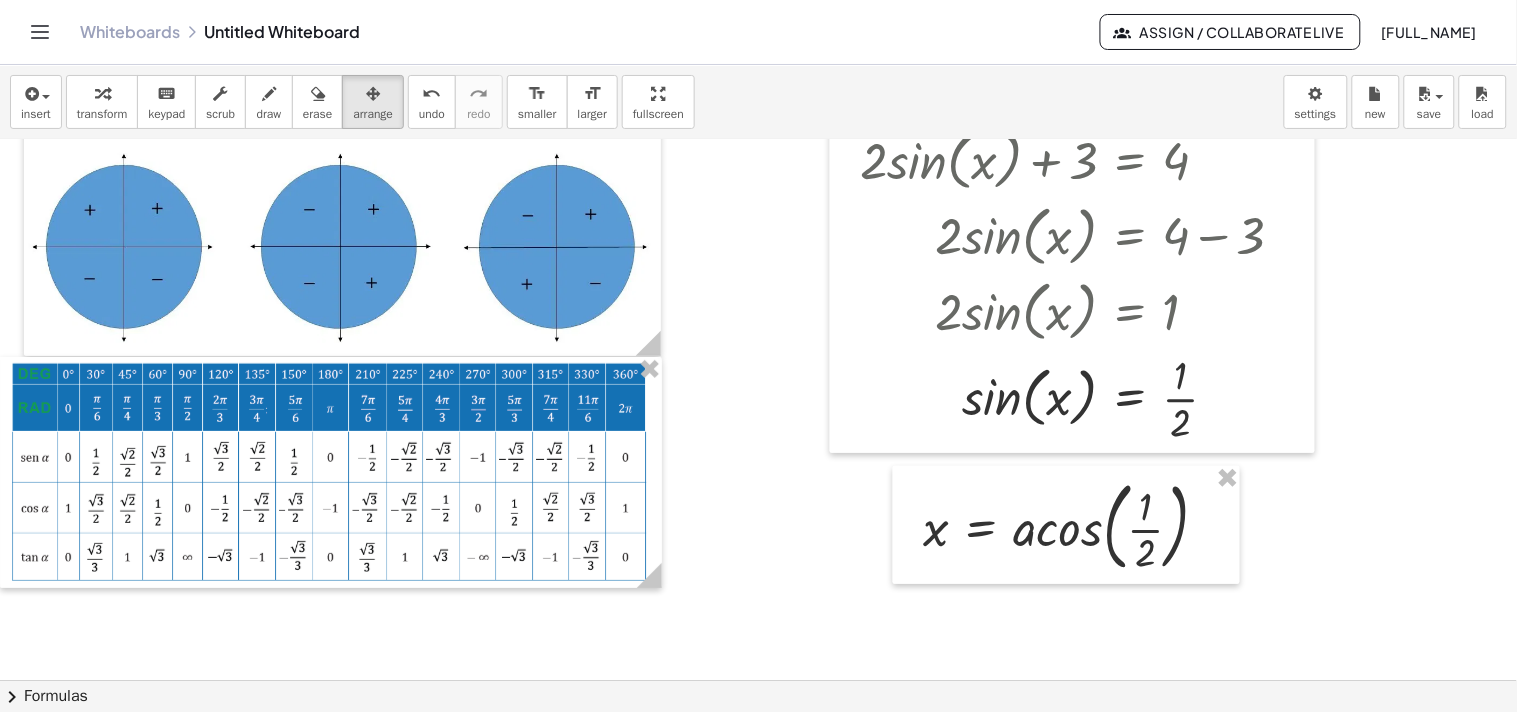 click at bounding box center [812, 569] 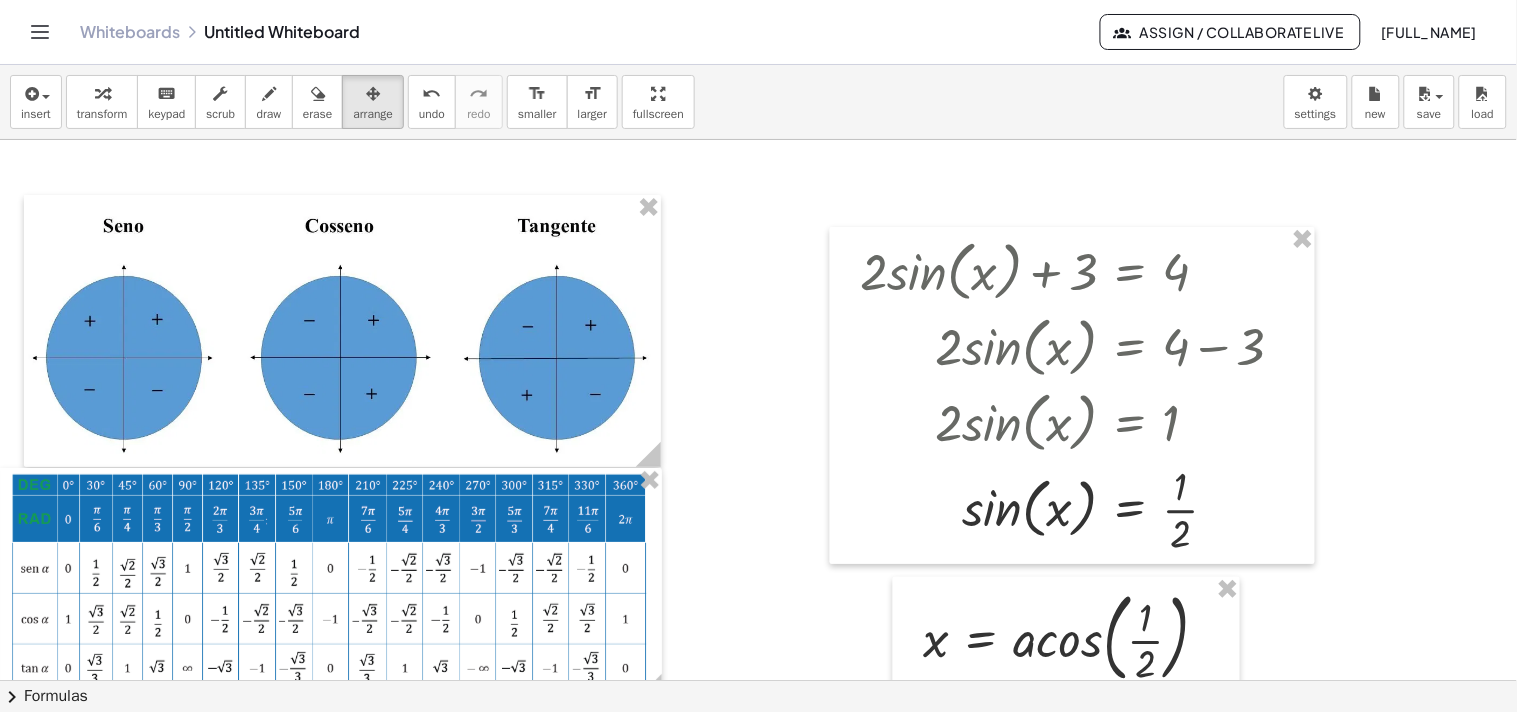 scroll, scrollTop: 111, scrollLeft: 0, axis: vertical 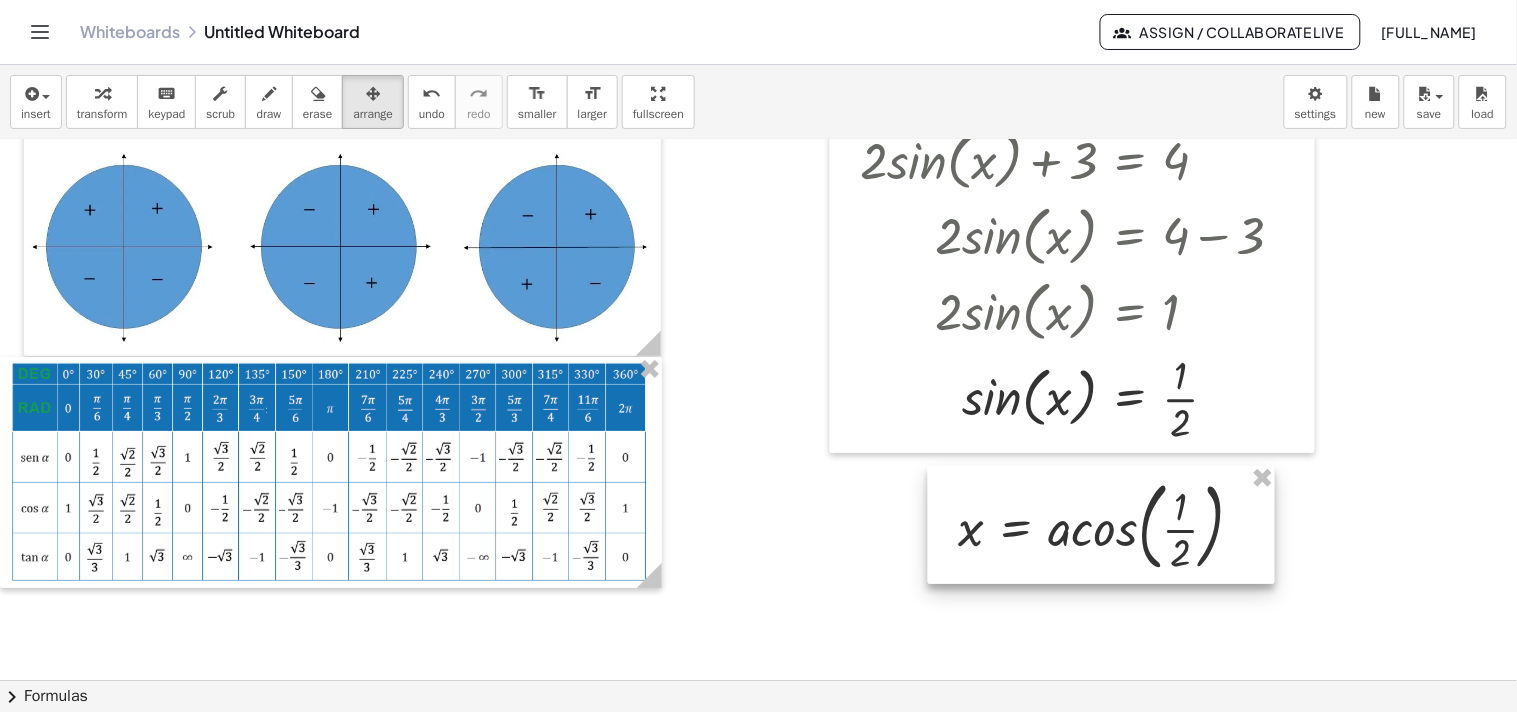 drag, startPoint x: 1068, startPoint y: 568, endPoint x: 1103, endPoint y: 568, distance: 35 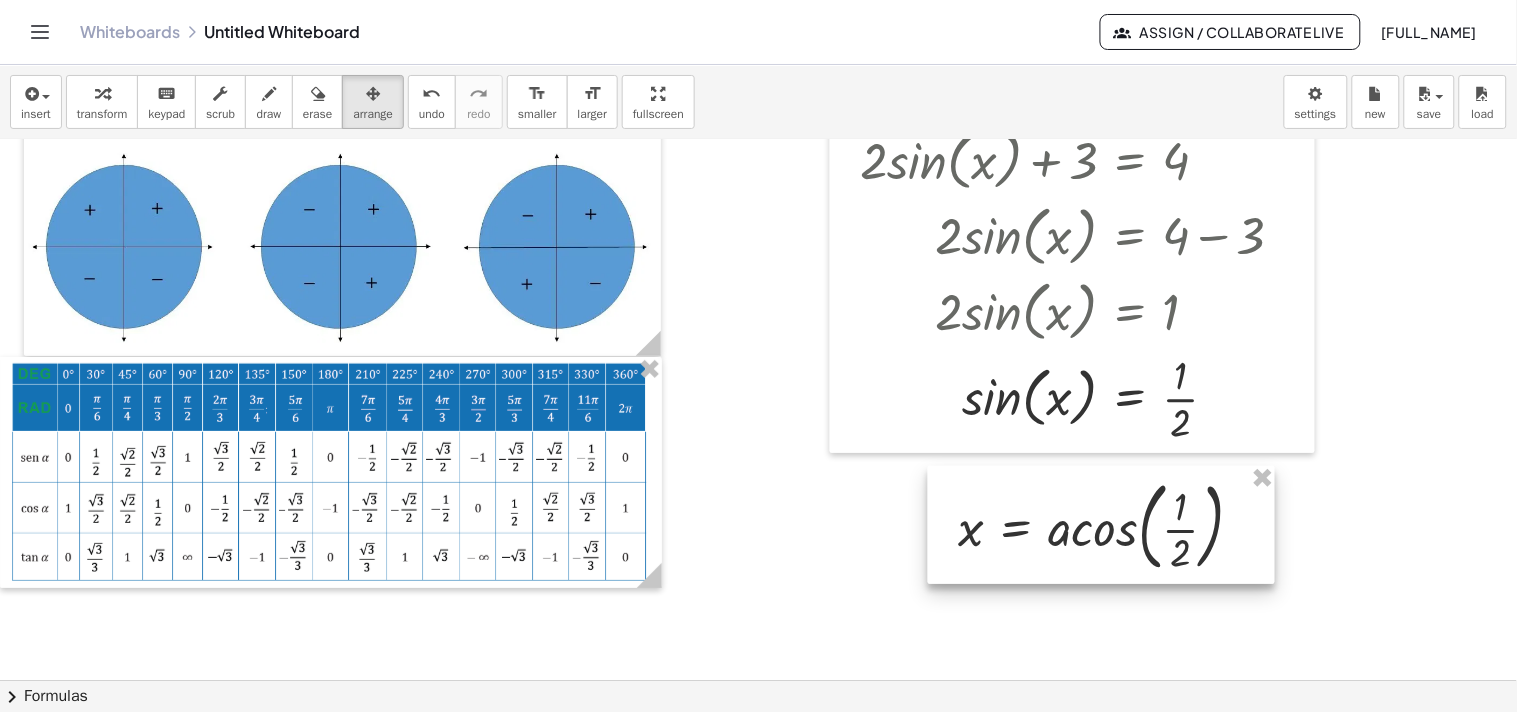 scroll, scrollTop: 222, scrollLeft: 0, axis: vertical 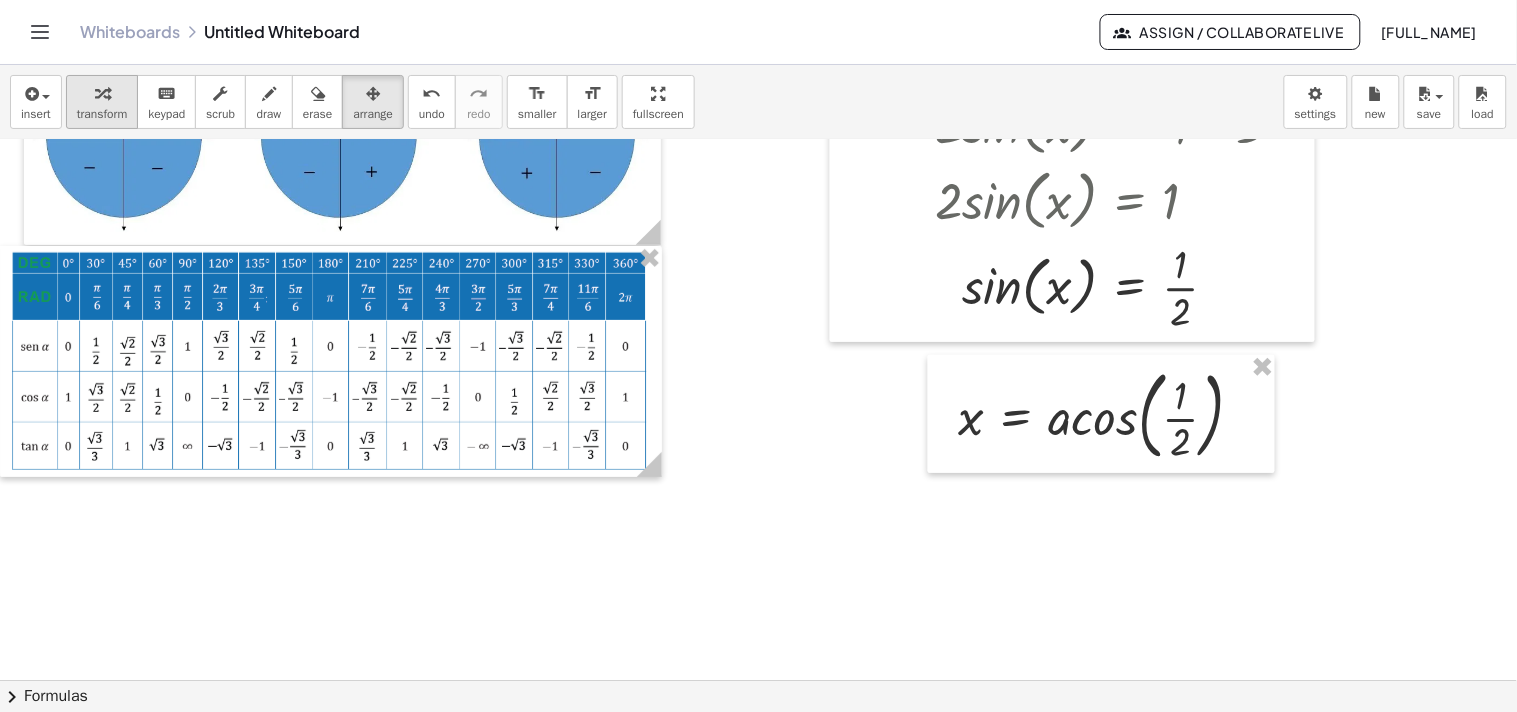 click on "transform" at bounding box center [102, 114] 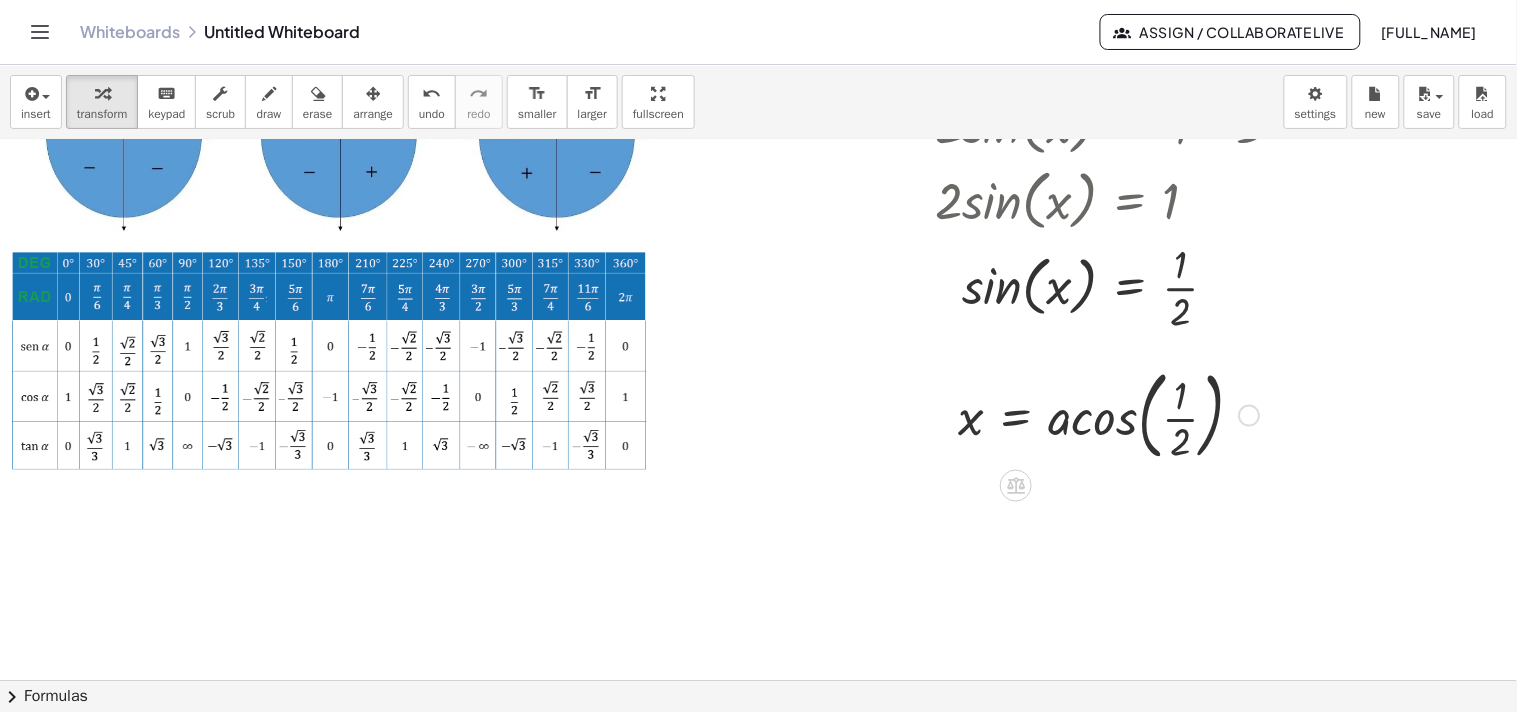 click at bounding box center [1109, 414] 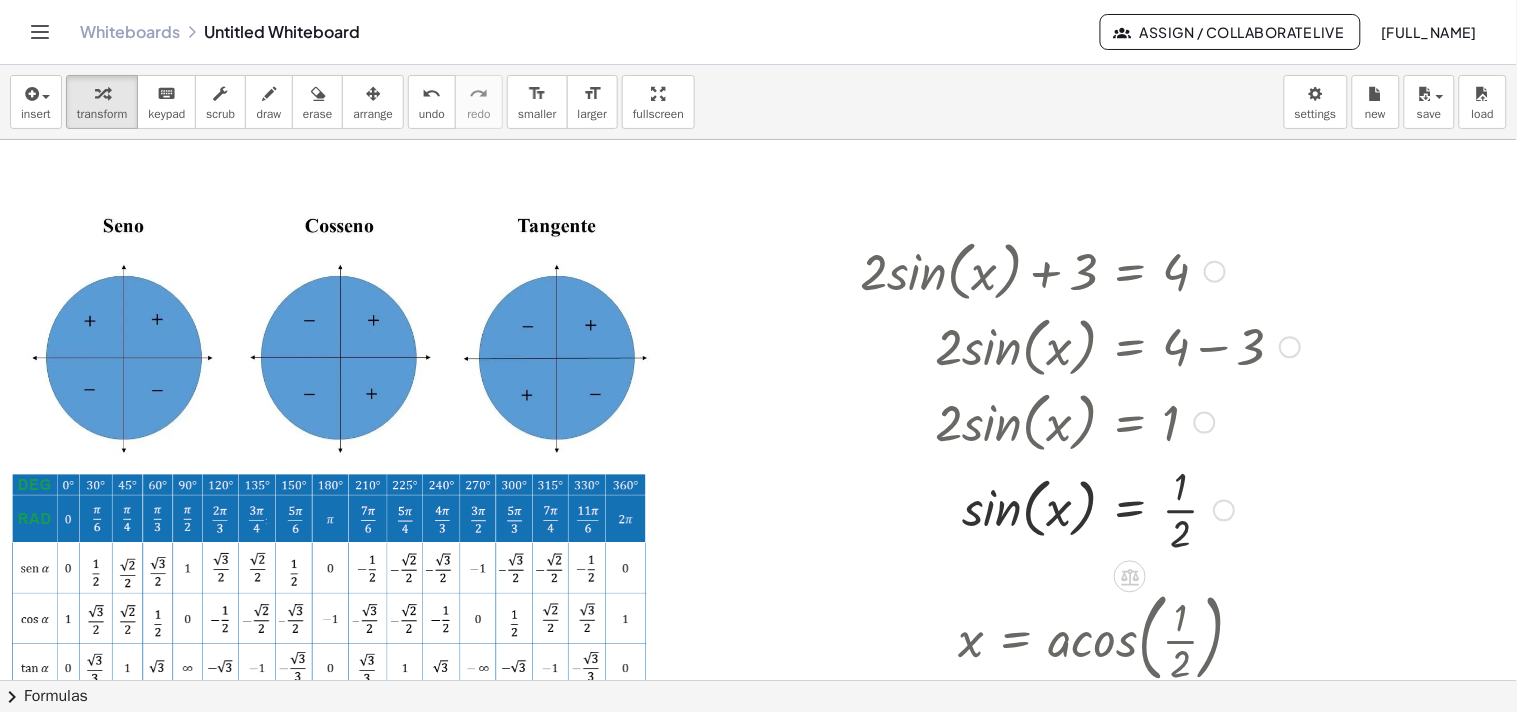scroll, scrollTop: 111, scrollLeft: 0, axis: vertical 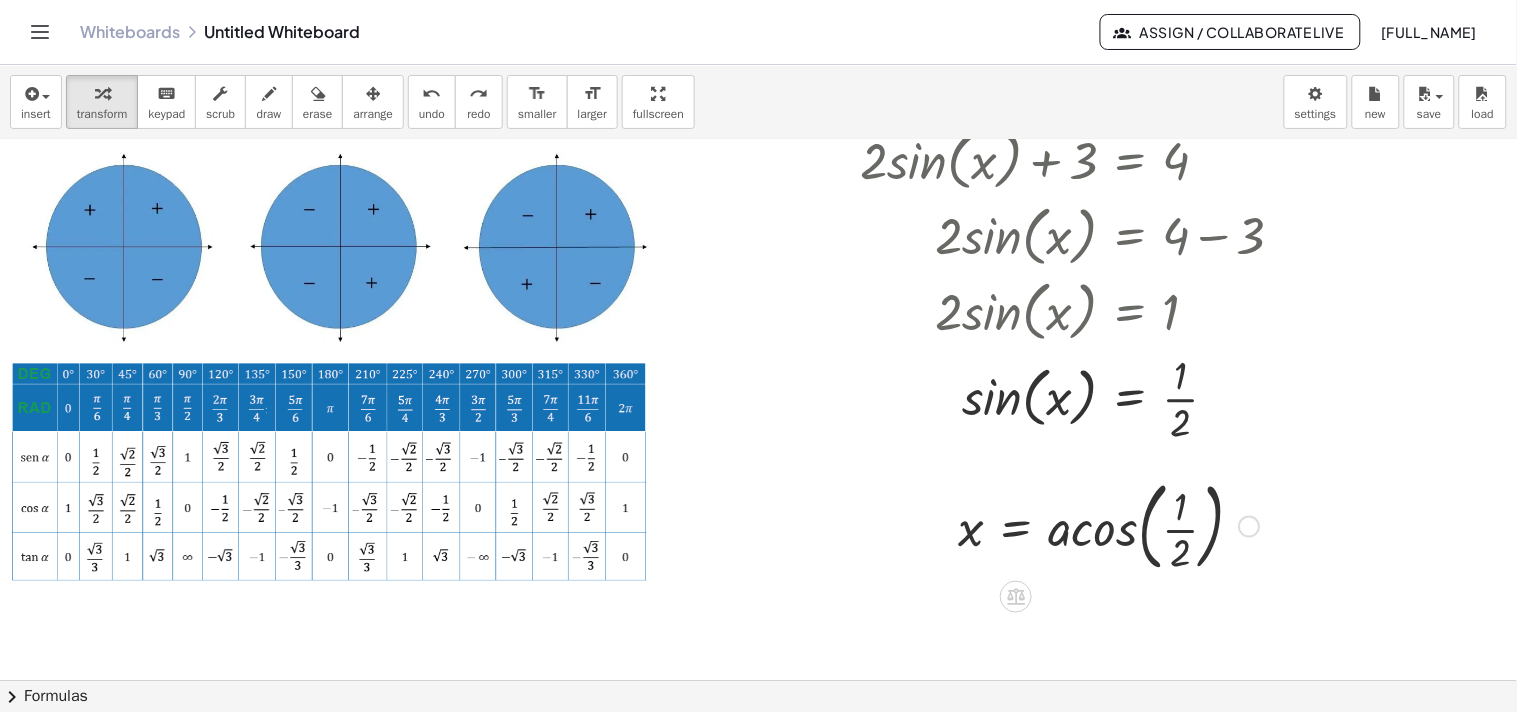 click at bounding box center (1109, 525) 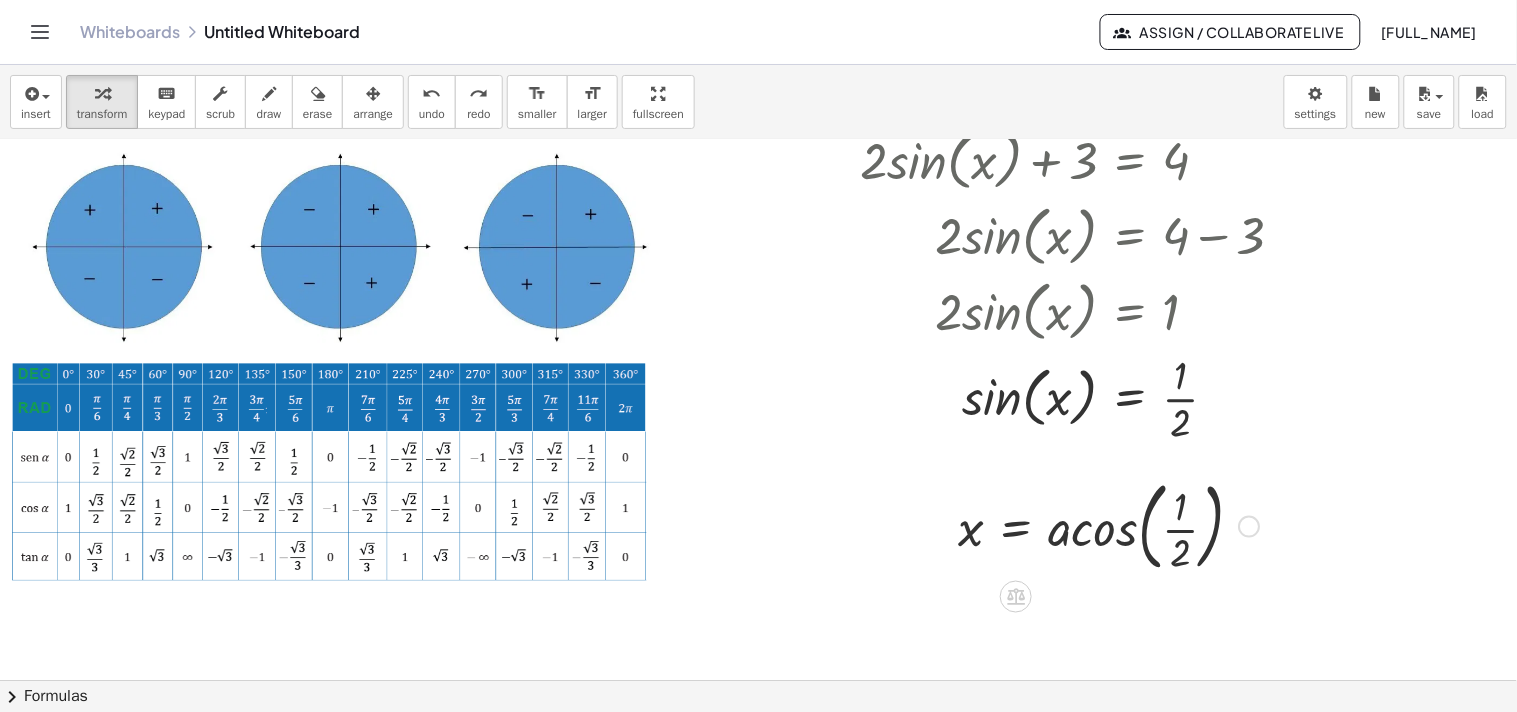 click at bounding box center (1250, 527) 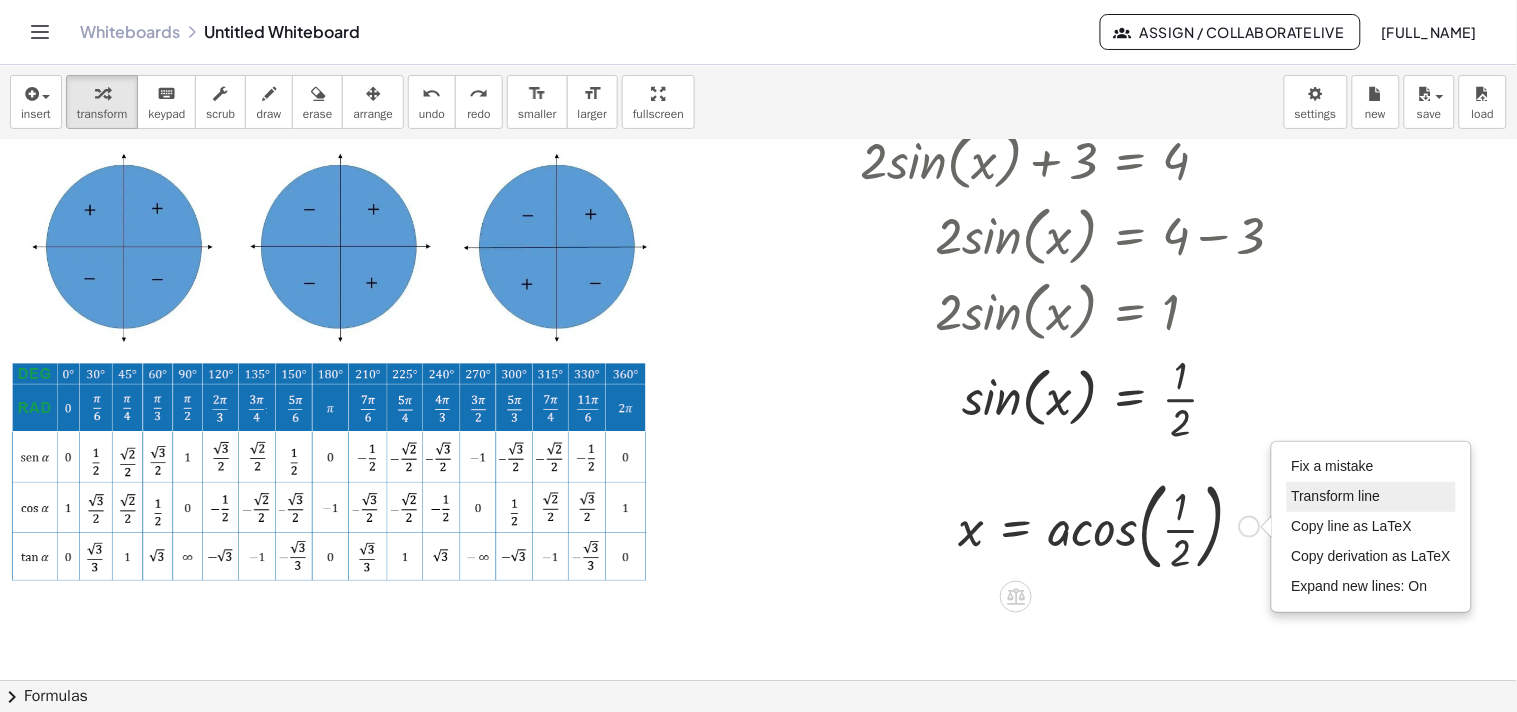 click on "Transform line" at bounding box center (1336, 496) 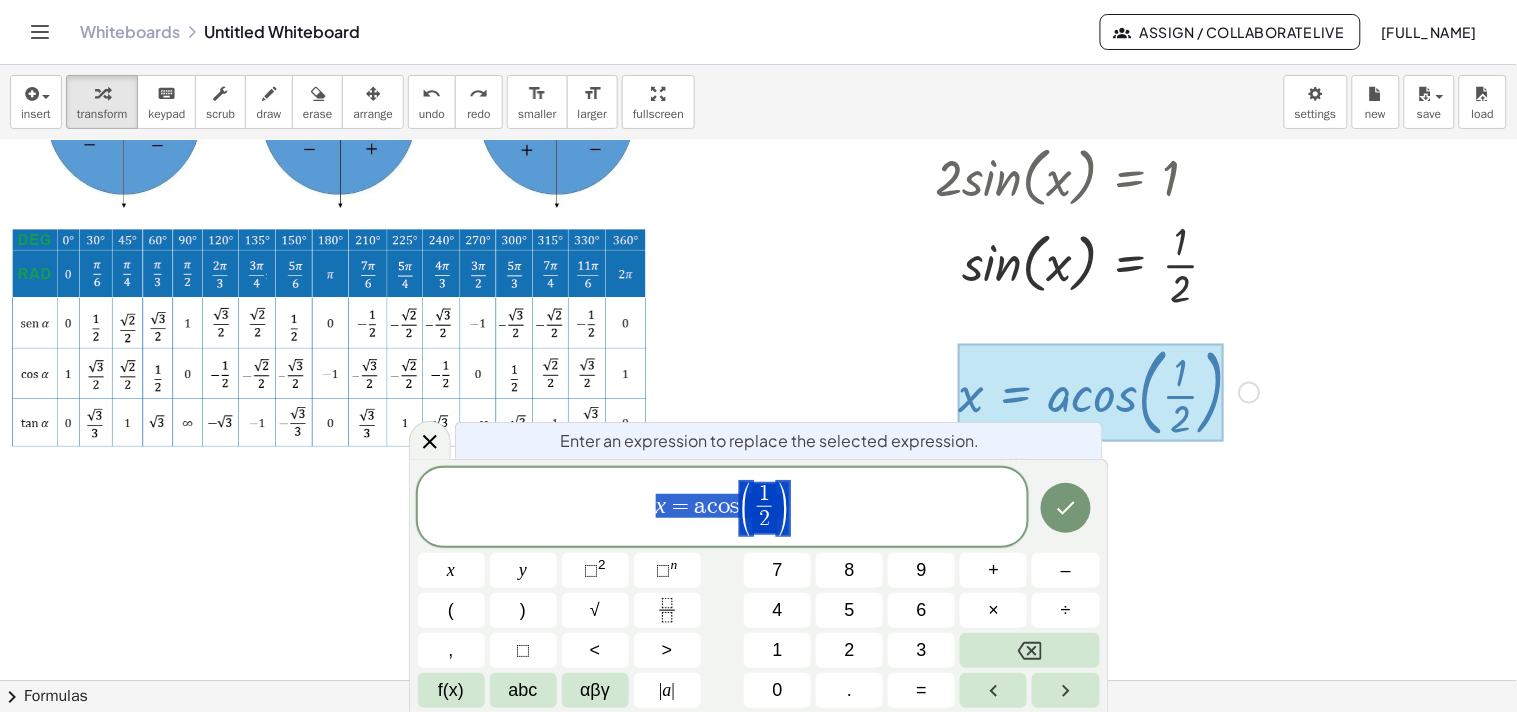 scroll, scrollTop: 257, scrollLeft: 0, axis: vertical 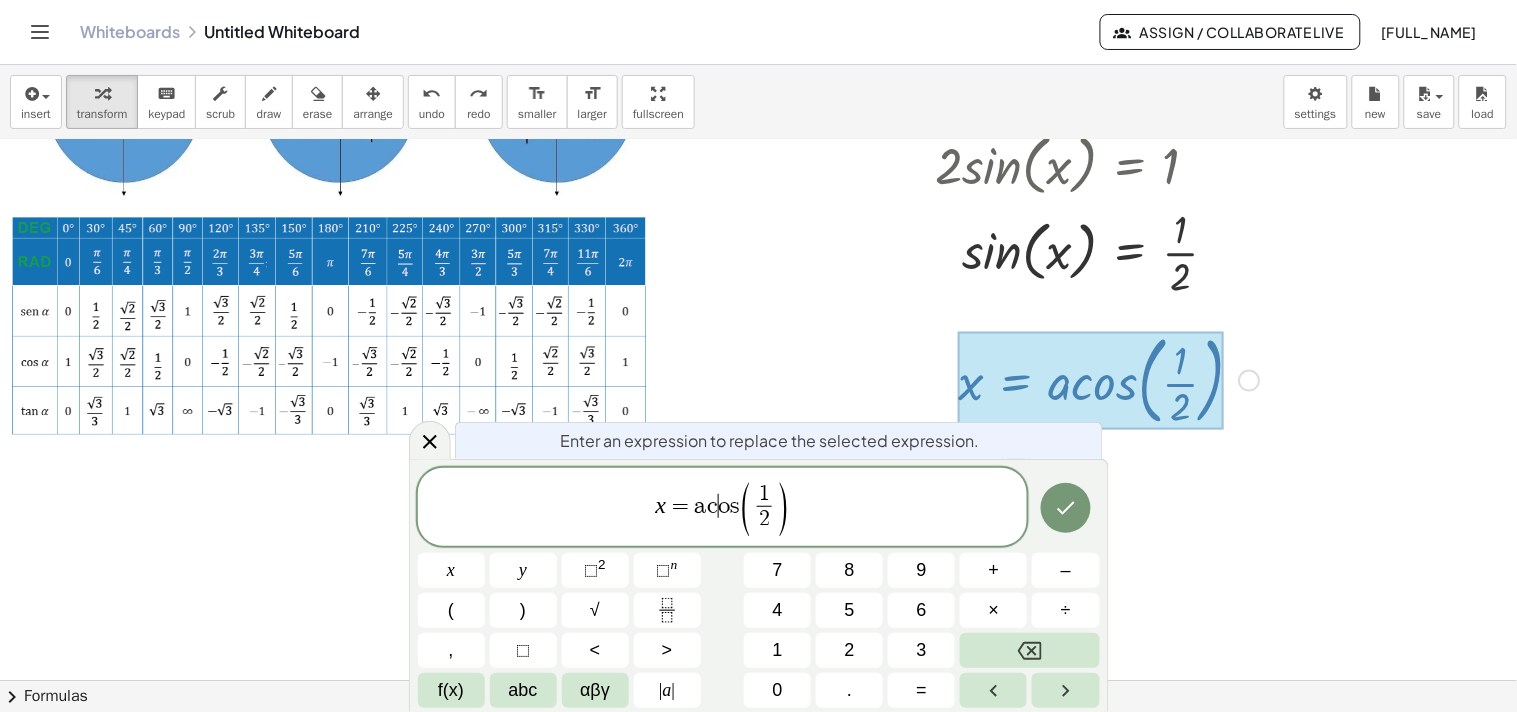 drag, startPoint x: 718, startPoint y: 506, endPoint x: 731, endPoint y: 506, distance: 13 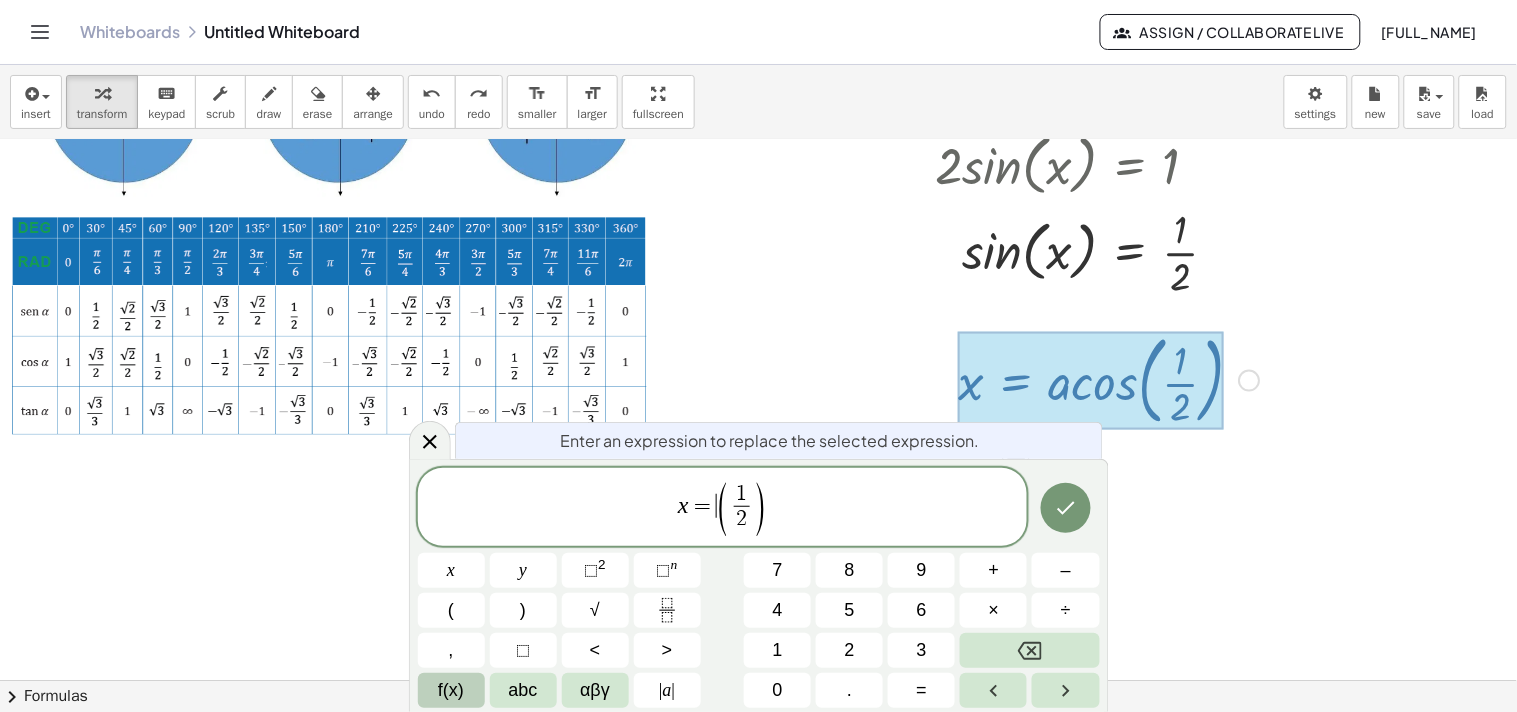 click on "f(x)" at bounding box center [451, 690] 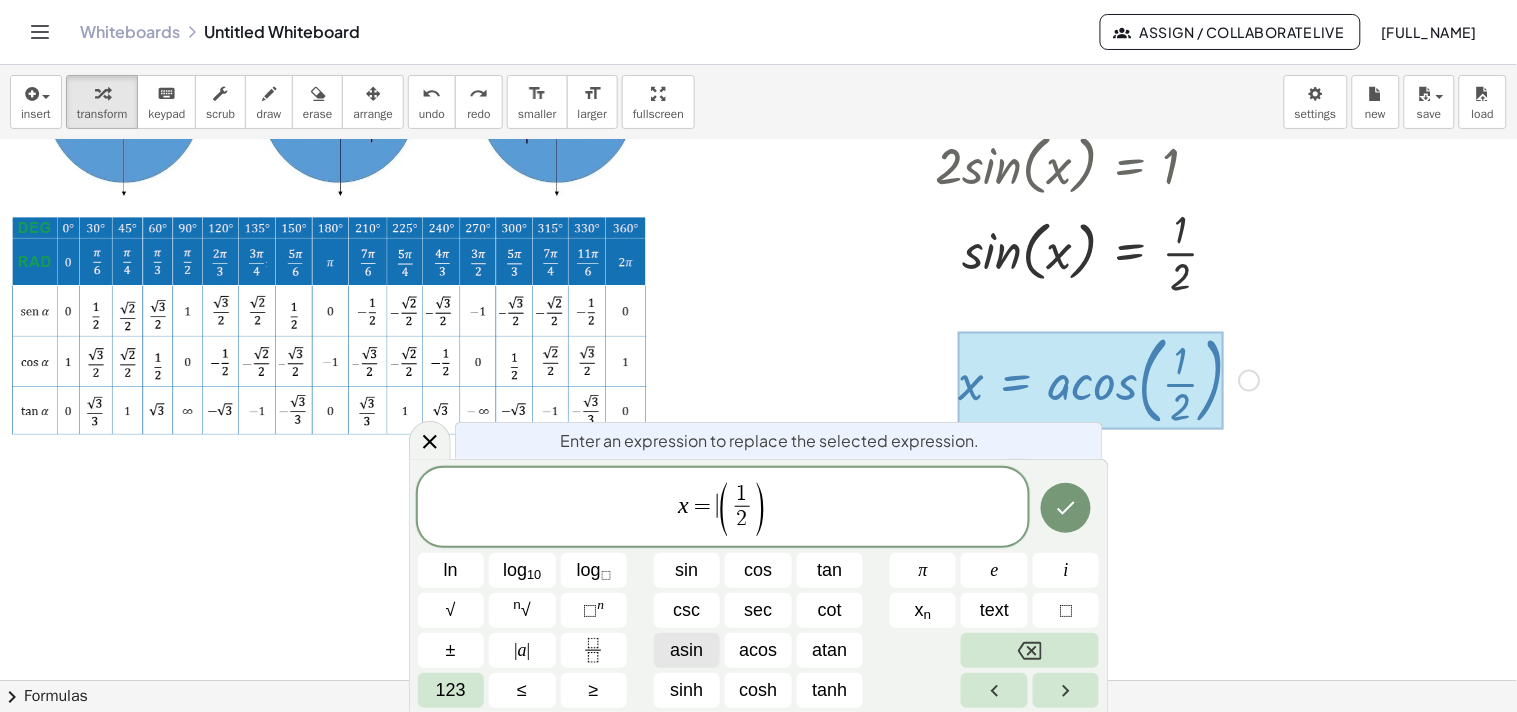 click on "asin" at bounding box center [686, 650] 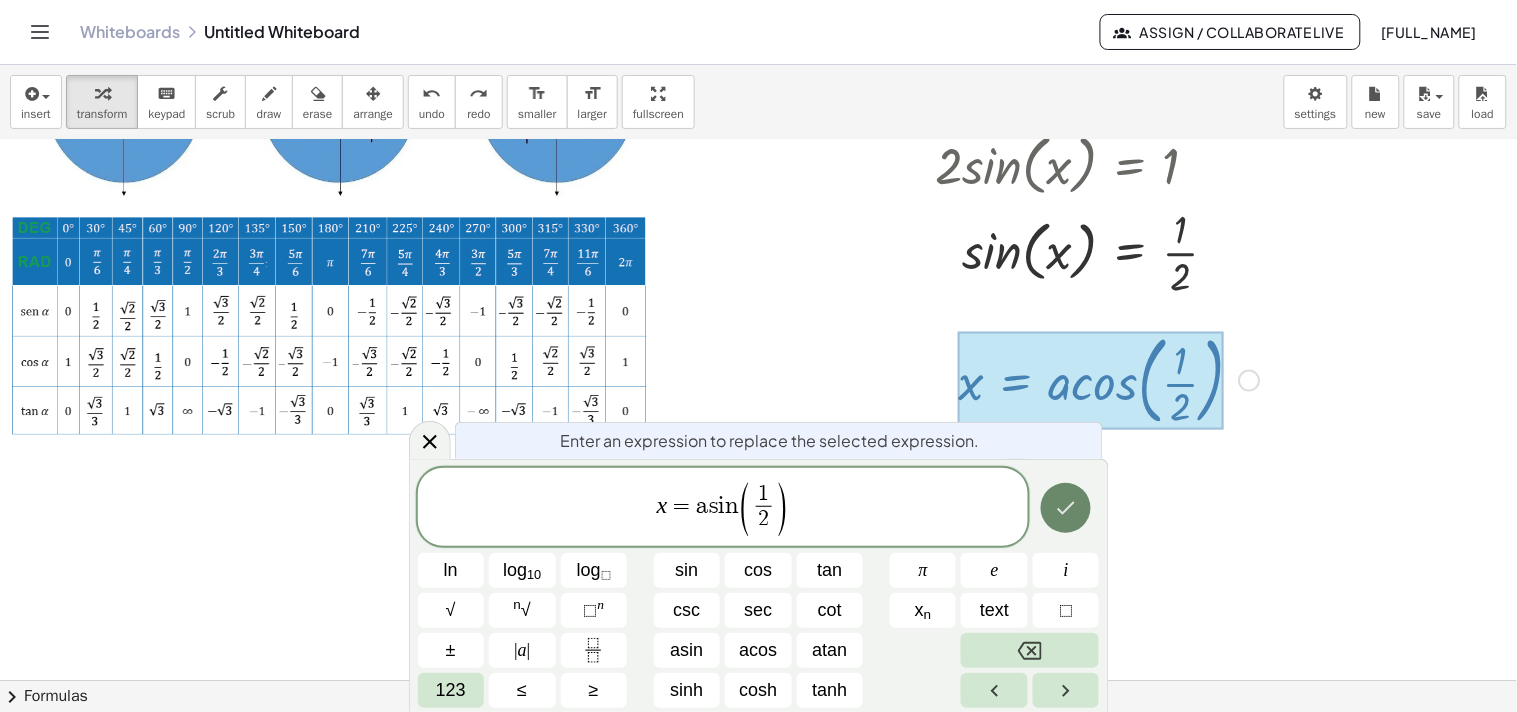 click 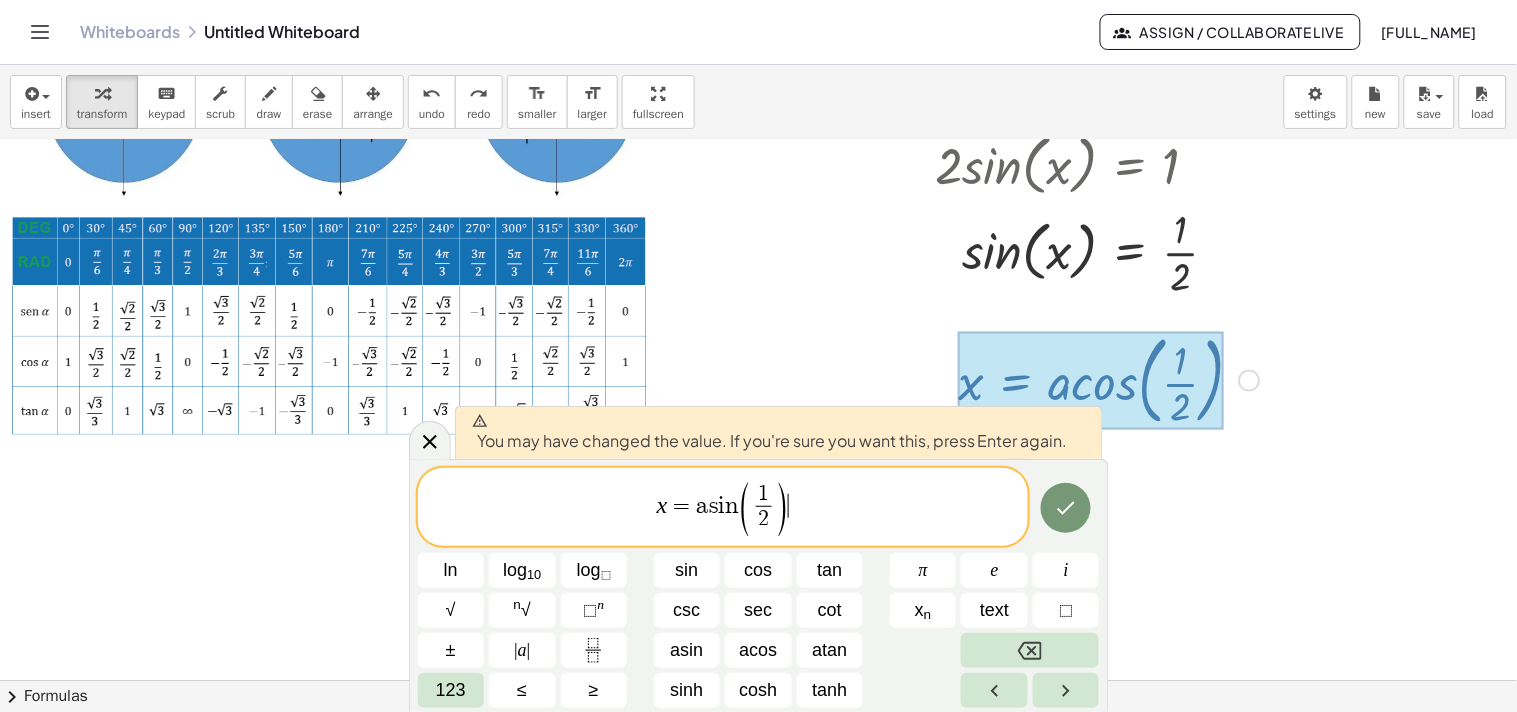click on "x = a s i n ( 1 2 ​ ) ​" at bounding box center (723, 508) 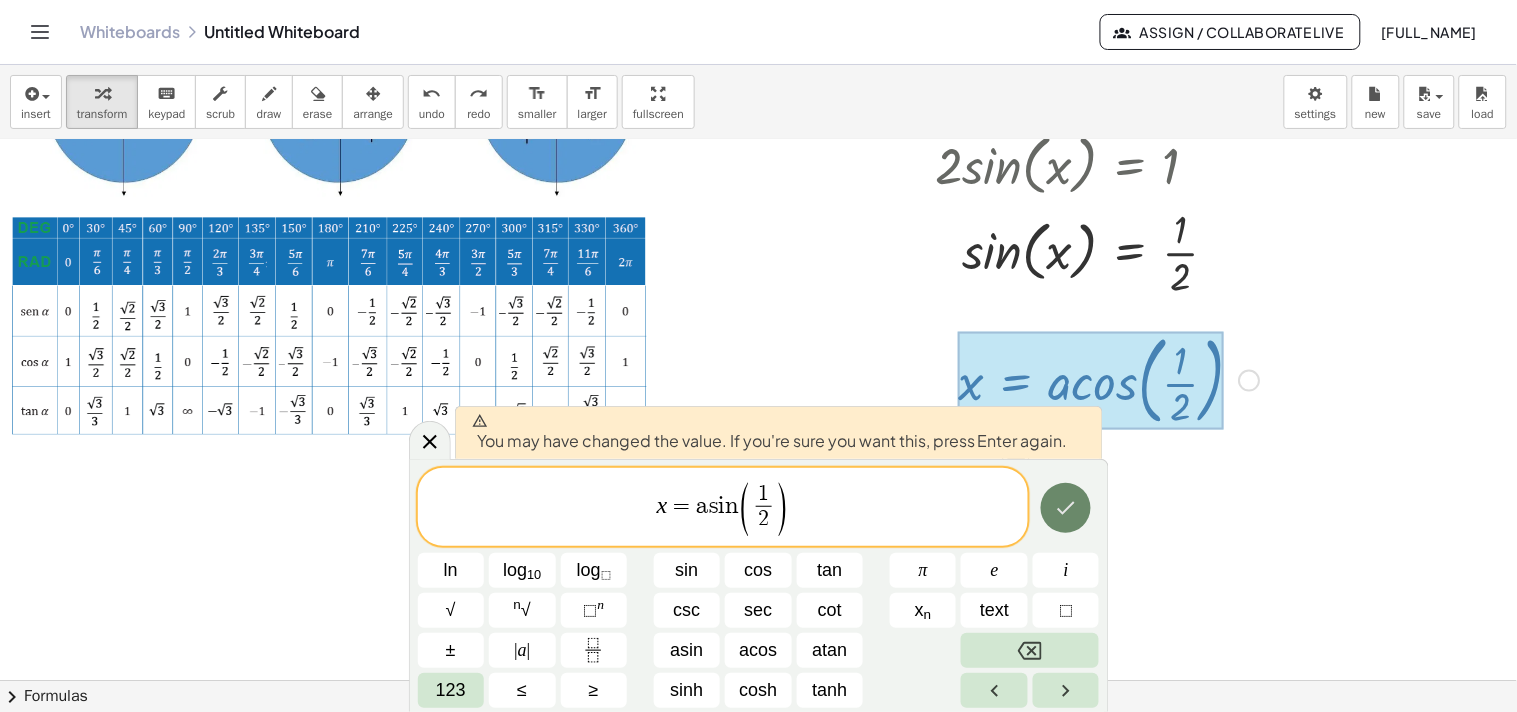 click 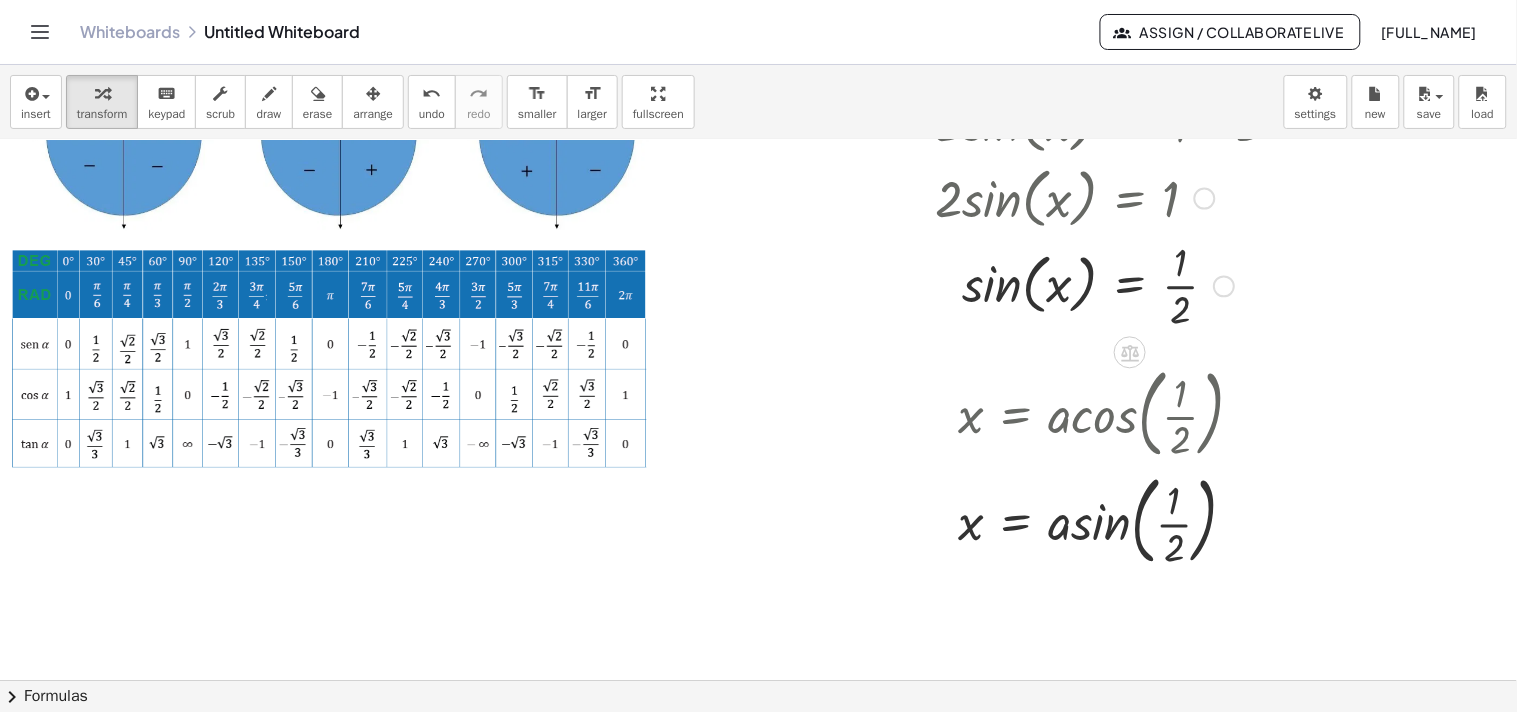 scroll, scrollTop: 222, scrollLeft: 0, axis: vertical 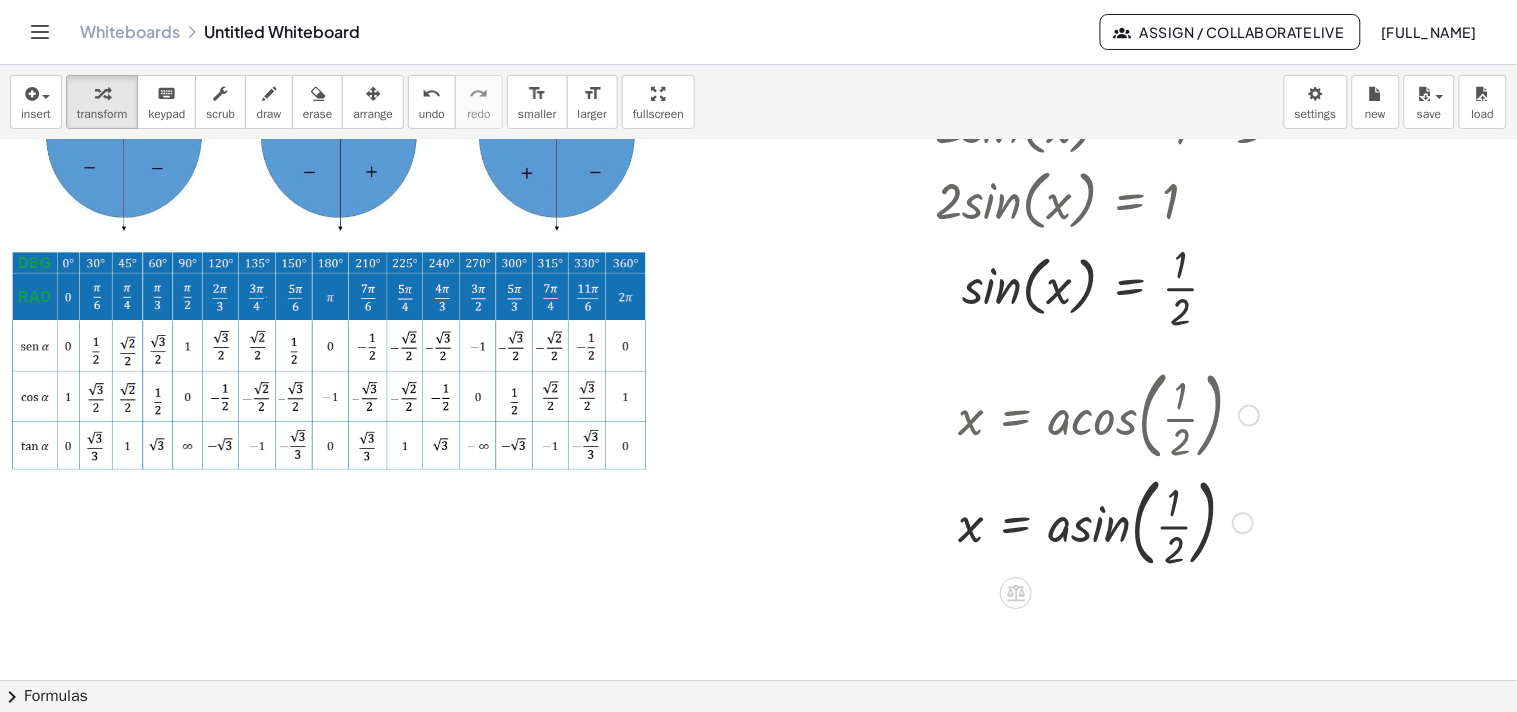 click at bounding box center [1109, 414] 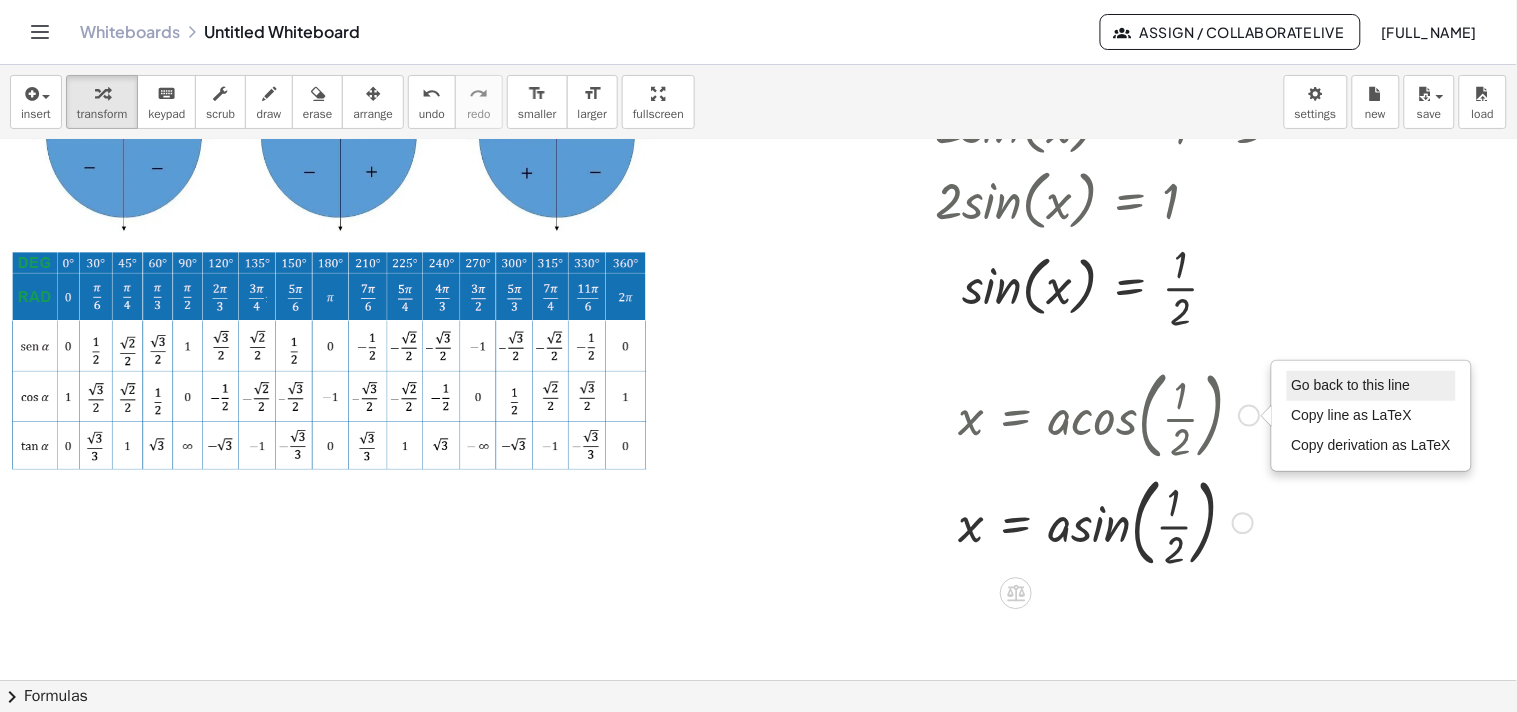 click on "Go back to this line" at bounding box center [1351, 385] 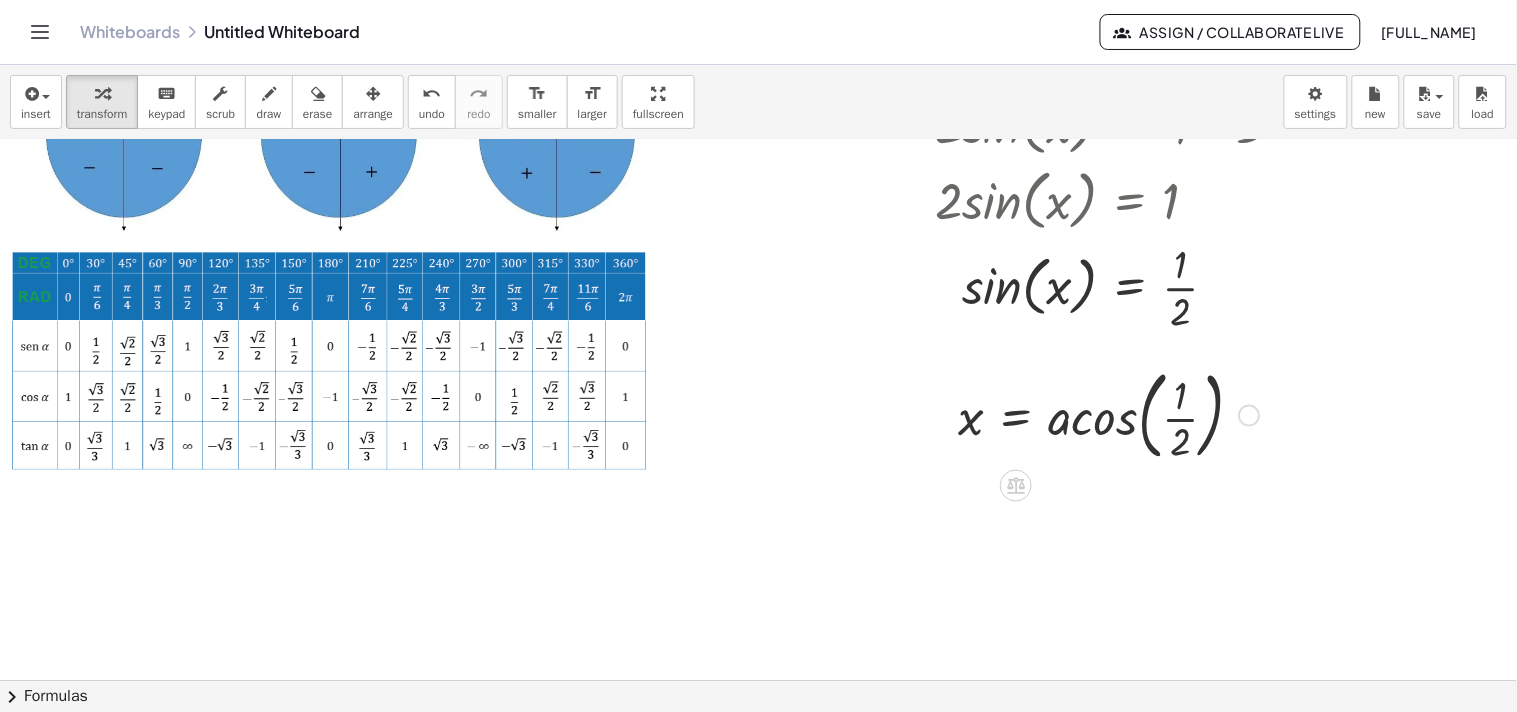click at bounding box center [1109, 414] 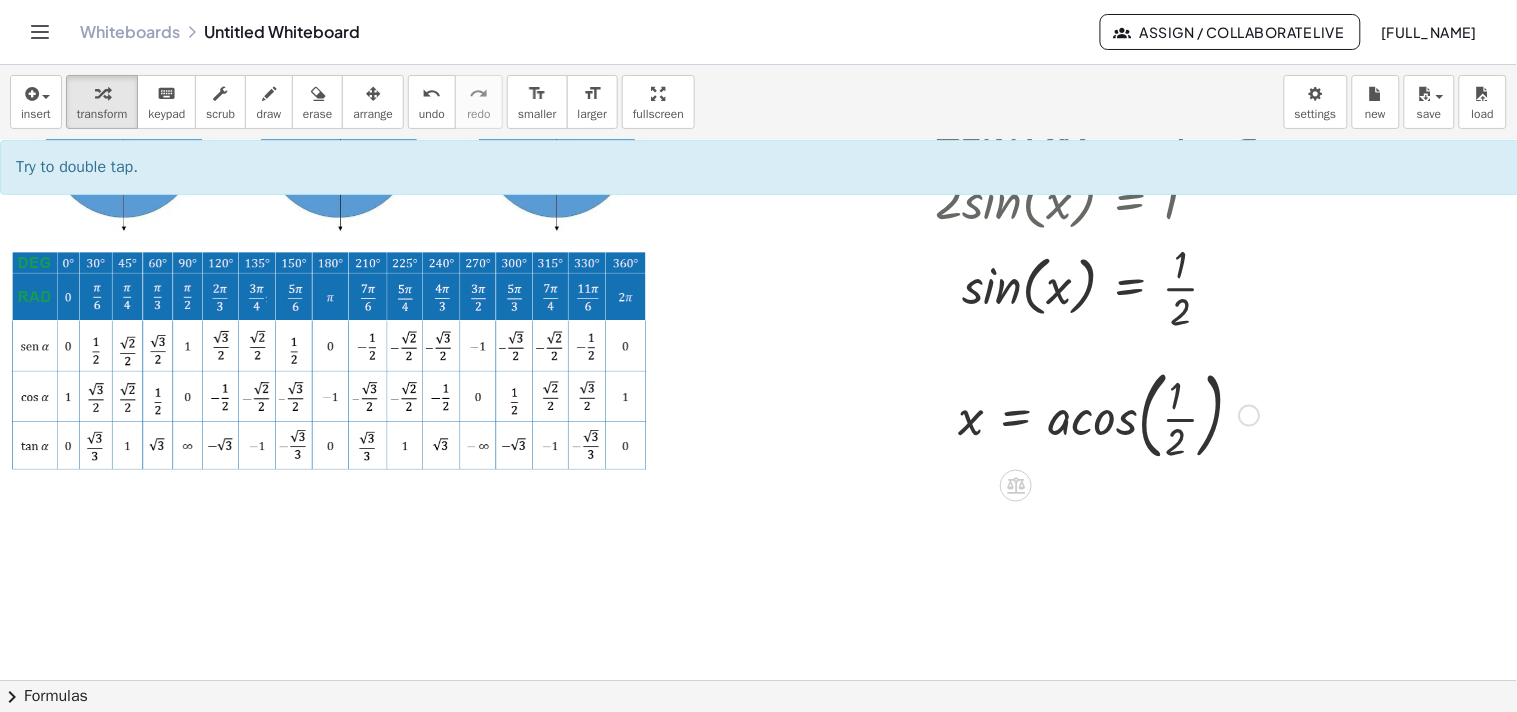 click on "Go back to this line Copy line as LaTeX Copy derivation as LaTeX" at bounding box center (1250, 416) 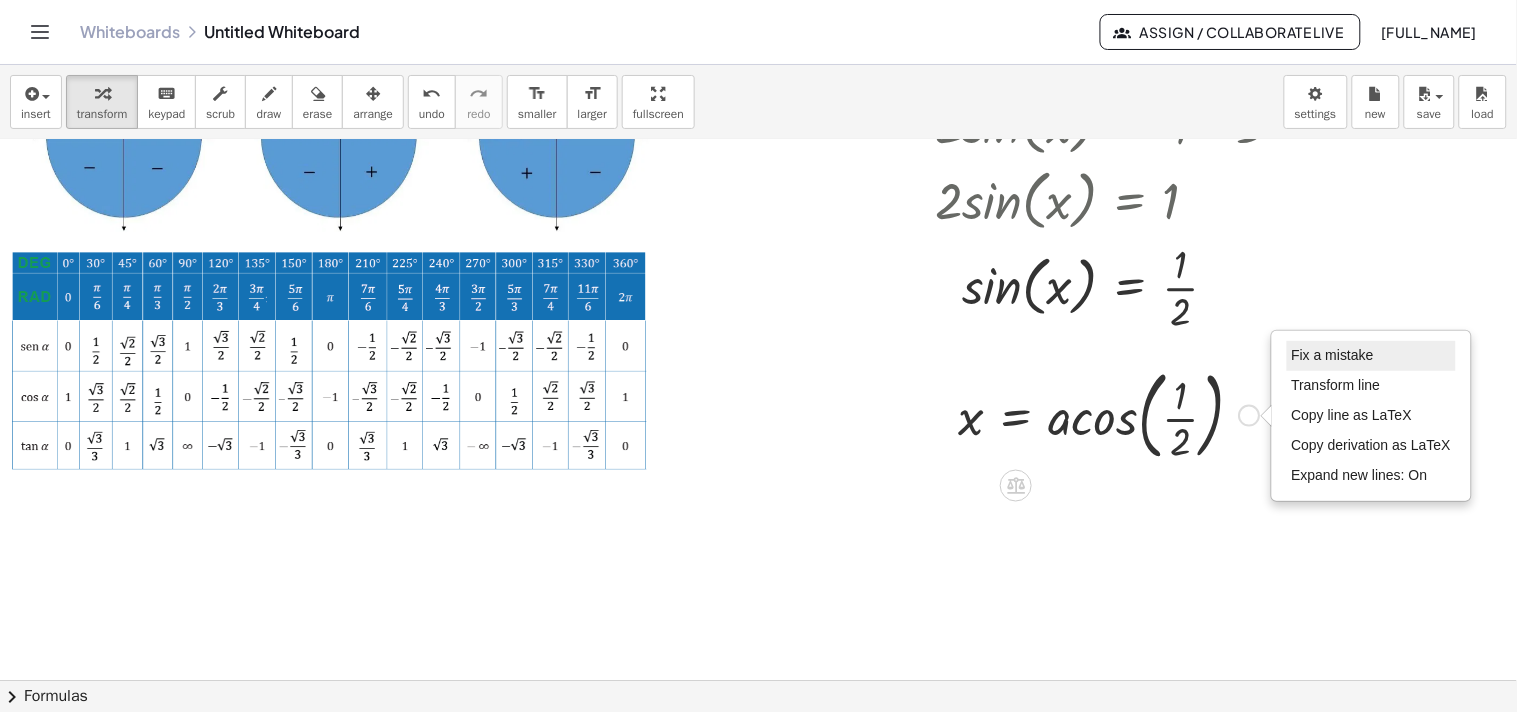 click on "Fix a mistake" at bounding box center [1333, 355] 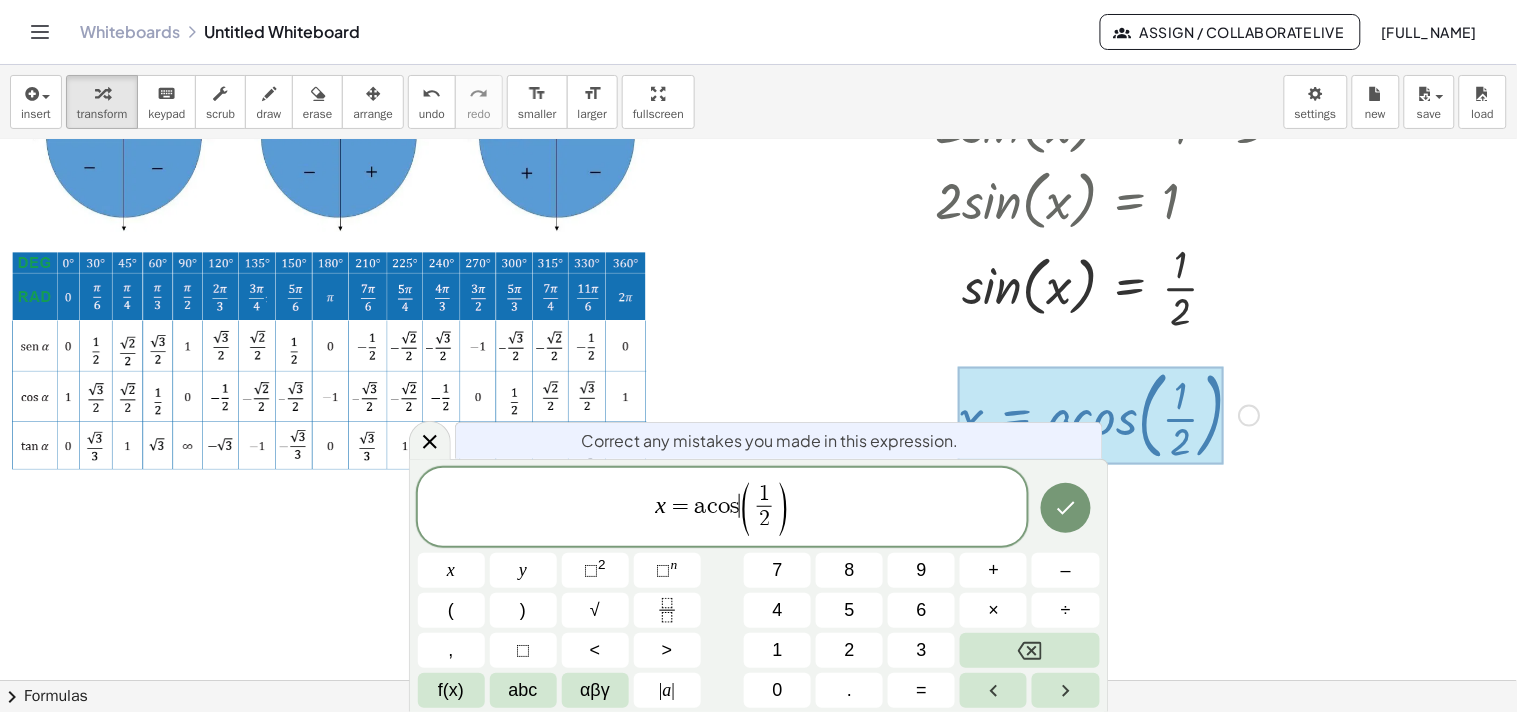 click on "x = a c o s ​ ( 1 2 ​ )" at bounding box center [723, 508] 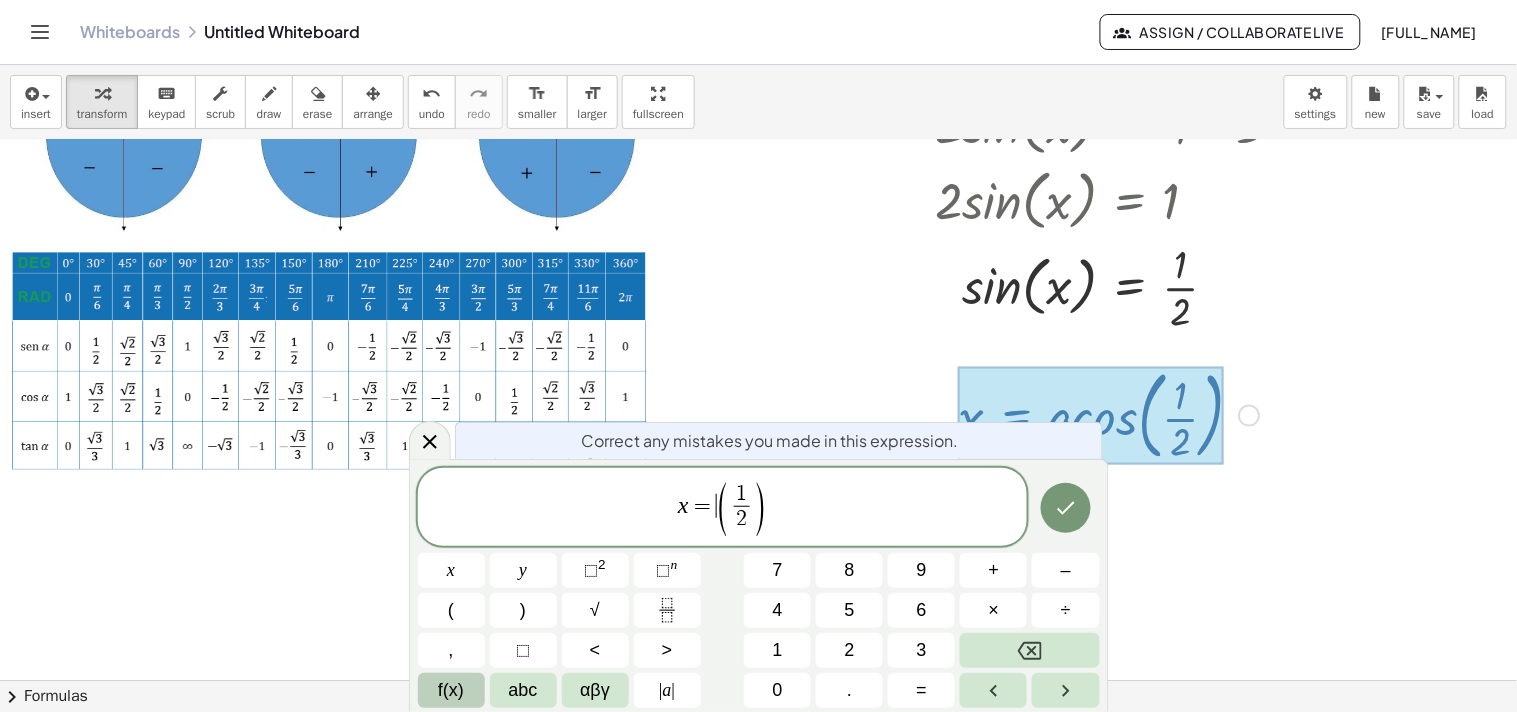 click on "f(x)" at bounding box center (451, 690) 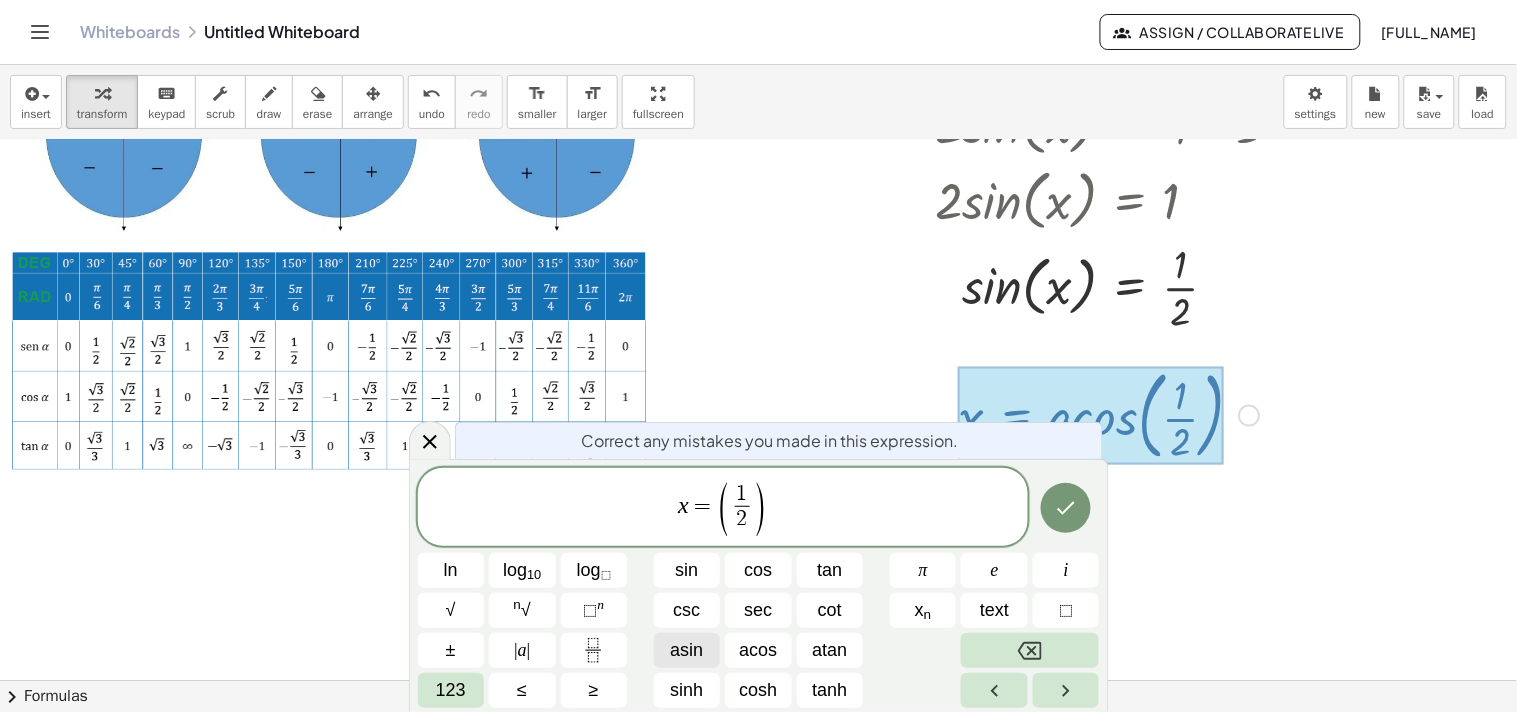 click on "asin" at bounding box center [686, 650] 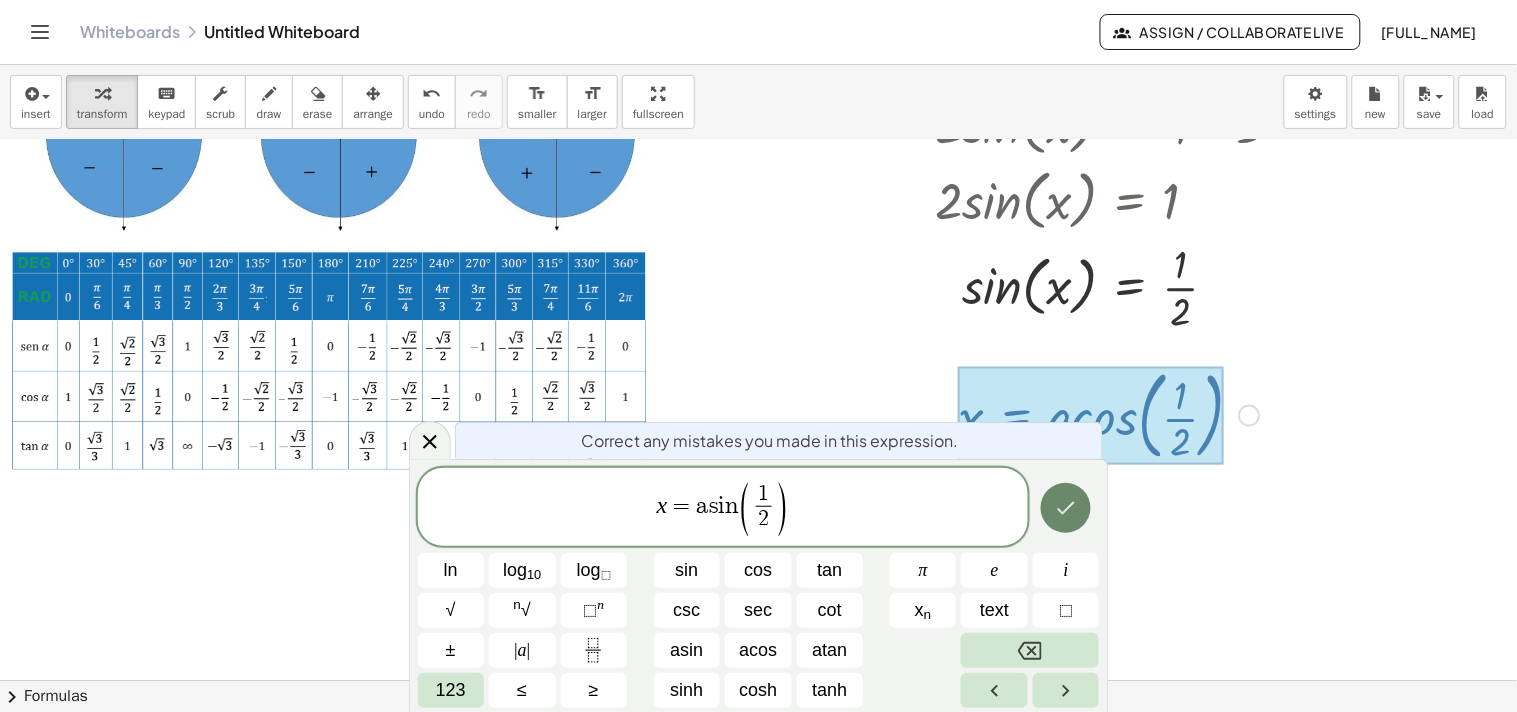 click 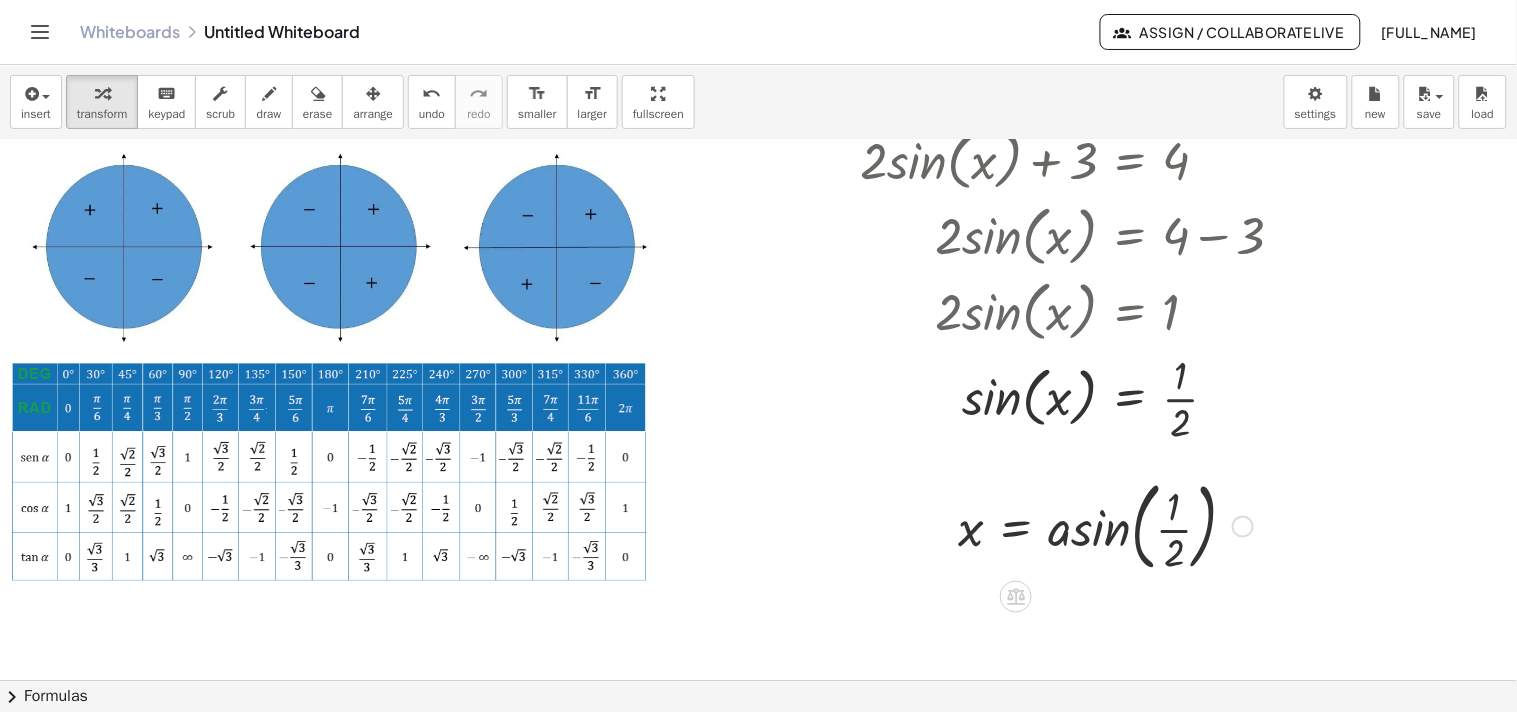 scroll, scrollTop: 222, scrollLeft: 0, axis: vertical 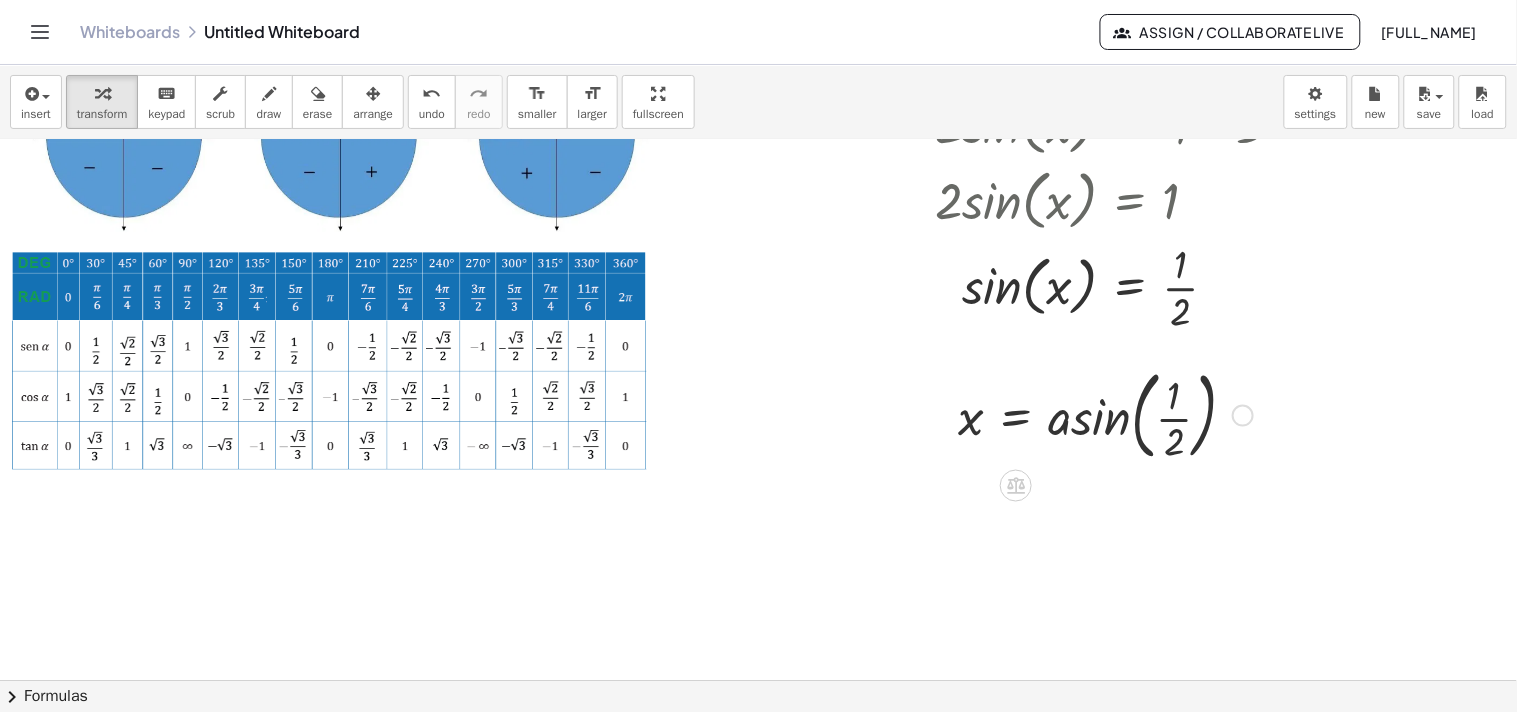 click at bounding box center [1105, 414] 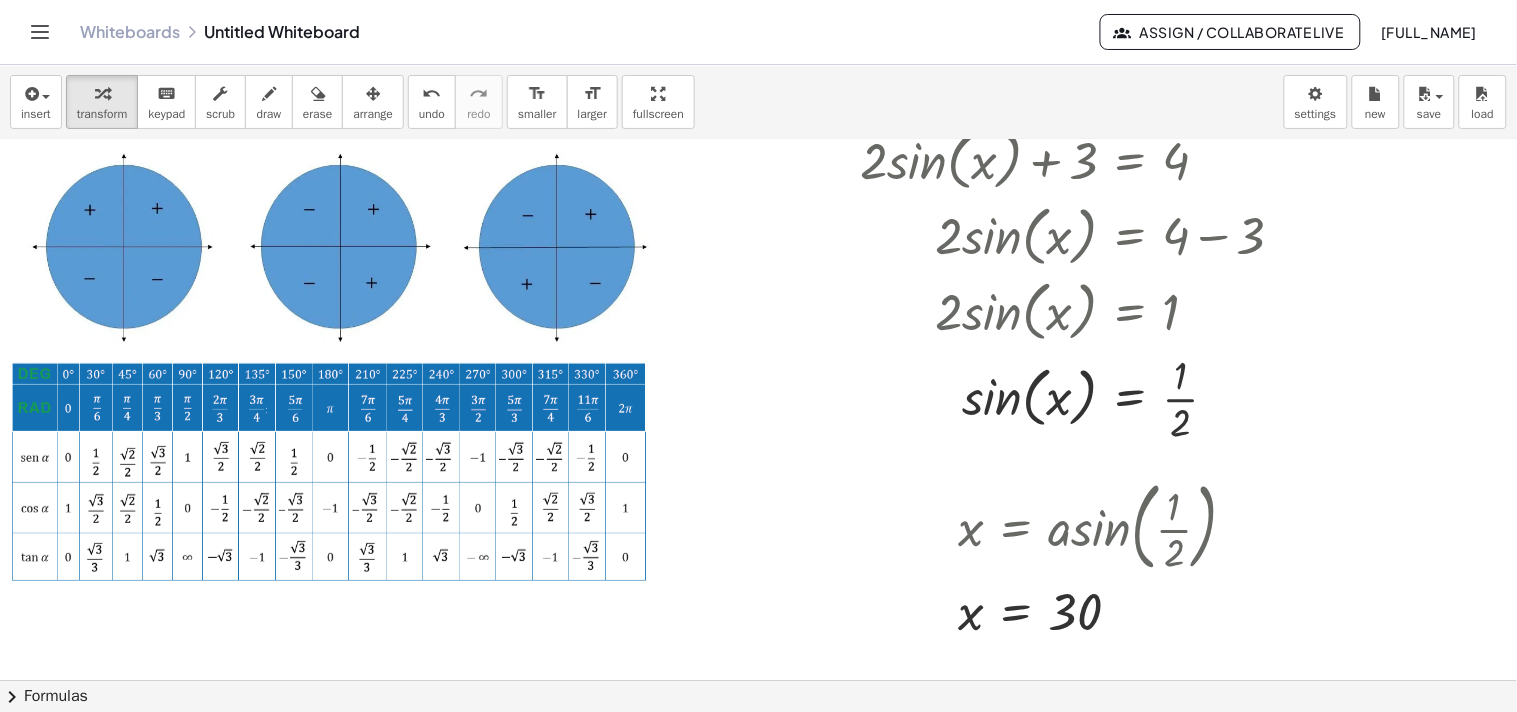 scroll, scrollTop: 0, scrollLeft: 0, axis: both 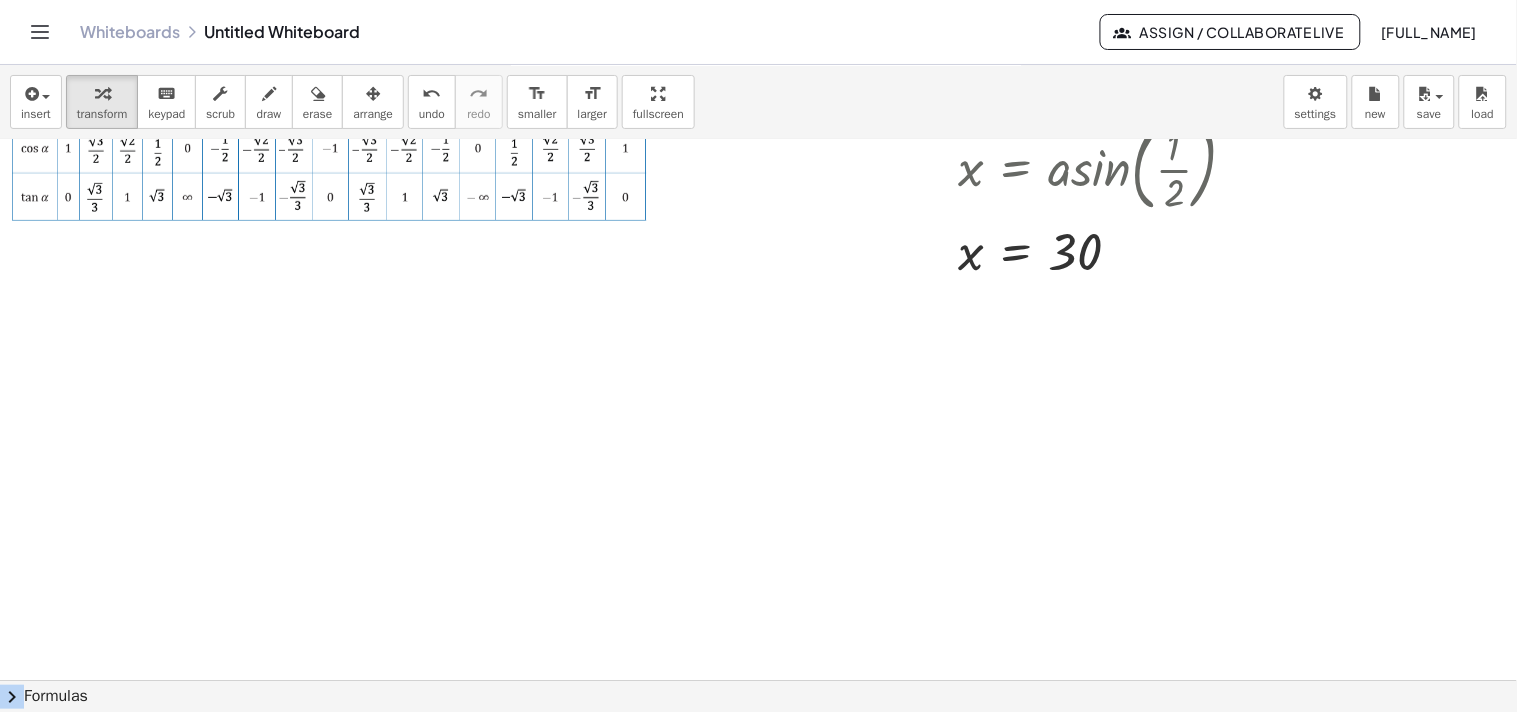 drag, startPoint x: 410, startPoint y: 554, endPoint x: 432, endPoint y: 700, distance: 147.64822 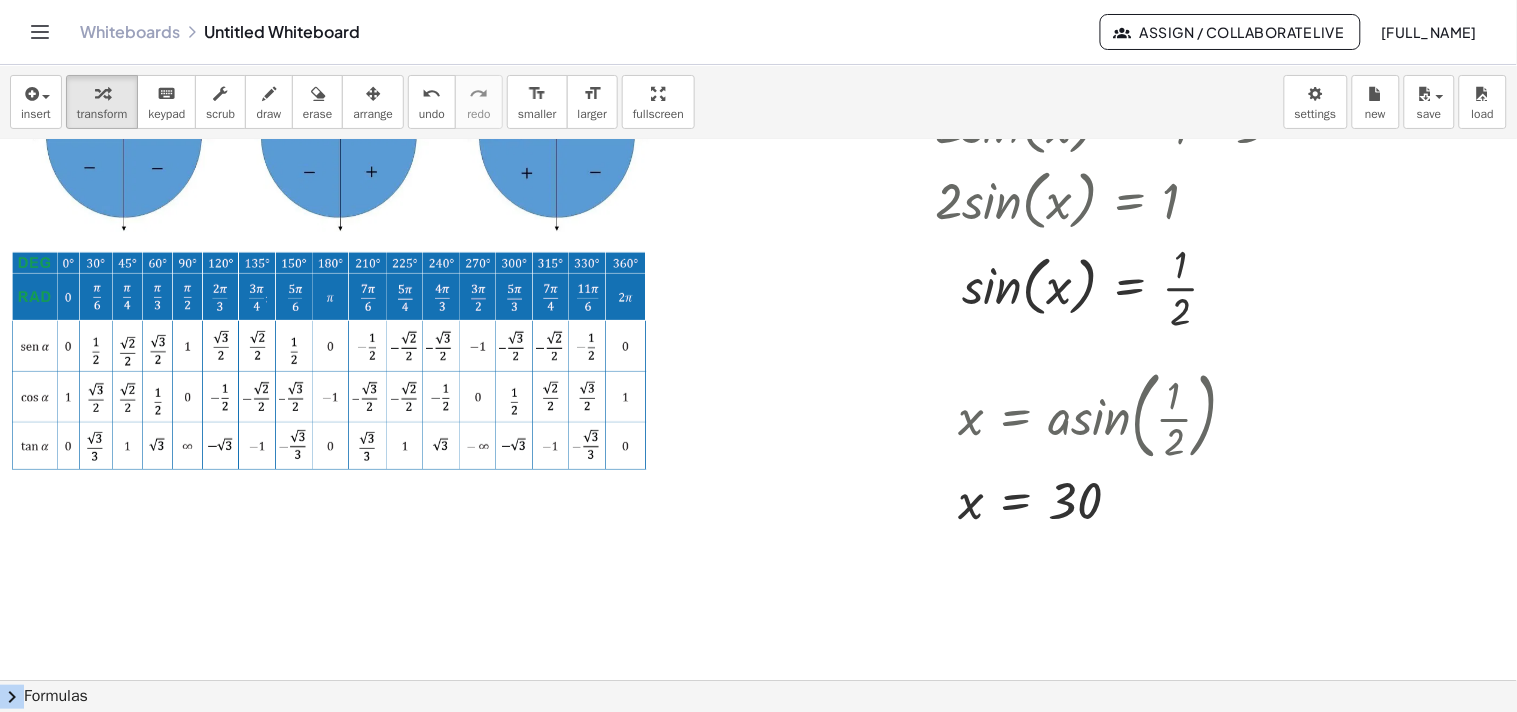 scroll, scrollTop: 210, scrollLeft: 0, axis: vertical 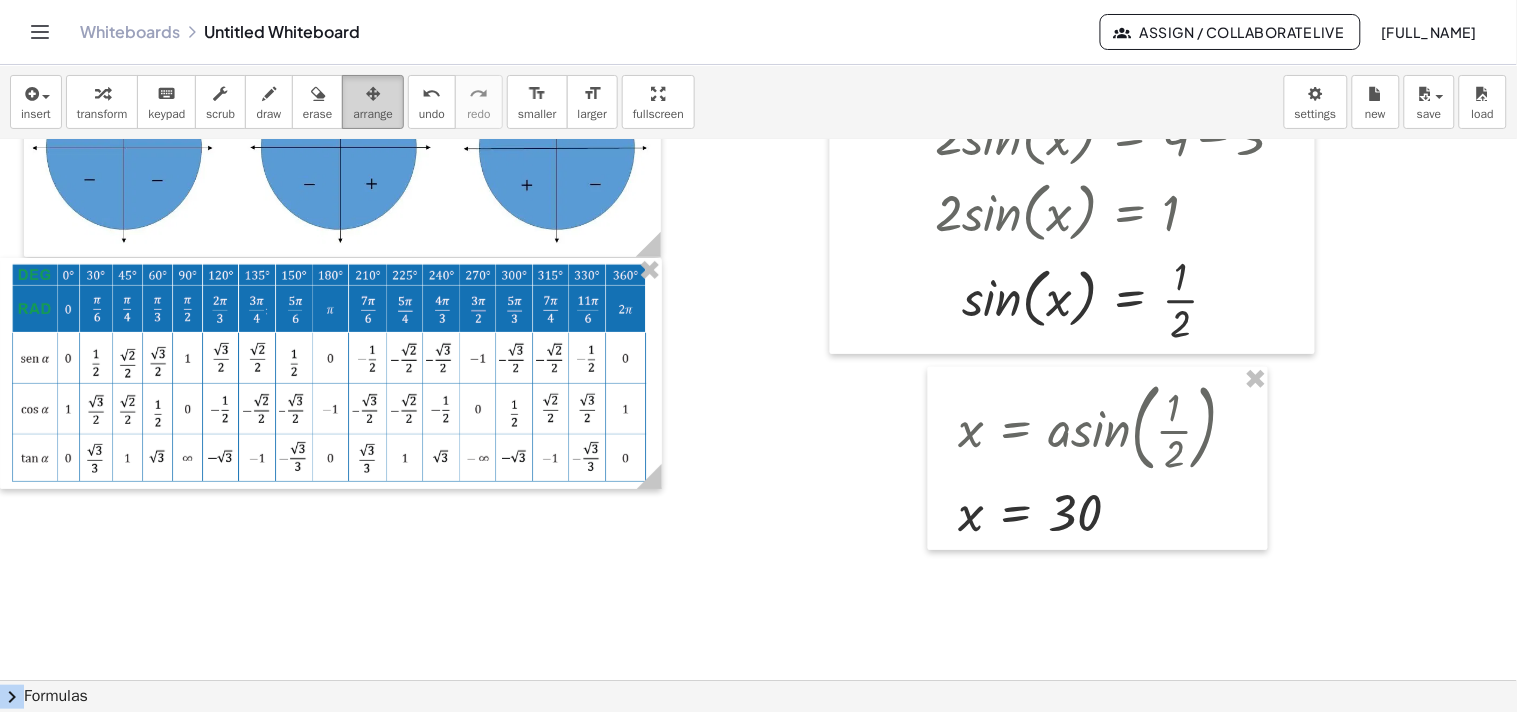 click at bounding box center (373, 94) 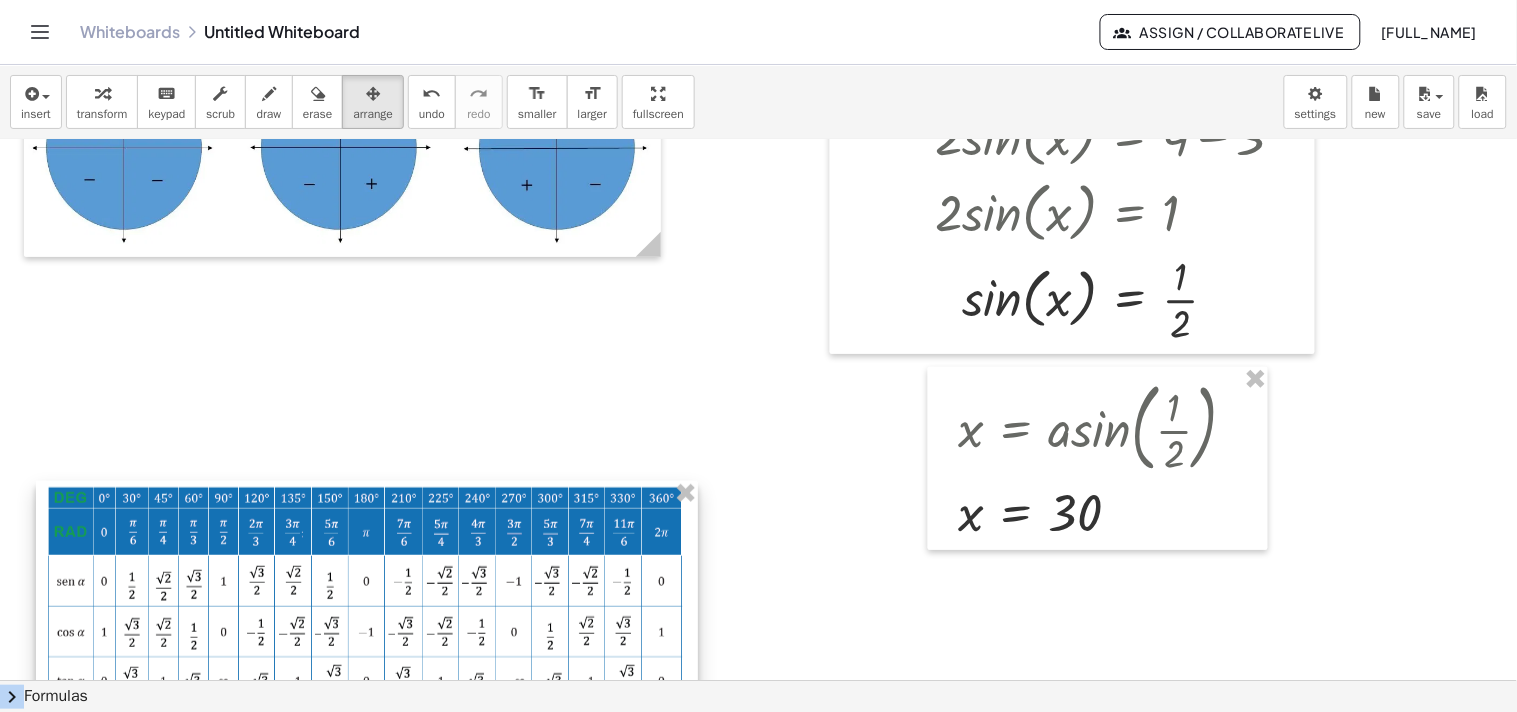 drag, startPoint x: 395, startPoint y: 297, endPoint x: 435, endPoint y: 541, distance: 247.25696 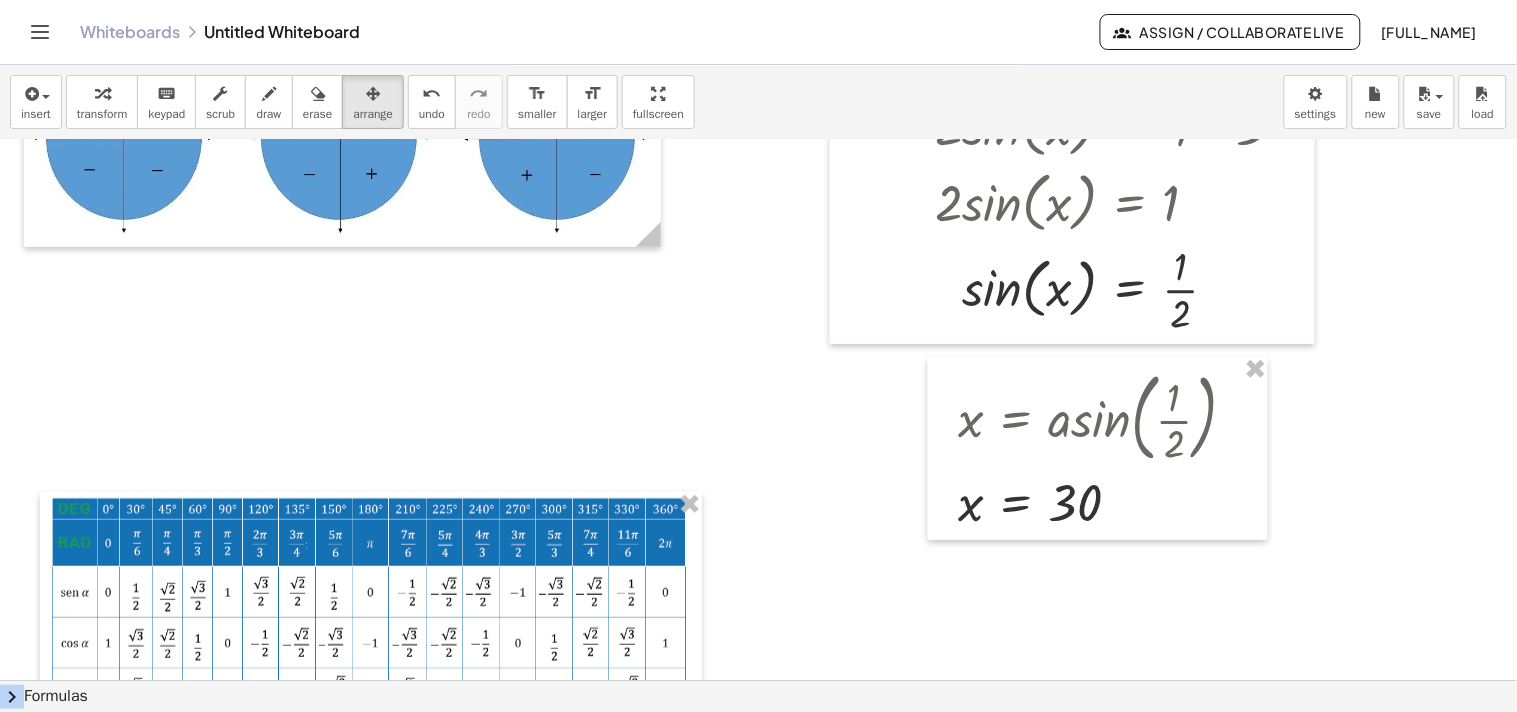 scroll, scrollTop: 222, scrollLeft: 0, axis: vertical 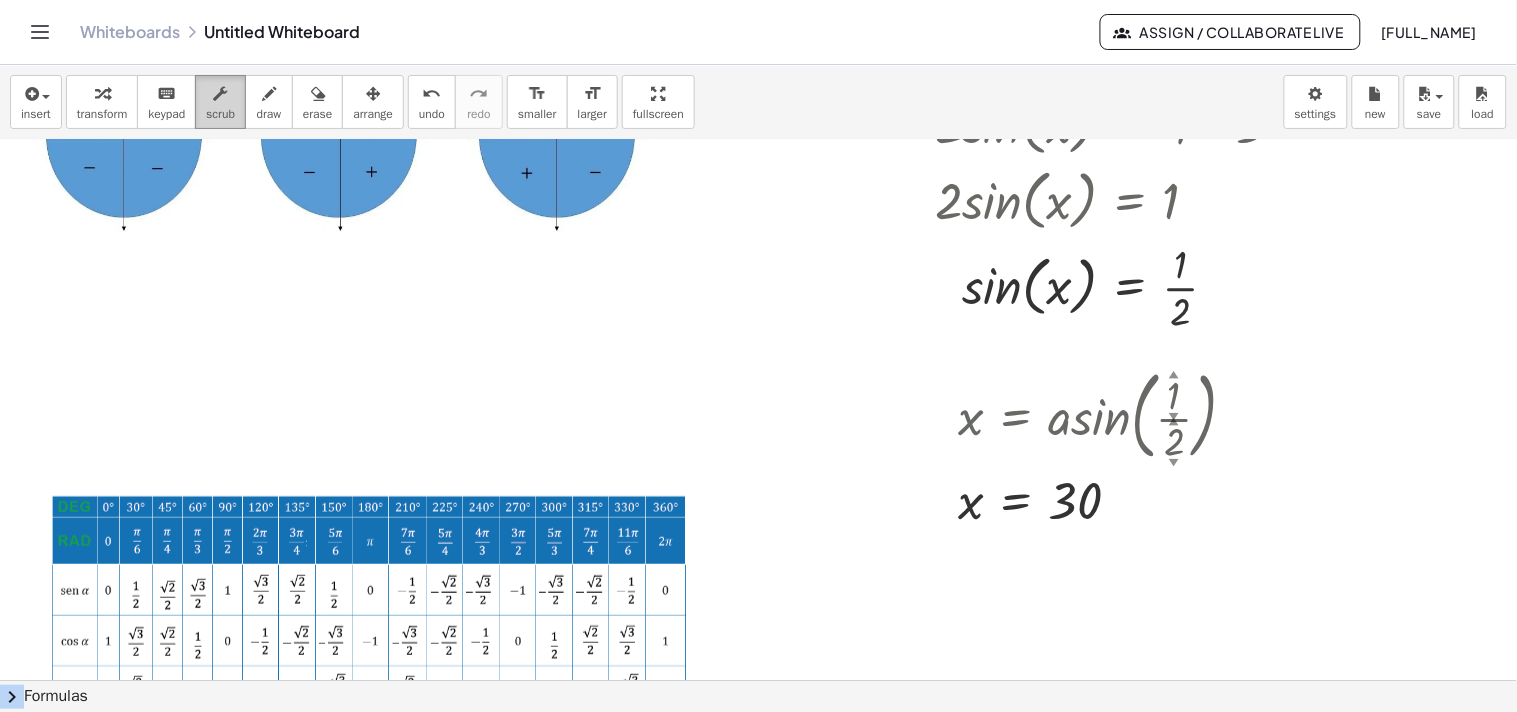 click on "scrub" at bounding box center [220, 102] 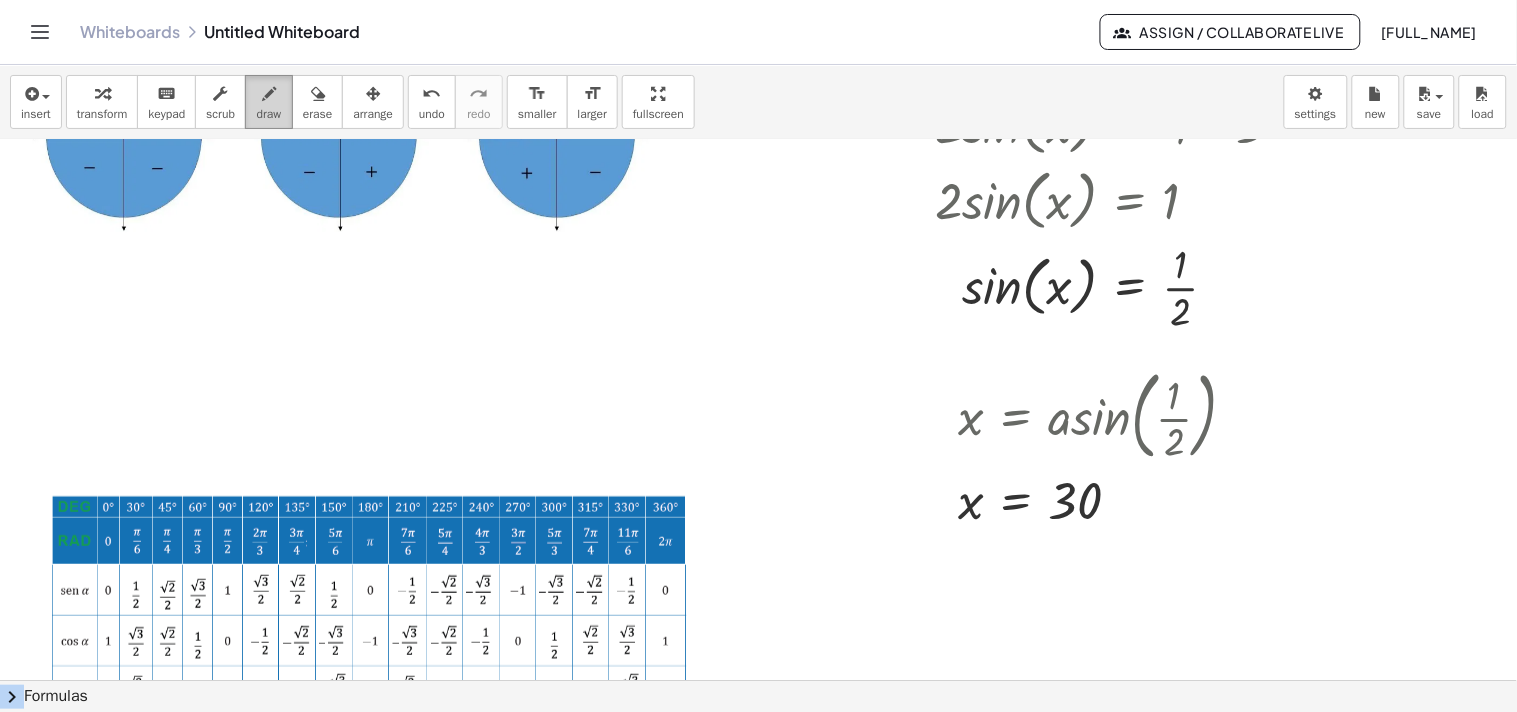 click at bounding box center (269, 94) 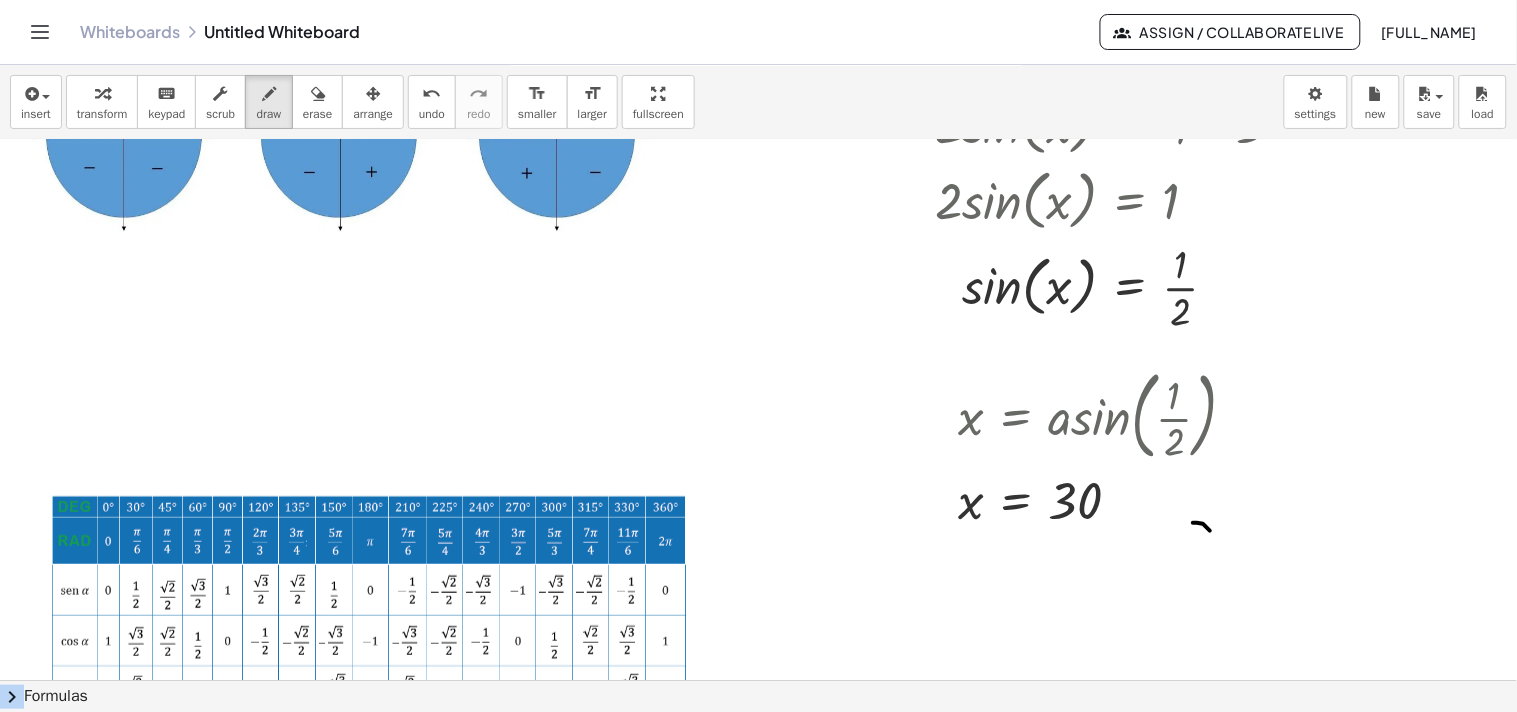 drag, startPoint x: 1193, startPoint y: 523, endPoint x: 1216, endPoint y: 534, distance: 25.495098 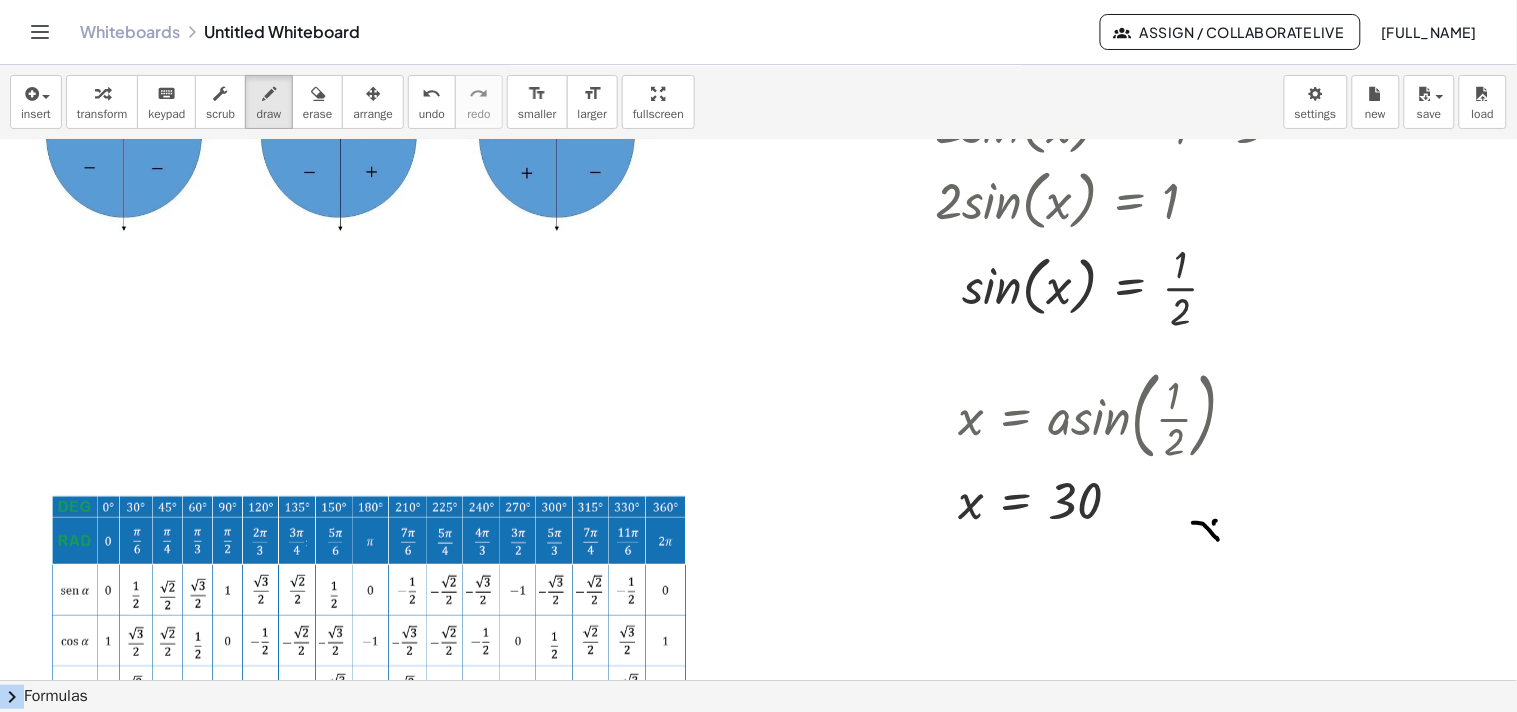 drag, startPoint x: 1214, startPoint y: 524, endPoint x: 1210, endPoint y: 535, distance: 11.7046995 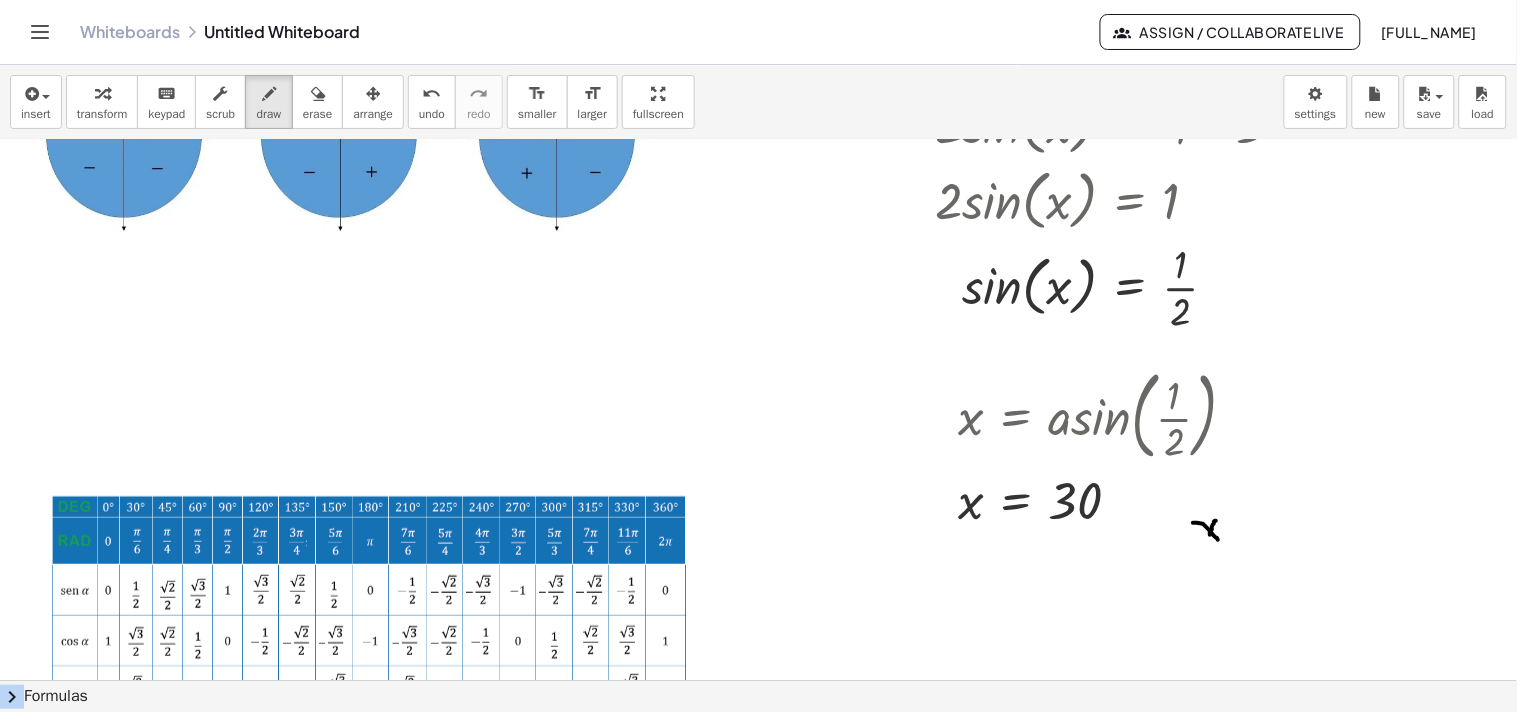 drag, startPoint x: 1224, startPoint y: 532, endPoint x: 1227, endPoint y: 542, distance: 10.440307 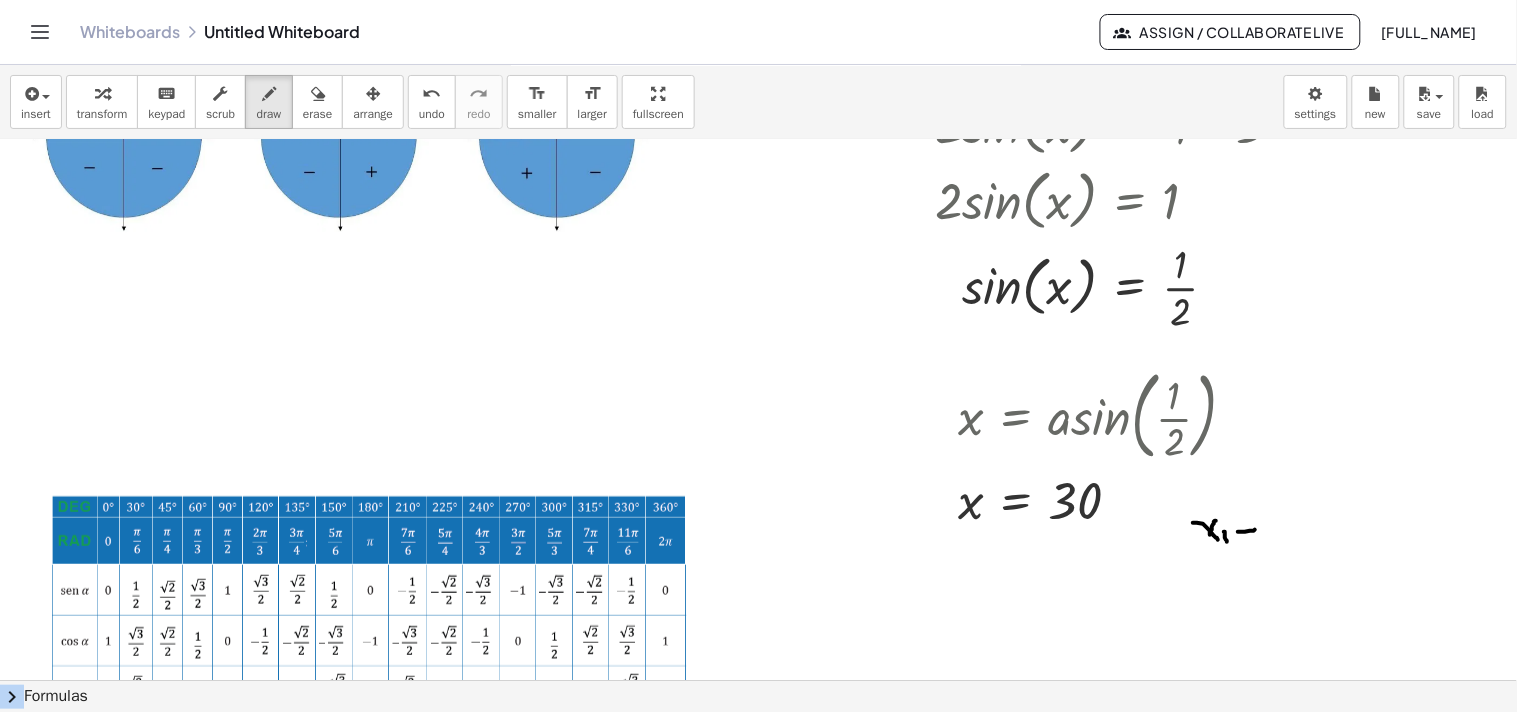 drag, startPoint x: 1238, startPoint y: 532, endPoint x: 1255, endPoint y: 530, distance: 17.117243 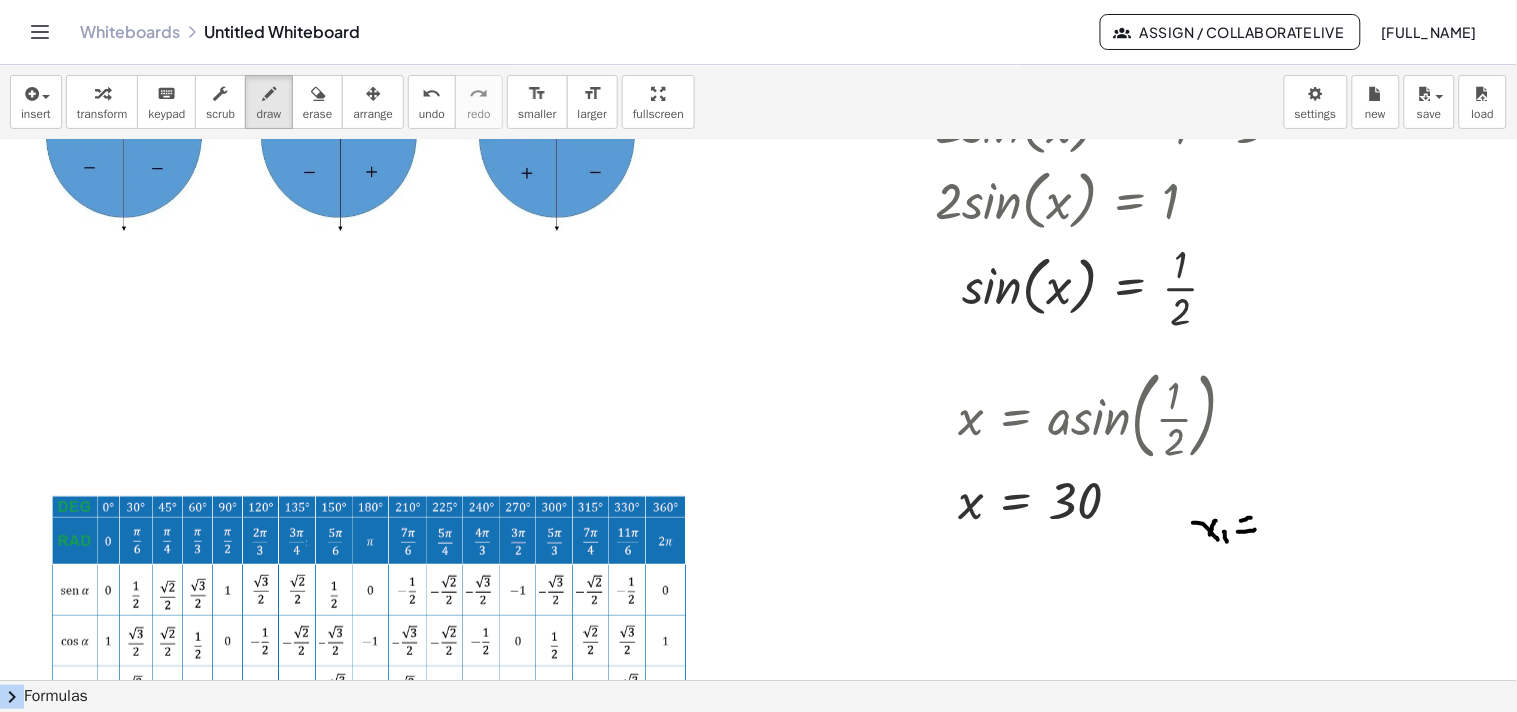 drag, startPoint x: 1241, startPoint y: 521, endPoint x: 1251, endPoint y: 518, distance: 10.440307 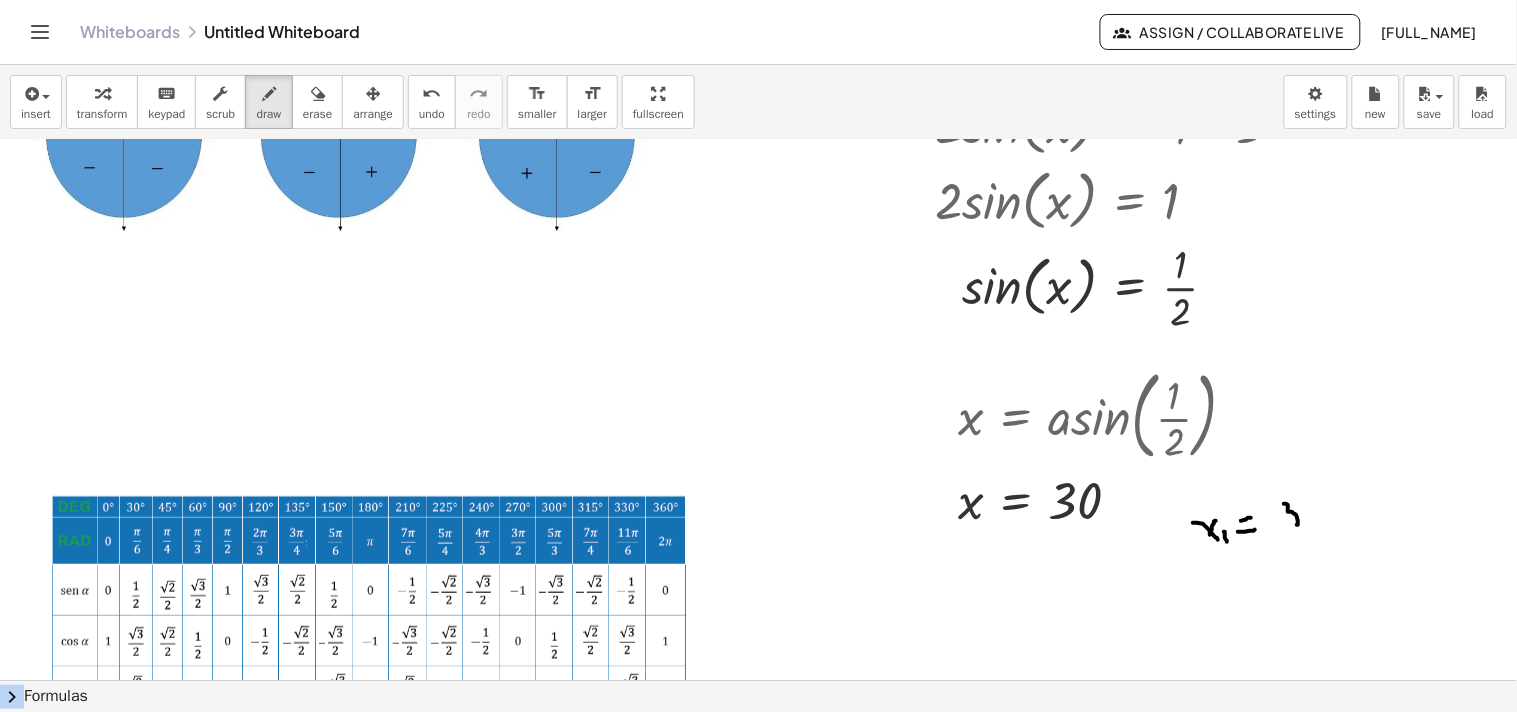 drag, startPoint x: 1286, startPoint y: 504, endPoint x: 1290, endPoint y: 525, distance: 21.377558 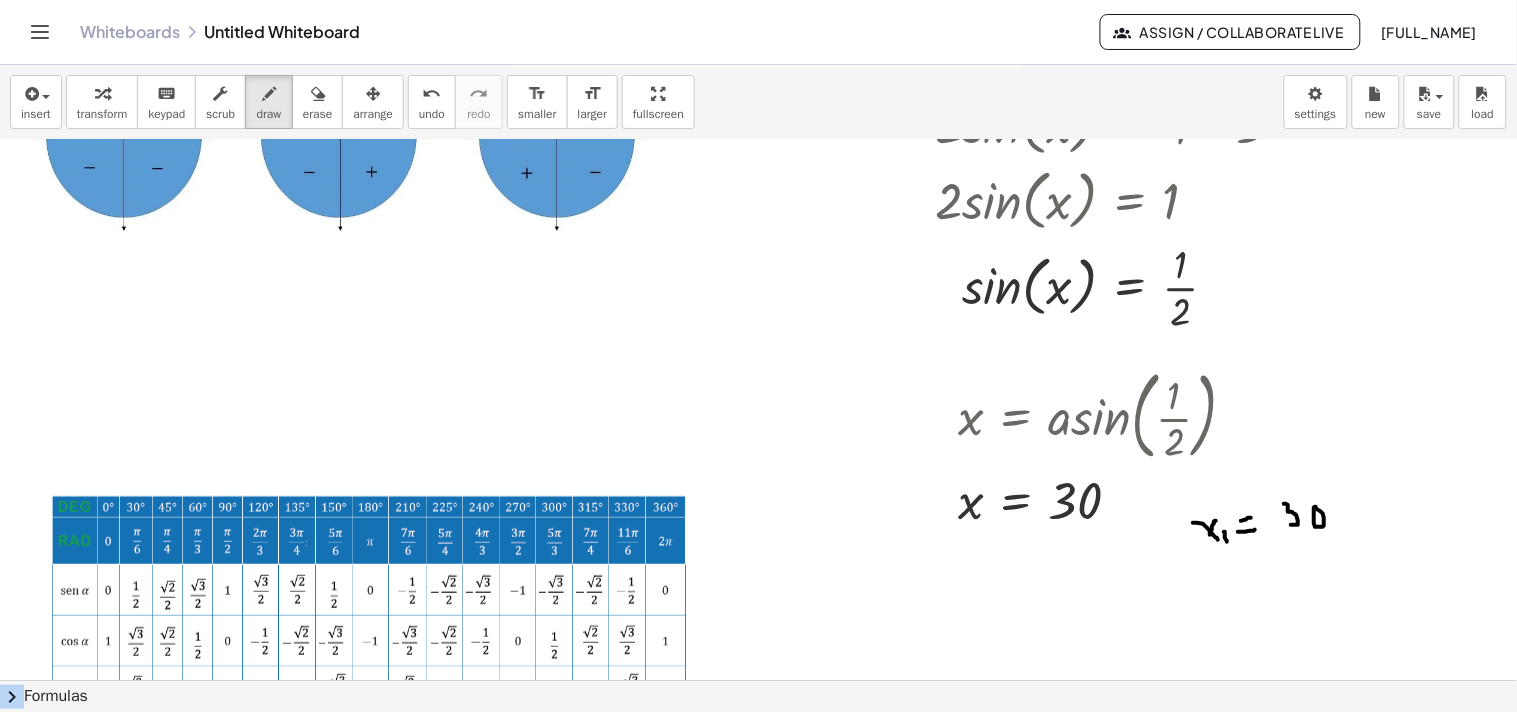 drag, startPoint x: 1316, startPoint y: 507, endPoint x: 1297, endPoint y: 528, distance: 28.319605 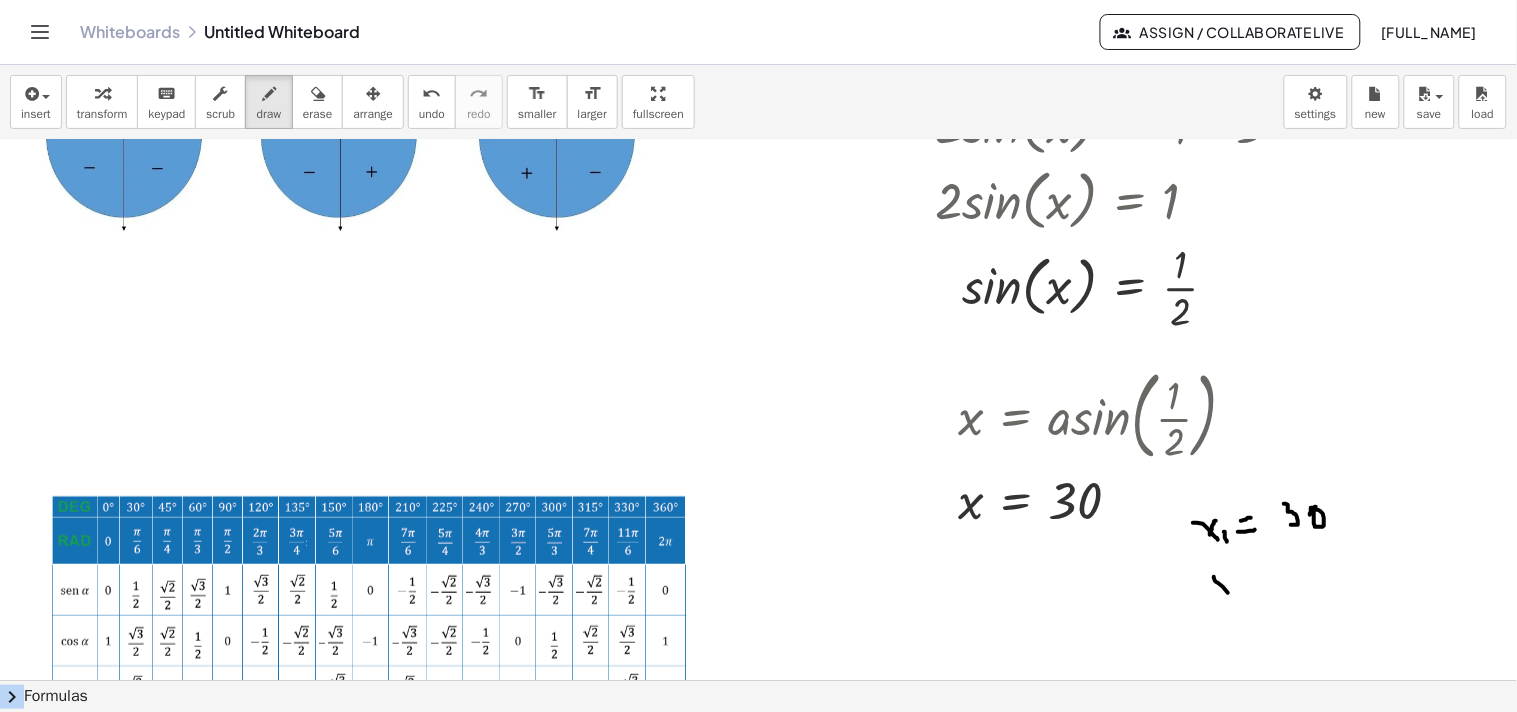 drag, startPoint x: 1215, startPoint y: 581, endPoint x: 1233, endPoint y: 598, distance: 24.758837 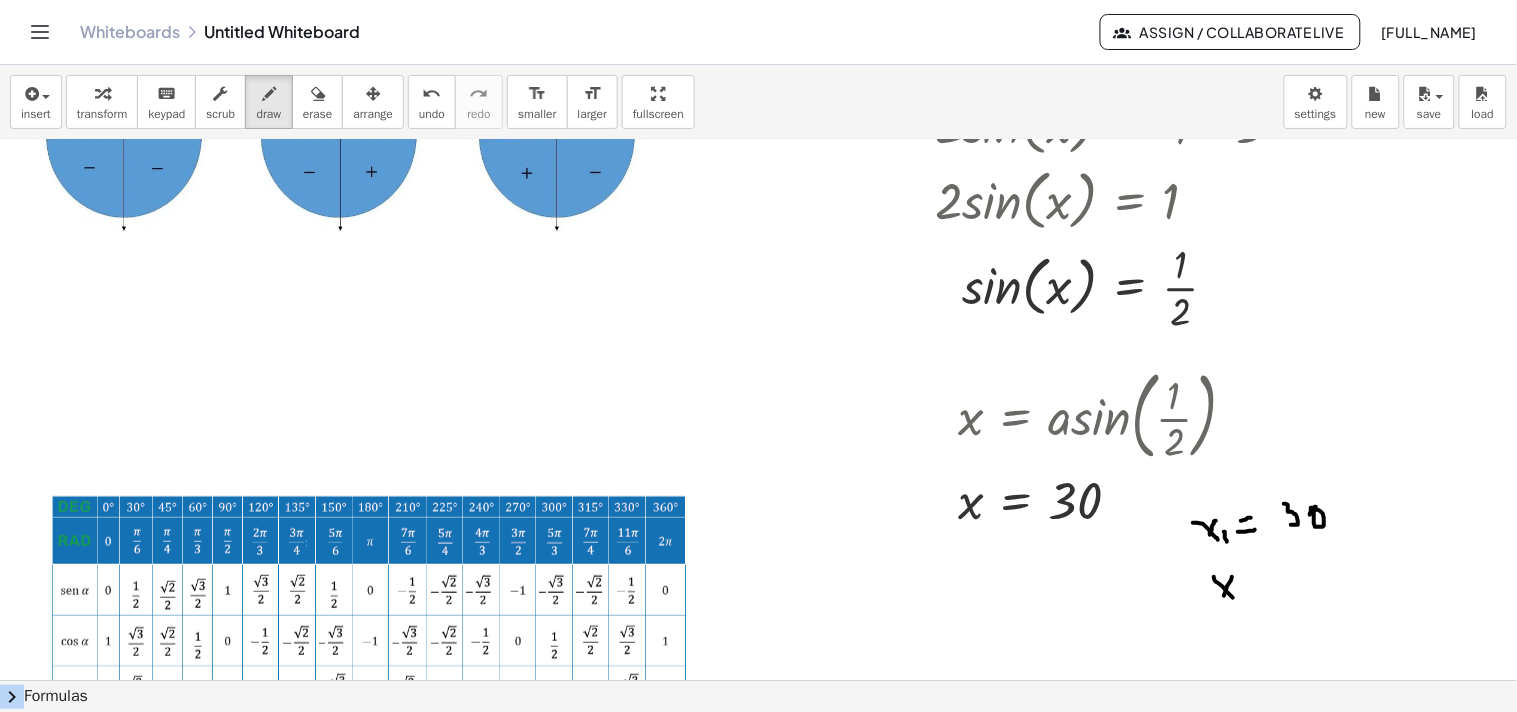 drag, startPoint x: 1232, startPoint y: 577, endPoint x: 1221, endPoint y: 602, distance: 27.313 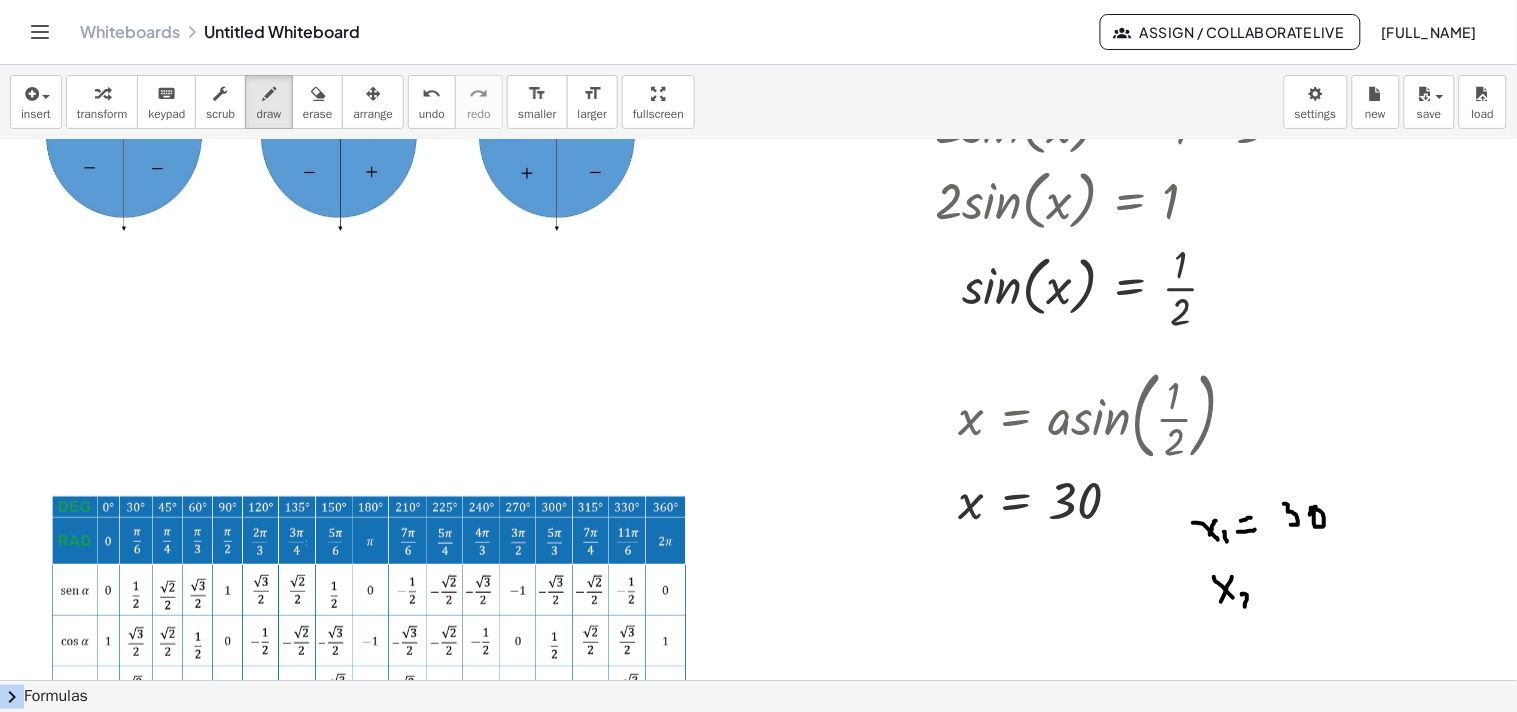 drag, startPoint x: 1242, startPoint y: 595, endPoint x: 1252, endPoint y: 606, distance: 14.866069 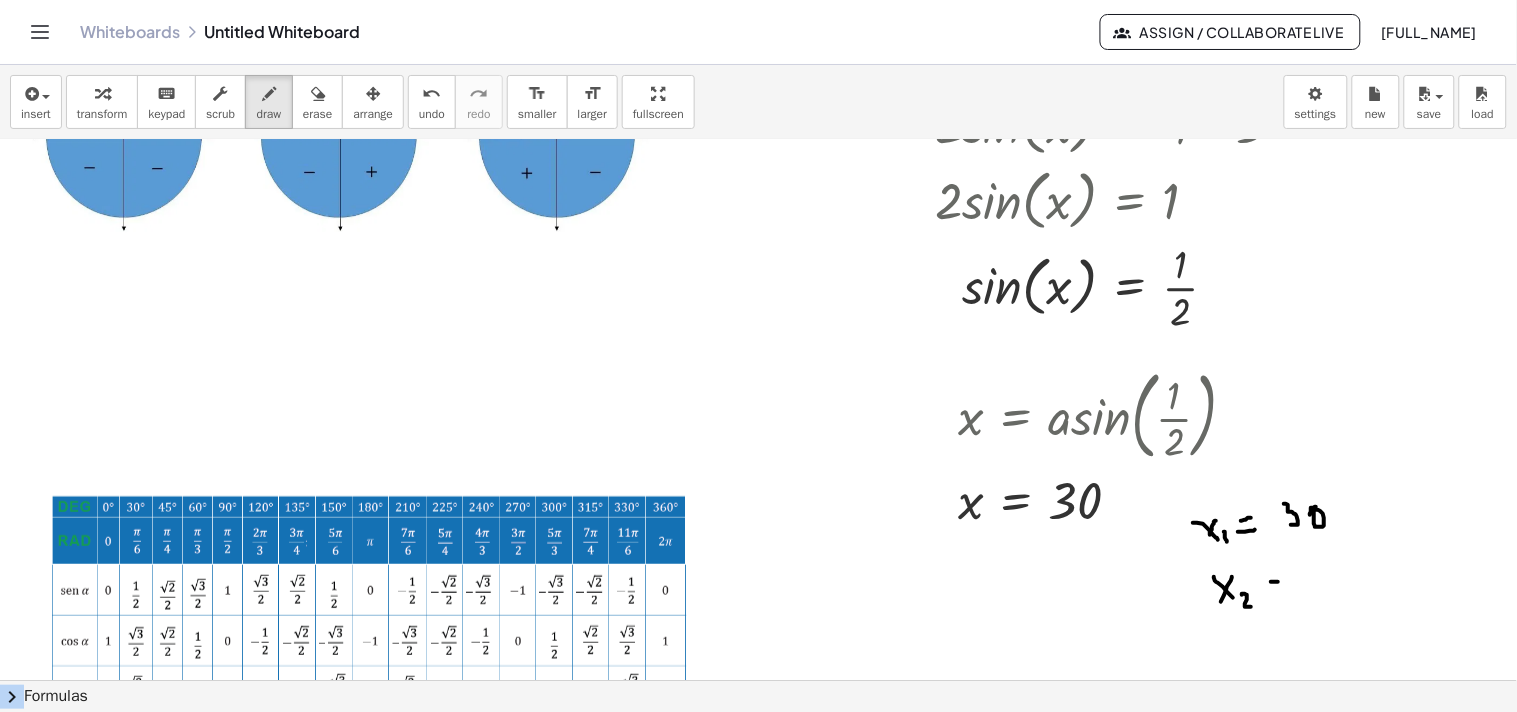 drag, startPoint x: 1272, startPoint y: 582, endPoint x: 1283, endPoint y: 581, distance: 11.045361 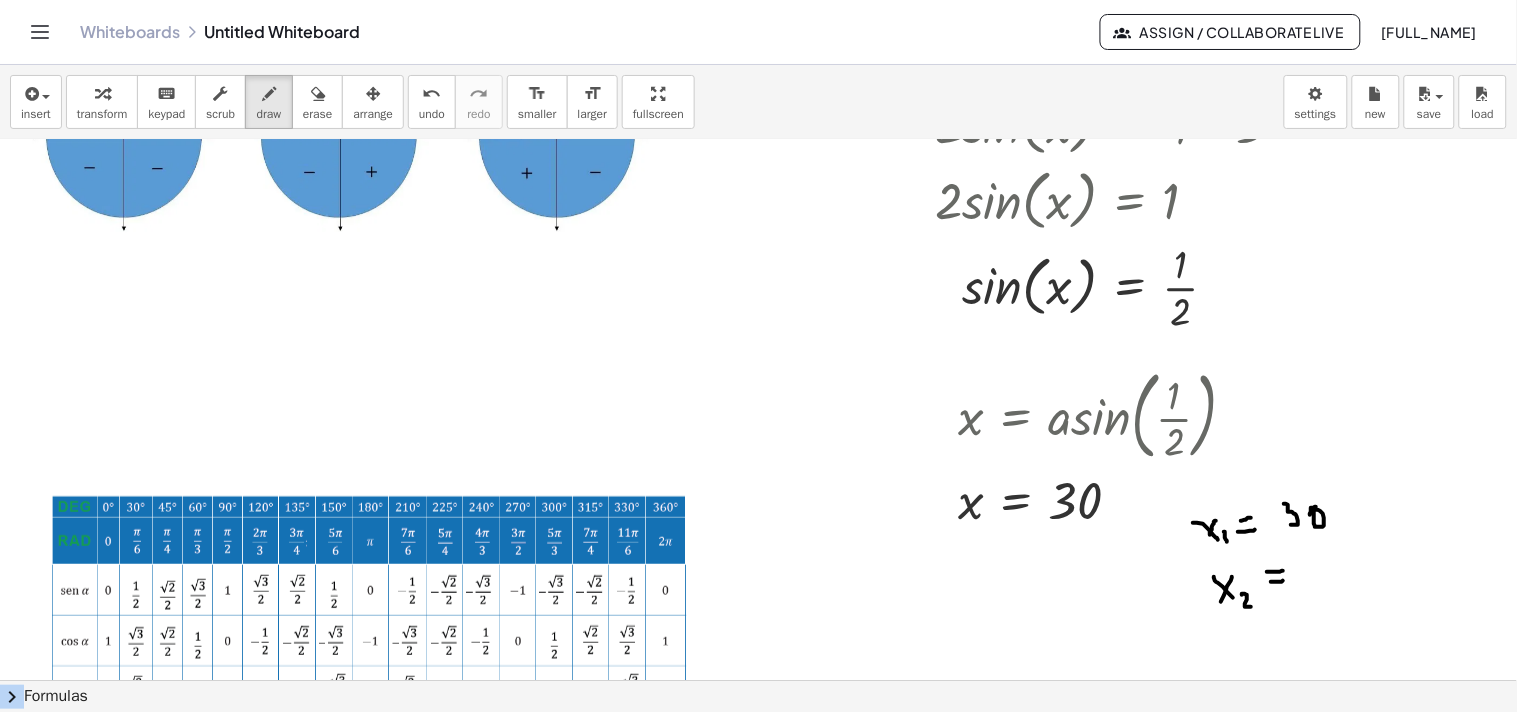 drag, startPoint x: 1267, startPoint y: 572, endPoint x: 1283, endPoint y: 571, distance: 16.03122 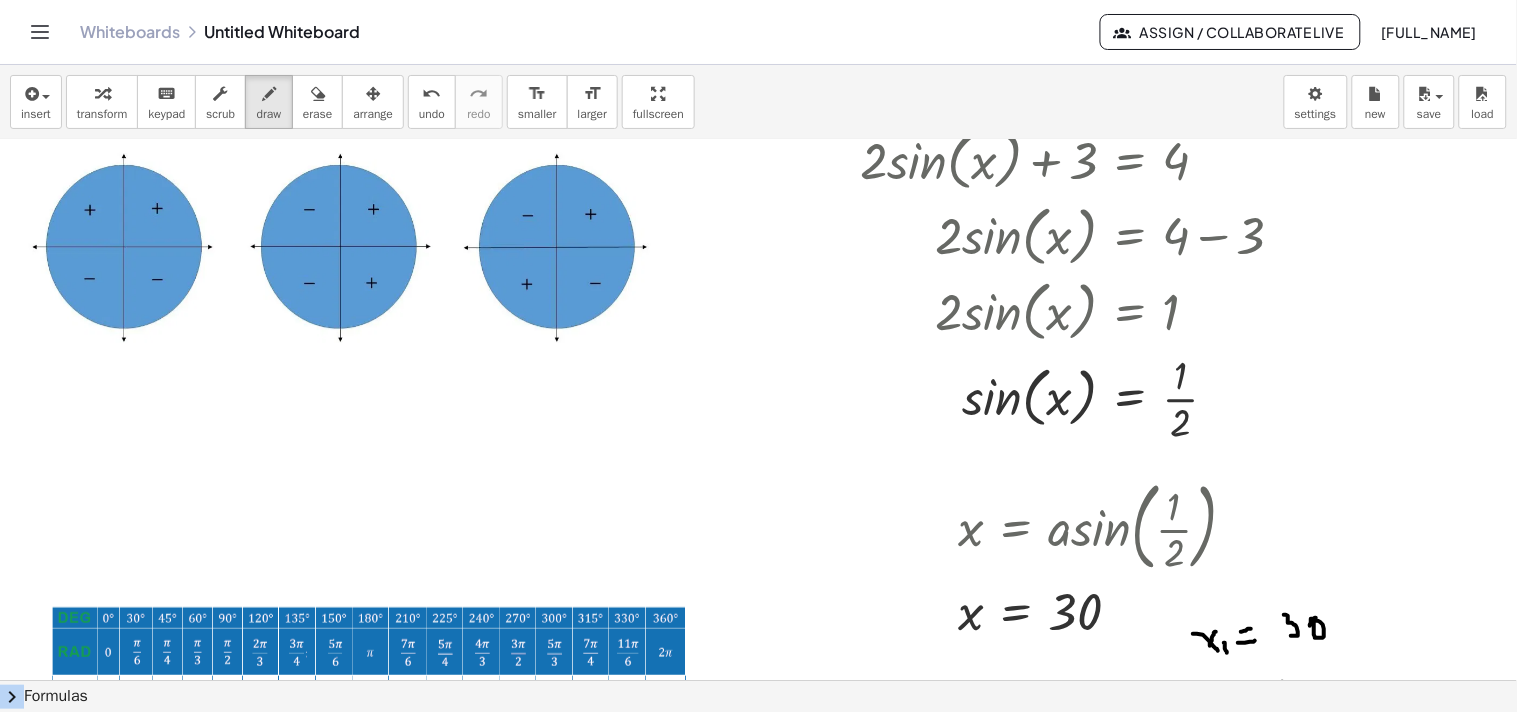 scroll, scrollTop: 0, scrollLeft: 0, axis: both 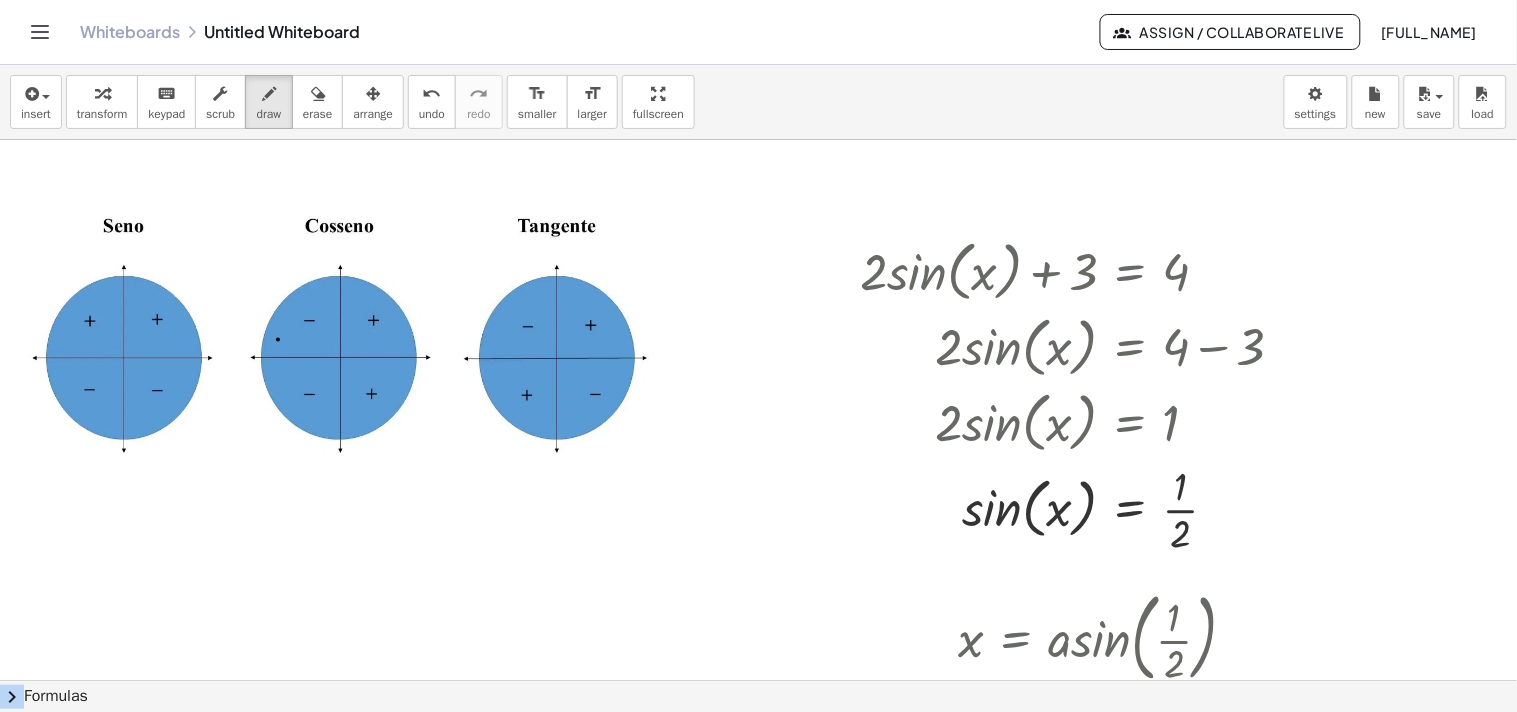 click at bounding box center [812, 680] 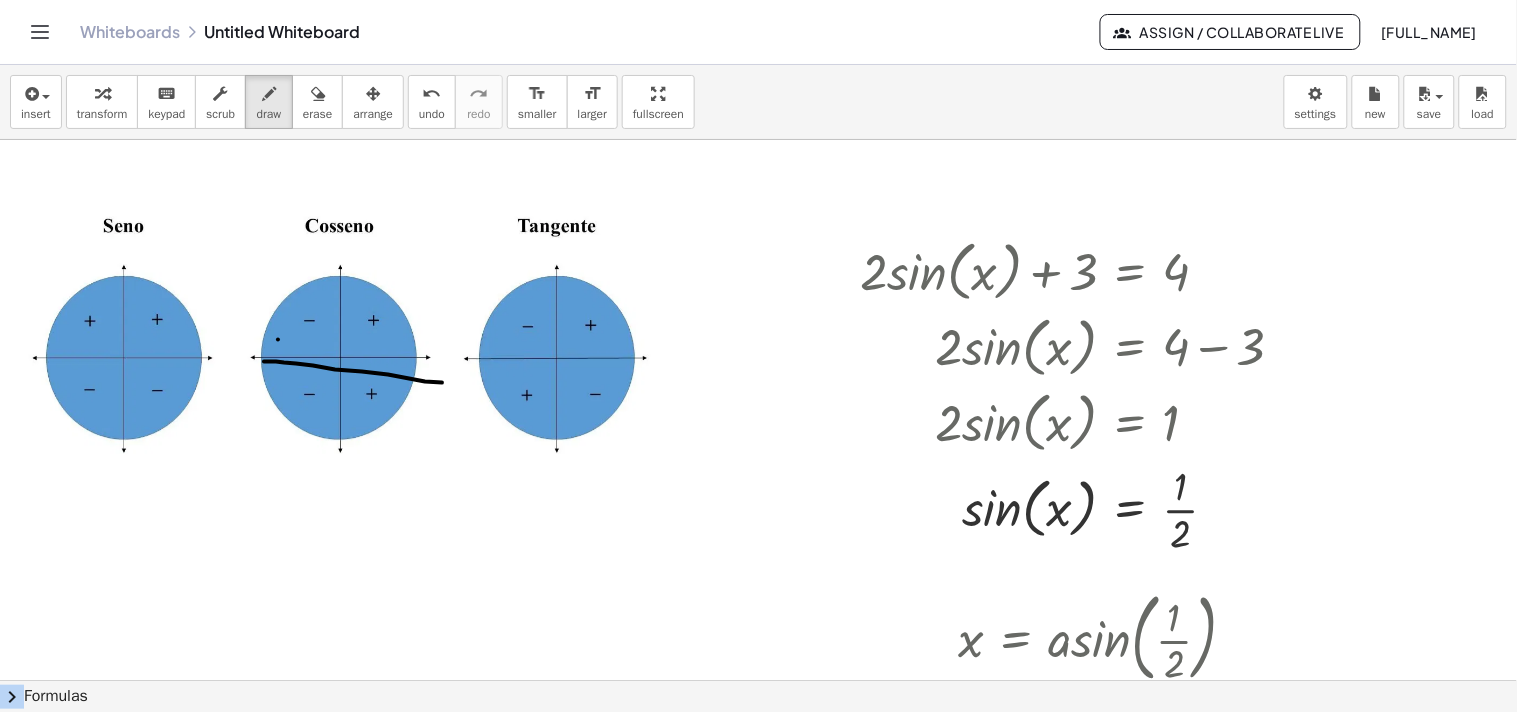 drag, startPoint x: 264, startPoint y: 362, endPoint x: 457, endPoint y: 384, distance: 194.24983 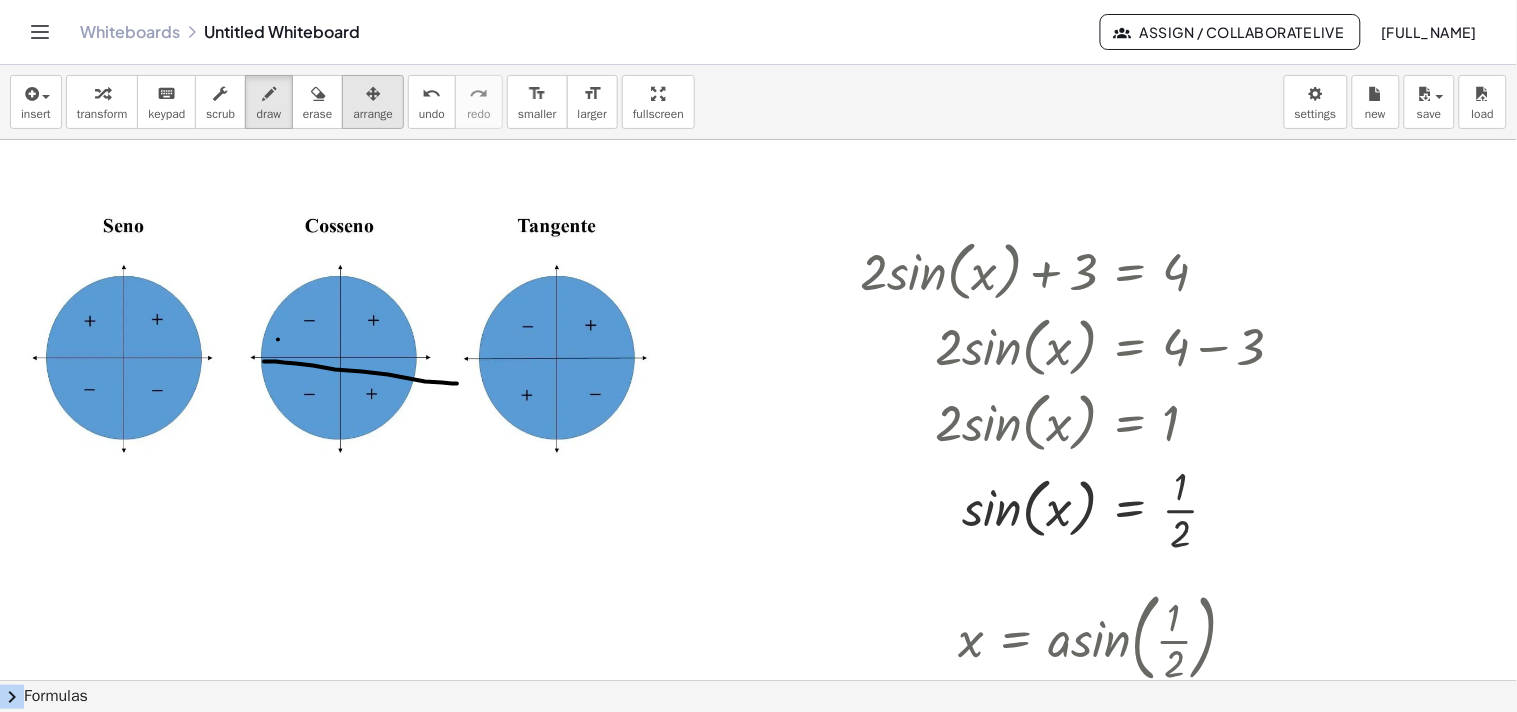 click at bounding box center [373, 94] 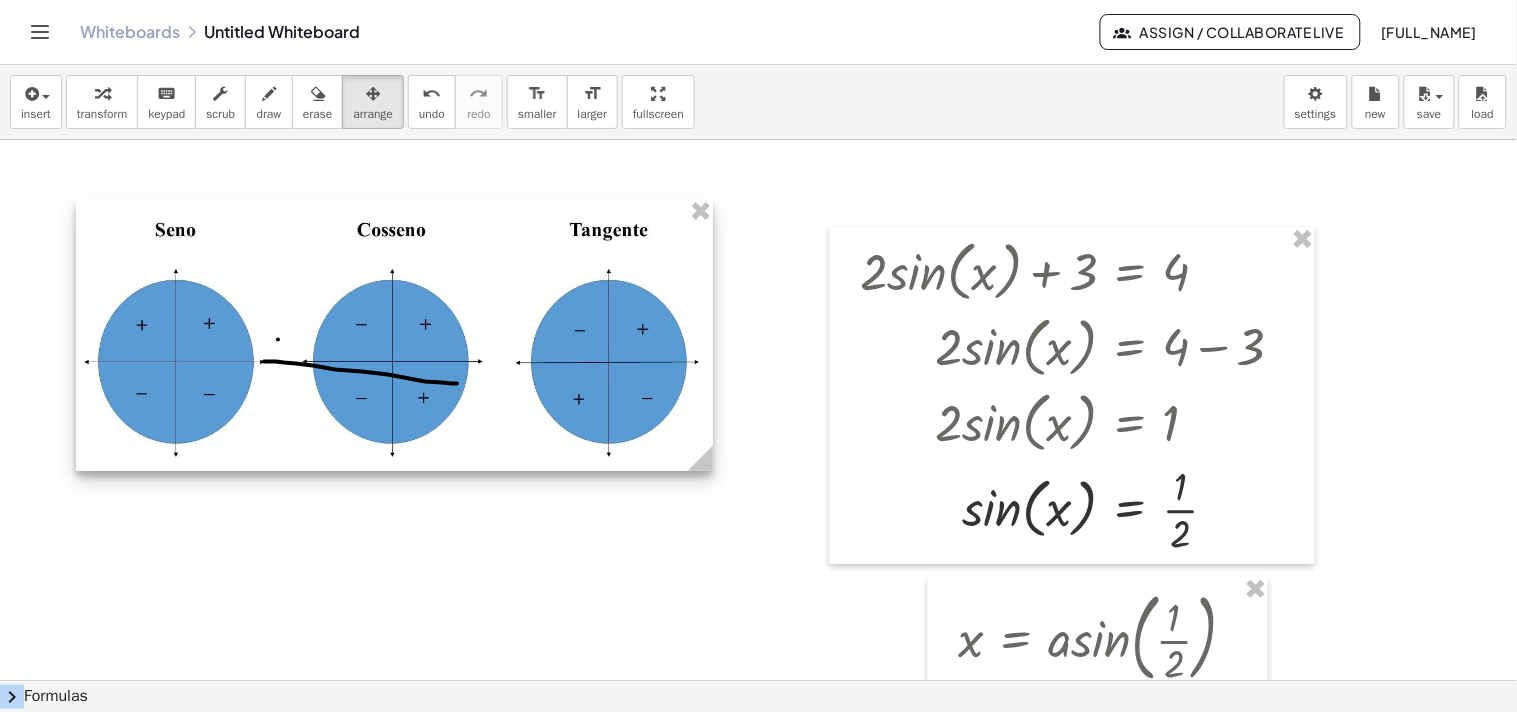 drag, startPoint x: 357, startPoint y: 292, endPoint x: 586, endPoint y: 294, distance: 229.00873 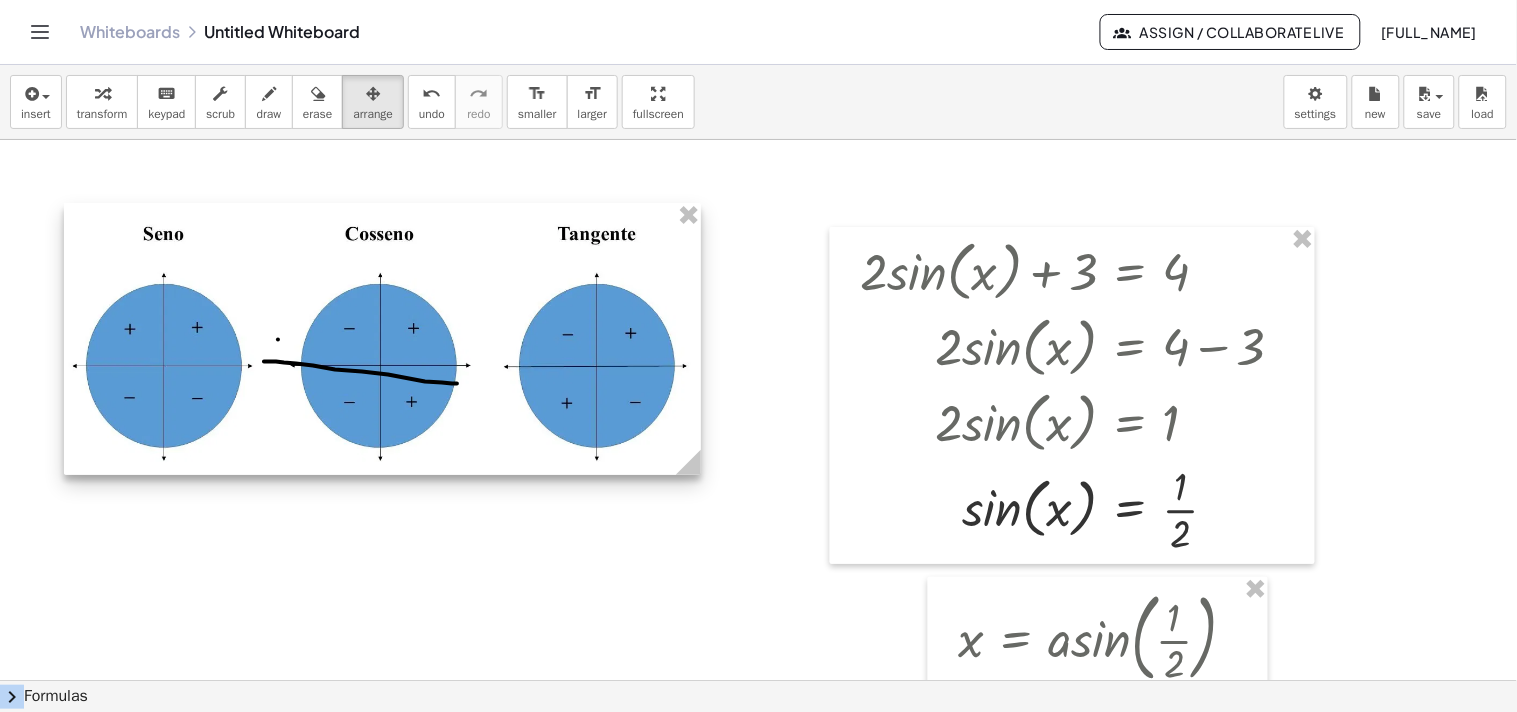 drag, startPoint x: 552, startPoint y: 310, endPoint x: 356, endPoint y: 314, distance: 196.04082 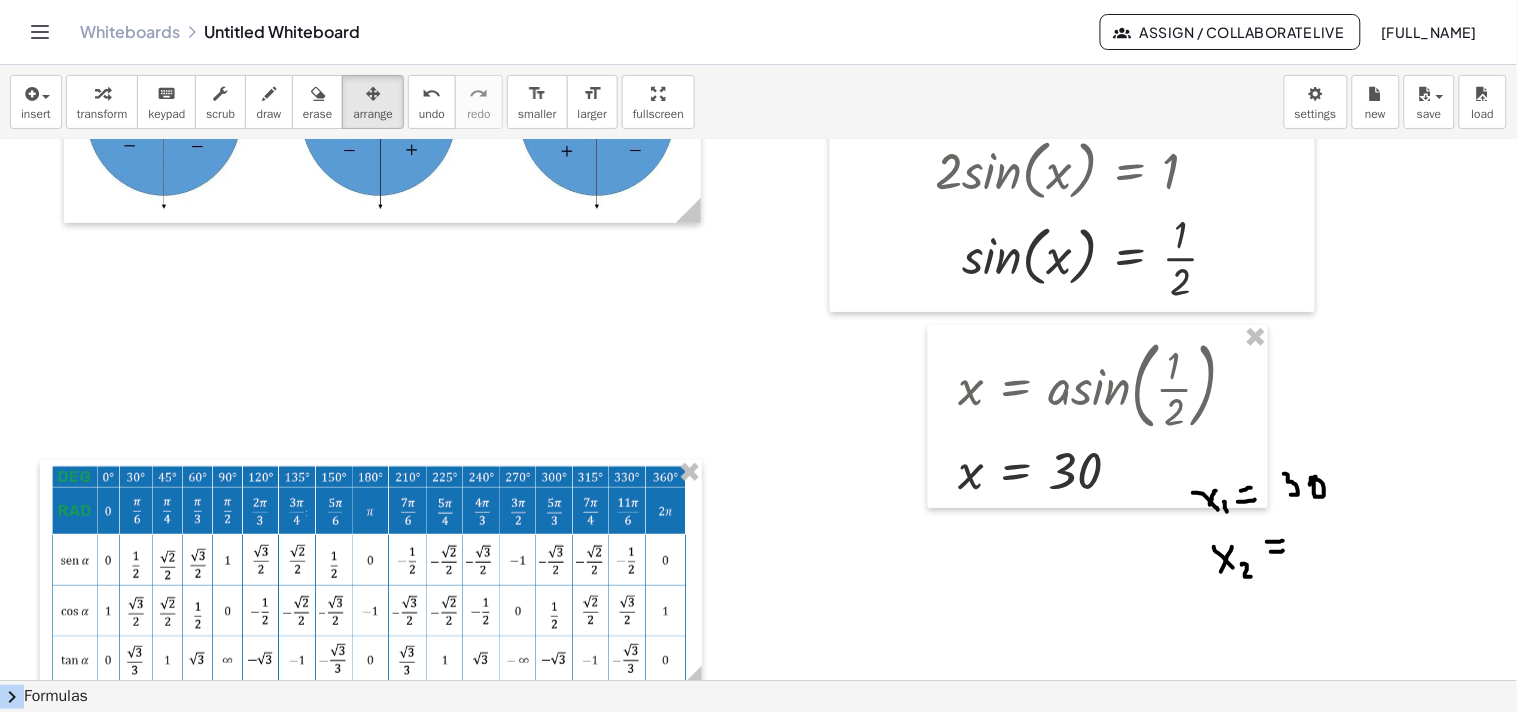 scroll, scrollTop: 222, scrollLeft: 0, axis: vertical 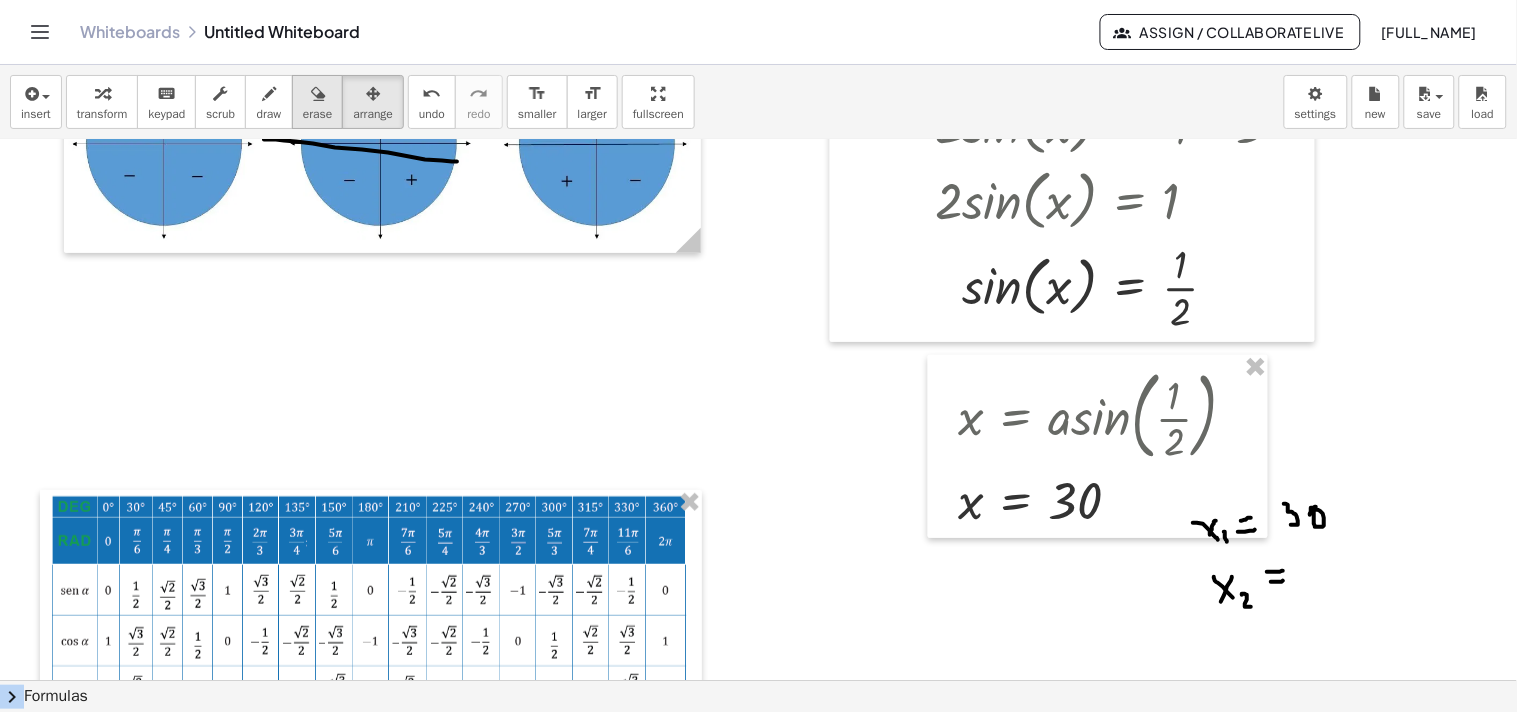 click on "erase" at bounding box center (317, 114) 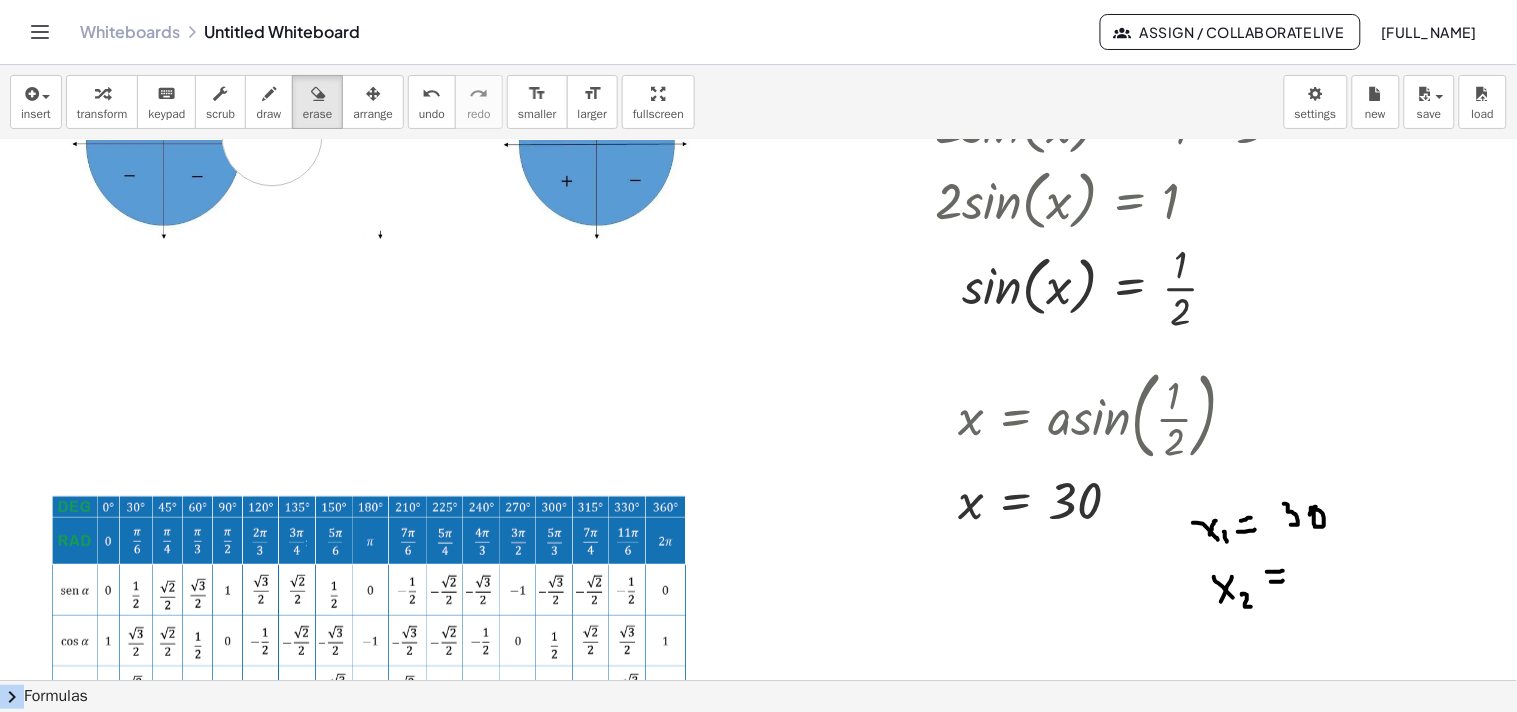 drag, startPoint x: 304, startPoint y: 182, endPoint x: 267, endPoint y: 138, distance: 57.48913 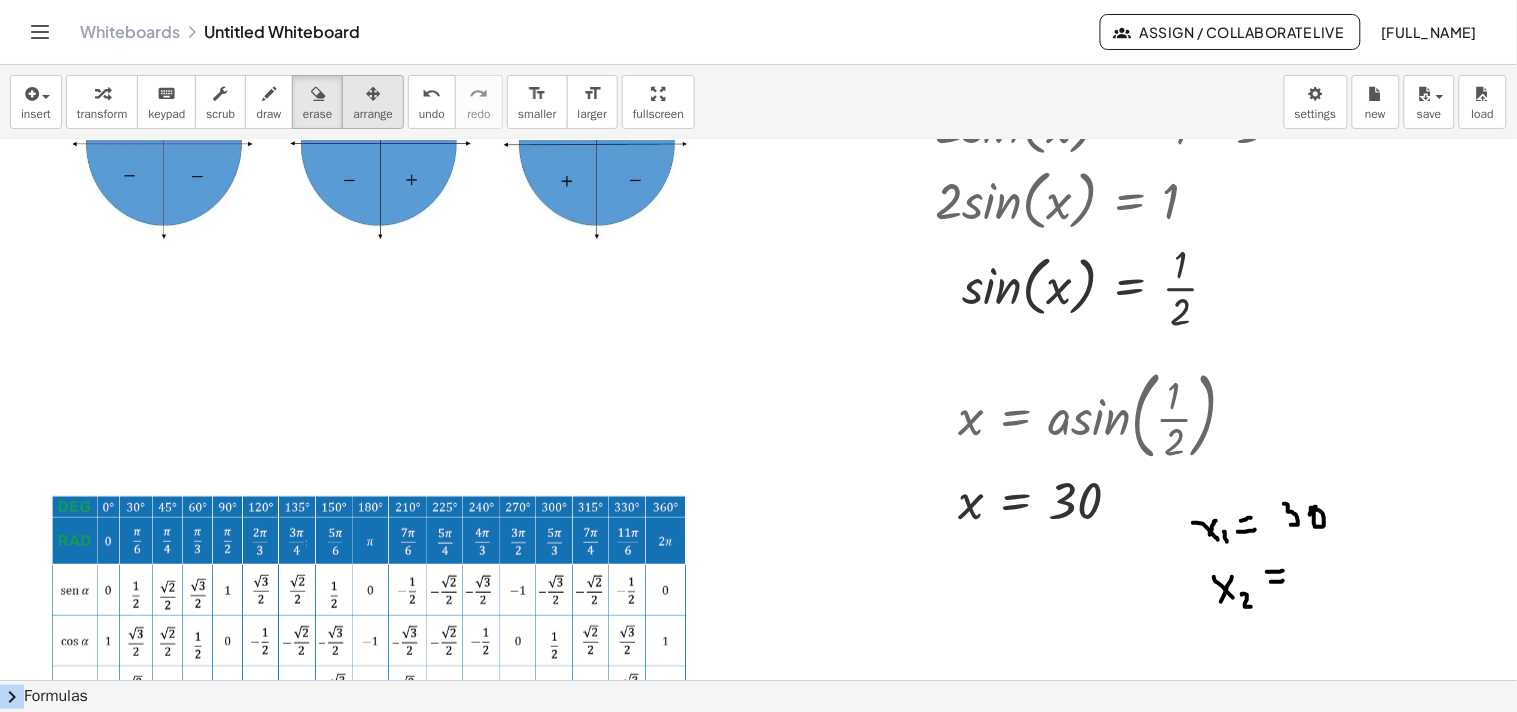 click at bounding box center (373, 94) 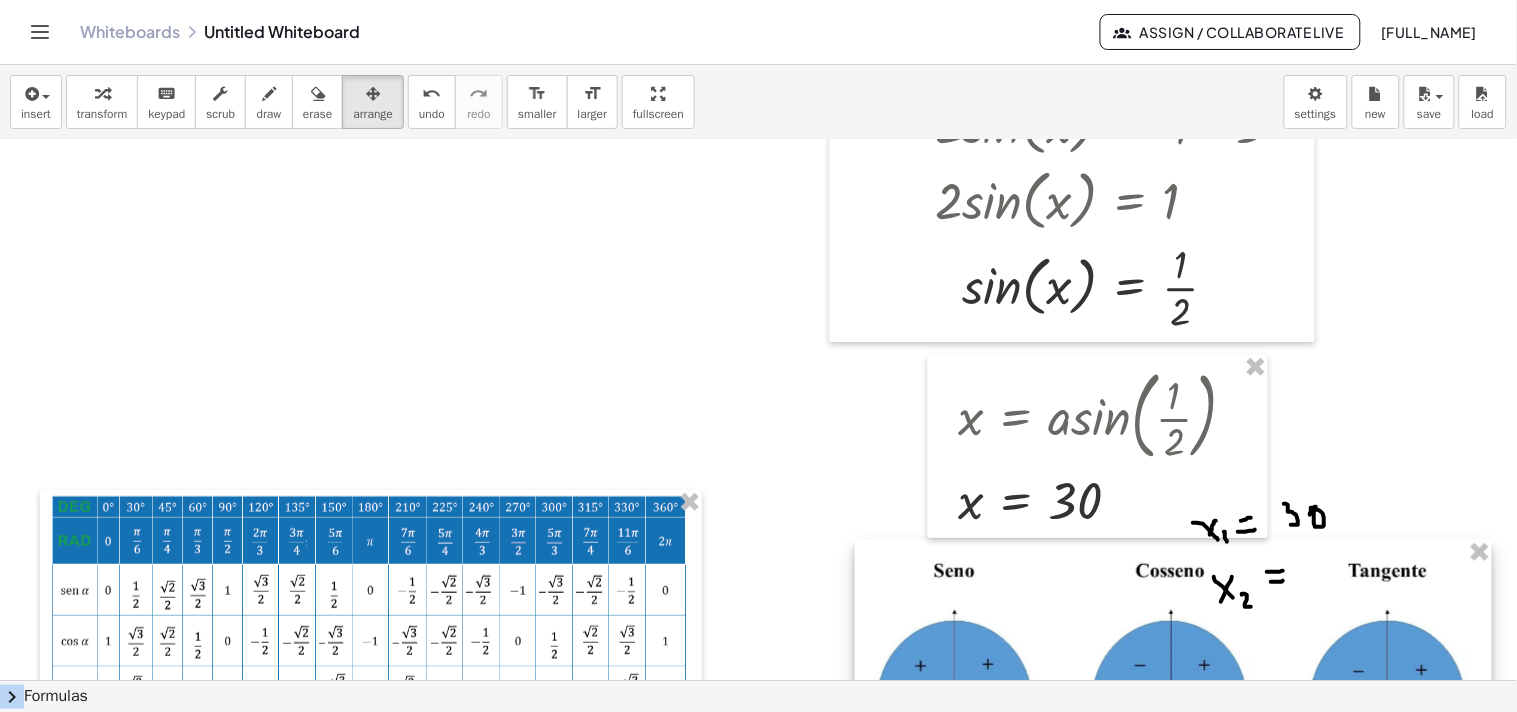 drag, startPoint x: 352, startPoint y: 196, endPoint x: 1143, endPoint y: 755, distance: 968.58765 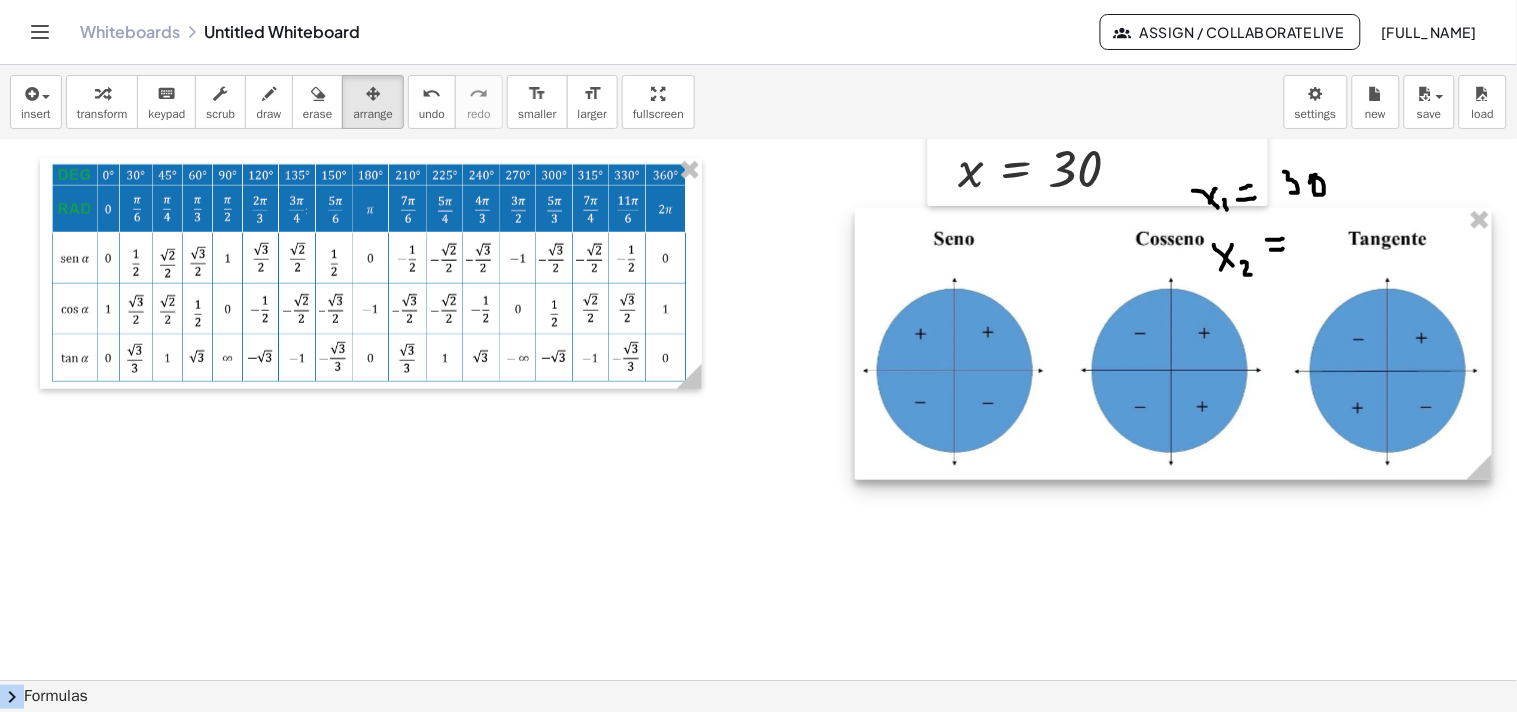 scroll, scrollTop: 555, scrollLeft: 0, axis: vertical 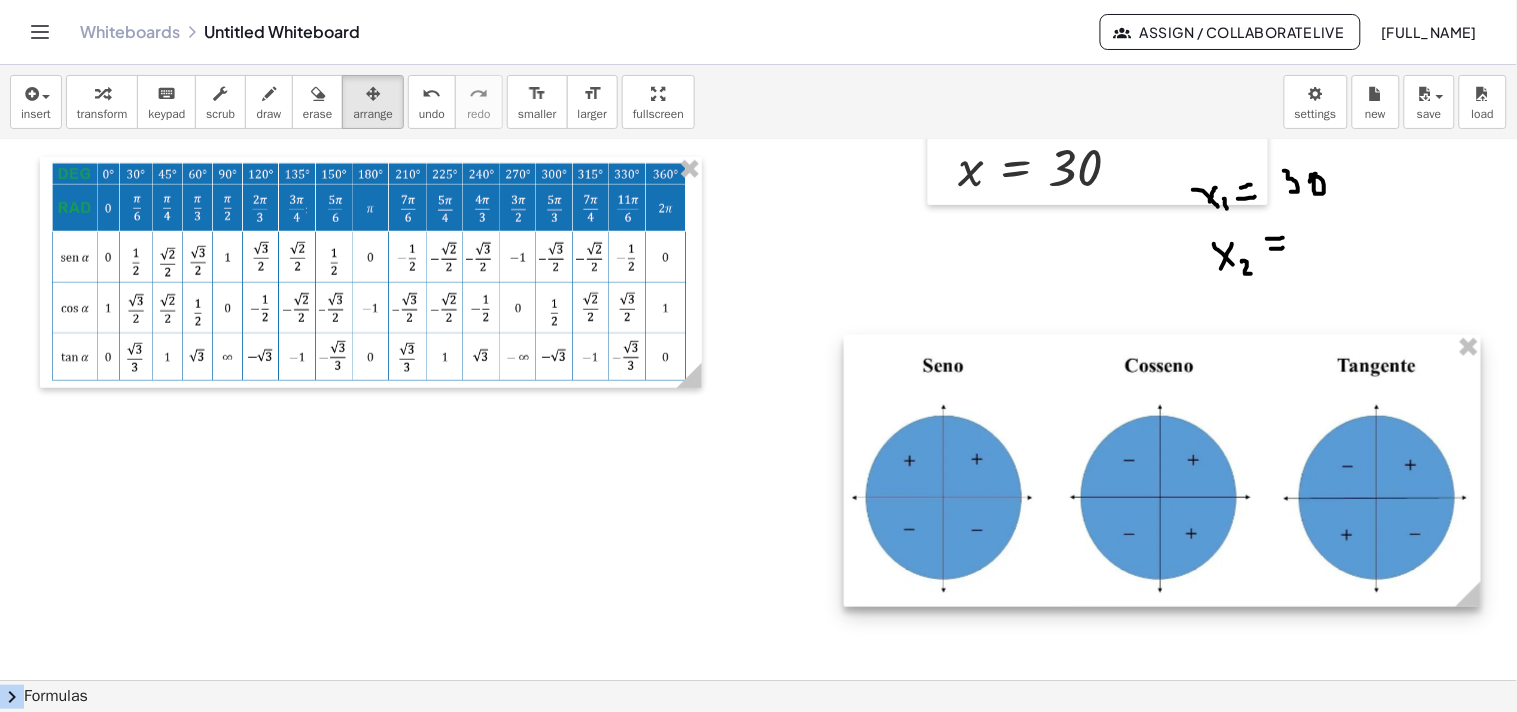 drag, startPoint x: 1244, startPoint y: 398, endPoint x: 1233, endPoint y: 526, distance: 128.47179 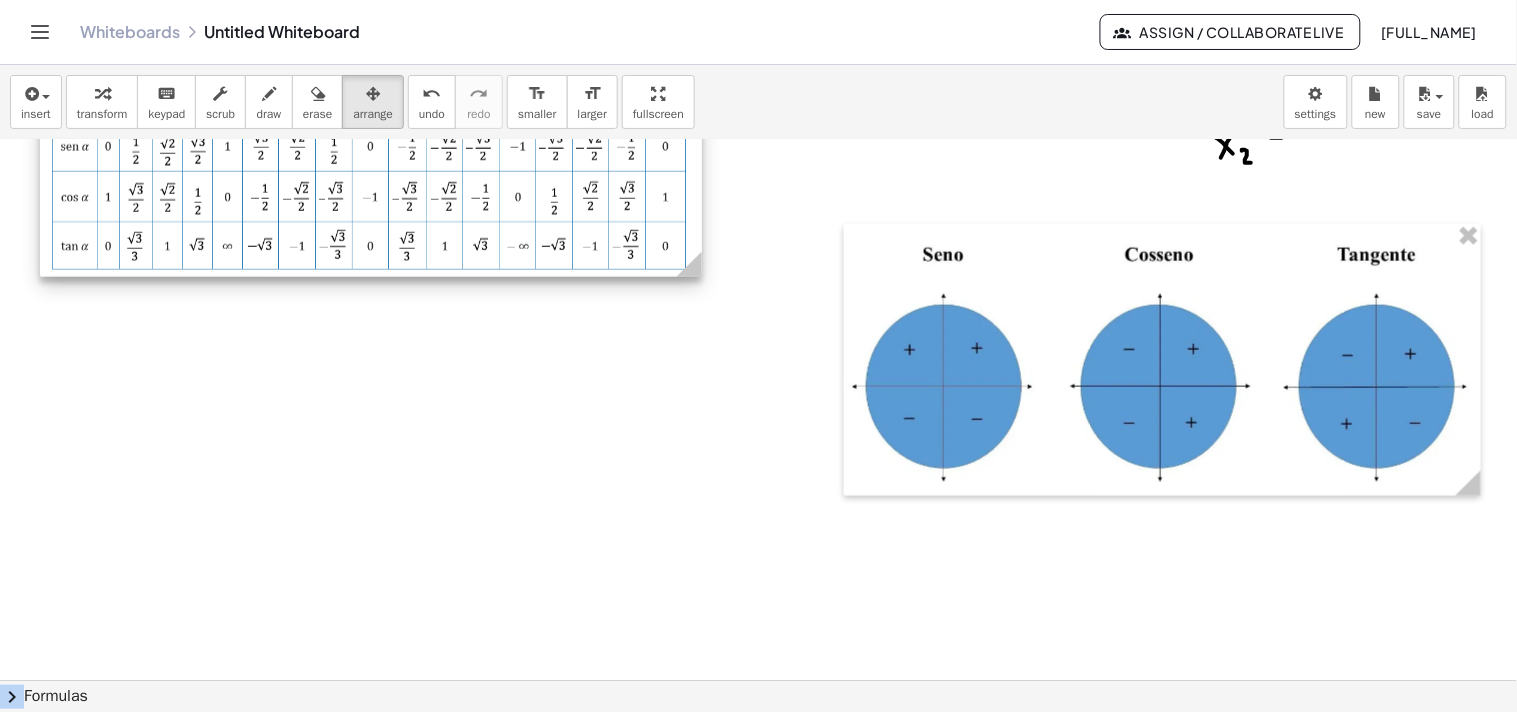 scroll, scrollTop: 333, scrollLeft: 0, axis: vertical 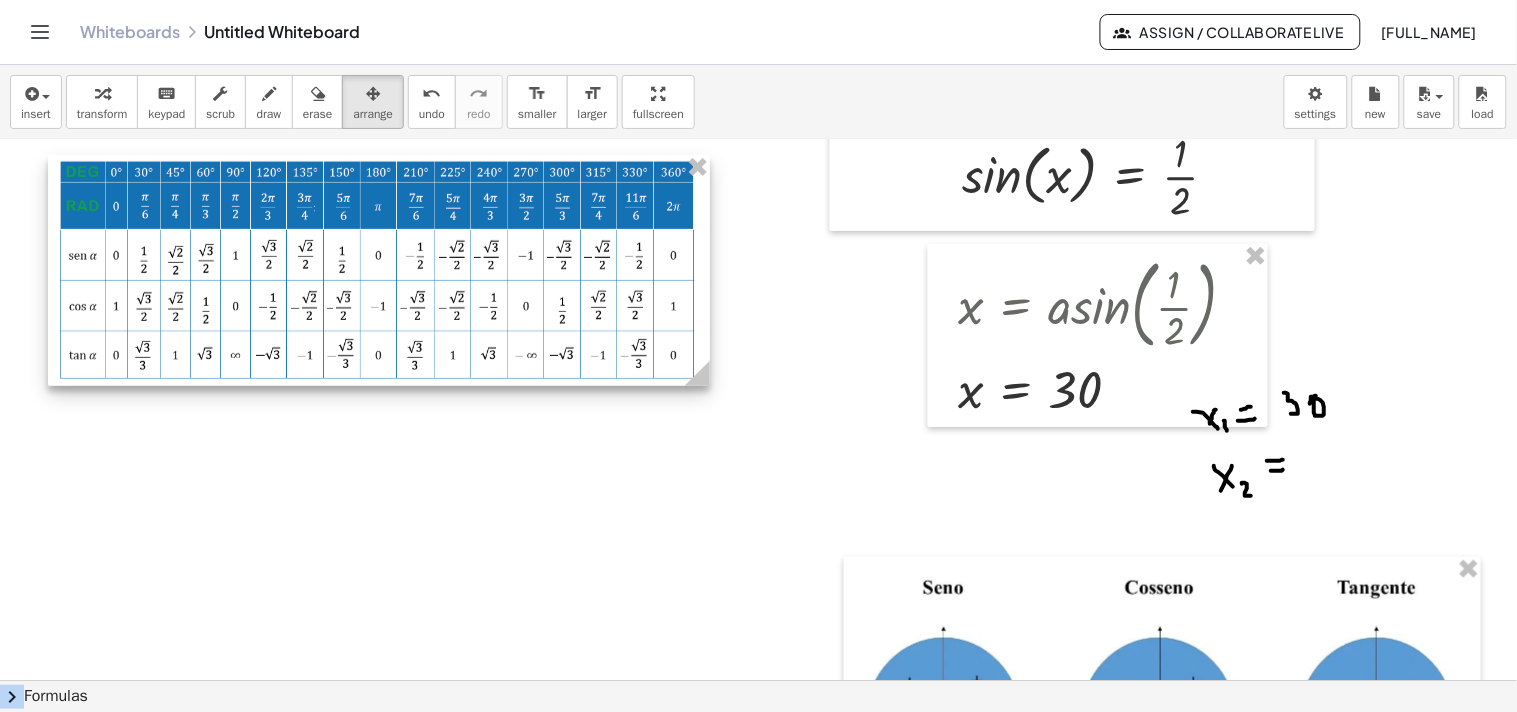 drag, startPoint x: 410, startPoint y: 420, endPoint x: 420, endPoint y: 187, distance: 233.2145 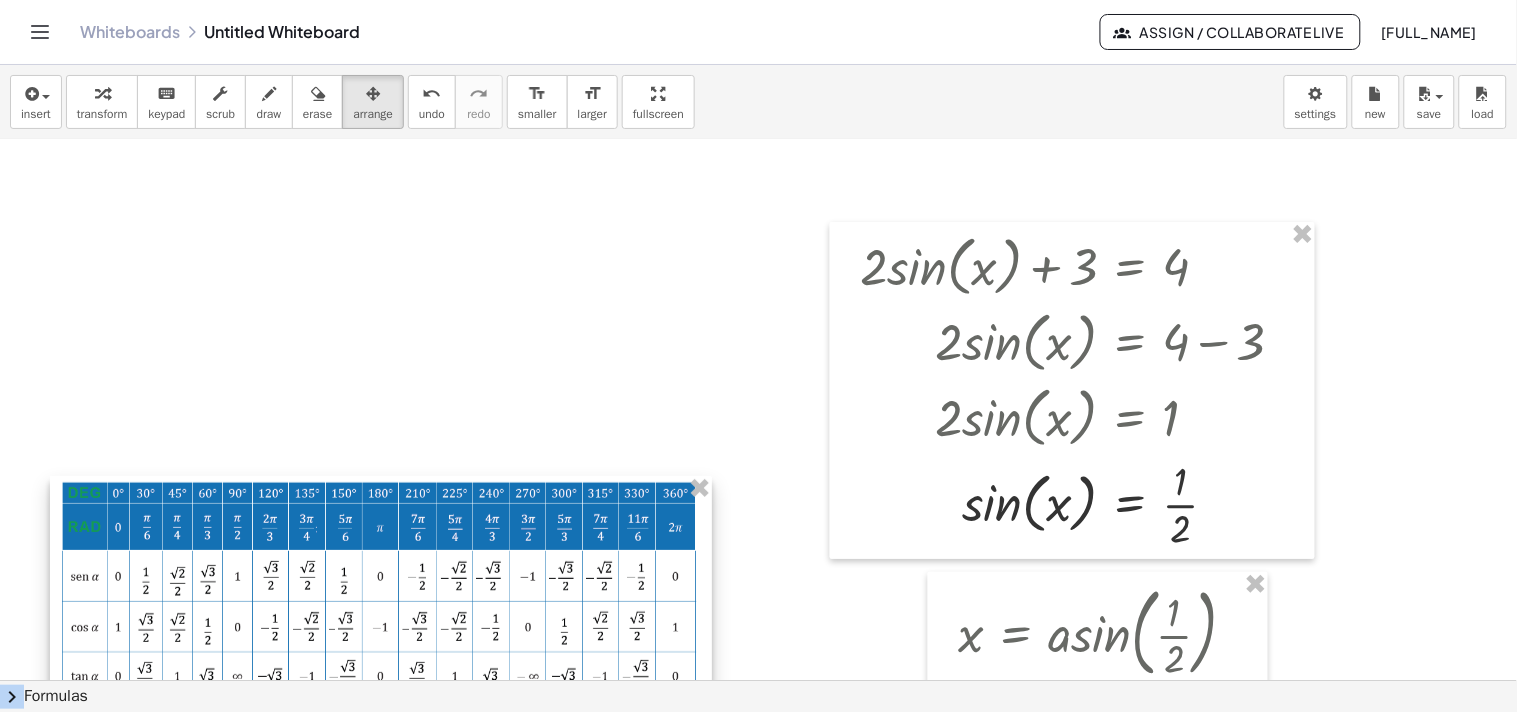 scroll, scrollTop: 0, scrollLeft: 0, axis: both 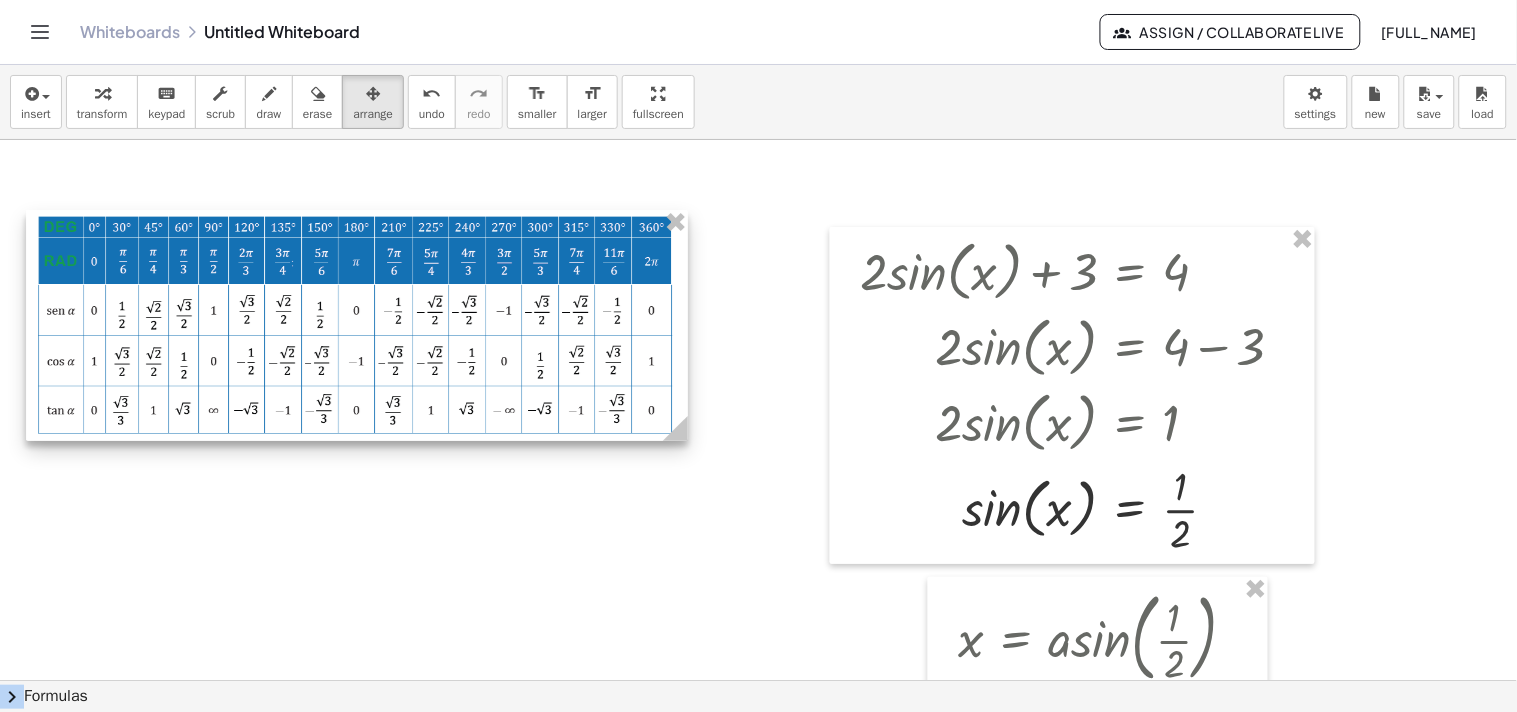 drag, startPoint x: 398, startPoint y: 482, endPoint x: 371, endPoint y: 145, distance: 338.07986 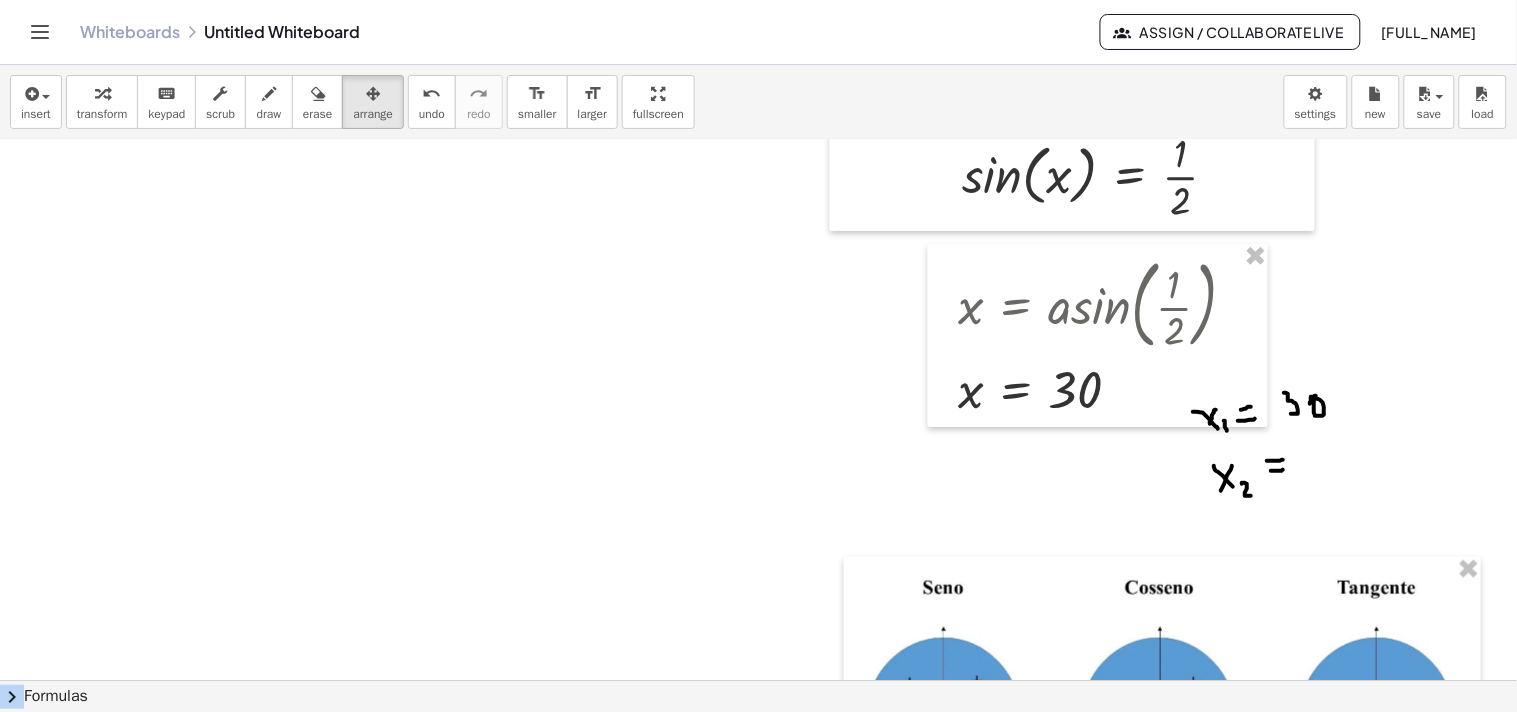 scroll, scrollTop: 555, scrollLeft: 0, axis: vertical 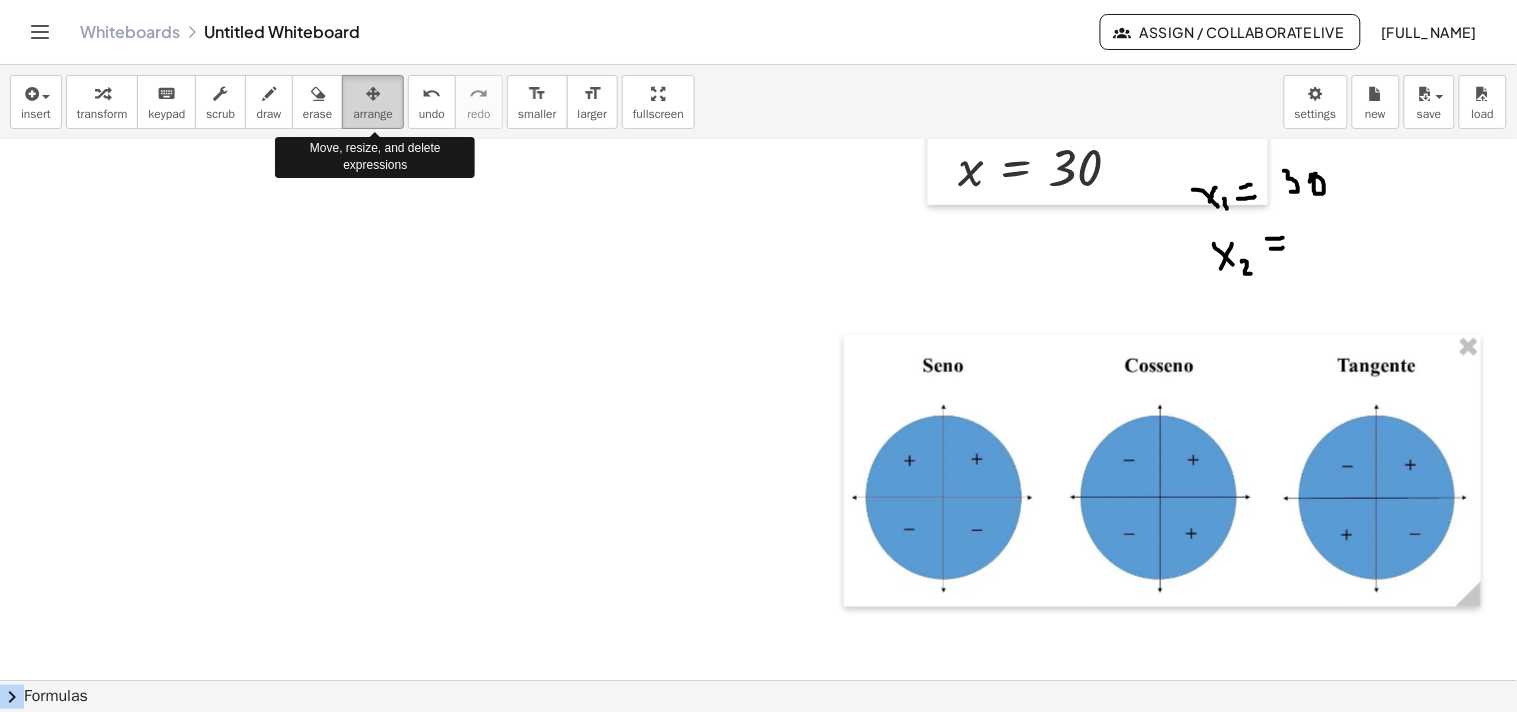 click on "arrange" at bounding box center (373, 114) 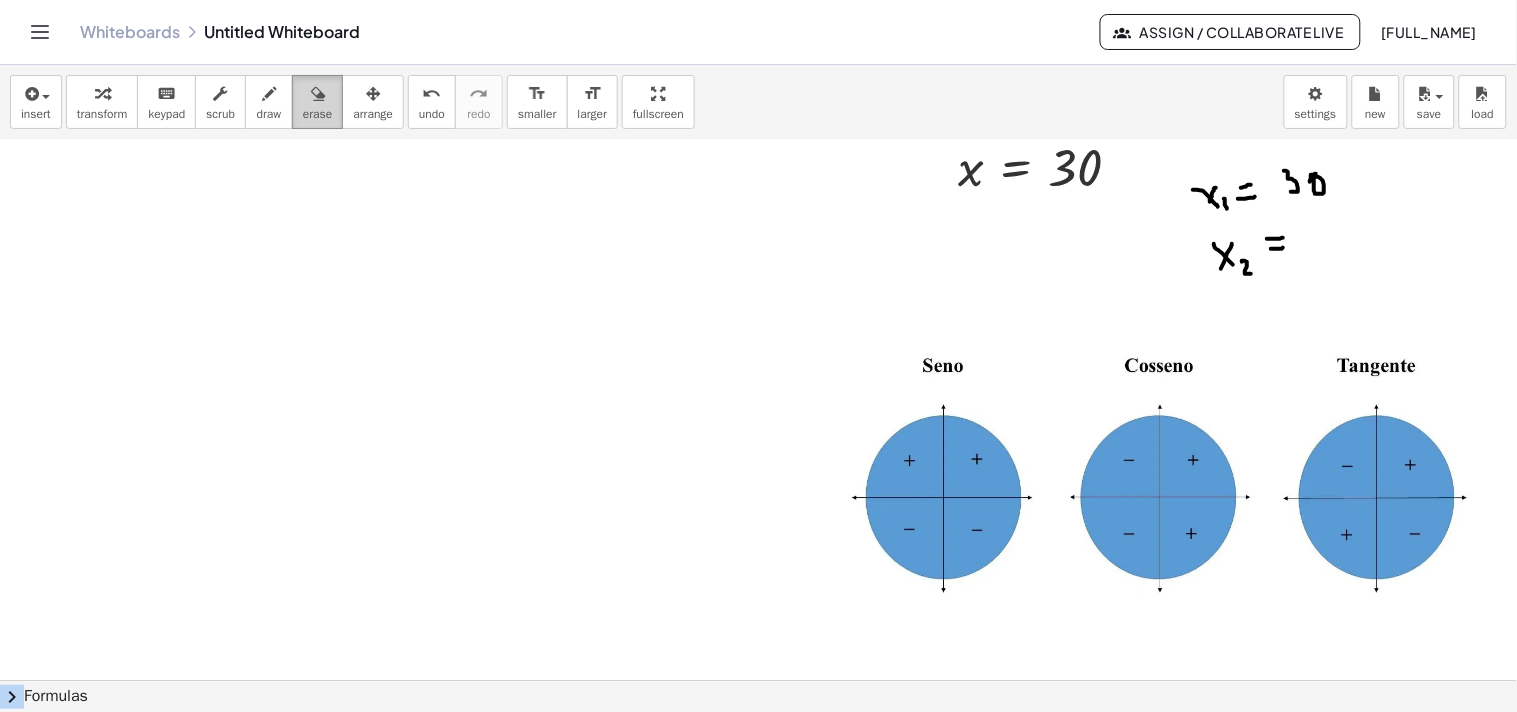 click on "erase" at bounding box center (317, 114) 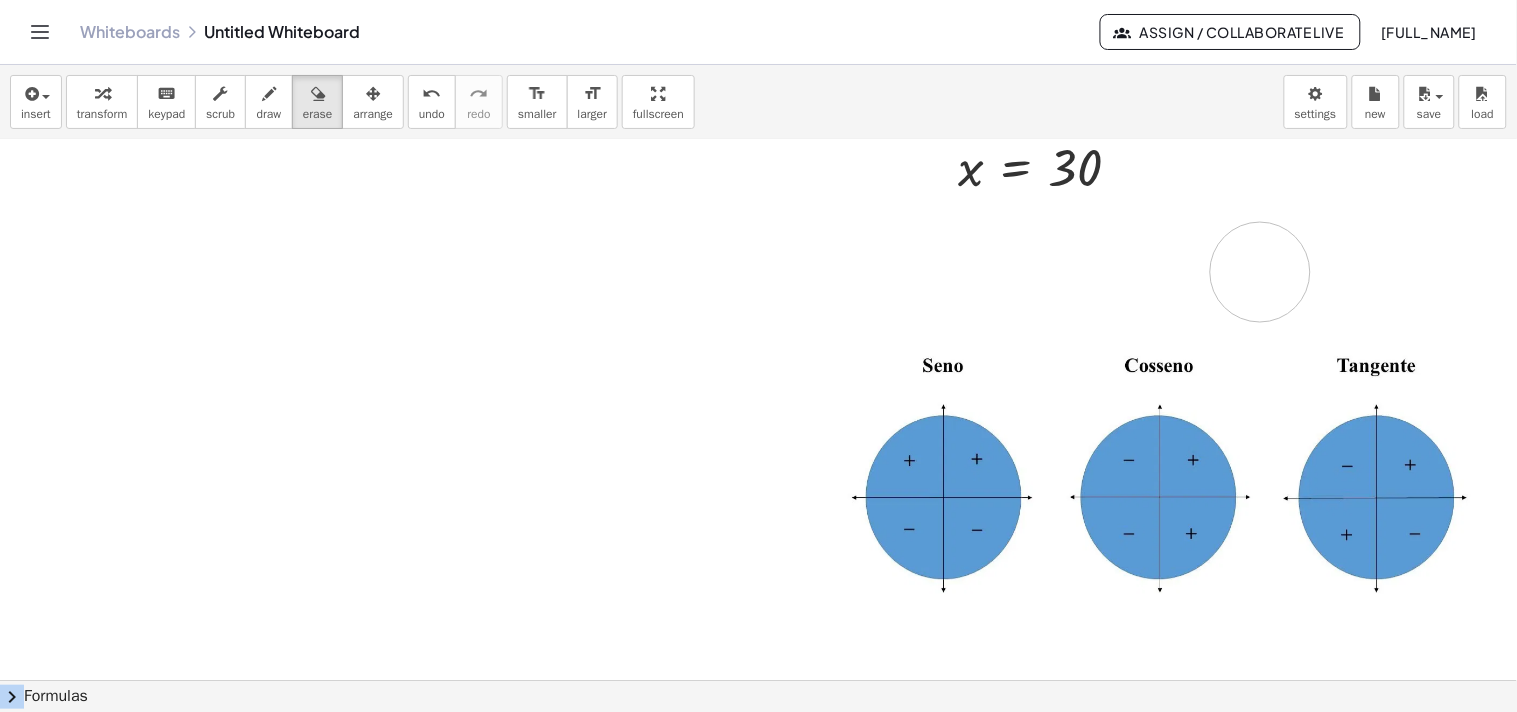 drag, startPoint x: 1213, startPoint y: 198, endPoint x: 1260, endPoint y: 272, distance: 87.66413 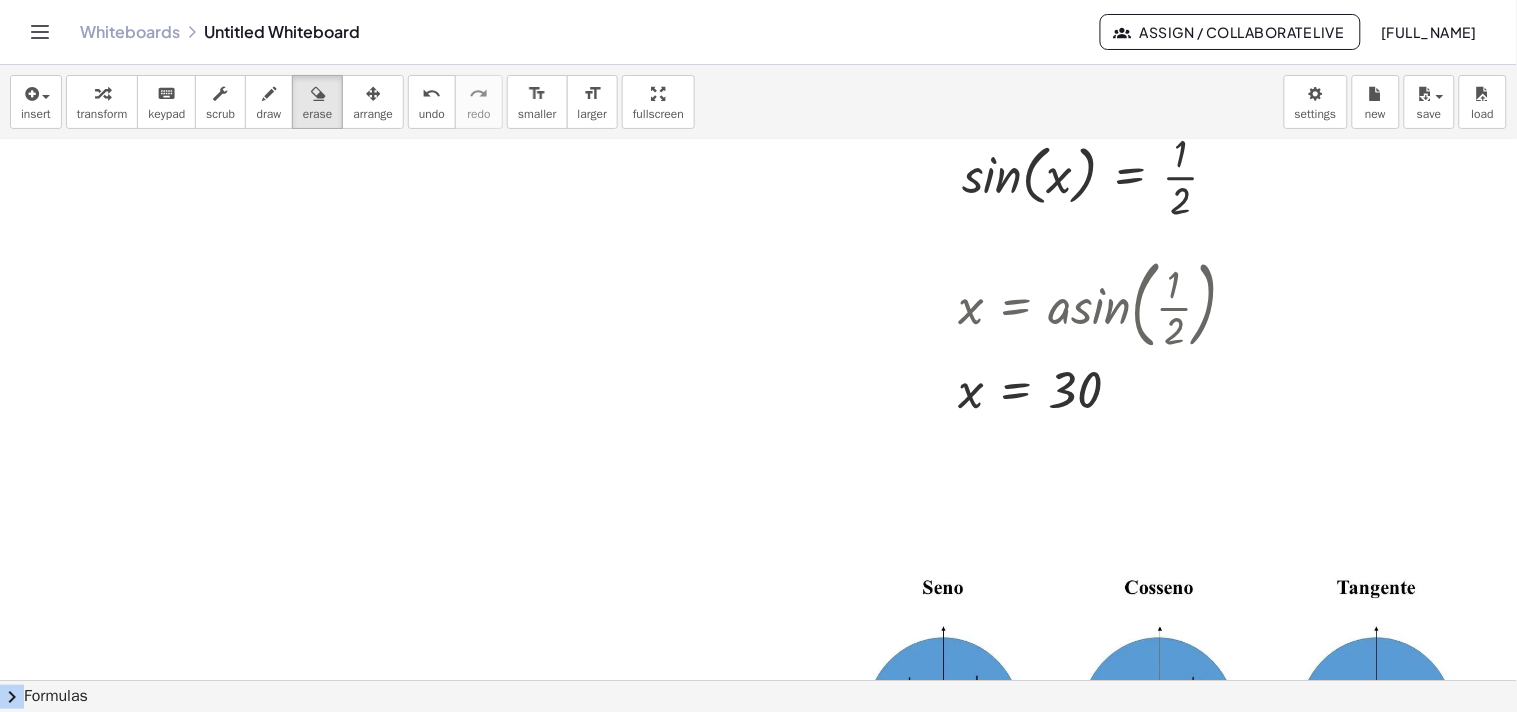 scroll, scrollTop: 666, scrollLeft: 0, axis: vertical 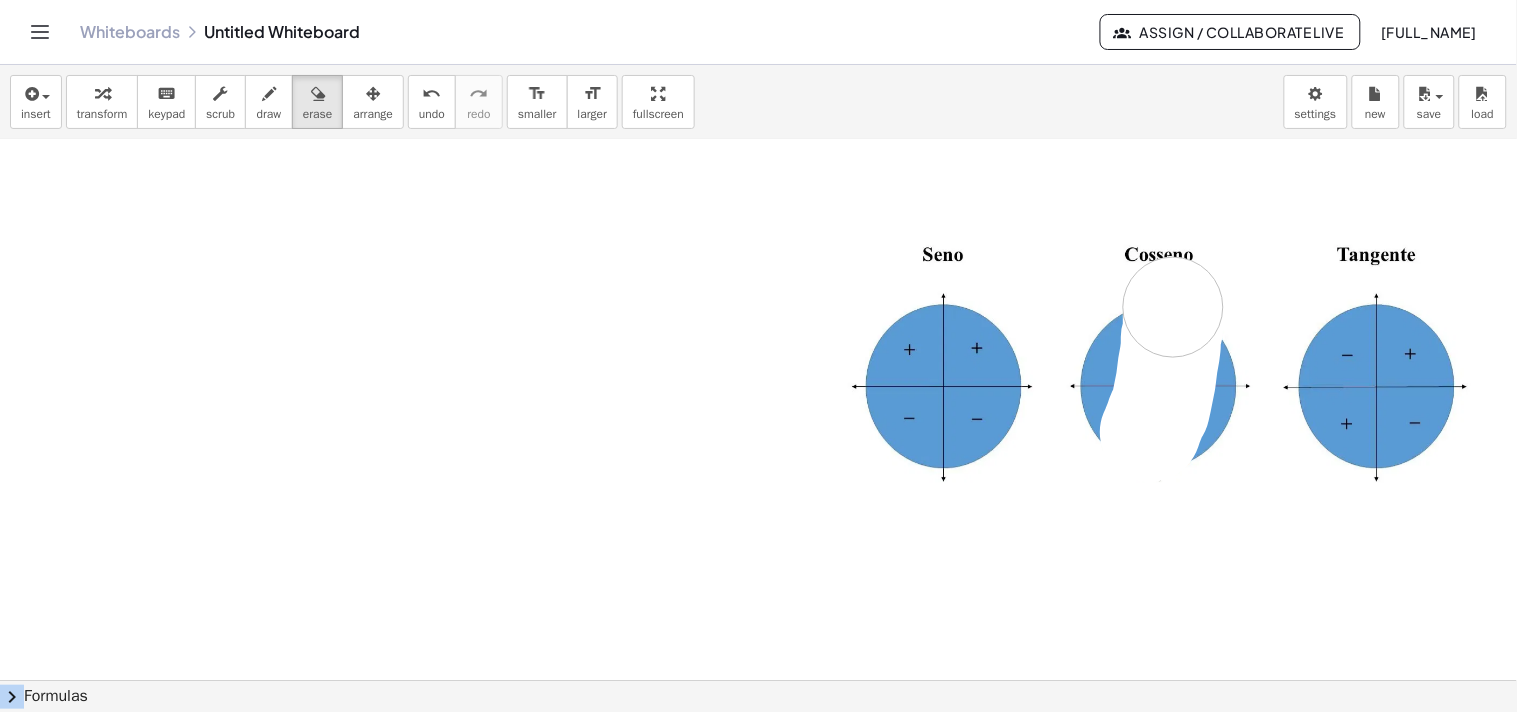 drag, startPoint x: 1151, startPoint y: 431, endPoint x: 1170, endPoint y: 308, distance: 124.45883 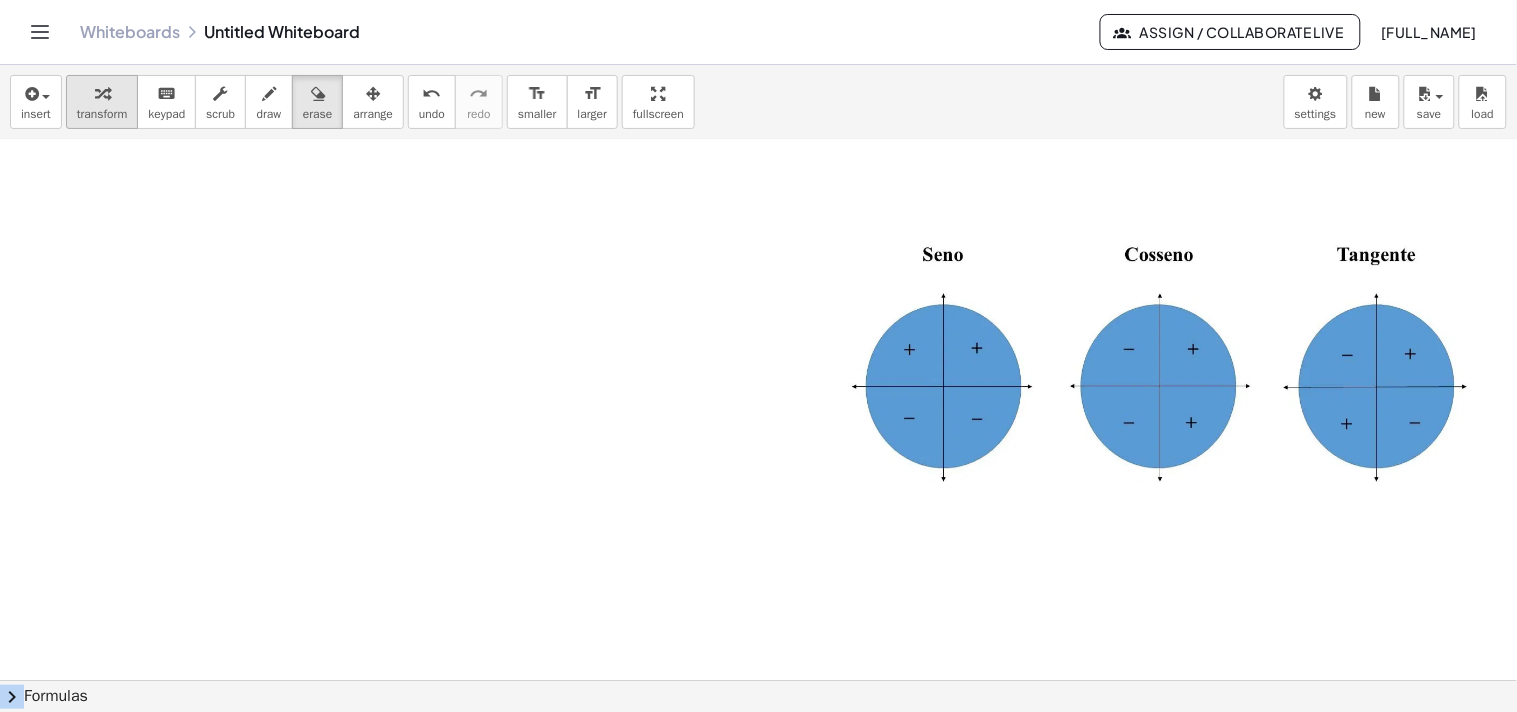 click at bounding box center (102, 93) 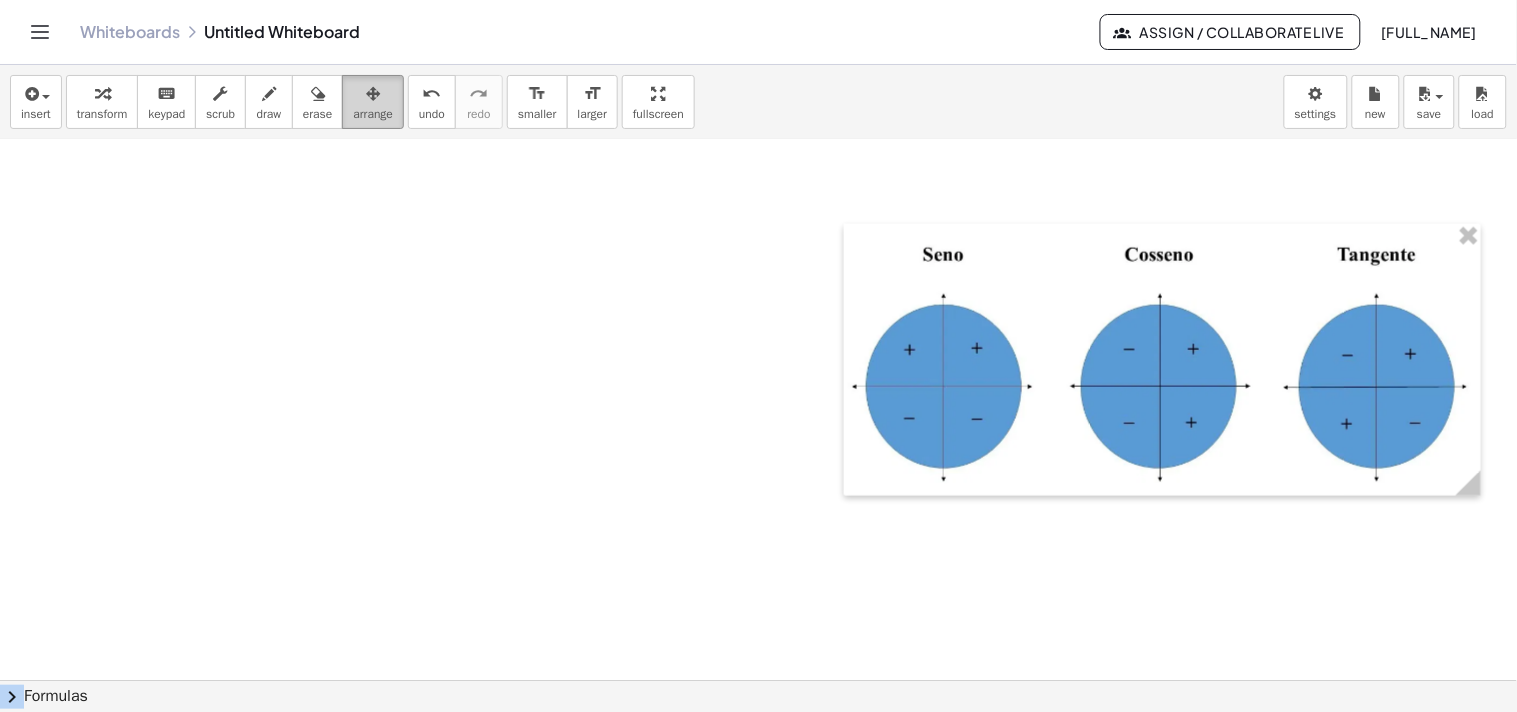 click at bounding box center [373, 94] 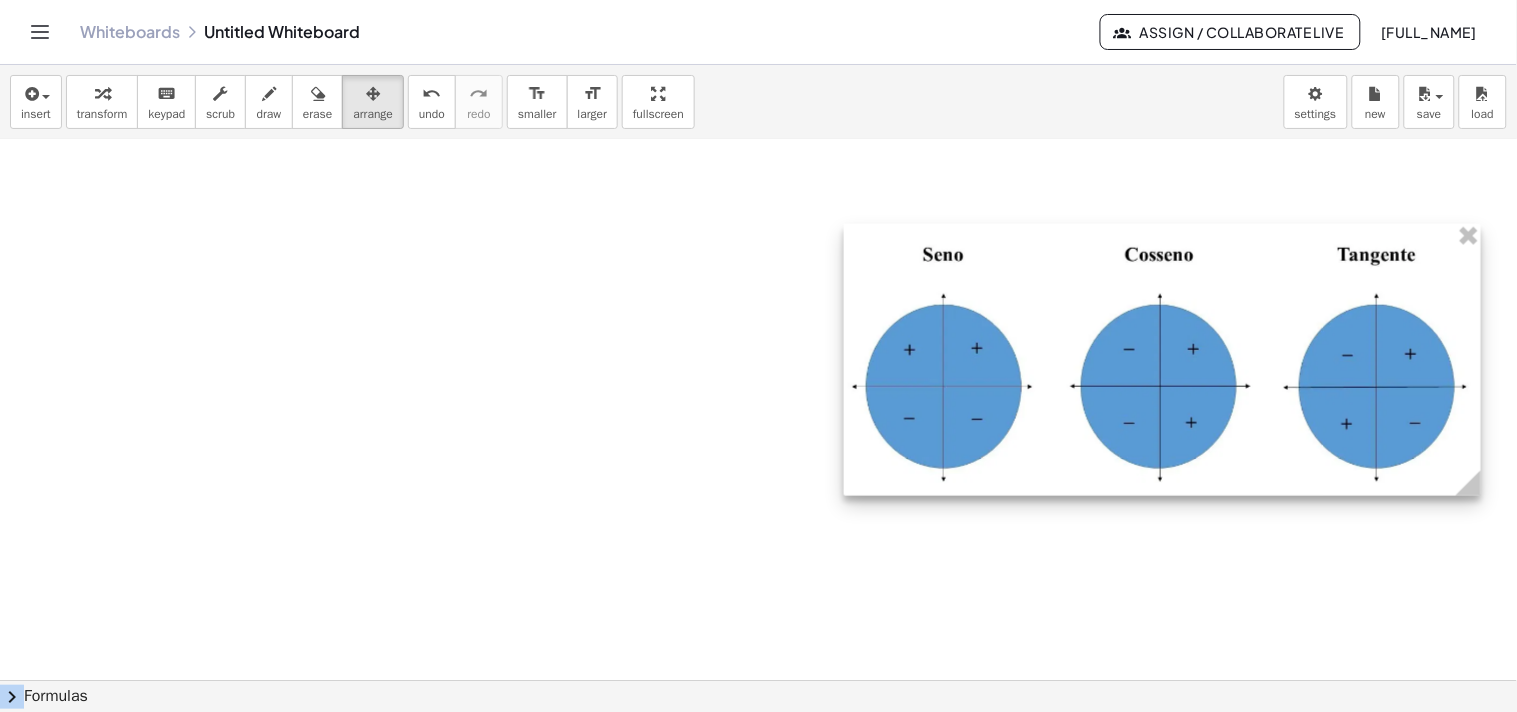 click at bounding box center (1162, 360) 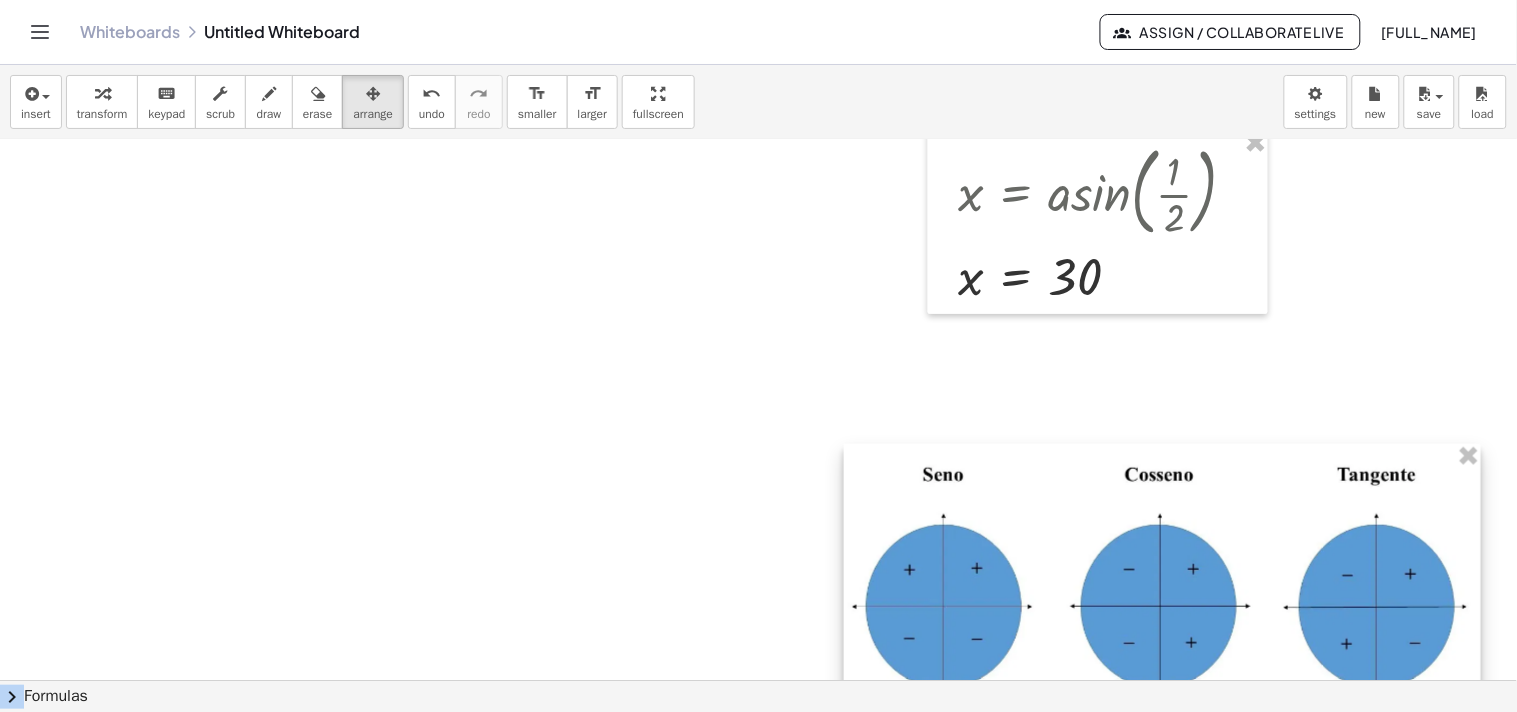 scroll, scrollTop: 444, scrollLeft: 0, axis: vertical 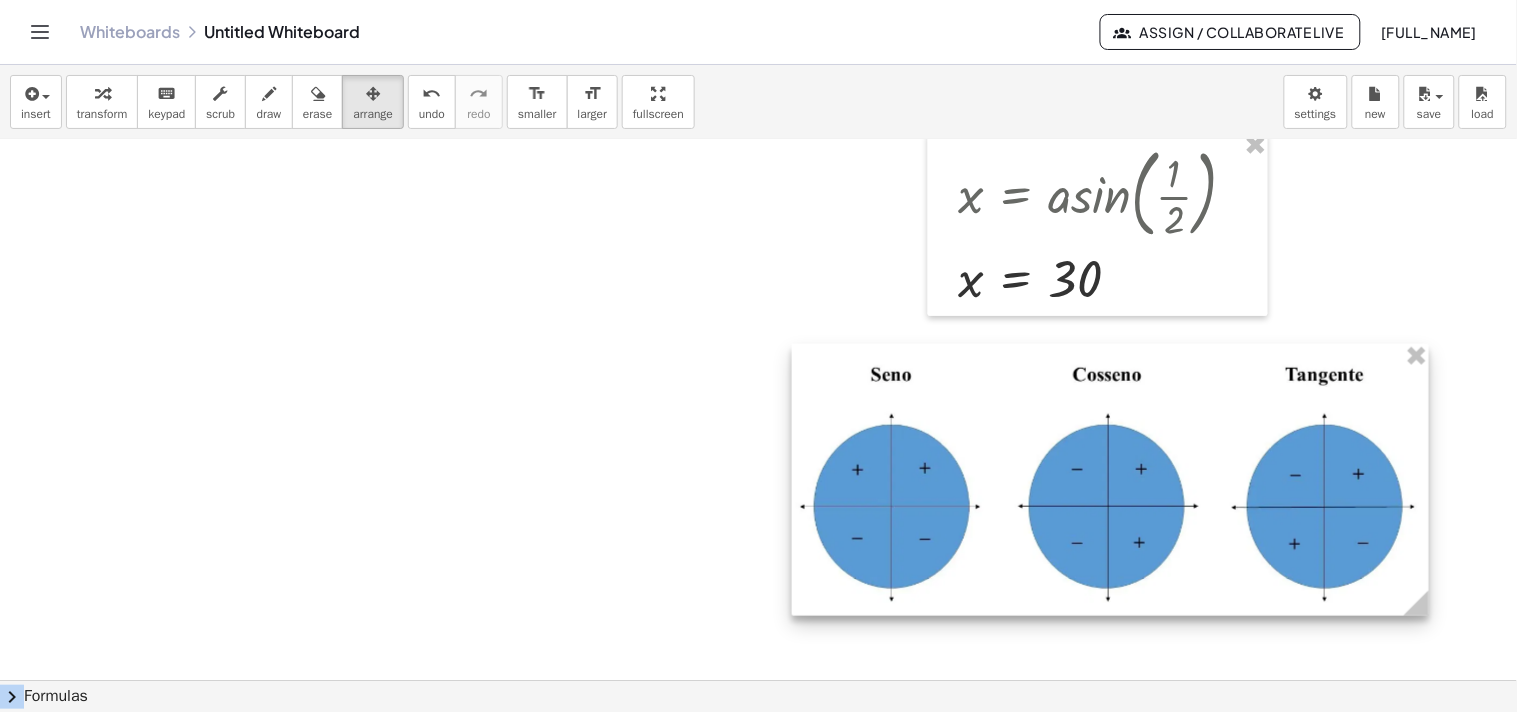 drag, startPoint x: 1152, startPoint y: 563, endPoint x: 1103, endPoint y: 460, distance: 114.061386 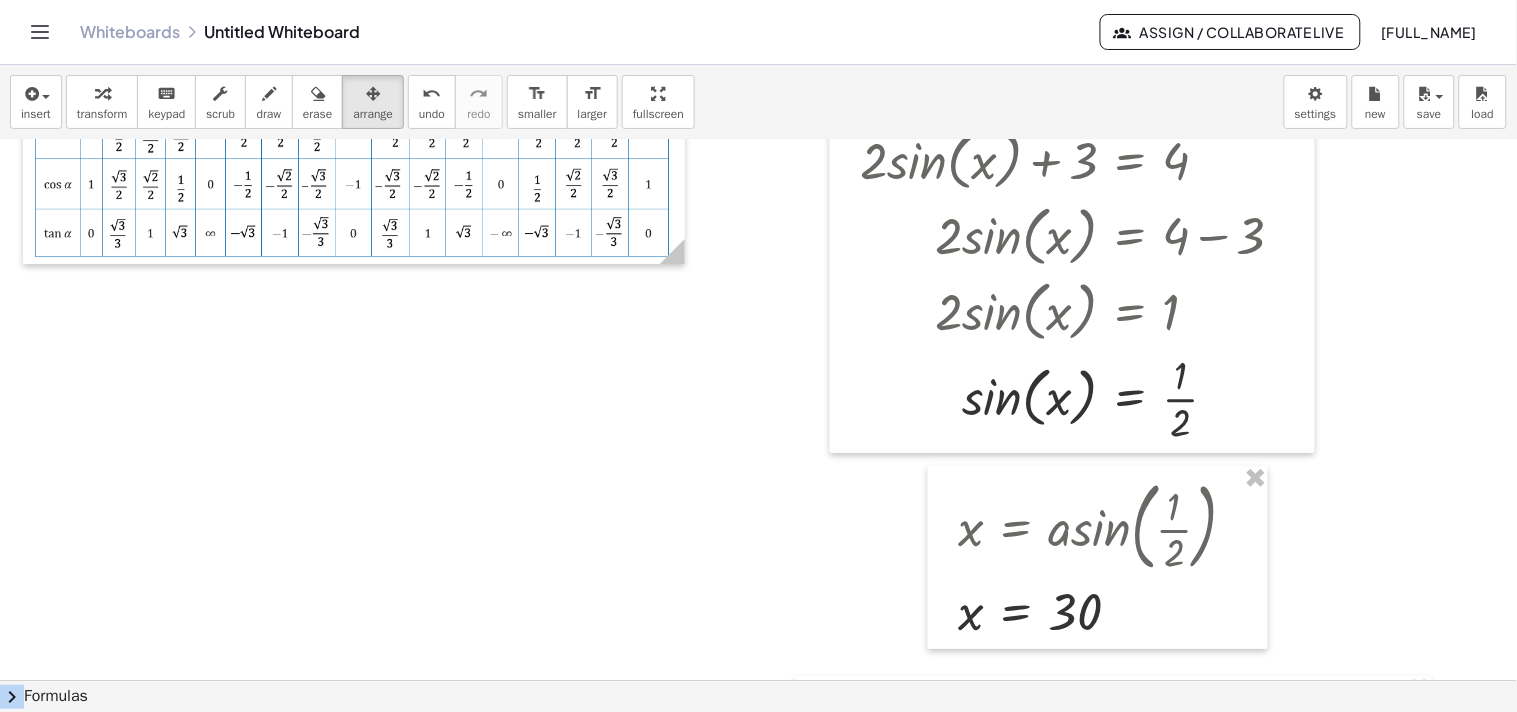 scroll, scrollTop: 555, scrollLeft: 0, axis: vertical 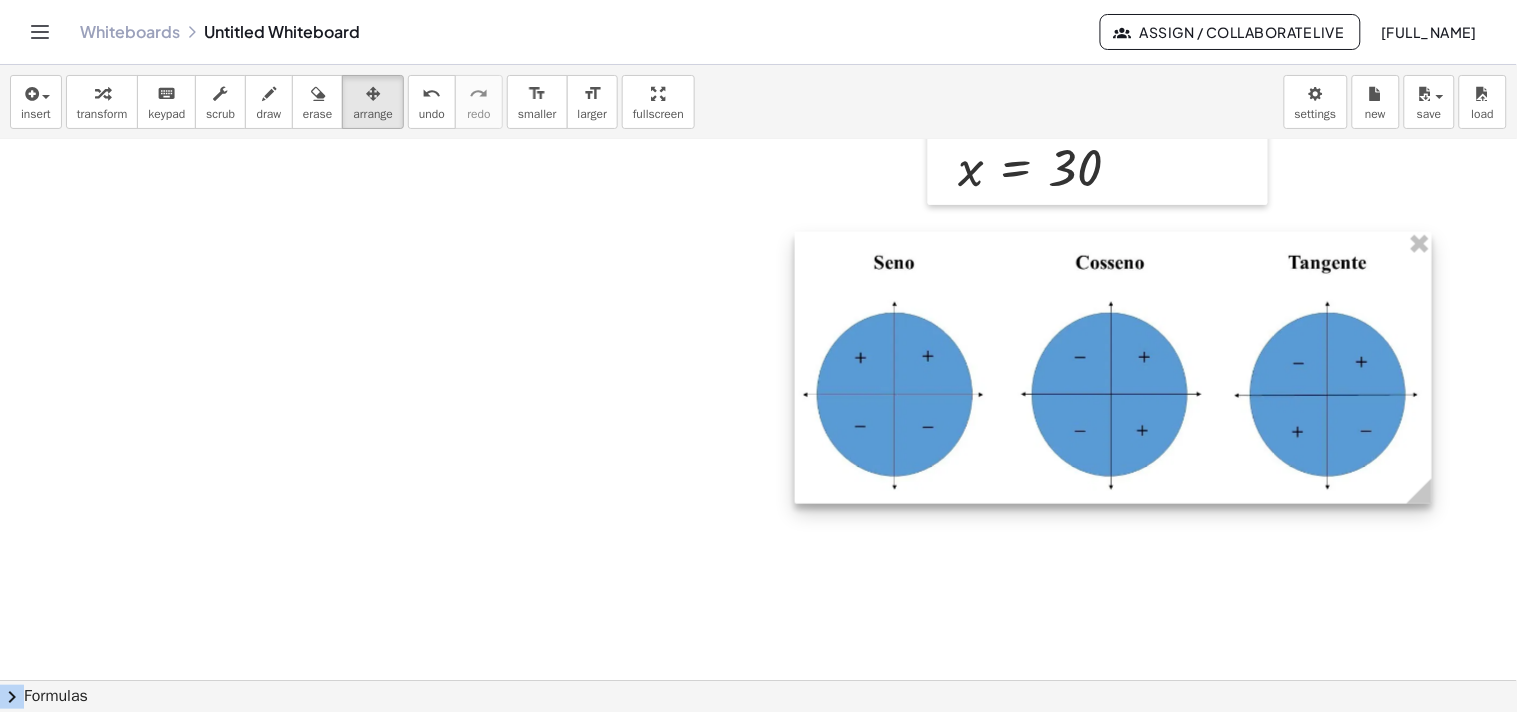 click at bounding box center [1113, 368] 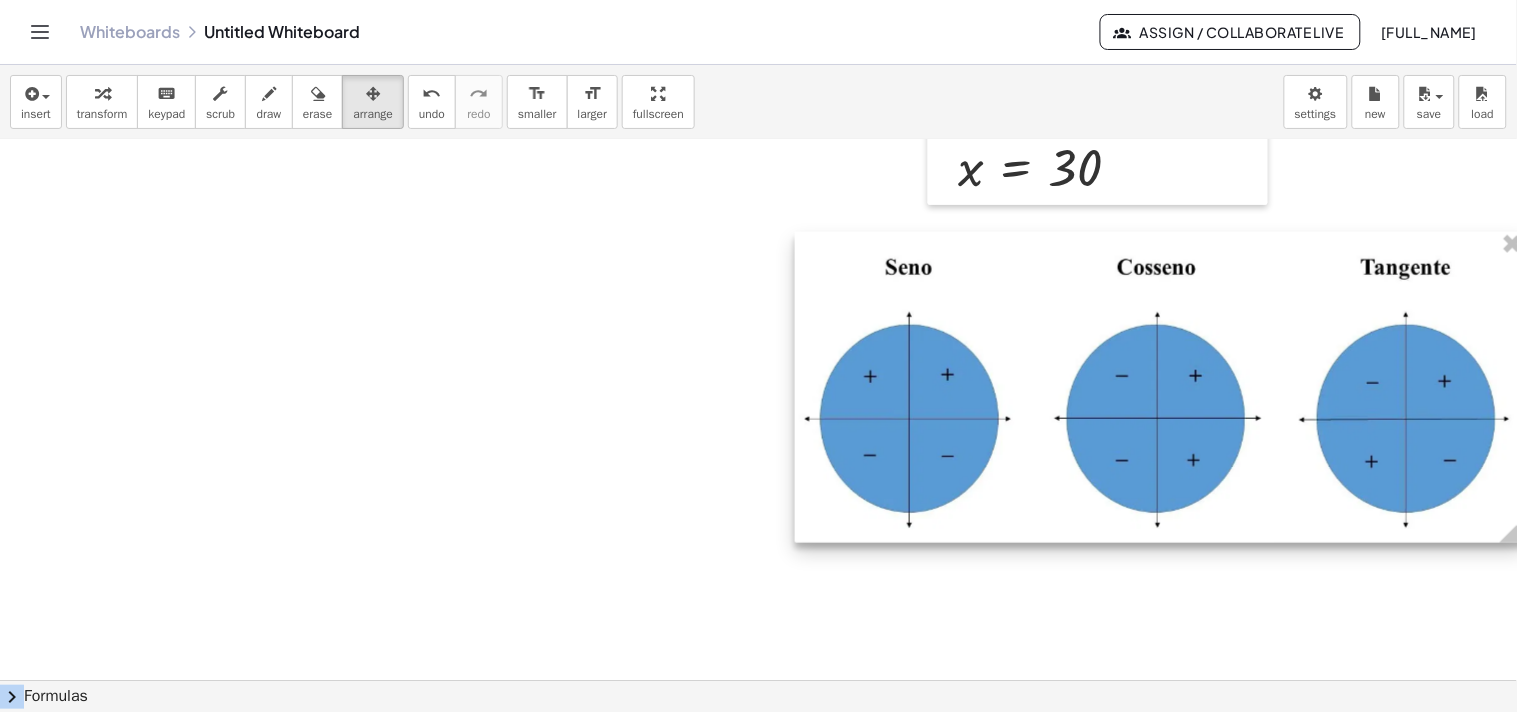 drag, startPoint x: 1432, startPoint y: 505, endPoint x: 1516, endPoint y: 665, distance: 180.70972 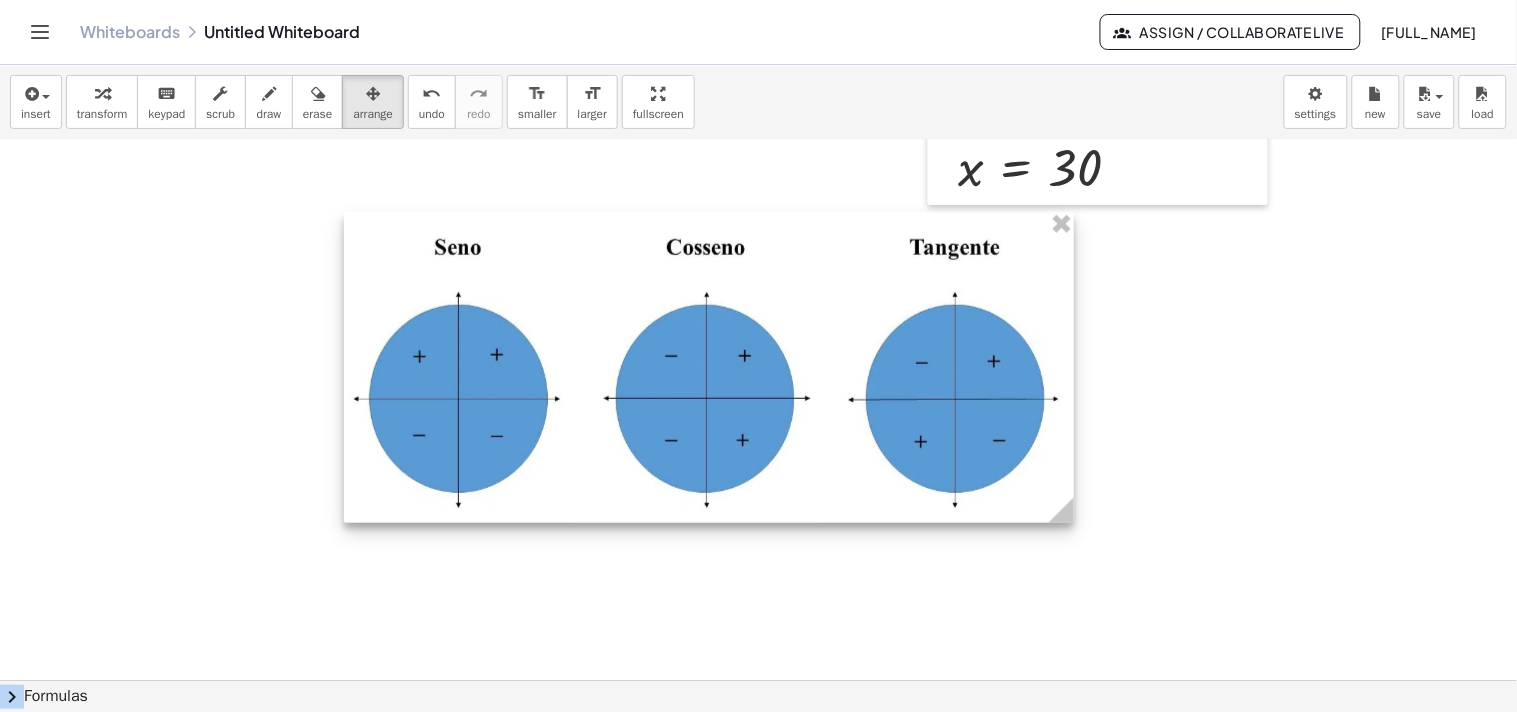 drag, startPoint x: 1178, startPoint y: 466, endPoint x: 837, endPoint y: 450, distance: 341.37515 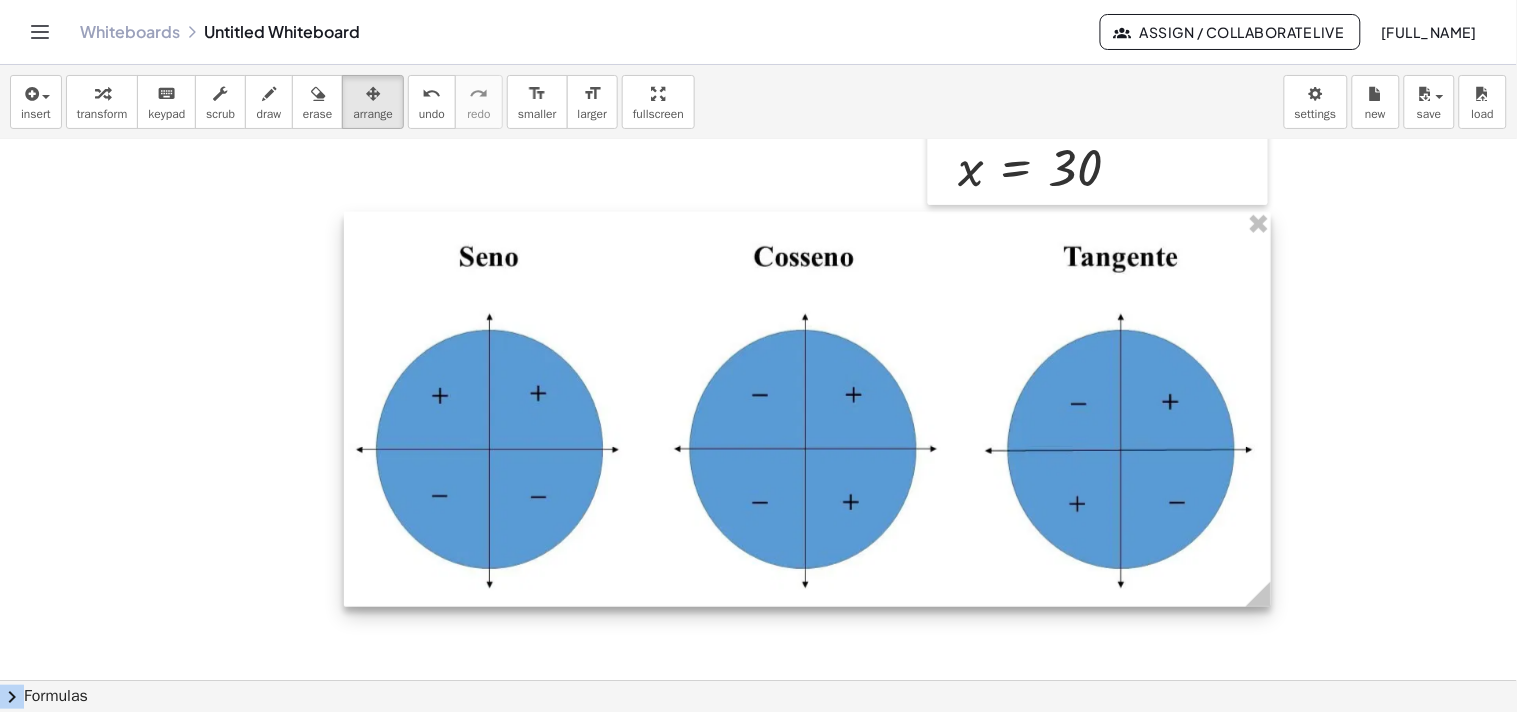 drag, startPoint x: 1071, startPoint y: 524, endPoint x: 1275, endPoint y: 635, distance: 232.24341 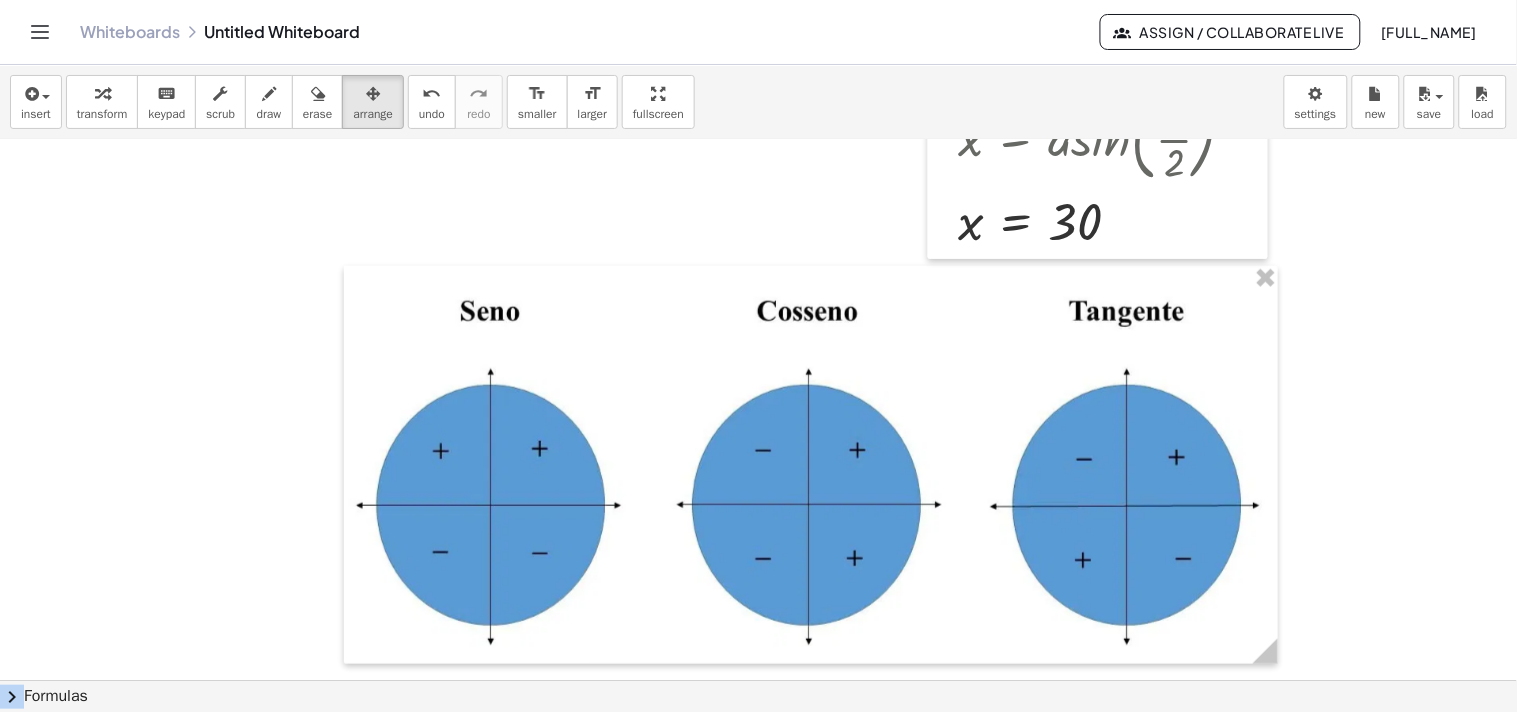 scroll, scrollTop: 555, scrollLeft: 0, axis: vertical 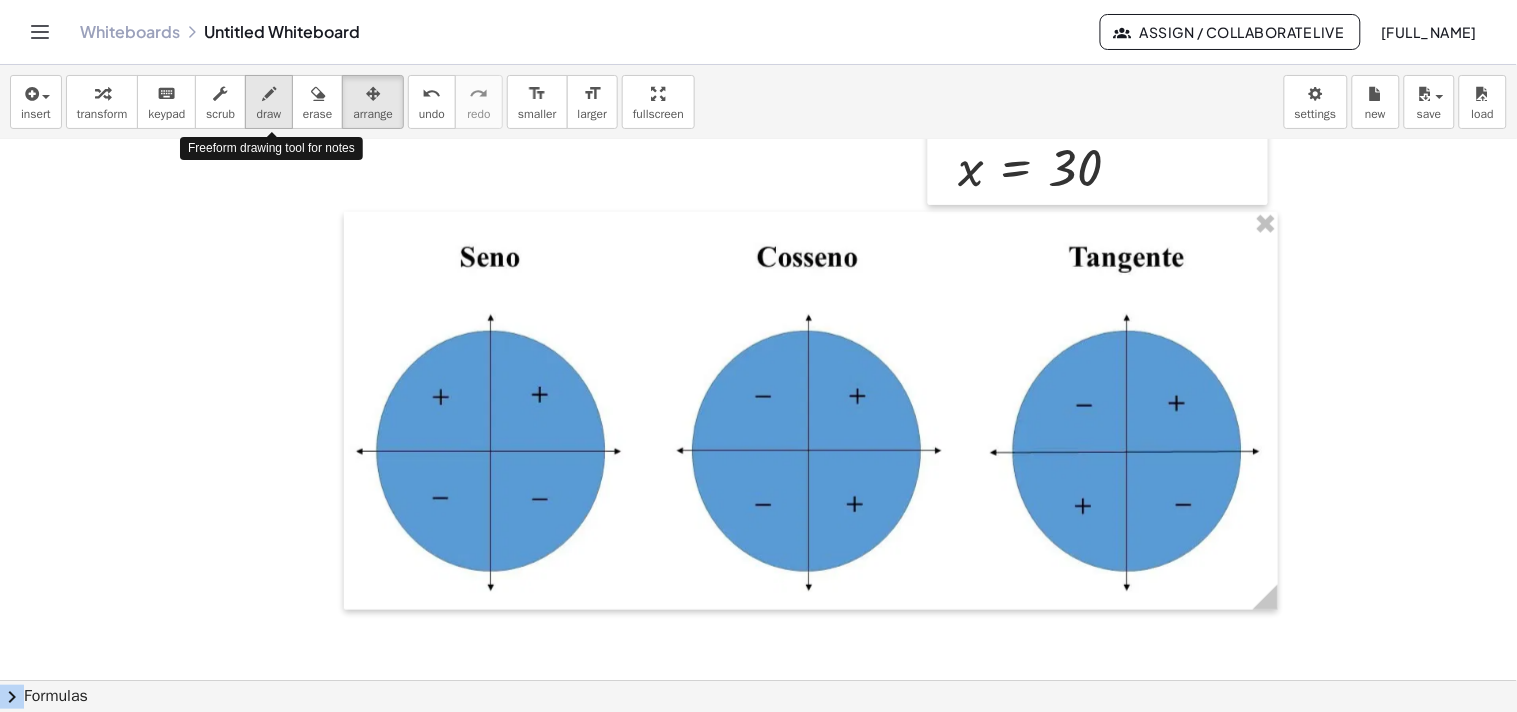 click on "draw" at bounding box center (269, 114) 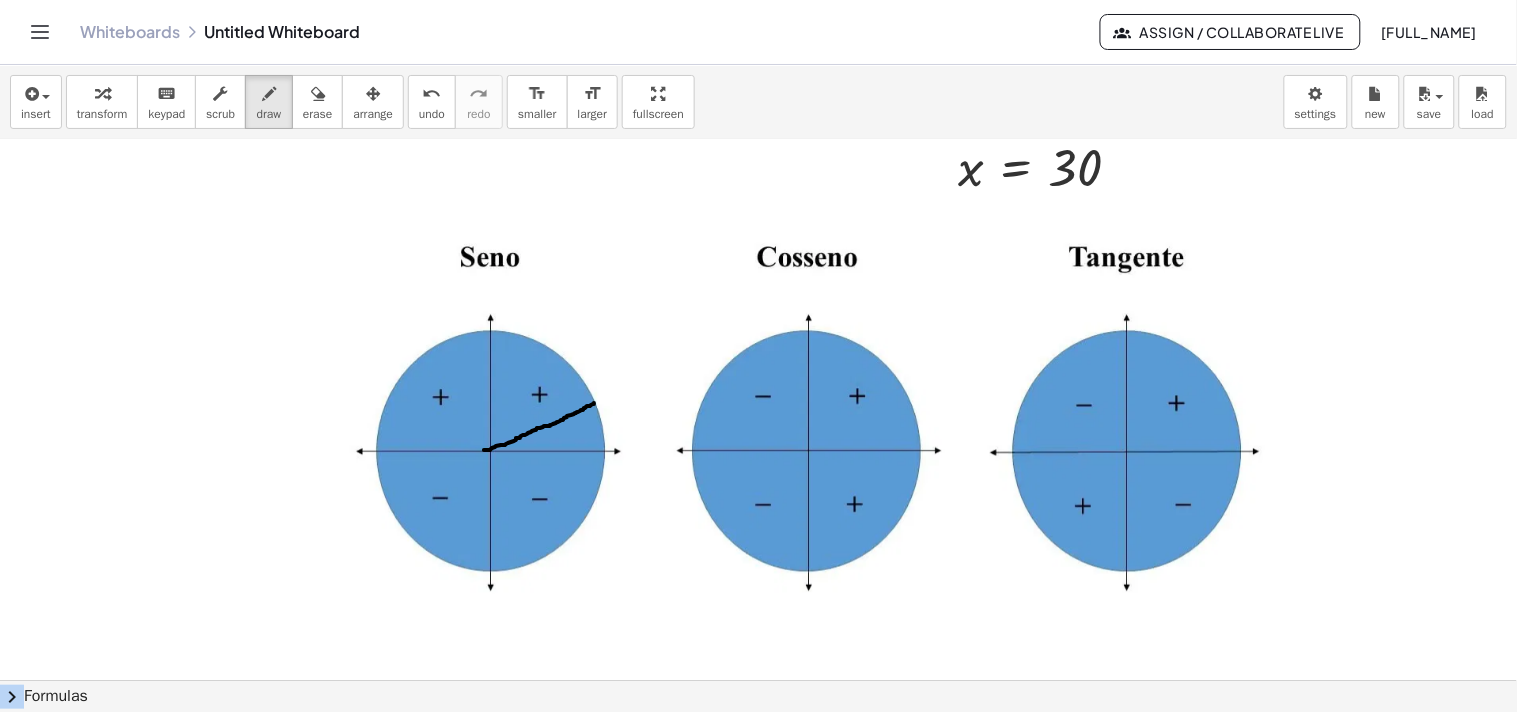 drag, startPoint x: 484, startPoint y: 450, endPoint x: 594, endPoint y: 403, distance: 119.62023 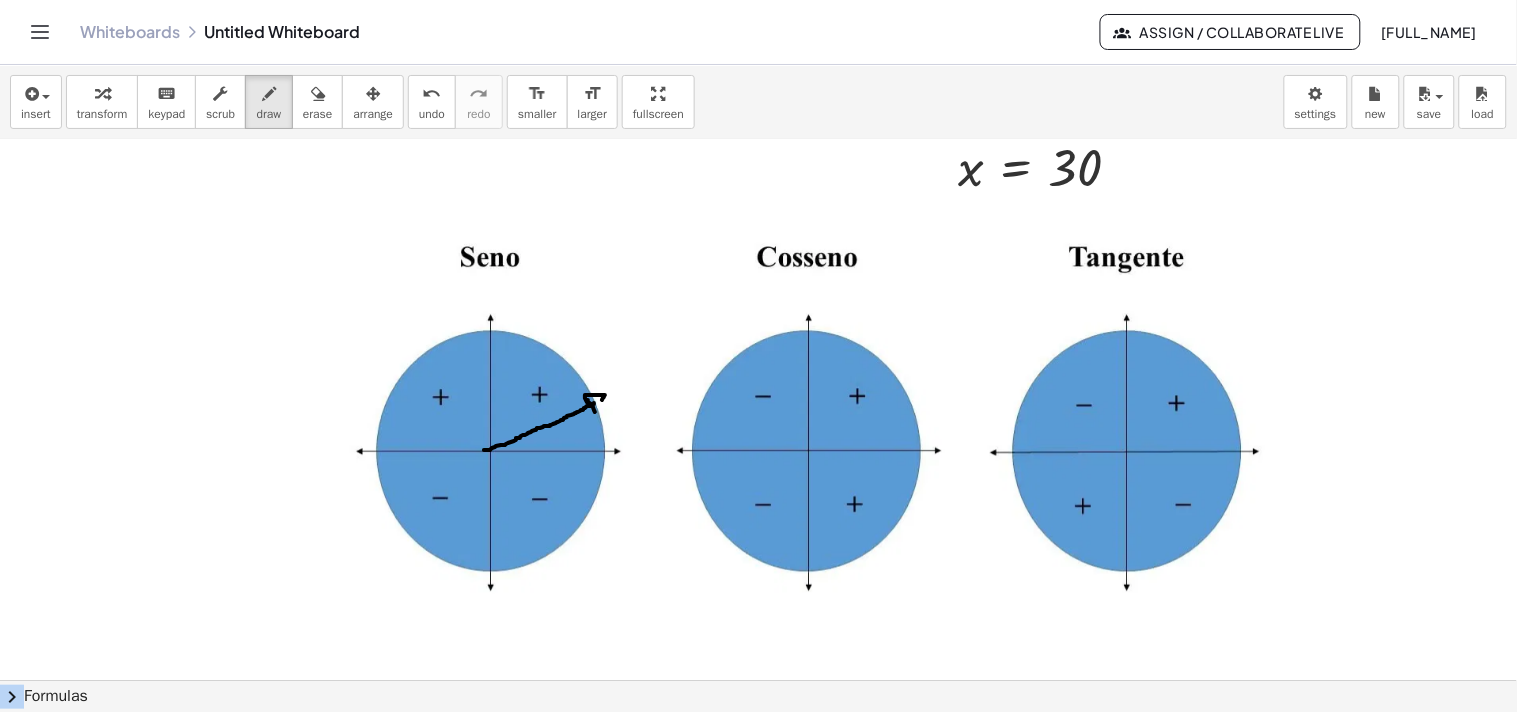 drag, startPoint x: 588, startPoint y: 400, endPoint x: 598, endPoint y: 404, distance: 10.770329 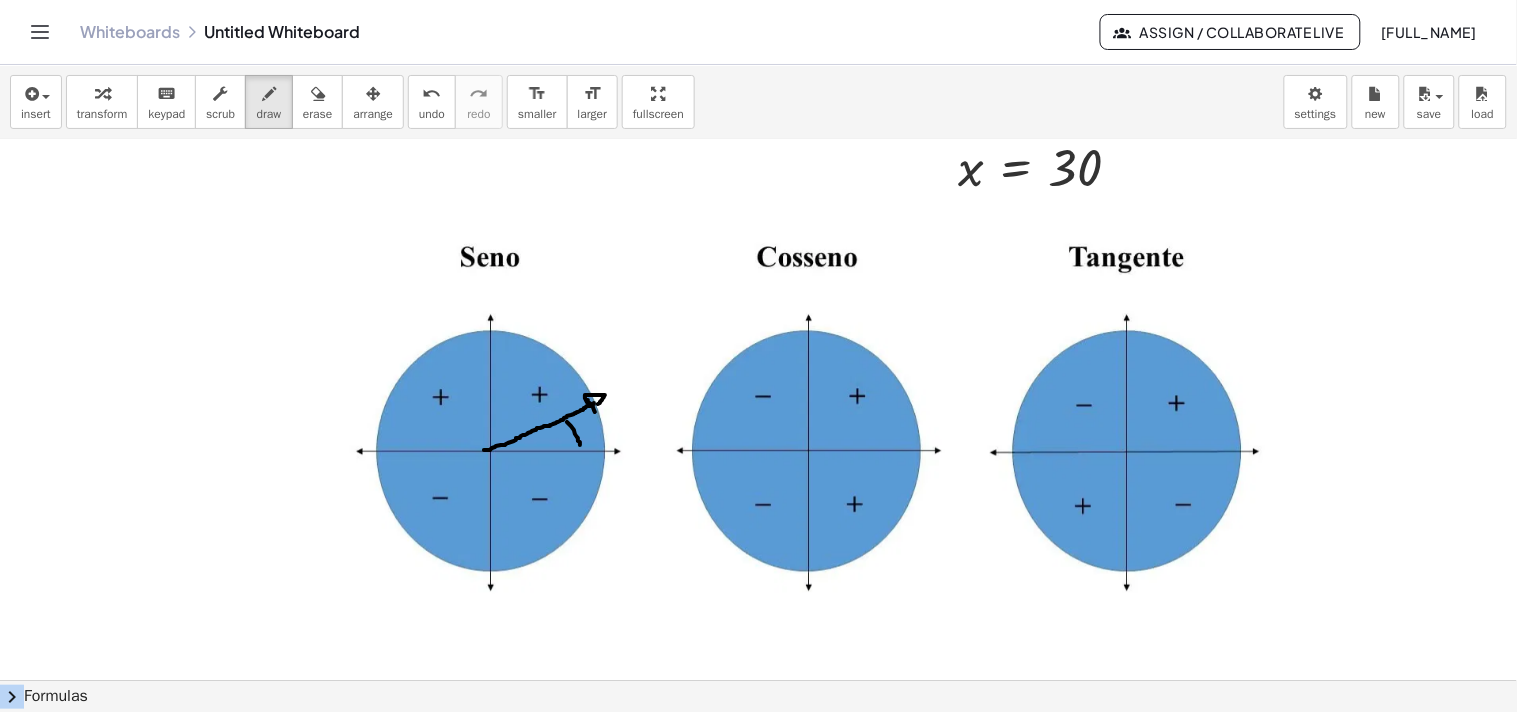 drag, startPoint x: 578, startPoint y: 438, endPoint x: 565, endPoint y: 421, distance: 21.400934 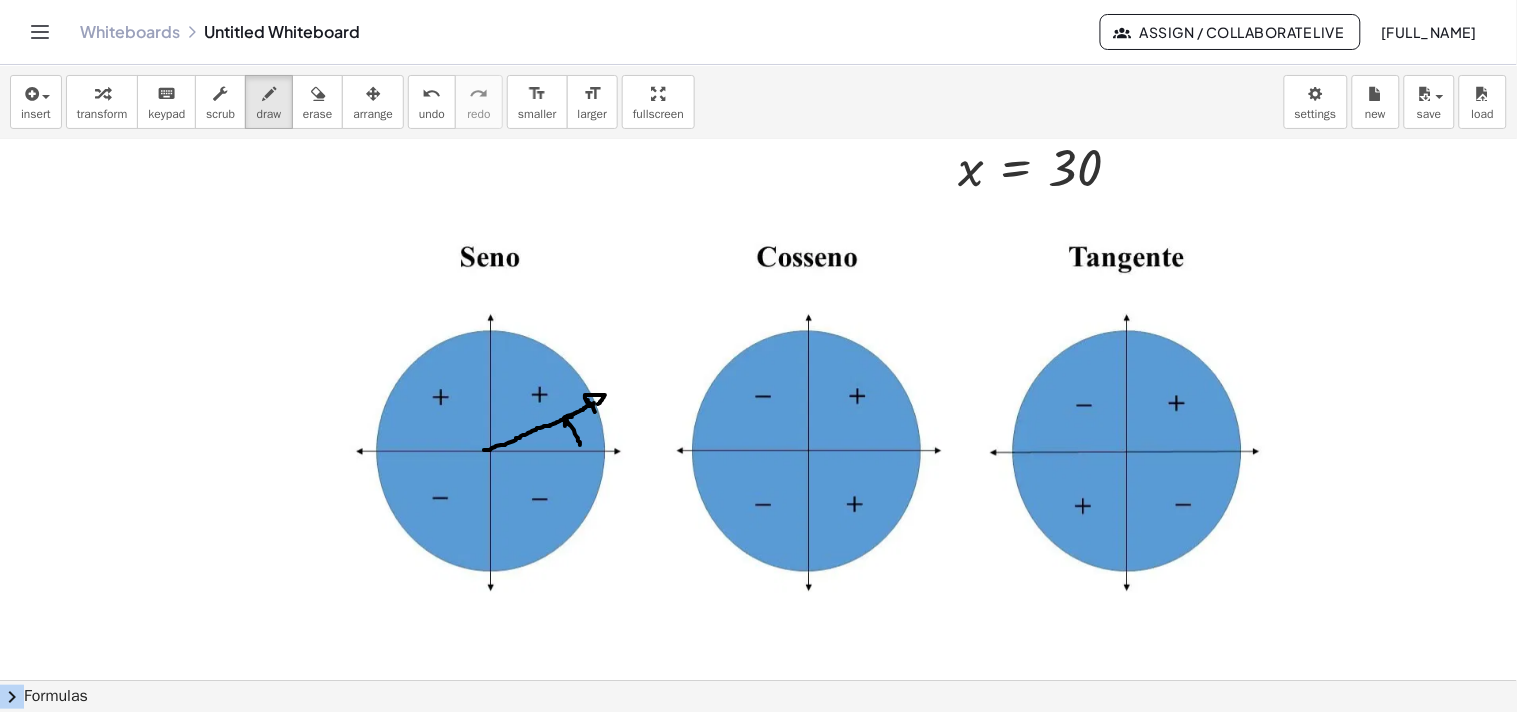 drag, startPoint x: 565, startPoint y: 421, endPoint x: 576, endPoint y: 421, distance: 11 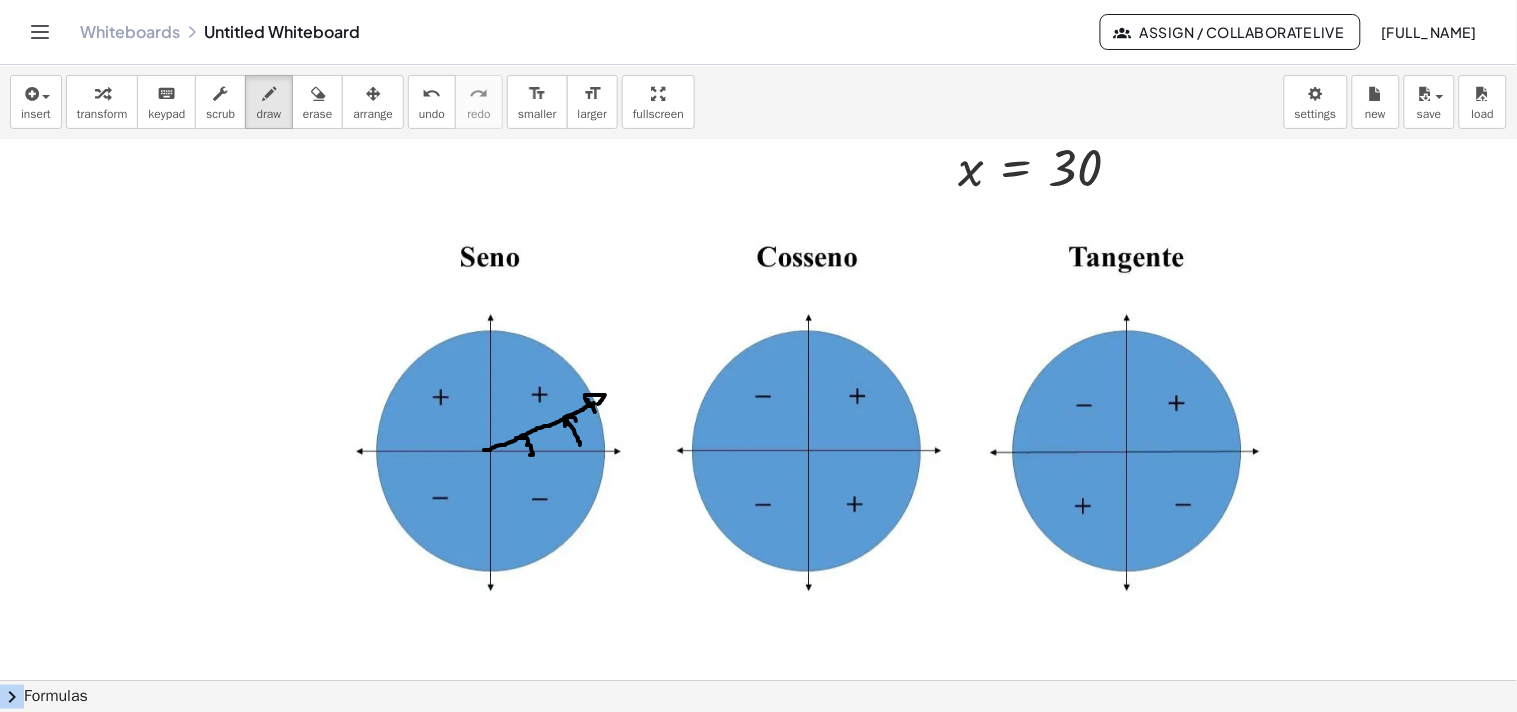 drag, startPoint x: 520, startPoint y: 438, endPoint x: 525, endPoint y: 455, distance: 17.720045 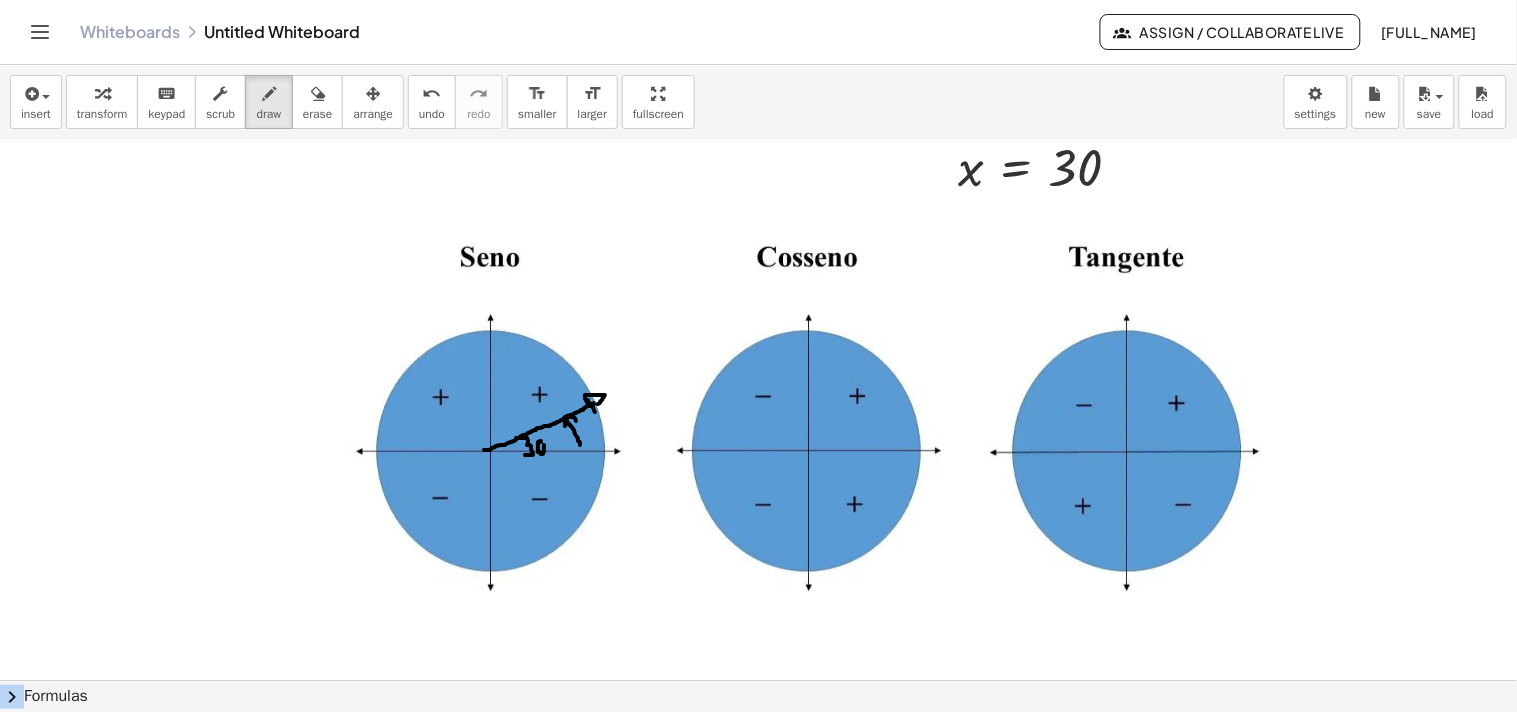 click at bounding box center (812, 394) 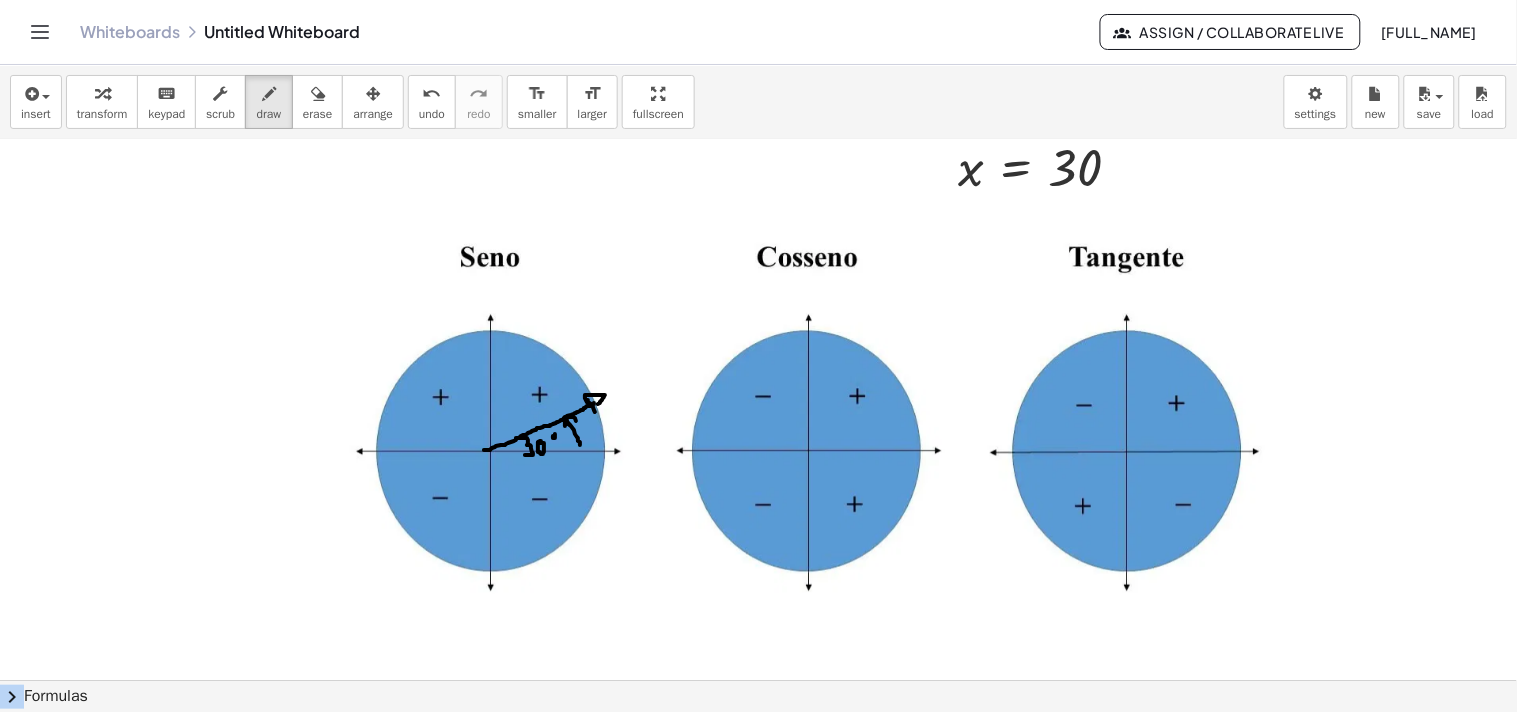 click at bounding box center [812, 394] 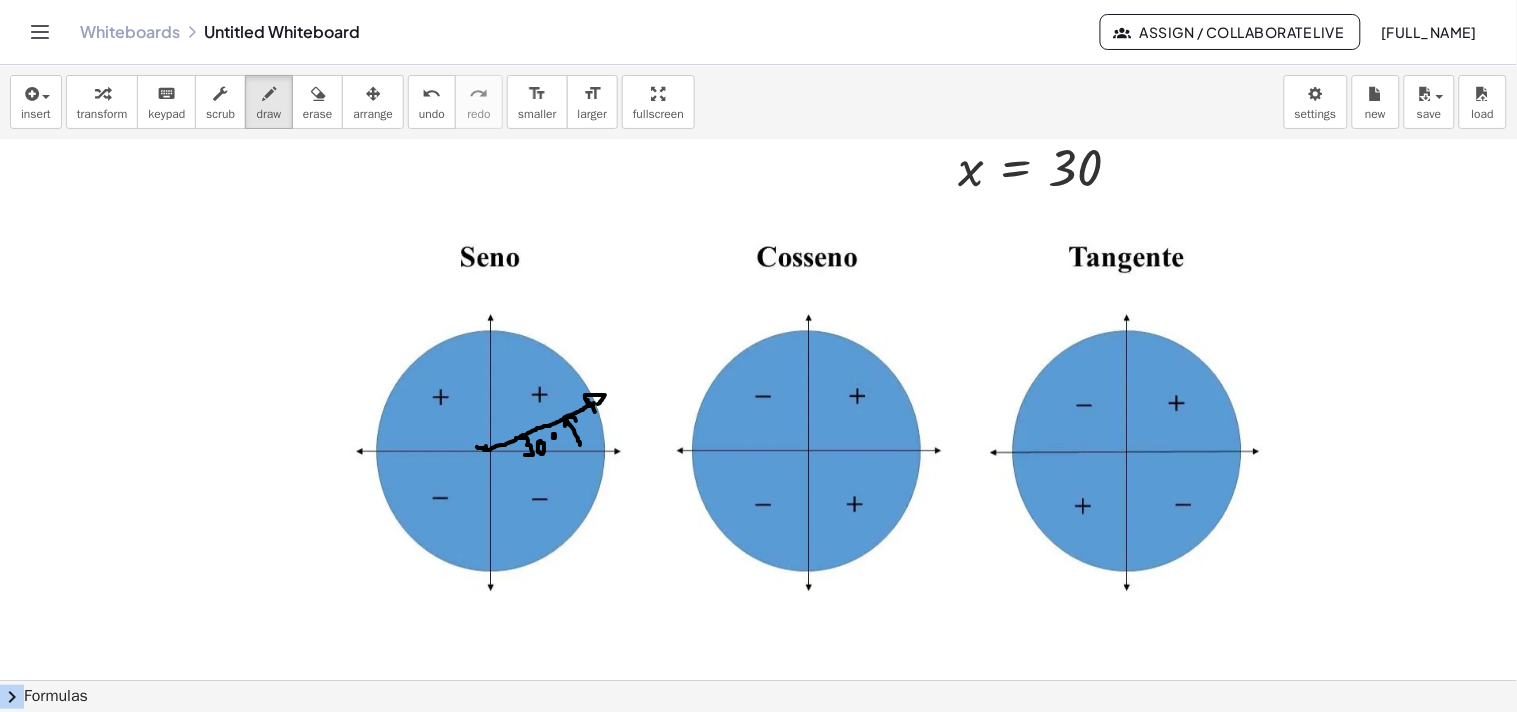 click at bounding box center (812, 394) 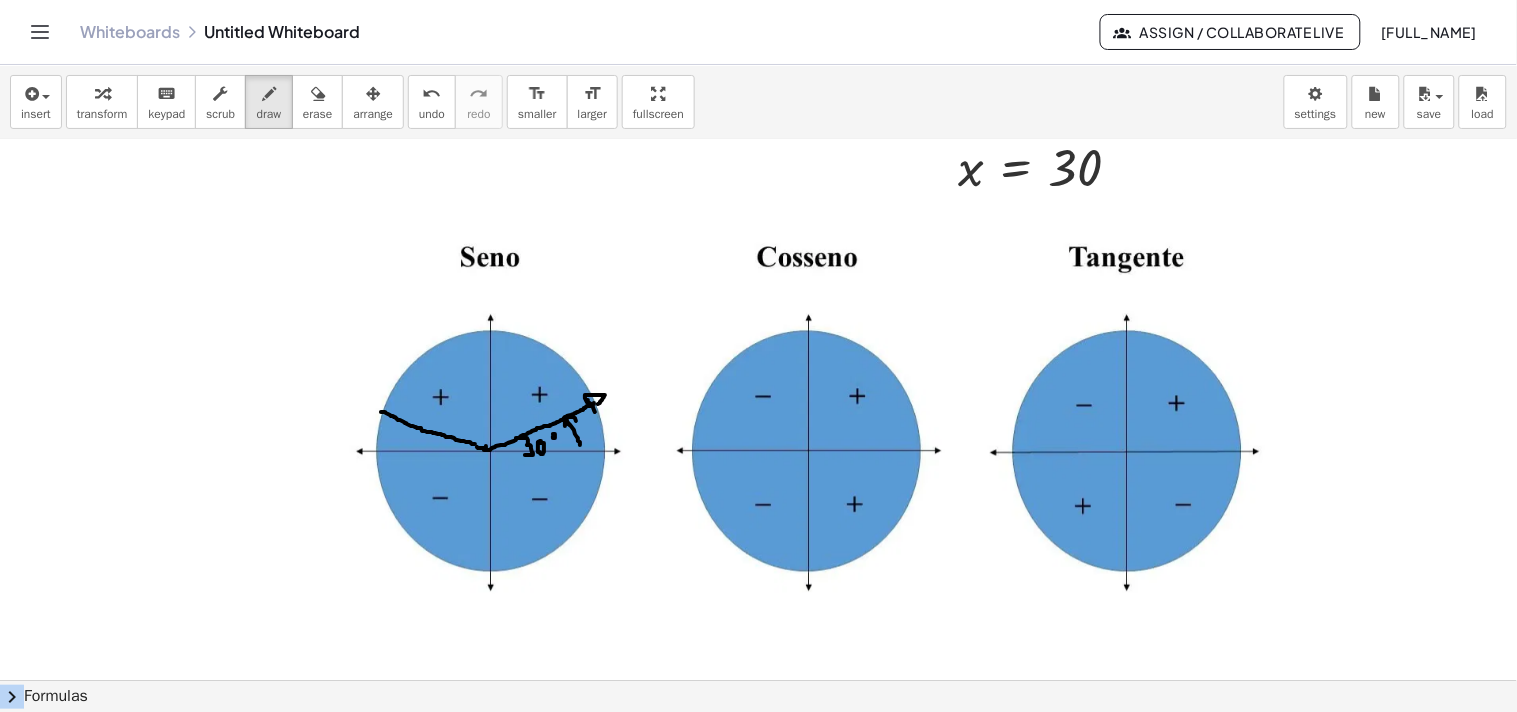 drag, startPoint x: 381, startPoint y: 412, endPoint x: 475, endPoint y: 444, distance: 99.29753 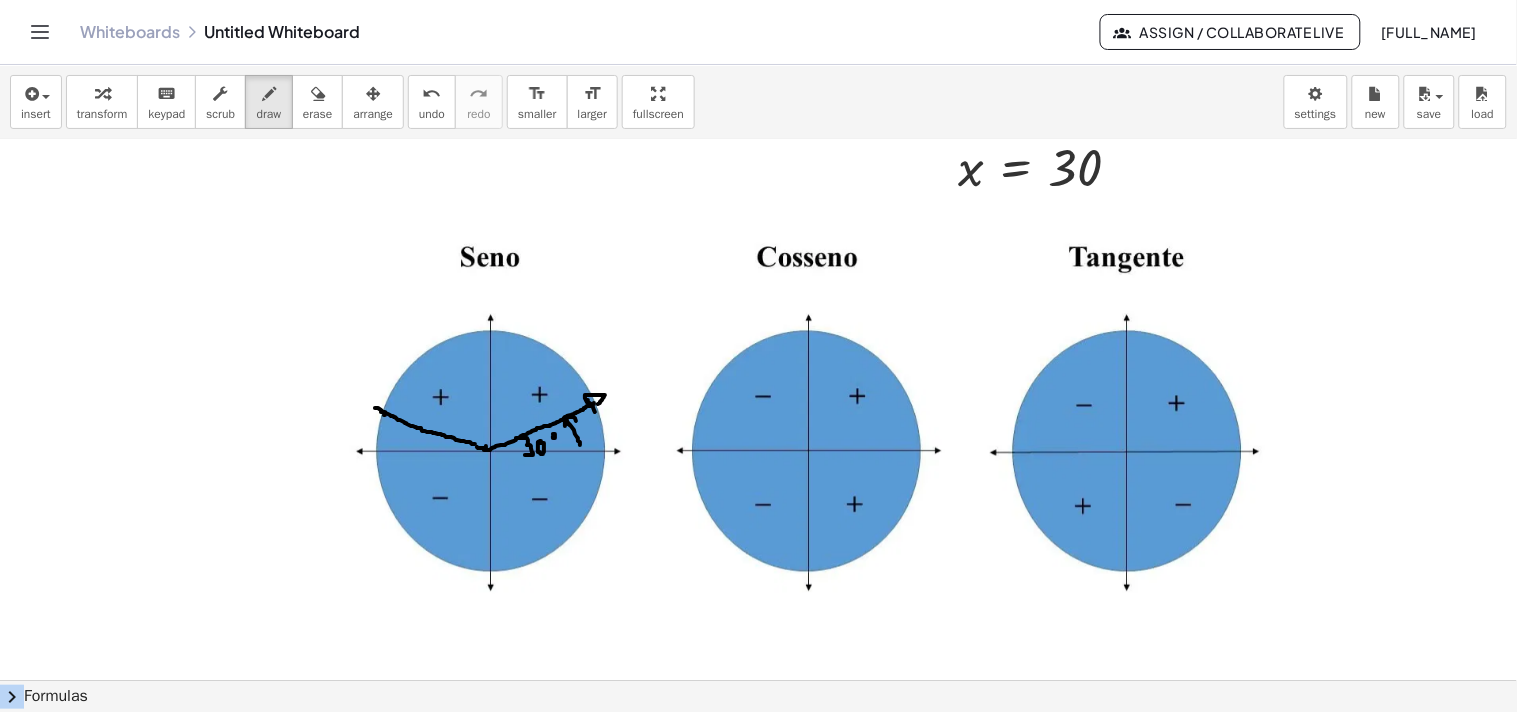 drag, startPoint x: 375, startPoint y: 408, endPoint x: 384, endPoint y: 415, distance: 11.401754 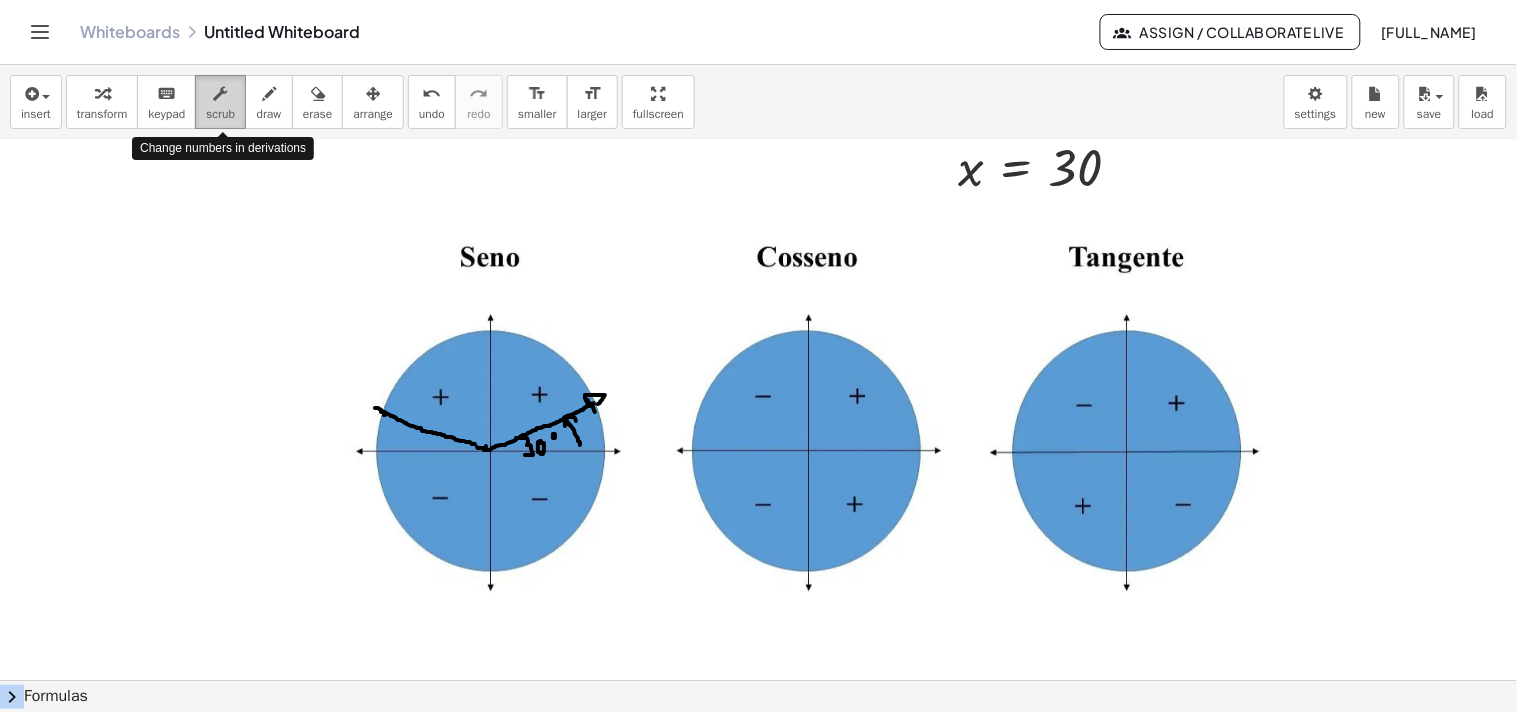 click on "scrub" at bounding box center [220, 114] 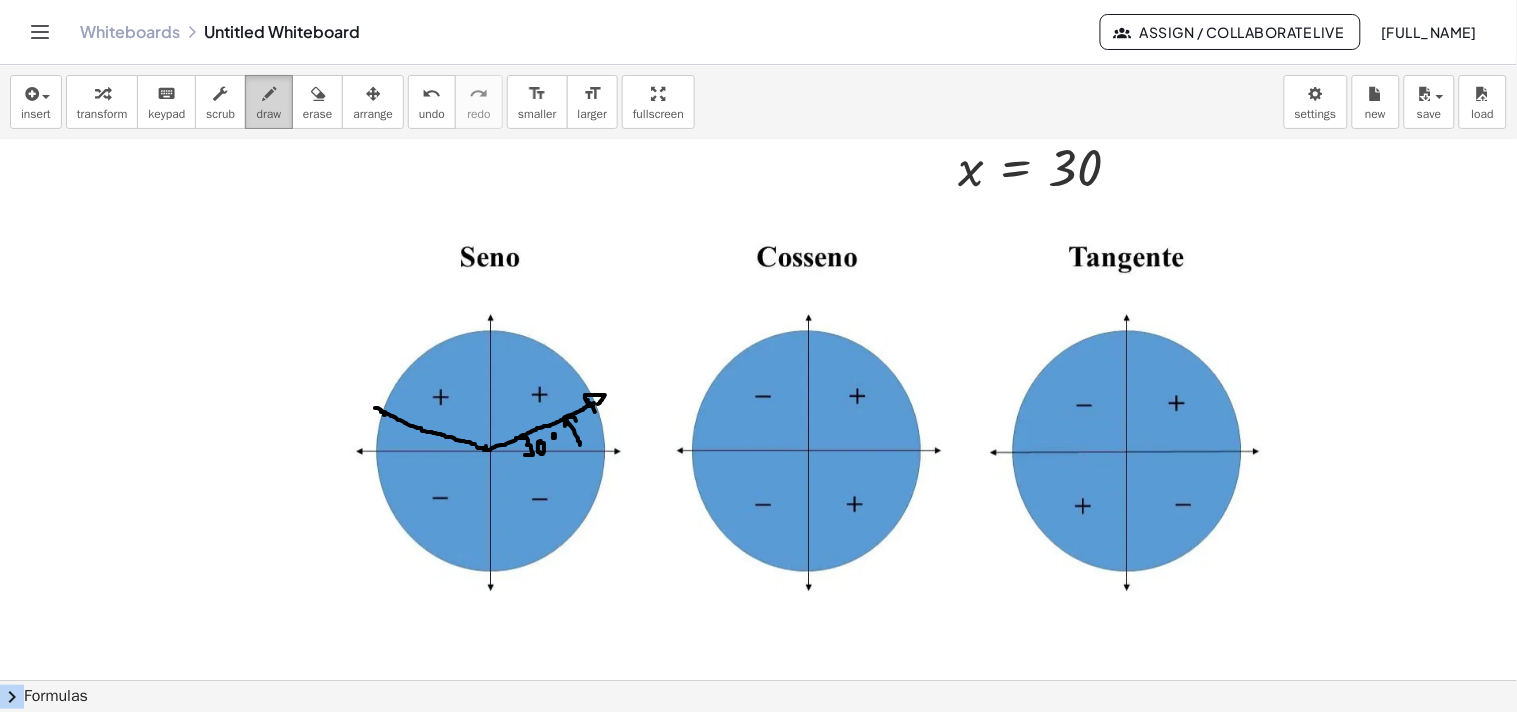 click on "draw" at bounding box center [269, 114] 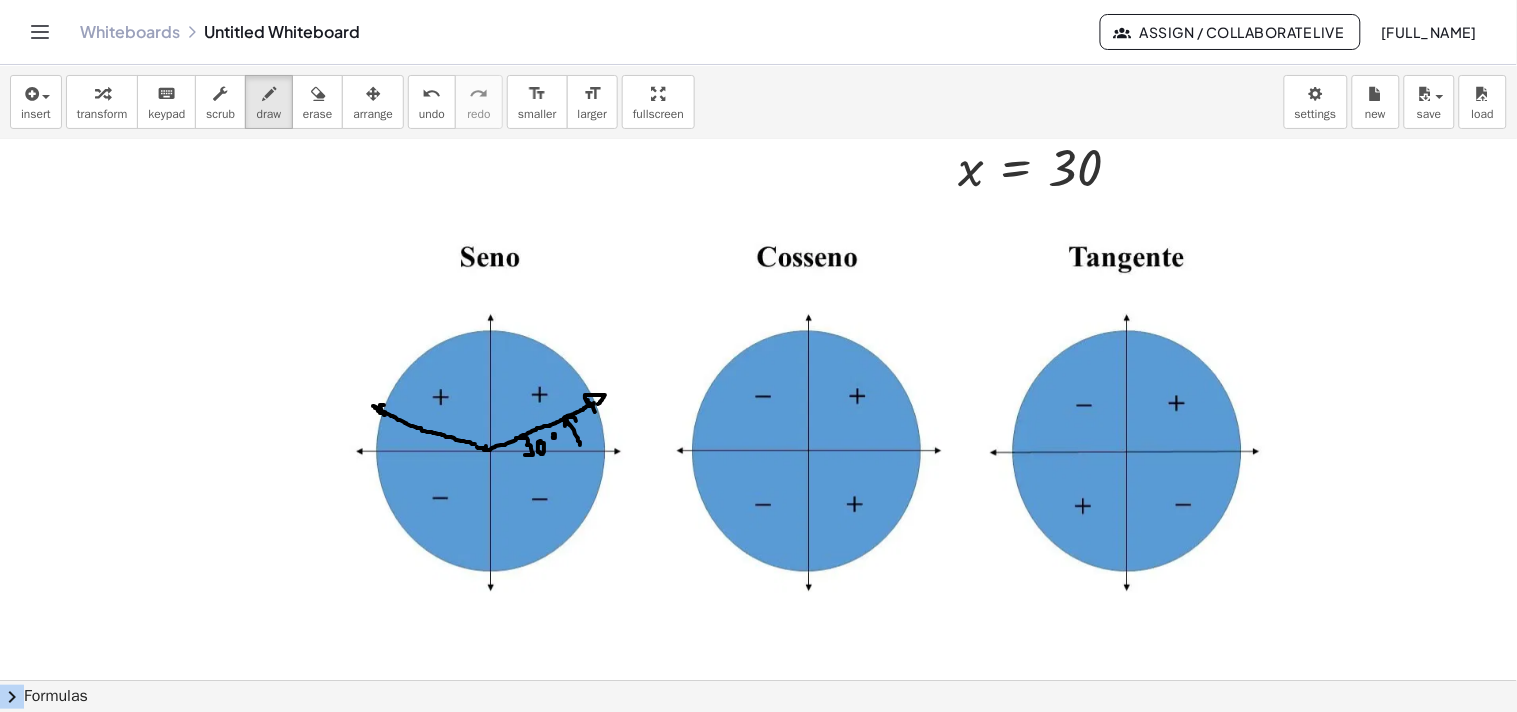 drag, startPoint x: 373, startPoint y: 406, endPoint x: 387, endPoint y: 415, distance: 16.643316 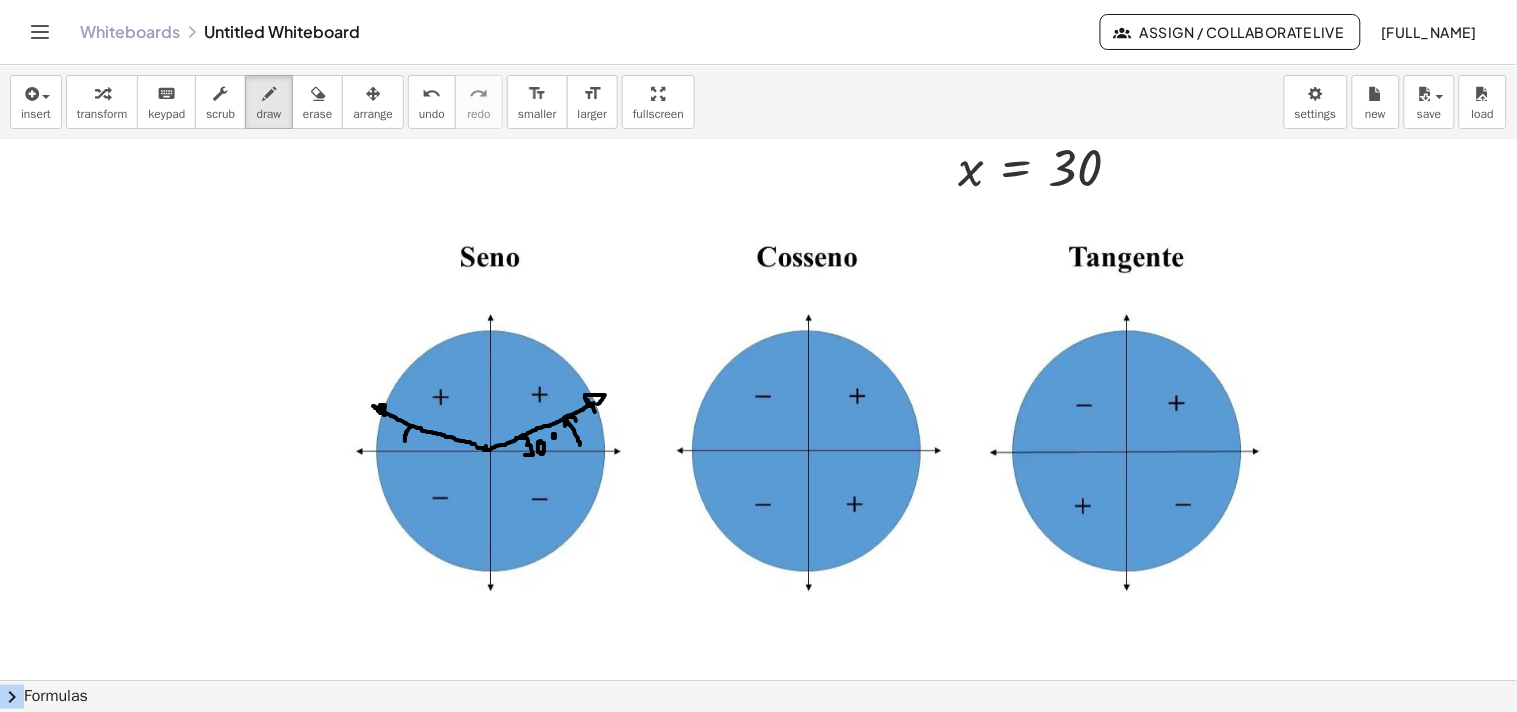 drag, startPoint x: 410, startPoint y: 426, endPoint x: 405, endPoint y: 451, distance: 25.495098 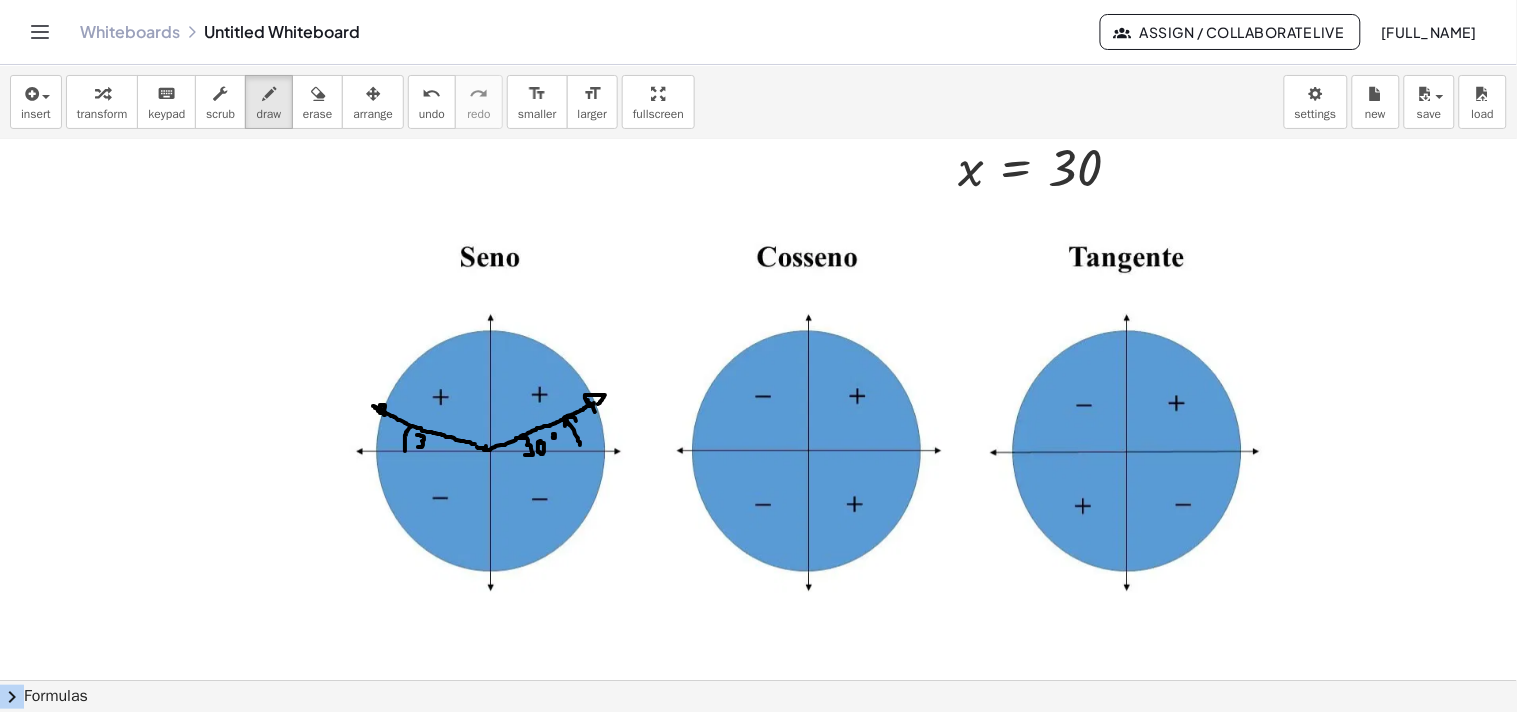 drag, startPoint x: 417, startPoint y: 435, endPoint x: 418, endPoint y: 447, distance: 12.0415945 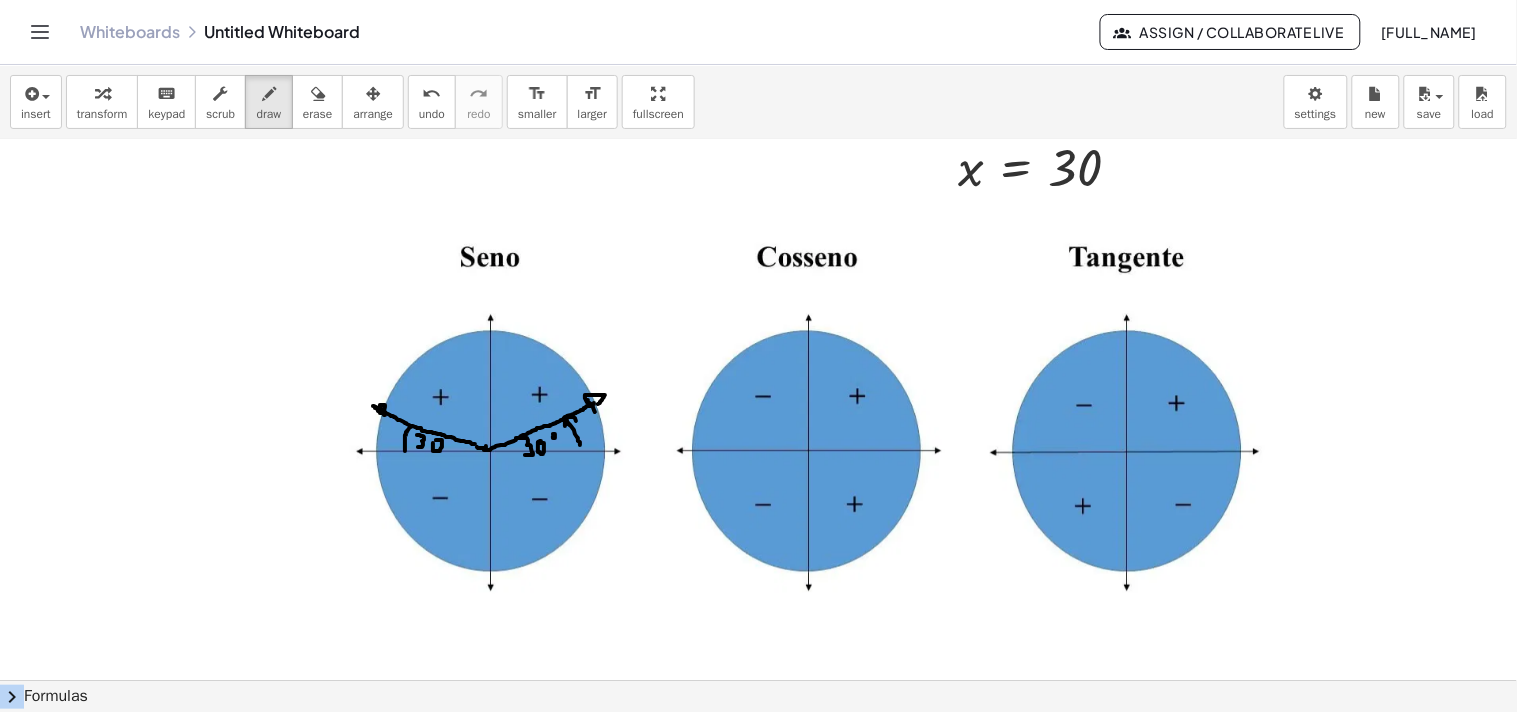click at bounding box center [812, 394] 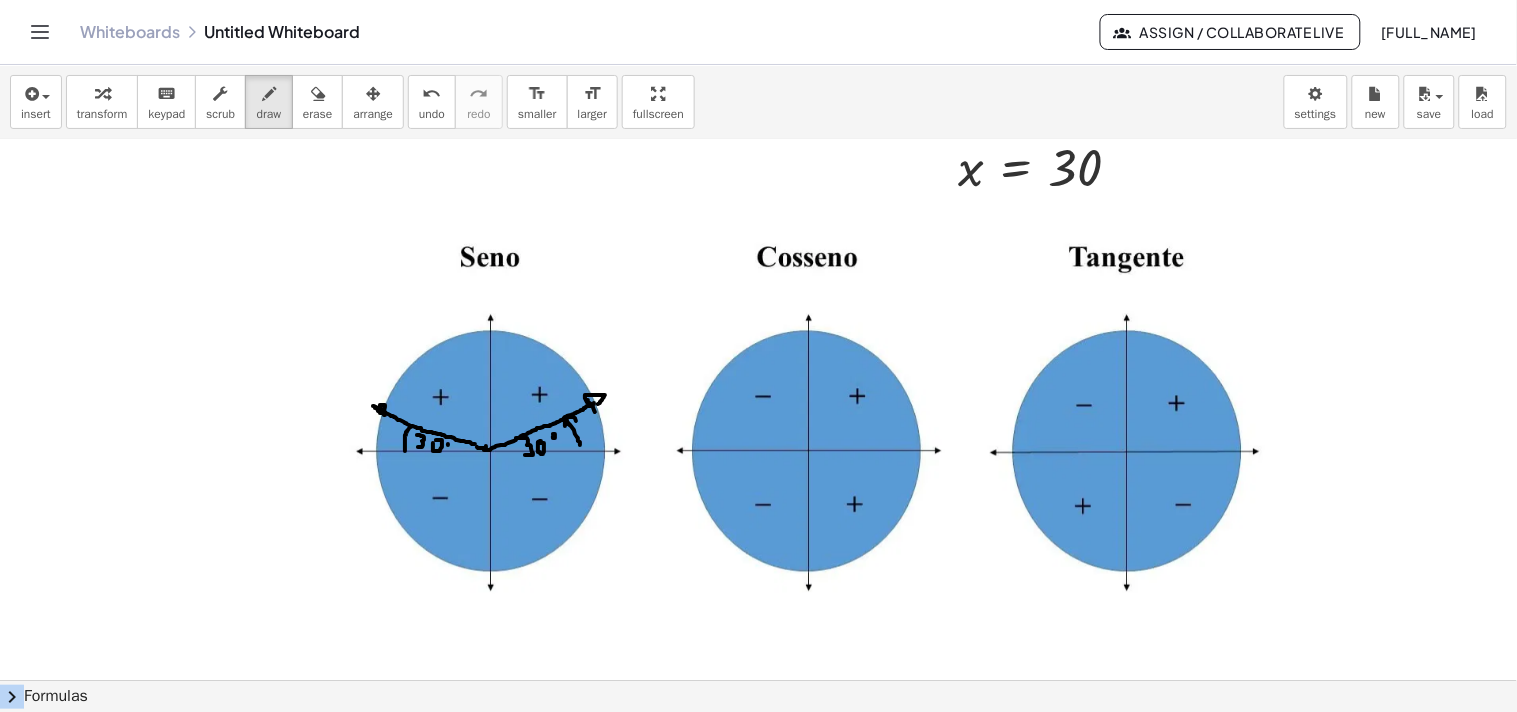 click at bounding box center [812, 394] 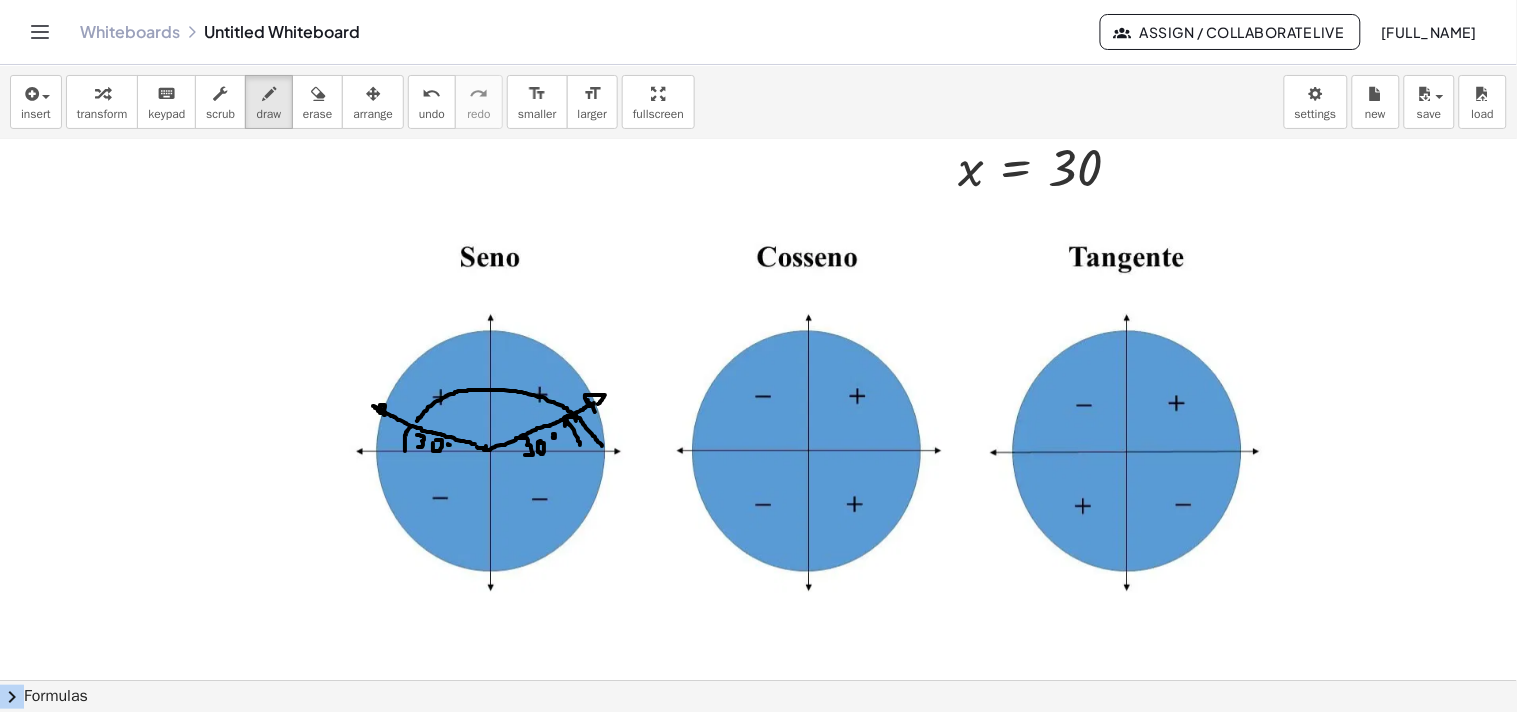 drag, startPoint x: 602, startPoint y: 445, endPoint x: 417, endPoint y: 421, distance: 186.55026 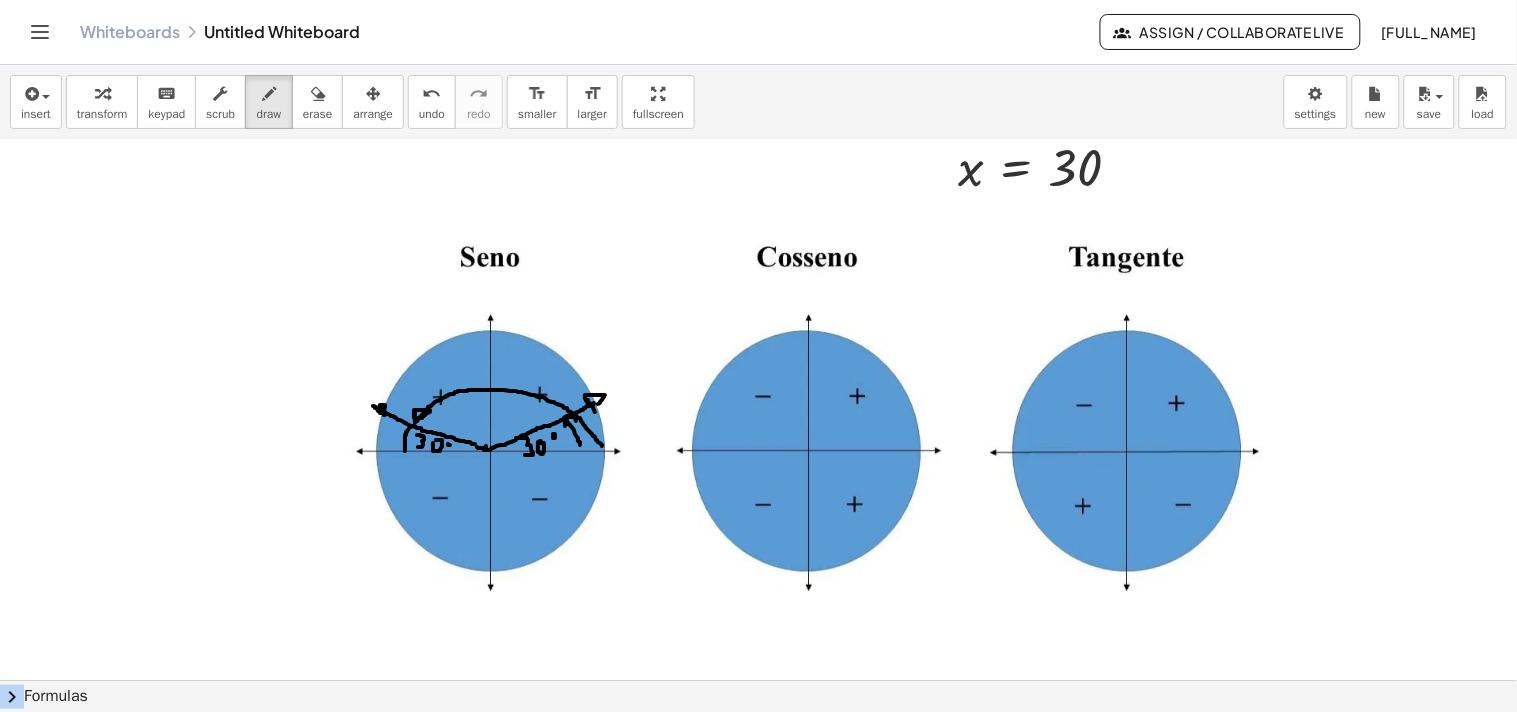drag, startPoint x: 415, startPoint y: 410, endPoint x: 422, endPoint y: 418, distance: 10.630146 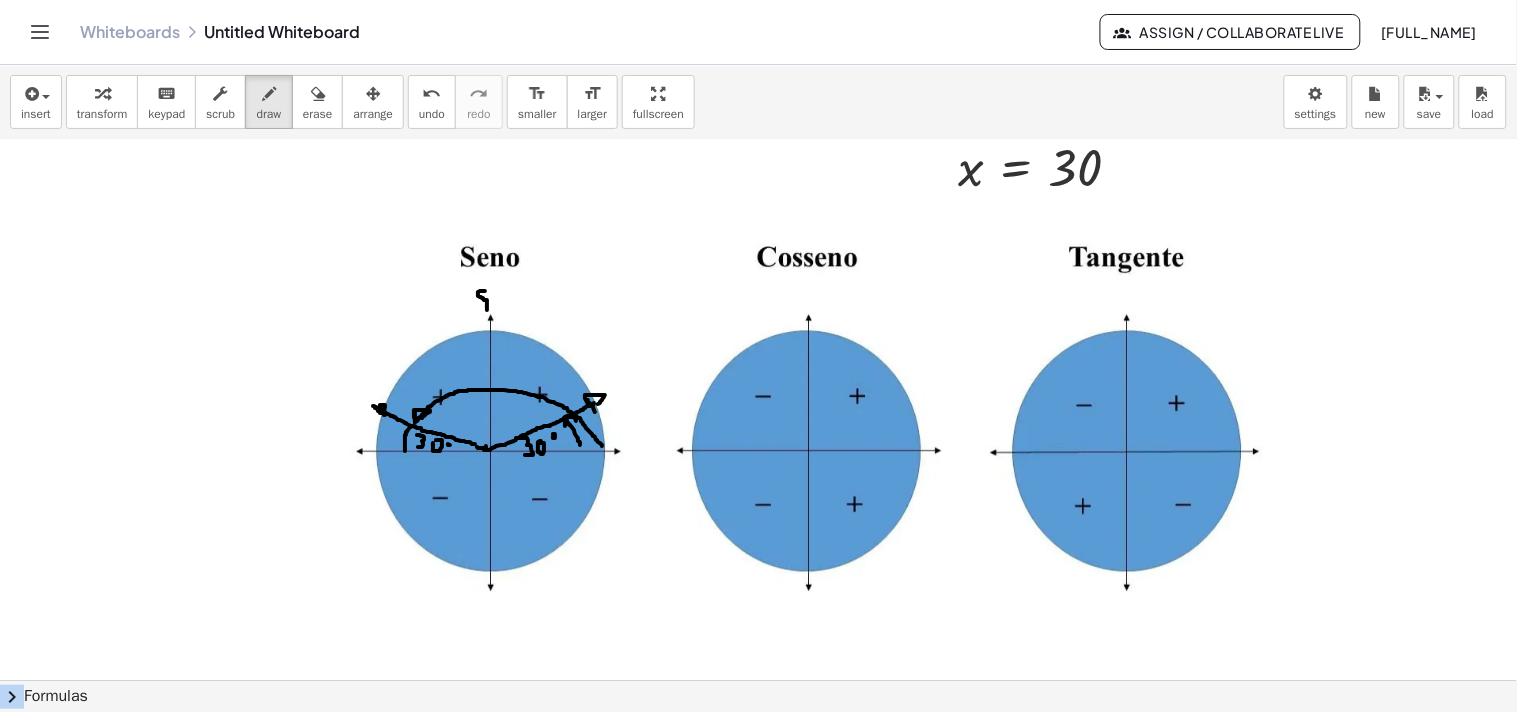drag, startPoint x: 485, startPoint y: 291, endPoint x: 491, endPoint y: 318, distance: 27.658634 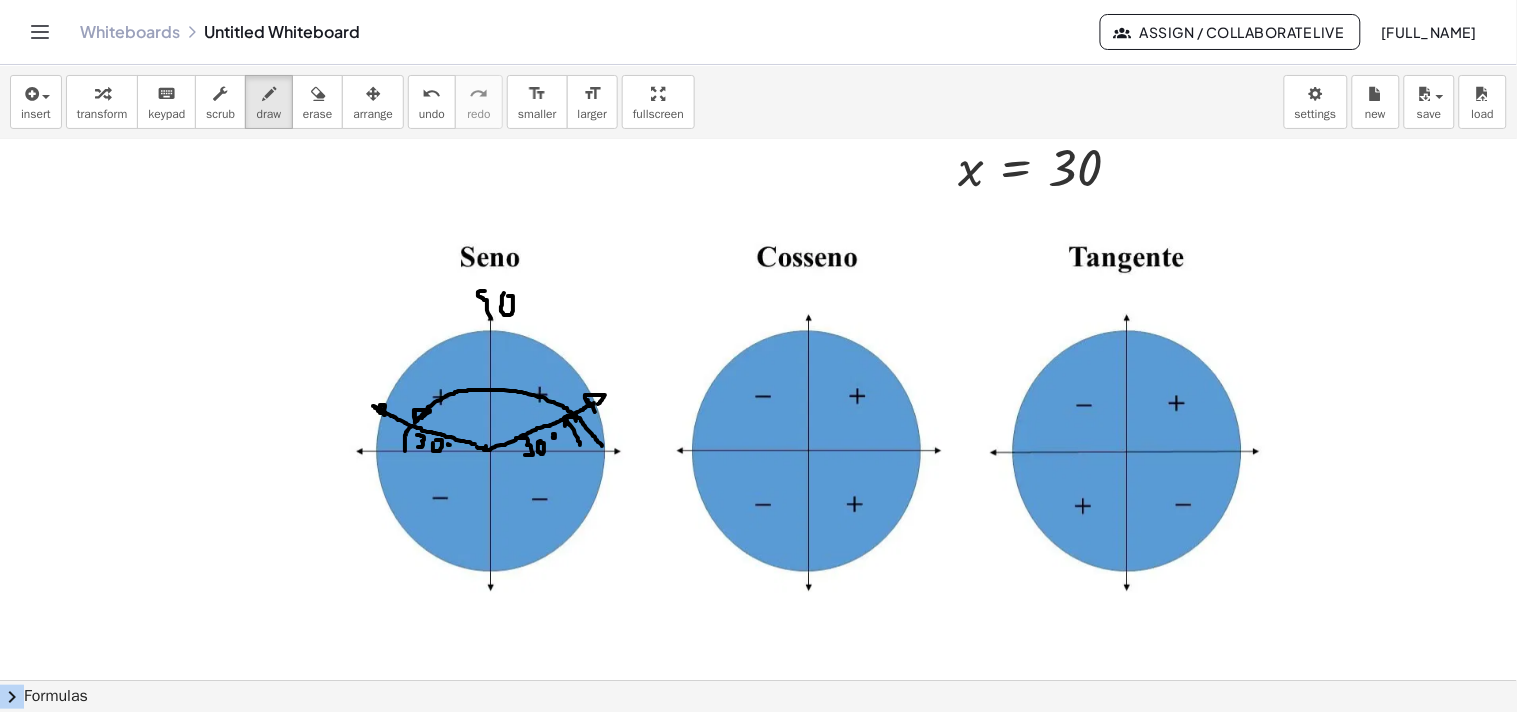 drag, startPoint x: 502, startPoint y: 298, endPoint x: 490, endPoint y: 304, distance: 13.416408 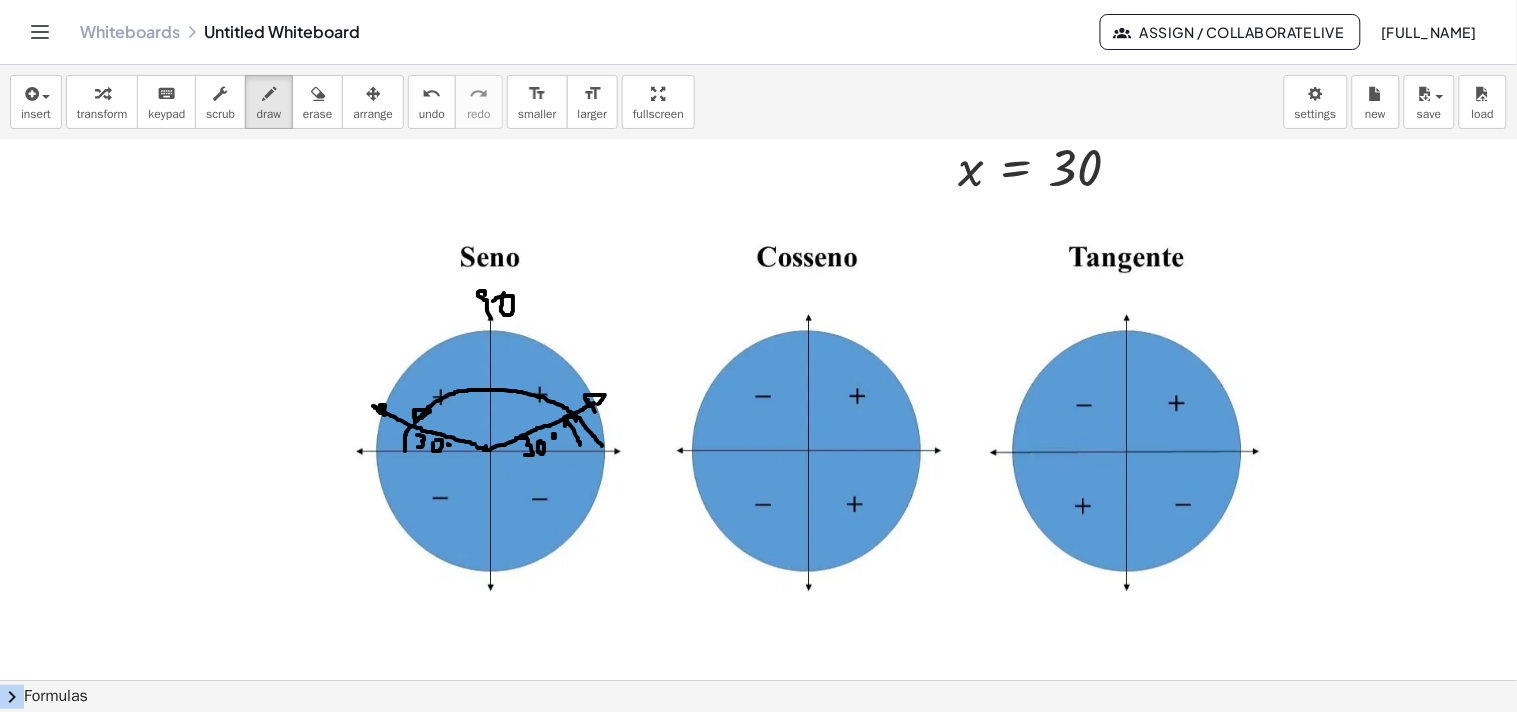 click at bounding box center [812, 394] 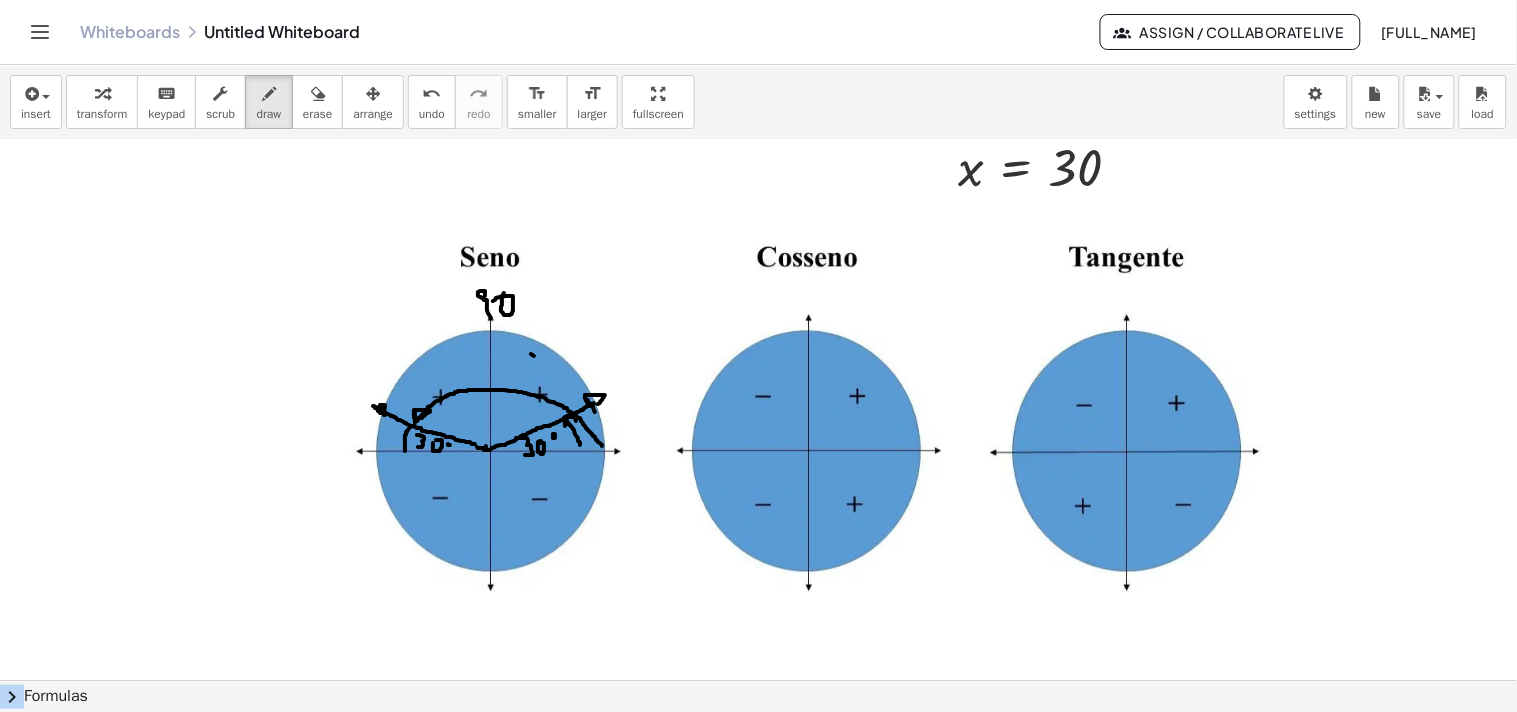 click at bounding box center [812, 394] 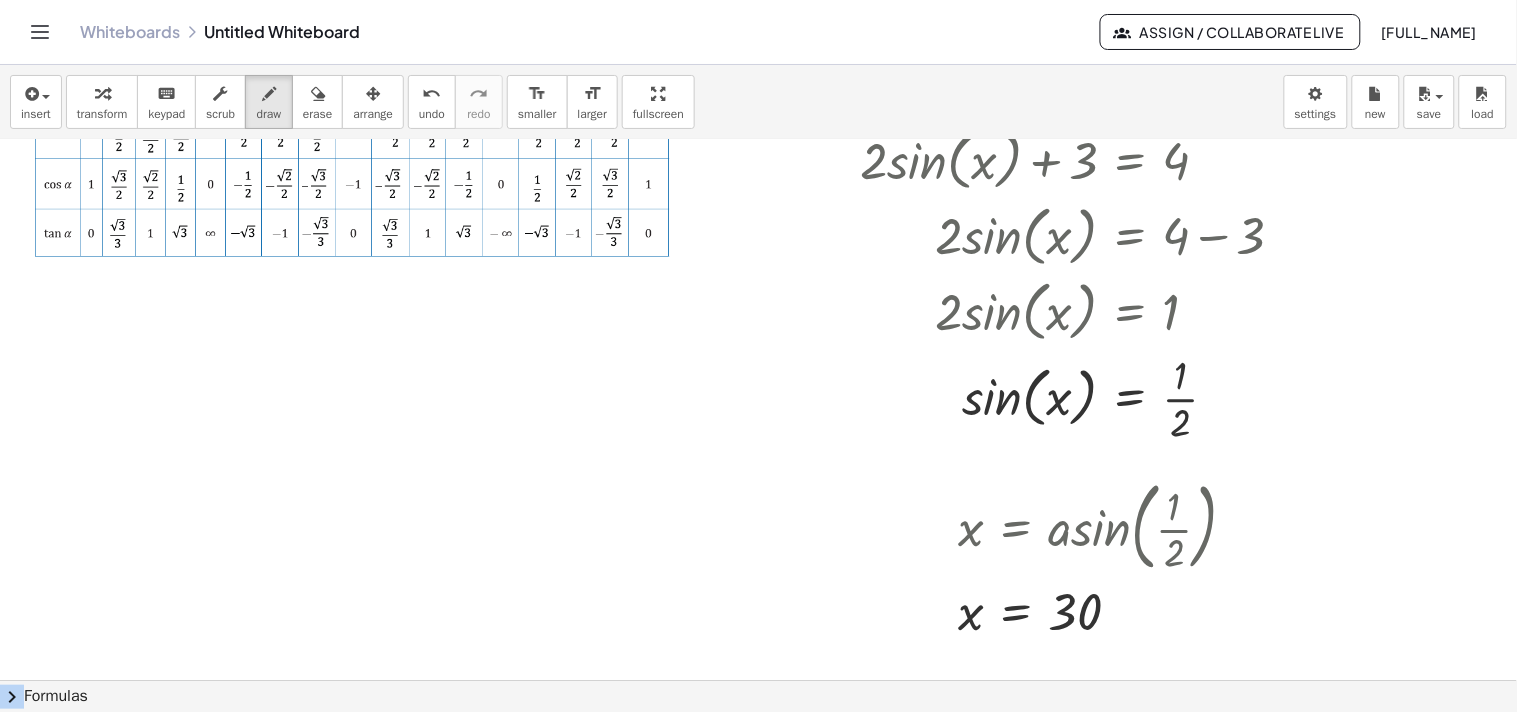 scroll, scrollTop: 555, scrollLeft: 0, axis: vertical 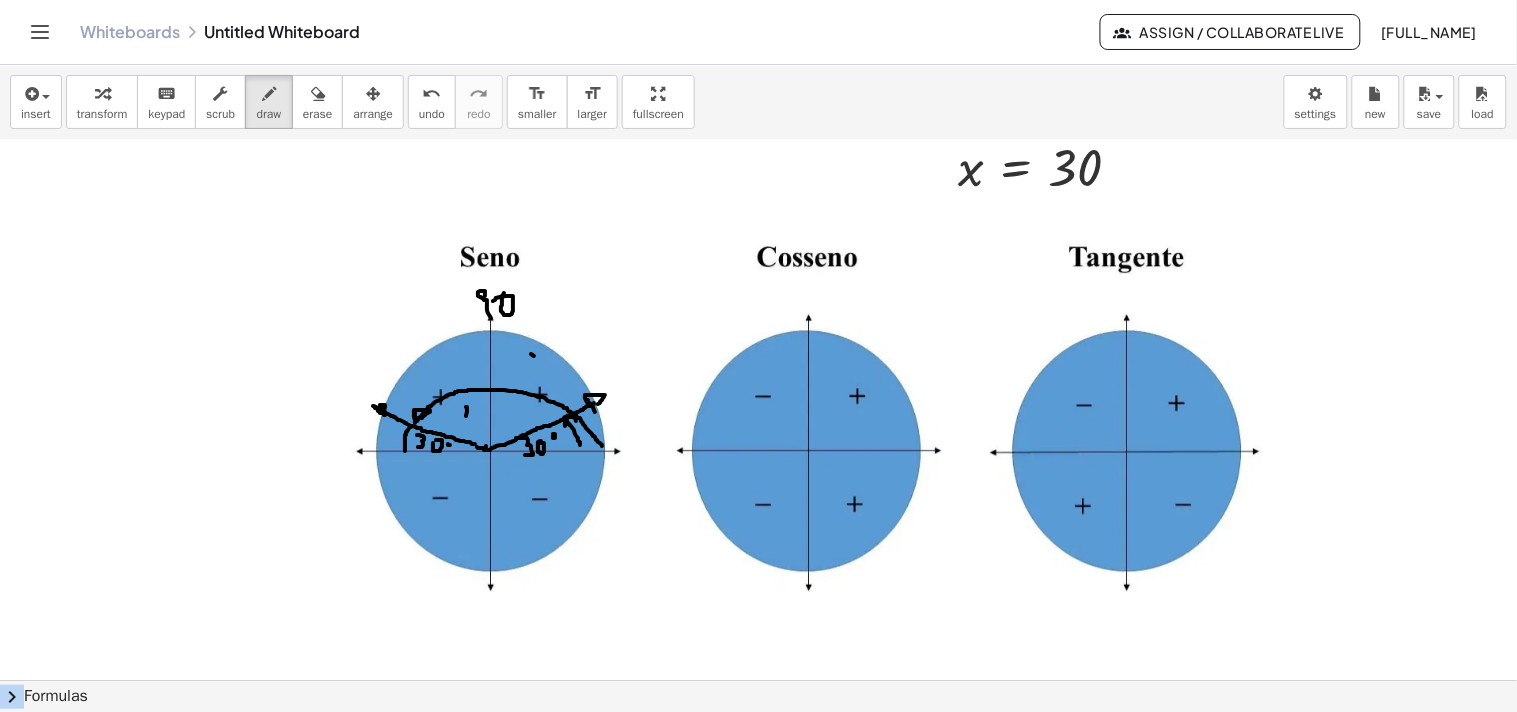 drag, startPoint x: 466, startPoint y: 407, endPoint x: 465, endPoint y: 423, distance: 16.03122 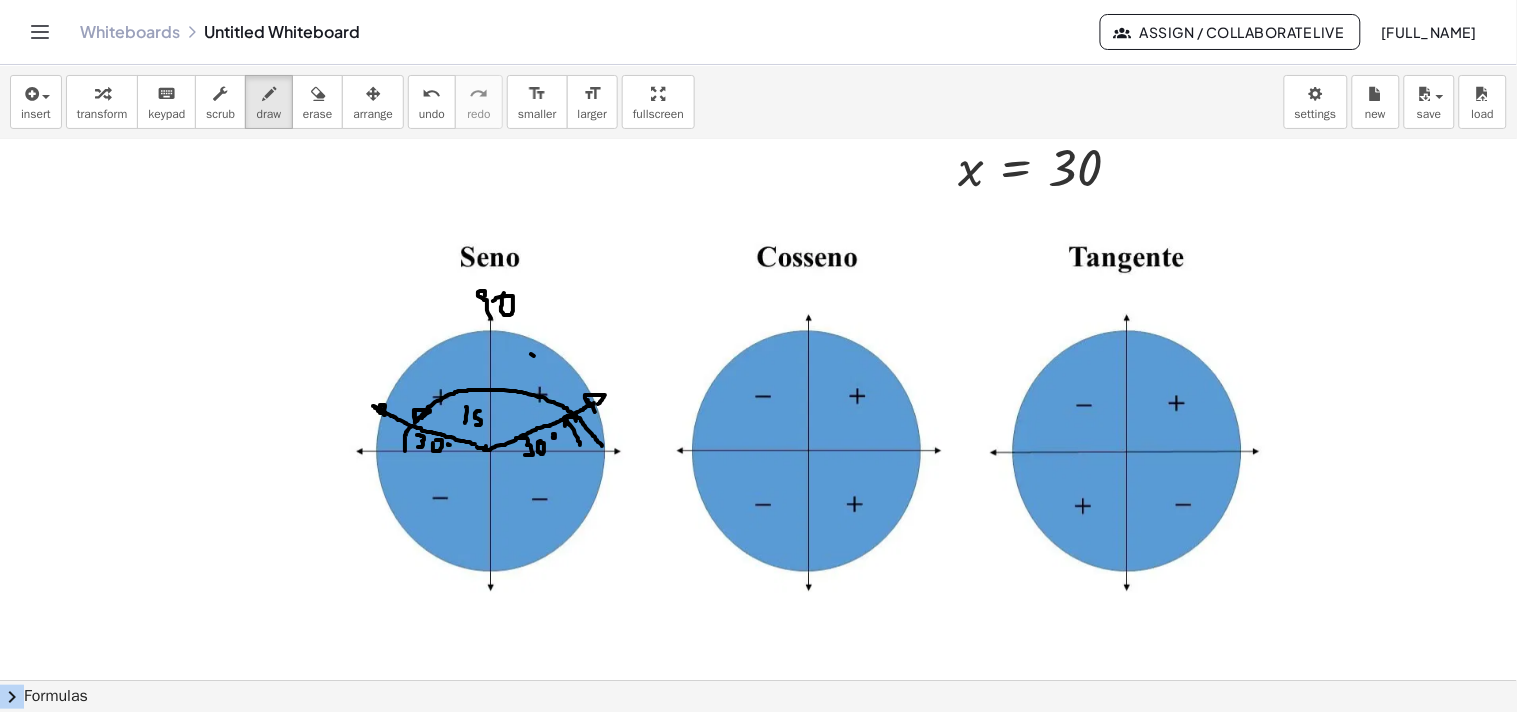 drag, startPoint x: 480, startPoint y: 411, endPoint x: 473, endPoint y: 425, distance: 15.652476 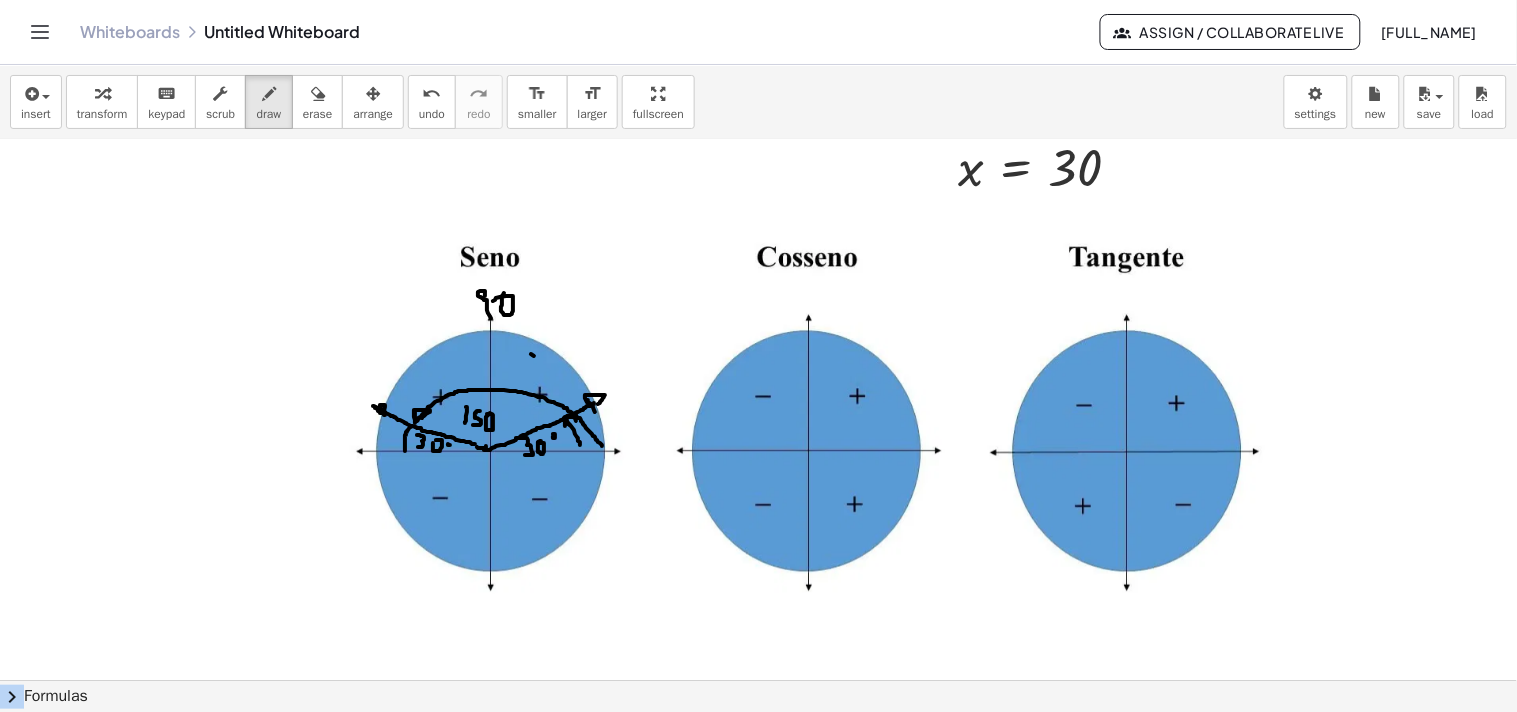 click at bounding box center [812, 394] 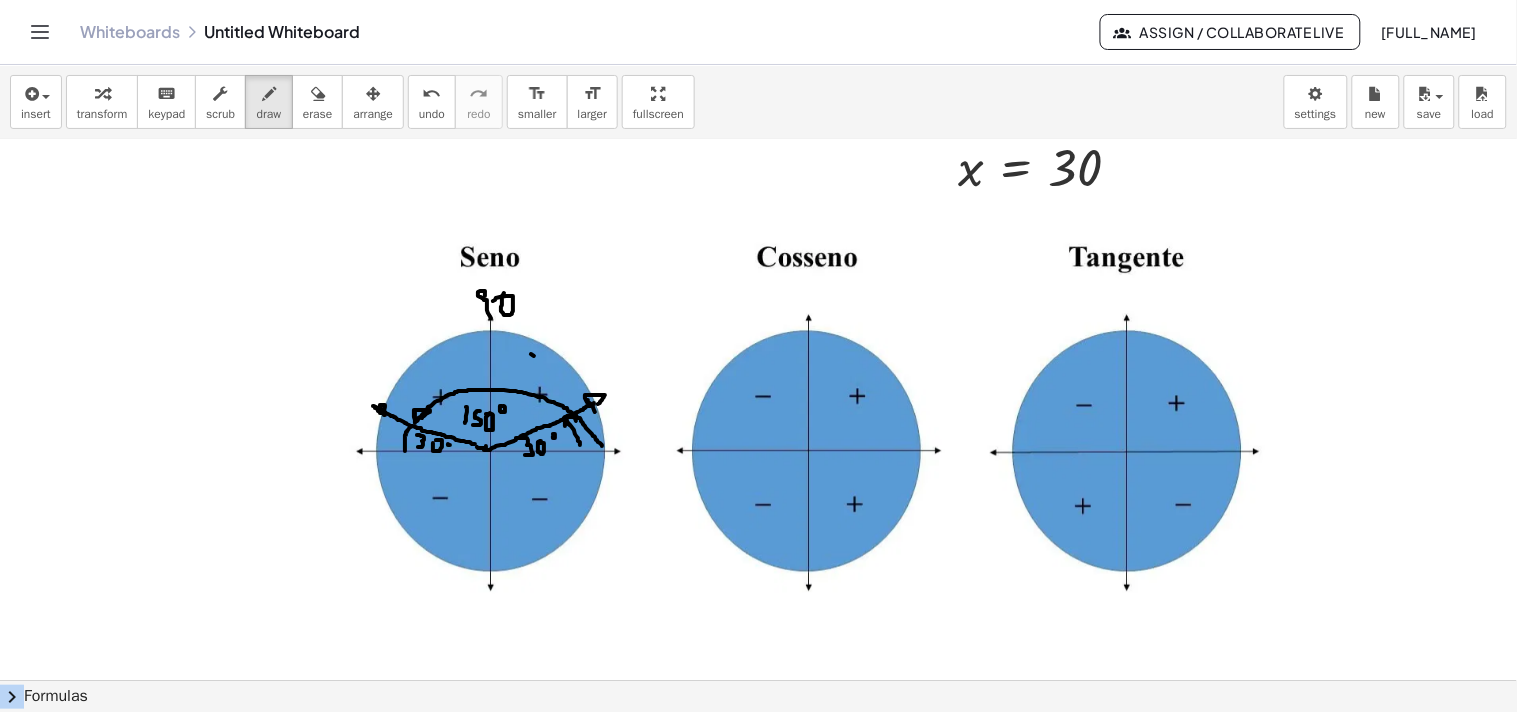 click at bounding box center (812, 394) 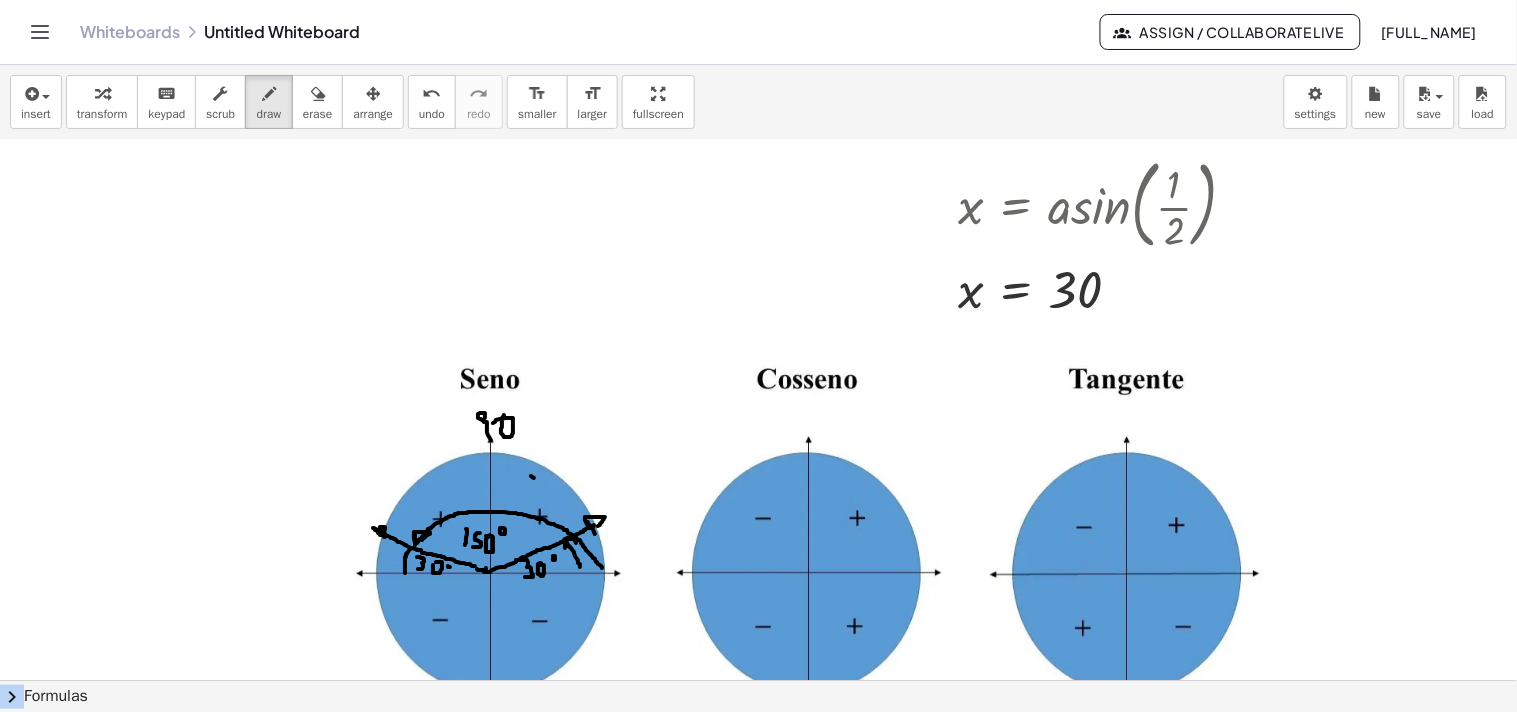 scroll, scrollTop: 666, scrollLeft: 0, axis: vertical 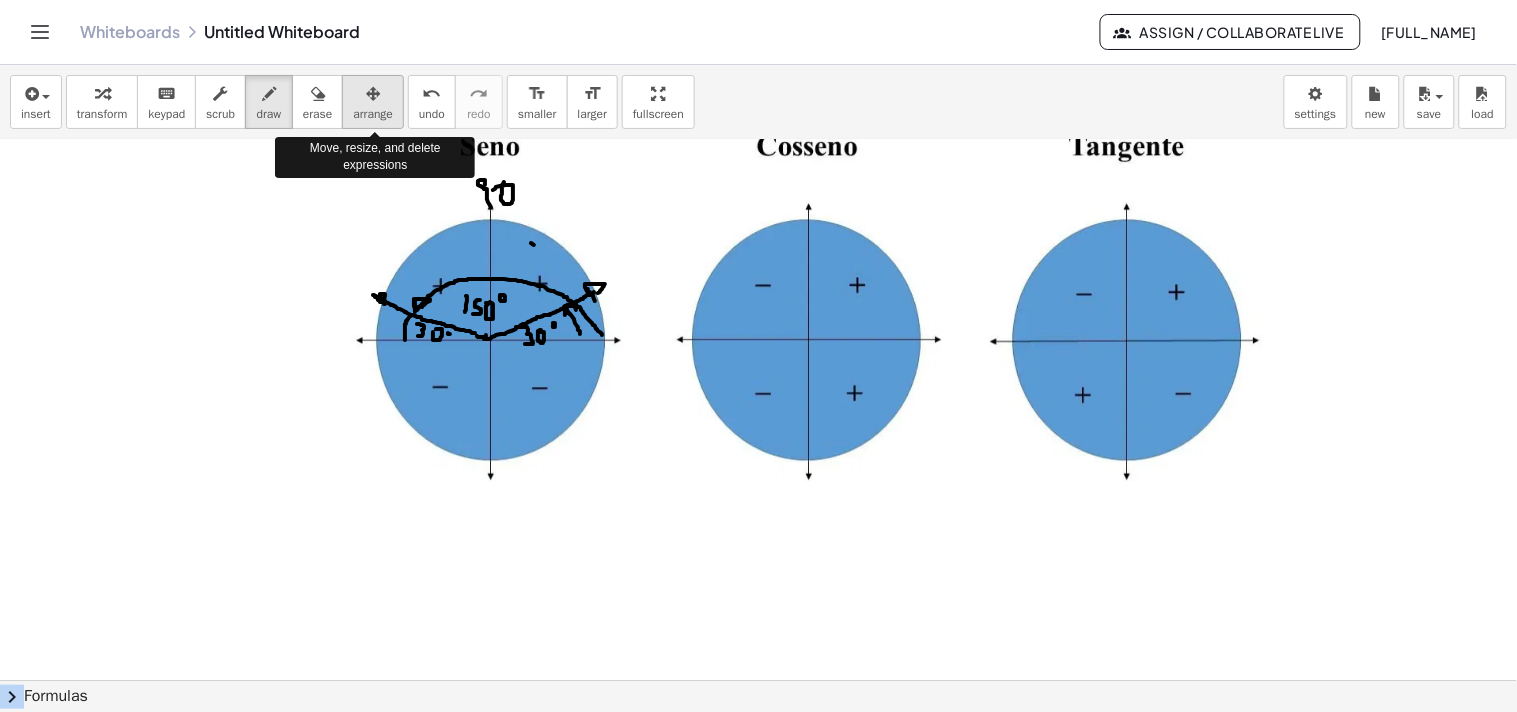 click at bounding box center [373, 94] 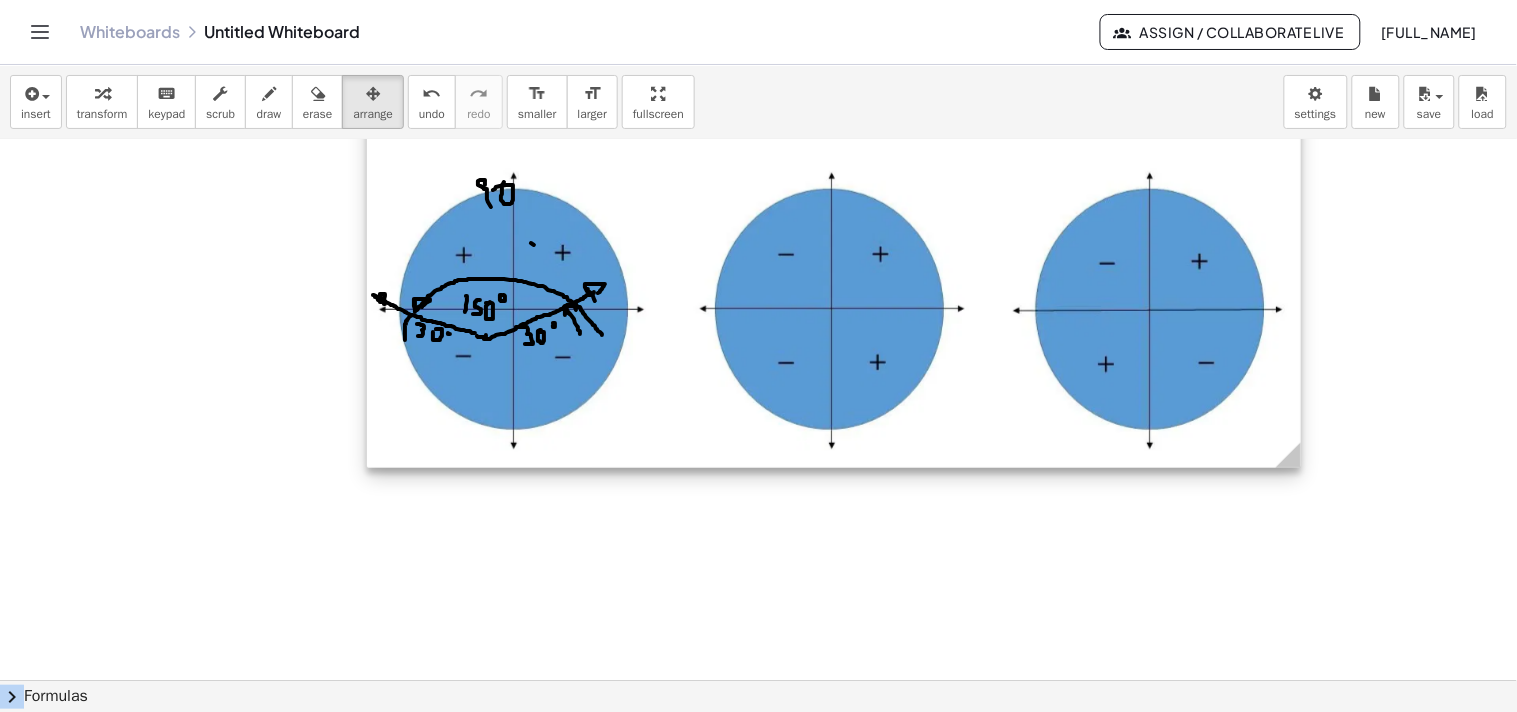 drag, startPoint x: 465, startPoint y: 307, endPoint x: 488, endPoint y: 276, distance: 38.600517 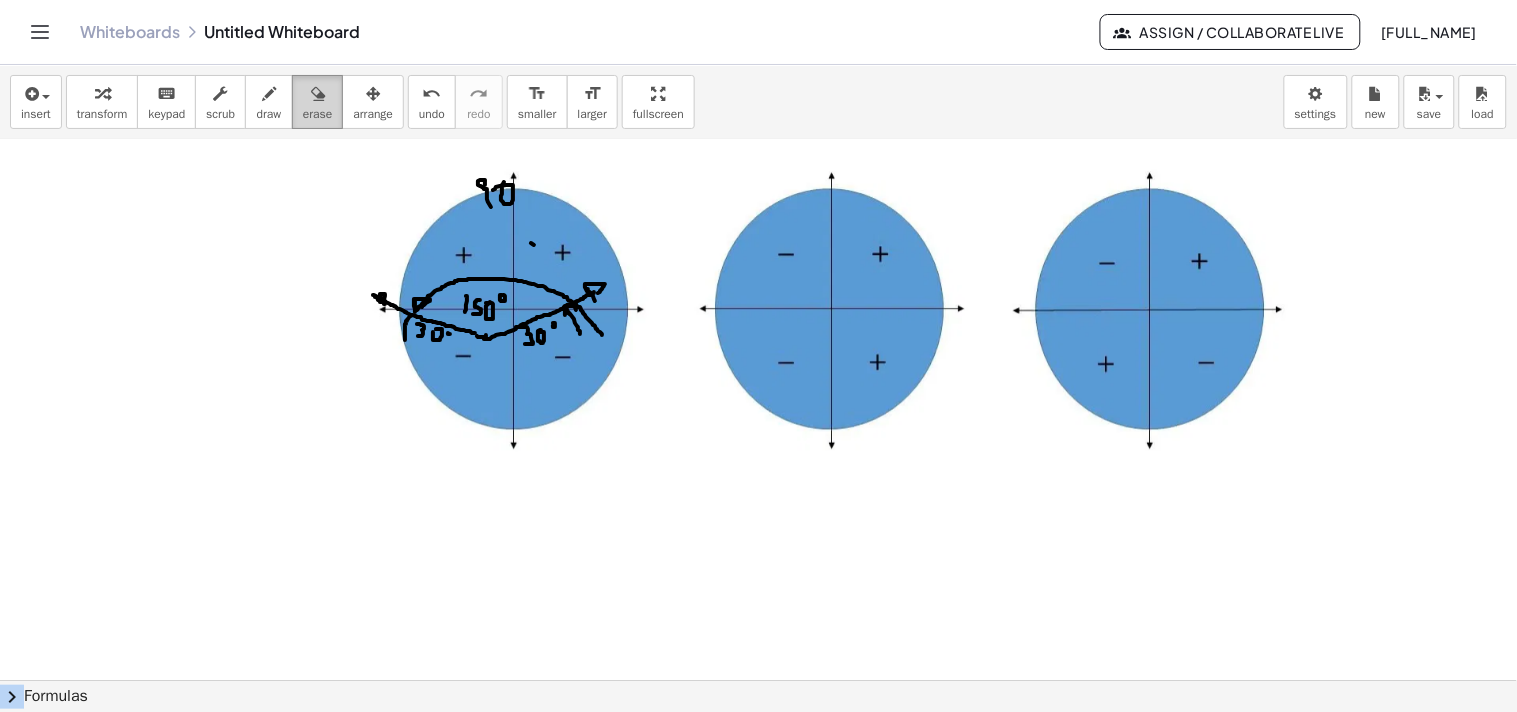 click on "erase" at bounding box center [317, 102] 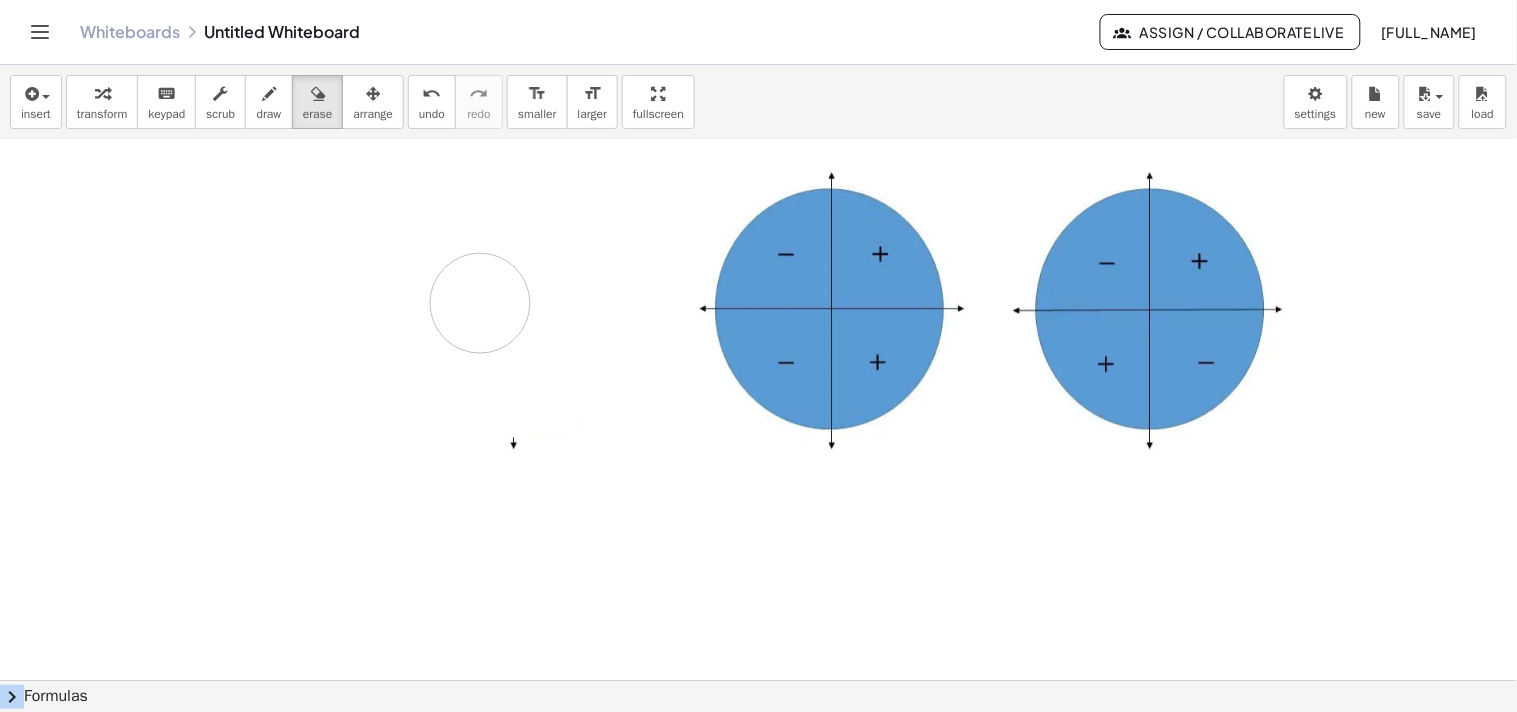 drag, startPoint x: 451, startPoint y: 213, endPoint x: 533, endPoint y: 276, distance: 103.40696 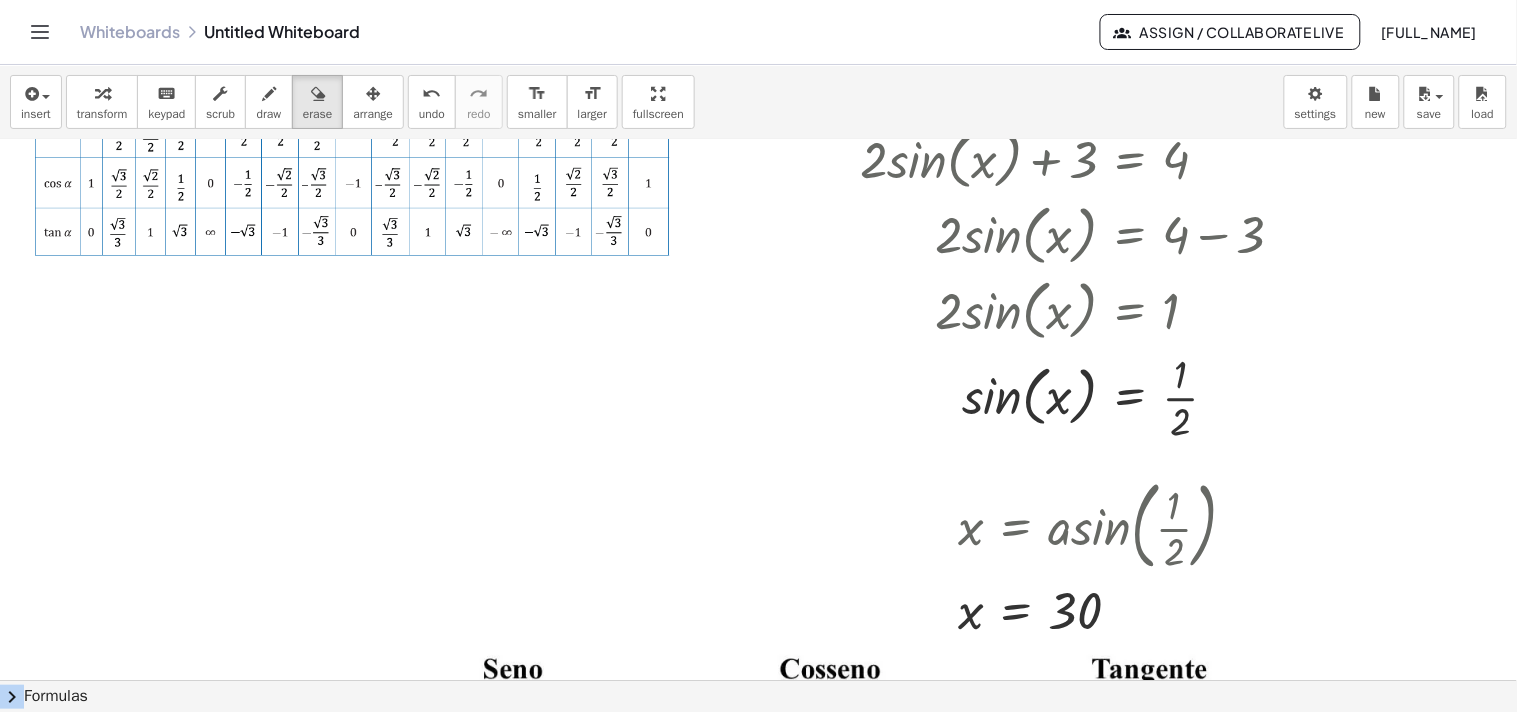 scroll, scrollTop: 111, scrollLeft: 0, axis: vertical 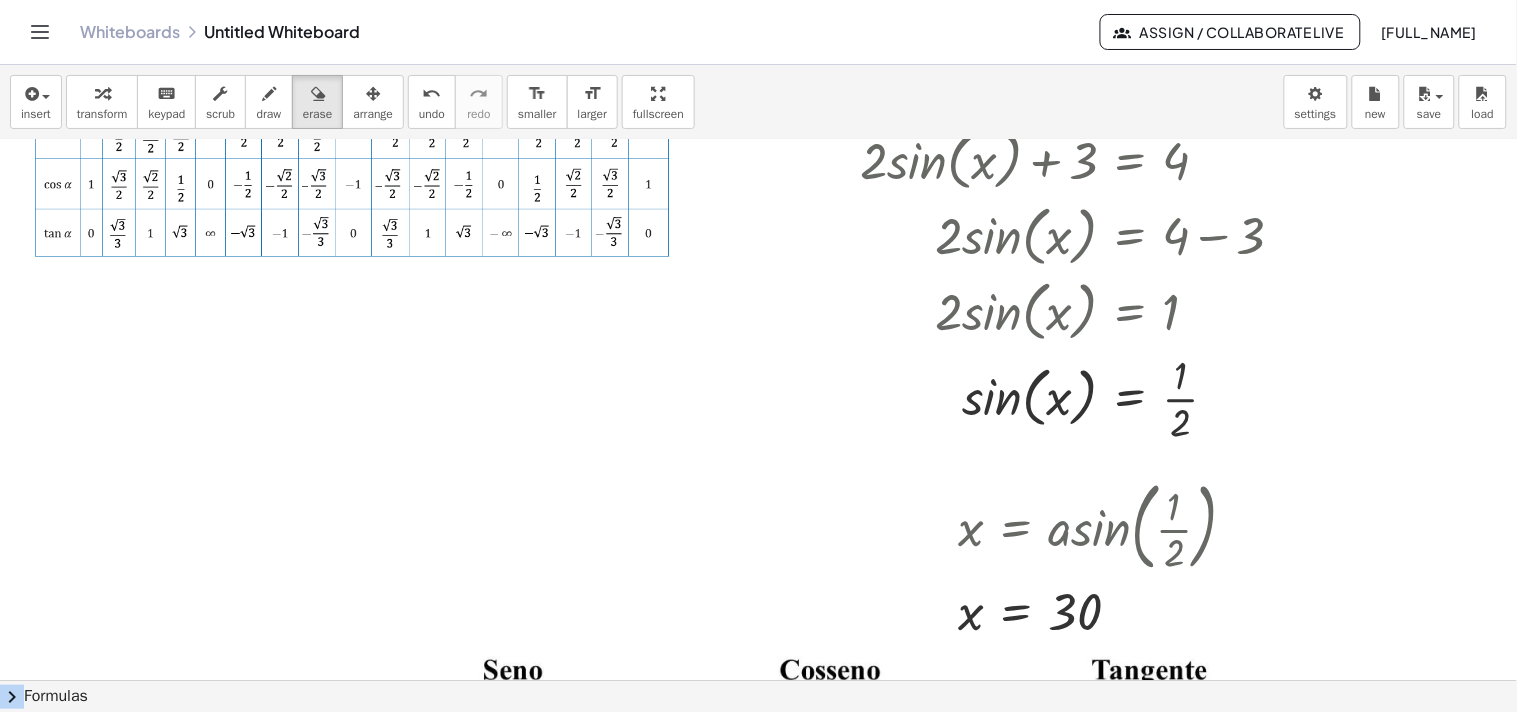 click at bounding box center [812, 838] 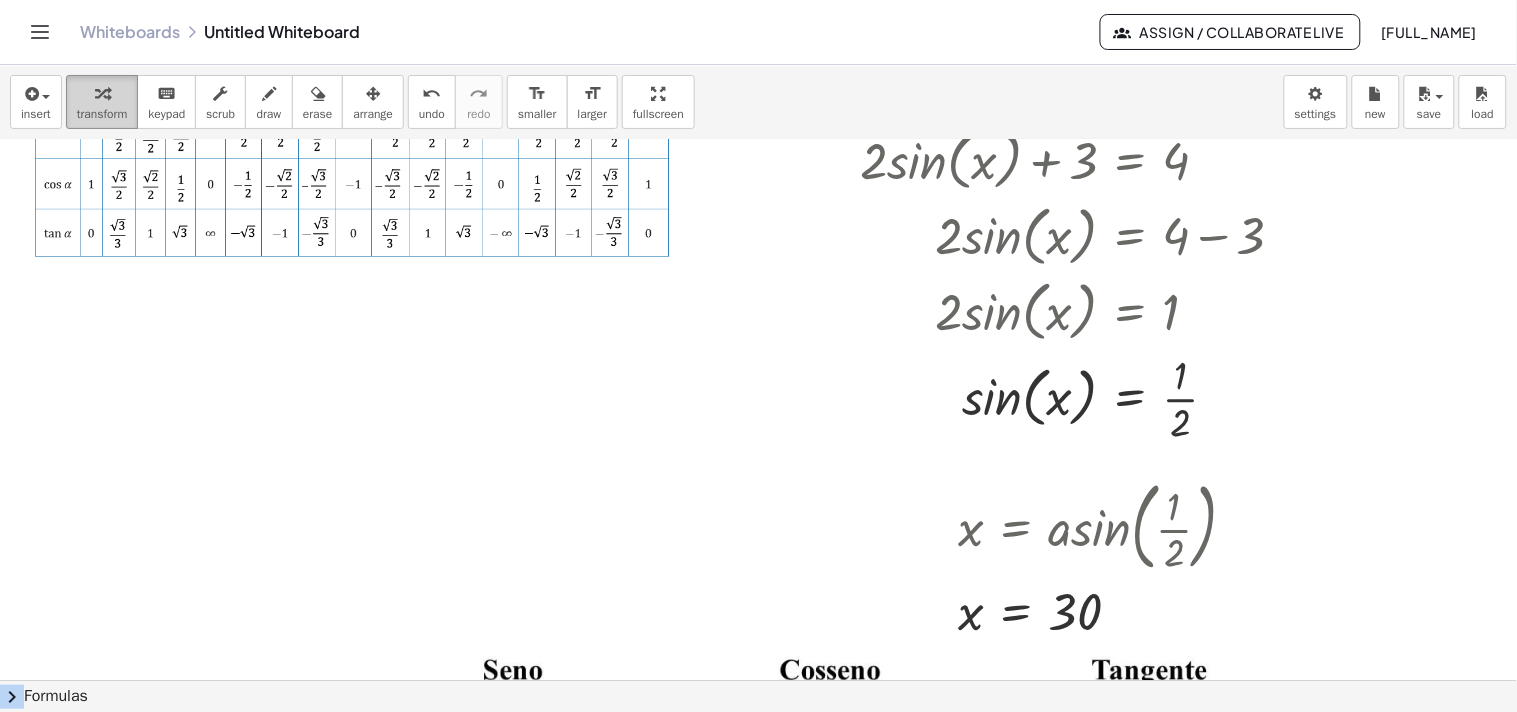 click on "transform" at bounding box center (102, 114) 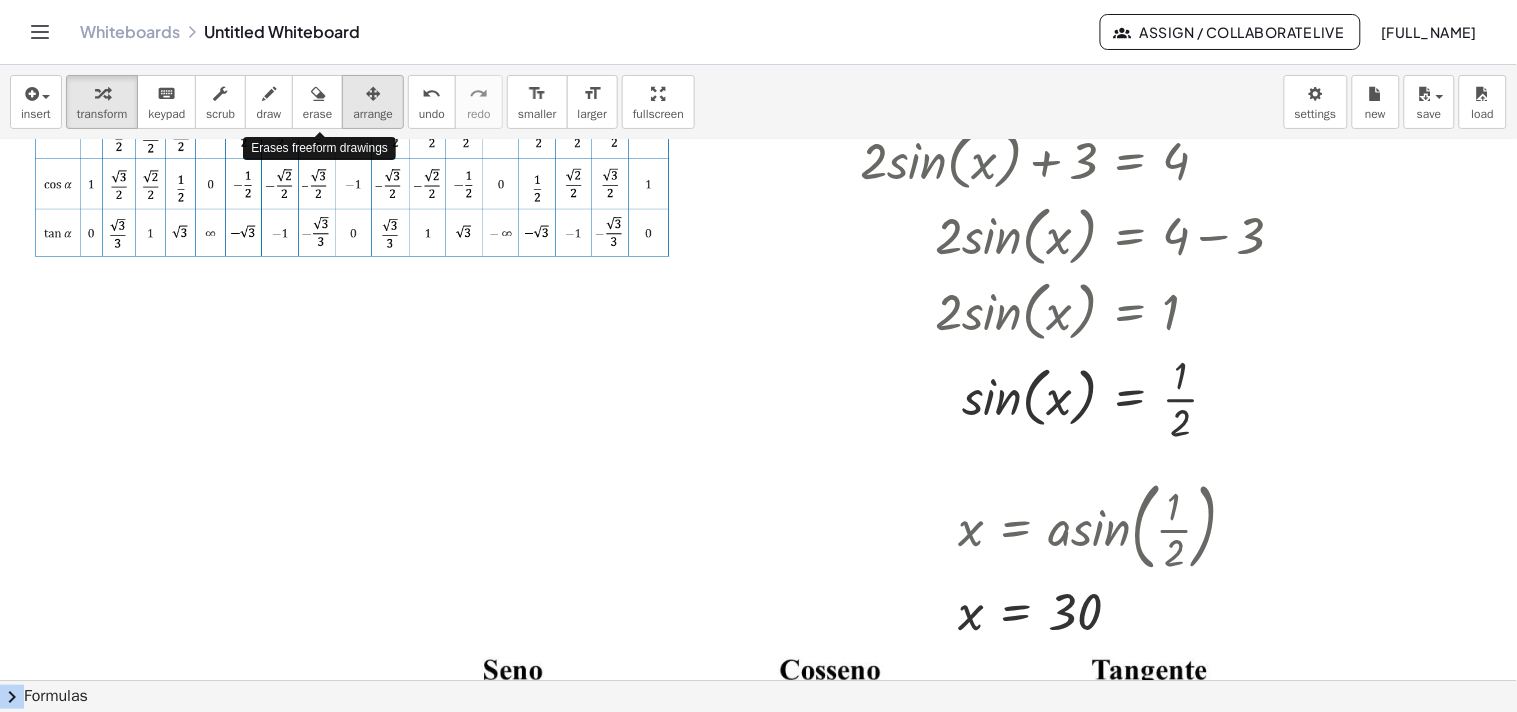 click at bounding box center [373, 94] 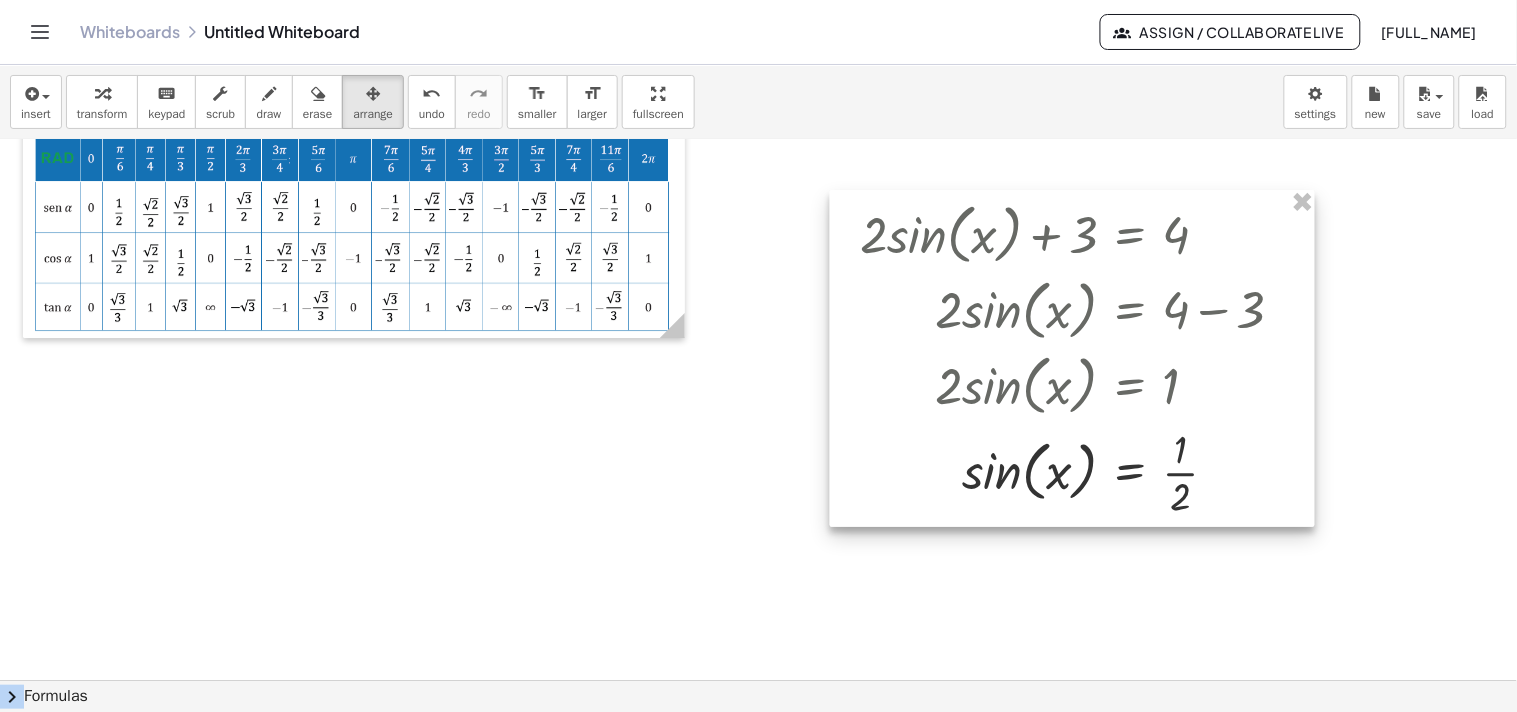 scroll, scrollTop: 0, scrollLeft: 0, axis: both 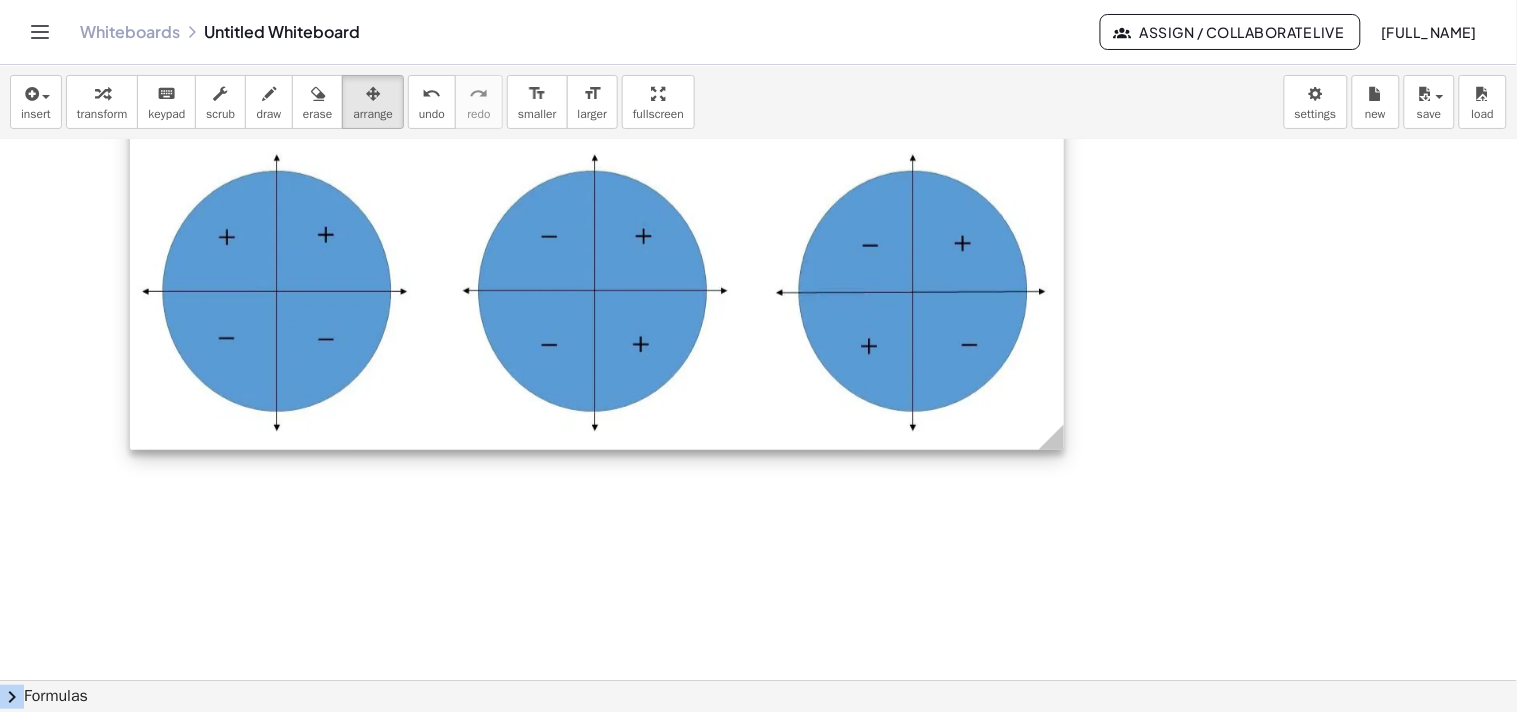 drag, startPoint x: 953, startPoint y: 521, endPoint x: 716, endPoint y: 392, distance: 269.83328 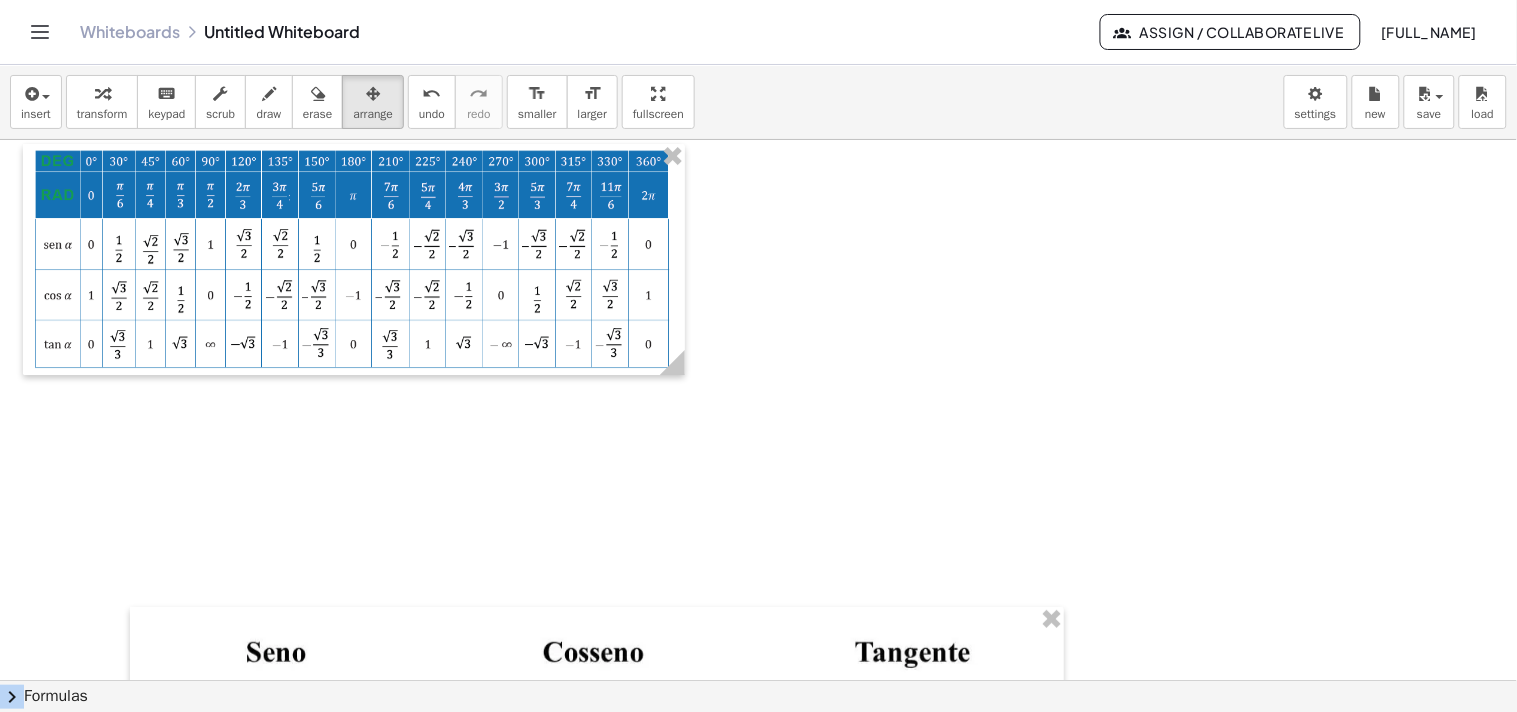 scroll, scrollTop: 222, scrollLeft: 0, axis: vertical 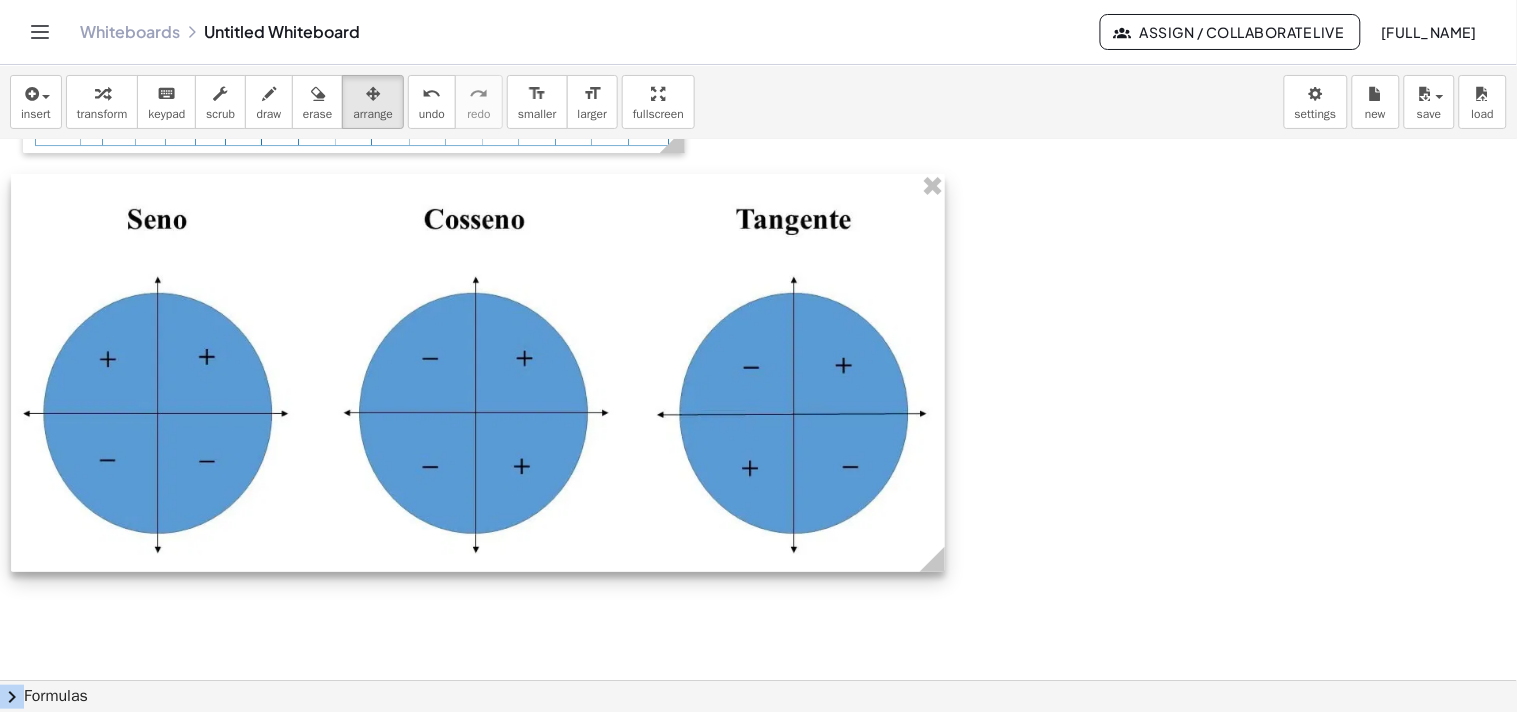 drag, startPoint x: 781, startPoint y: 494, endPoint x: 662, endPoint y: 292, distance: 234.44615 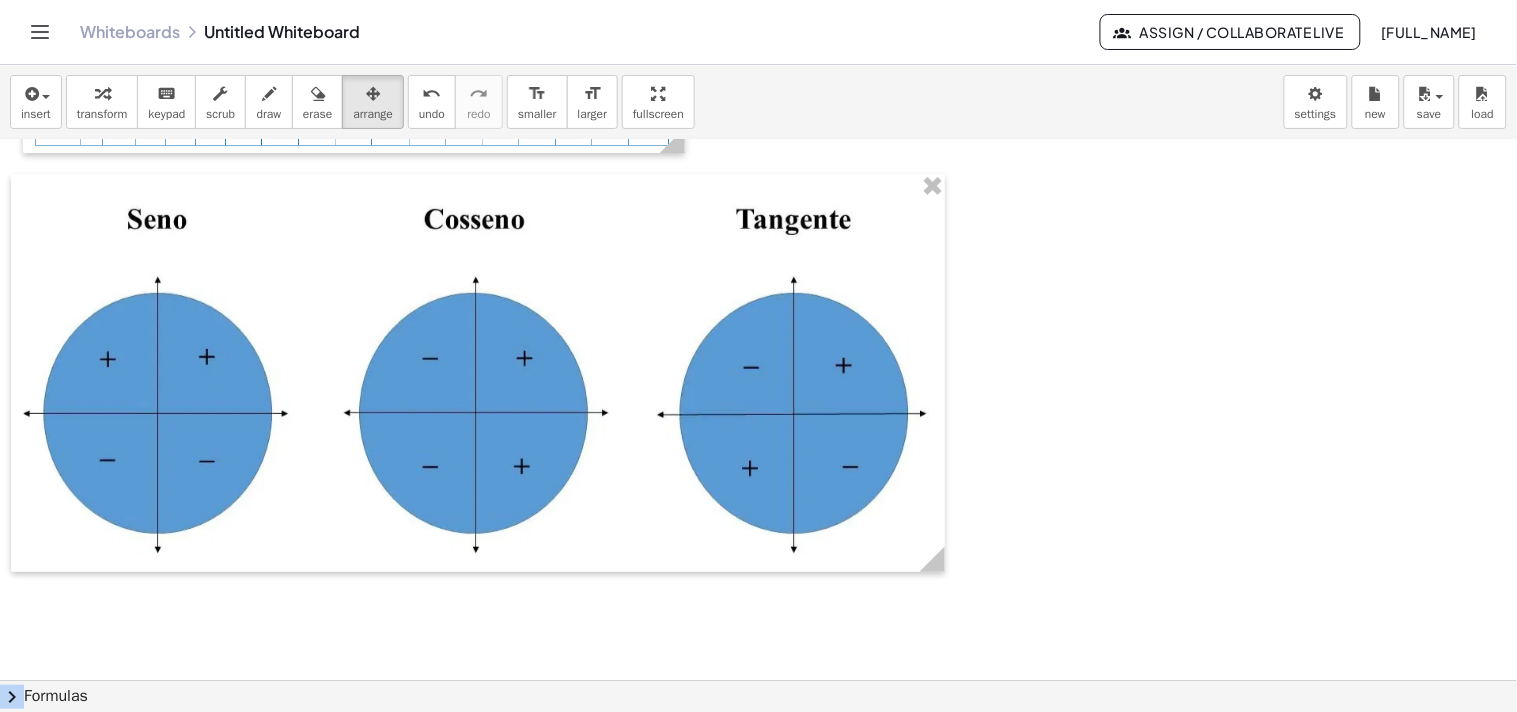 click at bounding box center [812, 458] 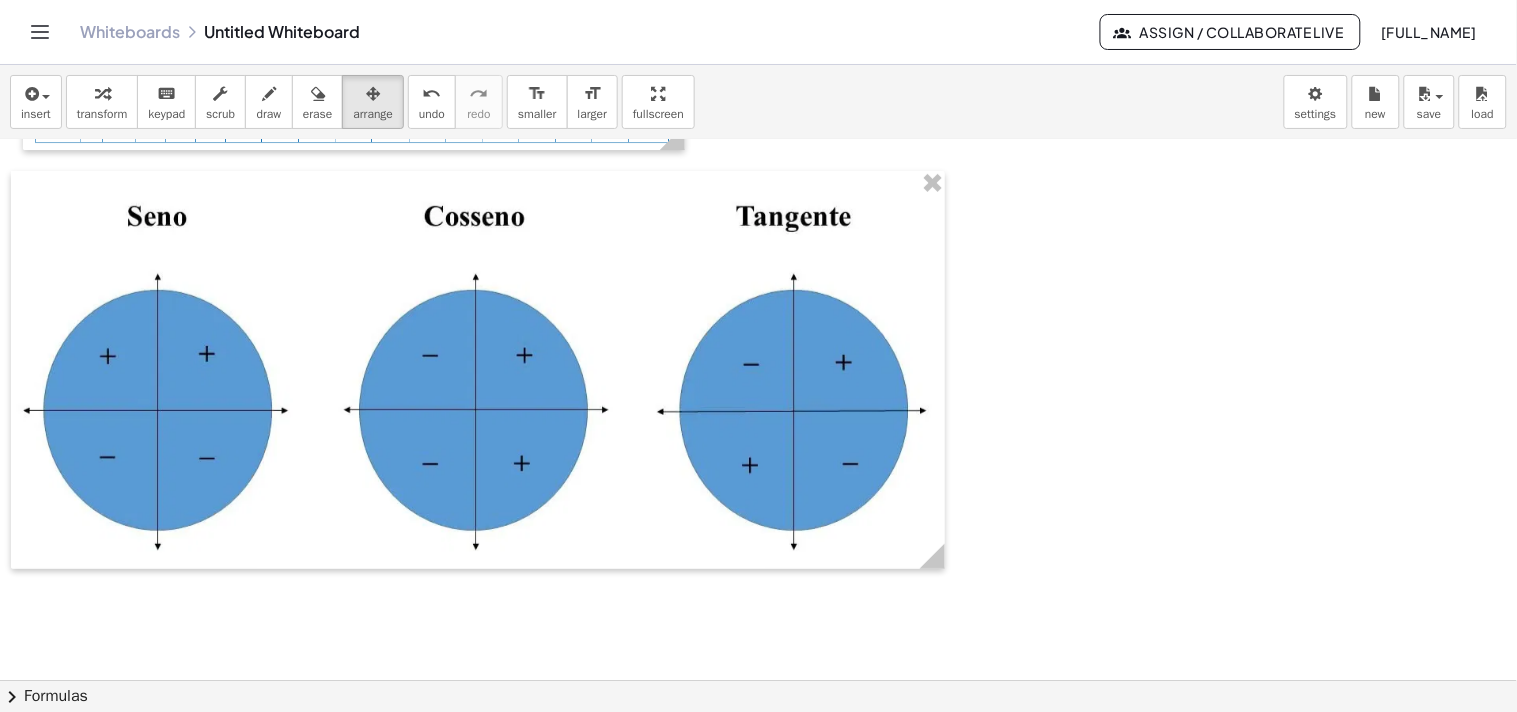 scroll, scrollTop: 0, scrollLeft: 0, axis: both 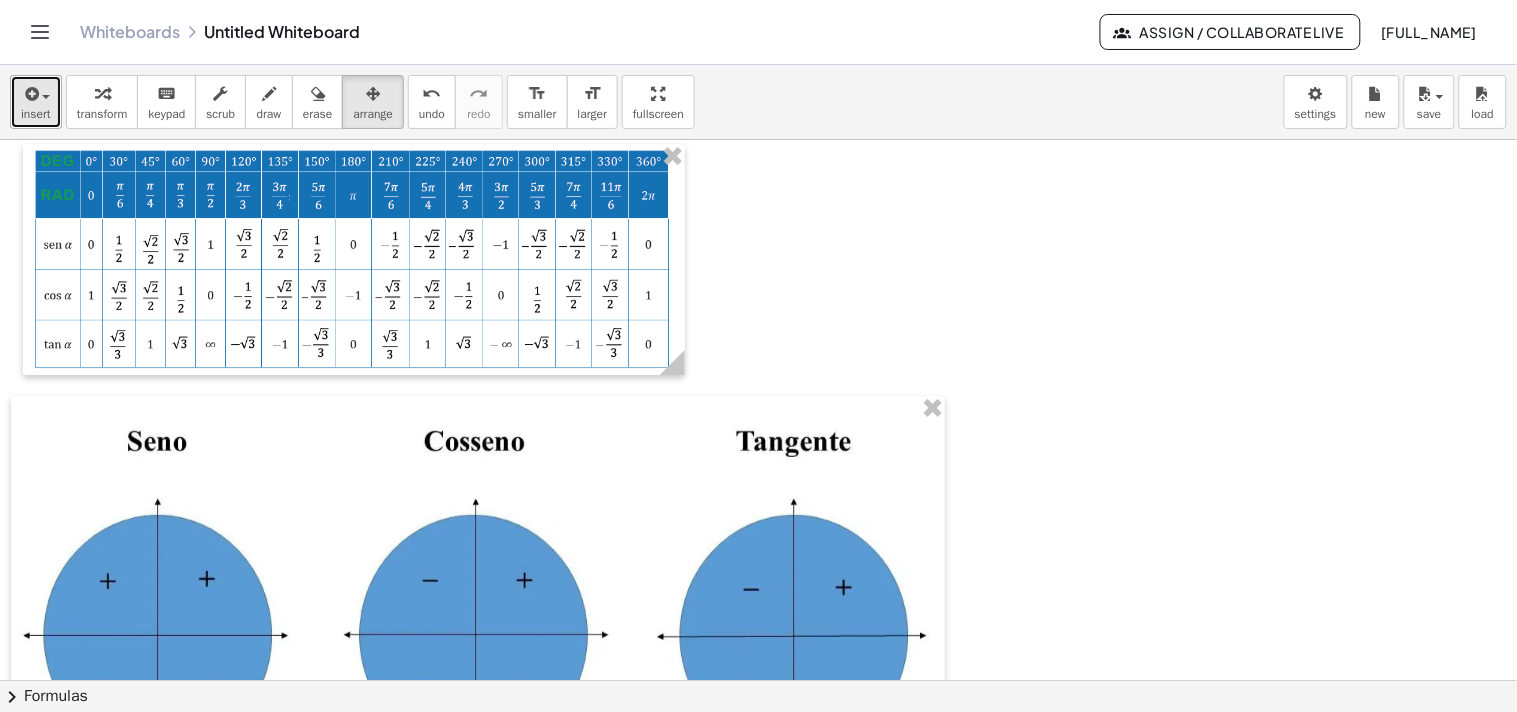 click at bounding box center (30, 94) 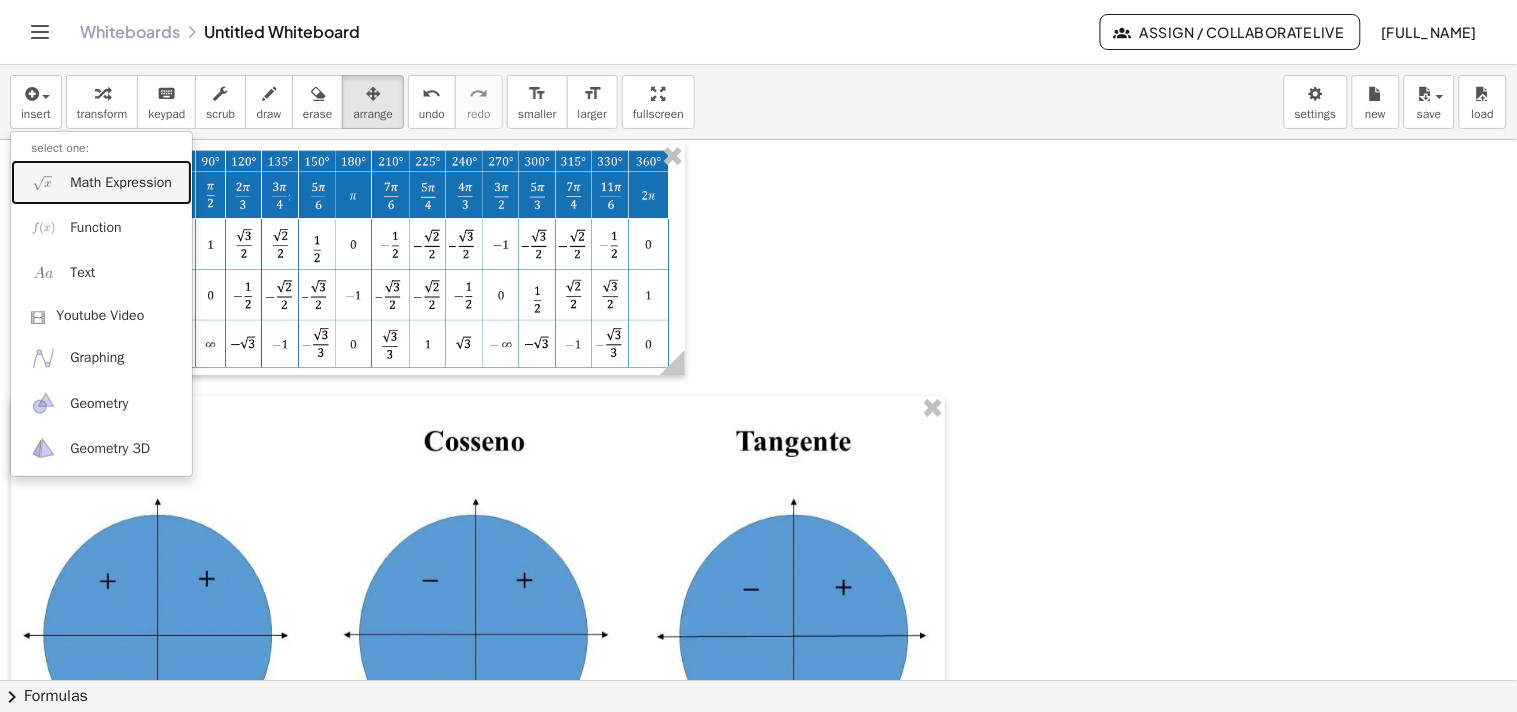 click on "Math Expression" at bounding box center [121, 183] 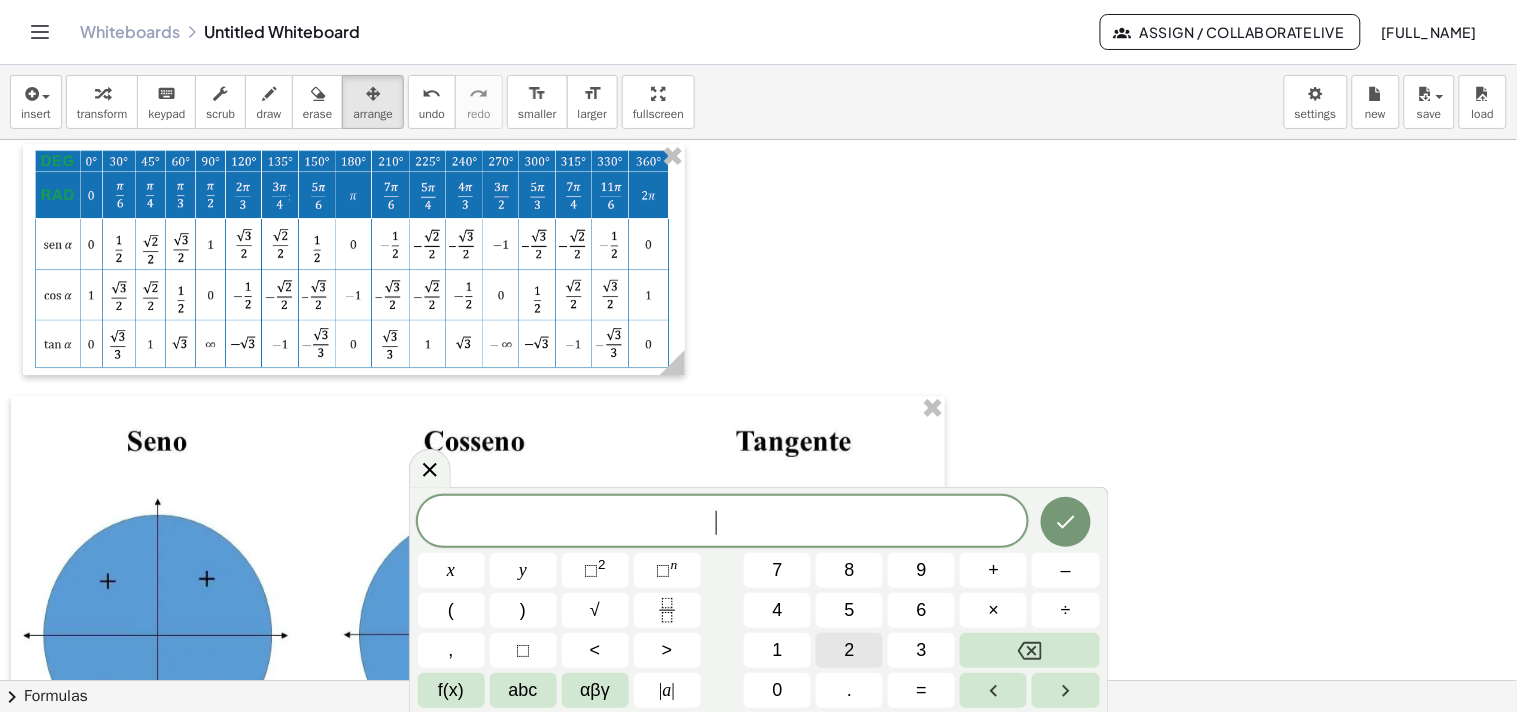 click on "2" at bounding box center [850, 650] 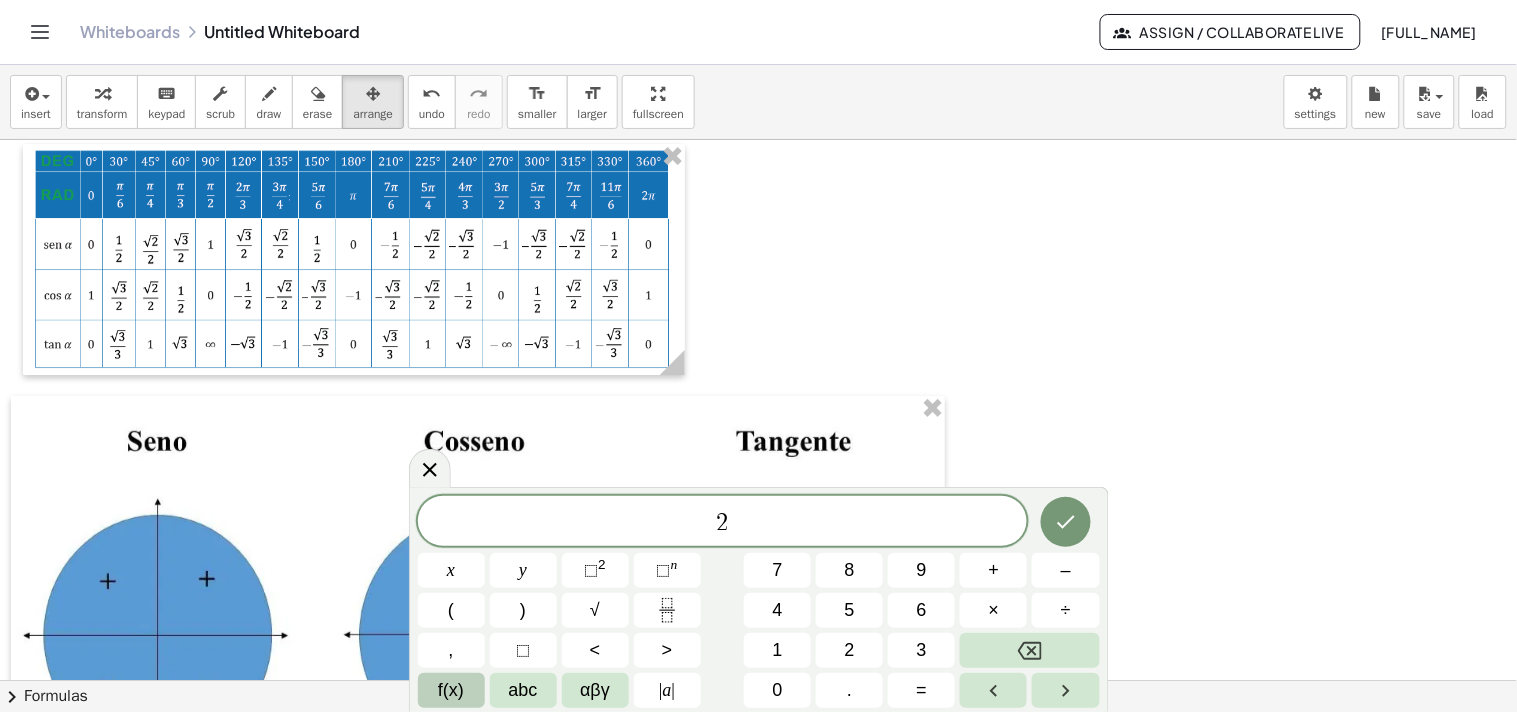 click on "f(x)" at bounding box center (451, 690) 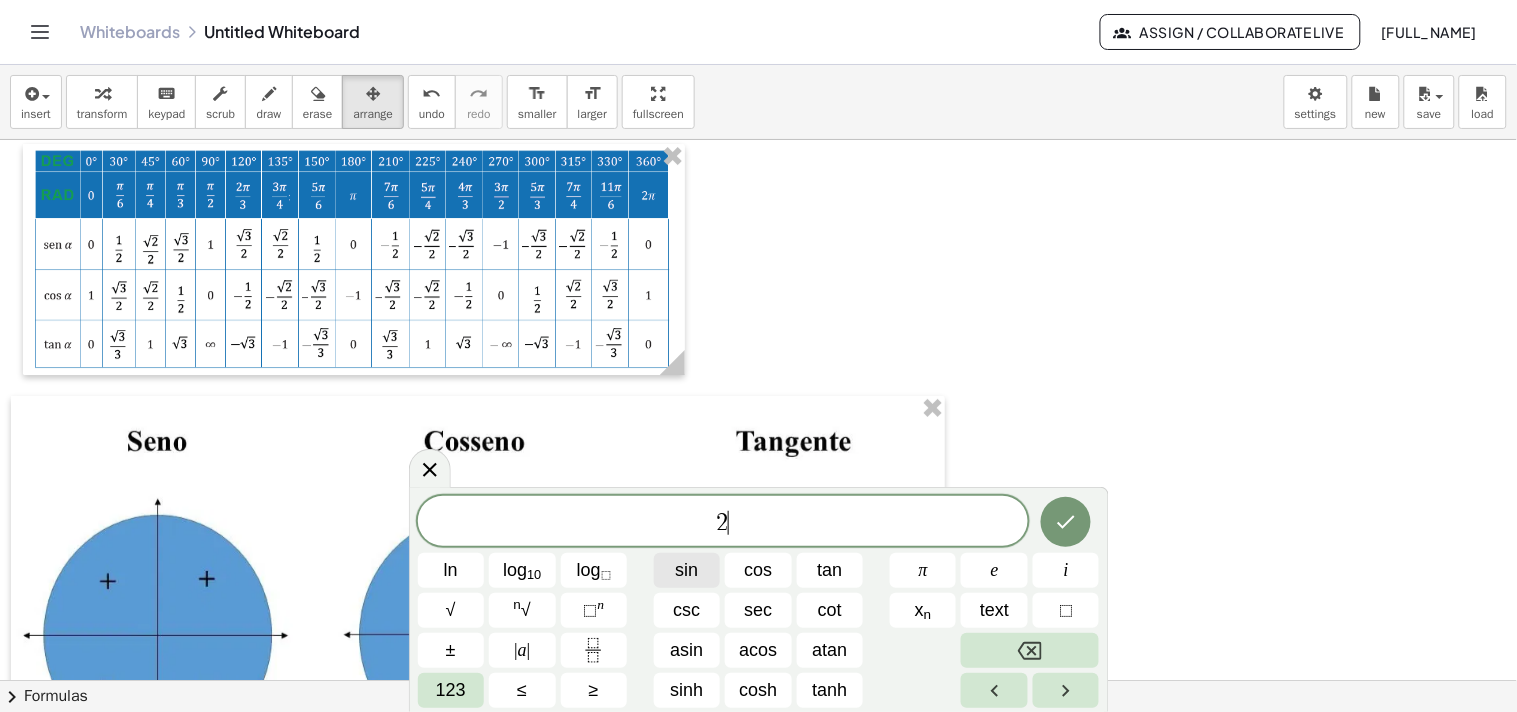 click on "sin" at bounding box center (686, 570) 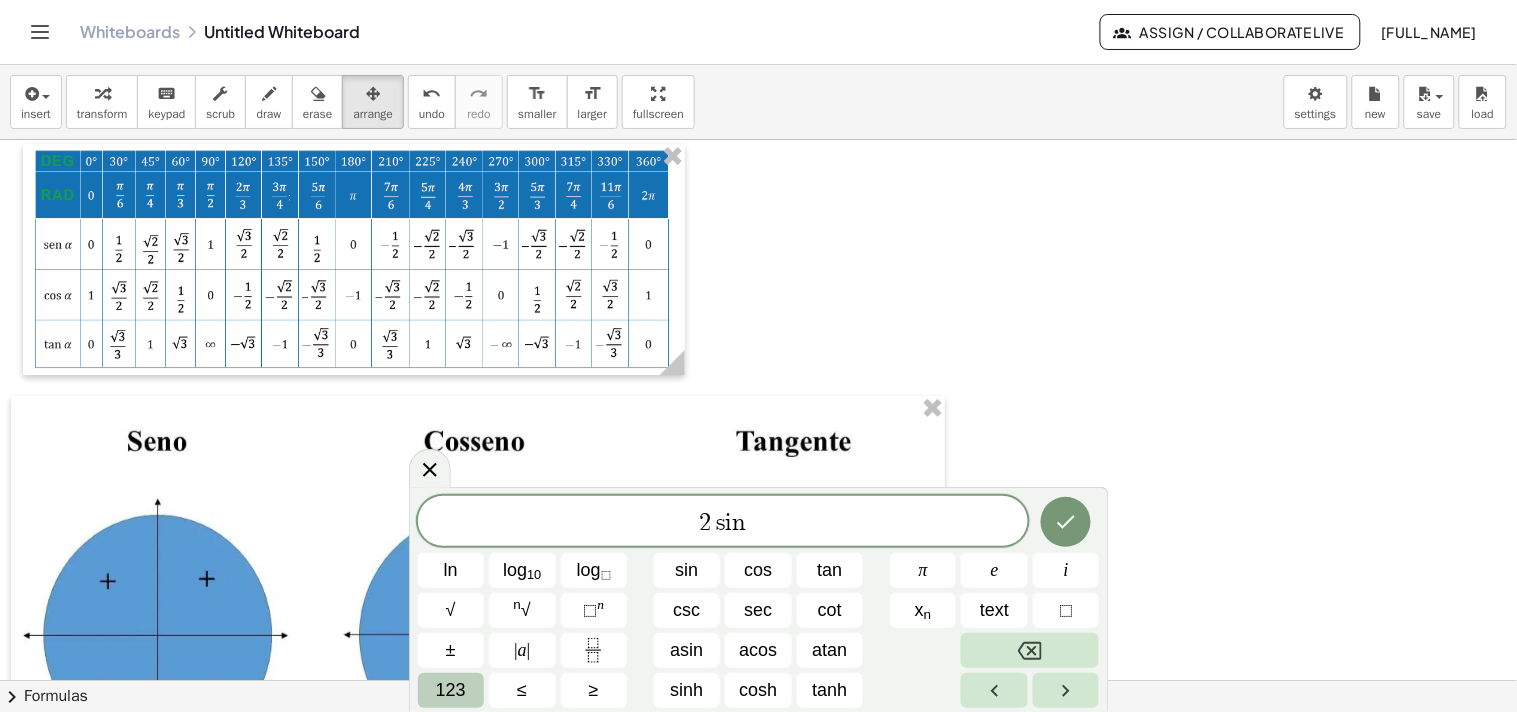 click on "123" at bounding box center (451, 690) 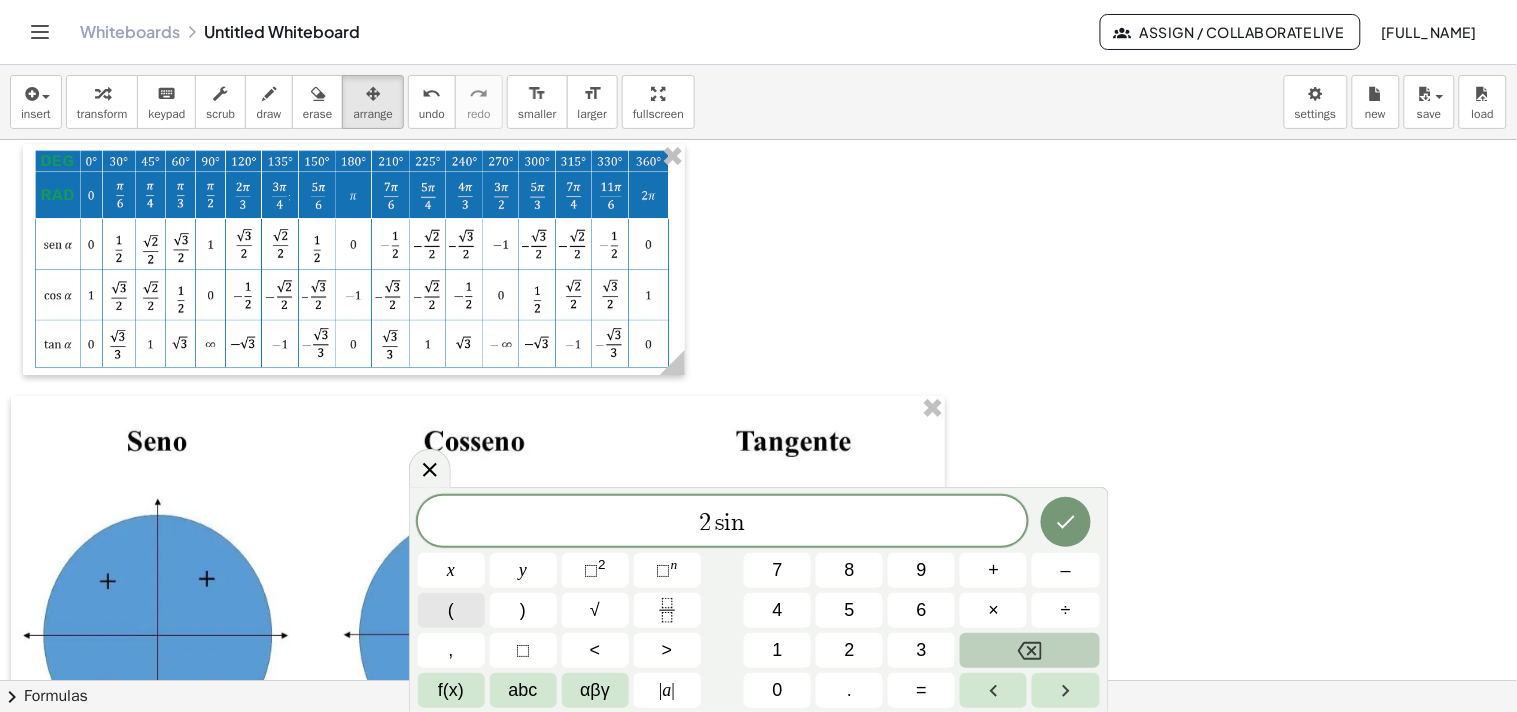 click on "(" at bounding box center [451, 610] 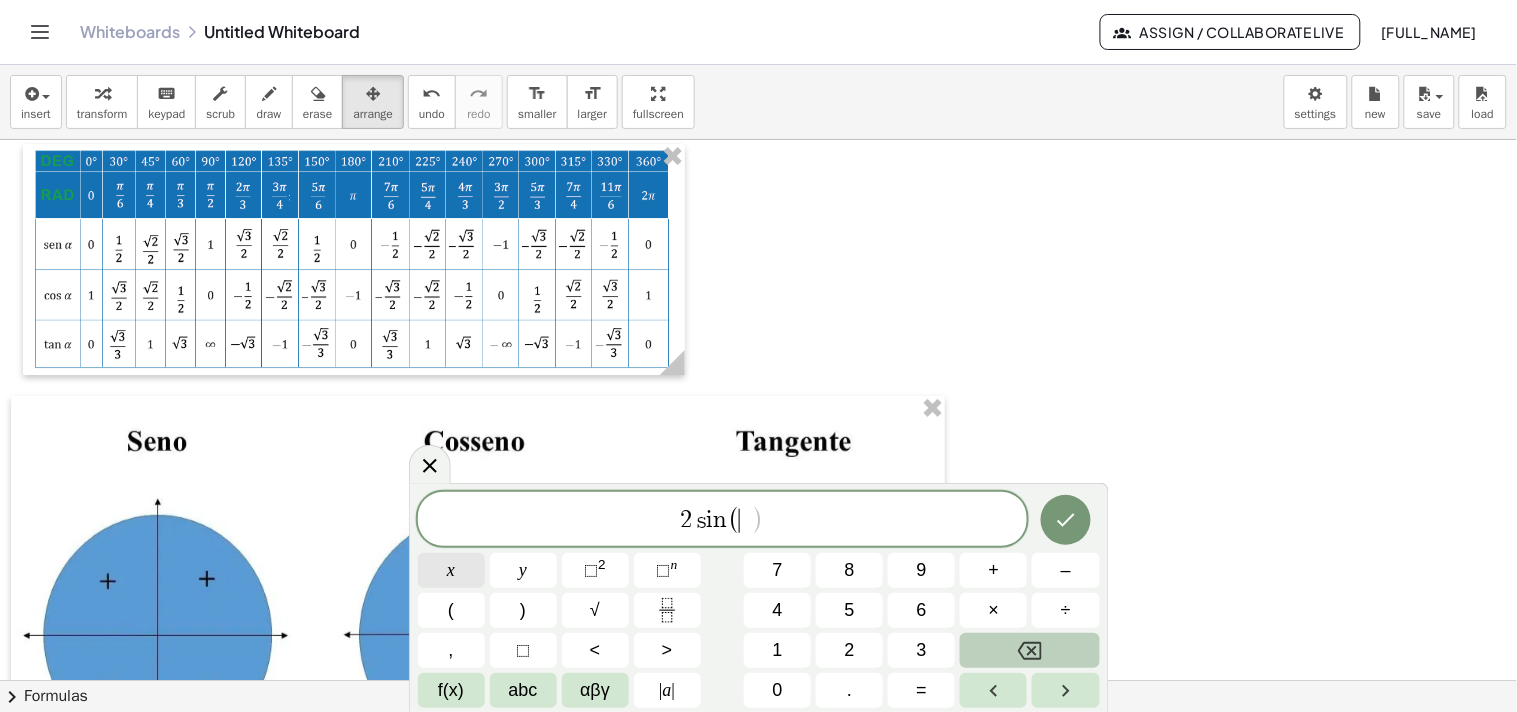 click on "x" at bounding box center [451, 570] 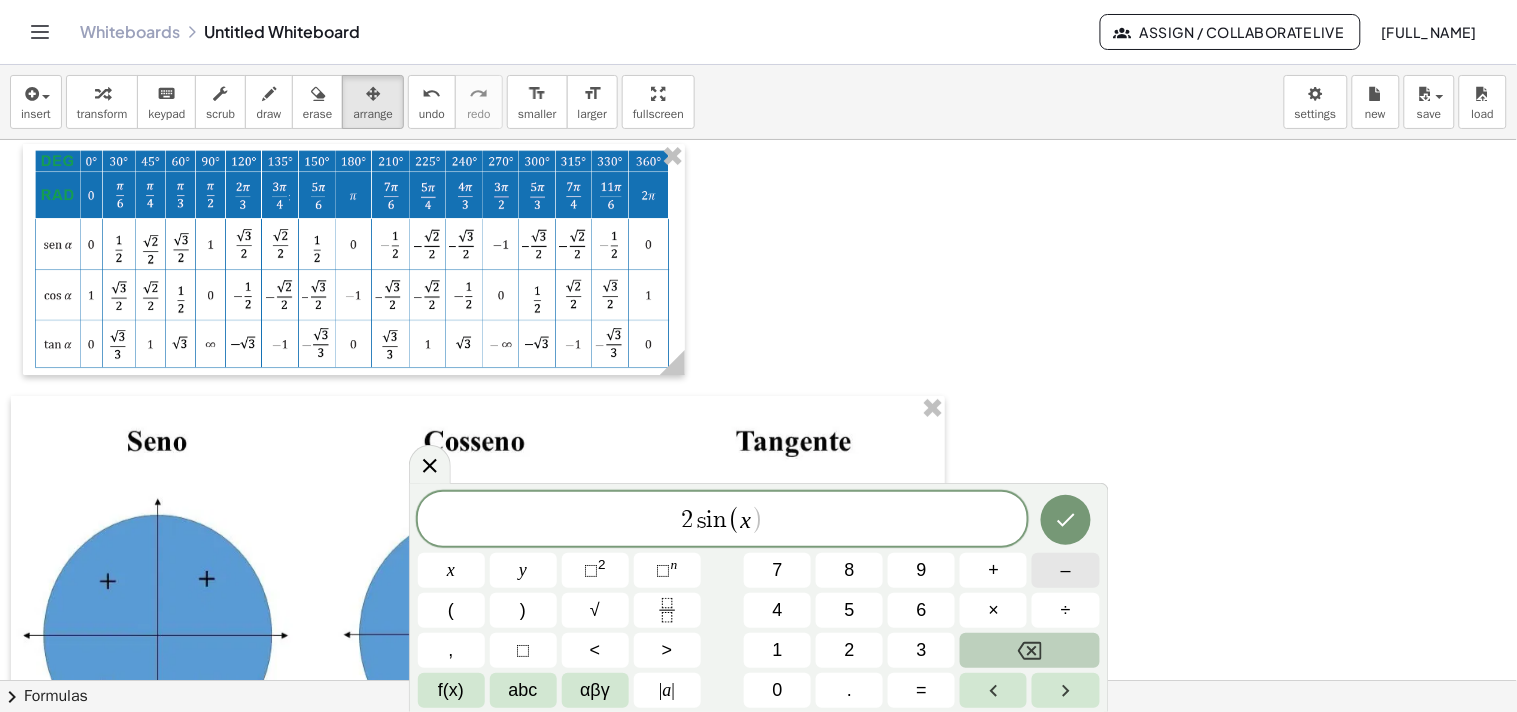 click on "–" at bounding box center [1065, 570] 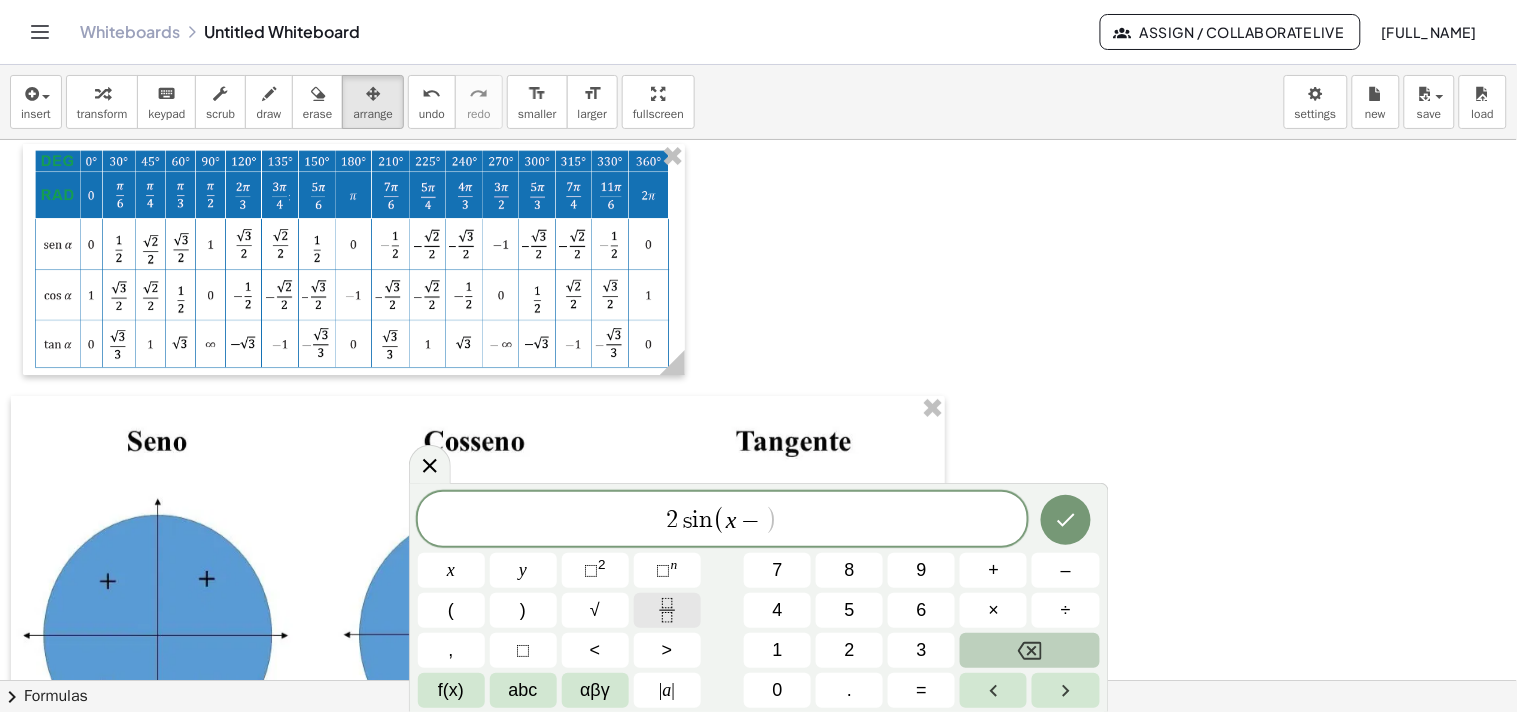click at bounding box center (667, 610) 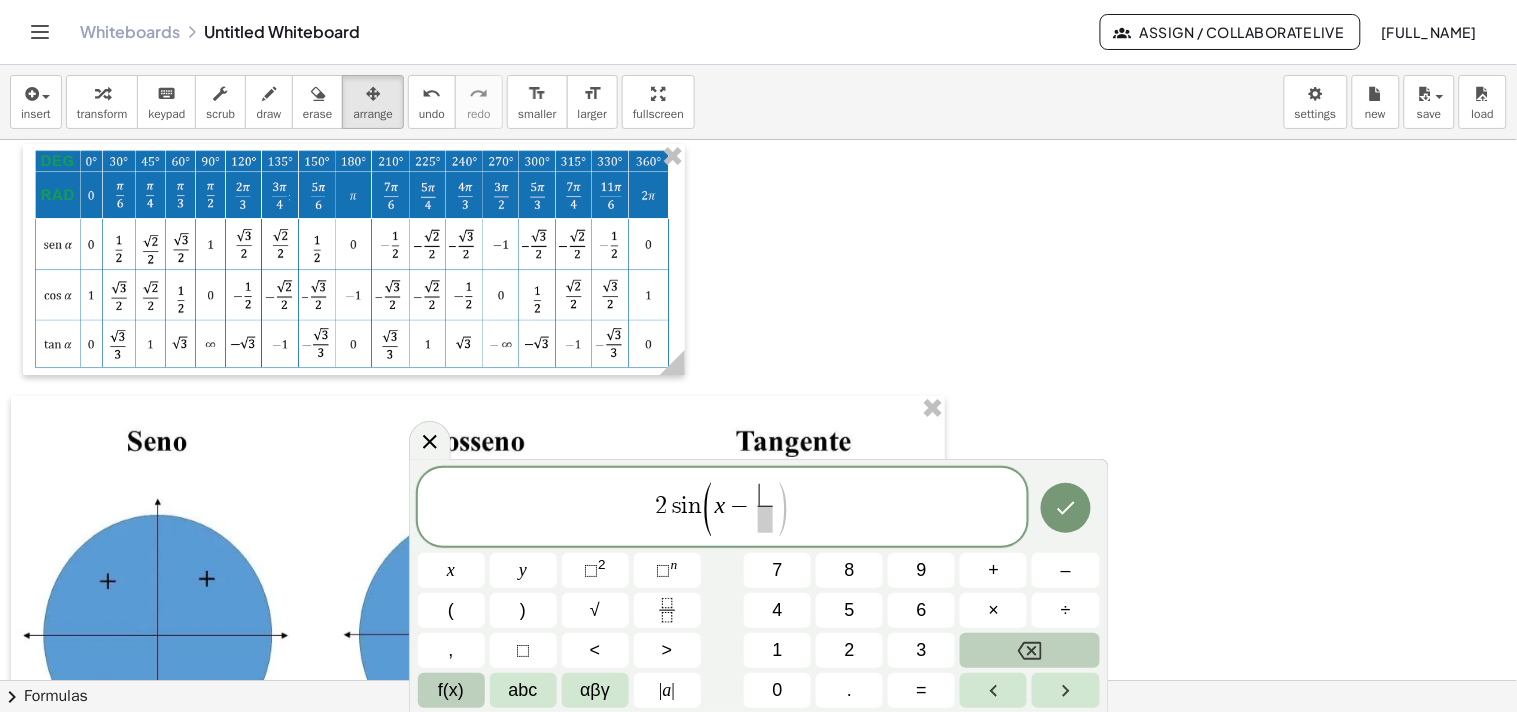 click on "f(x)" at bounding box center (451, 690) 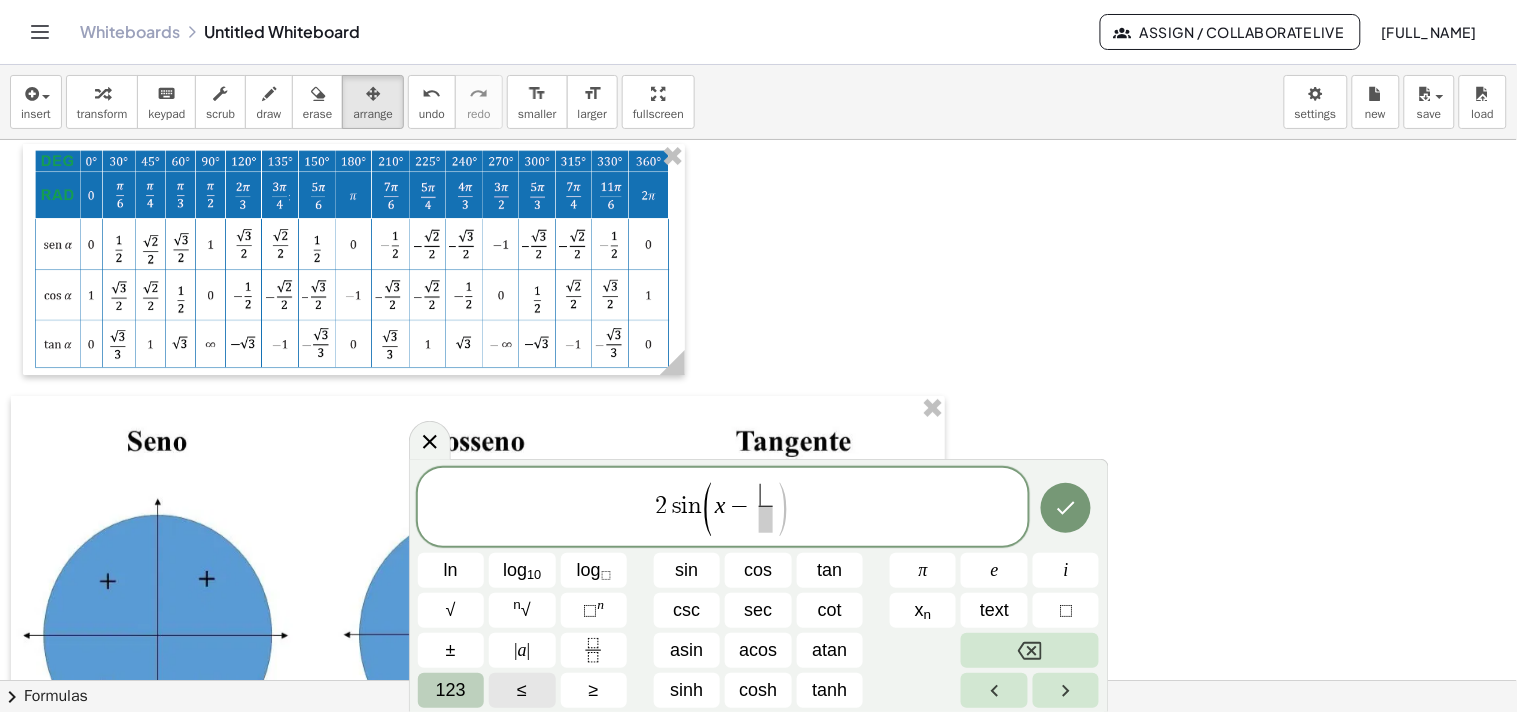 click on "≤" at bounding box center [522, 690] 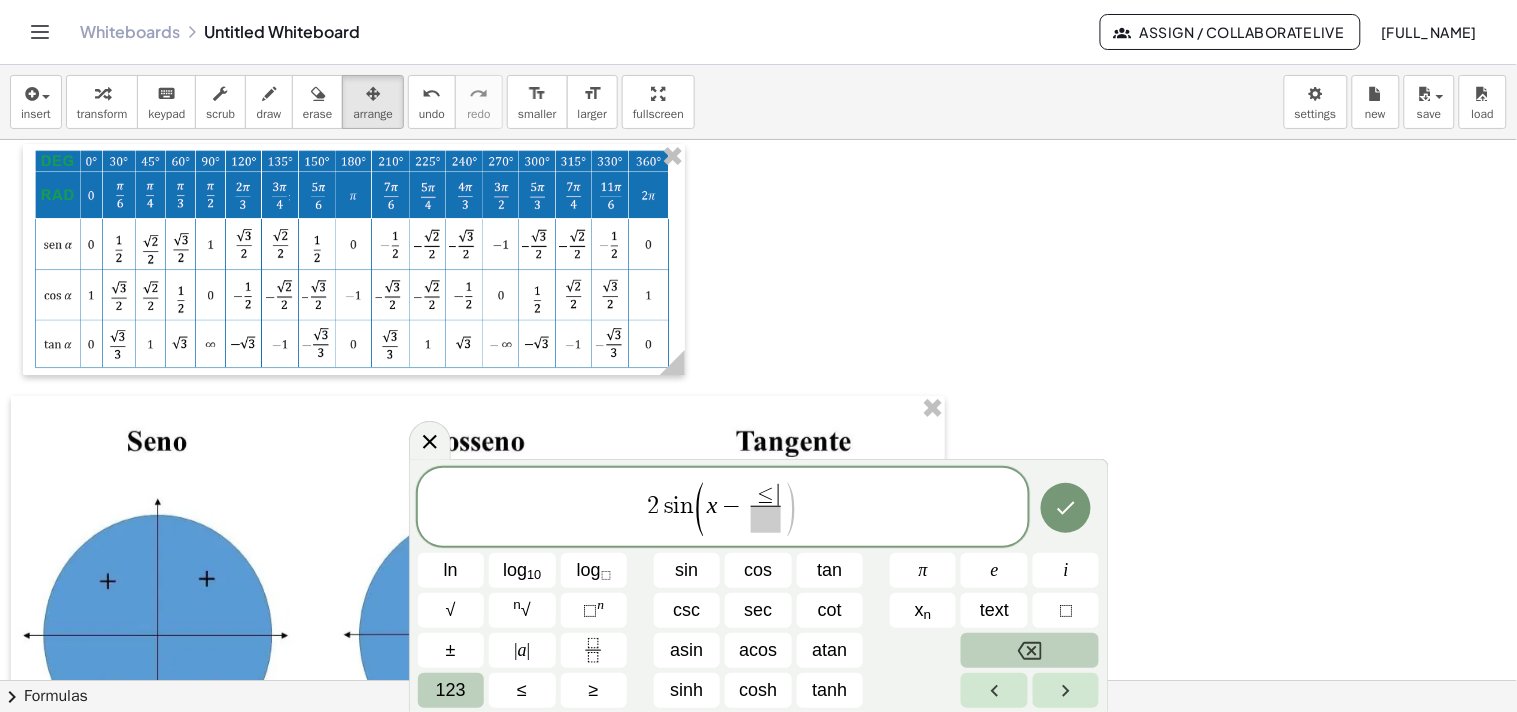 click 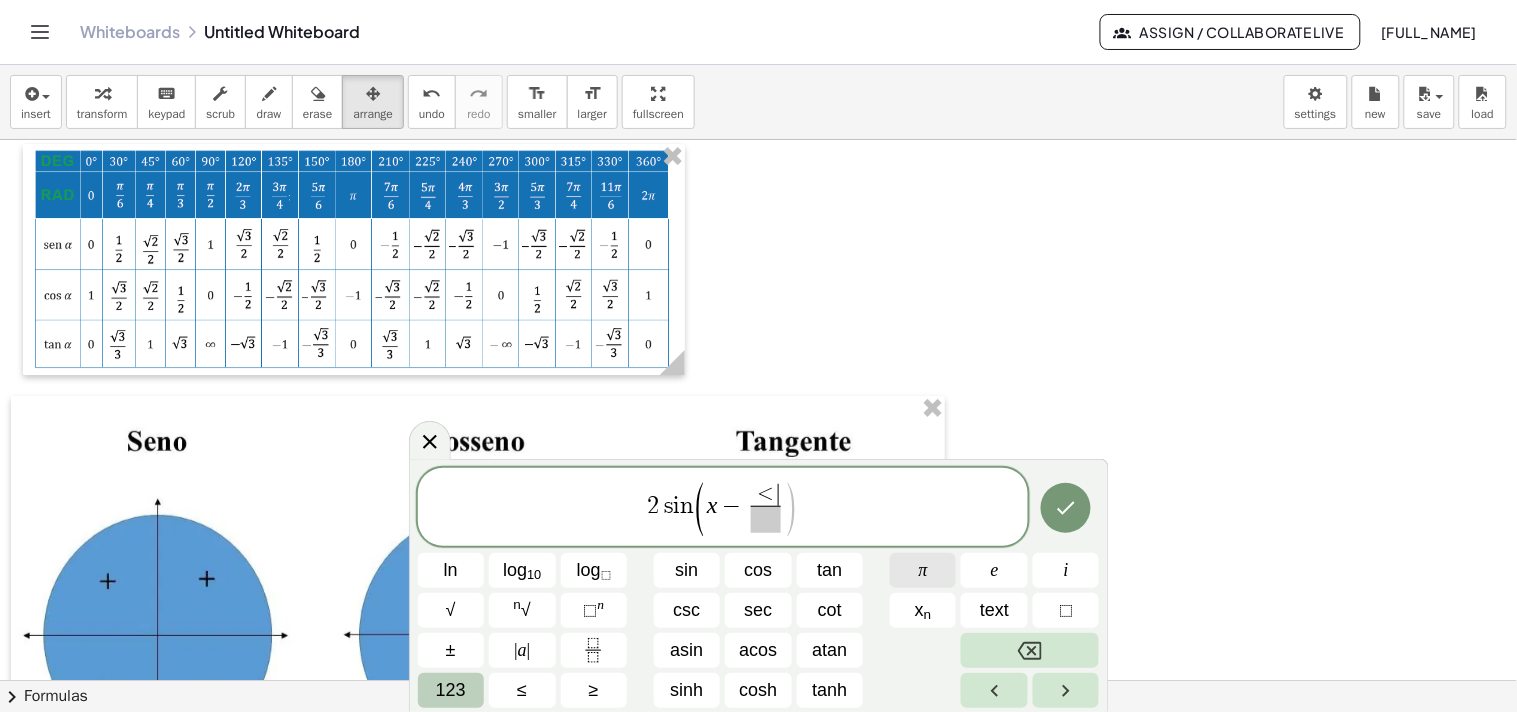 click on "π" at bounding box center [923, 570] 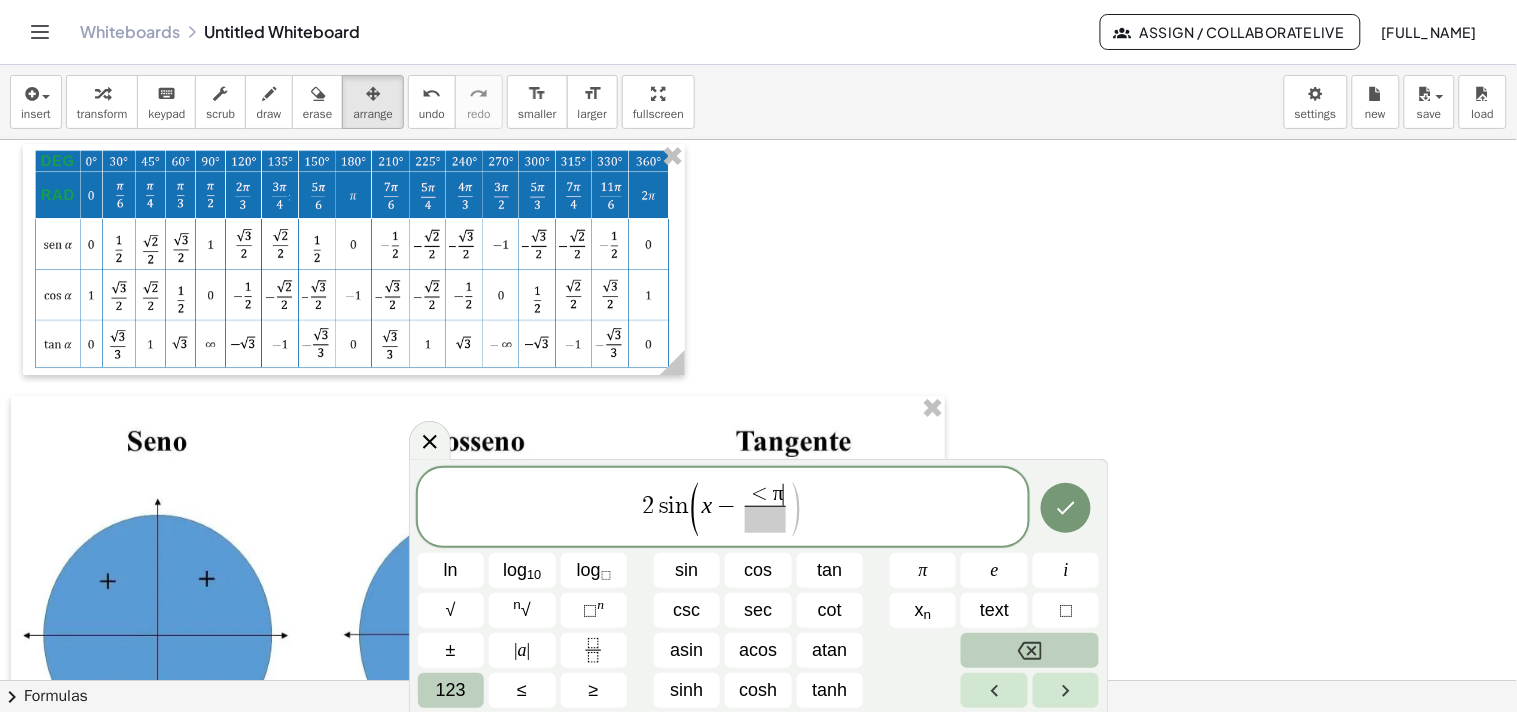 click at bounding box center [1030, 650] 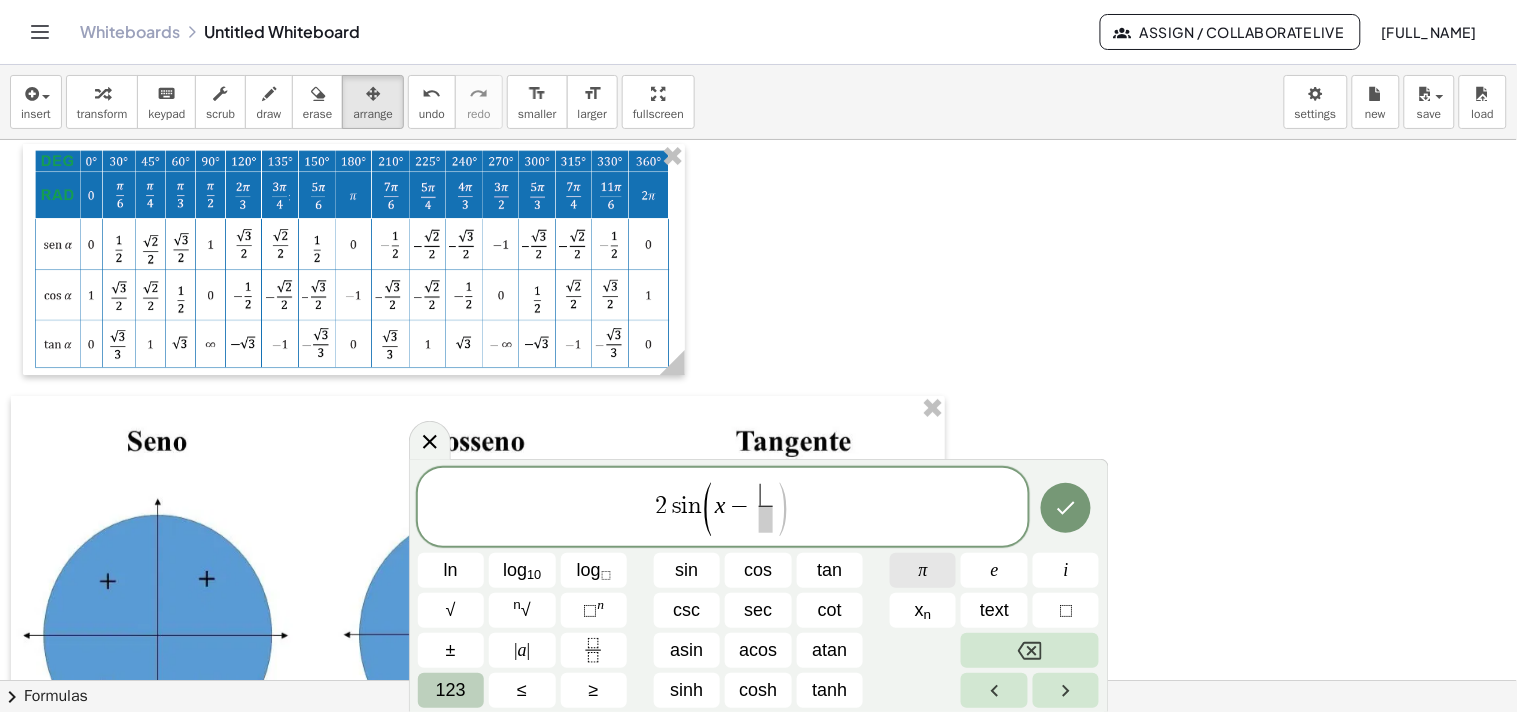 click on "π" at bounding box center (923, 570) 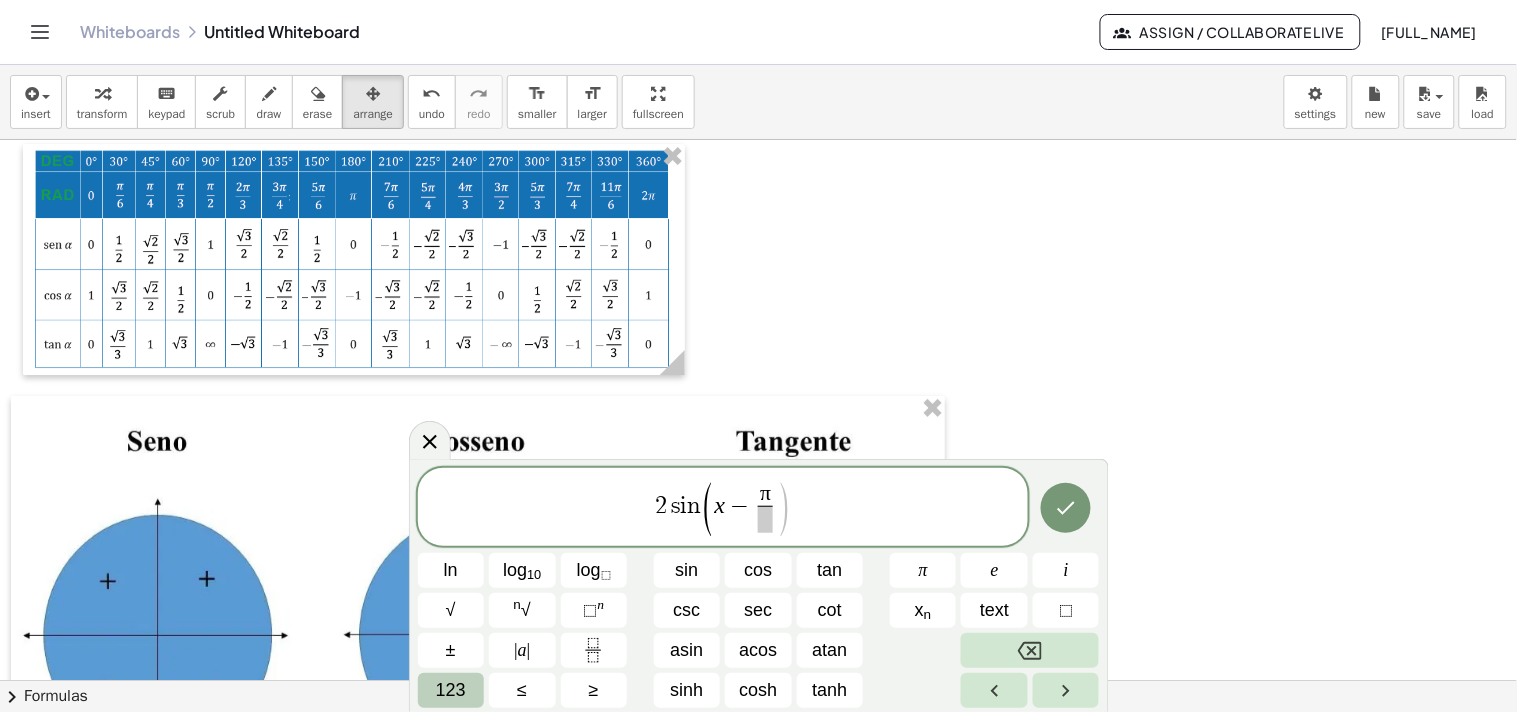 click at bounding box center (765, 519) 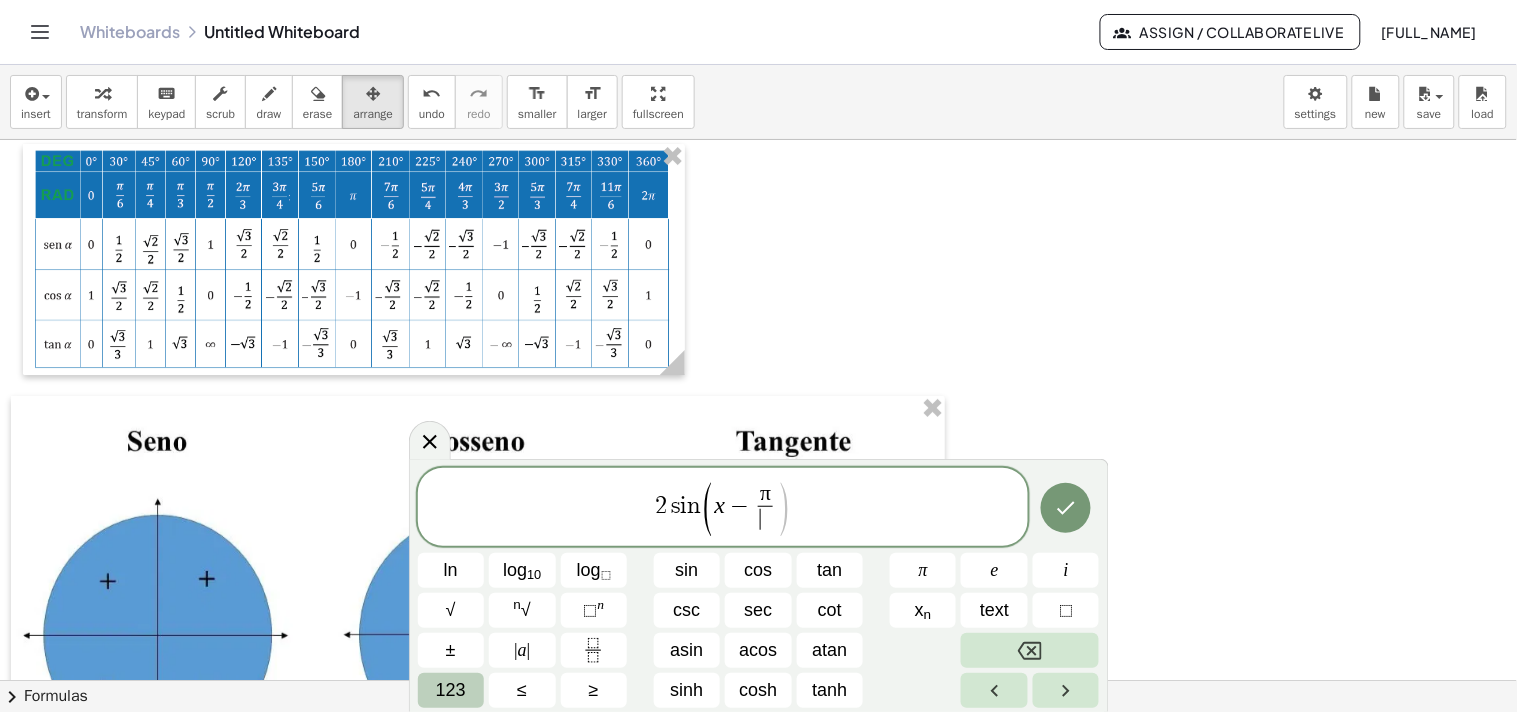 click on "2 s i n ( x − π ​ ​ ) ln log 10 log ⬚ sin cos tan π e i √ n √ ⬚ n csc sec cot x n text ⬚ ± | a | asin acos atan 123 ≤ ≥ sinh cosh tanh" at bounding box center [759, 588] 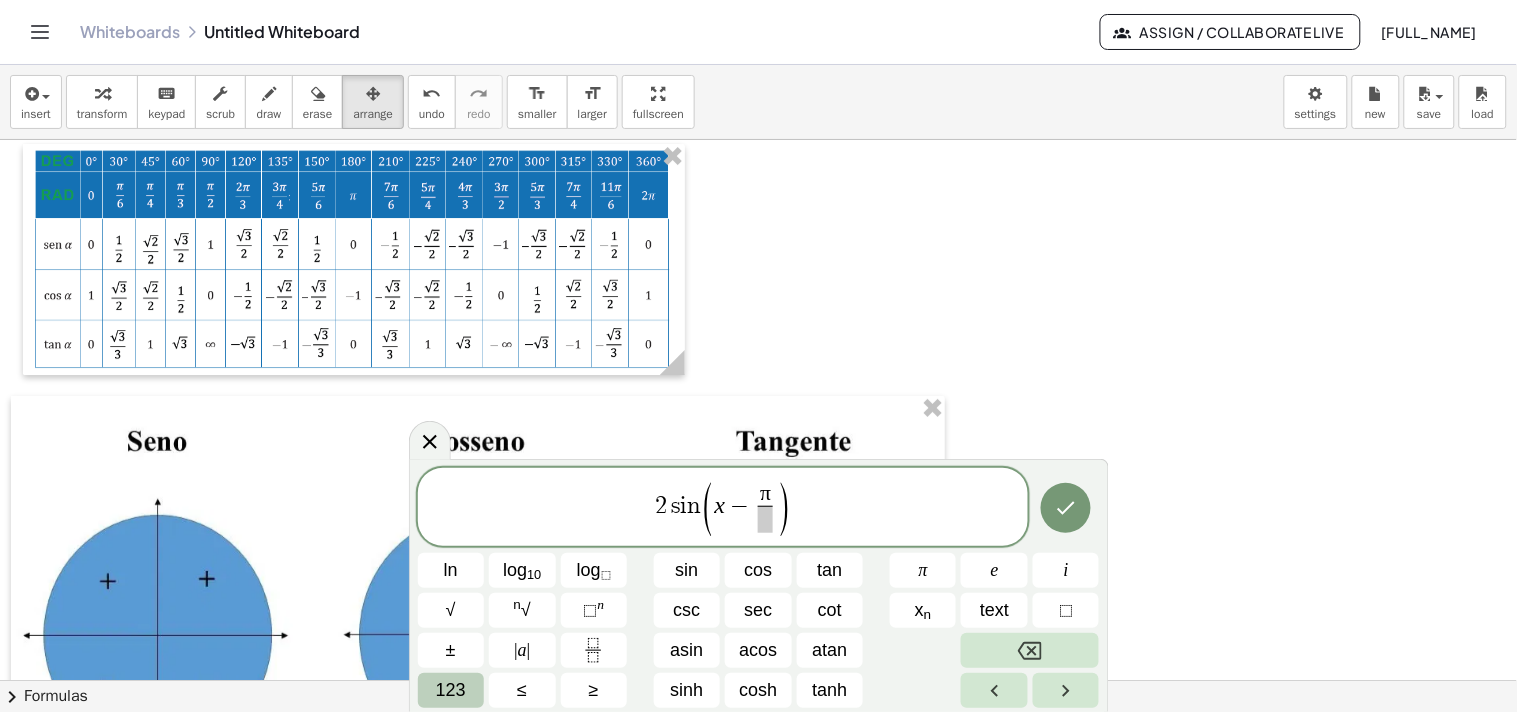 click on "123" at bounding box center (451, 690) 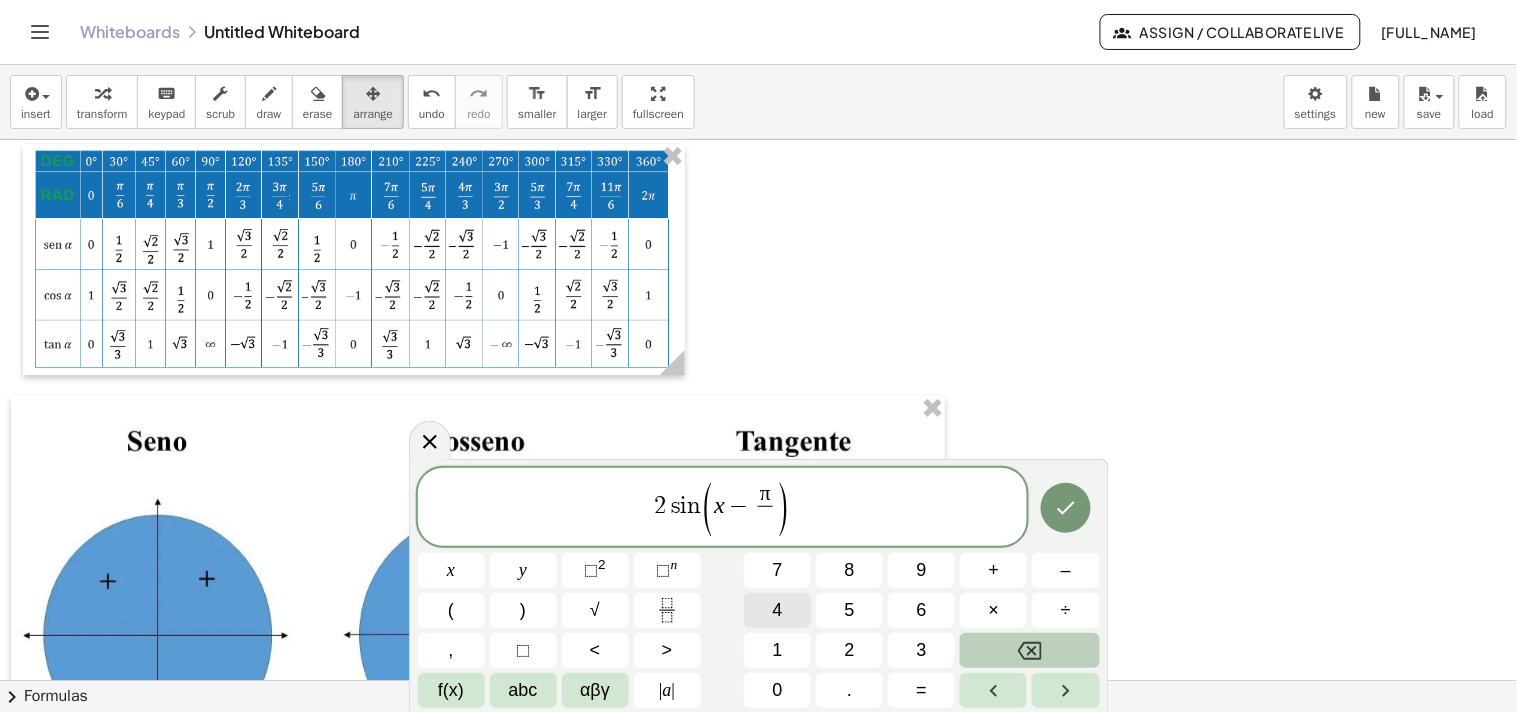 click on "4" at bounding box center [777, 610] 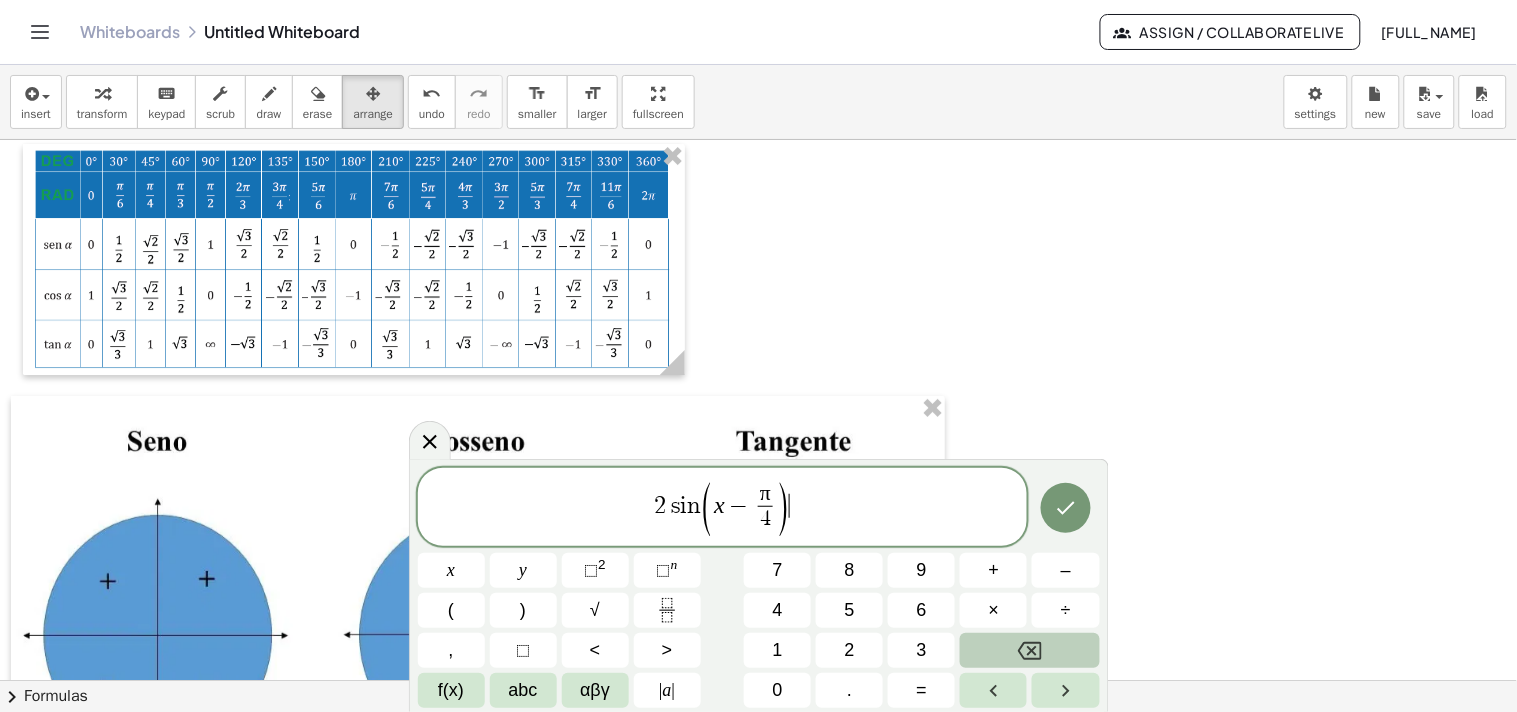 click on "2 s i n ( x − π 4 ​ ) ​" at bounding box center (723, 508) 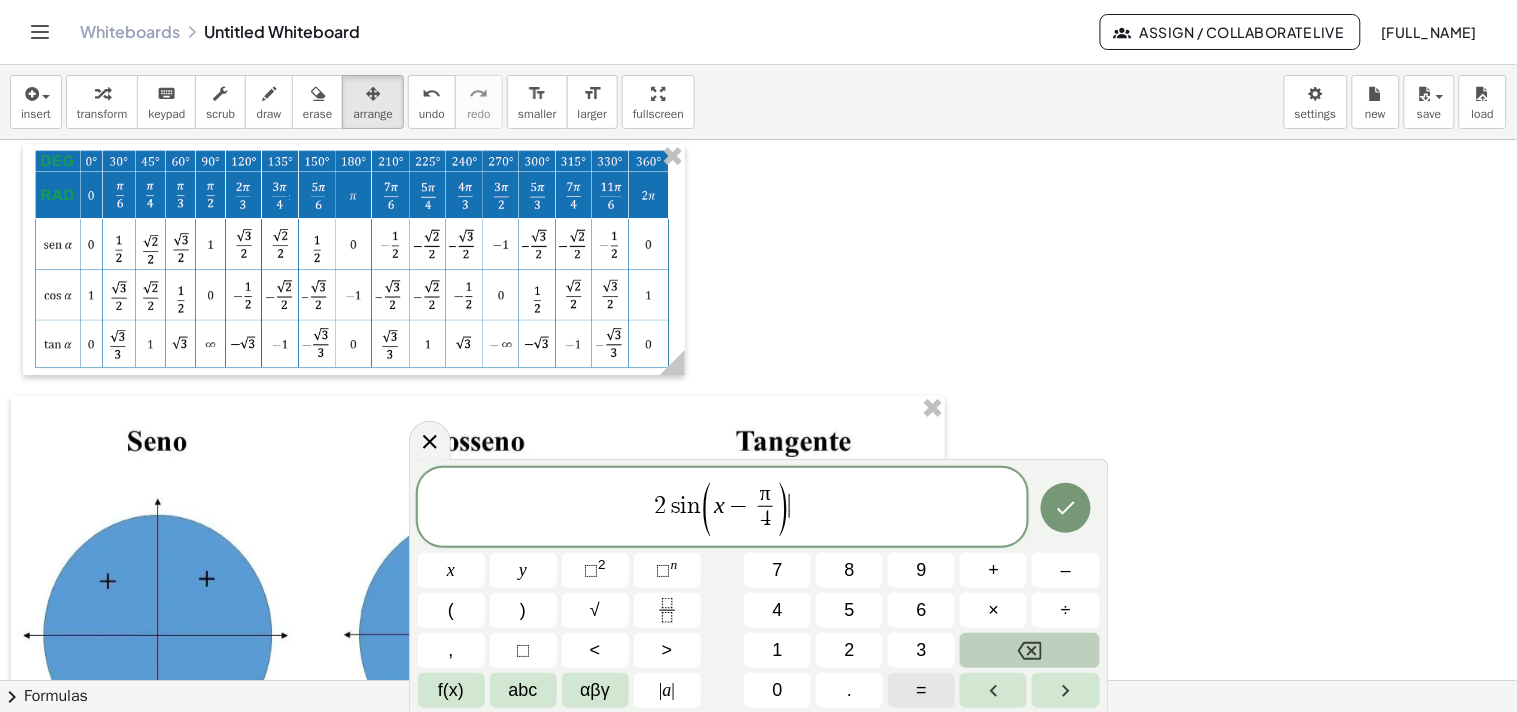 click on "=" at bounding box center (921, 690) 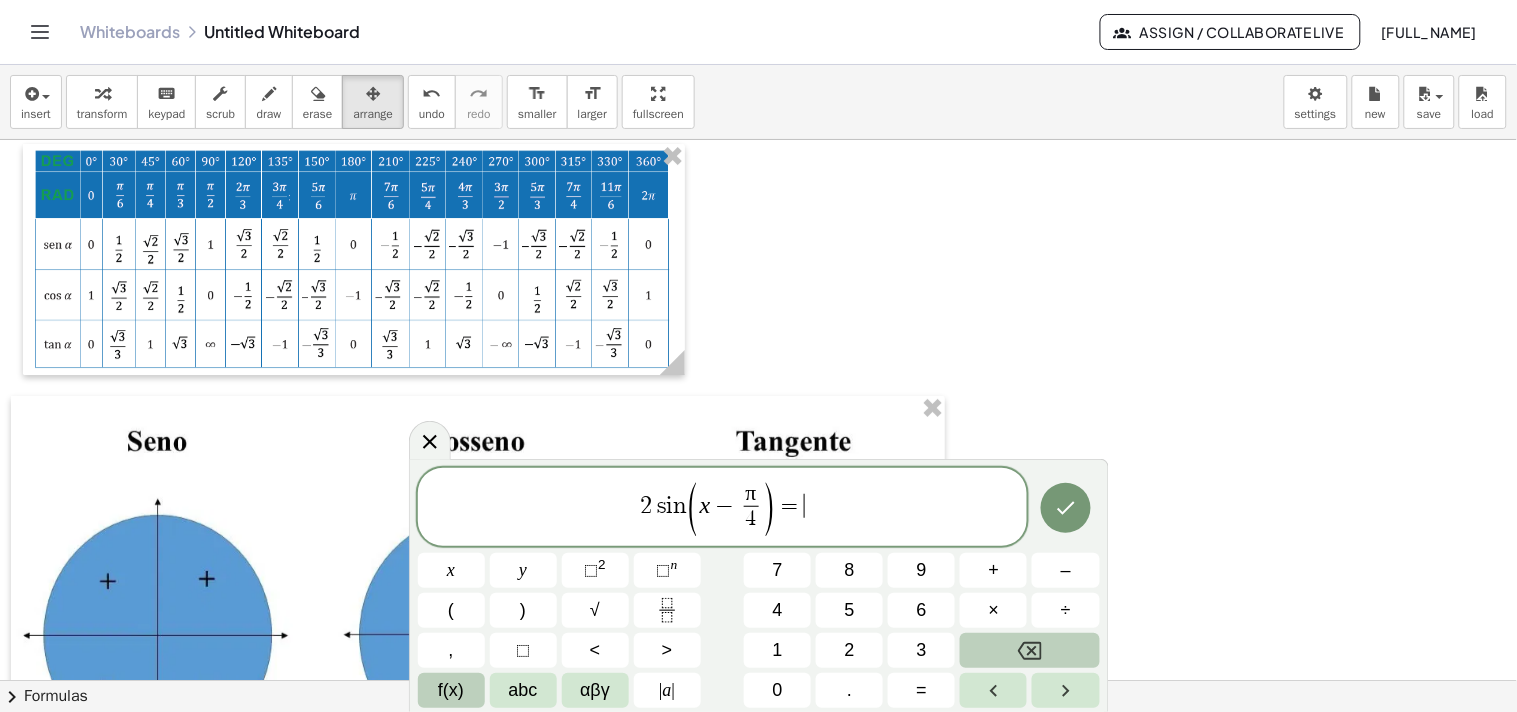 click on "f(x)" at bounding box center (451, 690) 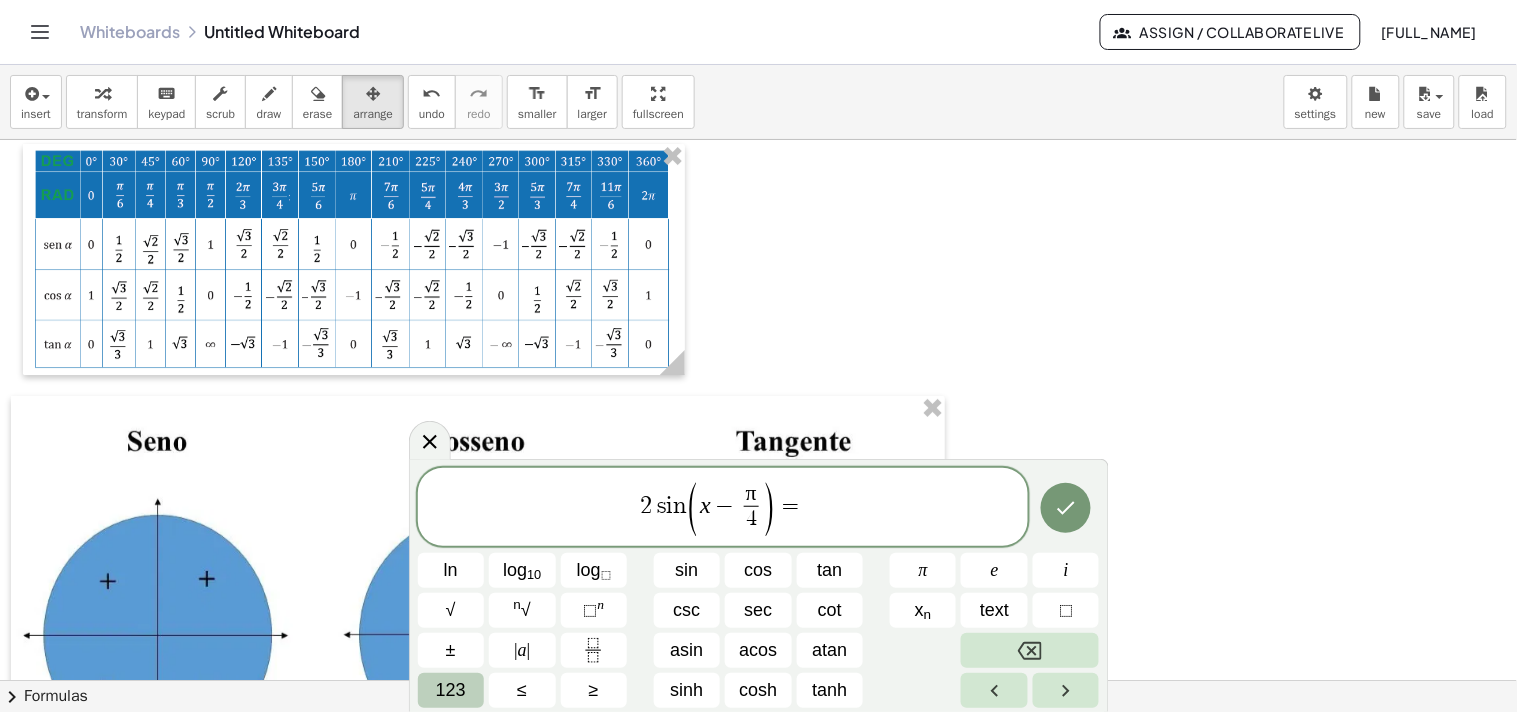 click on "123" at bounding box center [451, 690] 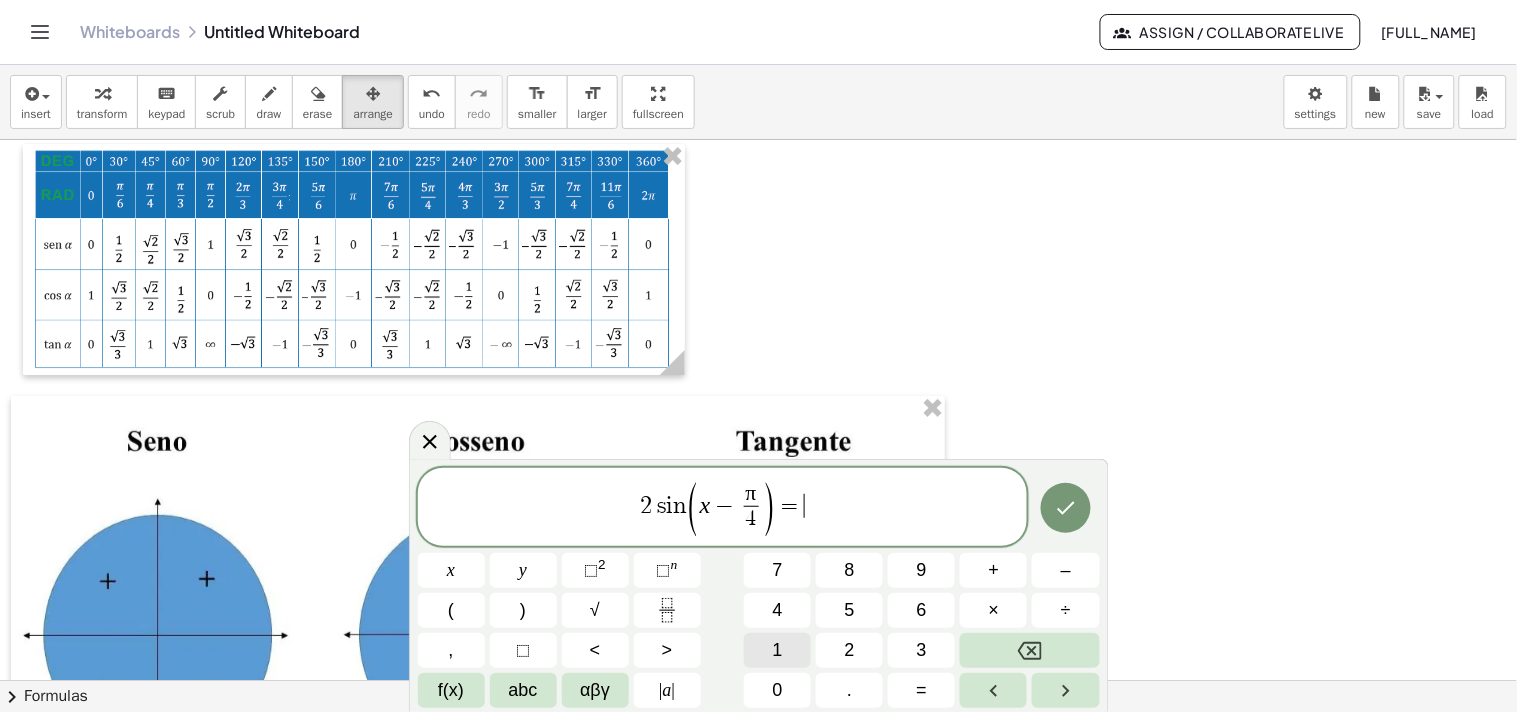 click on "1" at bounding box center [778, 650] 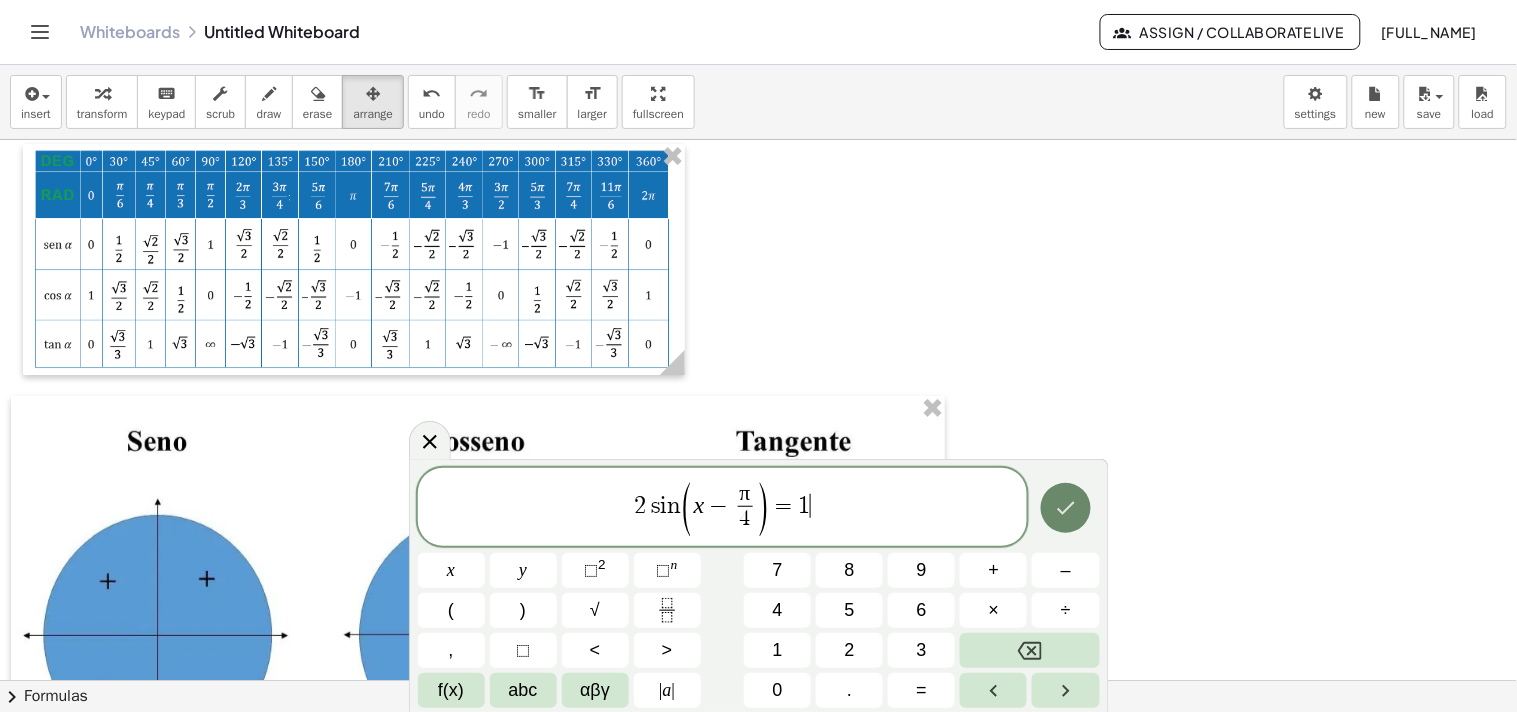click 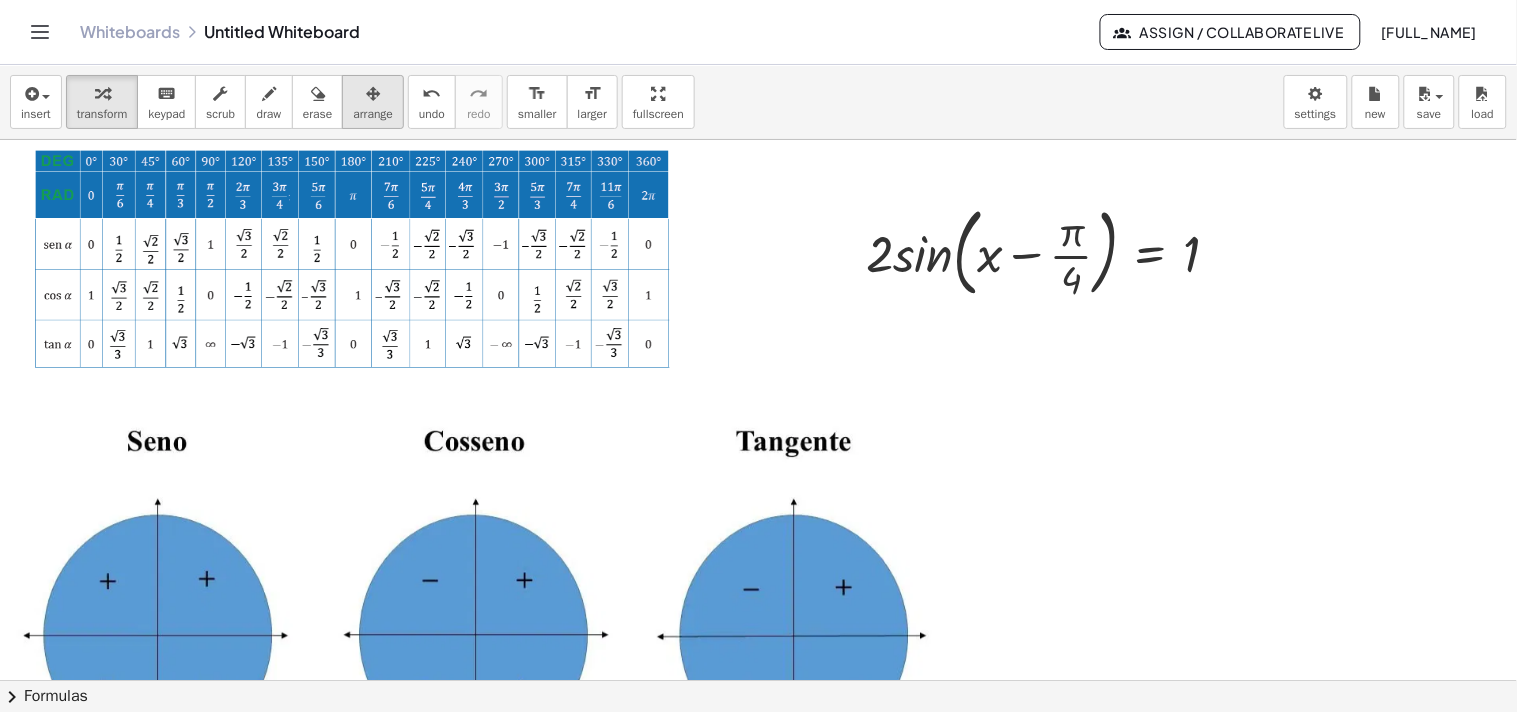 click at bounding box center (373, 94) 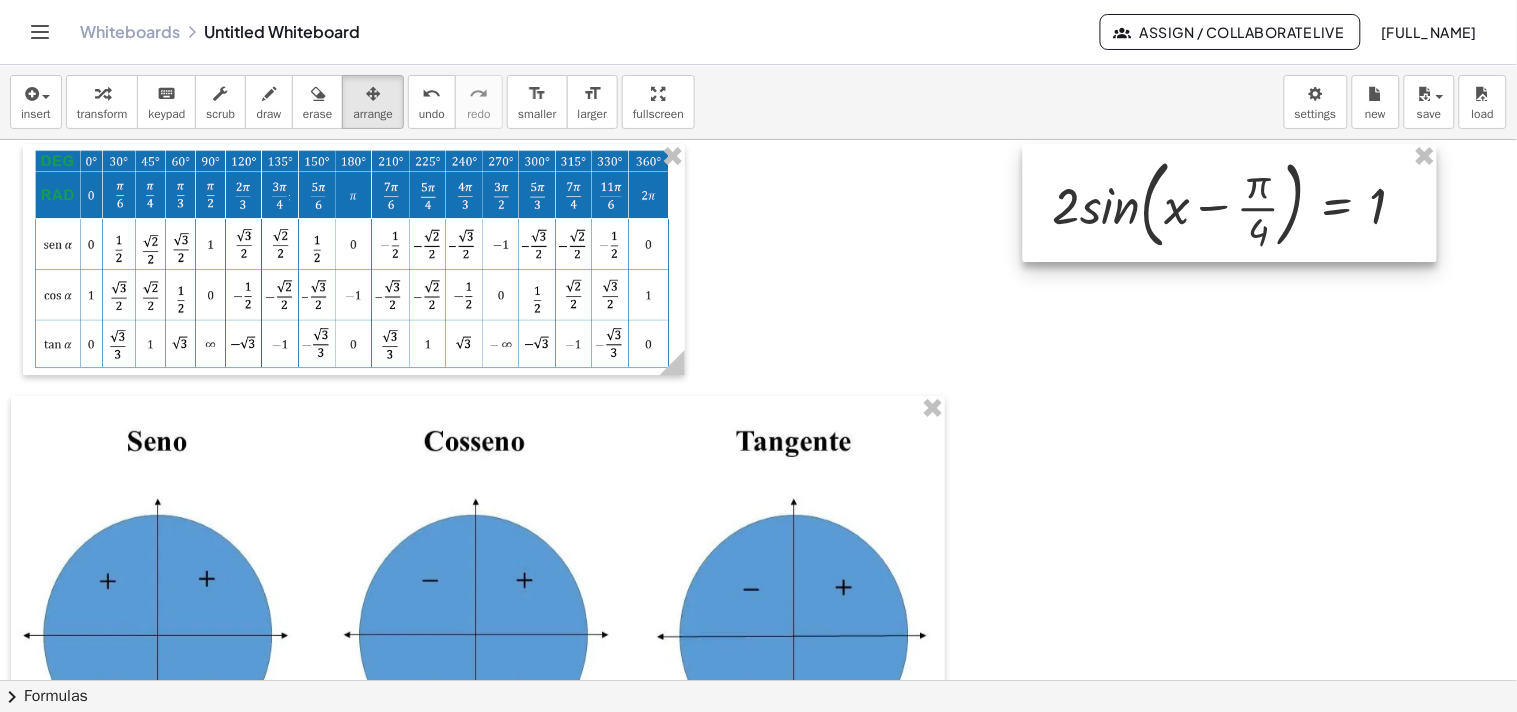drag, startPoint x: 950, startPoint y: 294, endPoint x: 1137, endPoint y: 246, distance: 193.06216 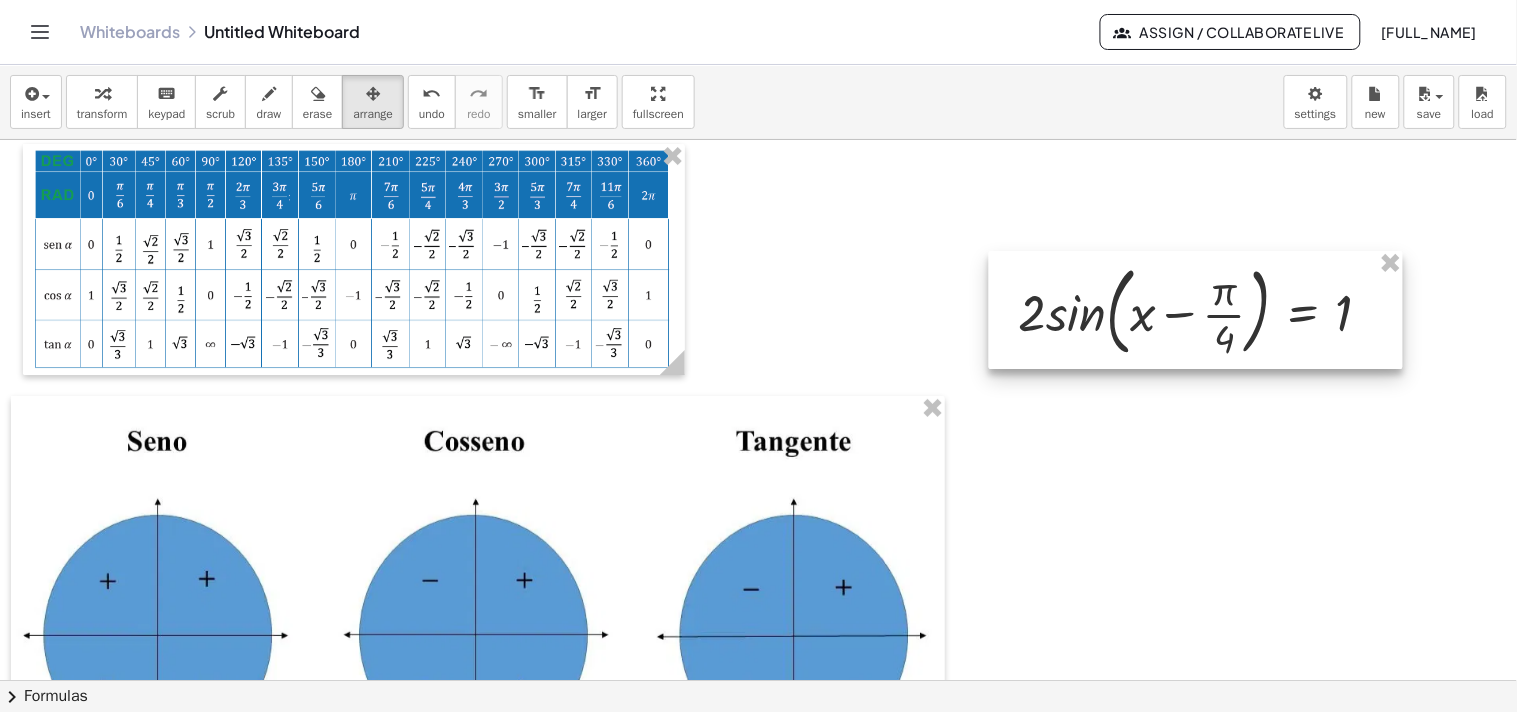 drag, startPoint x: 1182, startPoint y: 241, endPoint x: 1148, endPoint y: 348, distance: 112.27199 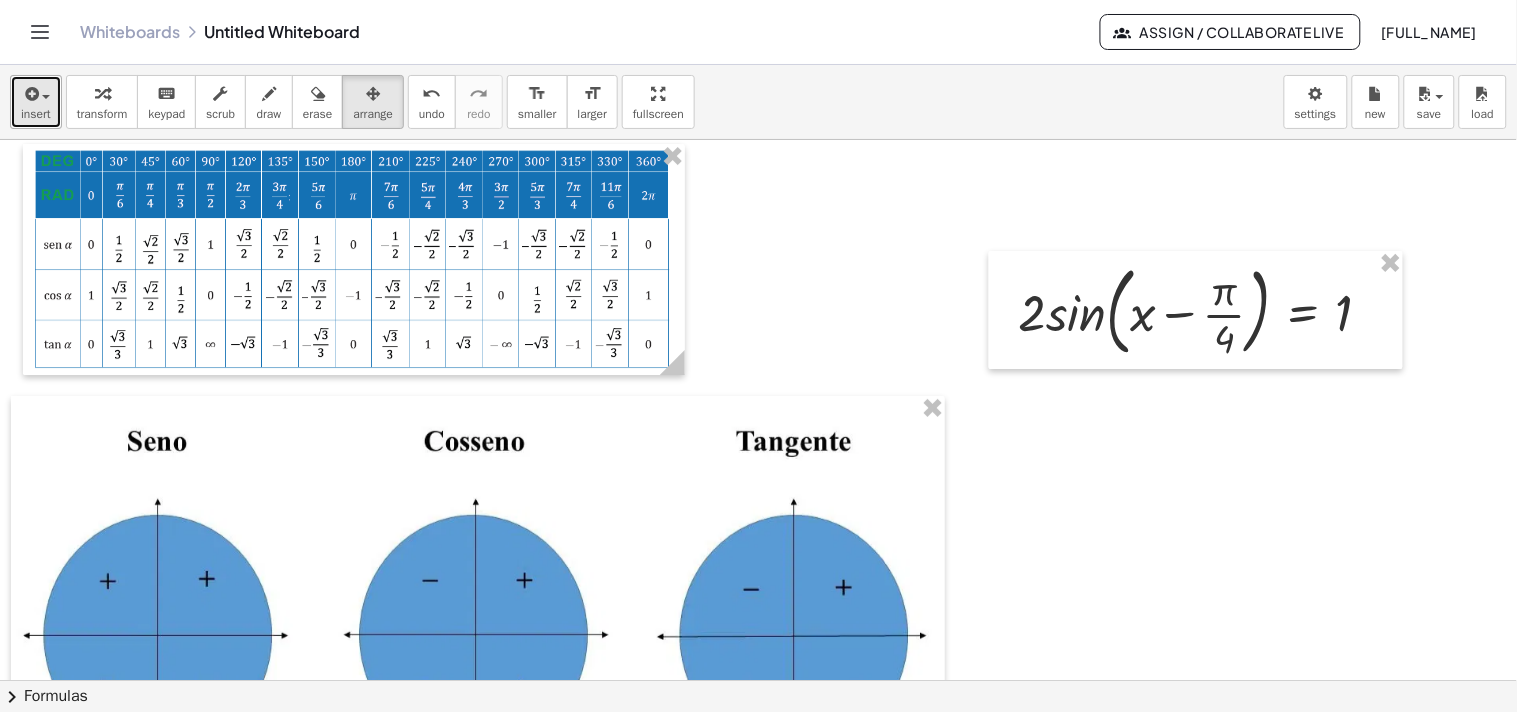 click at bounding box center (30, 94) 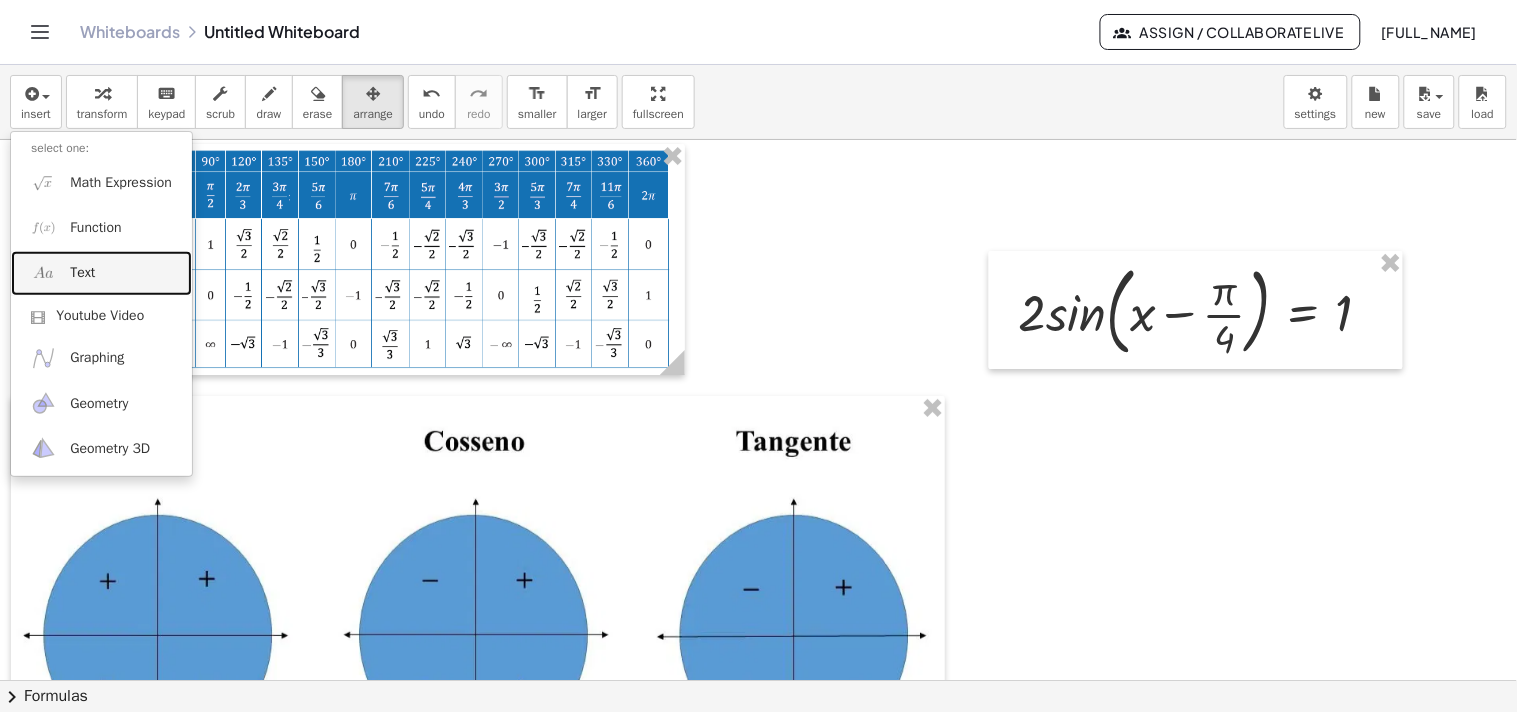 click on "Text" at bounding box center [101, 273] 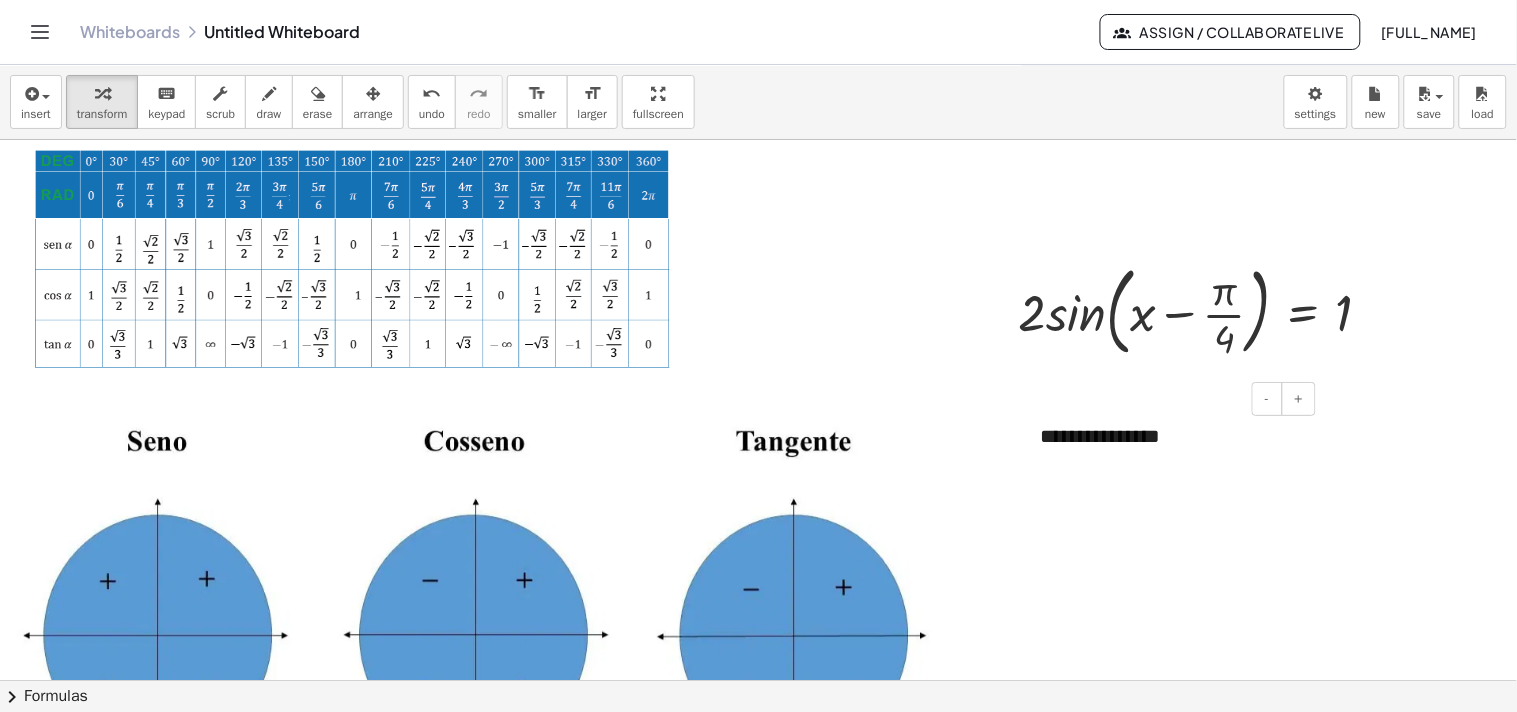 type 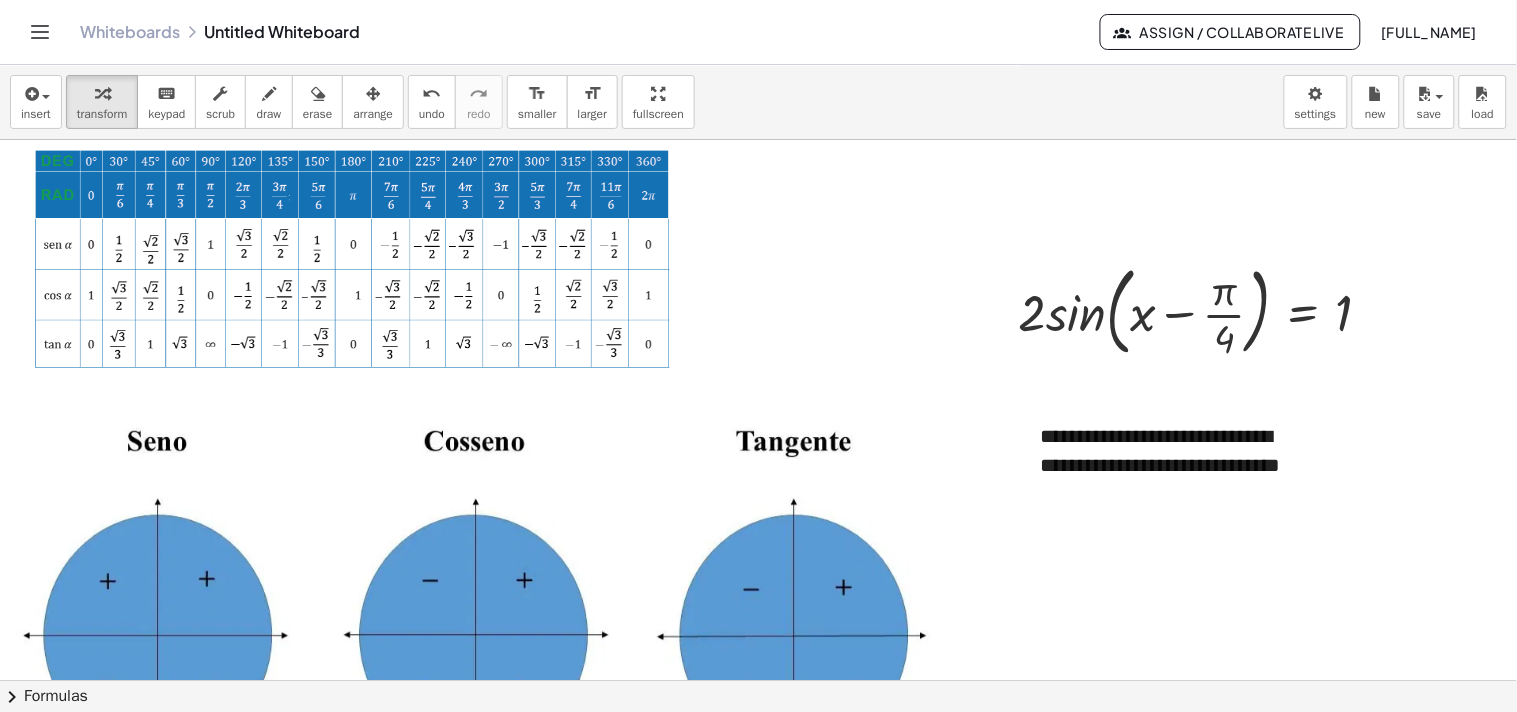 click at bounding box center [812, 680] 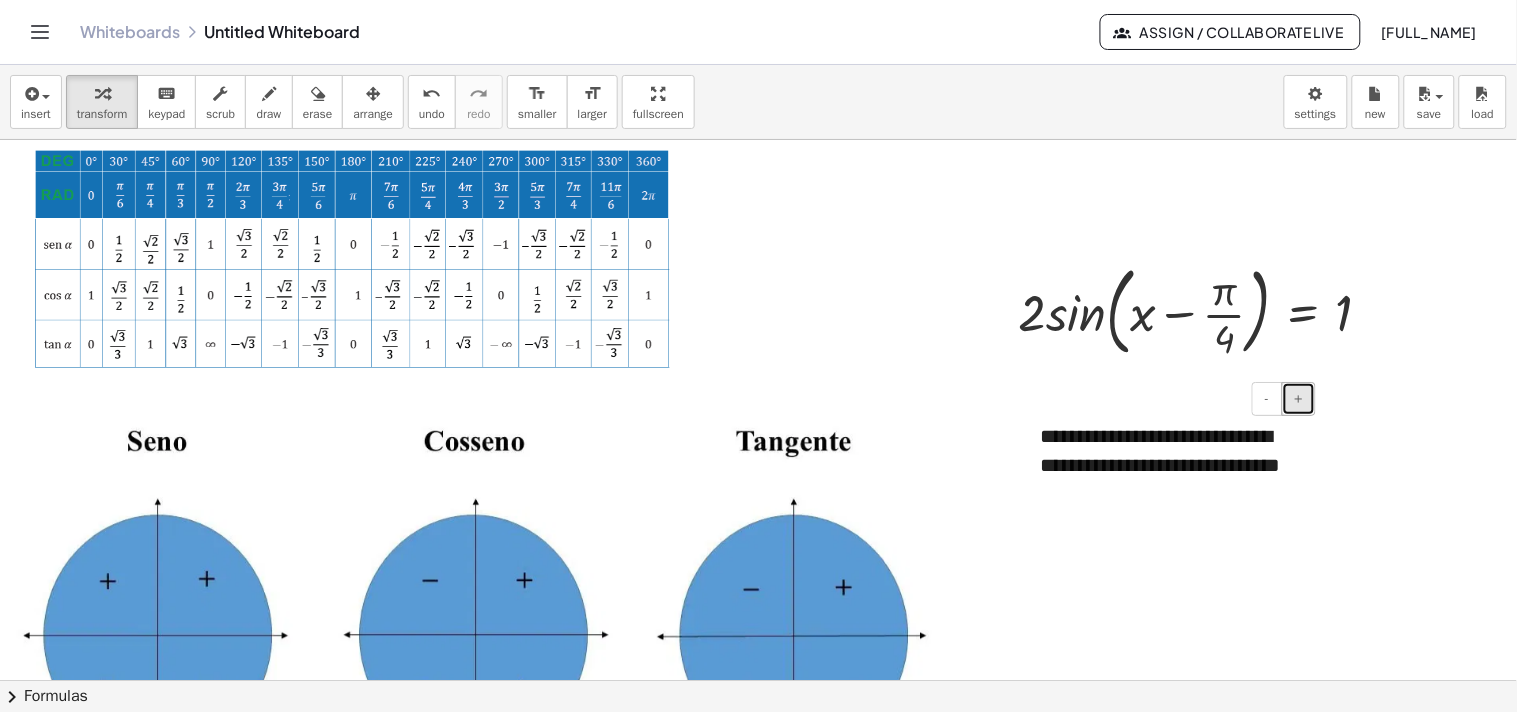click on "+" at bounding box center (1299, 398) 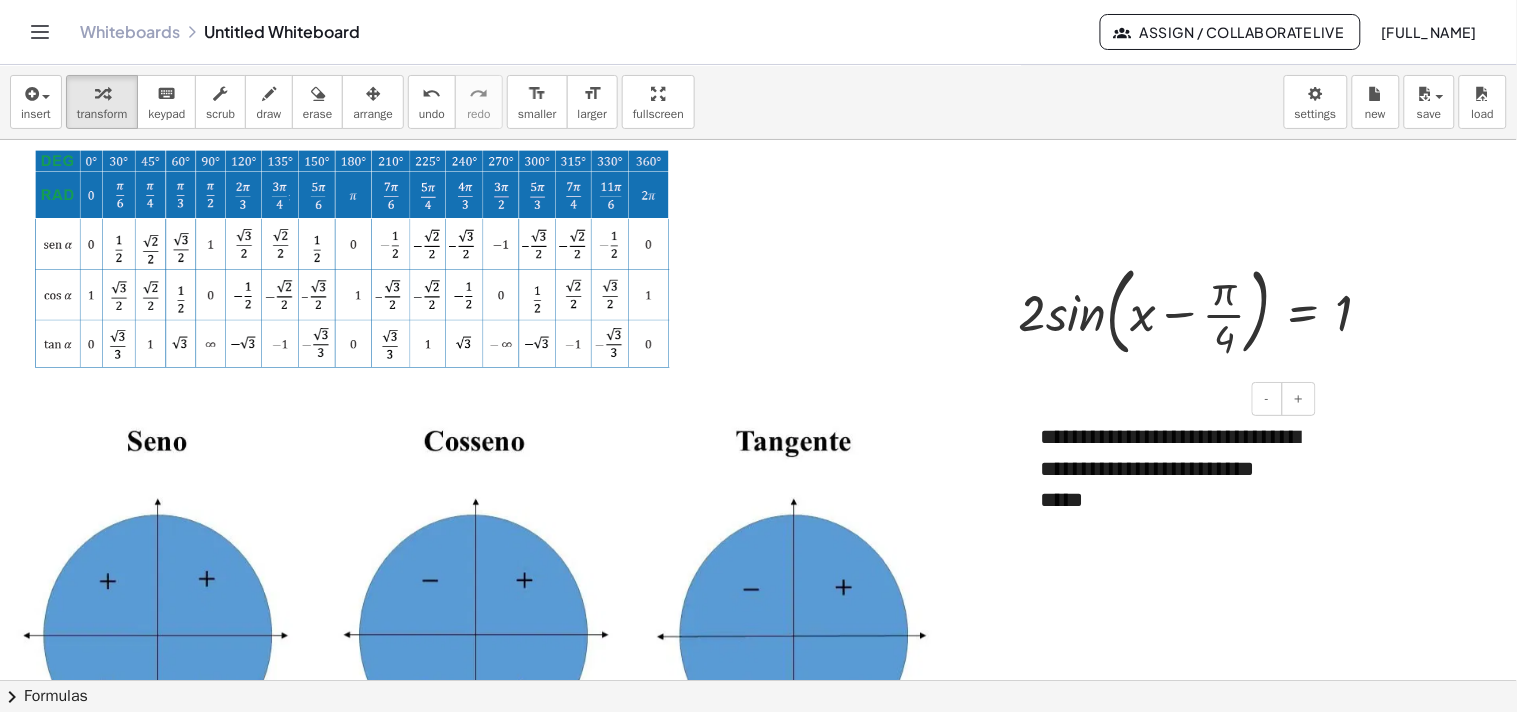 click on "**********" at bounding box center (1171, 469) 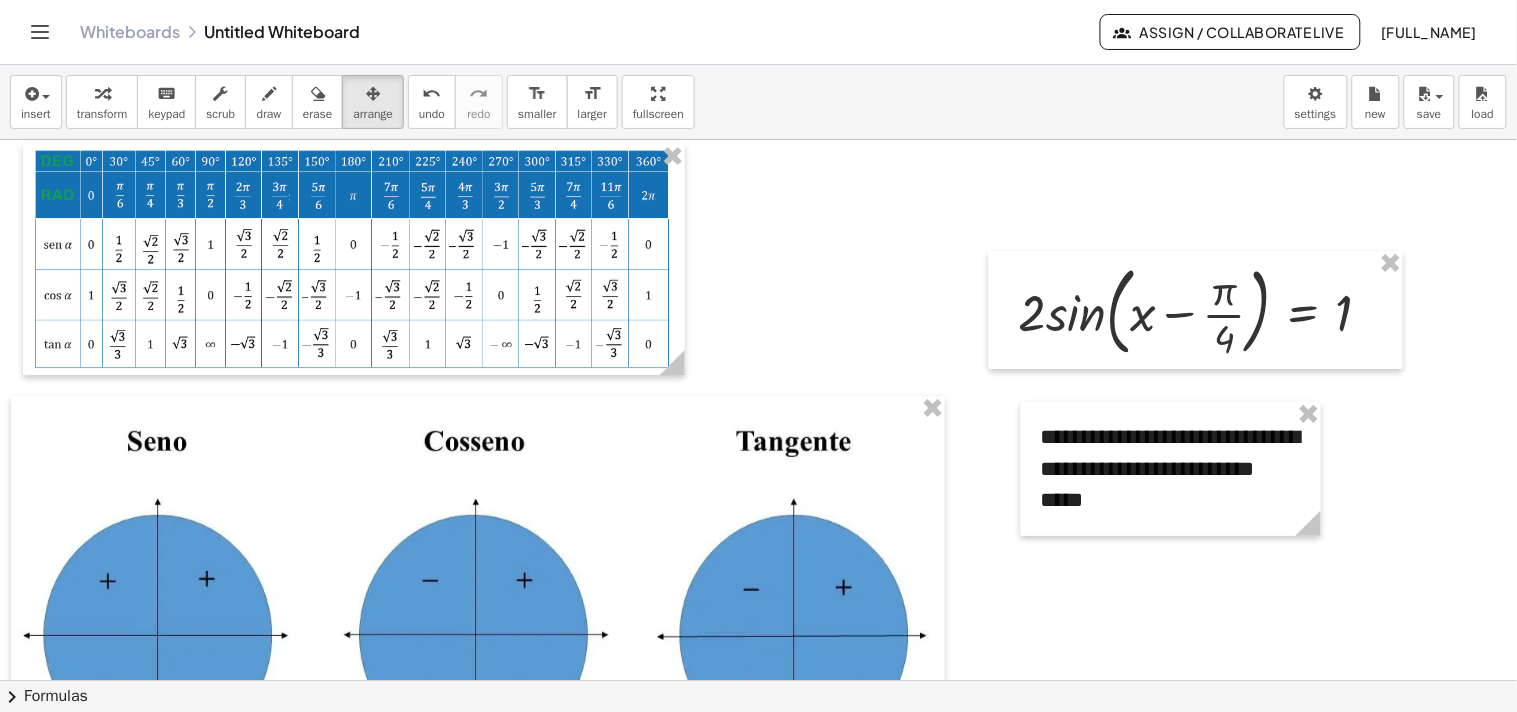 drag, startPoint x: 390, startPoint y: 102, endPoint x: 546, endPoint y: 170, distance: 170.17638 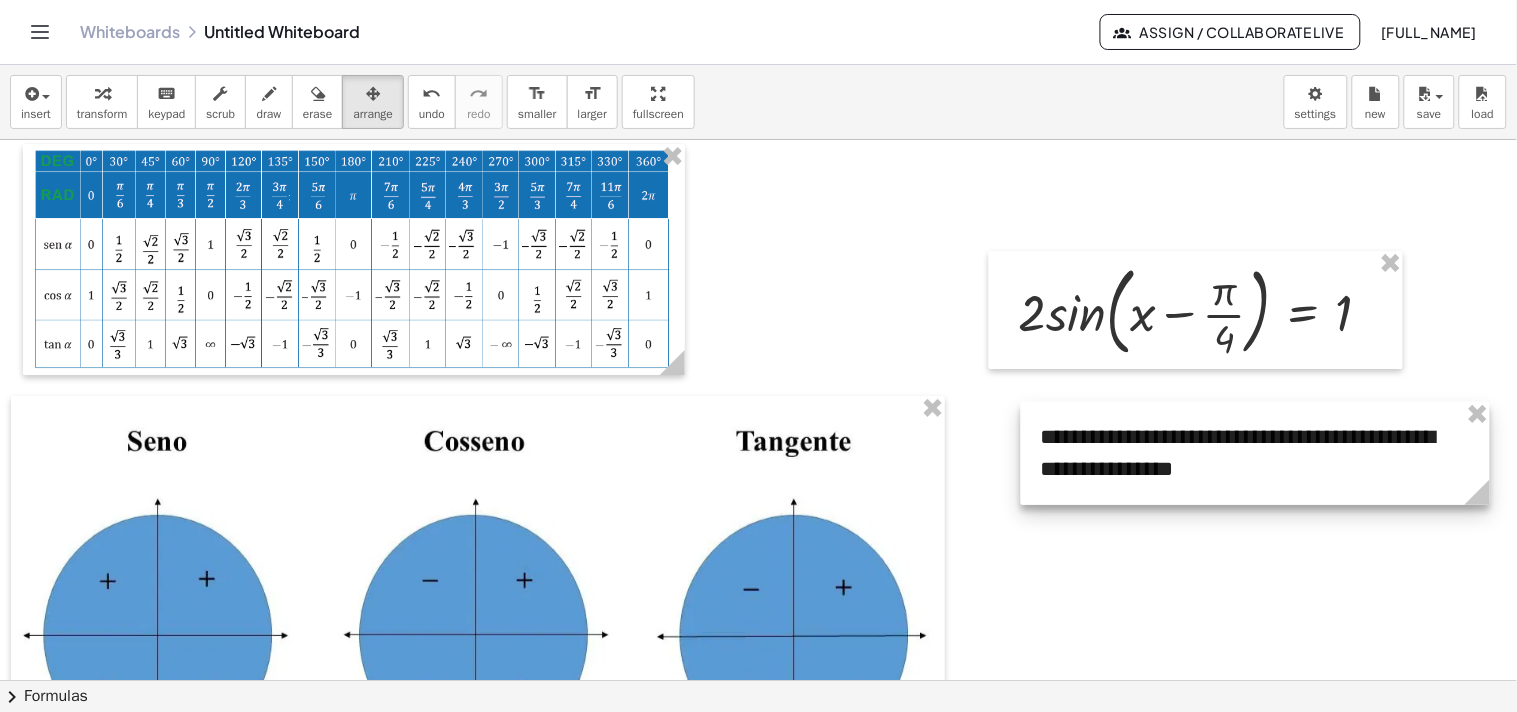 drag, startPoint x: 1314, startPoint y: 527, endPoint x: 1483, endPoint y: 497, distance: 171.64207 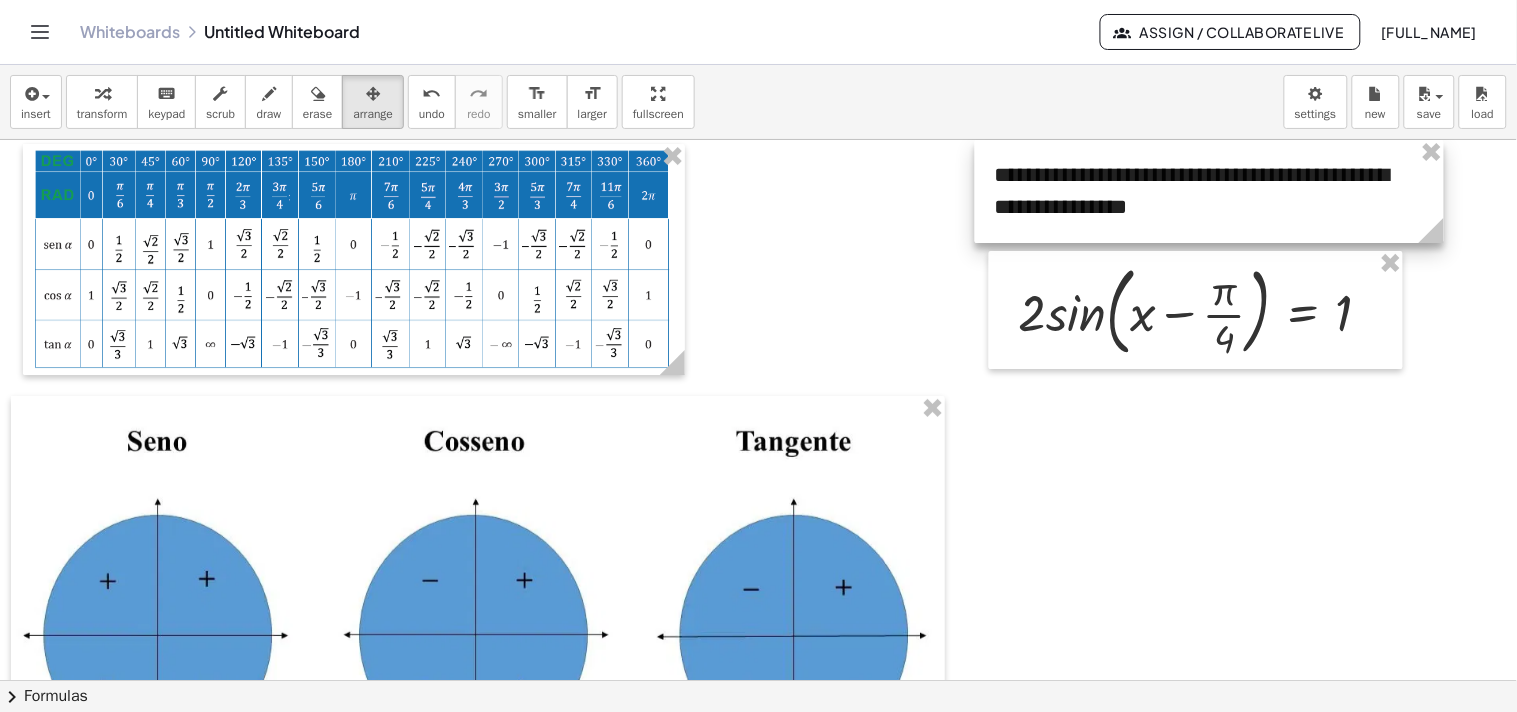 drag, startPoint x: 1362, startPoint y: 482, endPoint x: 1316, endPoint y: 182, distance: 303.50616 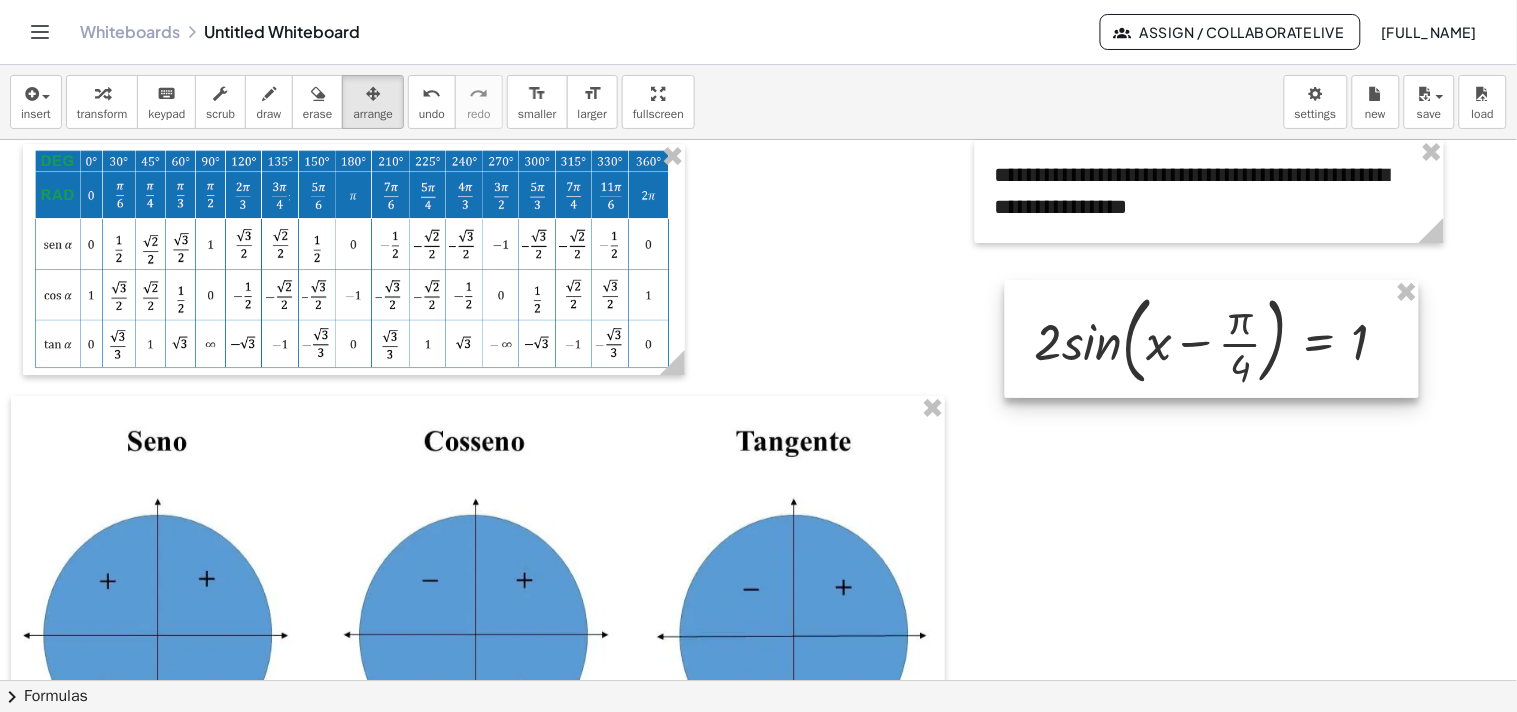 drag, startPoint x: 1240, startPoint y: 333, endPoint x: 1256, endPoint y: 362, distance: 33.12099 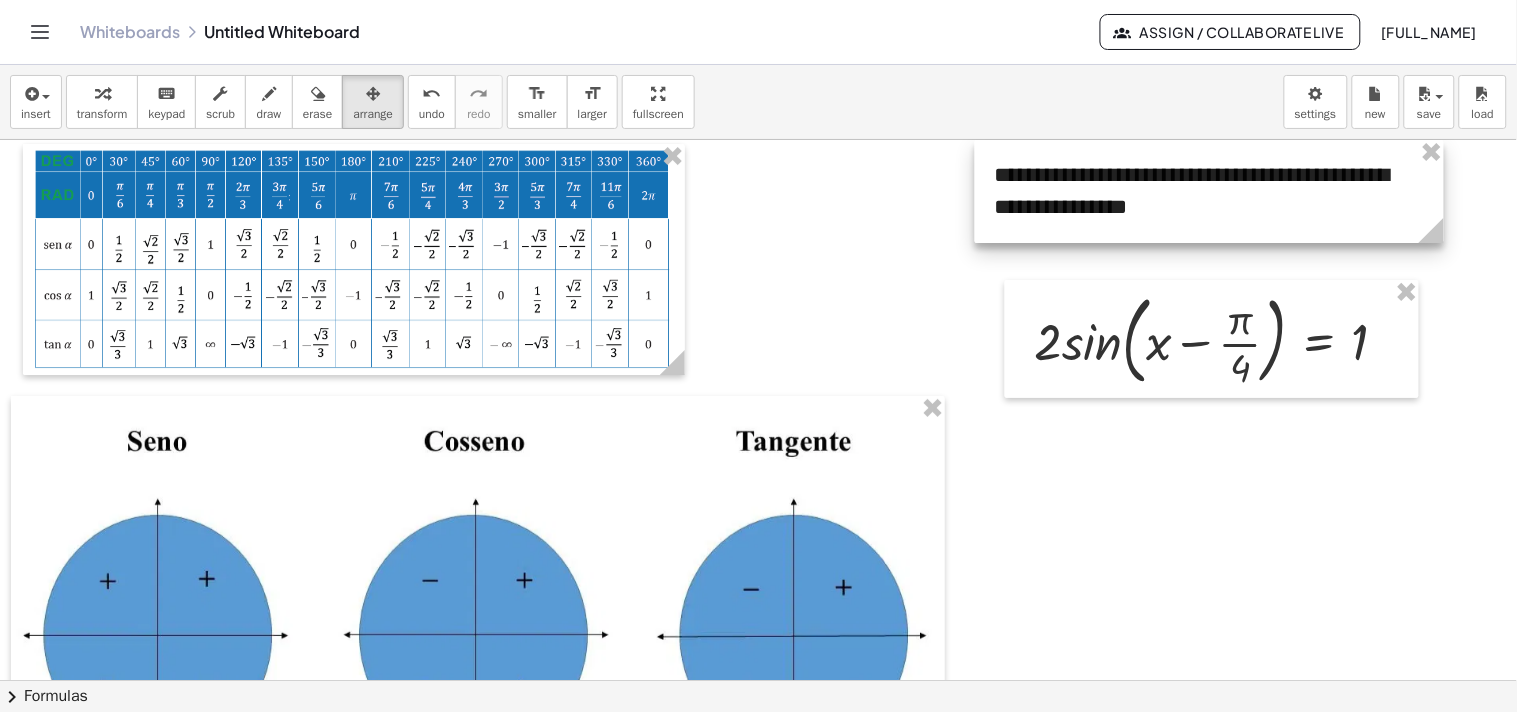 drag, startPoint x: 1244, startPoint y: 178, endPoint x: 1310, endPoint y: 324, distance: 160.22484 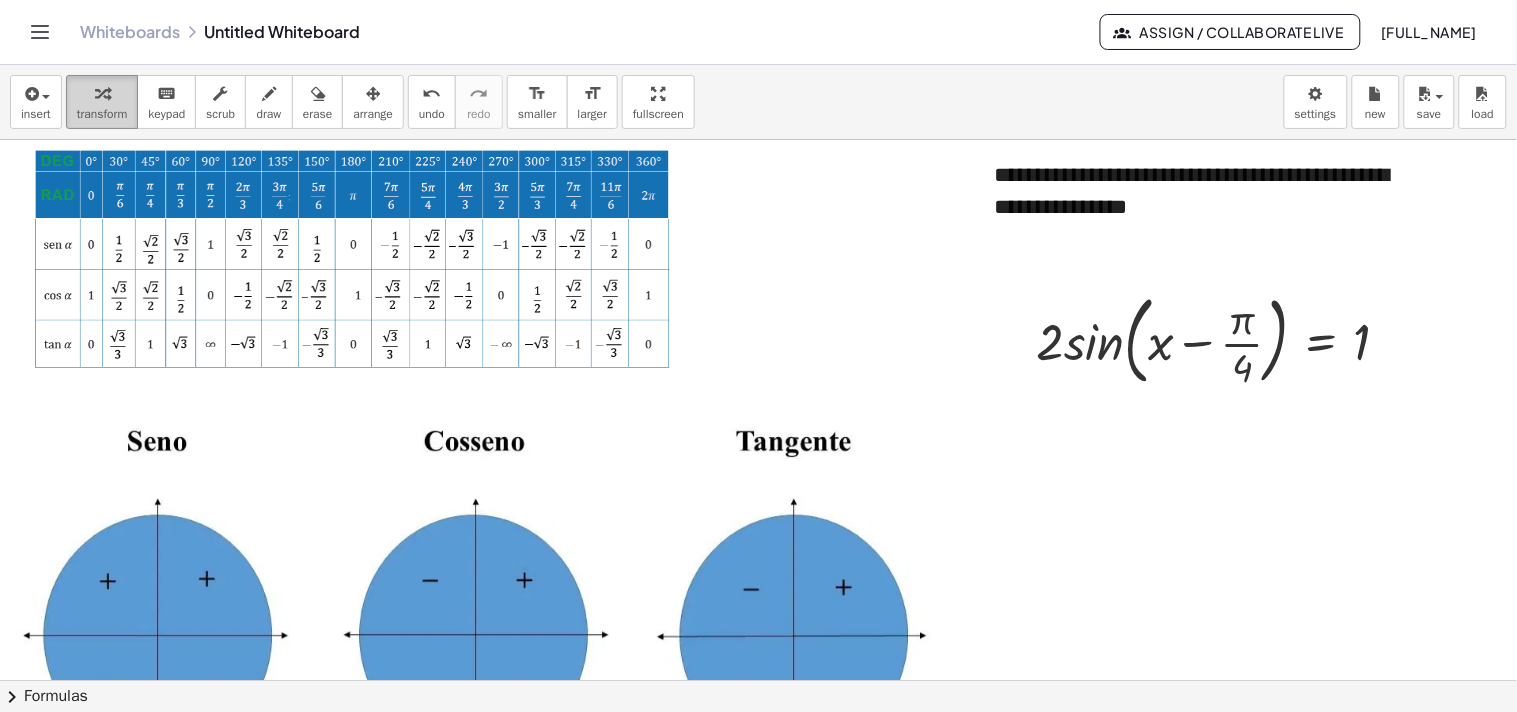 click at bounding box center [102, 93] 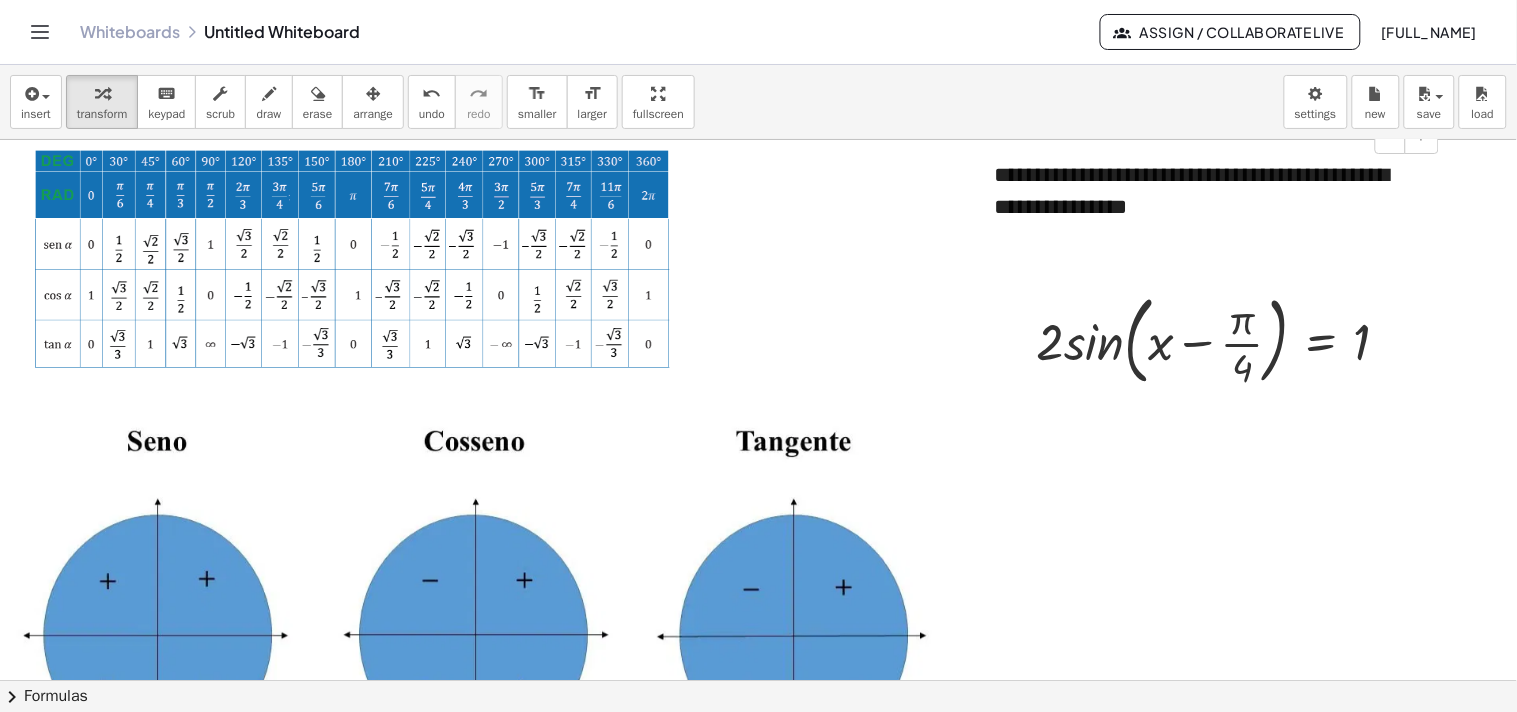 click on "**********" at bounding box center (1209, 191) 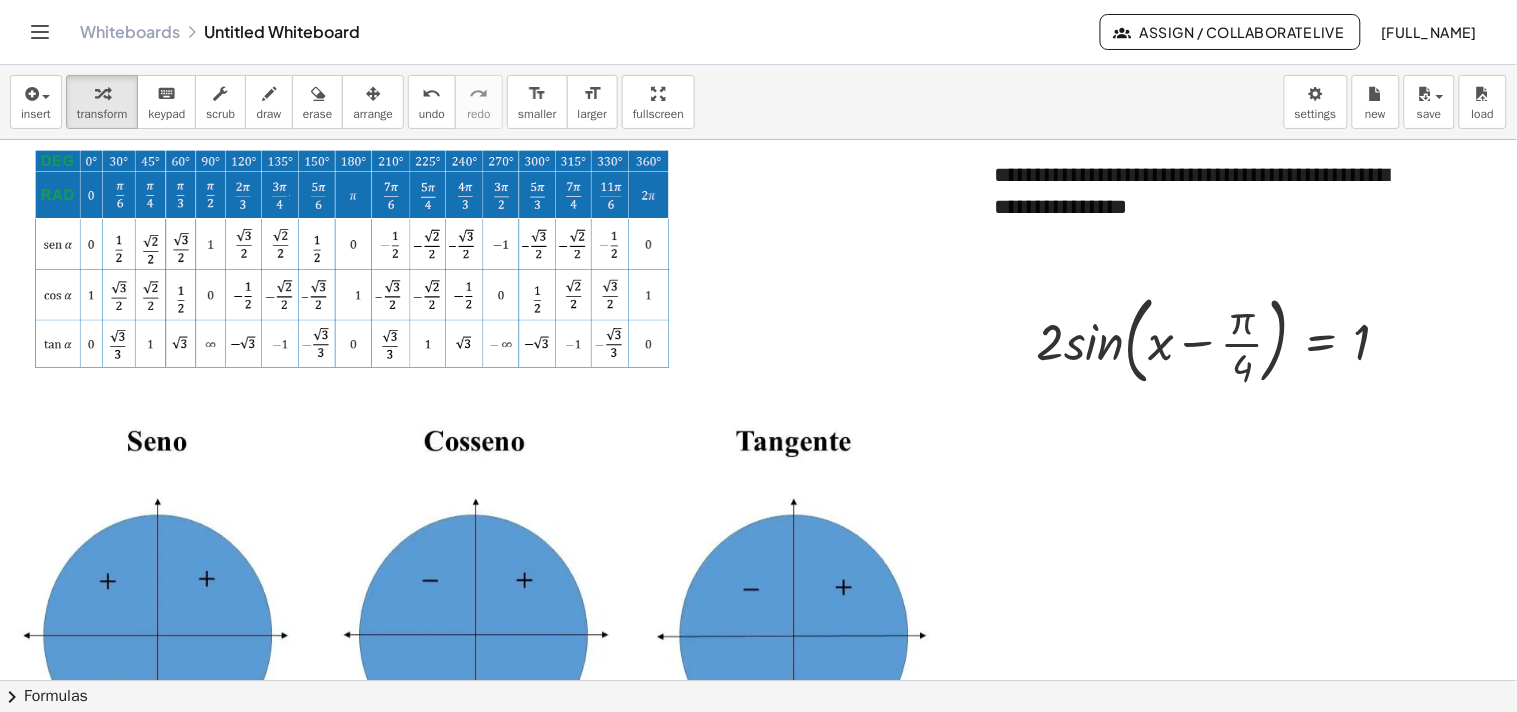 click at bounding box center [812, 680] 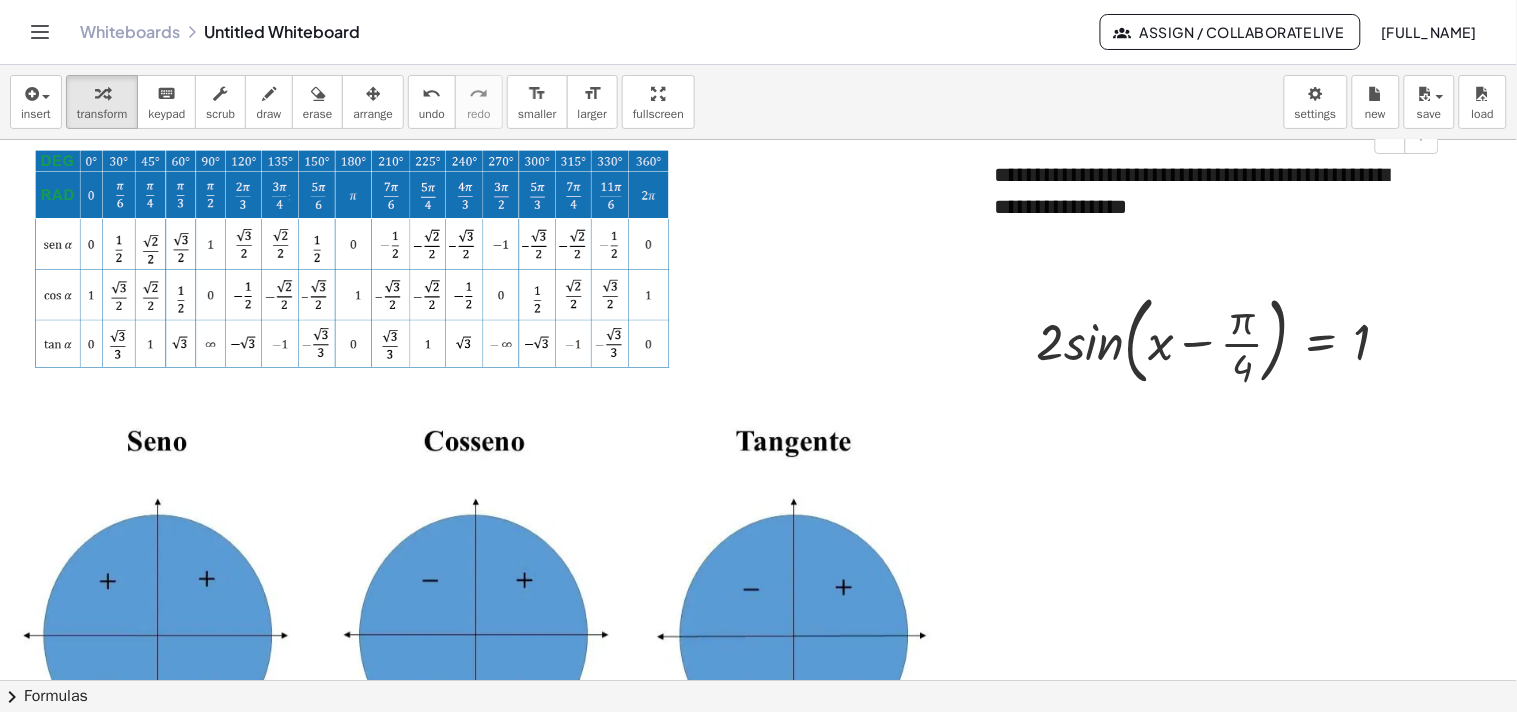 click on "**********" at bounding box center [1209, 191] 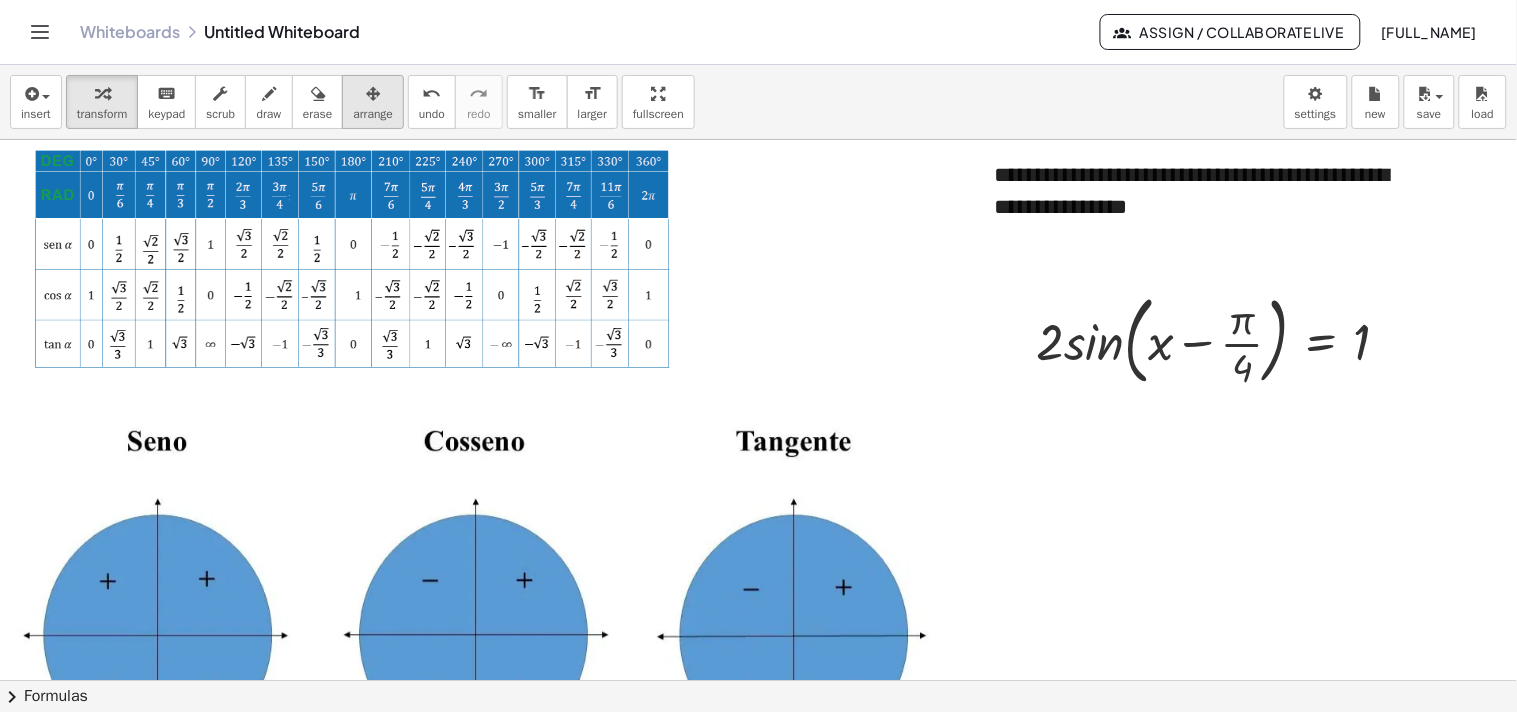 click on "arrange" at bounding box center (373, 114) 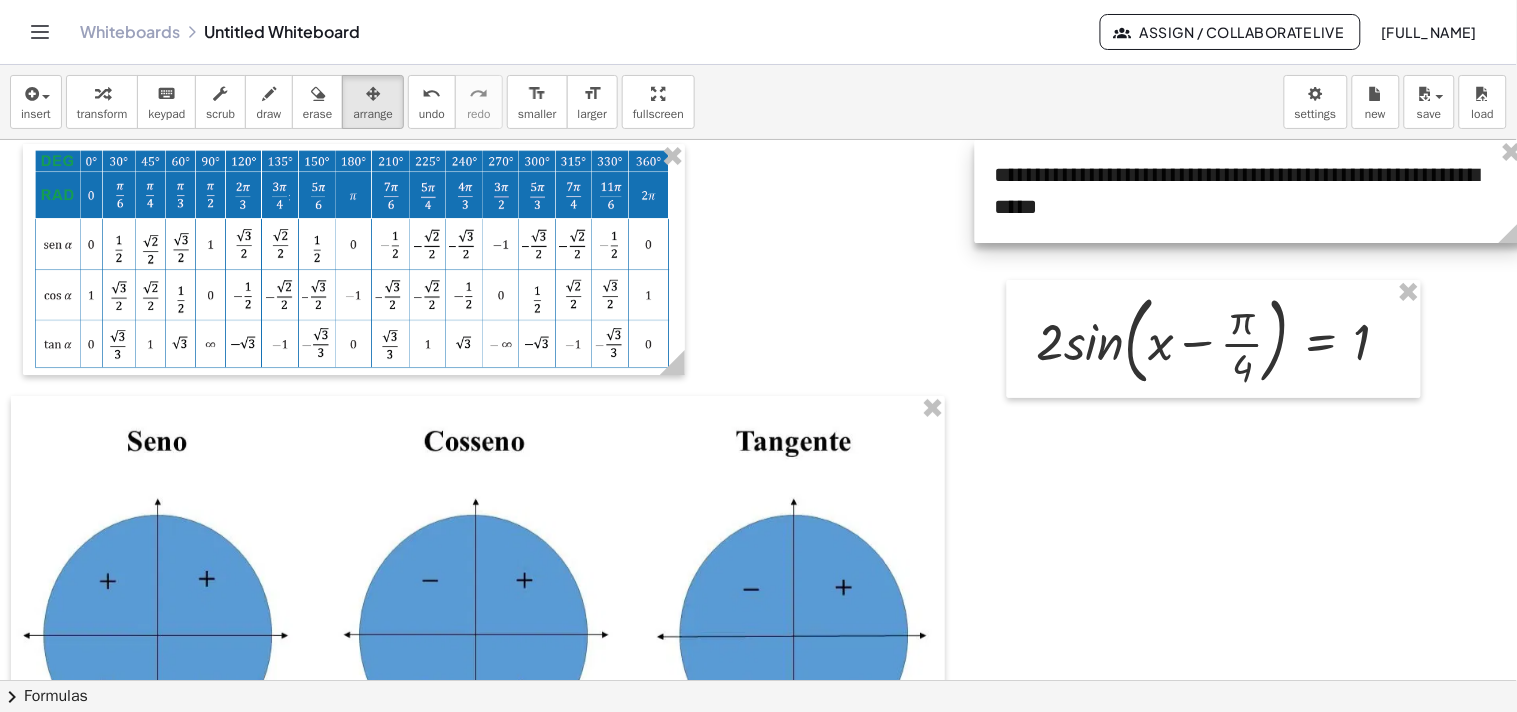 drag, startPoint x: 1433, startPoint y: 238, endPoint x: 1513, endPoint y: 232, distance: 80.224686 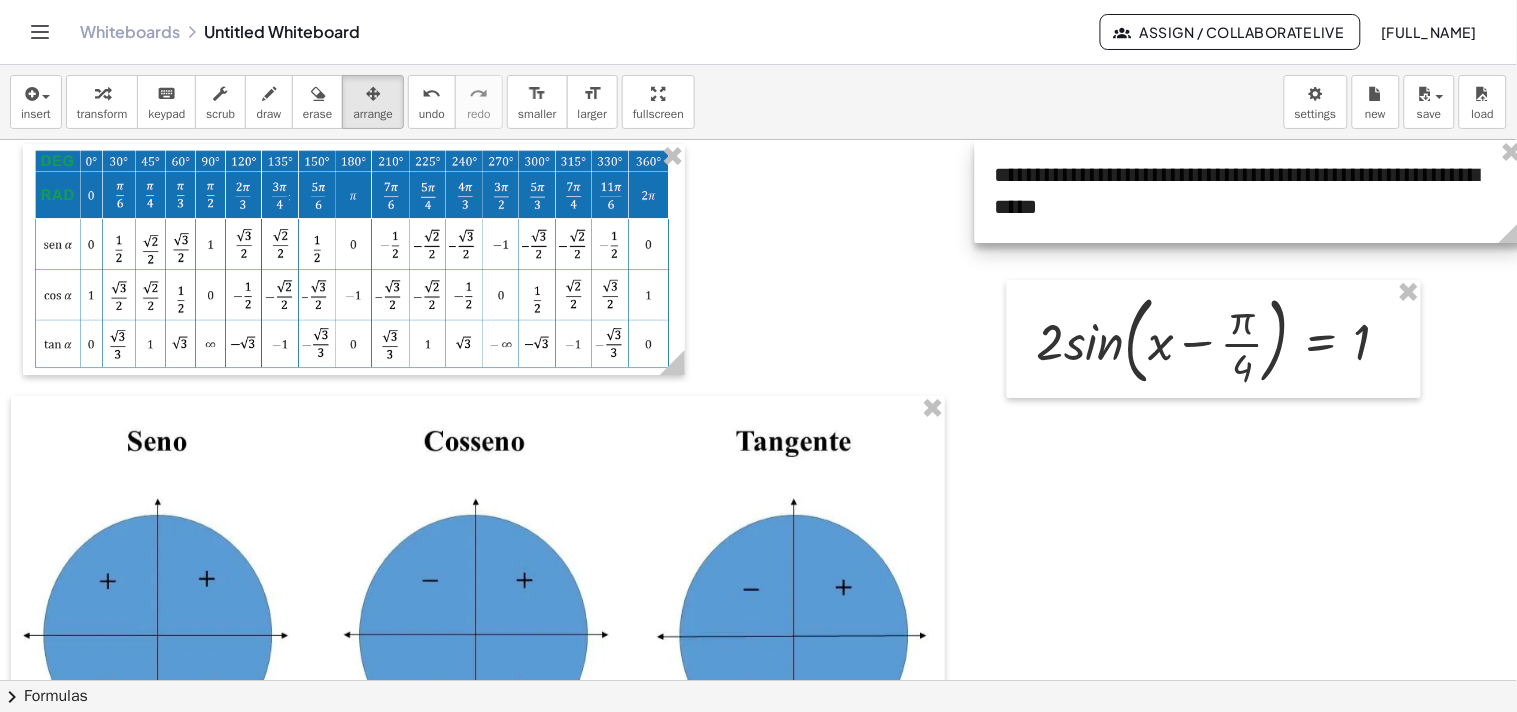 click on "**********" at bounding box center [758, 410] 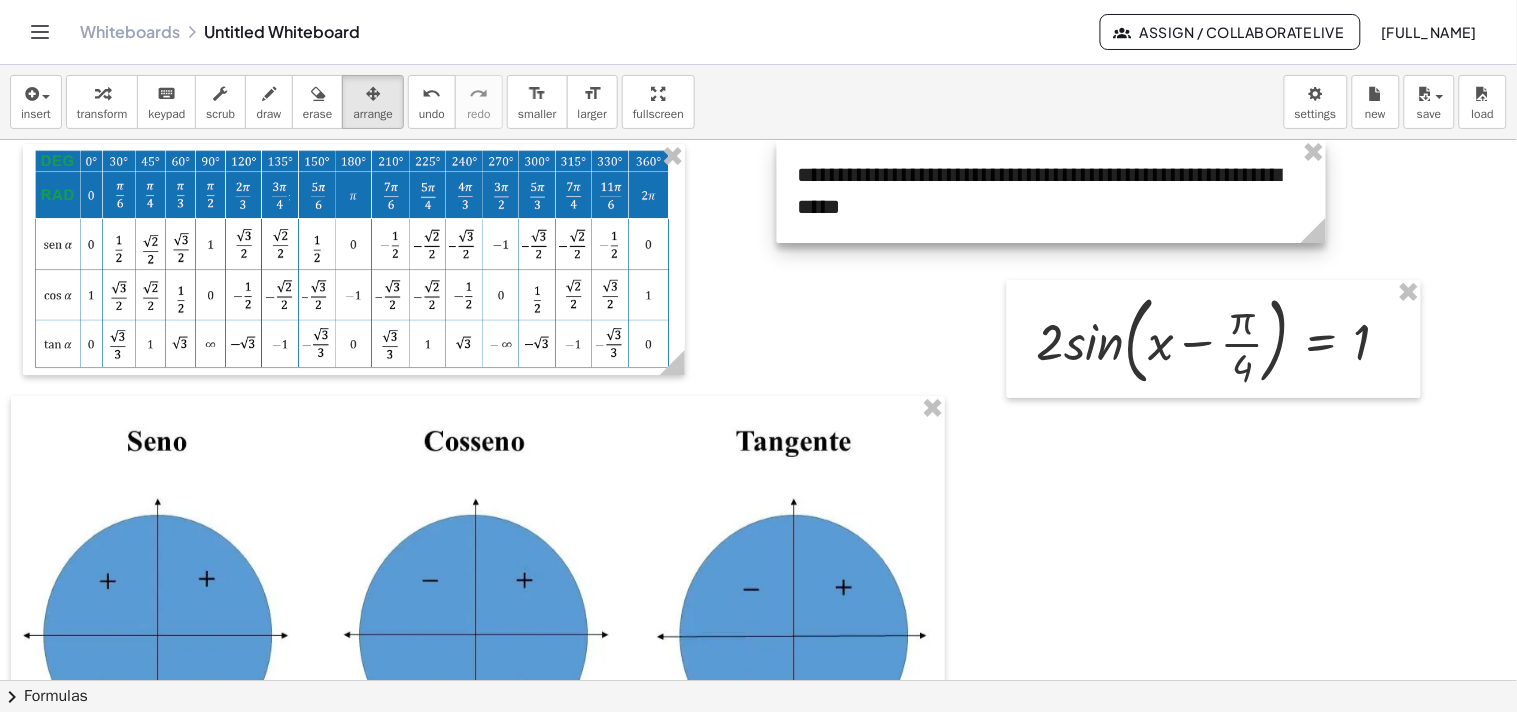 drag, startPoint x: 1431, startPoint y: 222, endPoint x: 1235, endPoint y: 220, distance: 196.01021 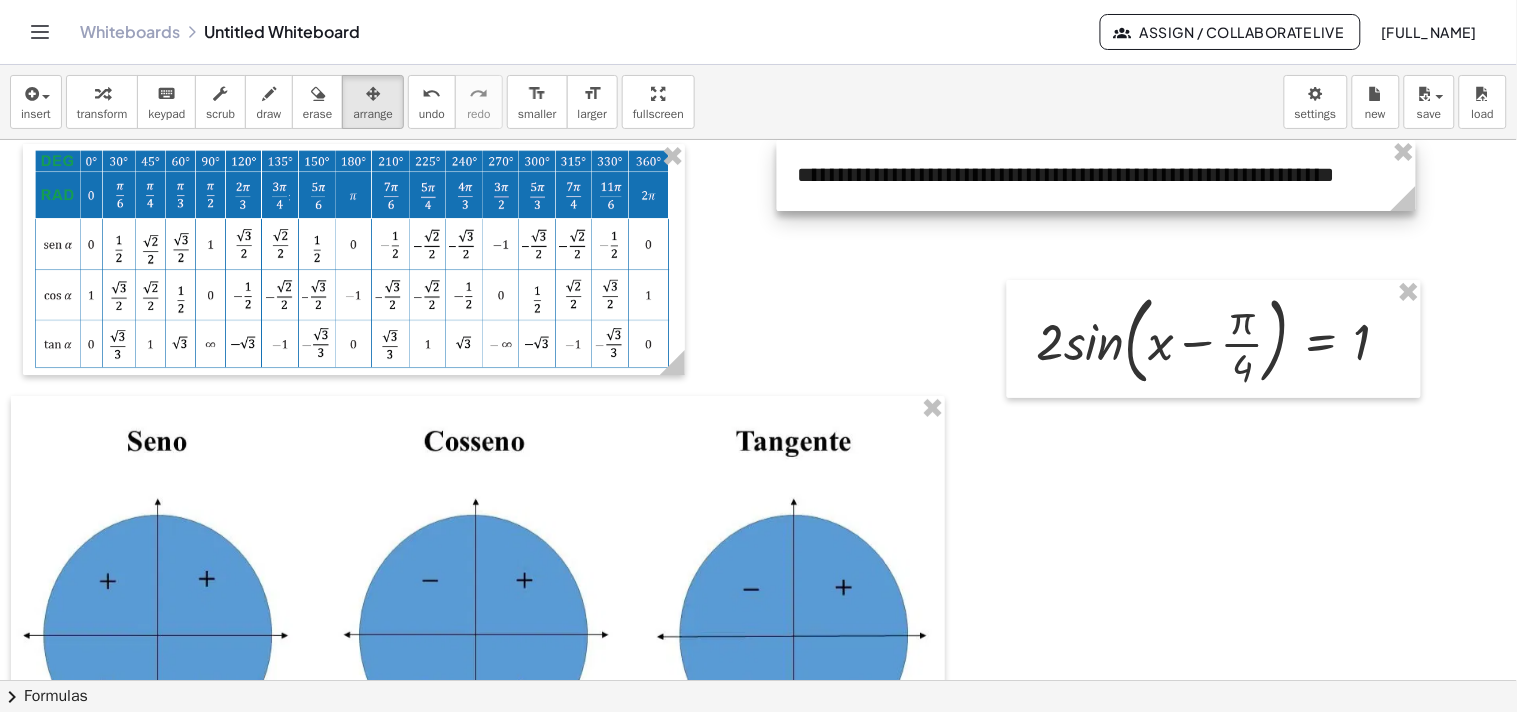 drag, startPoint x: 1318, startPoint y: 228, endPoint x: 1408, endPoint y: 223, distance: 90.13878 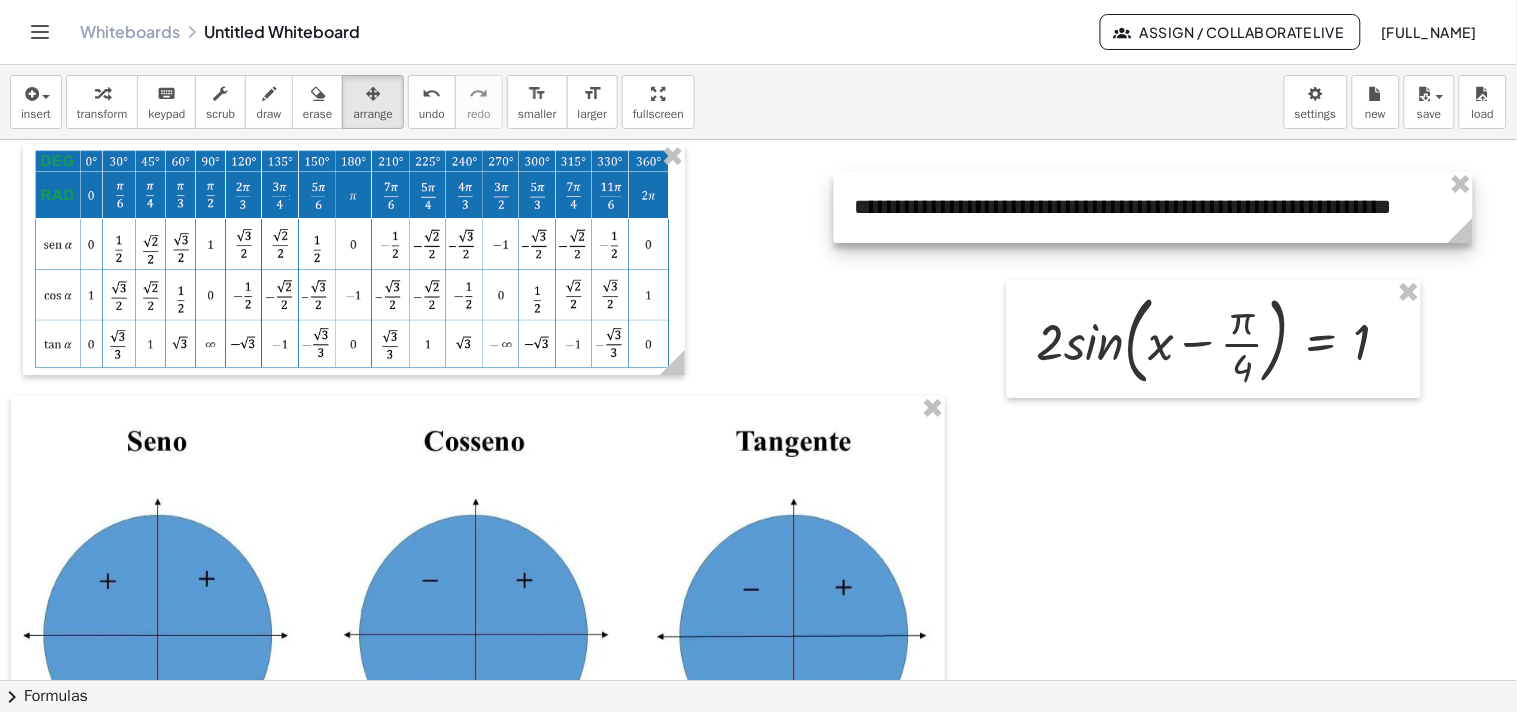 drag, startPoint x: 1287, startPoint y: 200, endPoint x: 1344, endPoint y: 232, distance: 65.36819 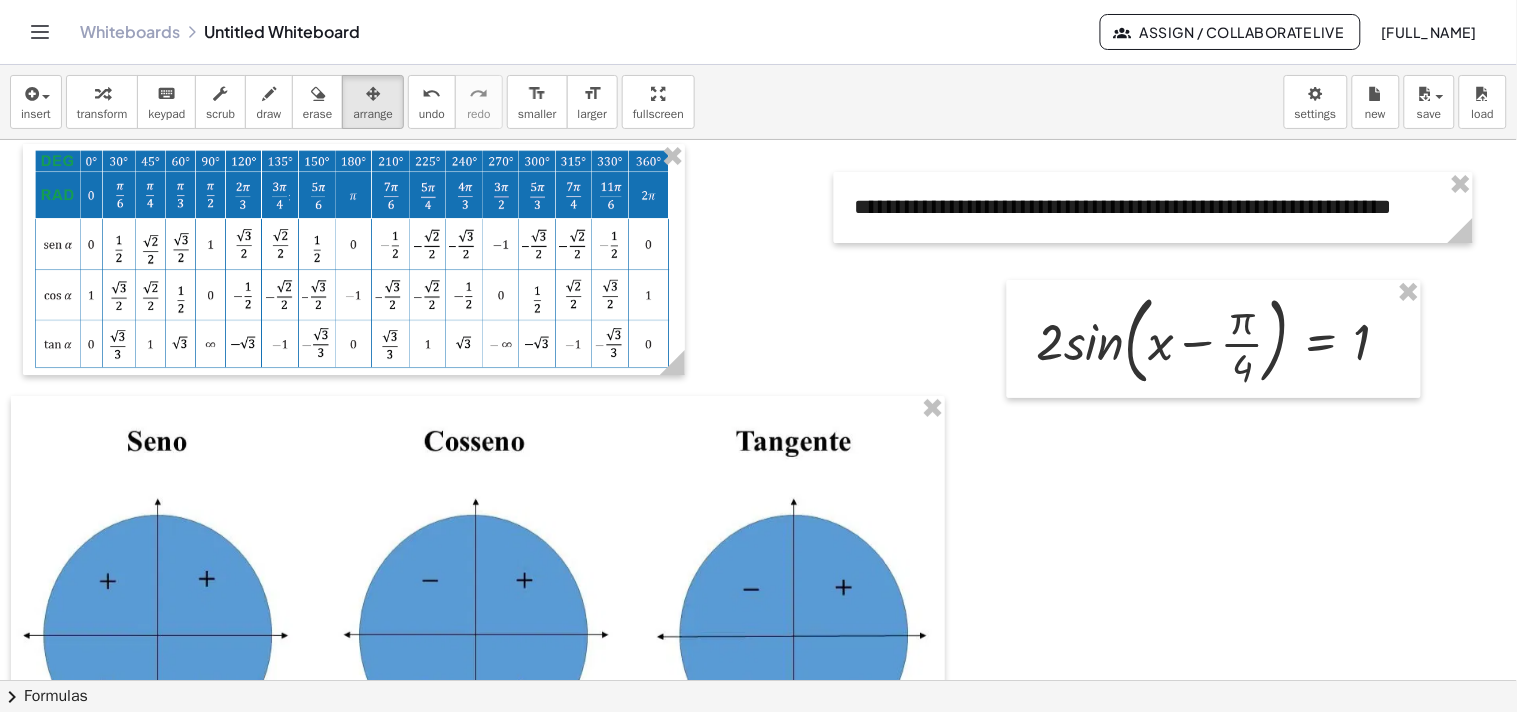 drag, startPoint x: 1333, startPoint y: 442, endPoint x: 1297, endPoint y: 450, distance: 36.878178 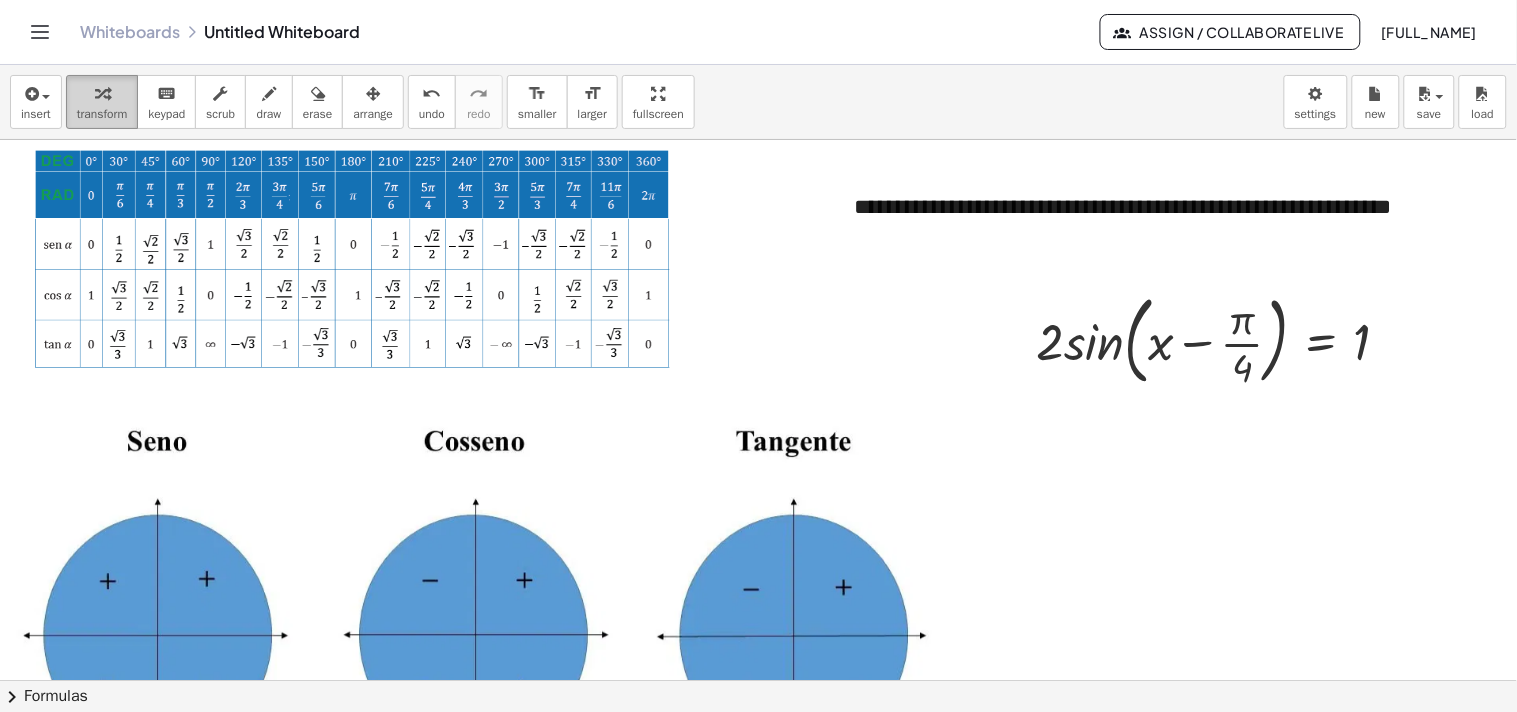 click on "transform" at bounding box center (102, 114) 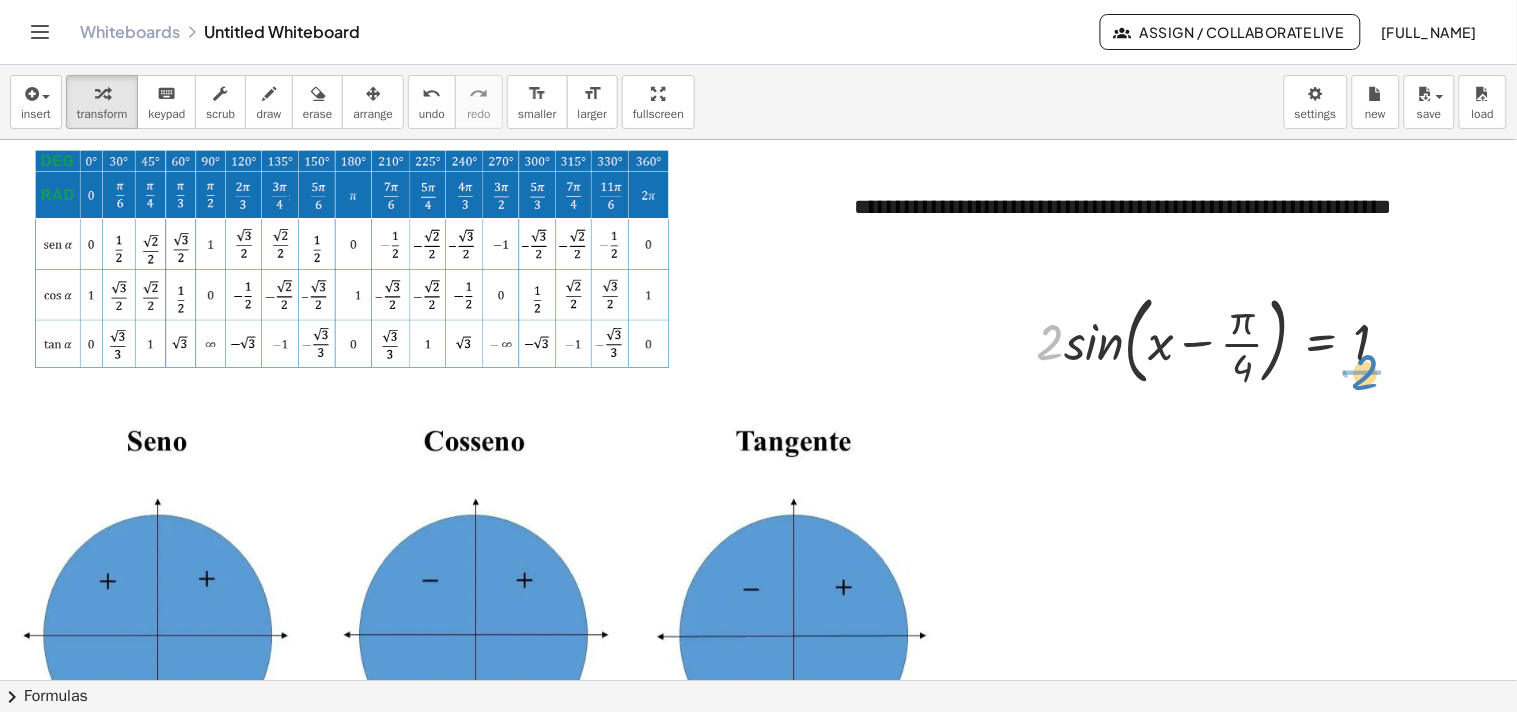 drag, startPoint x: 1050, startPoint y: 356, endPoint x: 1367, endPoint y: 386, distance: 318.41638 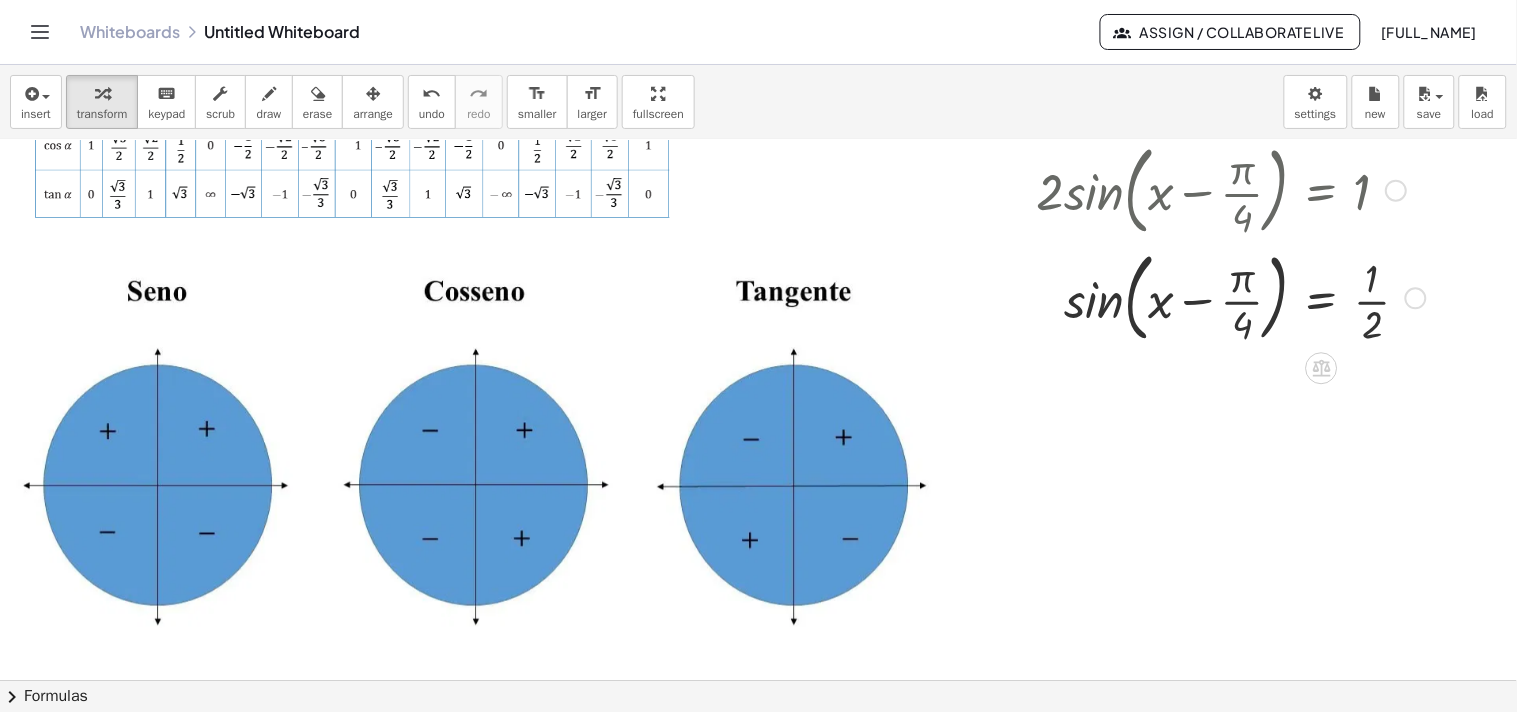 scroll, scrollTop: 111, scrollLeft: 0, axis: vertical 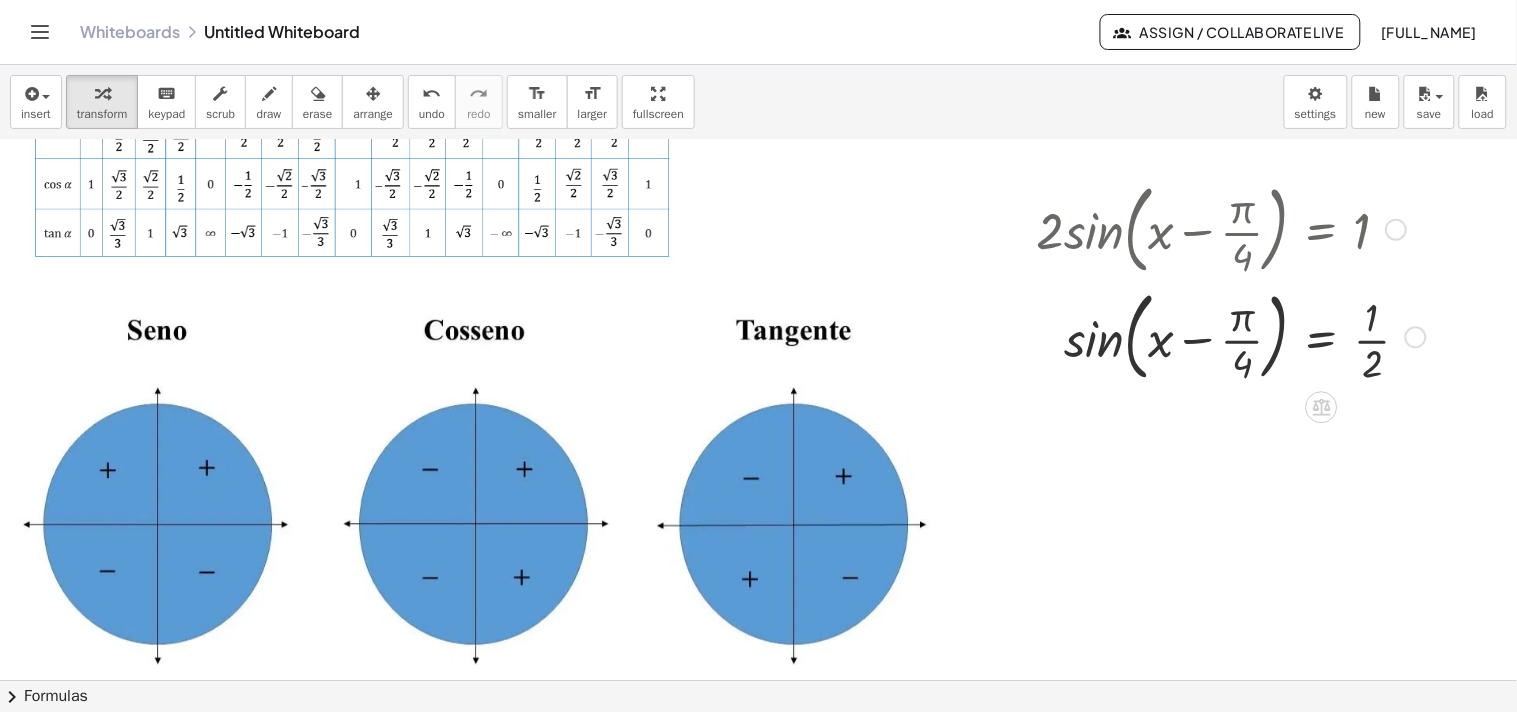 click at bounding box center [1416, 338] 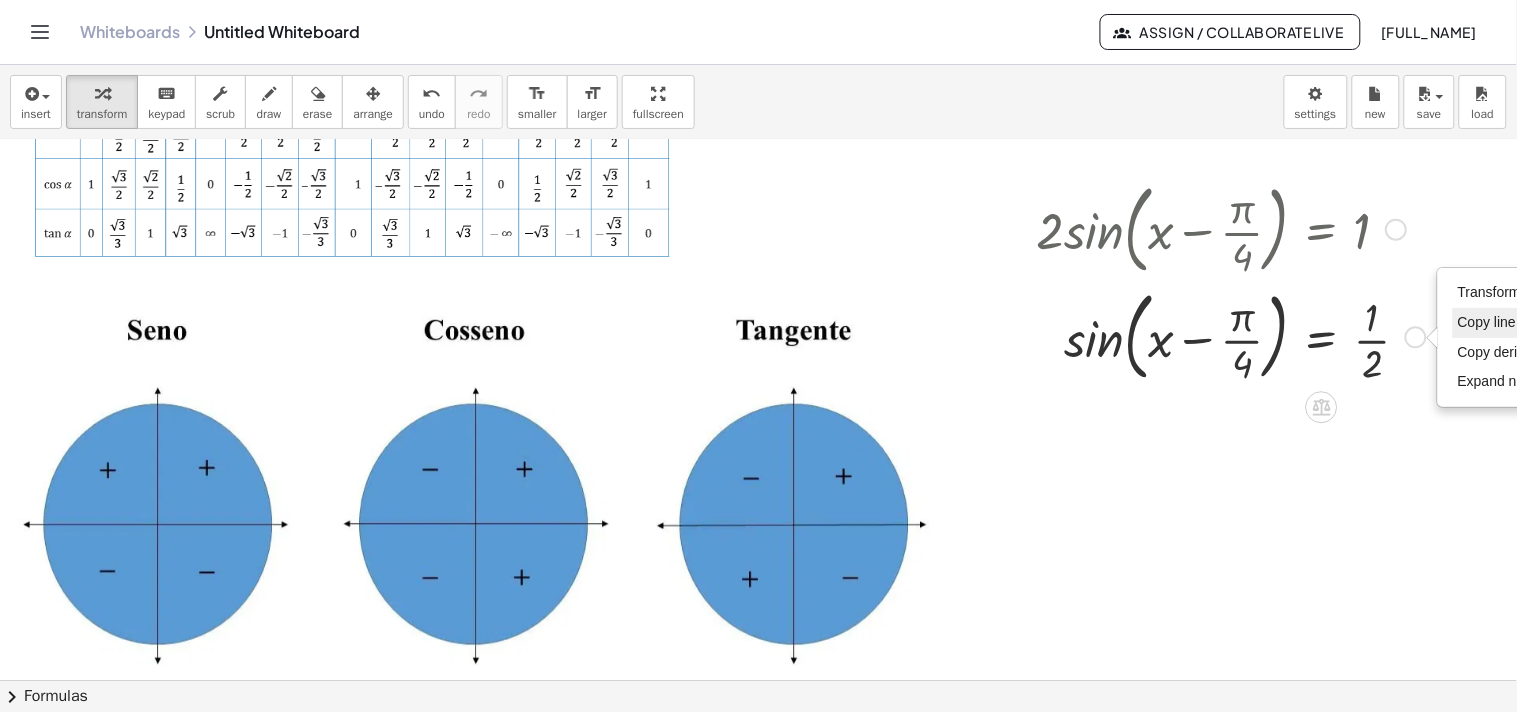 click on "Copy line as LaTeX" at bounding box center [1518, 322] 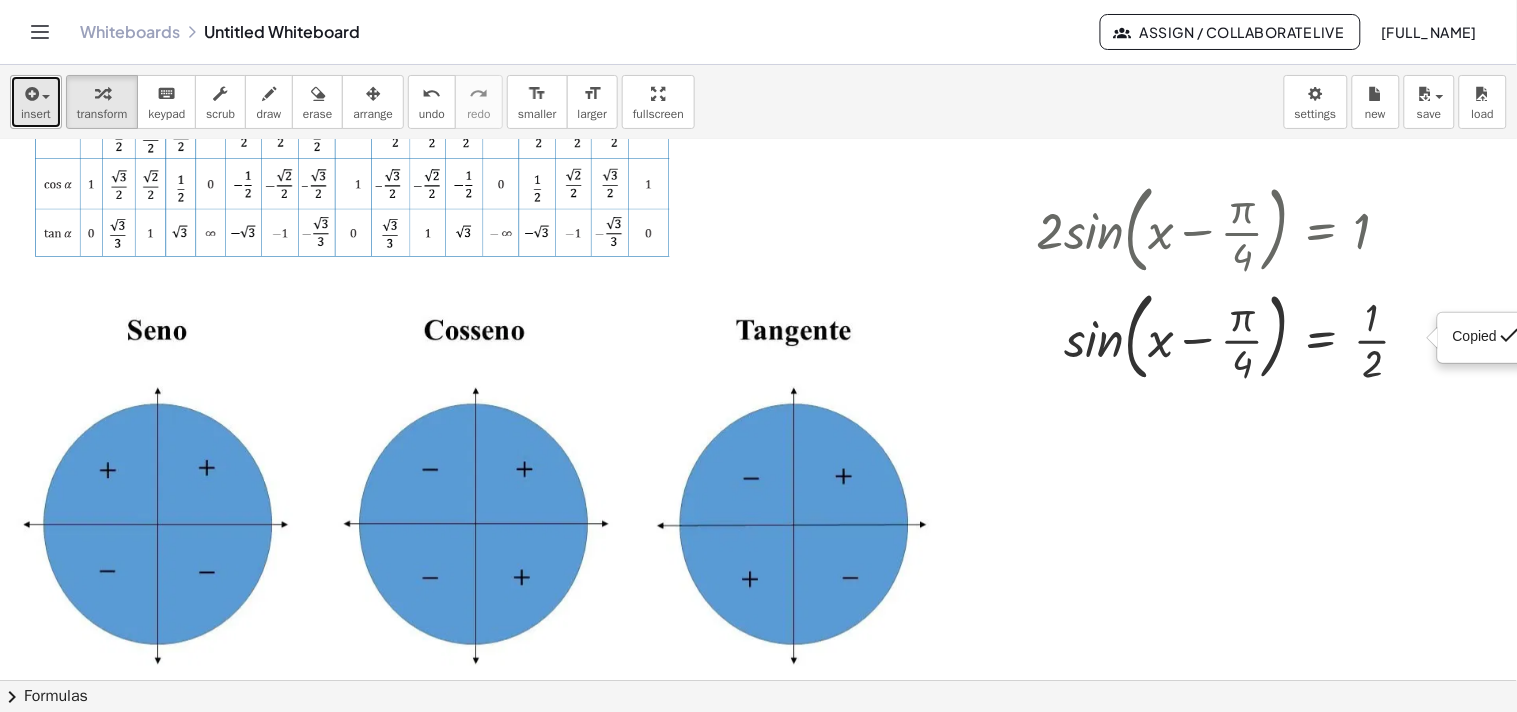 click on "insert" at bounding box center (36, 114) 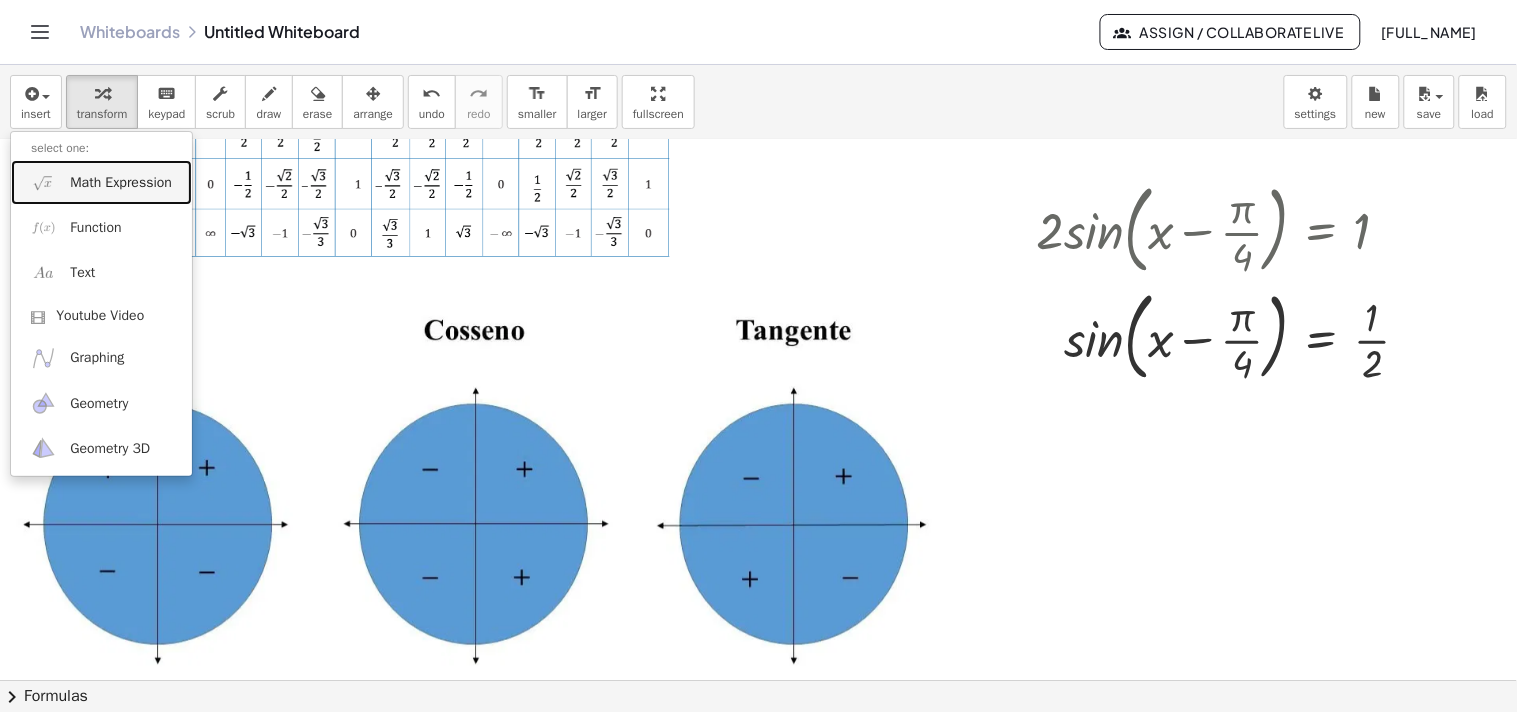 click on "Math Expression" at bounding box center (121, 183) 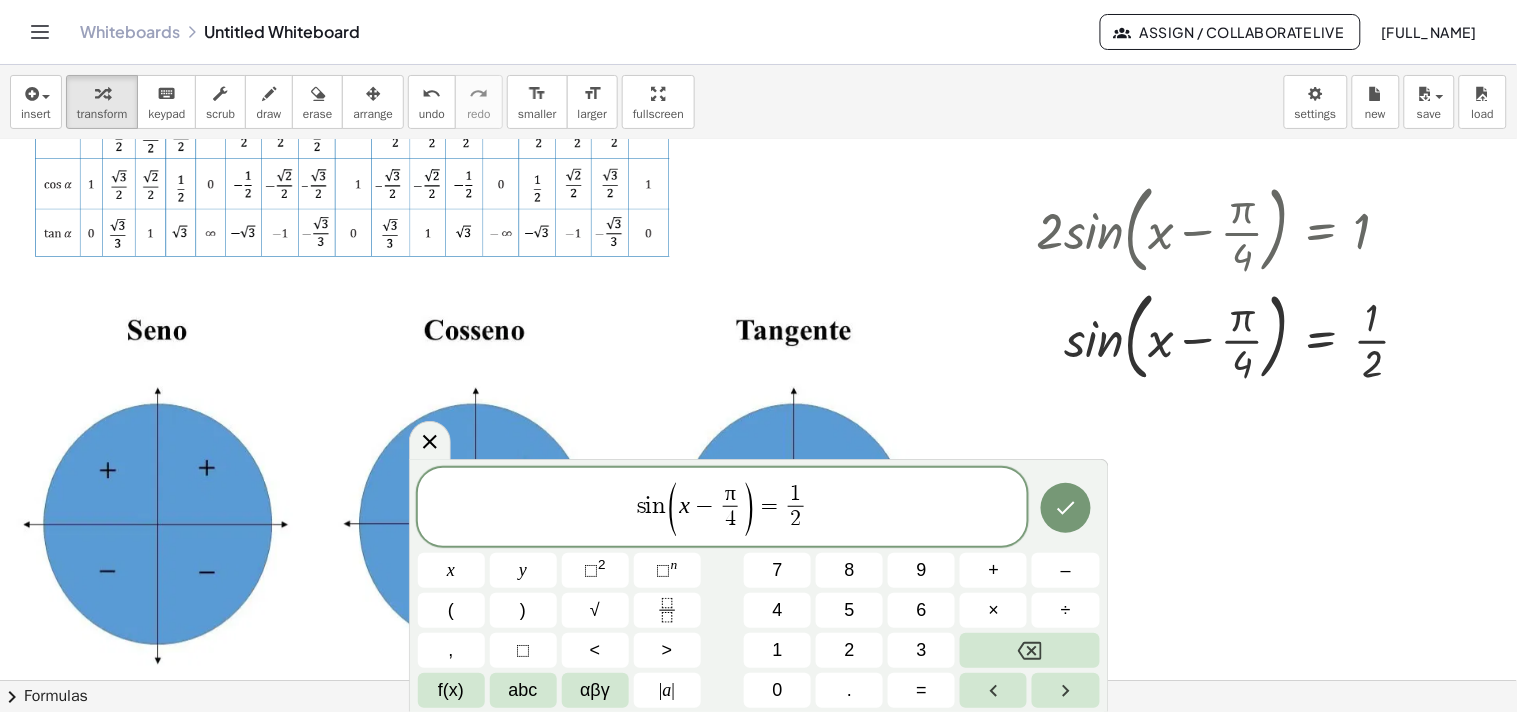 click on "s i n ( x − π 4 ​ ) = 1 2 ​ ​" at bounding box center (723, 508) 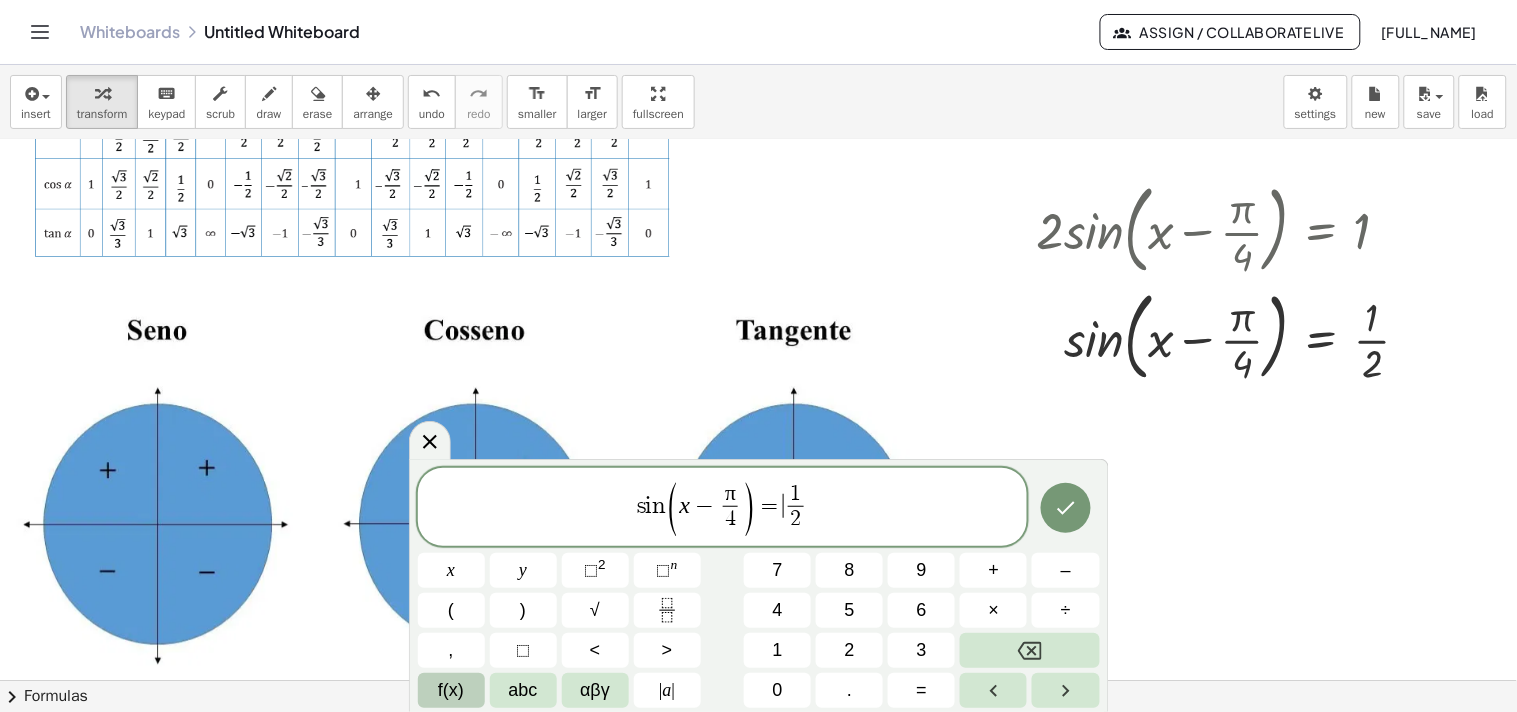 click on "f(x)" at bounding box center (451, 690) 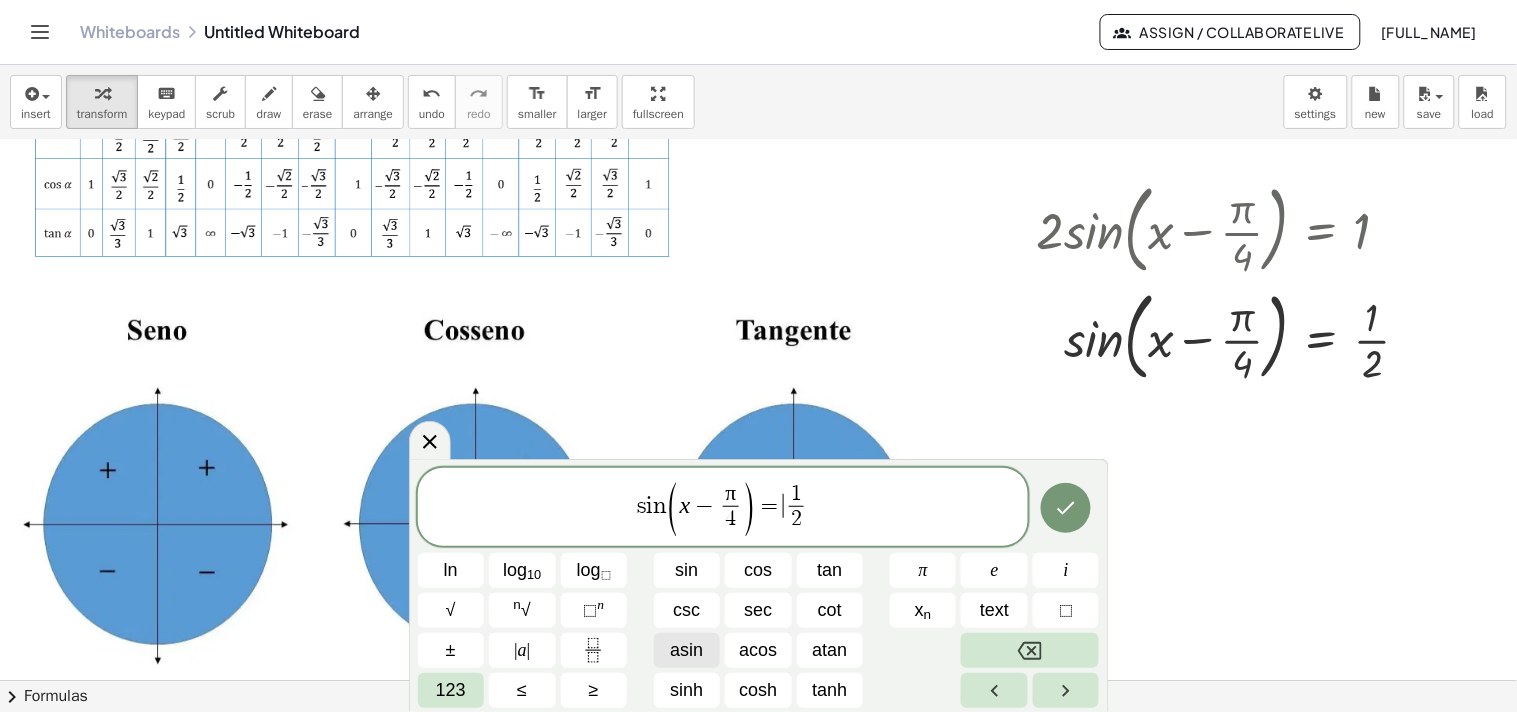 click on "asin" at bounding box center [686, 650] 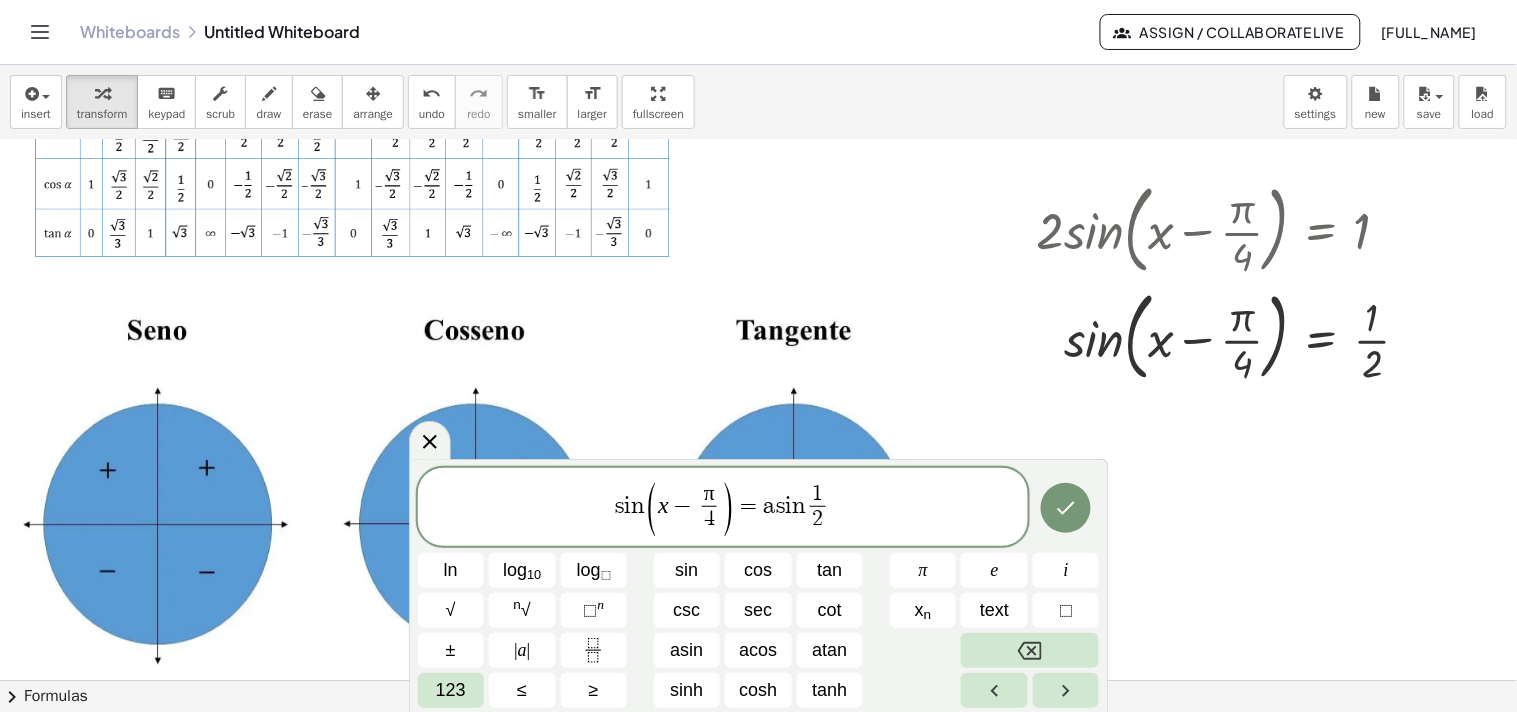 click on "s i n ( x − π 4 ​ ) = a s i n ​ 1 2 ​" at bounding box center [723, 508] 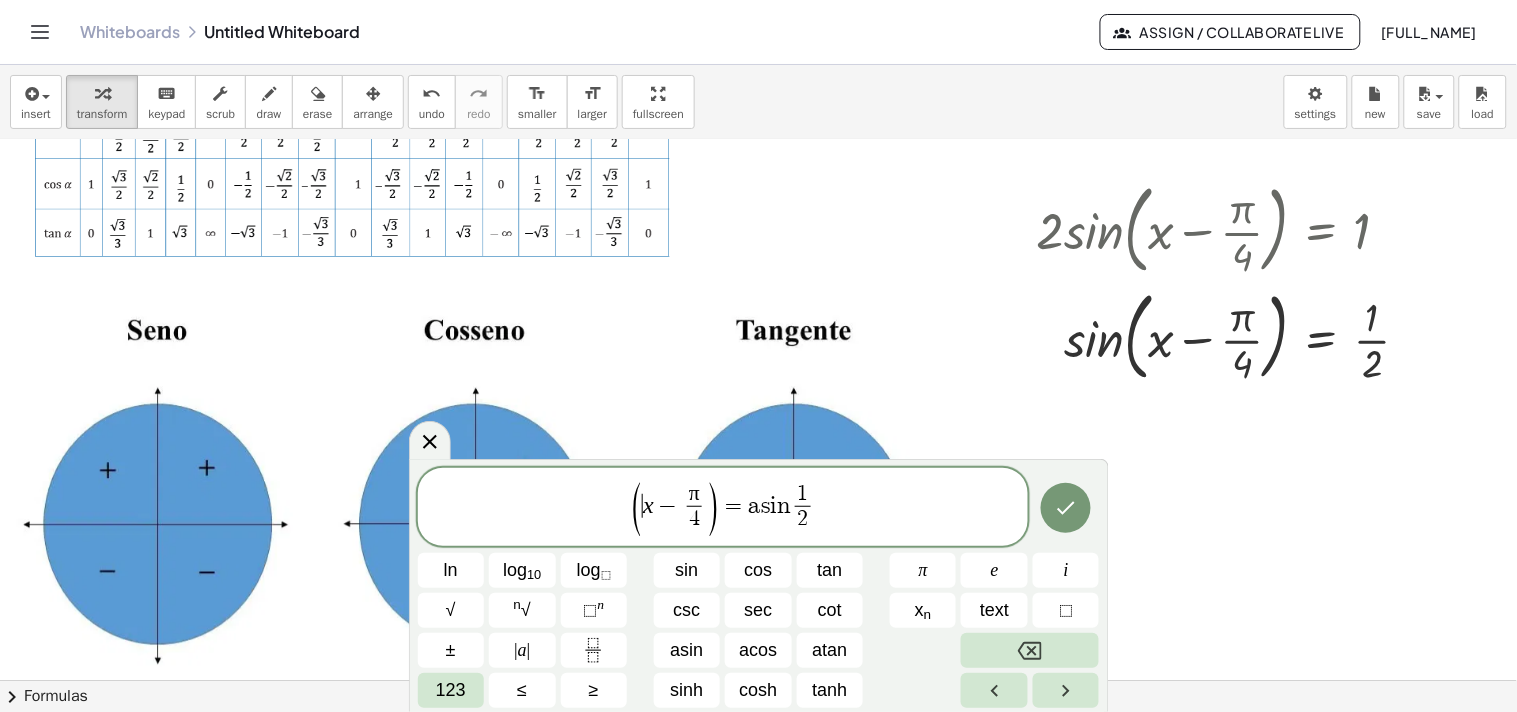click on "(" at bounding box center [636, 509] 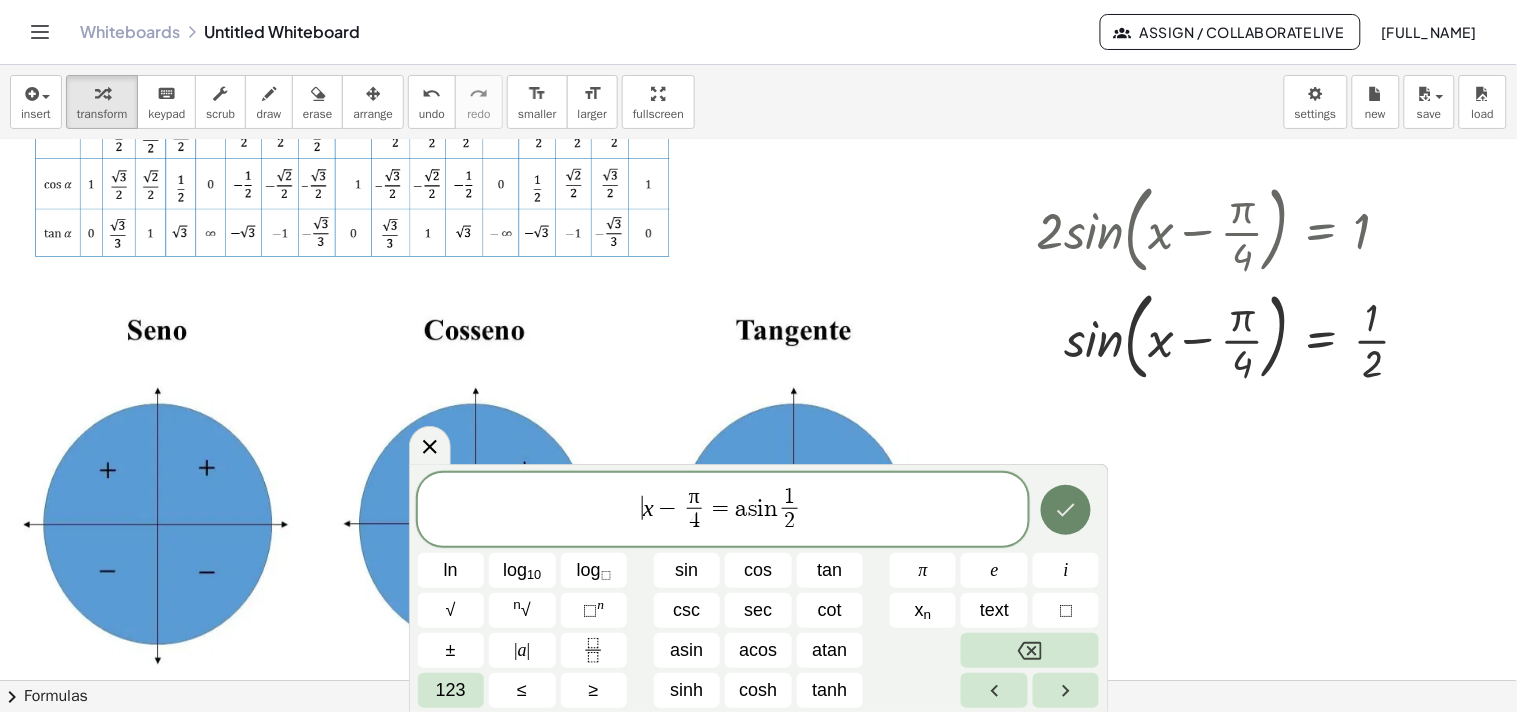 click 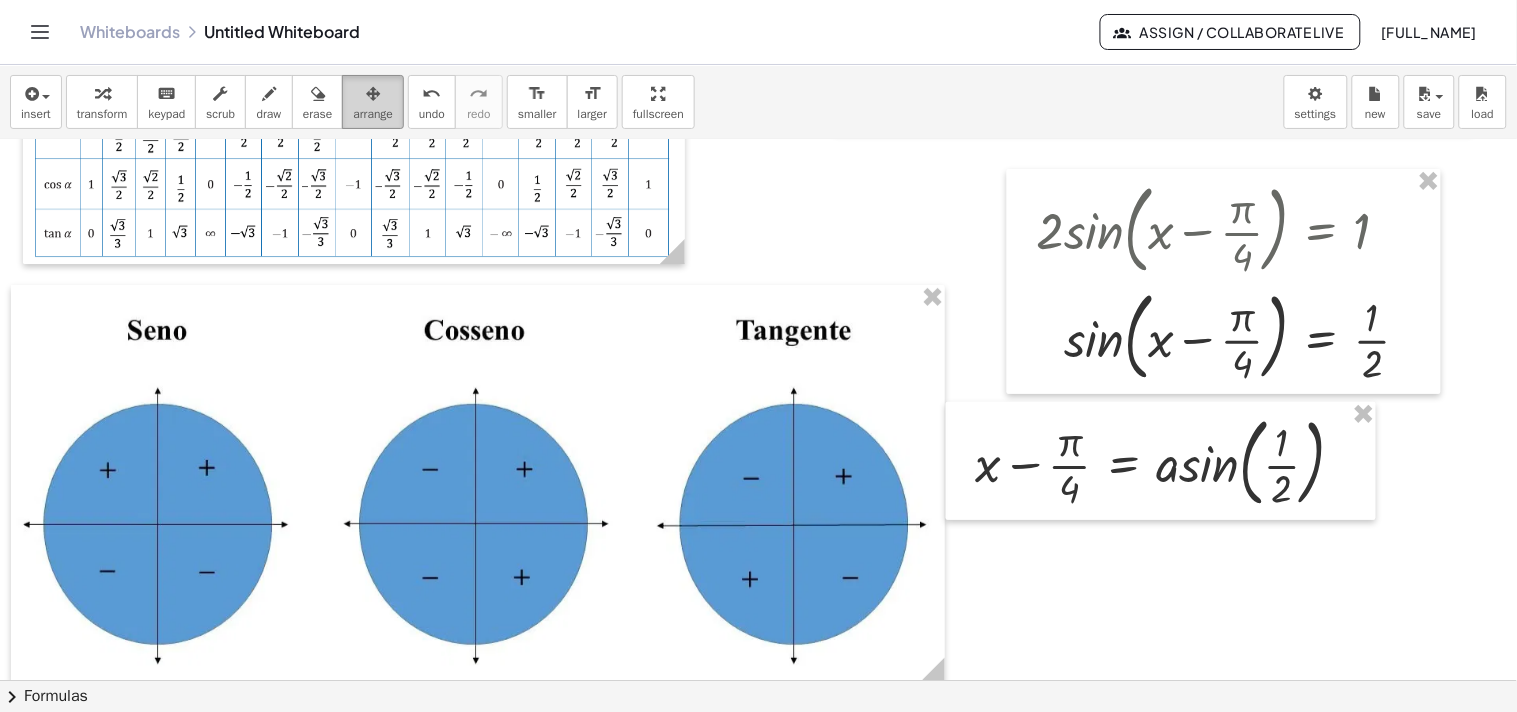 click at bounding box center [373, 94] 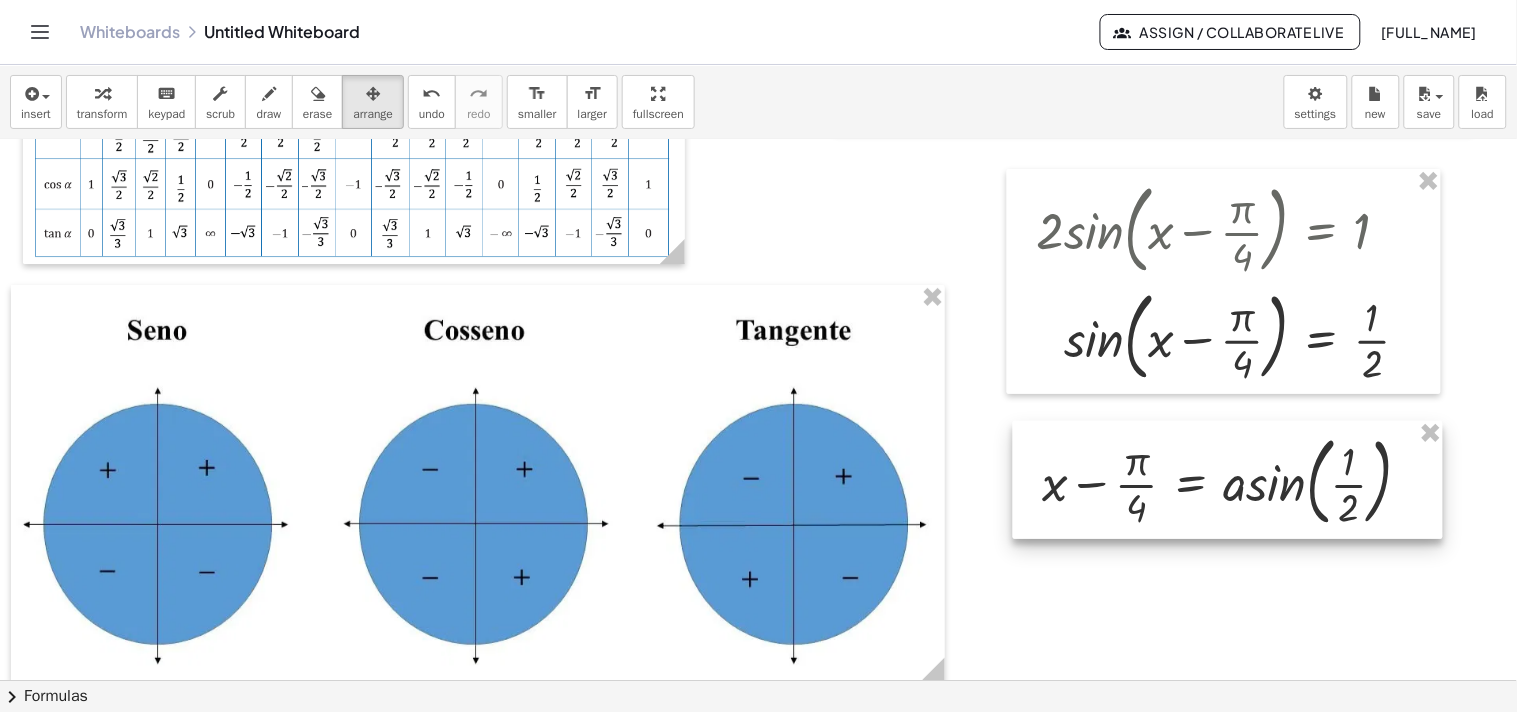 drag, startPoint x: 1113, startPoint y: 495, endPoint x: 1180, endPoint y: 514, distance: 69.641945 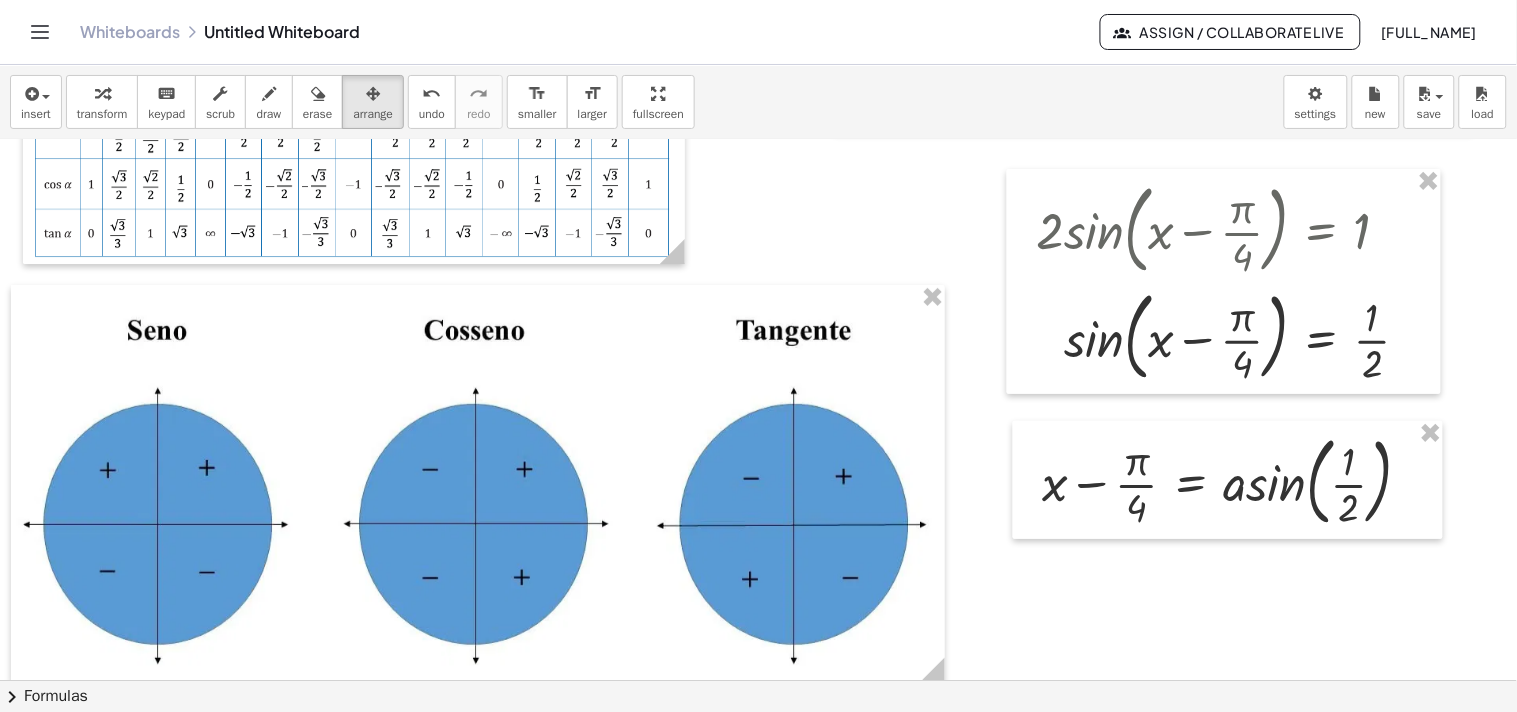 click at bounding box center (812, 569) 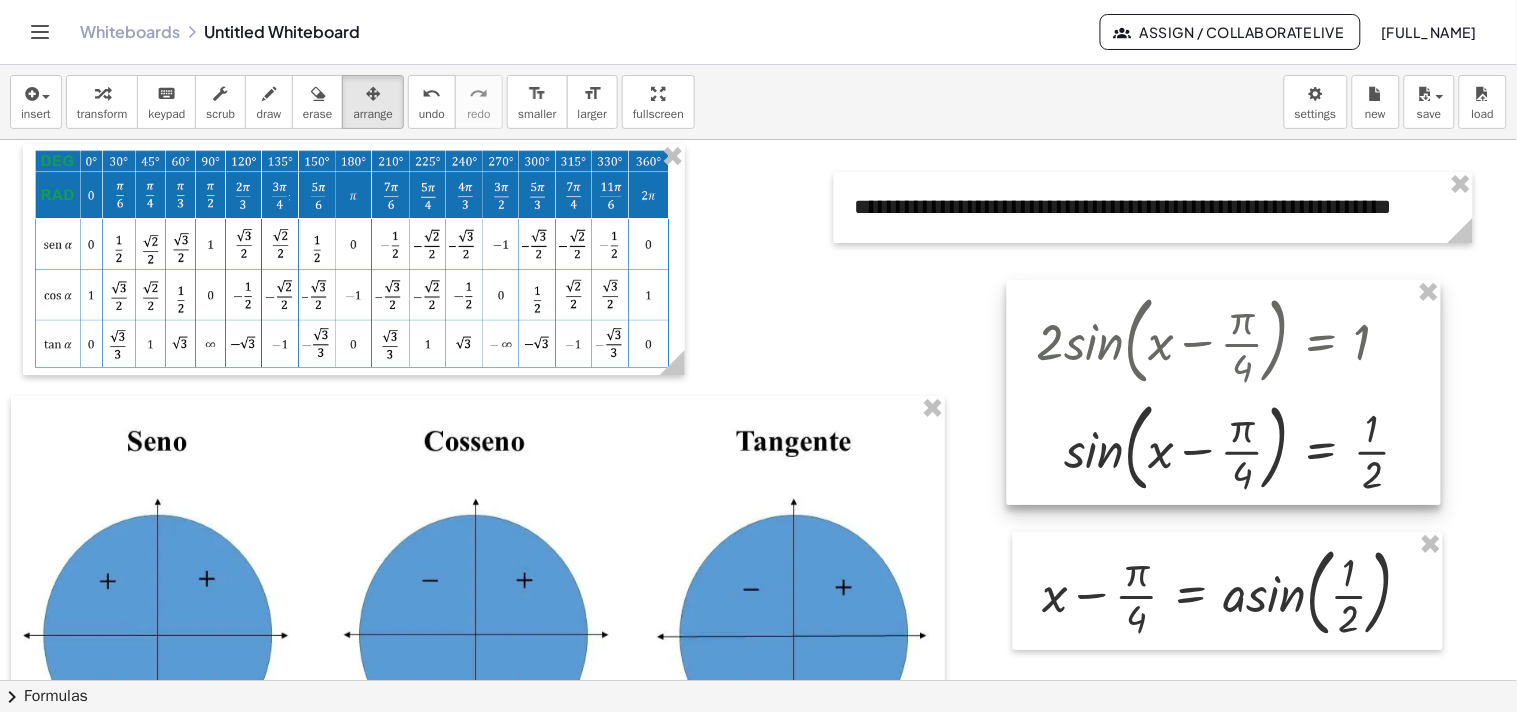 scroll, scrollTop: 222, scrollLeft: 0, axis: vertical 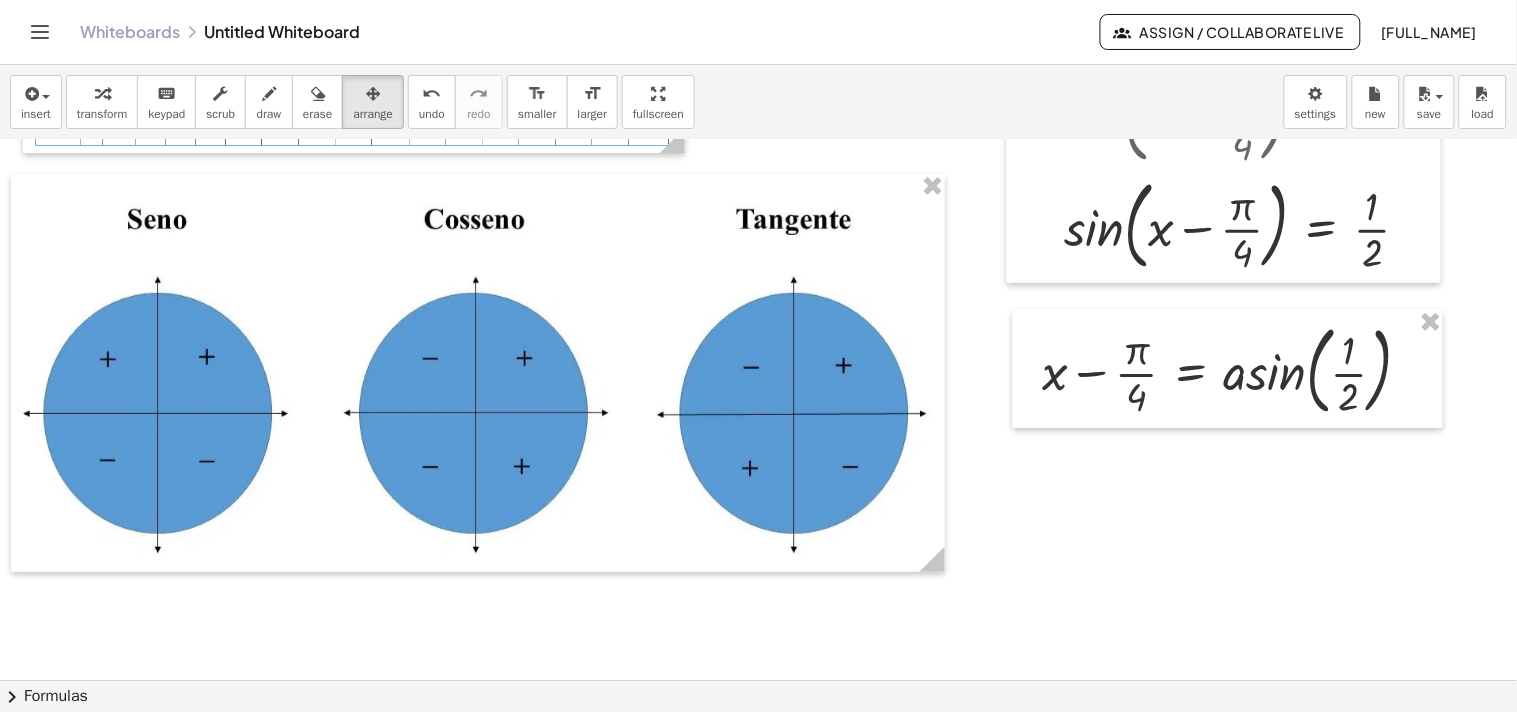 click at bounding box center [812, 458] 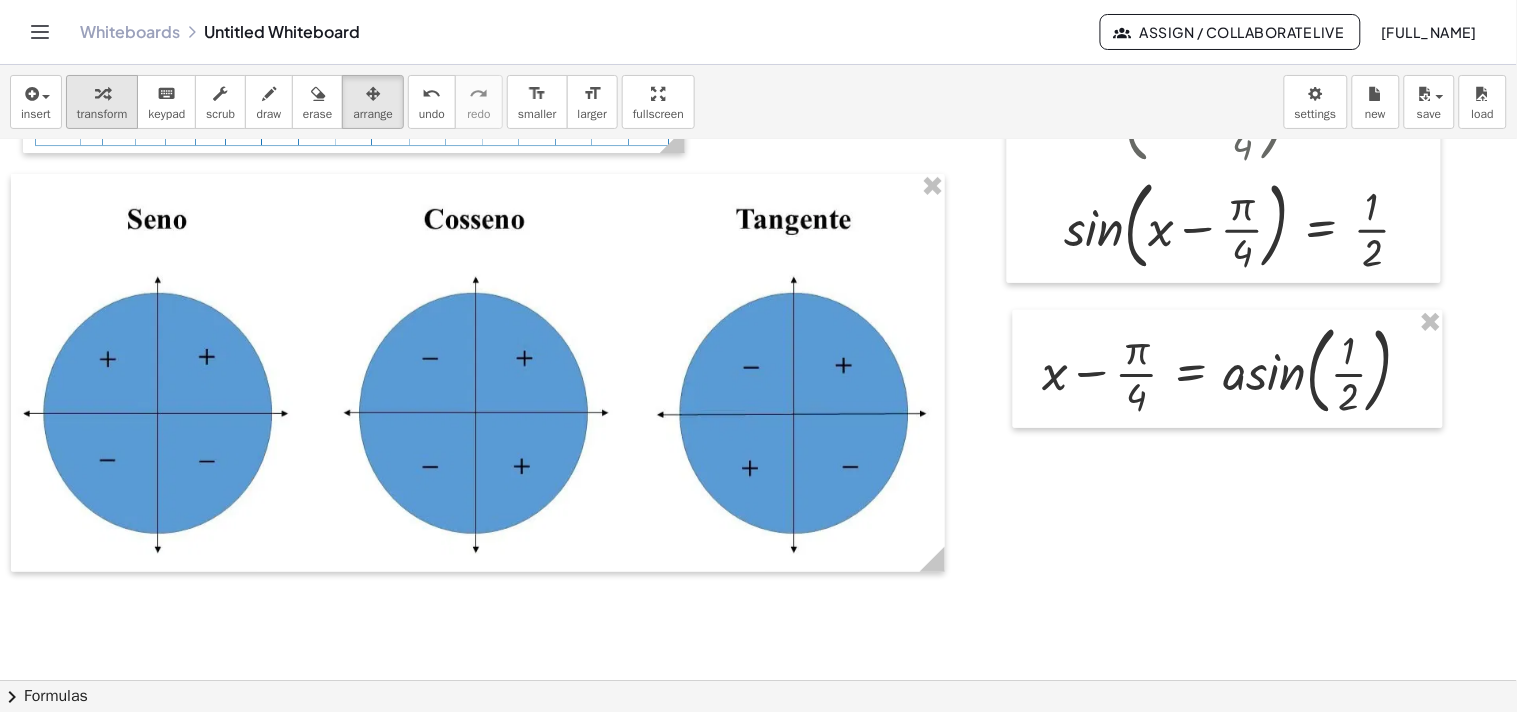 click at bounding box center (102, 93) 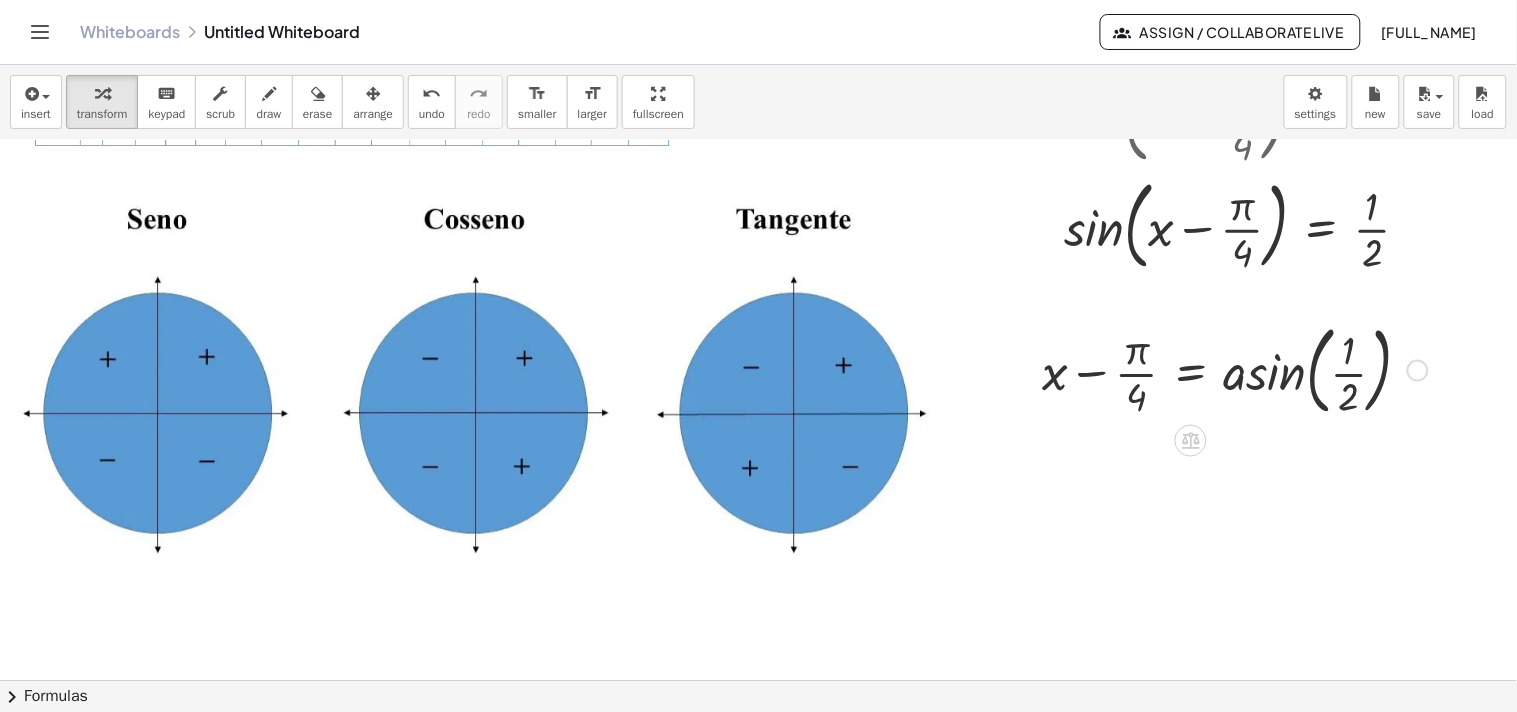 scroll, scrollTop: 111, scrollLeft: 0, axis: vertical 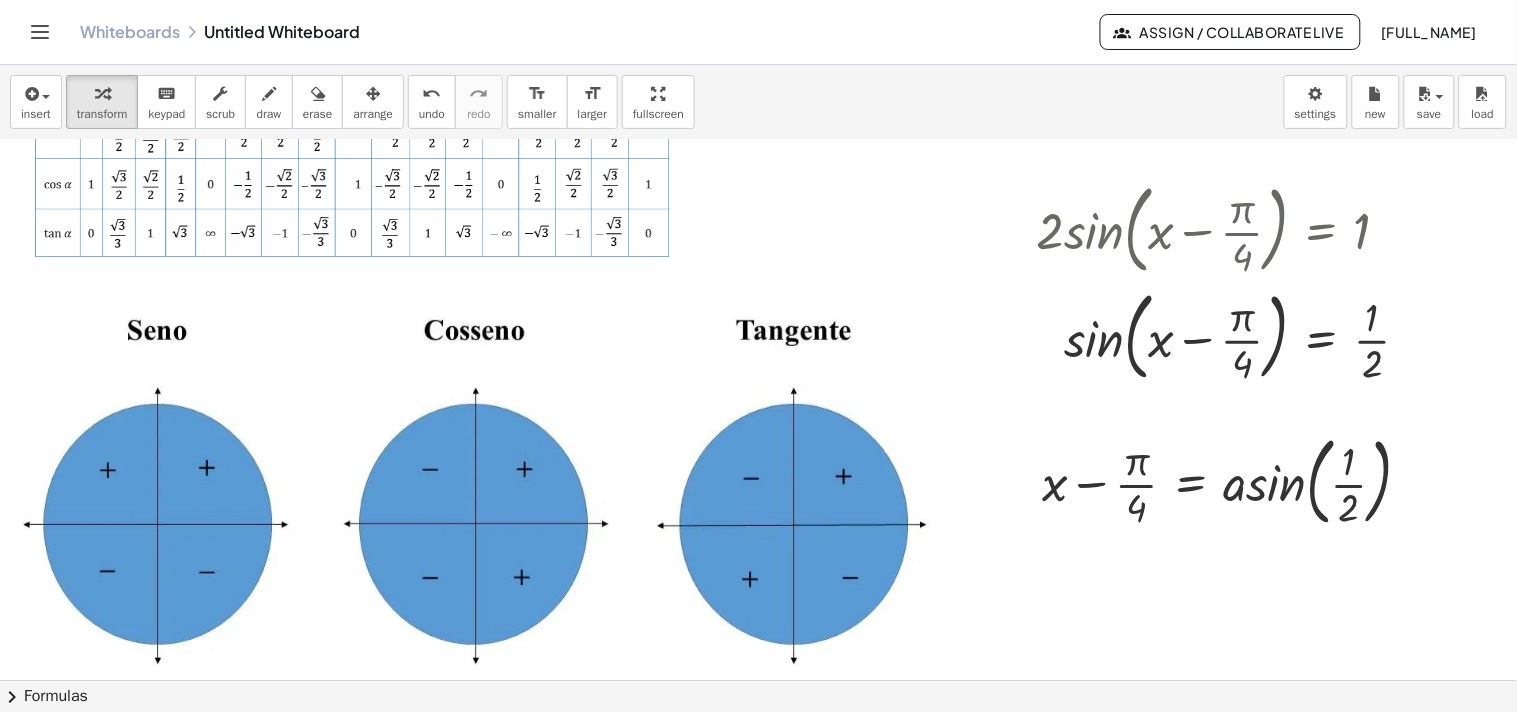 click at bounding box center [478, 484] 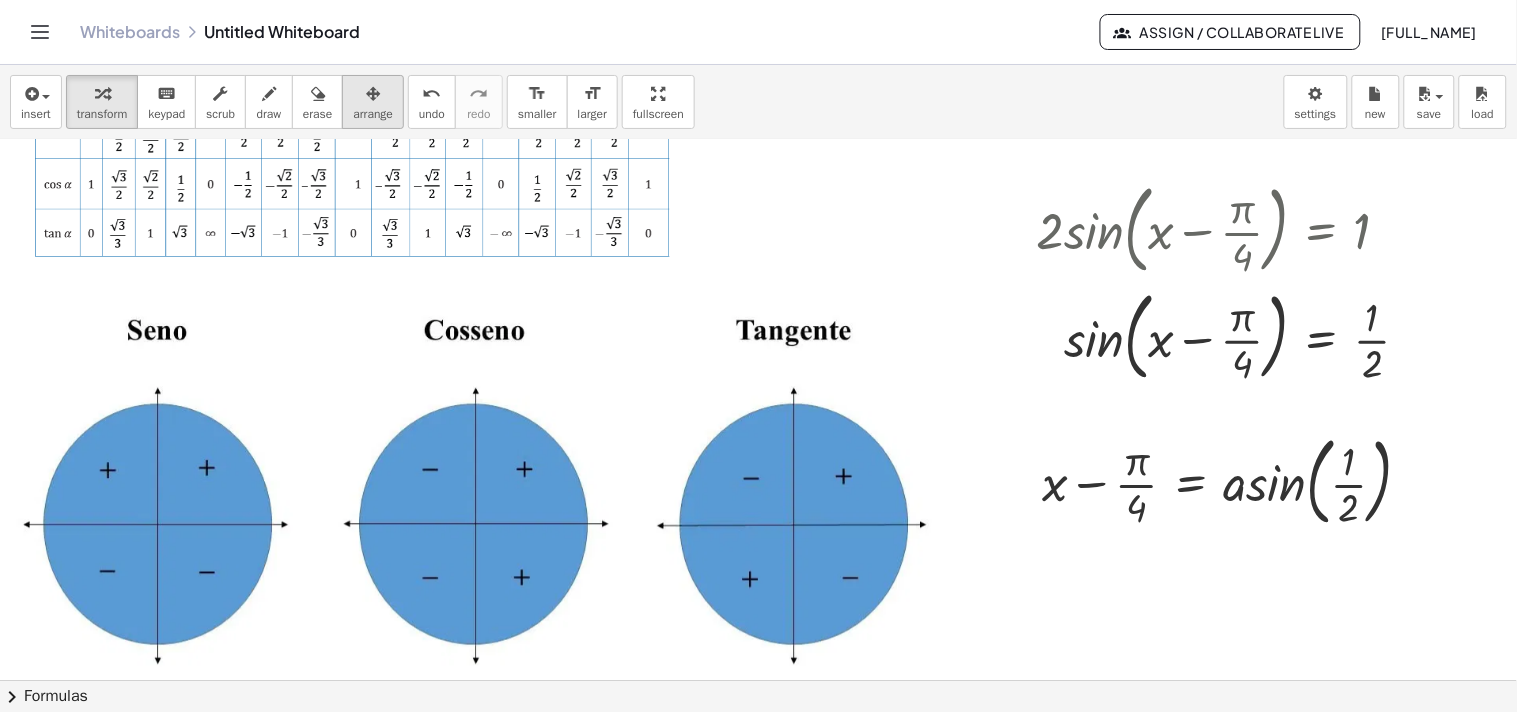 click on "arrange" at bounding box center [373, 114] 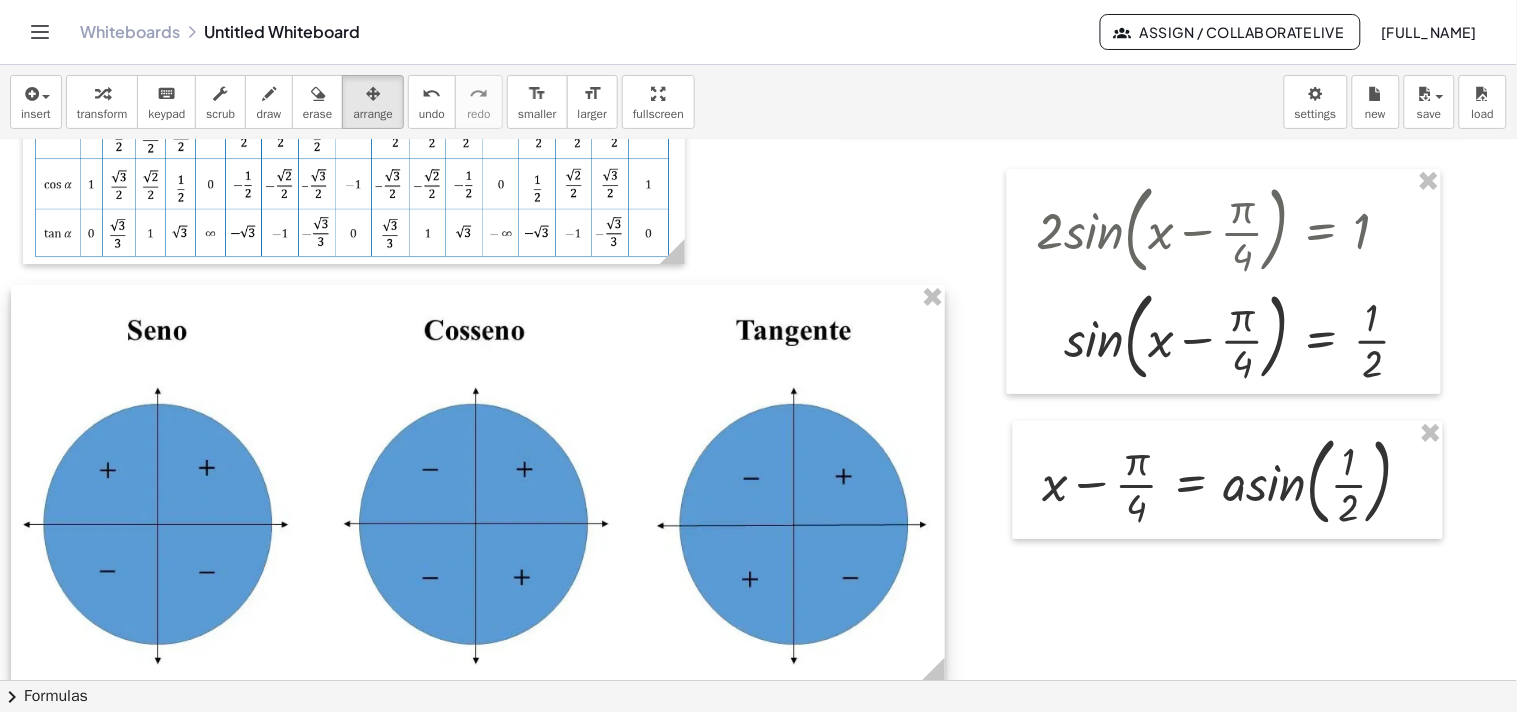 click at bounding box center (478, 484) 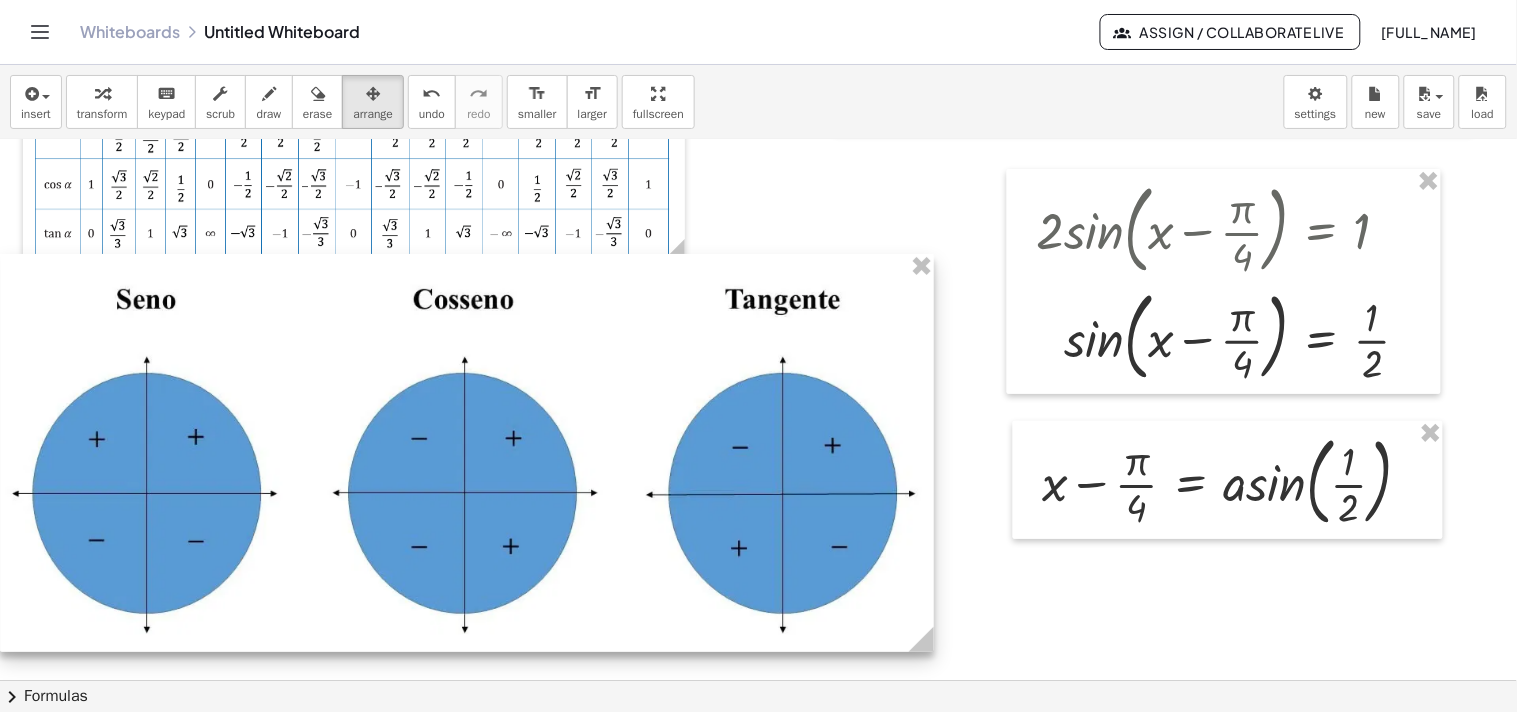 drag, startPoint x: 911, startPoint y: 634, endPoint x: 895, endPoint y: 603, distance: 34.88553 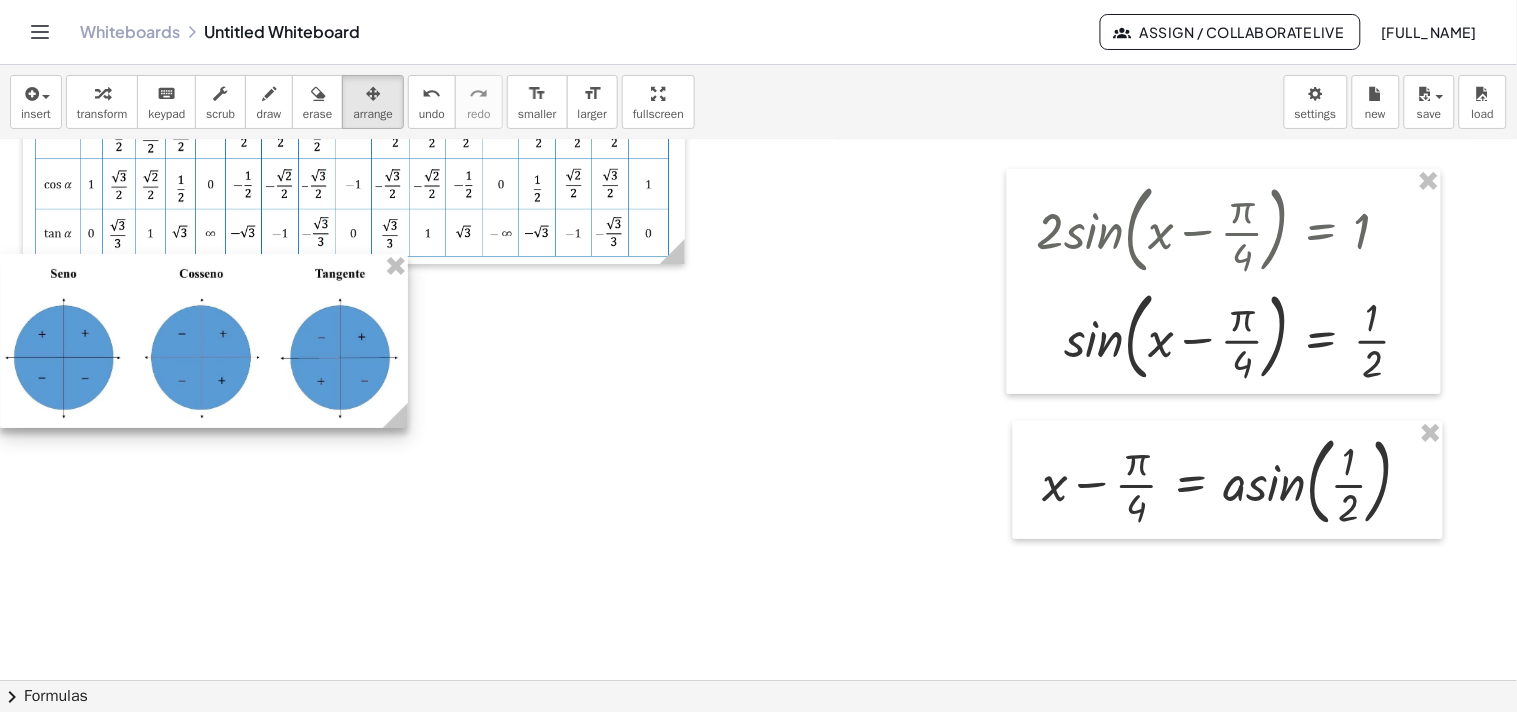 drag, startPoint x: 922, startPoint y: 644, endPoint x: 396, endPoint y: 573, distance: 530.7702 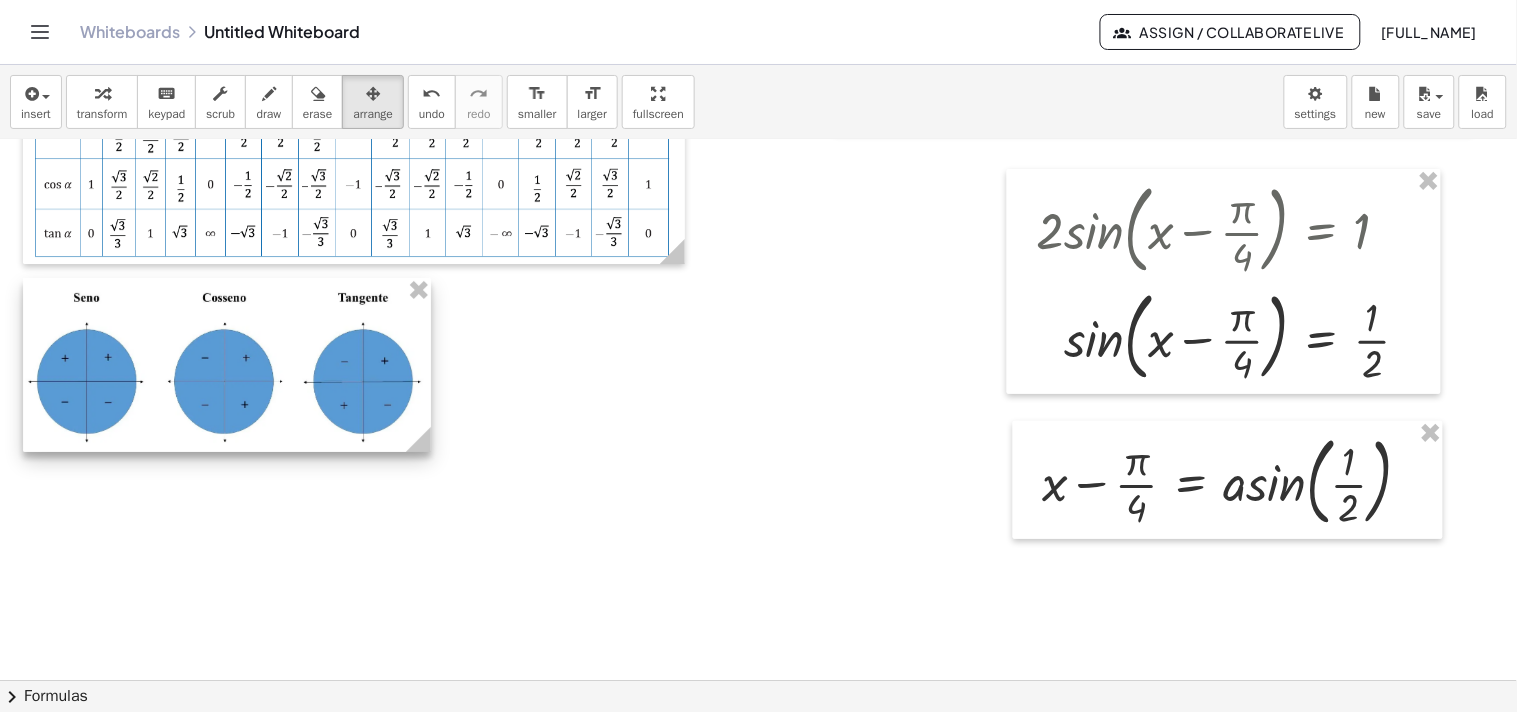 drag, startPoint x: 274, startPoint y: 390, endPoint x: 296, endPoint y: 414, distance: 32.55764 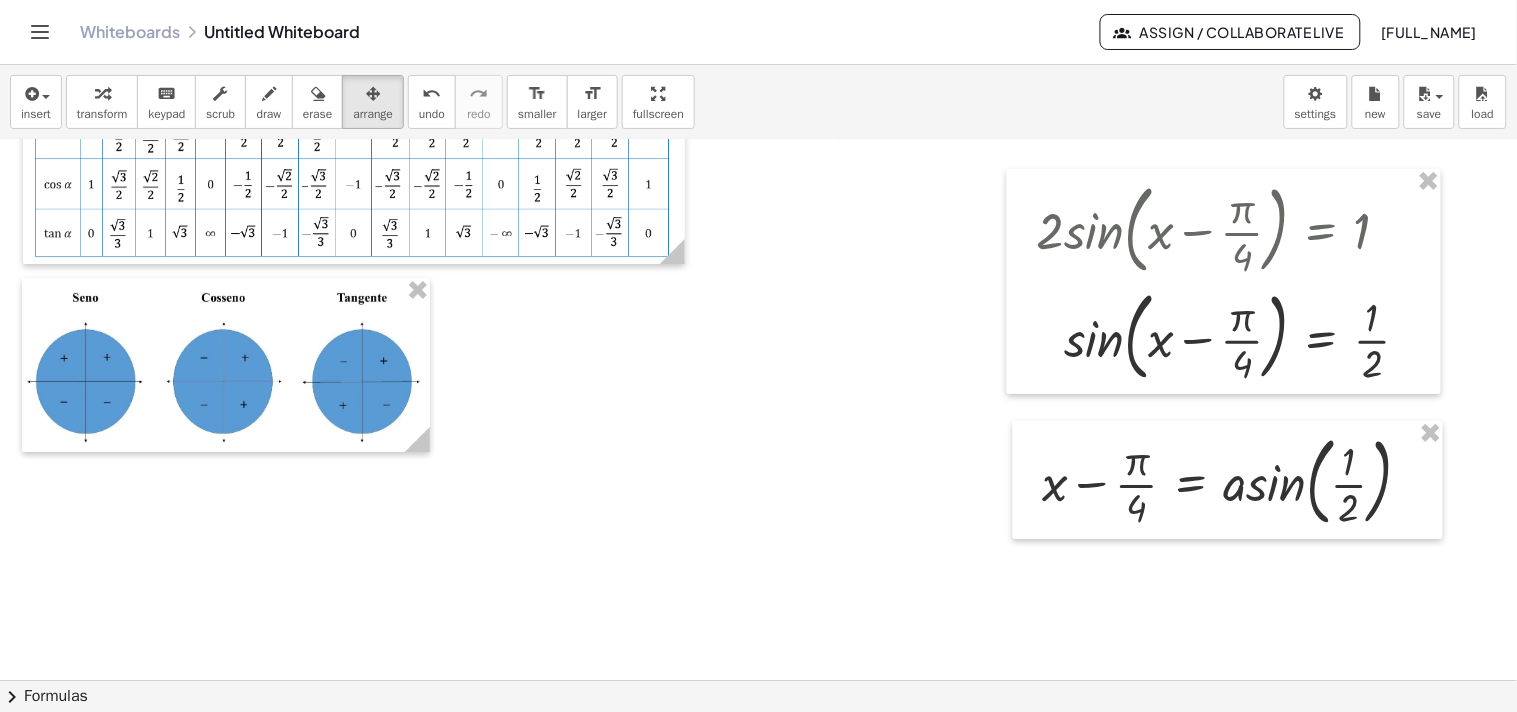 click at bounding box center [812, 569] 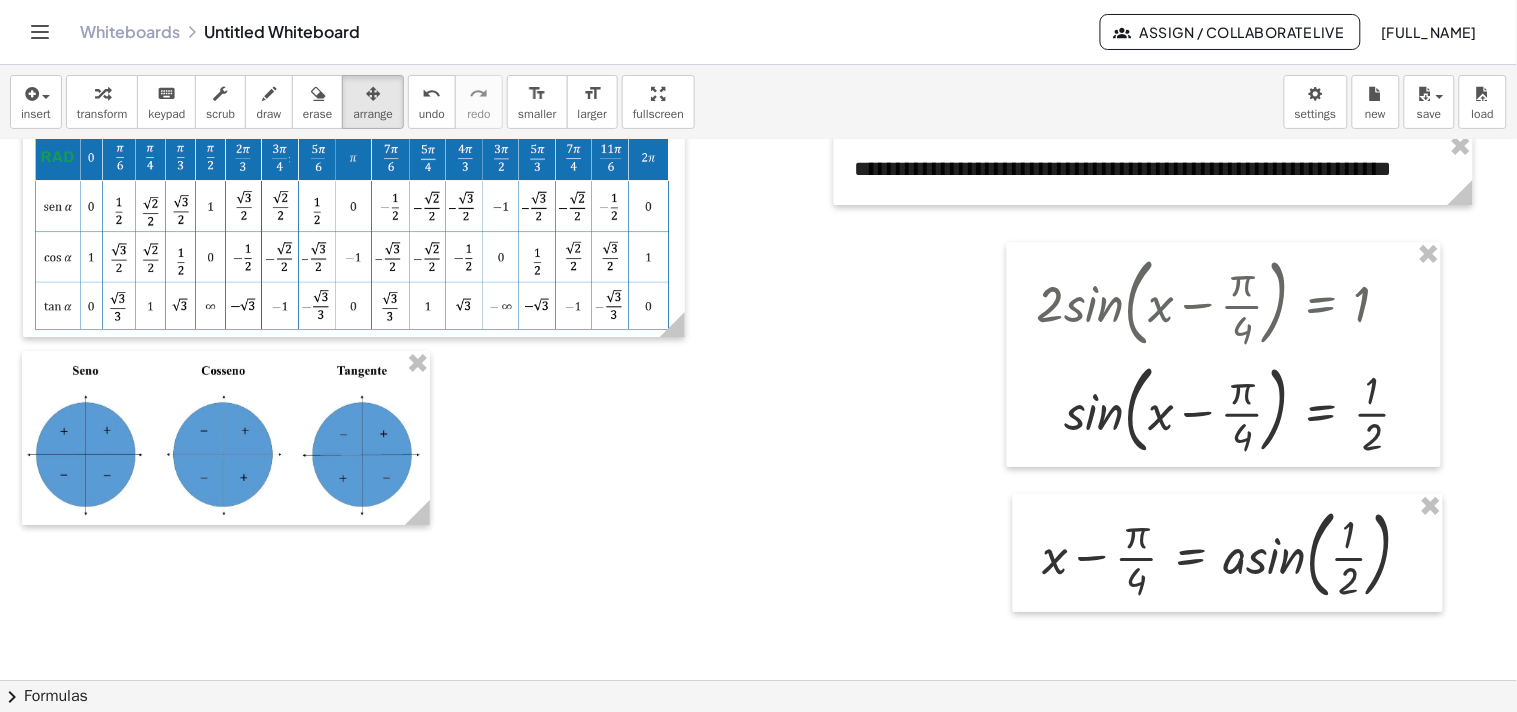 scroll, scrollTop: 0, scrollLeft: 0, axis: both 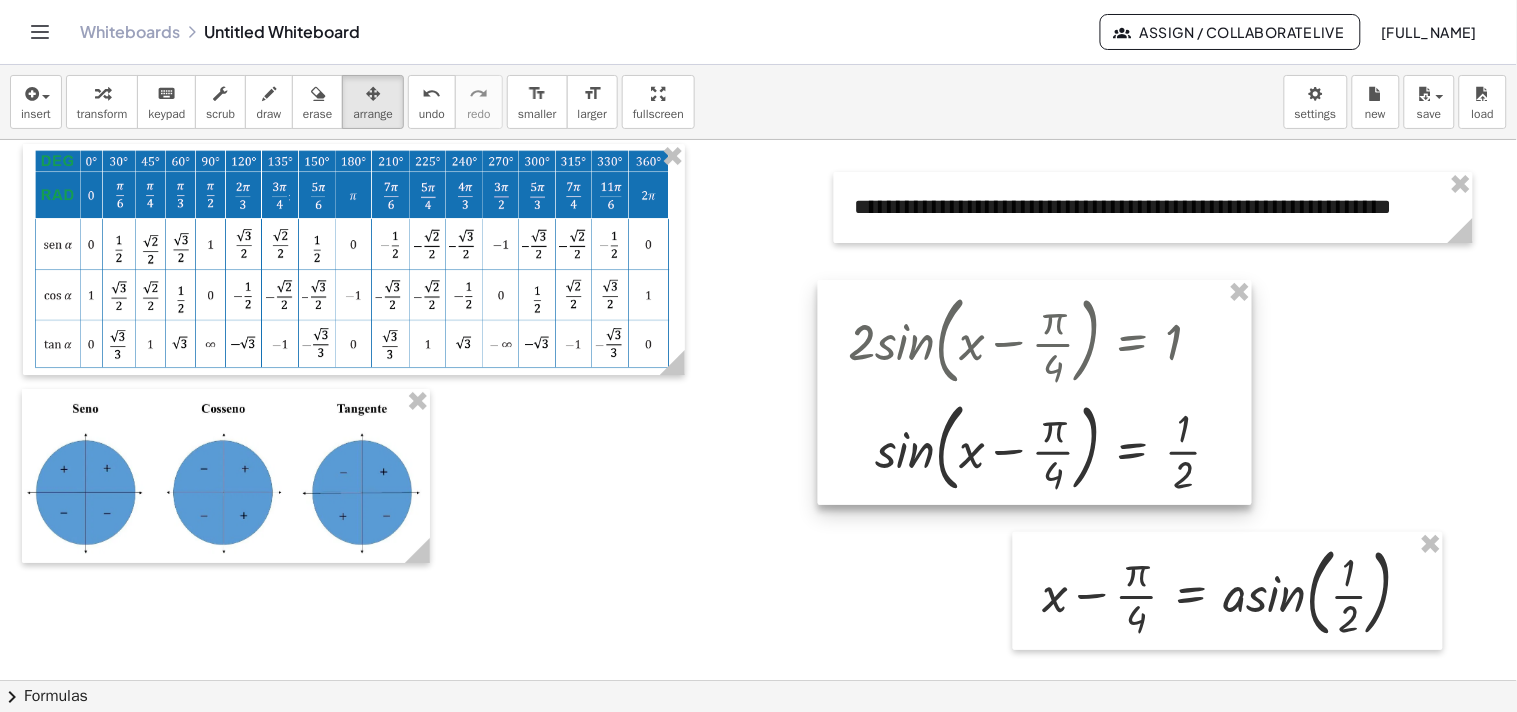 drag, startPoint x: 1250, startPoint y: 416, endPoint x: 1060, endPoint y: 415, distance: 190.00262 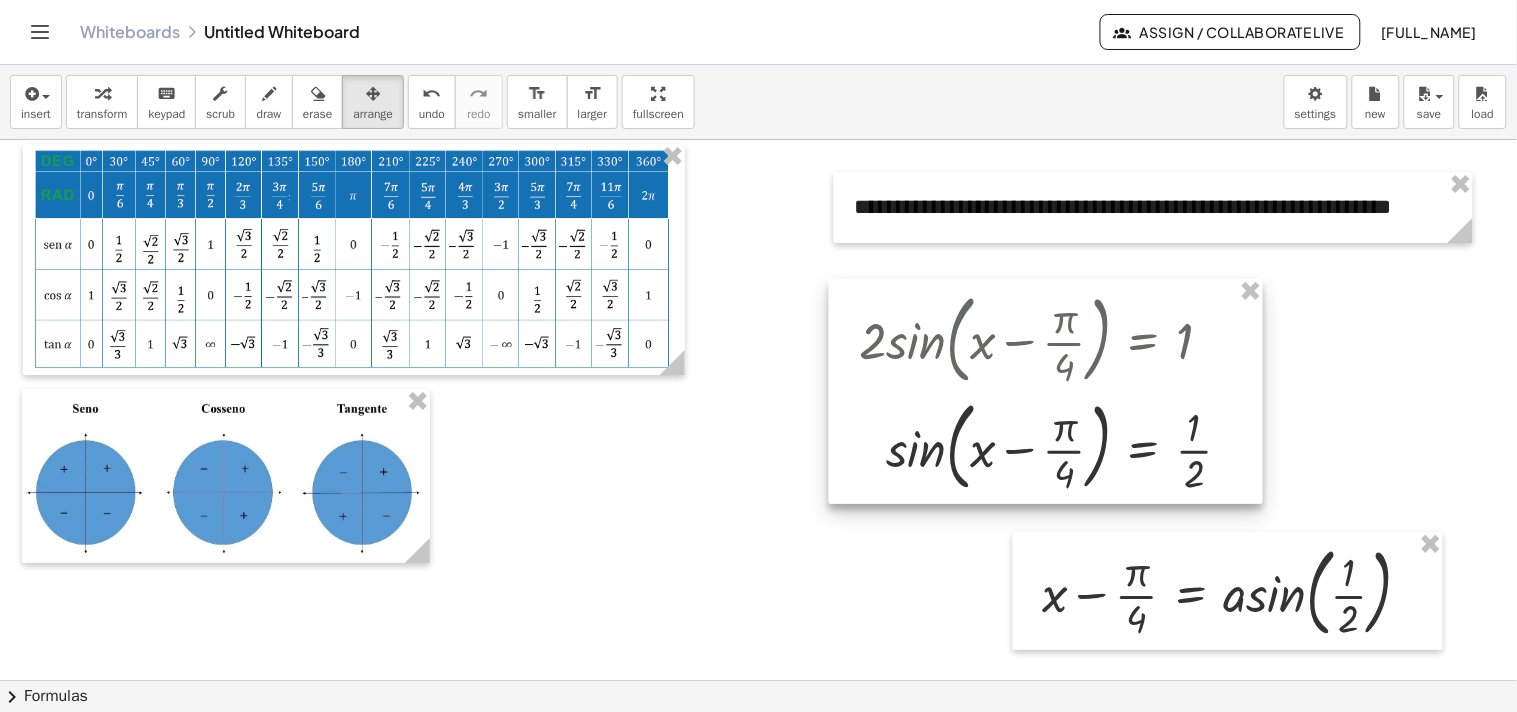 click at bounding box center (1046, 391) 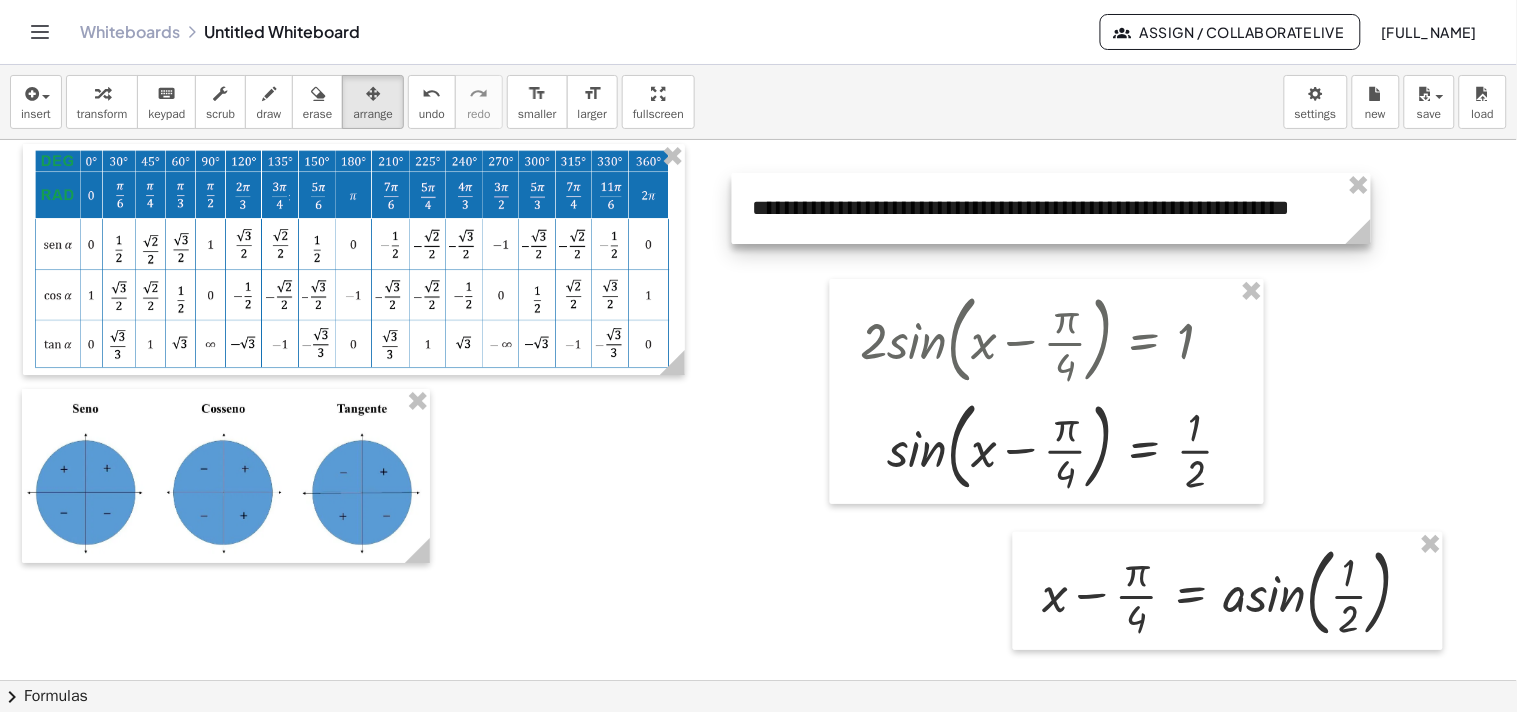 drag, startPoint x: 1177, startPoint y: 227, endPoint x: 1075, endPoint y: 228, distance: 102.0049 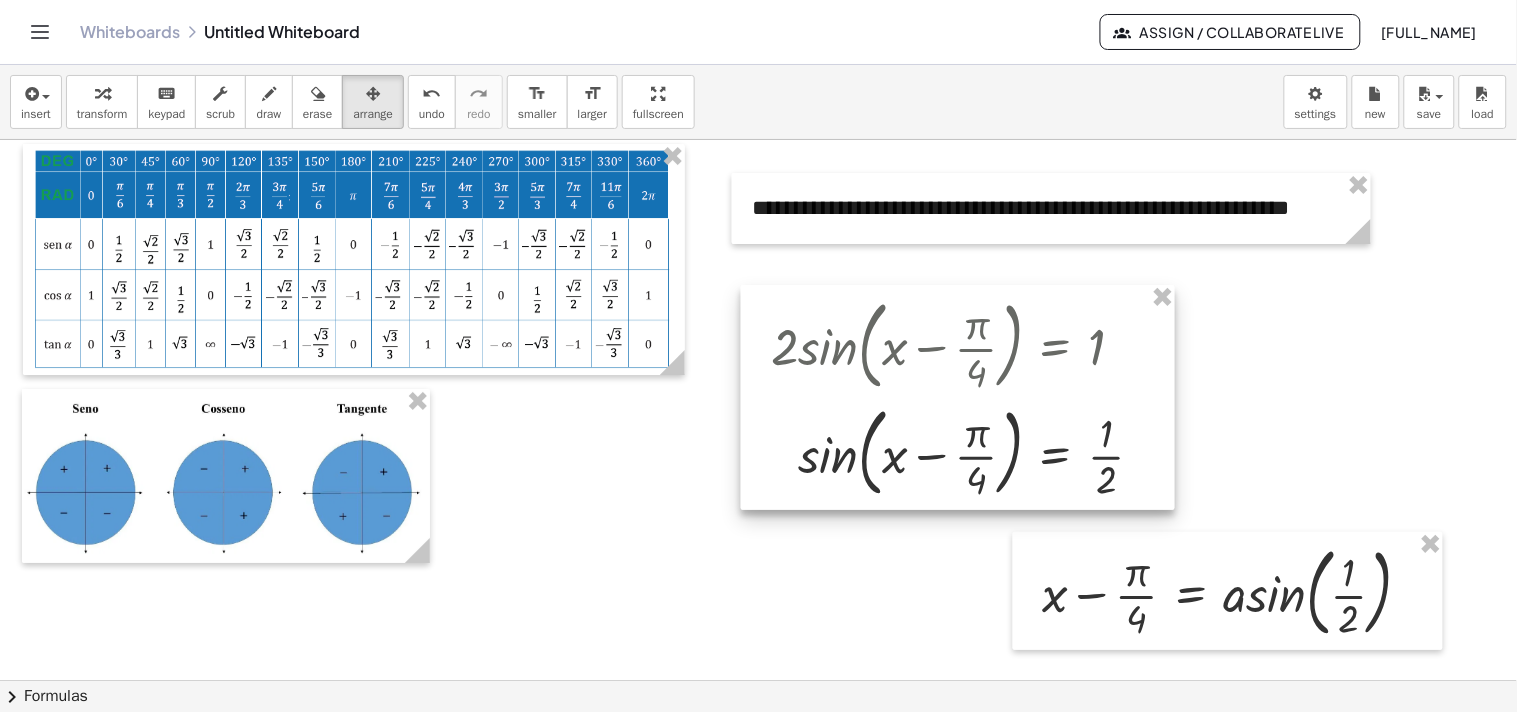 drag, startPoint x: 1071, startPoint y: 395, endPoint x: 982, endPoint y: 401, distance: 89.20202 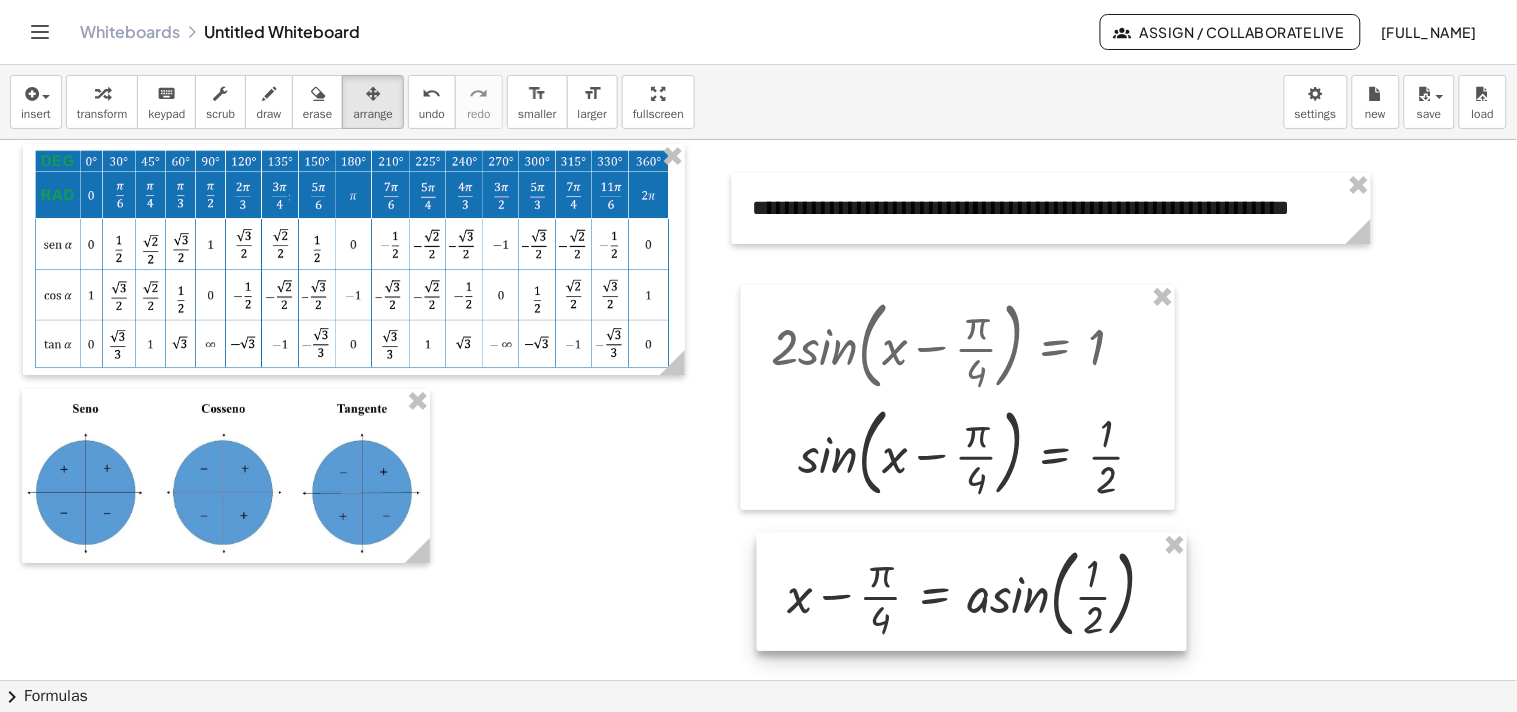 drag, startPoint x: 1143, startPoint y: 592, endPoint x: 887, endPoint y: 593, distance: 256.00195 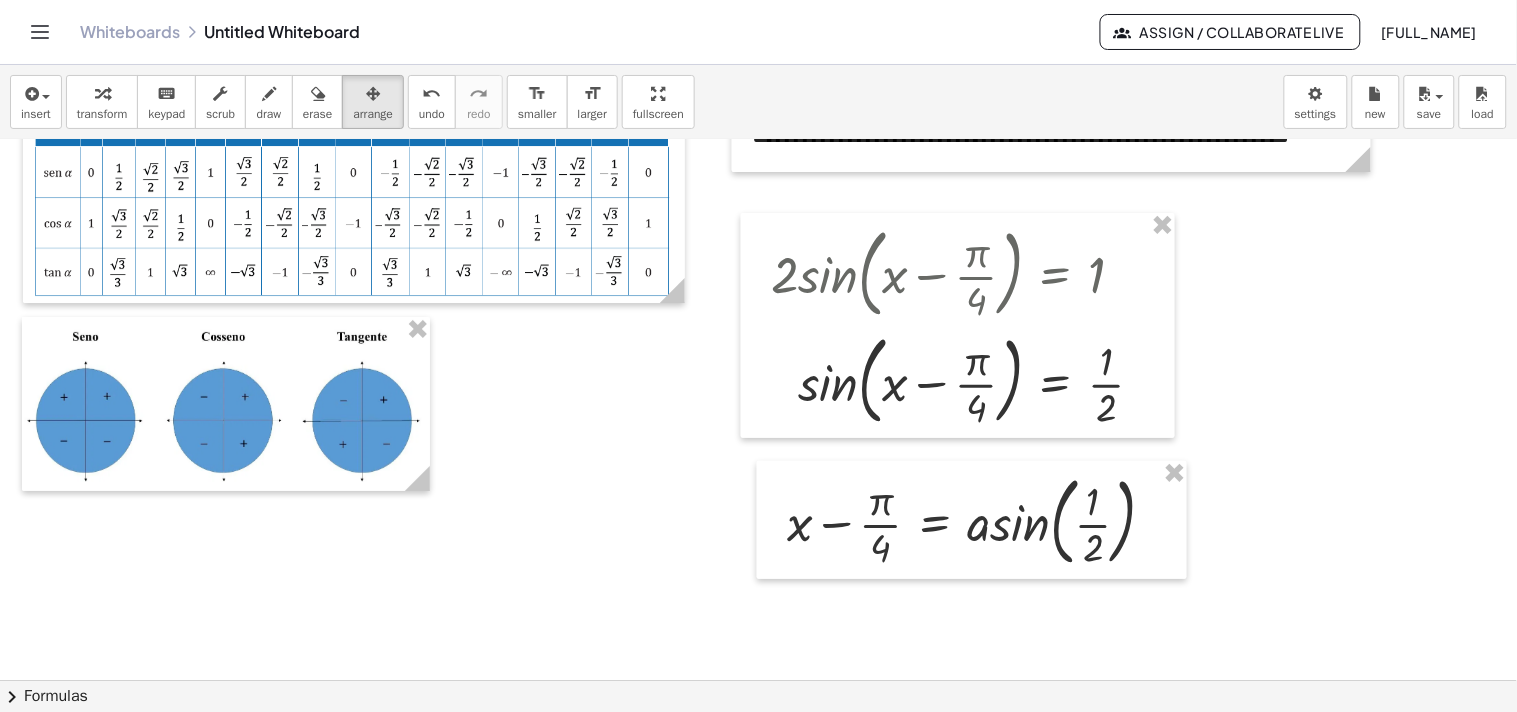 scroll, scrollTop: 111, scrollLeft: 0, axis: vertical 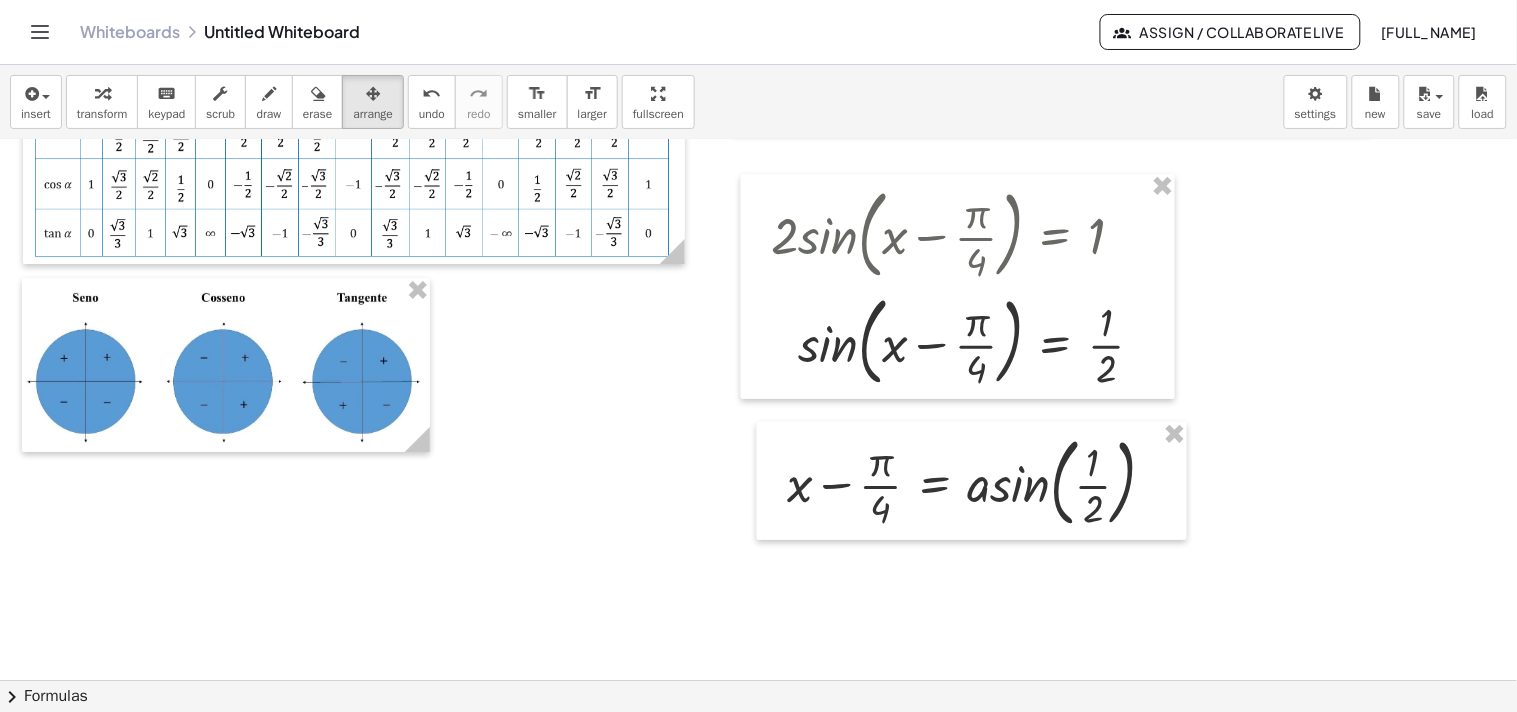click at bounding box center [812, 569] 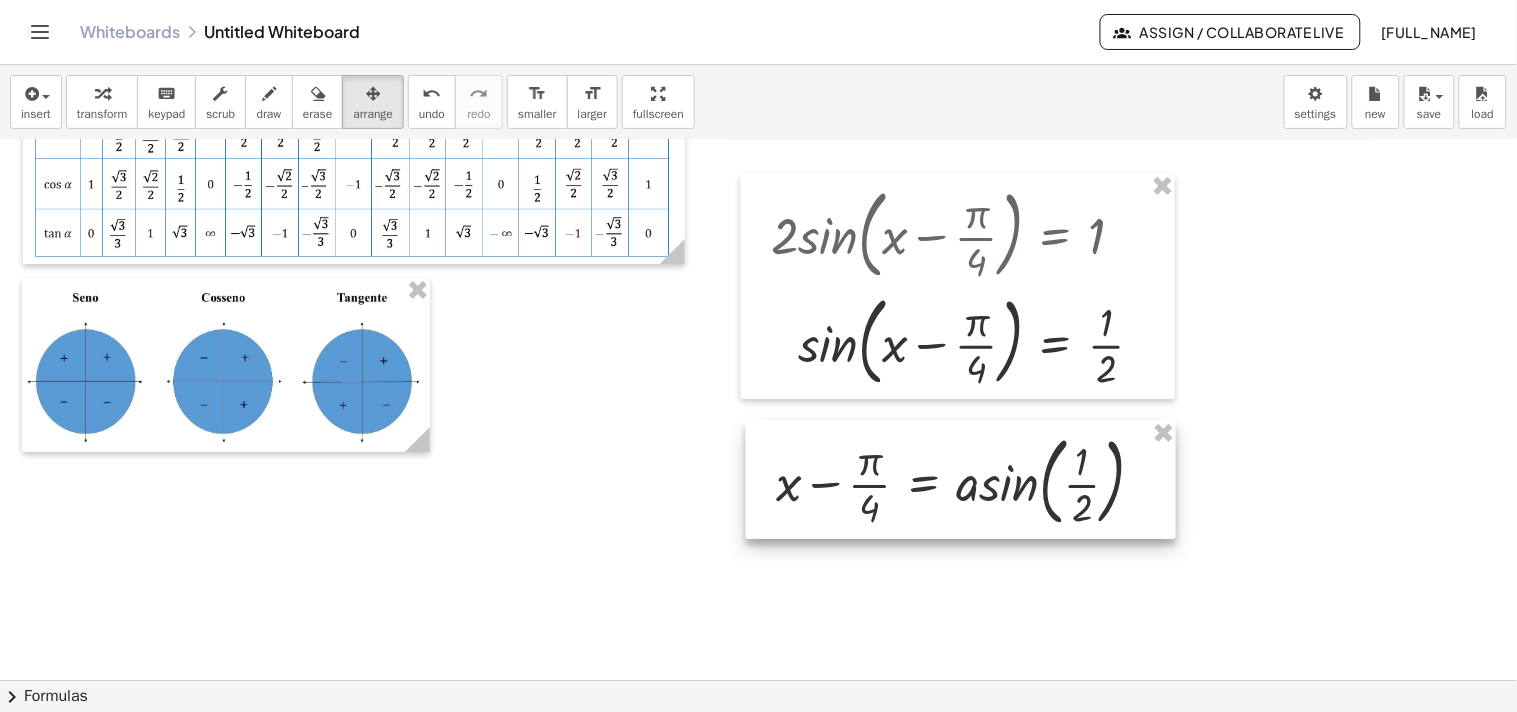 drag, startPoint x: 1082, startPoint y: 481, endPoint x: 1071, endPoint y: 480, distance: 11.045361 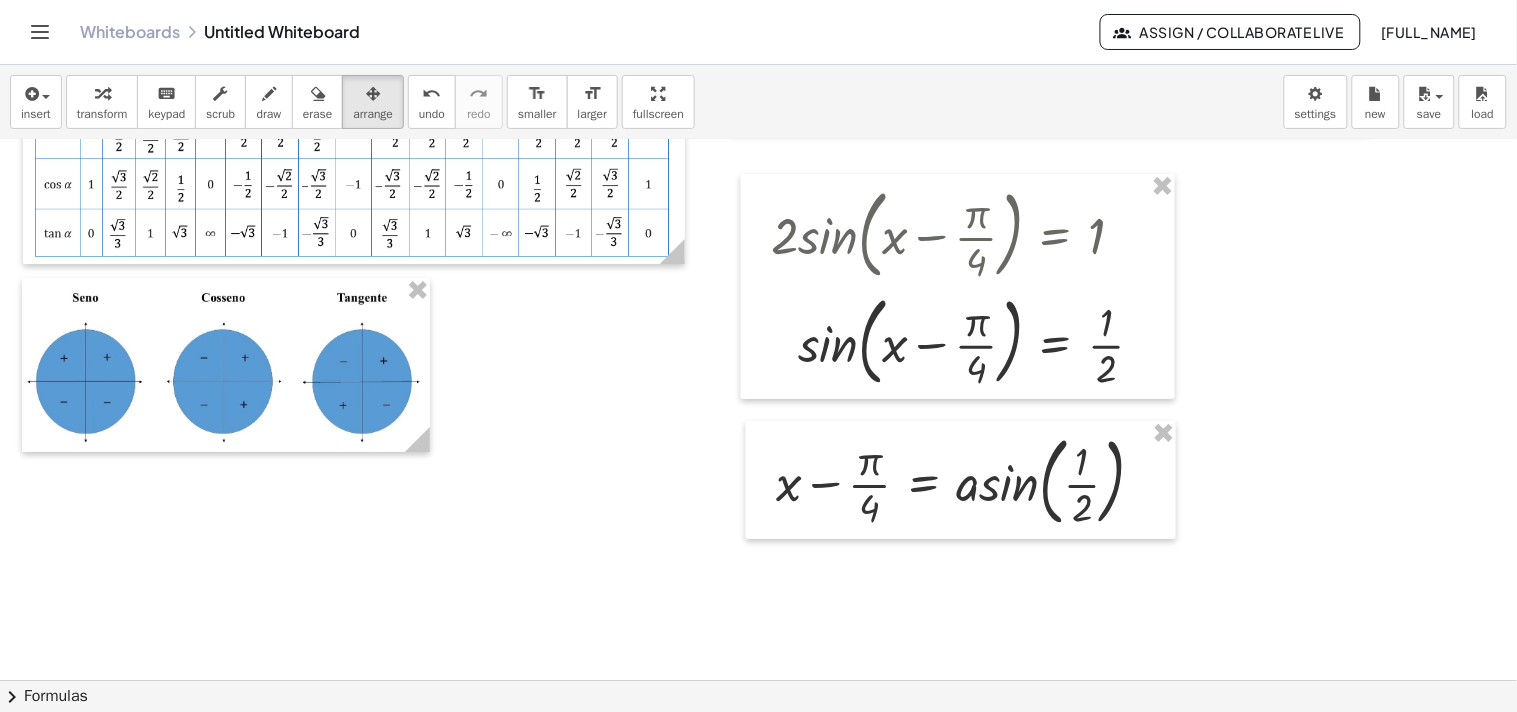 click at bounding box center (812, 569) 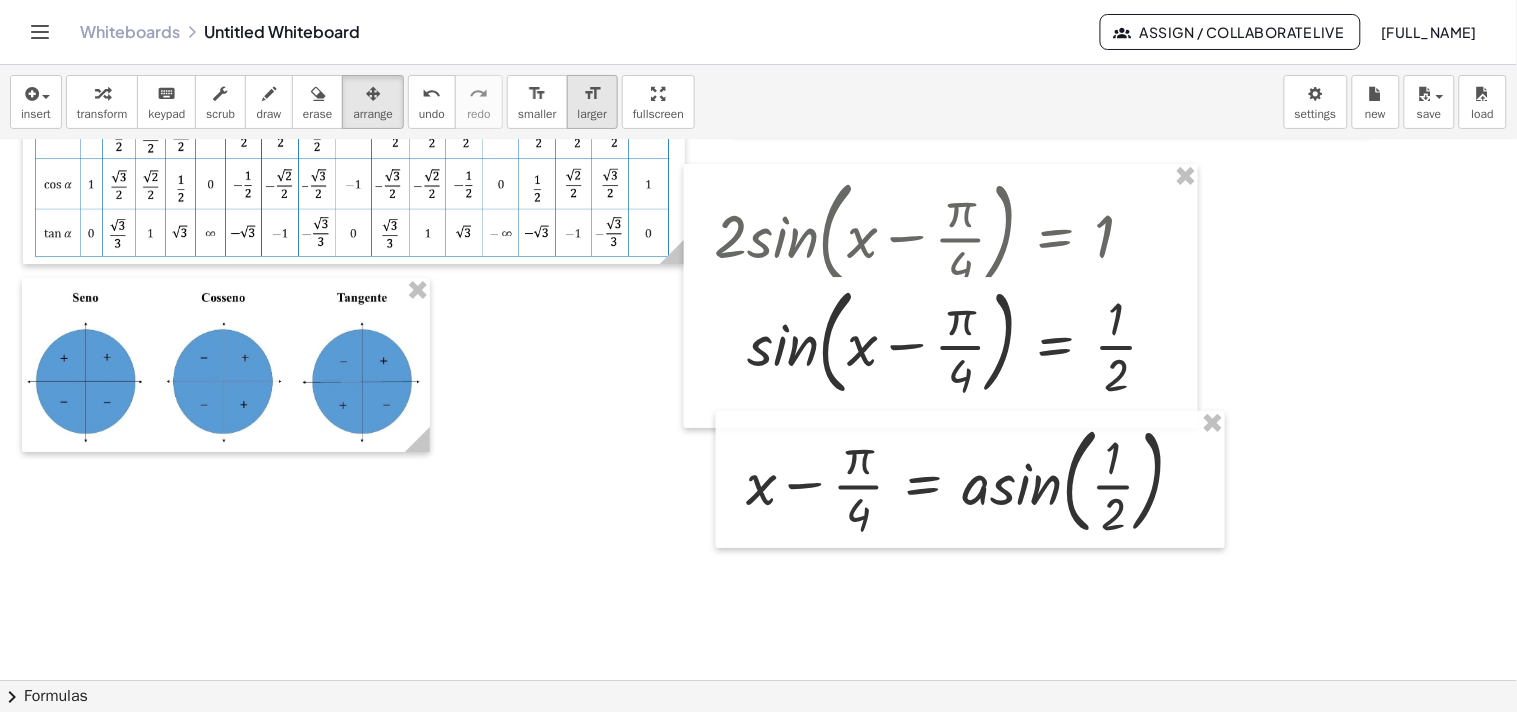 click on "larger" at bounding box center (592, 114) 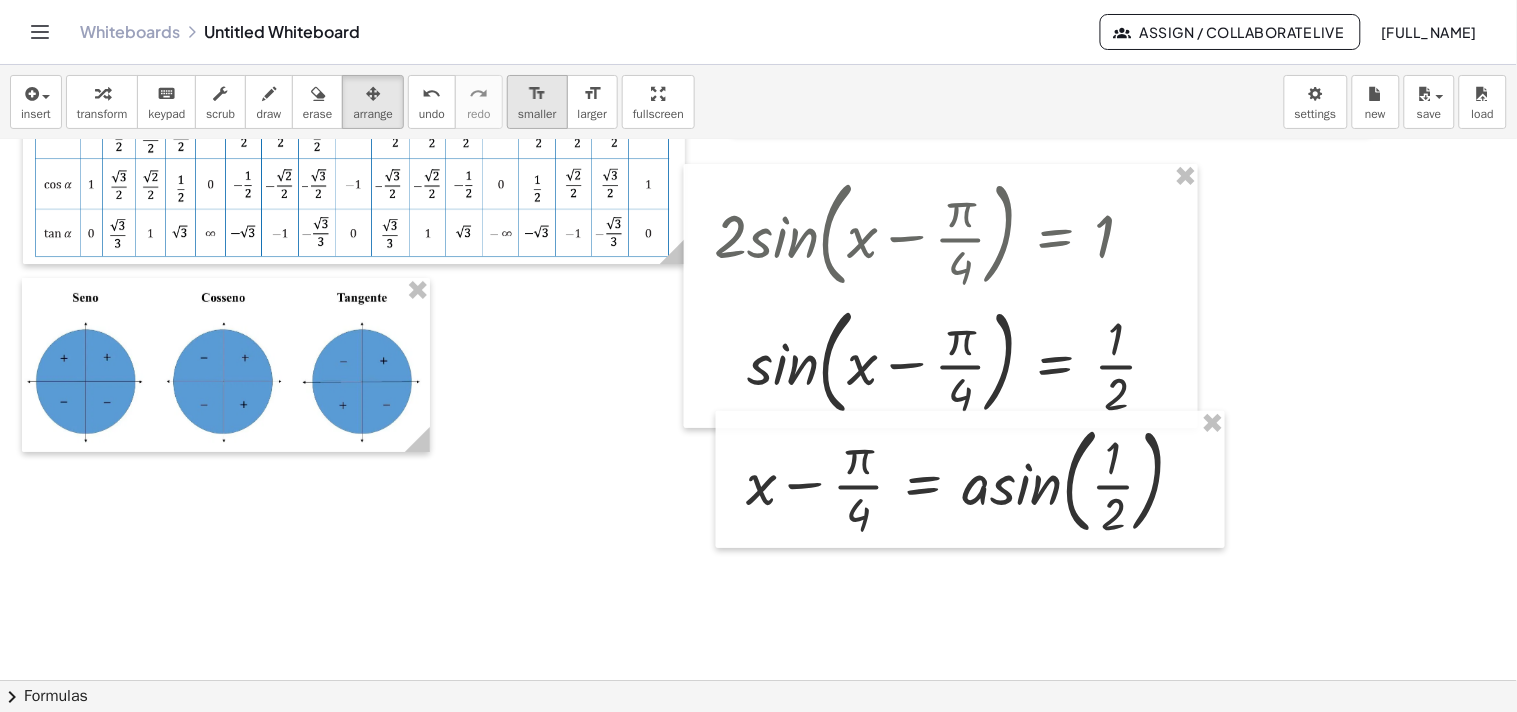 click on "smaller" at bounding box center [537, 114] 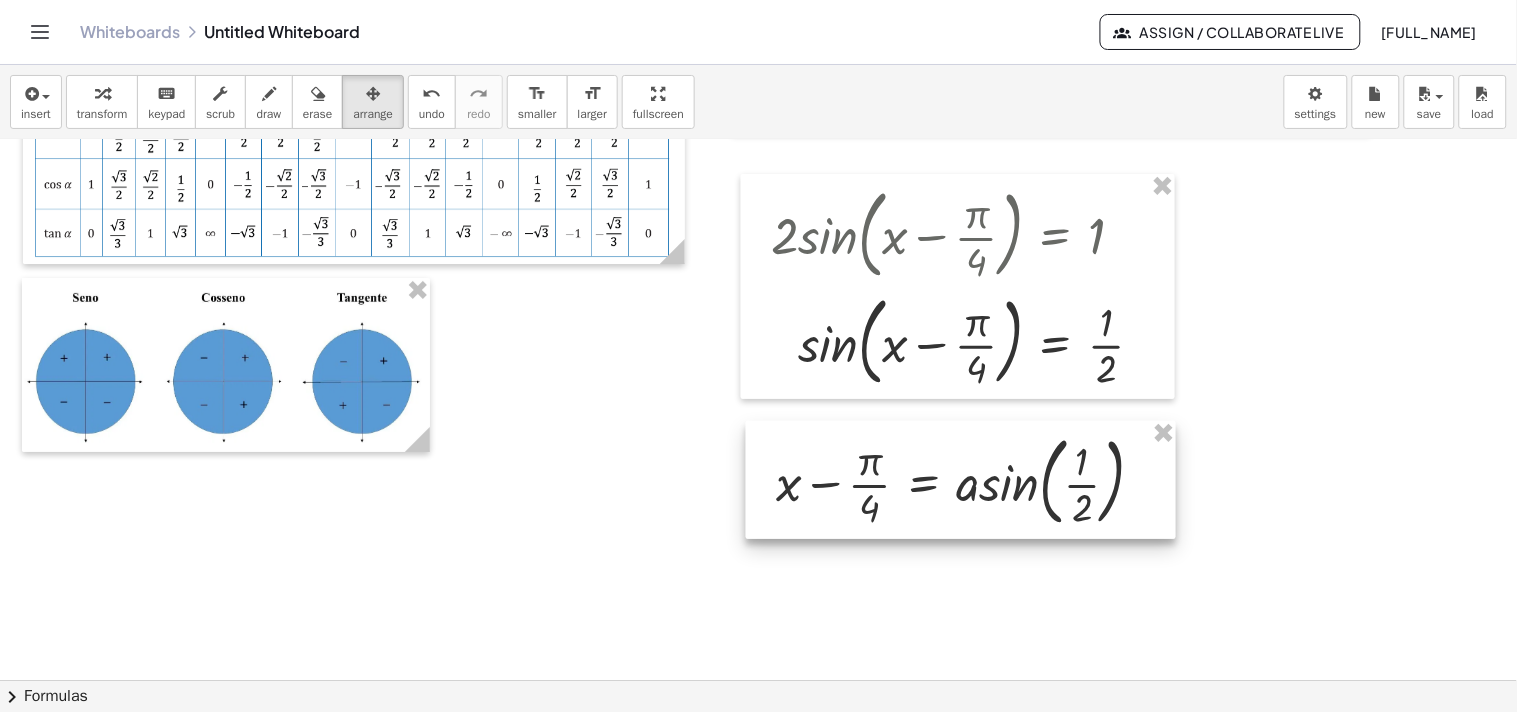 click at bounding box center (961, 480) 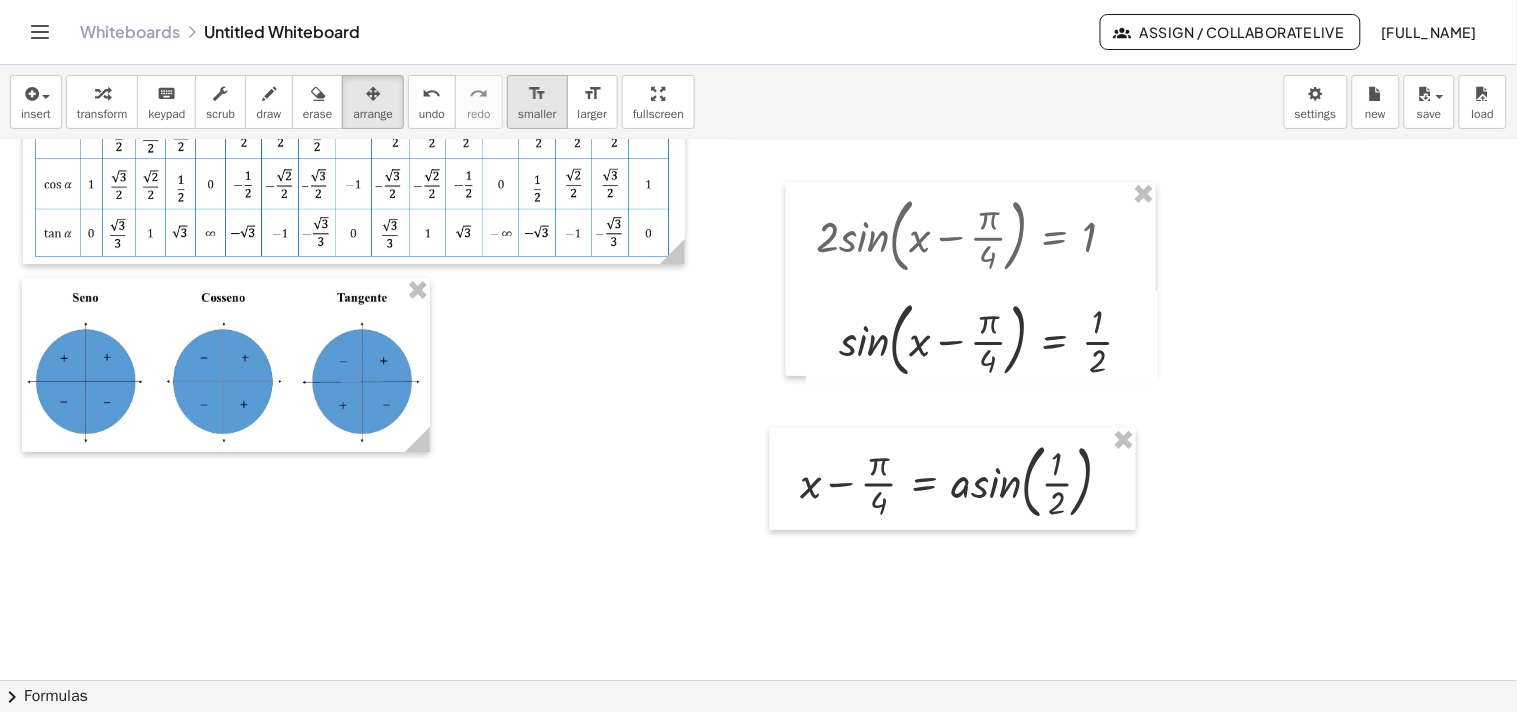click on "format_size smaller" at bounding box center (537, 102) 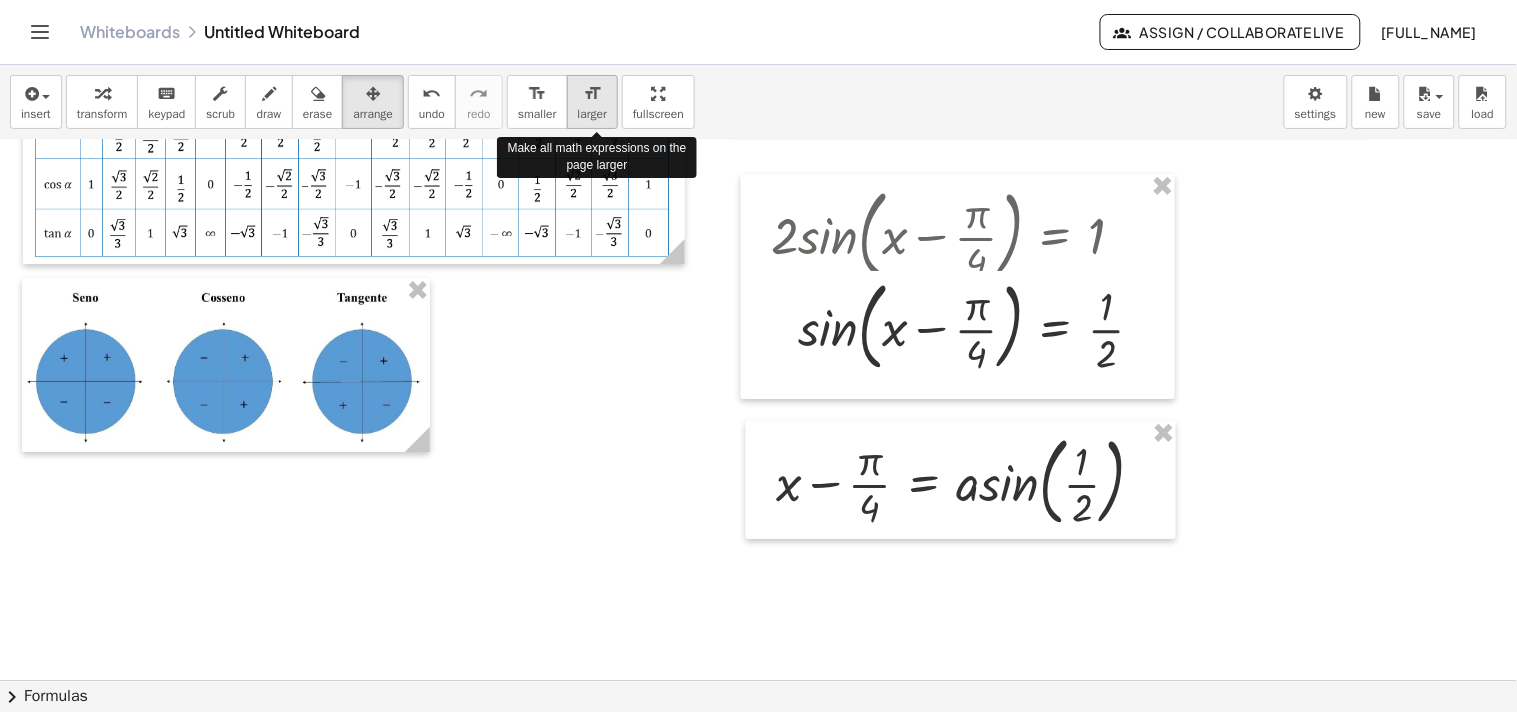 click on "format_size" at bounding box center (592, 94) 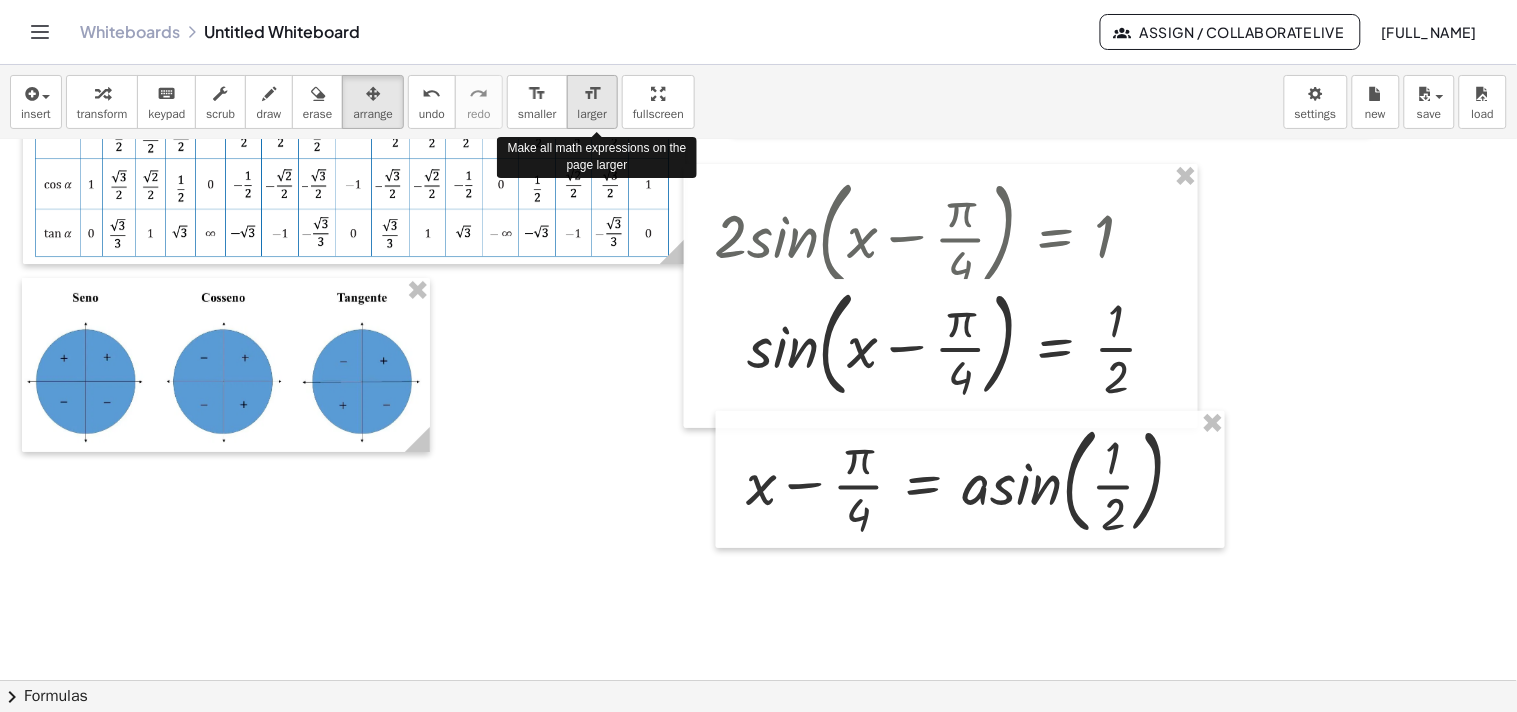 click on "format_size" at bounding box center (592, 94) 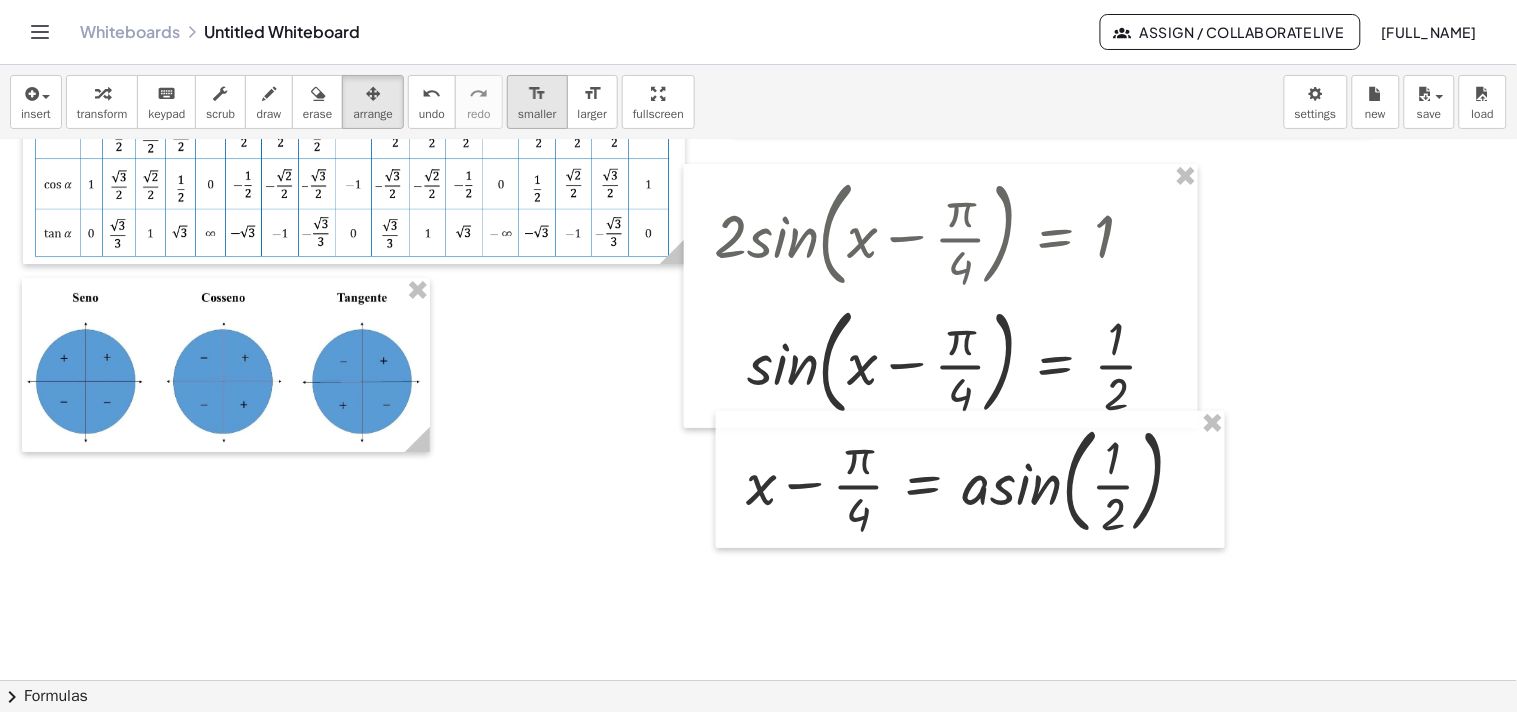 click on "format_size" at bounding box center (537, 94) 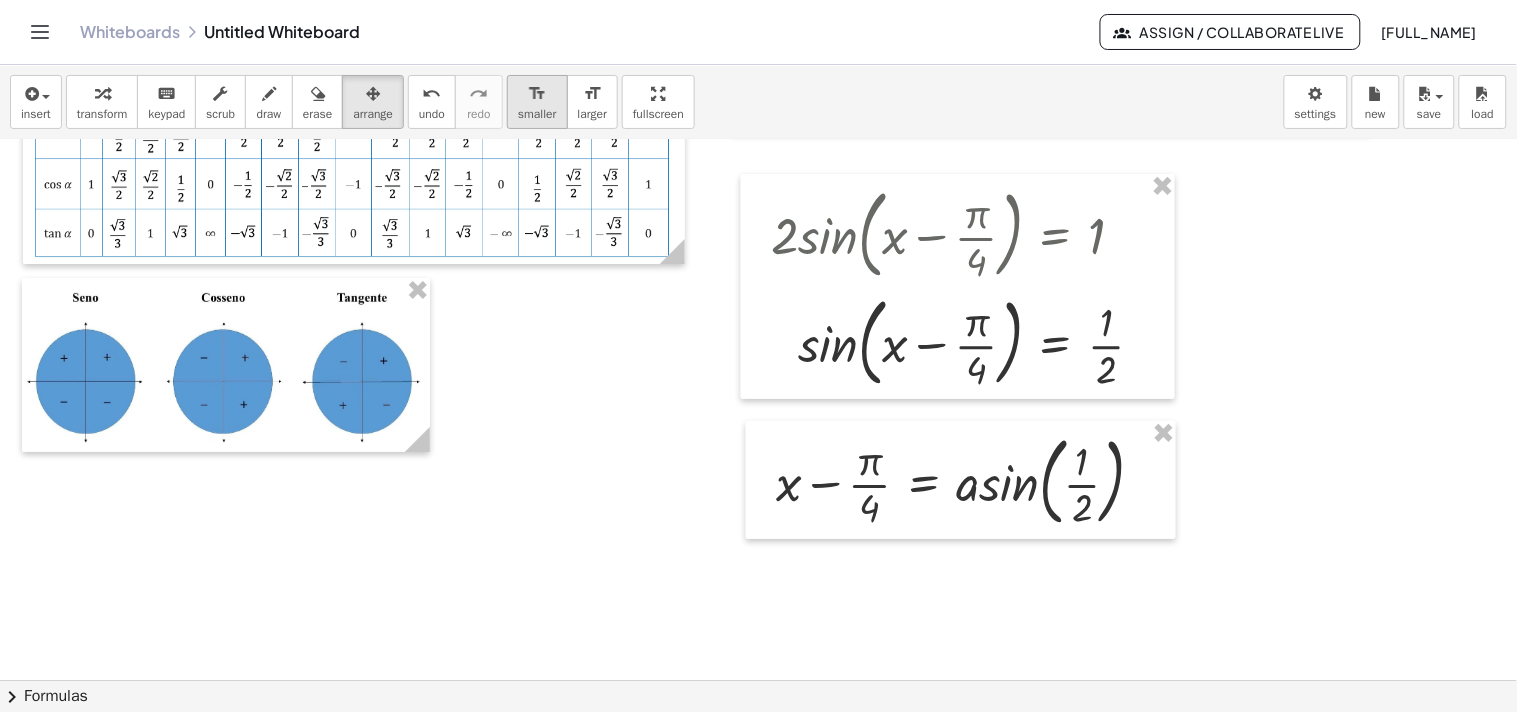 click on "format_size" at bounding box center (537, 94) 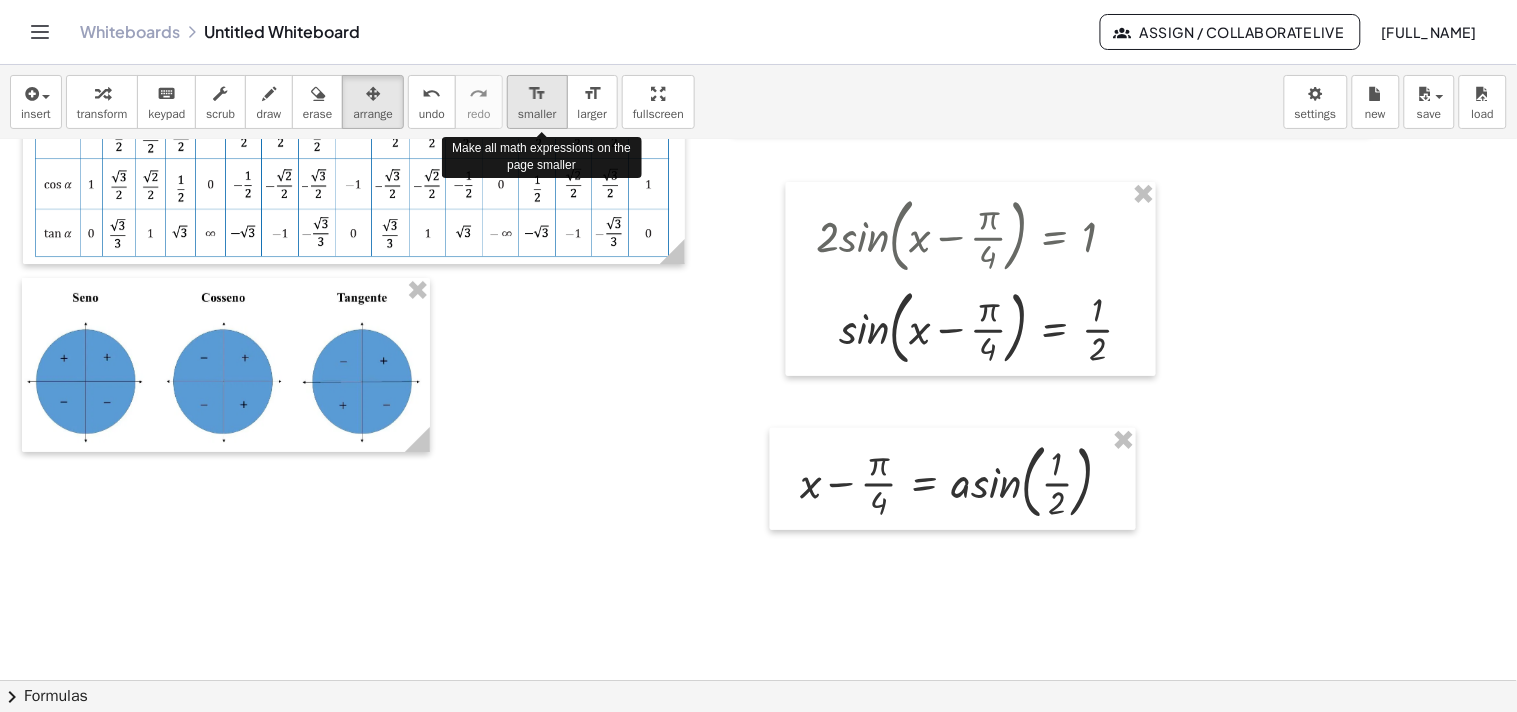 click on "format_size" at bounding box center [537, 94] 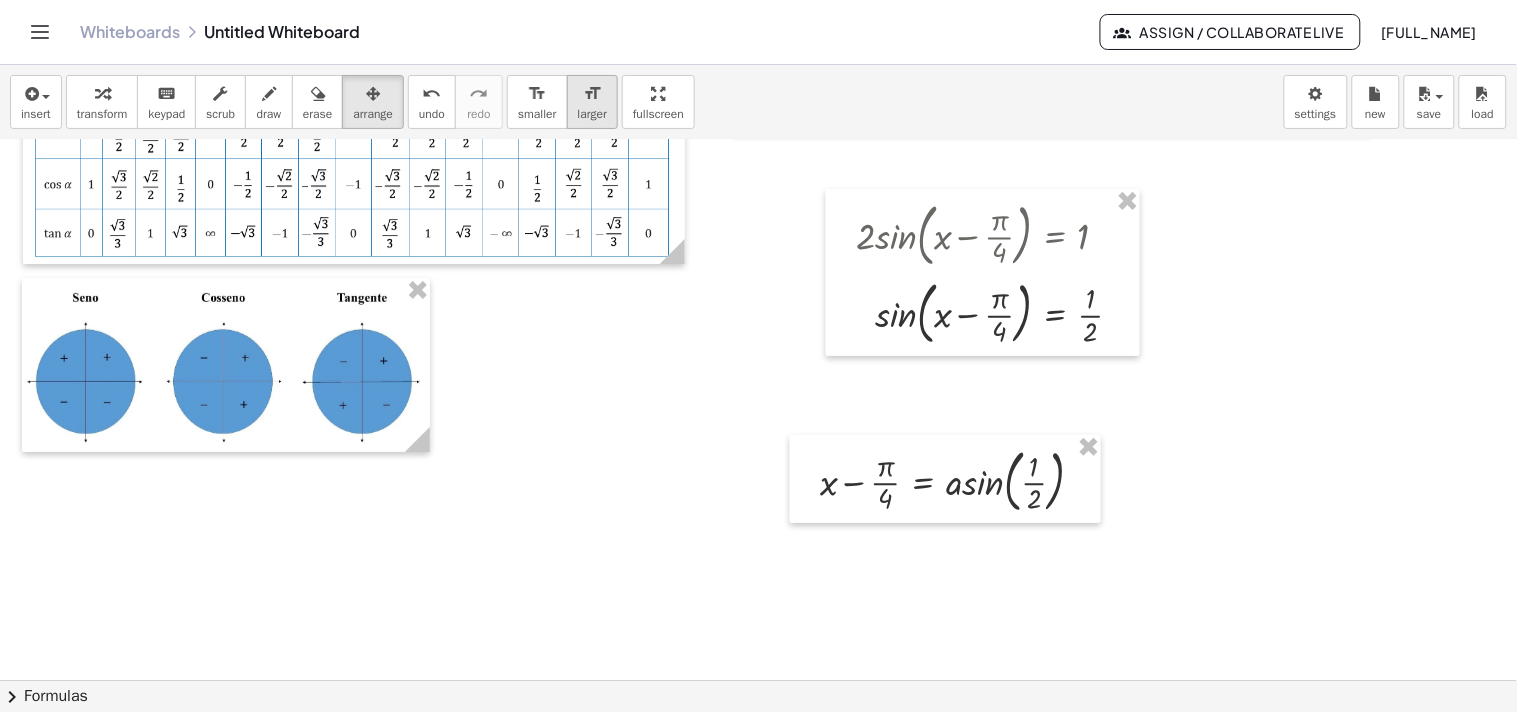 click on "larger" at bounding box center (592, 114) 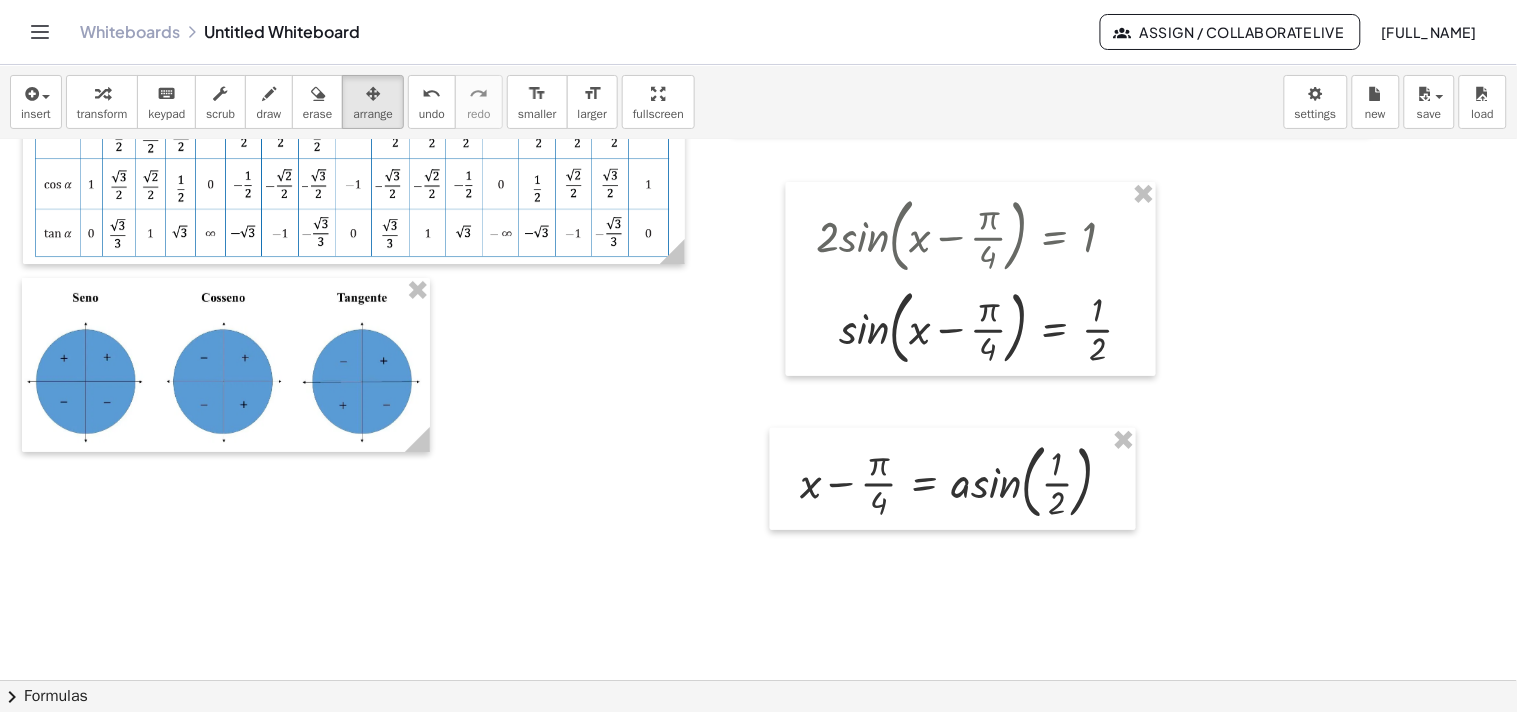 click at bounding box center [812, 569] 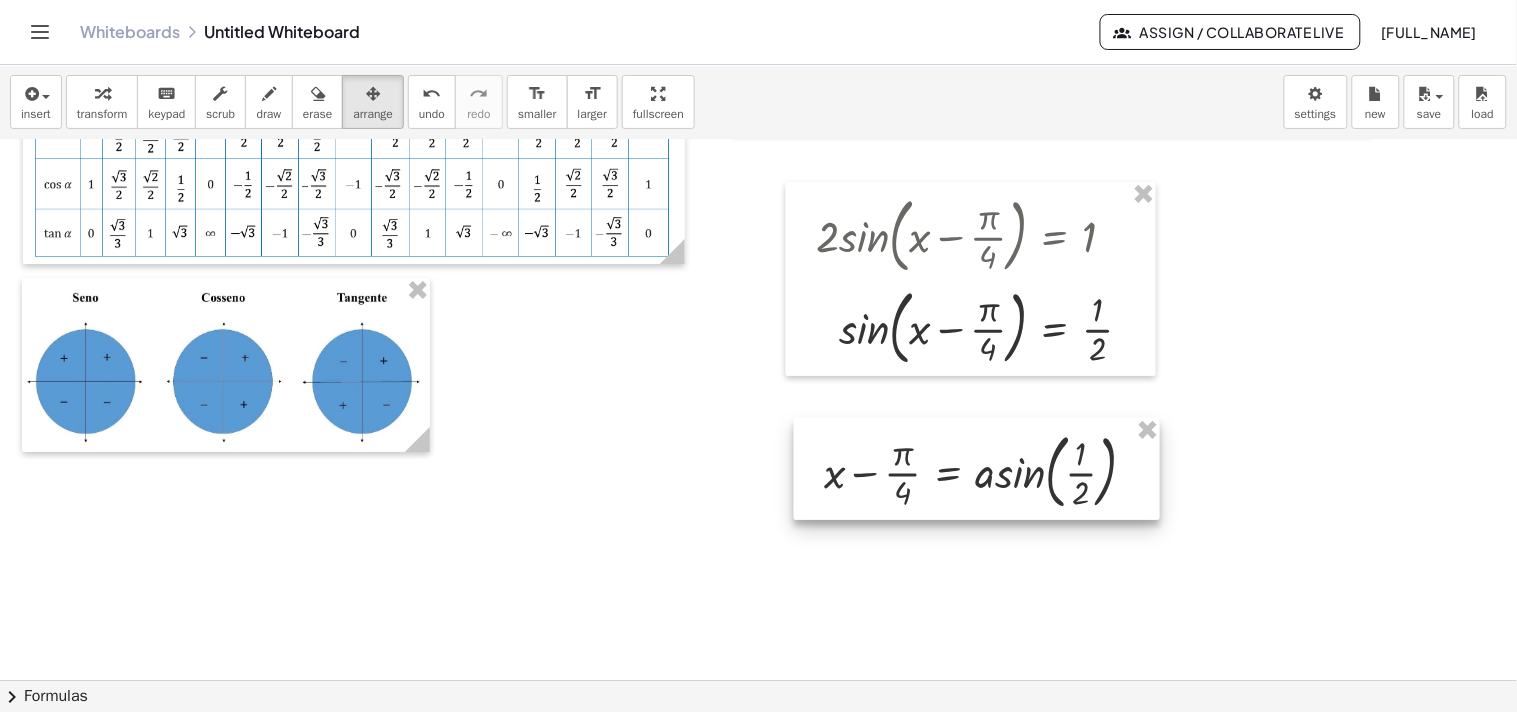 drag, startPoint x: 1010, startPoint y: 476, endPoint x: 1033, endPoint y: 462, distance: 26.925823 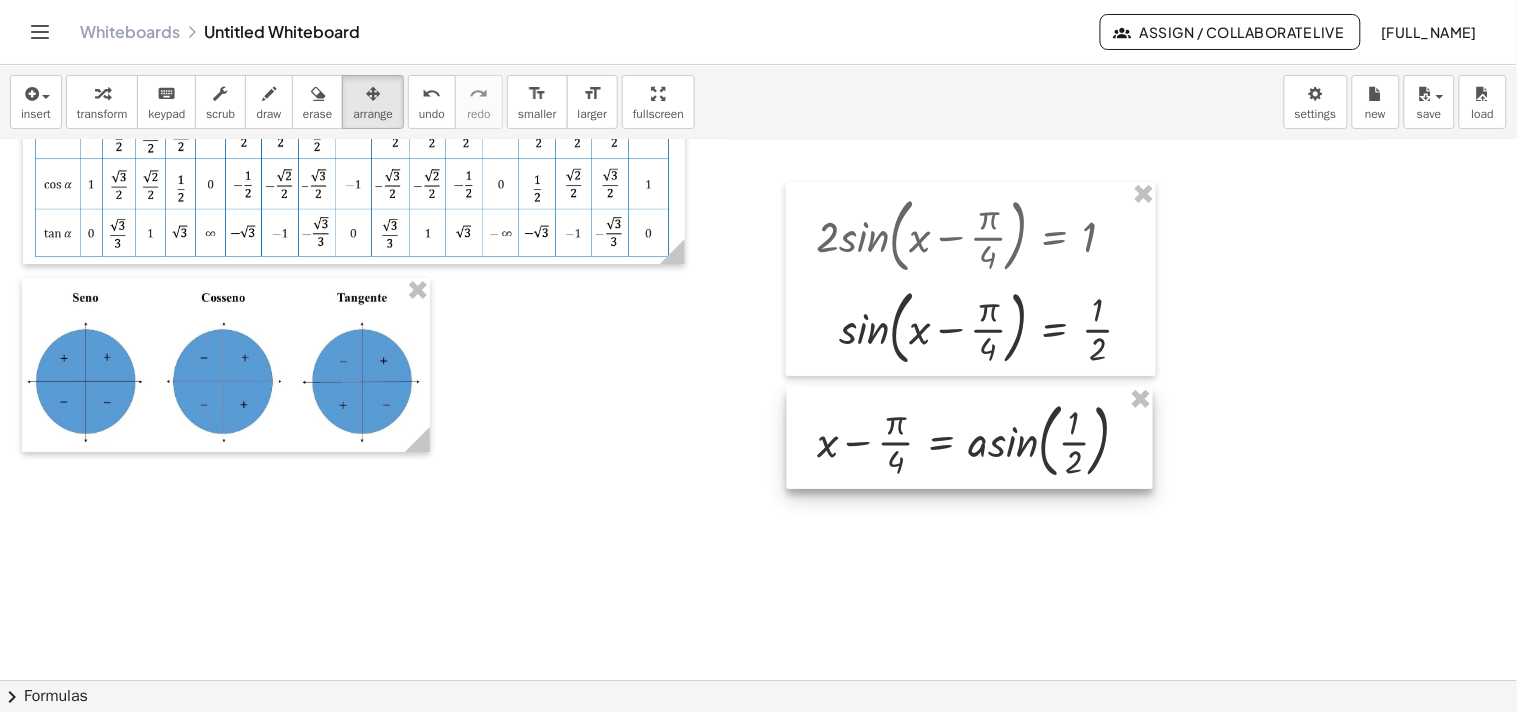 drag, startPoint x: 1033, startPoint y: 461, endPoint x: 1027, endPoint y: 433, distance: 28.635643 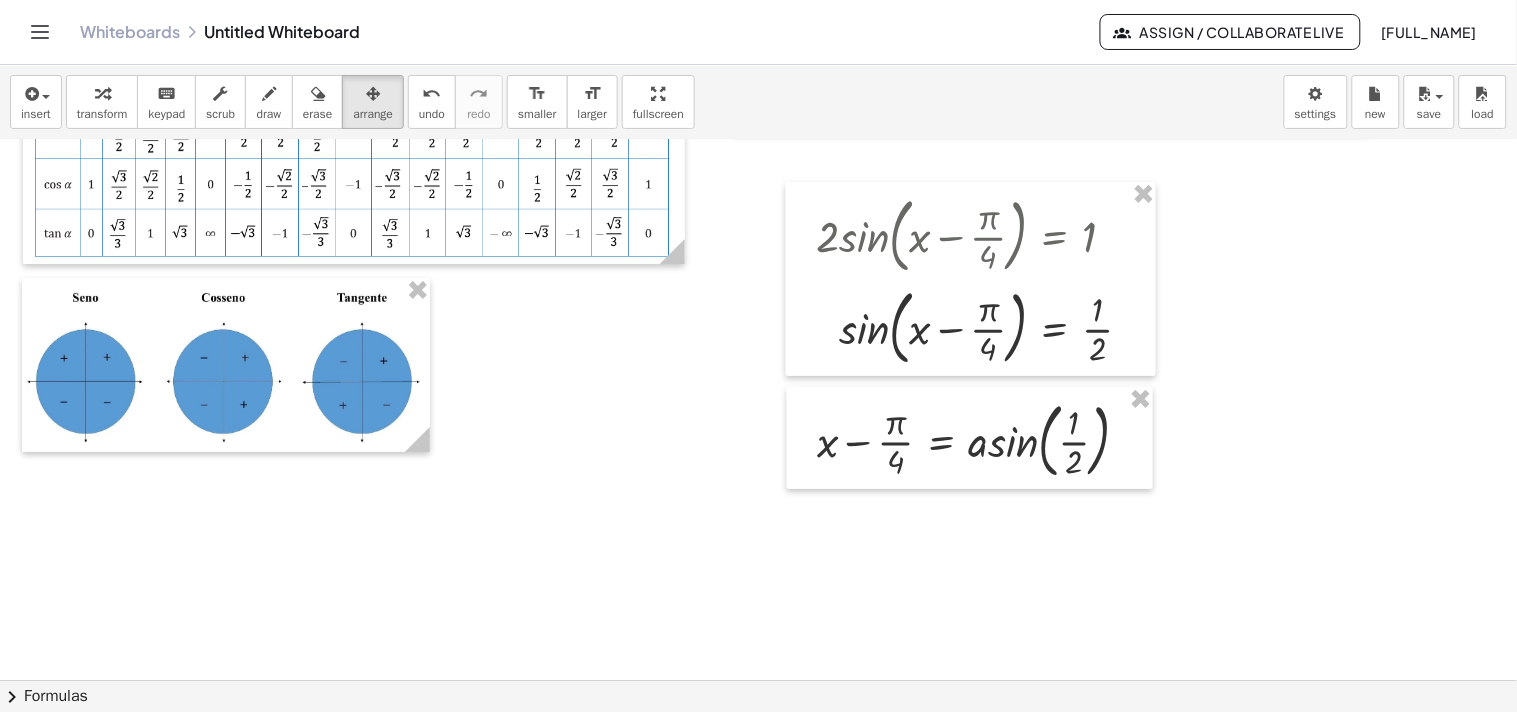 click at bounding box center (812, 569) 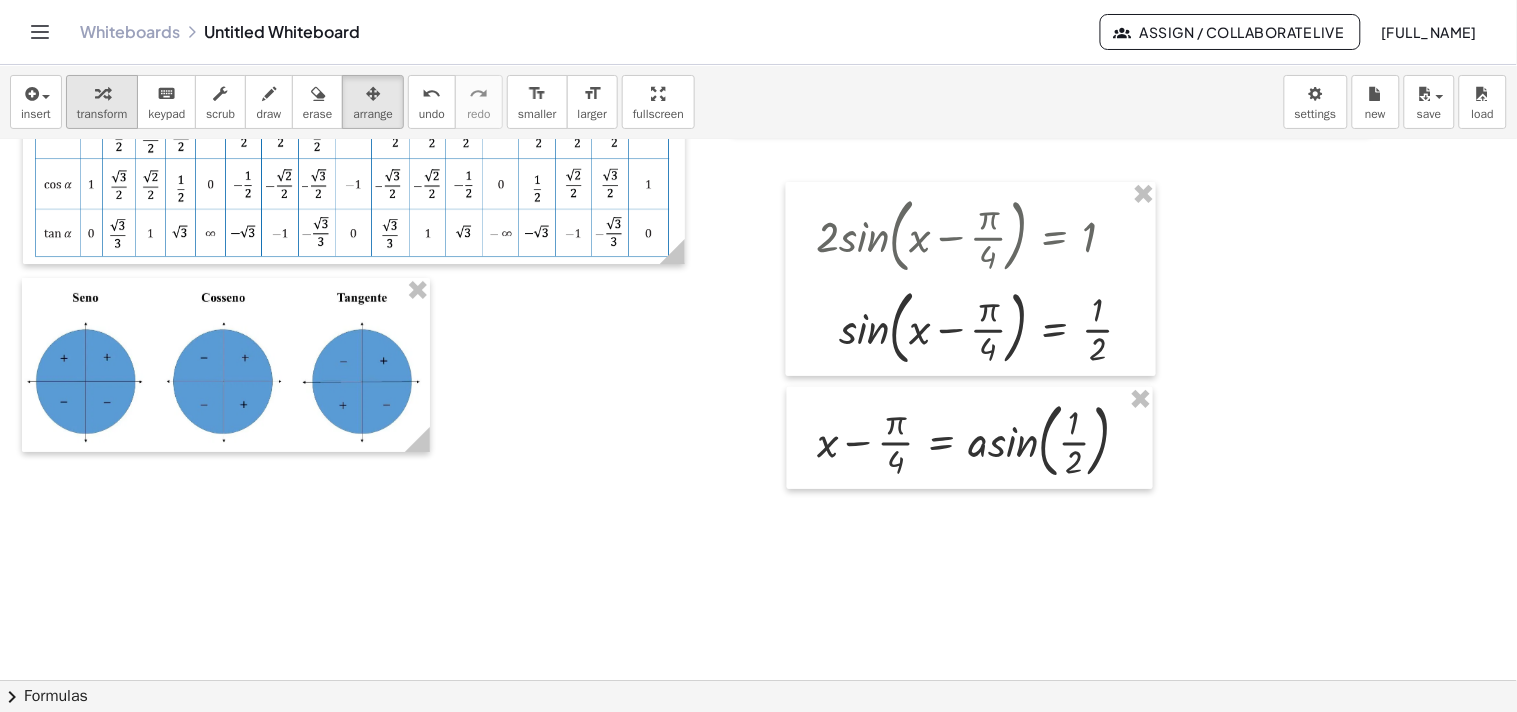 click at bounding box center (102, 94) 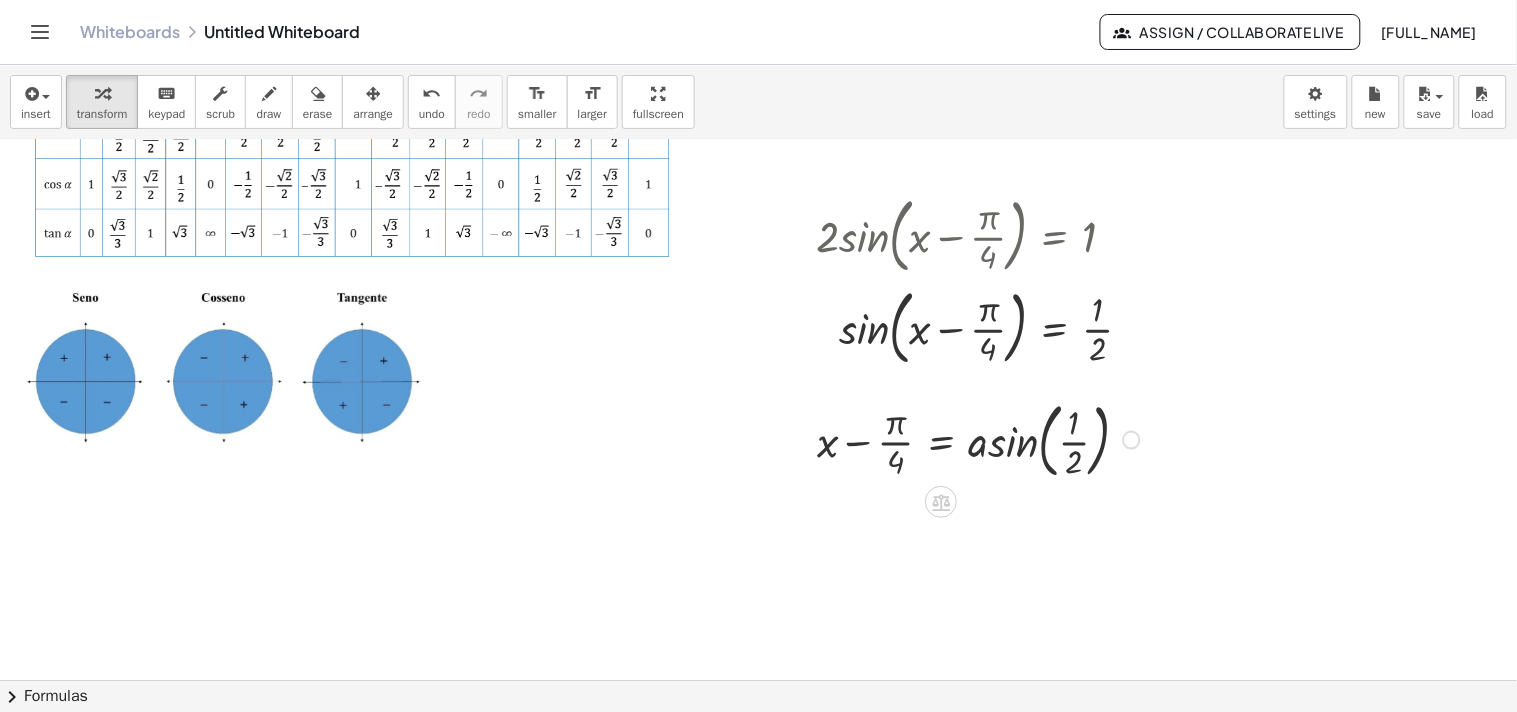 click at bounding box center [981, 438] 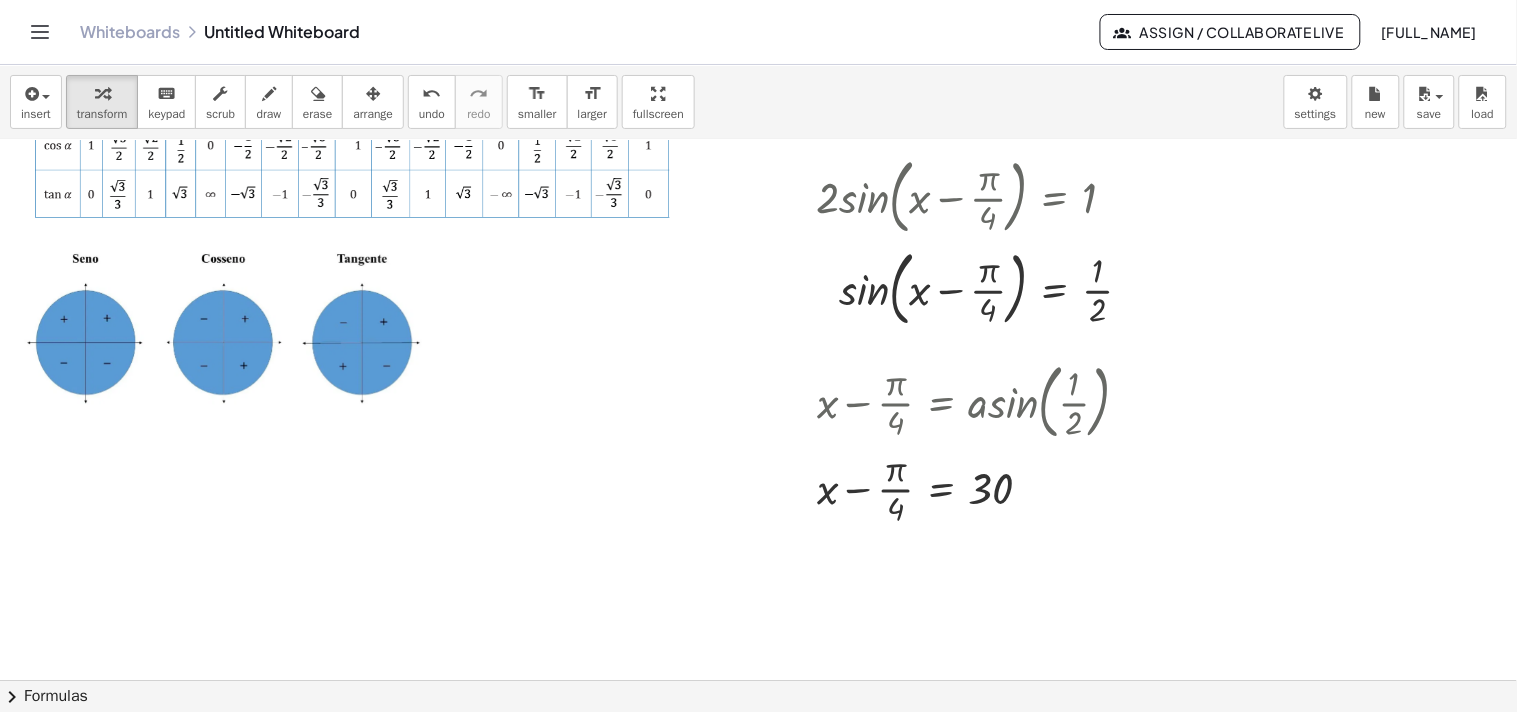 scroll, scrollTop: 111, scrollLeft: 0, axis: vertical 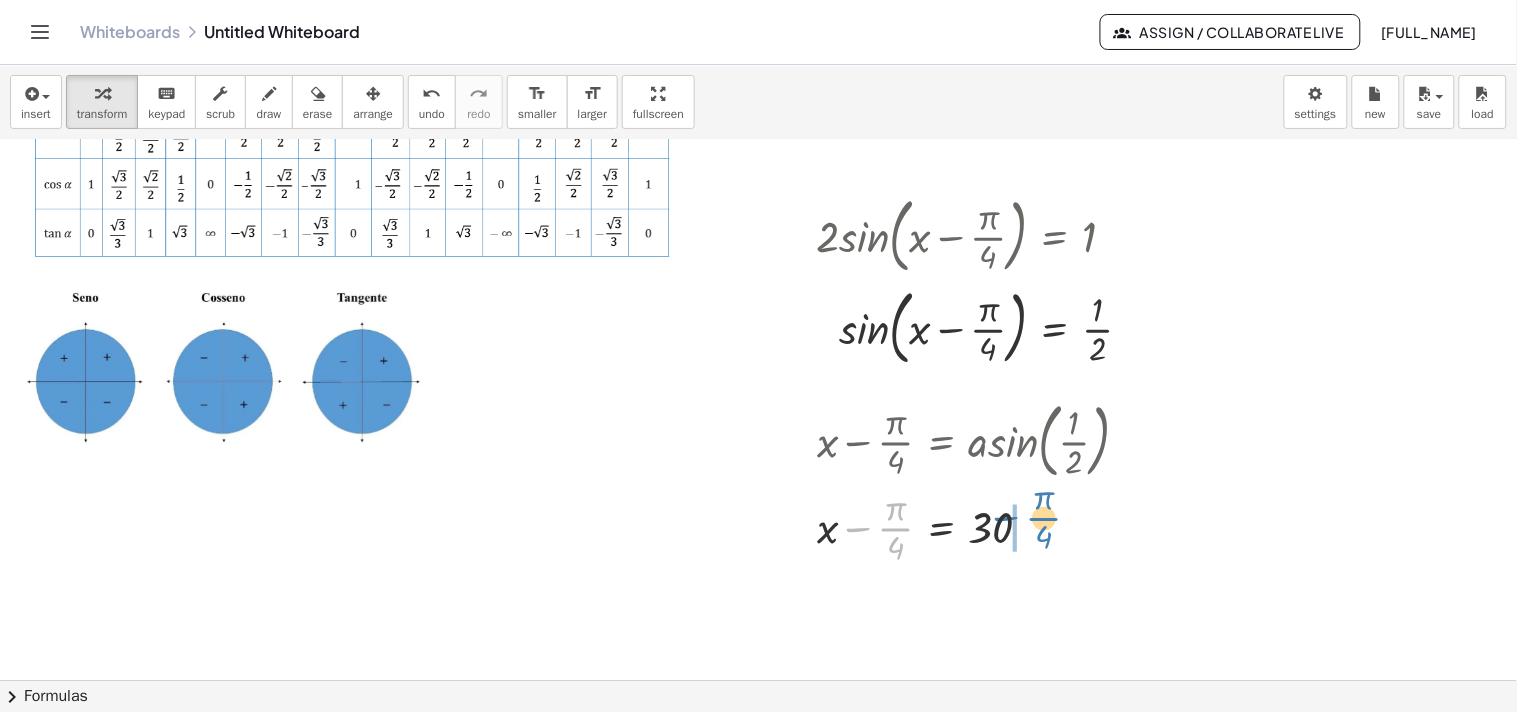 drag, startPoint x: 896, startPoint y: 532, endPoint x: 1047, endPoint y: 526, distance: 151.11916 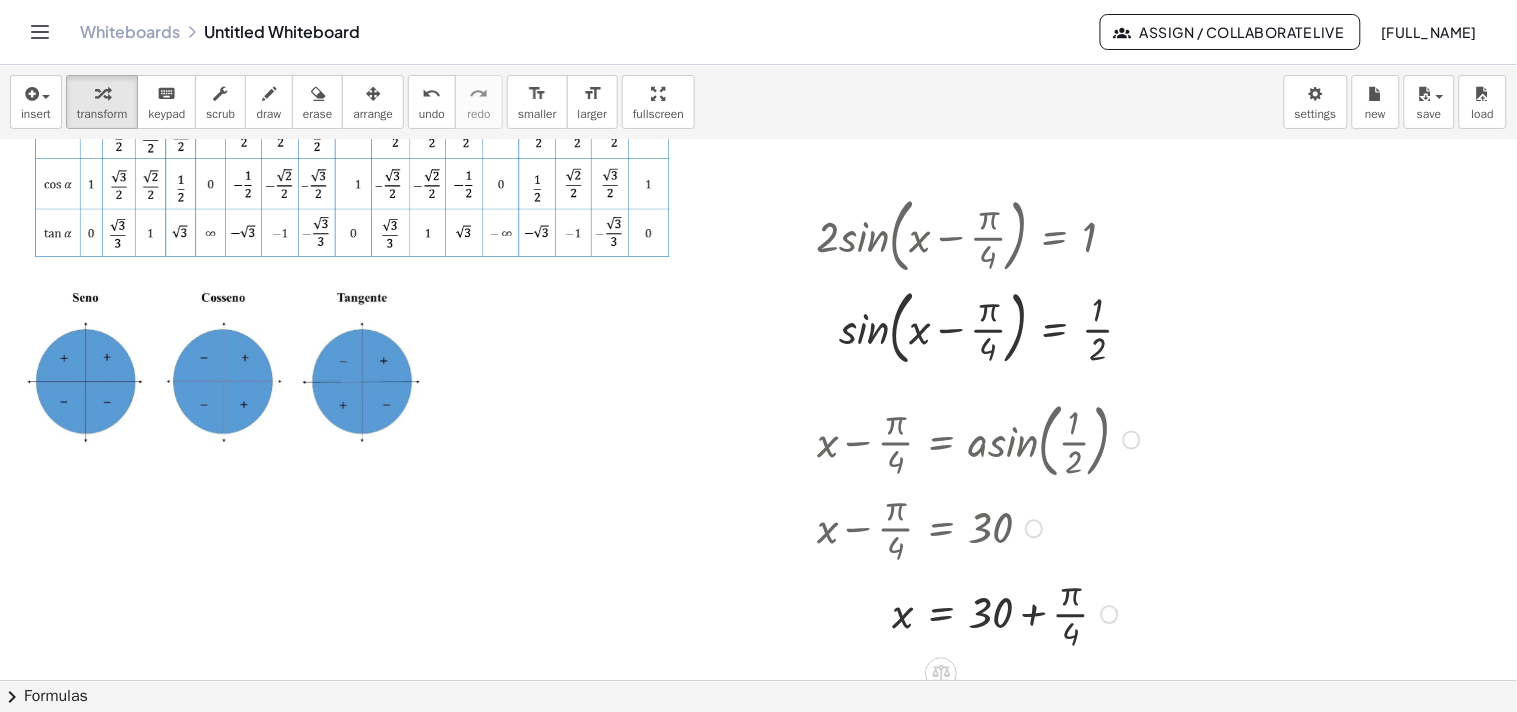 scroll, scrollTop: 222, scrollLeft: 0, axis: vertical 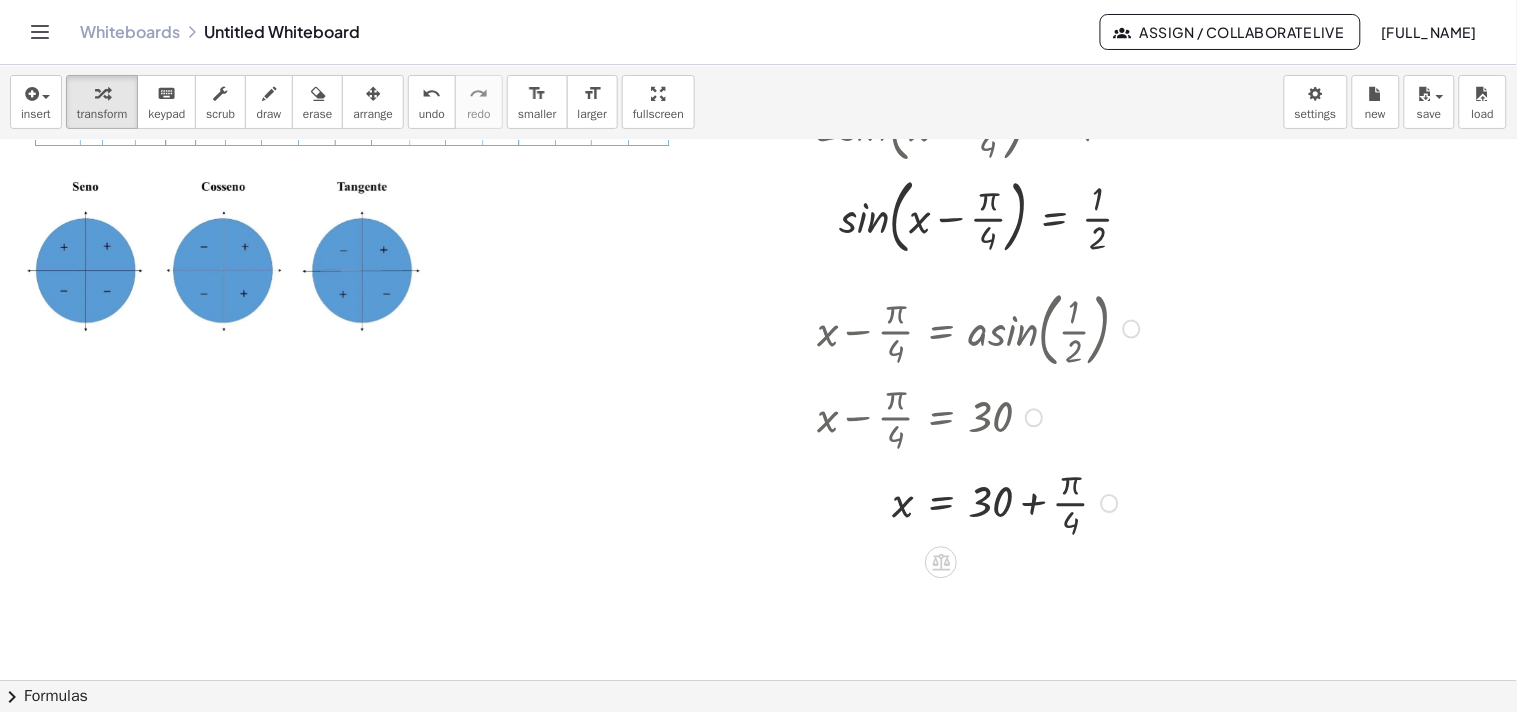 click at bounding box center (981, 502) 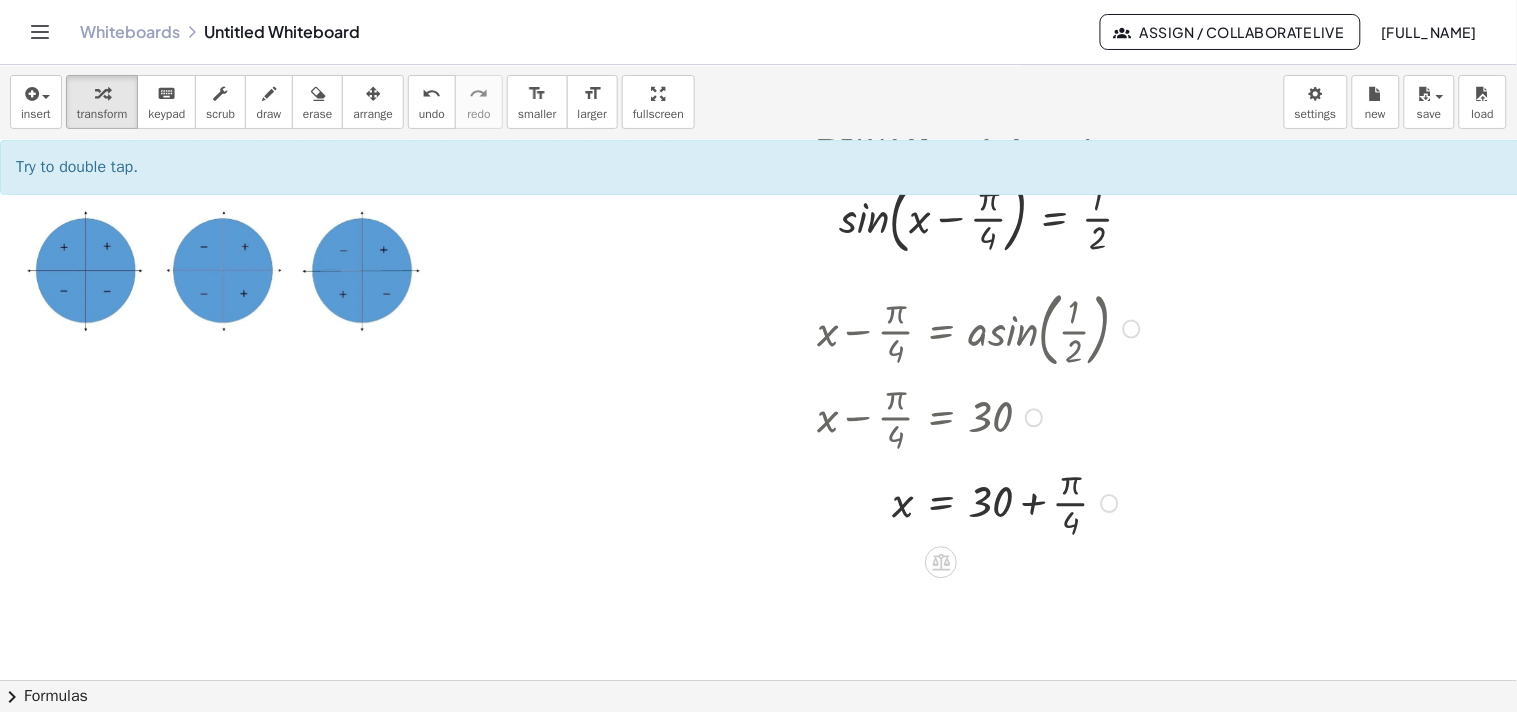 click at bounding box center [981, 502] 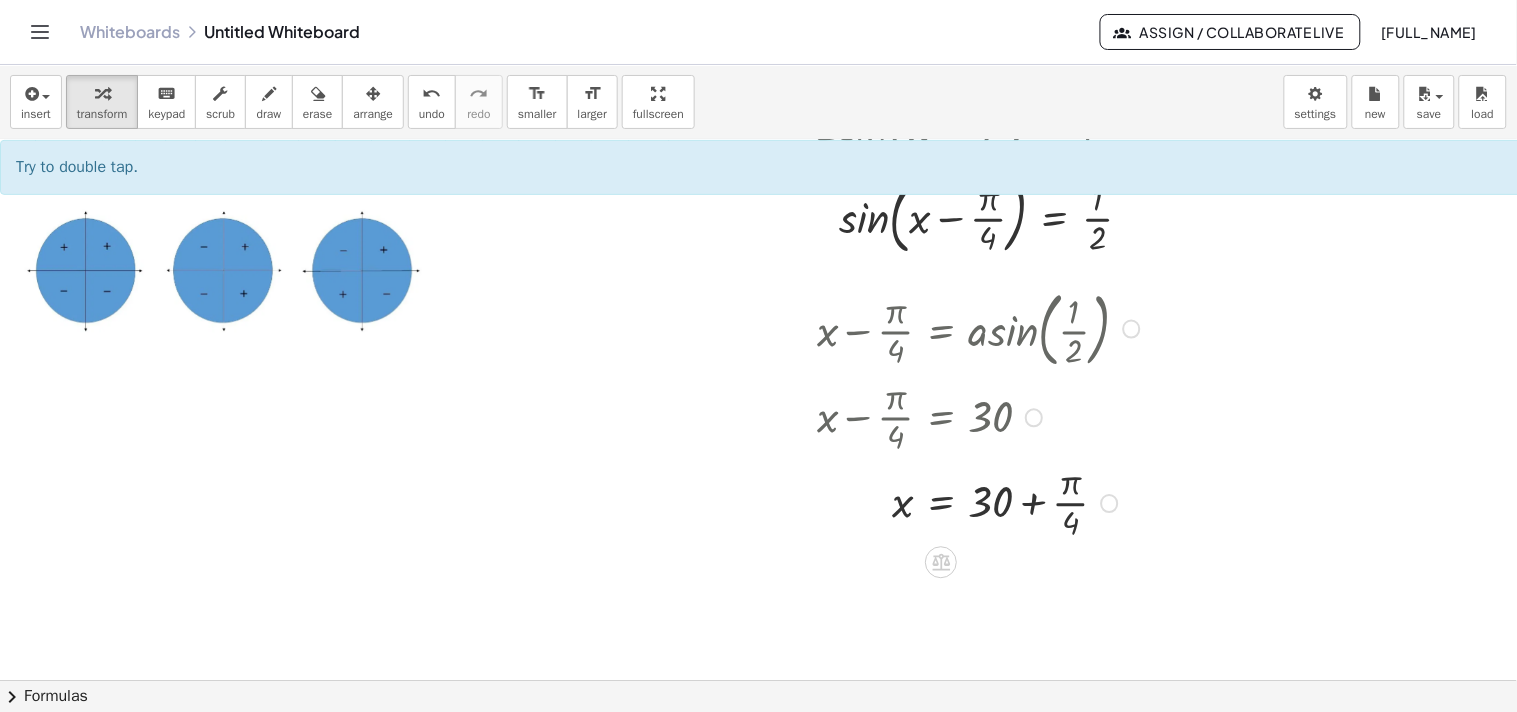 click at bounding box center (981, 502) 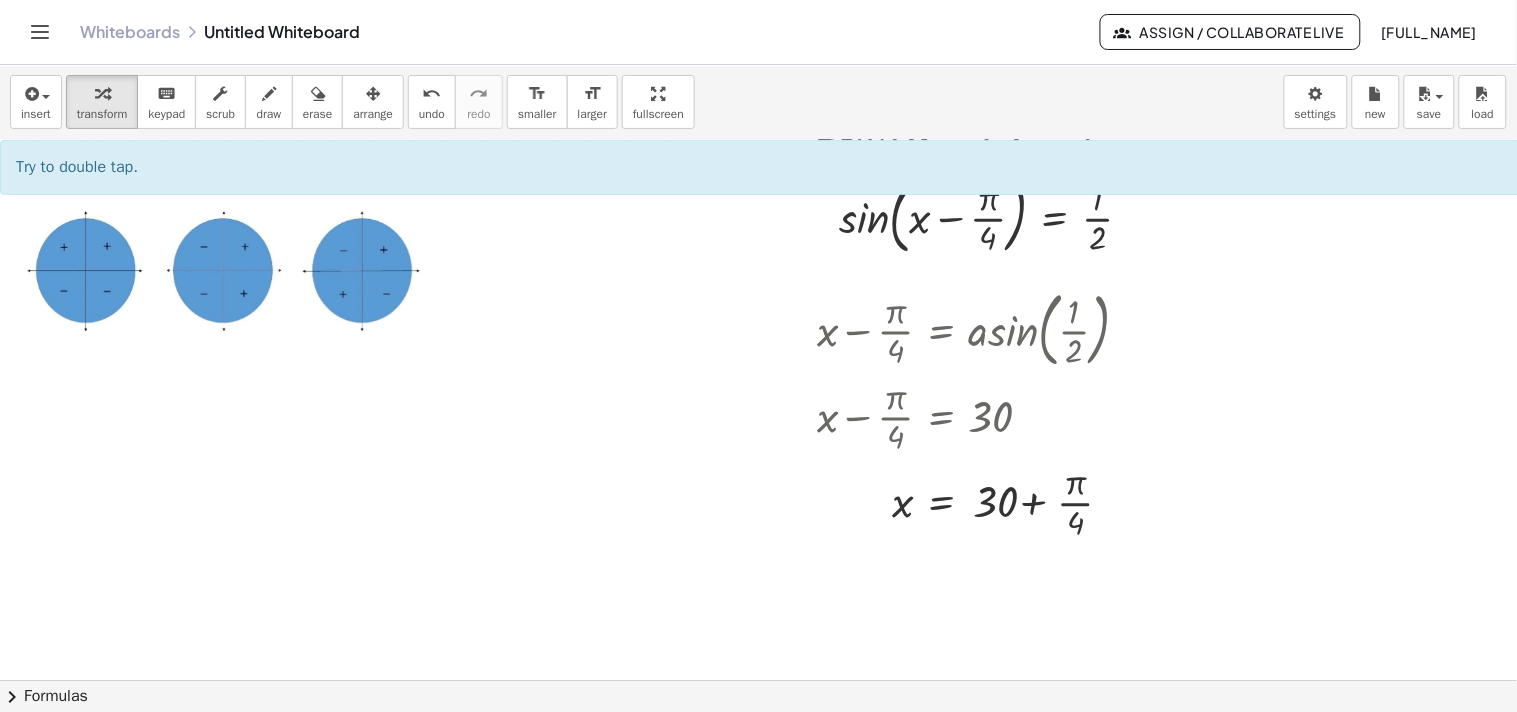 click at bounding box center (812, 458) 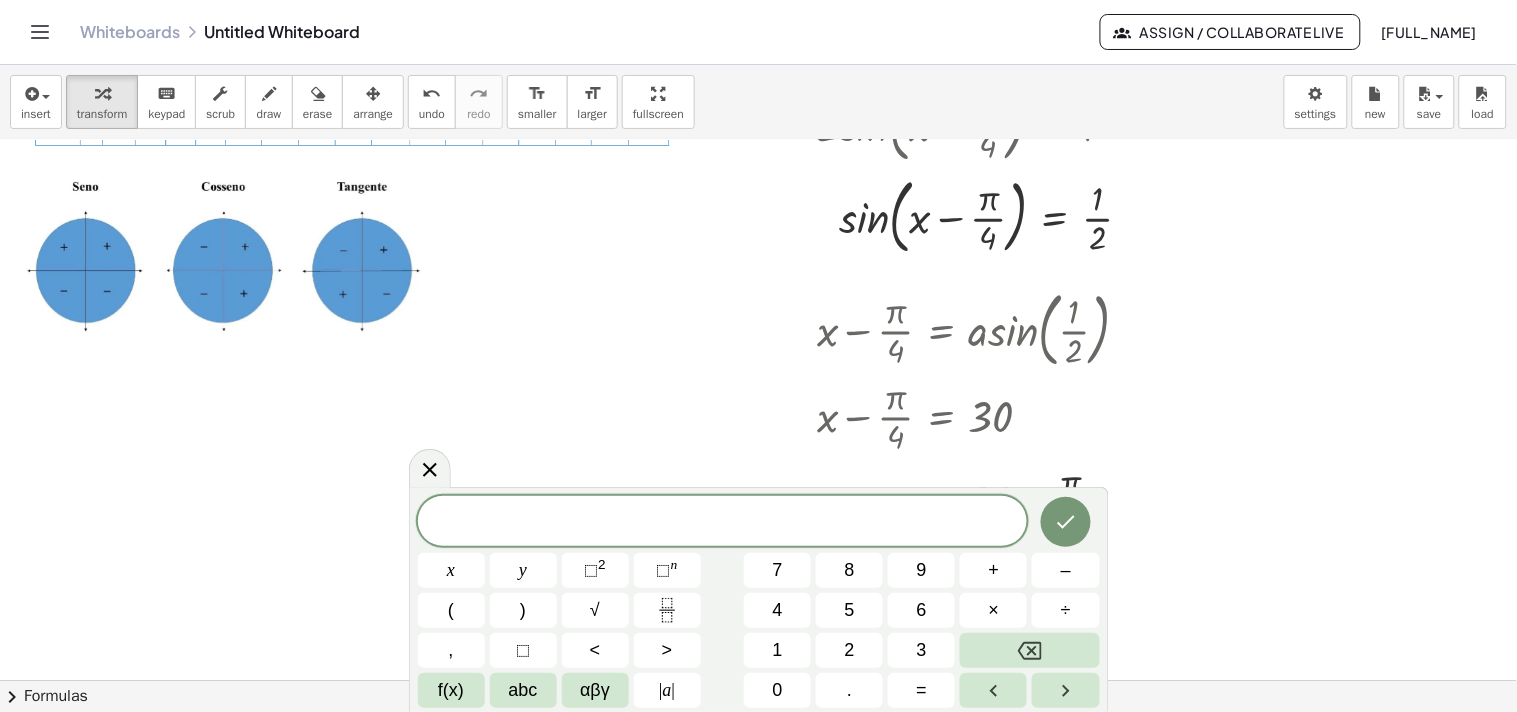 drag, startPoint x: 1190, startPoint y: 510, endPoint x: 1056, endPoint y: 516, distance: 134.13426 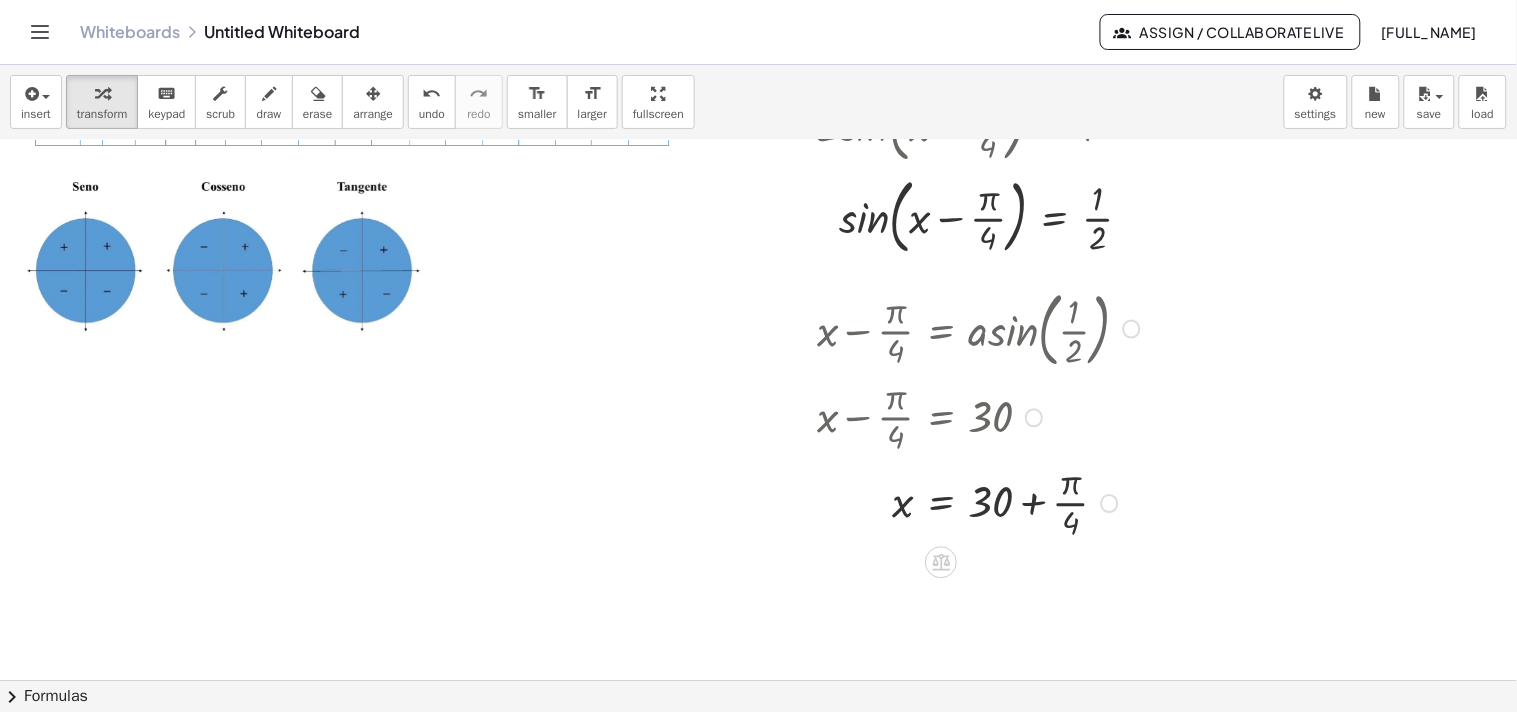 click at bounding box center [906, 416] 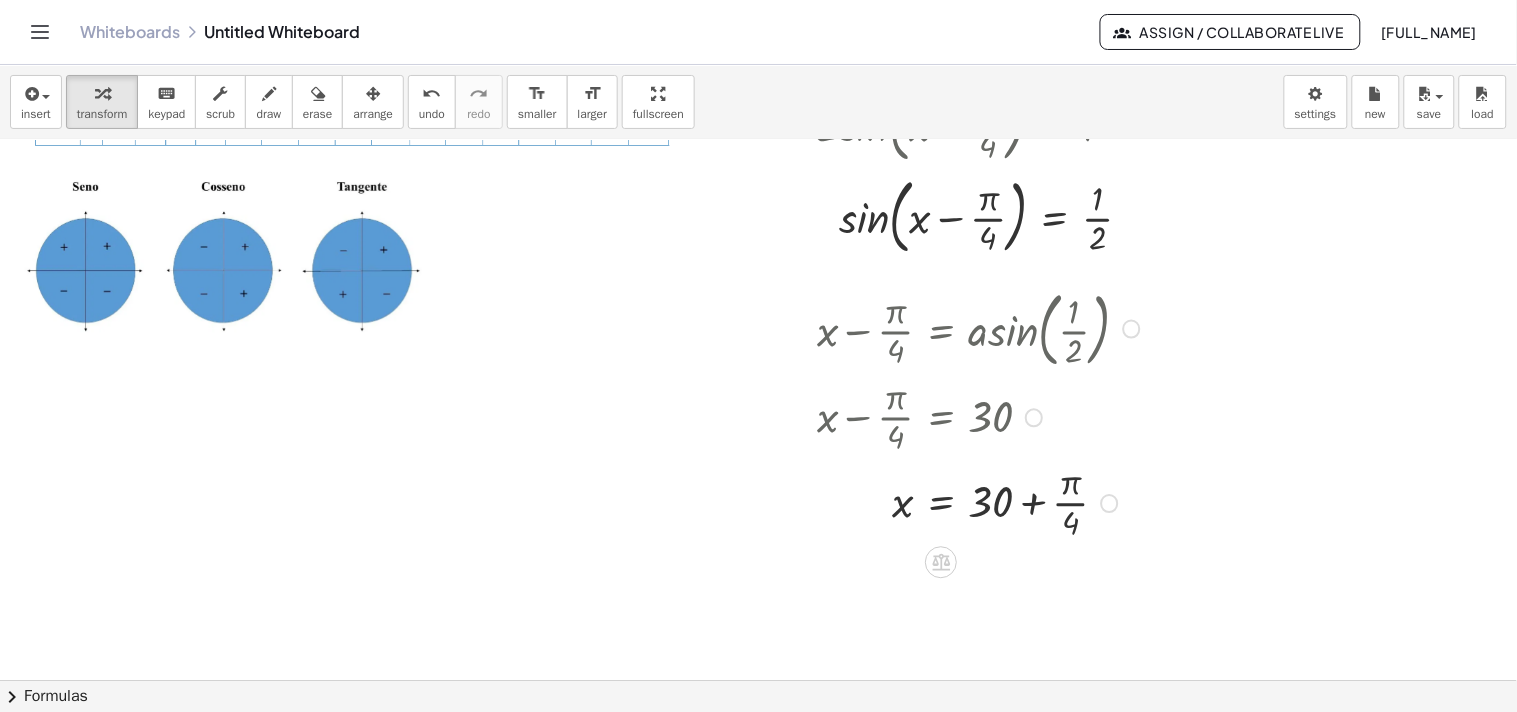click on "+ x − · π · 4 = asin ( , · 1 · 2 ) + x − · π · 4 = 30 x · π · 4 = 30 + +" at bounding box center [970, 412] 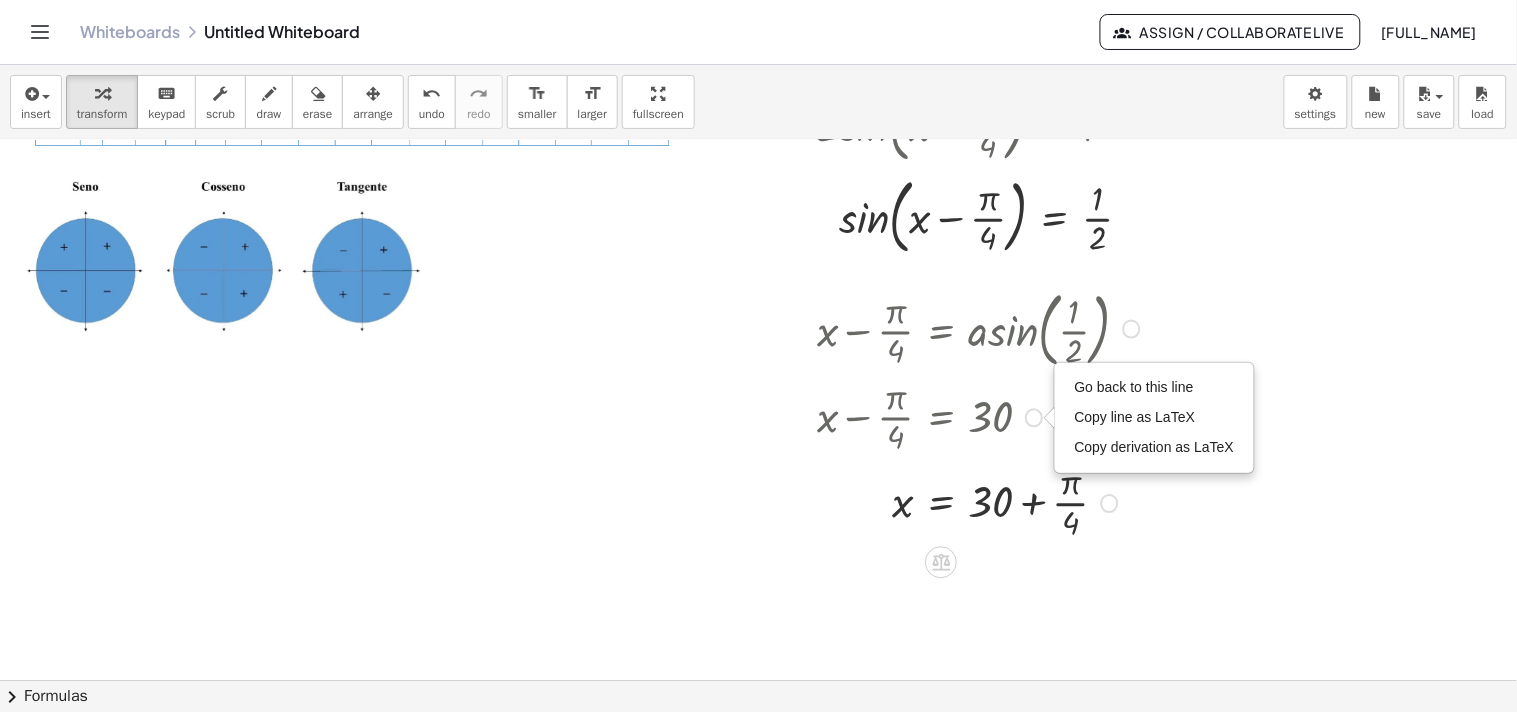 click at bounding box center [981, 502] 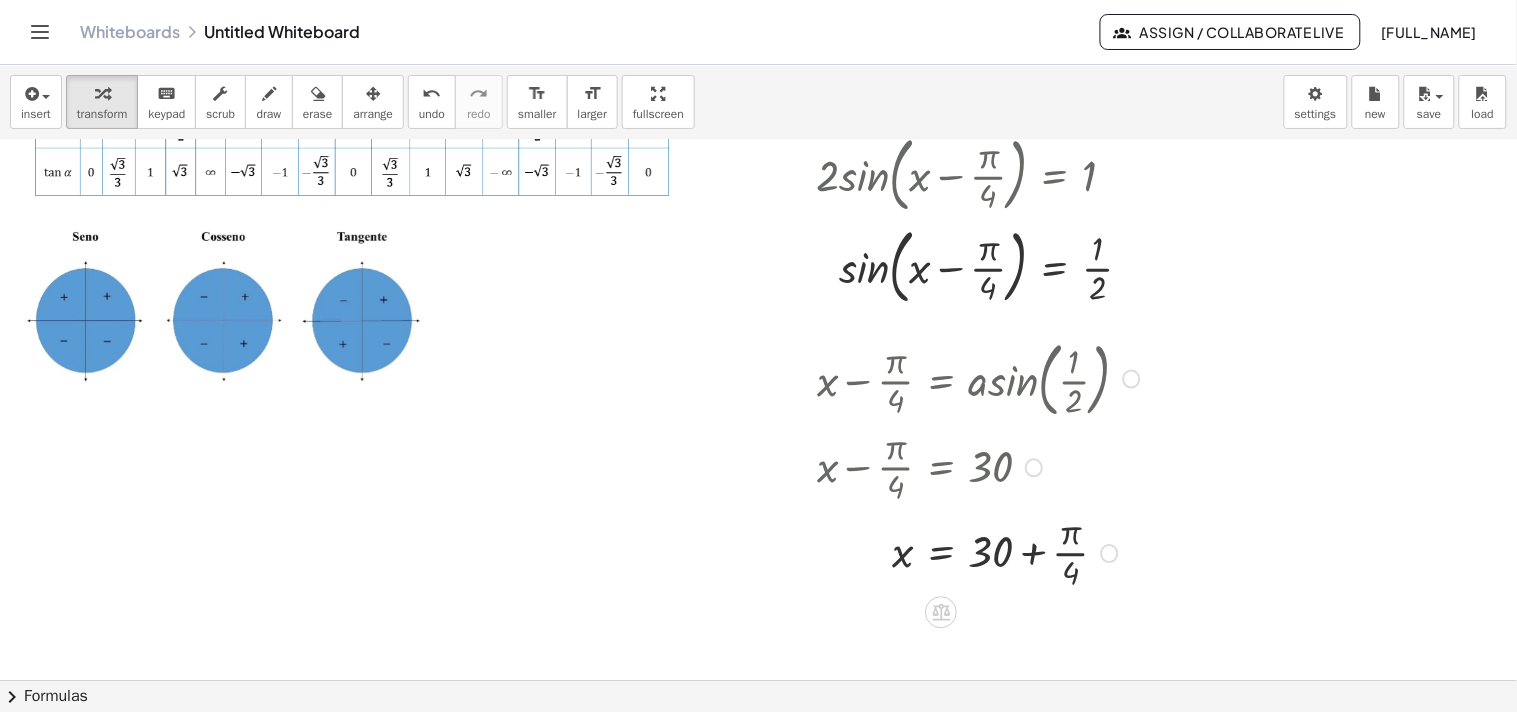 scroll, scrollTop: 333, scrollLeft: 0, axis: vertical 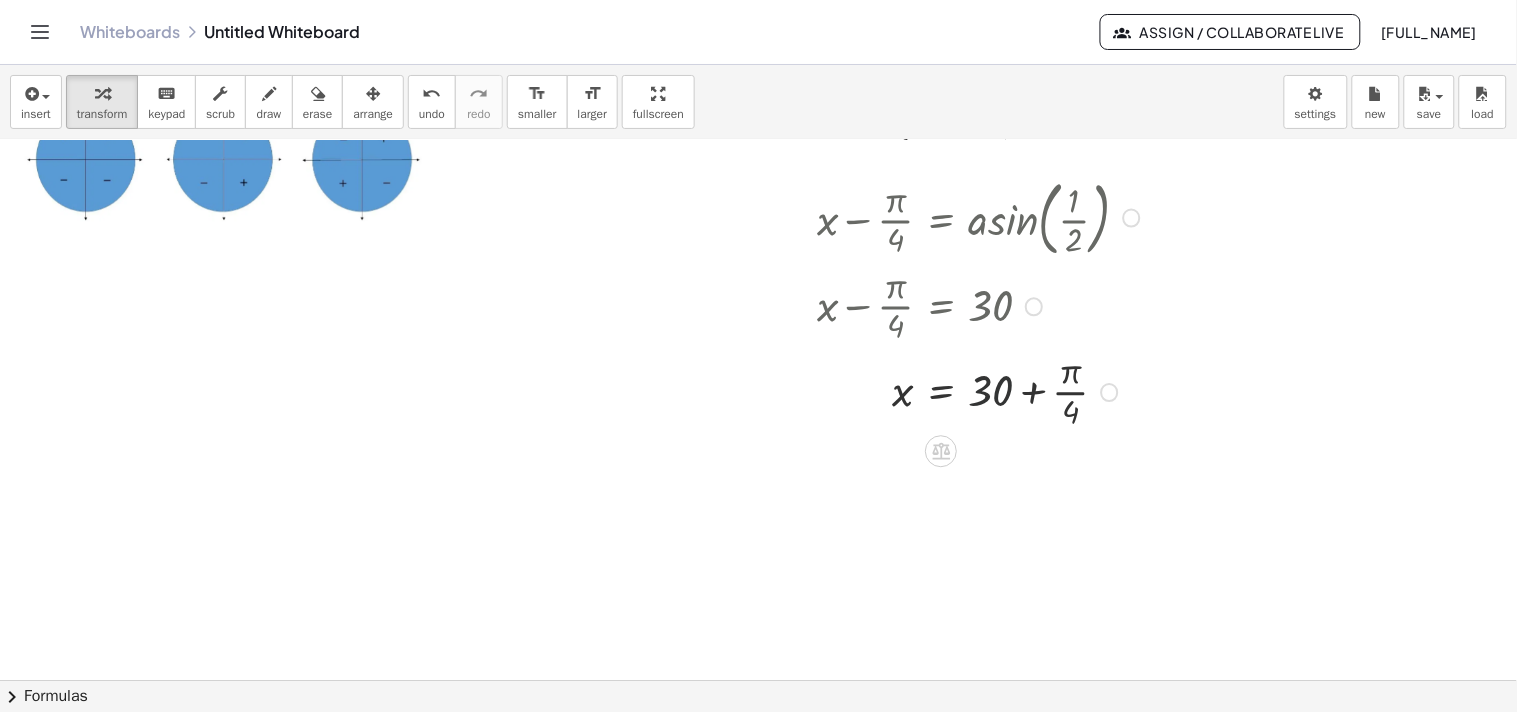 click at bounding box center [981, 391] 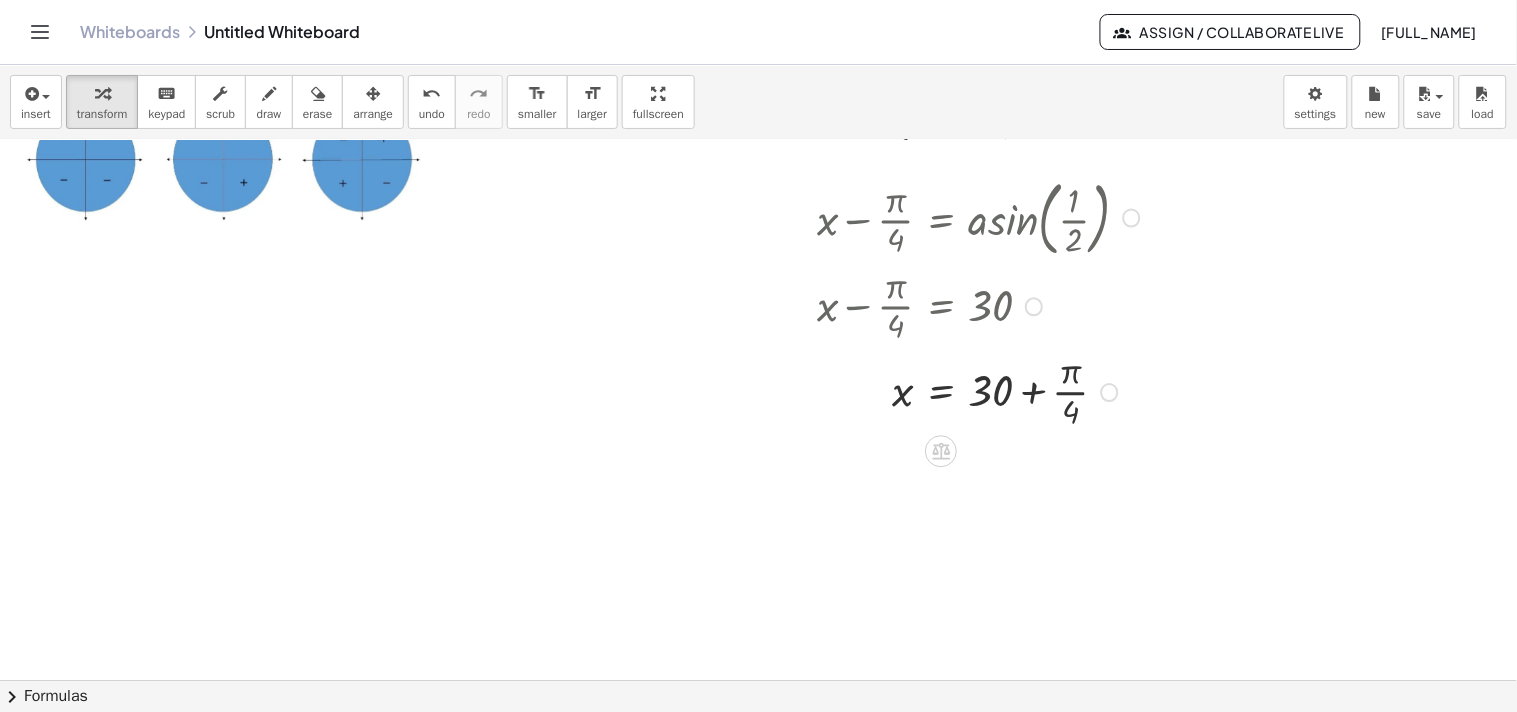 click at bounding box center [981, 391] 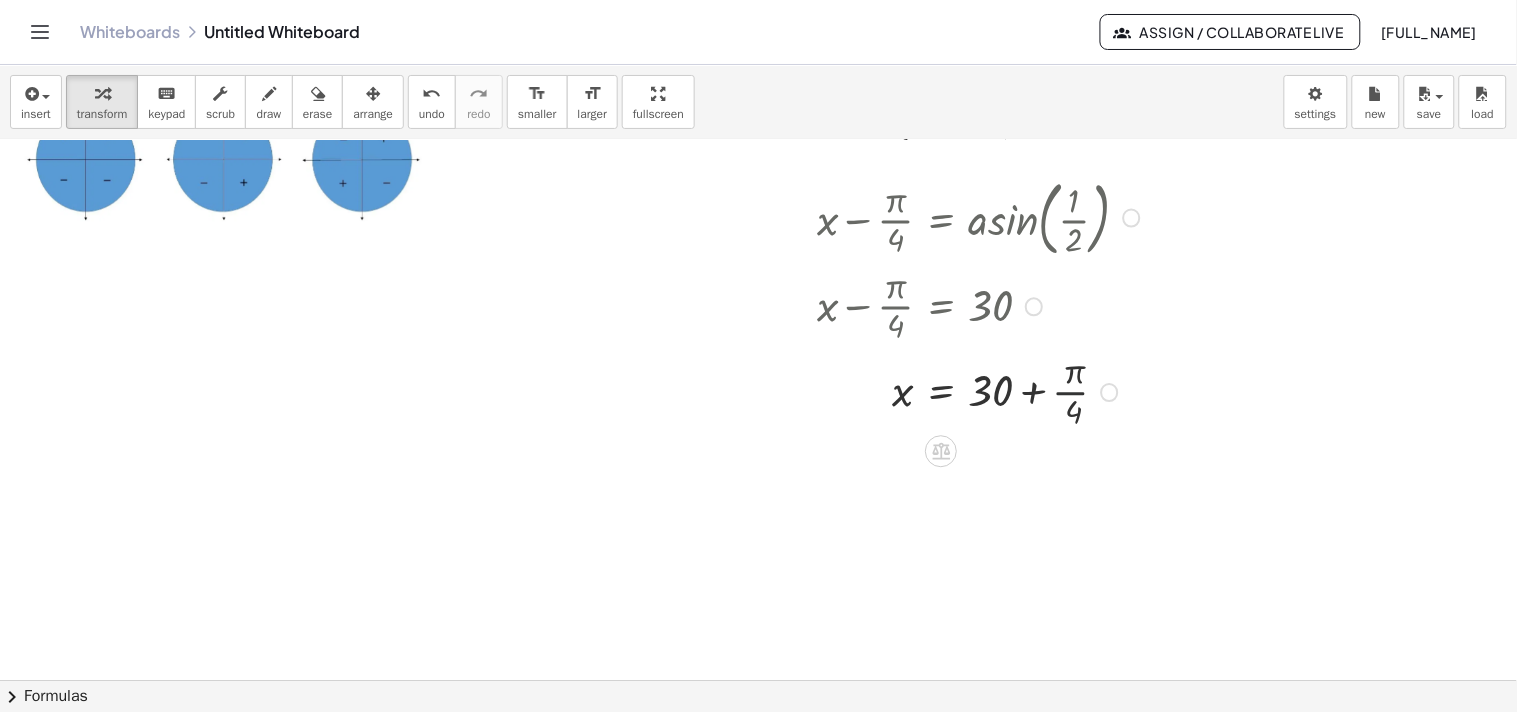 click at bounding box center (1110, 392) 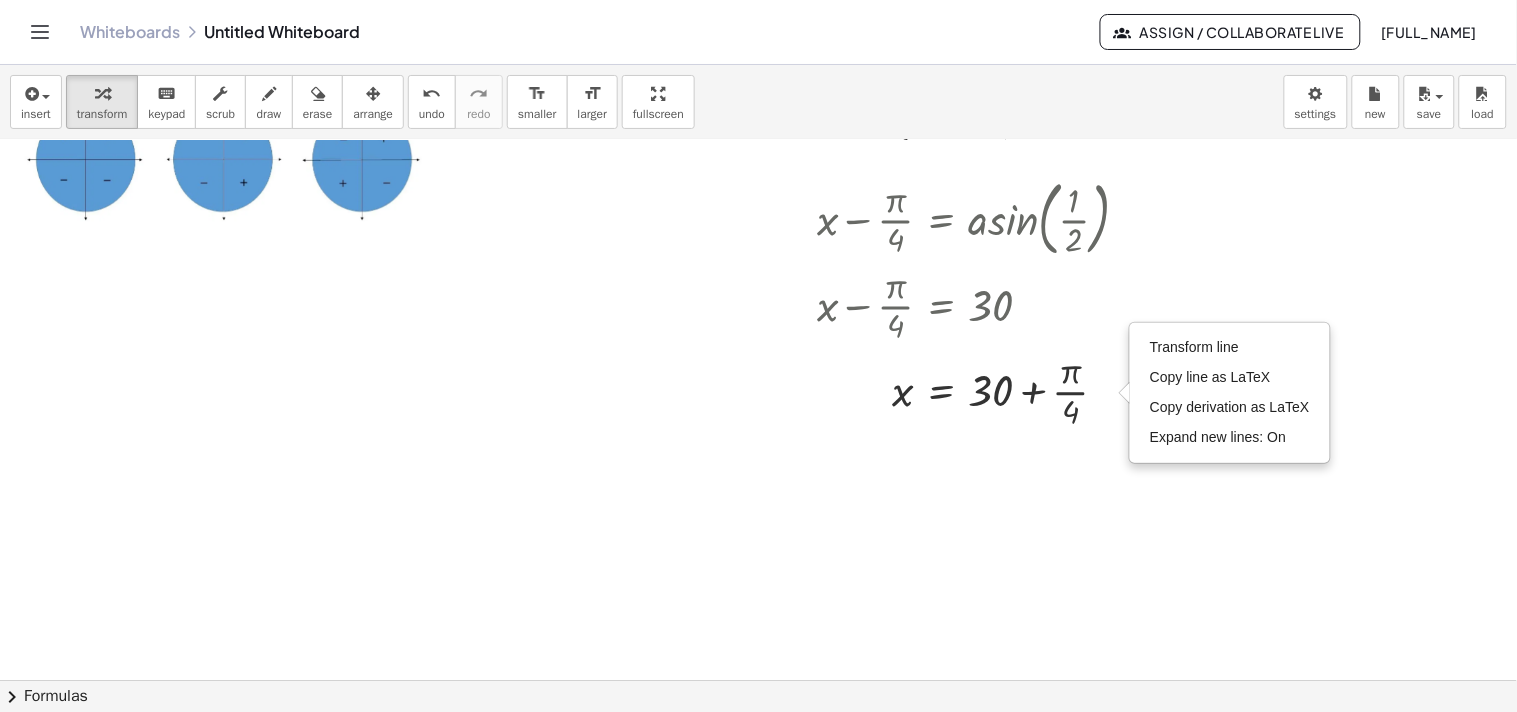 click at bounding box center [812, 347] 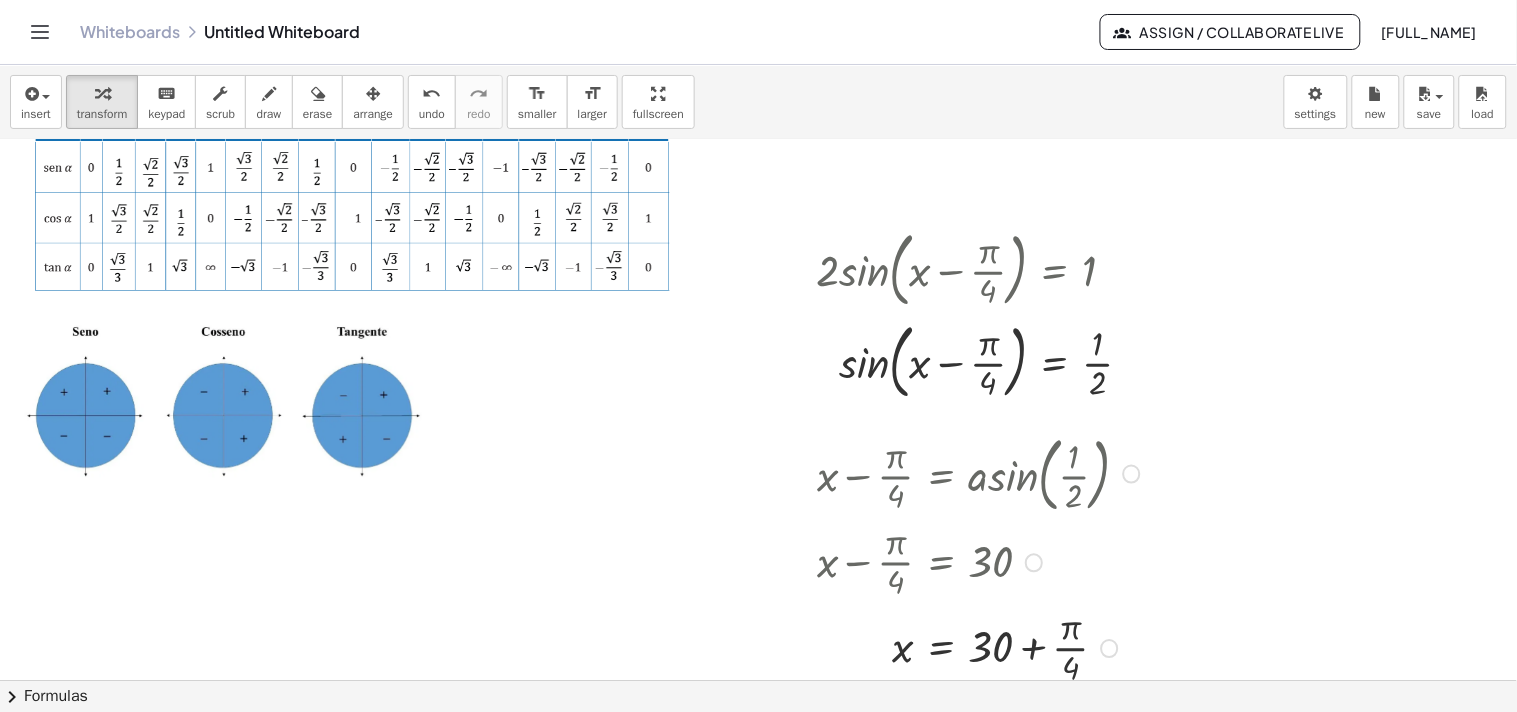 scroll, scrollTop: 222, scrollLeft: 0, axis: vertical 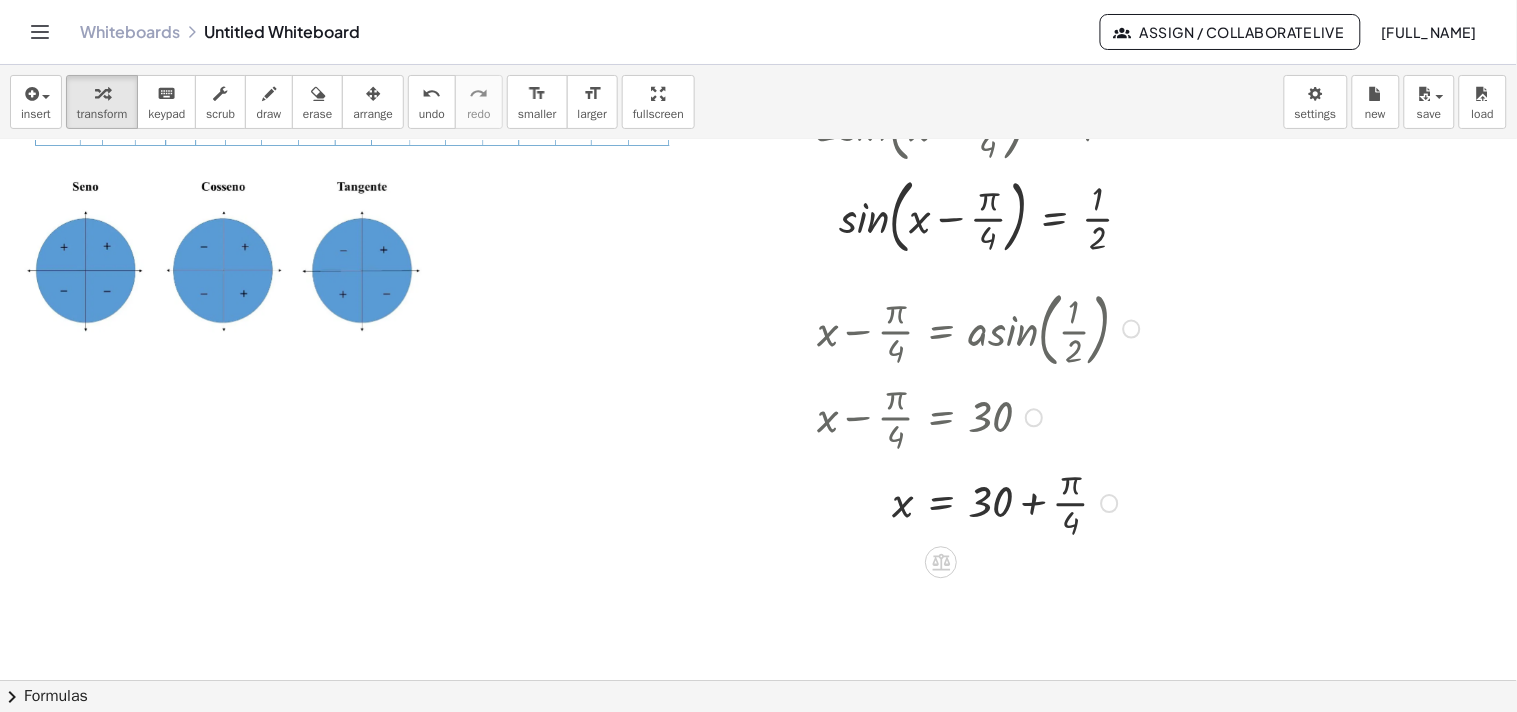 click at bounding box center [981, 502] 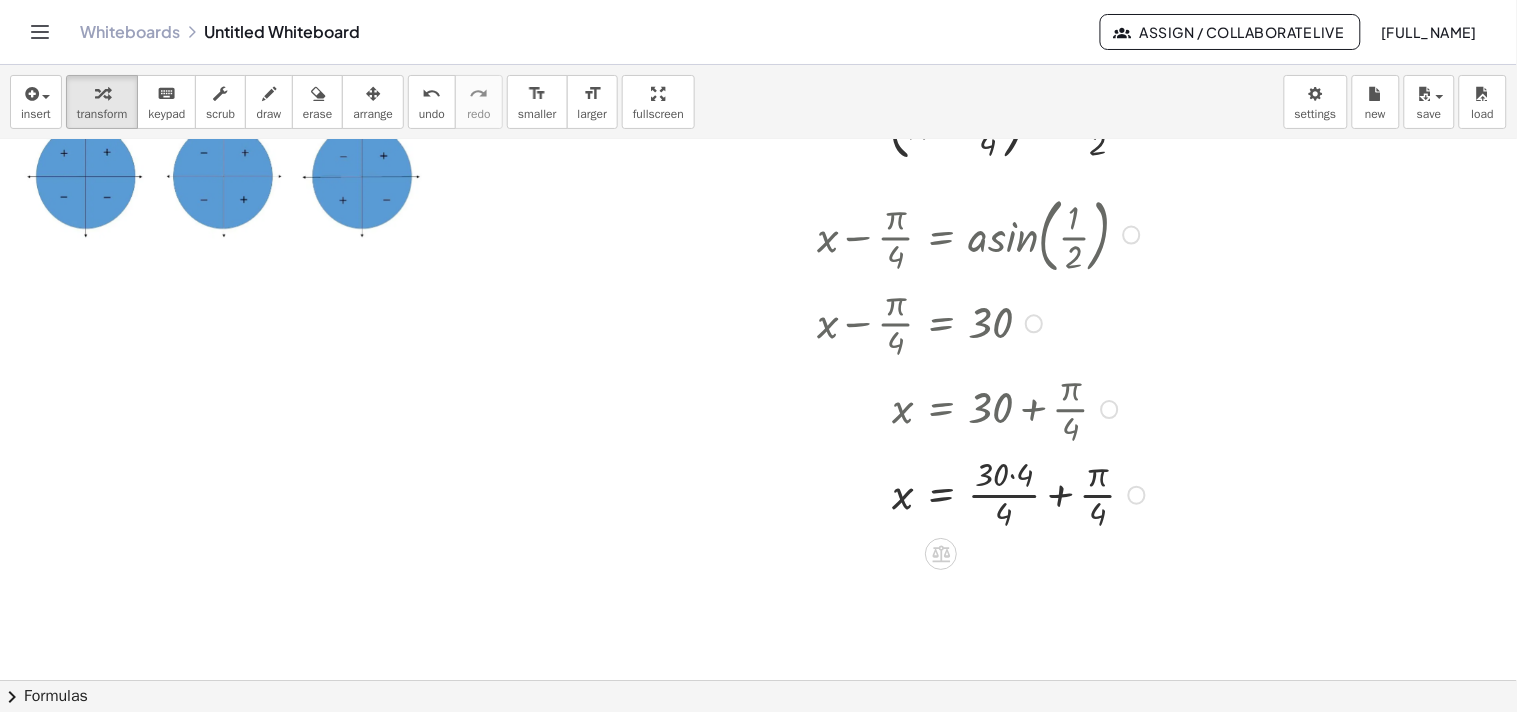 scroll, scrollTop: 444, scrollLeft: 0, axis: vertical 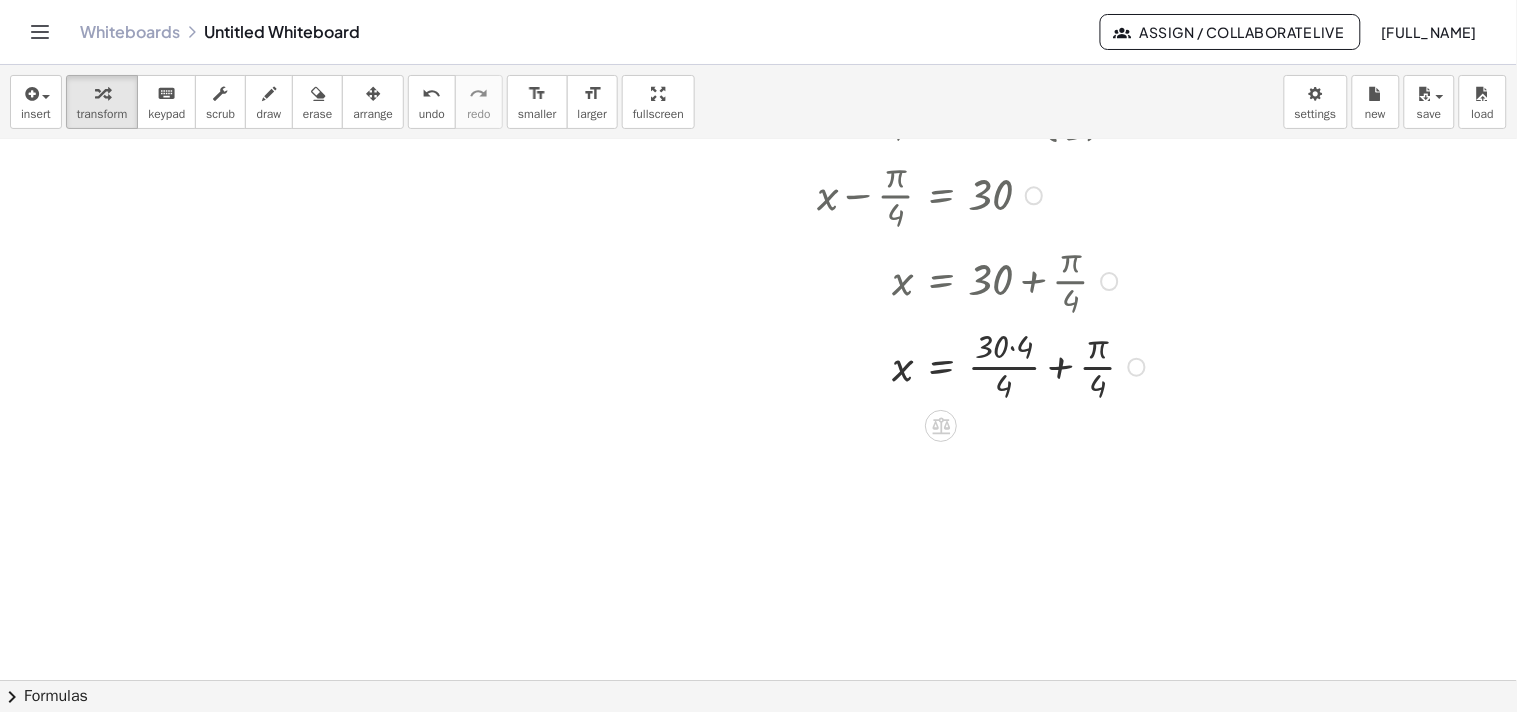 click at bounding box center (984, 366) 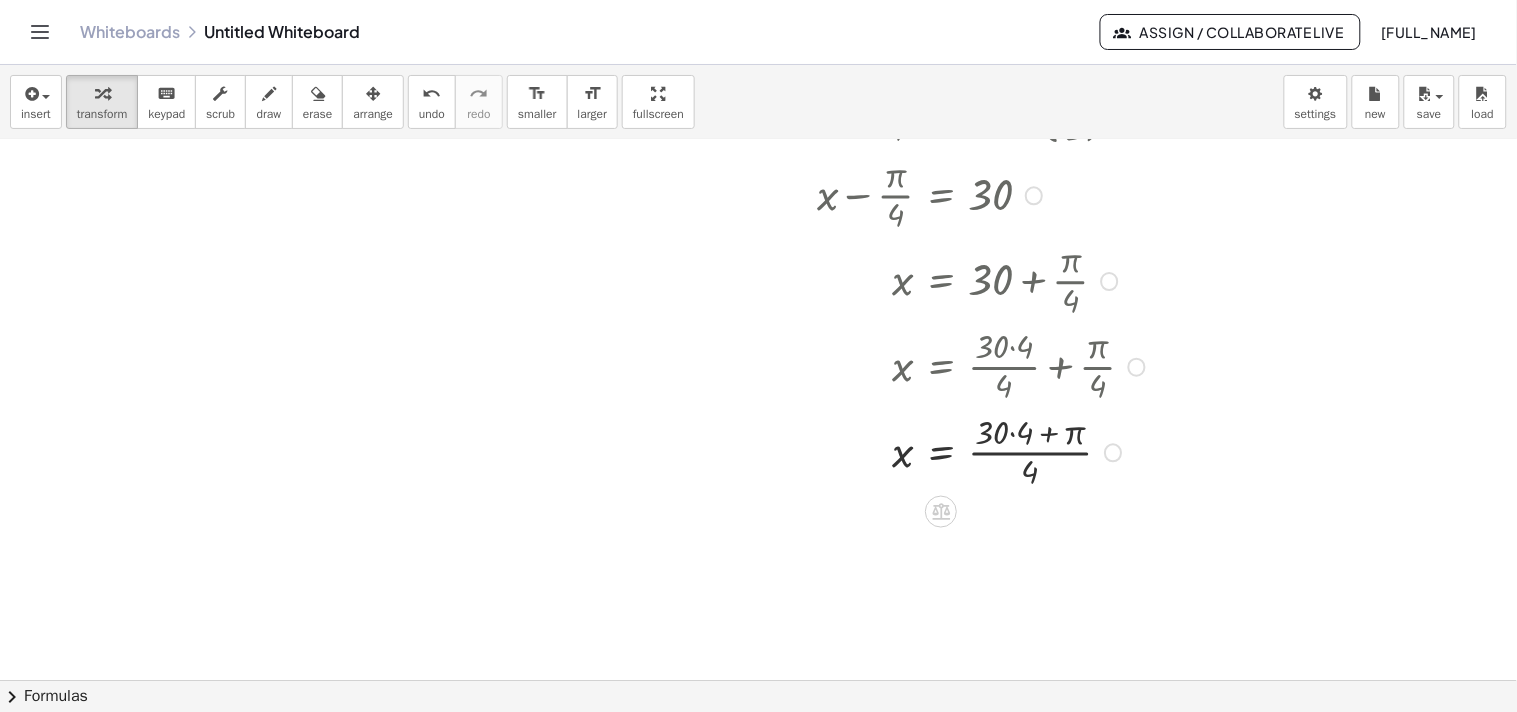 click at bounding box center [984, 451] 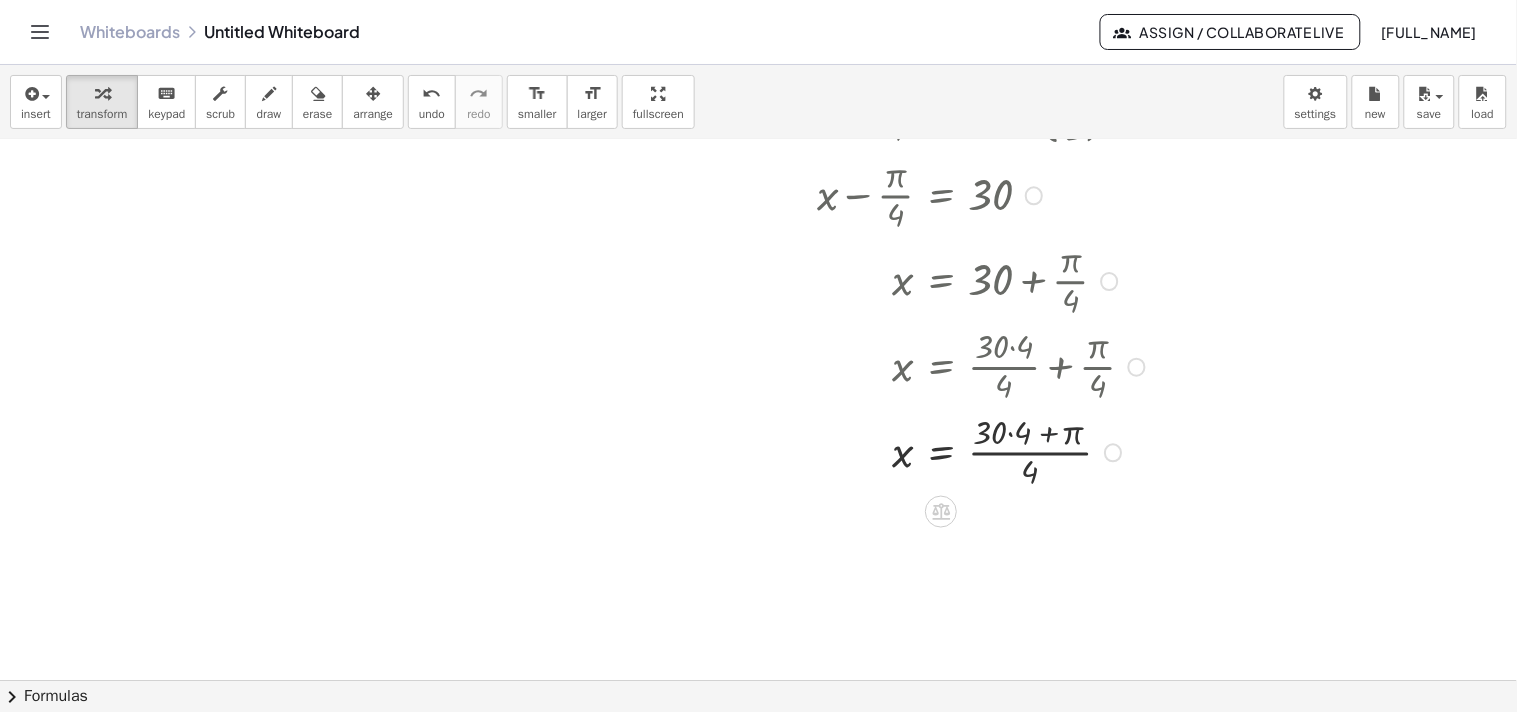click at bounding box center [984, 451] 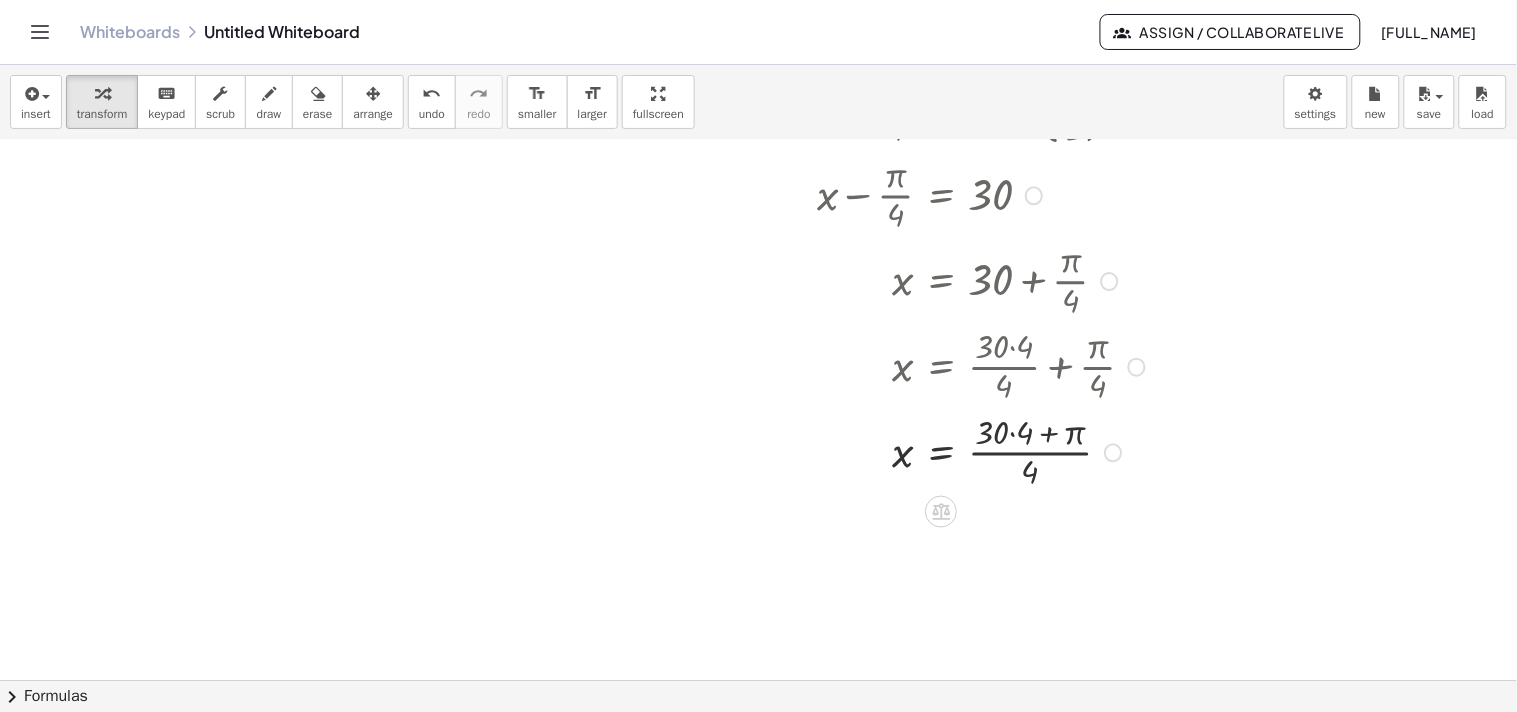 click at bounding box center [984, 451] 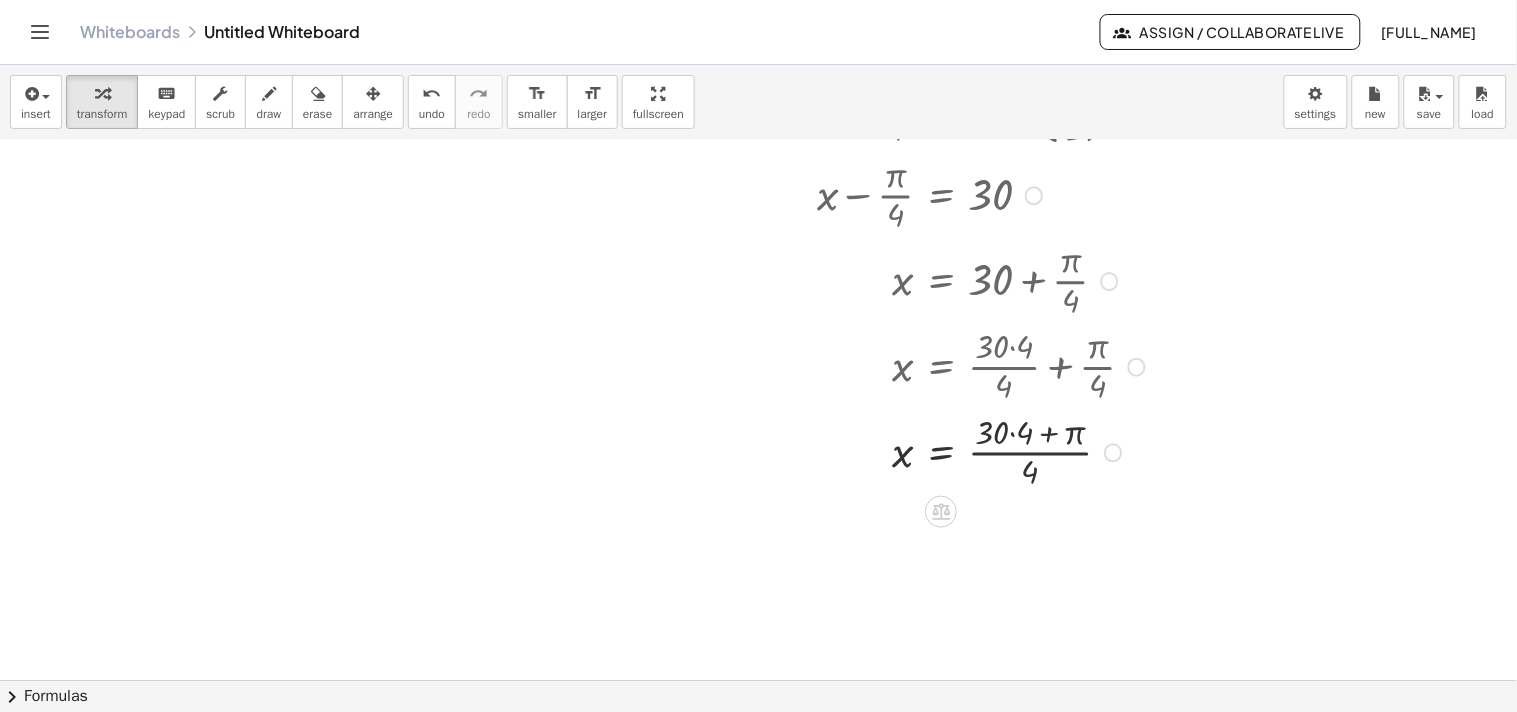 click at bounding box center (984, 451) 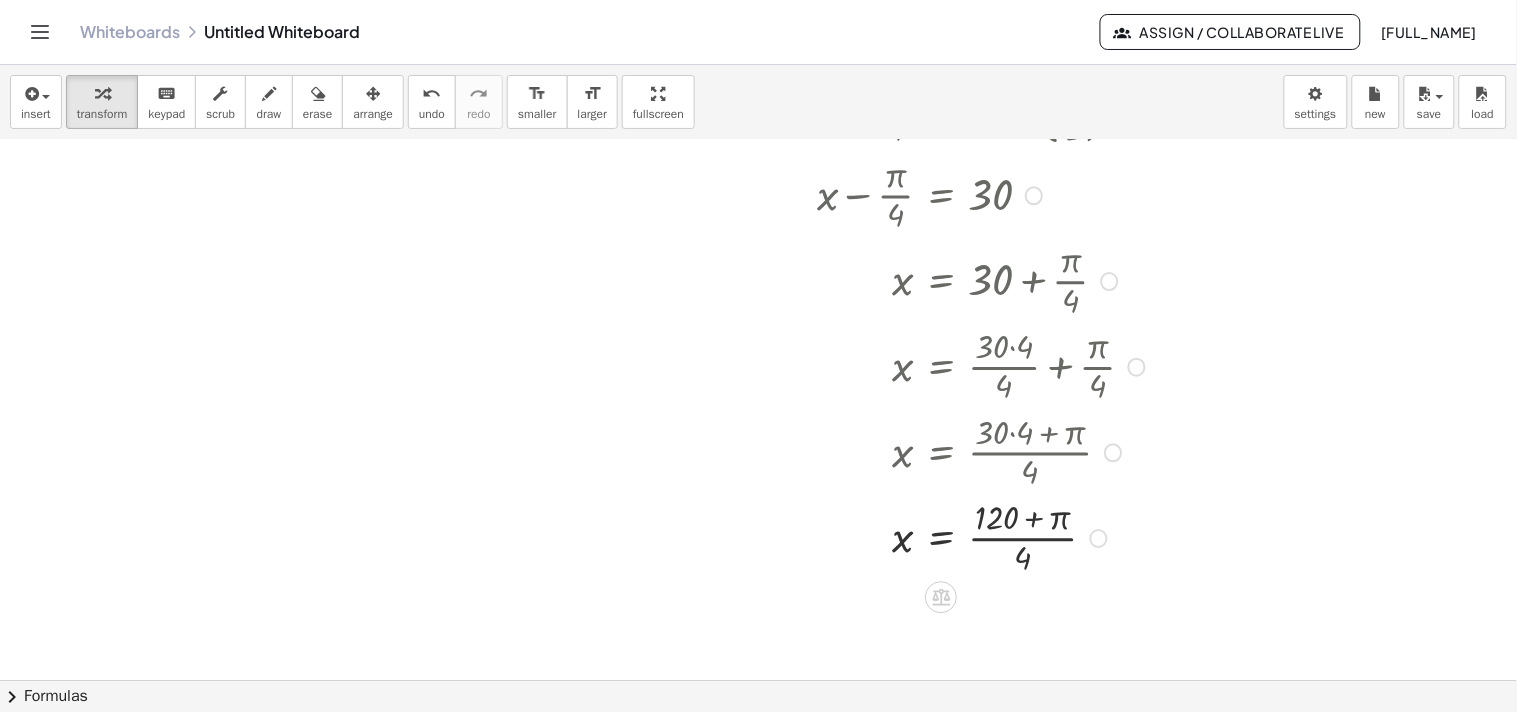 click at bounding box center (984, 537) 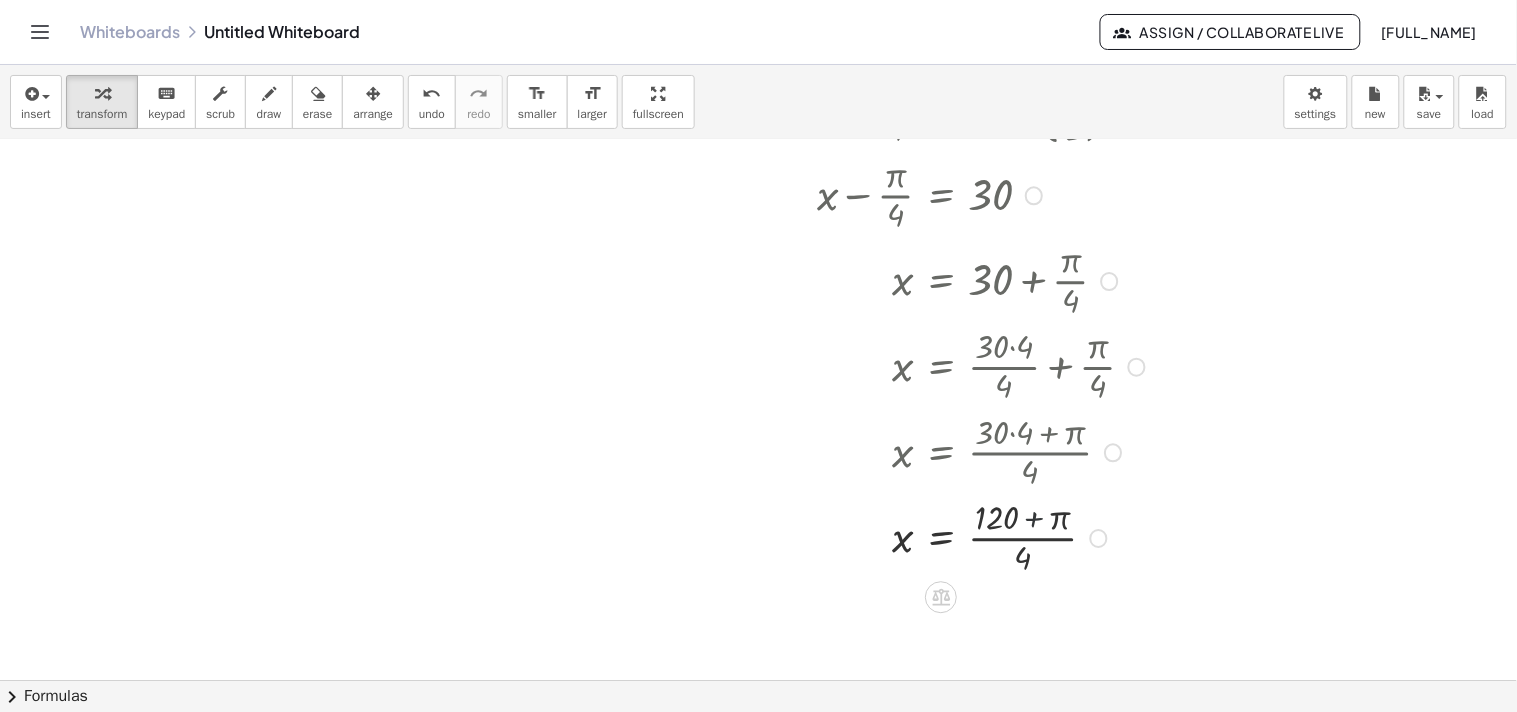 click at bounding box center (984, 537) 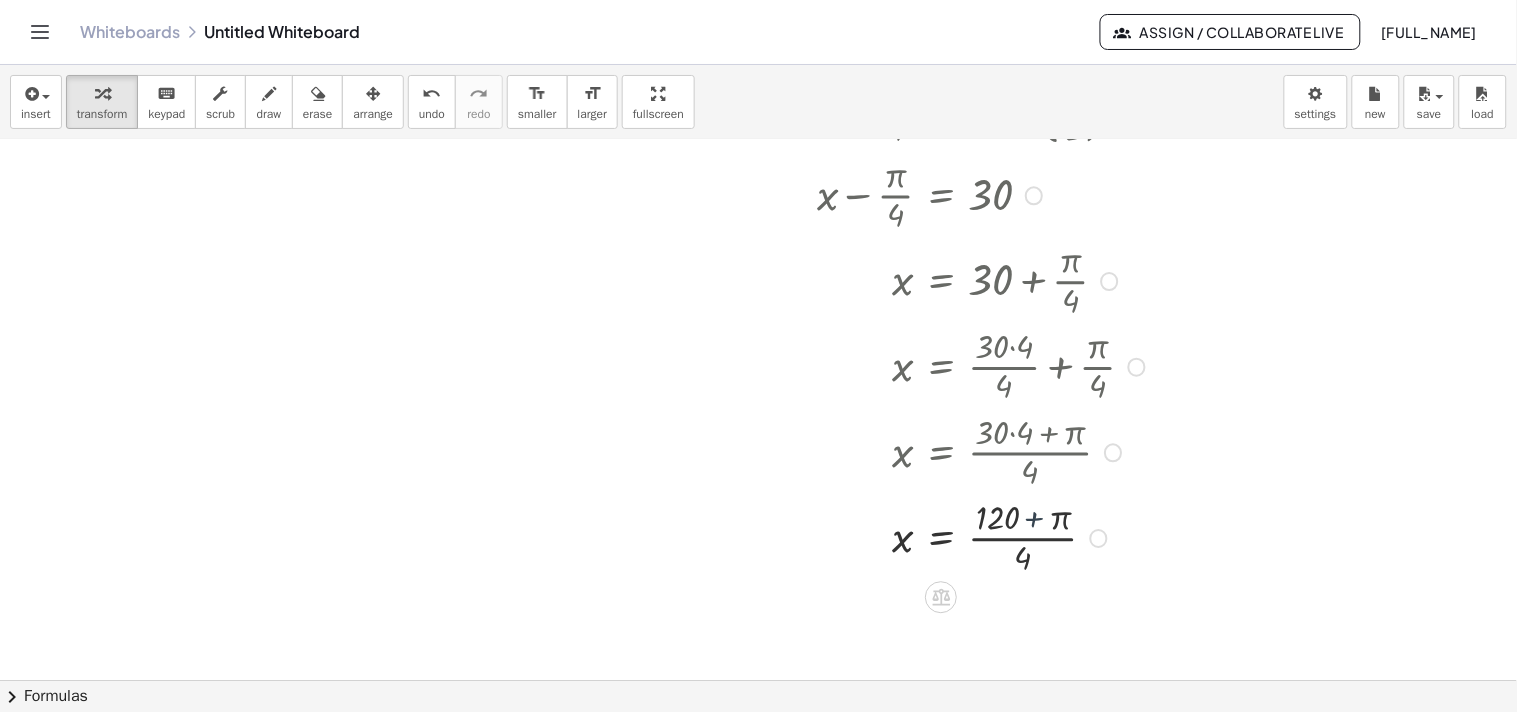 click at bounding box center (984, 537) 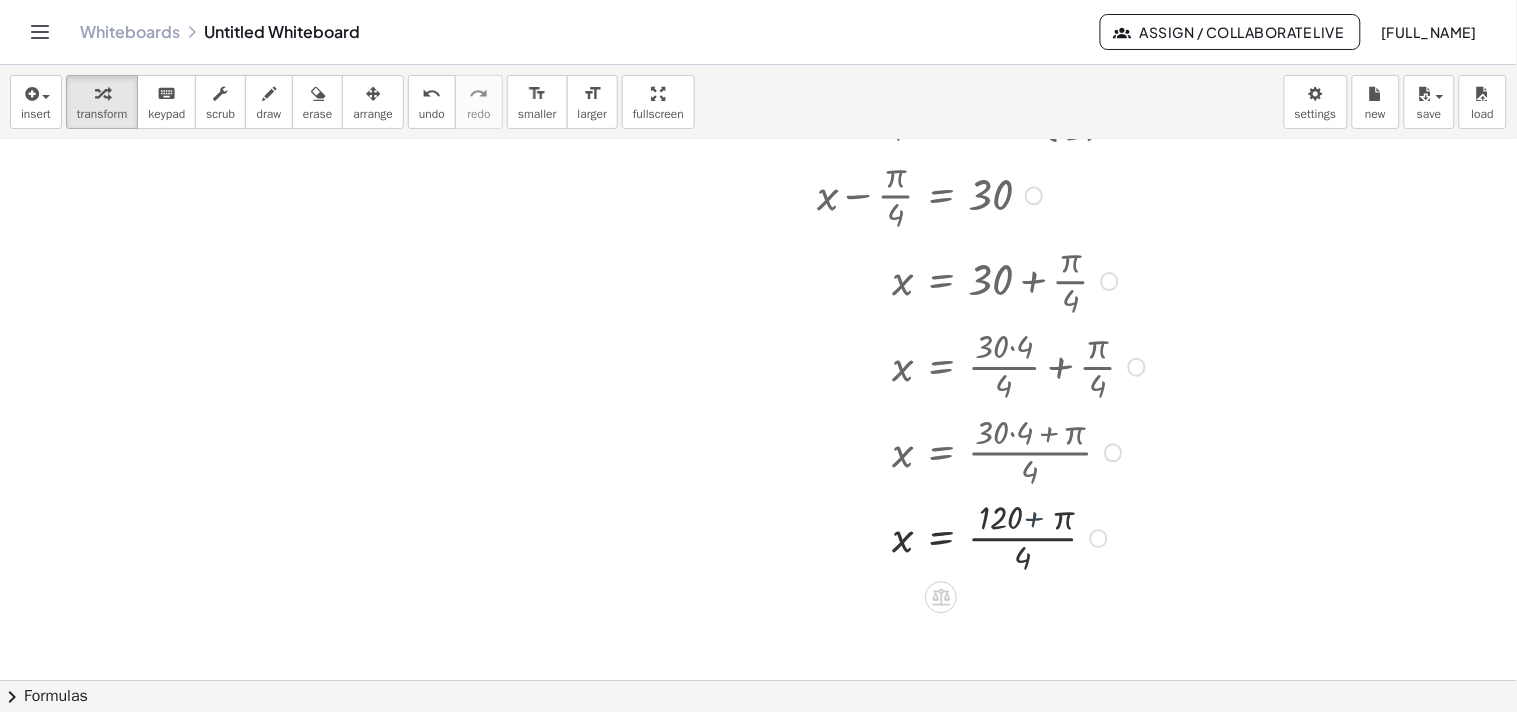 click at bounding box center (984, 537) 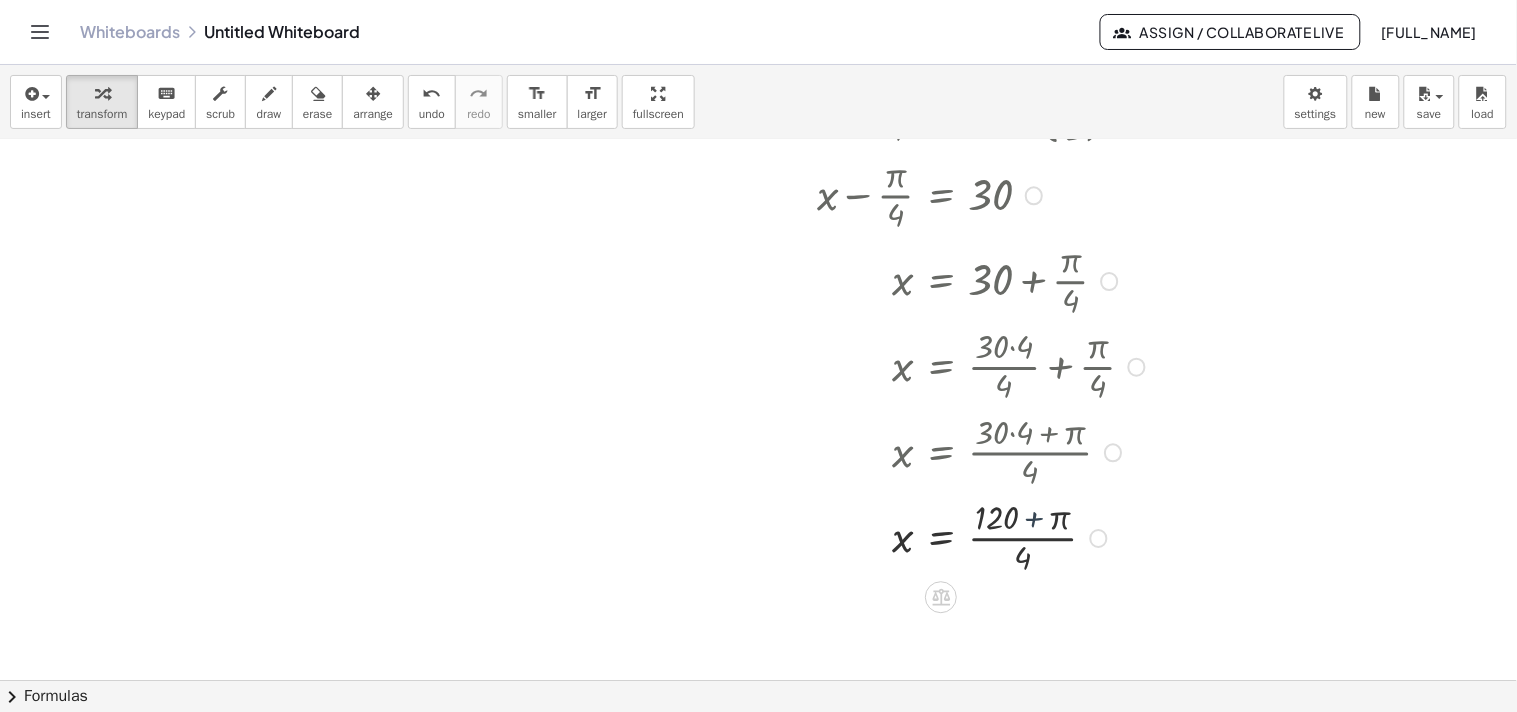 click at bounding box center [984, 537] 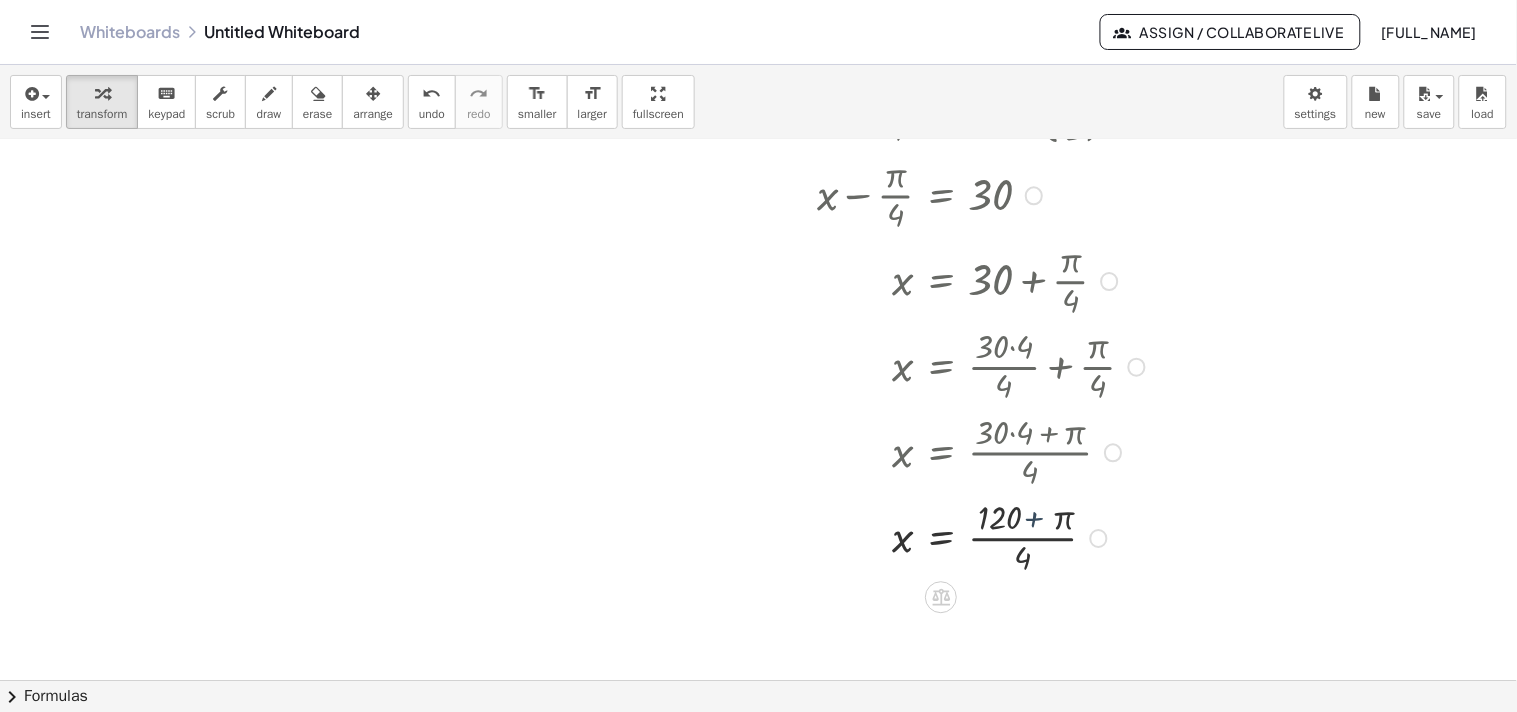click at bounding box center [984, 537] 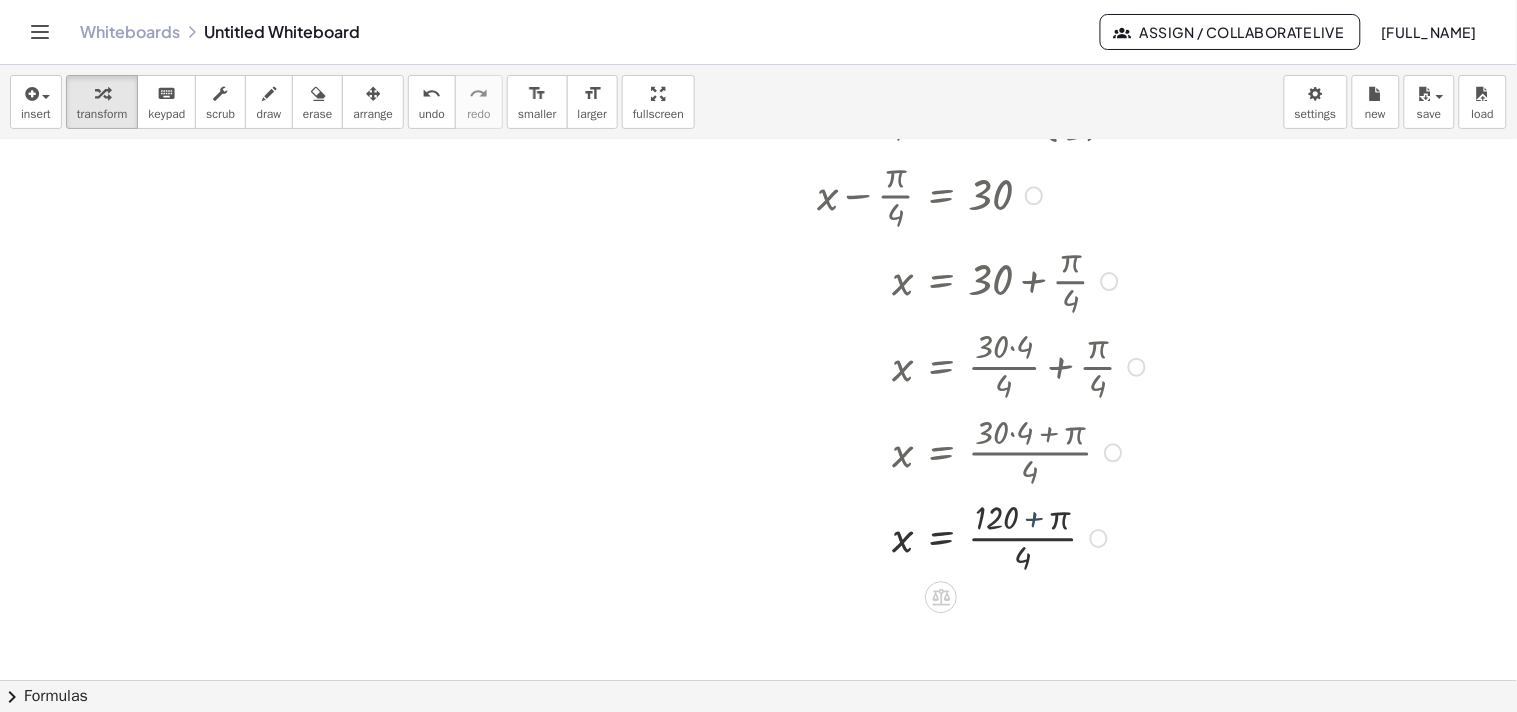 click at bounding box center (984, 537) 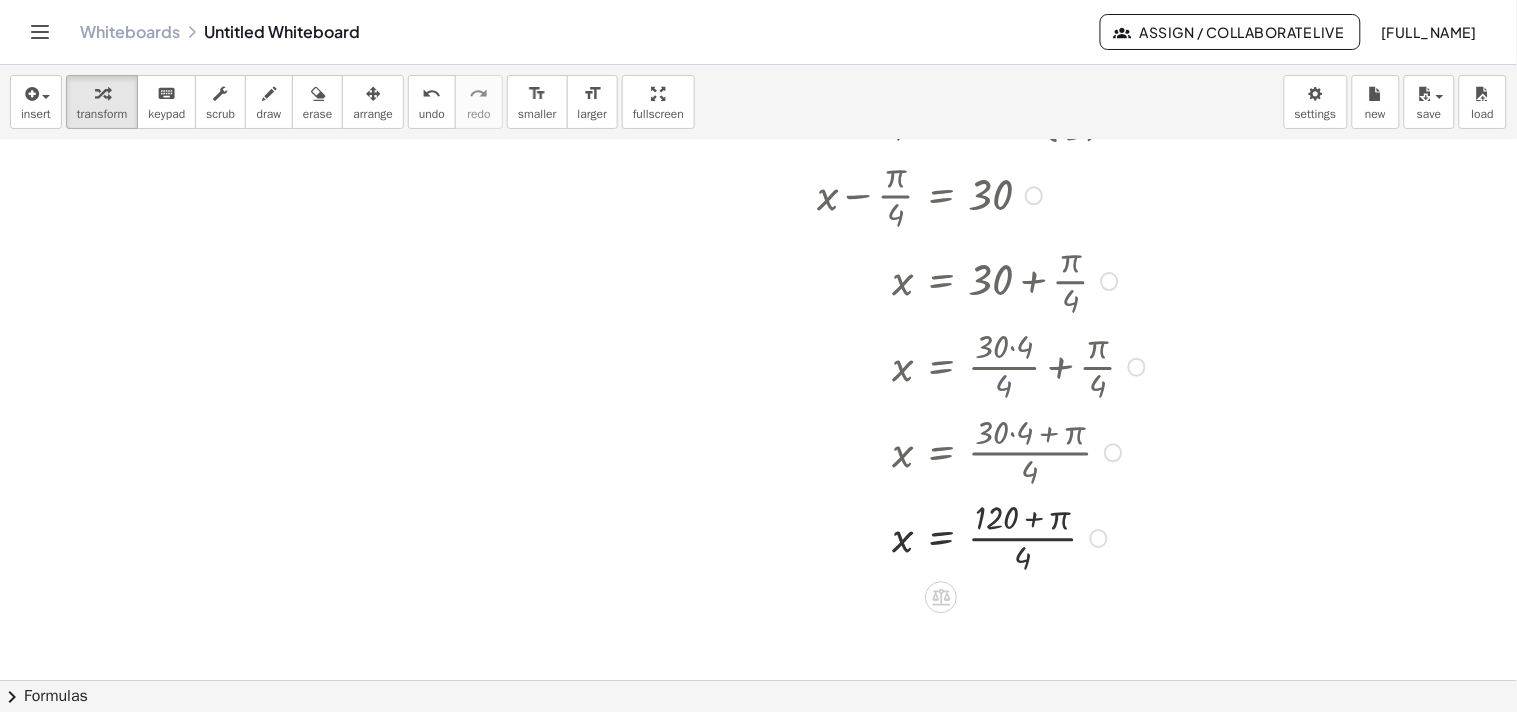 click at bounding box center [984, 537] 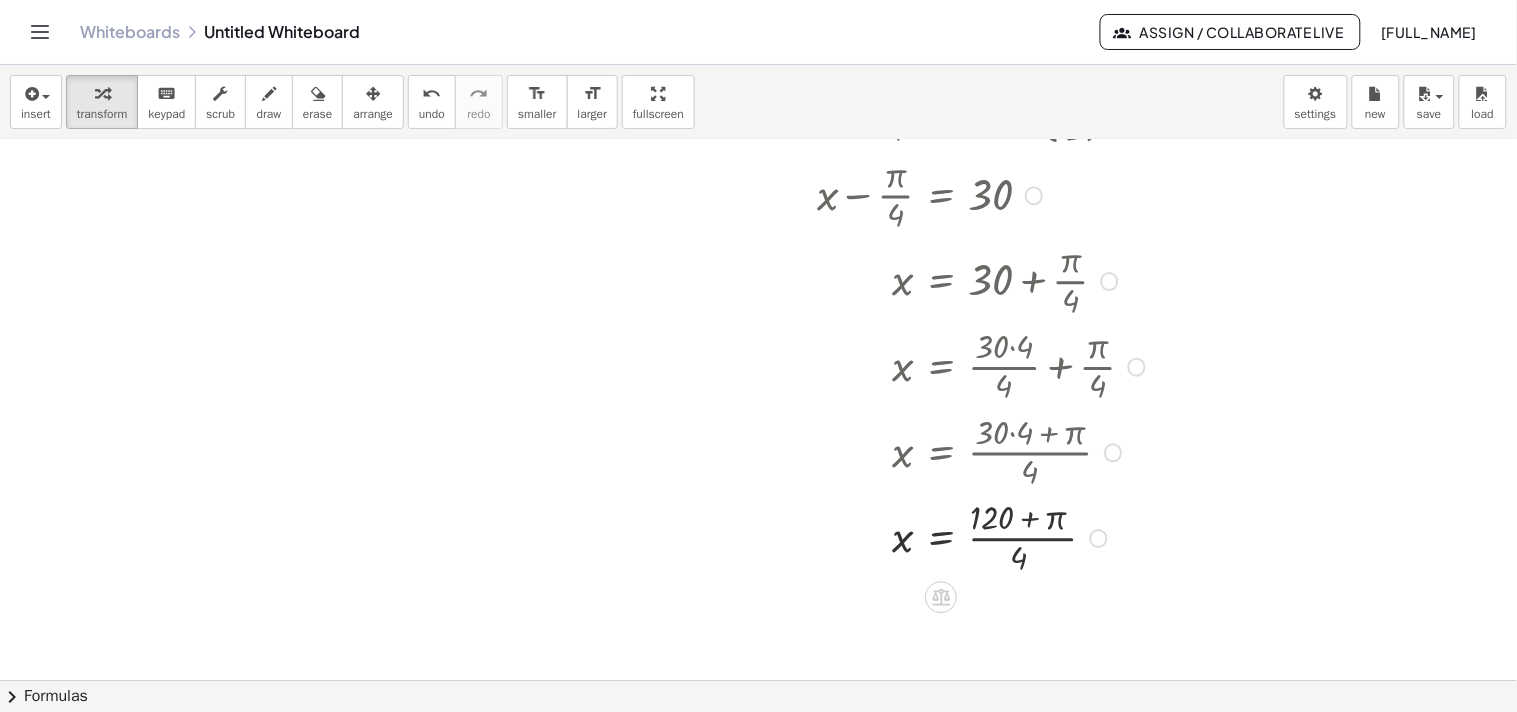 click at bounding box center (984, 537) 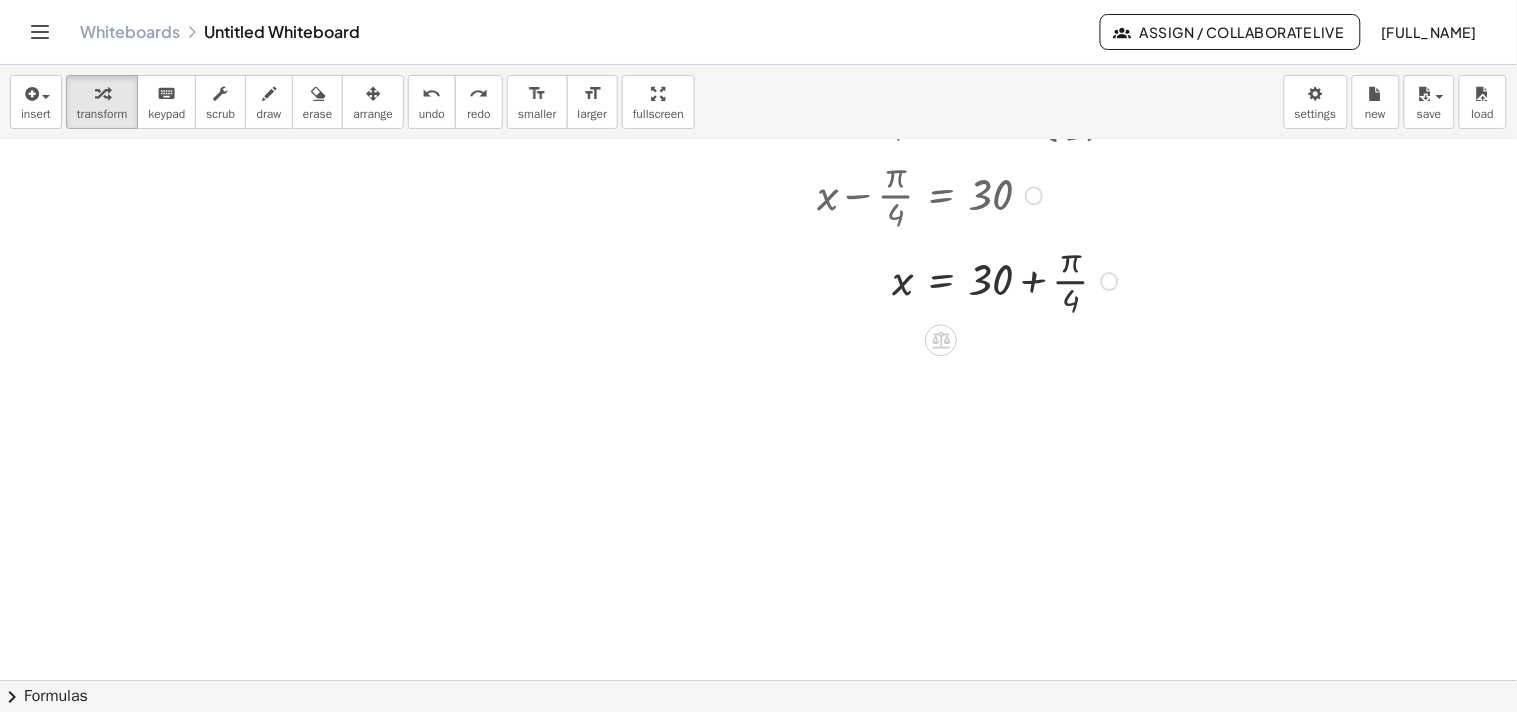 click at bounding box center [812, 236] 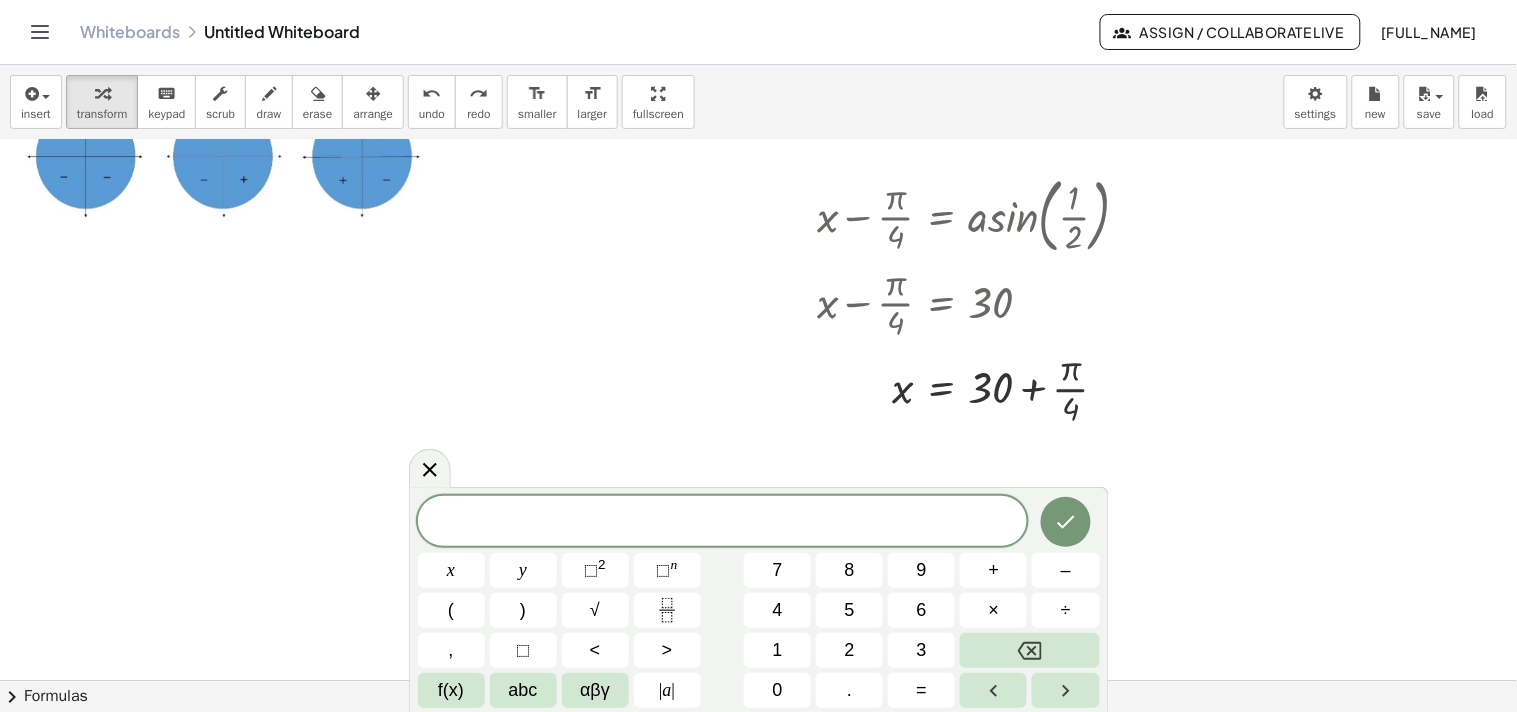 scroll, scrollTop: 111, scrollLeft: 0, axis: vertical 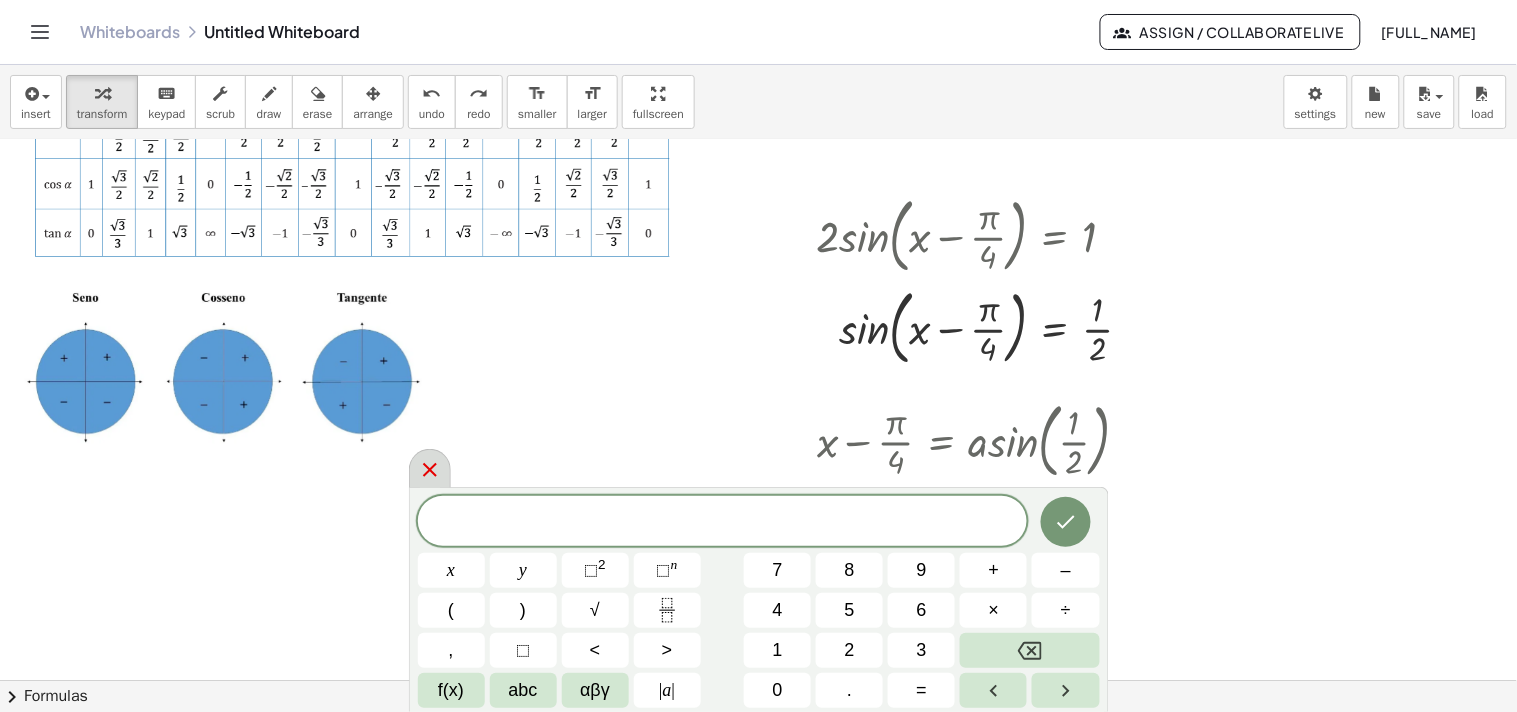 click at bounding box center (430, 468) 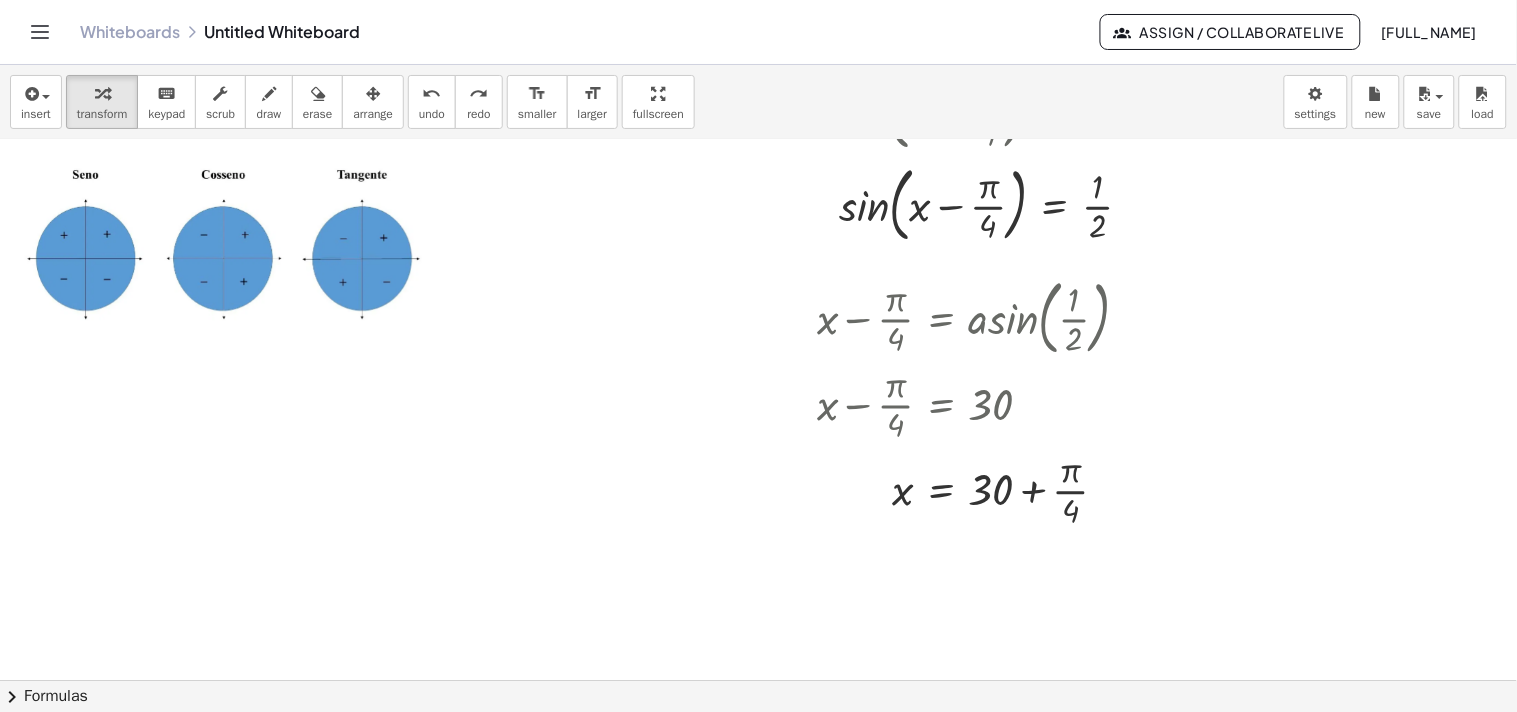 scroll, scrollTop: 223, scrollLeft: 0, axis: vertical 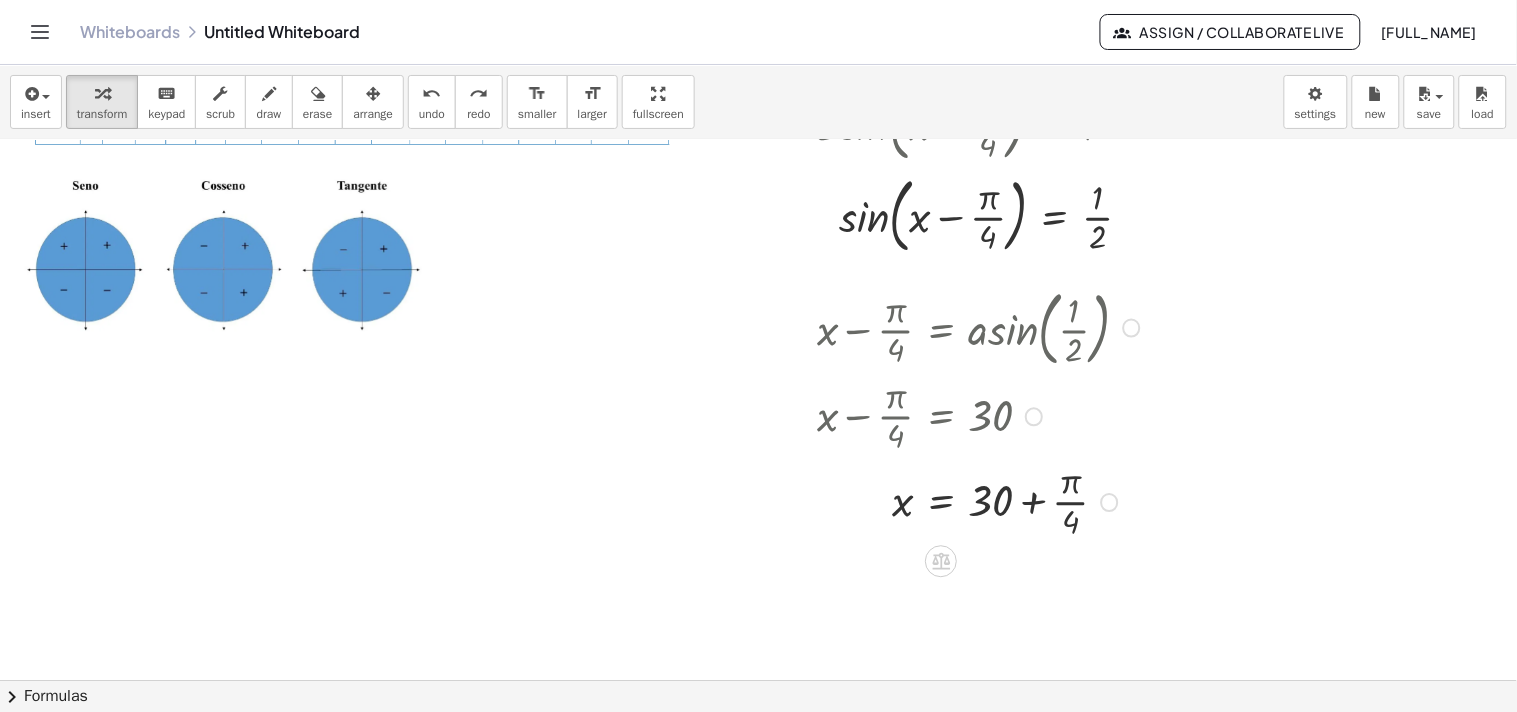 click at bounding box center (981, 501) 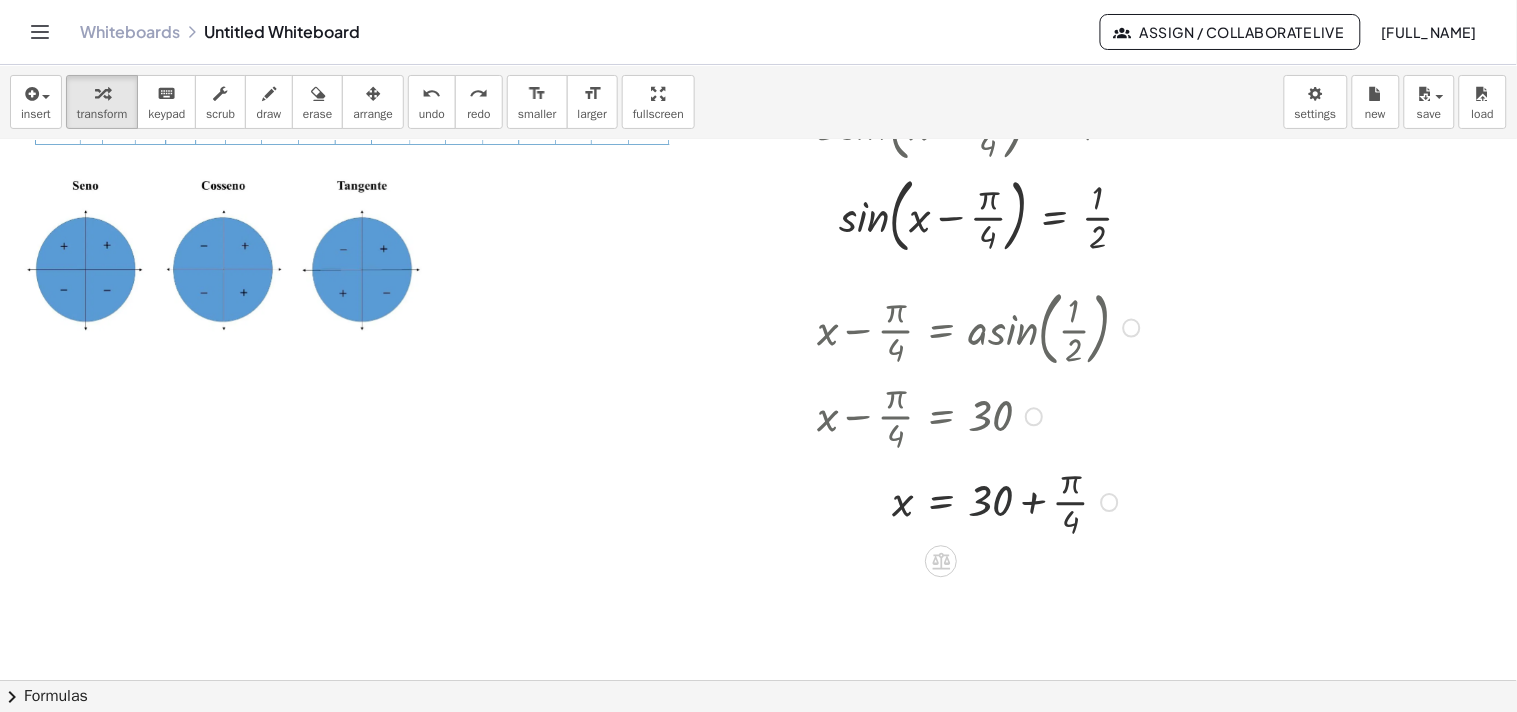 click at bounding box center (981, 501) 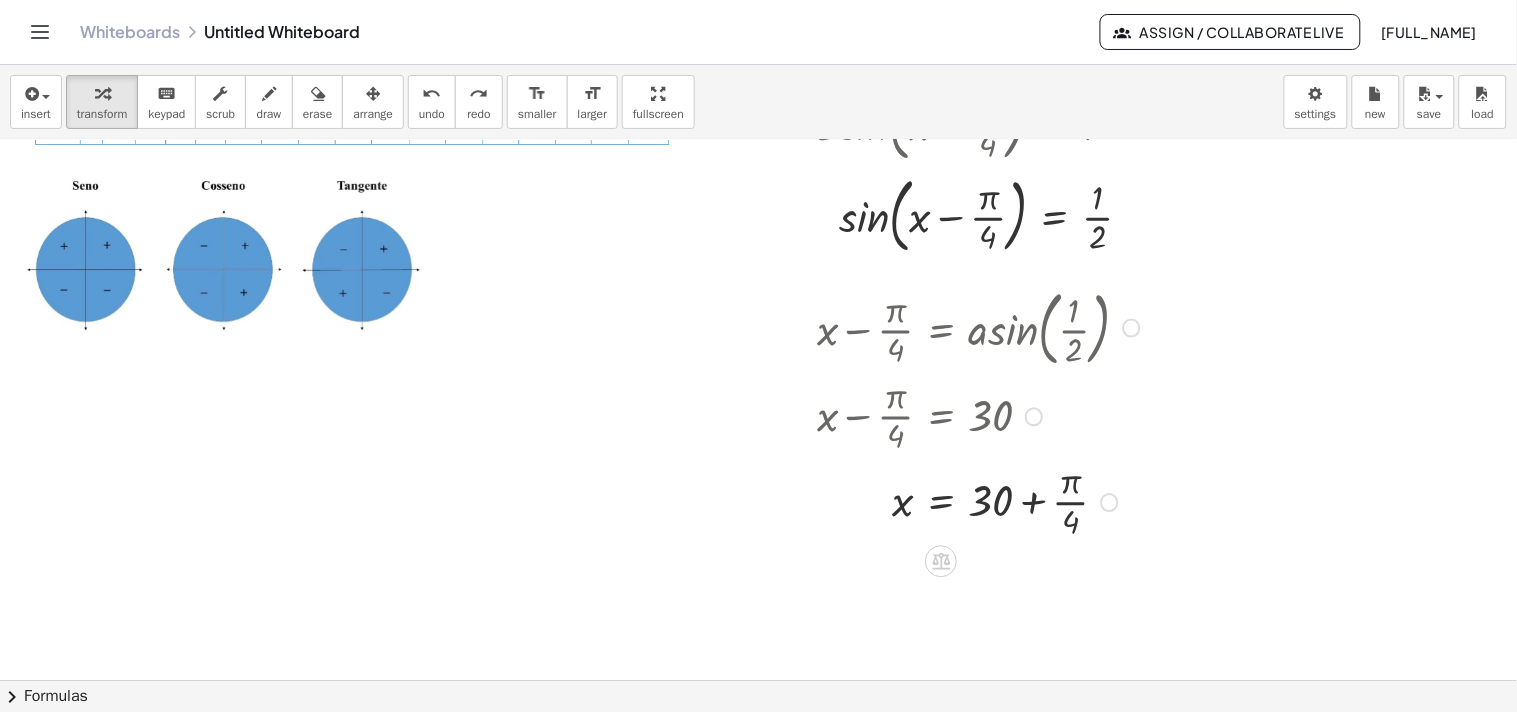 click at bounding box center [981, 501] 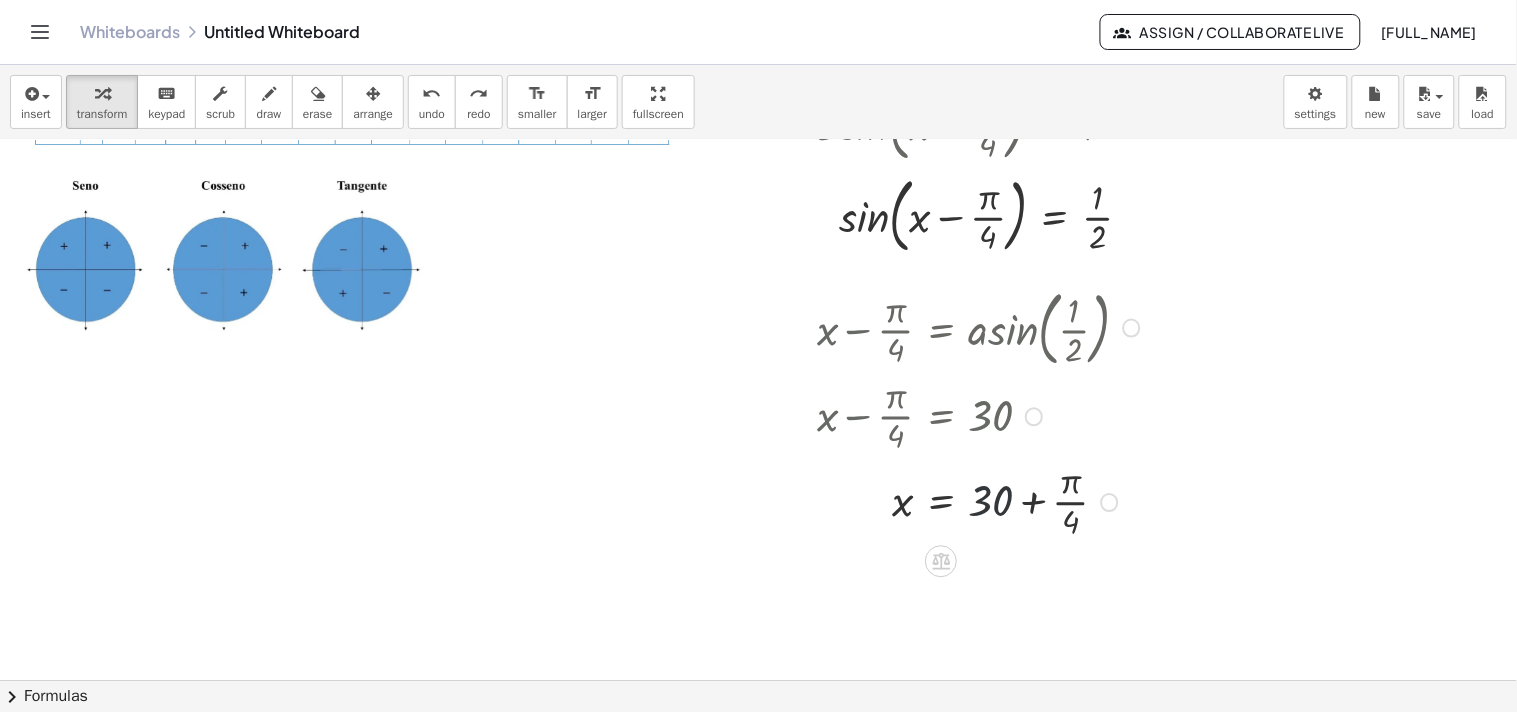click at bounding box center (981, 501) 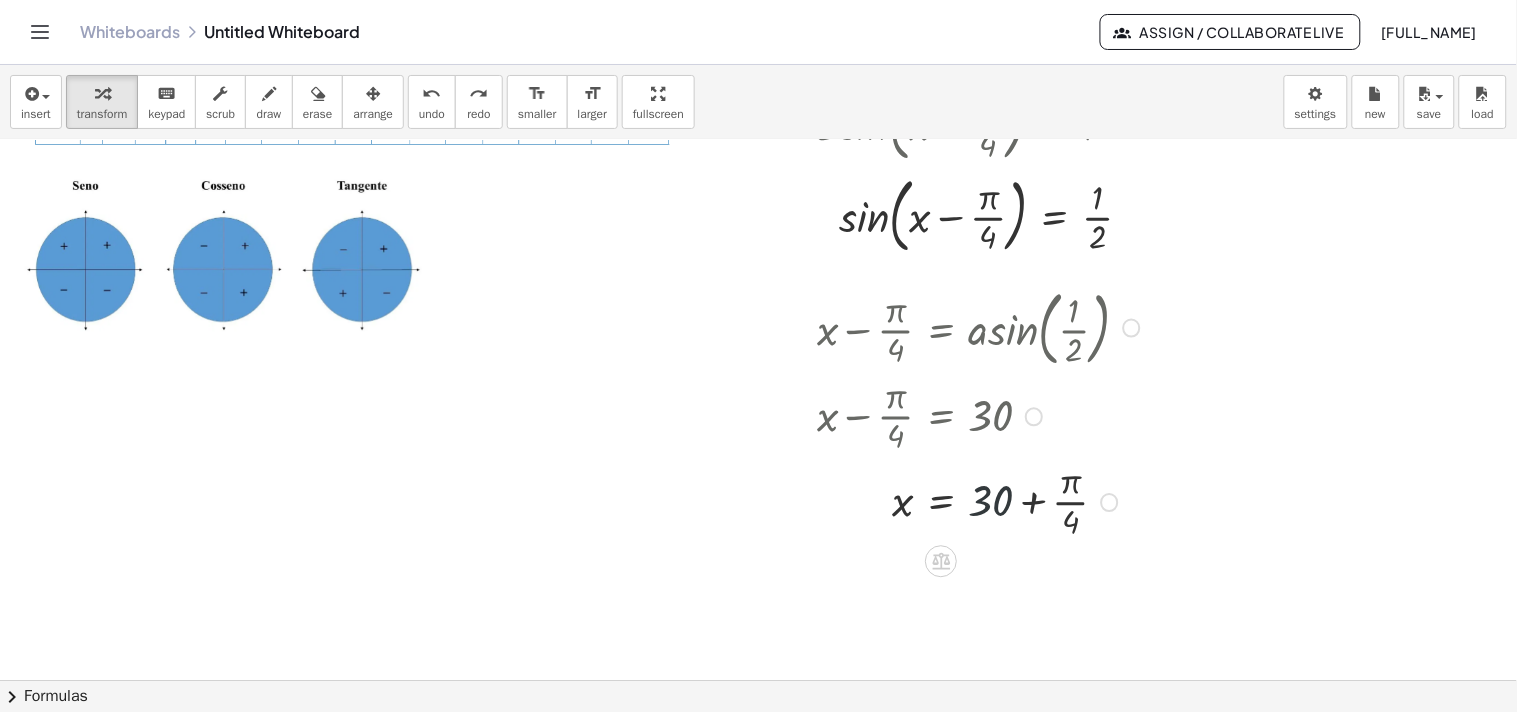 click at bounding box center (981, 501) 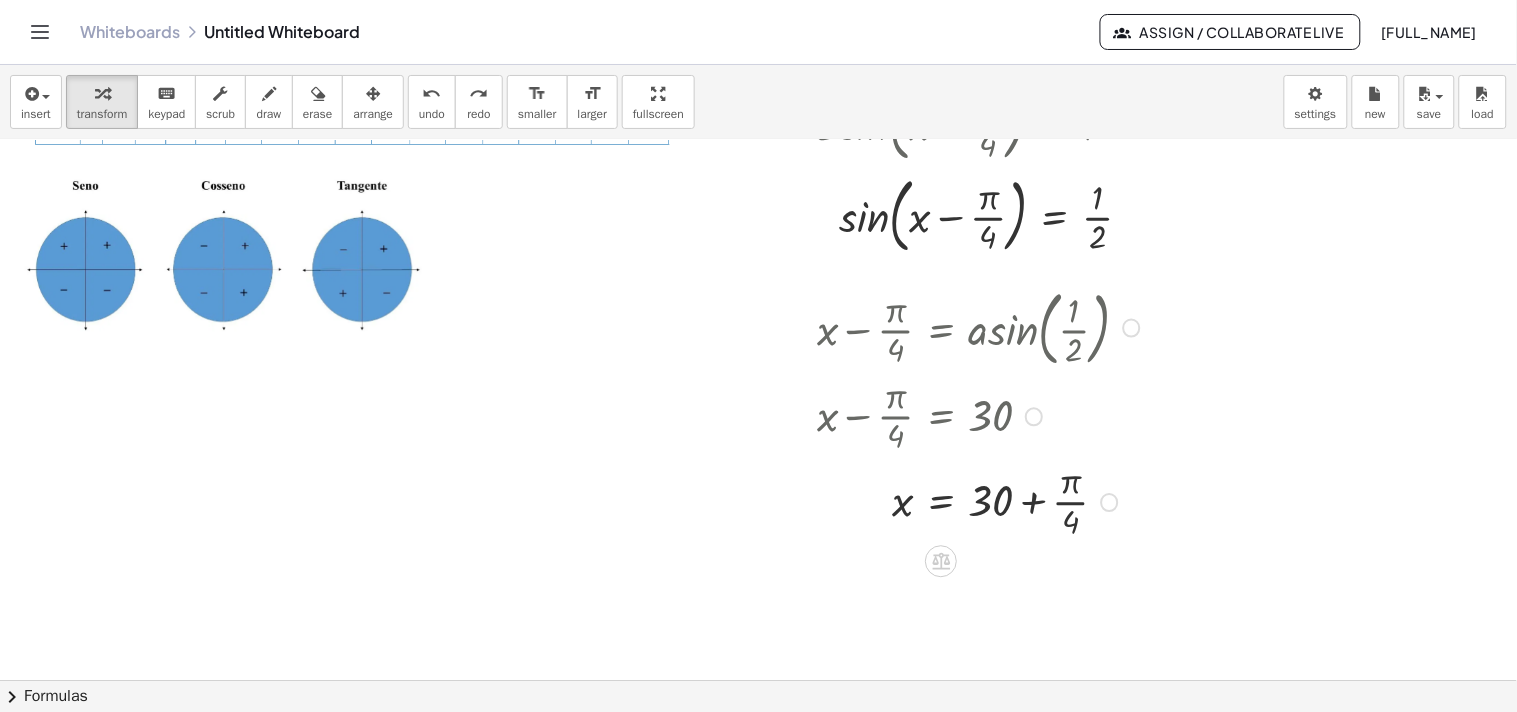 click at bounding box center (1110, 502) 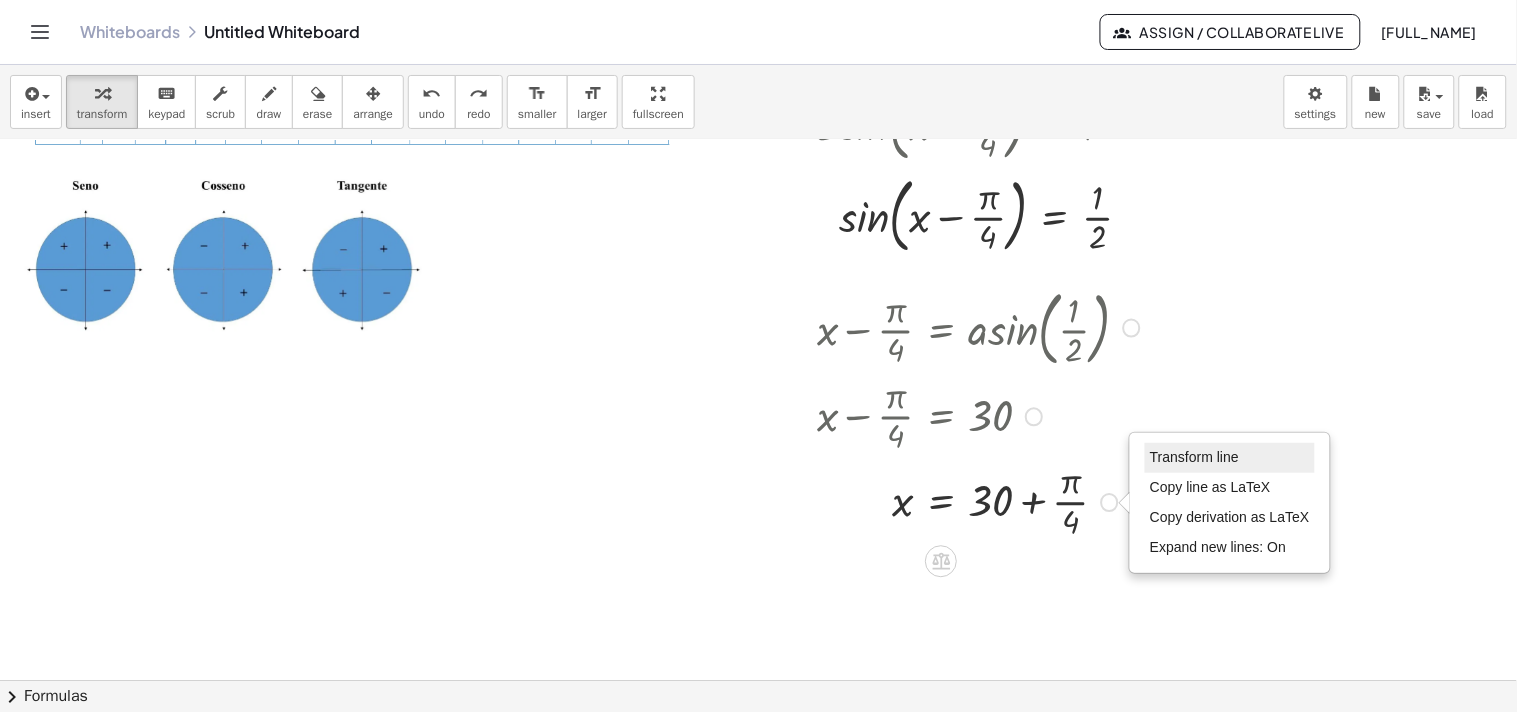 click on "Transform line" at bounding box center (1194, 457) 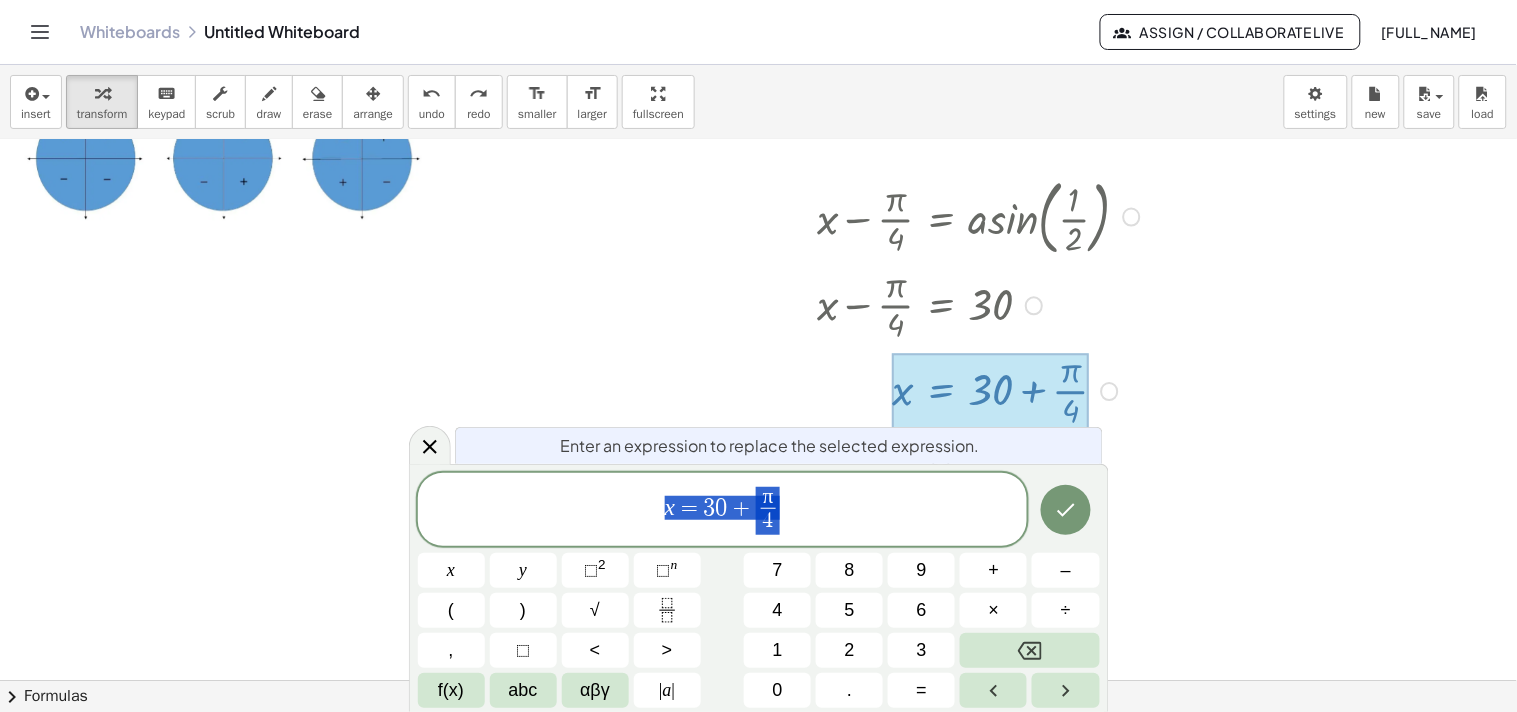 scroll, scrollTop: 334, scrollLeft: 0, axis: vertical 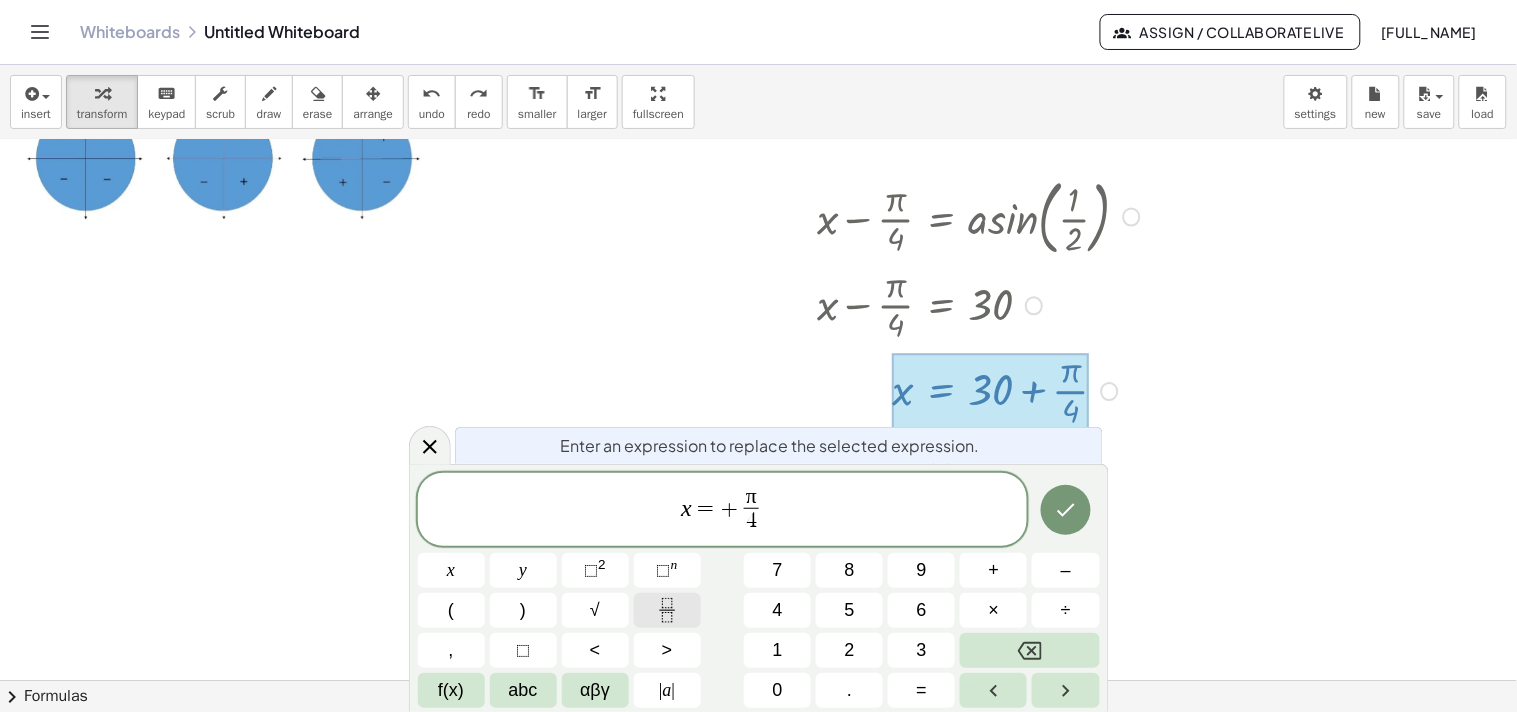 click 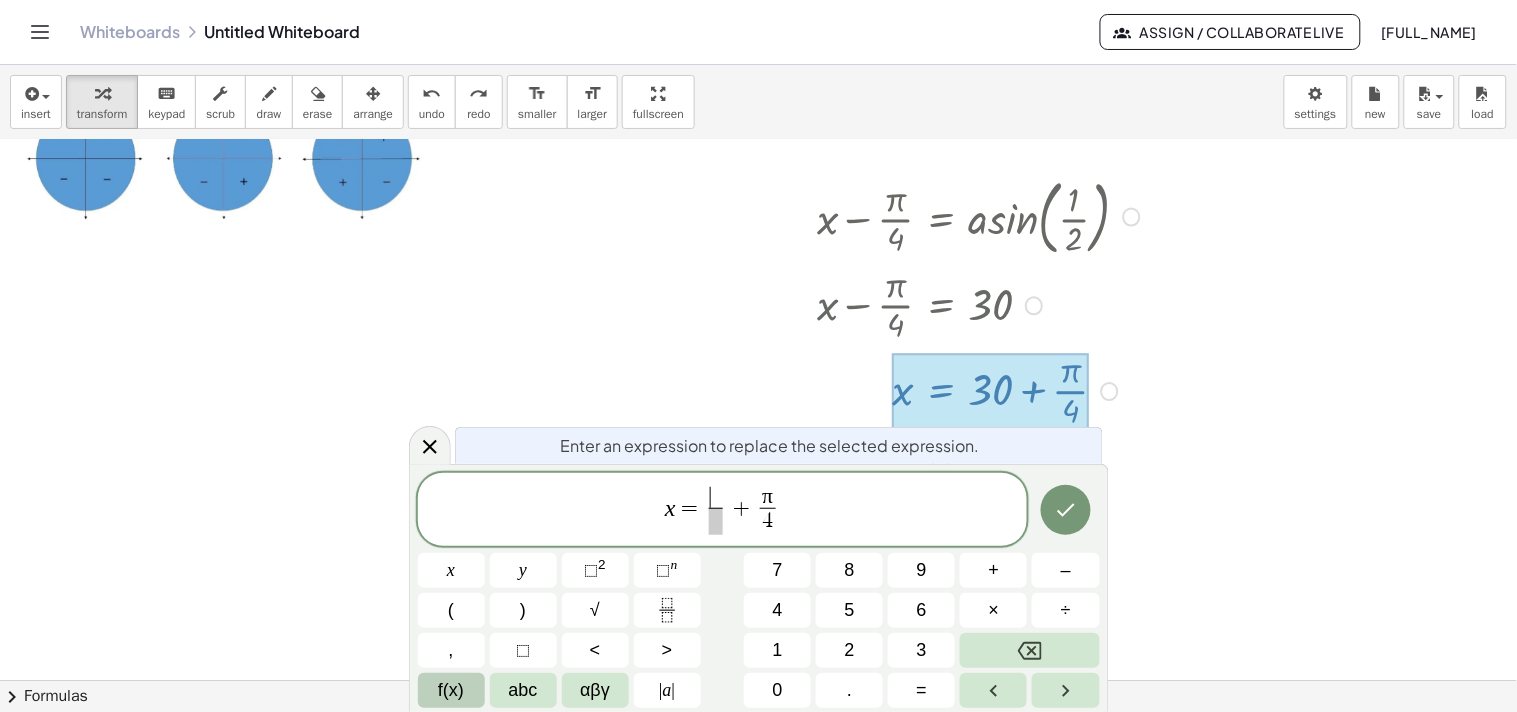 click on "f(x)" at bounding box center [451, 690] 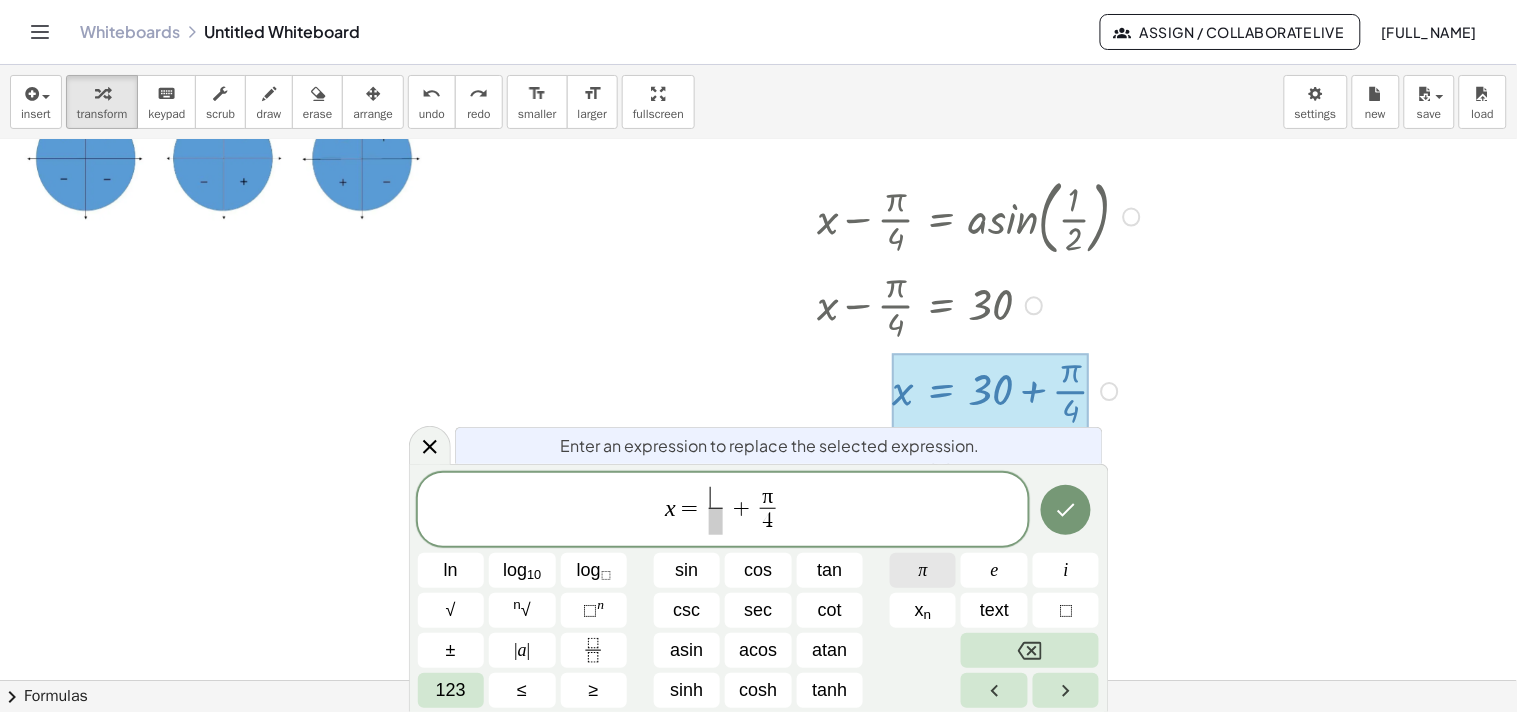click on "π" at bounding box center (923, 570) 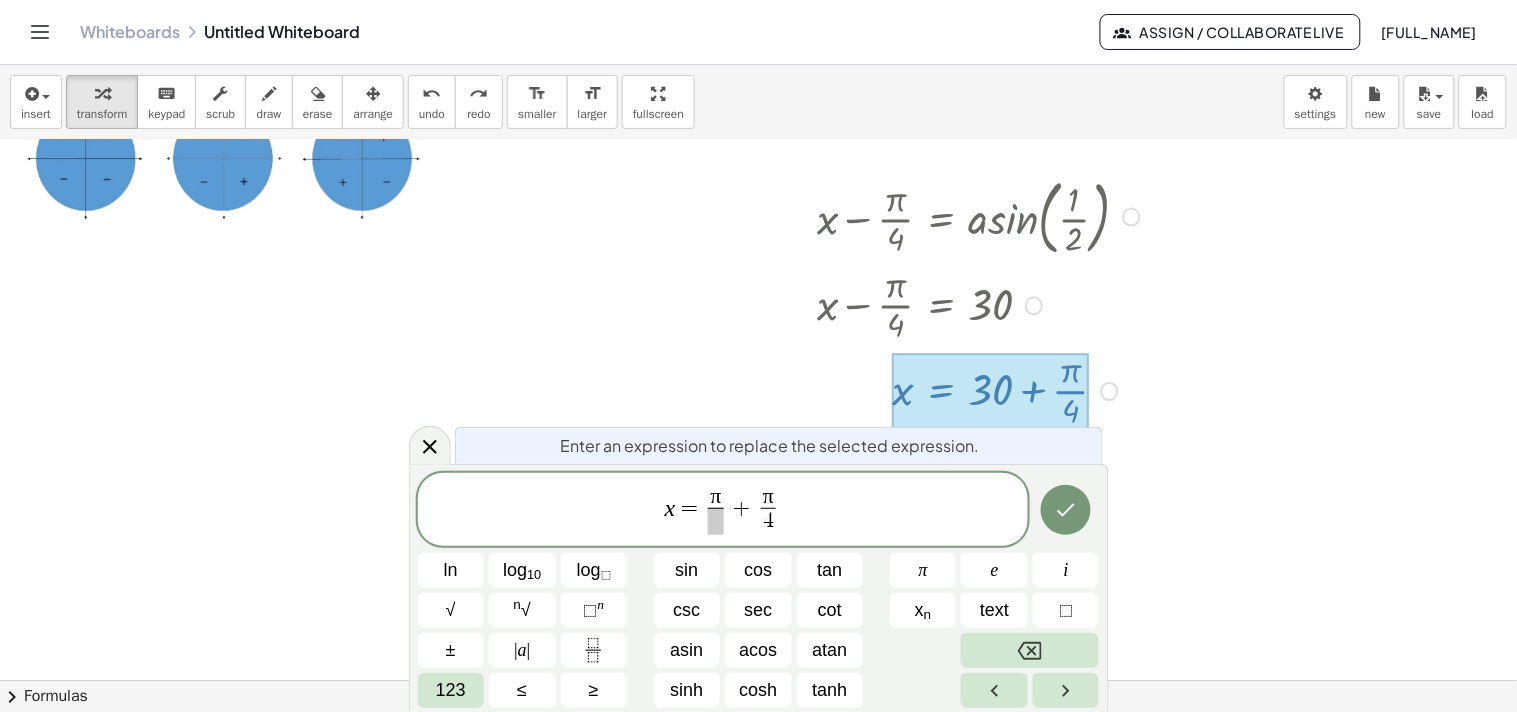 click at bounding box center [715, 521] 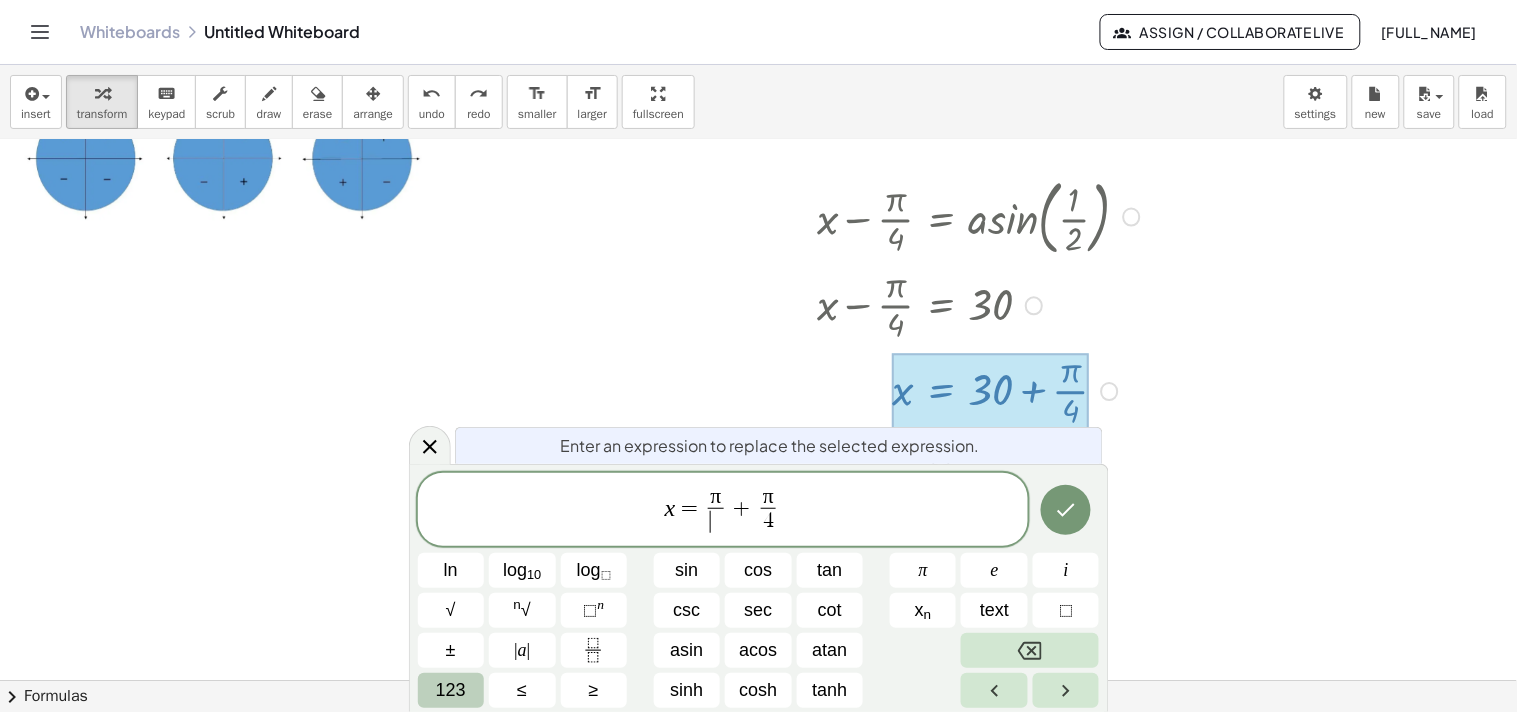 click on "123" at bounding box center [451, 690] 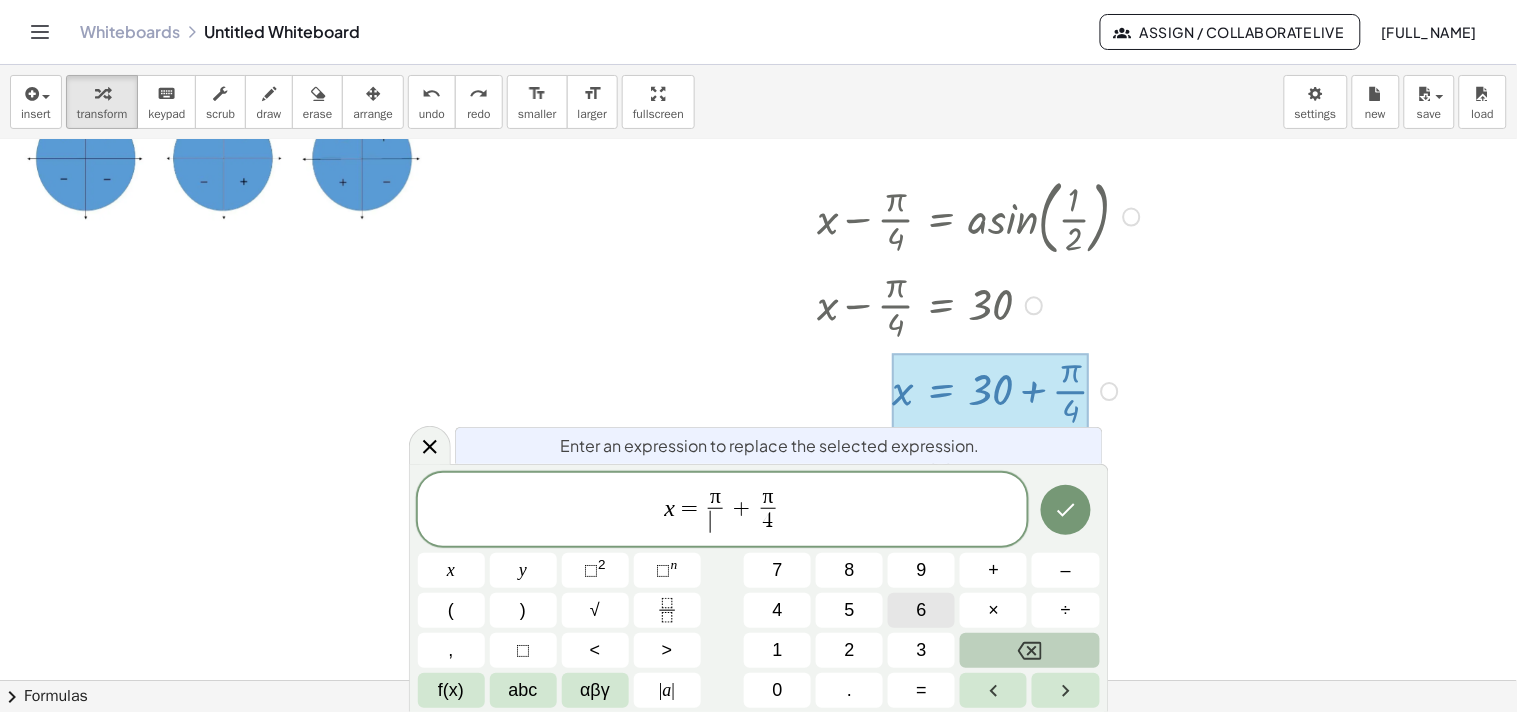 click on "6" at bounding box center [921, 610] 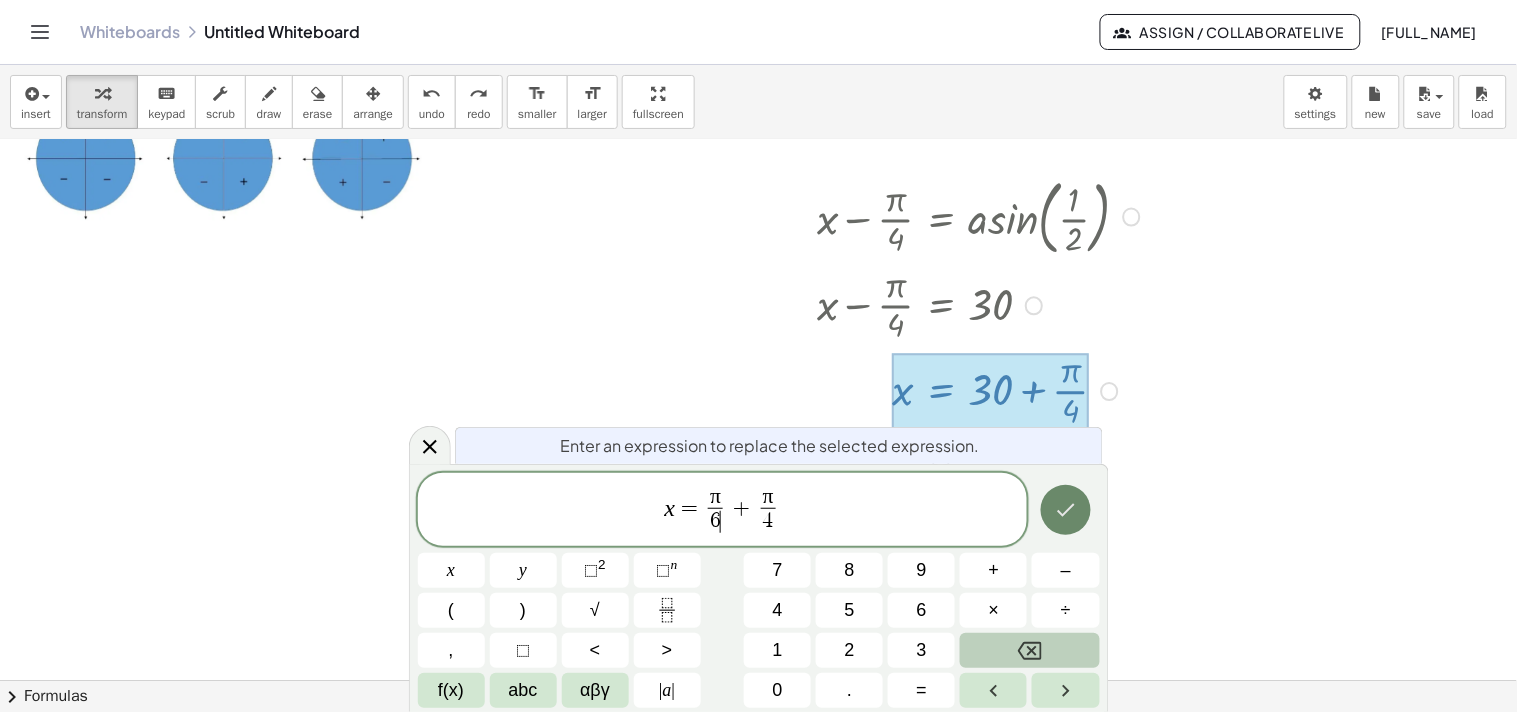 click 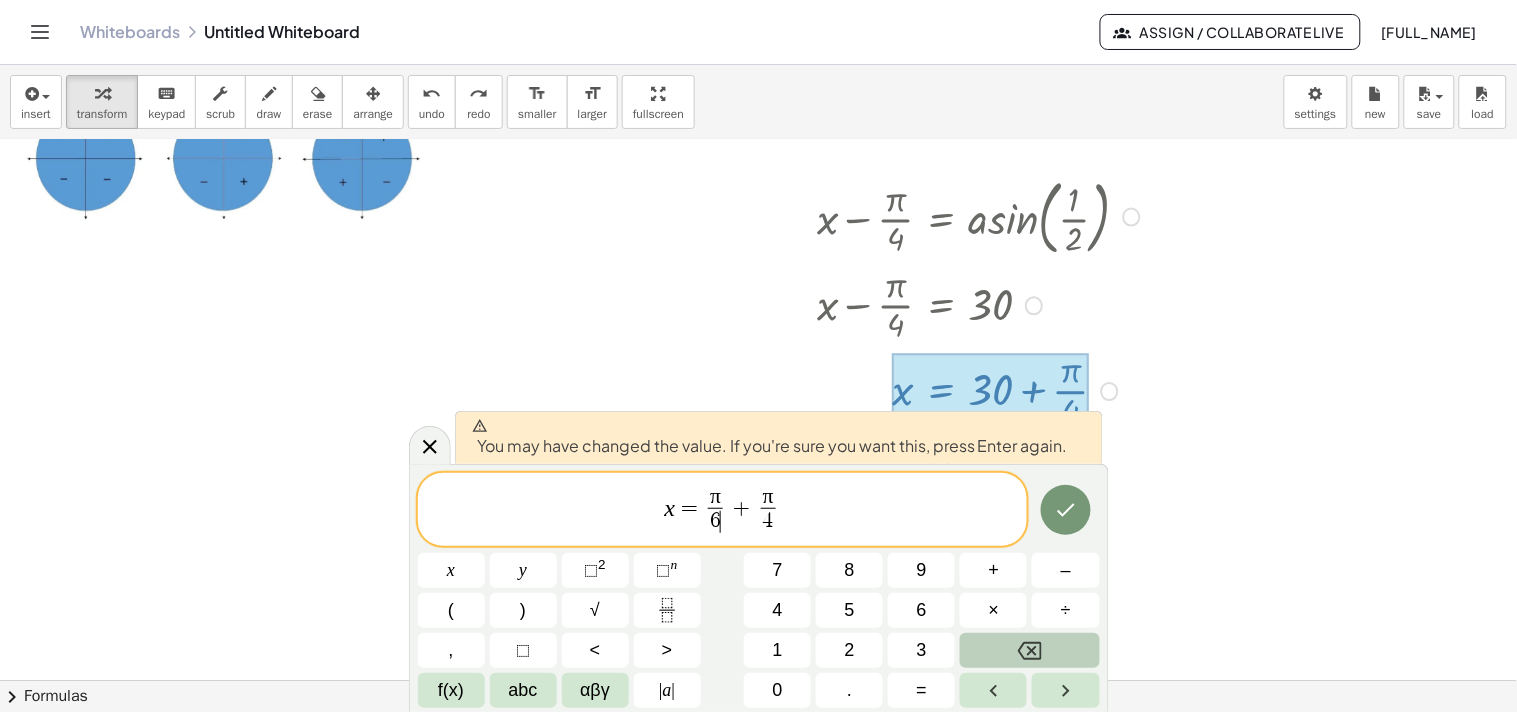 click on "x = π 6 ​ ​ + π 4 ​" at bounding box center (723, 511) 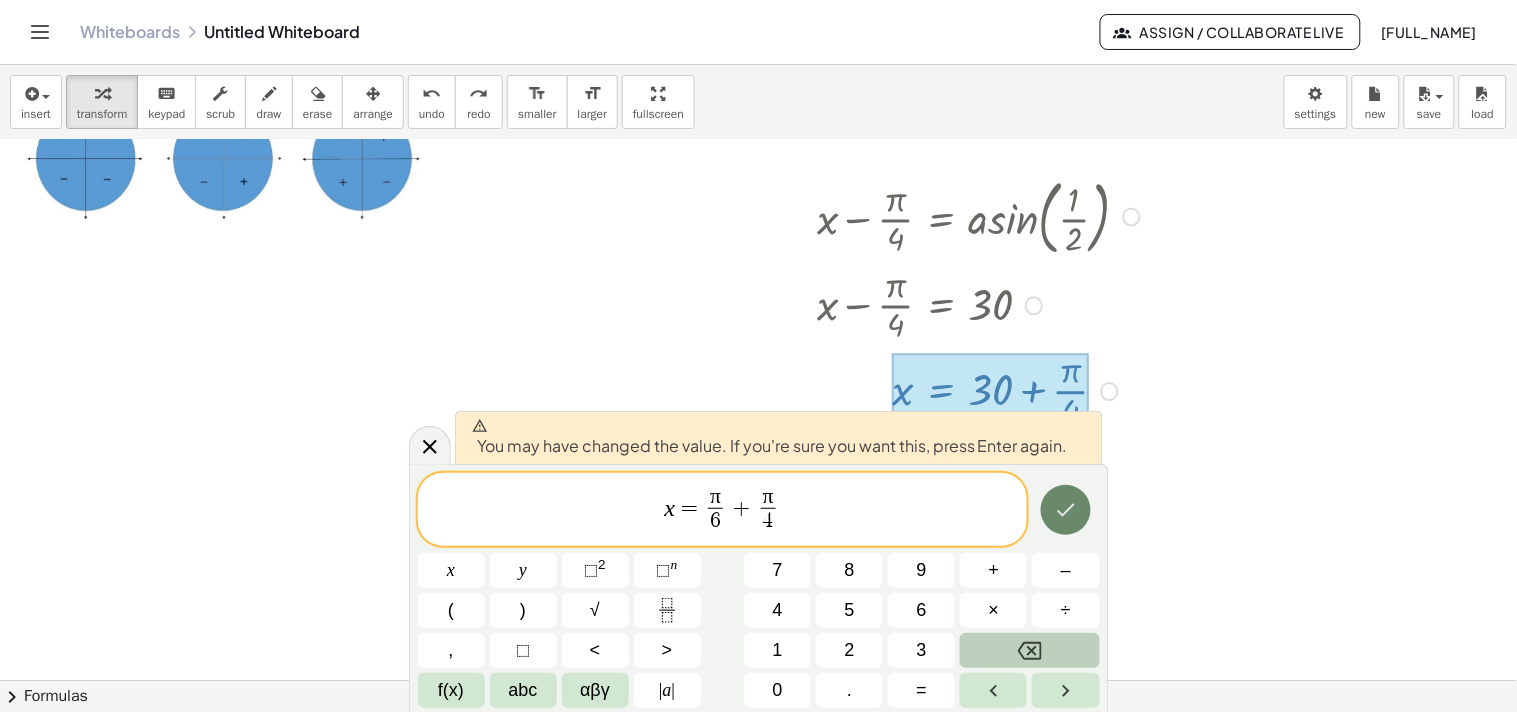 click at bounding box center [1066, 510] 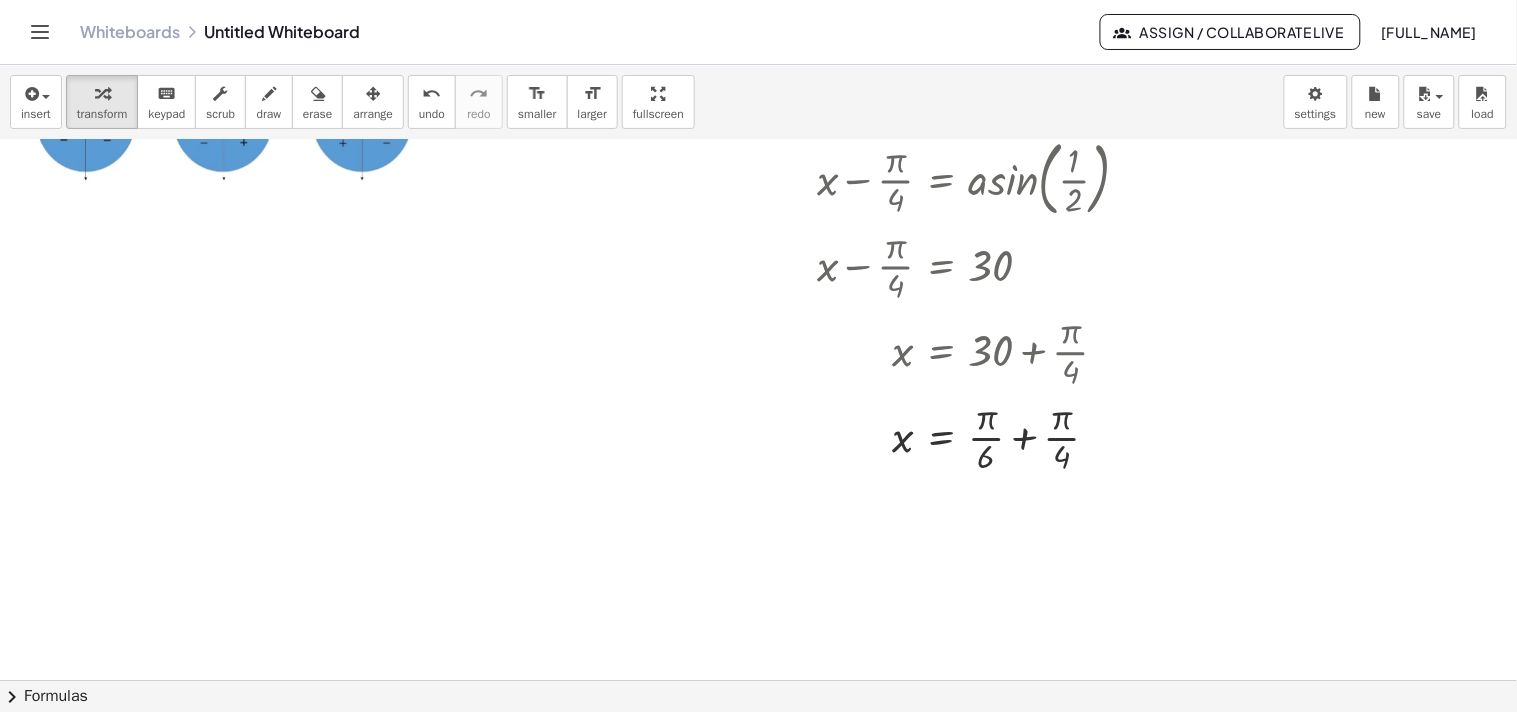 scroll, scrollTop: 334, scrollLeft: 0, axis: vertical 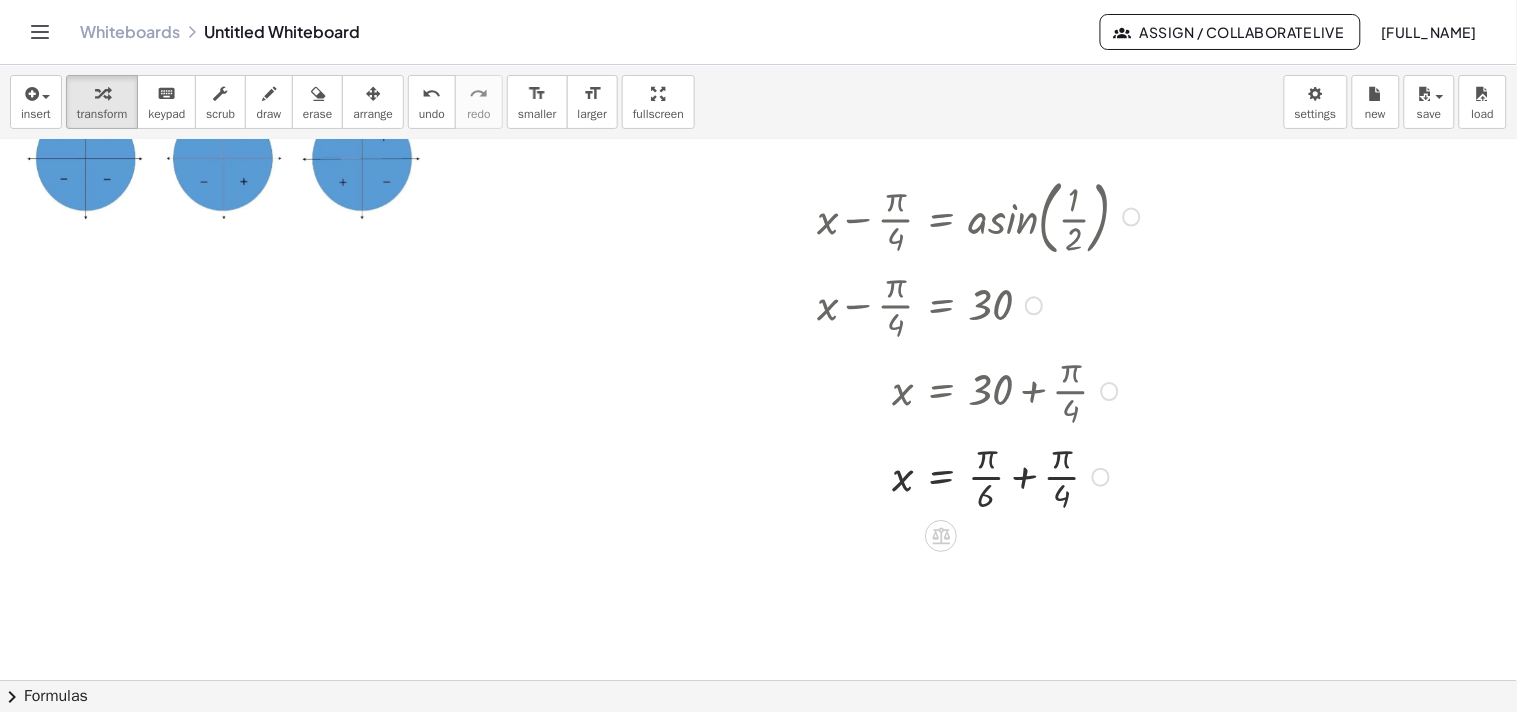 click at bounding box center (981, 476) 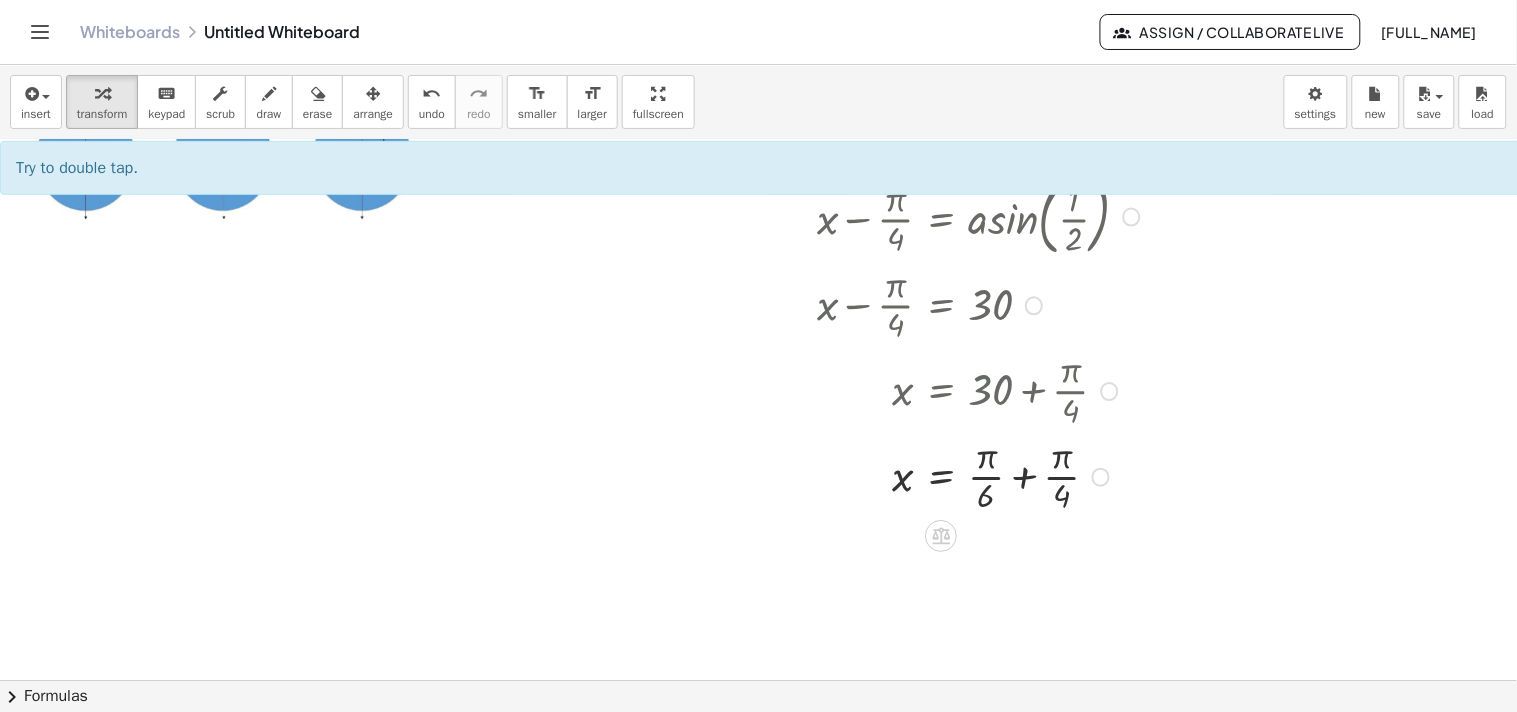click at bounding box center [981, 476] 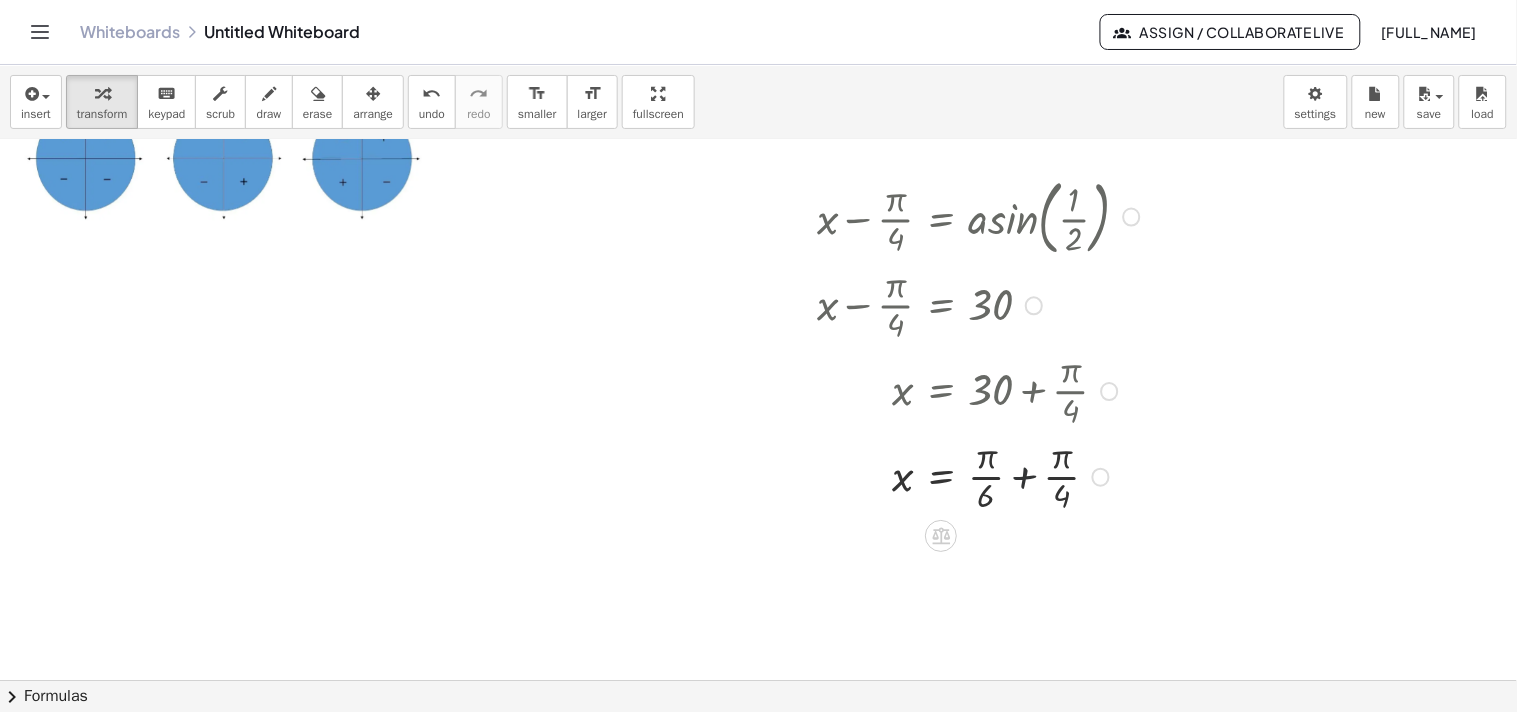 click at bounding box center (981, 476) 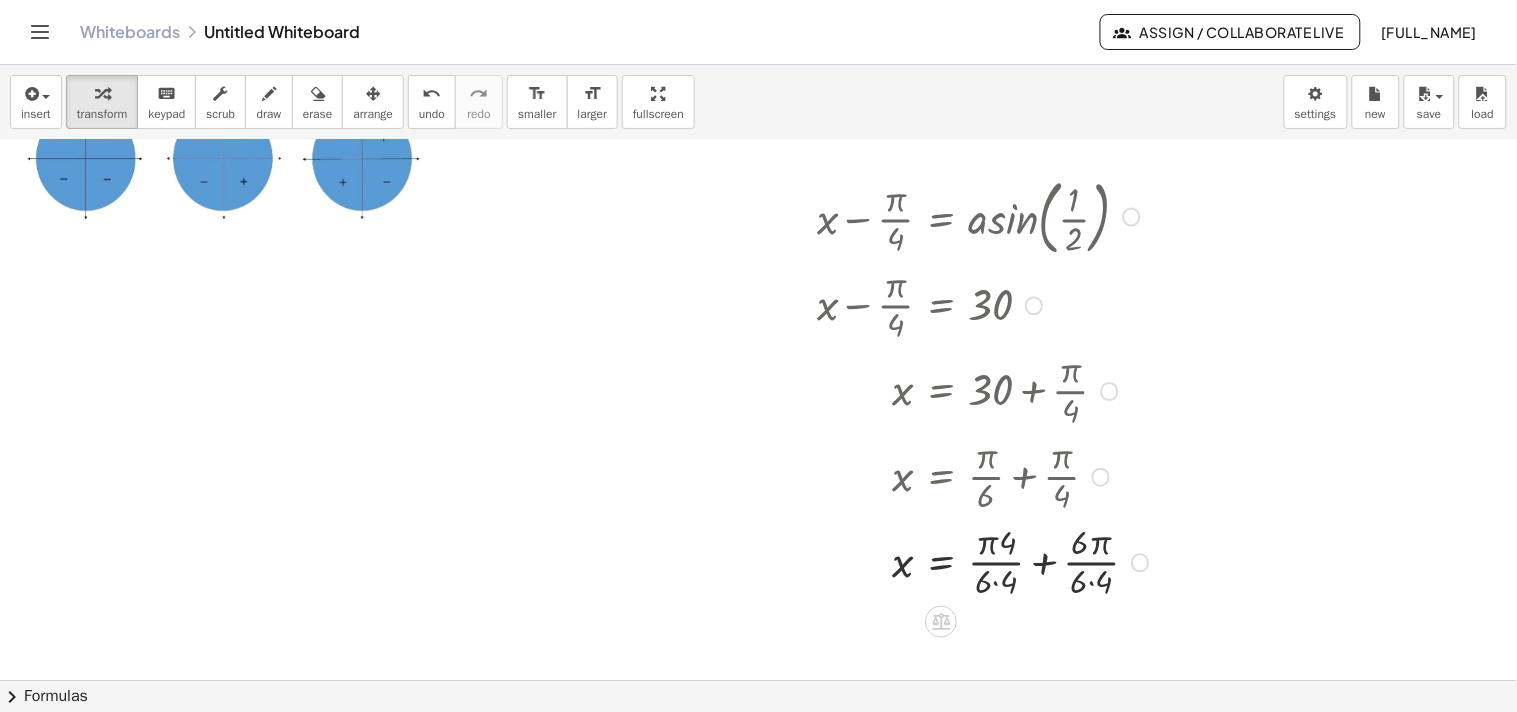 click at bounding box center [986, 561] 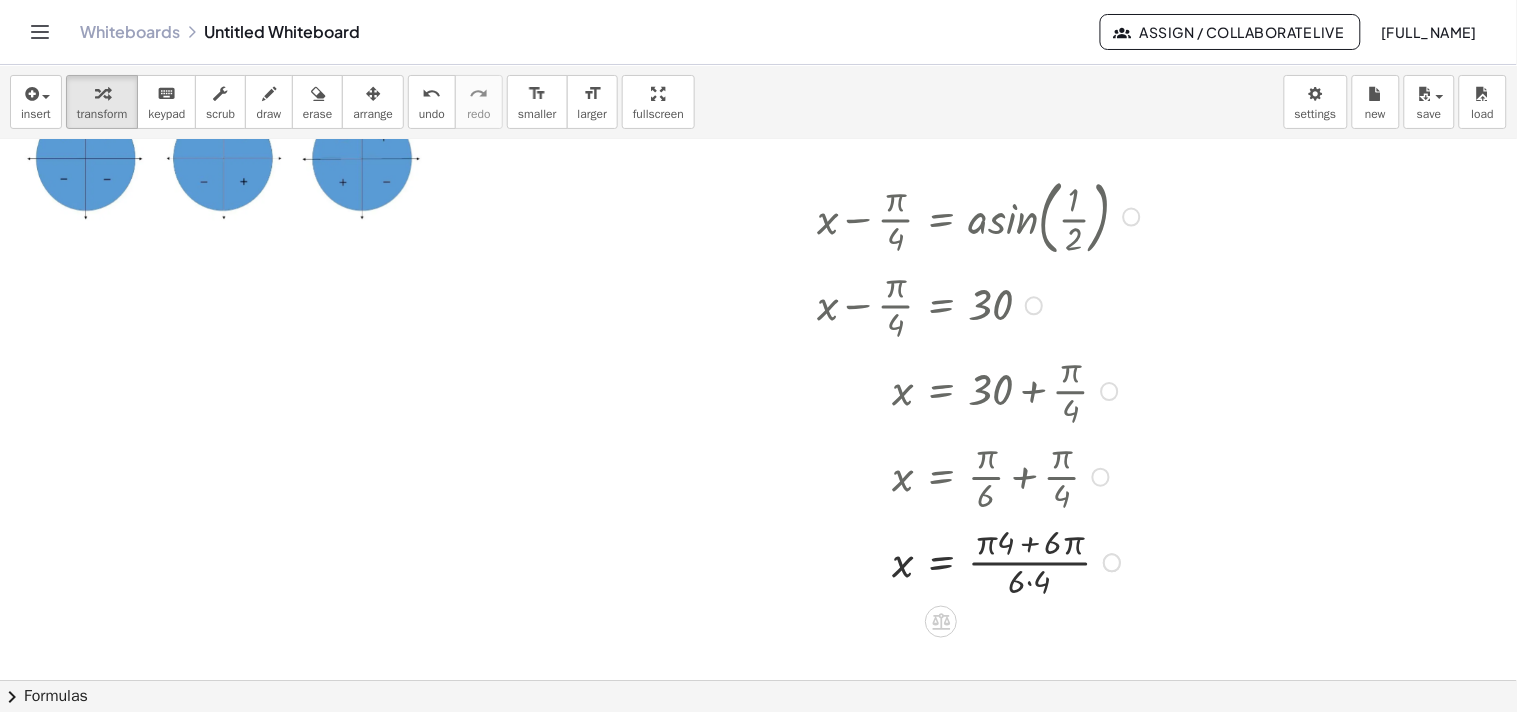 click at bounding box center (981, 561) 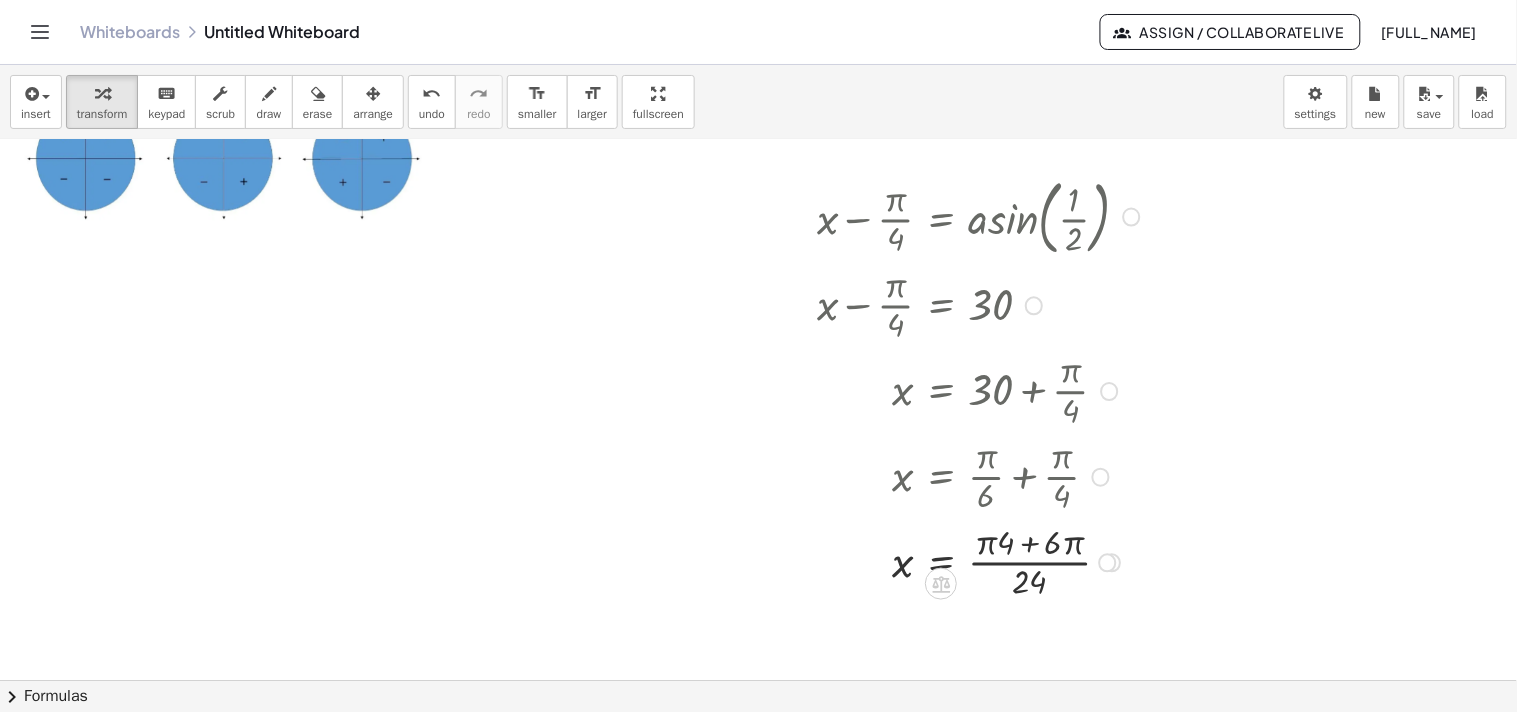 click at bounding box center [981, 561] 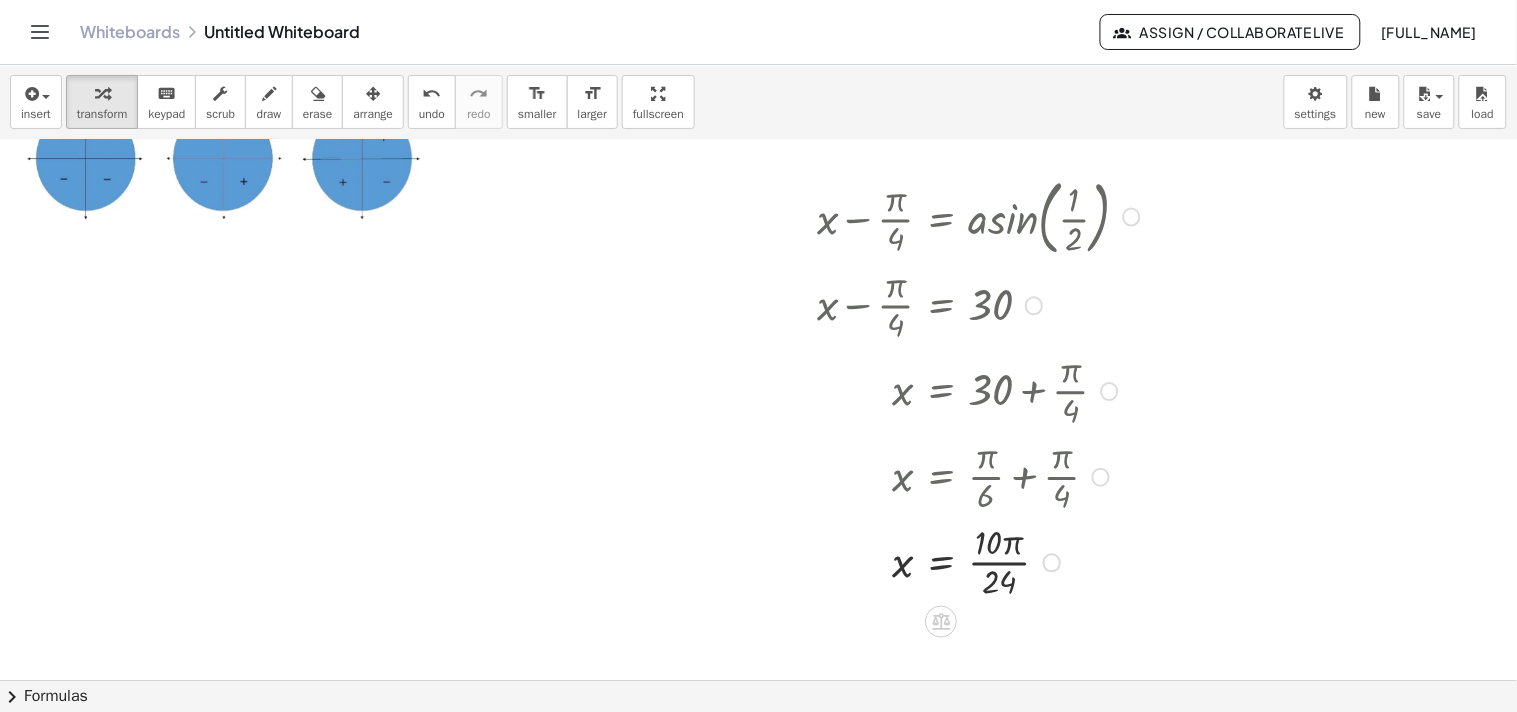 scroll, scrollTop: 445, scrollLeft: 0, axis: vertical 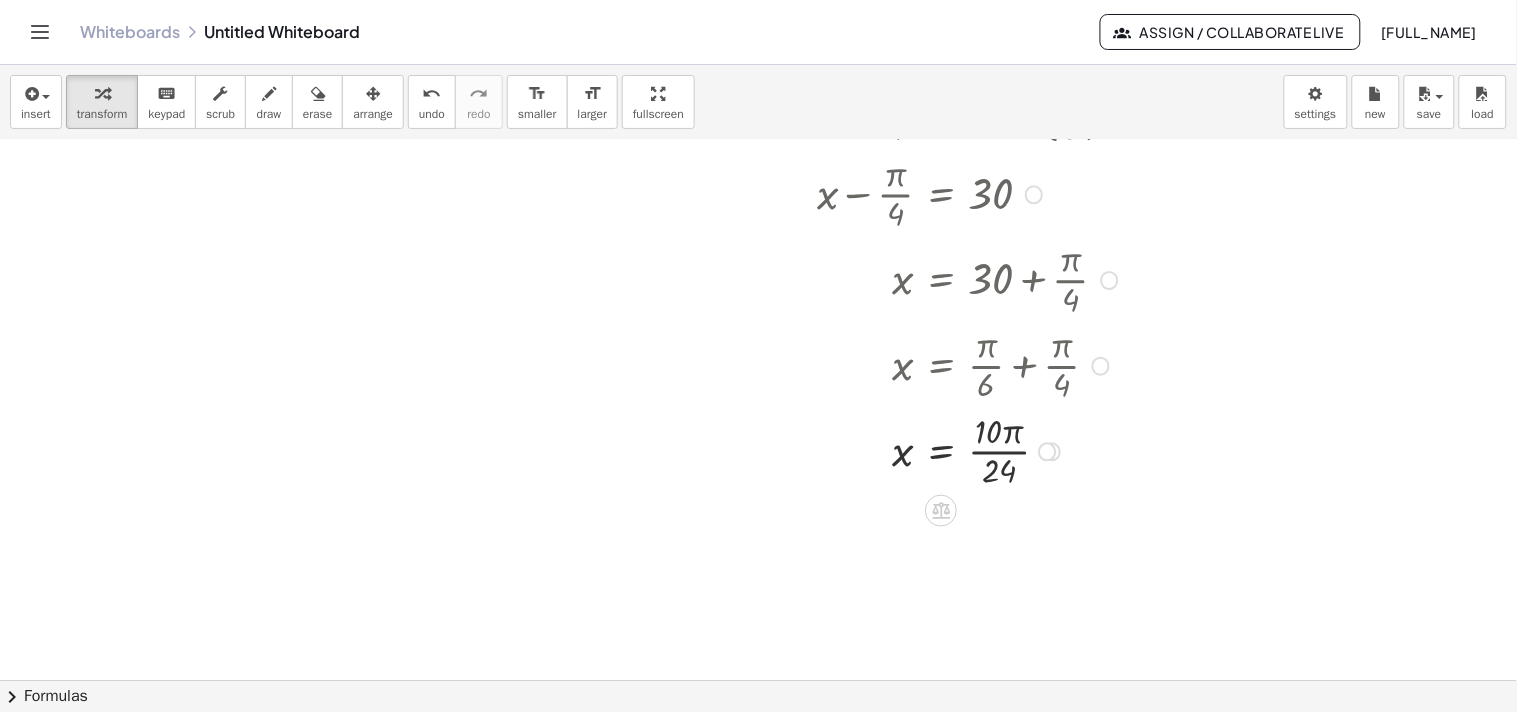 click at bounding box center (981, 450) 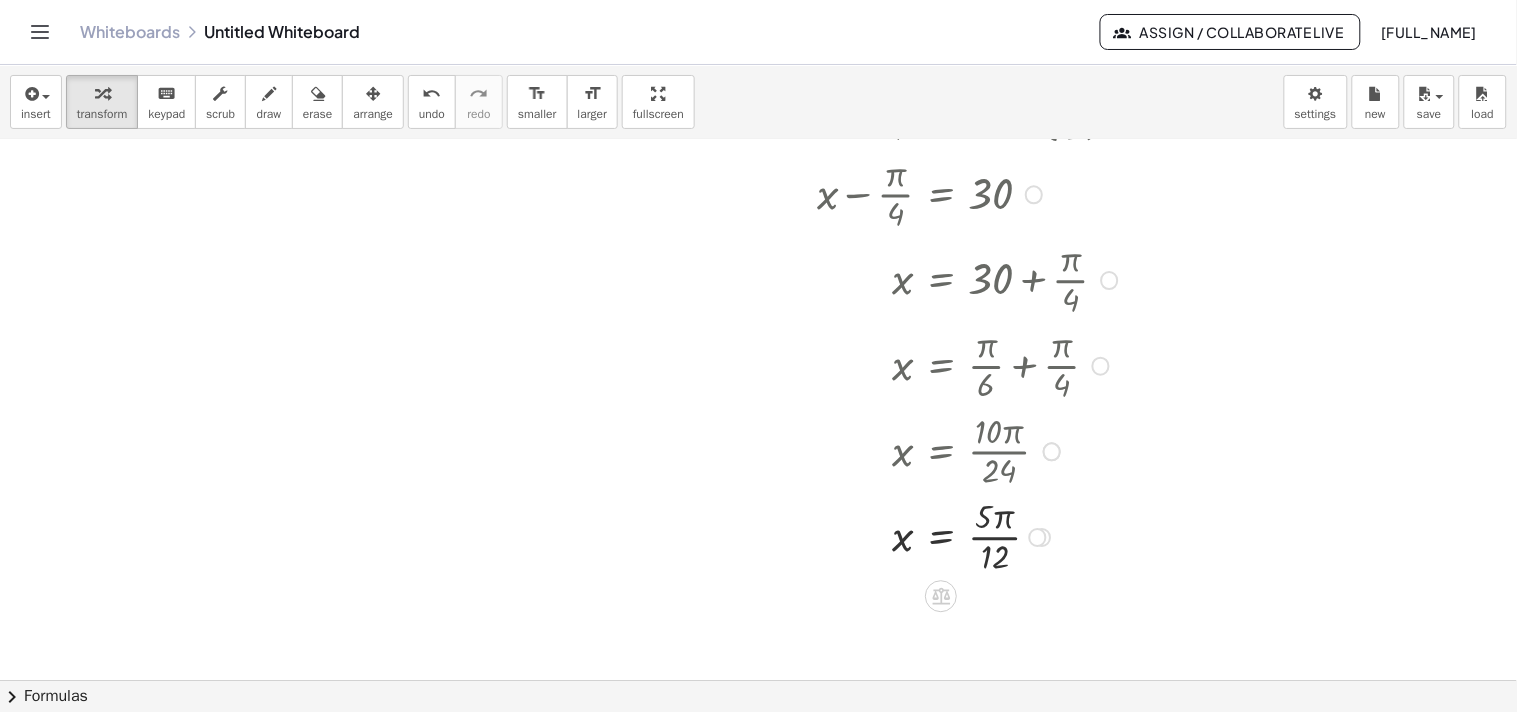 click at bounding box center (981, 536) 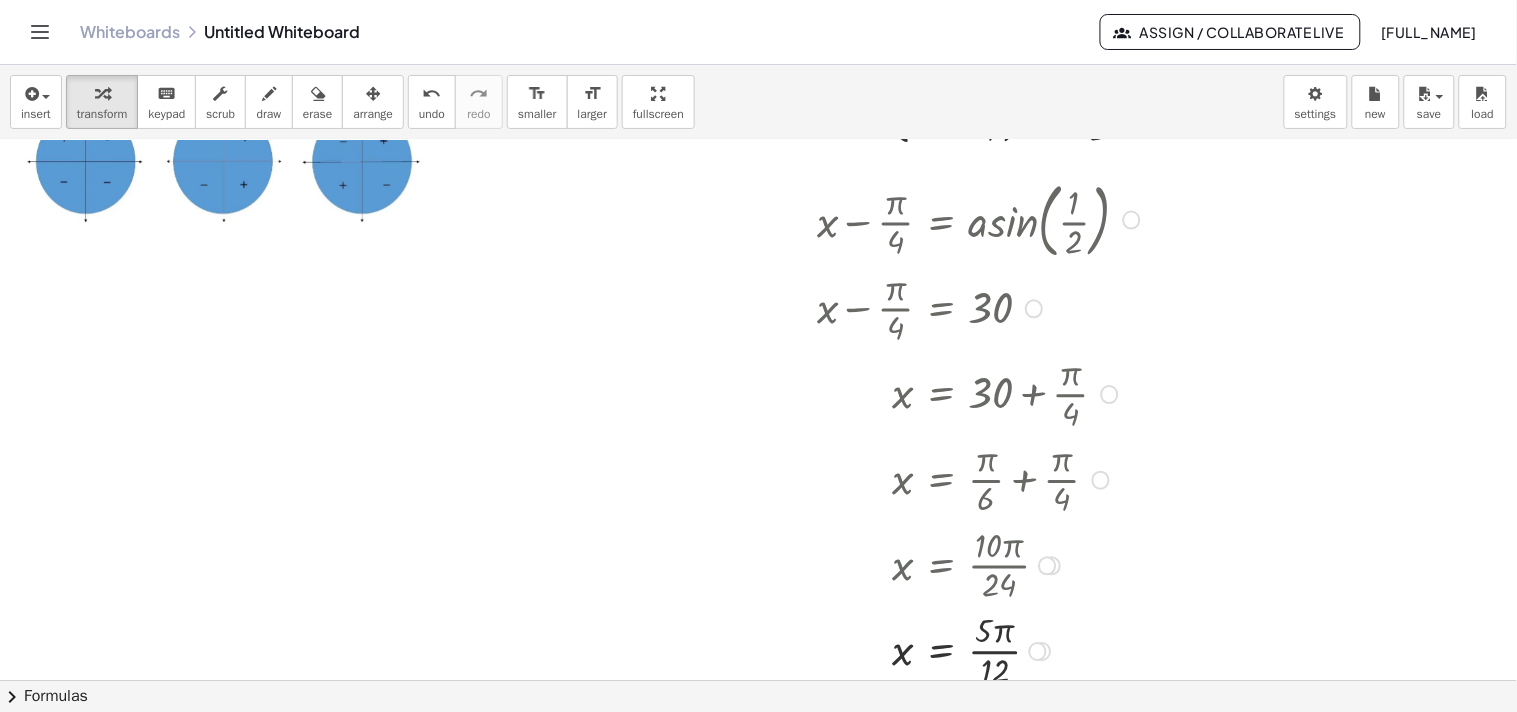 scroll, scrollTop: 111, scrollLeft: 0, axis: vertical 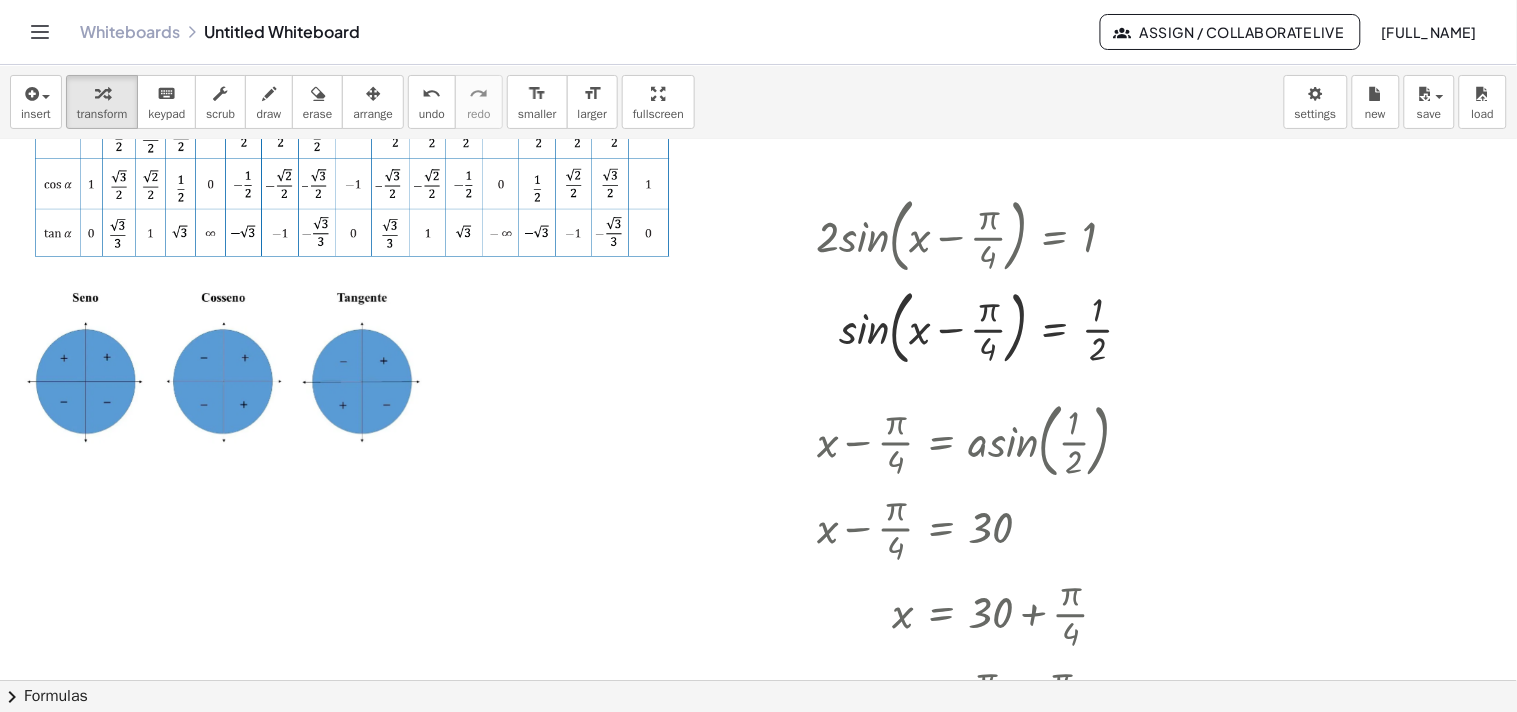 click at bounding box center (354, 148) 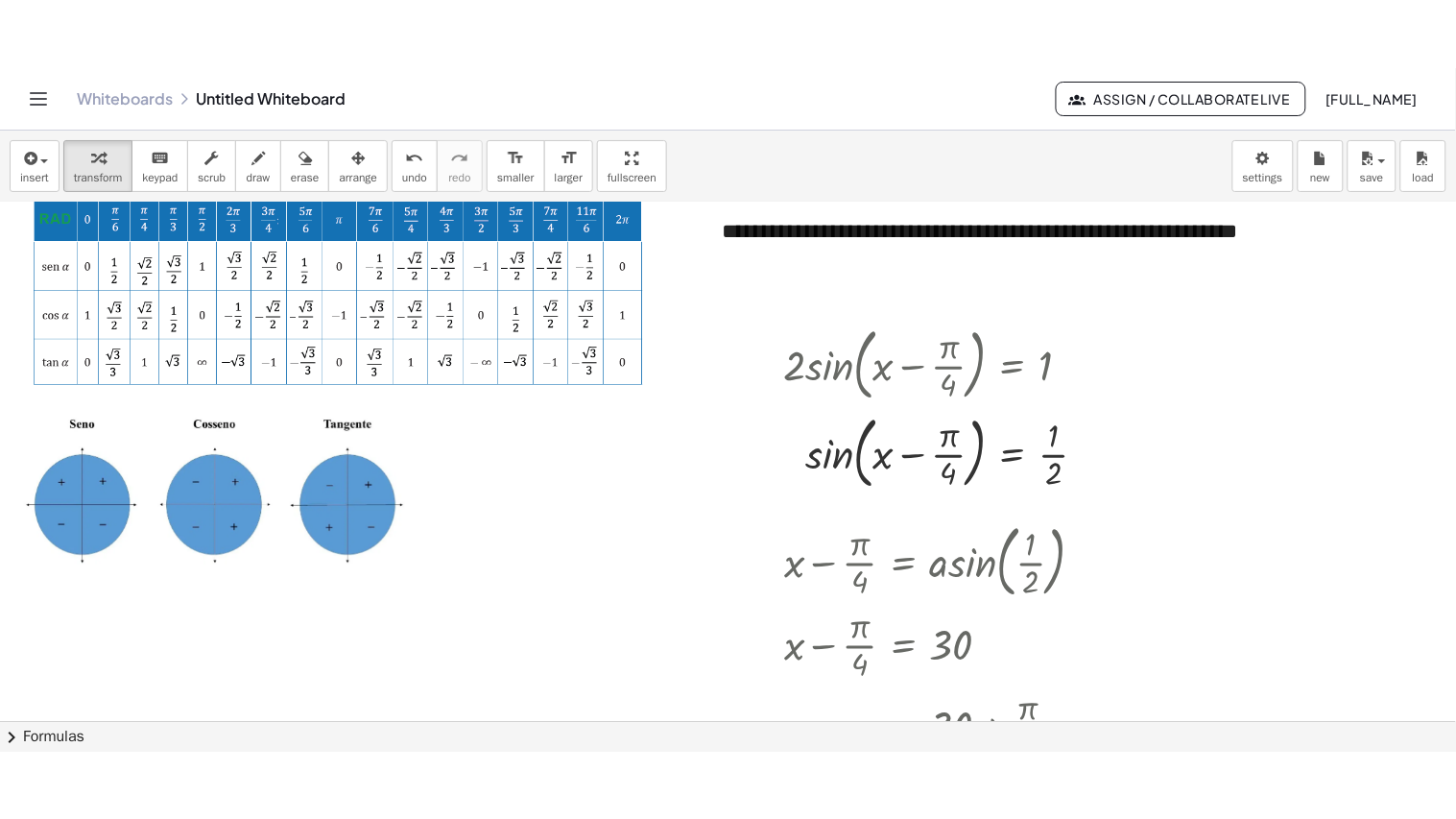 scroll, scrollTop: 0, scrollLeft: 0, axis: both 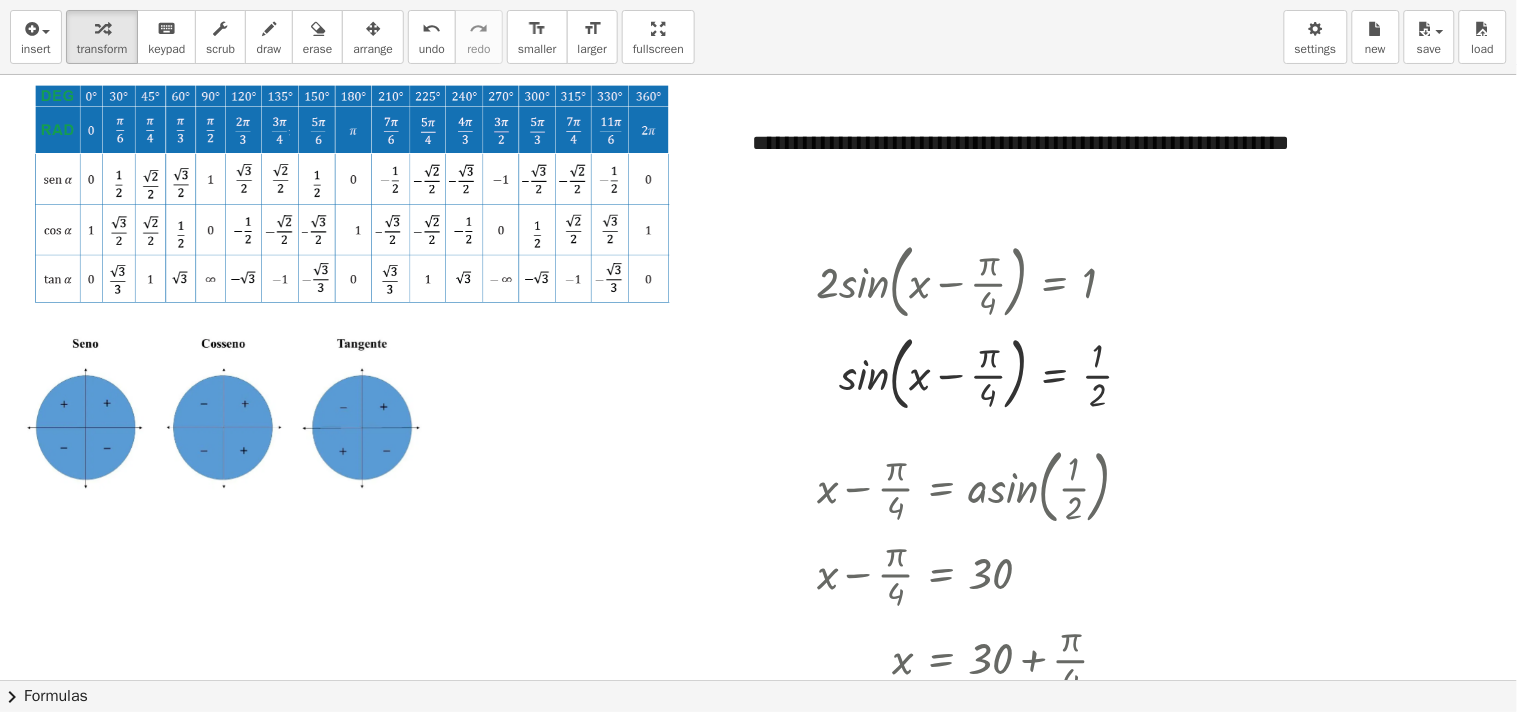 click on "**********" at bounding box center (758, 356) 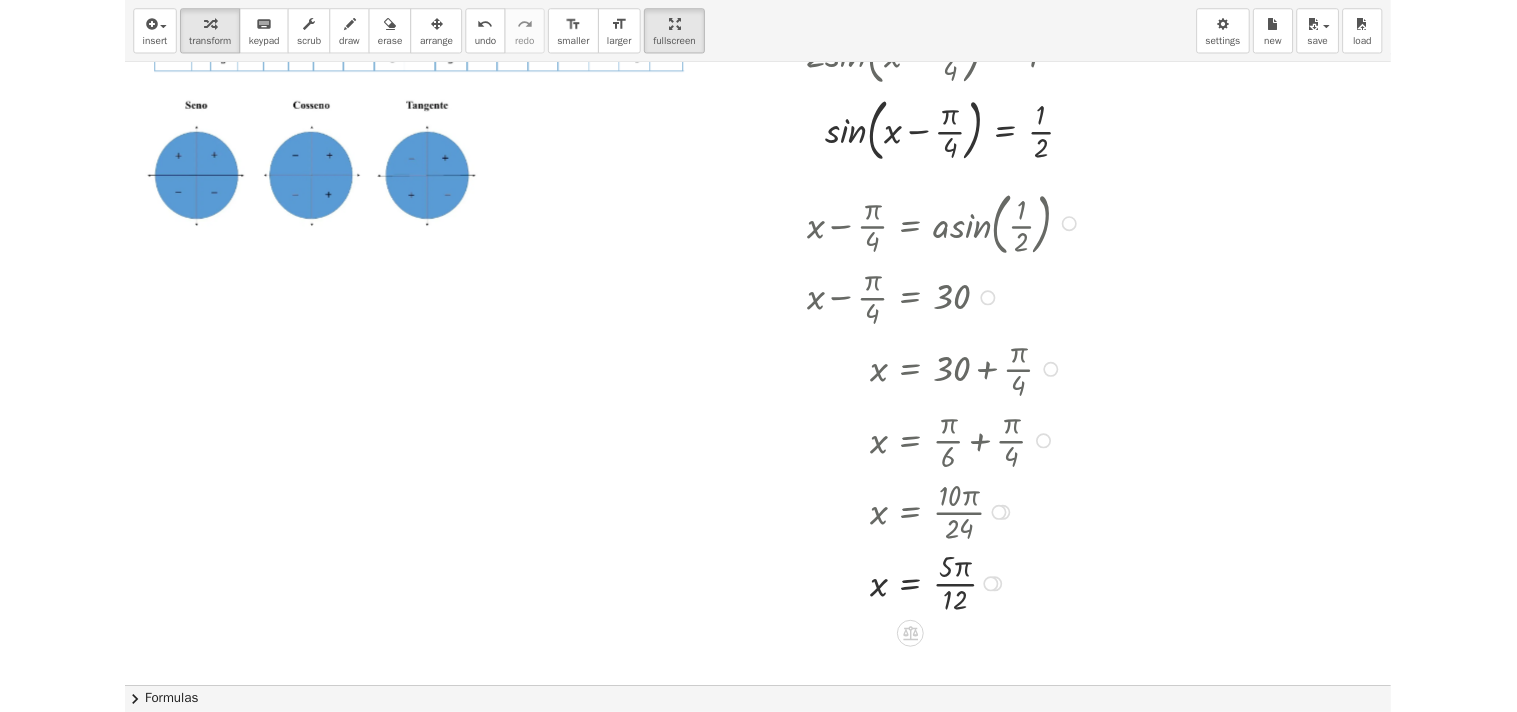 scroll, scrollTop: 111, scrollLeft: 0, axis: vertical 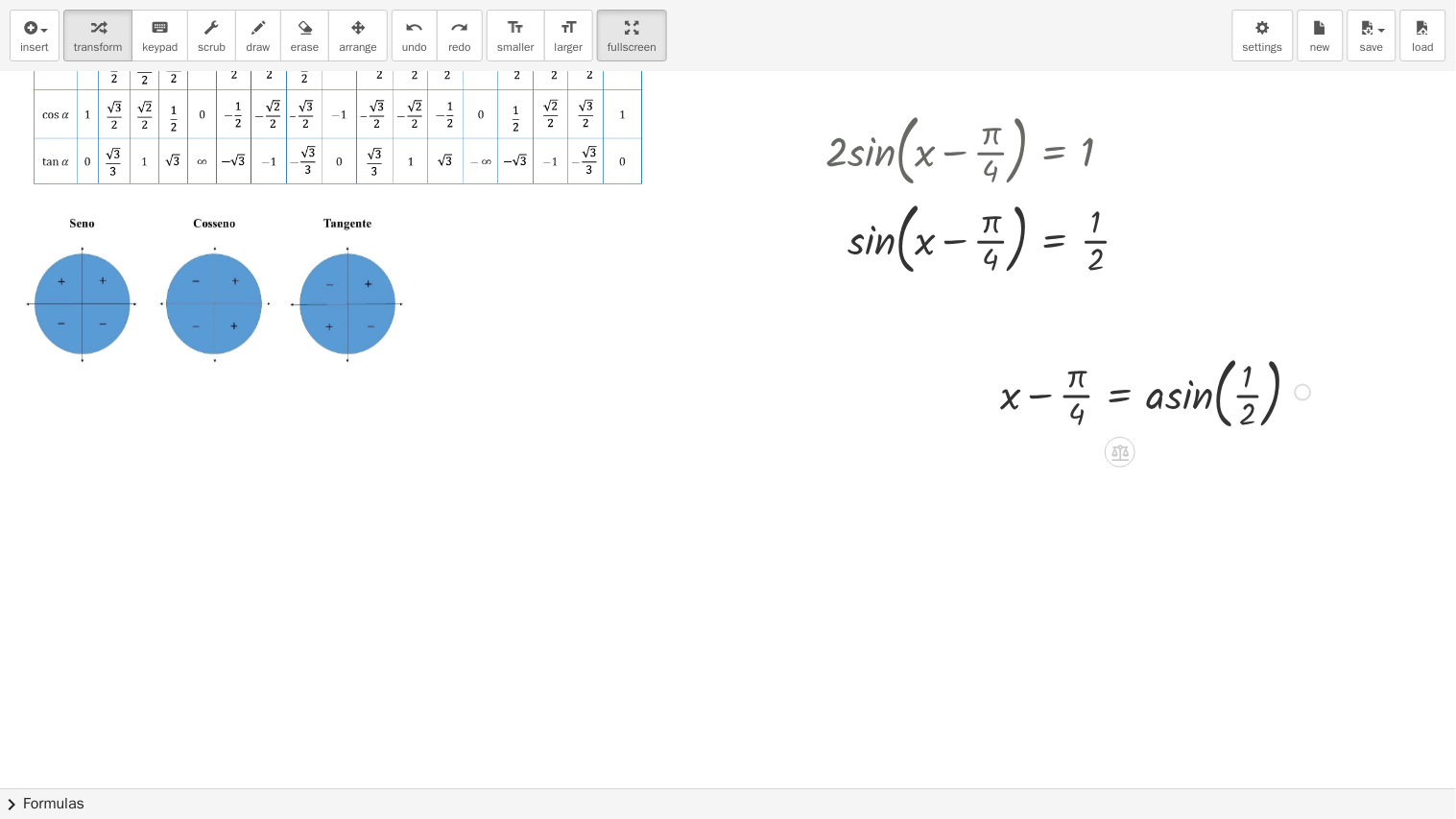 click at bounding box center (1158, 391) 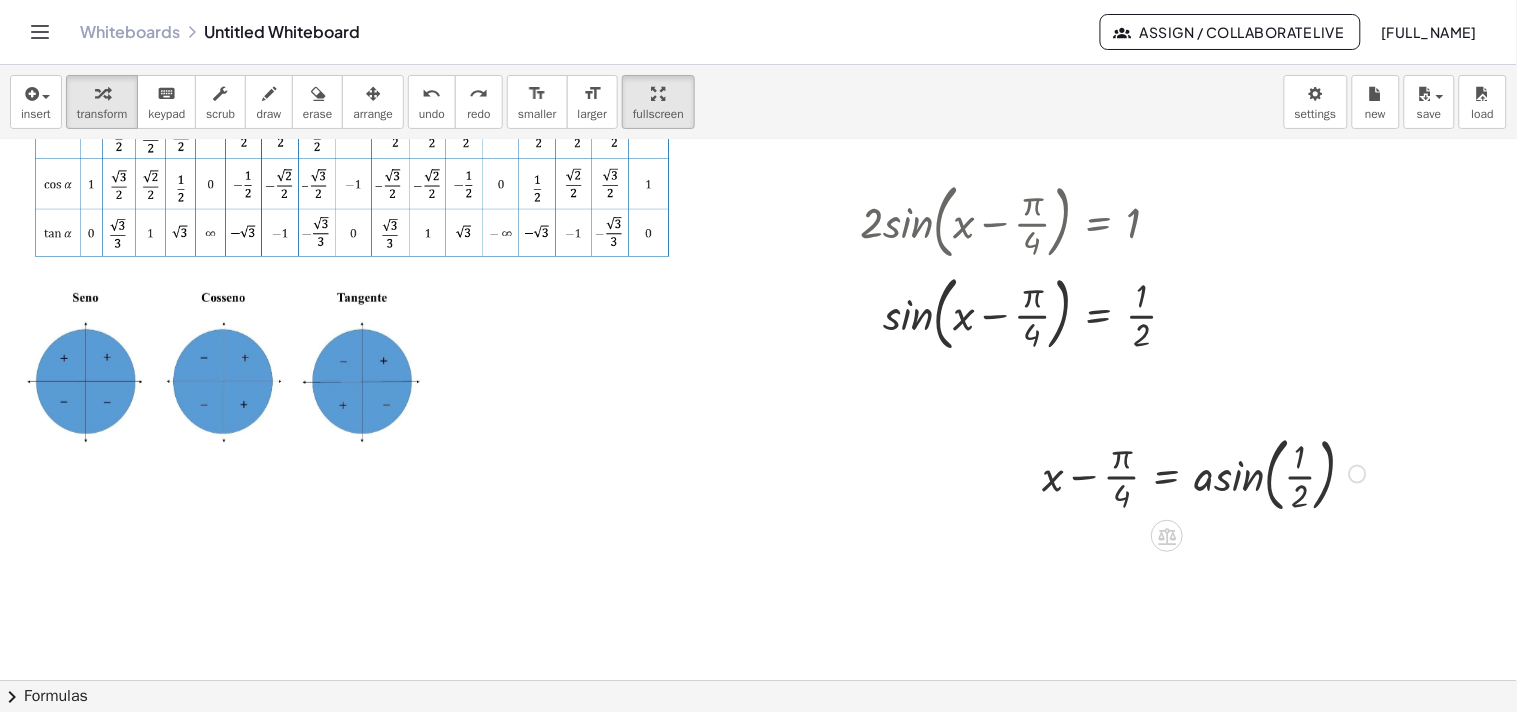click at bounding box center (1207, 472) 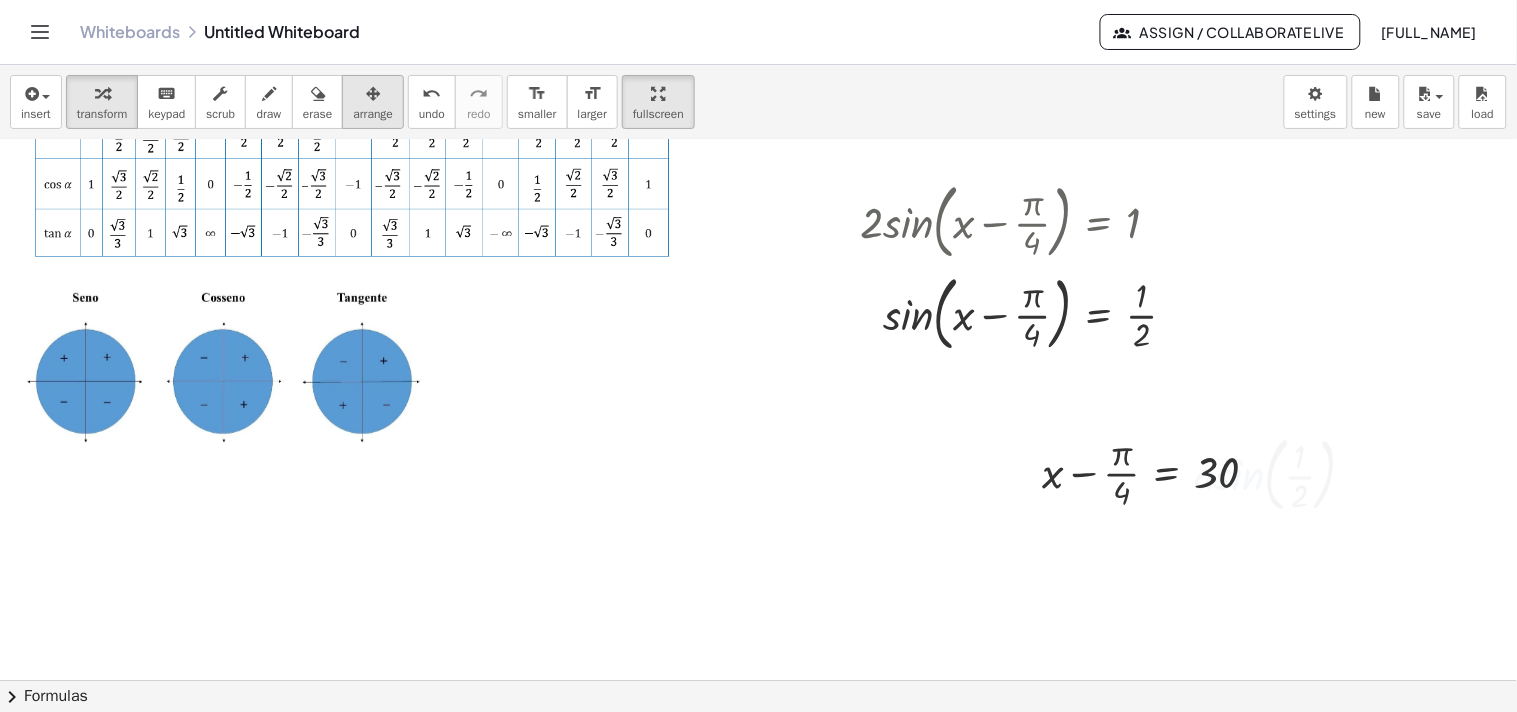 click on "arrange" at bounding box center (373, 114) 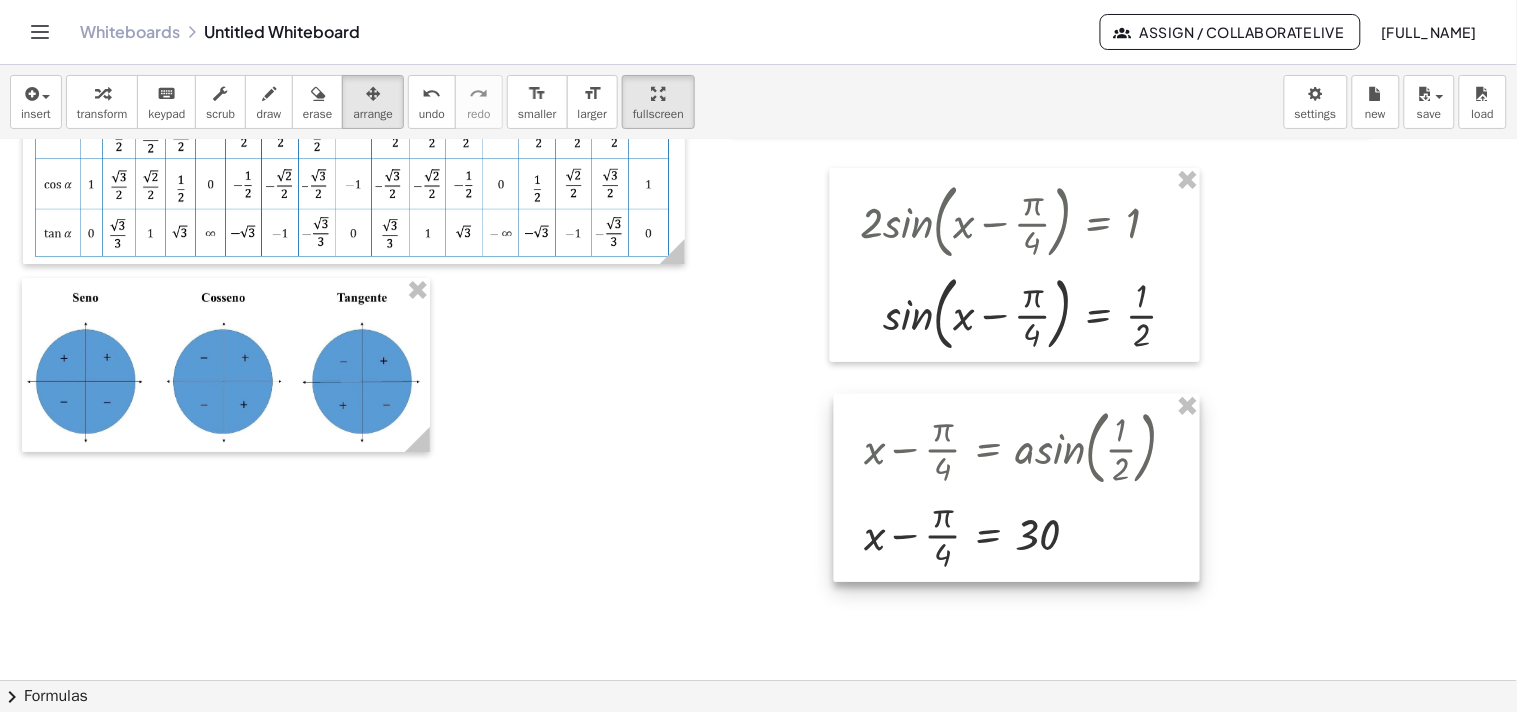drag, startPoint x: 1134, startPoint y: 483, endPoint x: 955, endPoint y: 456, distance: 181.02486 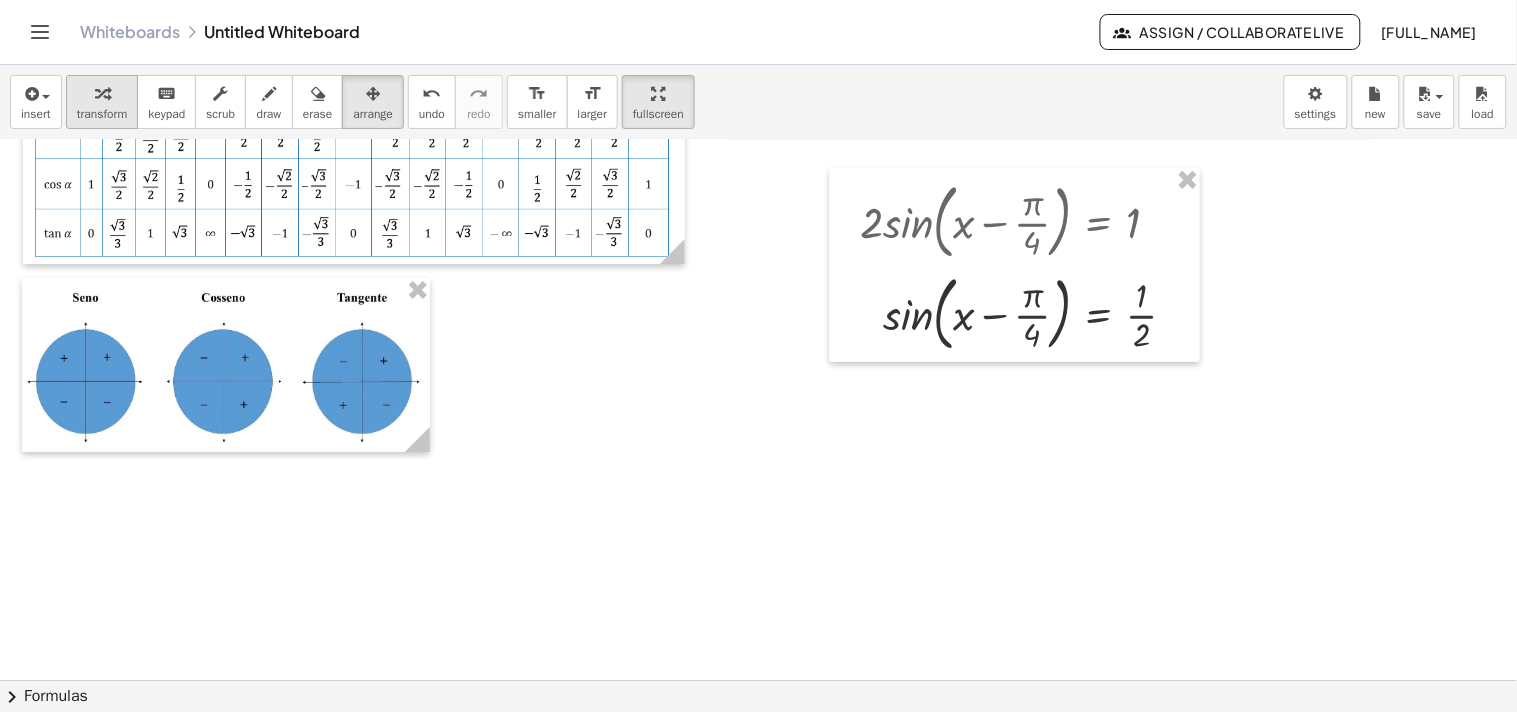 click at bounding box center [102, 94] 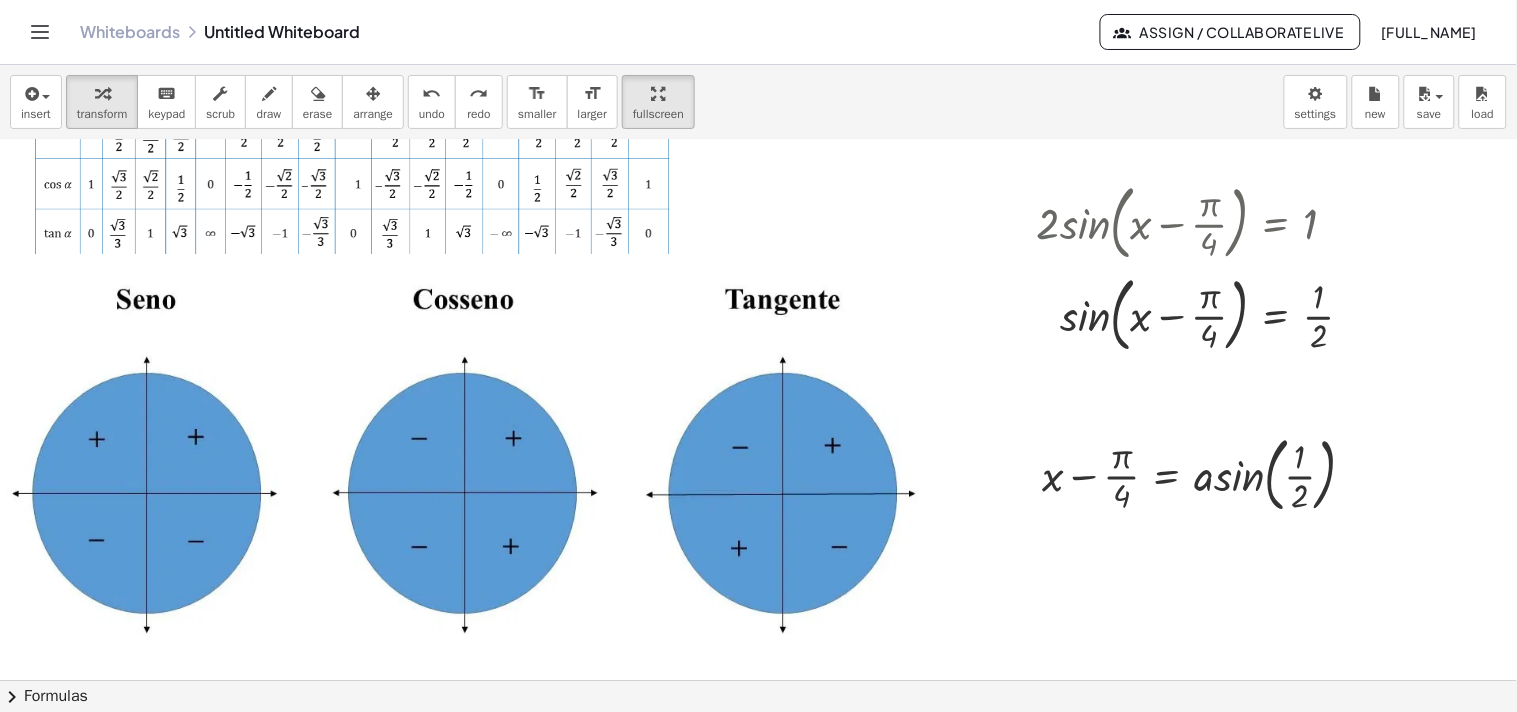 click at bounding box center (467, 453) 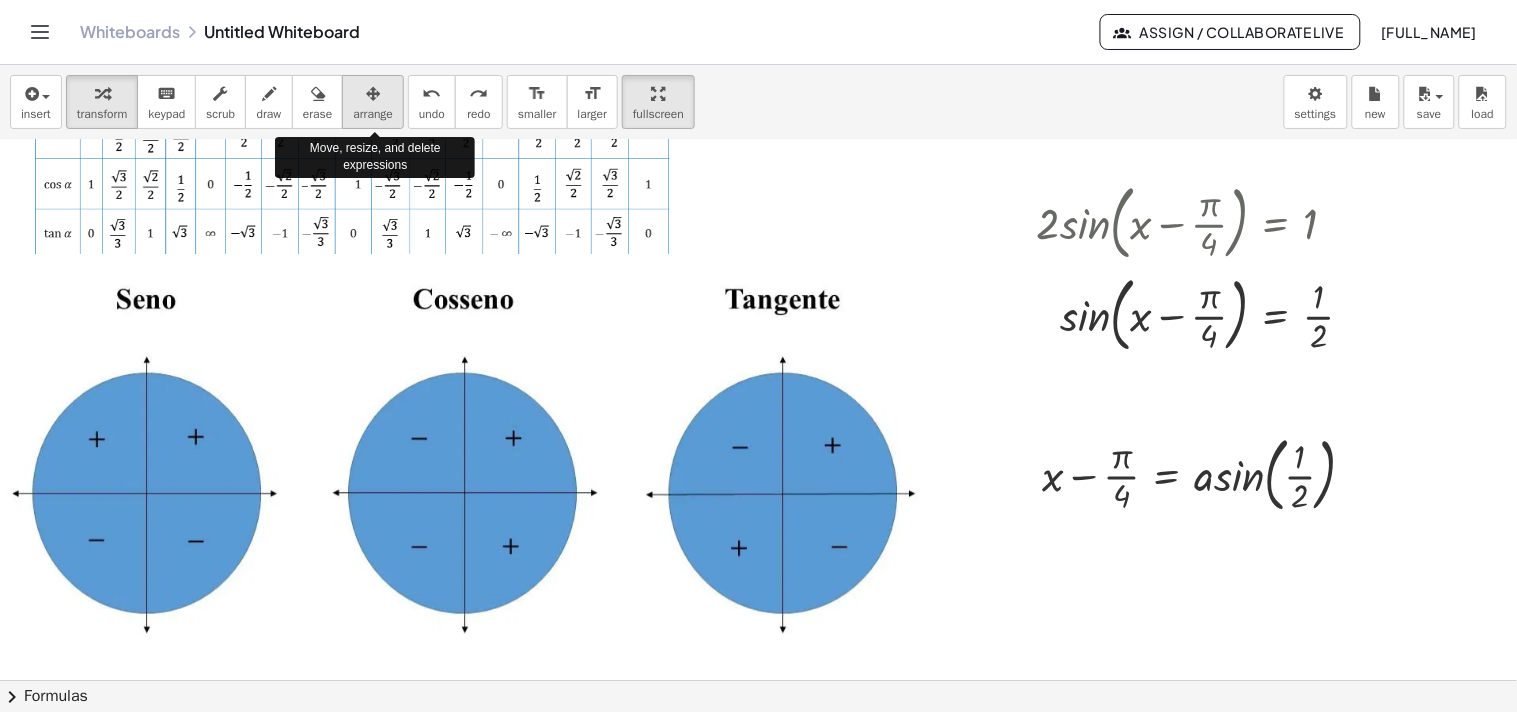 click on "arrange" at bounding box center [373, 114] 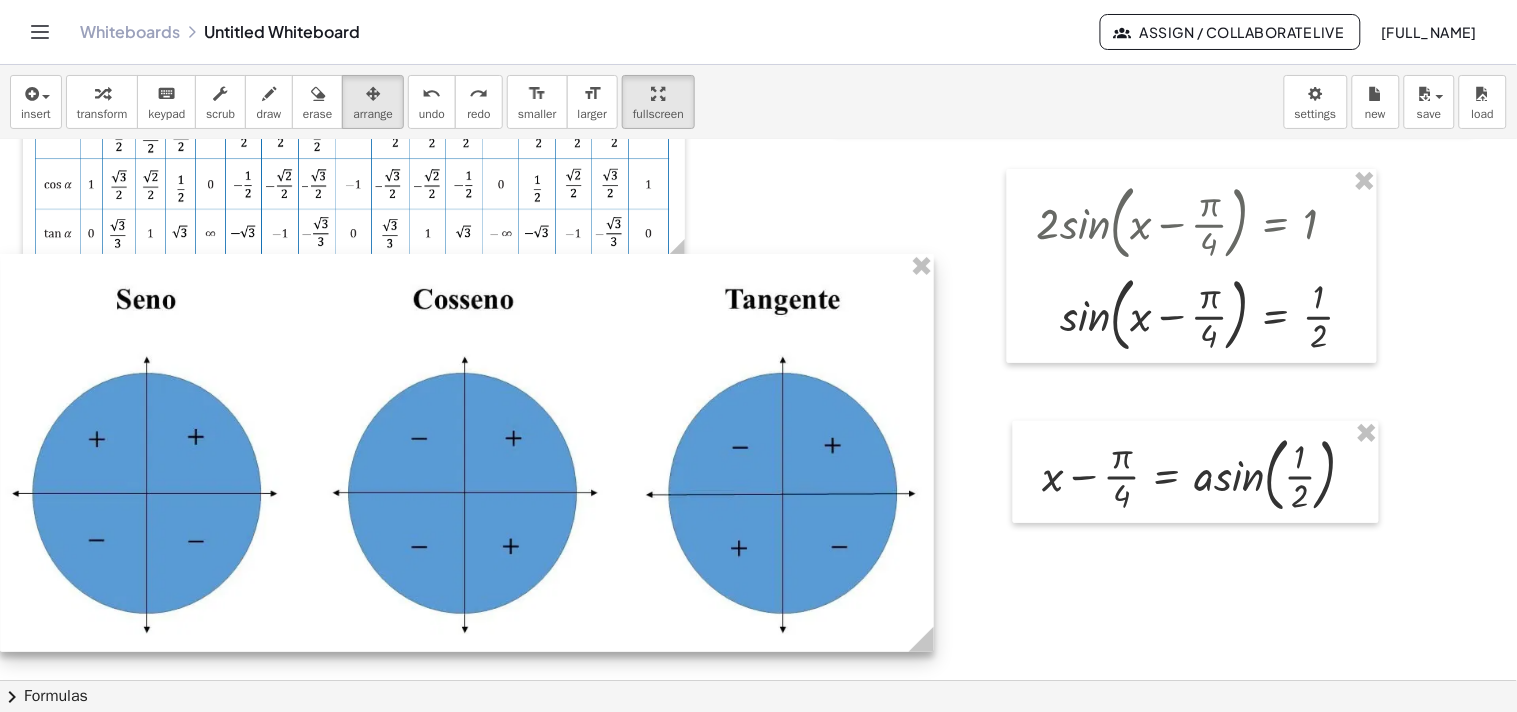 click at bounding box center [467, 453] 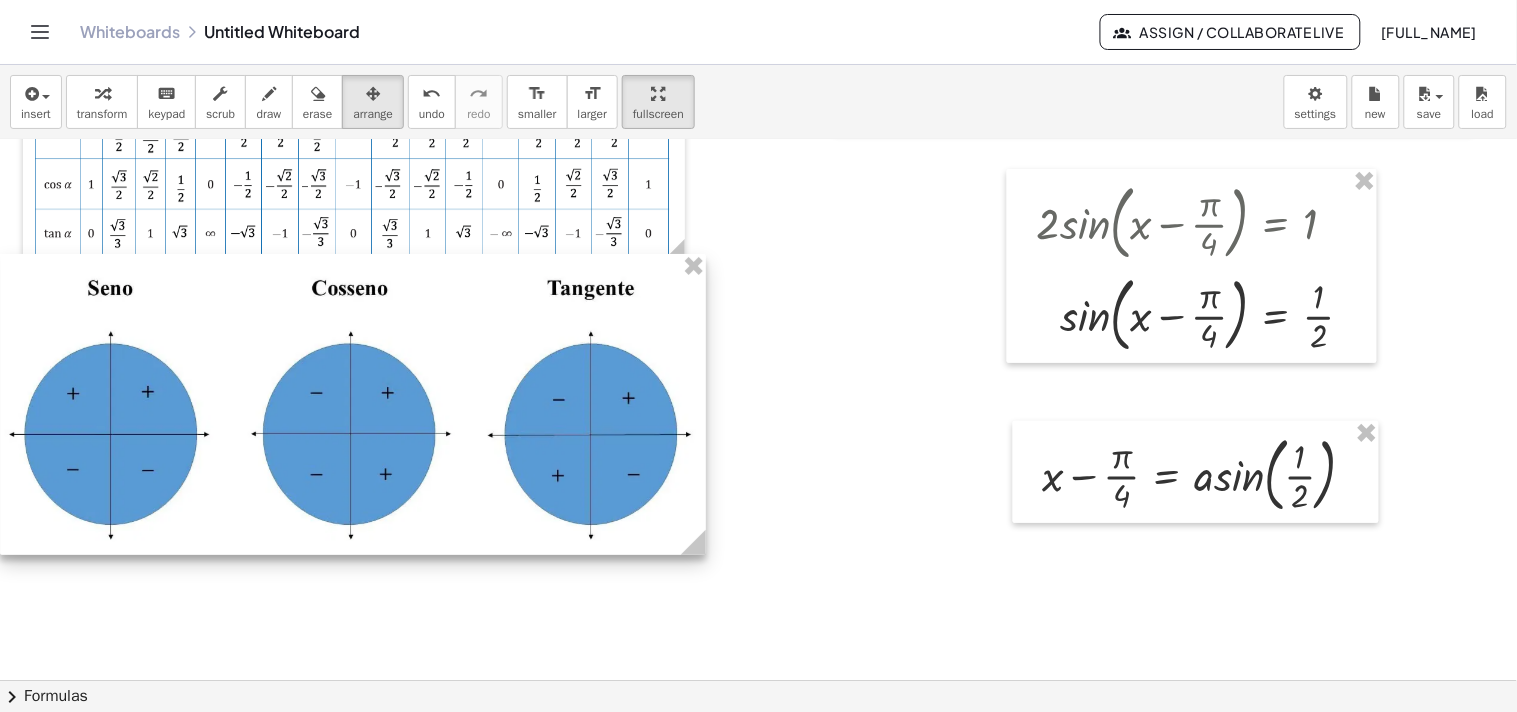 drag, startPoint x: 933, startPoint y: 651, endPoint x: 705, endPoint y: 590, distance: 236.01907 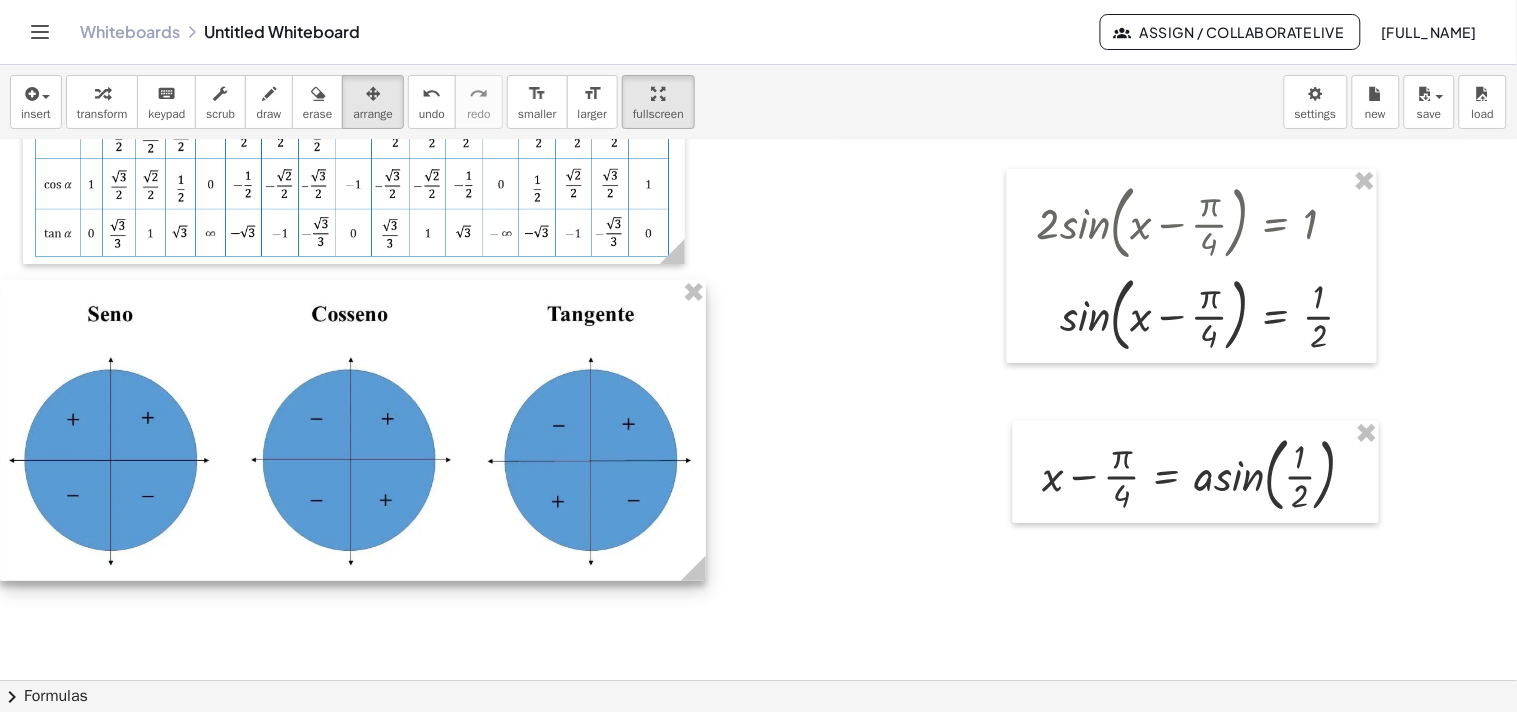 drag, startPoint x: 531, startPoint y: 496, endPoint x: 513, endPoint y: 500, distance: 18.439089 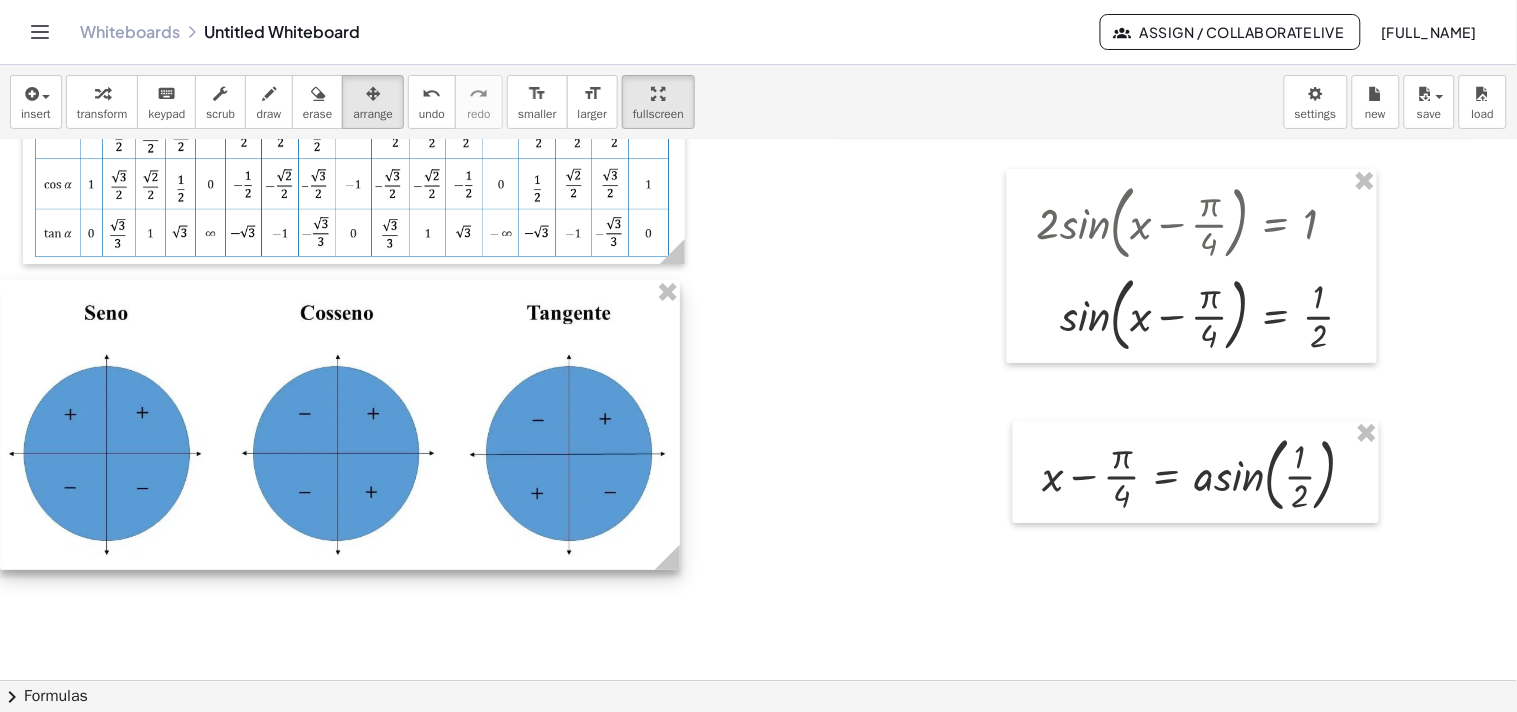 drag, startPoint x: 691, startPoint y: 577, endPoint x: 665, endPoint y: 563, distance: 29.529646 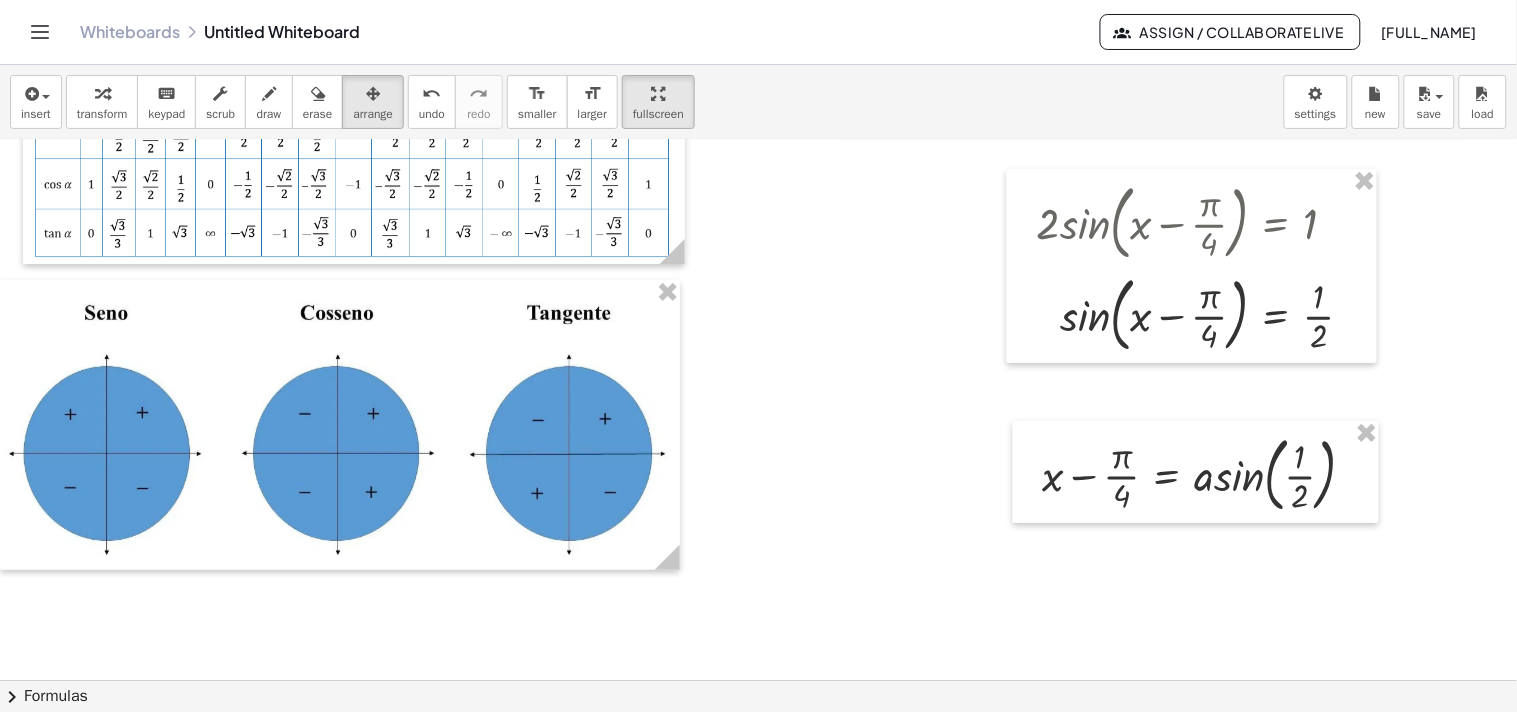 click at bounding box center (812, 569) 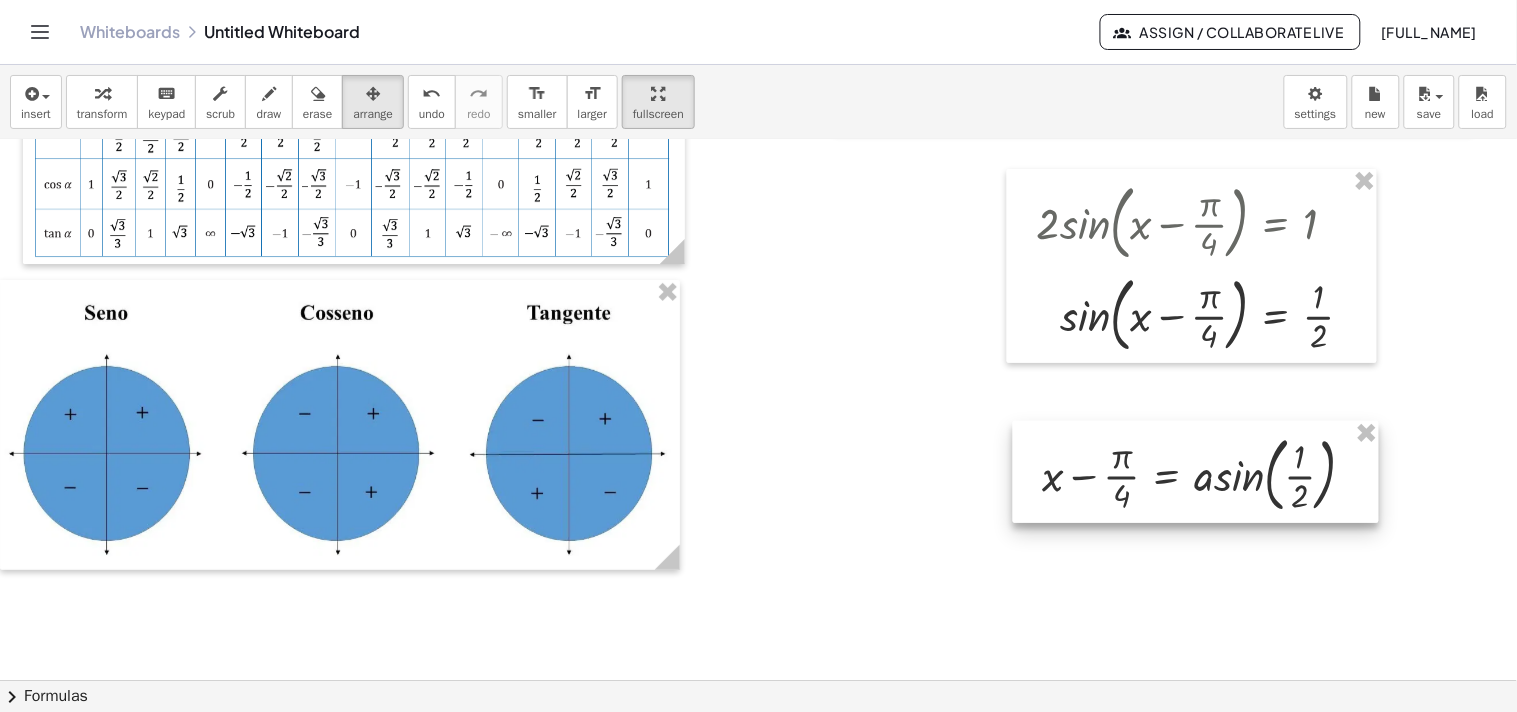 click at bounding box center [1196, 472] 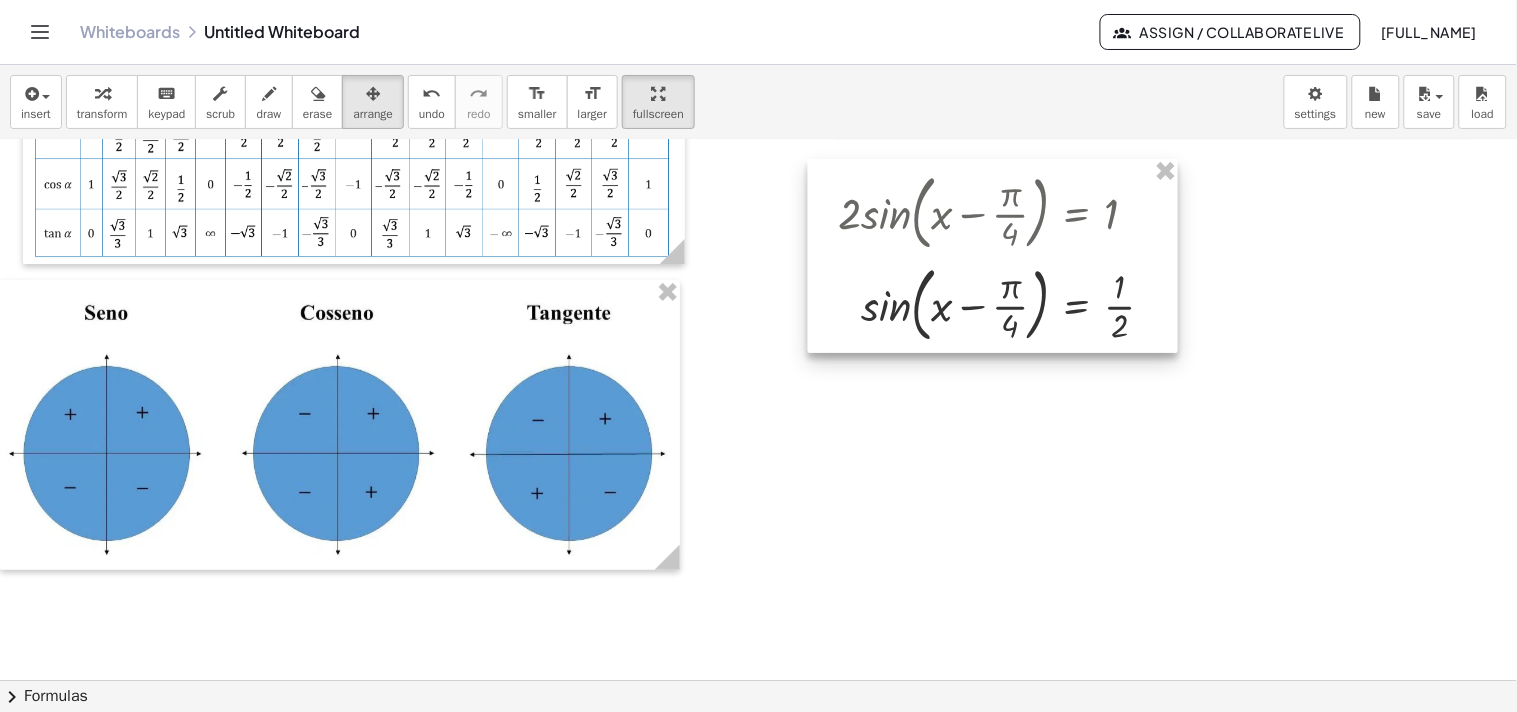 drag, startPoint x: 1287, startPoint y: 305, endPoint x: 1091, endPoint y: 291, distance: 196.49936 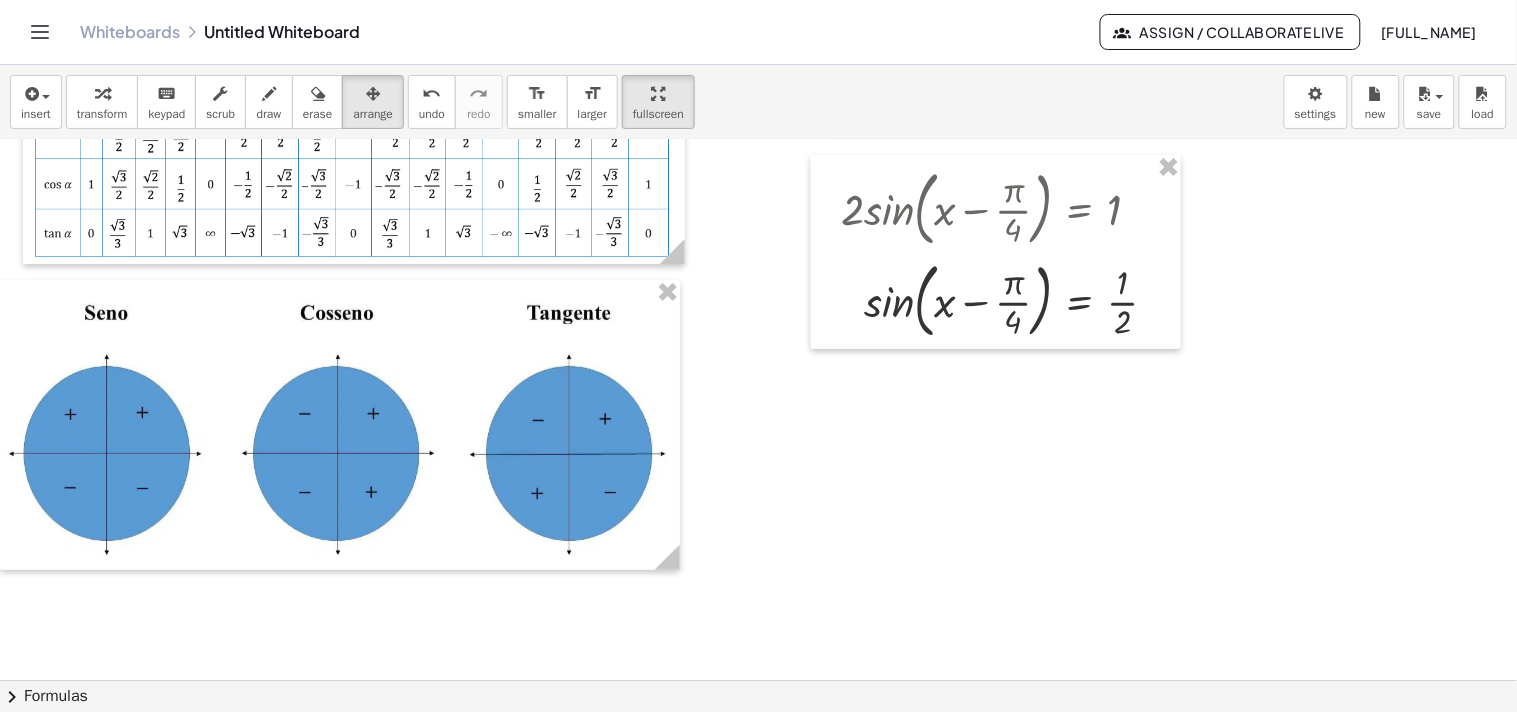 click at bounding box center [812, 569] 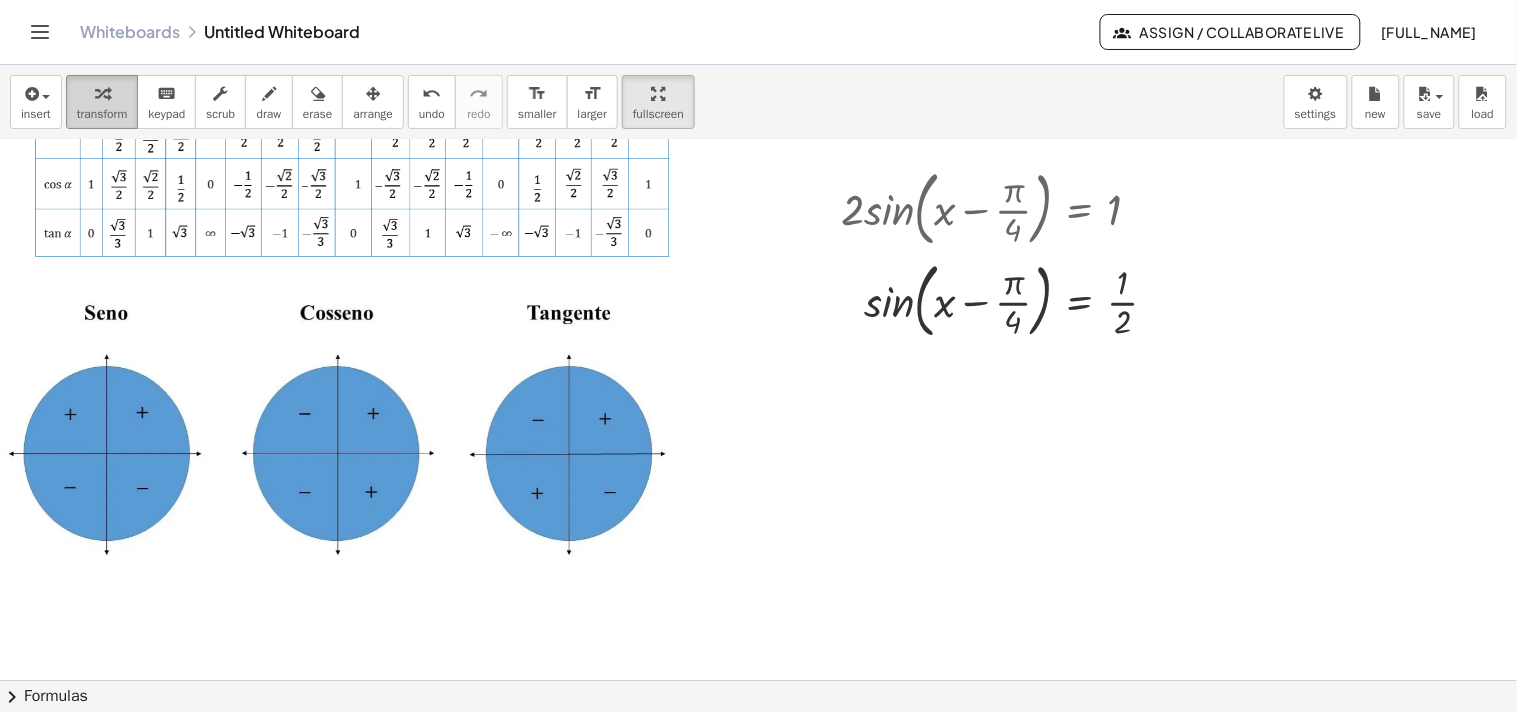 click at bounding box center (102, 93) 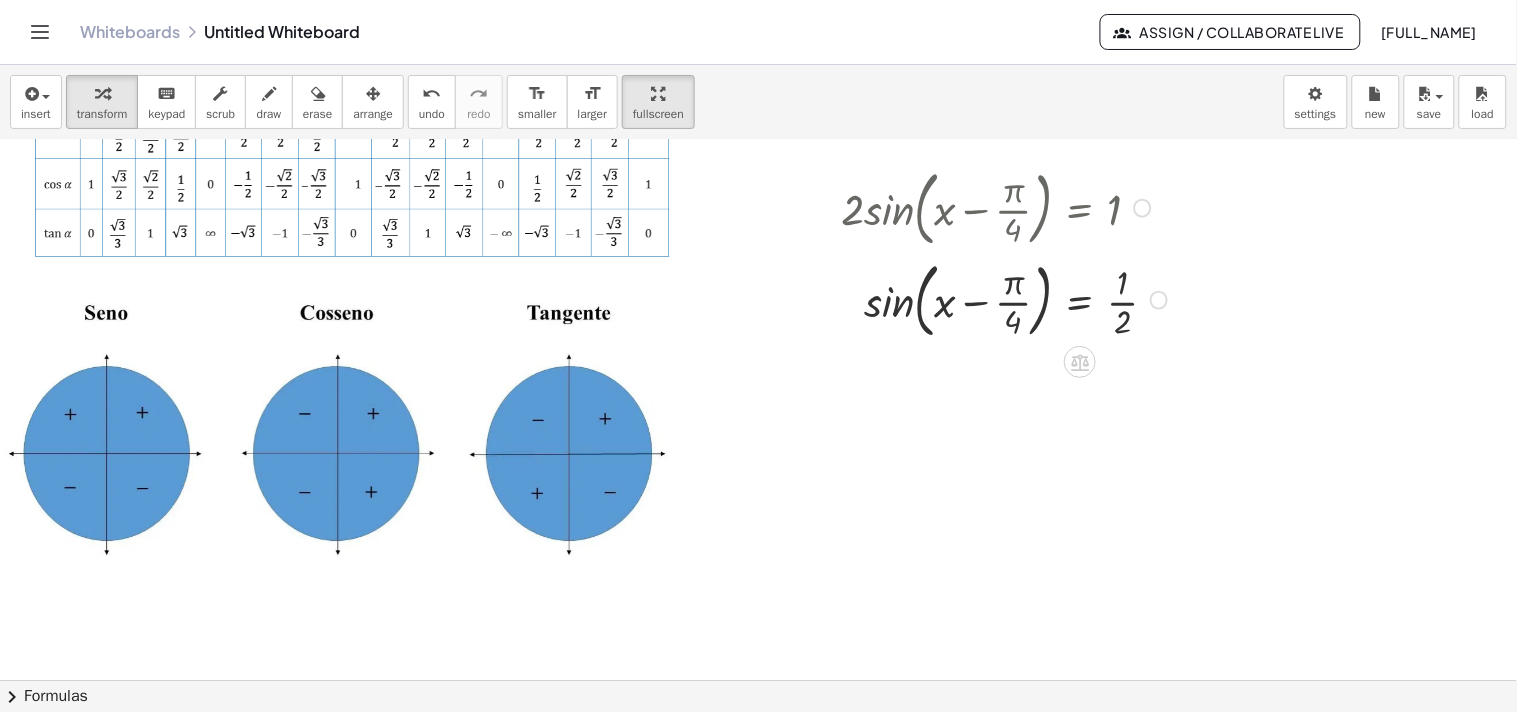 click at bounding box center (1007, 298) 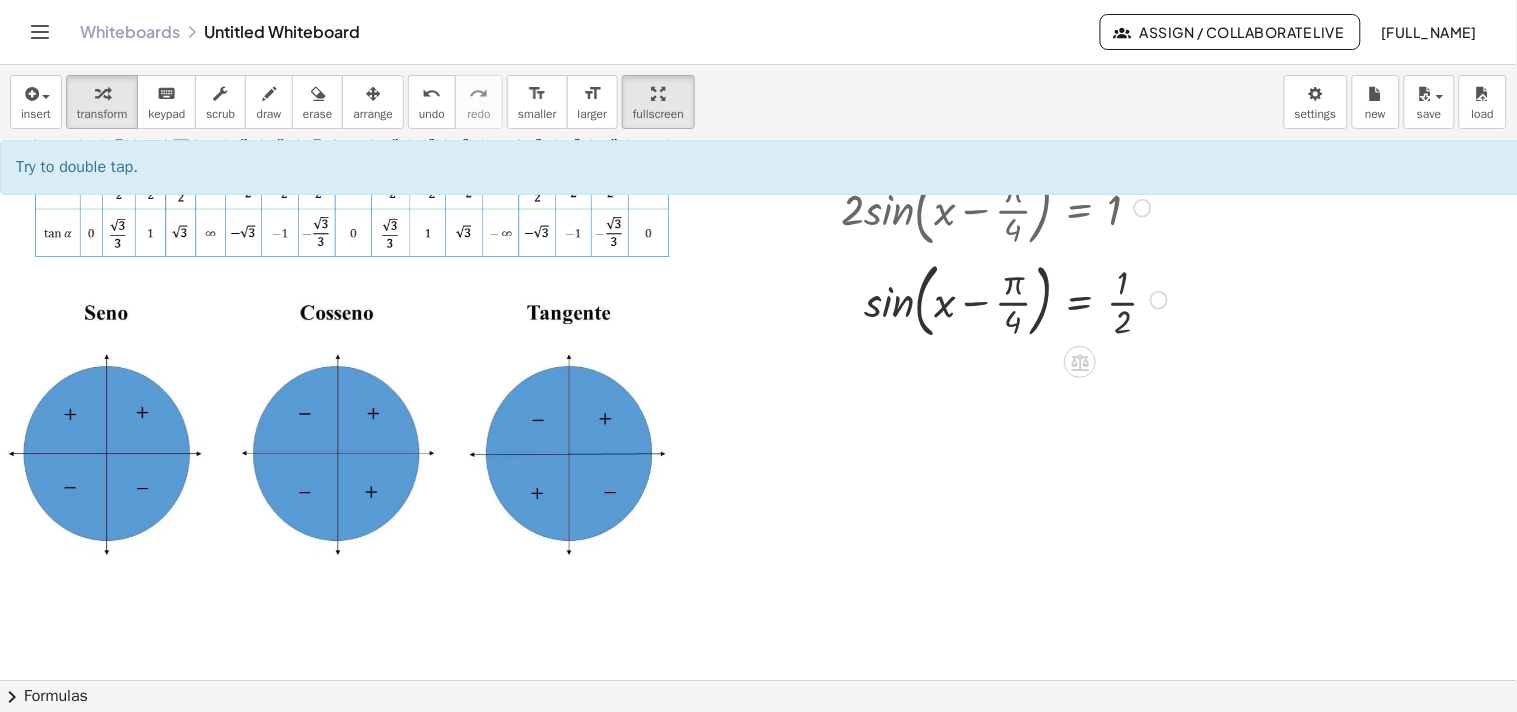 click on "Copied done" at bounding box center (1159, 300) 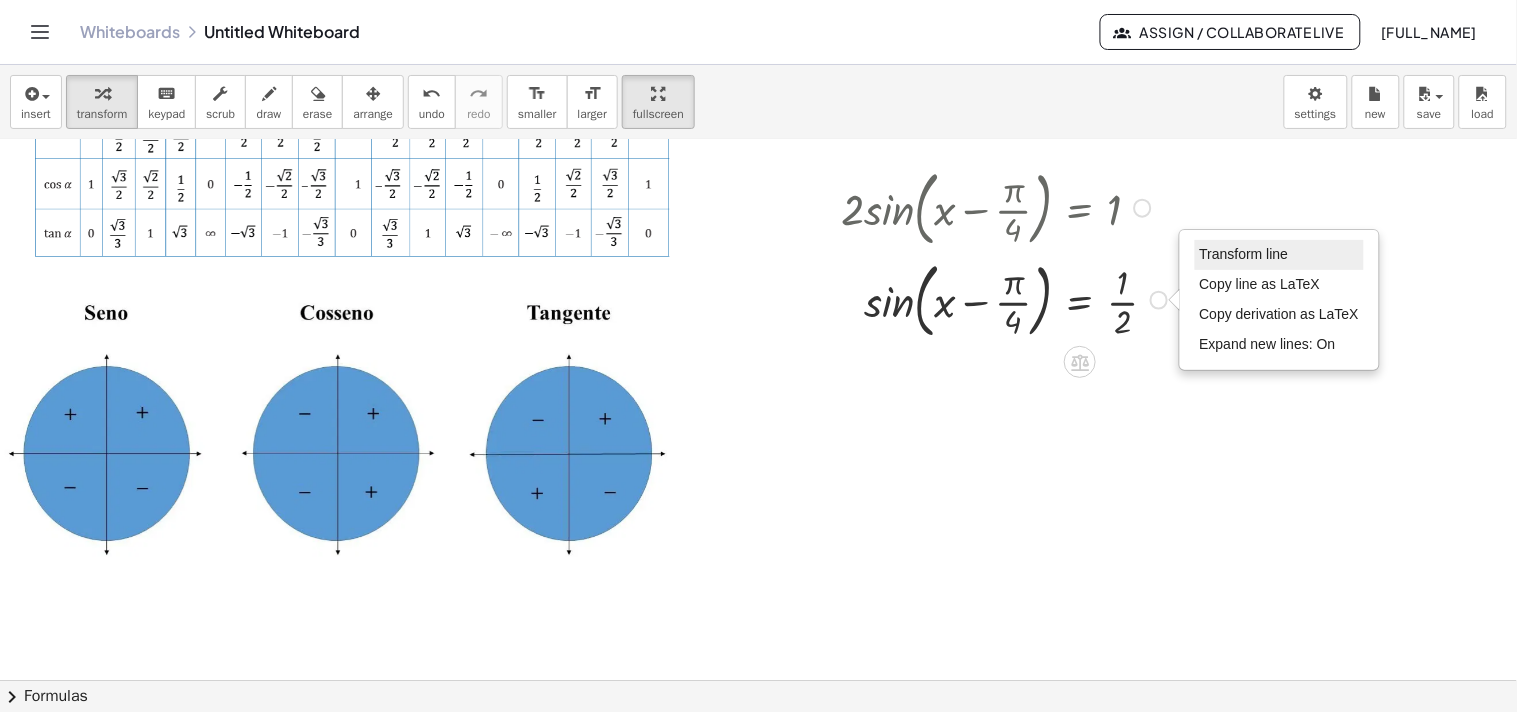 click on "Transform line" at bounding box center [1244, 254] 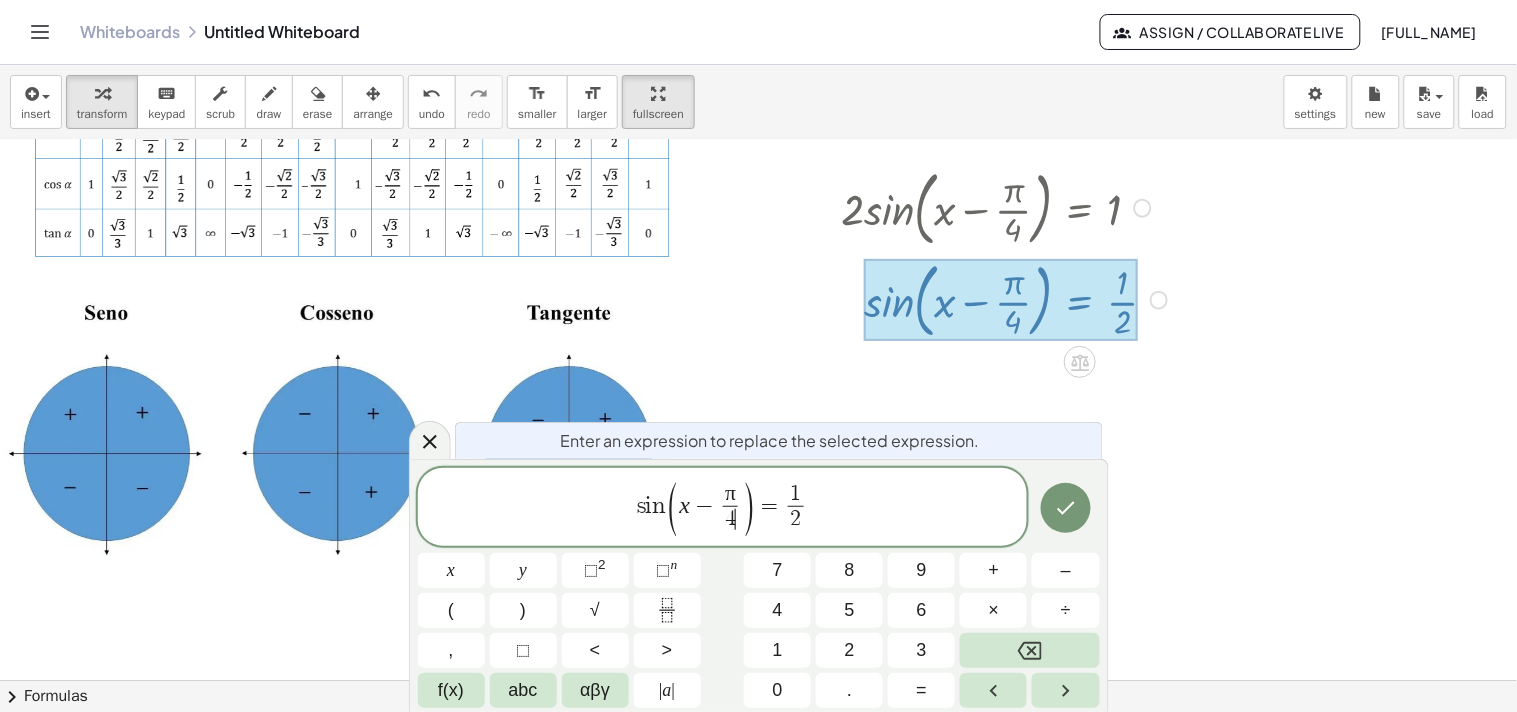 click on ")" at bounding box center [749, 509] 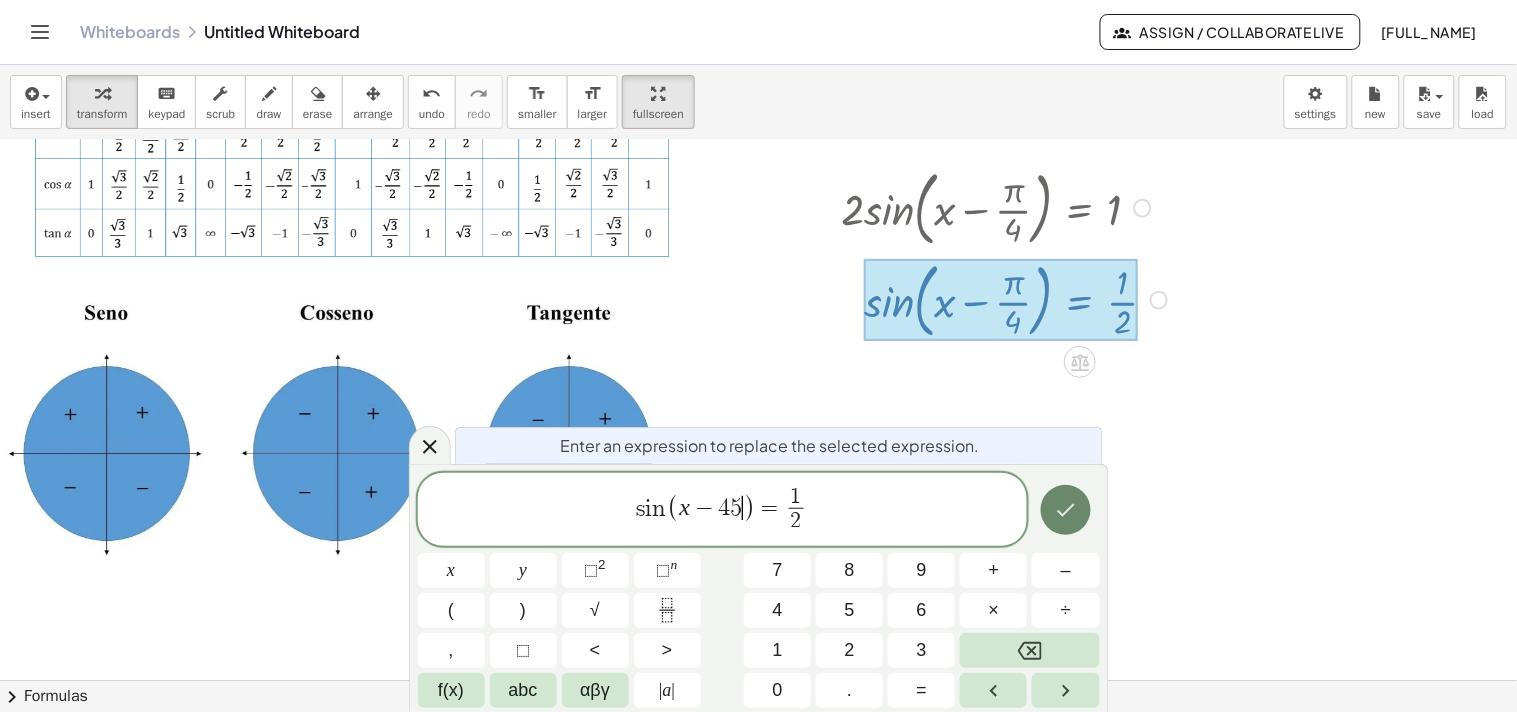 click 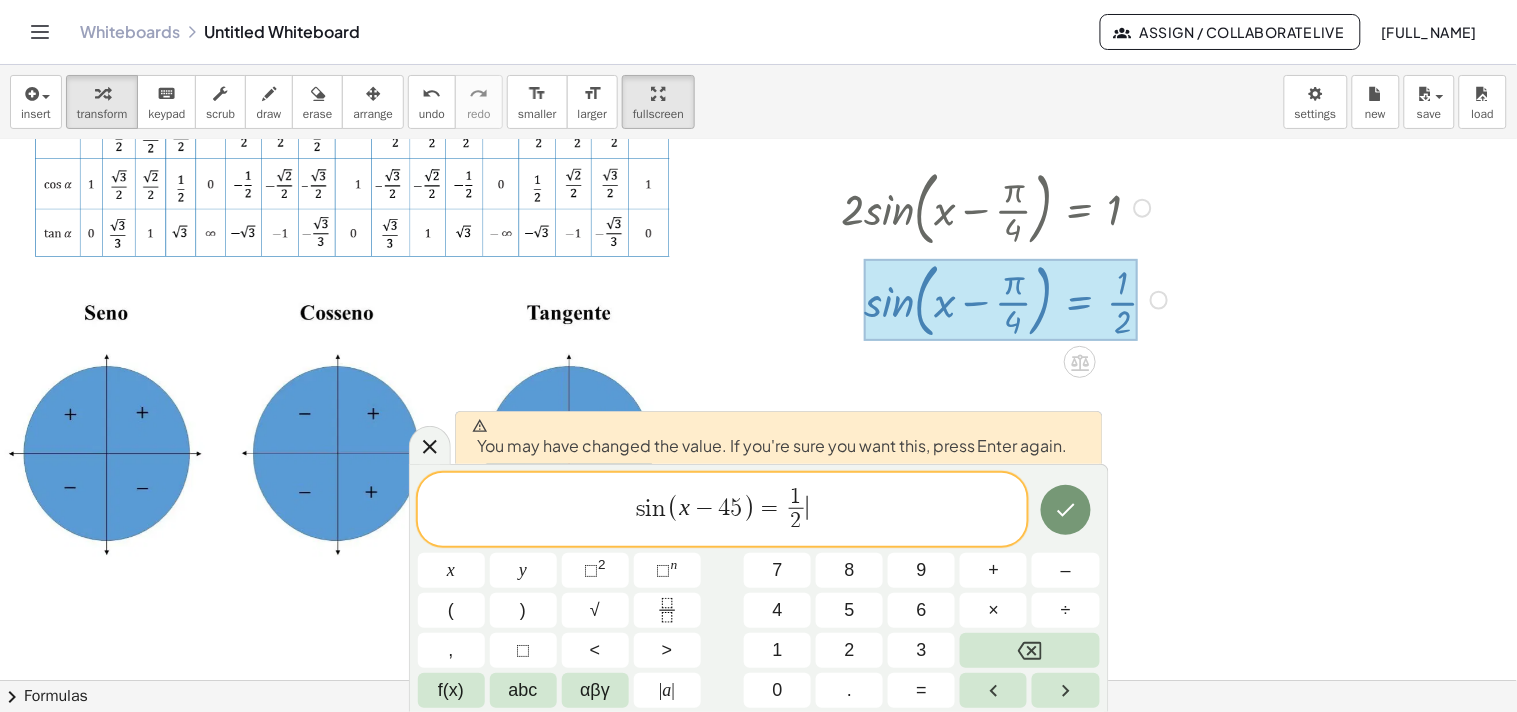 click on "s i n ( x − 4 5 ) = 1 2 ​ ​" at bounding box center (723, 511) 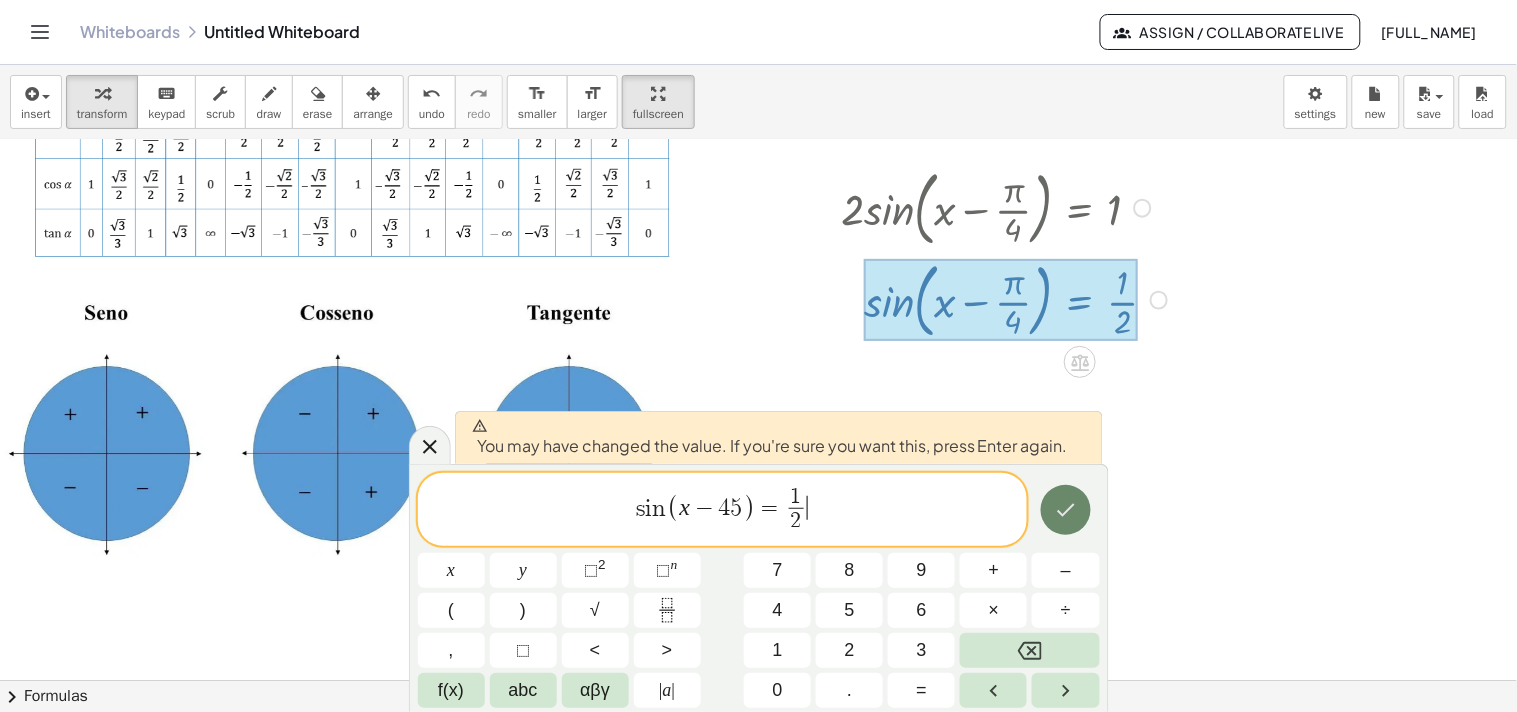 click 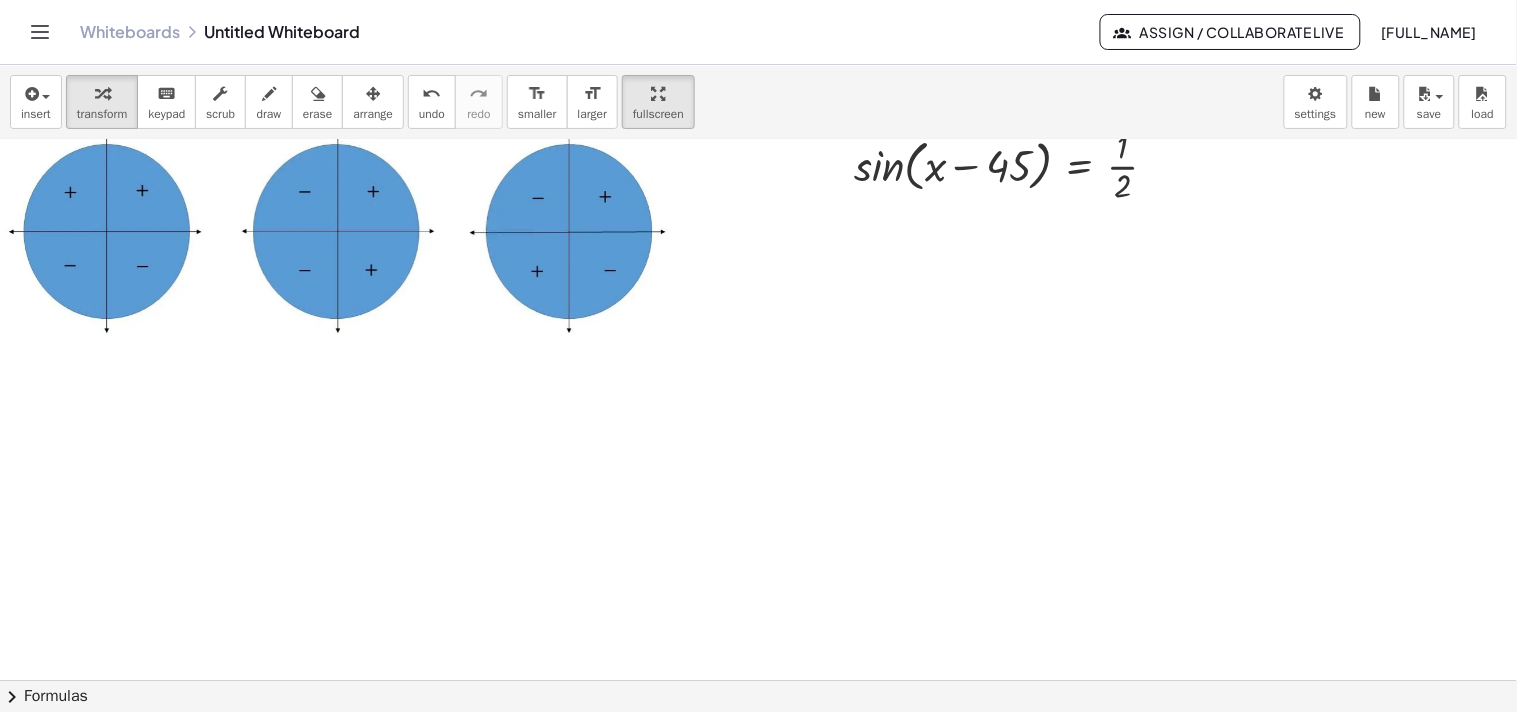 scroll, scrollTop: 111, scrollLeft: 0, axis: vertical 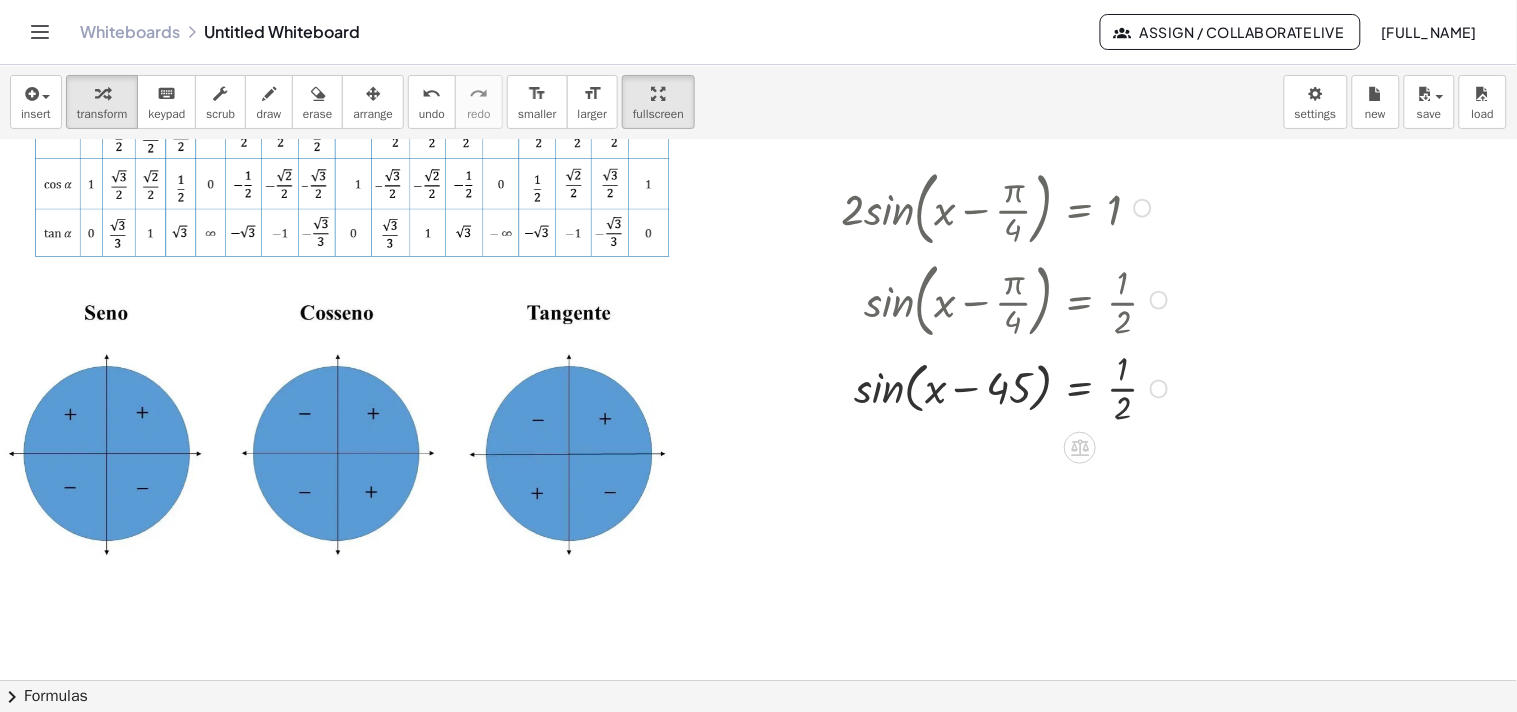 click on "Transform line Copy line as LaTeX Copy derivation as LaTeX Expand new lines: On" at bounding box center [1159, 389] 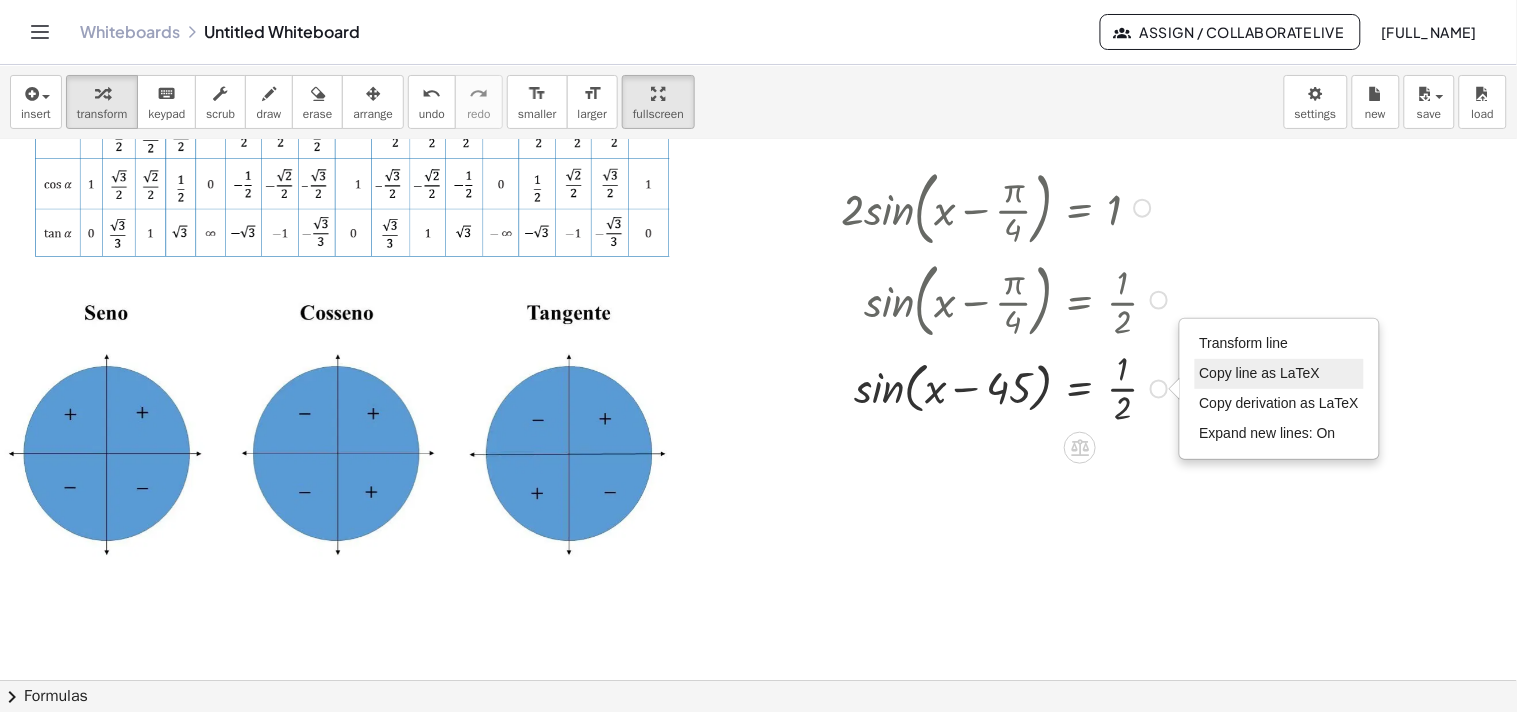 click on "Copy line as LaTeX" at bounding box center (1260, 373) 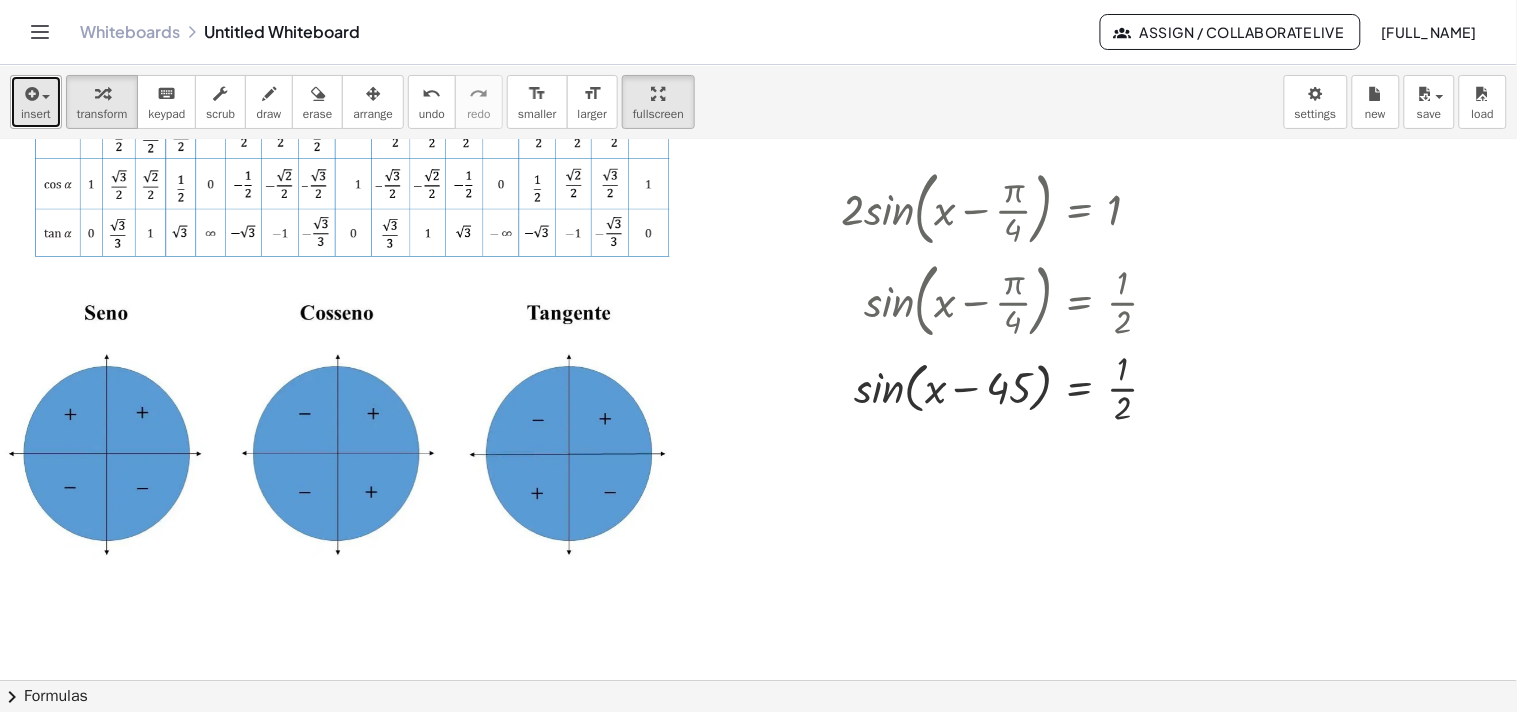 click on "insert" at bounding box center [36, 102] 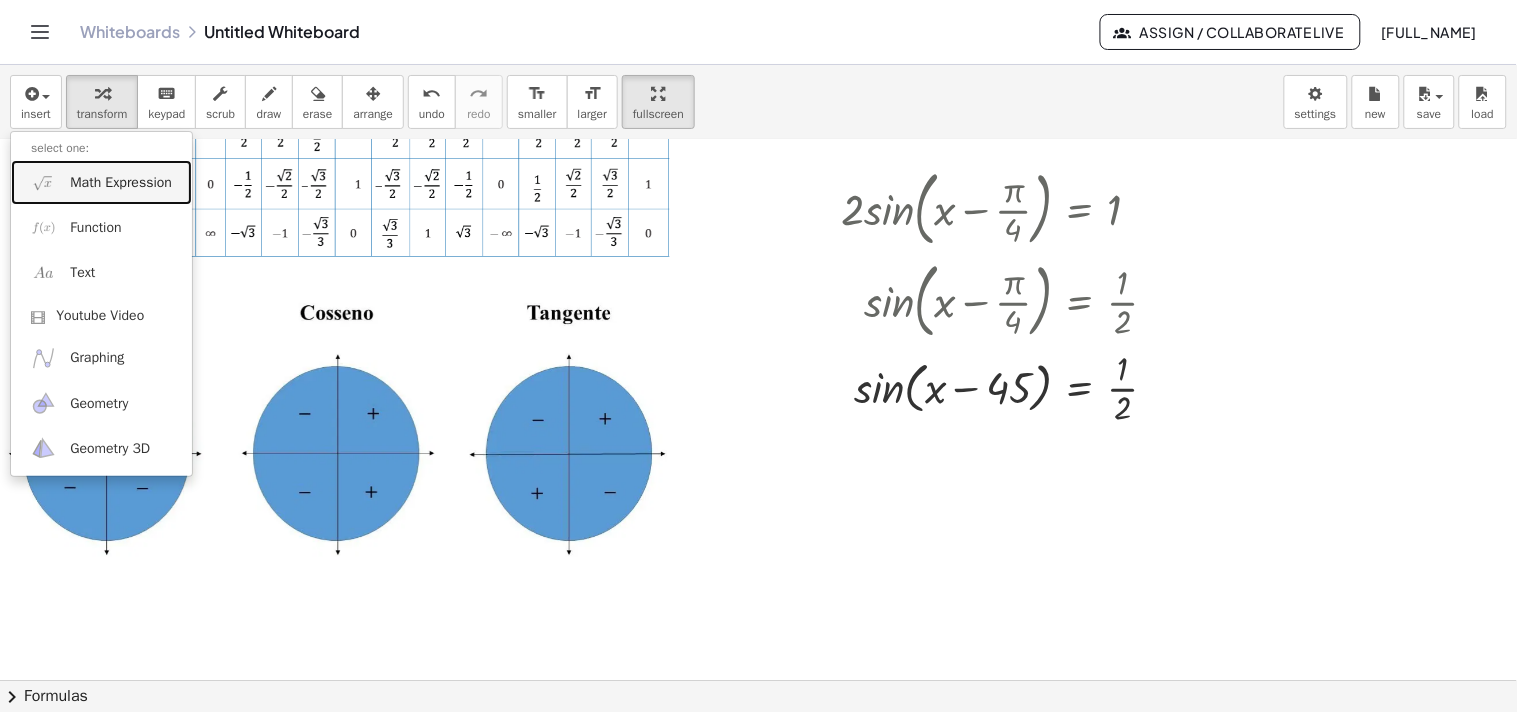 drag, startPoint x: 143, startPoint y: 180, endPoint x: 150, endPoint y: 193, distance: 14.764823 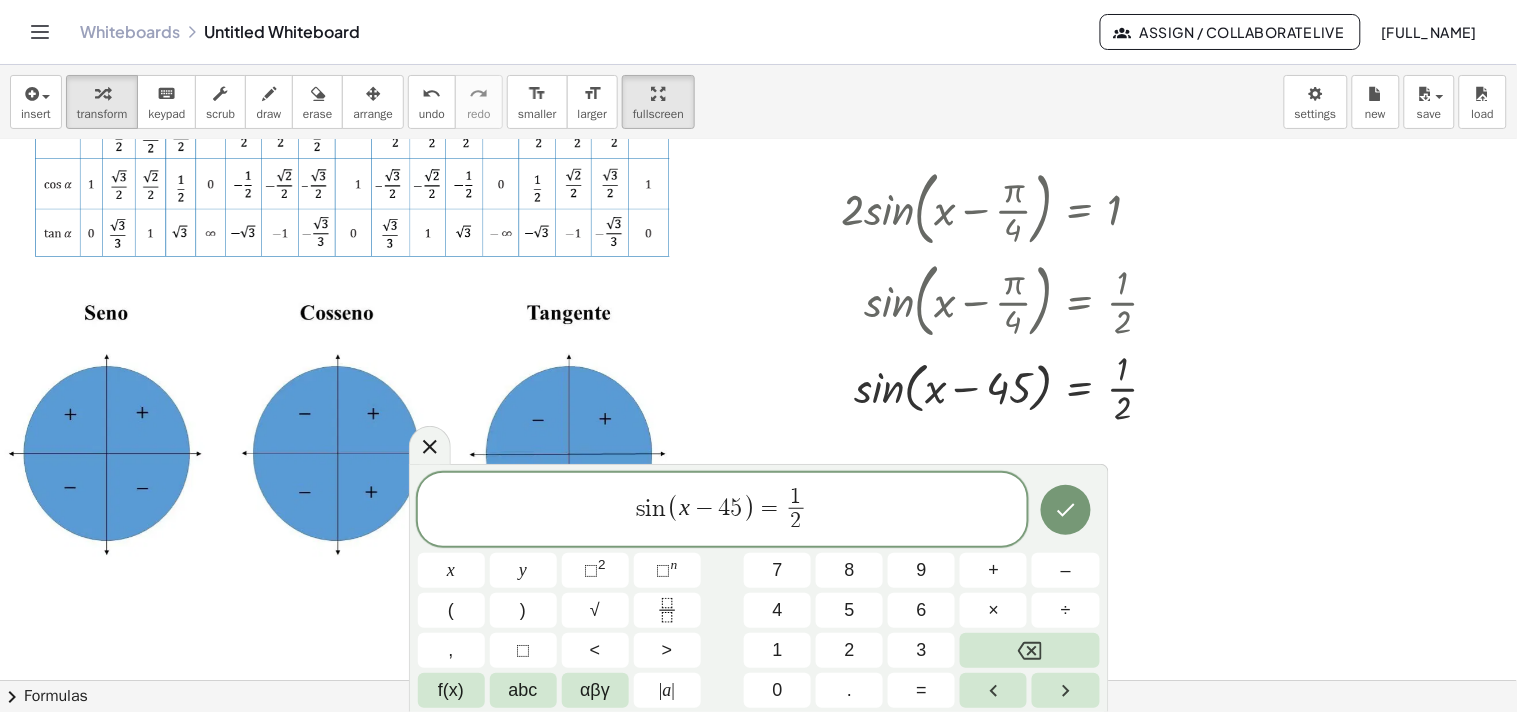 click on "(" at bounding box center (673, 508) 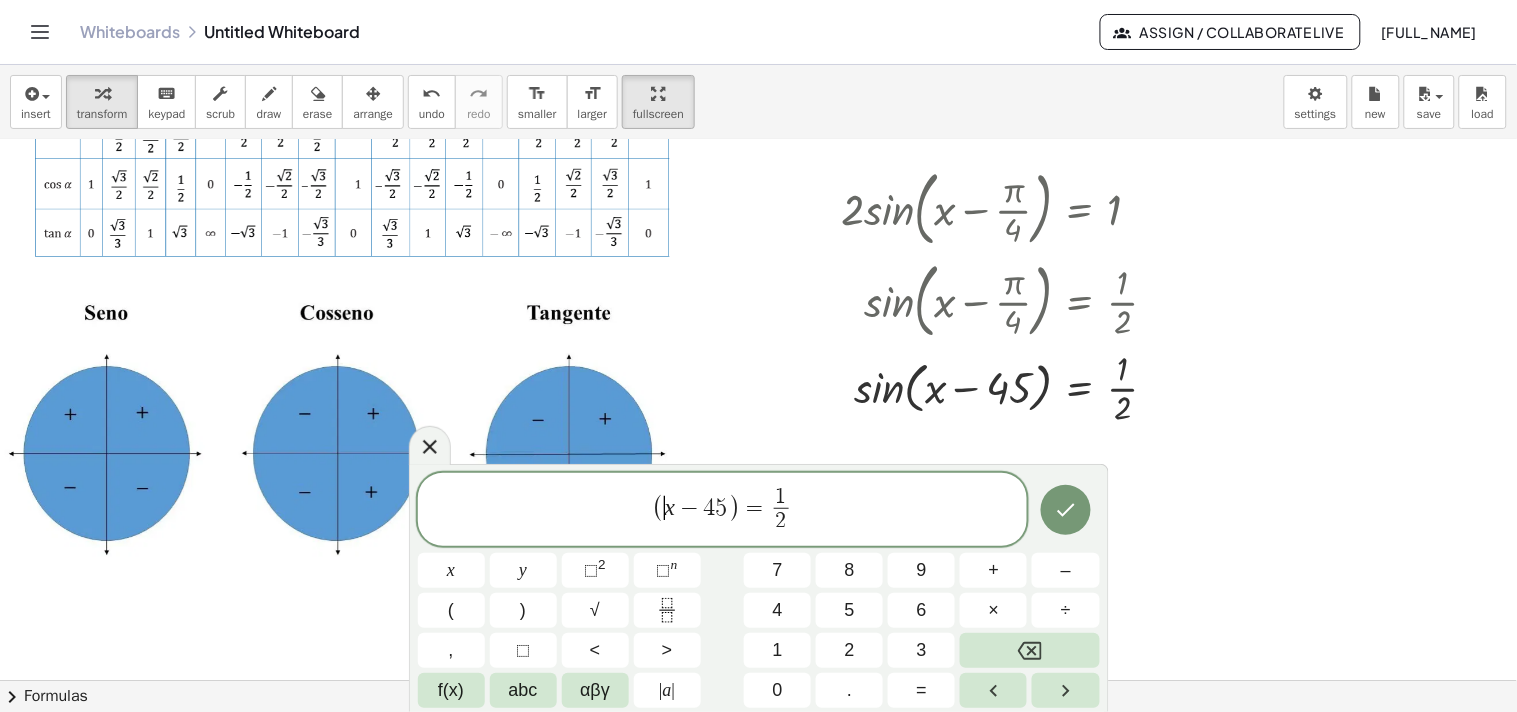 click on "x" at bounding box center (670, 507) 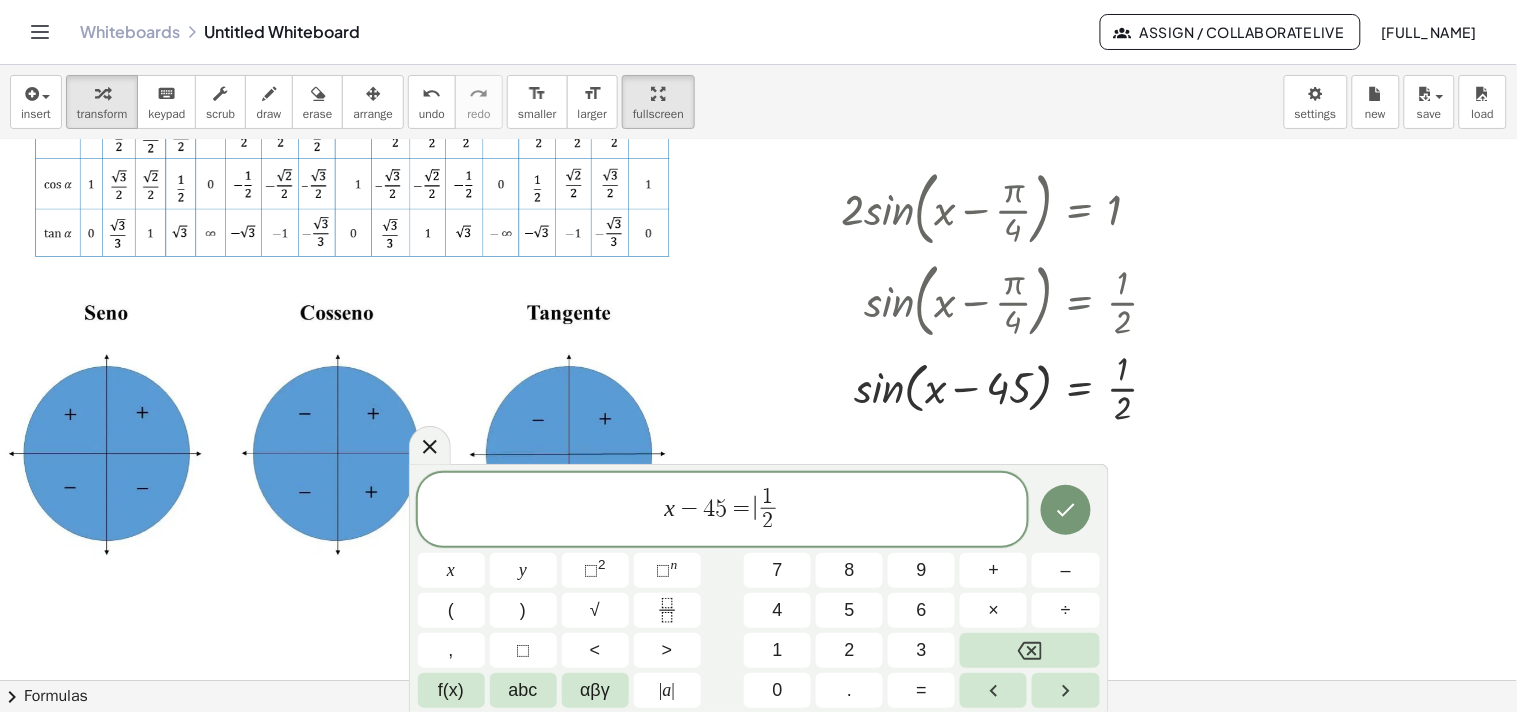click on "=" at bounding box center (742, 508) 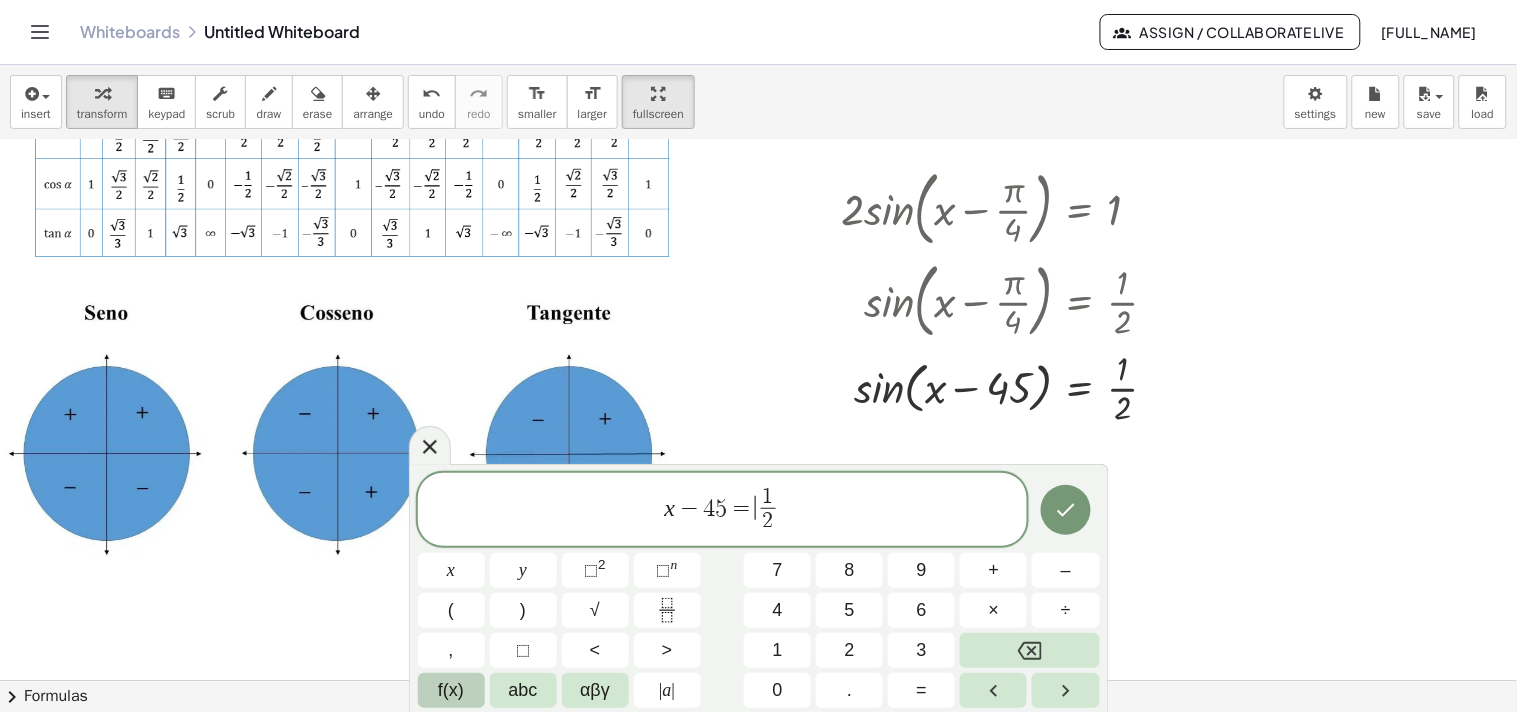 click on "f(x)" at bounding box center [451, 690] 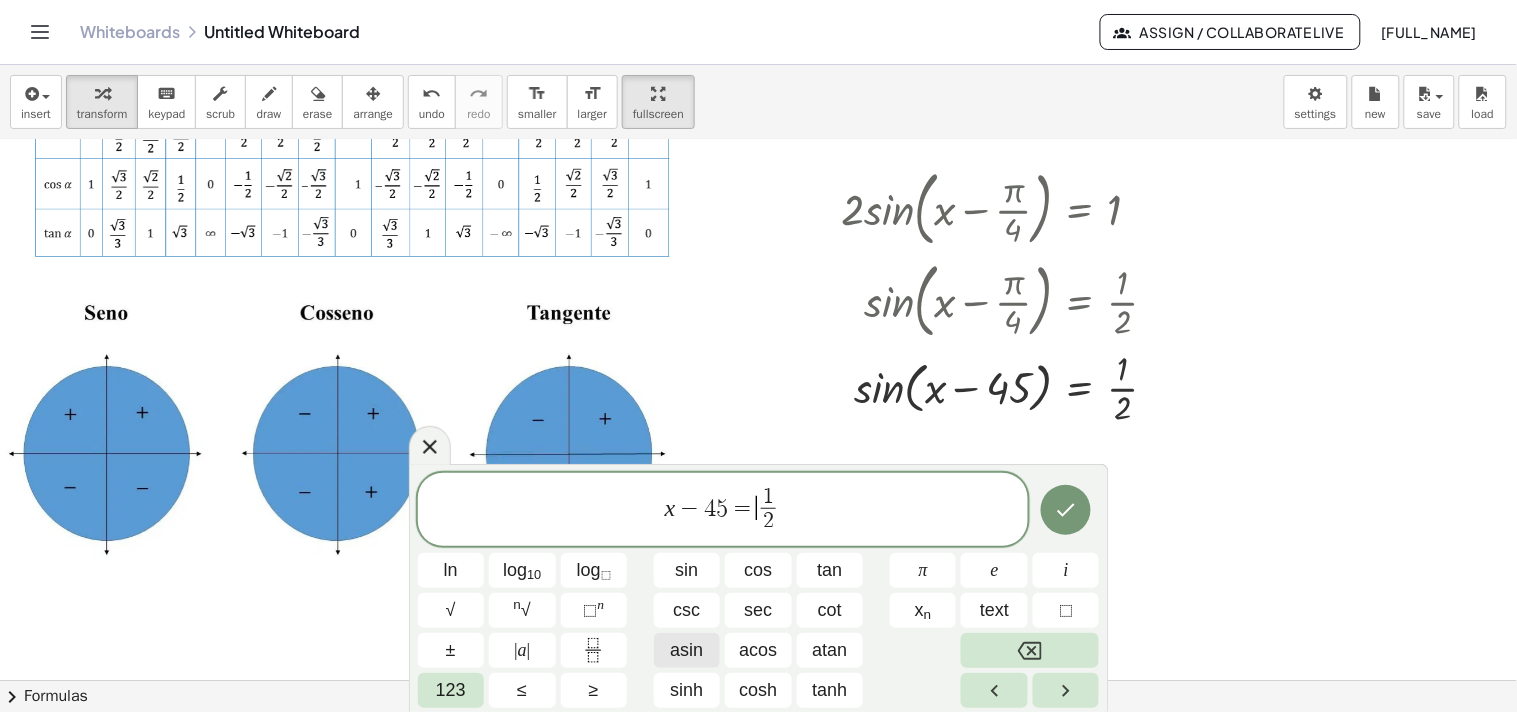 click on "asin" at bounding box center [686, 650] 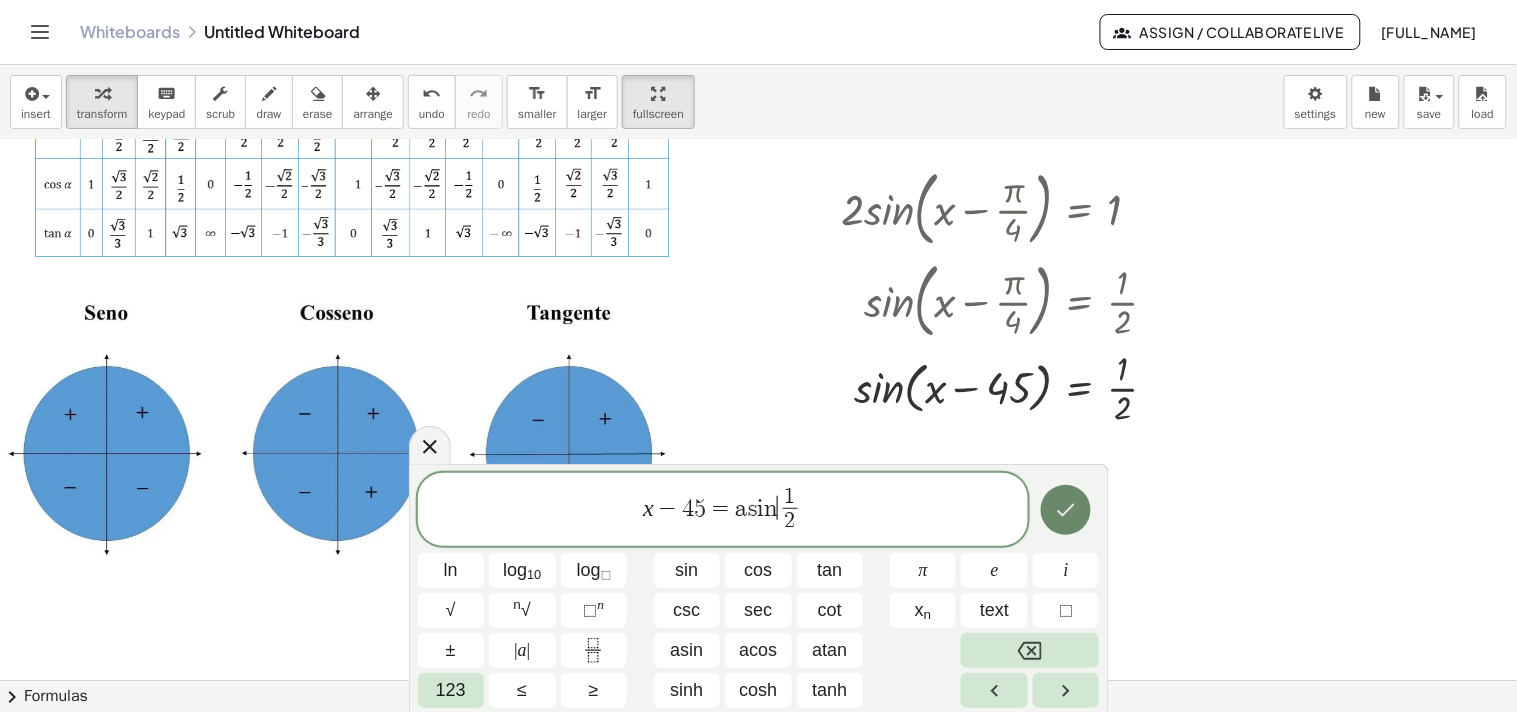 click 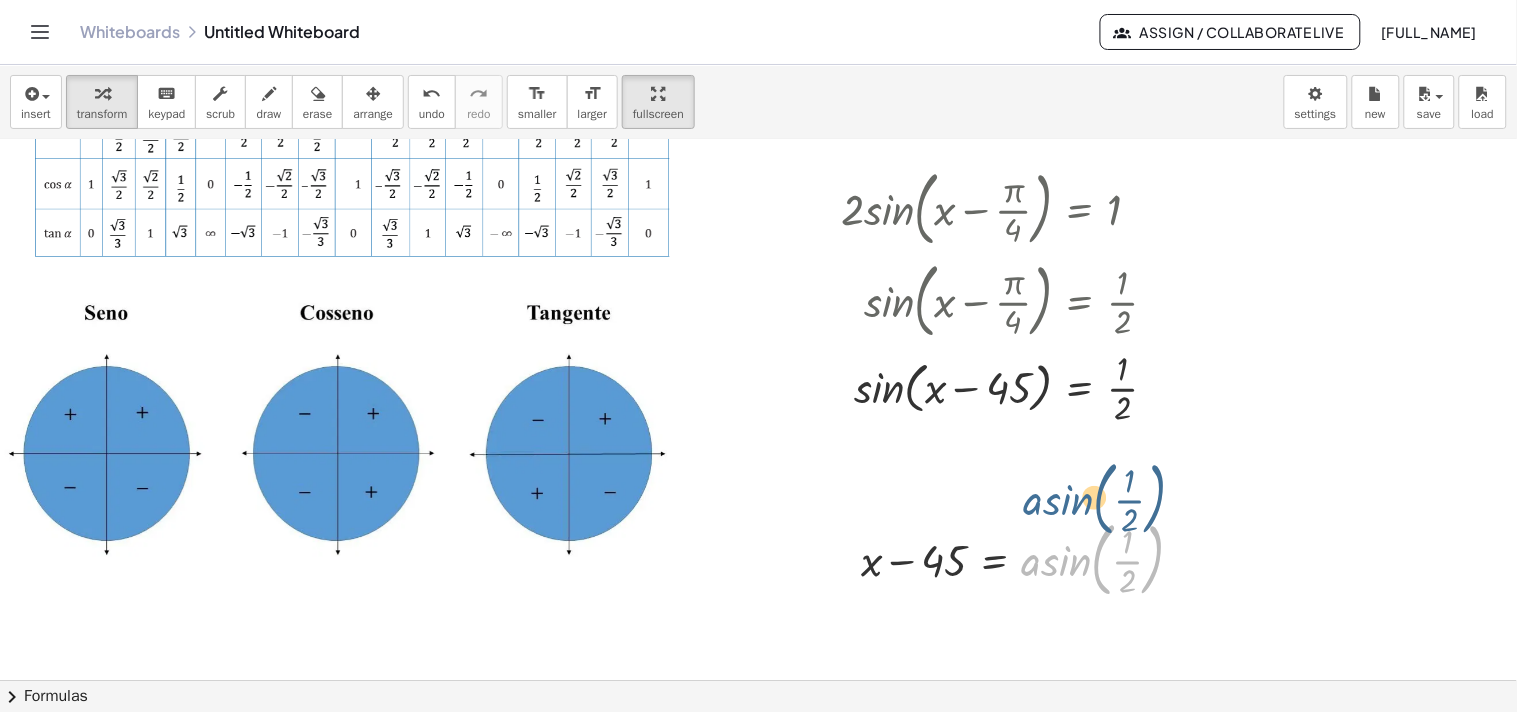 drag, startPoint x: 1054, startPoint y: 567, endPoint x: 1040, endPoint y: 517, distance: 51.92302 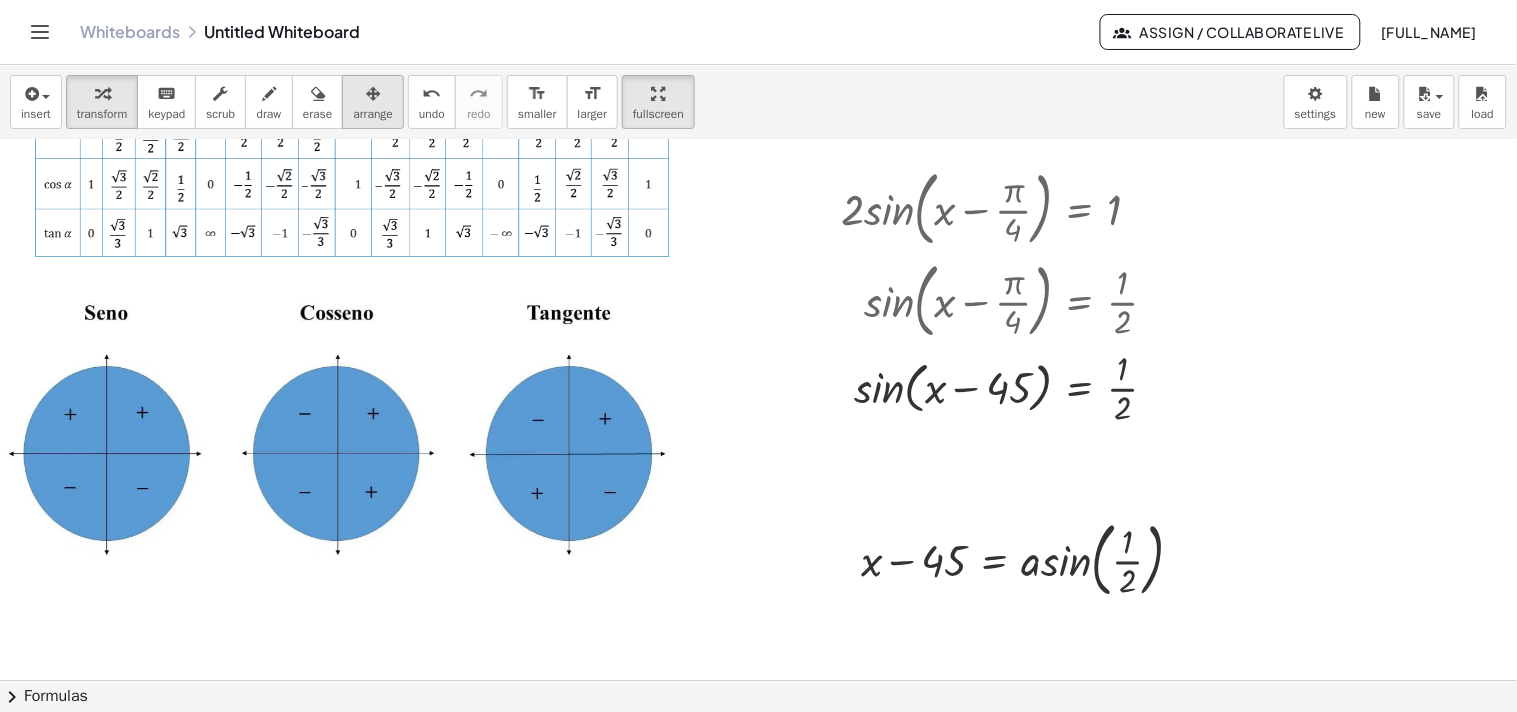 click on "arrange" at bounding box center (373, 114) 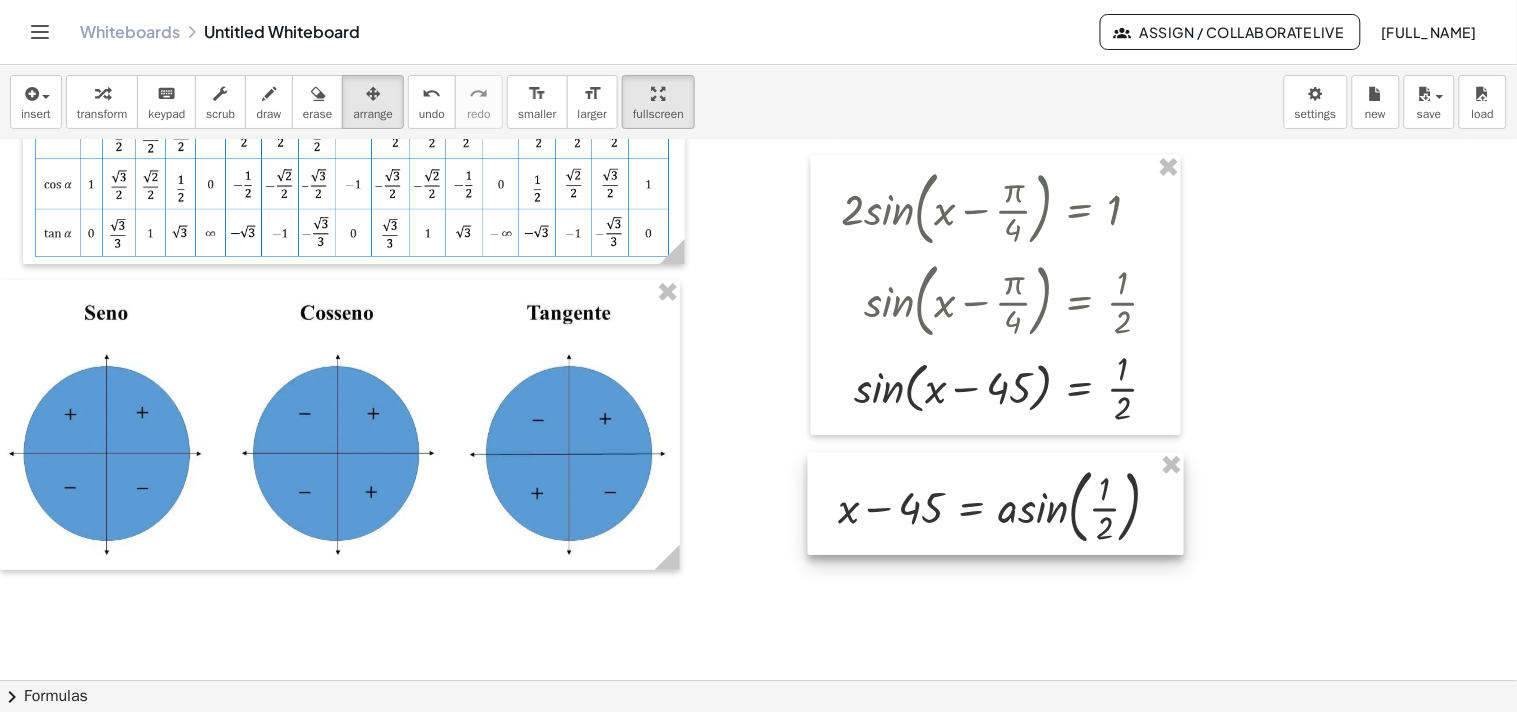 drag, startPoint x: 996, startPoint y: 560, endPoint x: 973, endPoint y: 507, distance: 57.77543 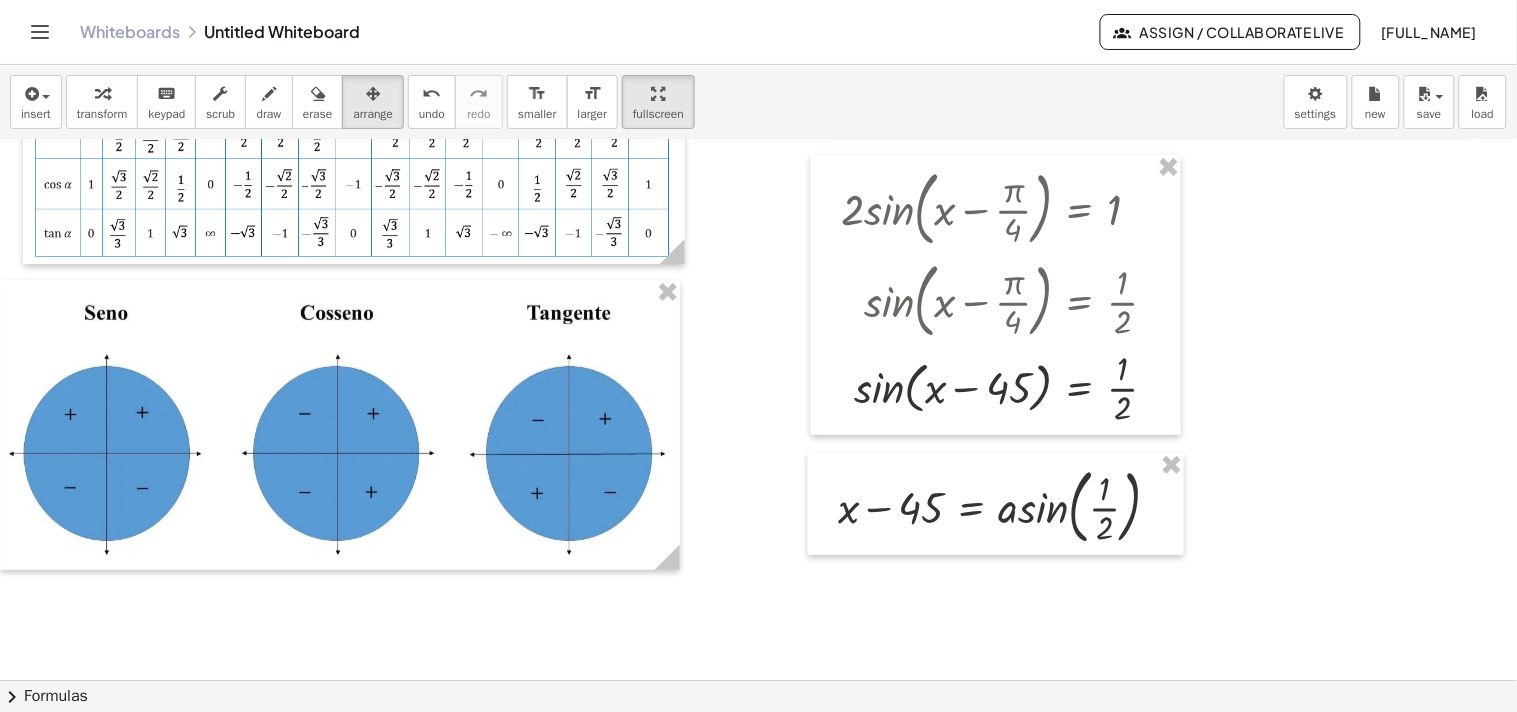 click at bounding box center [812, 569] 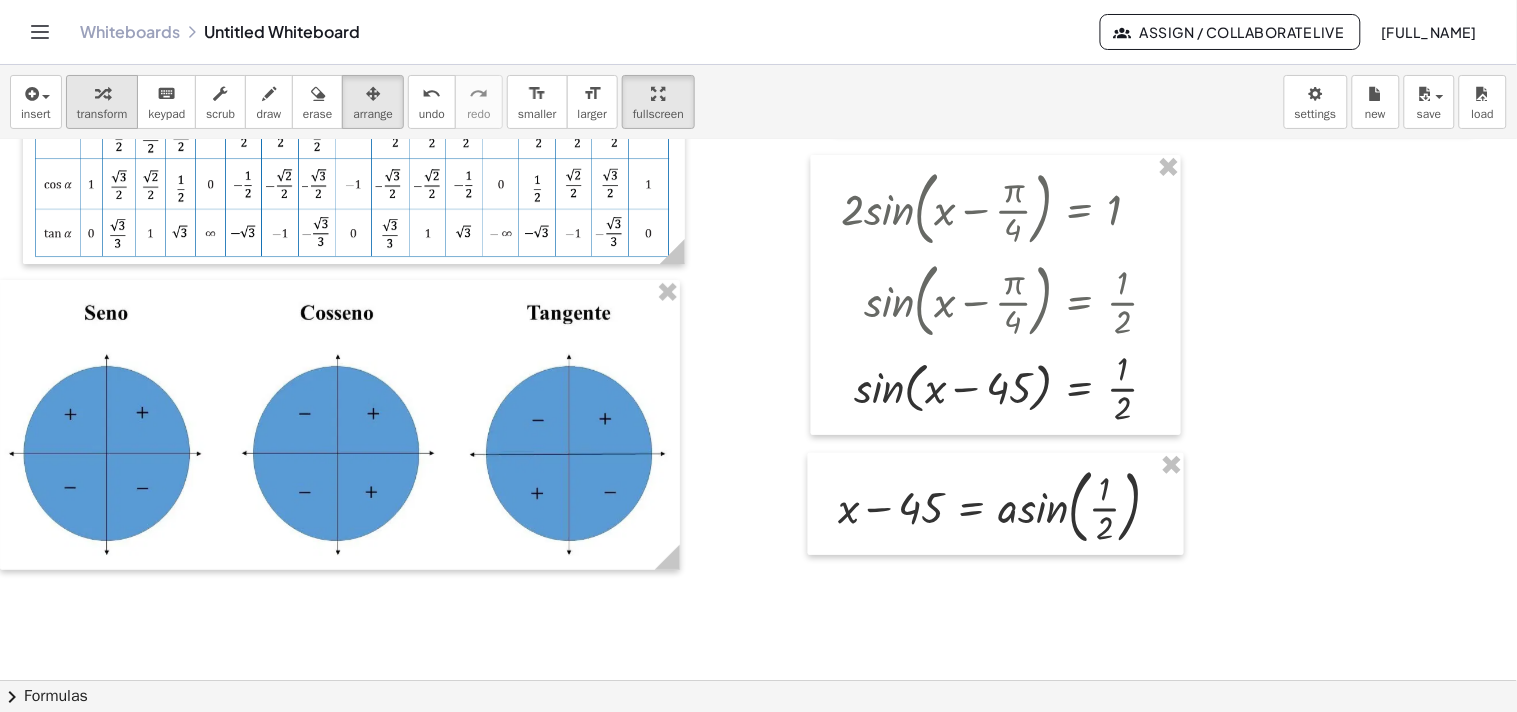 click on "transform" at bounding box center (102, 114) 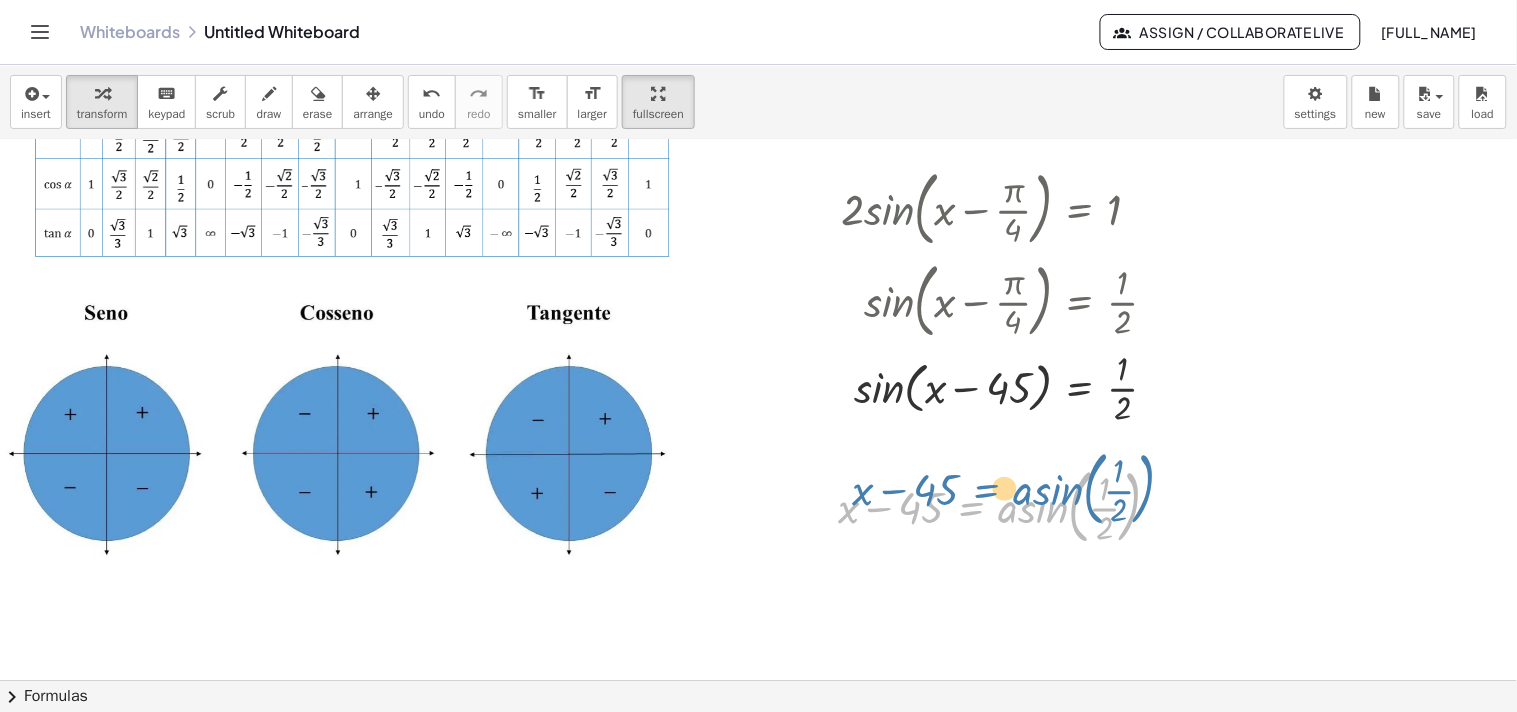 drag, startPoint x: 958, startPoint y: 514, endPoint x: 973, endPoint y: 496, distance: 23.43075 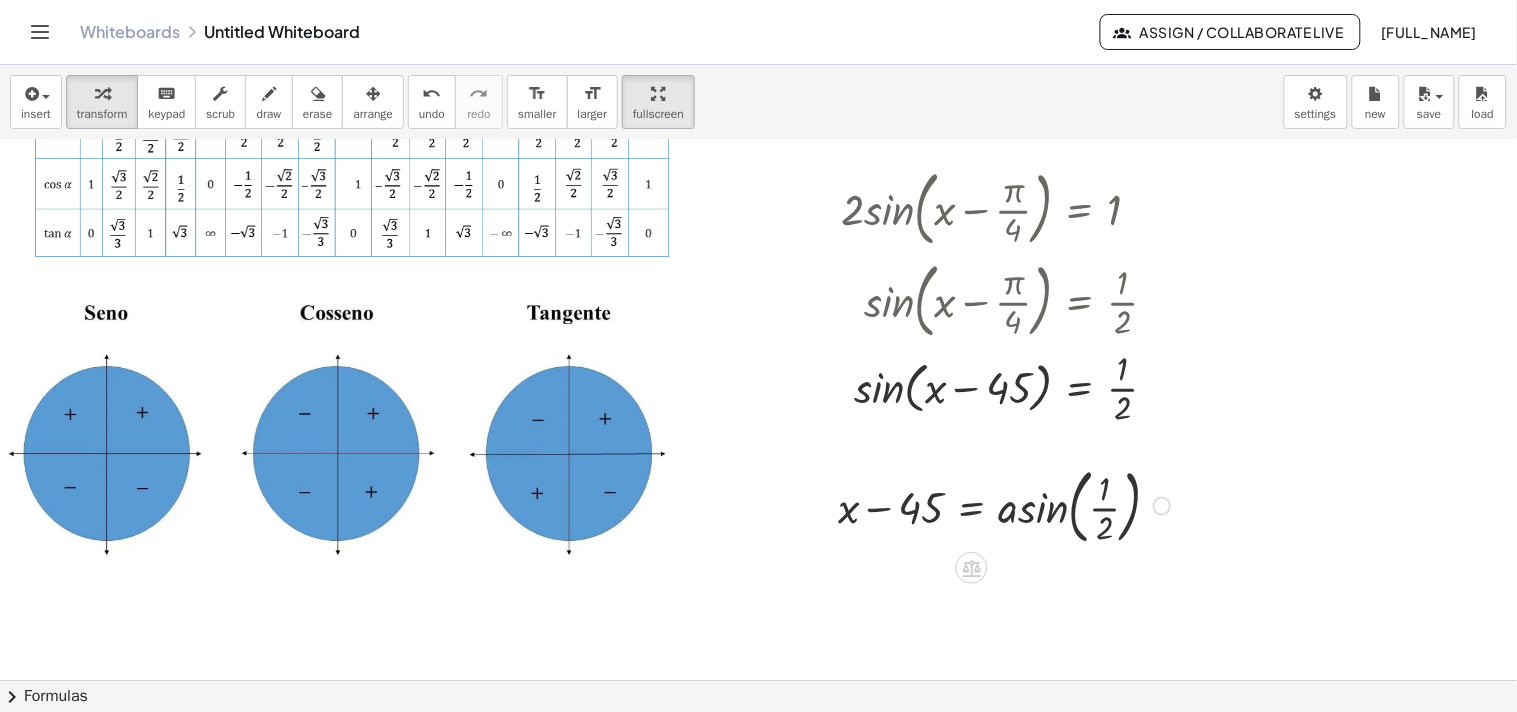 click at bounding box center (1007, 504) 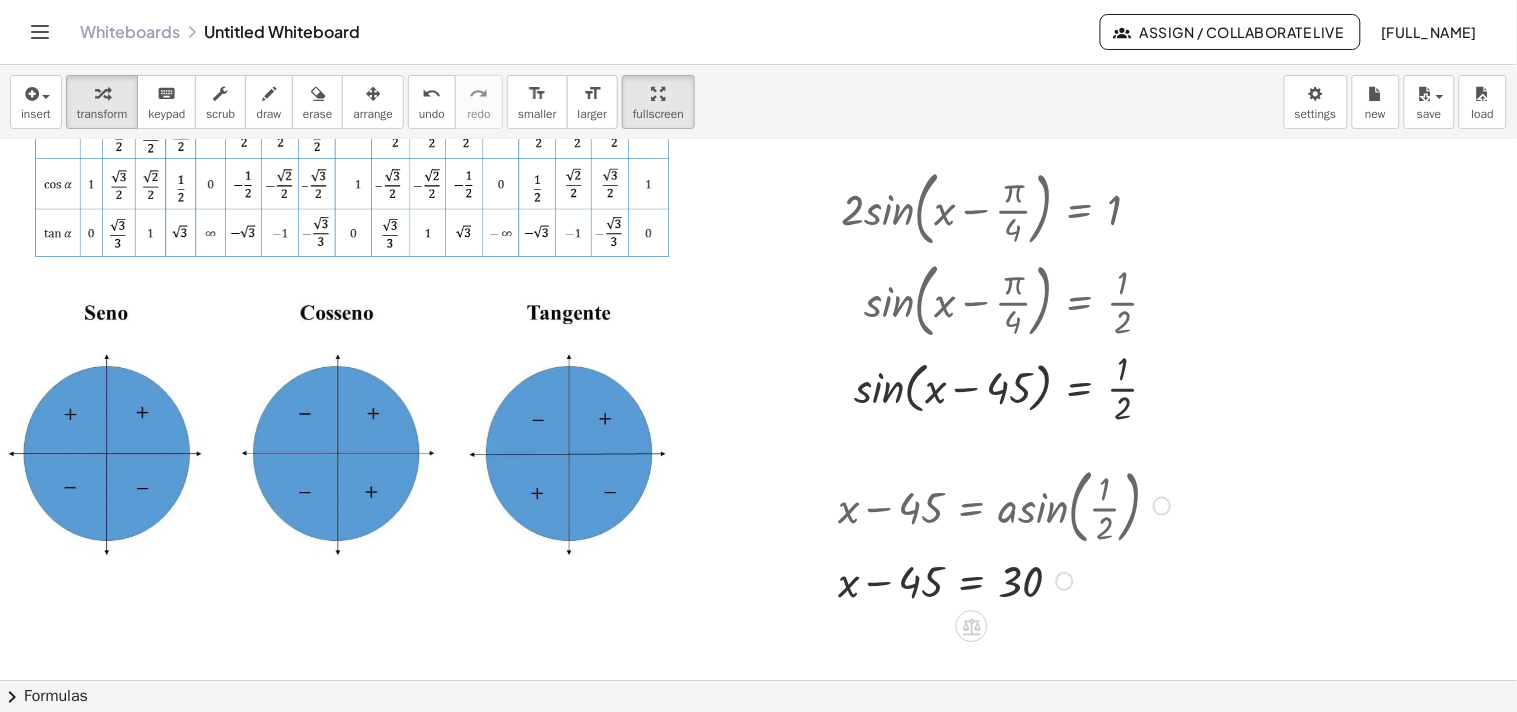 scroll, scrollTop: 222, scrollLeft: 0, axis: vertical 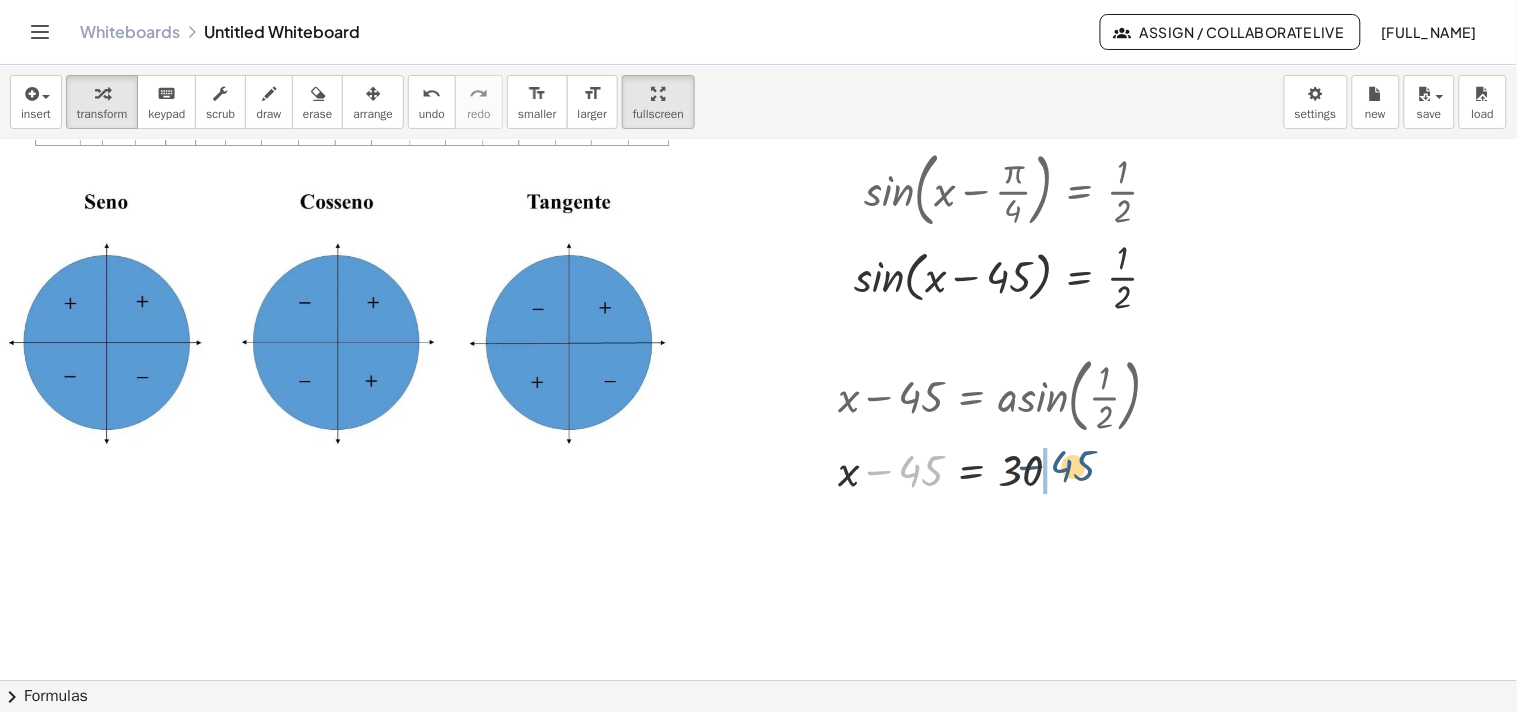 drag, startPoint x: 916, startPoint y: 465, endPoint x: 1071, endPoint y: 462, distance: 155.02902 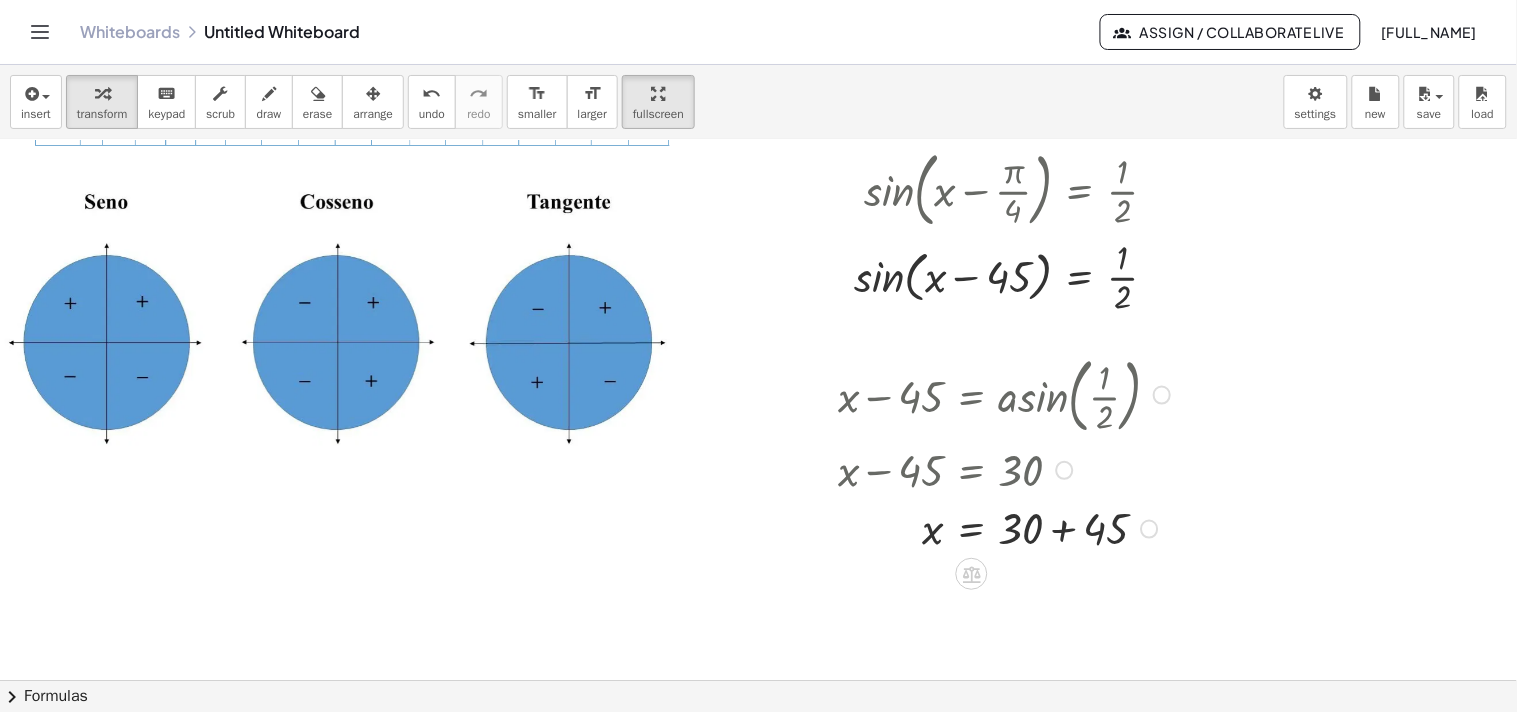 click at bounding box center (1007, 527) 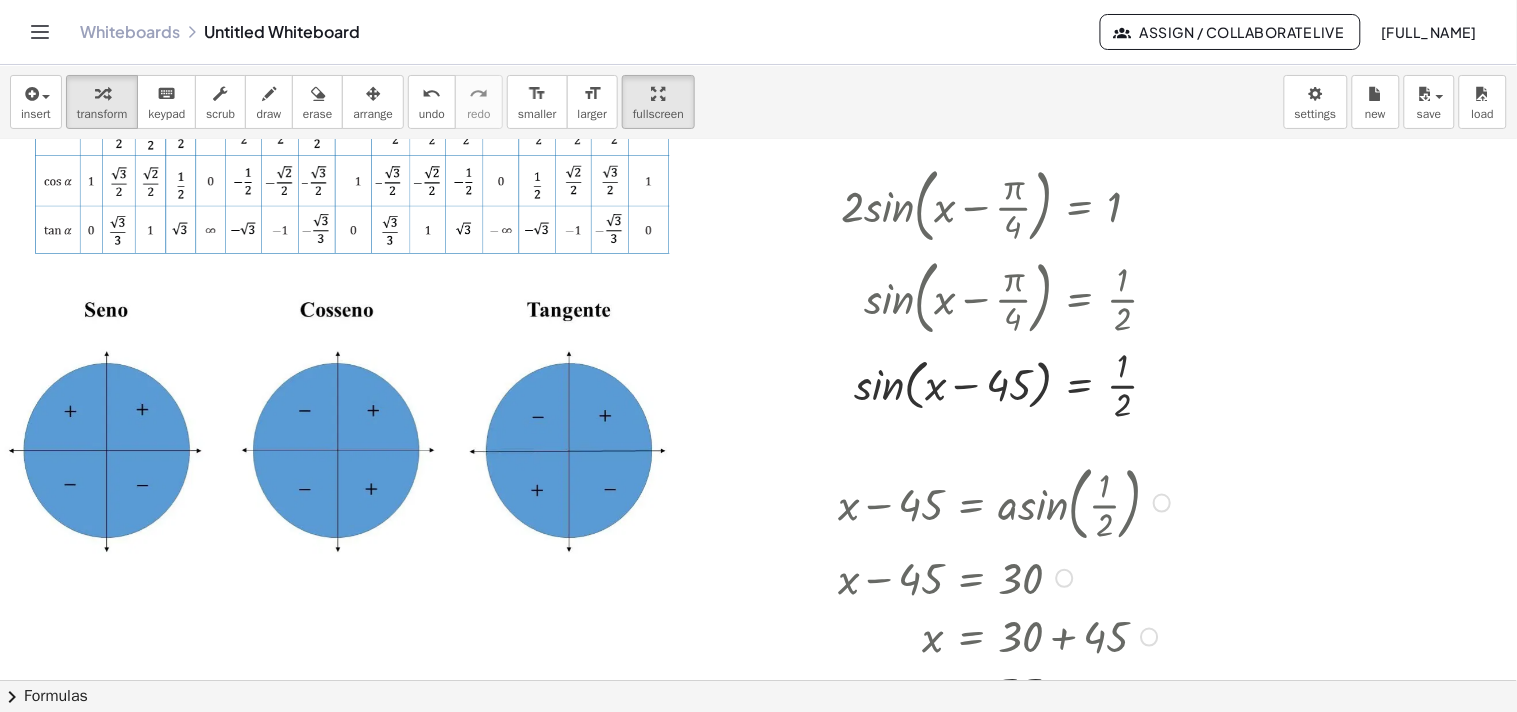 scroll, scrollTop: 0, scrollLeft: 0, axis: both 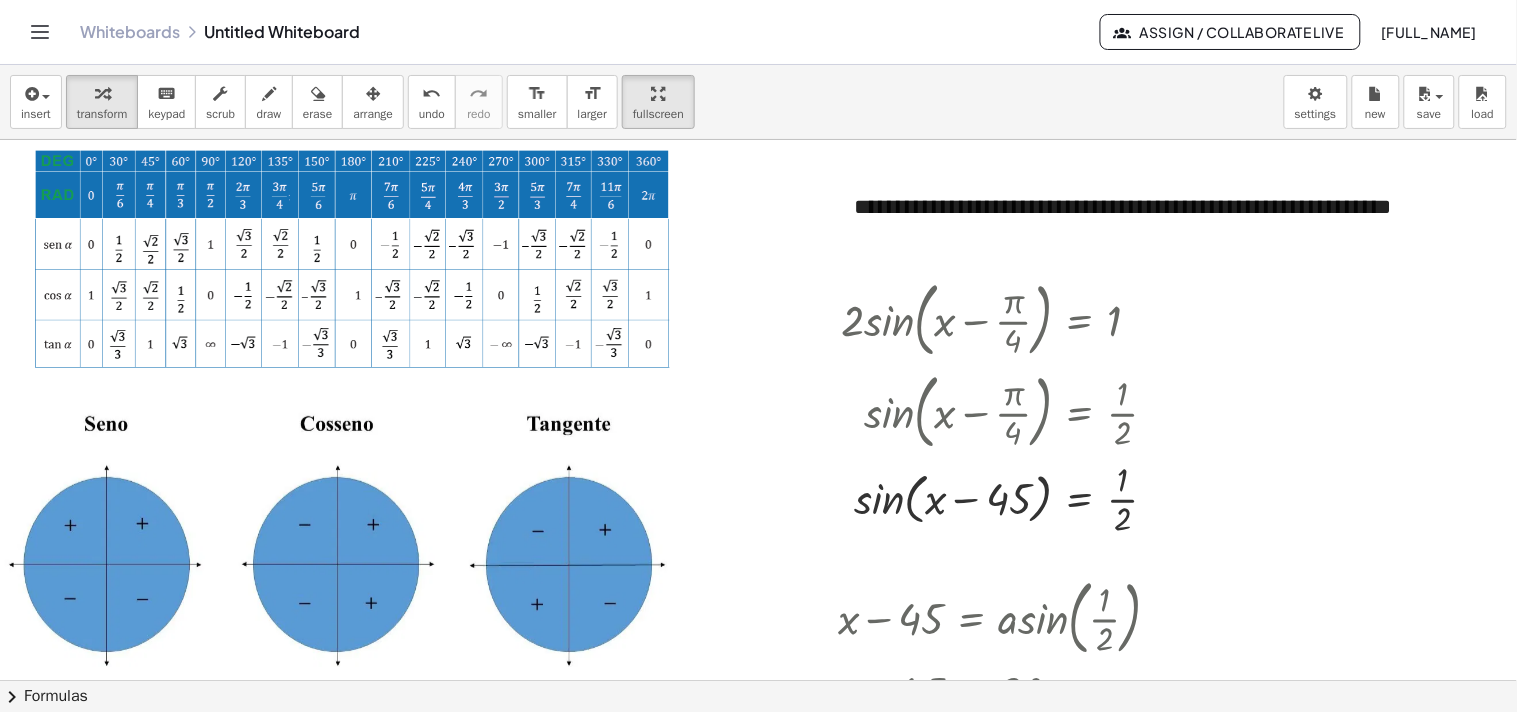 click at bounding box center (340, 536) 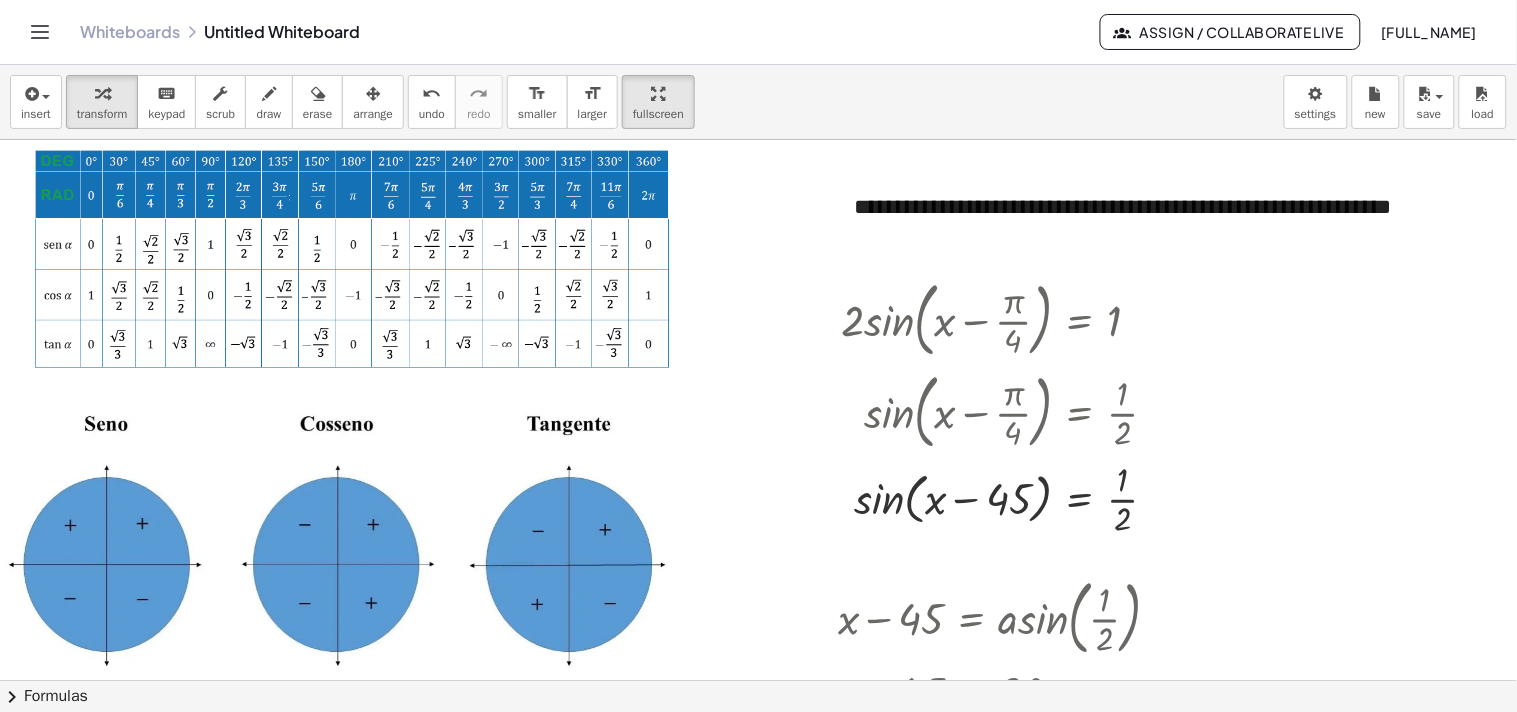 click at bounding box center [354, 259] 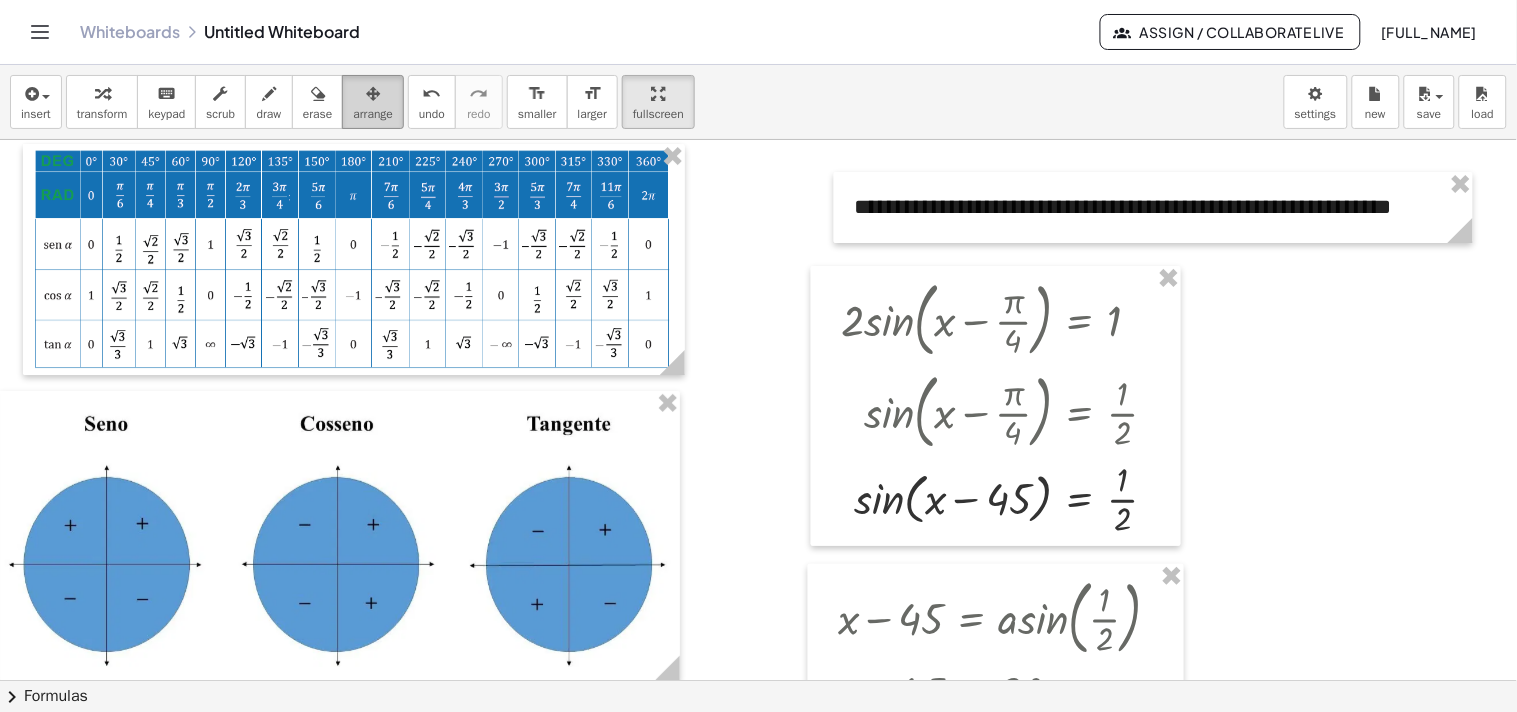 click on "arrange" at bounding box center (373, 114) 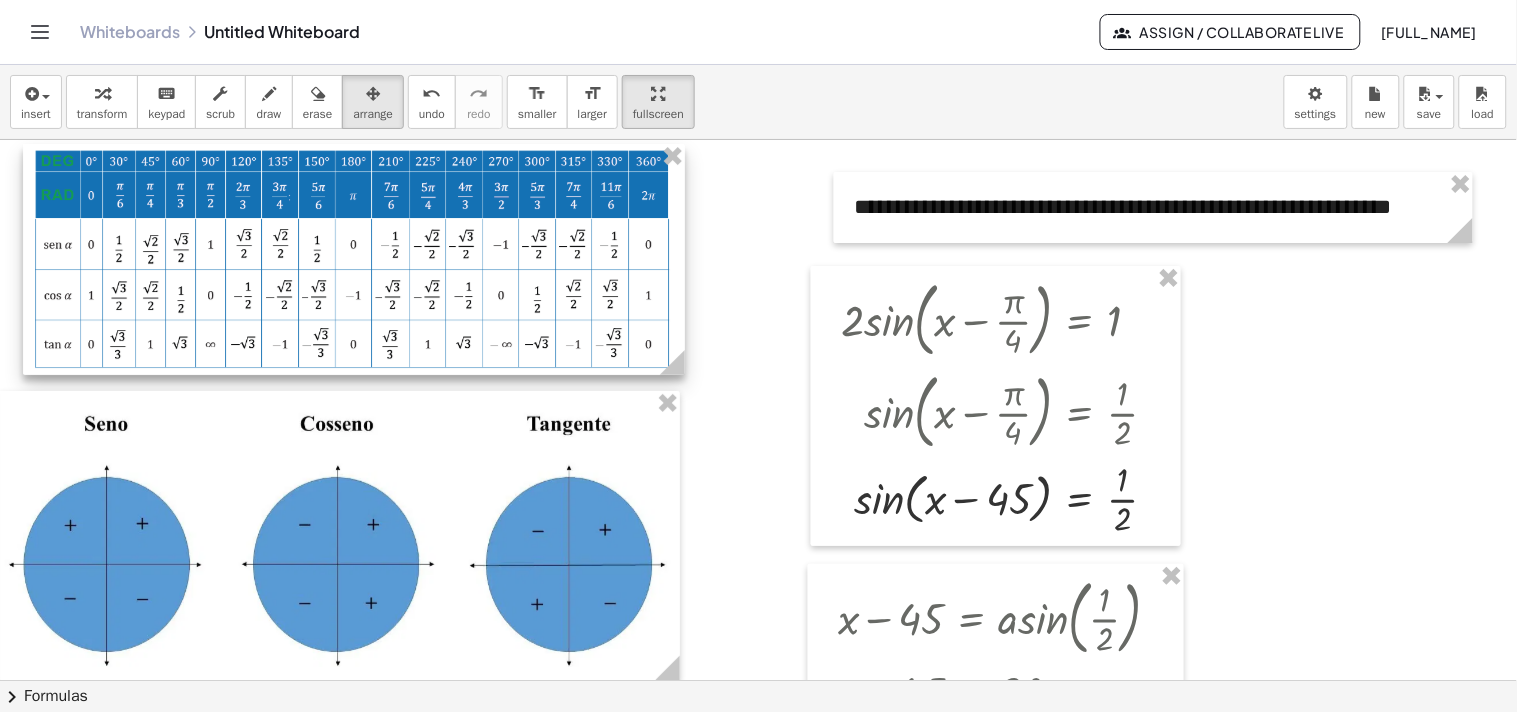 click at bounding box center (354, 259) 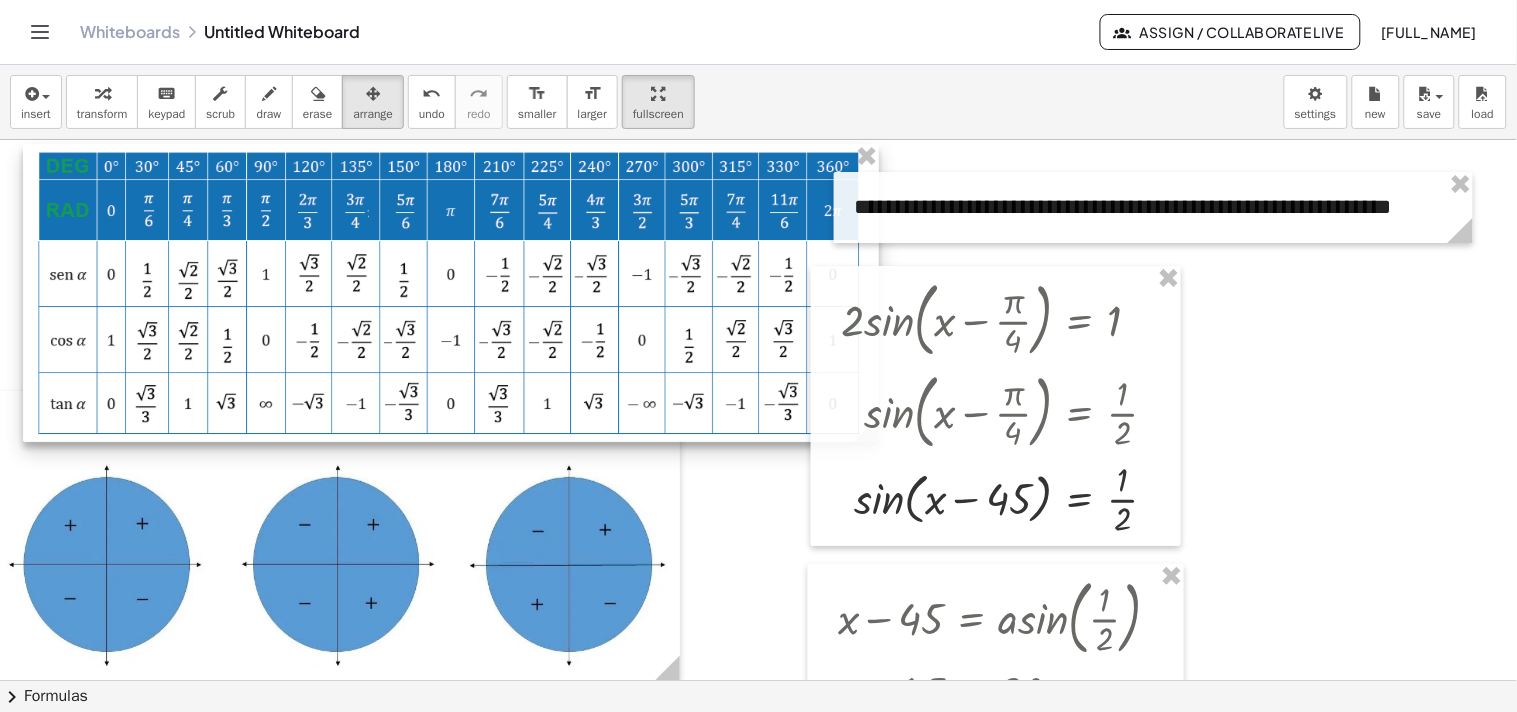 drag, startPoint x: 671, startPoint y: 371, endPoint x: 865, endPoint y: 472, distance: 218.7167 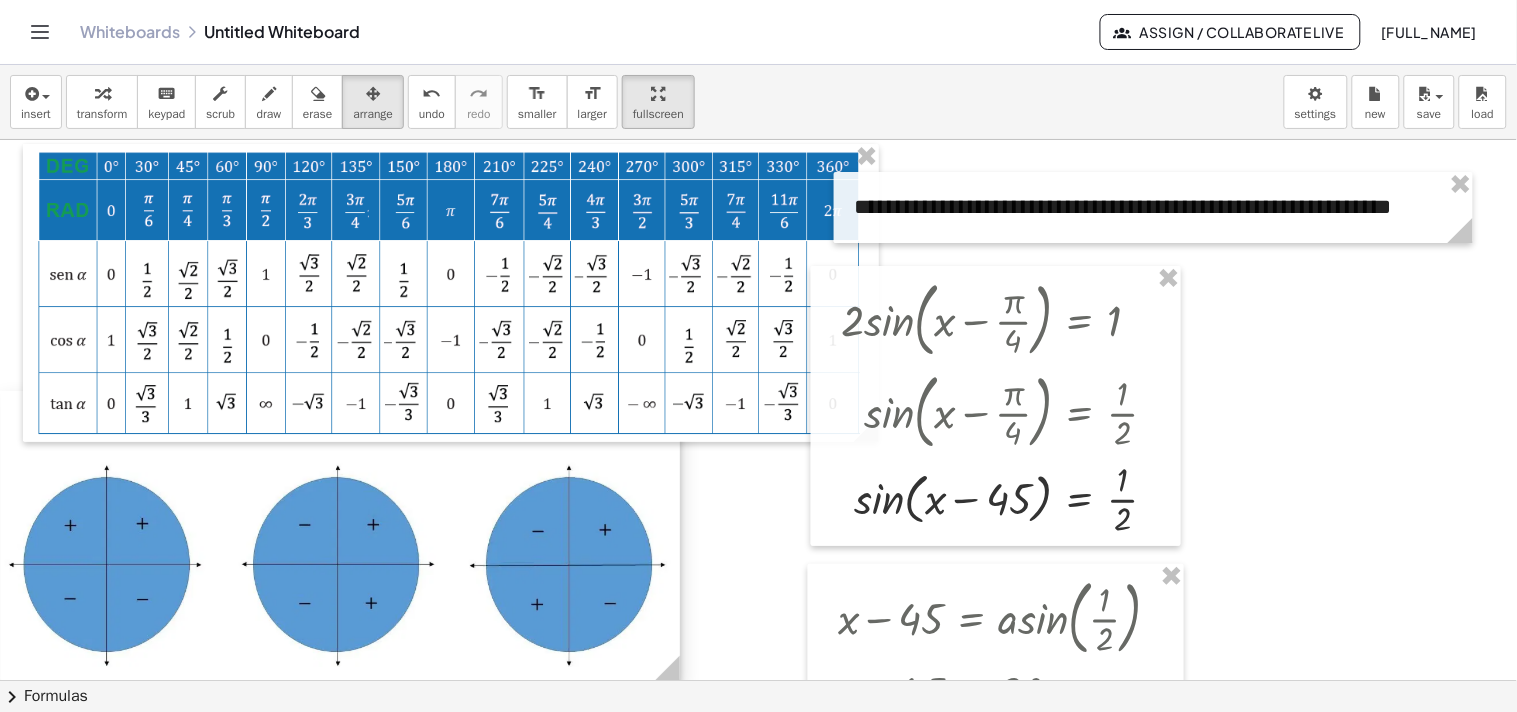 click at bounding box center (340, 536) 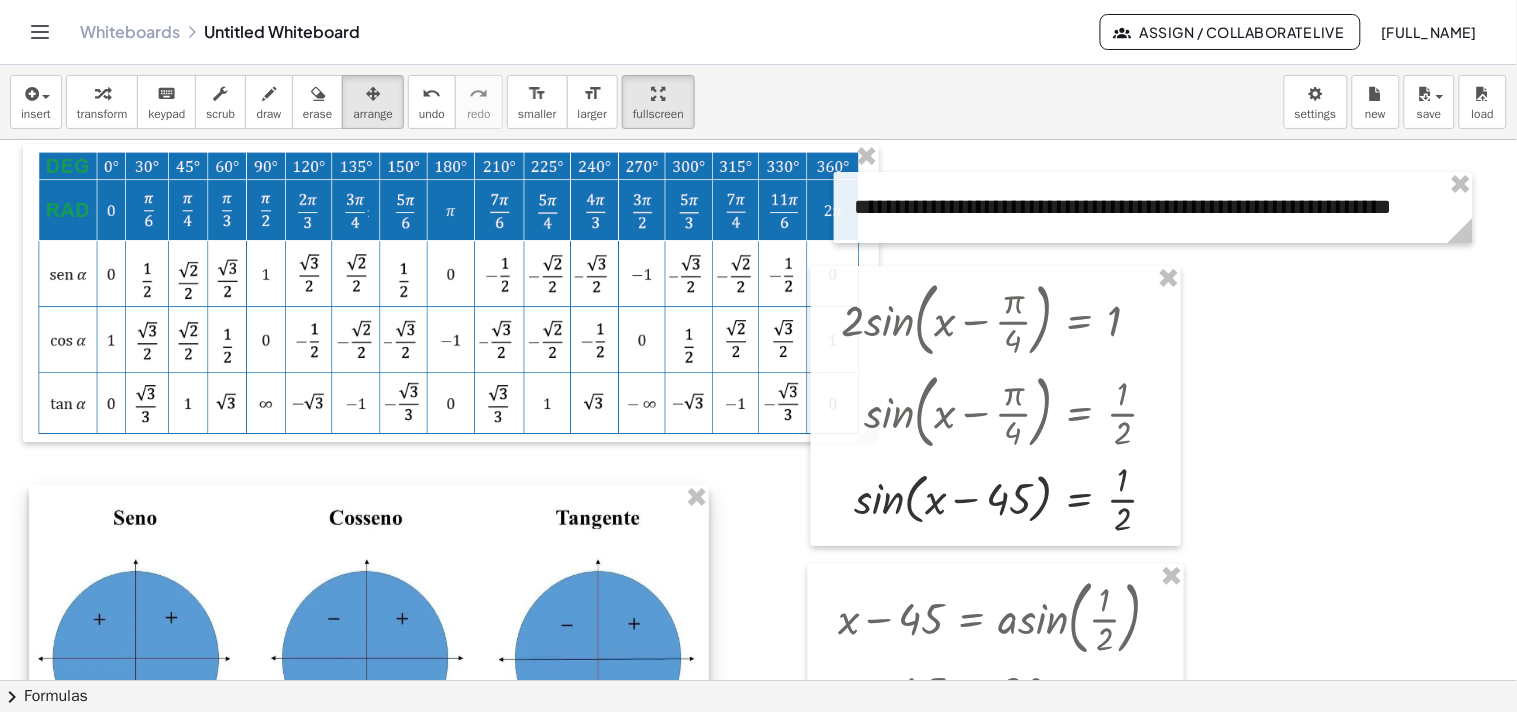 drag, startPoint x: 584, startPoint y: 563, endPoint x: 608, endPoint y: 640, distance: 80.65358 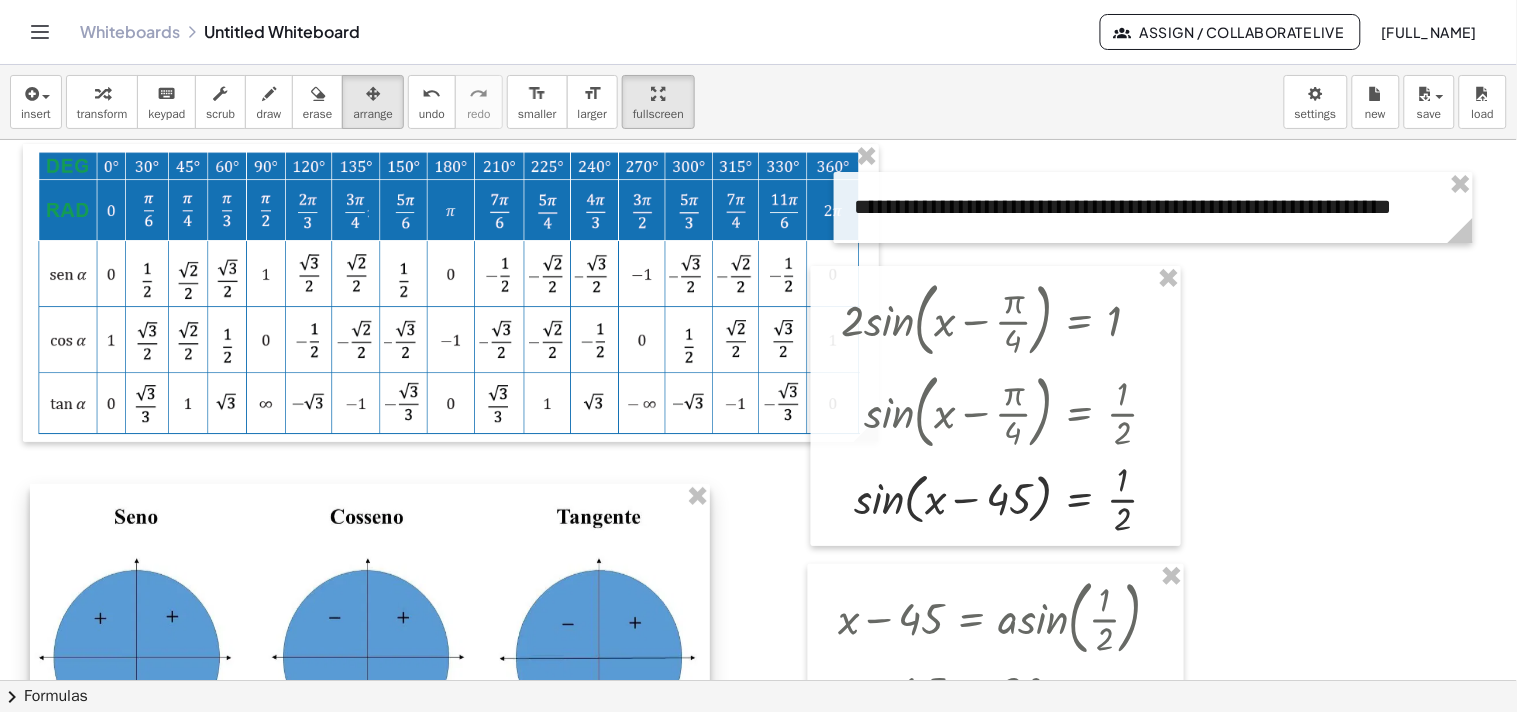 scroll, scrollTop: 222, scrollLeft: 0, axis: vertical 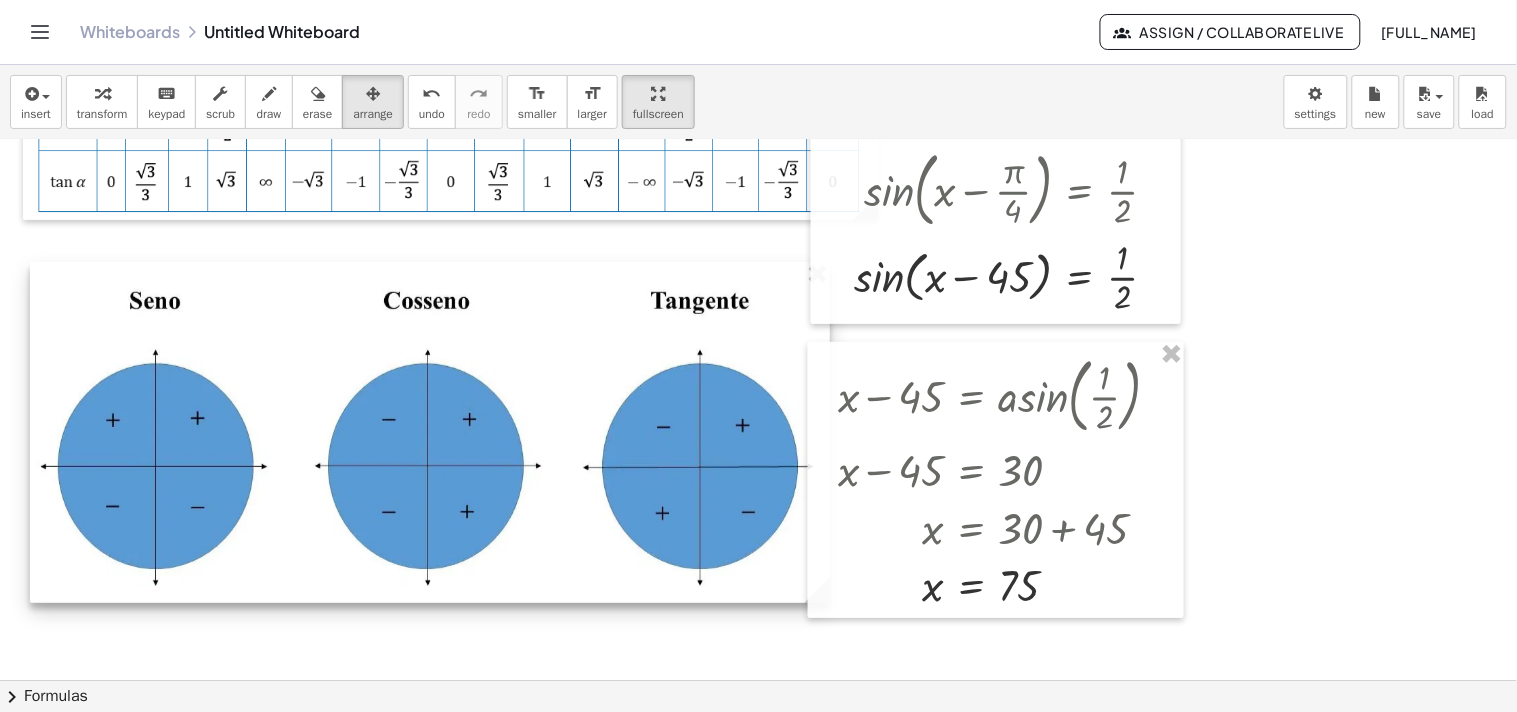 drag, startPoint x: 698, startPoint y: 546, endPoint x: 816, endPoint y: 527, distance: 119.519875 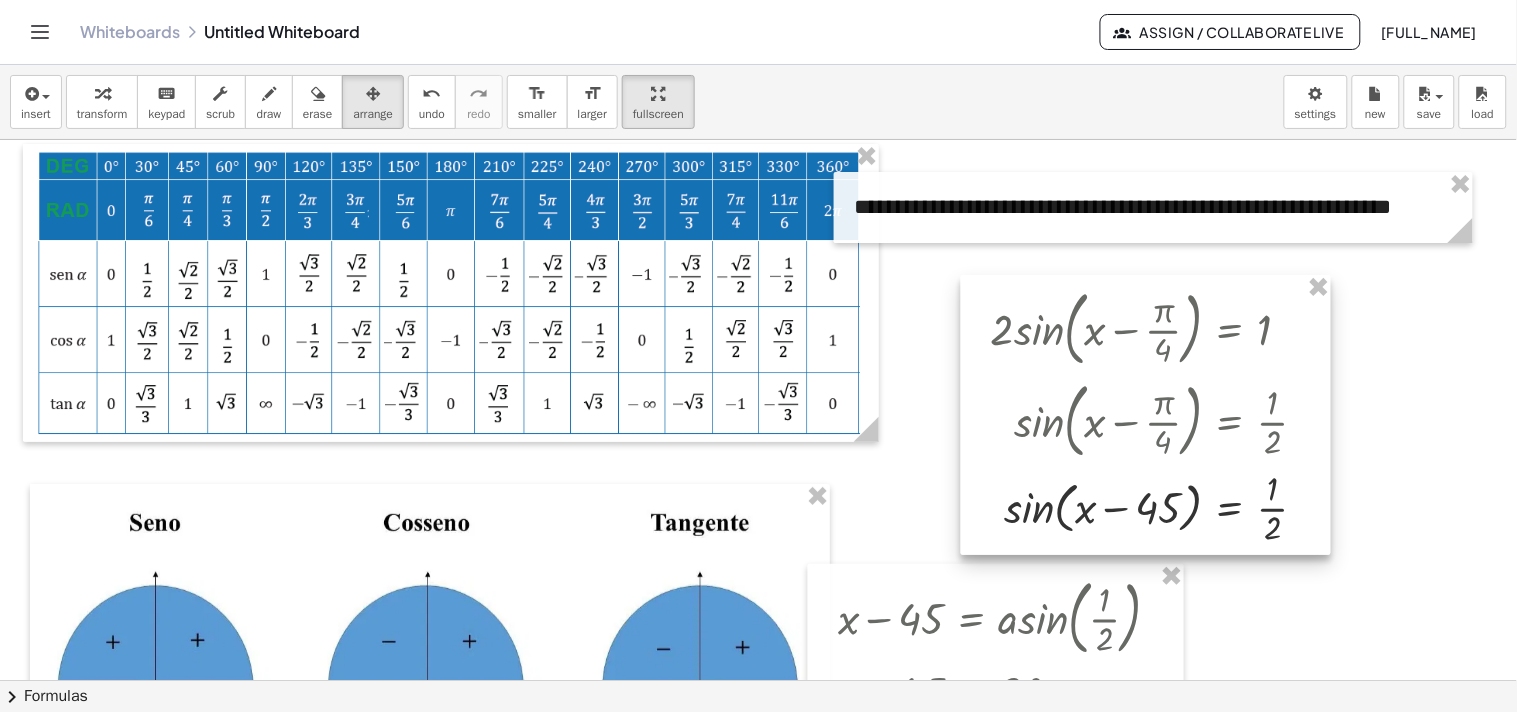 drag, startPoint x: 872, startPoint y: 398, endPoint x: 1016, endPoint y: 407, distance: 144.28098 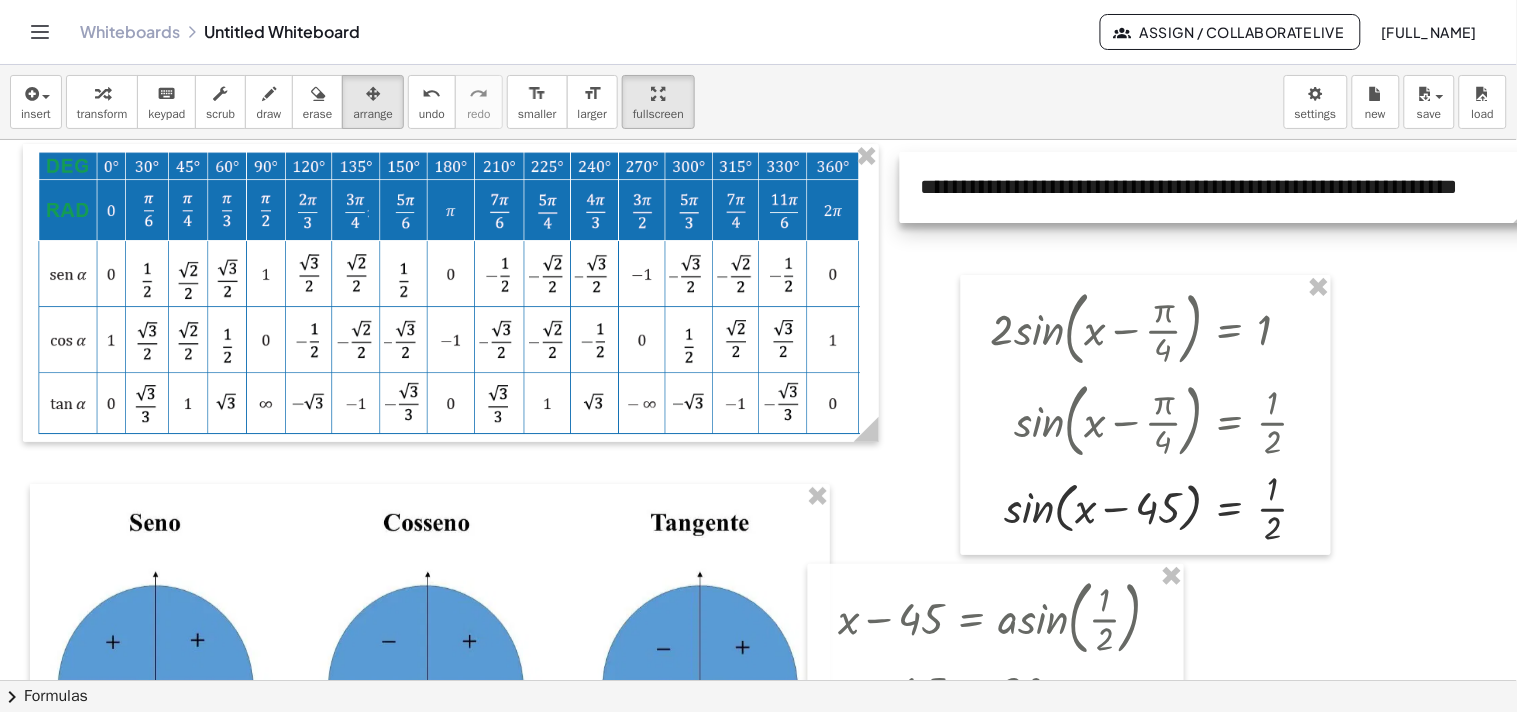drag, startPoint x: 985, startPoint y: 206, endPoint x: 1057, endPoint y: 203, distance: 72.06247 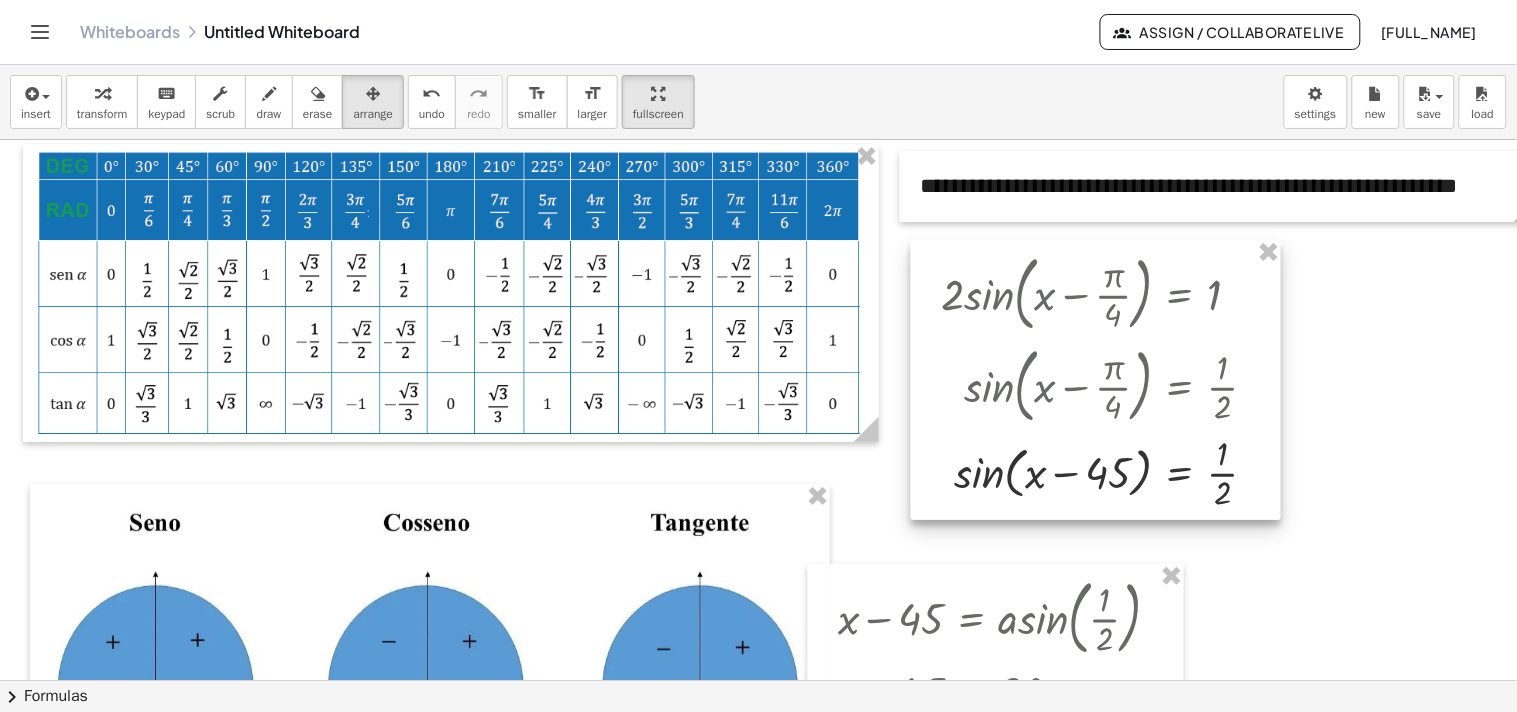 drag, startPoint x: 1092, startPoint y: 361, endPoint x: 1043, endPoint y: 325, distance: 60.80296 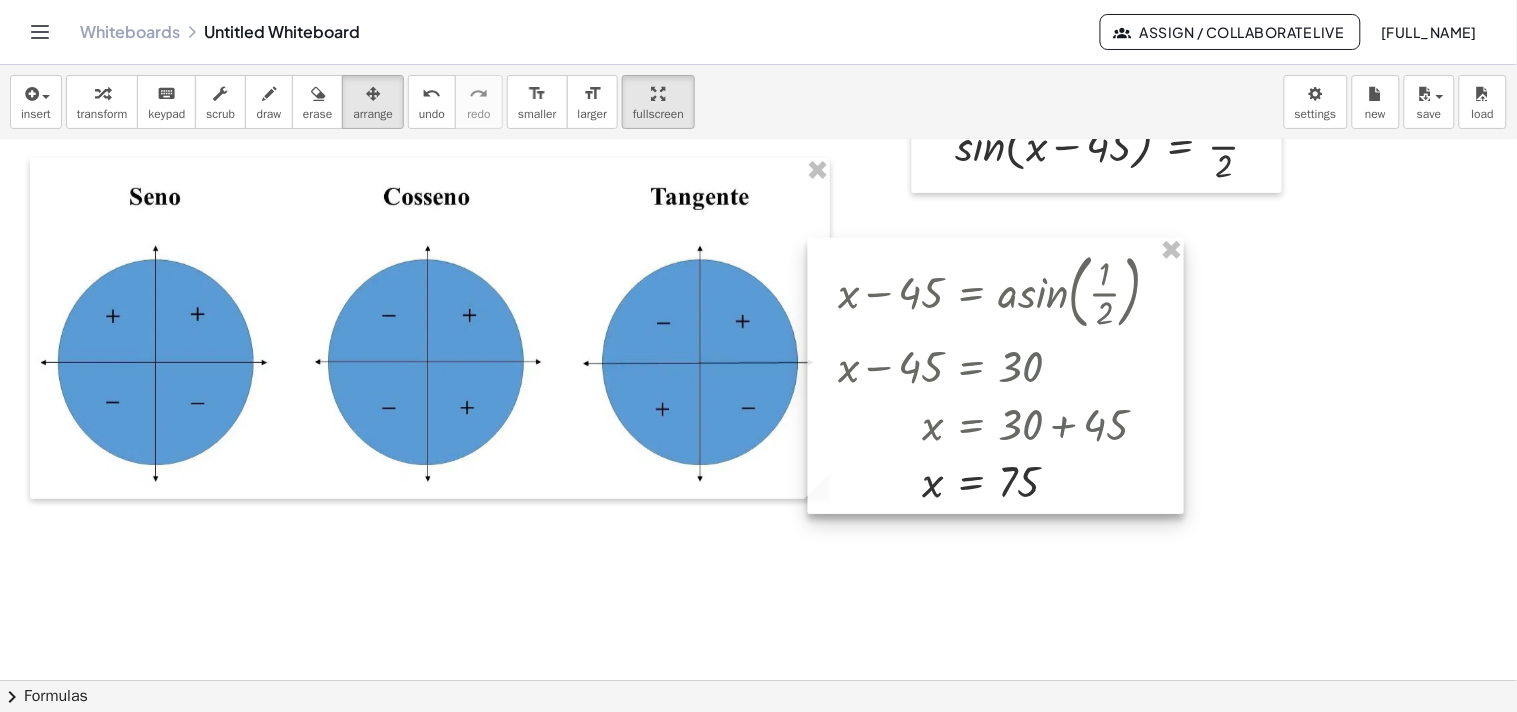 scroll, scrollTop: 333, scrollLeft: 0, axis: vertical 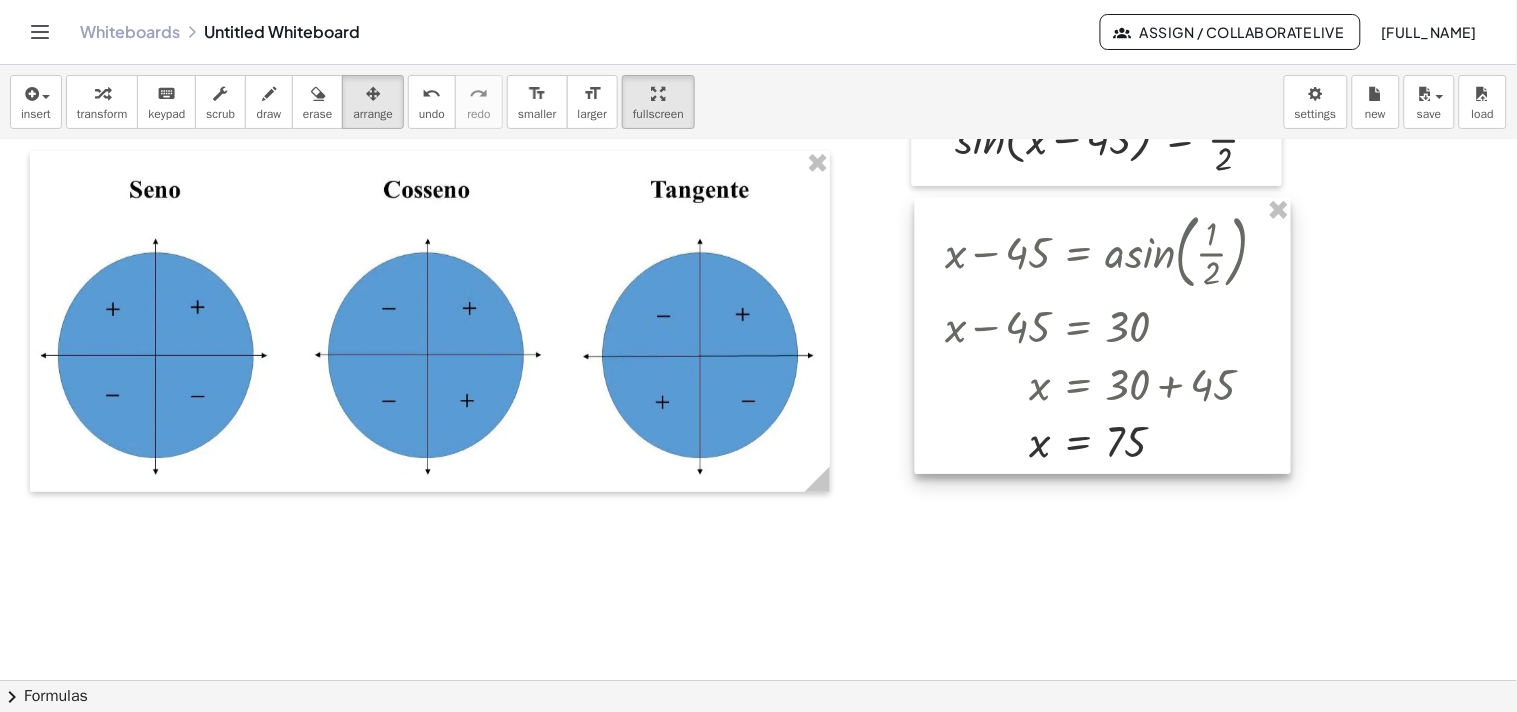 drag, startPoint x: 1021, startPoint y: 447, endPoint x: 1128, endPoint y: 414, distance: 111.97321 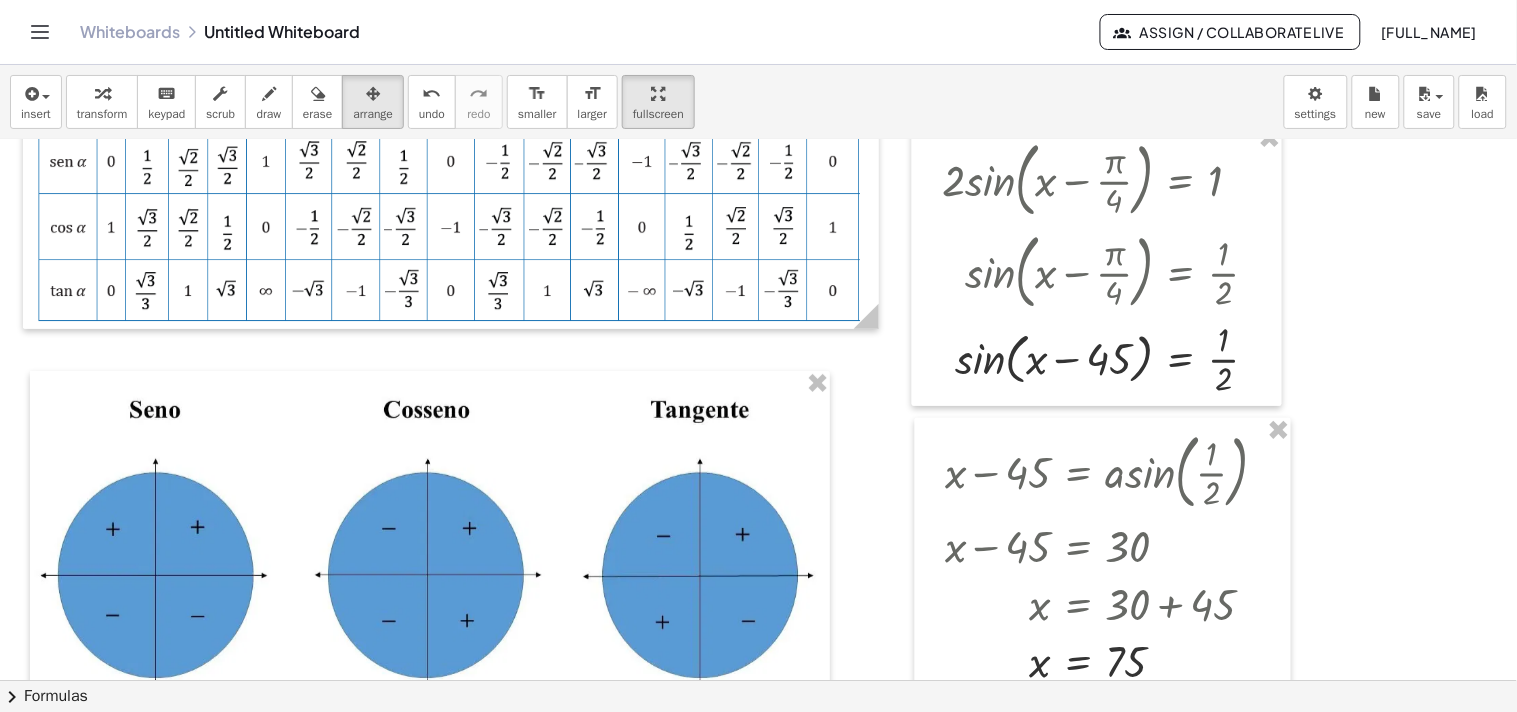scroll, scrollTop: 222, scrollLeft: 0, axis: vertical 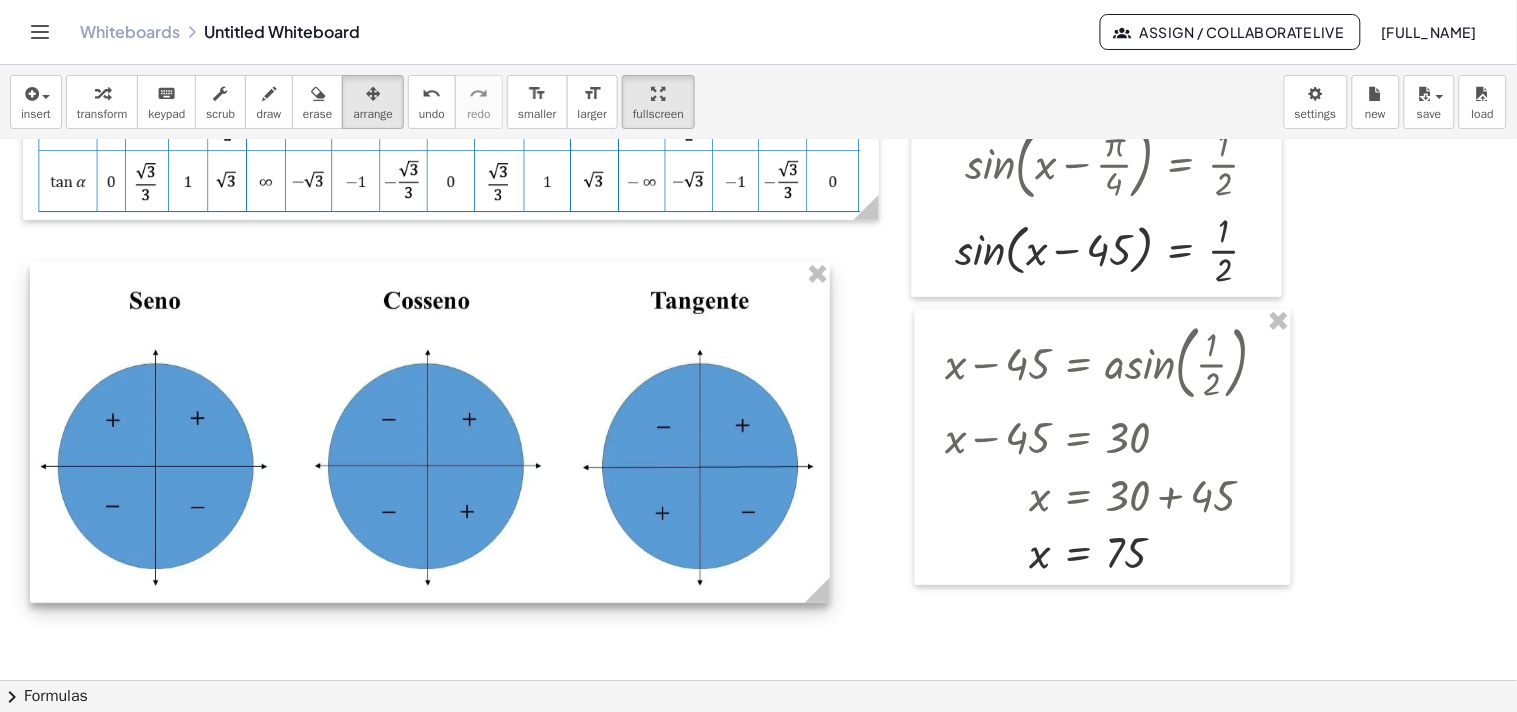 click at bounding box center [430, 432] 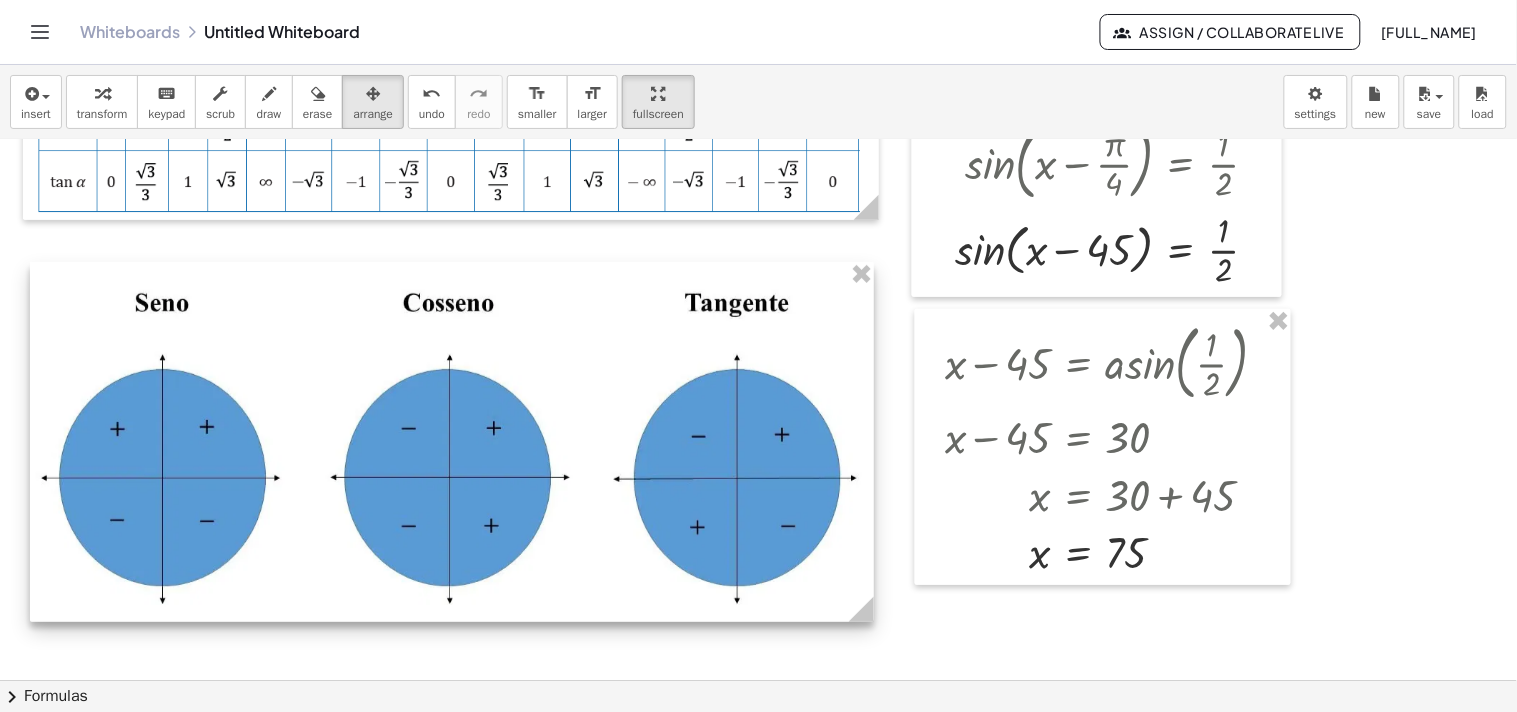 drag, startPoint x: 818, startPoint y: 592, endPoint x: 862, endPoint y: 584, distance: 44.72136 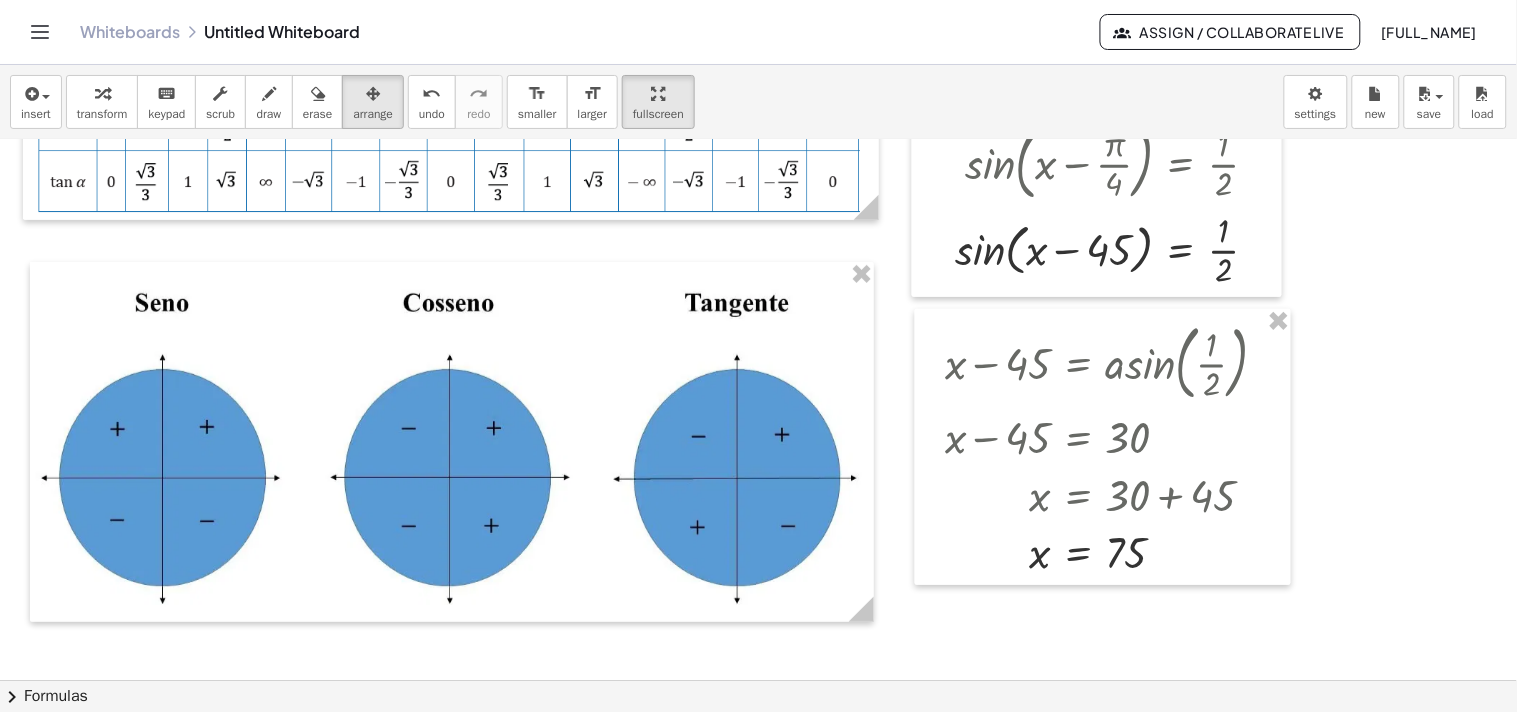 click at bounding box center (812, 458) 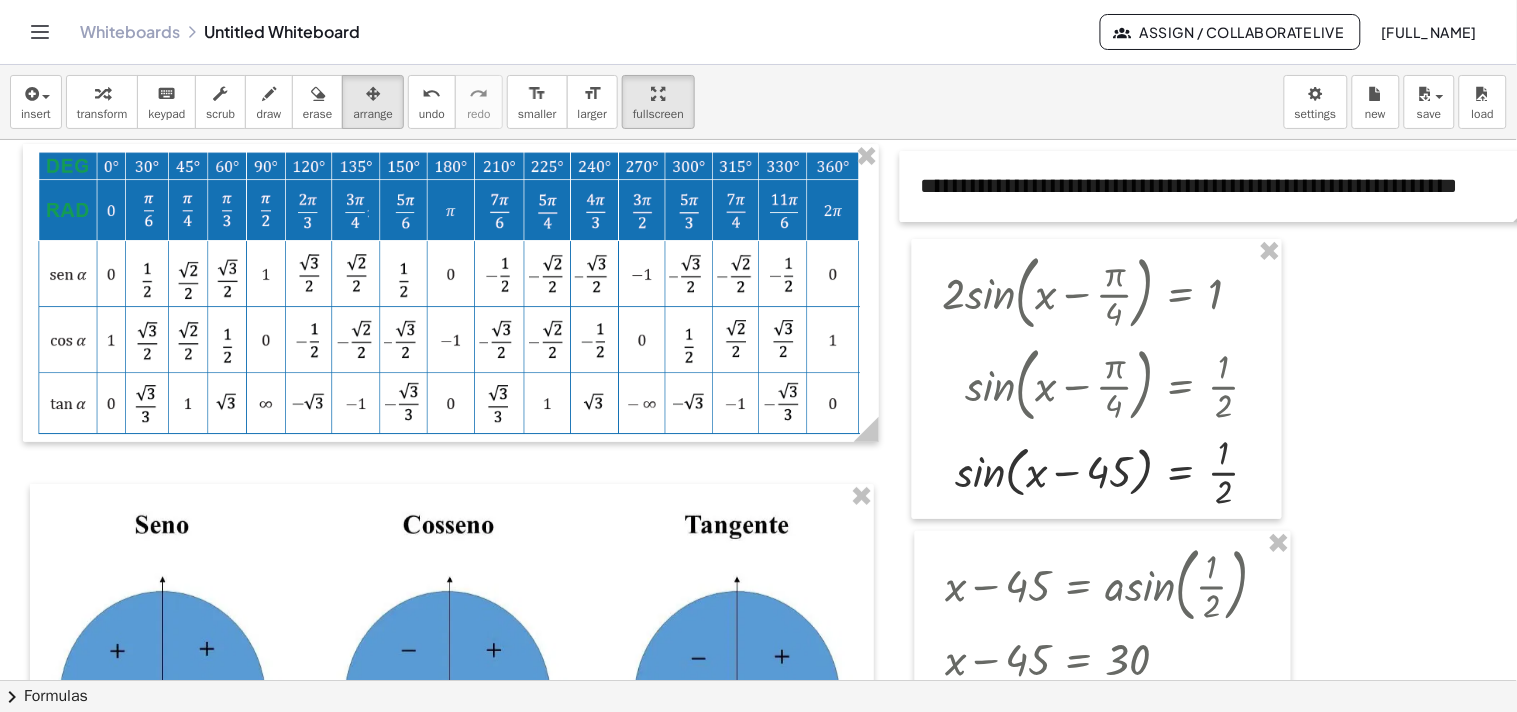 scroll, scrollTop: 0, scrollLeft: 123, axis: horizontal 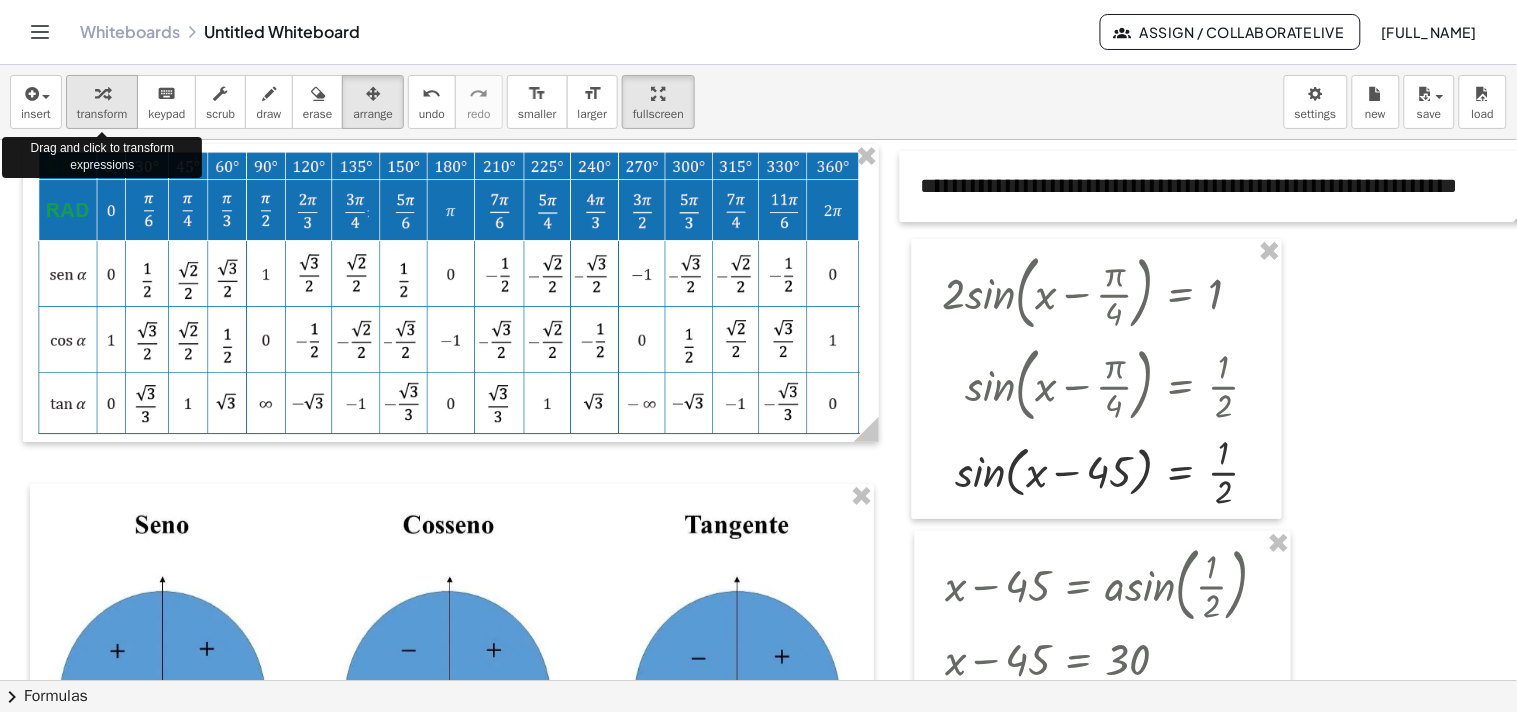 click at bounding box center [102, 93] 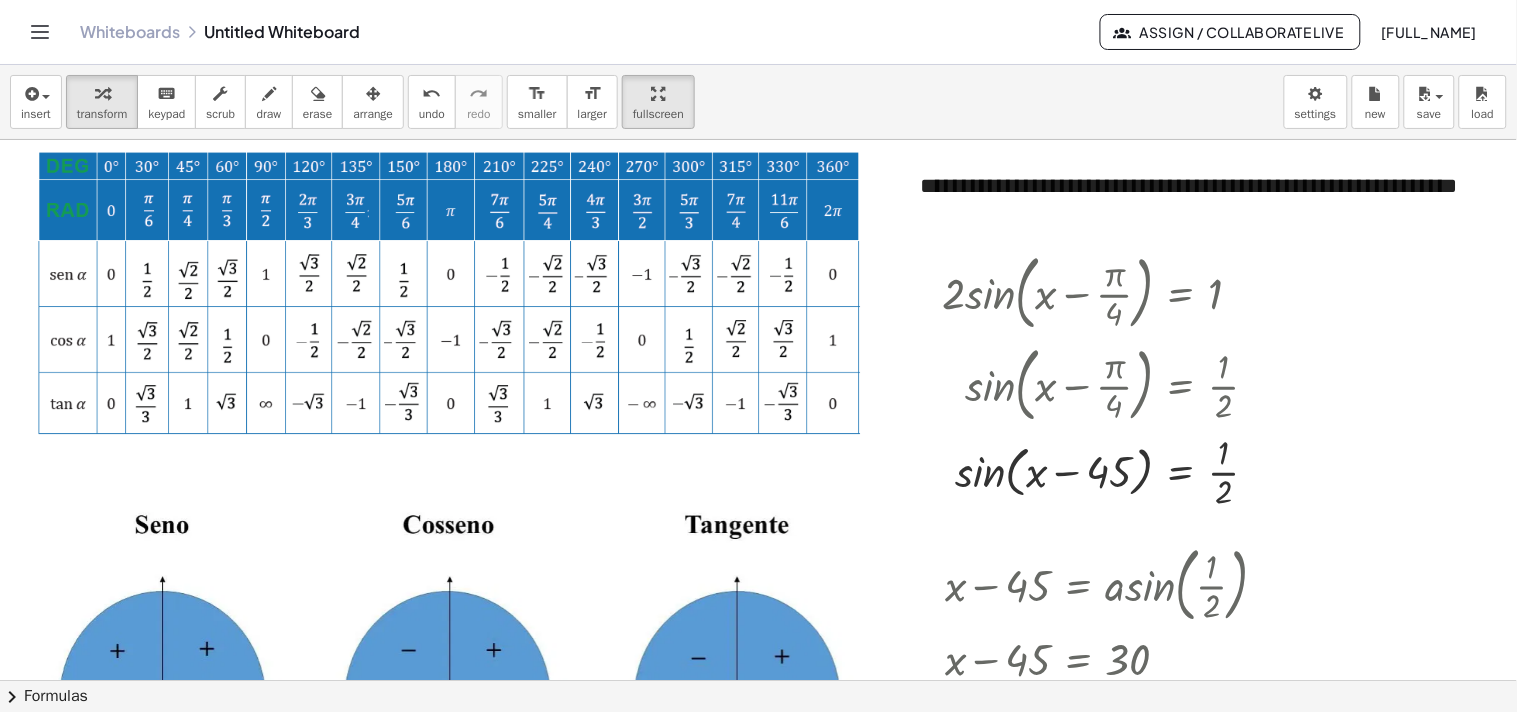 click at bounding box center (812, 680) 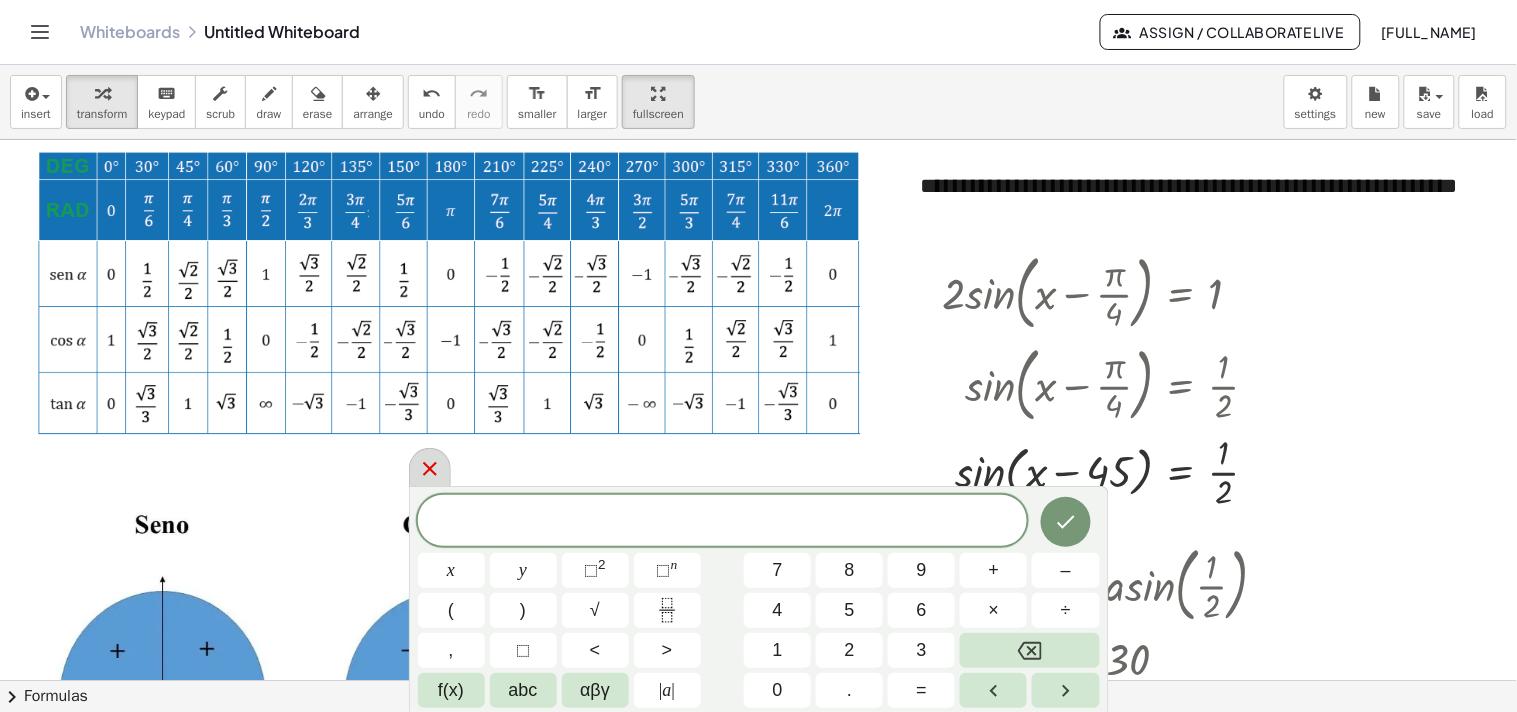 click 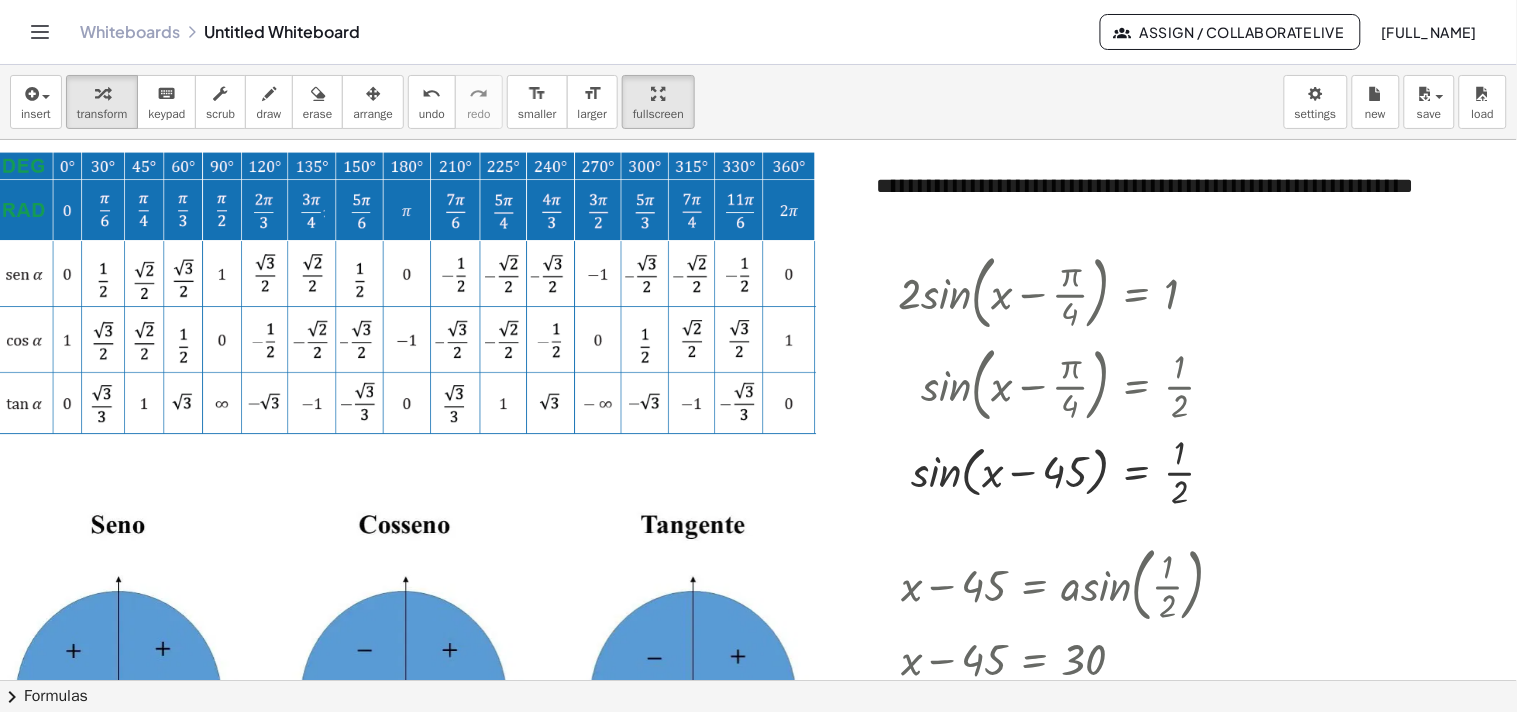 scroll, scrollTop: 0, scrollLeft: 123, axis: horizontal 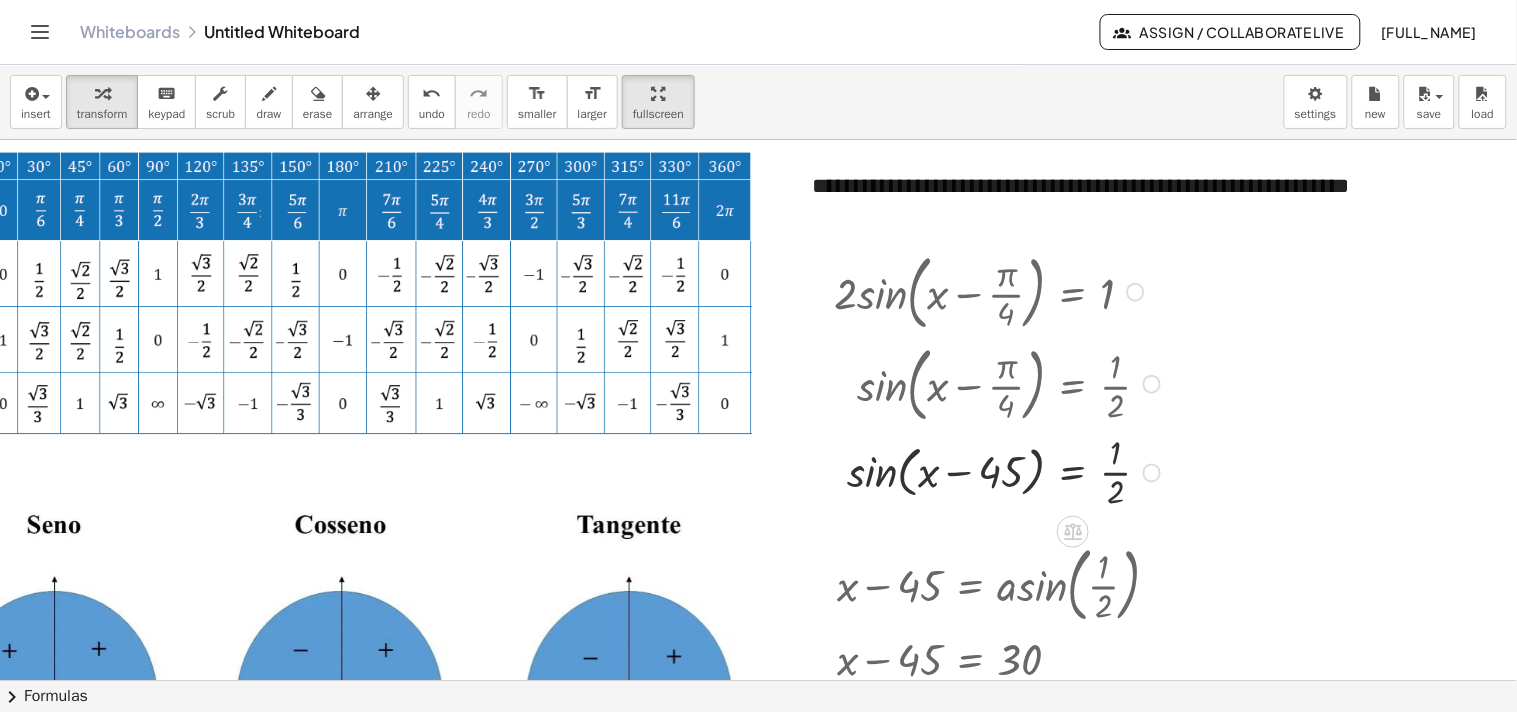 click at bounding box center [1000, 290] 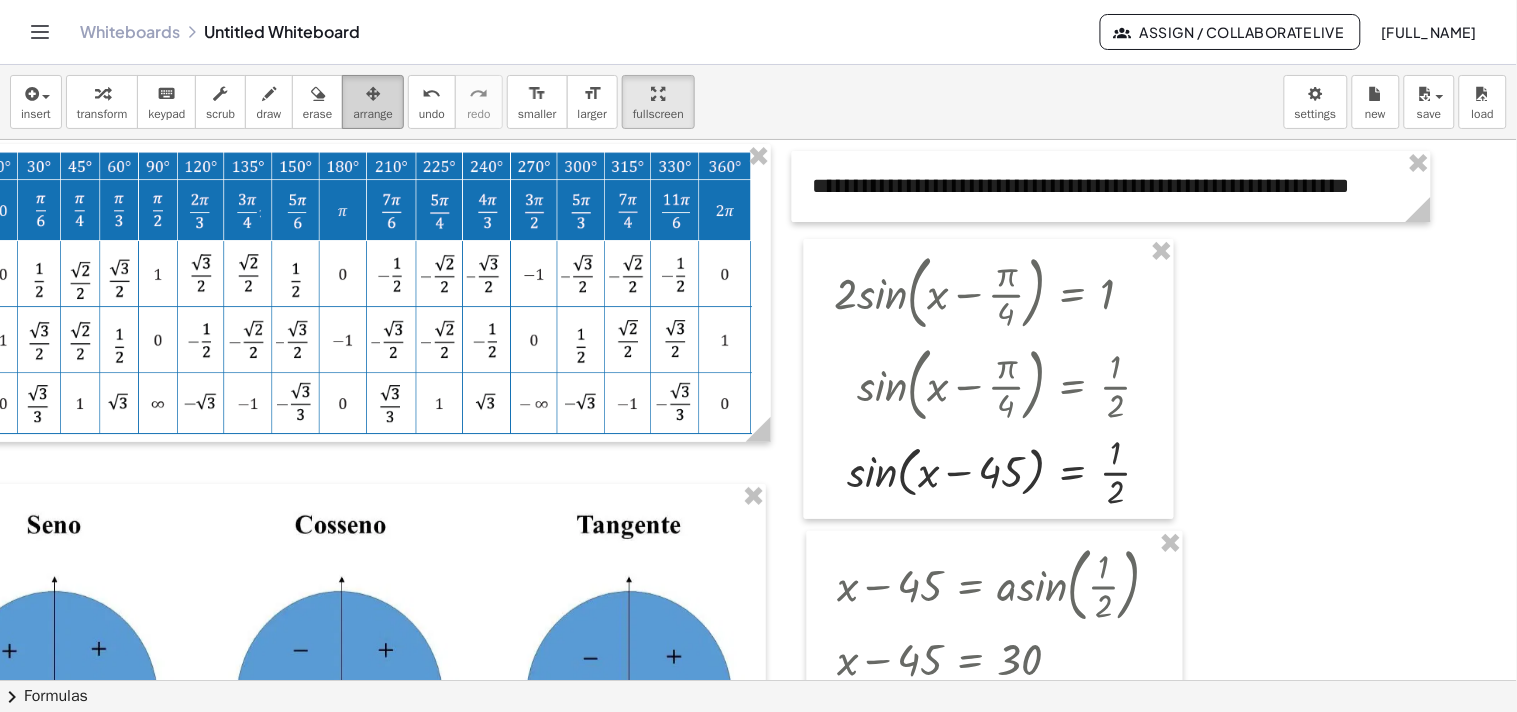 click at bounding box center (373, 93) 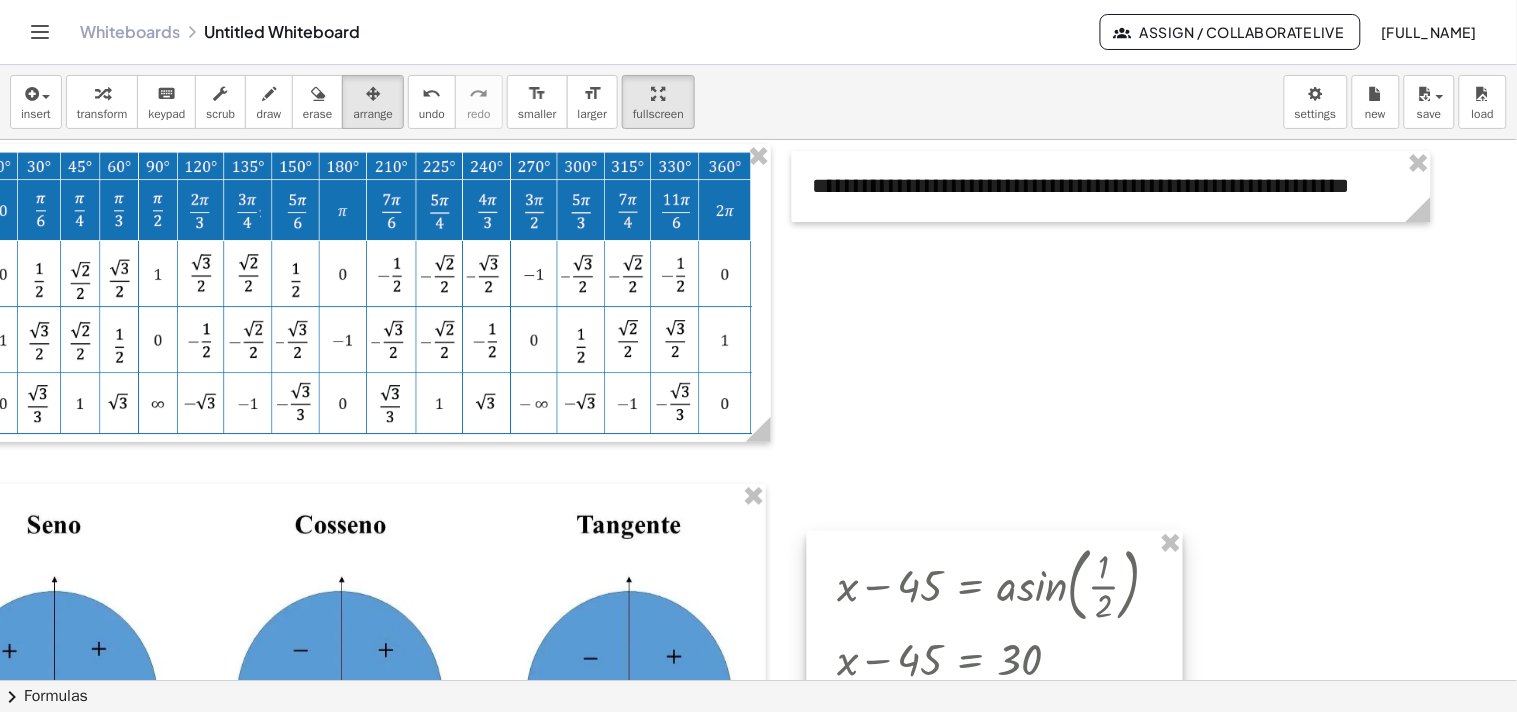 click at bounding box center [995, 669] 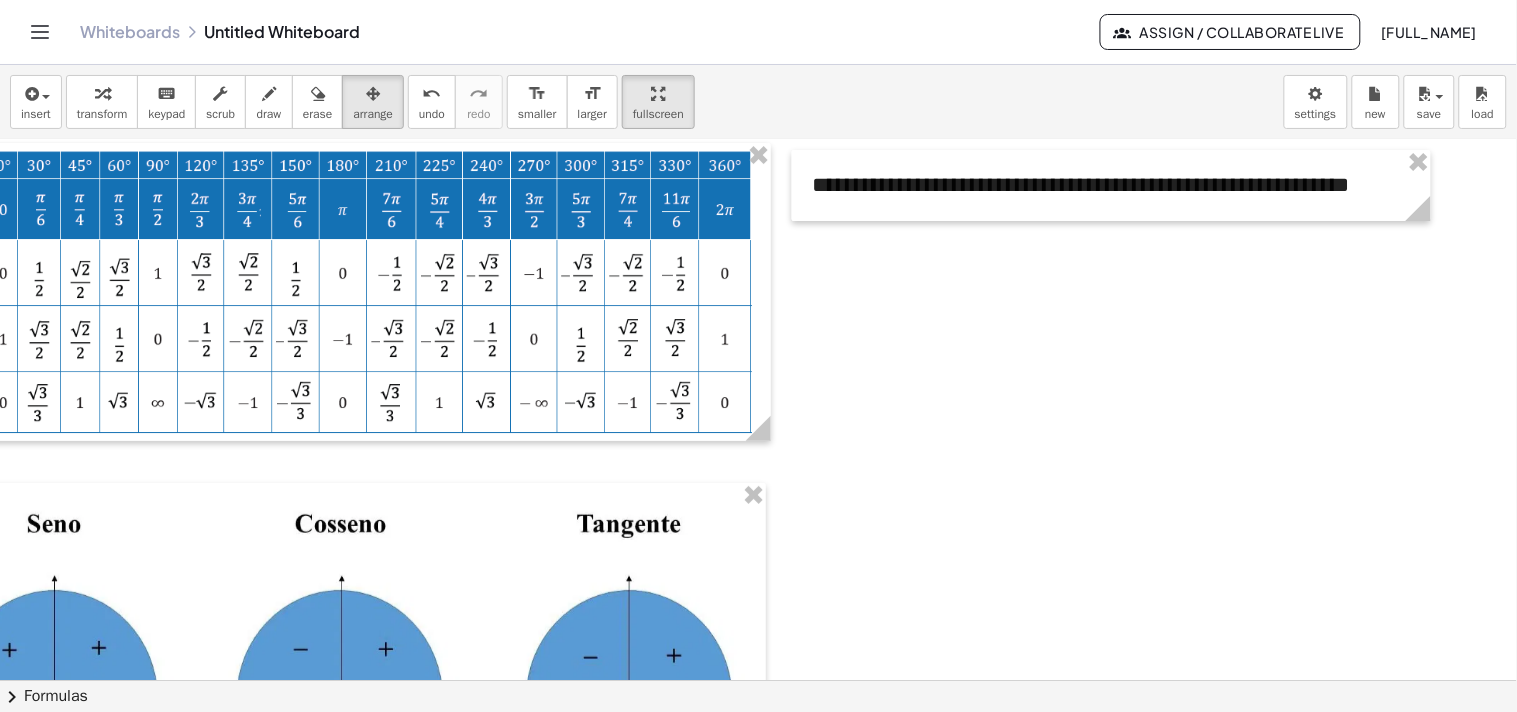 scroll, scrollTop: 0, scrollLeft: 123, axis: horizontal 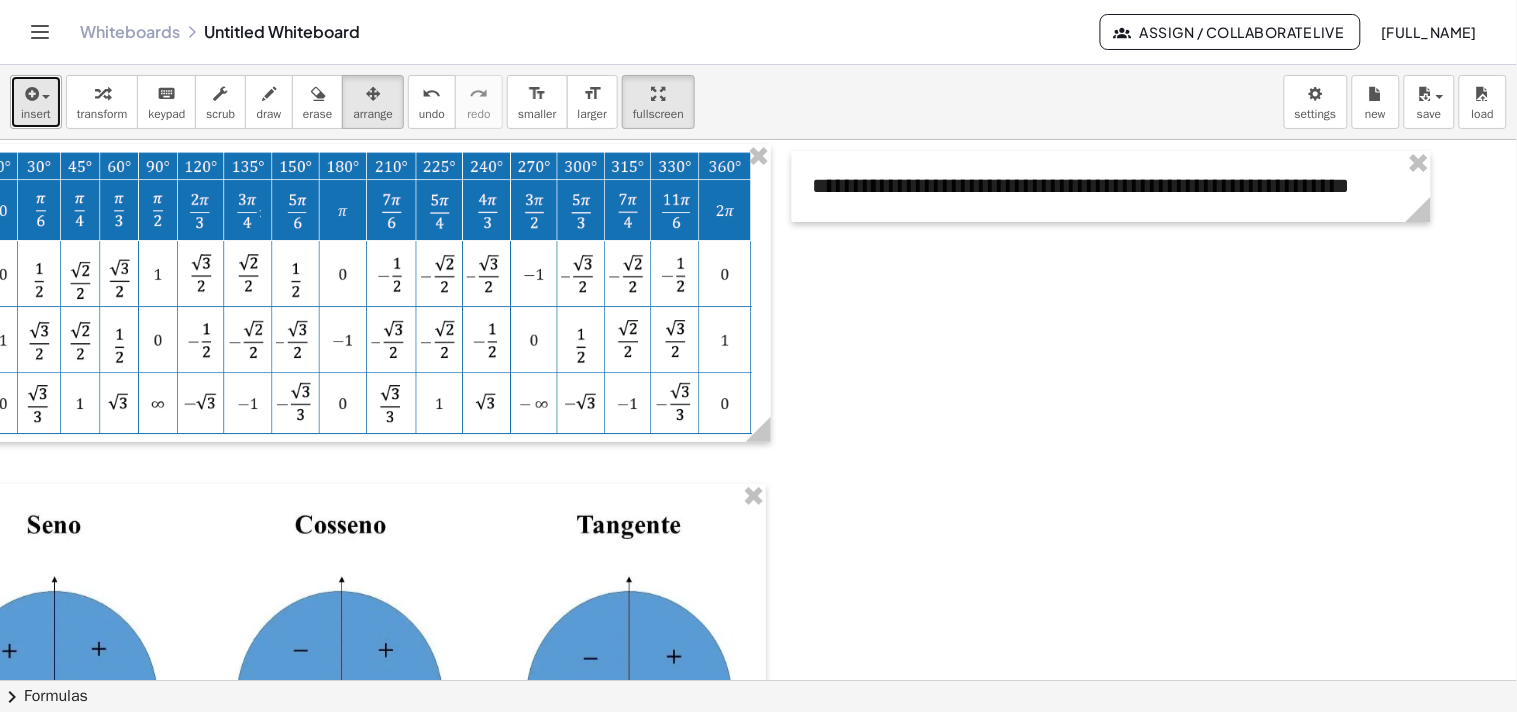 click on "insert" at bounding box center (36, 114) 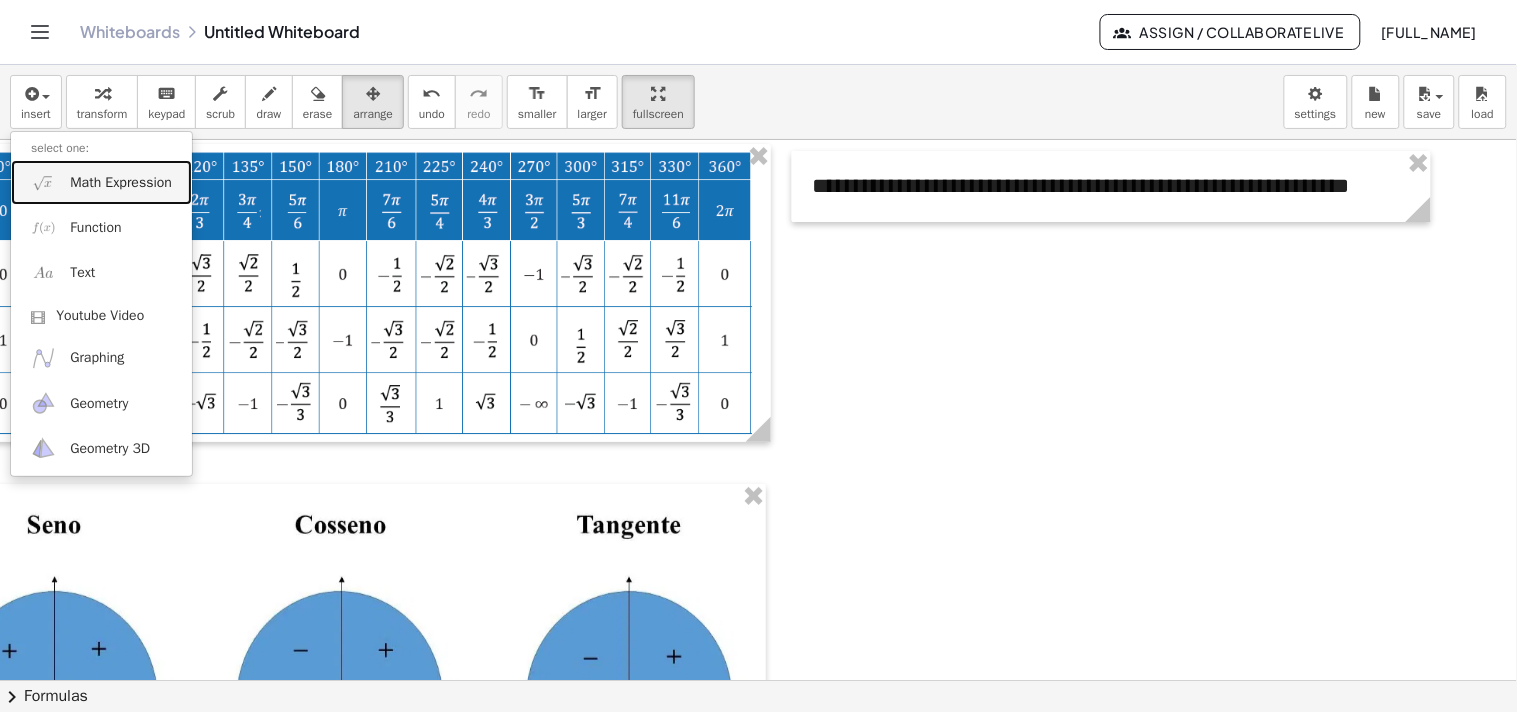 click on "Math Expression" at bounding box center (101, 182) 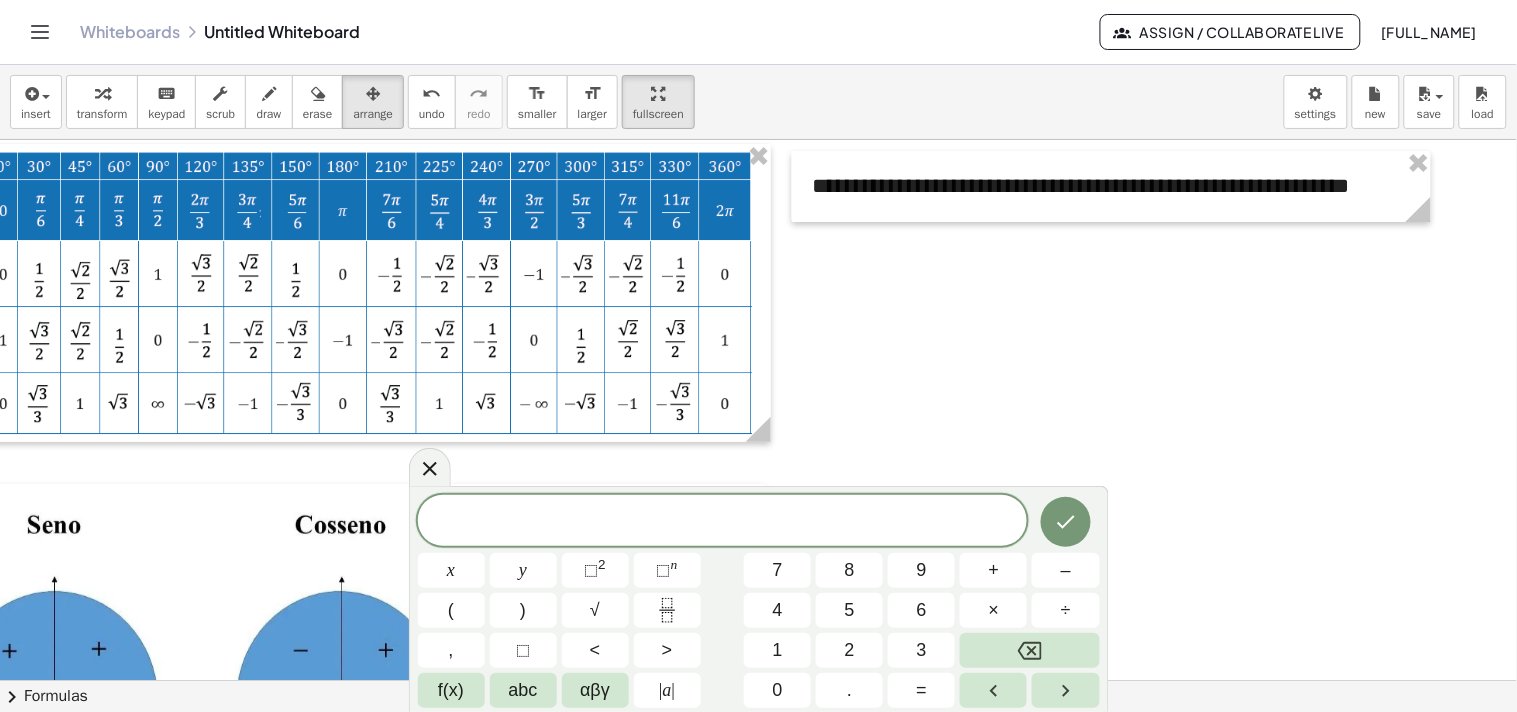 click at bounding box center [723, 522] 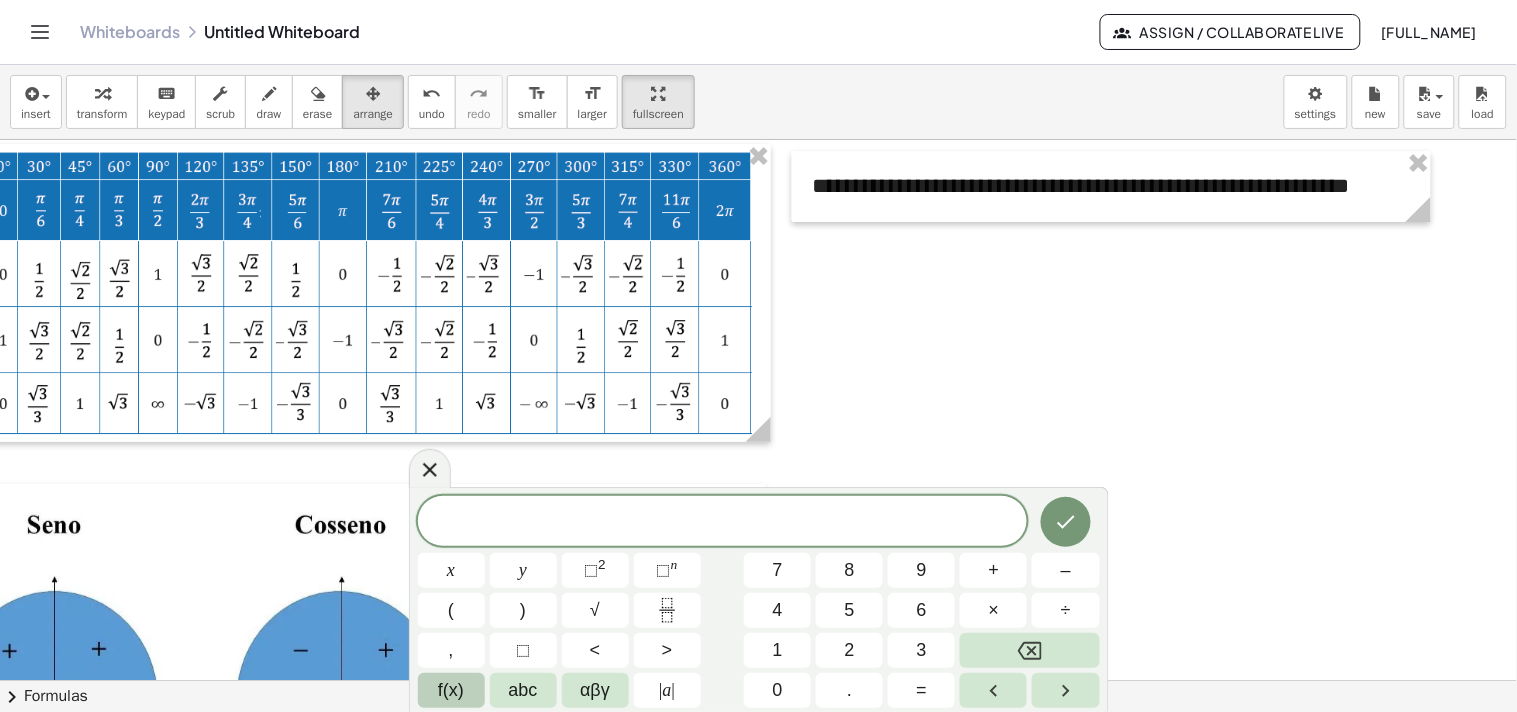 click on "f(x)" at bounding box center (451, 690) 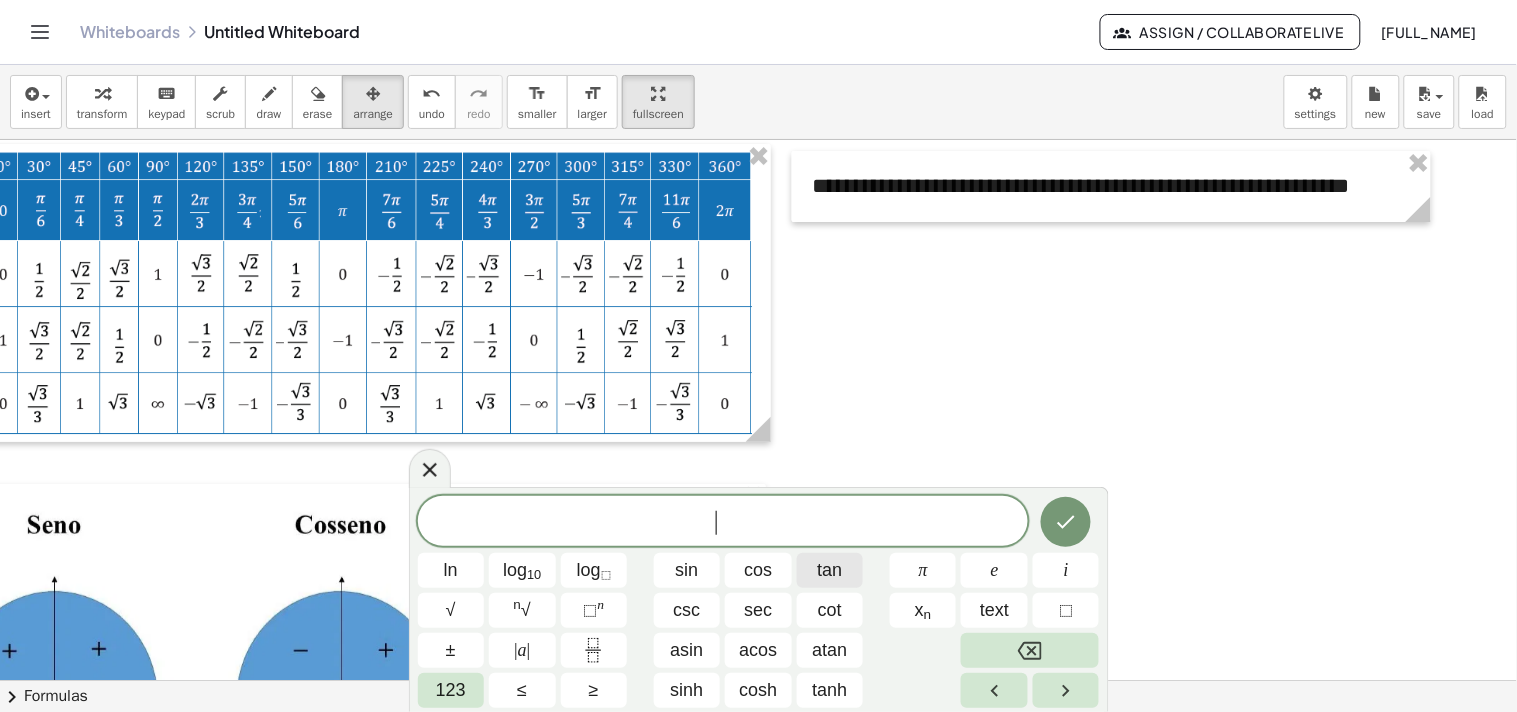 click on "tan" at bounding box center [830, 570] 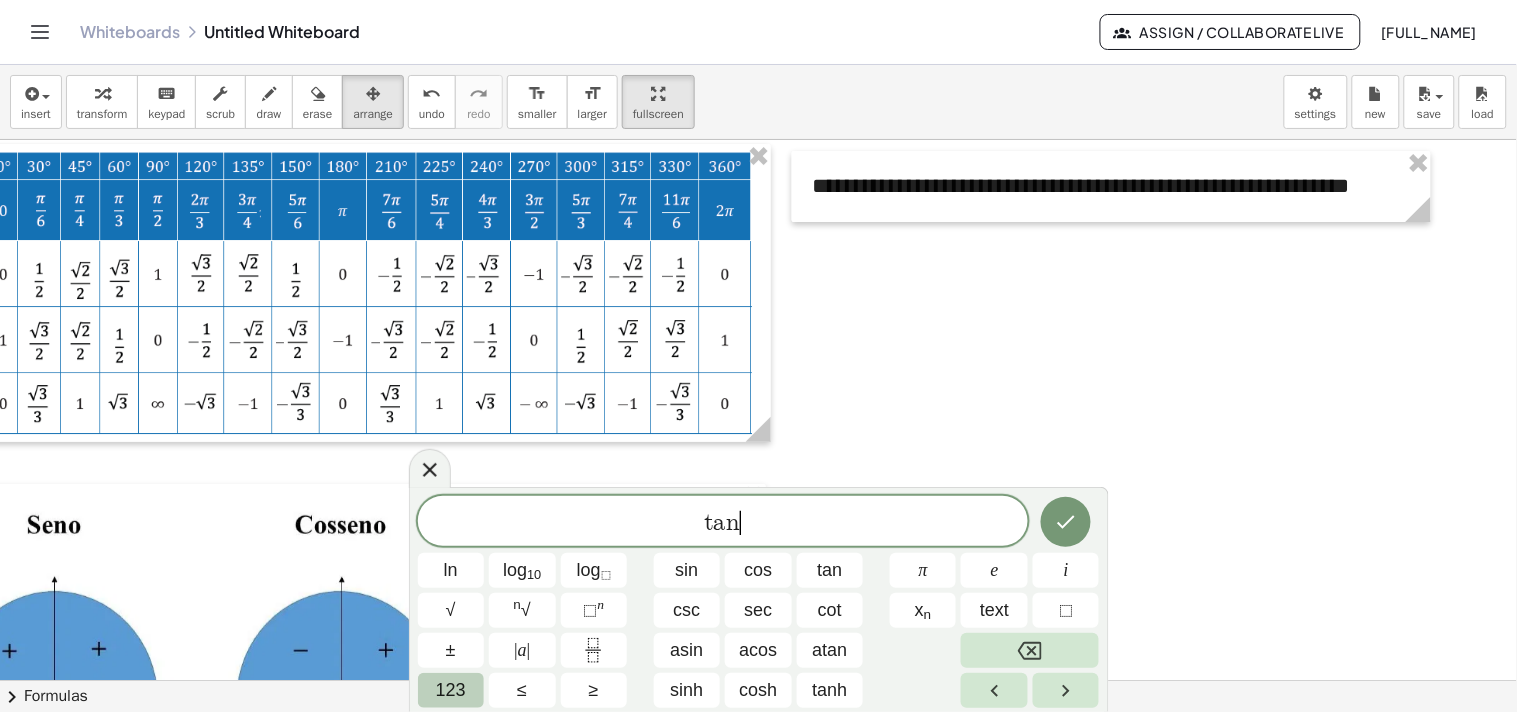 click on "123" at bounding box center (451, 690) 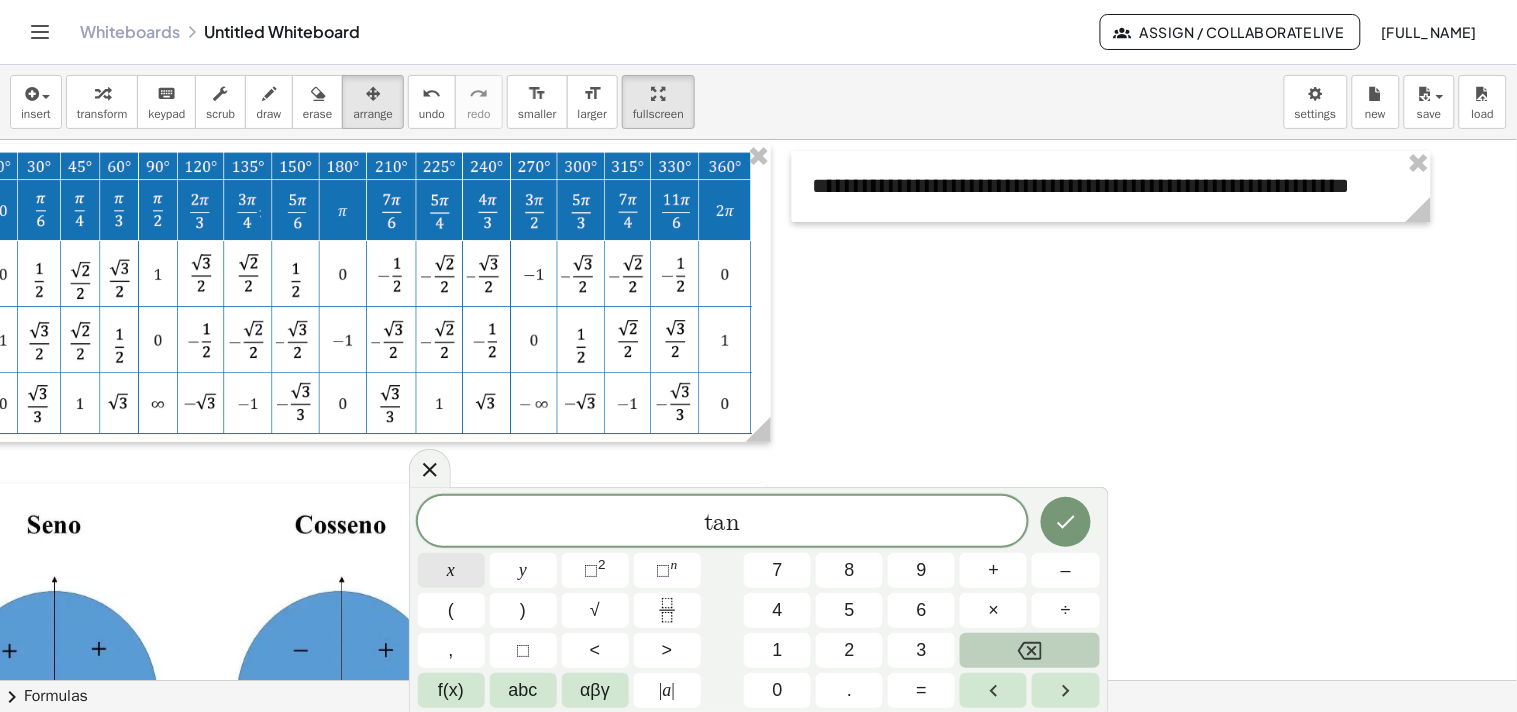 click on "x" at bounding box center [451, 570] 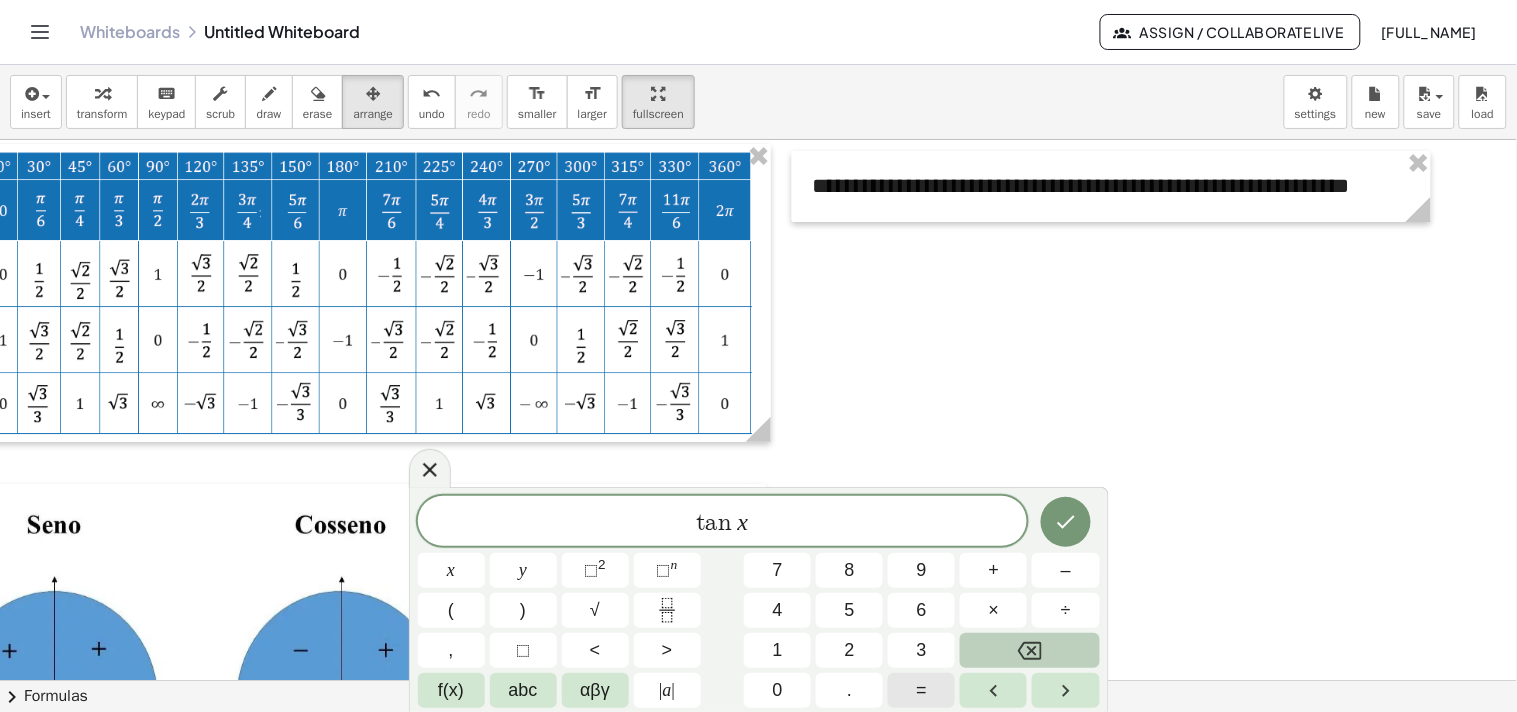 click on "=" at bounding box center (921, 690) 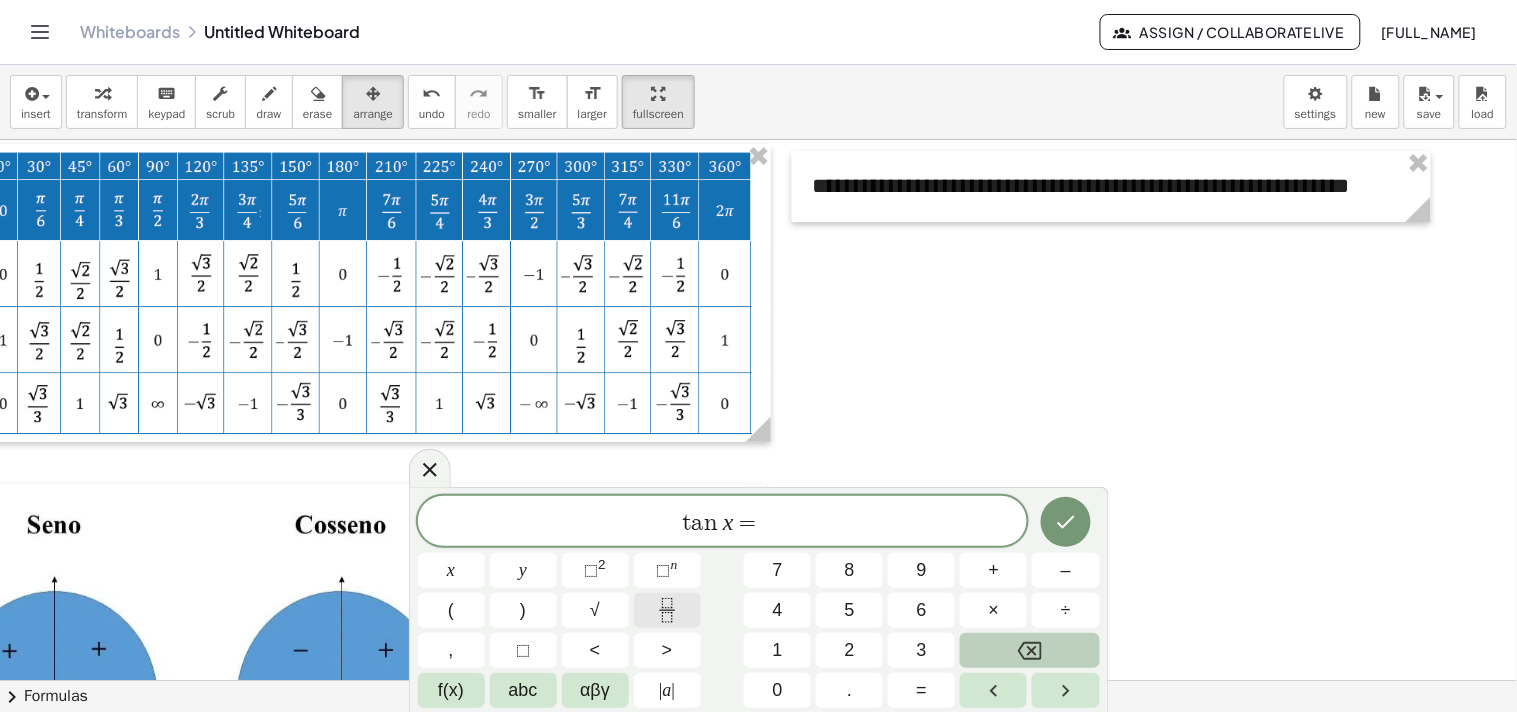click 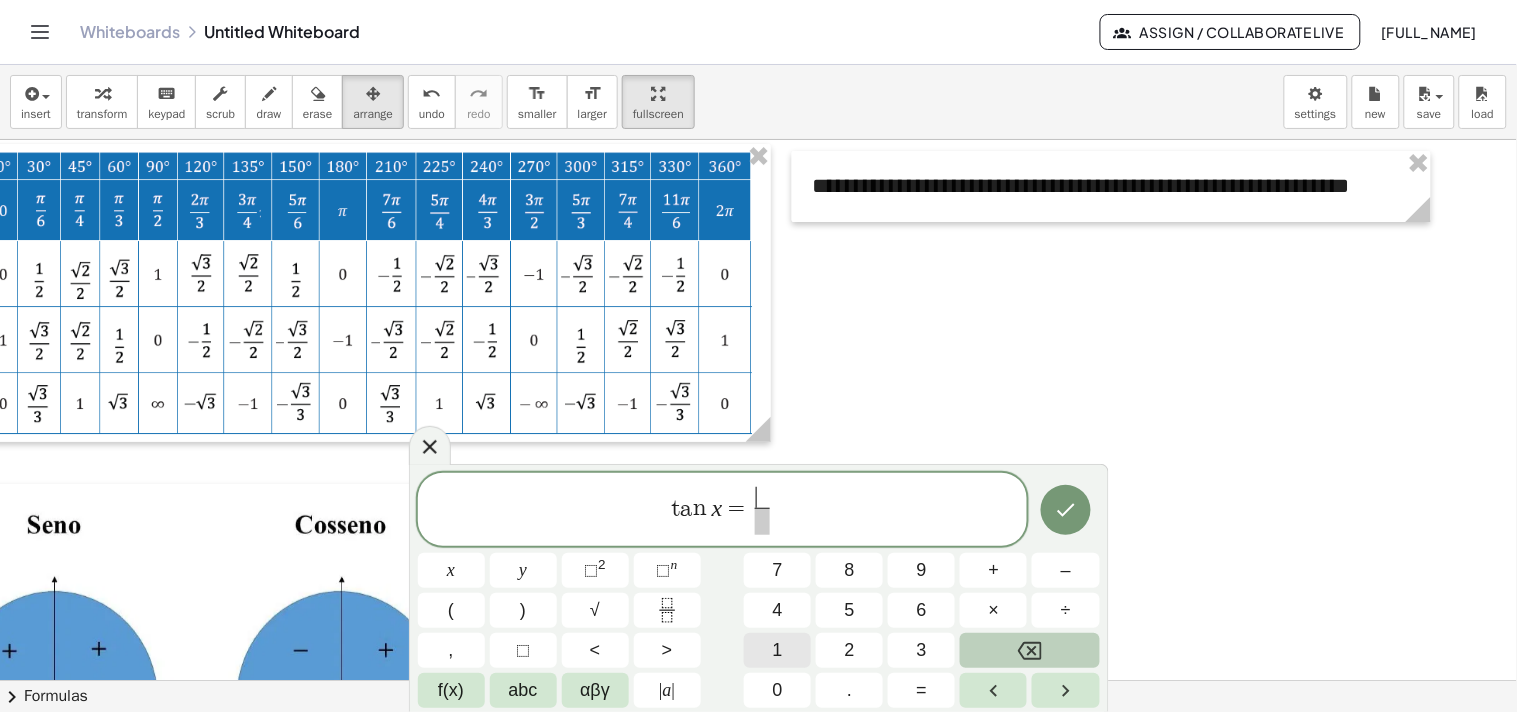 click on "1" at bounding box center (777, 650) 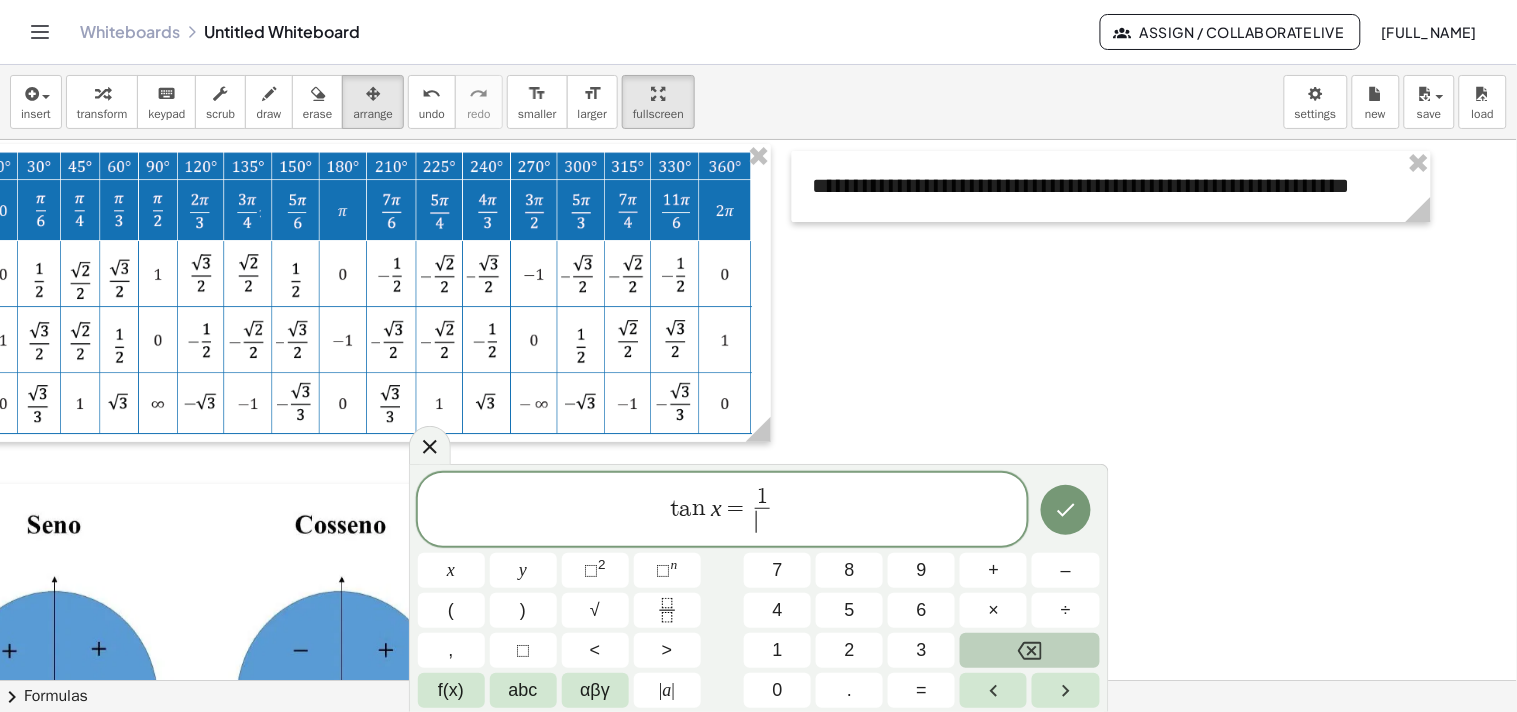 click on "​" at bounding box center [762, 521] 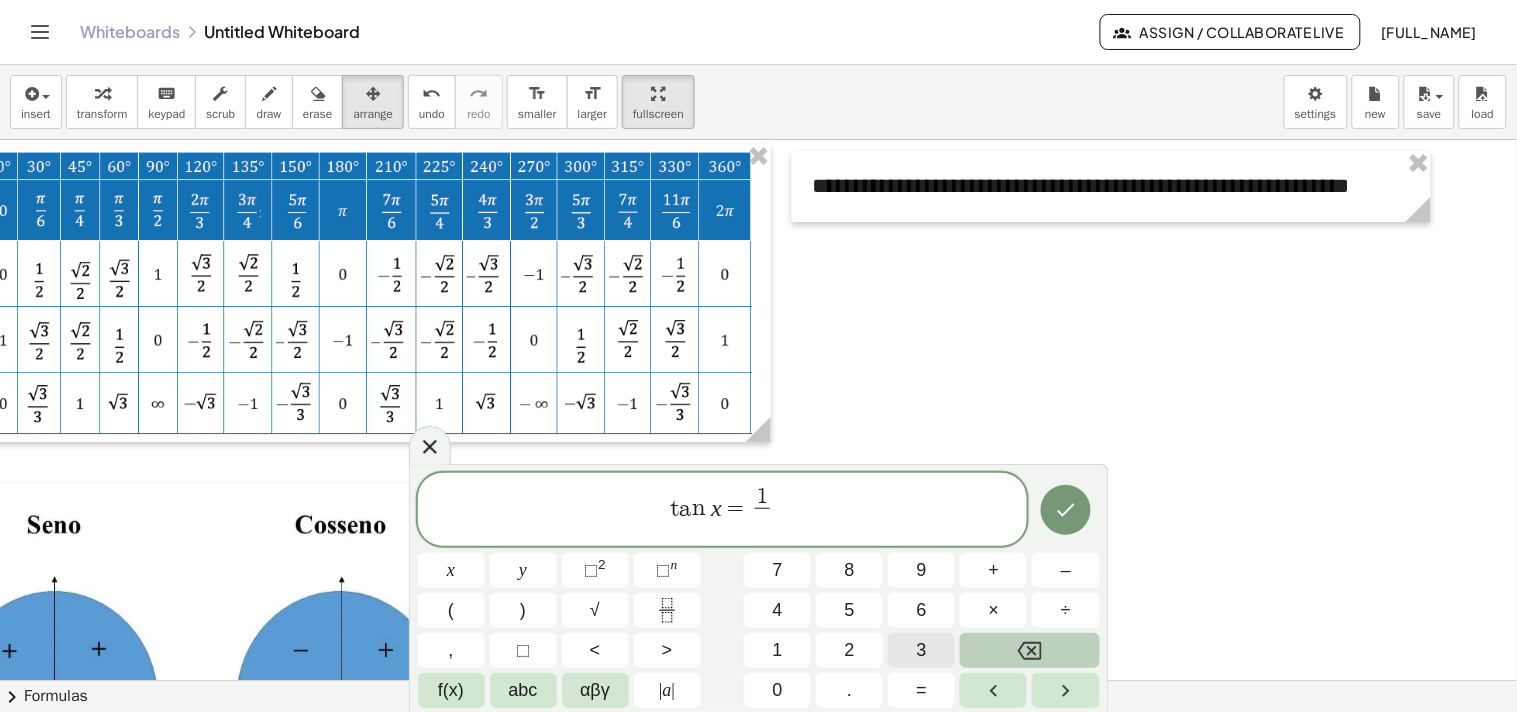 click on "3" at bounding box center [921, 650] 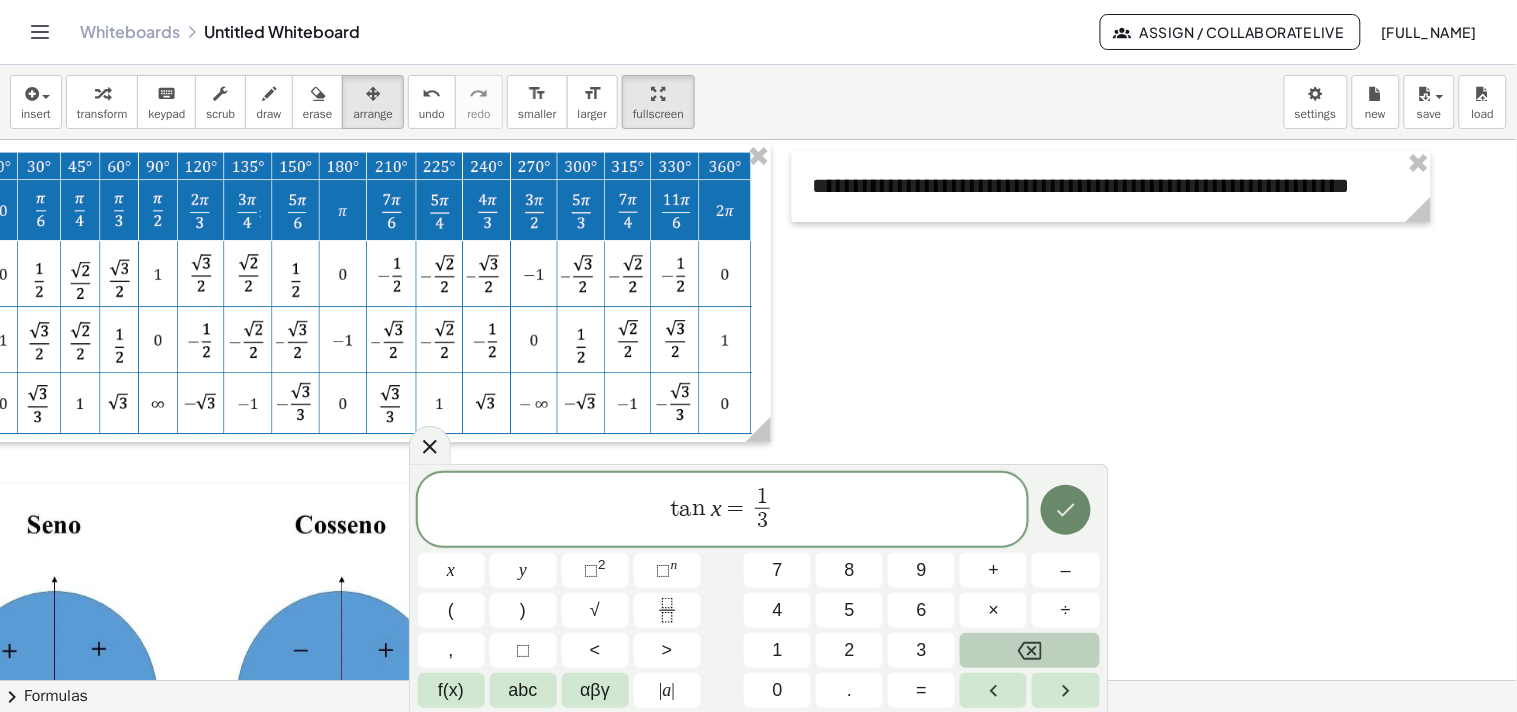 click 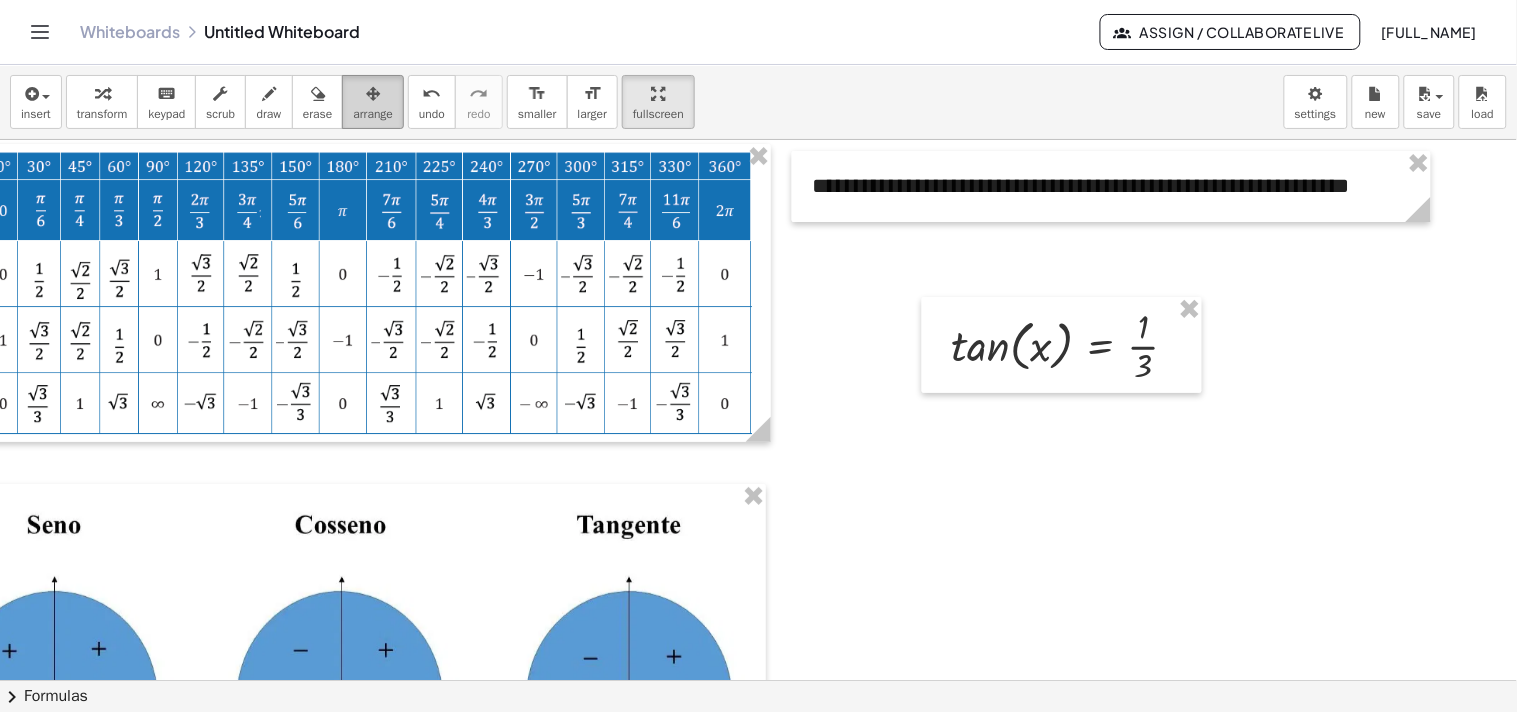 click at bounding box center (373, 94) 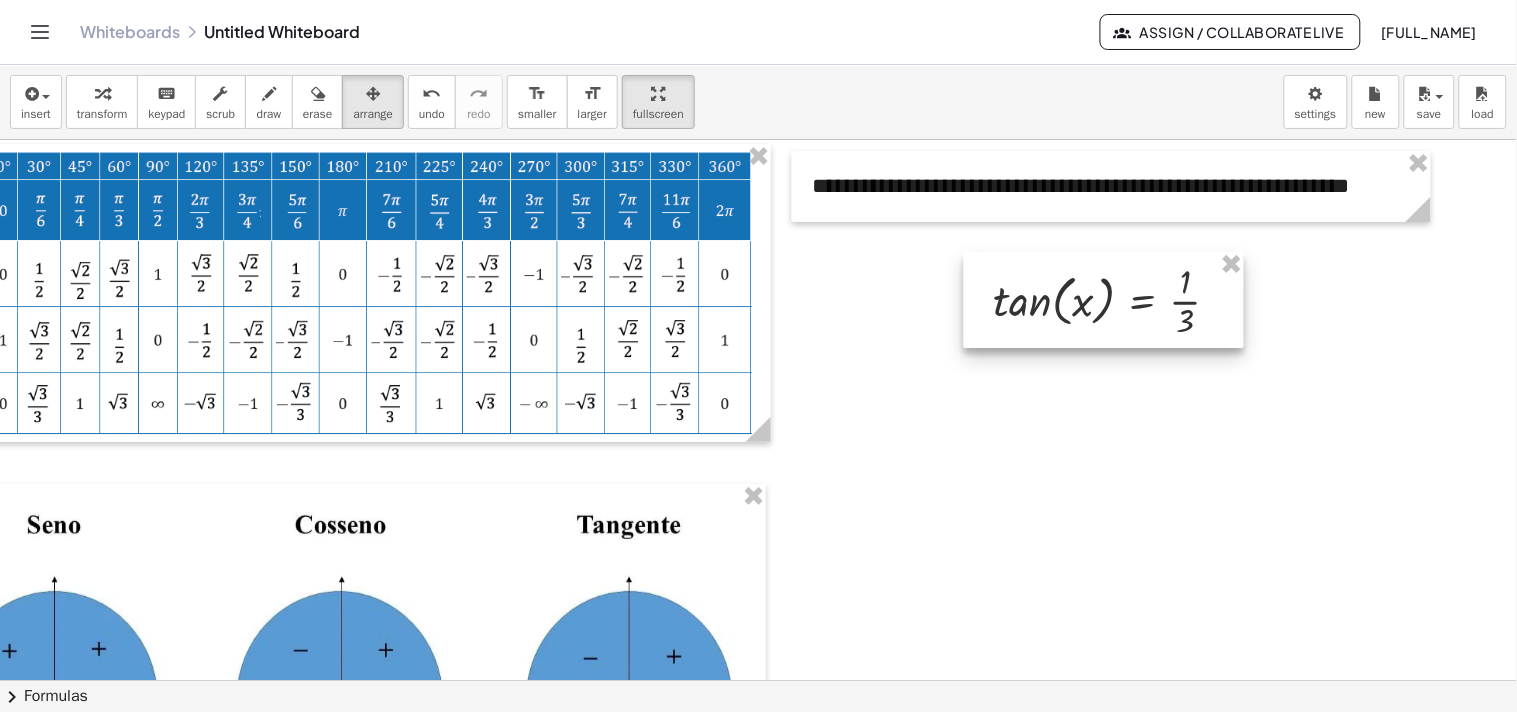 drag, startPoint x: 1071, startPoint y: 338, endPoint x: 1087, endPoint y: 303, distance: 38.483765 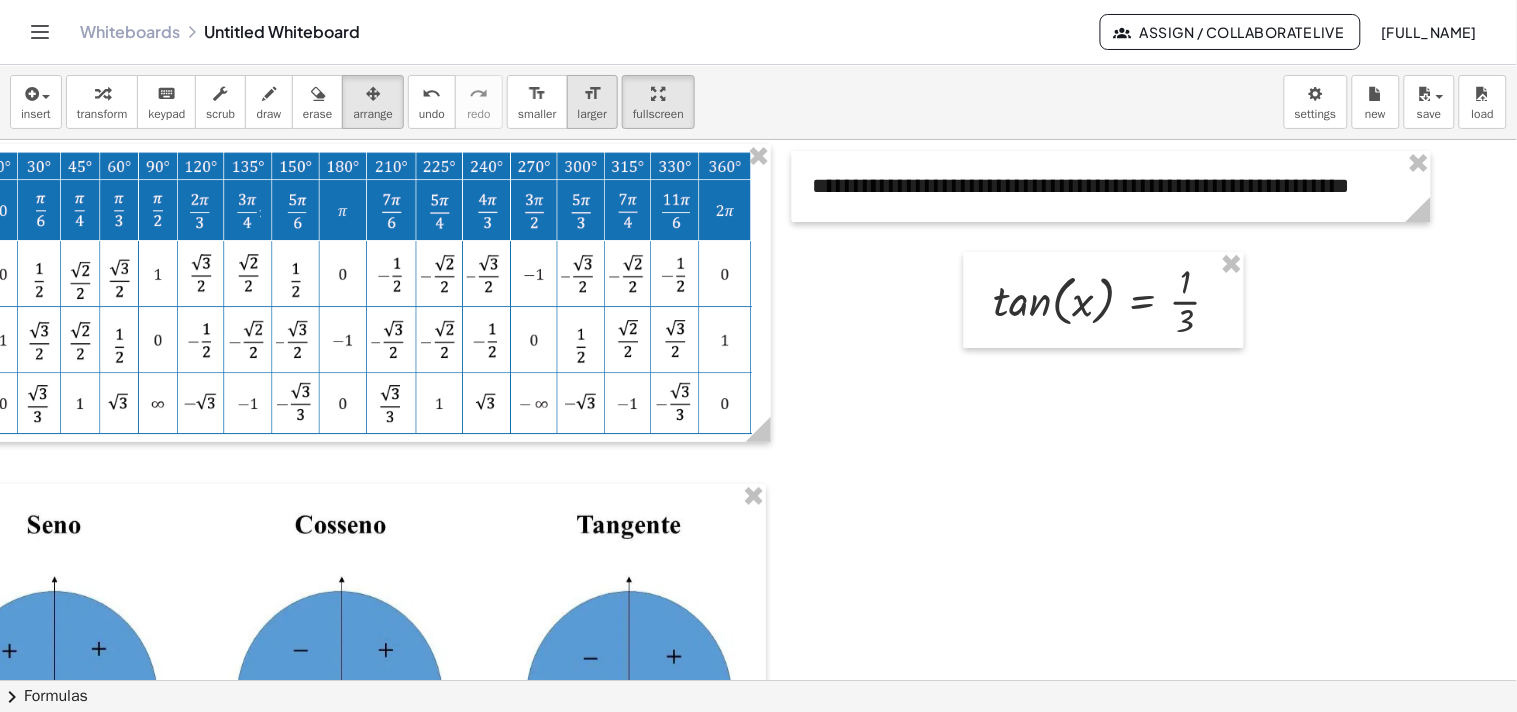 click on "format_size" at bounding box center (592, 94) 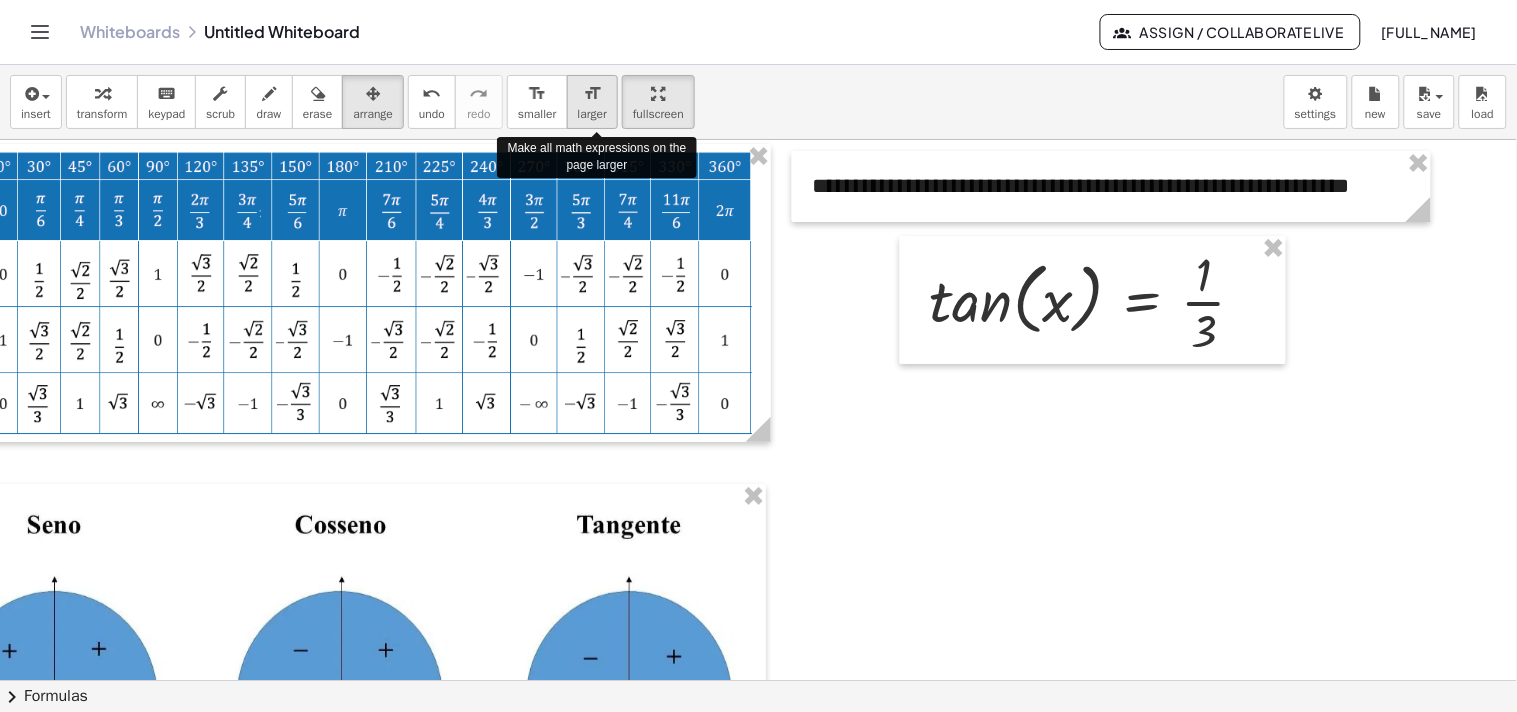 click on "format_size" at bounding box center [592, 94] 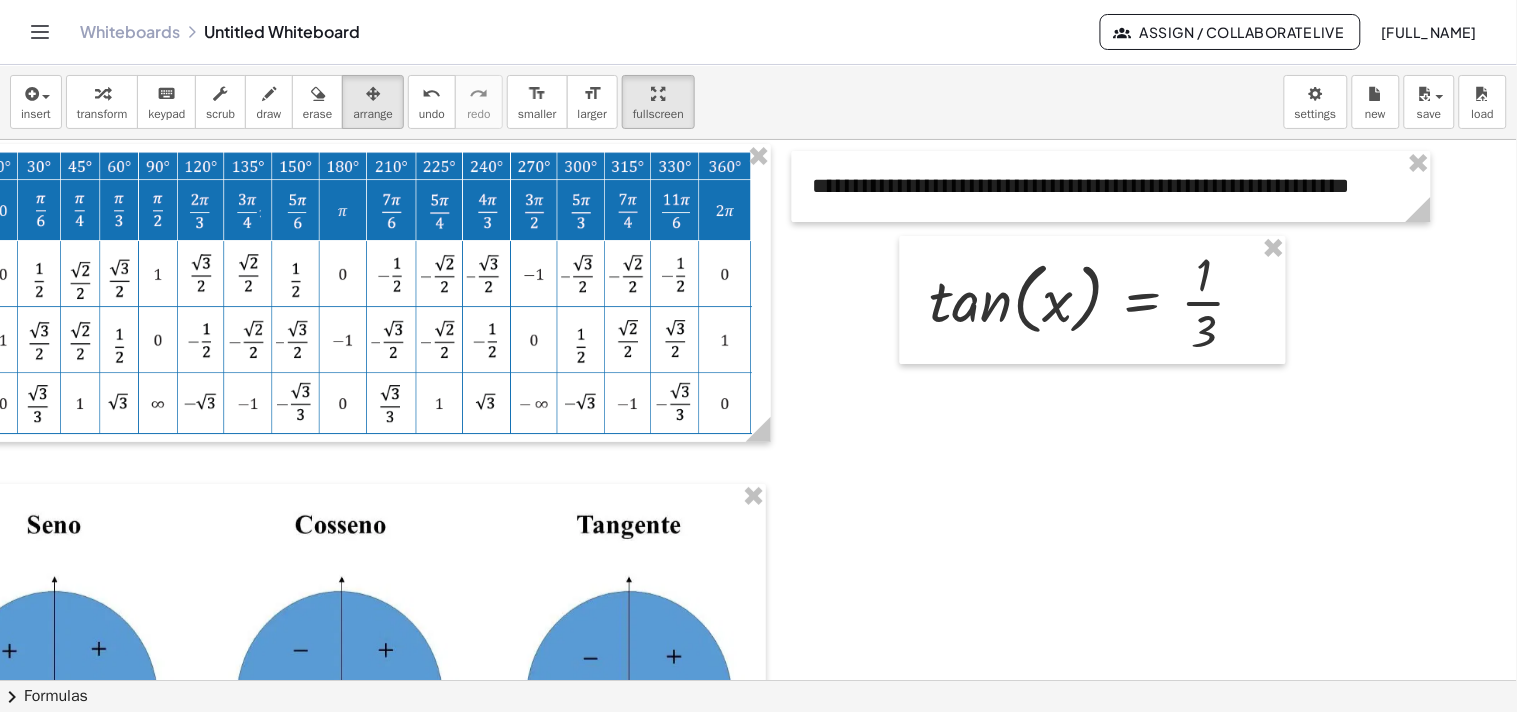 click at bounding box center [704, 680] 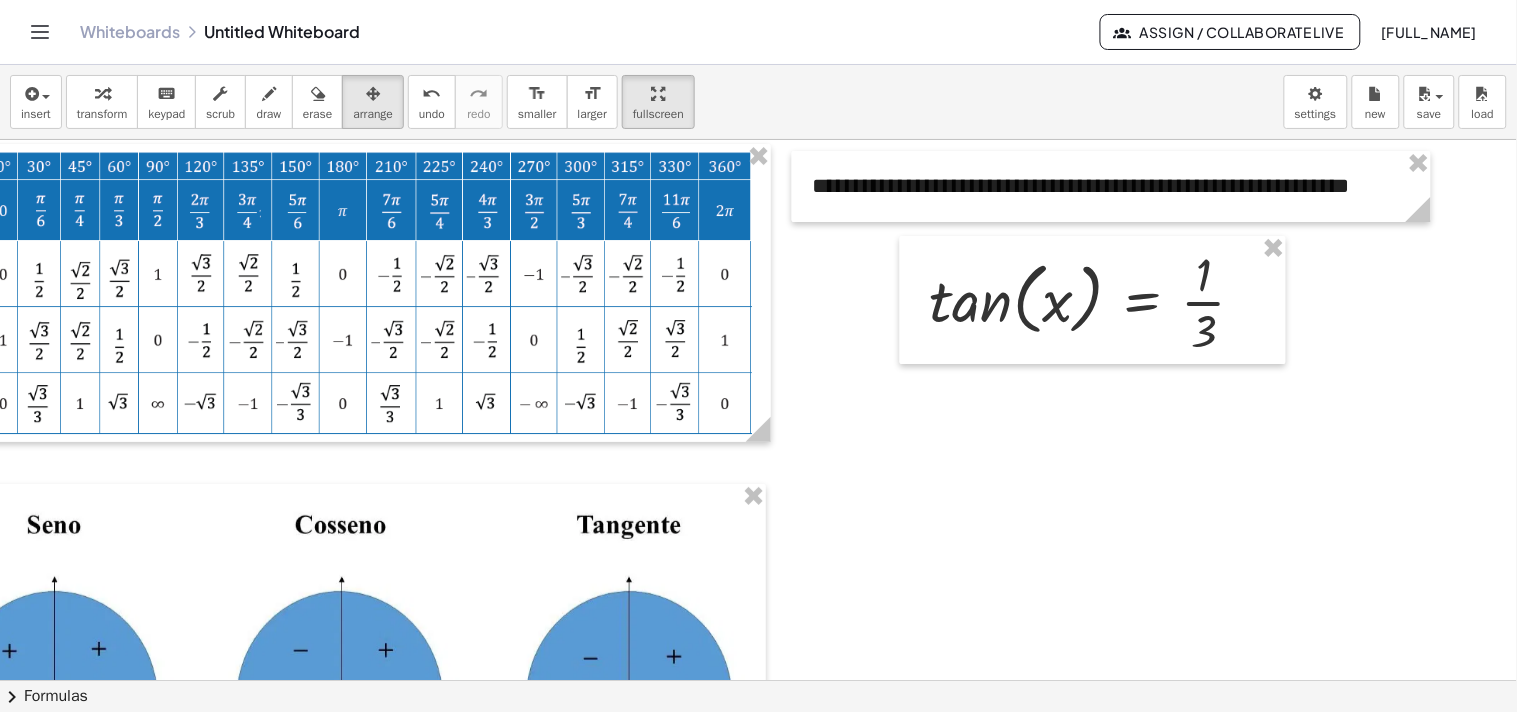 click at bounding box center (704, 680) 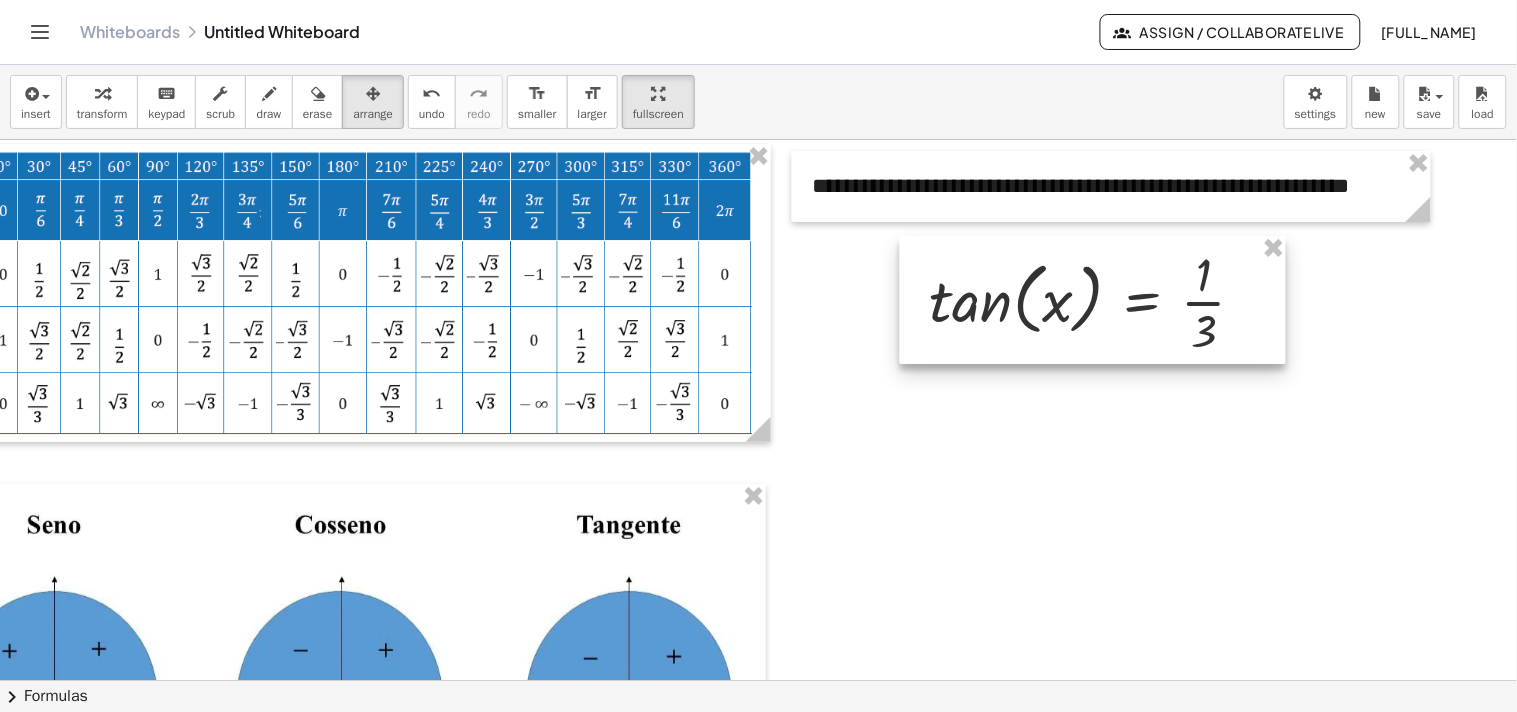 click at bounding box center [1093, 300] 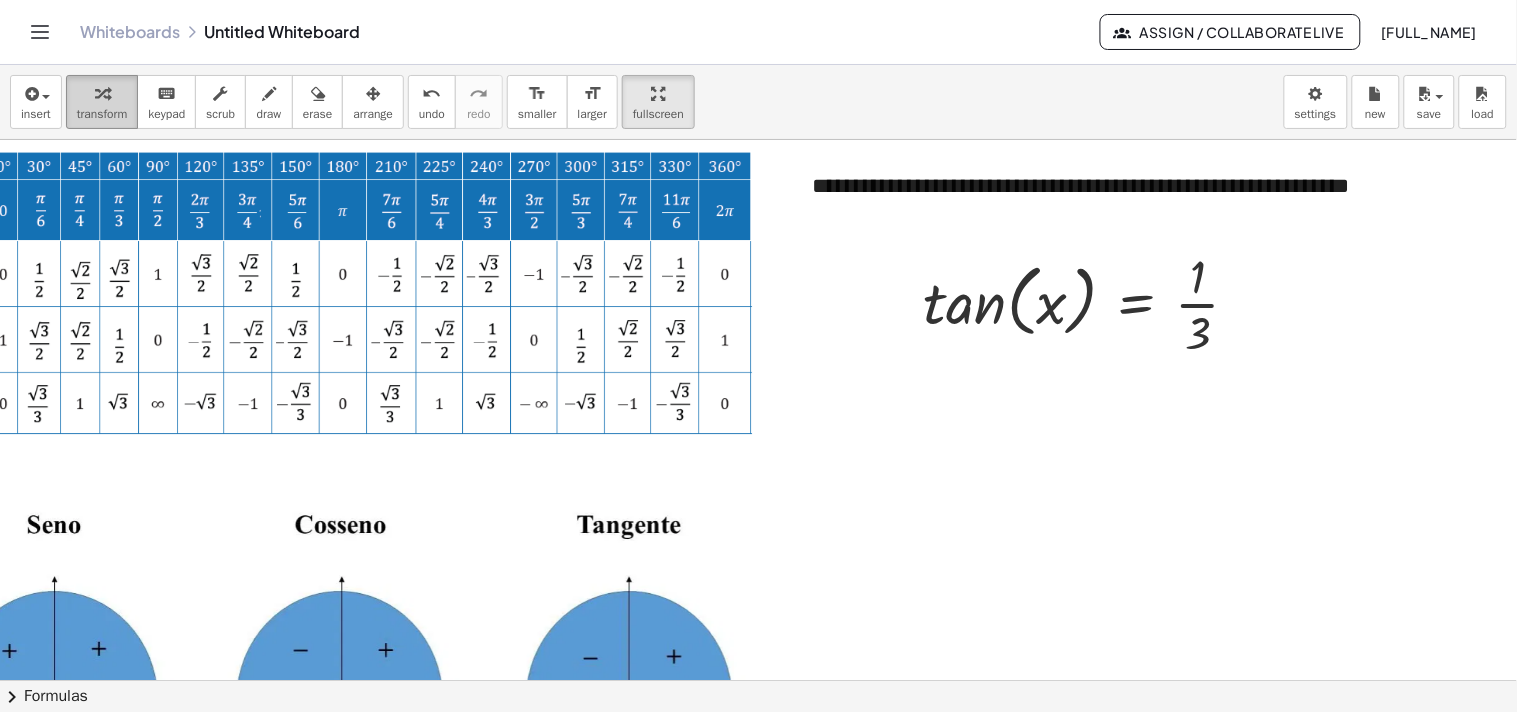 click on "transform" at bounding box center (102, 102) 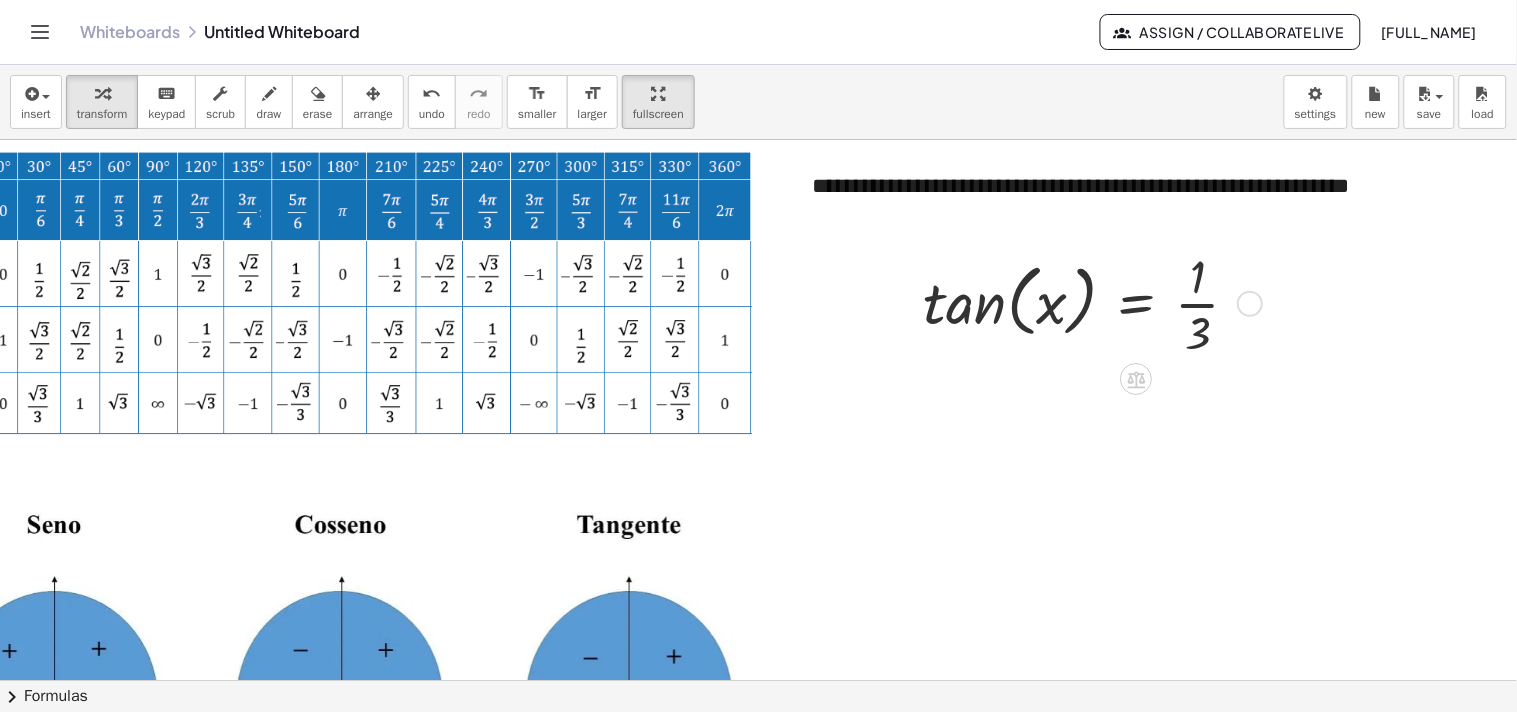 click at bounding box center (1250, 304) 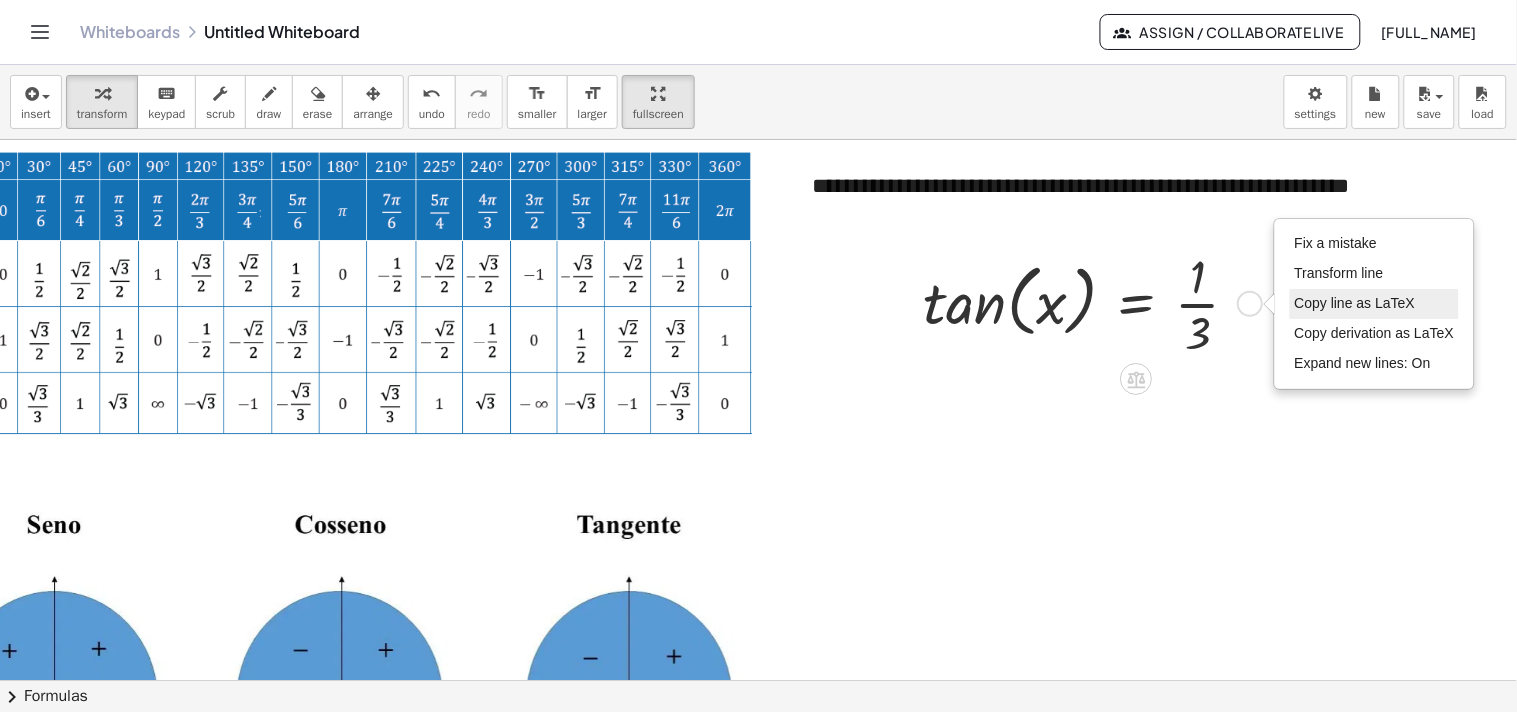 click on "Copy line as LaTeX" at bounding box center [1355, 303] 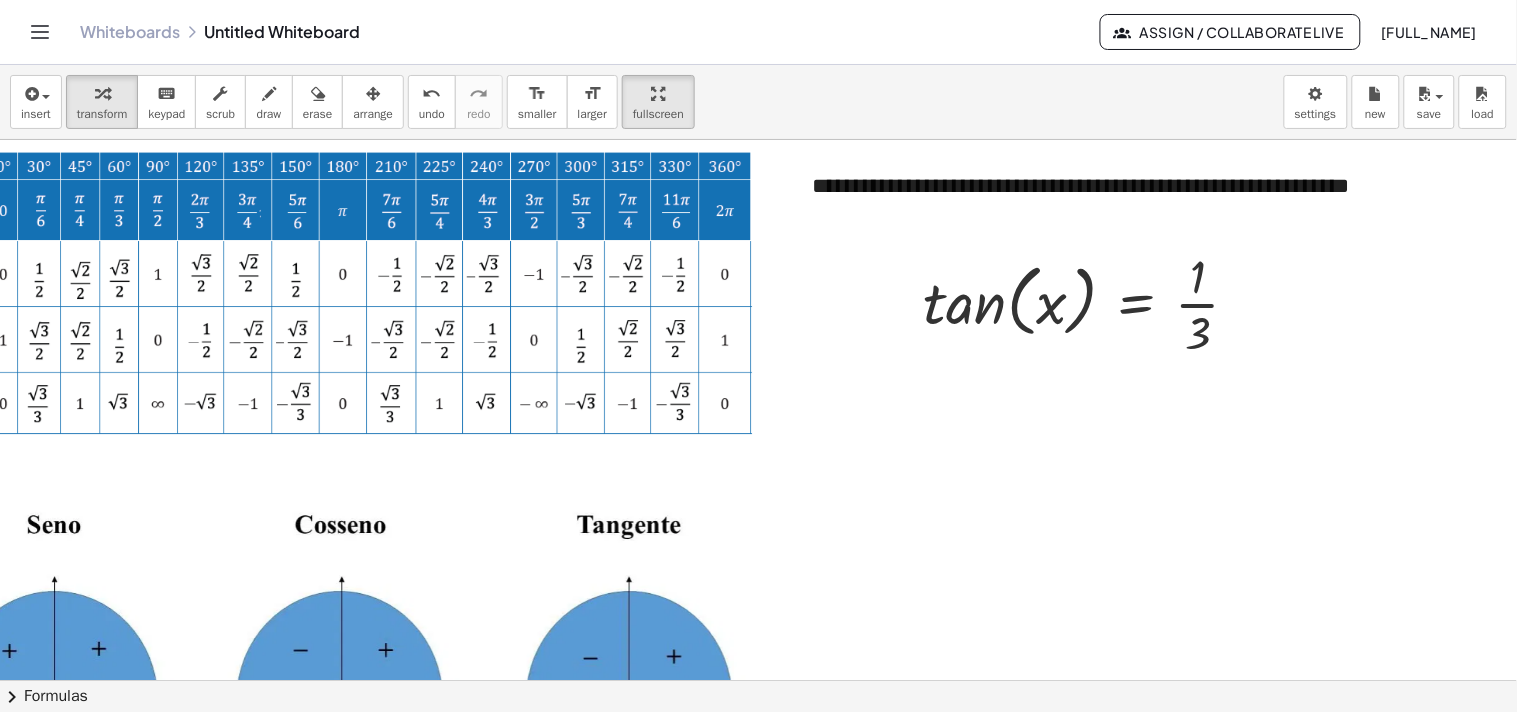 drag, startPoint x: 1001, startPoint y: 527, endPoint x: 945, endPoint y: 505, distance: 60.166435 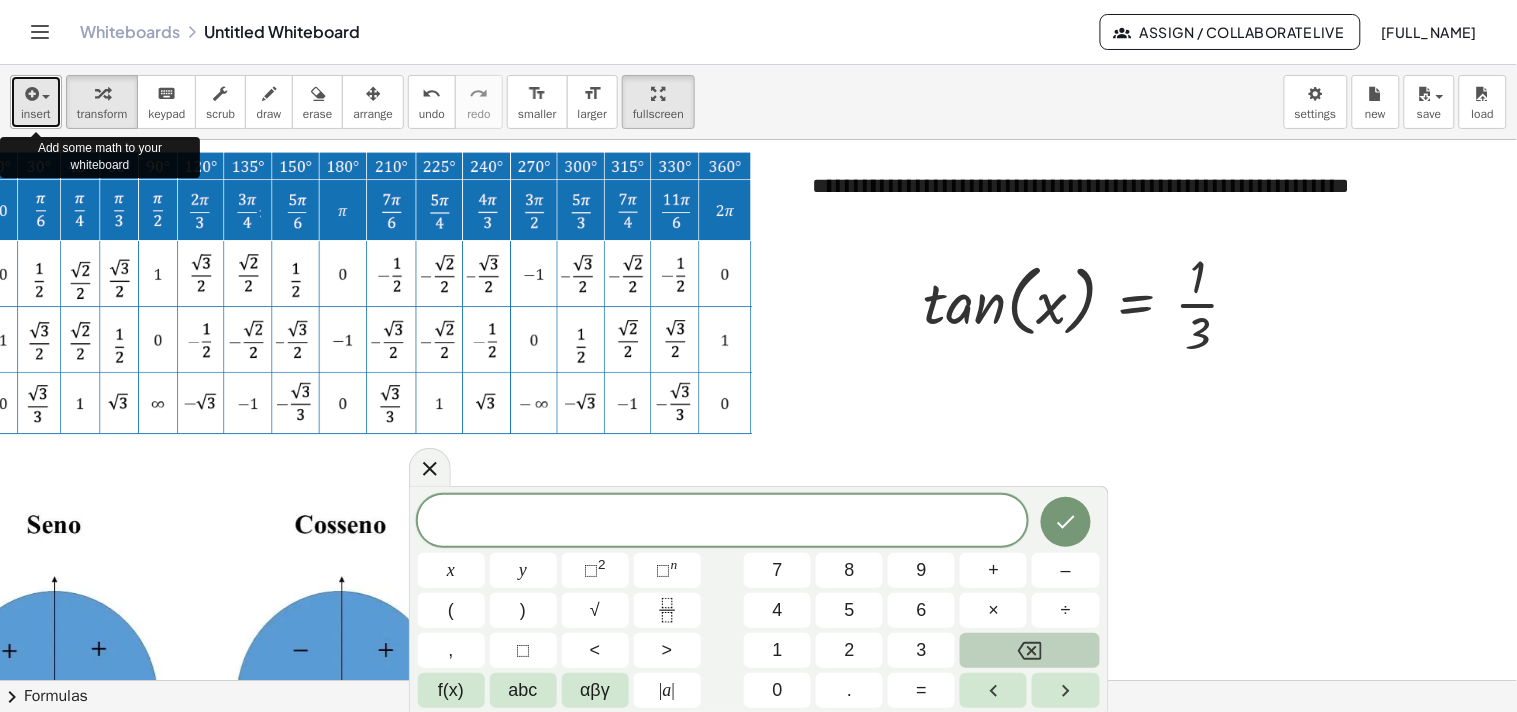 click on "insert" at bounding box center (36, 114) 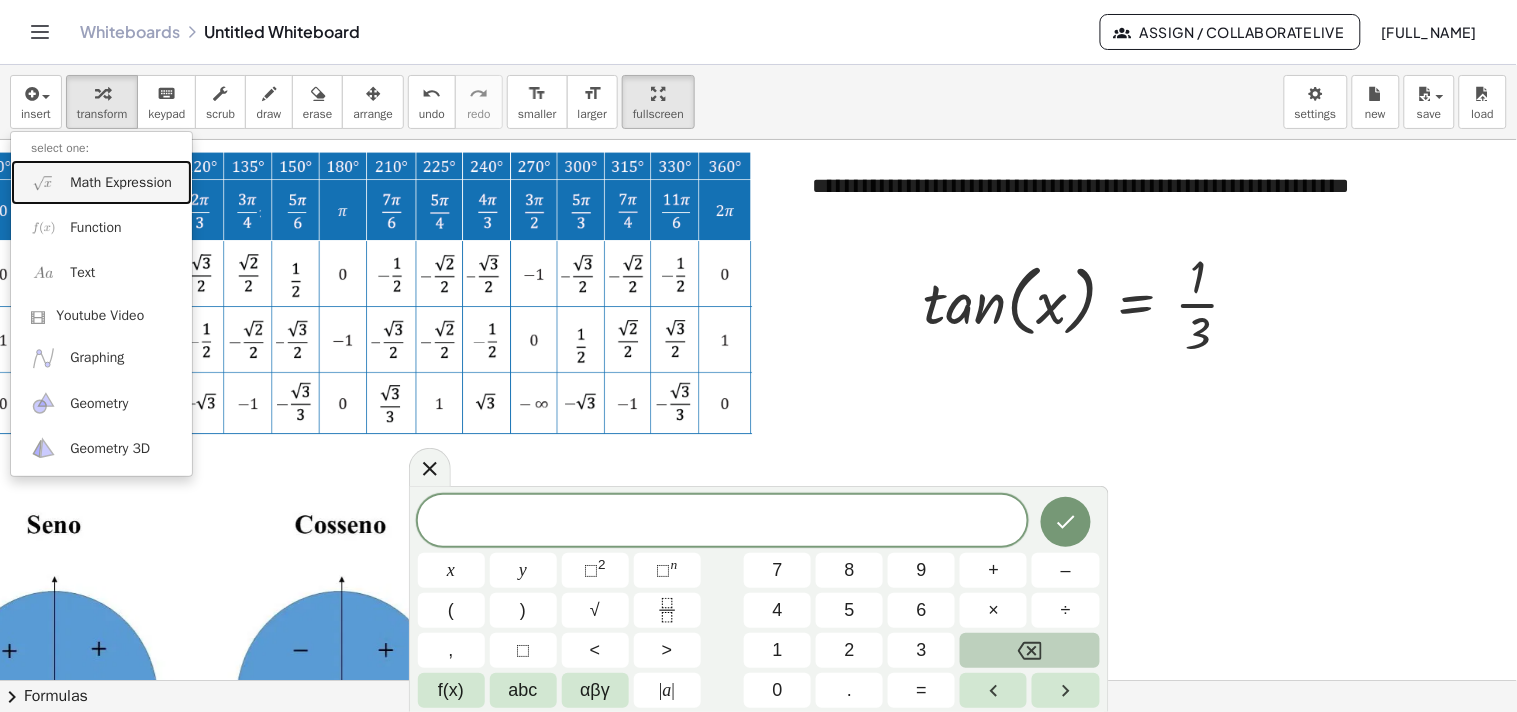 click on "Math Expression" at bounding box center [121, 183] 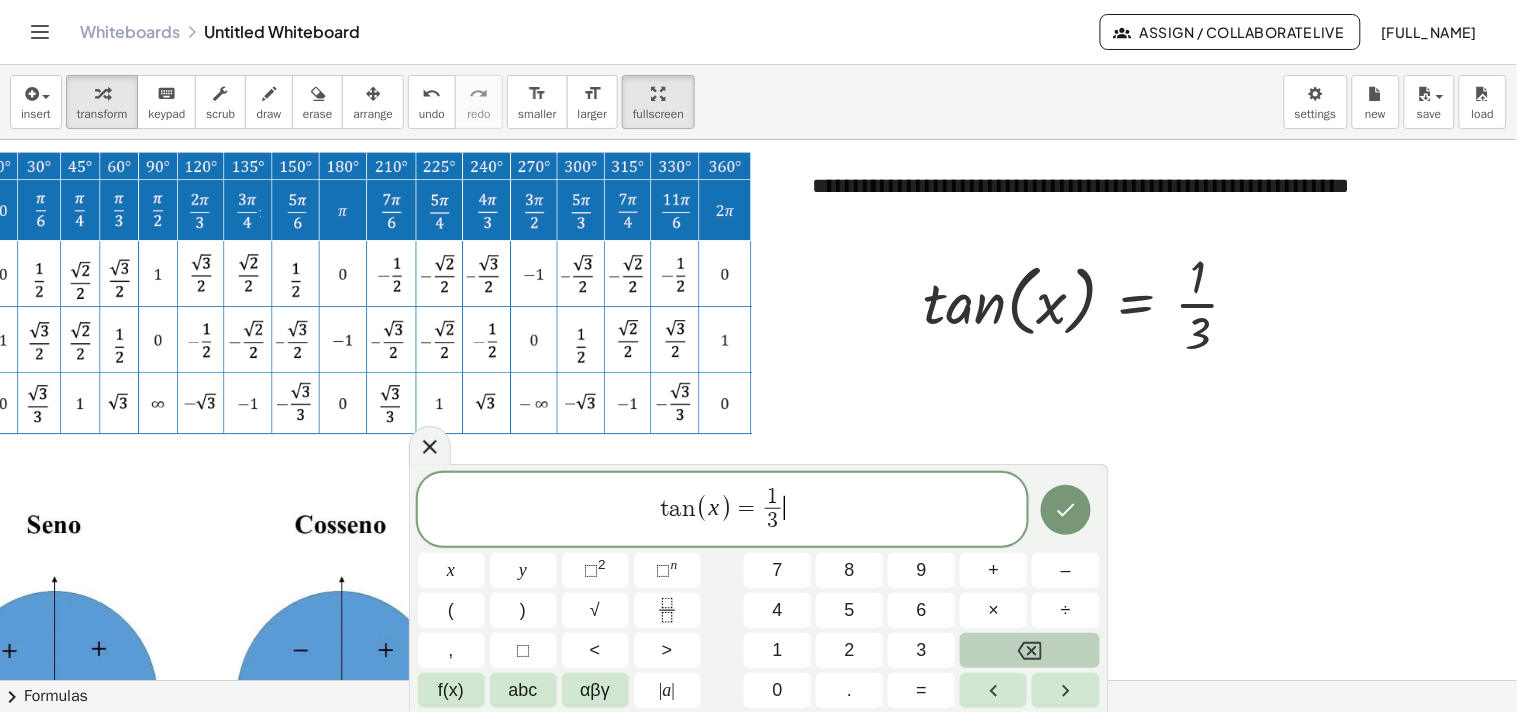 click on "1 3 ​" at bounding box center [773, 511] 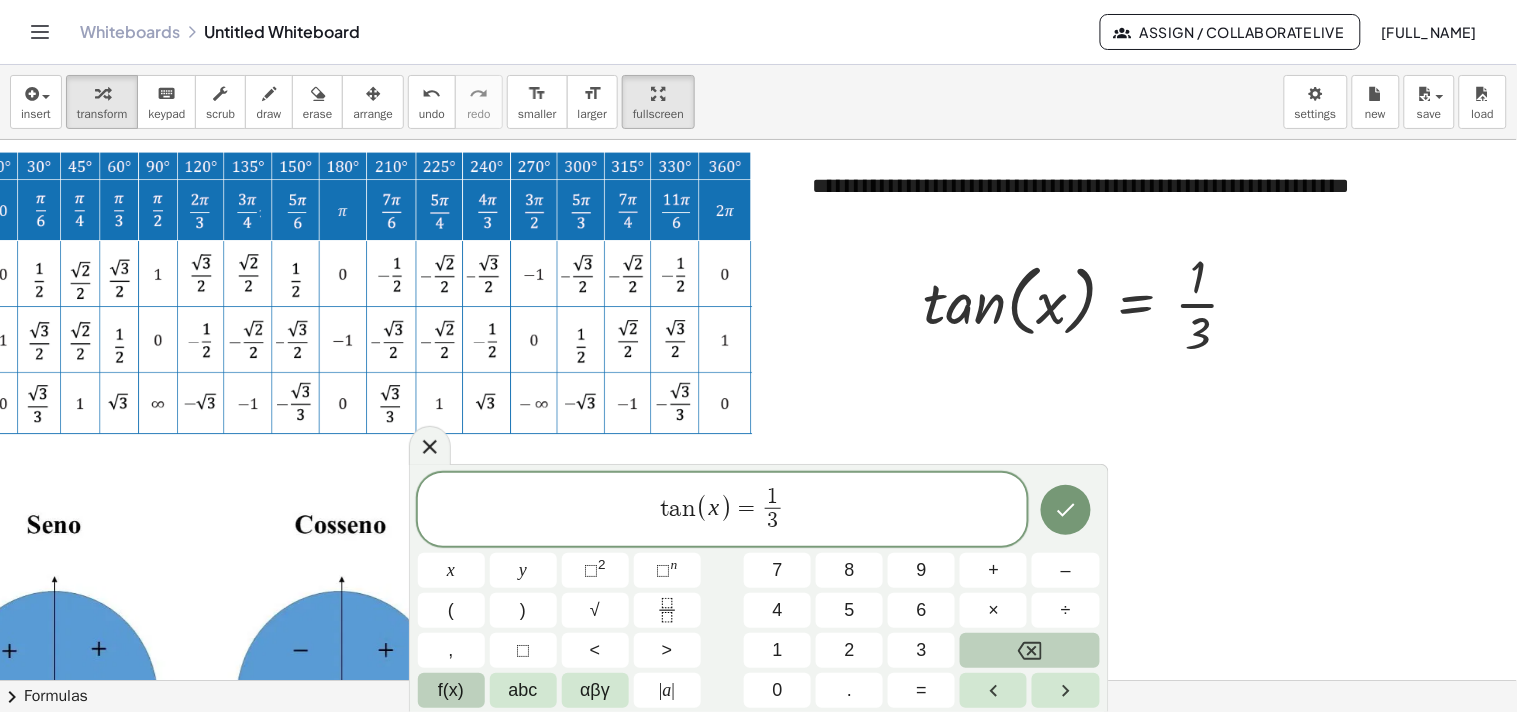 click on "f(x)" at bounding box center [451, 690] 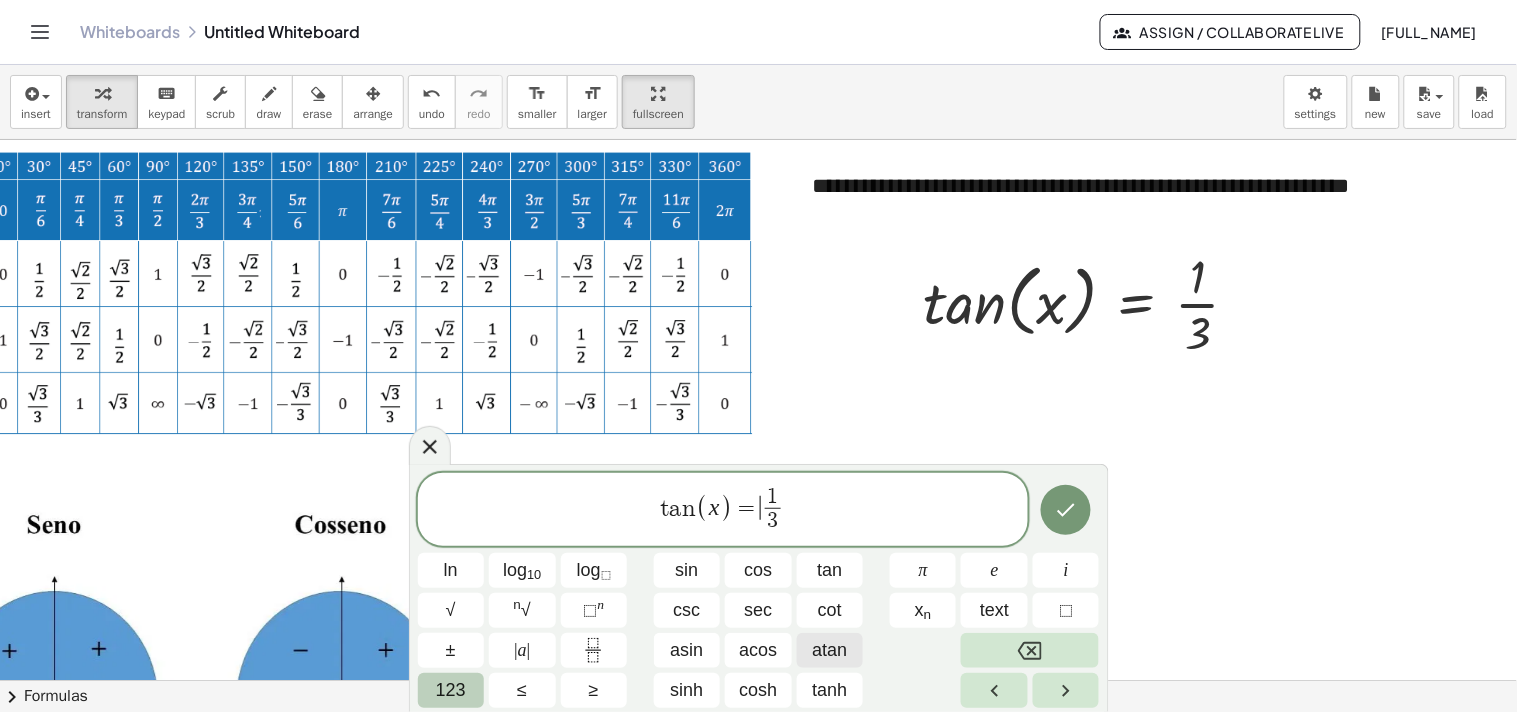 click on "atan" at bounding box center [829, 650] 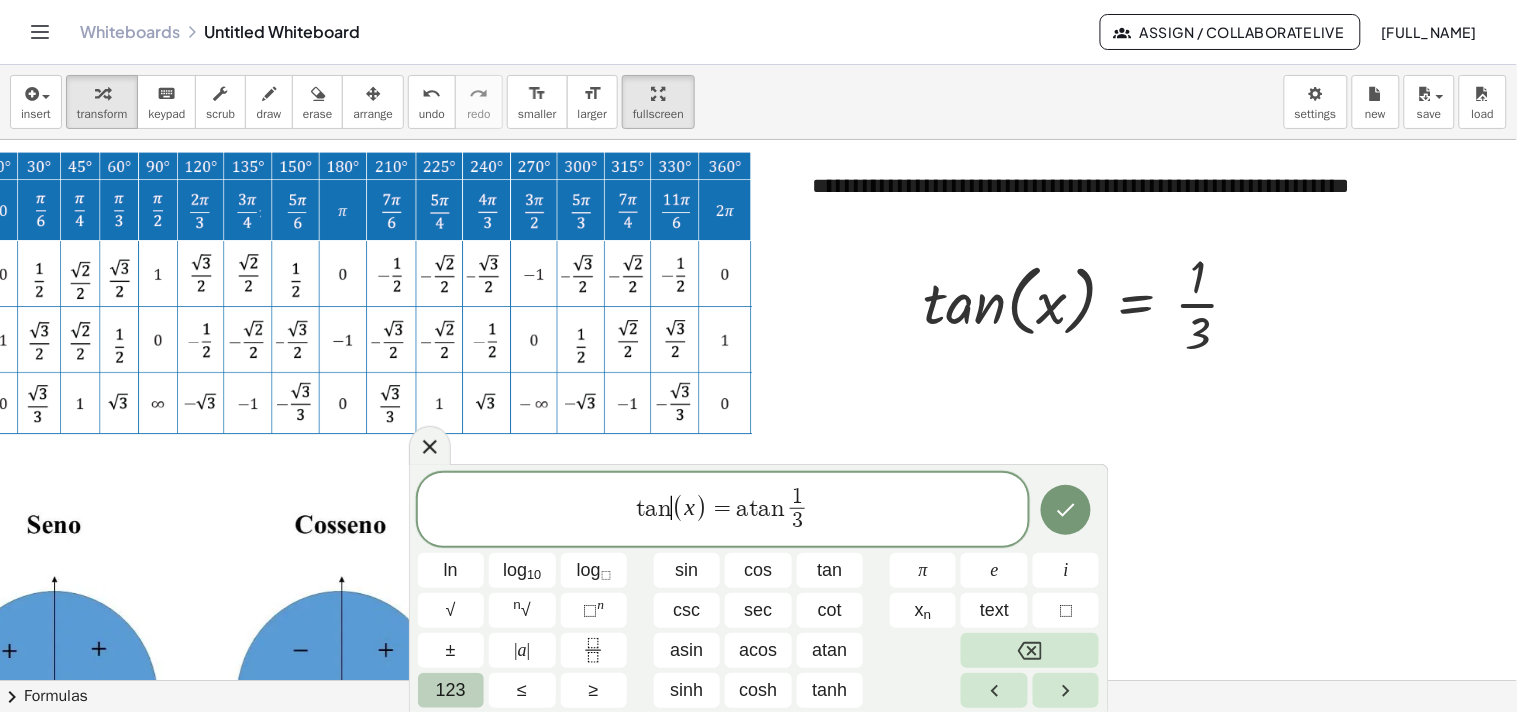 click on "(" at bounding box center [678, 508] 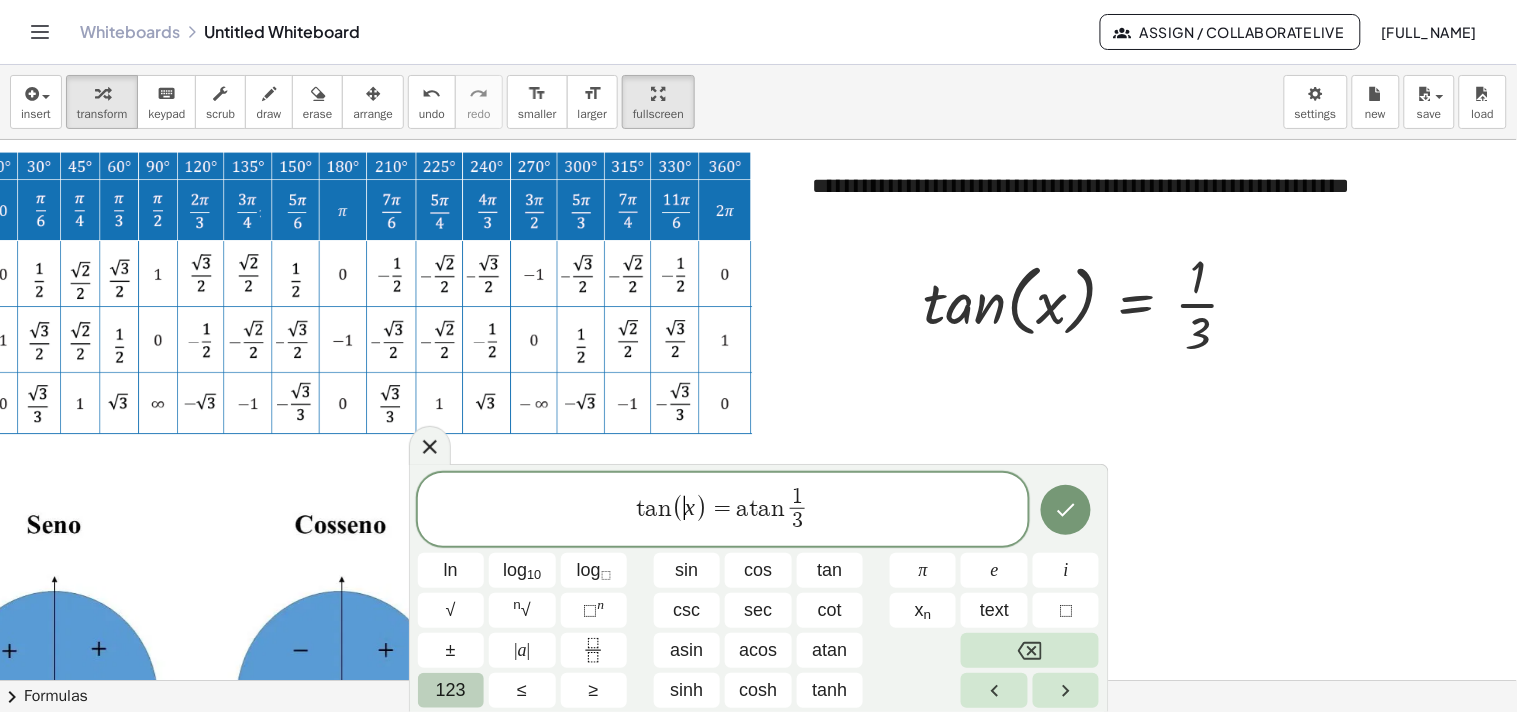 click on "(" at bounding box center (678, 508) 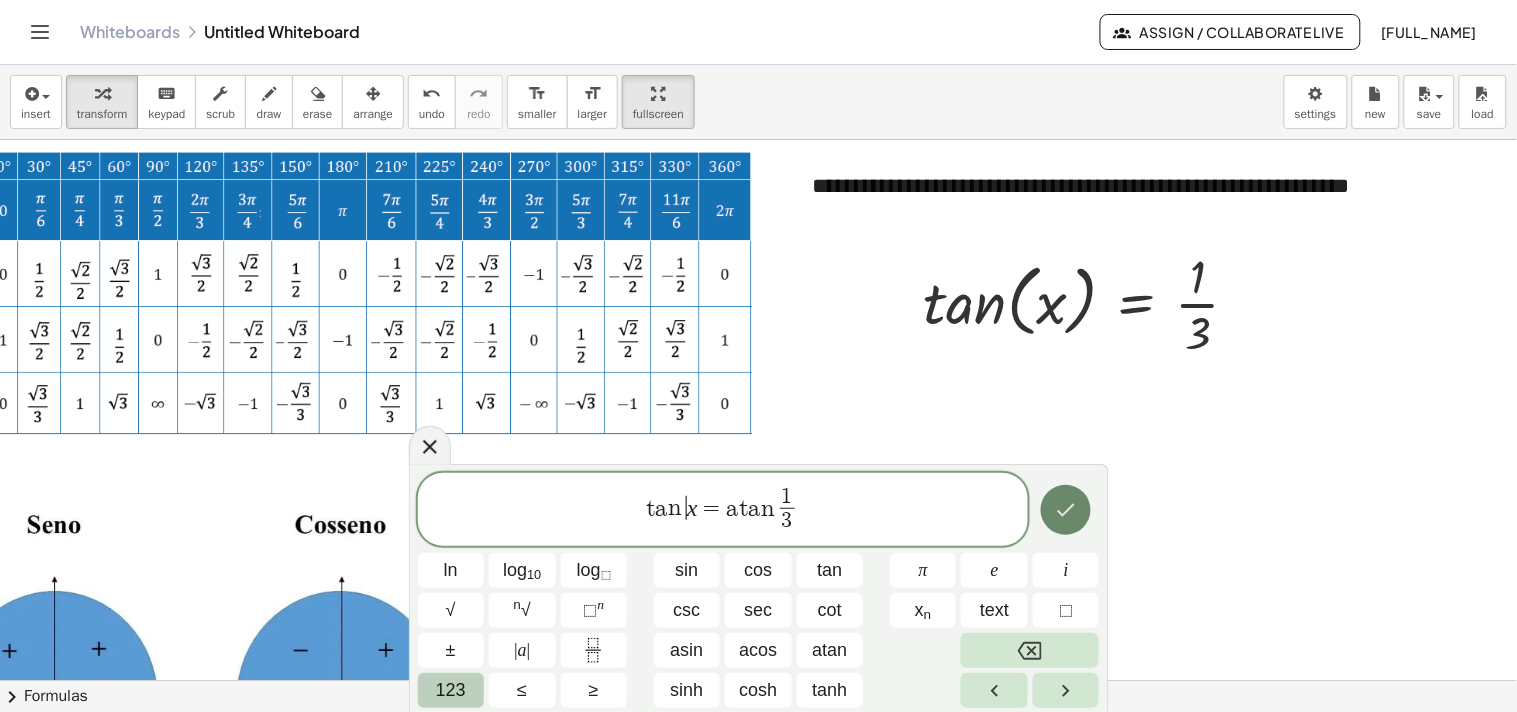 click 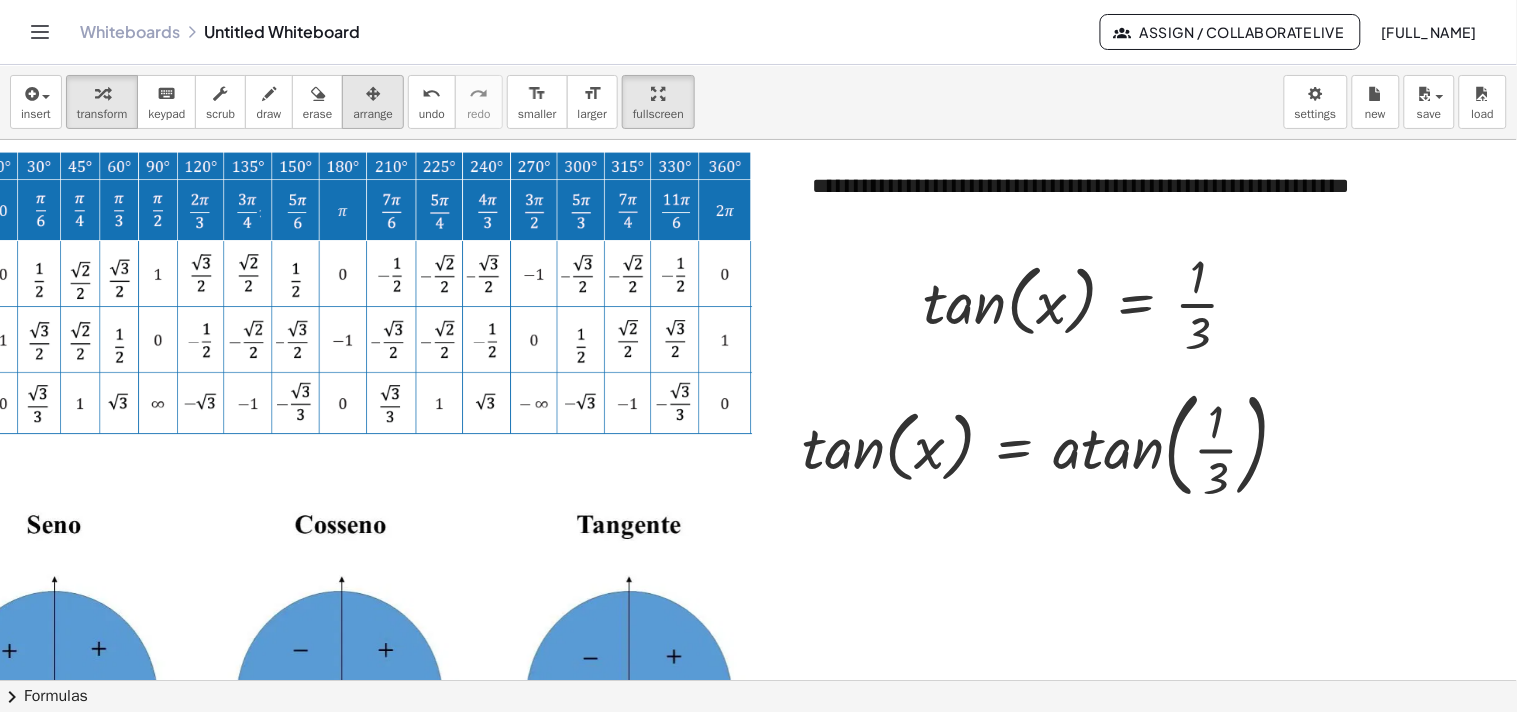 click at bounding box center (373, 93) 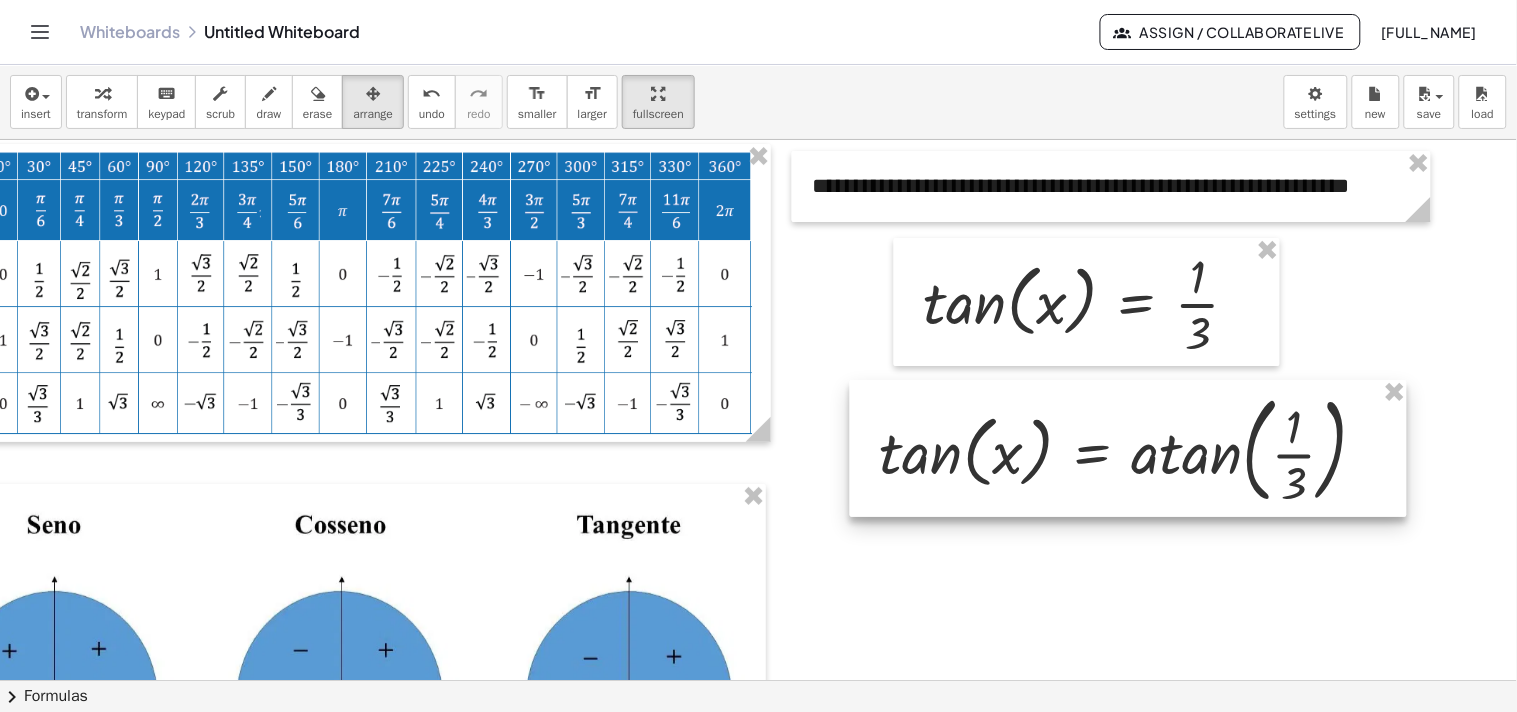 drag, startPoint x: 1004, startPoint y: 472, endPoint x: 1082, endPoint y: 477, distance: 78.160095 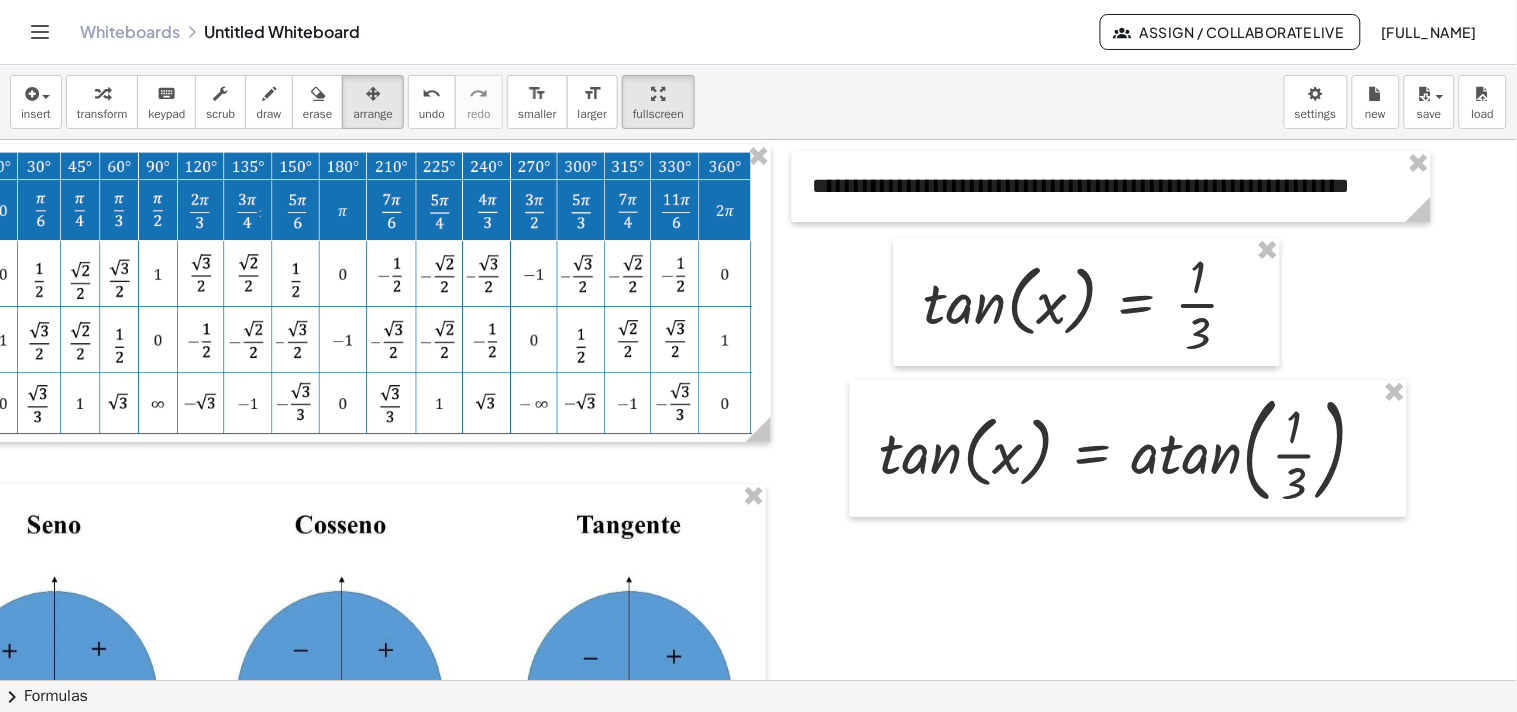 click at bounding box center [704, 680] 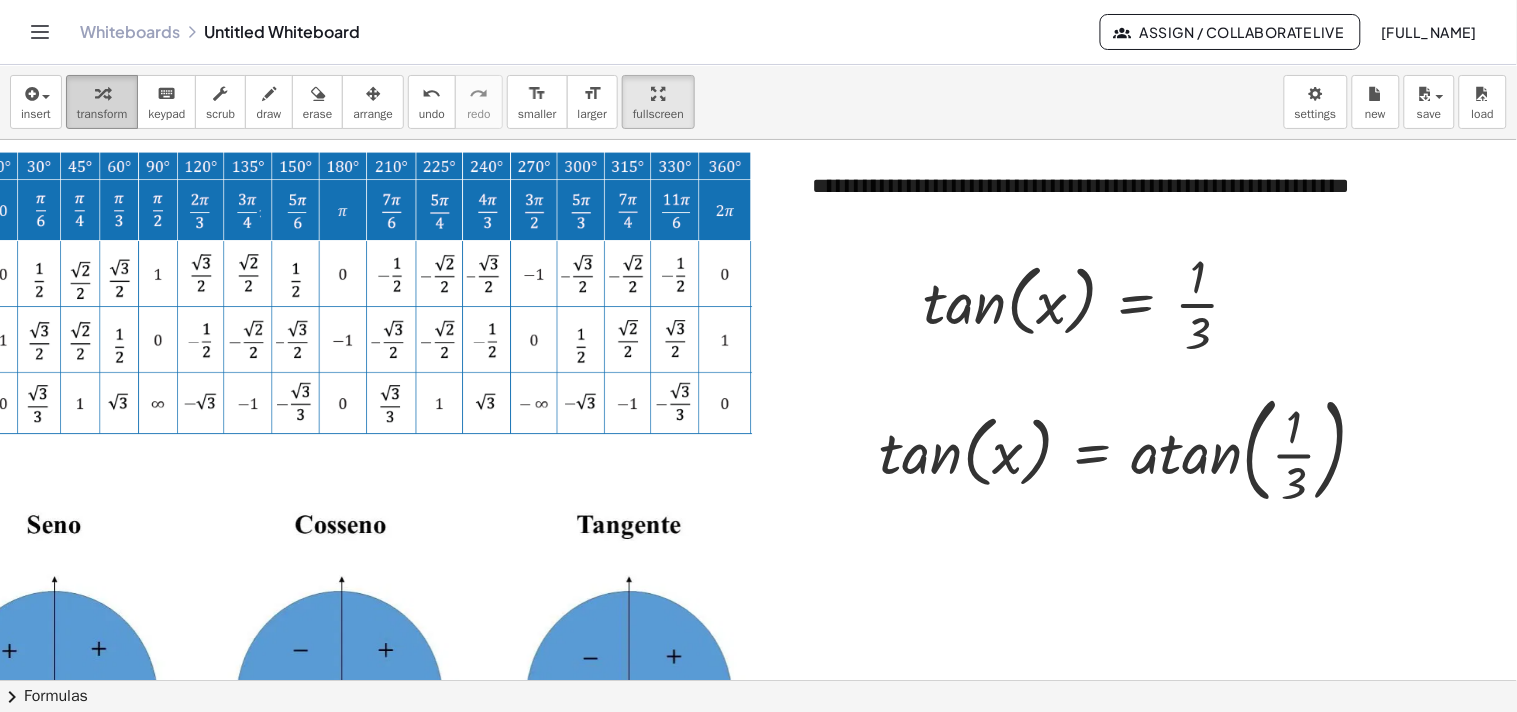 click on "transform" at bounding box center (102, 114) 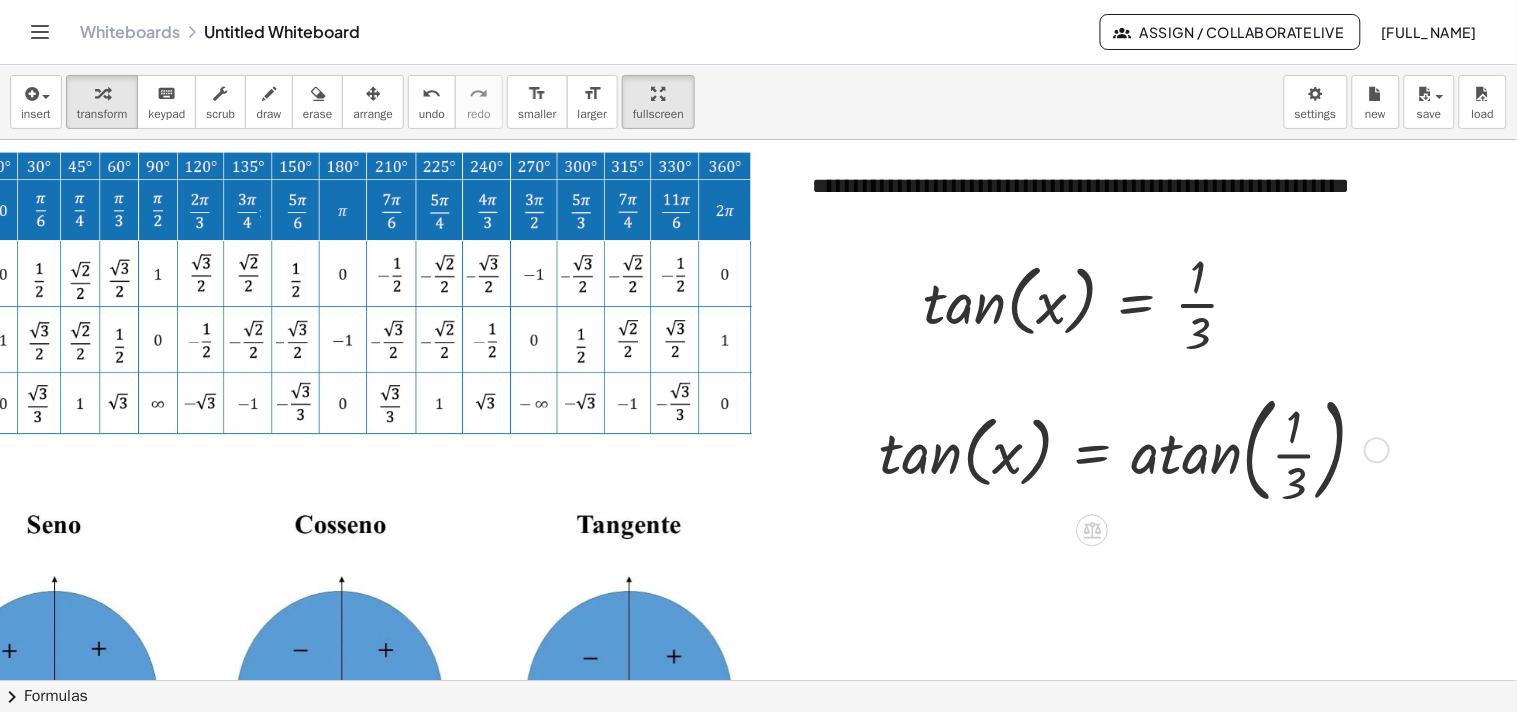 click at bounding box center (1131, 448) 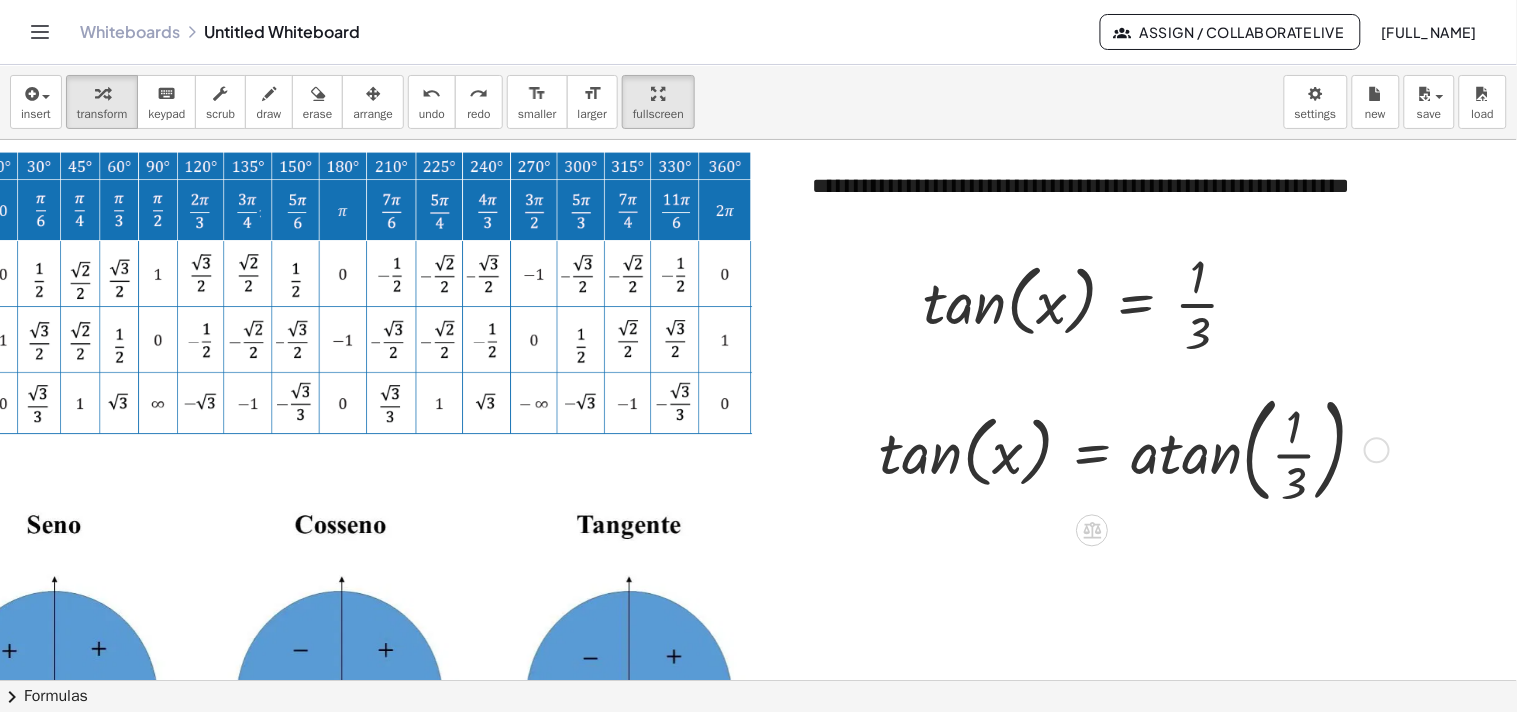 click at bounding box center [1377, 450] 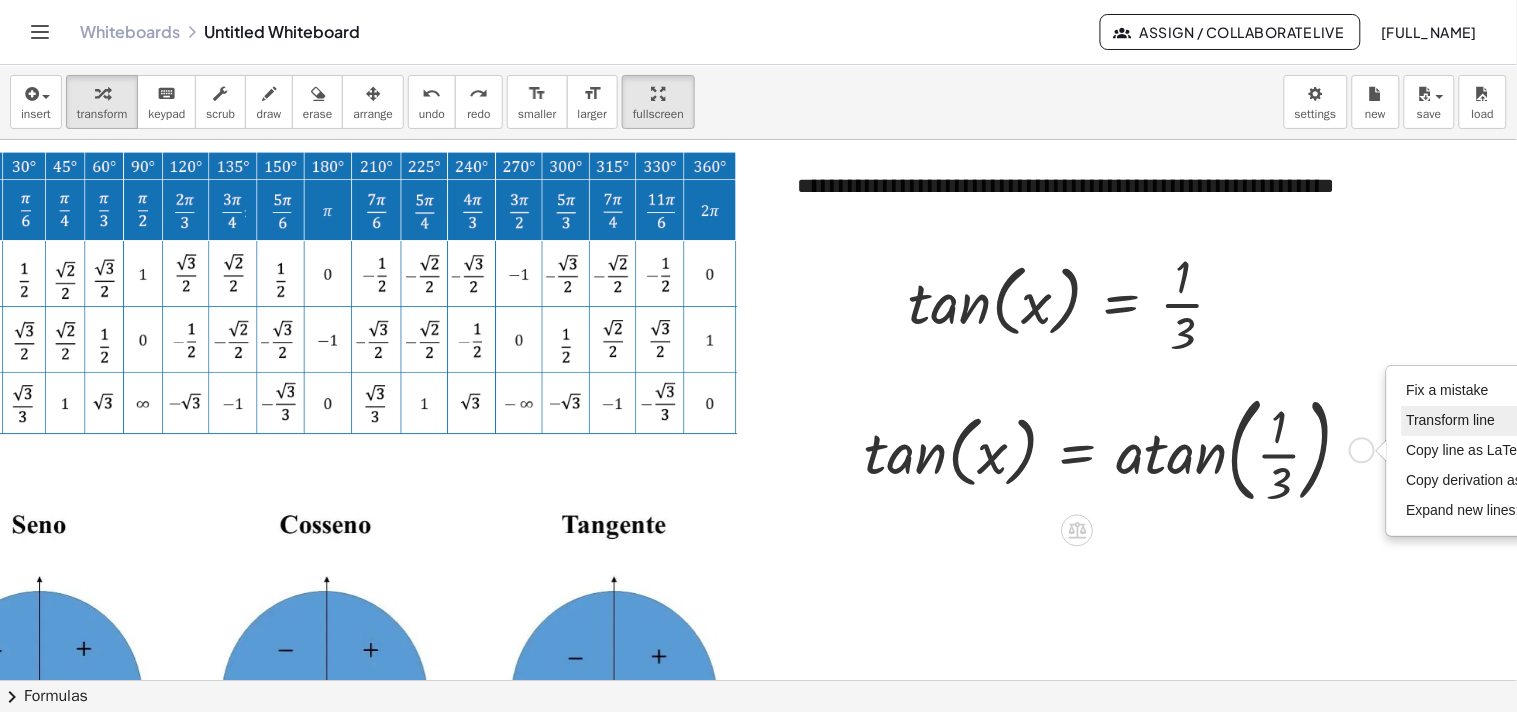 click on "Transform line" at bounding box center [1451, 420] 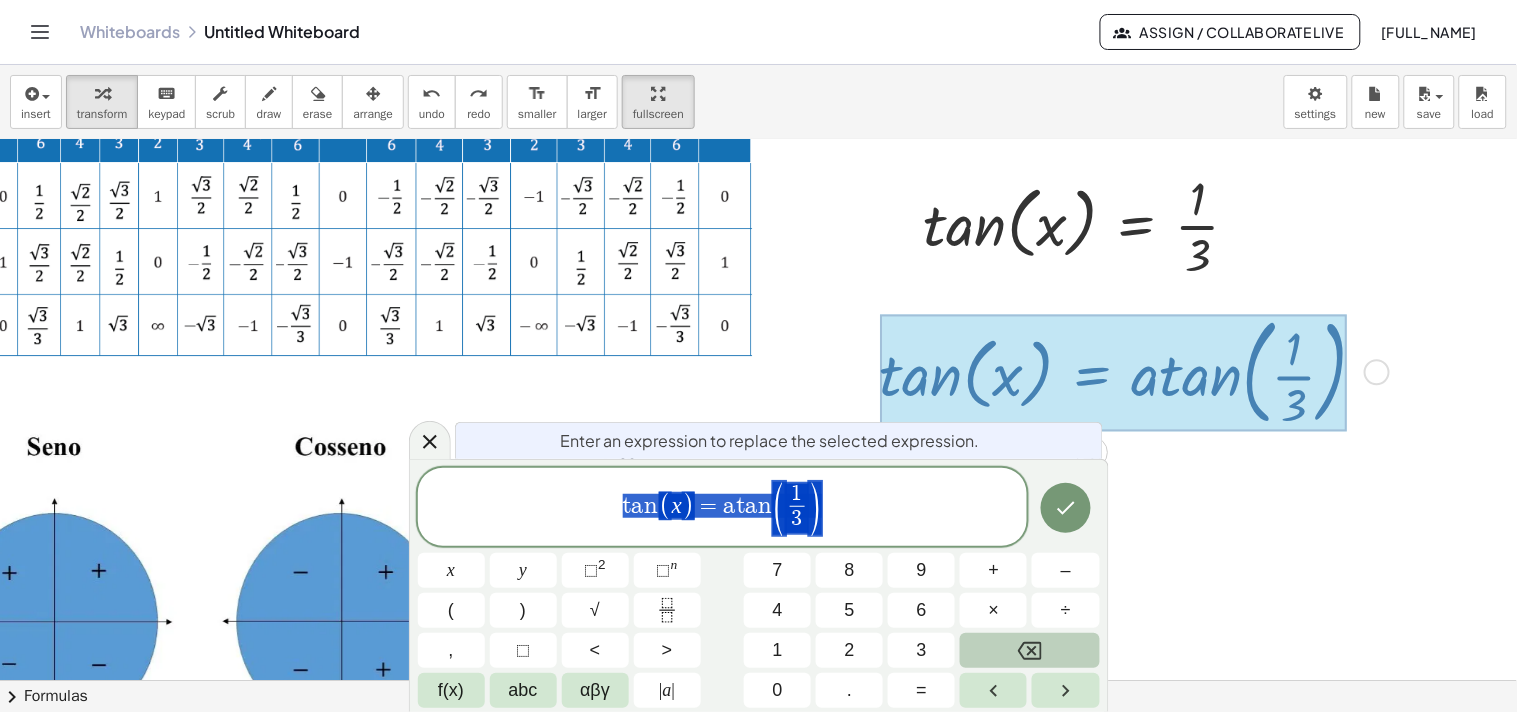 scroll, scrollTop: 80, scrollLeft: 123, axis: both 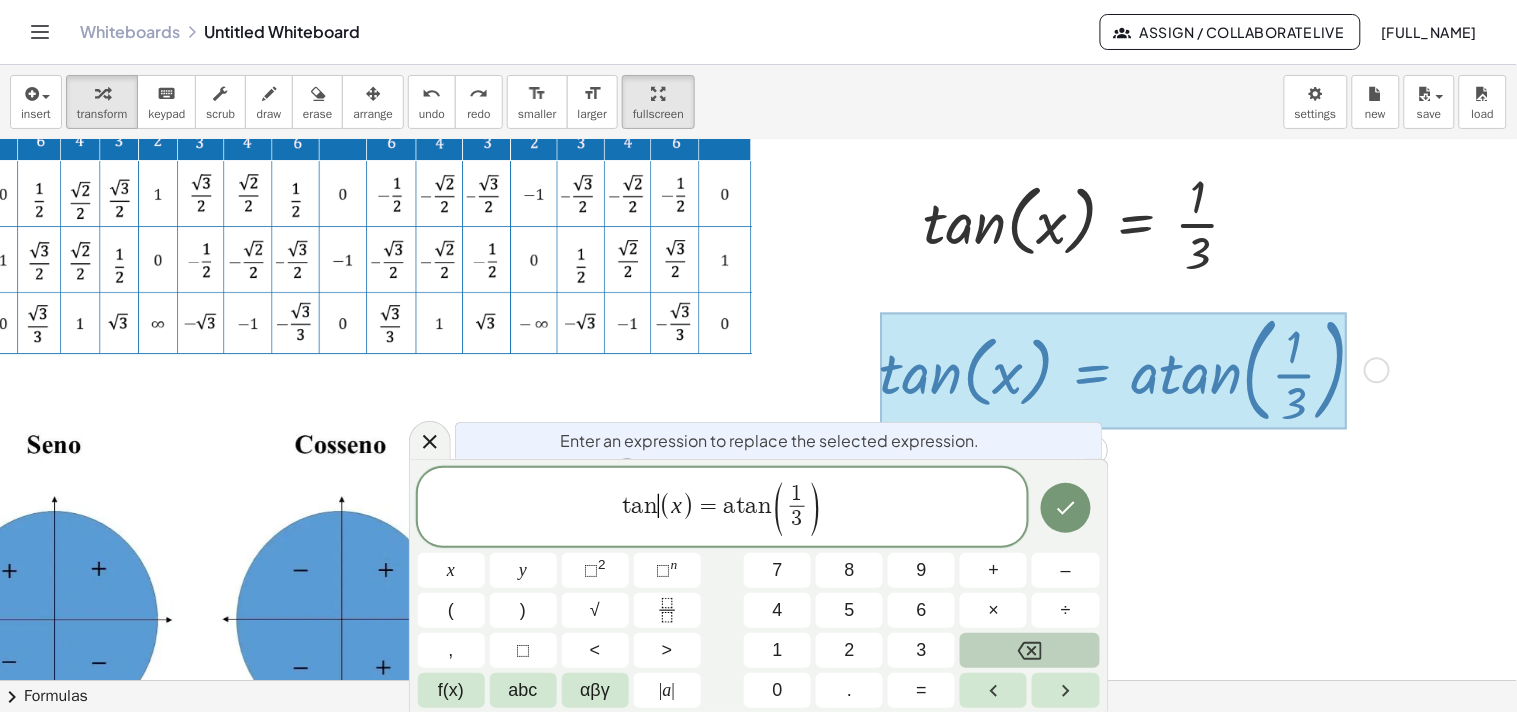 click on "(" at bounding box center [665, 505] 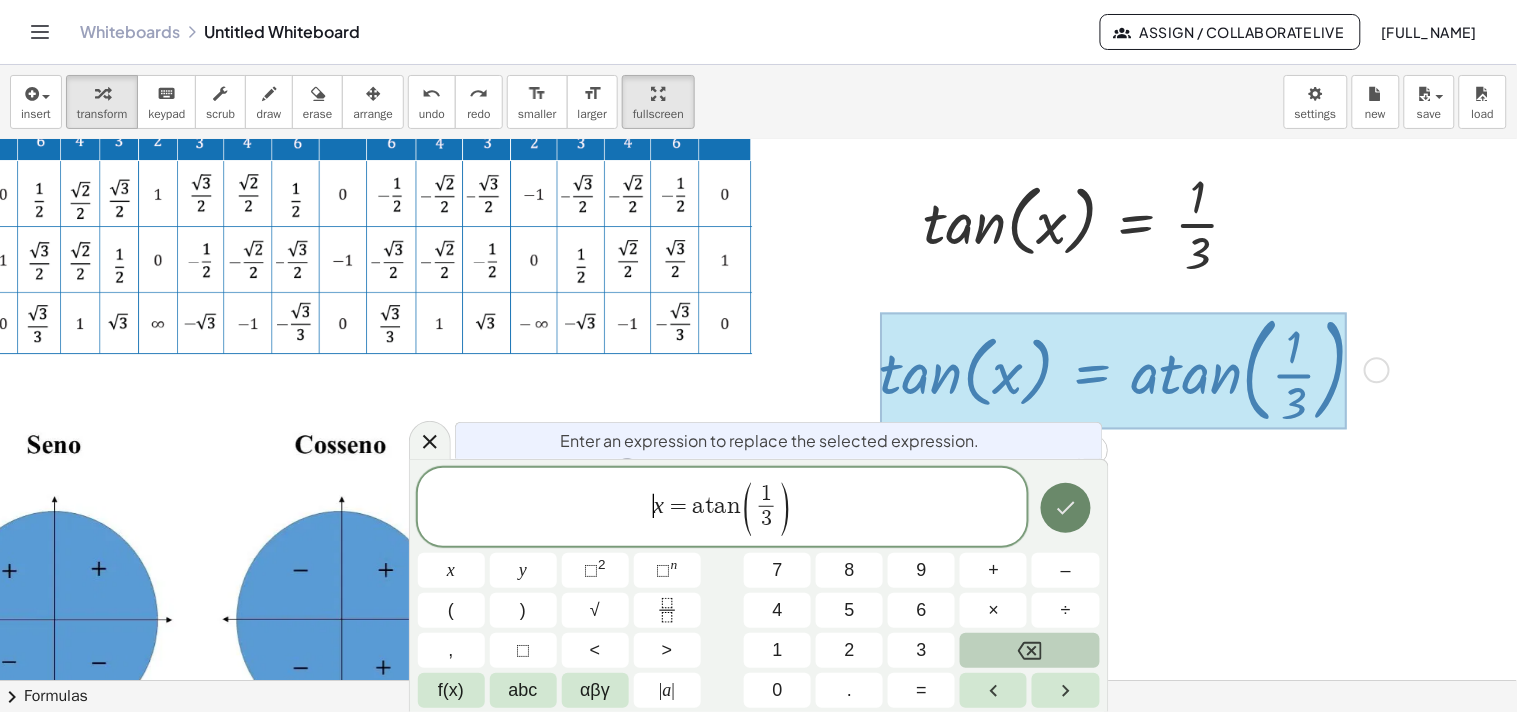 click at bounding box center [1066, 508] 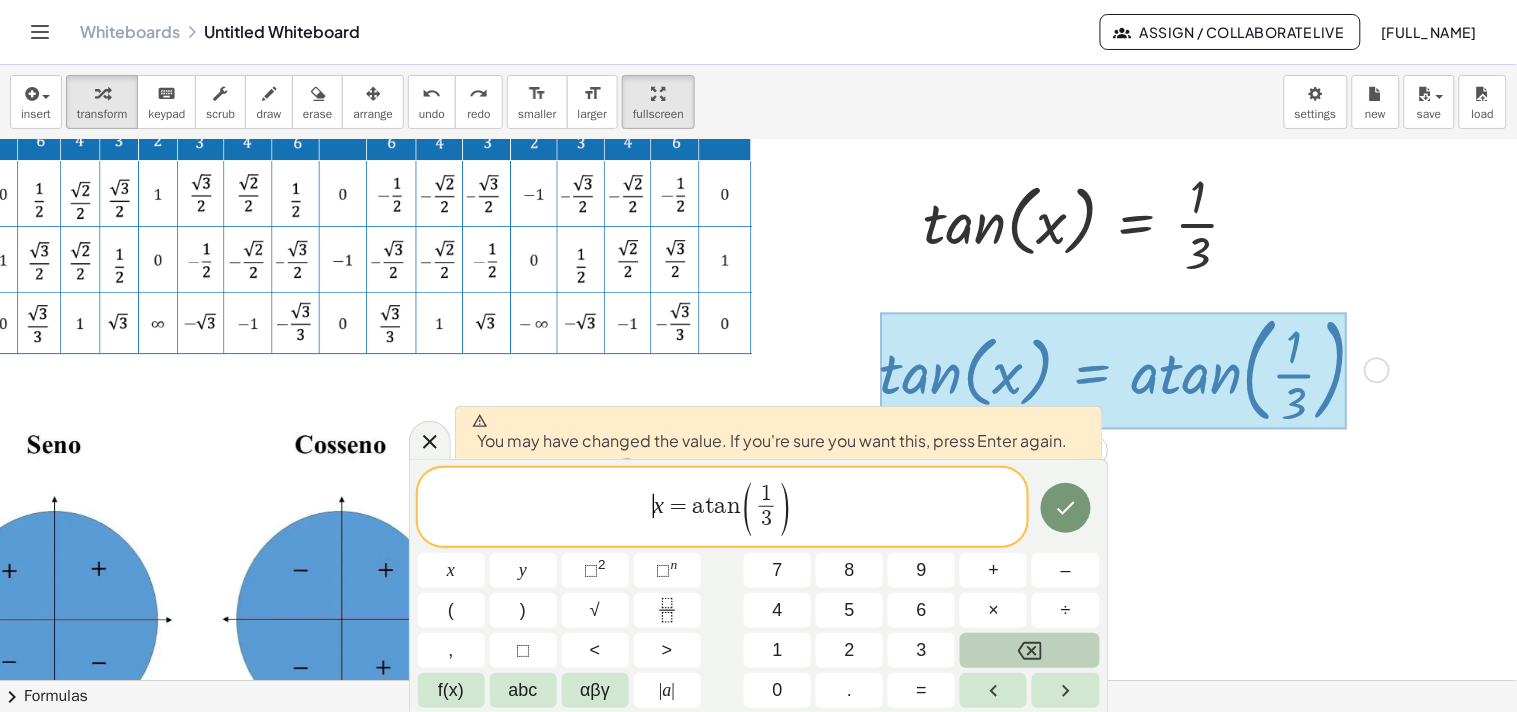 click on "​ x = a t a n ( 1 3 ​ )" at bounding box center (723, 508) 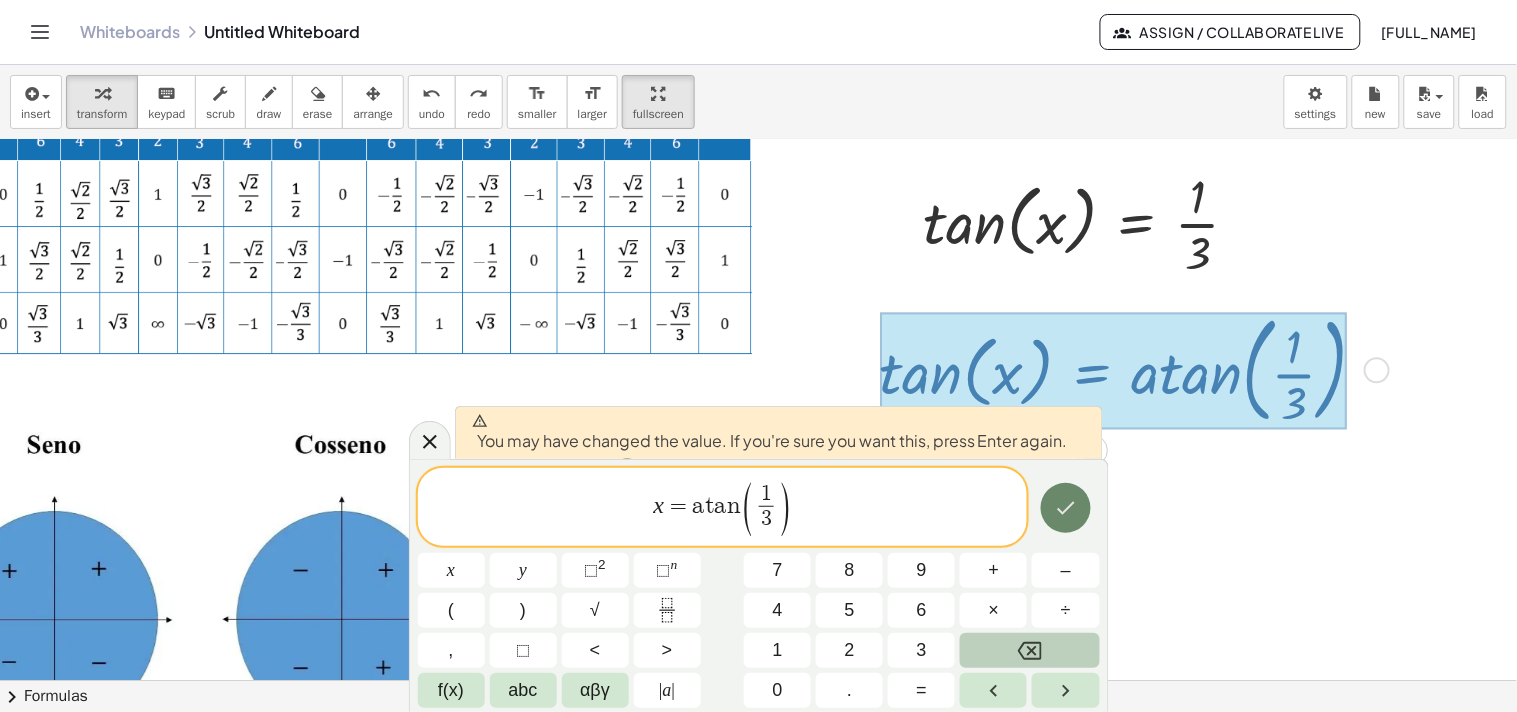 click at bounding box center [1066, 508] 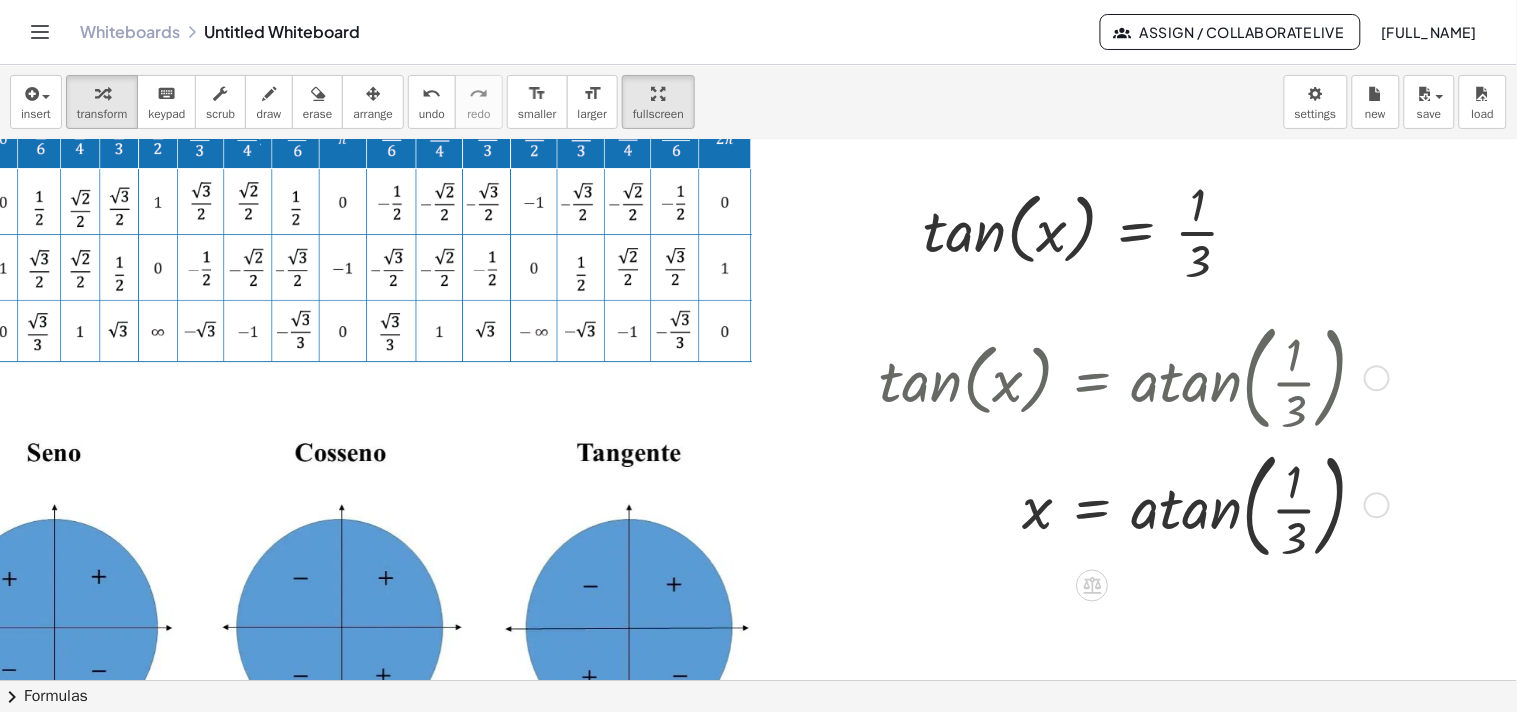 scroll, scrollTop: 111, scrollLeft: 123, axis: both 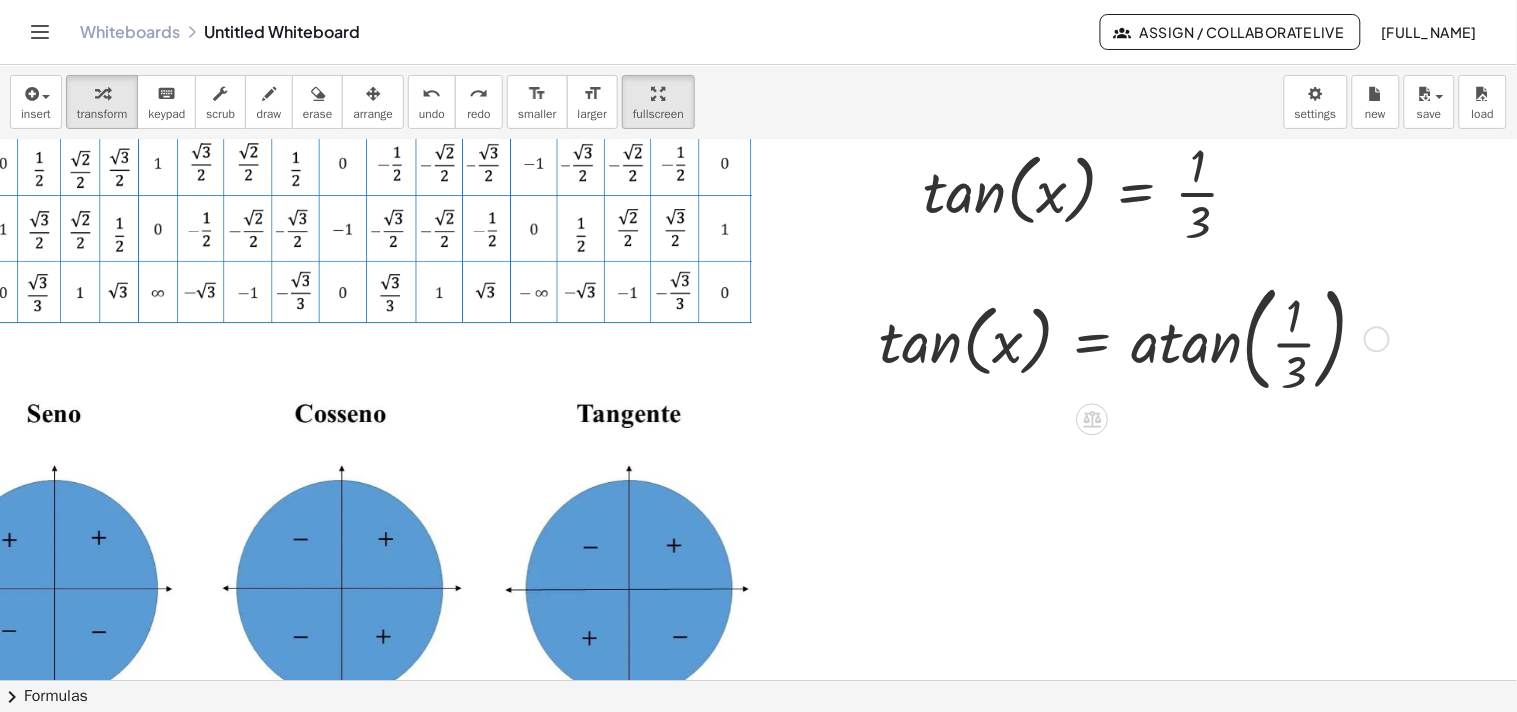 click at bounding box center (1377, 339) 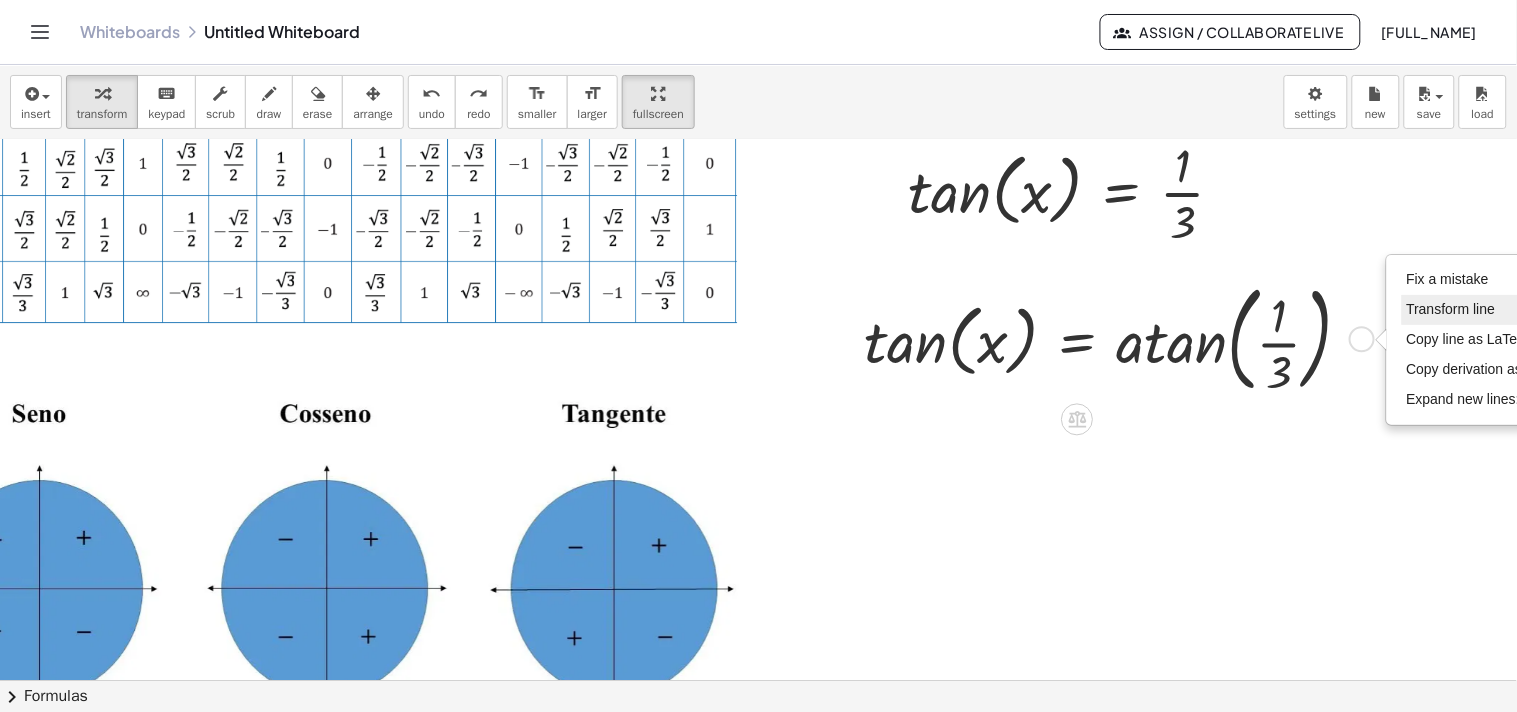 click on "Transform line" at bounding box center [1451, 309] 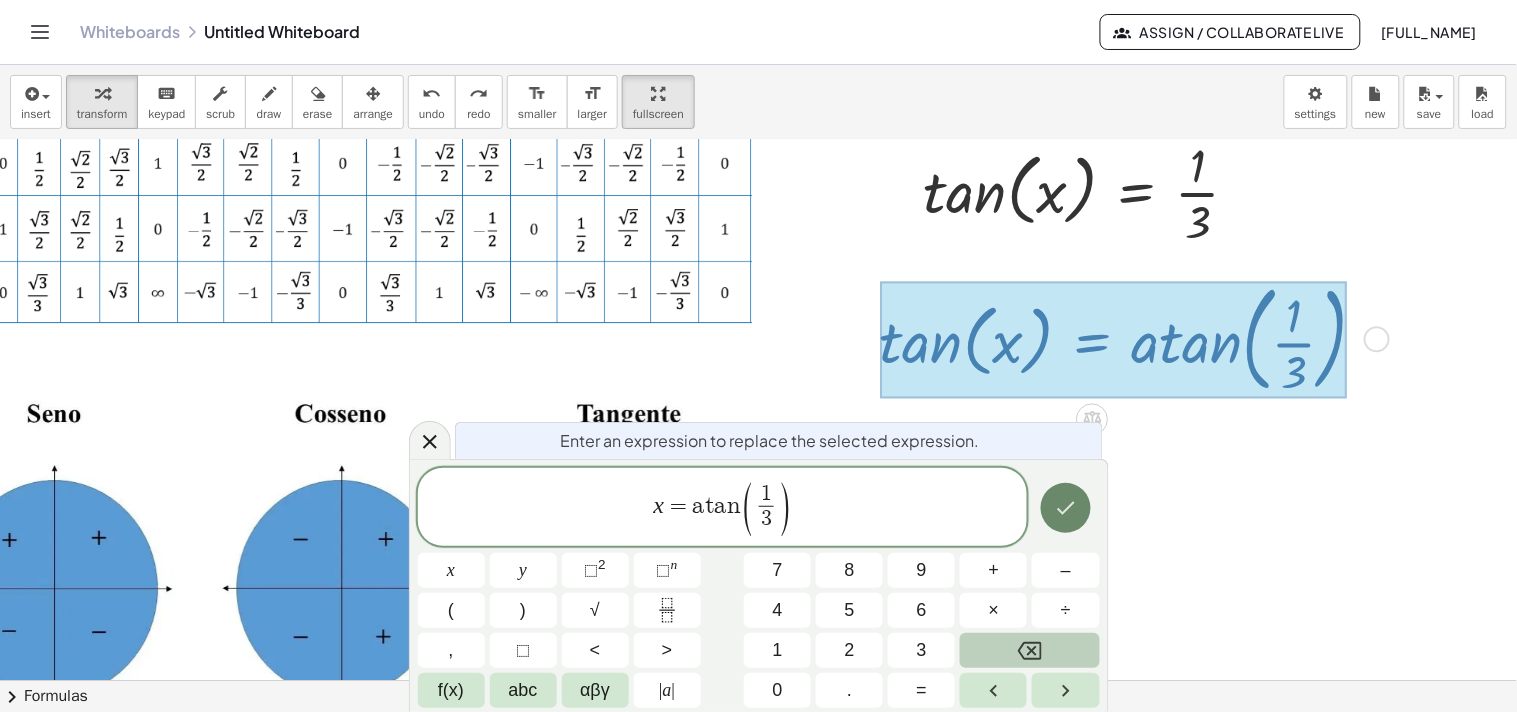 click 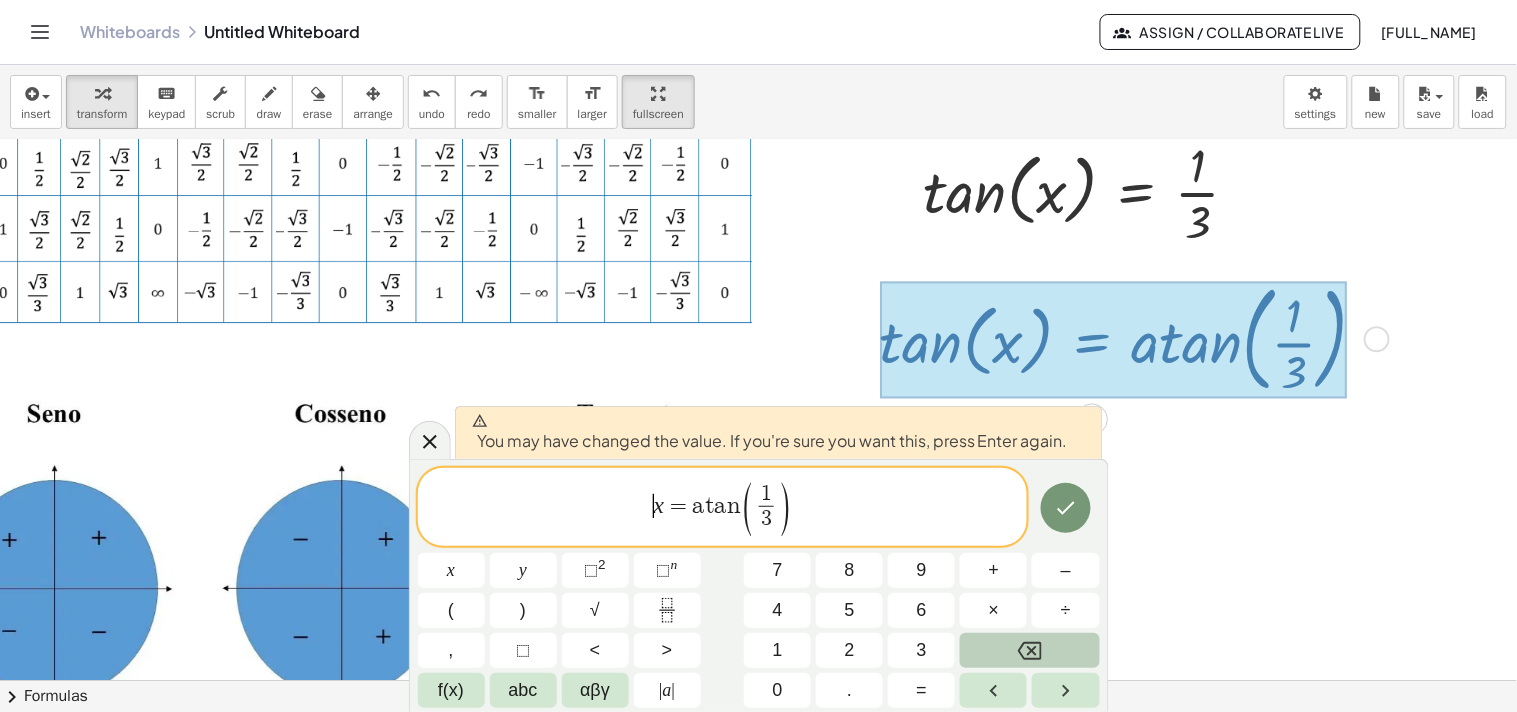 click on "​ x = a t a n ( 1 3 ​ )" at bounding box center [723, 508] 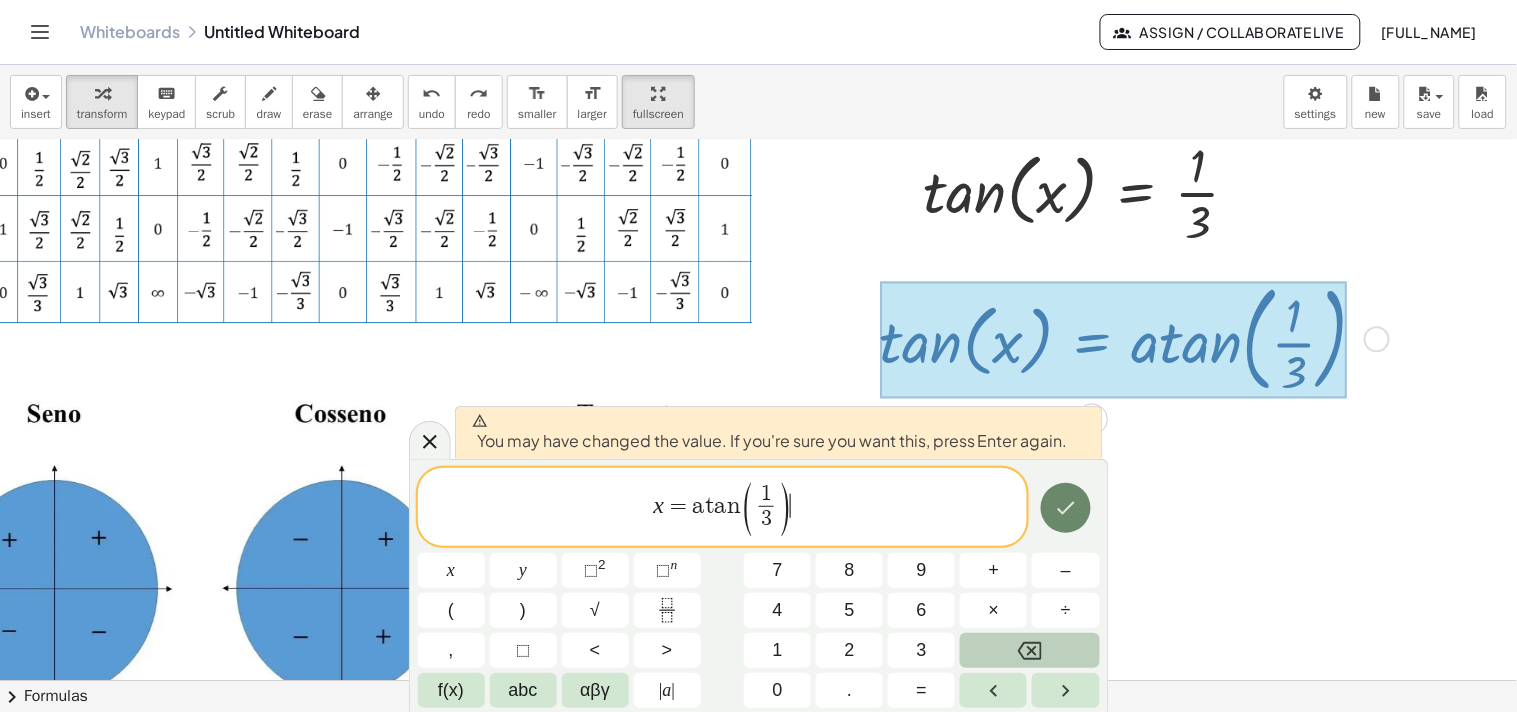 click 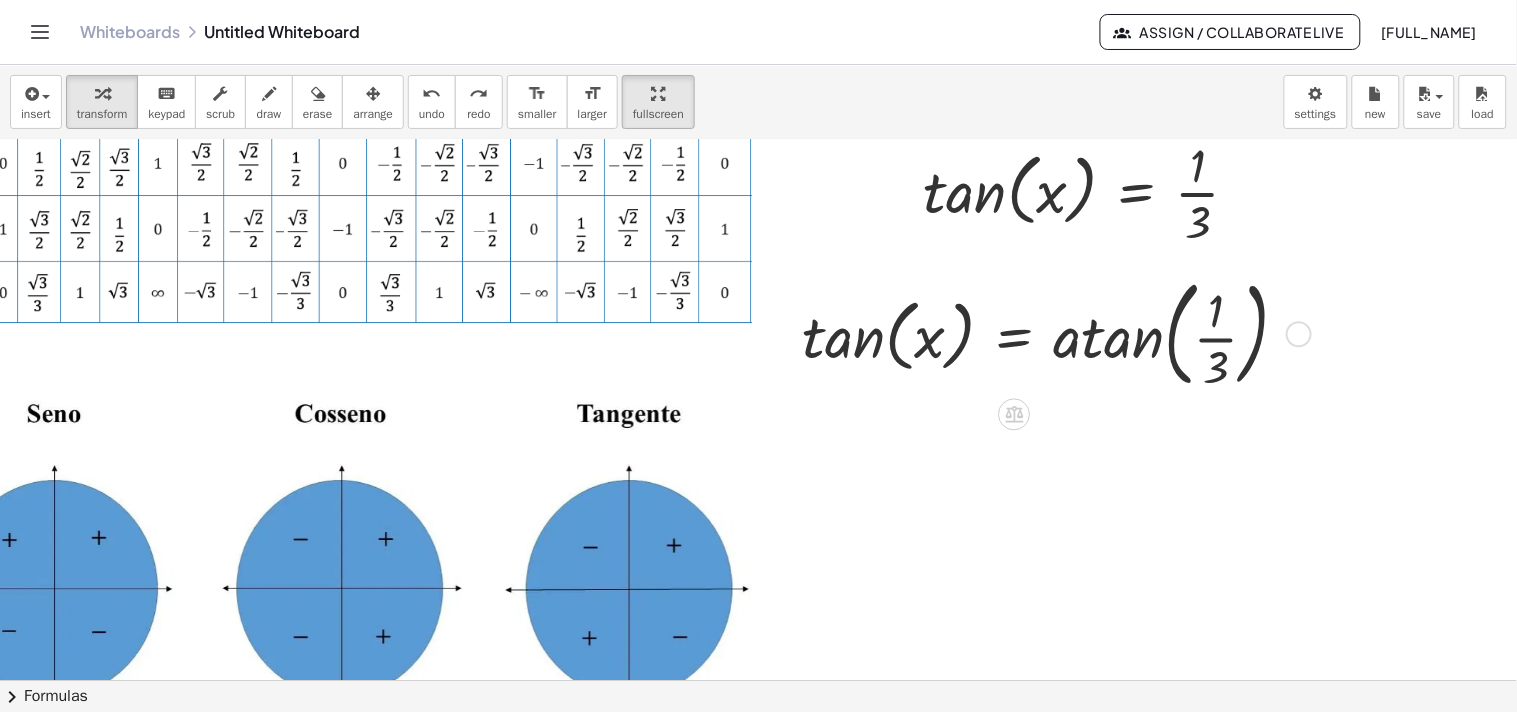 click at bounding box center [1053, 332] 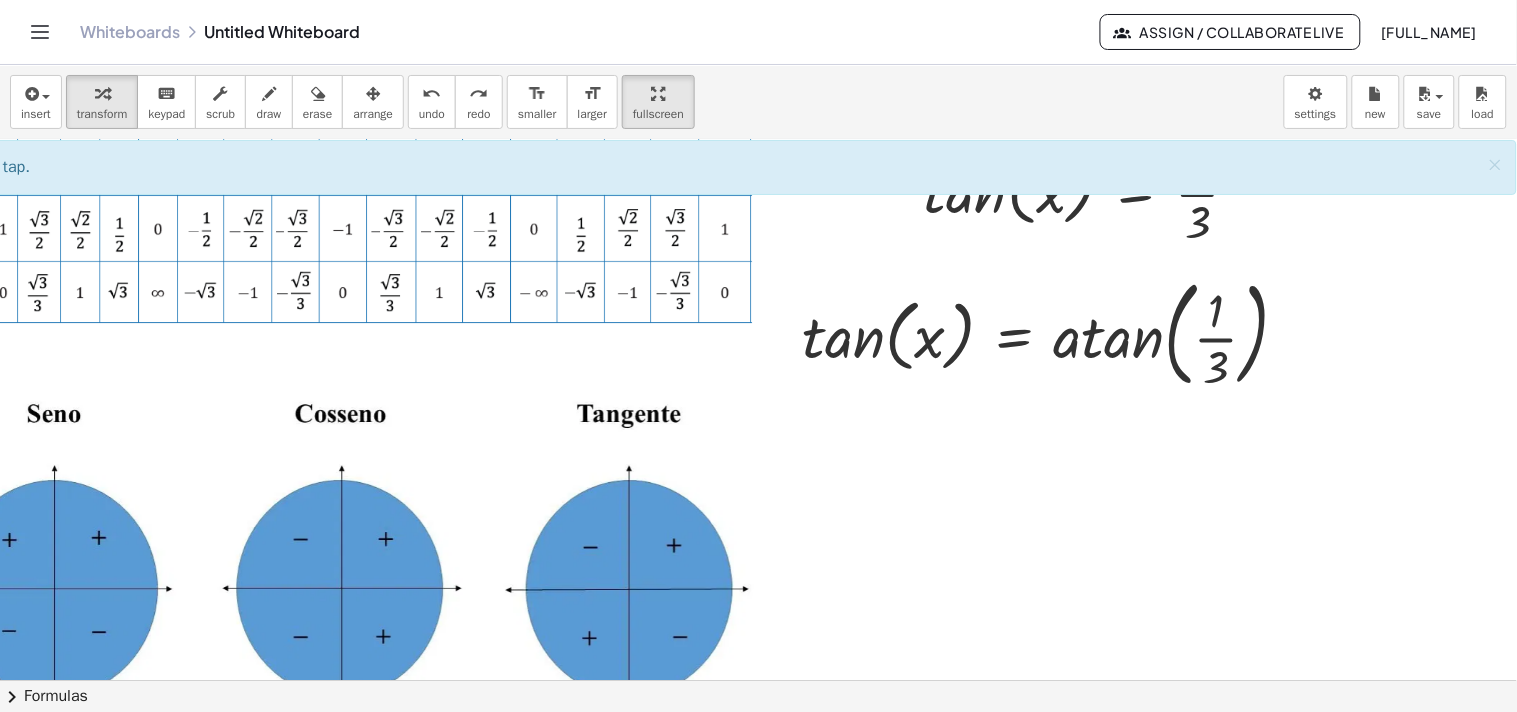 click at bounding box center (704, 569) 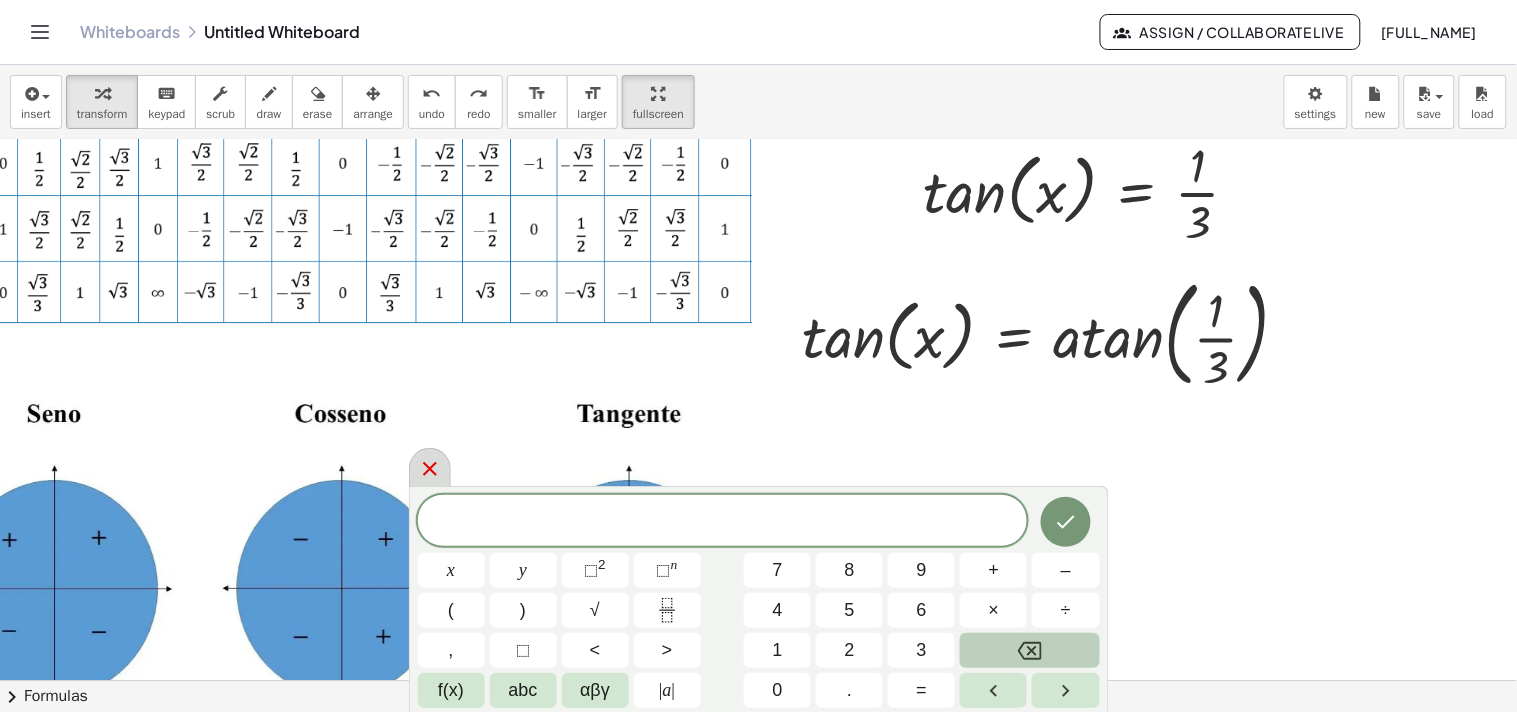 click 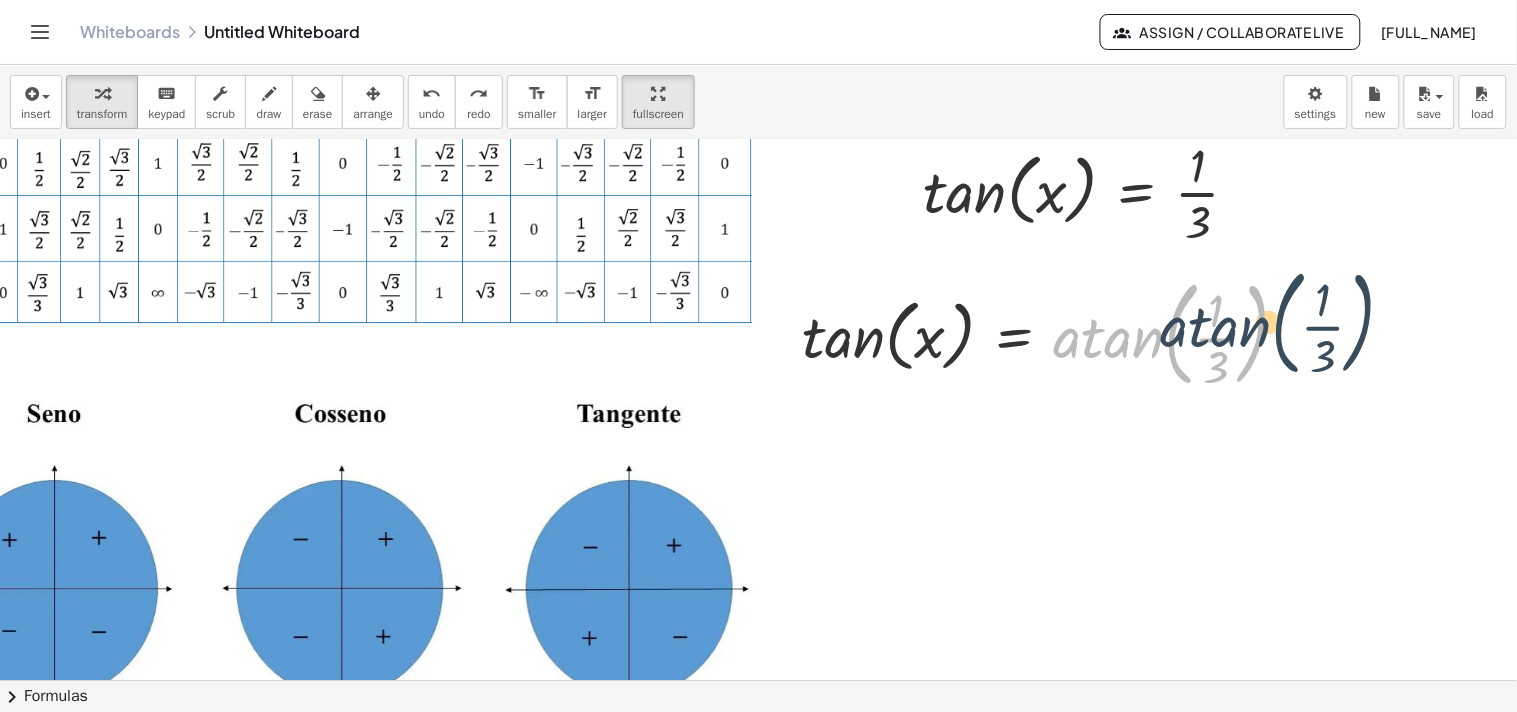 drag, startPoint x: 1046, startPoint y: 334, endPoint x: 1136, endPoint y: 322, distance: 90.79648 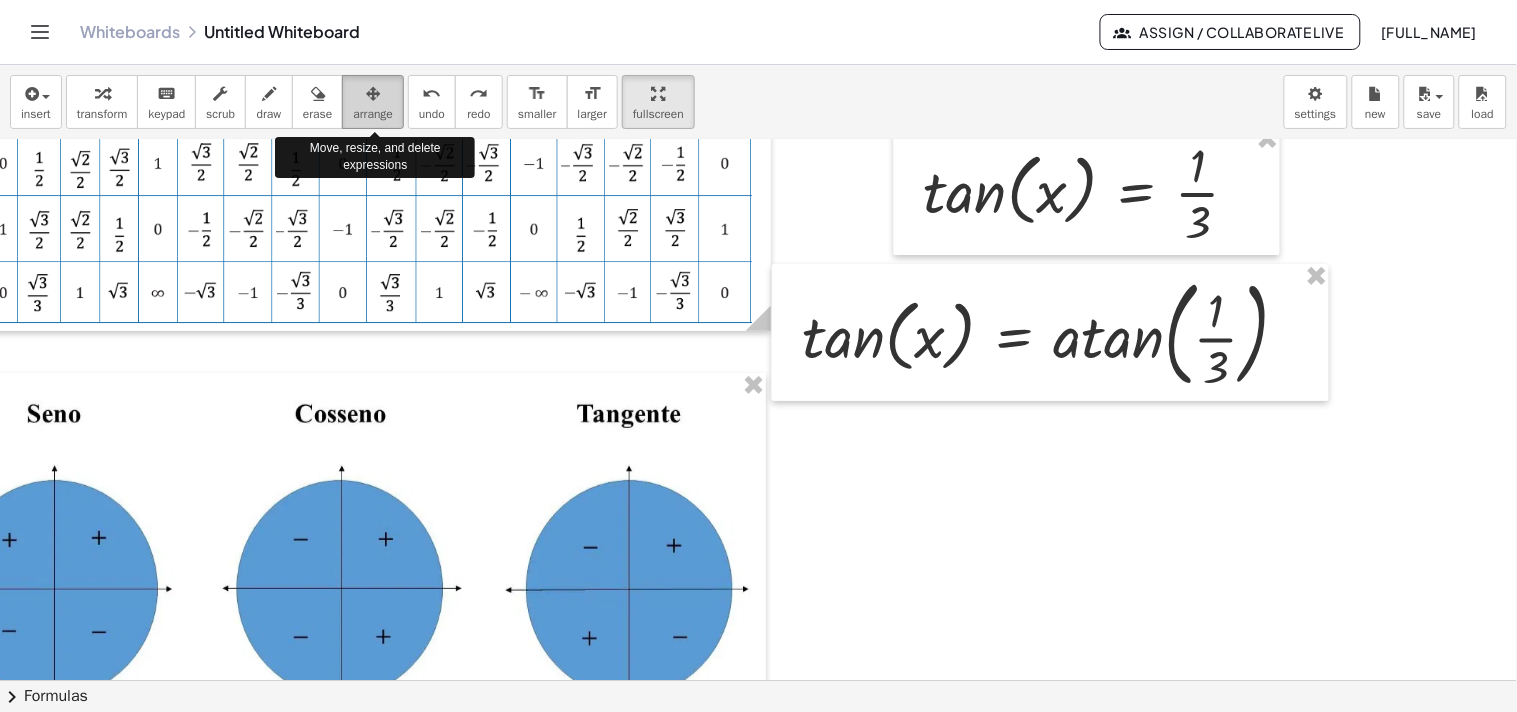click at bounding box center [373, 93] 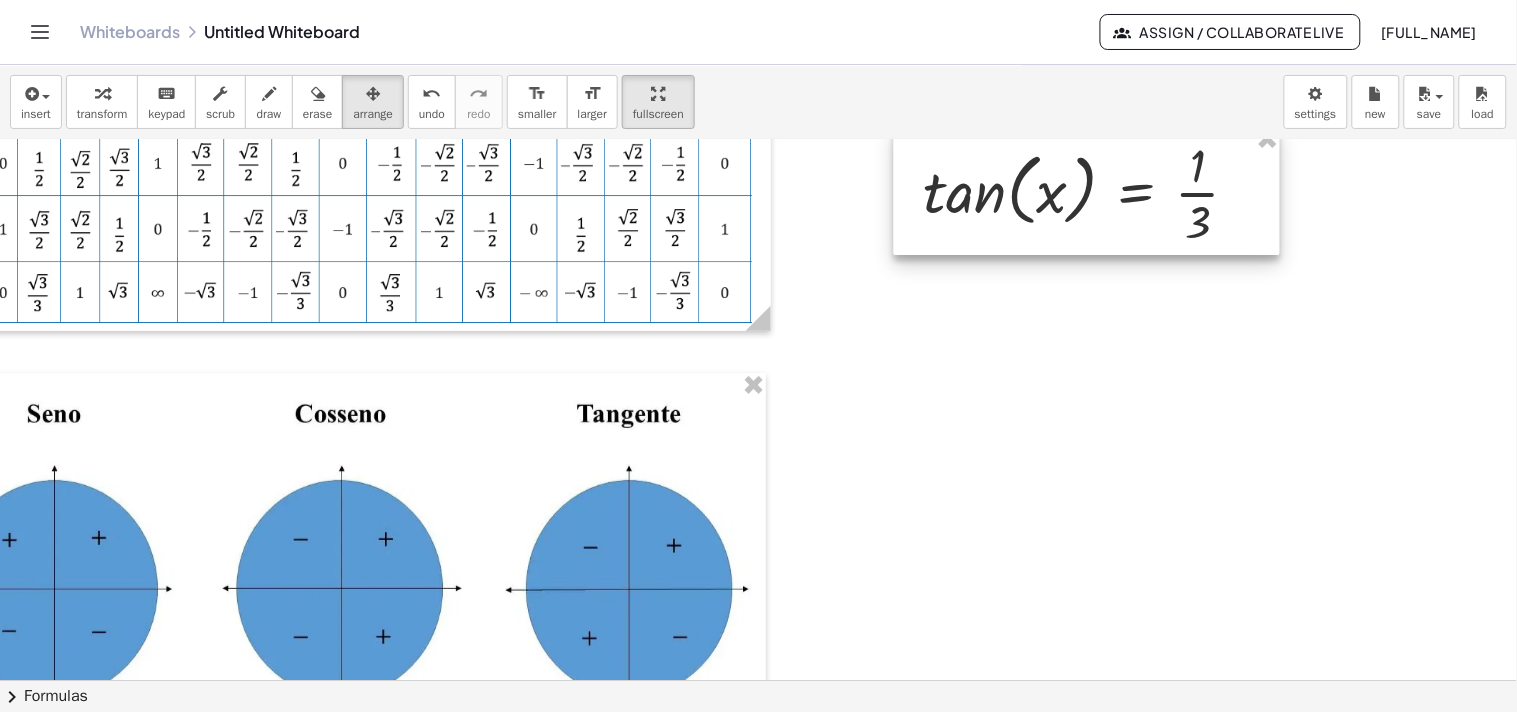 click at bounding box center [1087, 191] 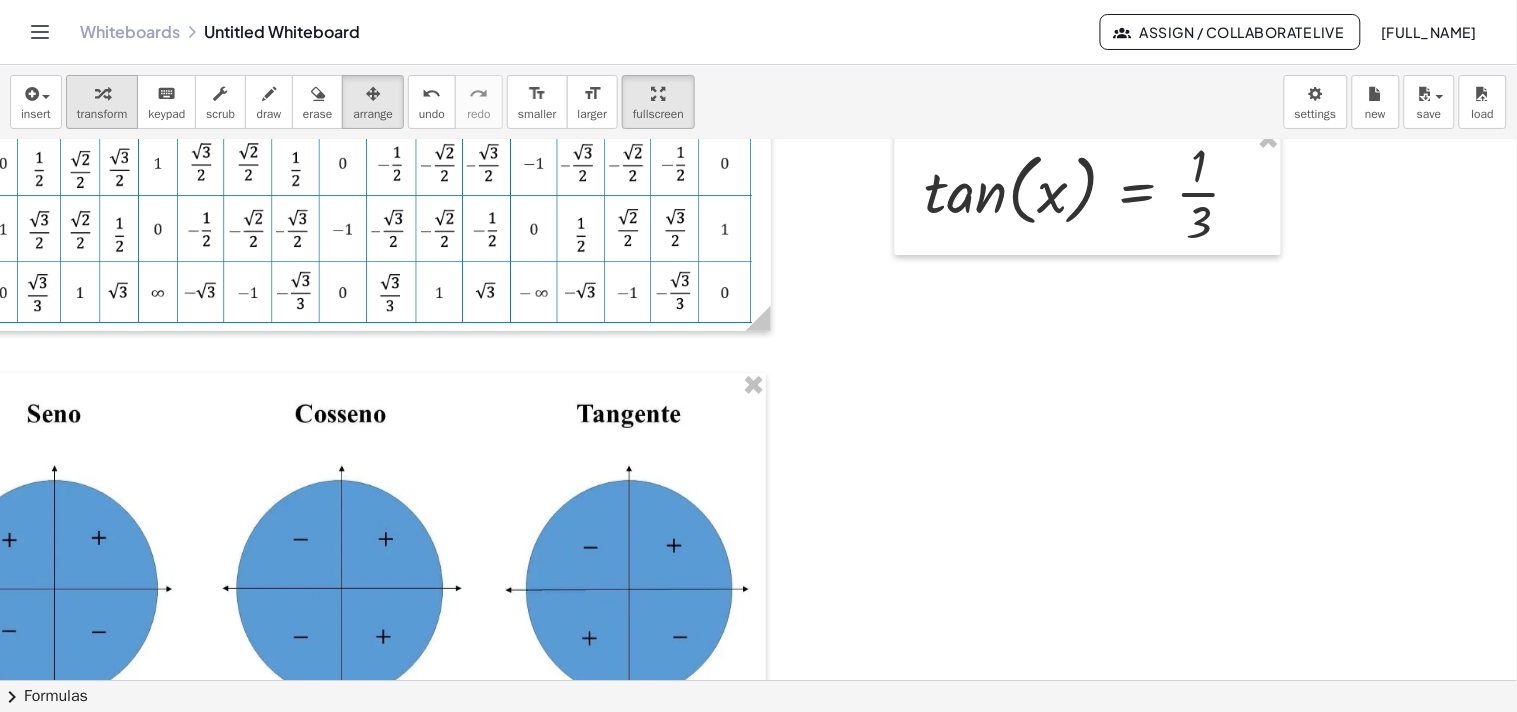 click on "transform" at bounding box center [102, 114] 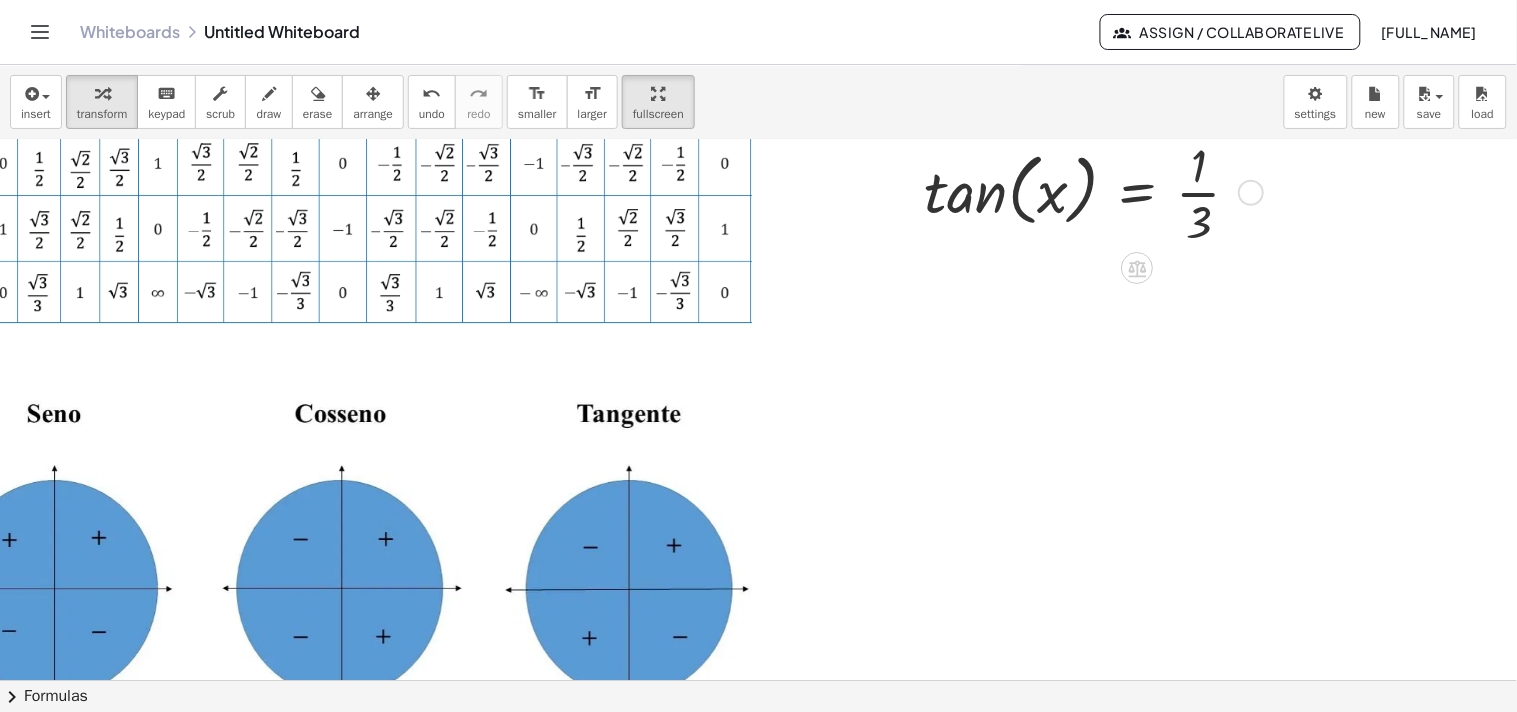 click at bounding box center [1091, 191] 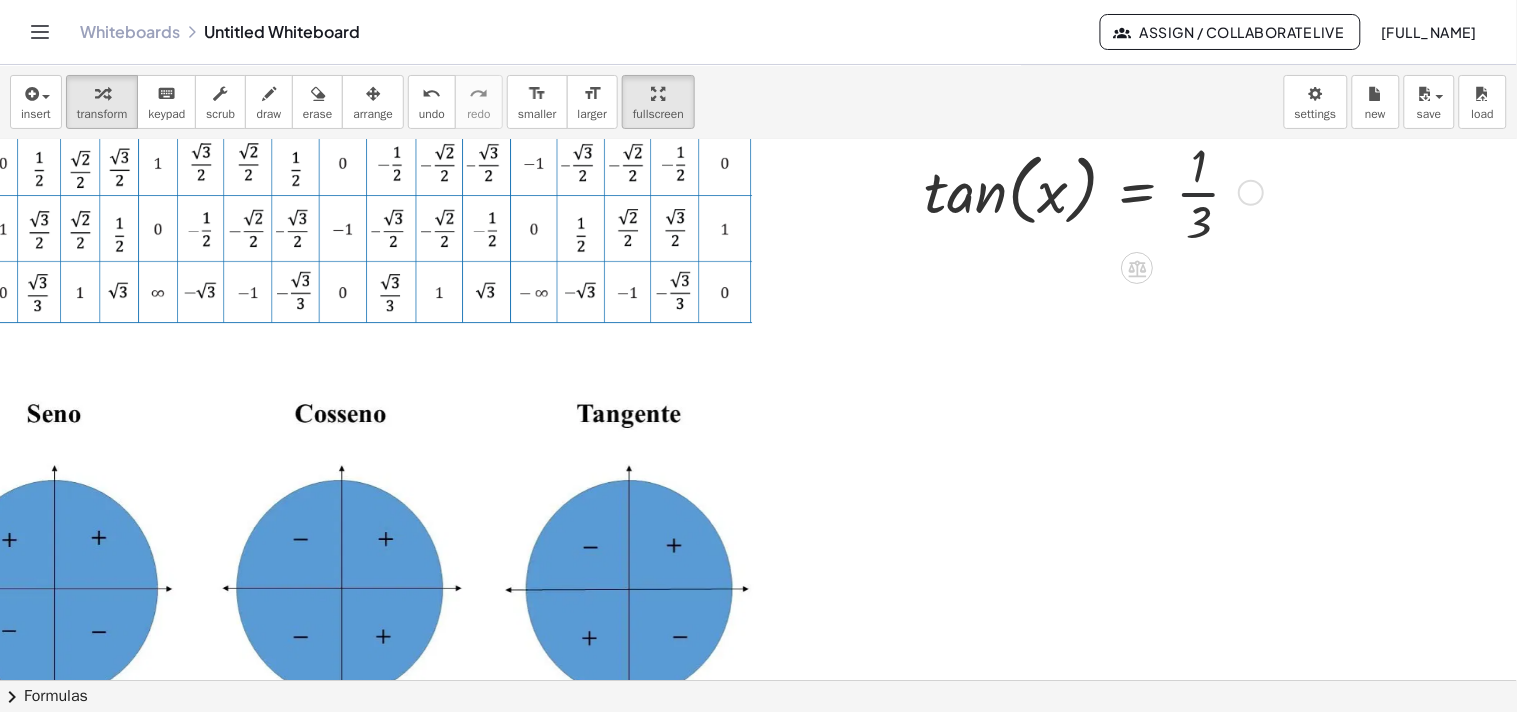 click on "Copied done" at bounding box center [1251, 193] 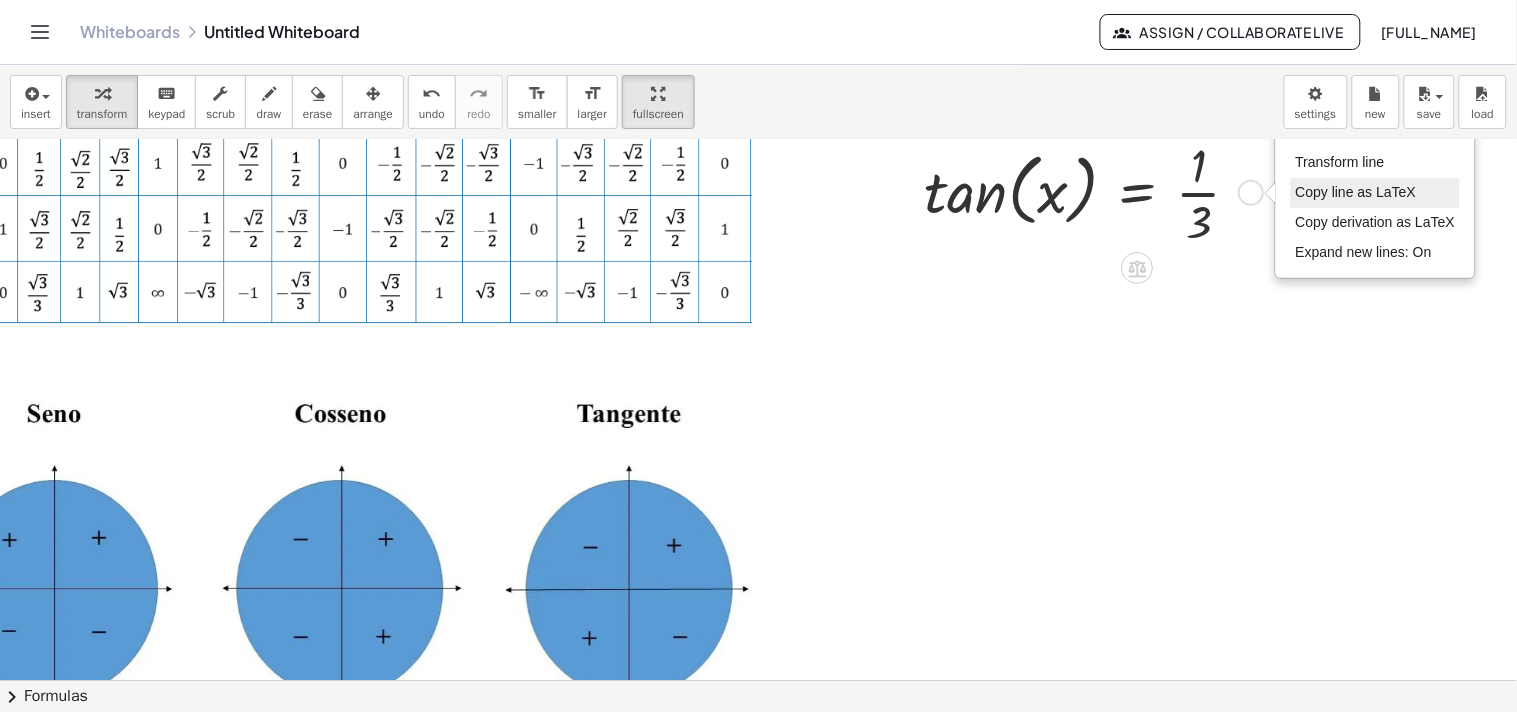 click on "Copy line as LaTeX" at bounding box center [1356, 192] 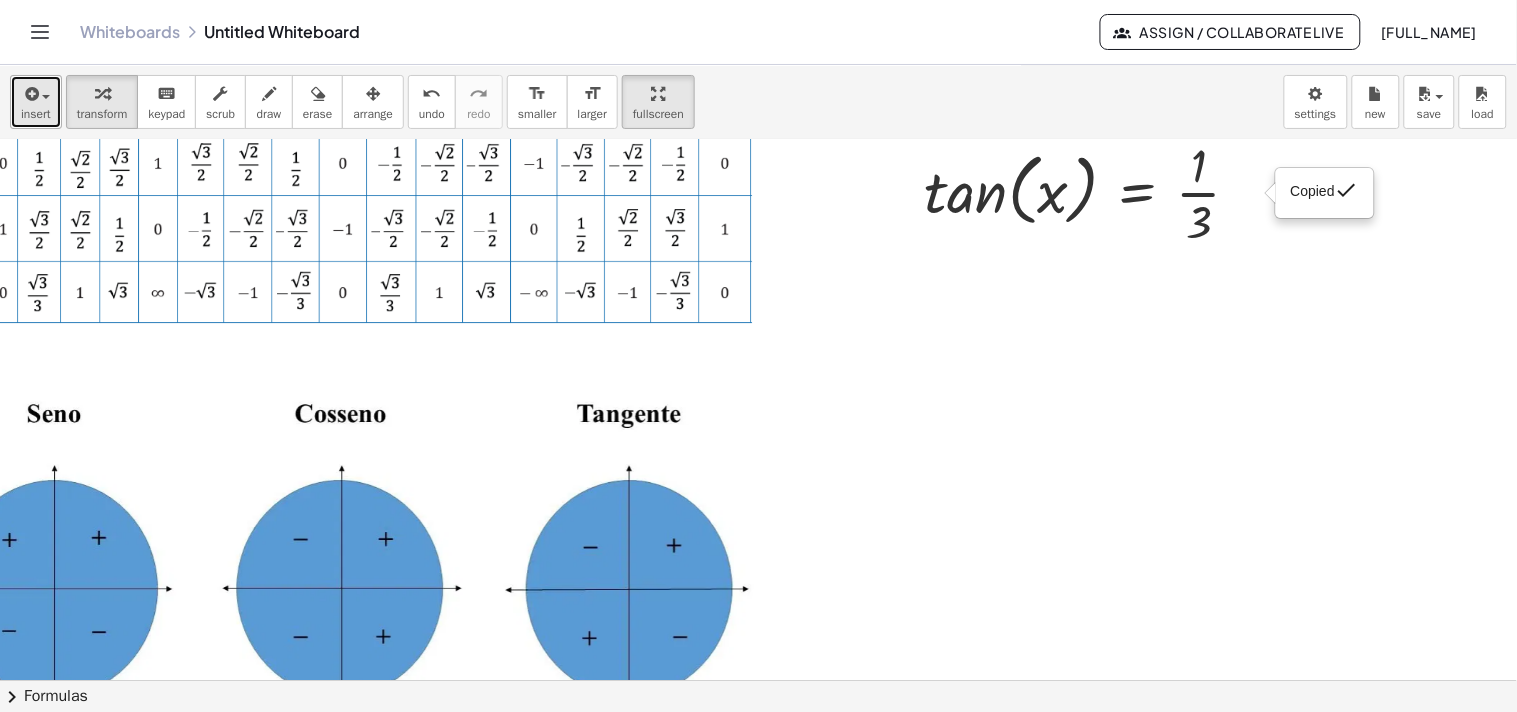 click on "insert" at bounding box center [36, 114] 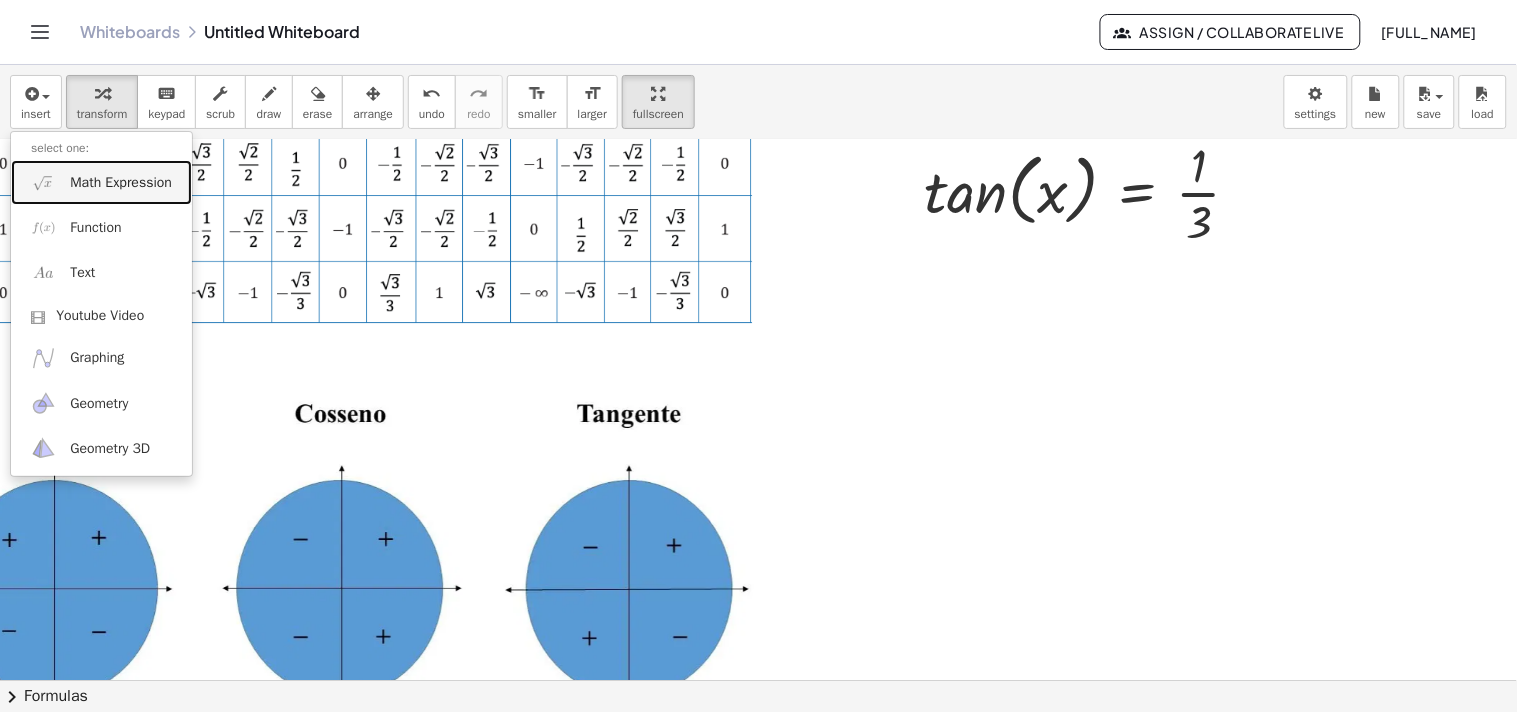 click on "Math Expression" at bounding box center (121, 183) 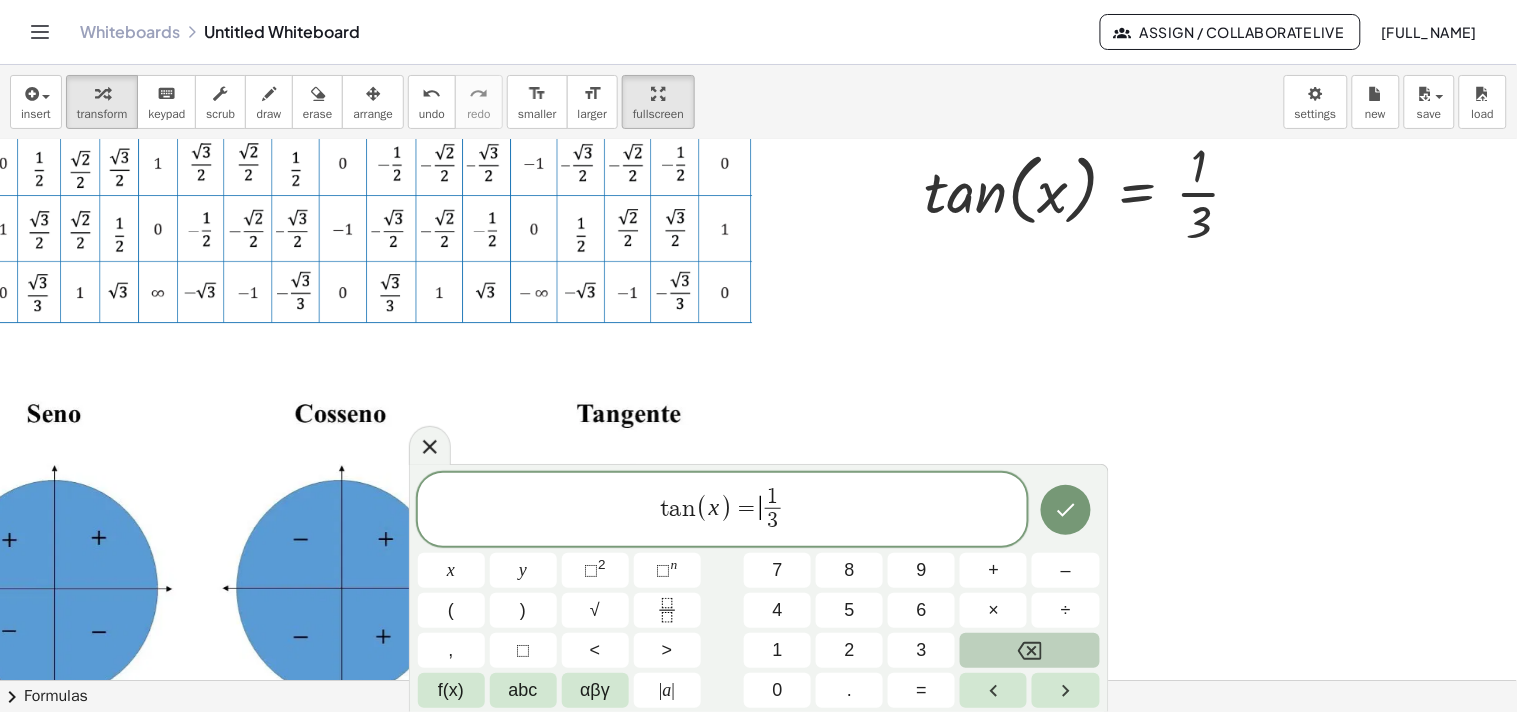 click on "=" at bounding box center [746, 508] 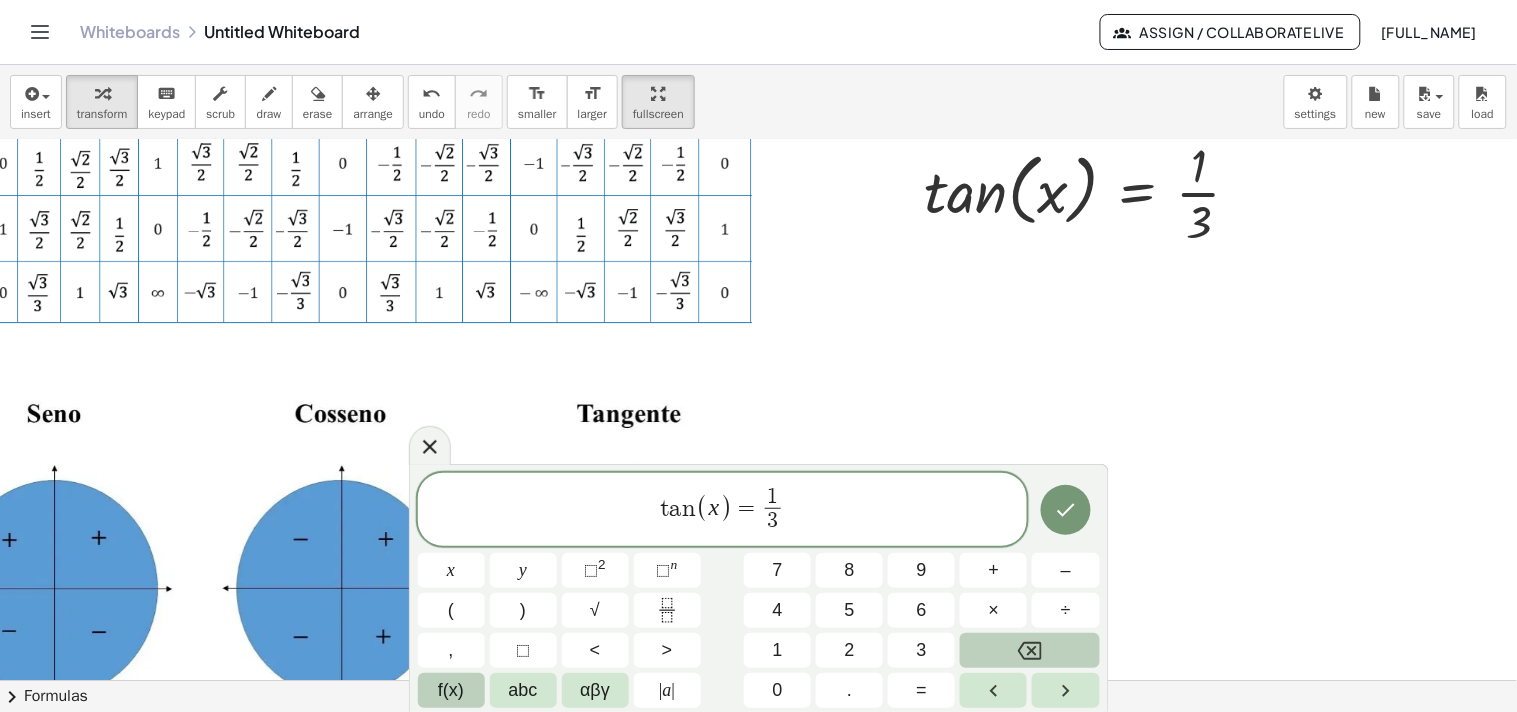 click on "f(x)" at bounding box center (451, 690) 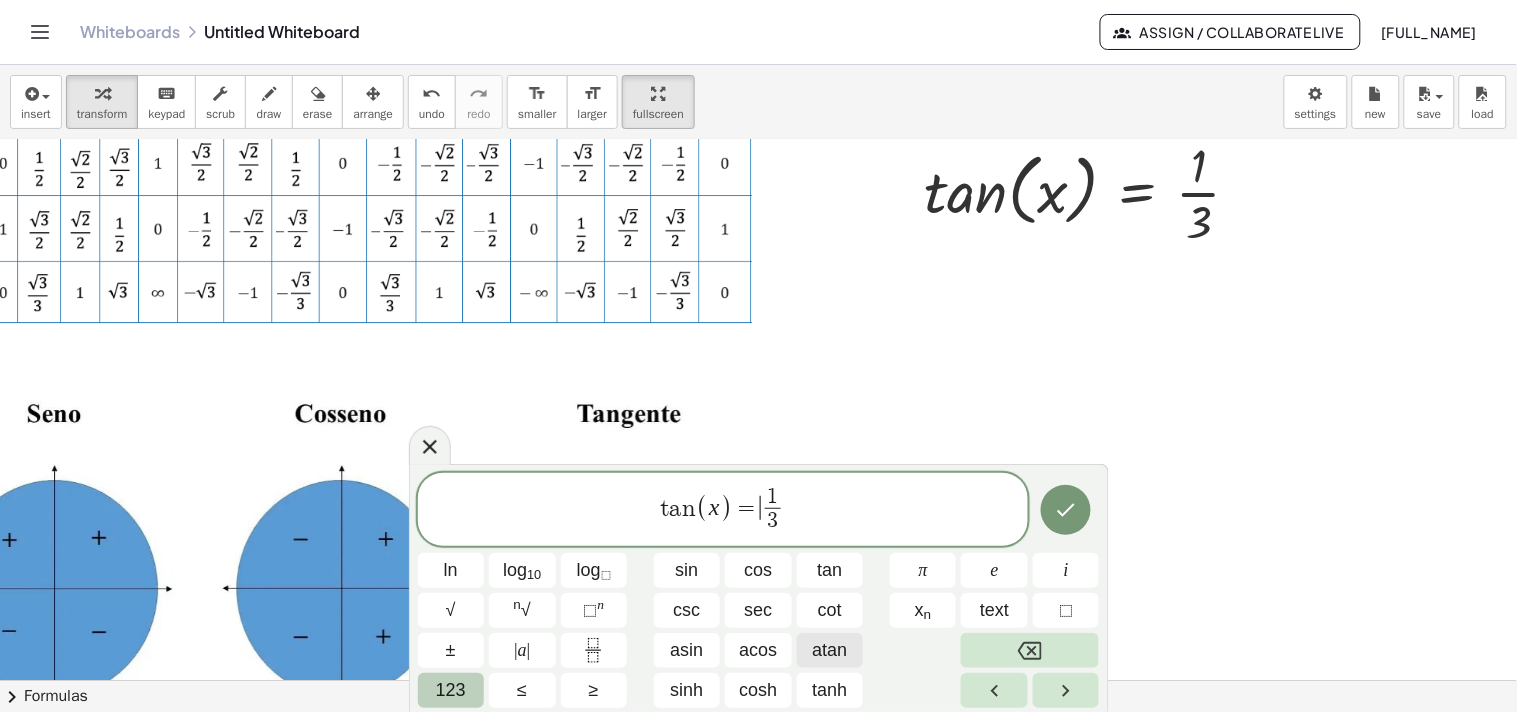 click on "atan" at bounding box center (829, 650) 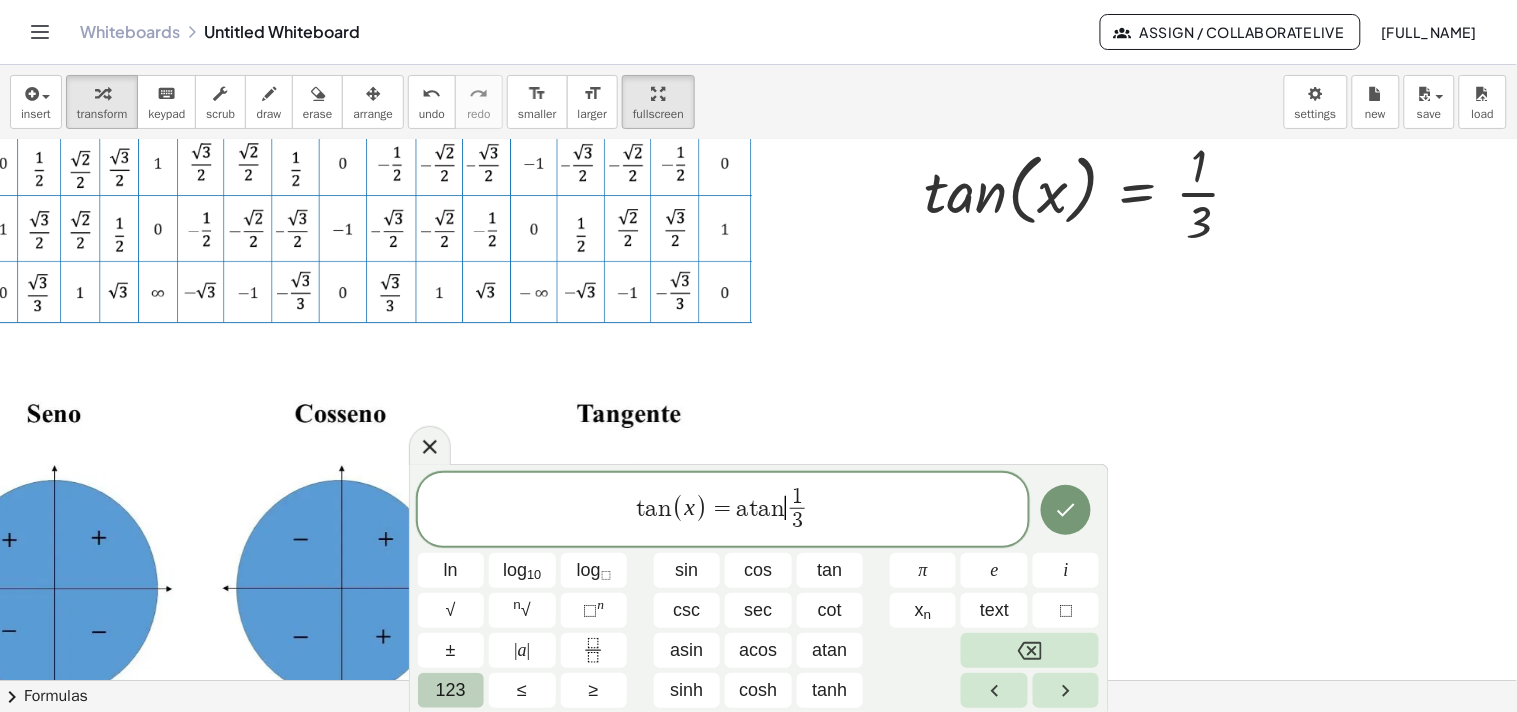 click on "(" at bounding box center [678, 508] 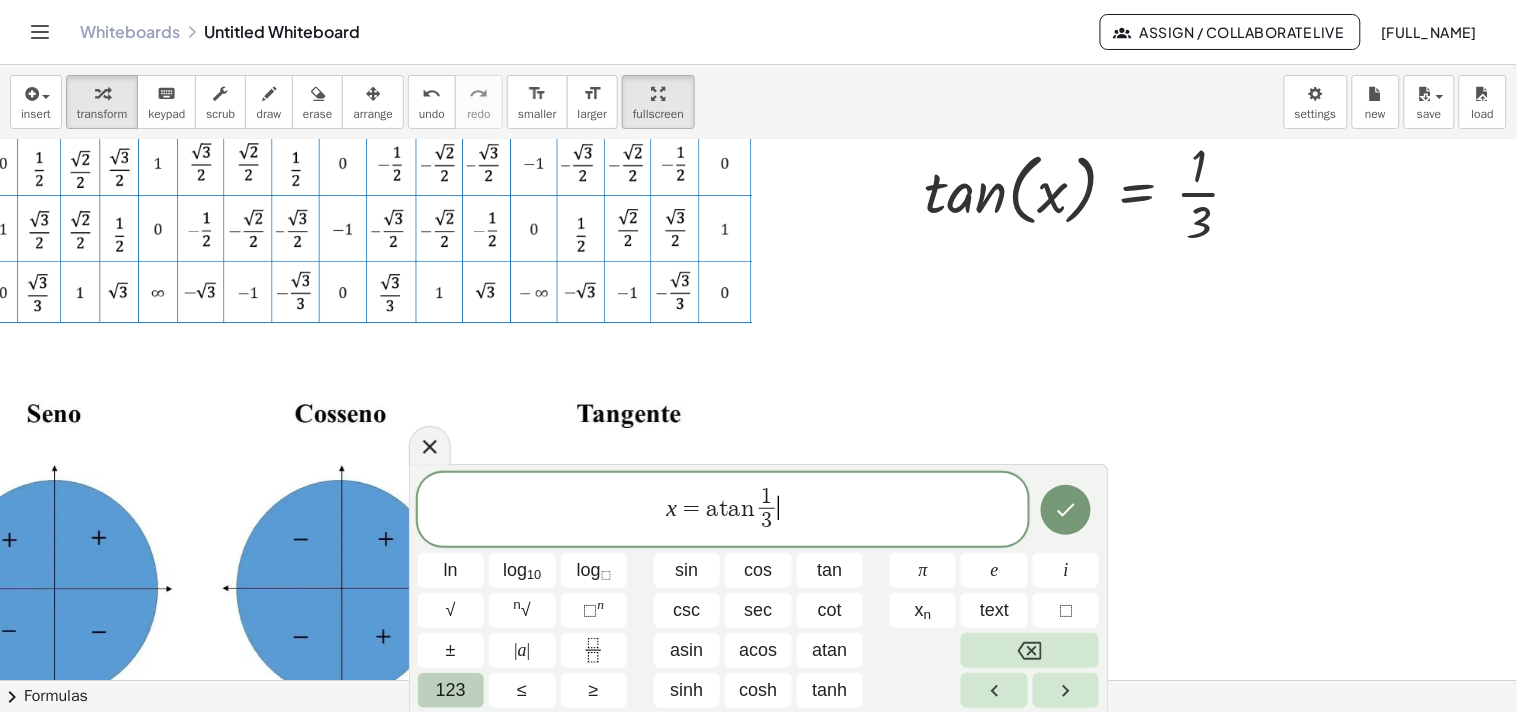 click on "x = a t a n 1 3 ​ ​" at bounding box center (723, 511) 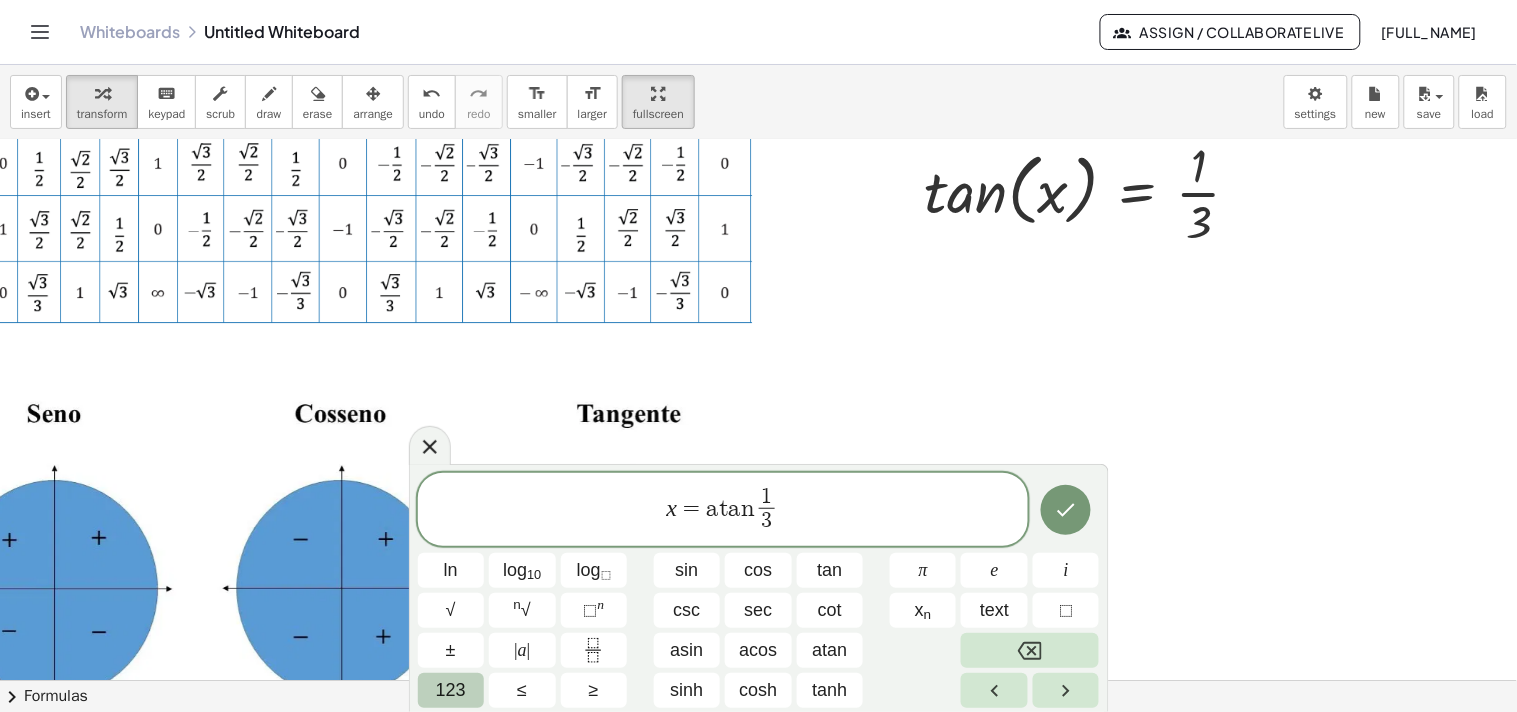 click 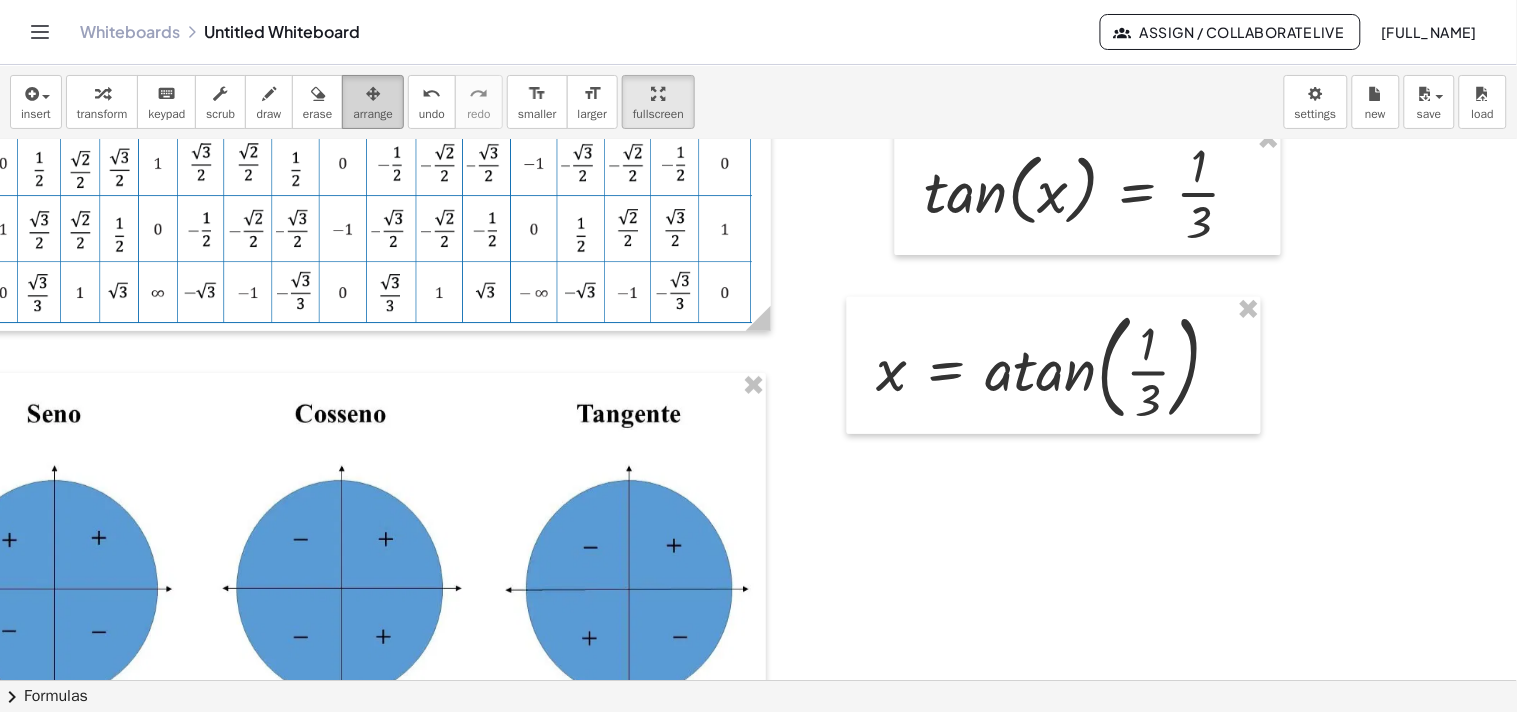 click on "arrange" at bounding box center [373, 114] 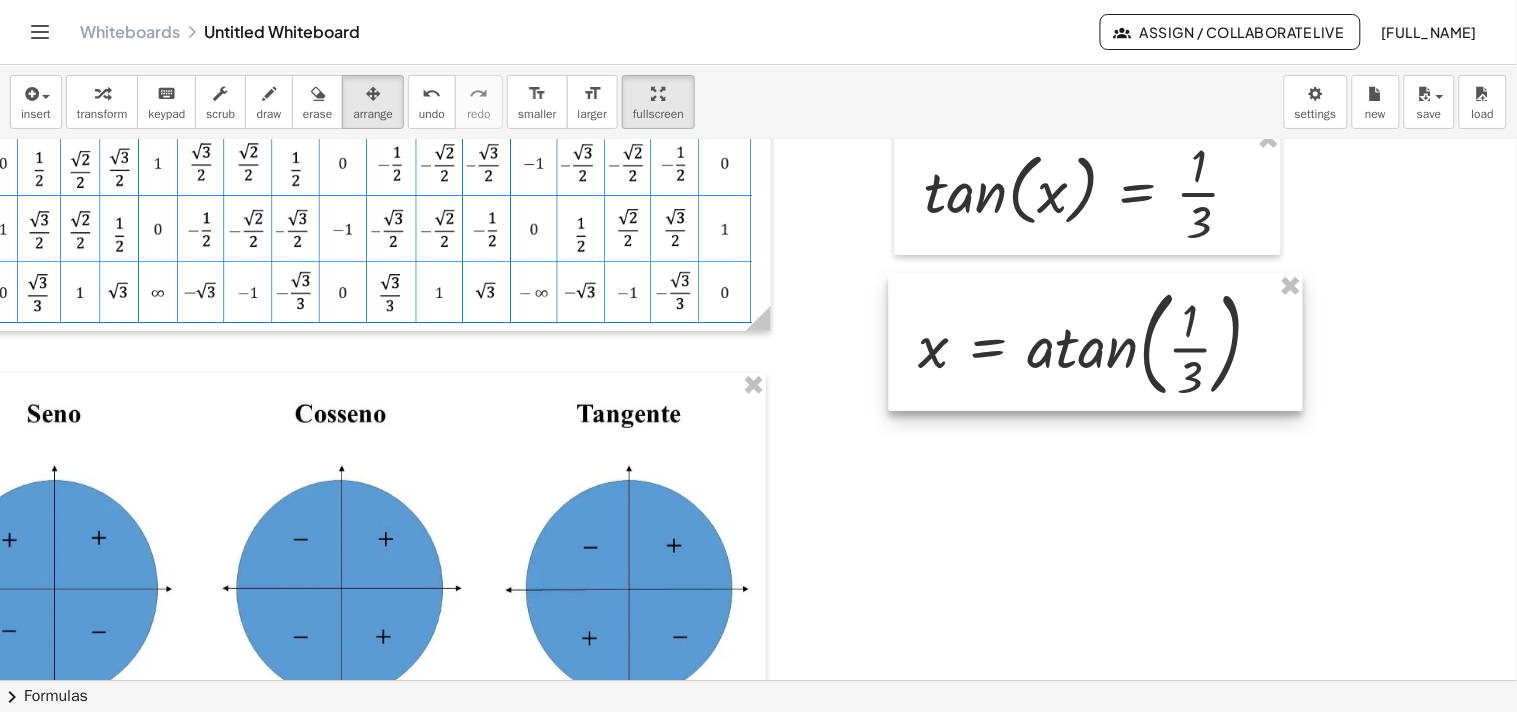 drag, startPoint x: 931, startPoint y: 362, endPoint x: 947, endPoint y: 338, distance: 28.84441 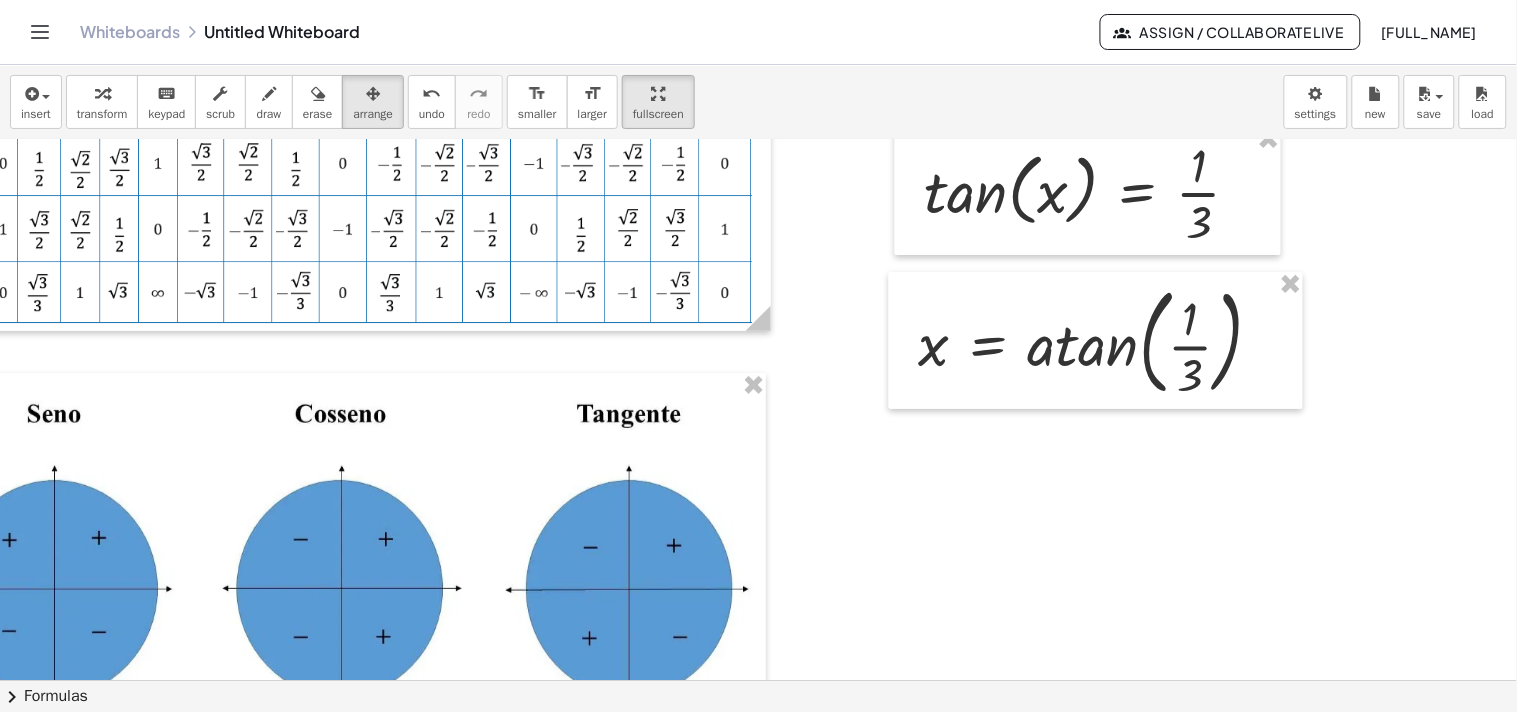 click at bounding box center [704, 569] 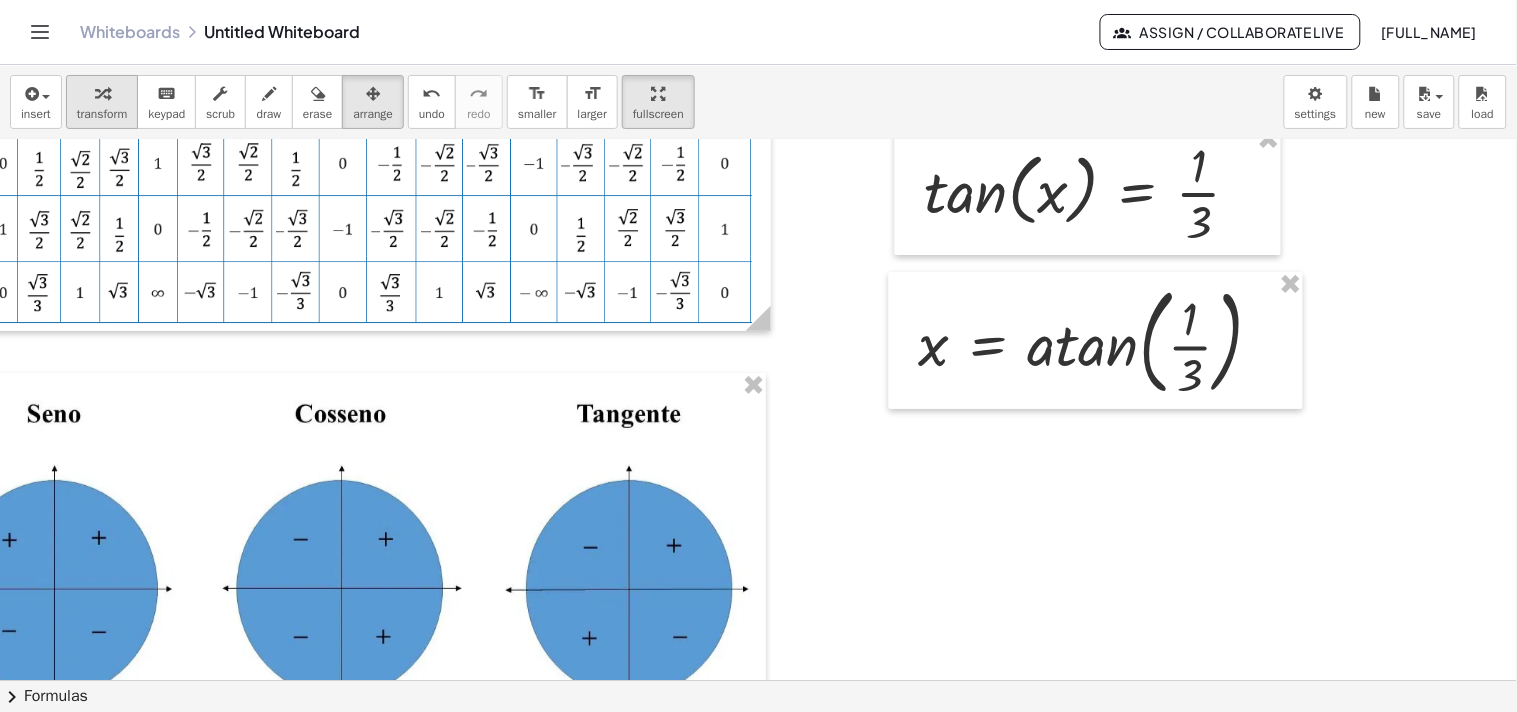 click on "transform" at bounding box center (102, 114) 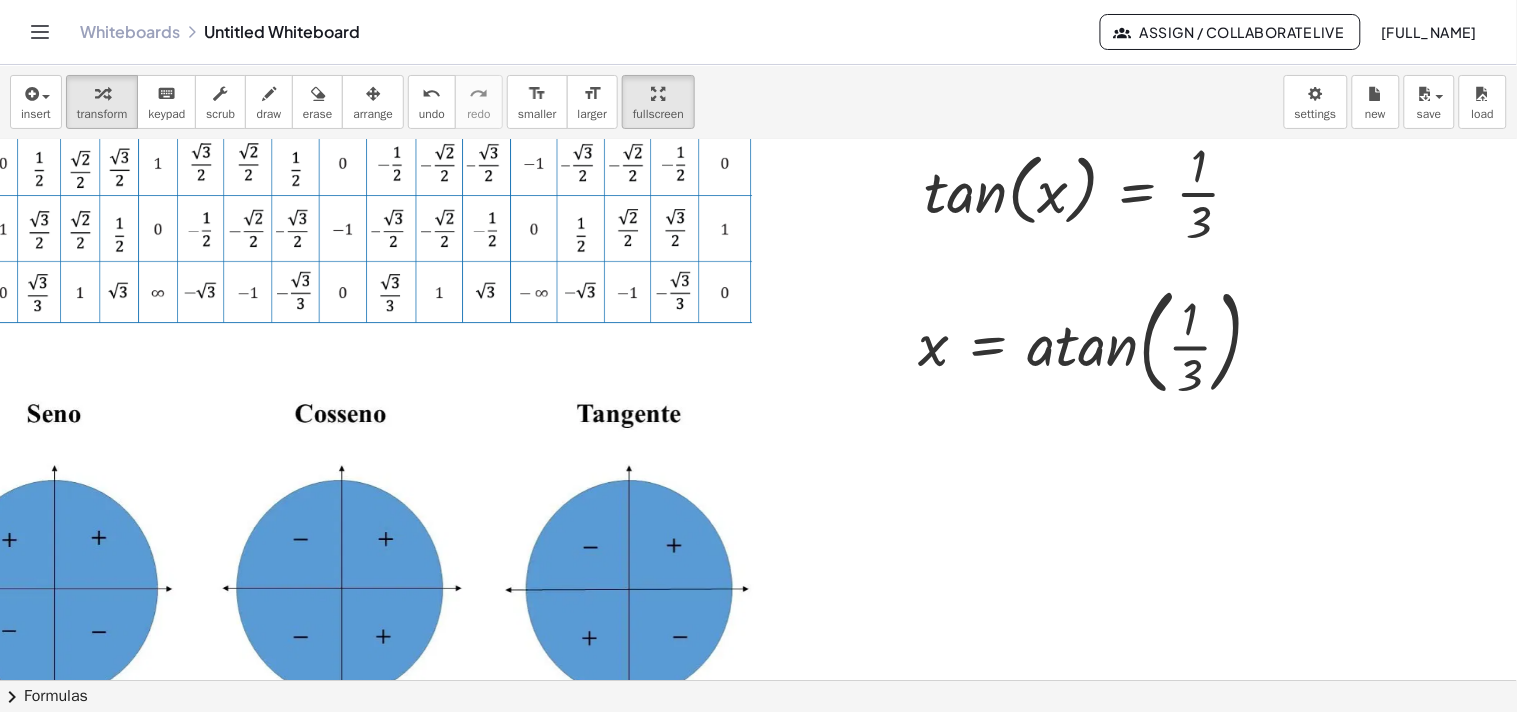 scroll, scrollTop: 0, scrollLeft: 123, axis: horizontal 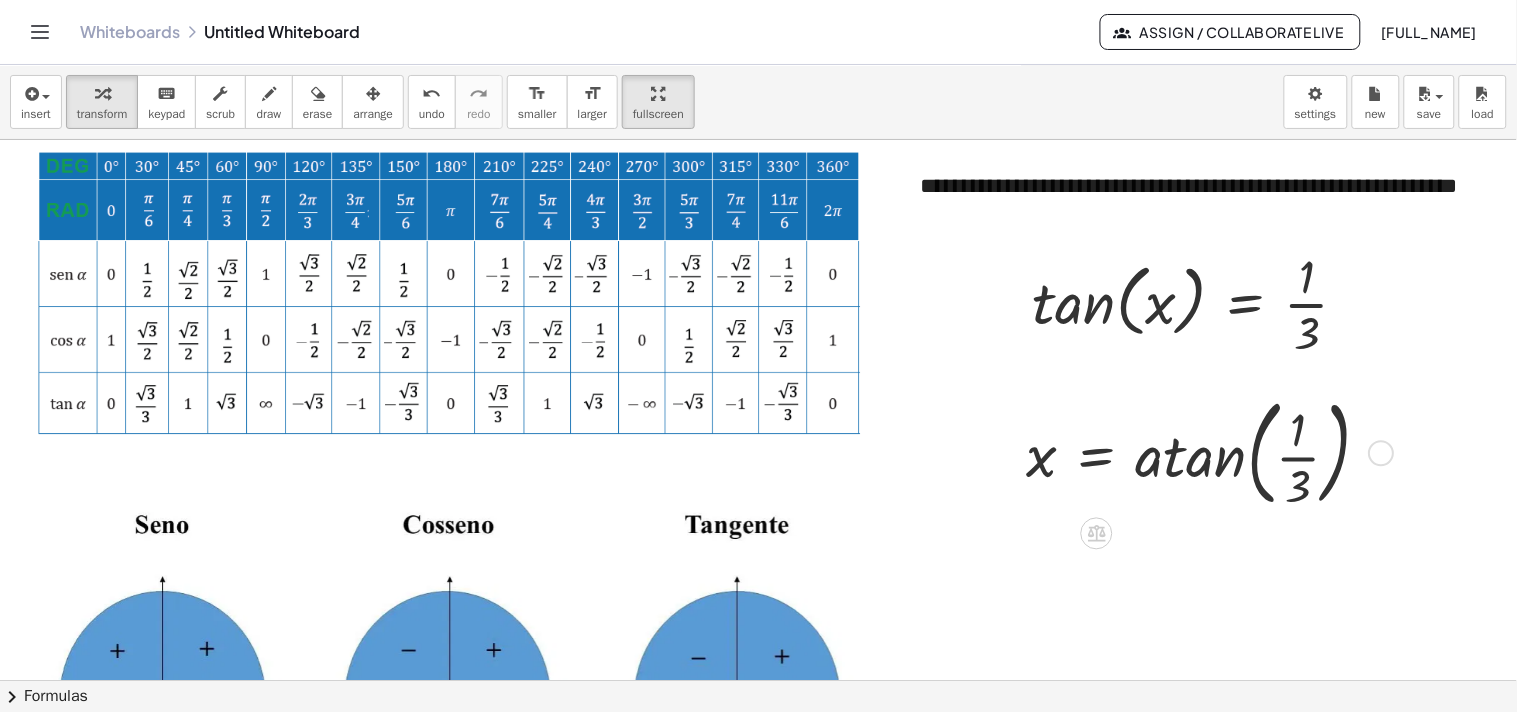 click at bounding box center (1207, 451) 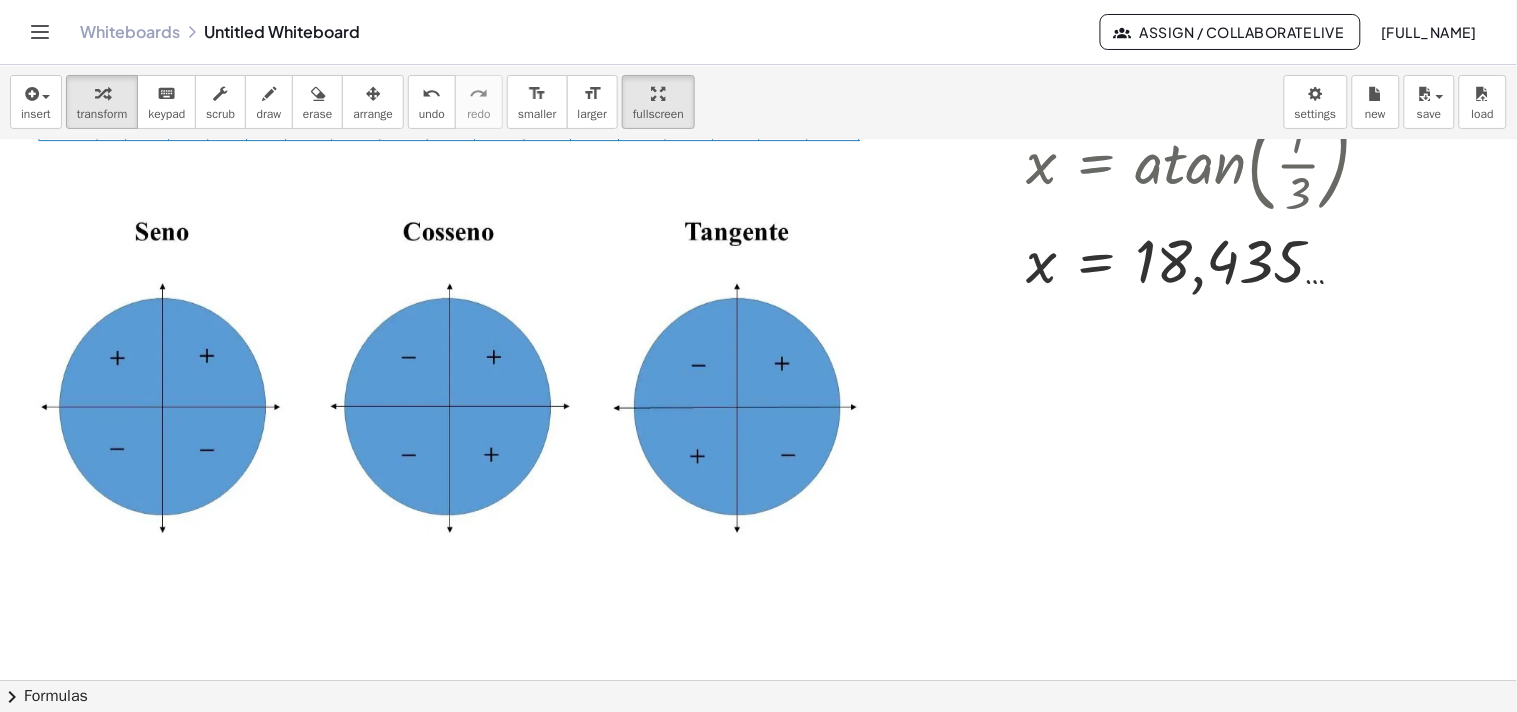 scroll, scrollTop: 333, scrollLeft: 0, axis: vertical 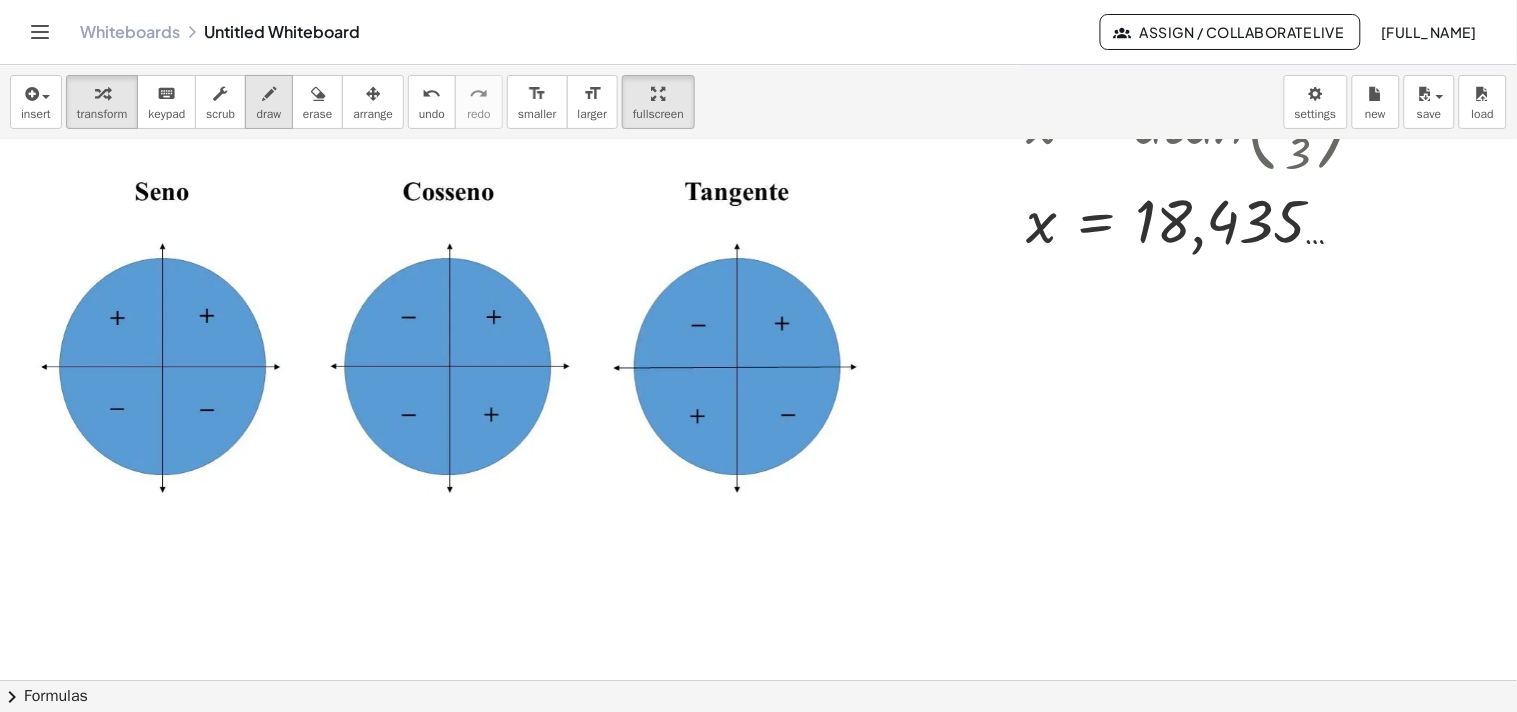 click at bounding box center (269, 94) 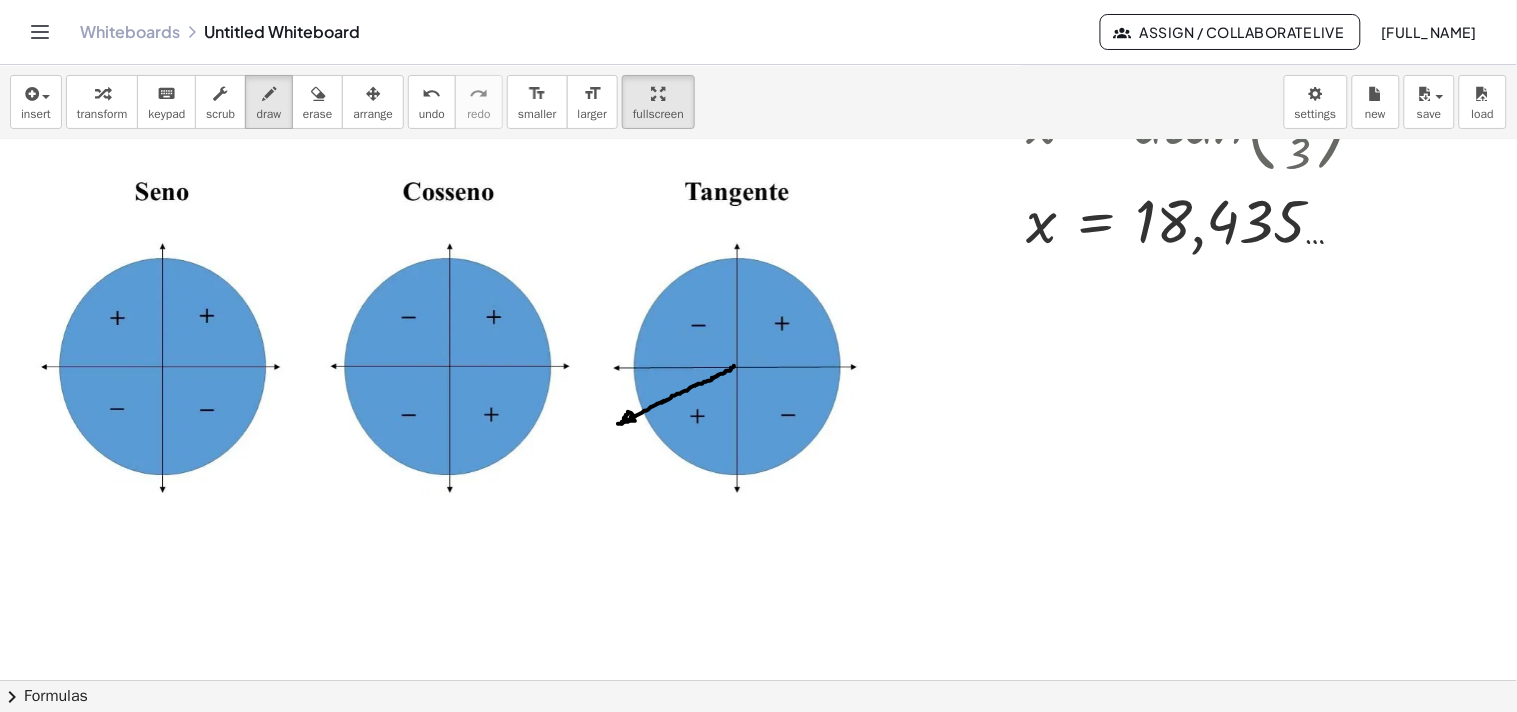 drag, startPoint x: 732, startPoint y: 368, endPoint x: 618, endPoint y: 424, distance: 127.01181 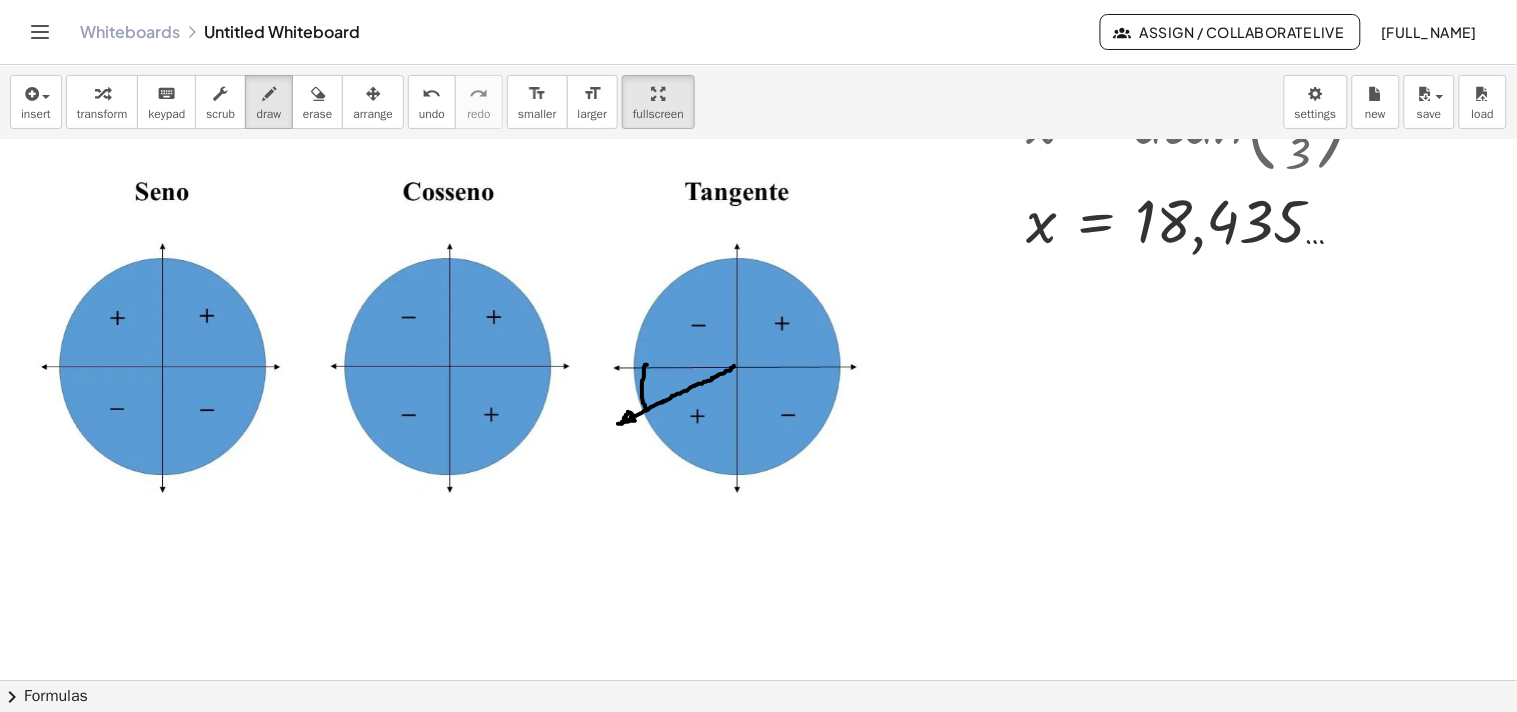 drag, startPoint x: 647, startPoint y: 365, endPoint x: 646, endPoint y: 408, distance: 43.011627 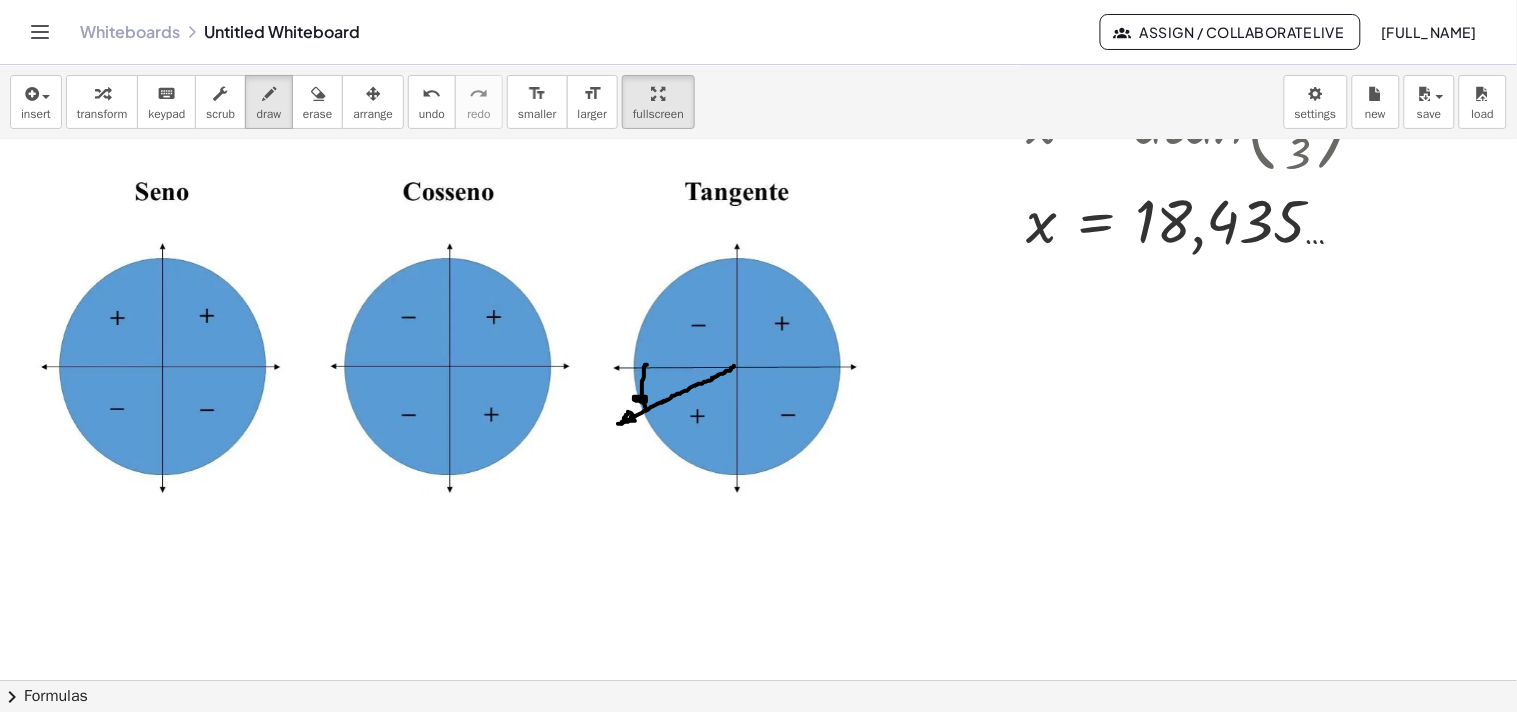 click at bounding box center (812, 347) 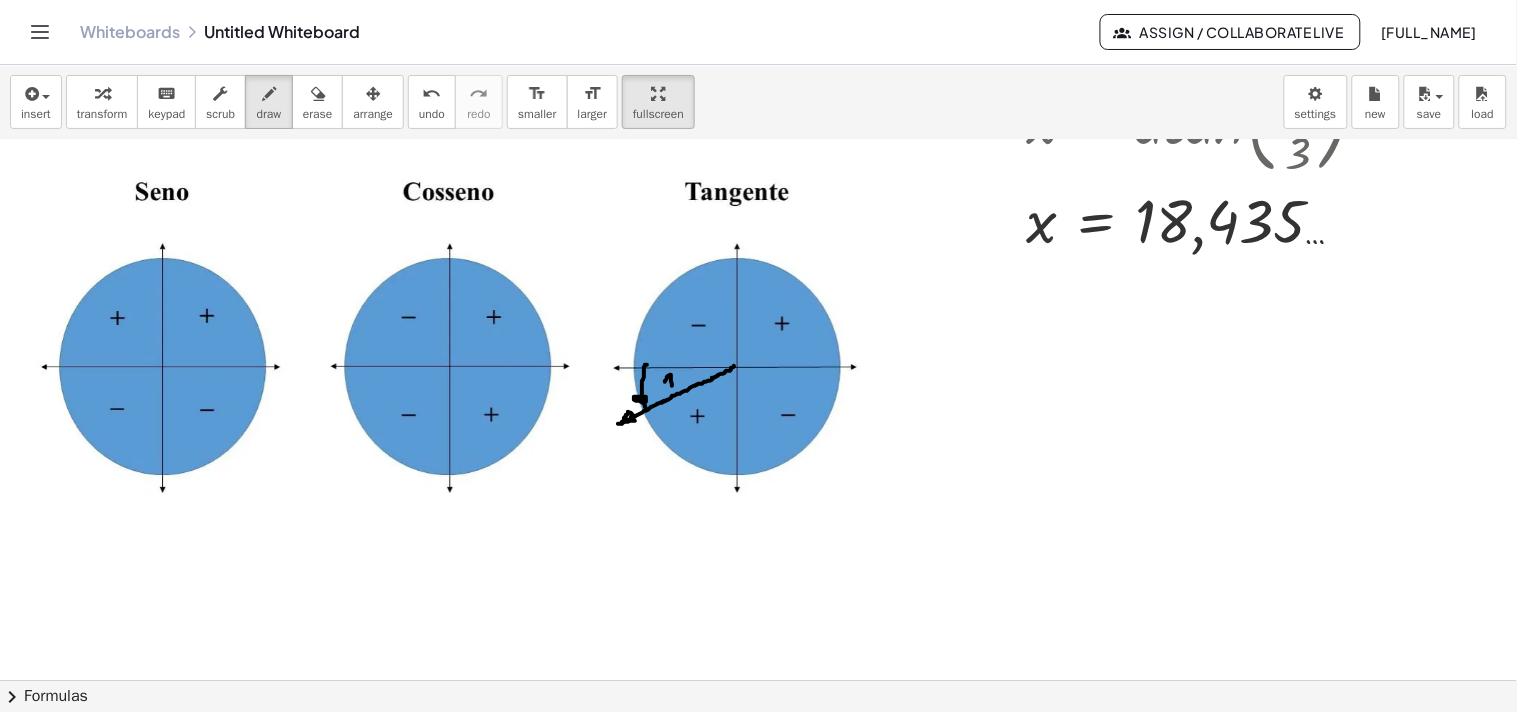 drag, startPoint x: 667, startPoint y: 377, endPoint x: 673, endPoint y: 390, distance: 14.3178215 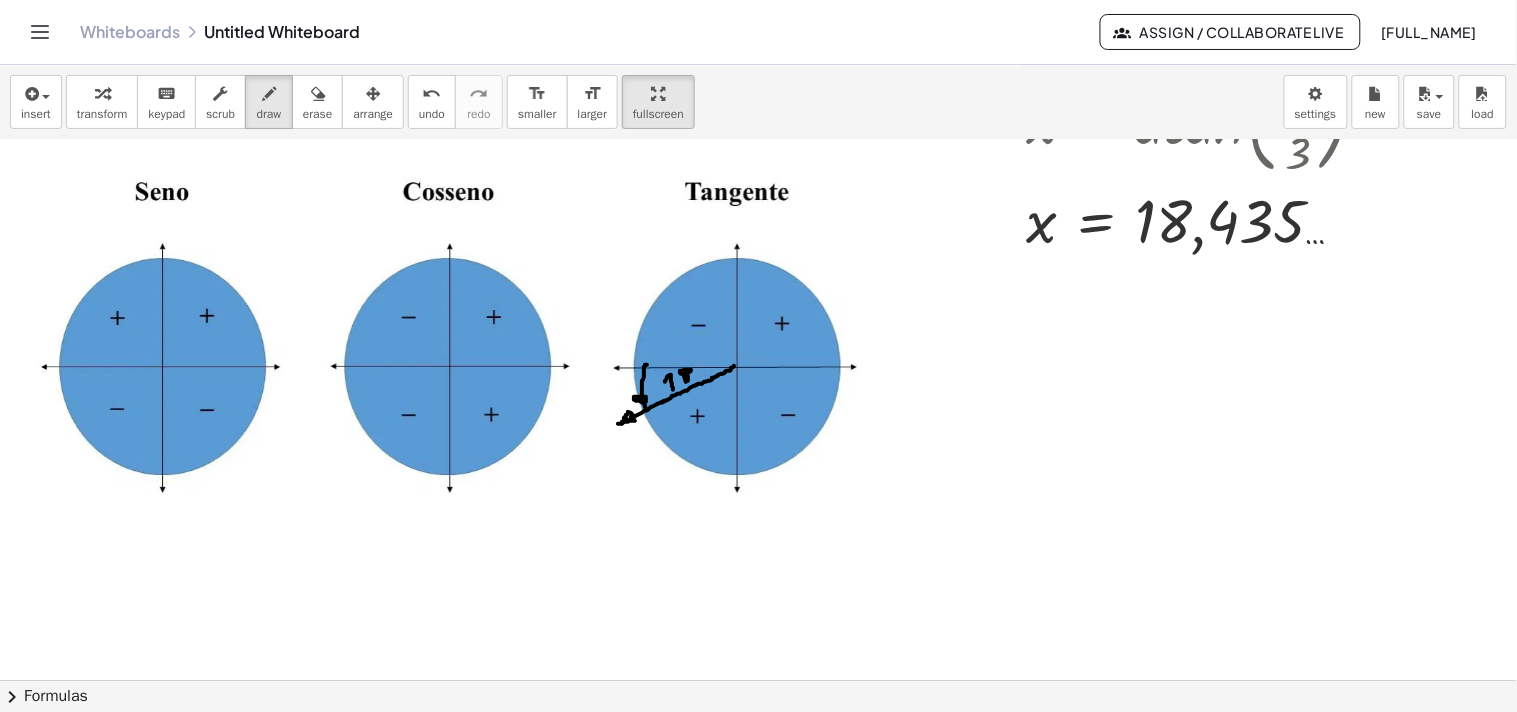 click at bounding box center [812, 347] 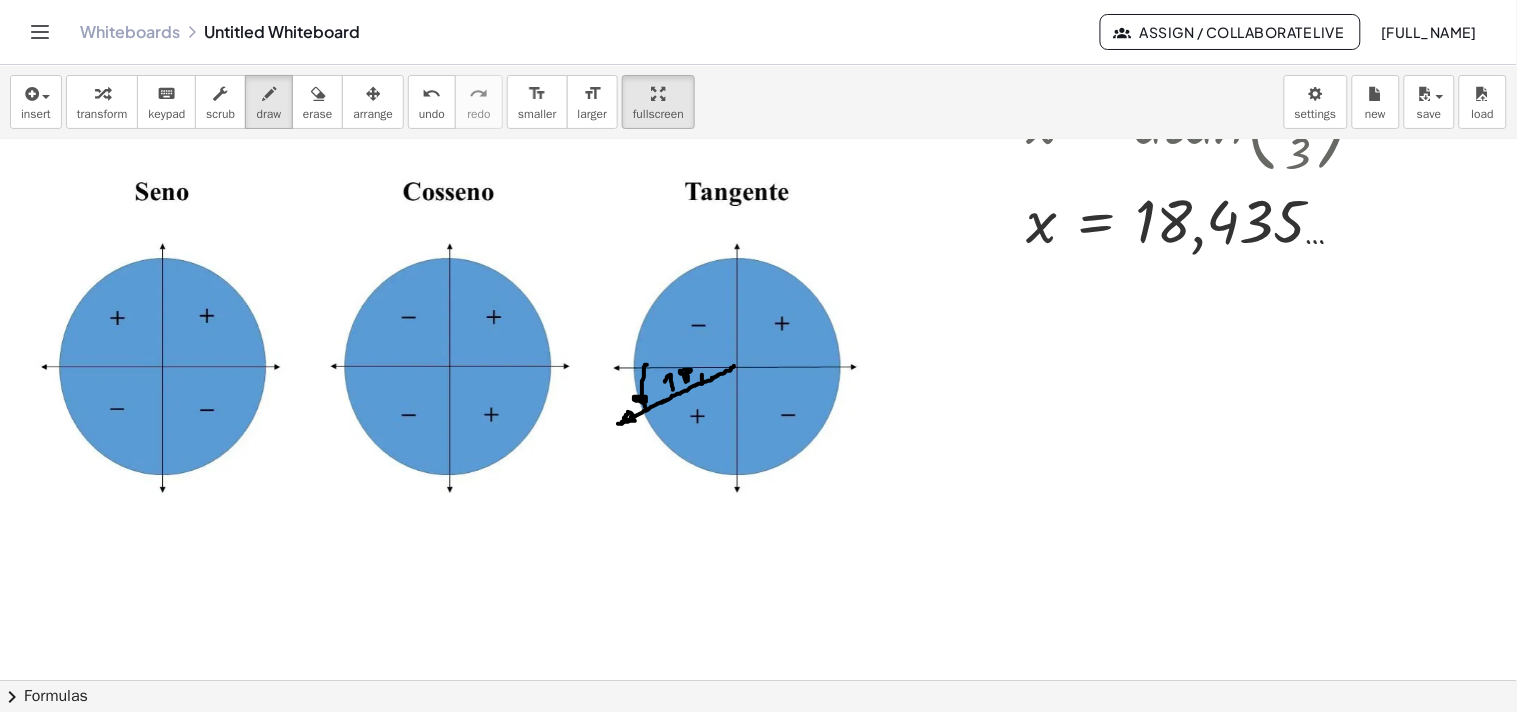 click at bounding box center (812, 347) 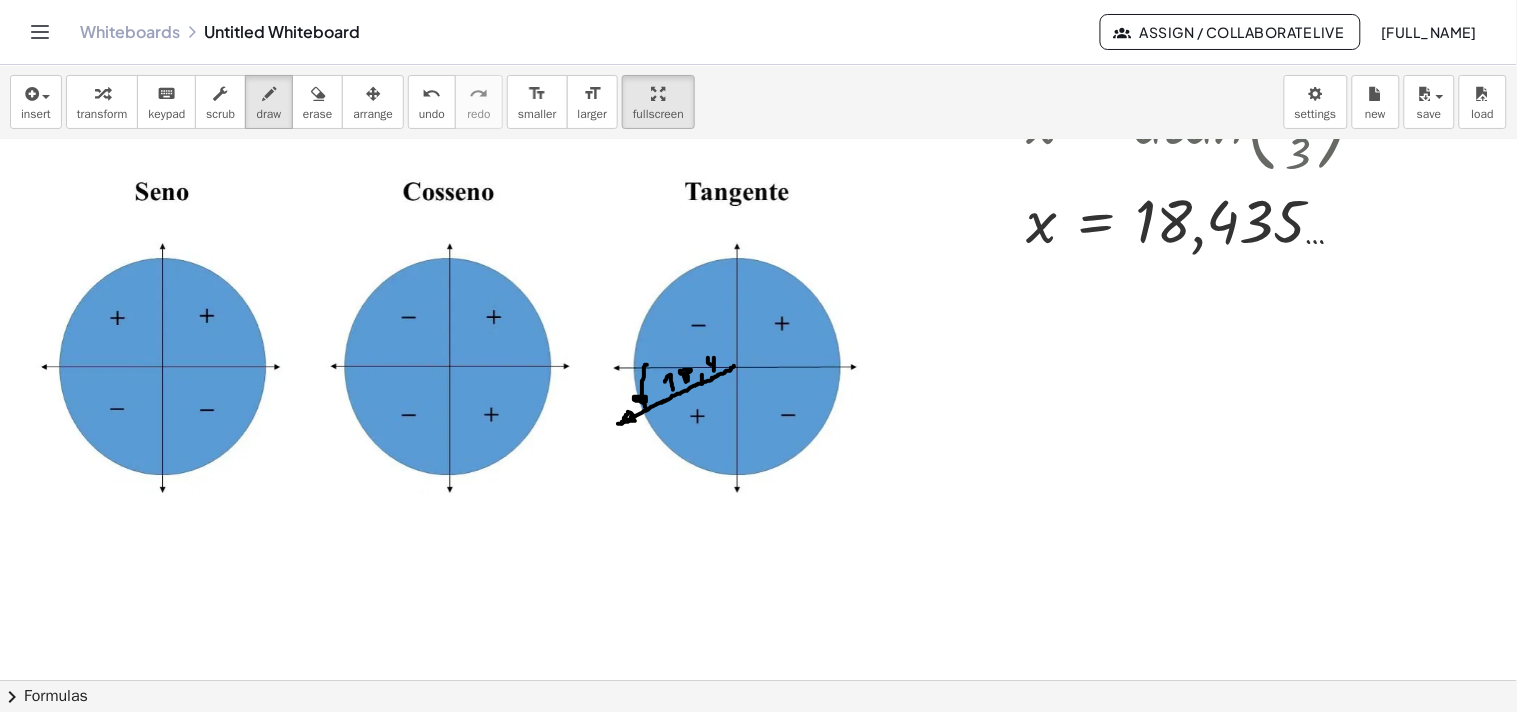 drag, startPoint x: 708, startPoint y: 361, endPoint x: 714, endPoint y: 371, distance: 11.661903 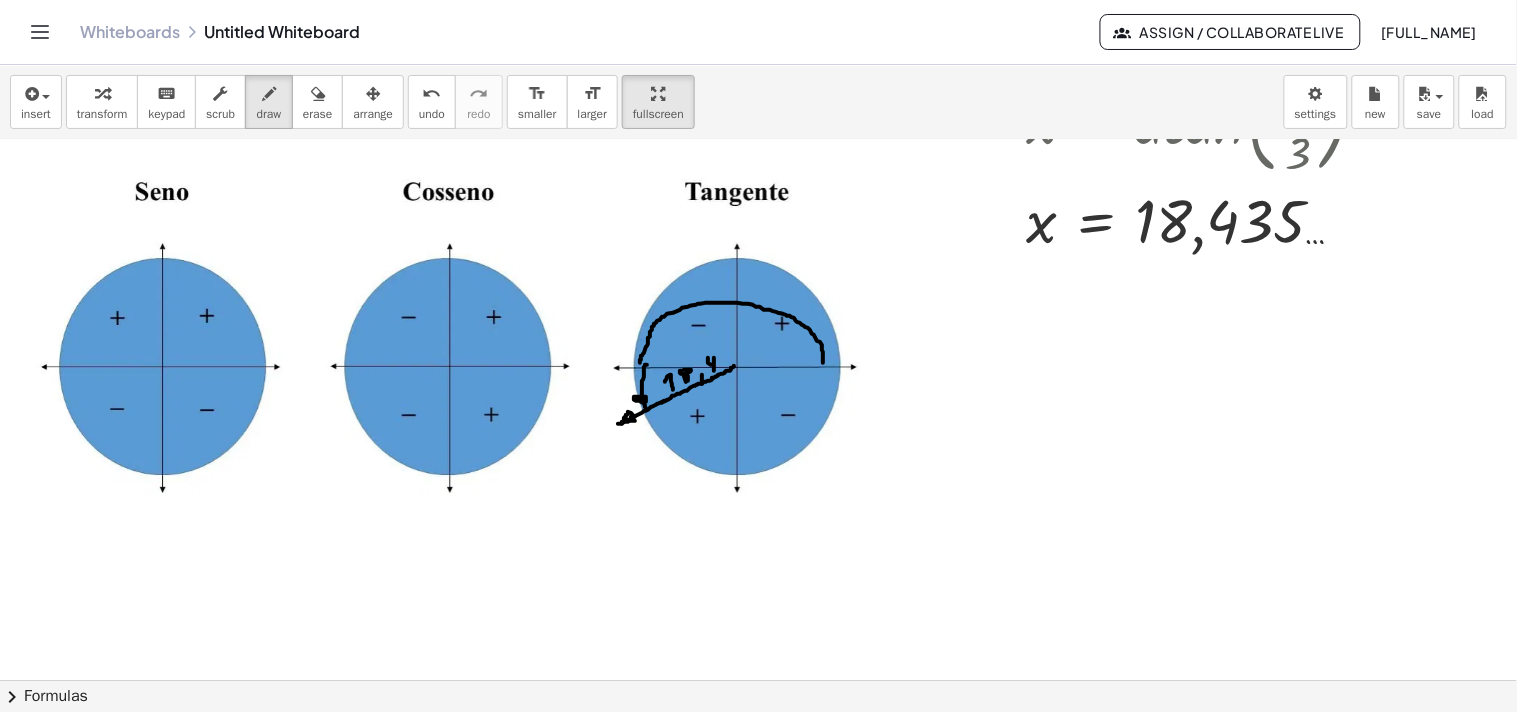 drag, startPoint x: 823, startPoint y: 363, endPoint x: 640, endPoint y: 363, distance: 183 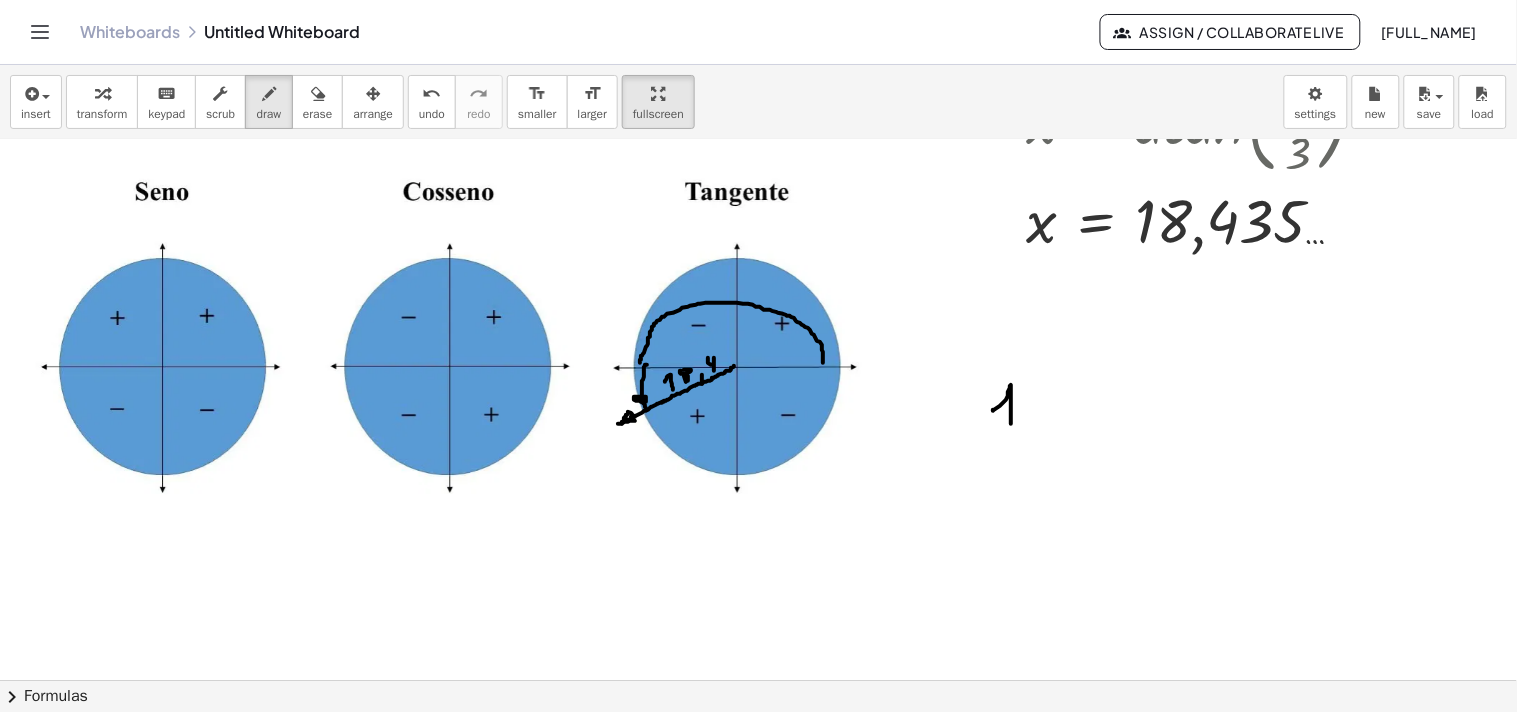 drag, startPoint x: 993, startPoint y: 410, endPoint x: 1042, endPoint y: 392, distance: 52.201534 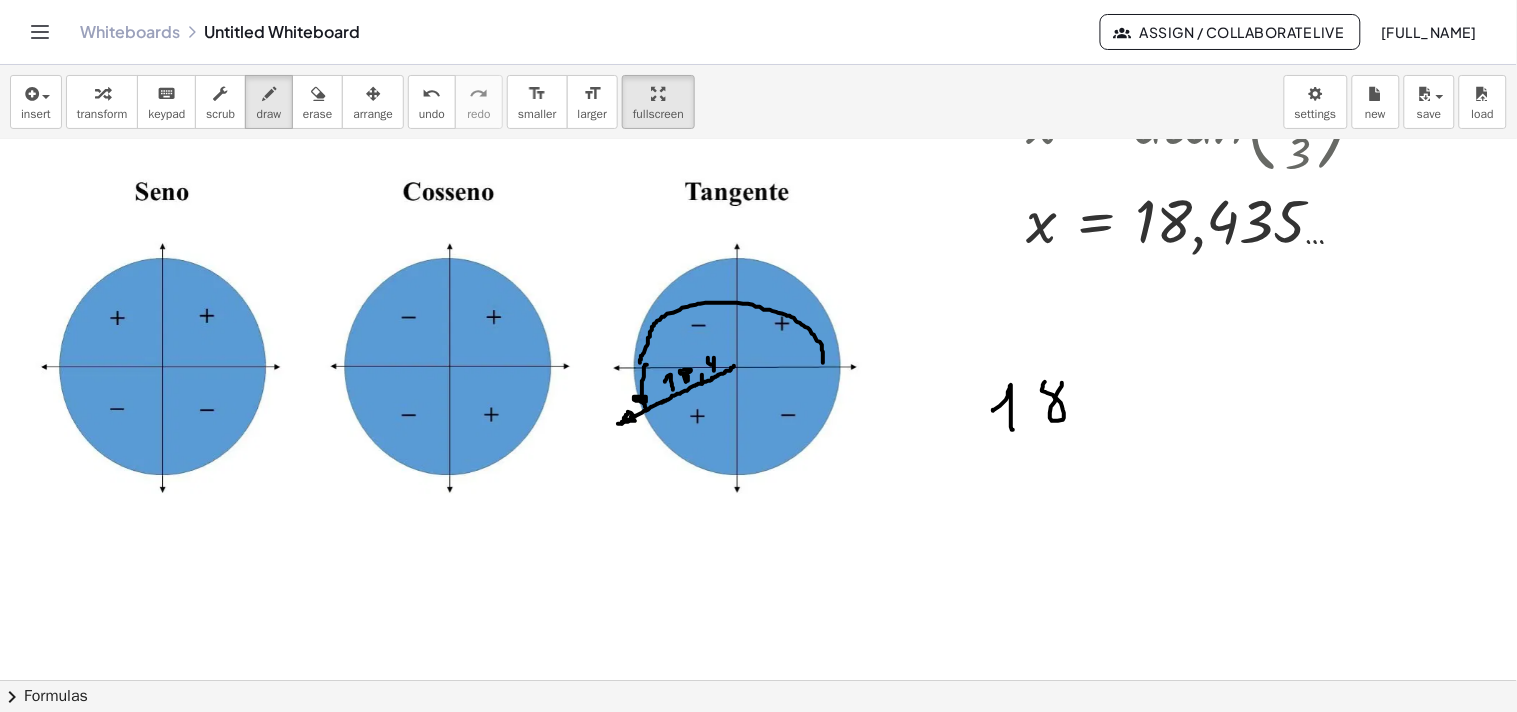 click at bounding box center [812, 347] 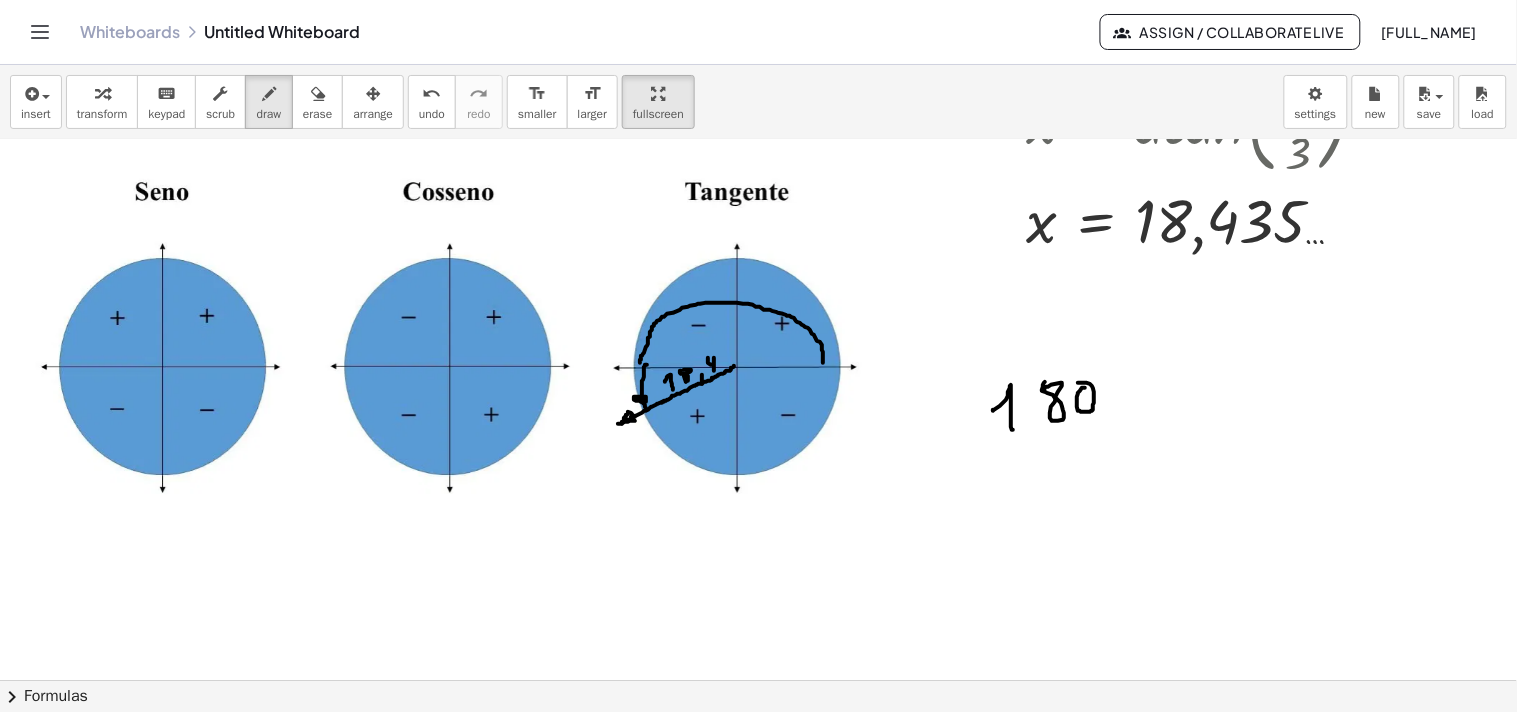 click at bounding box center (812, 347) 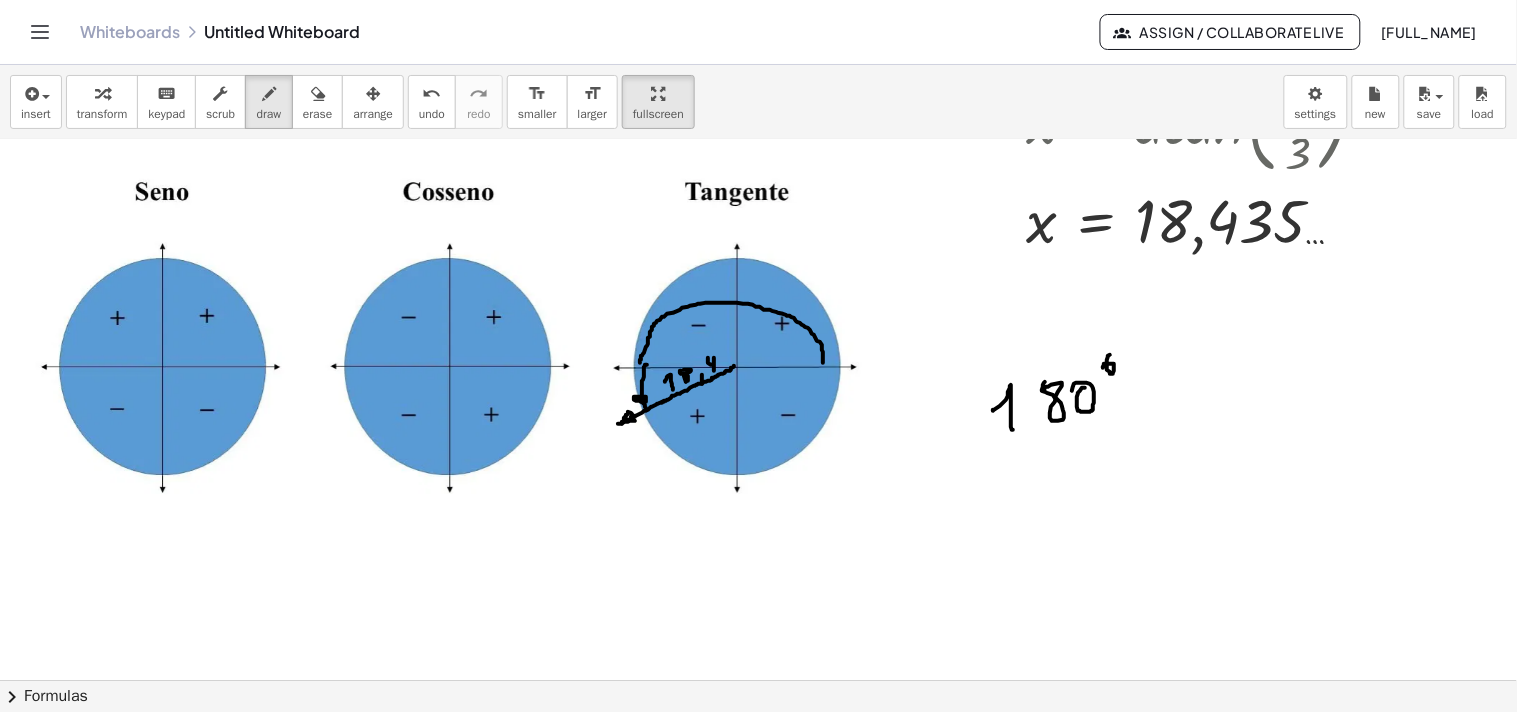 drag, startPoint x: 1108, startPoint y: 356, endPoint x: 1101, endPoint y: 380, distance: 25 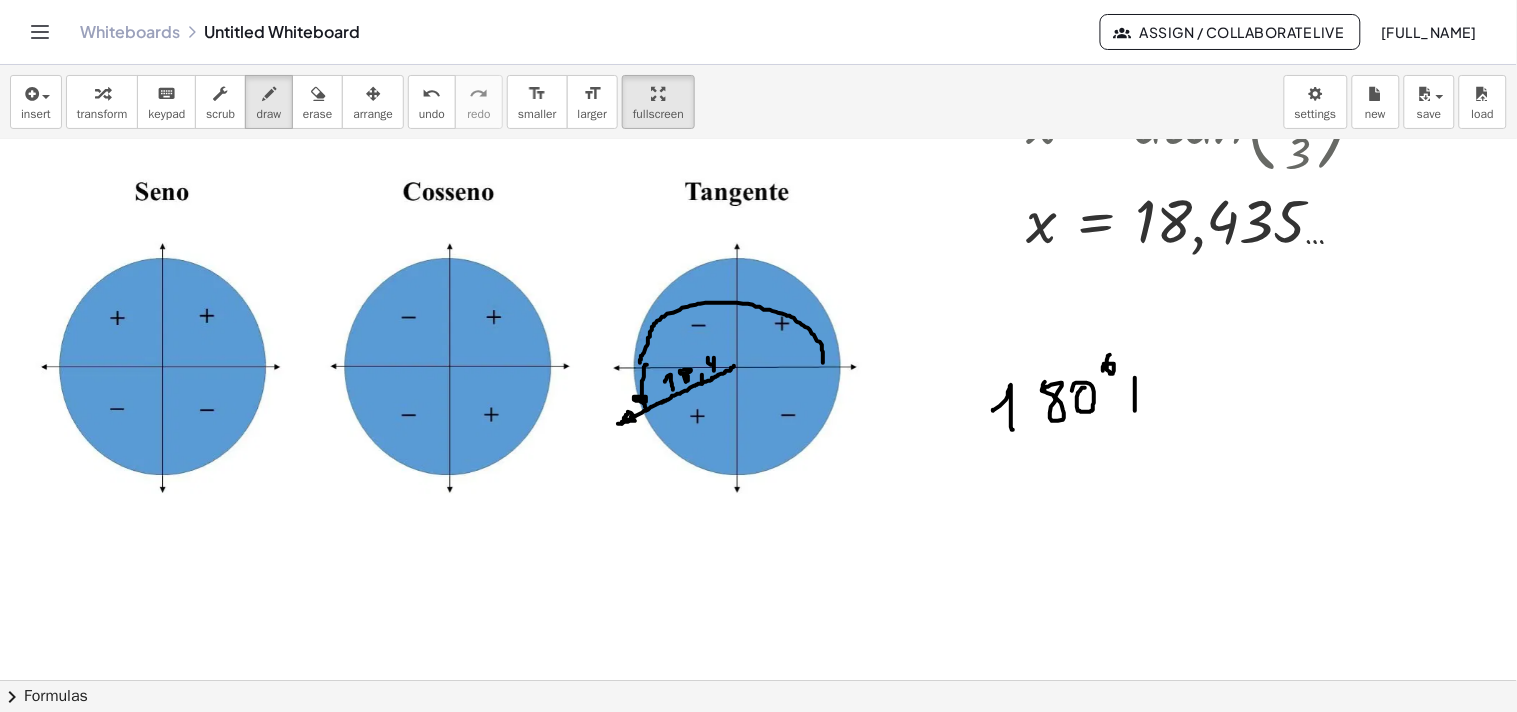 drag, startPoint x: 1135, startPoint y: 378, endPoint x: 1135, endPoint y: 411, distance: 33 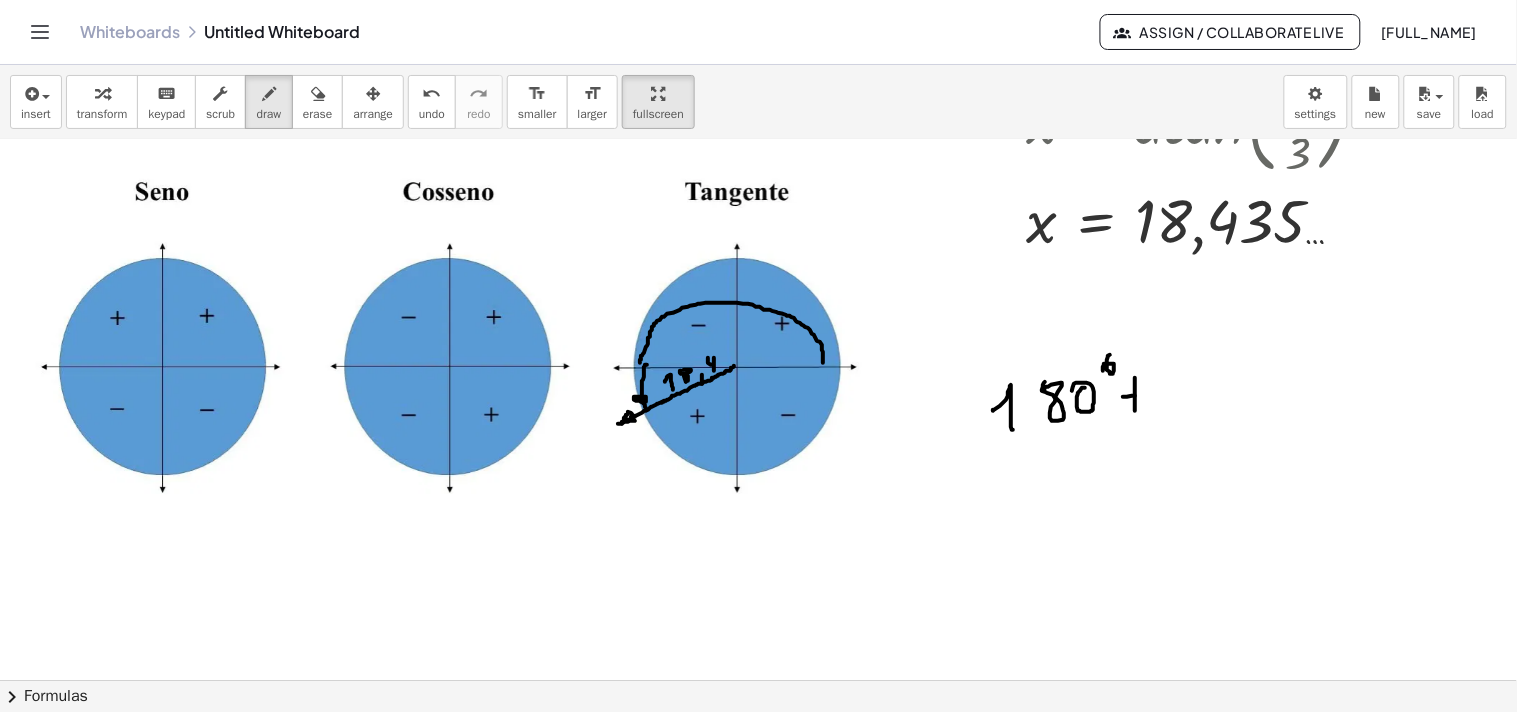 click at bounding box center [812, 347] 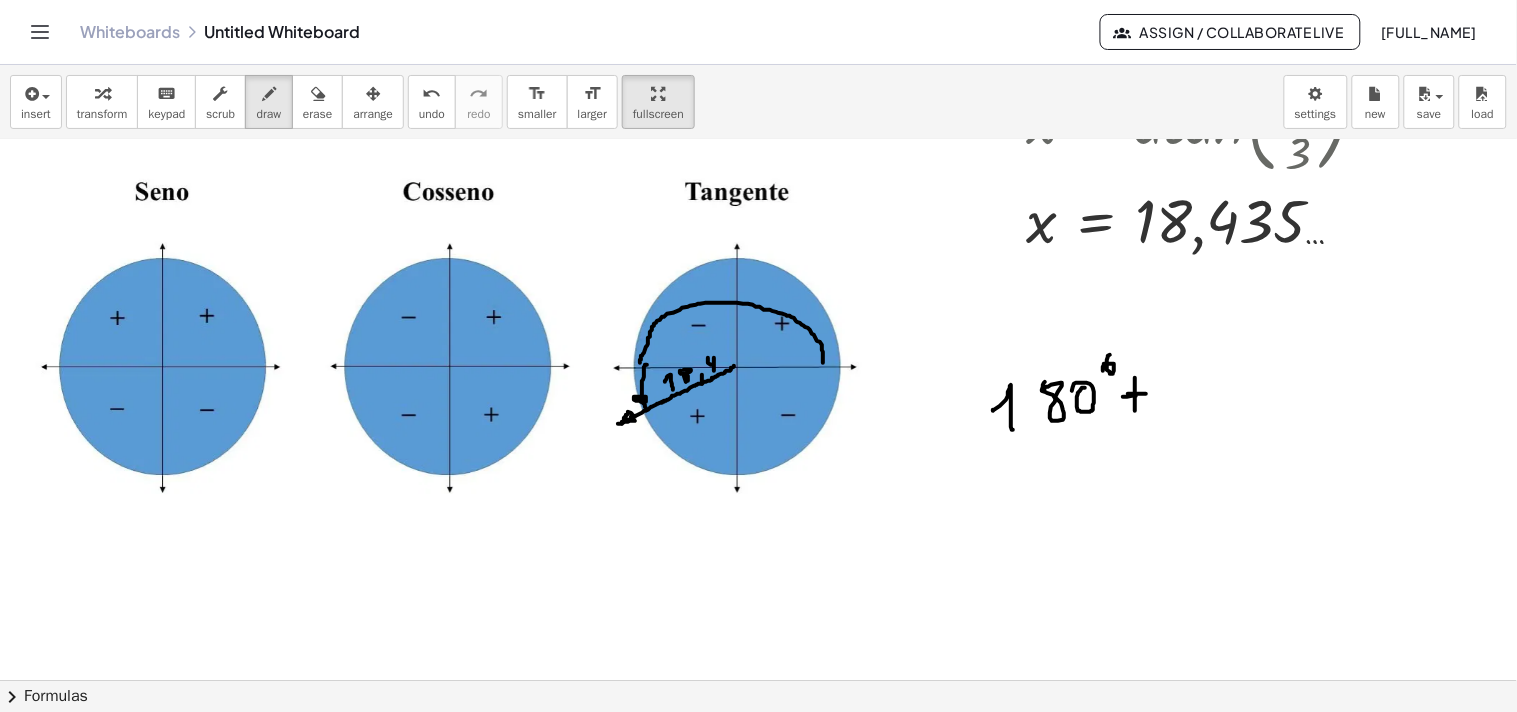 drag, startPoint x: 1128, startPoint y: 394, endPoint x: 1151, endPoint y: 394, distance: 23 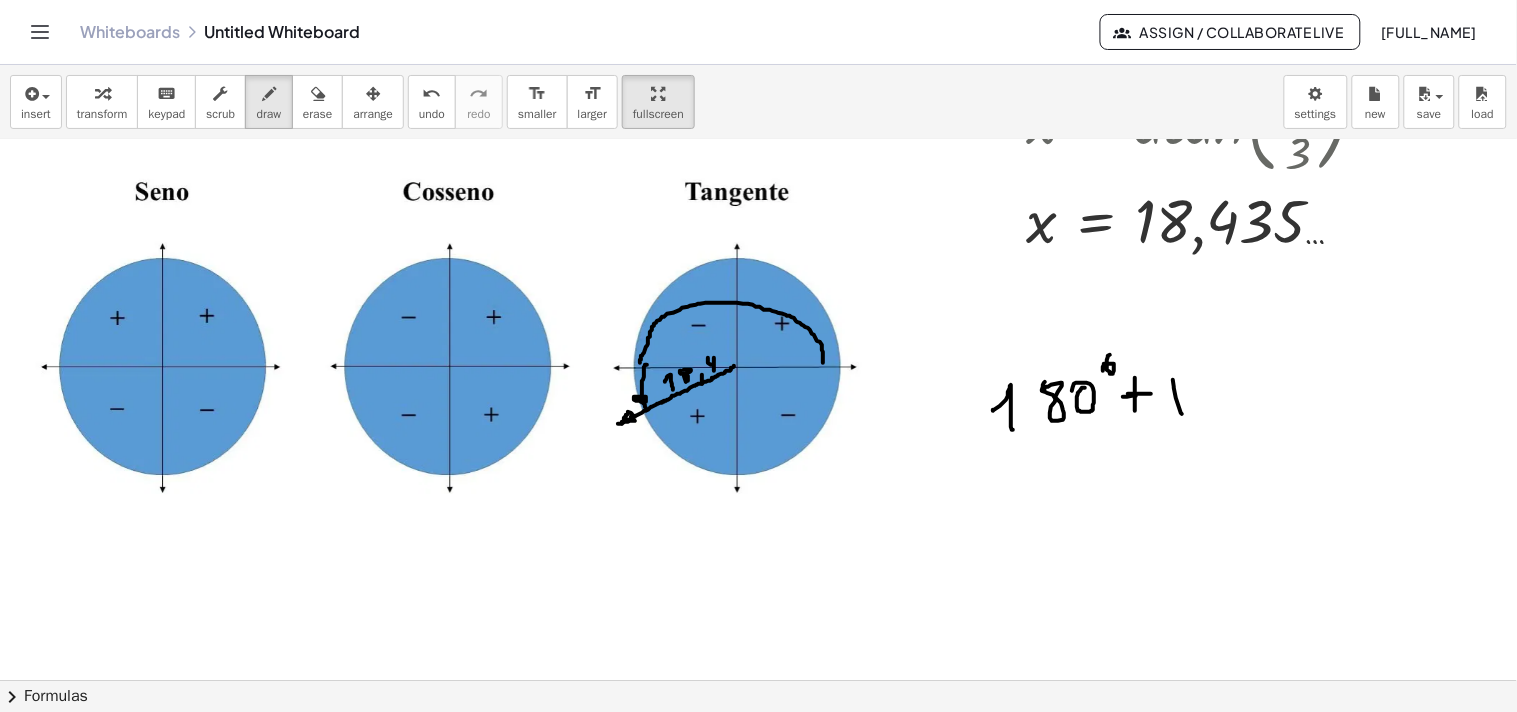 drag, startPoint x: 1173, startPoint y: 380, endPoint x: 1182, endPoint y: 414, distance: 35.17101 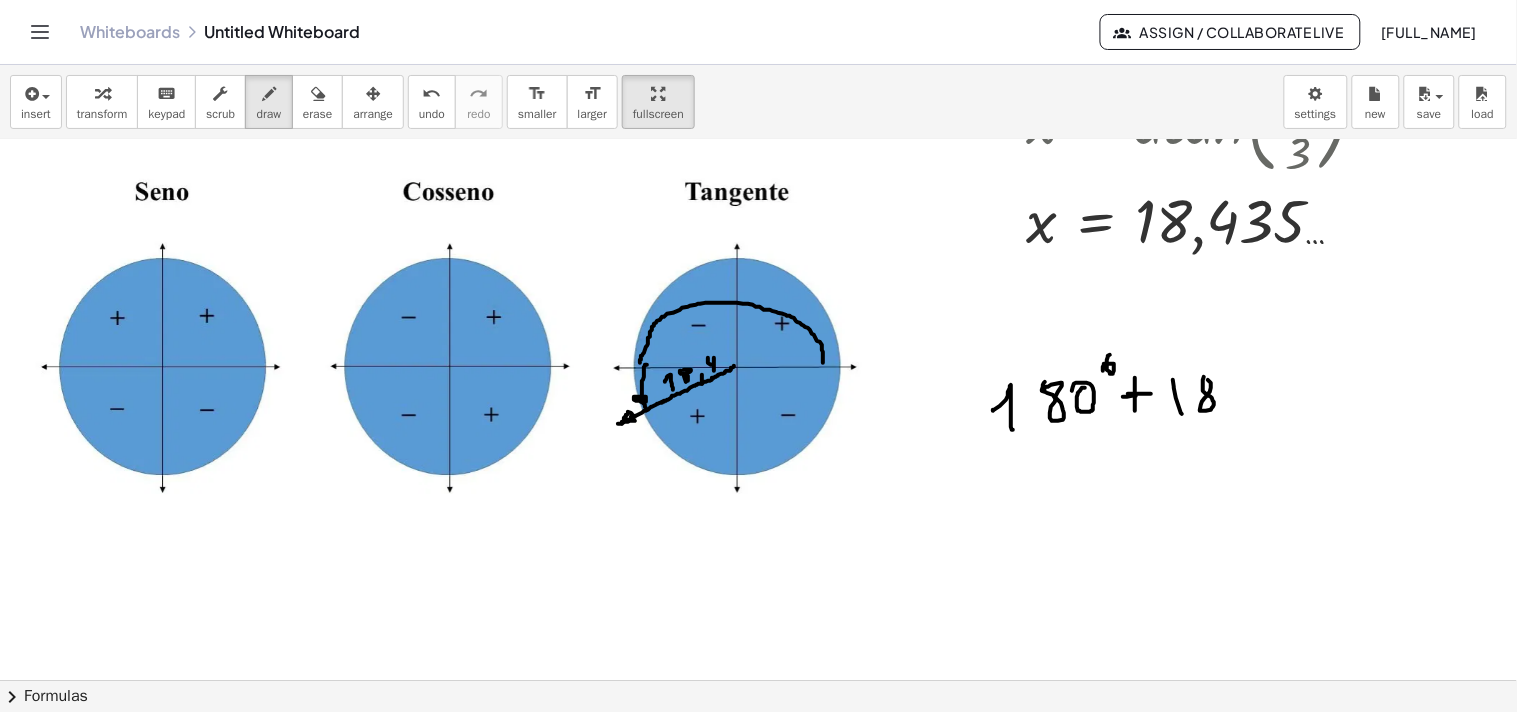 click at bounding box center (812, 347) 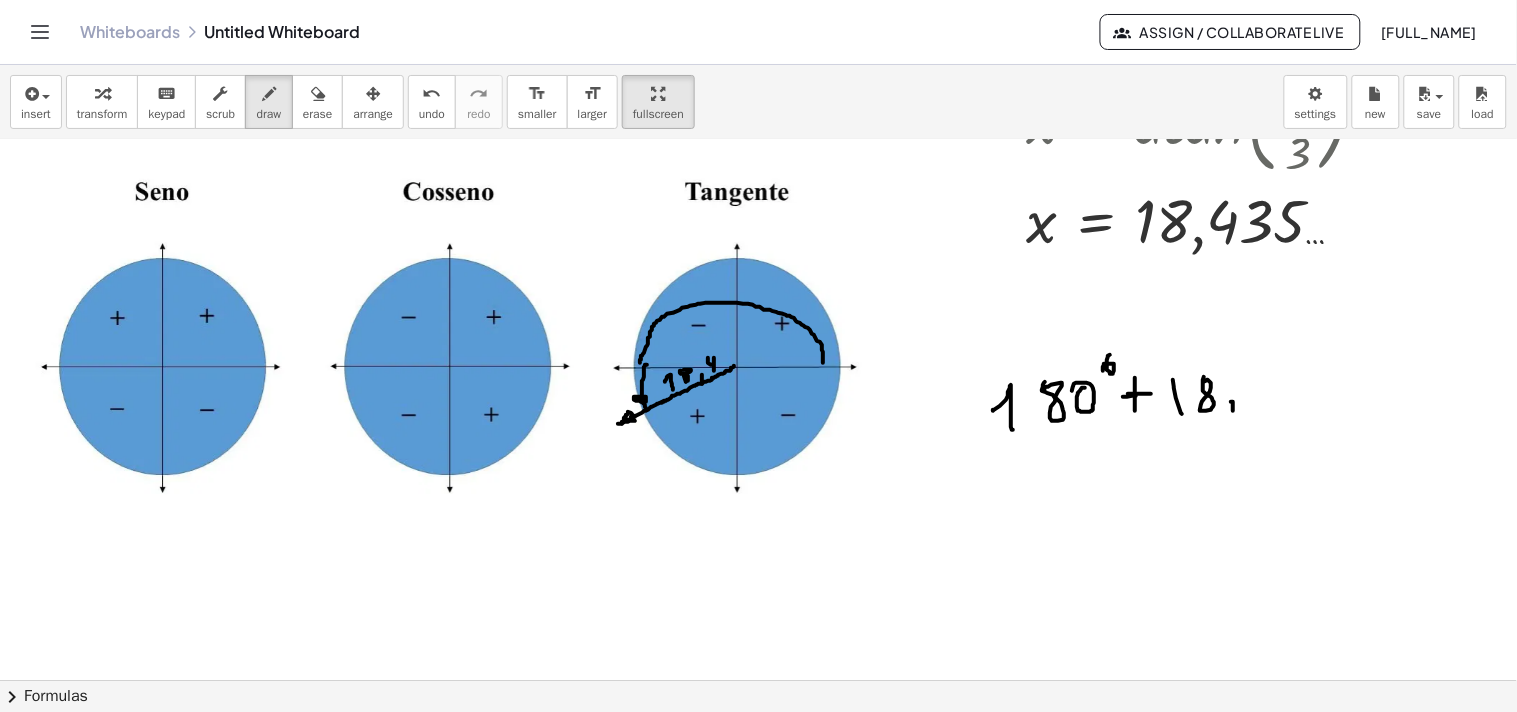 drag, startPoint x: 1231, startPoint y: 402, endPoint x: 1233, endPoint y: 420, distance: 18.110771 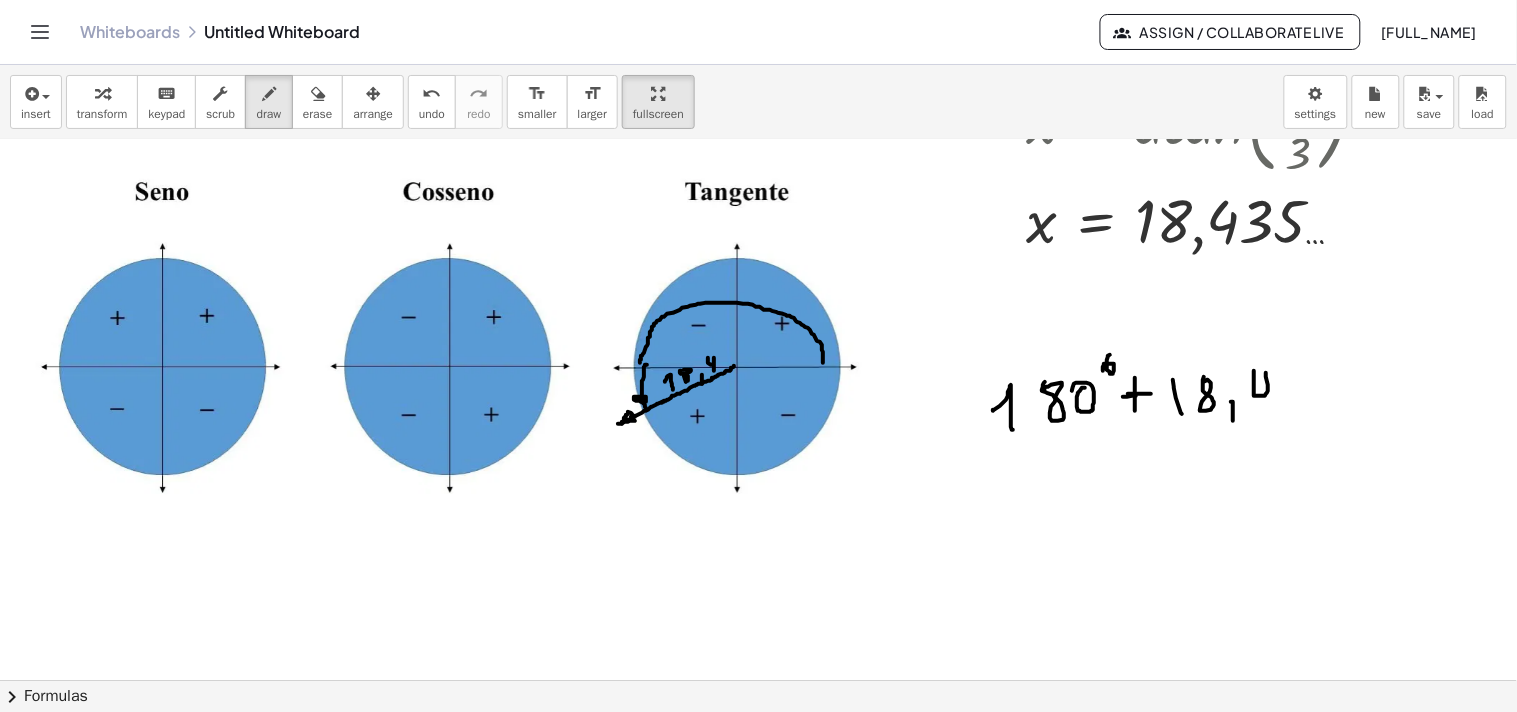 drag, startPoint x: 1254, startPoint y: 378, endPoint x: 1270, endPoint y: 406, distance: 32.24903 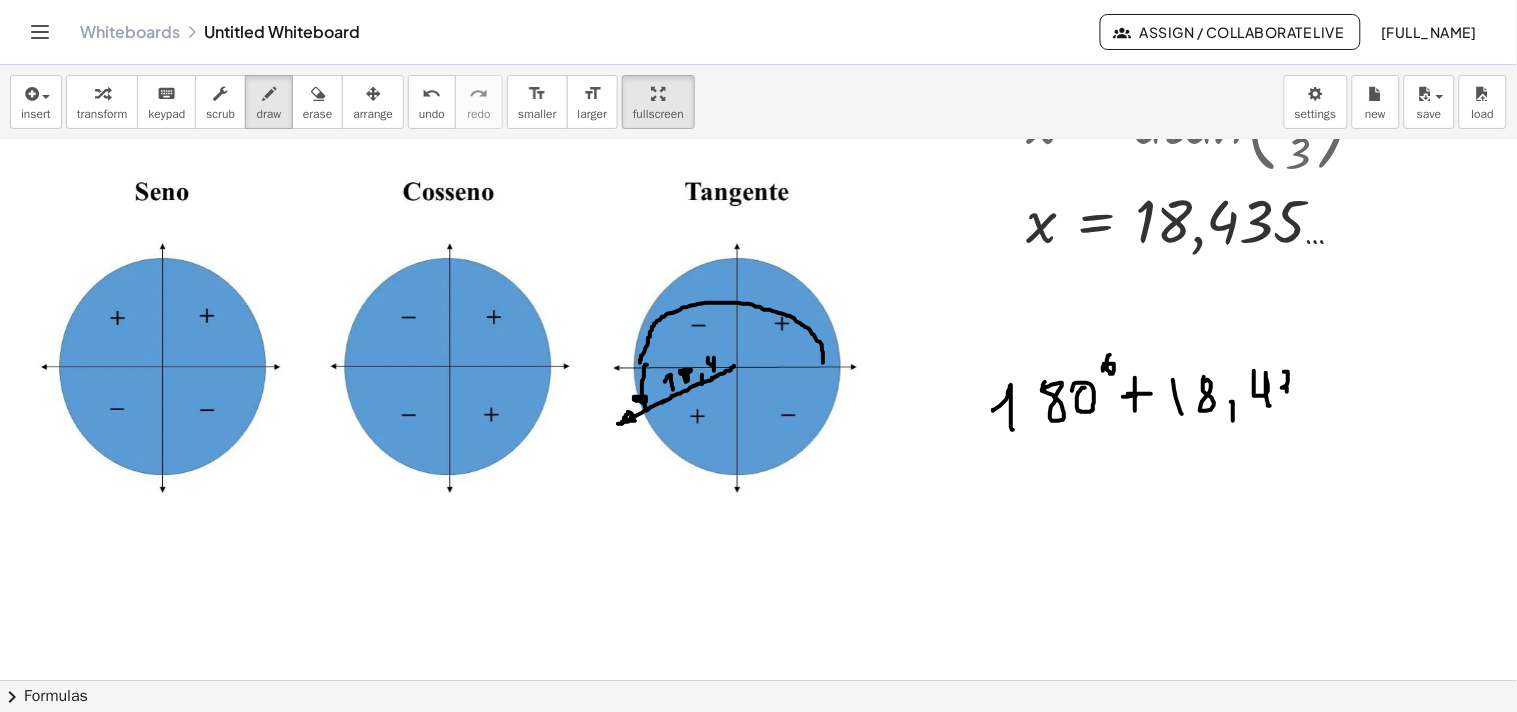 drag, startPoint x: 1284, startPoint y: 372, endPoint x: 1281, endPoint y: 401, distance: 29.15476 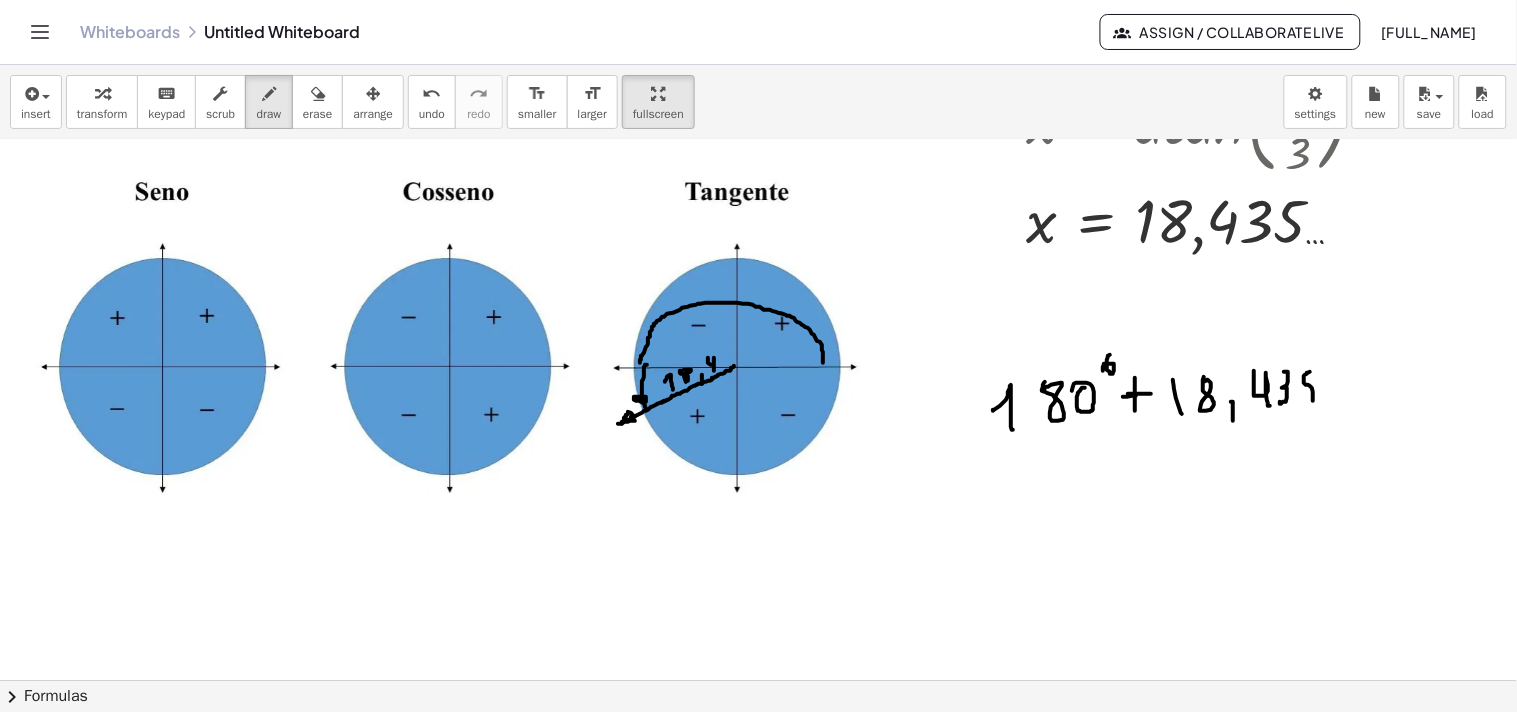 click at bounding box center [812, 347] 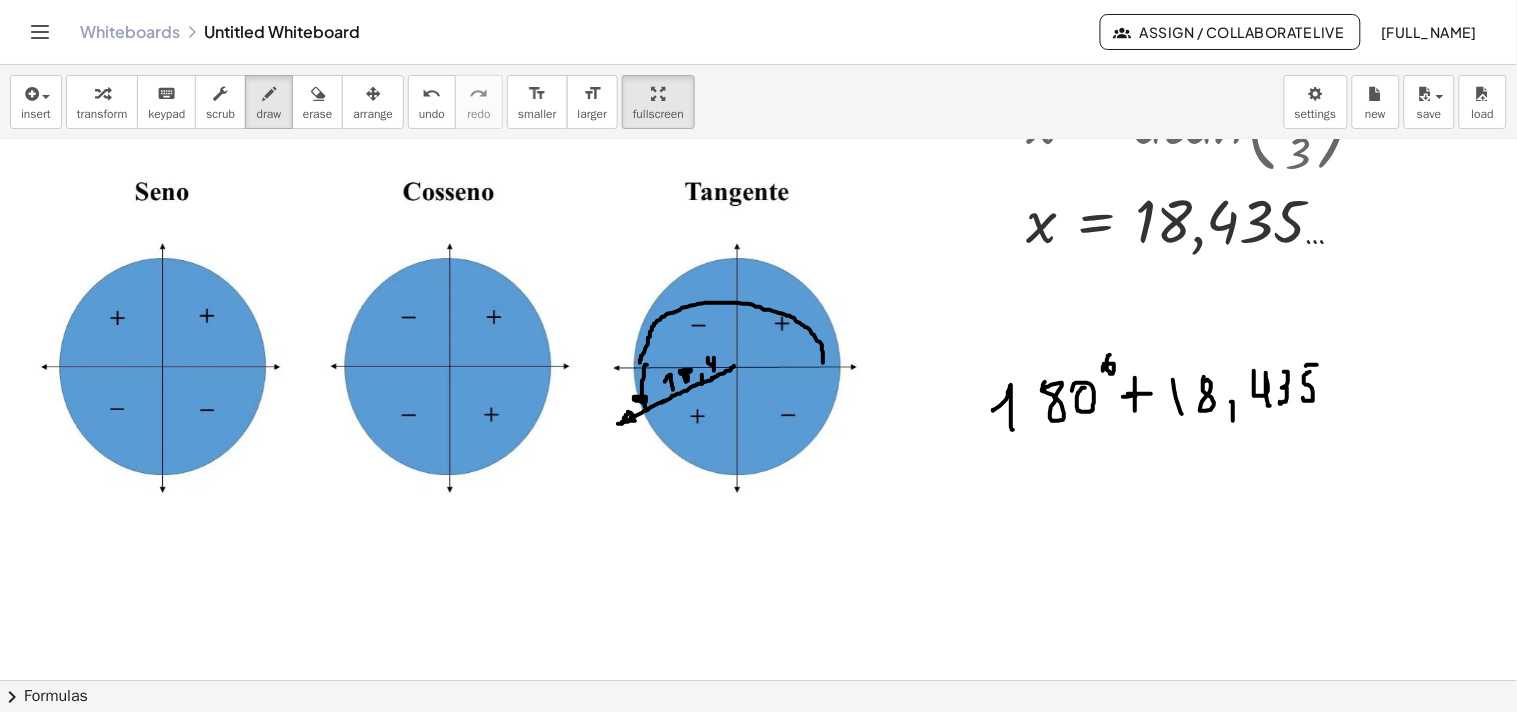 drag, startPoint x: 1306, startPoint y: 366, endPoint x: 1317, endPoint y: 365, distance: 11.045361 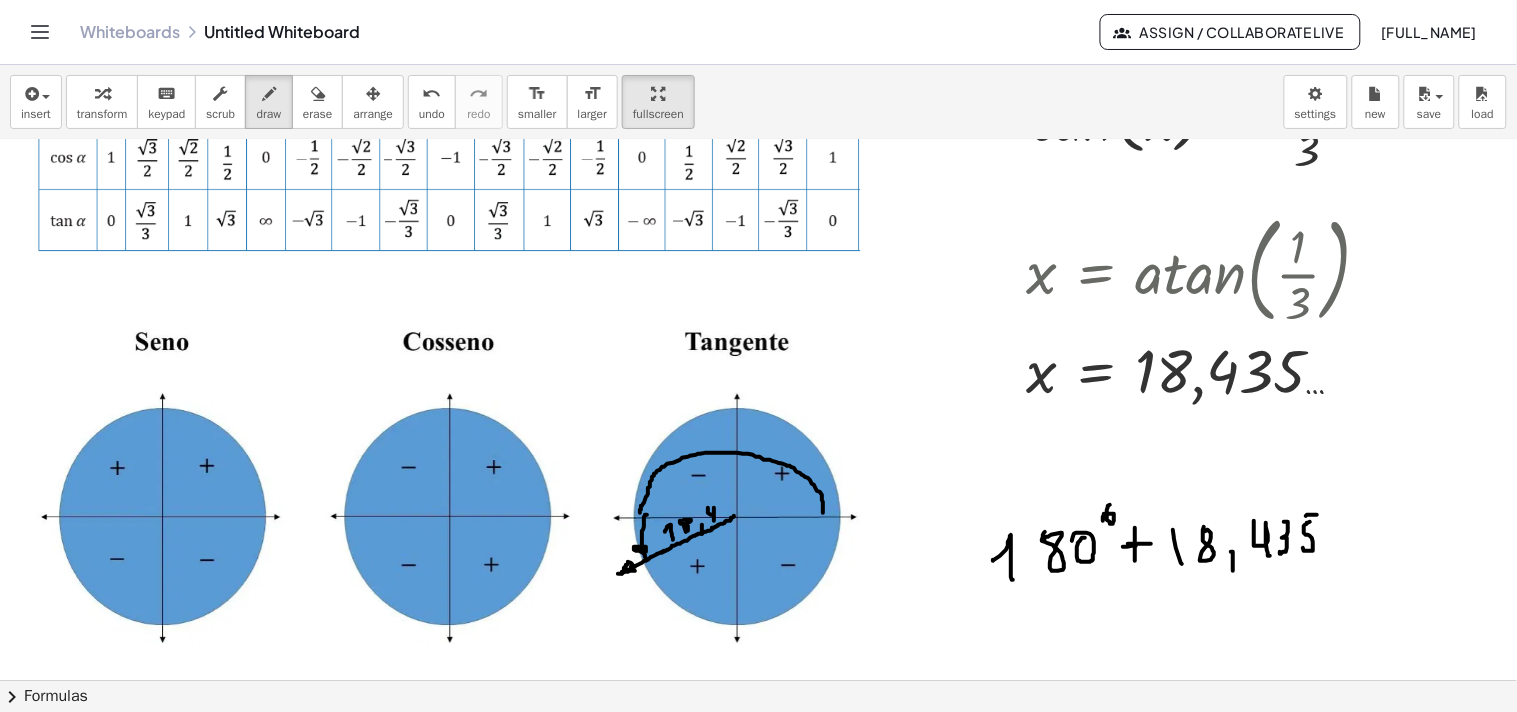 scroll, scrollTop: 222, scrollLeft: 0, axis: vertical 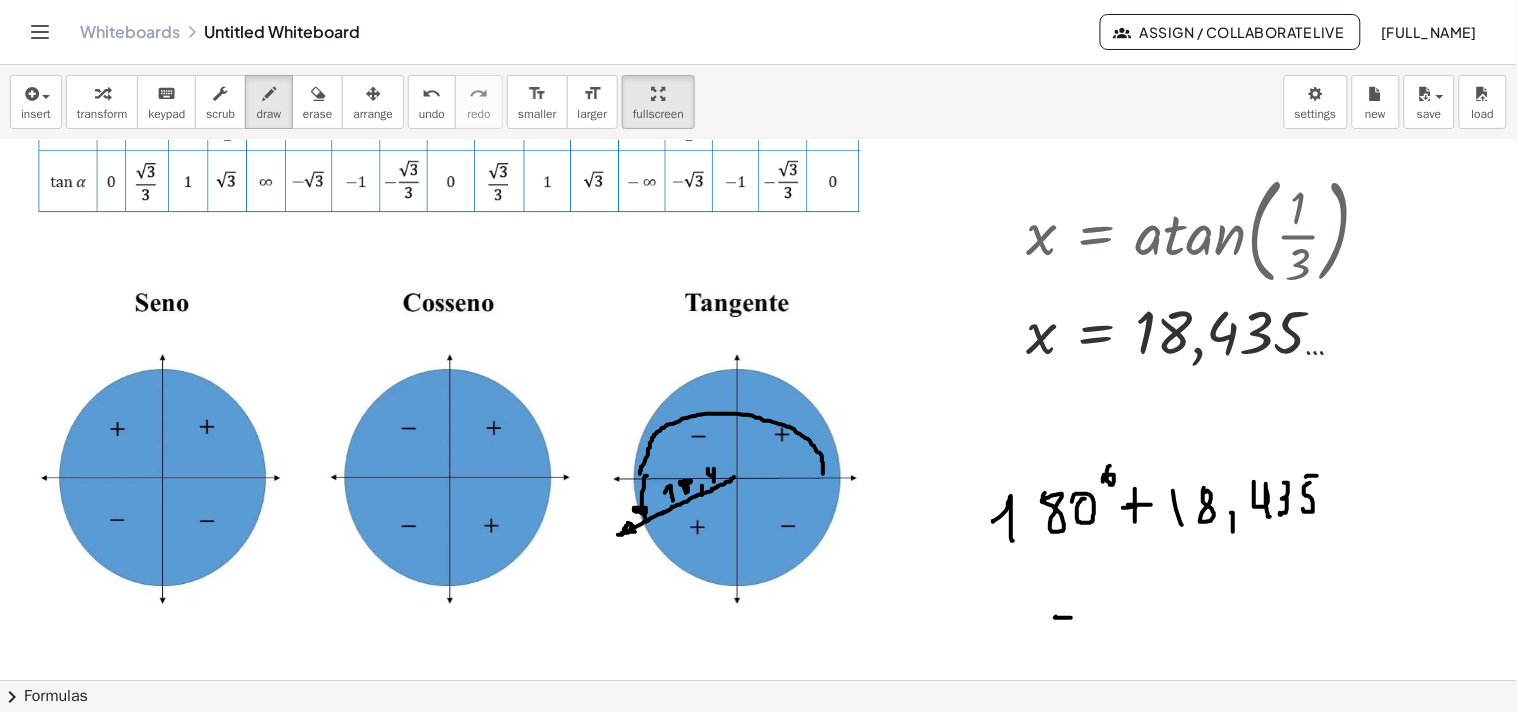 drag, startPoint x: 1056, startPoint y: 617, endPoint x: 1071, endPoint y: 618, distance: 15.033297 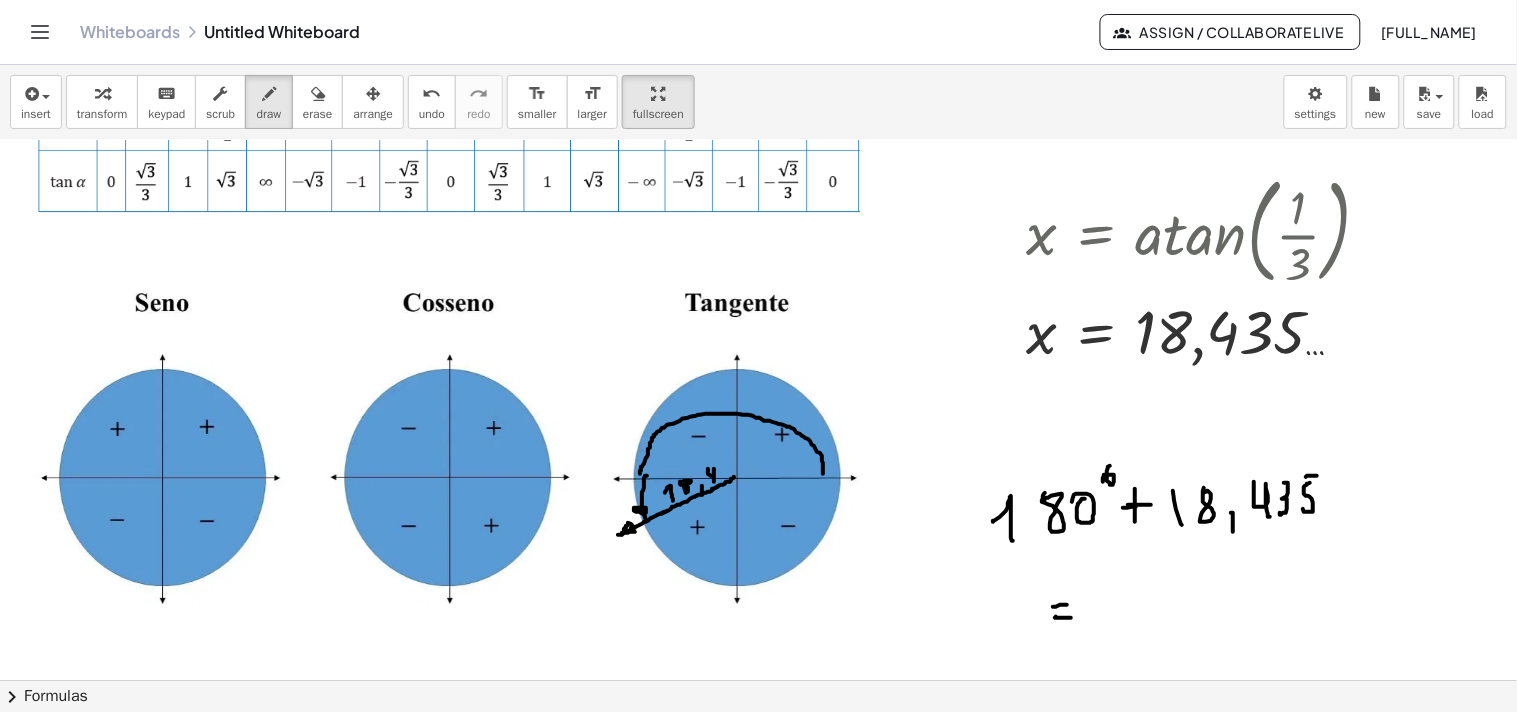 click at bounding box center (812, 458) 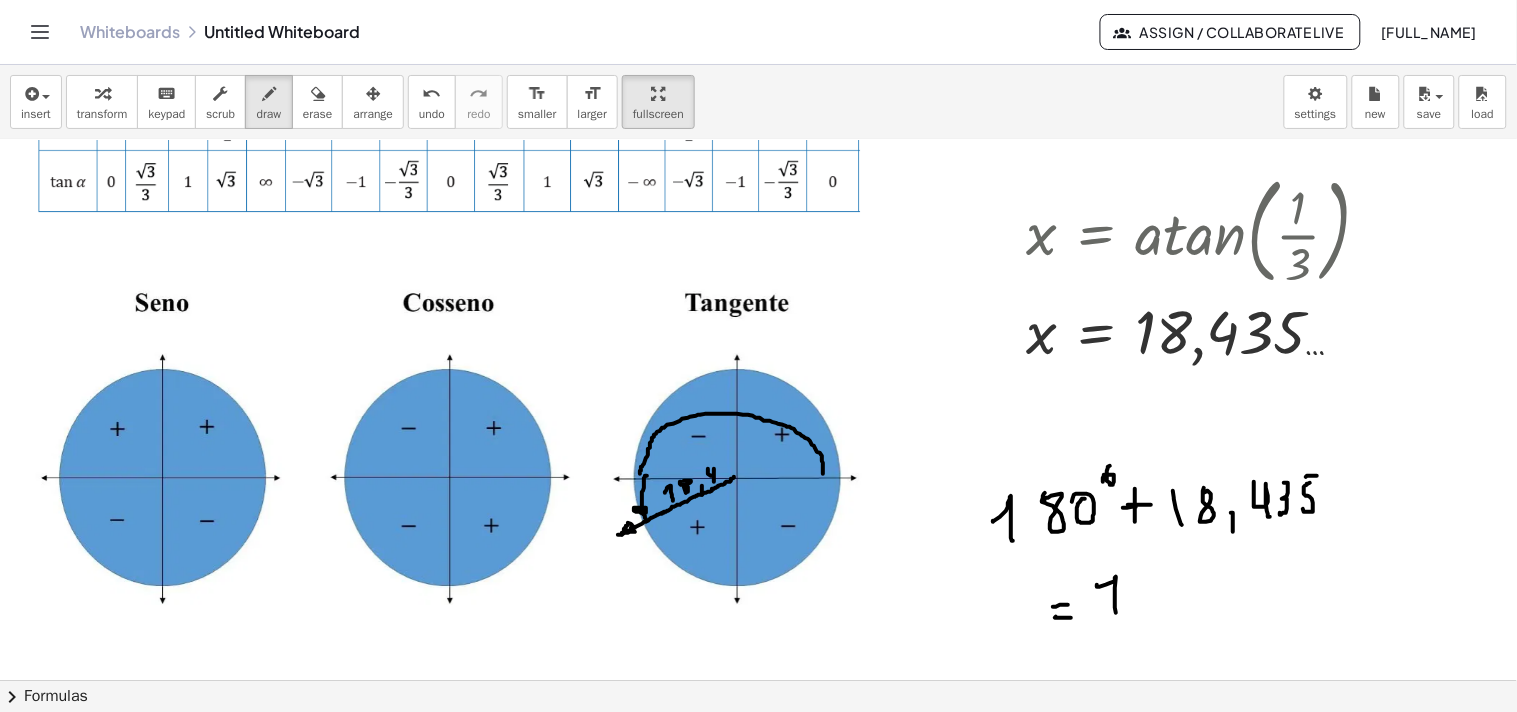 drag, startPoint x: 1097, startPoint y: 585, endPoint x: 1135, endPoint y: 578, distance: 38.63936 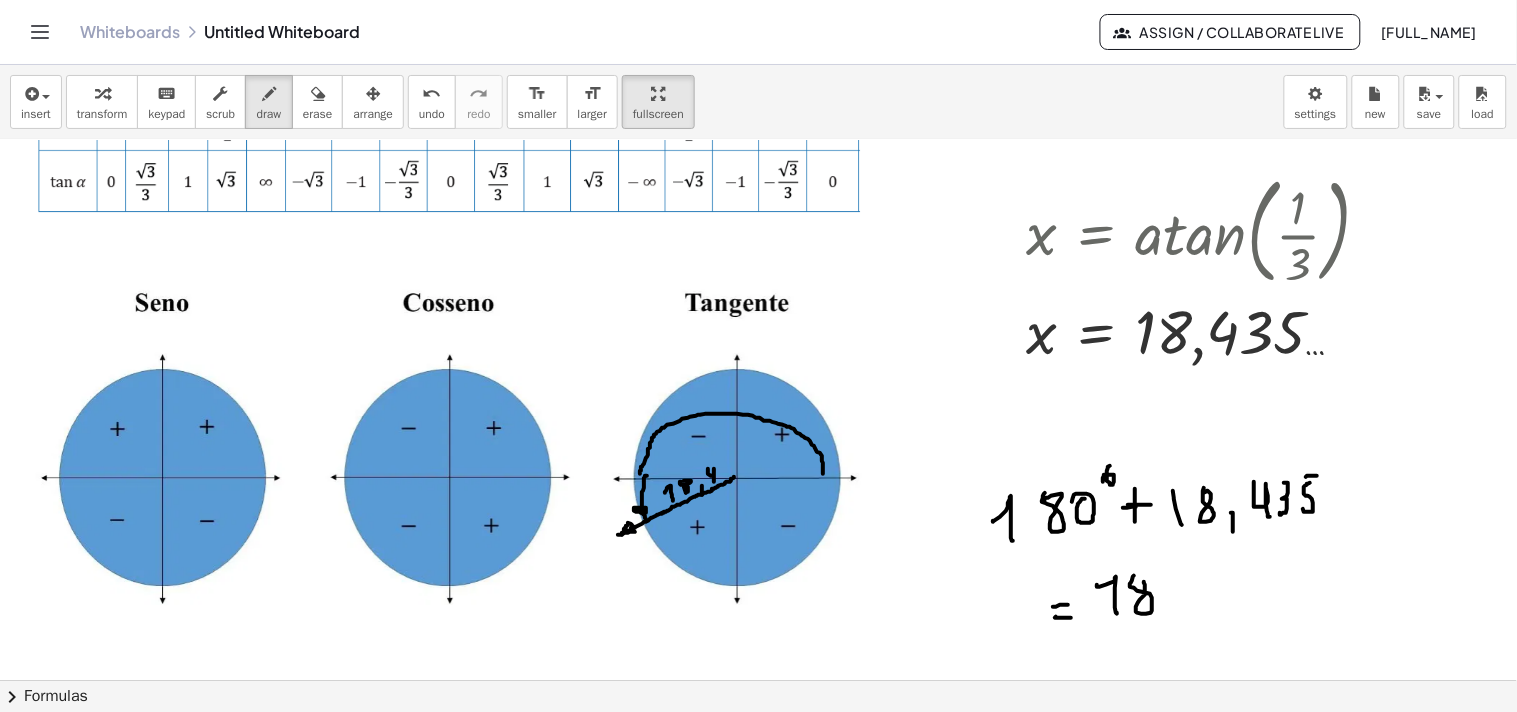 drag, startPoint x: 1132, startPoint y: 581, endPoint x: 1145, endPoint y: 582, distance: 13.038404 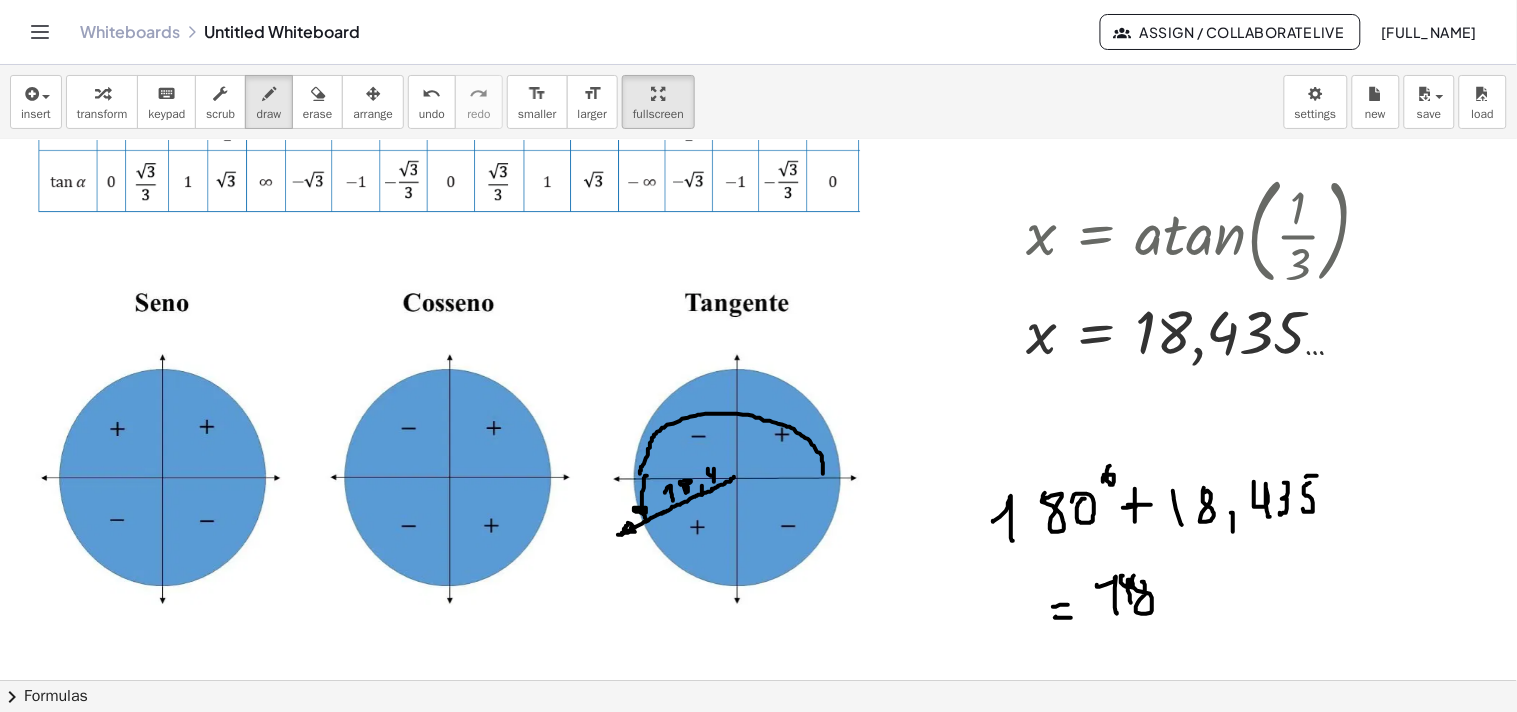 drag, startPoint x: 1123, startPoint y: 576, endPoint x: 1125, endPoint y: 593, distance: 17.117243 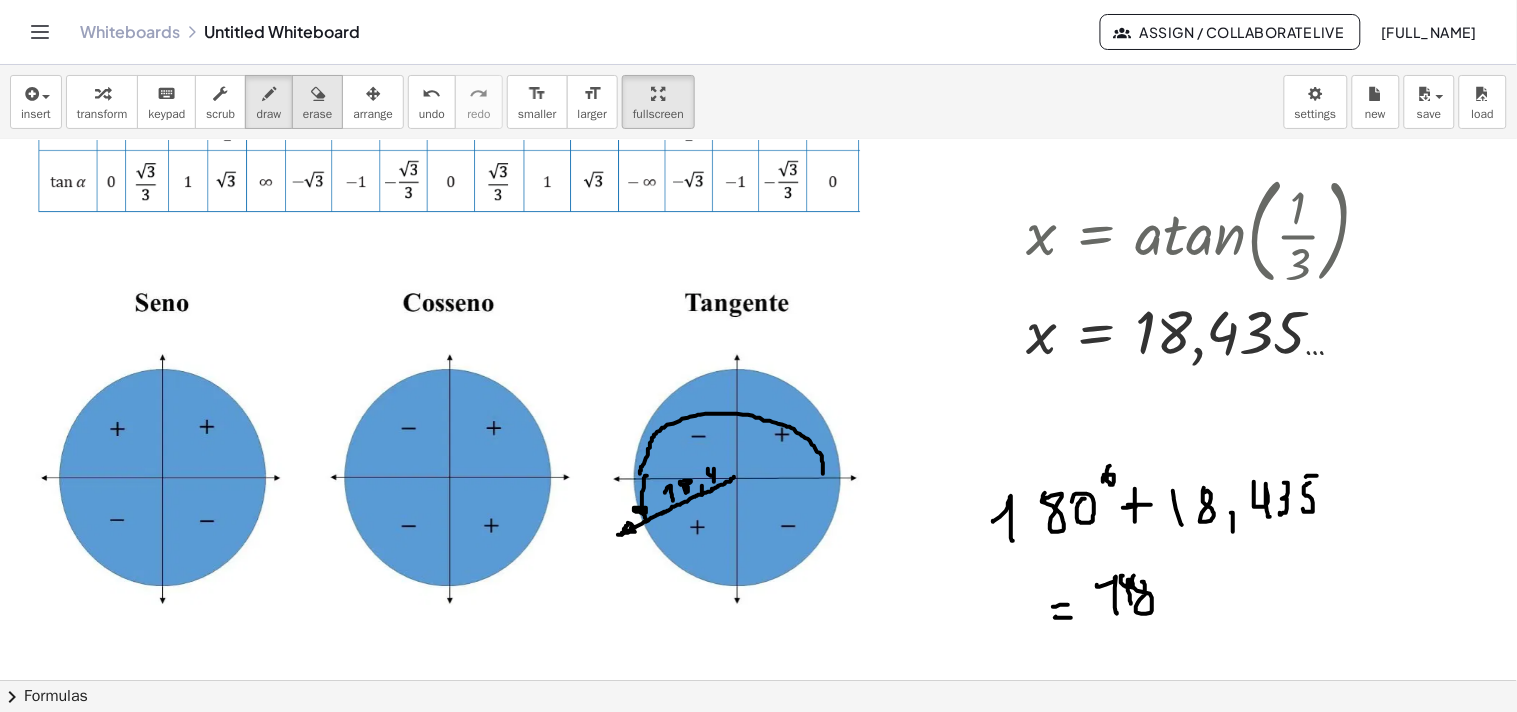click at bounding box center (318, 94) 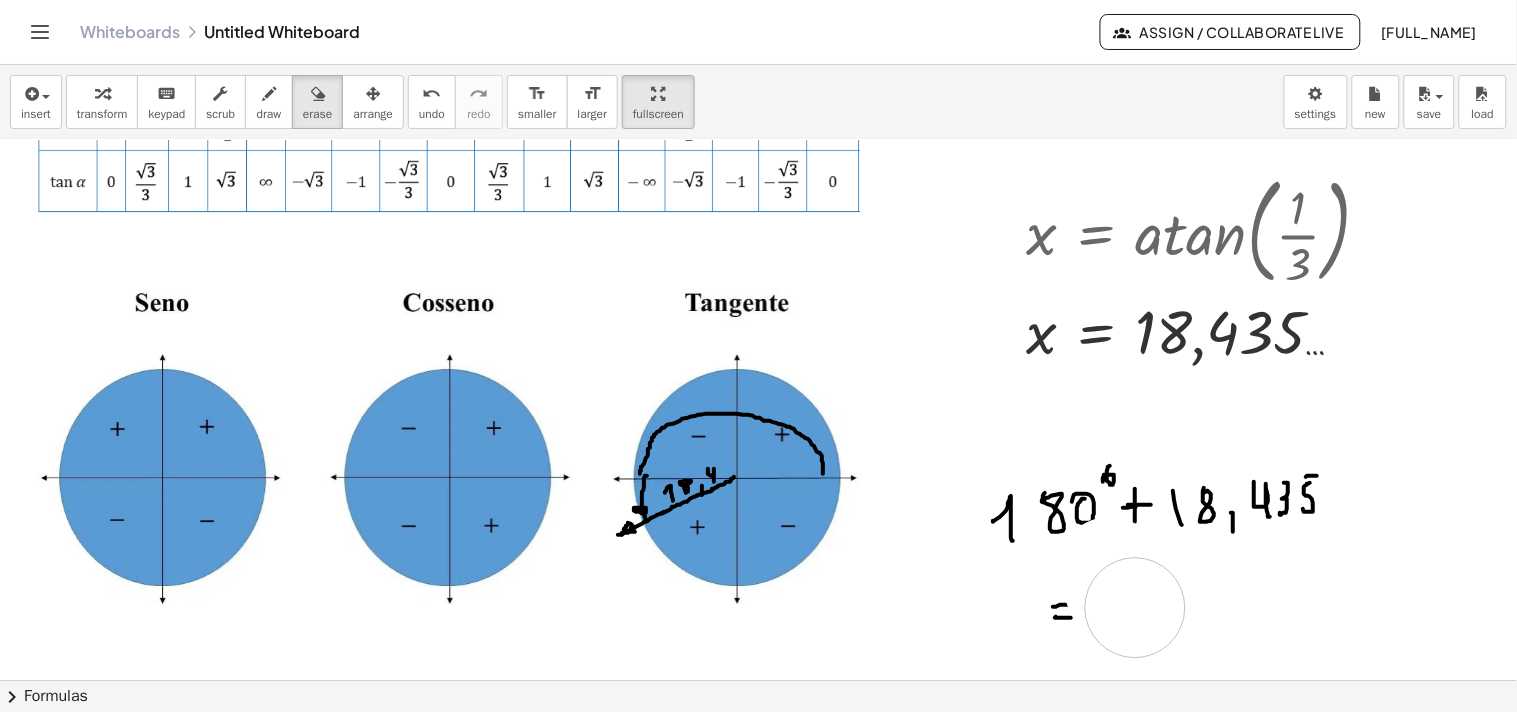 drag, startPoint x: 1110, startPoint y: 567, endPoint x: 1137, endPoint y: 614, distance: 54.20332 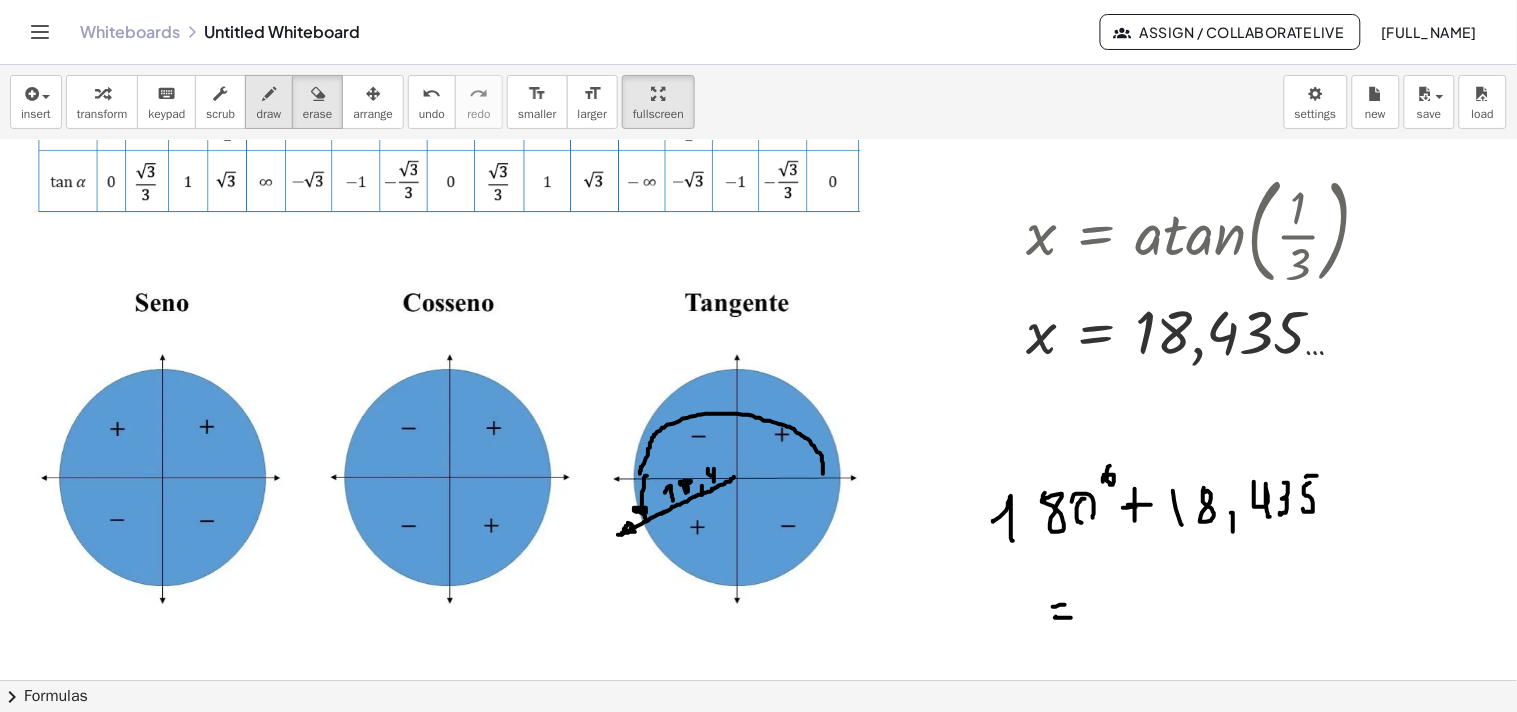 click on "draw" at bounding box center (269, 114) 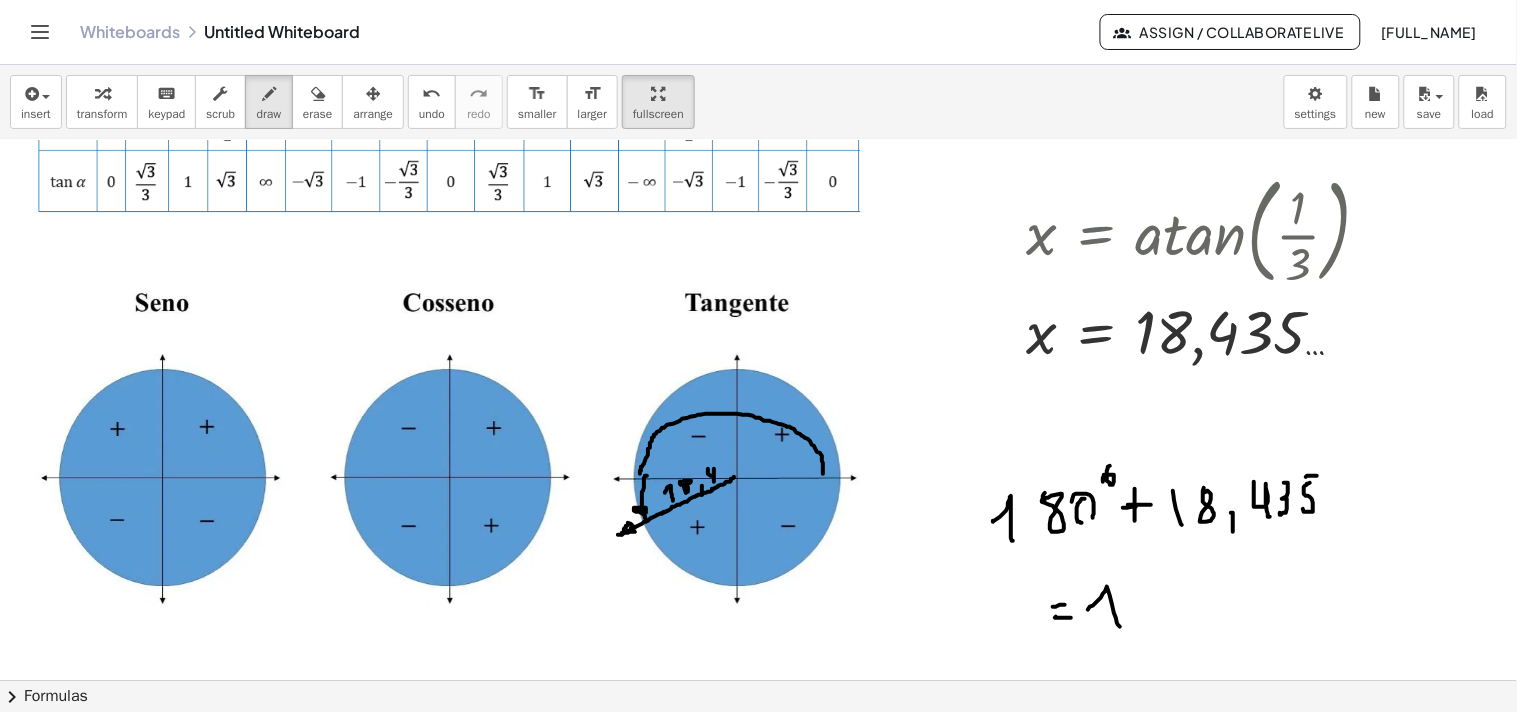 drag, startPoint x: 1088, startPoint y: 610, endPoint x: 1120, endPoint y: 627, distance: 36.23534 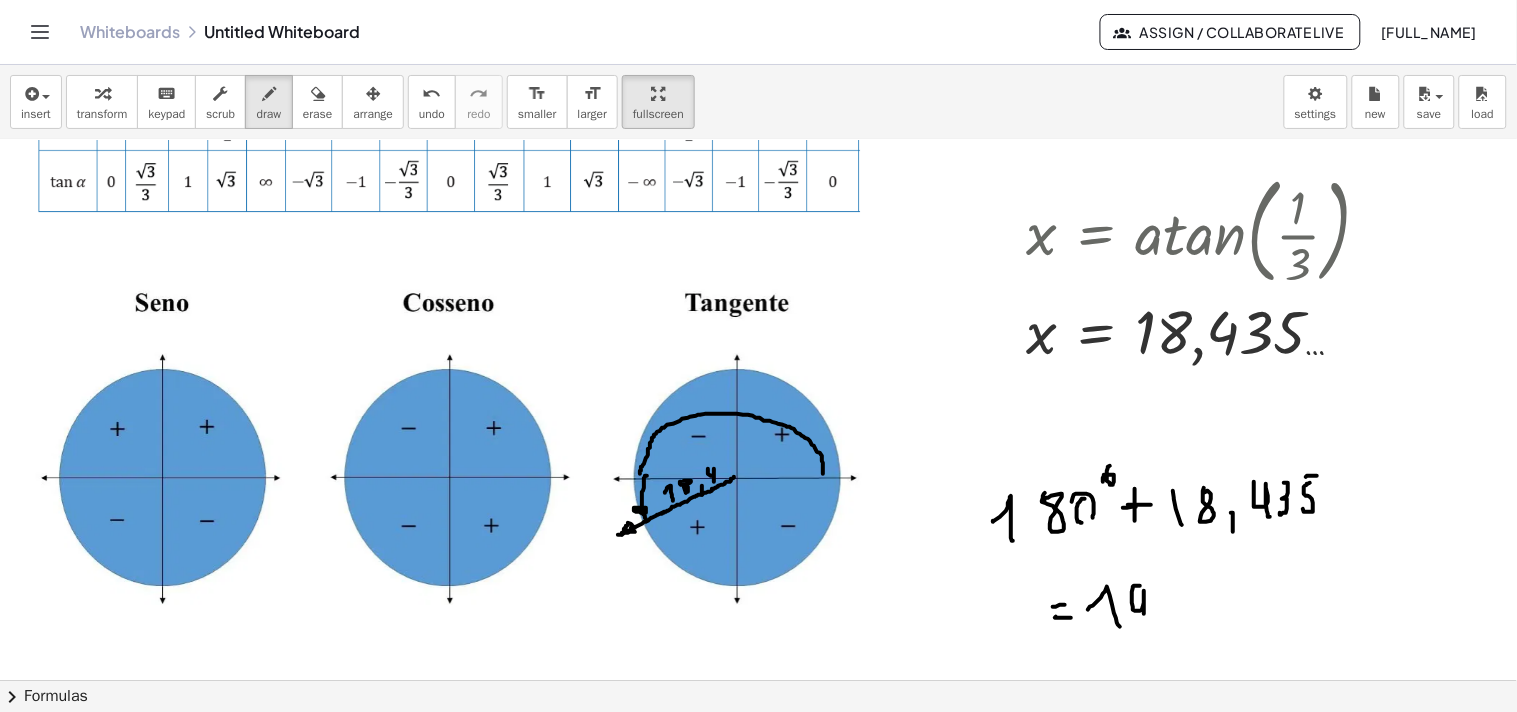 drag, startPoint x: 1135, startPoint y: 586, endPoint x: 1147, endPoint y: 624, distance: 39.849716 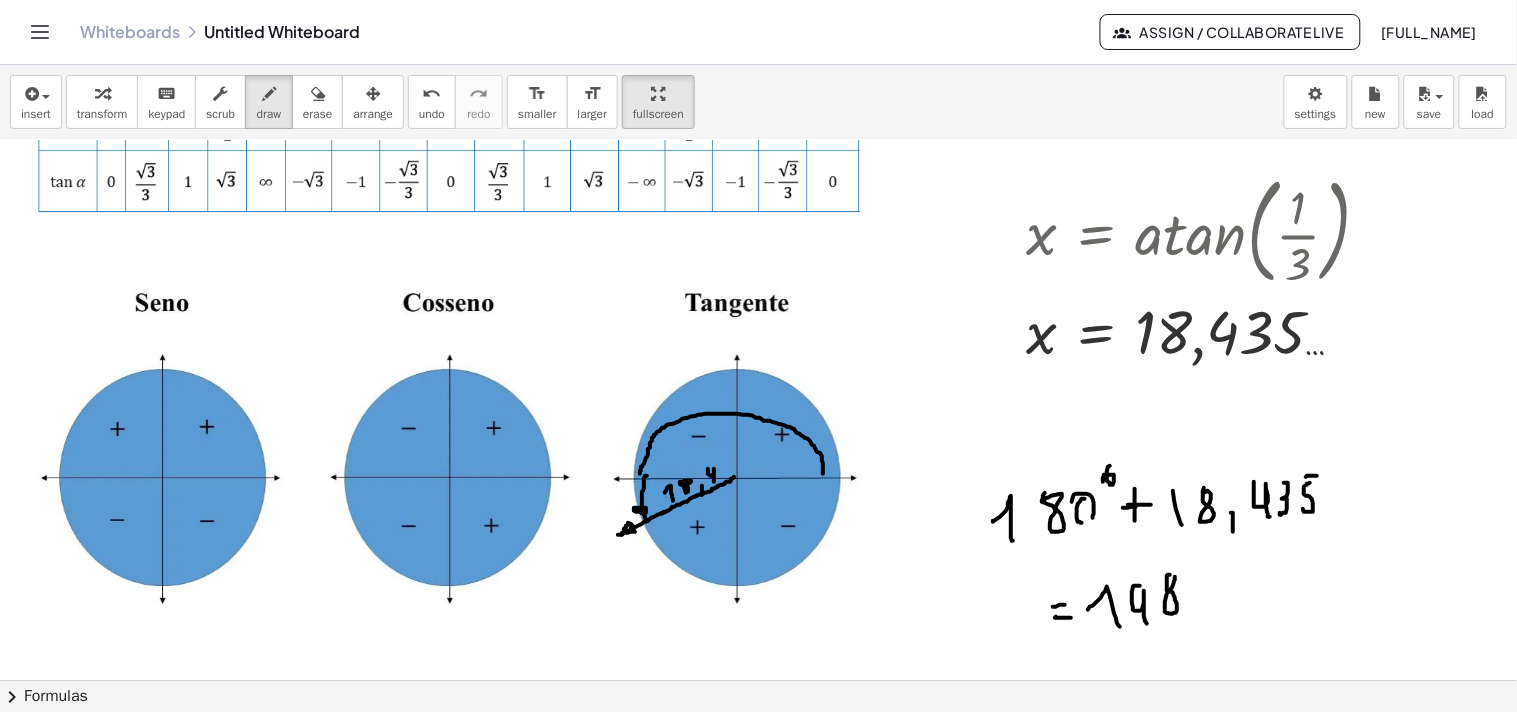 drag, startPoint x: 1170, startPoint y: 575, endPoint x: 1168, endPoint y: 586, distance: 11.18034 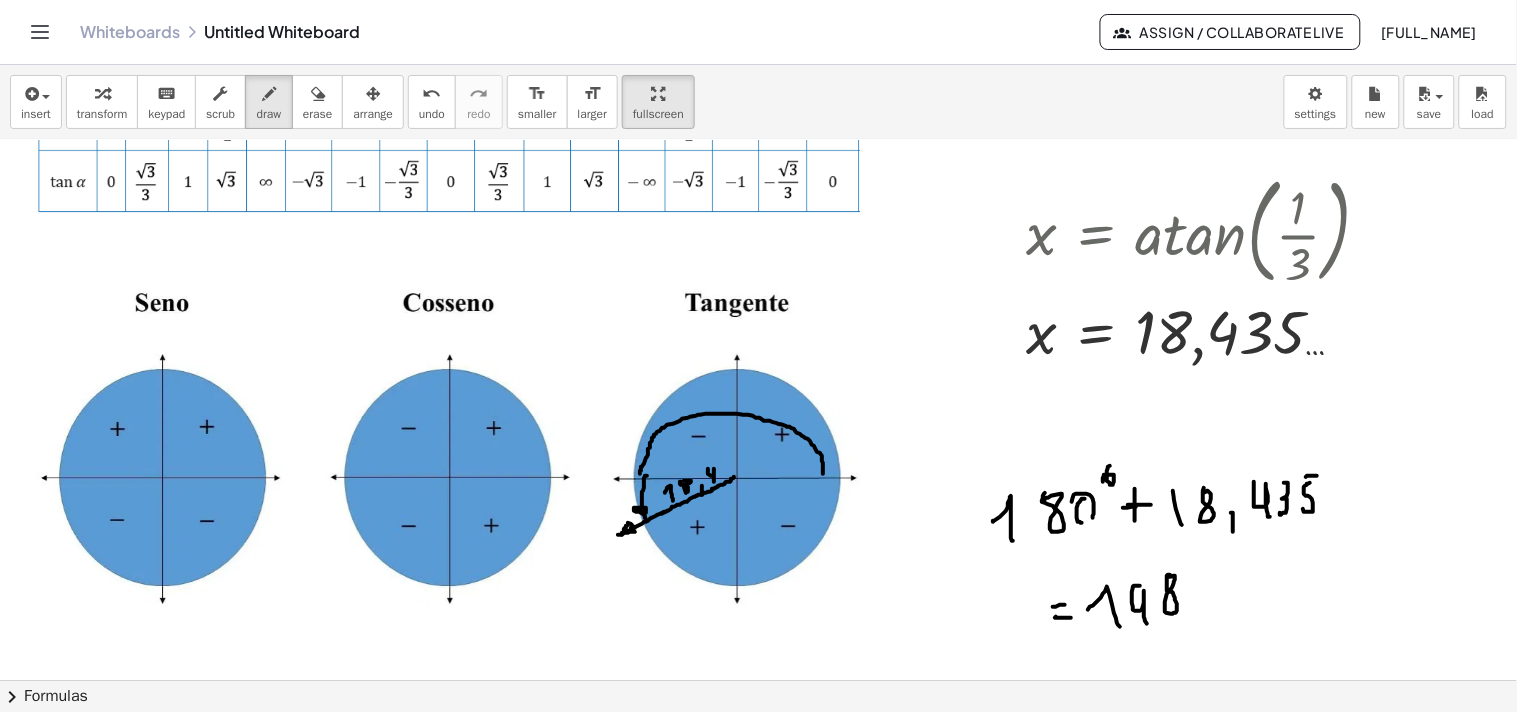 click at bounding box center (812, 458) 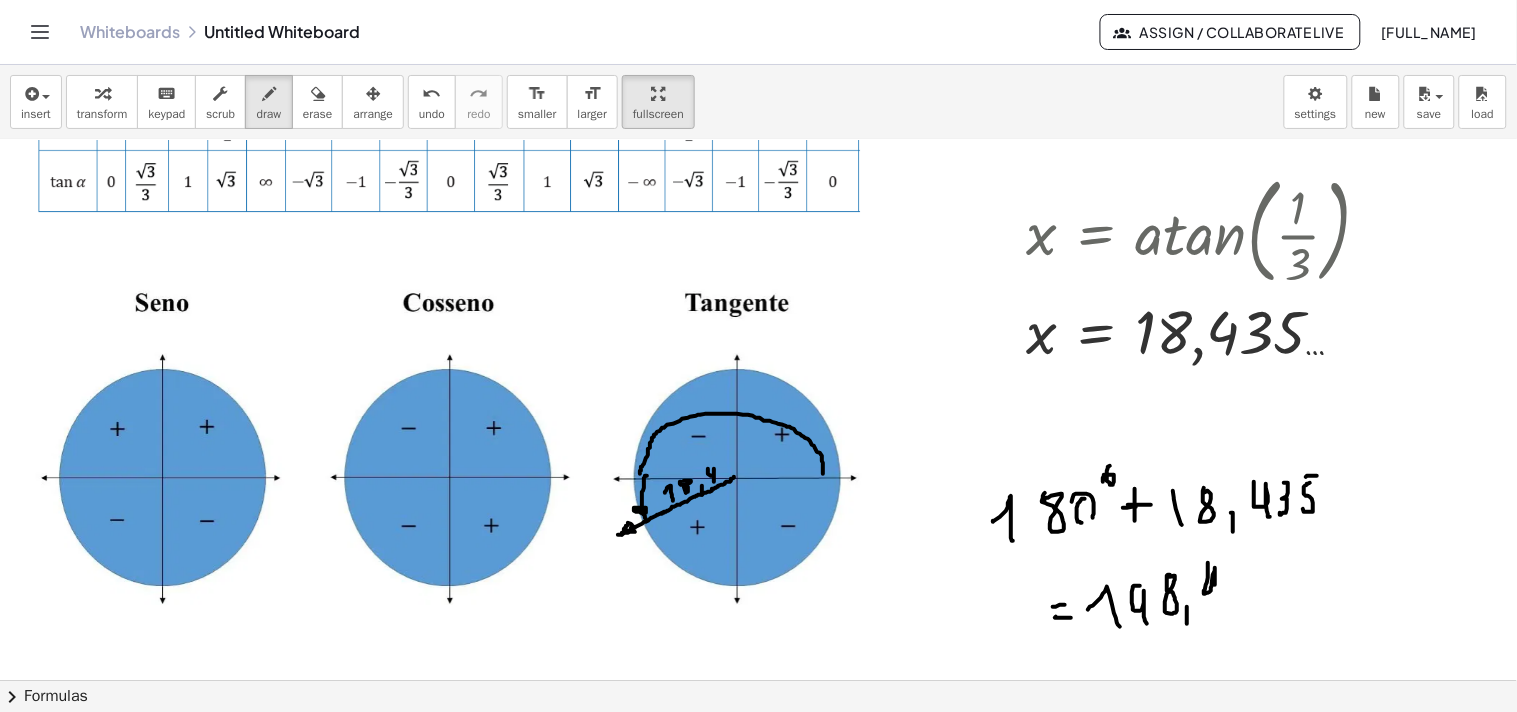 drag, startPoint x: 1208, startPoint y: 567, endPoint x: 1213, endPoint y: 597, distance: 30.413813 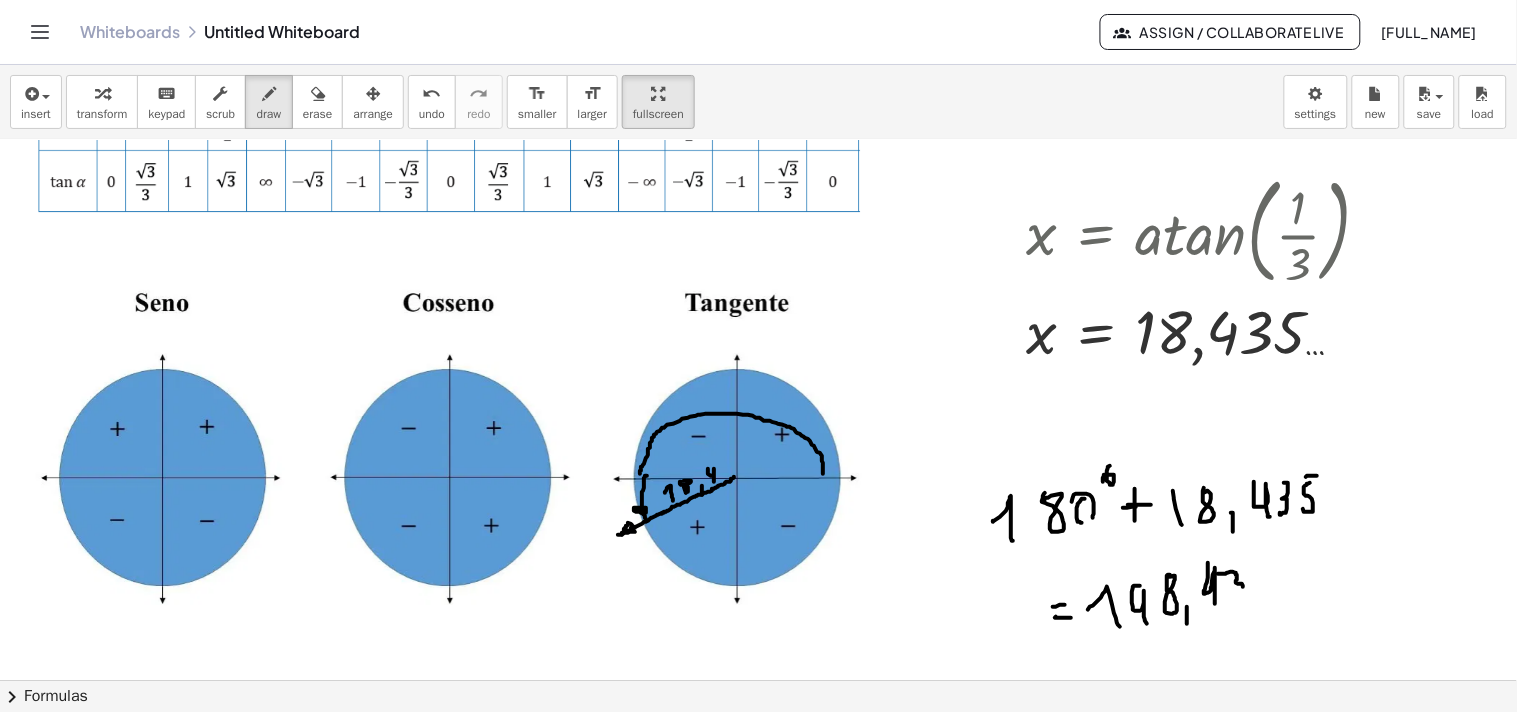 drag, startPoint x: 1218, startPoint y: 574, endPoint x: 1230, endPoint y: 595, distance: 24.186773 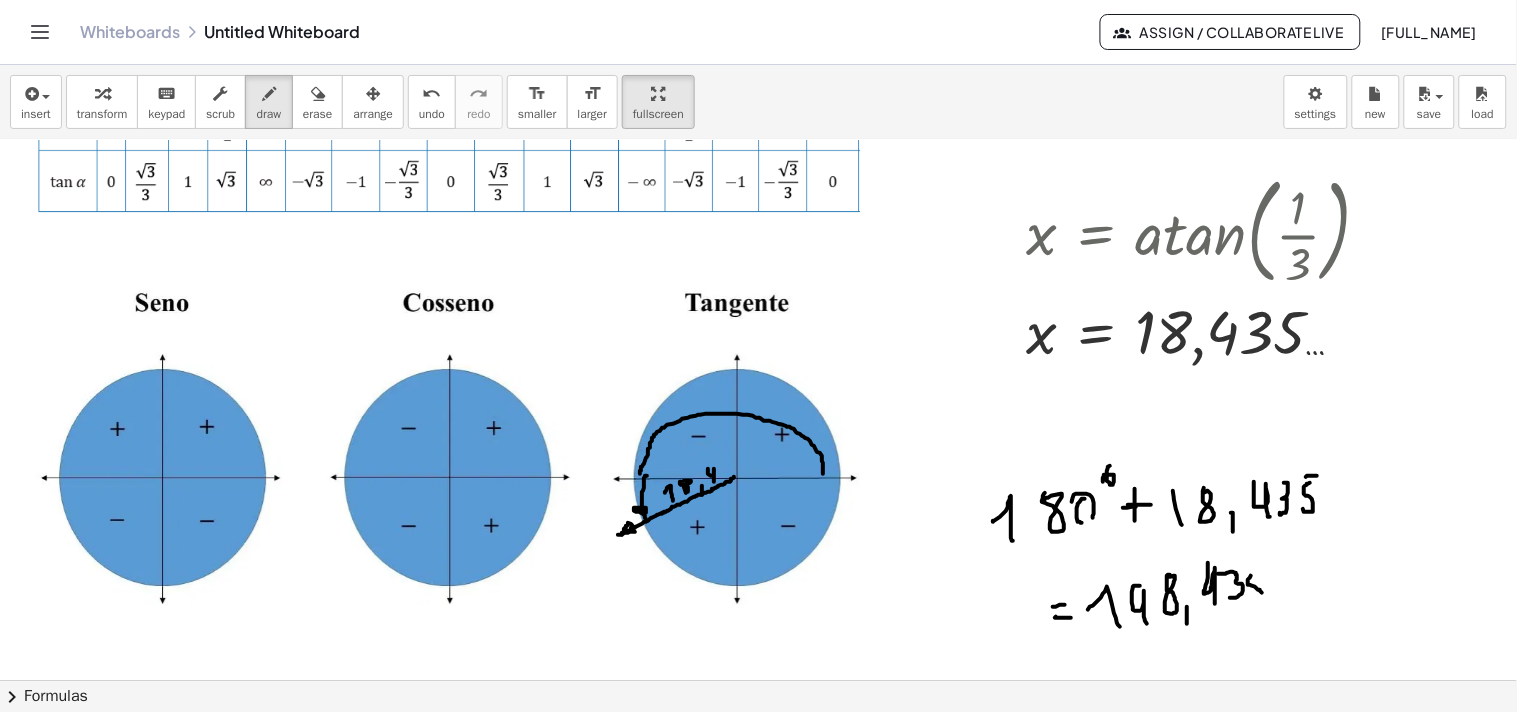 drag, startPoint x: 1250, startPoint y: 585, endPoint x: 1253, endPoint y: 600, distance: 15.297058 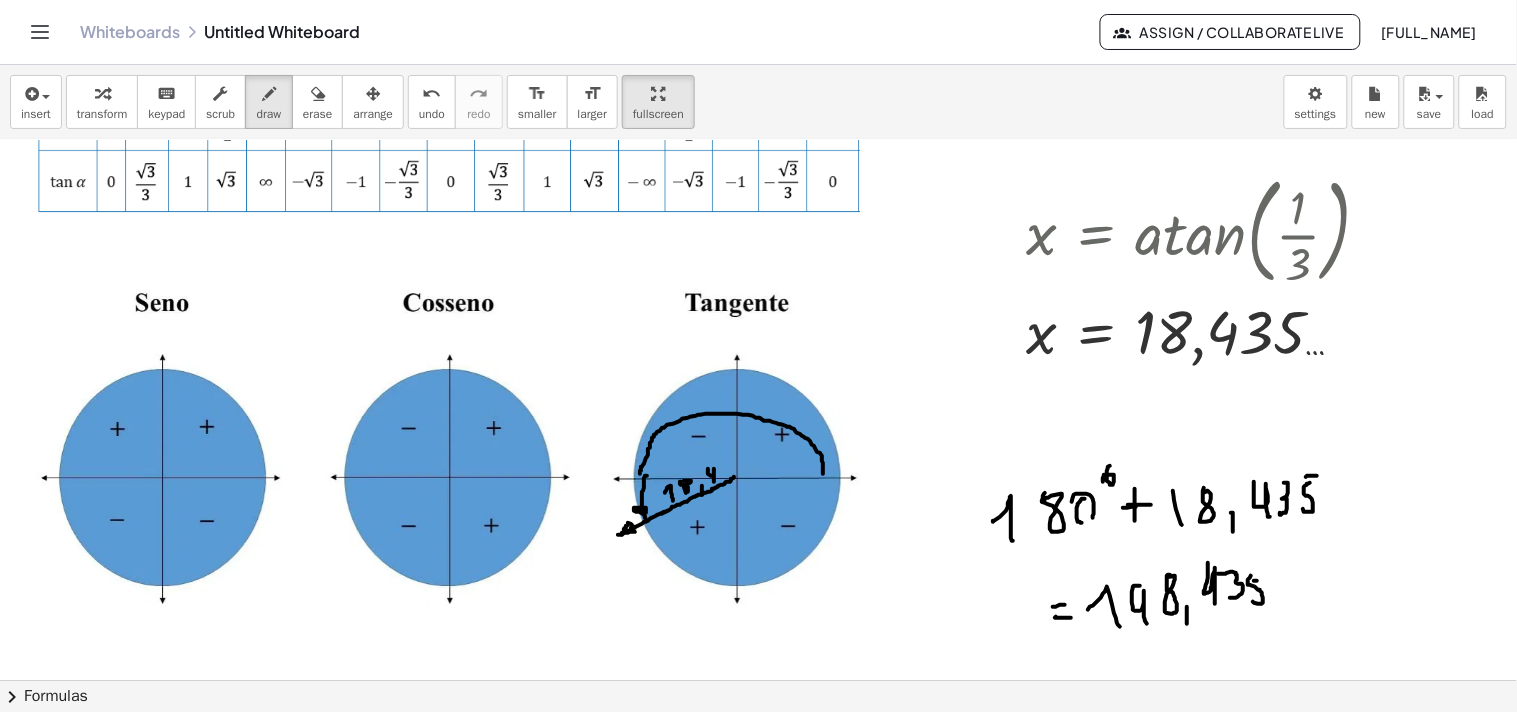 click at bounding box center [812, 458] 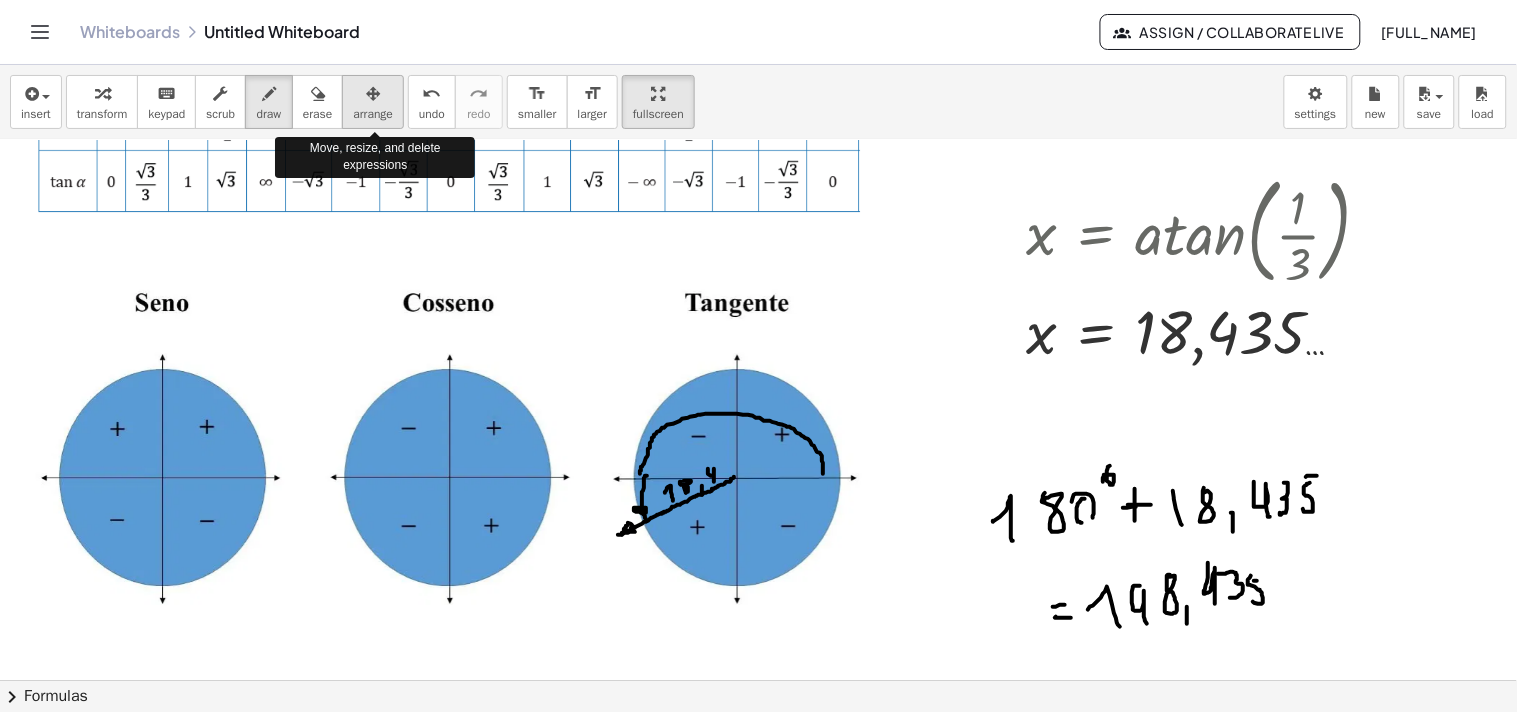click at bounding box center (373, 94) 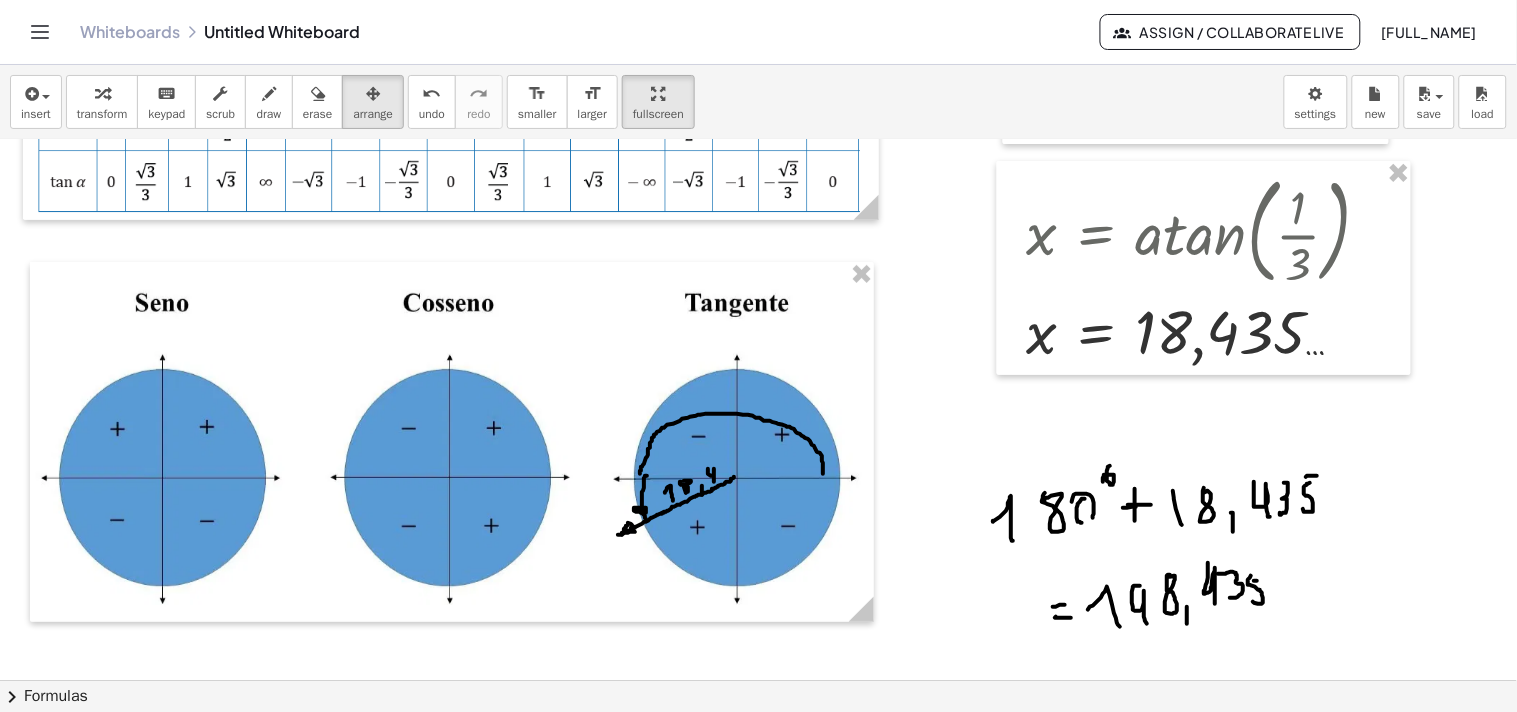 drag, startPoint x: 1110, startPoint y: 450, endPoint x: 1195, endPoint y: 477, distance: 89.1852 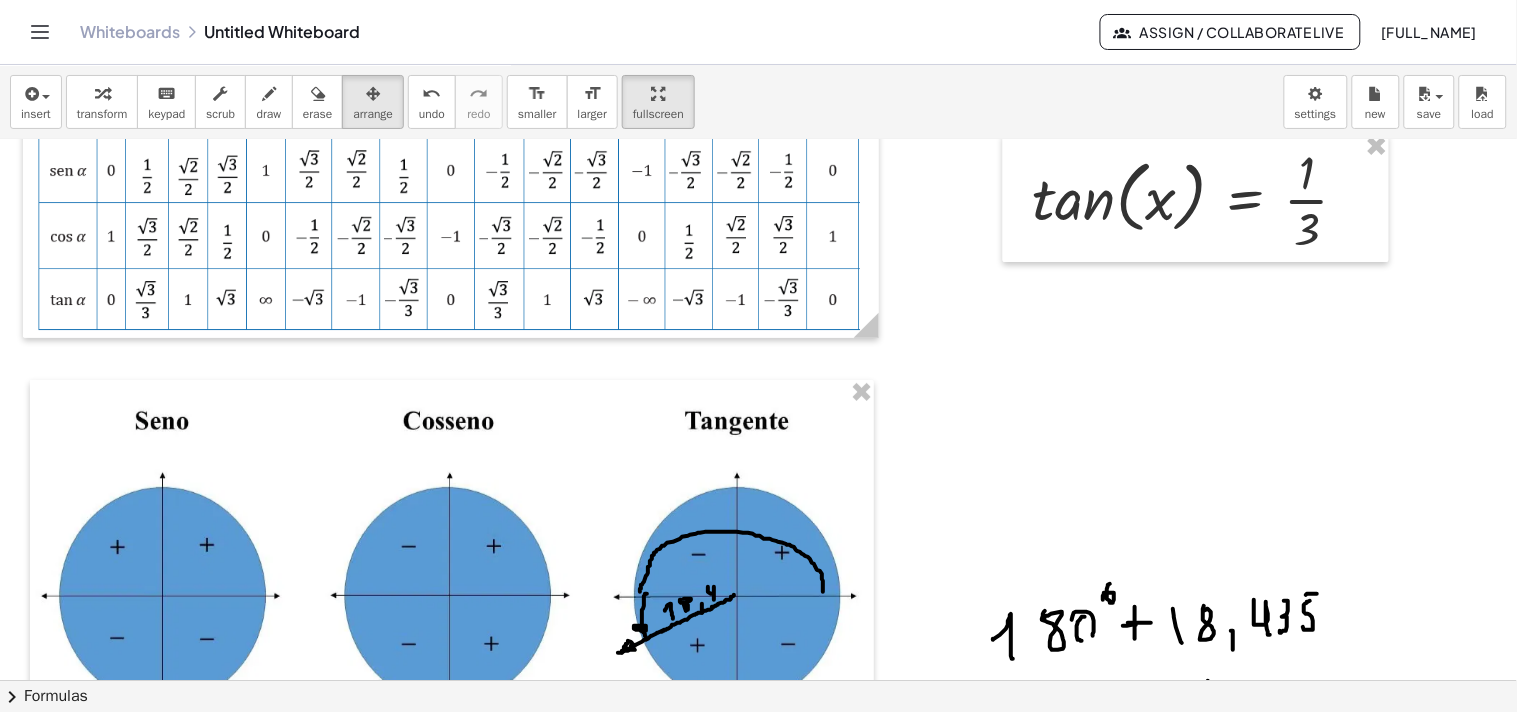 scroll, scrollTop: 0, scrollLeft: 0, axis: both 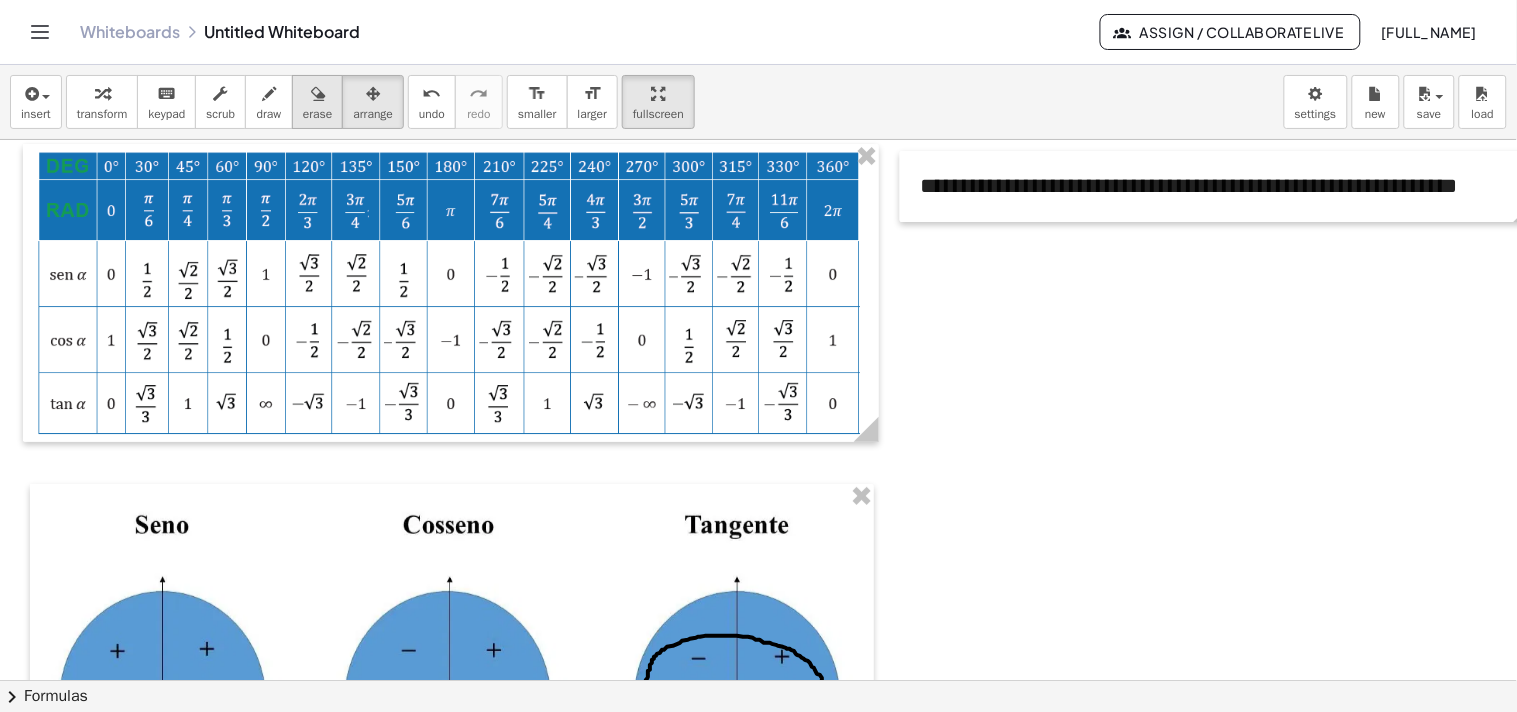 click on "erase" at bounding box center (317, 114) 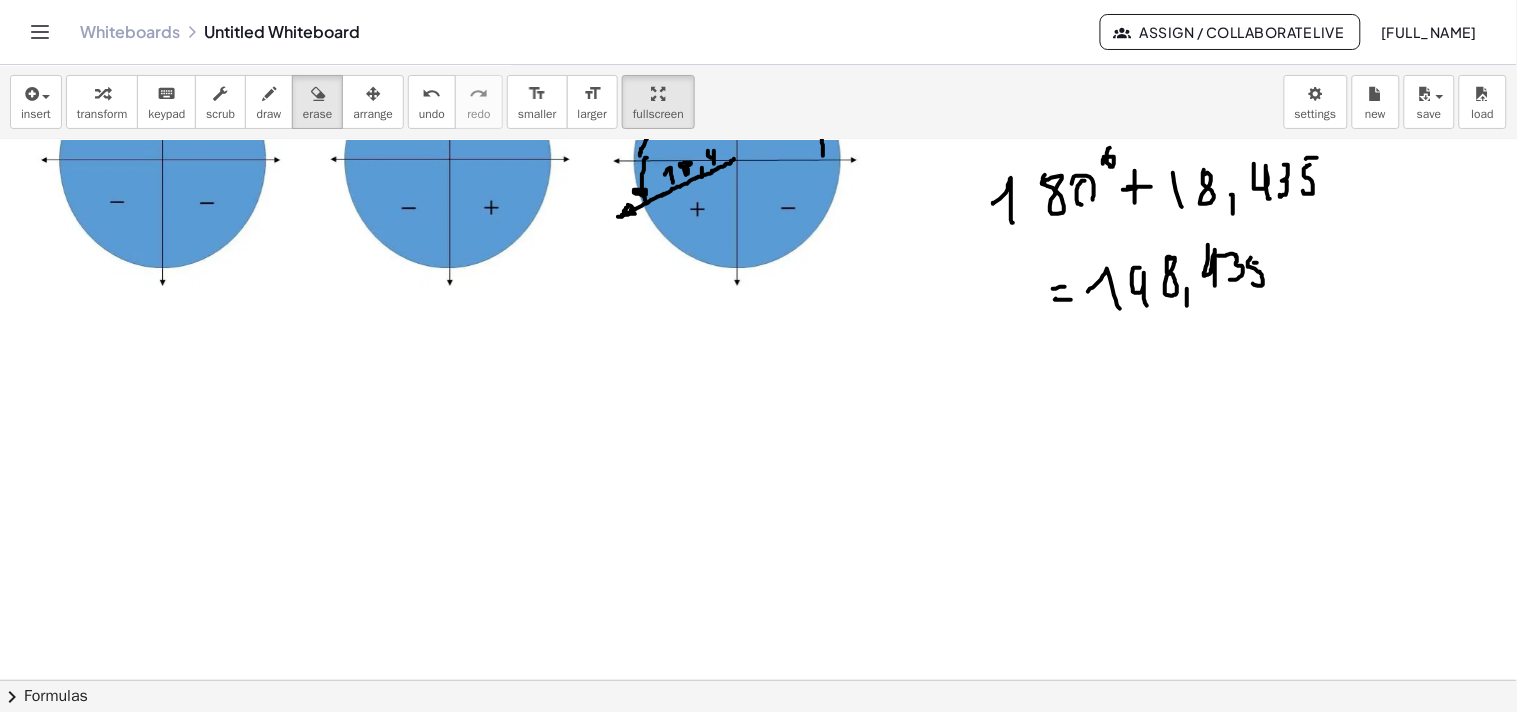 scroll, scrollTop: 556, scrollLeft: 0, axis: vertical 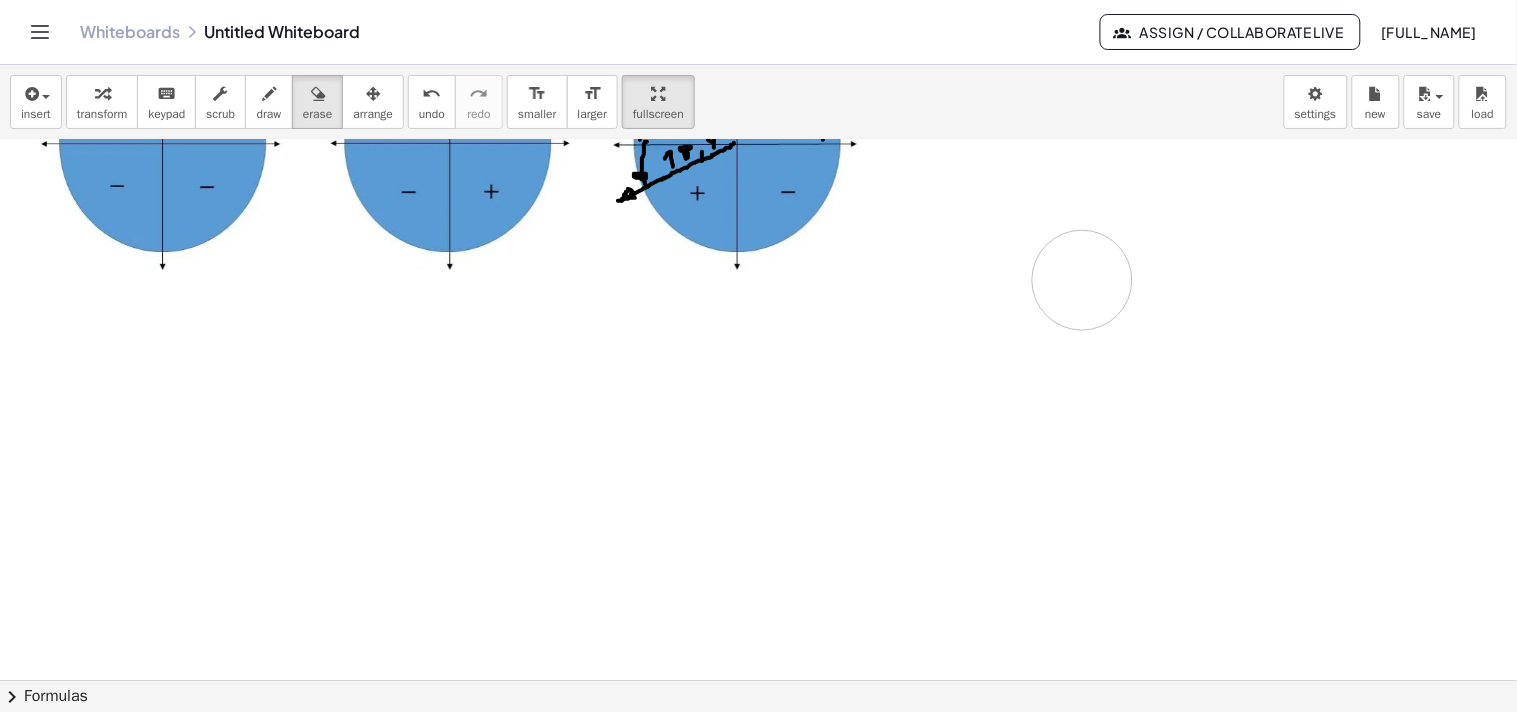 drag, startPoint x: 978, startPoint y: 183, endPoint x: 1082, endPoint y: 280, distance: 142.21463 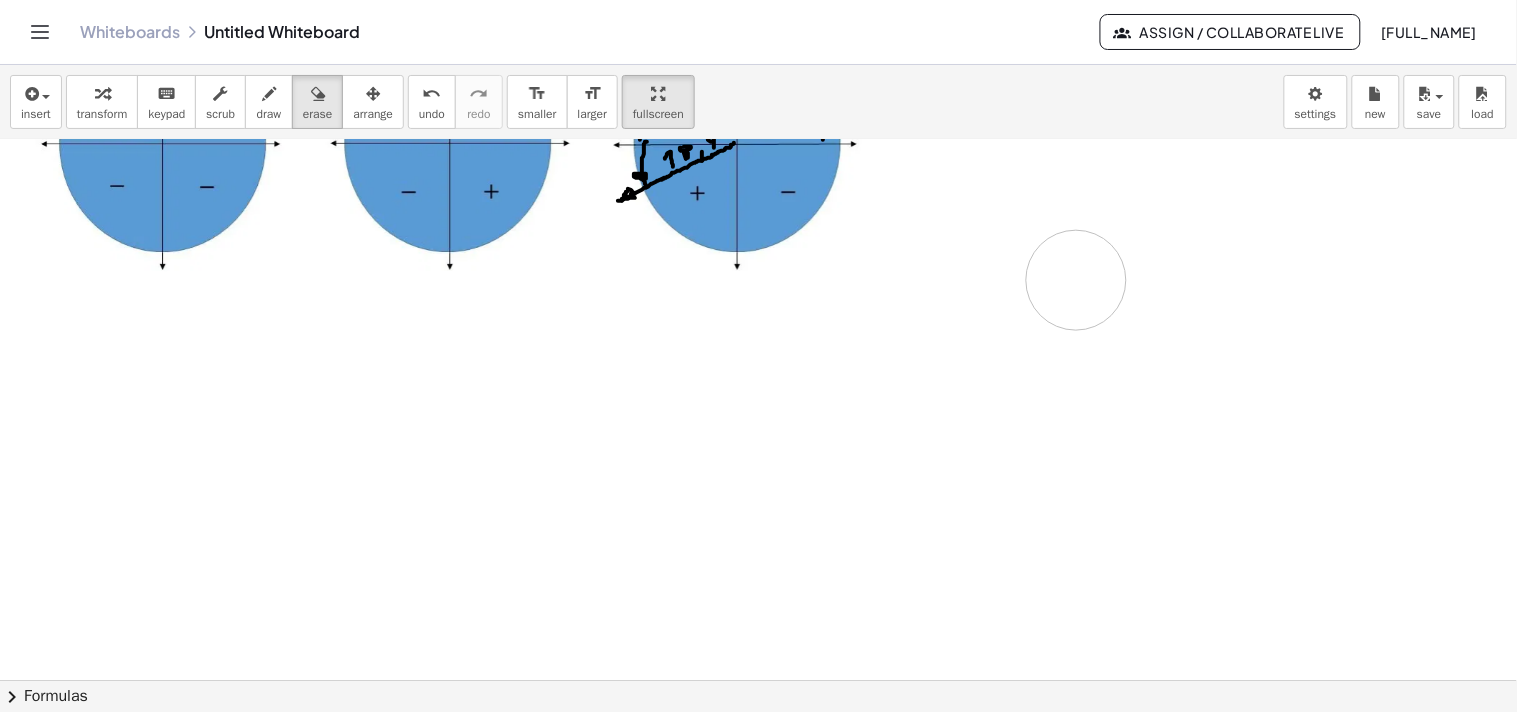 click at bounding box center (812, 393) 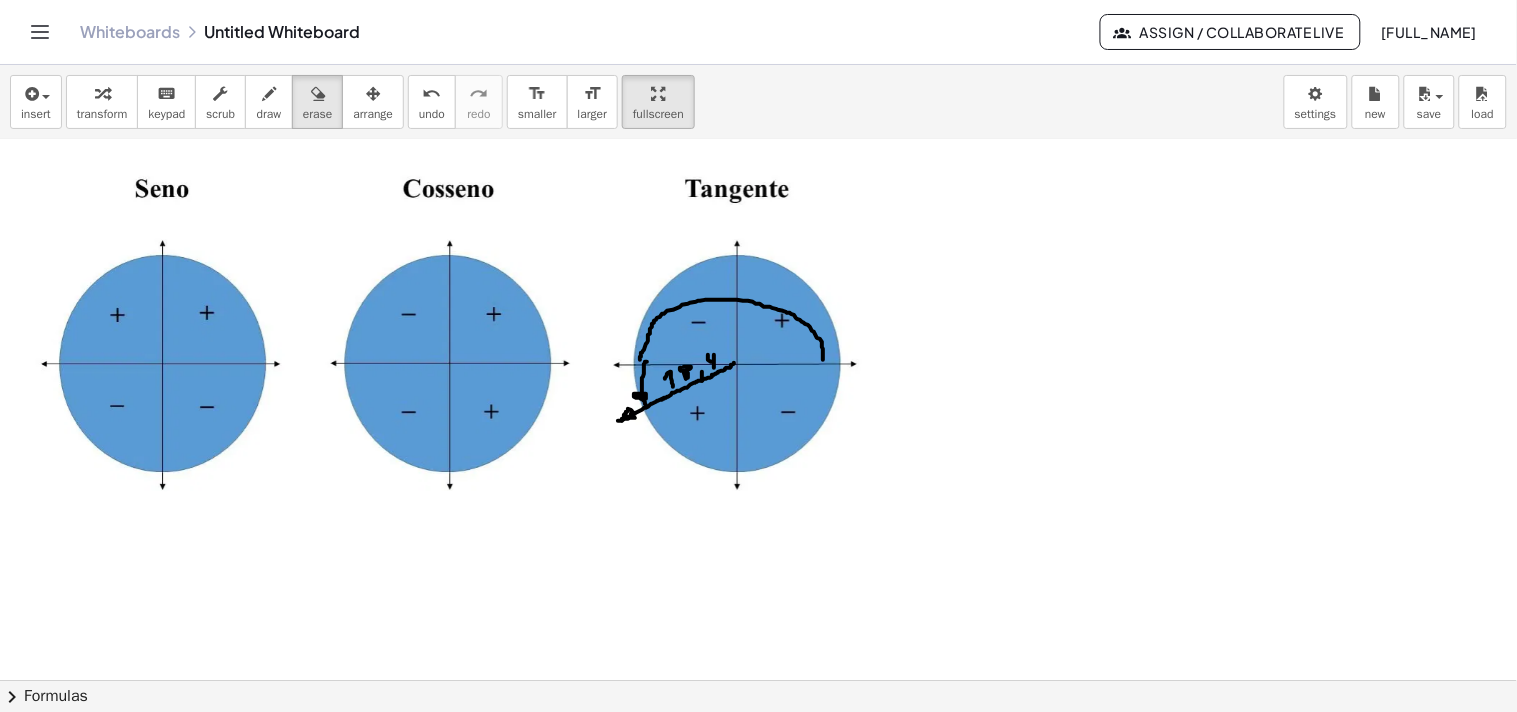 scroll, scrollTop: 334, scrollLeft: 0, axis: vertical 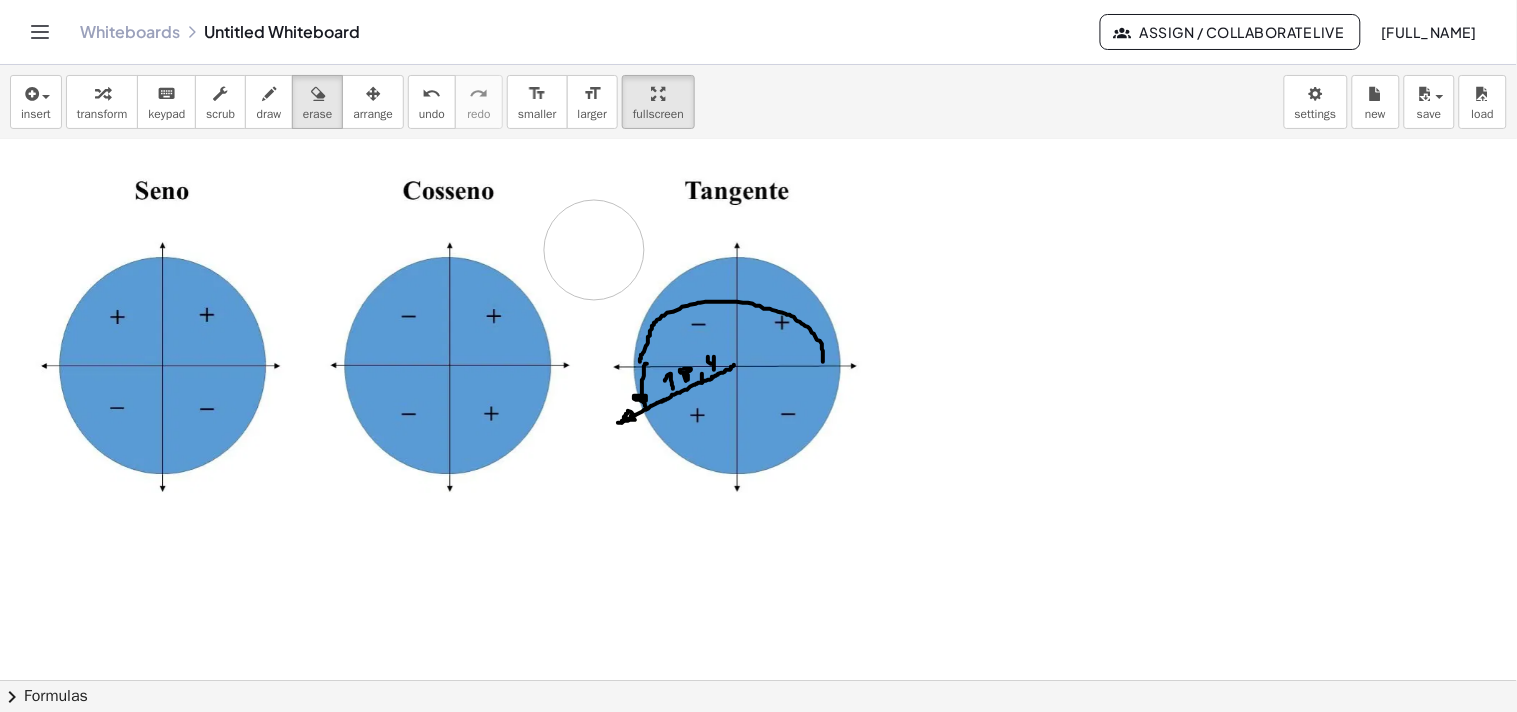 click at bounding box center (812, 615) 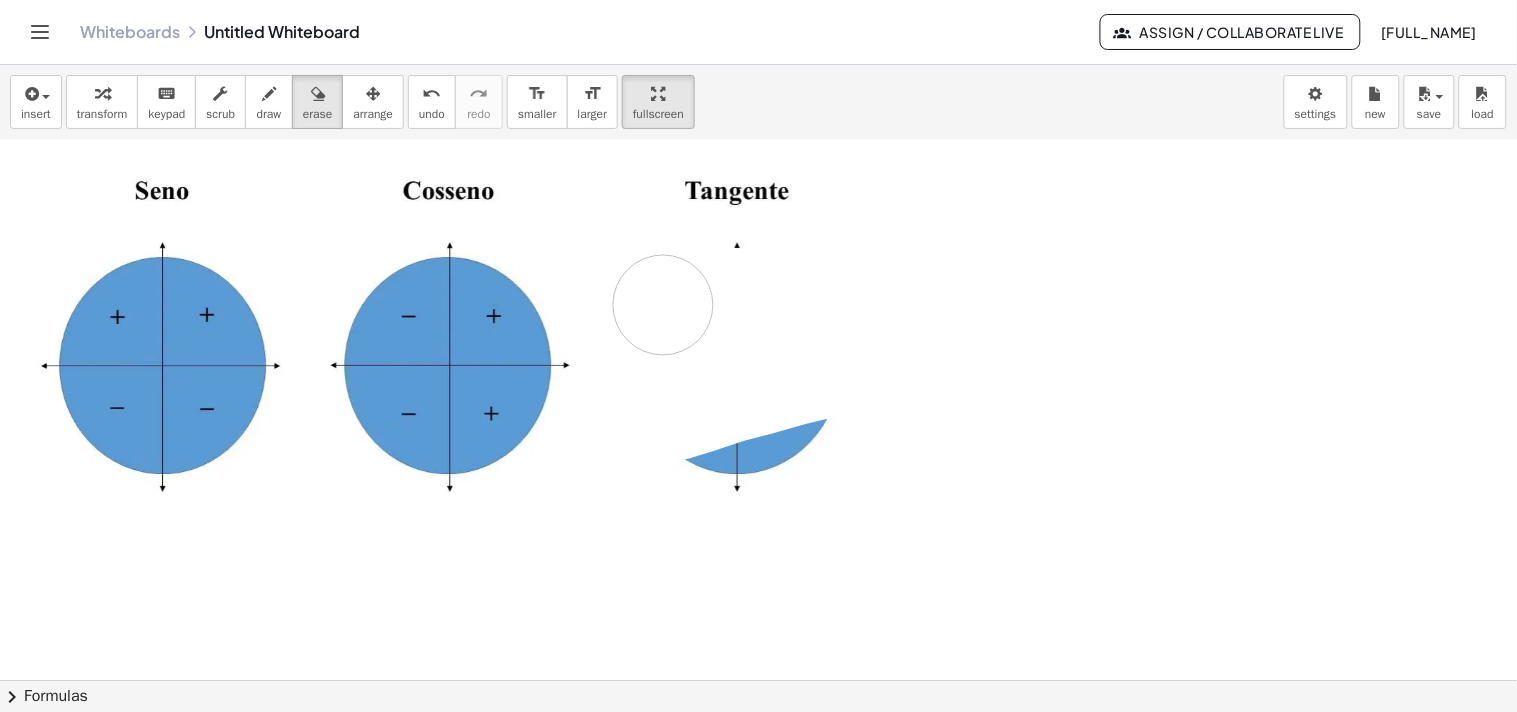 drag, startPoint x: 594, startPoint y: 258, endPoint x: 657, endPoint y: 308, distance: 80.43009 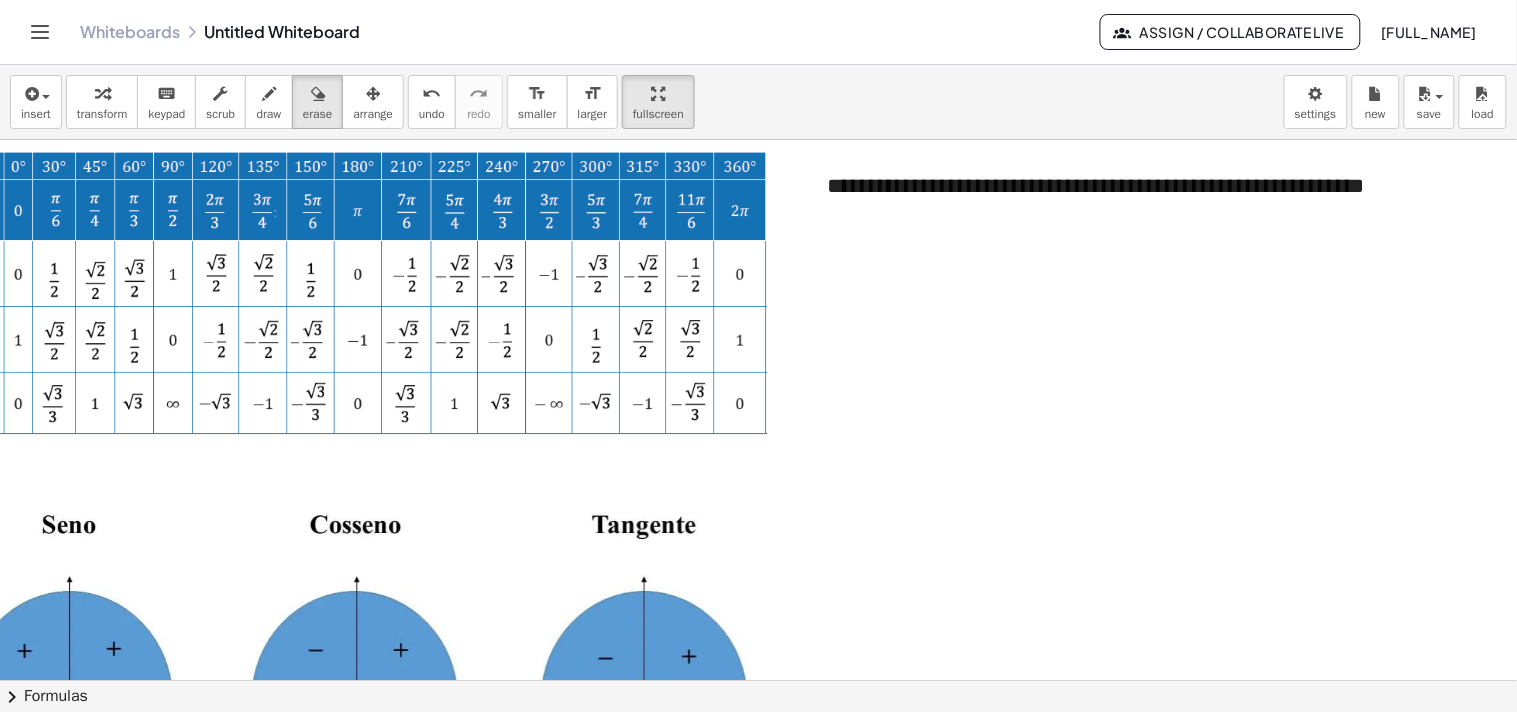 scroll, scrollTop: 0, scrollLeft: 123, axis: horizontal 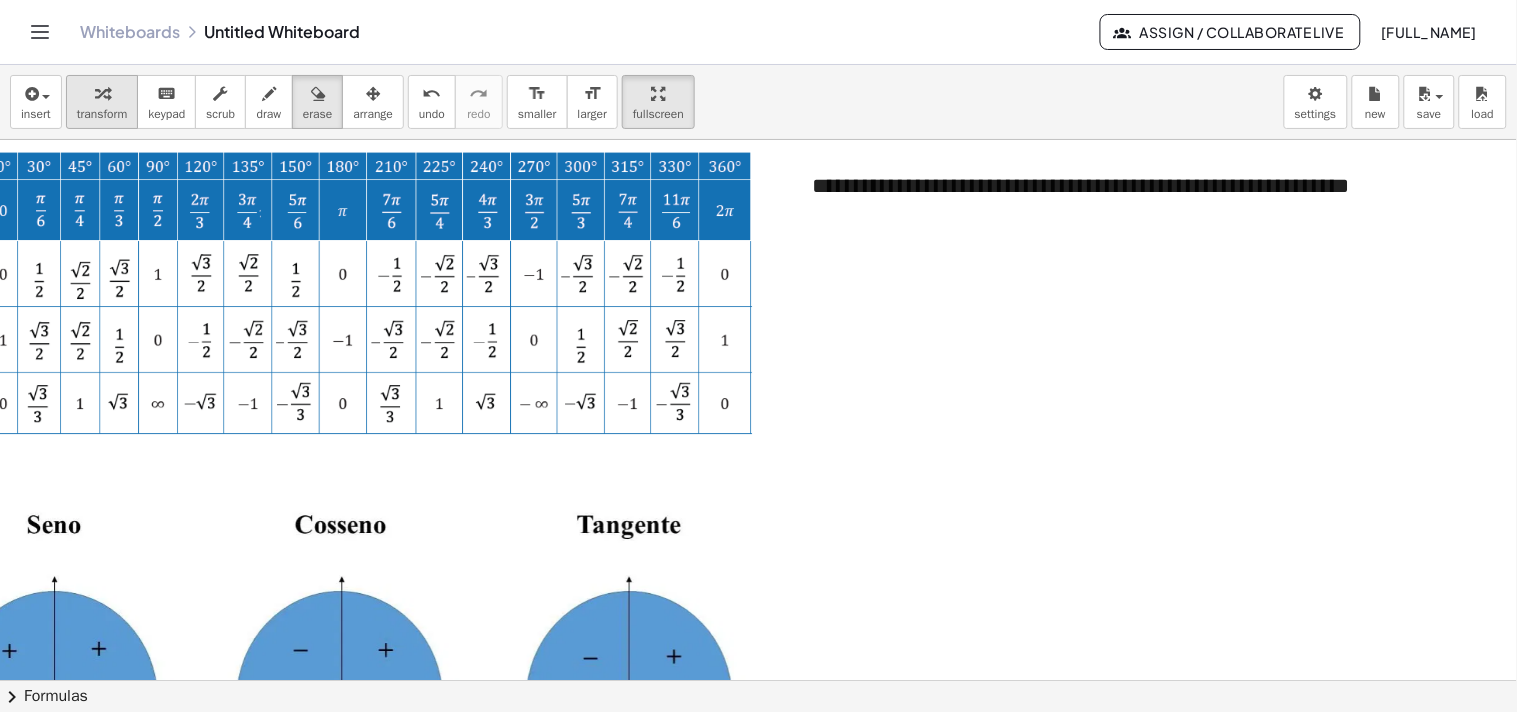 click at bounding box center (102, 93) 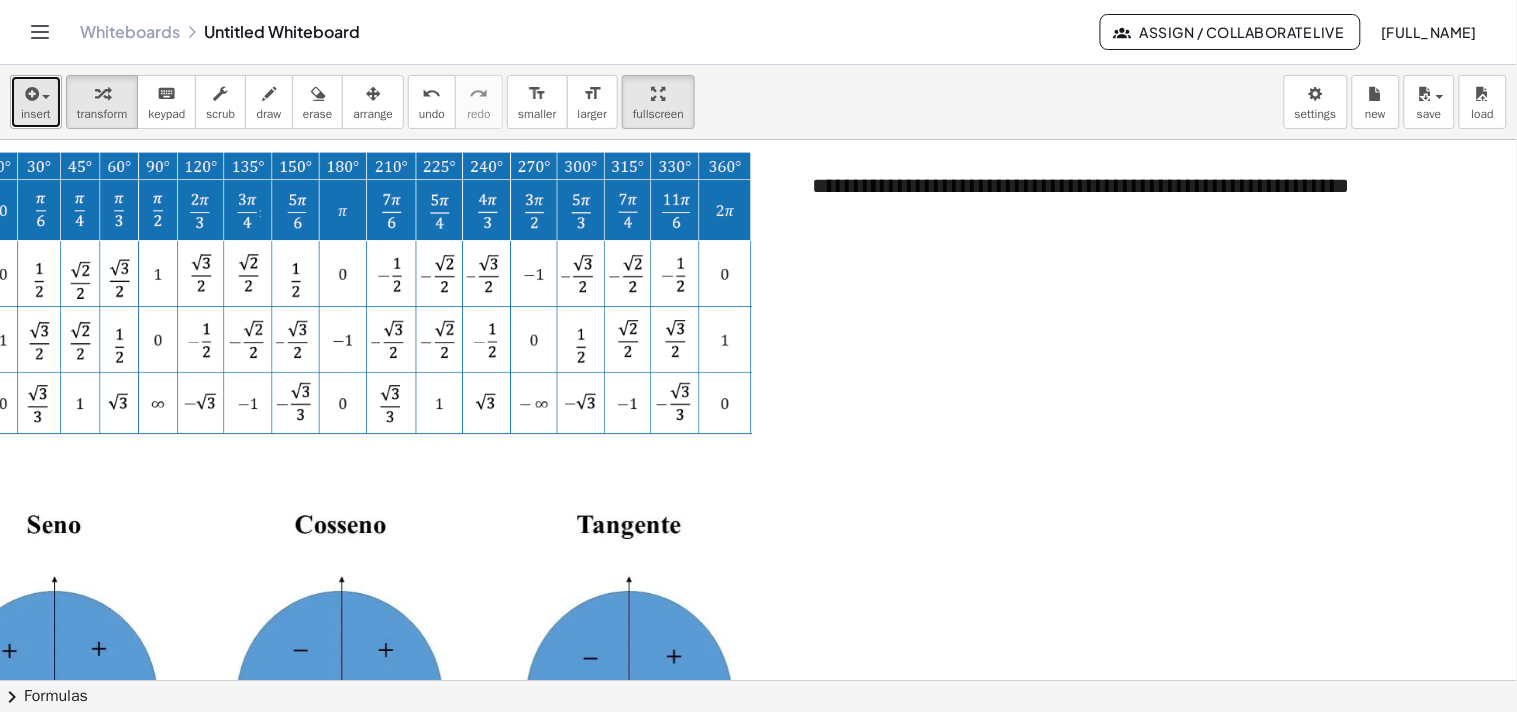 click at bounding box center (30, 94) 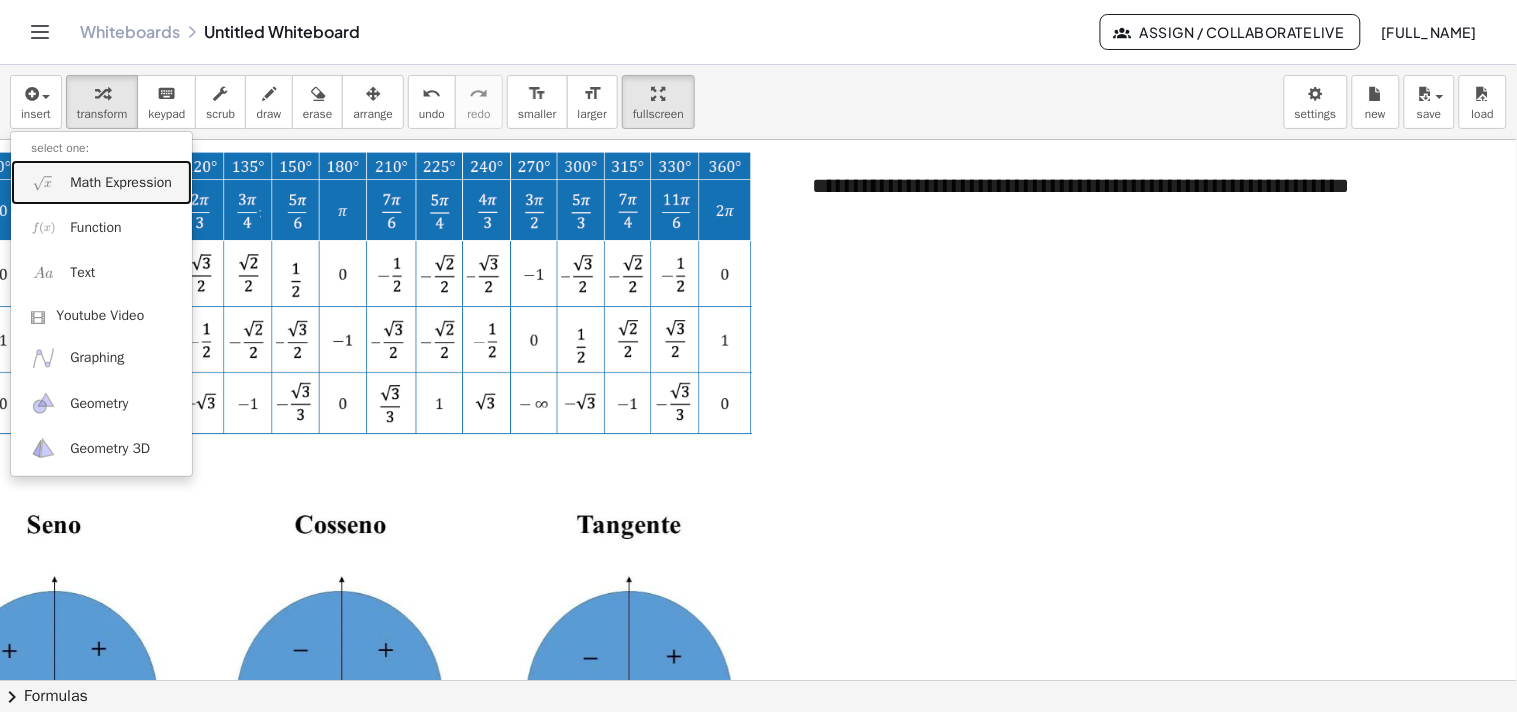 click on "Math Expression" at bounding box center [121, 183] 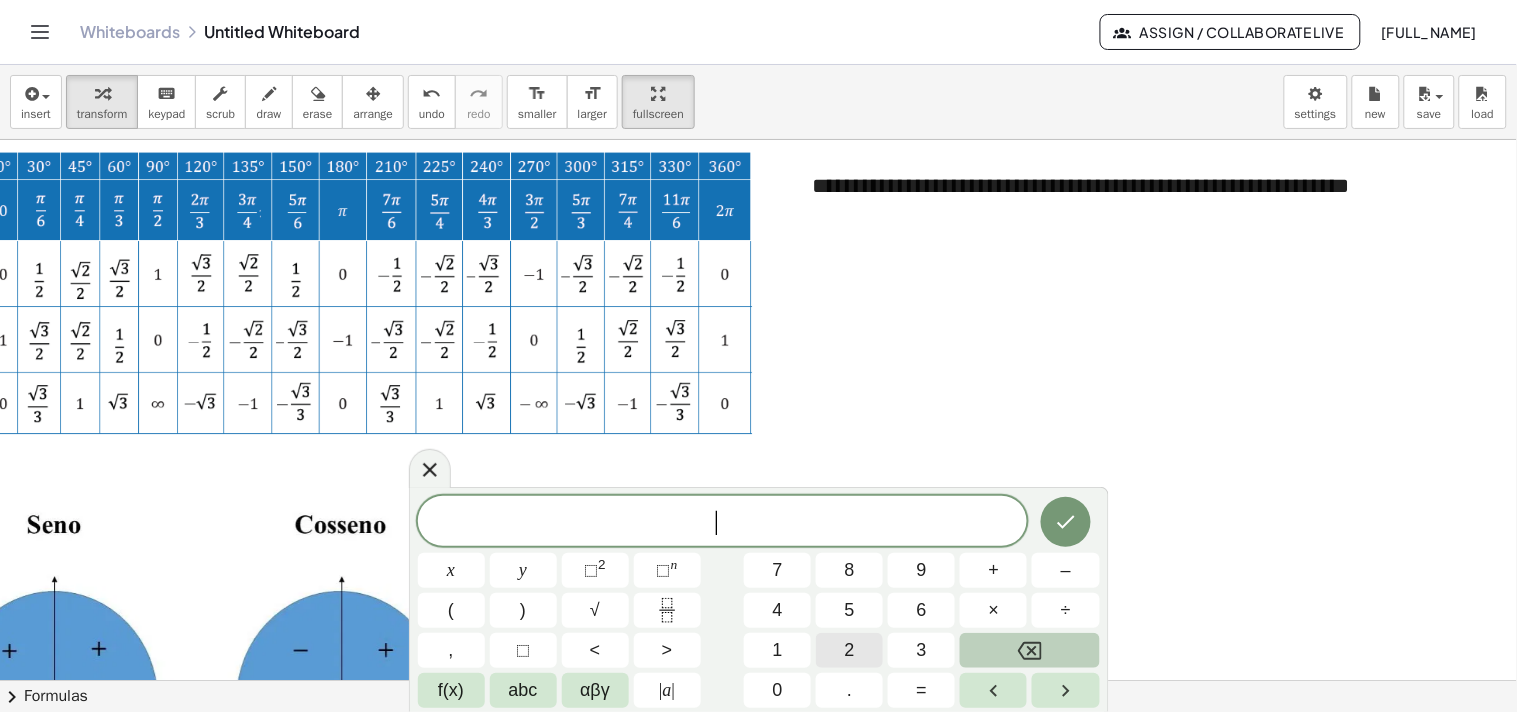 click on "2" at bounding box center [849, 650] 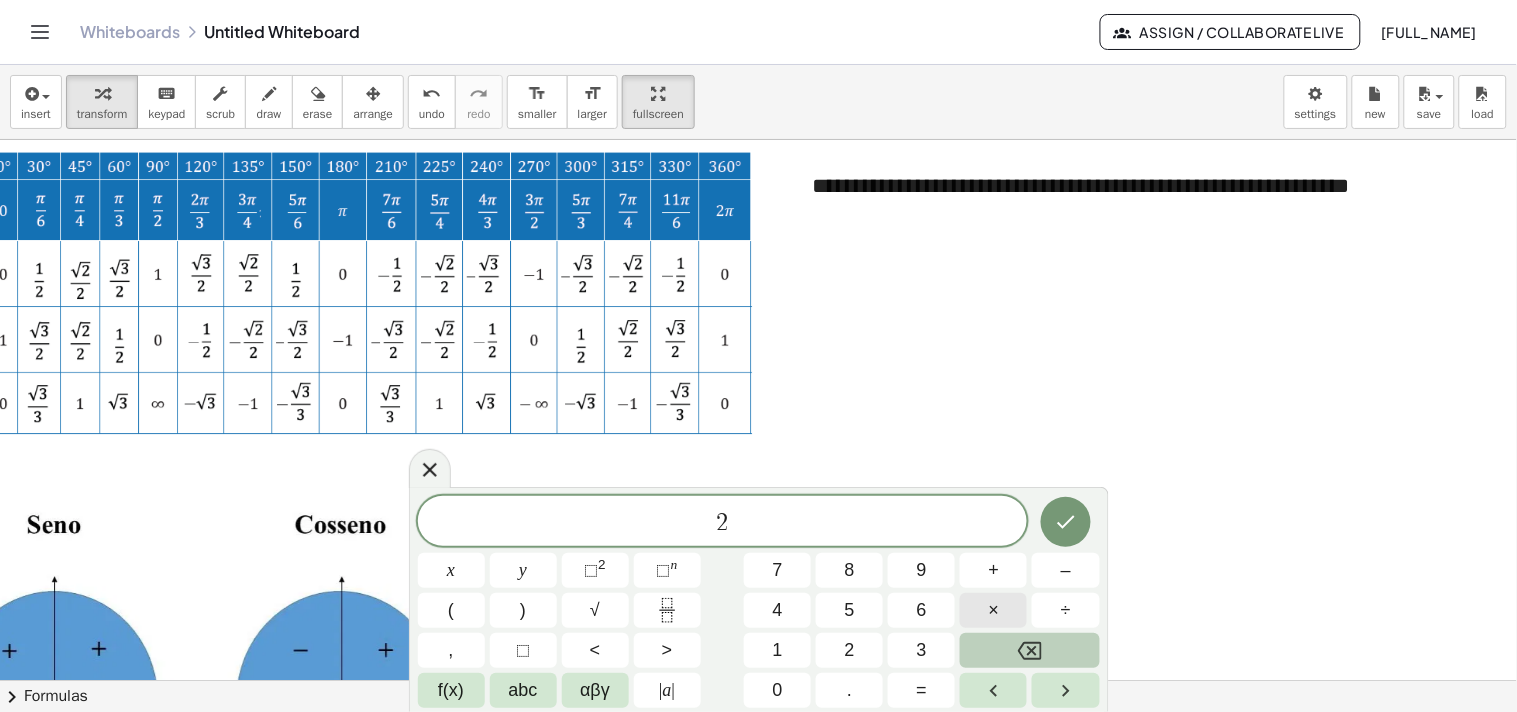click on "×" at bounding box center (994, 610) 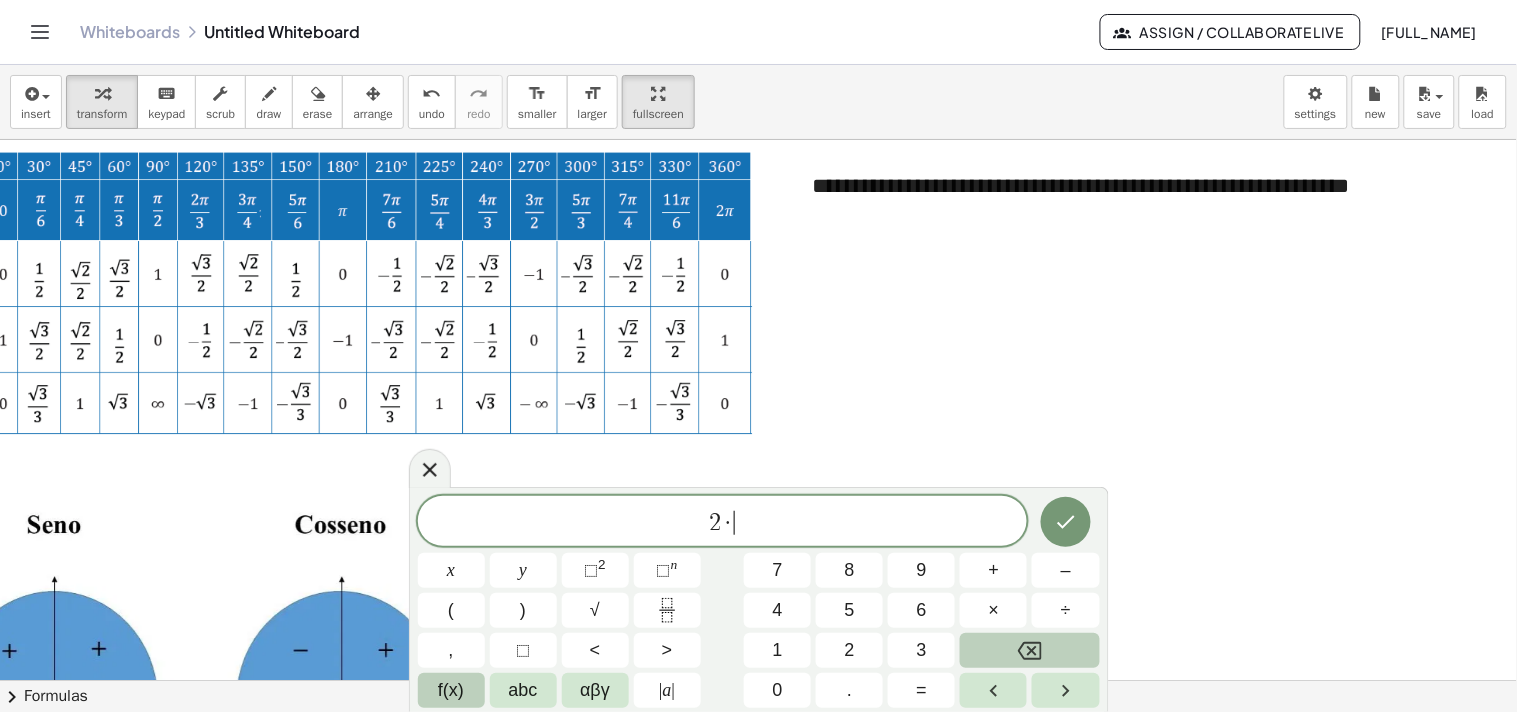 click on "f(x)" at bounding box center (451, 690) 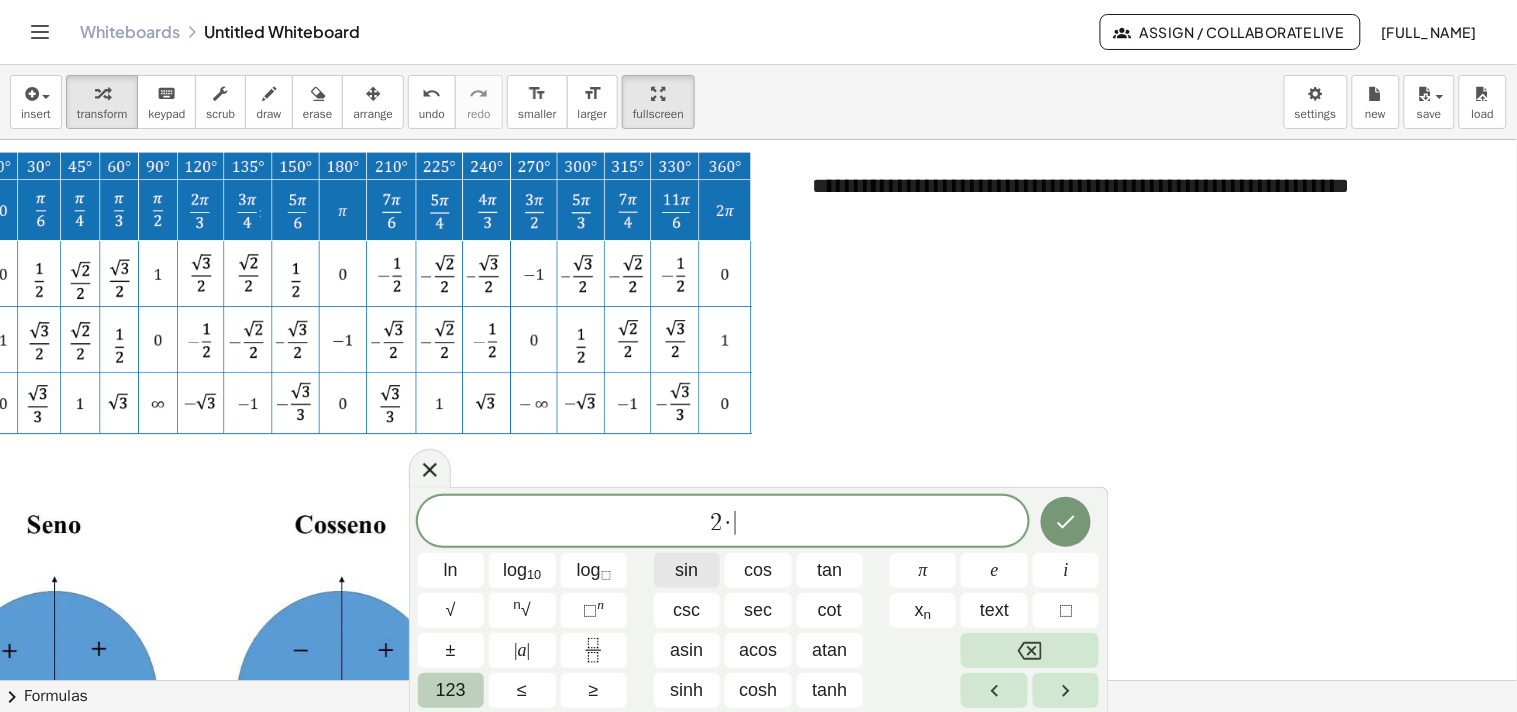 click on "sin" at bounding box center [686, 570] 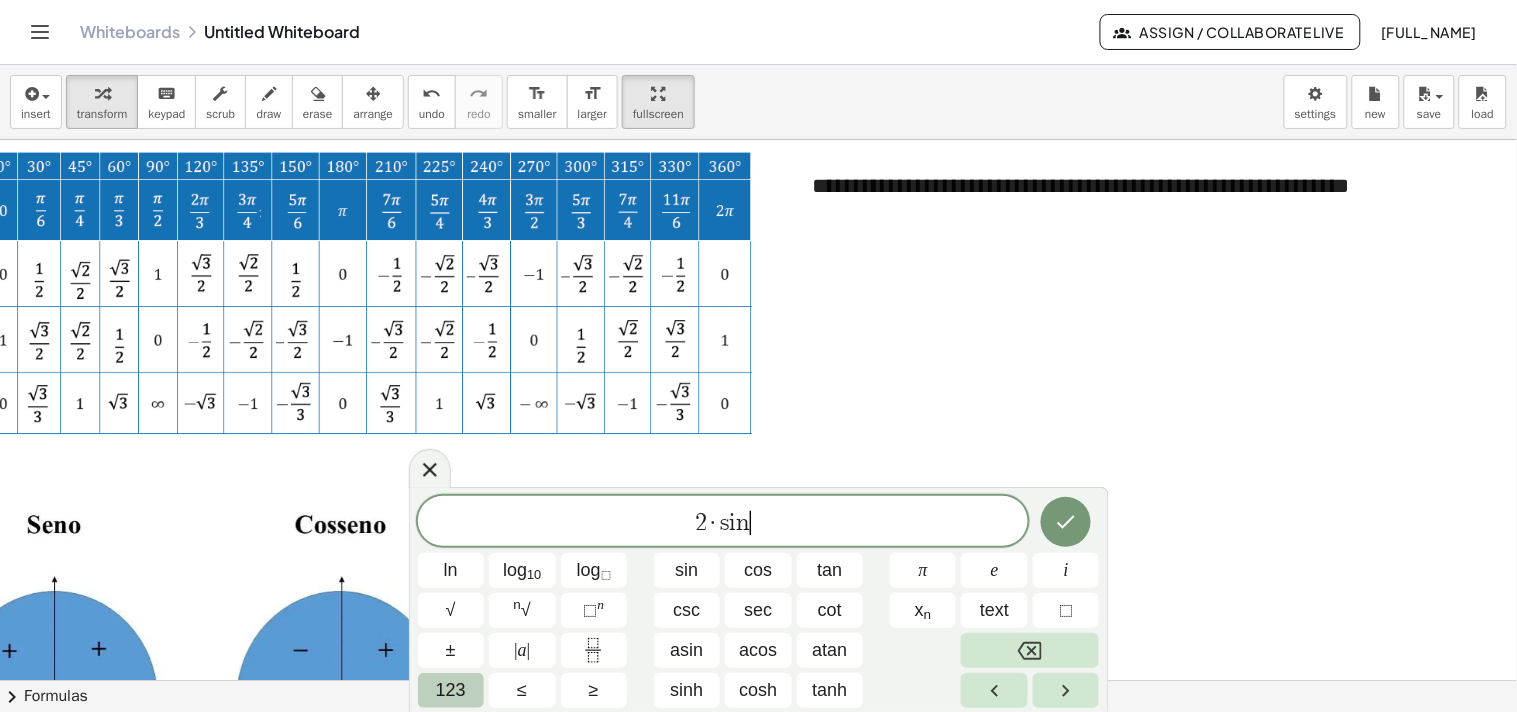 click on "123" at bounding box center [451, 690] 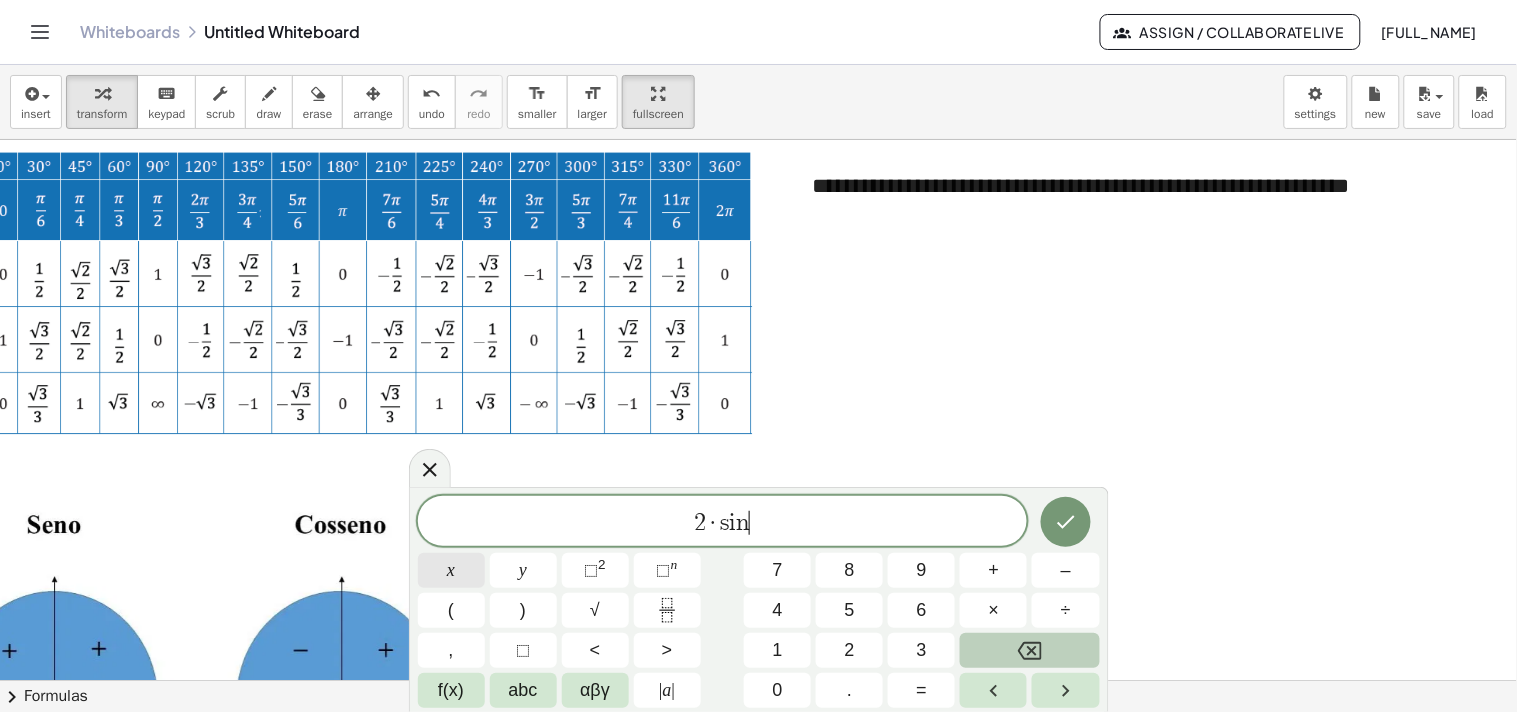 click on "x" at bounding box center (451, 570) 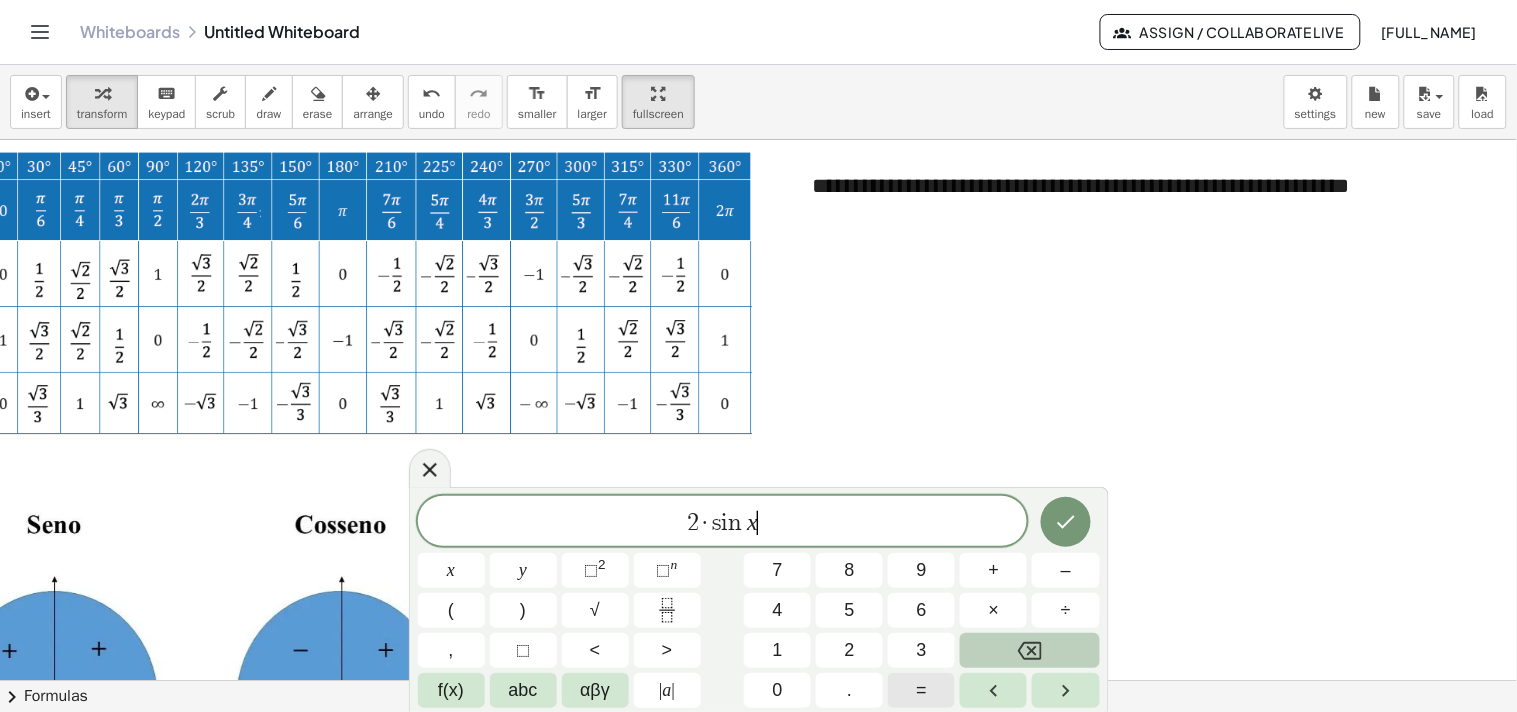 click on "=" at bounding box center (922, 690) 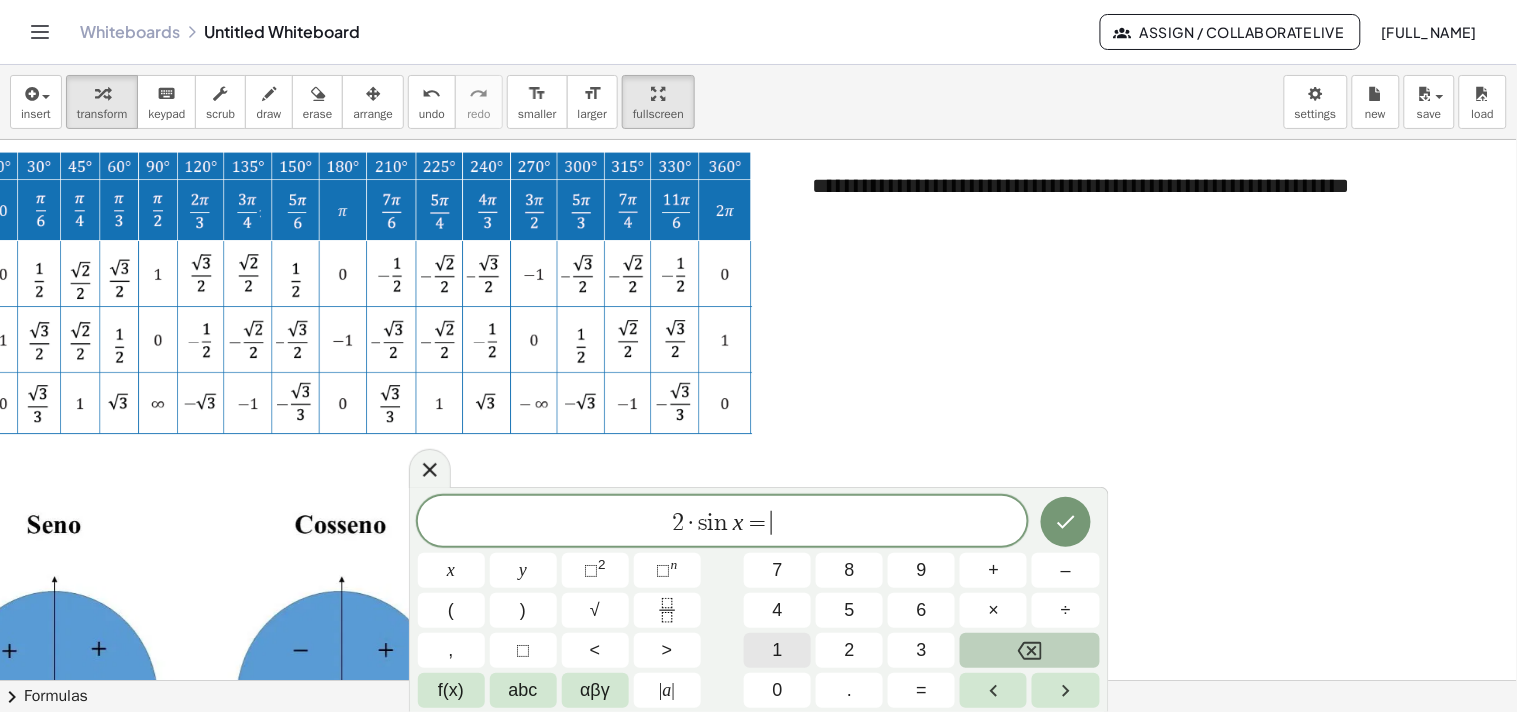 click on "1" at bounding box center [778, 650] 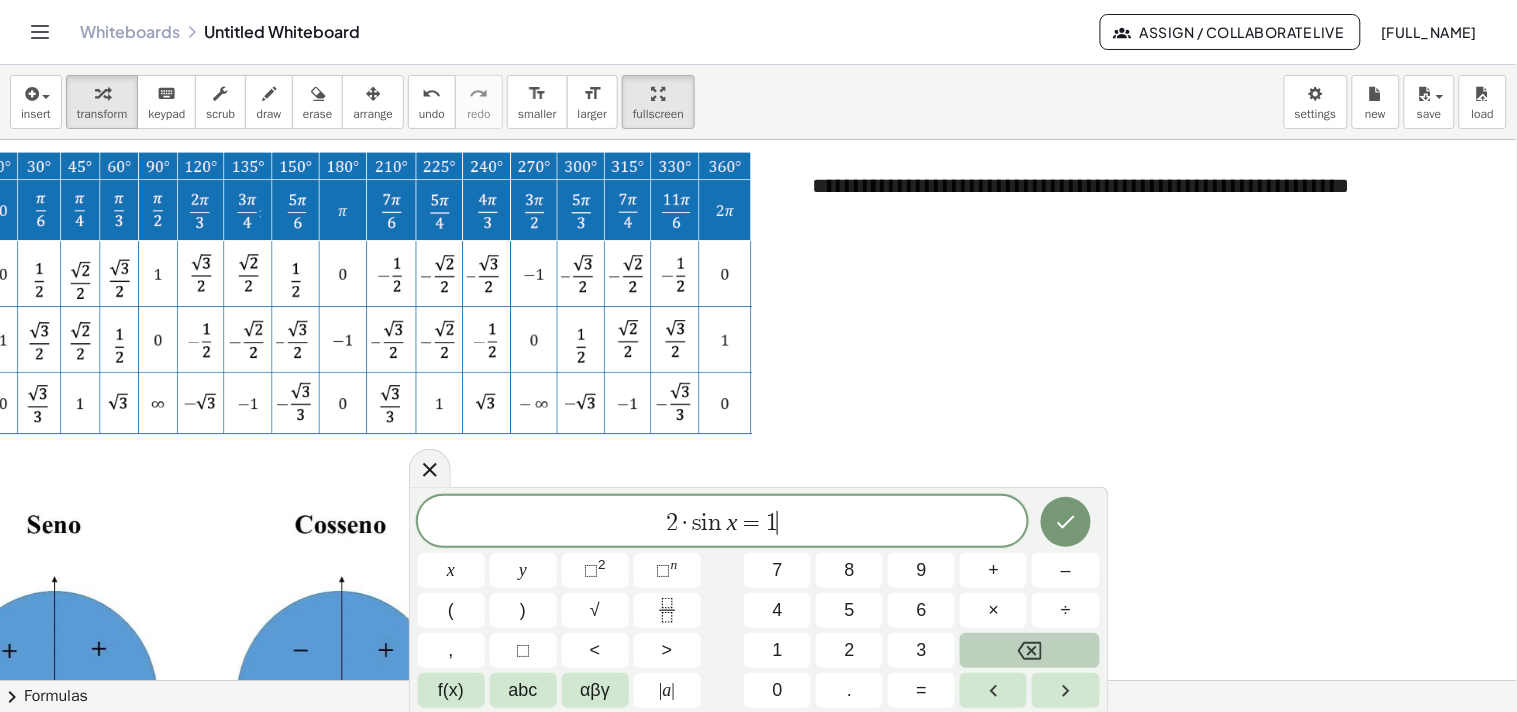 click on "2 · s i n x = 1 ​" at bounding box center (723, 523) 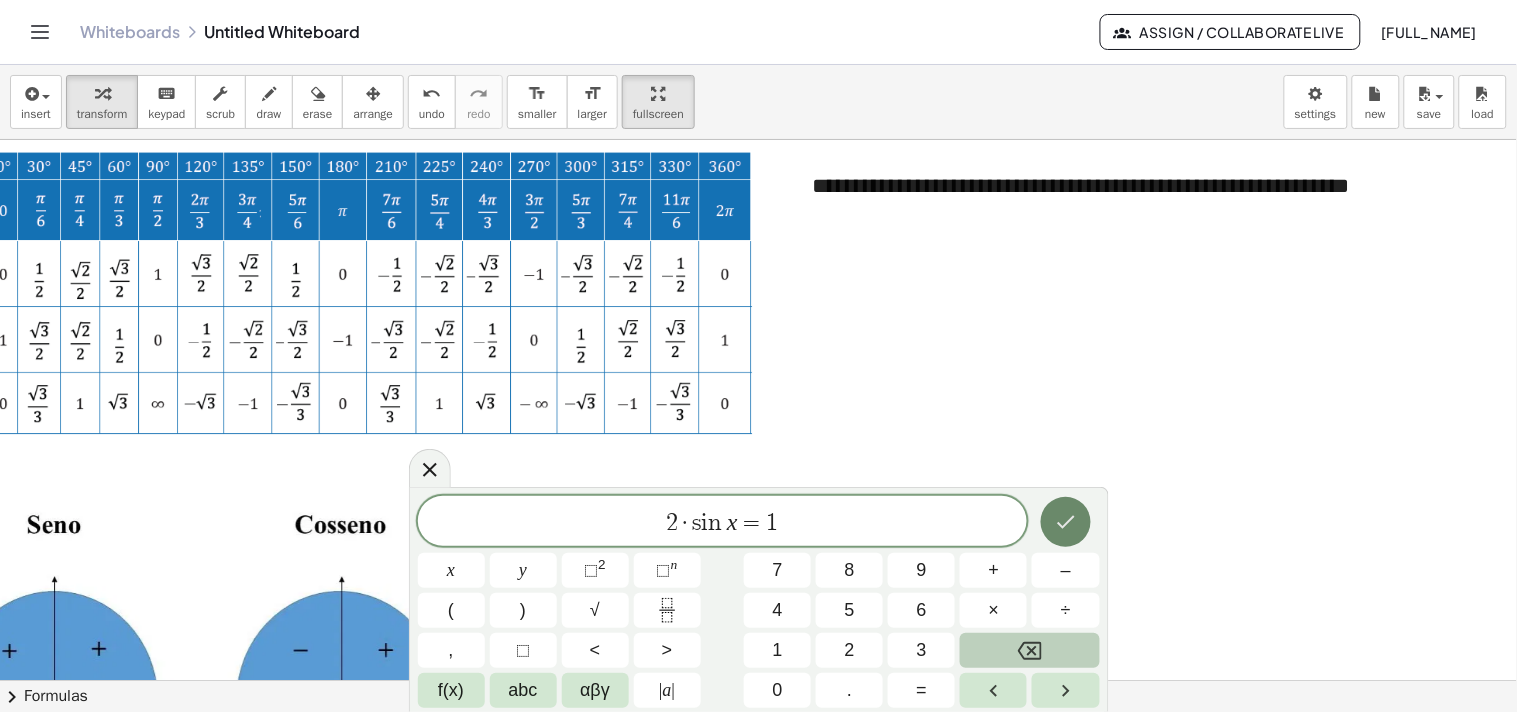 click 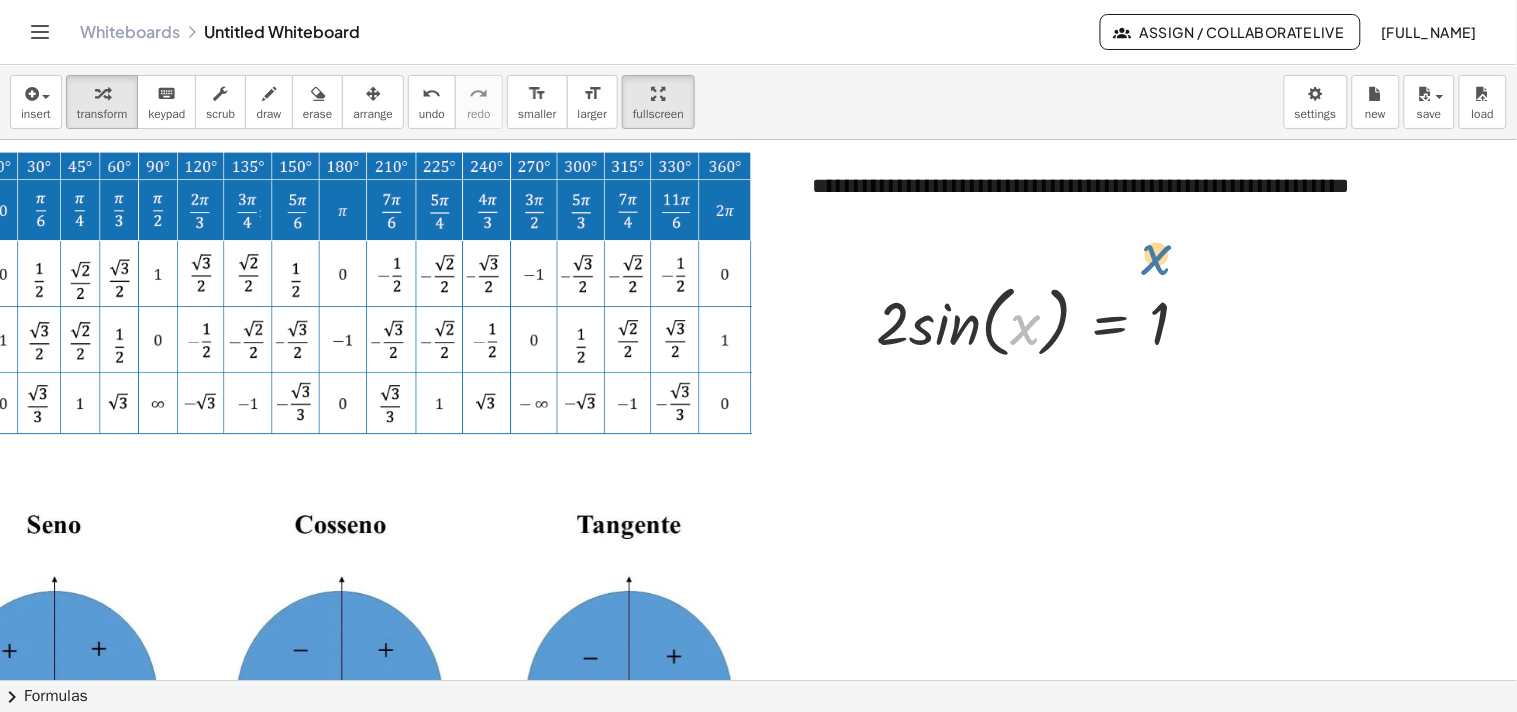drag, startPoint x: 1005, startPoint y: 335, endPoint x: 1137, endPoint y: 264, distance: 149.88329 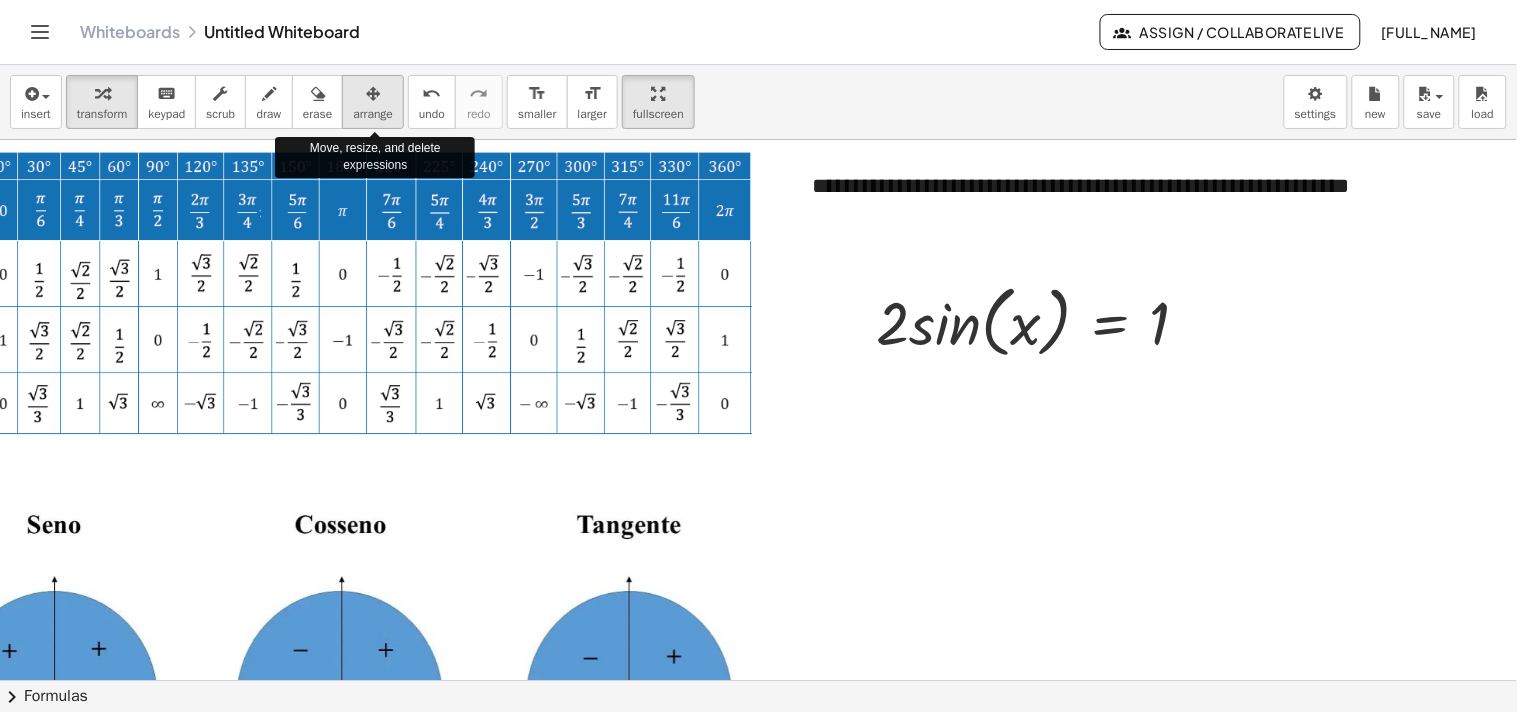click at bounding box center (373, 93) 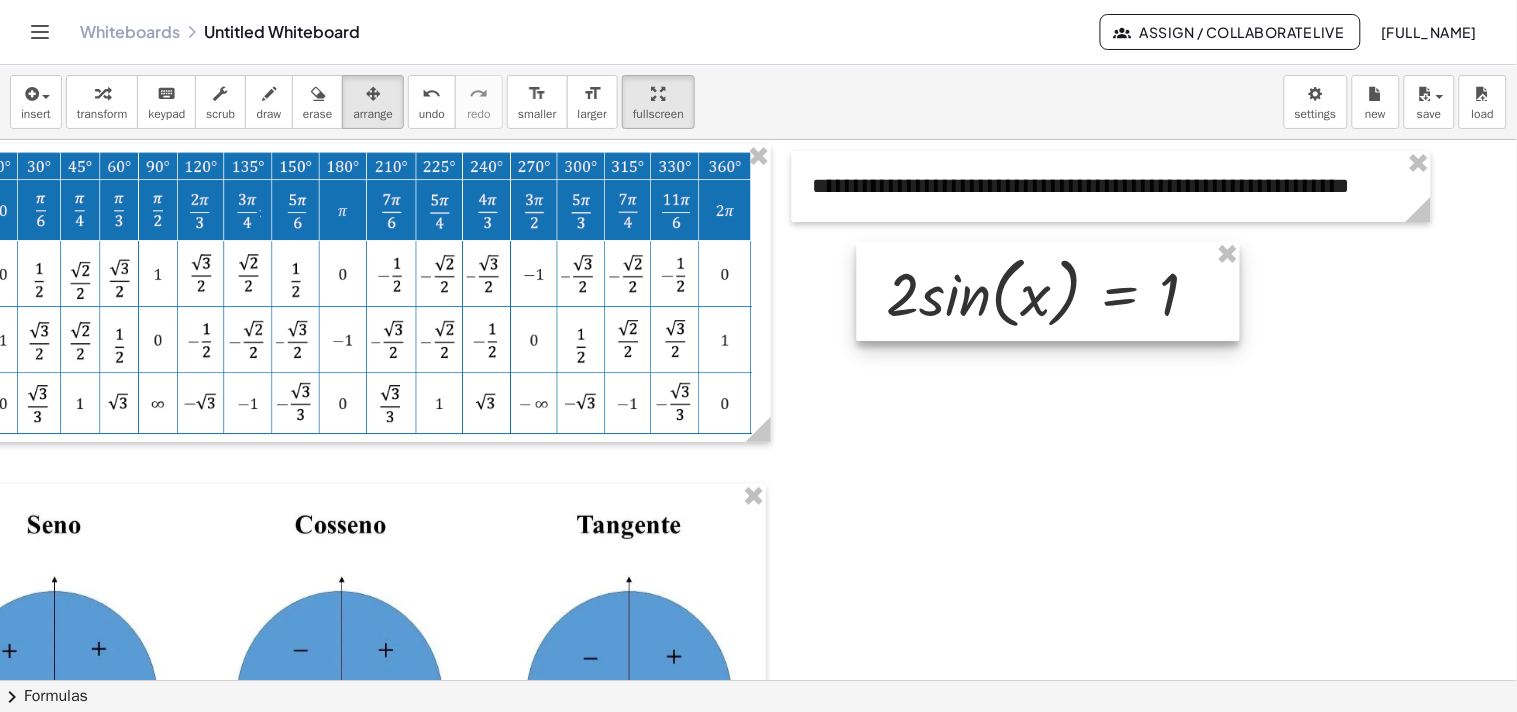 drag, startPoint x: 1022, startPoint y: 344, endPoint x: 1032, endPoint y: 315, distance: 30.675724 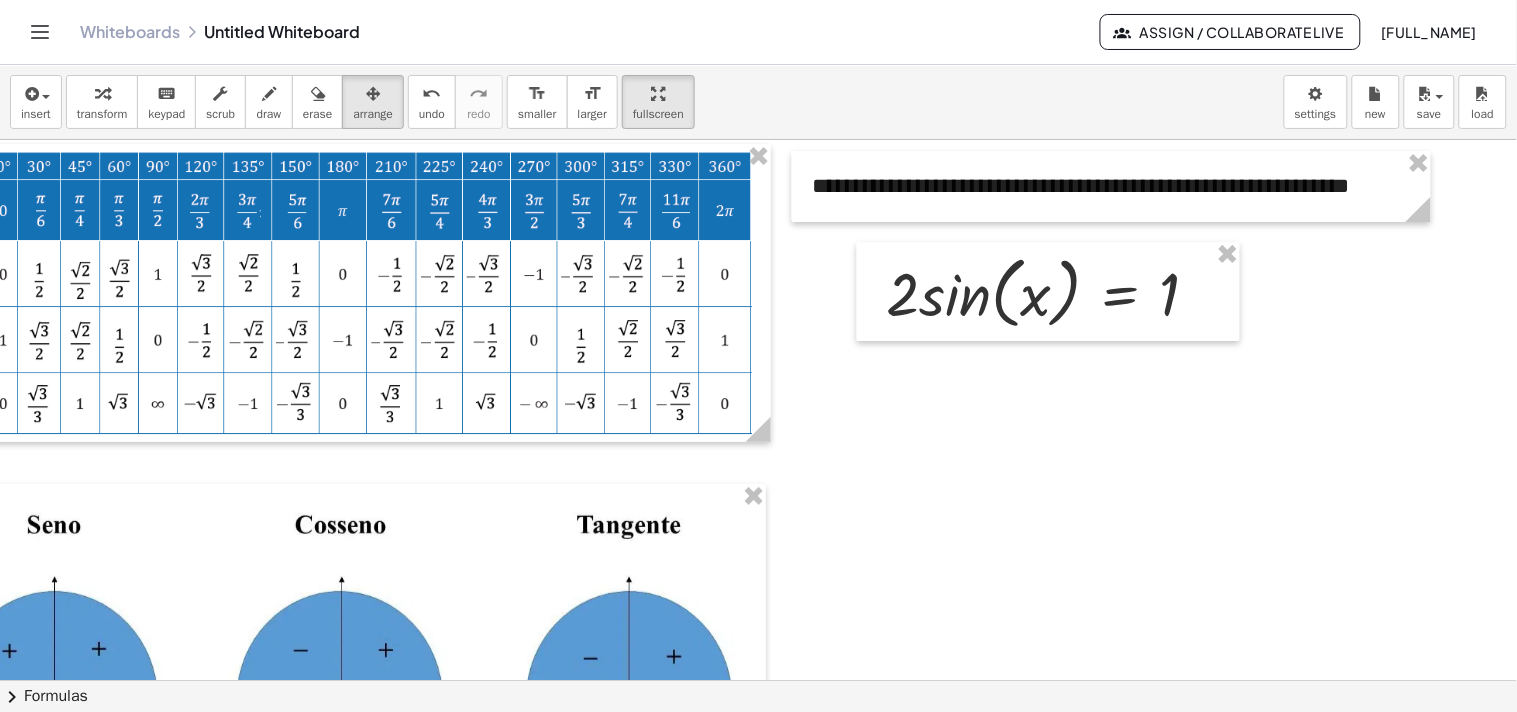 click at bounding box center [704, 949] 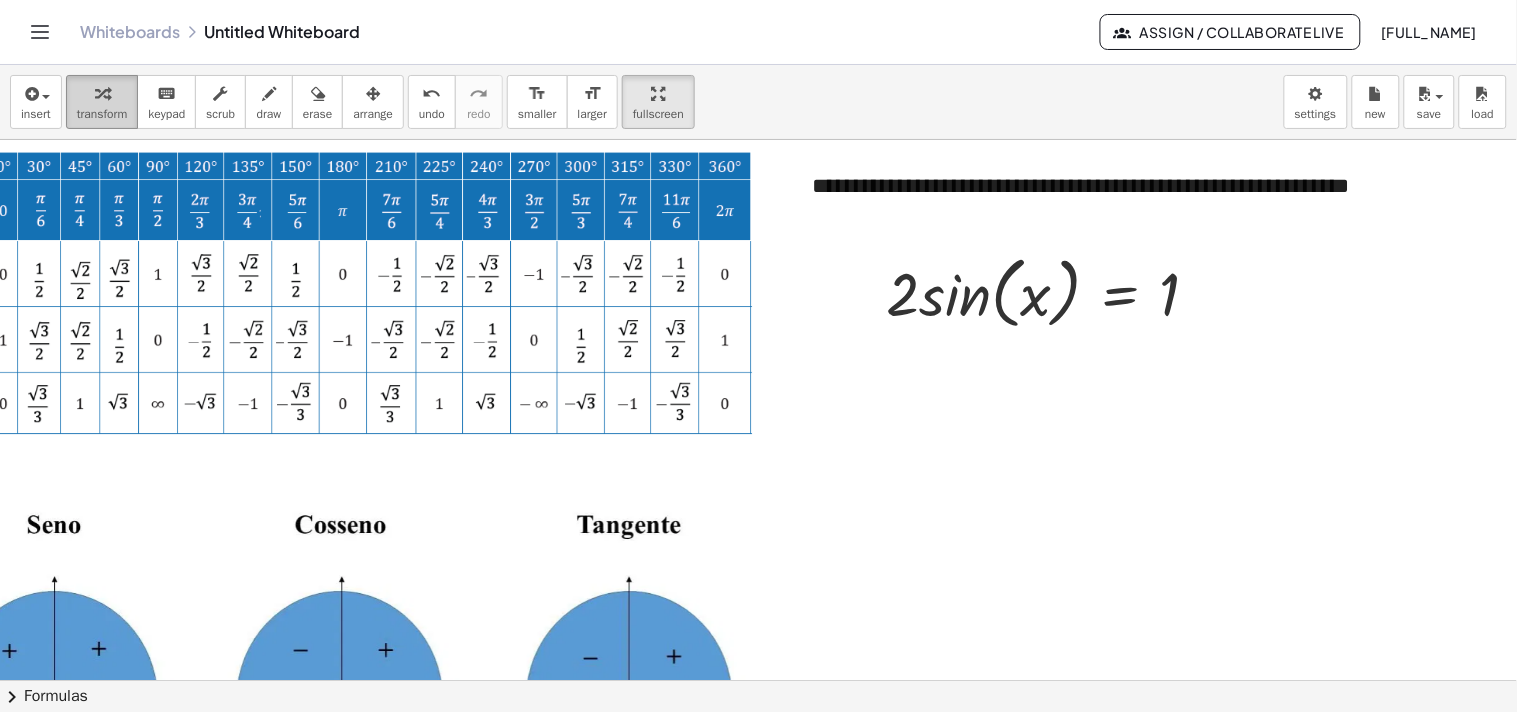 click on "transform" at bounding box center (102, 114) 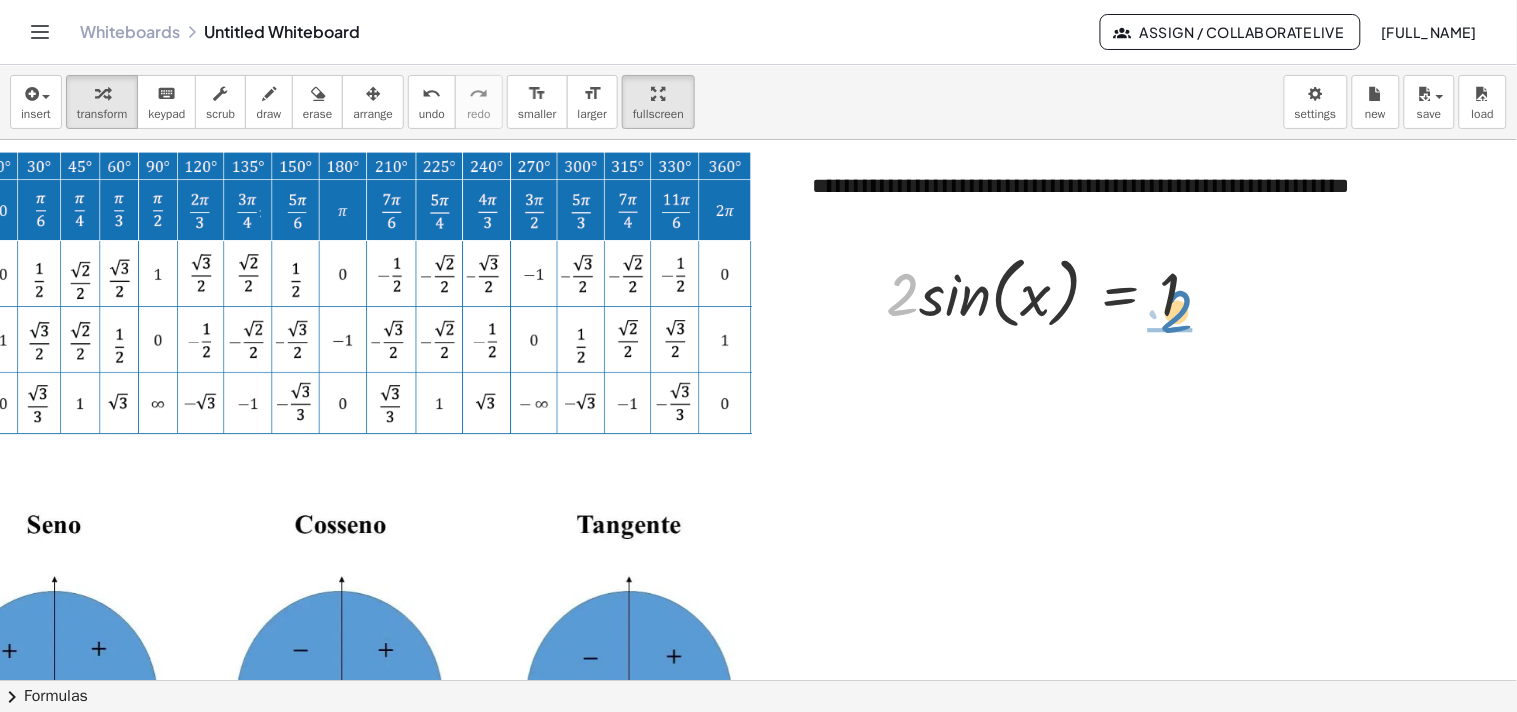 drag, startPoint x: 887, startPoint y: 311, endPoint x: 1145, endPoint y: 326, distance: 258.43567 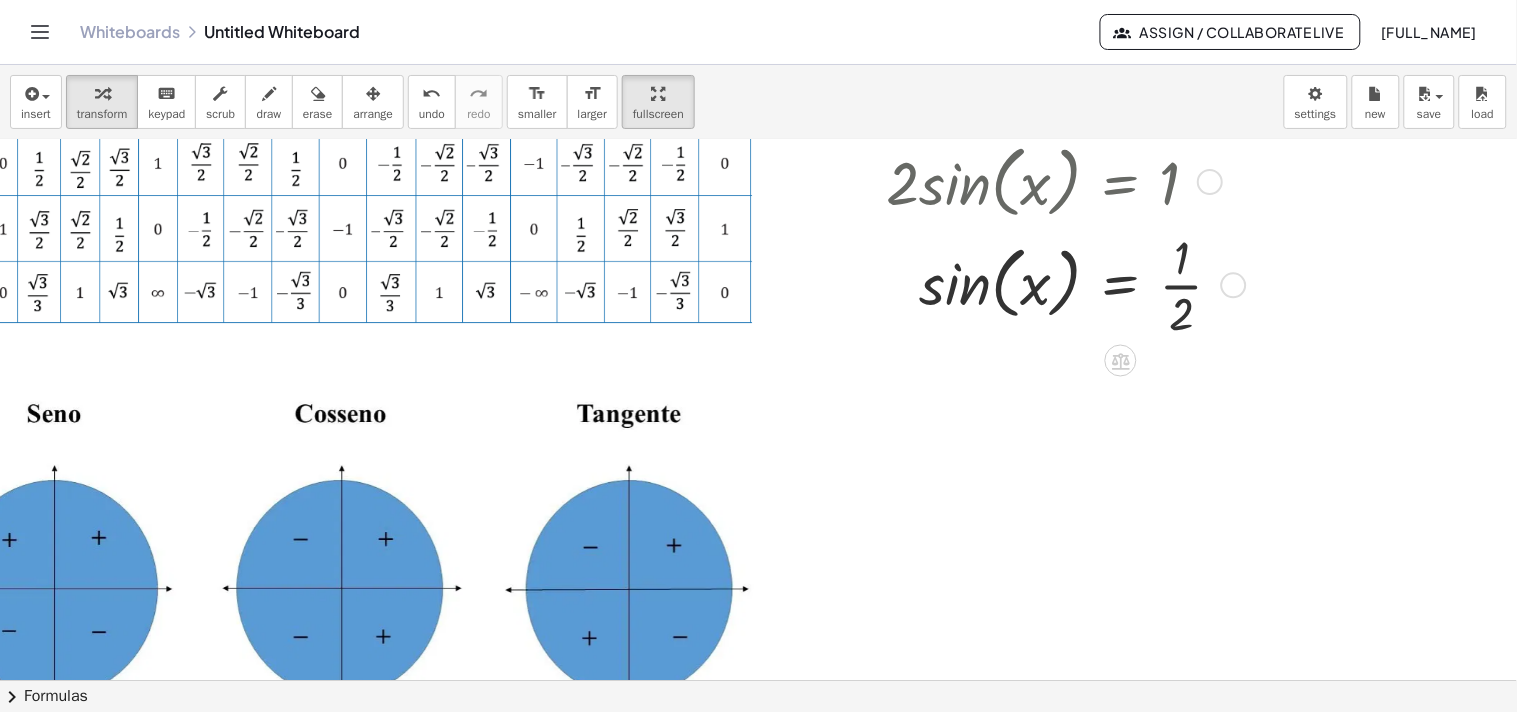 scroll, scrollTop: 0, scrollLeft: 123, axis: horizontal 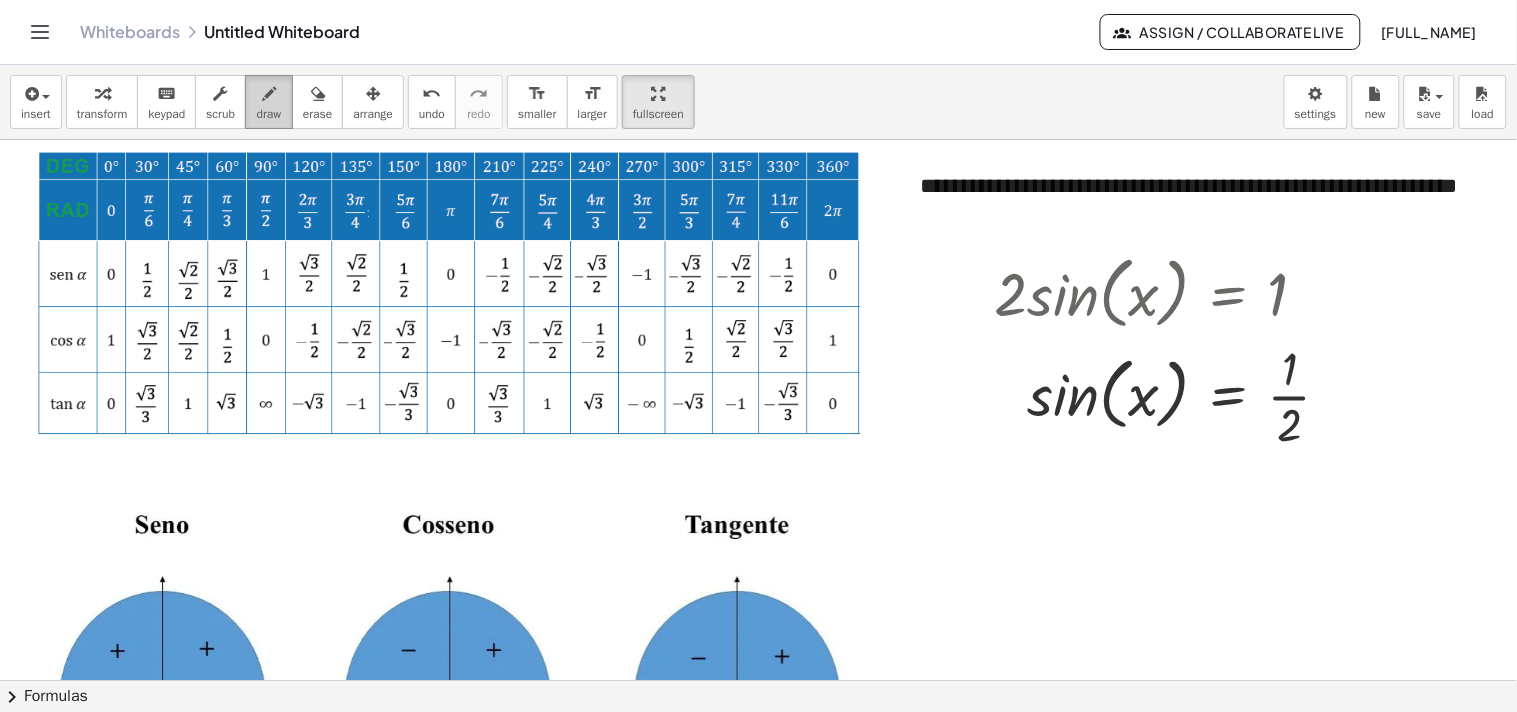 click on "draw" at bounding box center (269, 114) 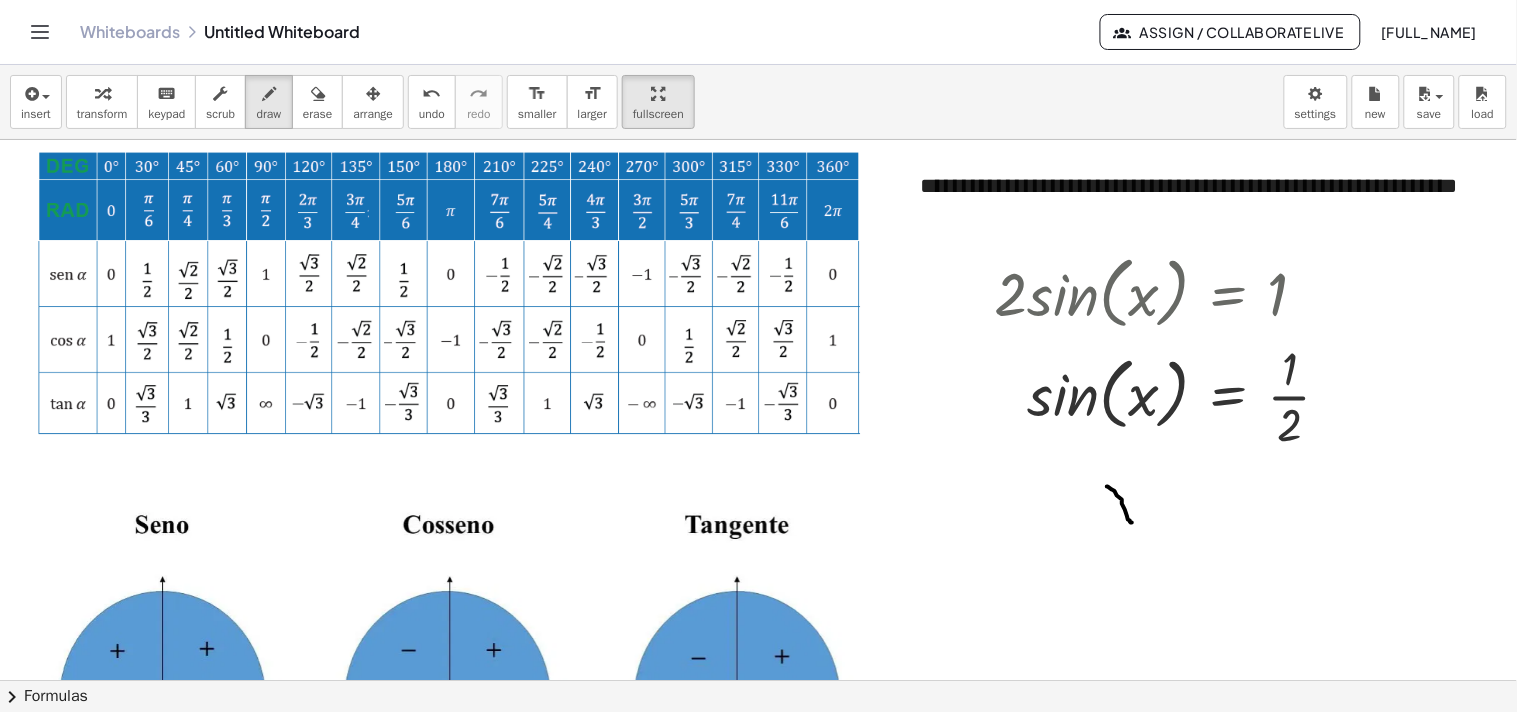 drag, startPoint x: 1107, startPoint y: 487, endPoint x: 1133, endPoint y: 498, distance: 28.231188 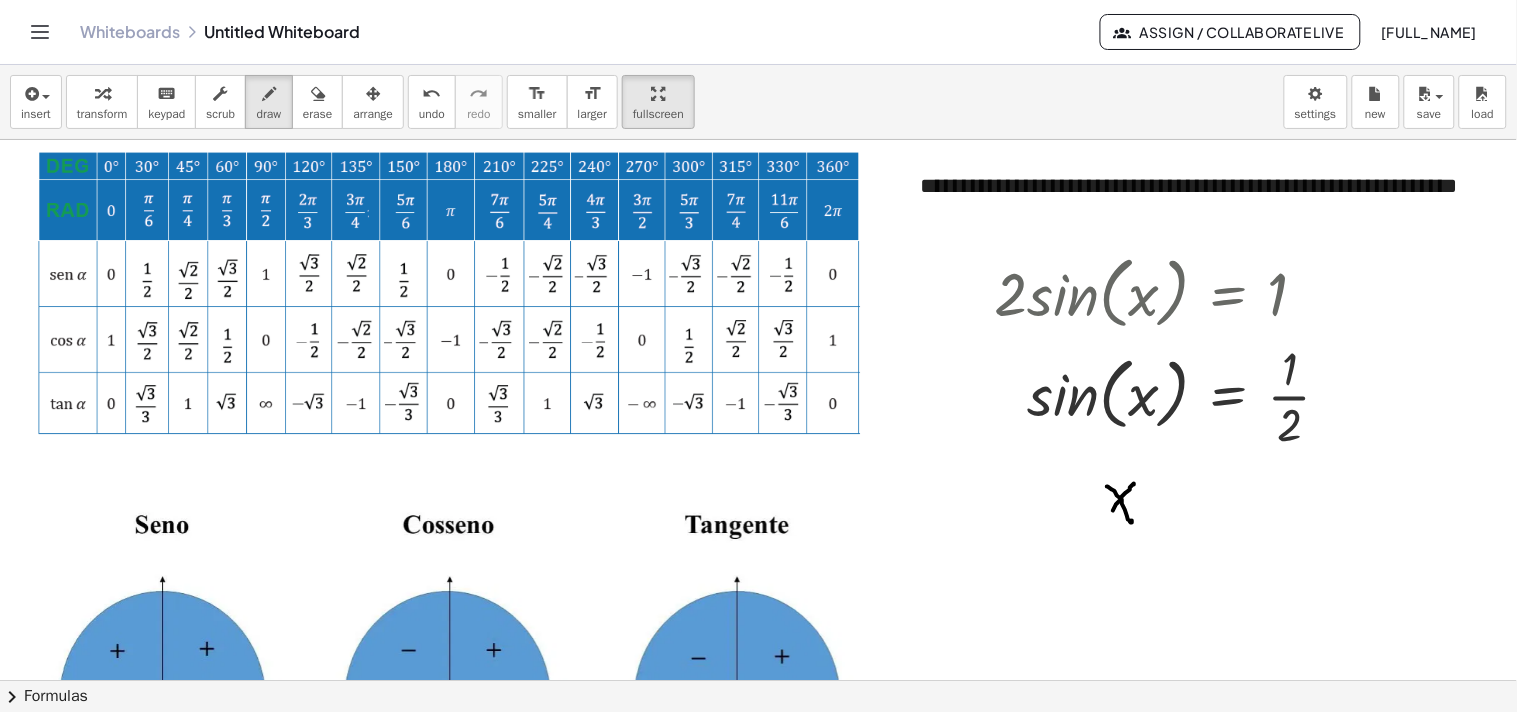 drag, startPoint x: 1134, startPoint y: 485, endPoint x: 1110, endPoint y: 525, distance: 46.647614 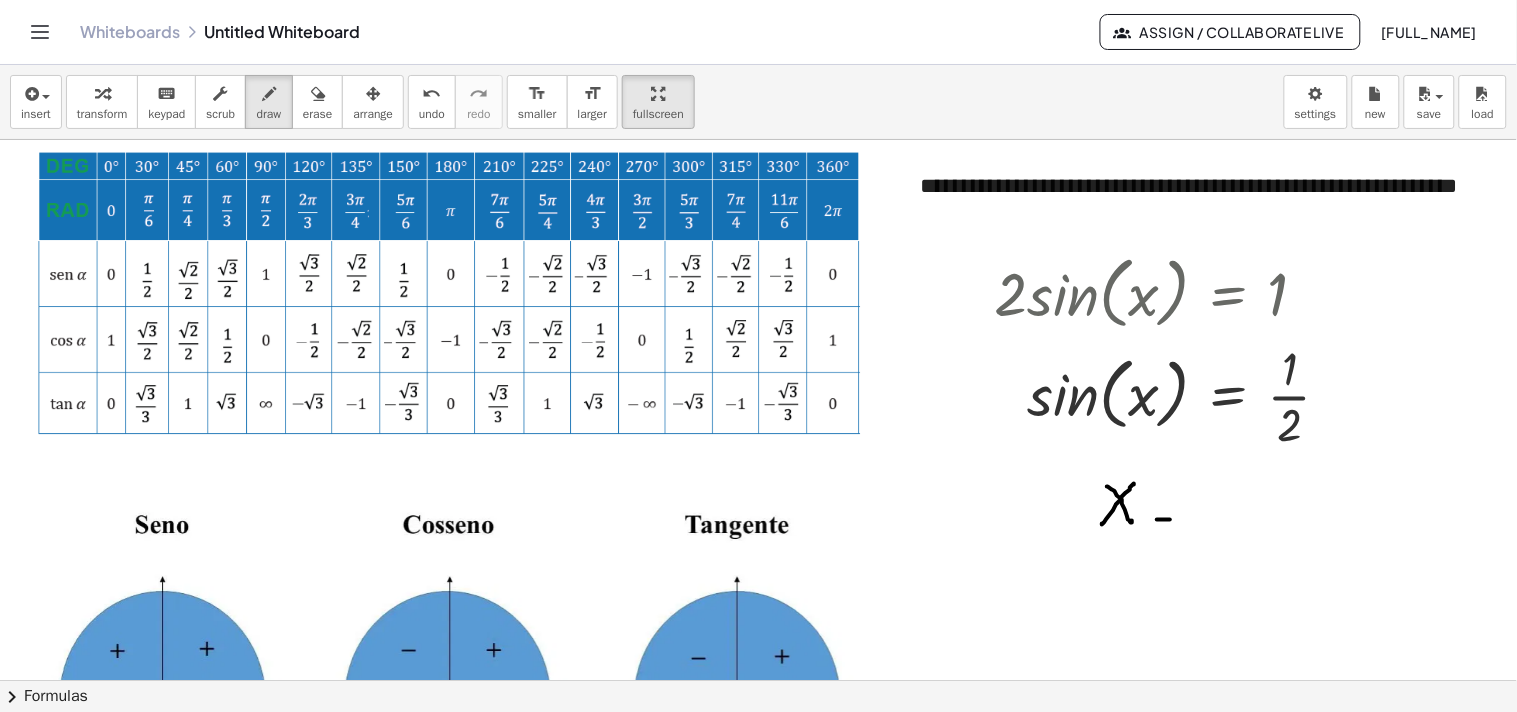 drag, startPoint x: 1157, startPoint y: 520, endPoint x: 1174, endPoint y: 520, distance: 17 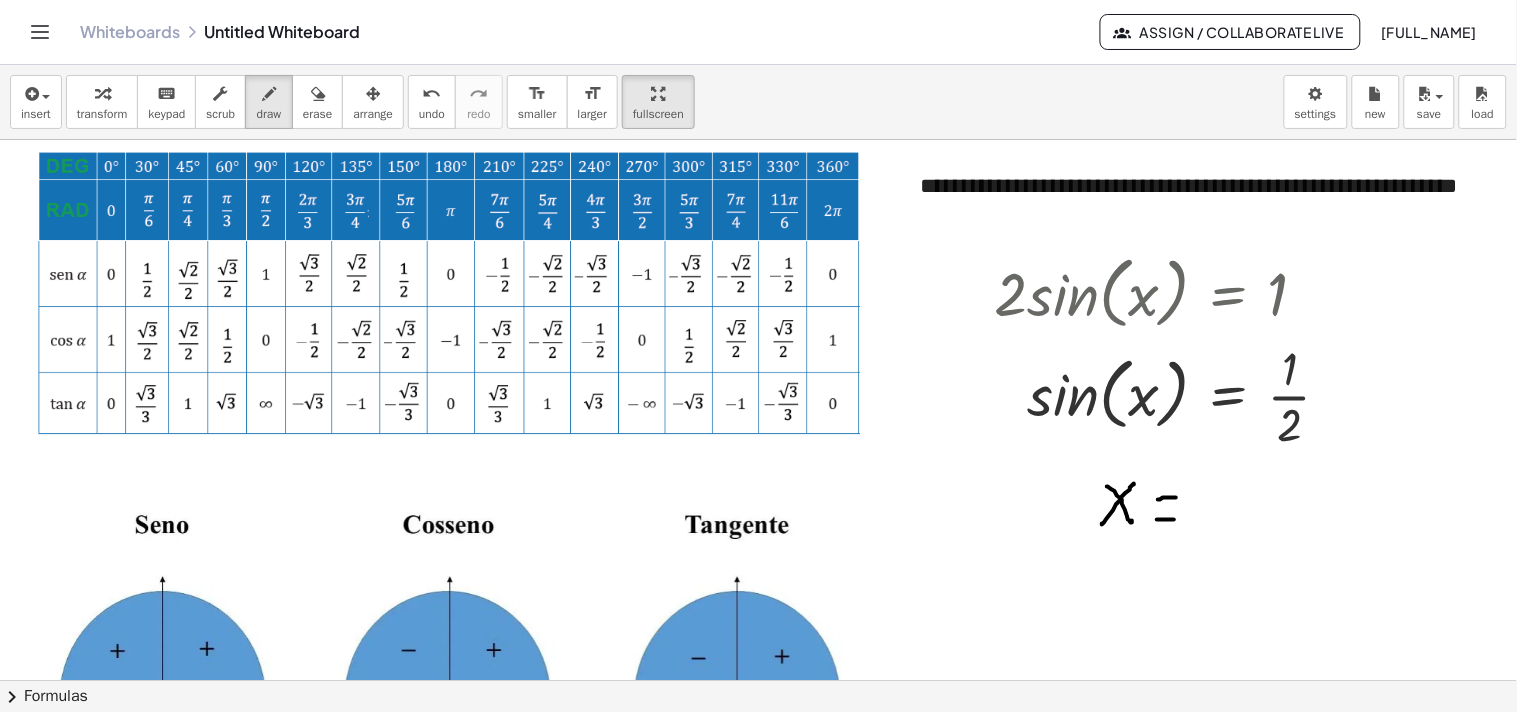 drag, startPoint x: 1158, startPoint y: 500, endPoint x: 1177, endPoint y: 498, distance: 19.104973 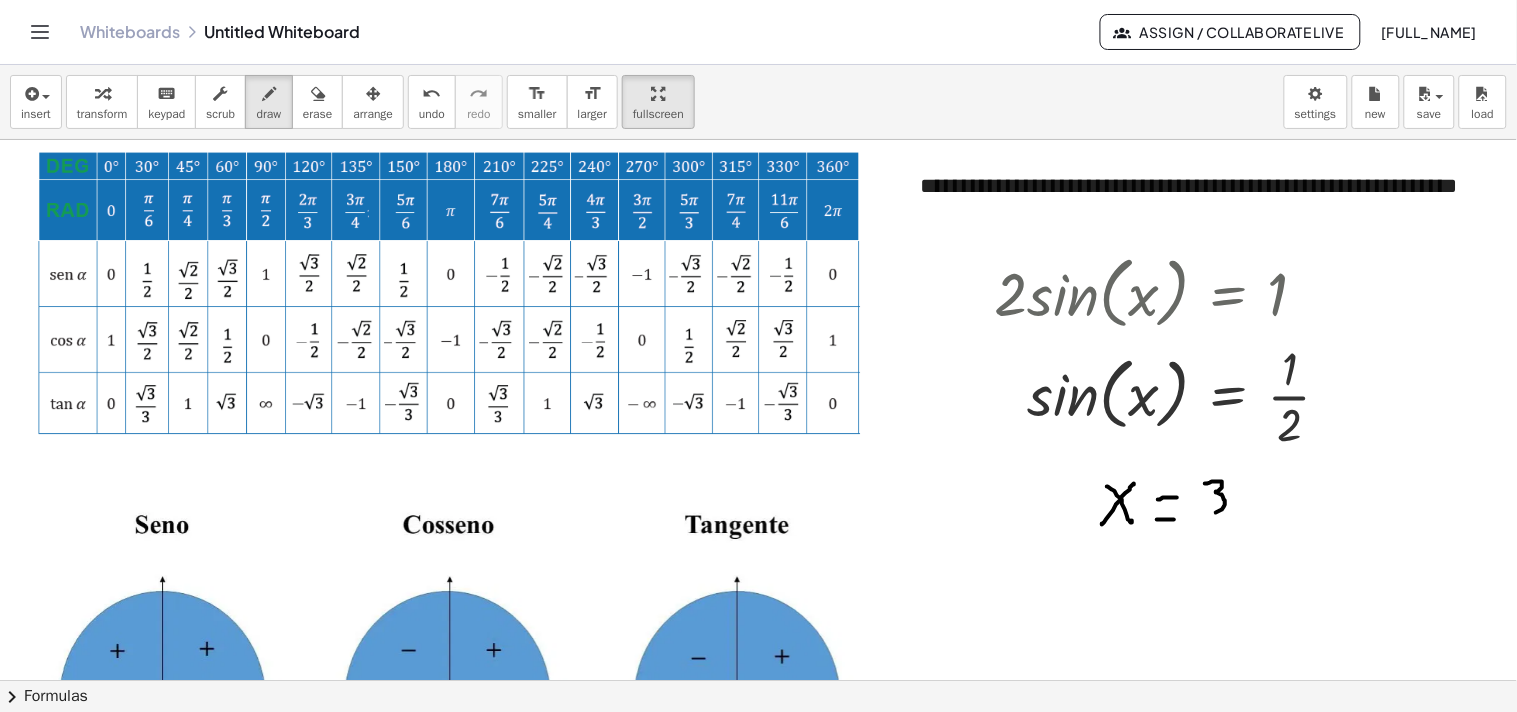 drag, startPoint x: 1205, startPoint y: 484, endPoint x: 1207, endPoint y: 511, distance: 27.073973 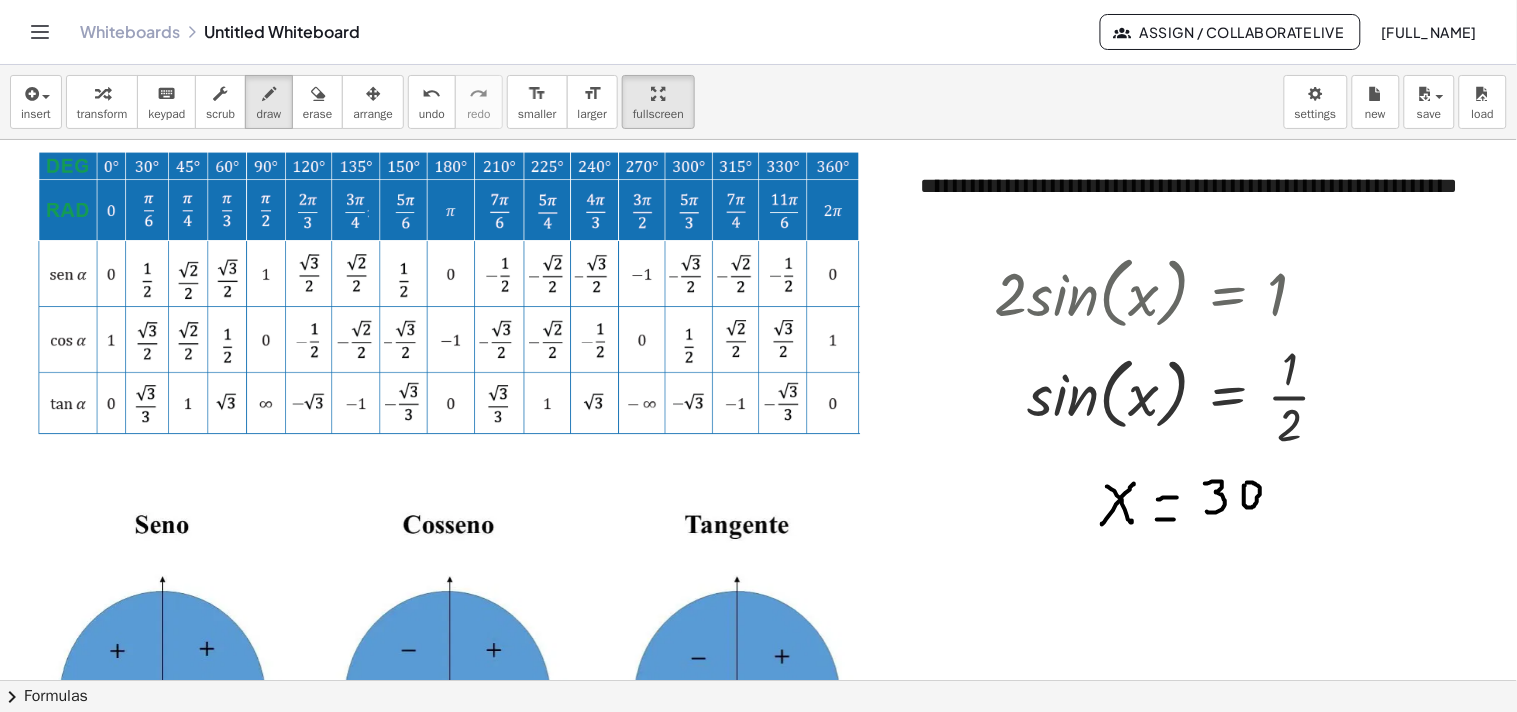 drag, startPoint x: 1244, startPoint y: 486, endPoint x: 1260, endPoint y: 484, distance: 16.124516 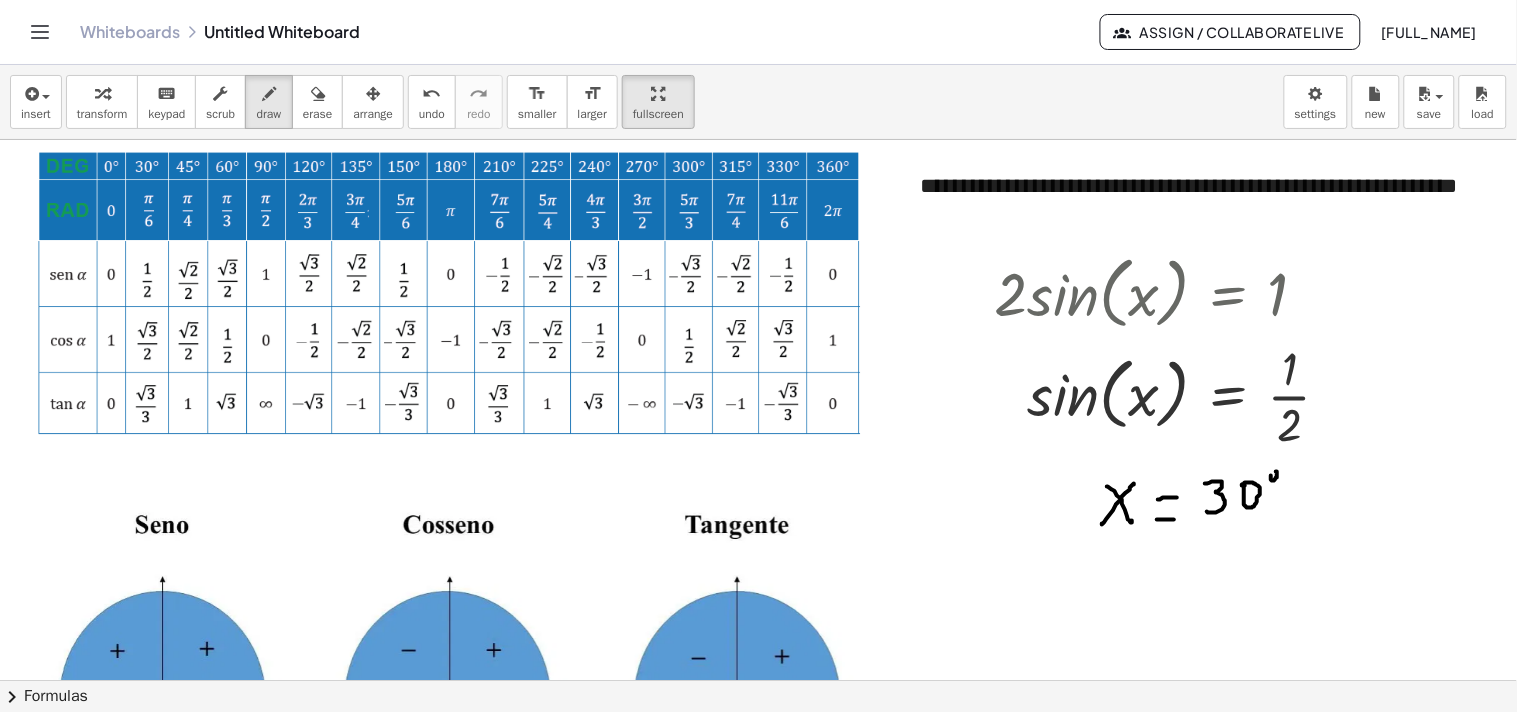 click at bounding box center [812, 949] 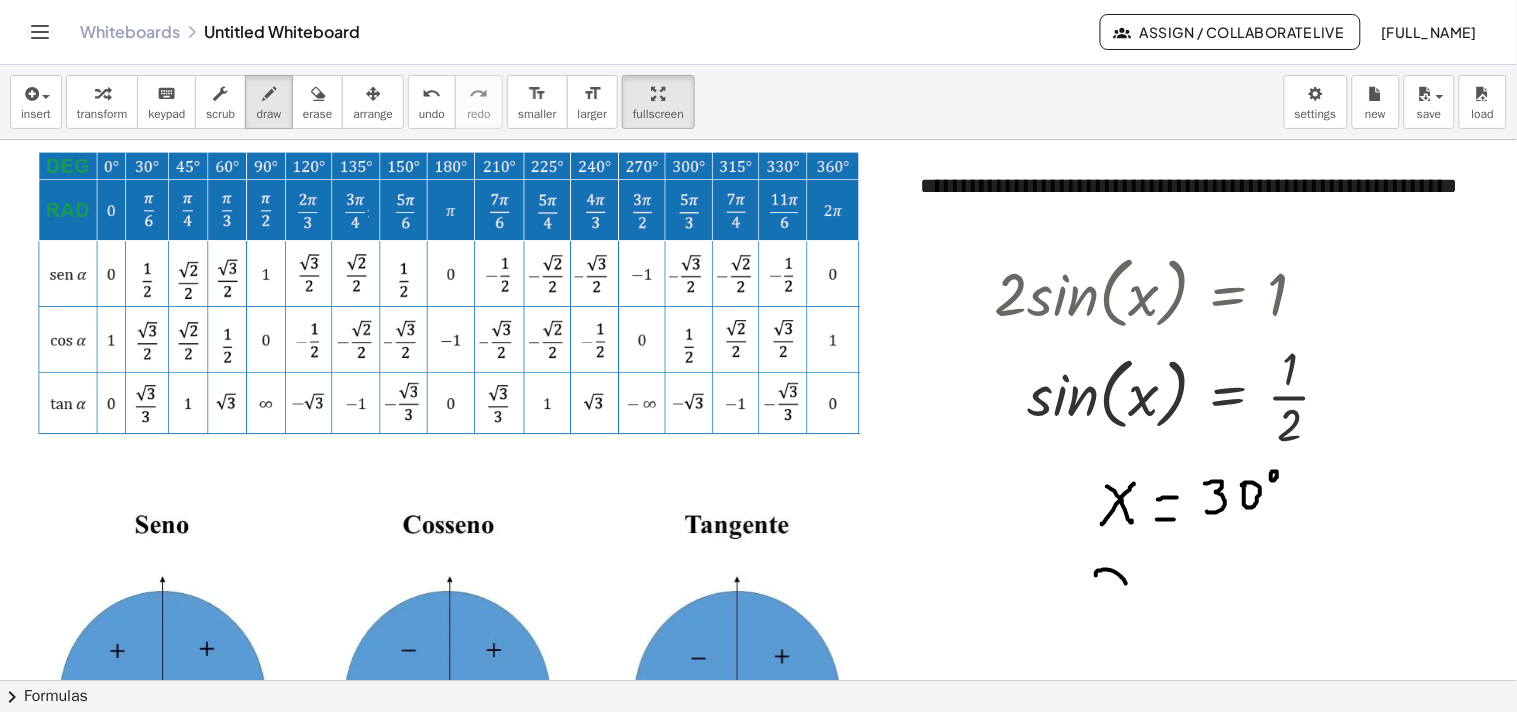 drag, startPoint x: 1096, startPoint y: 576, endPoint x: 1143, endPoint y: 590, distance: 49.0408 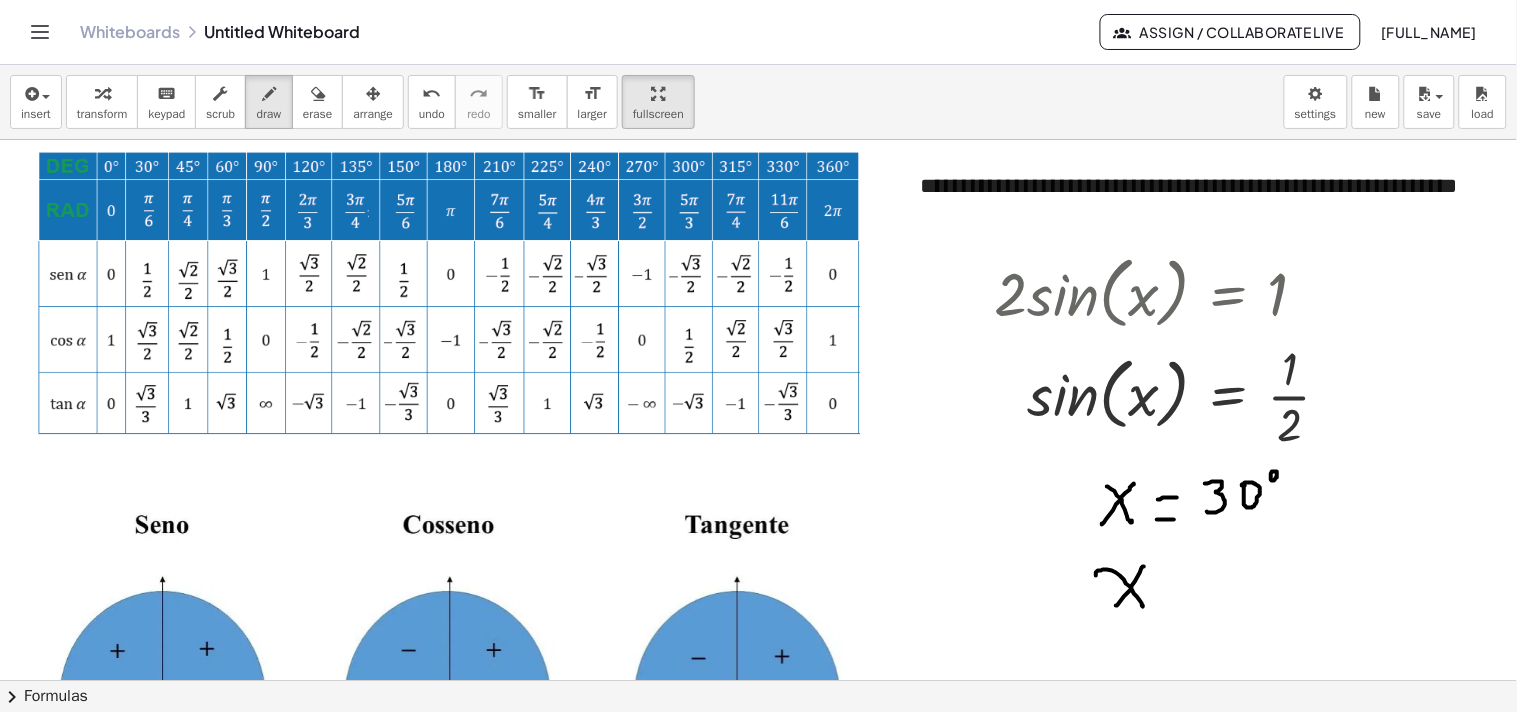 drag, startPoint x: 1144, startPoint y: 567, endPoint x: 1116, endPoint y: 607, distance: 48.82622 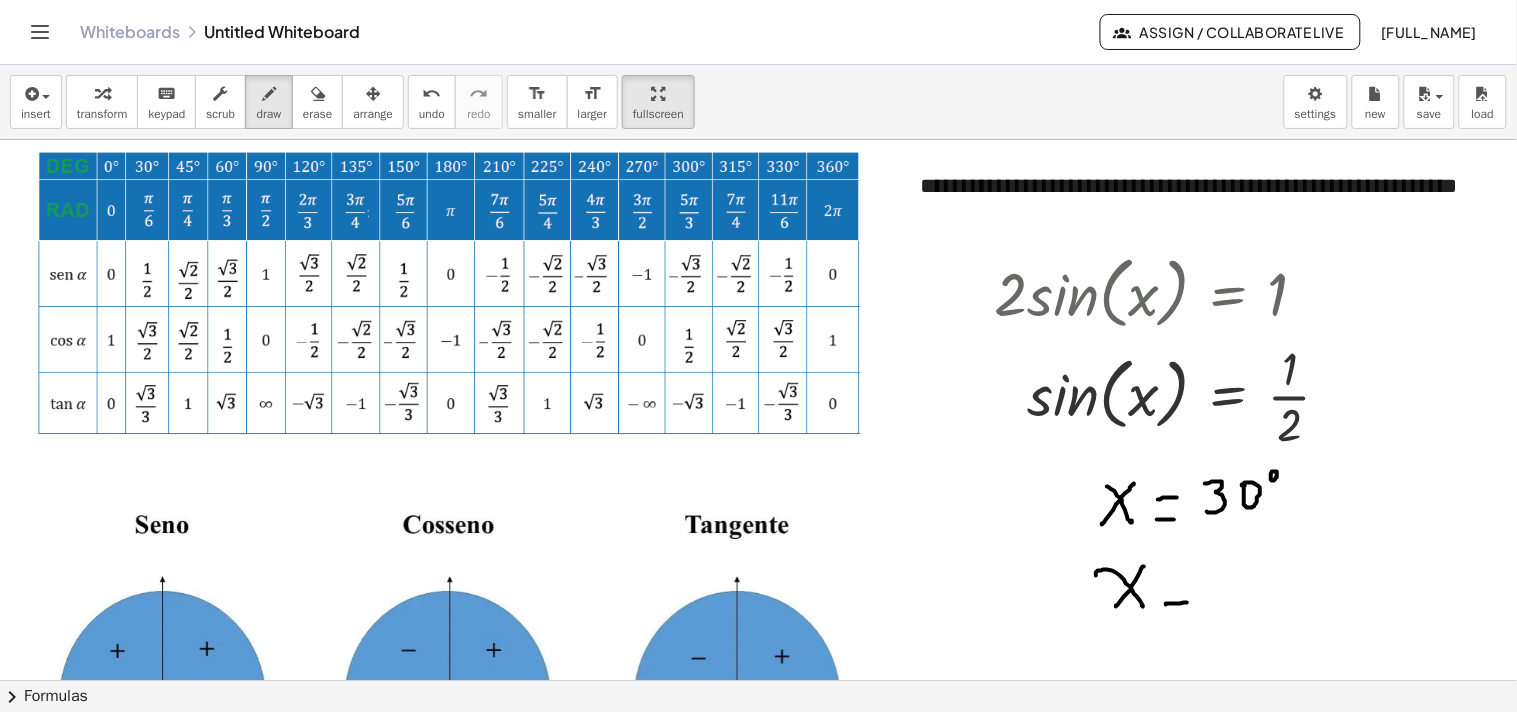 drag, startPoint x: 1166, startPoint y: 605, endPoint x: 1187, endPoint y: 603, distance: 21.095022 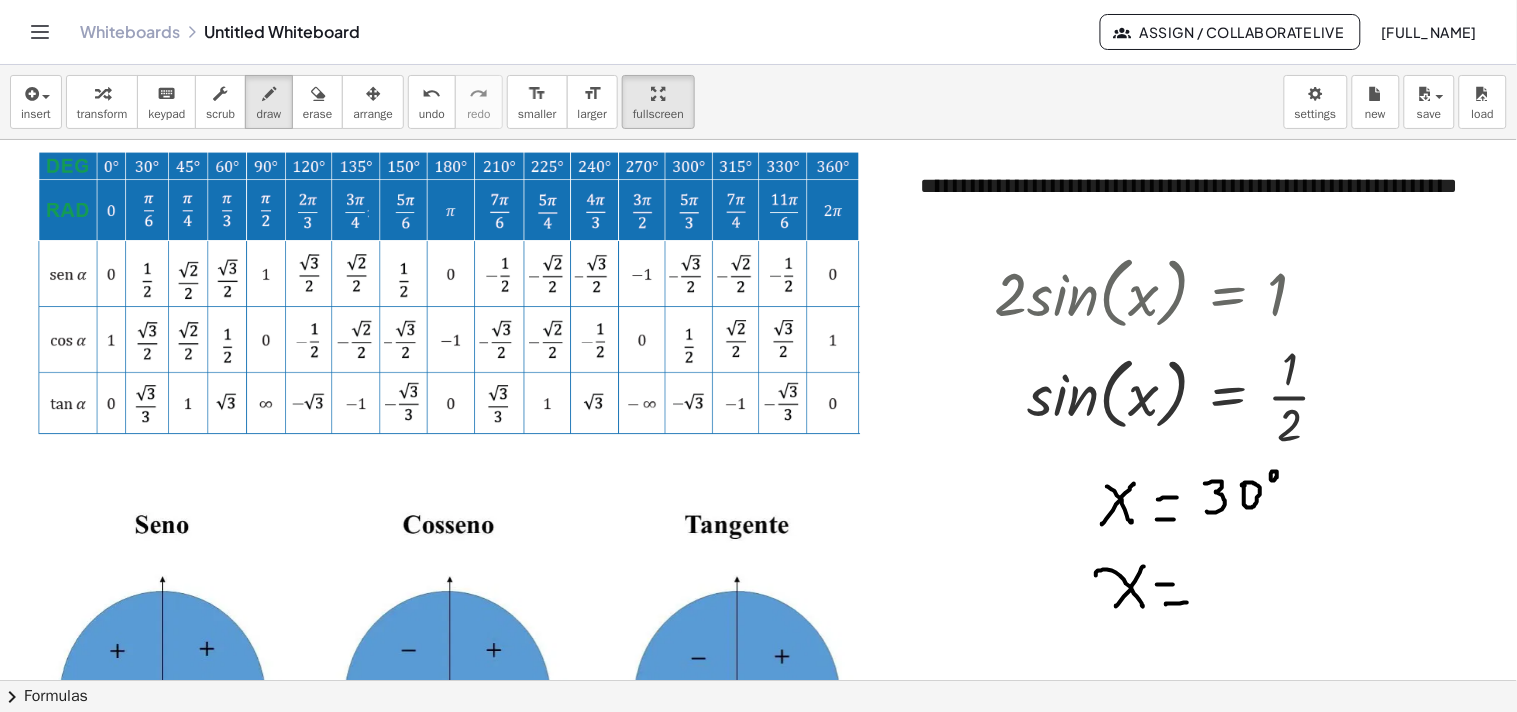 drag, startPoint x: 1160, startPoint y: 585, endPoint x: 1182, endPoint y: 585, distance: 22 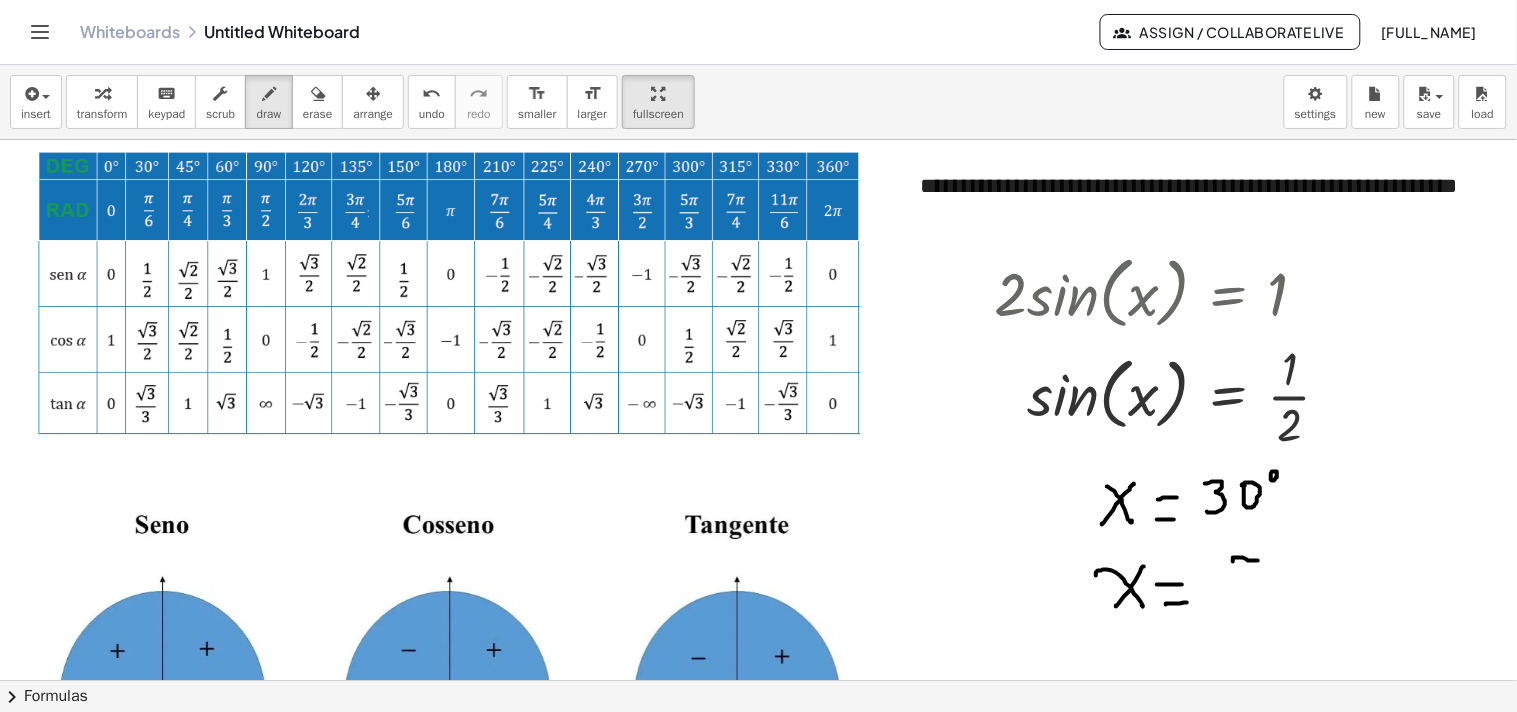 drag, startPoint x: 1233, startPoint y: 560, endPoint x: 1258, endPoint y: 558, distance: 25.079872 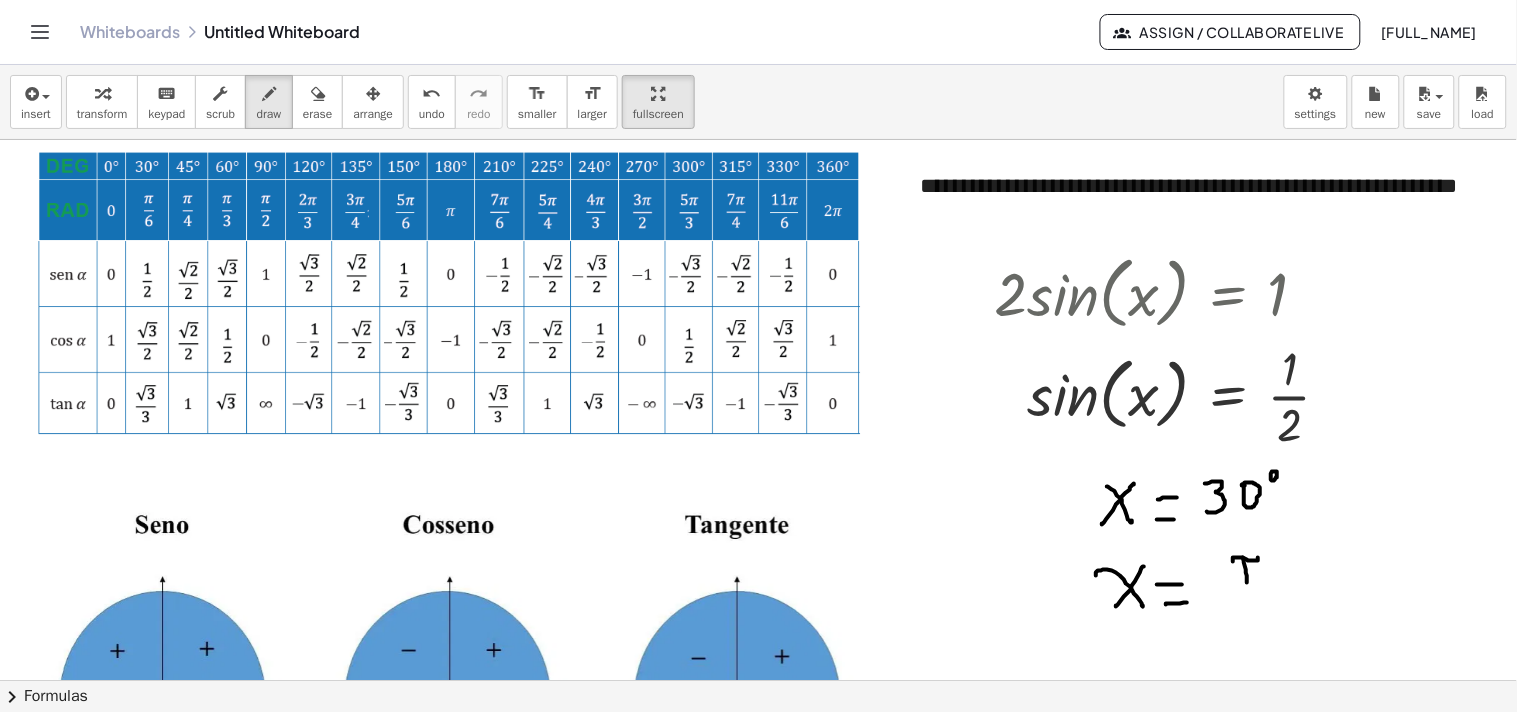 drag, startPoint x: 1243, startPoint y: 558, endPoint x: 1247, endPoint y: 583, distance: 25.317978 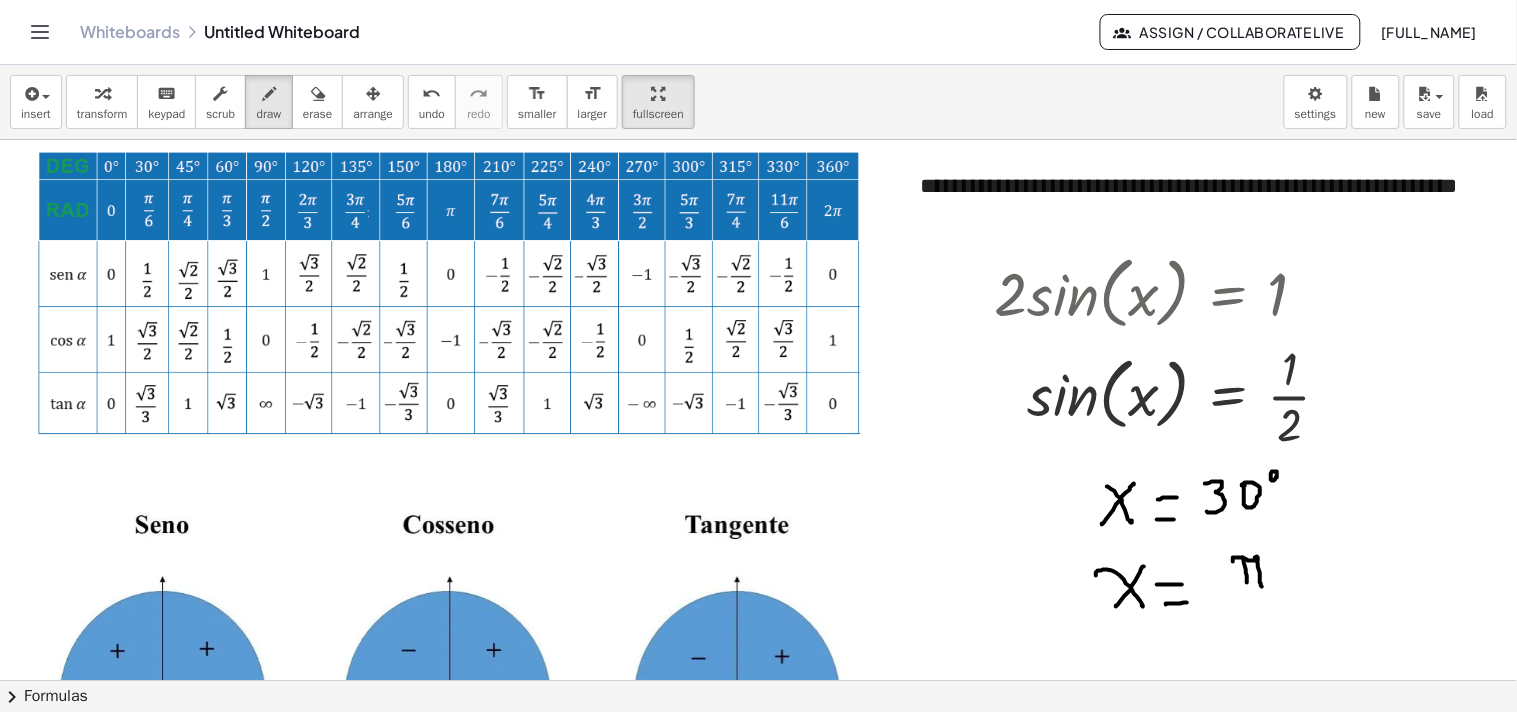 drag, startPoint x: 1255, startPoint y: 558, endPoint x: 1262, endPoint y: 588, distance: 30.805843 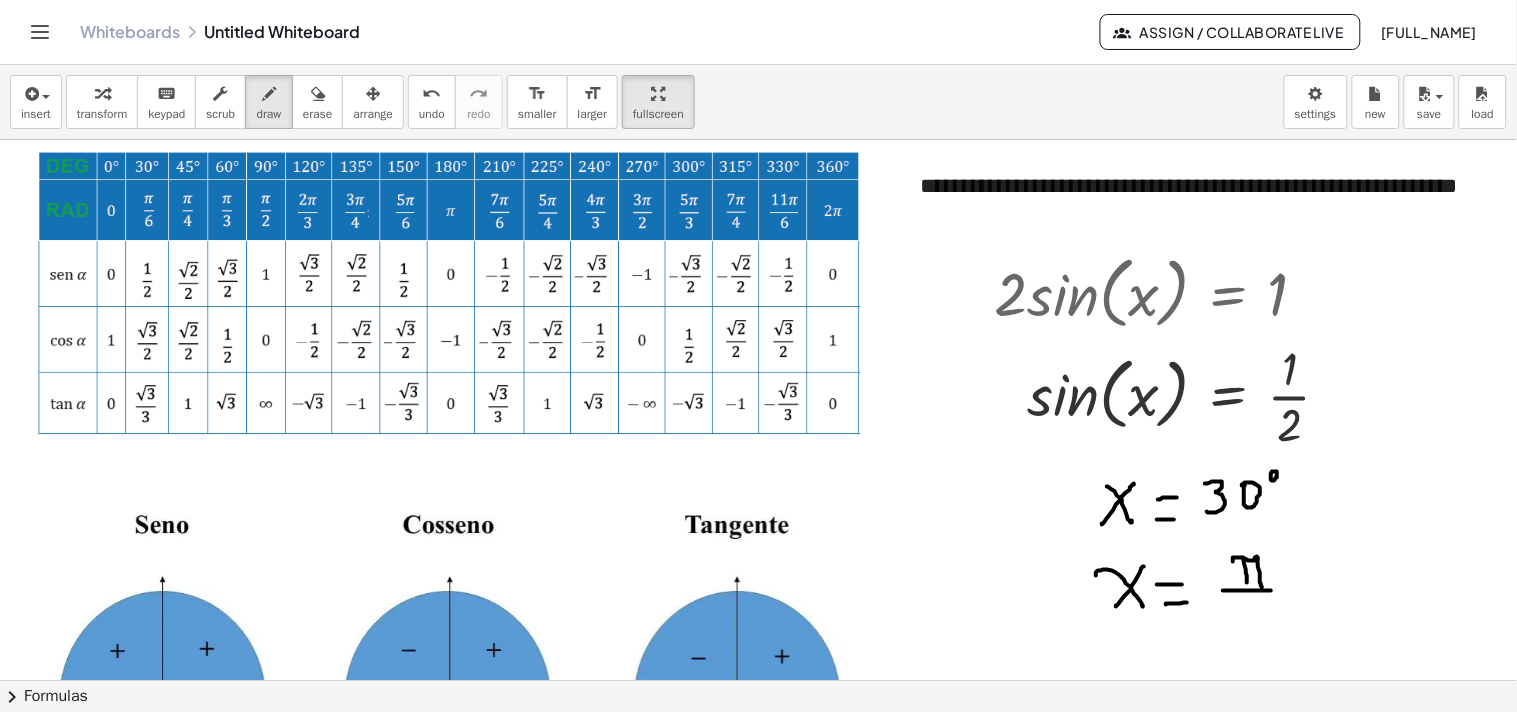 drag, startPoint x: 1223, startPoint y: 591, endPoint x: 1271, endPoint y: 591, distance: 48 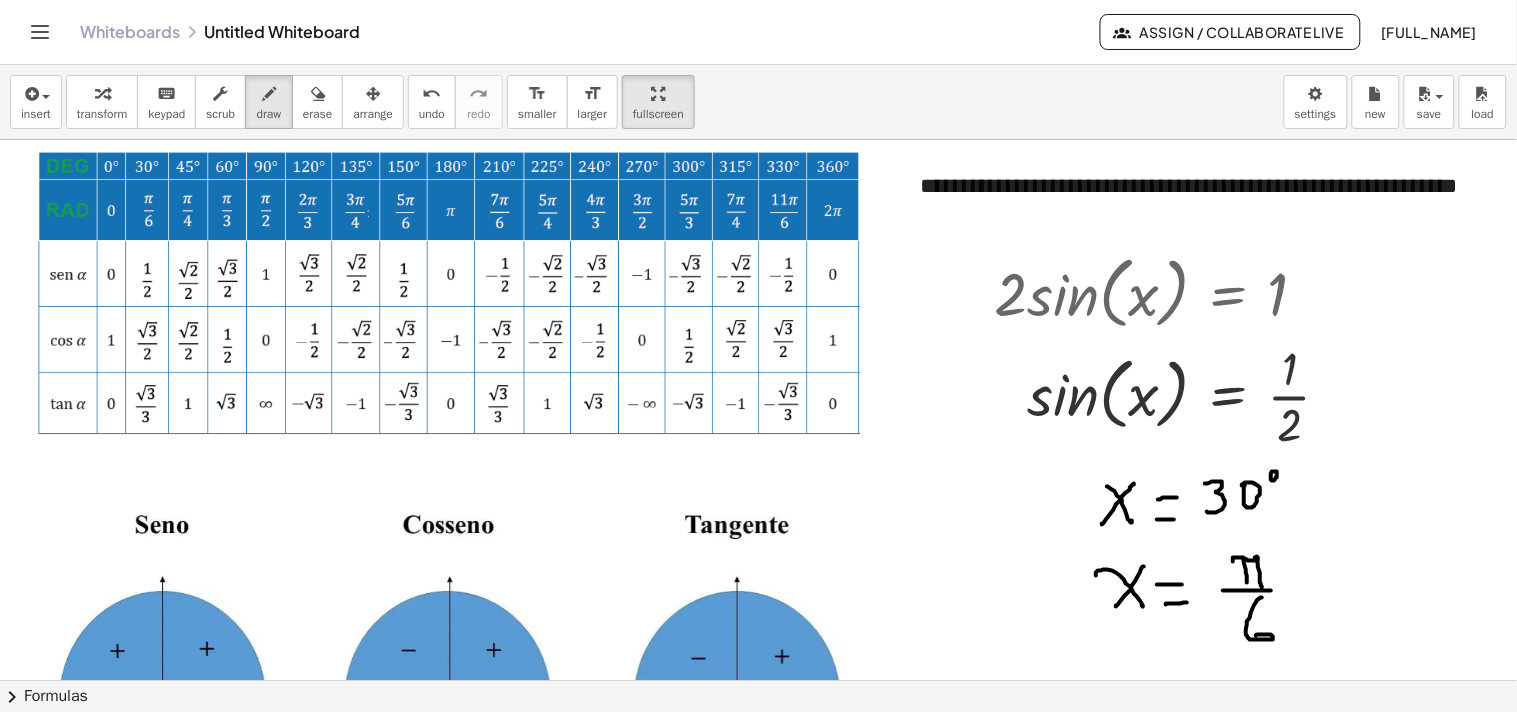 drag, startPoint x: 1262, startPoint y: 598, endPoint x: 1256, endPoint y: 636, distance: 38.470768 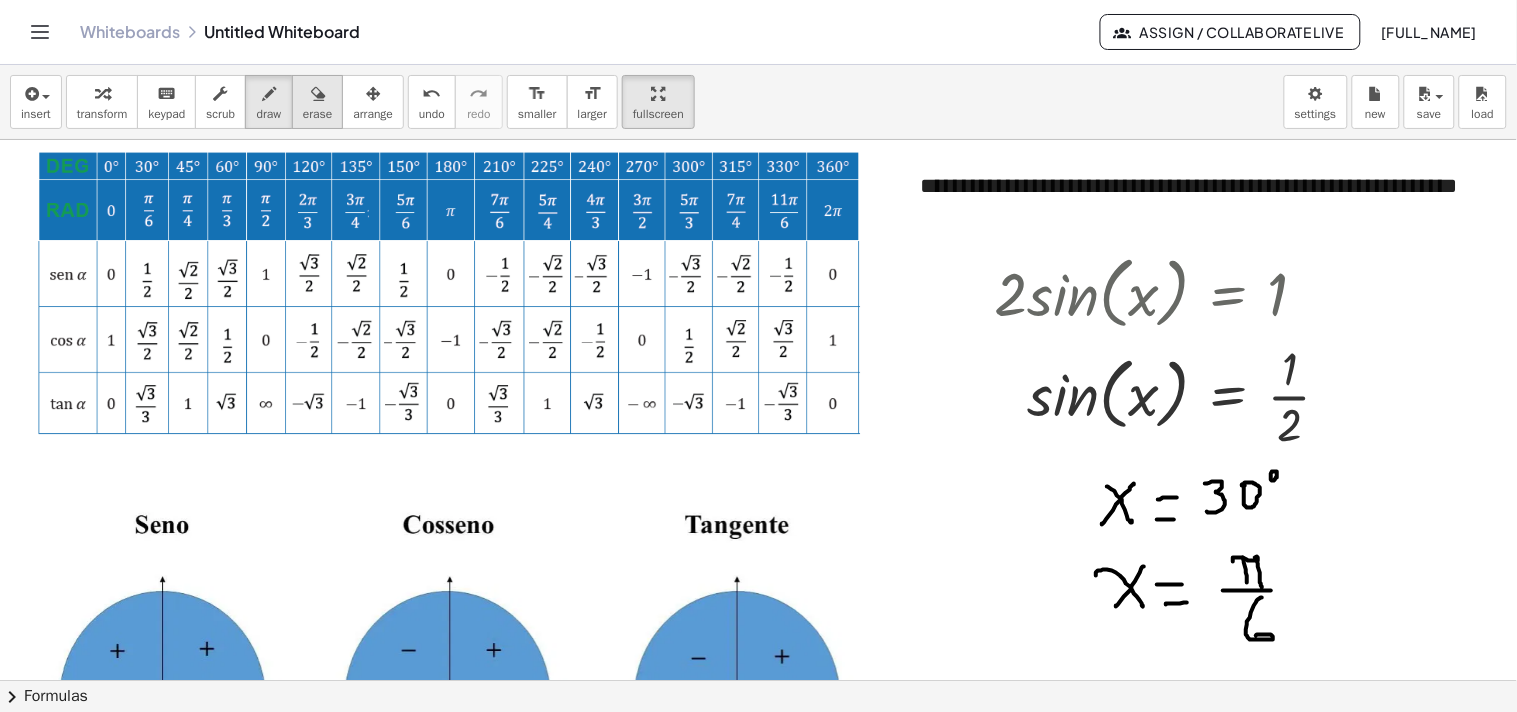 click on "erase" at bounding box center (317, 114) 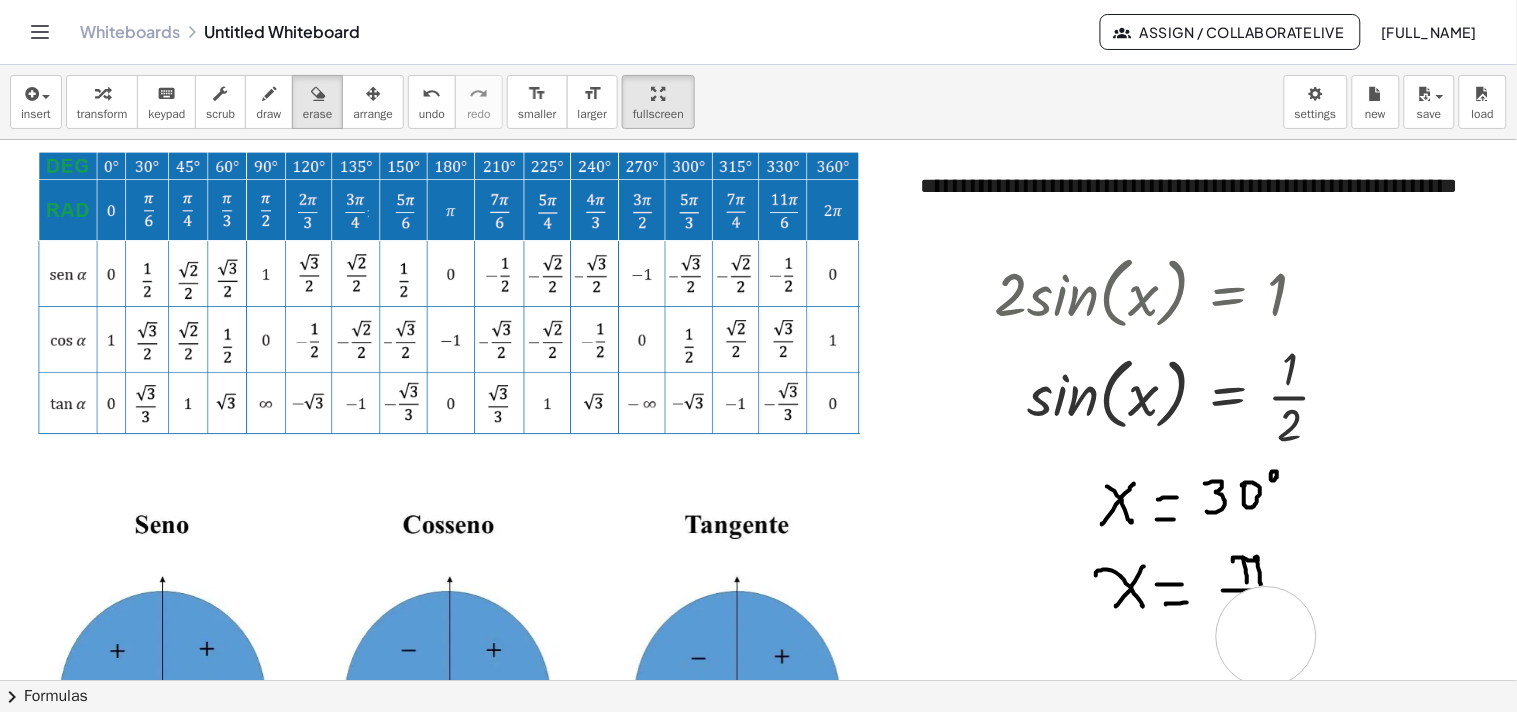 drag, startPoint x: 1277, startPoint y: 634, endPoint x: 1263, endPoint y: 638, distance: 14.56022 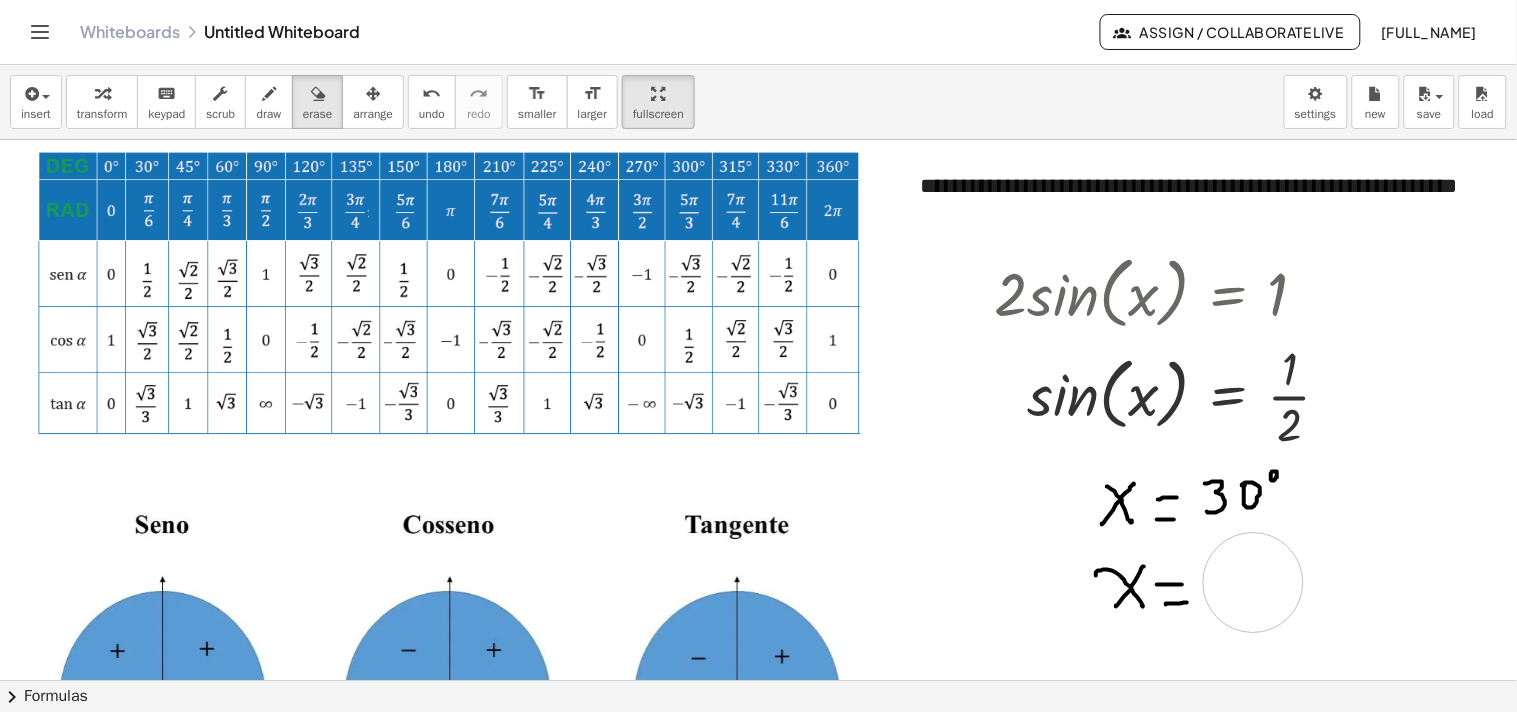 click at bounding box center (812, 949) 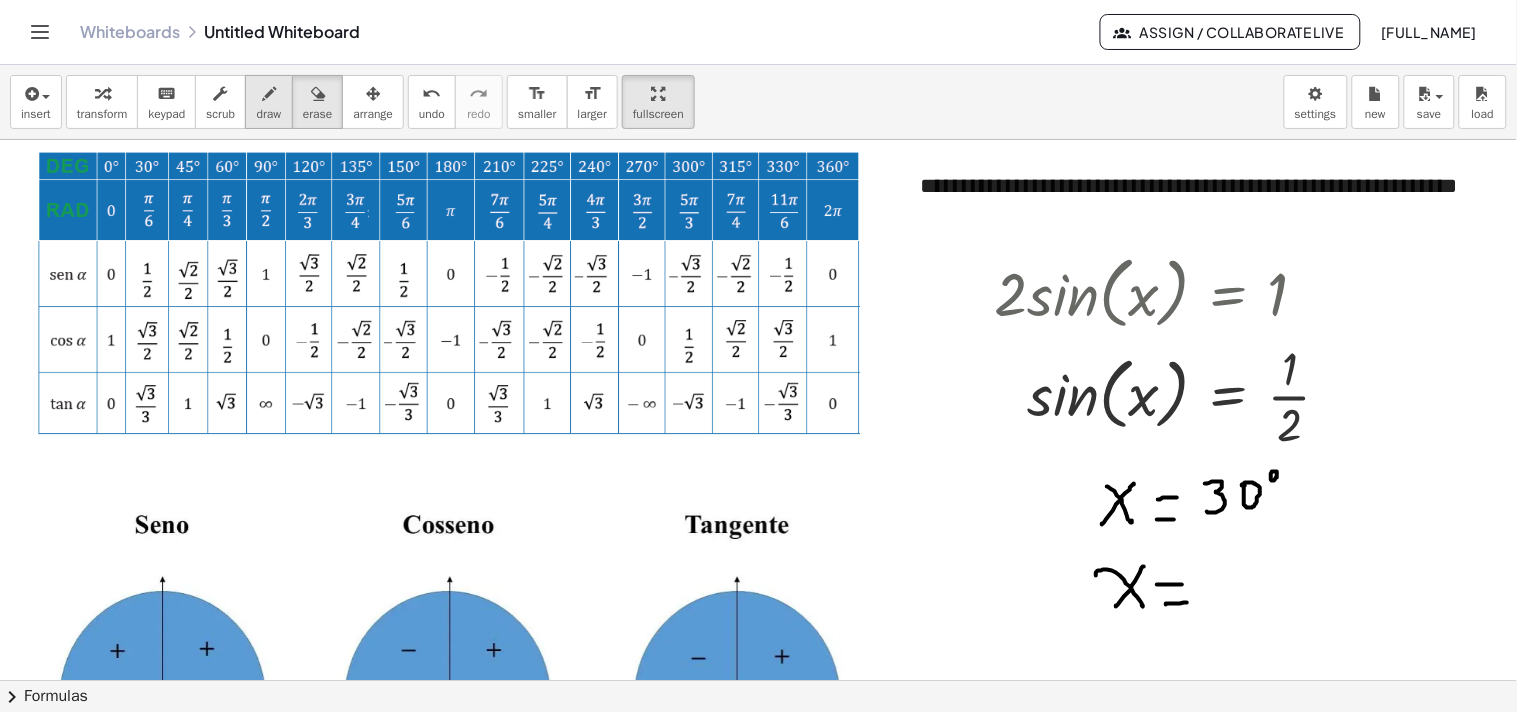click on "draw" at bounding box center [269, 114] 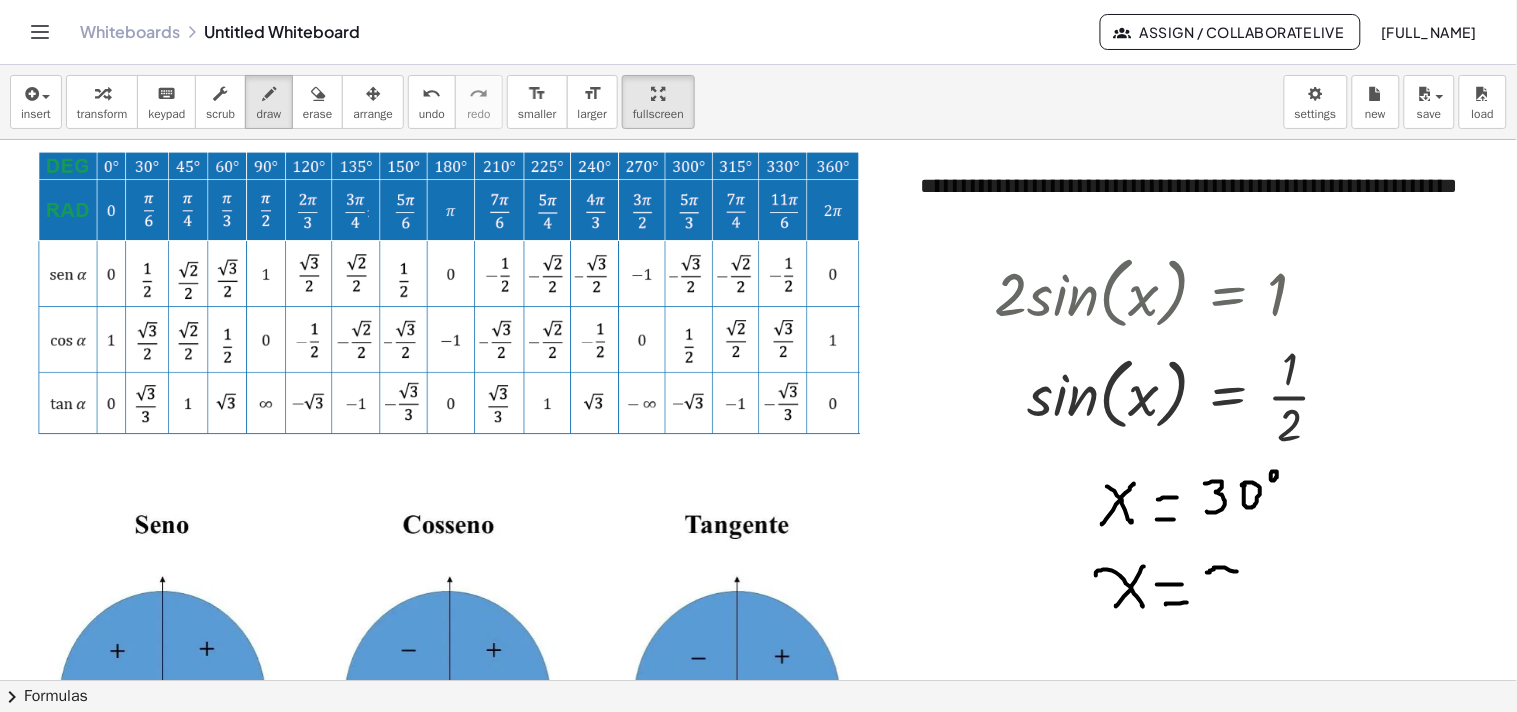 drag, startPoint x: 1207, startPoint y: 573, endPoint x: 1245, endPoint y: 571, distance: 38.052597 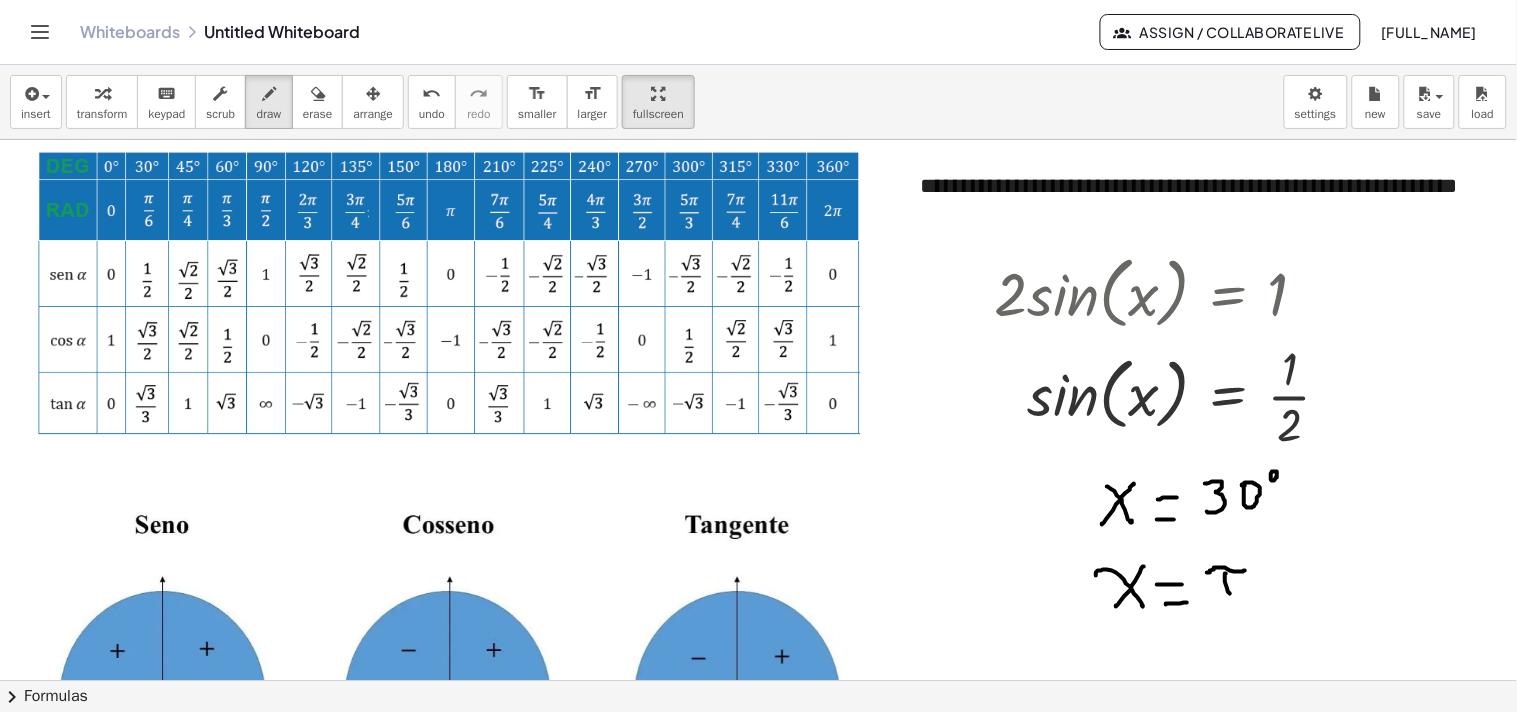 drag, startPoint x: 1226, startPoint y: 574, endPoint x: 1230, endPoint y: 598, distance: 24.33105 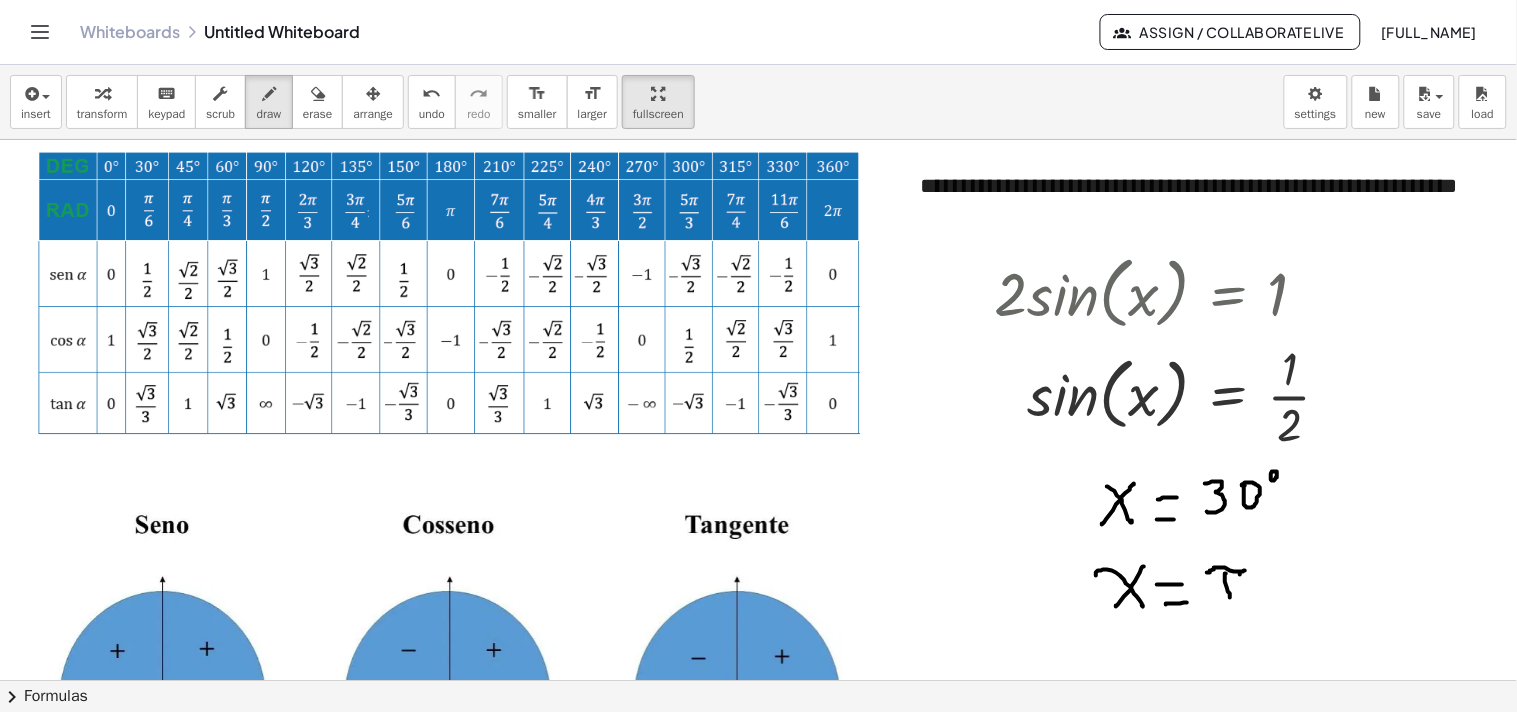 drag, startPoint x: 1240, startPoint y: 574, endPoint x: 1244, endPoint y: 601, distance: 27.294687 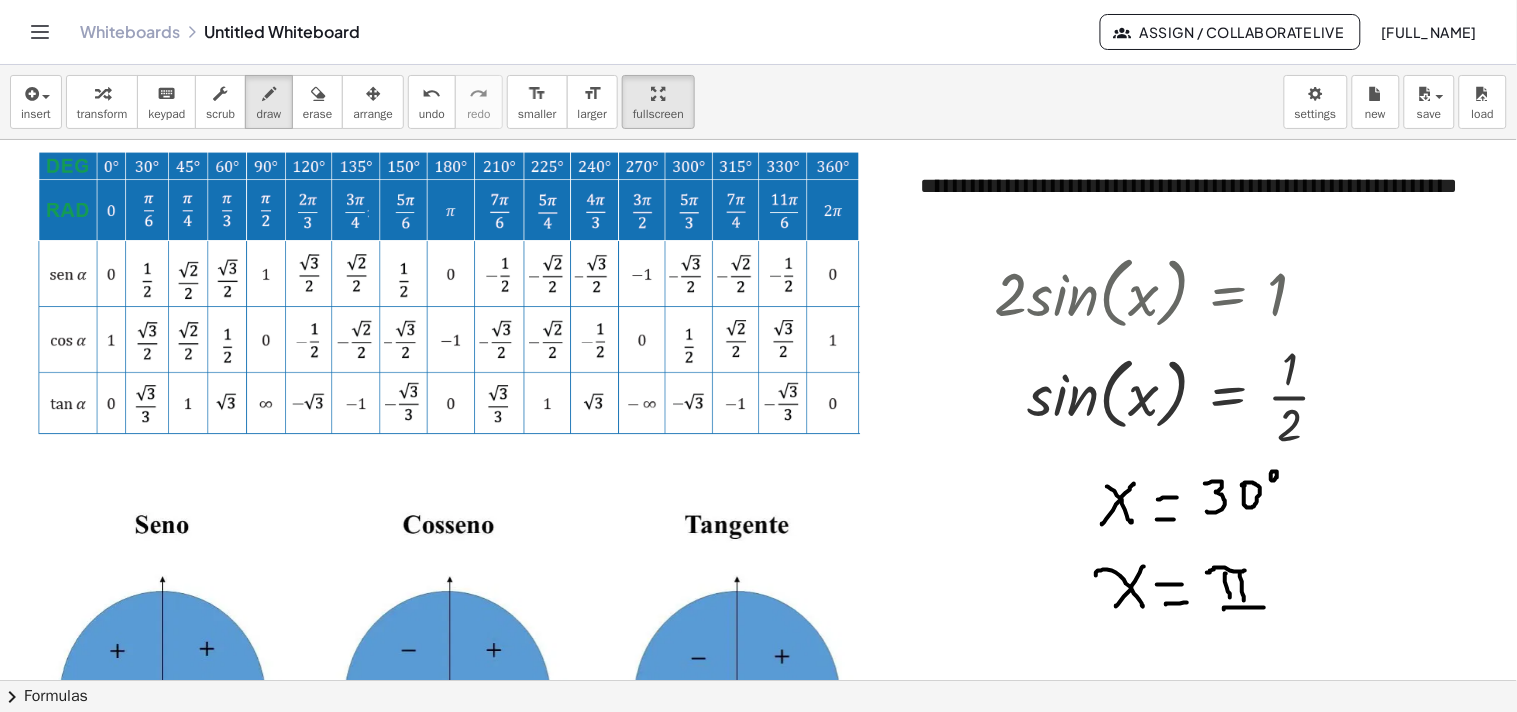 drag, startPoint x: 1224, startPoint y: 610, endPoint x: 1264, endPoint y: 608, distance: 40.04997 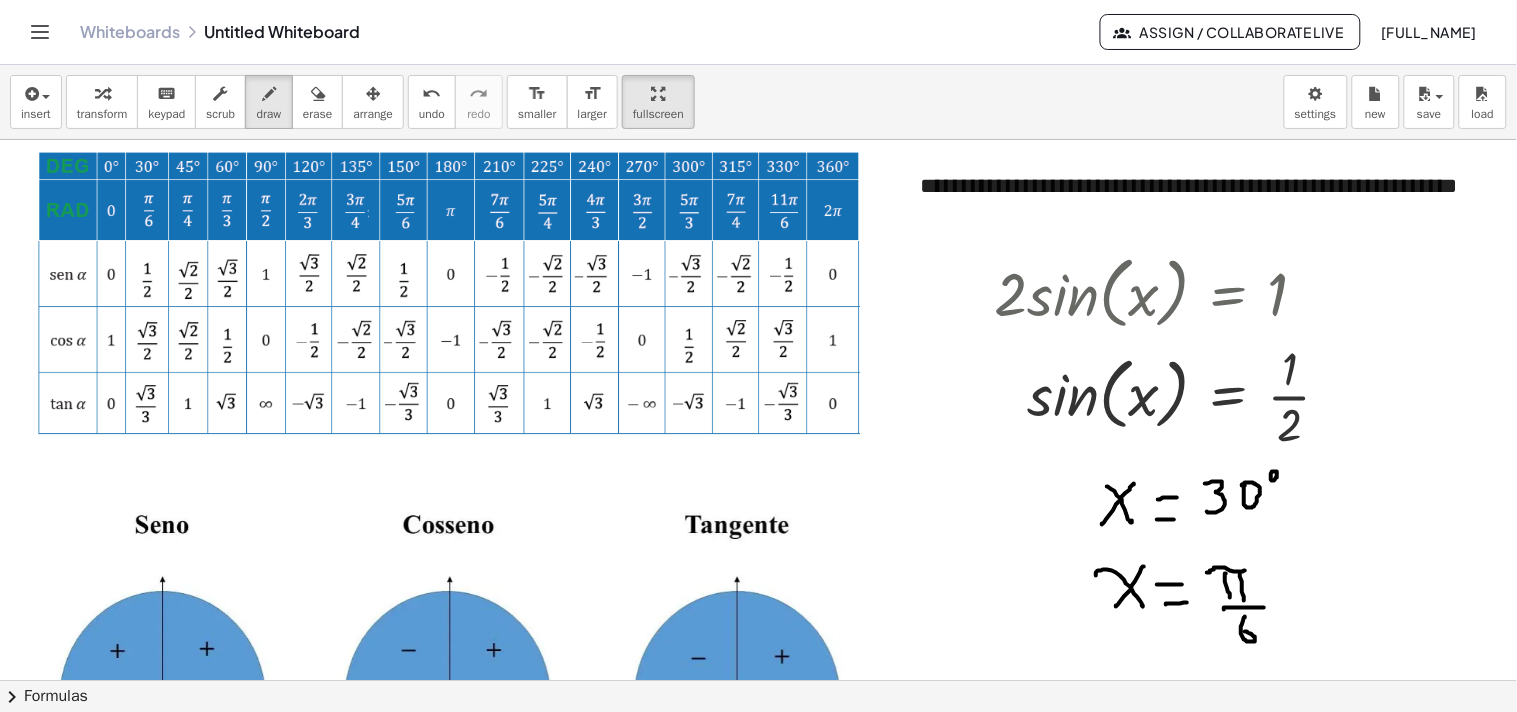 drag, startPoint x: 1245, startPoint y: 617, endPoint x: 1243, endPoint y: 635, distance: 18.110771 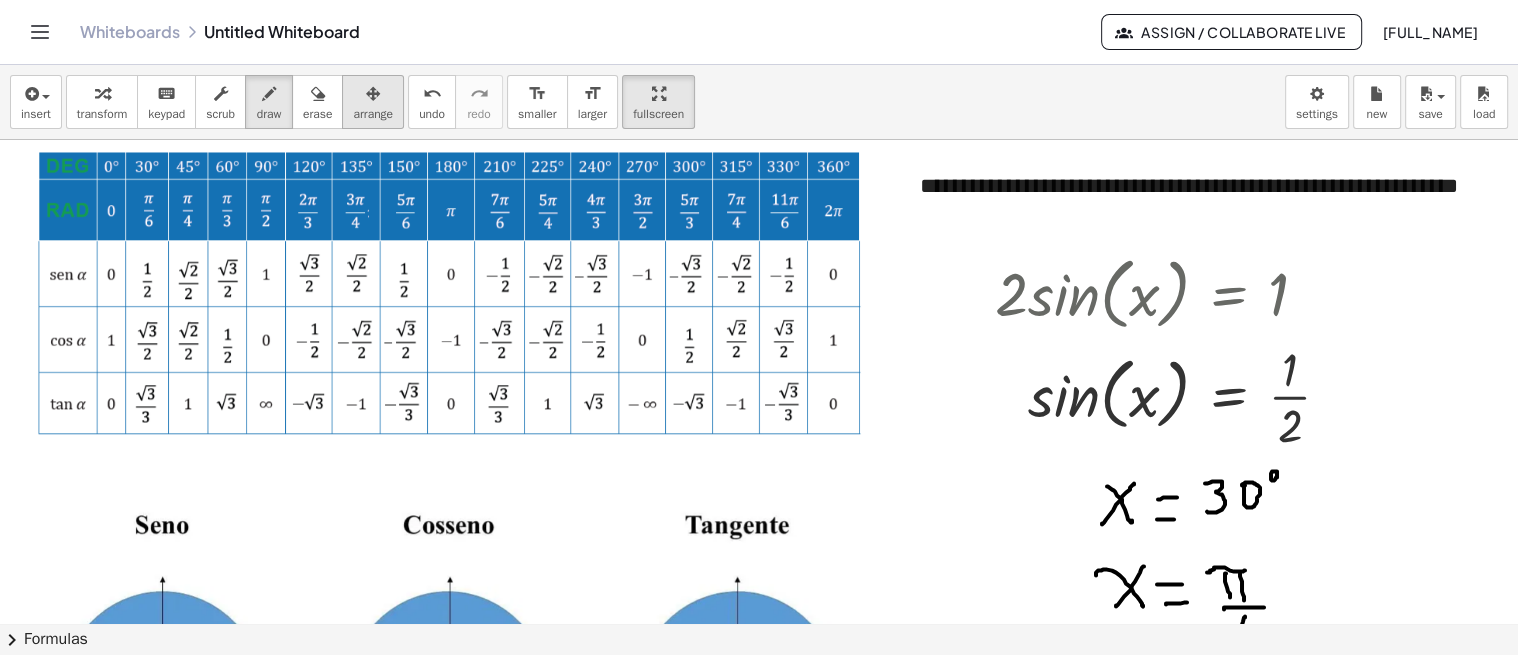 click at bounding box center [373, 94] 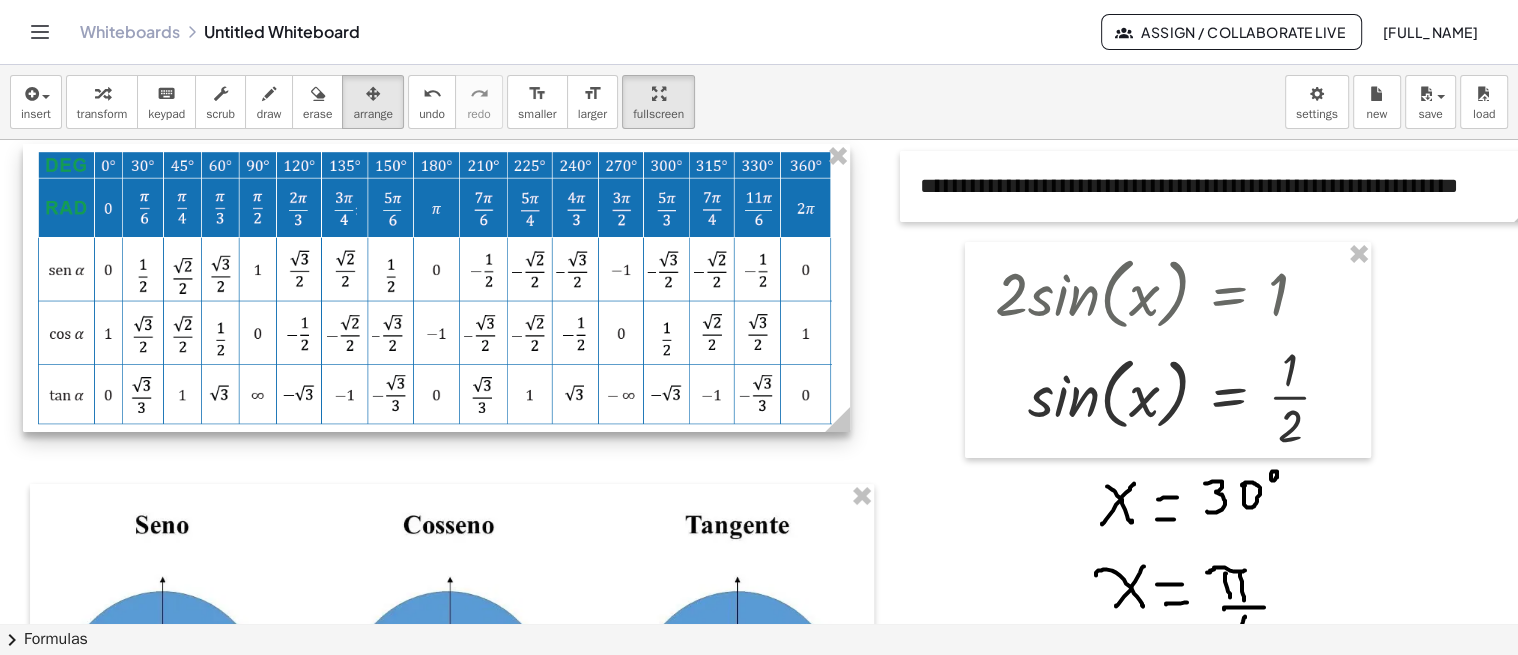 drag, startPoint x: 874, startPoint y: 434, endPoint x: 845, endPoint y: 444, distance: 30.675724 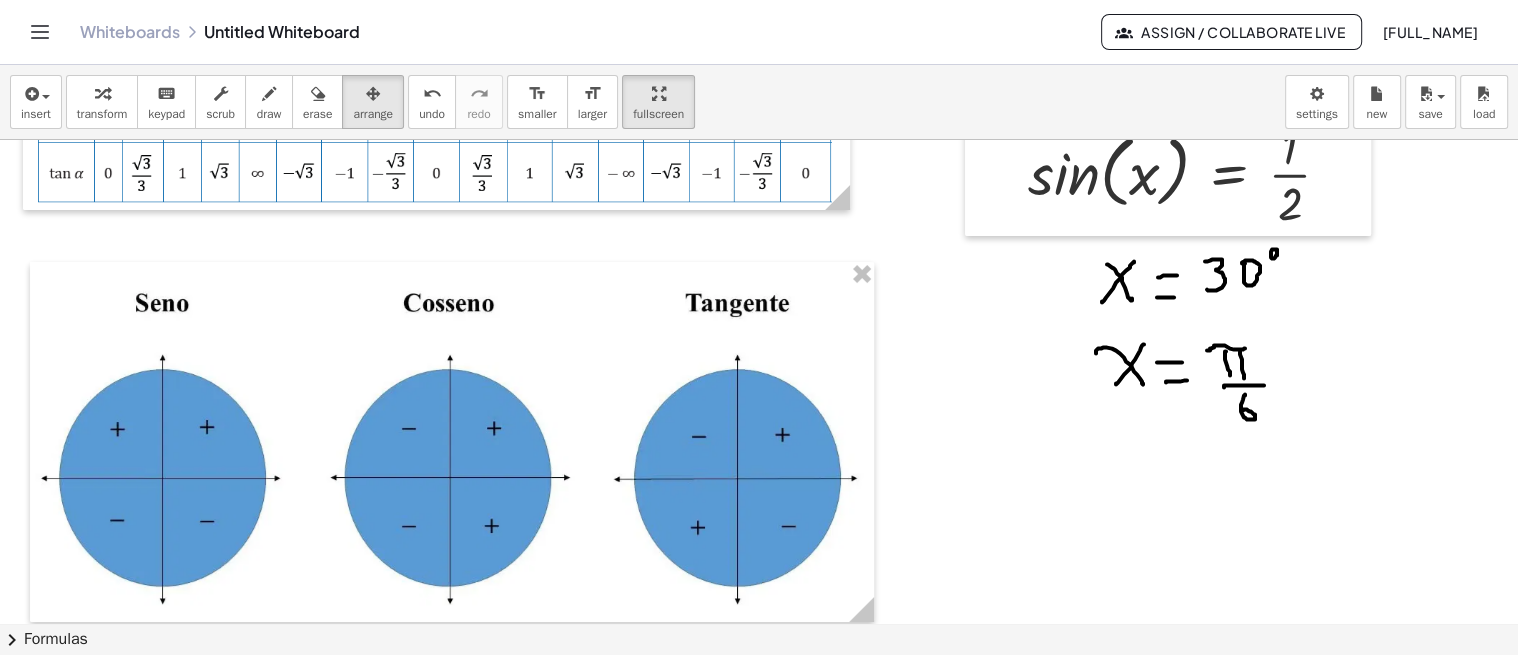 scroll, scrollTop: 111, scrollLeft: 0, axis: vertical 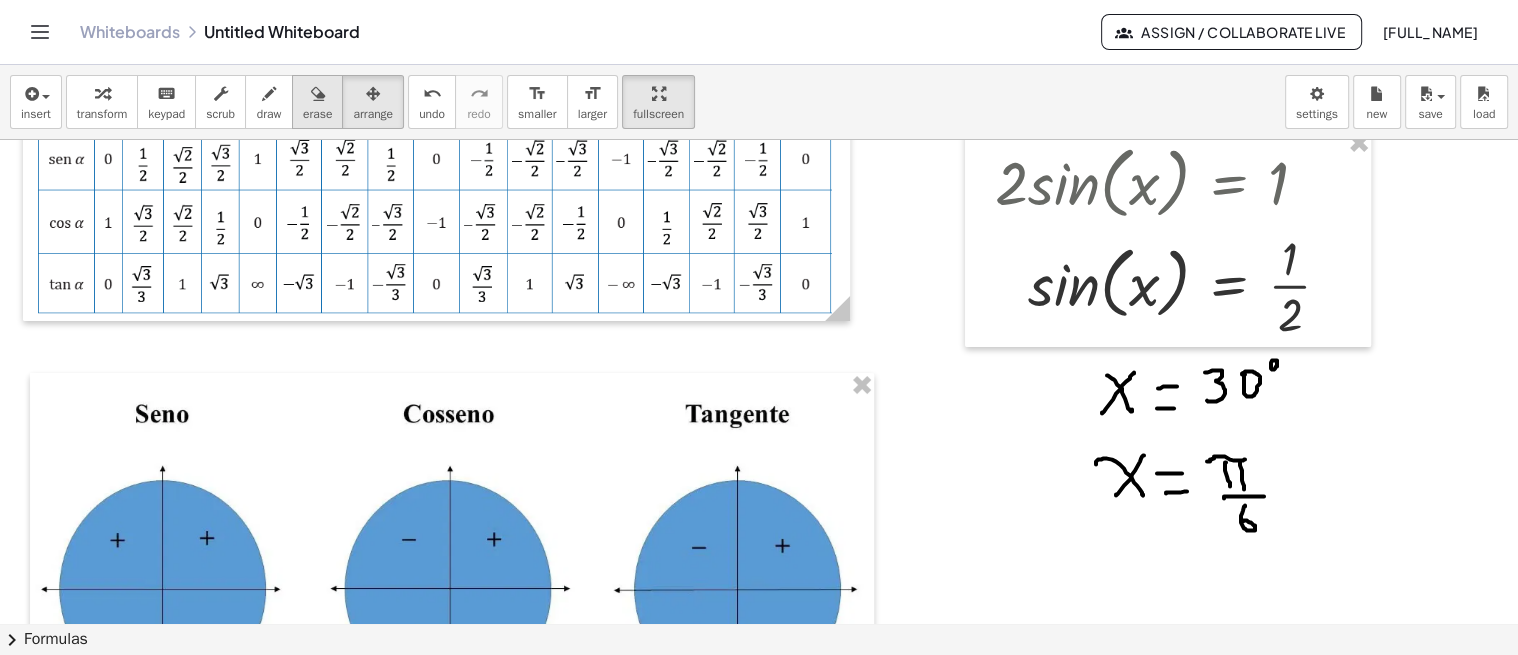 click at bounding box center [318, 94] 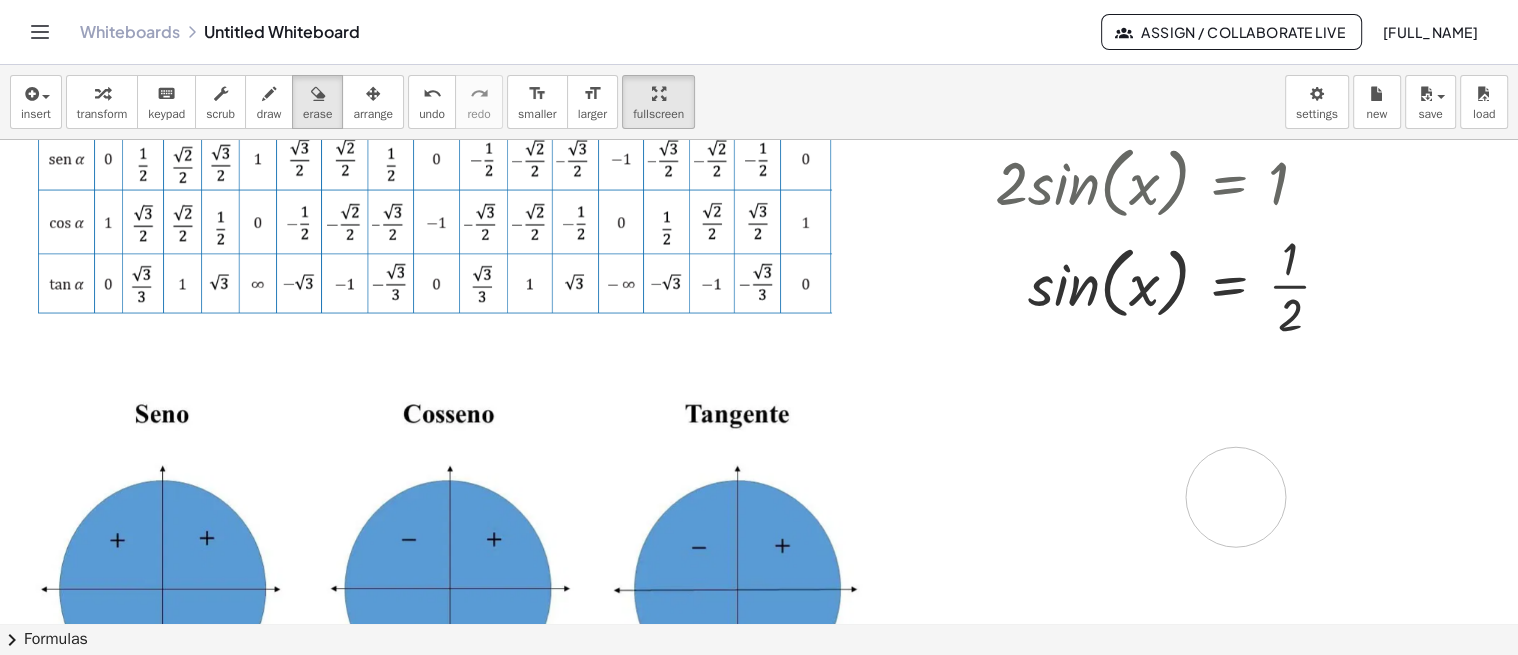 drag, startPoint x: 1133, startPoint y: 400, endPoint x: 1208, endPoint y: 455, distance: 93.00538 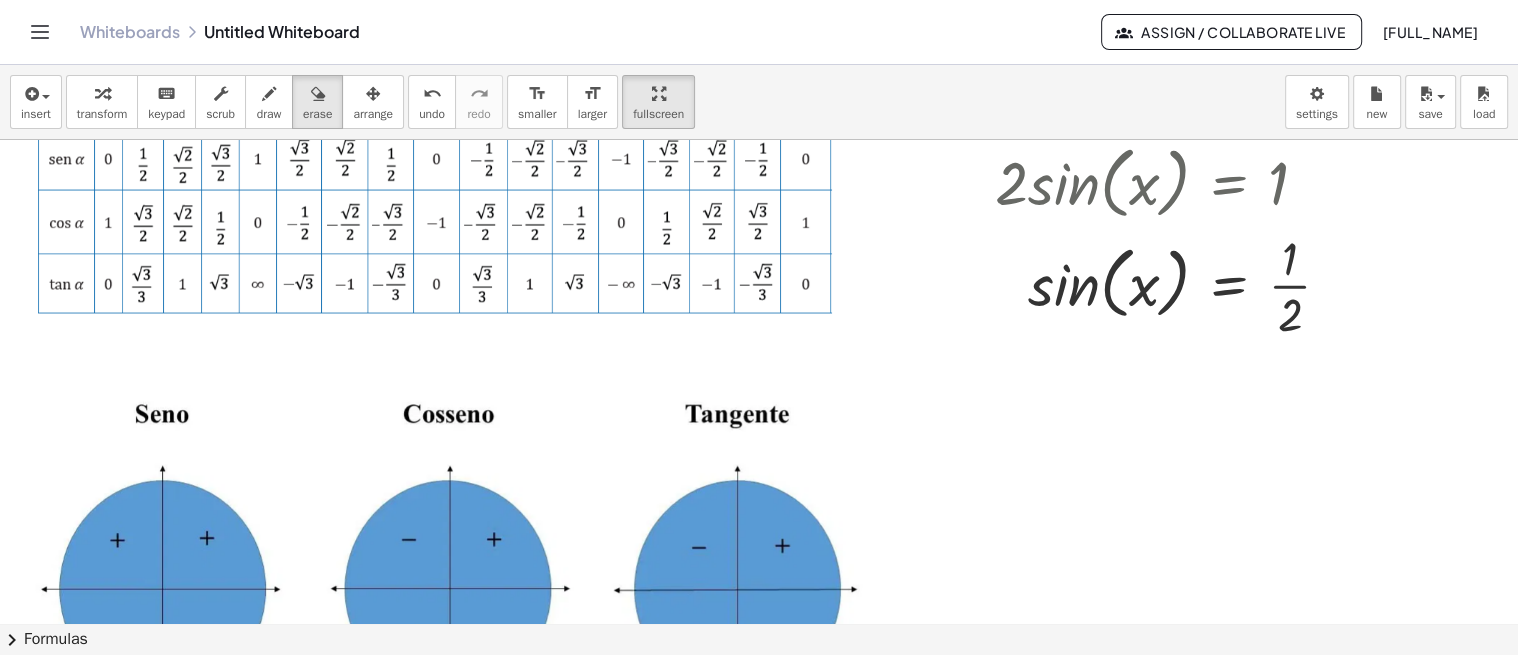 click at bounding box center [812, 838] 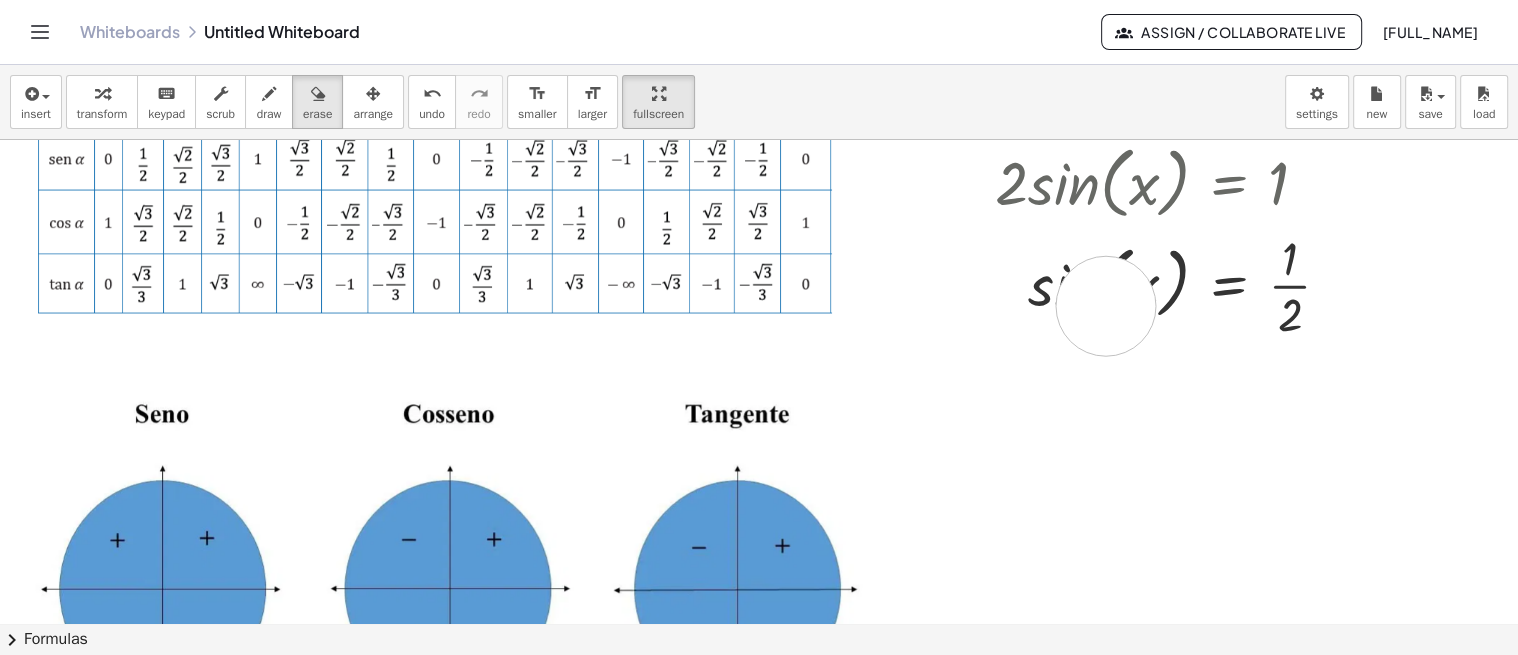 click at bounding box center (812, 838) 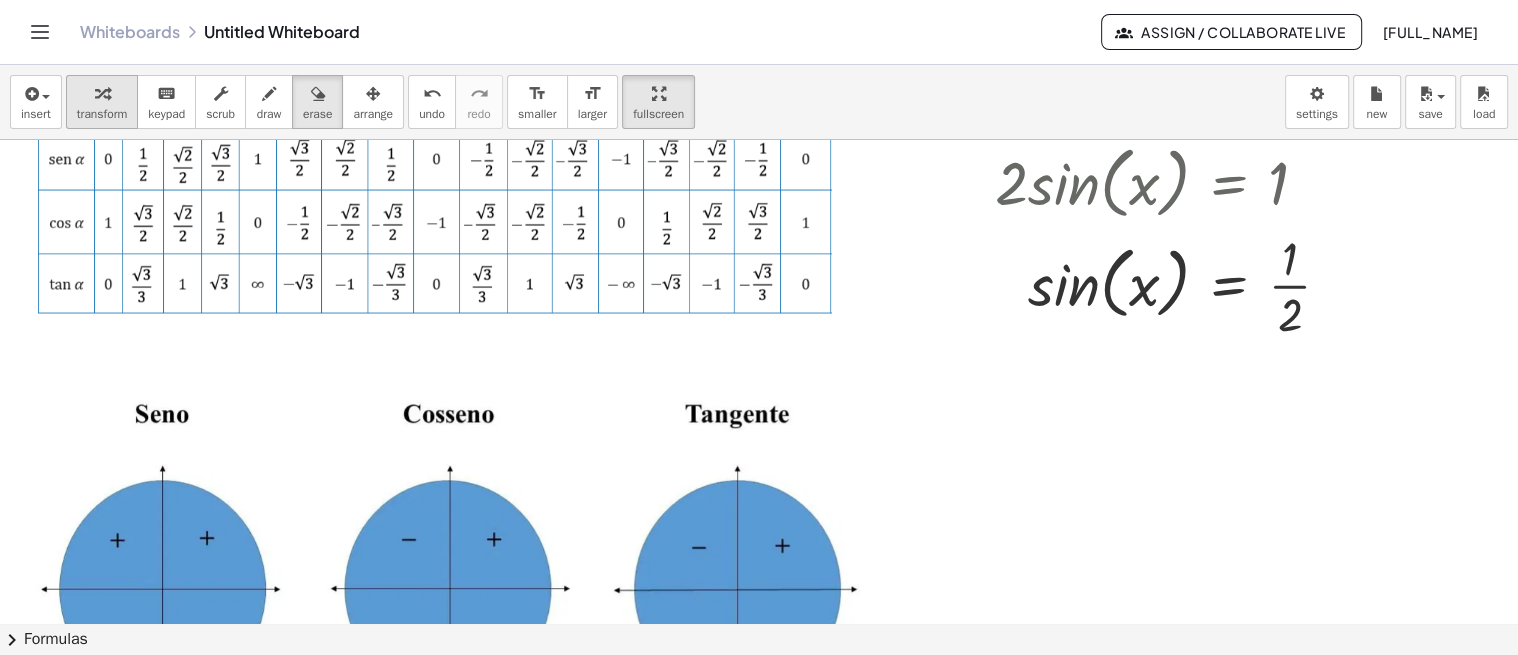 click on "transform" at bounding box center (102, 114) 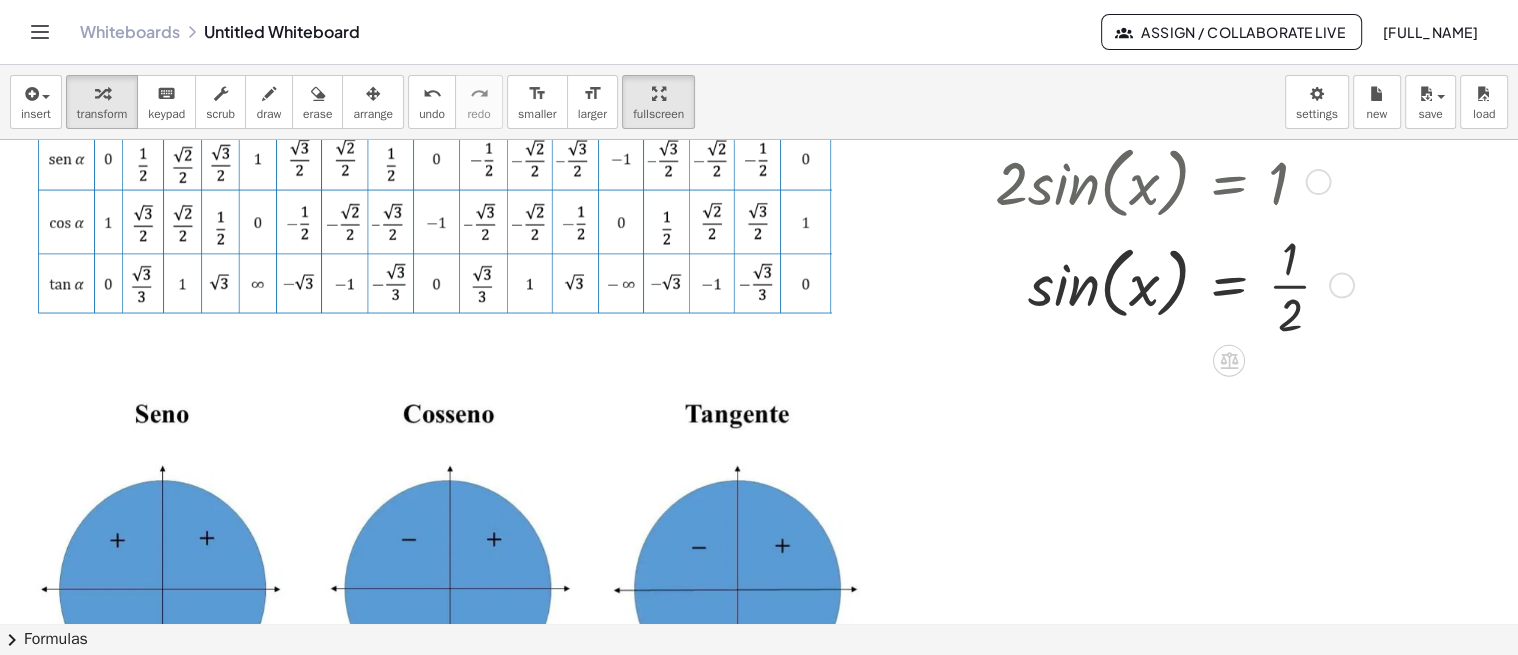 click at bounding box center [1342, 285] 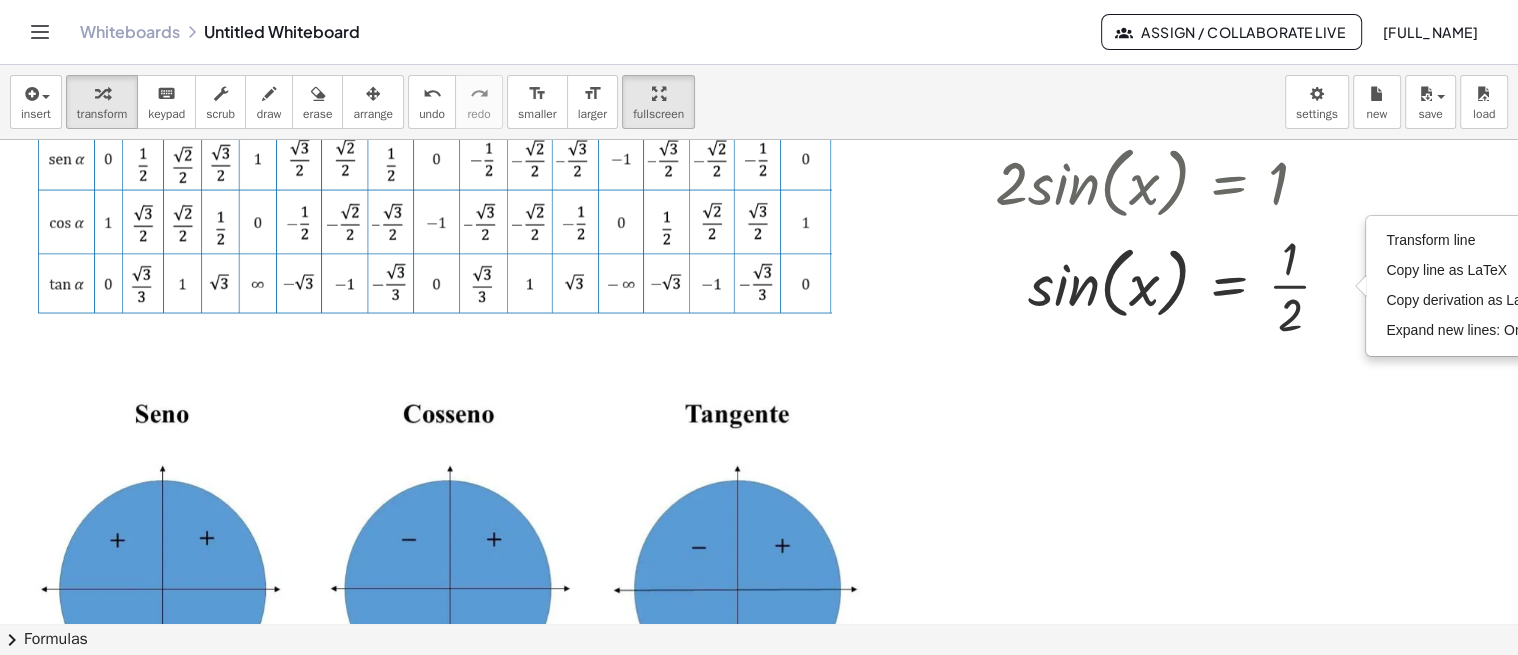 click at bounding box center (812, 838) 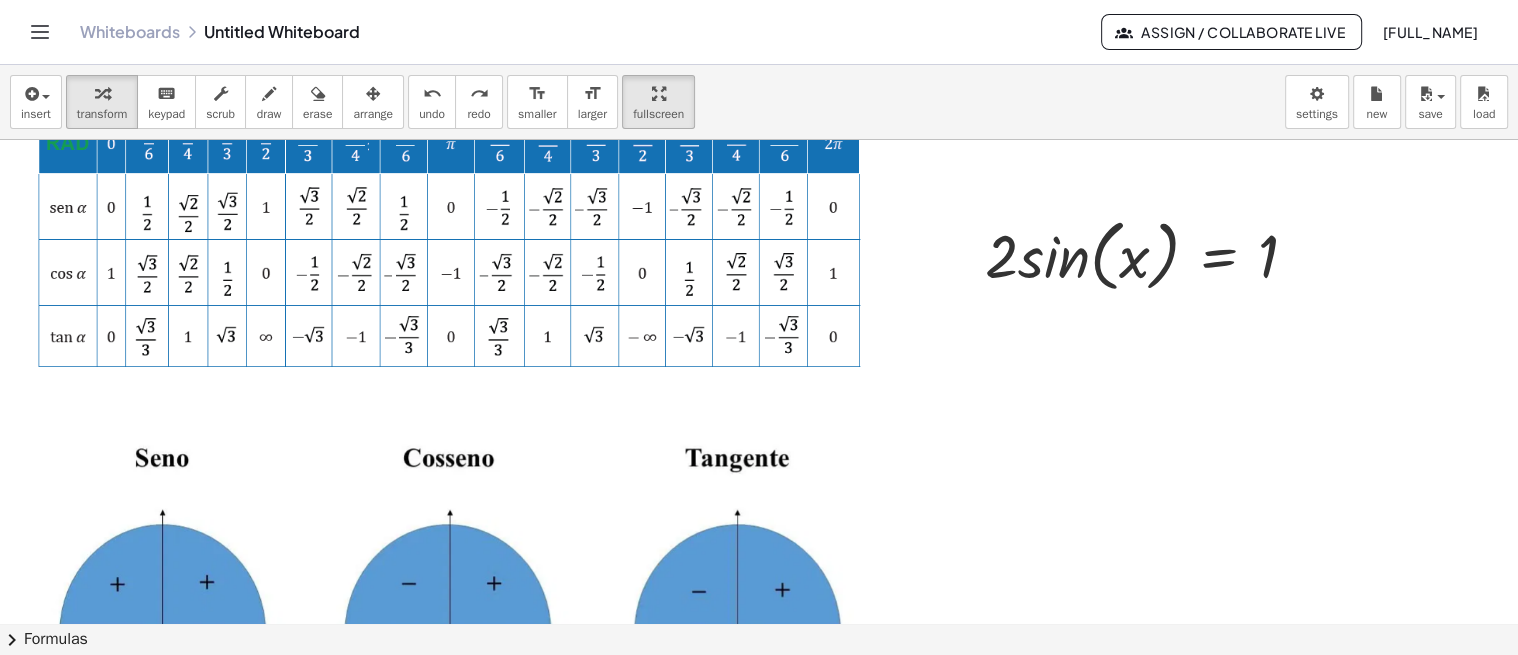 scroll, scrollTop: 0, scrollLeft: 0, axis: both 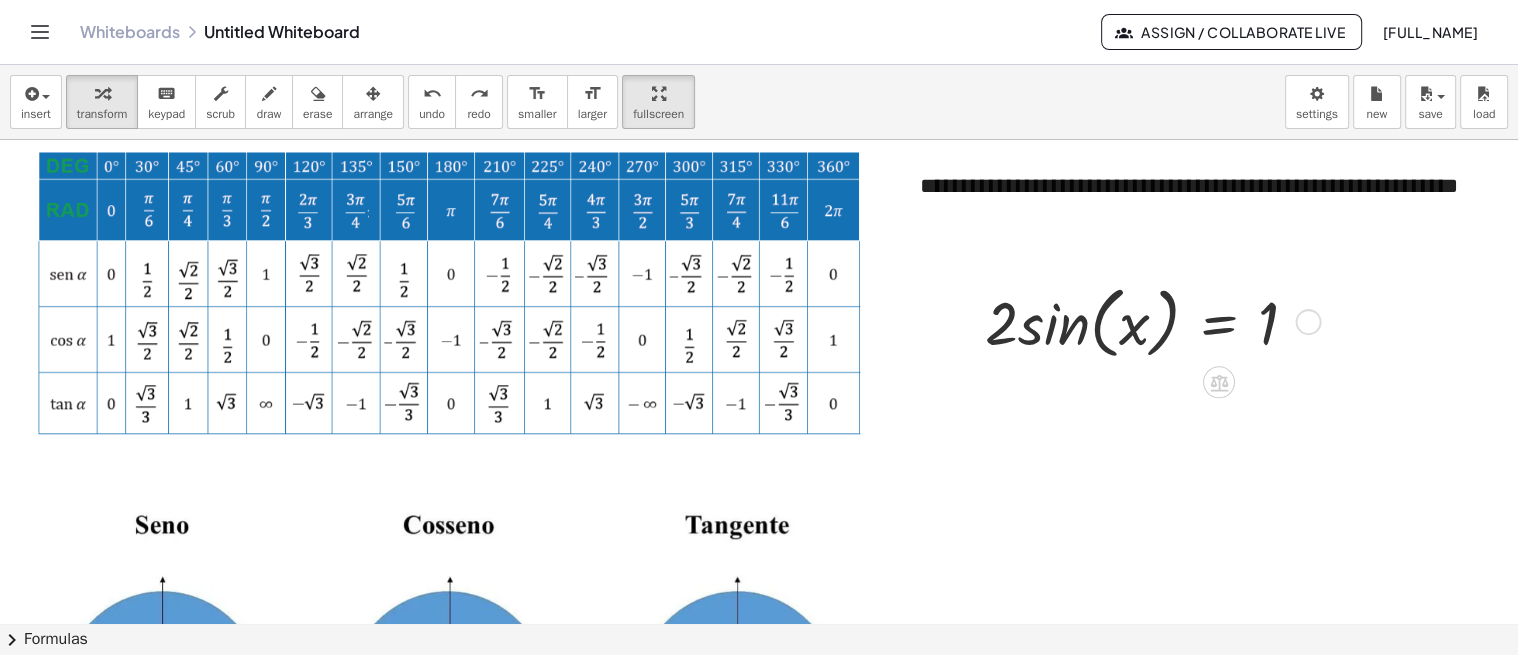click at bounding box center [1149, 320] 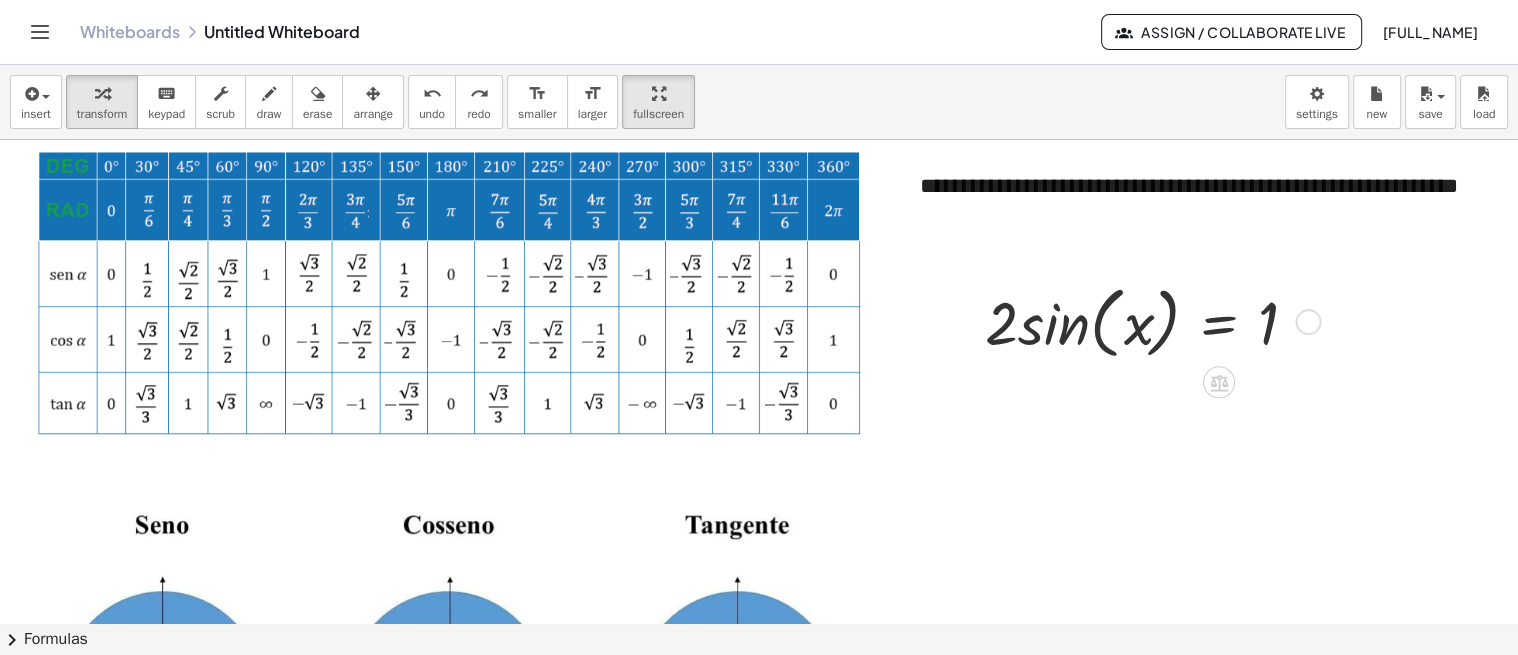 click at bounding box center [1149, 320] 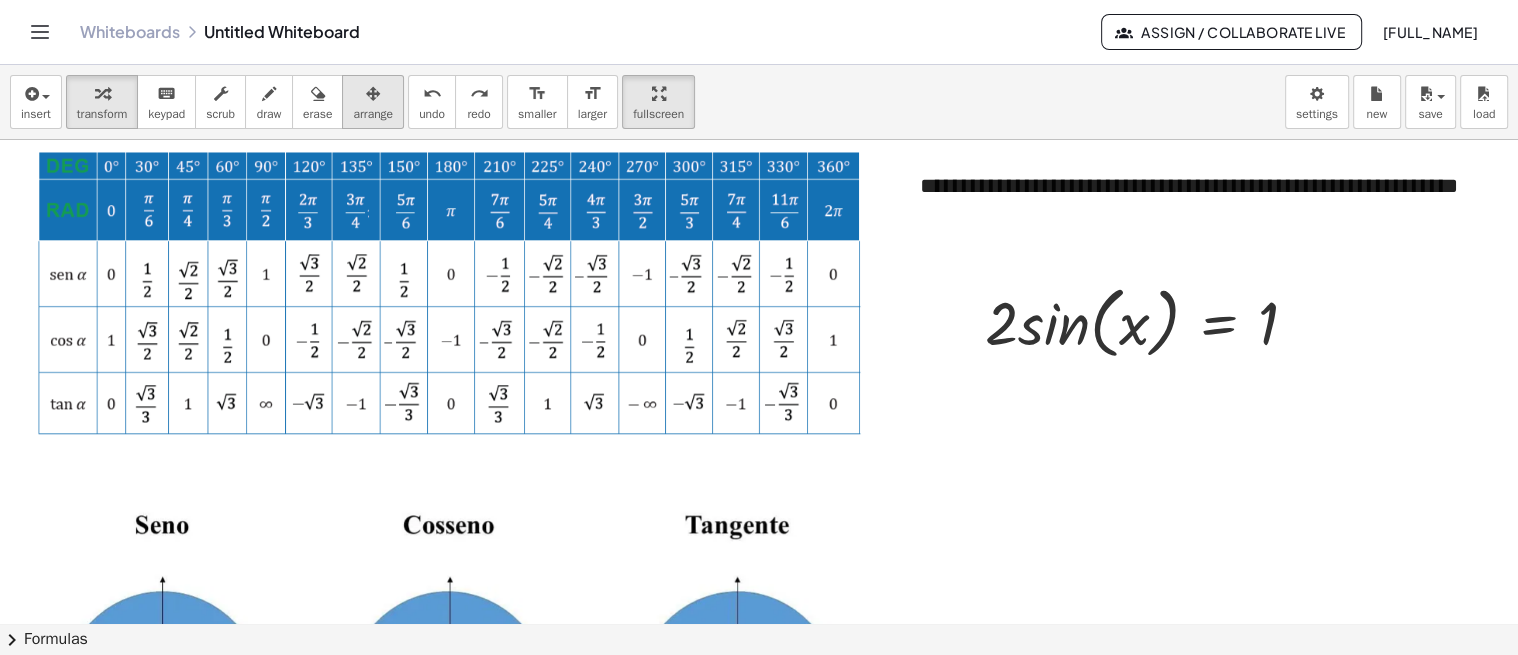 click at bounding box center (373, 94) 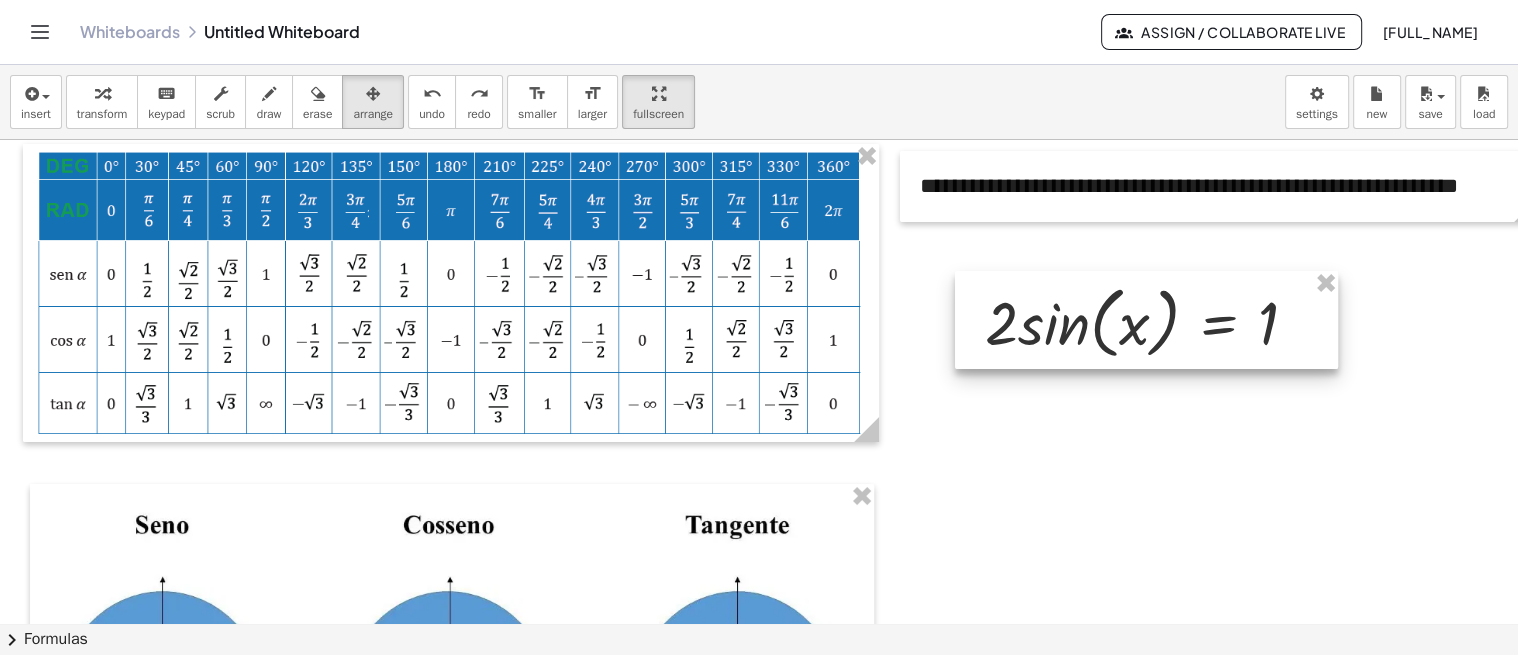 click at bounding box center (1146, 320) 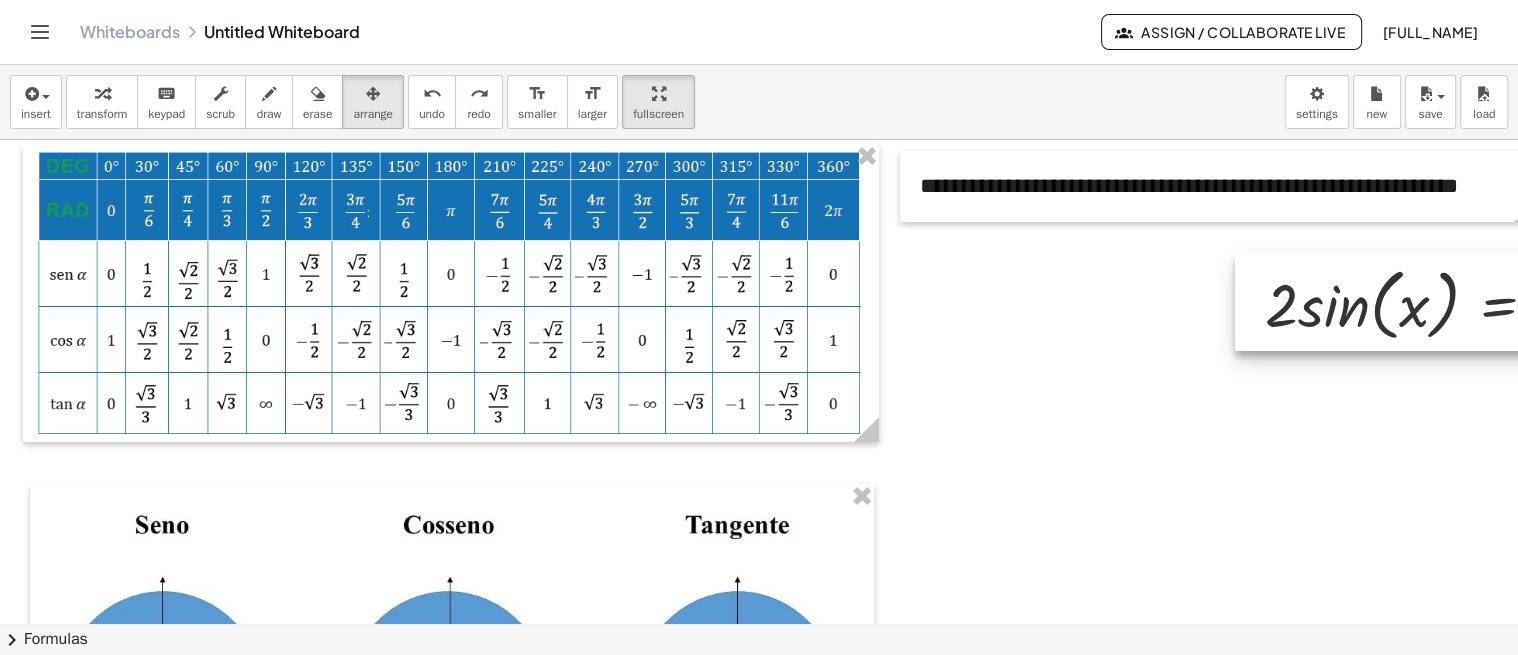 drag, startPoint x: 1132, startPoint y: 324, endPoint x: 1413, endPoint y: 305, distance: 281.6416 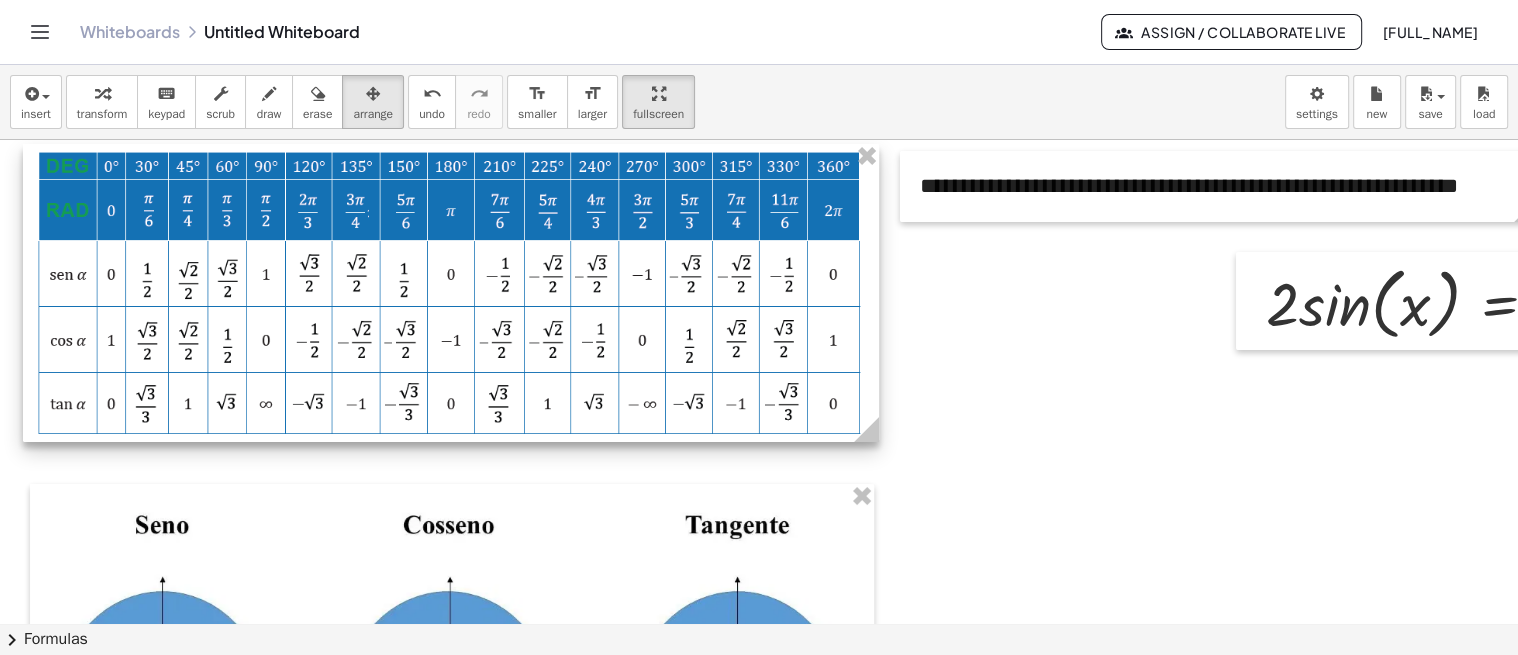 drag, startPoint x: 798, startPoint y: 394, endPoint x: 812, endPoint y: 396, distance: 14.142136 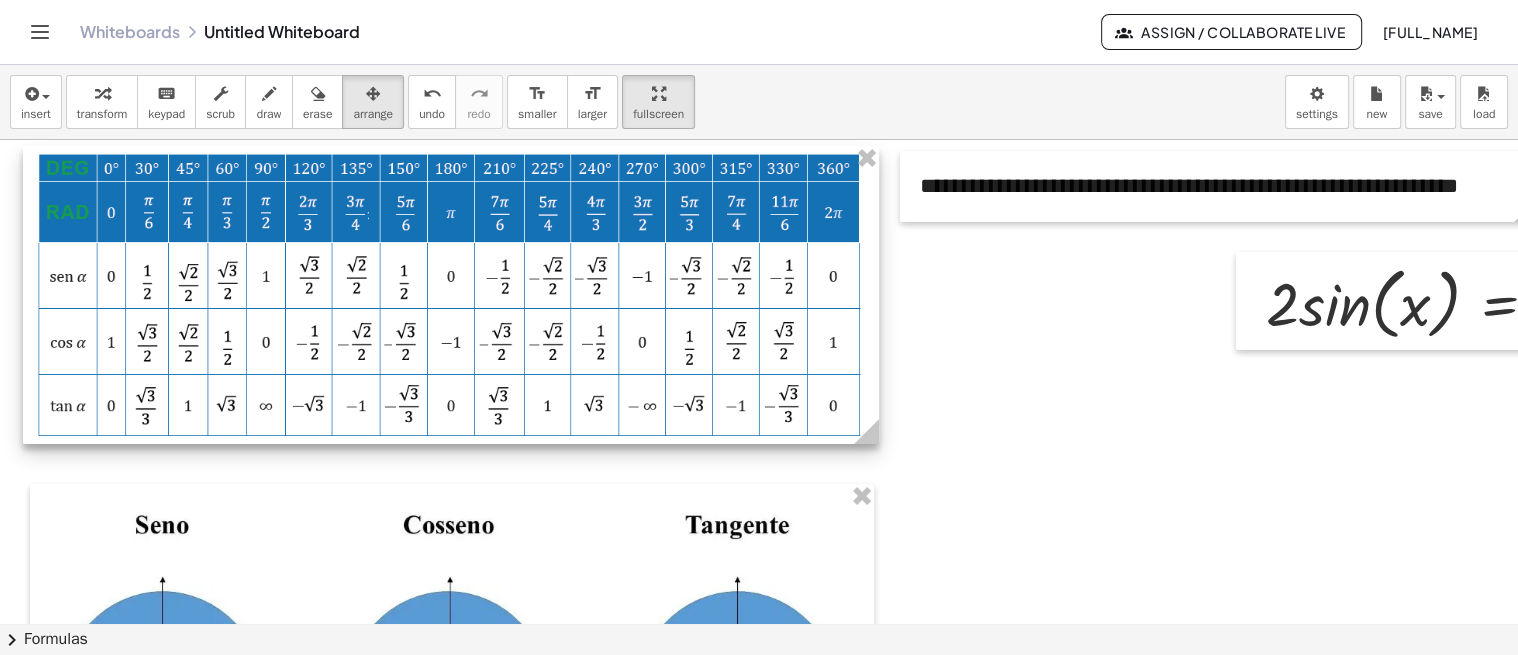 click 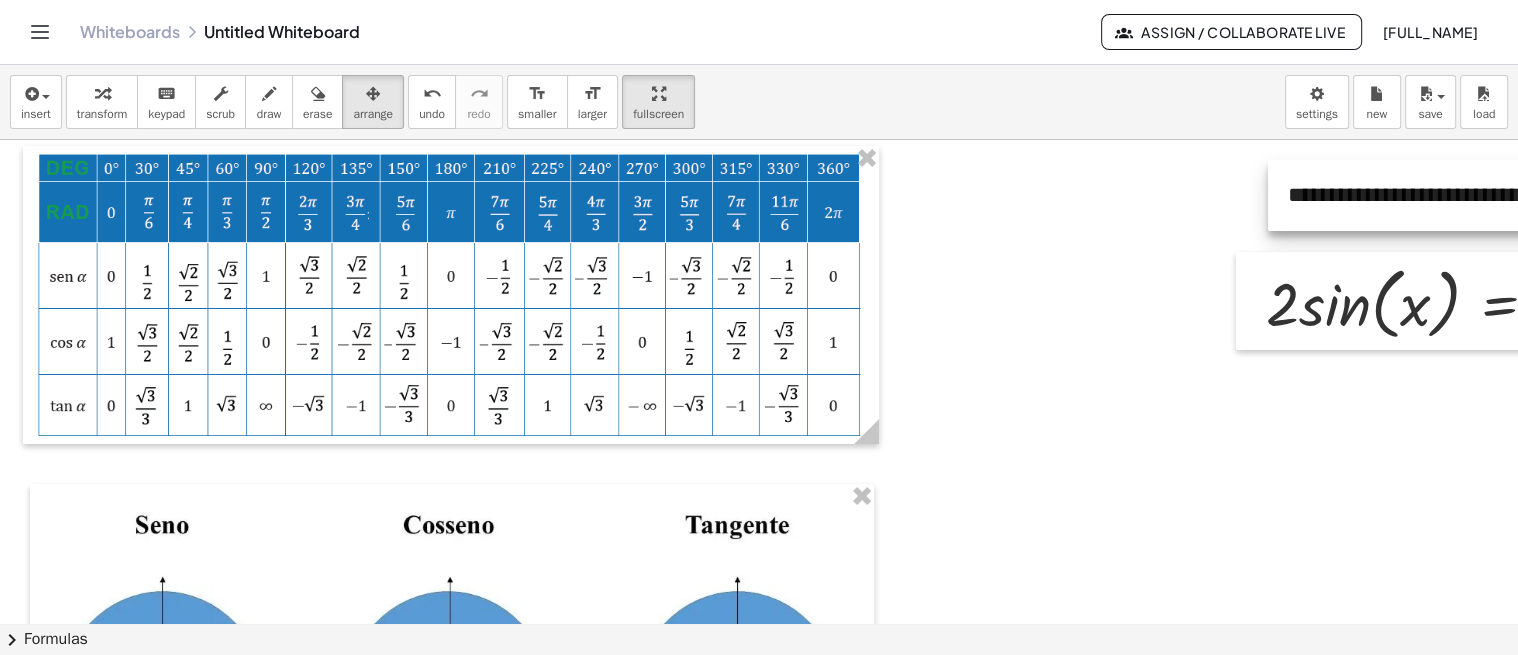 drag, startPoint x: 1150, startPoint y: 187, endPoint x: 1516, endPoint y: 193, distance: 366.04916 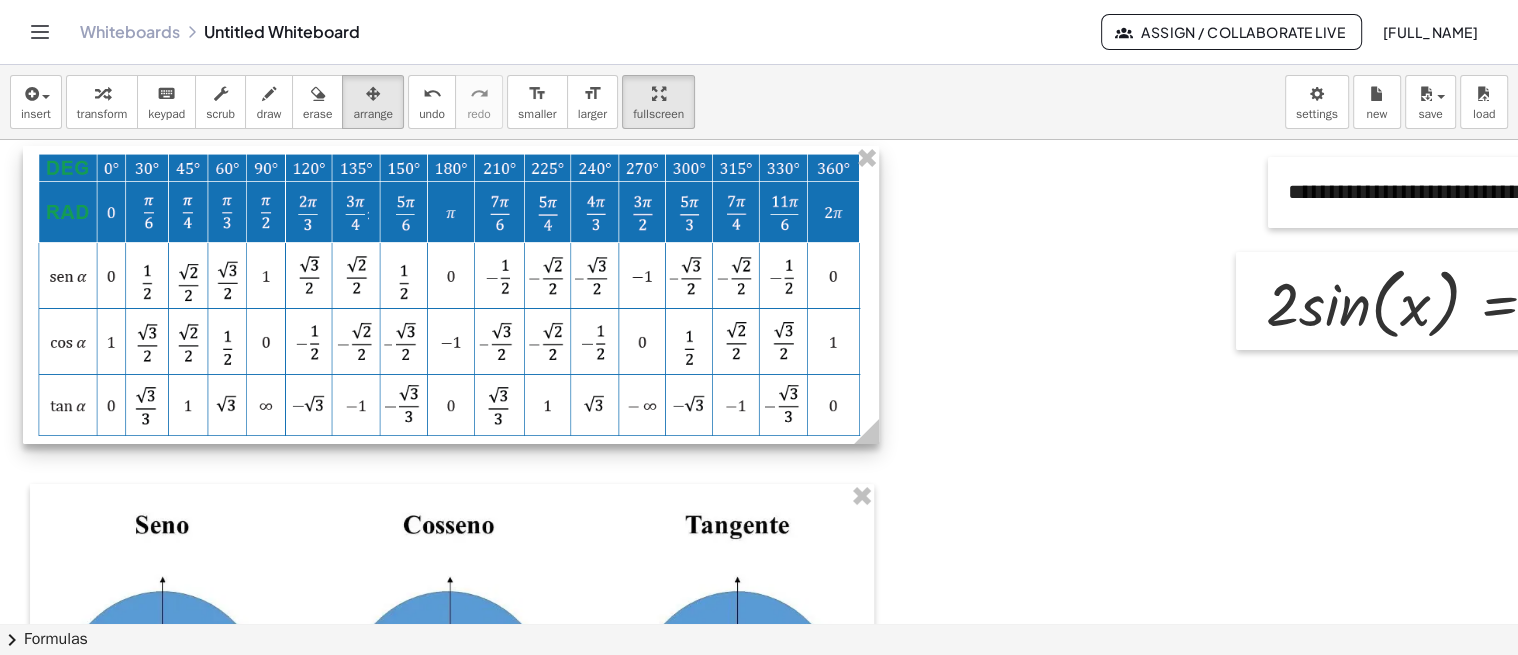 click at bounding box center (451, 295) 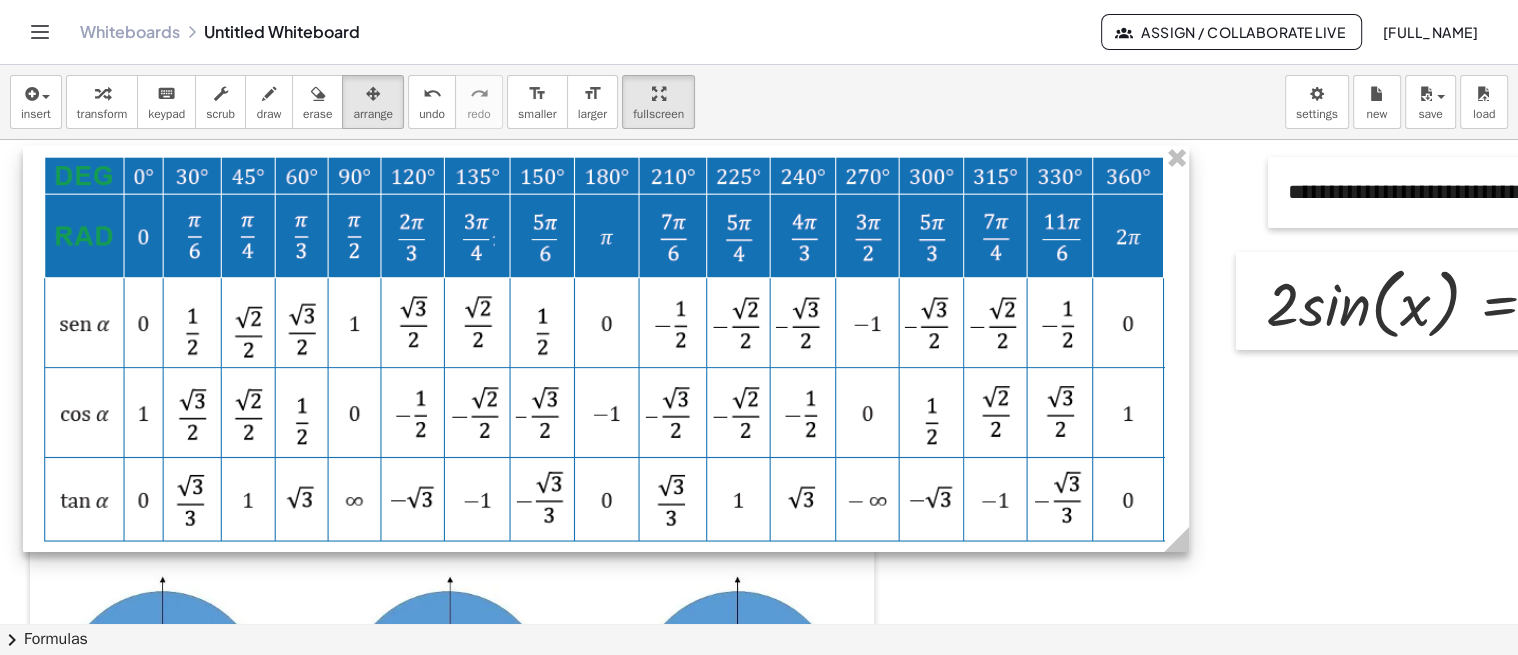 drag, startPoint x: 867, startPoint y: 435, endPoint x: 1177, endPoint y: 344, distance: 323.08047 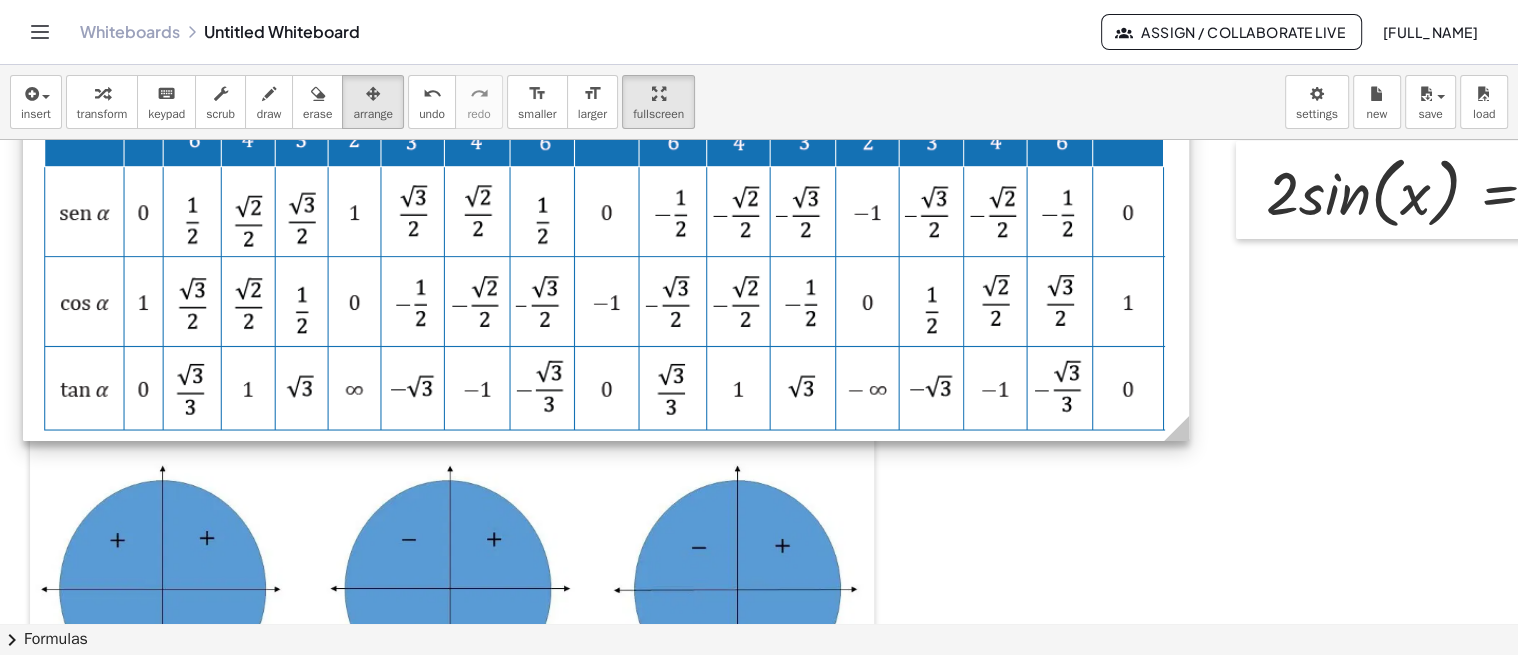 scroll, scrollTop: 0, scrollLeft: 0, axis: both 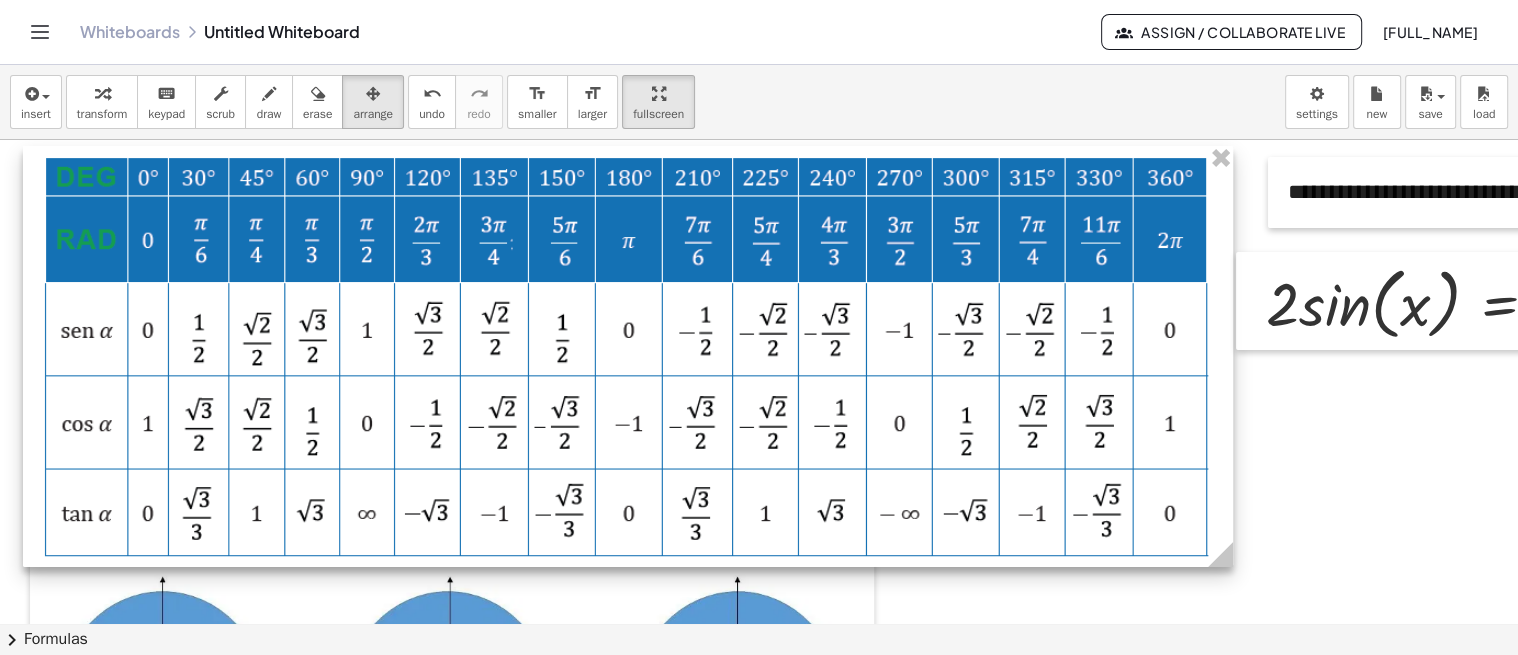 drag, startPoint x: 1182, startPoint y: 547, endPoint x: 1226, endPoint y: 556, distance: 44.911022 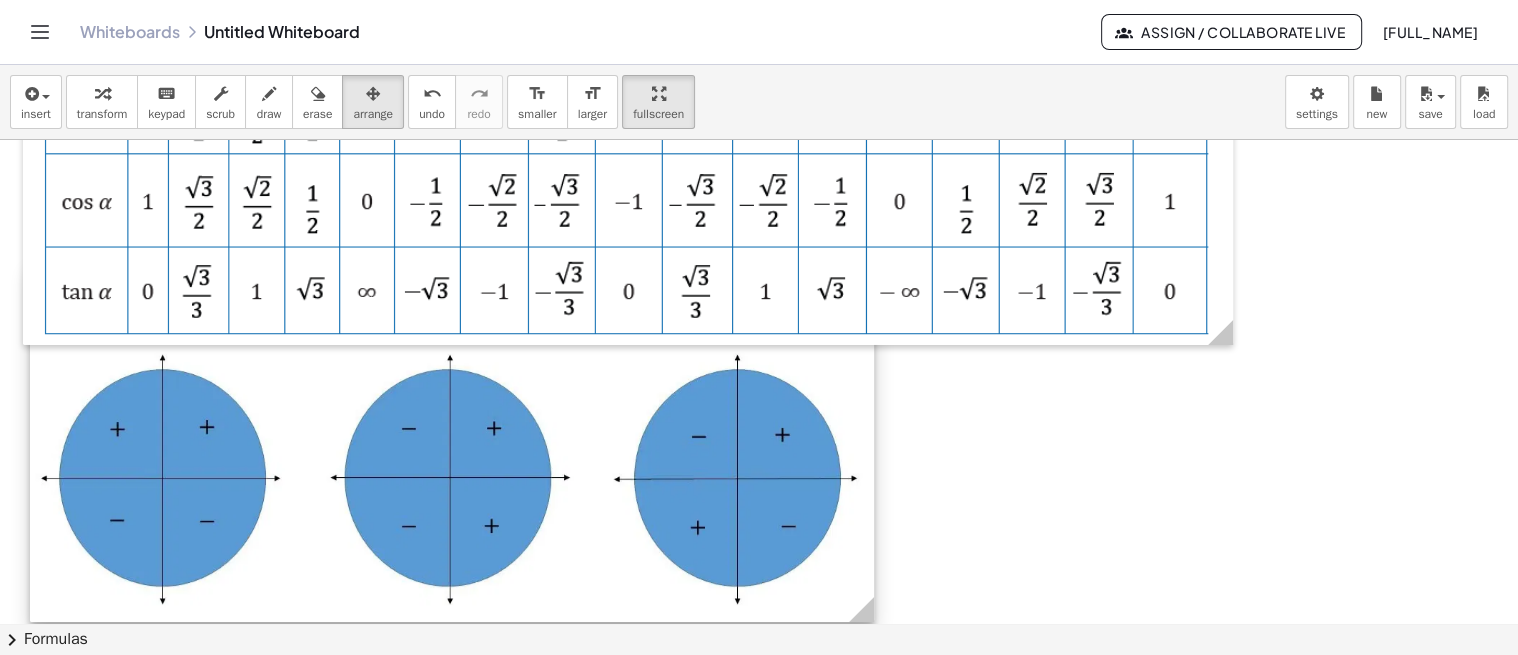 scroll, scrollTop: 0, scrollLeft: 0, axis: both 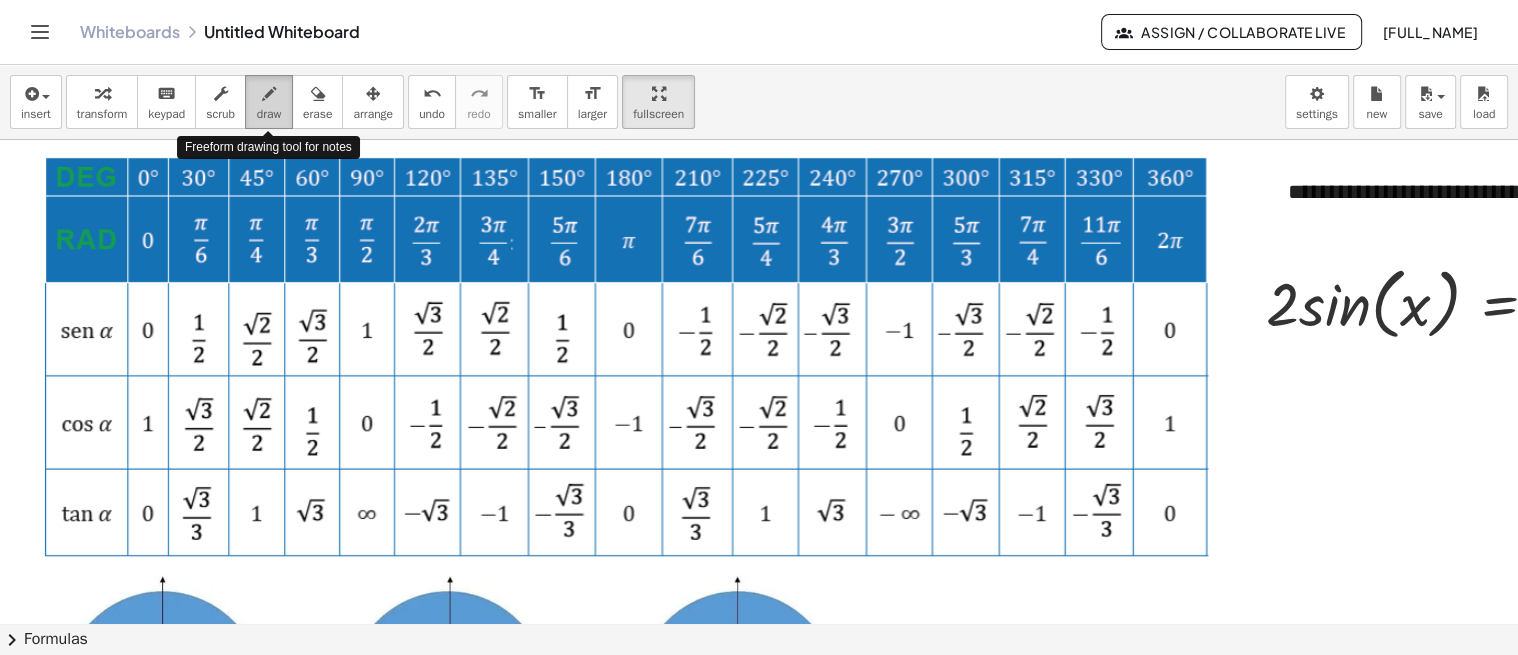 click at bounding box center [269, 94] 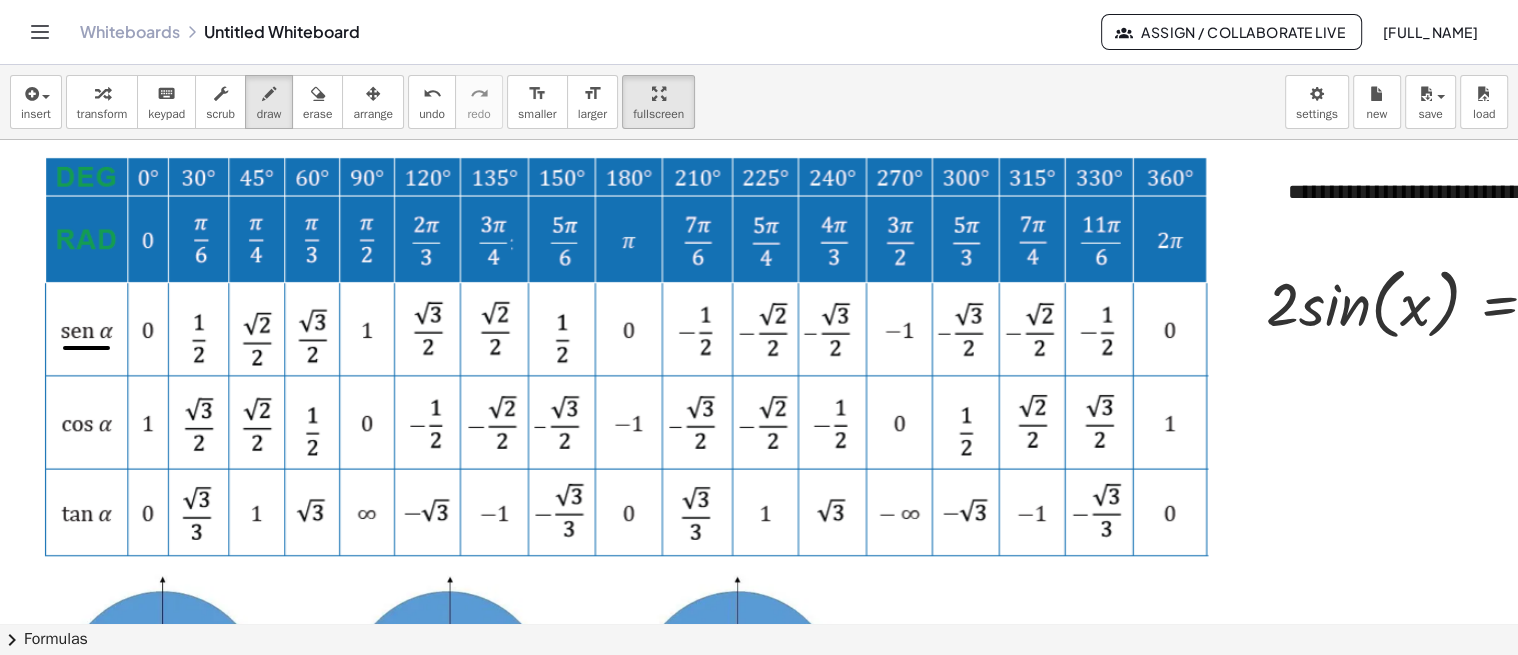 drag, startPoint x: 65, startPoint y: 347, endPoint x: 110, endPoint y: 347, distance: 45 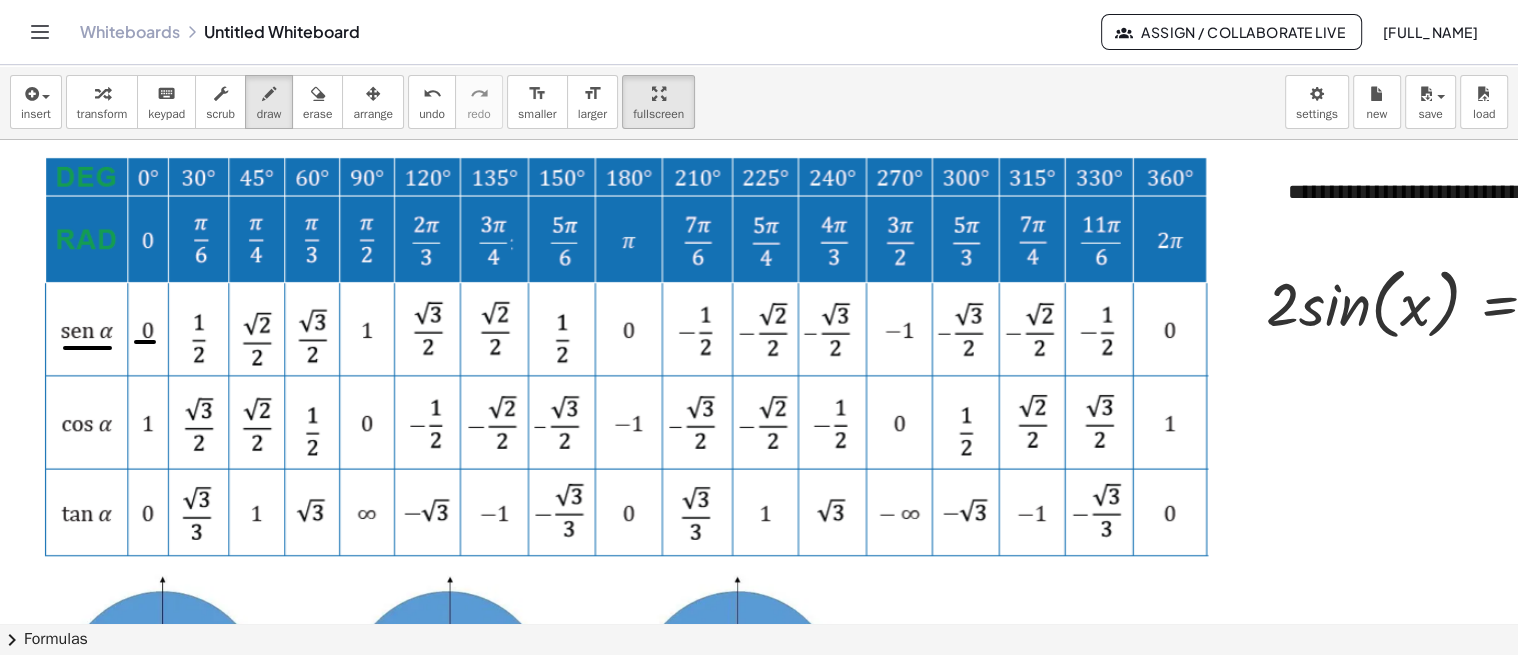 drag, startPoint x: 136, startPoint y: 341, endPoint x: 154, endPoint y: 341, distance: 18 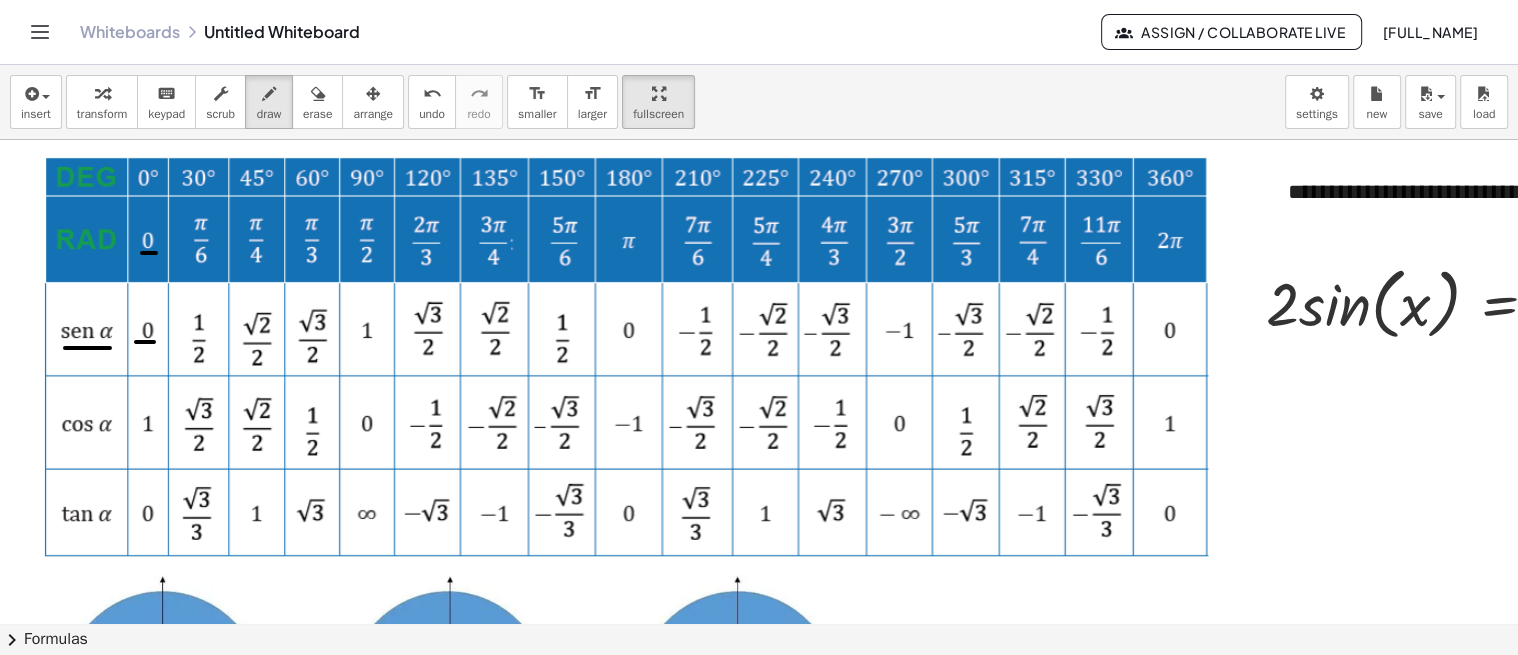 drag, startPoint x: 142, startPoint y: 252, endPoint x: 156, endPoint y: 252, distance: 14 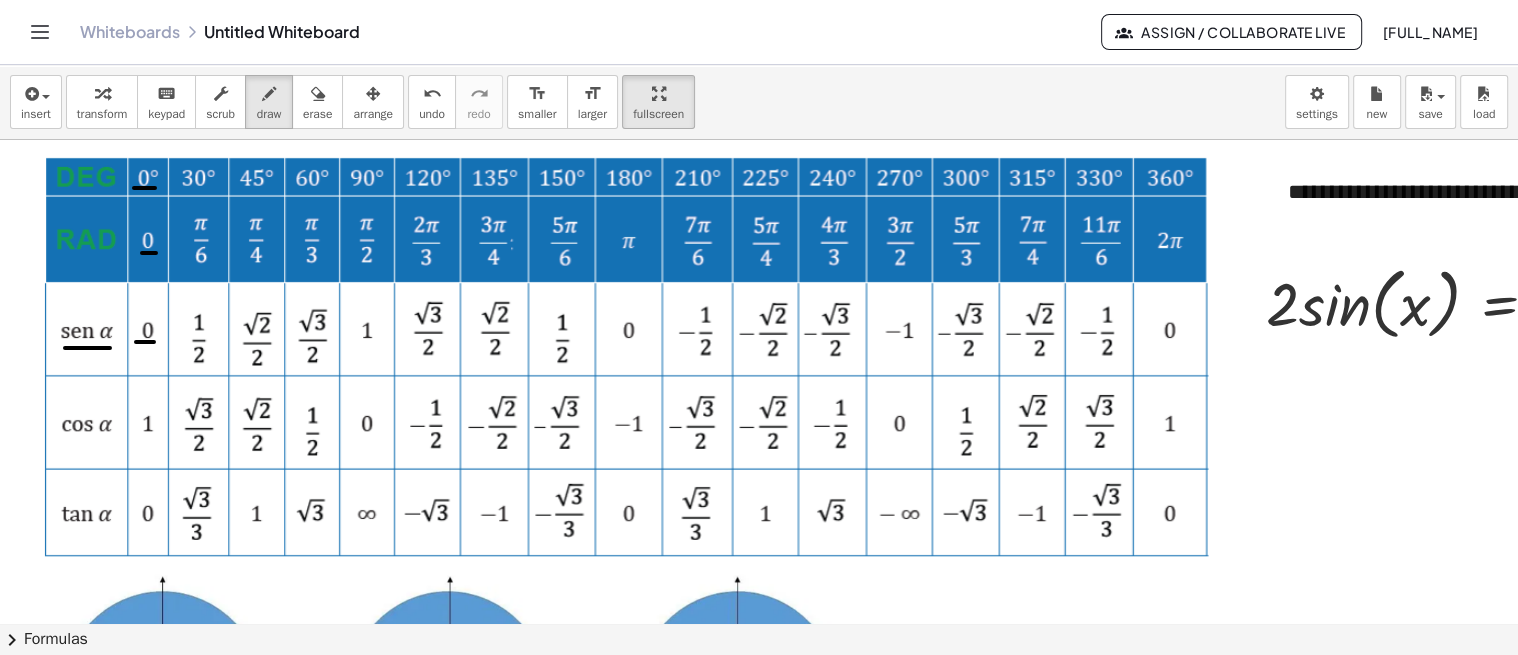 drag, startPoint x: 134, startPoint y: 187, endPoint x: 155, endPoint y: 187, distance: 21 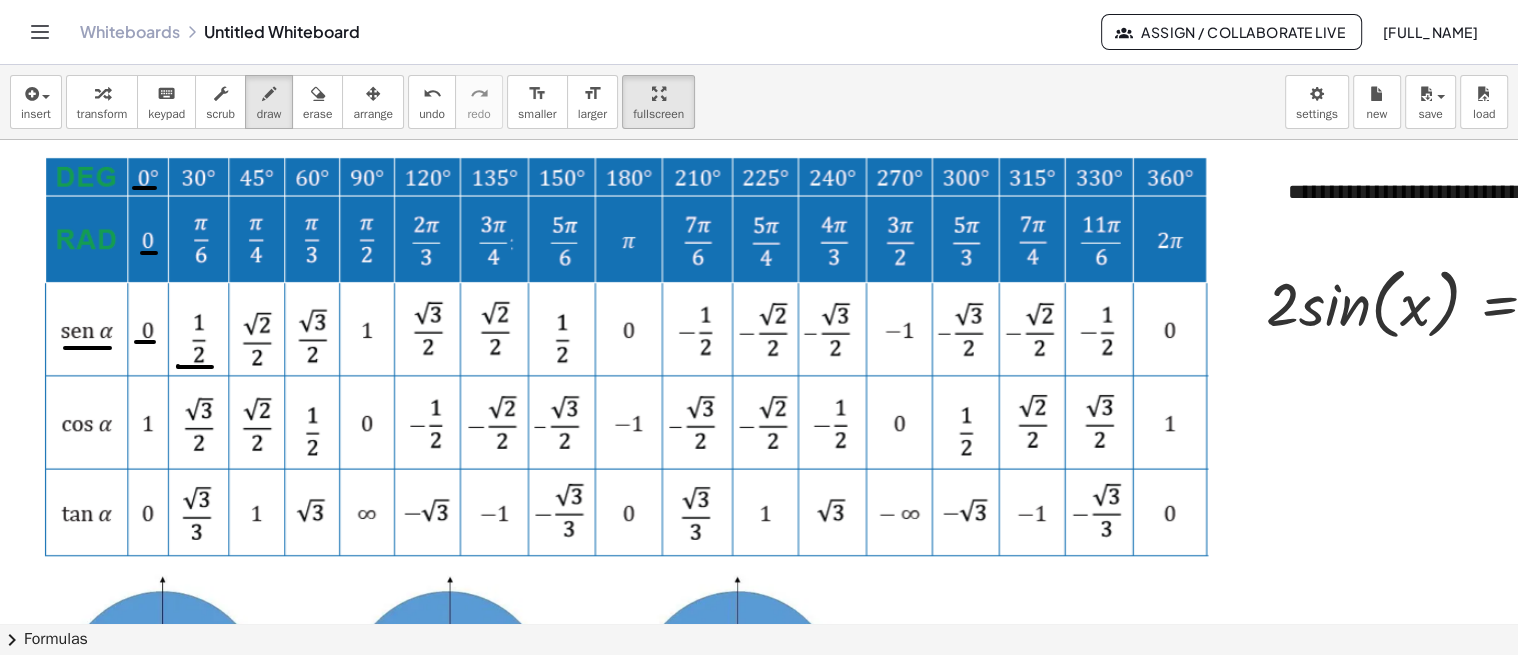 drag, startPoint x: 178, startPoint y: 365, endPoint x: 212, endPoint y: 366, distance: 34.0147 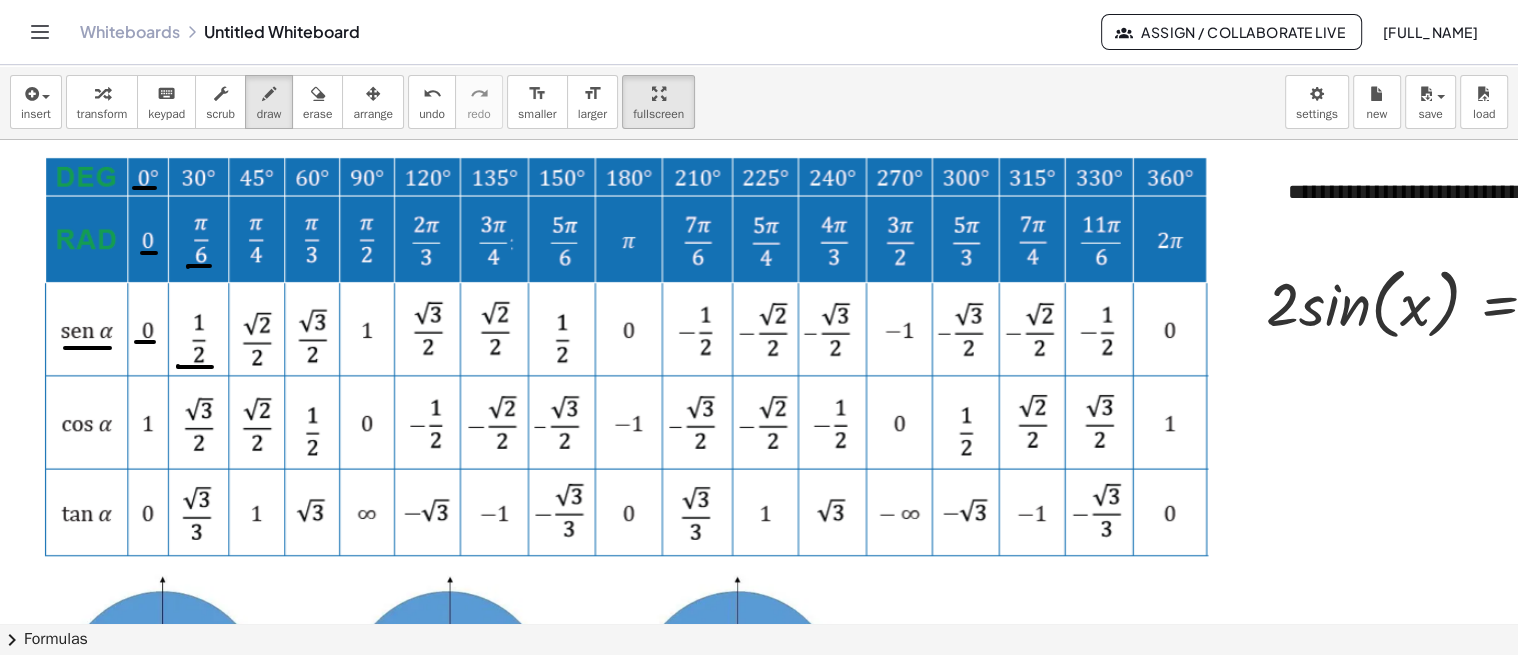 drag, startPoint x: 188, startPoint y: 266, endPoint x: 210, endPoint y: 265, distance: 22.022715 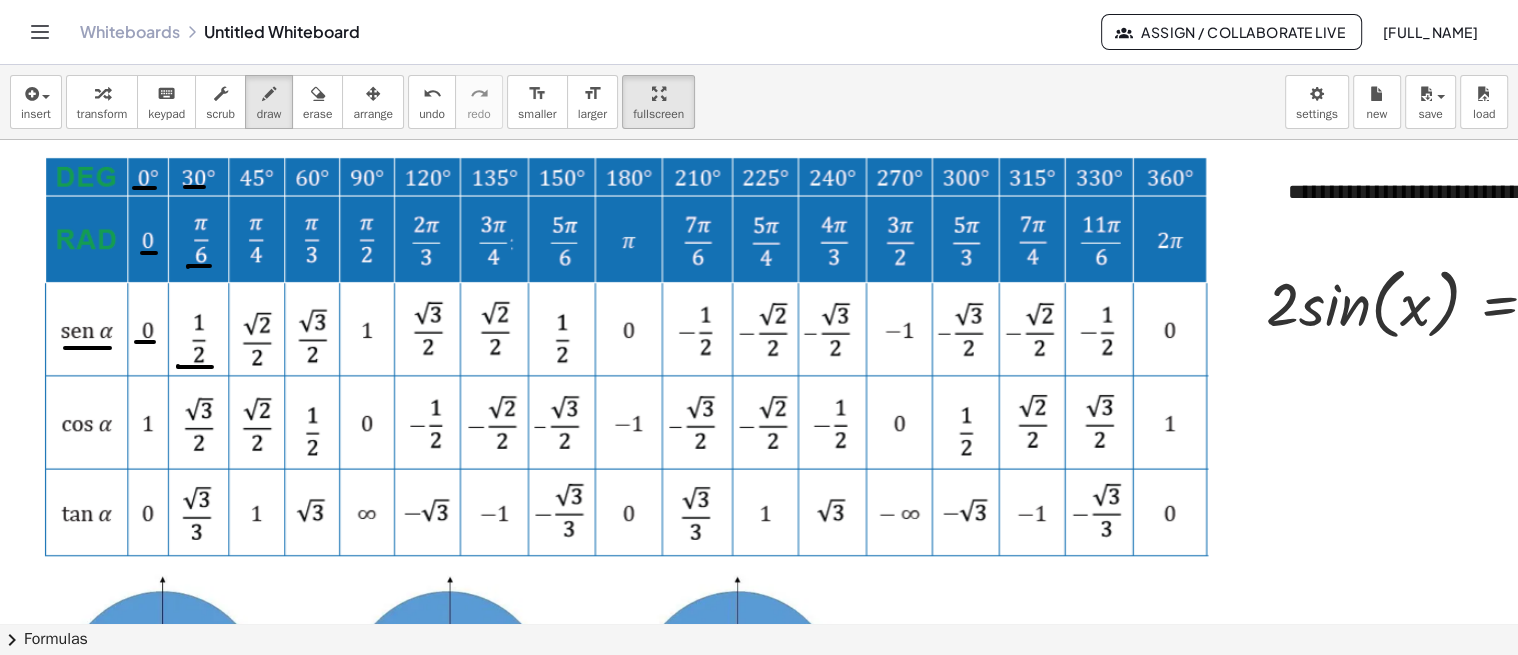drag, startPoint x: 187, startPoint y: 186, endPoint x: 204, endPoint y: 186, distance: 17 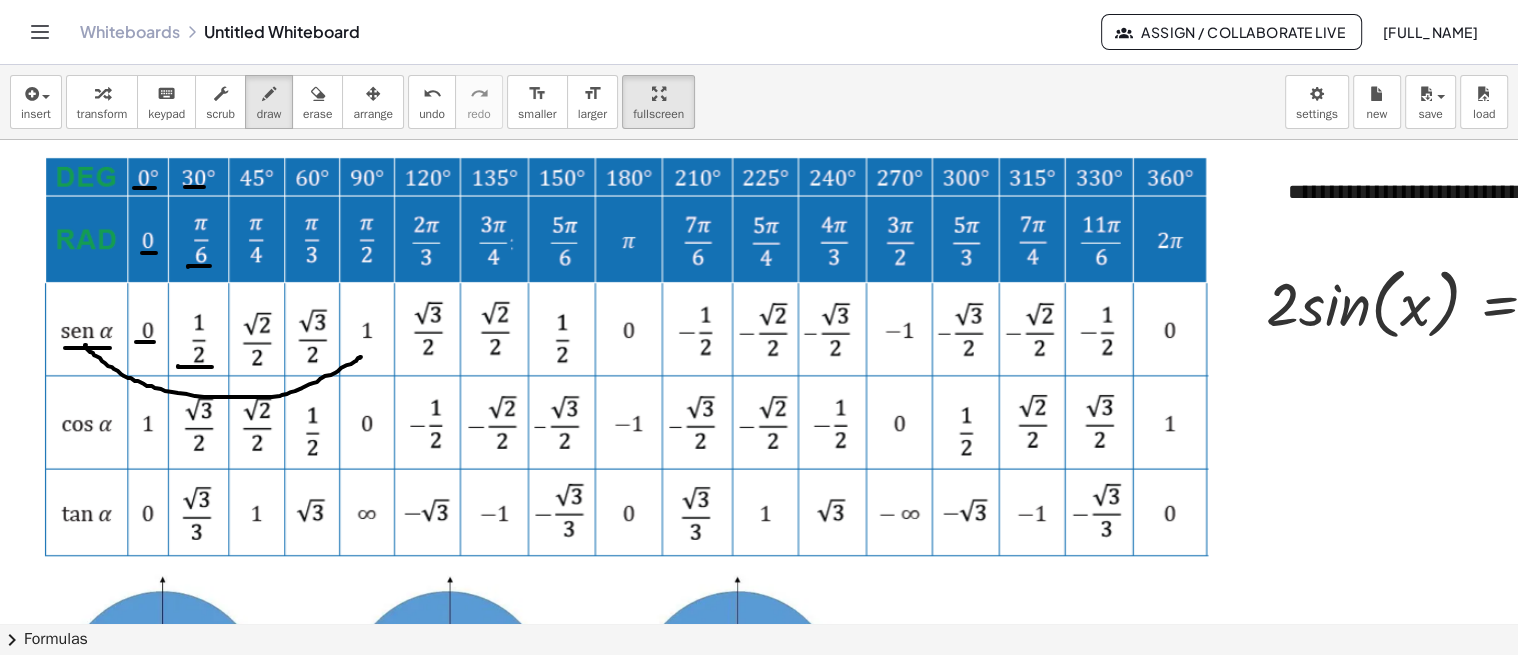 drag, startPoint x: 86, startPoint y: 344, endPoint x: 361, endPoint y: 356, distance: 275.2617 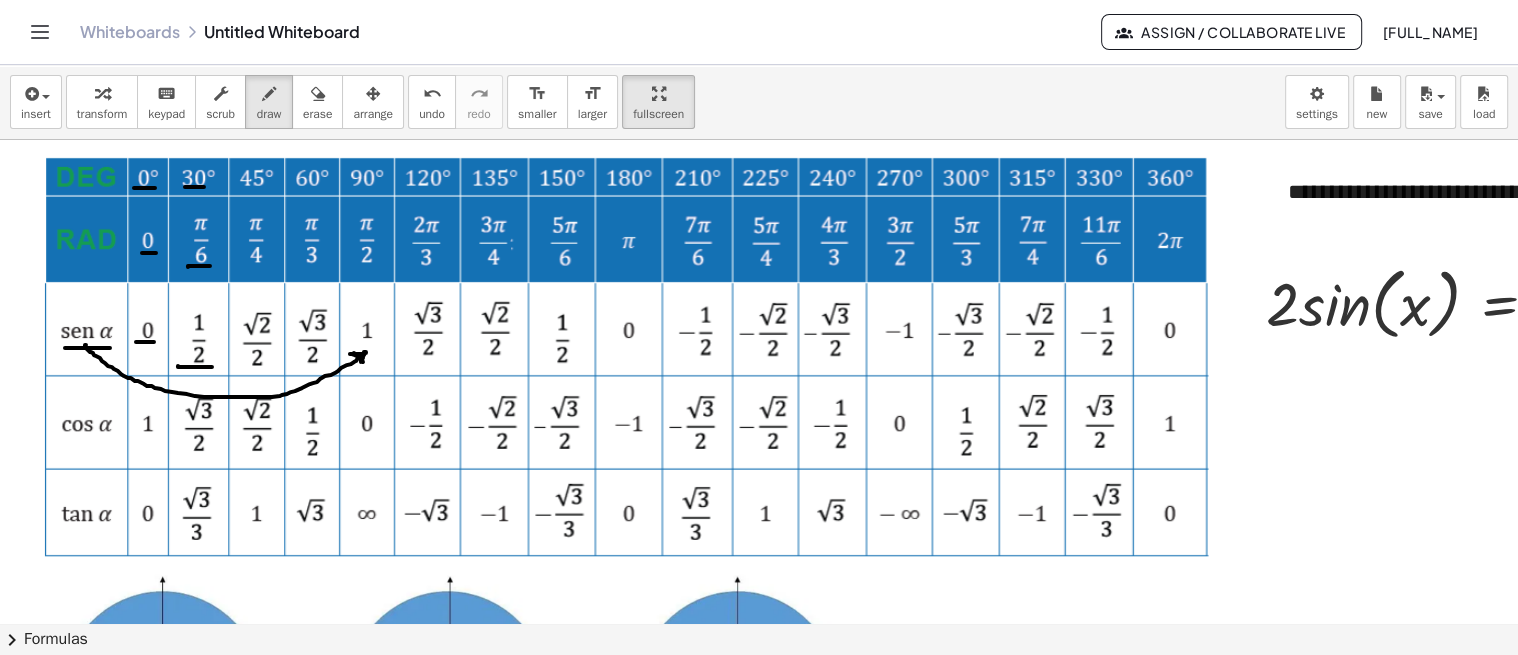 drag, startPoint x: 354, startPoint y: 352, endPoint x: 361, endPoint y: 361, distance: 11.401754 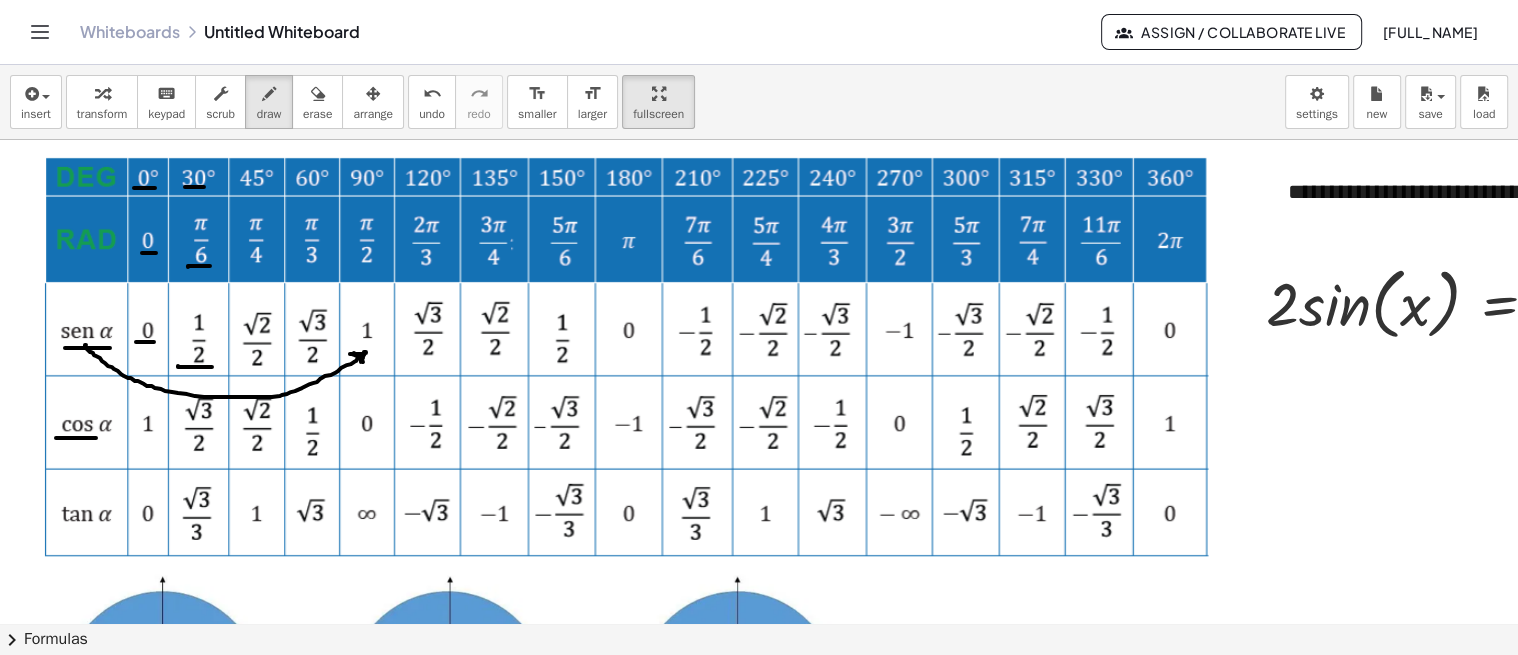 drag, startPoint x: 56, startPoint y: 437, endPoint x: 101, endPoint y: 437, distance: 45 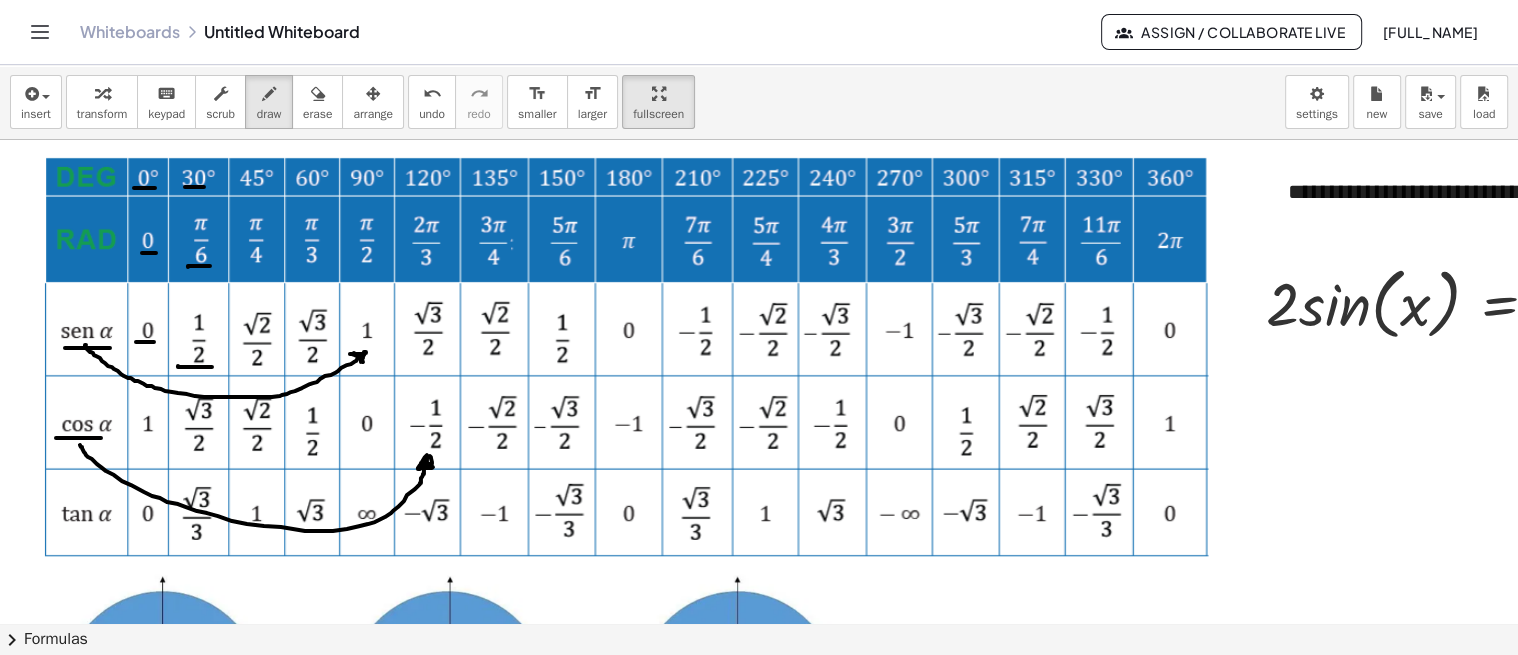 drag, startPoint x: 80, startPoint y: 444, endPoint x: 432, endPoint y: 467, distance: 352.7506 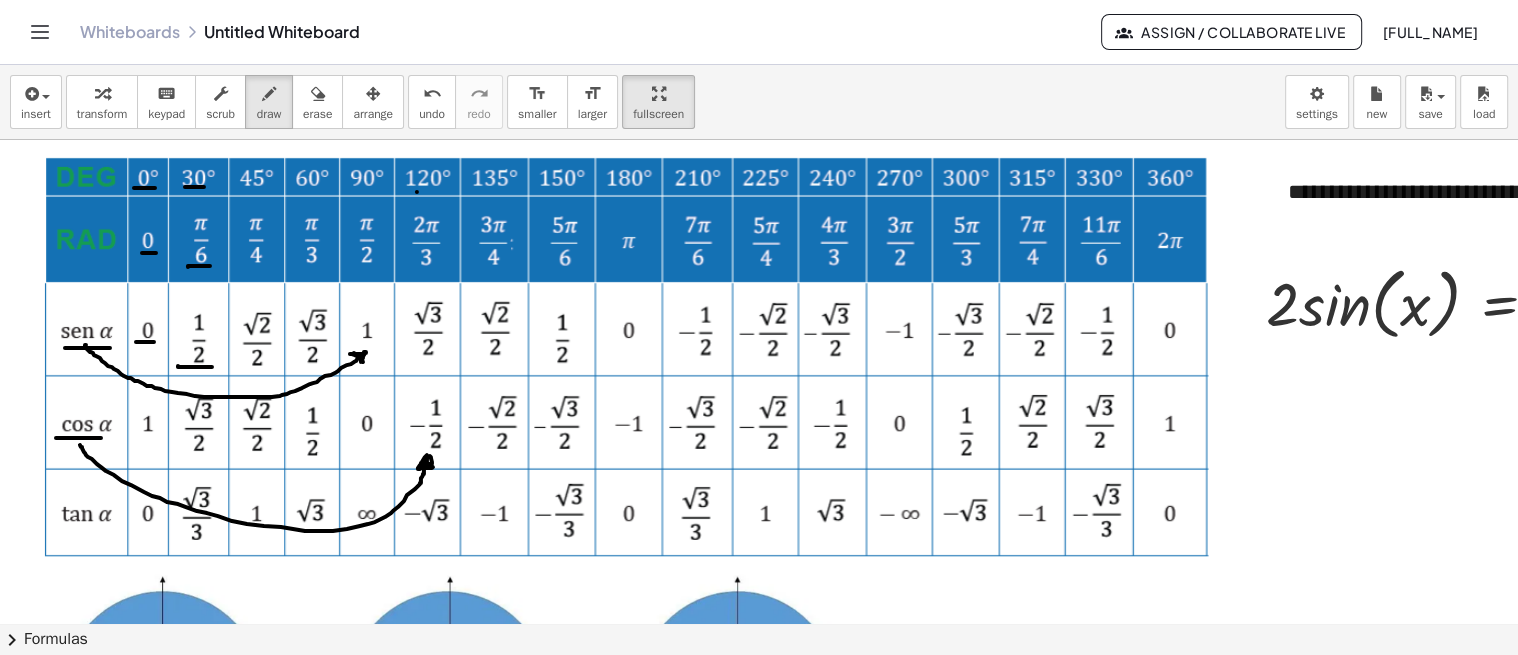click at bounding box center [956, 949] 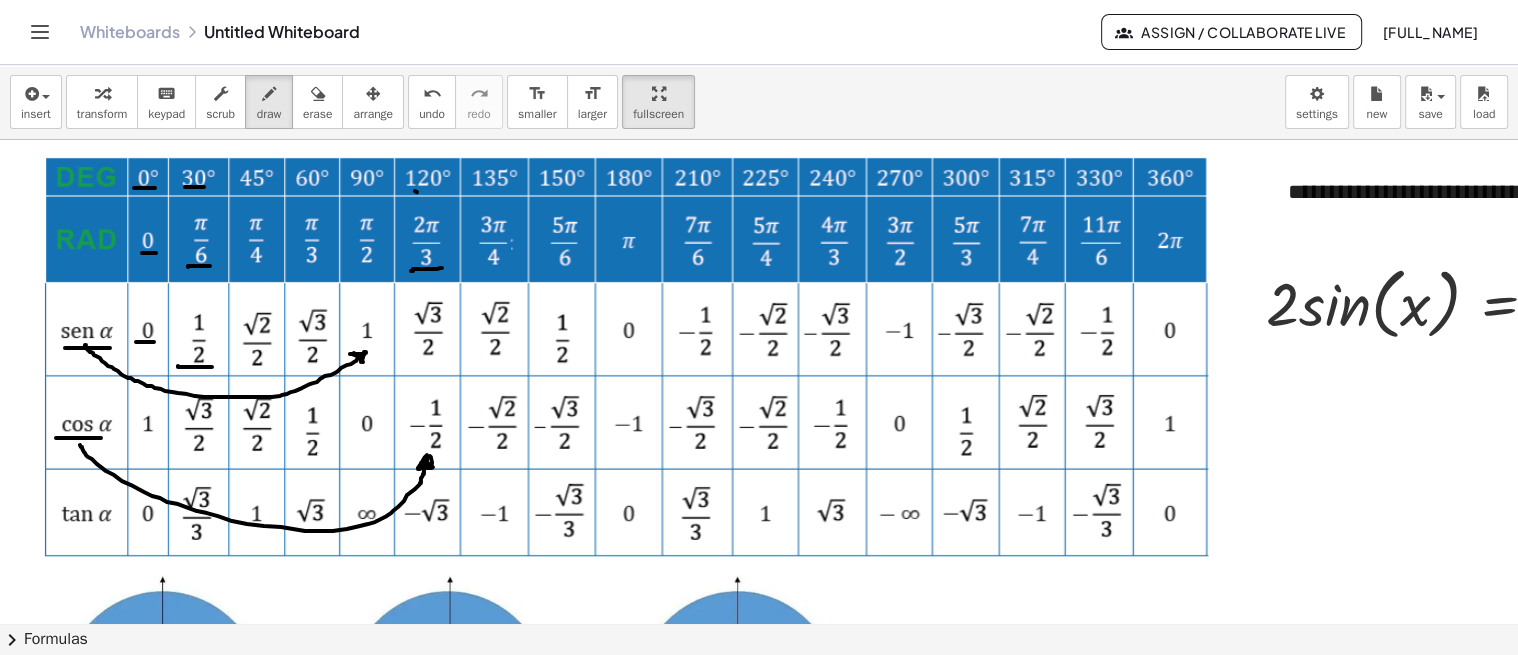 drag, startPoint x: 411, startPoint y: 270, endPoint x: 442, endPoint y: 267, distance: 31.144823 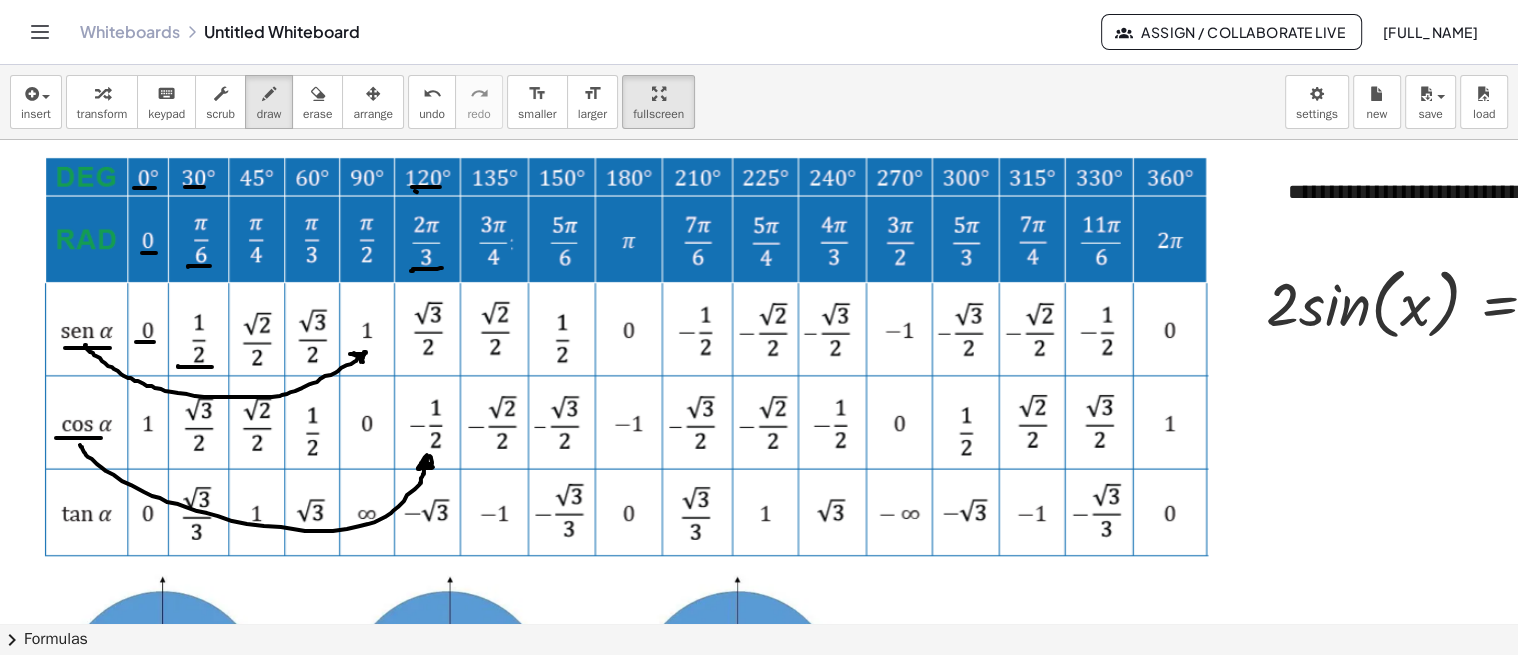 drag, startPoint x: 412, startPoint y: 186, endPoint x: 440, endPoint y: 186, distance: 28 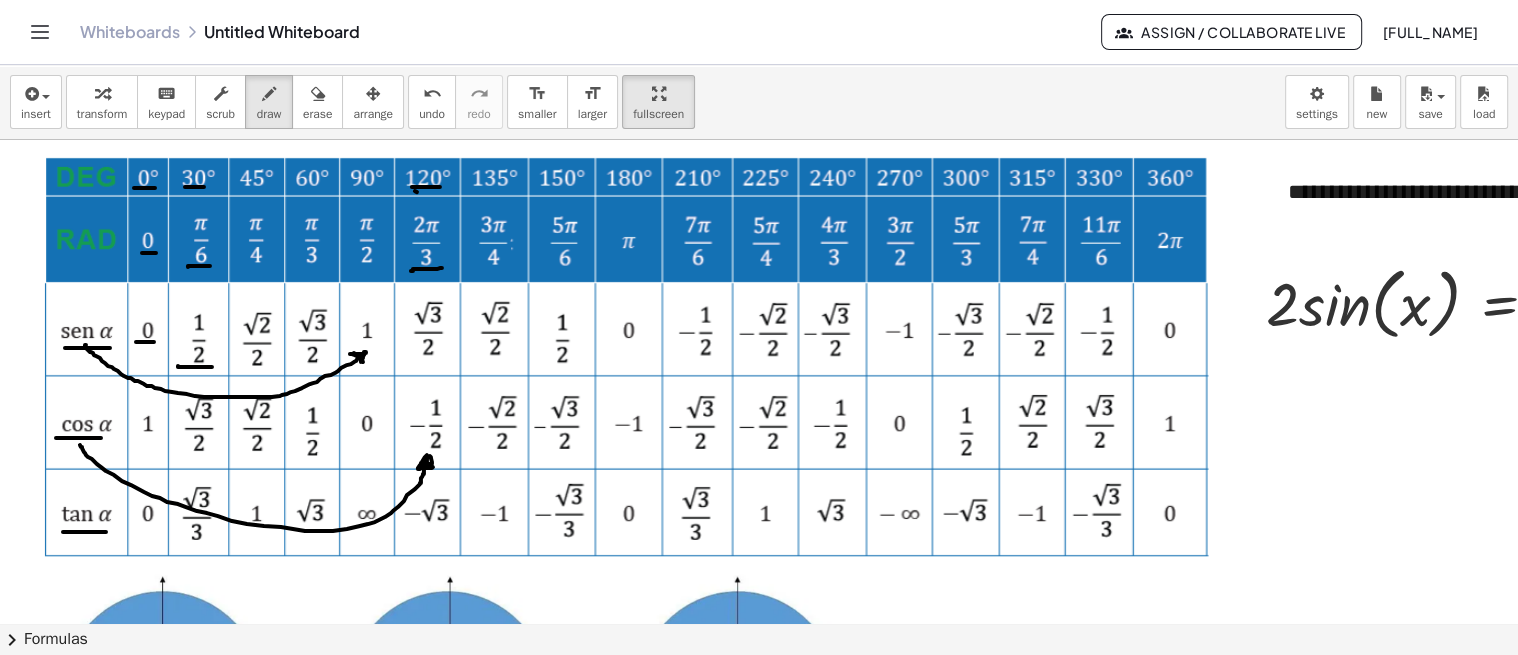drag, startPoint x: 63, startPoint y: 531, endPoint x: 107, endPoint y: 531, distance: 44 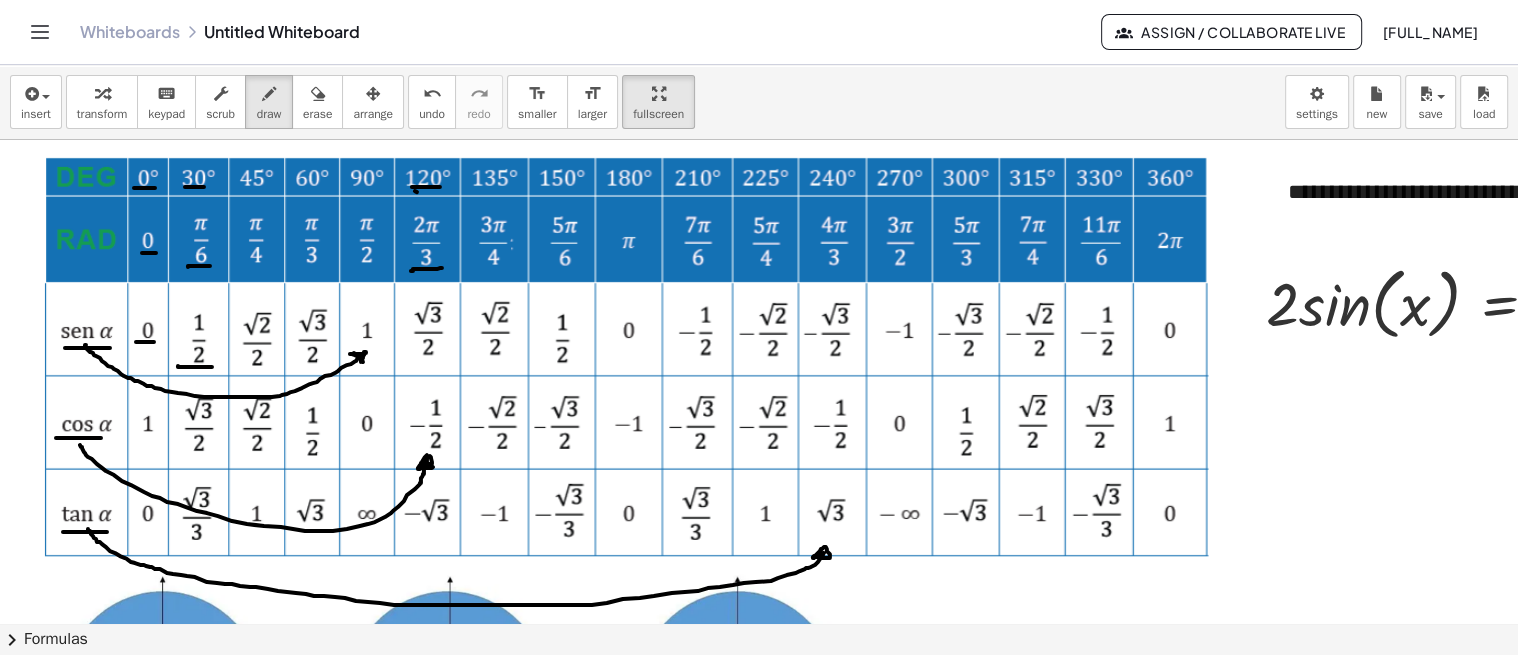 drag, startPoint x: 88, startPoint y: 528, endPoint x: 817, endPoint y: 556, distance: 729.53754 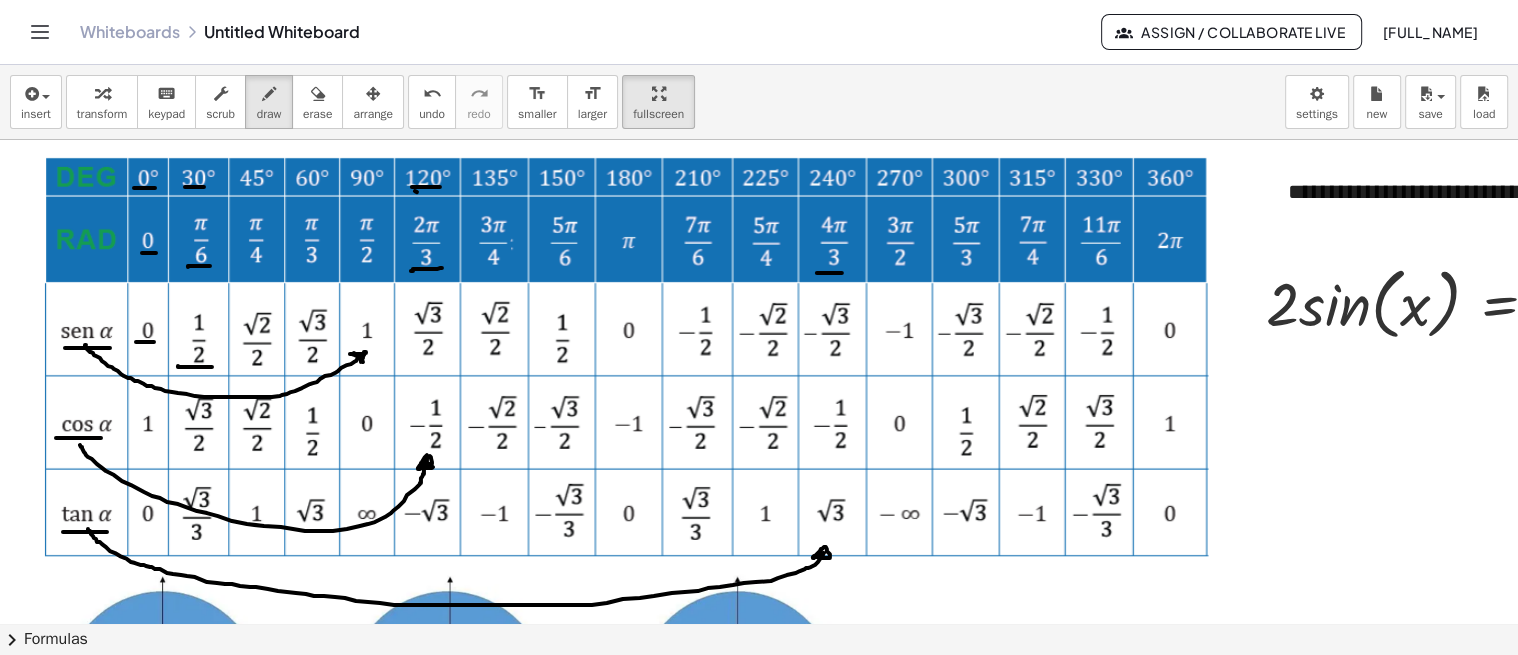 drag, startPoint x: 817, startPoint y: 272, endPoint x: 842, endPoint y: 272, distance: 25 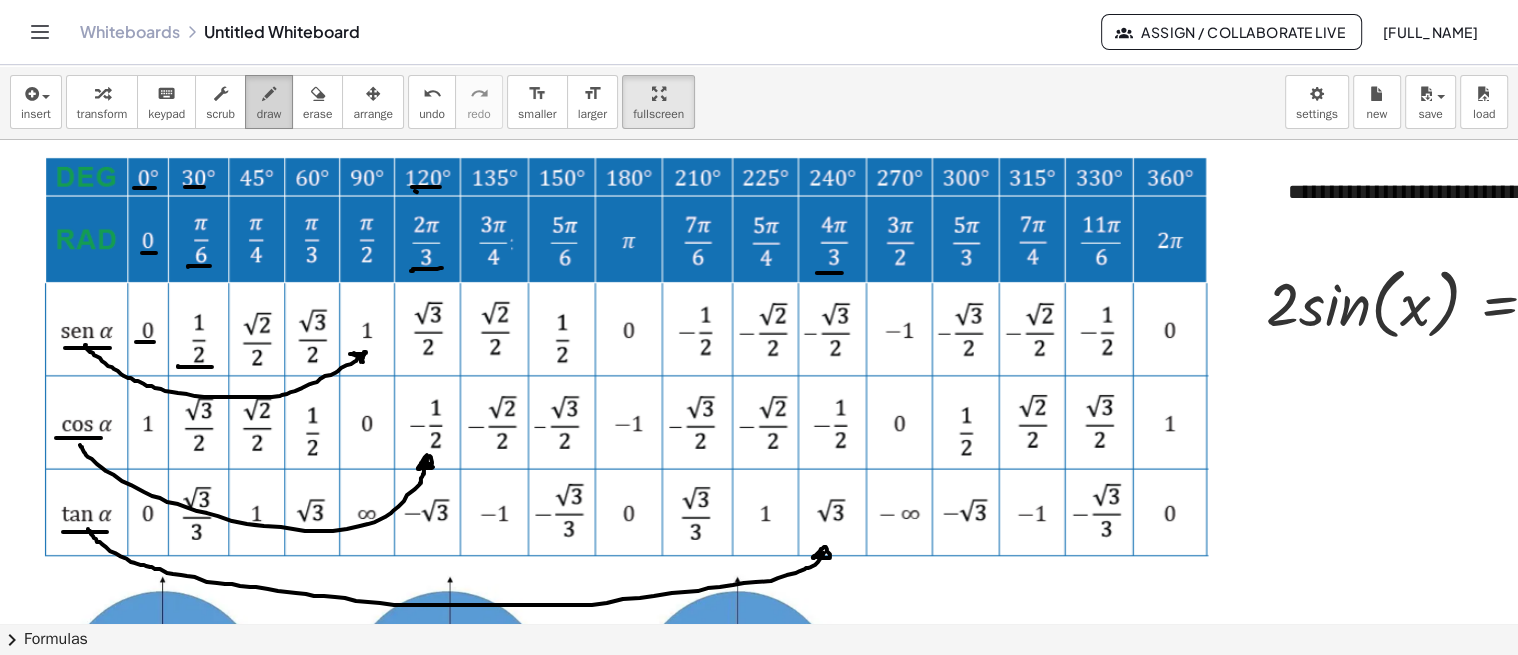 click at bounding box center (269, 94) 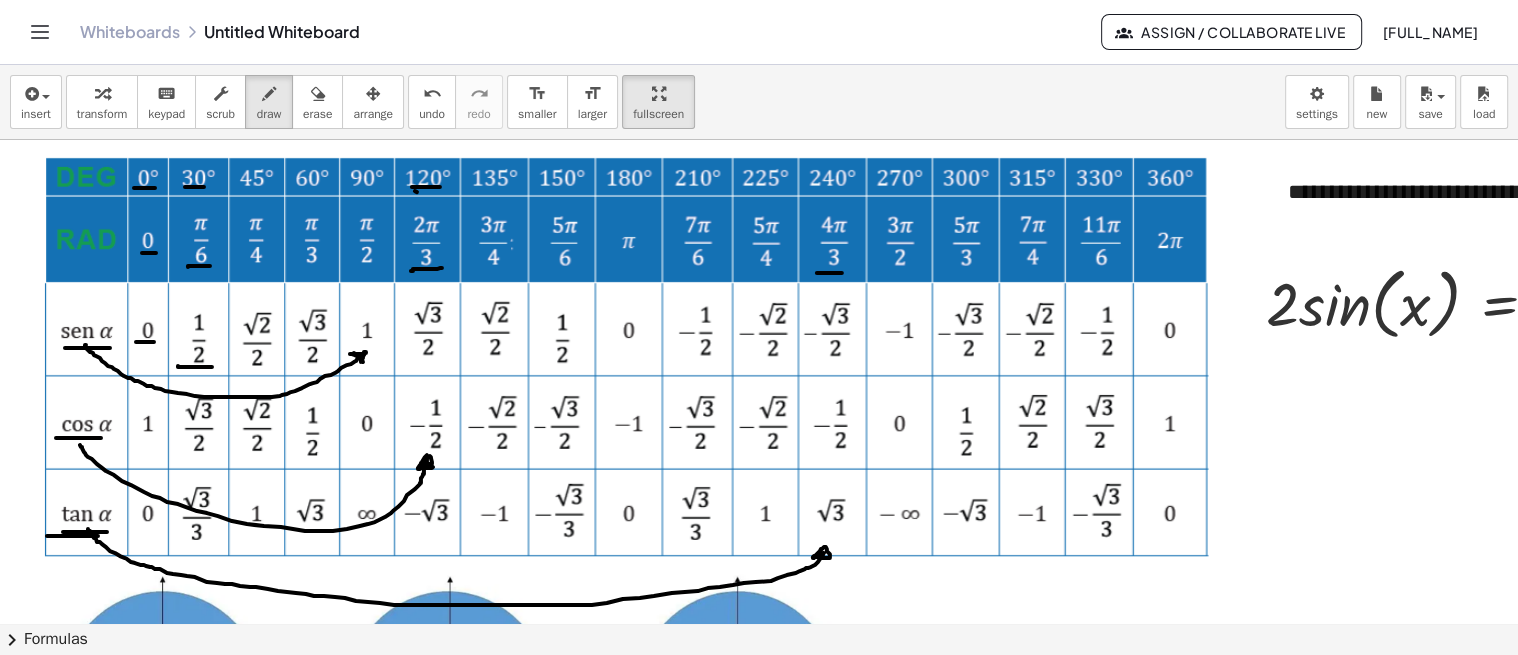 drag, startPoint x: 48, startPoint y: 535, endPoint x: 106, endPoint y: 535, distance: 58 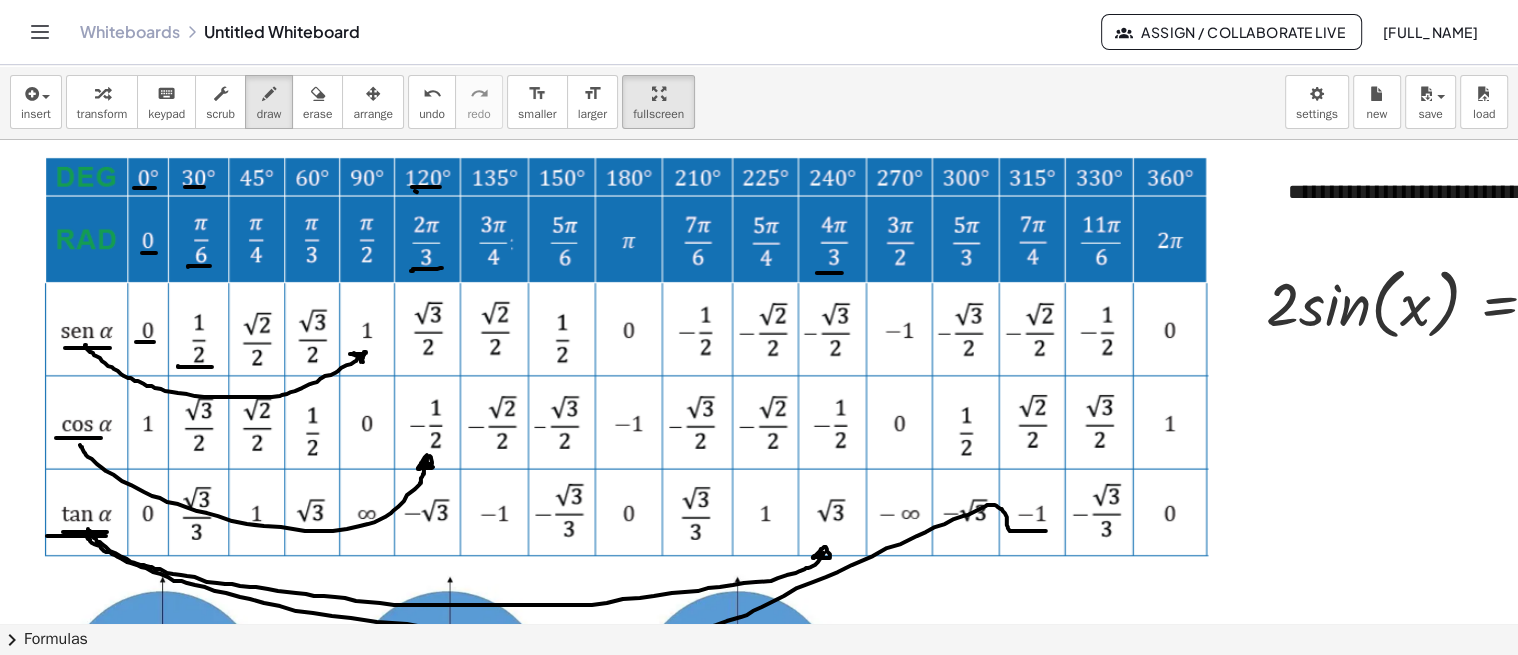 drag, startPoint x: 85, startPoint y: 534, endPoint x: 1047, endPoint y: 530, distance: 962.0083 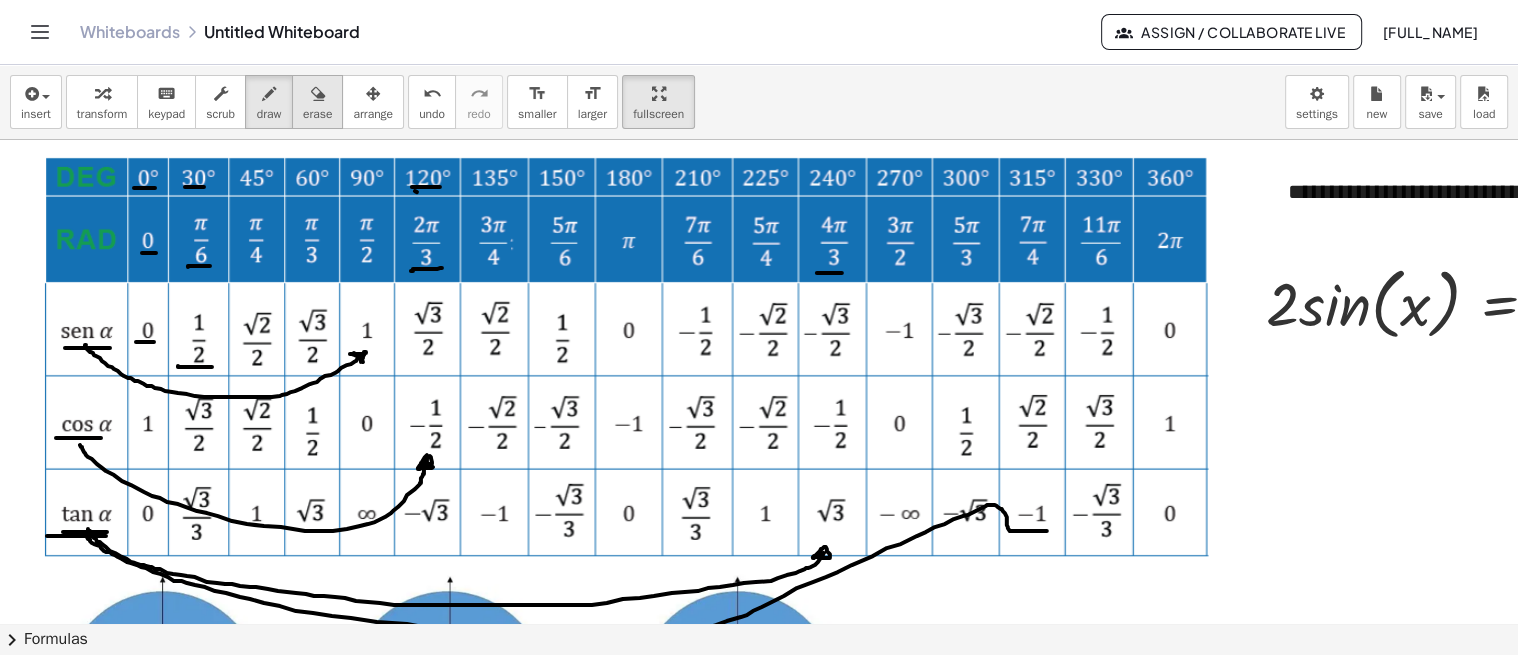 click at bounding box center [318, 94] 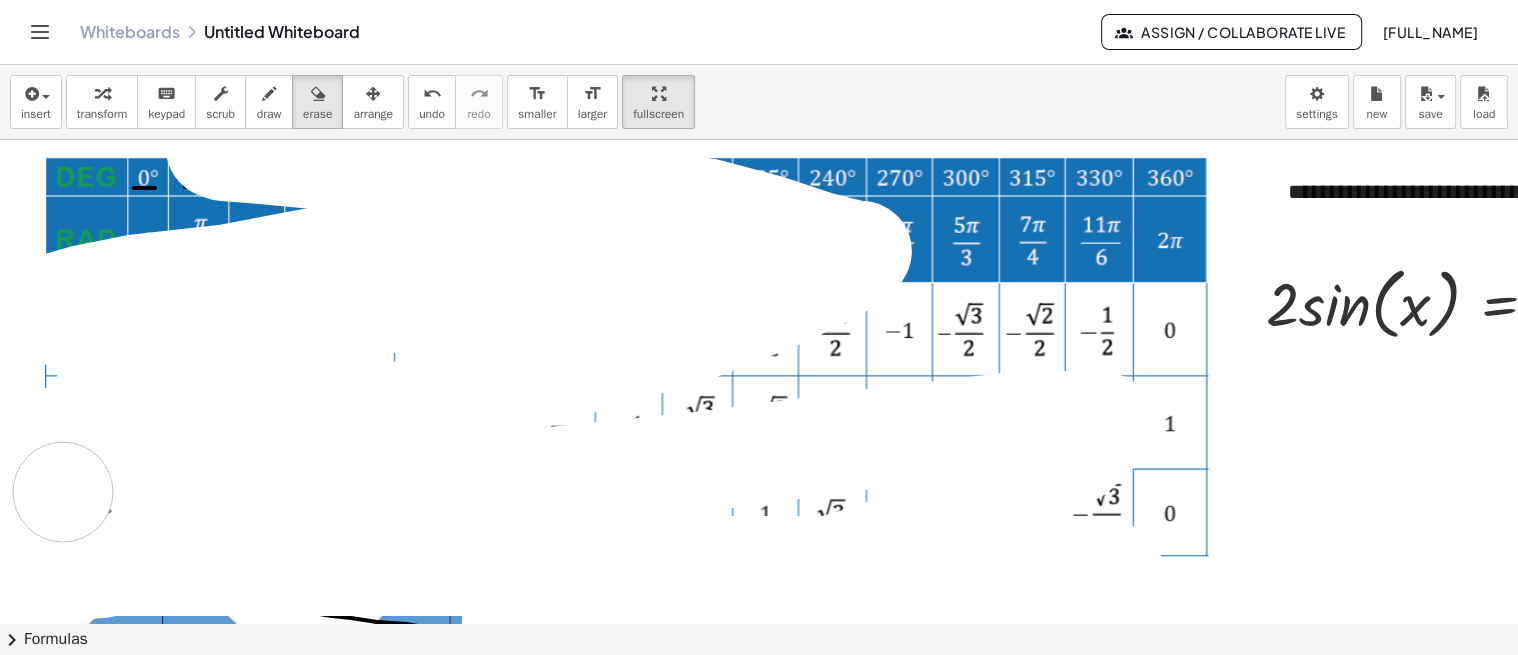drag, startPoint x: 146, startPoint y: 360, endPoint x: 94, endPoint y: 494, distance: 143.73587 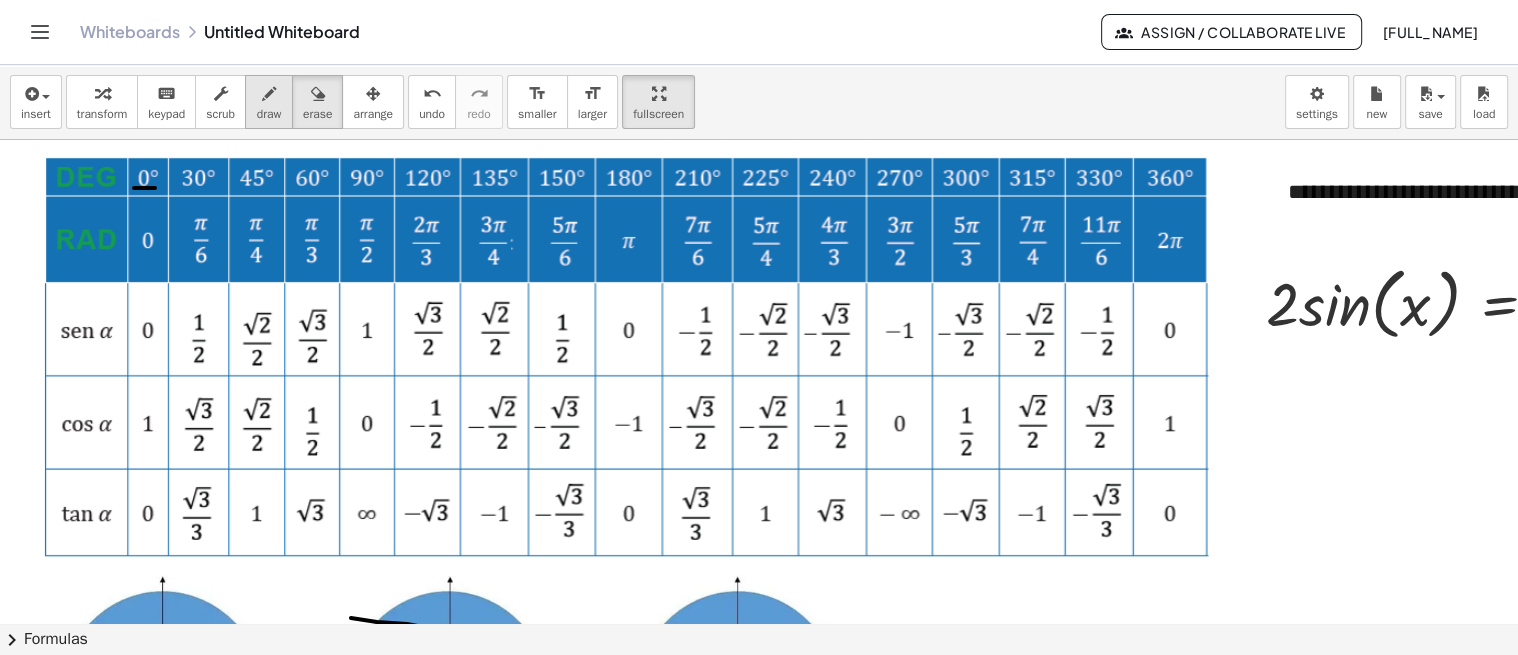 click at bounding box center (269, 93) 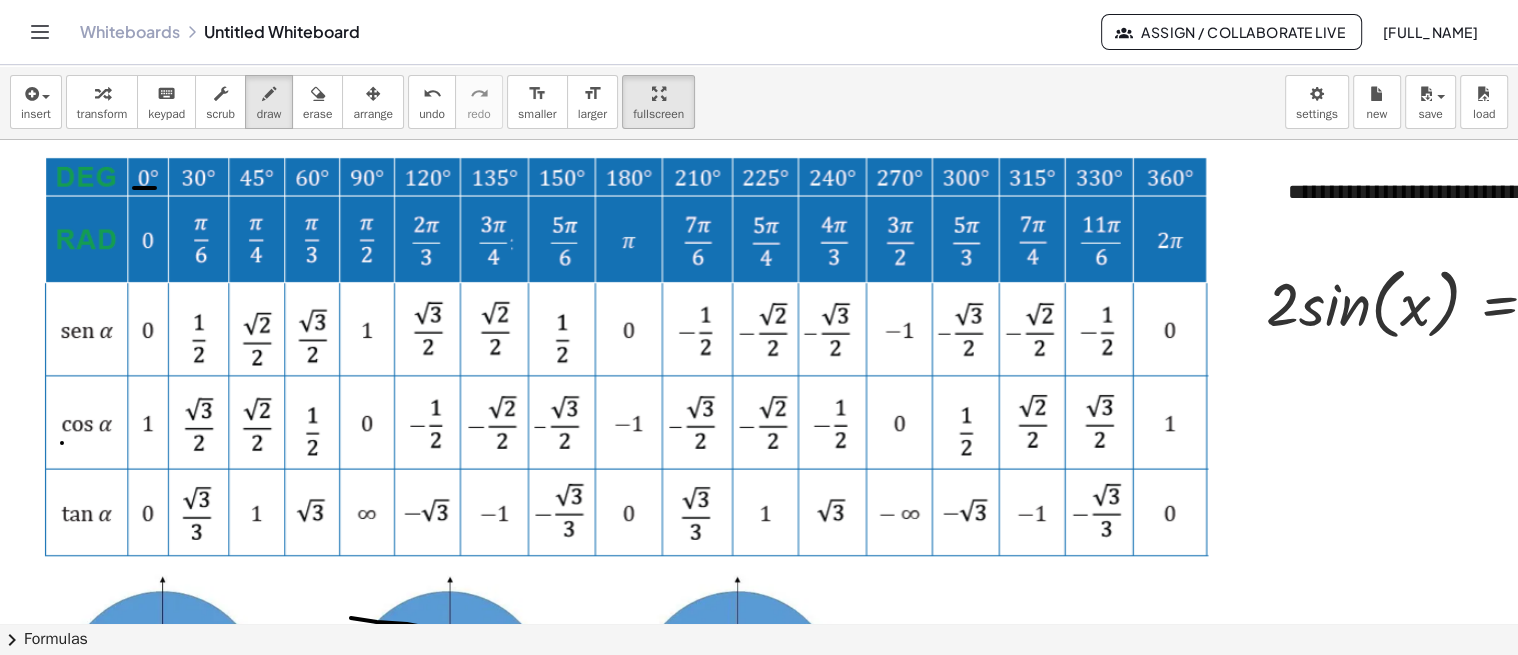 drag, startPoint x: 62, startPoint y: 442, endPoint x: 115, endPoint y: 441, distance: 53.009434 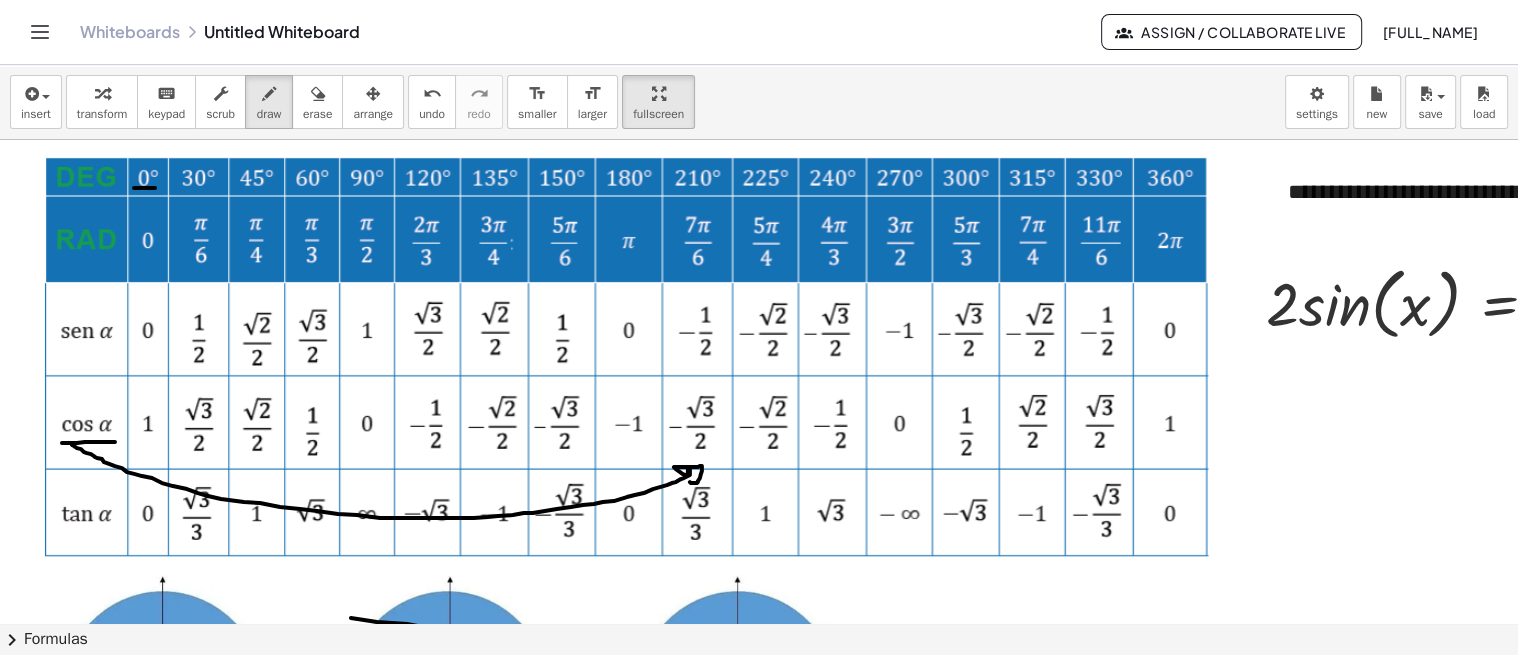drag, startPoint x: 72, startPoint y: 443, endPoint x: 690, endPoint y: 481, distance: 619.1672 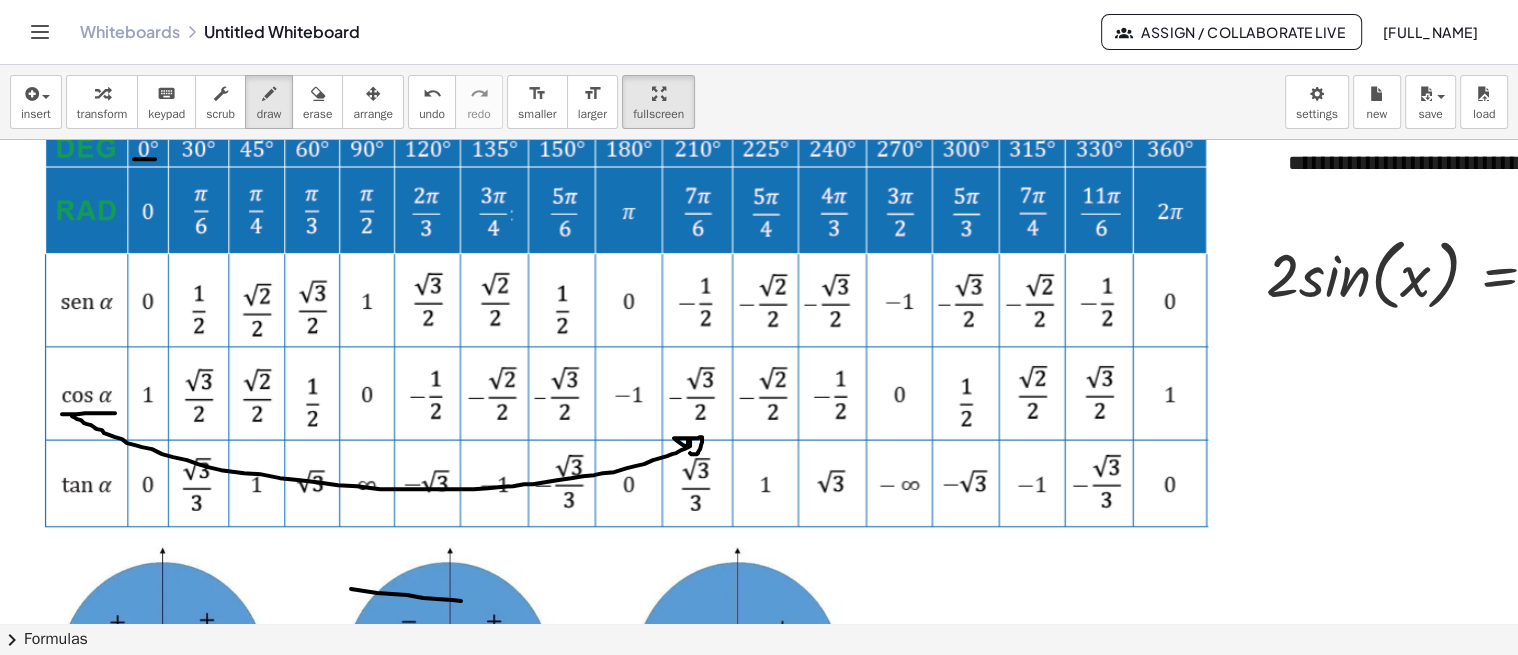 scroll, scrollTop: 0, scrollLeft: 0, axis: both 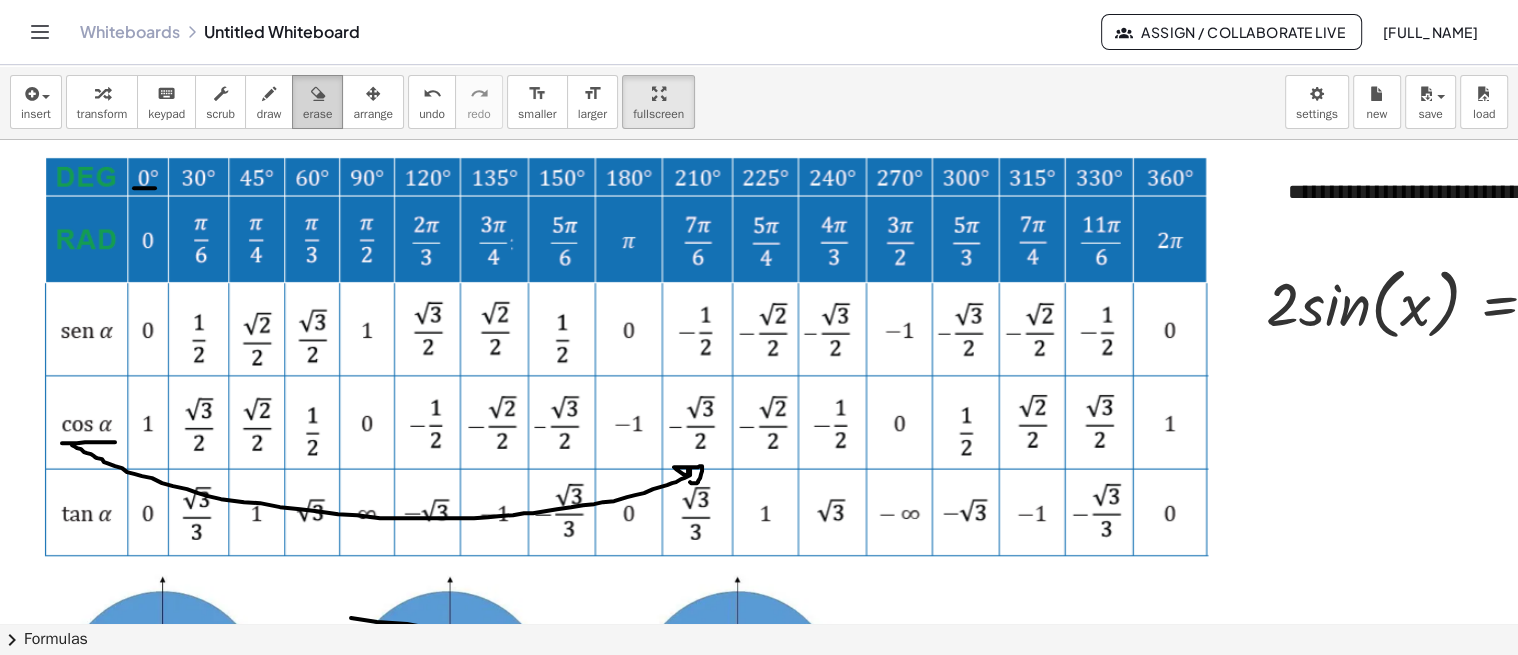click on "erase" at bounding box center (317, 102) 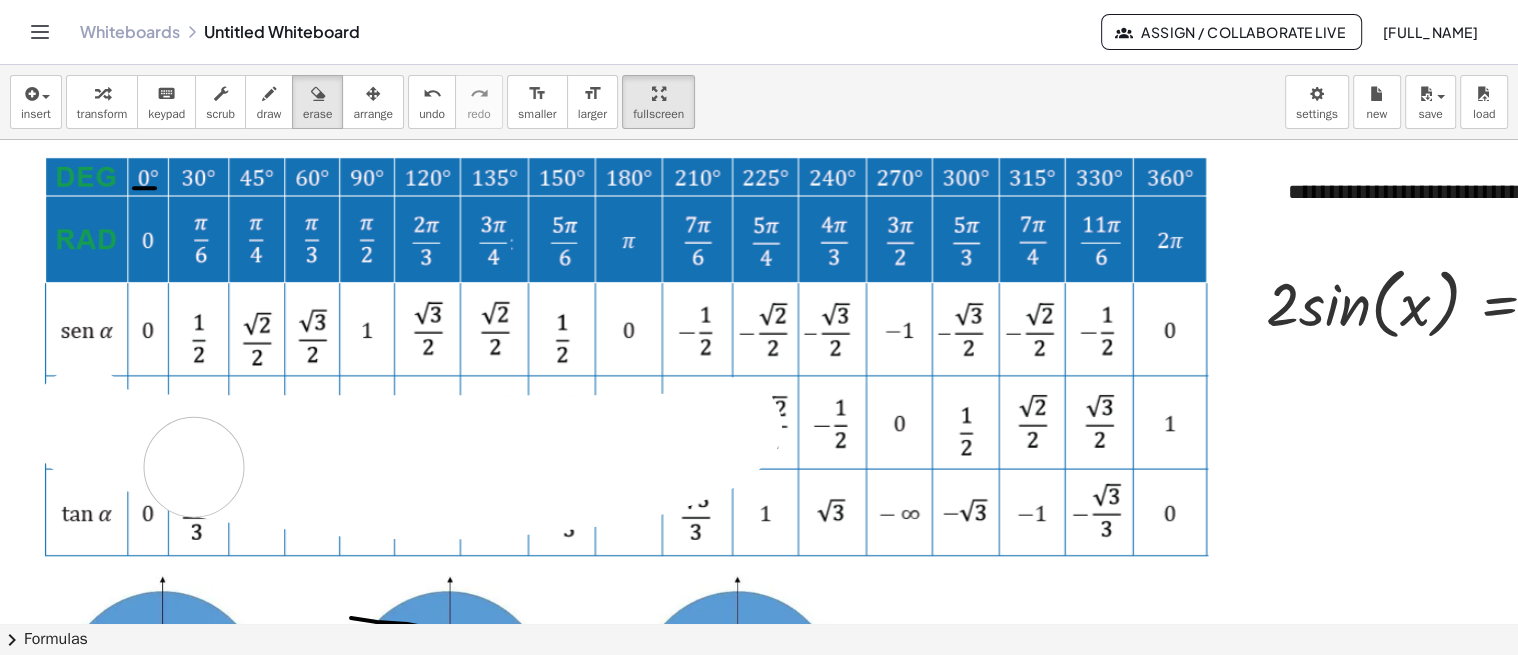 drag, startPoint x: 84, startPoint y: 416, endPoint x: 221, endPoint y: 458, distance: 143.29341 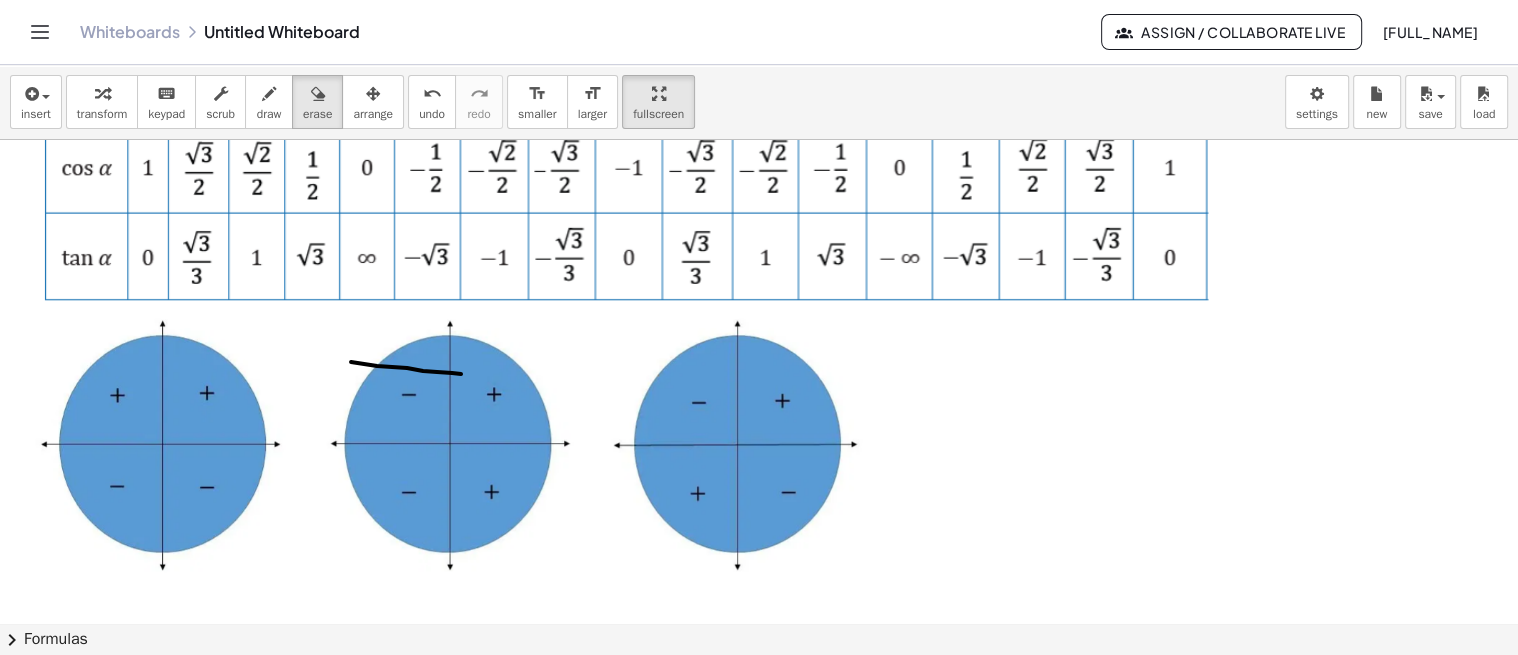 scroll, scrollTop: 222, scrollLeft: 0, axis: vertical 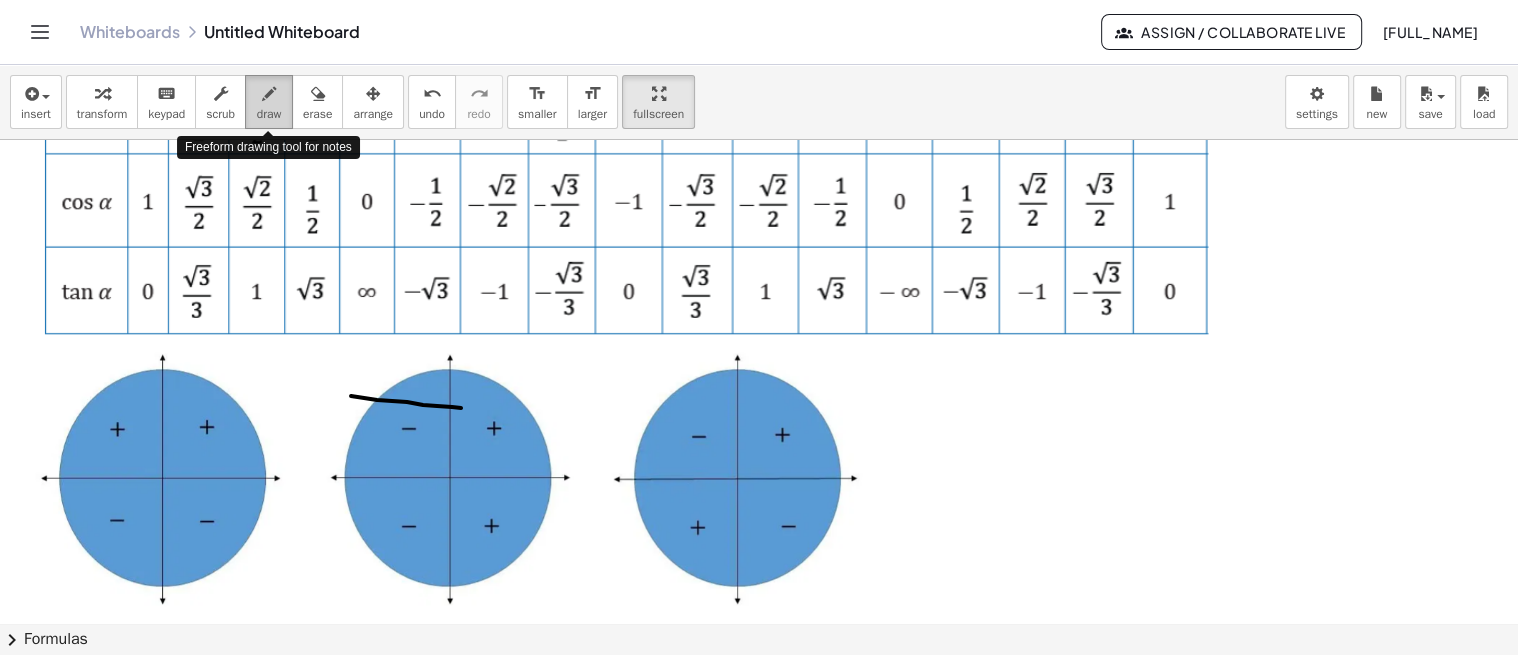 click on "draw" at bounding box center [269, 114] 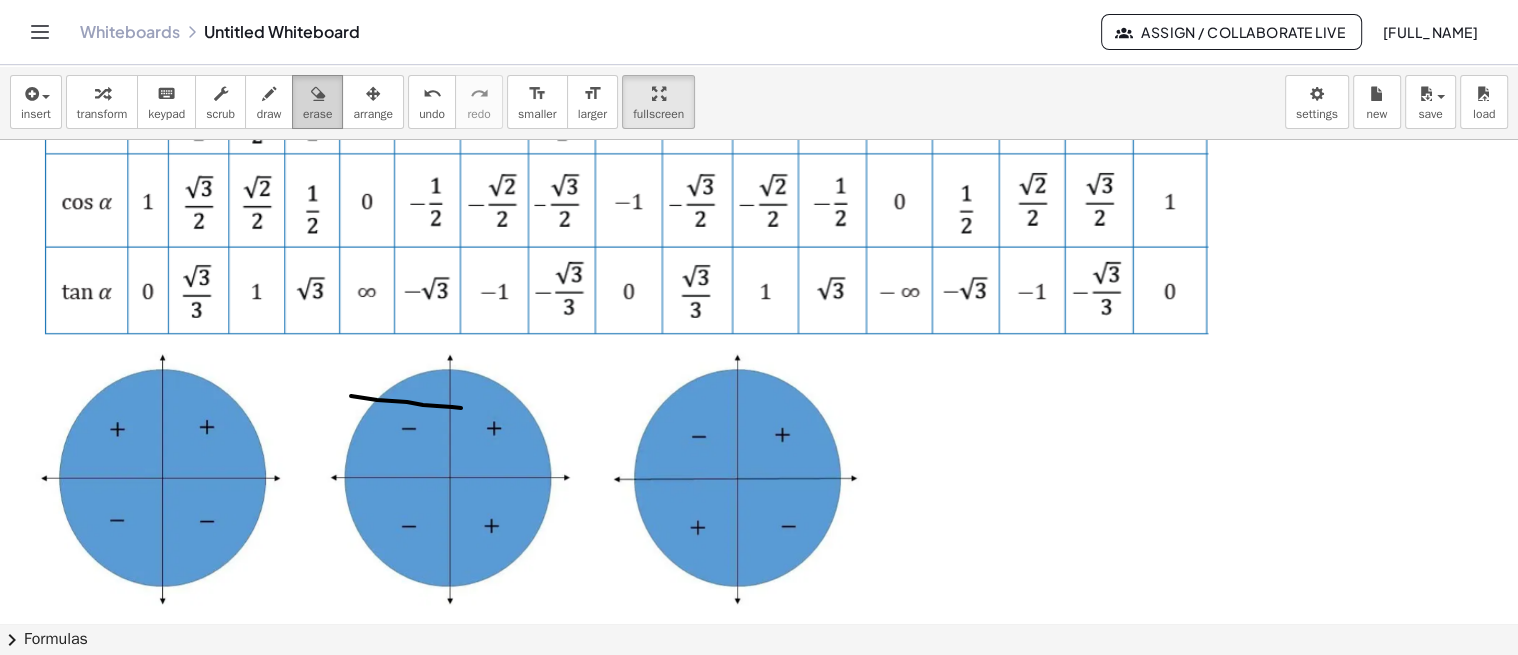 click on "erase" at bounding box center (317, 114) 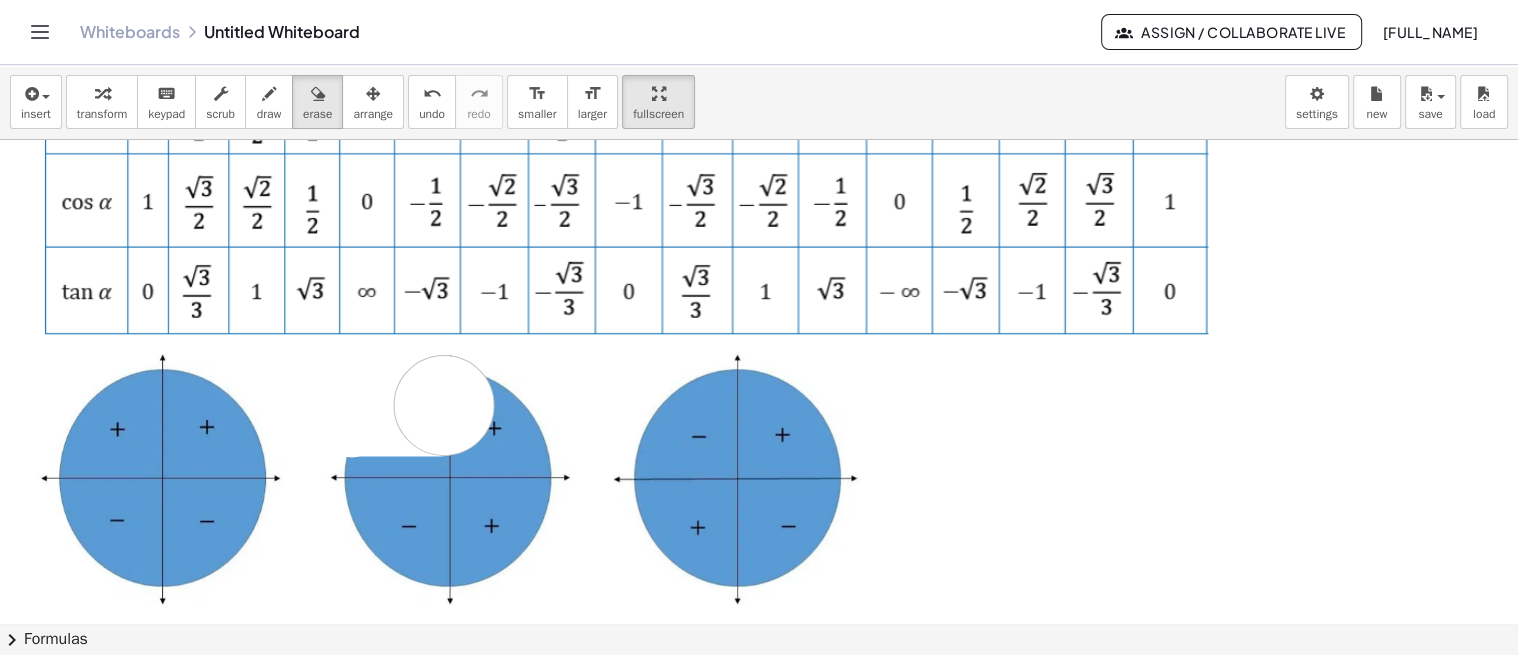 drag, startPoint x: 353, startPoint y: 405, endPoint x: 446, endPoint y: 404, distance: 93.00538 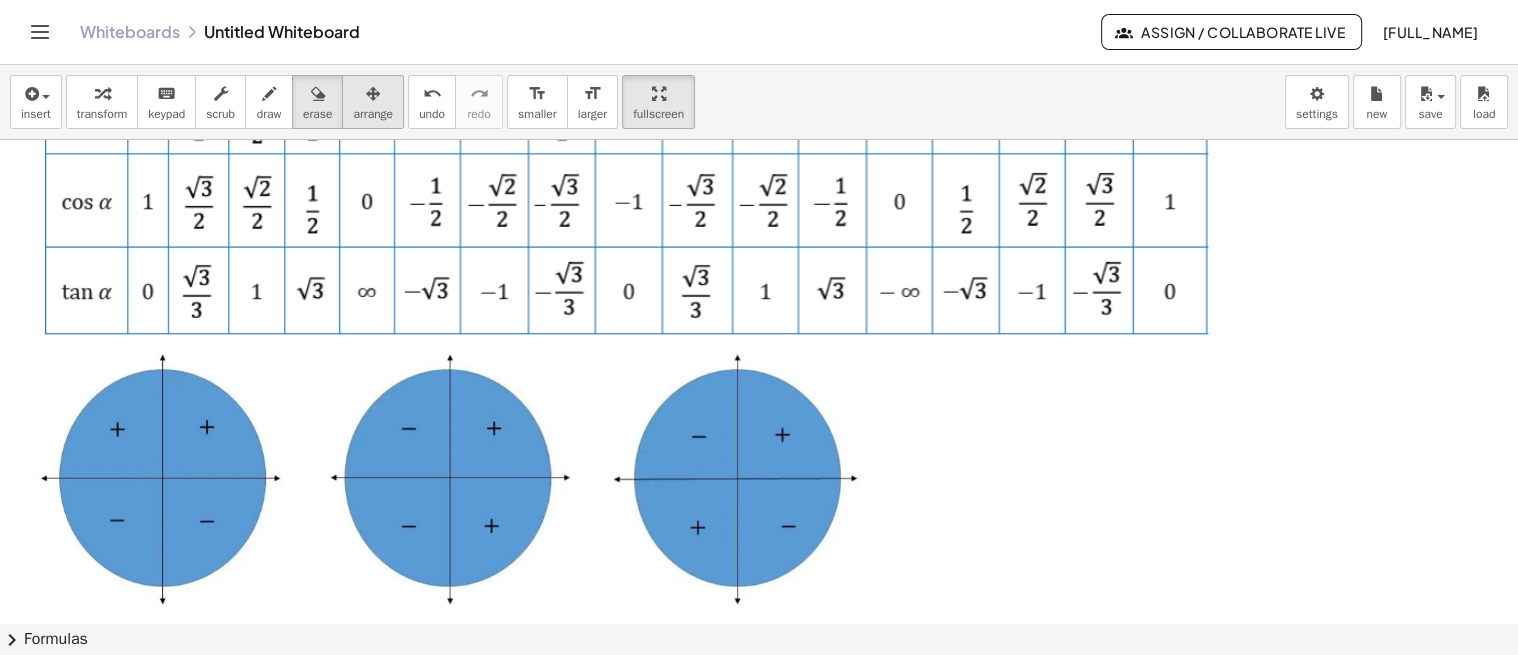 click at bounding box center (373, 93) 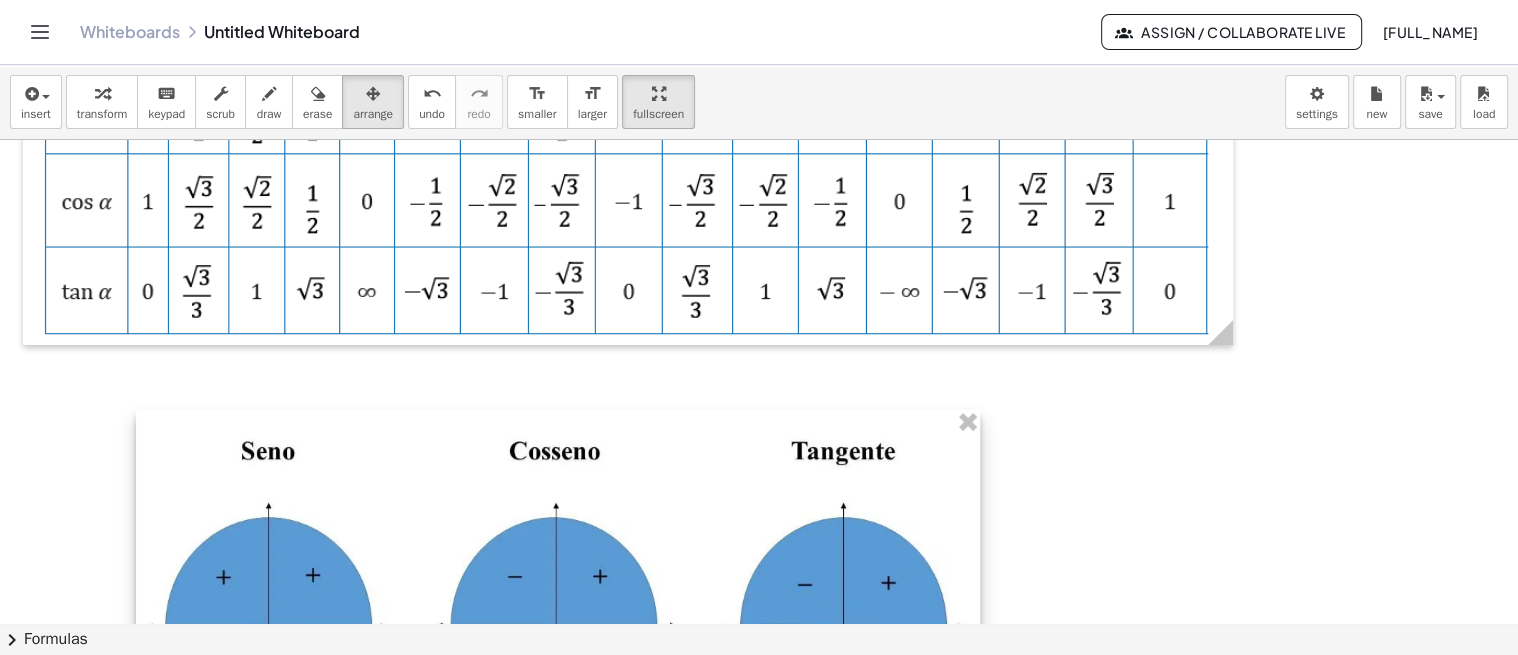 drag, startPoint x: 527, startPoint y: 388, endPoint x: 636, endPoint y: 533, distance: 181.40012 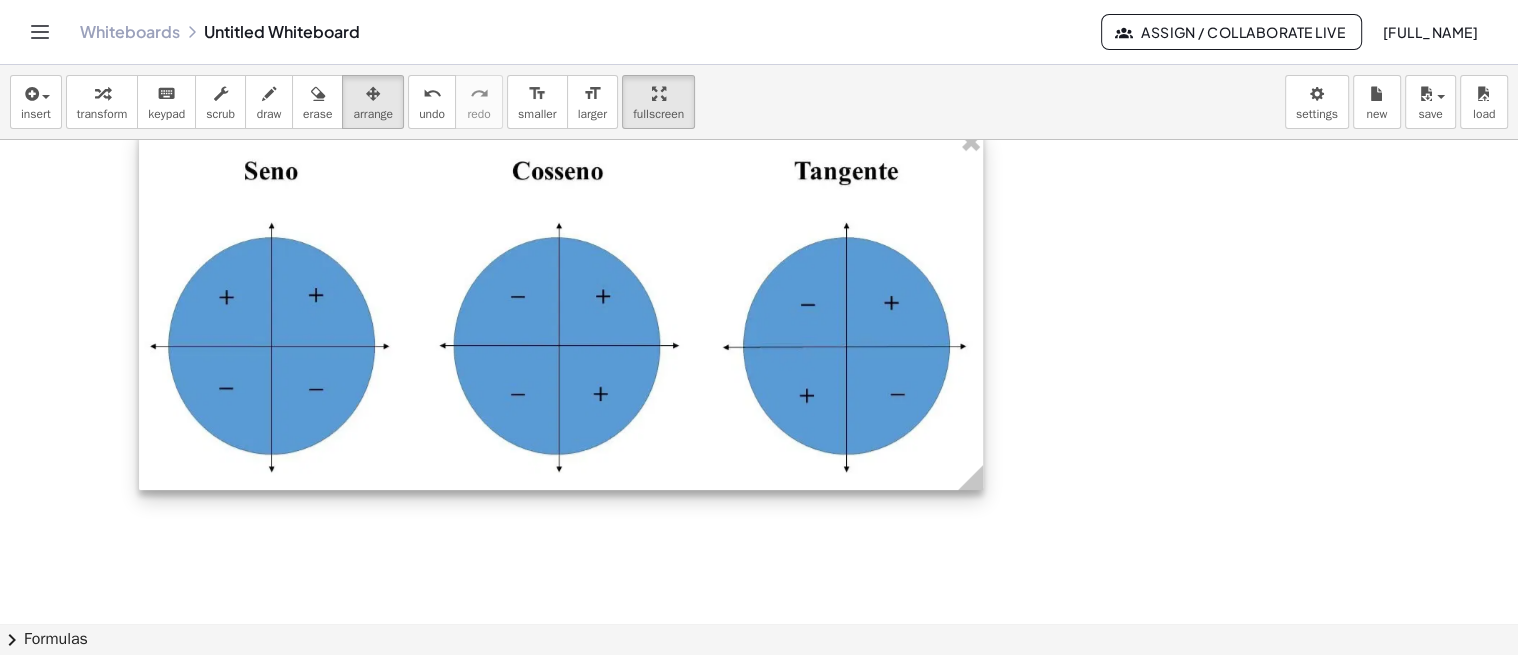 scroll, scrollTop: 389, scrollLeft: 0, axis: vertical 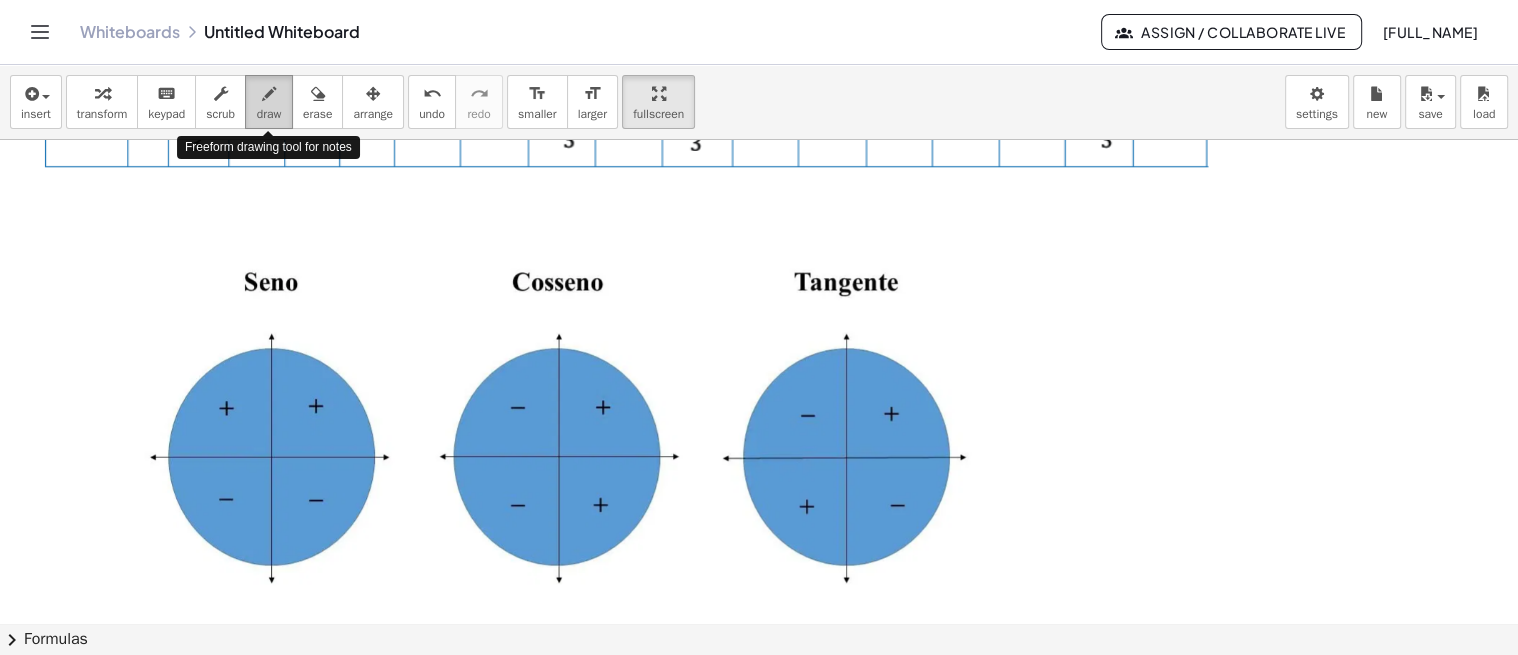 click at bounding box center [269, 94] 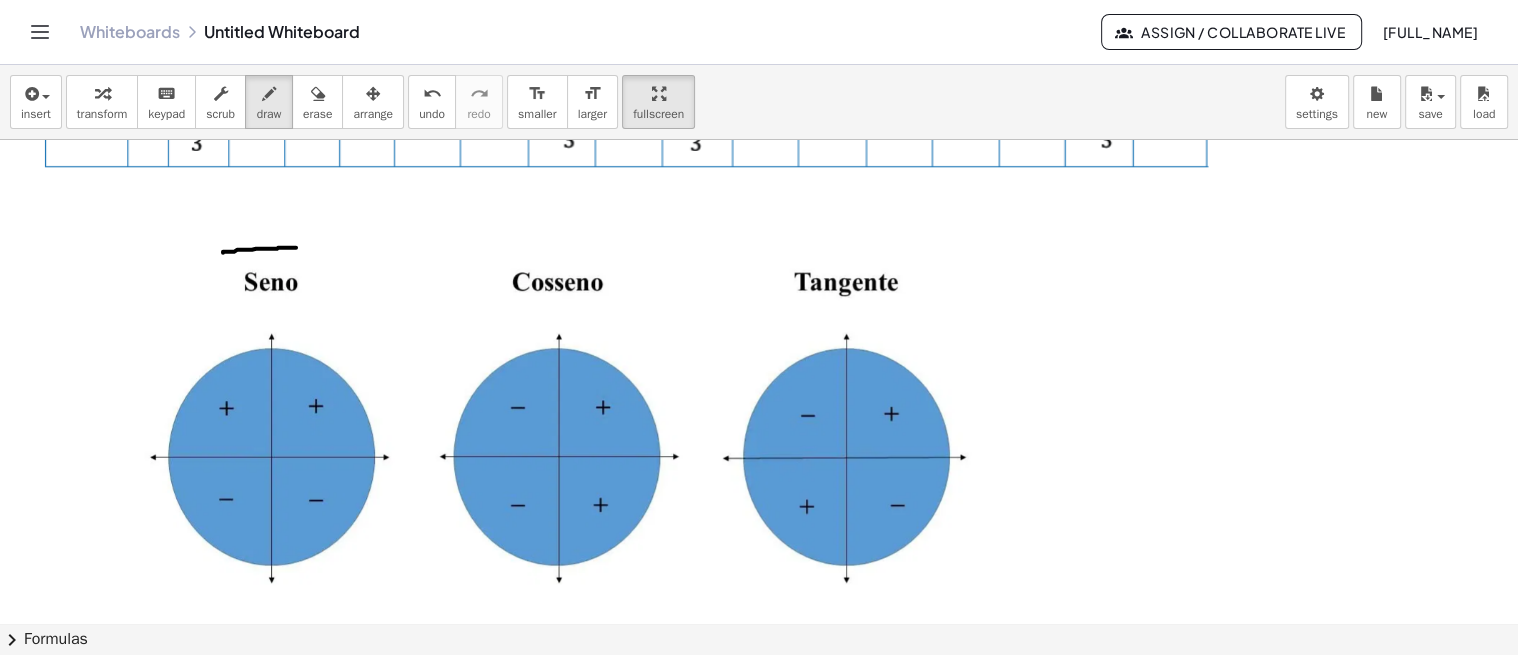 drag, startPoint x: 223, startPoint y: 251, endPoint x: 296, endPoint y: 246, distance: 73.171036 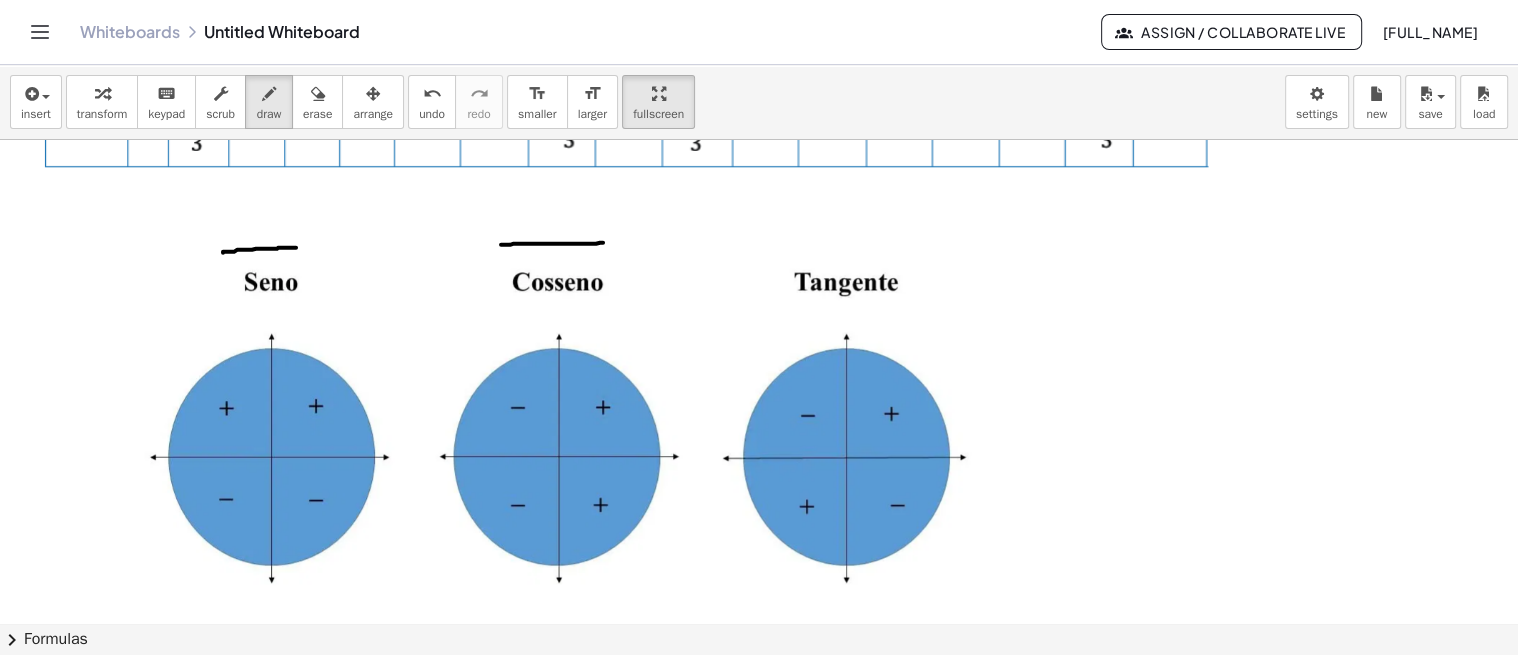 drag, startPoint x: 501, startPoint y: 243, endPoint x: 603, endPoint y: 241, distance: 102.01961 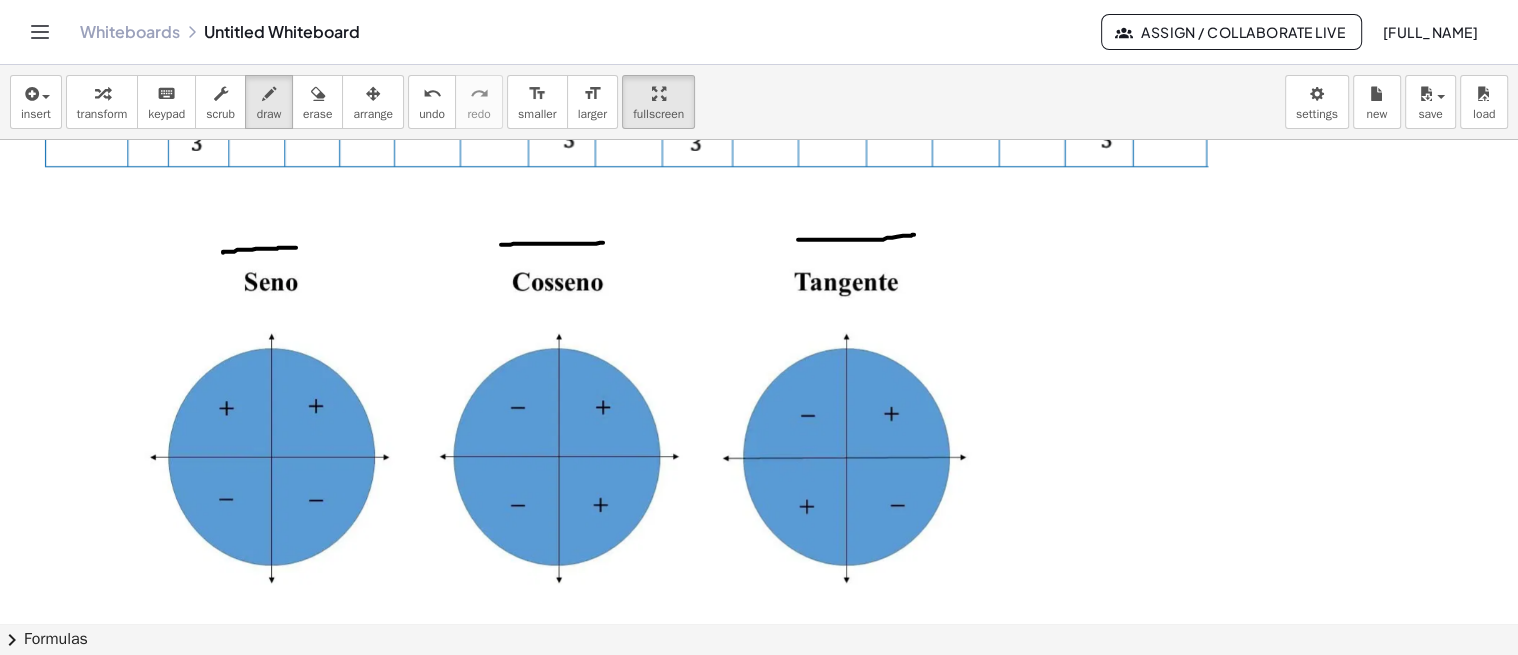 drag, startPoint x: 798, startPoint y: 238, endPoint x: 914, endPoint y: 233, distance: 116.10771 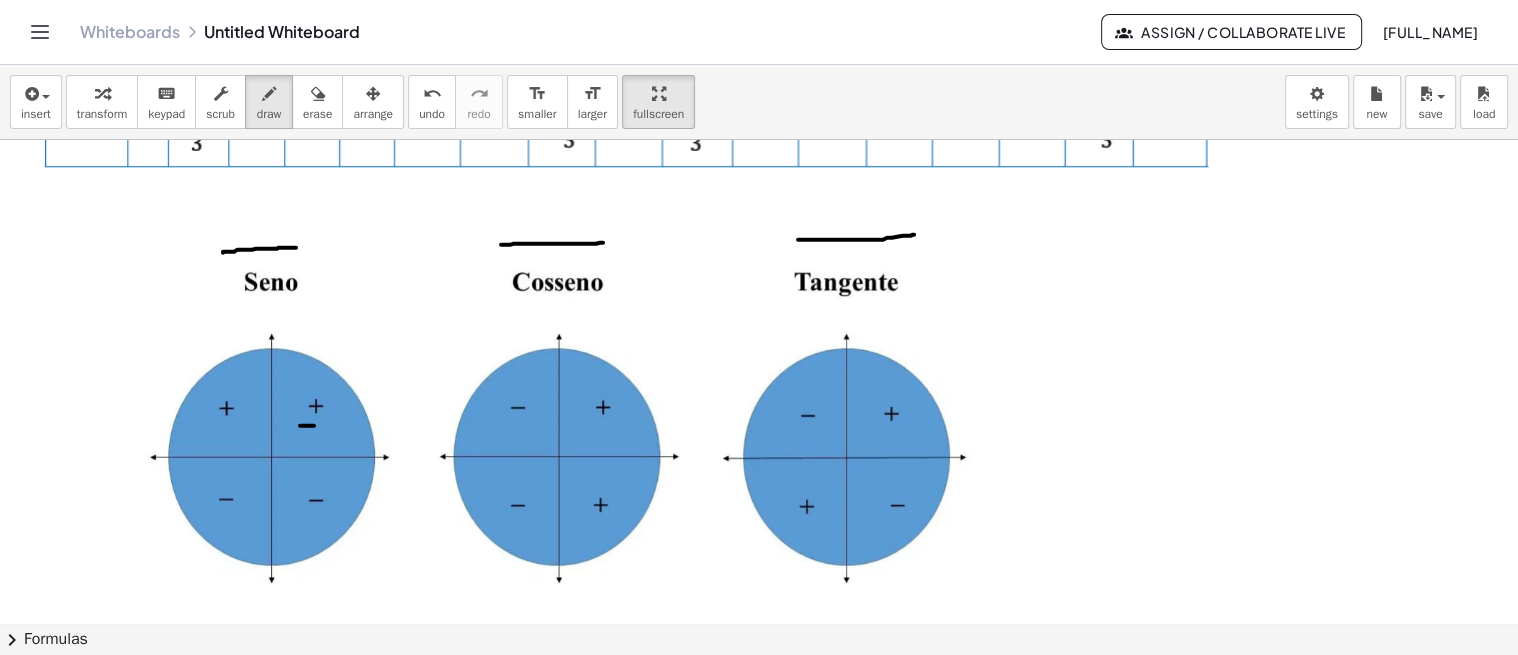 drag, startPoint x: 300, startPoint y: 424, endPoint x: 314, endPoint y: 424, distance: 14 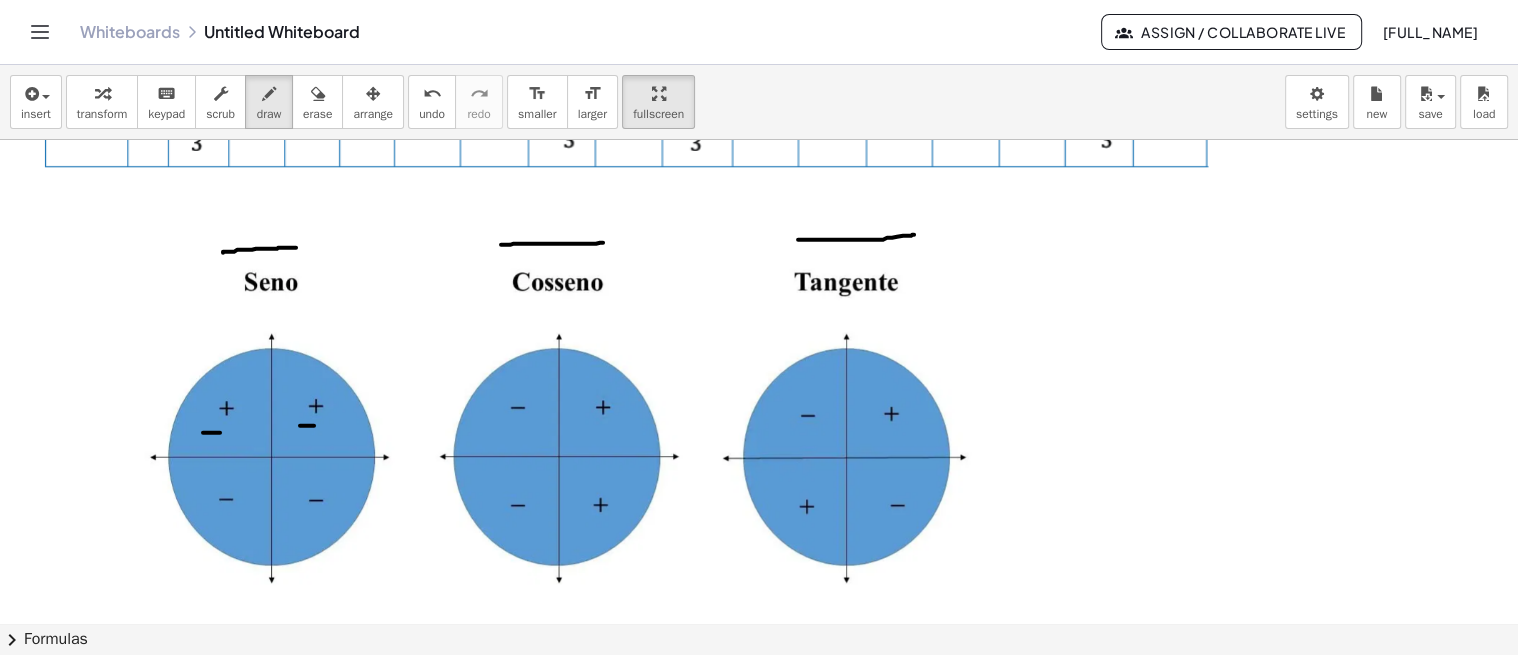 drag, startPoint x: 203, startPoint y: 431, endPoint x: 224, endPoint y: 431, distance: 21 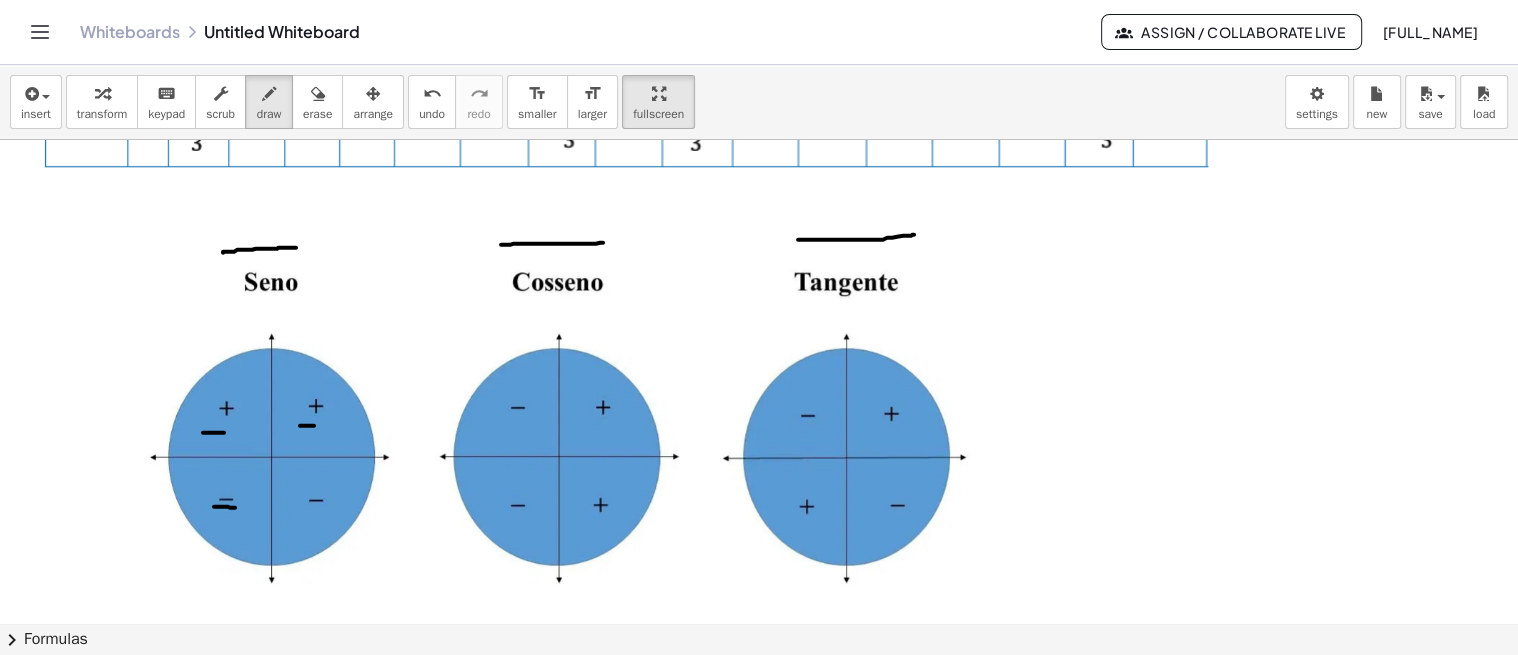 drag, startPoint x: 214, startPoint y: 505, endPoint x: 235, endPoint y: 506, distance: 21.023796 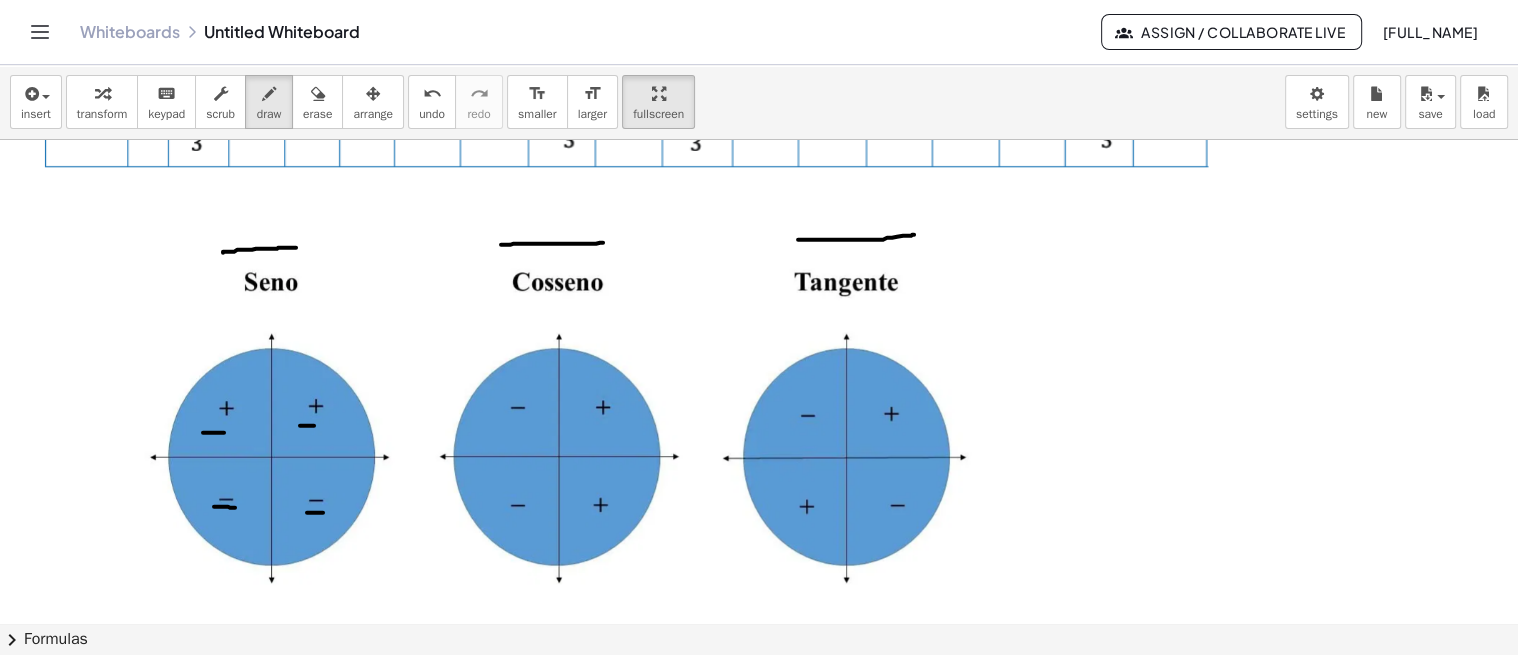 drag, startPoint x: 308, startPoint y: 511, endPoint x: 323, endPoint y: 511, distance: 15 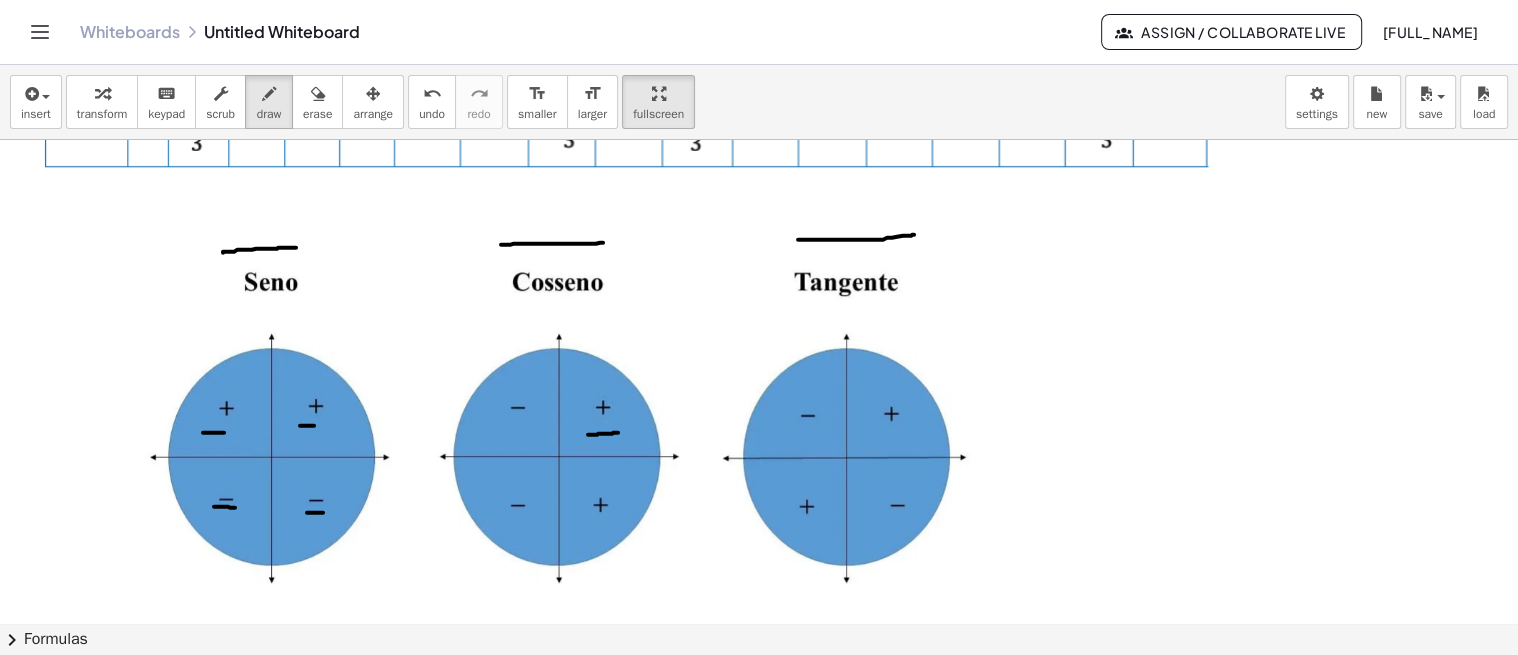 drag, startPoint x: 588, startPoint y: 433, endPoint x: 618, endPoint y: 431, distance: 30.066593 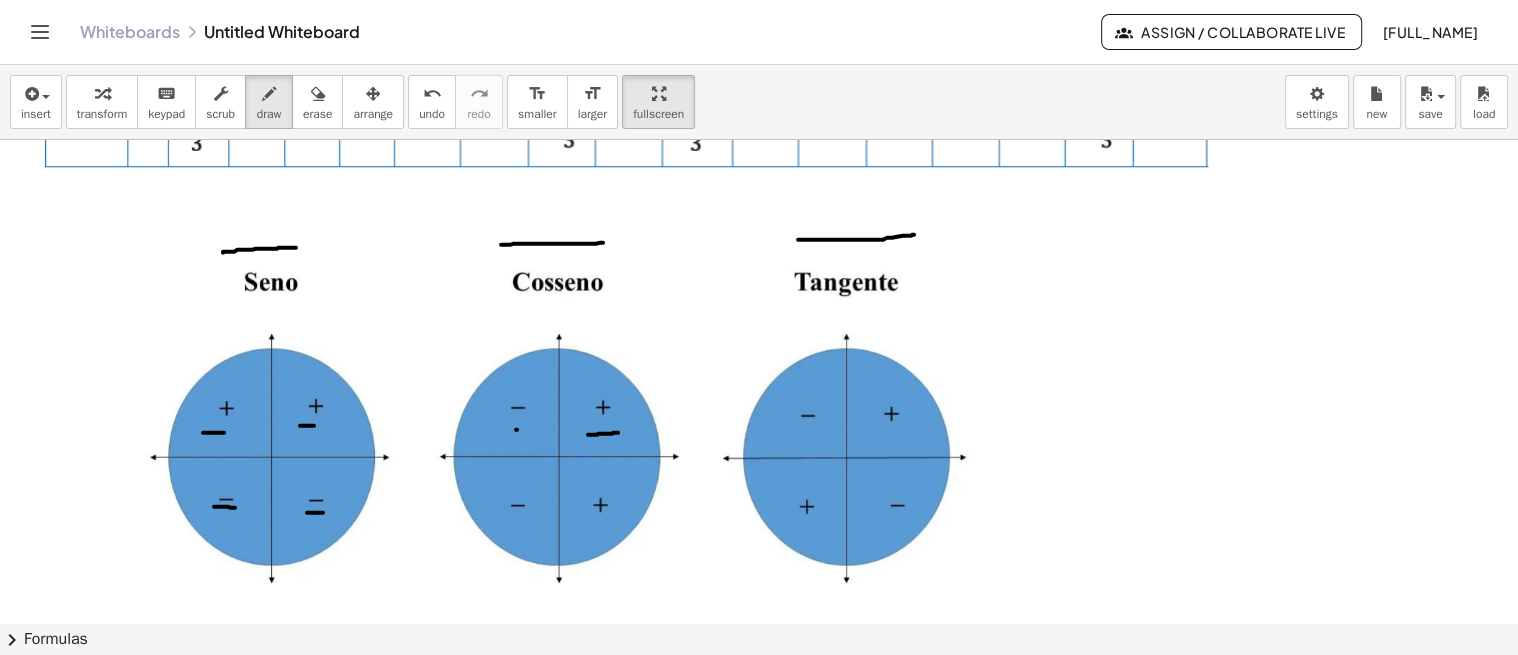 drag, startPoint x: 516, startPoint y: 428, endPoint x: 536, endPoint y: 428, distance: 20 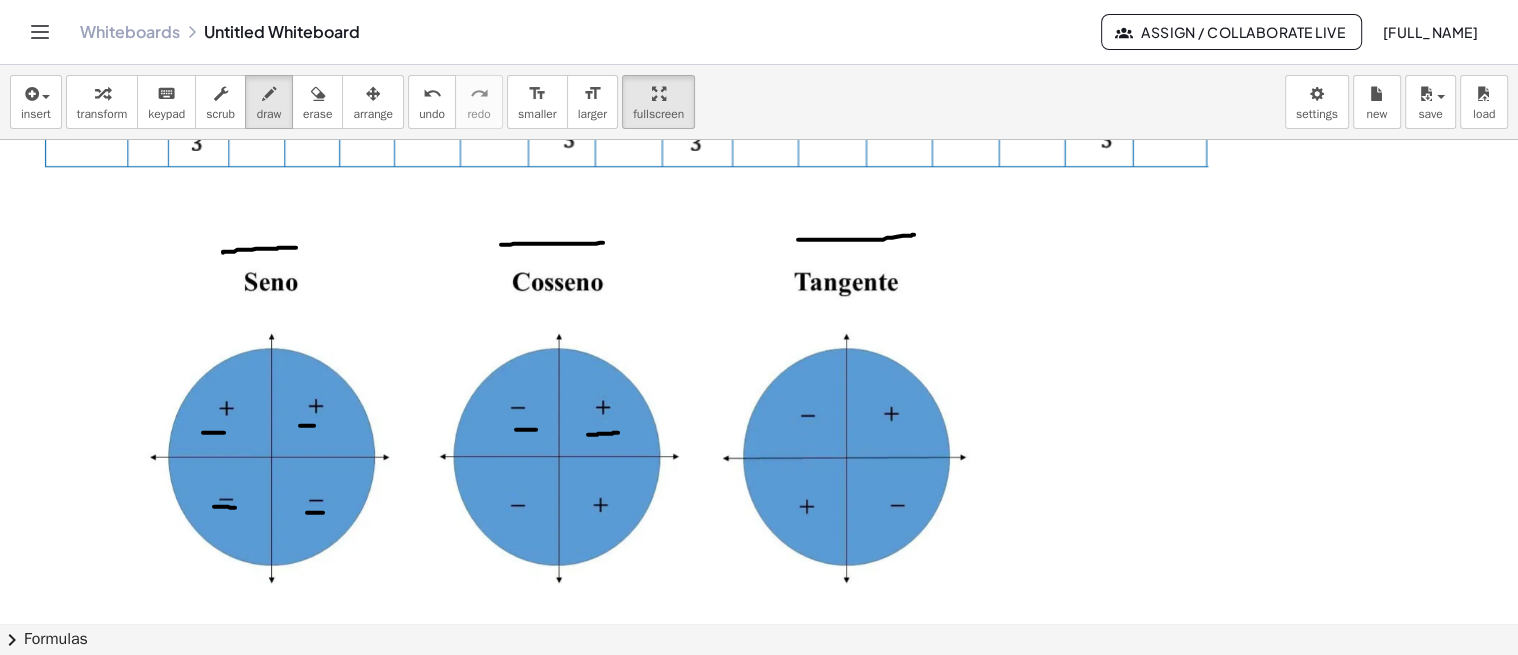drag, startPoint x: 521, startPoint y: 487, endPoint x: 547, endPoint y: 484, distance: 26.172504 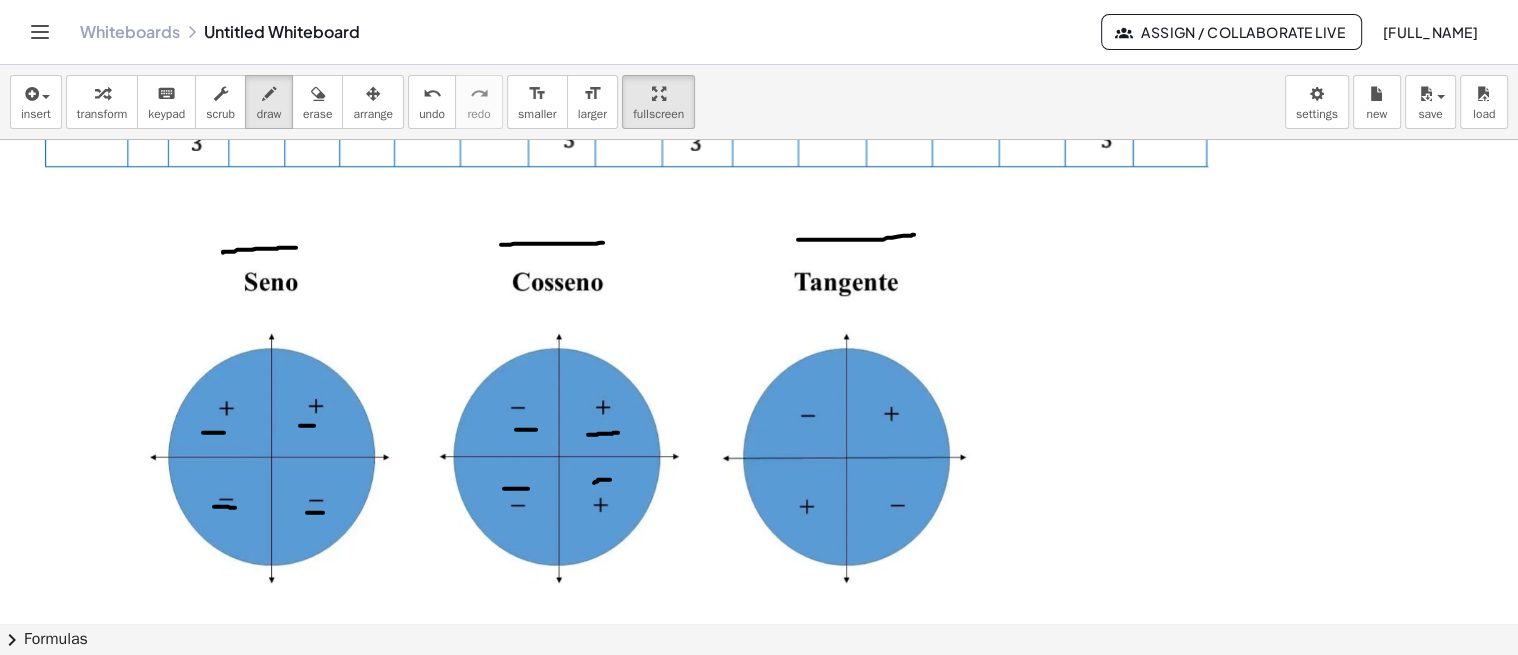 drag, startPoint x: 594, startPoint y: 481, endPoint x: 631, endPoint y: 475, distance: 37.48333 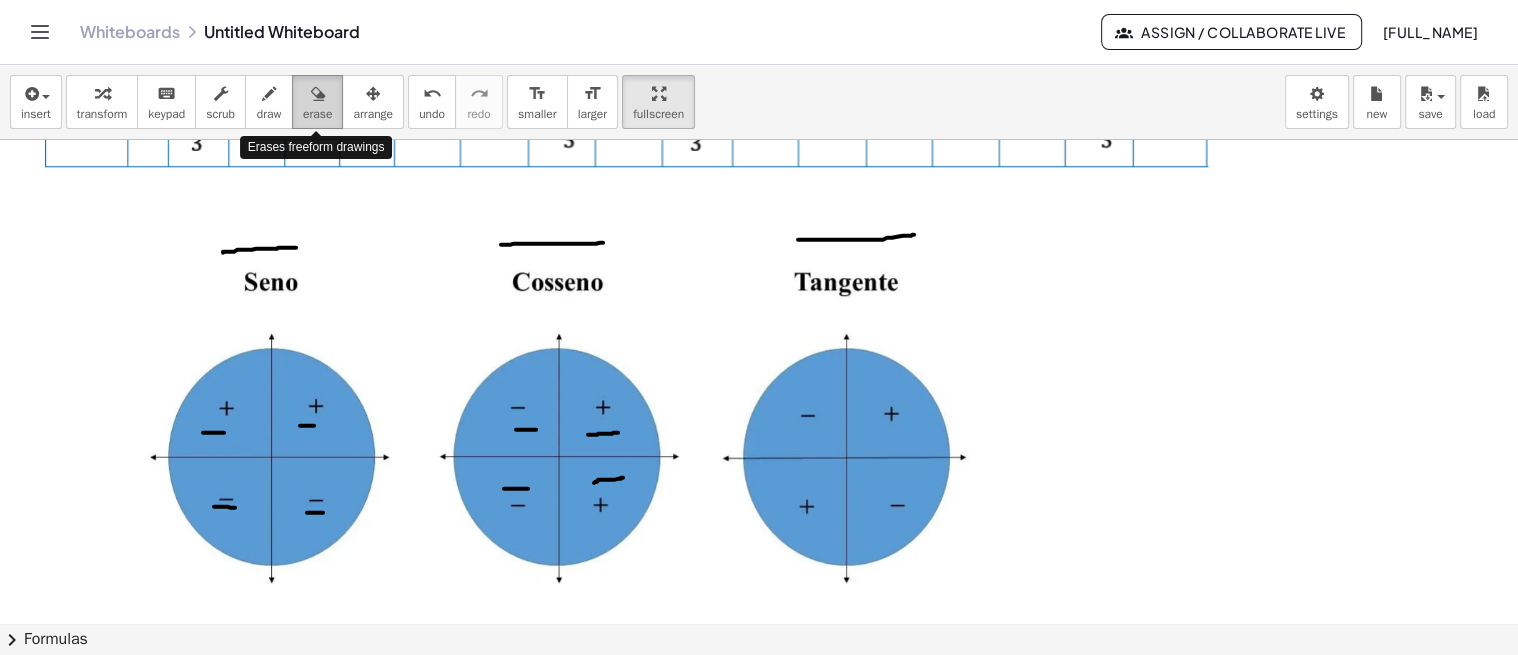 click at bounding box center [318, 94] 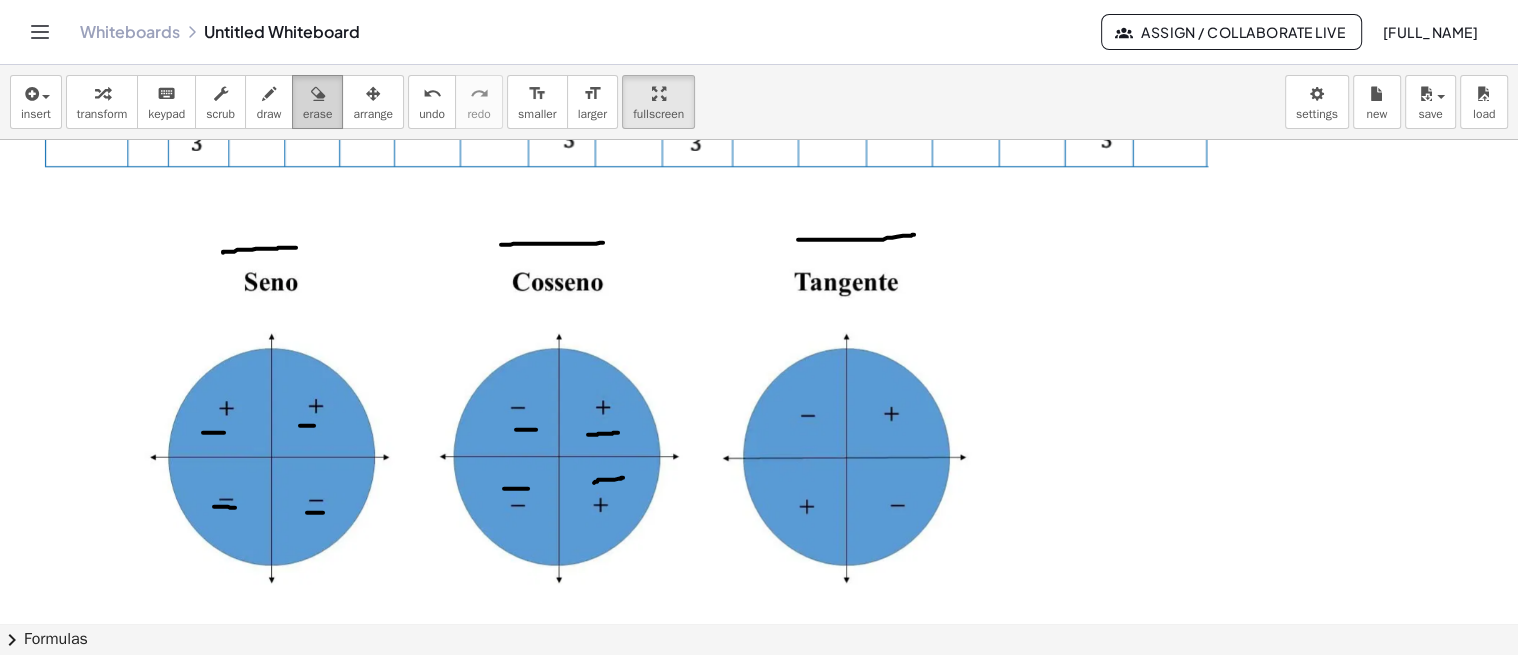 click at bounding box center (318, 94) 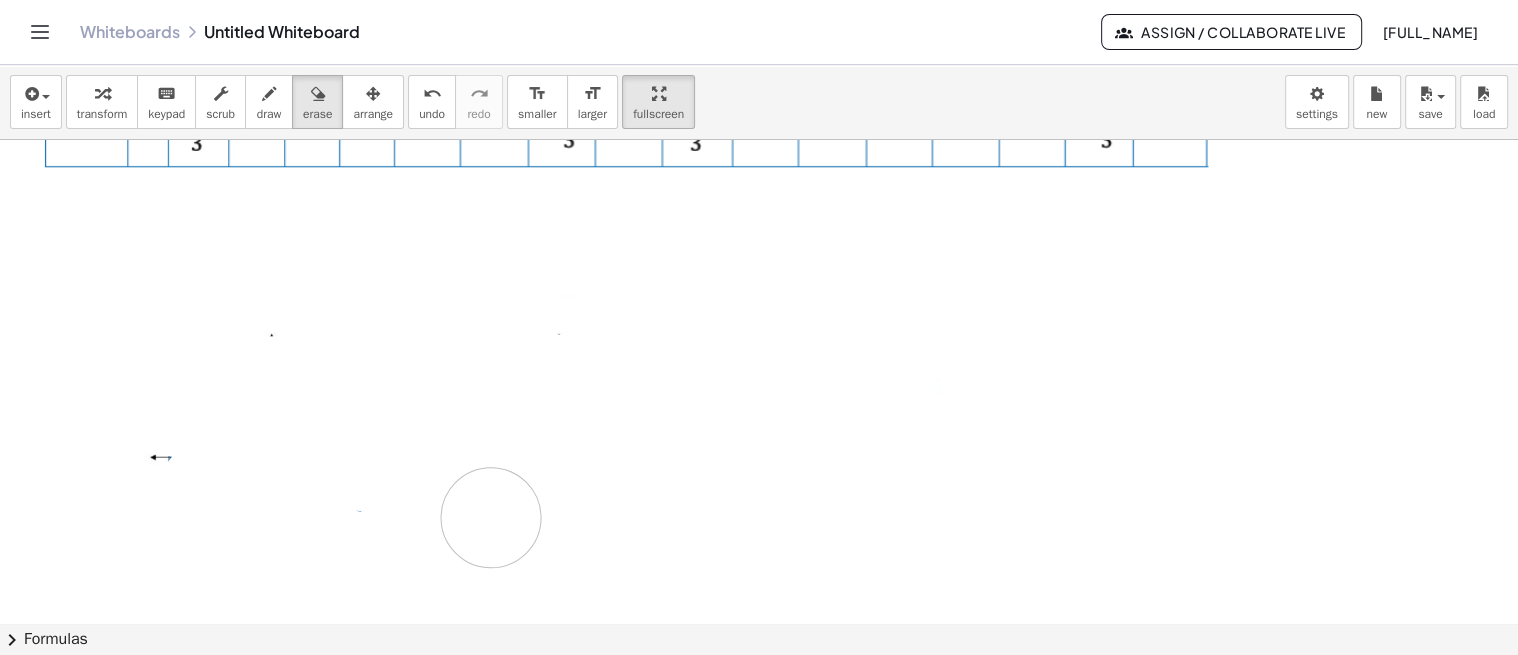 drag, startPoint x: 244, startPoint y: 282, endPoint x: 365, endPoint y: 495, distance: 244.96939 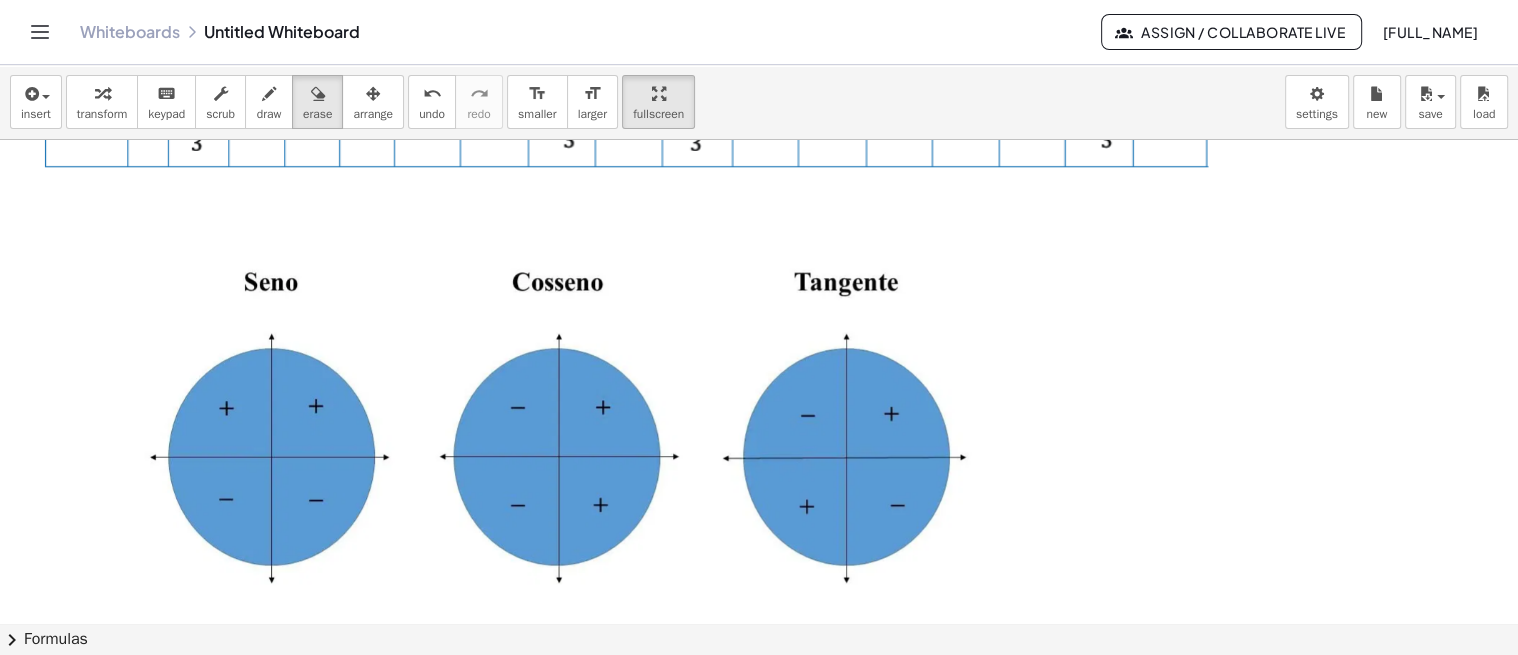 click at bounding box center [956, 477] 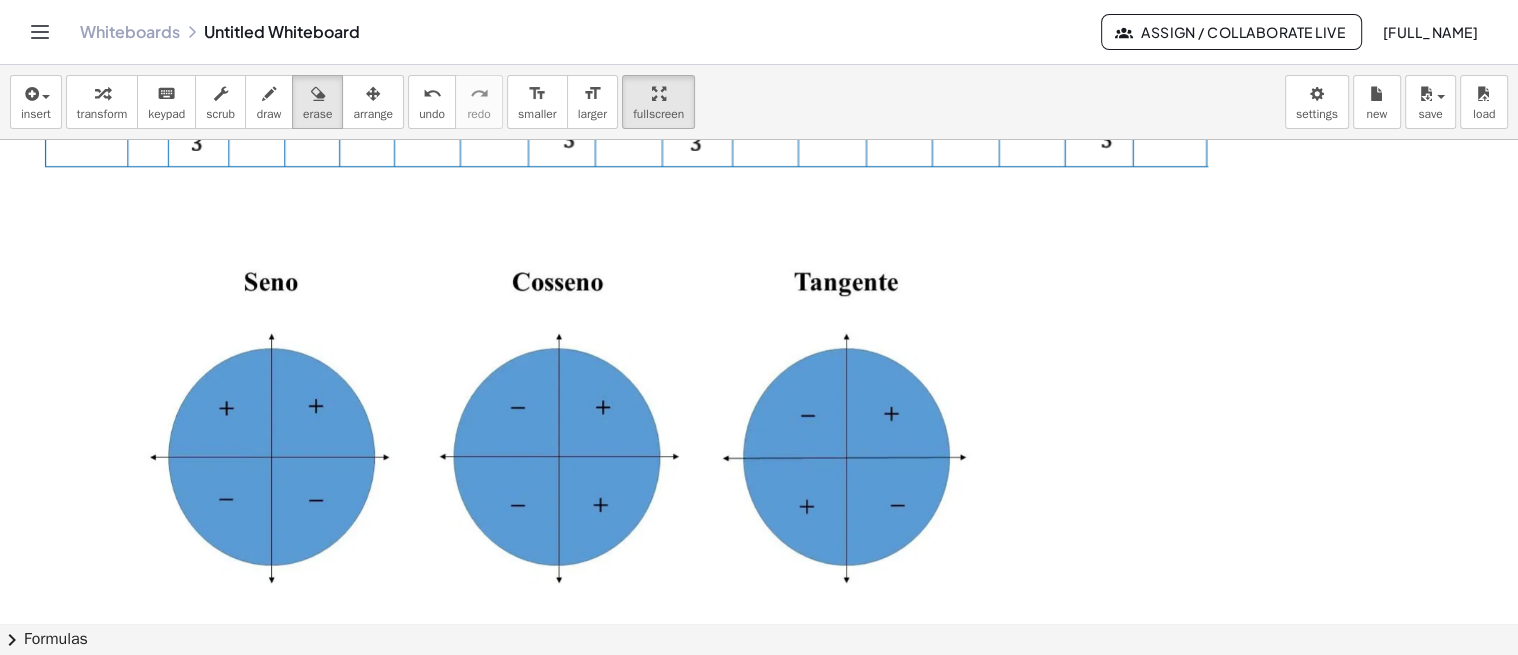 click at bounding box center (956, 477) 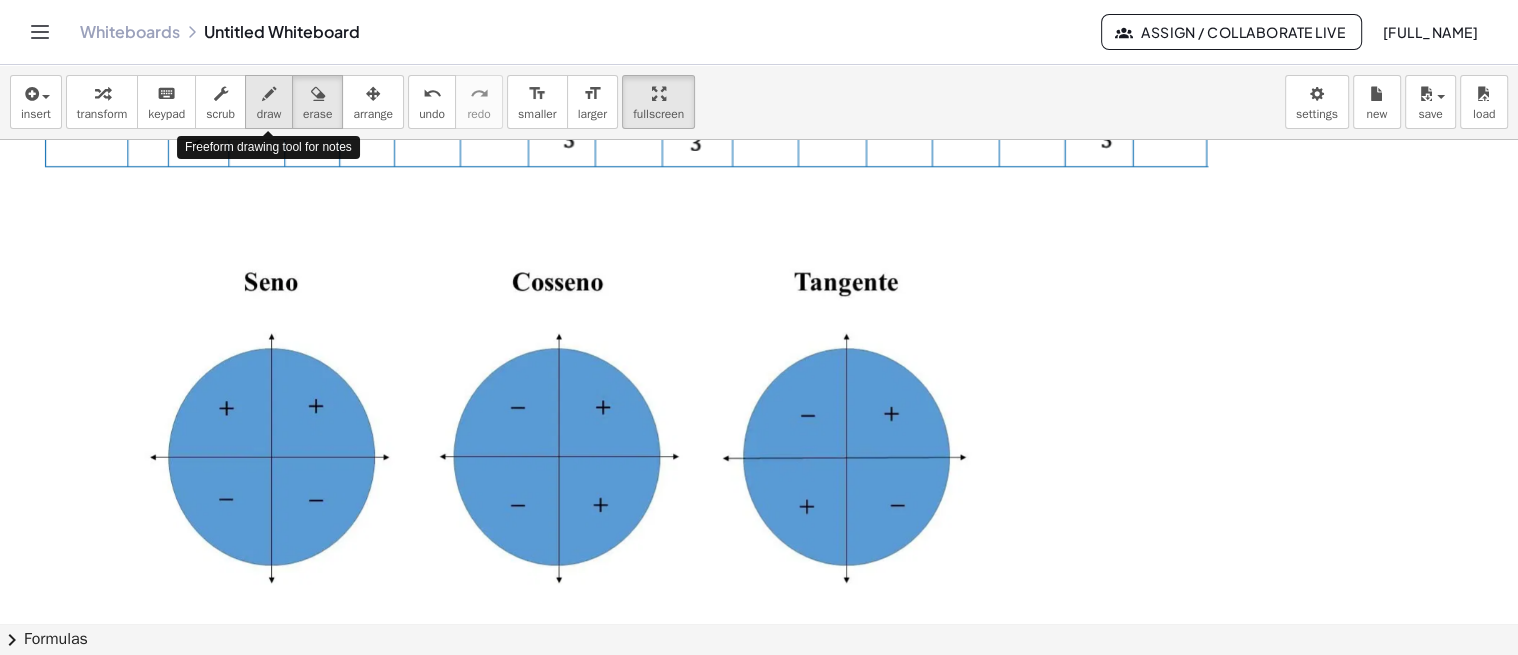 click on "draw" at bounding box center (269, 114) 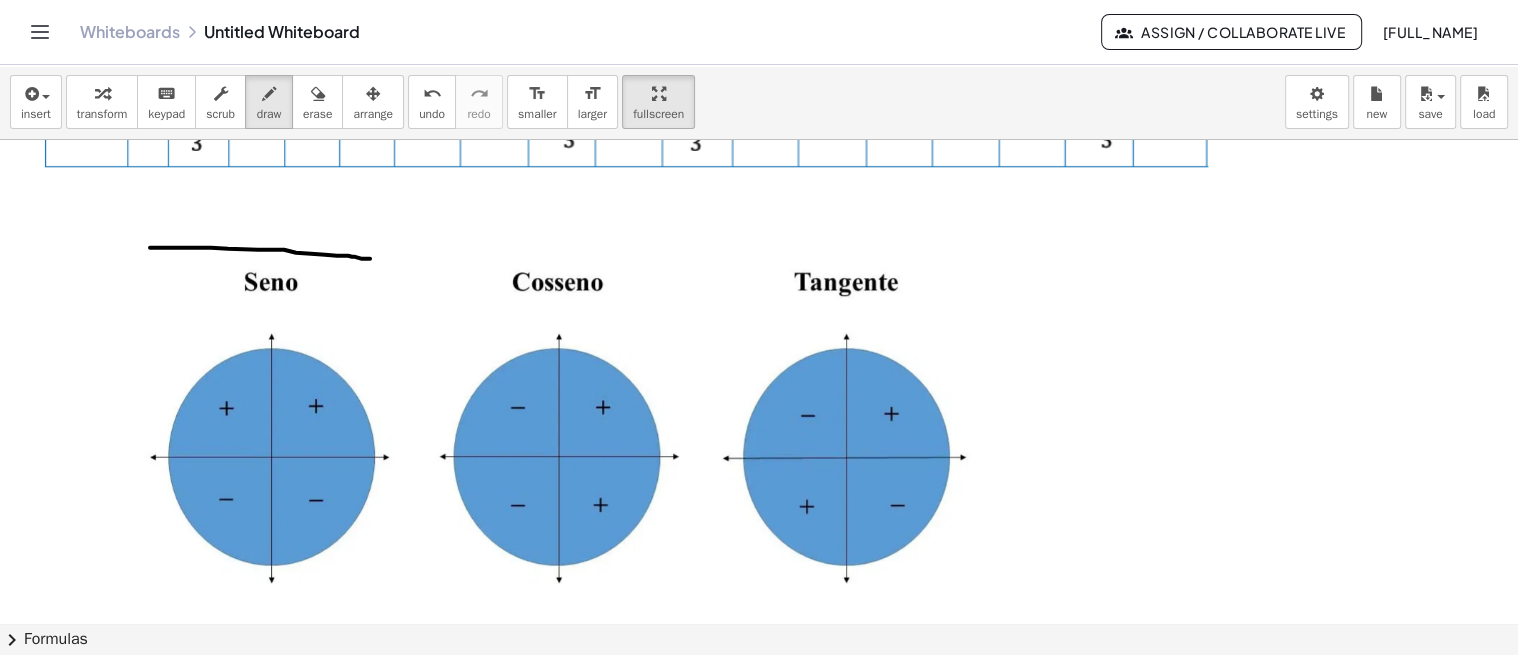 drag, startPoint x: 150, startPoint y: 246, endPoint x: 370, endPoint y: 257, distance: 220.27483 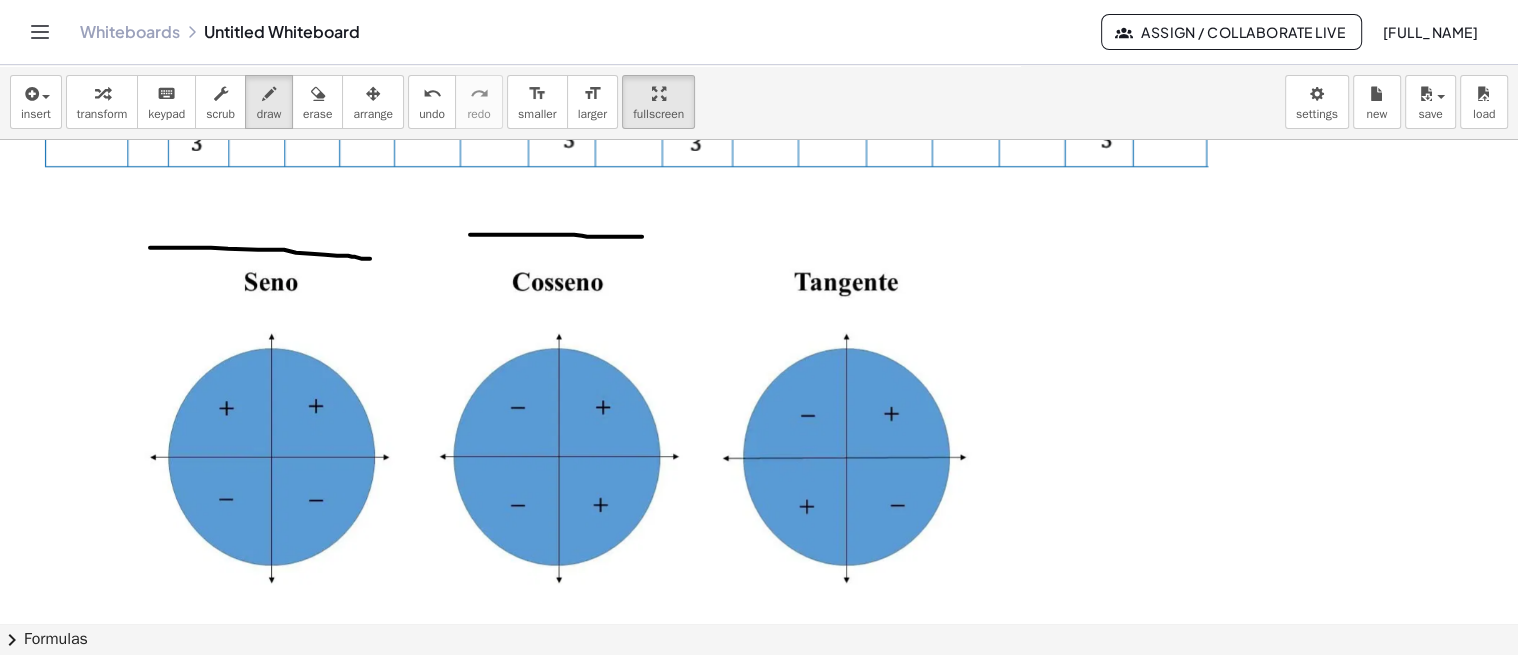 drag, startPoint x: 470, startPoint y: 233, endPoint x: 642, endPoint y: 235, distance: 172.01163 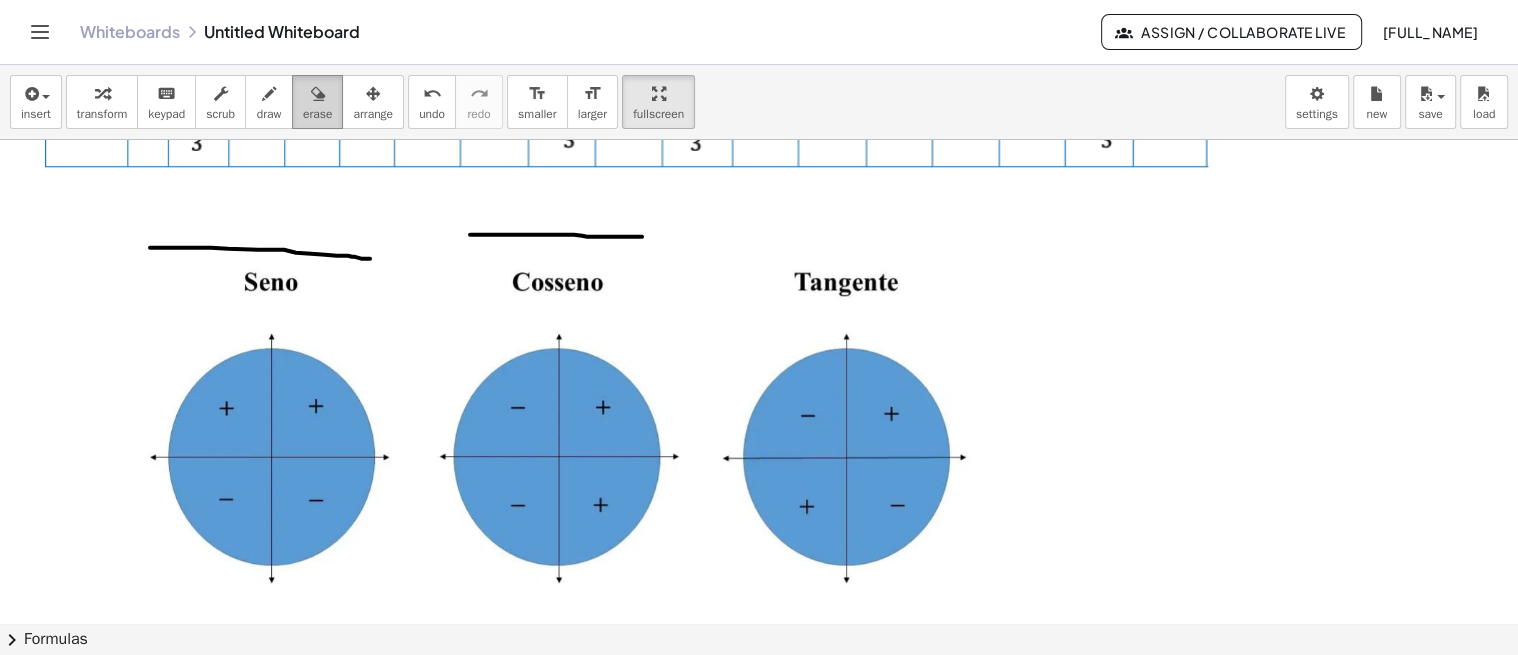 click on "erase" at bounding box center (317, 102) 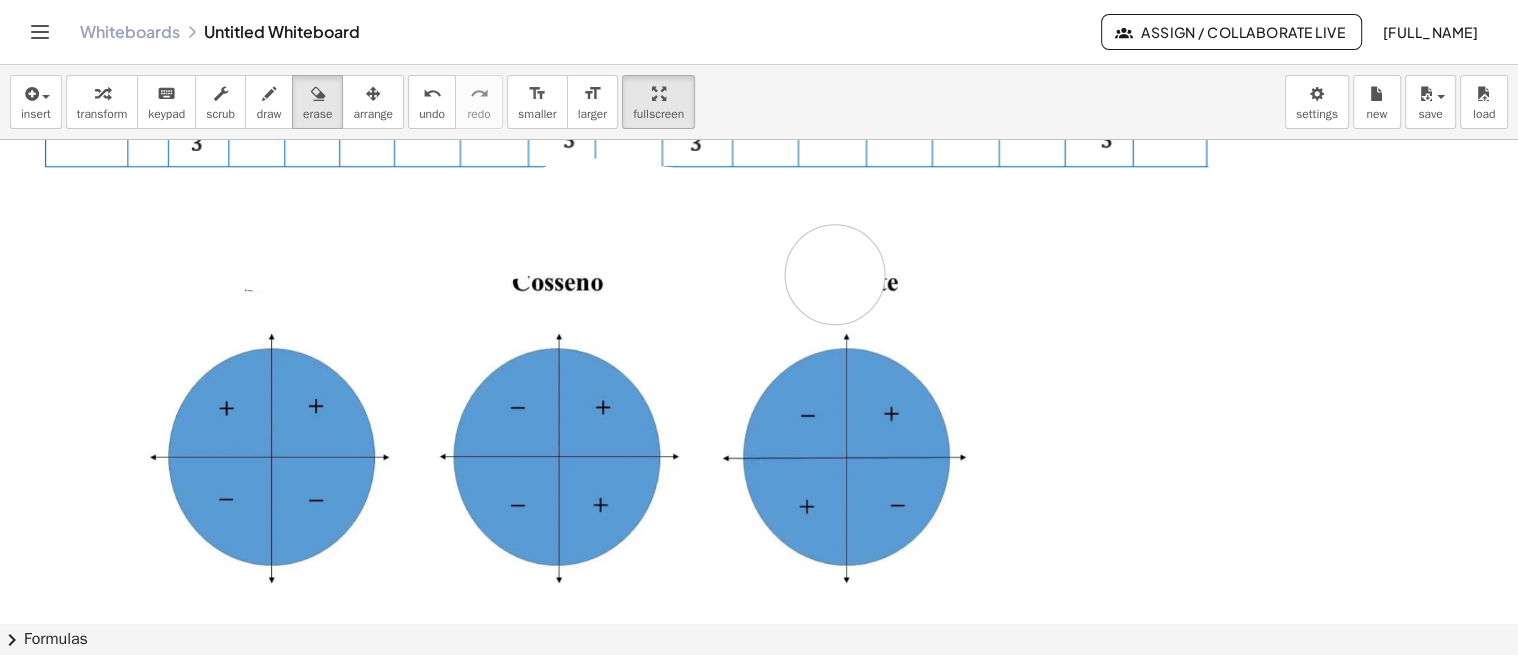 drag, startPoint x: 178, startPoint y: 226, endPoint x: 835, endPoint y: 273, distance: 658.67896 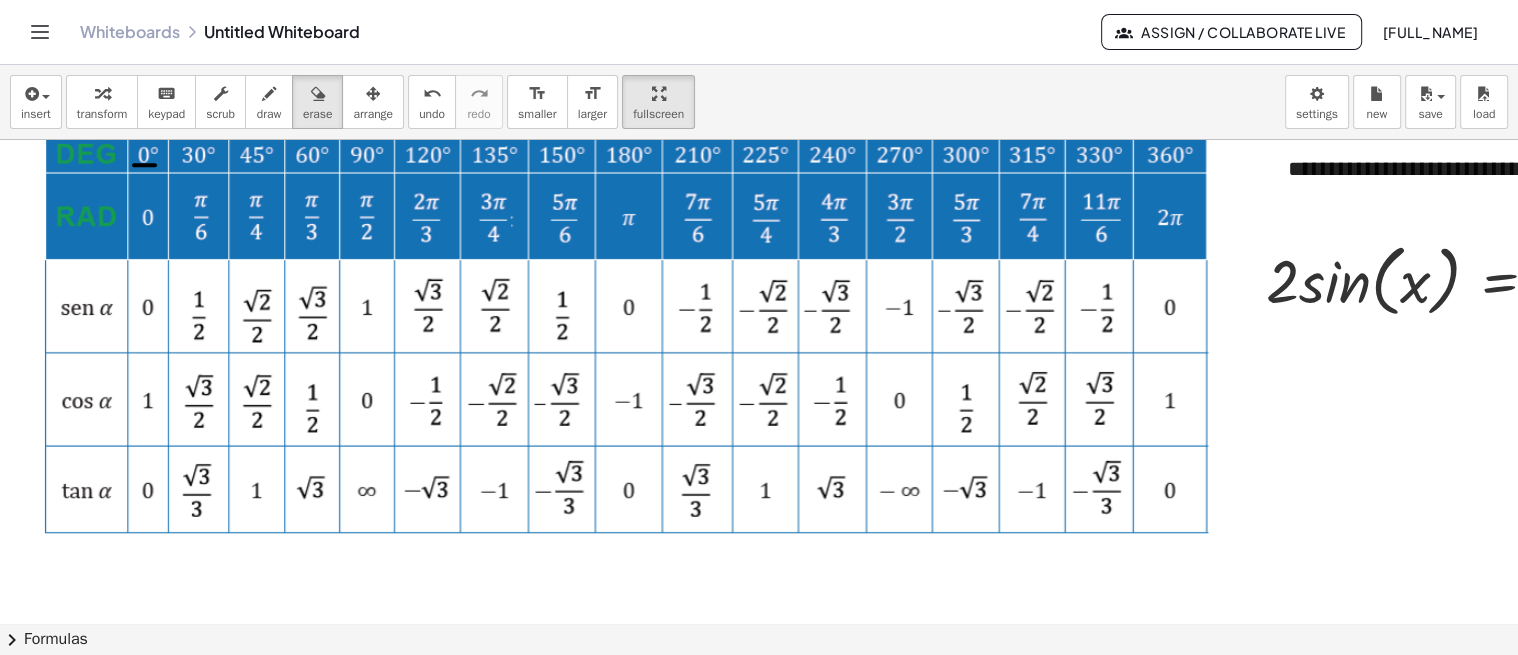 scroll, scrollTop: 0, scrollLeft: 0, axis: both 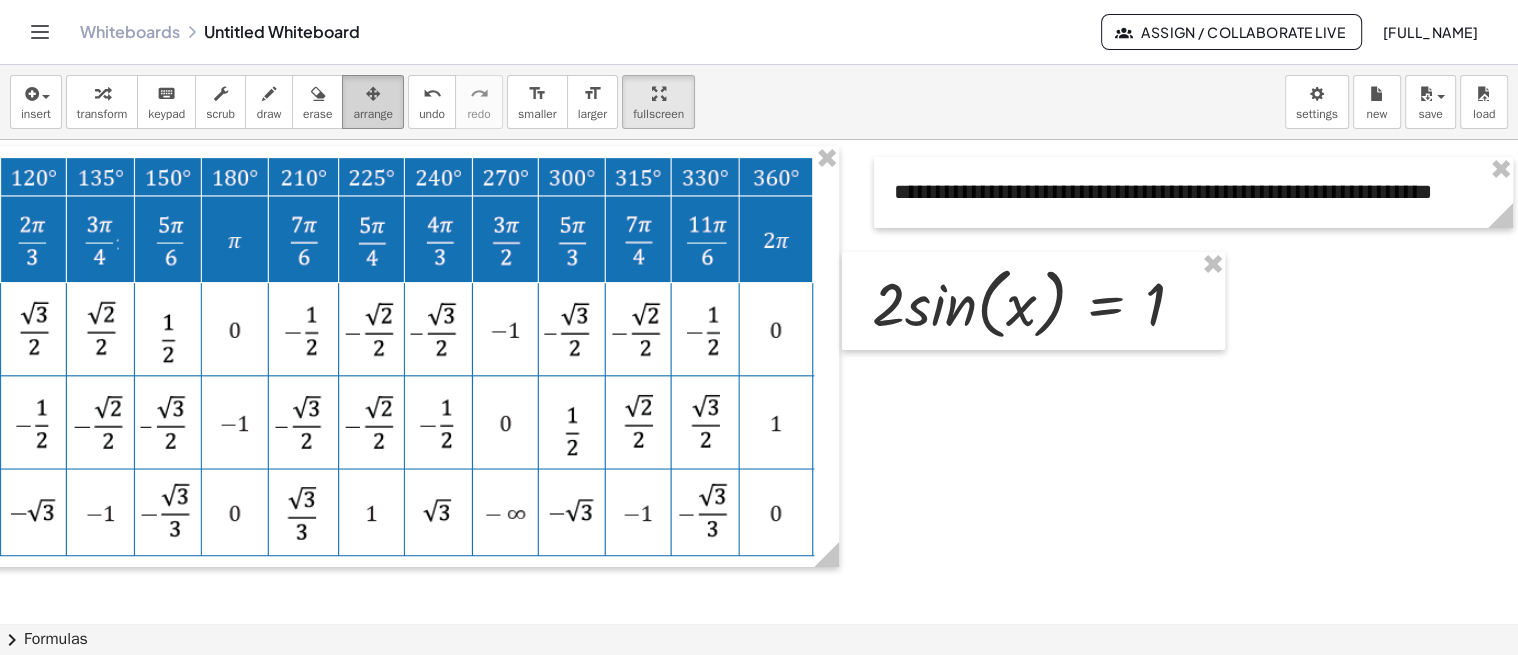 click at bounding box center (373, 94) 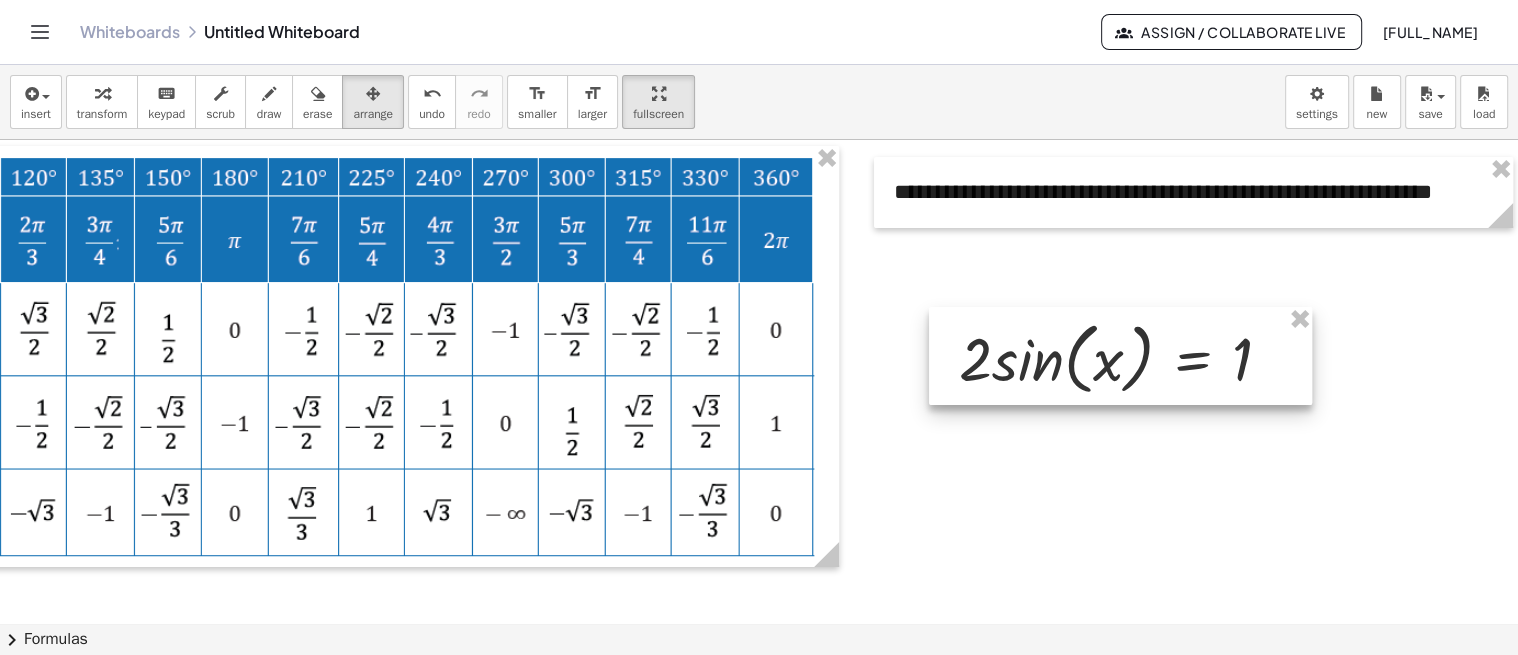 drag, startPoint x: 957, startPoint y: 311, endPoint x: 1046, endPoint y: 374, distance: 109.041275 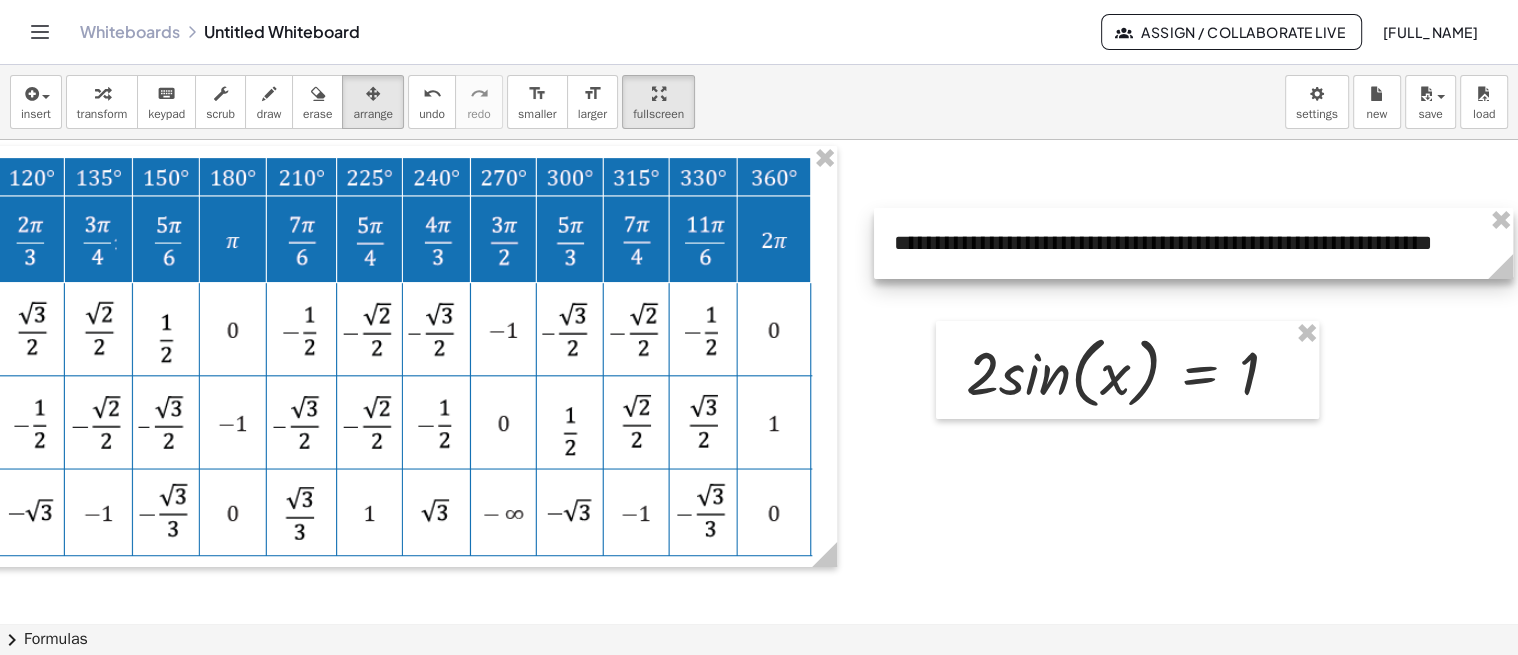 drag, startPoint x: 1076, startPoint y: 204, endPoint x: 1078, endPoint y: 255, distance: 51.0392 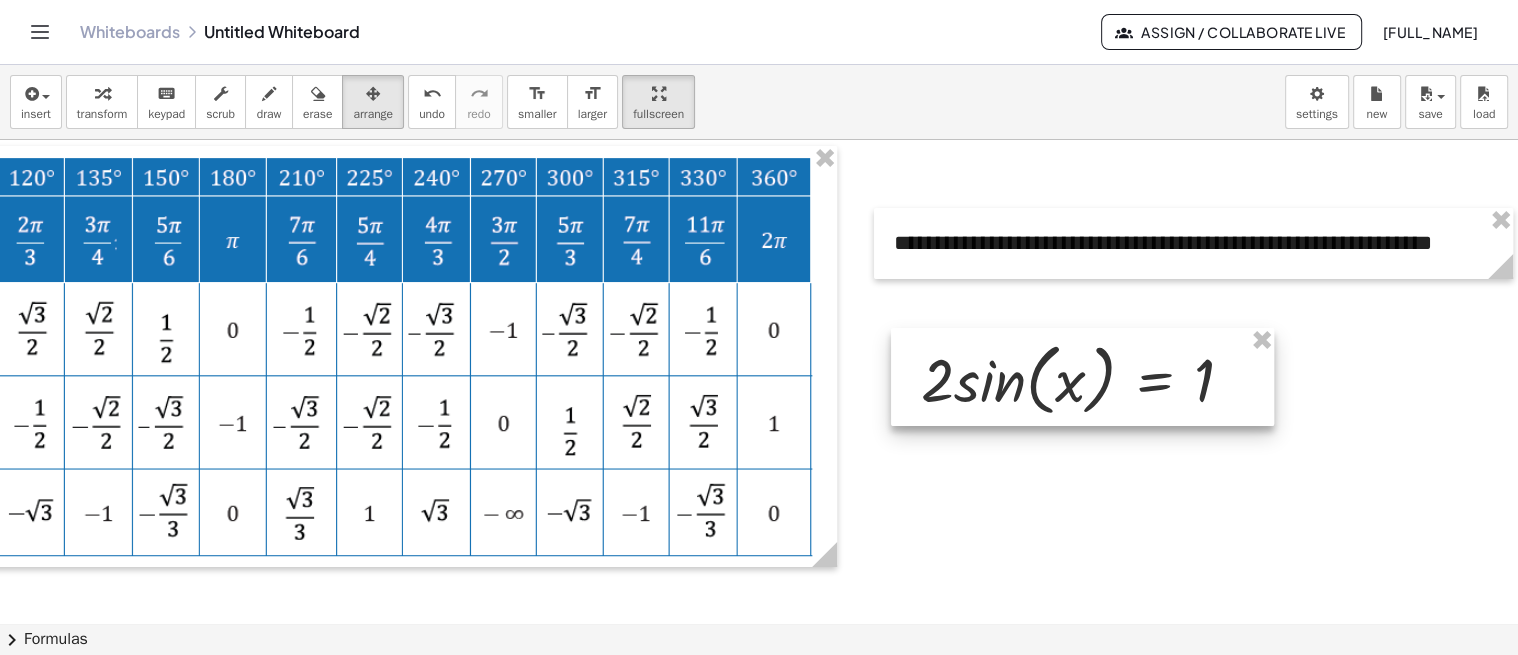 drag, startPoint x: 1066, startPoint y: 367, endPoint x: 1013, endPoint y: 373, distance: 53.338543 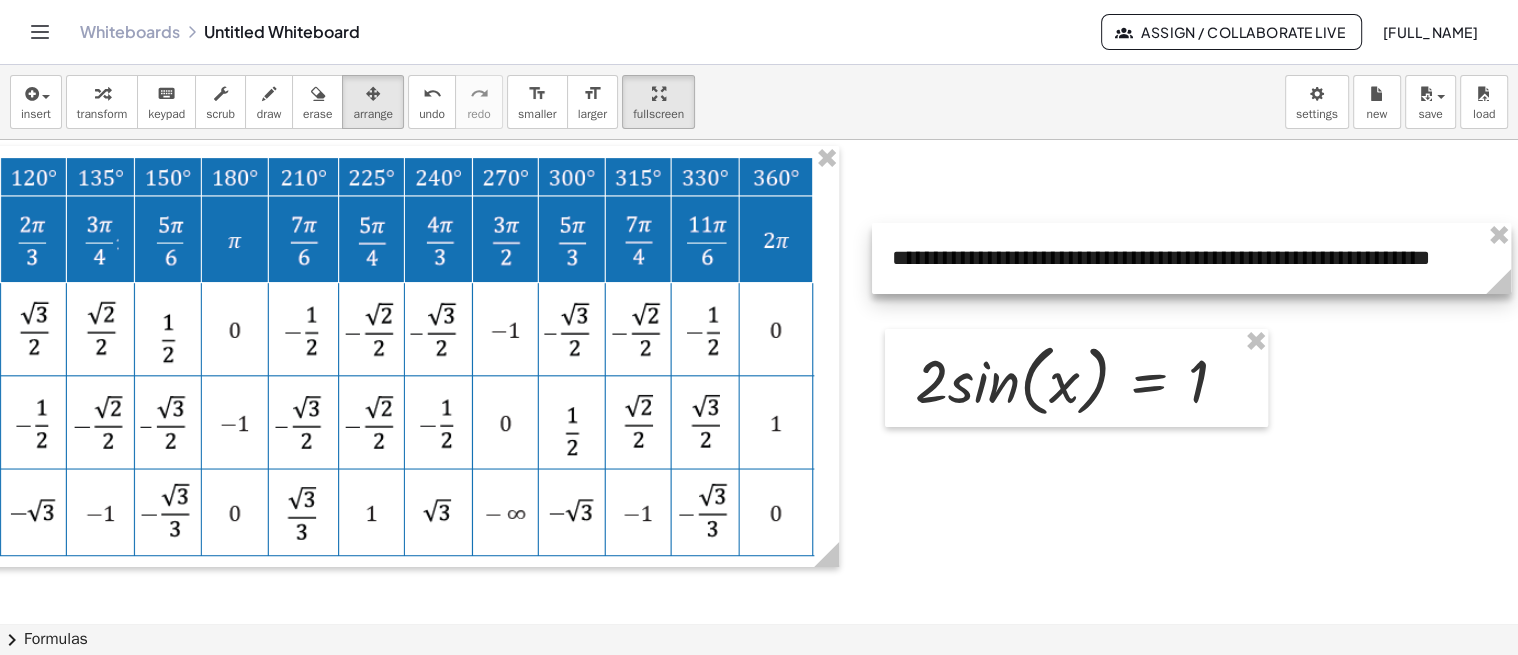 drag, startPoint x: 1018, startPoint y: 247, endPoint x: 1008, endPoint y: 264, distance: 19.723083 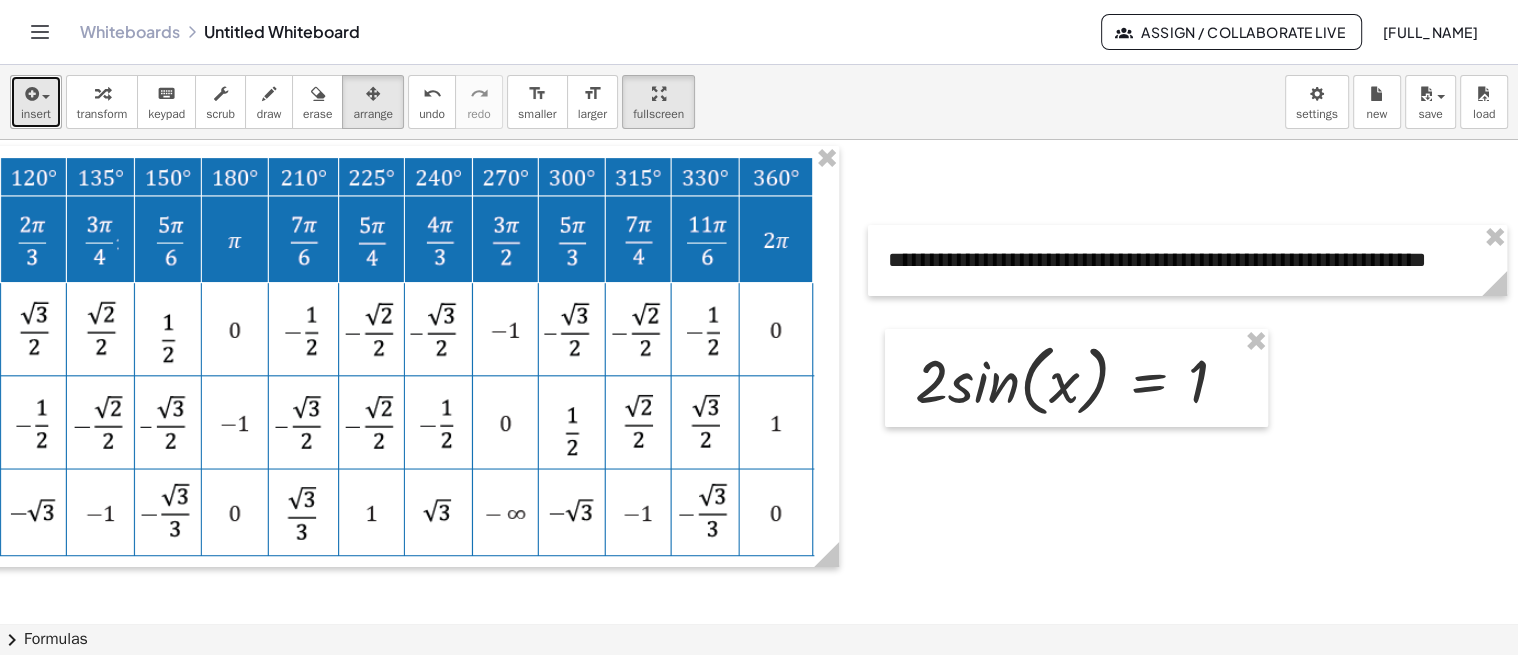 click on "insert" at bounding box center [36, 102] 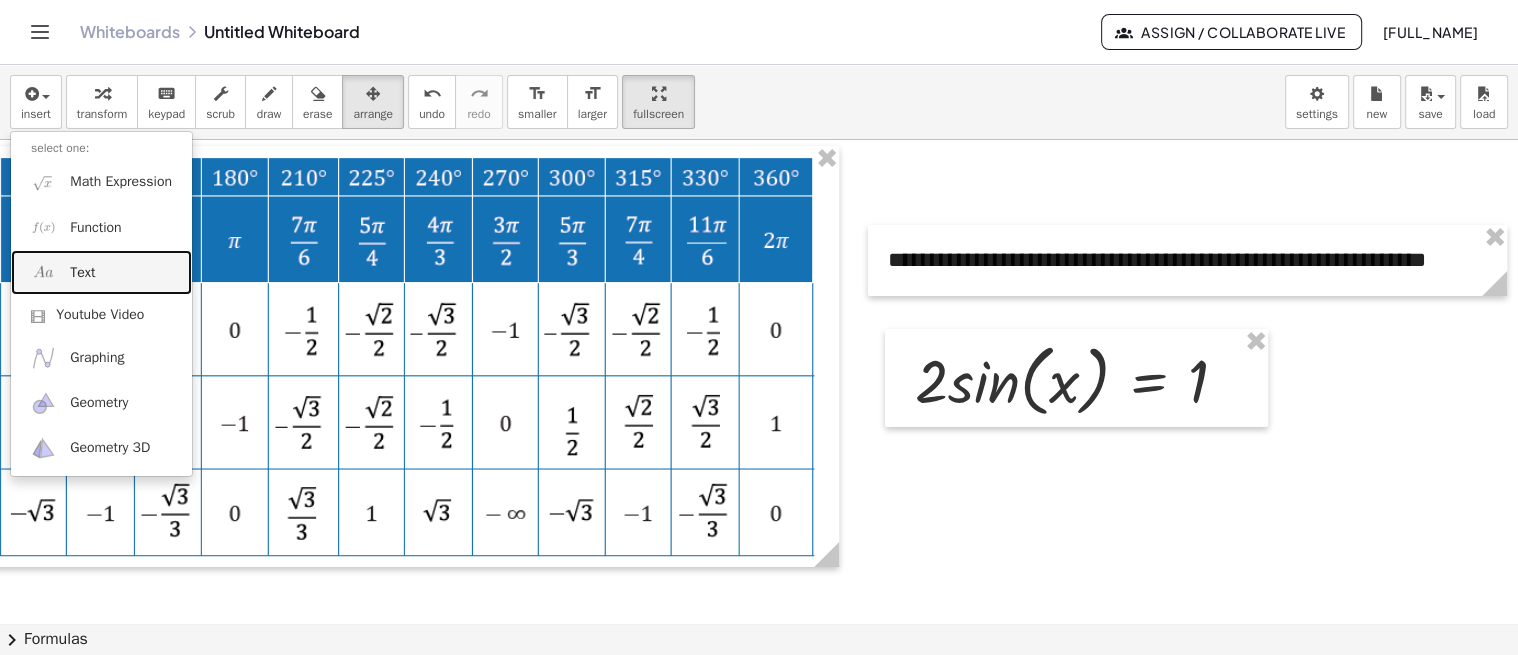 click on "Text" at bounding box center [101, 272] 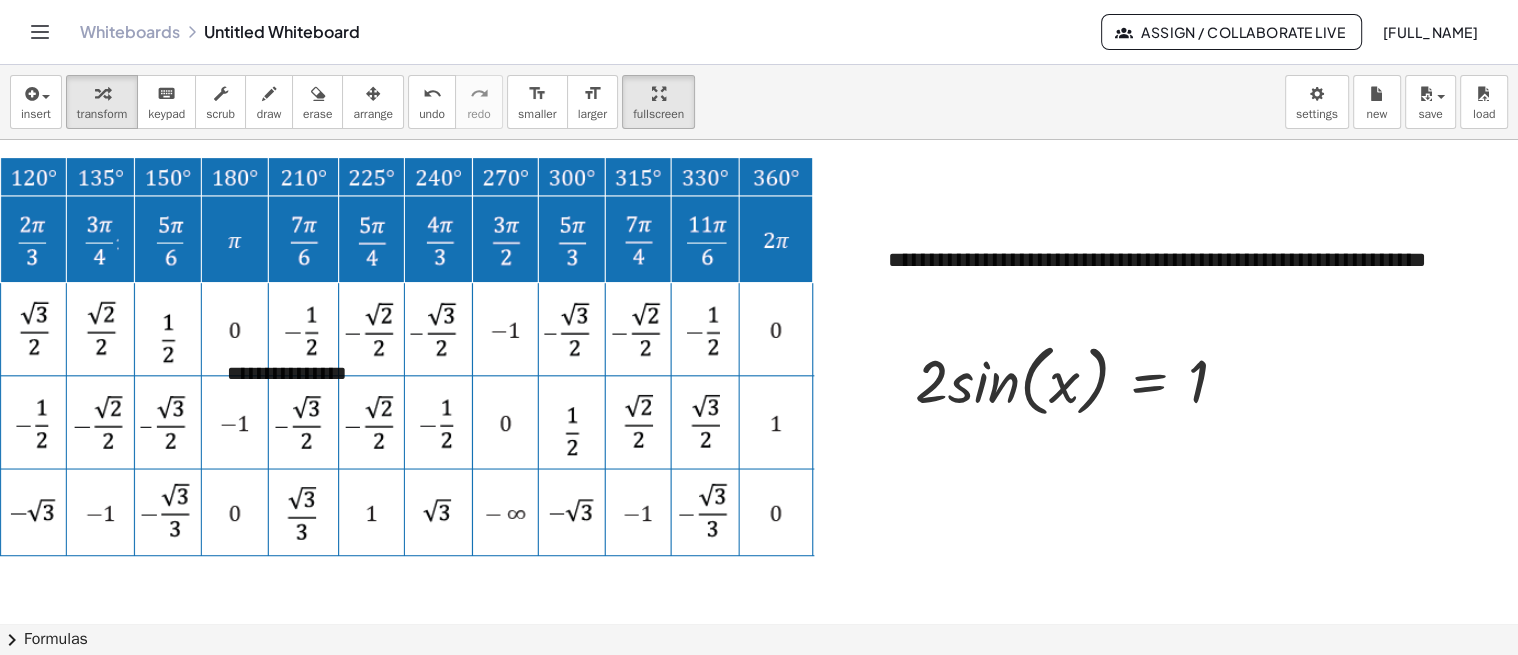 type 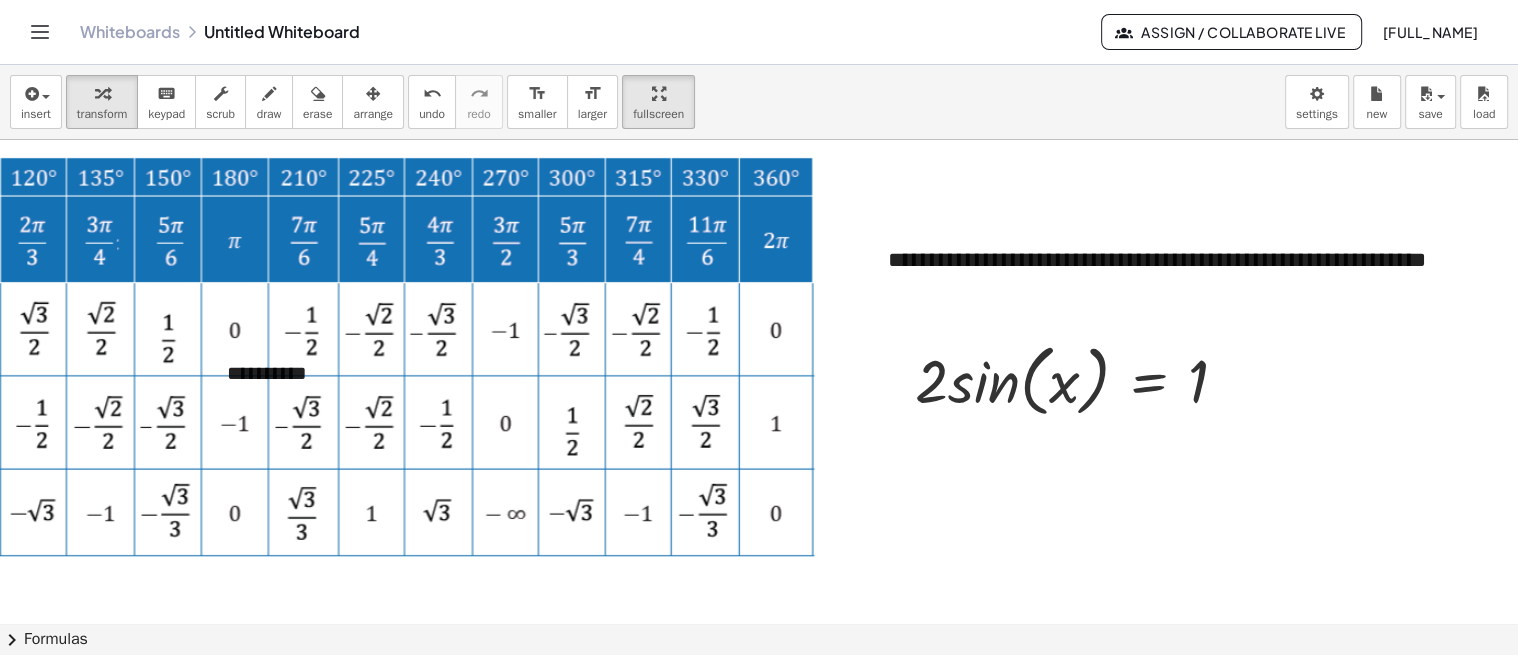 click on "insert select one: Math Expression Function Text Youtube Video Graphing Geometry Geometry 3D transform keyboard keypad scrub draw erase arrange undo undo redo redo format_size smaller format_size larger fullscreen load   save new settings" at bounding box center [759, 102] 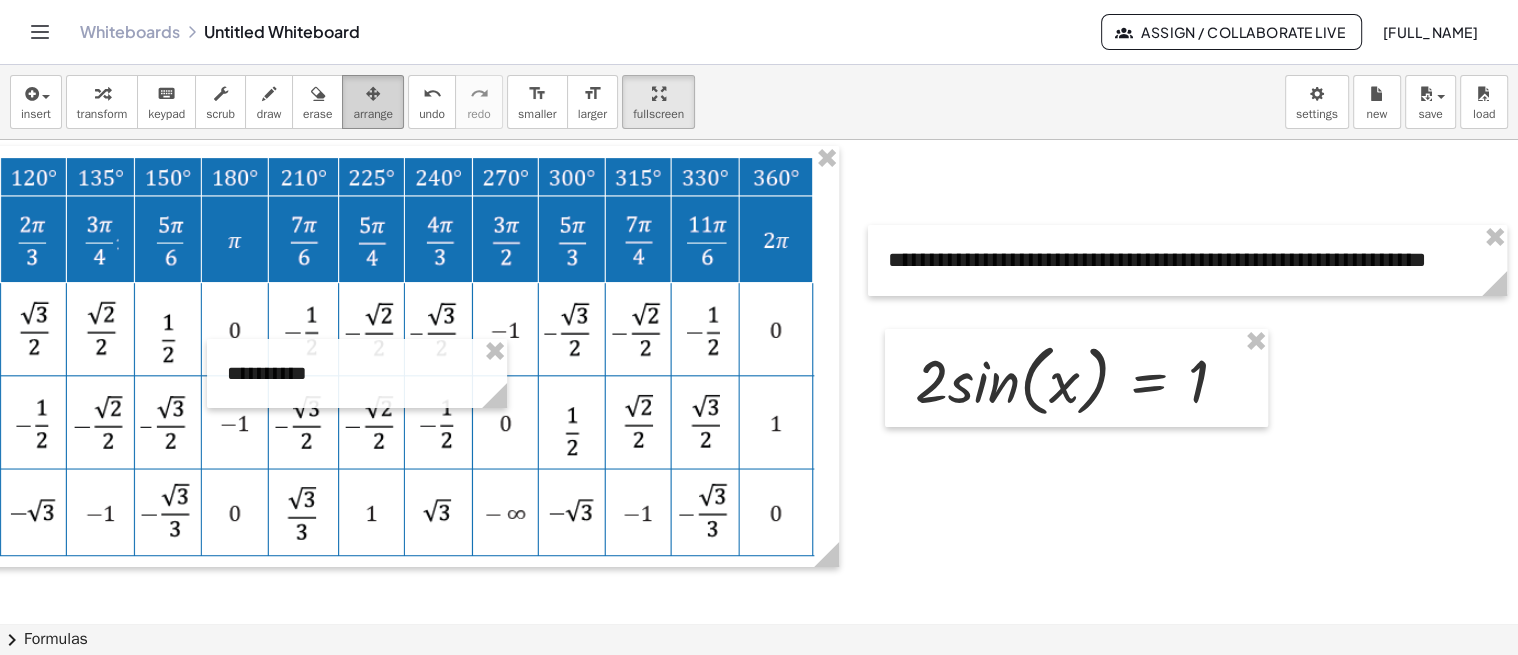 click on "arrange" at bounding box center [373, 114] 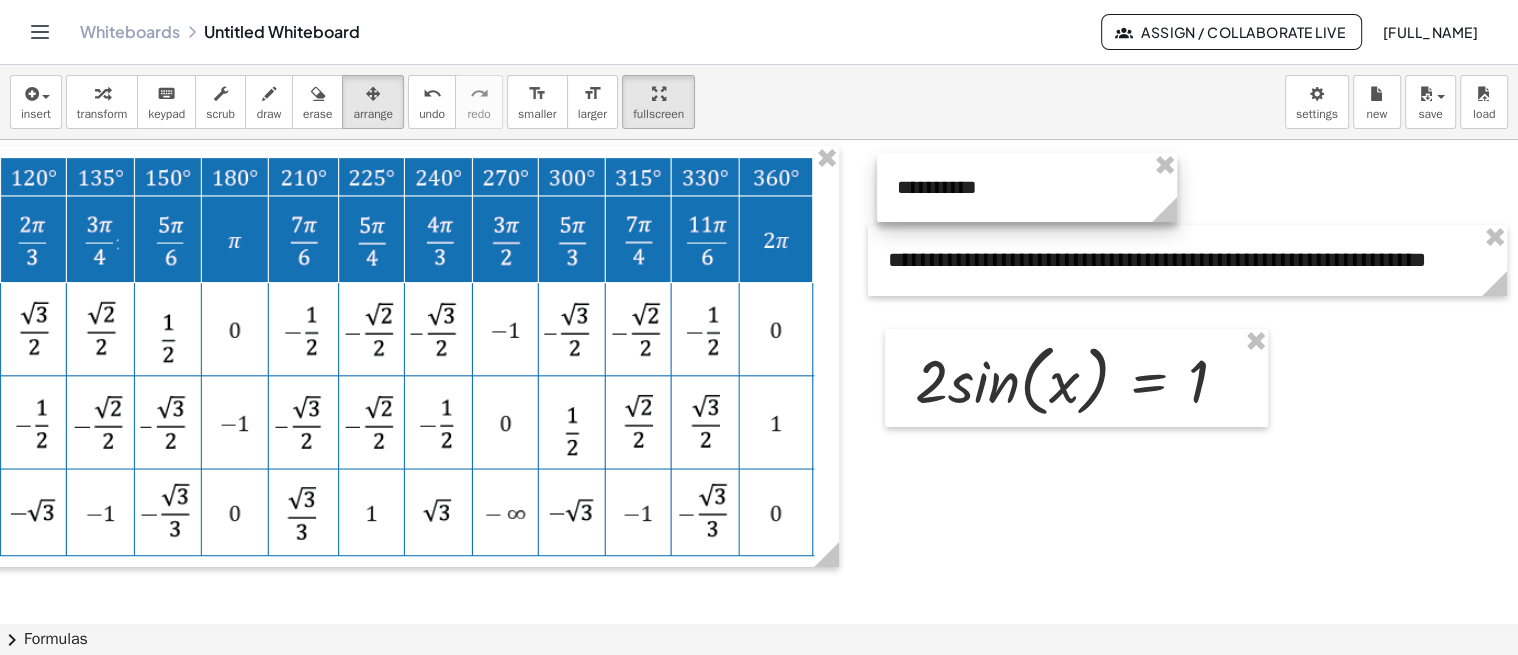 drag, startPoint x: 360, startPoint y: 368, endPoint x: 992, endPoint y: 178, distance: 659.94244 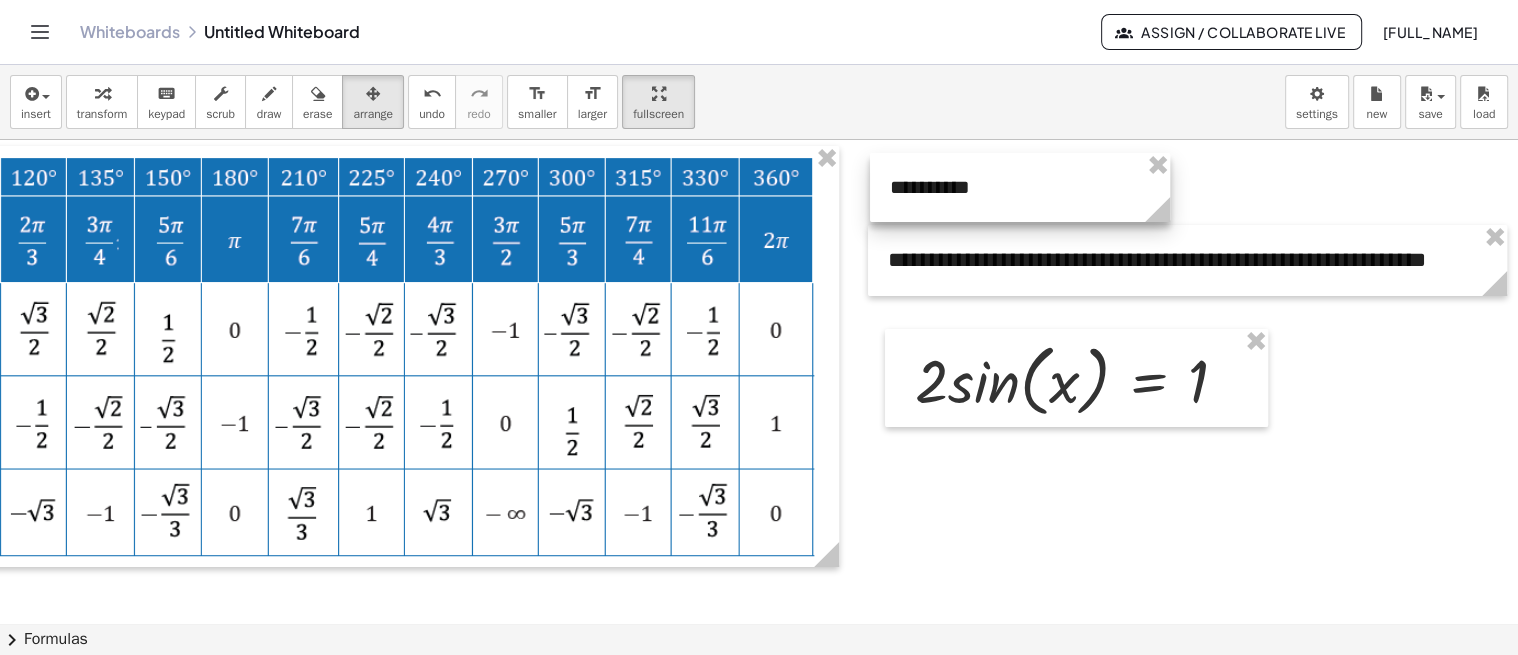 click at bounding box center [1020, 187] 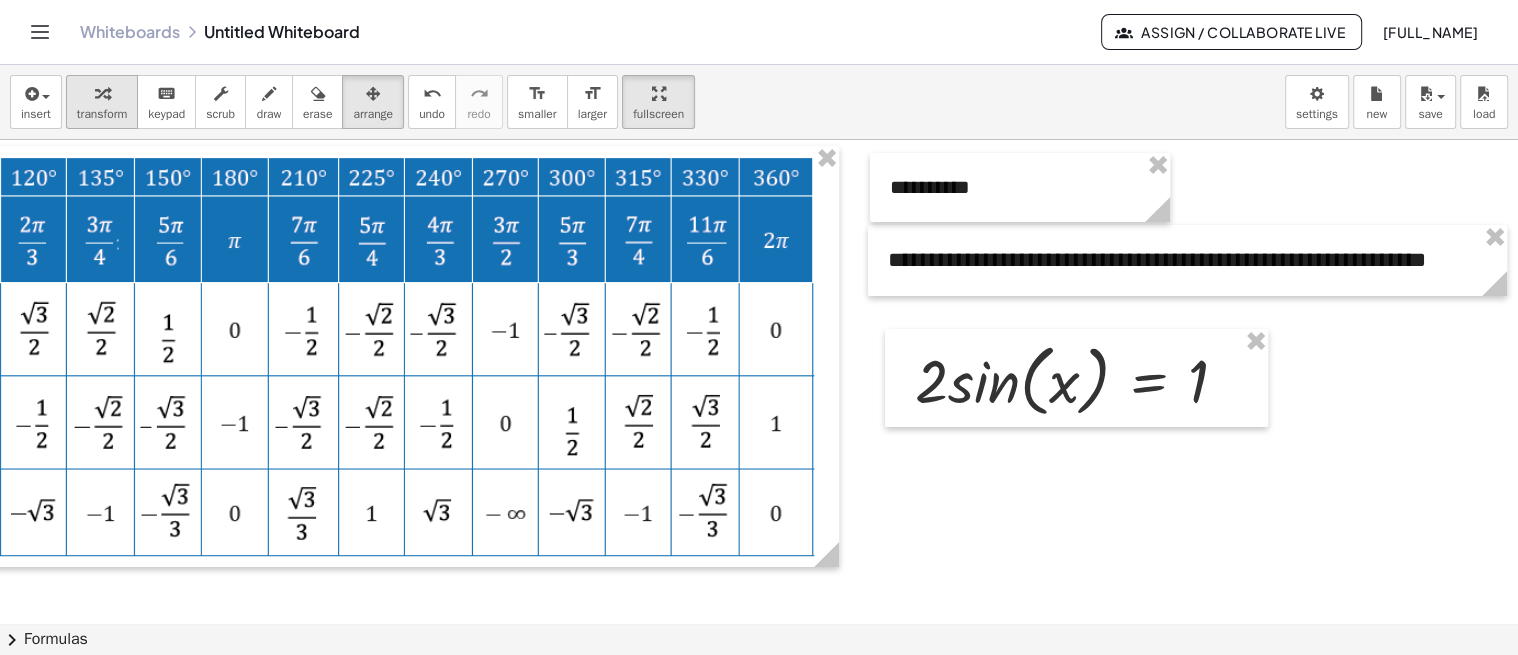 click on "transform" at bounding box center [102, 102] 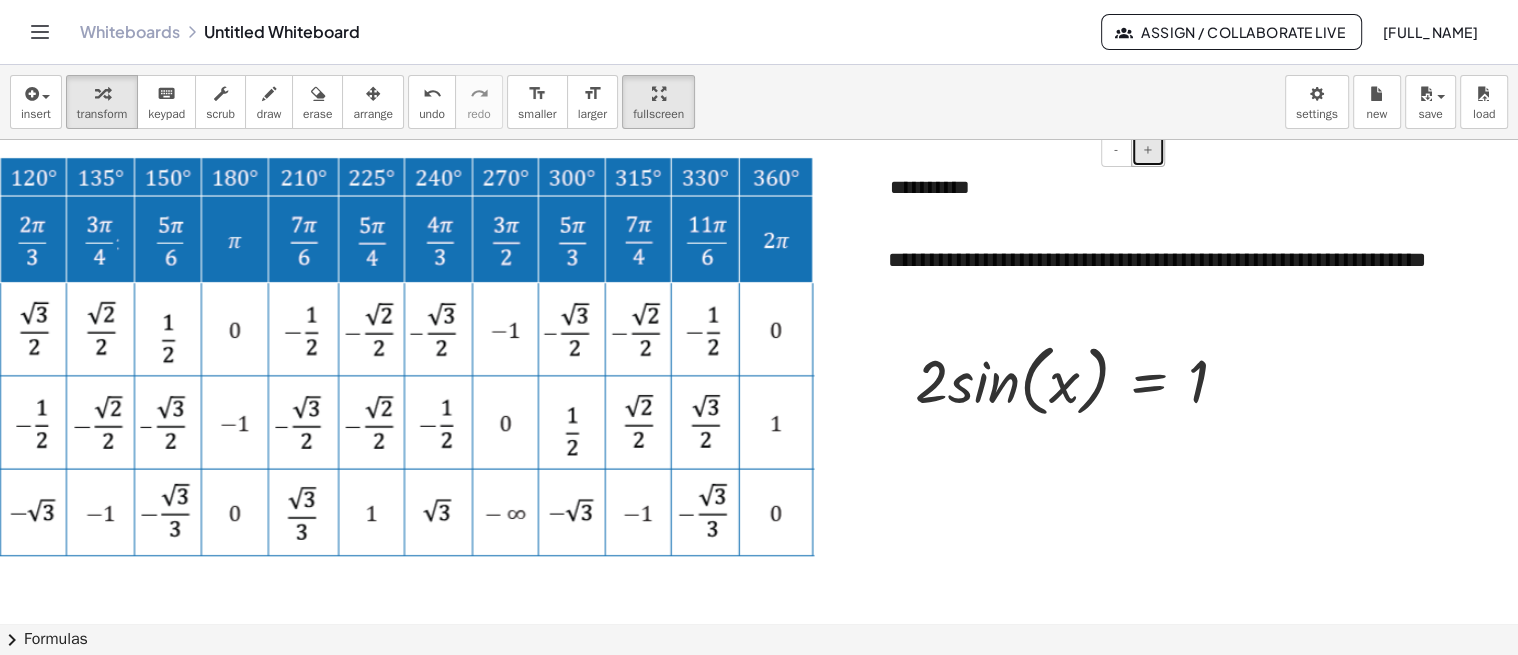 click on "+" at bounding box center [1148, 149] 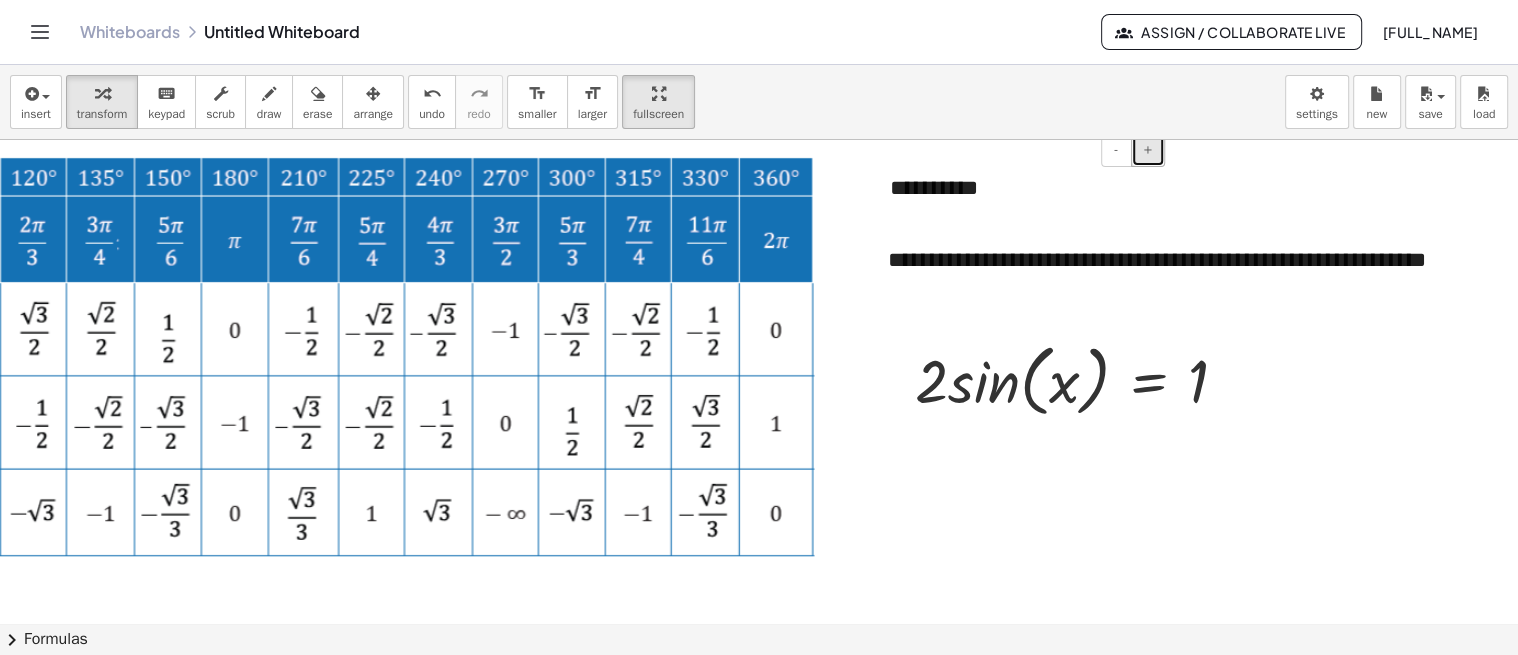 click on "+" at bounding box center (1148, 149) 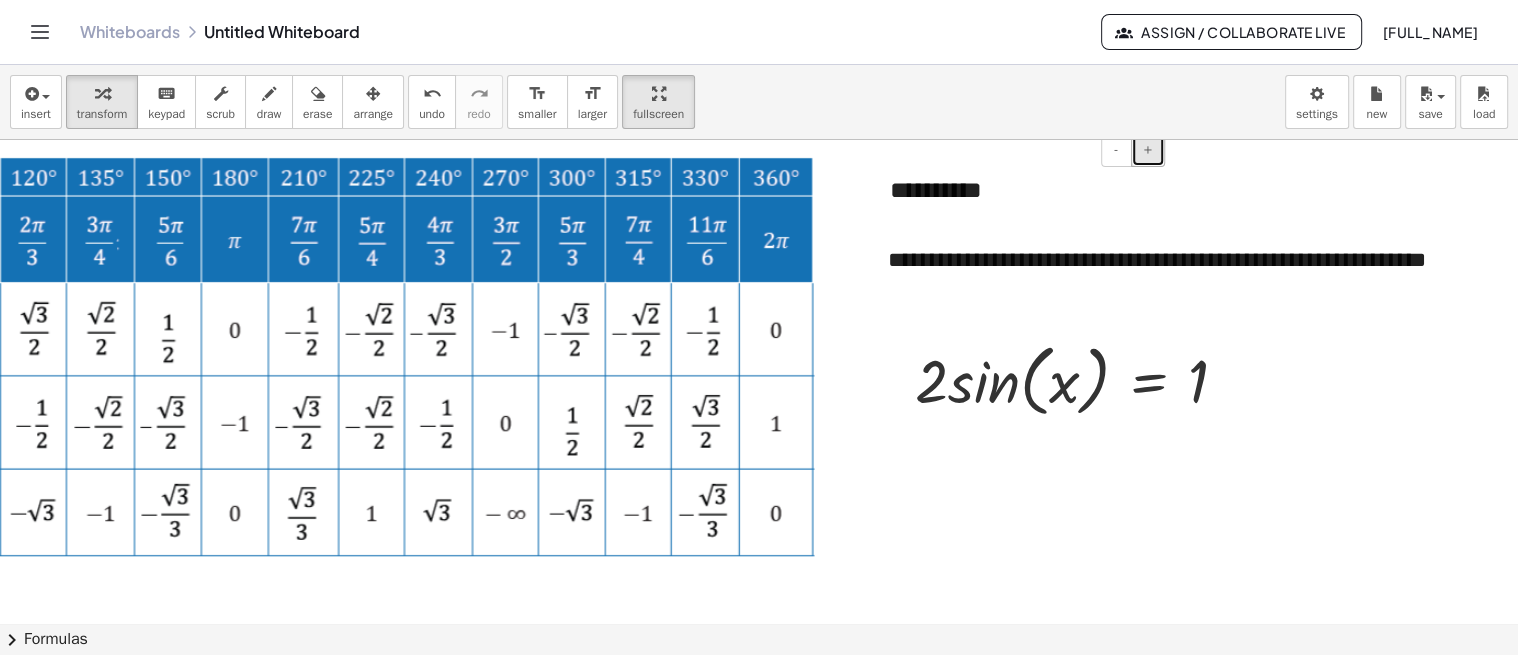 click on "+" at bounding box center (1148, 149) 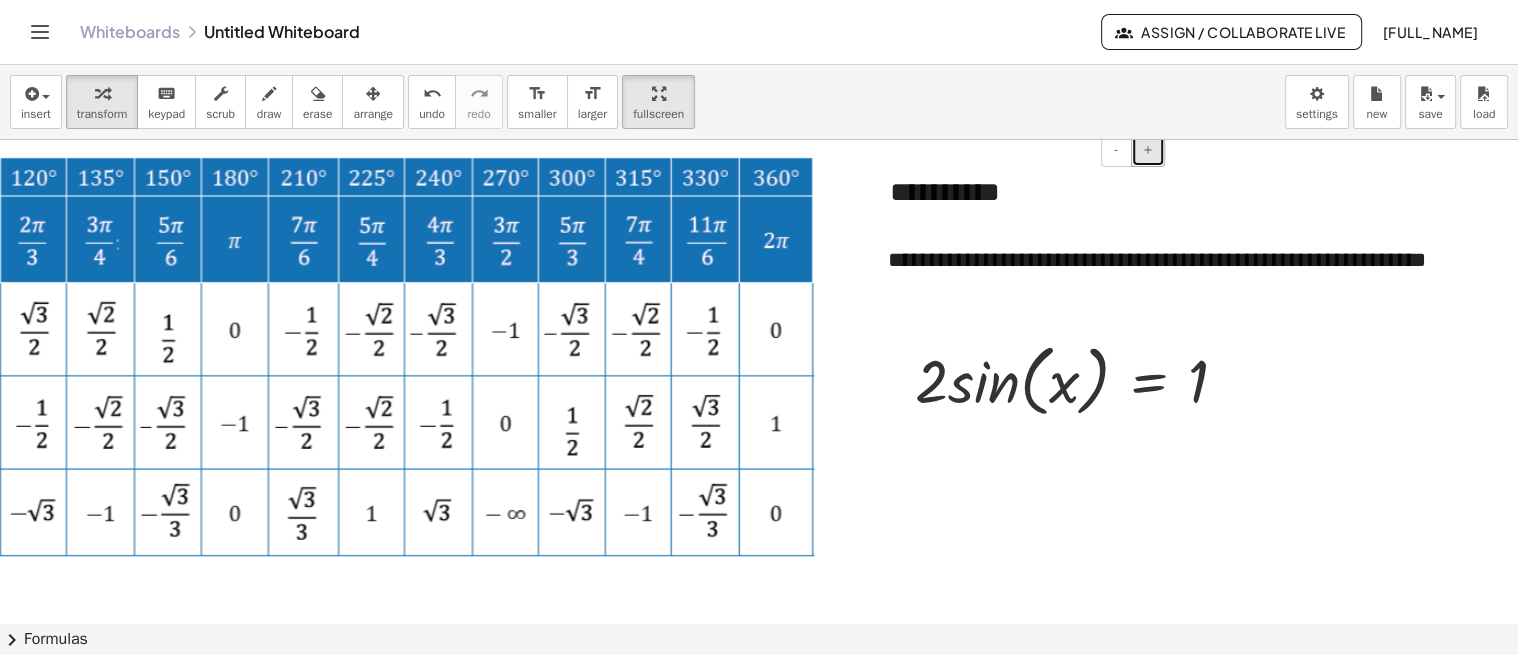 click on "+" at bounding box center (1148, 149) 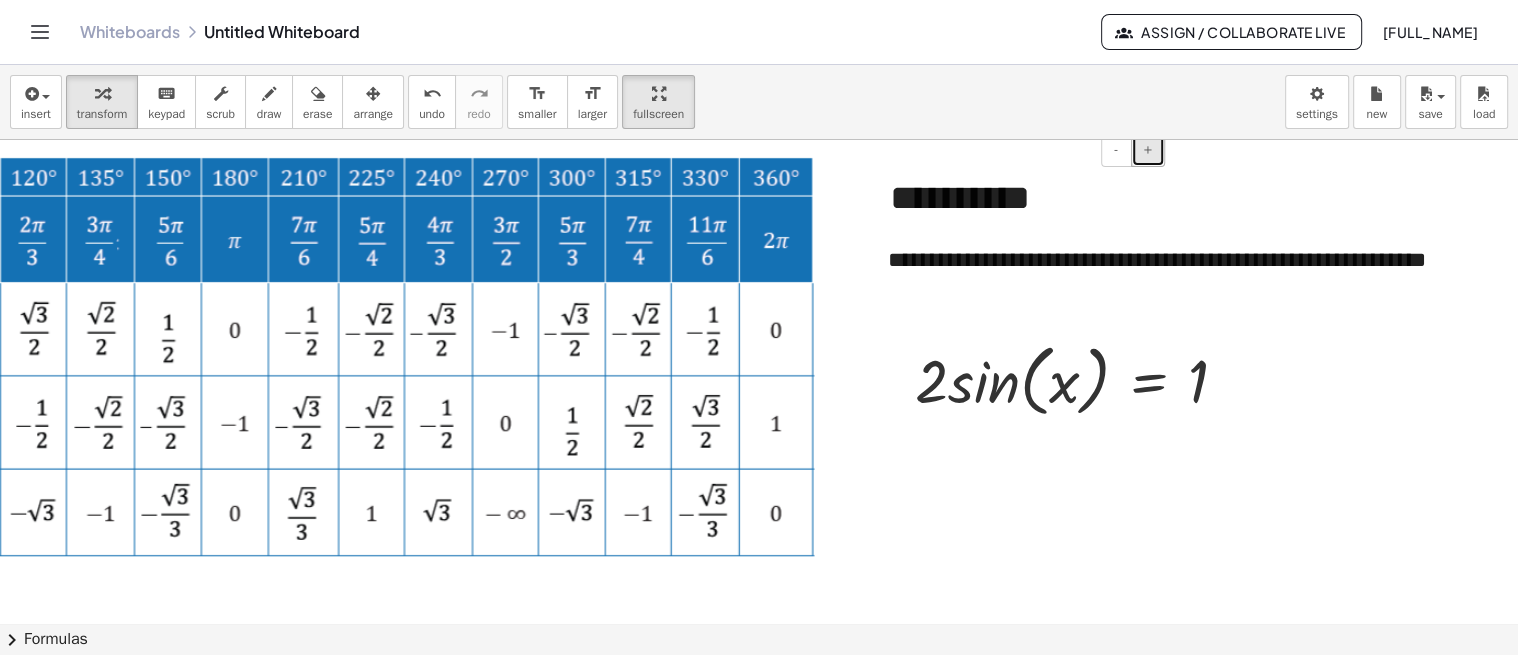 click on "+" at bounding box center [1148, 149] 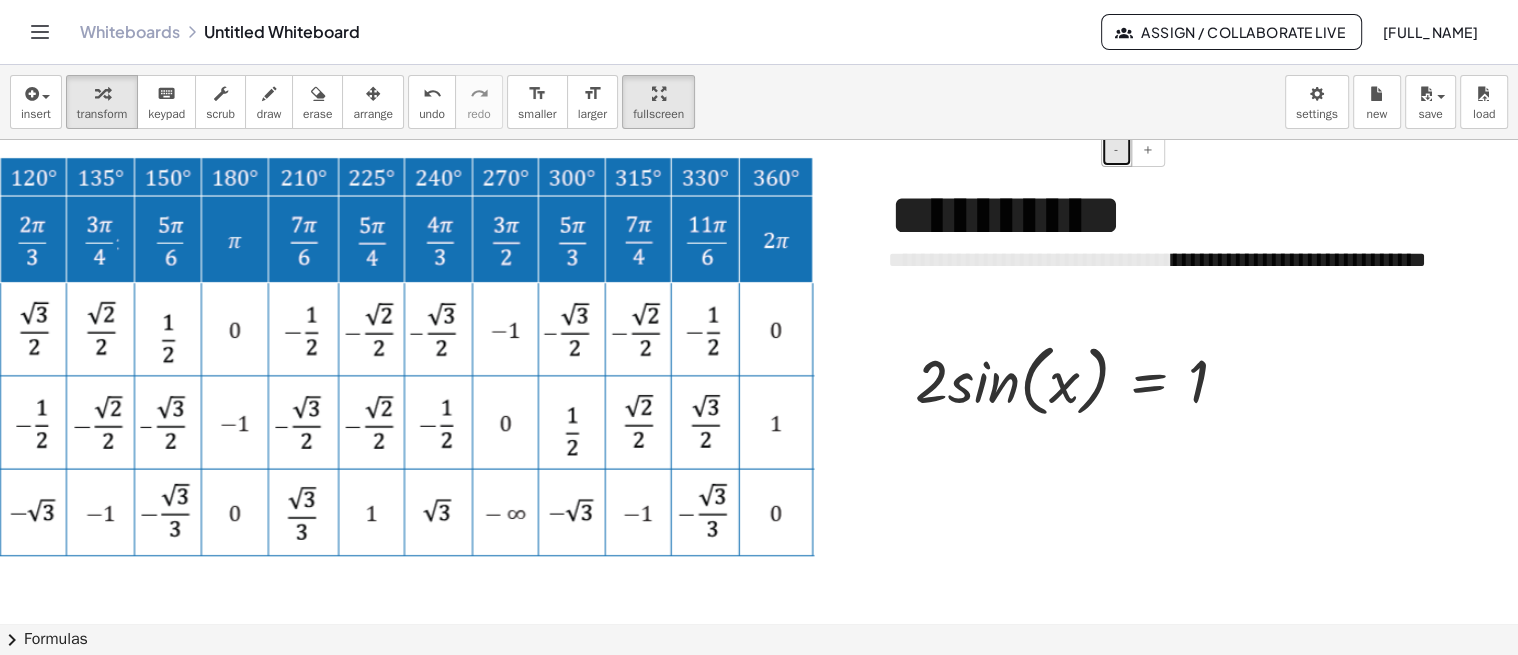 click on "-" at bounding box center [1116, 150] 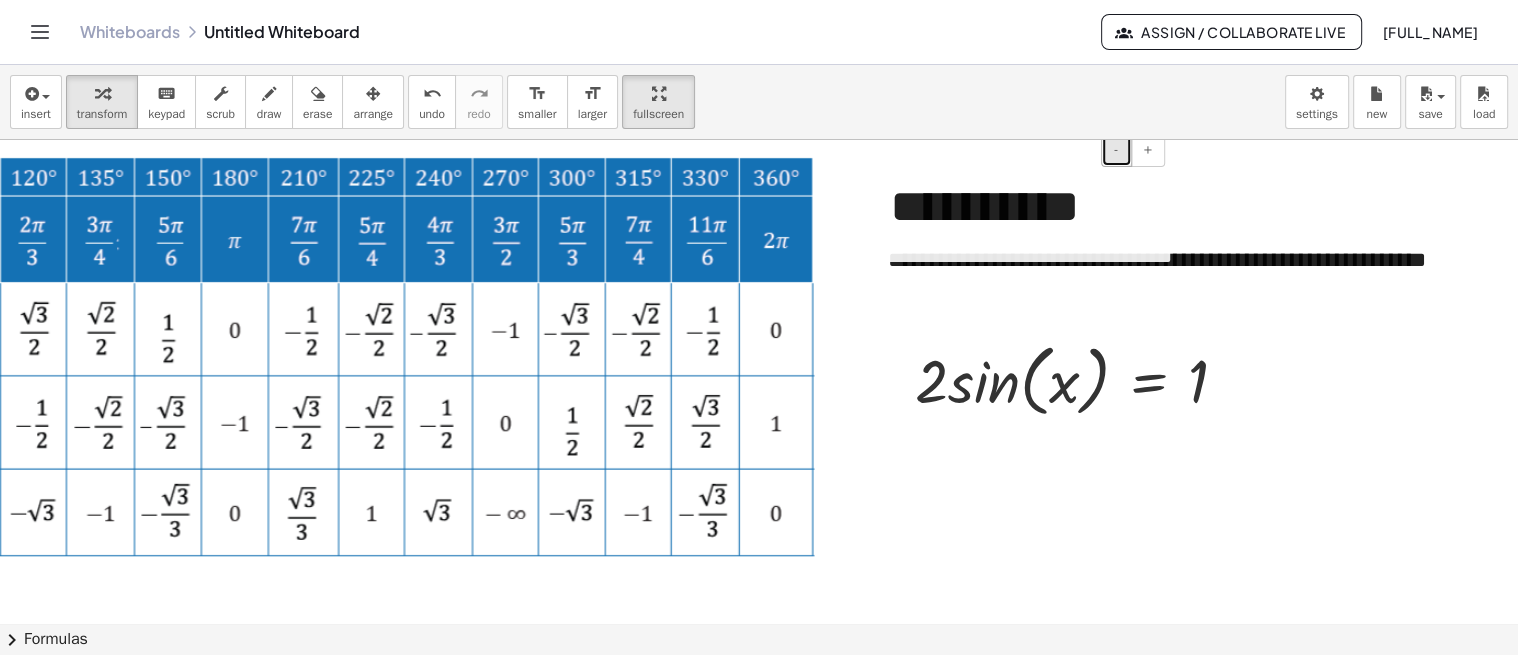 click on "-" at bounding box center [1116, 150] 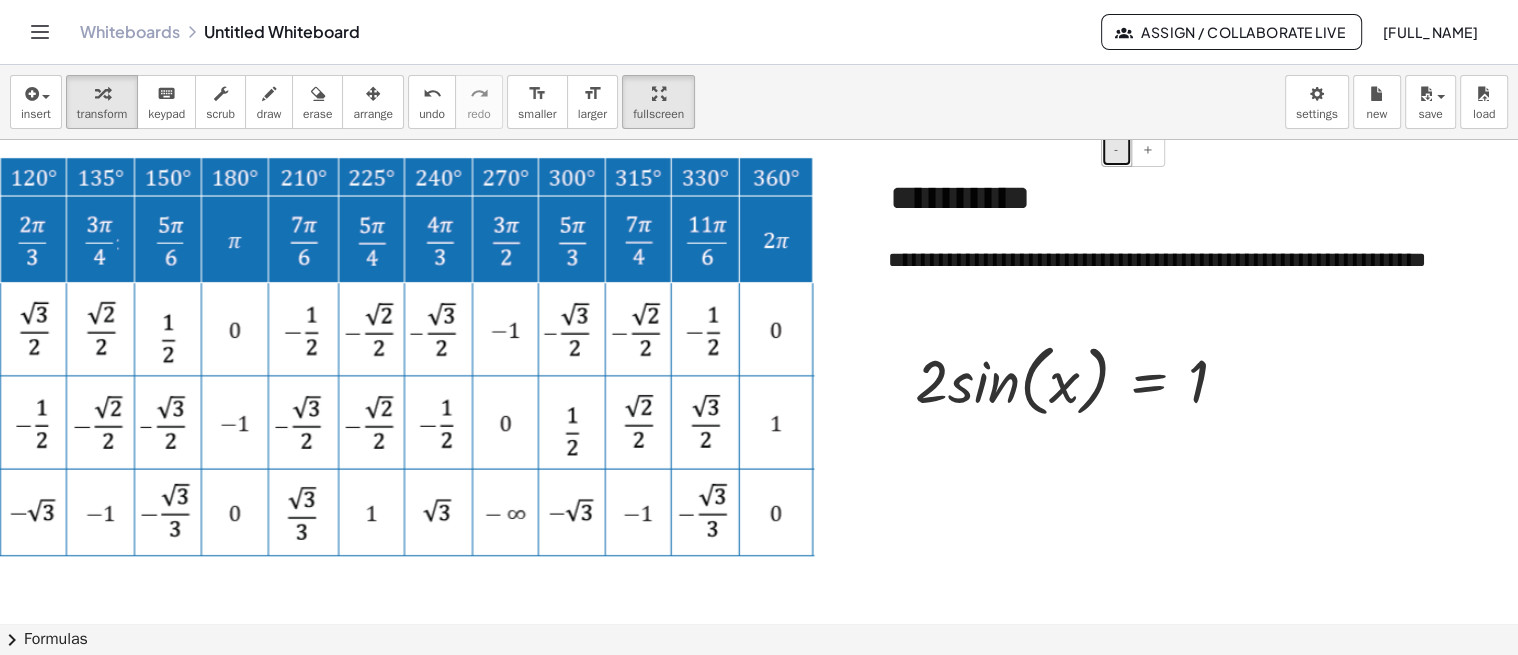 click on "-" at bounding box center [1116, 150] 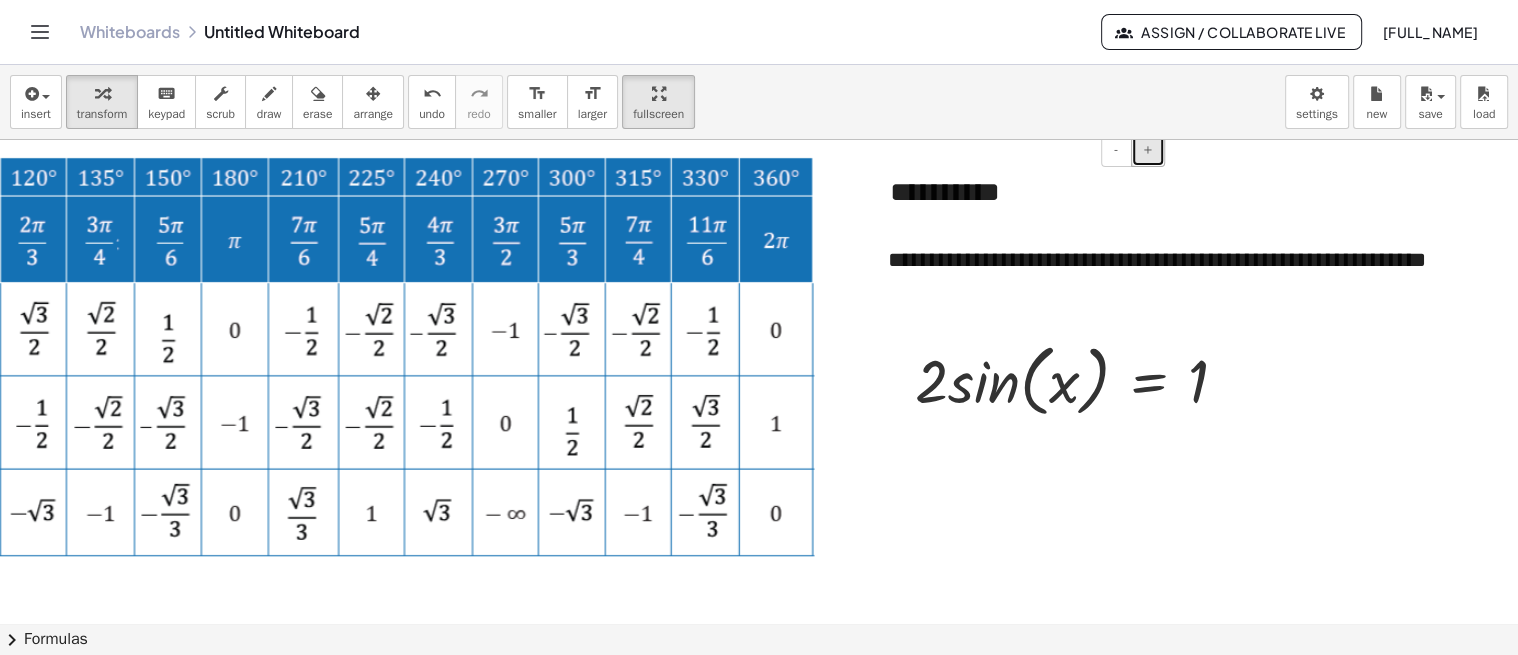 click on "+" at bounding box center [1148, 150] 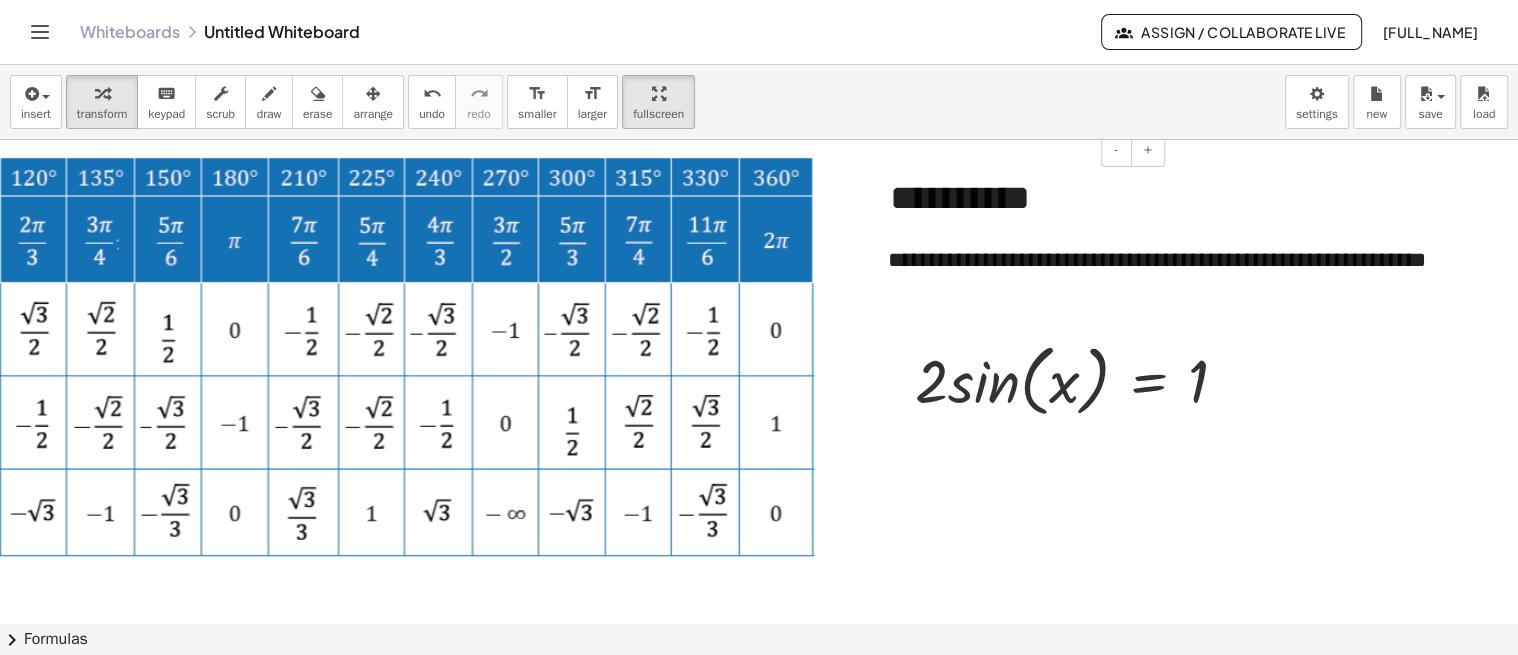 click on "**********" at bounding box center [1020, 198] 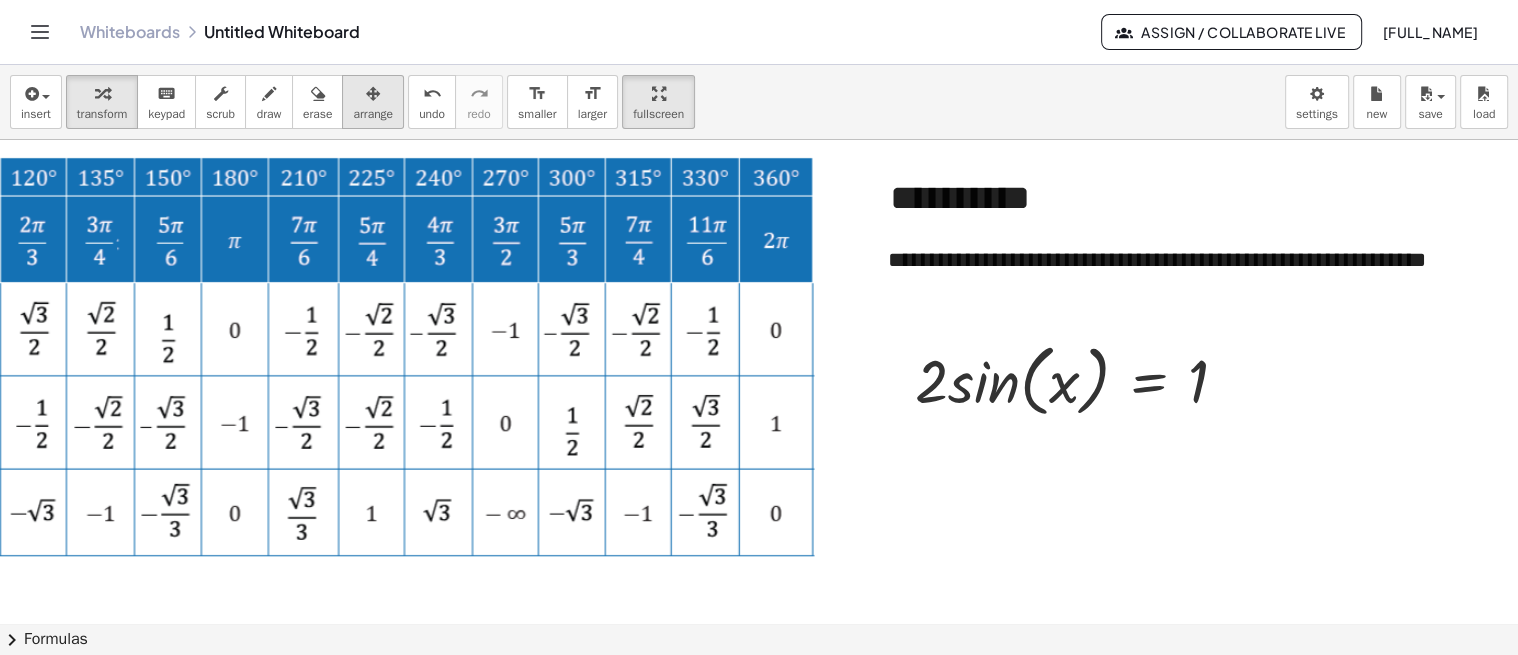 click at bounding box center [373, 93] 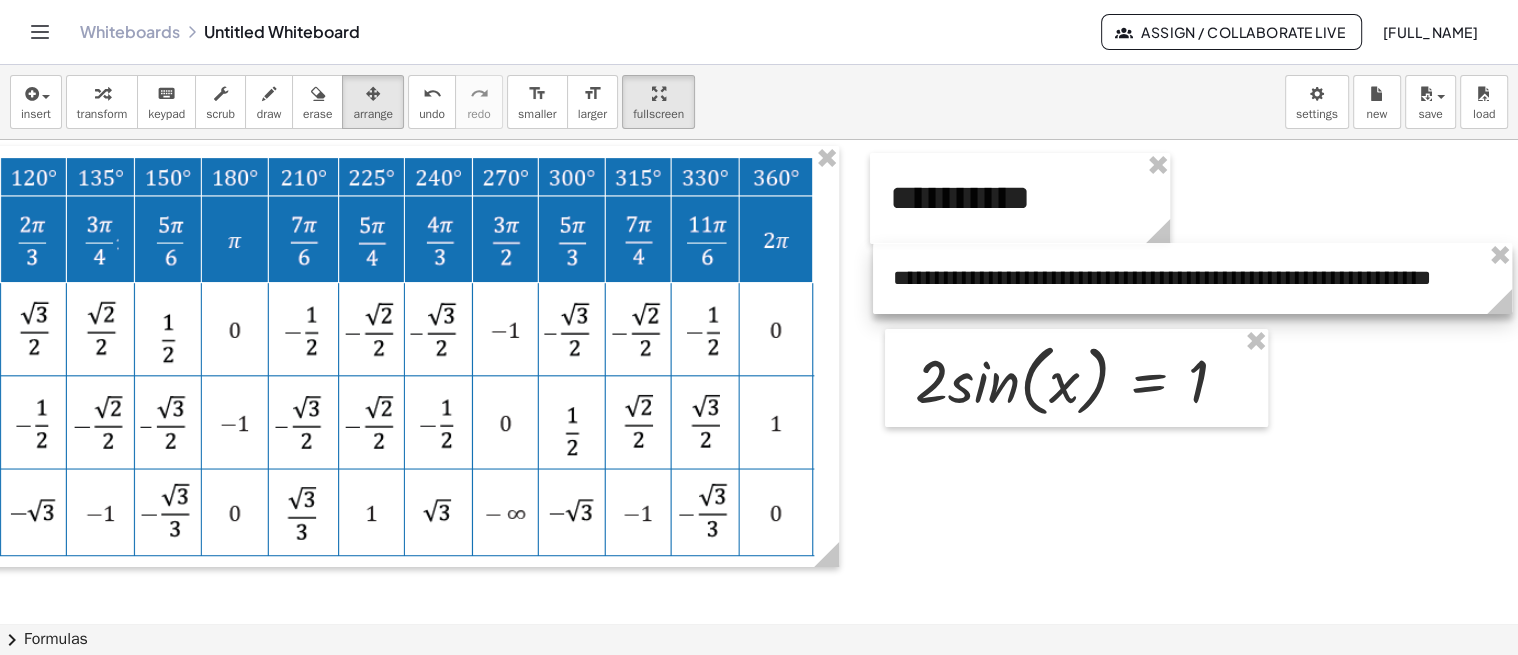 drag, startPoint x: 907, startPoint y: 276, endPoint x: 913, endPoint y: 294, distance: 18.973665 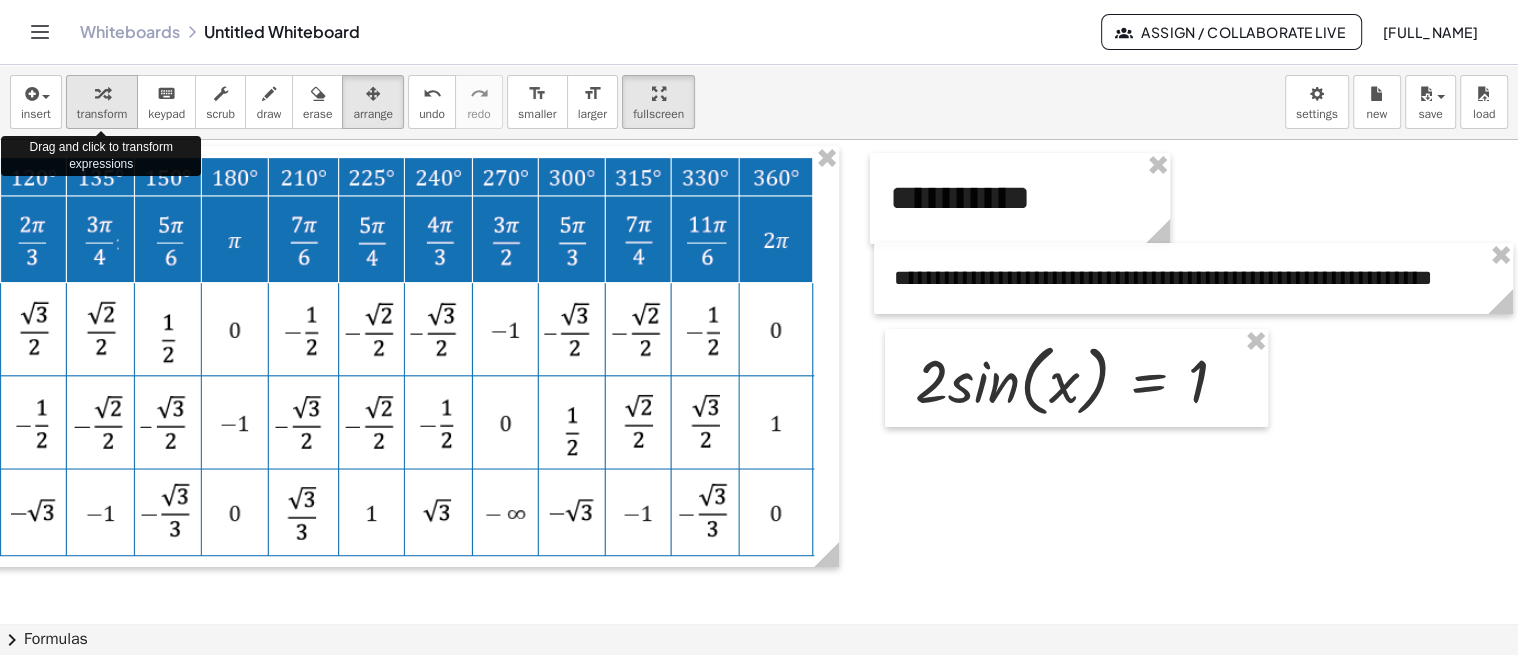 click on "transform" at bounding box center (102, 114) 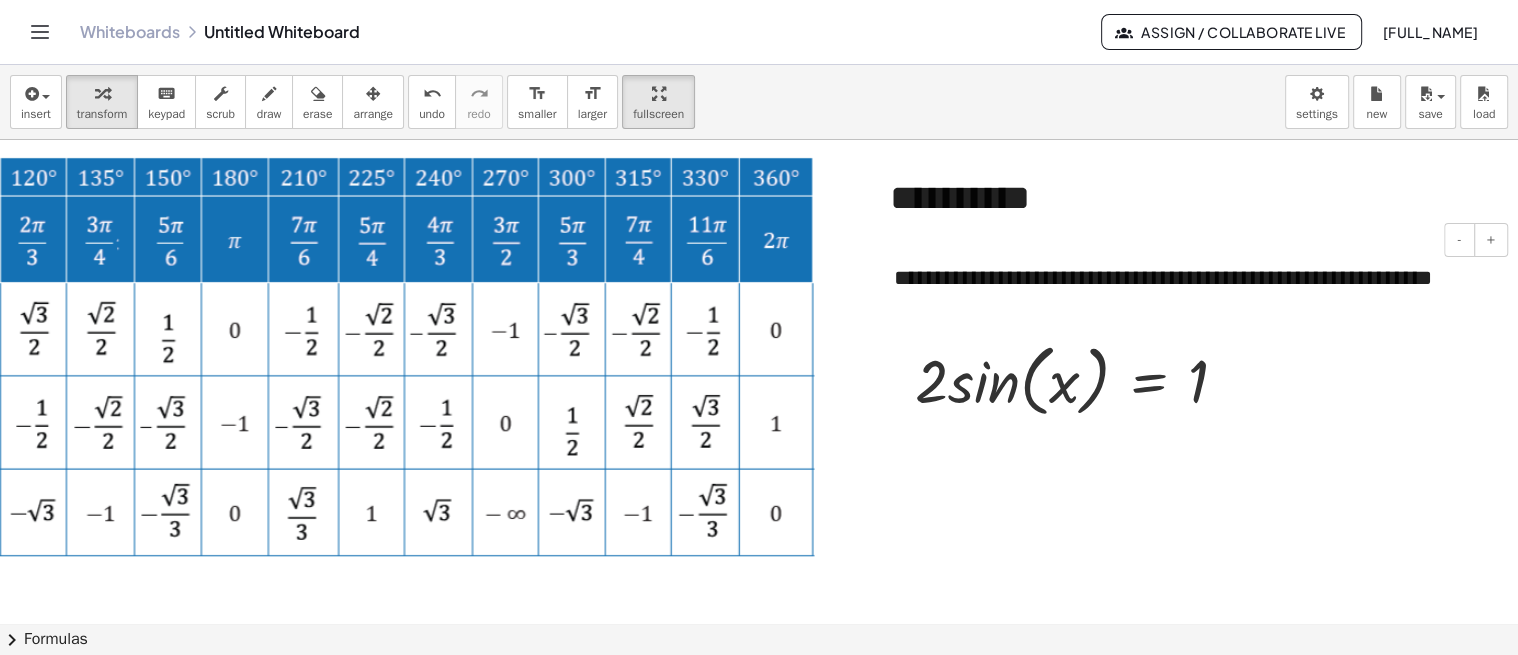 click on "**********" at bounding box center [1193, 278] 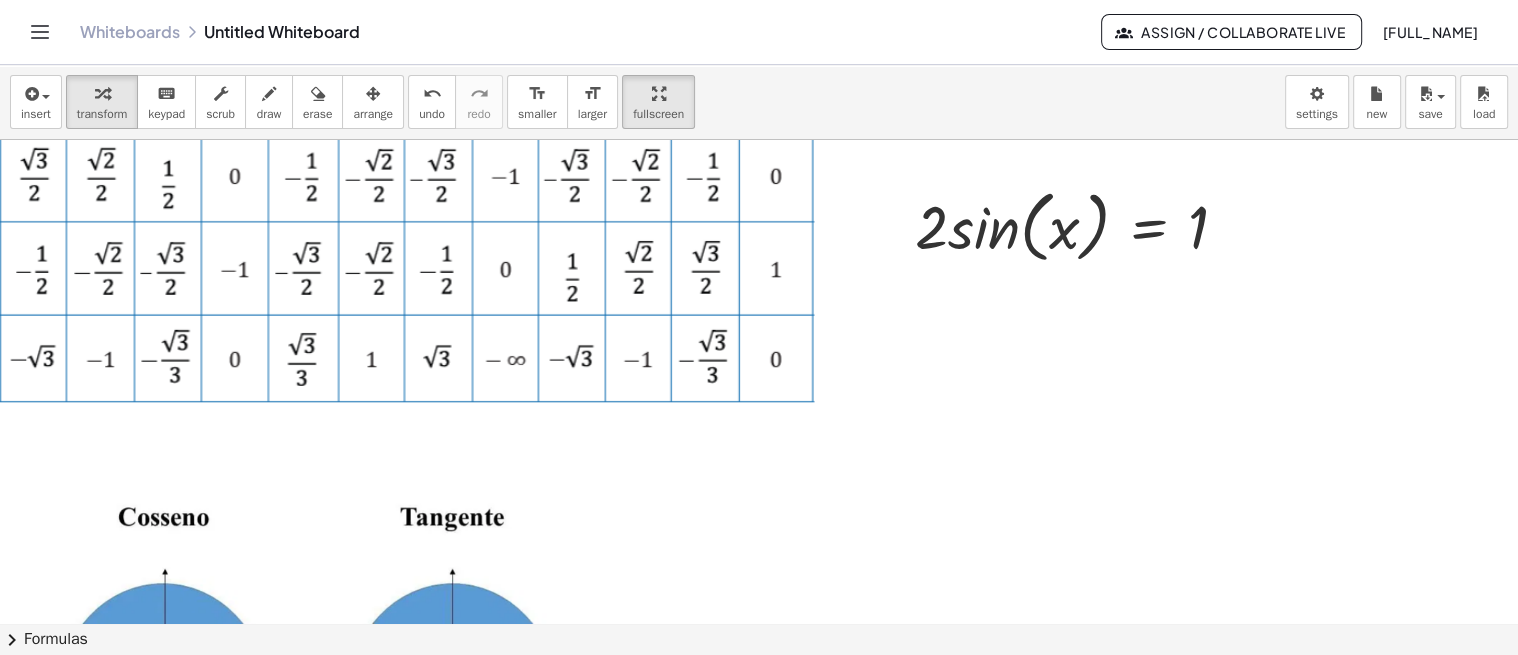 scroll, scrollTop: 0, scrollLeft: 411, axis: horizontal 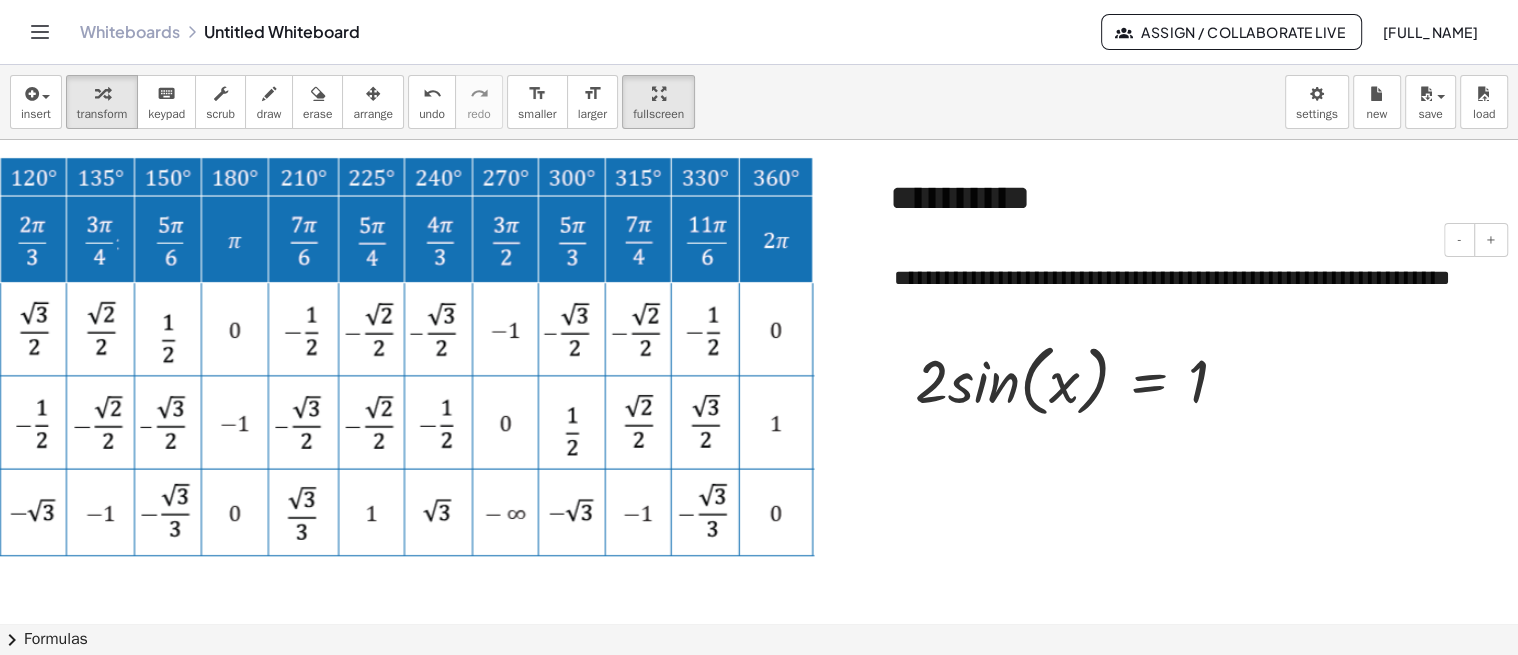 click on "**********" at bounding box center (1193, 294) 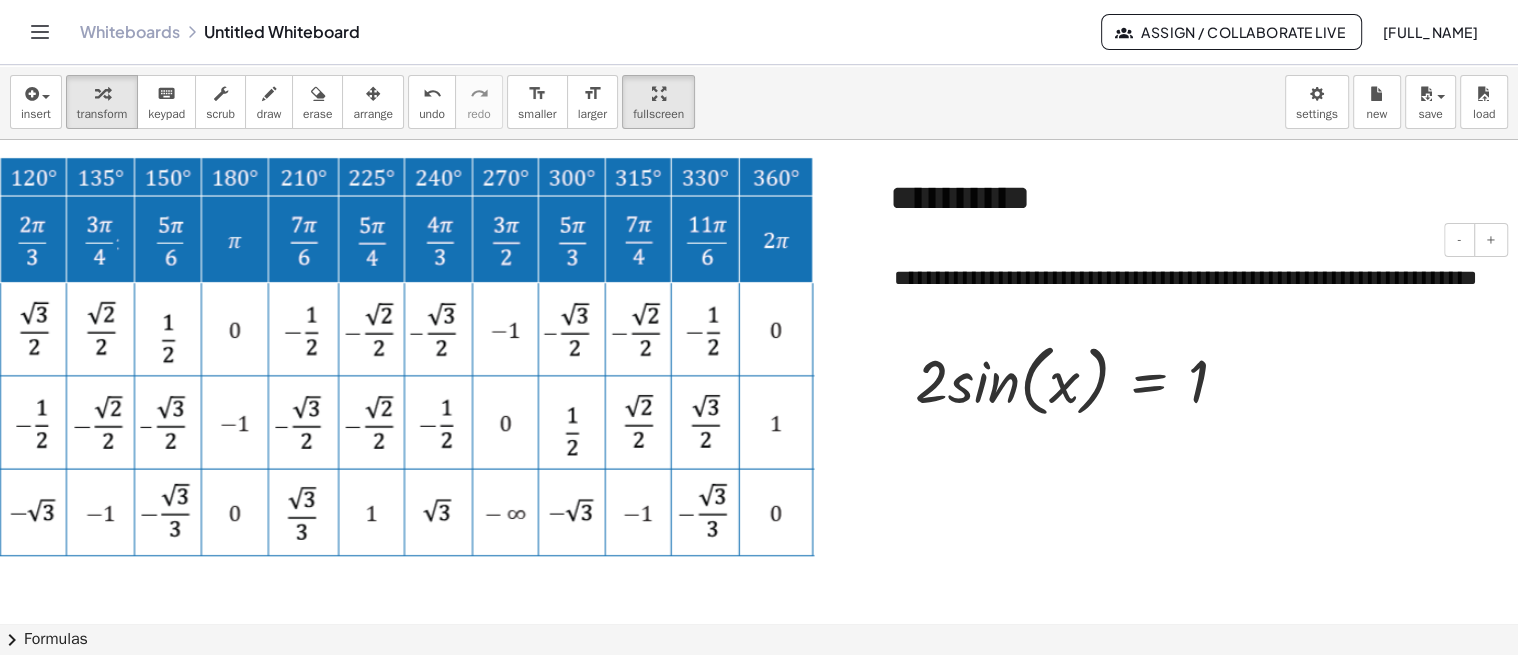 click on "**********" at bounding box center [1193, 294] 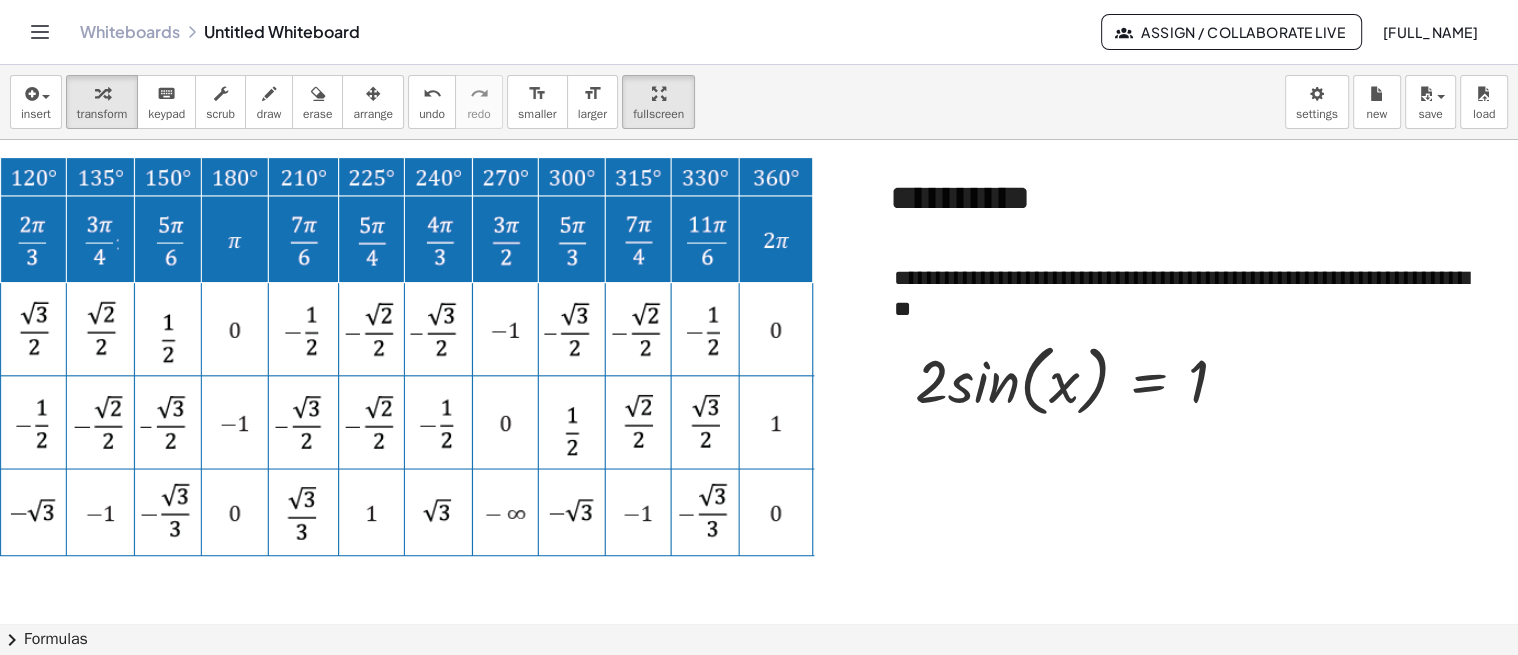 click at bounding box center [234, 357] 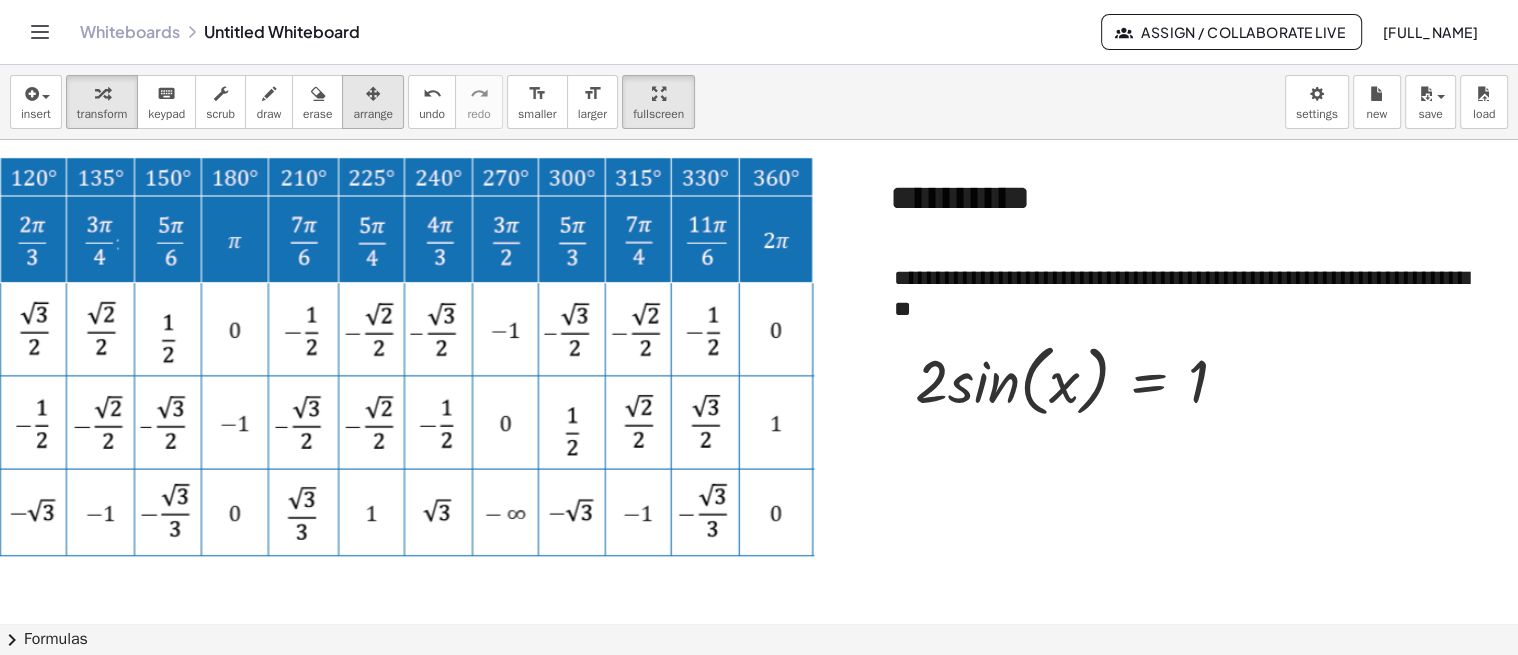 click at bounding box center [373, 93] 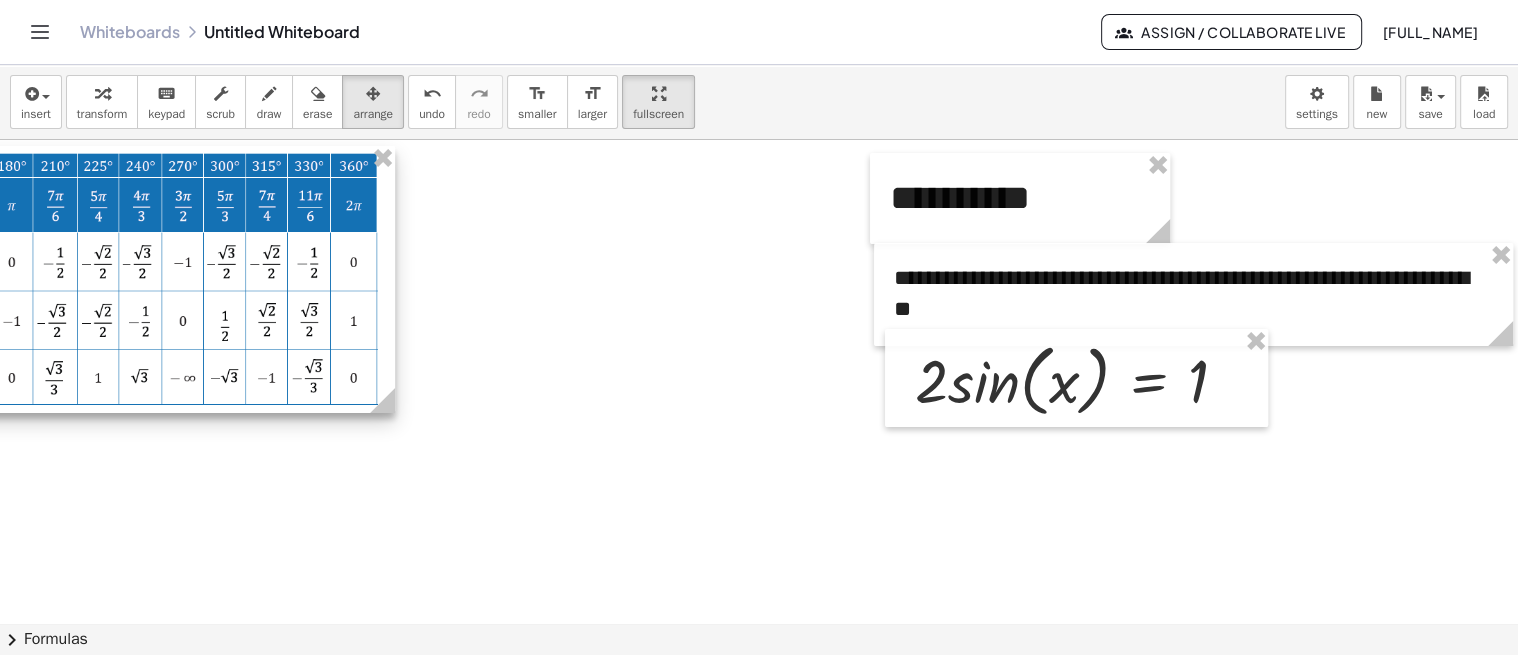 drag, startPoint x: 814, startPoint y: 560, endPoint x: 307, endPoint y: 447, distance: 519.44006 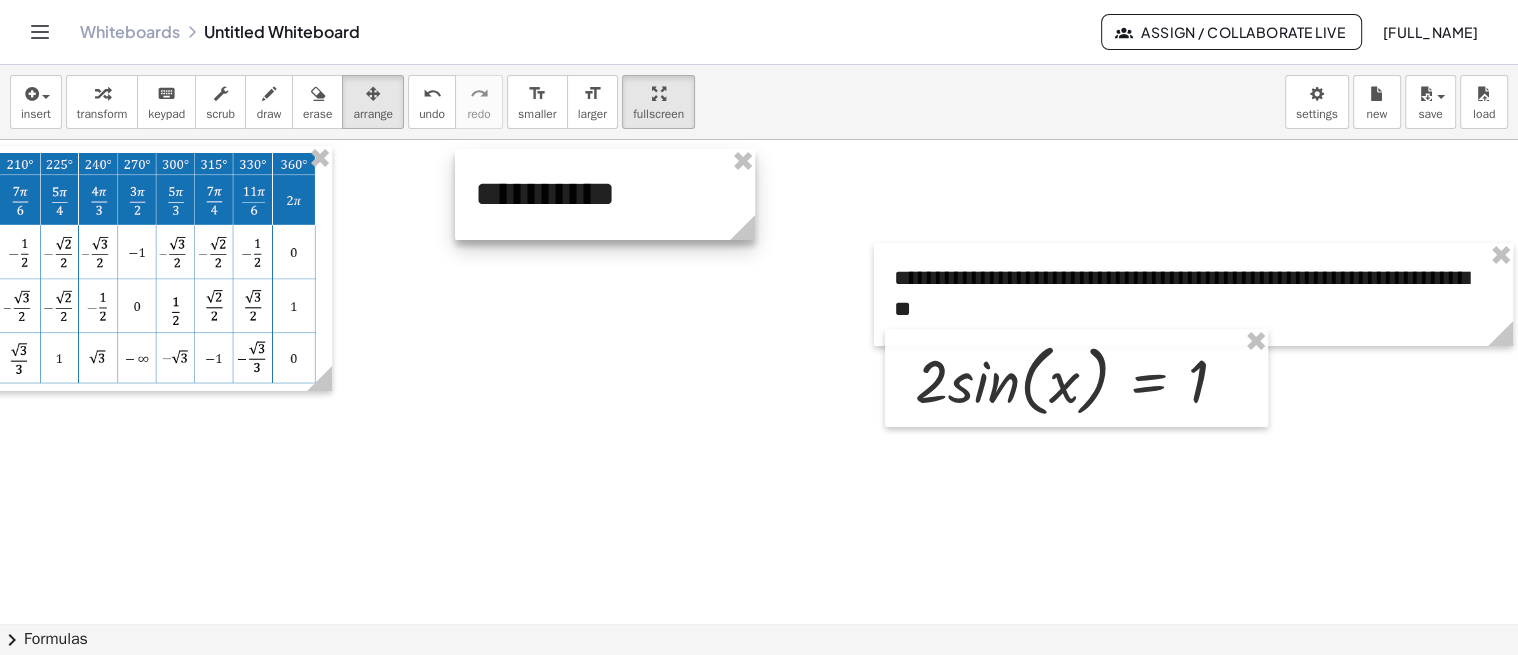 drag, startPoint x: 938, startPoint y: 204, endPoint x: 523, endPoint y: 200, distance: 415.0193 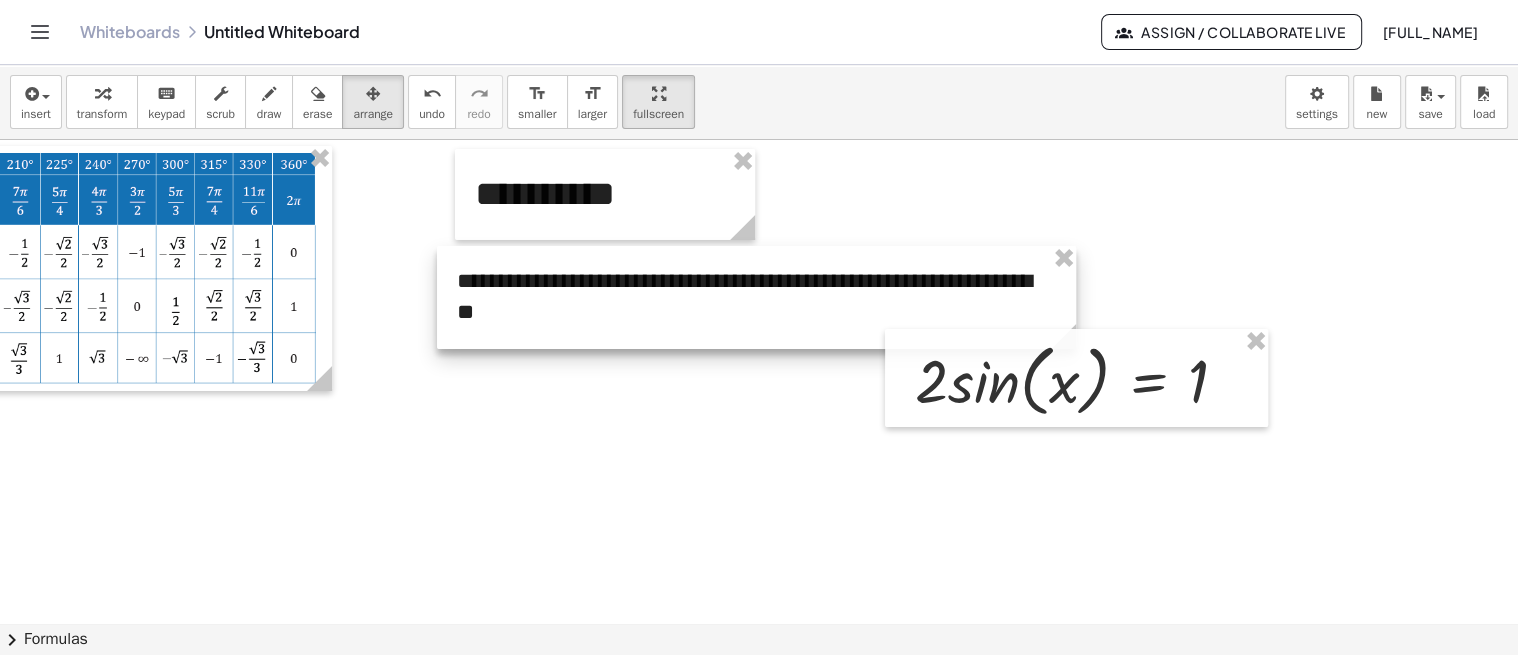 drag, startPoint x: 951, startPoint y: 301, endPoint x: 514, endPoint y: 304, distance: 437.01028 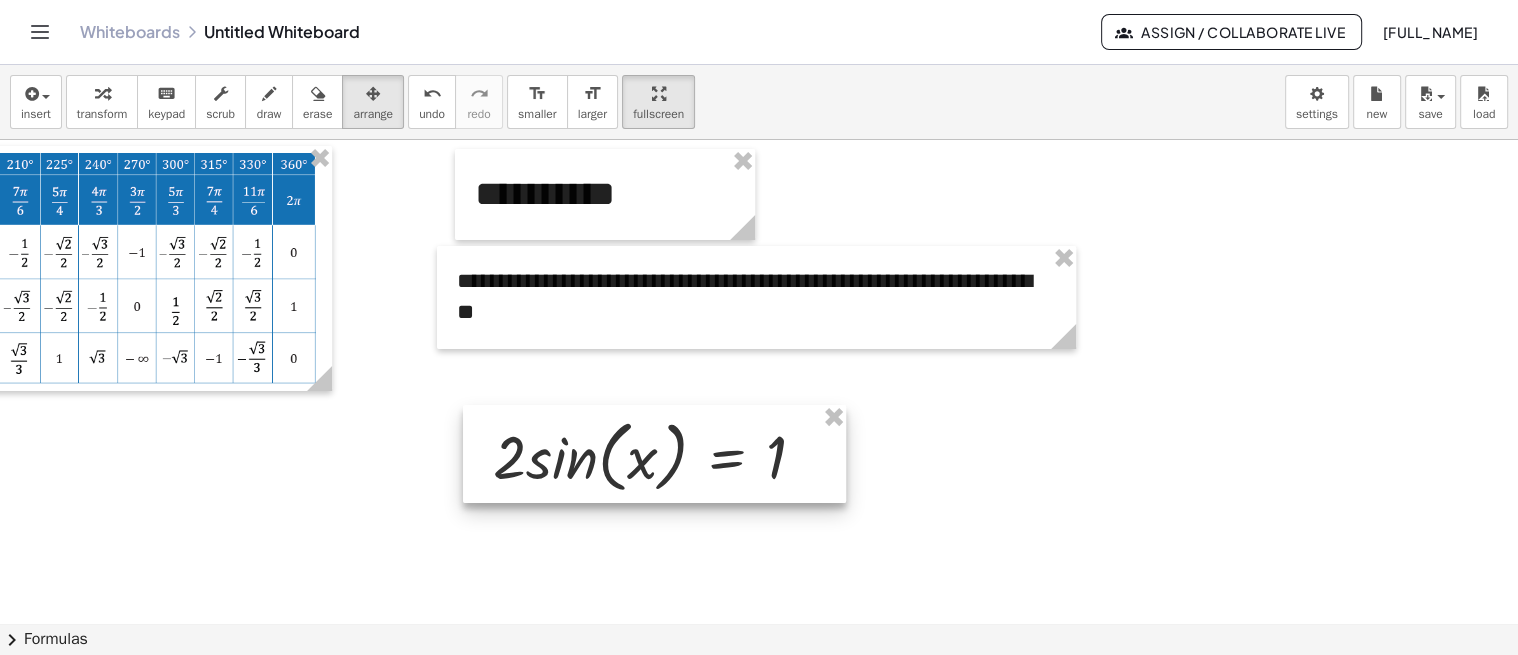drag, startPoint x: 943, startPoint y: 420, endPoint x: 653, endPoint y: 443, distance: 290.91064 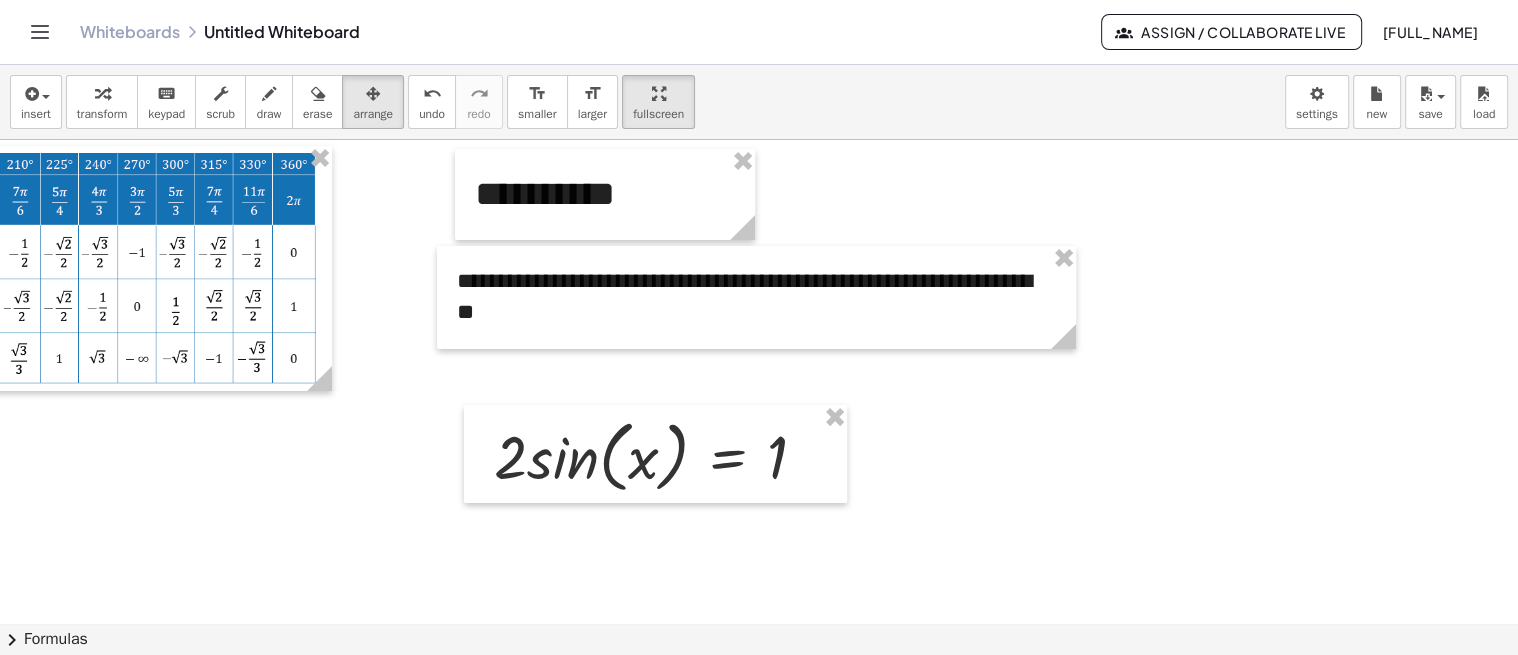 click at bounding box center (562, 866) 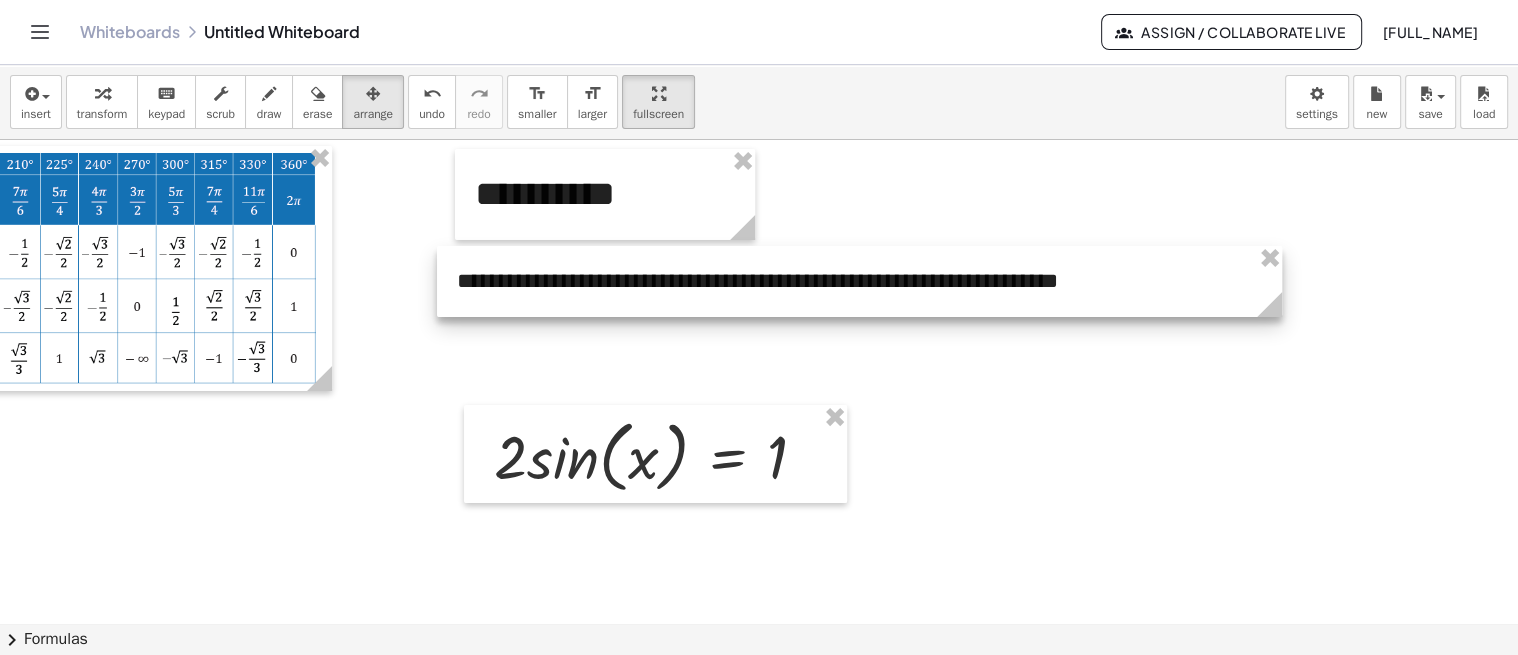 drag, startPoint x: 1051, startPoint y: 342, endPoint x: 1257, endPoint y: 311, distance: 208.31947 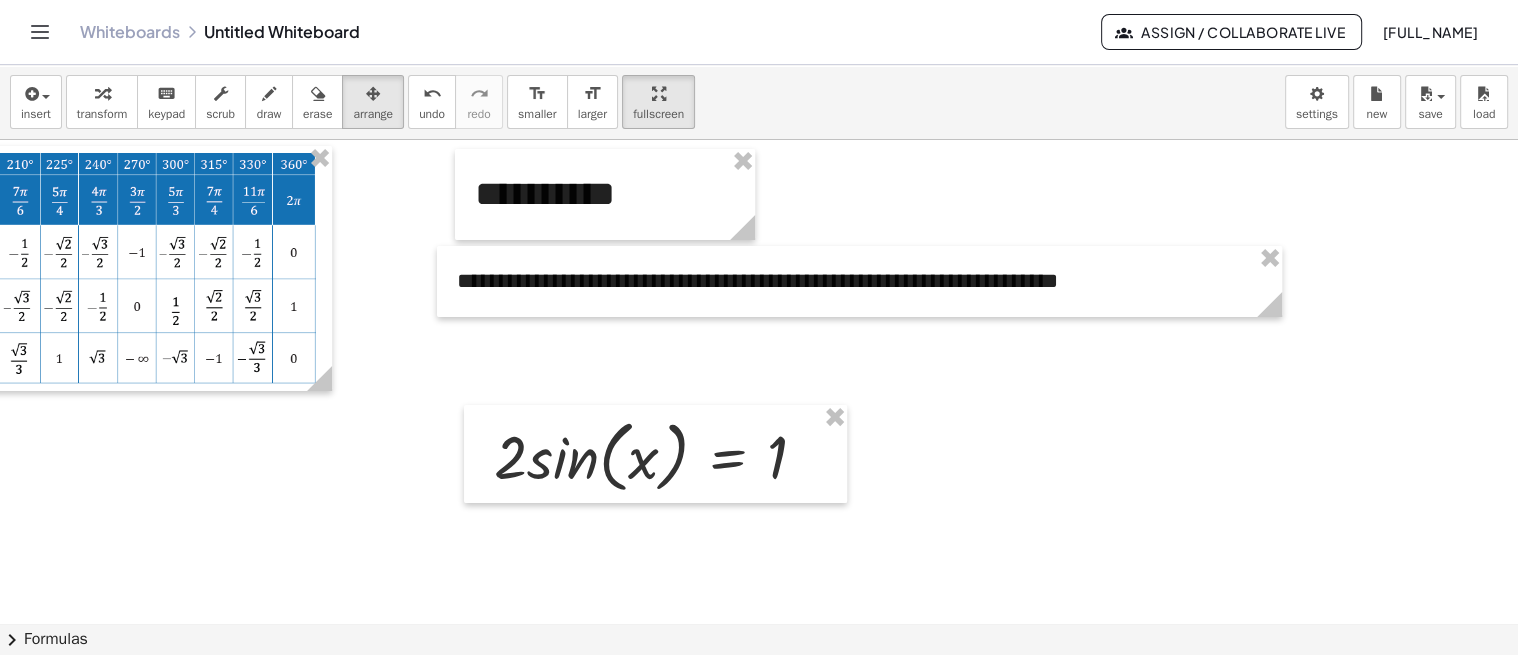 drag, startPoint x: 1183, startPoint y: 393, endPoint x: 894, endPoint y: 425, distance: 290.76624 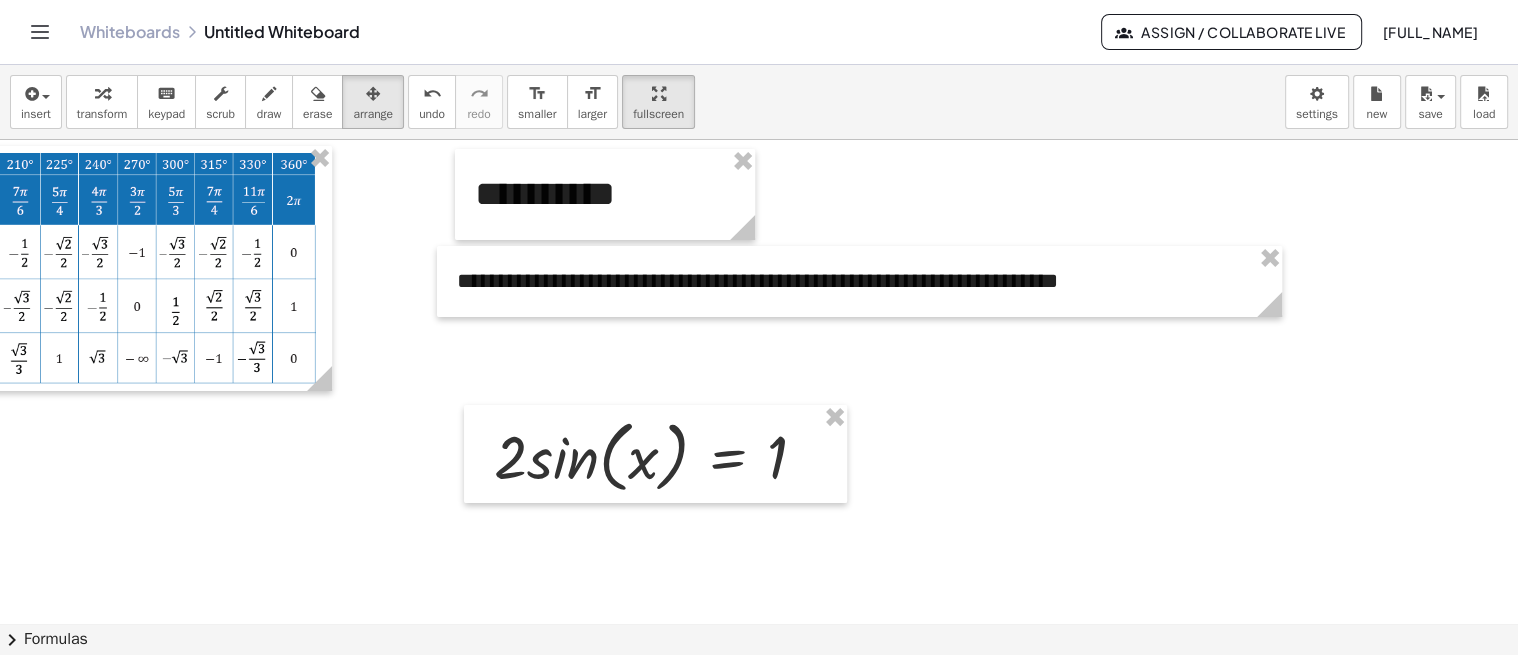click at bounding box center (562, 866) 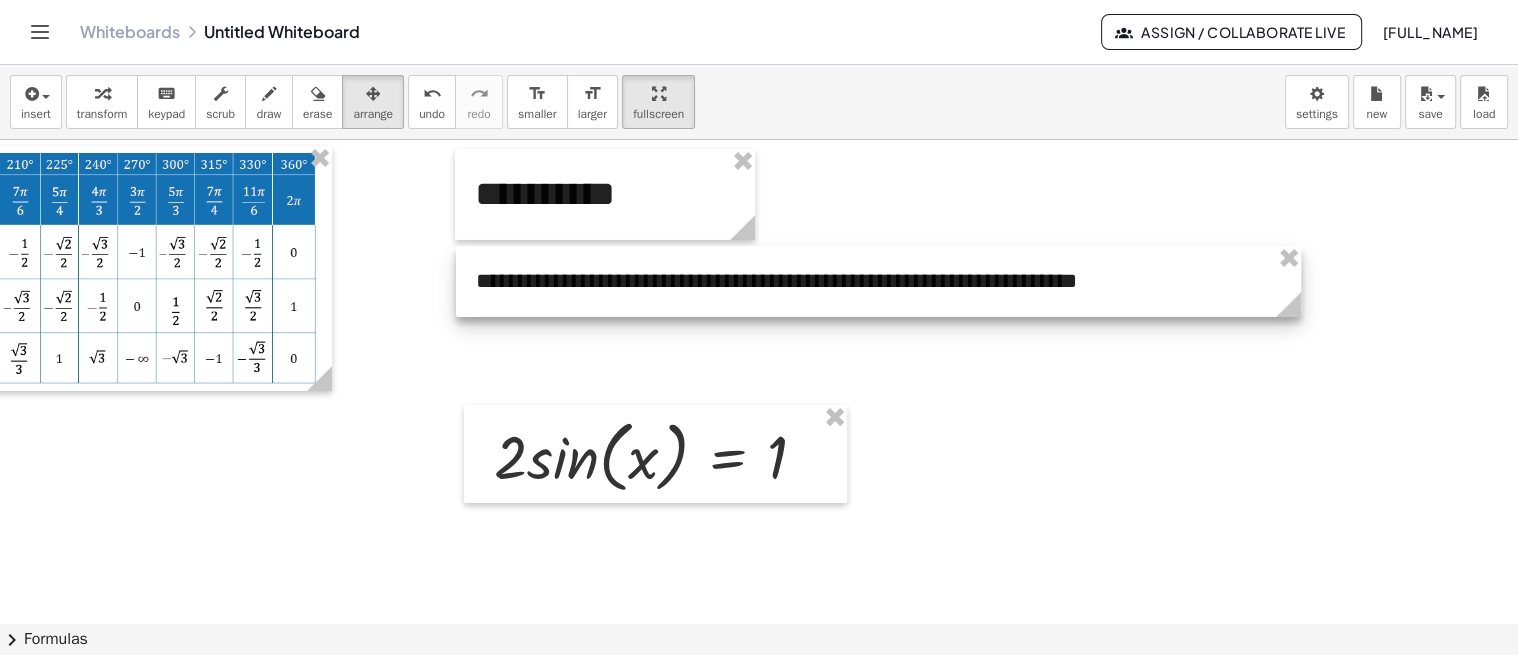 drag, startPoint x: 552, startPoint y: 283, endPoint x: 571, endPoint y: 283, distance: 19 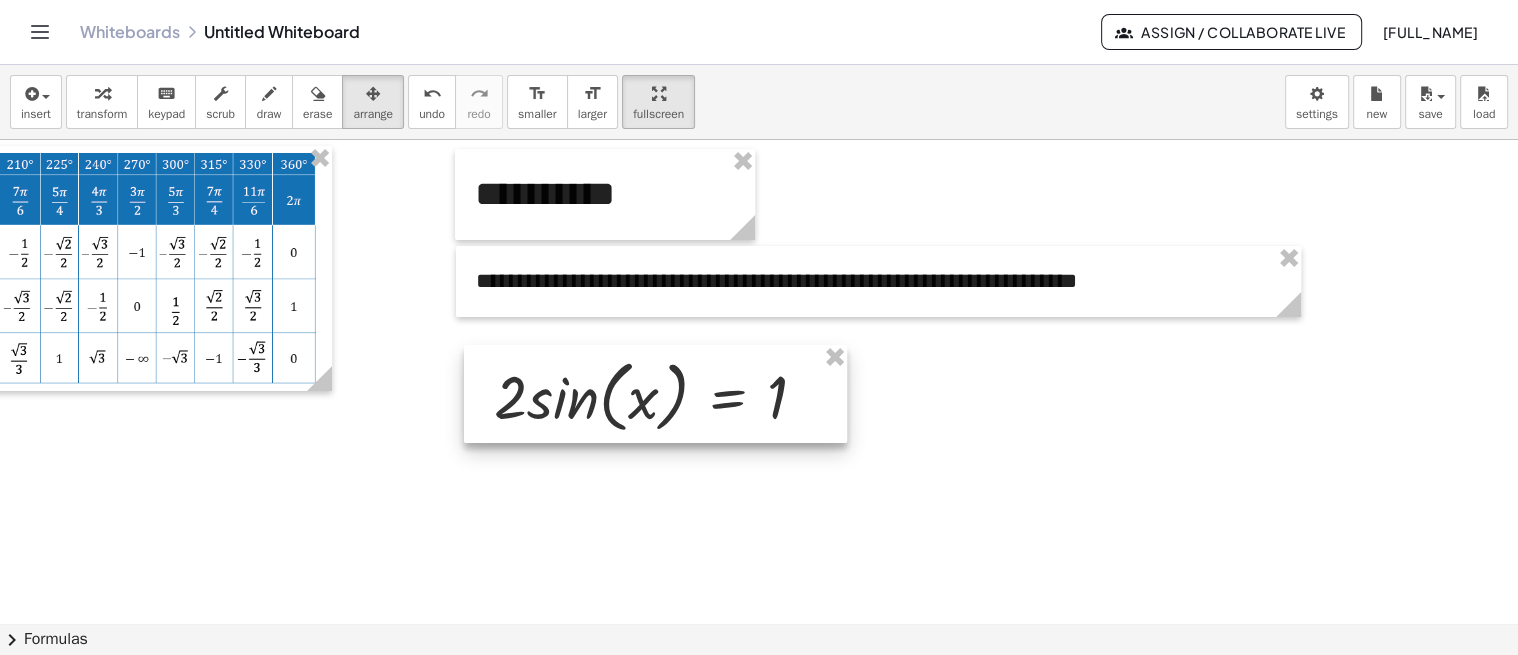 drag, startPoint x: 580, startPoint y: 448, endPoint x: 580, endPoint y: 388, distance: 60 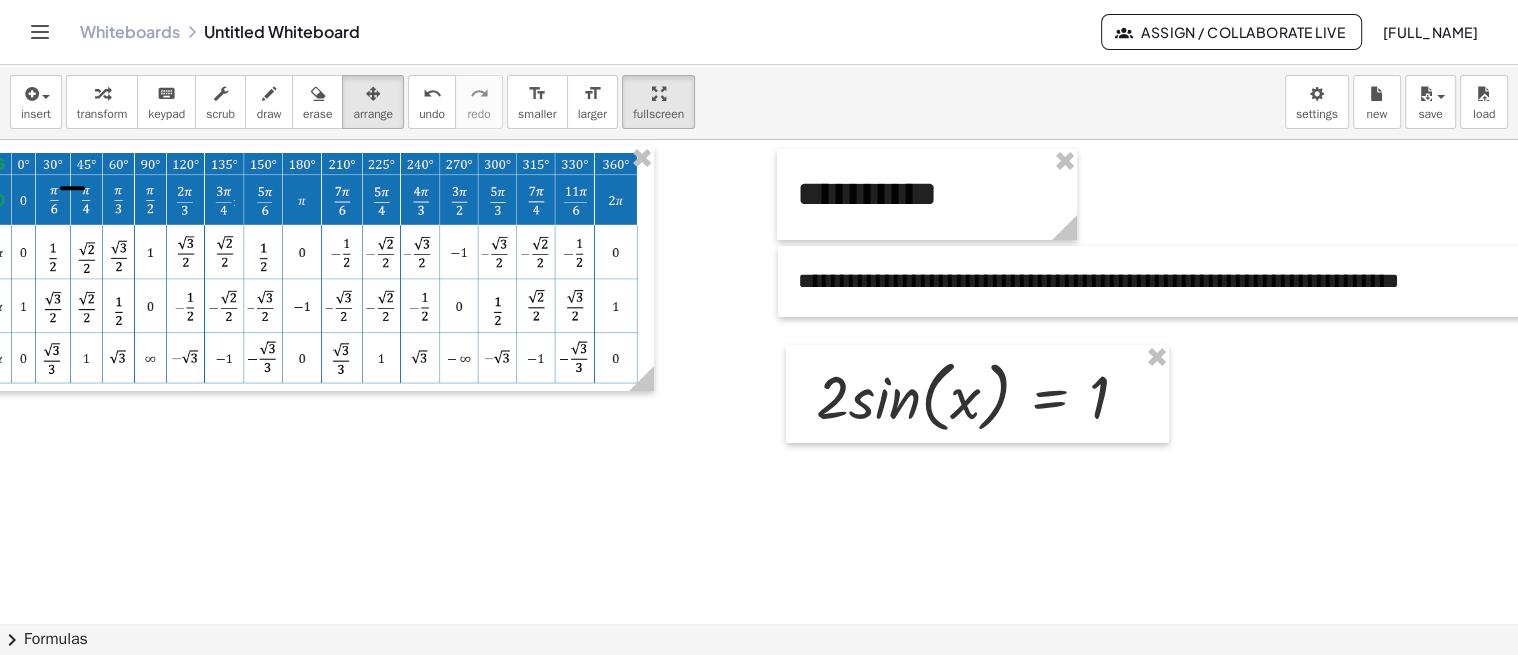 scroll, scrollTop: 0, scrollLeft: 69, axis: horizontal 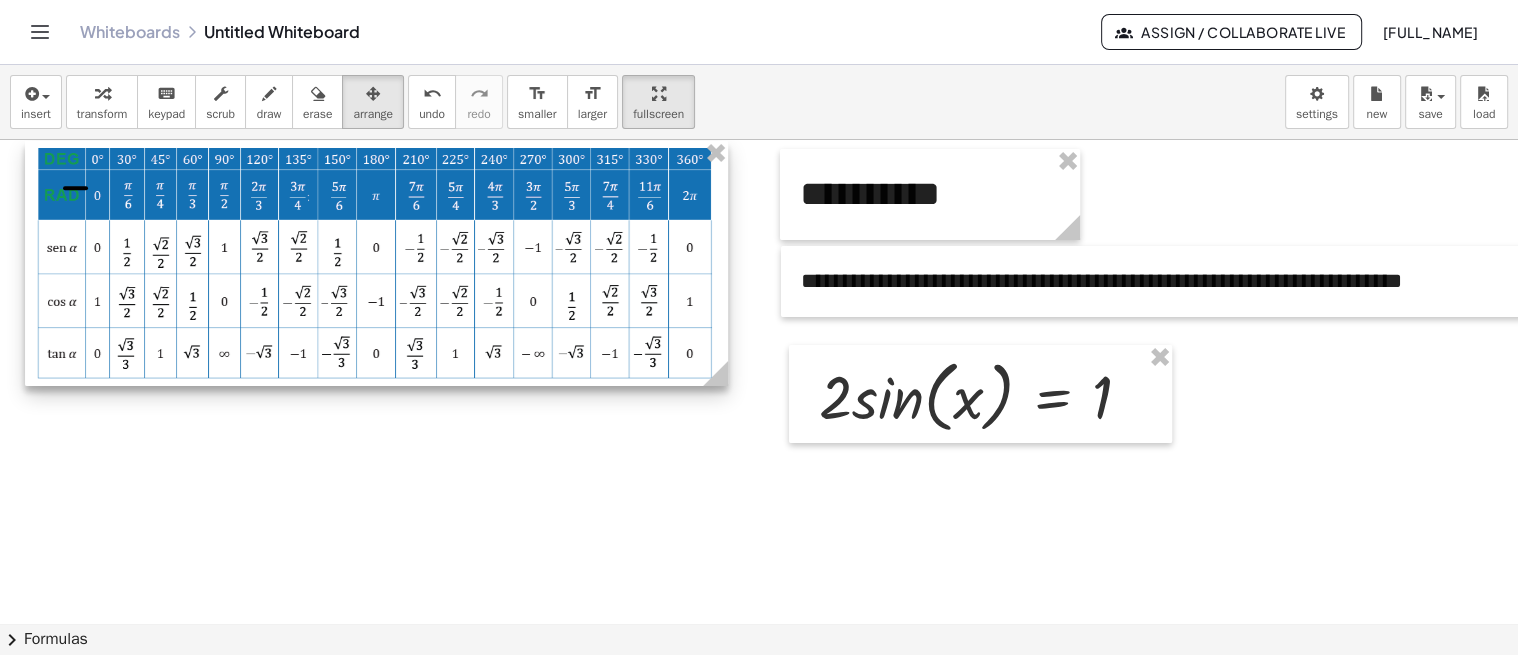 drag, startPoint x: 471, startPoint y: 292, endPoint x: 542, endPoint y: 287, distance: 71.17584 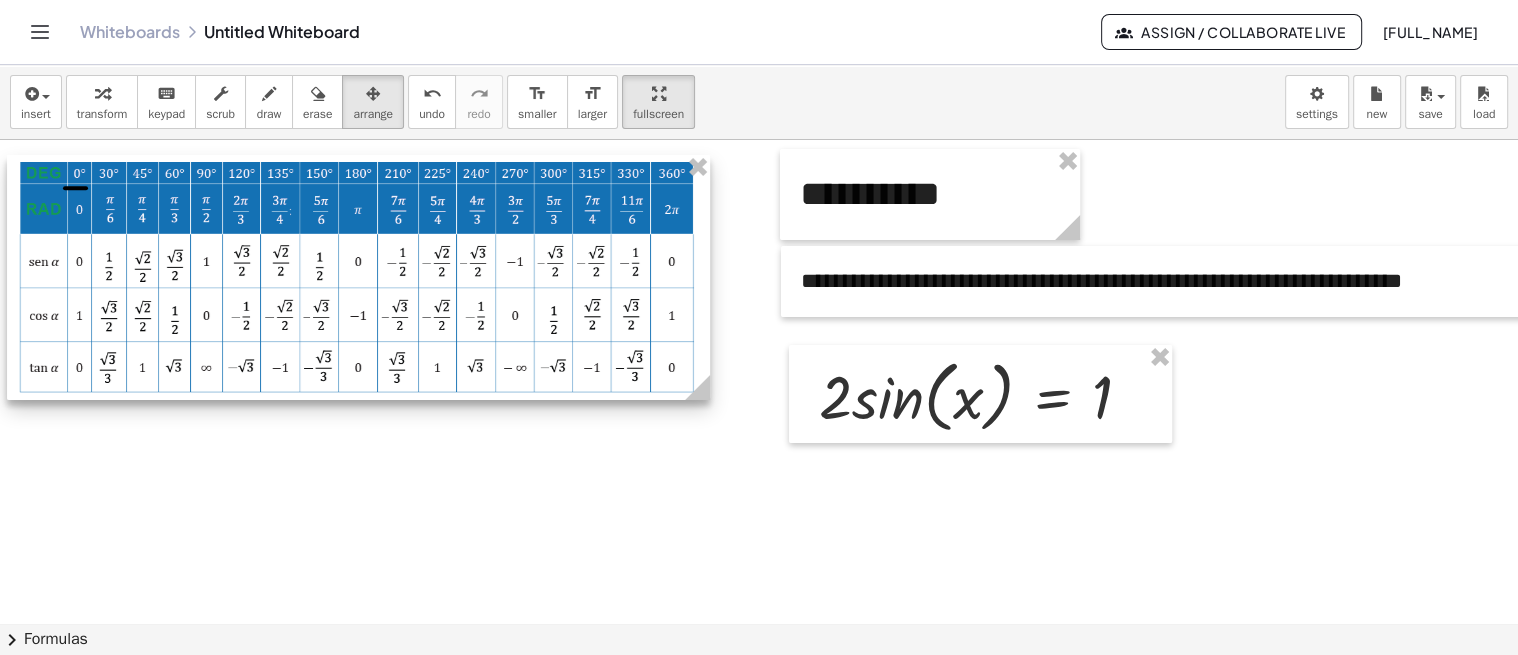 drag, startPoint x: 628, startPoint y: 331, endPoint x: 612, endPoint y: 345, distance: 21.260292 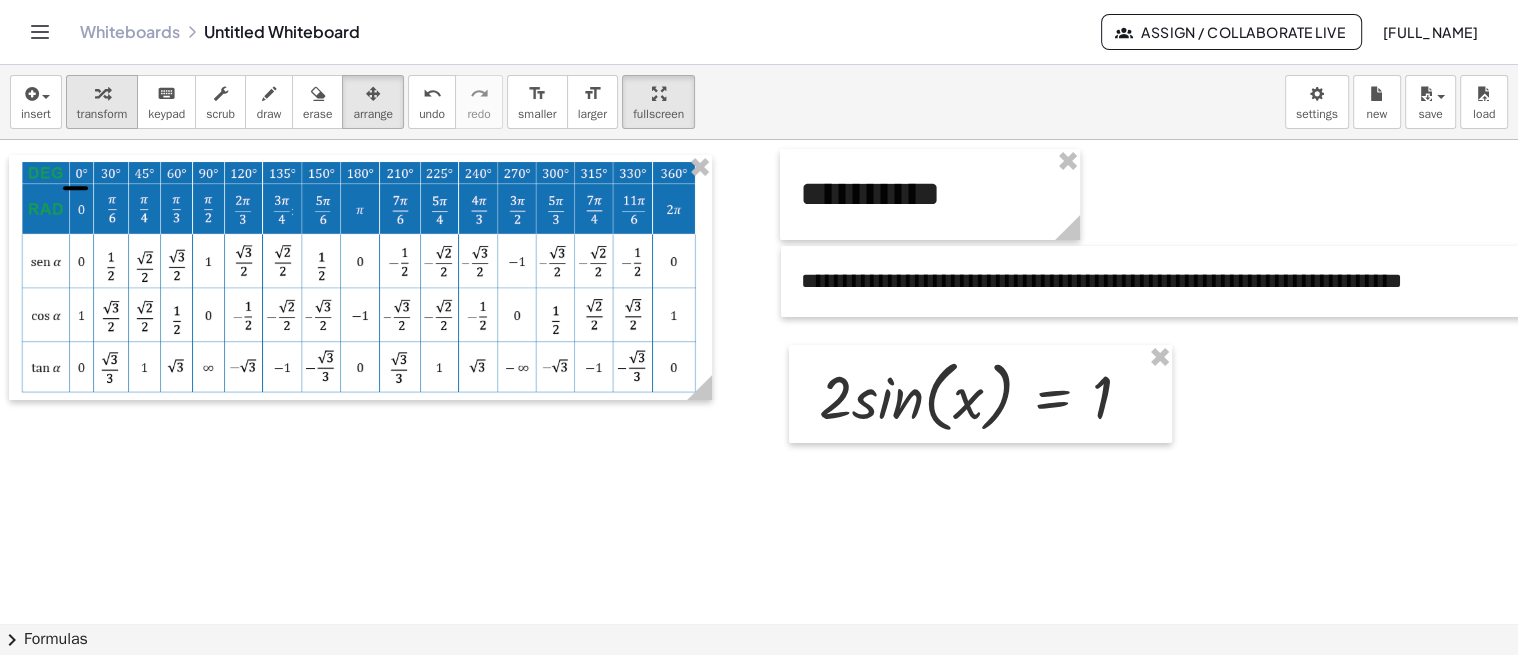 click on "transform" at bounding box center (102, 102) 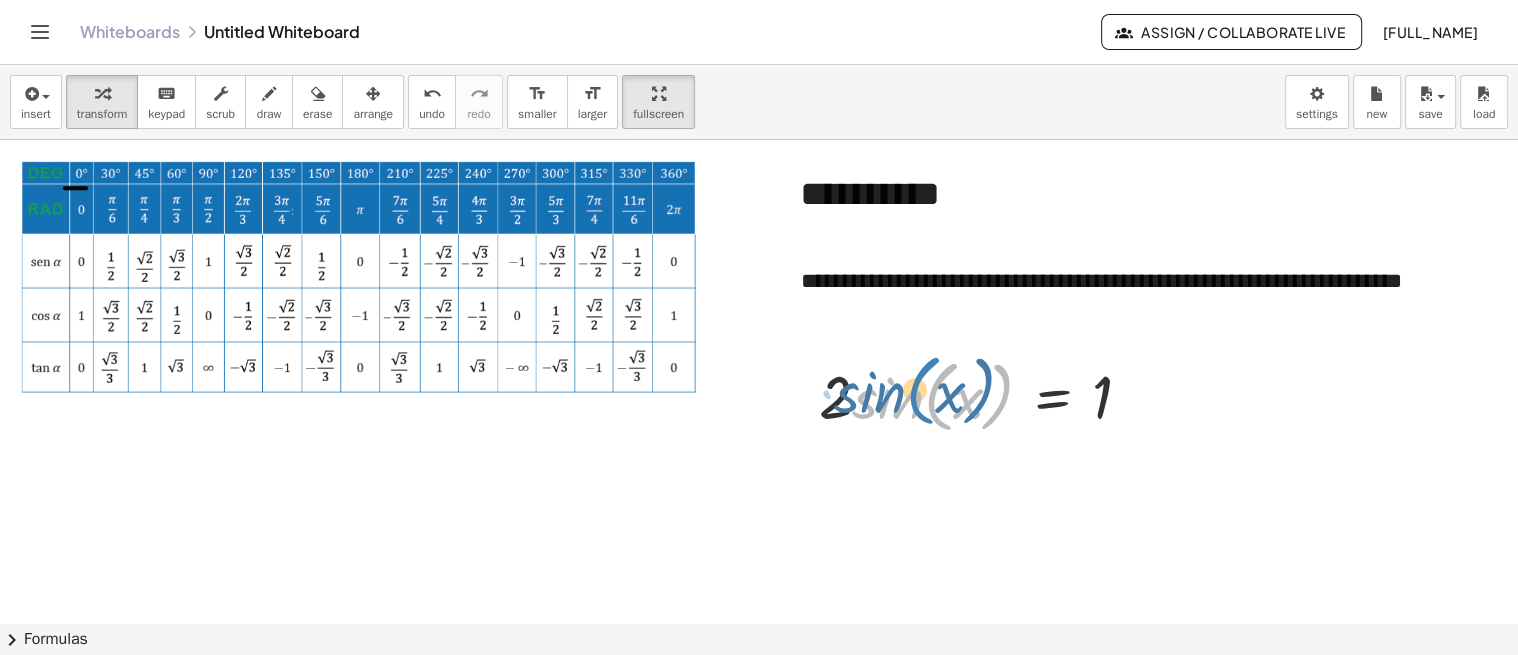 drag, startPoint x: 928, startPoint y: 402, endPoint x: 910, endPoint y: 396, distance: 18.973665 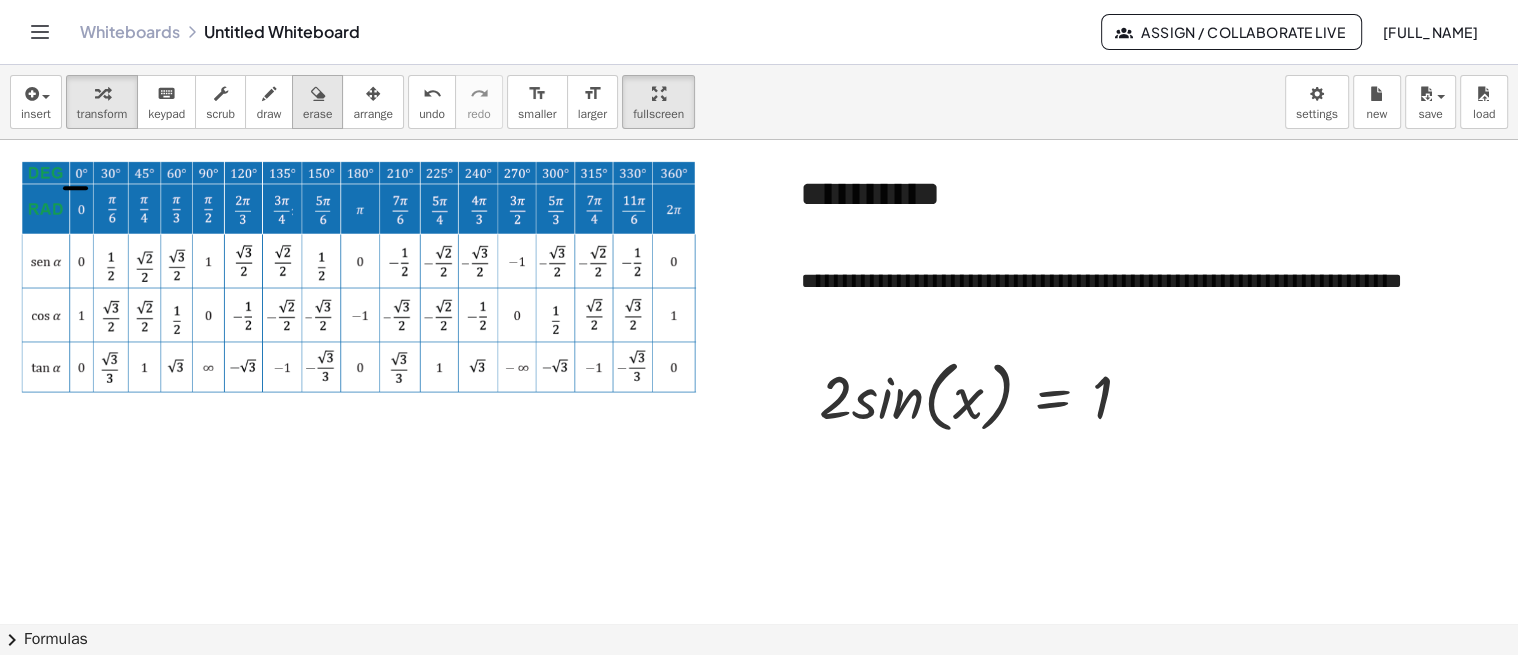 click on "erase" at bounding box center (317, 114) 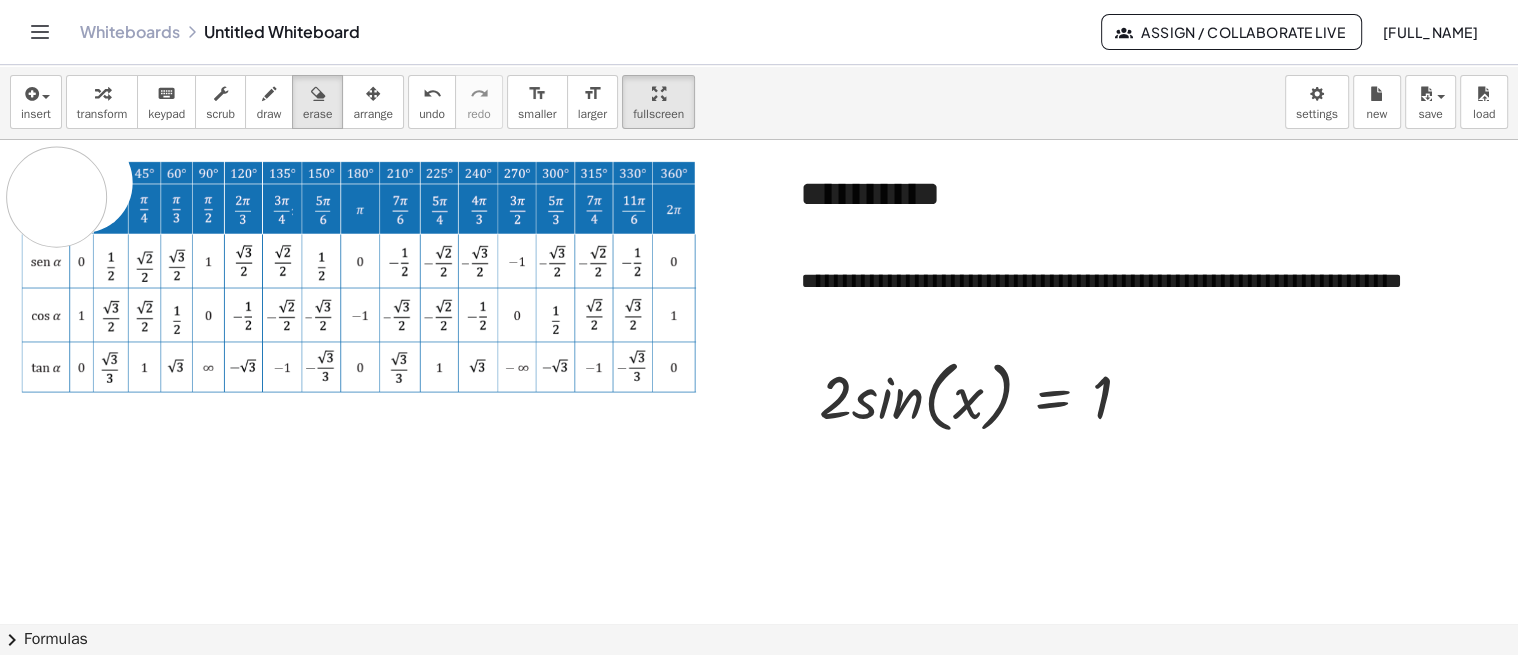 drag, startPoint x: 82, startPoint y: 181, endPoint x: 56, endPoint y: 196, distance: 30.016663 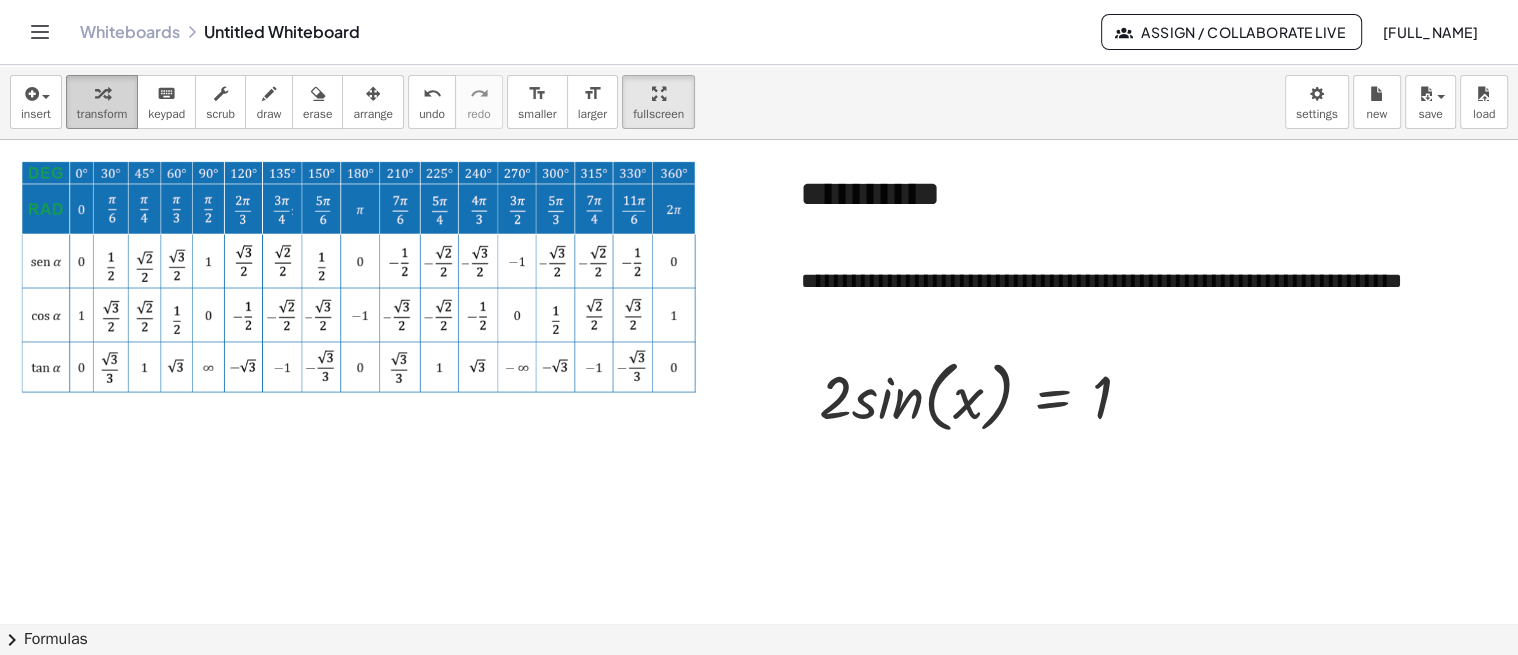 click at bounding box center [102, 94] 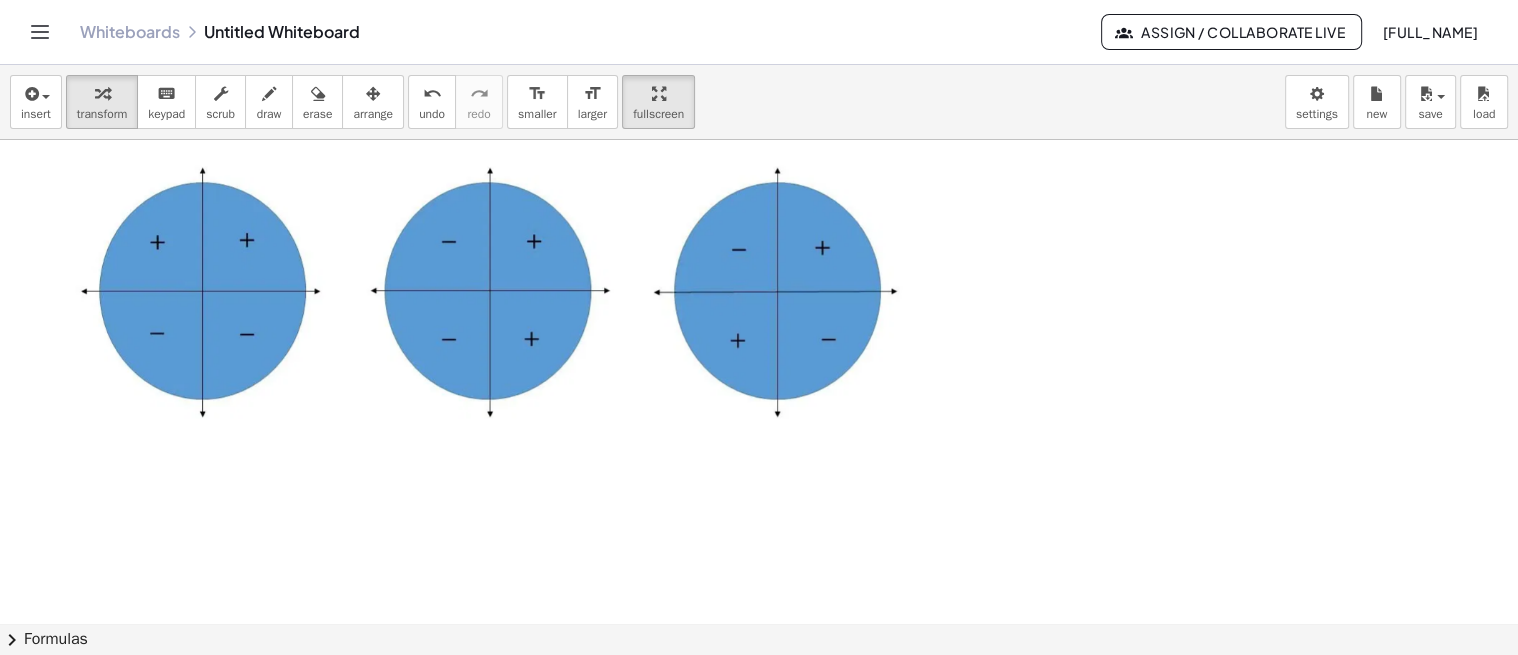 scroll, scrollTop: 444, scrollLeft: 69, axis: both 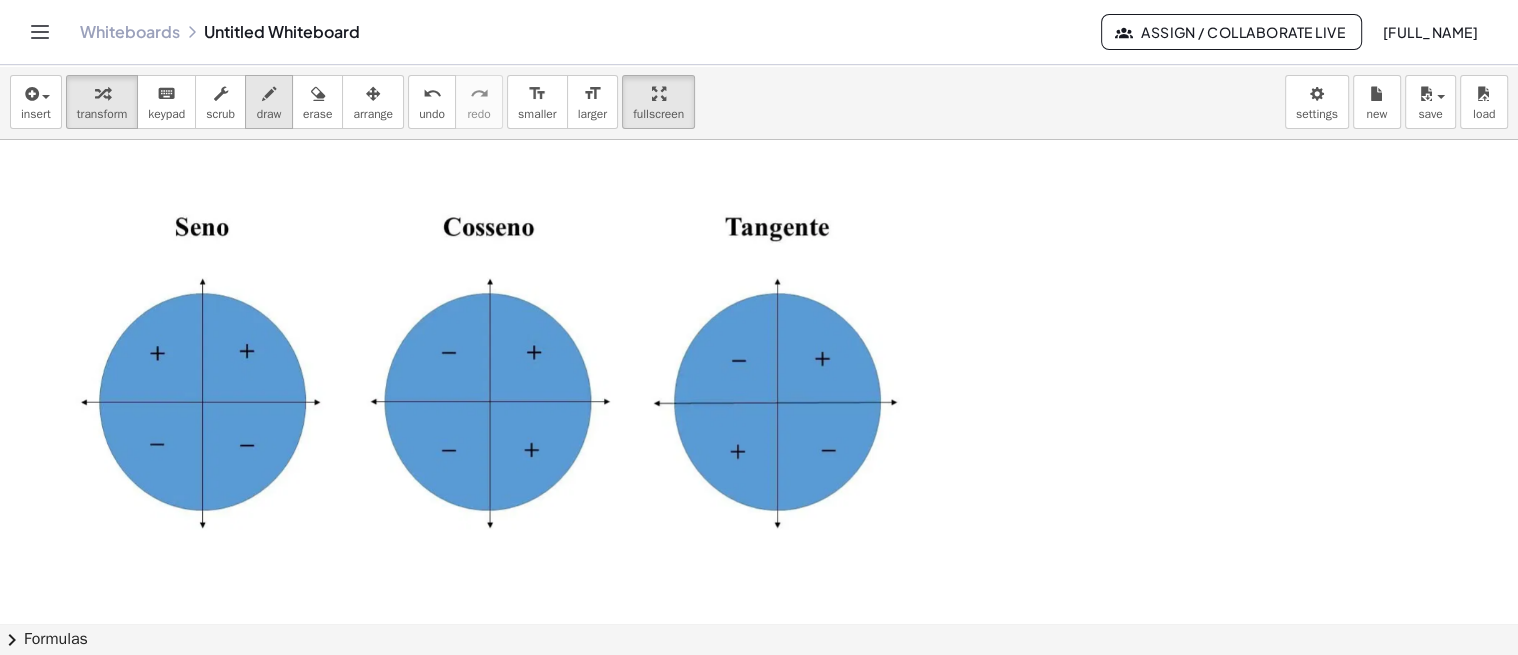 click at bounding box center [269, 94] 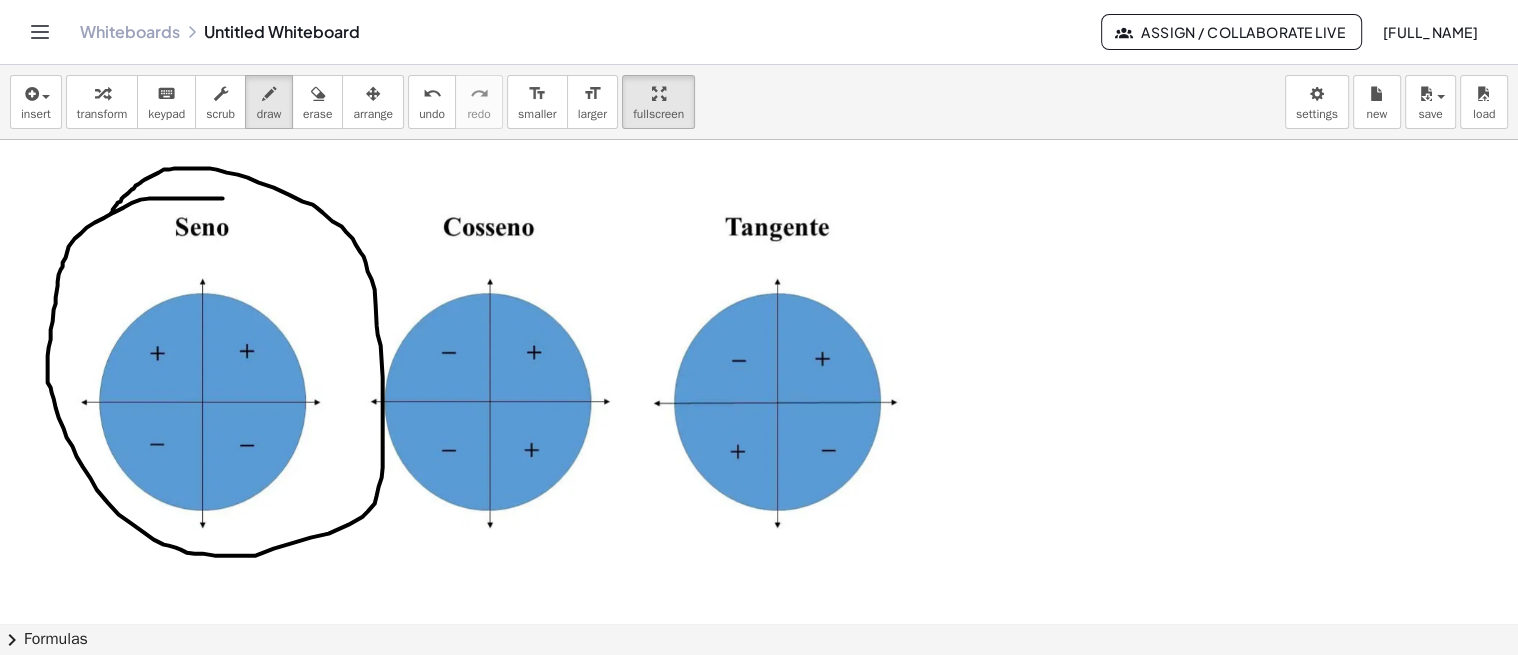drag, startPoint x: 216, startPoint y: 197, endPoint x: 107, endPoint y: 217, distance: 110.81967 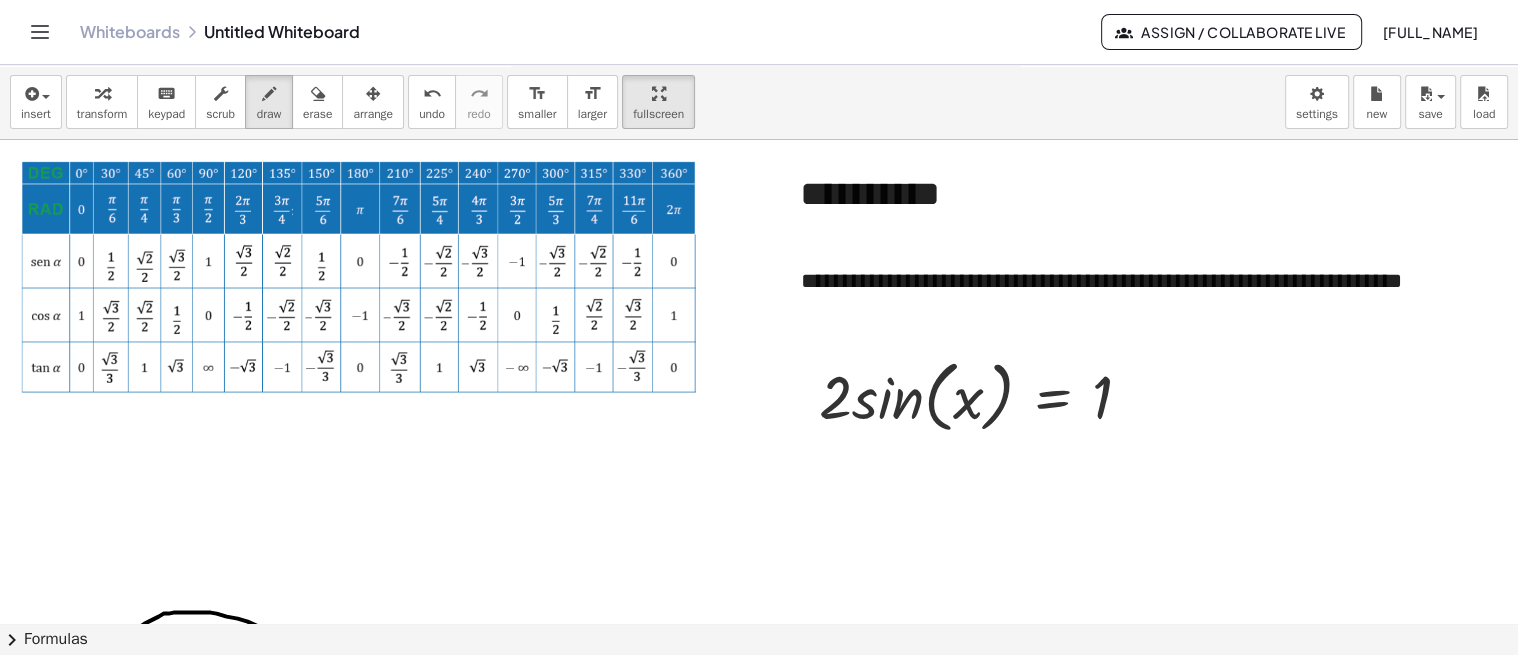 scroll, scrollTop: 444, scrollLeft: 69, axis: both 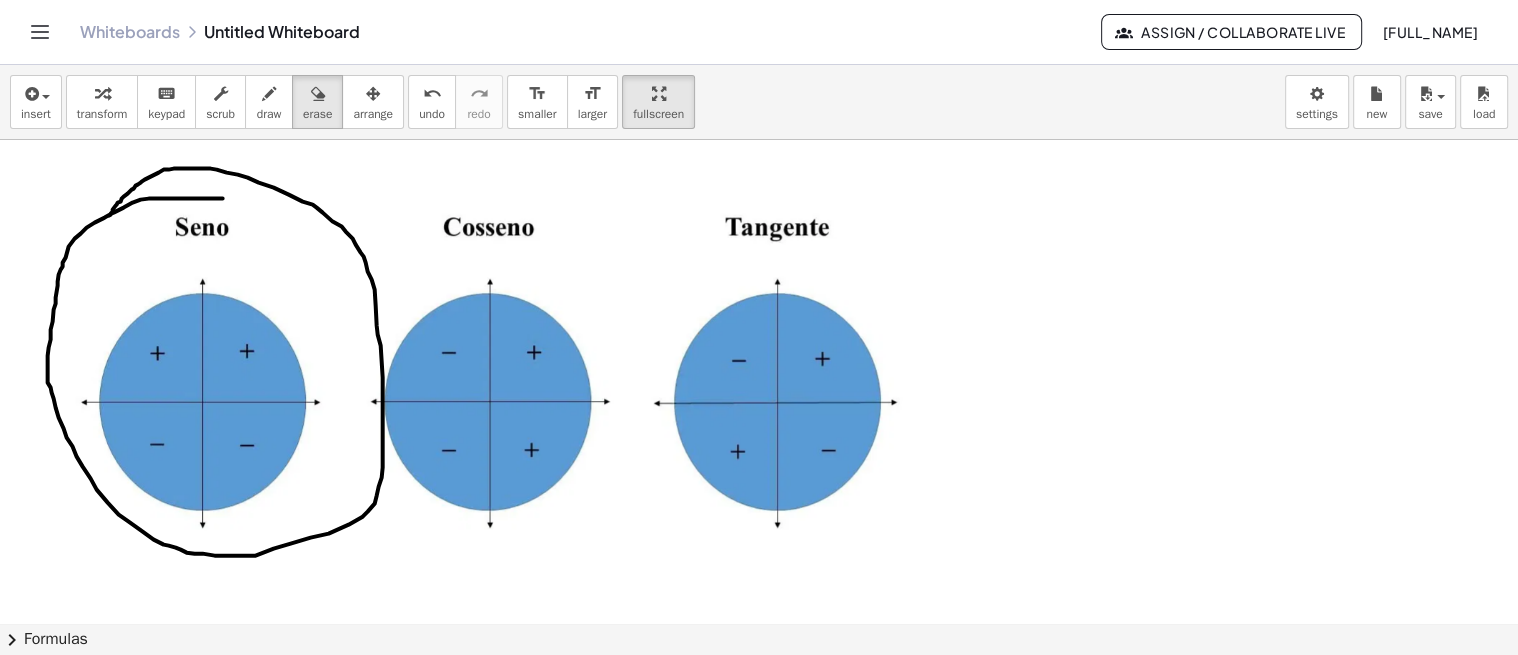 drag, startPoint x: 310, startPoint y: 95, endPoint x: 252, endPoint y: 168, distance: 93.23626 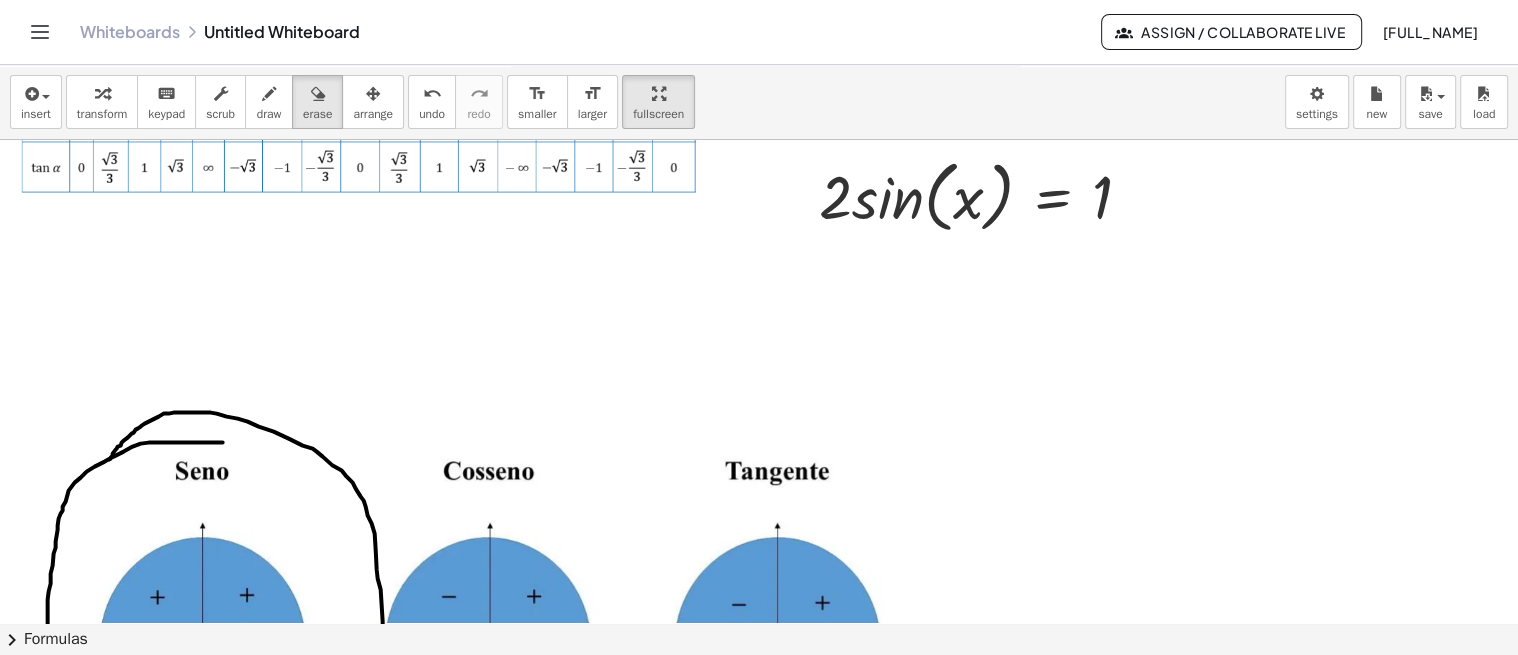 scroll, scrollTop: 0, scrollLeft: 69, axis: horizontal 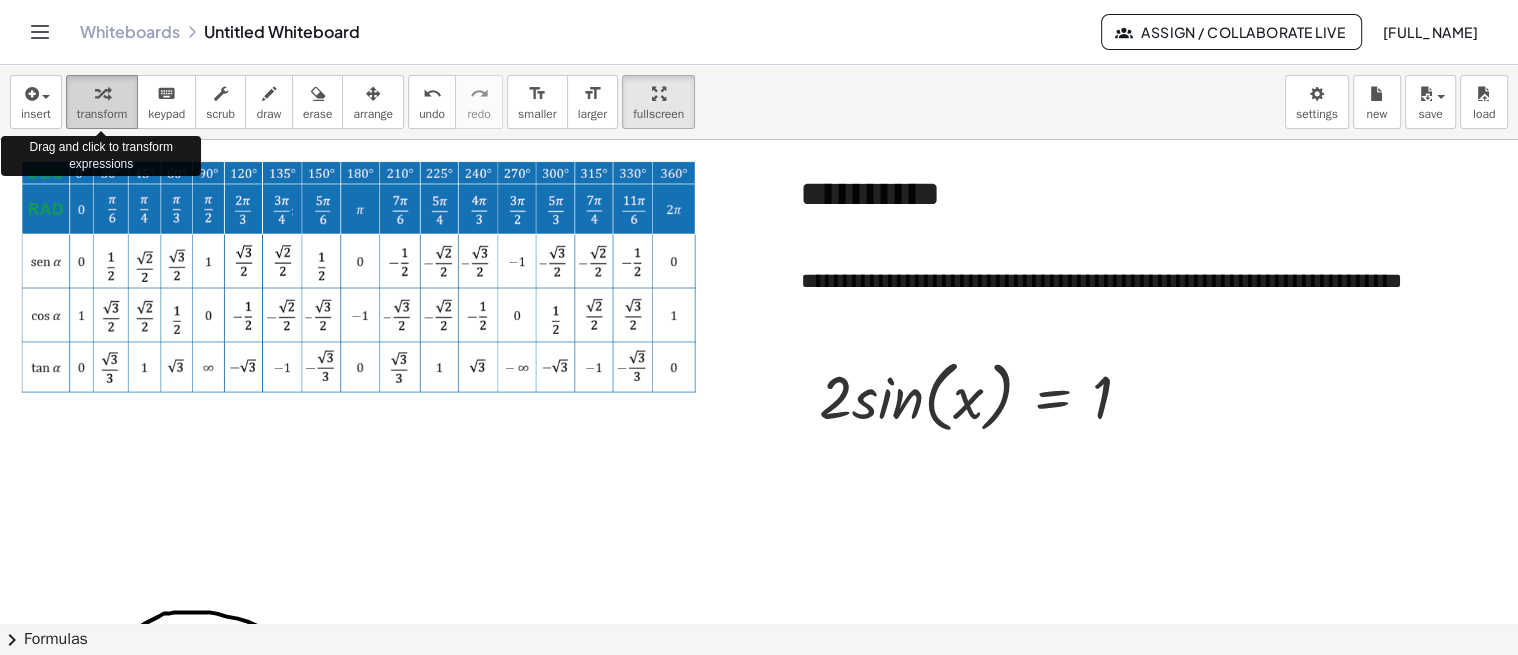 click at bounding box center (102, 93) 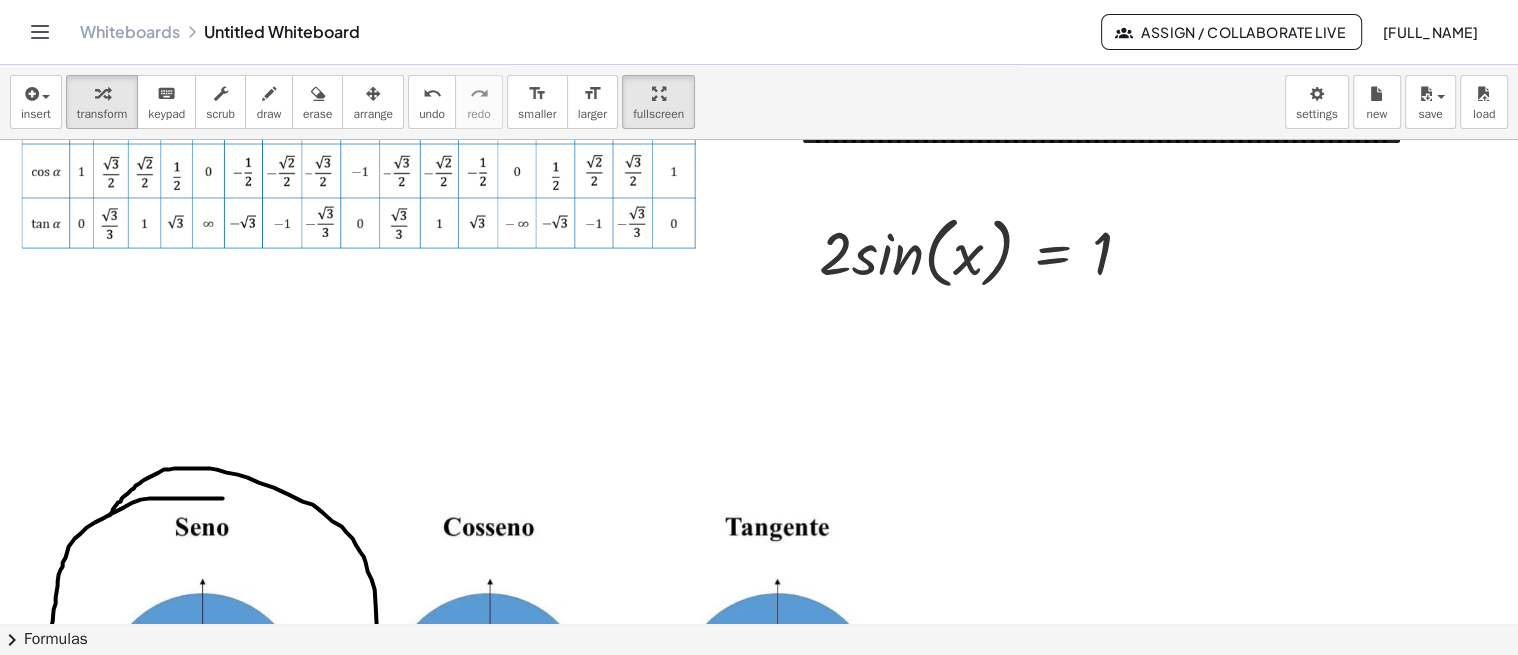 scroll, scrollTop: 111, scrollLeft: 69, axis: both 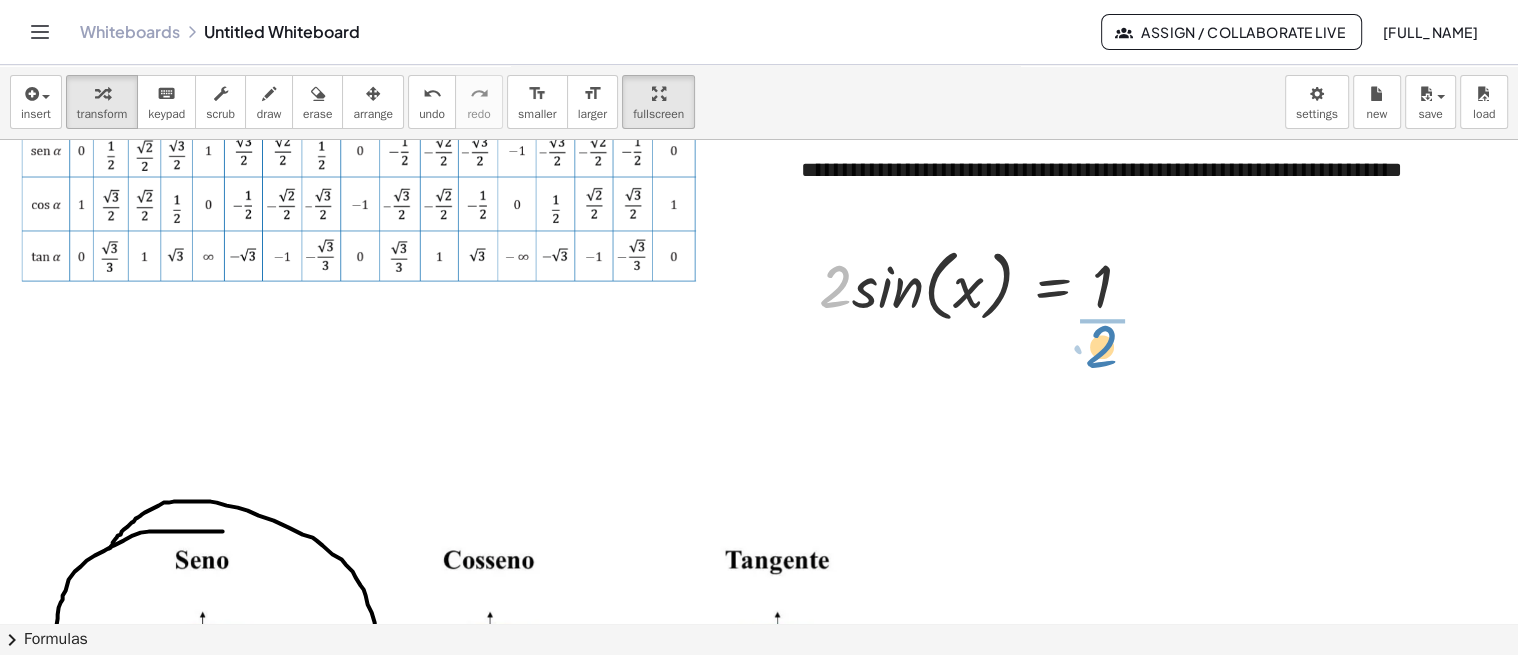 drag, startPoint x: 828, startPoint y: 297, endPoint x: 1094, endPoint y: 357, distance: 272.68295 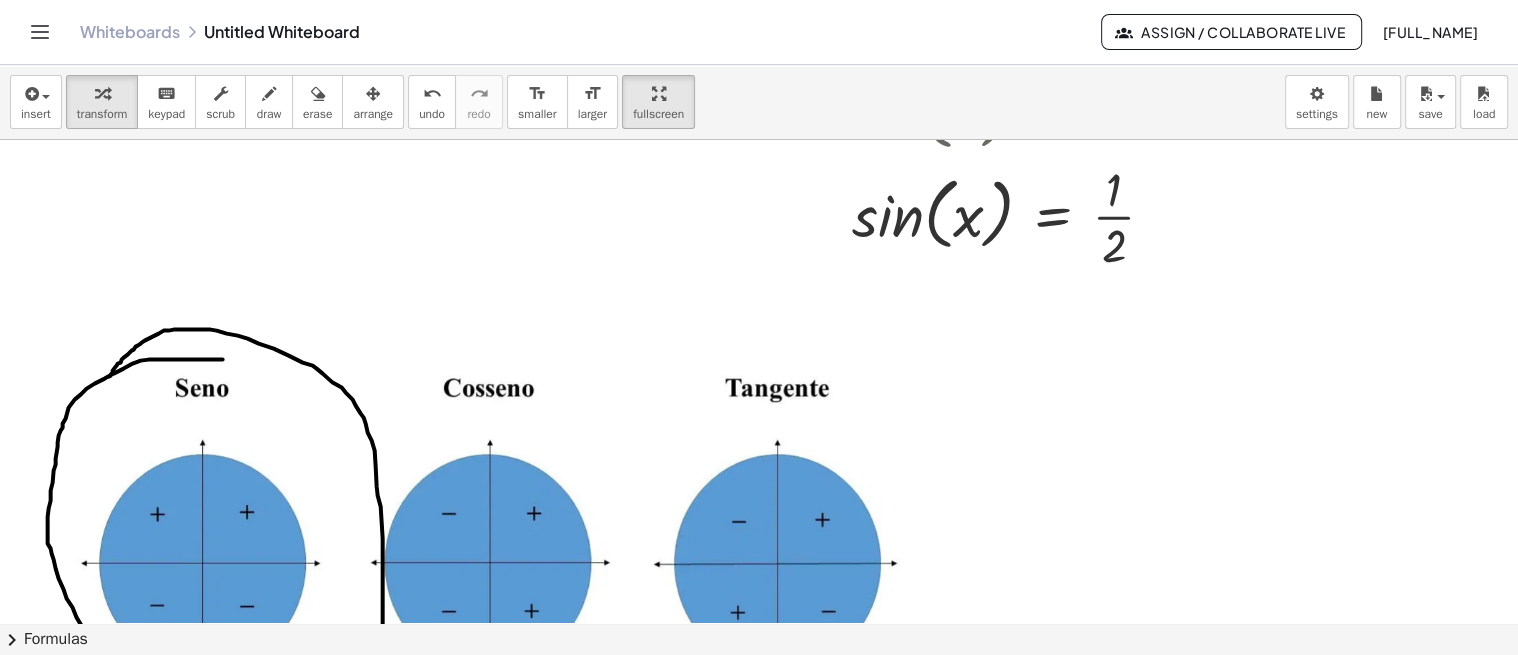 scroll, scrollTop: 333, scrollLeft: 69, axis: both 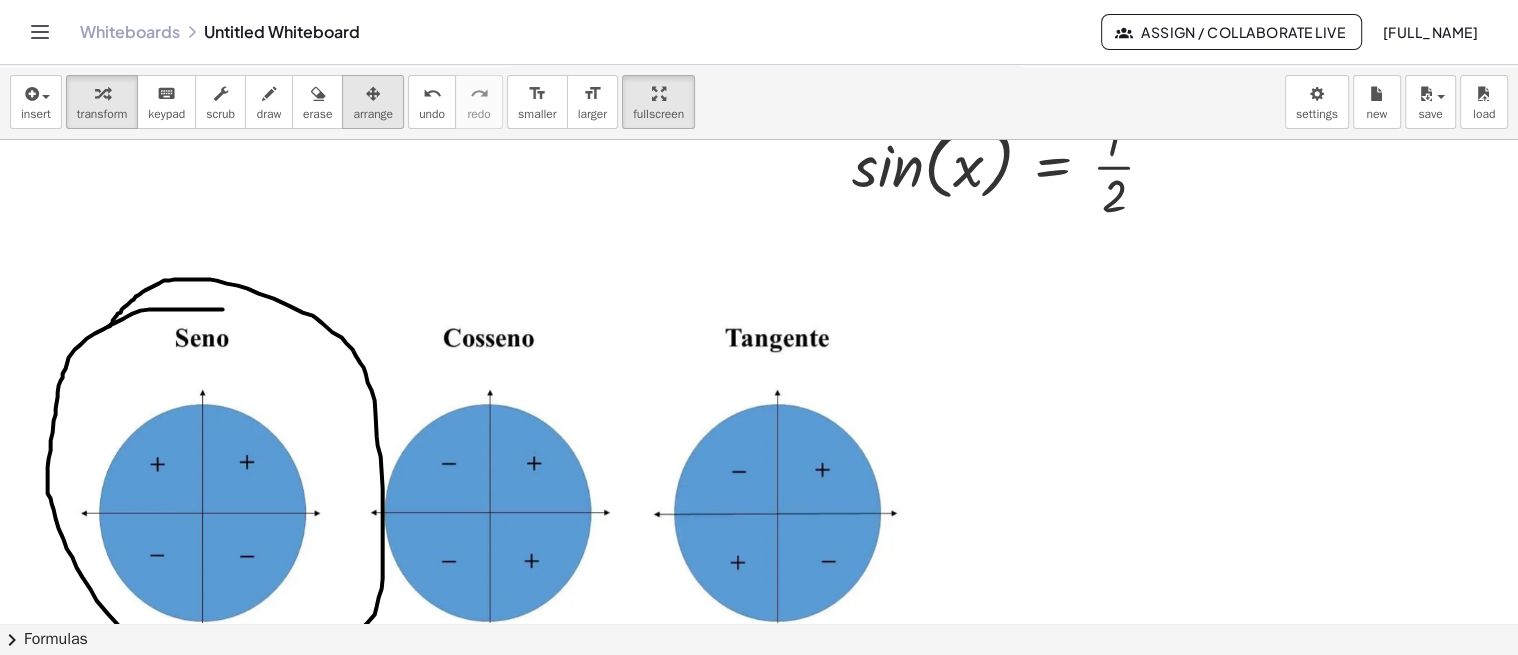 click on "arrange" at bounding box center [373, 114] 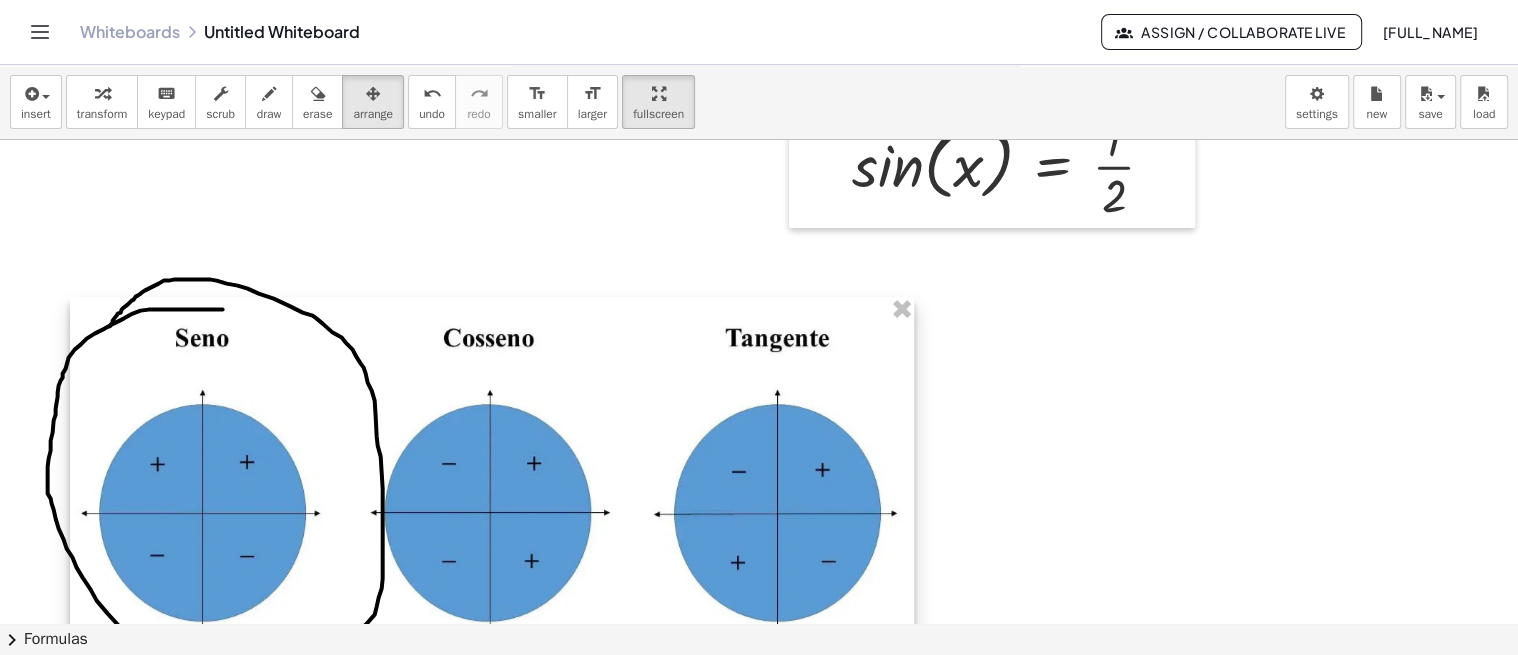 click at bounding box center (492, 477) 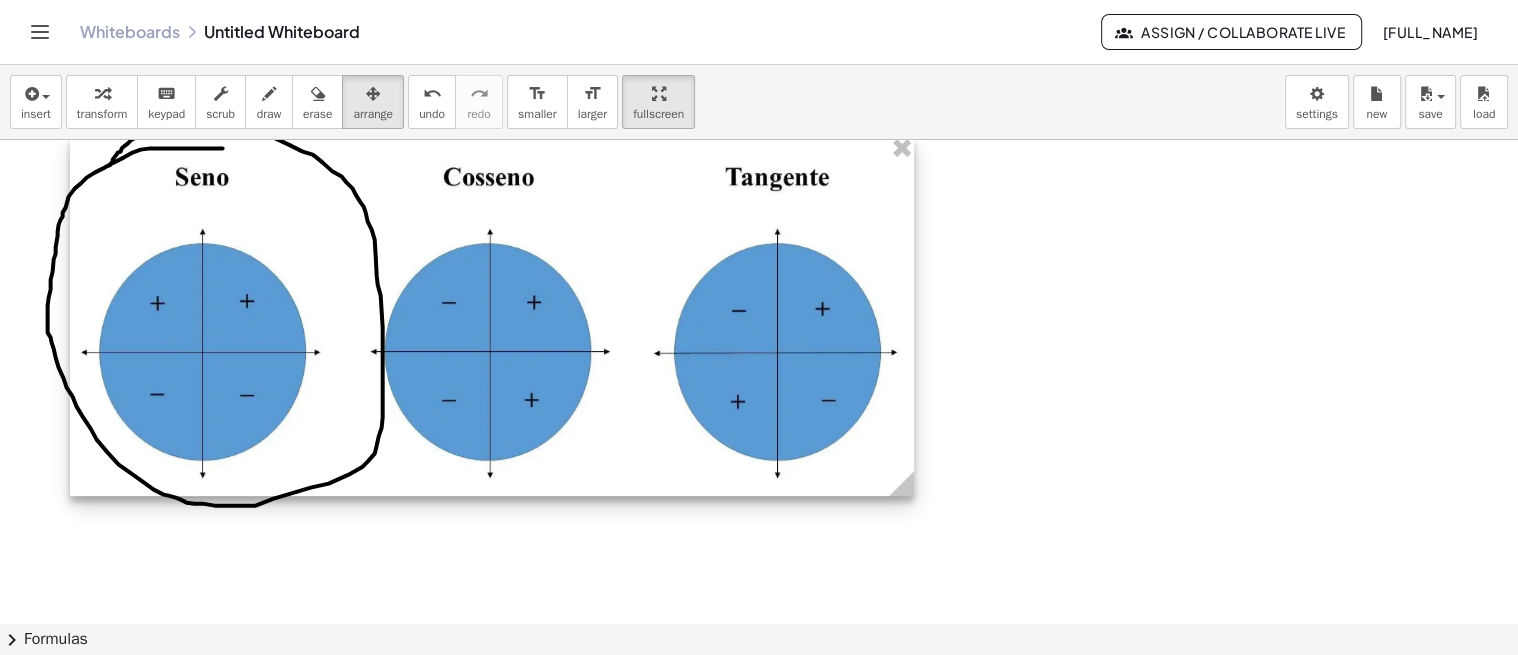 scroll, scrollTop: 555, scrollLeft: 69, axis: both 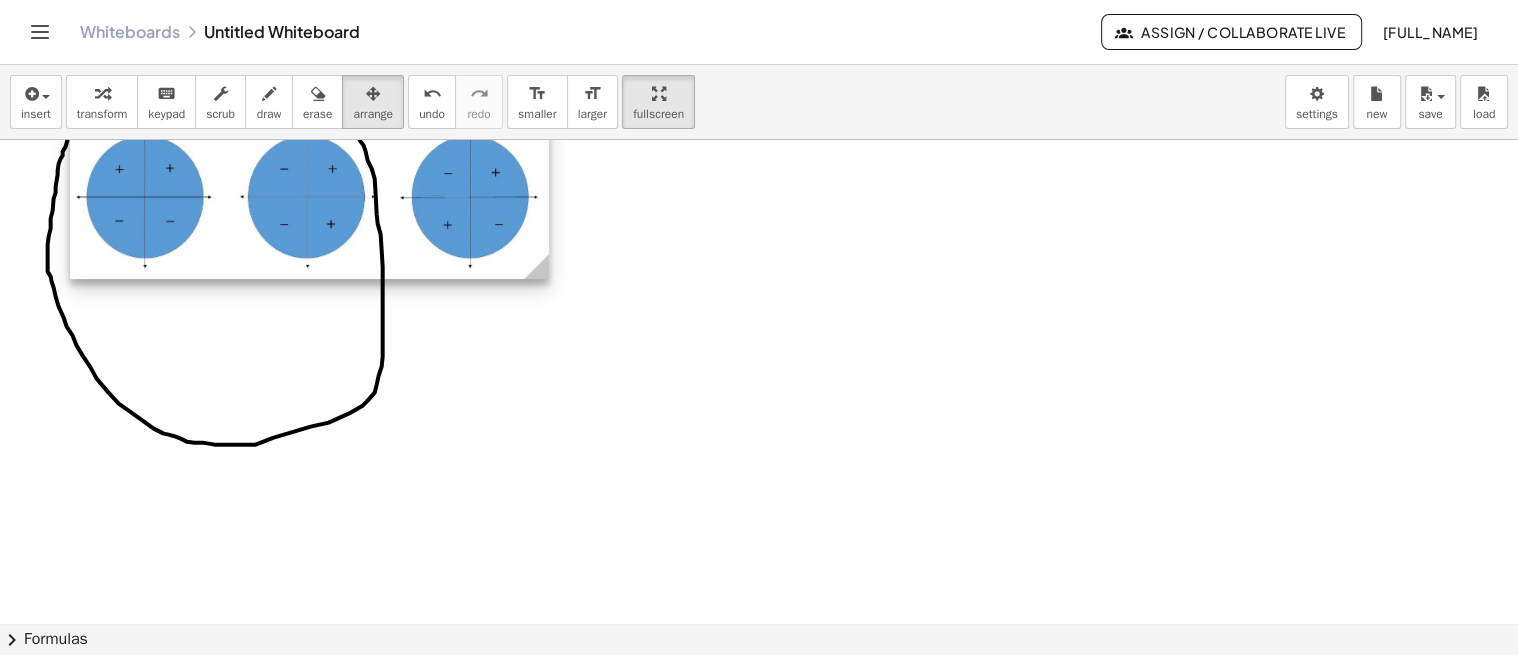 drag, startPoint x: 910, startPoint y: 428, endPoint x: 474, endPoint y: 388, distance: 437.83102 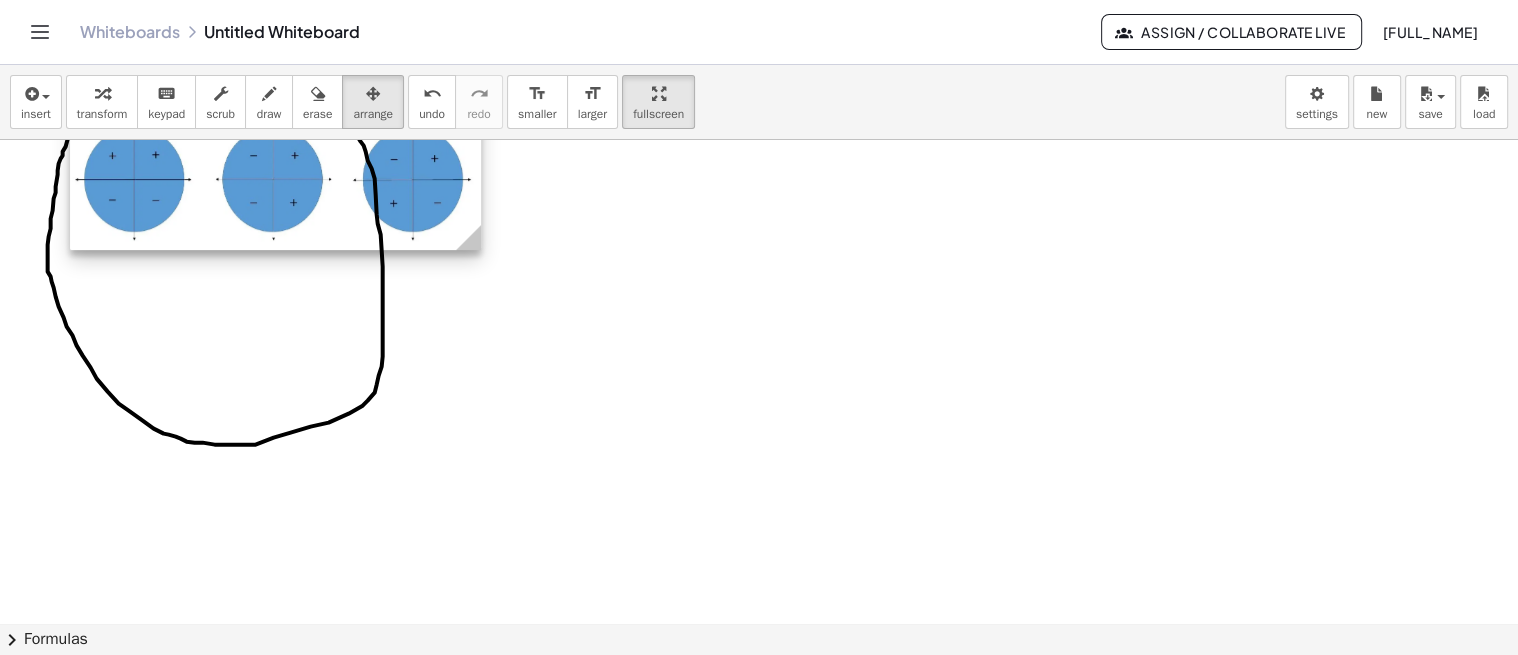 scroll, scrollTop: 333, scrollLeft: 69, axis: both 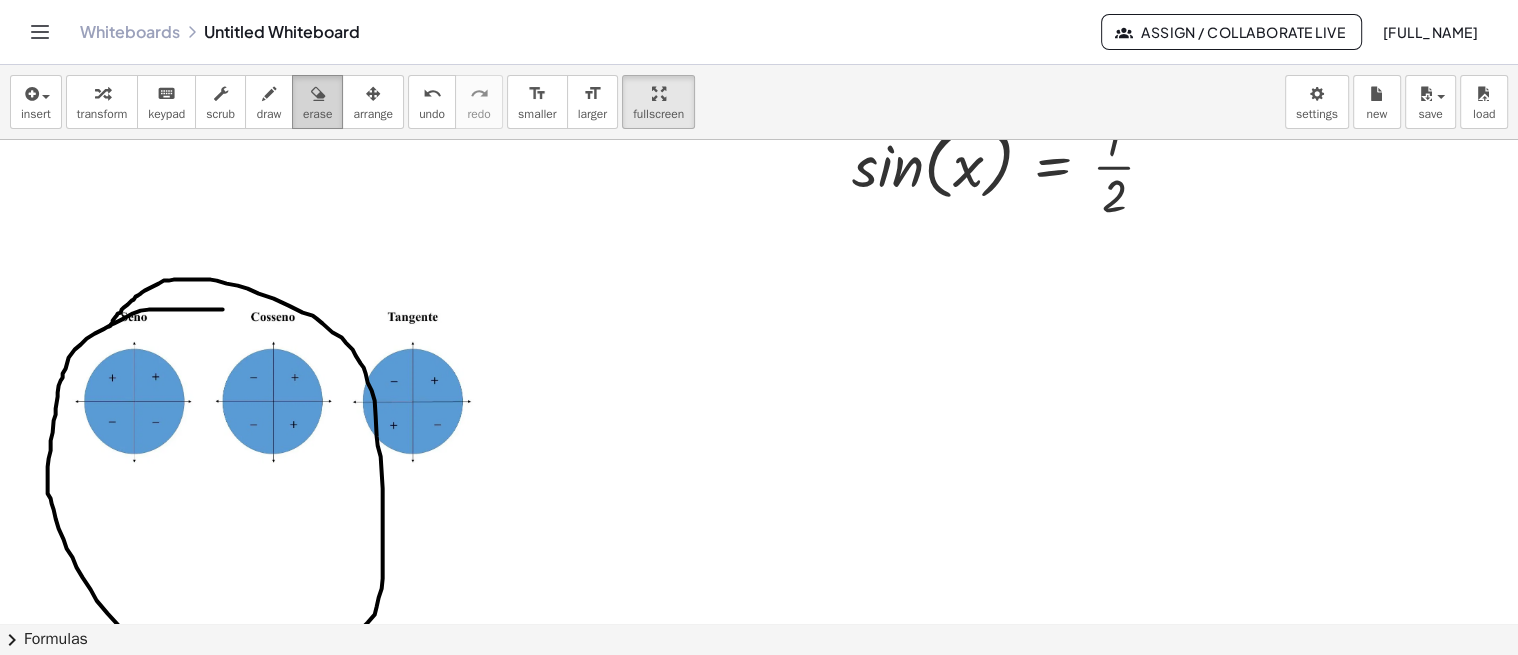 click at bounding box center (318, 94) 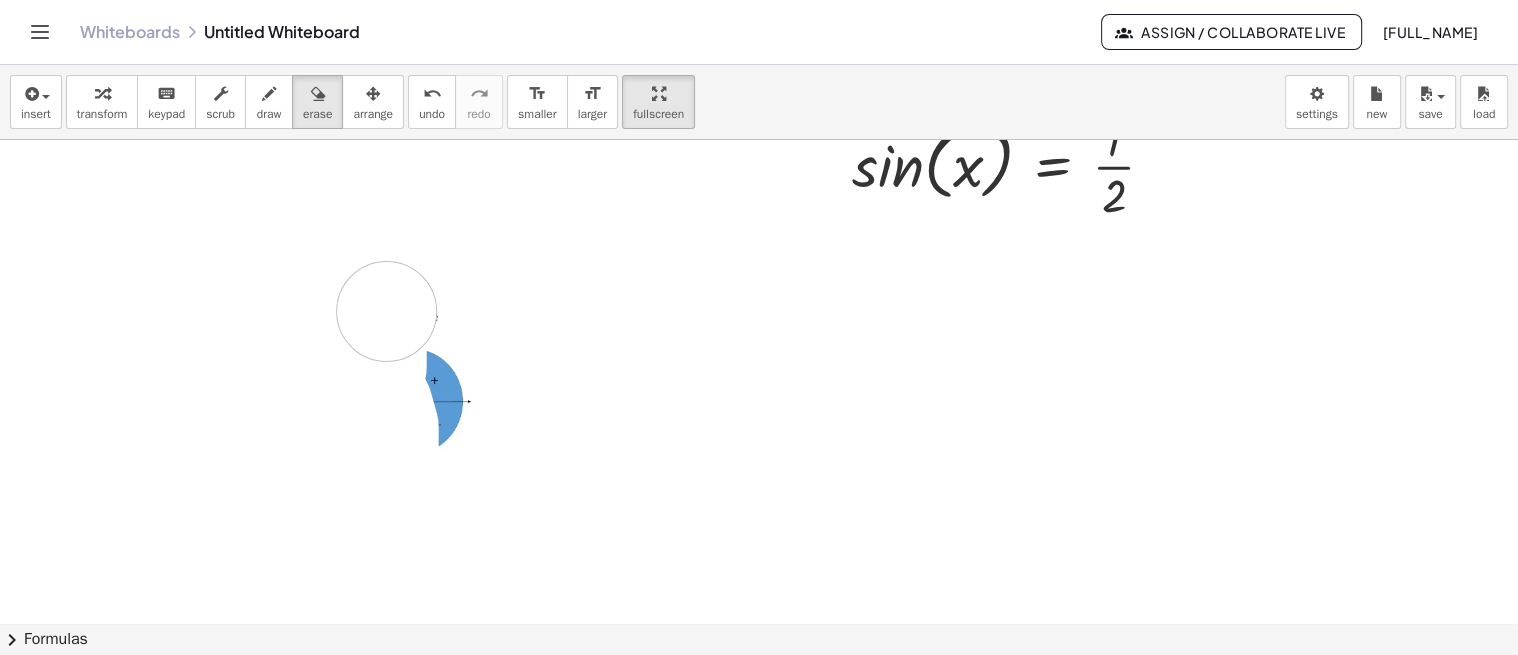 drag, startPoint x: 124, startPoint y: 271, endPoint x: 386, endPoint y: 310, distance: 264.88678 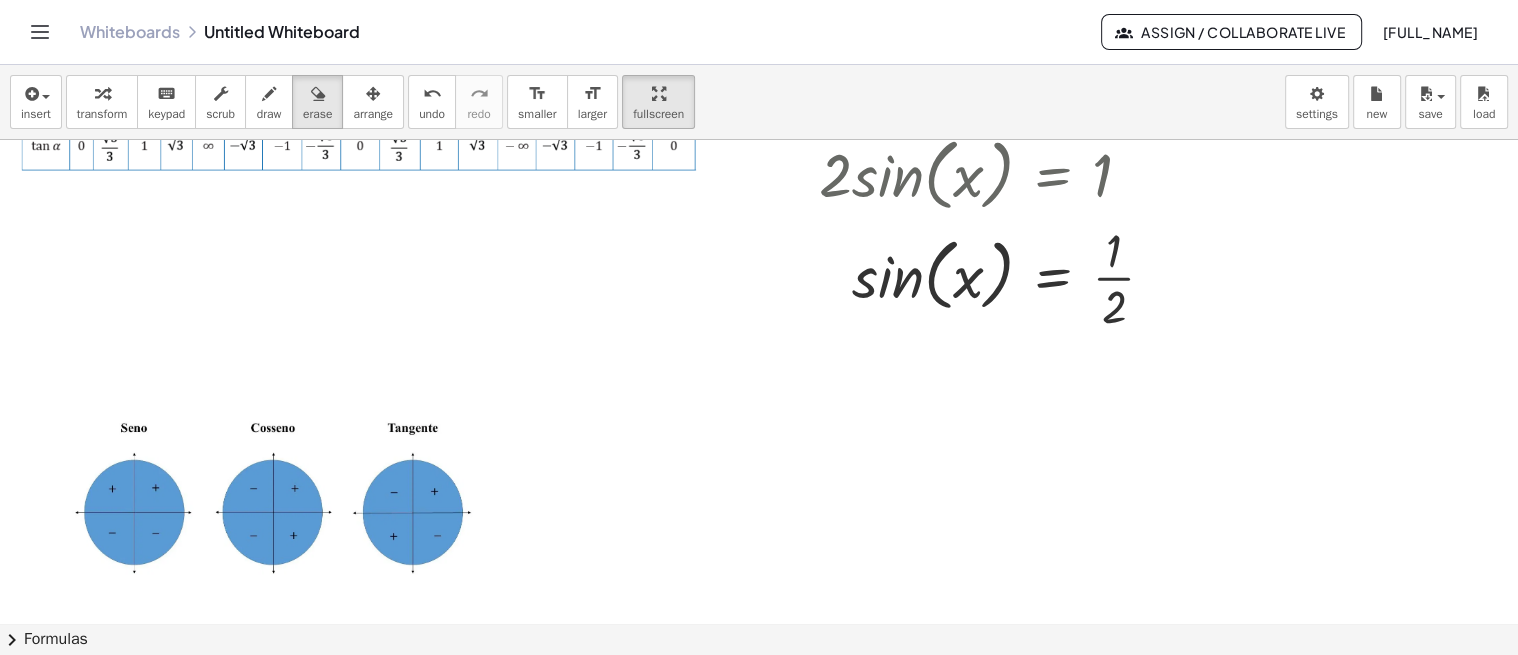 scroll, scrollTop: 111, scrollLeft: 69, axis: both 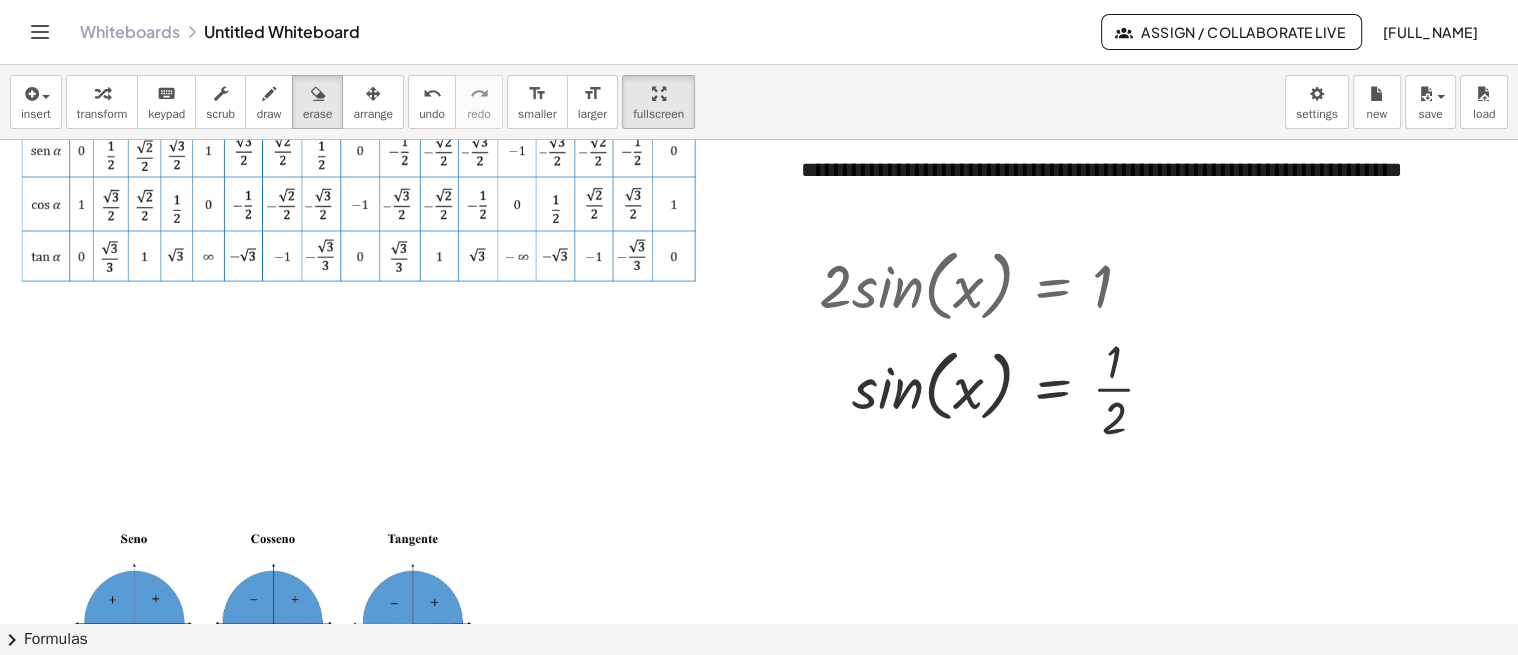 click at bounding box center [887, 755] 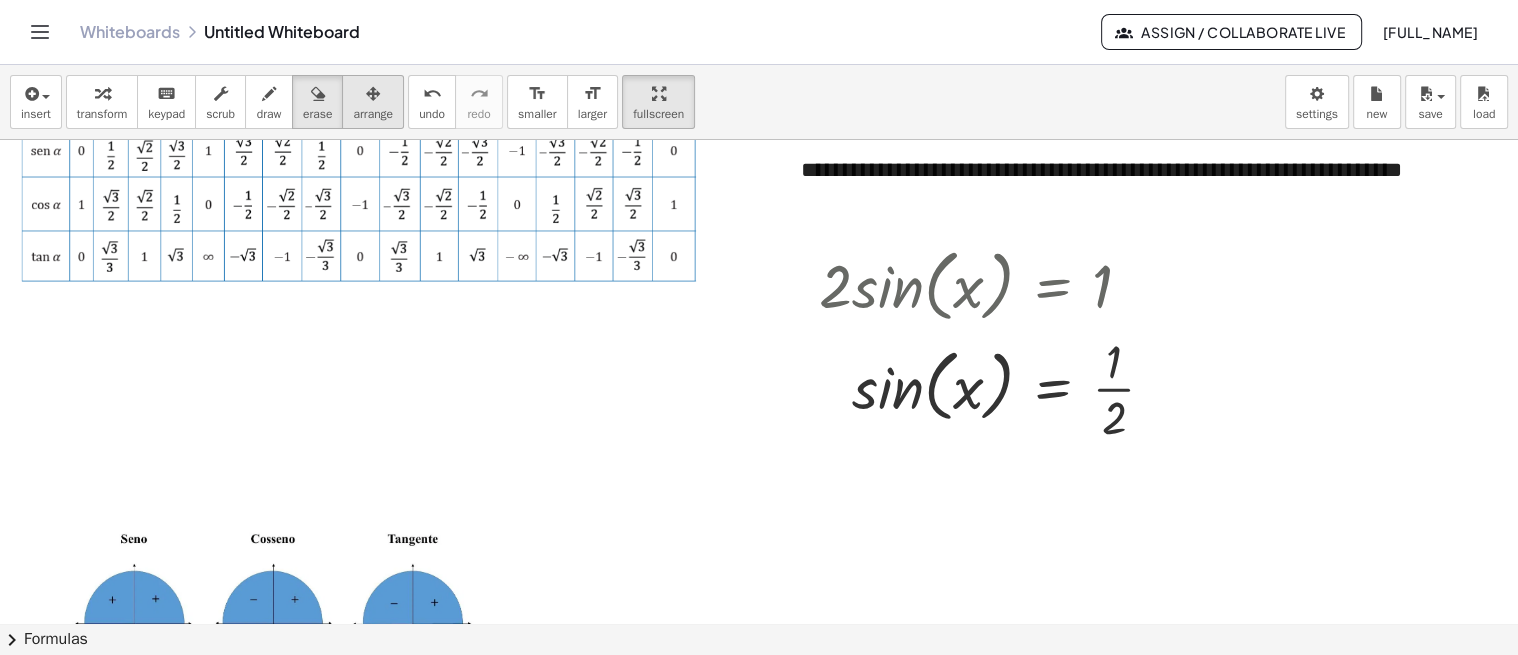 click at bounding box center [373, 93] 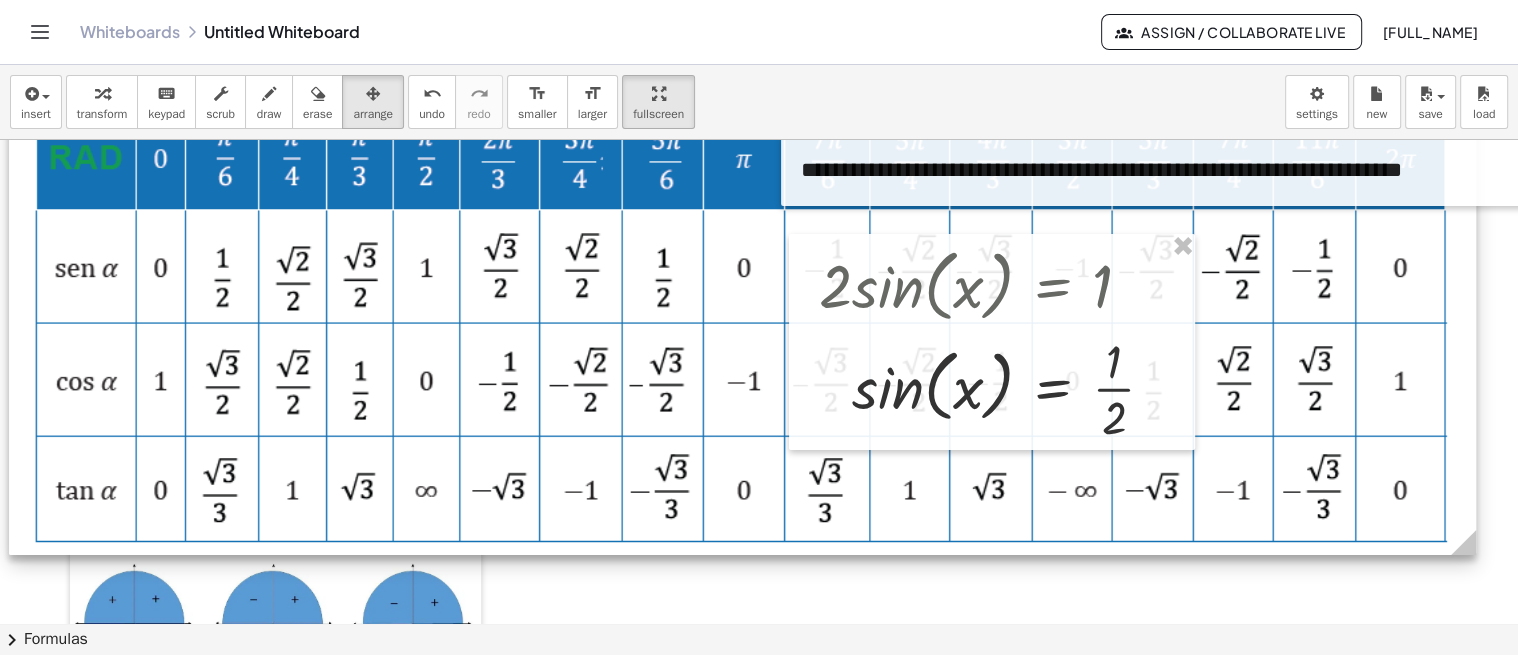 drag, startPoint x: 708, startPoint y: 282, endPoint x: 1488, endPoint y: 470, distance: 802.3366 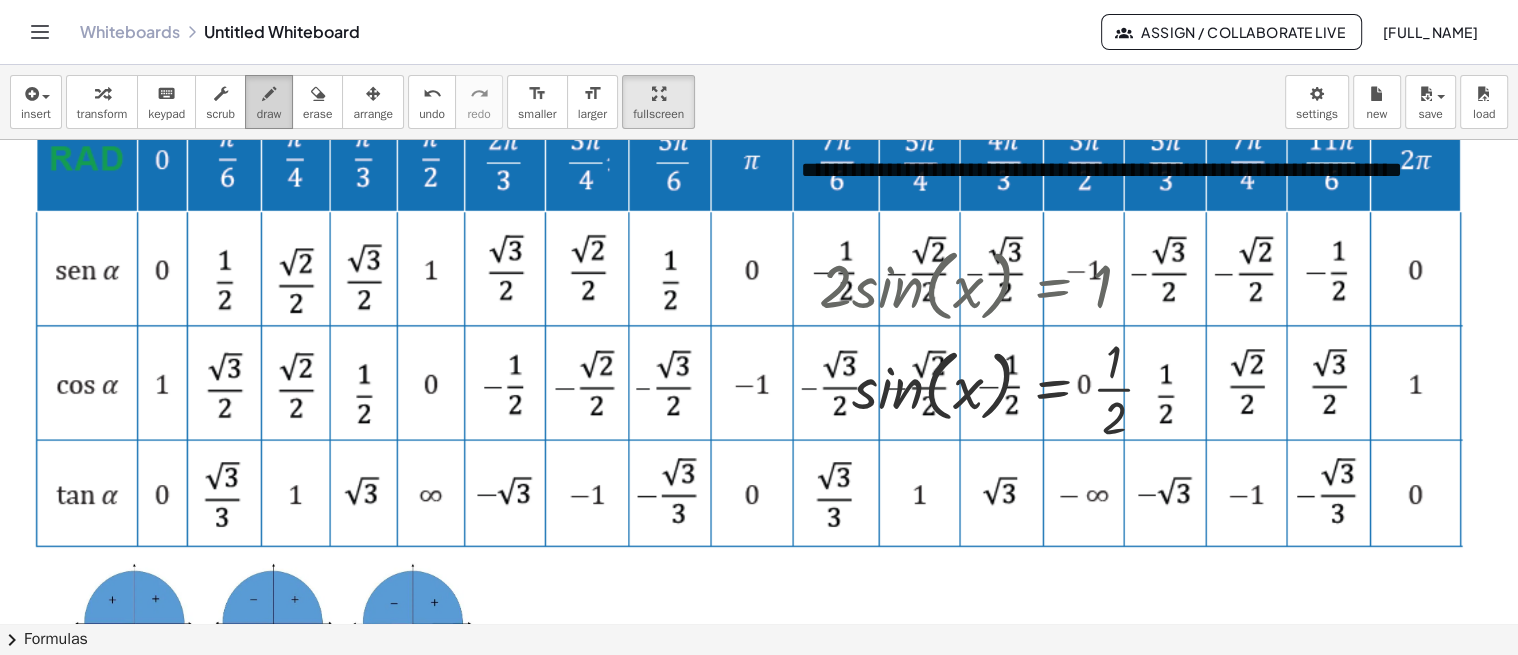 click at bounding box center (269, 93) 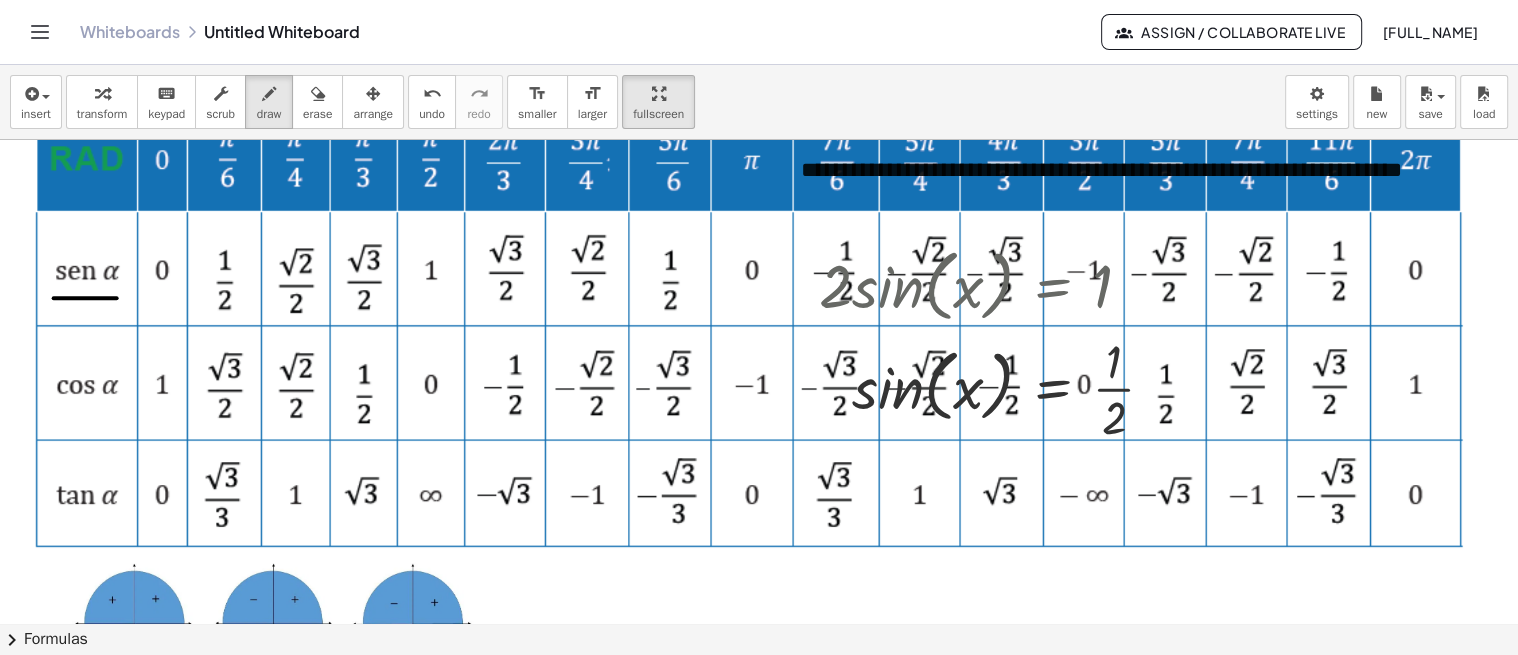 drag, startPoint x: 53, startPoint y: 297, endPoint x: 116, endPoint y: 297, distance: 63 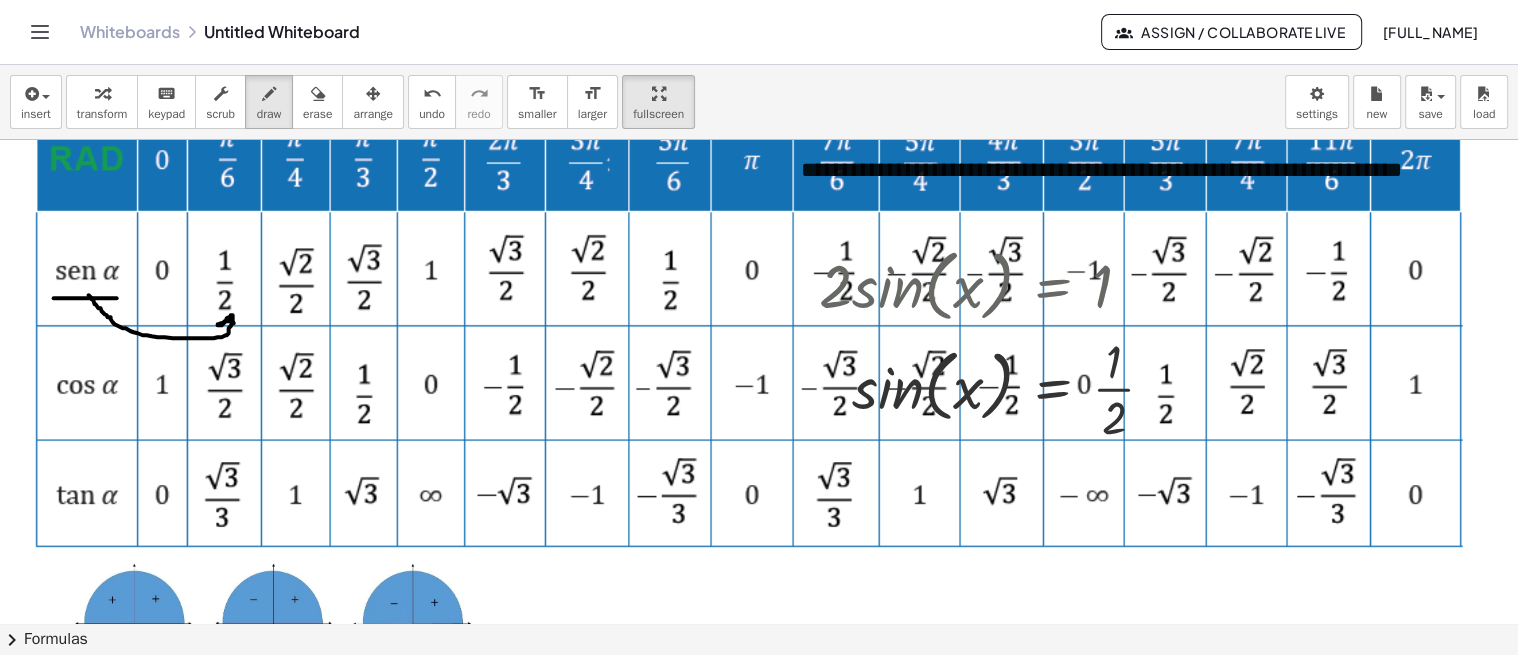 drag, startPoint x: 88, startPoint y: 294, endPoint x: 228, endPoint y: 324, distance: 143.1782 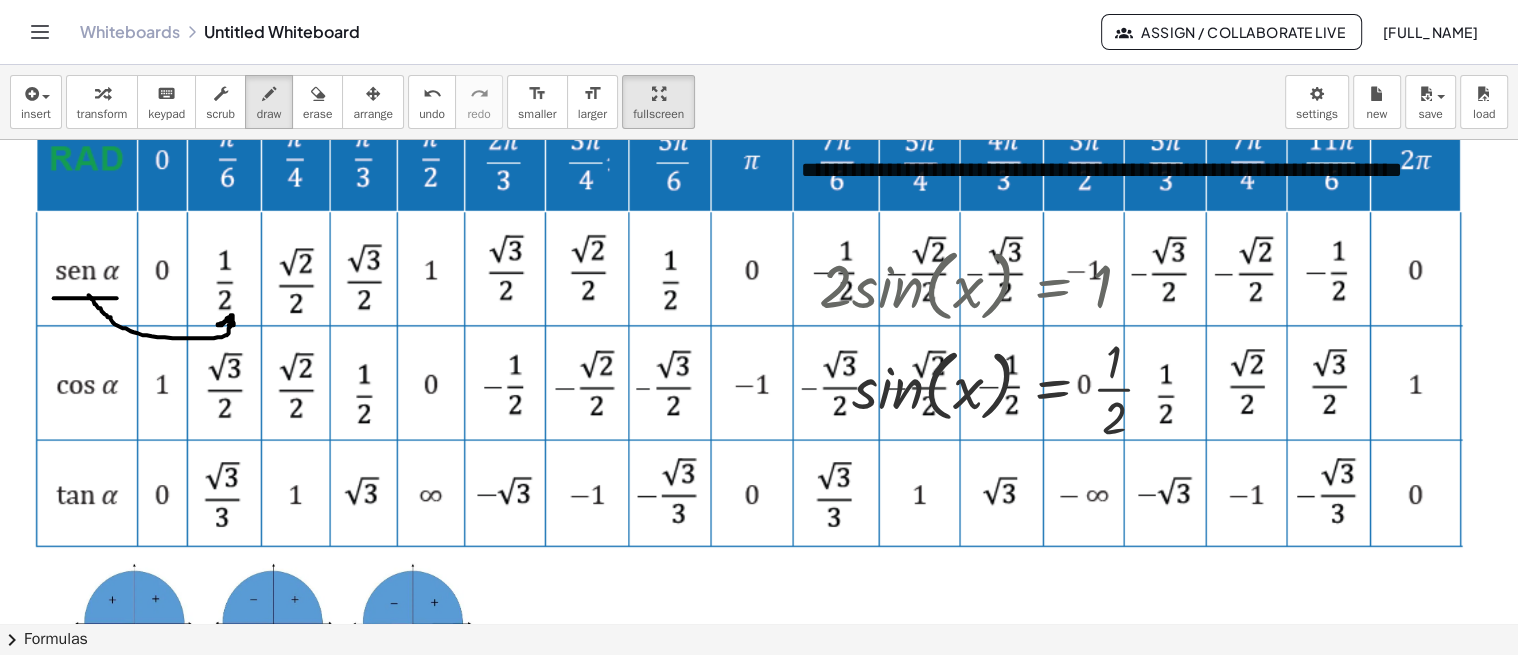 scroll, scrollTop: 0, scrollLeft: 69, axis: horizontal 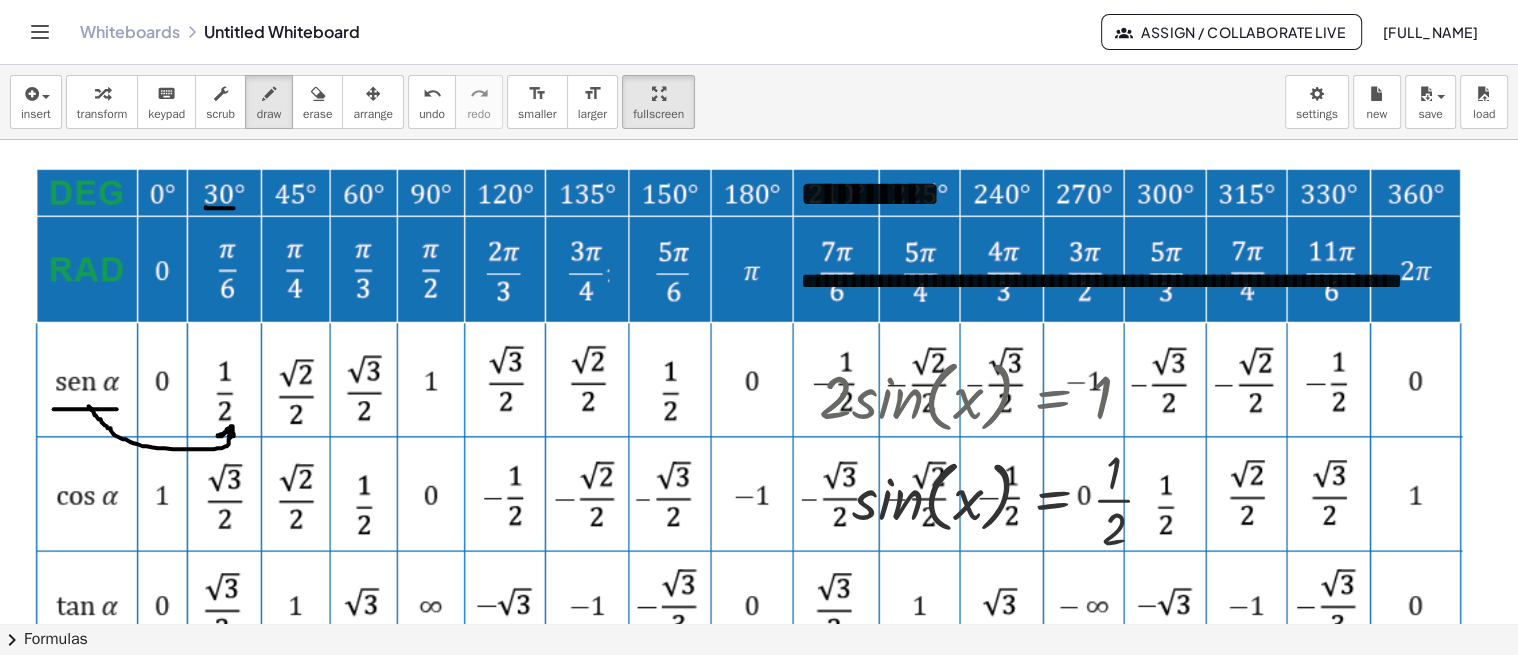 drag, startPoint x: 205, startPoint y: 206, endPoint x: 233, endPoint y: 207, distance: 28.01785 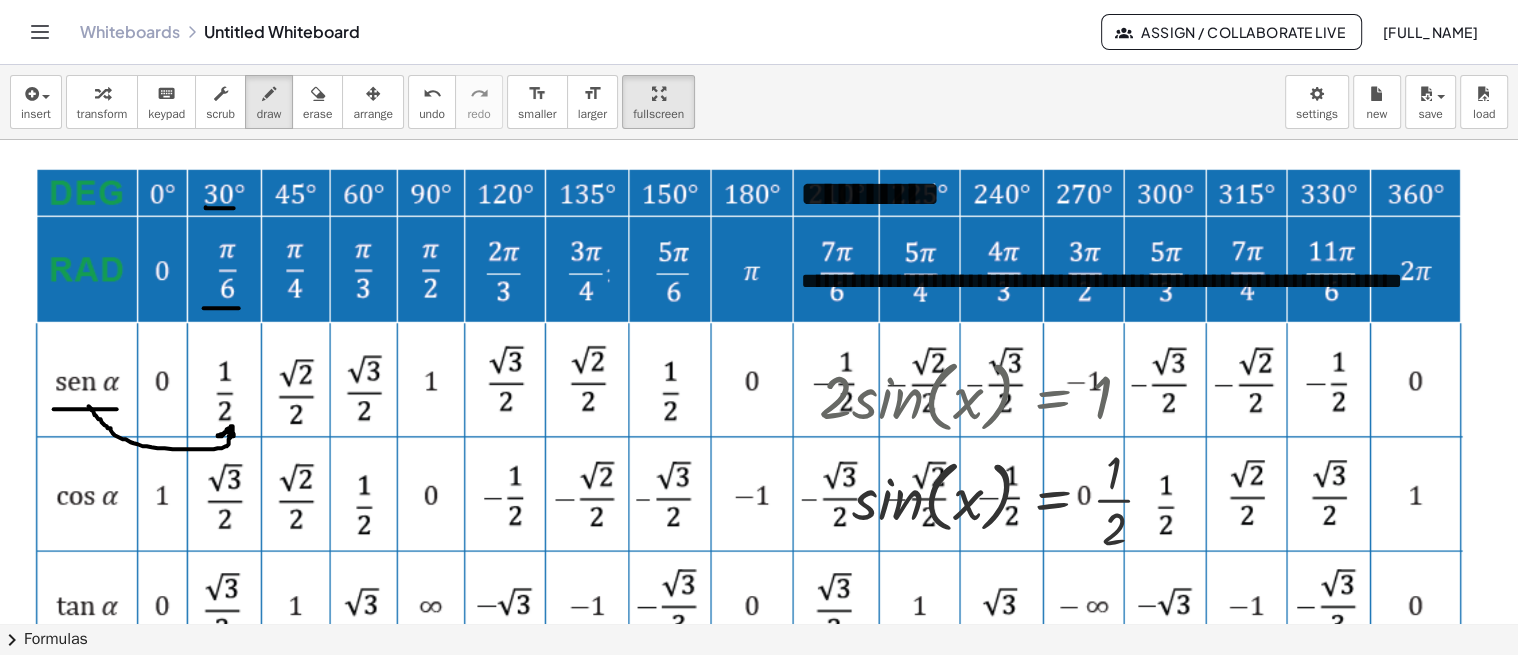 drag, startPoint x: 203, startPoint y: 307, endPoint x: 238, endPoint y: 307, distance: 35 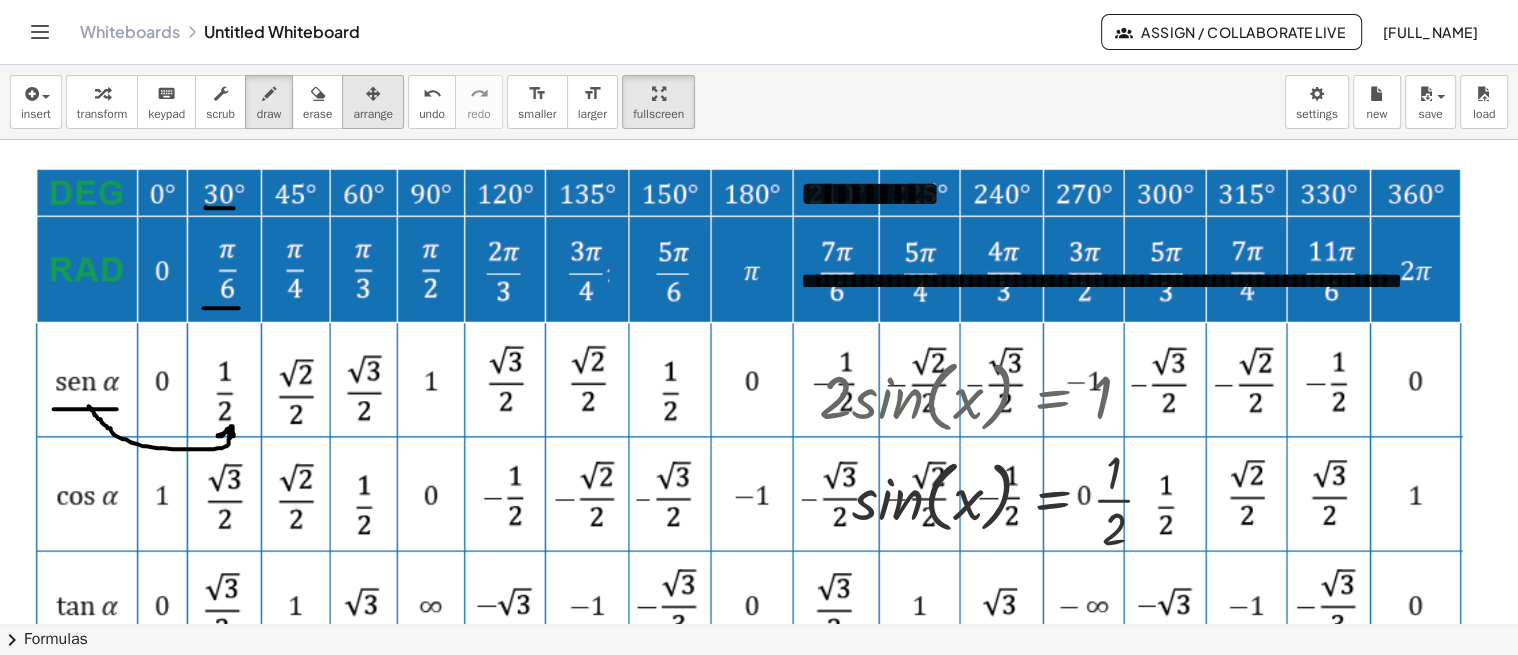 click on "arrange" at bounding box center [373, 114] 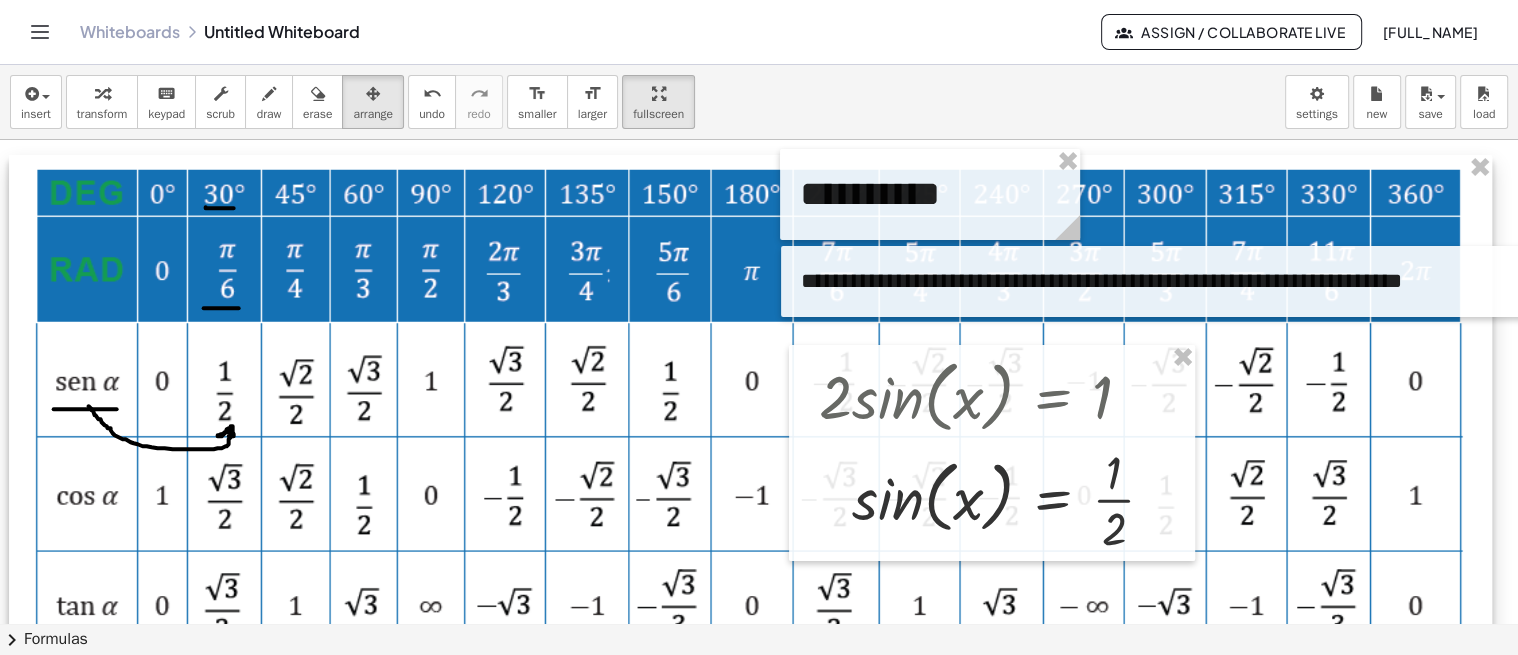 click at bounding box center (750, 413) 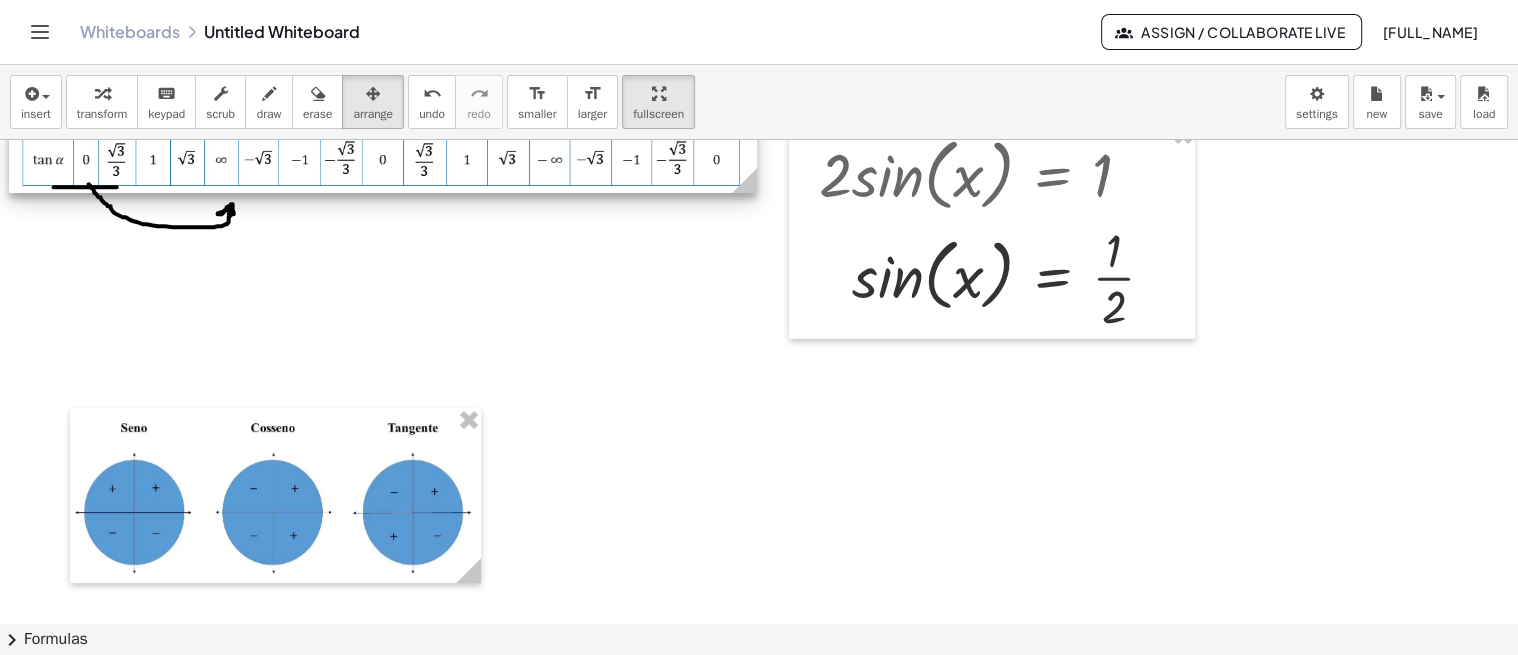 drag, startPoint x: 1478, startPoint y: 440, endPoint x: 741, endPoint y: 438, distance: 737.0027 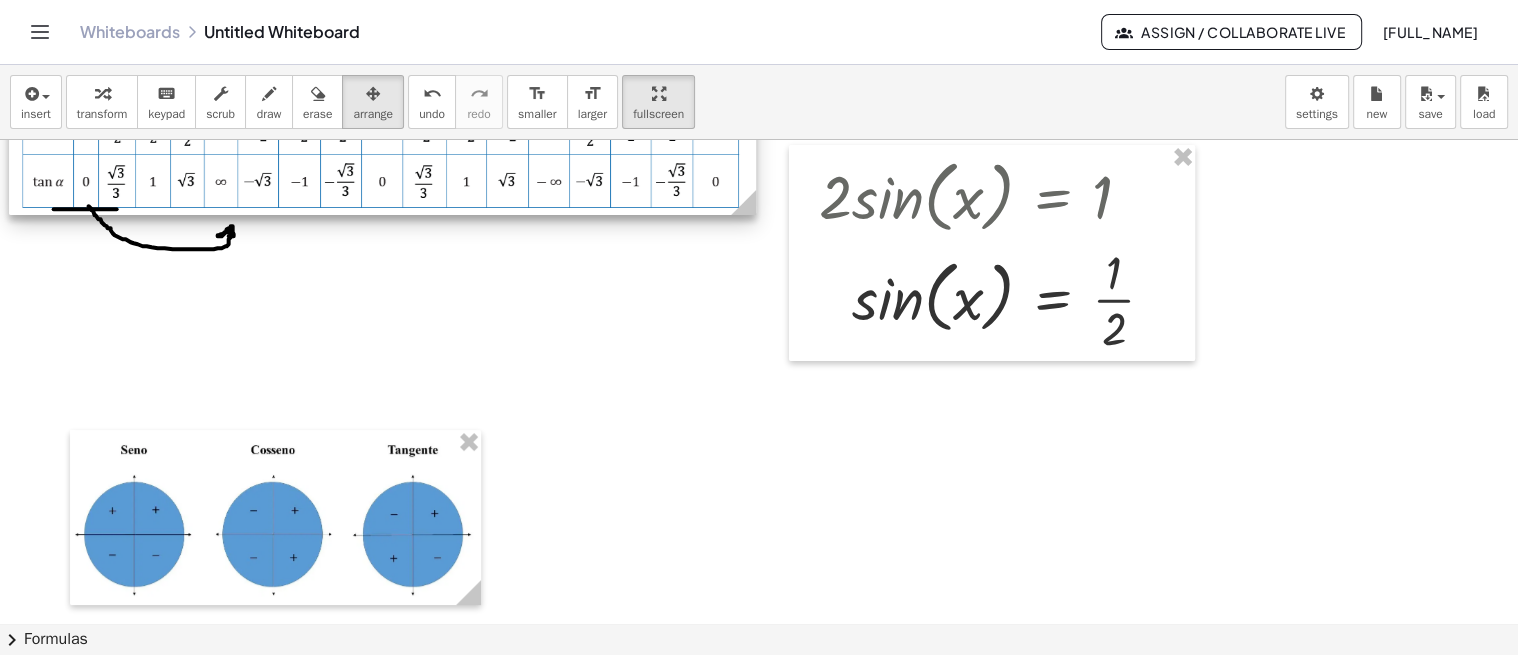 scroll, scrollTop: 0, scrollLeft: 69, axis: horizontal 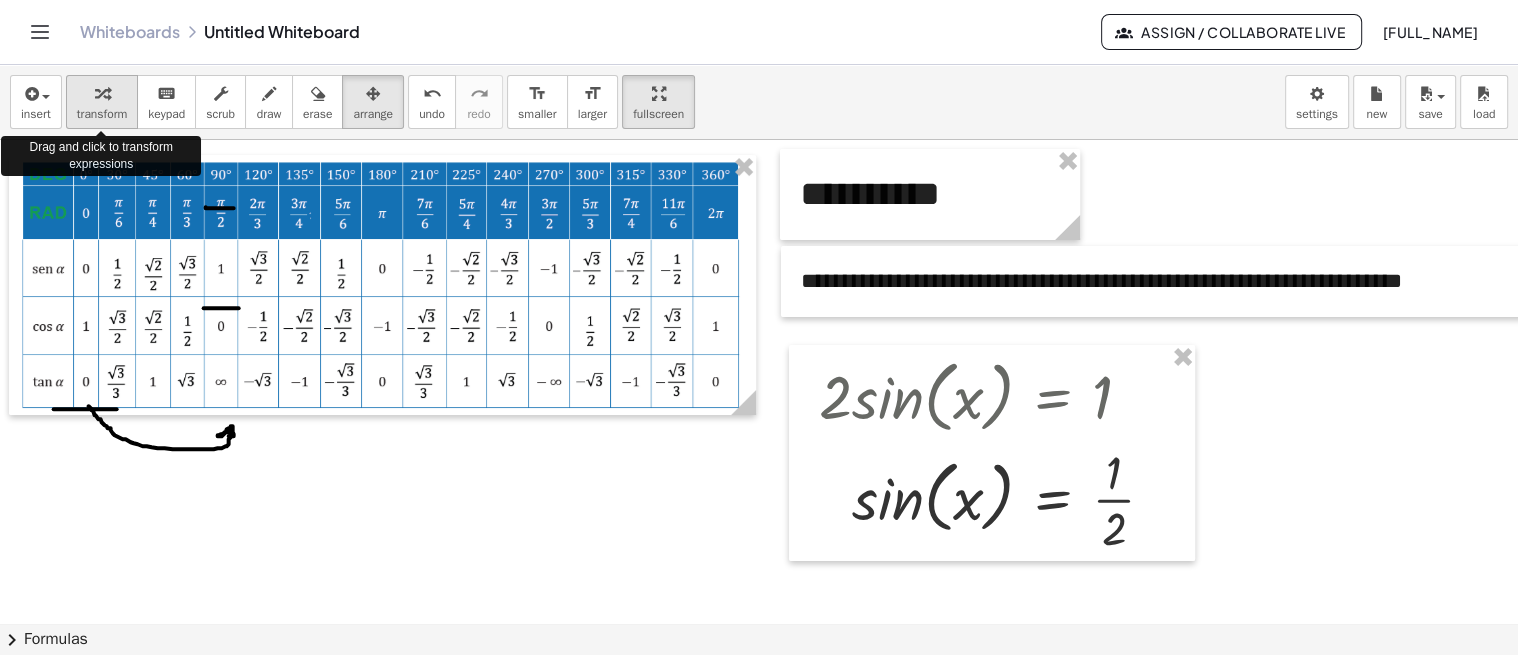 click at bounding box center (102, 94) 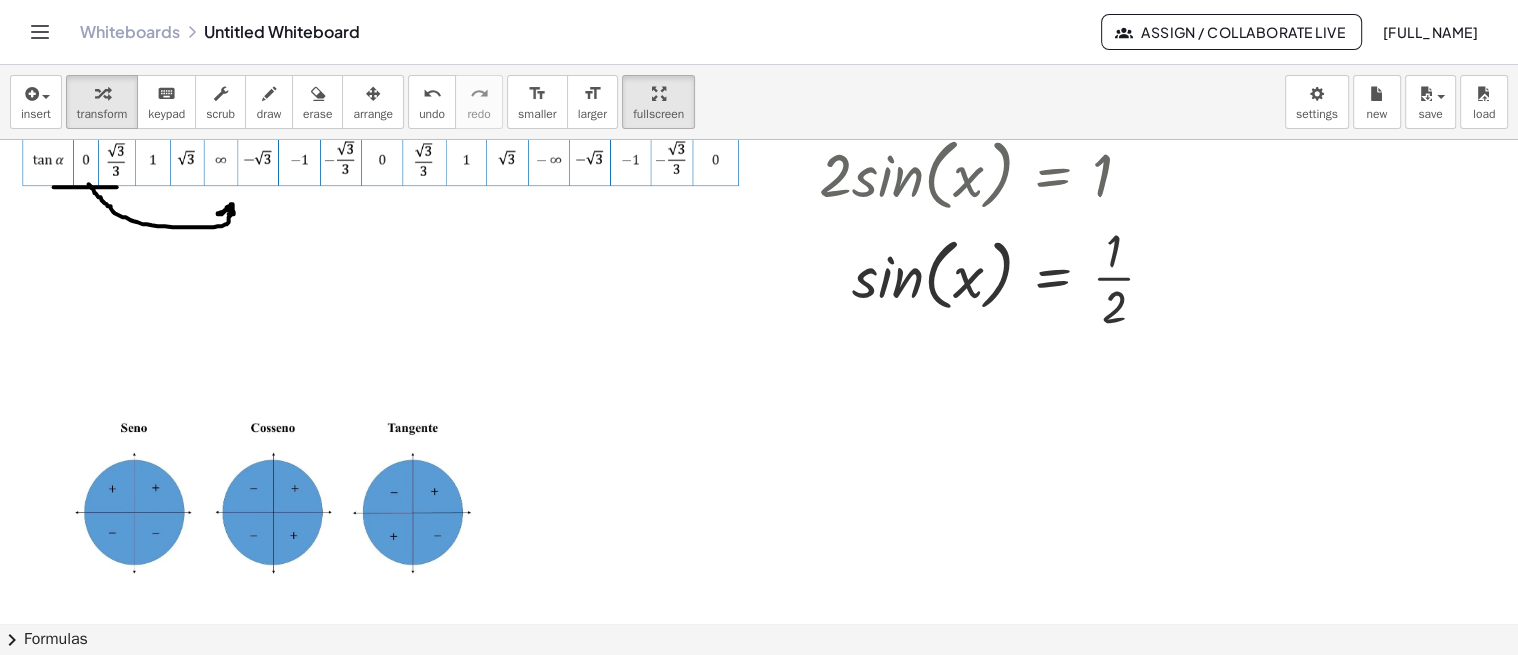 scroll, scrollTop: 111, scrollLeft: 69, axis: both 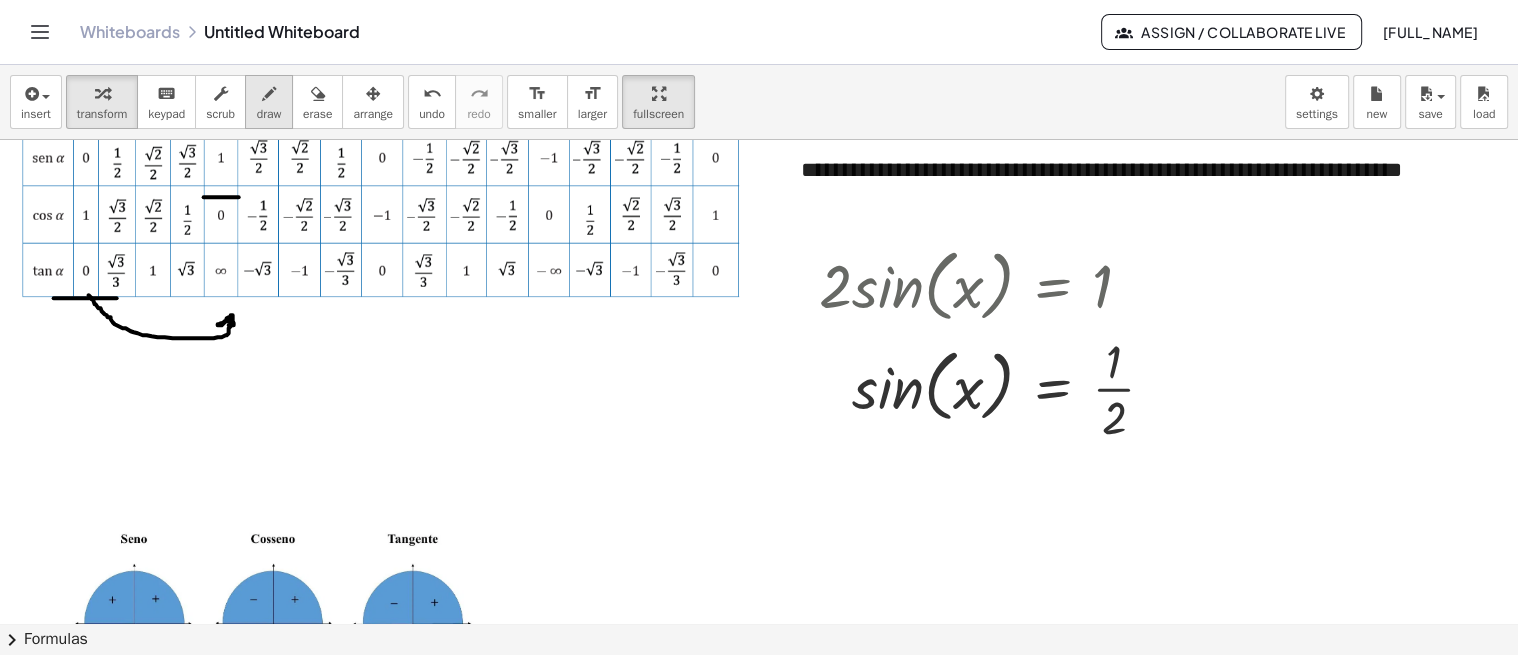click on "draw" at bounding box center (269, 114) 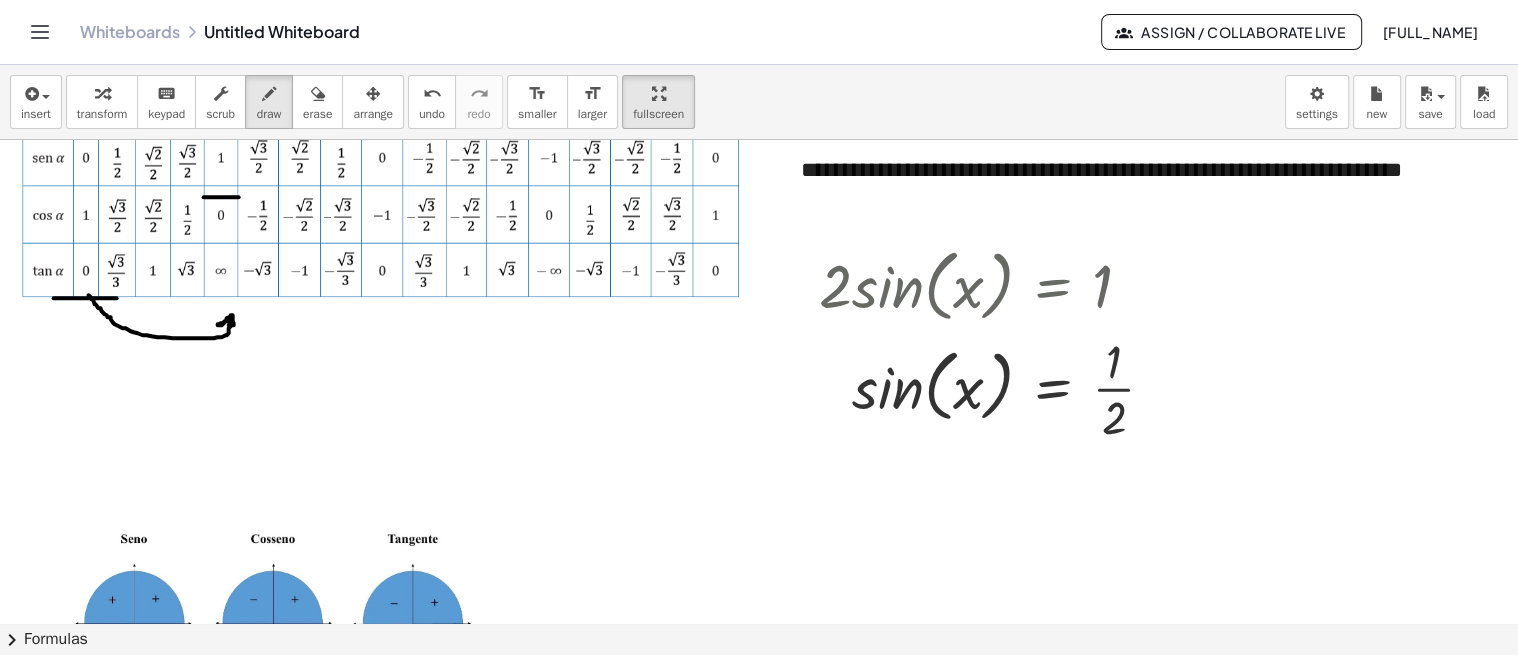 scroll, scrollTop: 222, scrollLeft: 69, axis: both 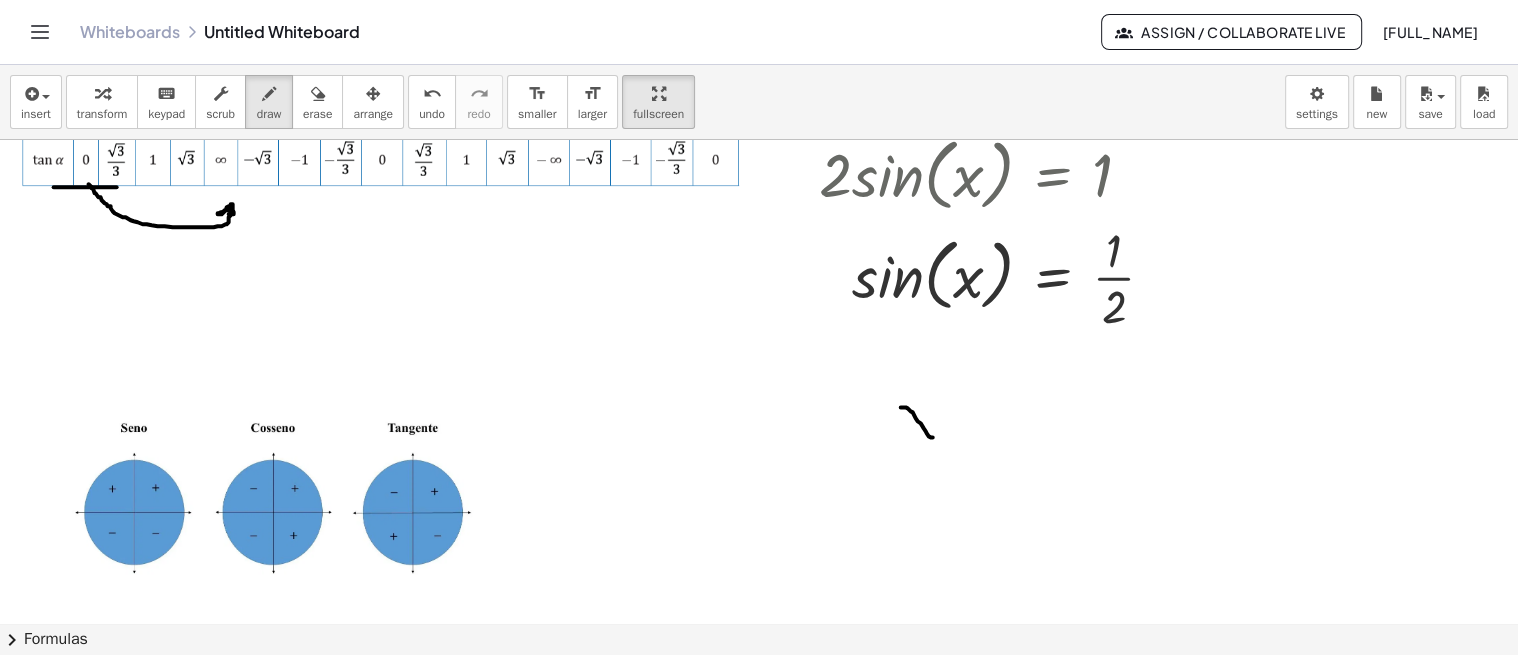 drag, startPoint x: 904, startPoint y: 406, endPoint x: 932, endPoint y: 436, distance: 41.036568 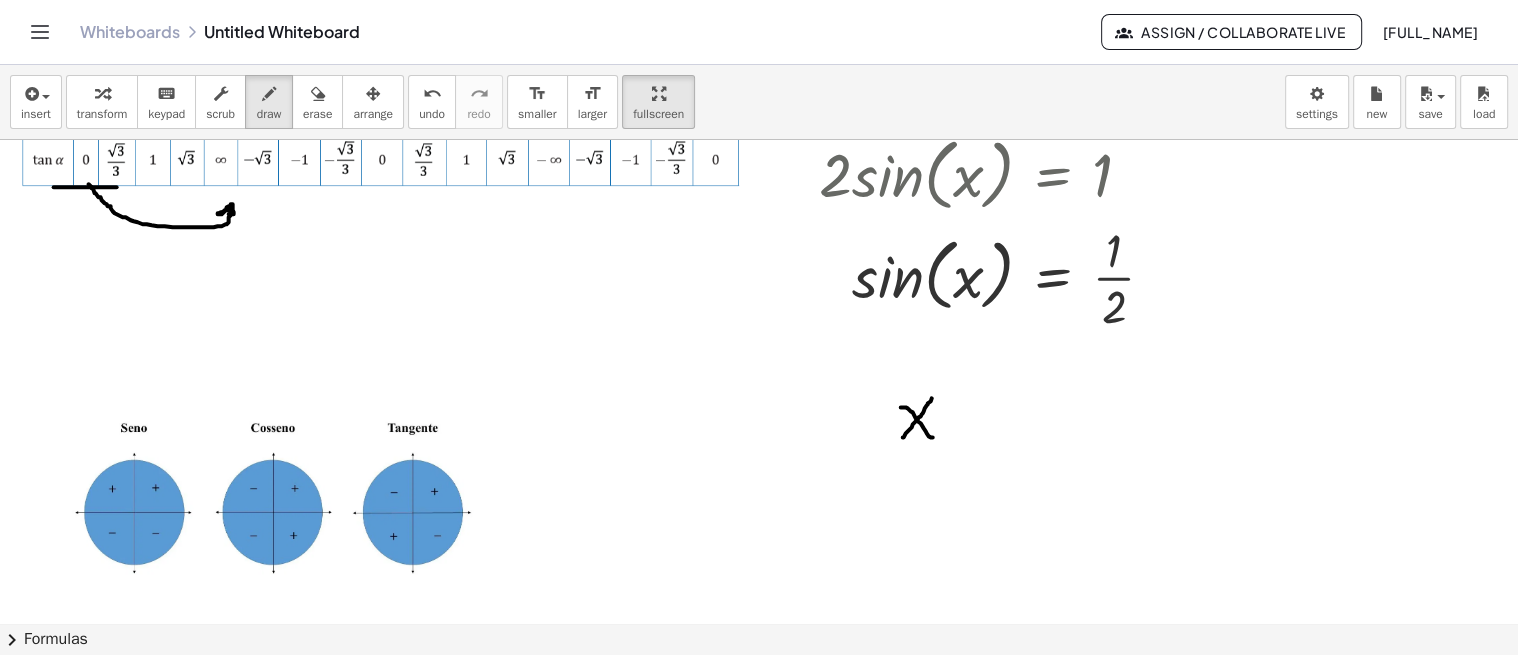 drag, startPoint x: 923, startPoint y: 410, endPoint x: 902, endPoint y: 436, distance: 33.42155 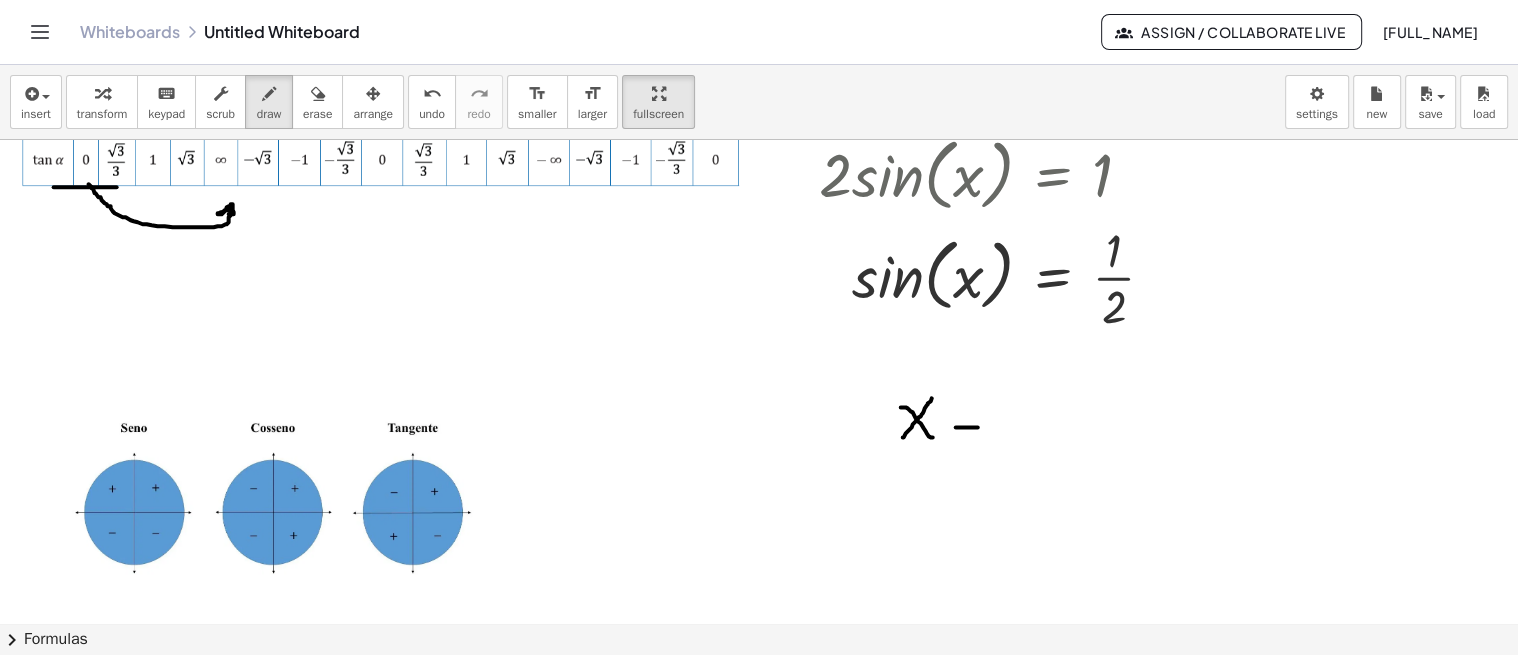 drag, startPoint x: 971, startPoint y: 426, endPoint x: 982, endPoint y: 426, distance: 11 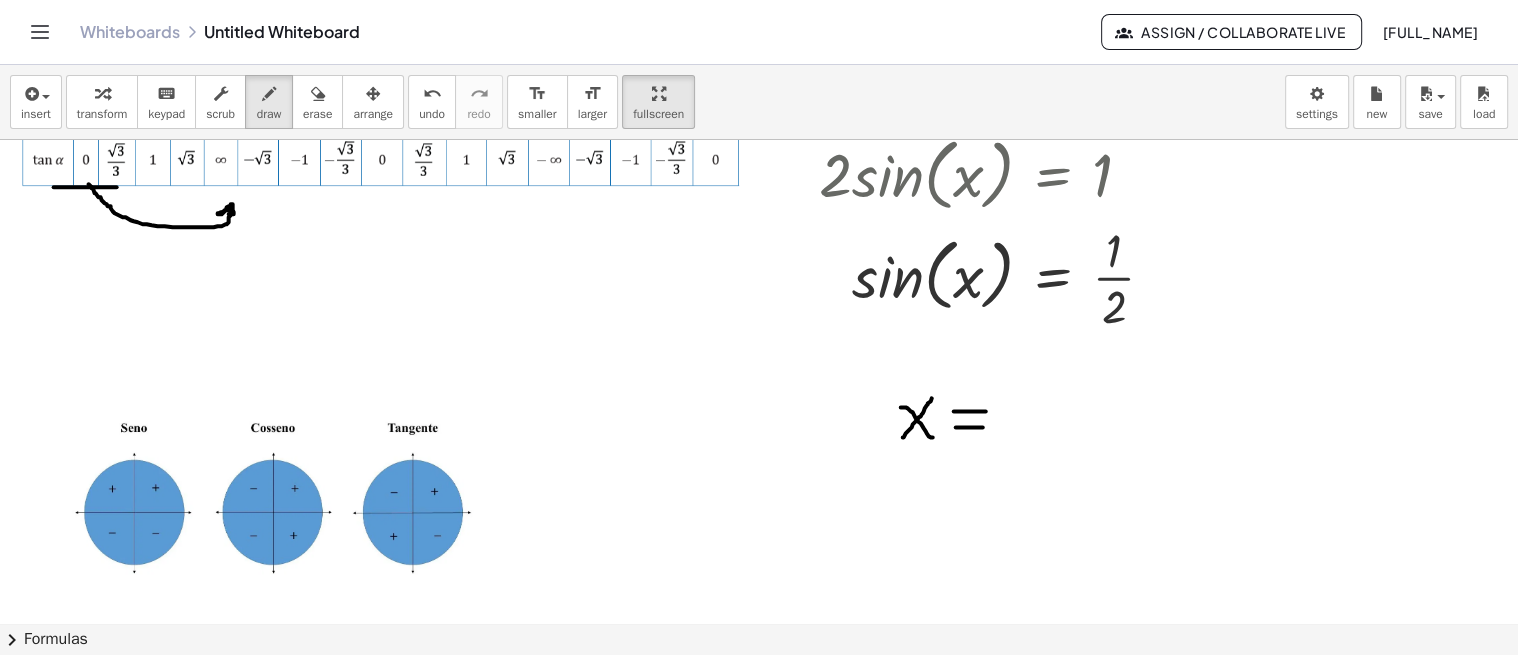 drag, startPoint x: 971, startPoint y: 410, endPoint x: 985, endPoint y: 410, distance: 14 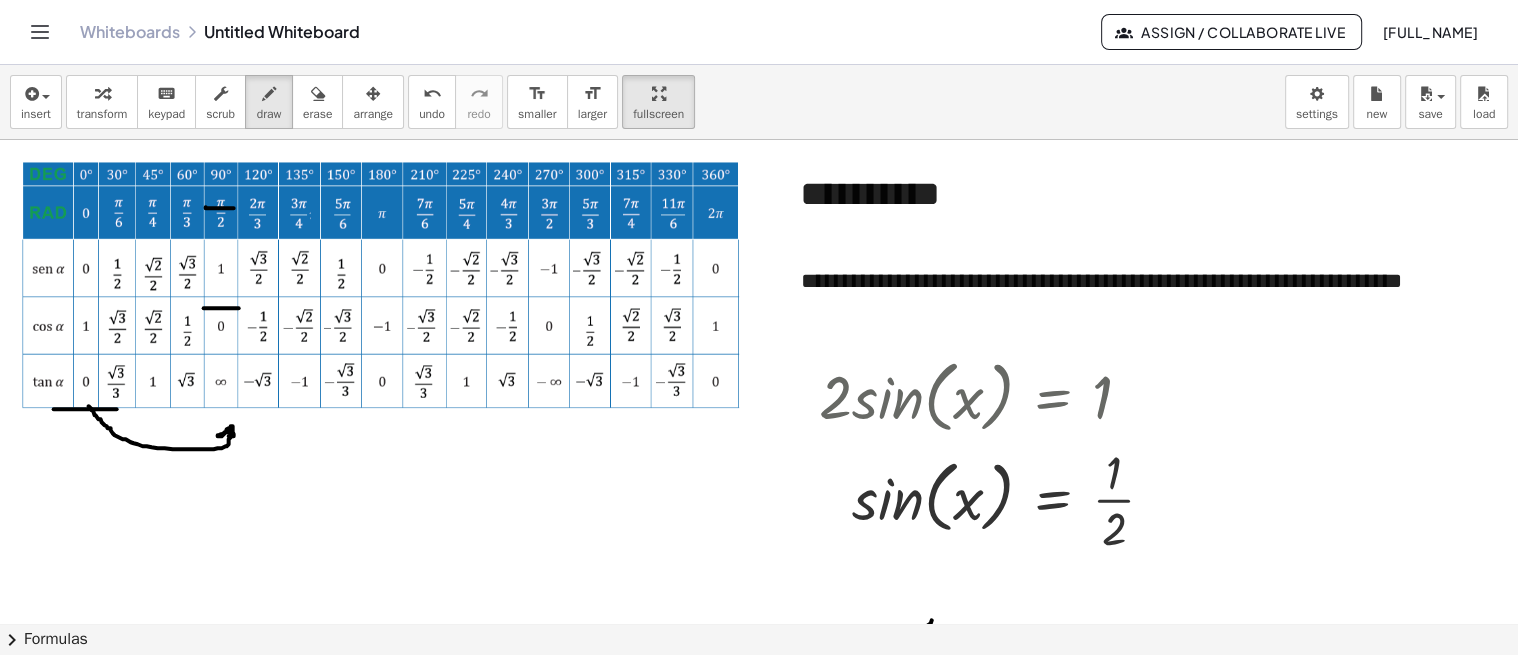 scroll, scrollTop: 111, scrollLeft: 69, axis: both 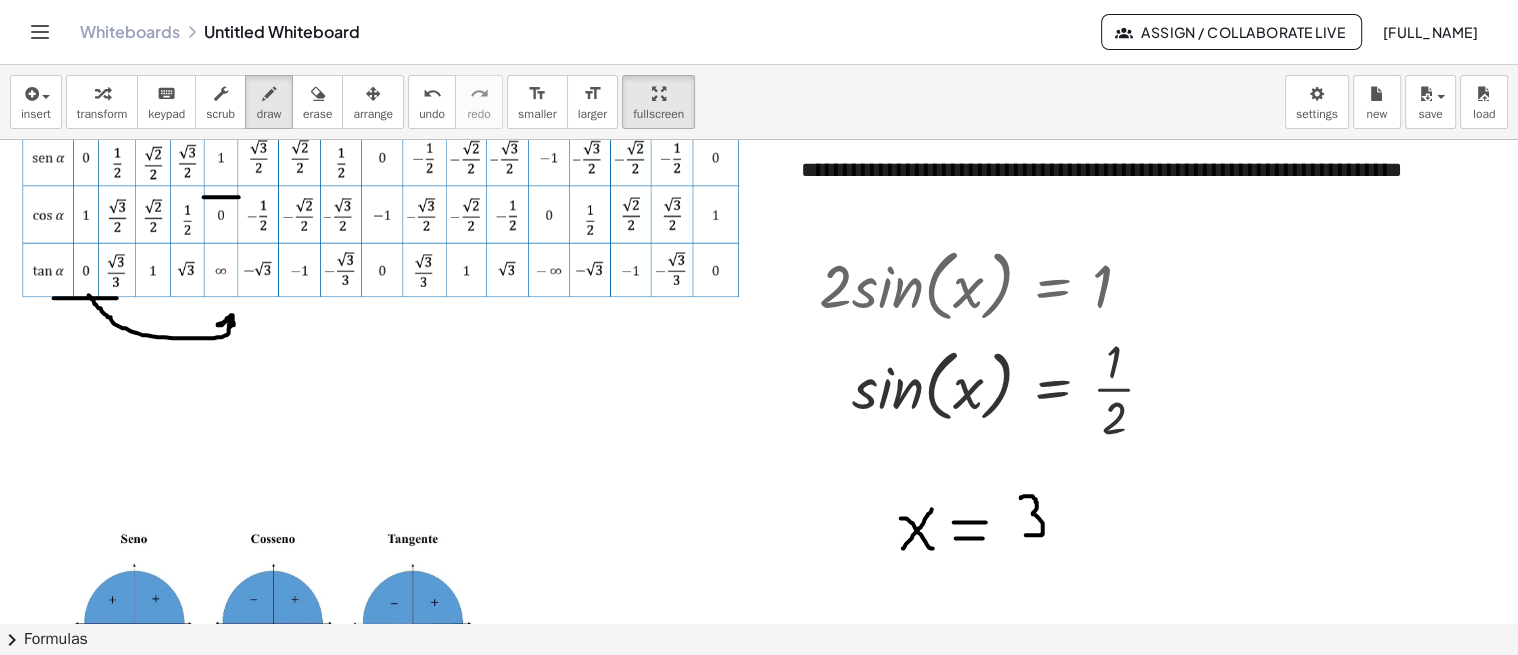 drag, startPoint x: 1020, startPoint y: 497, endPoint x: 1022, endPoint y: 534, distance: 37.054016 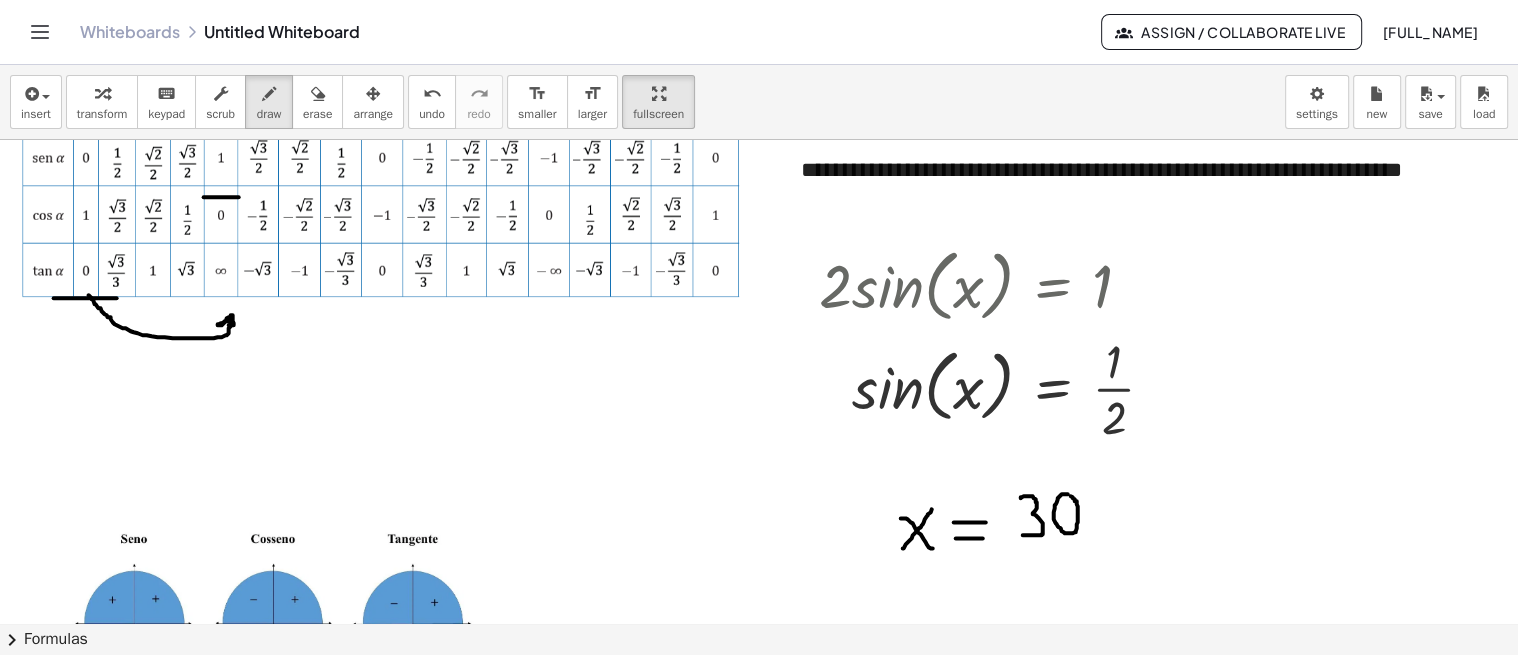 drag, startPoint x: 1058, startPoint y: 496, endPoint x: 1074, endPoint y: 493, distance: 16.27882 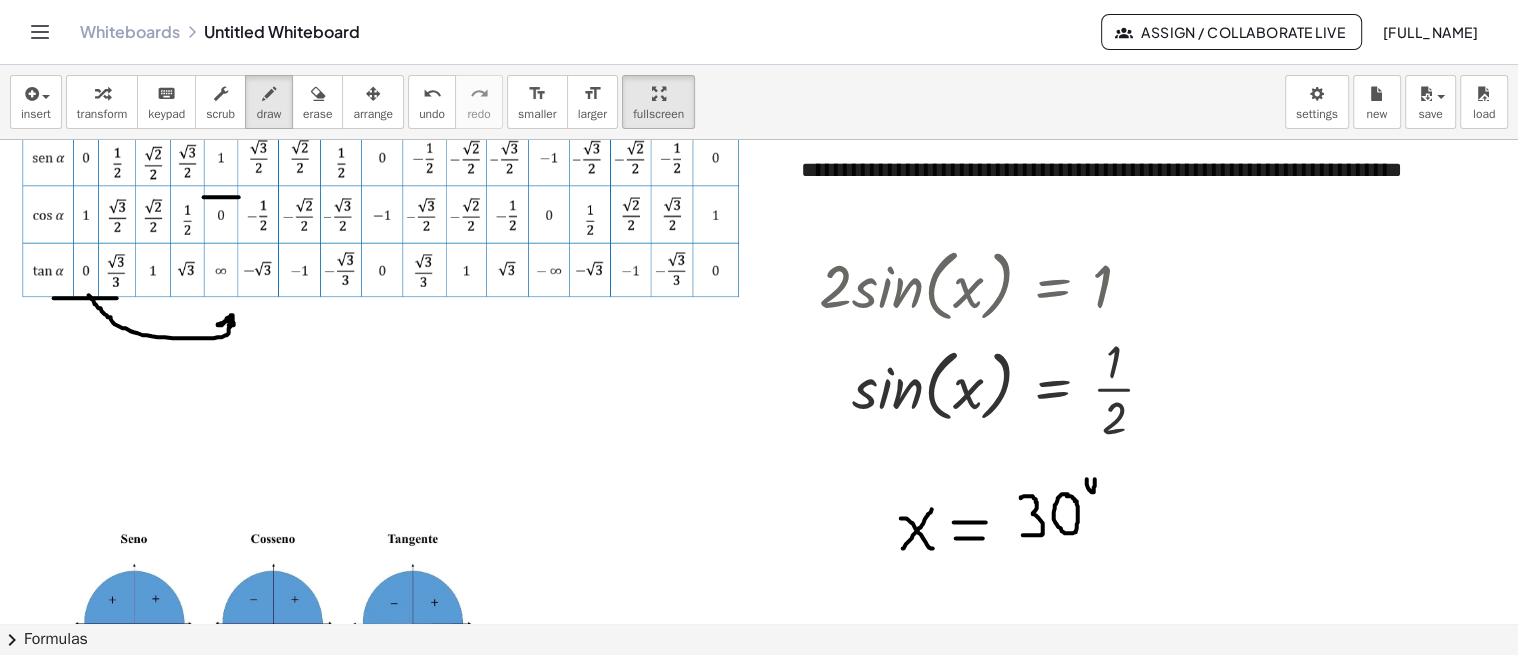 click at bounding box center (887, 755) 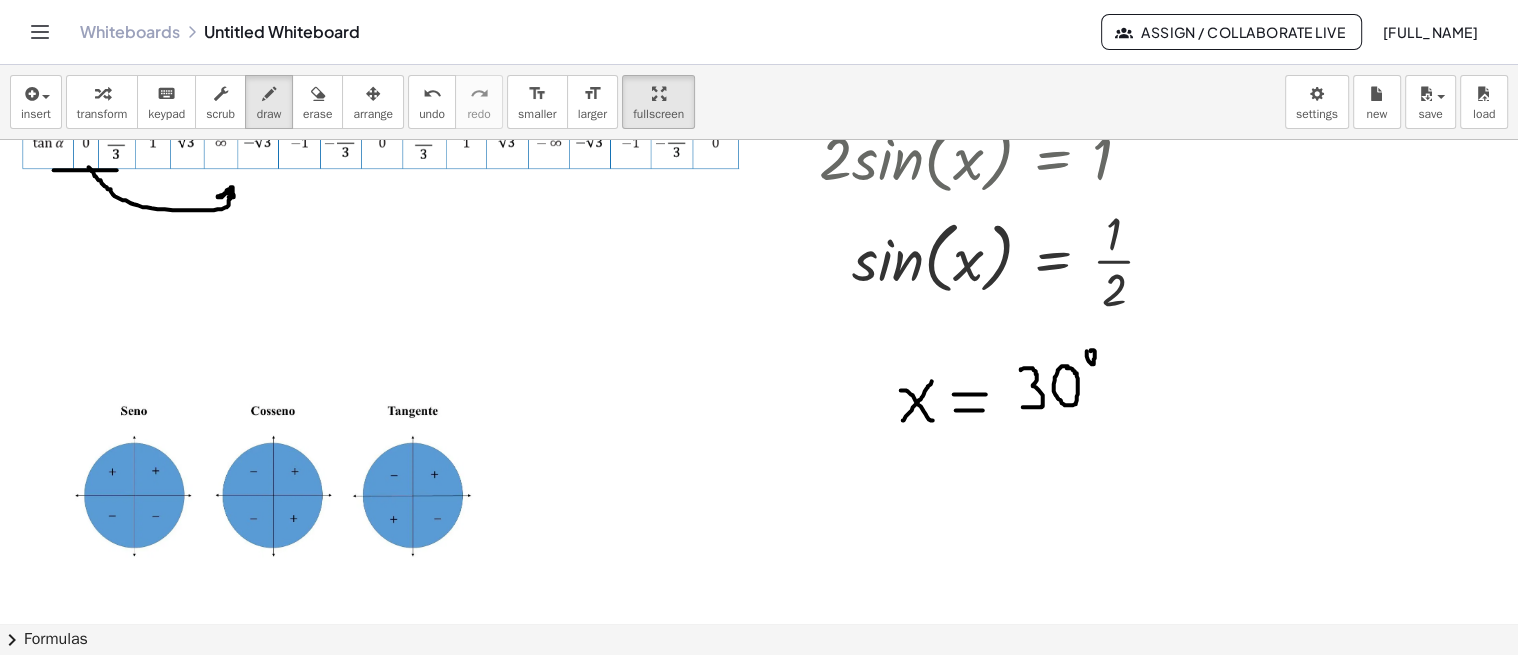 scroll, scrollTop: 333, scrollLeft: 69, axis: both 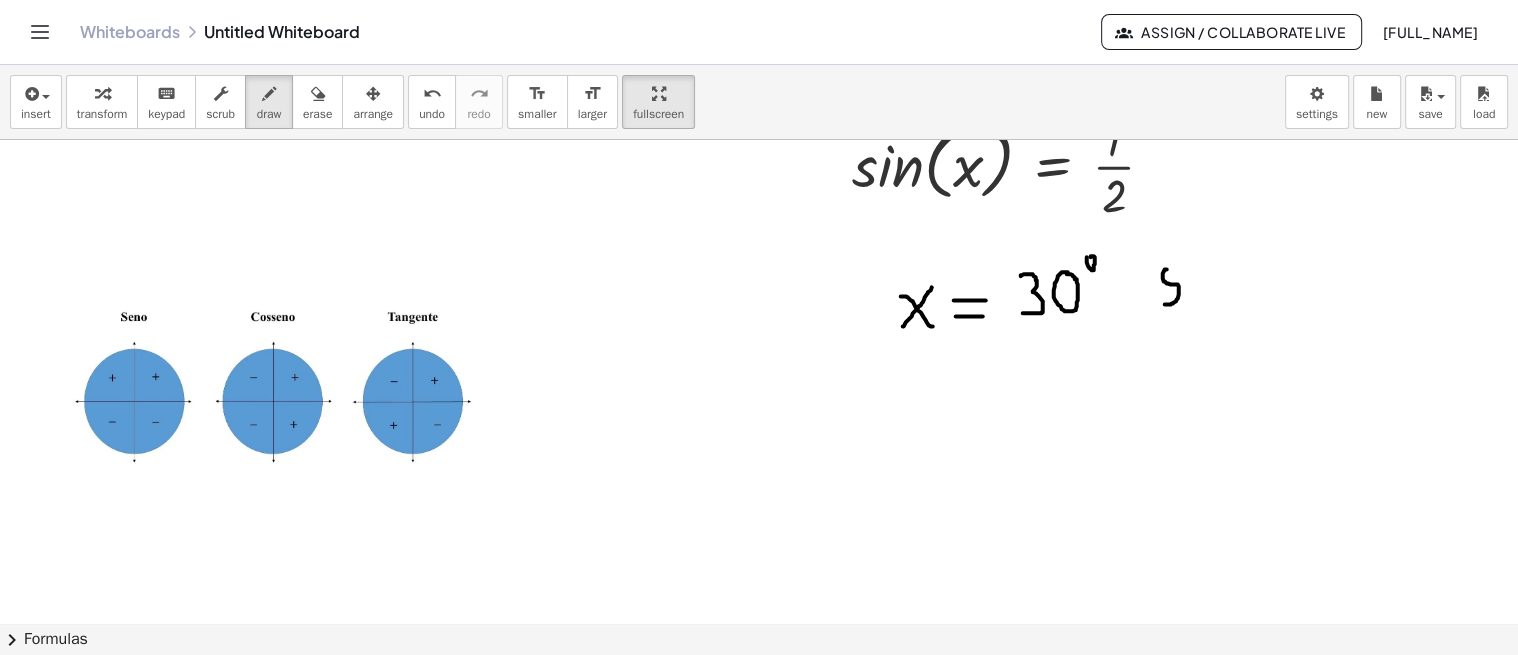 drag, startPoint x: 1164, startPoint y: 268, endPoint x: 1158, endPoint y: 298, distance: 30.594116 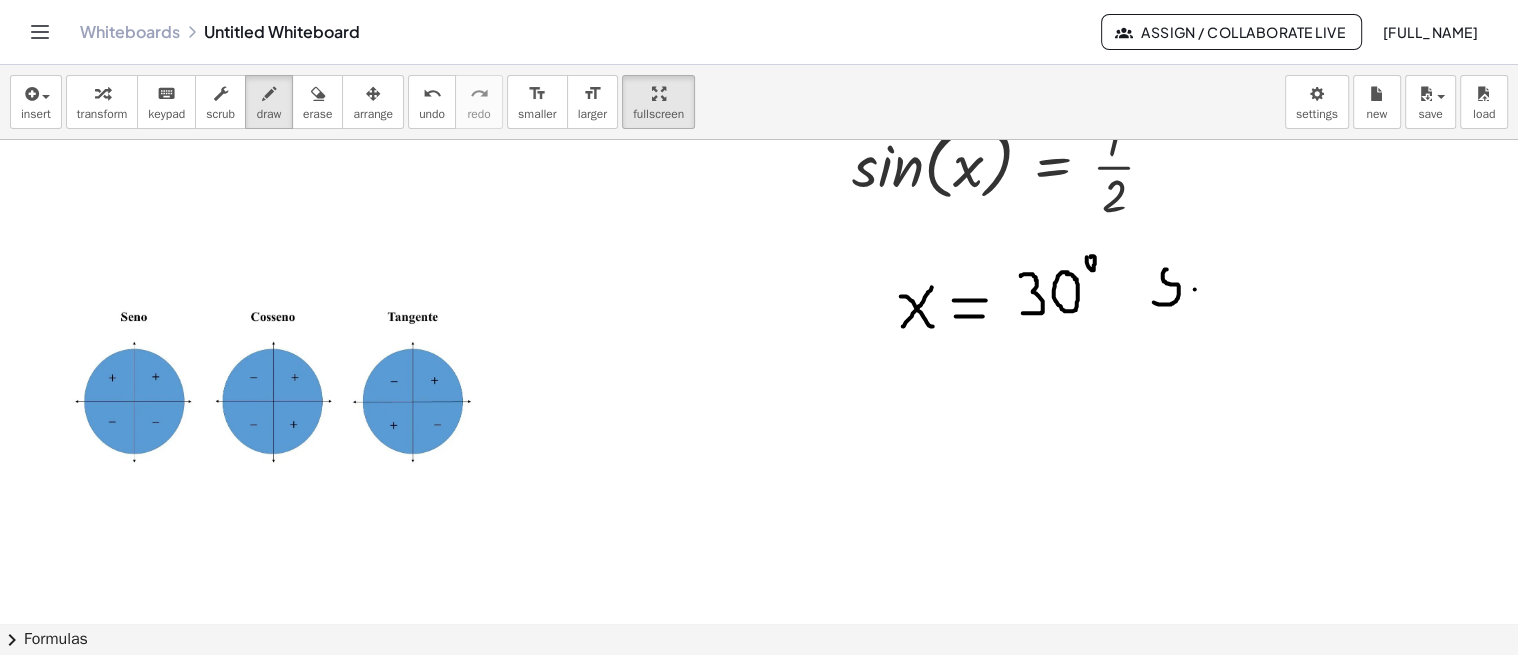 click at bounding box center (887, 533) 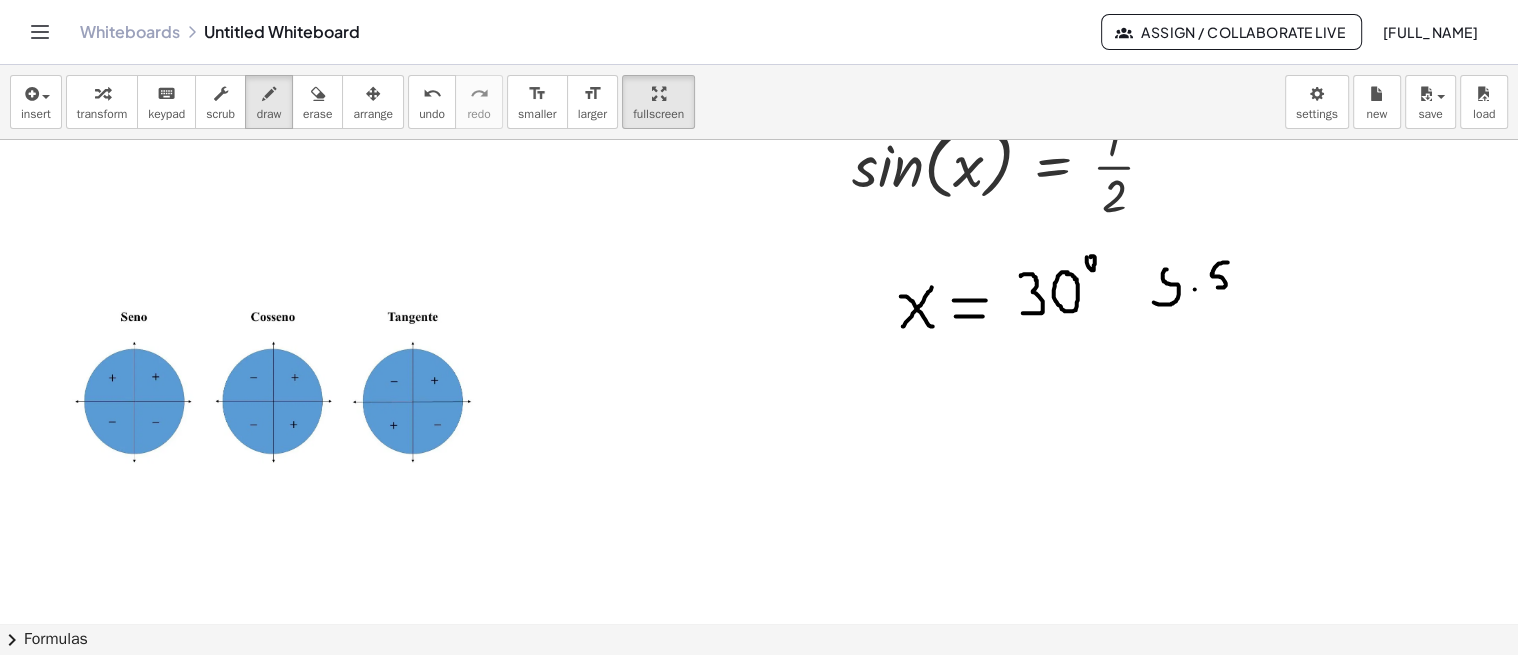 drag, startPoint x: 1216, startPoint y: 264, endPoint x: 1217, endPoint y: 286, distance: 22.022715 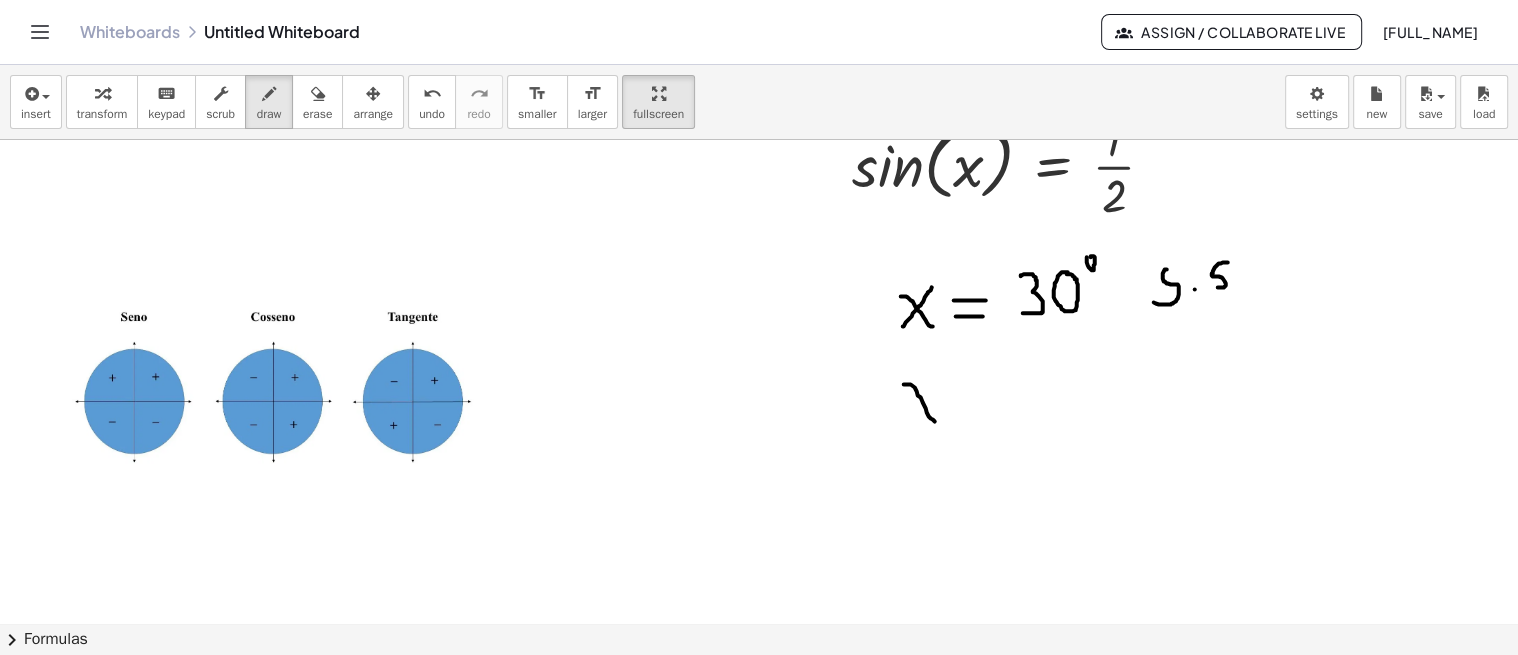 drag, startPoint x: 903, startPoint y: 383, endPoint x: 934, endPoint y: 420, distance: 48.270073 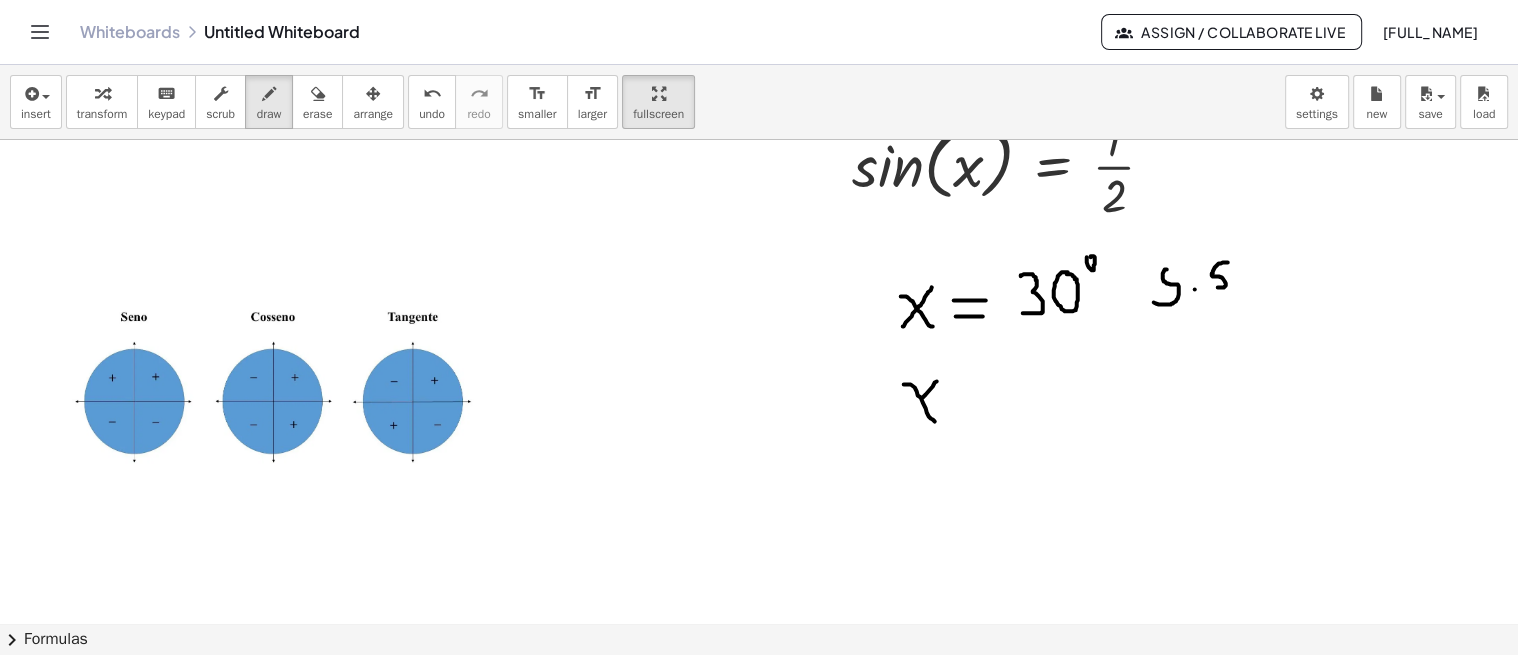 drag, startPoint x: 922, startPoint y: 396, endPoint x: 906, endPoint y: 426, distance: 34 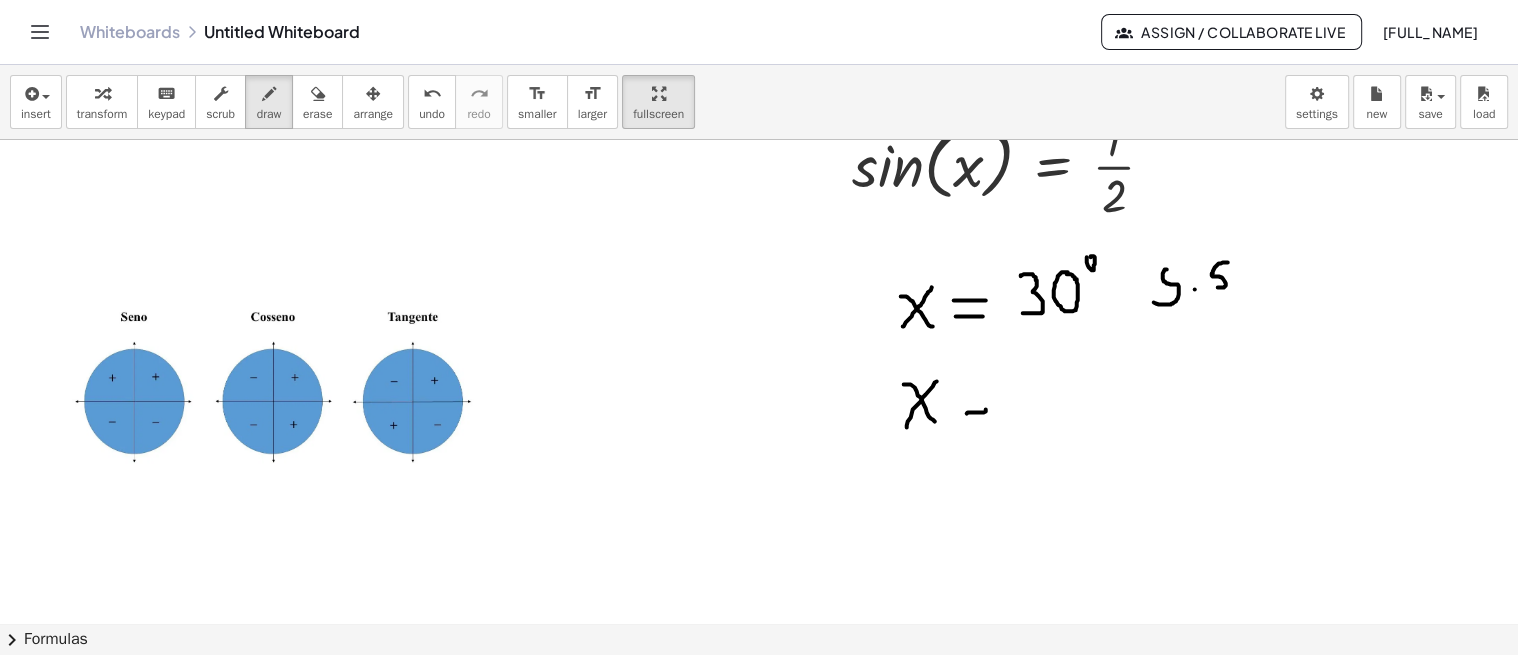 drag, startPoint x: 966, startPoint y: 412, endPoint x: 986, endPoint y: 408, distance: 20.396078 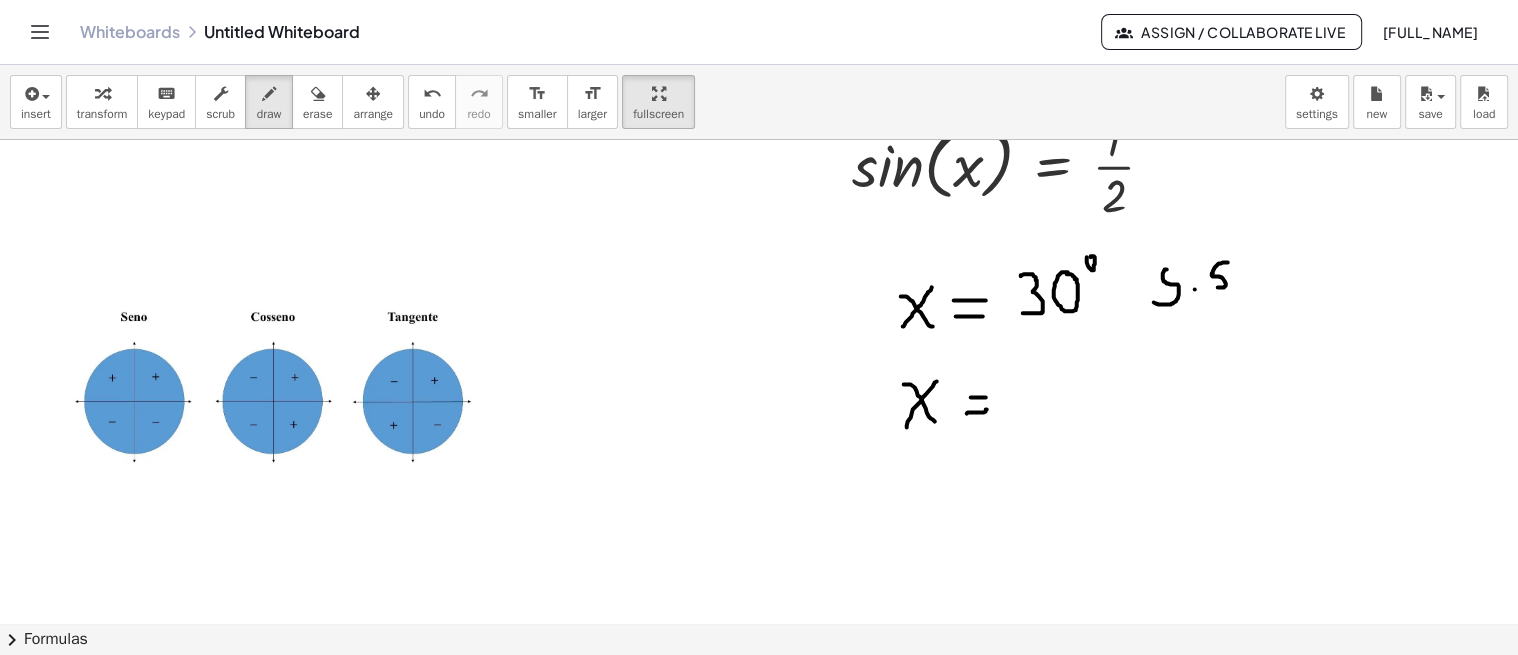 drag, startPoint x: 970, startPoint y: 396, endPoint x: 985, endPoint y: 396, distance: 15 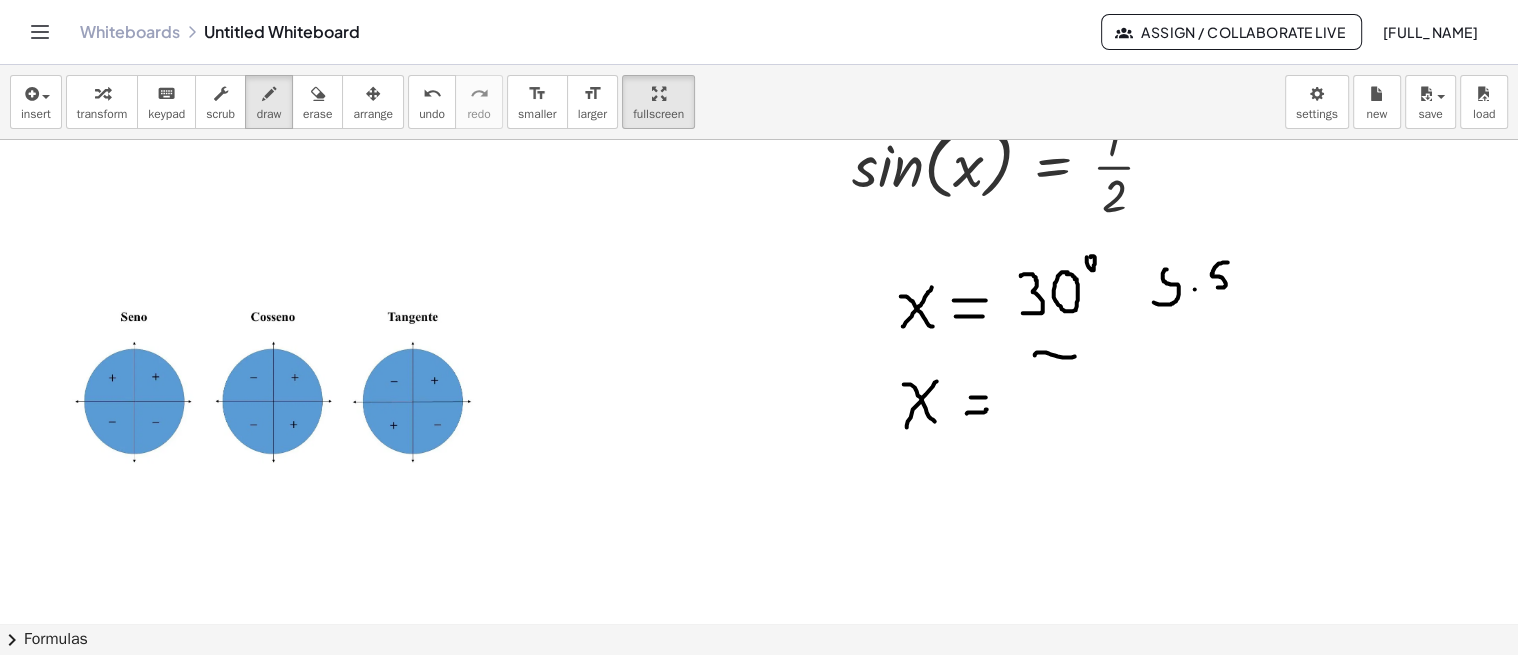 drag, startPoint x: 1034, startPoint y: 354, endPoint x: 1075, endPoint y: 351, distance: 41.109608 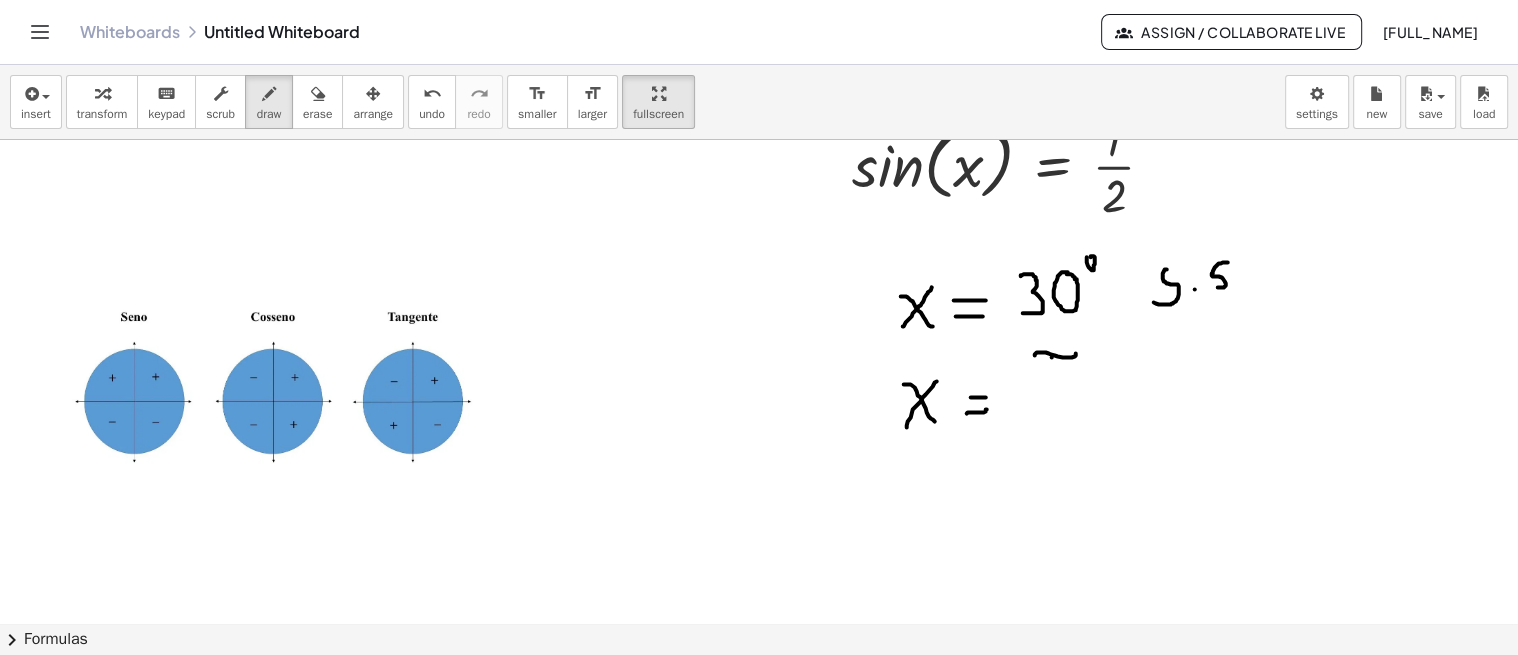 drag, startPoint x: 1051, startPoint y: 356, endPoint x: 1050, endPoint y: 381, distance: 25.019993 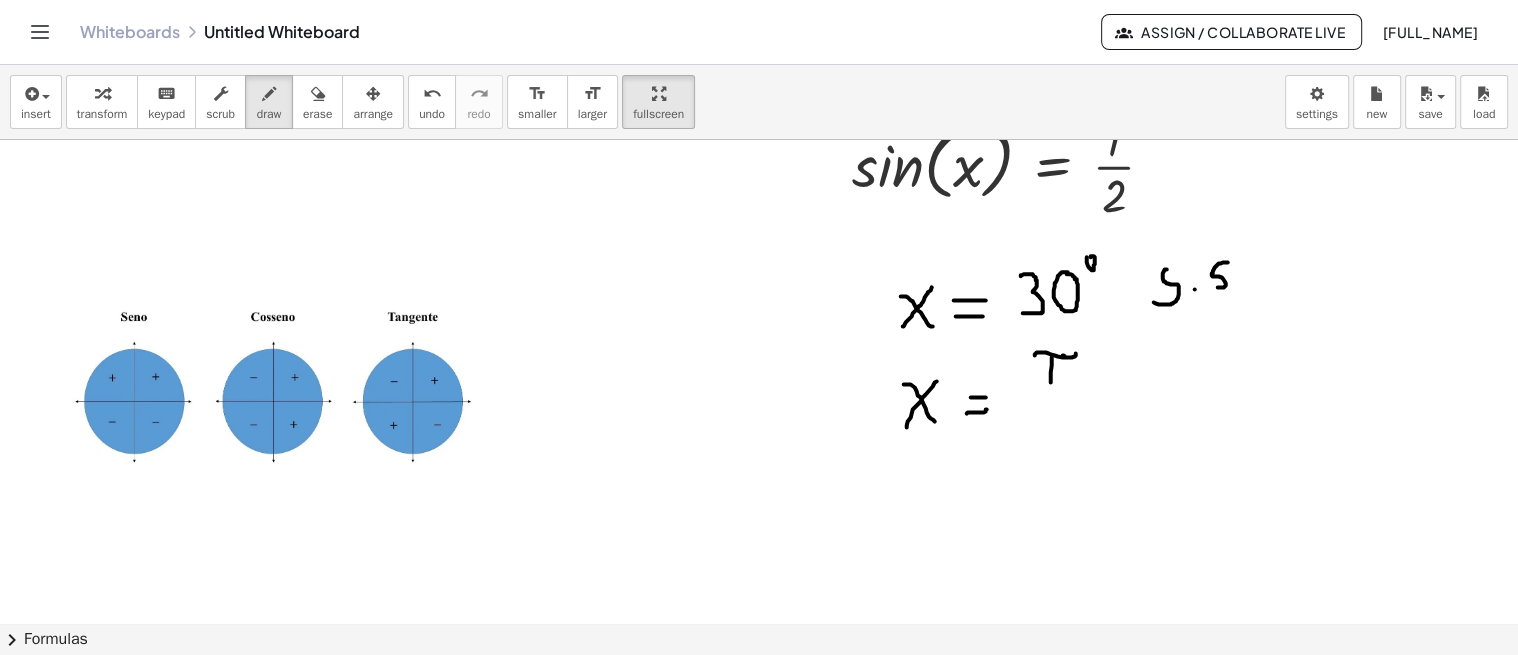 drag, startPoint x: 1062, startPoint y: 354, endPoint x: 1065, endPoint y: 384, distance: 30.149628 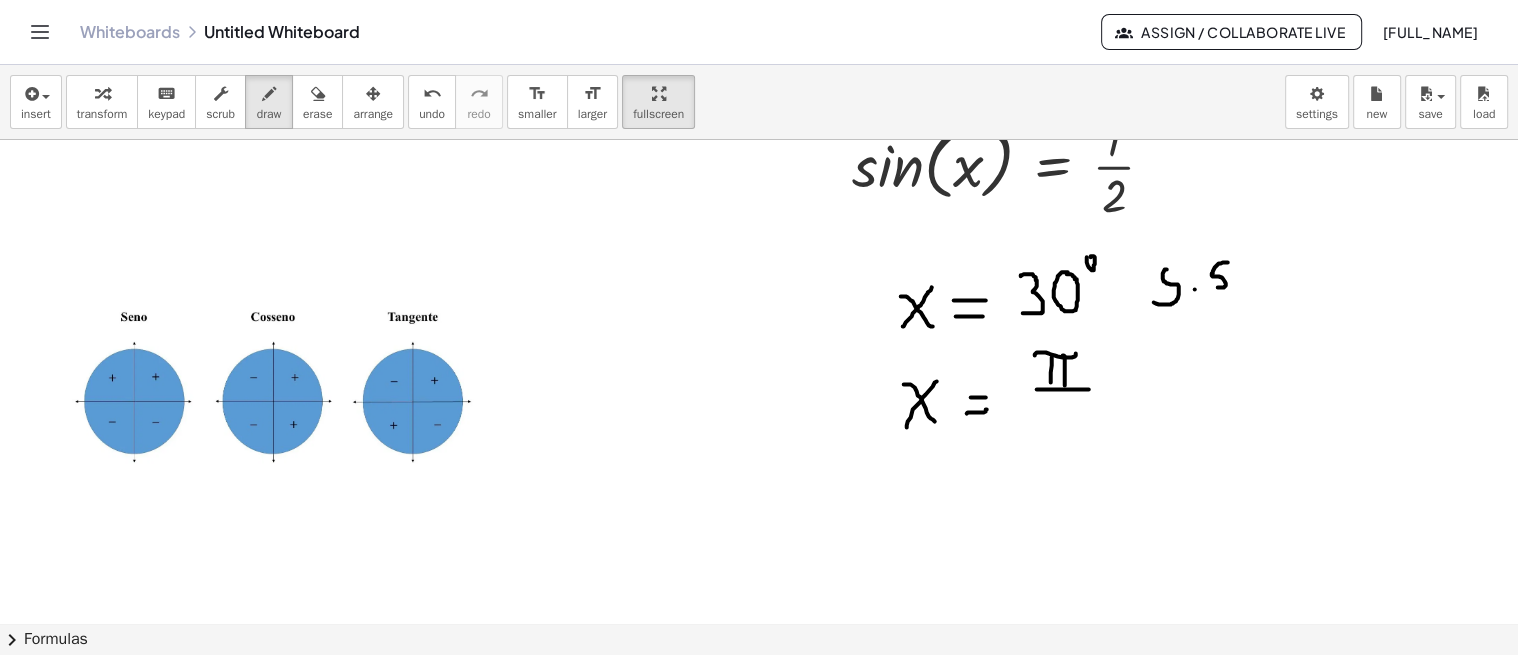 drag, startPoint x: 1036, startPoint y: 388, endPoint x: 1088, endPoint y: 388, distance: 52 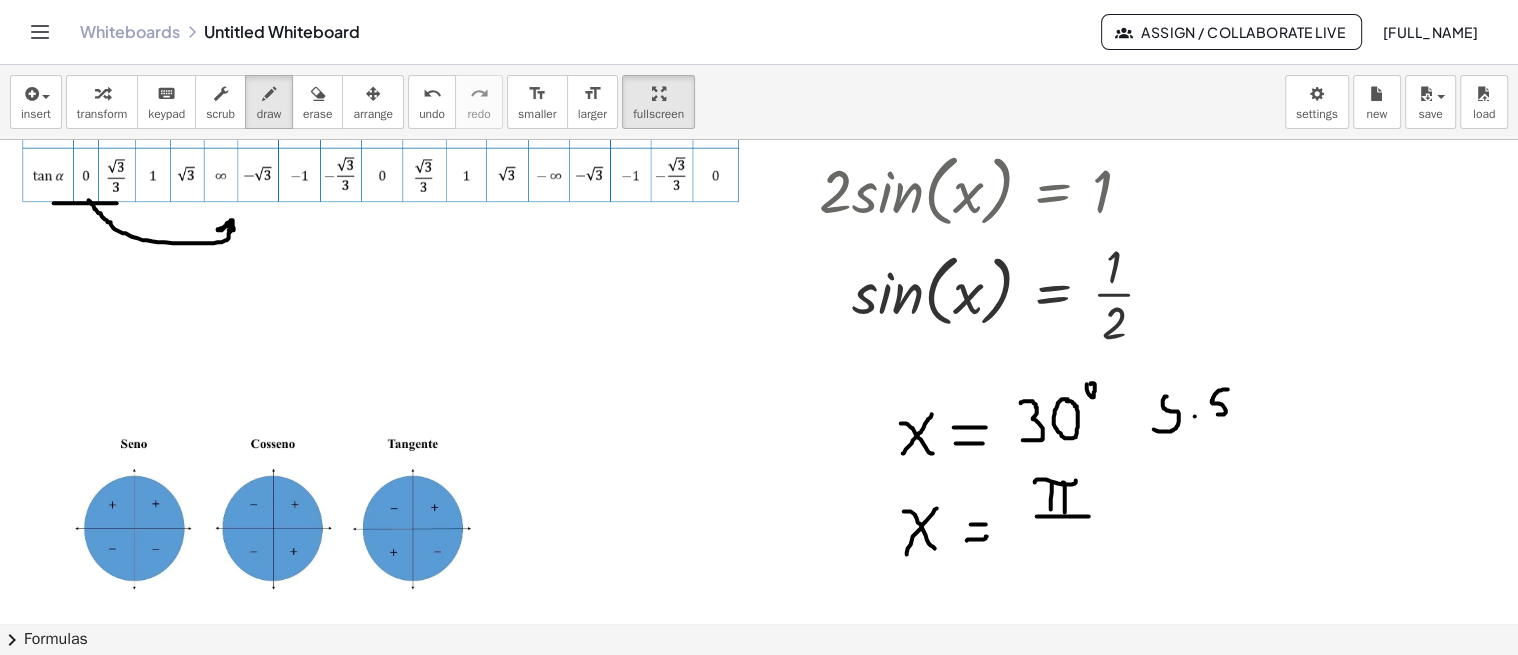 scroll, scrollTop: 333, scrollLeft: 69, axis: both 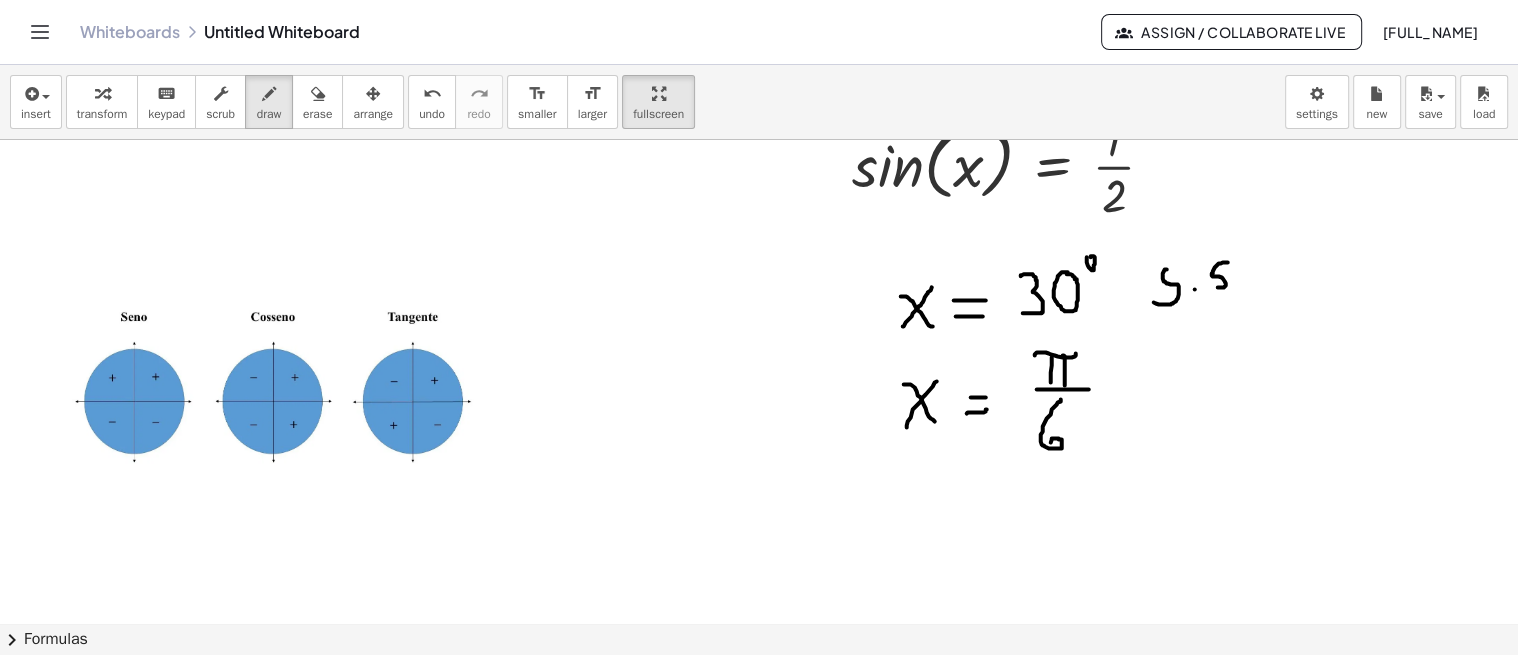 drag, startPoint x: 1060, startPoint y: 398, endPoint x: 1054, endPoint y: 438, distance: 40.4475 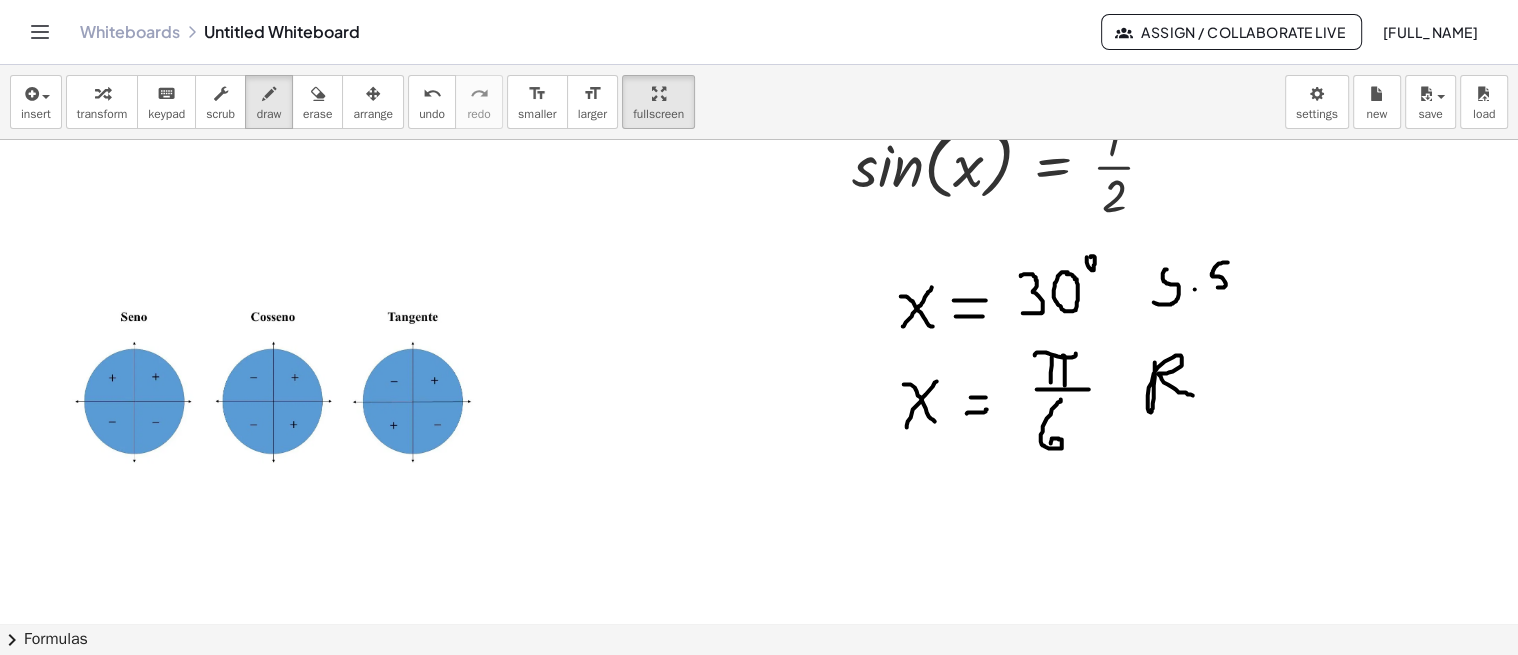 drag, startPoint x: 1154, startPoint y: 361, endPoint x: 1200, endPoint y: 396, distance: 57.801384 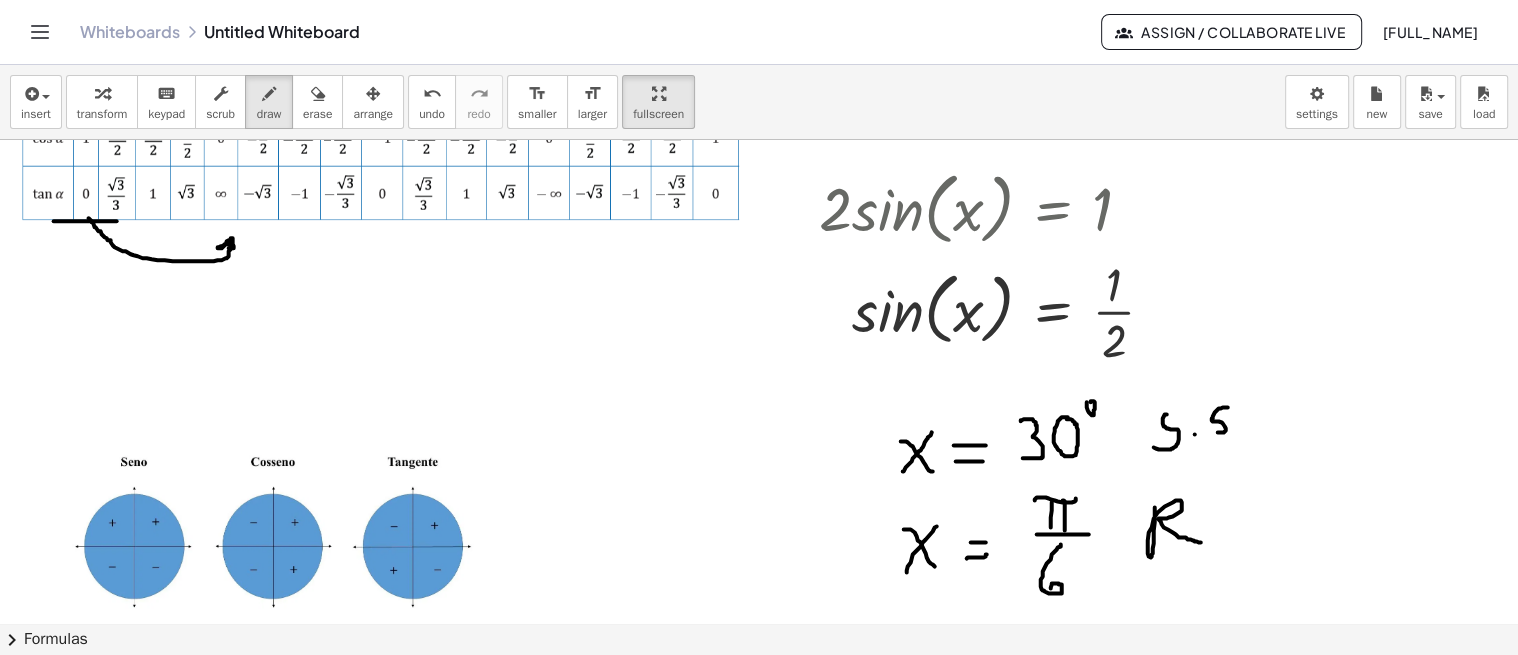 scroll, scrollTop: 222, scrollLeft: 69, axis: both 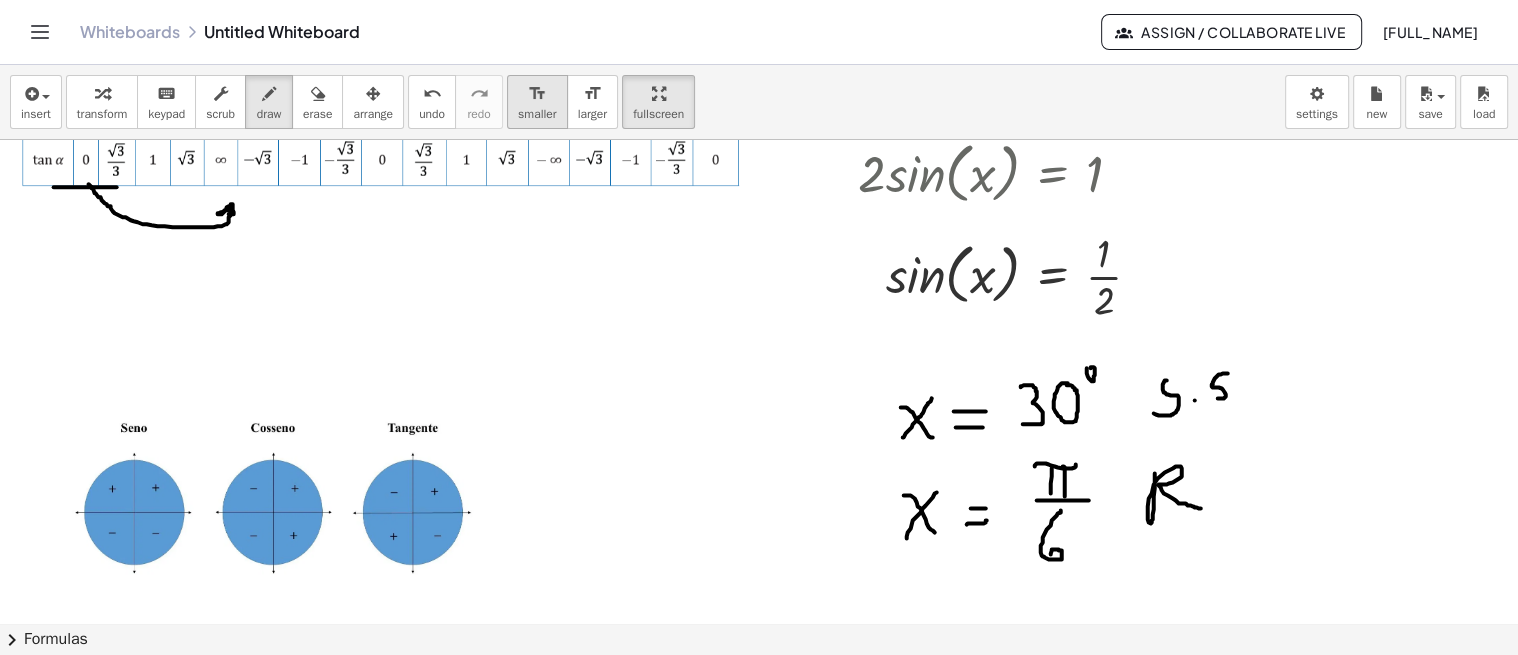 click on "smaller" at bounding box center [537, 114] 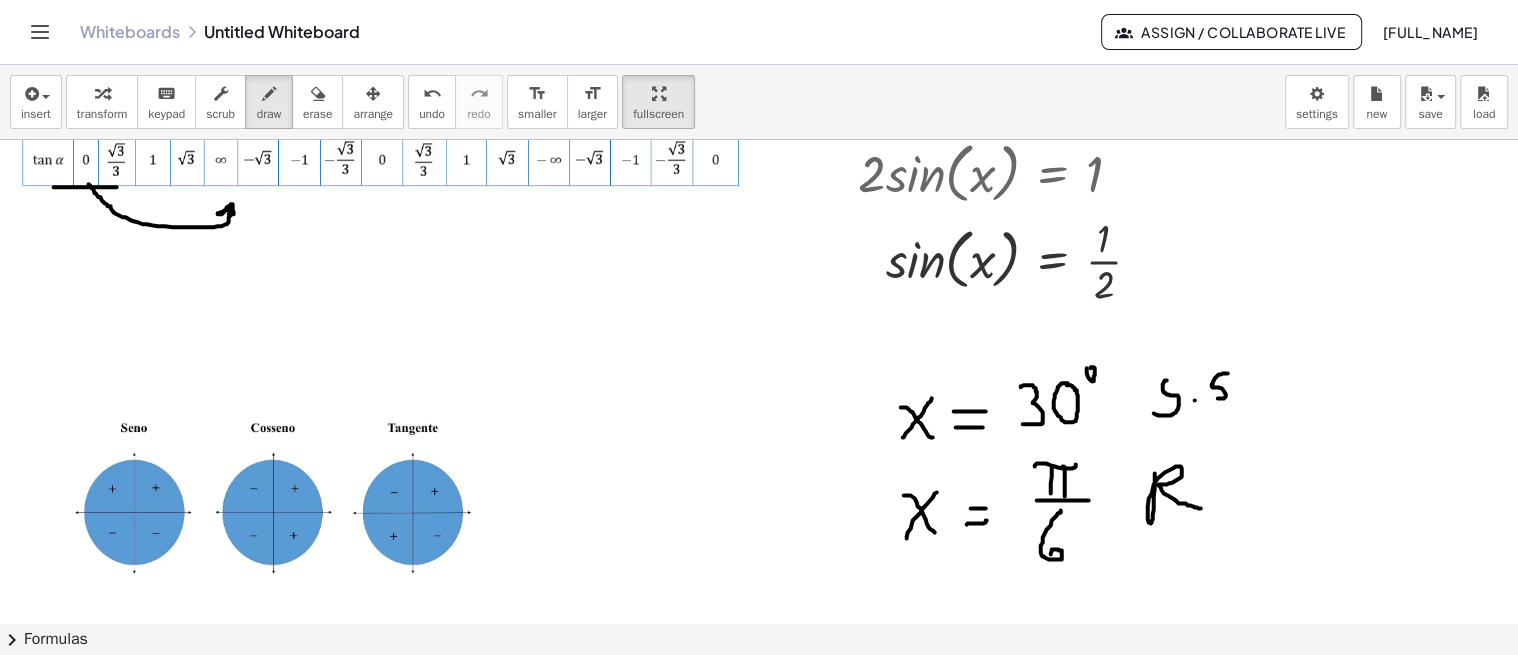 scroll, scrollTop: 0, scrollLeft: 69, axis: horizontal 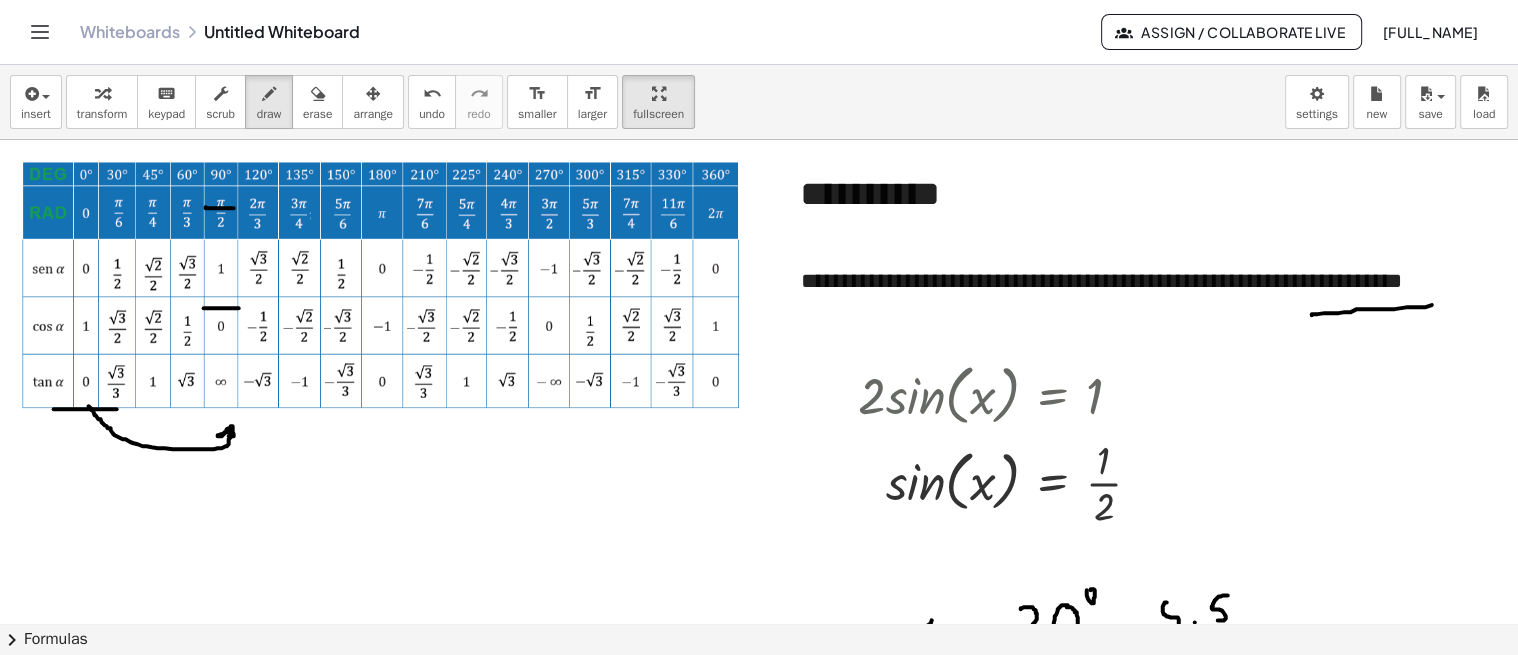 drag, startPoint x: 1311, startPoint y: 314, endPoint x: 1438, endPoint y: 304, distance: 127.39309 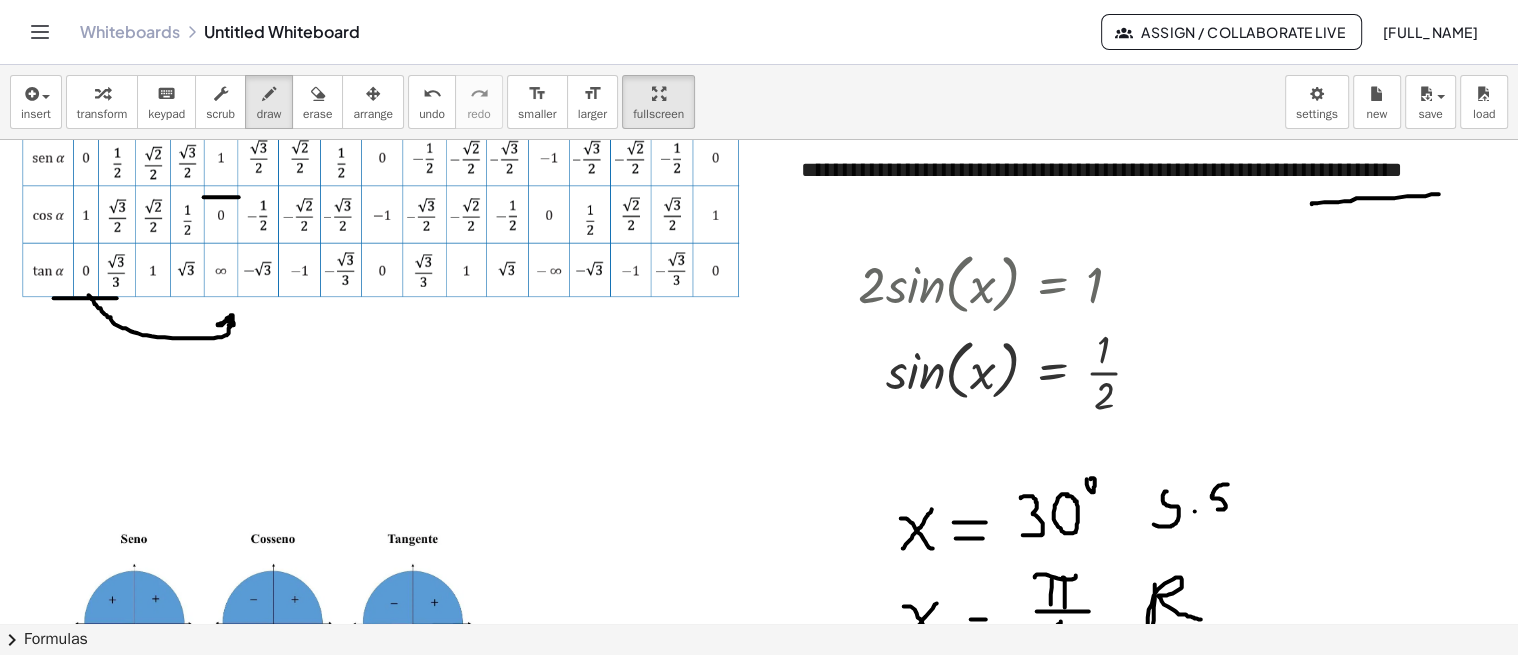 scroll, scrollTop: 222, scrollLeft: 69, axis: both 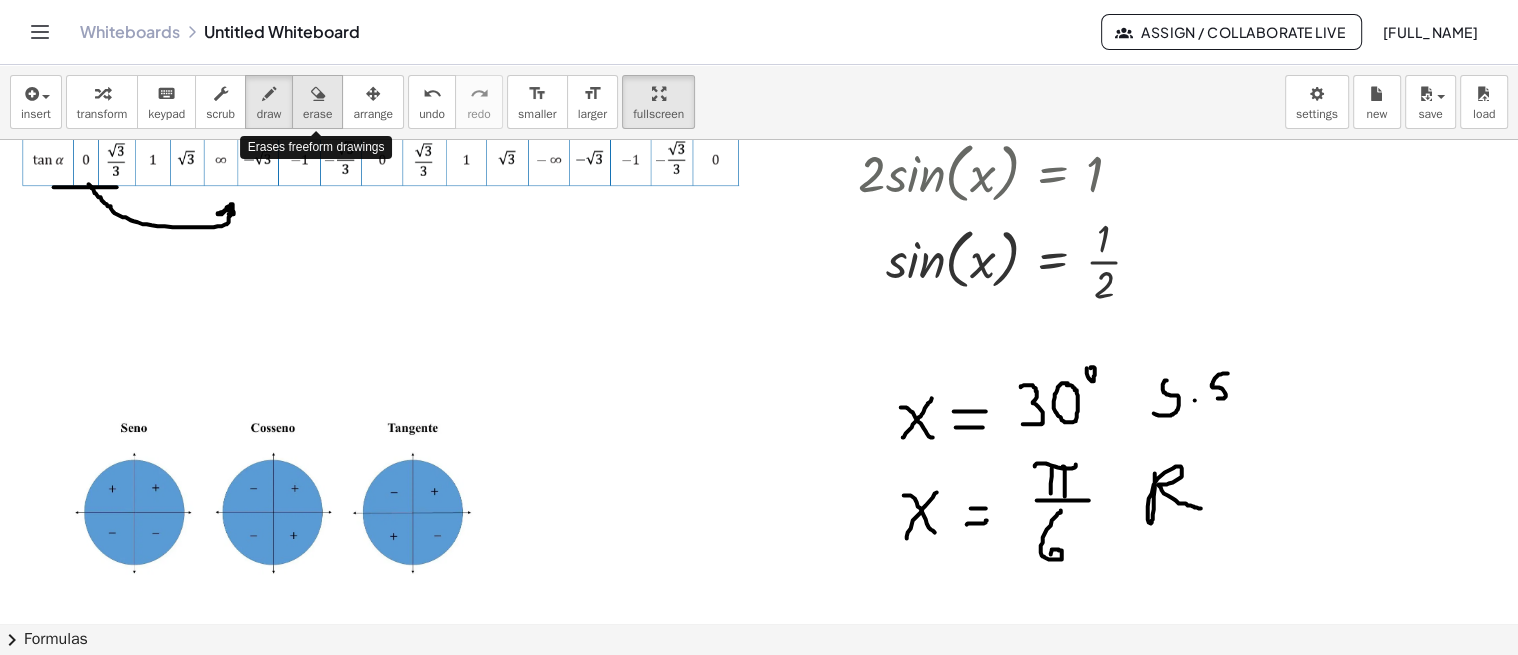 click on "erase" at bounding box center (317, 114) 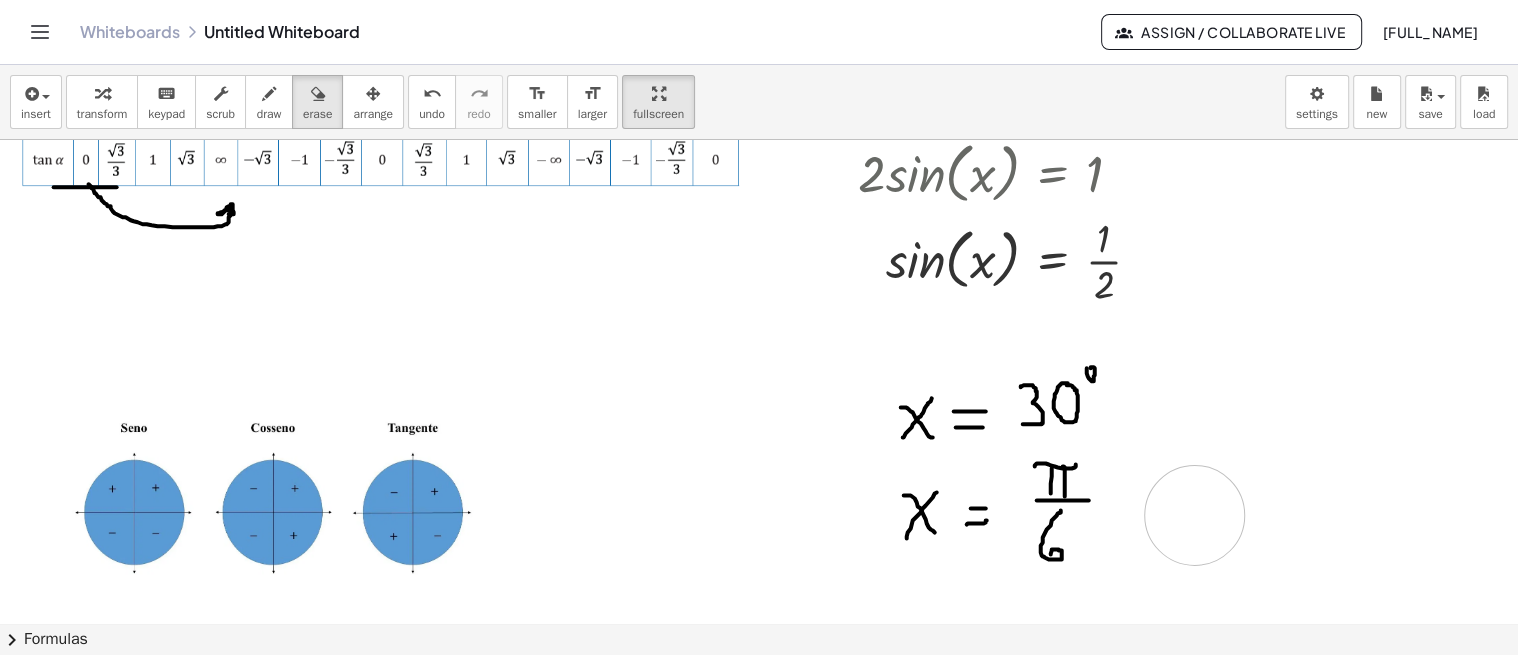 drag, startPoint x: 1220, startPoint y: 364, endPoint x: 1194, endPoint y: 514, distance: 152.23666 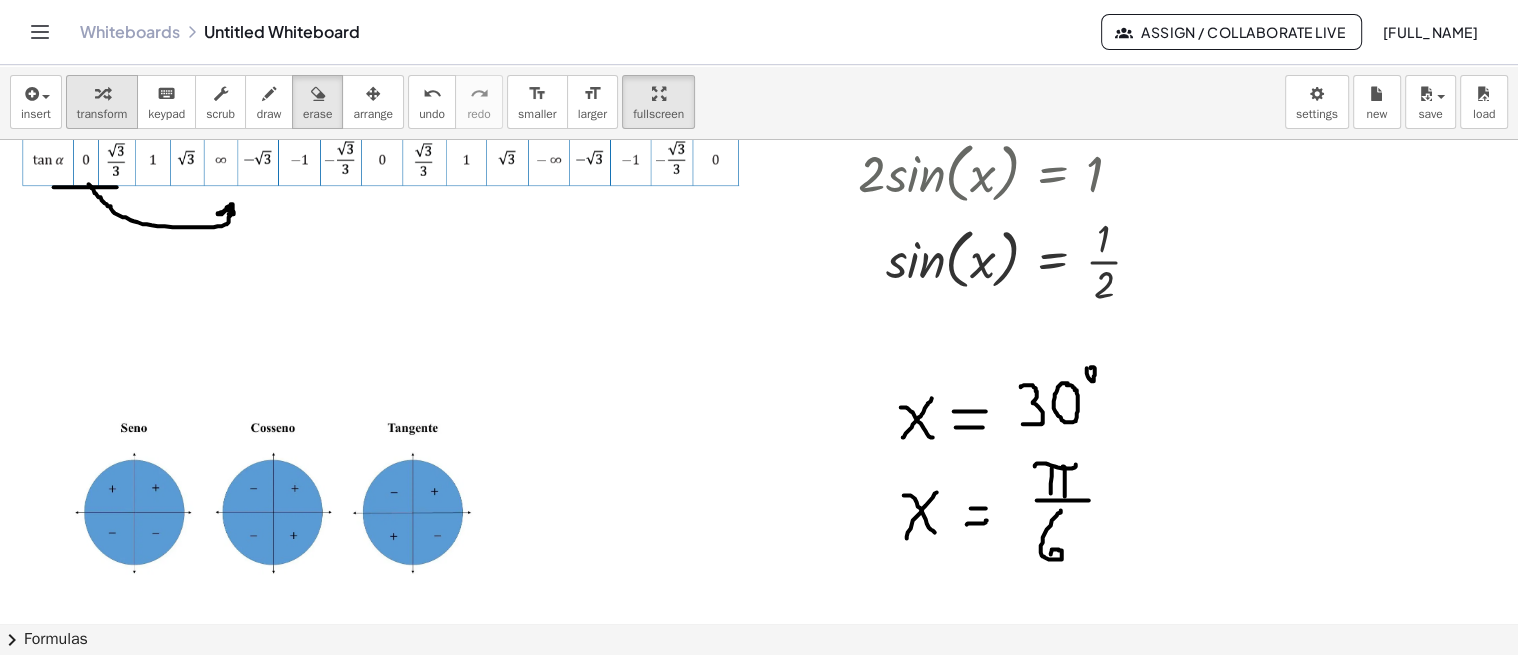 click on "transform" at bounding box center (102, 114) 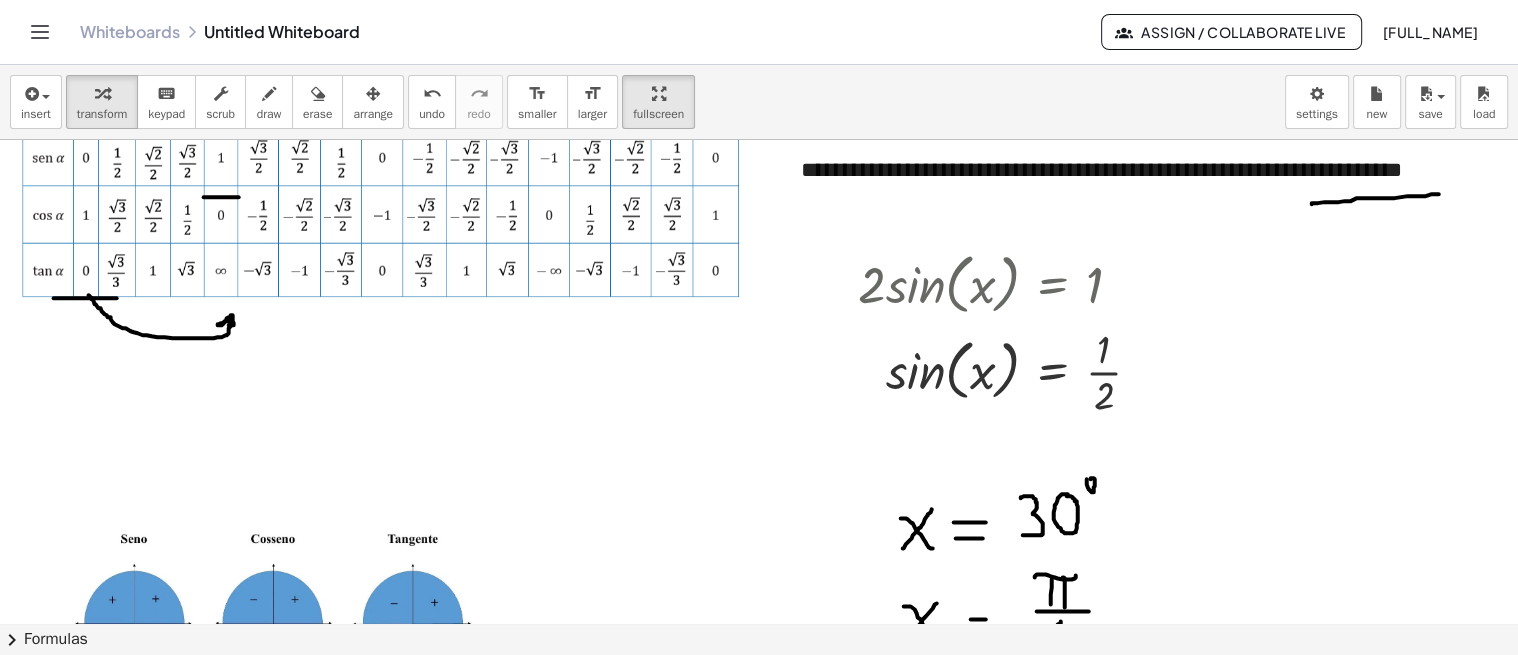 scroll, scrollTop: 222, scrollLeft: 69, axis: both 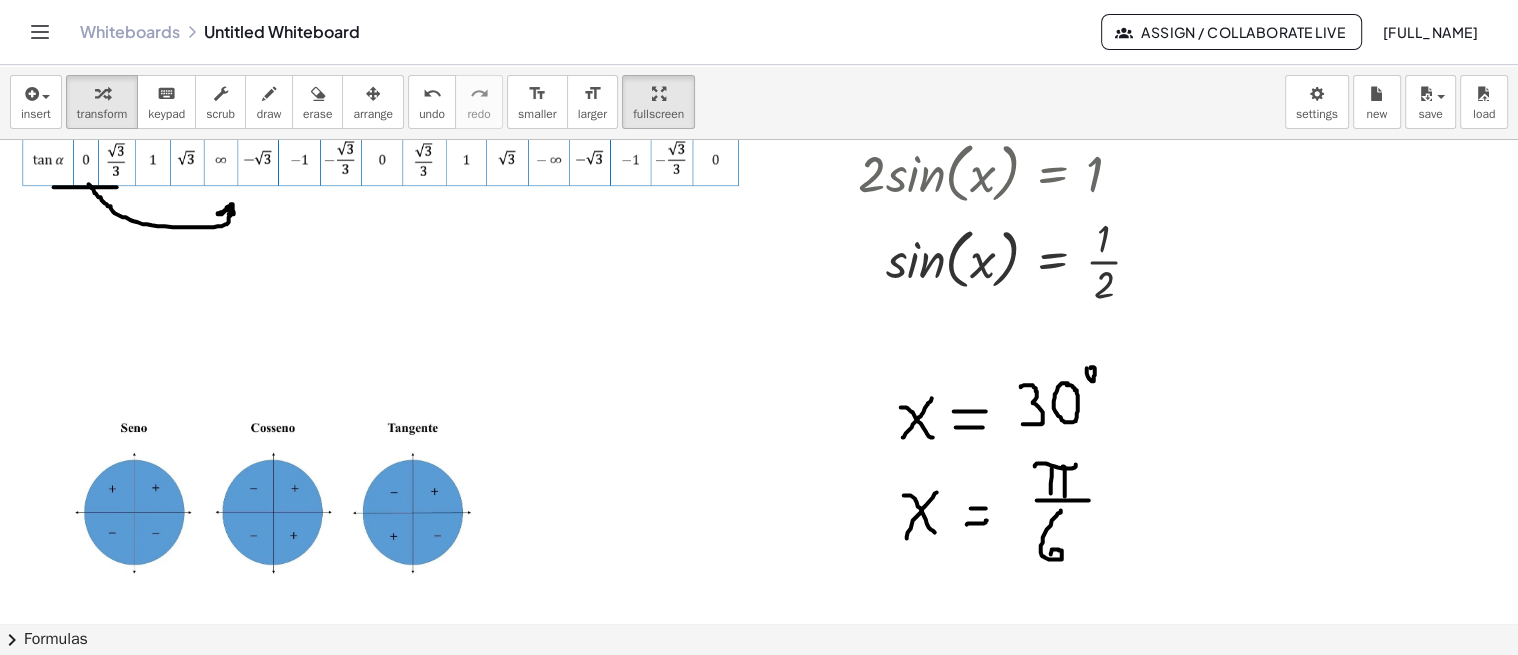drag, startPoint x: 1237, startPoint y: 220, endPoint x: 1264, endPoint y: 240, distance: 33.600594 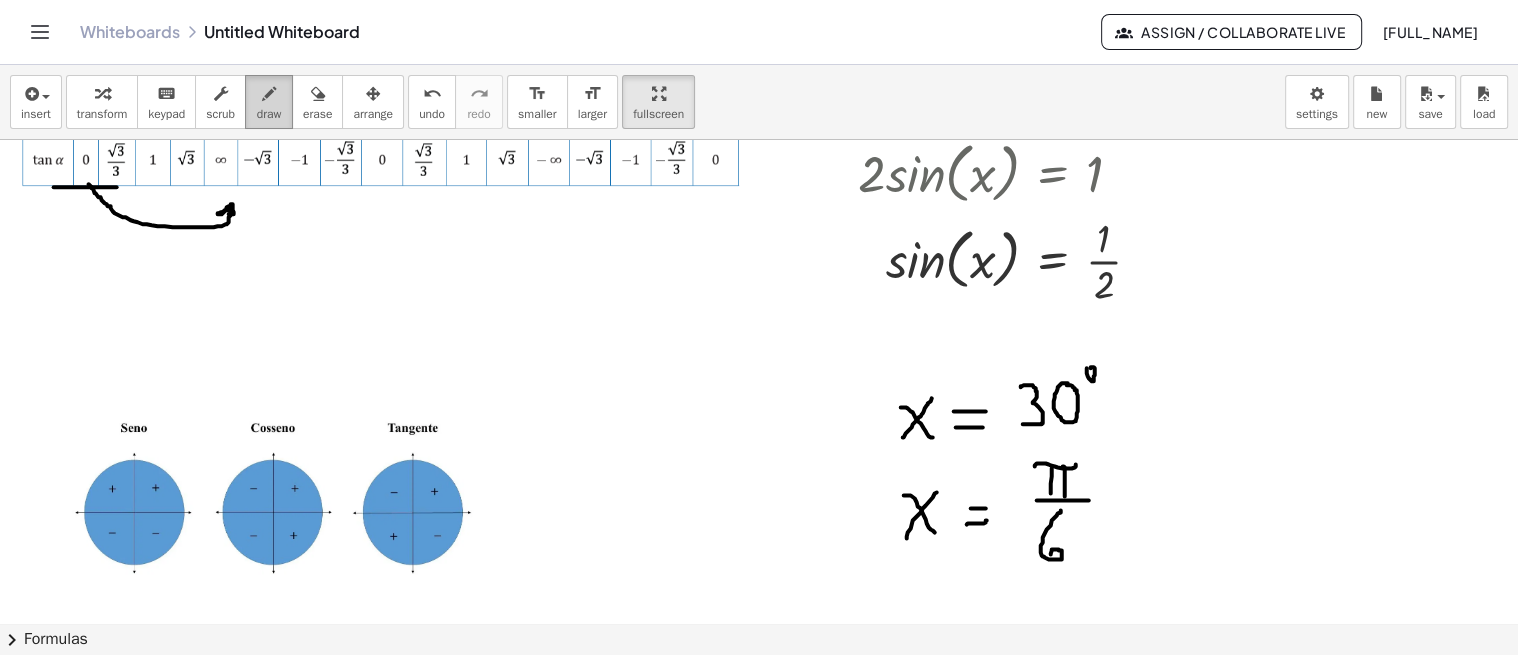 click at bounding box center [269, 93] 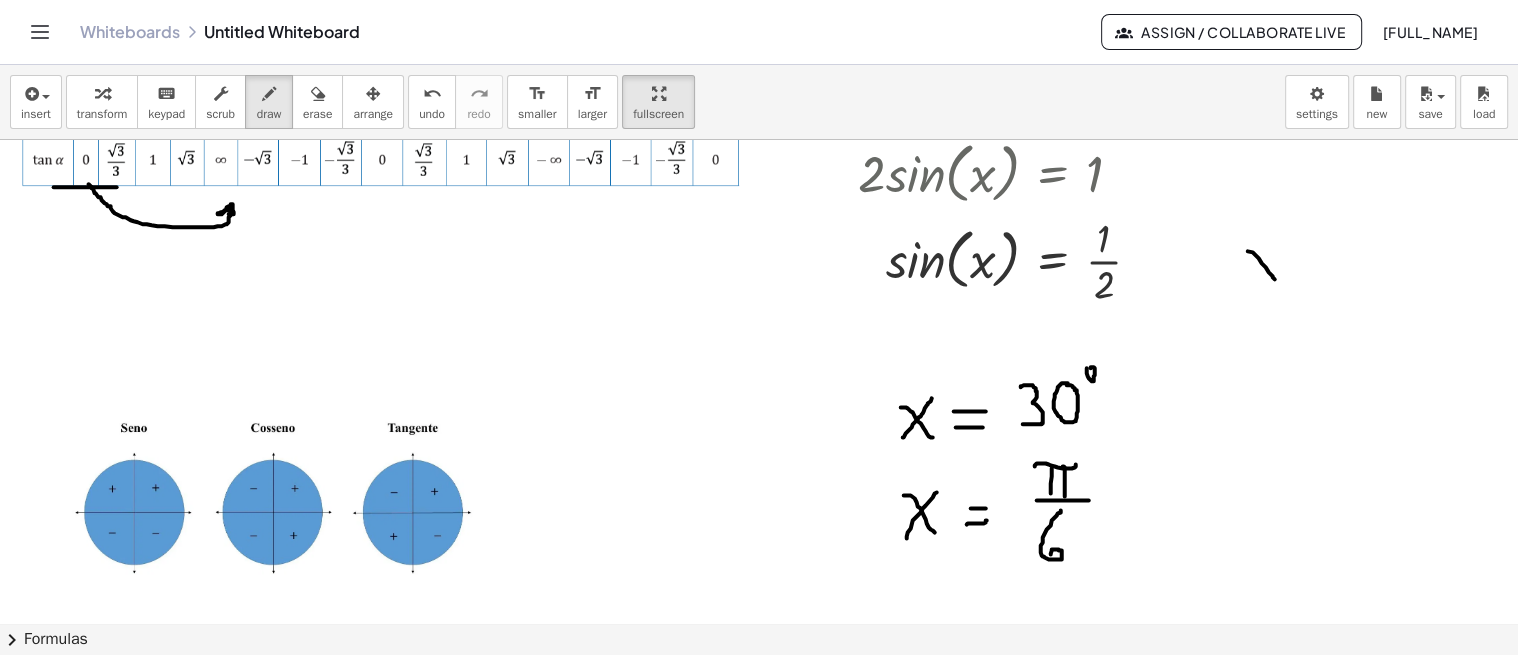 drag, startPoint x: 1247, startPoint y: 250, endPoint x: 1274, endPoint y: 278, distance: 38.8973 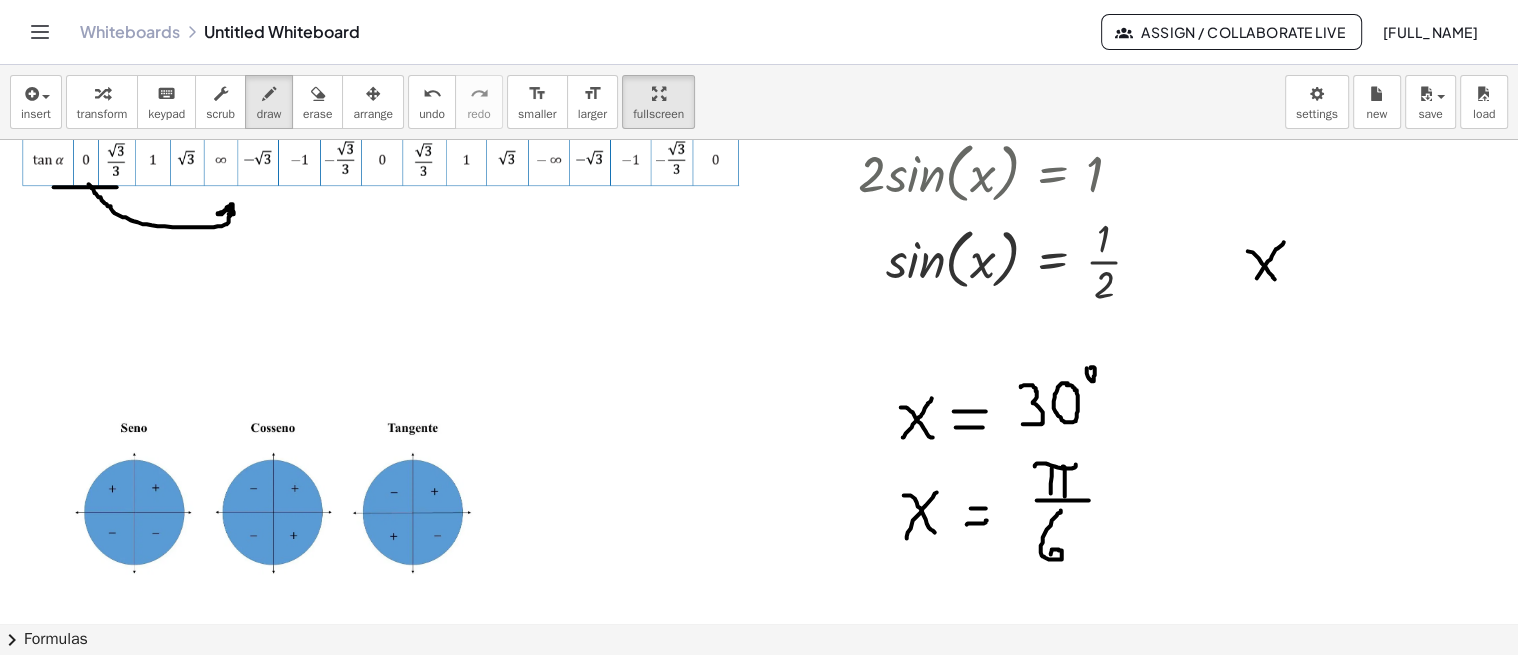 click at bounding box center (887, 644) 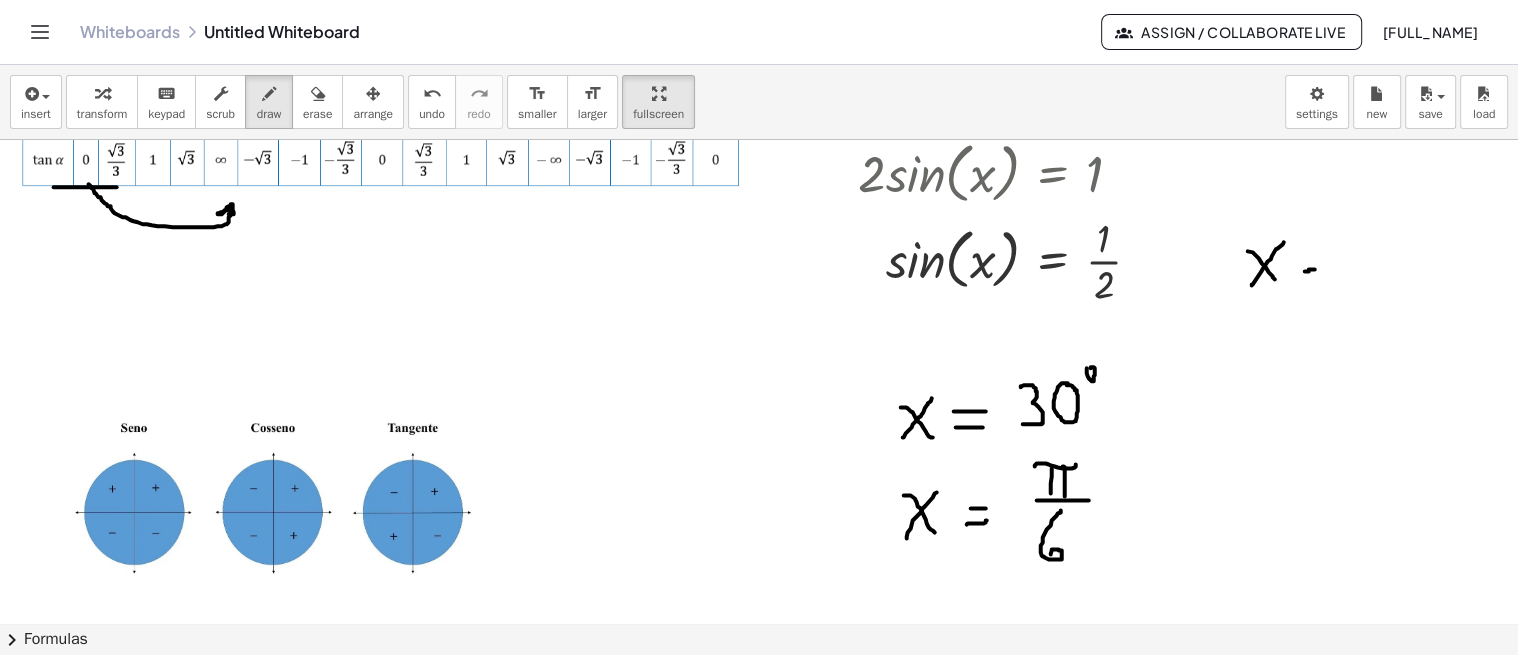 drag, startPoint x: 1304, startPoint y: 270, endPoint x: 1320, endPoint y: 267, distance: 16.27882 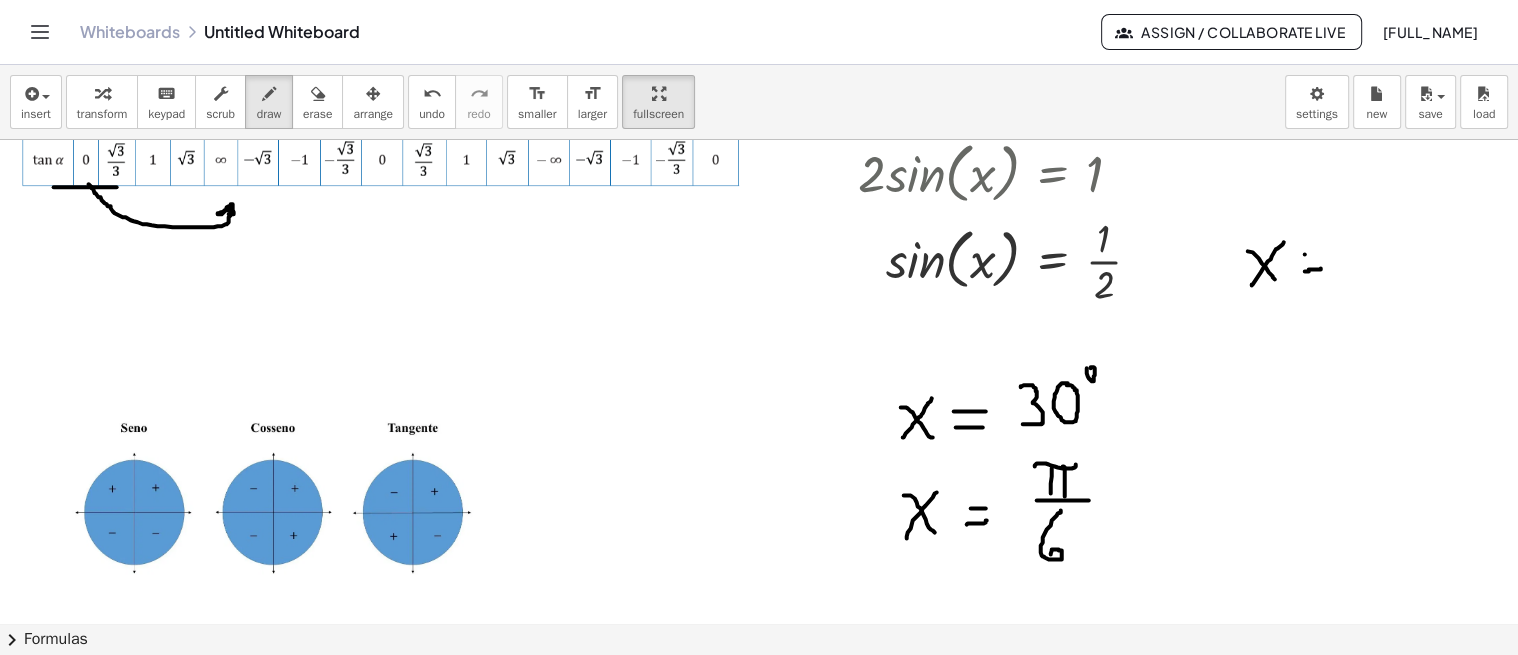drag, startPoint x: 1304, startPoint y: 253, endPoint x: 1321, endPoint y: 252, distance: 17.029387 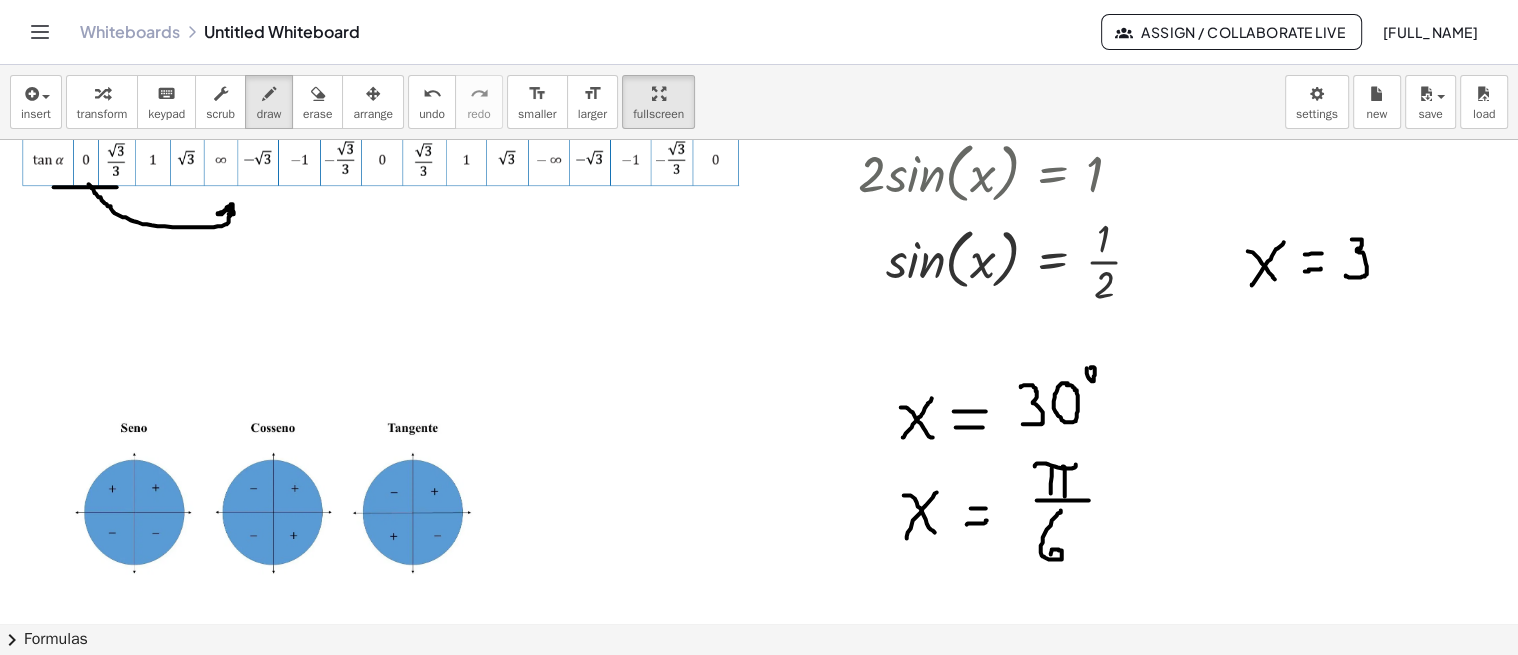drag, startPoint x: 1357, startPoint y: 238, endPoint x: 1386, endPoint y: 253, distance: 32.649654 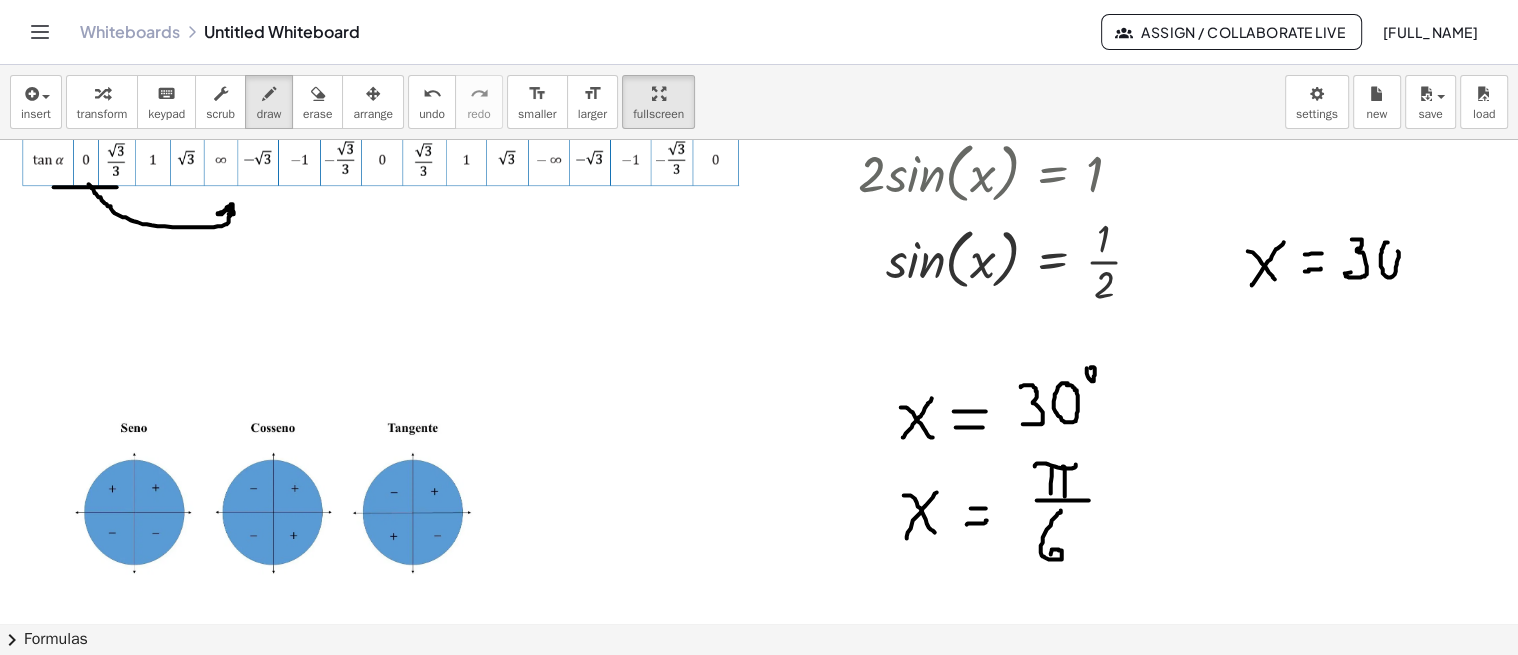 click at bounding box center (887, 644) 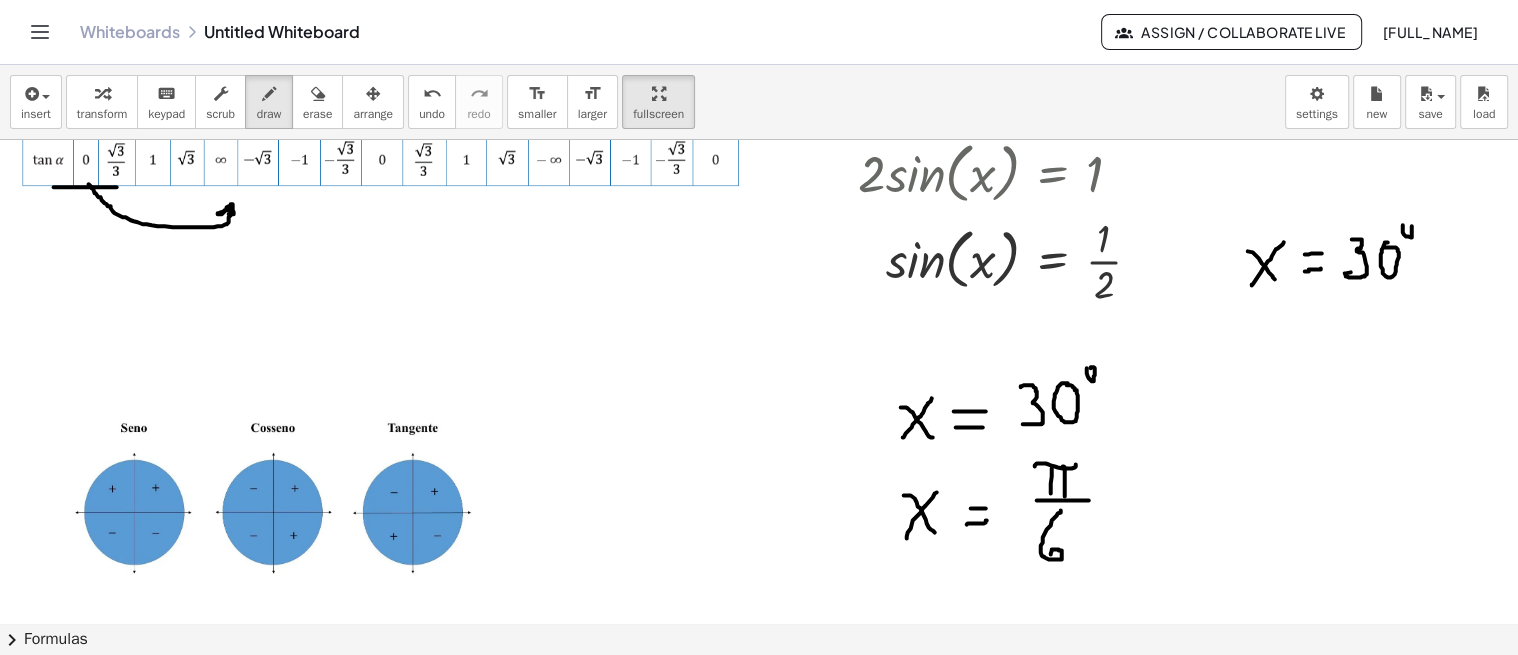 click at bounding box center (887, 644) 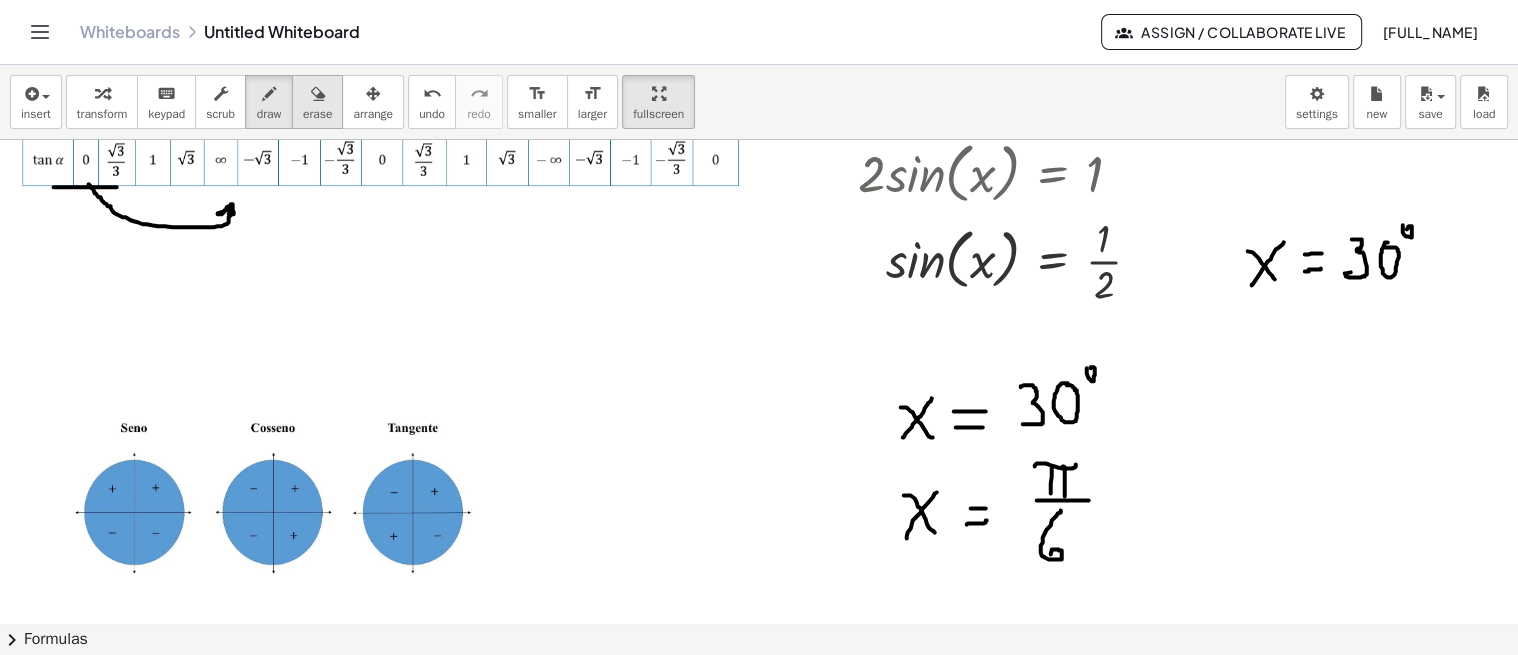 click at bounding box center (318, 94) 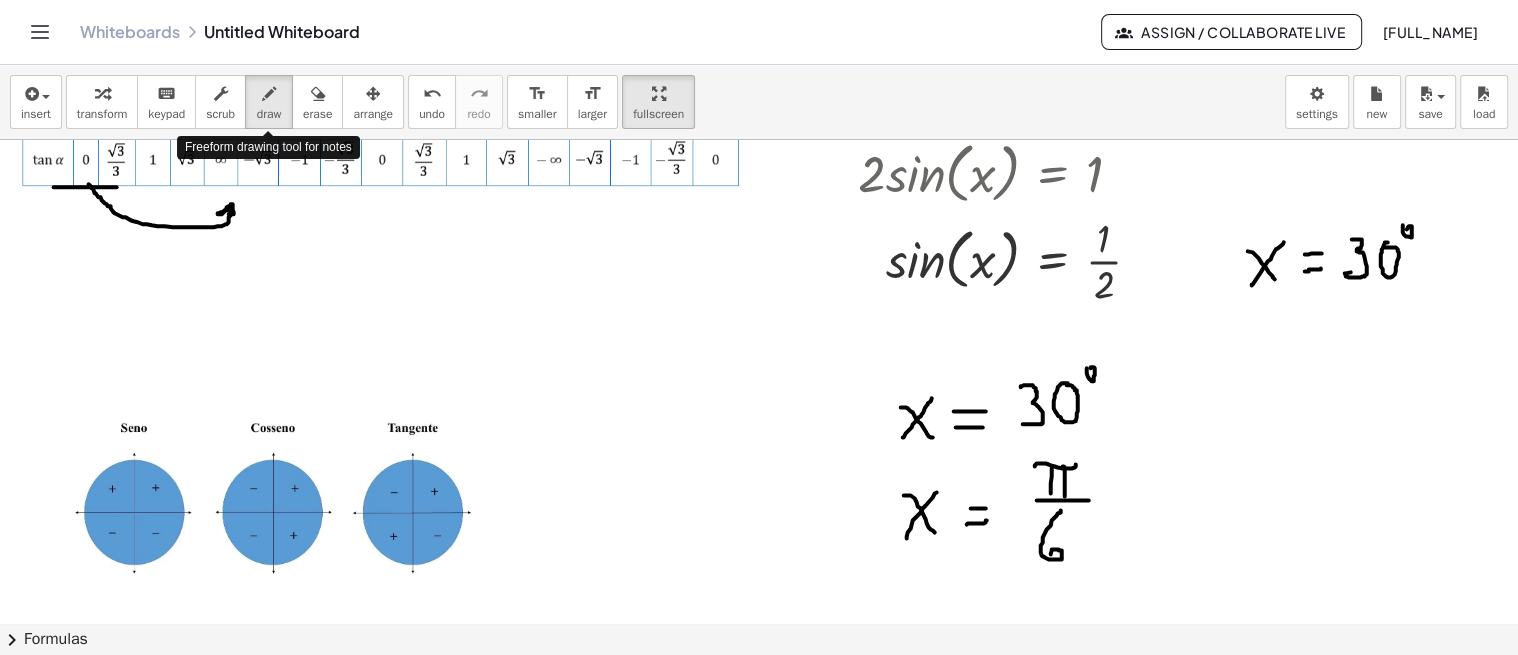 drag, startPoint x: 262, startPoint y: 100, endPoint x: 345, endPoint y: 128, distance: 87.595665 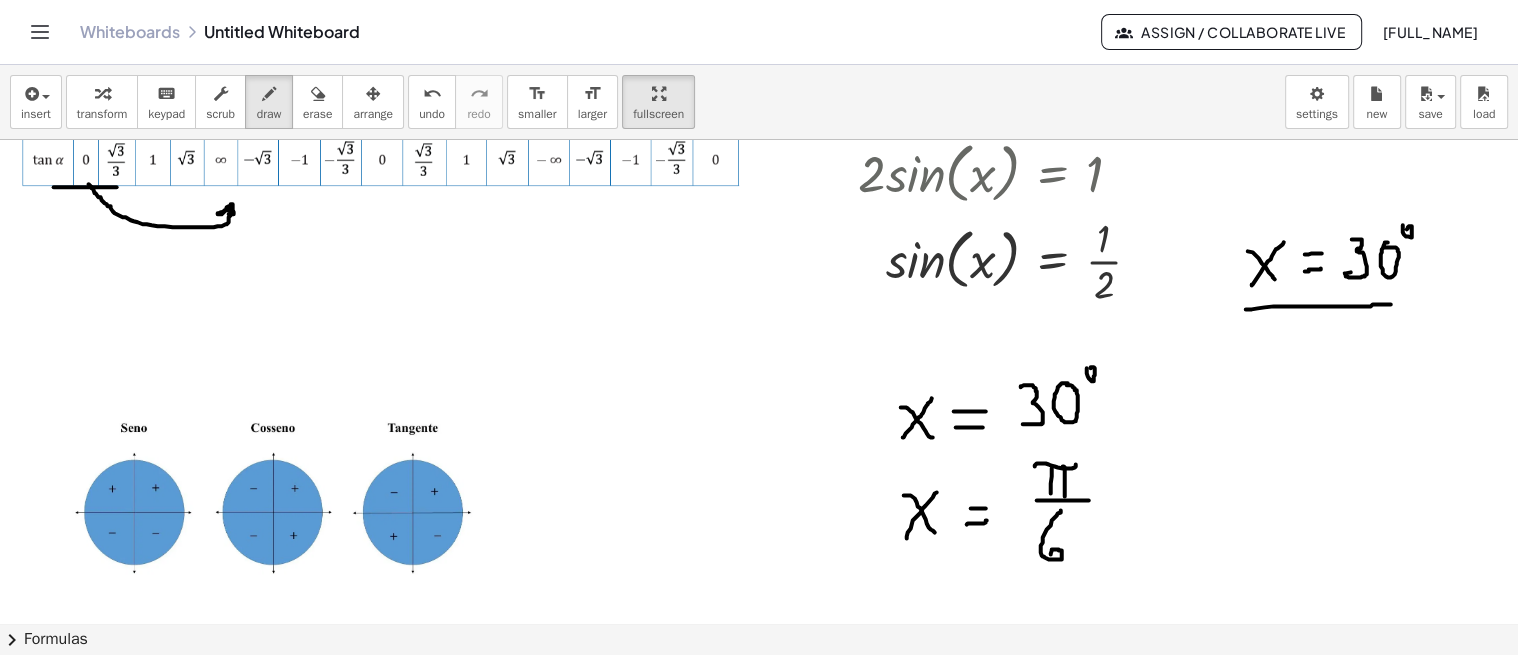 drag, startPoint x: 1245, startPoint y: 308, endPoint x: 1394, endPoint y: 303, distance: 149.08386 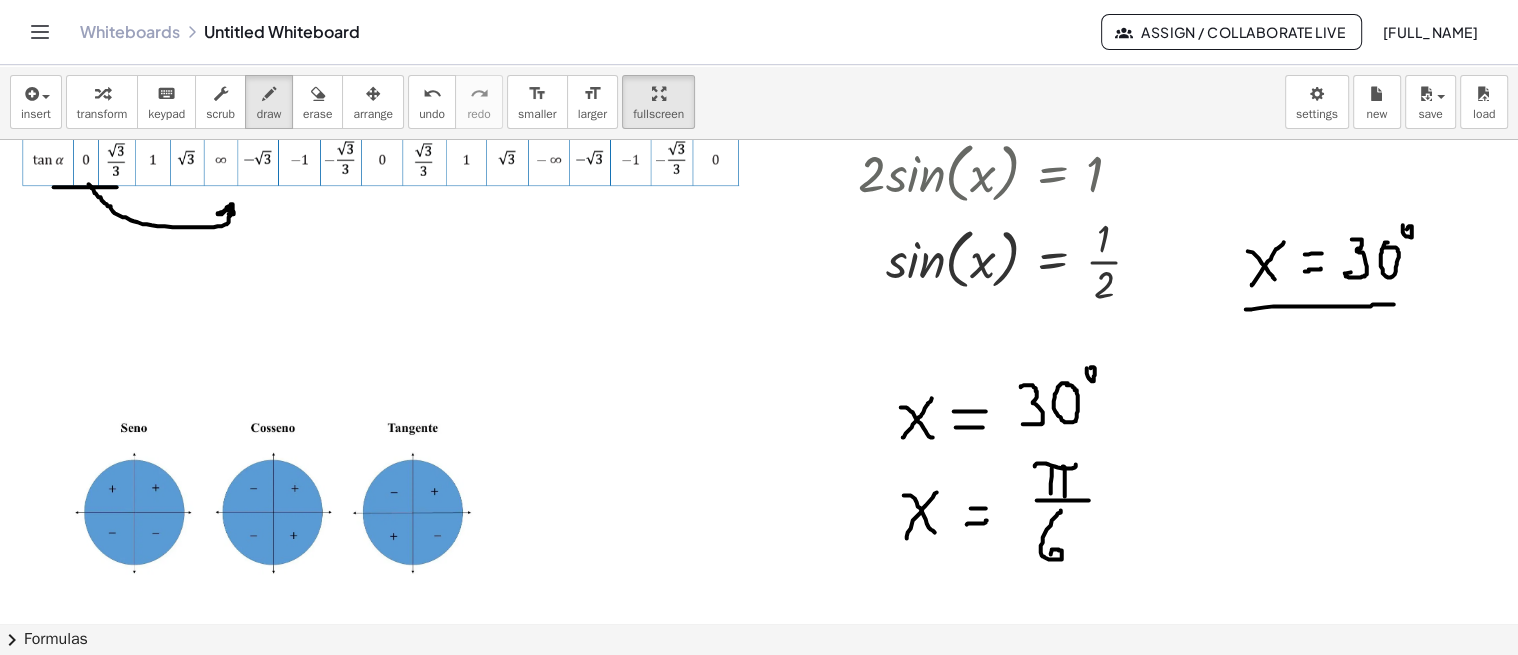 scroll, scrollTop: 111, scrollLeft: 69, axis: both 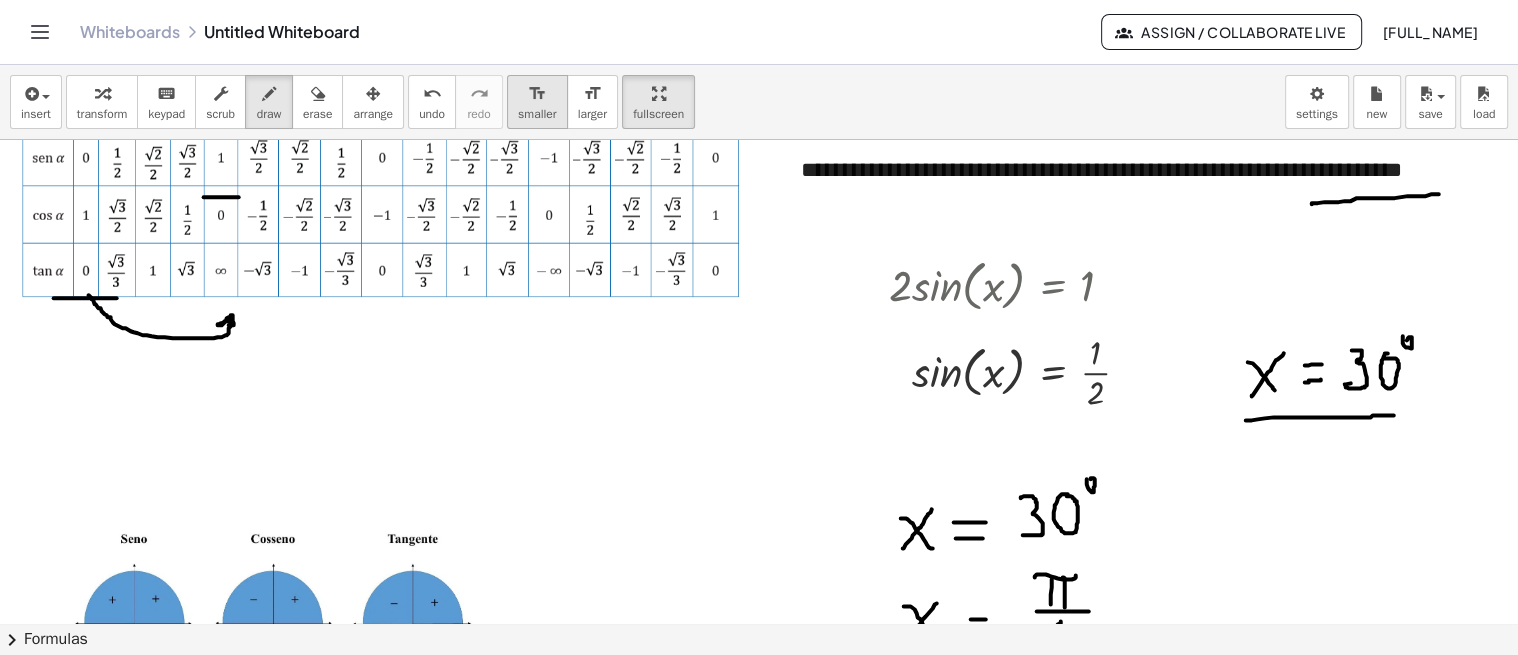 click on "smaller" at bounding box center (537, 114) 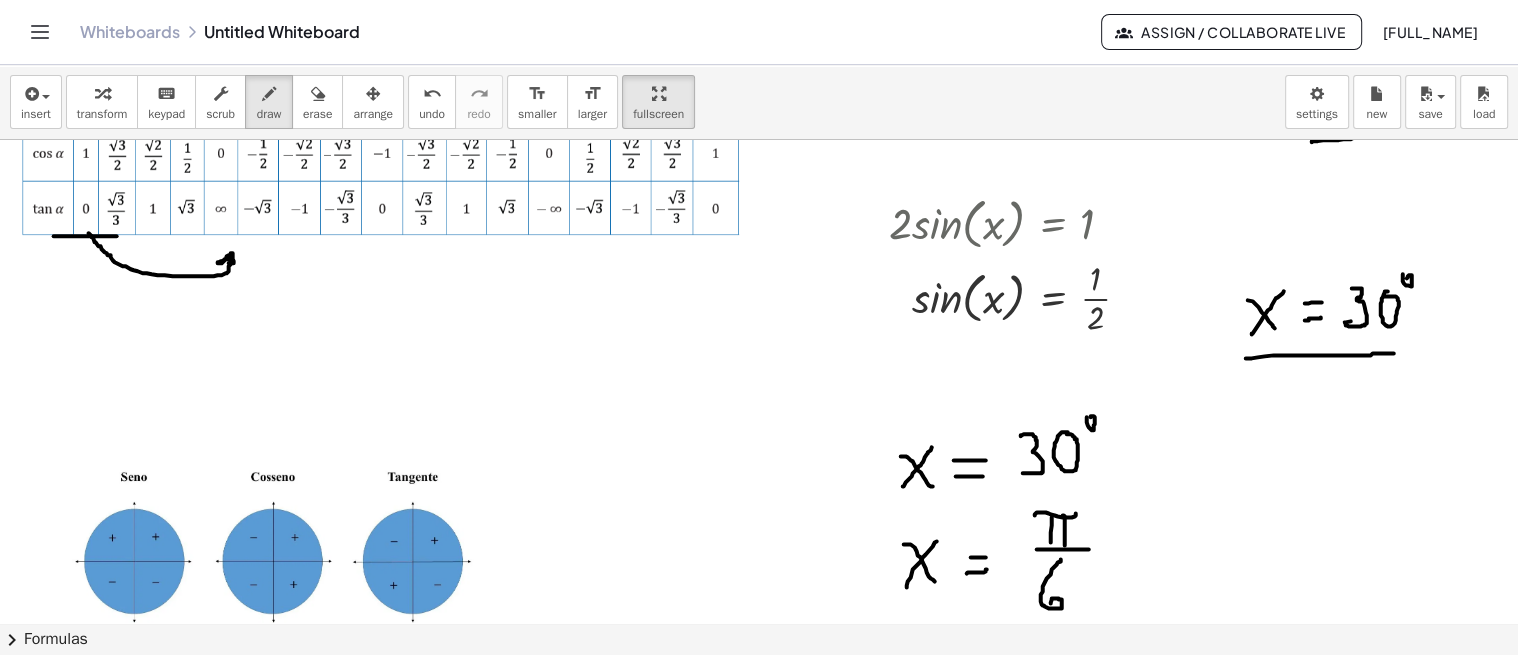 scroll, scrollTop: 222, scrollLeft: 69, axis: both 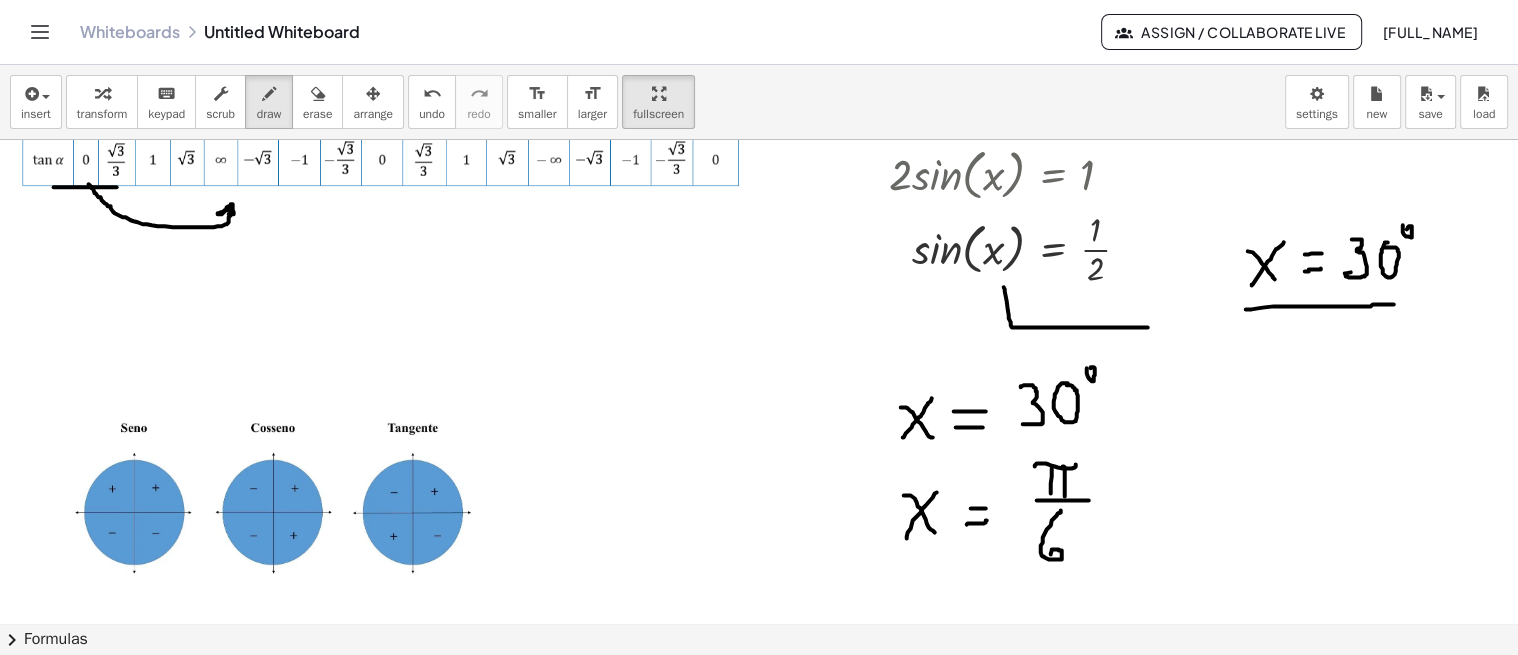 drag, startPoint x: 1003, startPoint y: 286, endPoint x: 1168, endPoint y: 325, distance: 169.54645 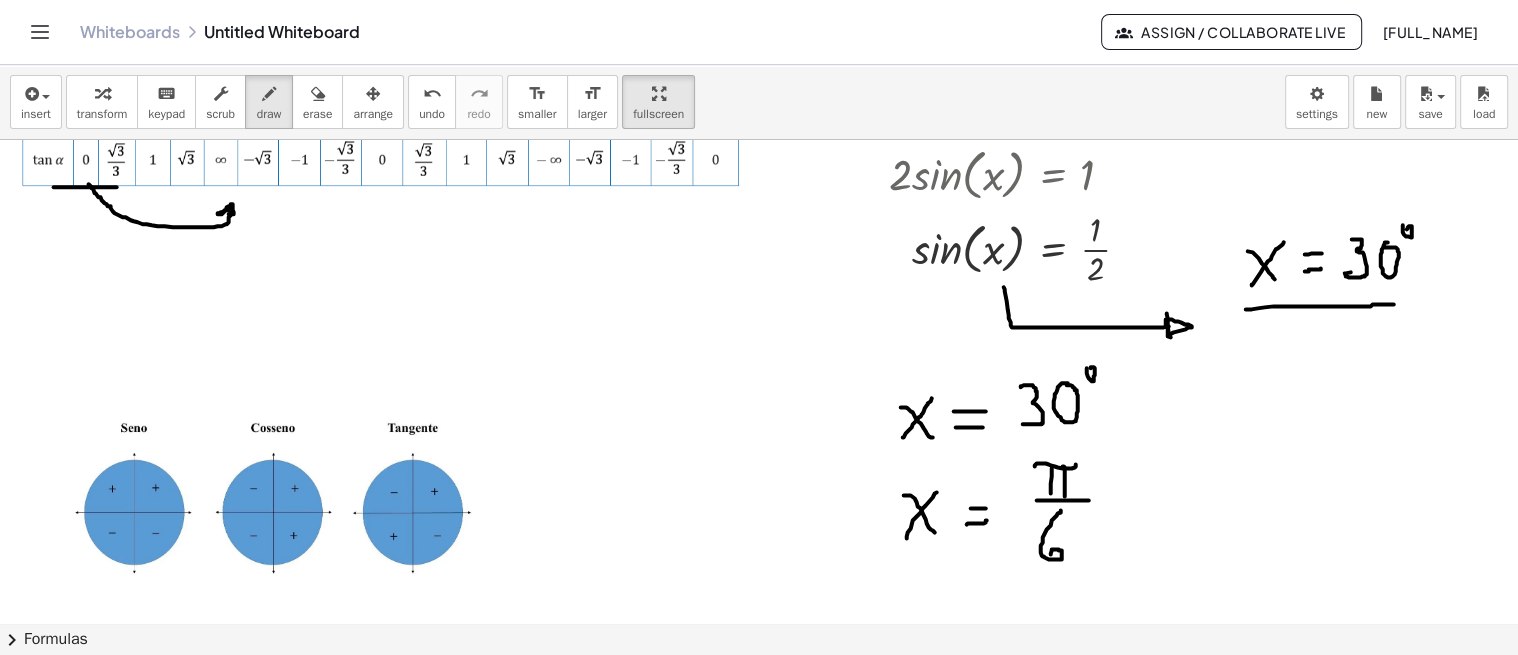 drag, startPoint x: 1166, startPoint y: 312, endPoint x: 1157, endPoint y: 347, distance: 36.138622 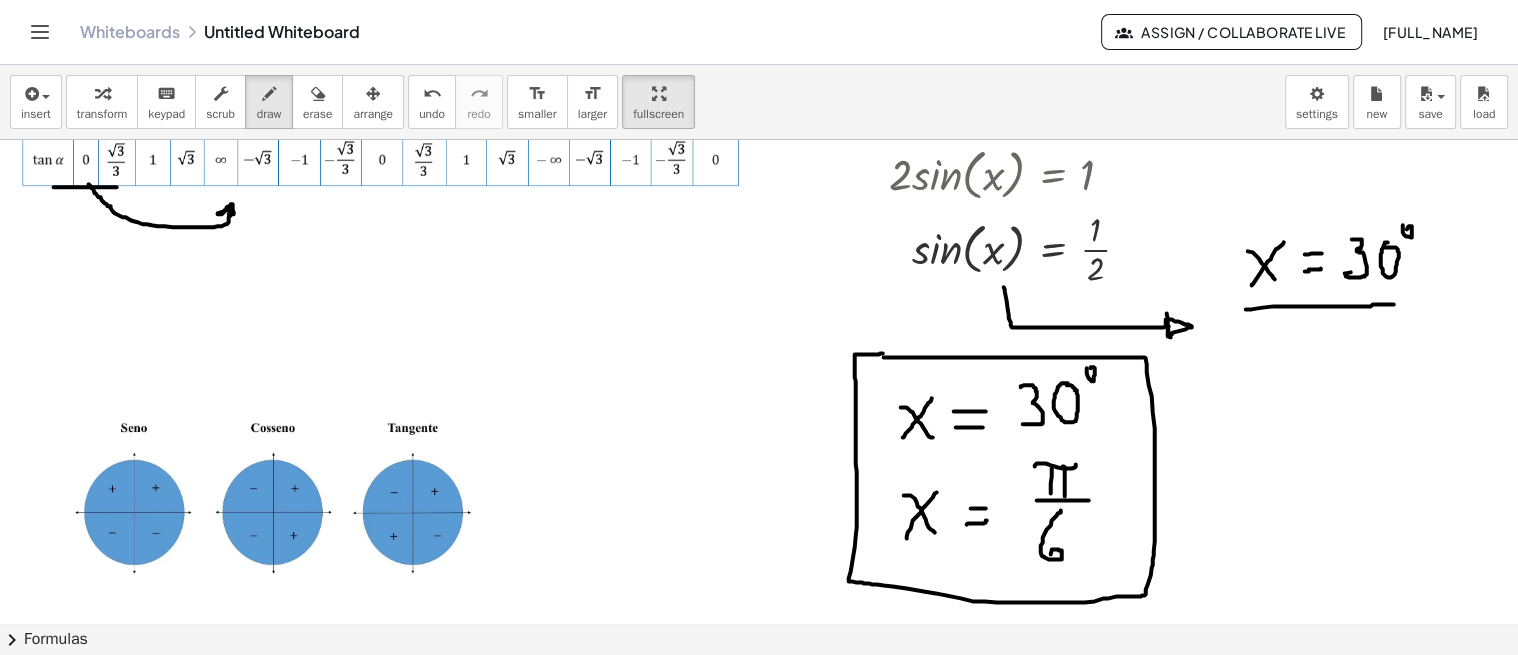 click at bounding box center (887, 644) 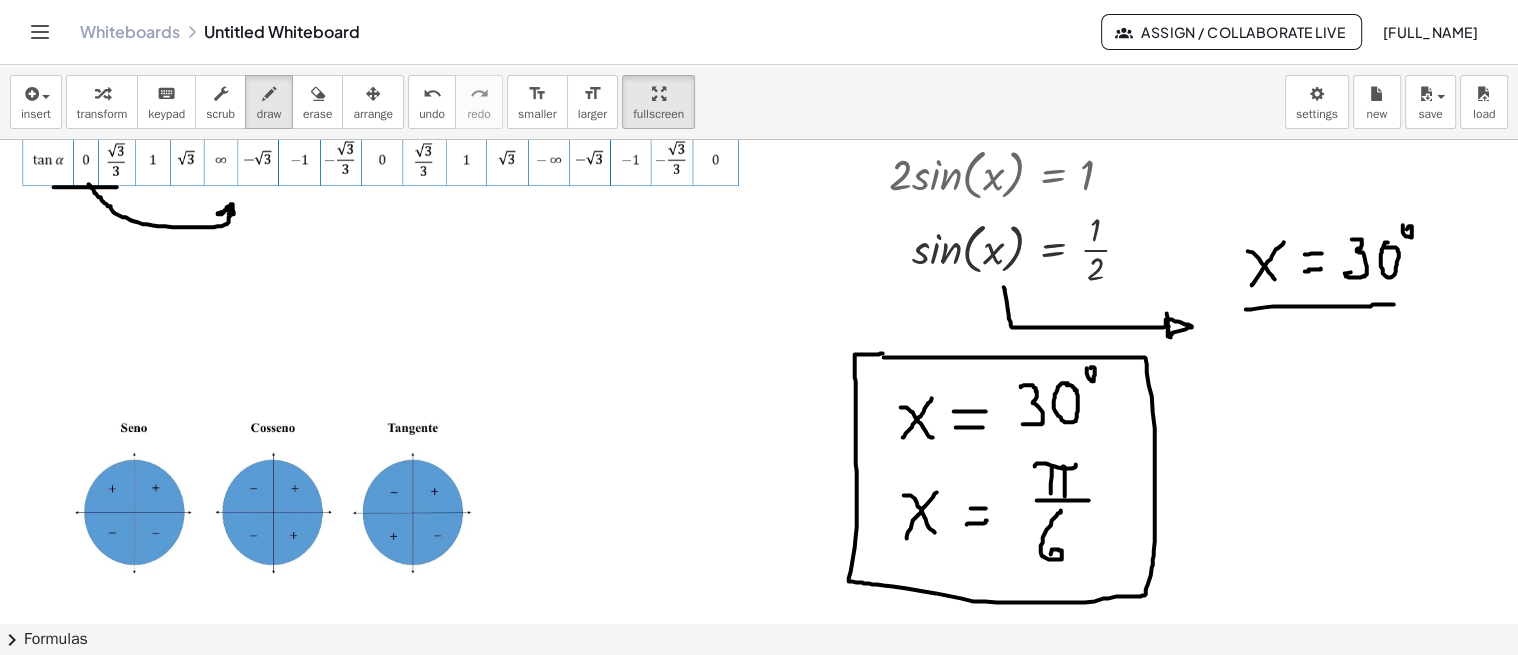 scroll, scrollTop: 0, scrollLeft: 69, axis: horizontal 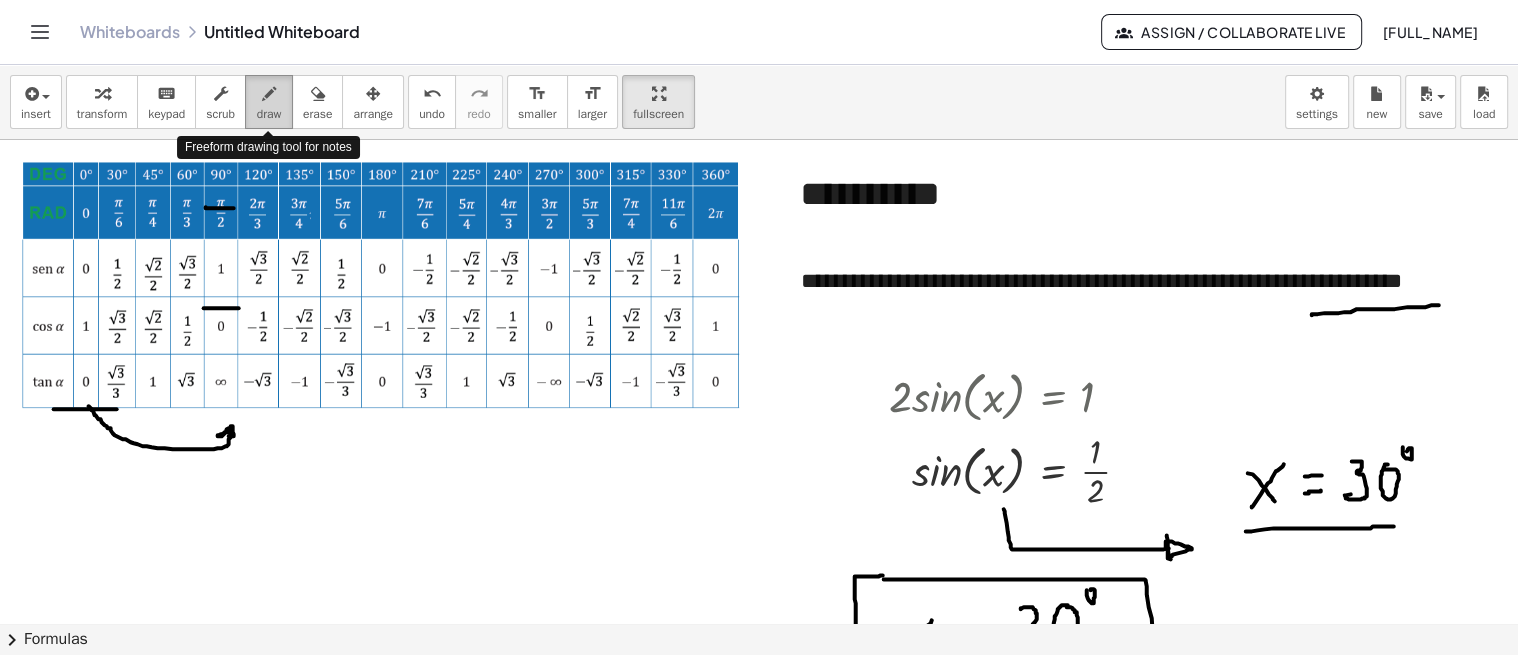 click at bounding box center [269, 94] 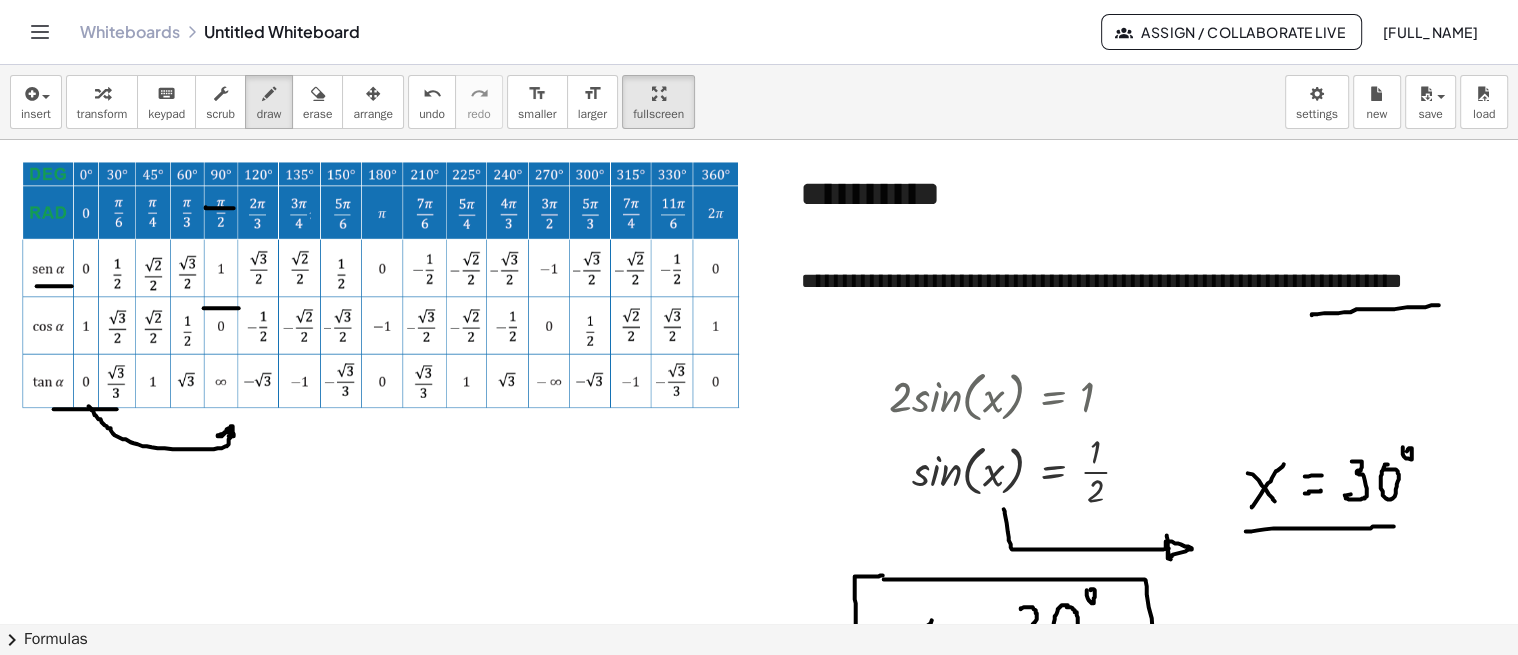drag, startPoint x: 36, startPoint y: 285, endPoint x: 71, endPoint y: 285, distance: 35 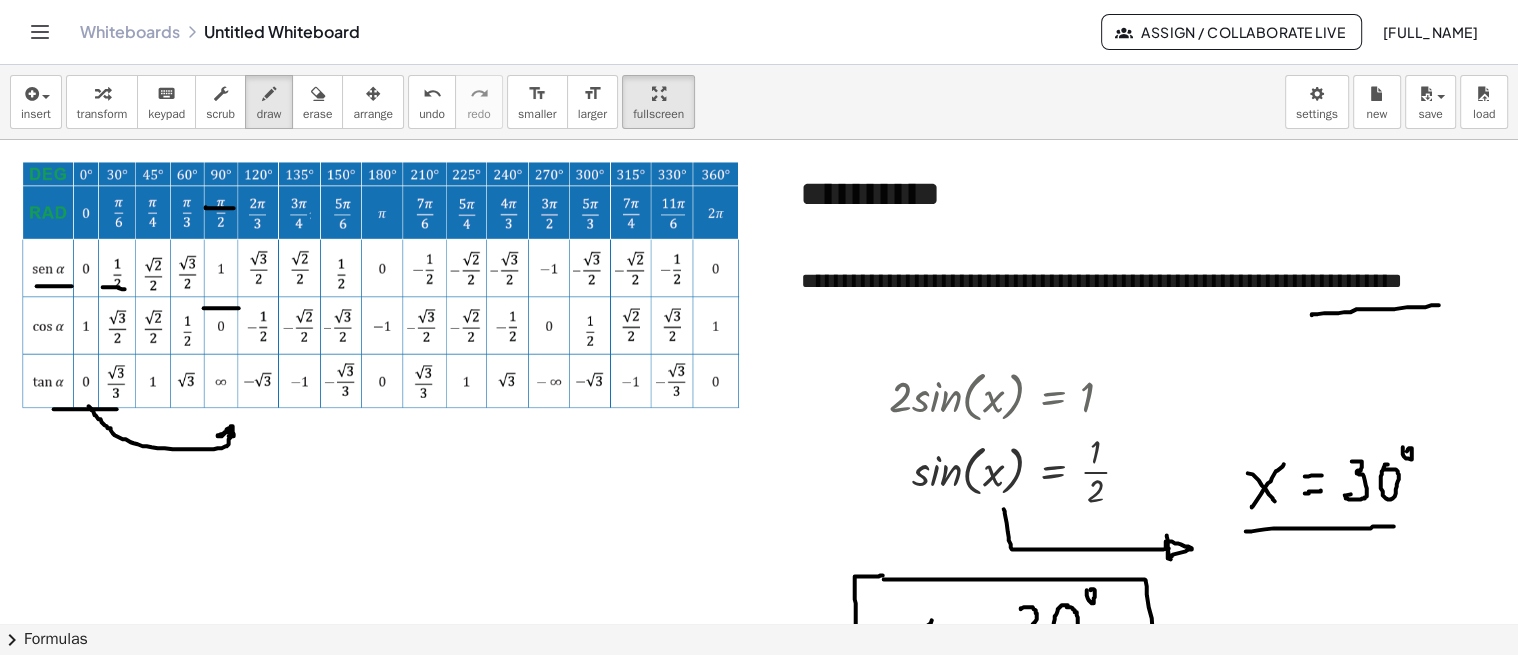 drag, startPoint x: 102, startPoint y: 286, endPoint x: 124, endPoint y: 288, distance: 22.090721 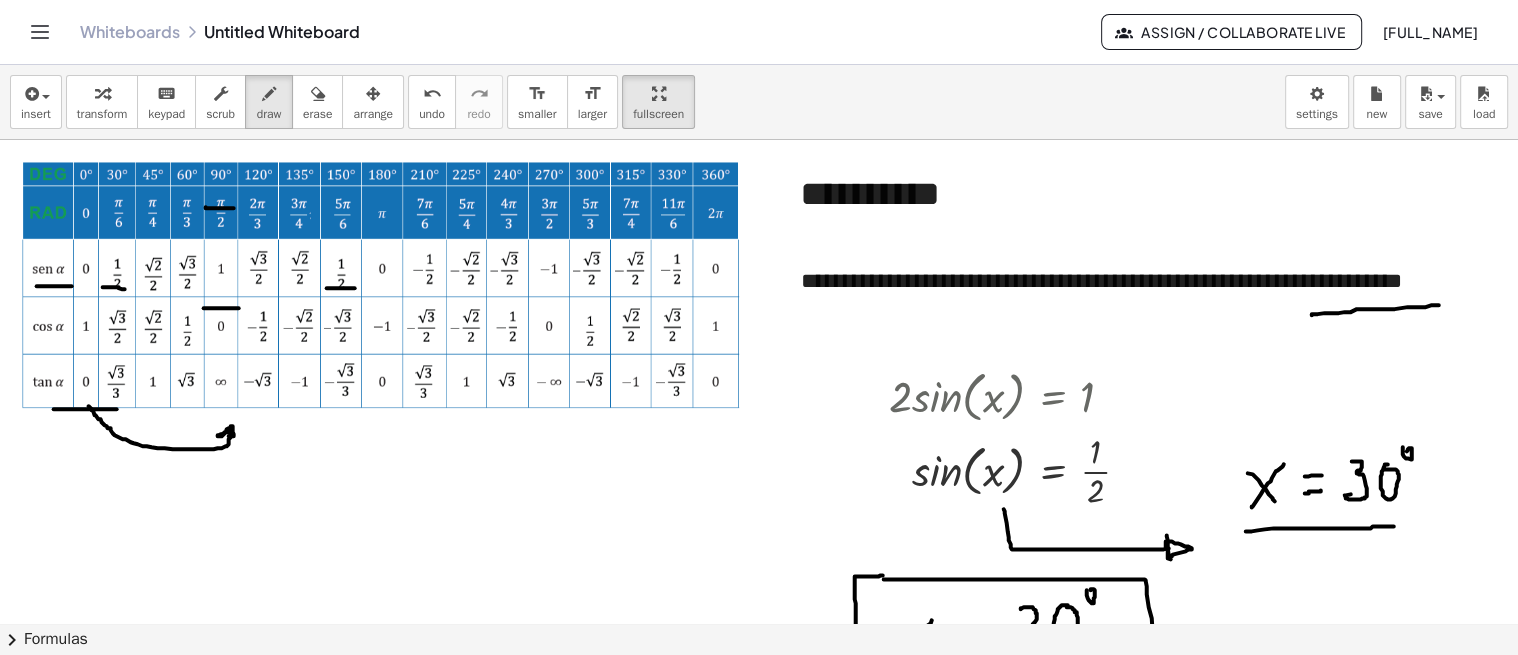 drag, startPoint x: 326, startPoint y: 287, endPoint x: 354, endPoint y: 287, distance: 28 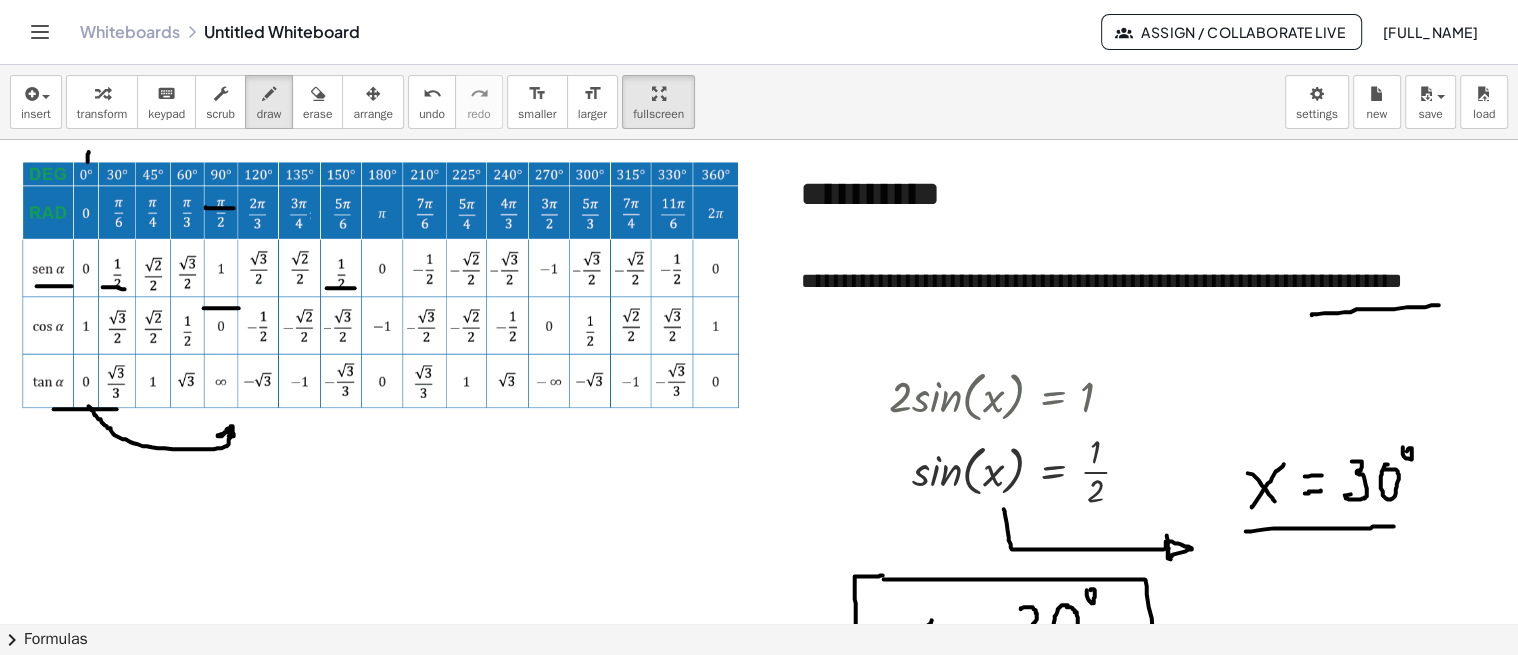 drag, startPoint x: 88, startPoint y: 151, endPoint x: 87, endPoint y: 161, distance: 10.049875 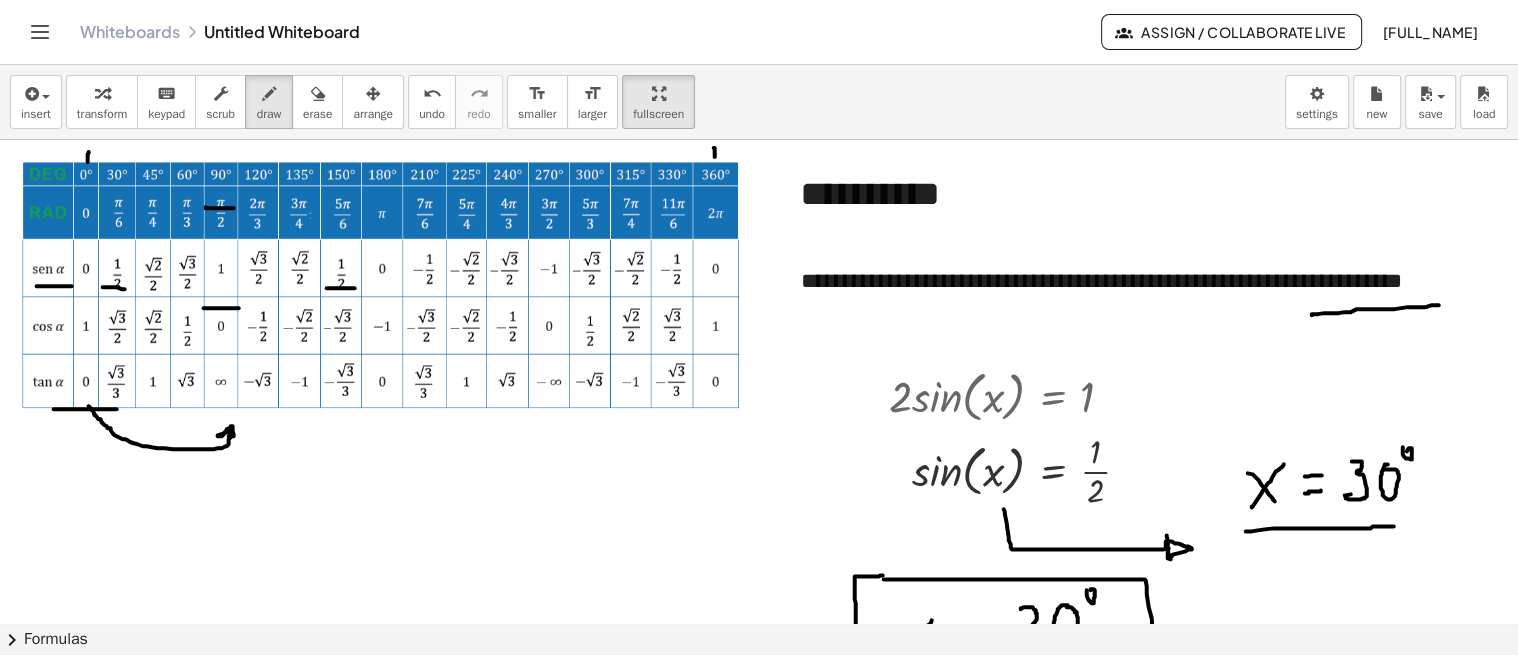 click at bounding box center [887, 866] 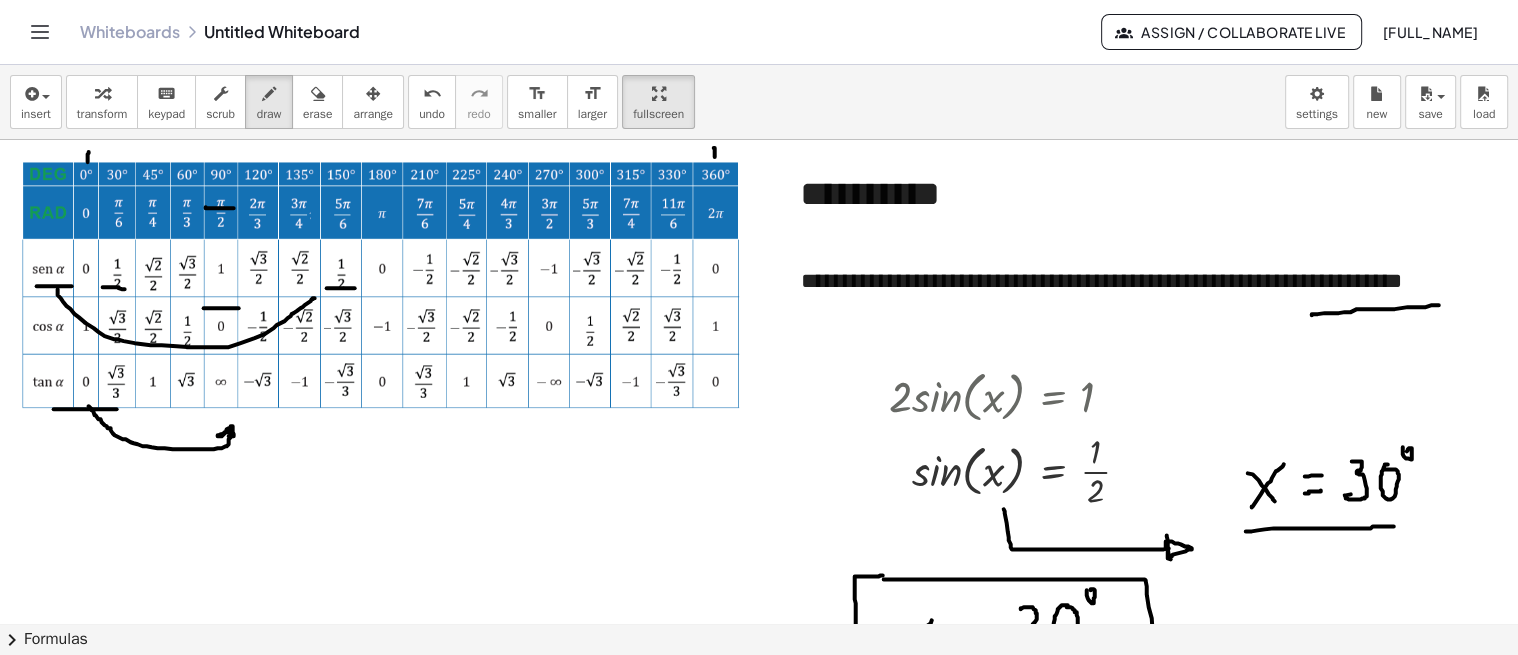 drag, startPoint x: 66, startPoint y: 305, endPoint x: 314, endPoint y: 297, distance: 248.129 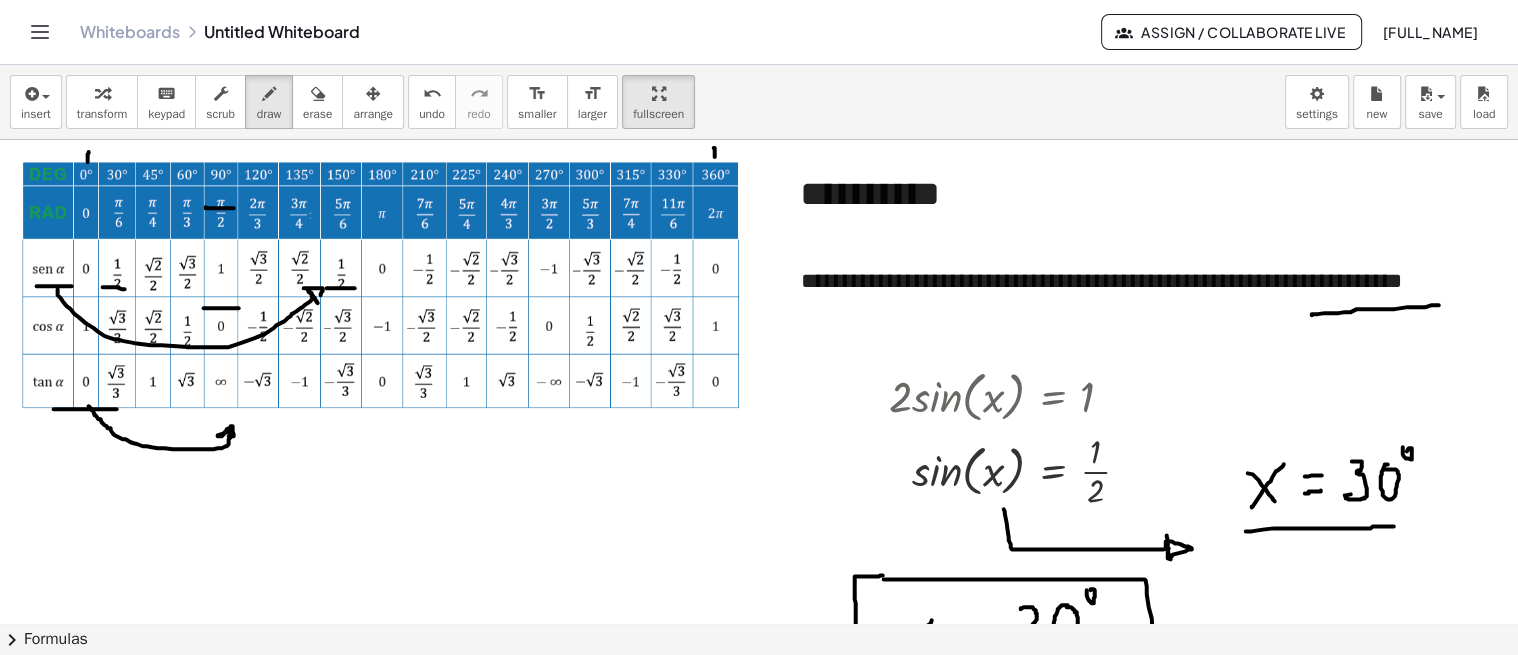 drag, startPoint x: 303, startPoint y: 287, endPoint x: 315, endPoint y: 301, distance: 18.439089 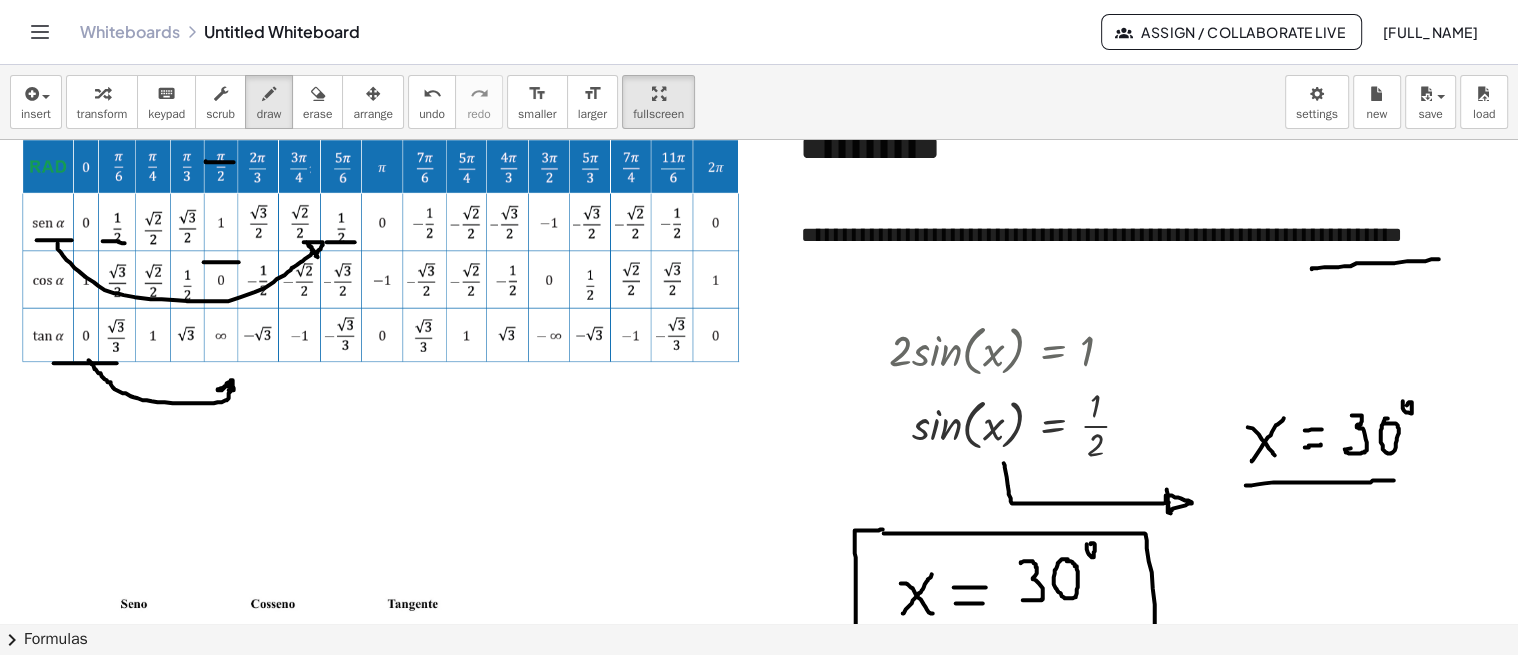 scroll, scrollTop: 0, scrollLeft: 69, axis: horizontal 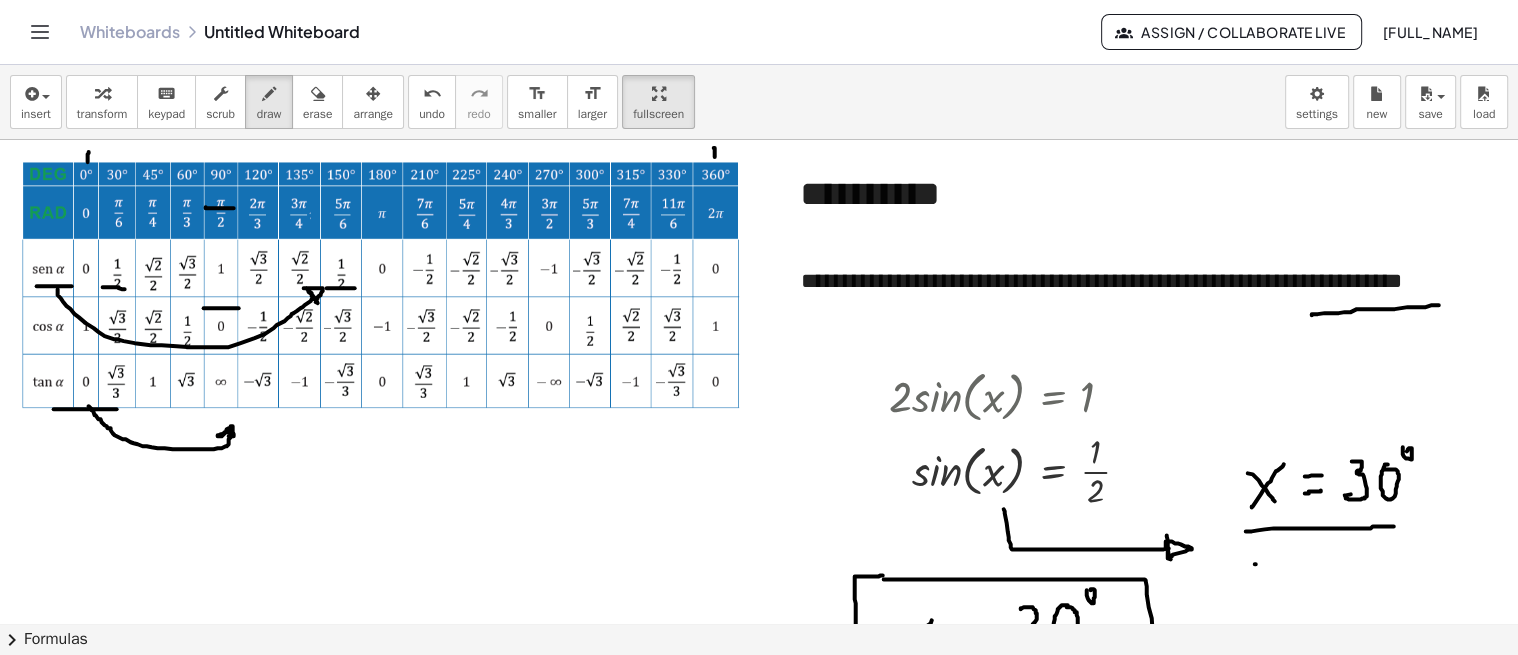 drag, startPoint x: 1255, startPoint y: 563, endPoint x: 1276, endPoint y: 597, distance: 39.962482 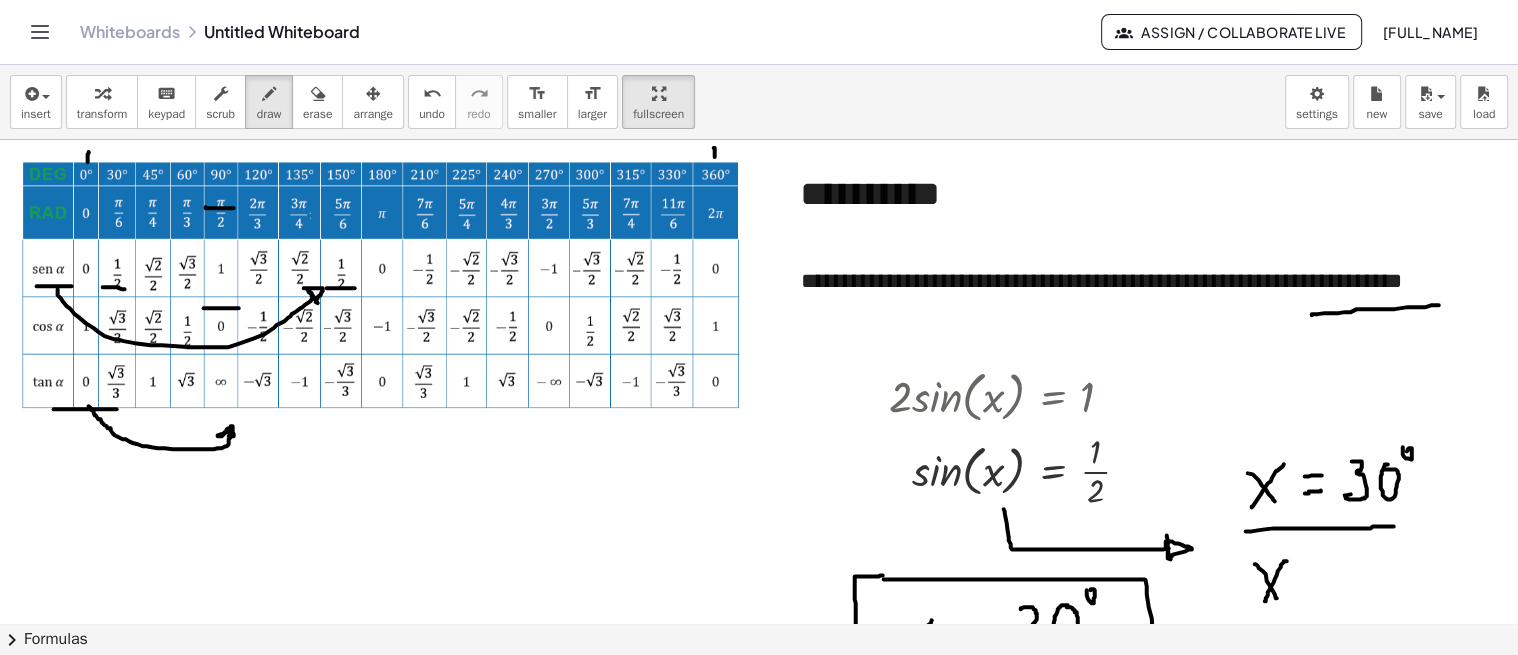 drag, startPoint x: 1283, startPoint y: 560, endPoint x: 1264, endPoint y: 603, distance: 47.010635 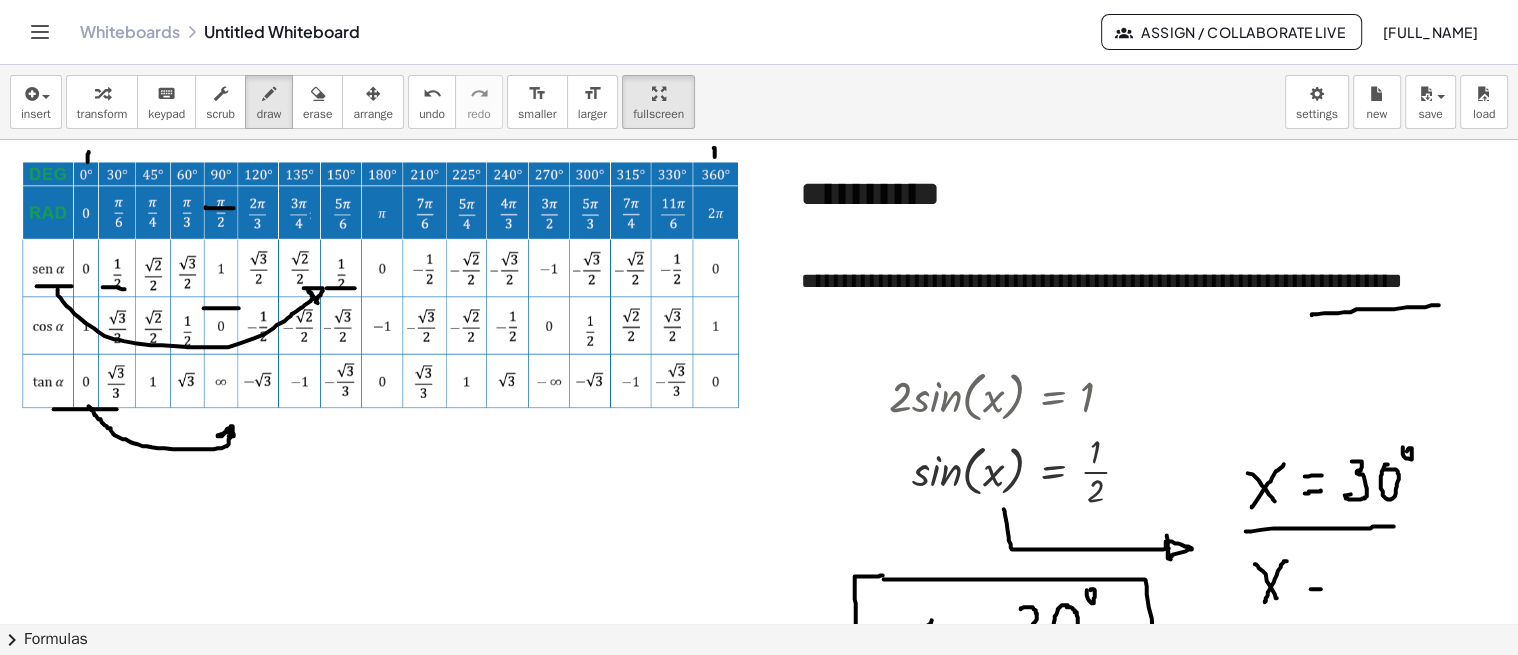 drag, startPoint x: 1310, startPoint y: 588, endPoint x: 1331, endPoint y: 588, distance: 21 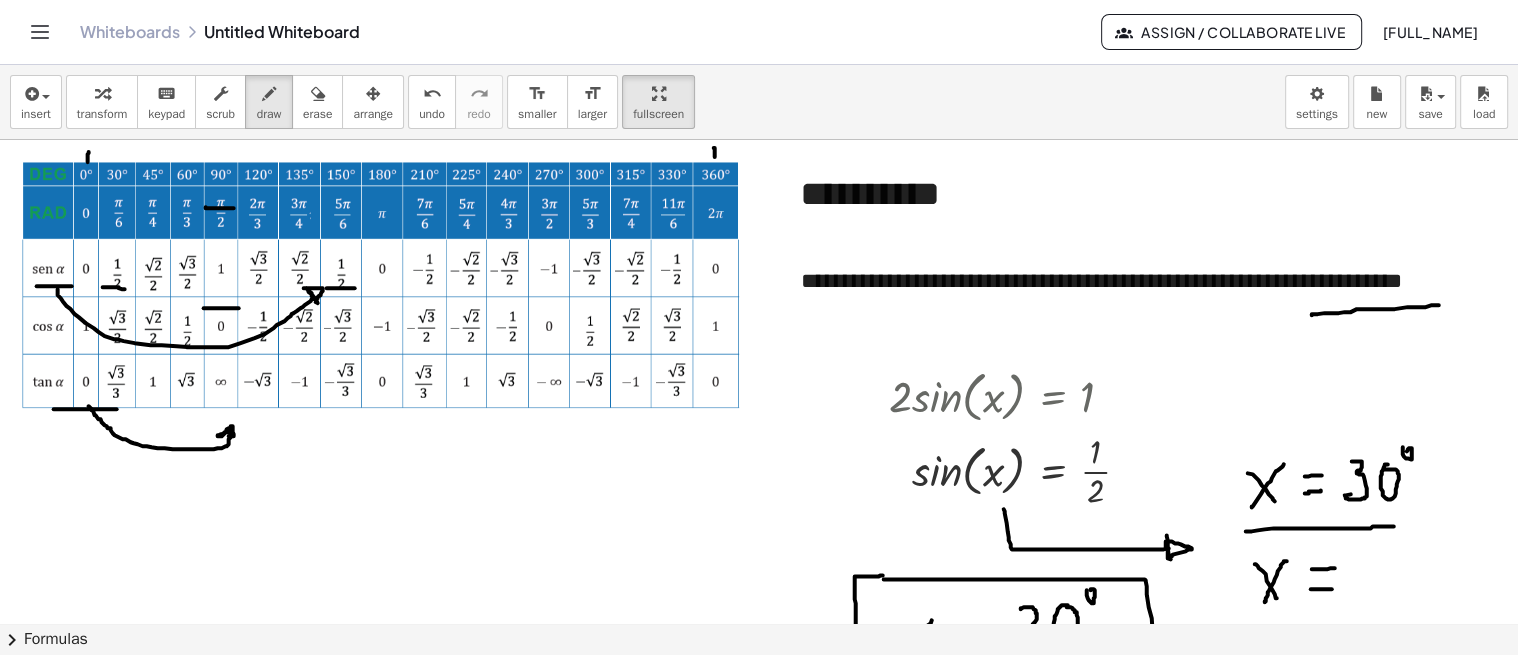 drag, startPoint x: 1311, startPoint y: 568, endPoint x: 1334, endPoint y: 567, distance: 23.021729 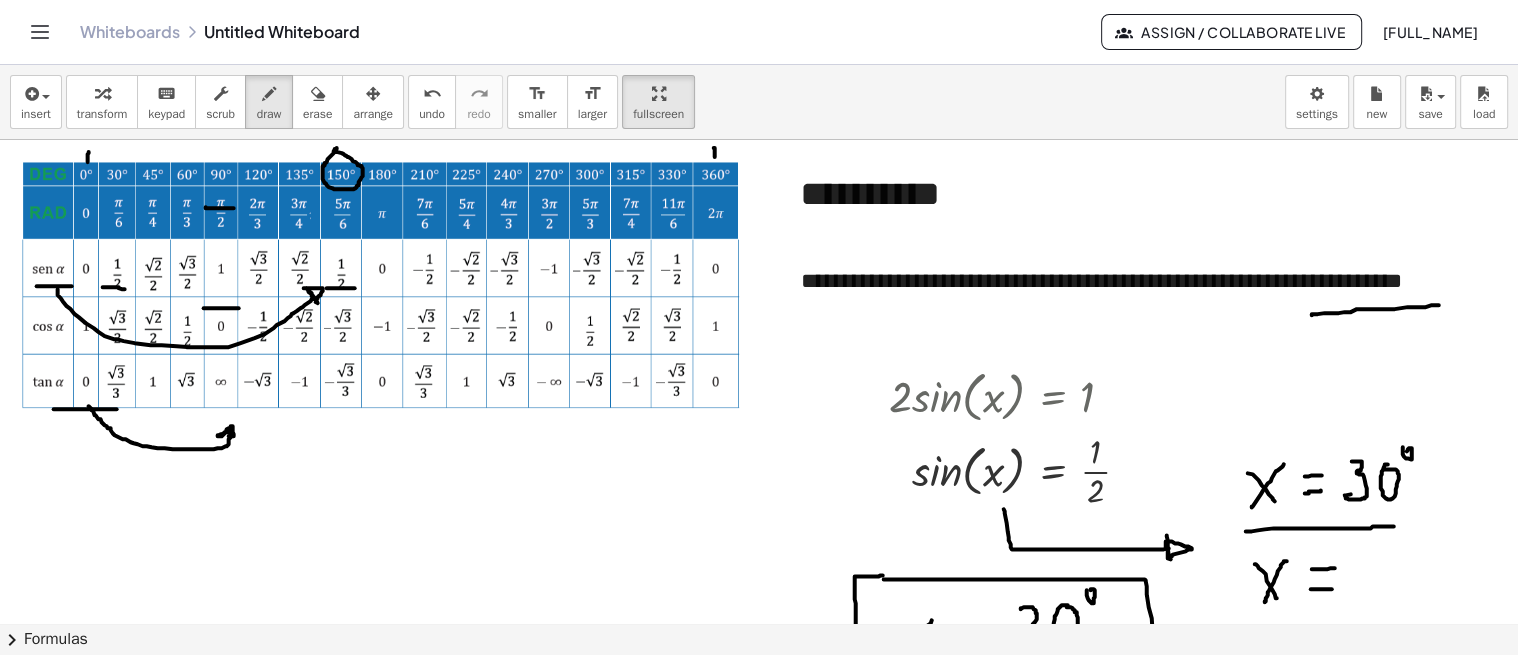 click at bounding box center [887, 866] 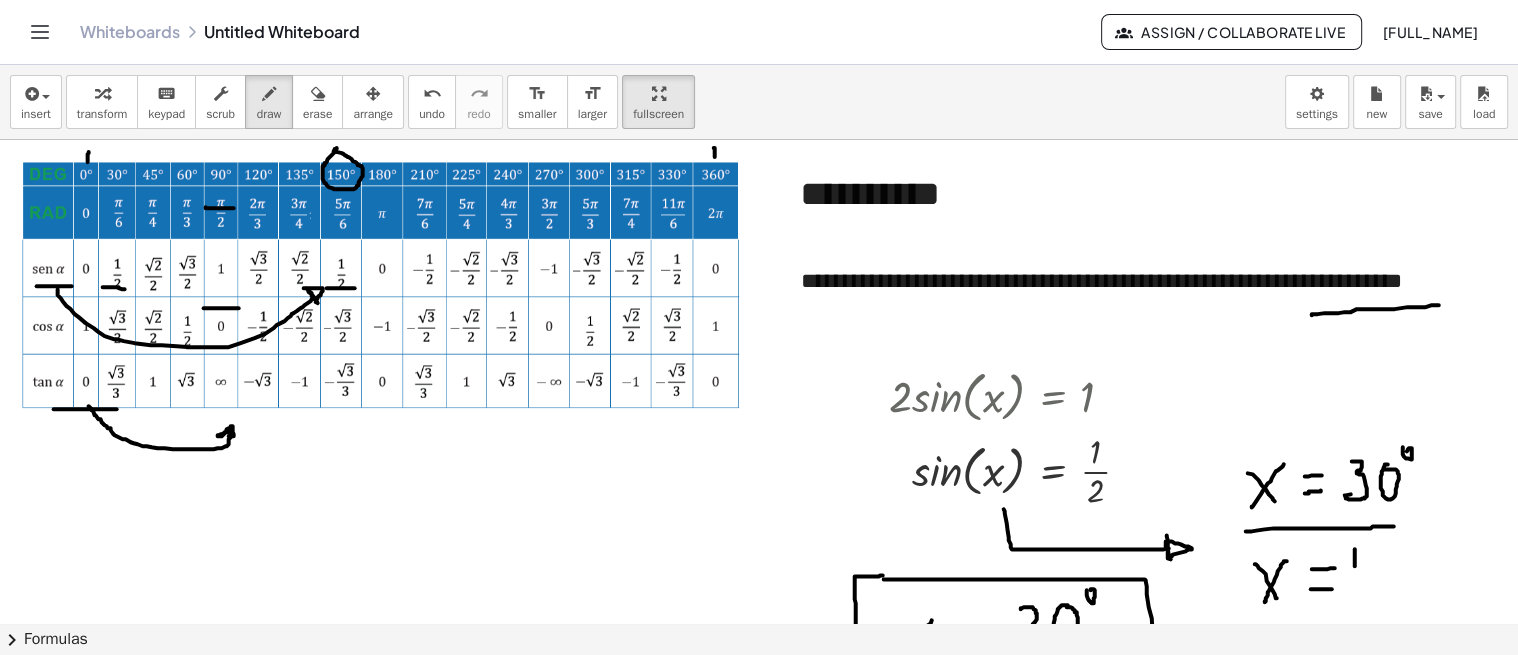 drag, startPoint x: 1354, startPoint y: 548, endPoint x: 1354, endPoint y: 586, distance: 38 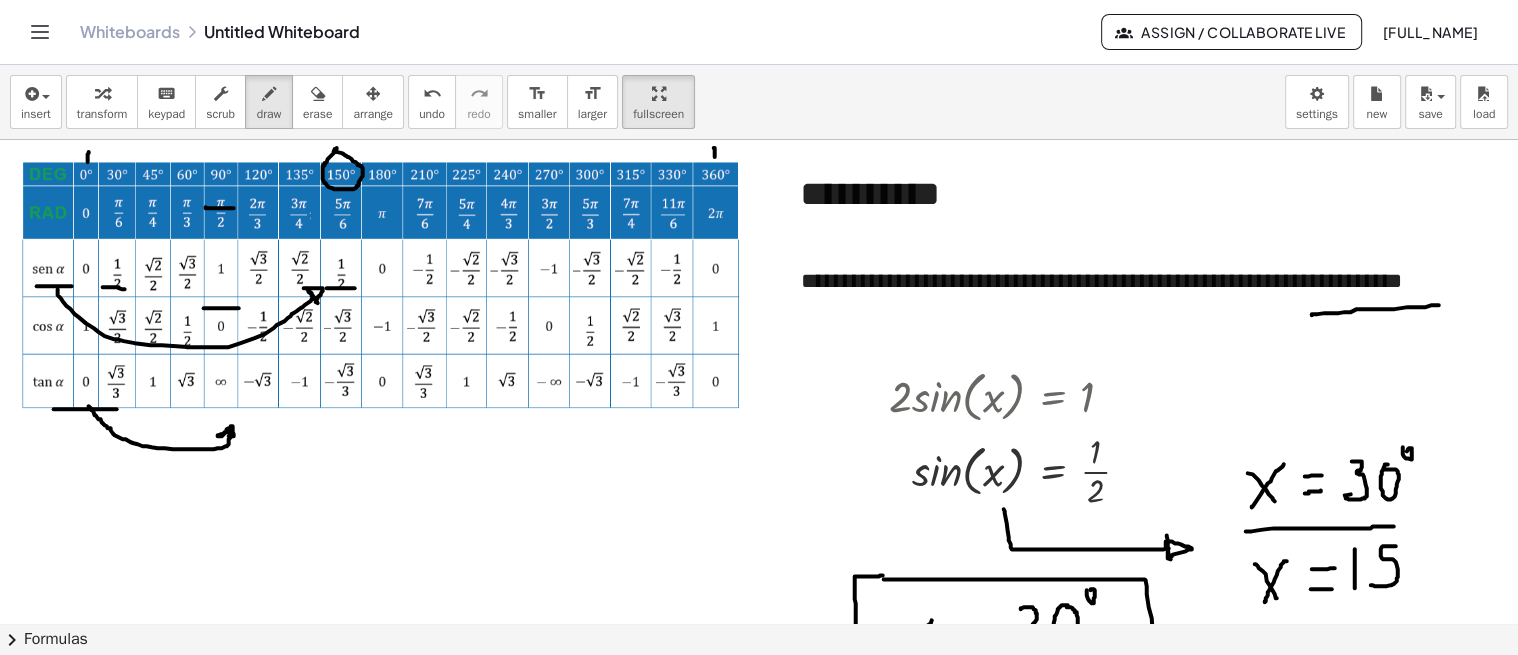 drag, startPoint x: 1395, startPoint y: 545, endPoint x: 1401, endPoint y: 554, distance: 10.816654 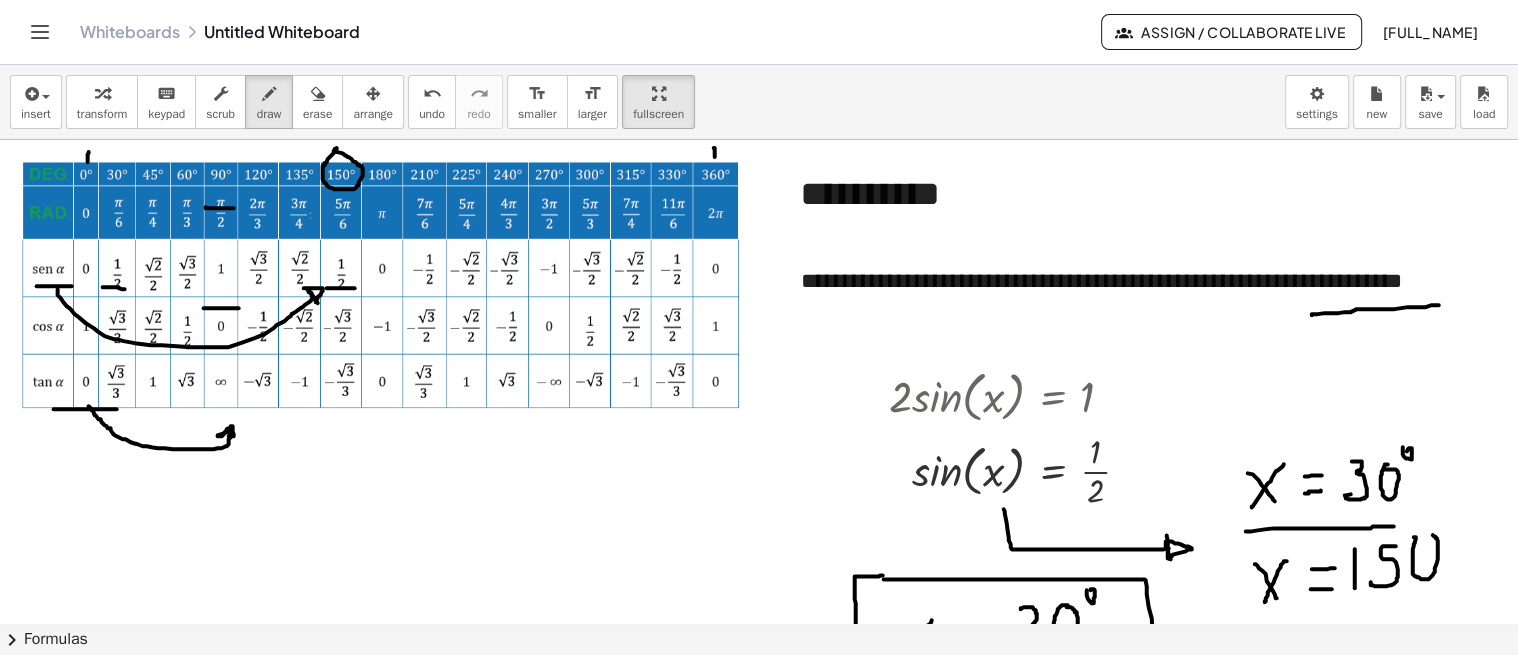 click at bounding box center [887, 866] 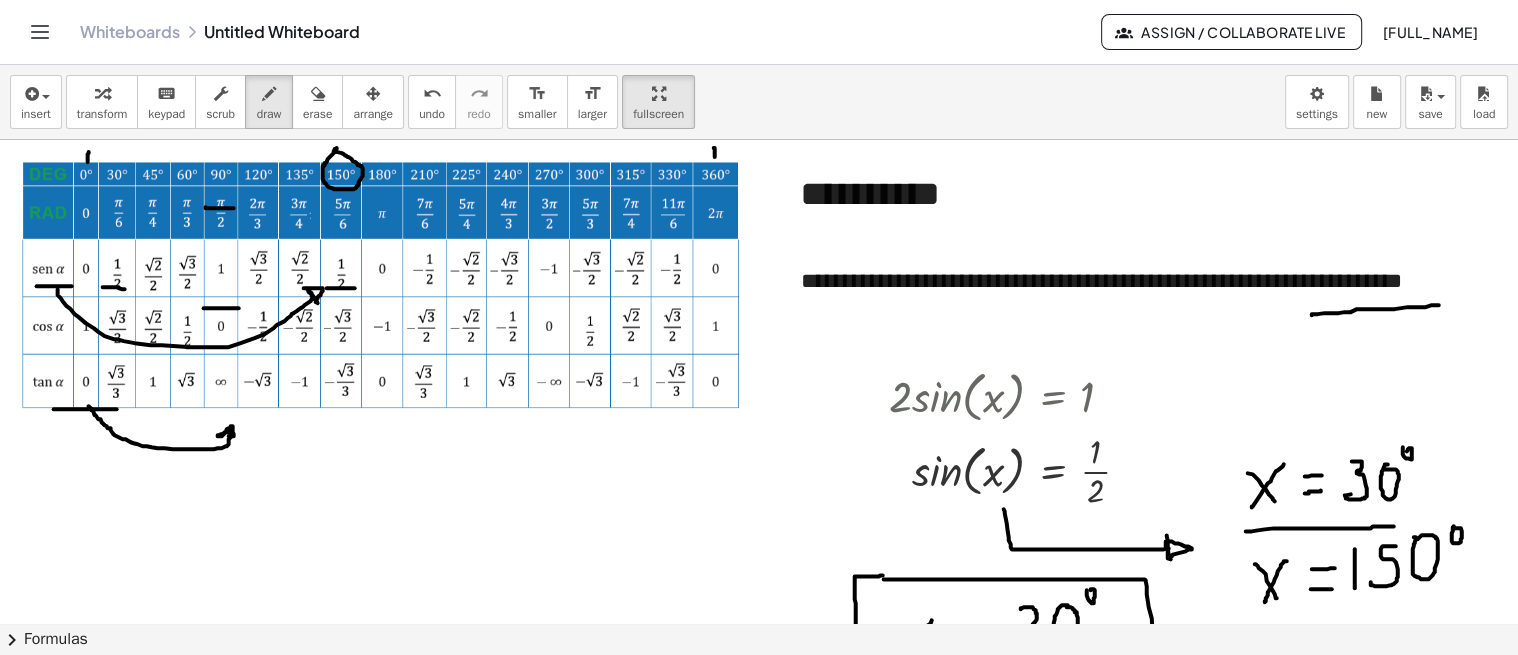 click at bounding box center (887, 866) 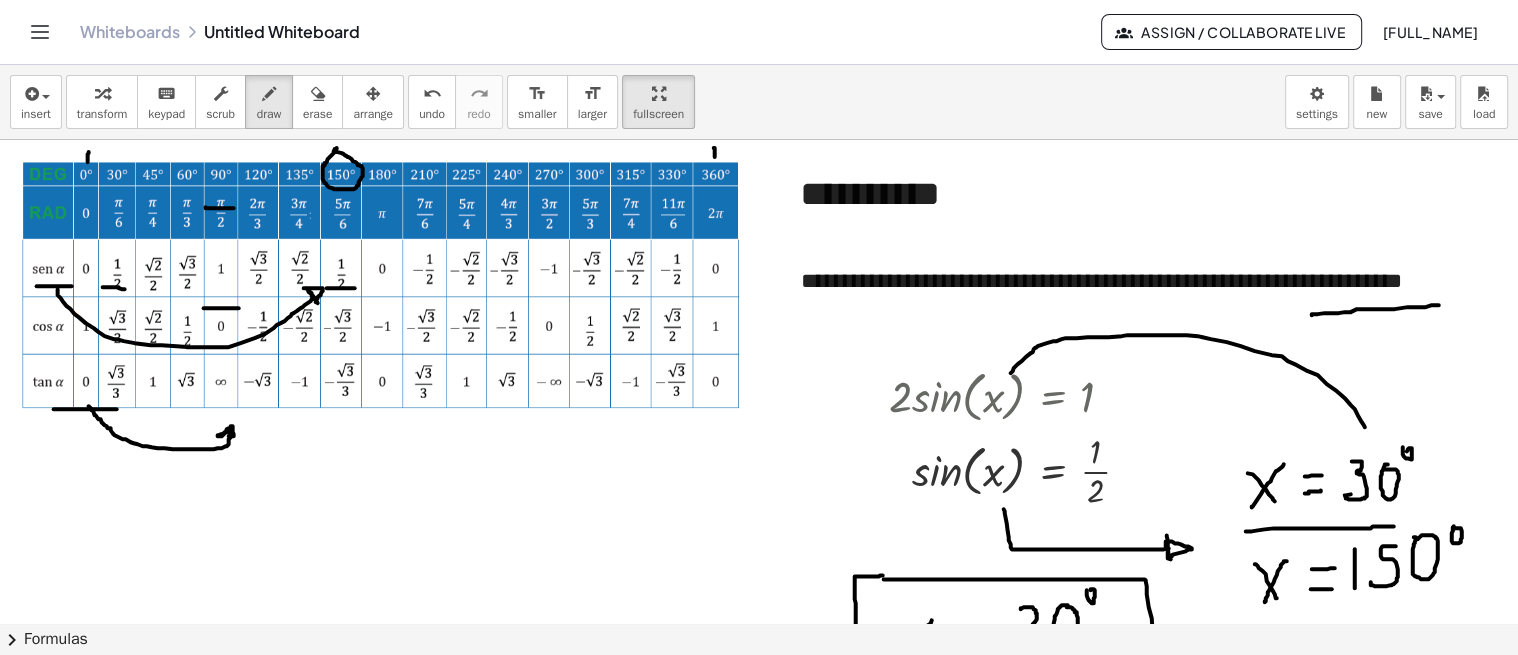 drag, startPoint x: 1364, startPoint y: 426, endPoint x: 1010, endPoint y: 372, distance: 358.09497 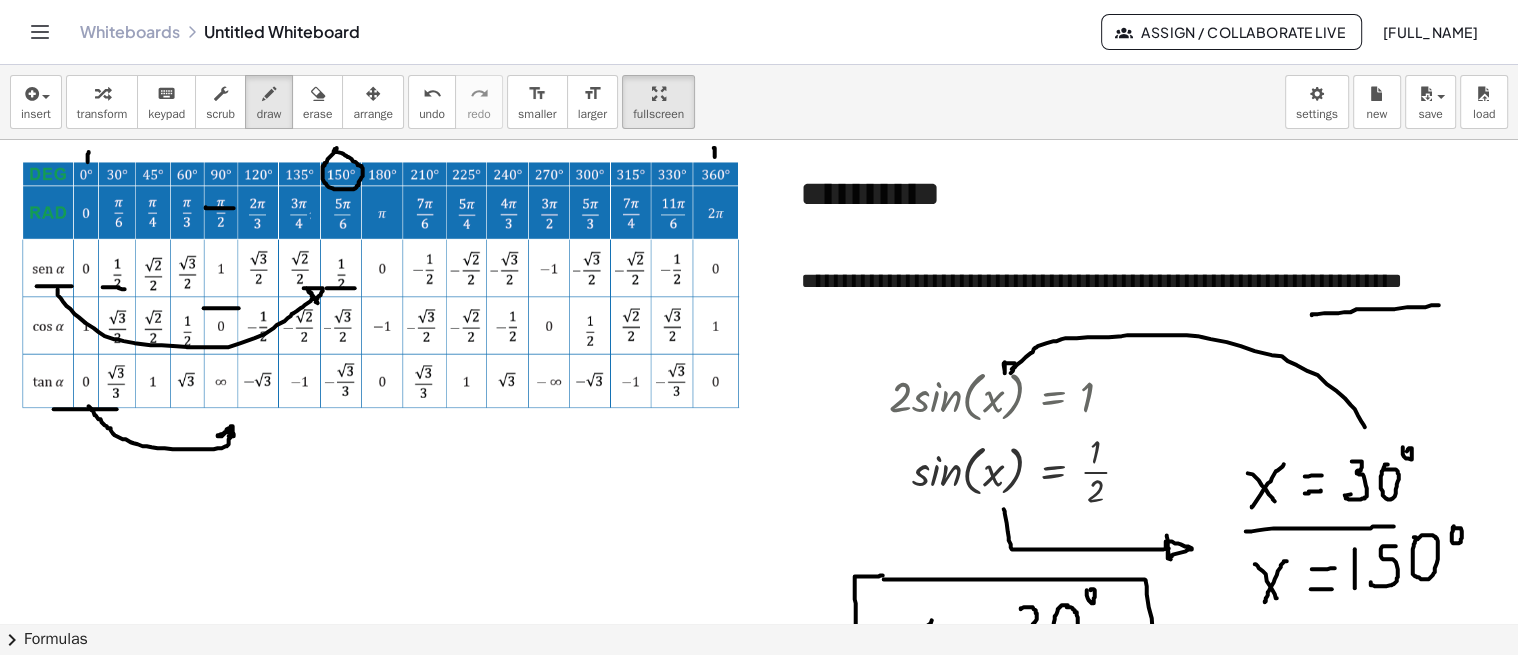 click at bounding box center (887, 866) 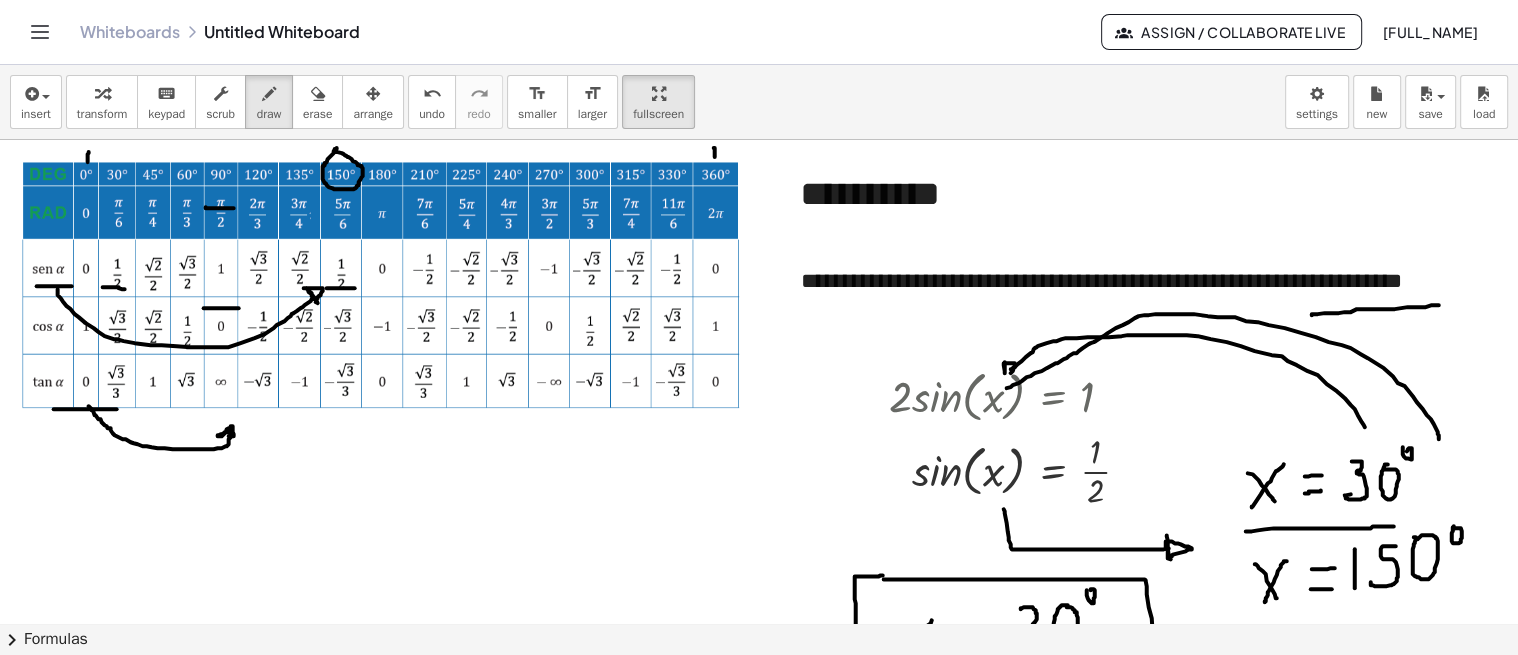 drag, startPoint x: 1430, startPoint y: 418, endPoint x: 1003, endPoint y: 391, distance: 427.85278 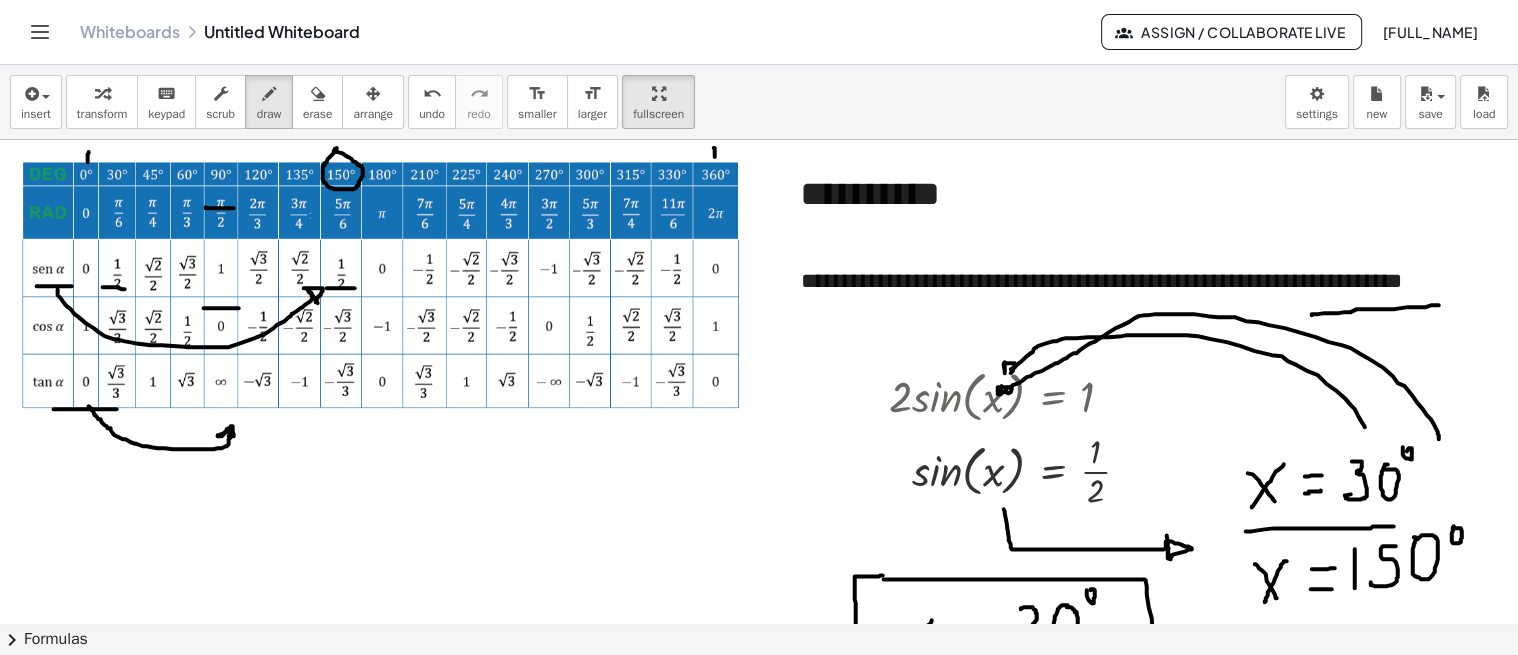 click at bounding box center [887, 866] 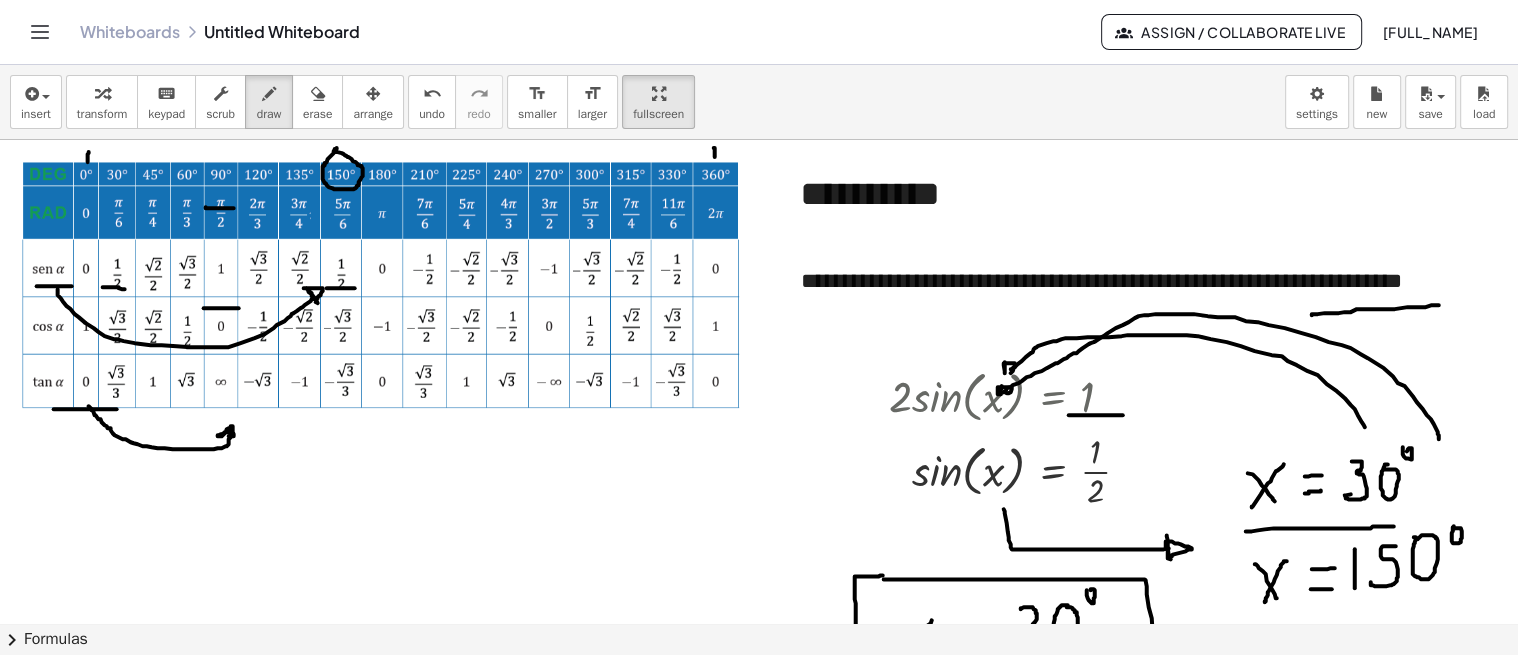 drag, startPoint x: 1068, startPoint y: 414, endPoint x: 1134, endPoint y: 414, distance: 66 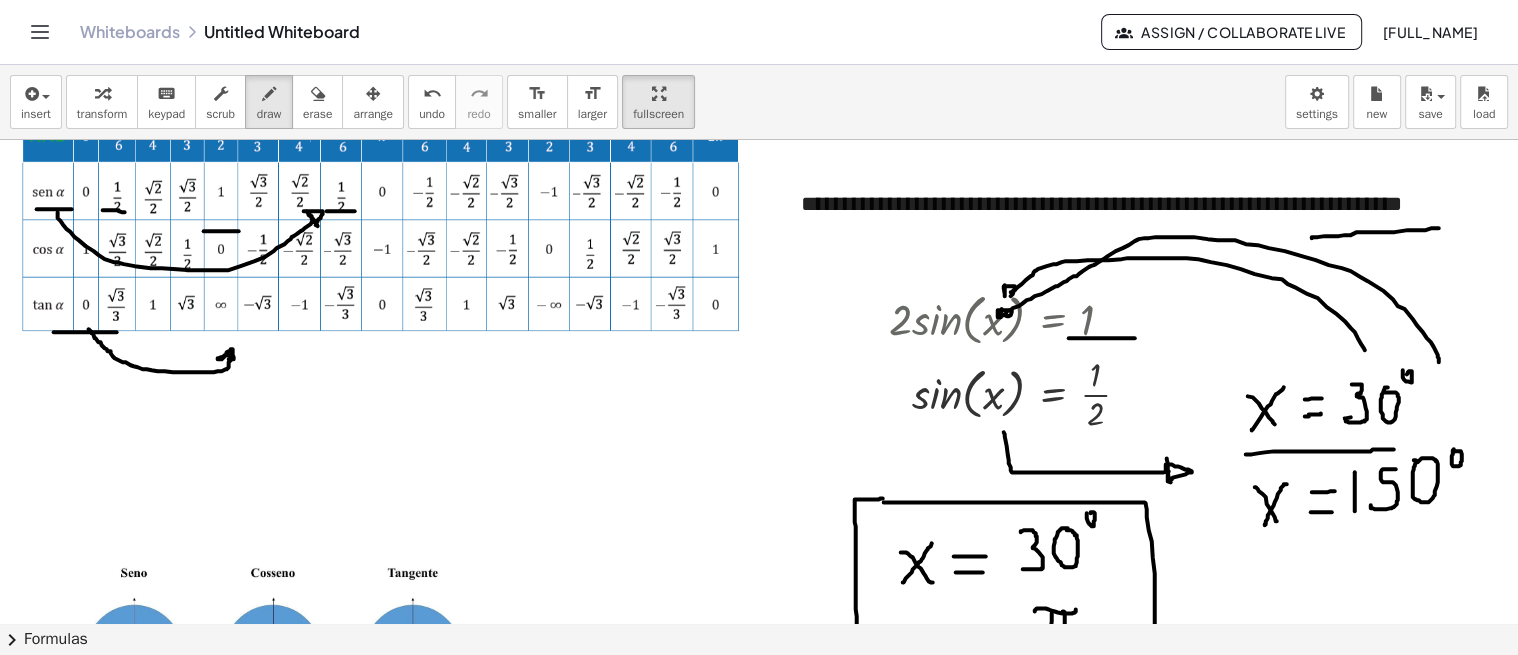 scroll, scrollTop: 111, scrollLeft: 69, axis: both 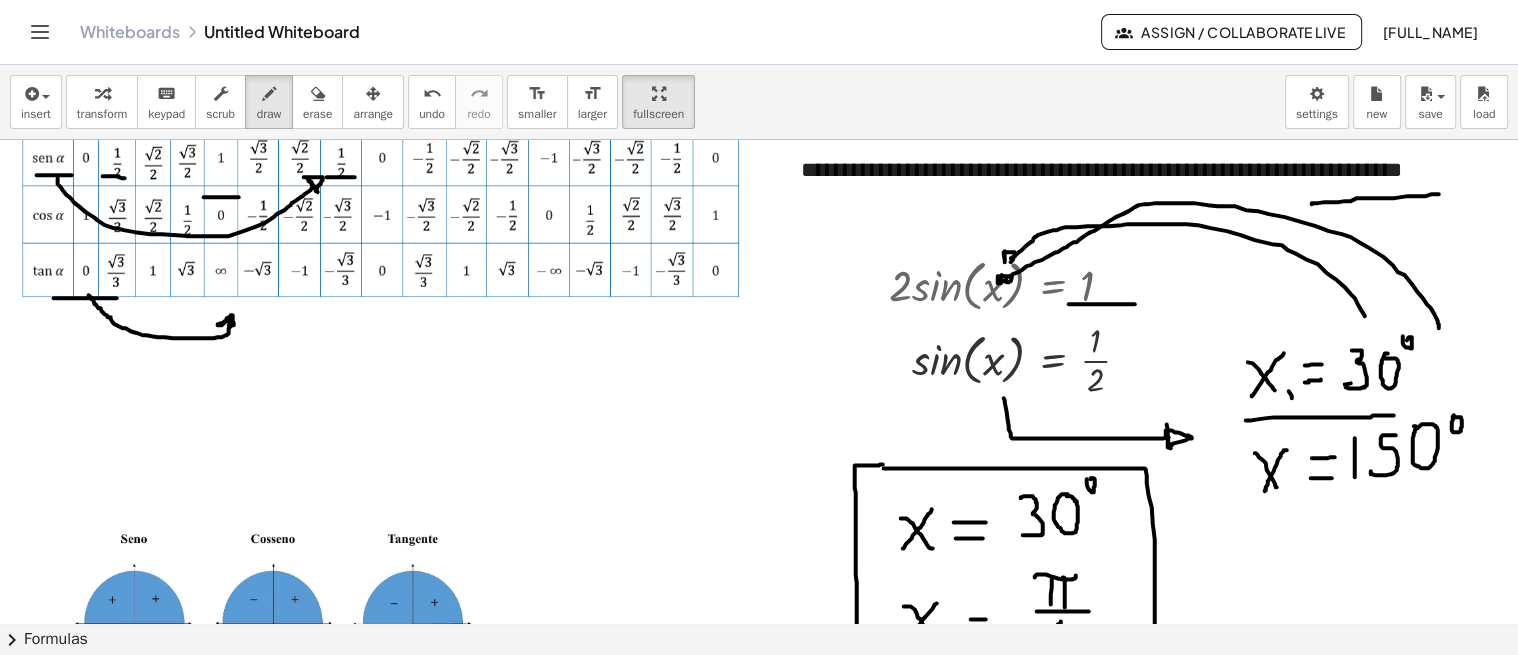 click at bounding box center [887, 755] 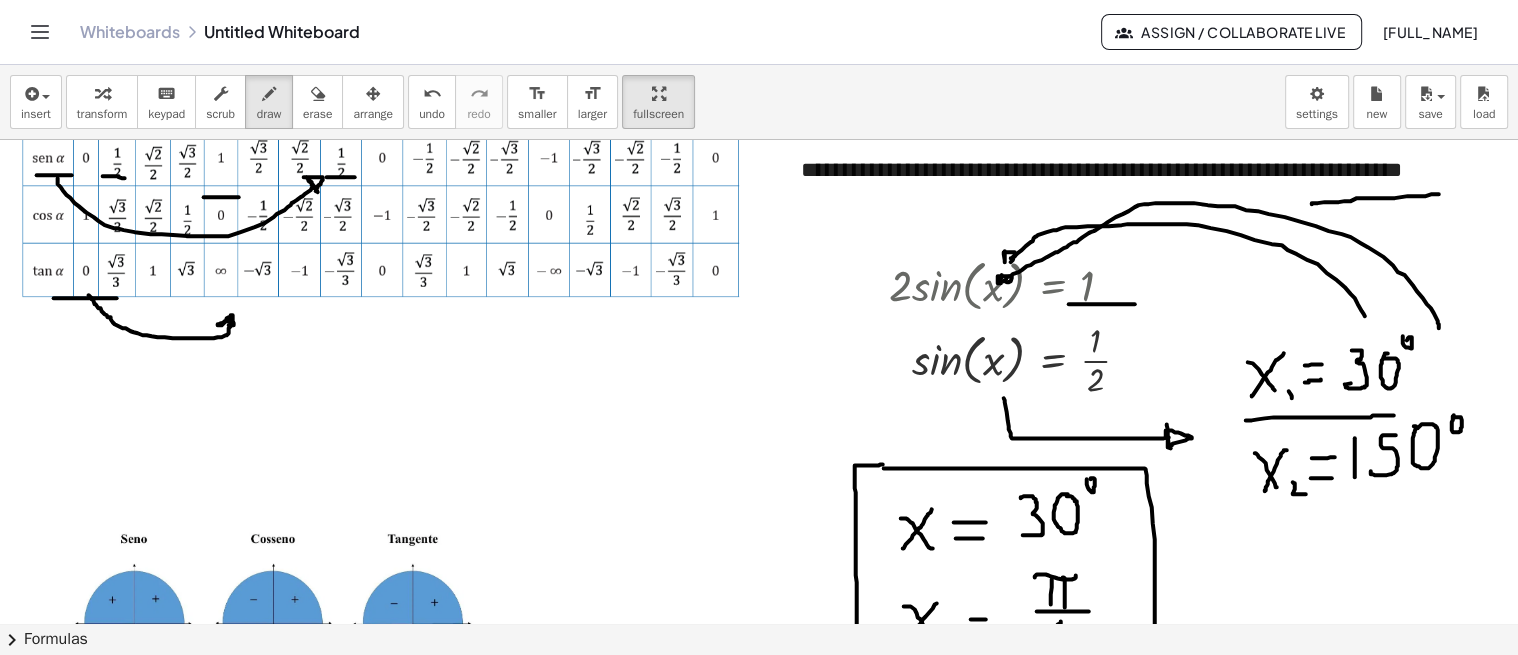 drag, startPoint x: 1292, startPoint y: 481, endPoint x: 1305, endPoint y: 493, distance: 17.691807 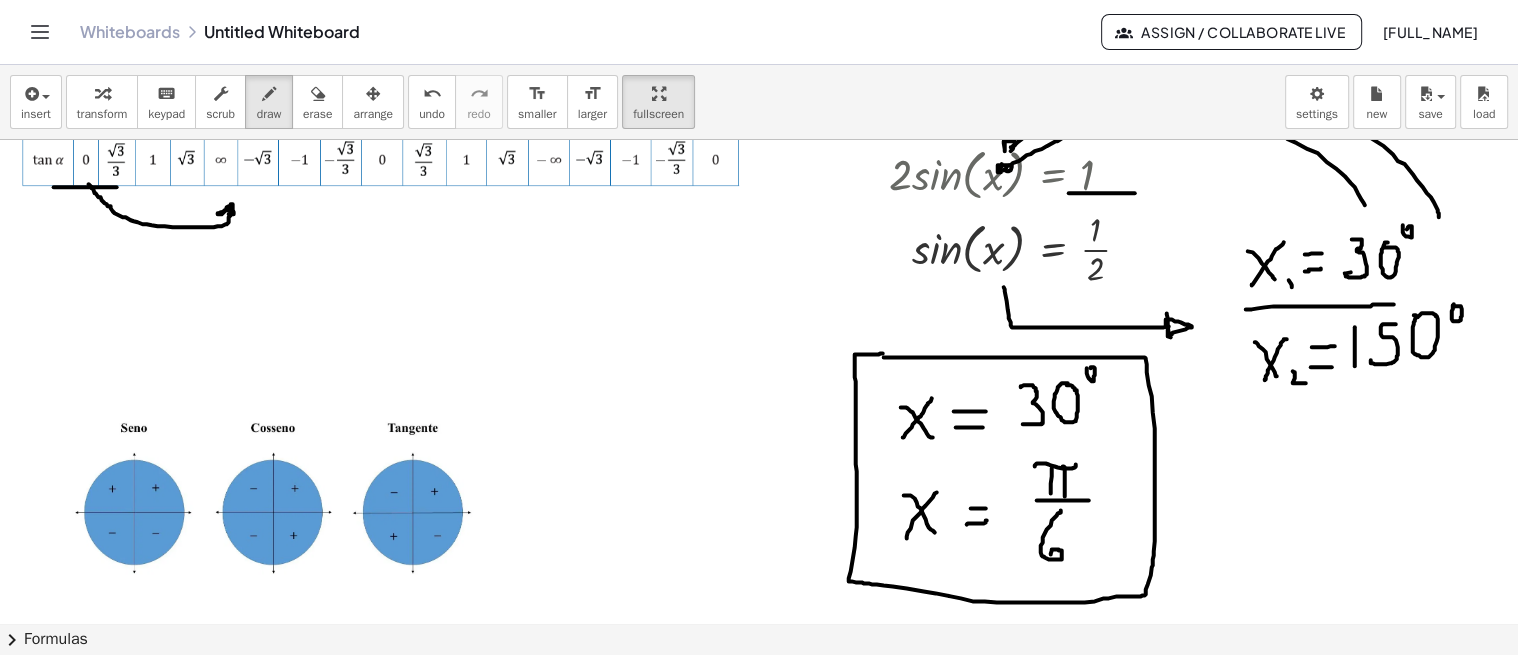 scroll, scrollTop: 111, scrollLeft: 69, axis: both 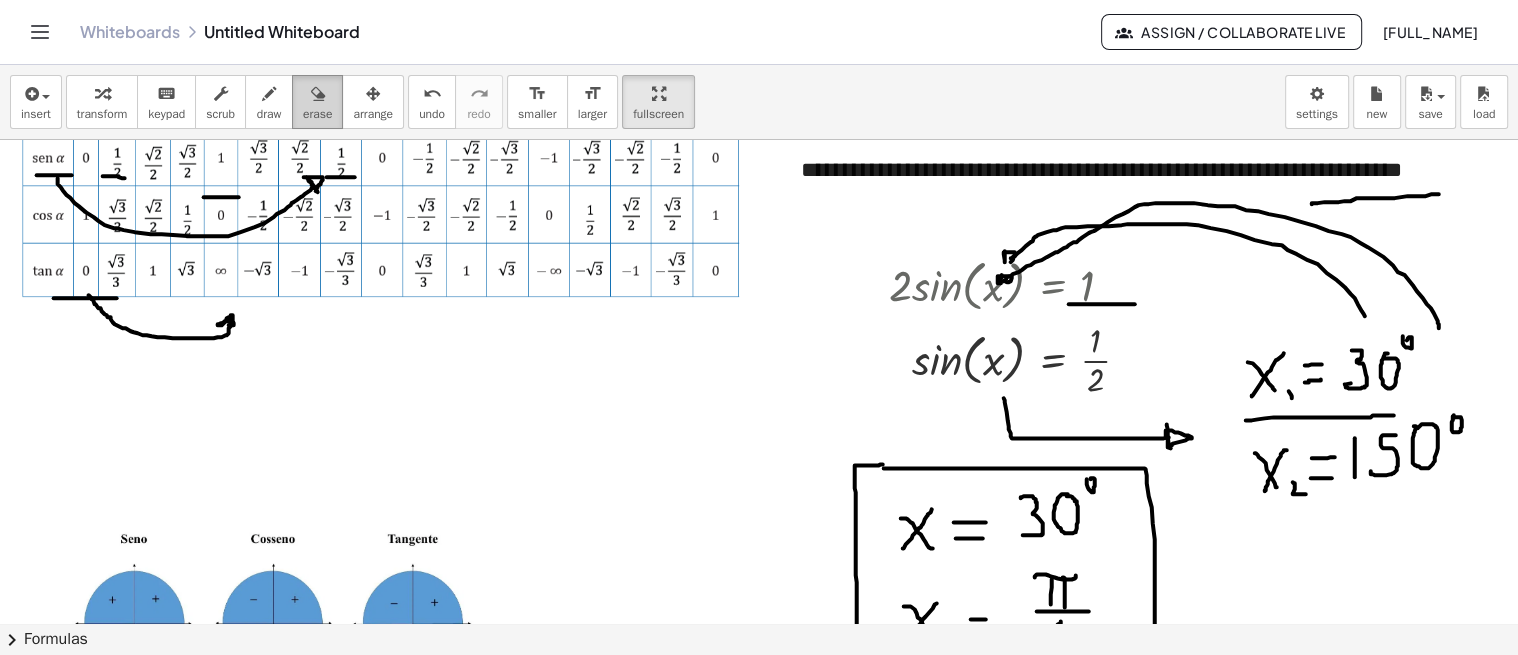 click at bounding box center (318, 94) 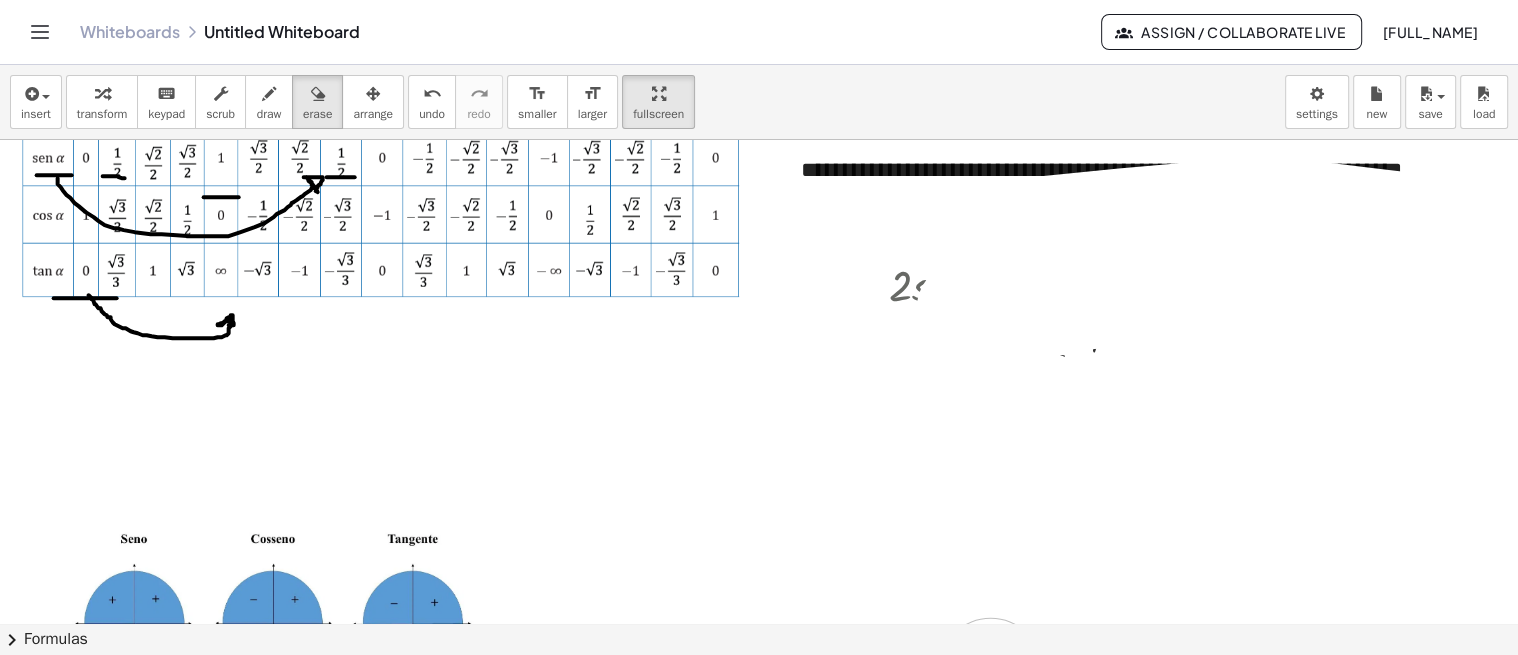 drag, startPoint x: 1003, startPoint y: 230, endPoint x: 954, endPoint y: 475, distance: 249.85196 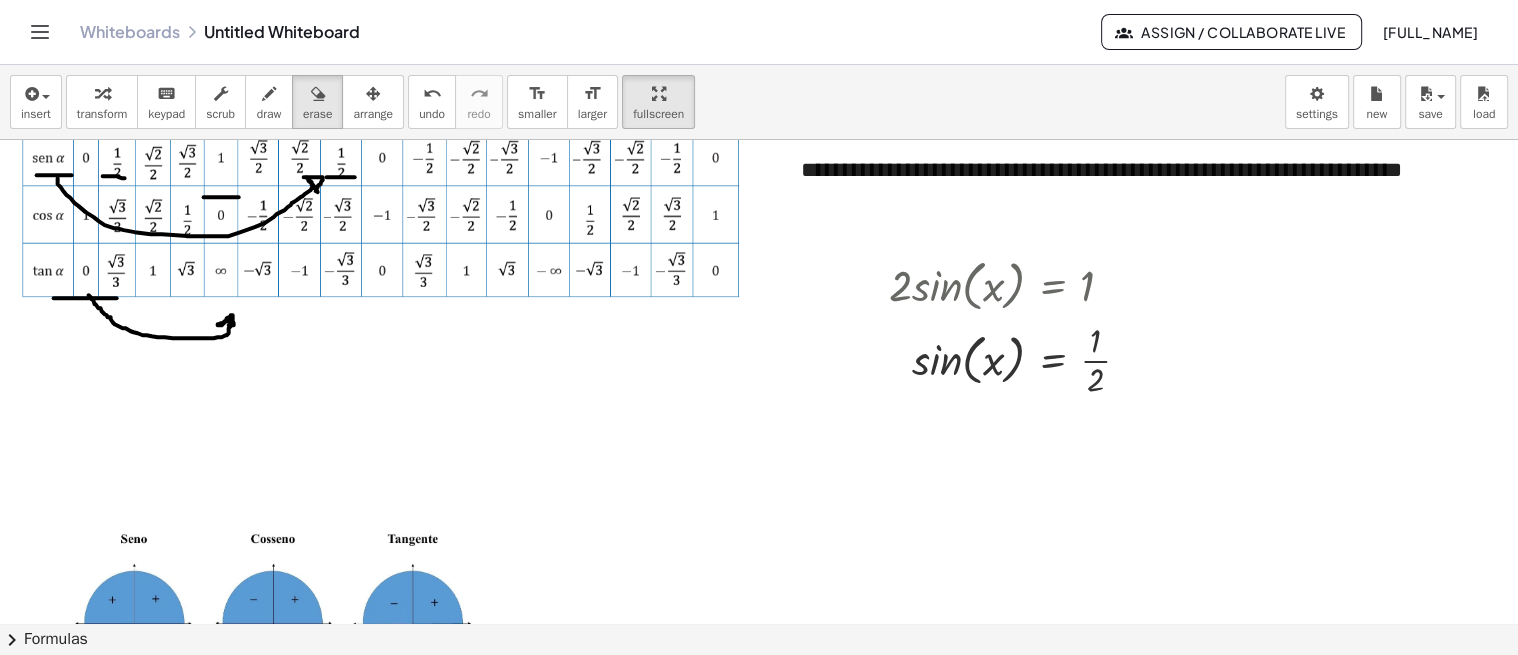 scroll, scrollTop: 333, scrollLeft: 69, axis: both 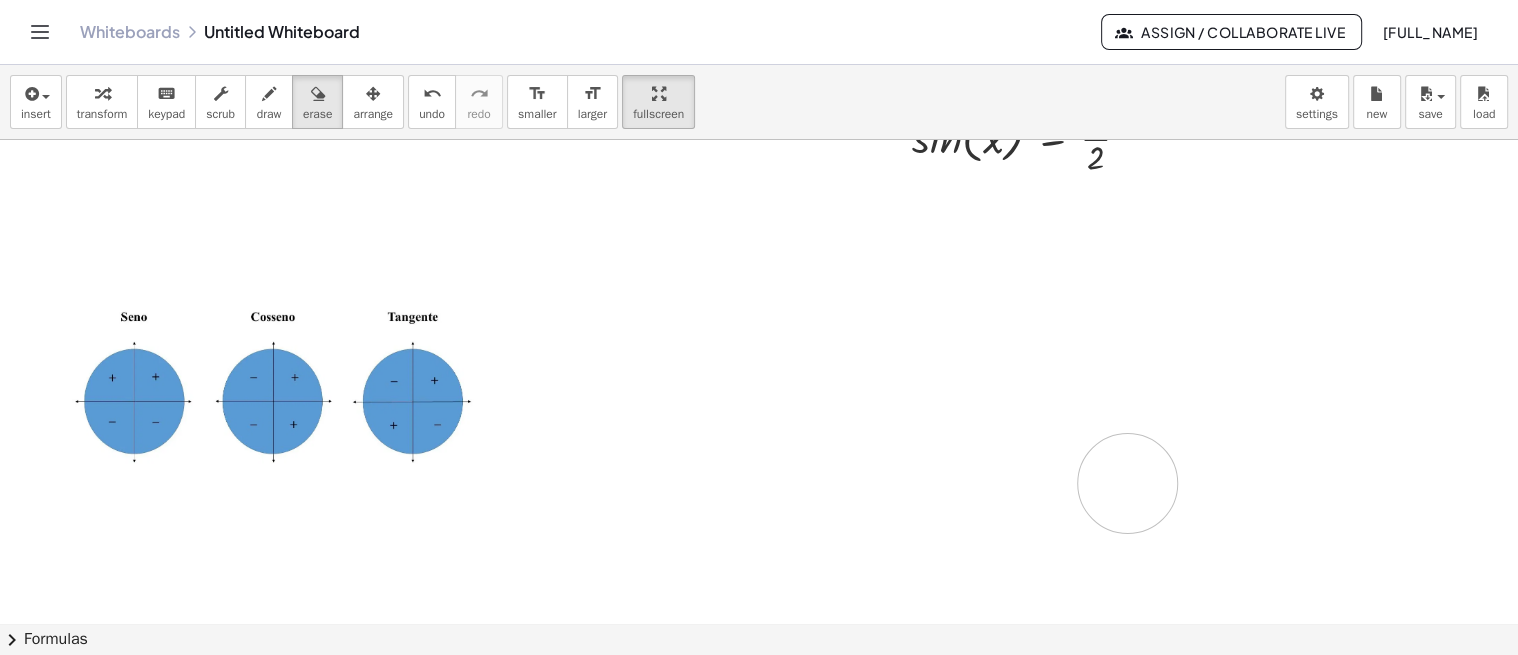 drag, startPoint x: 825, startPoint y: 433, endPoint x: 814, endPoint y: 388, distance: 46.32494 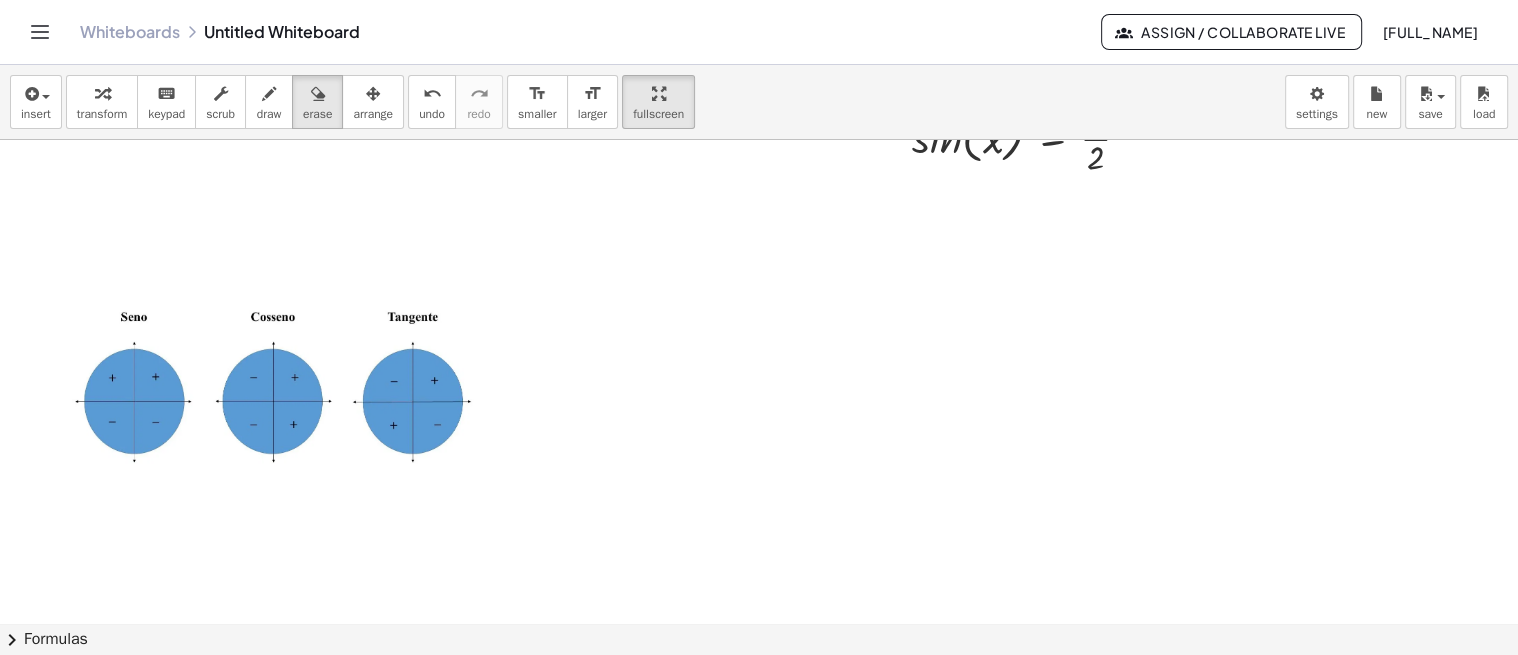 scroll, scrollTop: 0, scrollLeft: 69, axis: horizontal 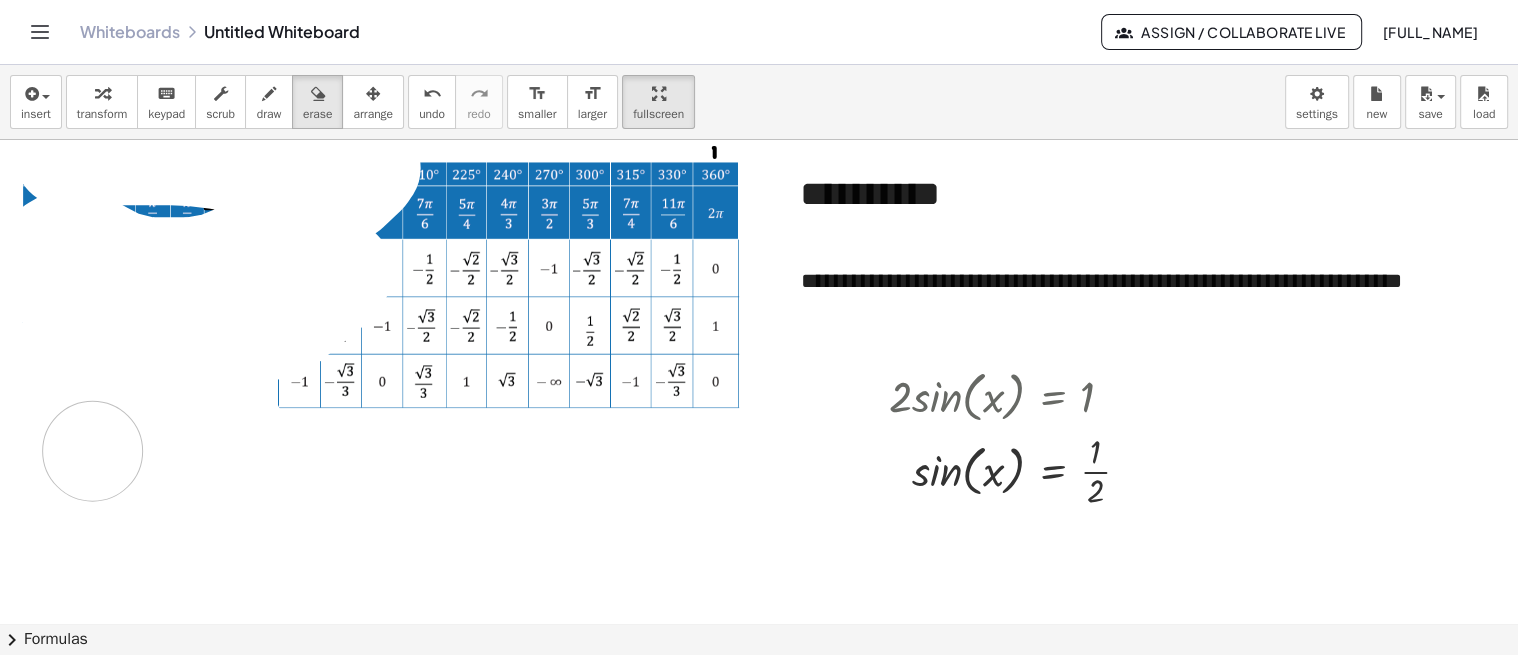 drag, startPoint x: 66, startPoint y: 155, endPoint x: 450, endPoint y: 546, distance: 548.0301 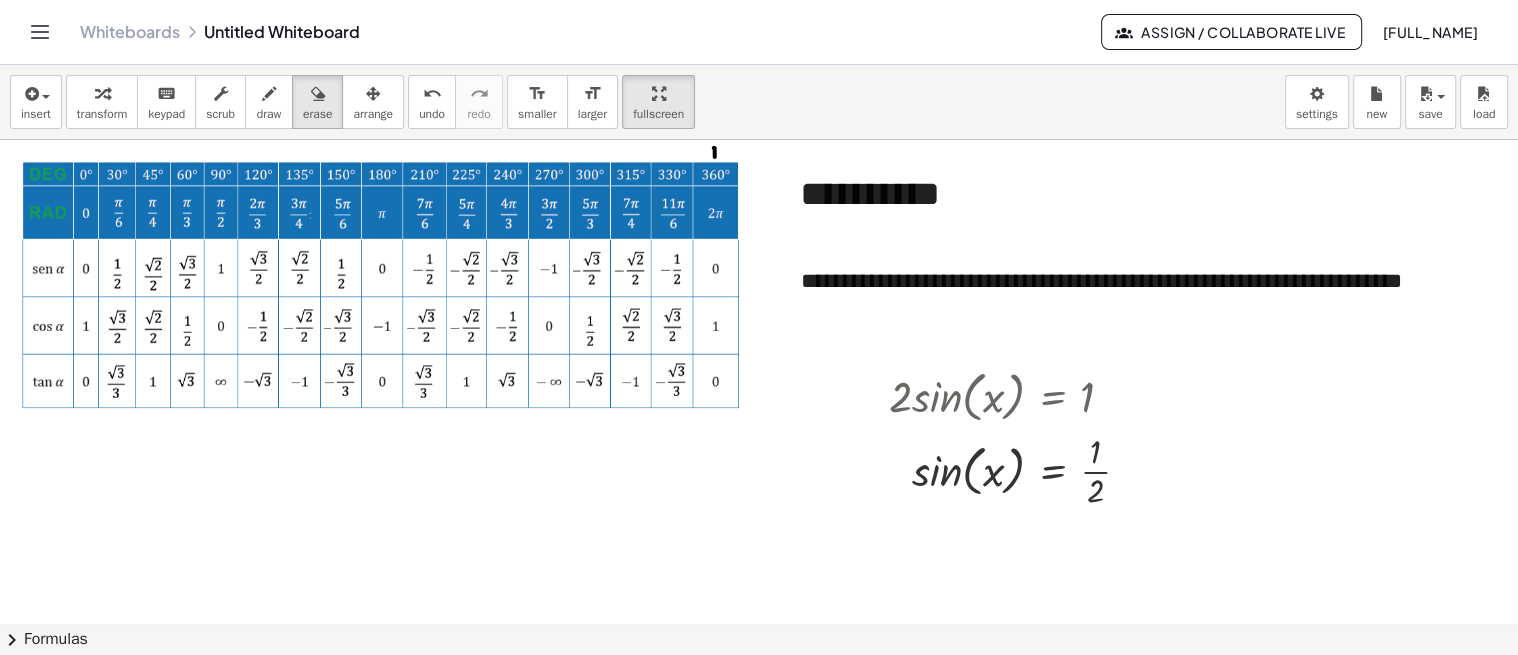 scroll, scrollTop: 222, scrollLeft: 69, axis: both 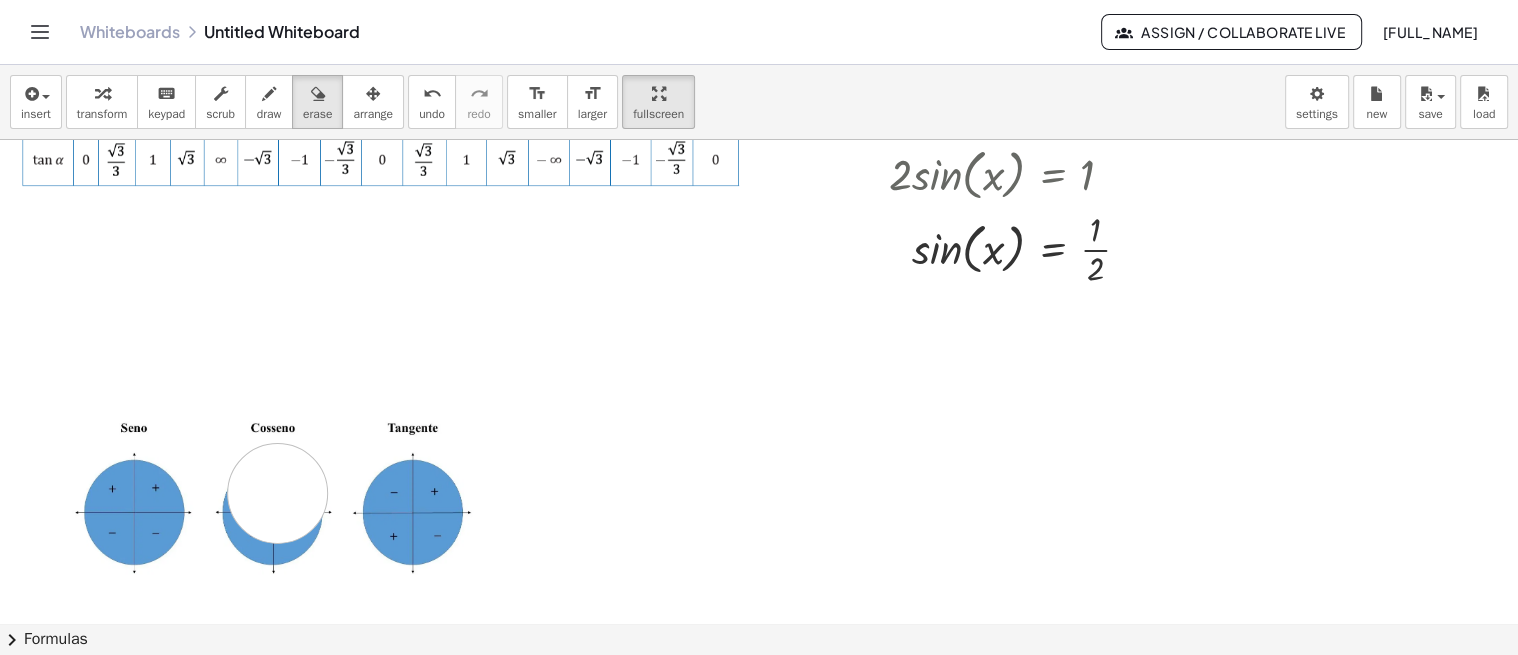 click at bounding box center [887, 644] 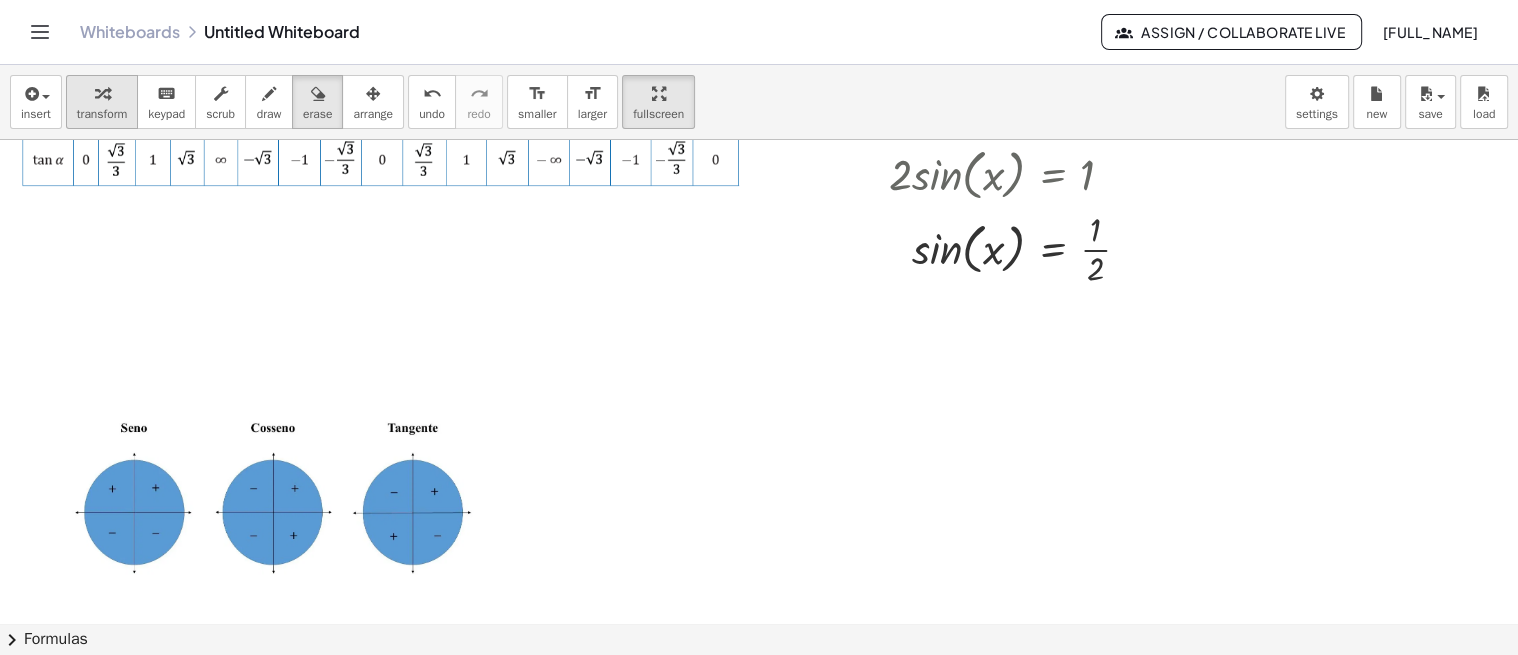 click on "transform" at bounding box center [102, 114] 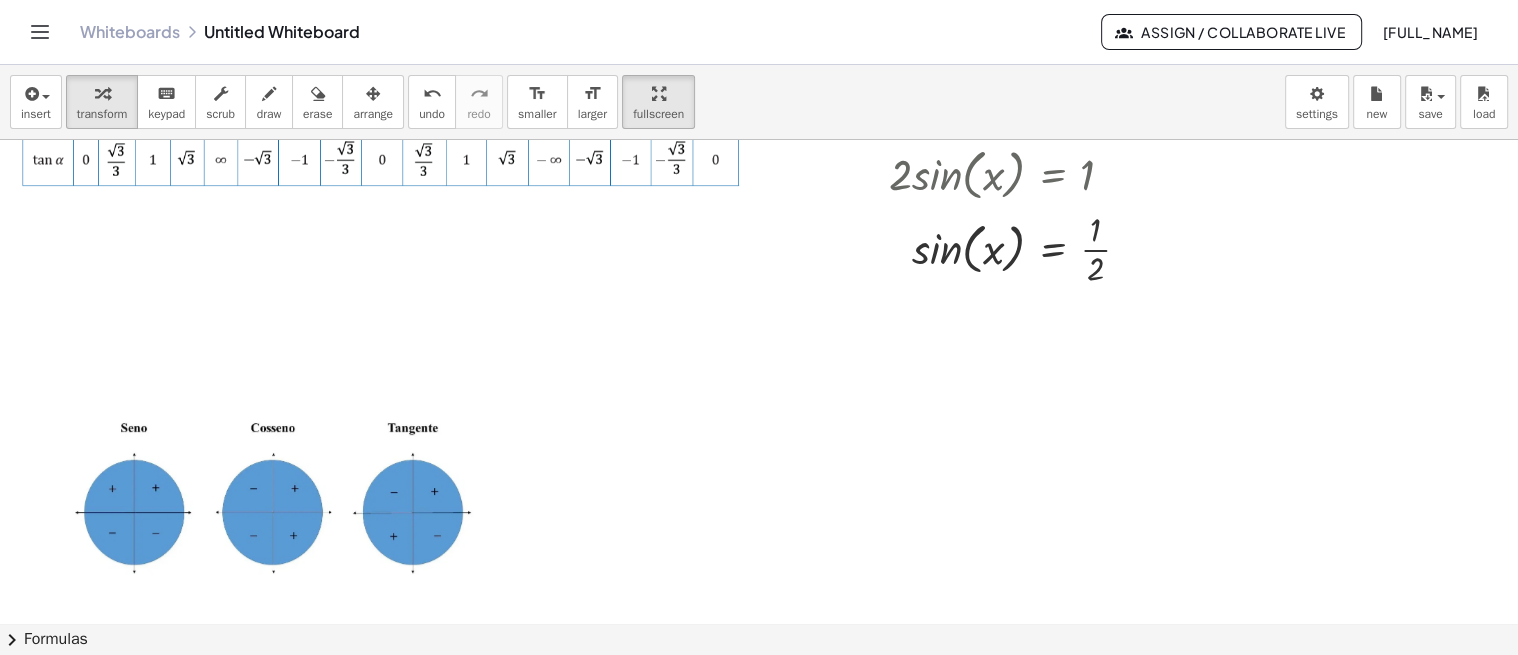 drag, startPoint x: 304, startPoint y: 474, endPoint x: 406, endPoint y: 312, distance: 191.43668 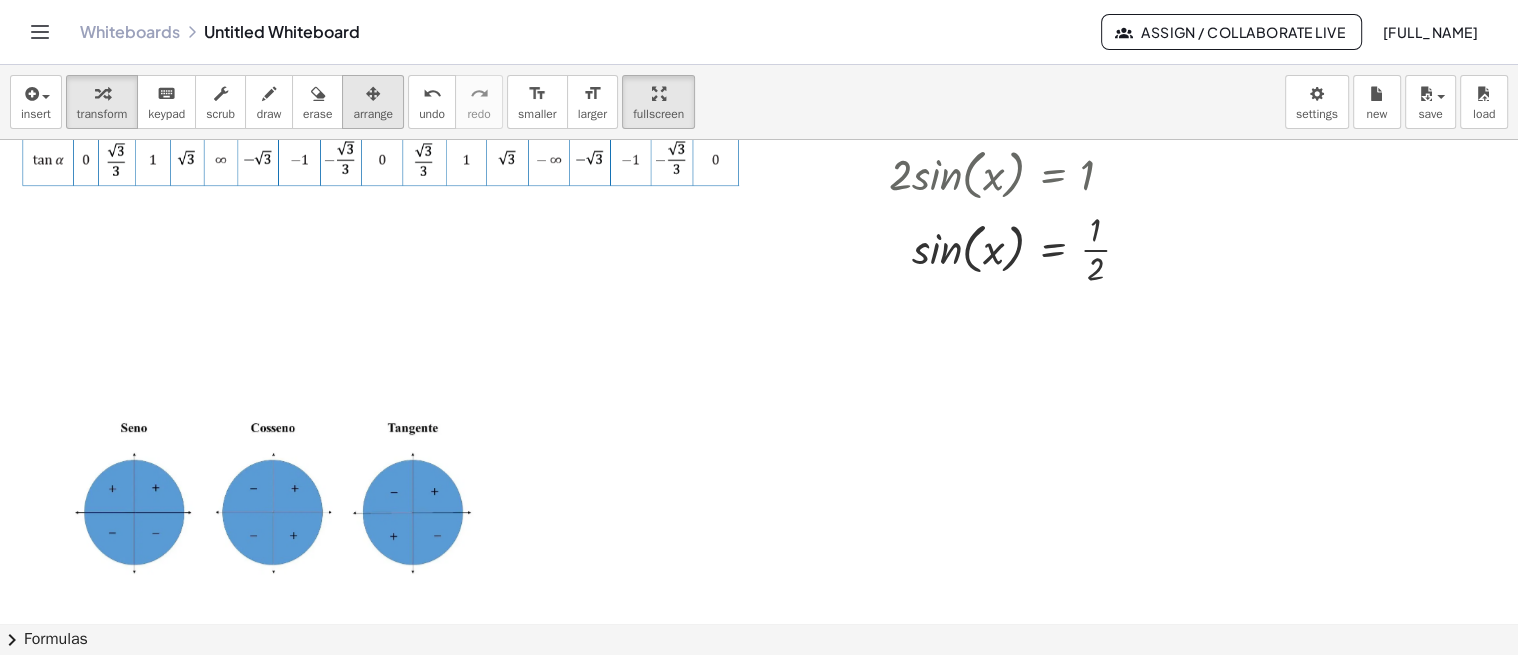 click at bounding box center [373, 94] 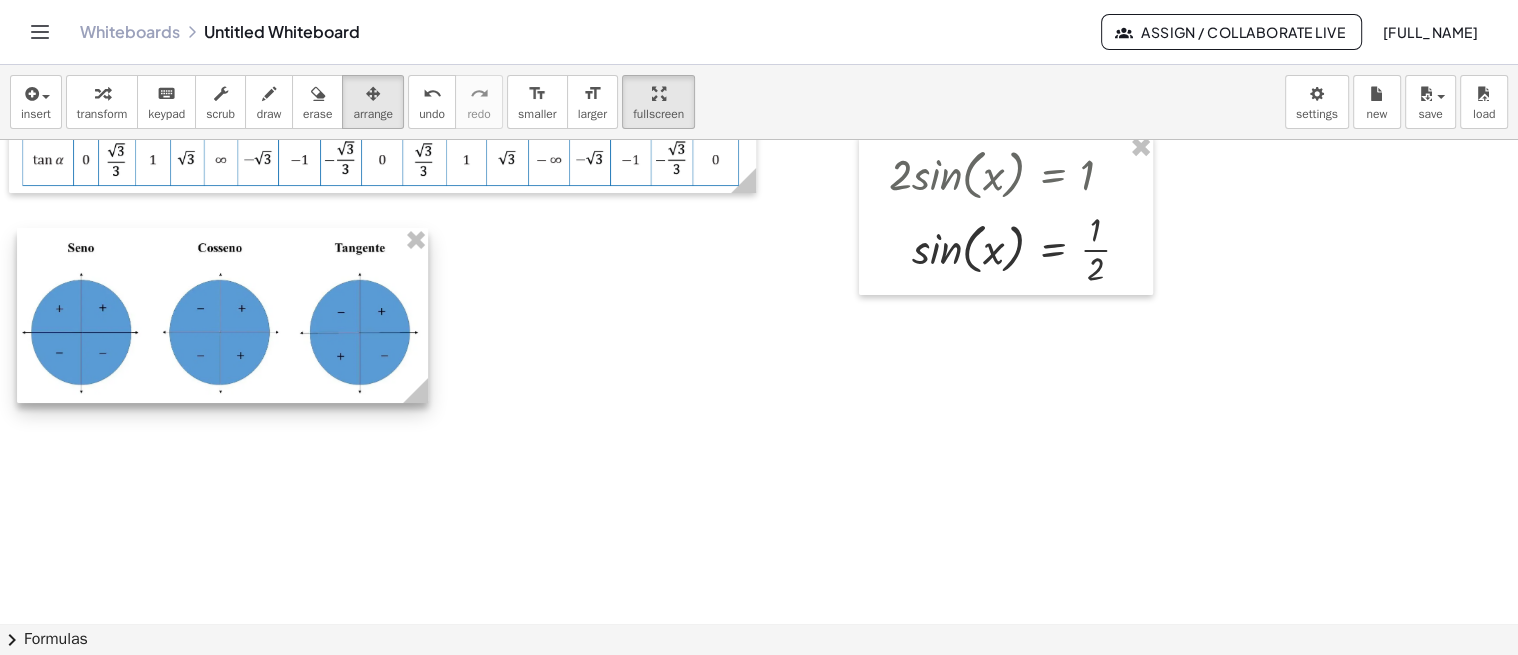 drag, startPoint x: 265, startPoint y: 466, endPoint x: 214, endPoint y: 286, distance: 187.08554 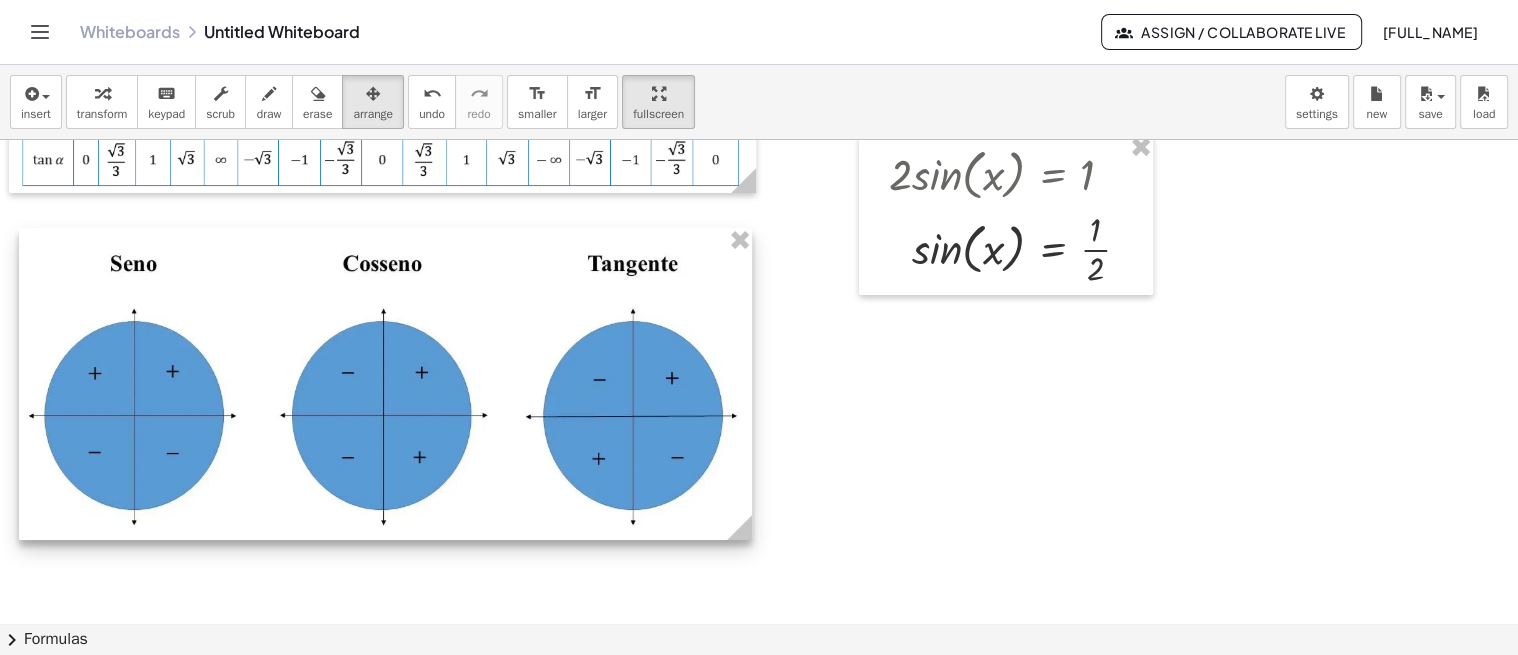 drag, startPoint x: 426, startPoint y: 401, endPoint x: 748, endPoint y: 500, distance: 336.87534 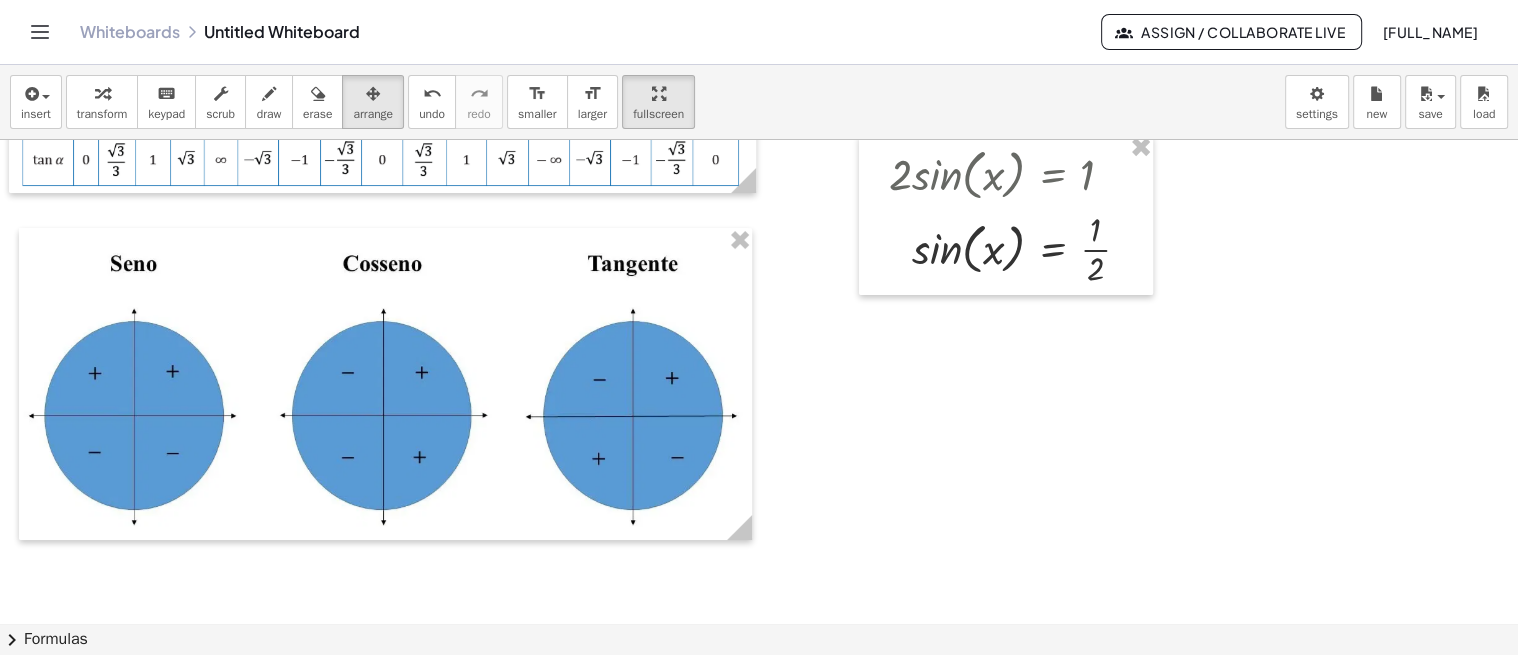 click at bounding box center (887, 644) 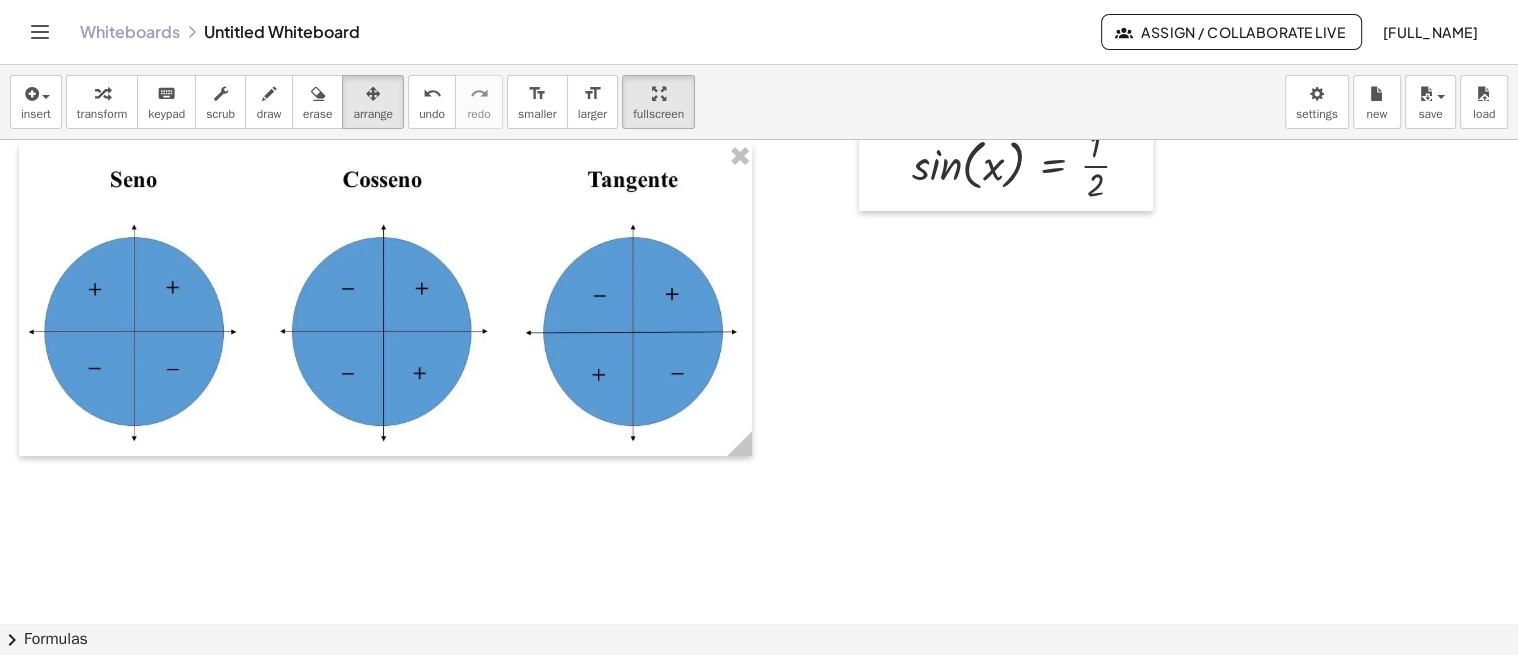 scroll, scrollTop: 444, scrollLeft: 69, axis: both 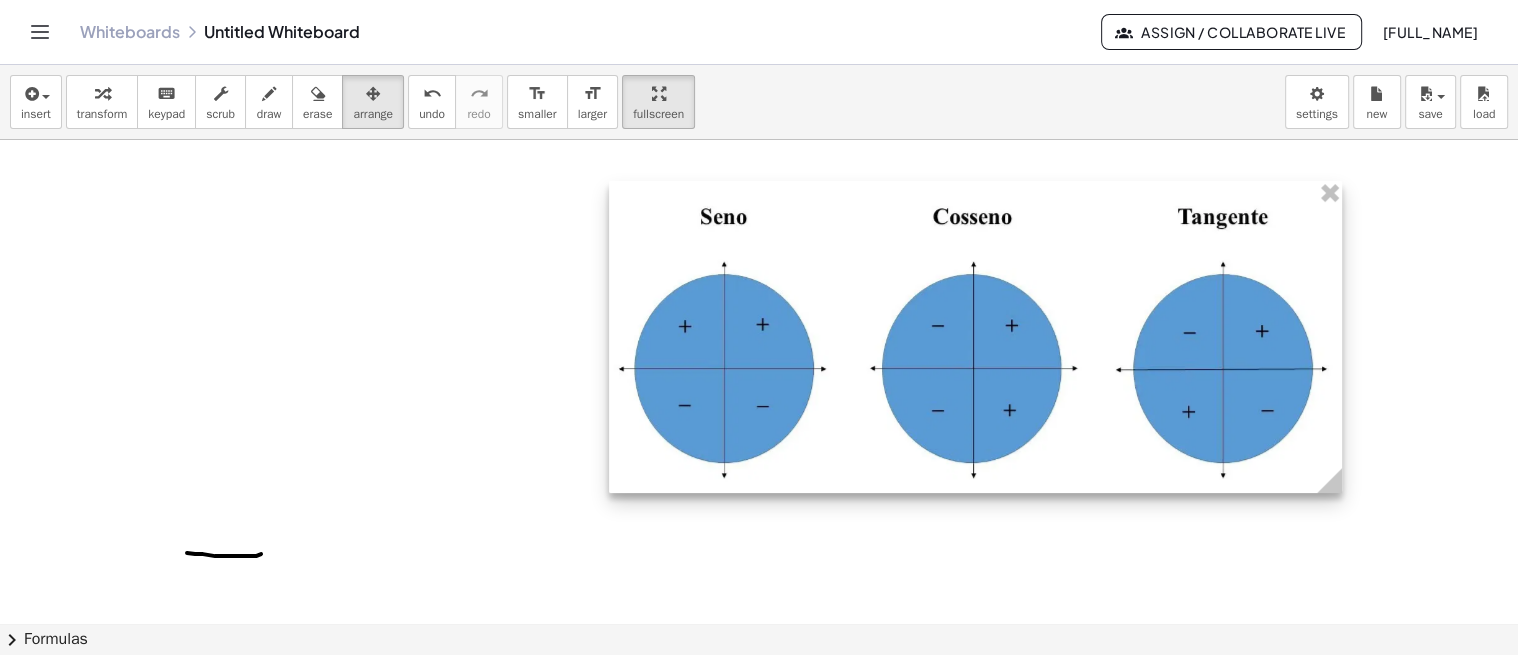 drag, startPoint x: 396, startPoint y: 287, endPoint x: 951, endPoint y: 444, distance: 576.779 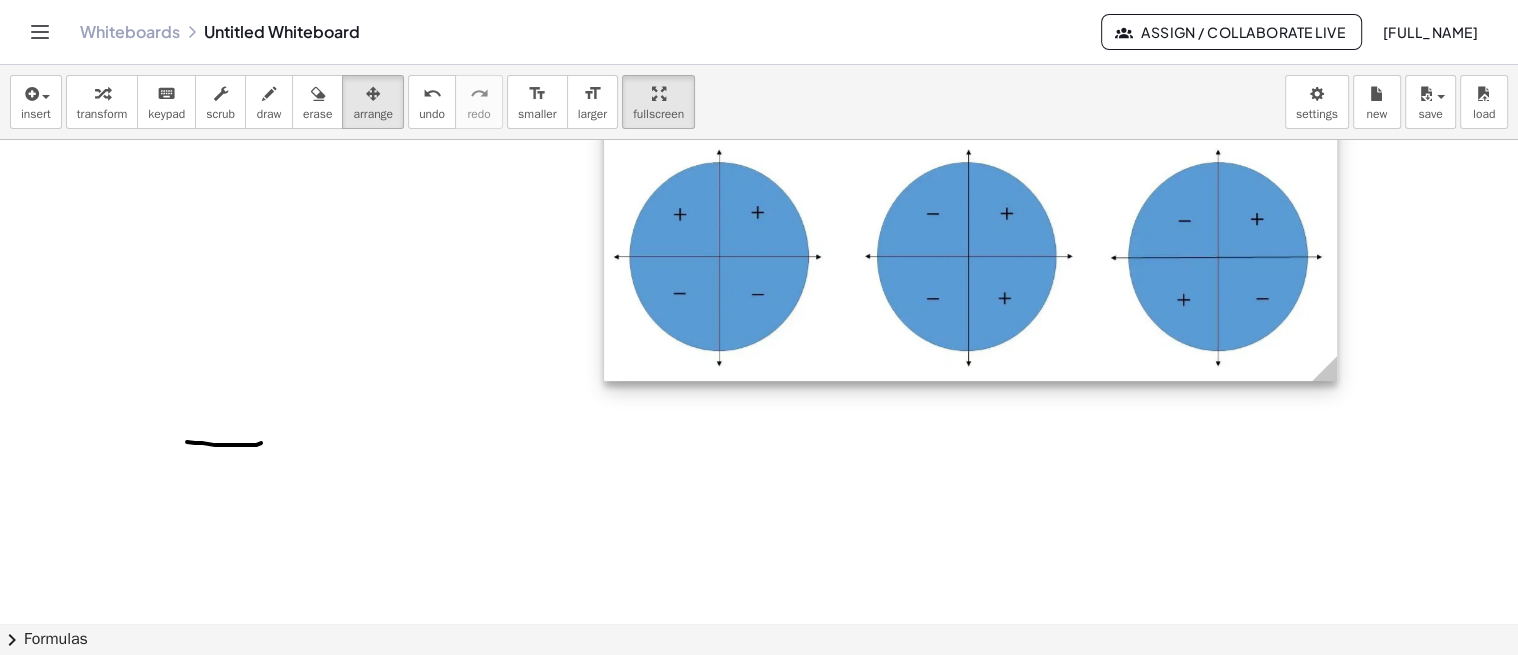 scroll, scrollTop: 333, scrollLeft: 69, axis: both 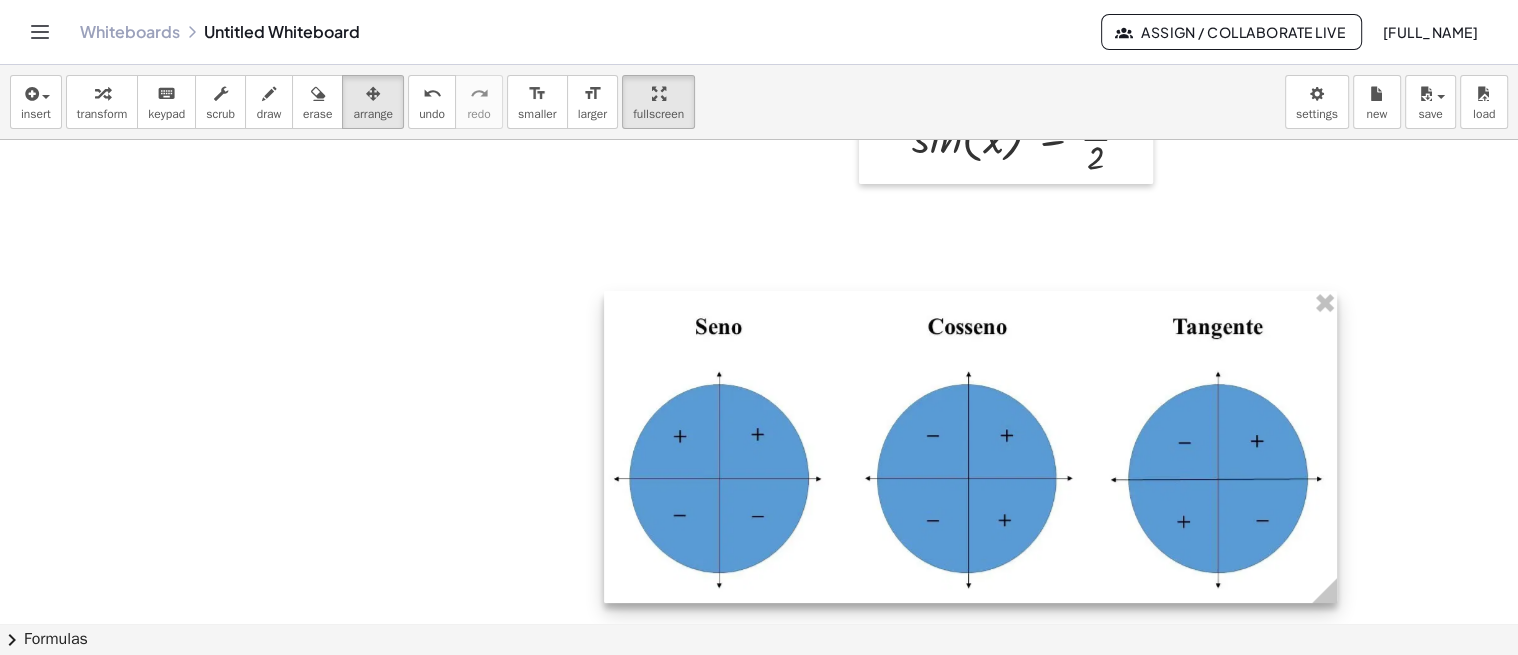 click at bounding box center (970, 447) 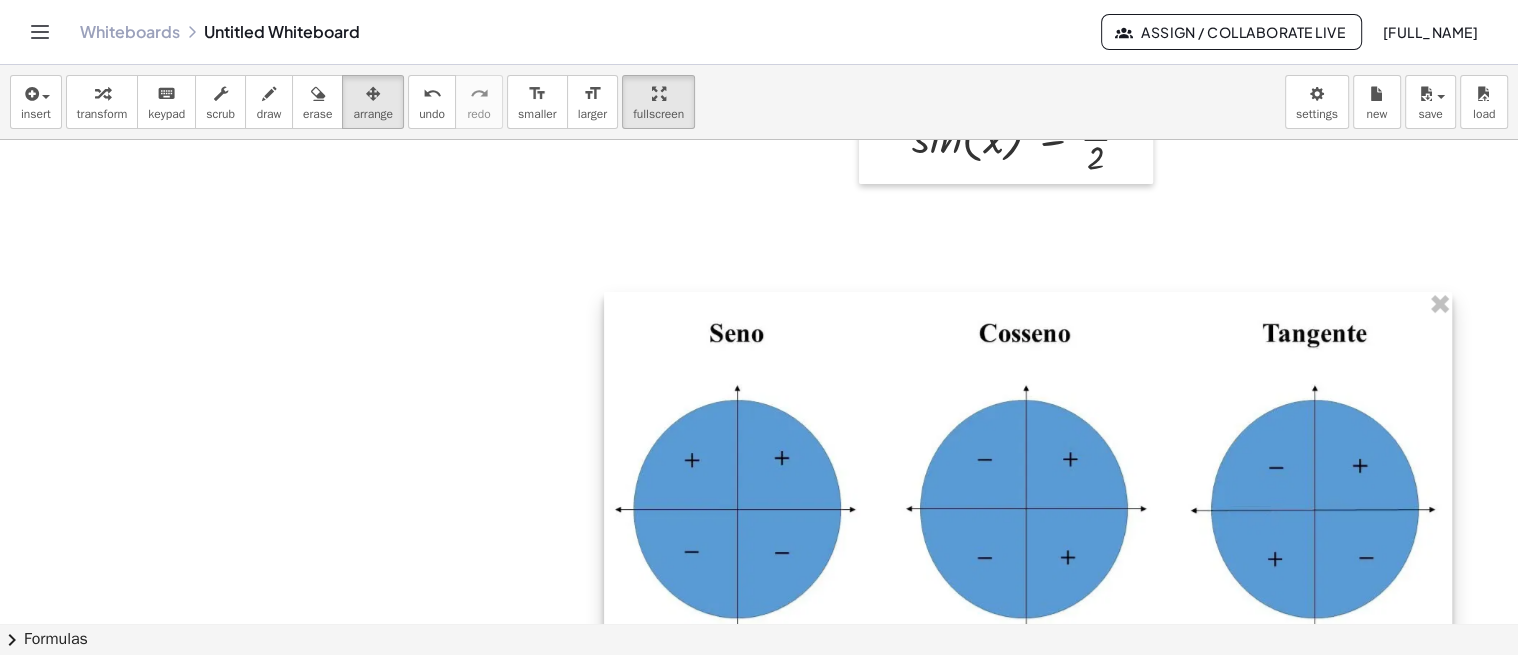 drag, startPoint x: 1341, startPoint y: 603, endPoint x: 1447, endPoint y: 603, distance: 106 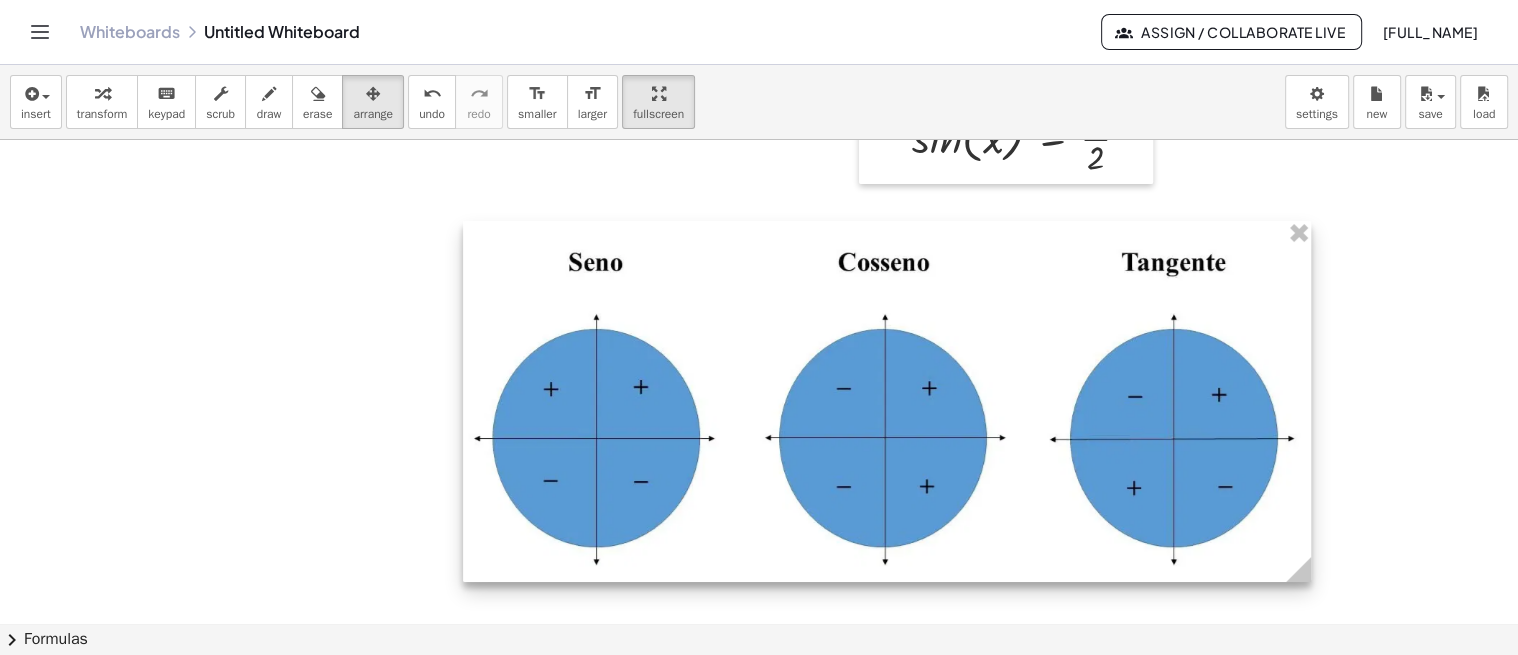 drag, startPoint x: 1245, startPoint y: 528, endPoint x: 1124, endPoint y: 460, distance: 138.79842 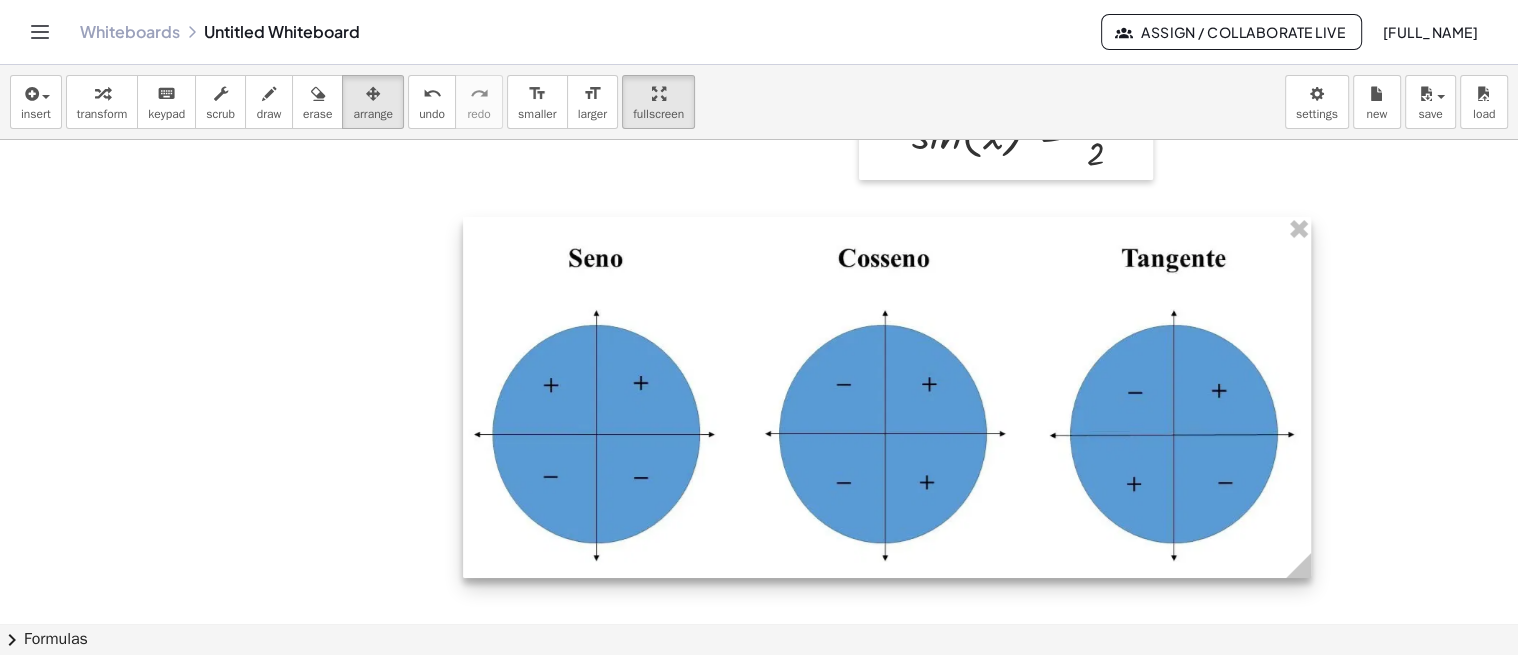 scroll, scrollTop: 444, scrollLeft: 69, axis: both 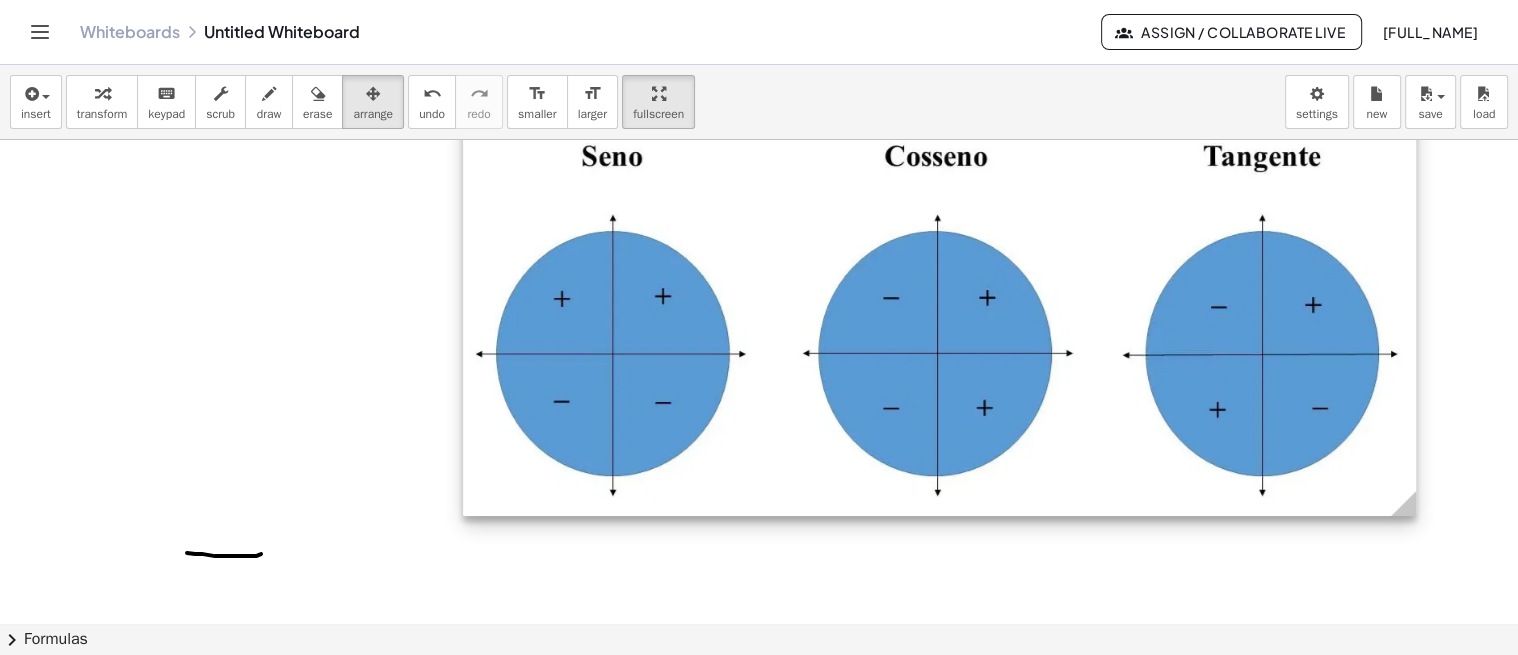 drag, startPoint x: 1305, startPoint y: 461, endPoint x: 1441, endPoint y: 556, distance: 165.89455 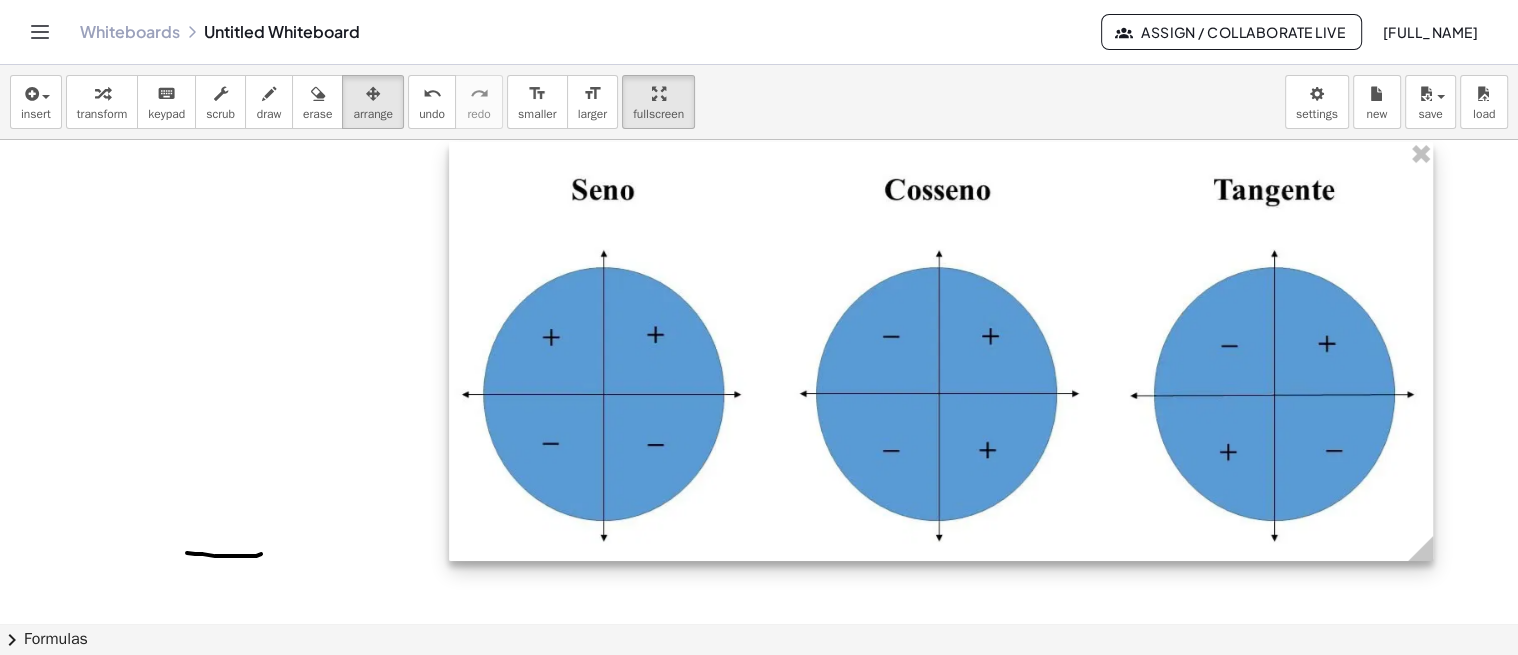 drag, startPoint x: 871, startPoint y: 421, endPoint x: 861, endPoint y: 450, distance: 30.675724 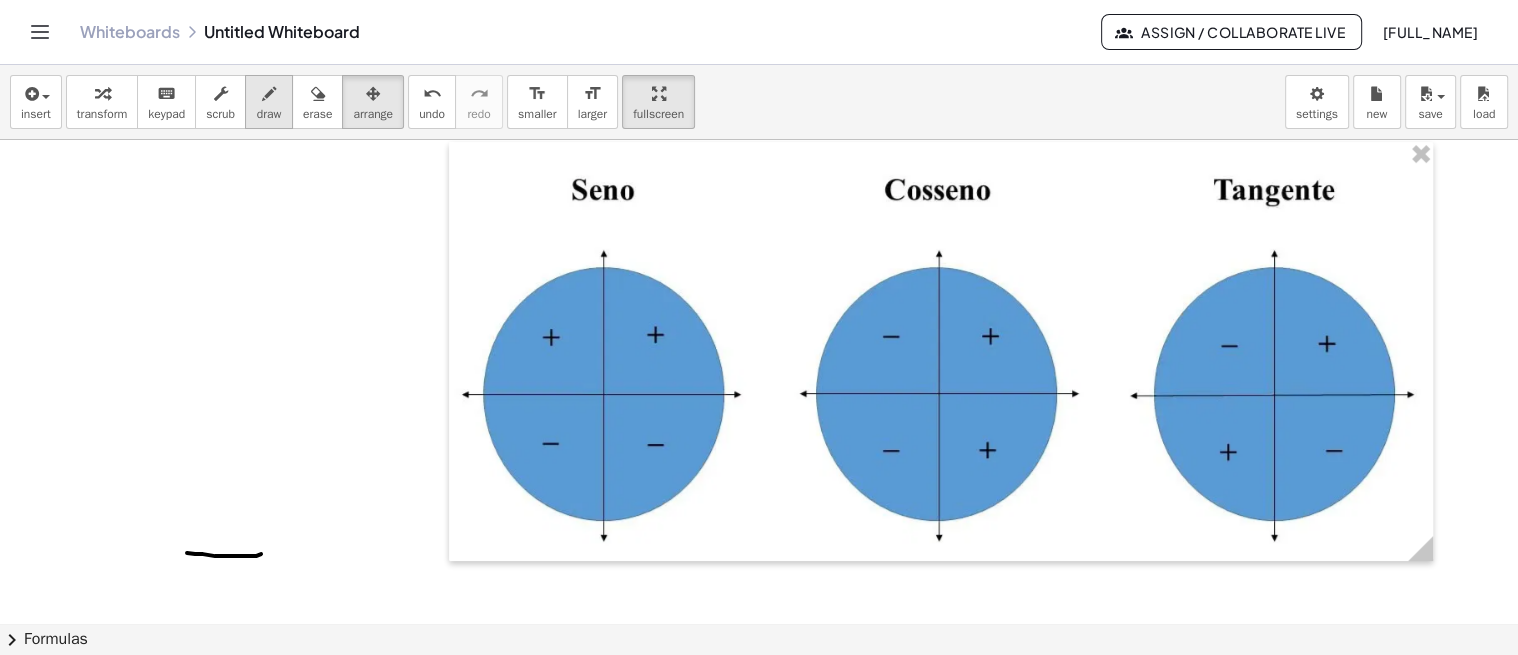 click at bounding box center [269, 94] 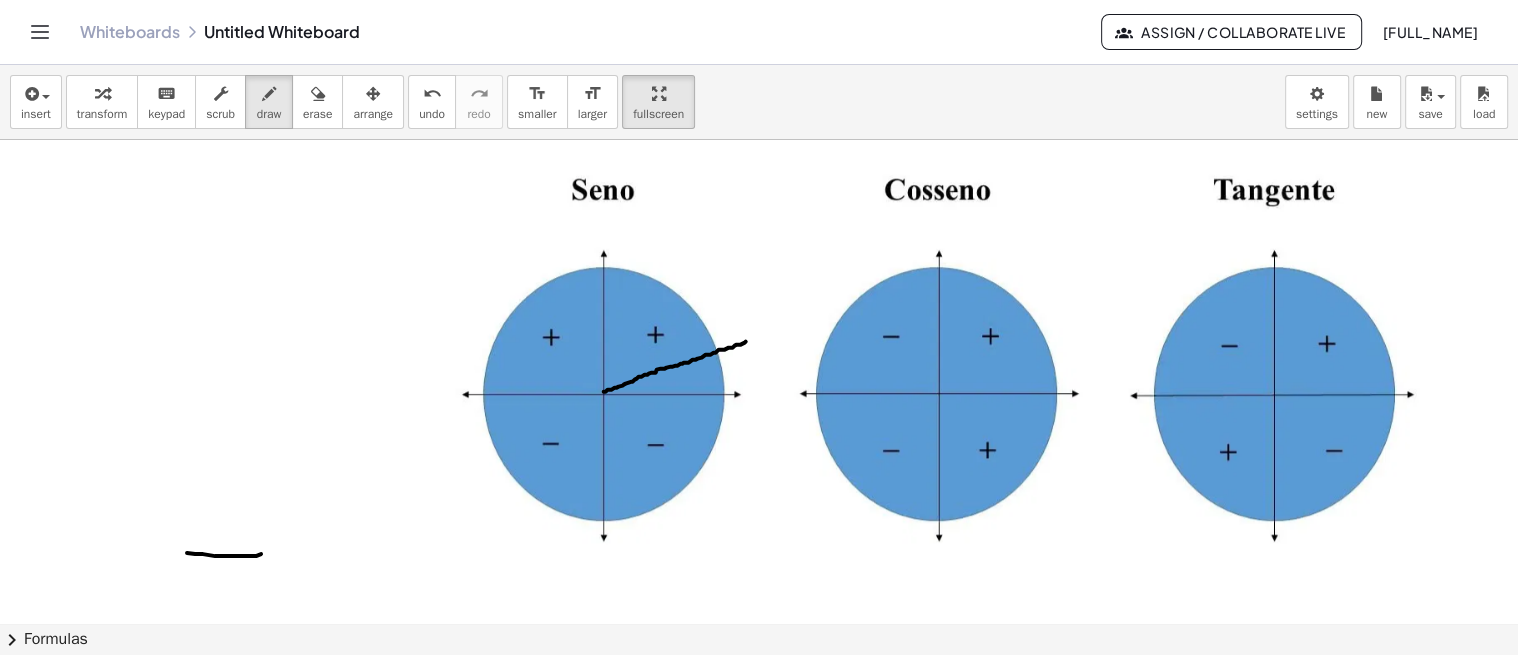 drag, startPoint x: 603, startPoint y: 390, endPoint x: 748, endPoint y: 338, distance: 154.0422 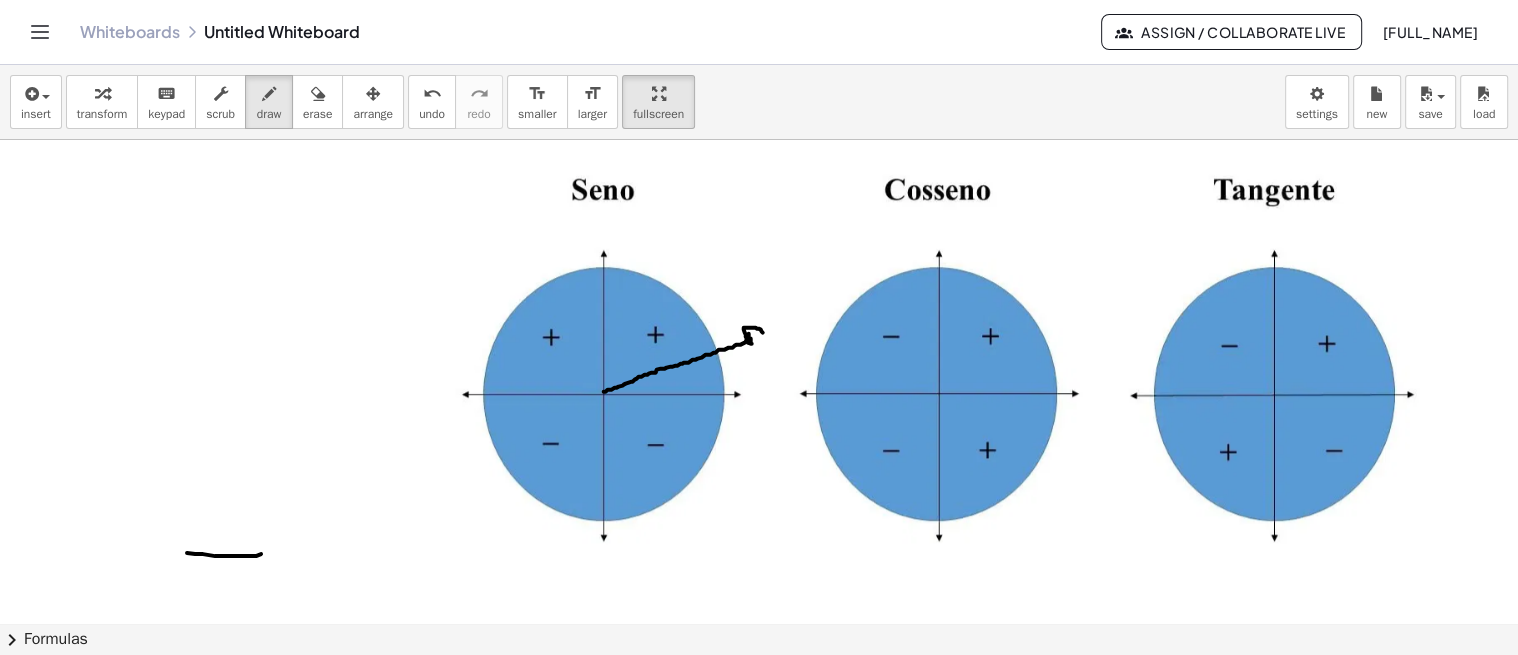 click at bounding box center [887, 422] 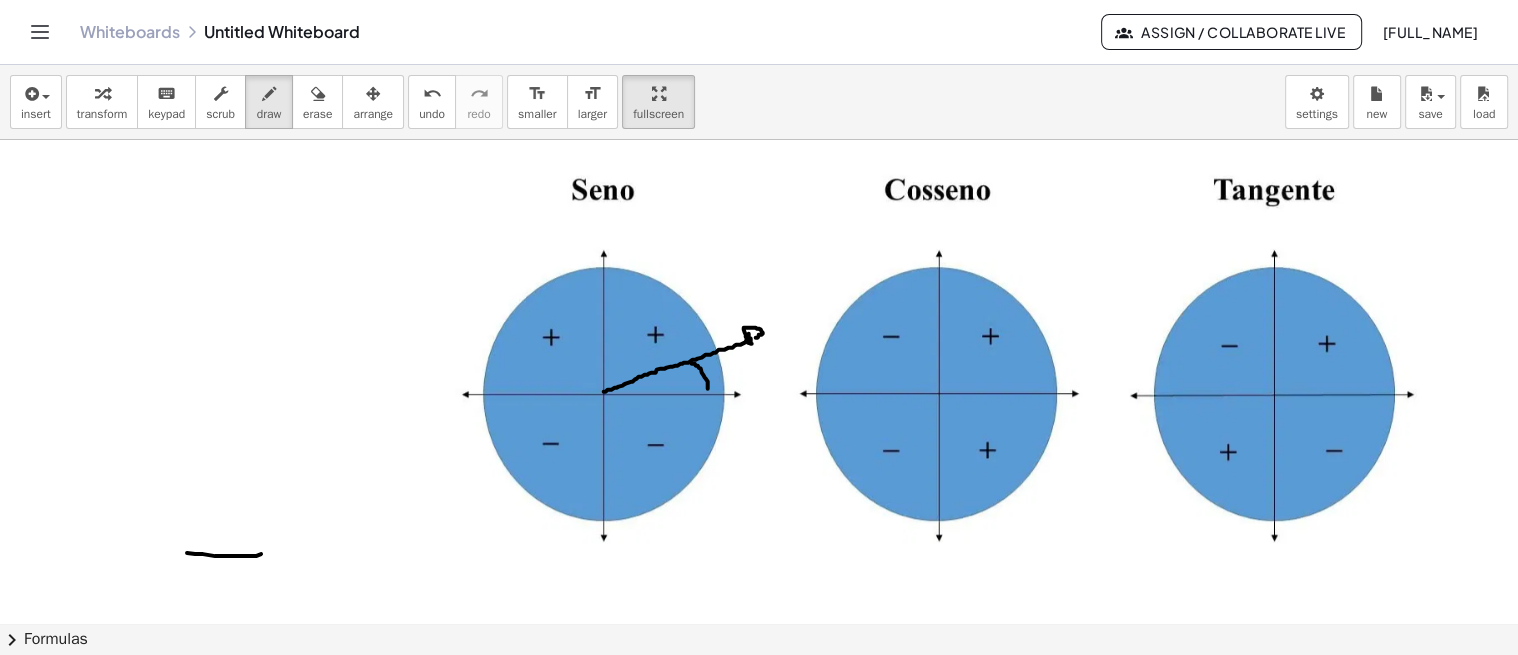 drag, startPoint x: 707, startPoint y: 387, endPoint x: 691, endPoint y: 362, distance: 29.681644 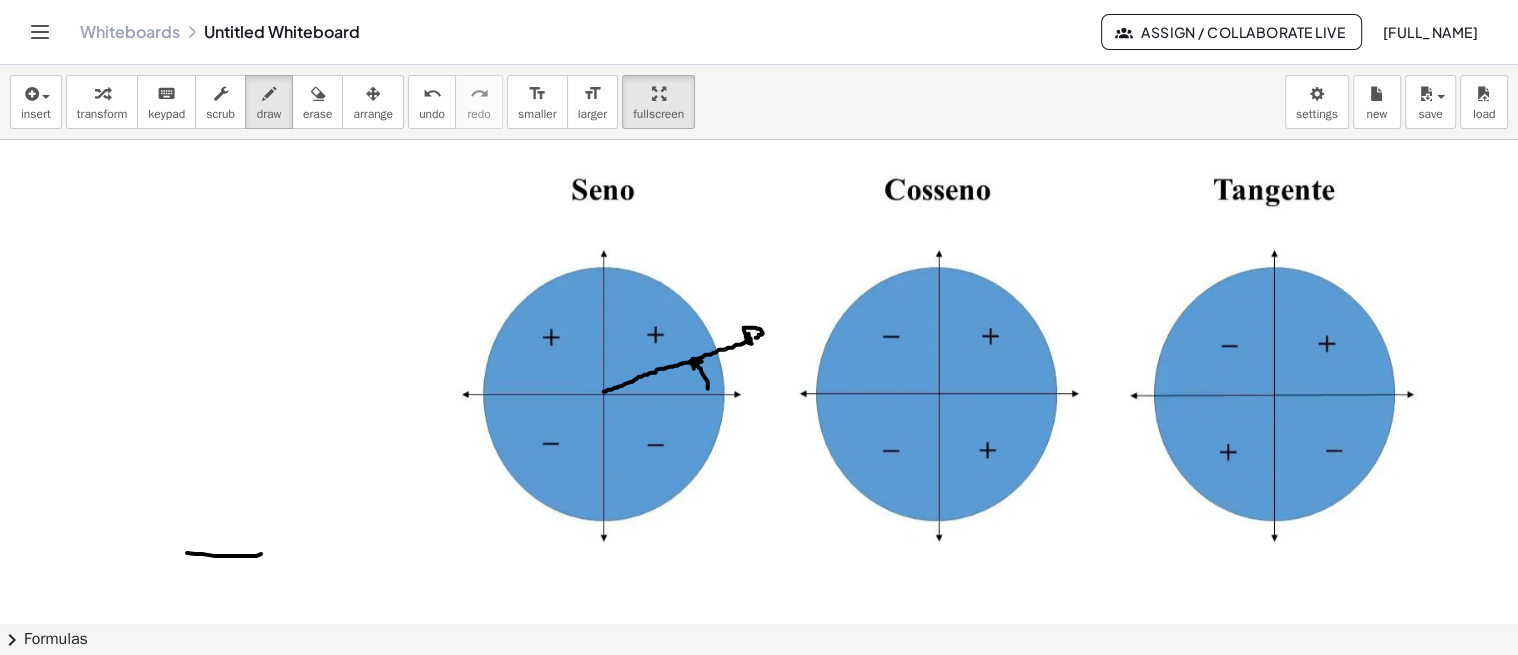 click at bounding box center (887, 422) 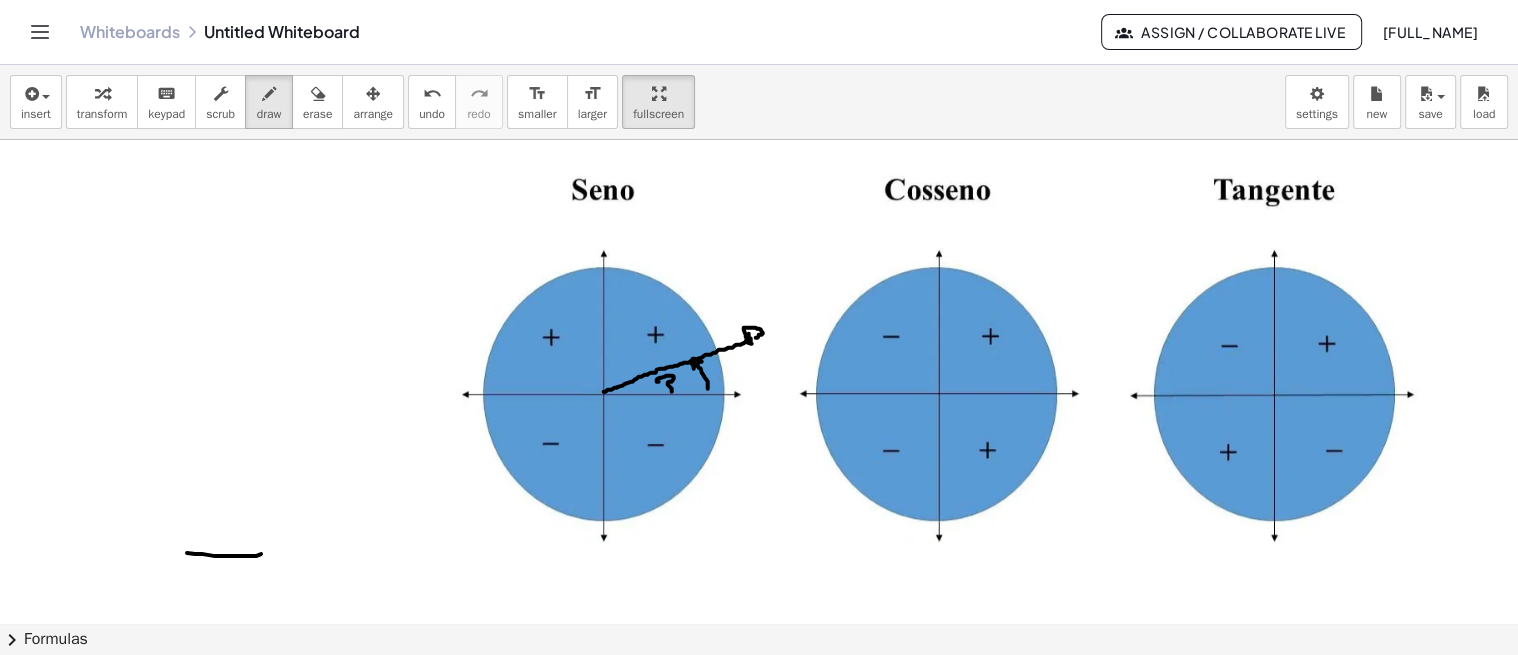 drag, startPoint x: 657, startPoint y: 377, endPoint x: 667, endPoint y: 391, distance: 17.20465 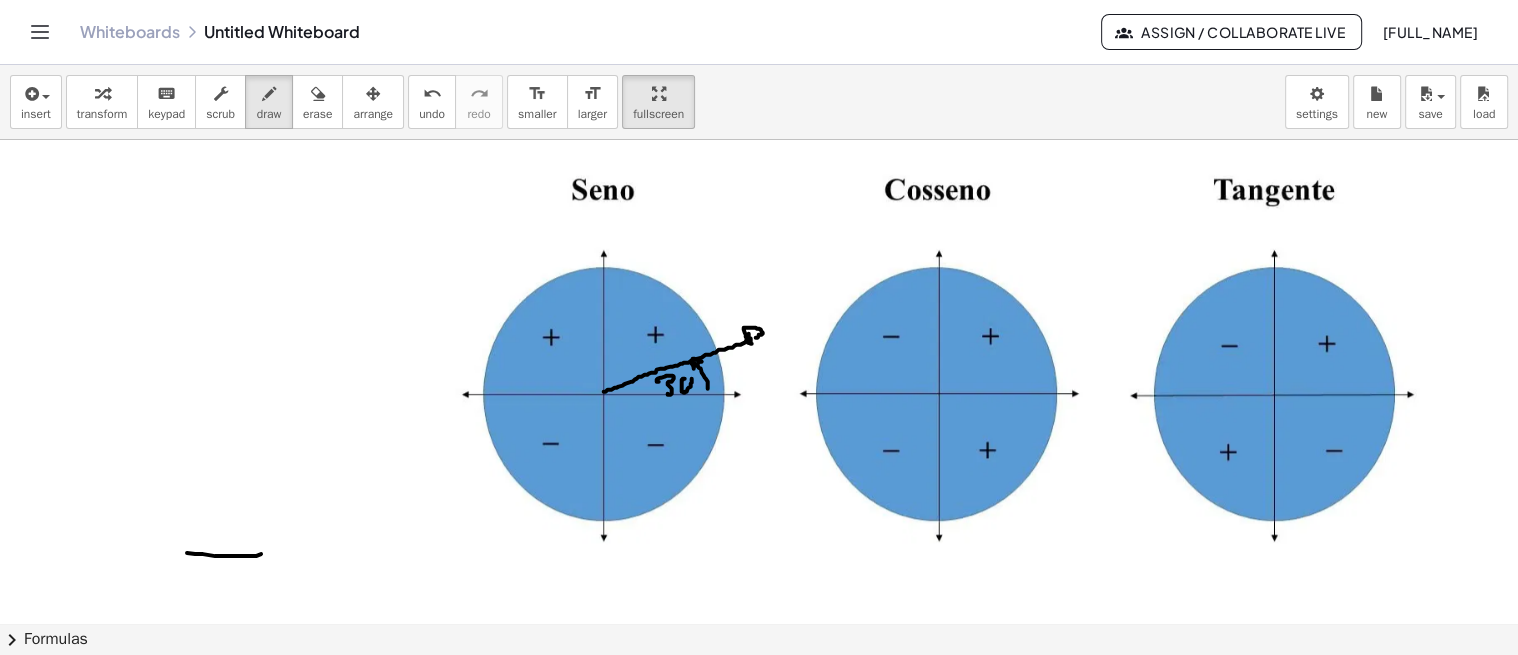 click at bounding box center (887, 422) 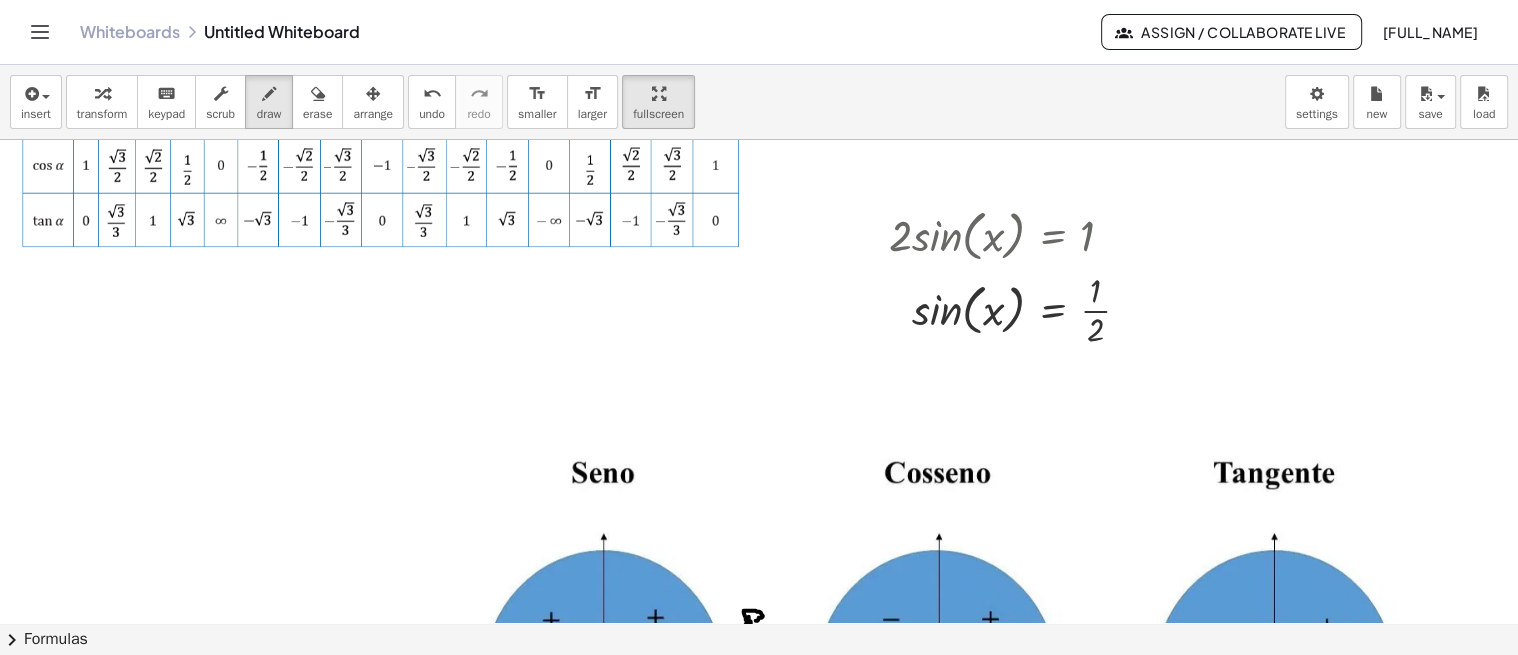 scroll, scrollTop: 111, scrollLeft: 69, axis: both 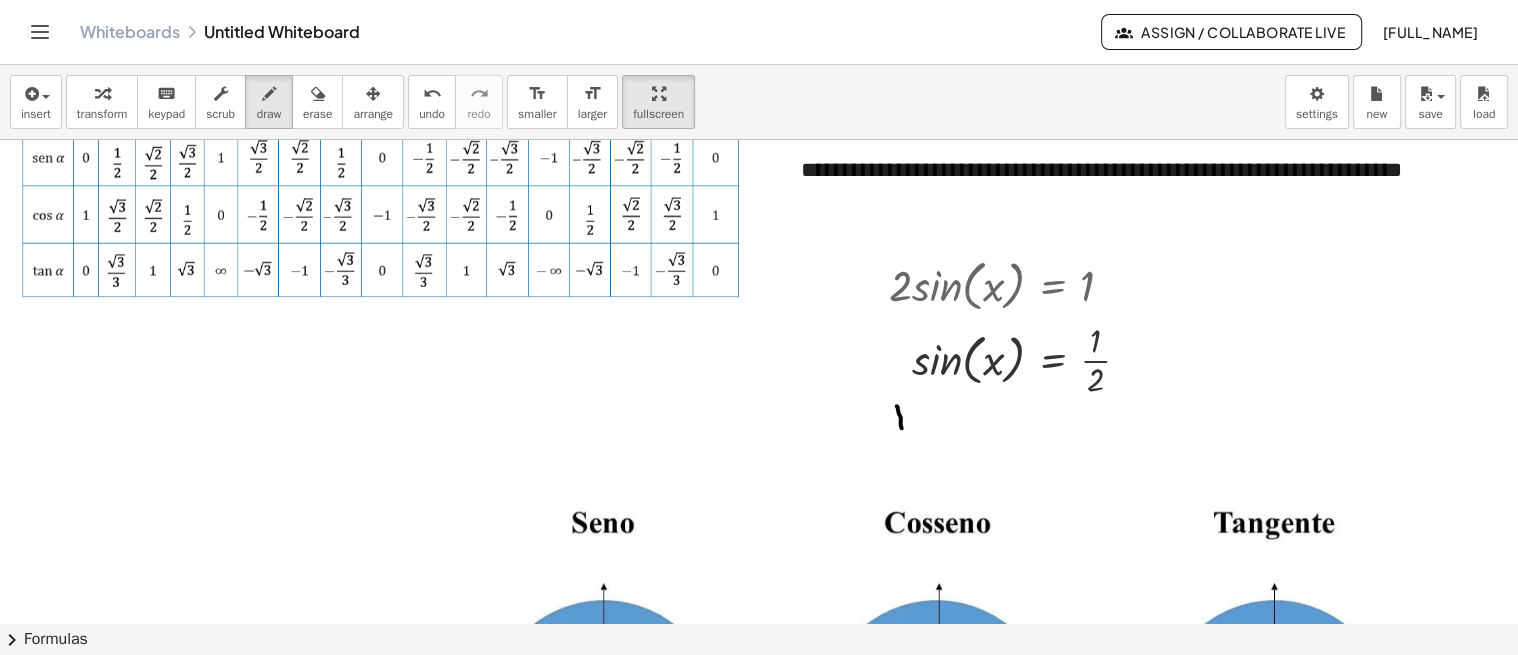 drag, startPoint x: 896, startPoint y: 405, endPoint x: 901, endPoint y: 427, distance: 22.561028 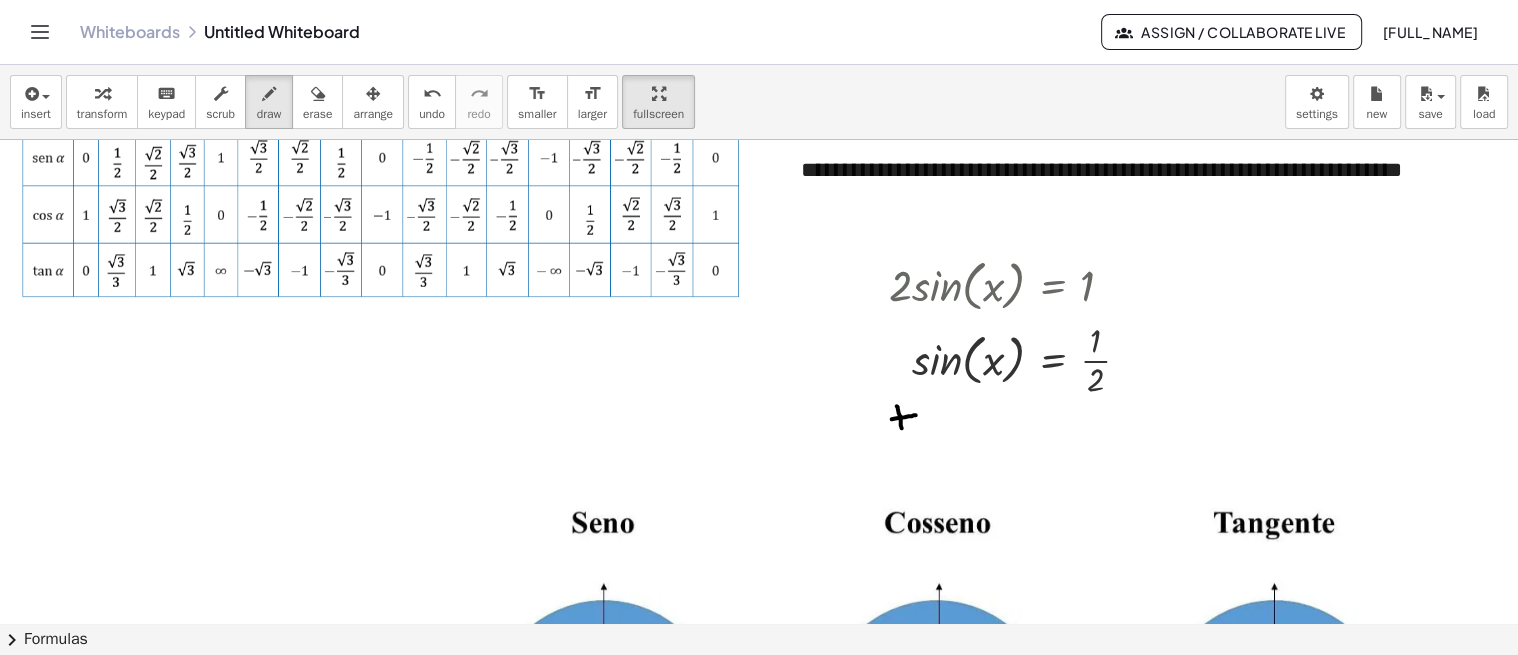 drag, startPoint x: 896, startPoint y: 417, endPoint x: 915, endPoint y: 414, distance: 19.235384 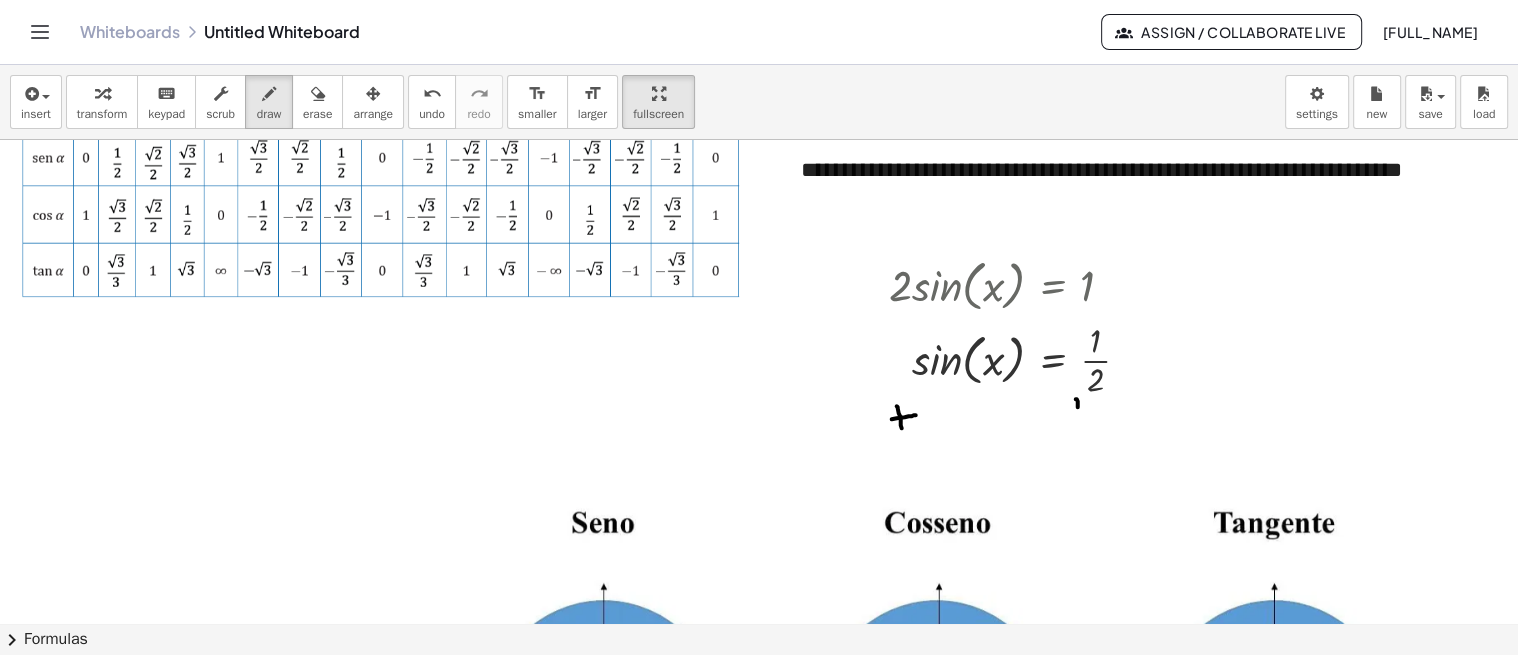 drag, startPoint x: 1075, startPoint y: 398, endPoint x: 1077, endPoint y: 427, distance: 29.068884 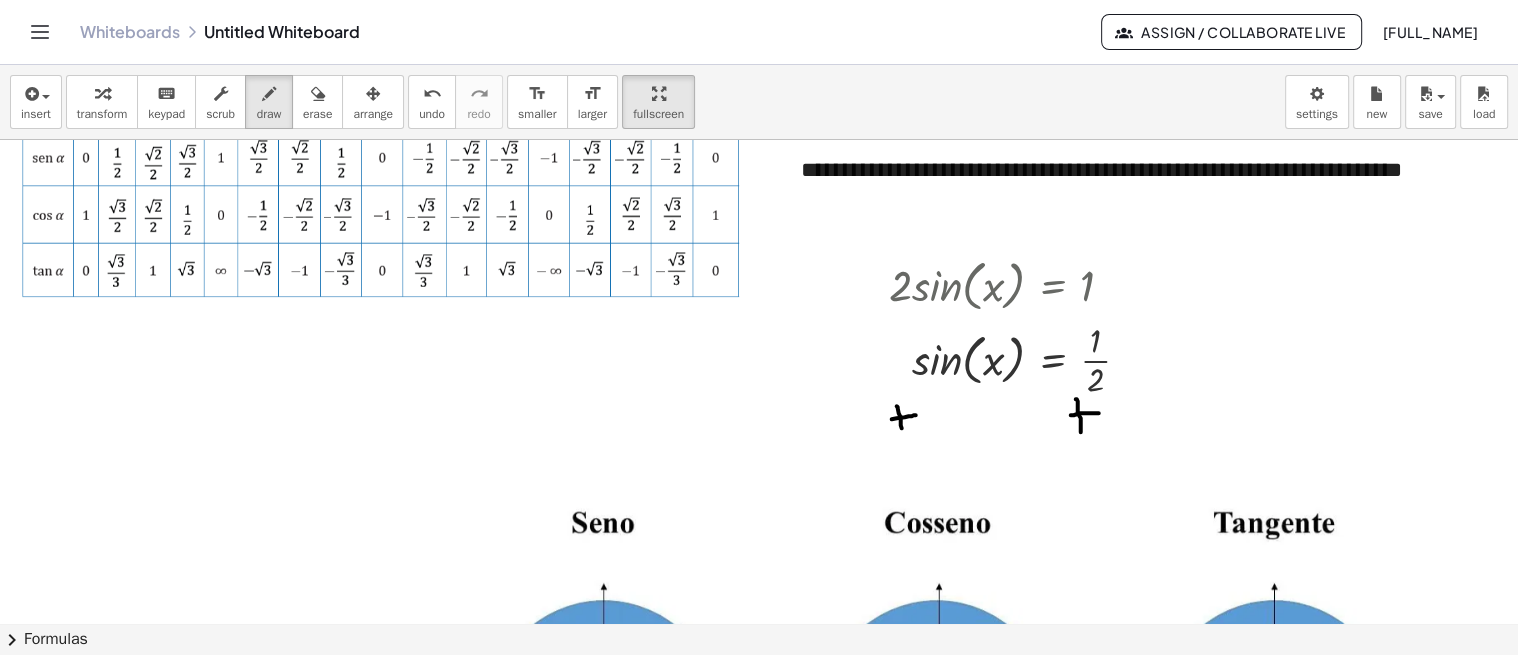 drag, startPoint x: 1086, startPoint y: 412, endPoint x: 1098, endPoint y: 412, distance: 12 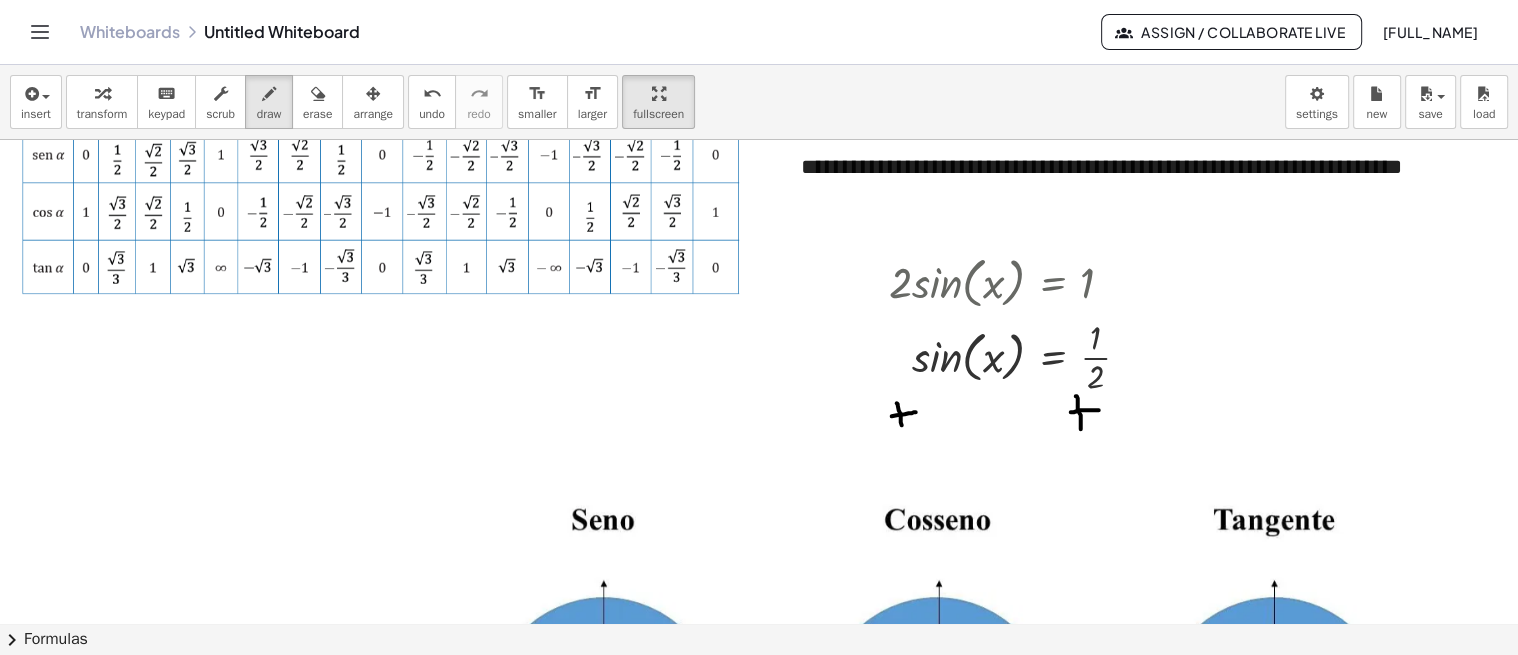 scroll, scrollTop: 111, scrollLeft: 69, axis: both 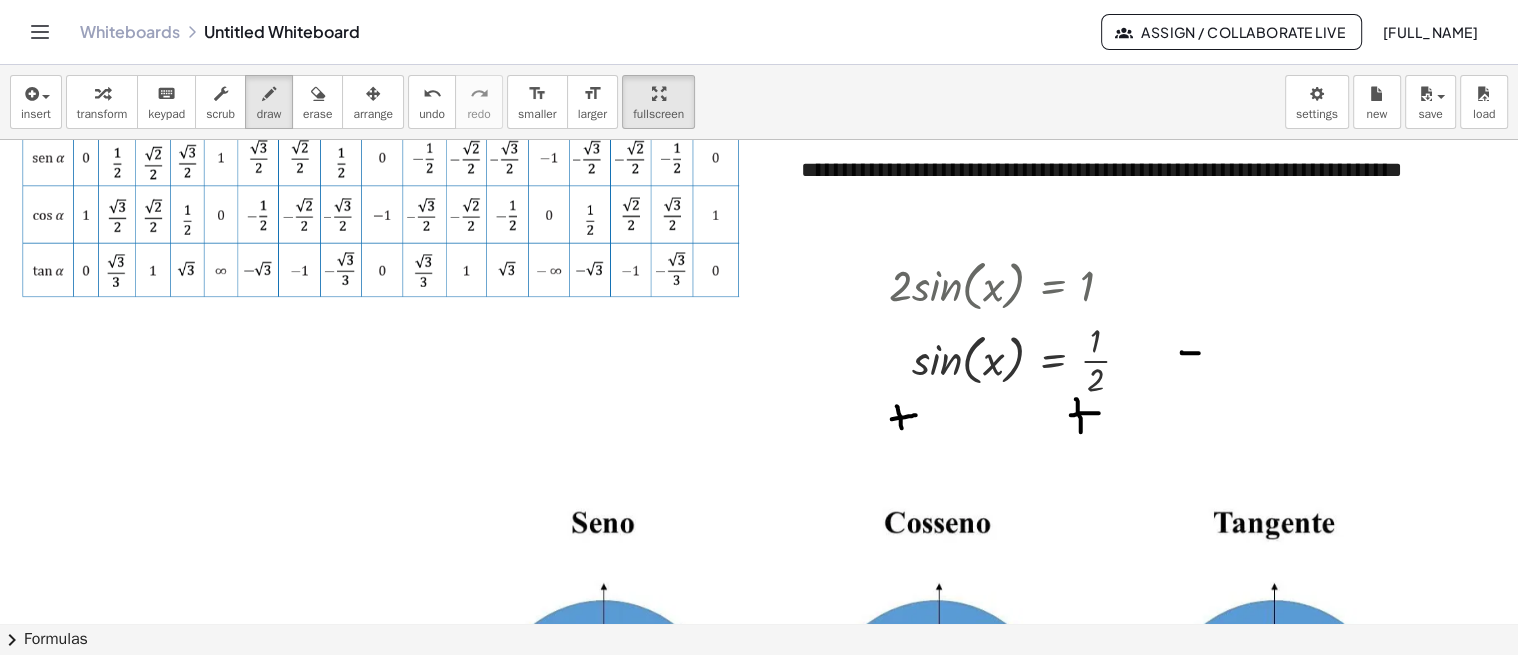 drag, startPoint x: 1181, startPoint y: 351, endPoint x: 1198, endPoint y: 352, distance: 17.029387 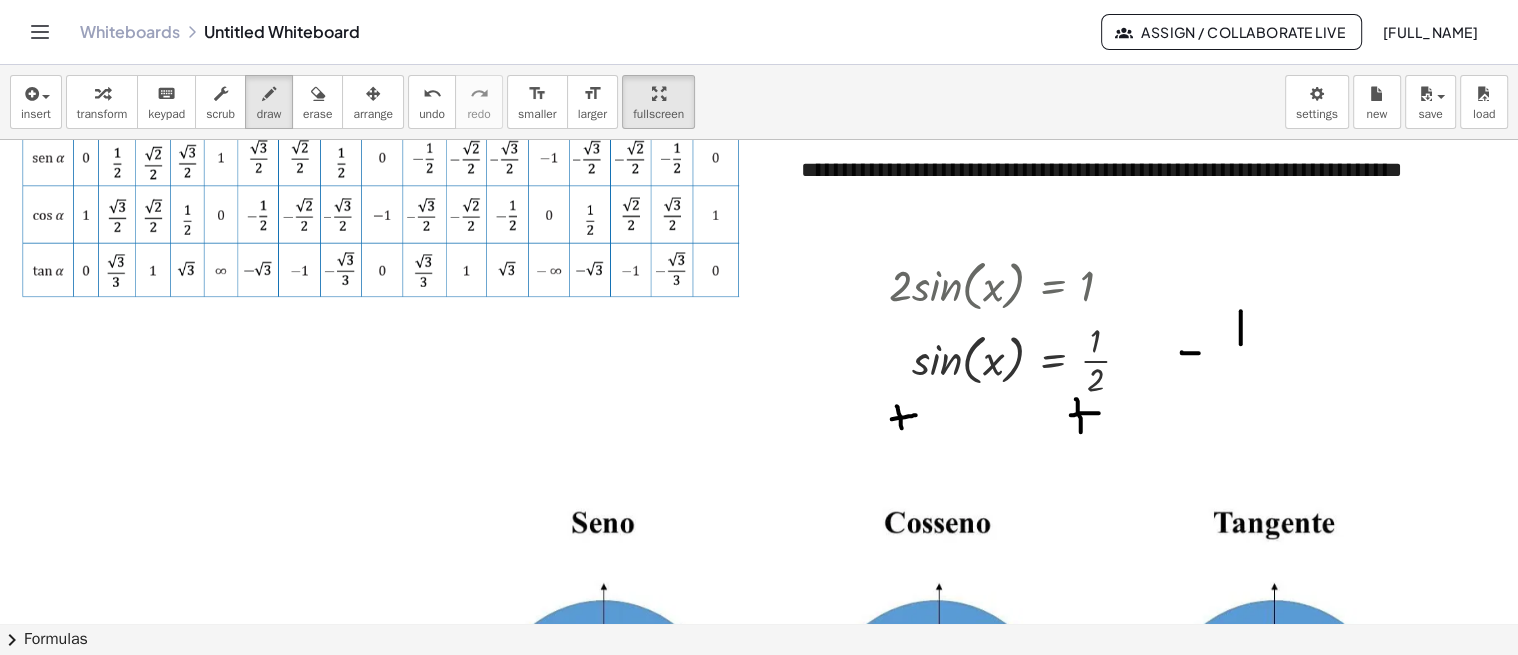 drag, startPoint x: 1240, startPoint y: 310, endPoint x: 1240, endPoint y: 346, distance: 36 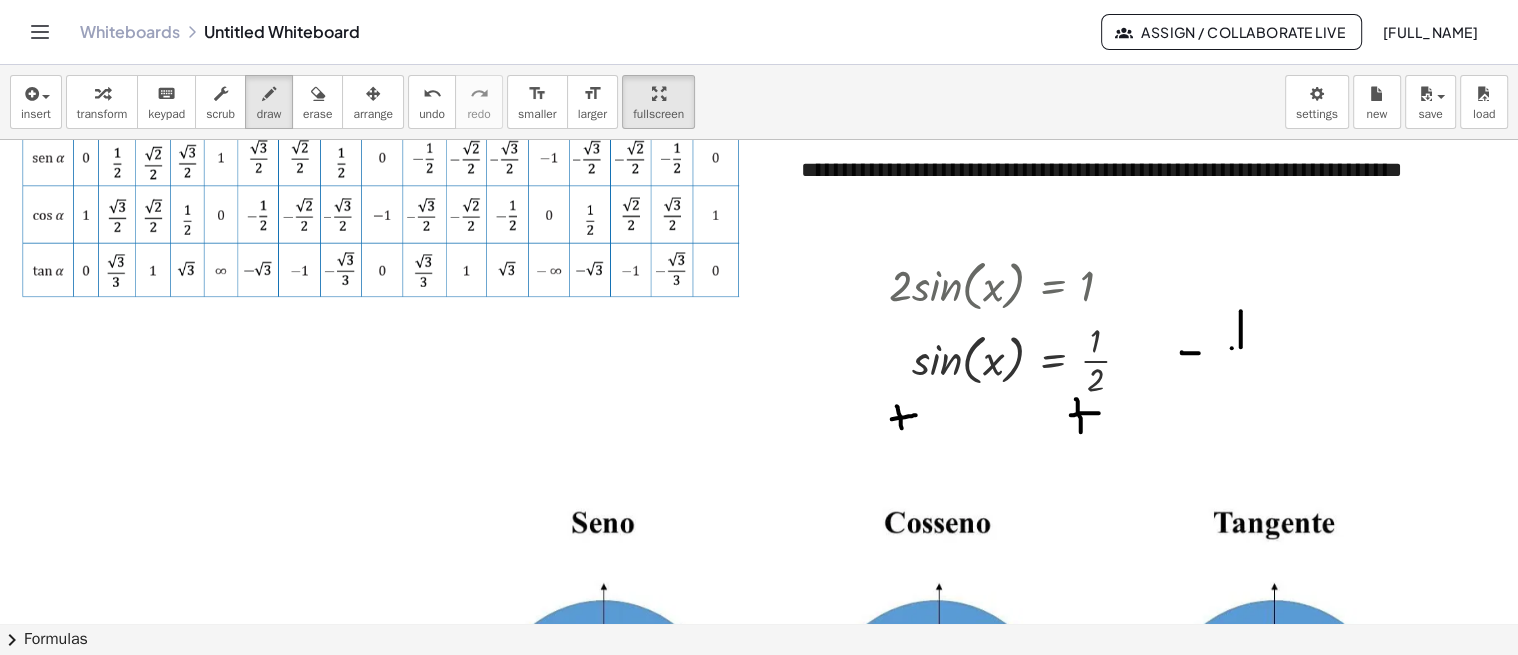 drag, startPoint x: 1231, startPoint y: 347, endPoint x: 1242, endPoint y: 347, distance: 11 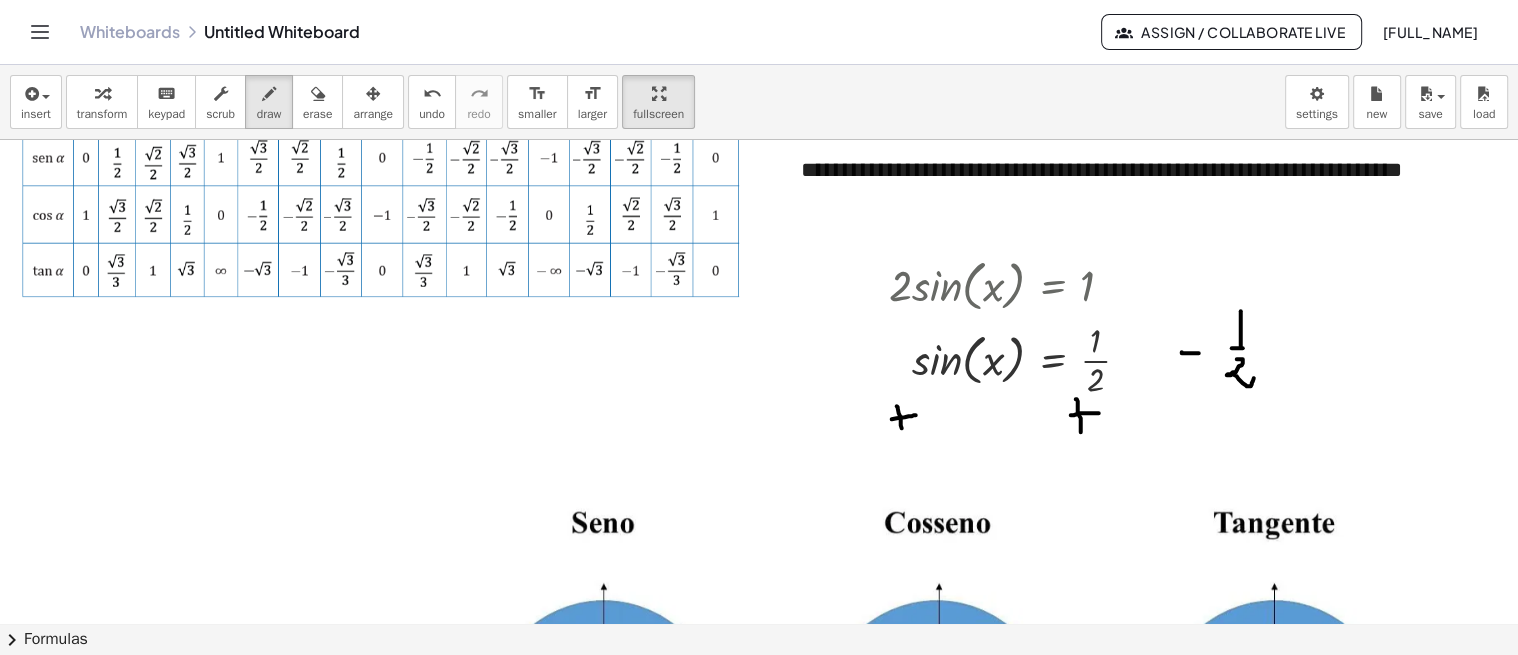 drag, startPoint x: 1241, startPoint y: 358, endPoint x: 1253, endPoint y: 377, distance: 22.472204 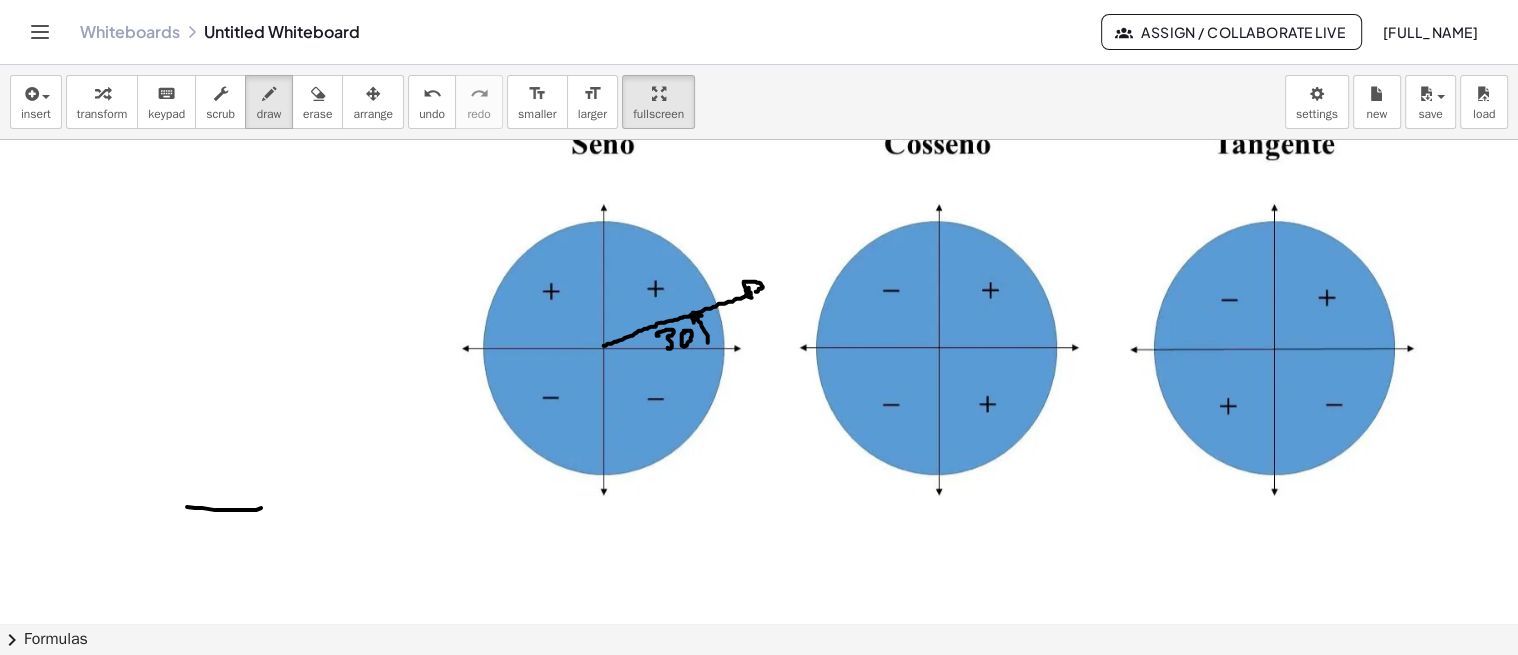 scroll, scrollTop: 444, scrollLeft: 69, axis: both 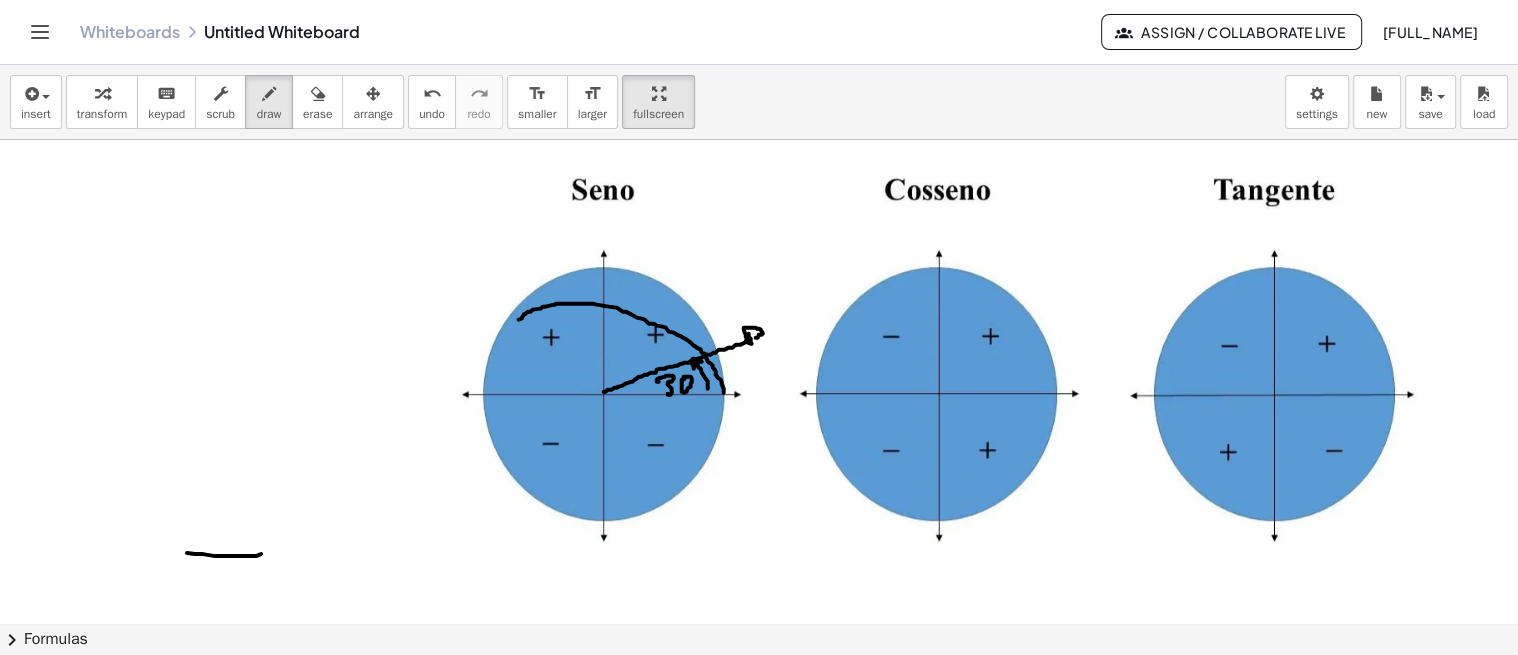 drag, startPoint x: 723, startPoint y: 391, endPoint x: 518, endPoint y: 318, distance: 217.60974 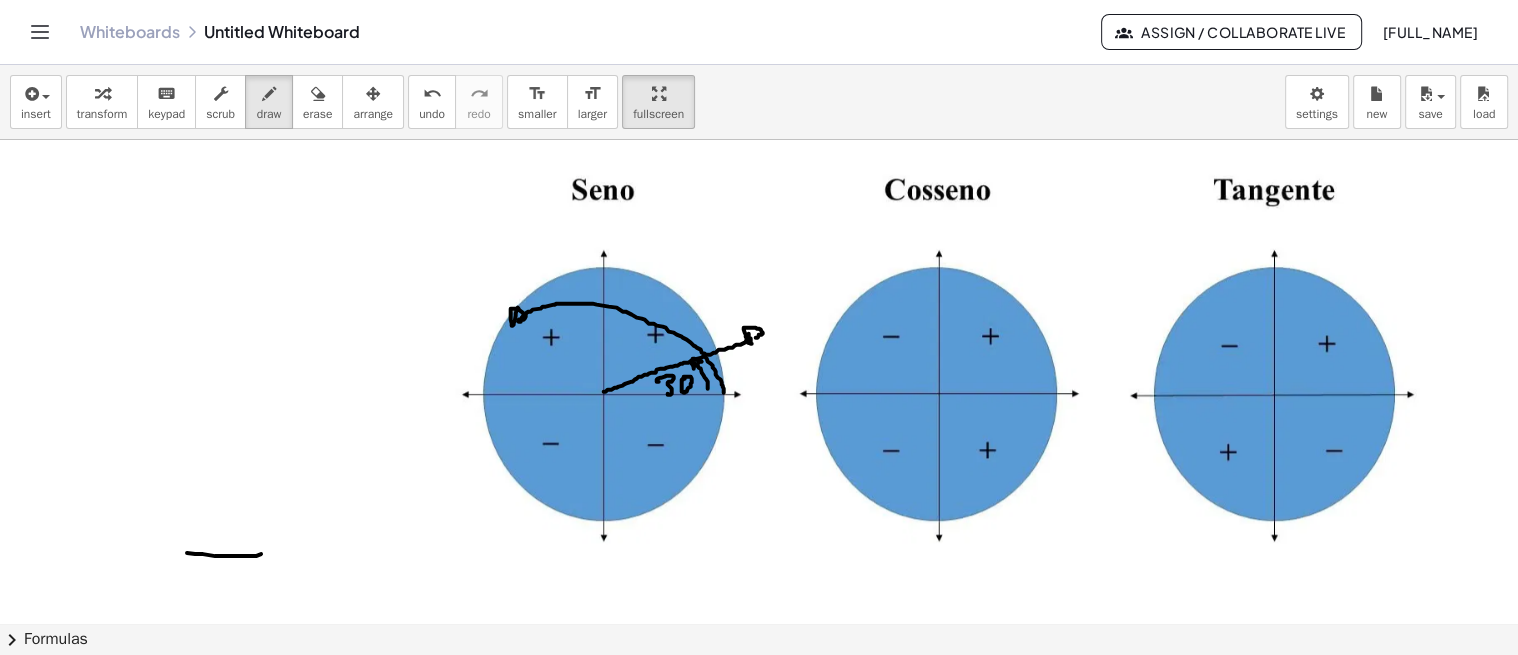 drag, startPoint x: 518, startPoint y: 307, endPoint x: 516, endPoint y: 321, distance: 14.142136 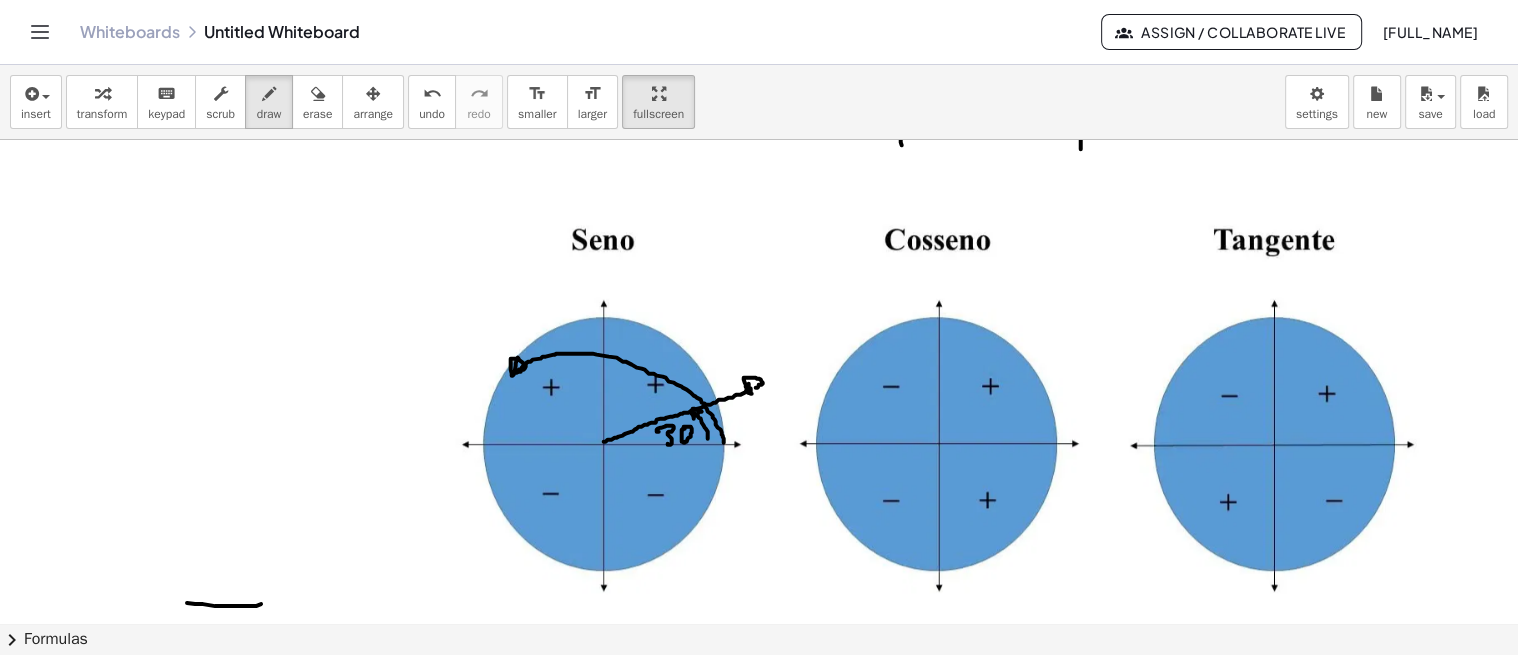 scroll, scrollTop: 444, scrollLeft: 69, axis: both 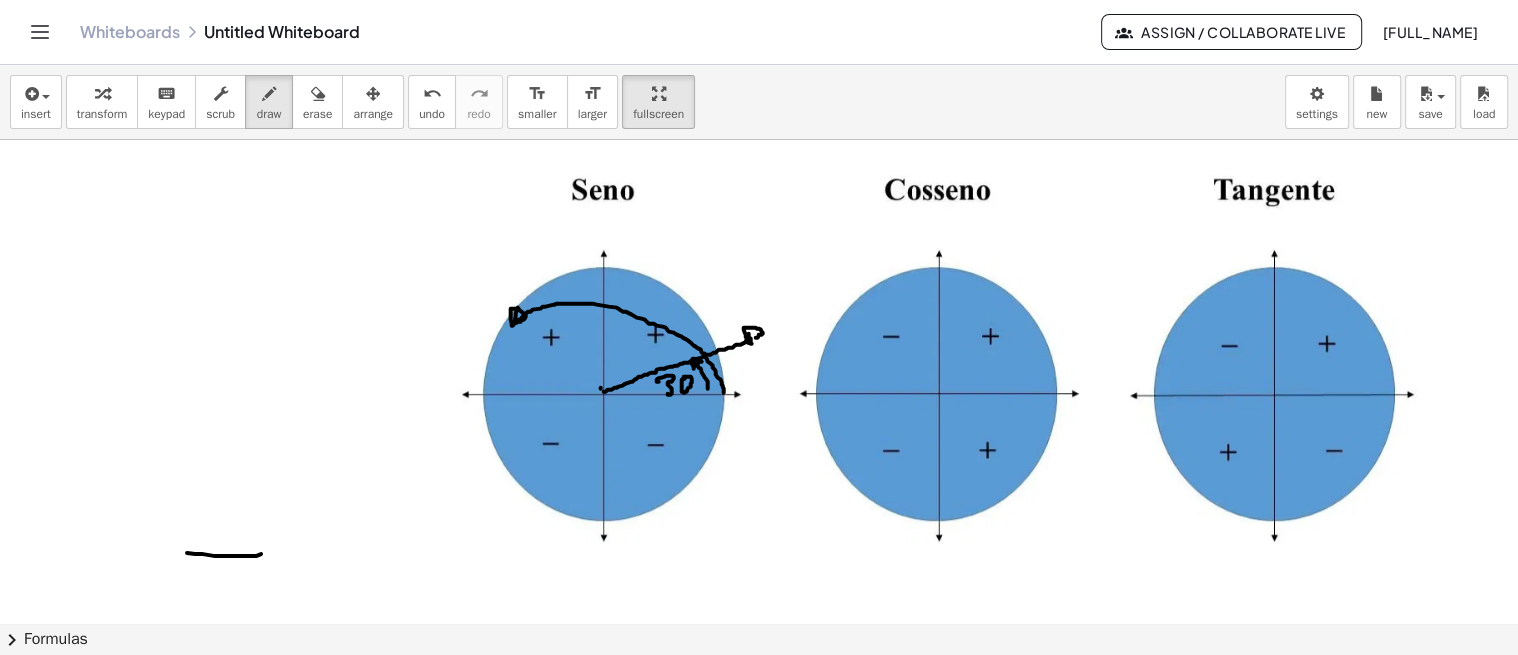 click at bounding box center [887, 422] 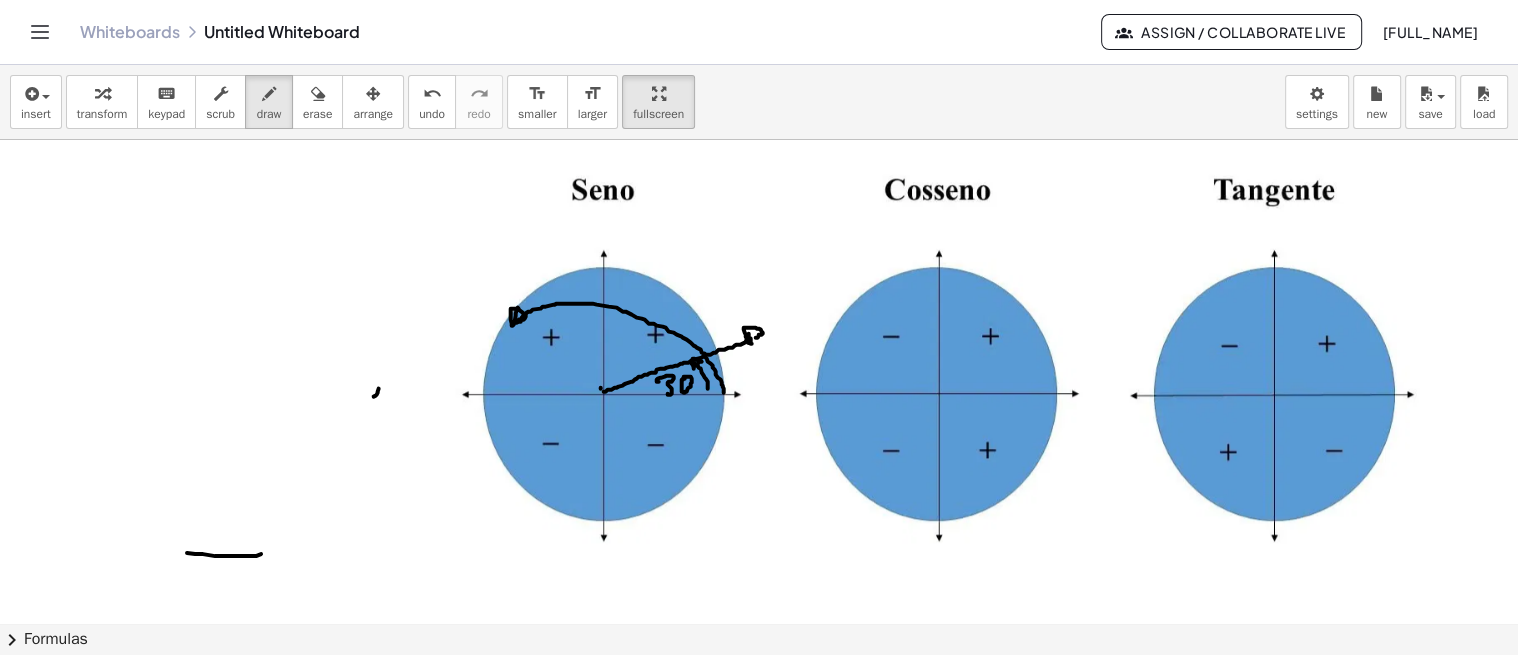 drag, startPoint x: 373, startPoint y: 395, endPoint x: 380, endPoint y: 404, distance: 11.401754 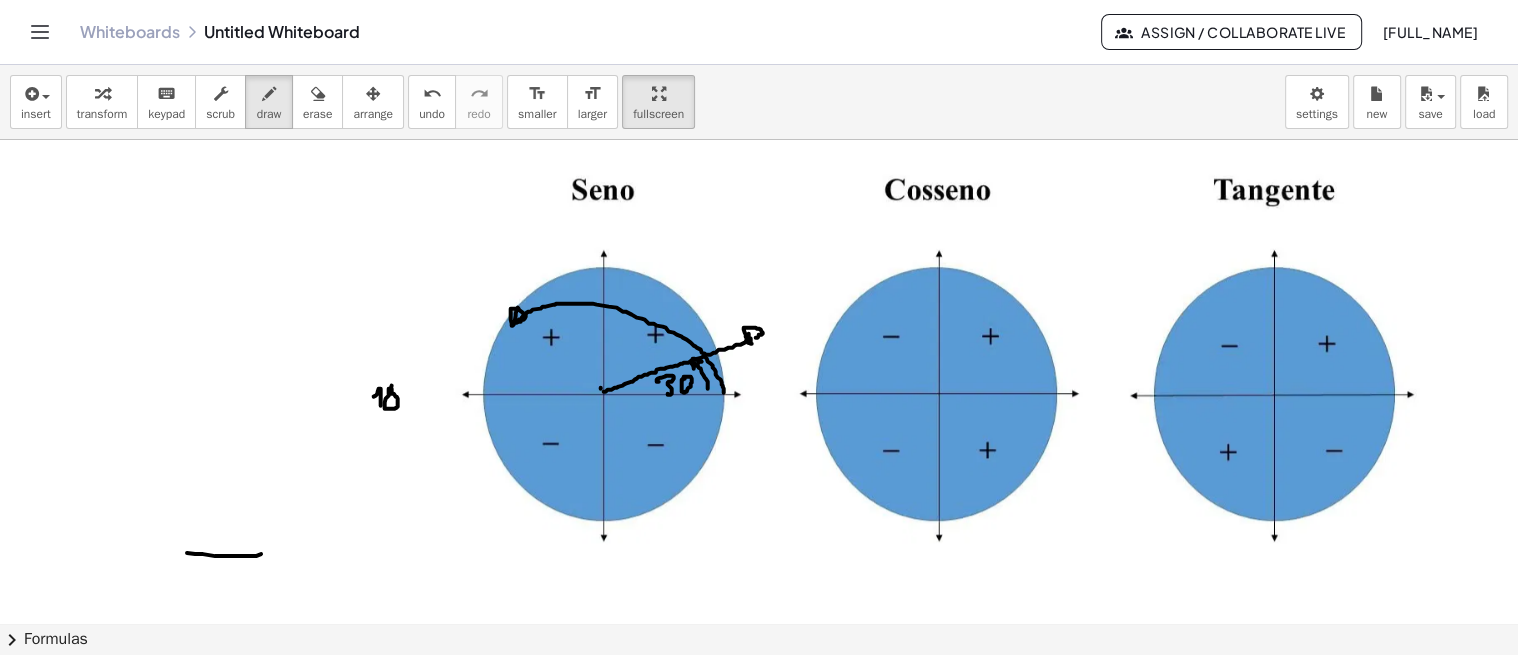 click at bounding box center [887, 422] 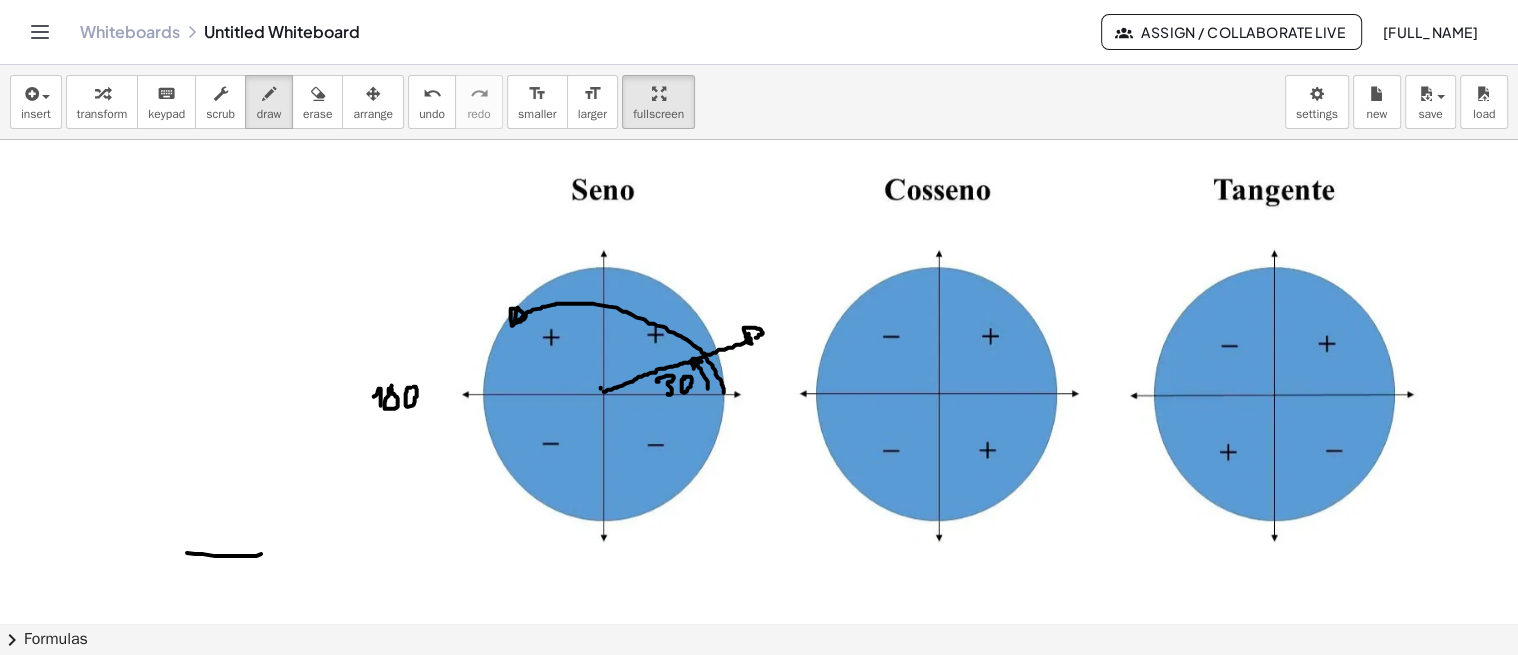 drag, startPoint x: 410, startPoint y: 386, endPoint x: 421, endPoint y: 390, distance: 11.7046995 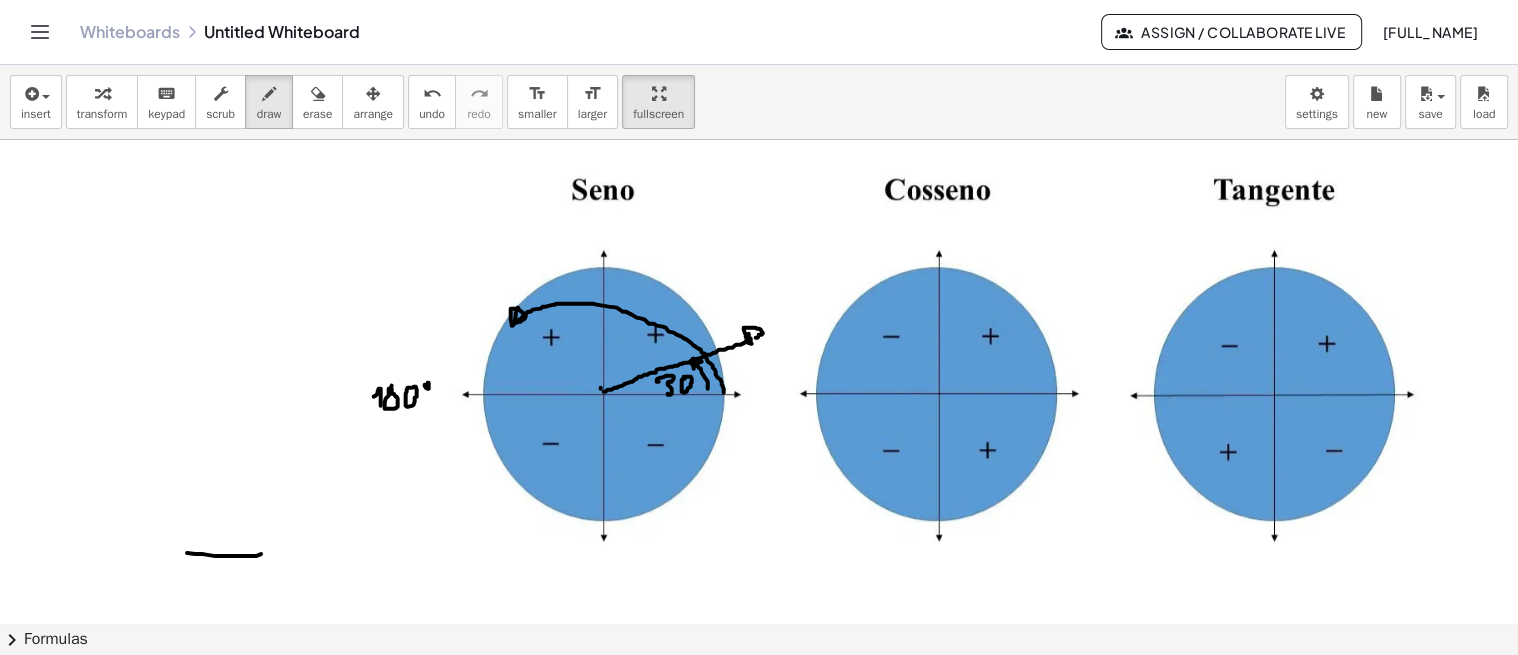 click at bounding box center (887, 422) 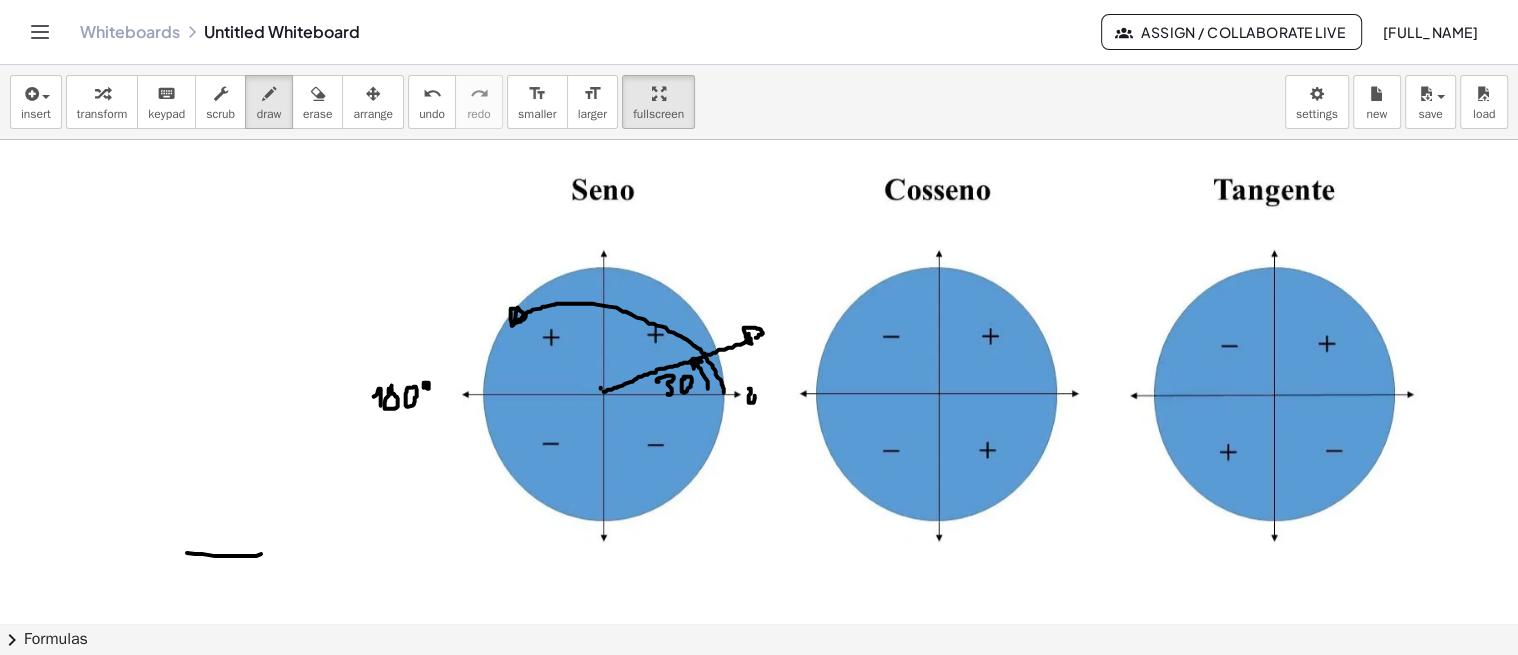 drag, startPoint x: 748, startPoint y: 387, endPoint x: 738, endPoint y: 392, distance: 11.18034 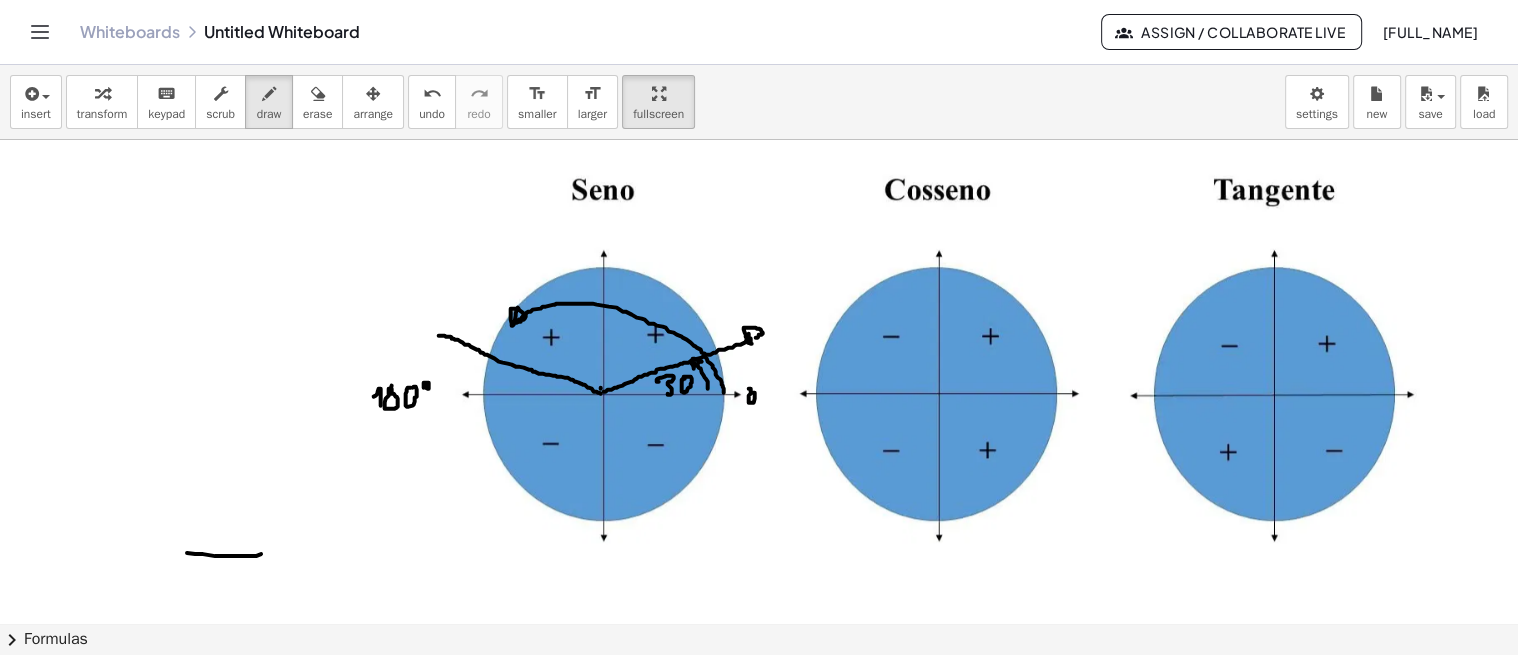drag, startPoint x: 438, startPoint y: 334, endPoint x: 600, endPoint y: 392, distance: 172.06975 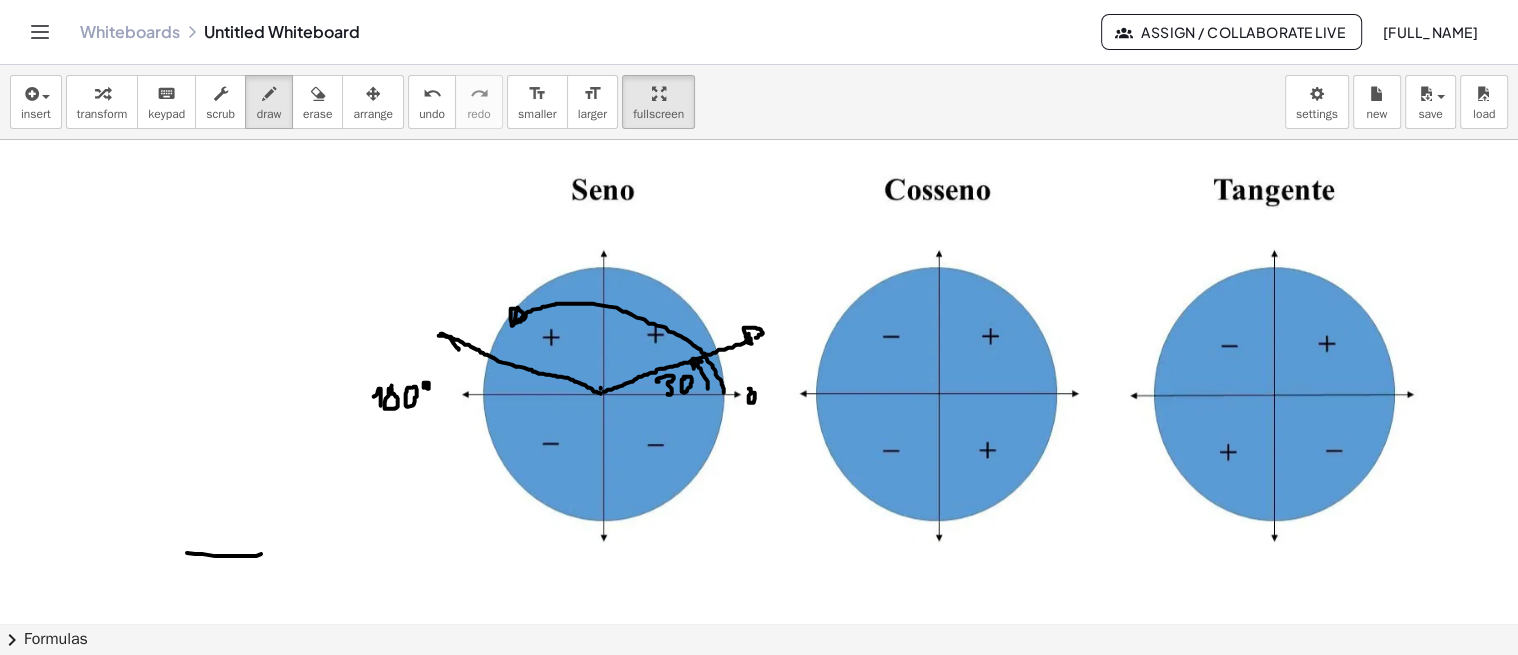 drag, startPoint x: 440, startPoint y: 332, endPoint x: 450, endPoint y: 336, distance: 10.770329 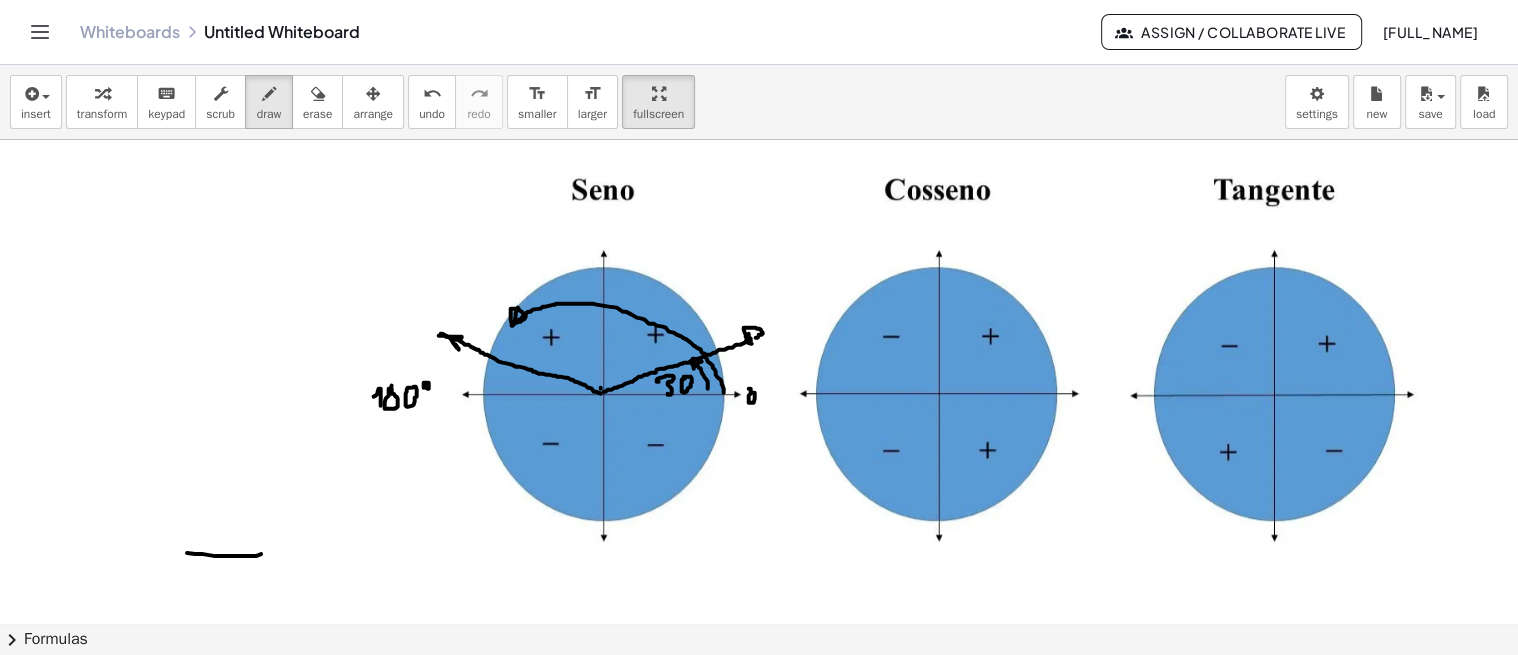 click at bounding box center (887, 422) 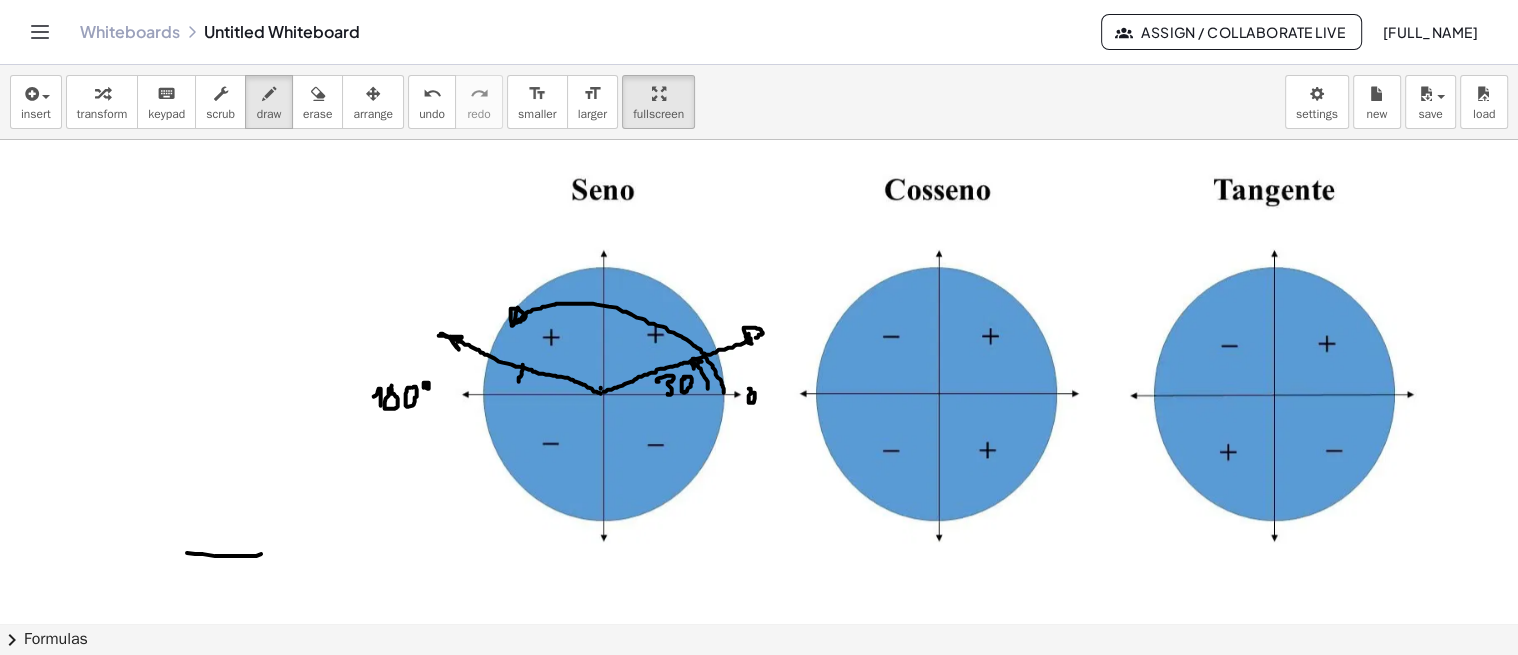 drag, startPoint x: 522, startPoint y: 363, endPoint x: 518, endPoint y: 386, distance: 23.345236 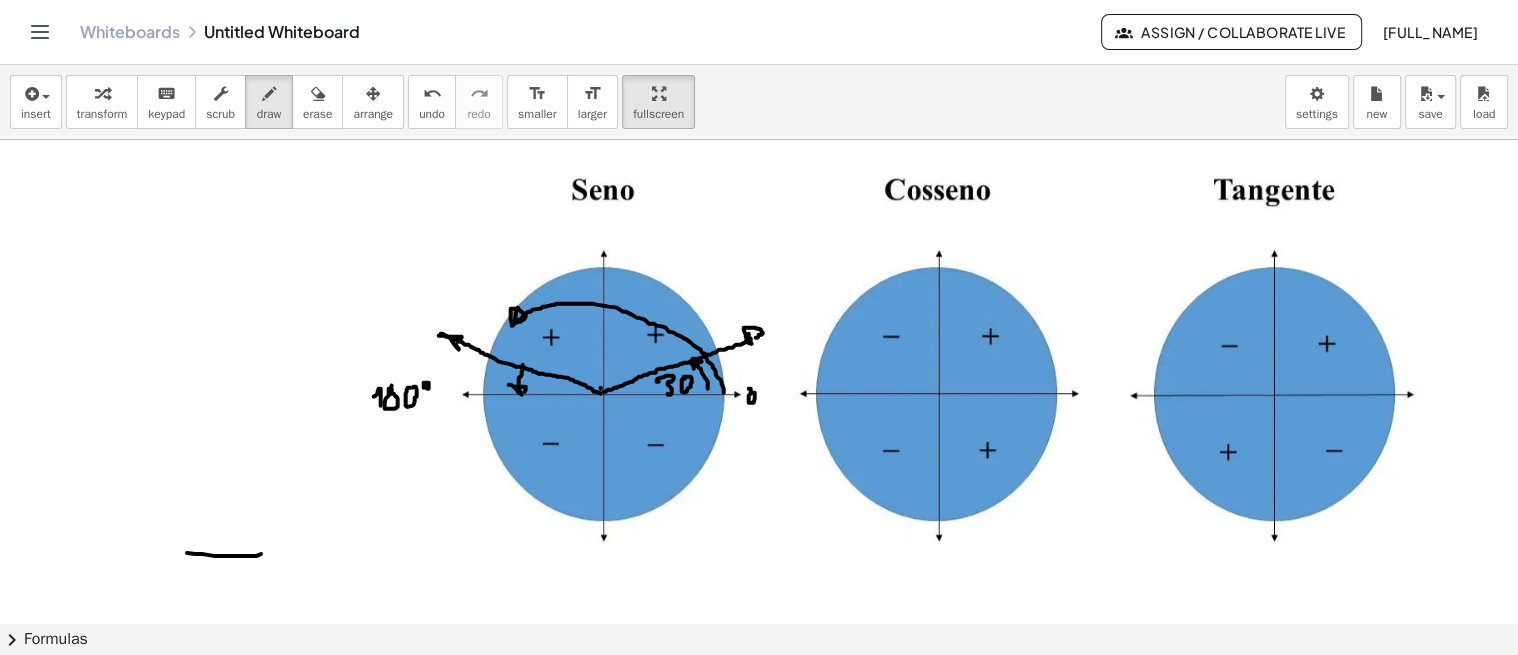 drag, startPoint x: 508, startPoint y: 383, endPoint x: 524, endPoint y: 390, distance: 17.464249 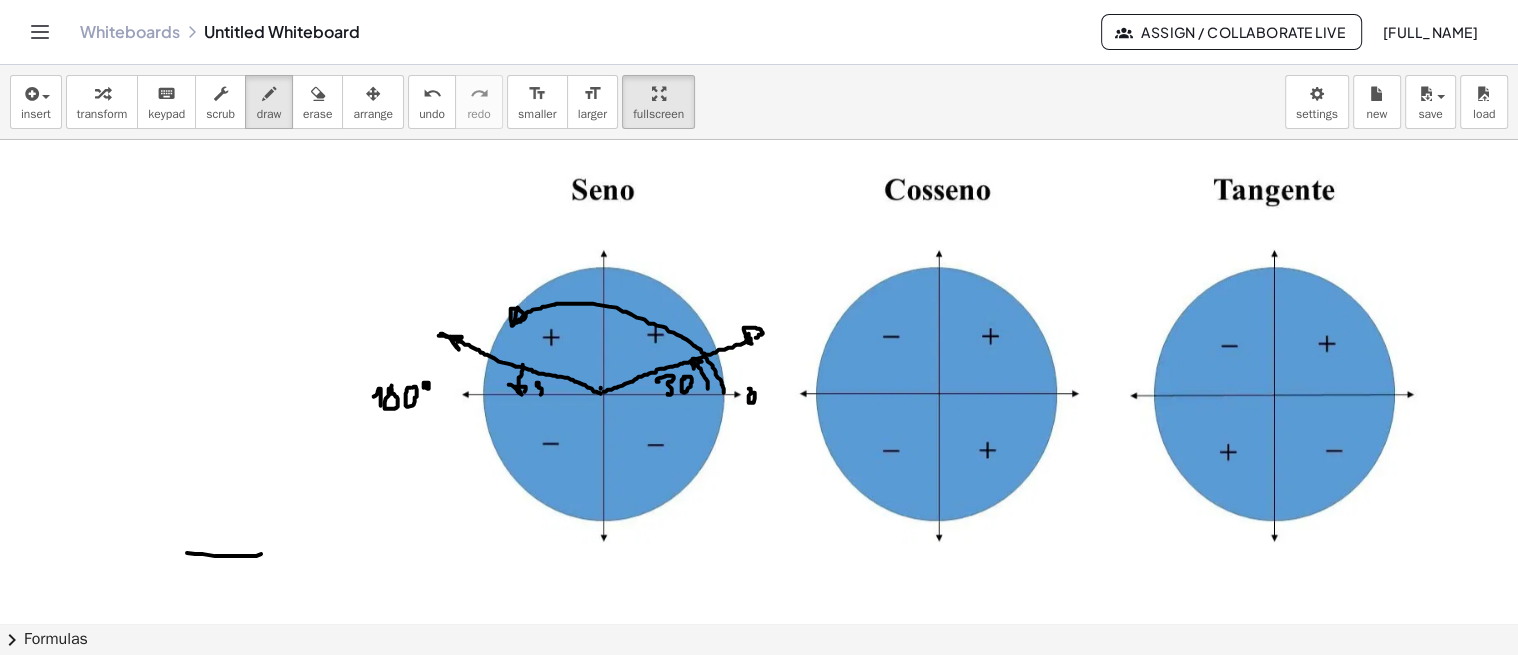 click at bounding box center (887, 422) 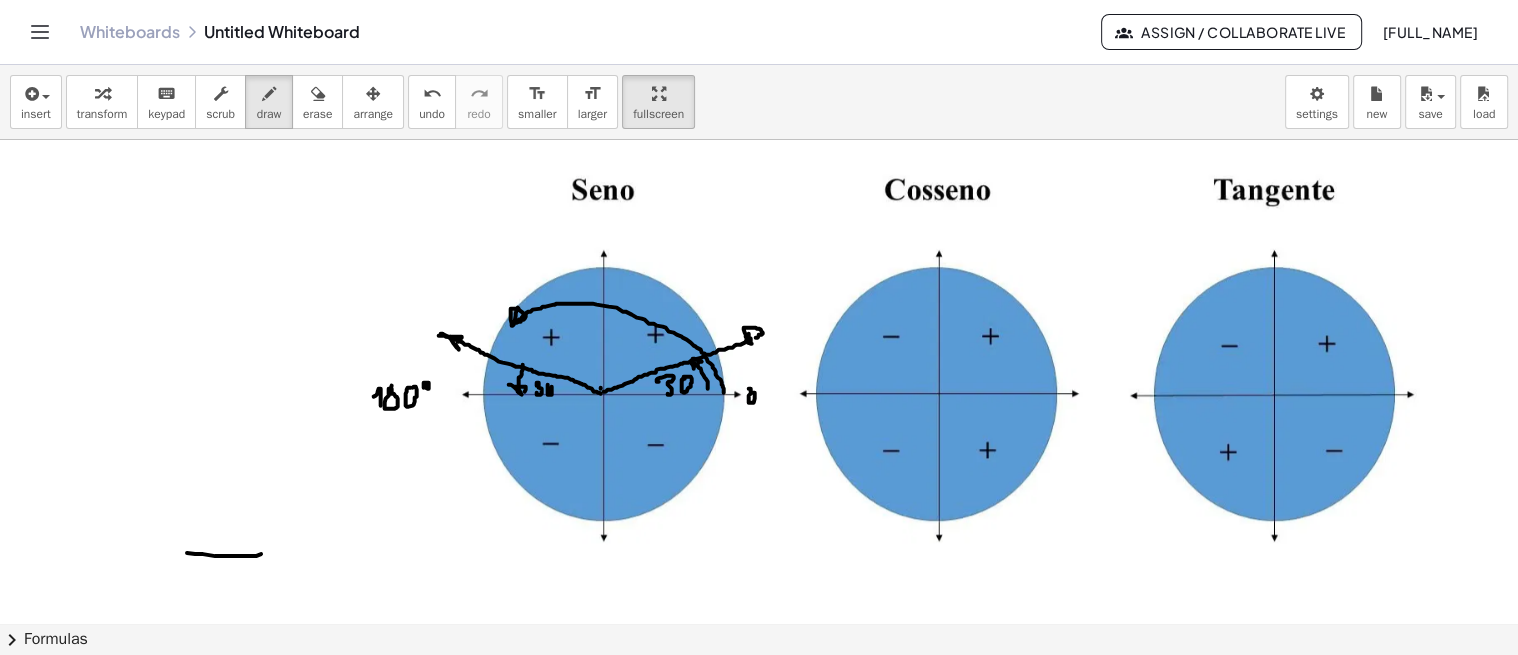 click at bounding box center (887, 422) 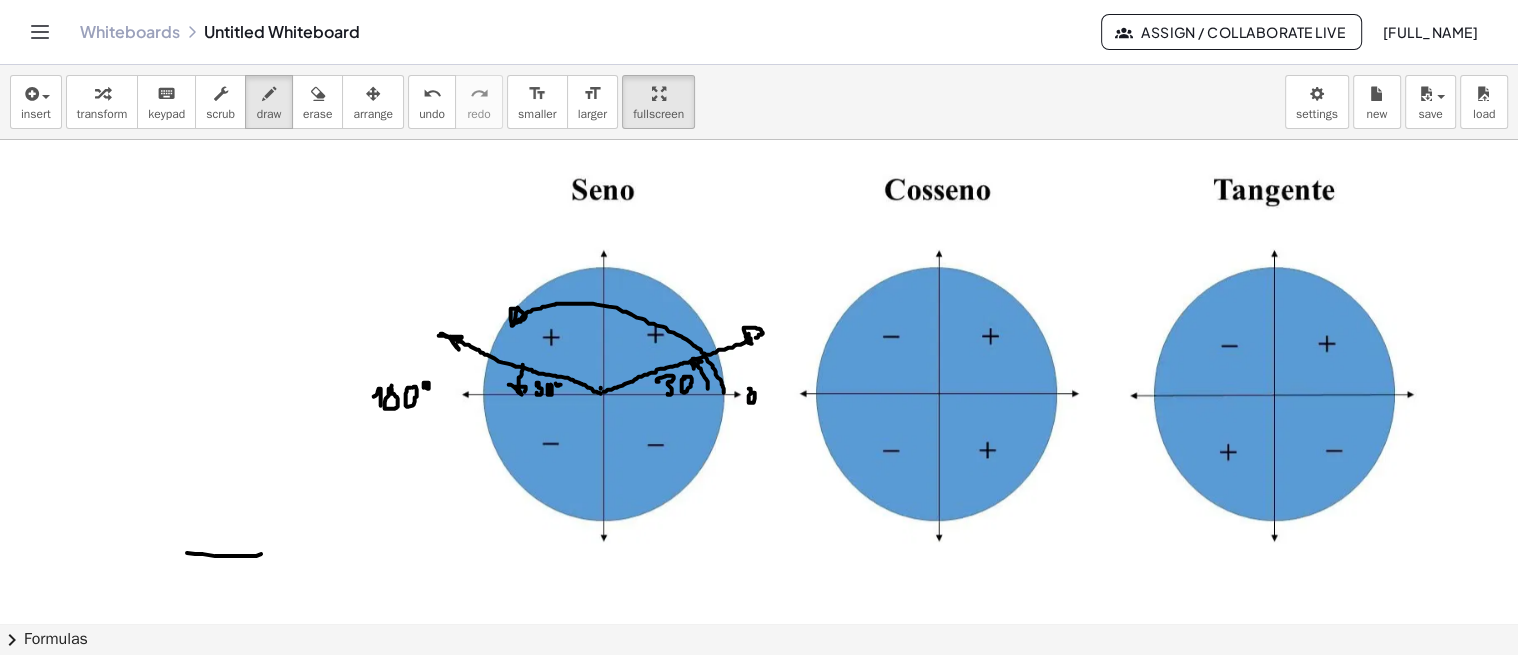 click at bounding box center [887, 422] 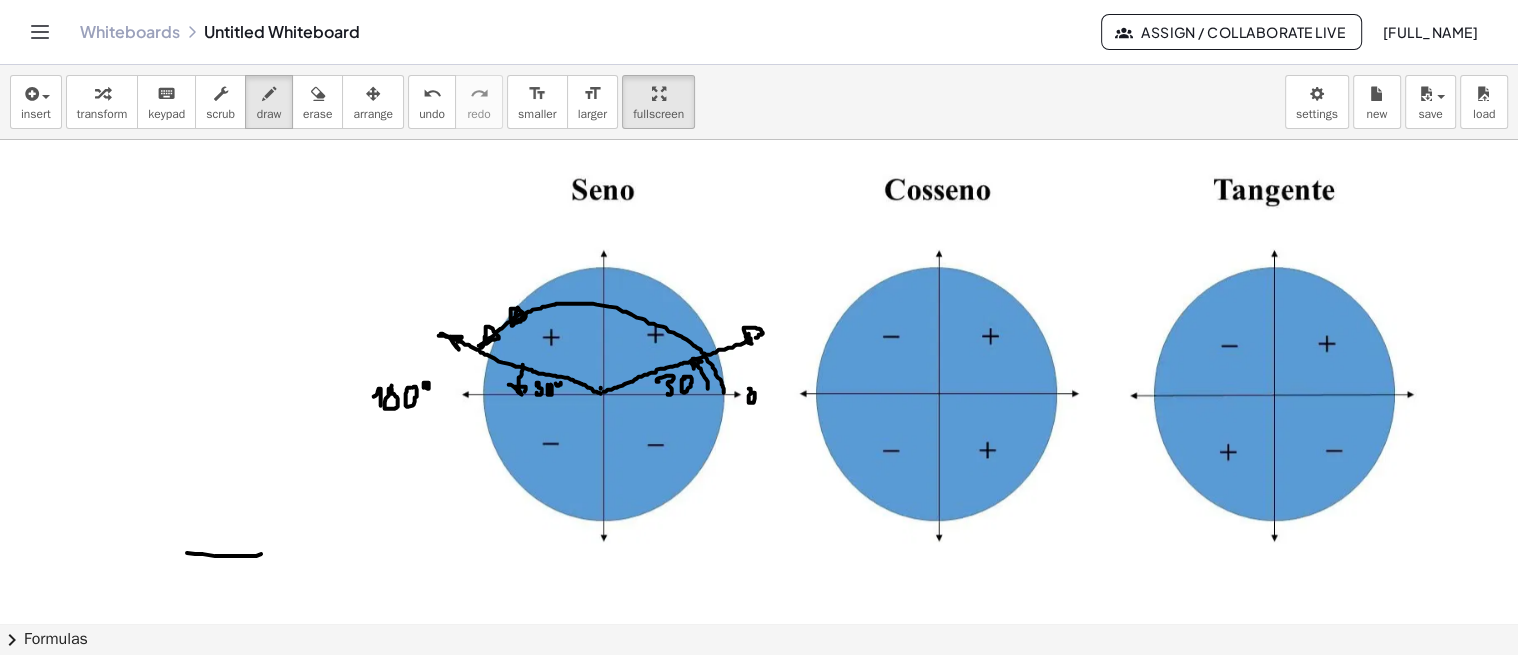 drag, startPoint x: 521, startPoint y: 311, endPoint x: 478, endPoint y: 344, distance: 54.20332 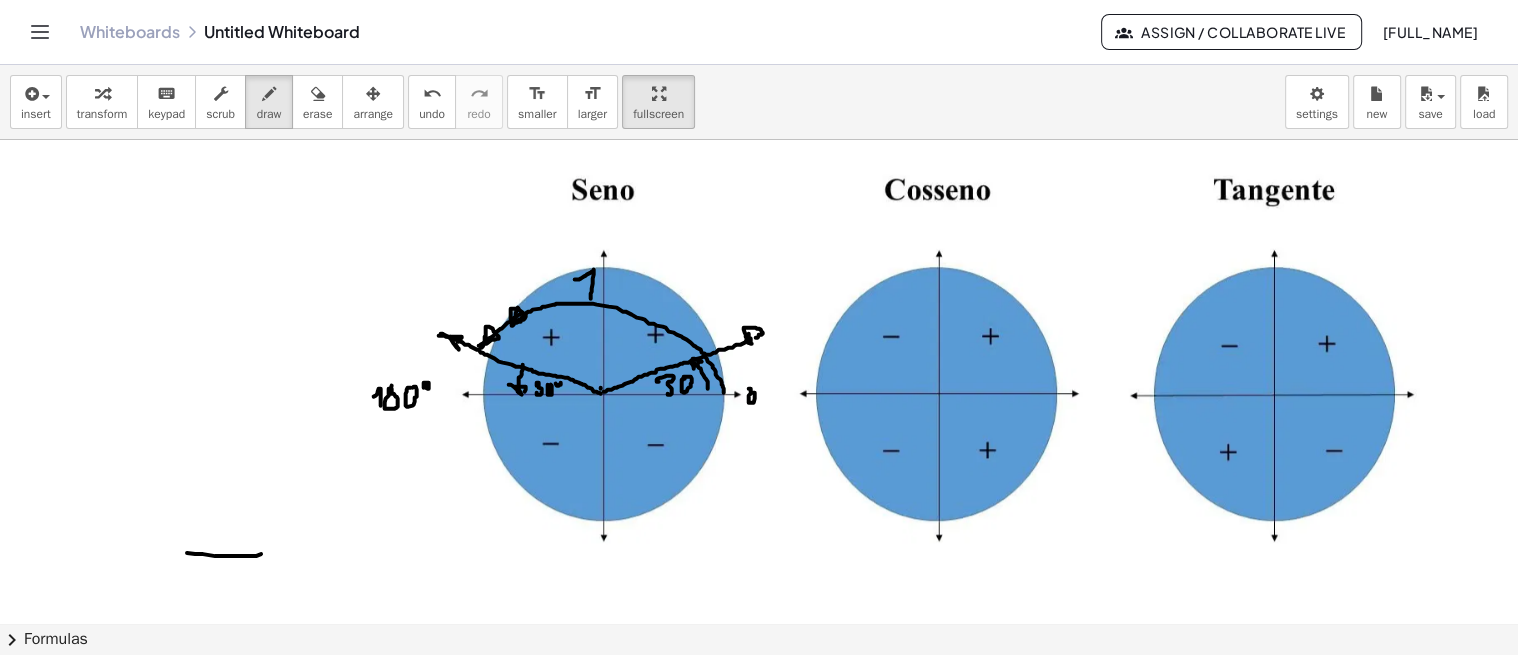 drag, startPoint x: 574, startPoint y: 278, endPoint x: 590, endPoint y: 297, distance: 24.839485 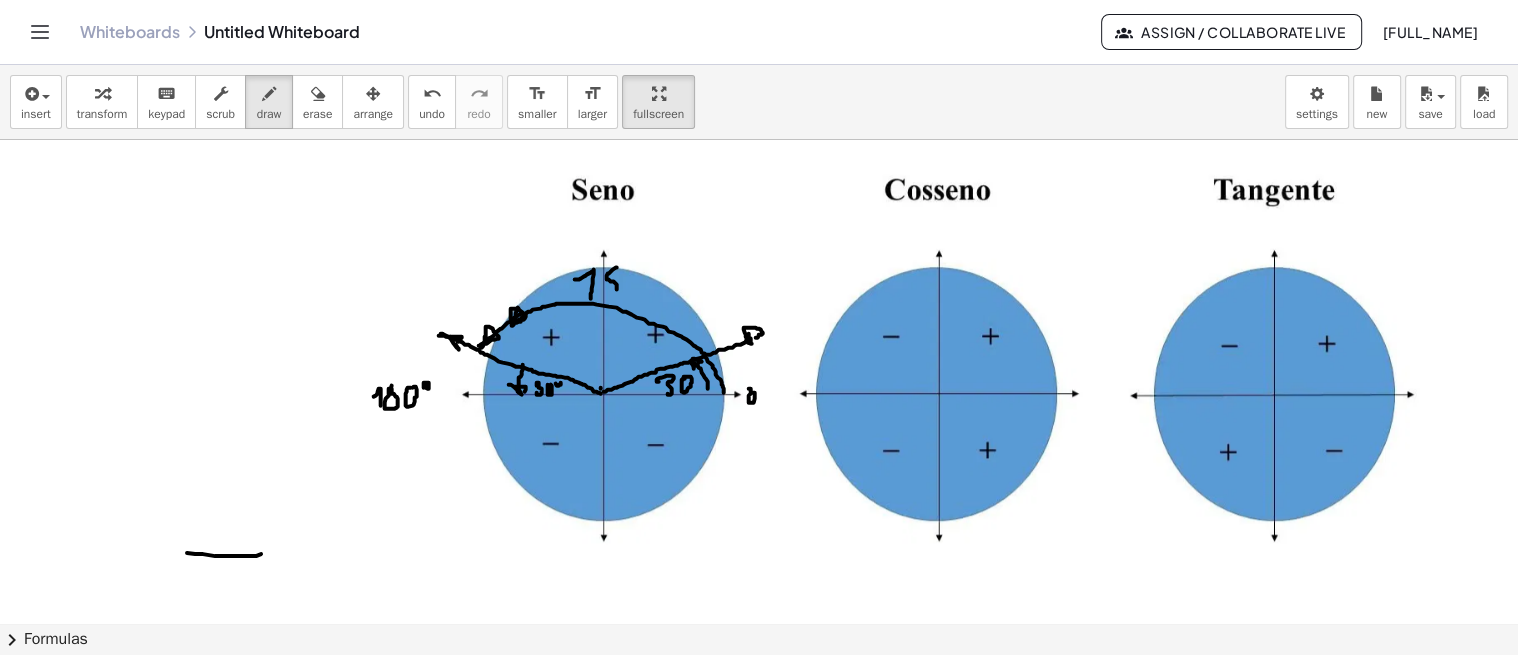 drag, startPoint x: 616, startPoint y: 266, endPoint x: 605, endPoint y: 284, distance: 21.095022 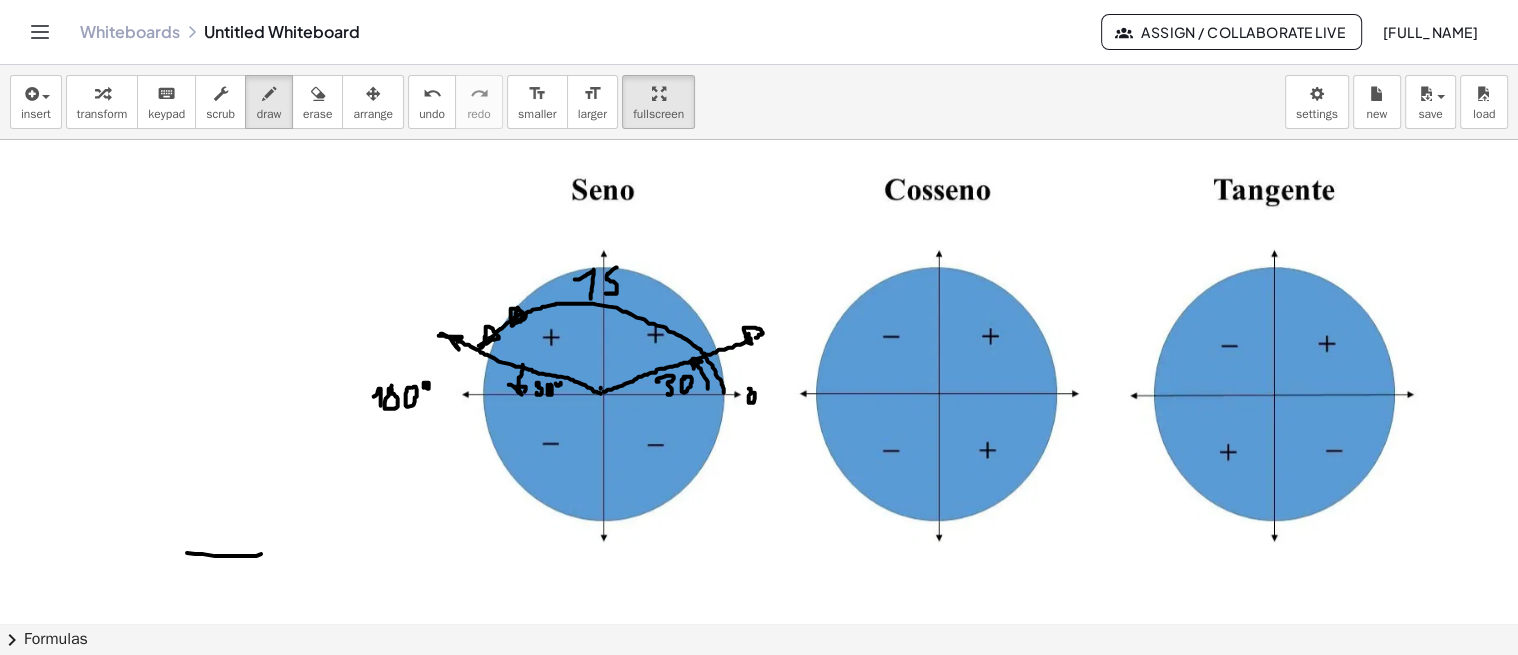 drag, startPoint x: 617, startPoint y: 270, endPoint x: 628, endPoint y: 272, distance: 11.18034 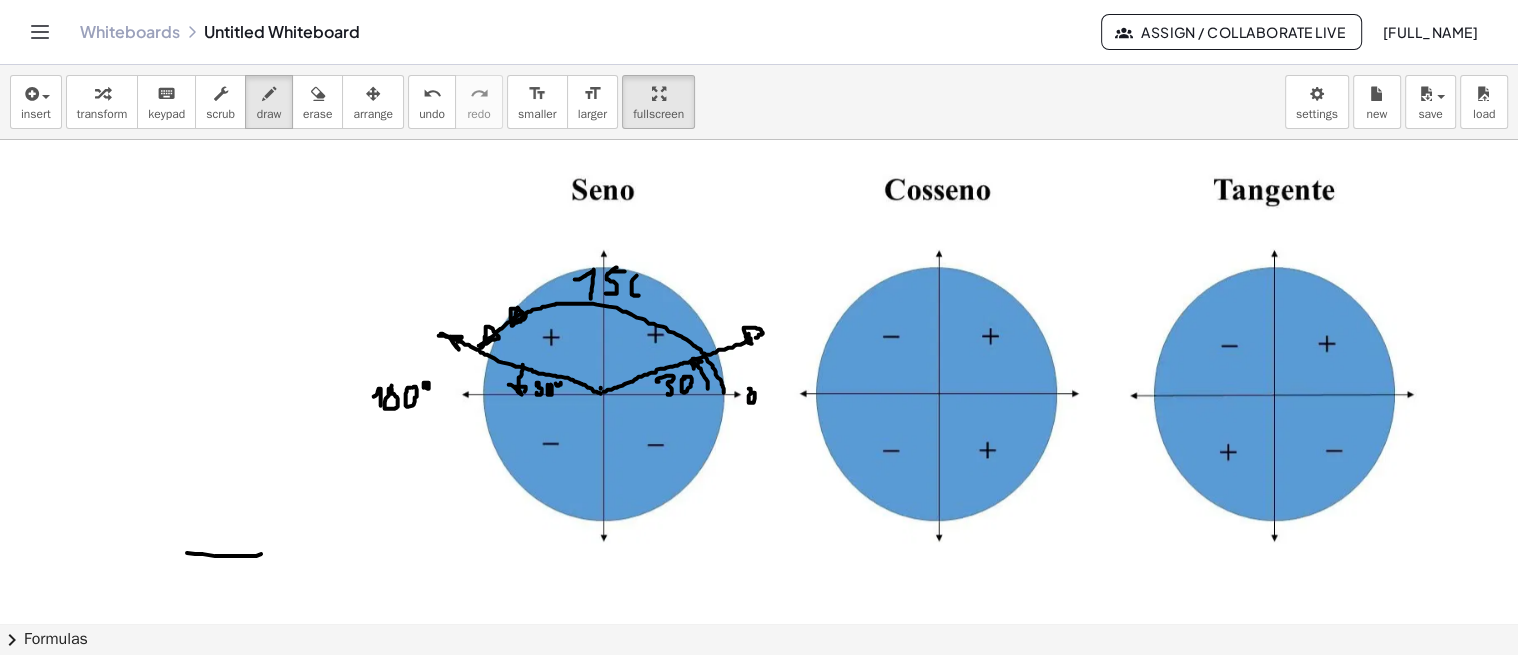 click at bounding box center (887, 422) 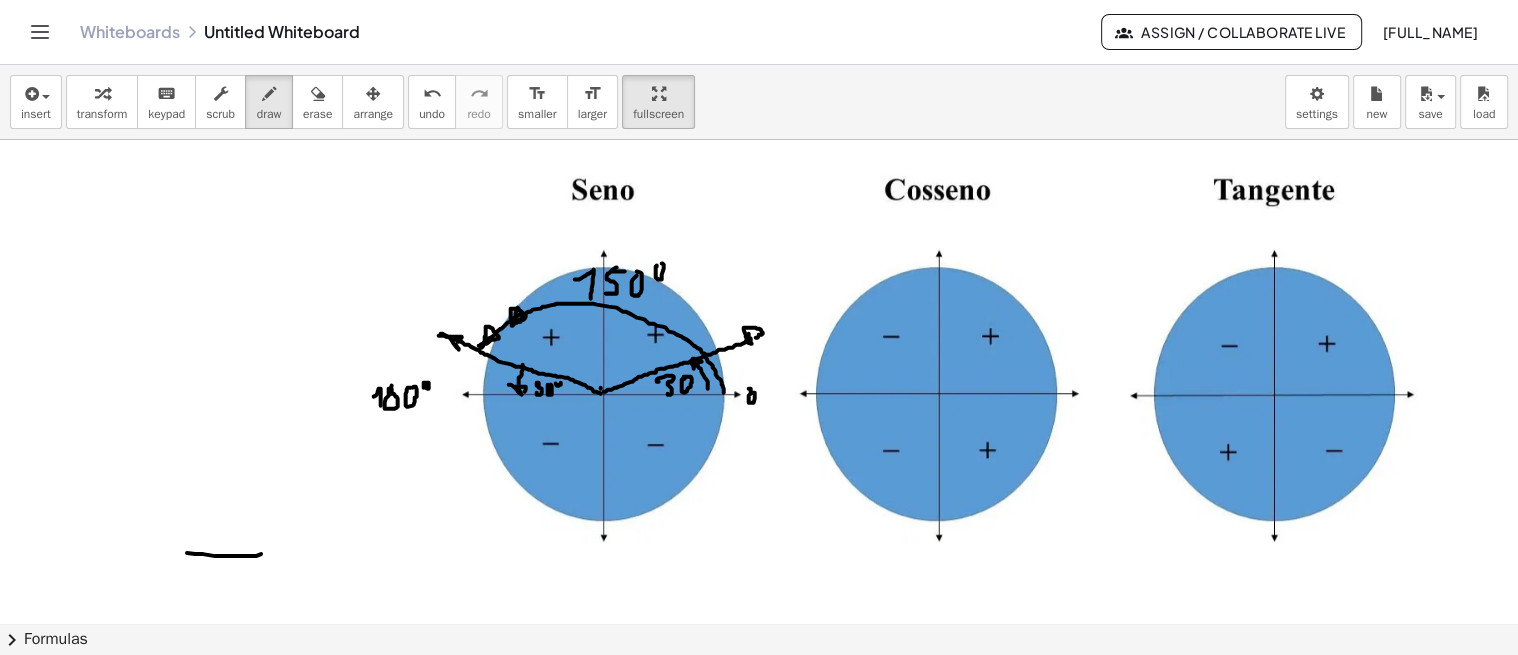 drag, startPoint x: 656, startPoint y: 264, endPoint x: 647, endPoint y: 287, distance: 24.698177 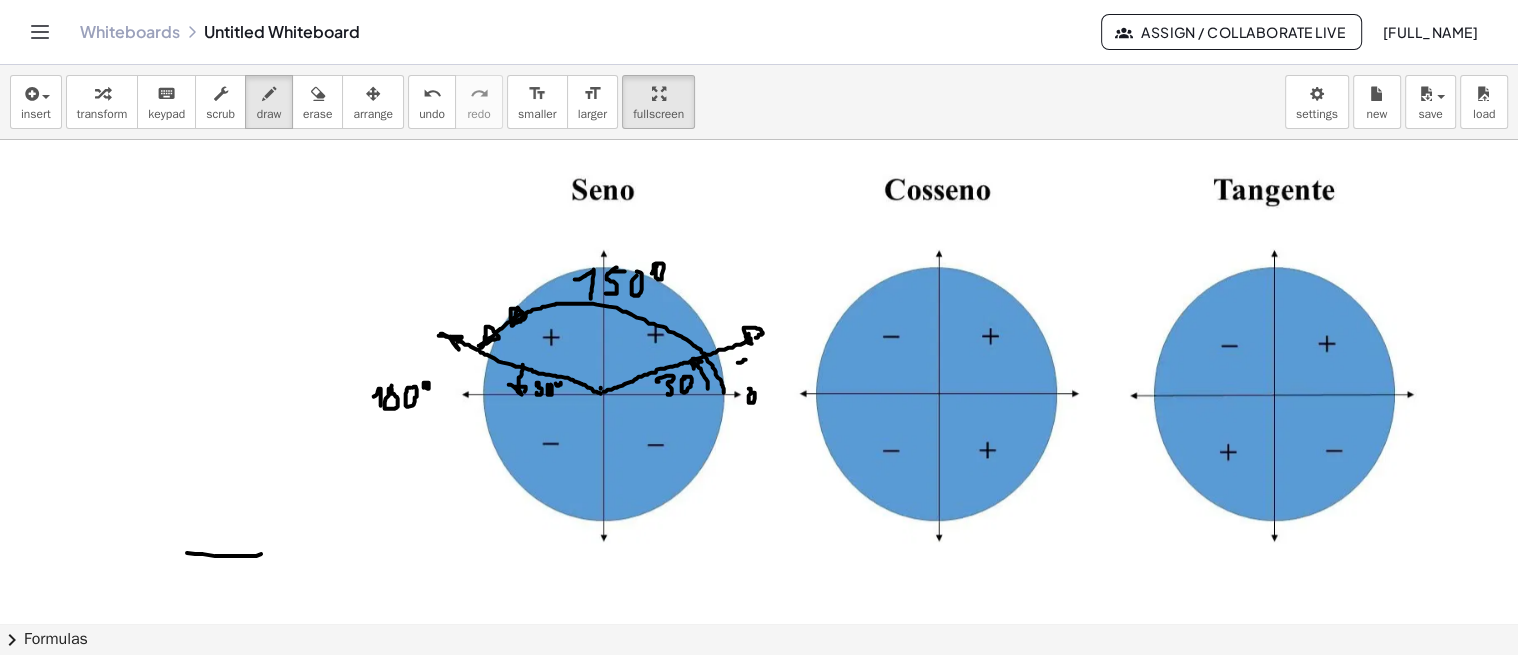 click at bounding box center [887, 422] 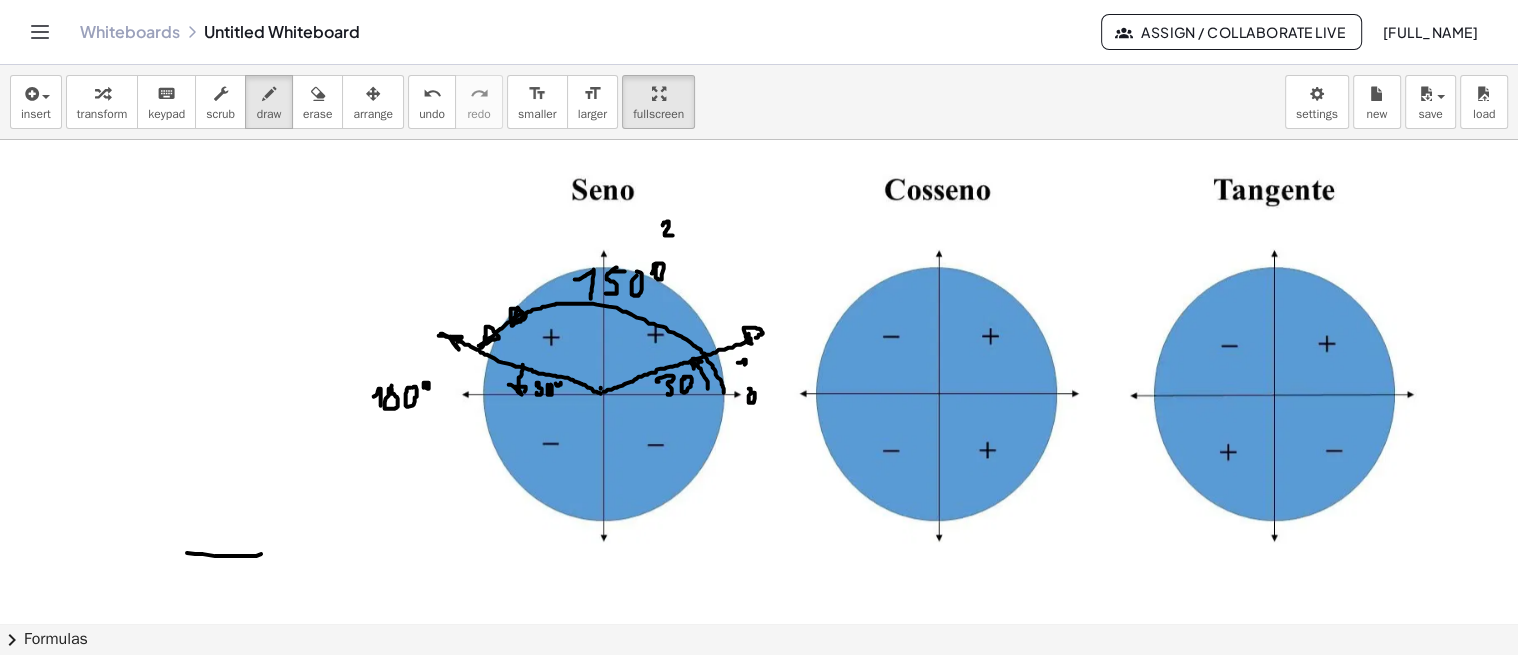 drag, startPoint x: 662, startPoint y: 224, endPoint x: 672, endPoint y: 234, distance: 14.142136 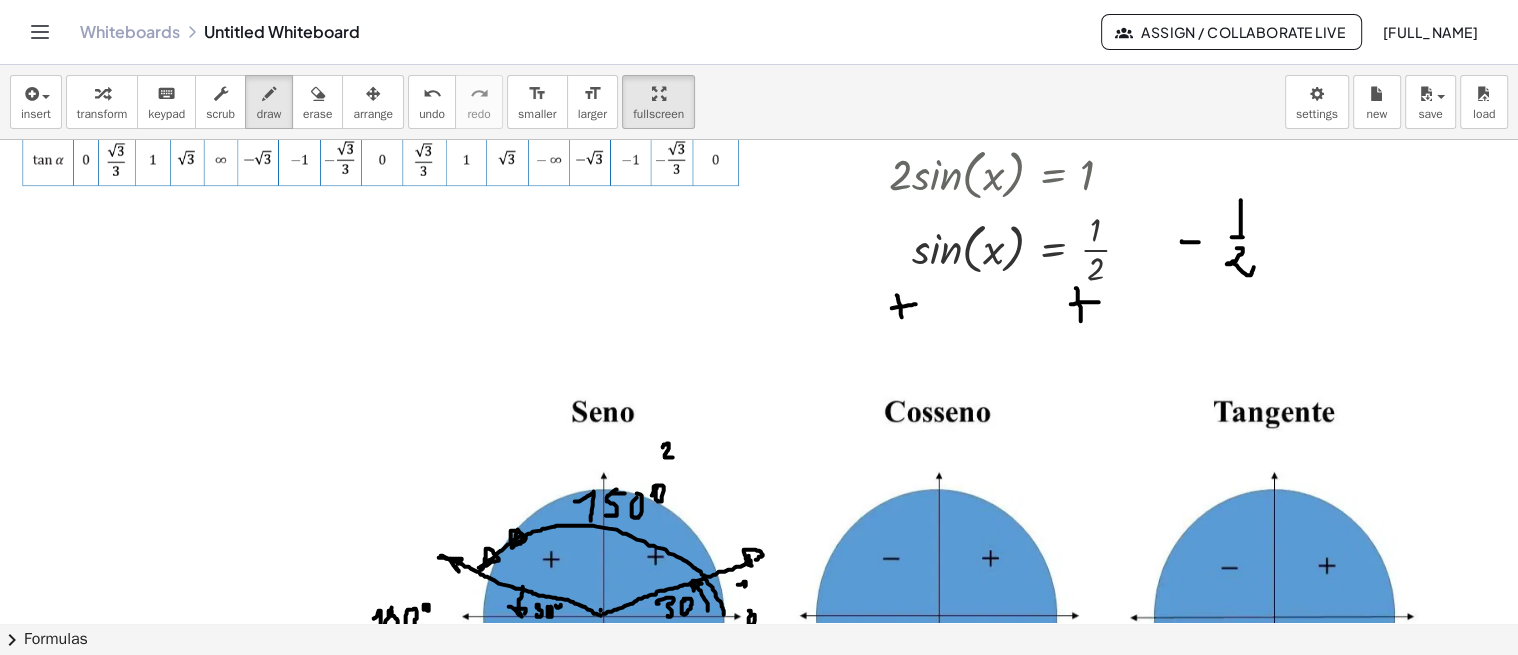 scroll, scrollTop: 111, scrollLeft: 69, axis: both 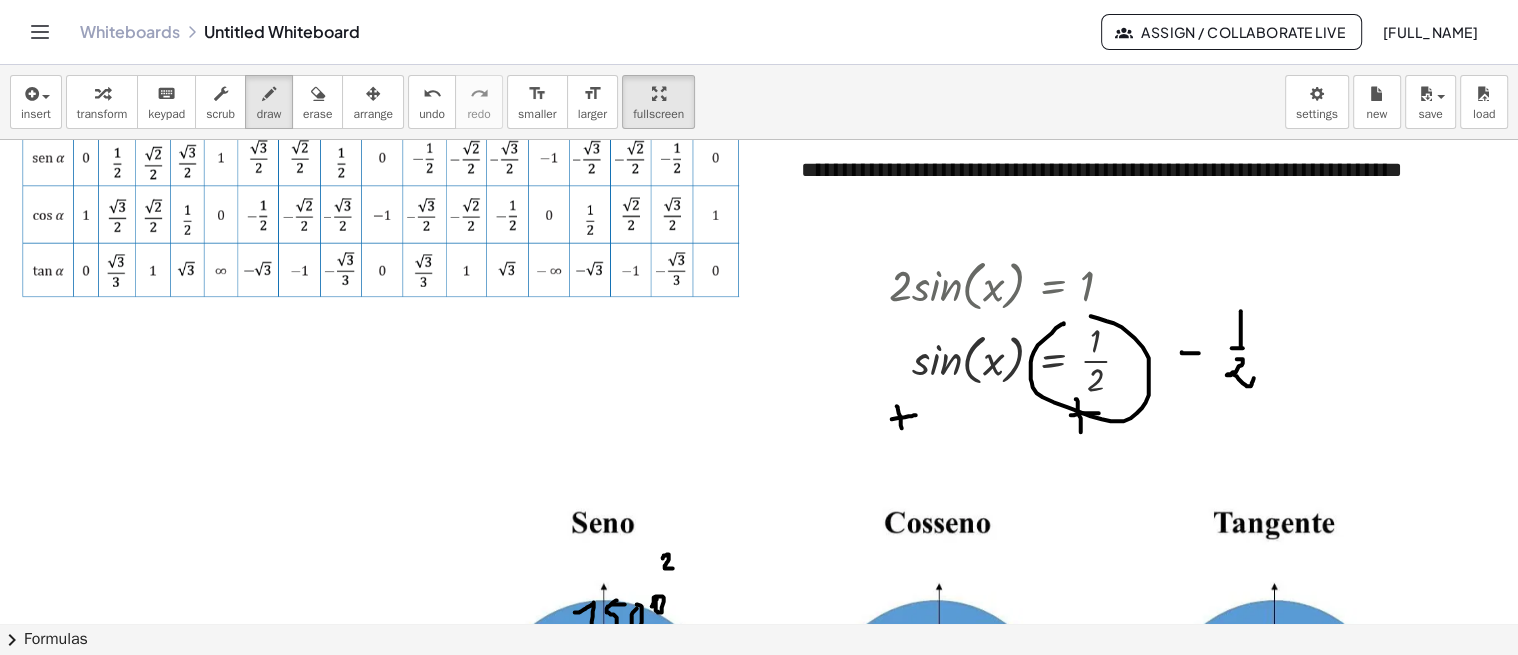 drag, startPoint x: 1061, startPoint y: 323, endPoint x: 1008, endPoint y: 362, distance: 65.802734 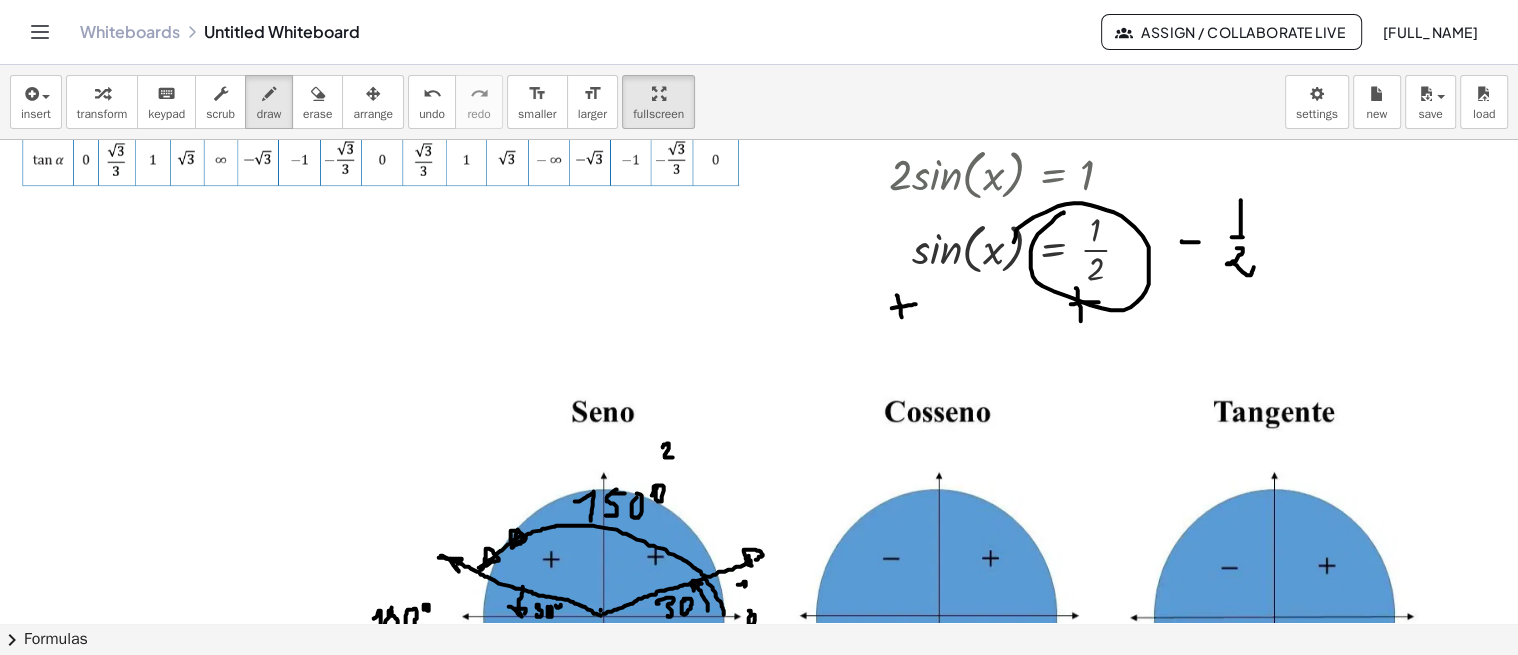 scroll, scrollTop: 444, scrollLeft: 69, axis: both 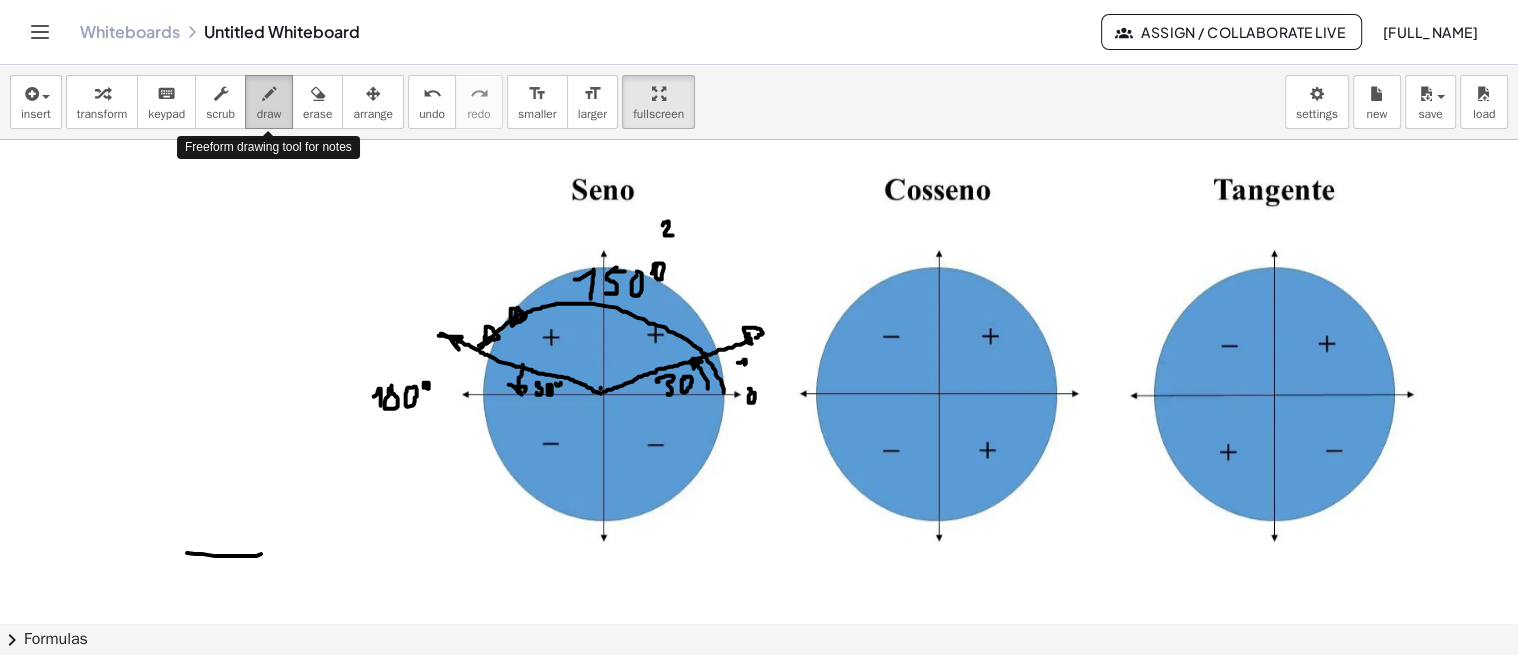 click on "draw" at bounding box center [269, 114] 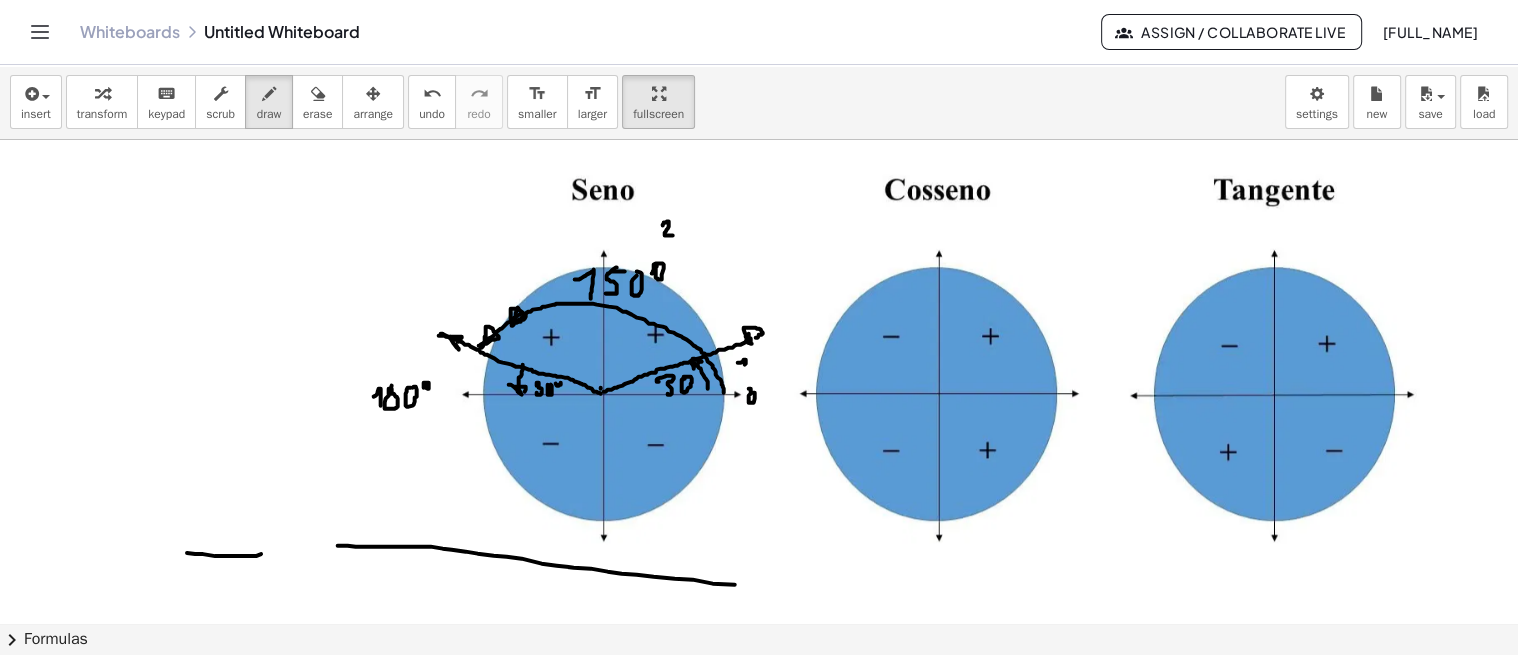 drag, startPoint x: 337, startPoint y: 544, endPoint x: 812, endPoint y: 592, distance: 477.4191 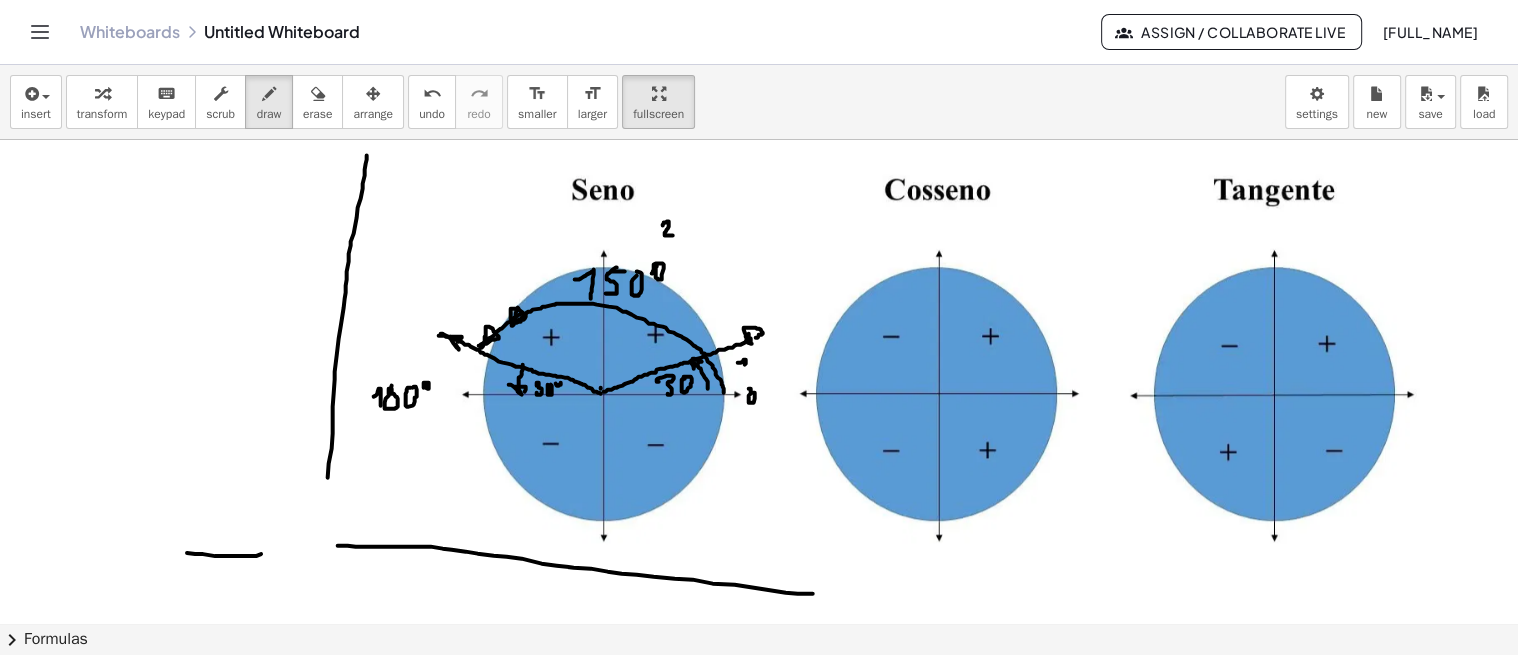 drag, startPoint x: 365, startPoint y: 162, endPoint x: 340, endPoint y: 503, distance: 341.9152 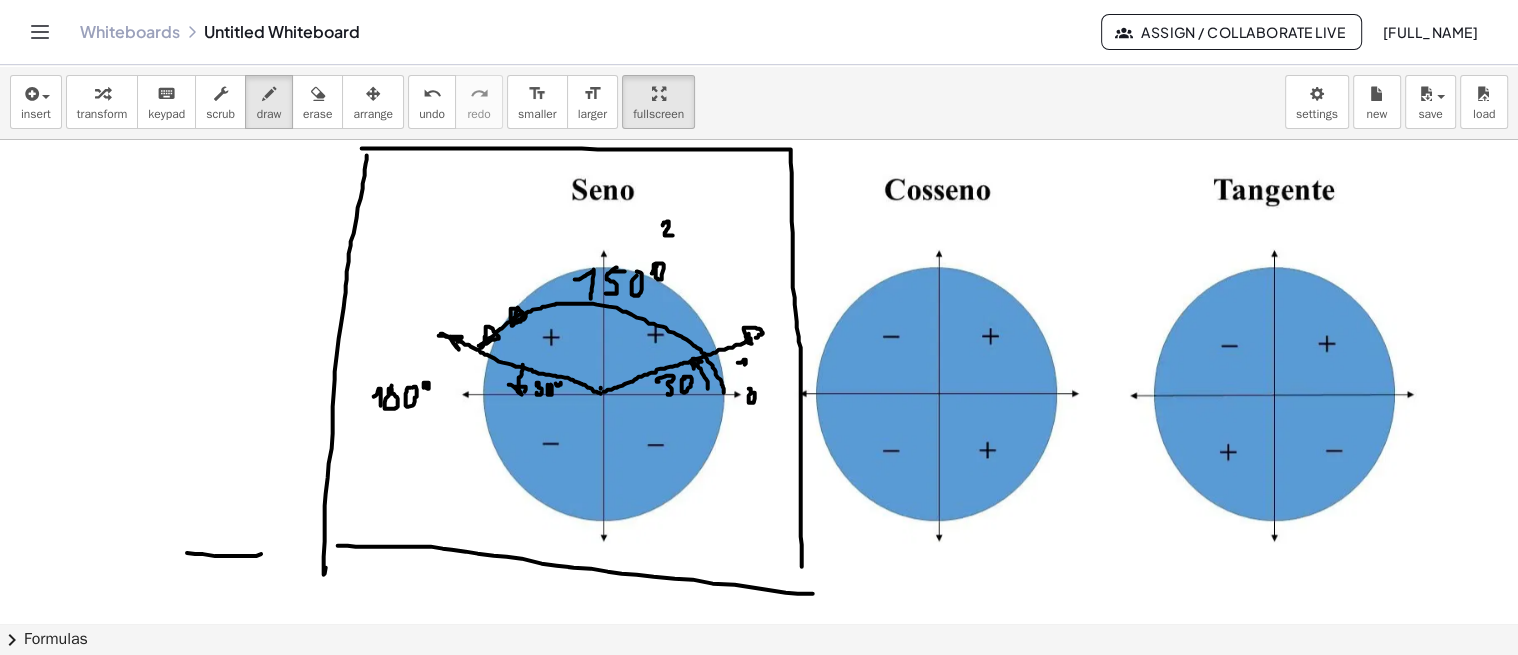 drag, startPoint x: 370, startPoint y: 147, endPoint x: 801, endPoint y: 565, distance: 600.40405 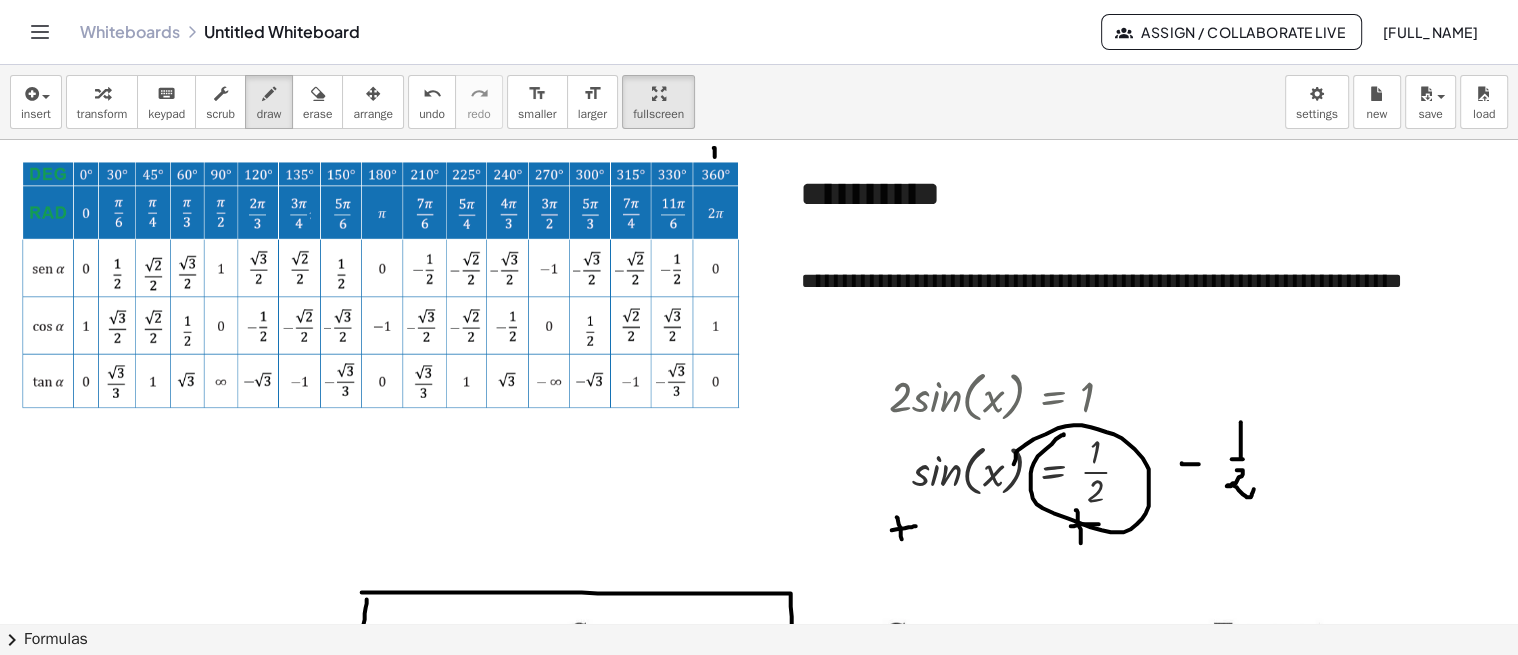 scroll, scrollTop: 0, scrollLeft: 69, axis: horizontal 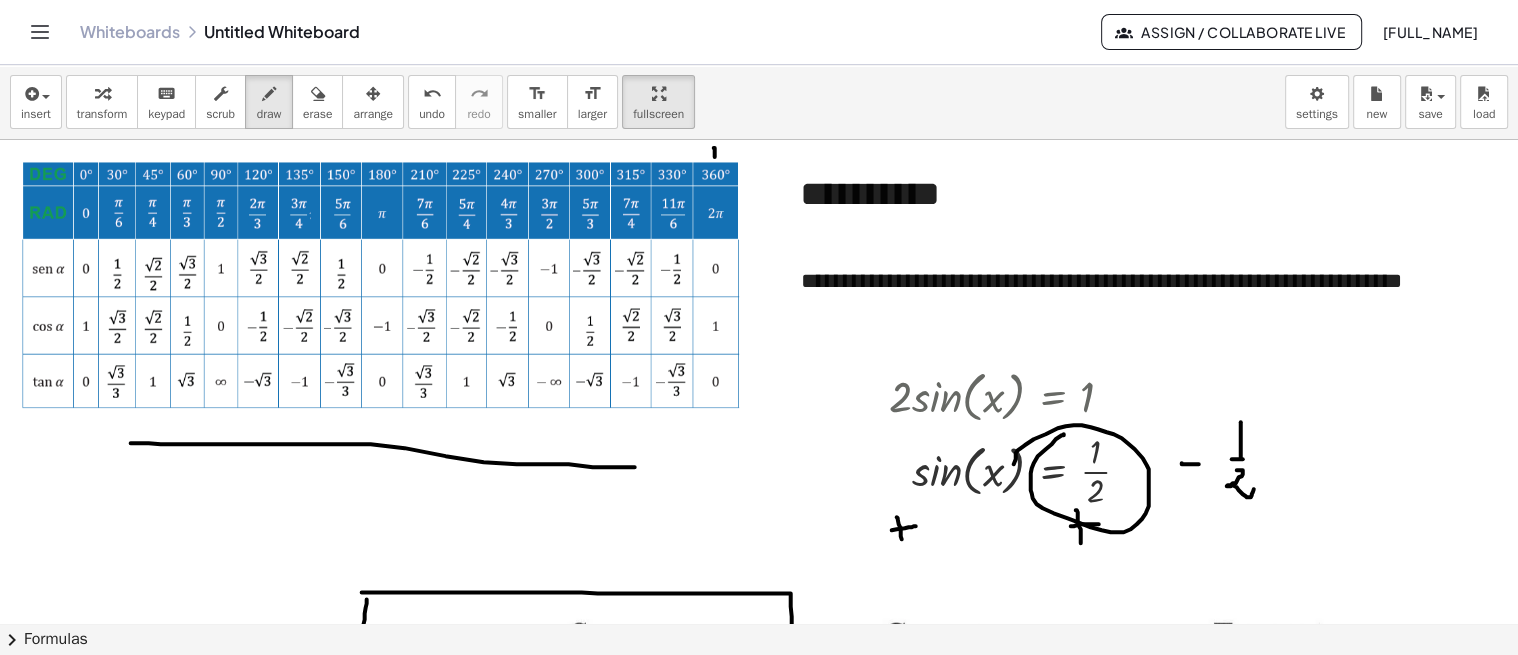 drag, startPoint x: 336, startPoint y: 443, endPoint x: 634, endPoint y: 466, distance: 298.88626 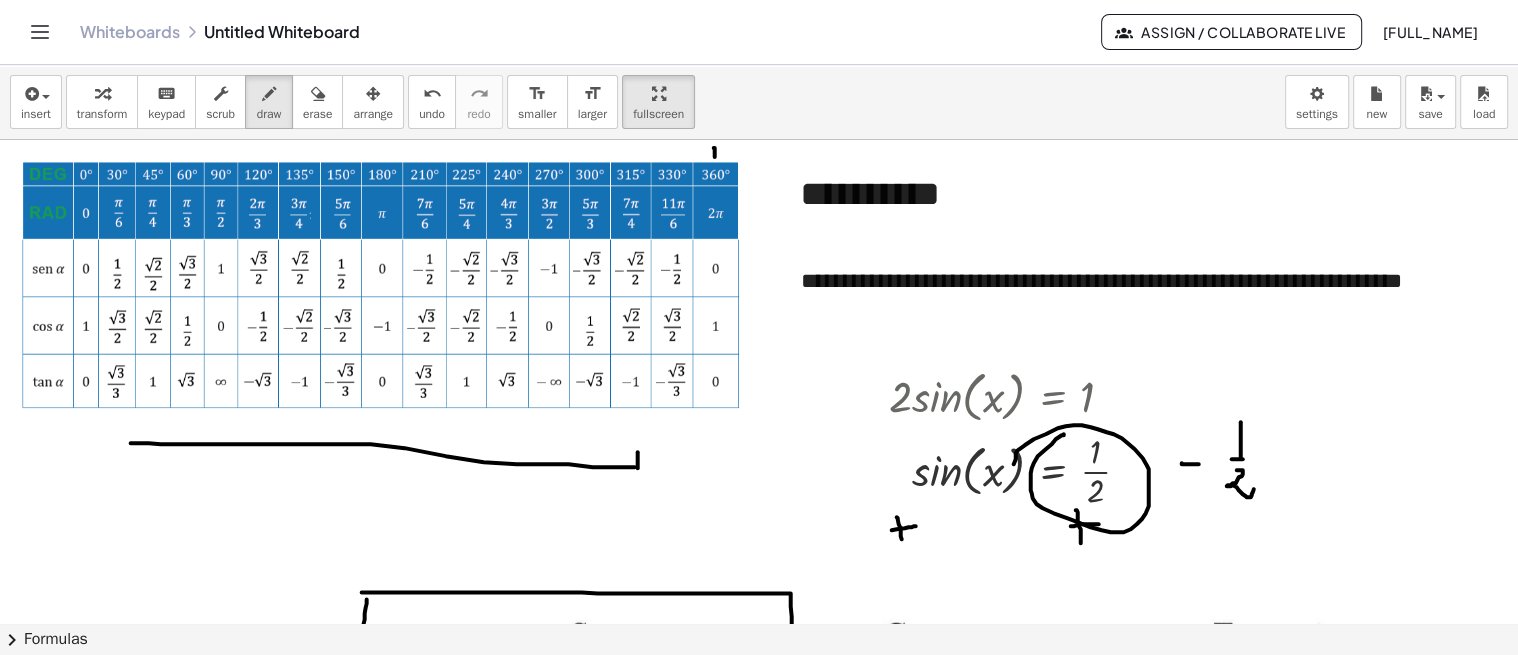 drag, startPoint x: 637, startPoint y: 451, endPoint x: 633, endPoint y: 474, distance: 23.345236 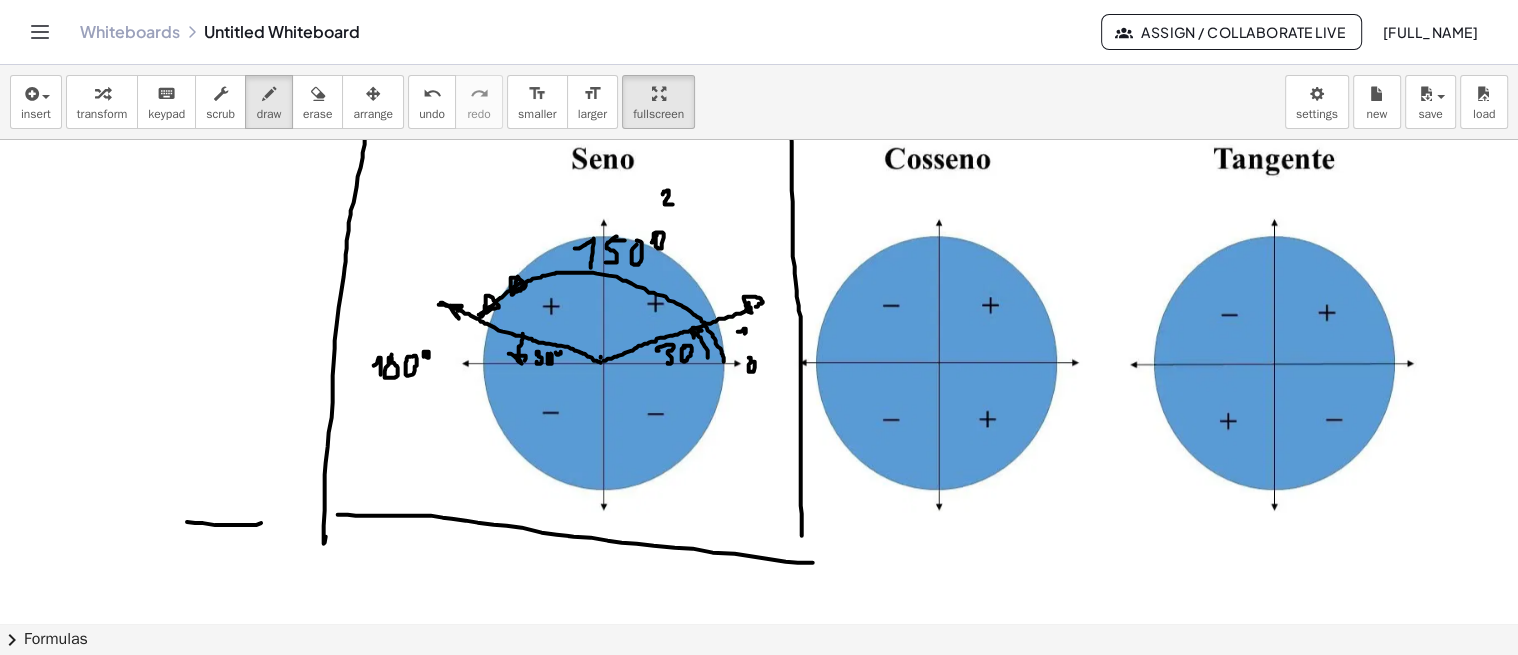 scroll, scrollTop: 444, scrollLeft: 69, axis: both 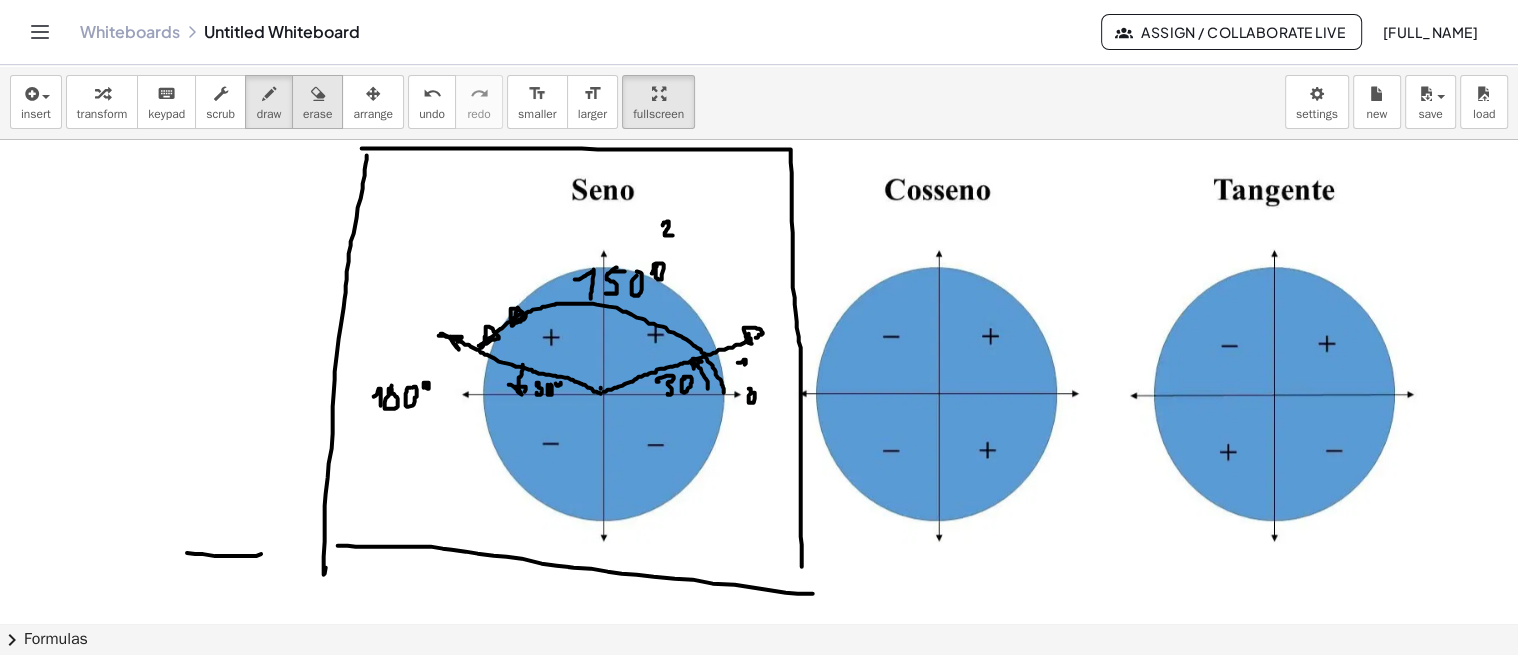 click at bounding box center [317, 93] 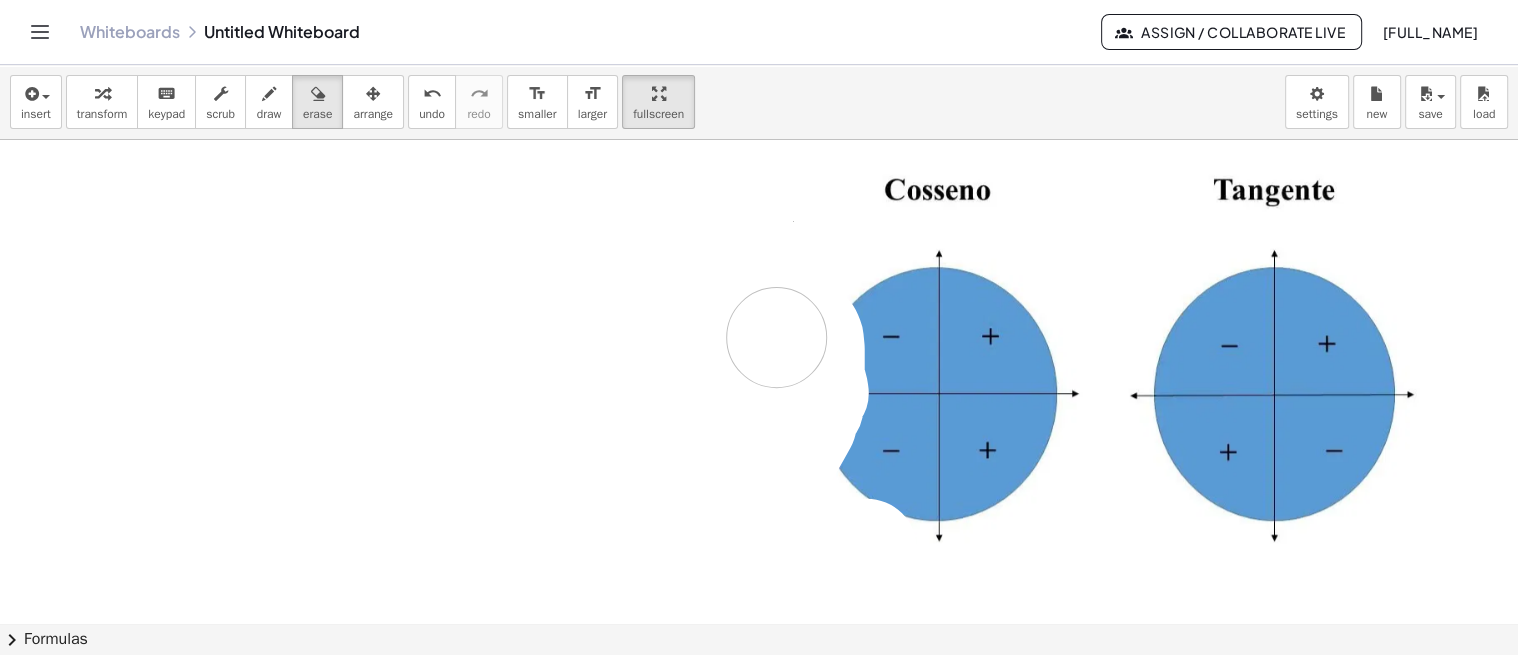 drag, startPoint x: 370, startPoint y: 163, endPoint x: 484, endPoint y: 238, distance: 136.45879 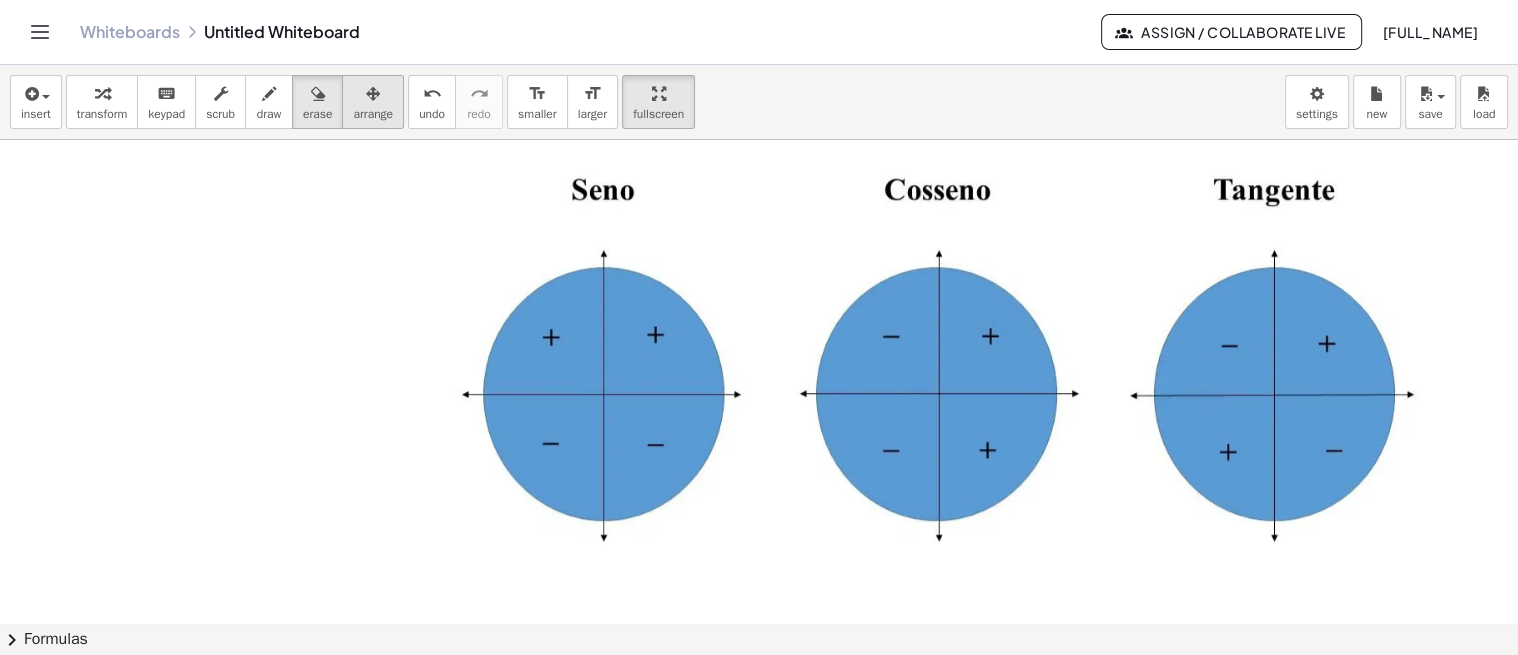 click at bounding box center [373, 94] 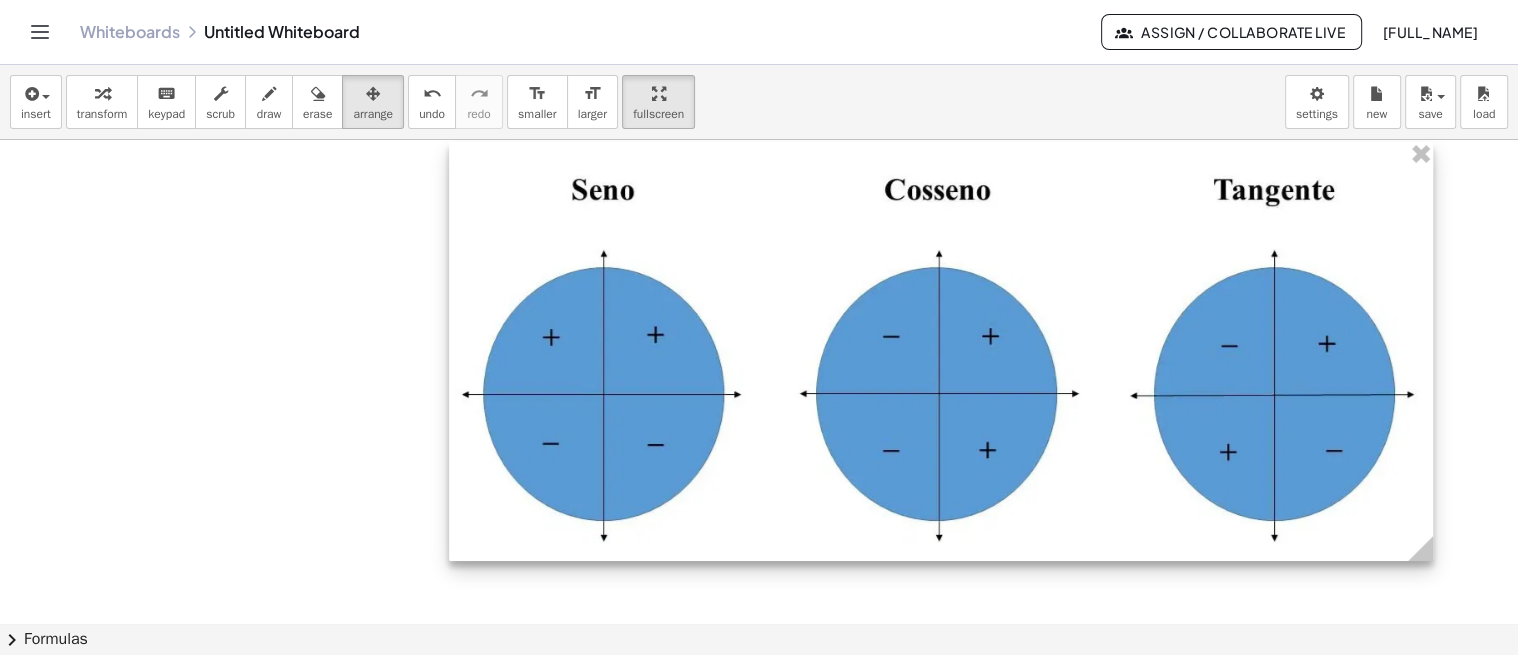 click at bounding box center [941, 352] 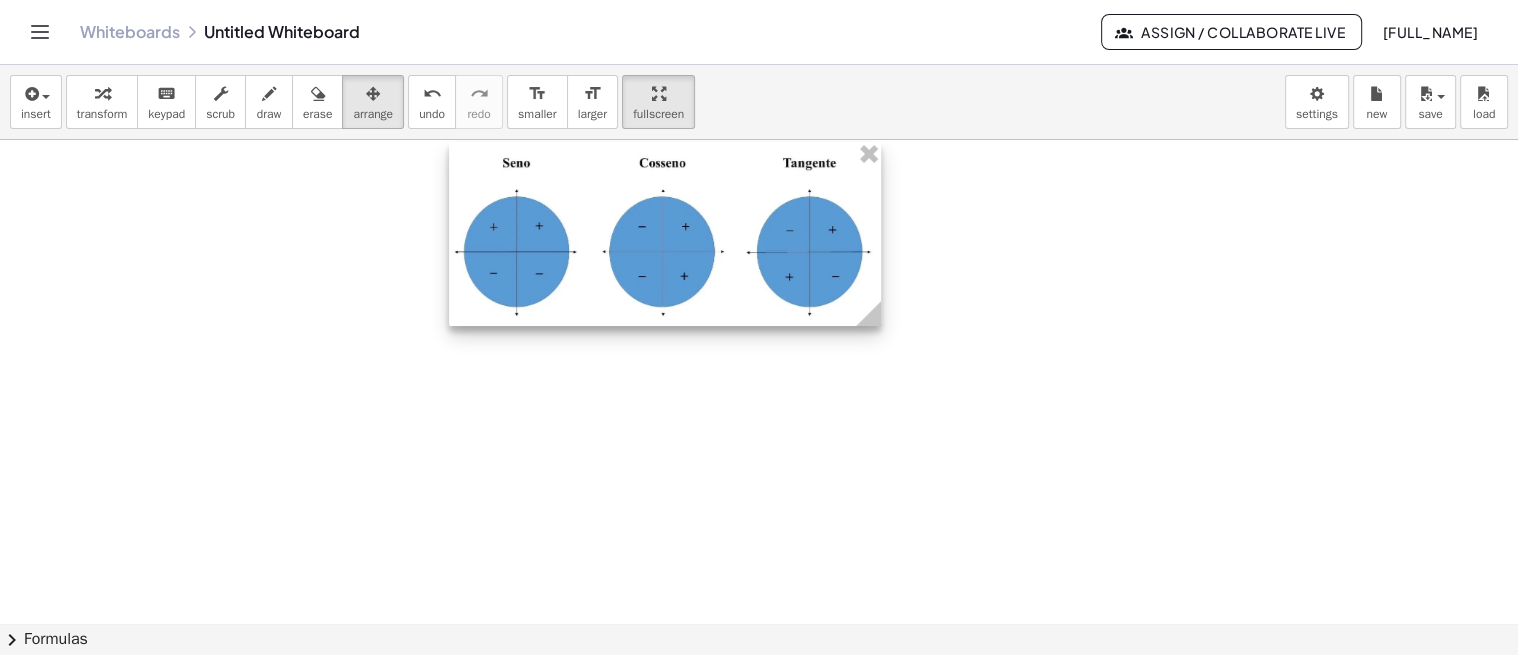 drag, startPoint x: 1424, startPoint y: 555, endPoint x: 815, endPoint y: 517, distance: 610.1844 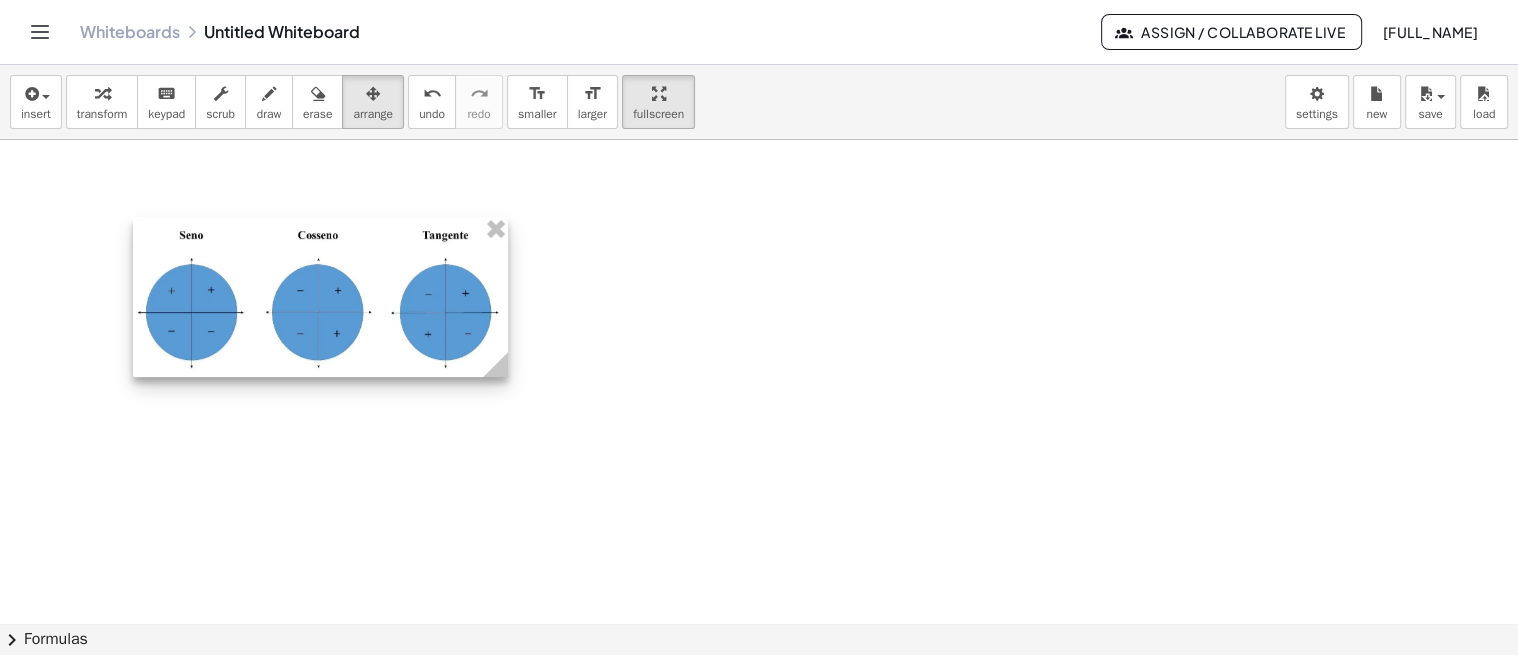 drag, startPoint x: 643, startPoint y: 305, endPoint x: 393, endPoint y: 347, distance: 253.50345 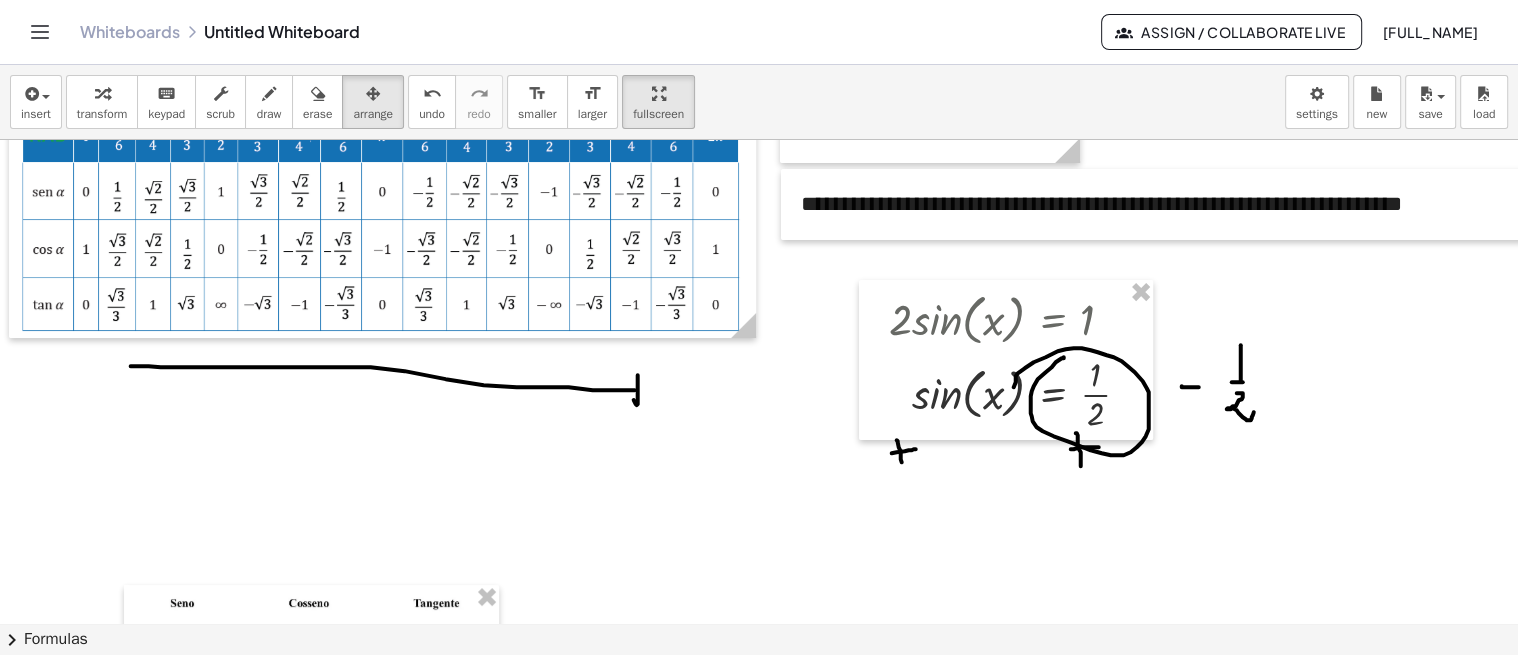 scroll, scrollTop: 111, scrollLeft: 69, axis: both 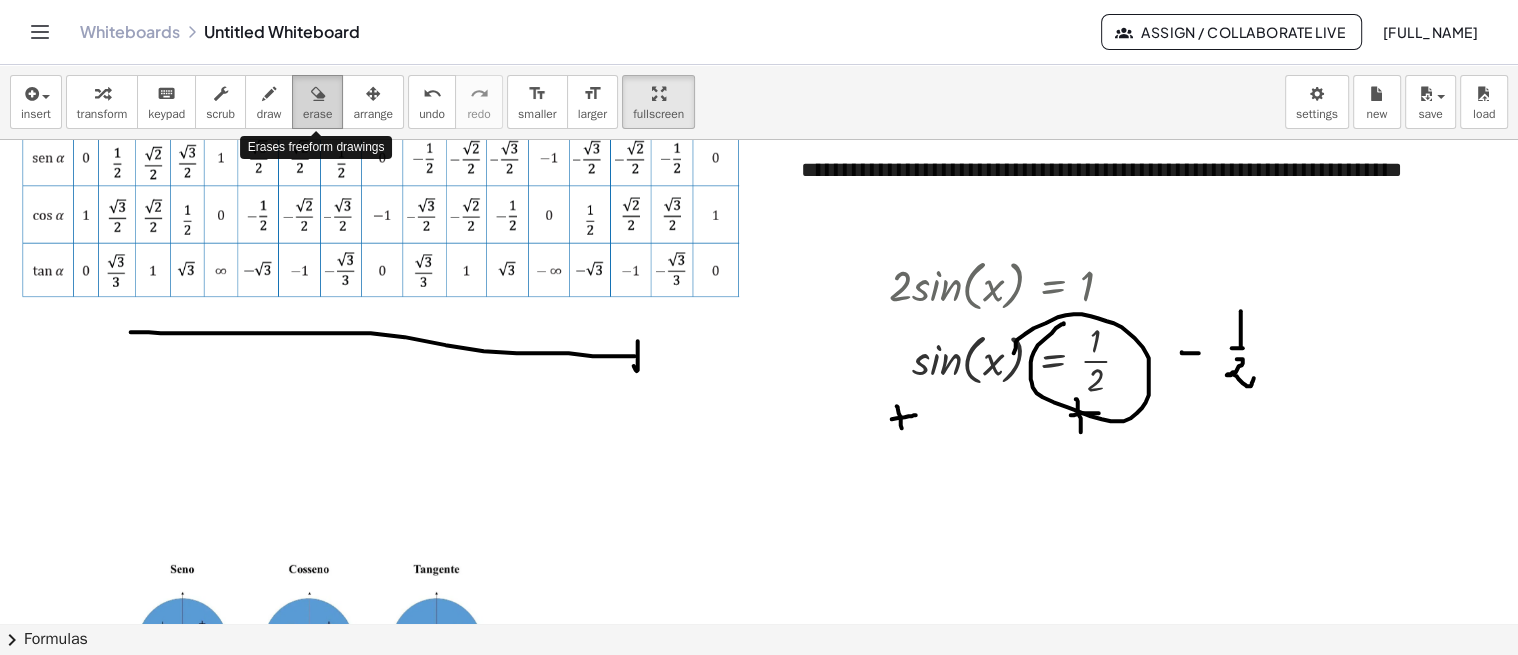 click at bounding box center (317, 93) 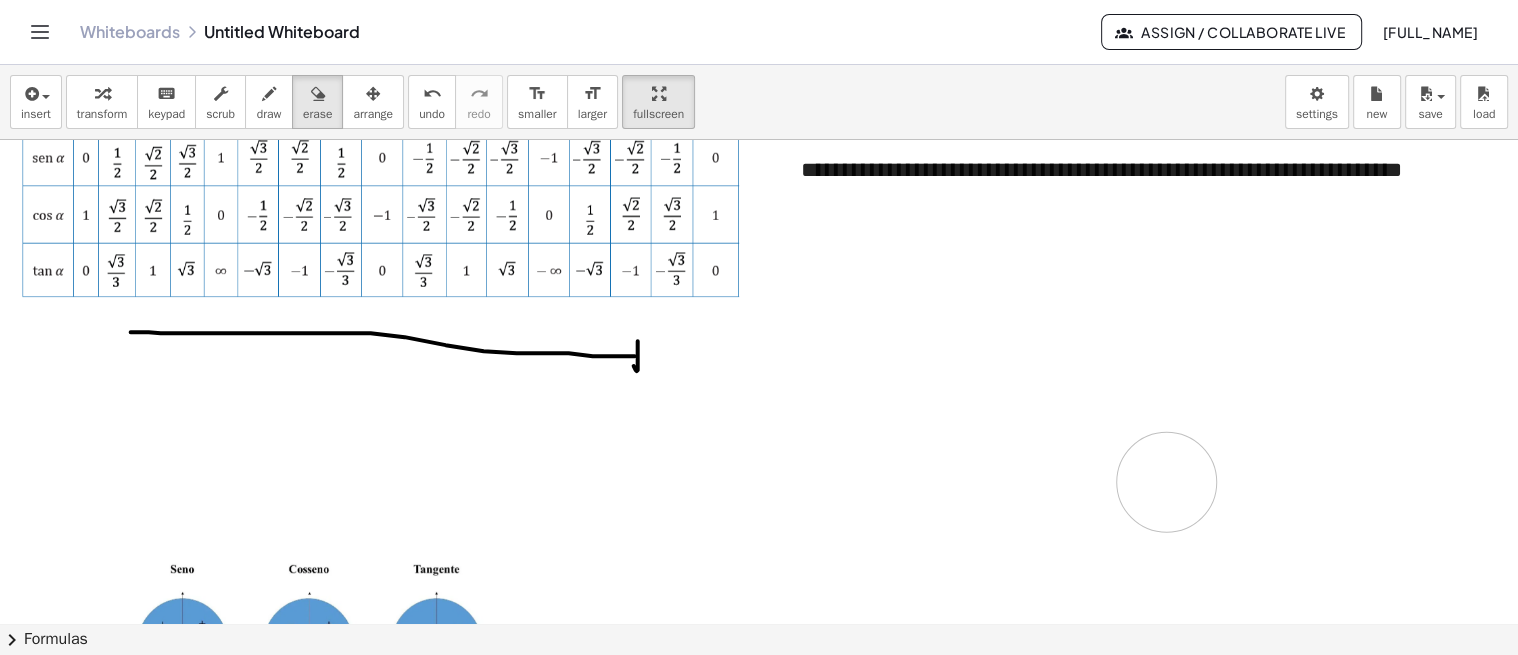 drag, startPoint x: 901, startPoint y: 283, endPoint x: 1118, endPoint y: 411, distance: 251.93849 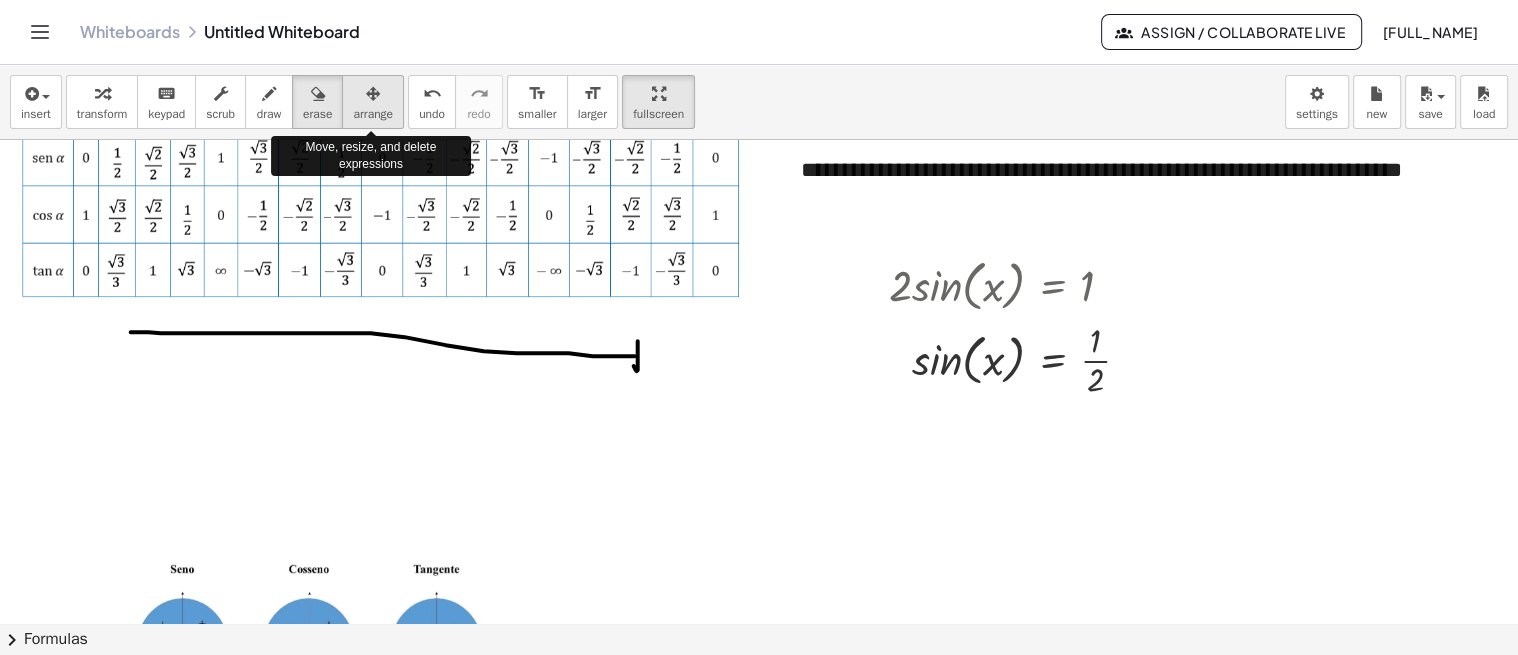 click on "arrange" at bounding box center [373, 114] 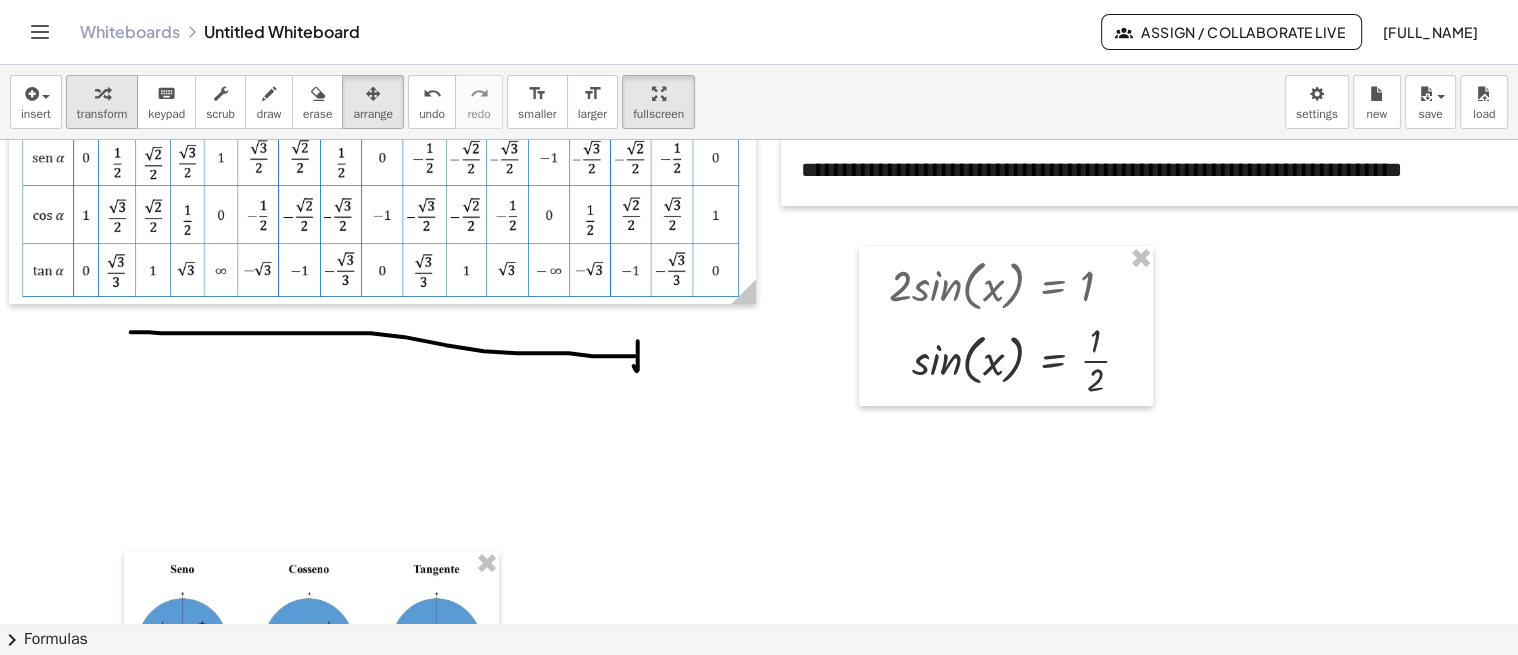 click at bounding box center (102, 94) 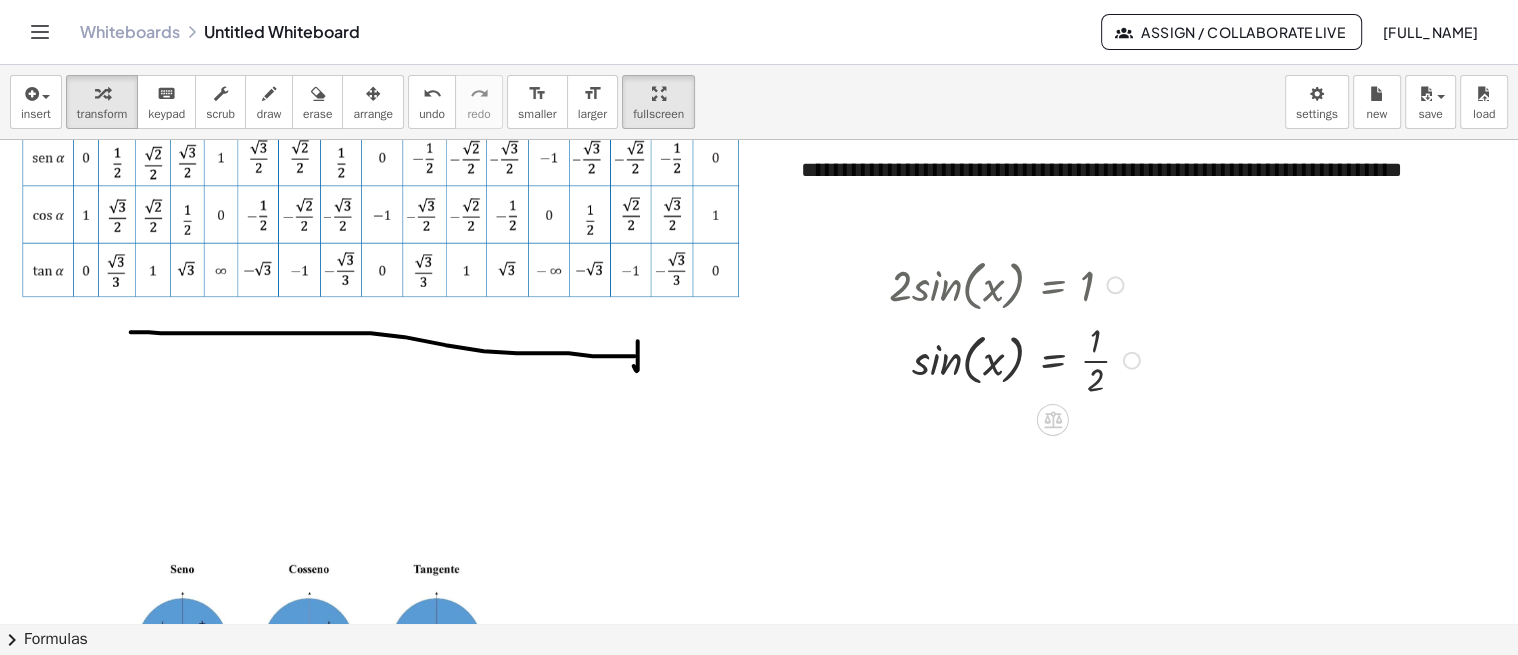click at bounding box center [1017, 359] 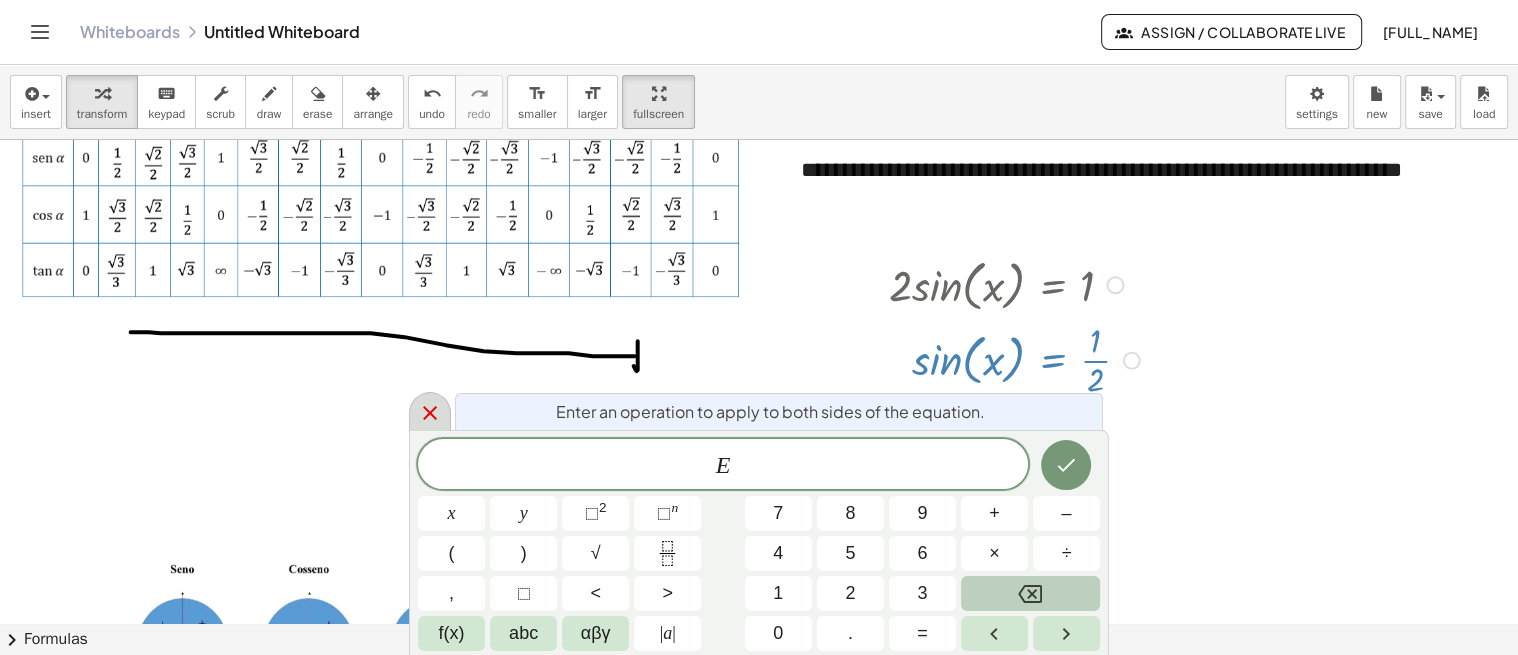 click 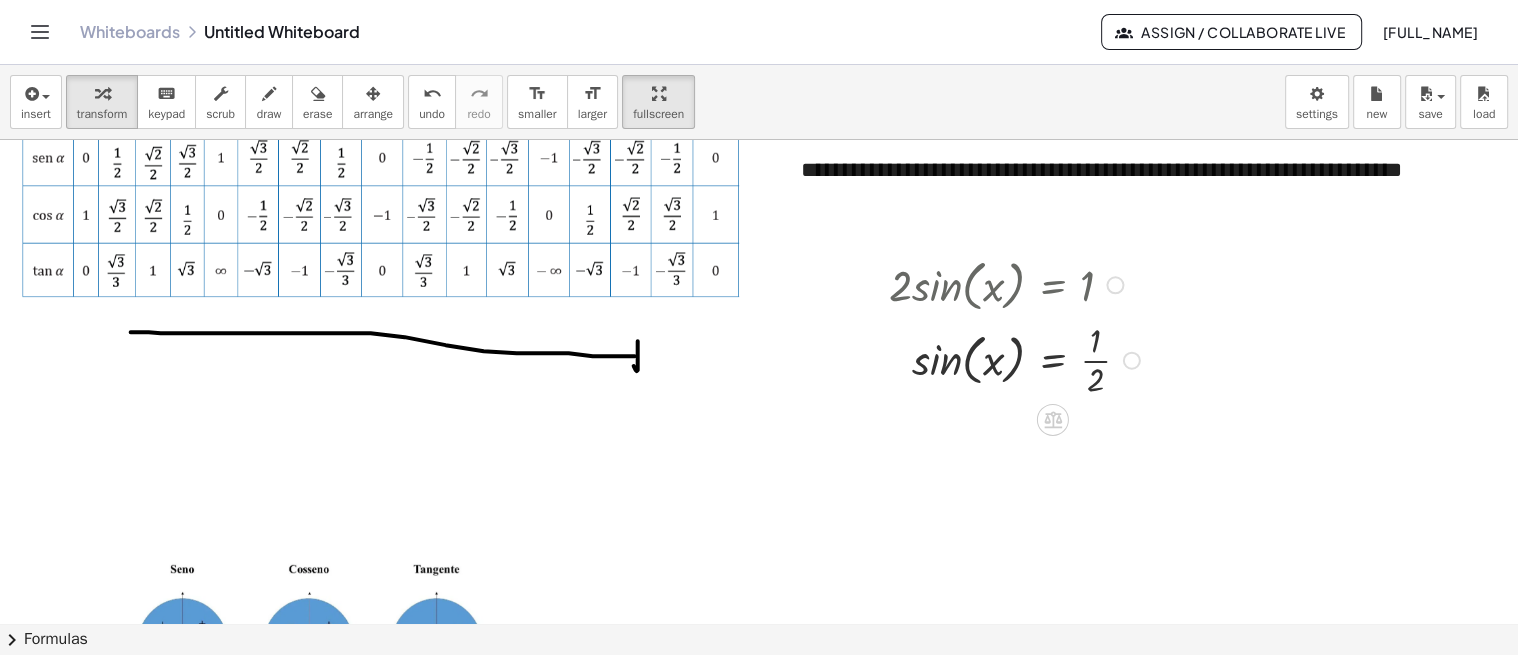 click at bounding box center (1017, 283) 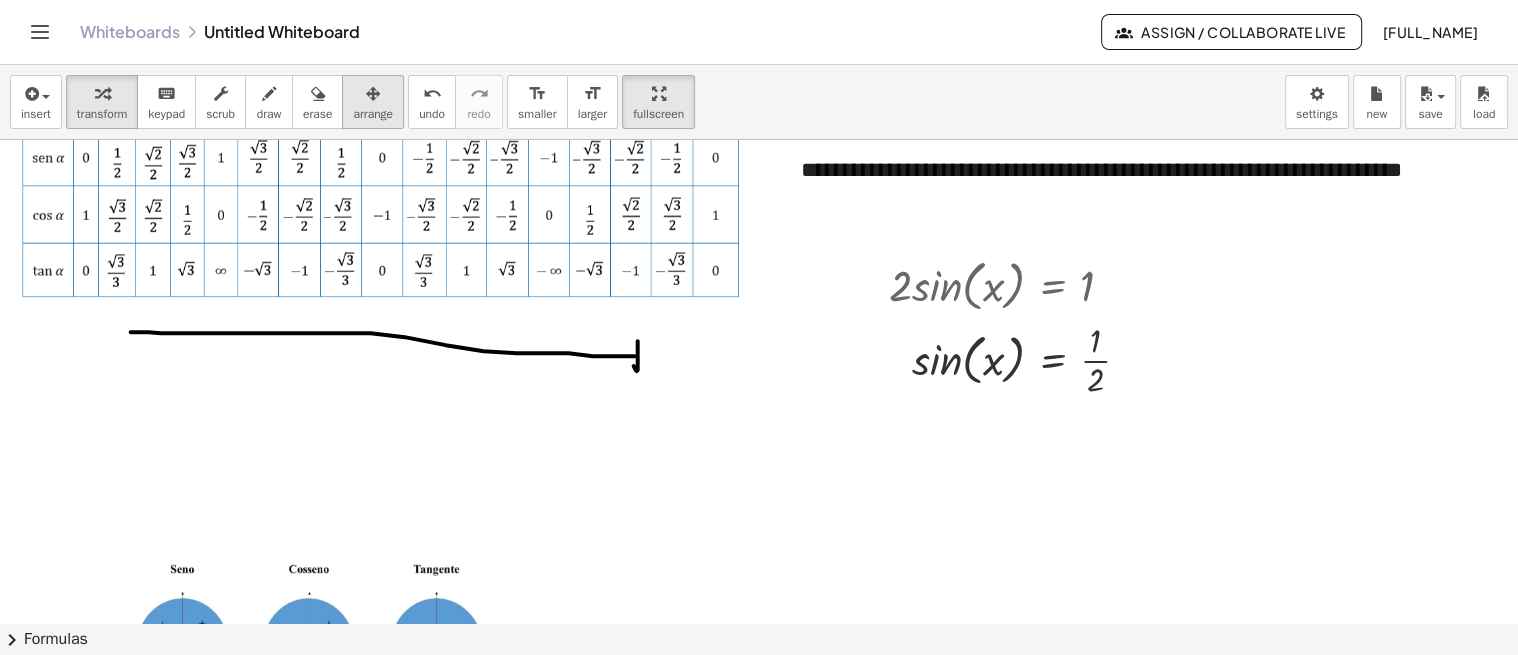 click at bounding box center [373, 94] 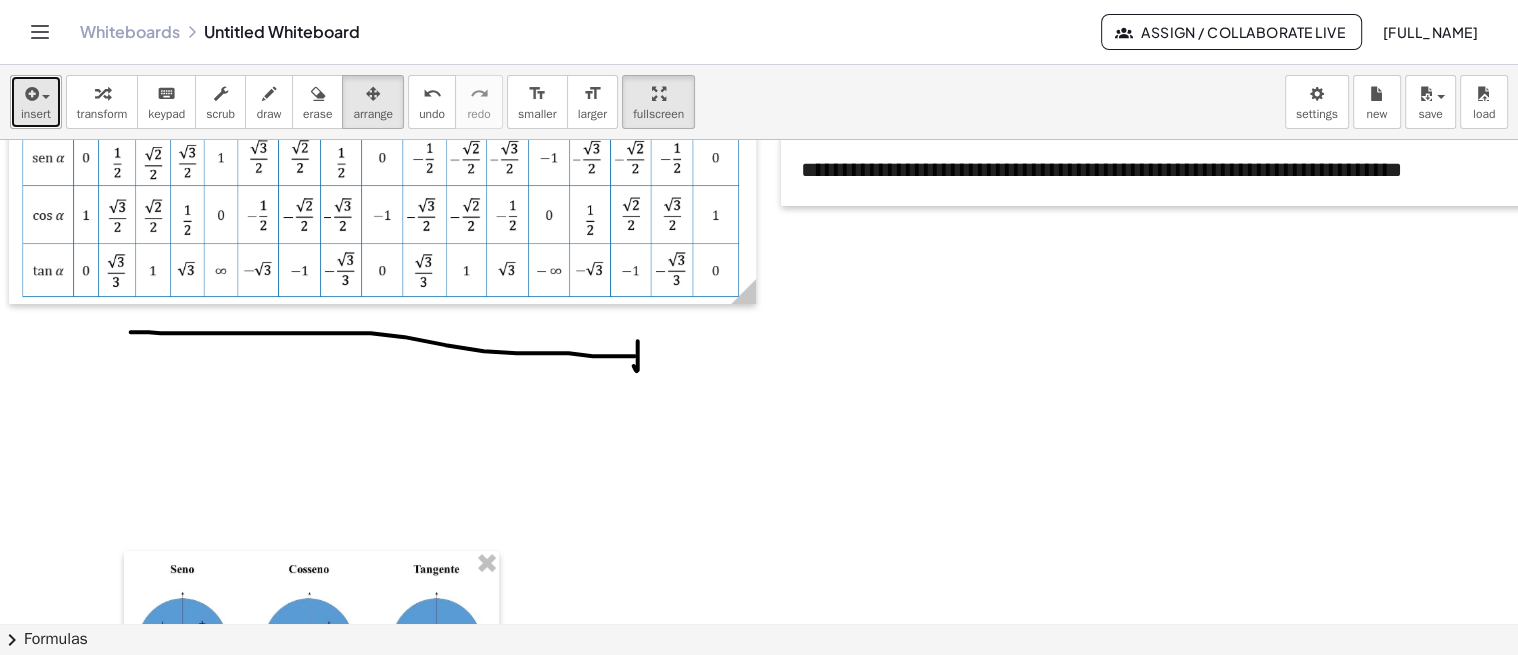 click on "insert" at bounding box center (36, 114) 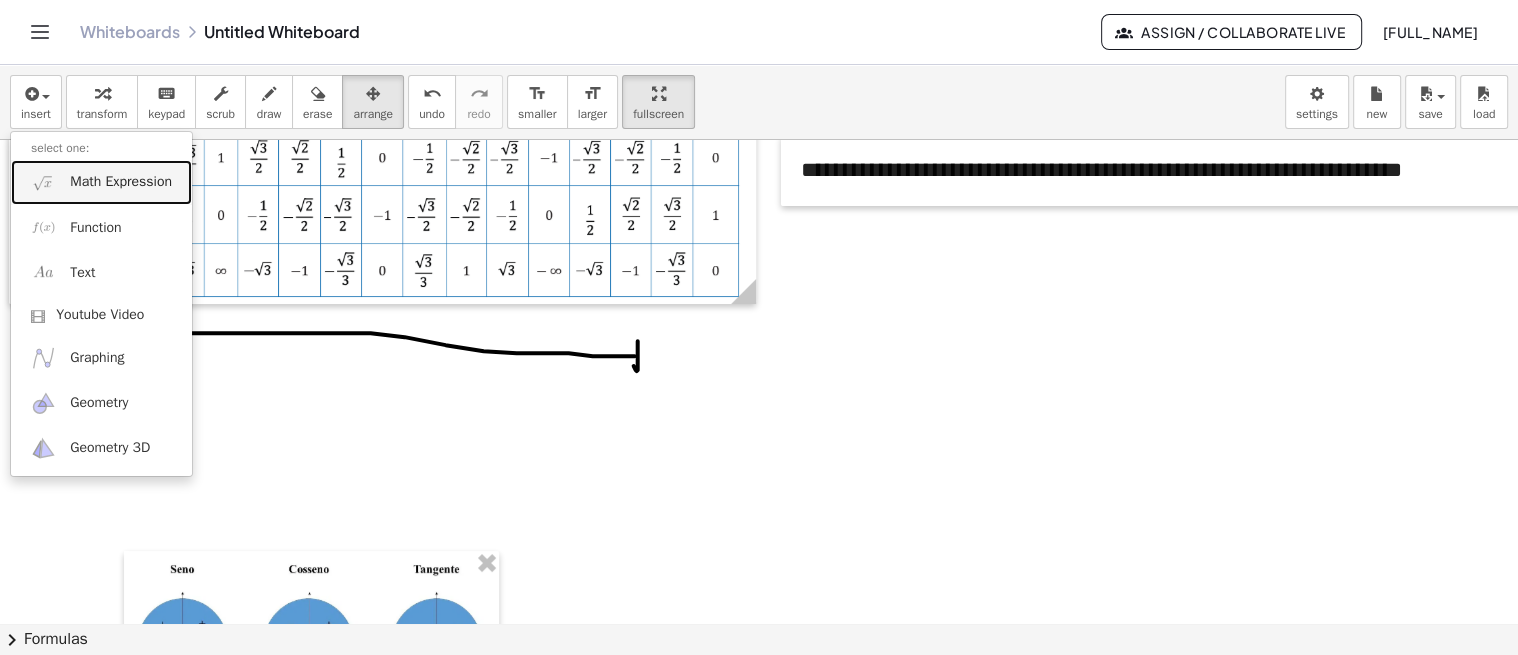 click on "Math Expression" at bounding box center (121, 182) 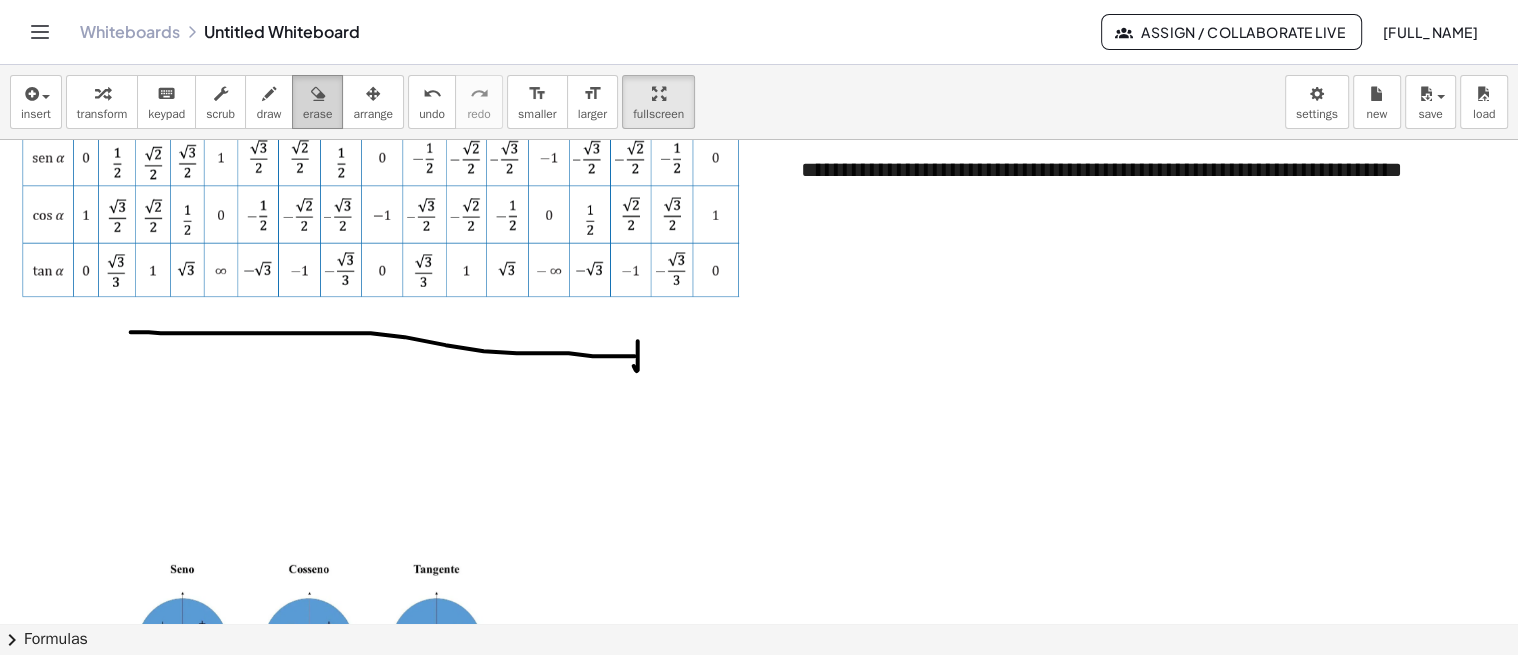 click on "erase" at bounding box center (317, 114) 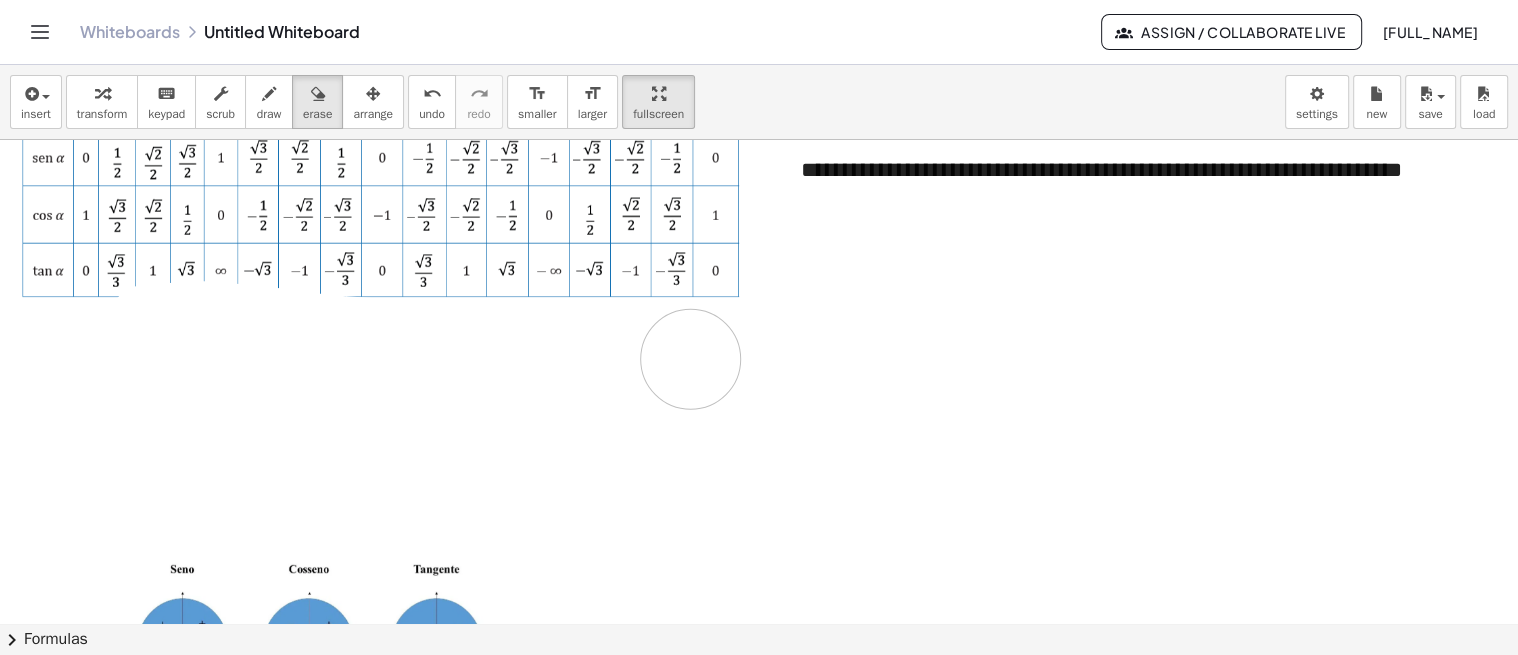 drag, startPoint x: 151, startPoint y: 333, endPoint x: 690, endPoint y: 358, distance: 539.57947 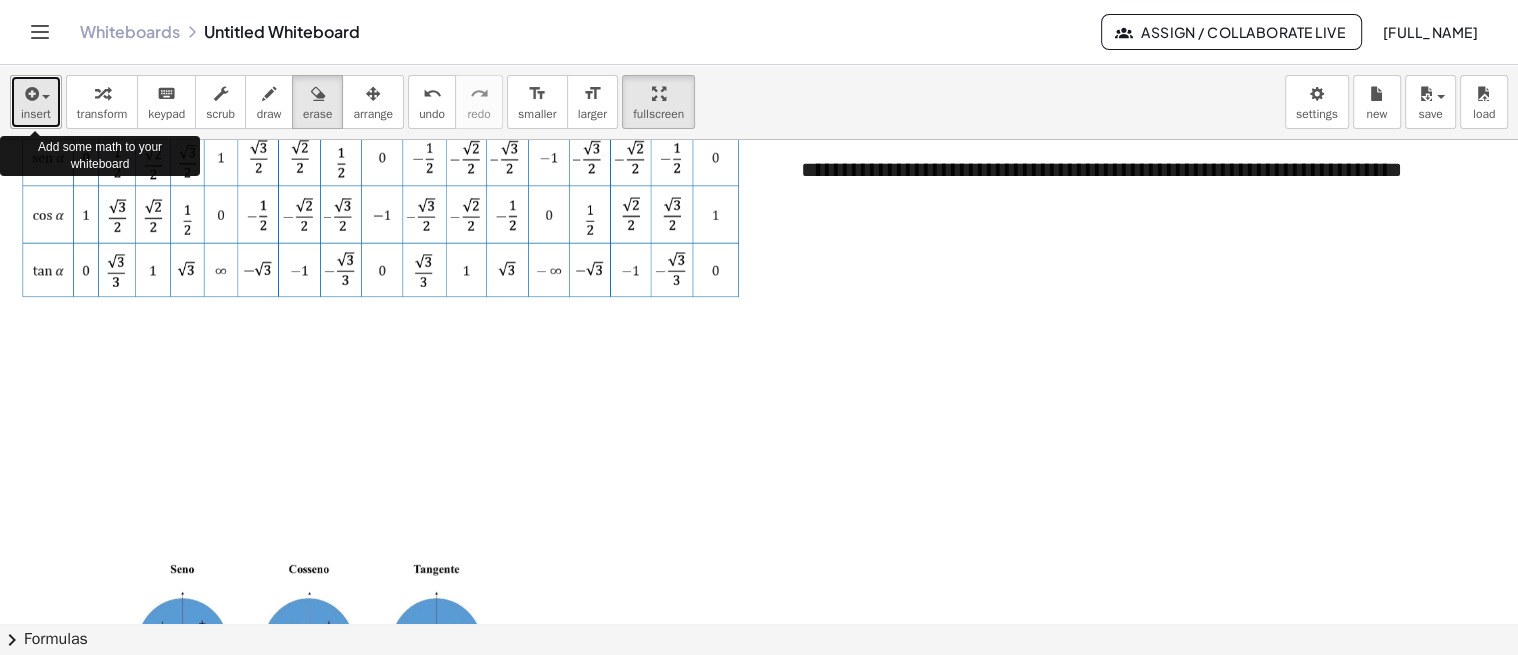 click at bounding box center [36, 93] 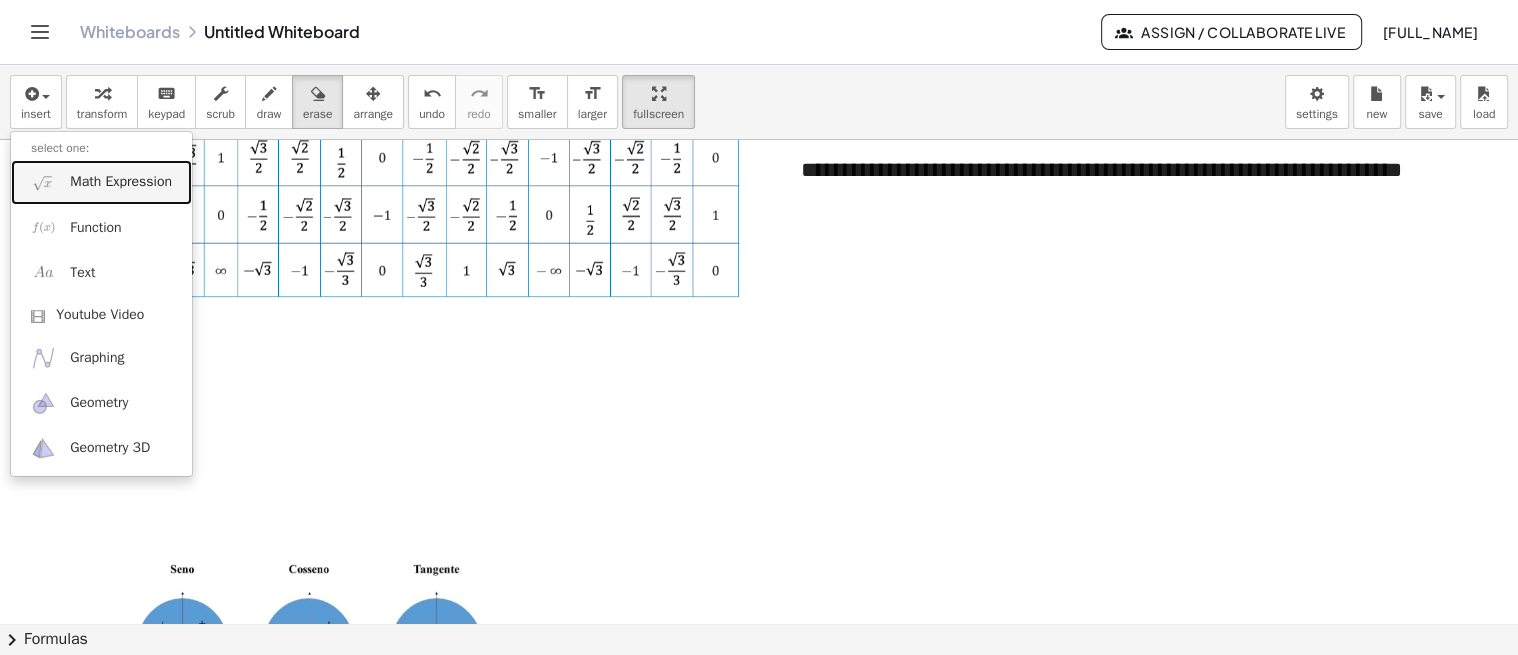 click on "Math Expression" at bounding box center (121, 182) 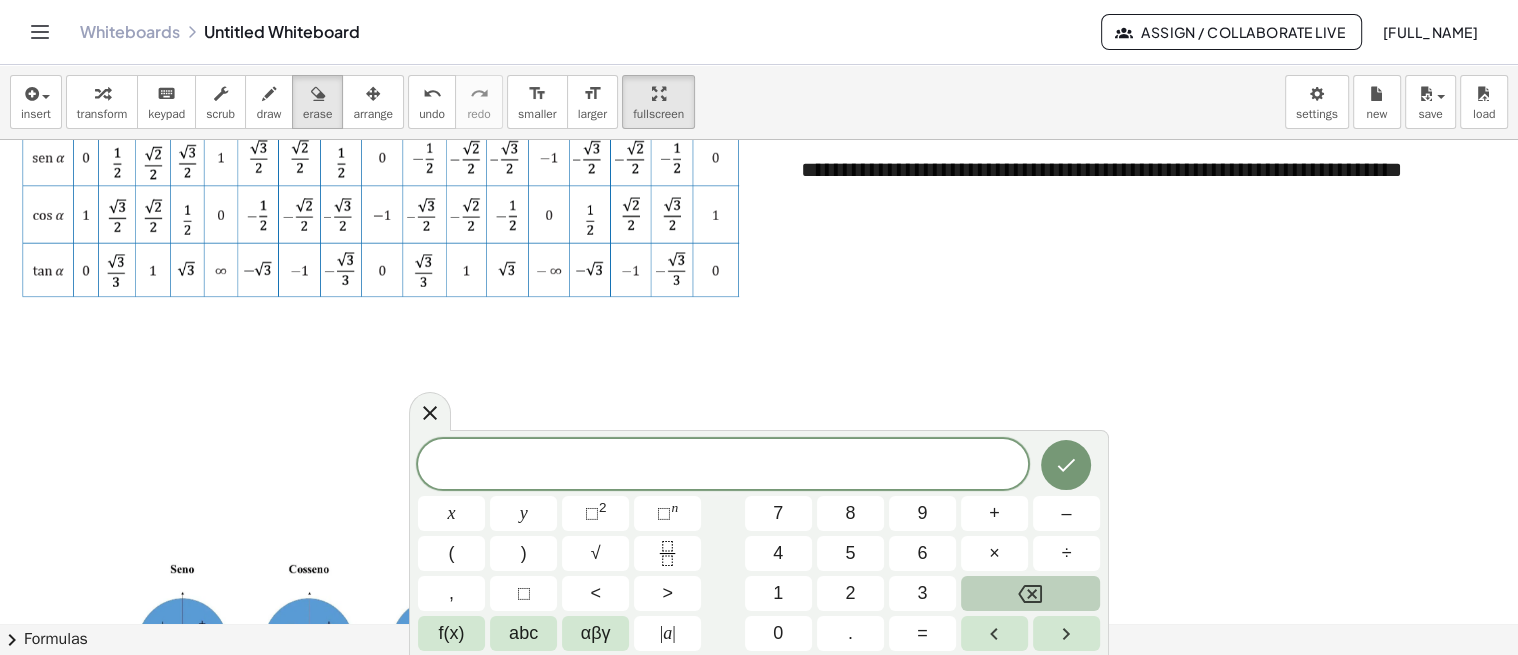 click on "​" at bounding box center [723, 466] 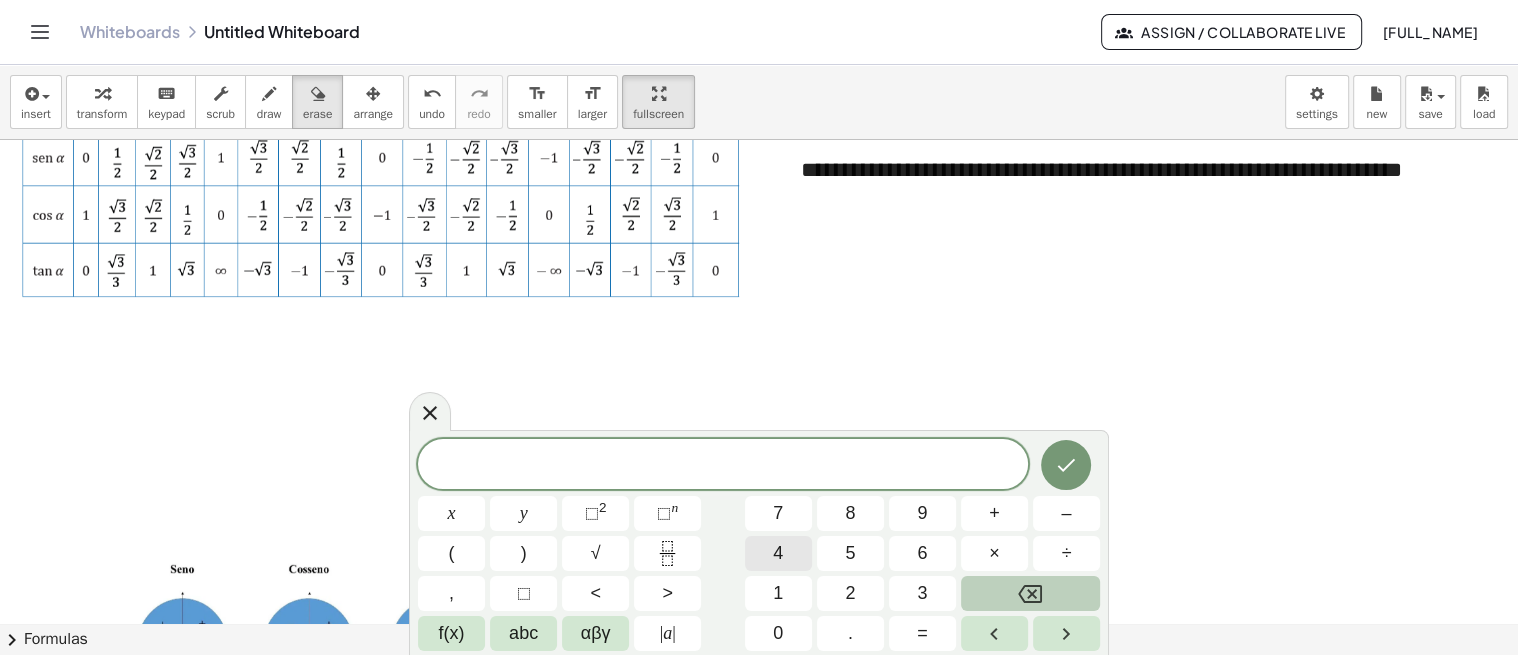 click on "4" at bounding box center (778, 553) 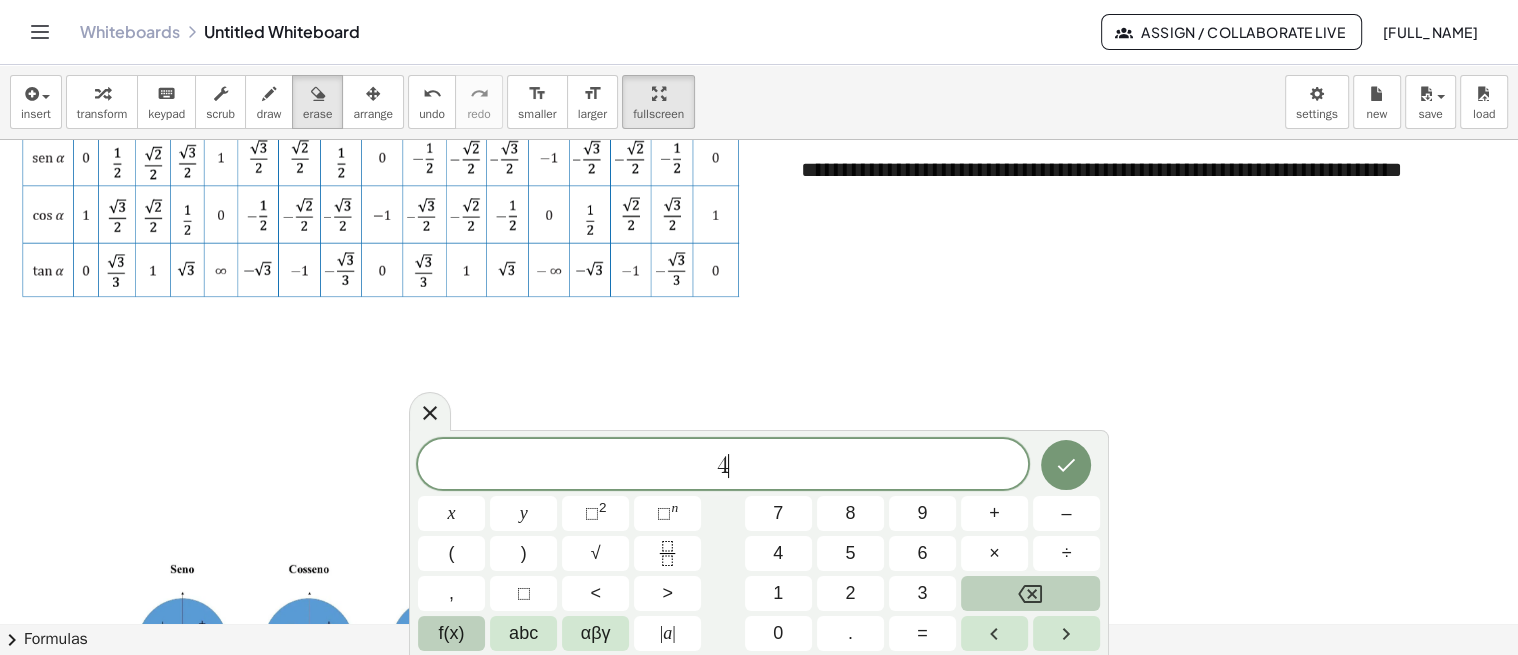 click on "f(x)" at bounding box center [452, 633] 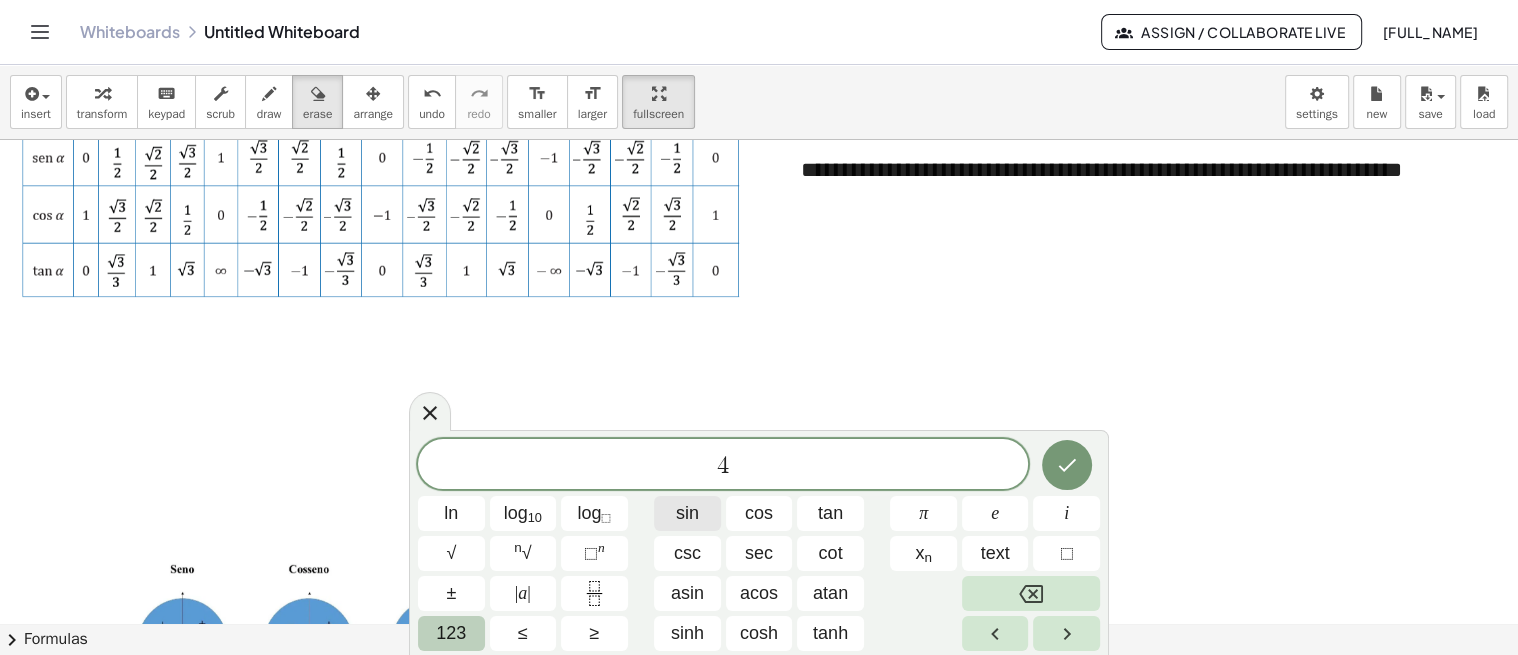 click on "sin" at bounding box center (687, 513) 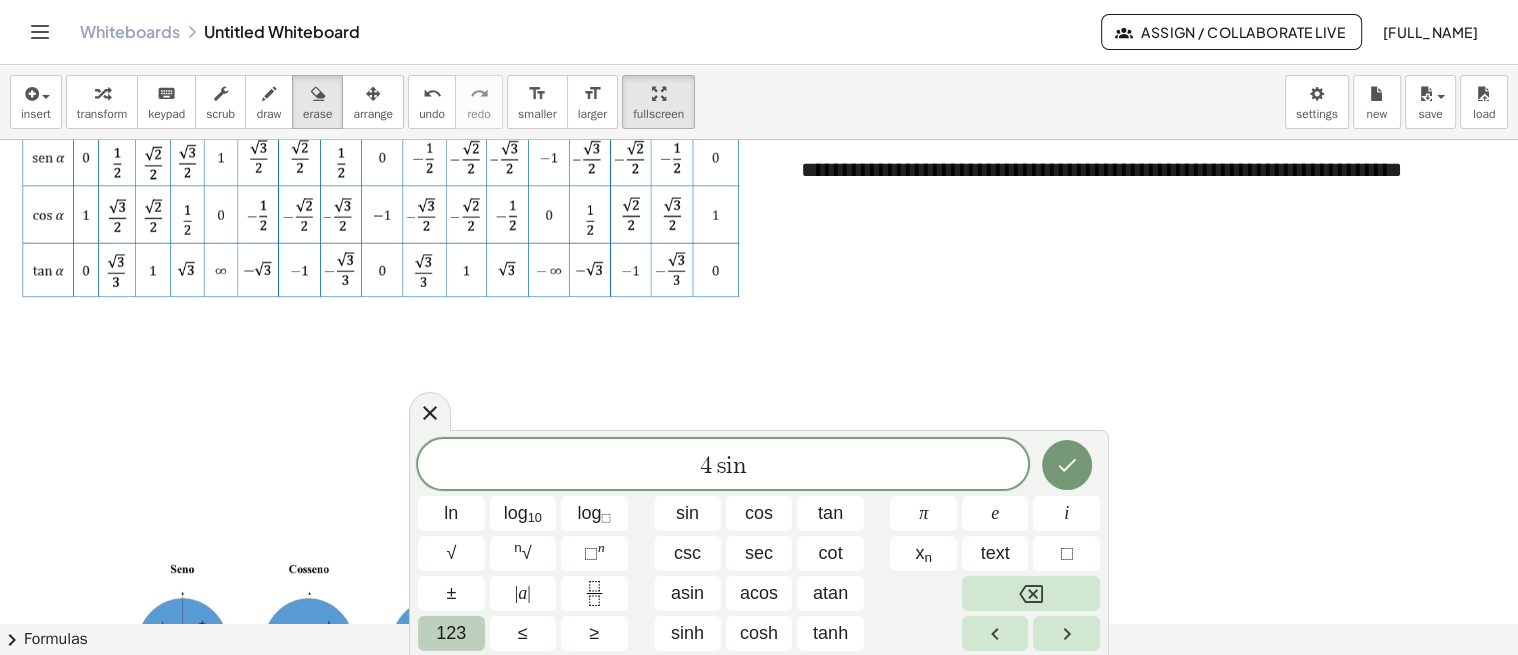click on "123" at bounding box center [451, 633] 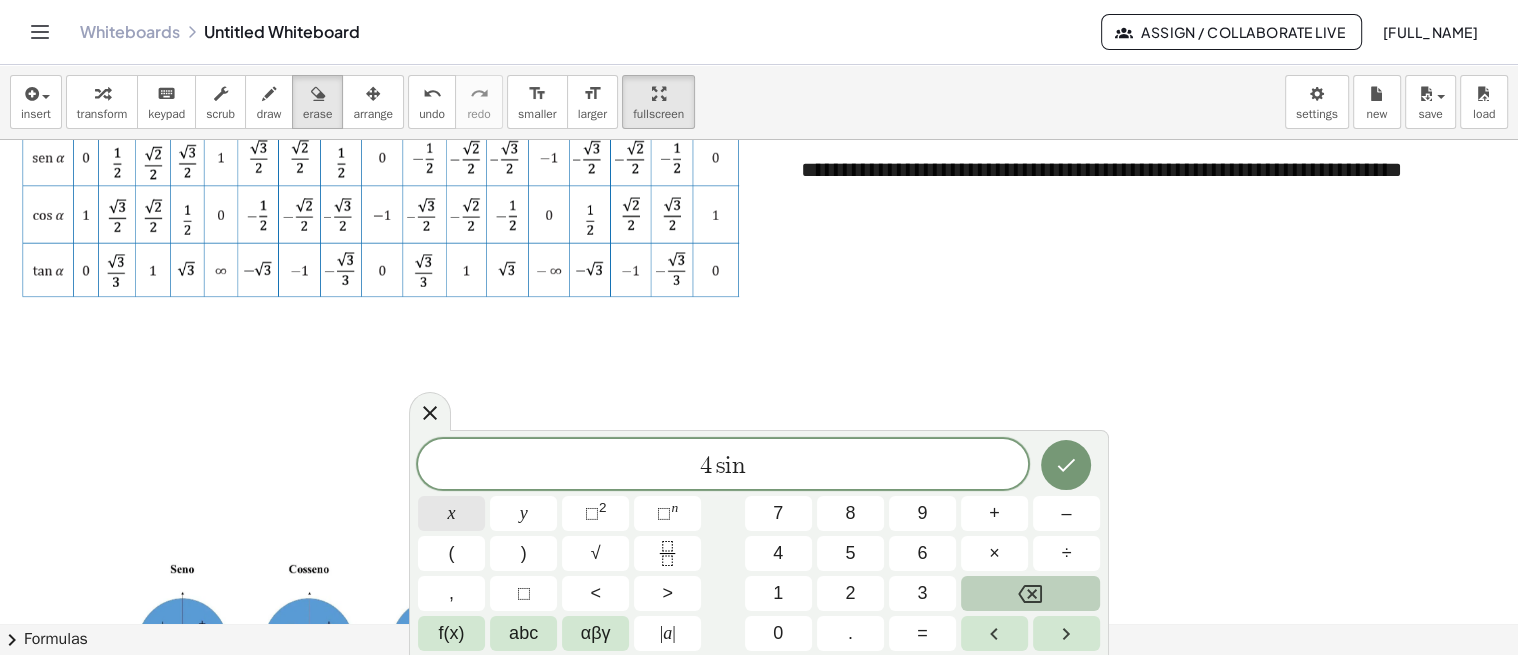 click on "x" at bounding box center [452, 513] 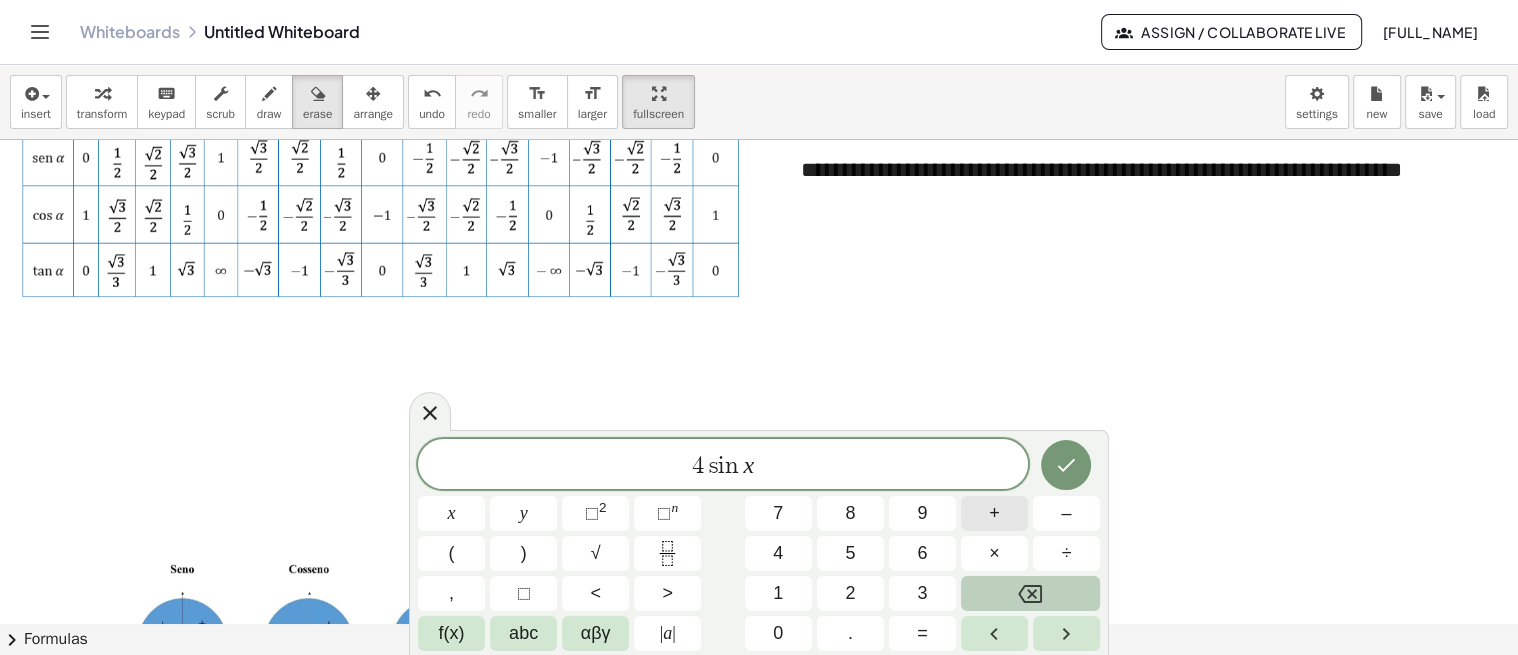 click on "+" at bounding box center (994, 513) 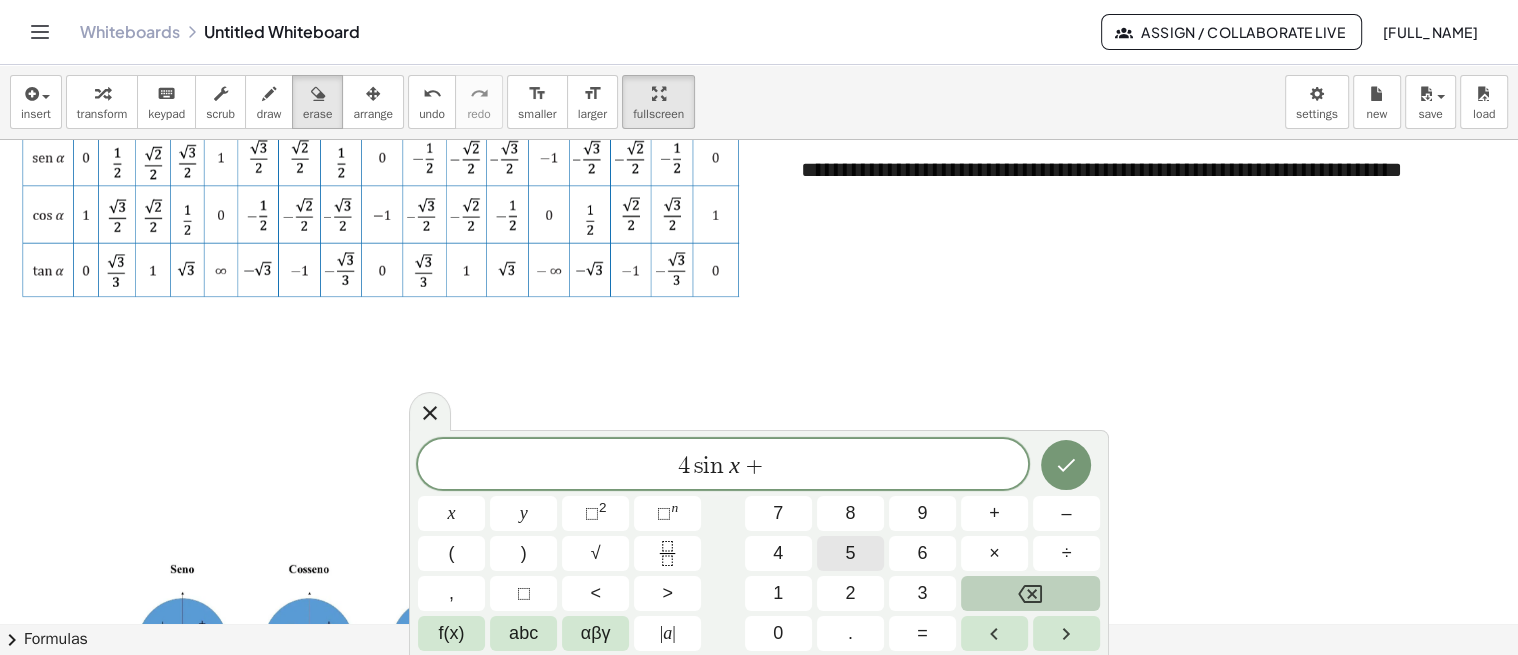 click on "5" at bounding box center [850, 553] 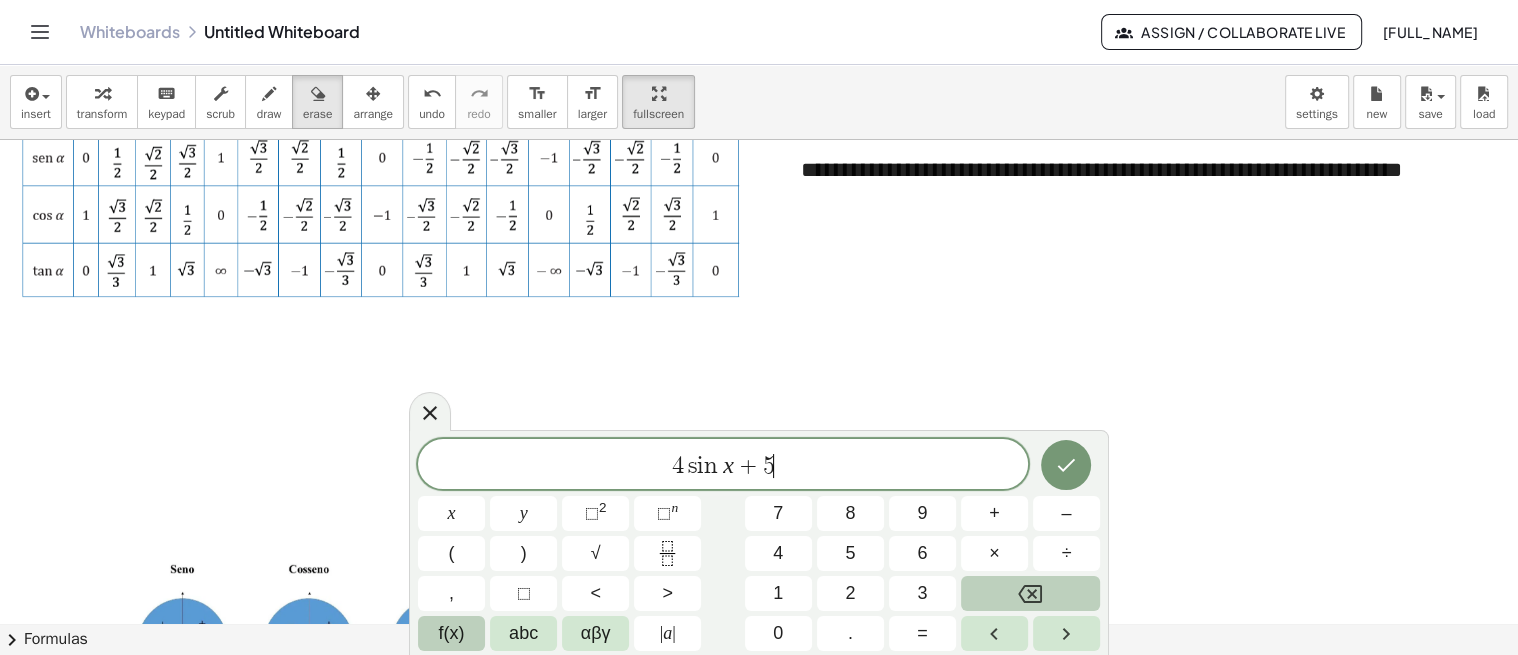 click on "f(x)" at bounding box center (452, 633) 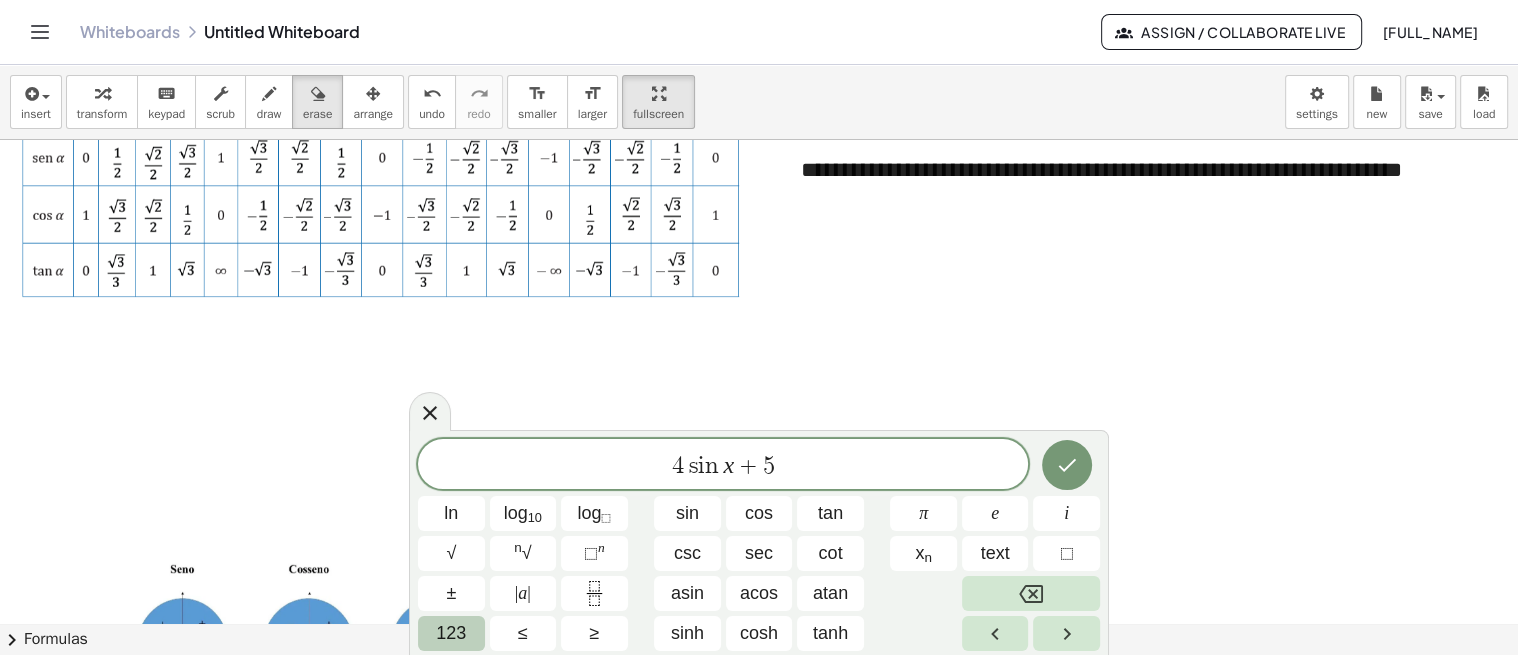click on "123" at bounding box center (451, 633) 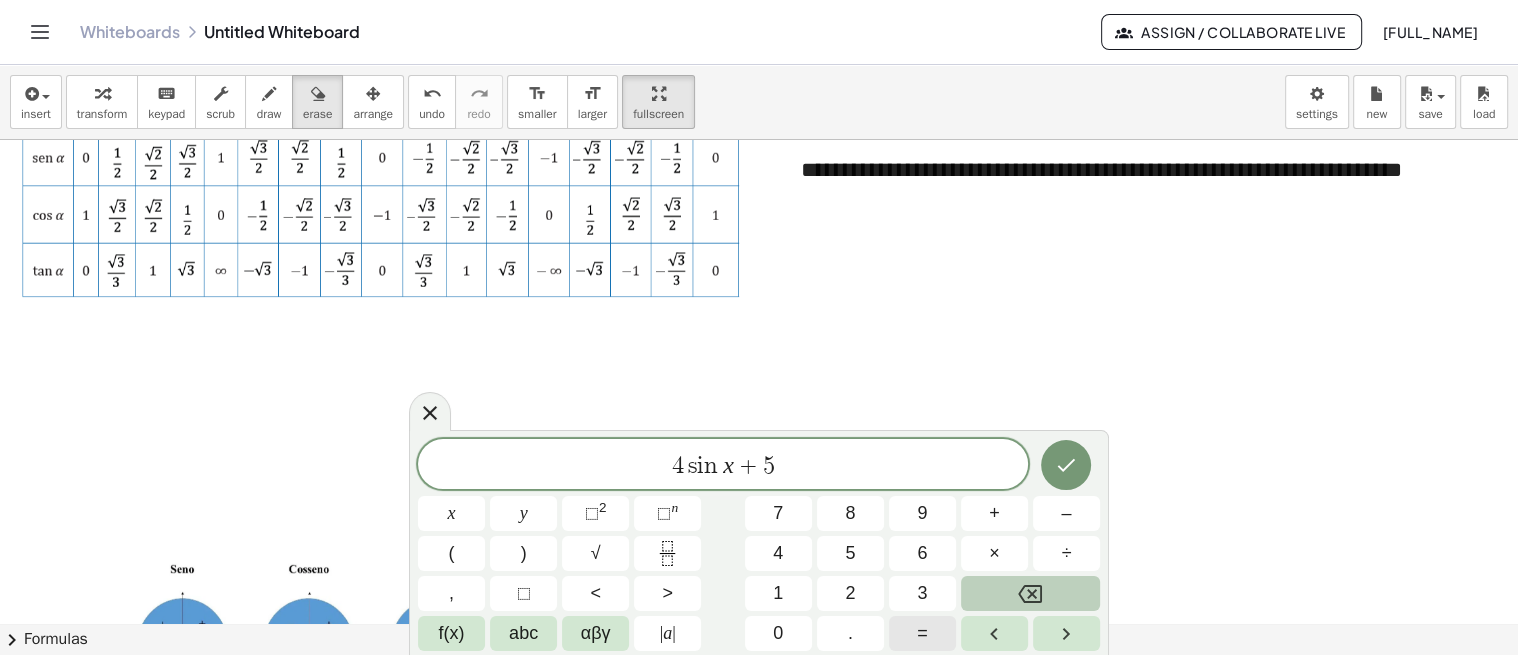 click on "=" at bounding box center [922, 633] 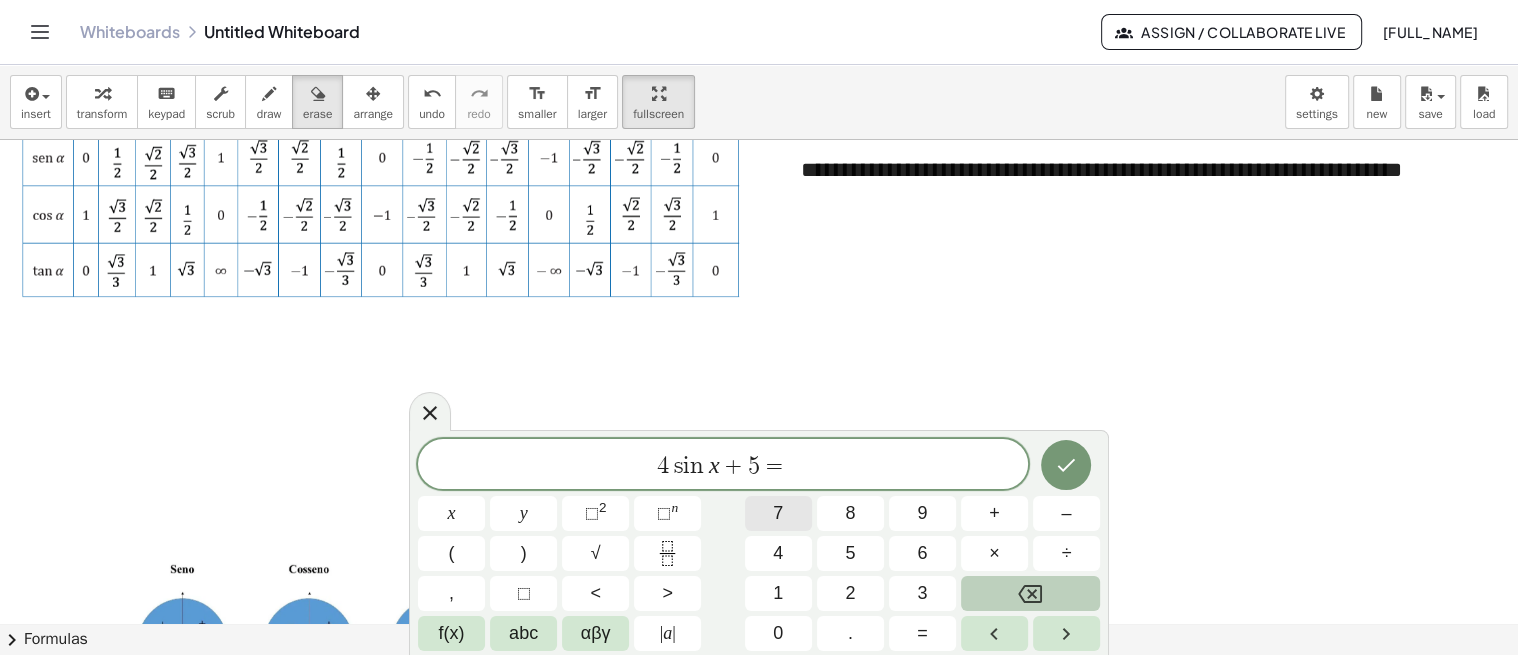 click on "7" at bounding box center (778, 513) 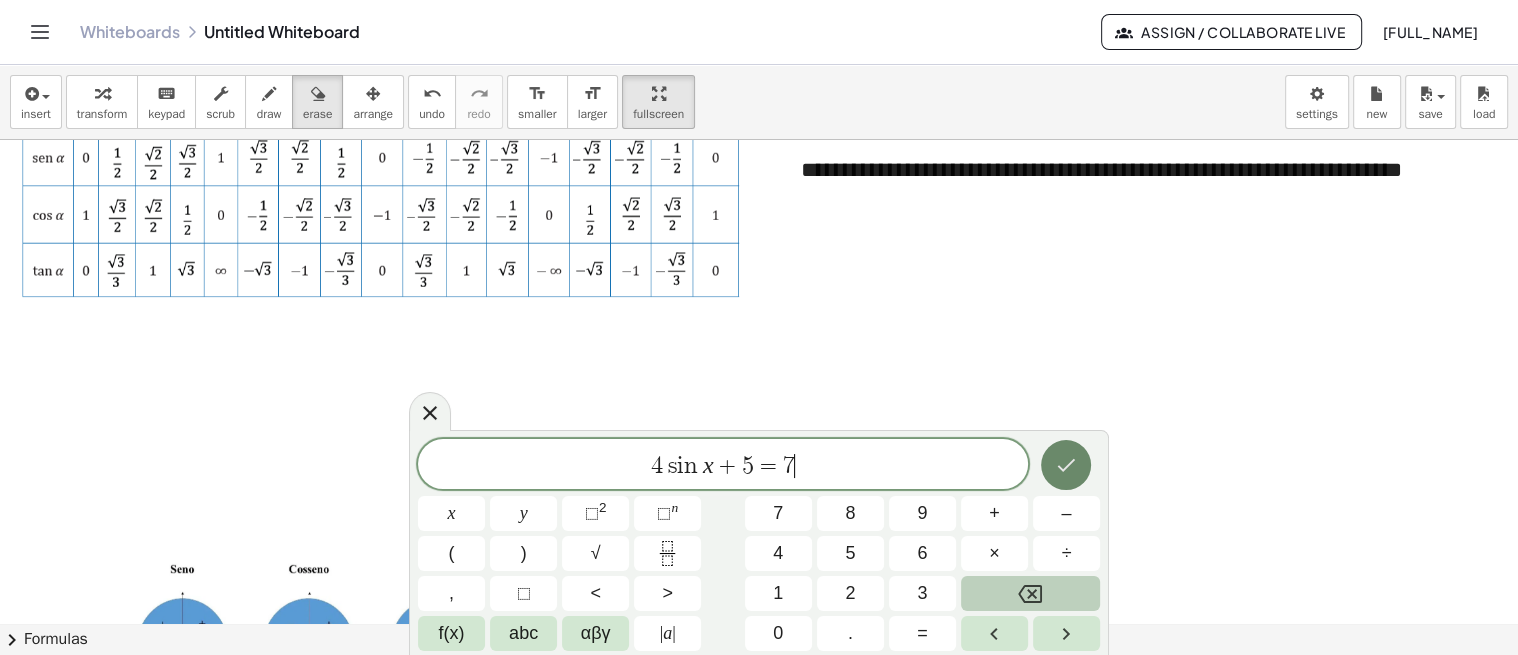 click 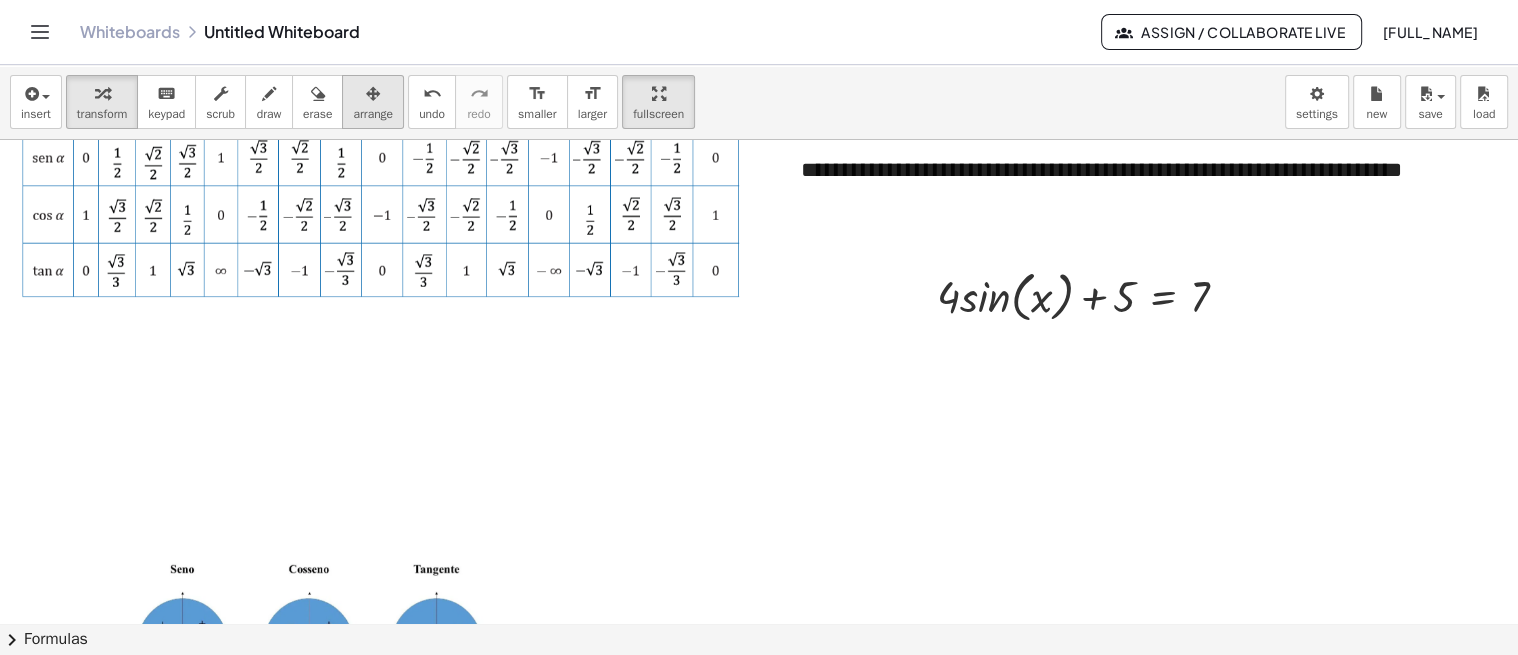 click on "arrange" at bounding box center (373, 114) 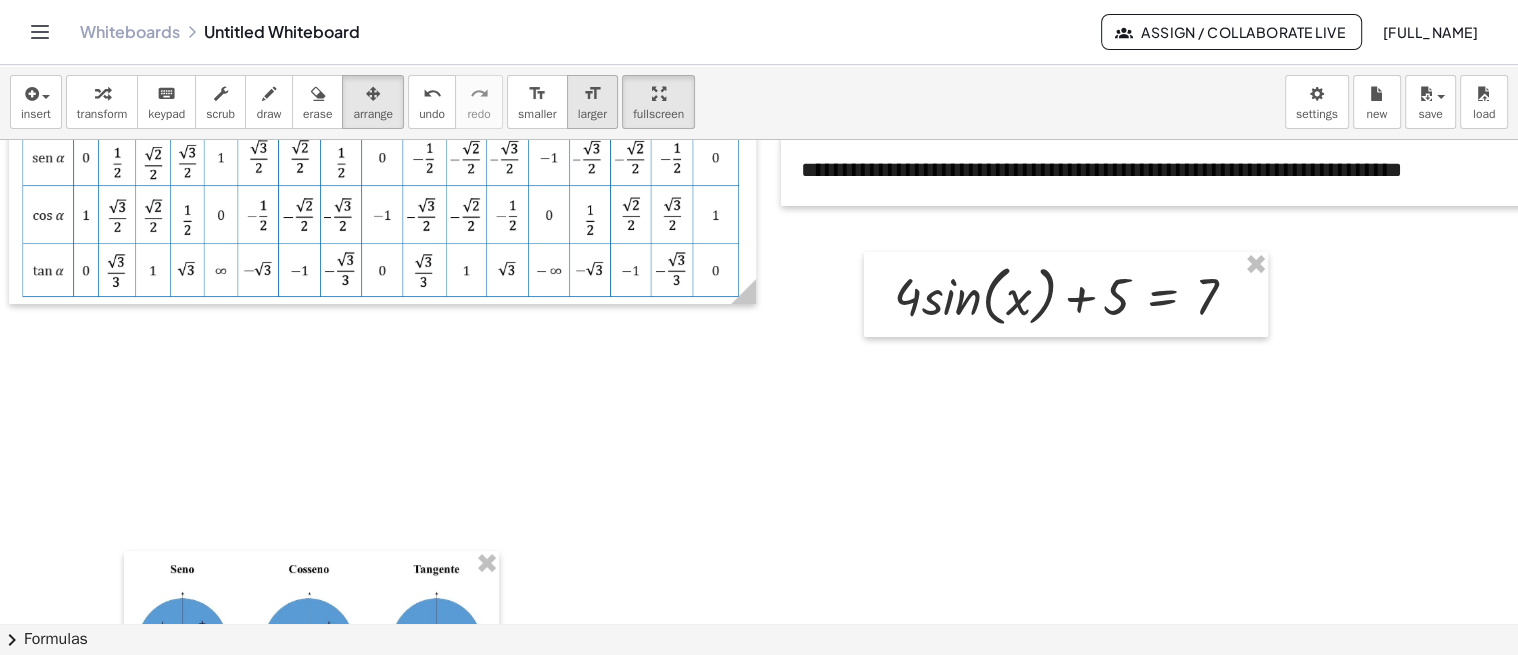 click on "format_size" at bounding box center [592, 94] 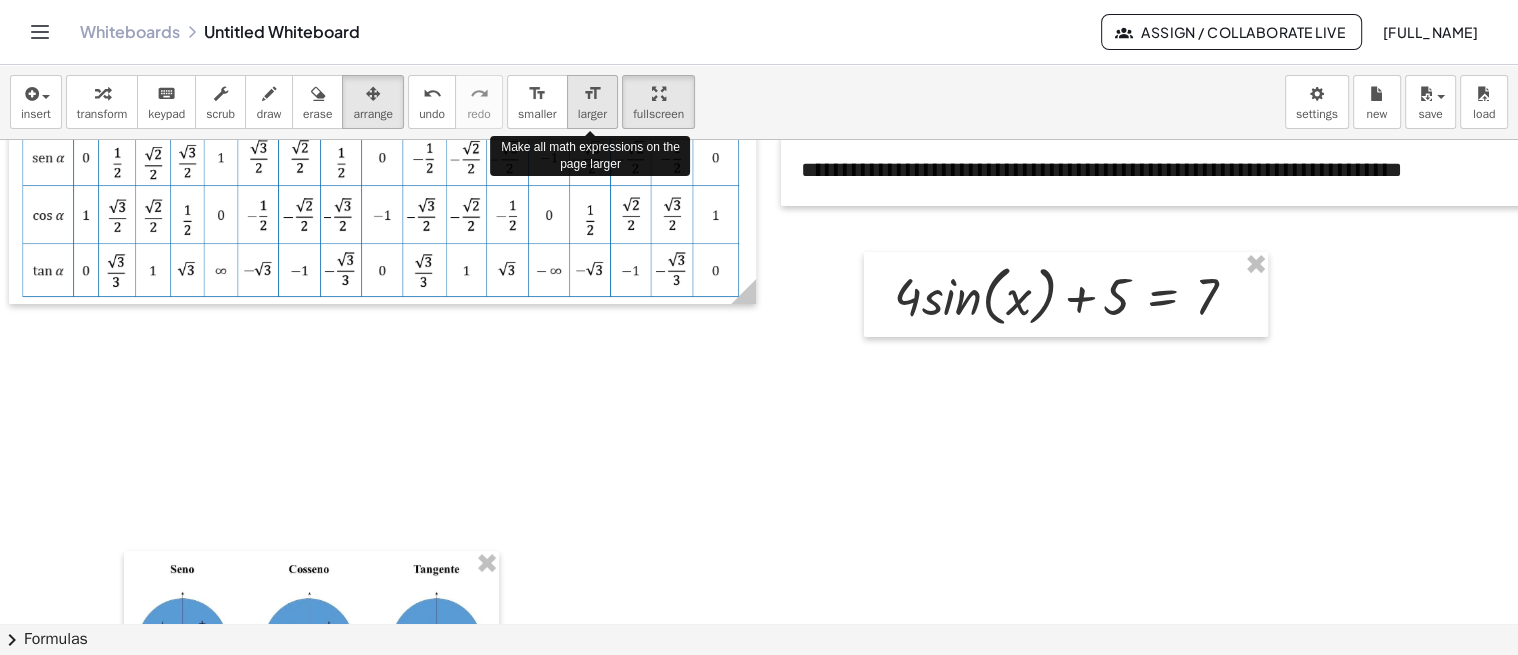 click on "format_size" at bounding box center (592, 94) 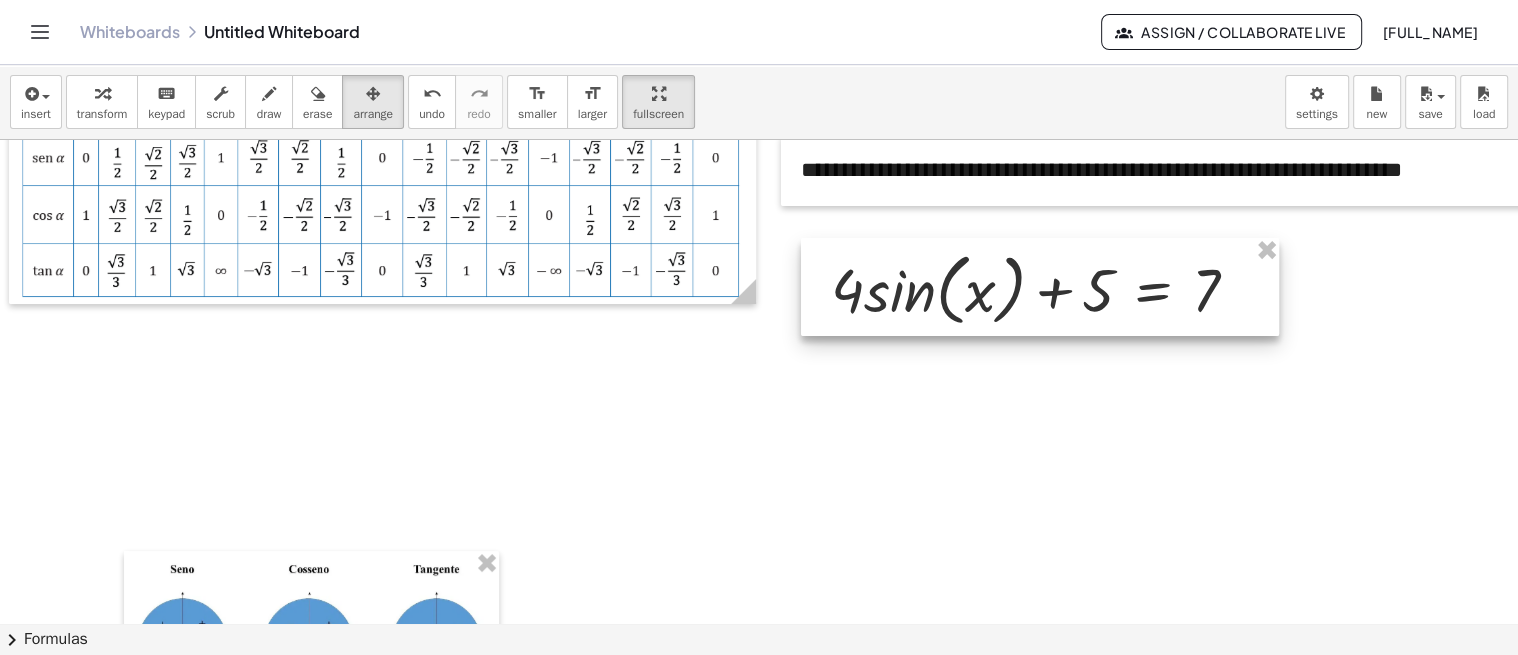 drag, startPoint x: 992, startPoint y: 298, endPoint x: 983, endPoint y: 291, distance: 11.401754 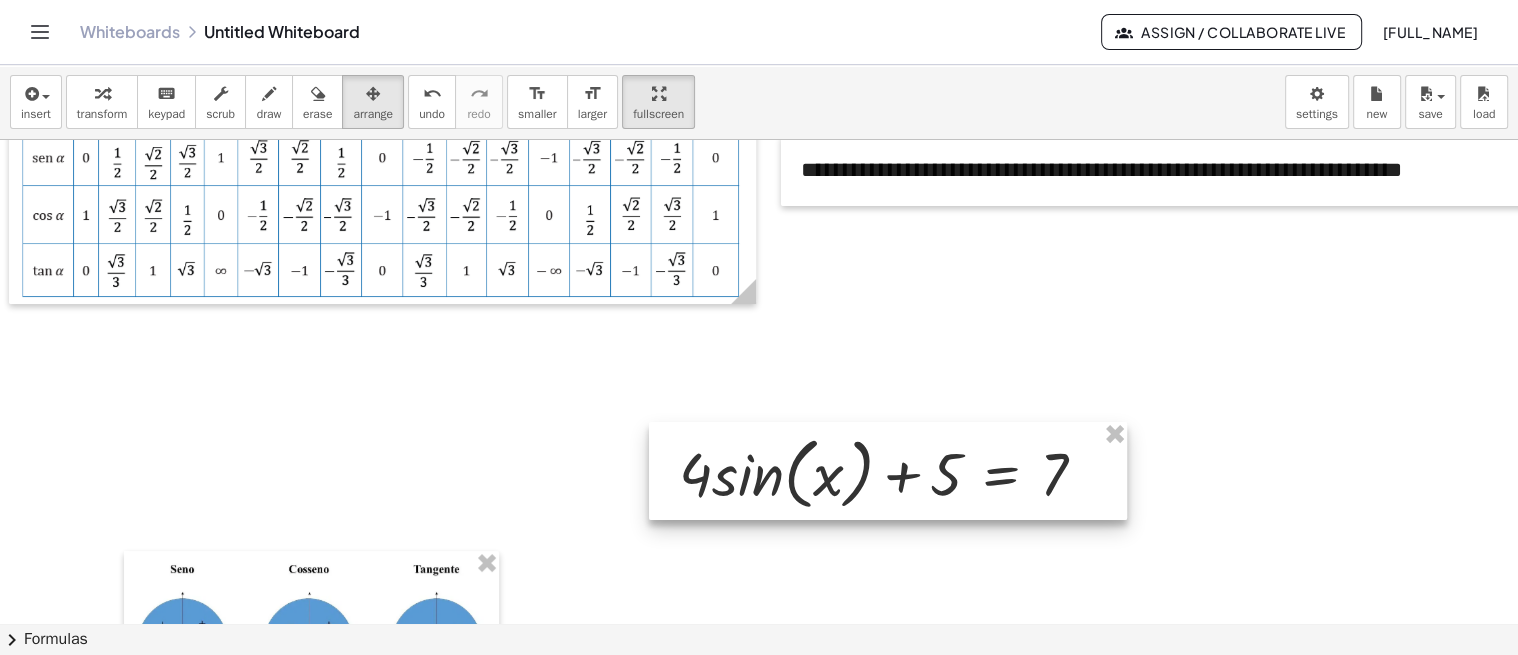 drag, startPoint x: 1043, startPoint y: 306, endPoint x: 886, endPoint y: 473, distance: 229.21169 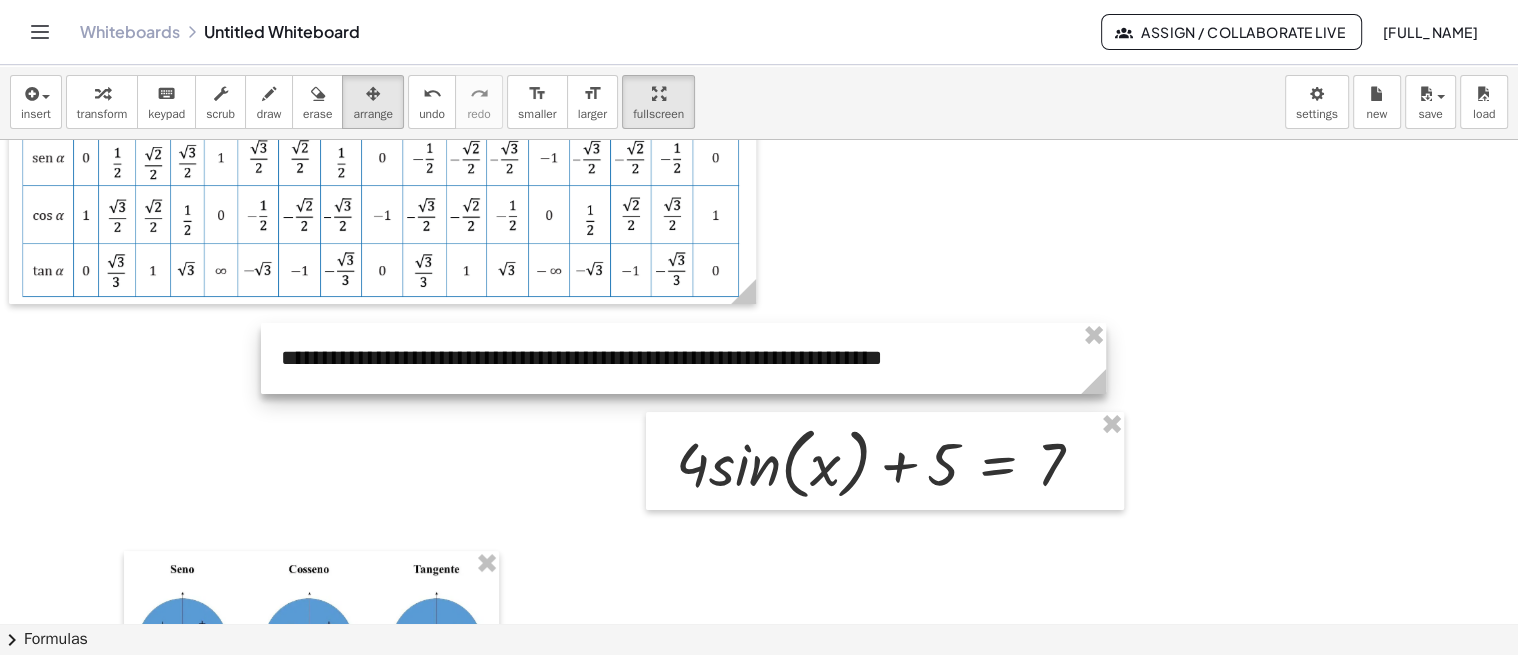 drag, startPoint x: 994, startPoint y: 245, endPoint x: 498, endPoint y: 360, distance: 509.15714 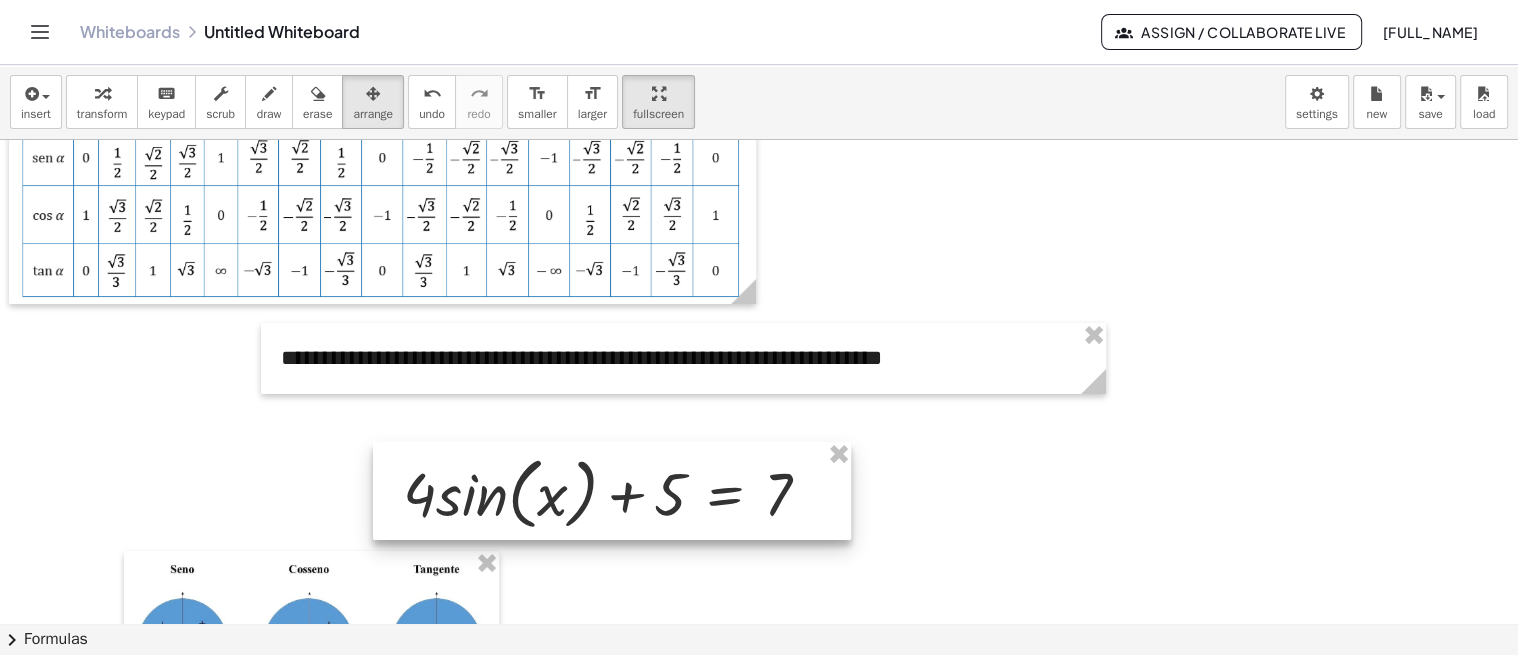 drag, startPoint x: 778, startPoint y: 484, endPoint x: 564, endPoint y: 368, distance: 243.41734 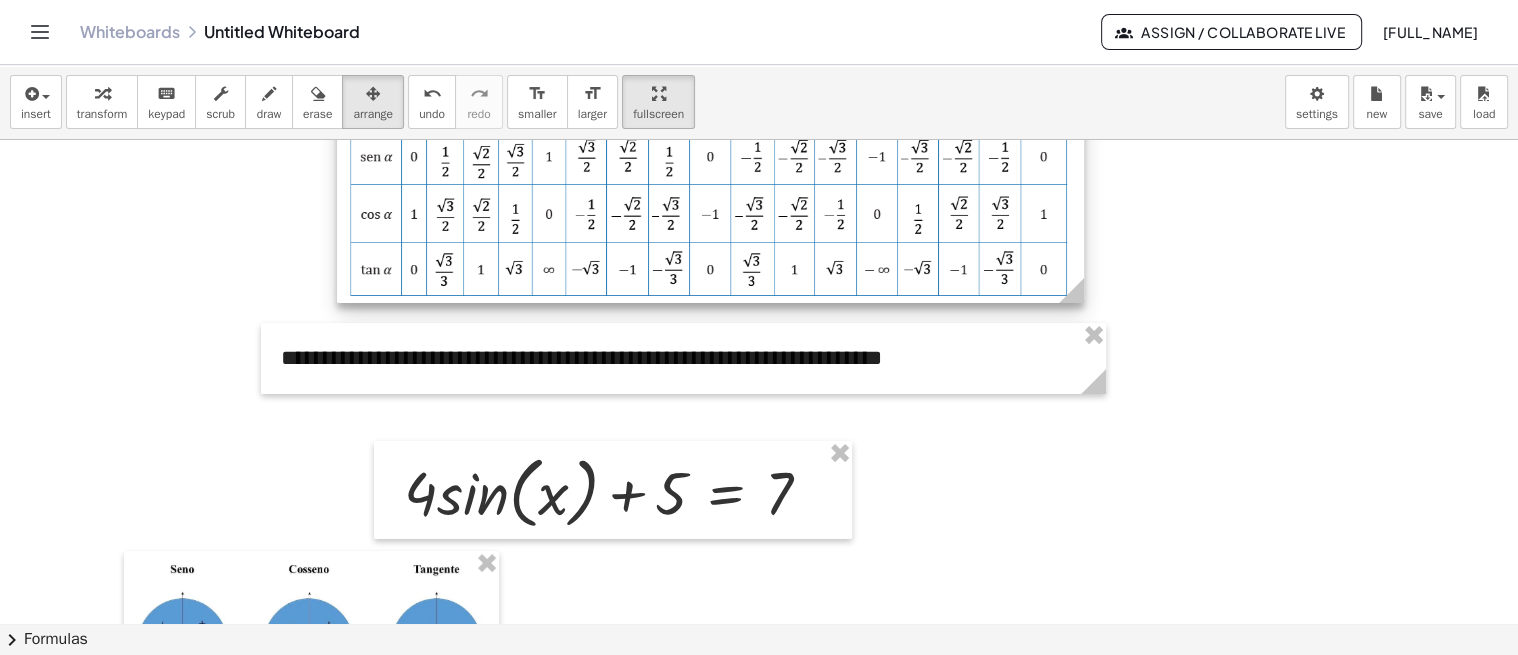 drag, startPoint x: 735, startPoint y: 301, endPoint x: 898, endPoint y: 294, distance: 163.15024 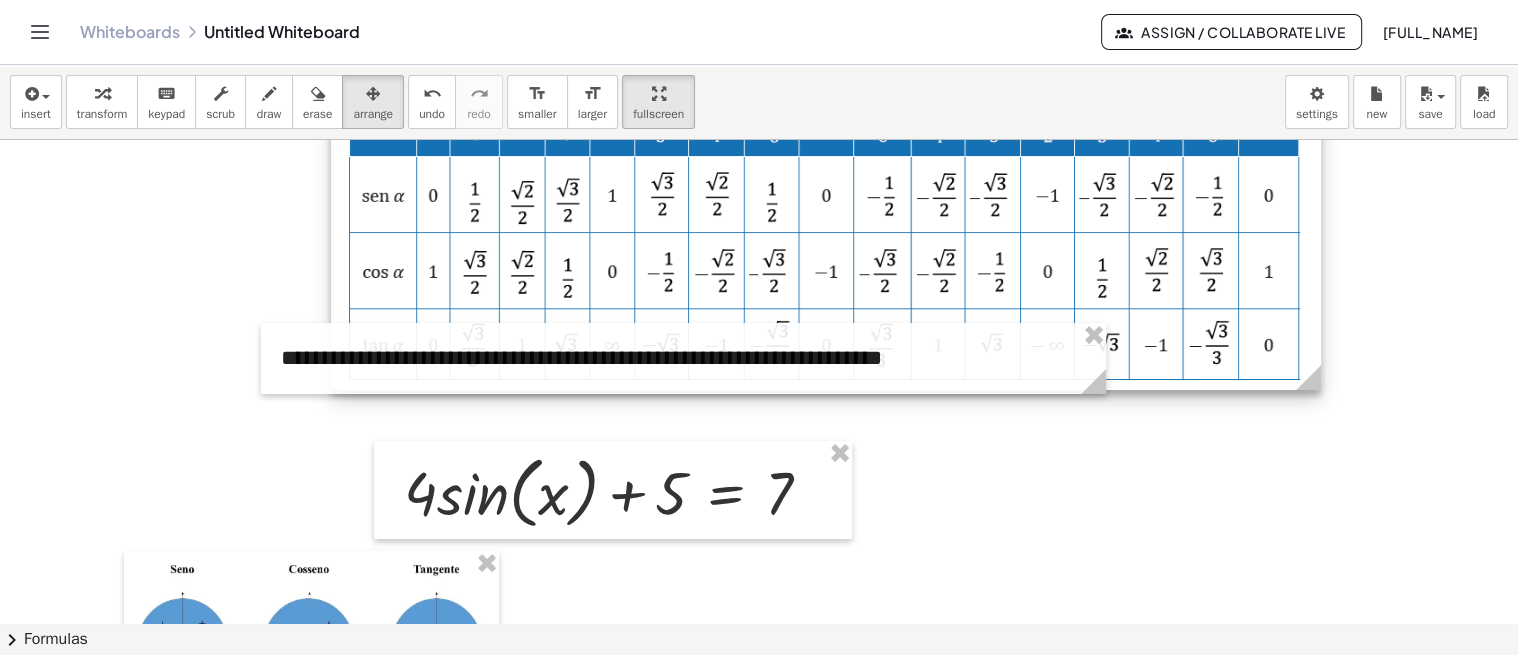 drag, startPoint x: 1184, startPoint y: 313, endPoint x: 1385, endPoint y: 336, distance: 202.31165 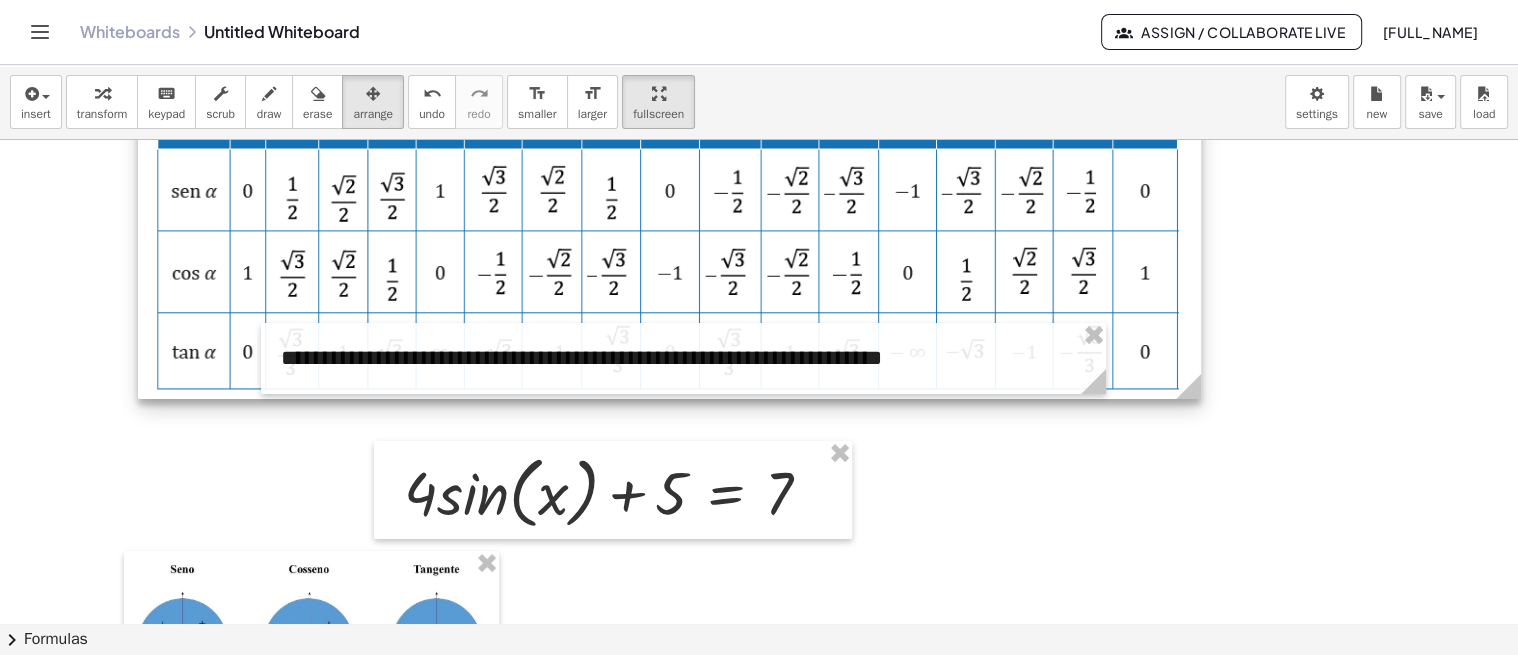 drag, startPoint x: 1075, startPoint y: 307, endPoint x: 888, endPoint y: 256, distance: 193.82982 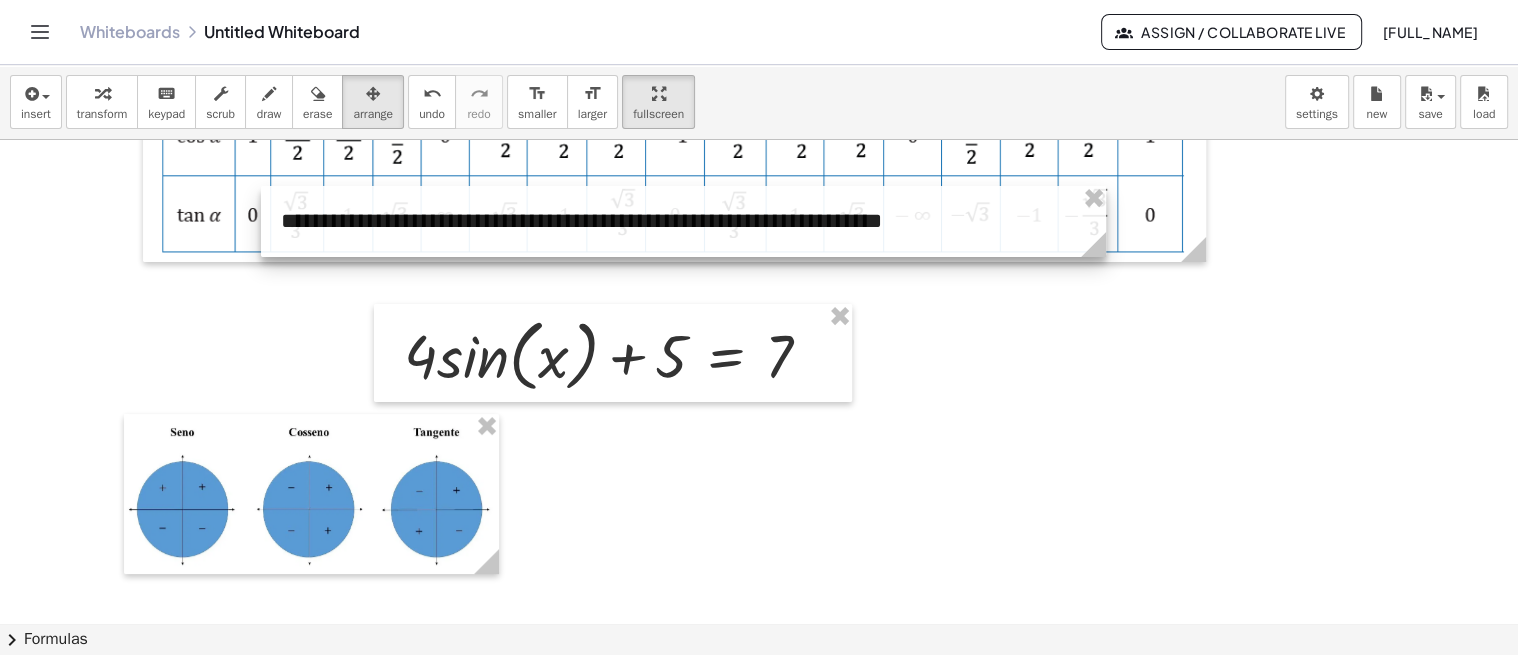 scroll, scrollTop: 333, scrollLeft: 69, axis: both 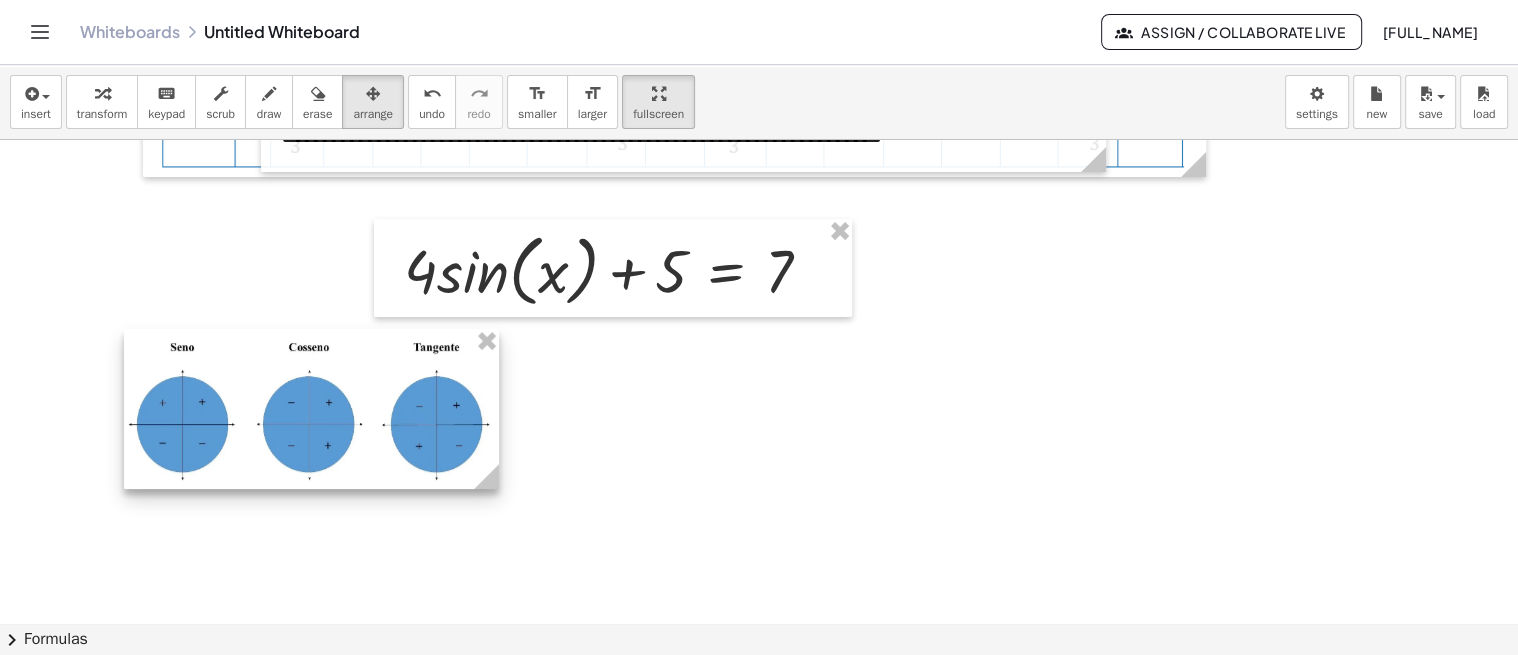 click at bounding box center [311, 409] 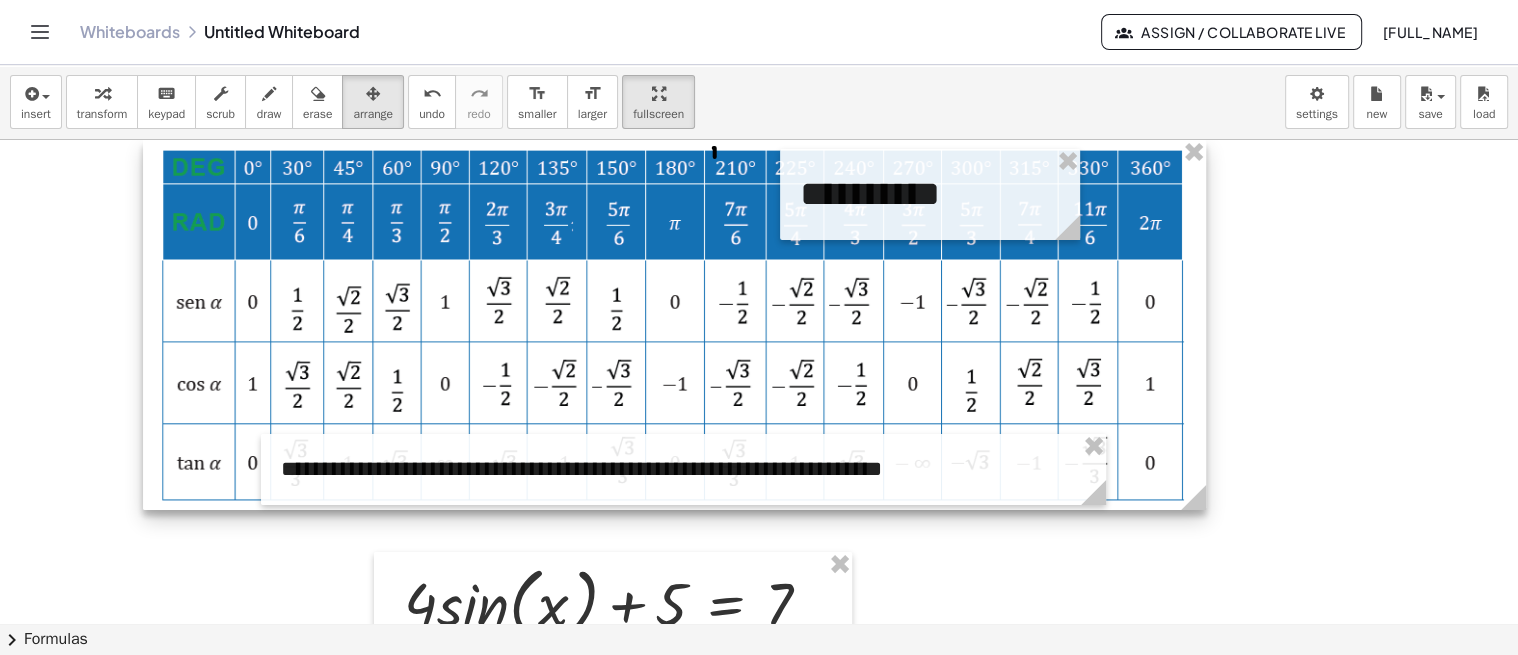 scroll, scrollTop: 333, scrollLeft: 69, axis: both 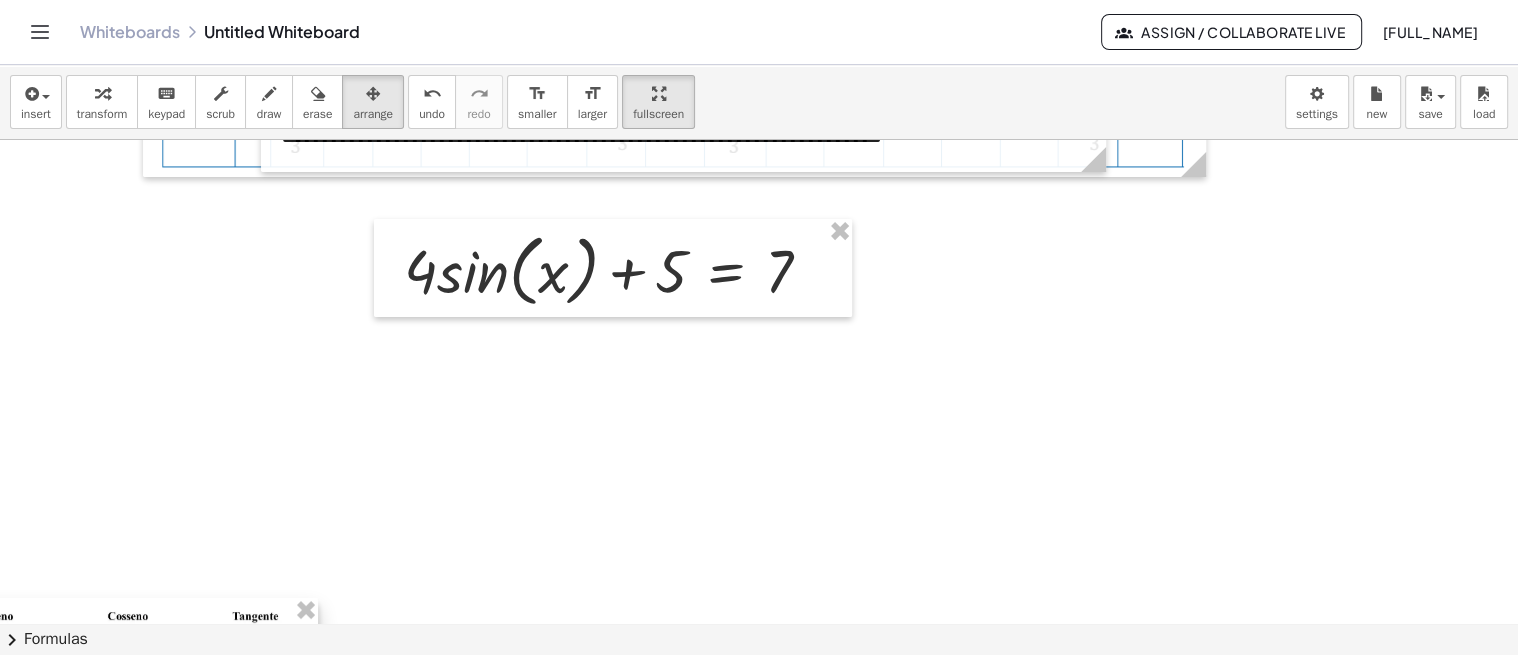 drag, startPoint x: 405, startPoint y: 428, endPoint x: 221, endPoint y: 697, distance: 325.9095 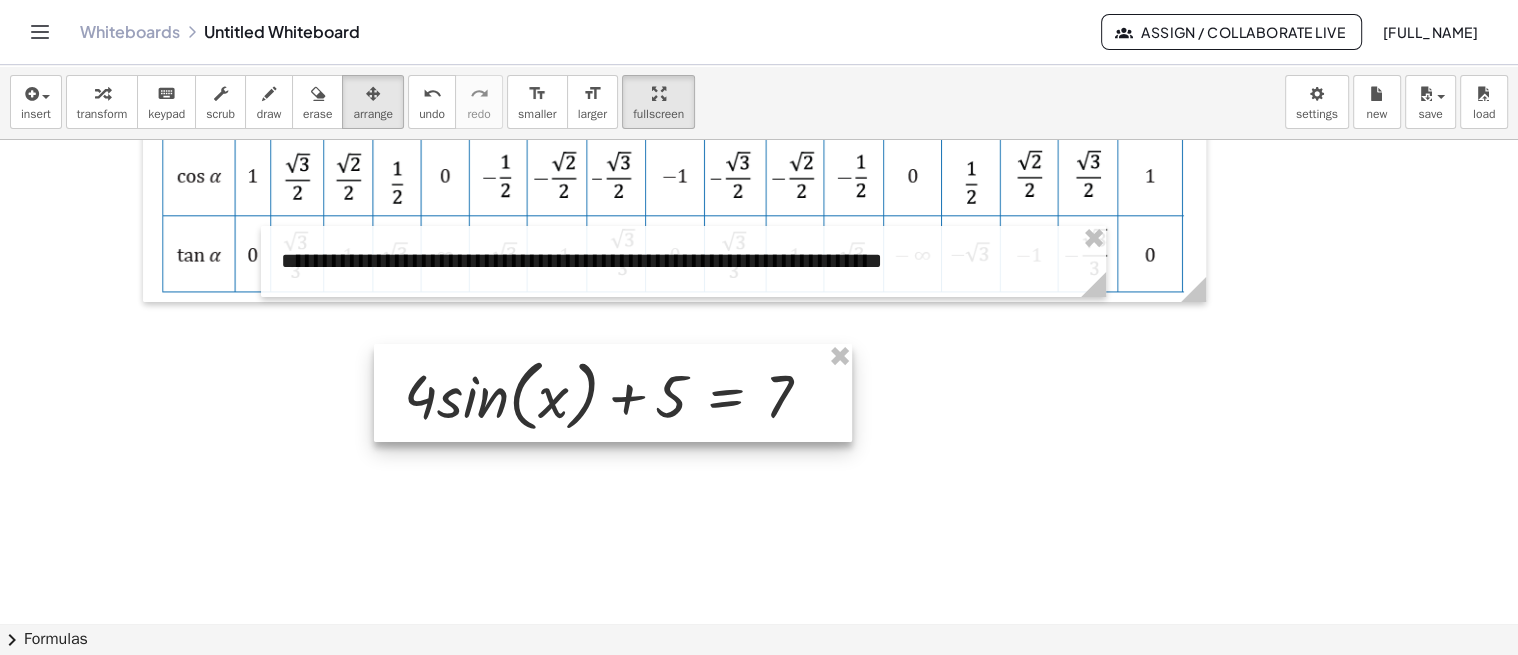 scroll, scrollTop: 111, scrollLeft: 69, axis: both 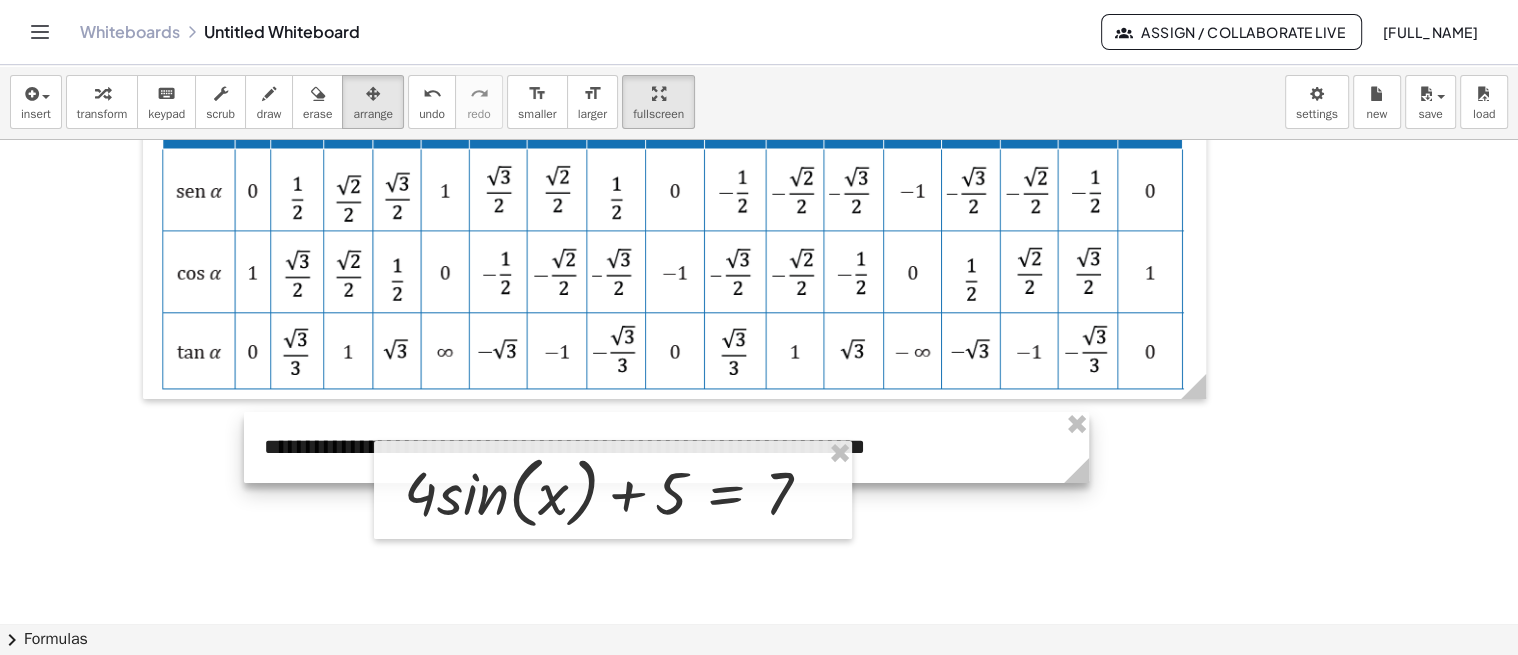 drag, startPoint x: 691, startPoint y: 352, endPoint x: 674, endPoint y: 451, distance: 100.44899 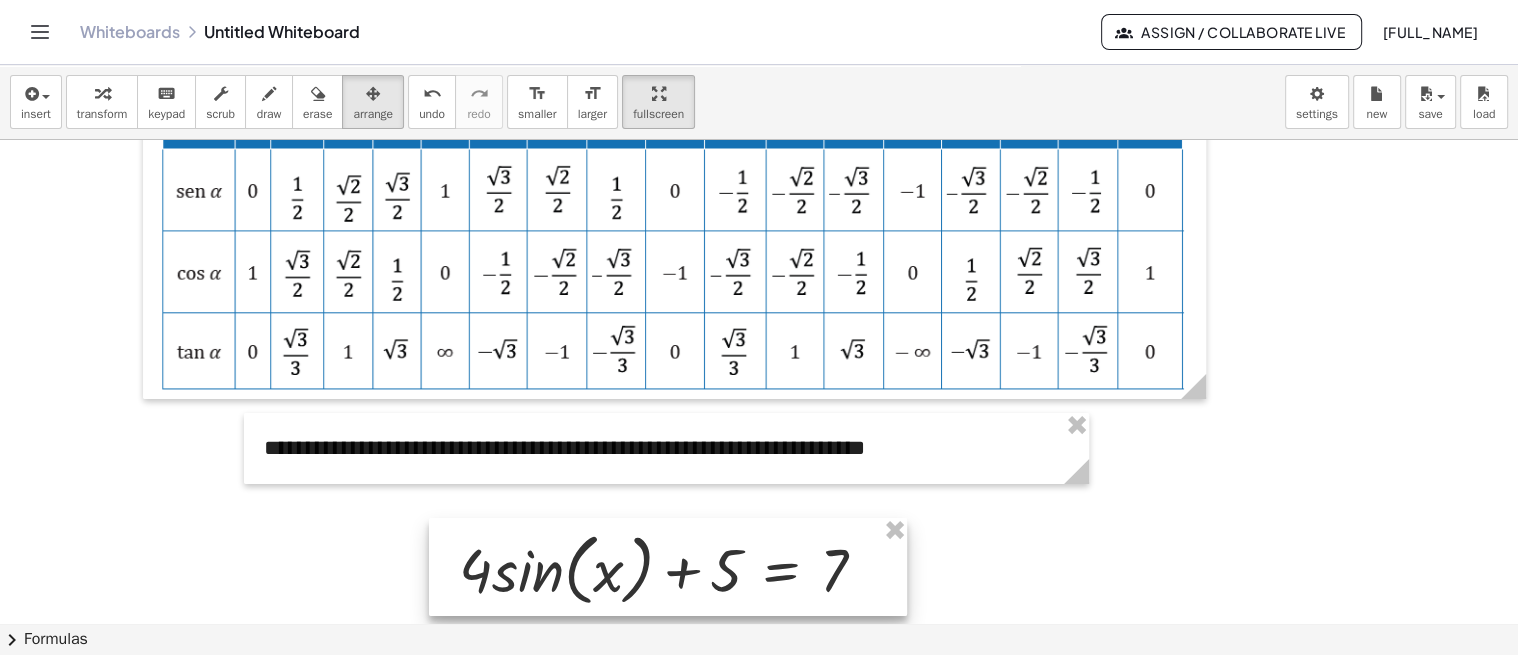 drag, startPoint x: 657, startPoint y: 476, endPoint x: 720, endPoint y: 535, distance: 86.313385 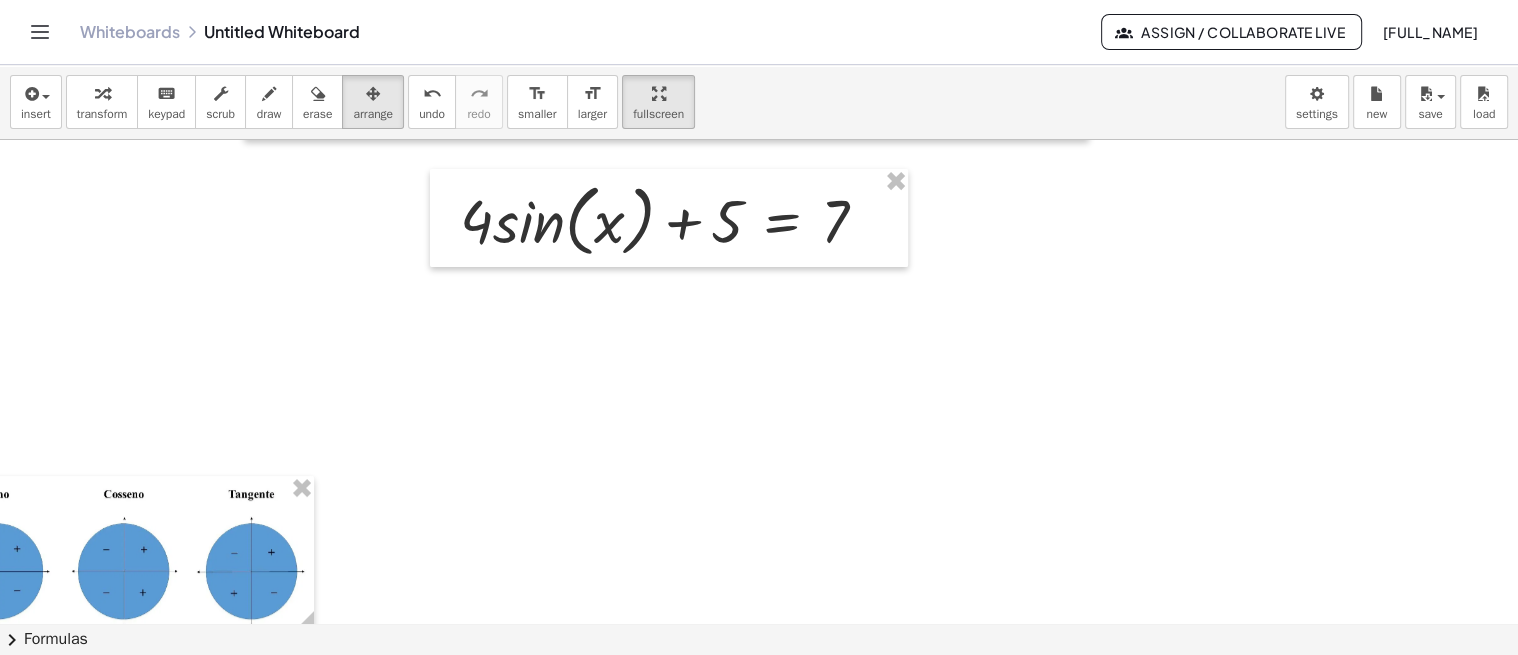 scroll, scrollTop: 555, scrollLeft: 69, axis: both 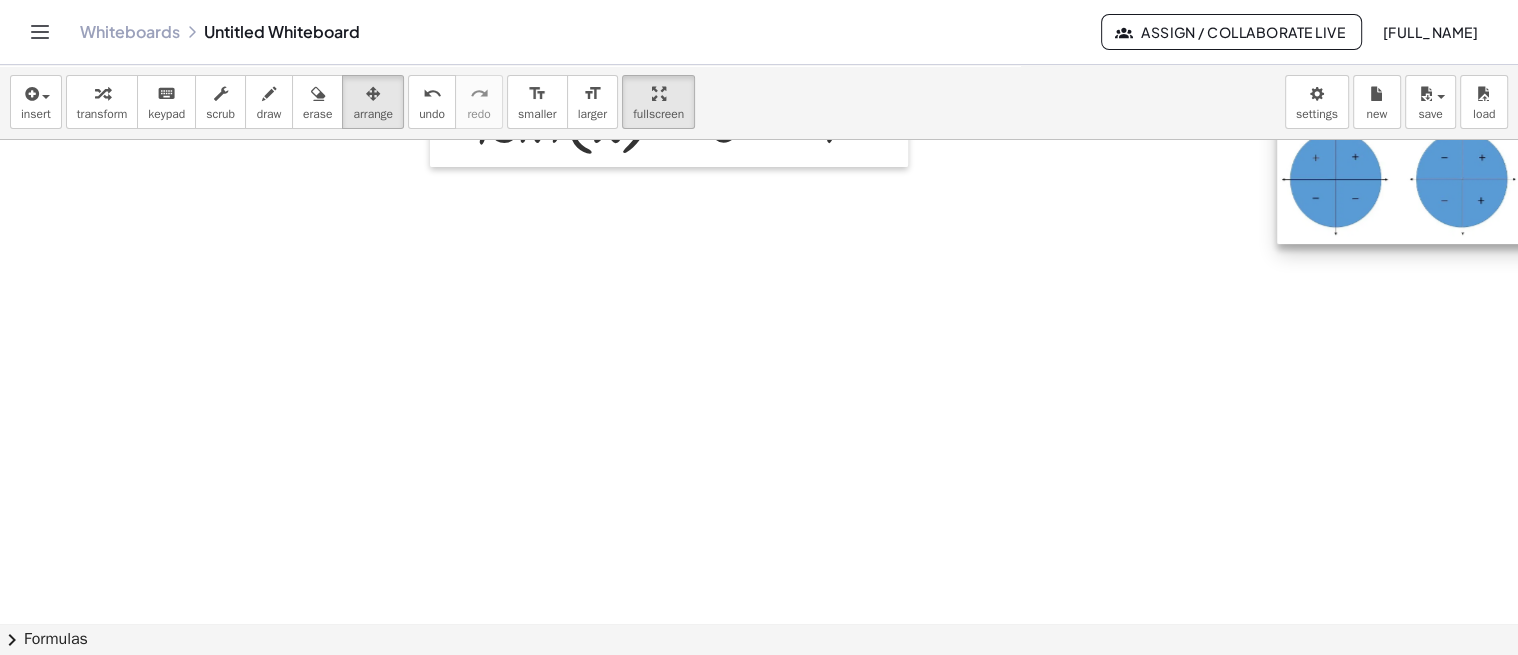 drag, startPoint x: 178, startPoint y: 425, endPoint x: 1516, endPoint y: 133, distance: 1369.4918 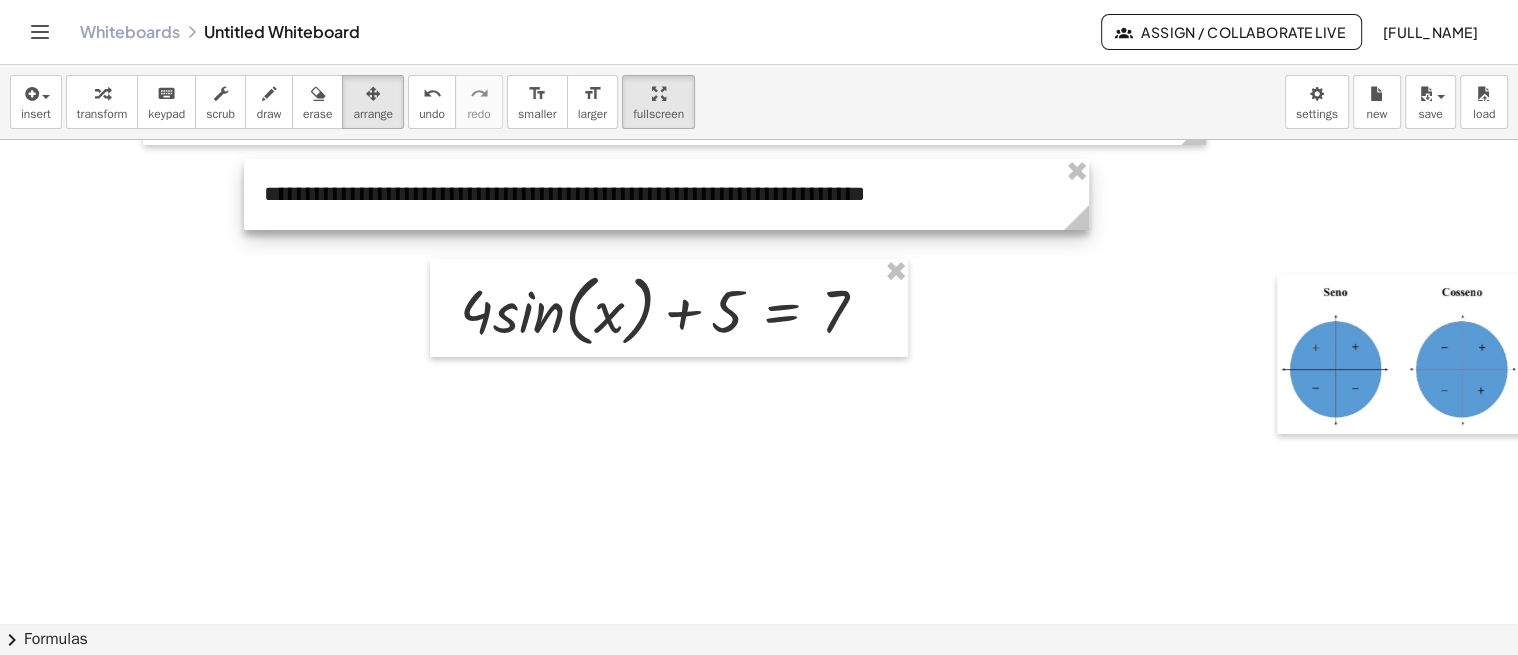 scroll, scrollTop: 444, scrollLeft: 69, axis: both 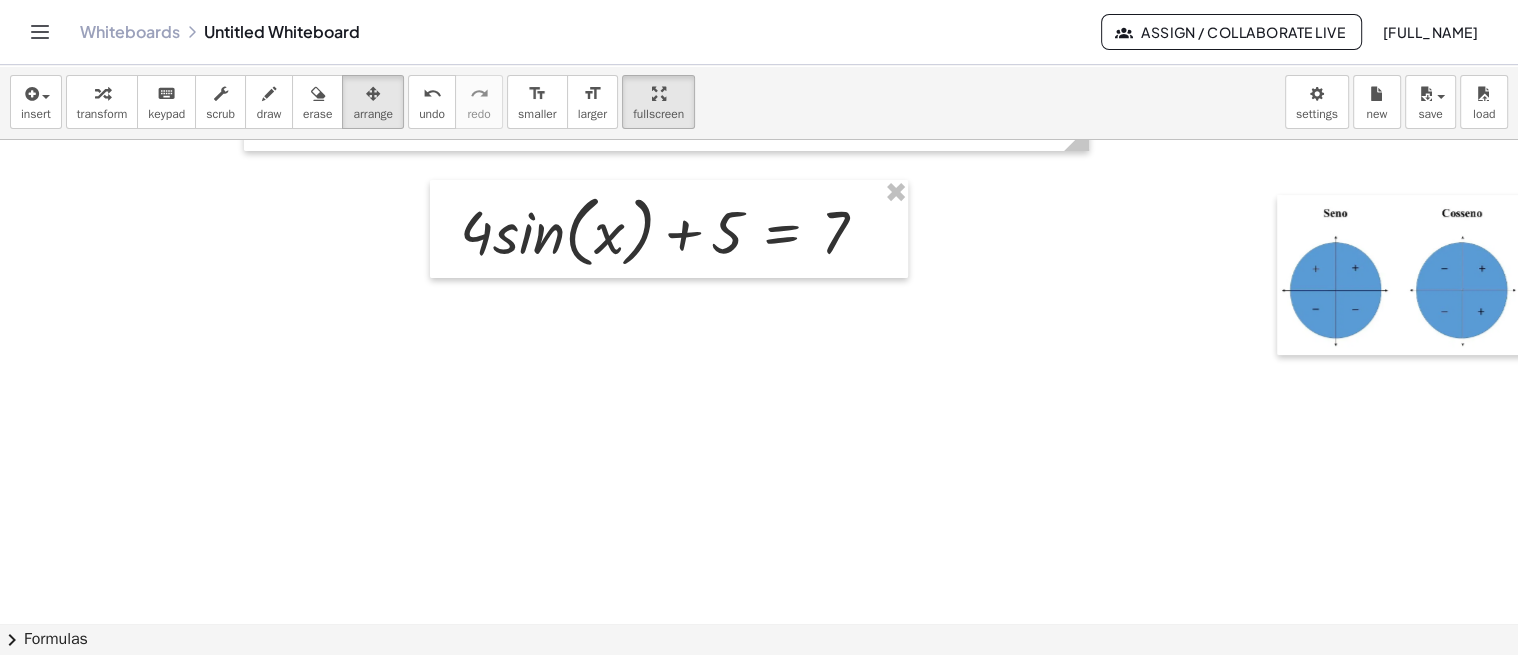 click at bounding box center [887, 422] 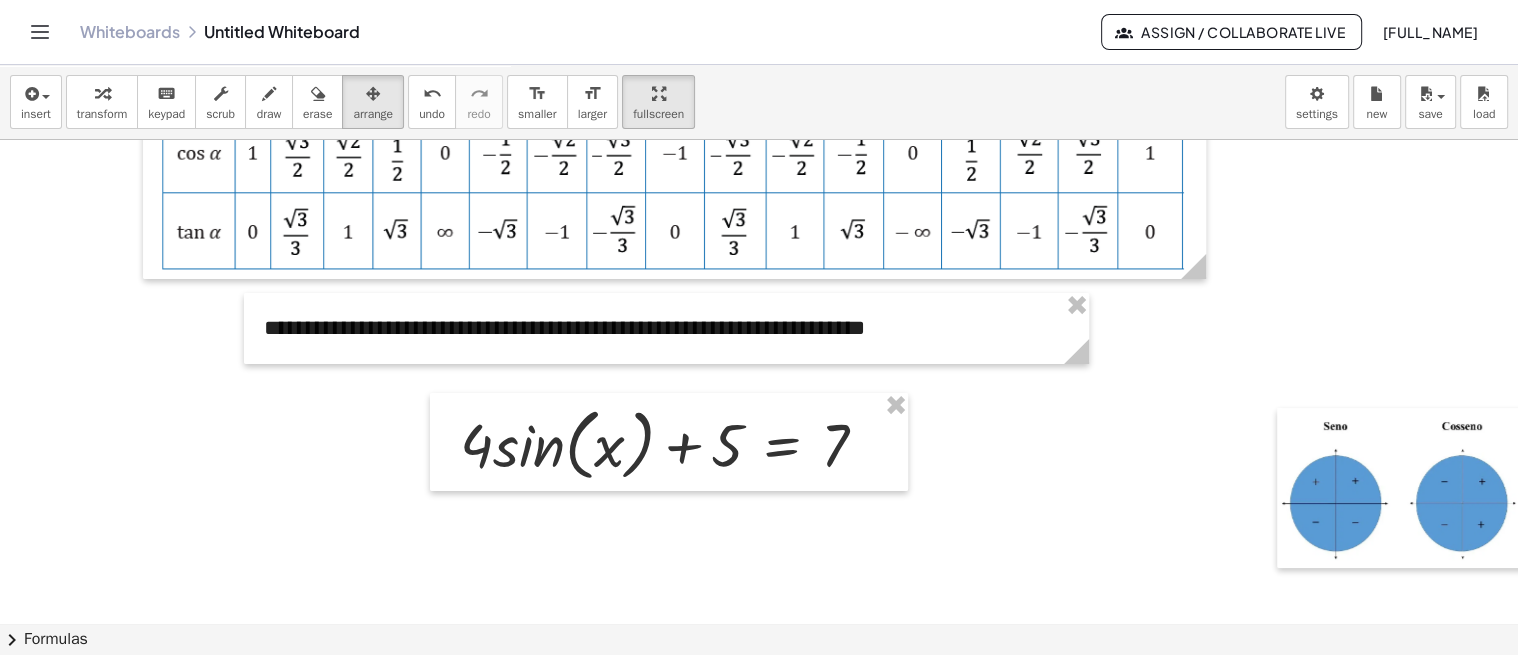 scroll, scrollTop: 222, scrollLeft: 69, axis: both 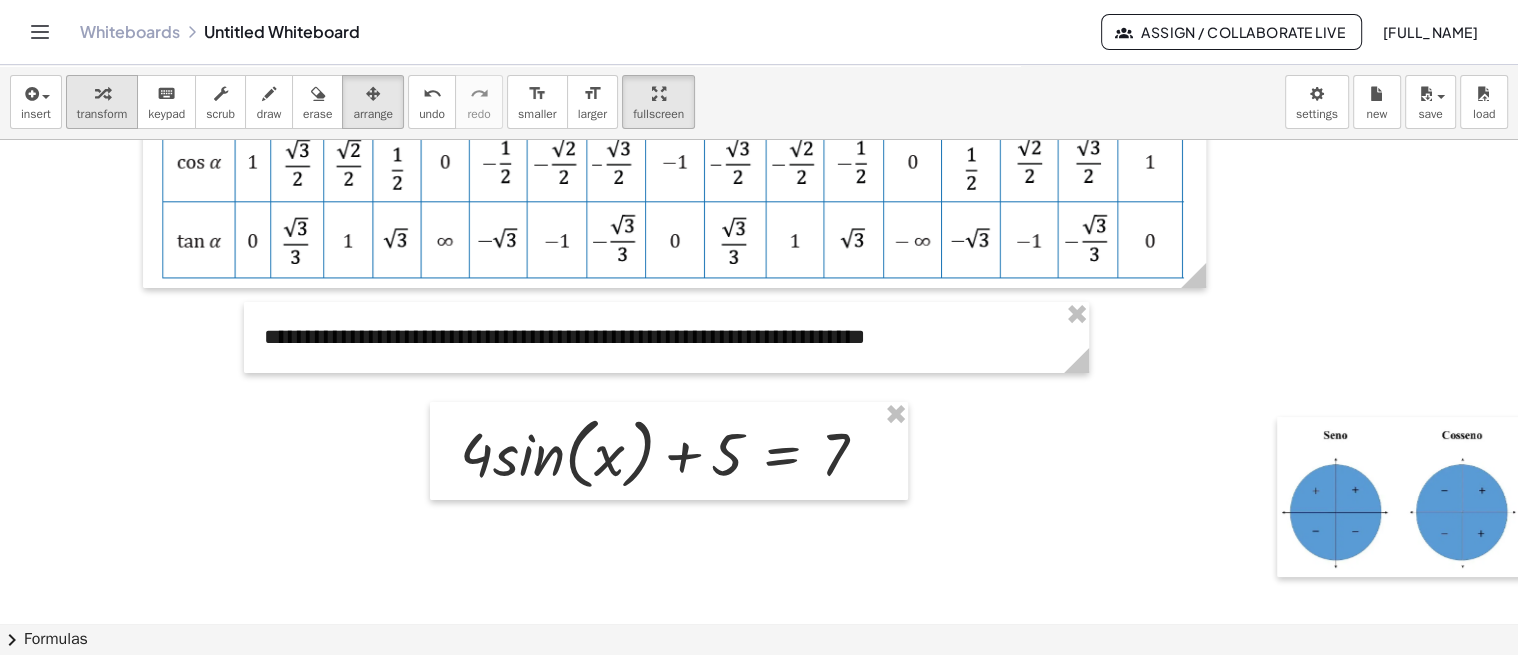 click on "transform" at bounding box center (102, 114) 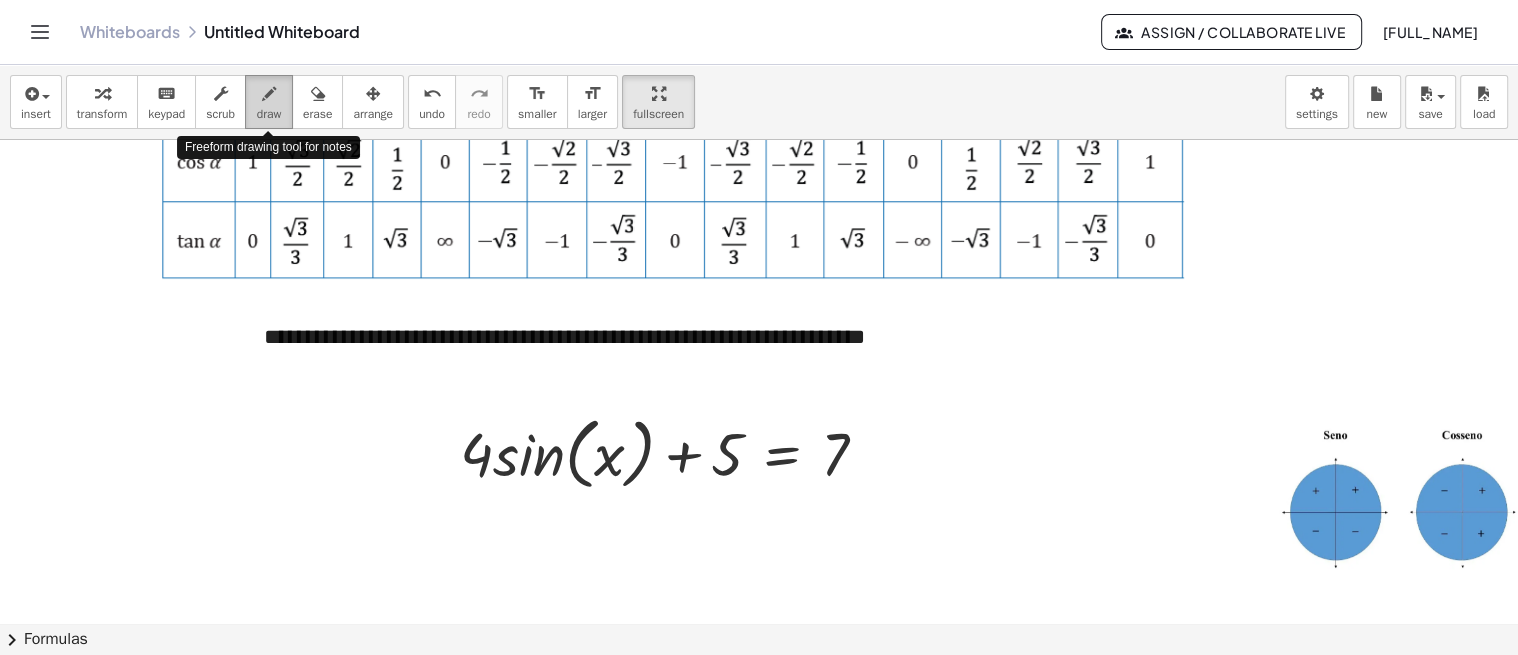click at bounding box center (269, 94) 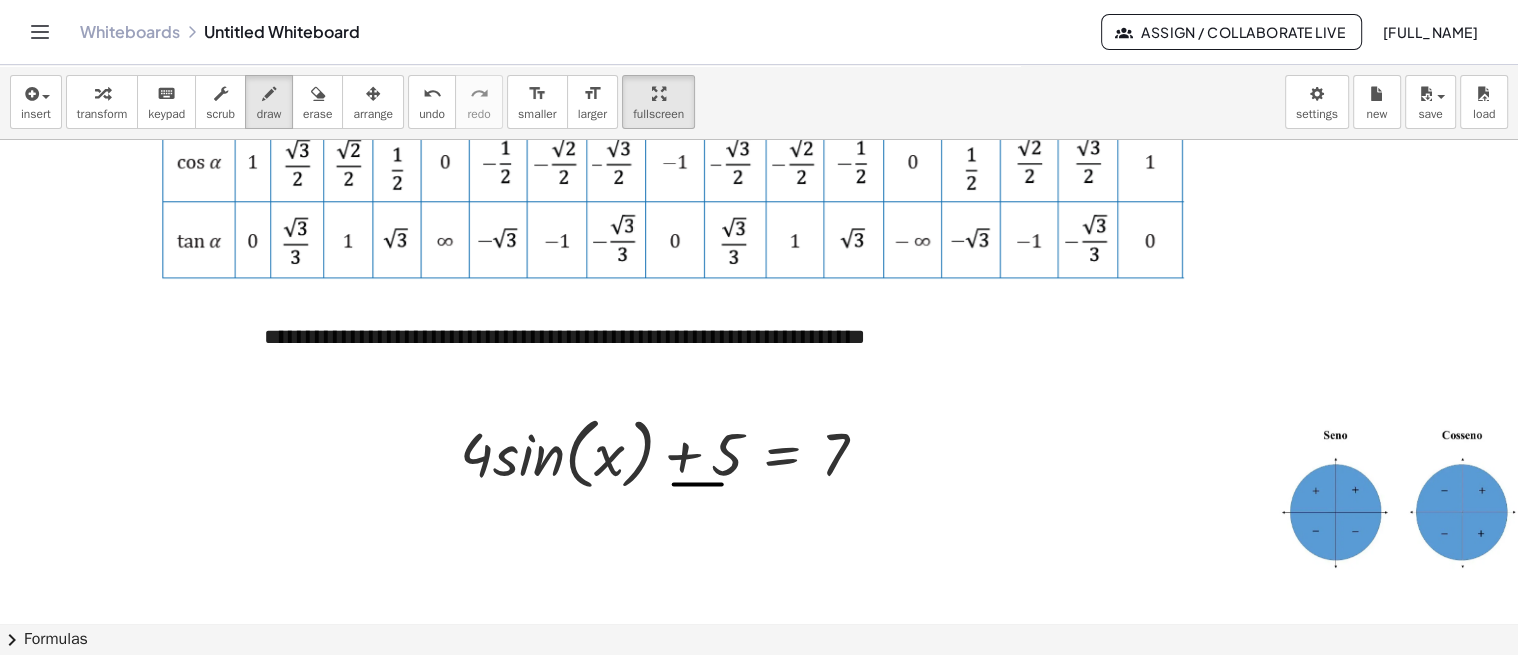 drag, startPoint x: 673, startPoint y: 483, endPoint x: 721, endPoint y: 483, distance: 48 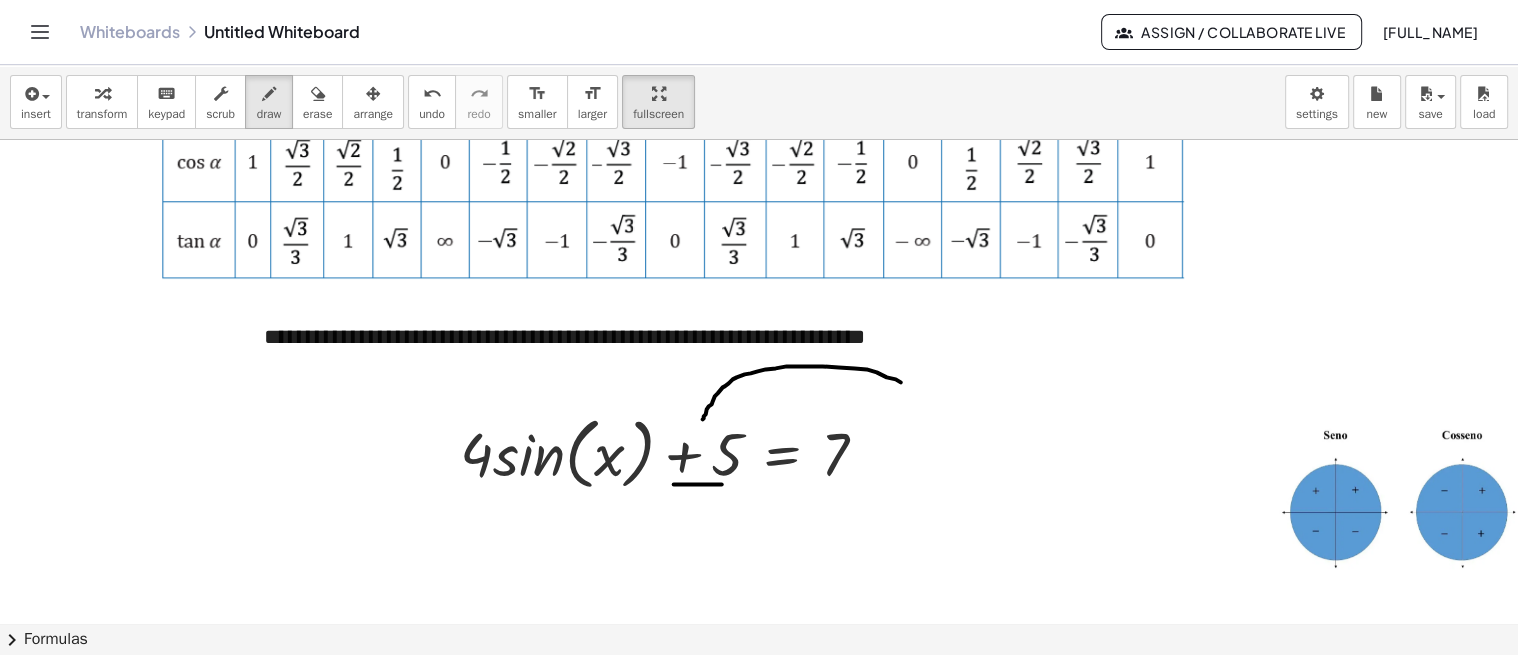 drag, startPoint x: 702, startPoint y: 418, endPoint x: 920, endPoint y: 413, distance: 218.05733 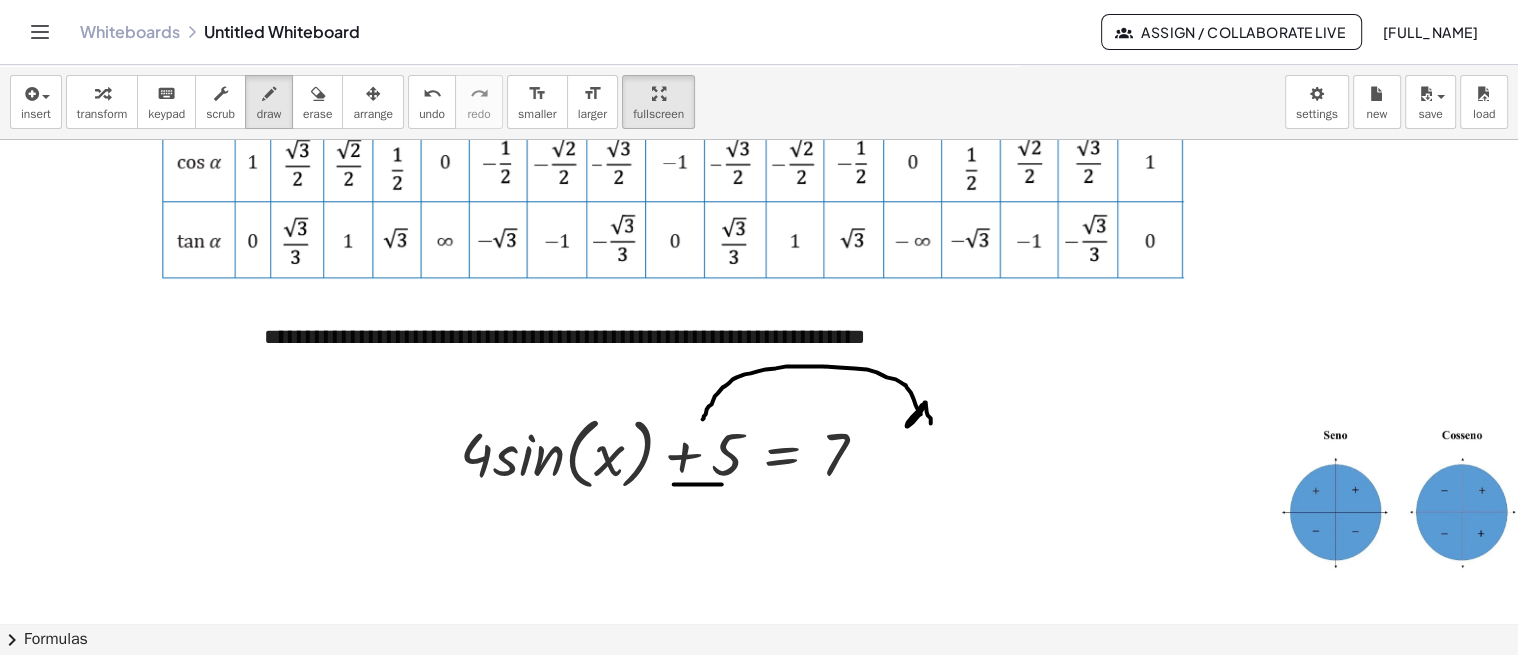 drag, startPoint x: 906, startPoint y: 424, endPoint x: 920, endPoint y: 422, distance: 14.142136 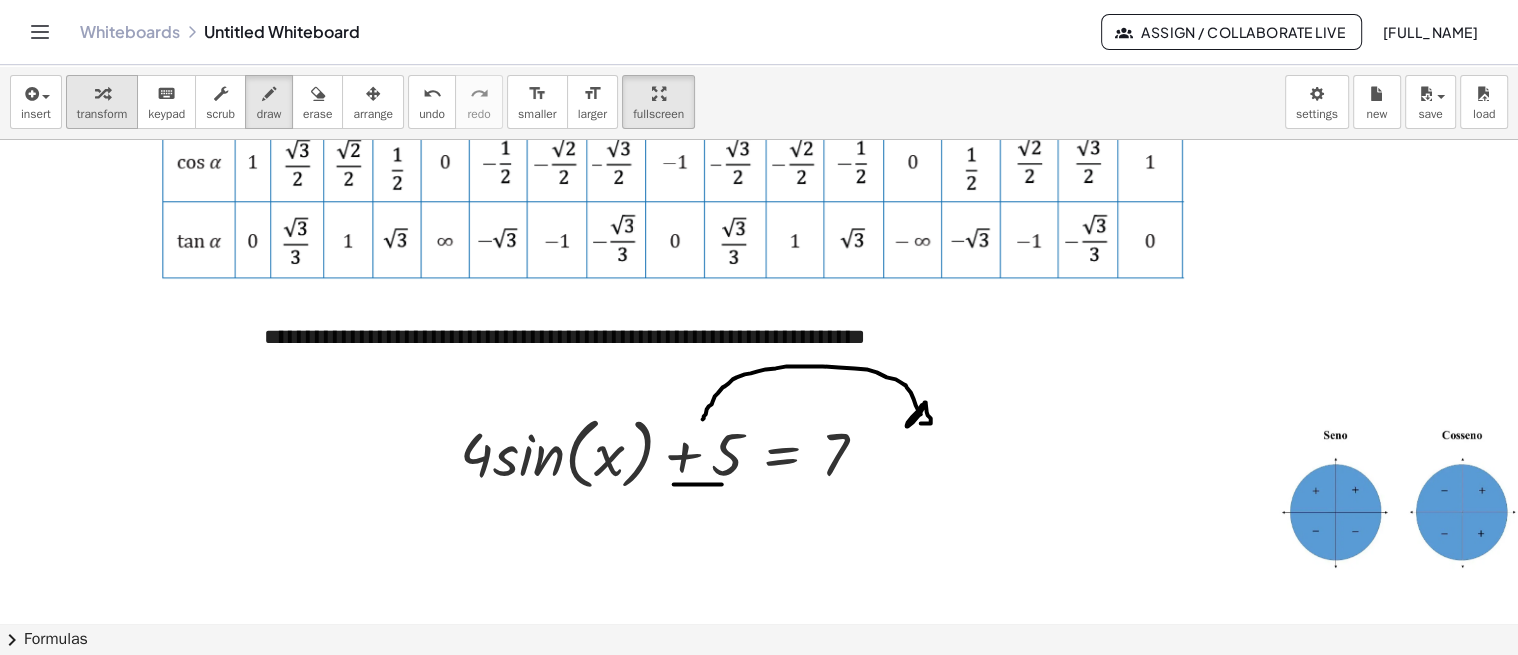 click at bounding box center (102, 93) 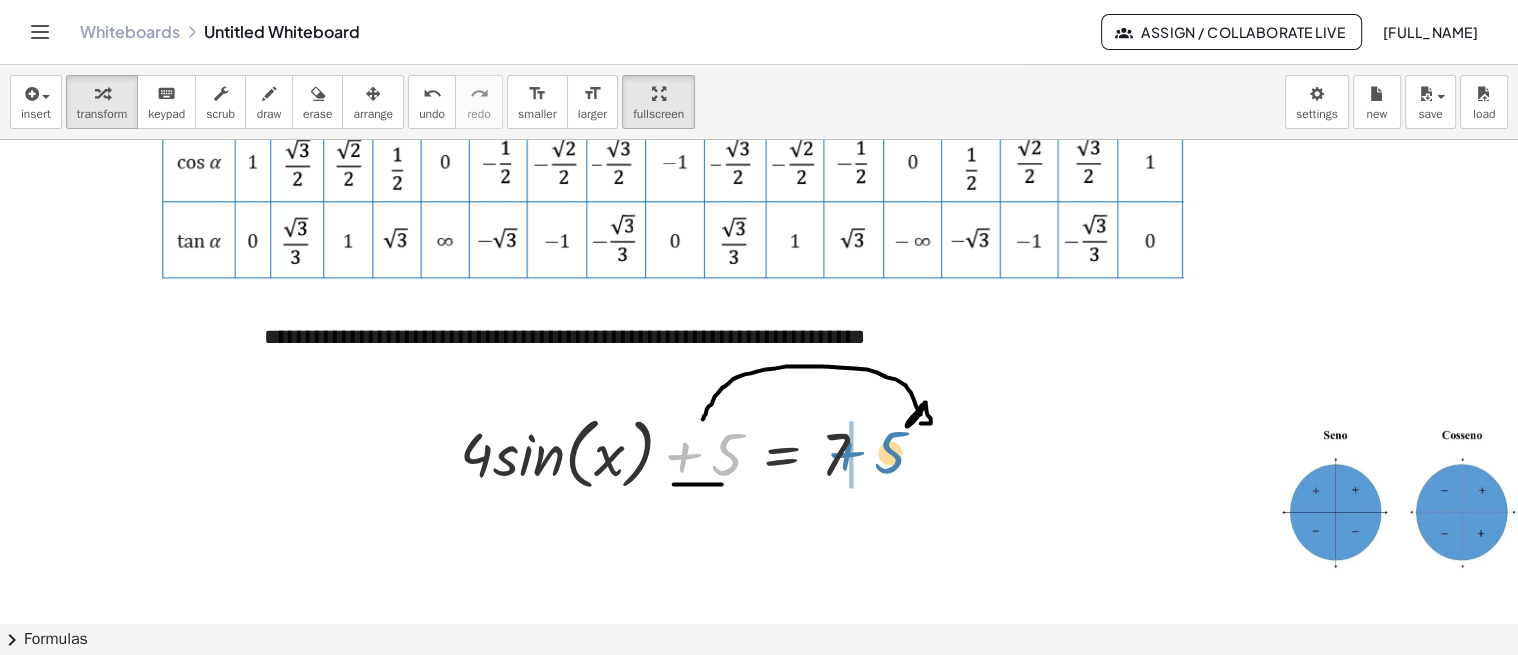 drag, startPoint x: 727, startPoint y: 458, endPoint x: 890, endPoint y: 456, distance: 163.01227 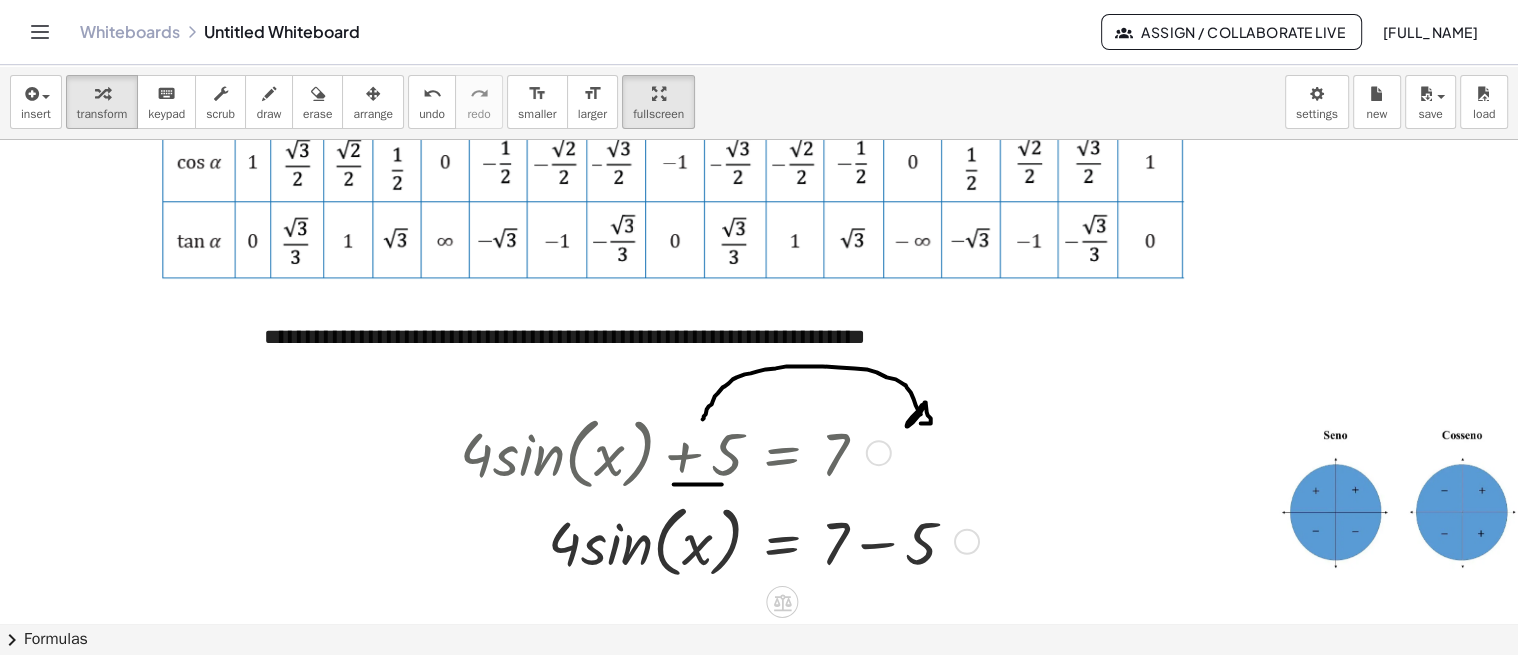 scroll, scrollTop: 333, scrollLeft: 69, axis: both 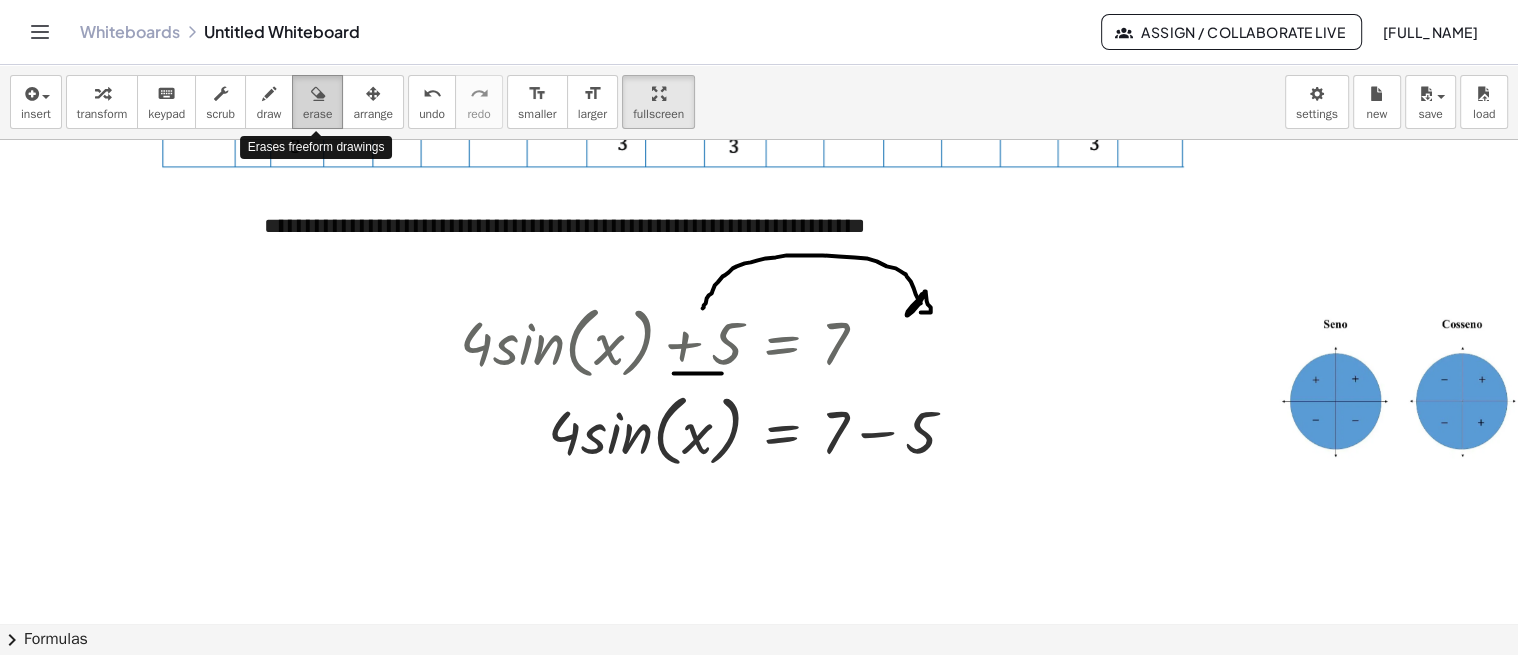 click on "erase" at bounding box center (317, 114) 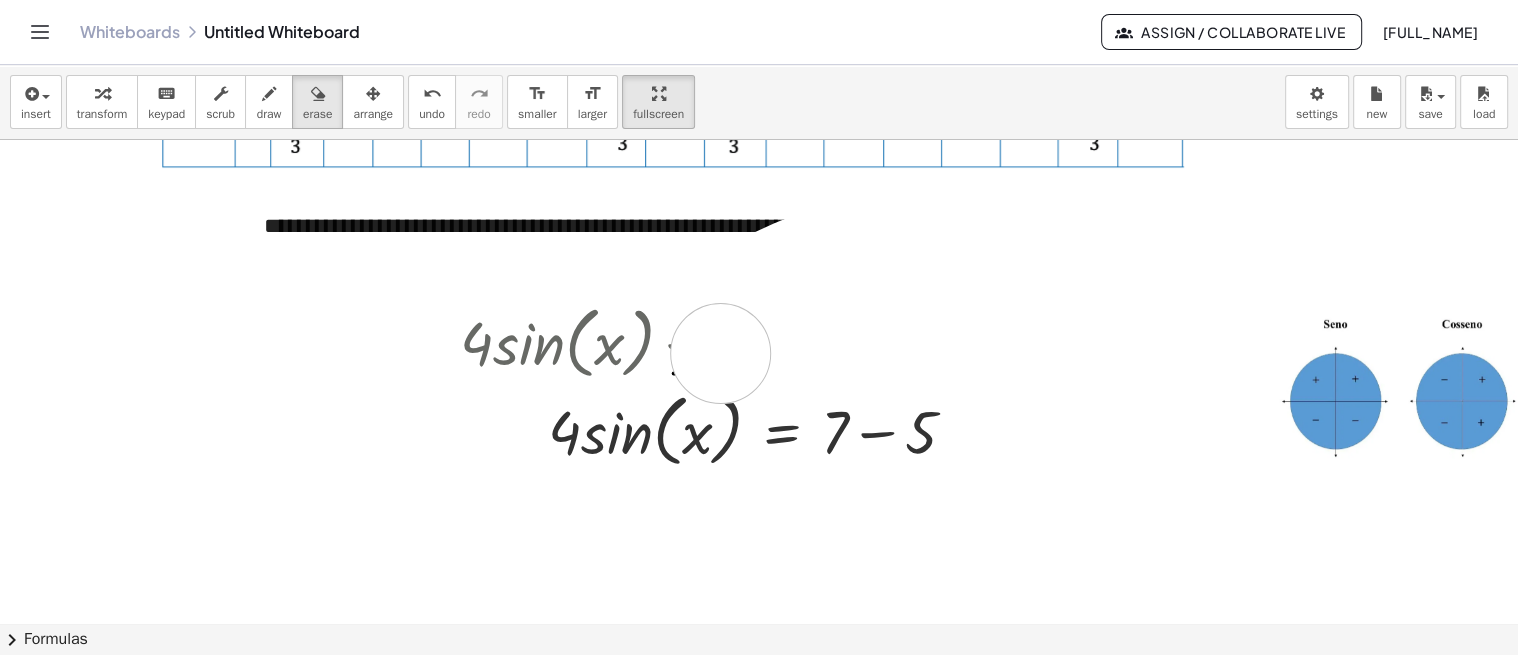 drag, startPoint x: 720, startPoint y: 322, endPoint x: 720, endPoint y: 352, distance: 30 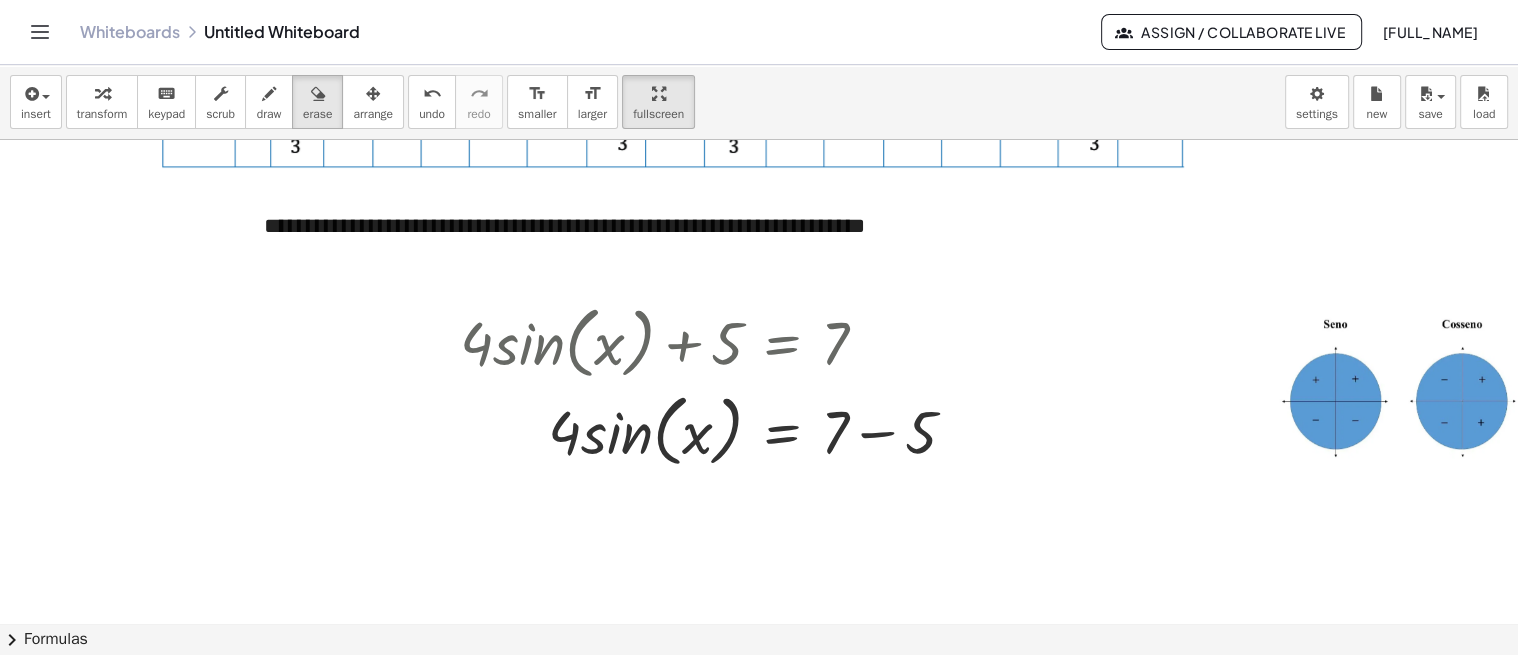 click at bounding box center [887, 533] 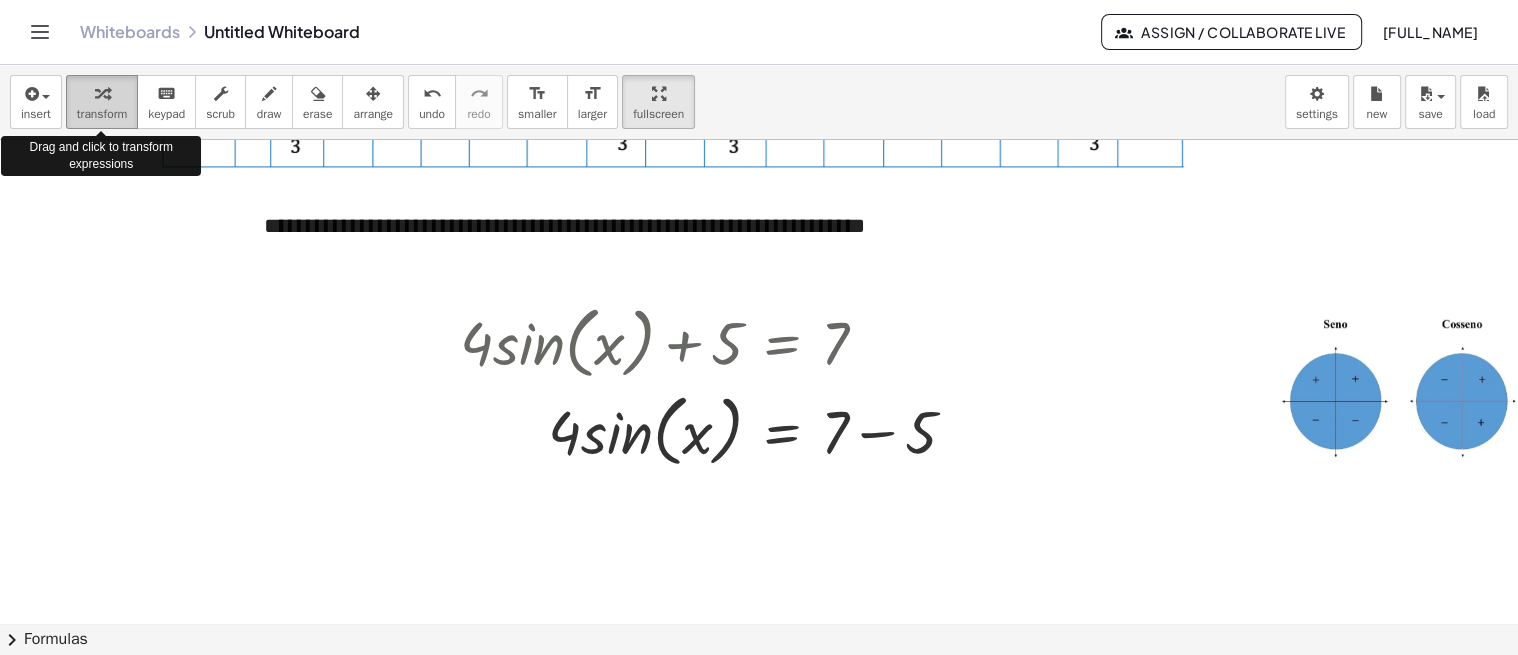 click on "transform" at bounding box center (102, 114) 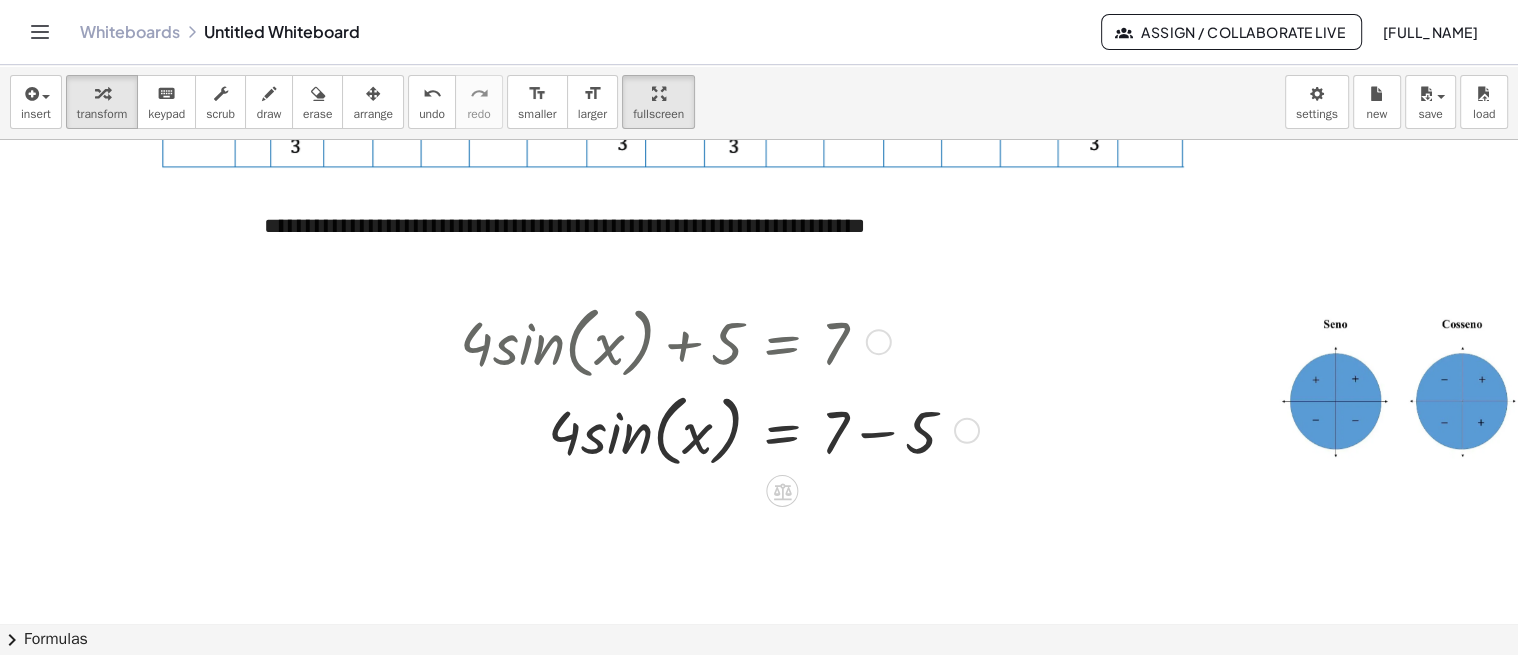 click at bounding box center (716, 428) 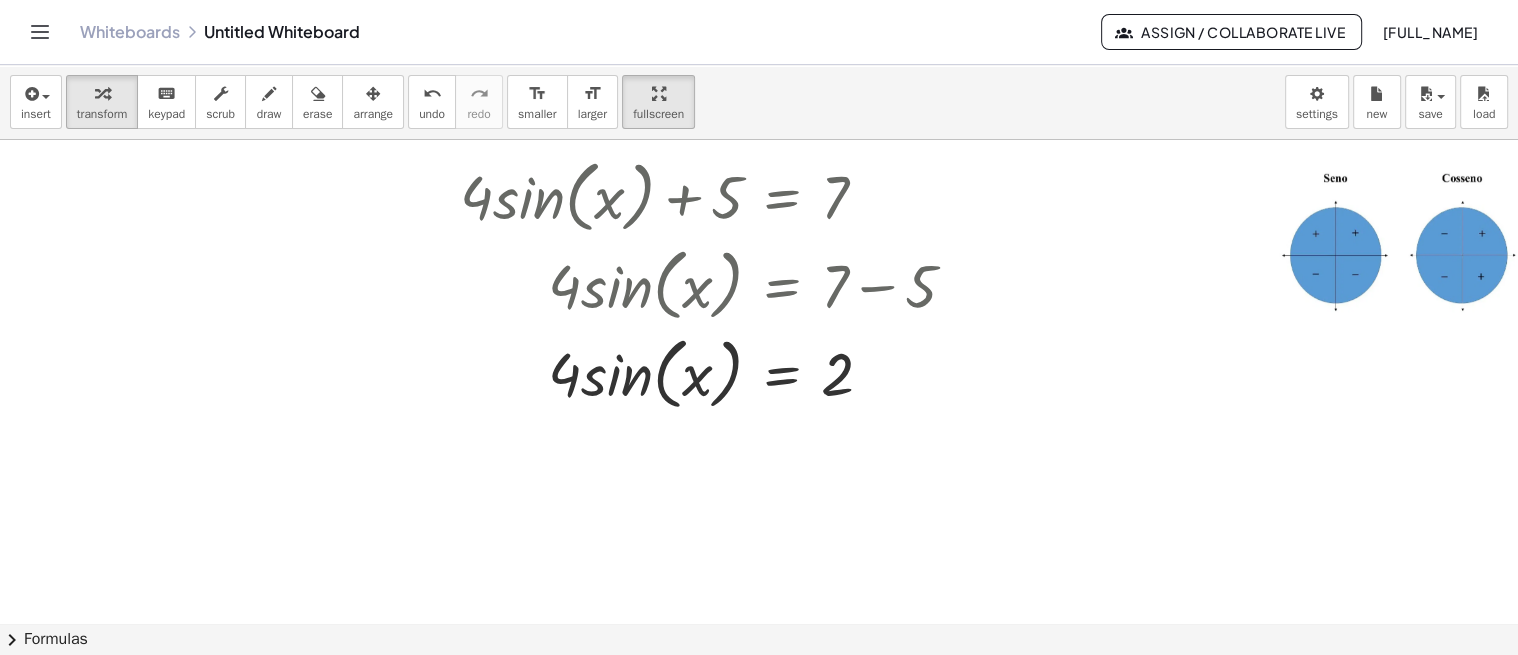 scroll, scrollTop: 444, scrollLeft: 69, axis: both 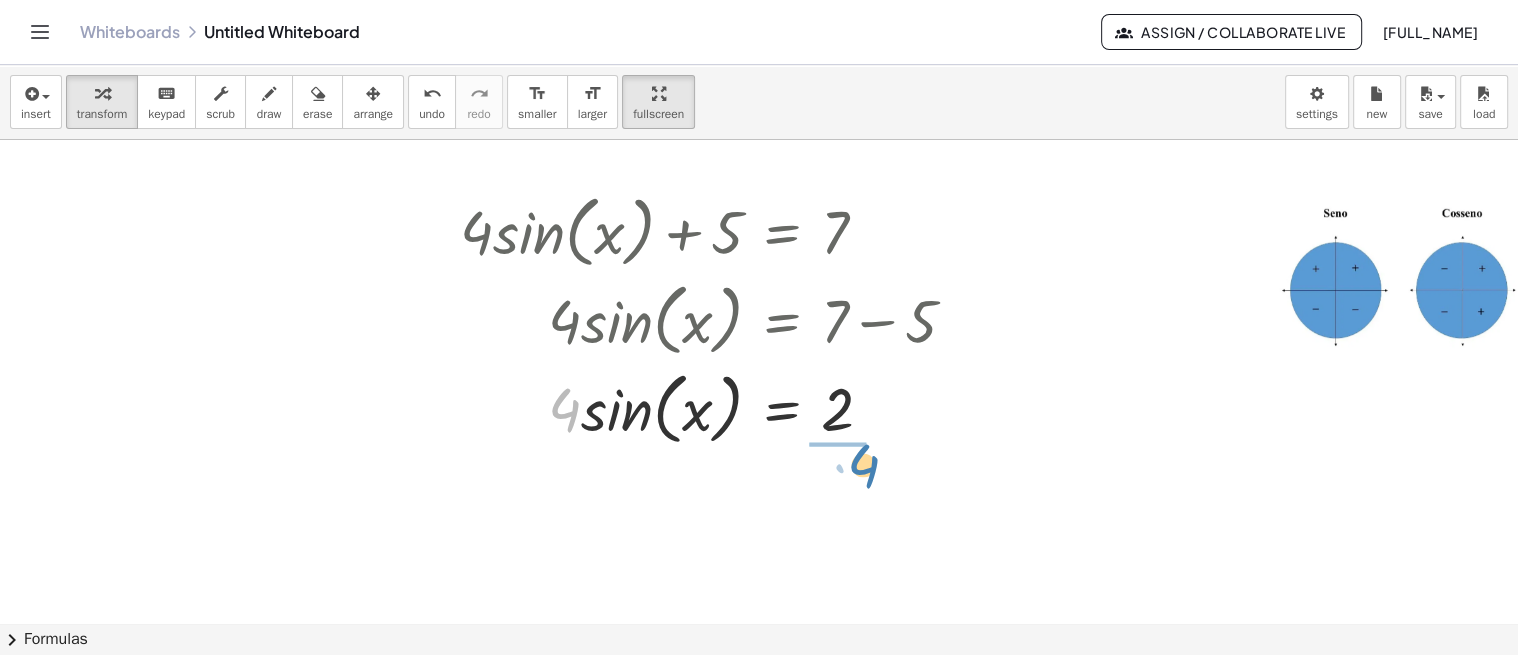 drag, startPoint x: 560, startPoint y: 408, endPoint x: 857, endPoint y: 465, distance: 302.42023 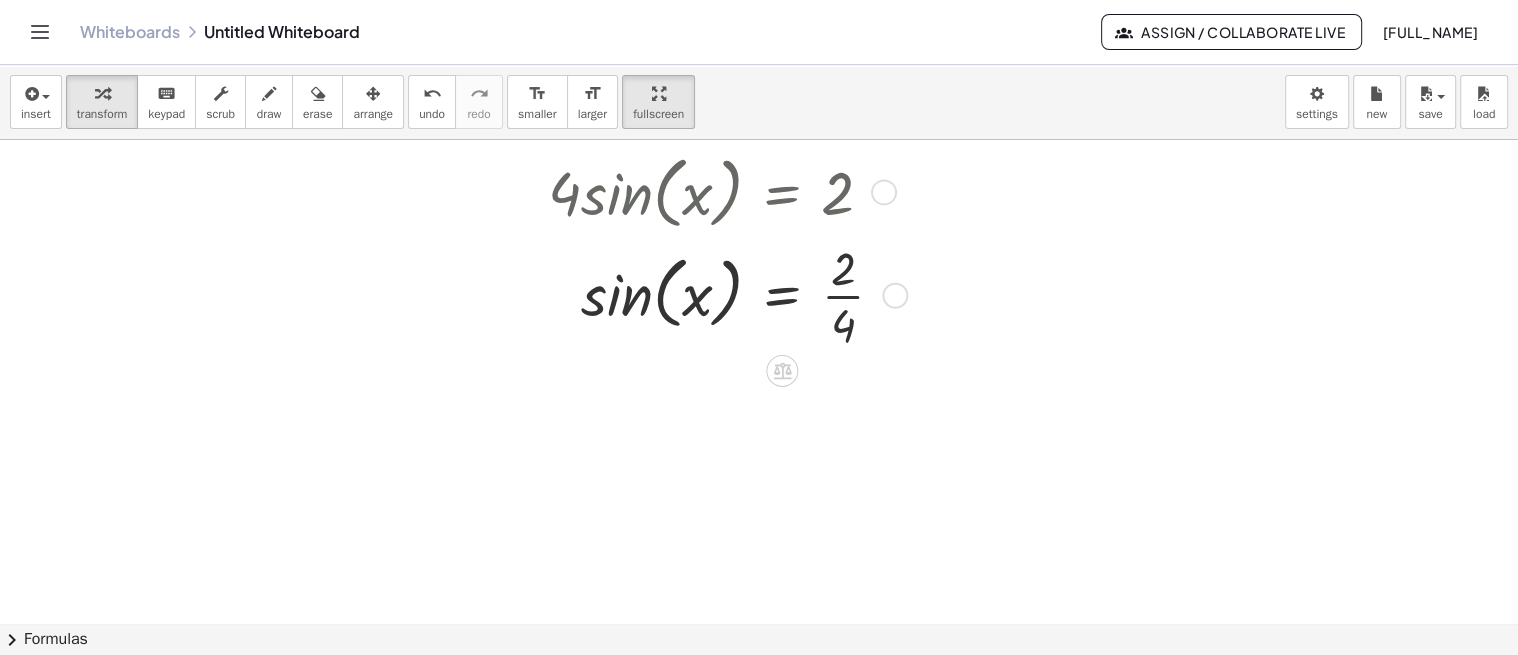 scroll, scrollTop: 666, scrollLeft: 69, axis: both 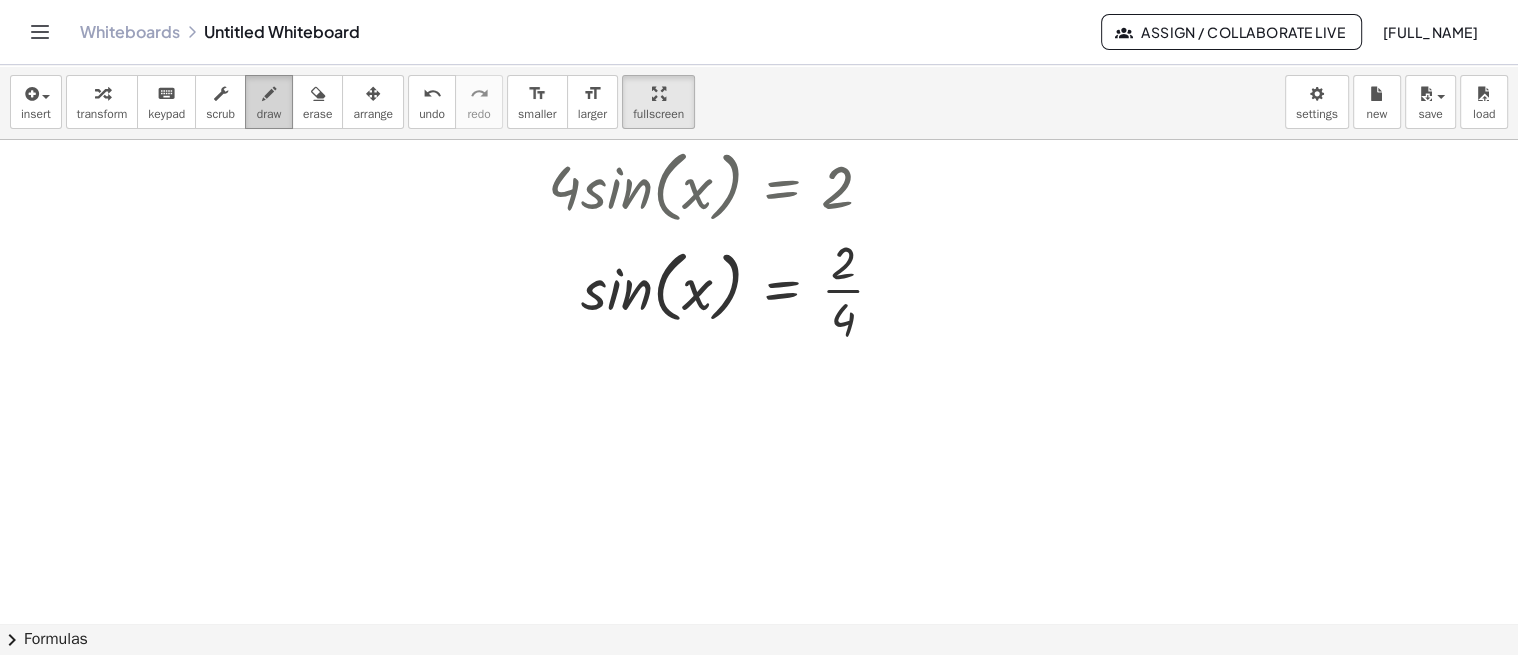 click at bounding box center (269, 94) 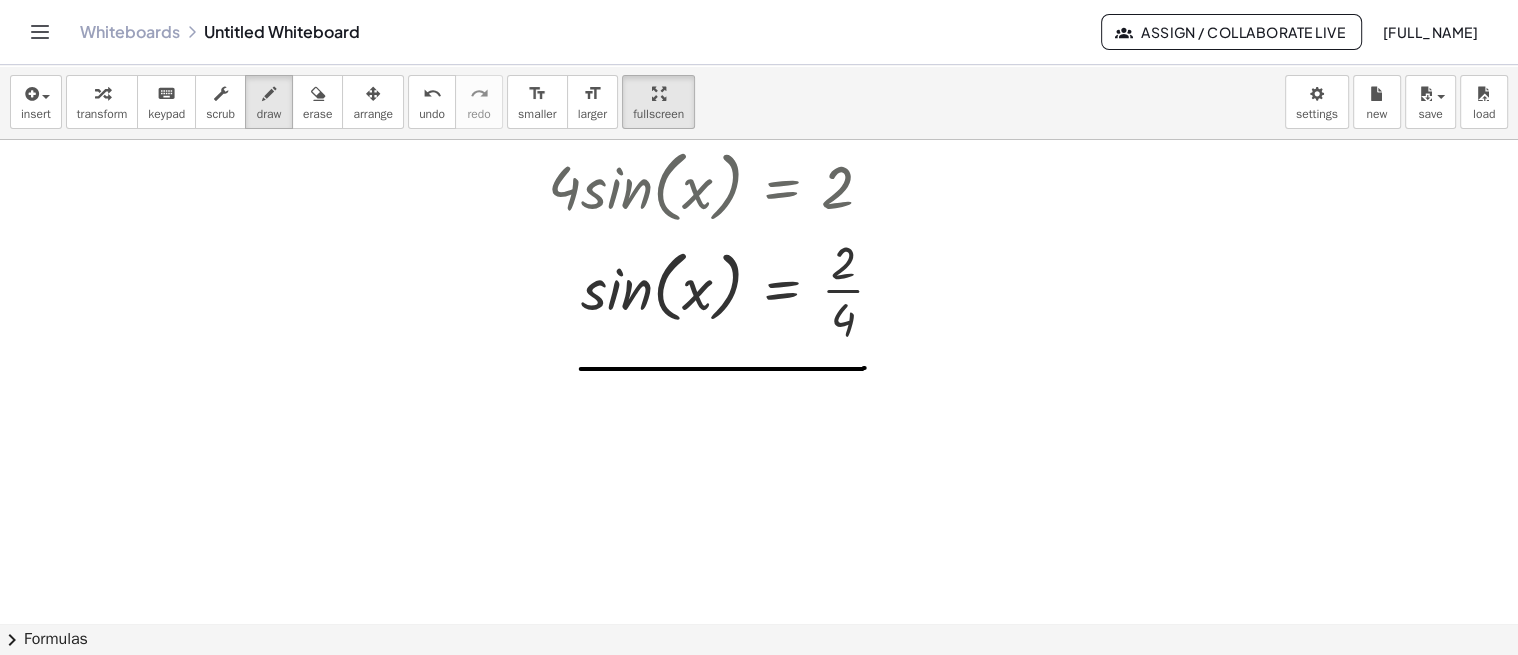 drag, startPoint x: 580, startPoint y: 367, endPoint x: 864, endPoint y: 366, distance: 284.00177 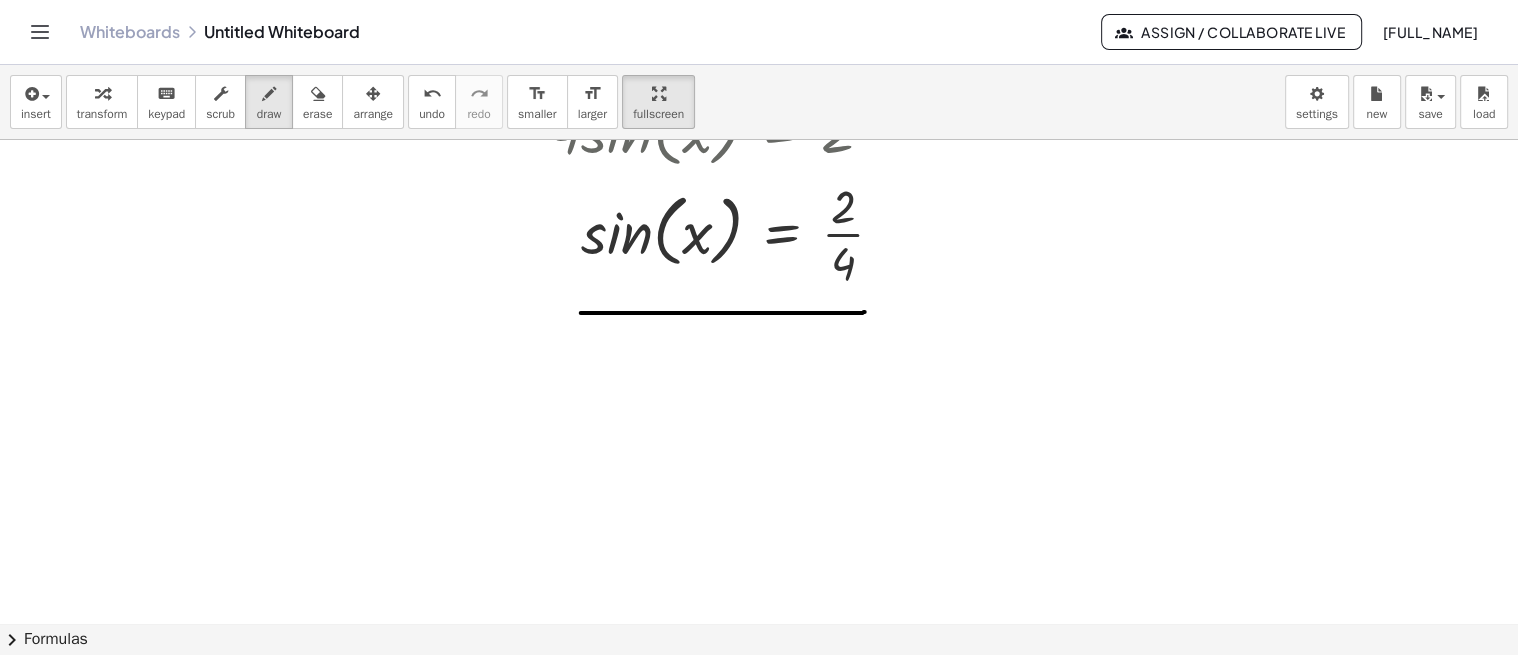 scroll, scrollTop: 555, scrollLeft: 69, axis: both 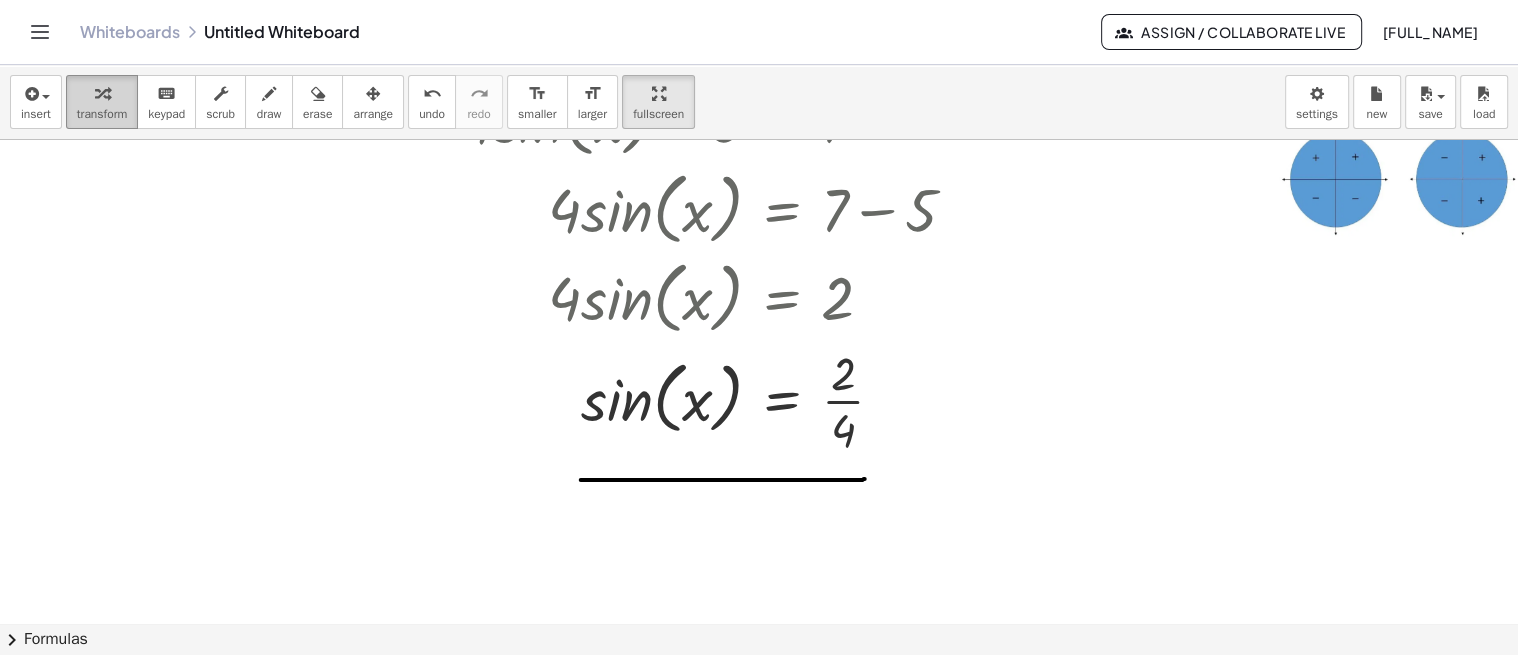 click on "transform" at bounding box center [102, 114] 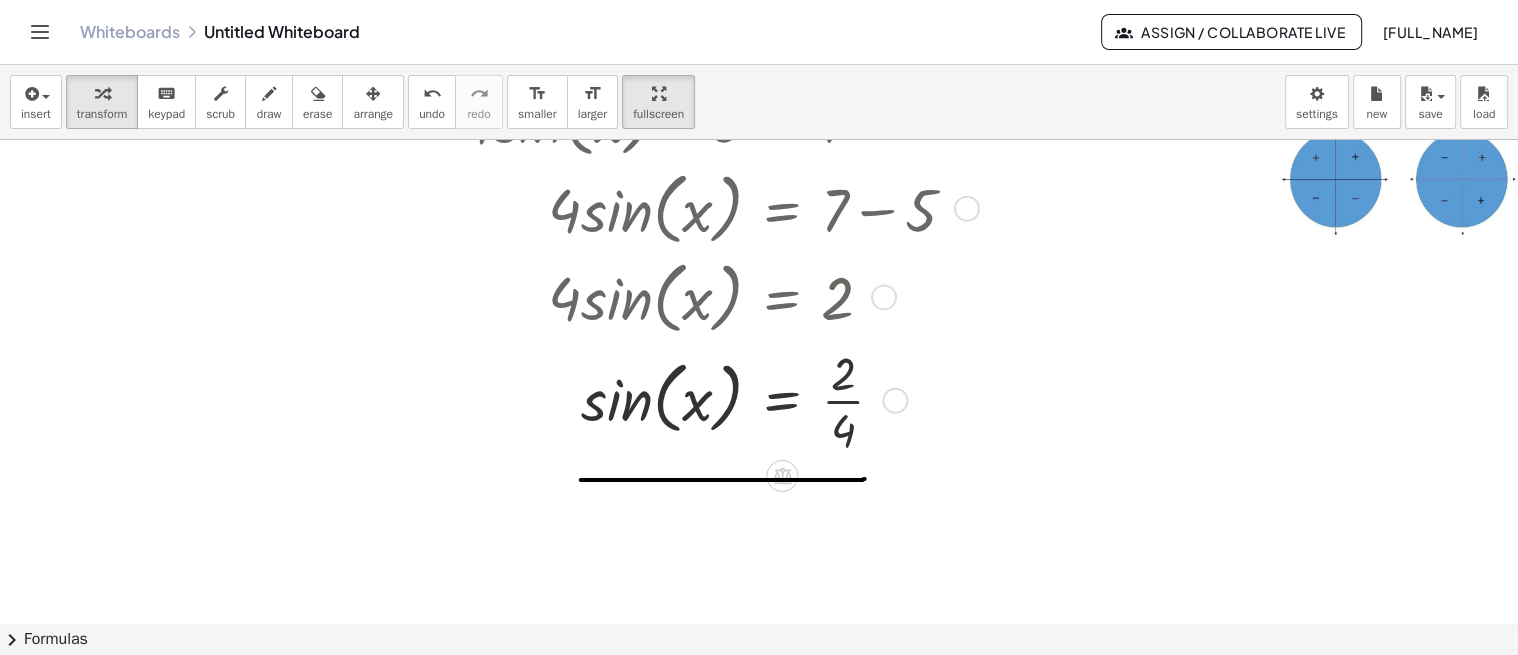 click at bounding box center (716, 399) 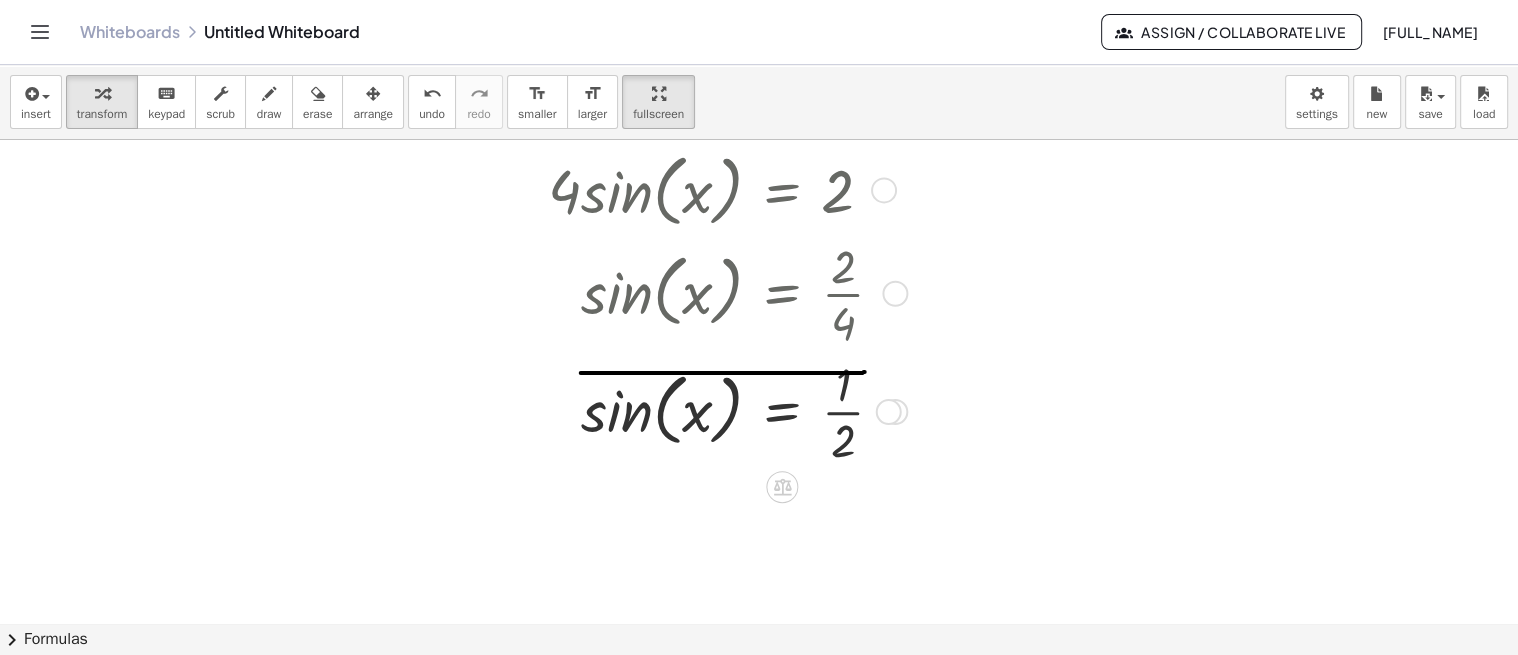 scroll, scrollTop: 777, scrollLeft: 69, axis: both 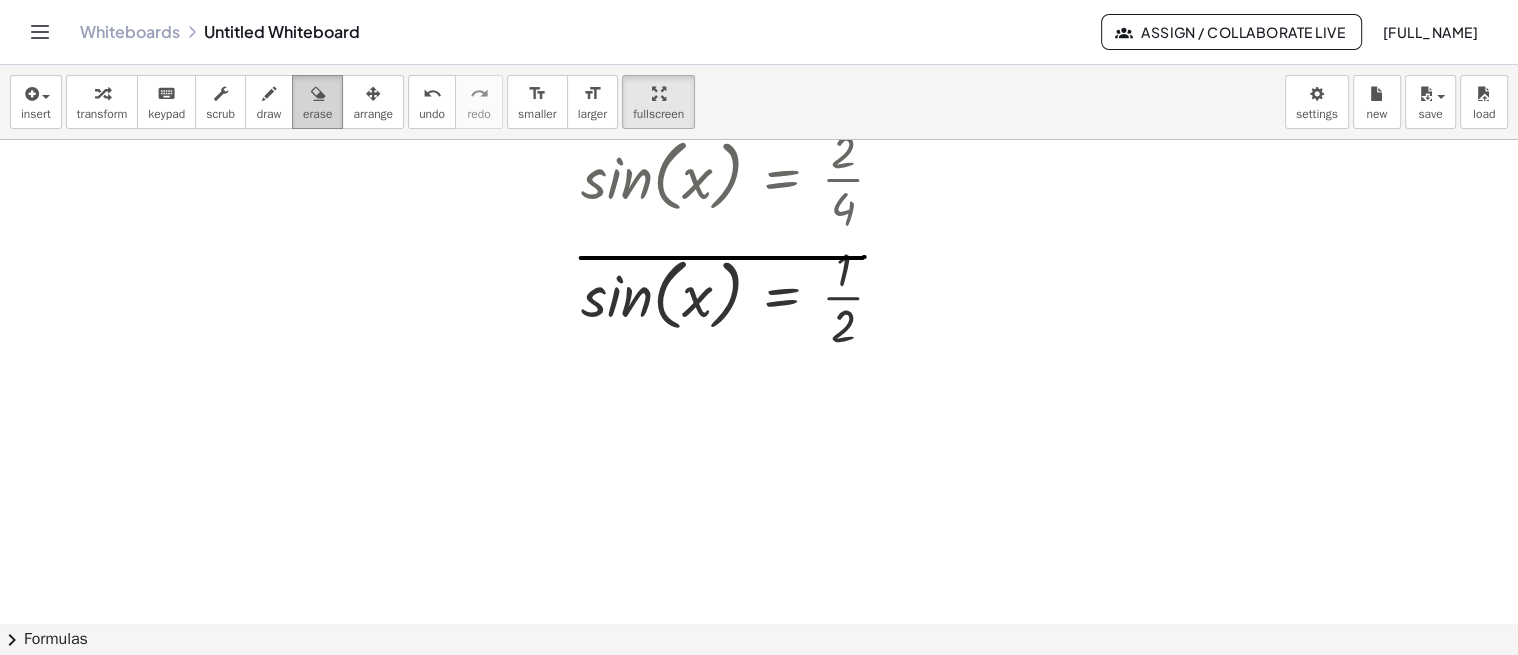 click at bounding box center (318, 94) 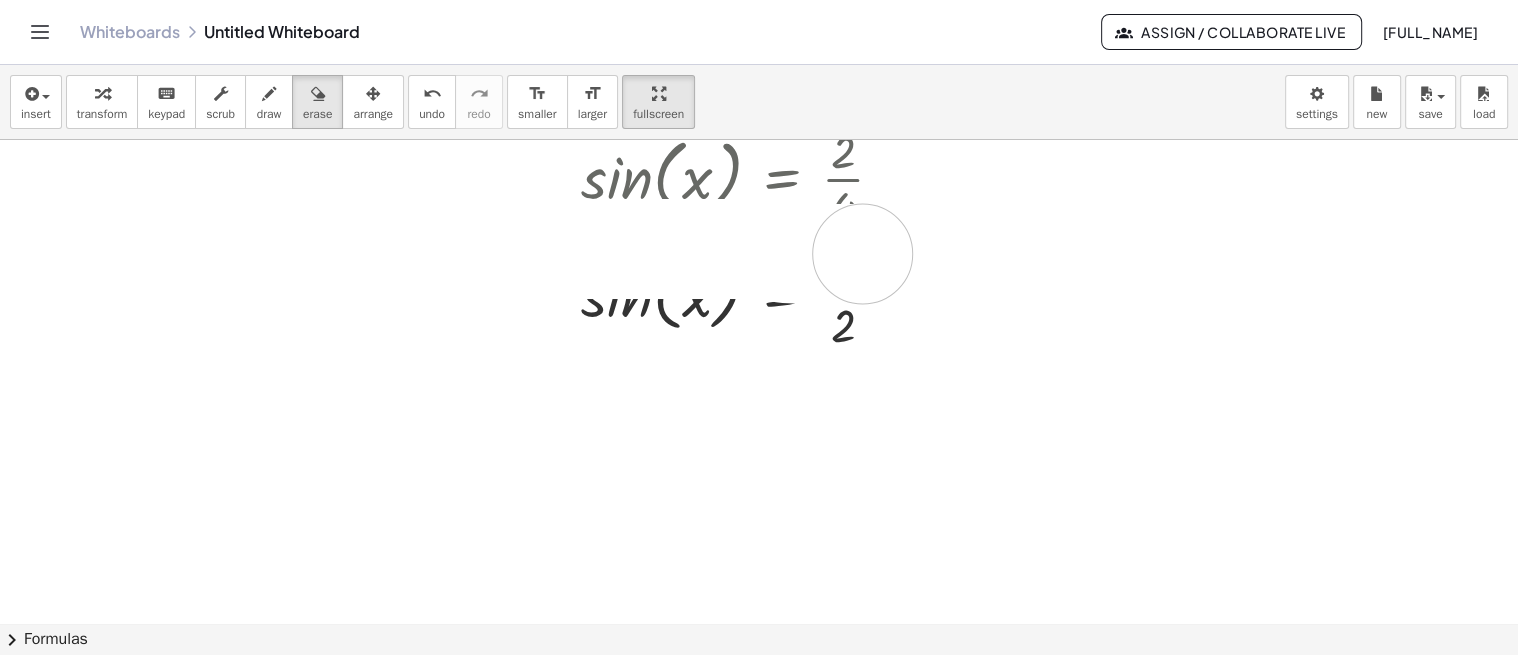 drag, startPoint x: 583, startPoint y: 246, endPoint x: 862, endPoint y: 252, distance: 279.0645 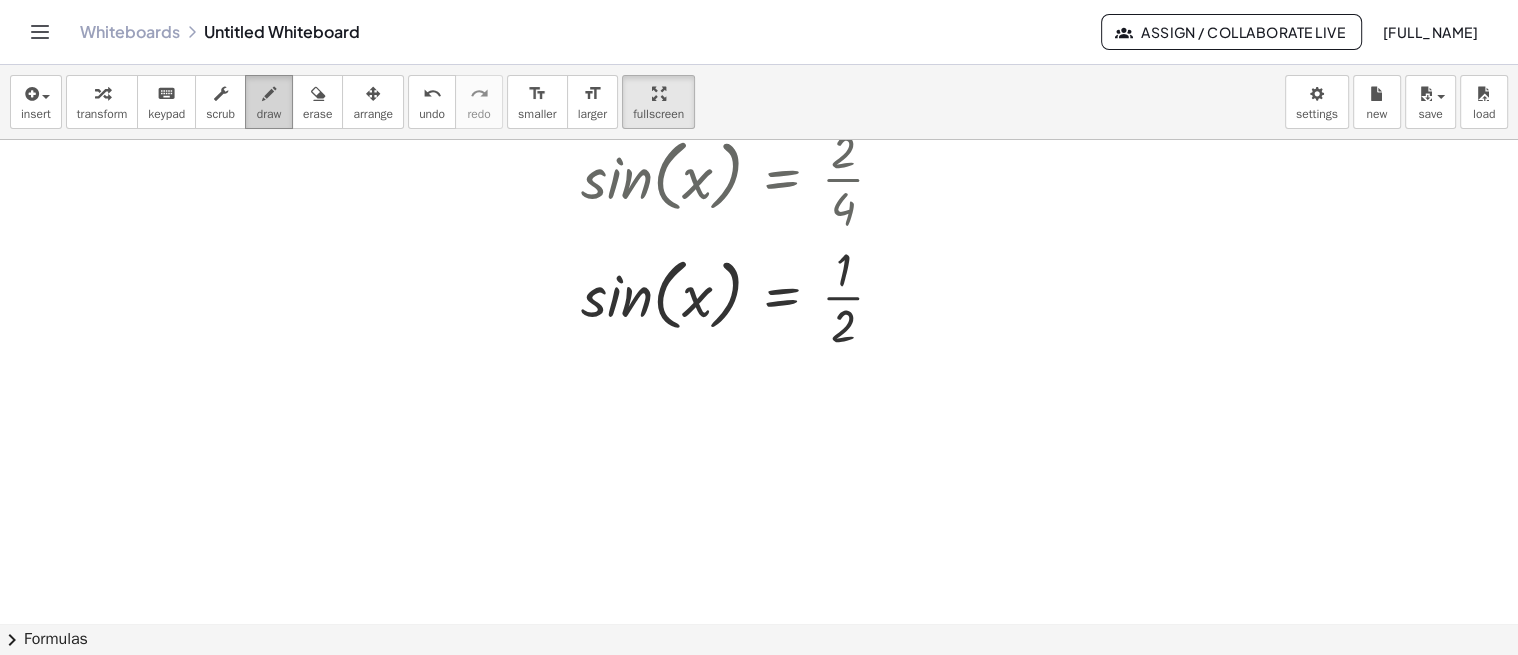 click at bounding box center (269, 94) 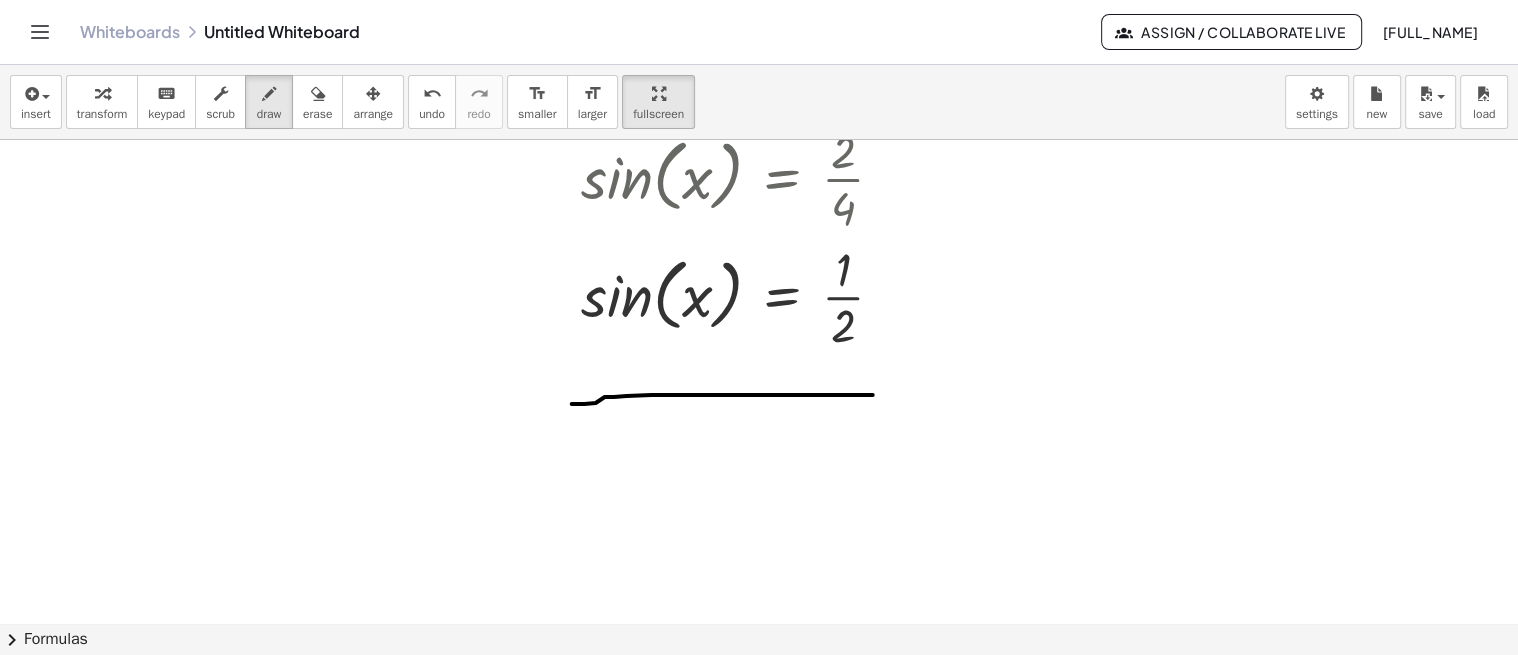 drag, startPoint x: 575, startPoint y: 402, endPoint x: 872, endPoint y: 393, distance: 297.13632 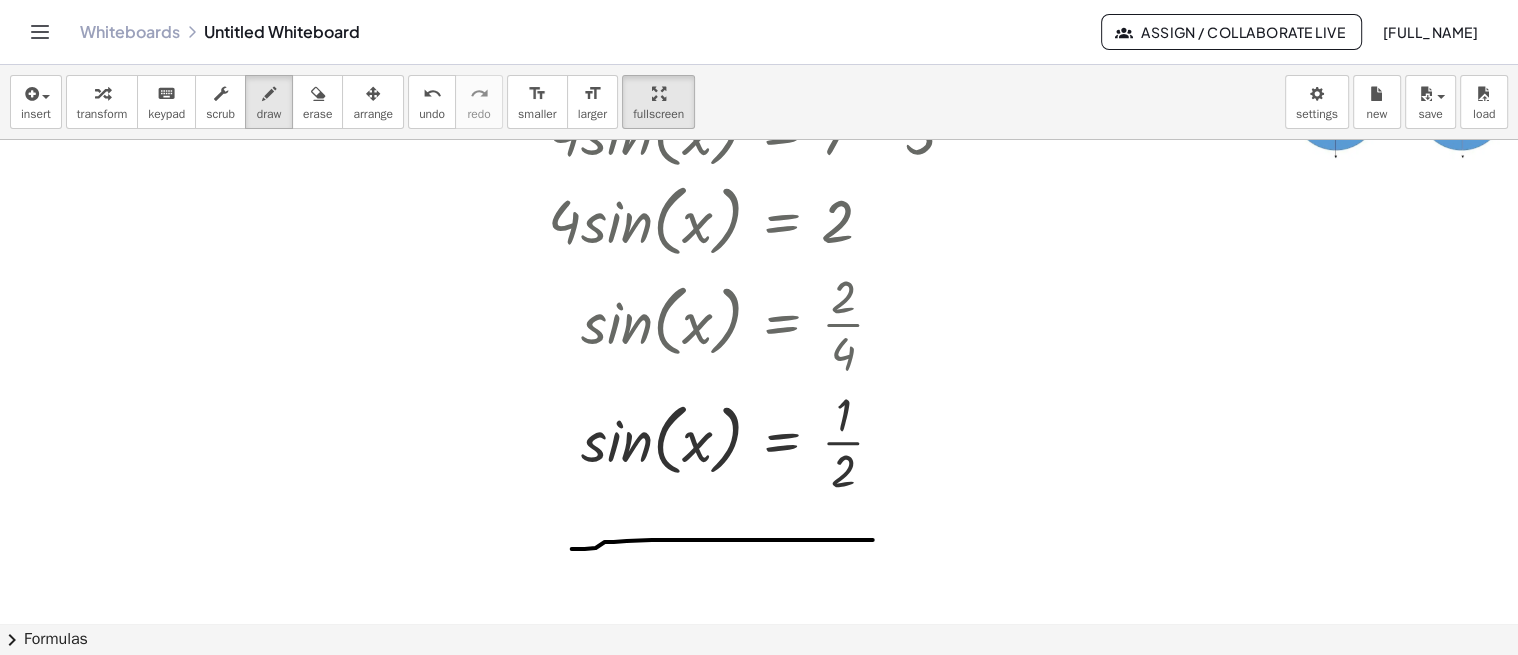 scroll, scrollTop: 666, scrollLeft: 69, axis: both 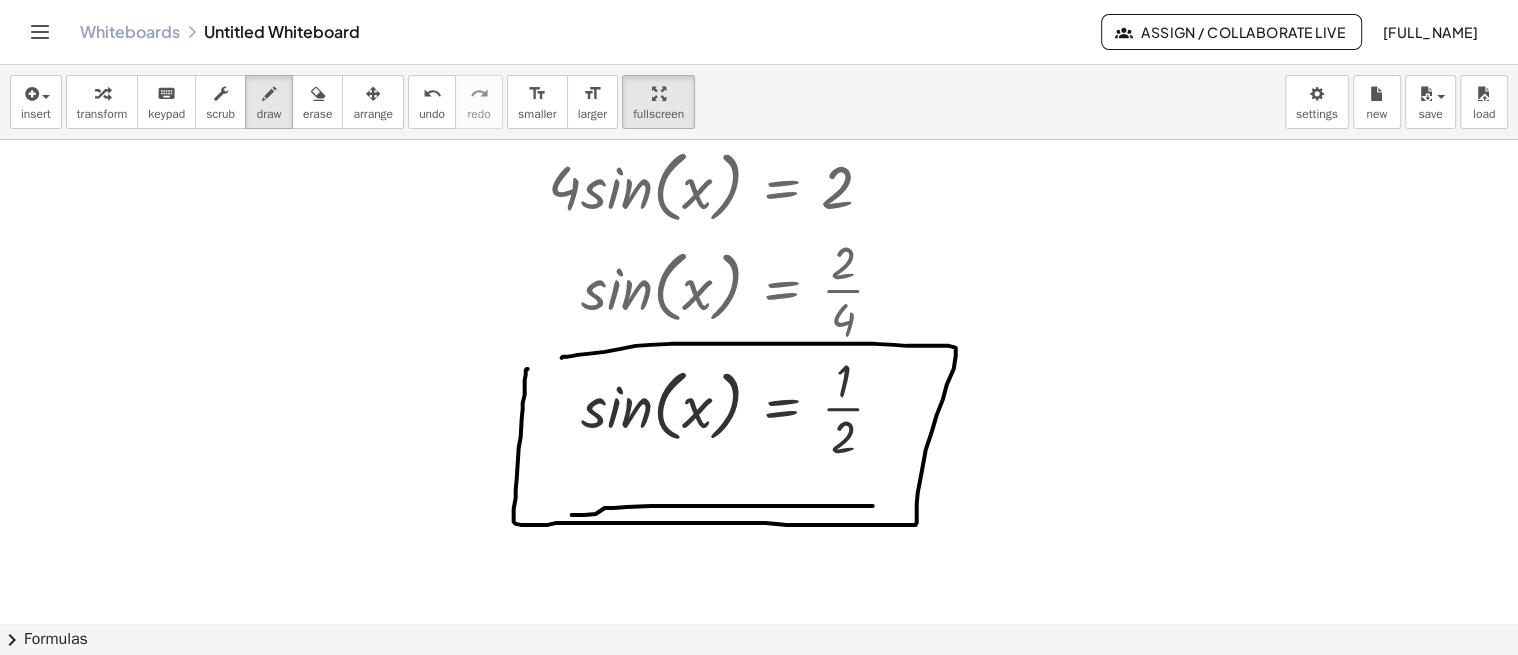 drag, startPoint x: 587, startPoint y: 352, endPoint x: 528, endPoint y: 365, distance: 60.41523 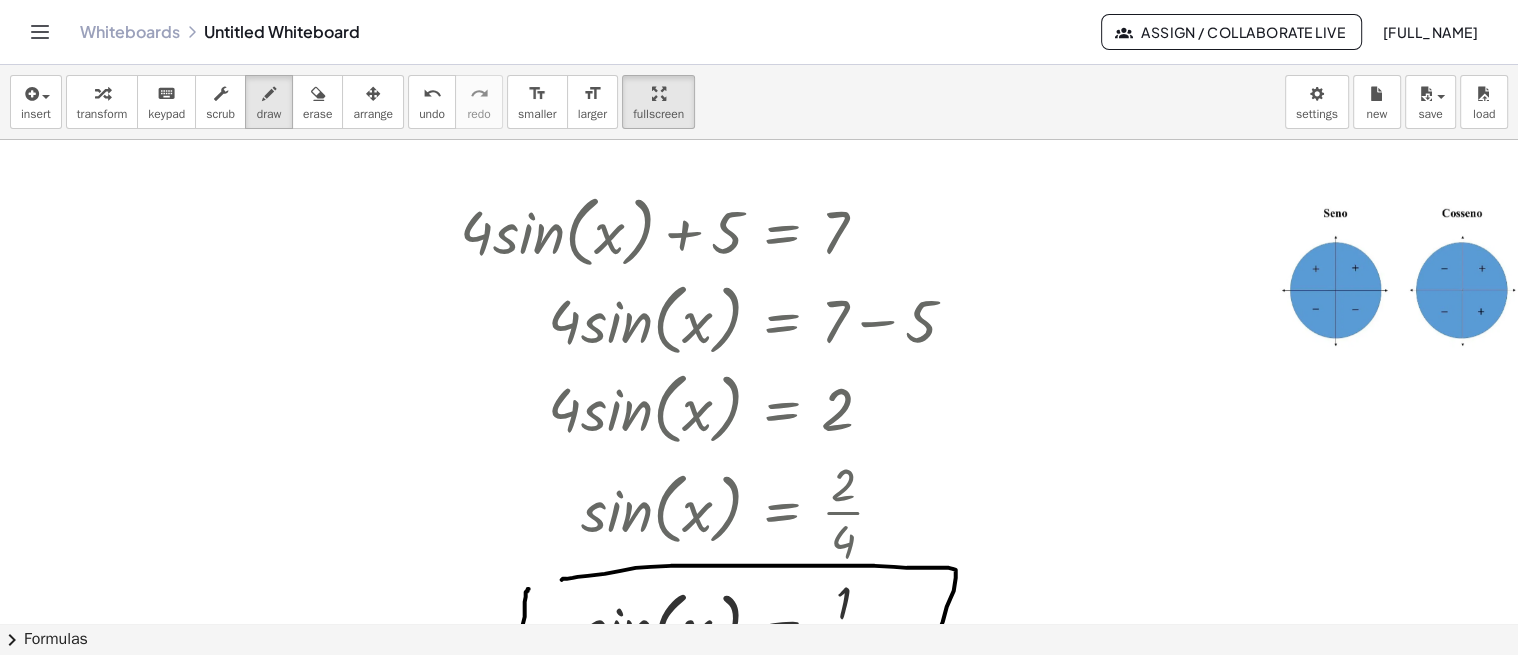 scroll, scrollTop: 777, scrollLeft: 69, axis: both 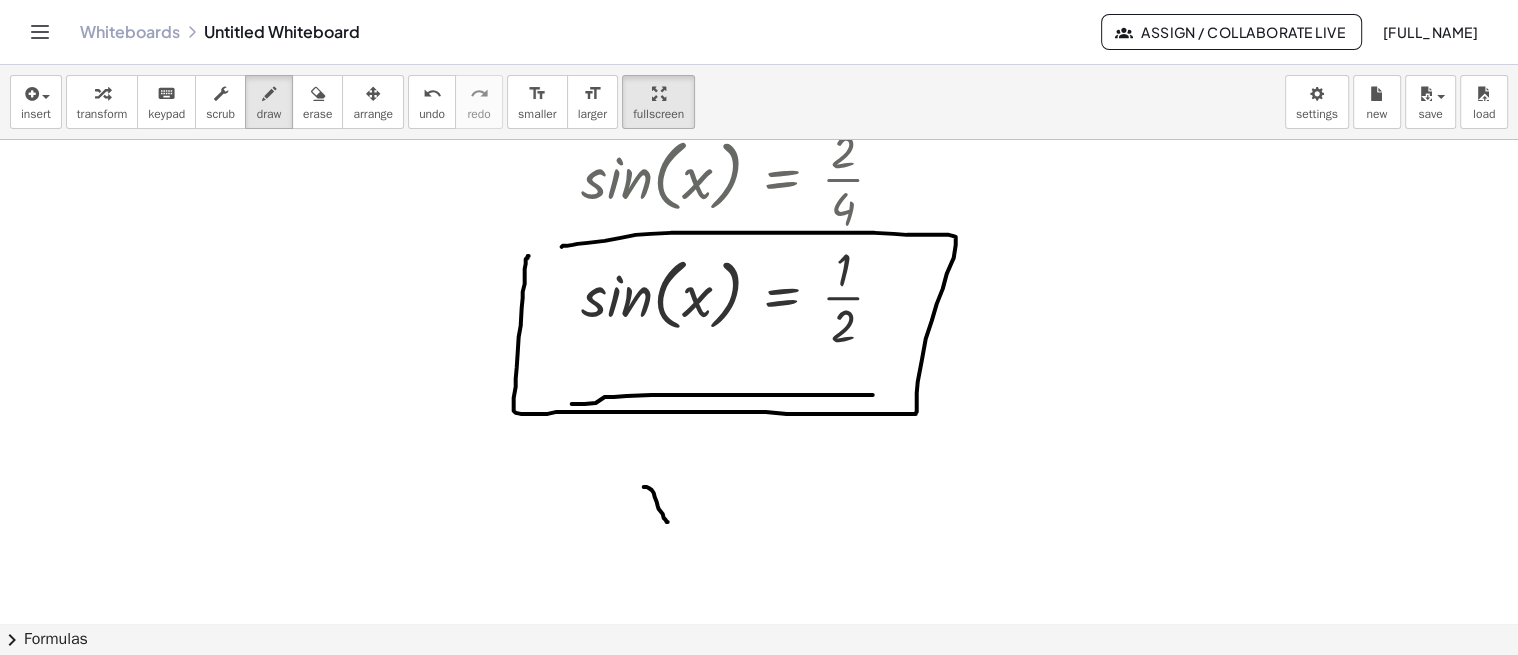 drag, startPoint x: 643, startPoint y: 485, endPoint x: 667, endPoint y: 520, distance: 42.43819 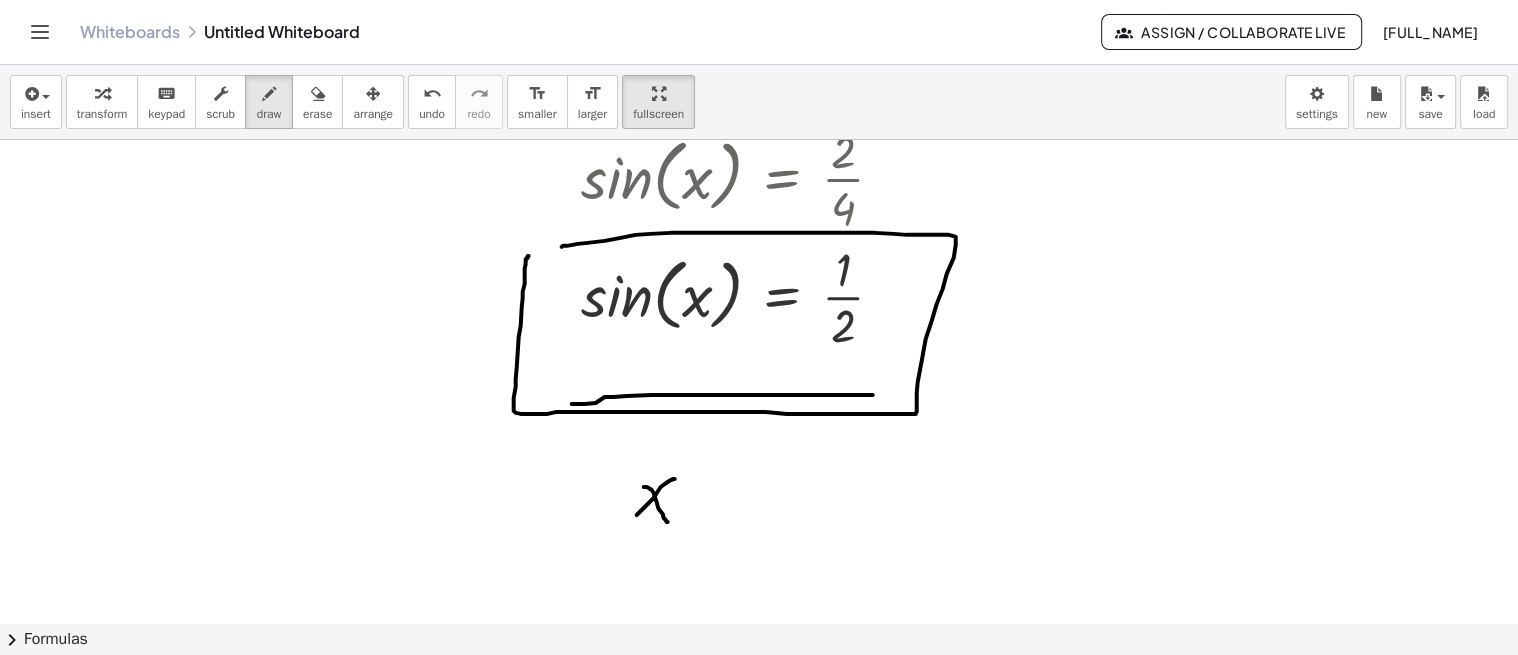 click at bounding box center [887, 89] 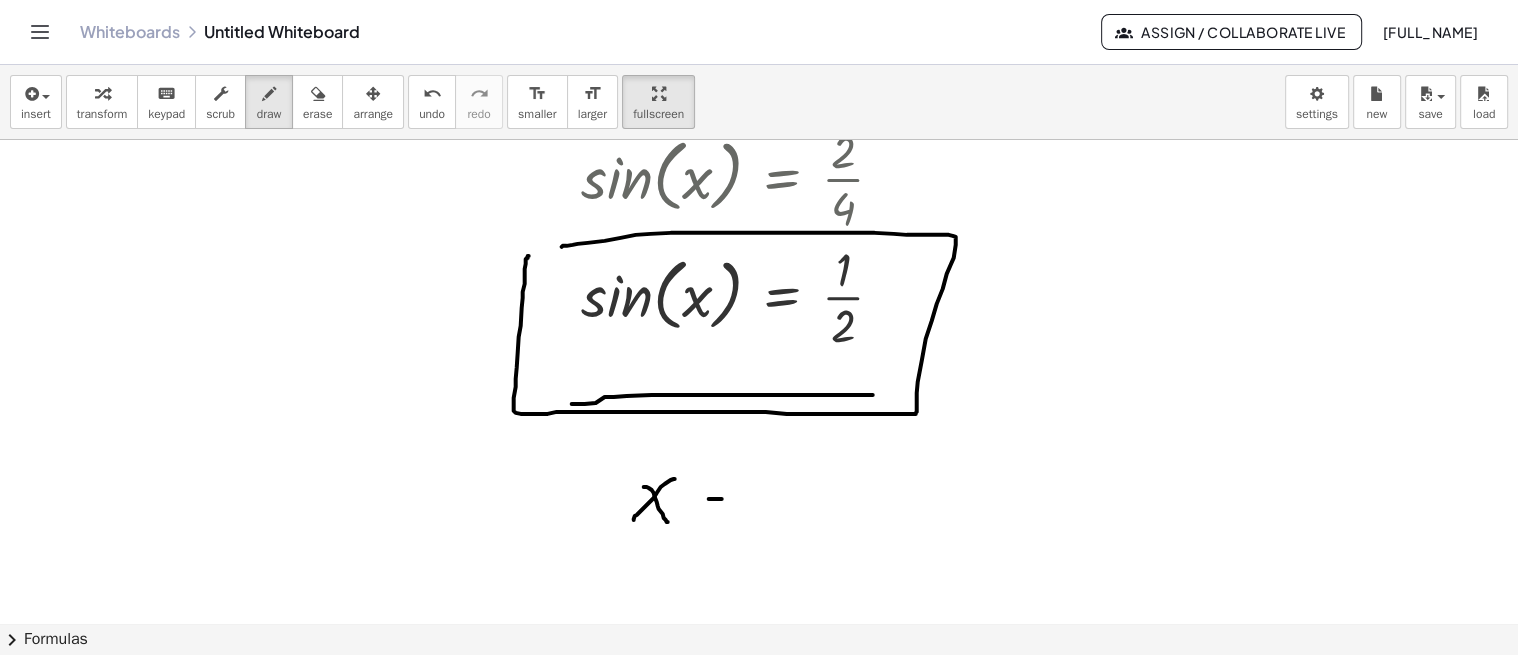 drag, startPoint x: 708, startPoint y: 497, endPoint x: 727, endPoint y: 497, distance: 19 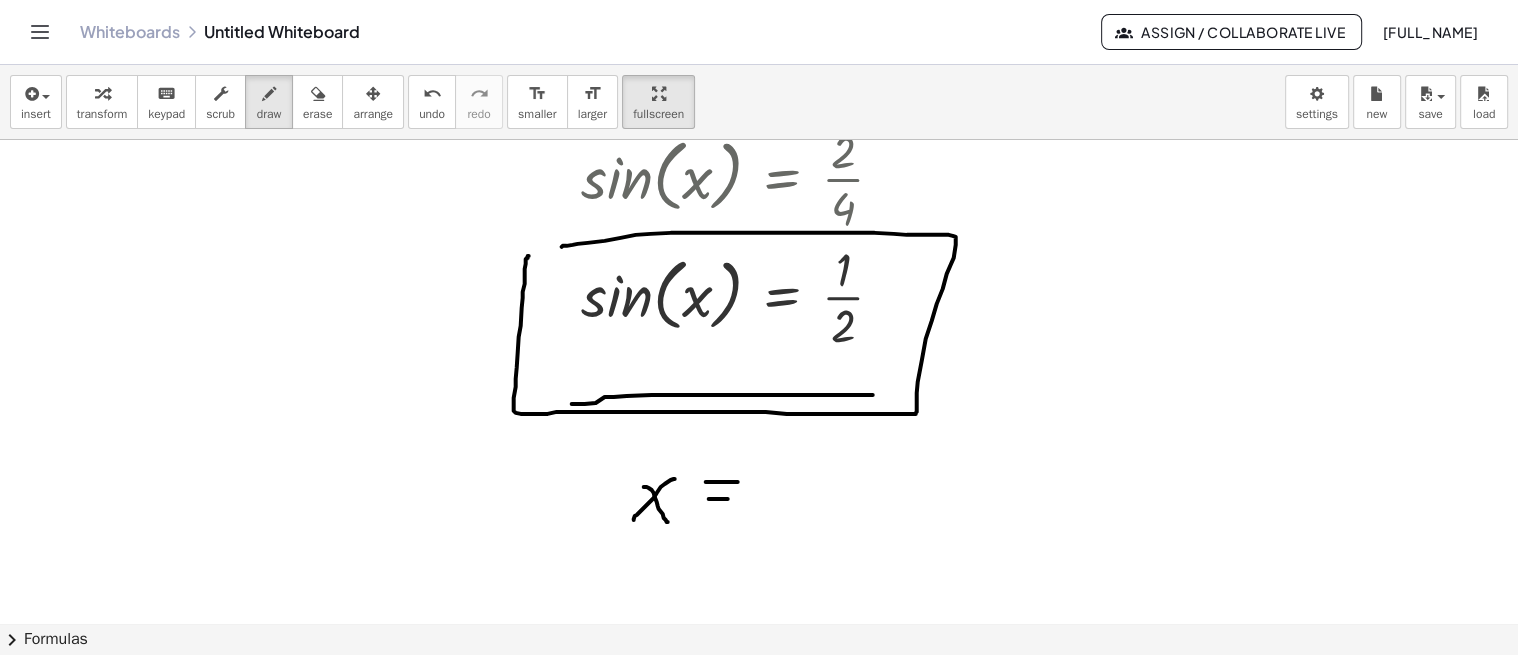 click at bounding box center (887, 89) 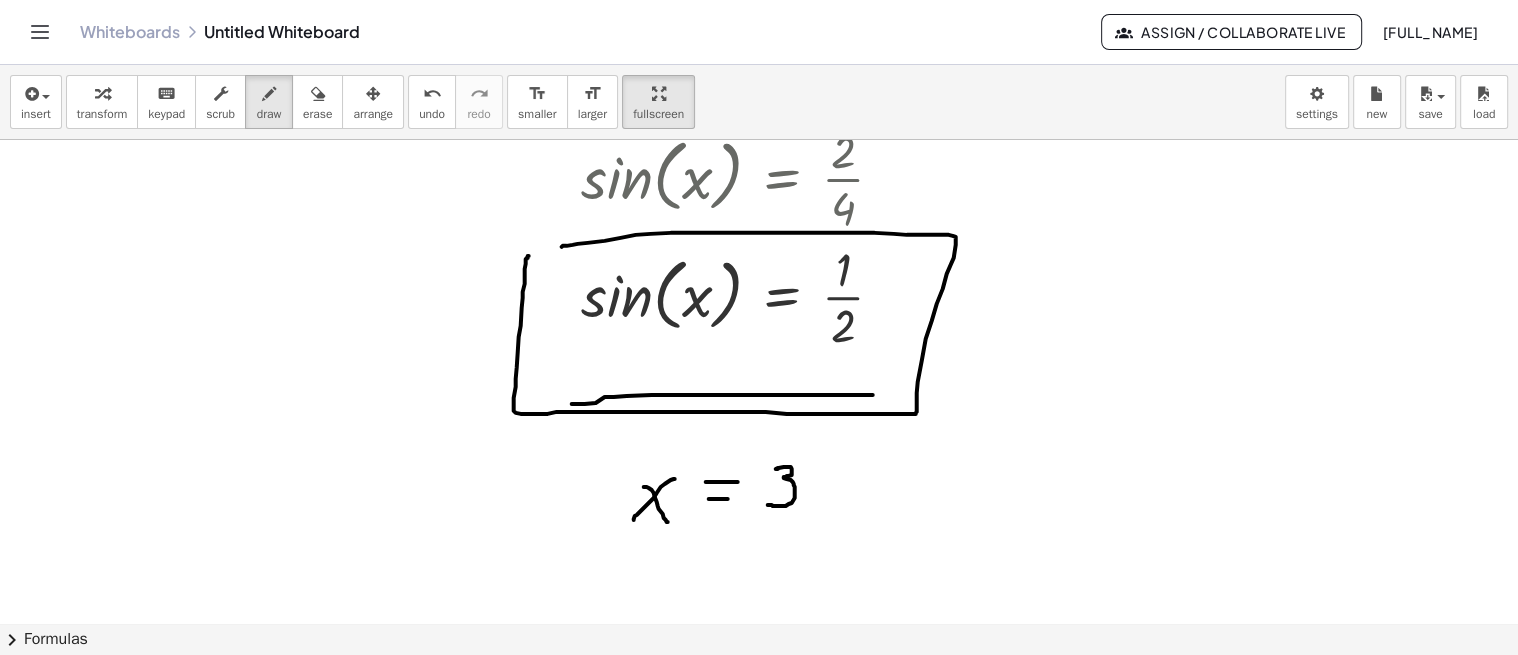 drag, startPoint x: 777, startPoint y: 467, endPoint x: 826, endPoint y: 482, distance: 51.24451 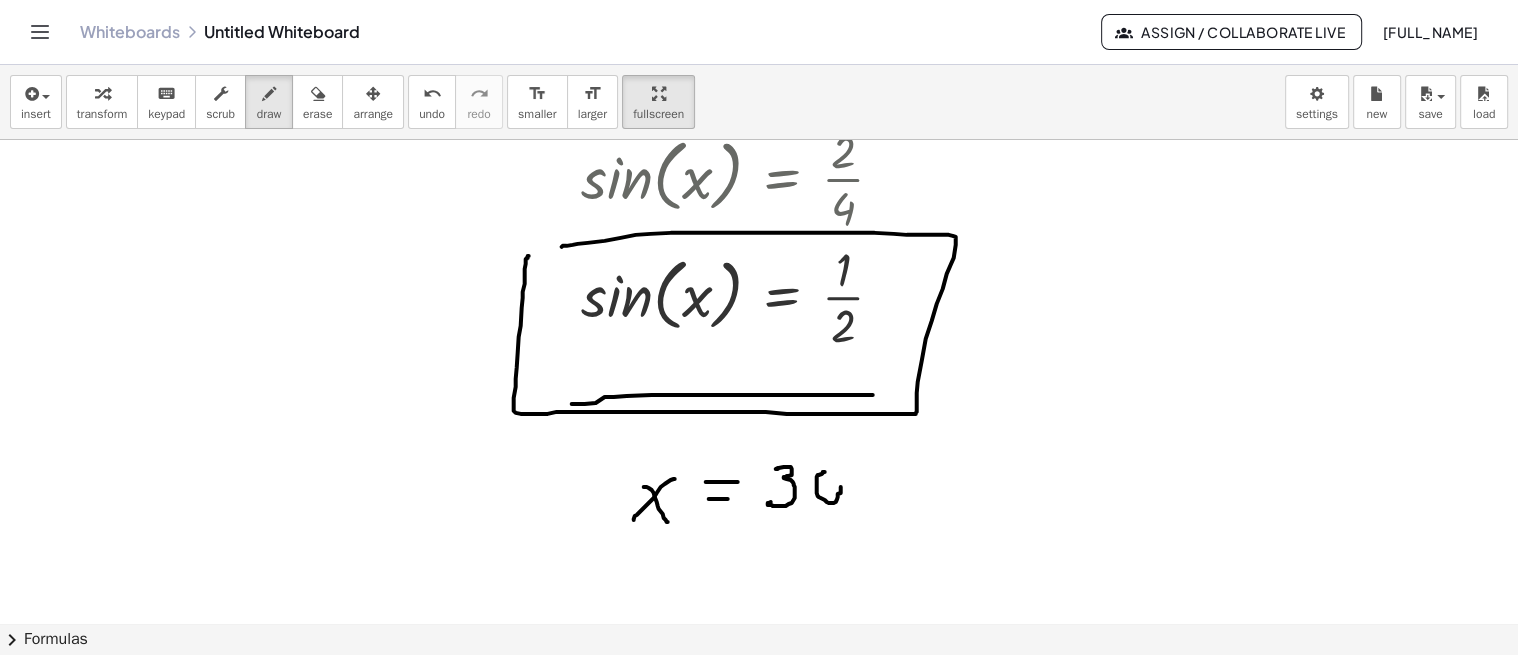 click at bounding box center (887, 89) 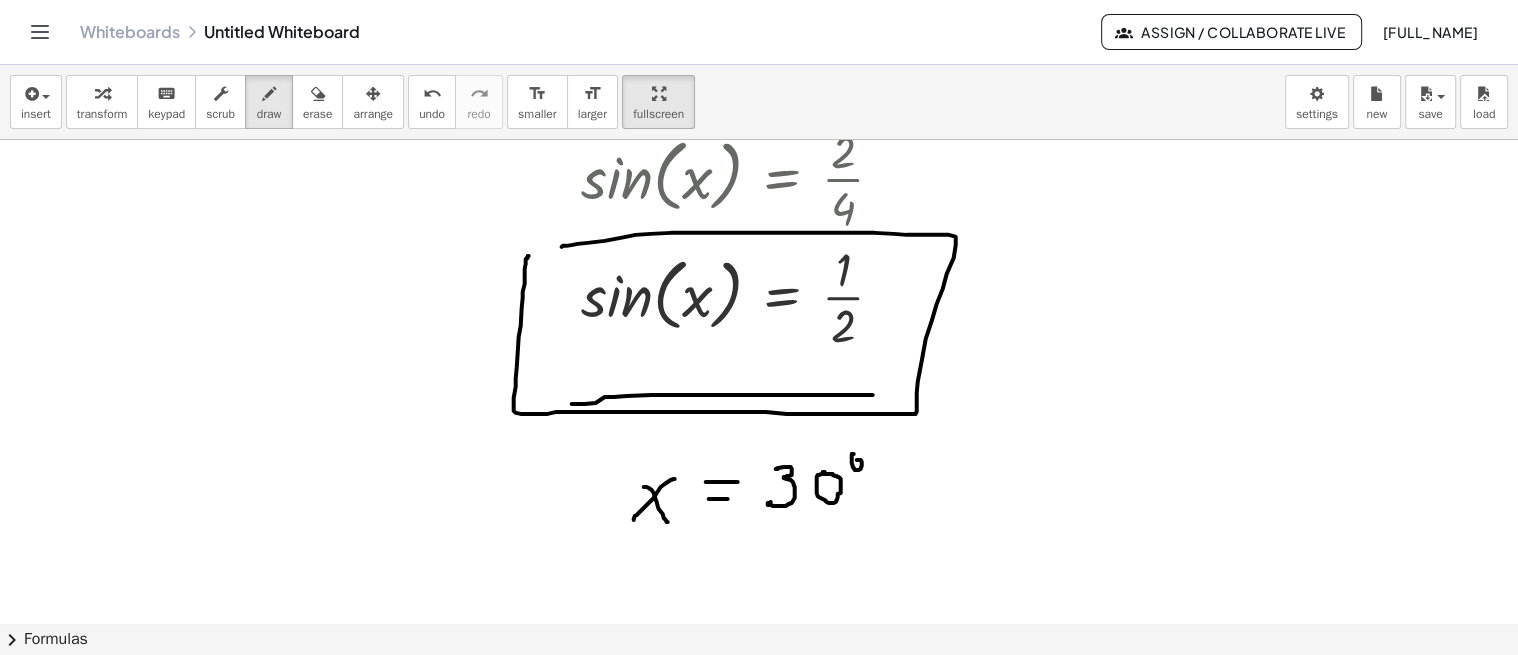 drag, startPoint x: 851, startPoint y: 452, endPoint x: 850, endPoint y: 466, distance: 14.035668 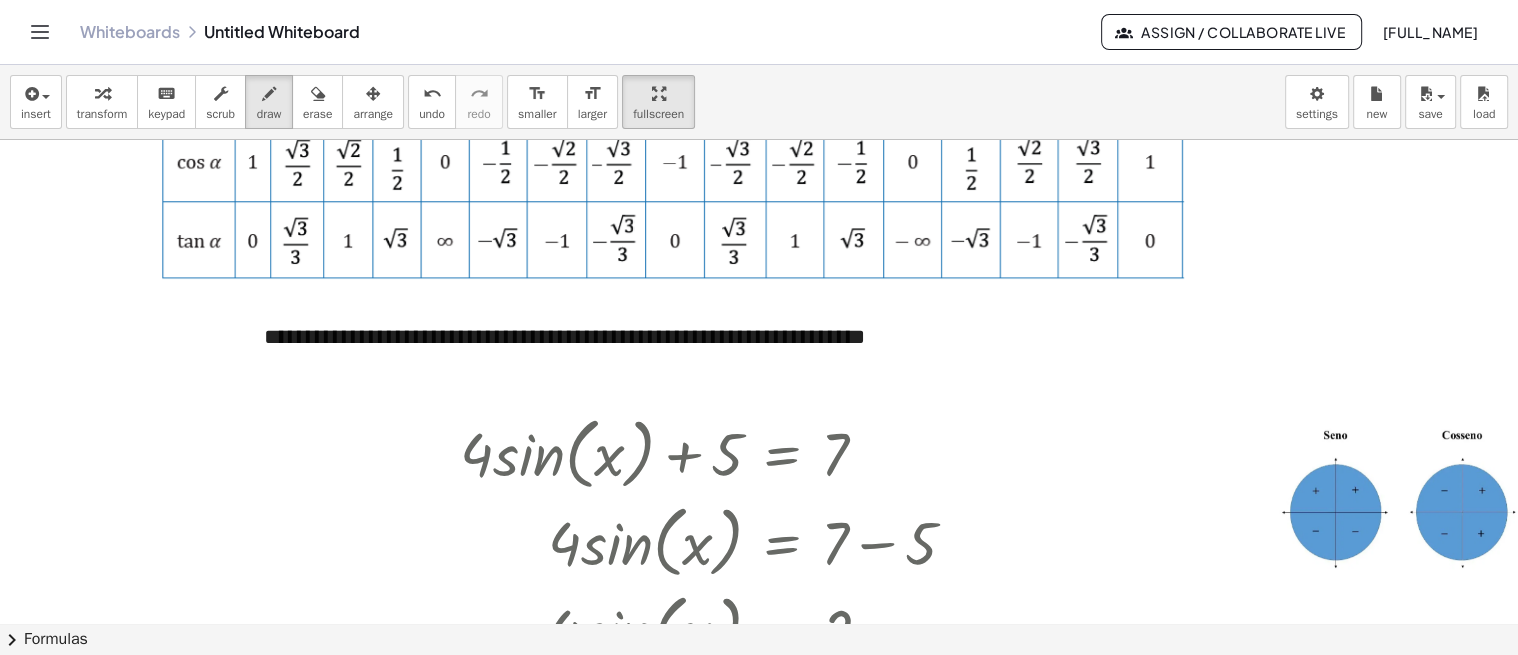 scroll, scrollTop: 0, scrollLeft: 69, axis: horizontal 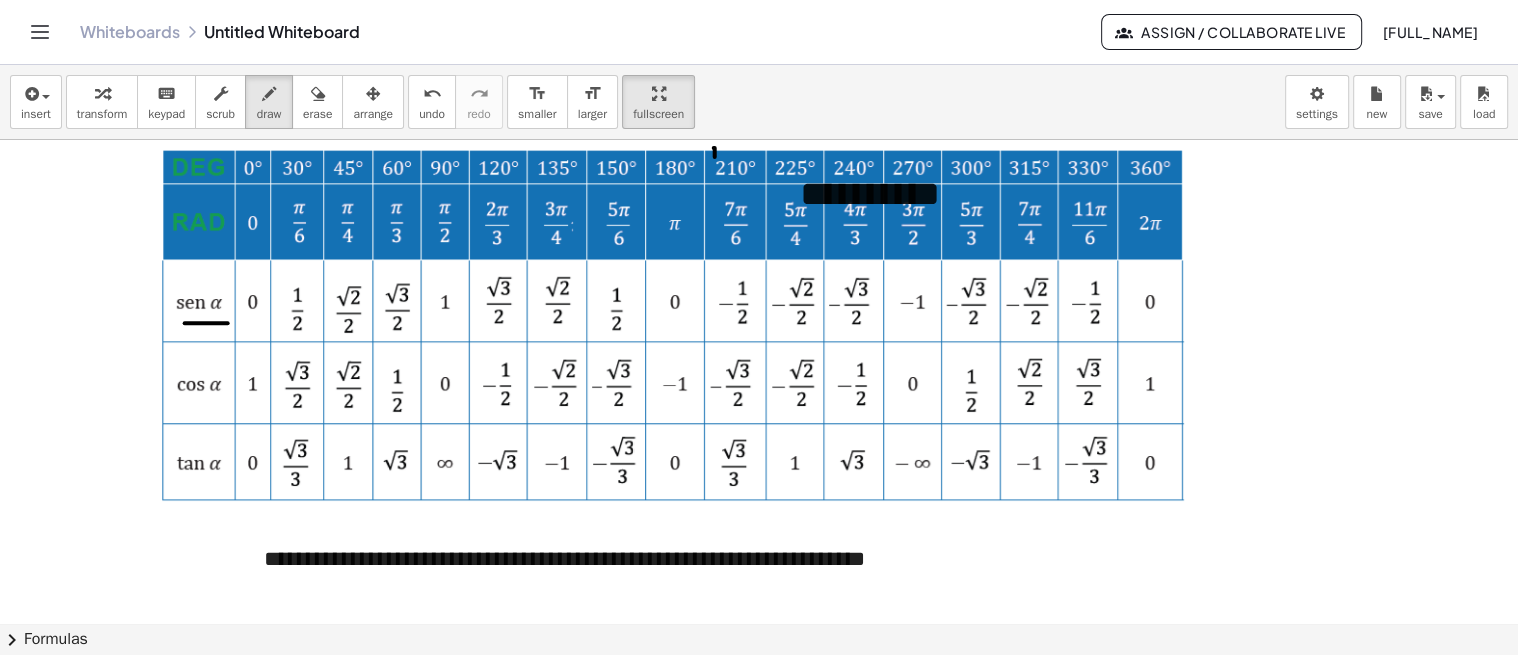 drag, startPoint x: 184, startPoint y: 322, endPoint x: 227, endPoint y: 322, distance: 43 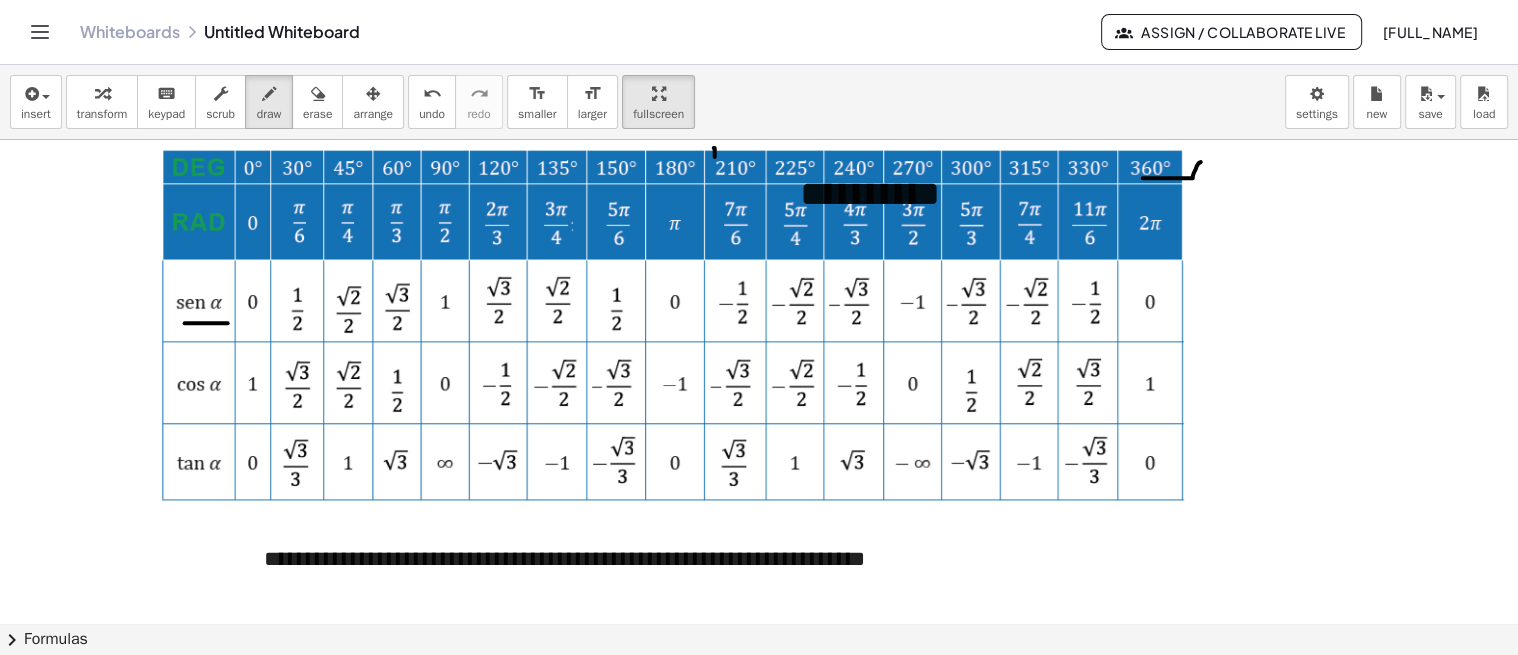 drag, startPoint x: 1142, startPoint y: 177, endPoint x: 1200, endPoint y: 161, distance: 60.166435 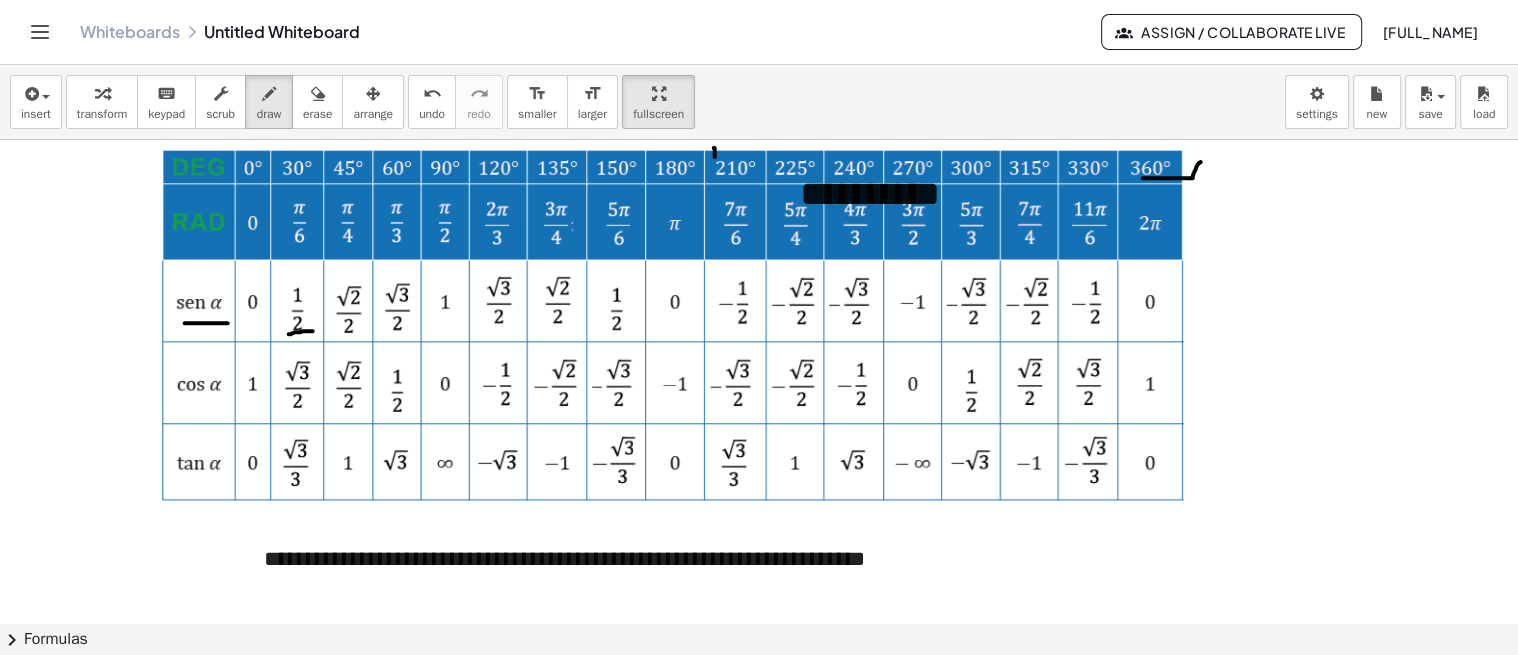 drag, startPoint x: 288, startPoint y: 333, endPoint x: 313, endPoint y: 330, distance: 25.179358 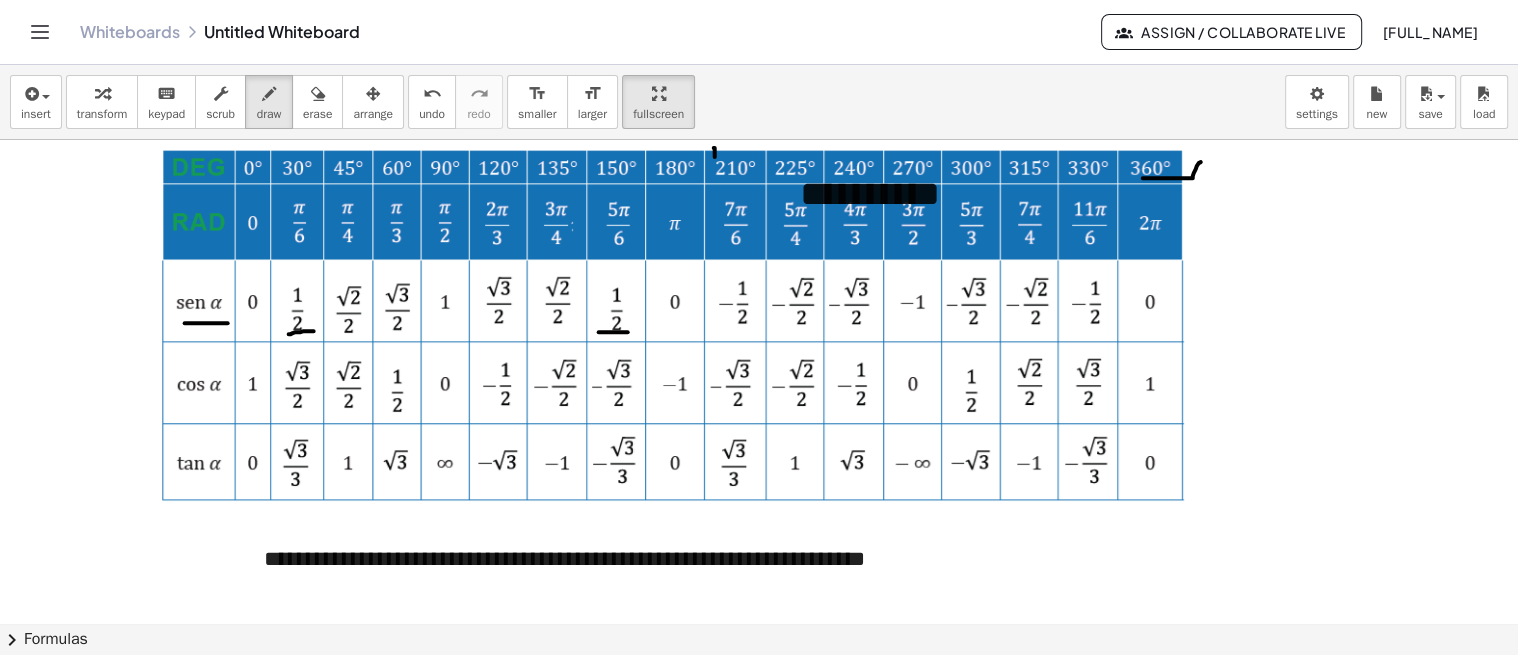 drag, startPoint x: 598, startPoint y: 331, endPoint x: 627, endPoint y: 331, distance: 29 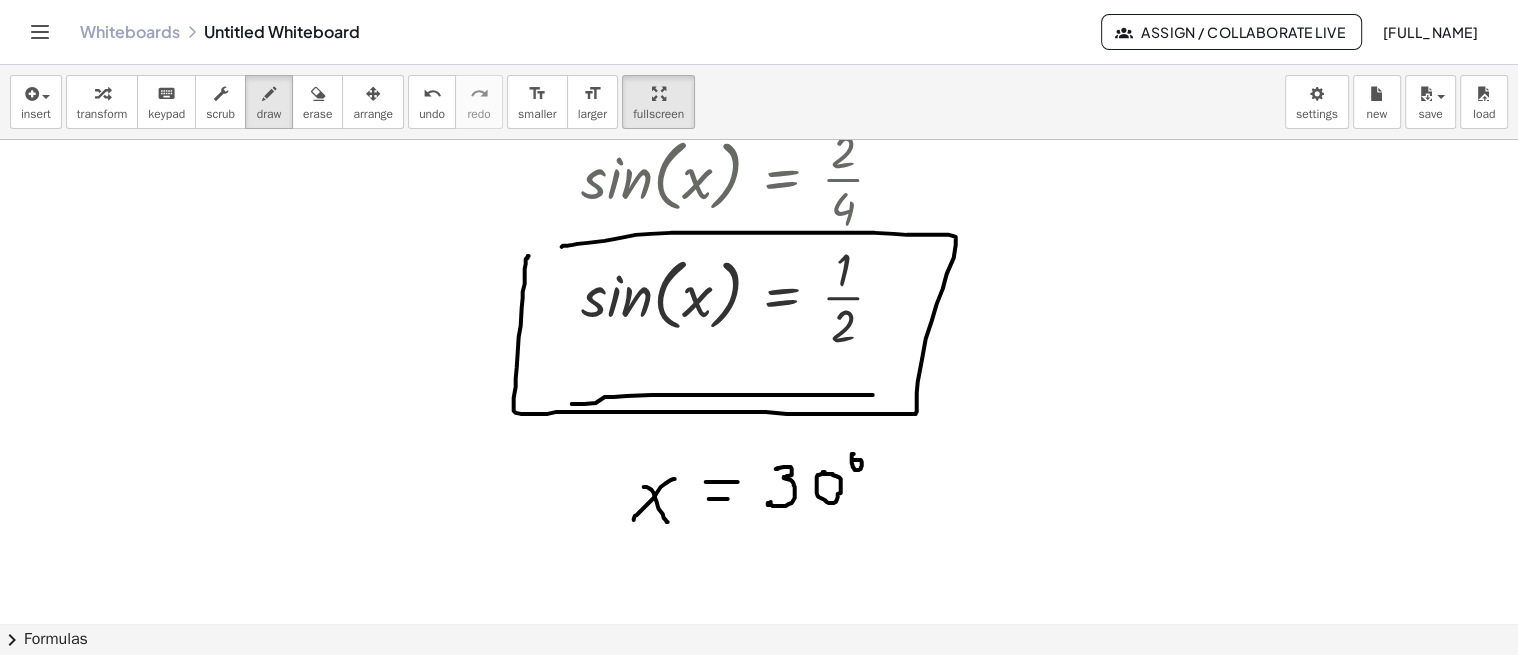 scroll, scrollTop: 888, scrollLeft: 69, axis: both 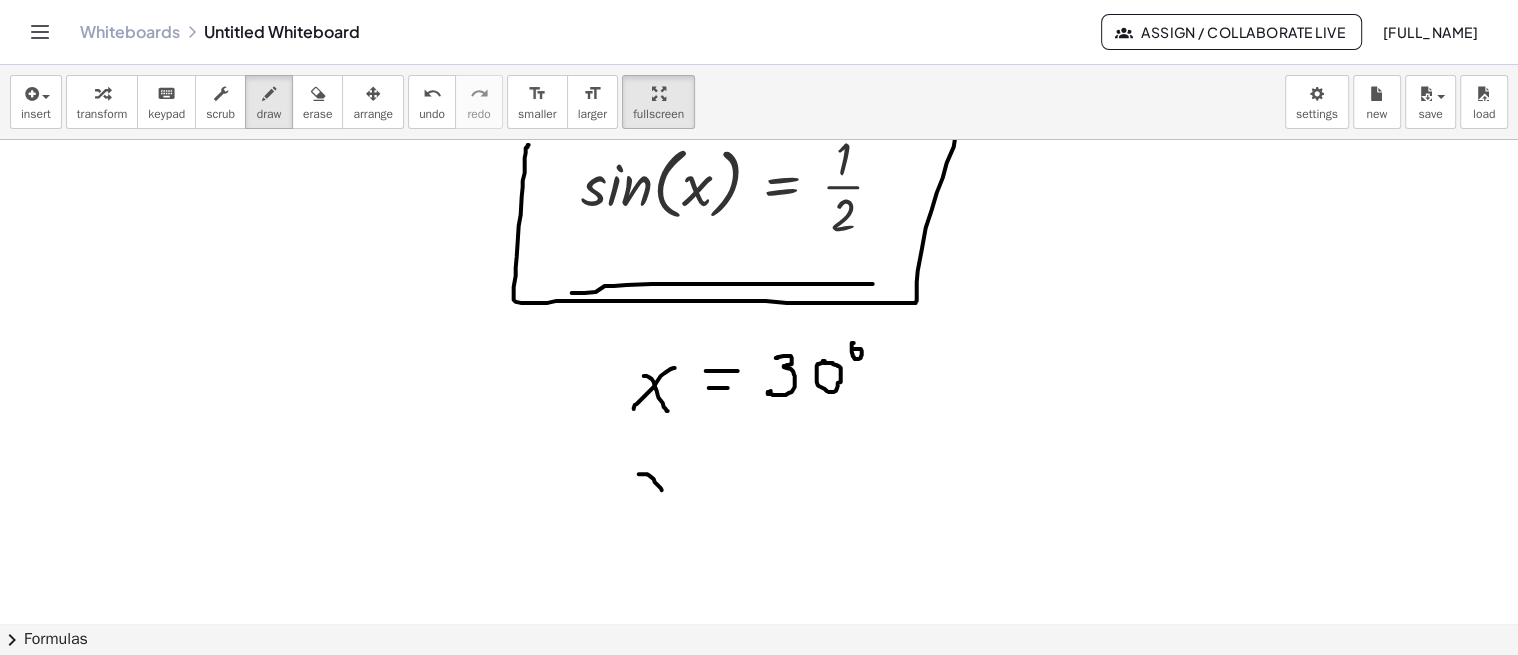 drag, startPoint x: 640, startPoint y: 472, endPoint x: 664, endPoint y: 487, distance: 28.301943 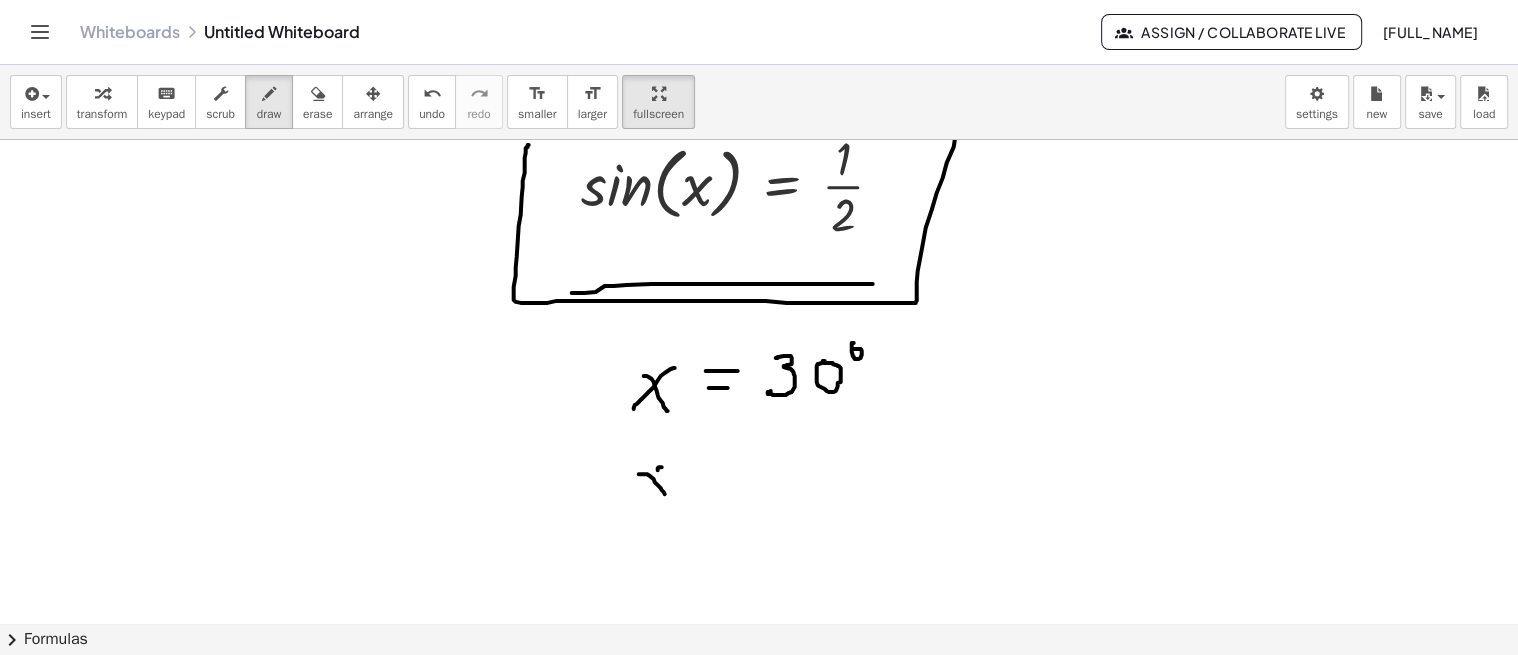drag, startPoint x: 657, startPoint y: 466, endPoint x: 646, endPoint y: 492, distance: 28.231188 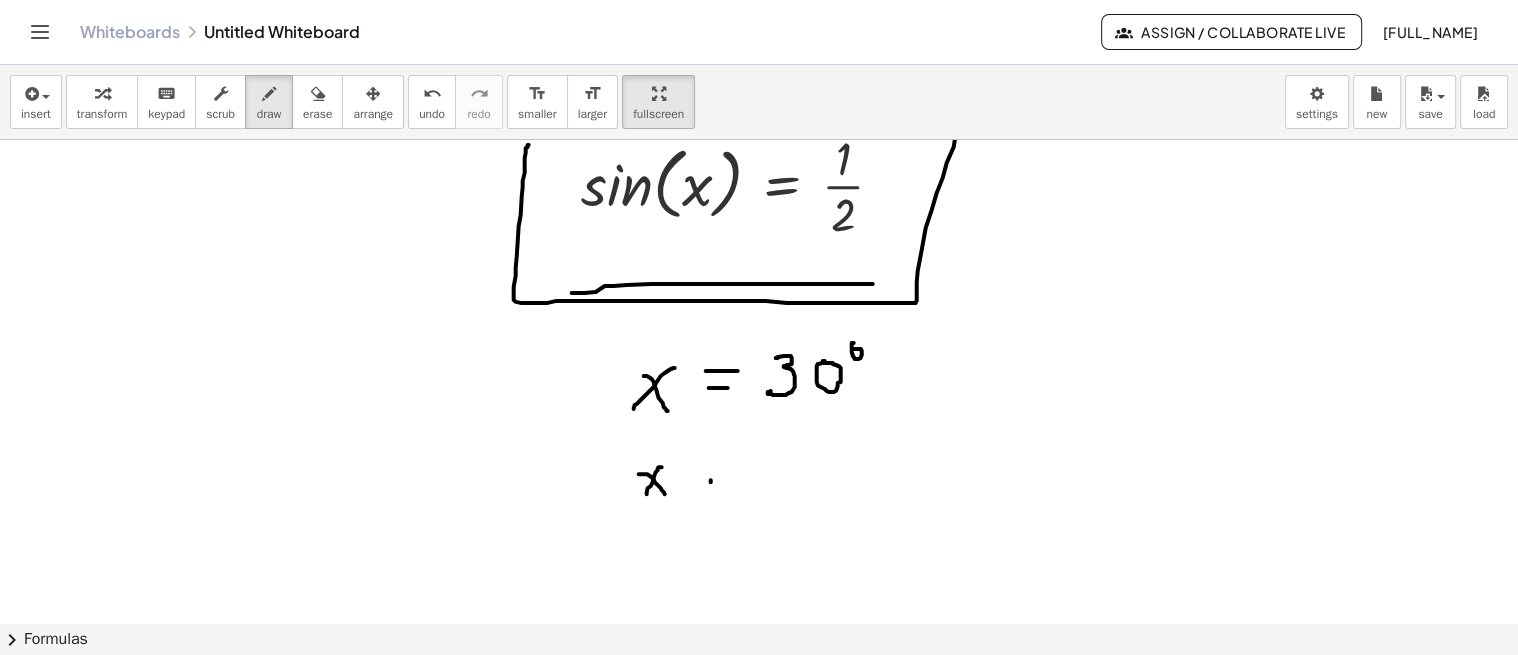 drag, startPoint x: 710, startPoint y: 480, endPoint x: 737, endPoint y: 481, distance: 27.018513 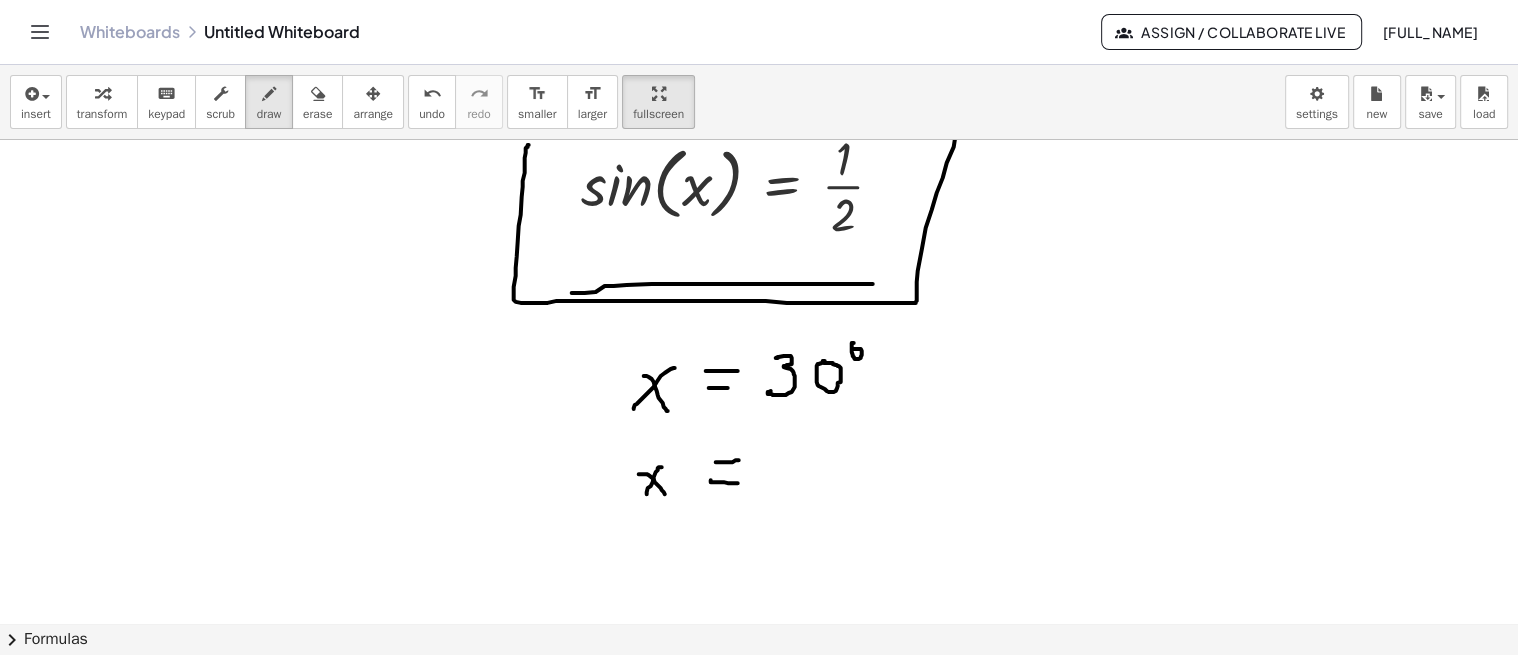 drag, startPoint x: 715, startPoint y: 460, endPoint x: 757, endPoint y: 451, distance: 42.953465 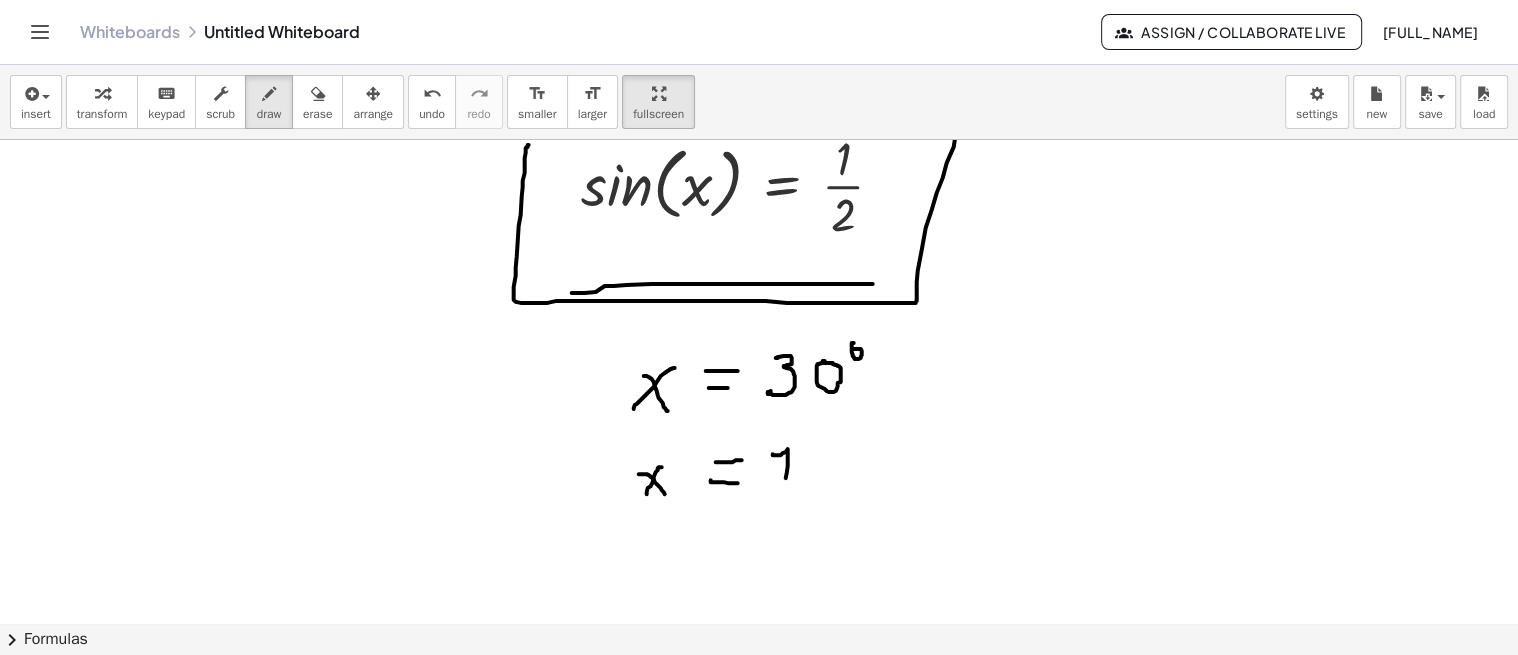 drag, startPoint x: 772, startPoint y: 453, endPoint x: 817, endPoint y: 442, distance: 46.32494 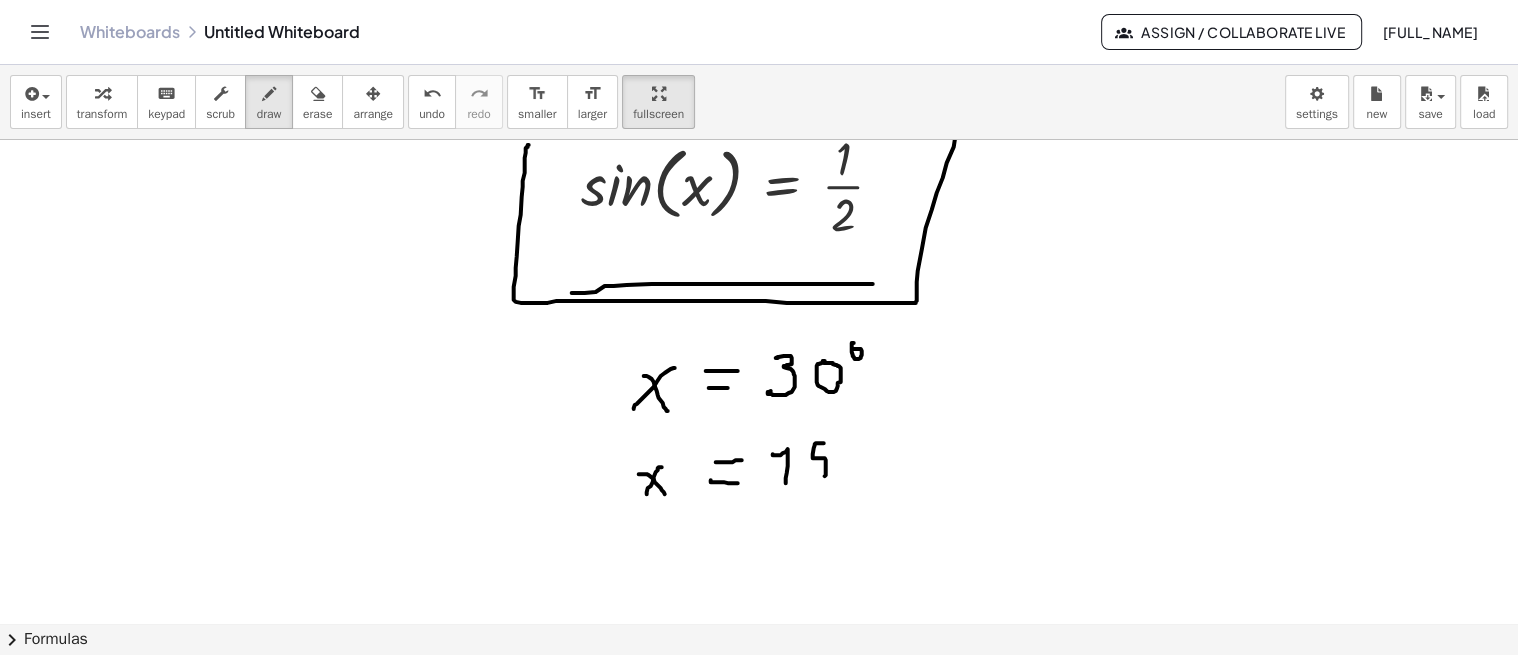 drag, startPoint x: 823, startPoint y: 441, endPoint x: 806, endPoint y: 465, distance: 29.410883 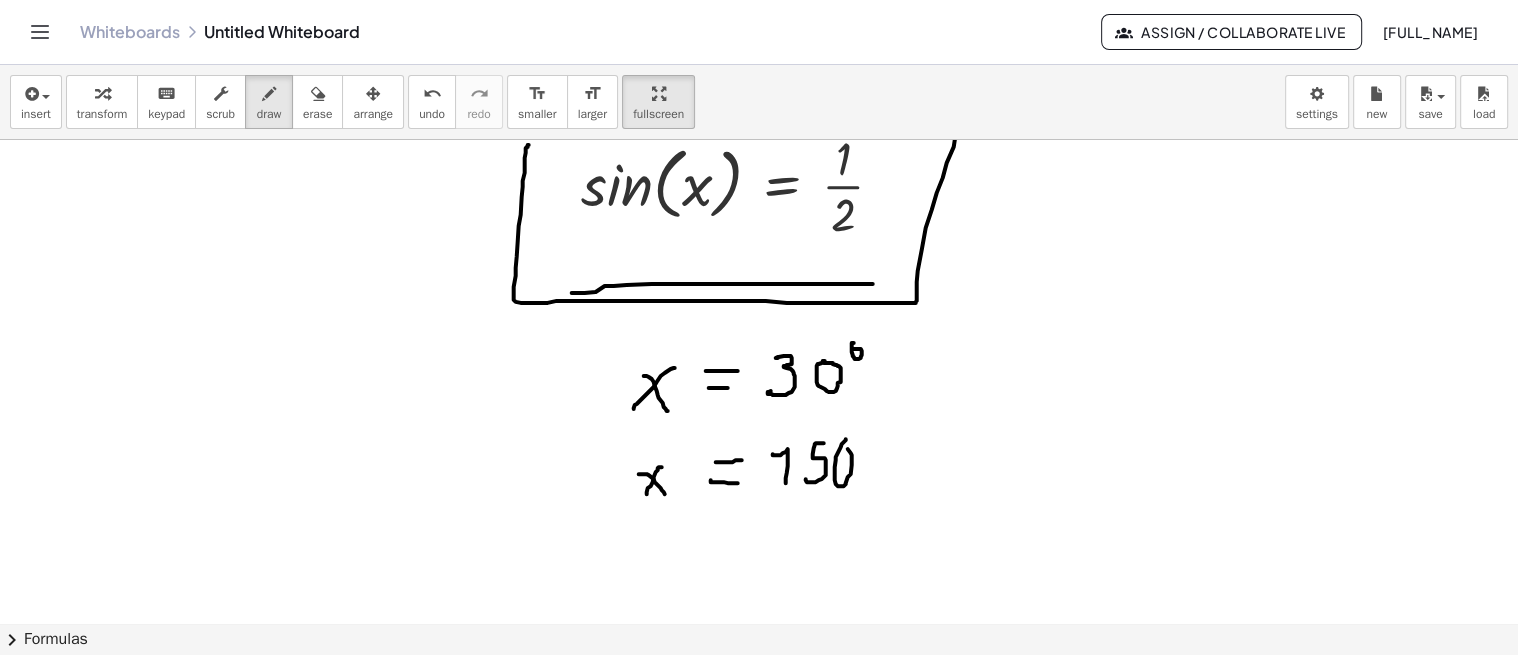drag, startPoint x: 834, startPoint y: 465, endPoint x: 842, endPoint y: 446, distance: 20.615528 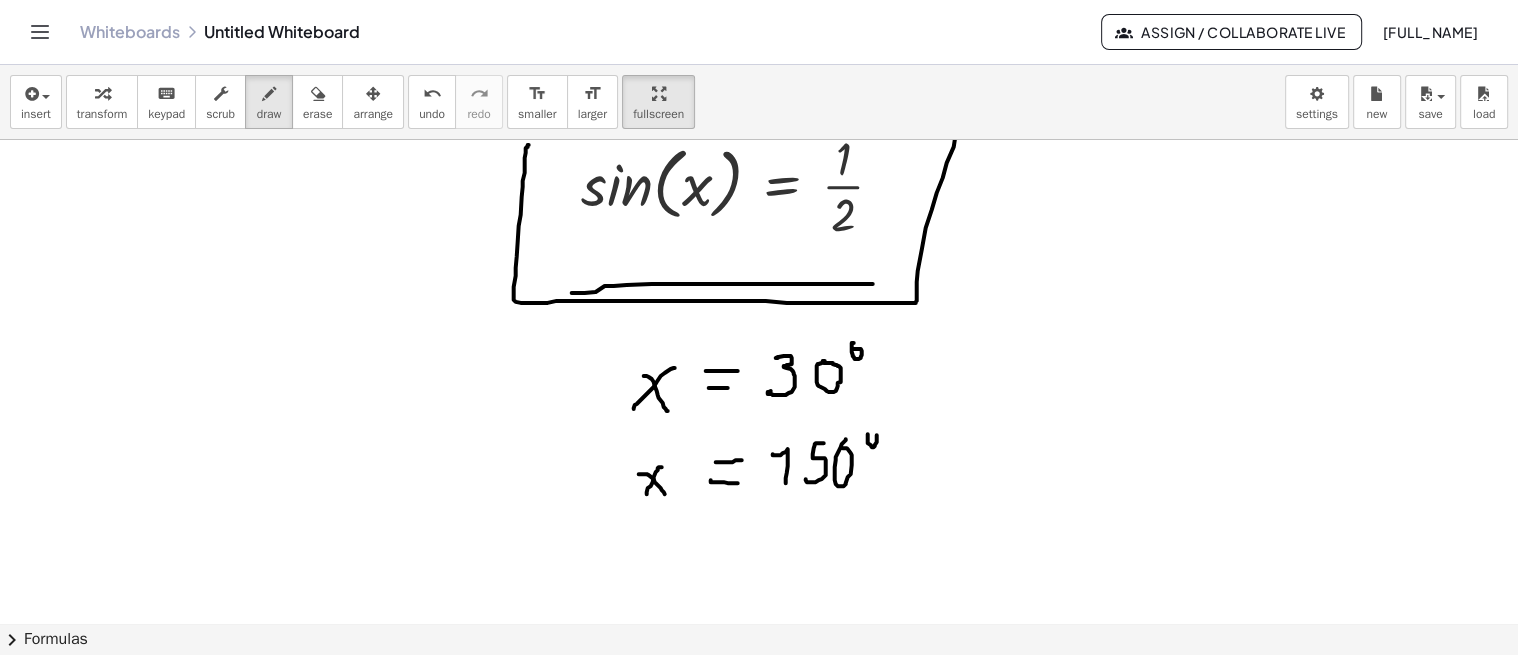 click at bounding box center (887, -22) 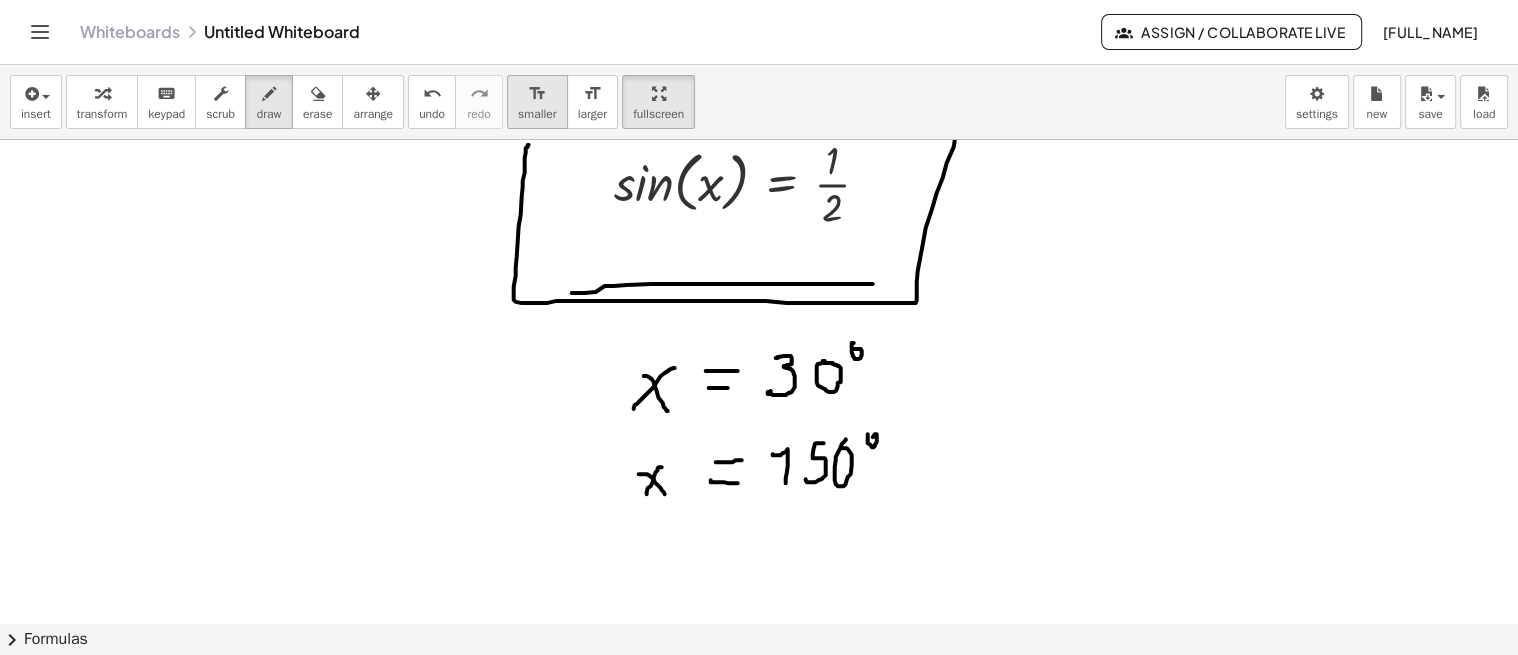 click on "smaller" at bounding box center [537, 114] 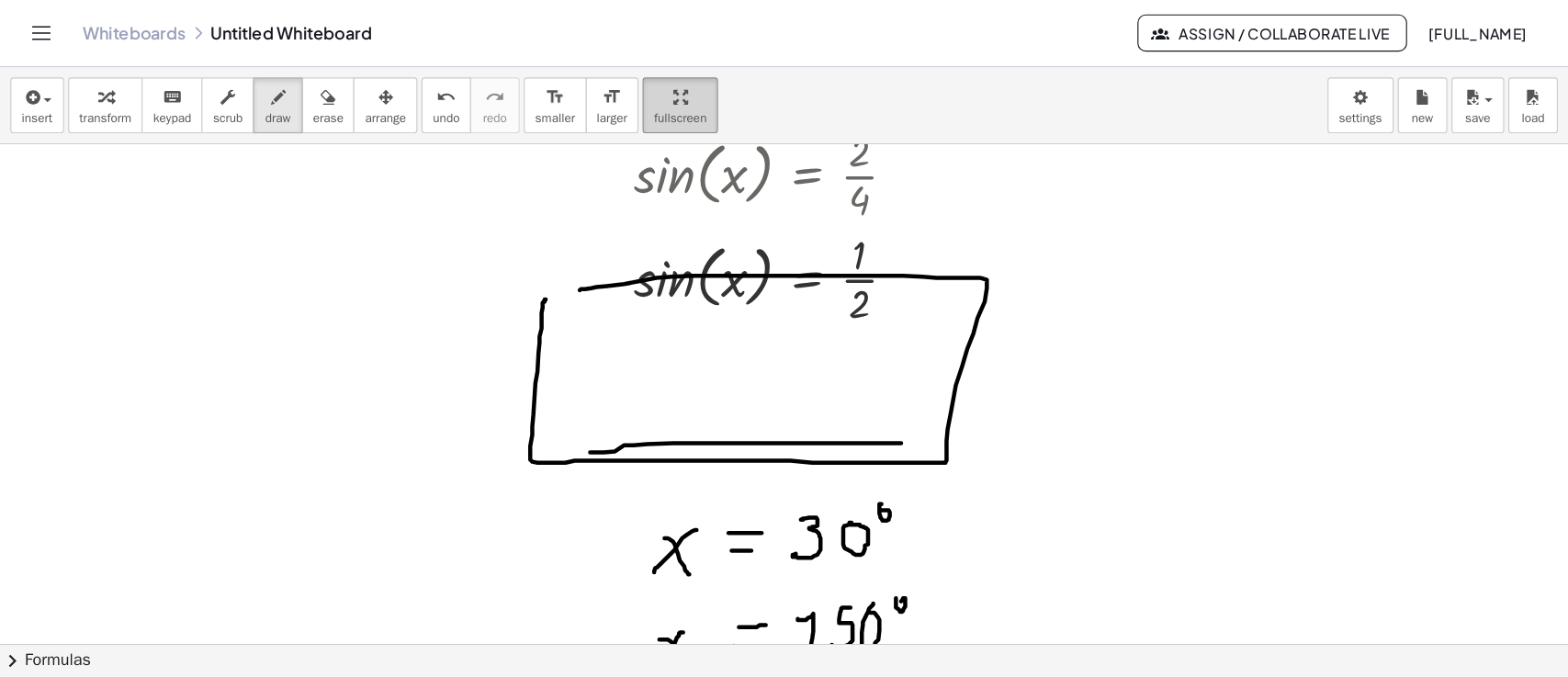 scroll, scrollTop: 714, scrollLeft: 63, axis: both 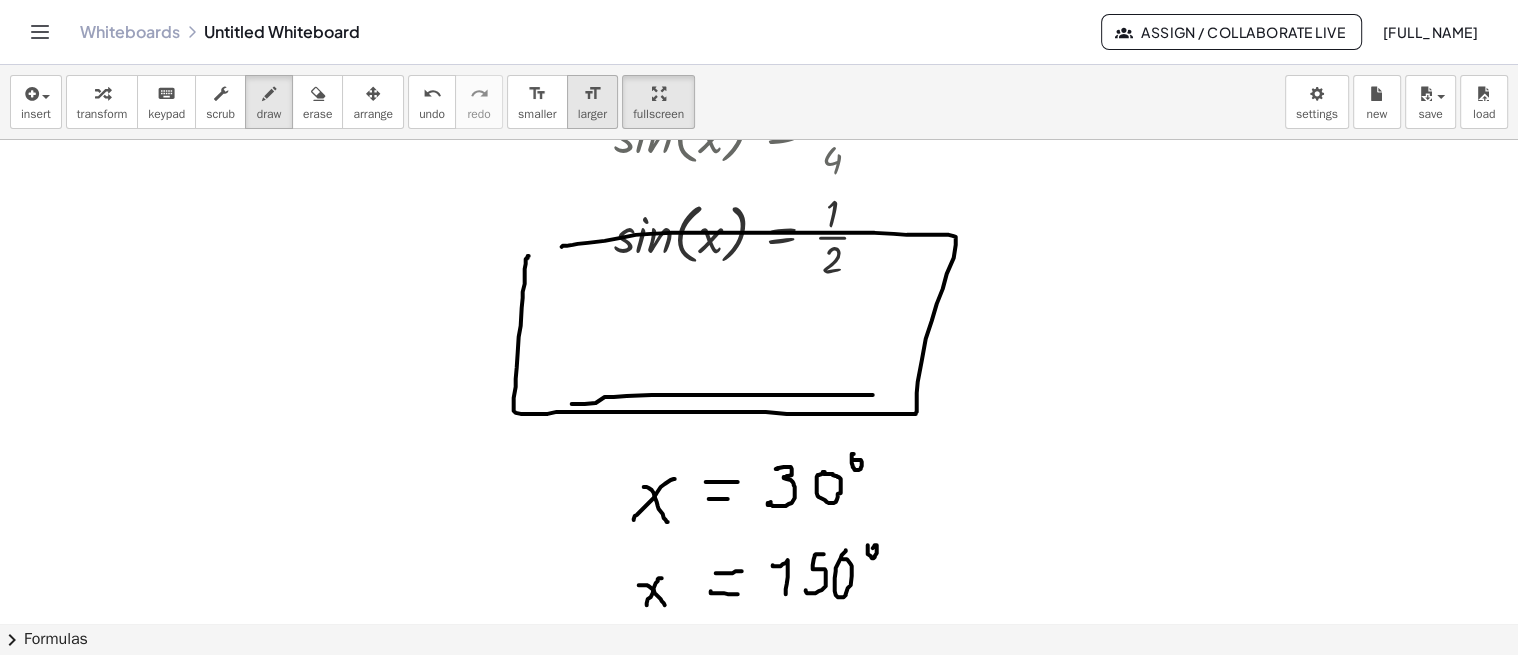 click on "format_size" at bounding box center (592, 94) 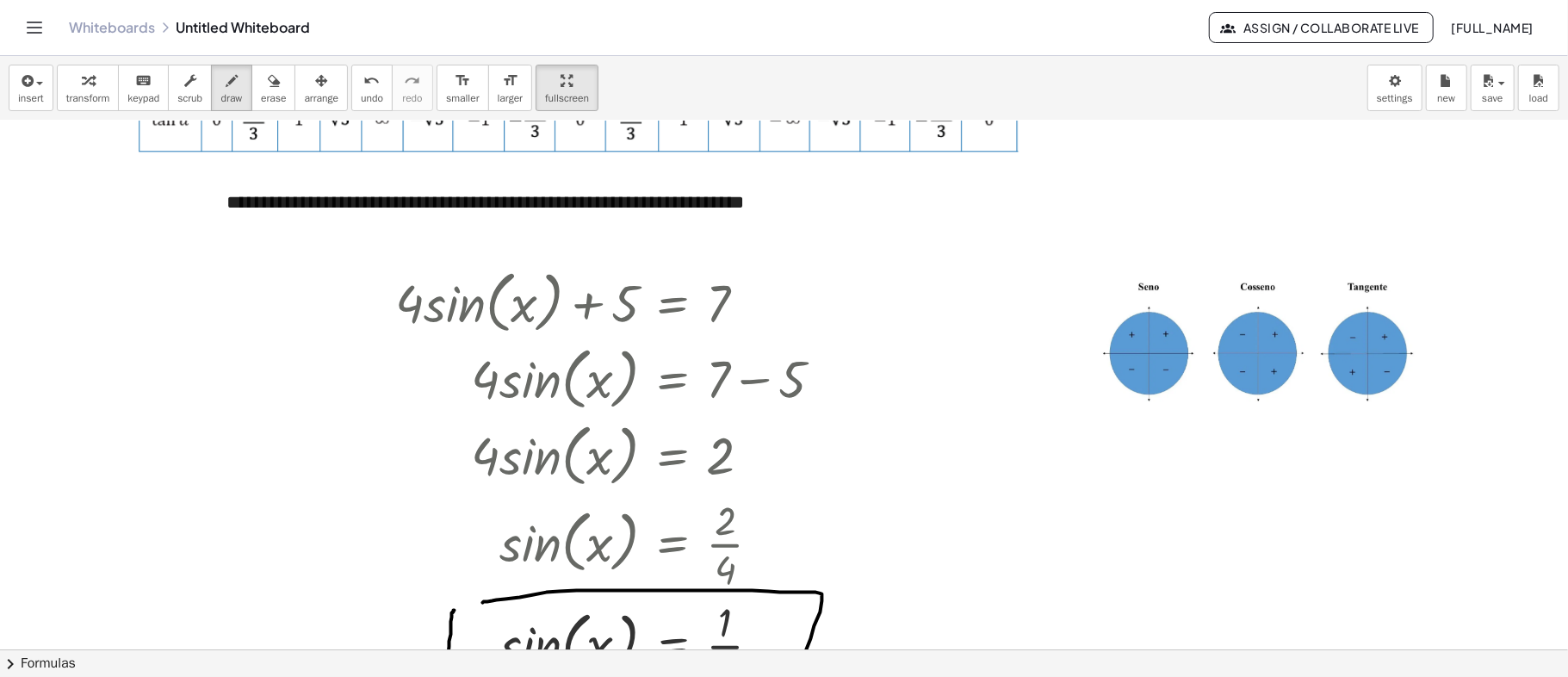 scroll, scrollTop: 394, scrollLeft: 60, axis: both 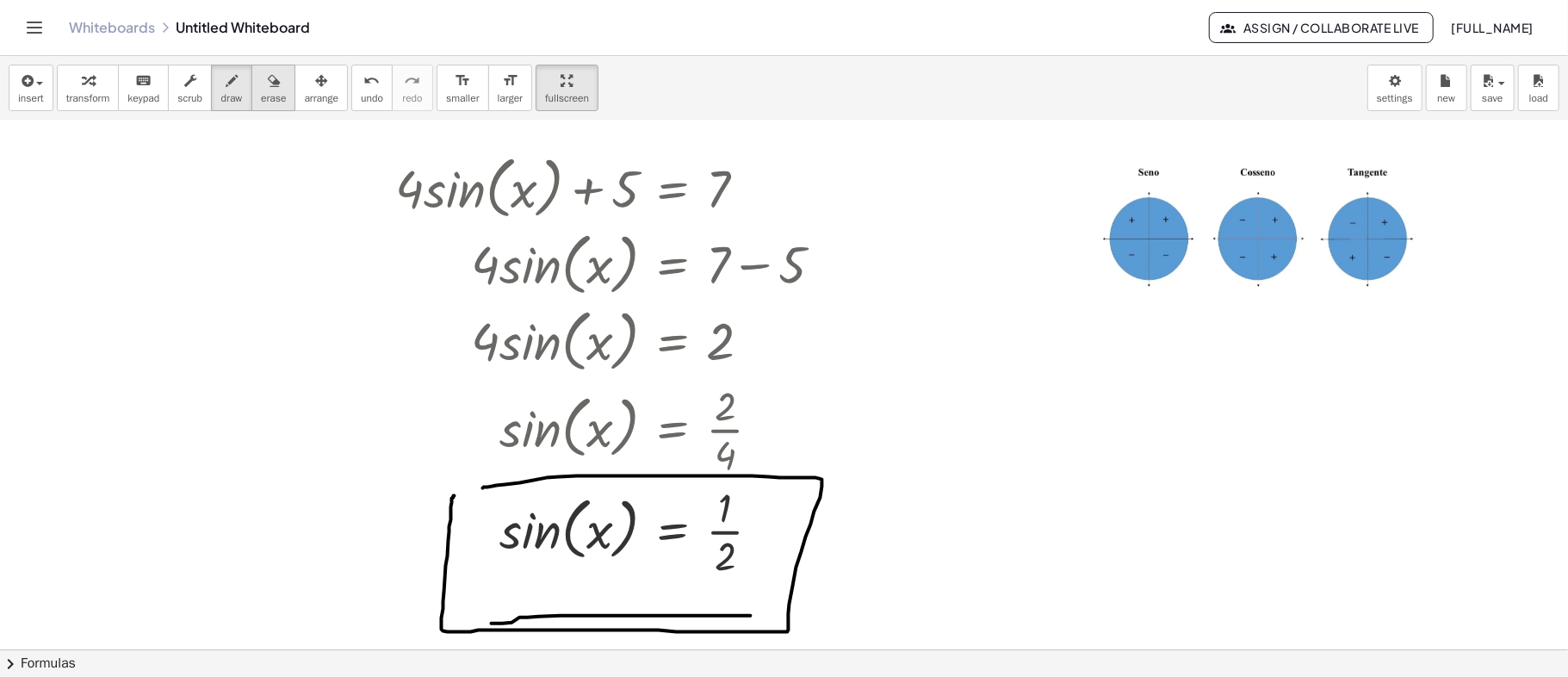 click on "erase" at bounding box center (273, 98) 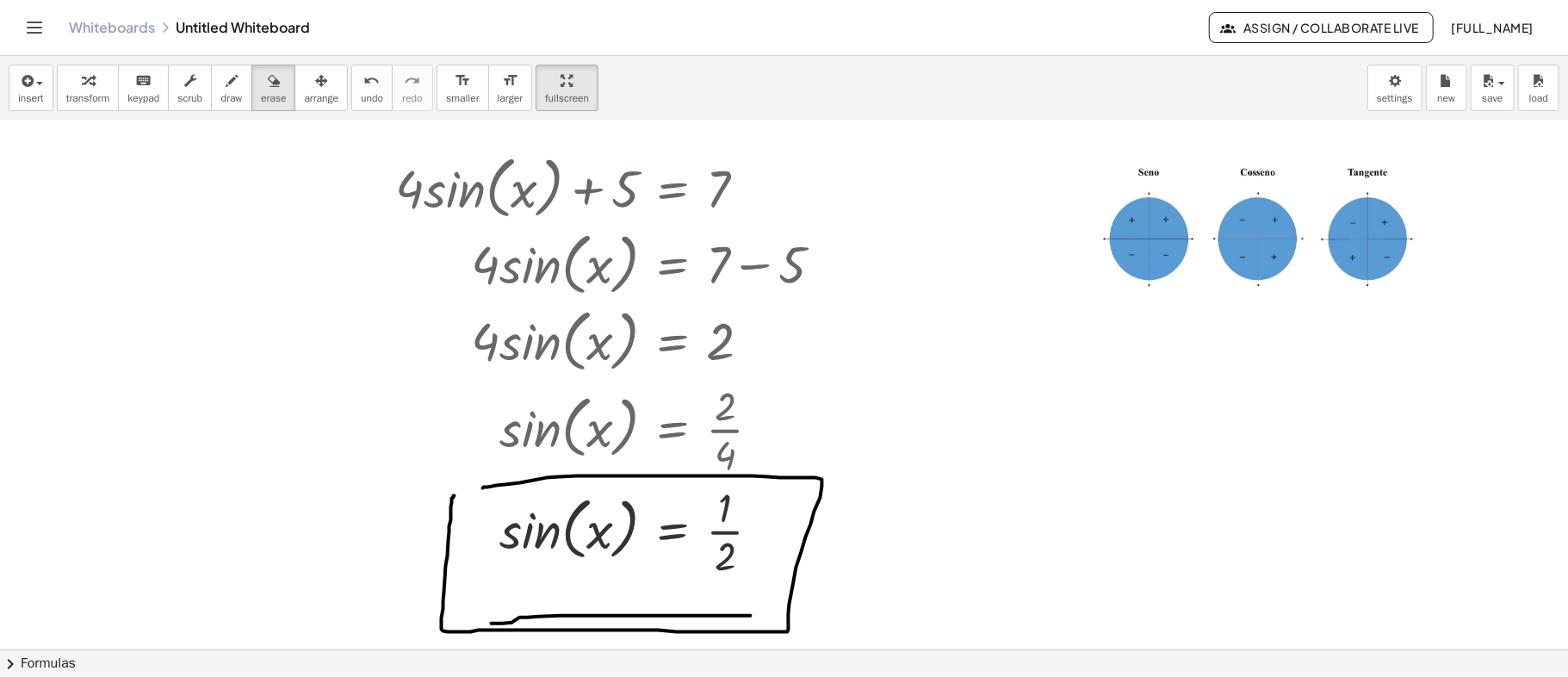 scroll, scrollTop: 738, scrollLeft: 60, axis: both 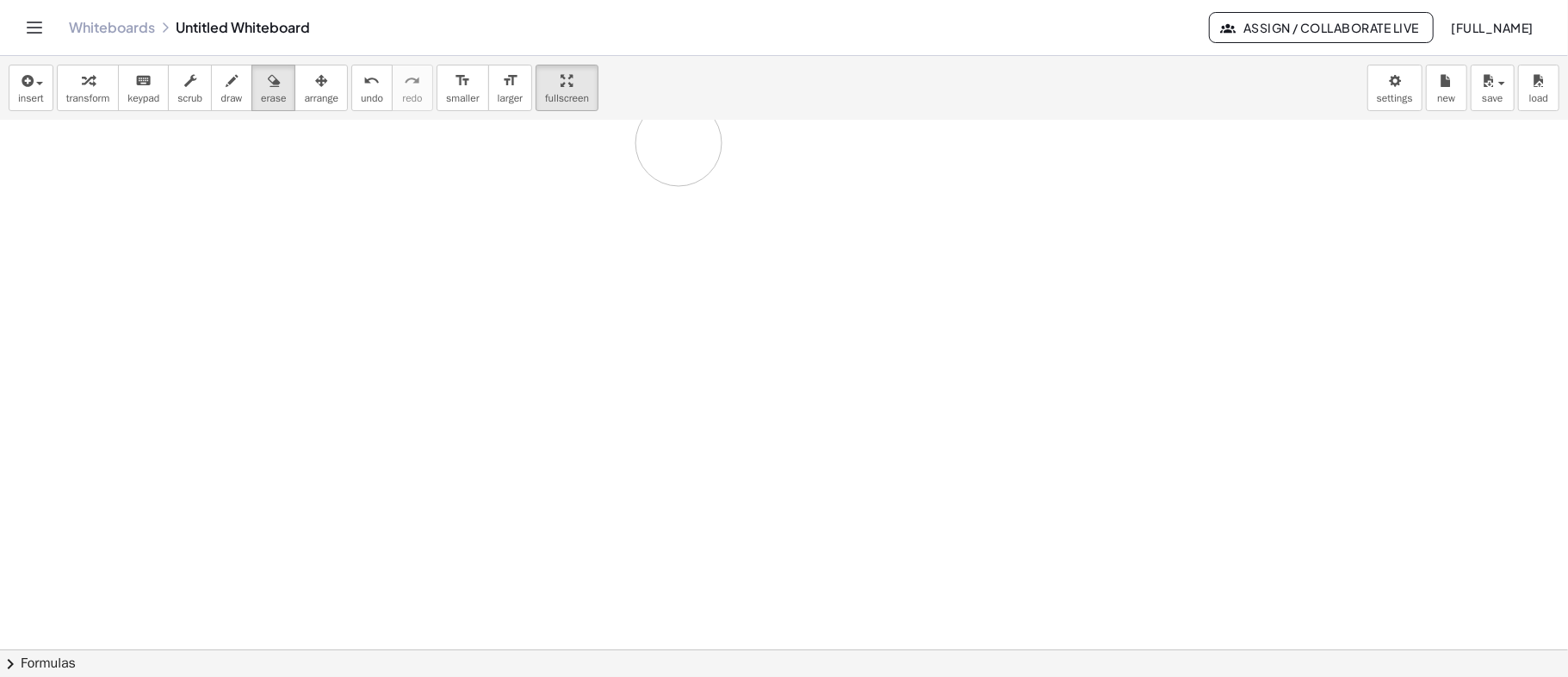 drag, startPoint x: 456, startPoint y: 184, endPoint x: 676, endPoint y: 141, distance: 224.16289 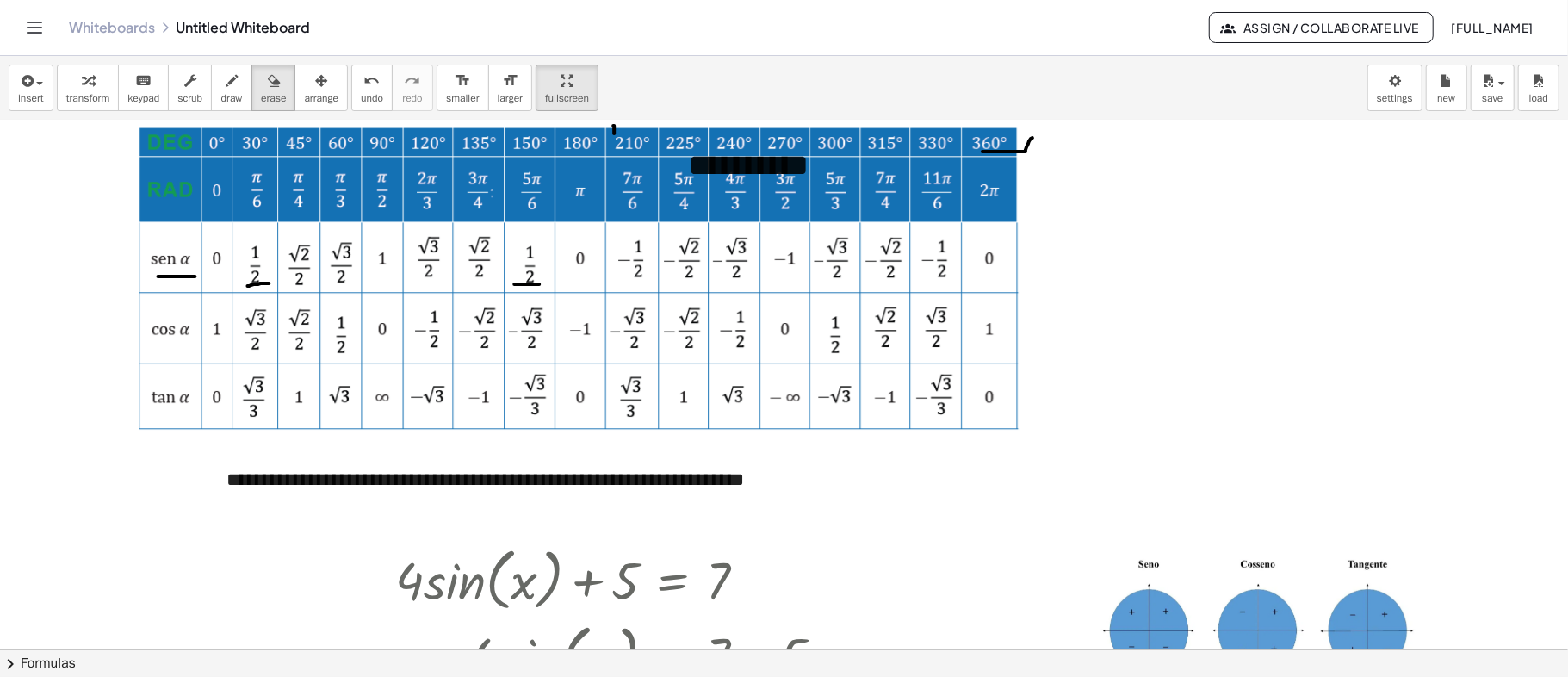 scroll, scrollTop: 0, scrollLeft: 60, axis: horizontal 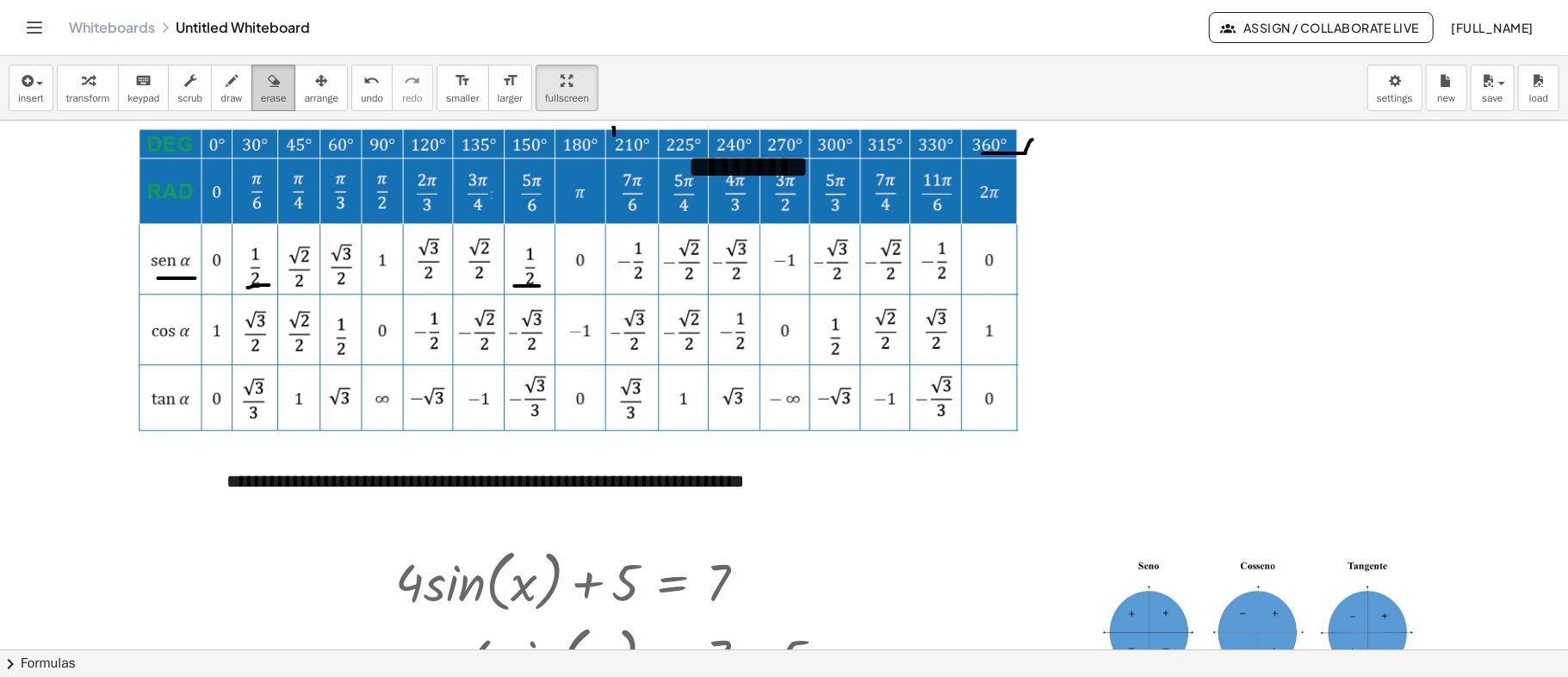 click on "erase" at bounding box center [273, 98] 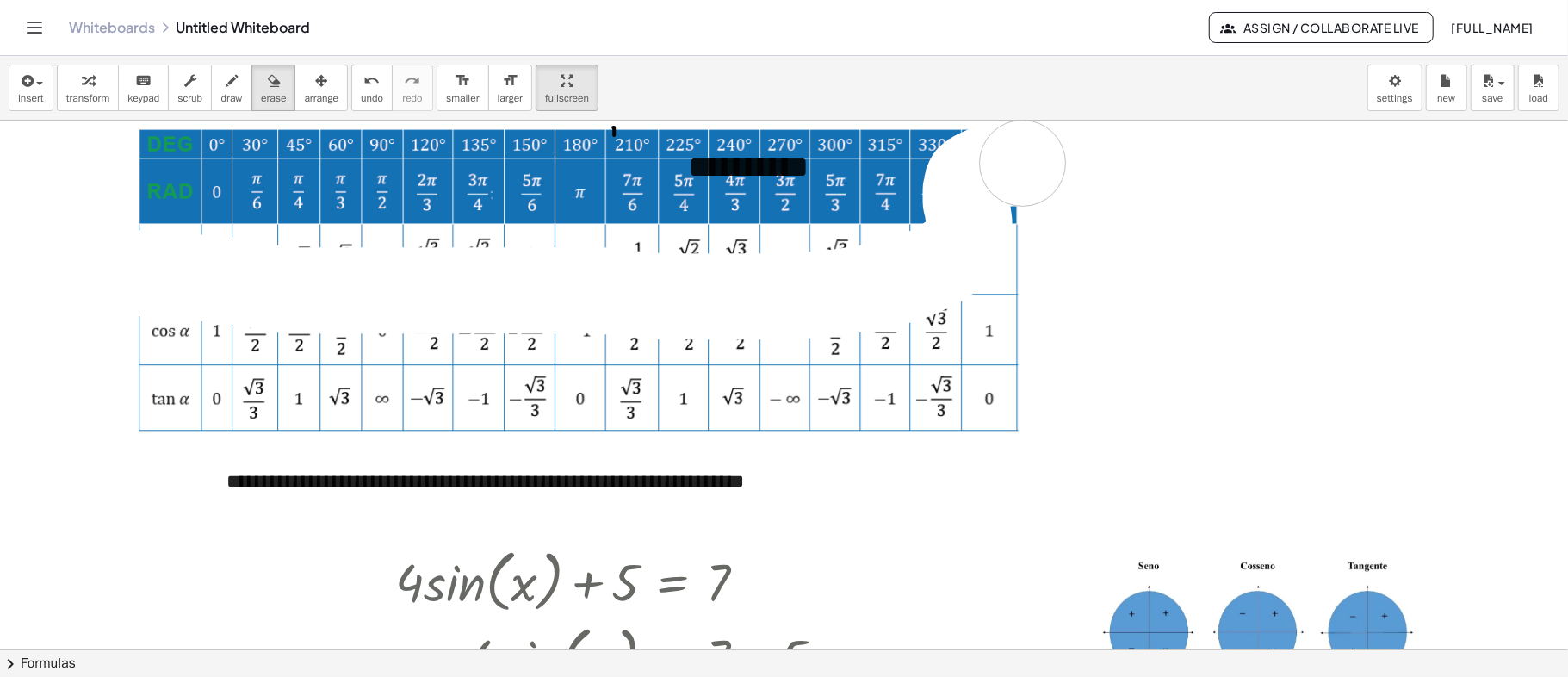 drag, startPoint x: 139, startPoint y: 273, endPoint x: 1010, endPoint y: 186, distance: 875.3342 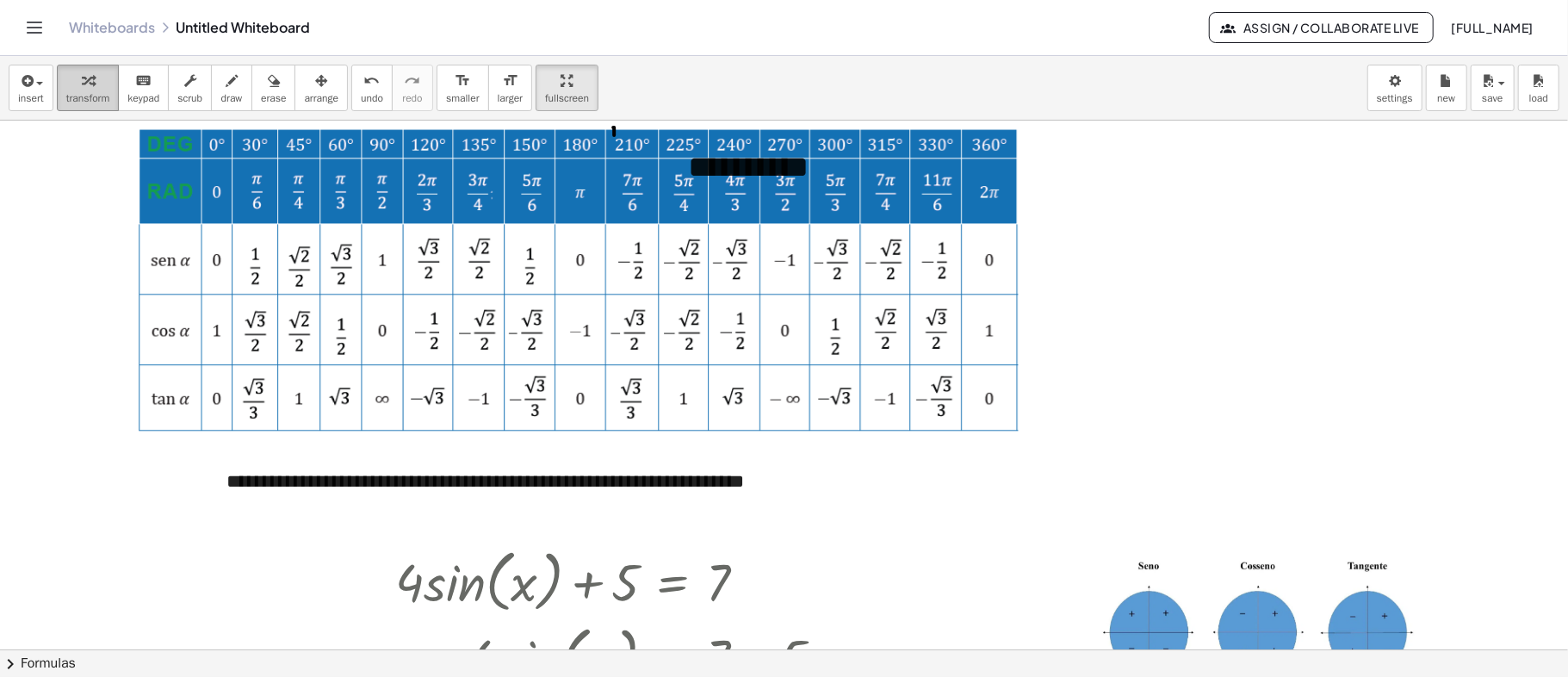 click at bounding box center [88, 81] 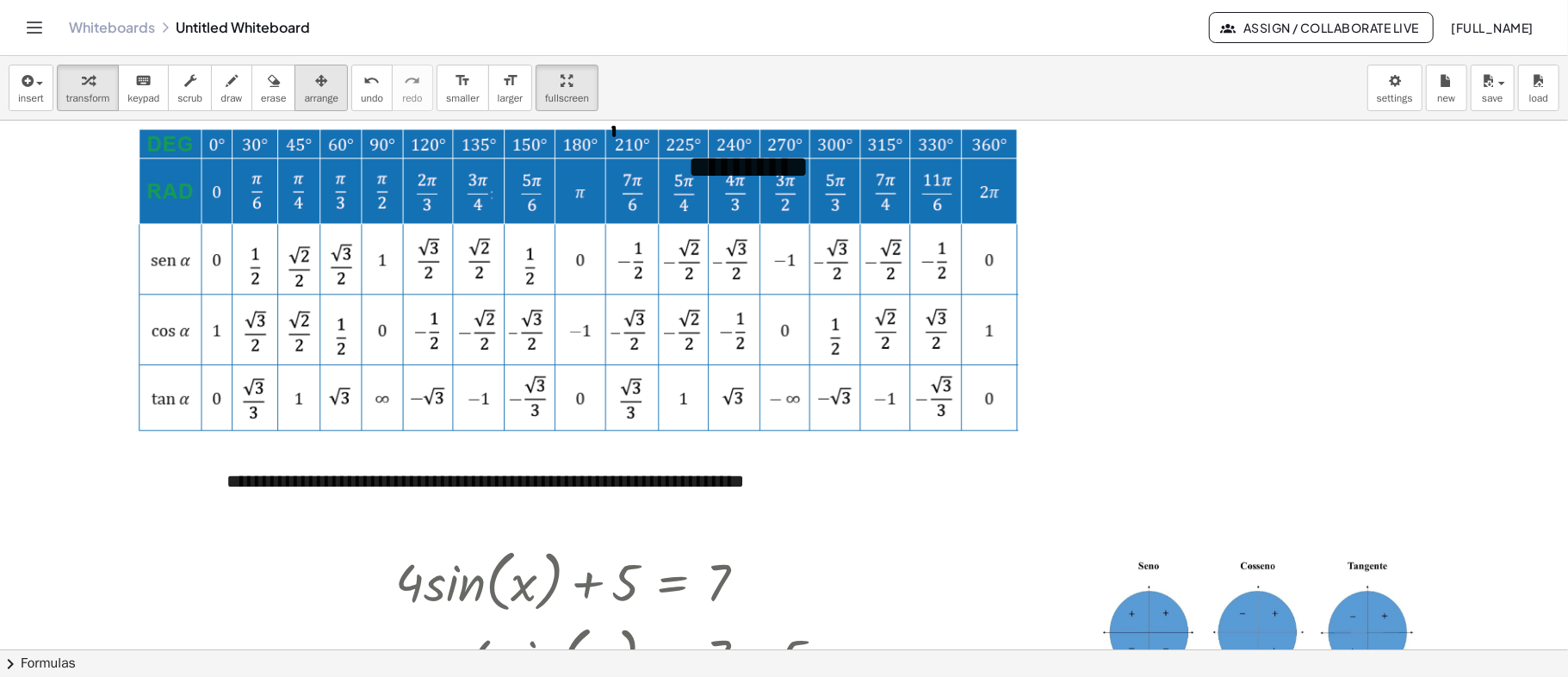 click on "arrange" at bounding box center (321, 98) 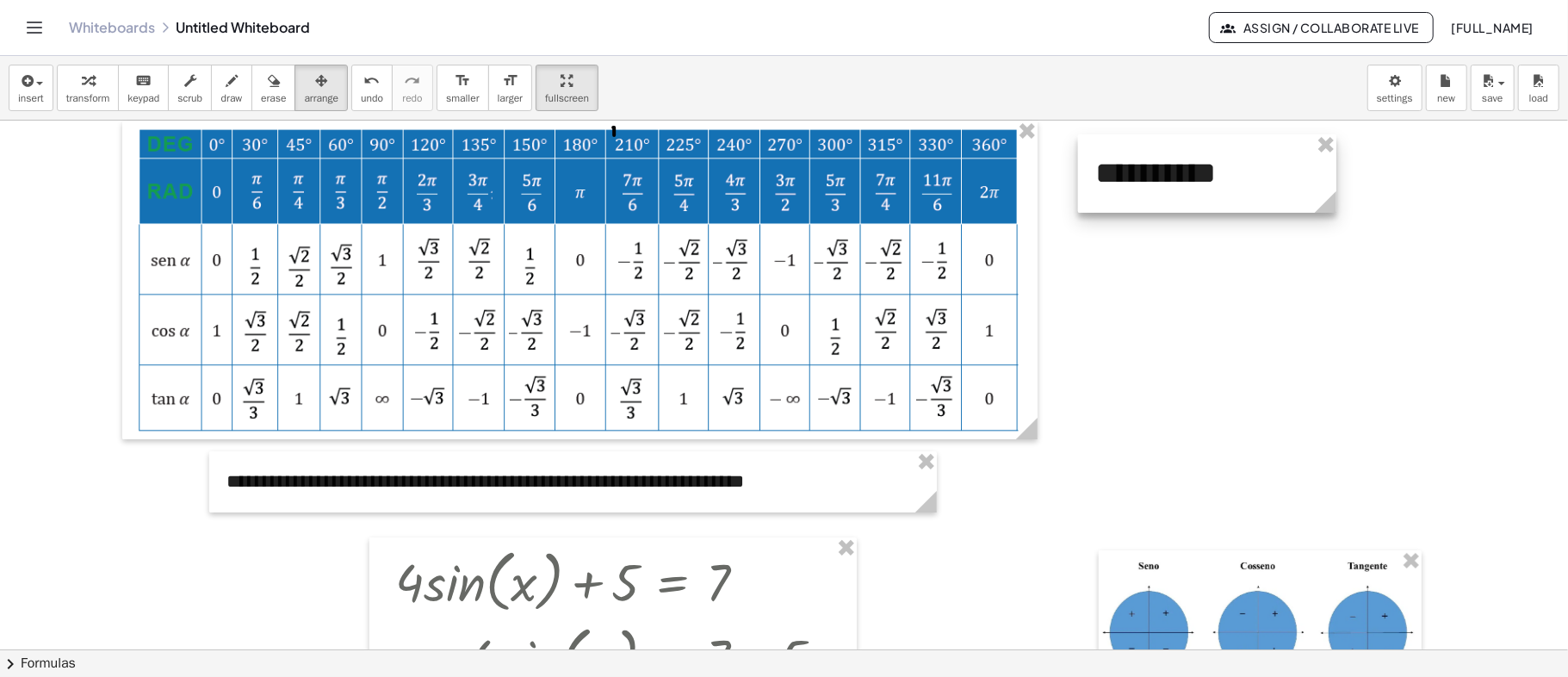 drag, startPoint x: 793, startPoint y: 195, endPoint x: 1200, endPoint y: 201, distance: 407.0442 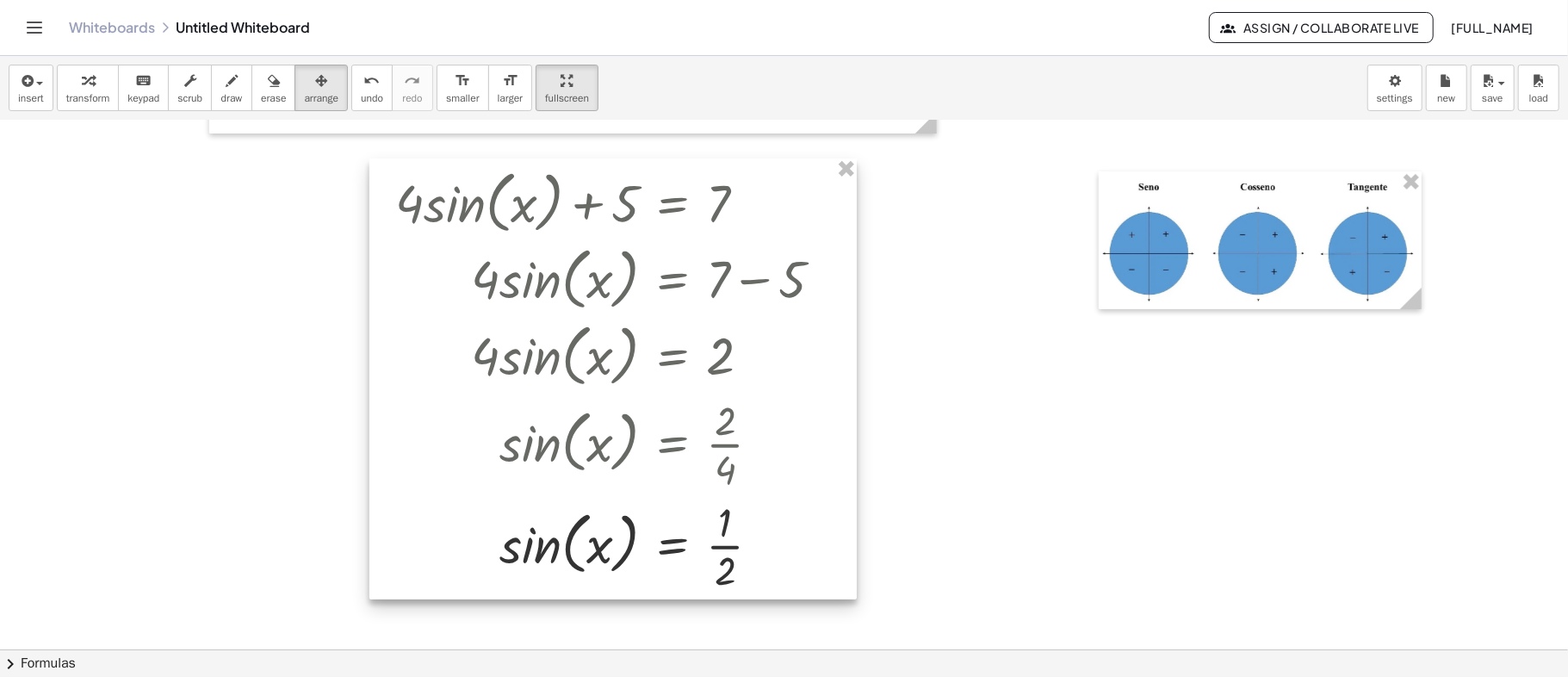 scroll, scrollTop: 345, scrollLeft: 60, axis: both 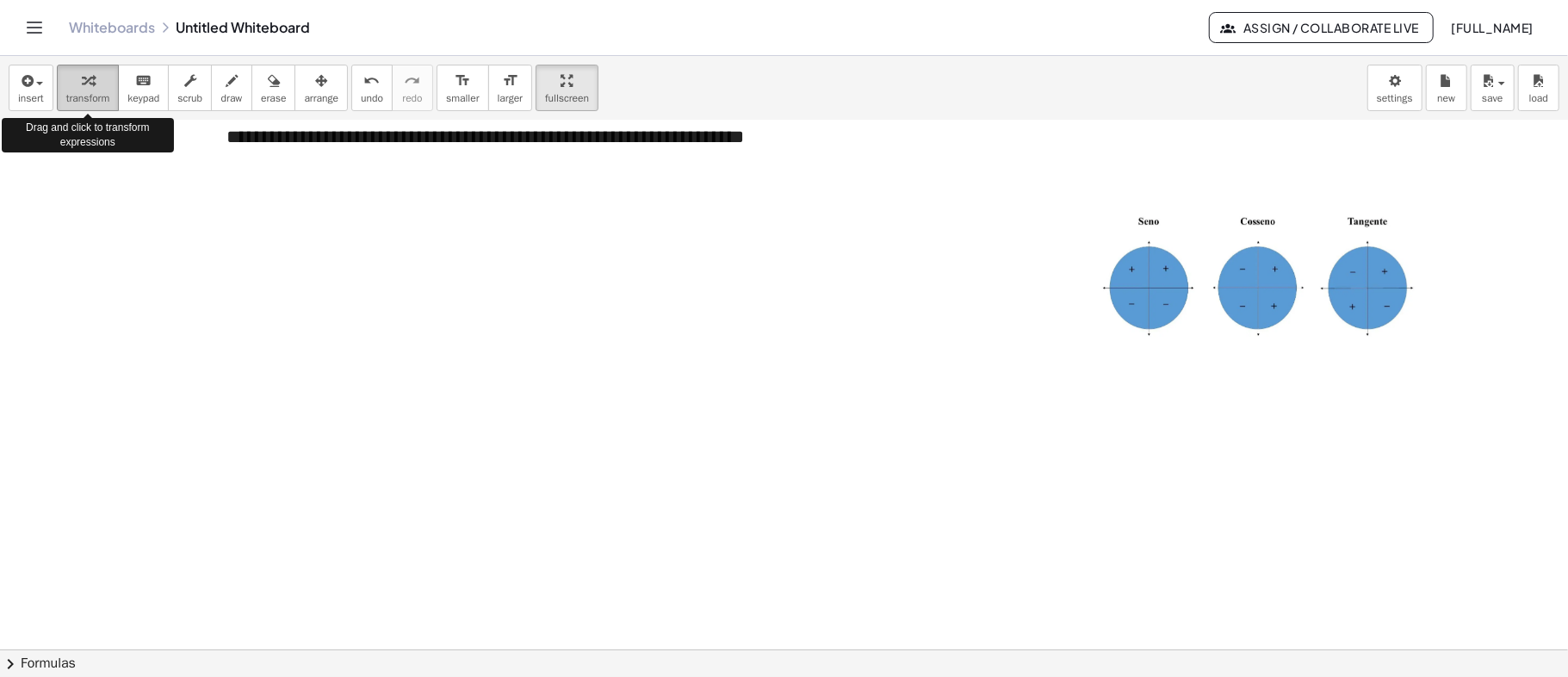 click at bounding box center (88, 81) 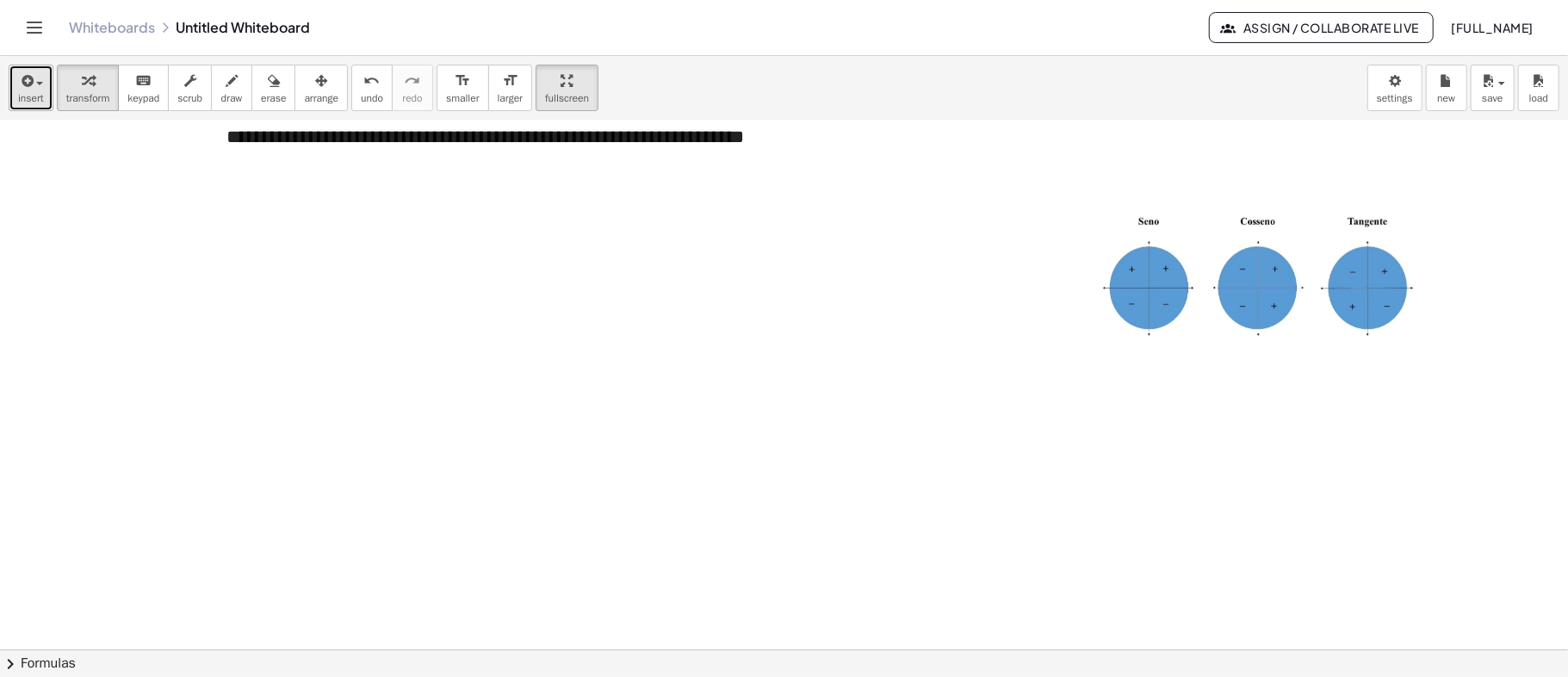 click on "insert" at bounding box center (31, 98) 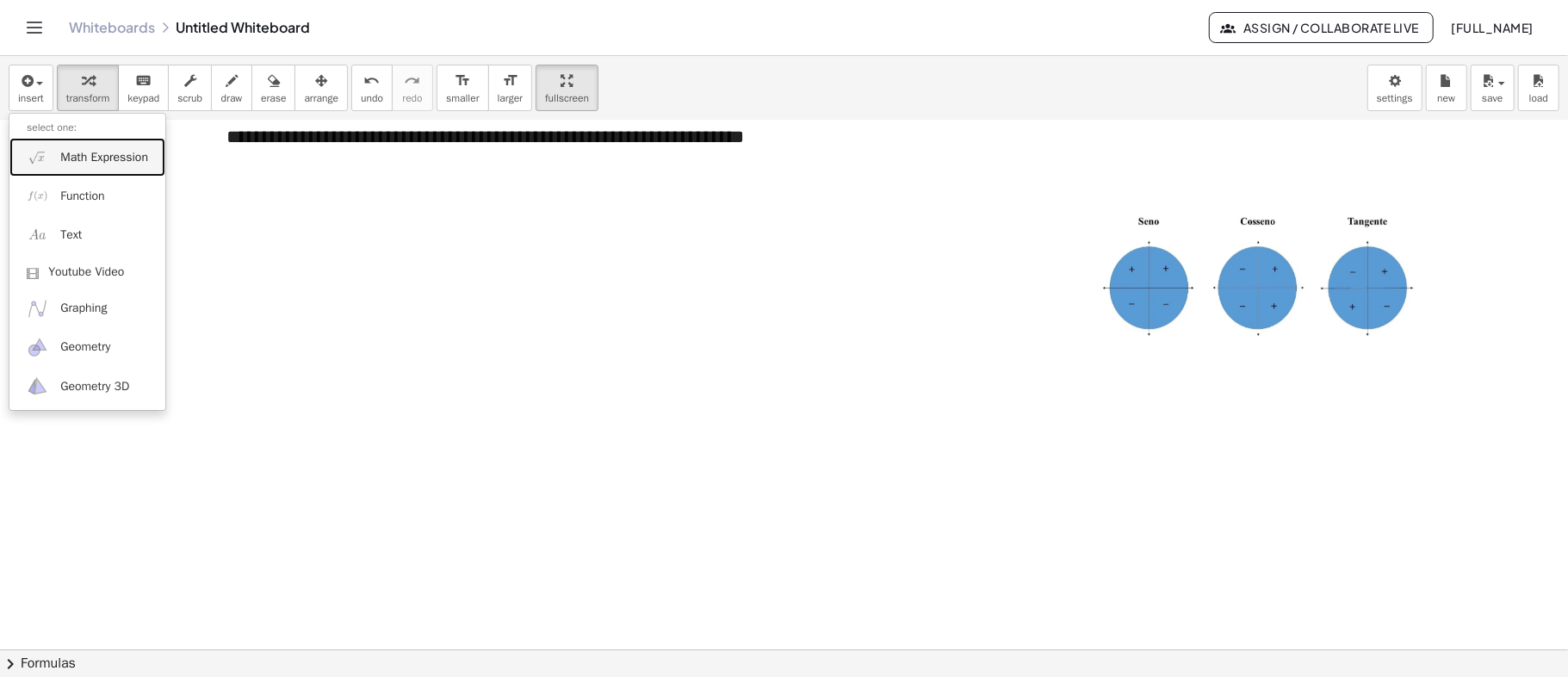 click on "Math Expression" at bounding box center [104, 158] 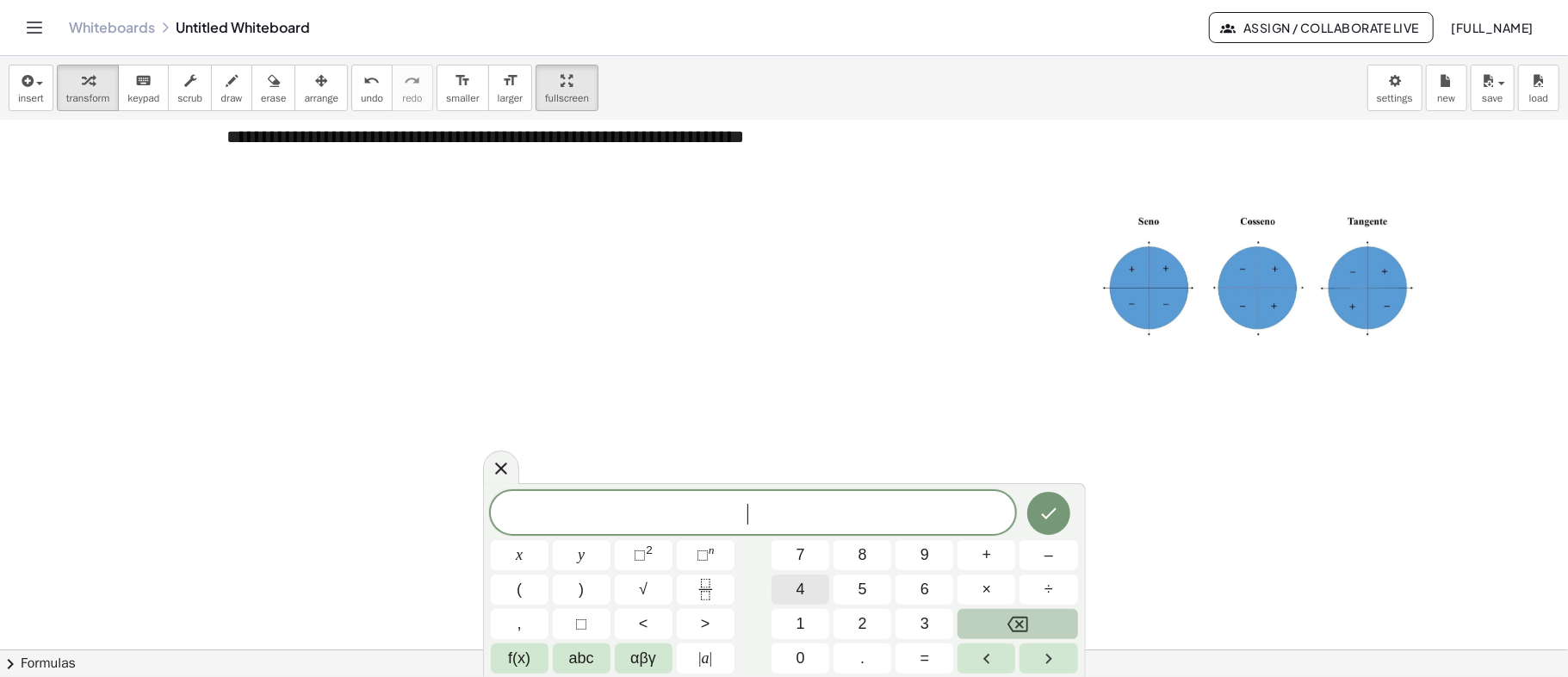 click on "4" at bounding box center (800, 589) 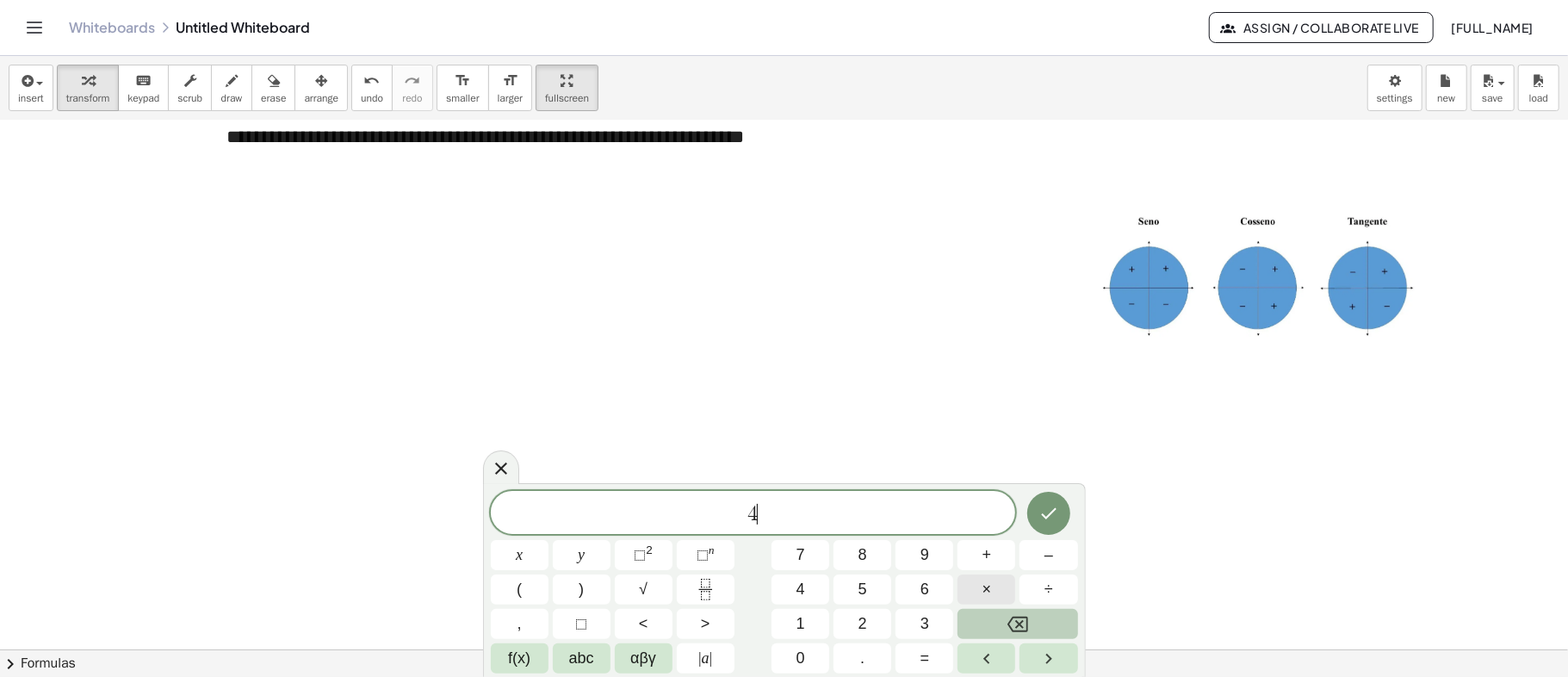 click on "×" at bounding box center (987, 589) 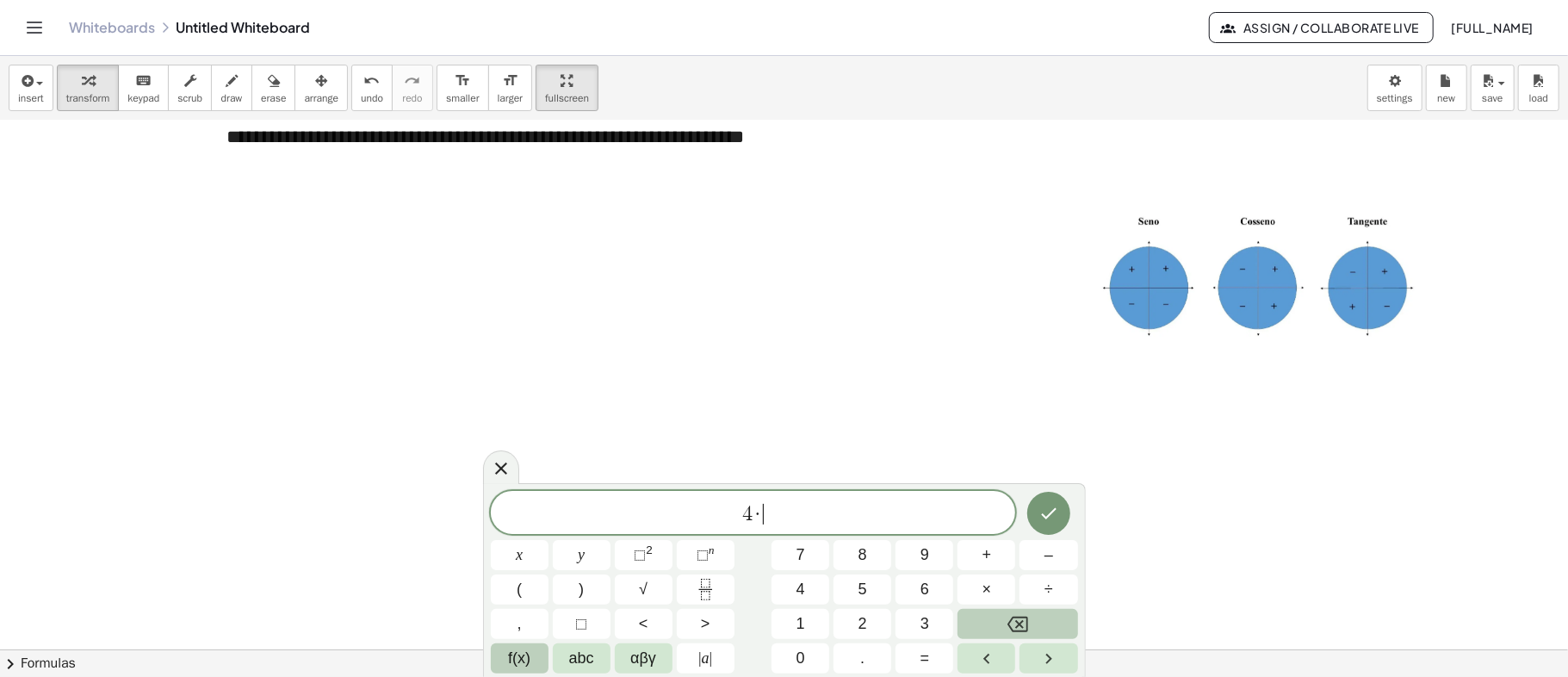 click on "f(x)" at bounding box center (519, 658) 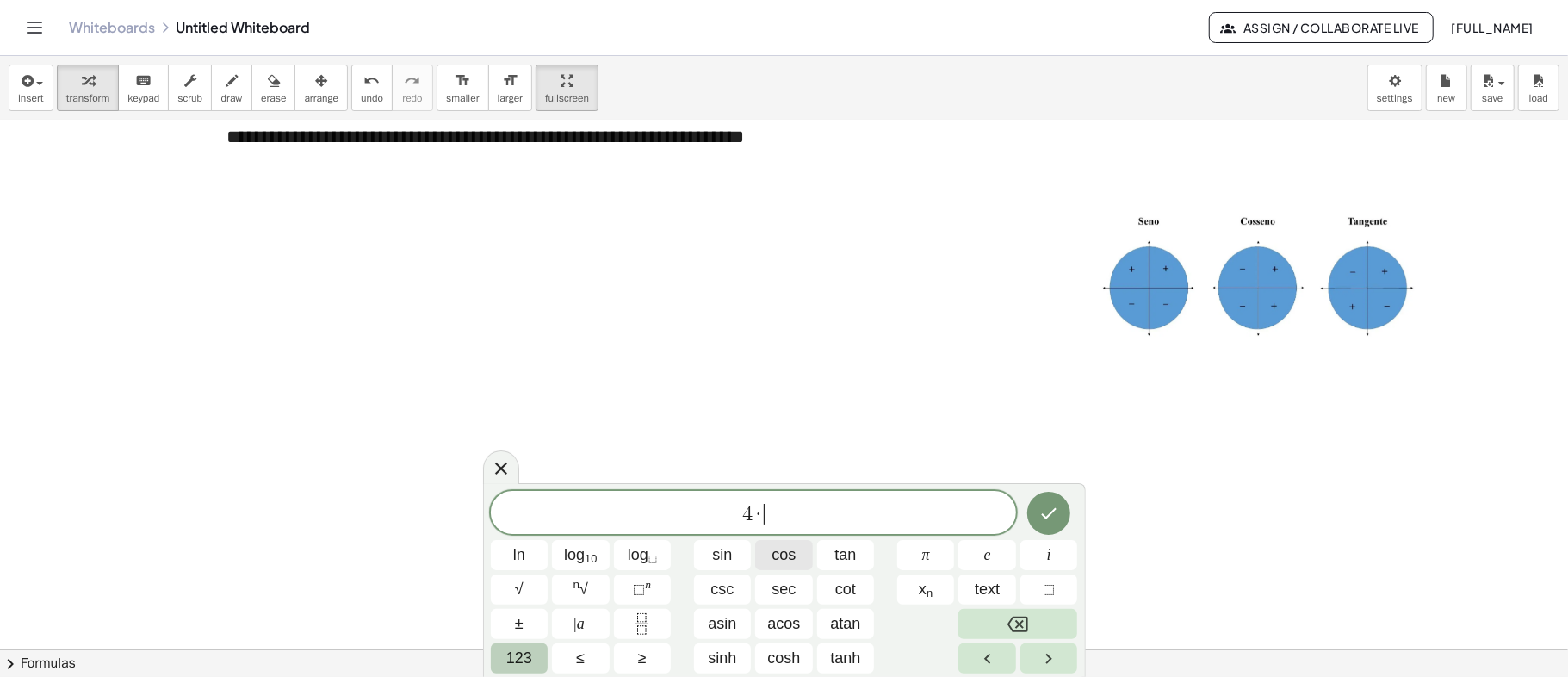 click on "cos" at bounding box center (784, 555) 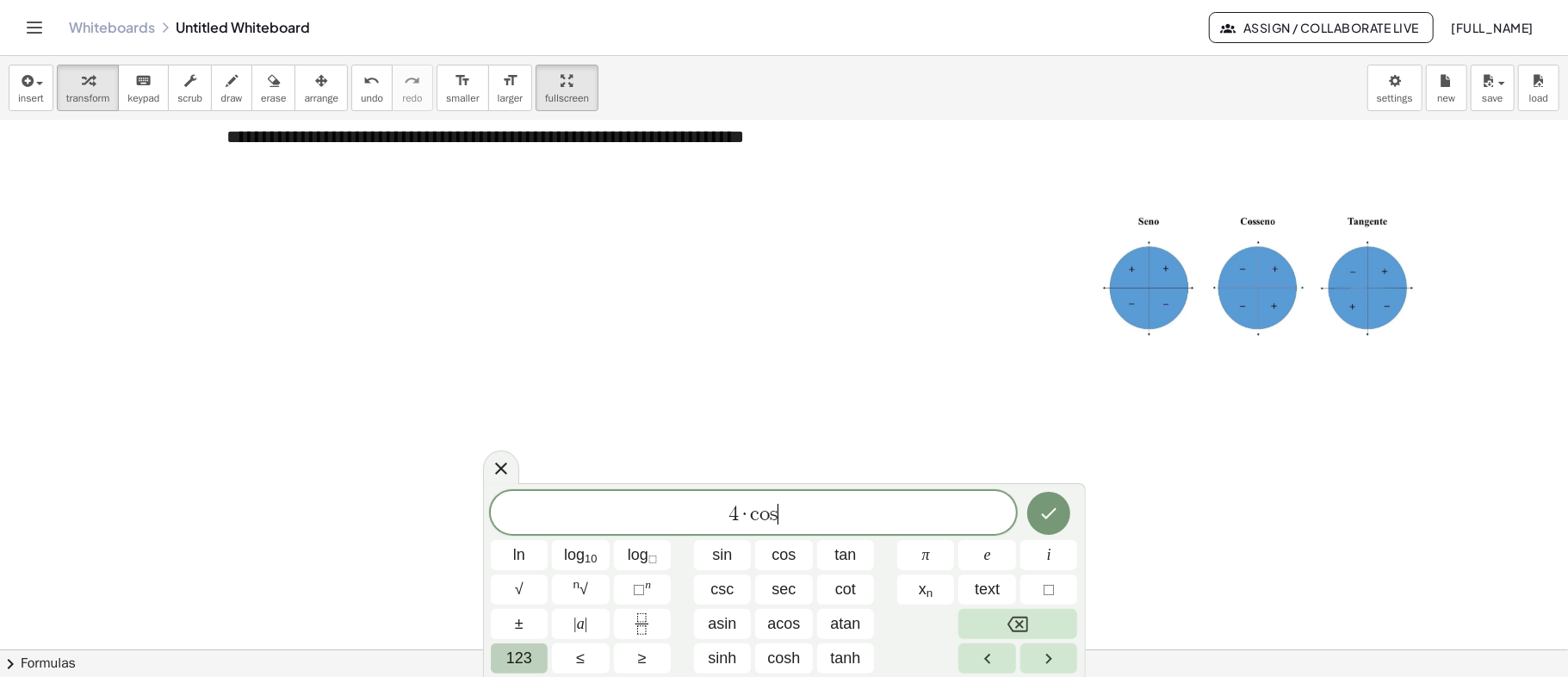 click on "123" at bounding box center [519, 658] 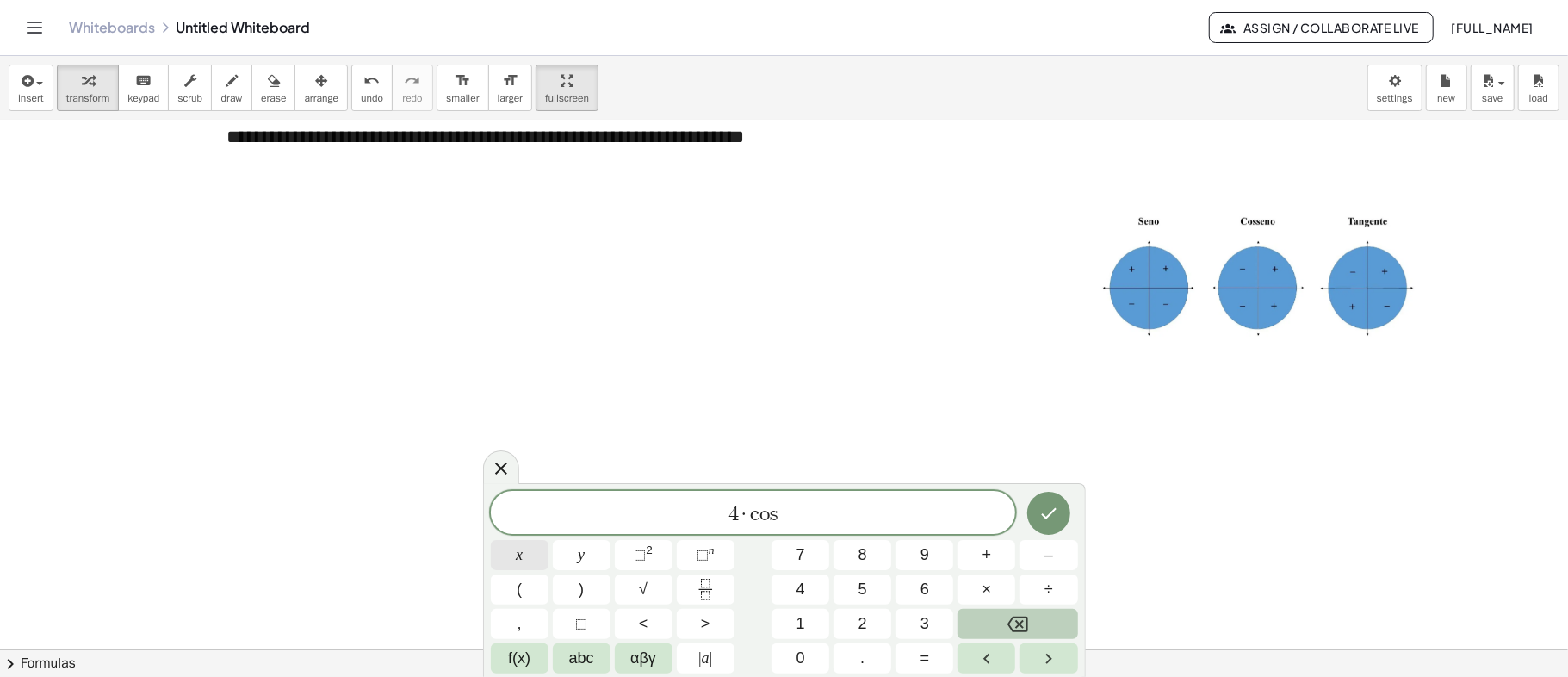 click on "x" at bounding box center [519, 555] 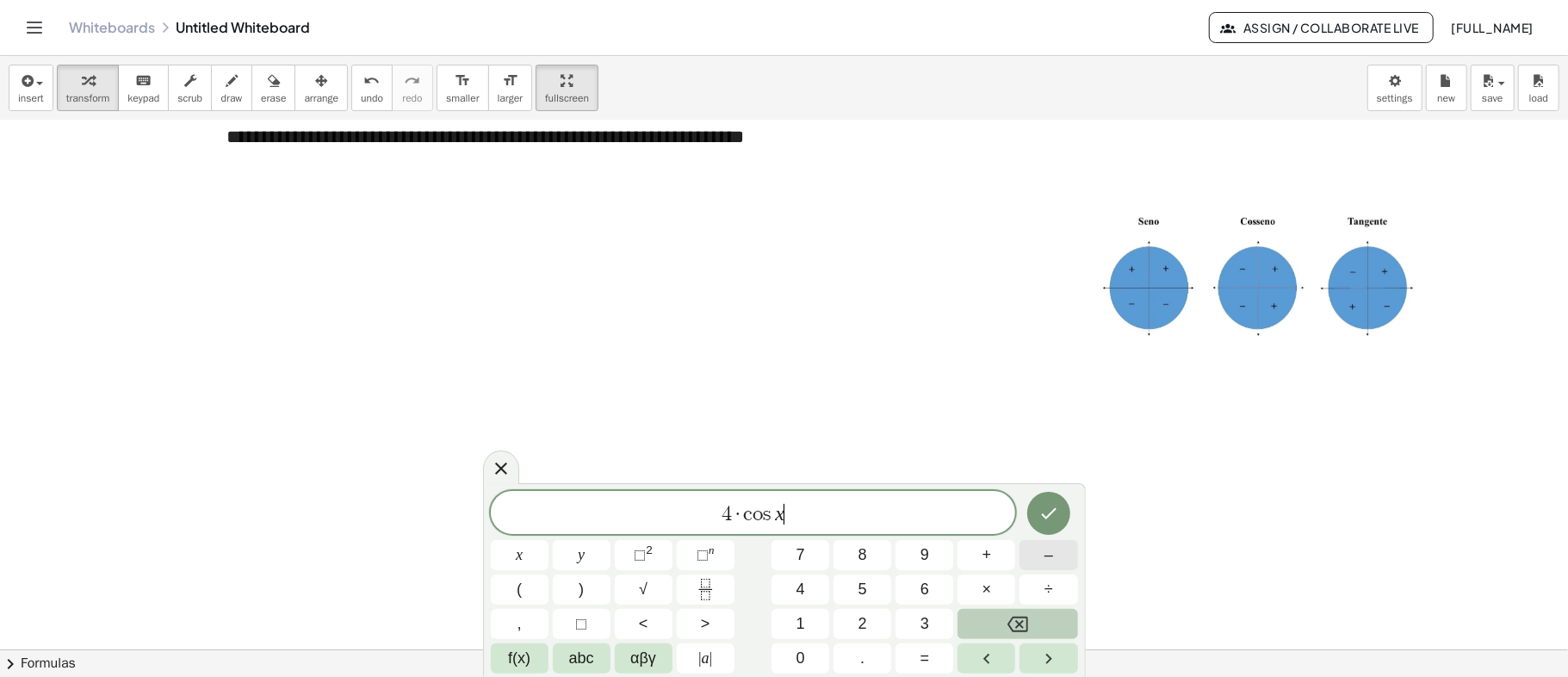 click on "–" at bounding box center (1048, 555) 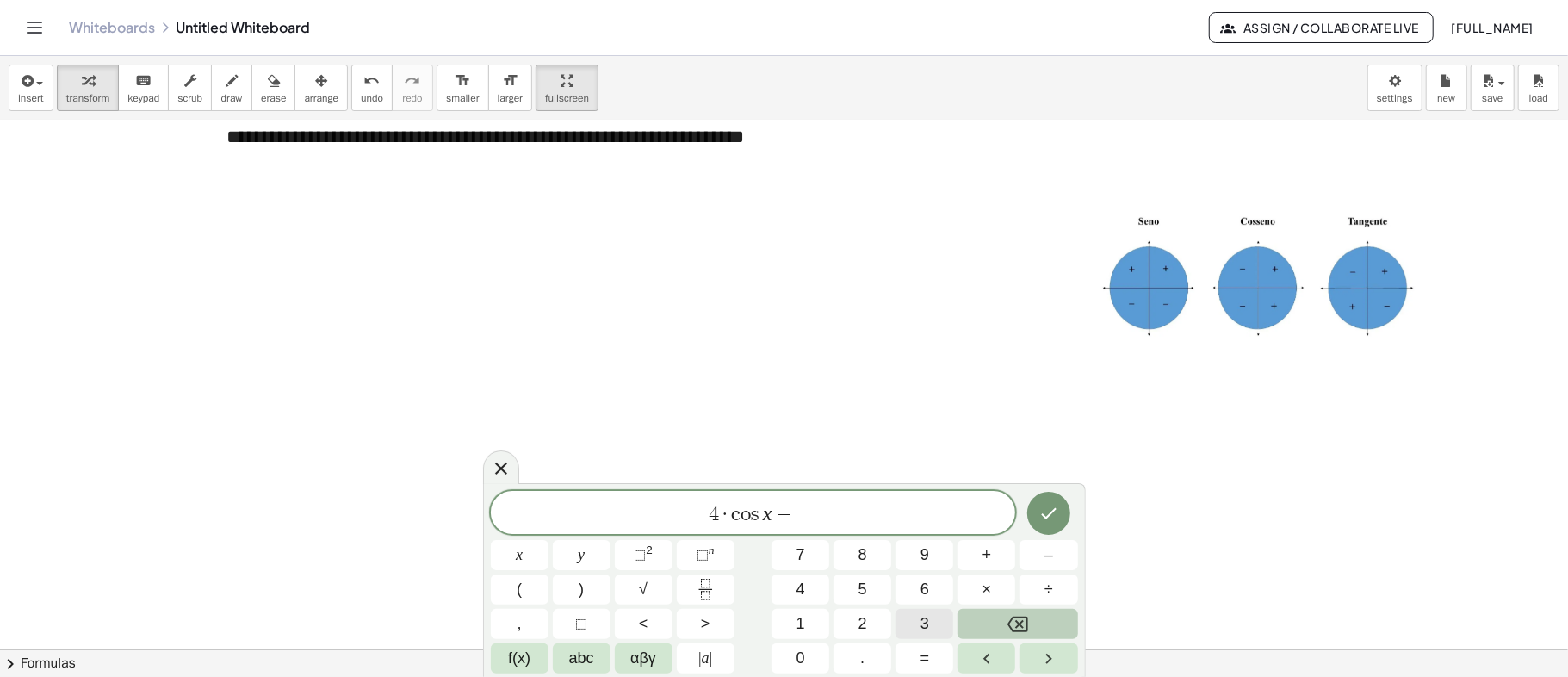 click on "3" at bounding box center (924, 624) 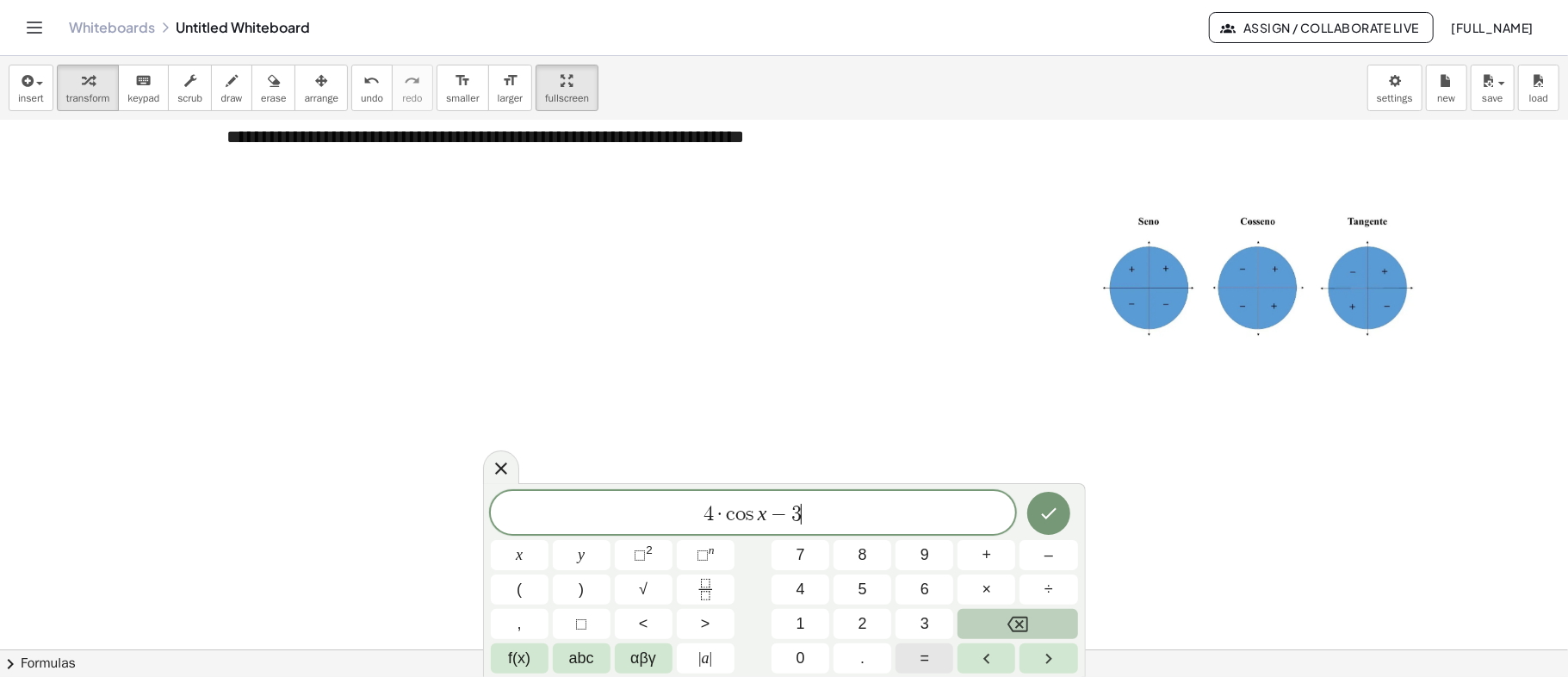 click on "=" at bounding box center [924, 658] 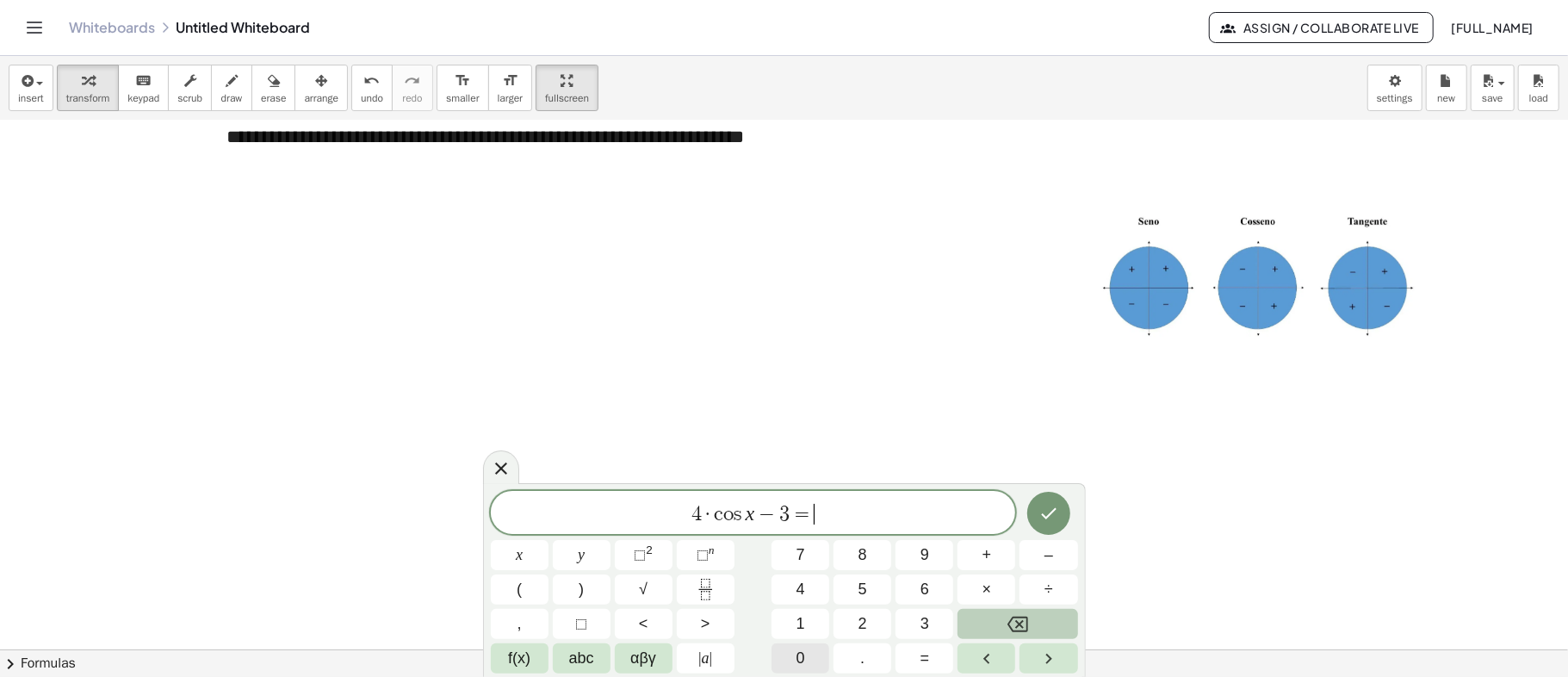 click on "0" at bounding box center (800, 658) 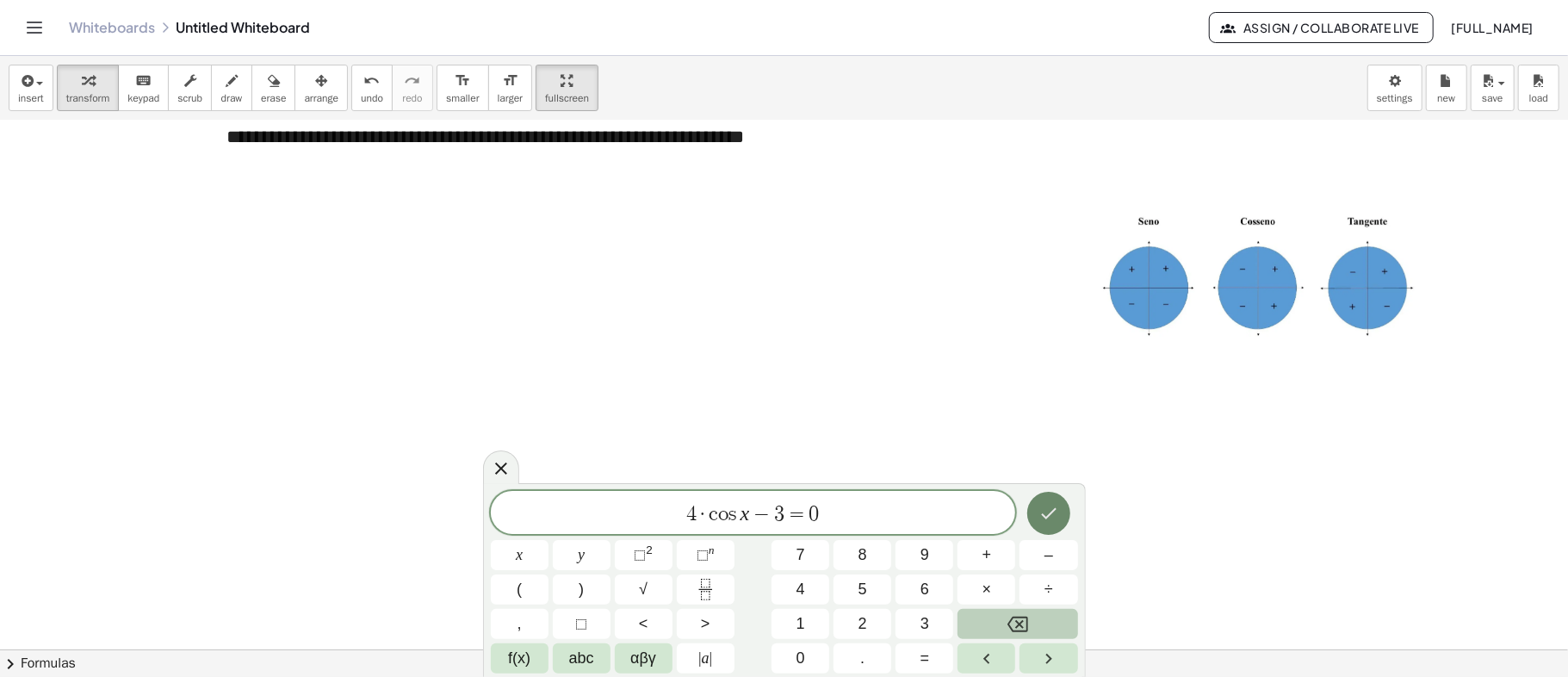 click 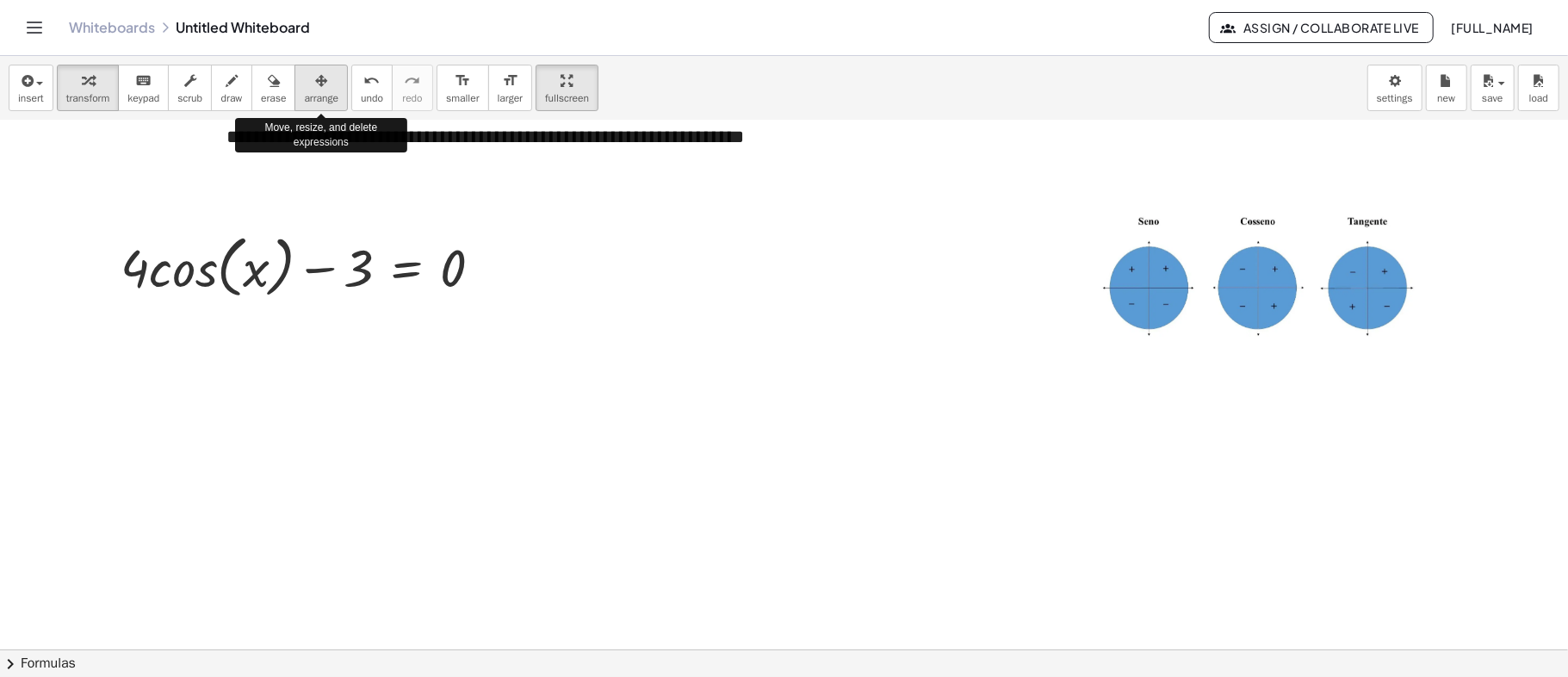click on "arrange" at bounding box center [321, 88] 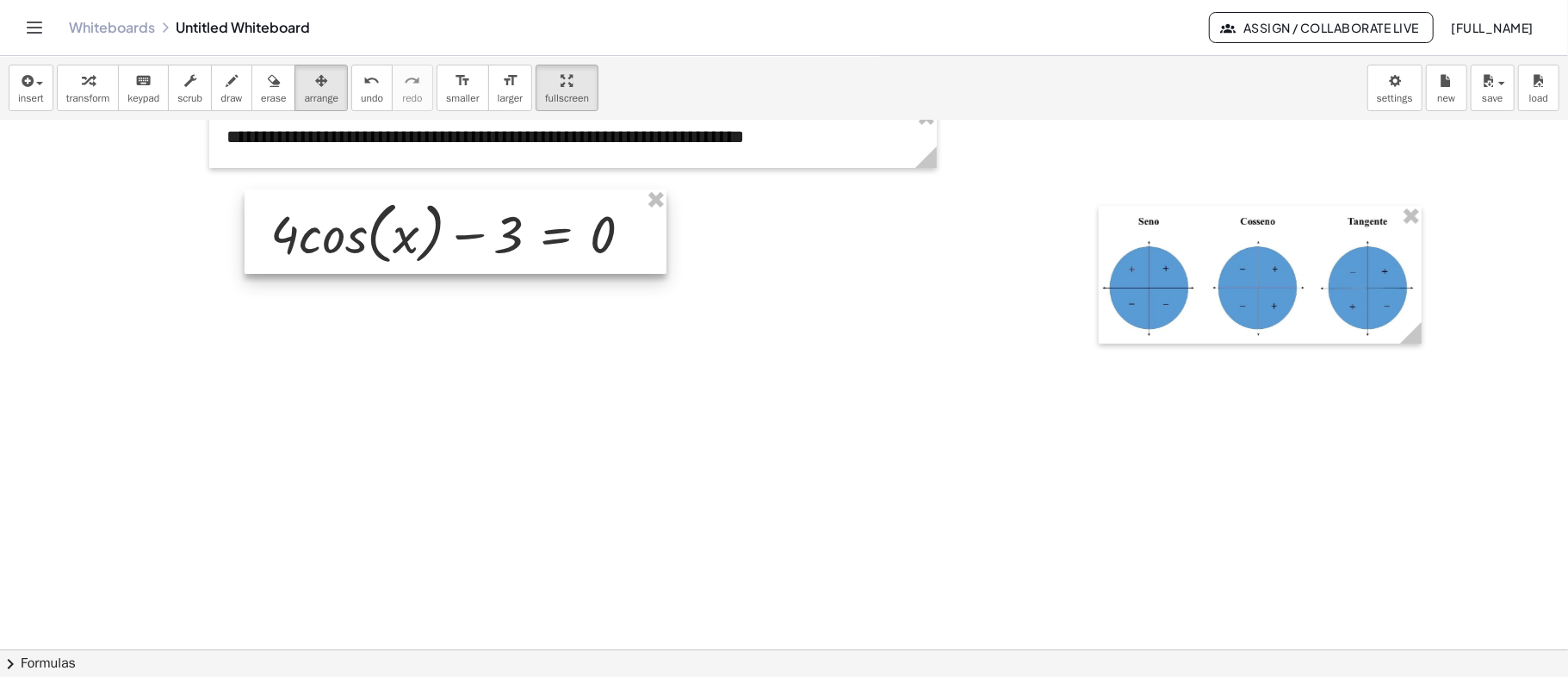 drag, startPoint x: 263, startPoint y: 266, endPoint x: 413, endPoint y: 232, distance: 153.80507 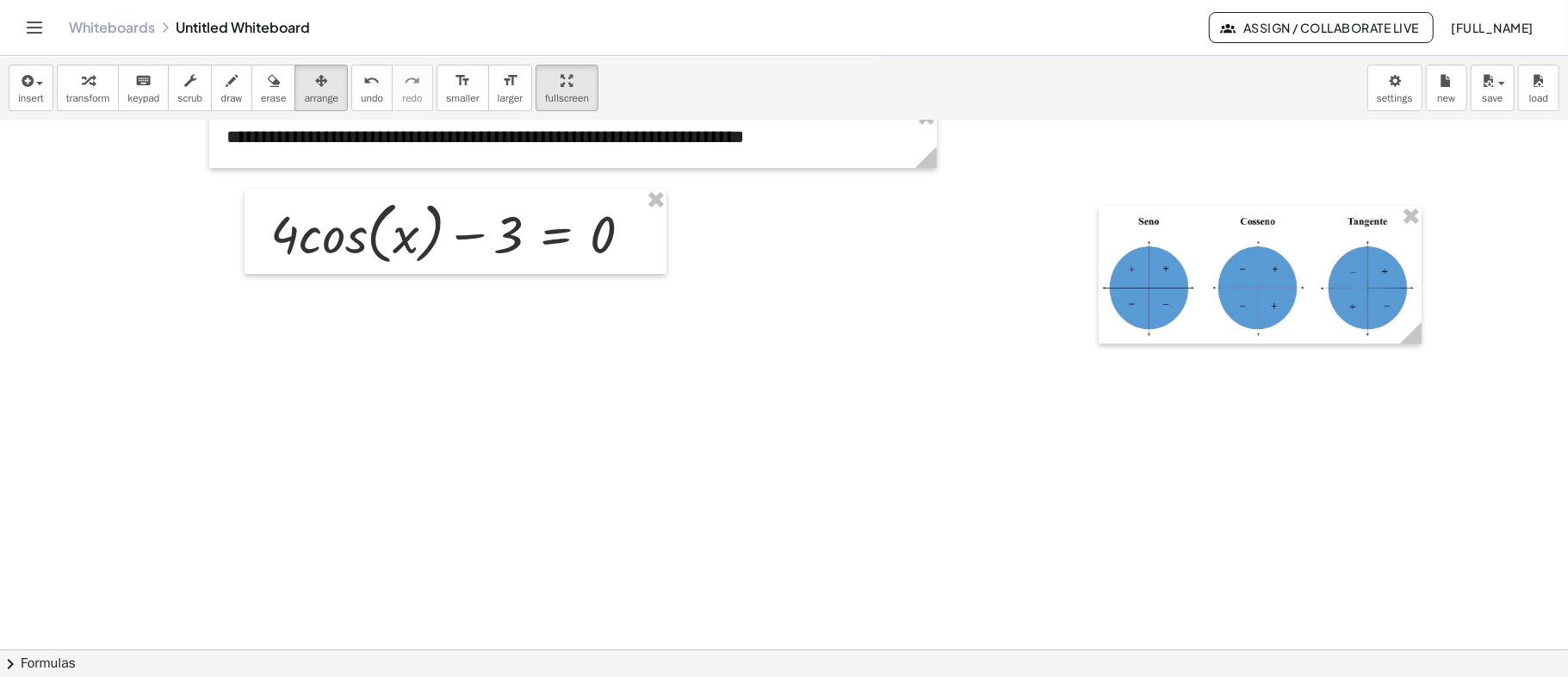 click at bounding box center (763, 305) 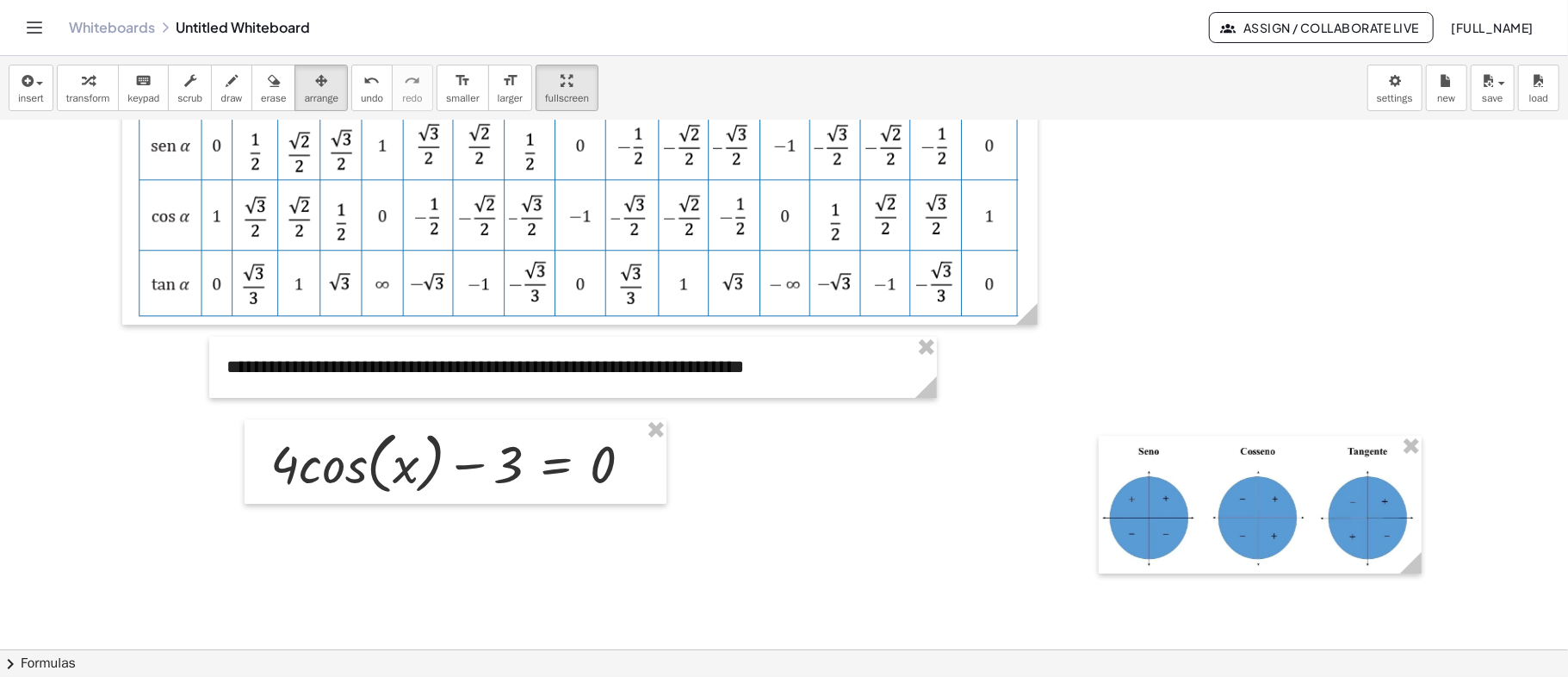 scroll, scrollTop: 229, scrollLeft: 60, axis: both 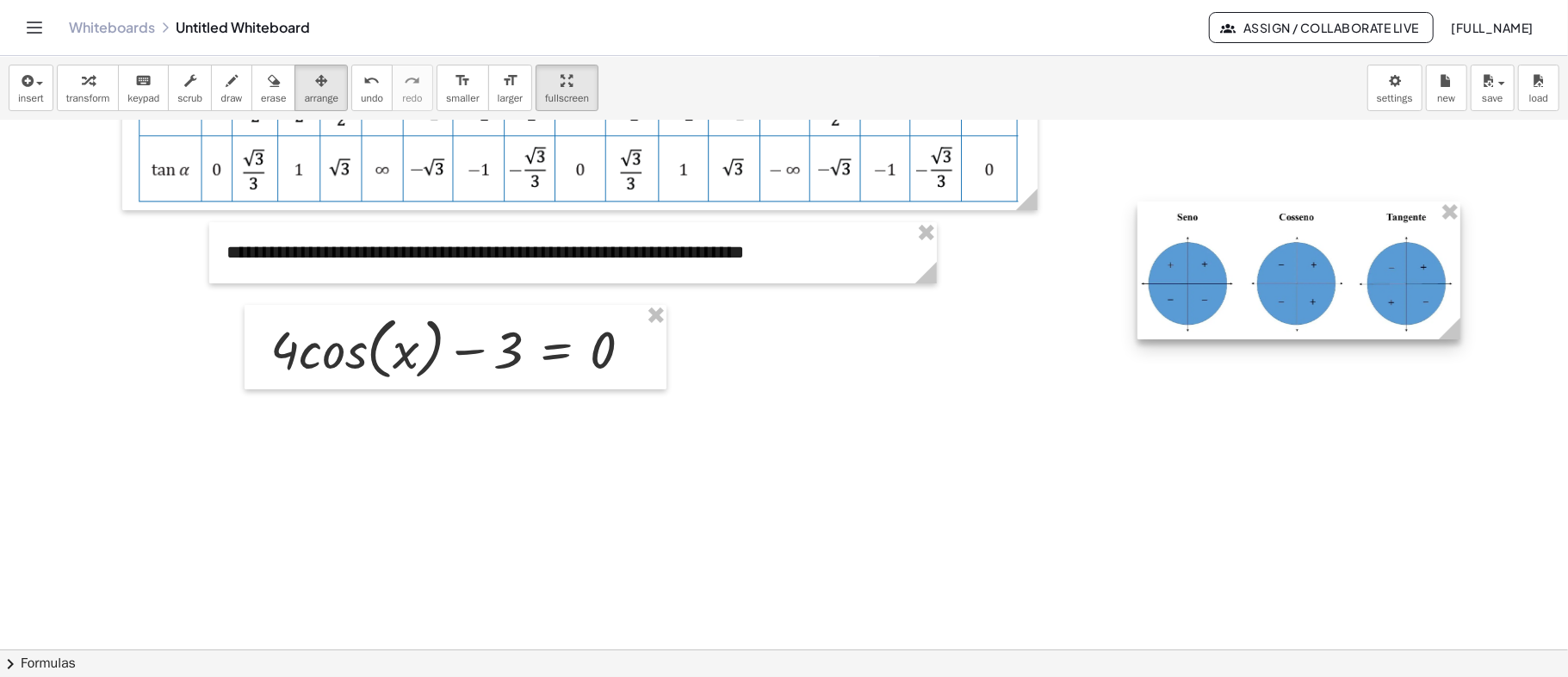 drag, startPoint x: 1297, startPoint y: 401, endPoint x: 1337, endPoint y: 281, distance: 126.49111 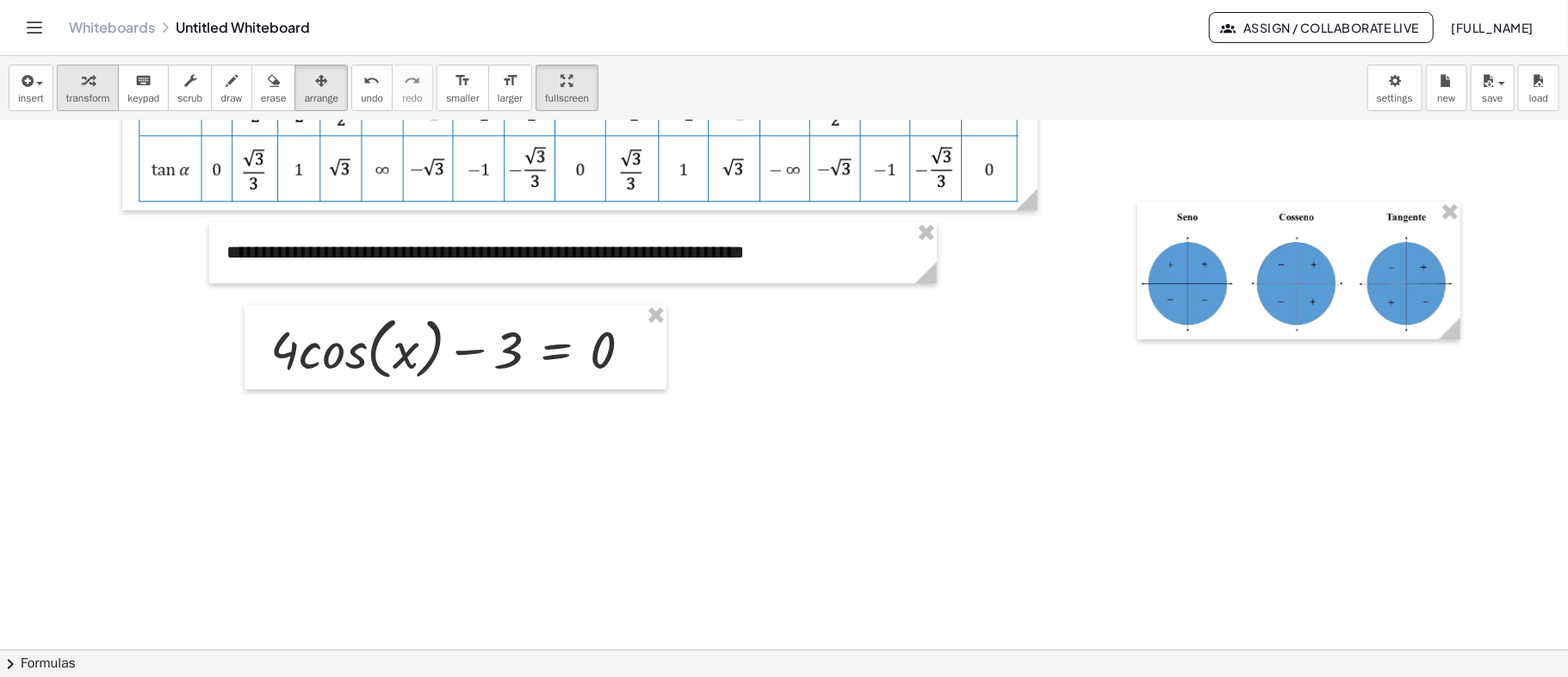 click at bounding box center [88, 80] 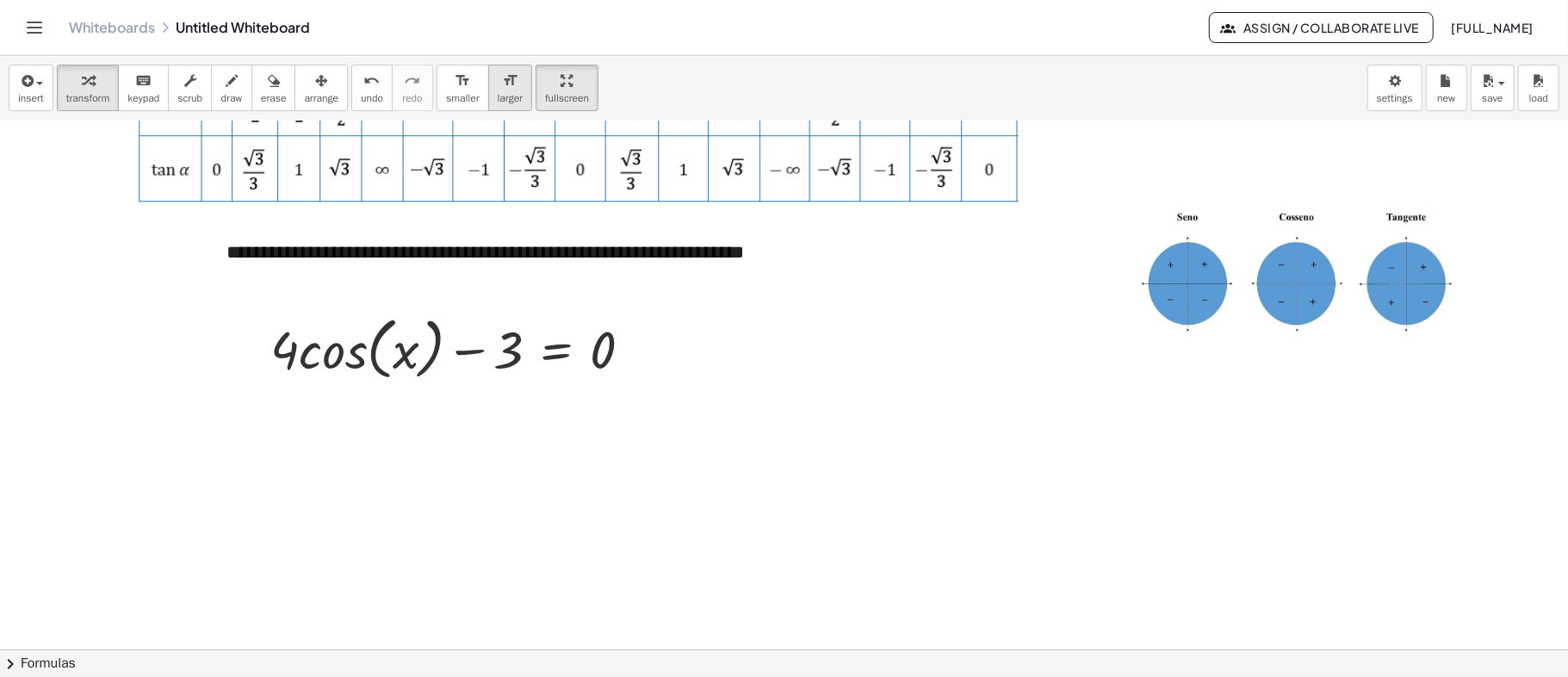 click on "format_size larger" at bounding box center [510, 88] 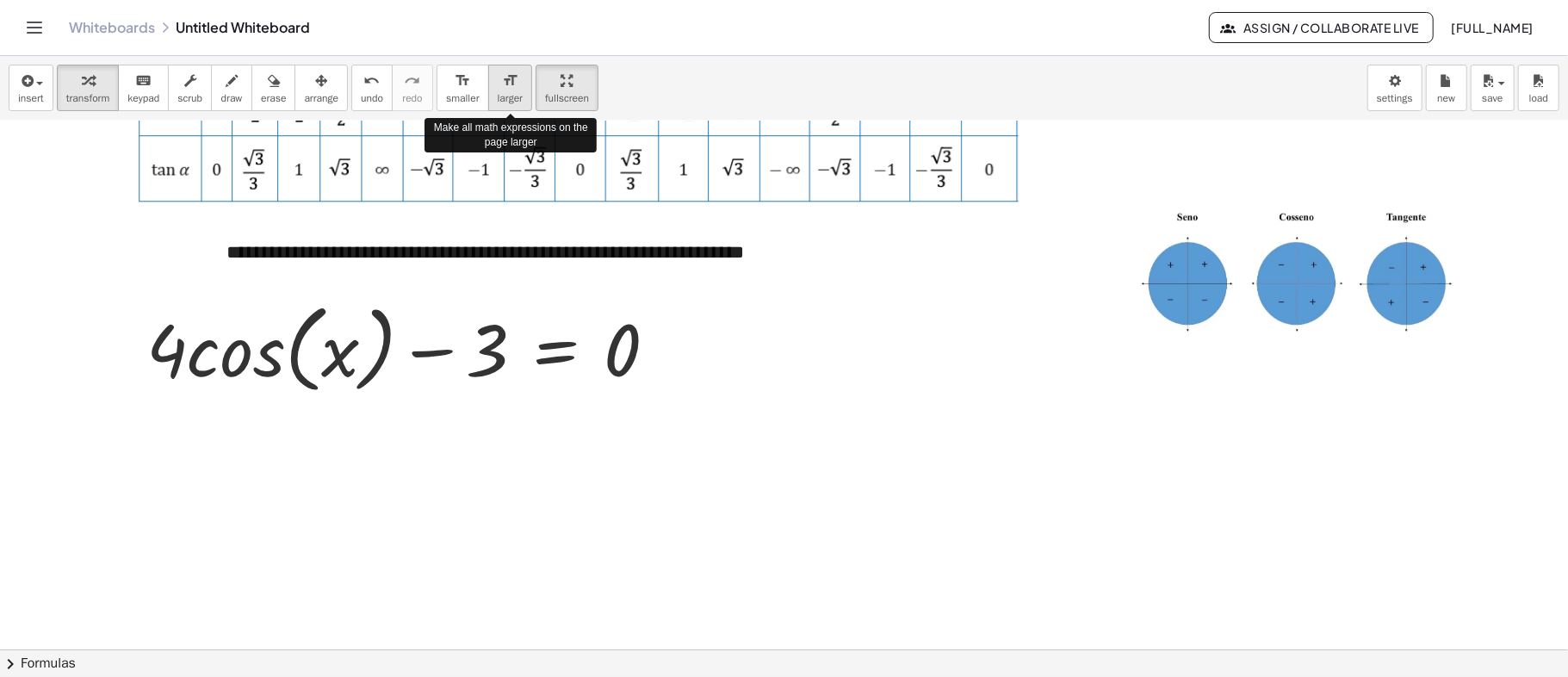 click on "format_size larger" at bounding box center (510, 88) 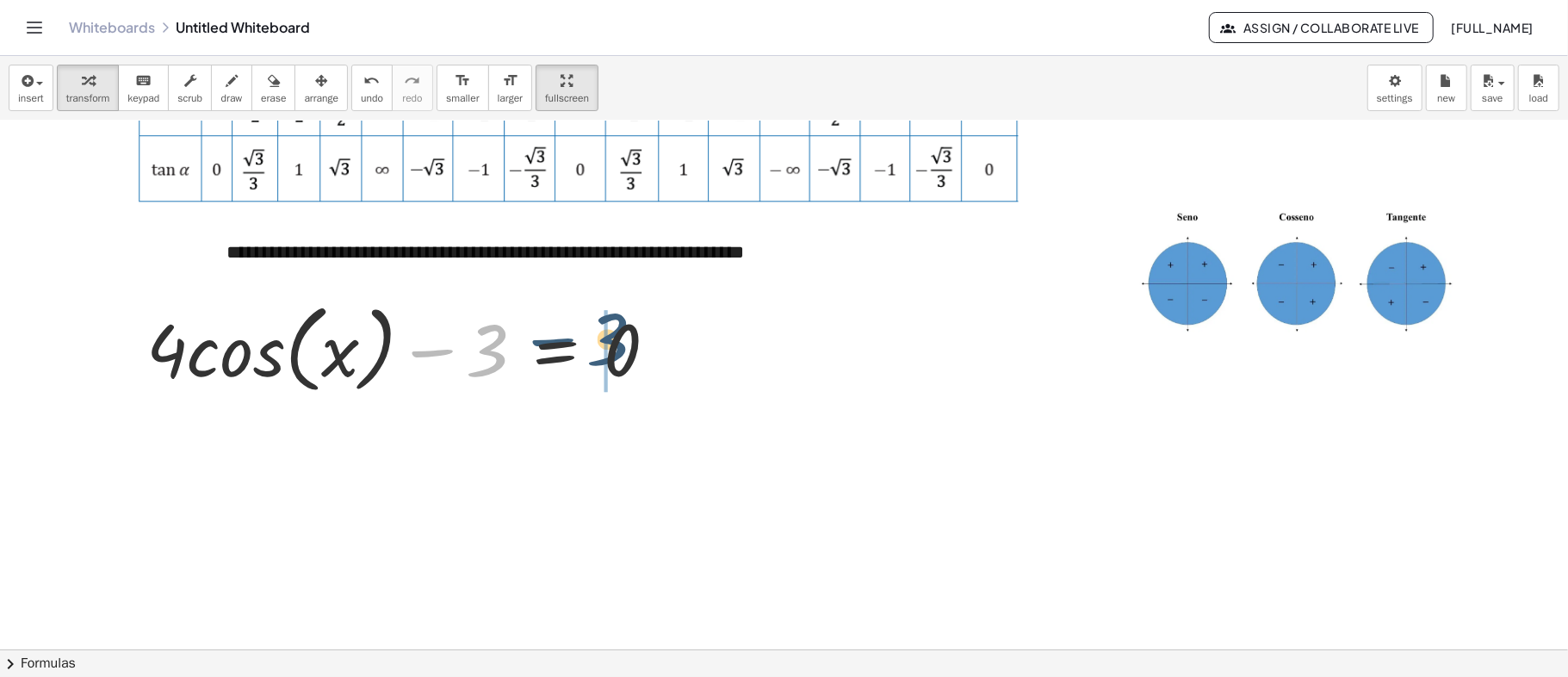 drag, startPoint x: 404, startPoint y: 370, endPoint x: 462, endPoint y: 366, distance: 58.13777 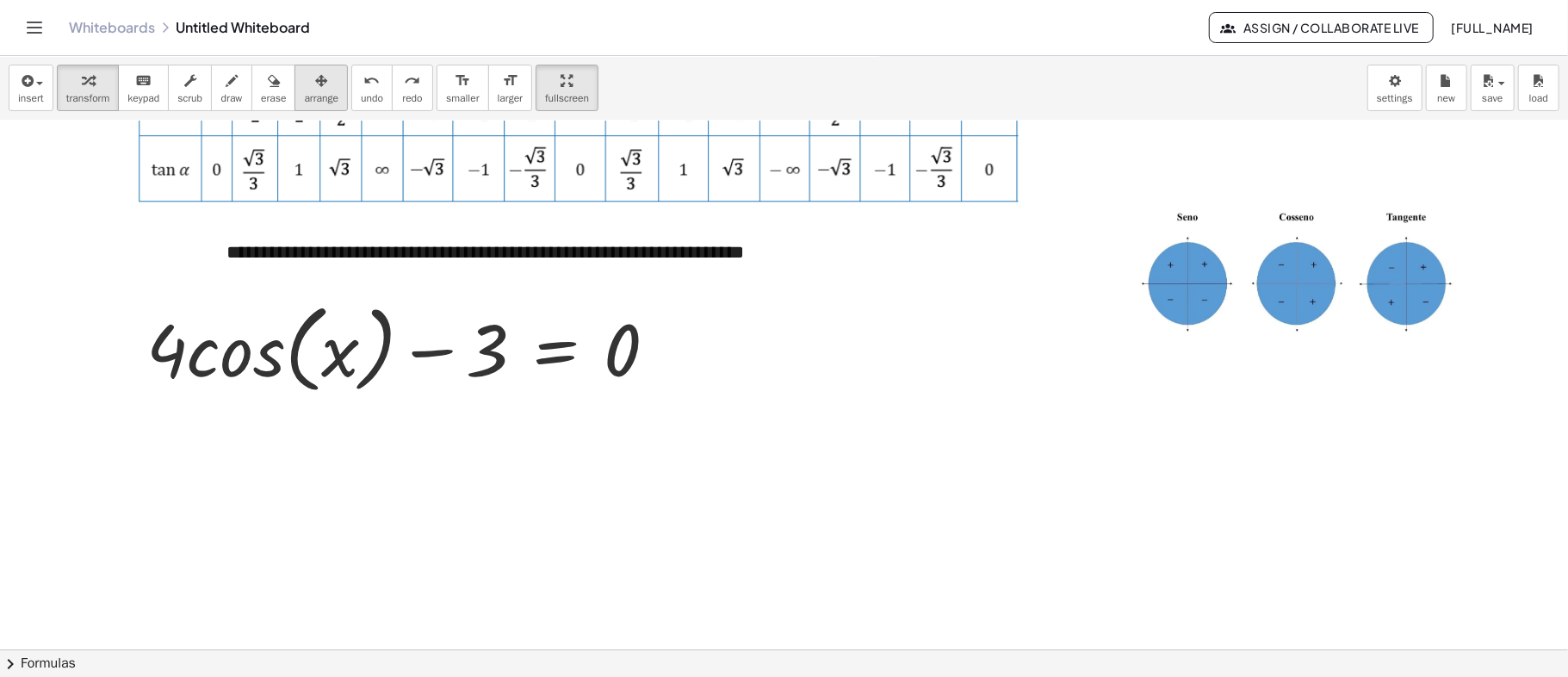 click on "arrange" at bounding box center [321, 98] 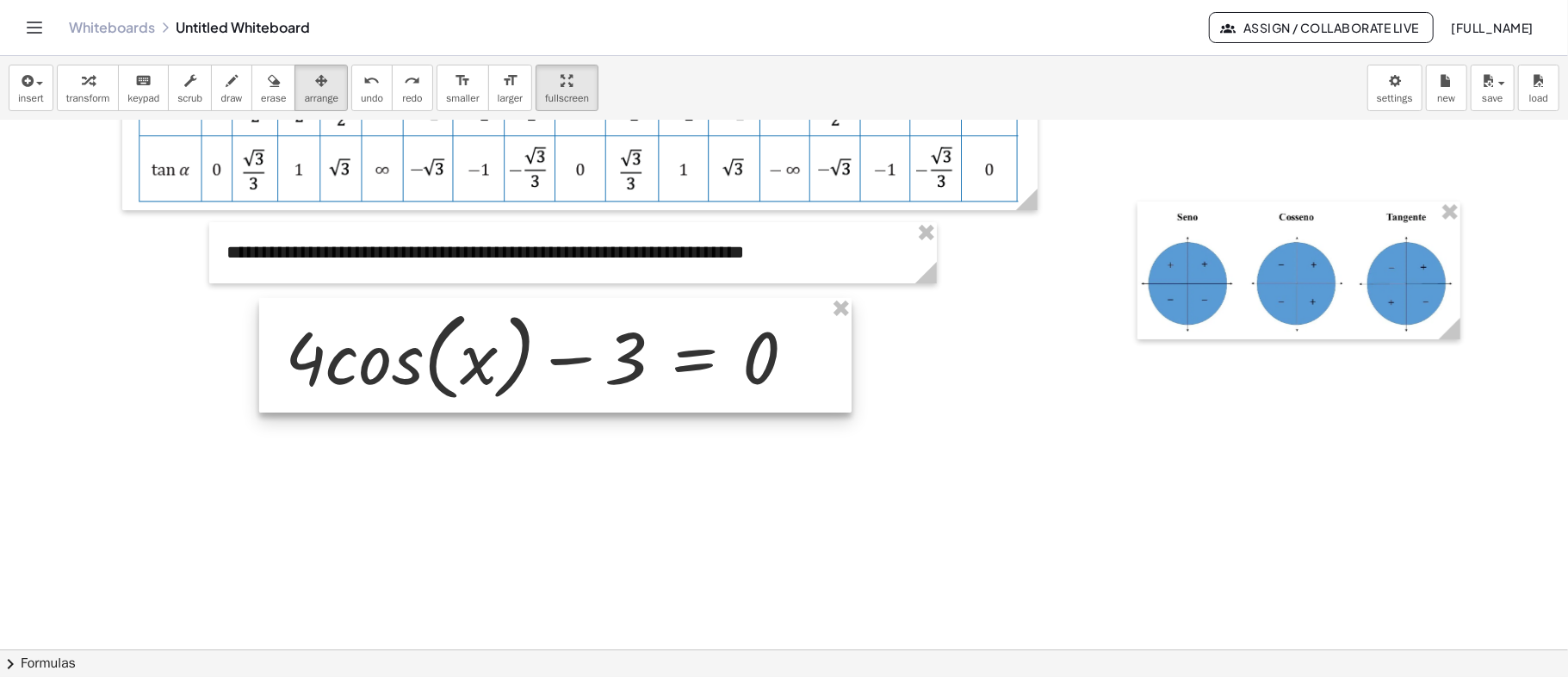 drag, startPoint x: 398, startPoint y: 352, endPoint x: 467, endPoint y: 359, distance: 69.354 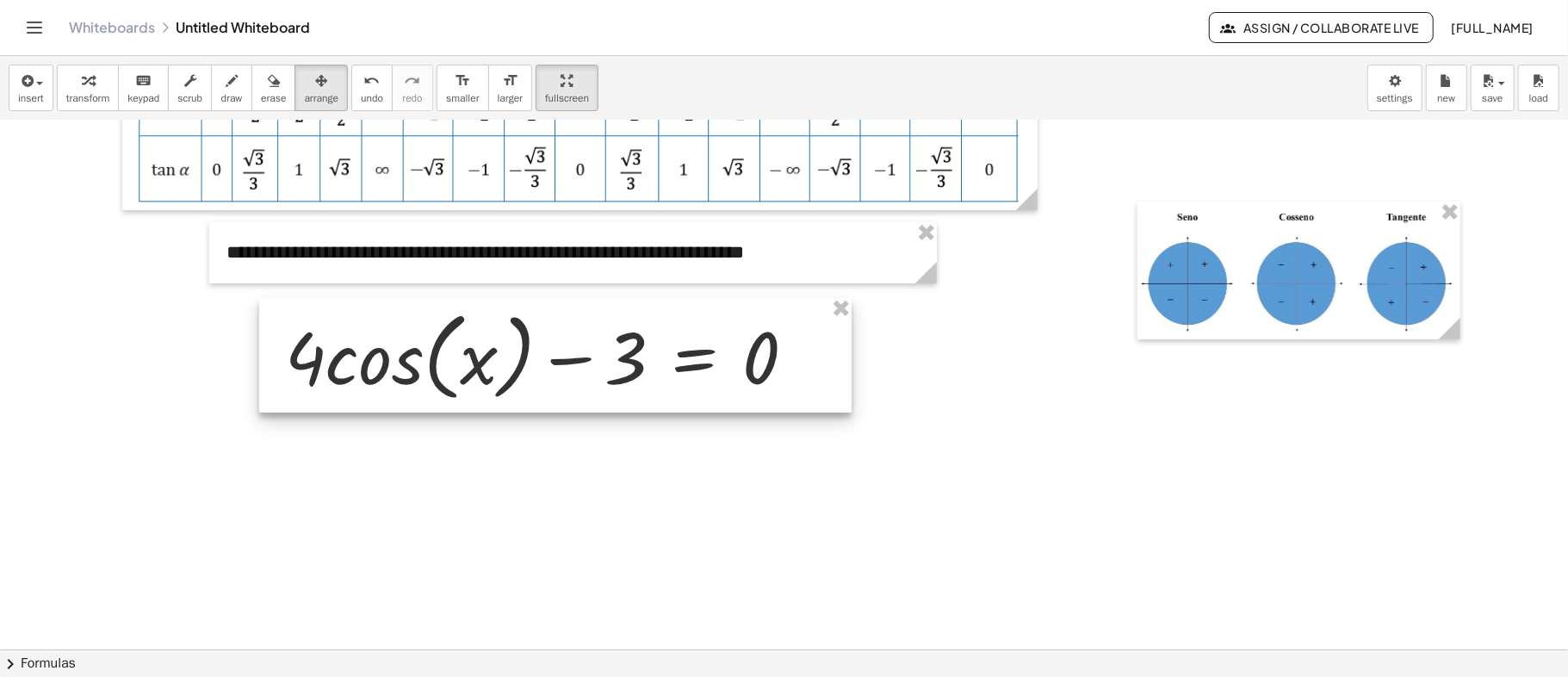 scroll, scrollTop: 345, scrollLeft: 60, axis: both 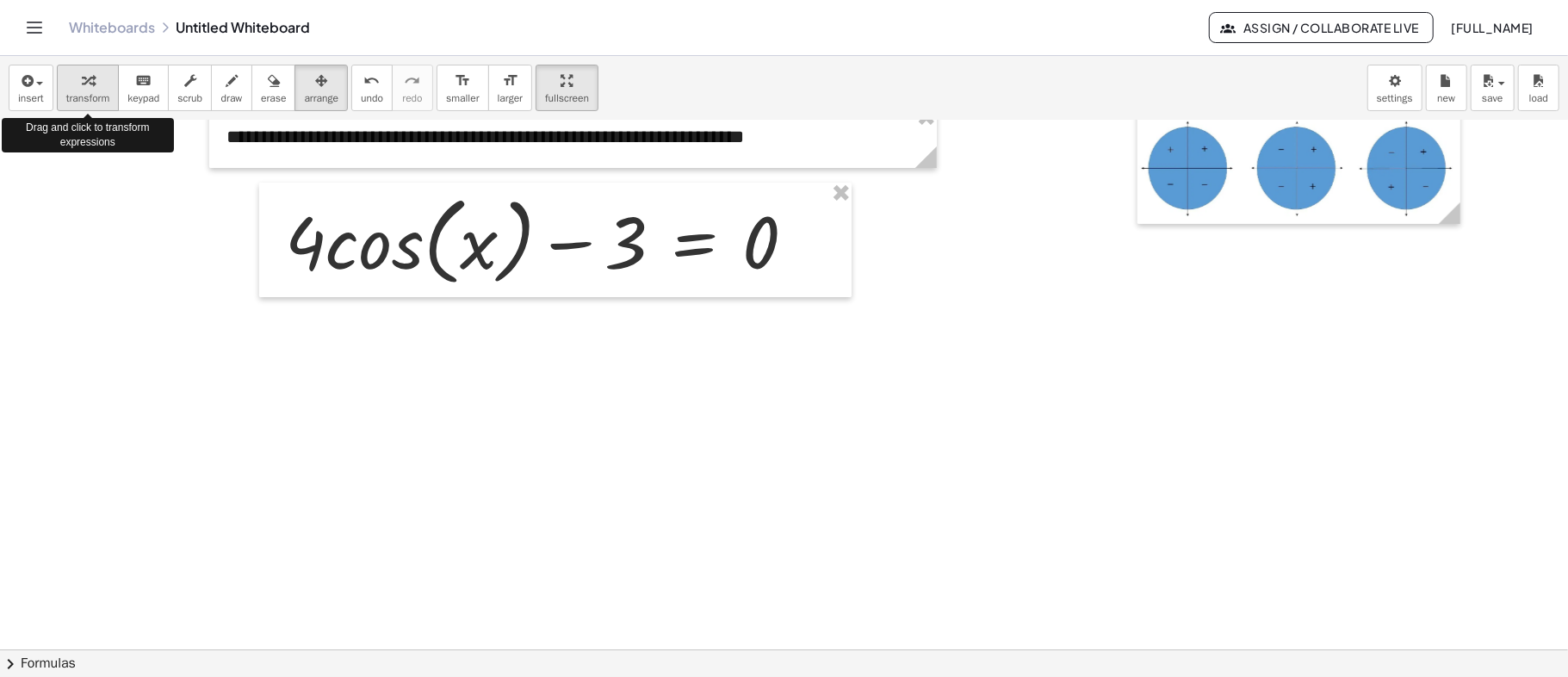 click on "transform" at bounding box center (88, 98) 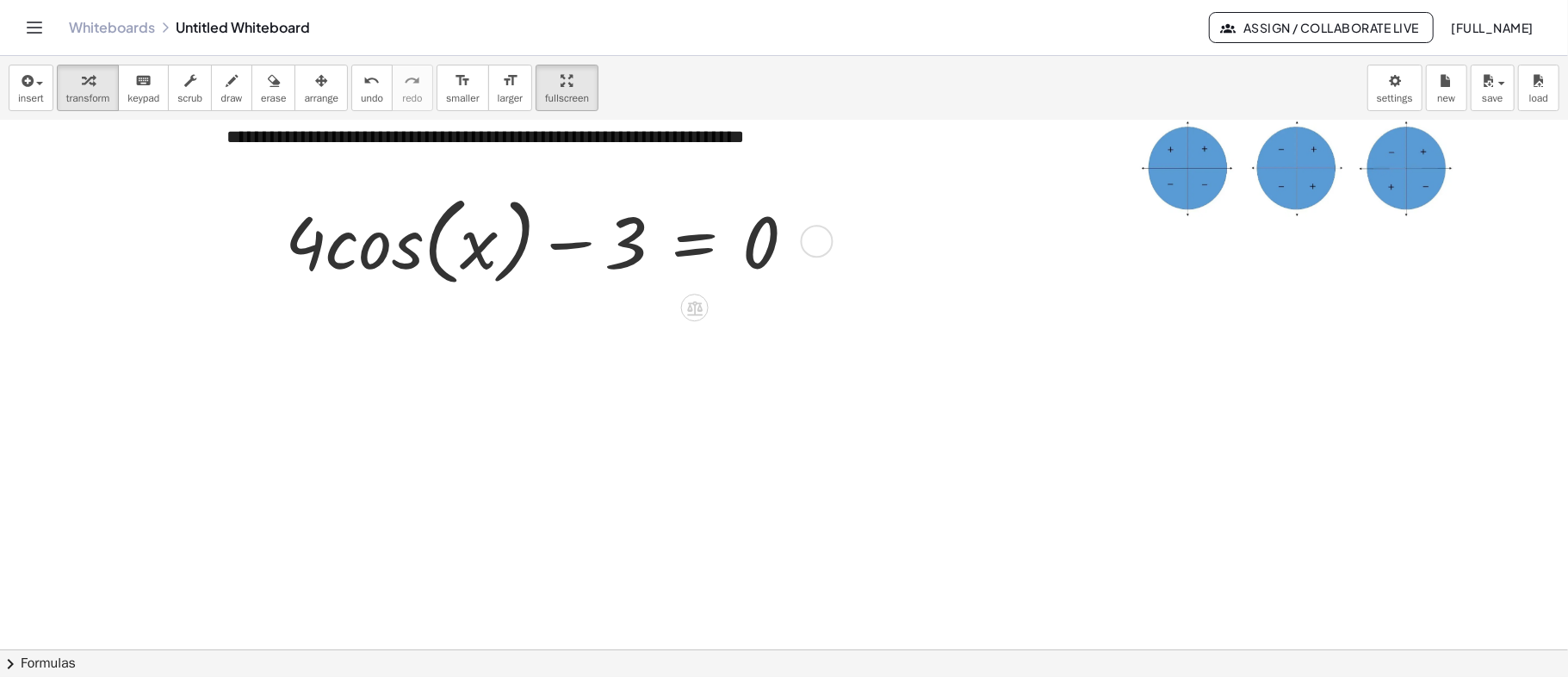 drag, startPoint x: 314, startPoint y: 293, endPoint x: 460, endPoint y: 296, distance: 146.03082 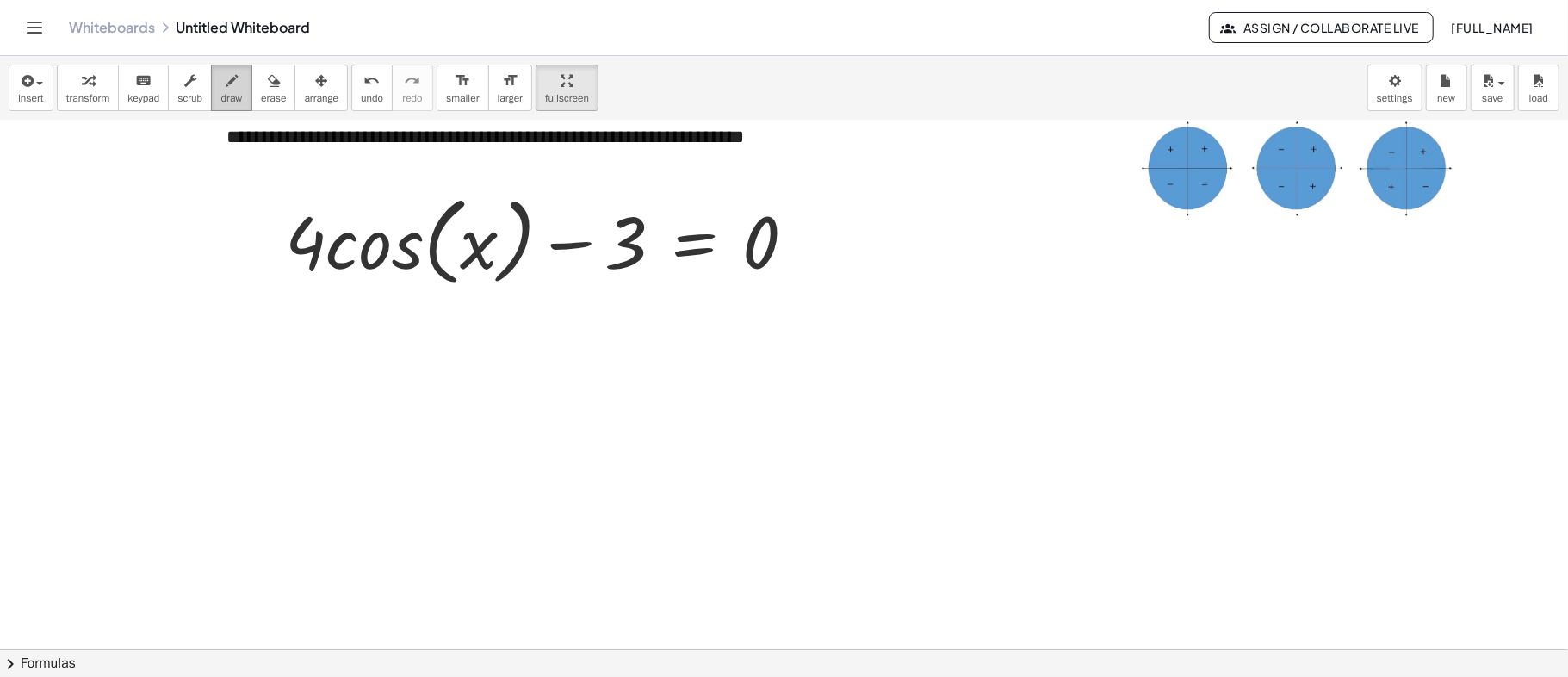 click on "draw" at bounding box center [232, 98] 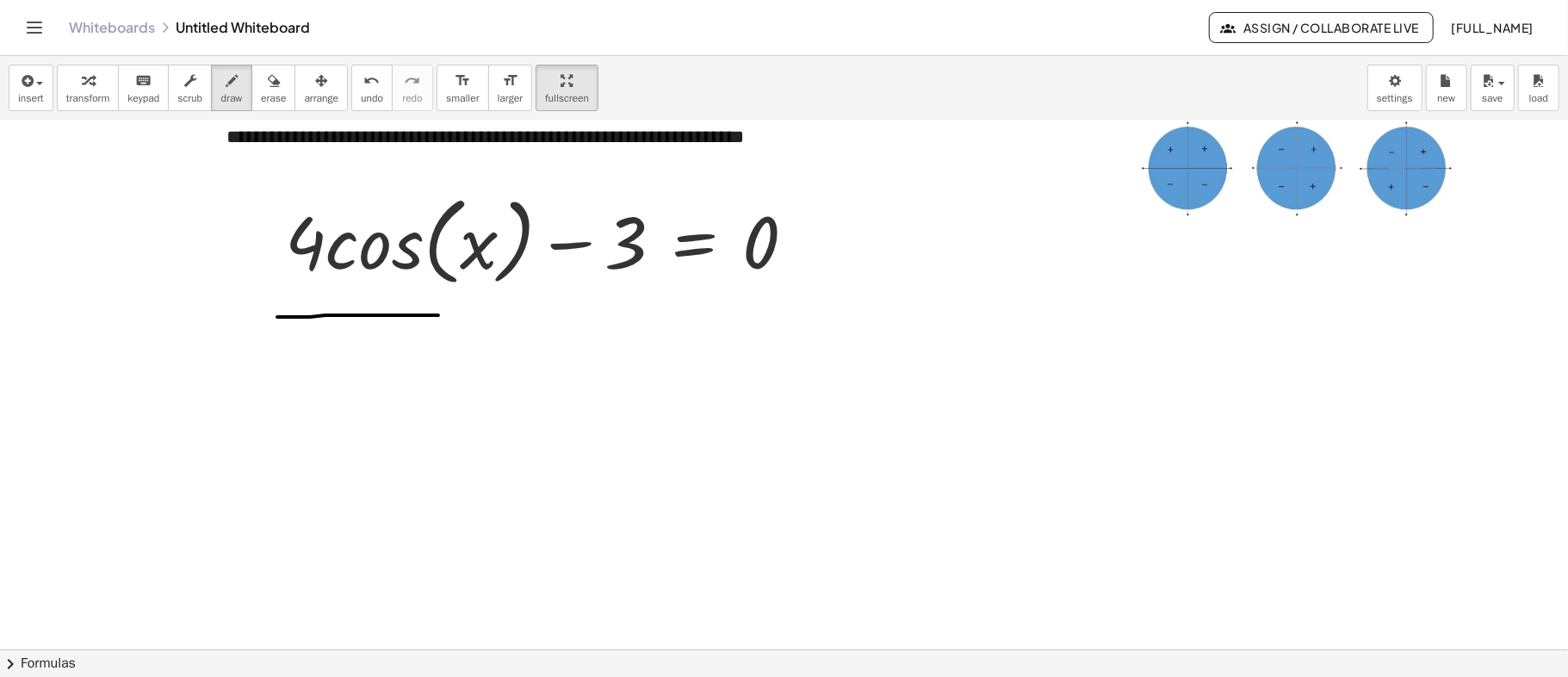 drag, startPoint x: 280, startPoint y: 317, endPoint x: 438, endPoint y: 315, distance: 158.01266 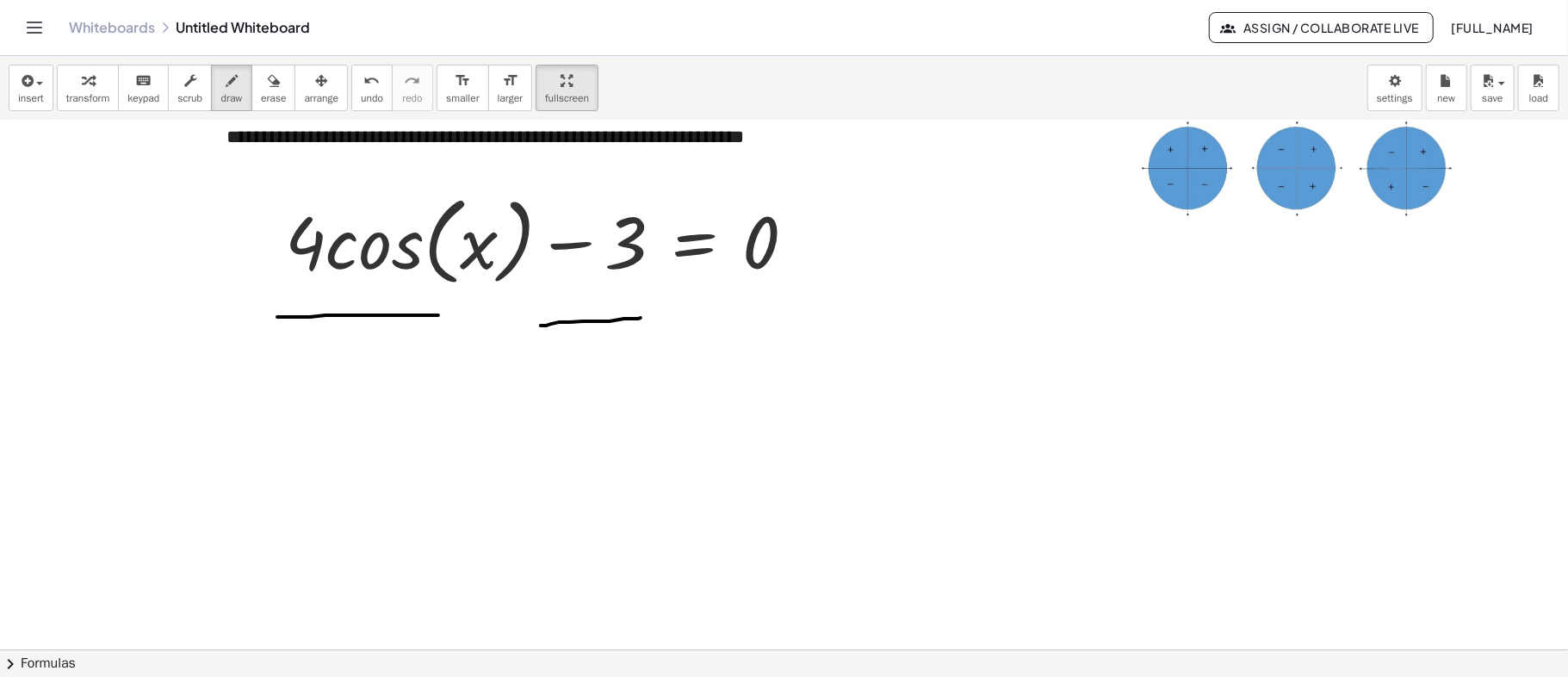 drag, startPoint x: 596, startPoint y: 321, endPoint x: 641, endPoint y: 318, distance: 45.099889 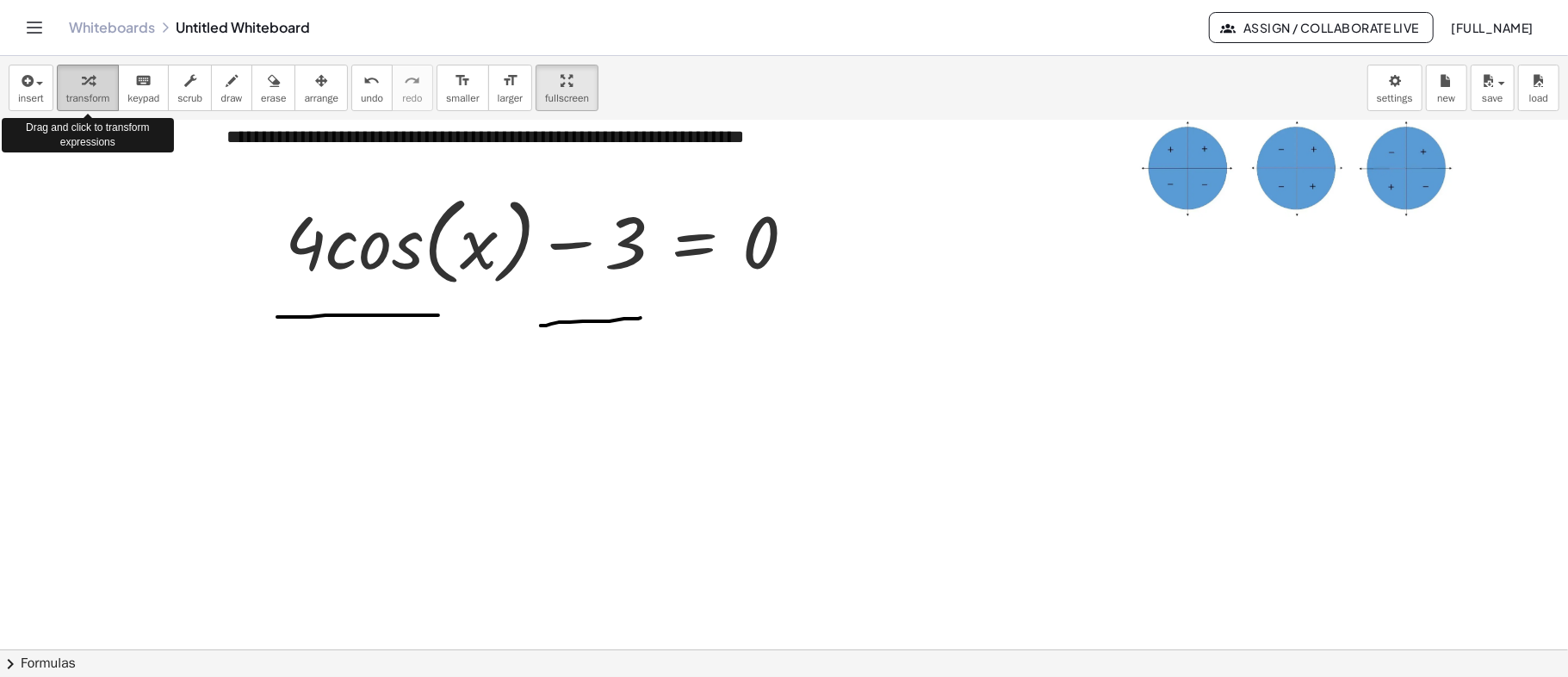 click on "transform" at bounding box center [88, 98] 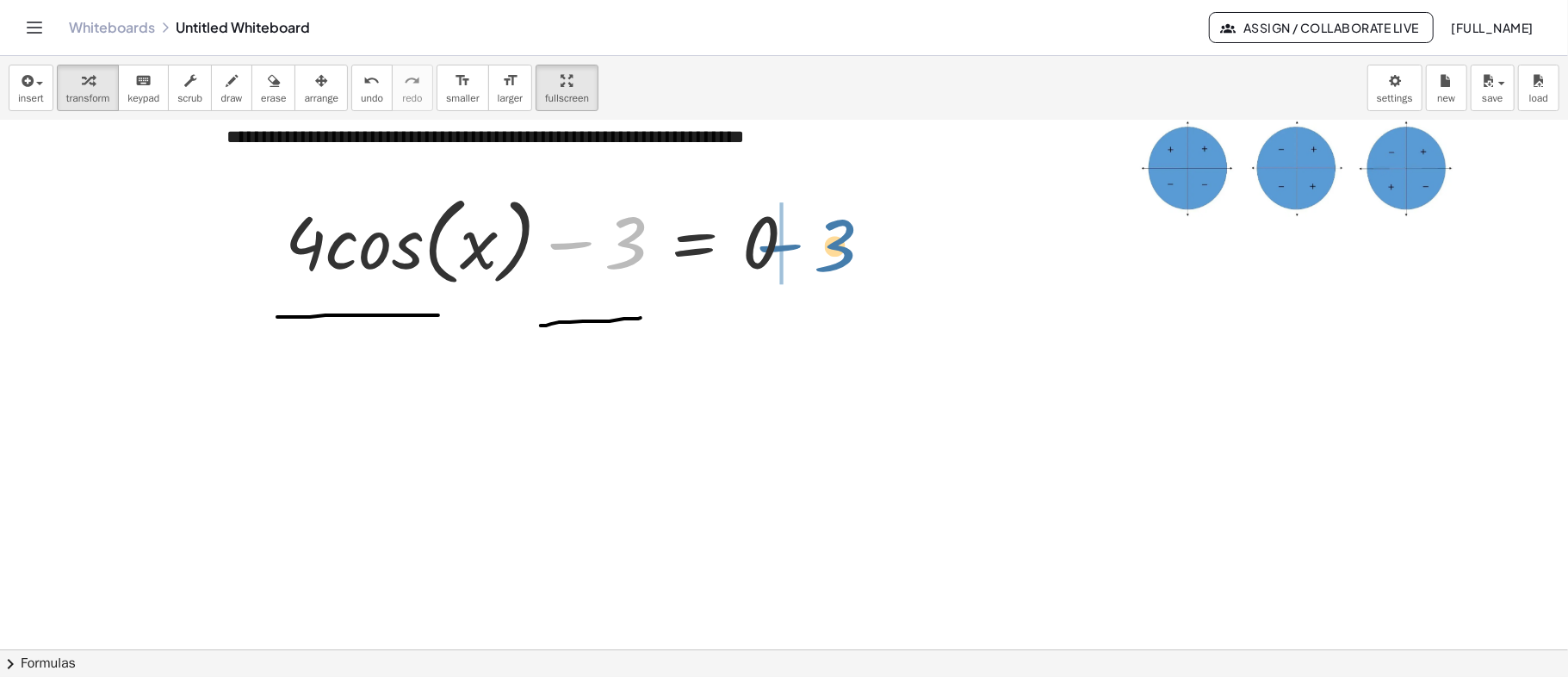 drag, startPoint x: 631, startPoint y: 246, endPoint x: 841, endPoint y: 250, distance: 210.03809 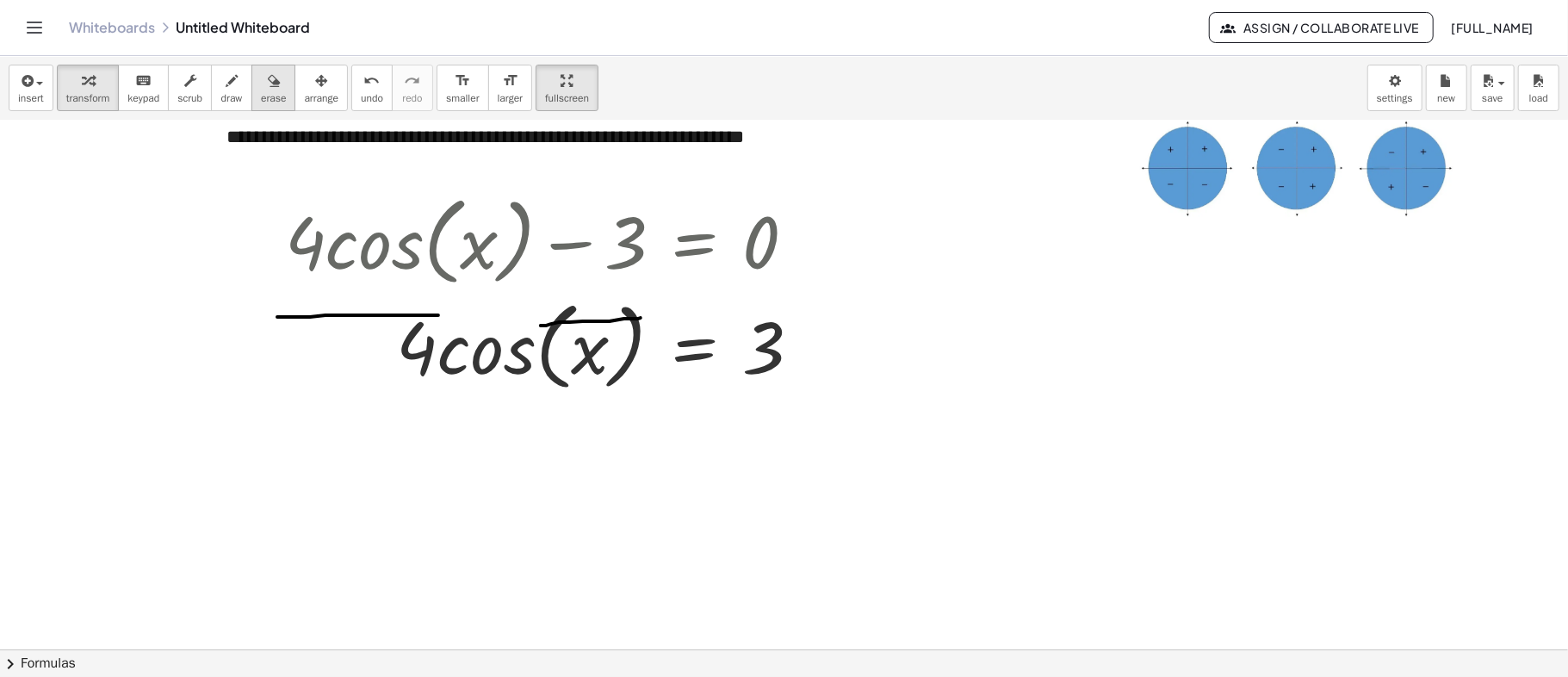 click at bounding box center (274, 81) 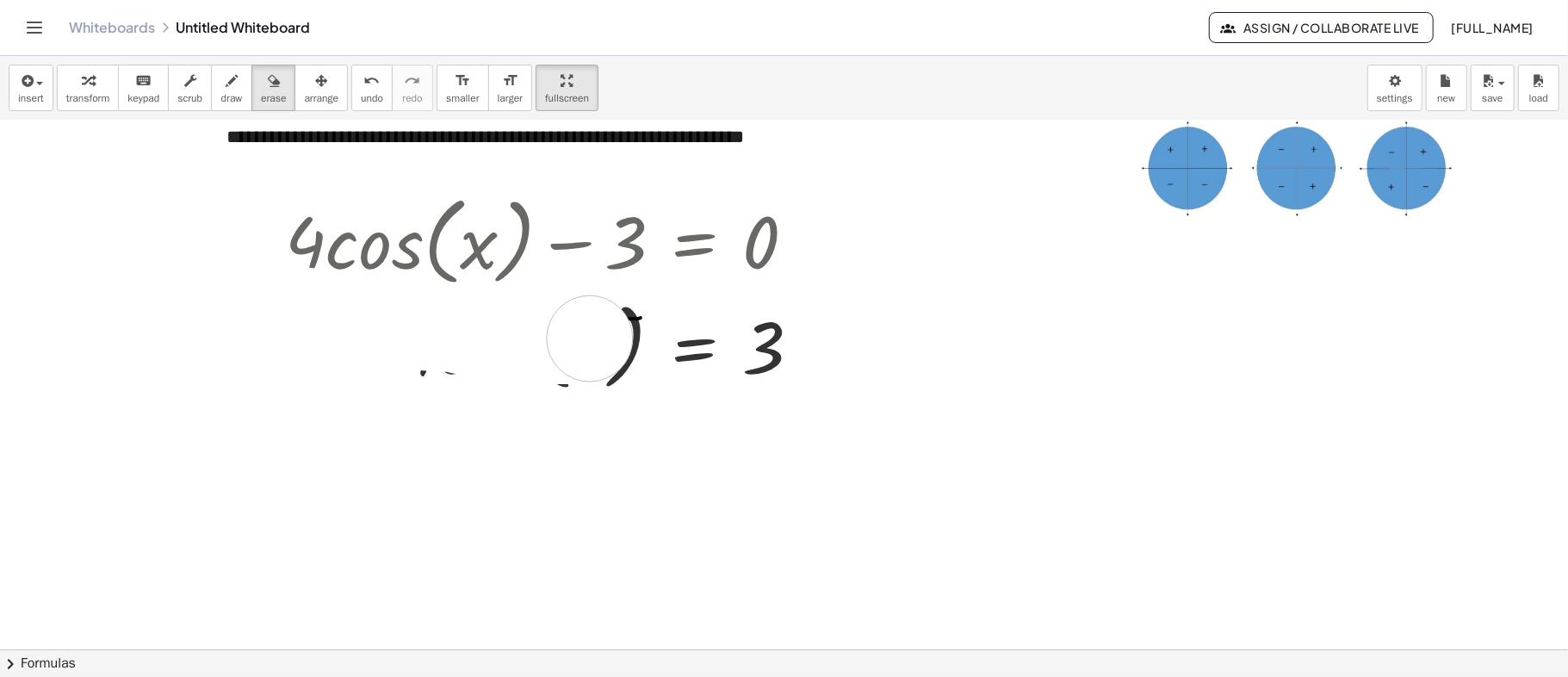 drag, startPoint x: 280, startPoint y: 310, endPoint x: 601, endPoint y: 332, distance: 321.75301 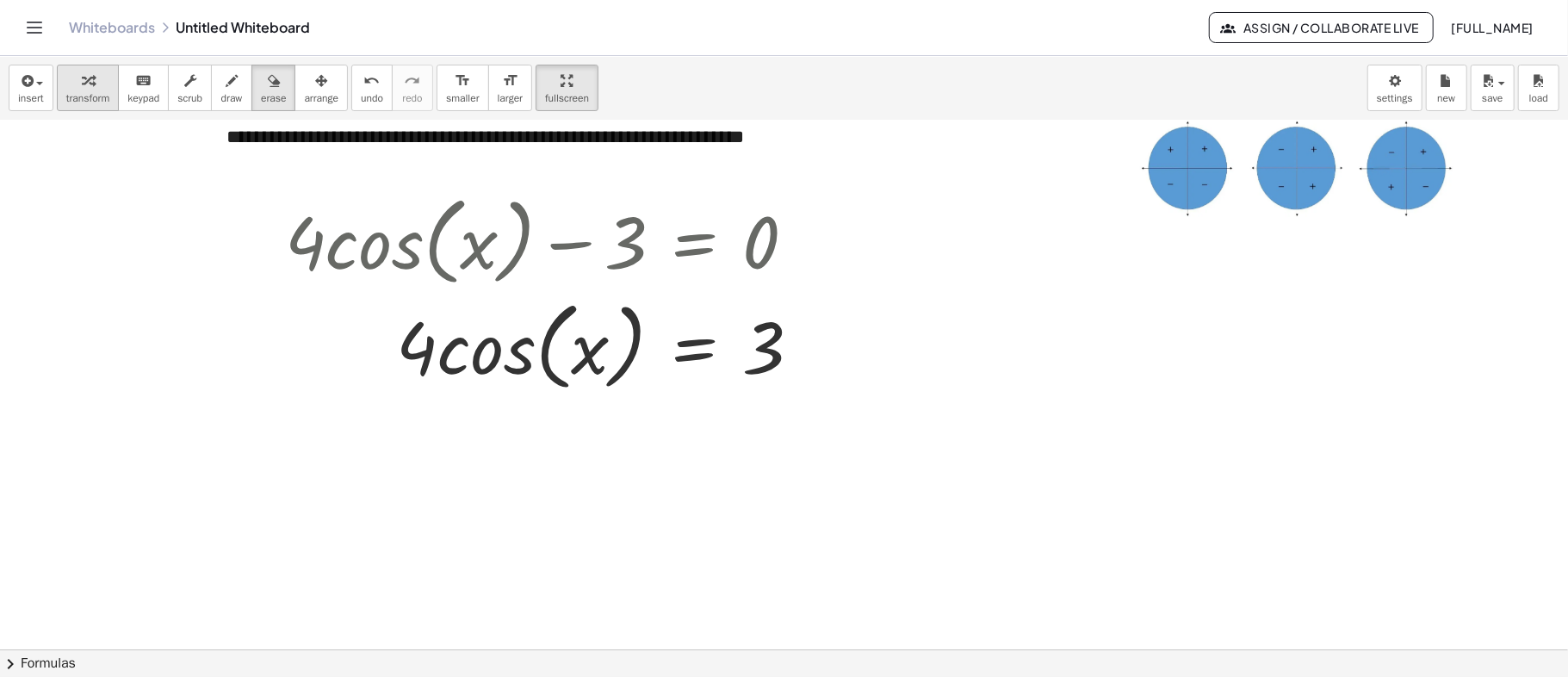 click on "transform" at bounding box center (88, 98) 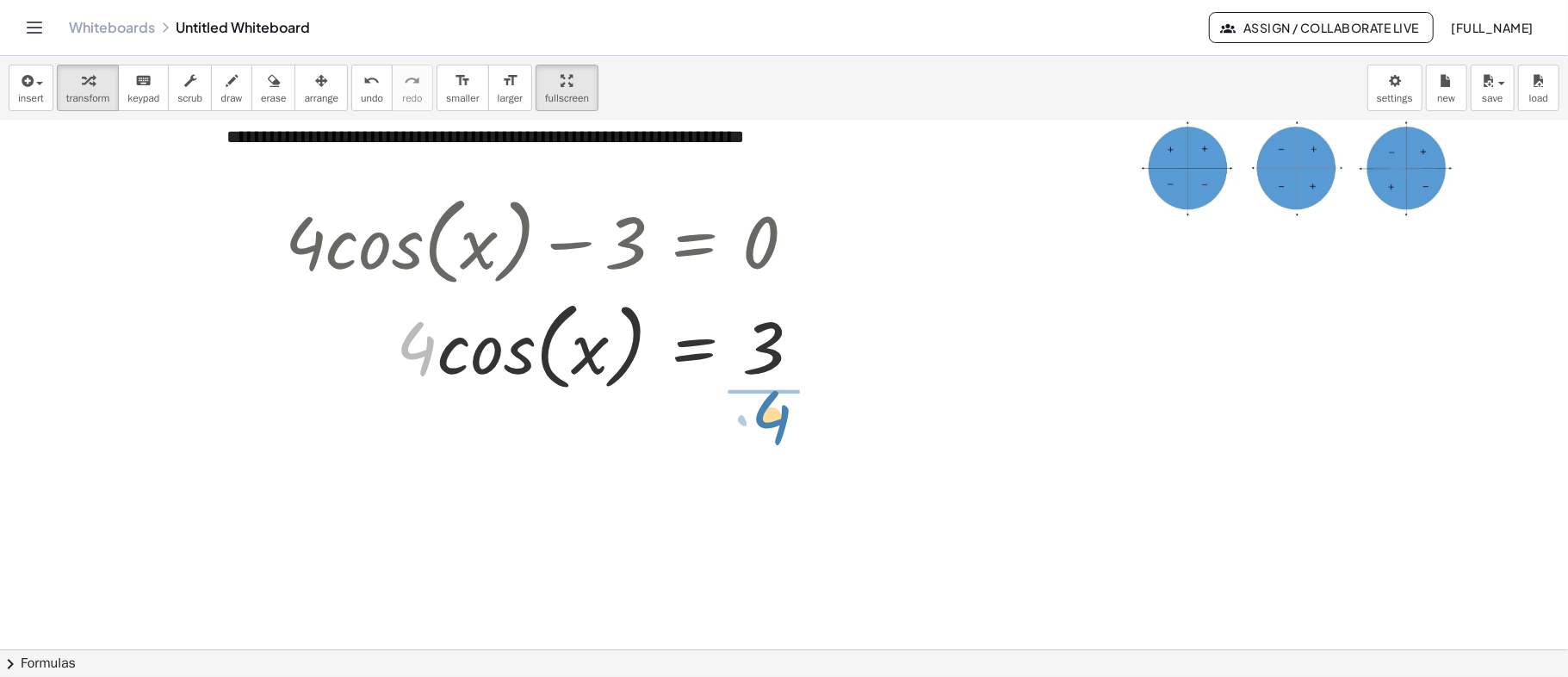 drag, startPoint x: 415, startPoint y: 352, endPoint x: 770, endPoint y: 421, distance: 361.64347 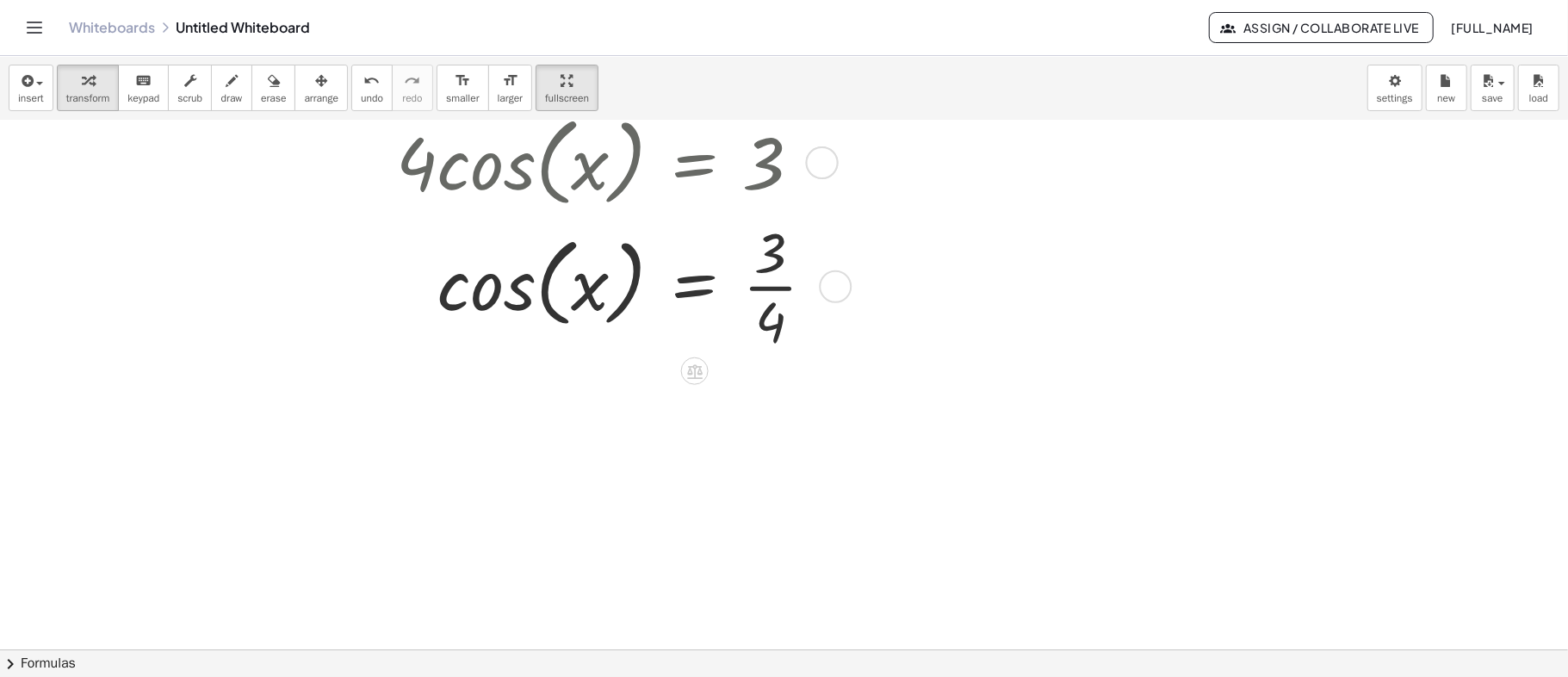 scroll, scrollTop: 546, scrollLeft: 60, axis: both 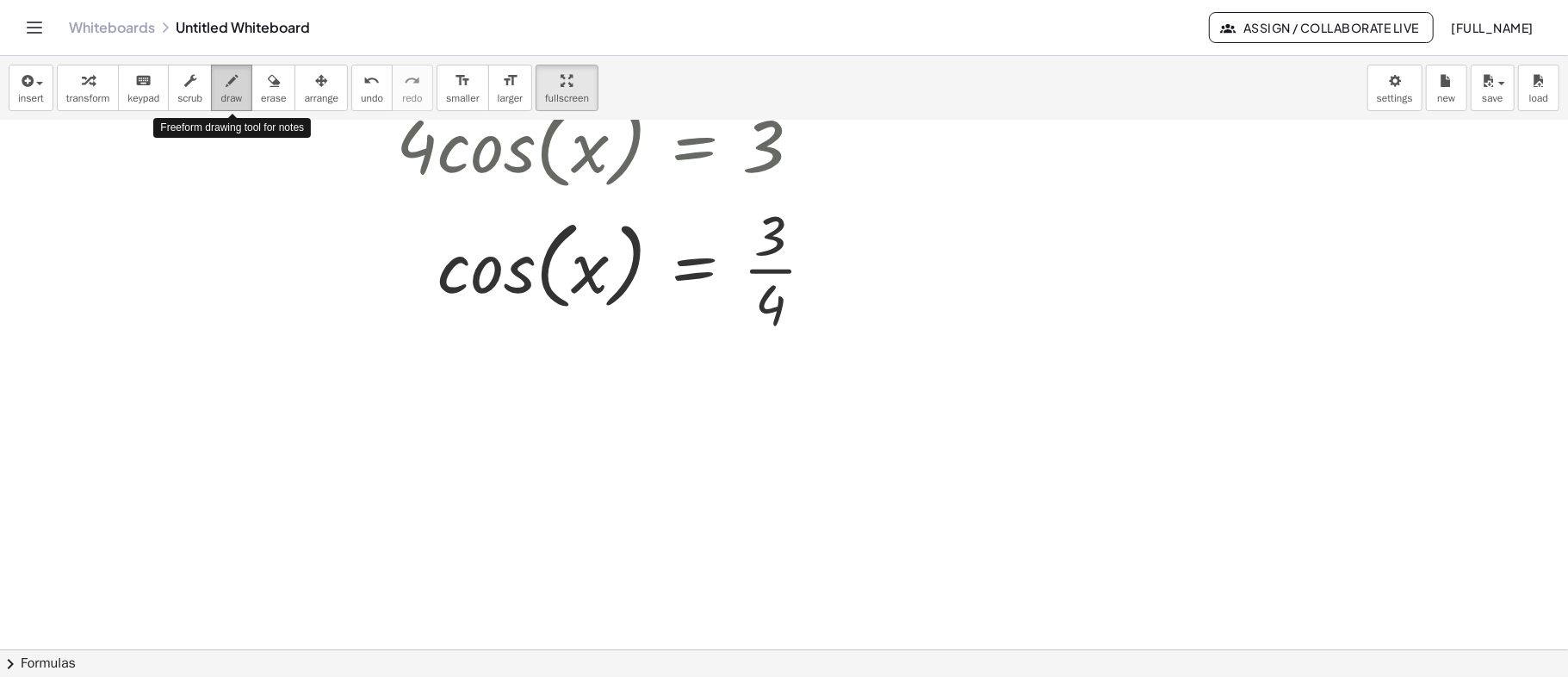 click on "draw" at bounding box center [232, 98] 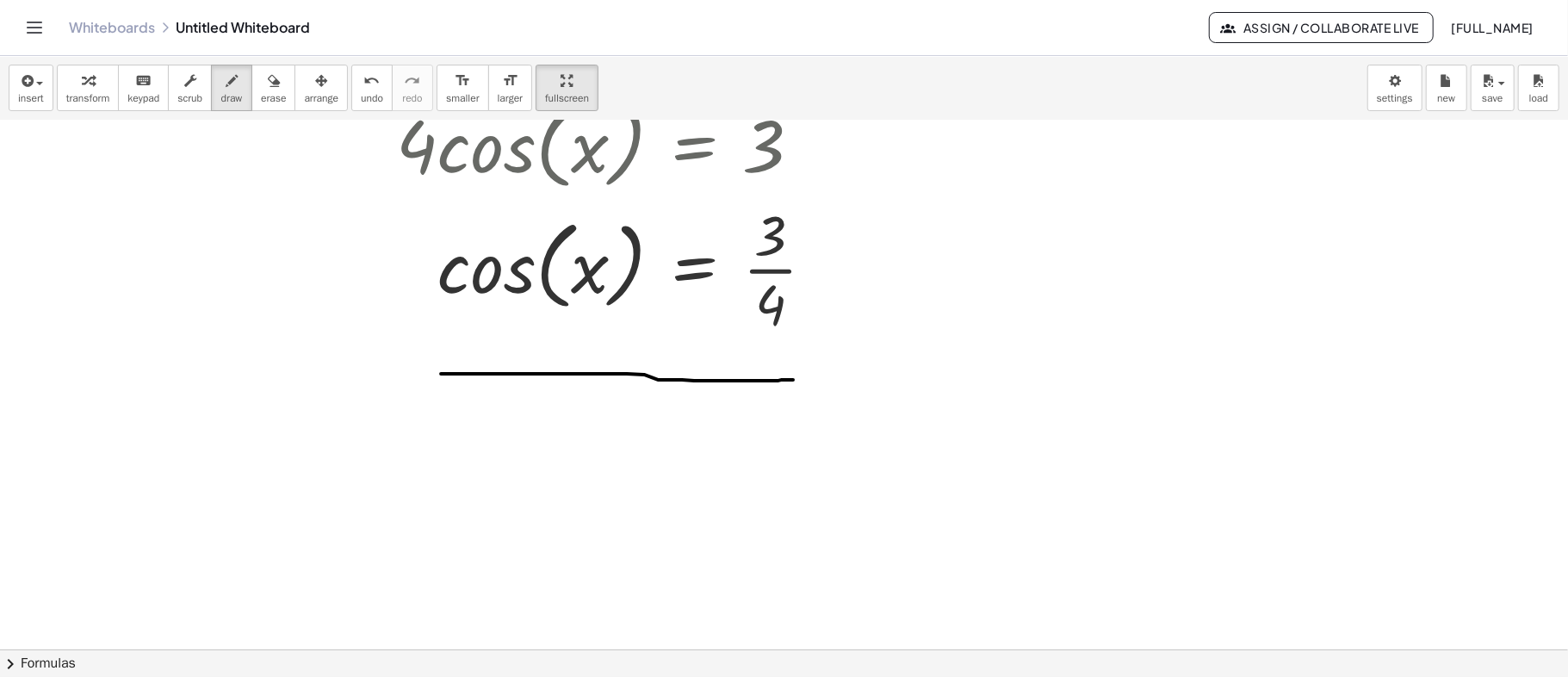 drag, startPoint x: 441, startPoint y: 373, endPoint x: 793, endPoint y: 379, distance: 352.0511 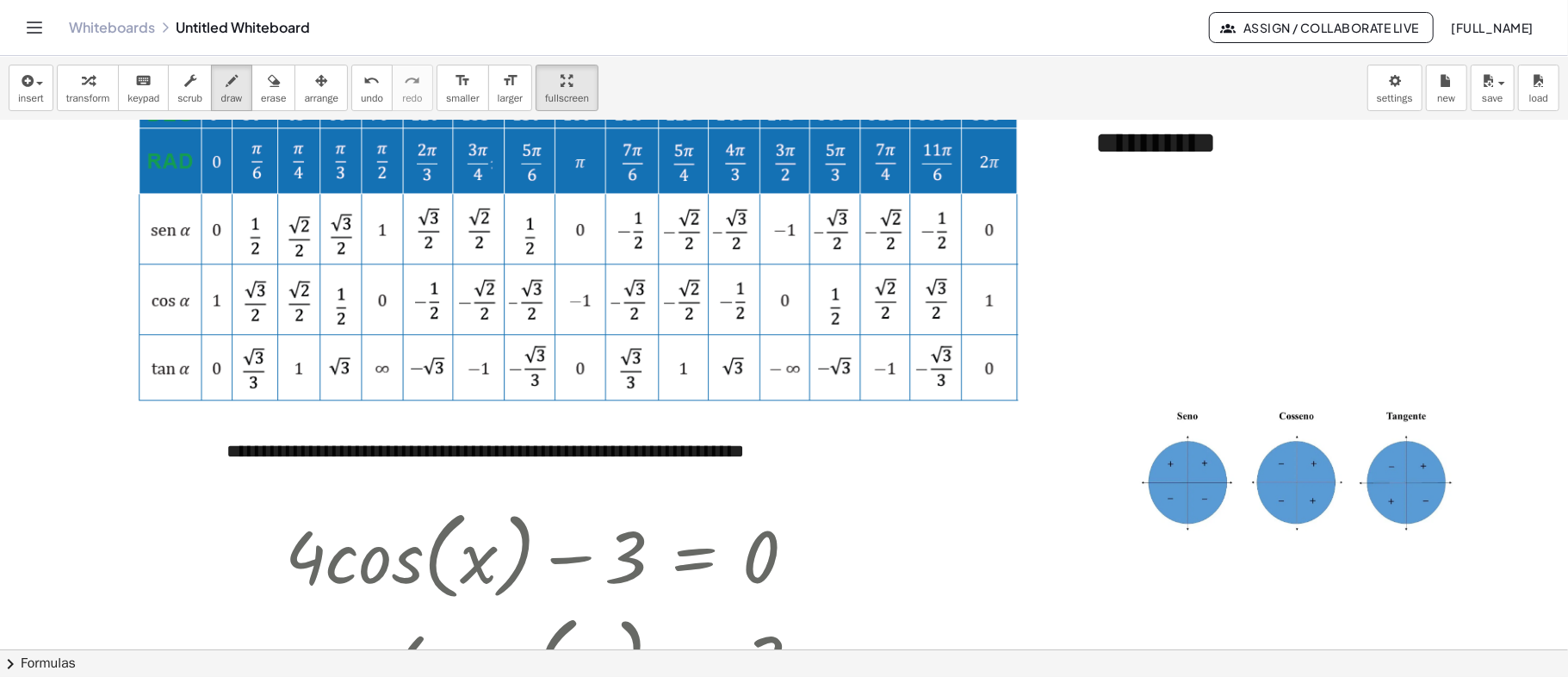 scroll, scrollTop: 0, scrollLeft: 60, axis: horizontal 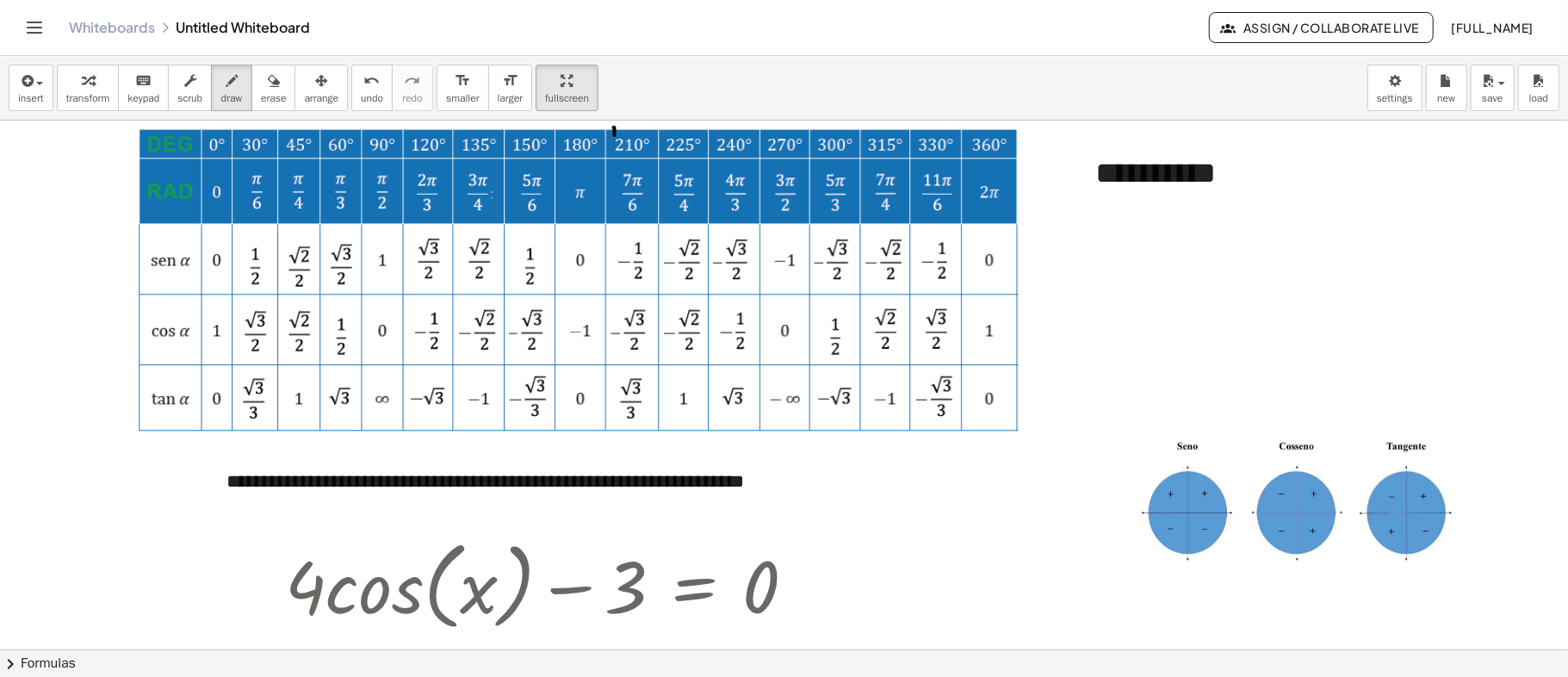 click at bounding box center [763, 914] 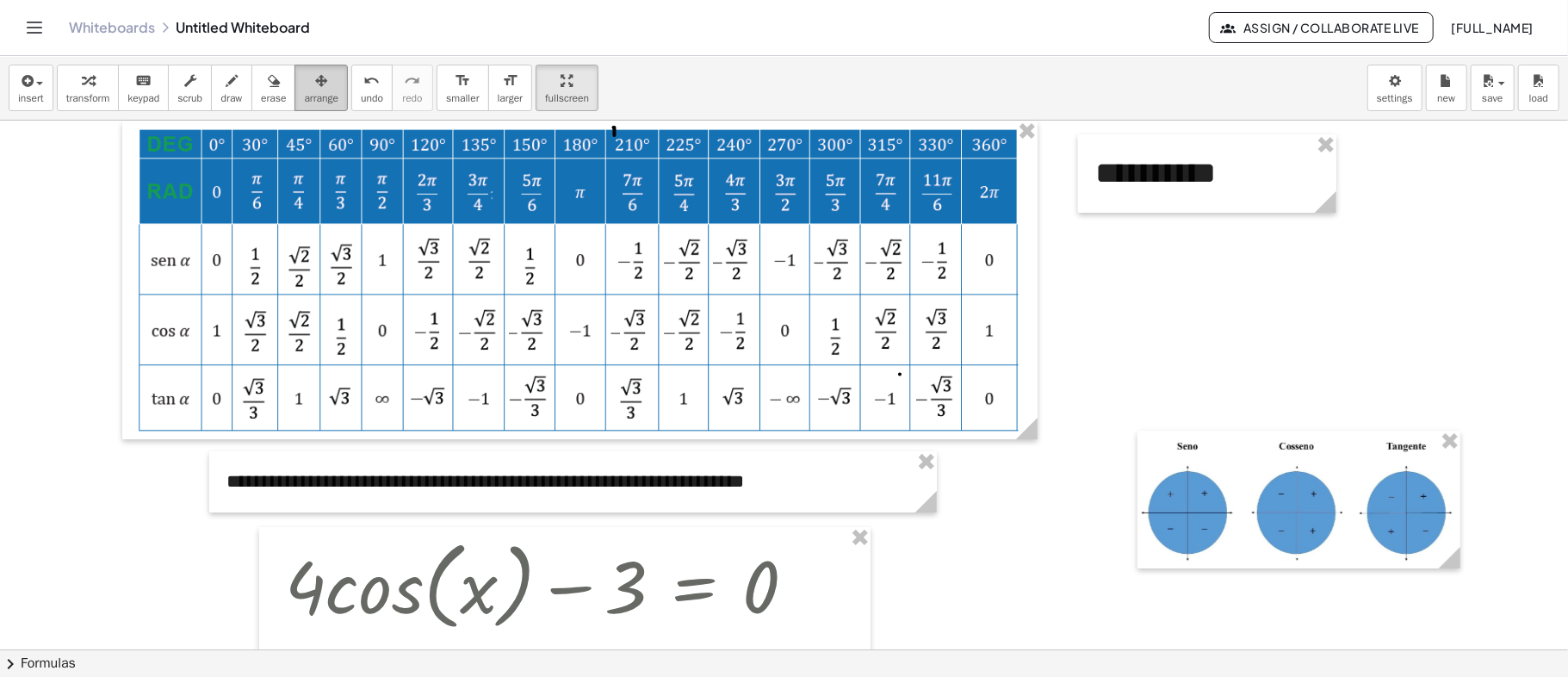 click on "arrange" at bounding box center (321, 98) 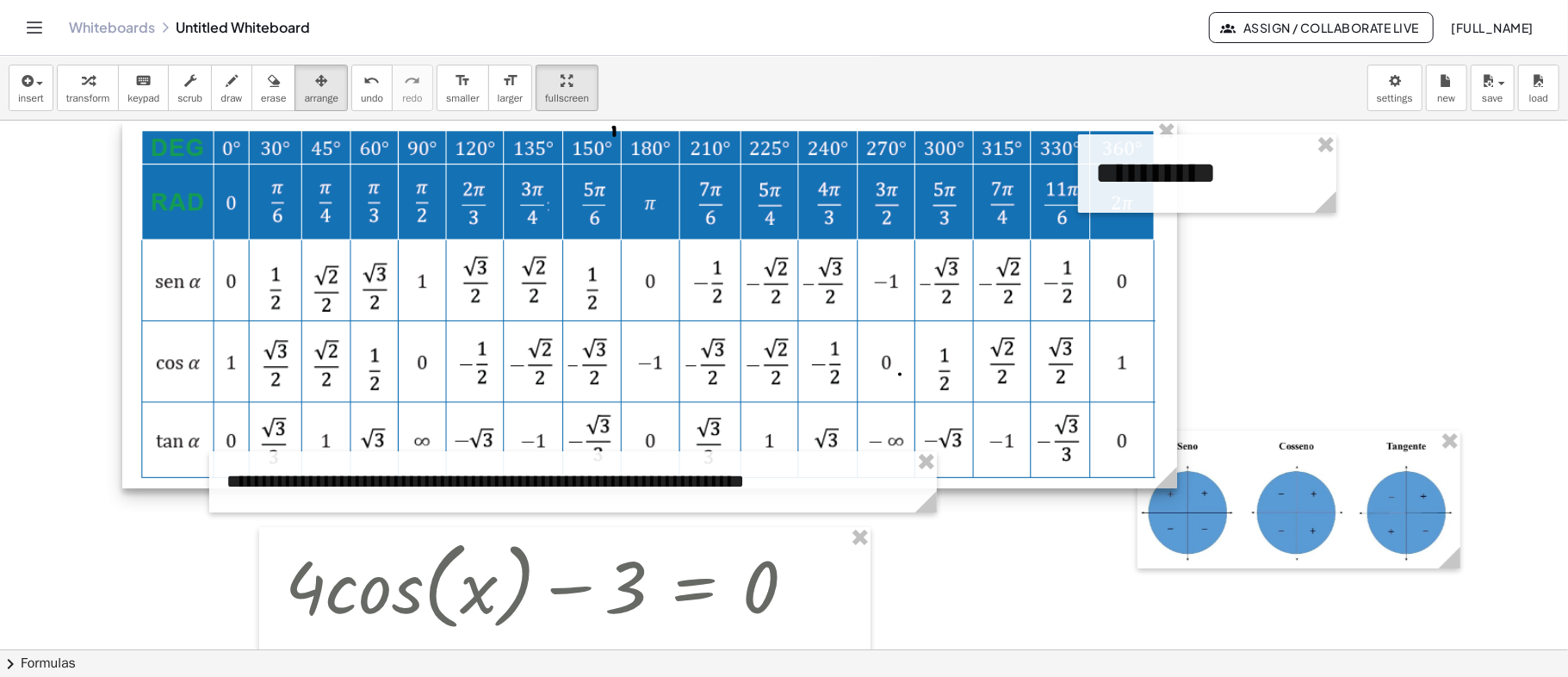 drag, startPoint x: 1025, startPoint y: 432, endPoint x: 1161, endPoint y: 444, distance: 136.52839 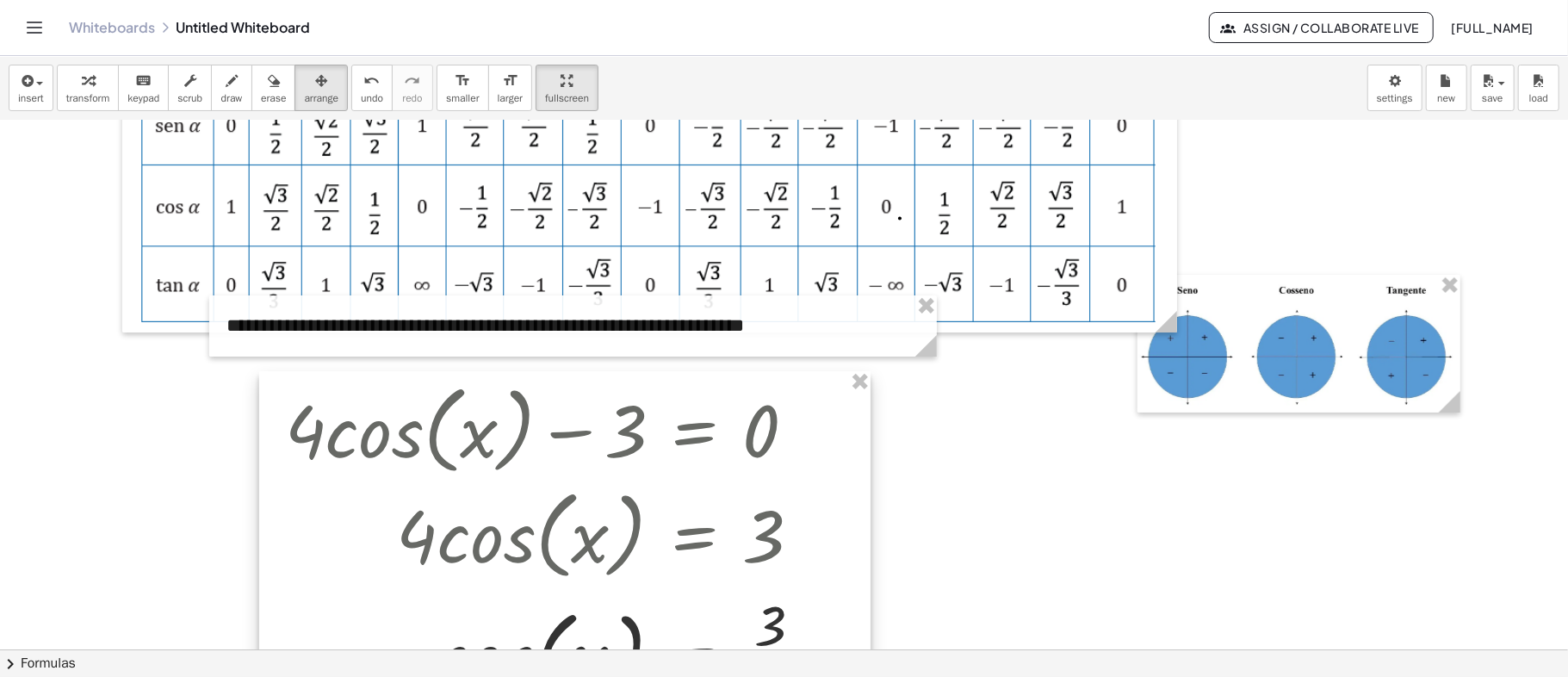 scroll, scrollTop: 229, scrollLeft: 60, axis: both 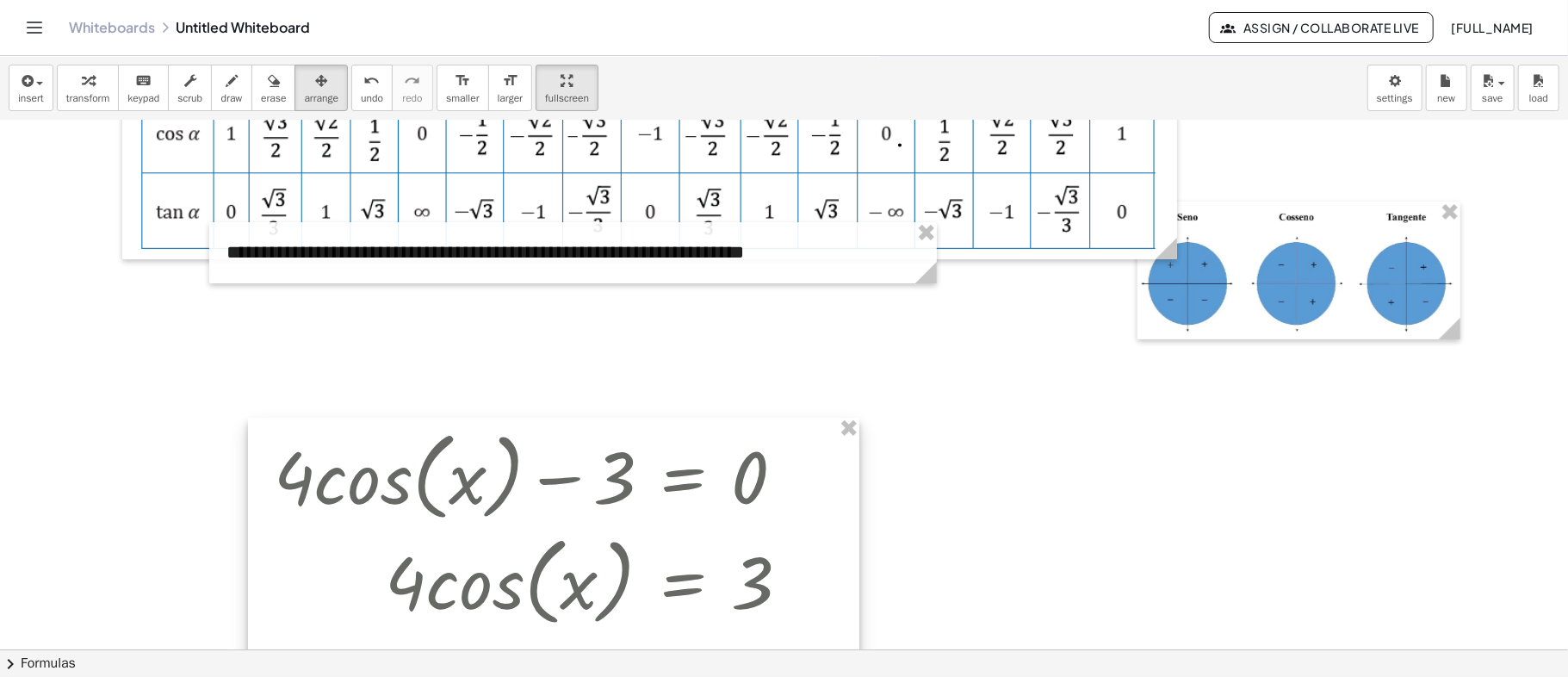 drag, startPoint x: 601, startPoint y: 352, endPoint x: 589, endPoint y: 494, distance: 142.50614 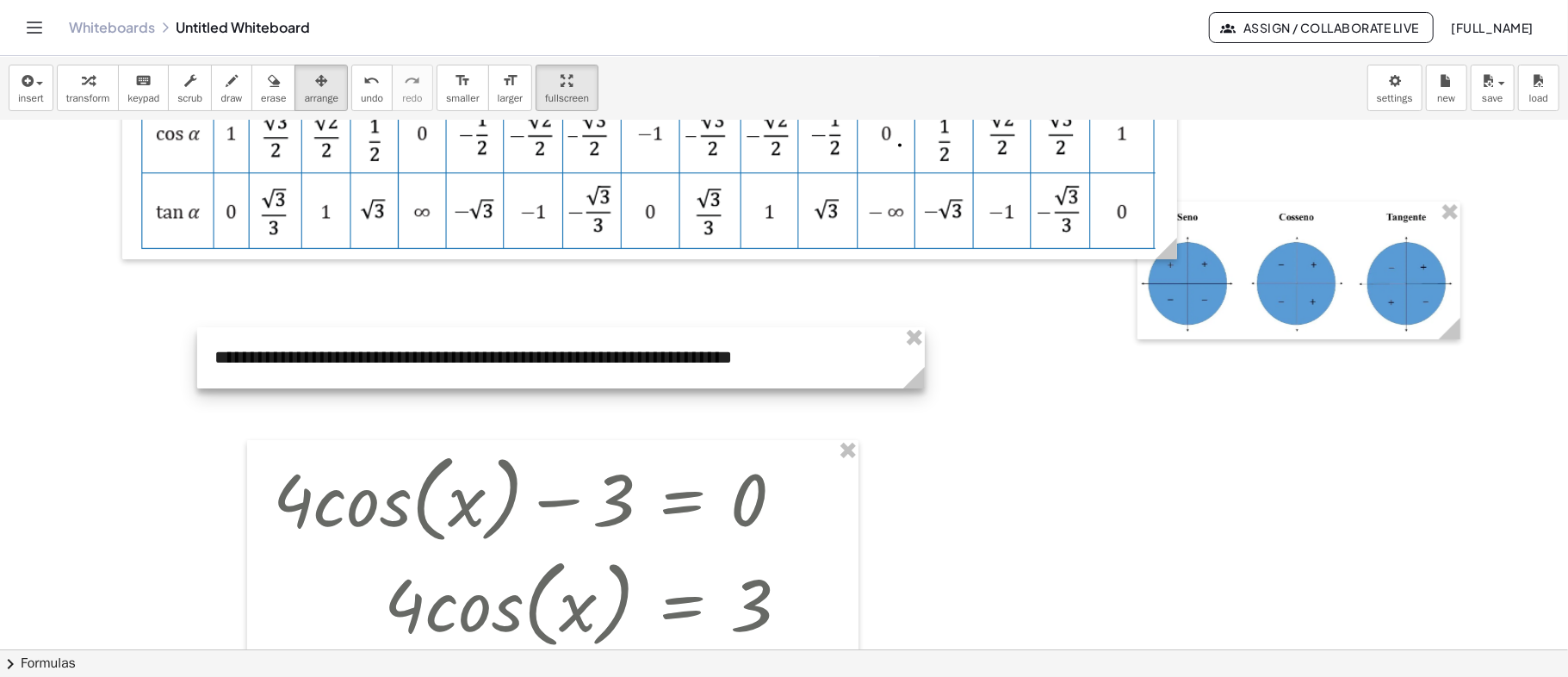 drag, startPoint x: 630, startPoint y: 249, endPoint x: 618, endPoint y: 350, distance: 101.71037 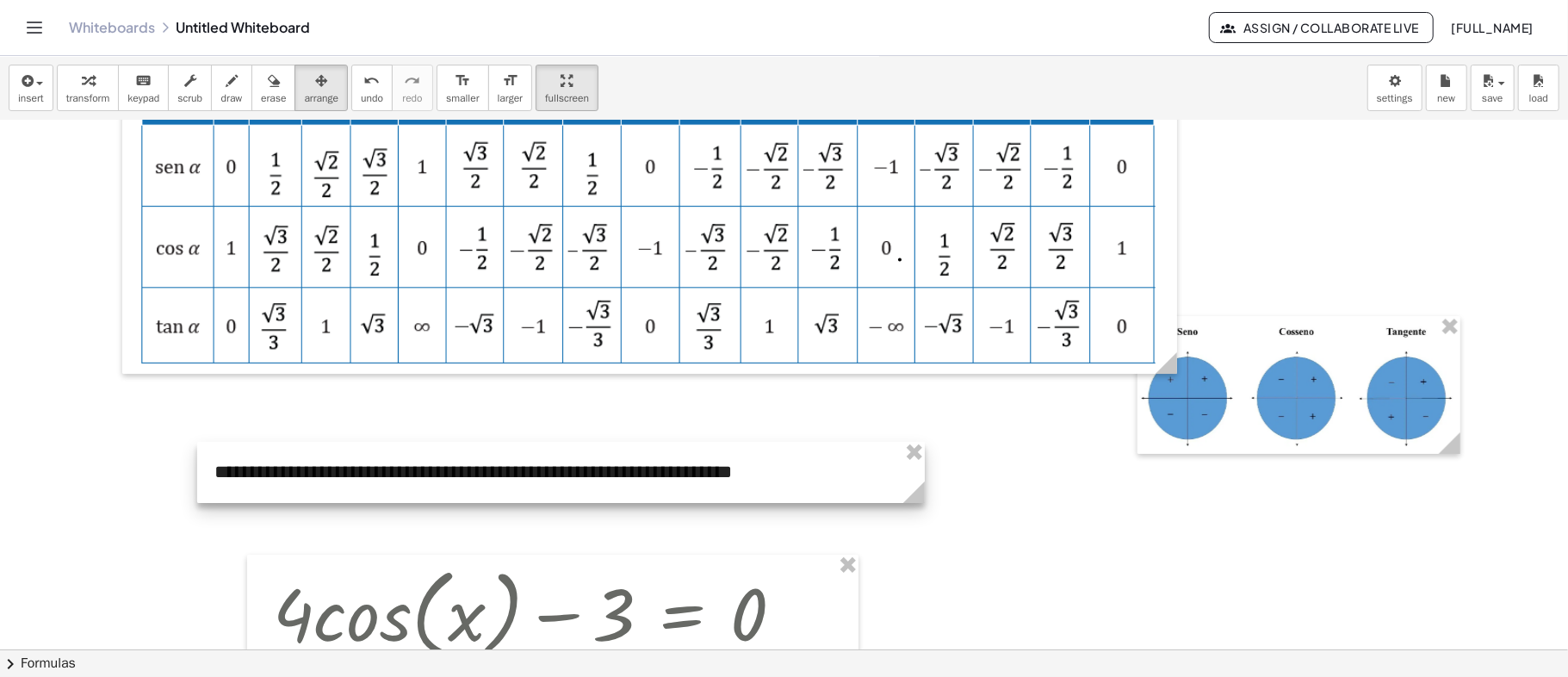 scroll, scrollTop: 0, scrollLeft: 60, axis: horizontal 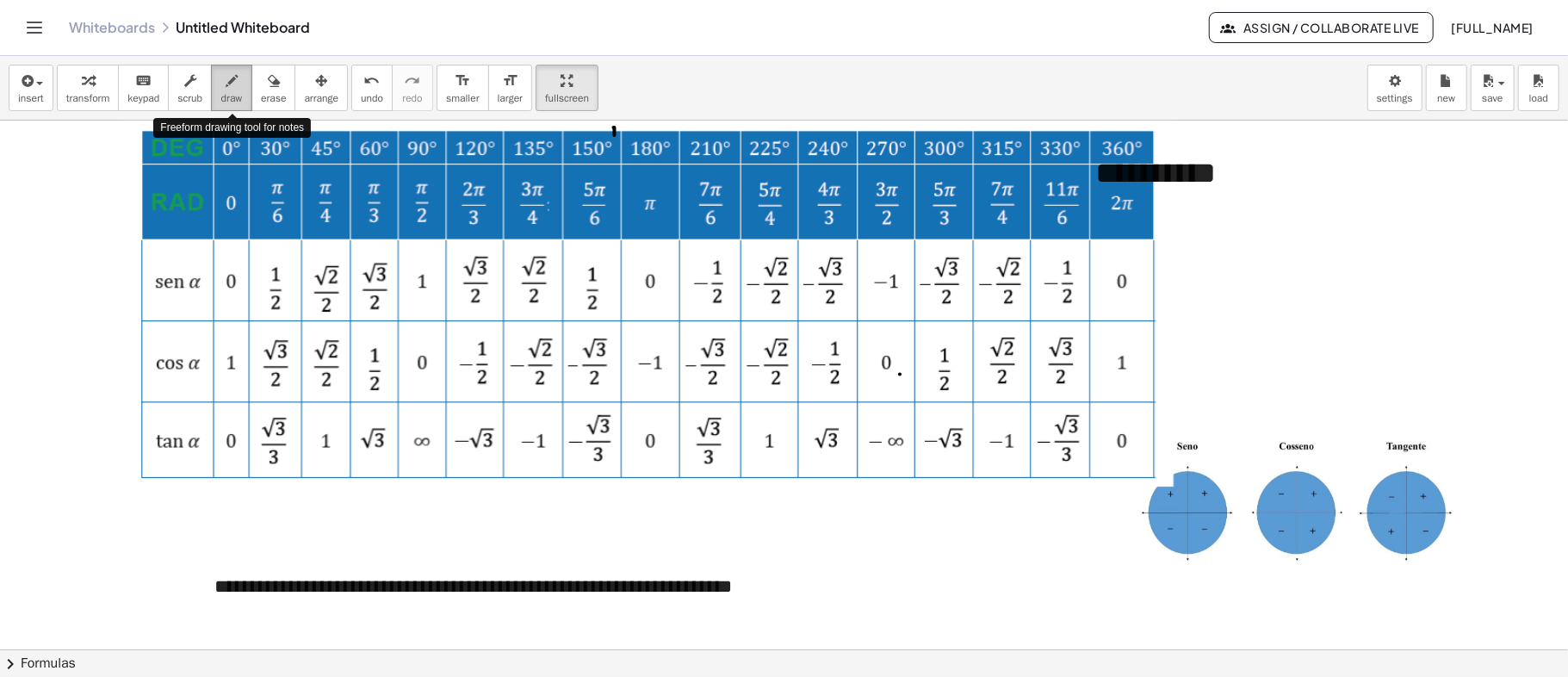 click on "draw" at bounding box center [232, 98] 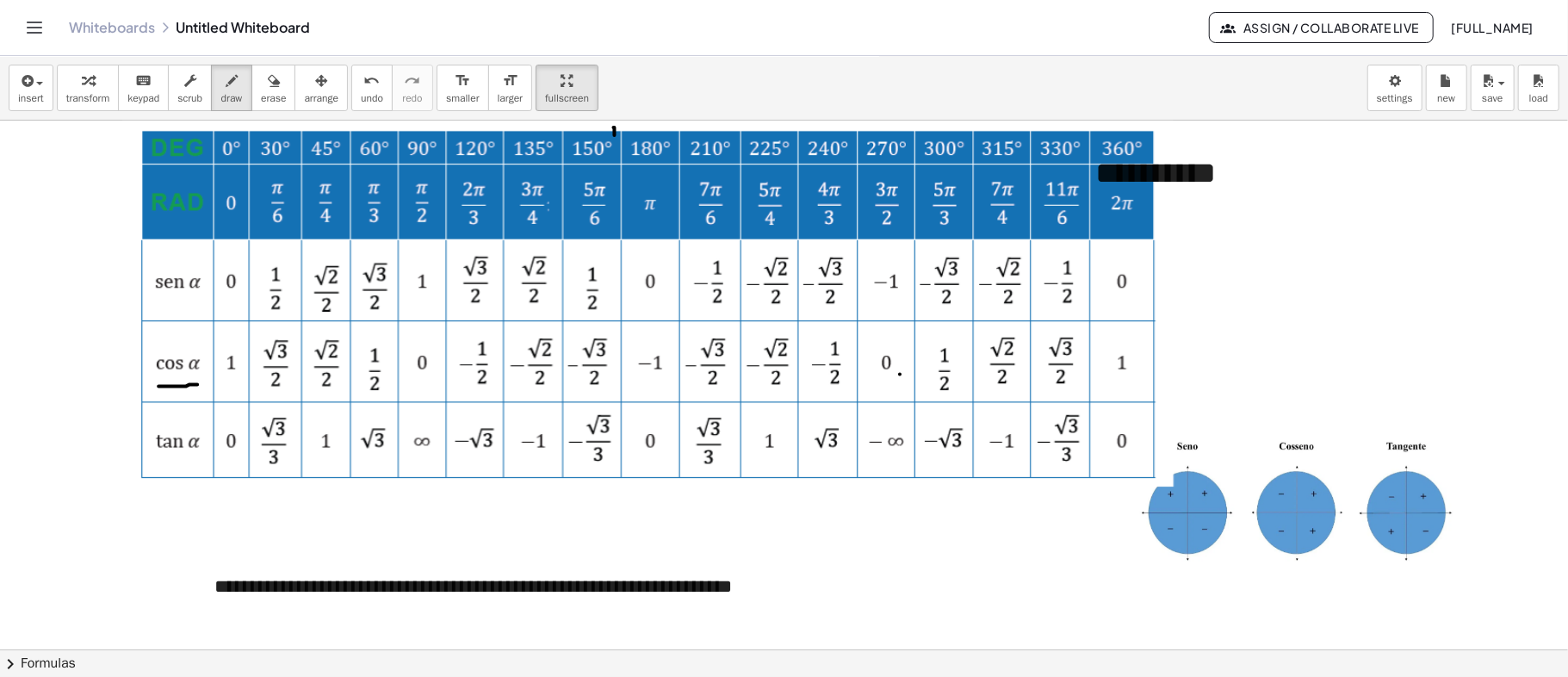 drag, startPoint x: 158, startPoint y: 386, endPoint x: 200, endPoint y: 383, distance: 42.10701 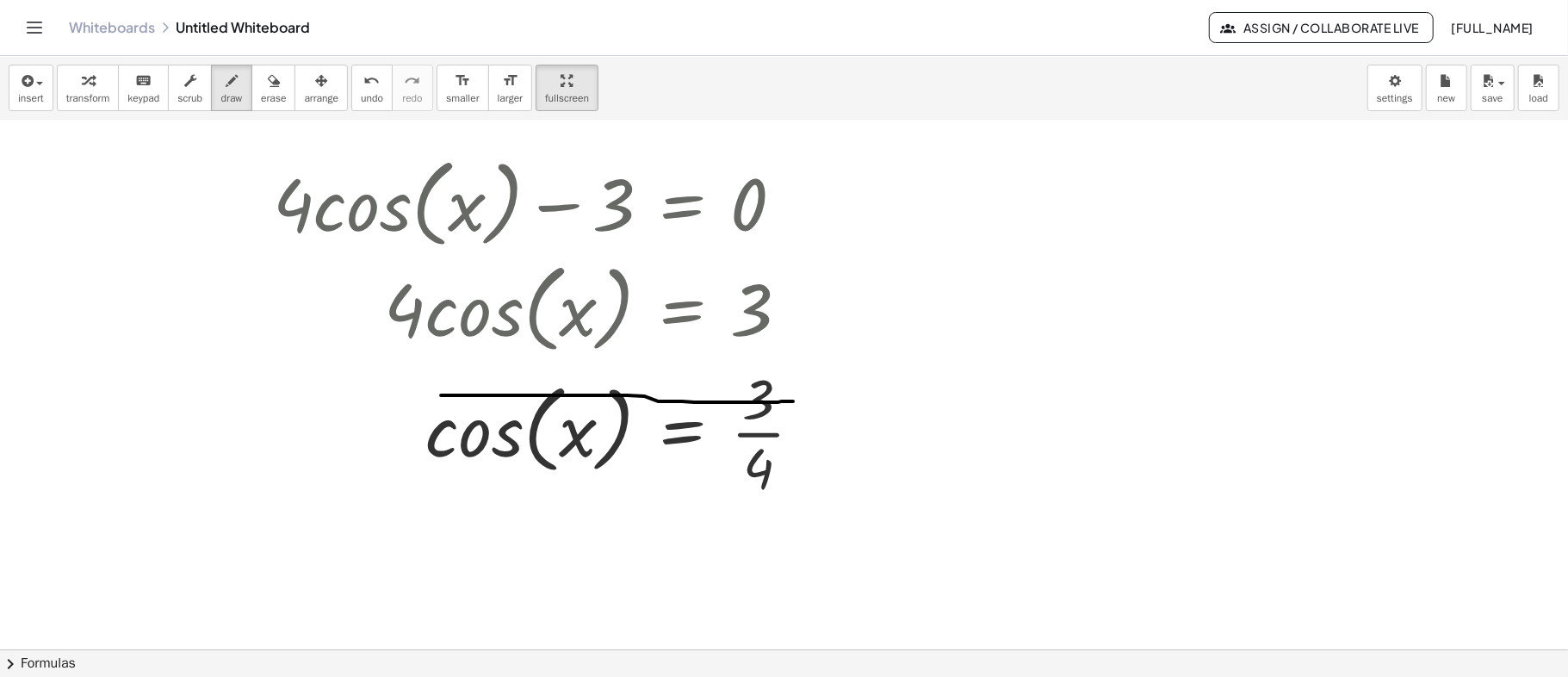 scroll, scrollTop: 574, scrollLeft: 60, axis: both 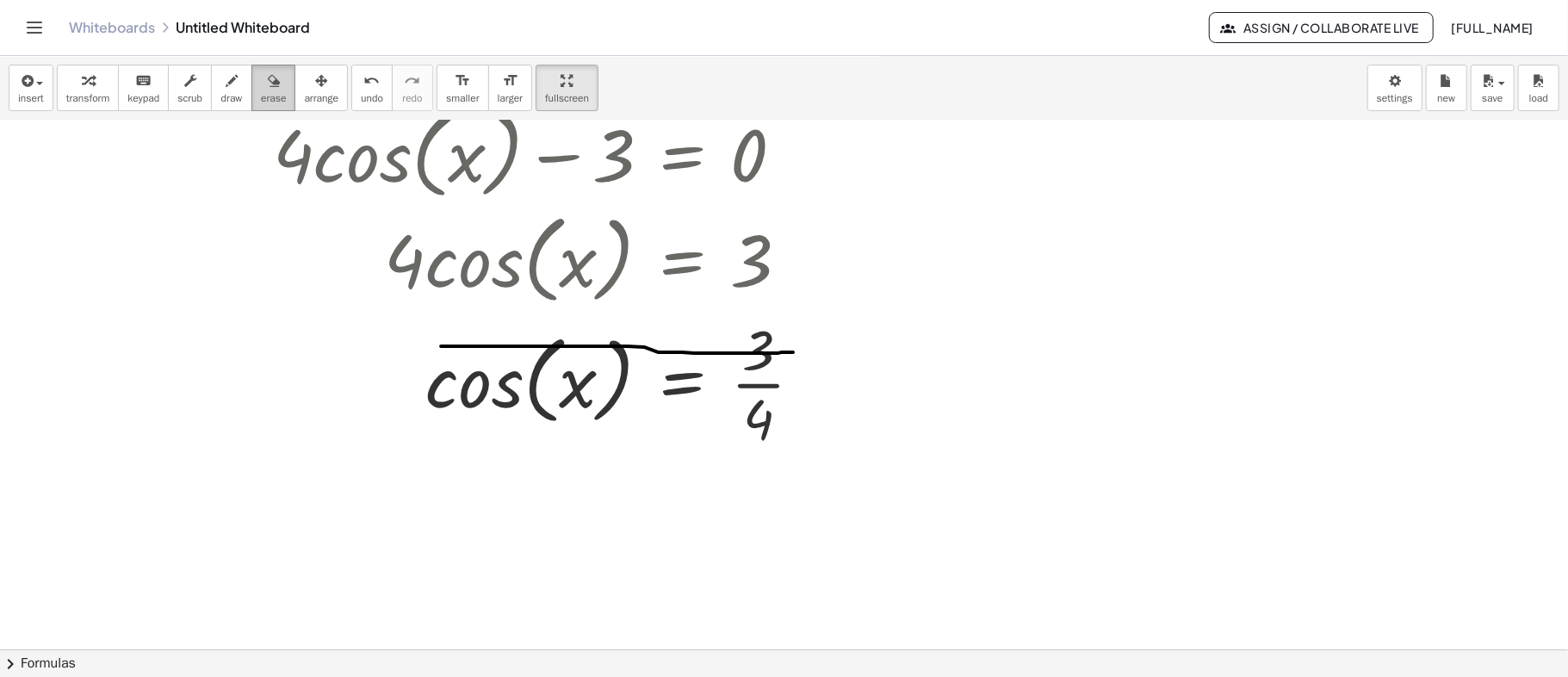 click on "erase" at bounding box center [273, 98] 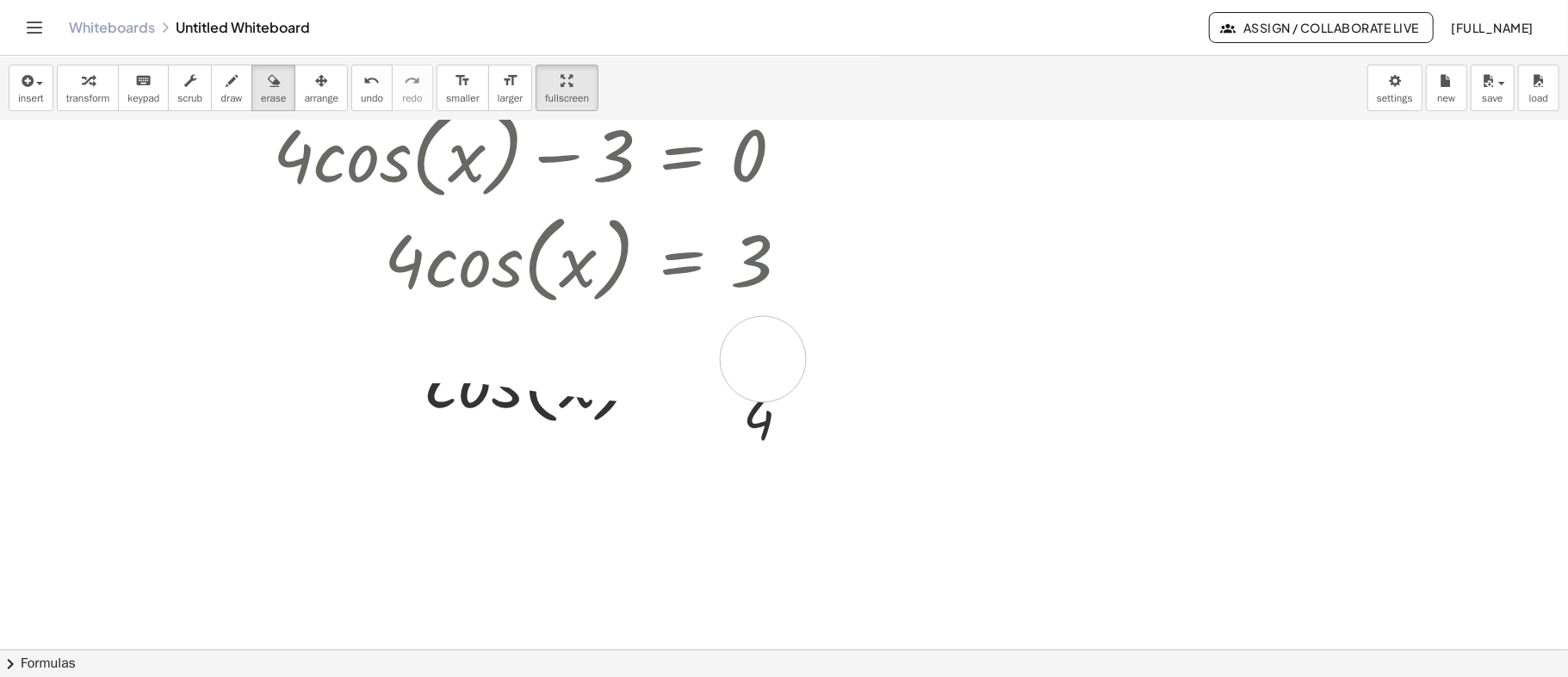 drag, startPoint x: 421, startPoint y: 339, endPoint x: 835, endPoint y: 358, distance: 414.43576 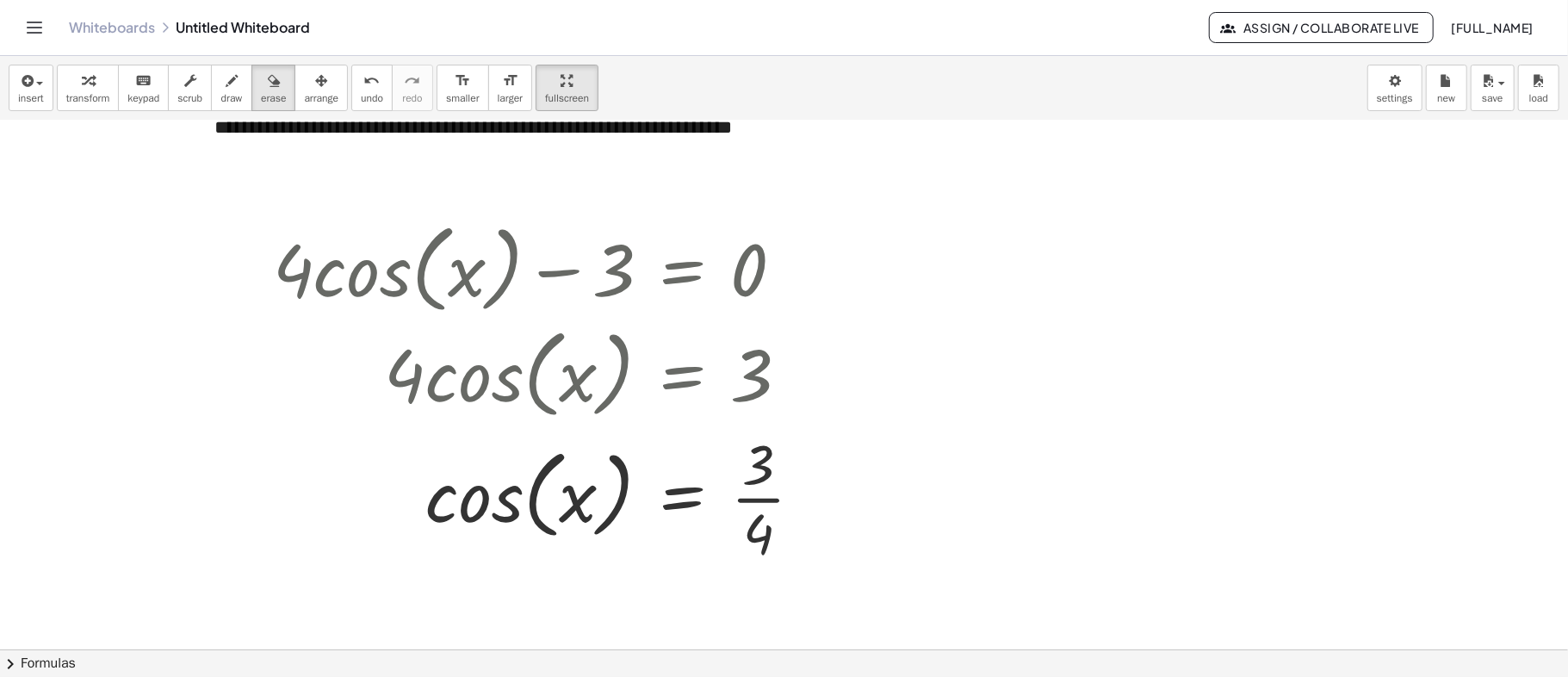 scroll, scrollTop: 574, scrollLeft: 60, axis: both 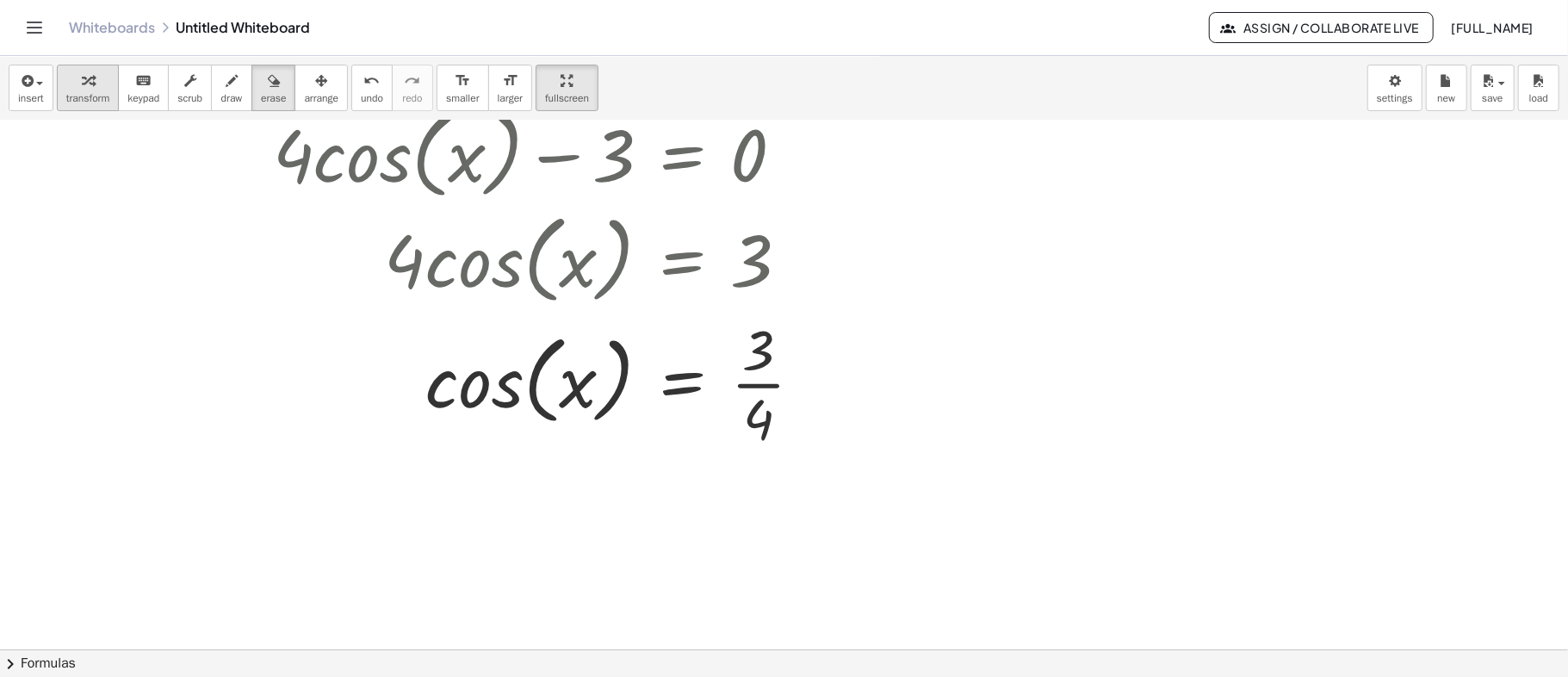 click at bounding box center [88, 81] 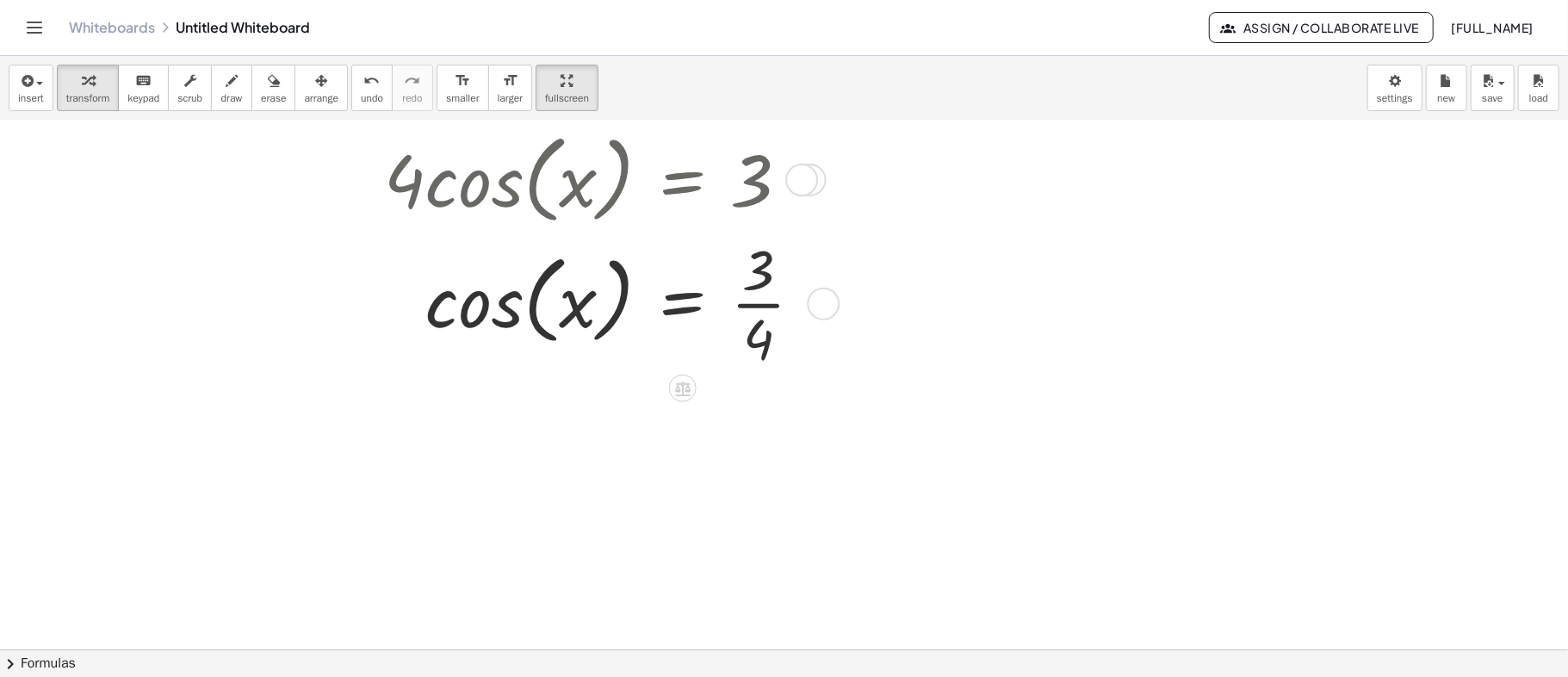 scroll, scrollTop: 689, scrollLeft: 60, axis: both 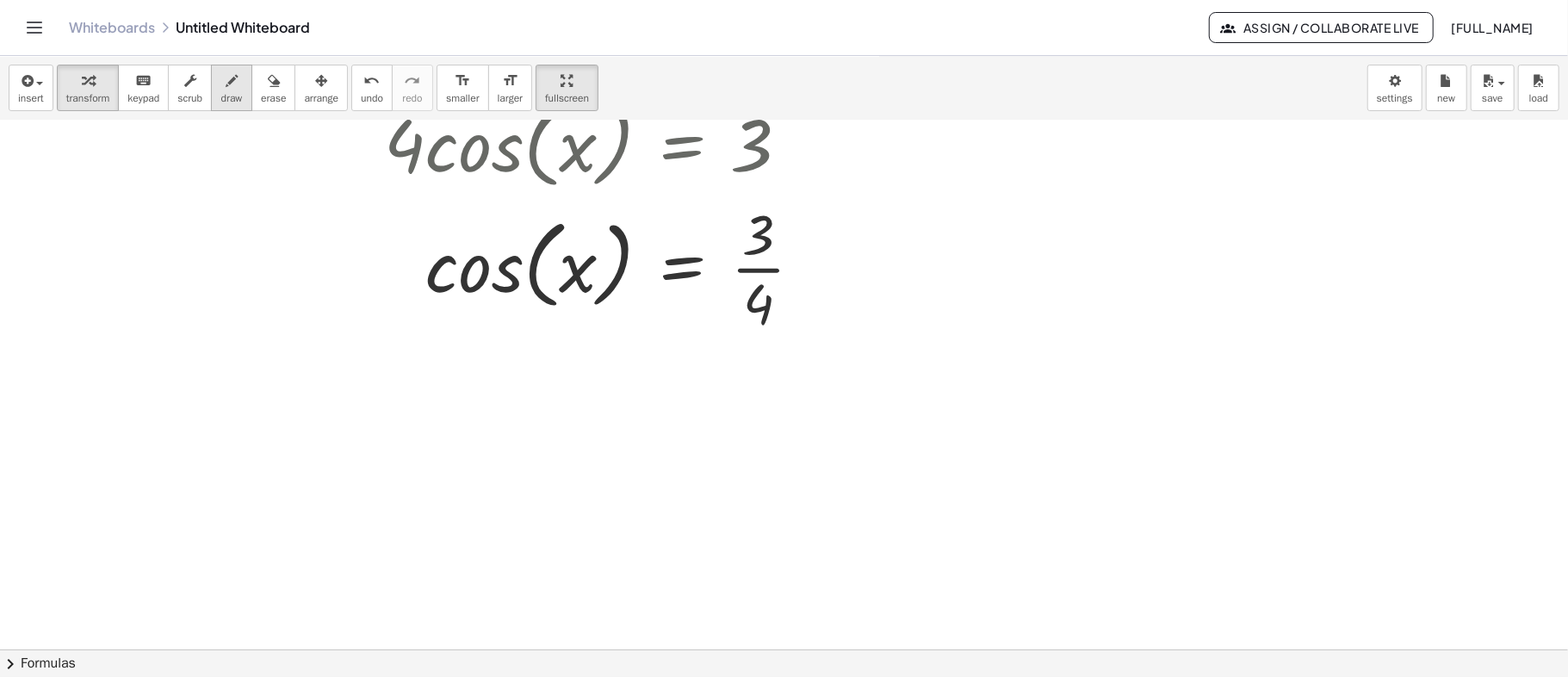 click on "draw" at bounding box center (232, 98) 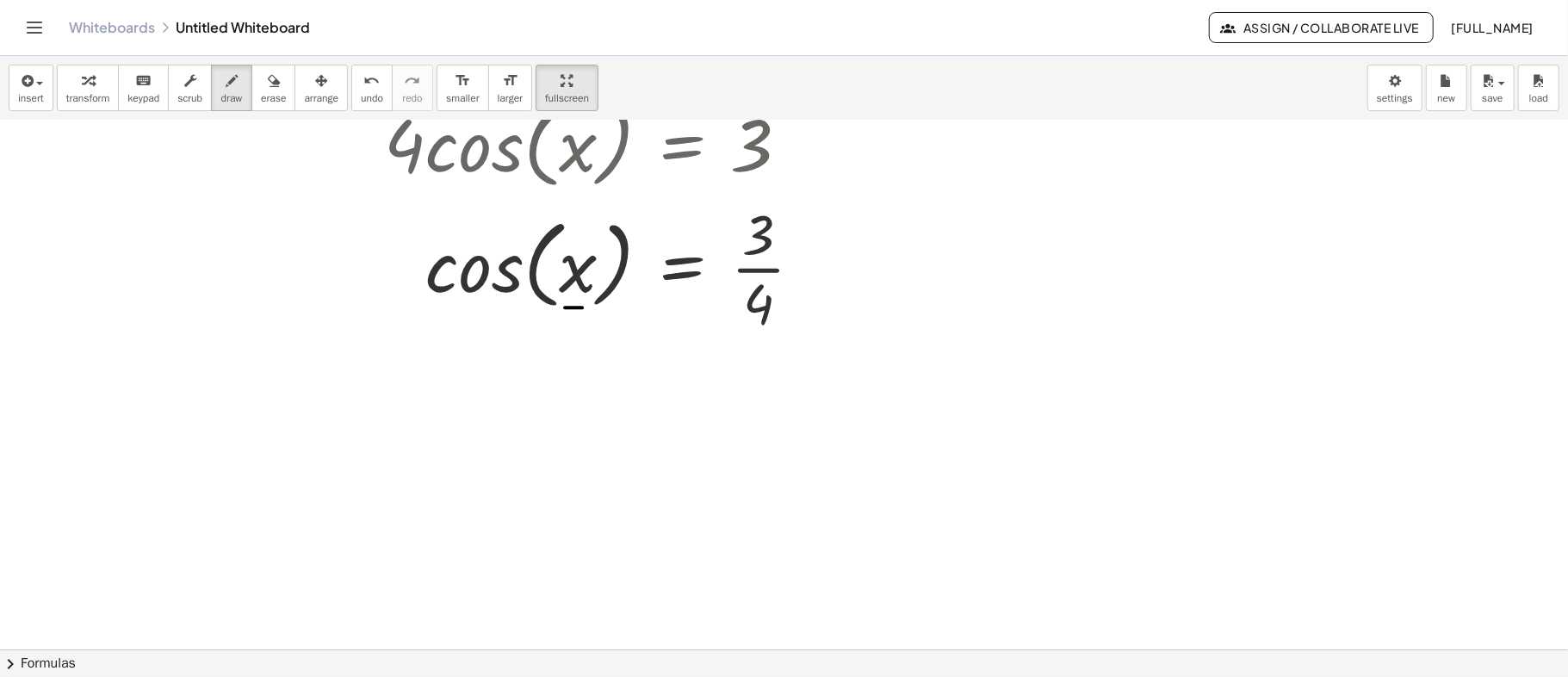drag, startPoint x: 565, startPoint y: 307, endPoint x: 582, endPoint y: 307, distance: 17 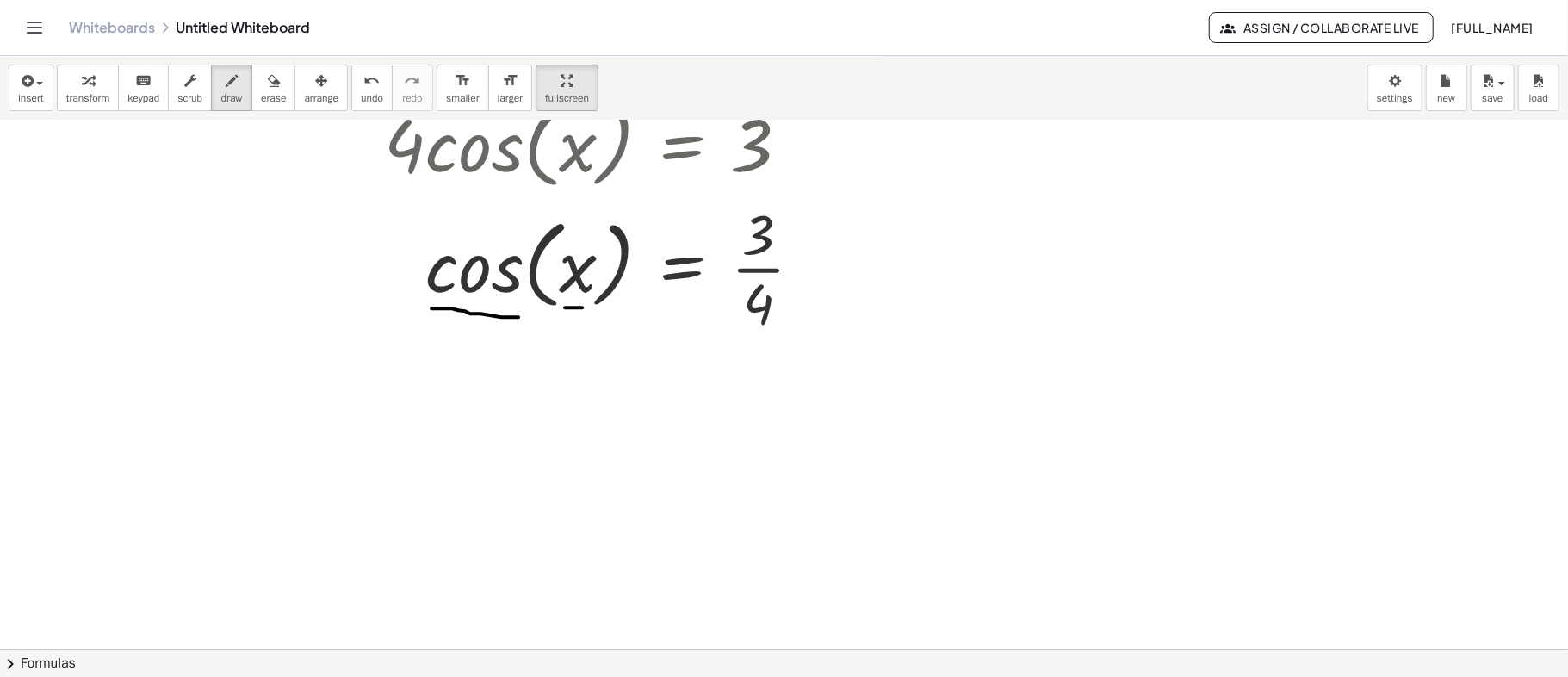 drag, startPoint x: 431, startPoint y: 308, endPoint x: 518, endPoint y: 317, distance: 87.46428 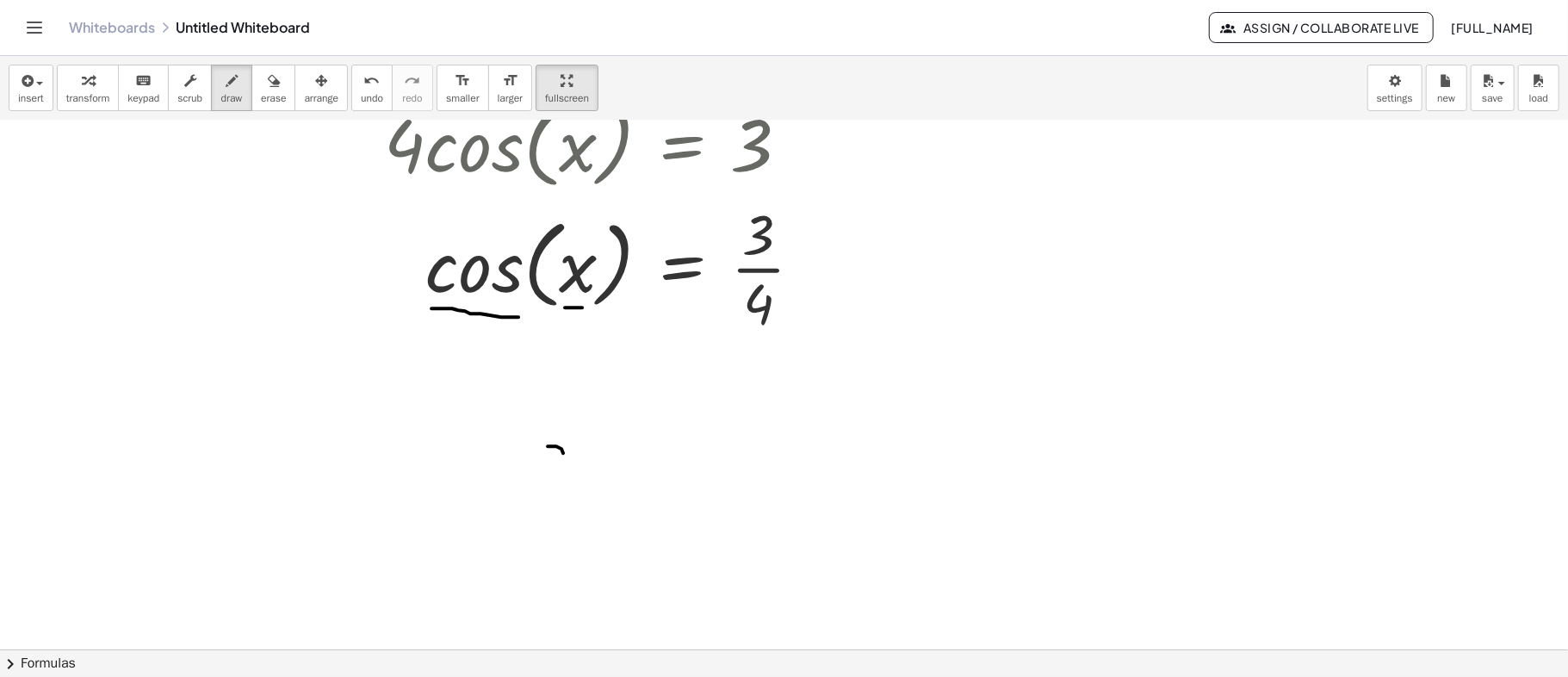 drag, startPoint x: 553, startPoint y: 446, endPoint x: 586, endPoint y: 481, distance: 48.10405 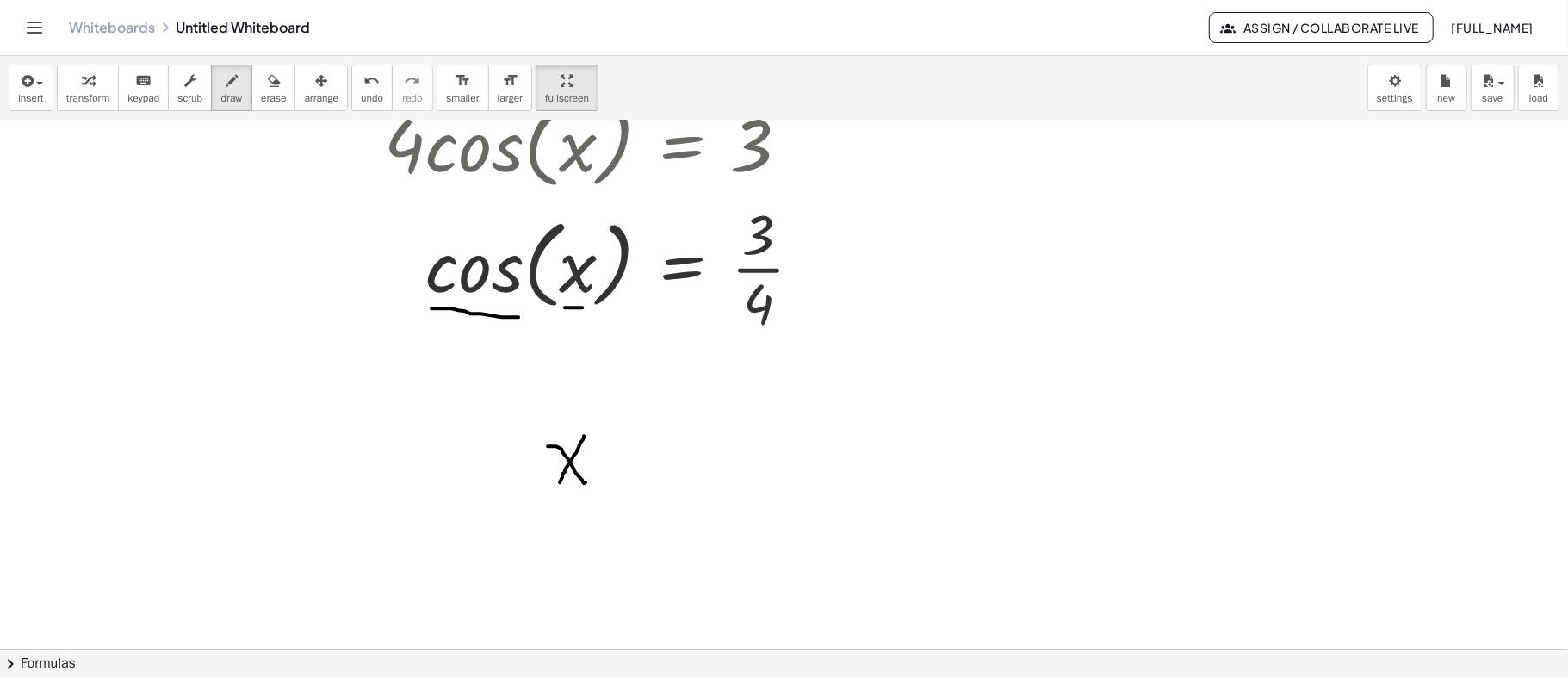 drag, startPoint x: 584, startPoint y: 436, endPoint x: 560, endPoint y: 483, distance: 52.7731 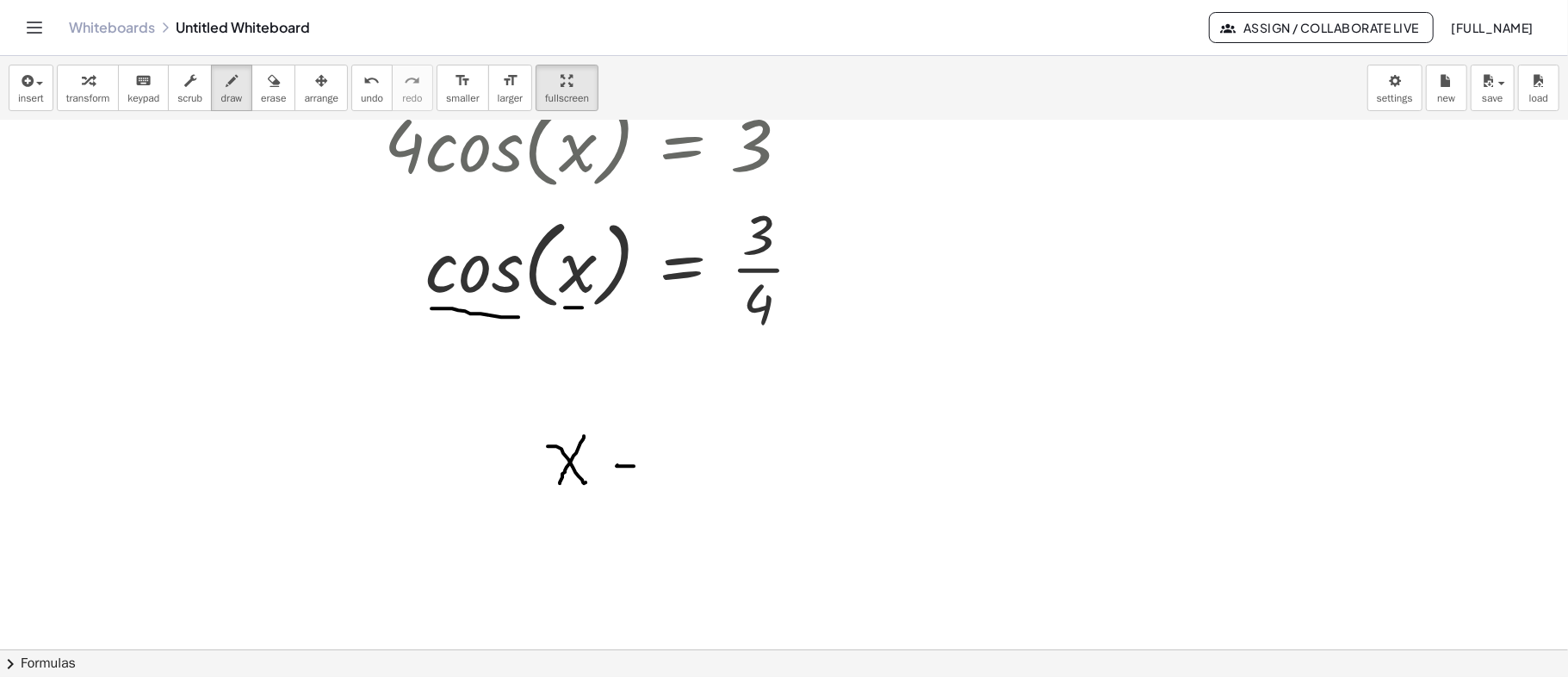 drag, startPoint x: 617, startPoint y: 465, endPoint x: 639, endPoint y: 465, distance: 22 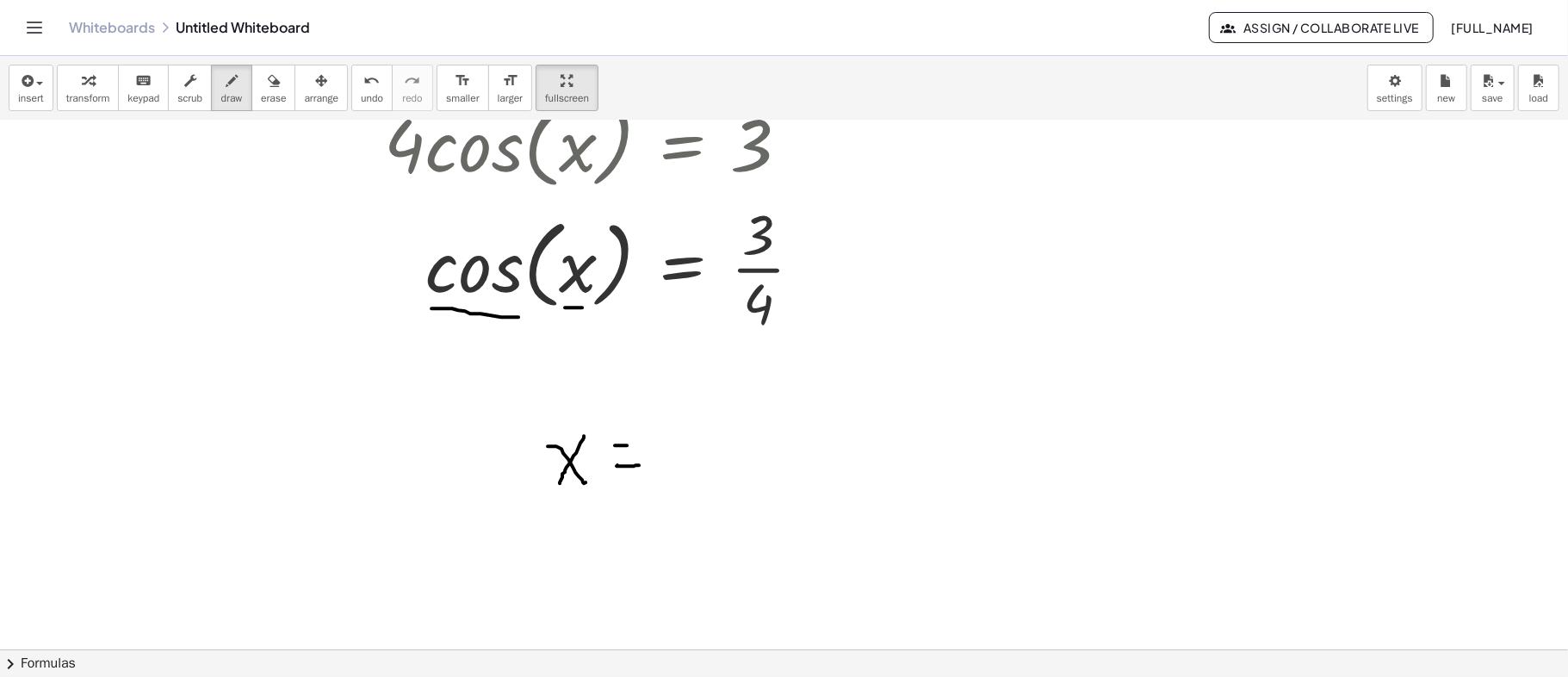 drag, startPoint x: 615, startPoint y: 445, endPoint x: 645, endPoint y: 442, distance: 30.14963 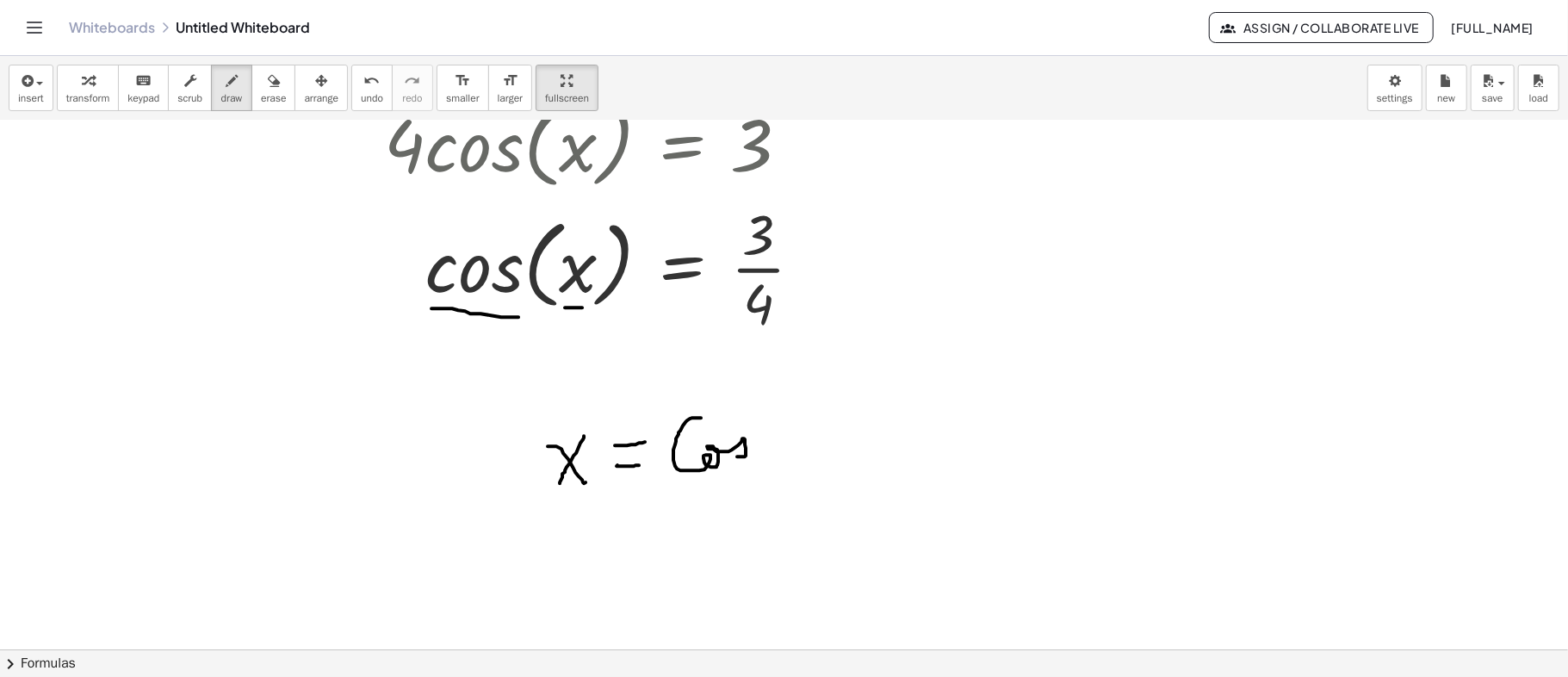 drag, startPoint x: 701, startPoint y: 418, endPoint x: 732, endPoint y: 457, distance: 49.819675 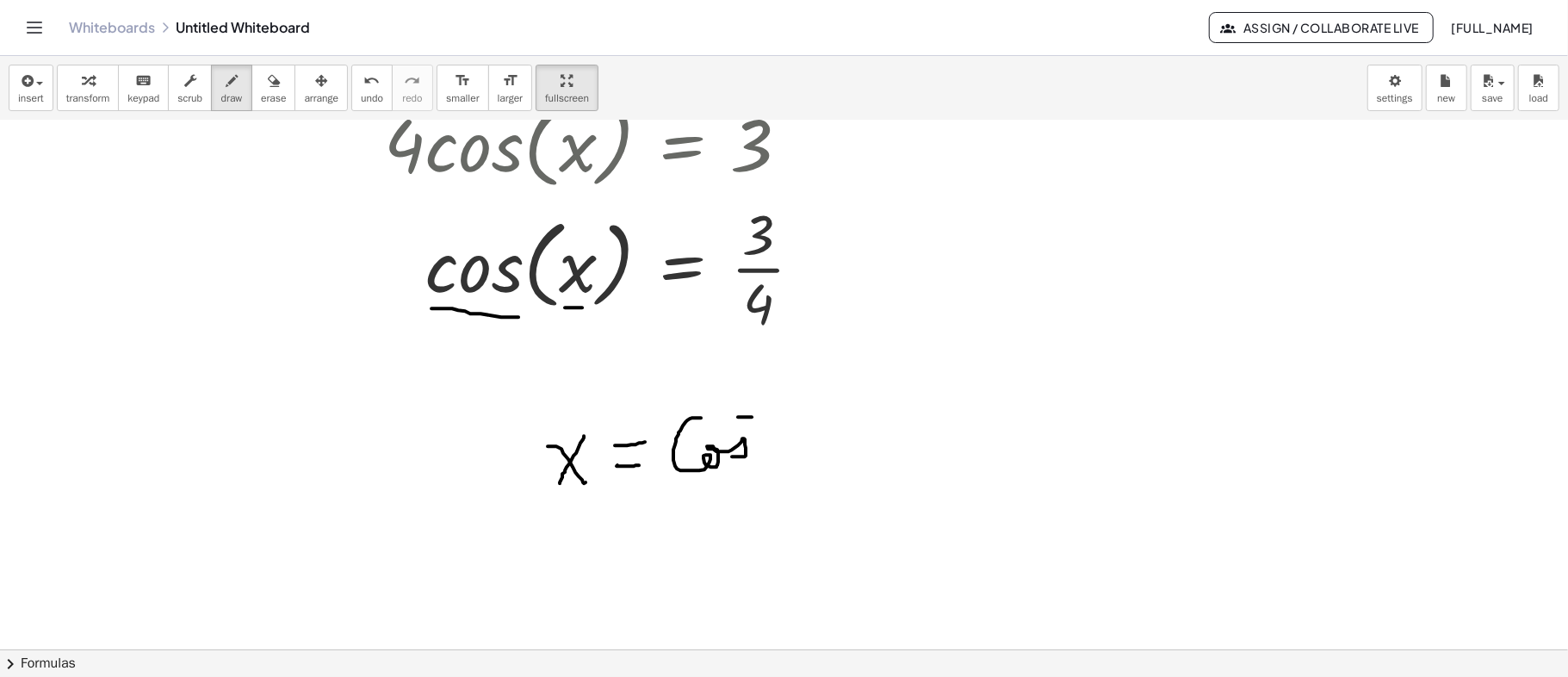 drag, startPoint x: 738, startPoint y: 417, endPoint x: 752, endPoint y: 417, distance: 14 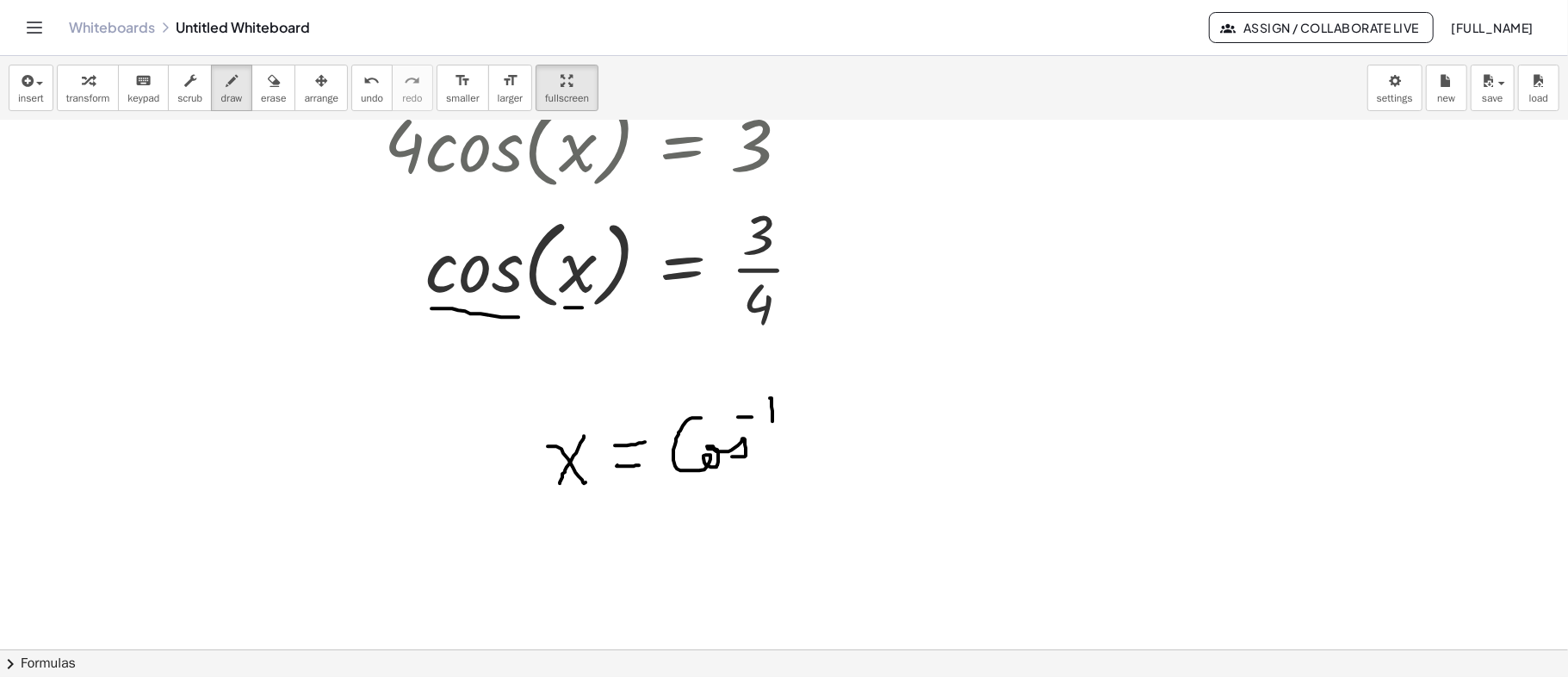 drag, startPoint x: 770, startPoint y: 398, endPoint x: 834, endPoint y: 405, distance: 64.381674 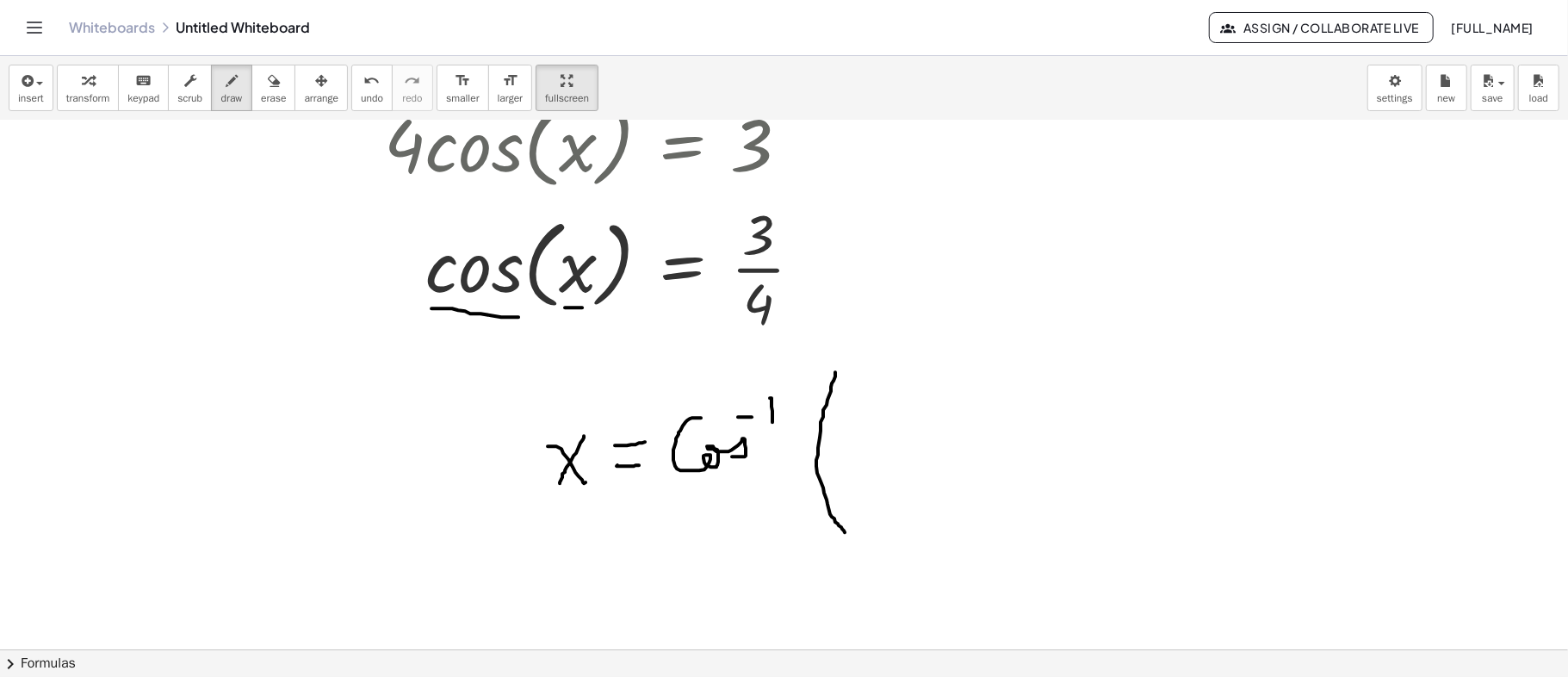 drag, startPoint x: 835, startPoint y: 372, endPoint x: 845, endPoint y: 532, distance: 160.3122 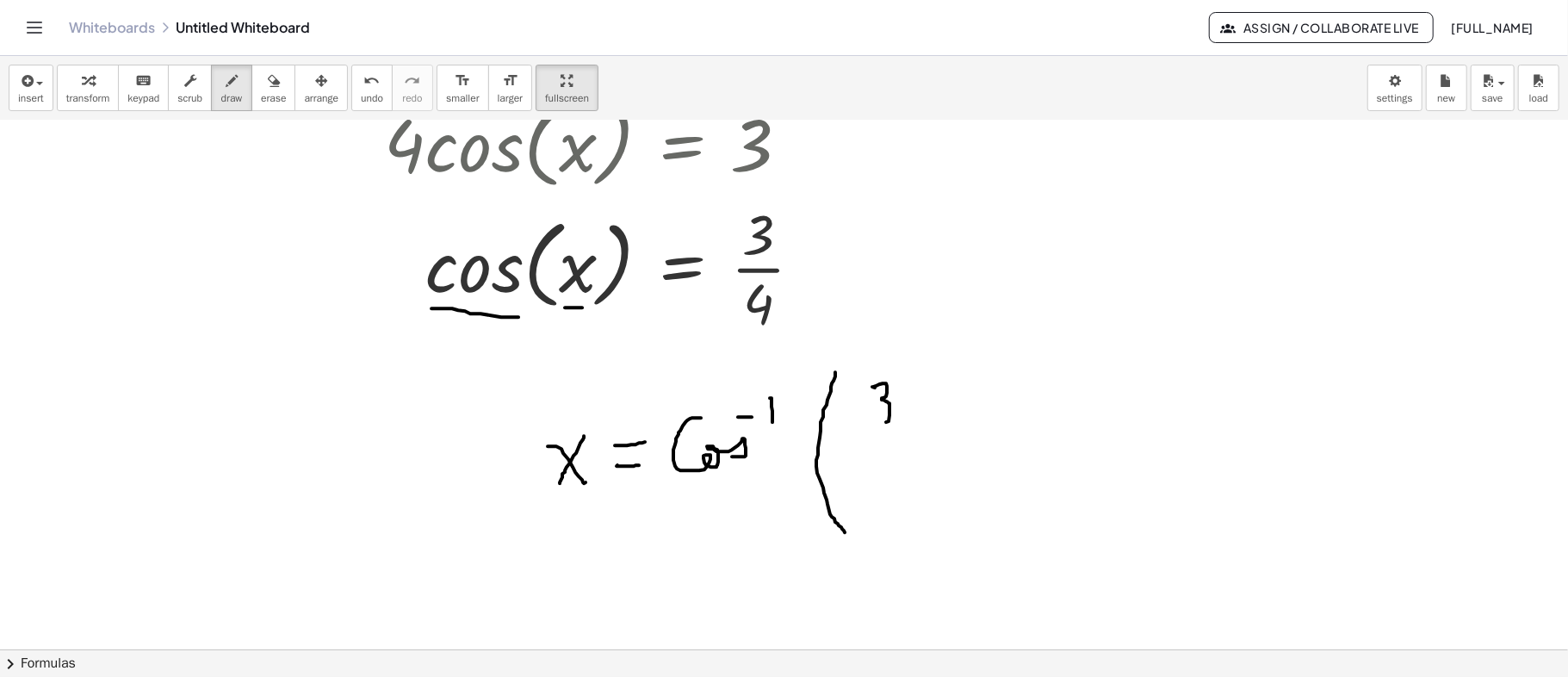 drag, startPoint x: 875, startPoint y: 388, endPoint x: 871, endPoint y: 427, distance: 39.204592 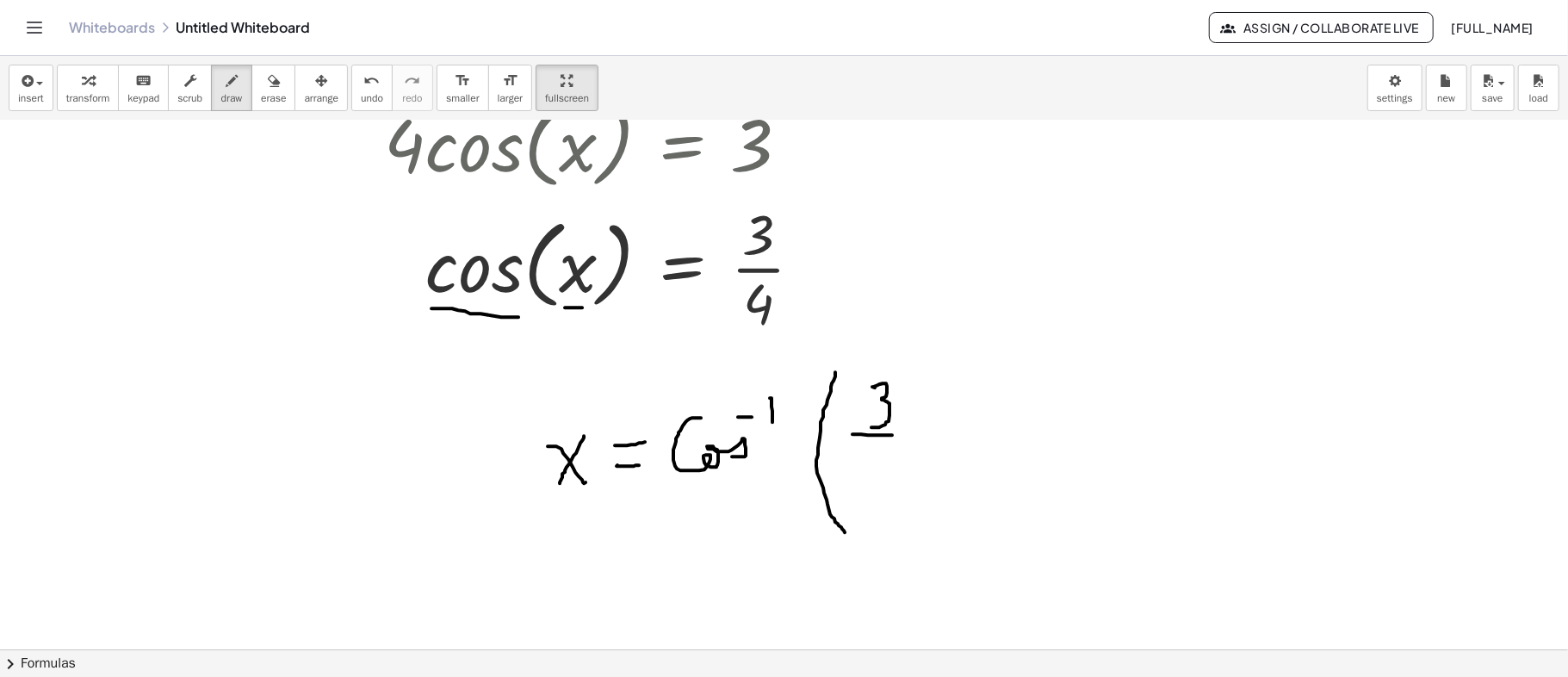 click at bounding box center [763, 225] 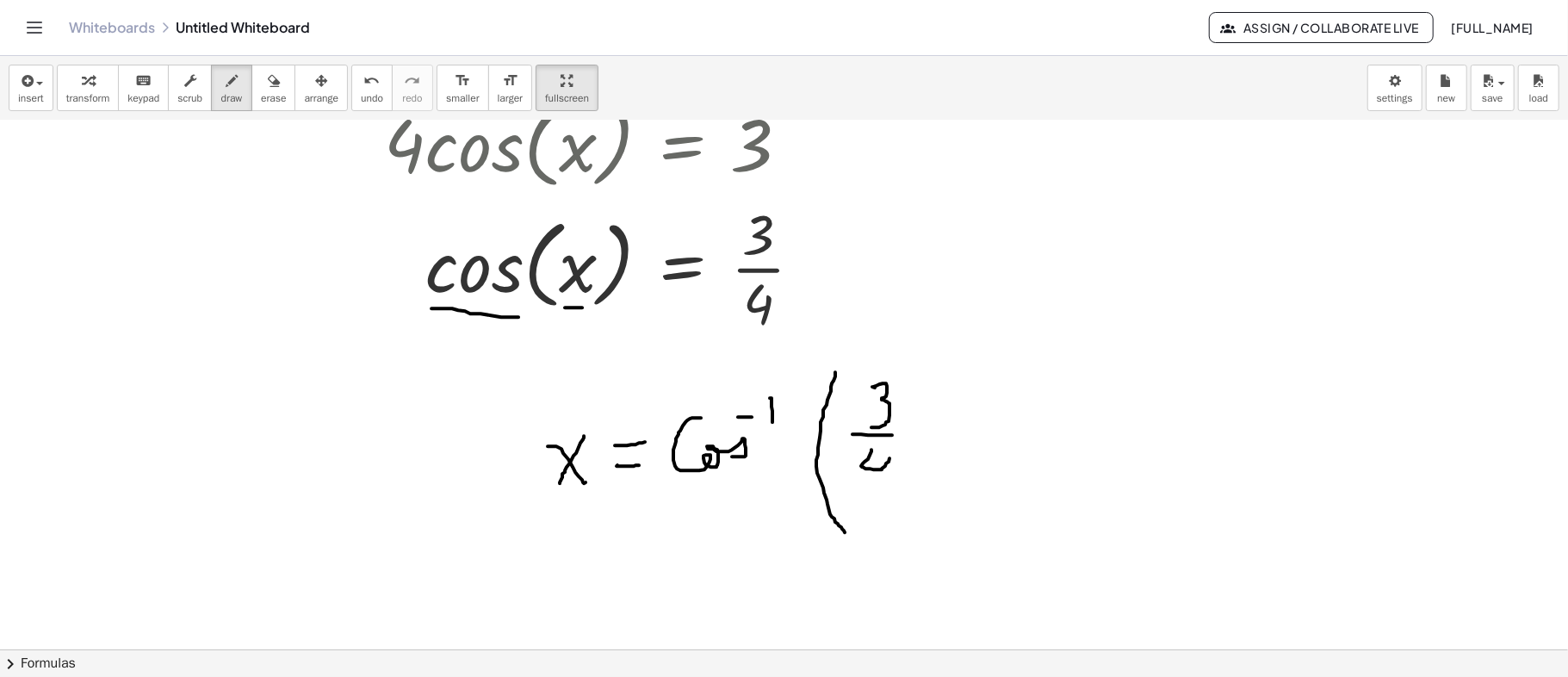 drag, startPoint x: 871, startPoint y: 450, endPoint x: 893, endPoint y: 506, distance: 60.1664 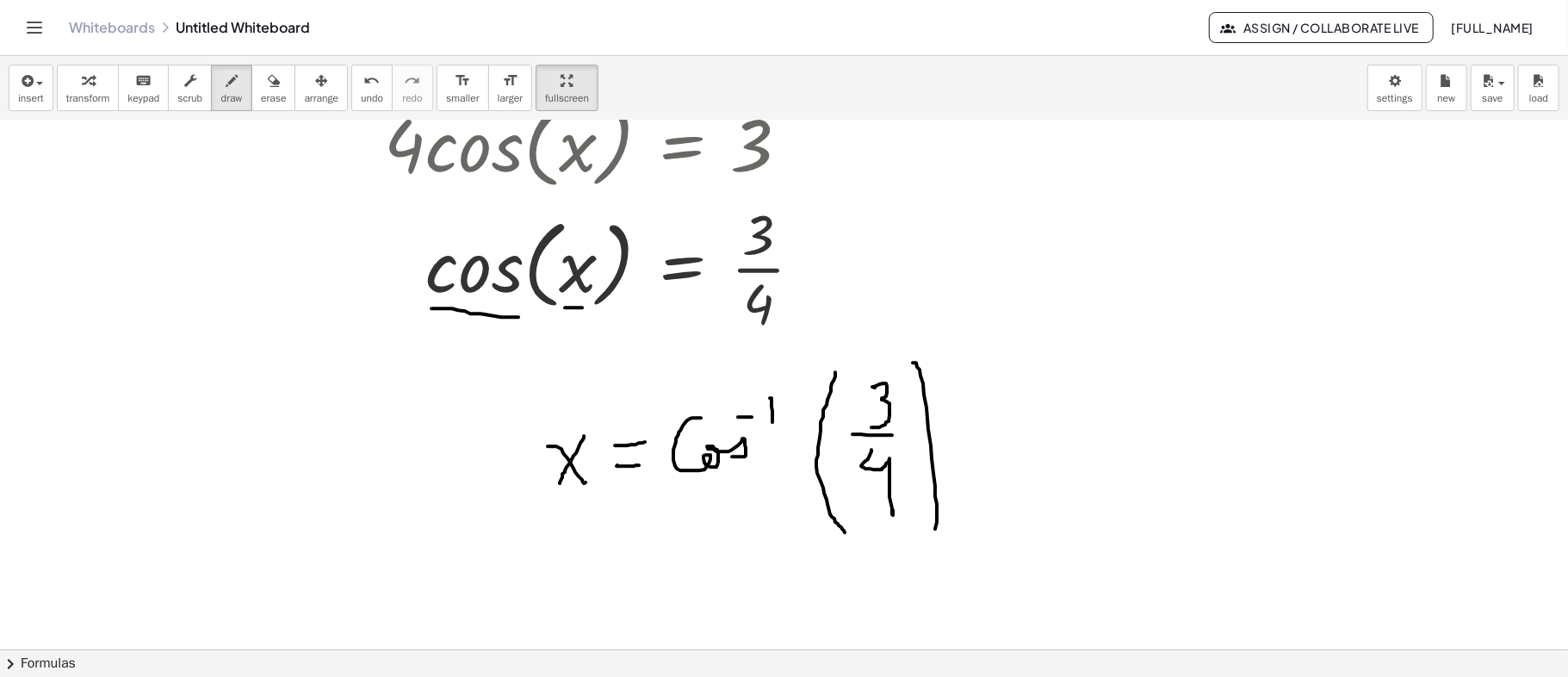 drag, startPoint x: 913, startPoint y: 363, endPoint x: 932, endPoint y: 542, distance: 180.00556 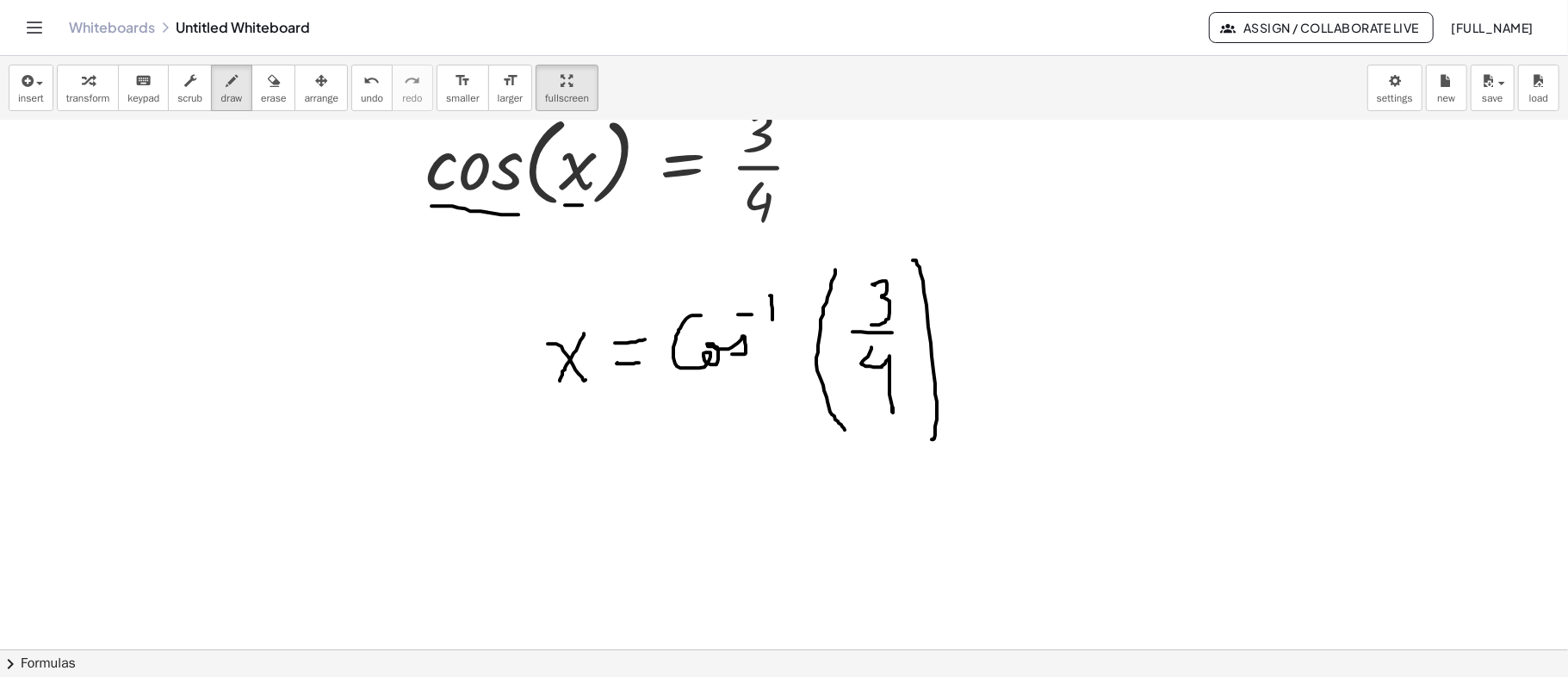 scroll, scrollTop: 804, scrollLeft: 60, axis: both 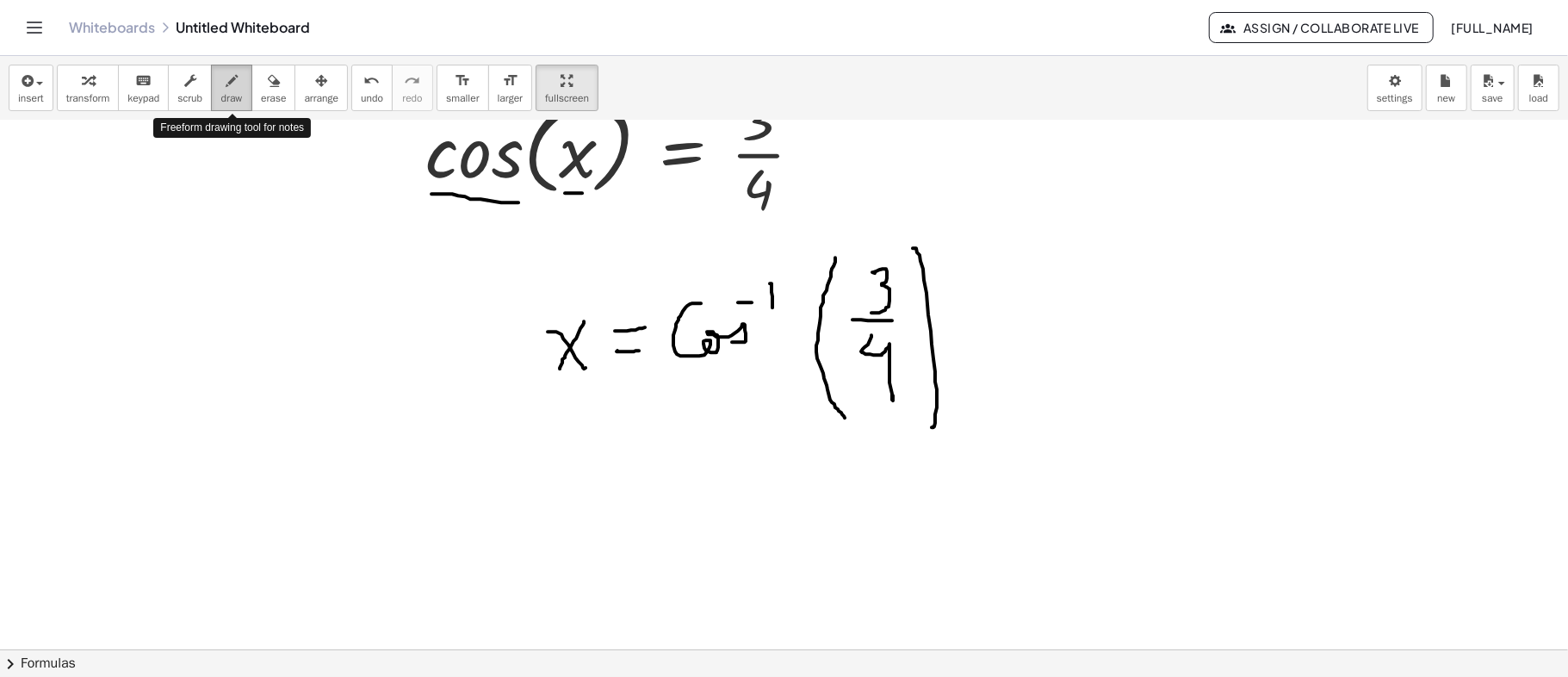 click on "draw" at bounding box center (232, 98) 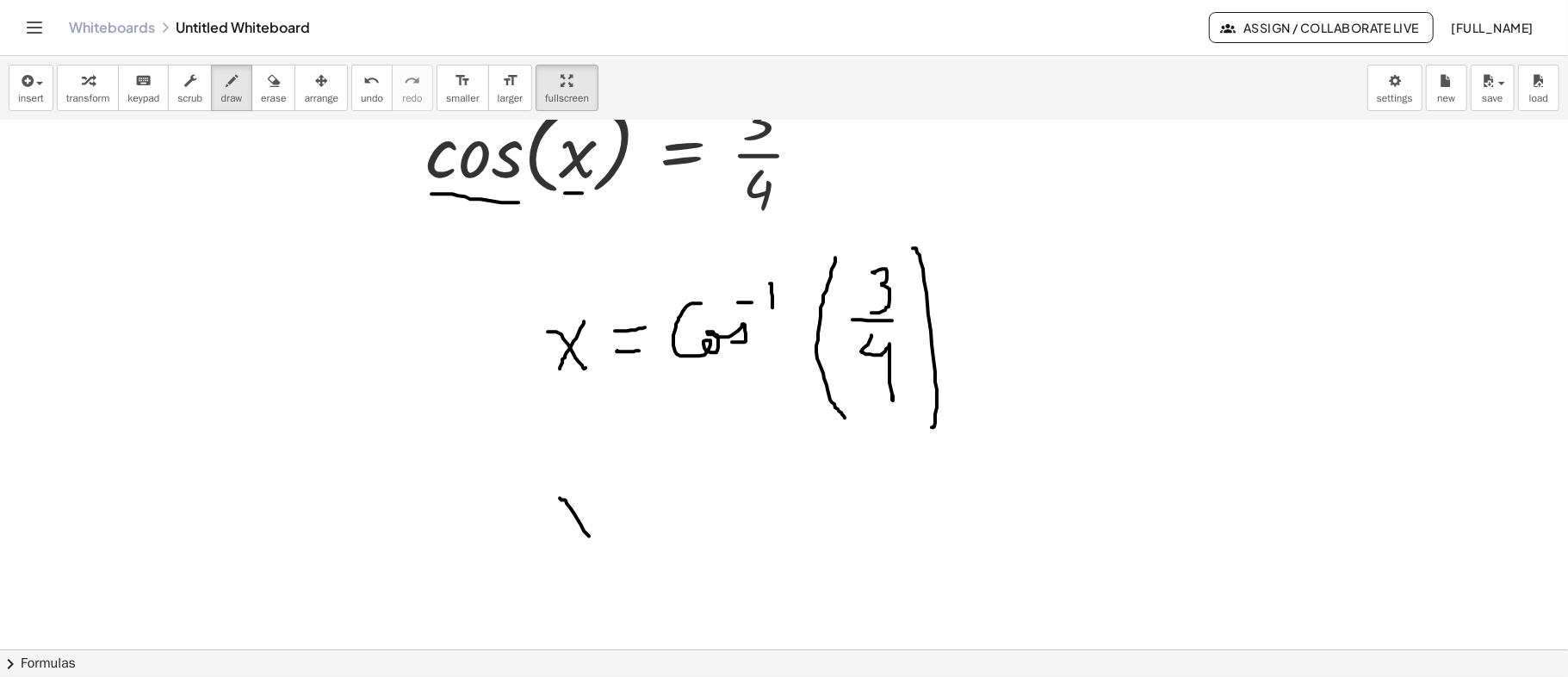 drag, startPoint x: 560, startPoint y: 498, endPoint x: 589, endPoint y: 536, distance: 47.801674 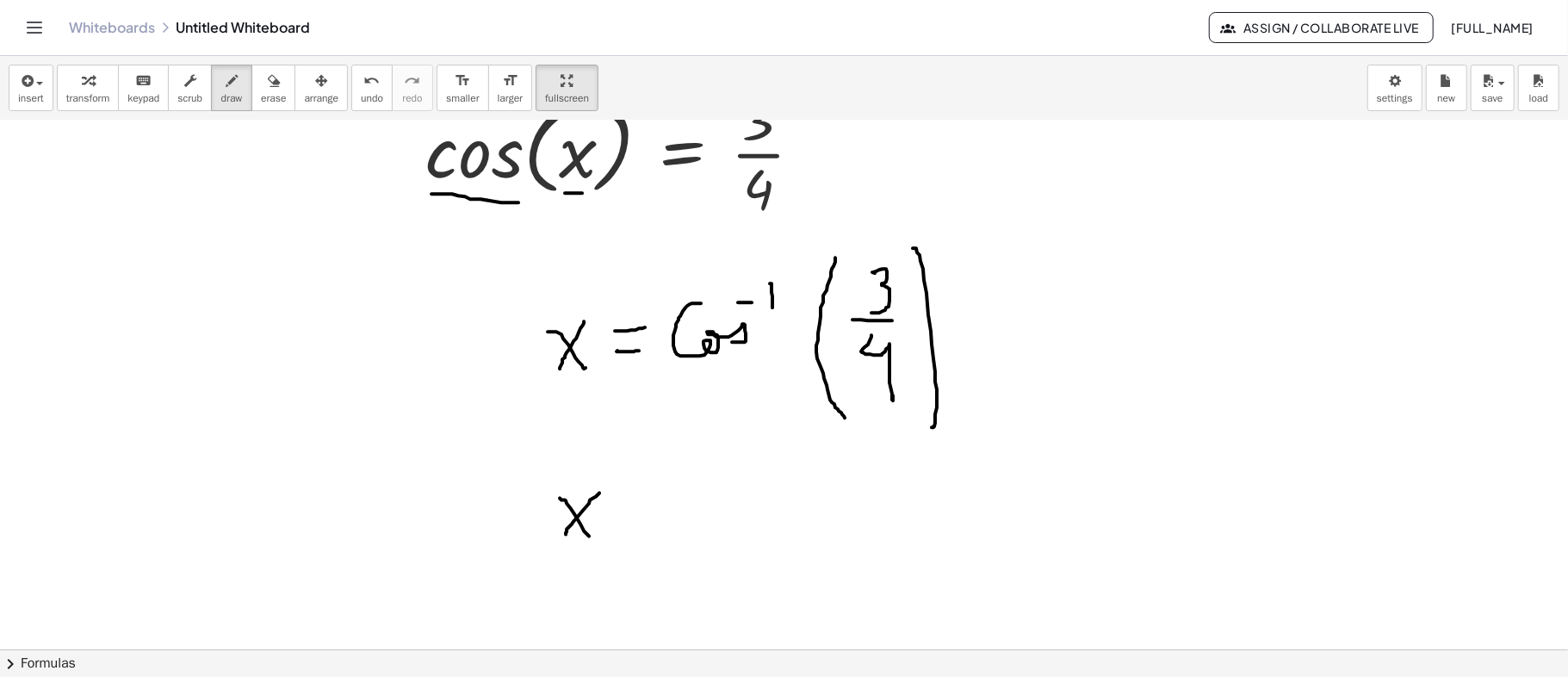 drag, startPoint x: 596, startPoint y: 496, endPoint x: 566, endPoint y: 534, distance: 48.41487 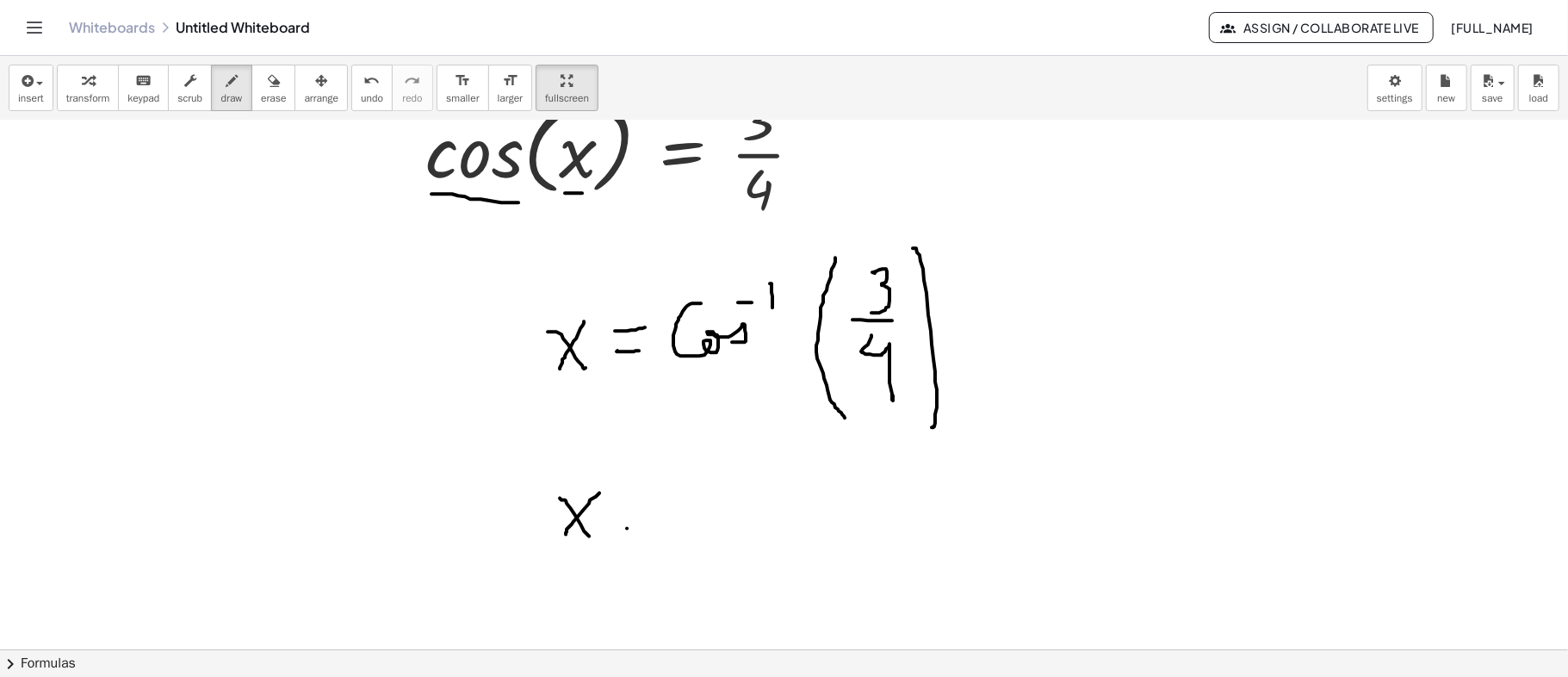 drag, startPoint x: 627, startPoint y: 528, endPoint x: 655, endPoint y: 531, distance: 28.16026 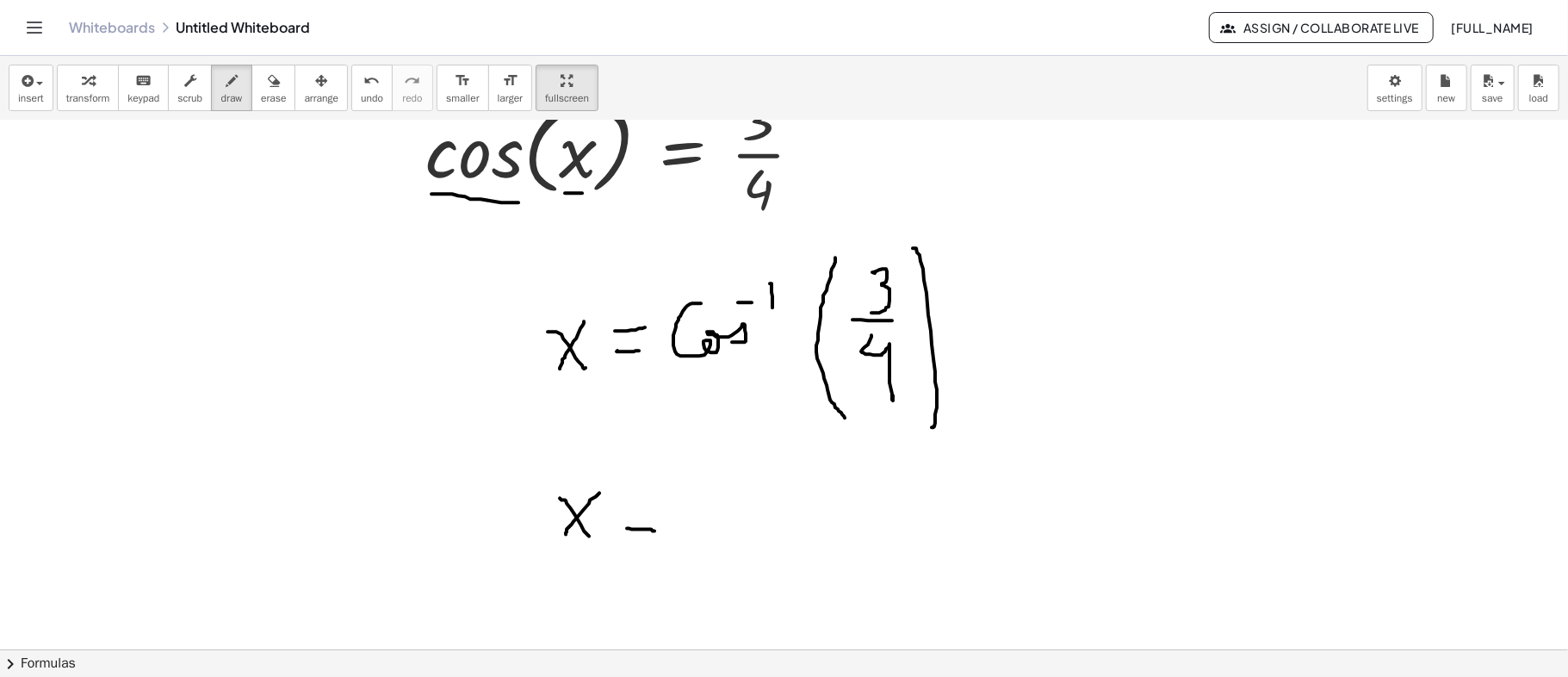 drag, startPoint x: 627, startPoint y: 512, endPoint x: 653, endPoint y: 512, distance: 26 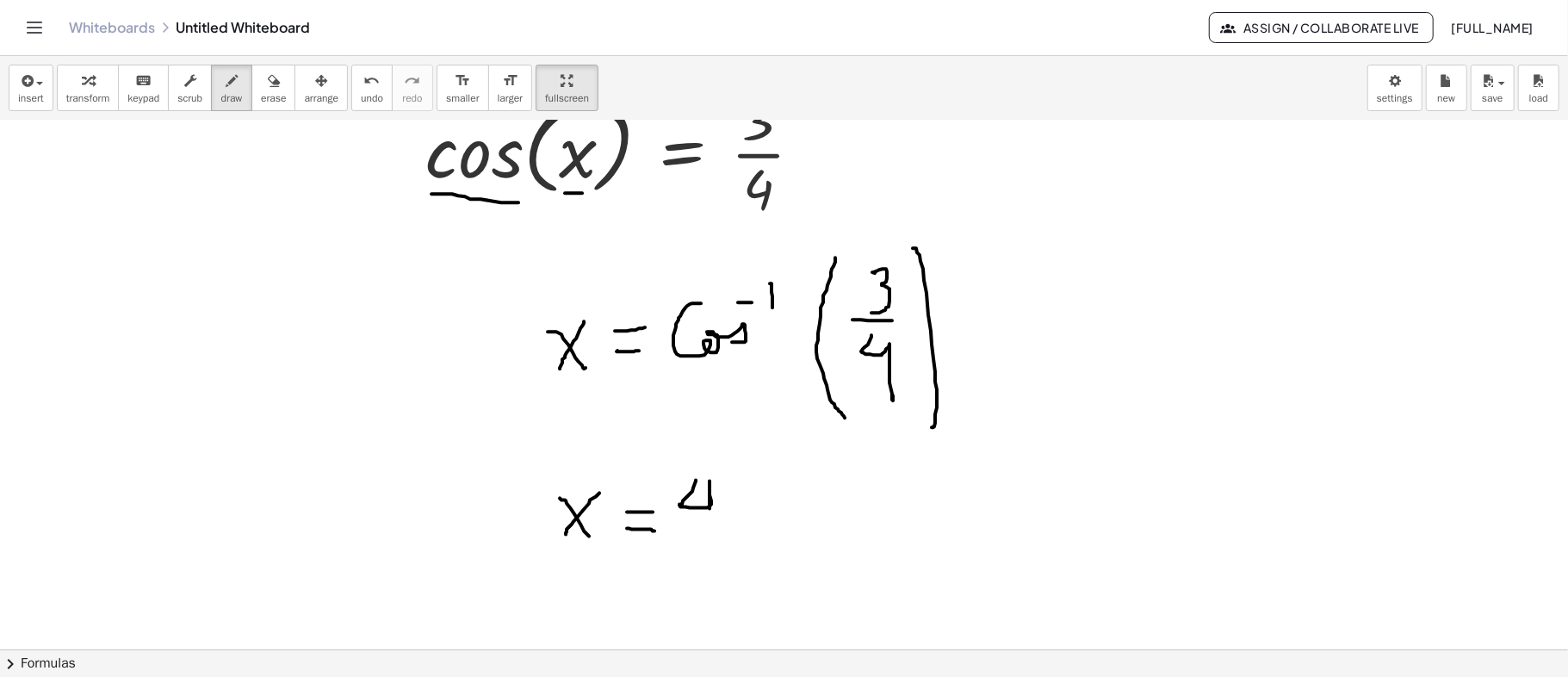 drag, startPoint x: 696, startPoint y: 480, endPoint x: 713, endPoint y: 522, distance: 45.310043 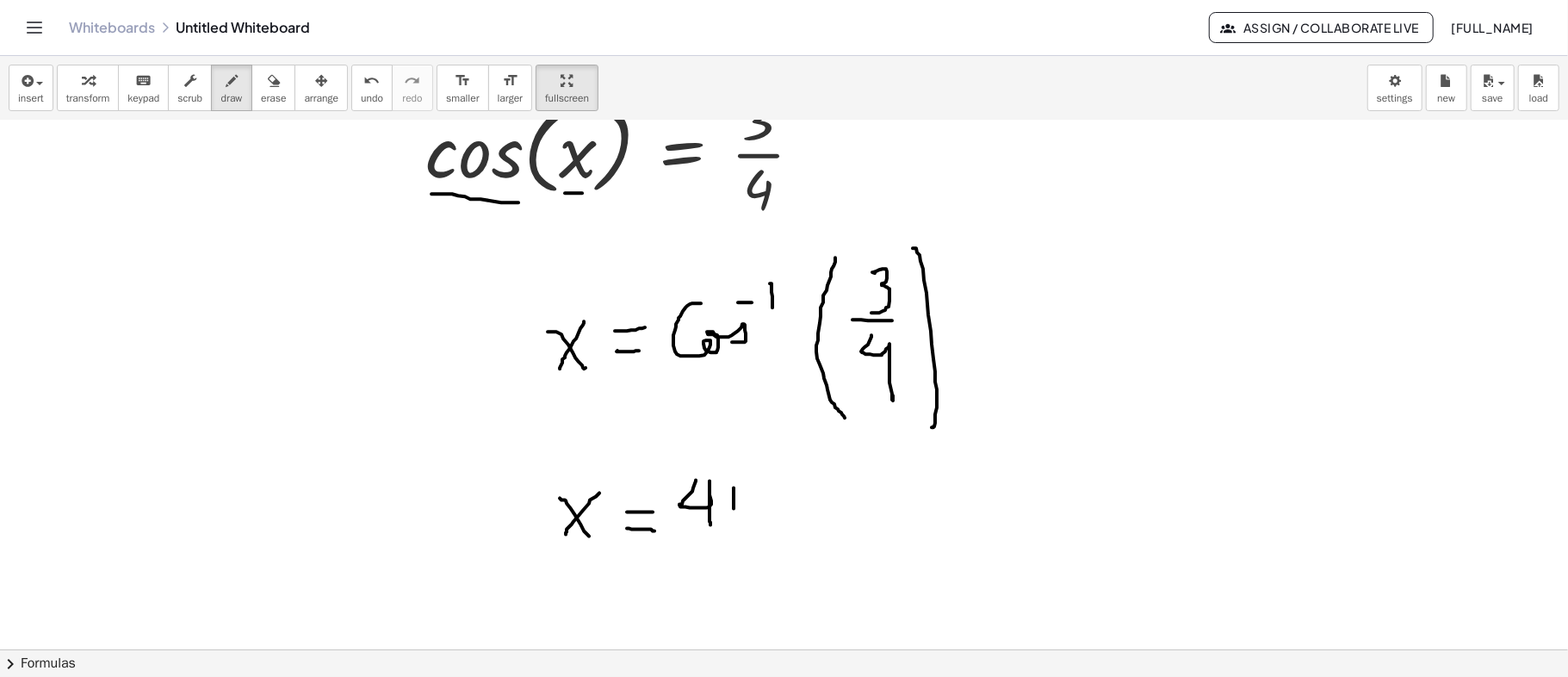 drag, startPoint x: 734, startPoint y: 488, endPoint x: 730, endPoint y: 525, distance: 37.215588 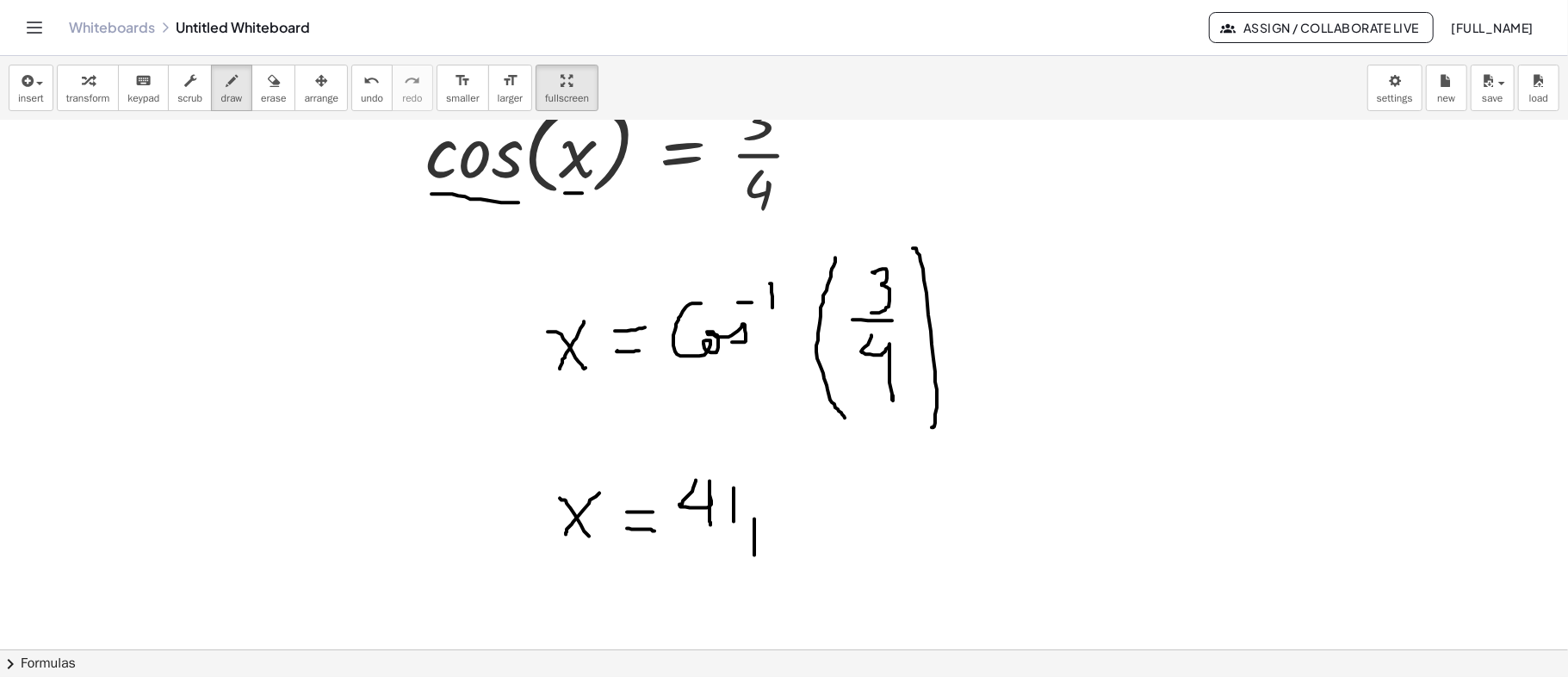 drag, startPoint x: 754, startPoint y: 519, endPoint x: 778, endPoint y: 477, distance: 48.373546 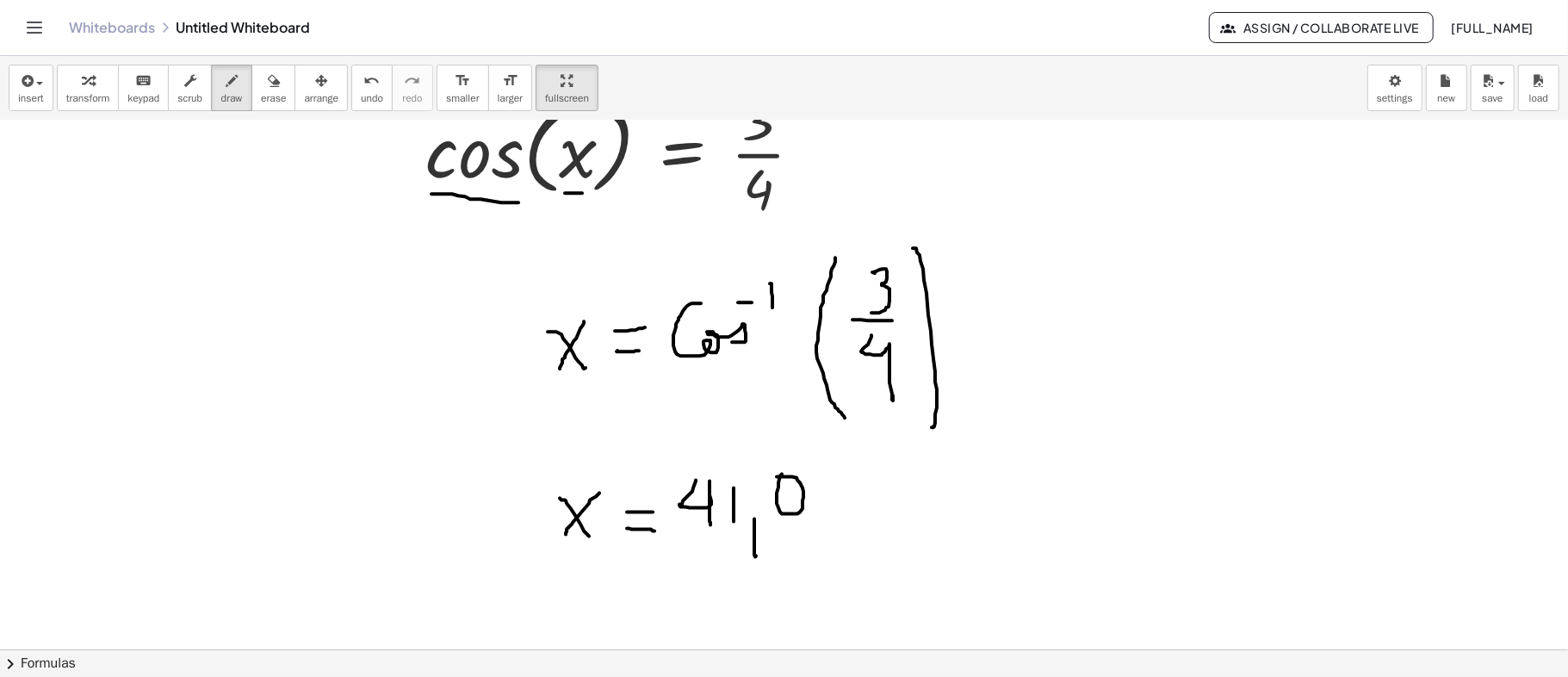 click at bounding box center [763, 110] 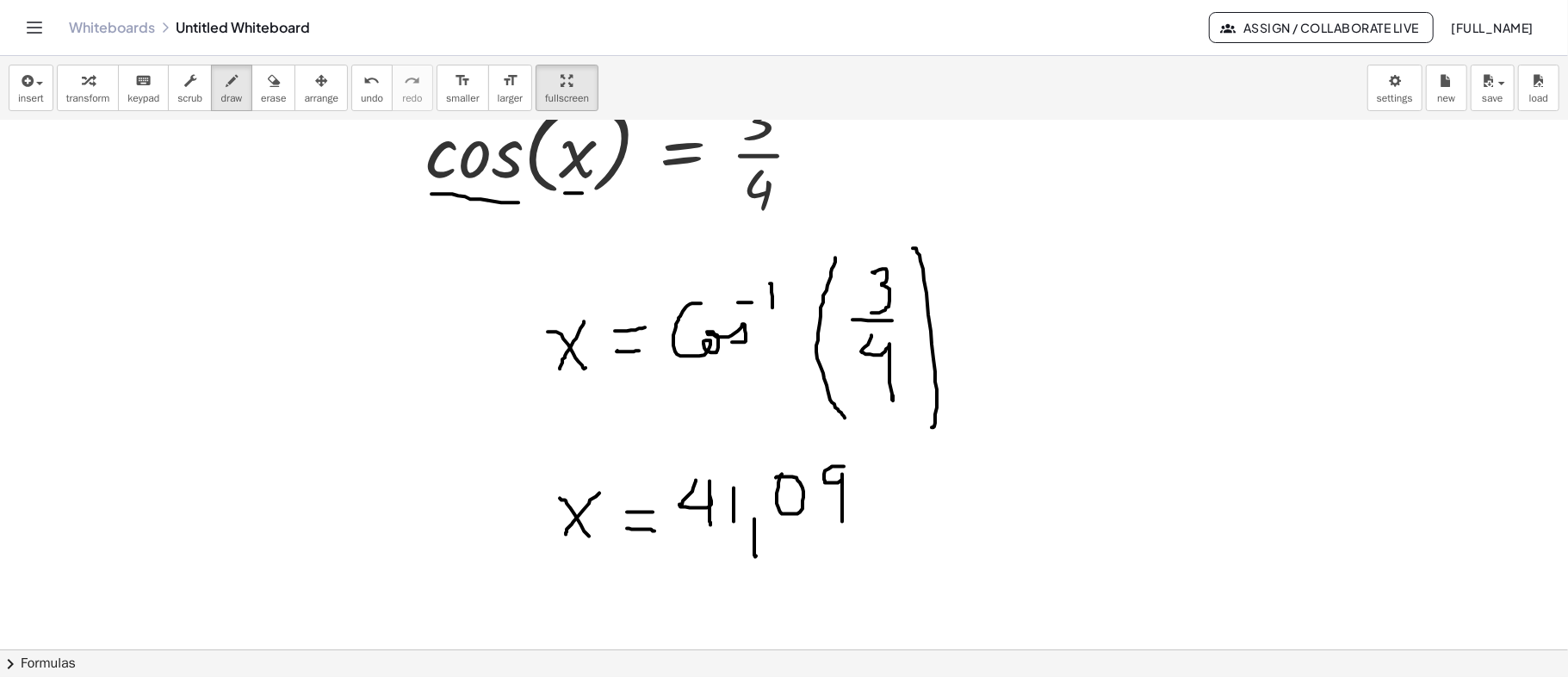 drag, startPoint x: 844, startPoint y: 466, endPoint x: 796, endPoint y: 548, distance: 95.015788 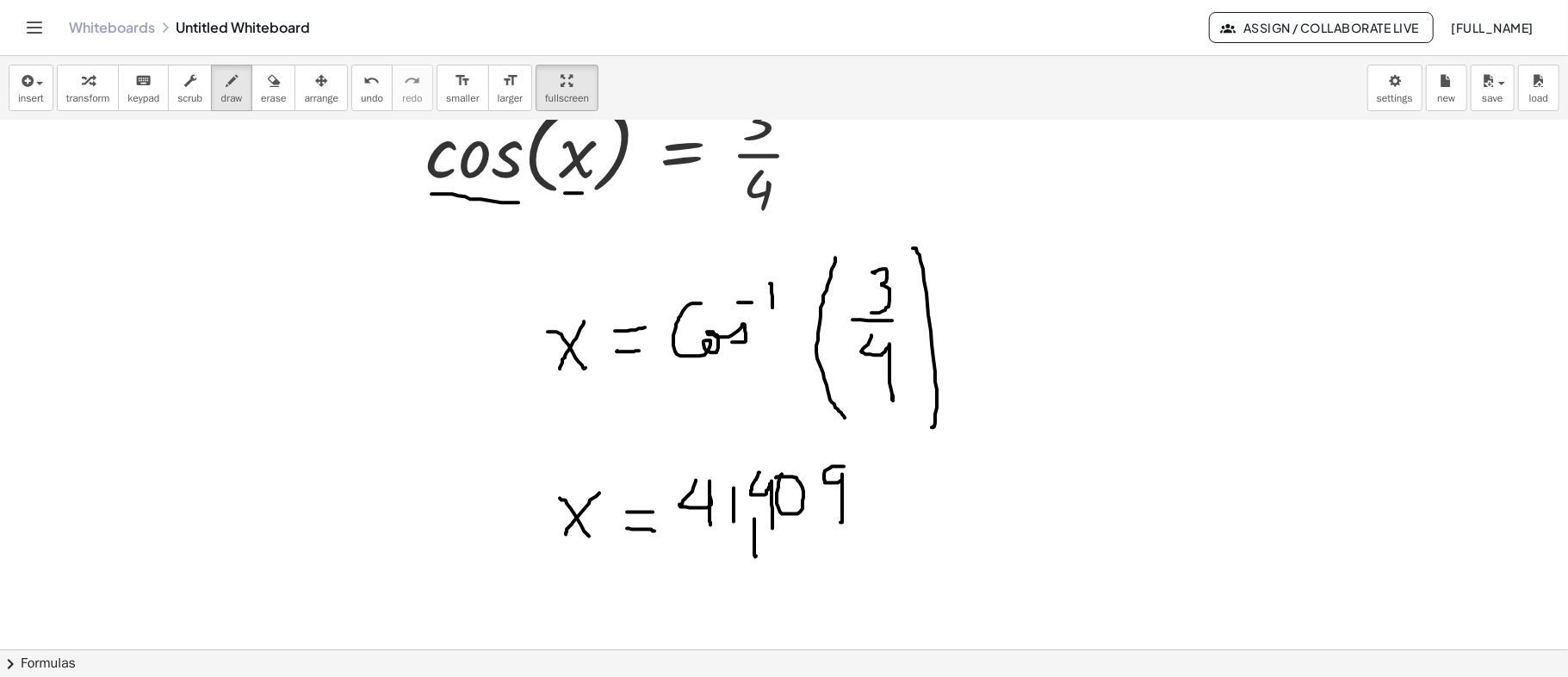 drag, startPoint x: 758, startPoint y: 475, endPoint x: 772, endPoint y: 528, distance: 54.81788 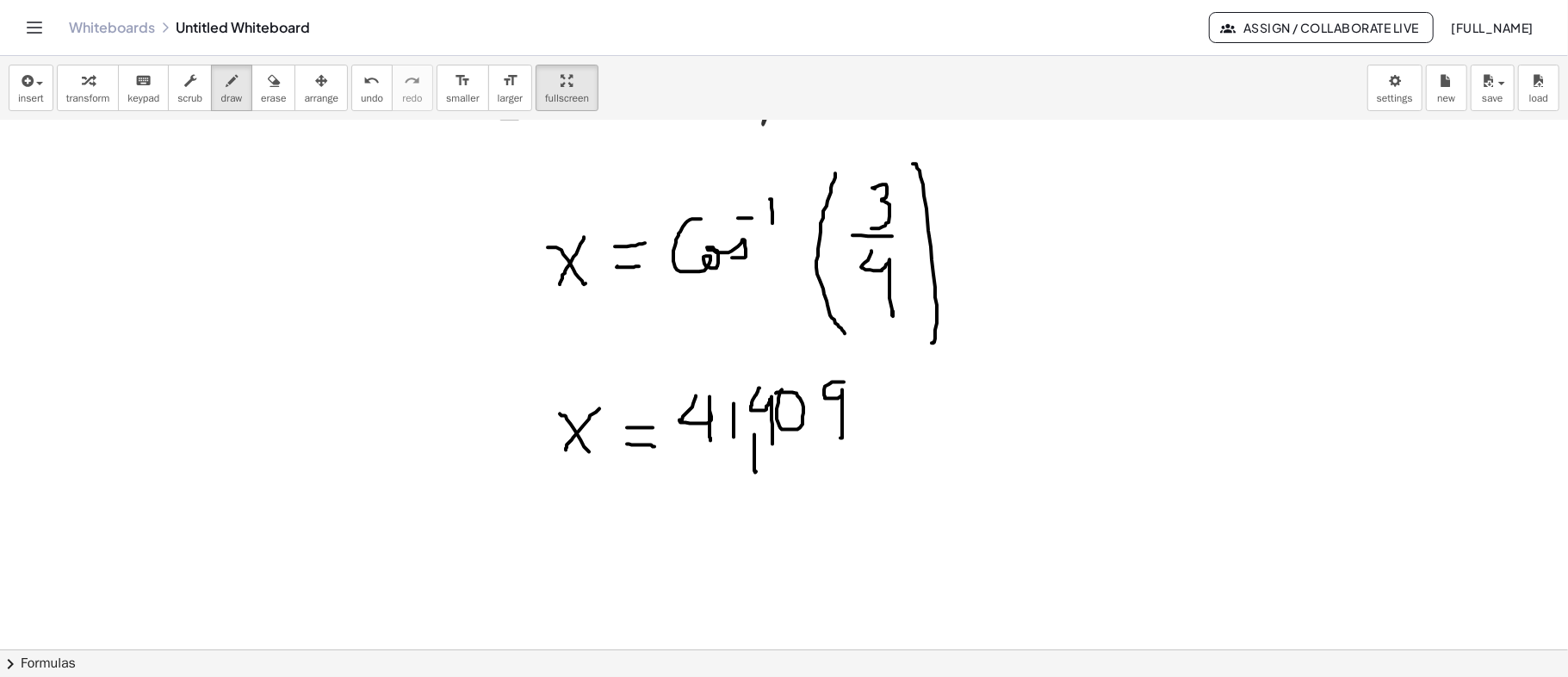 scroll, scrollTop: 918, scrollLeft: 60, axis: both 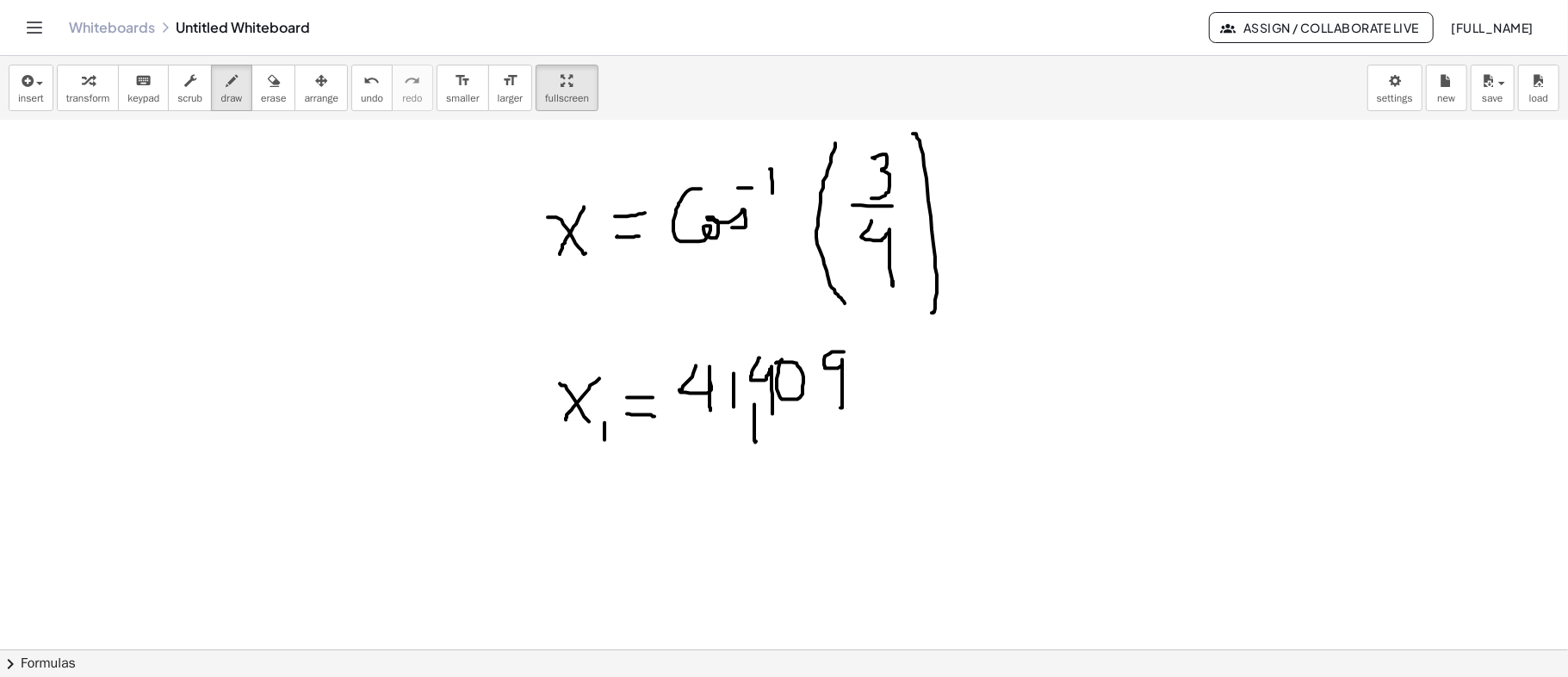 drag, startPoint x: 604, startPoint y: 422, endPoint x: 604, endPoint y: 439, distance: 17 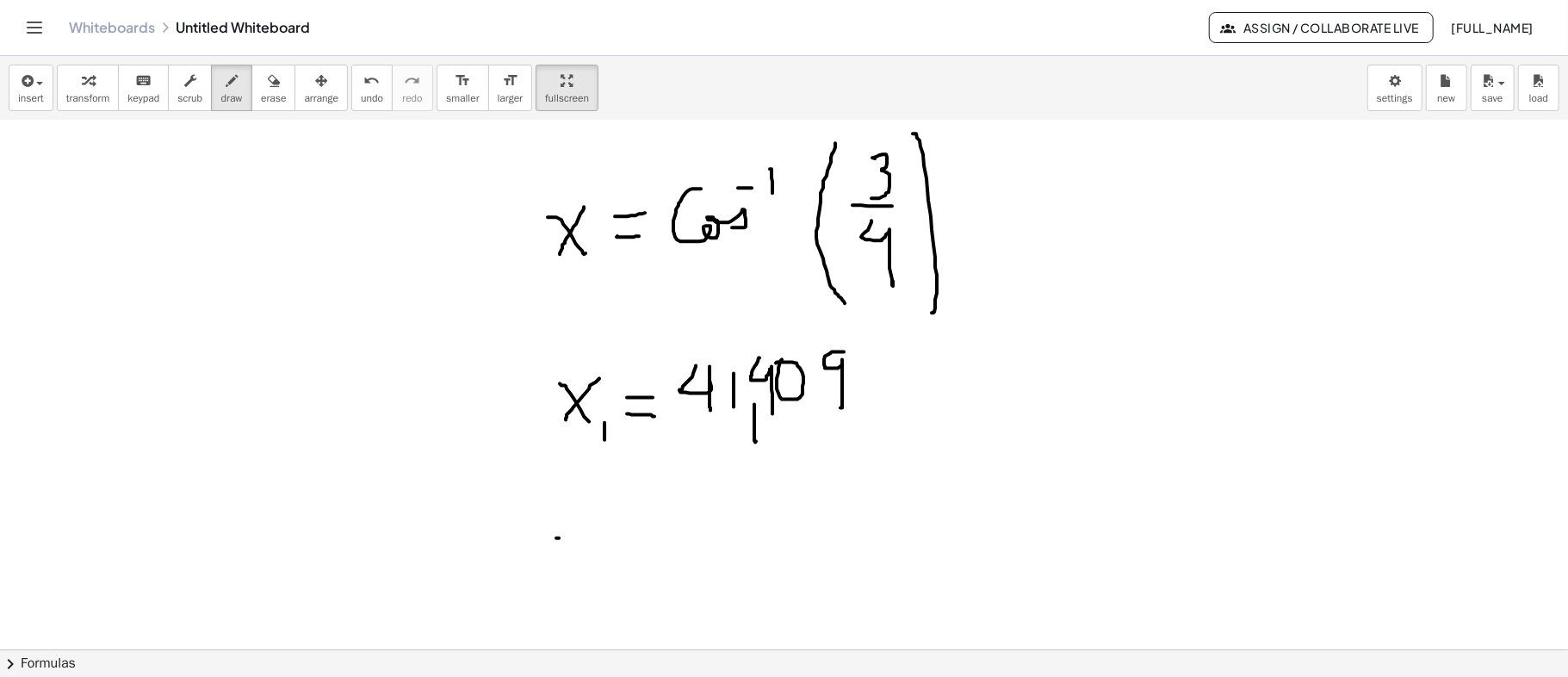 drag, startPoint x: 559, startPoint y: 537, endPoint x: 587, endPoint y: 570, distance: 43.27817 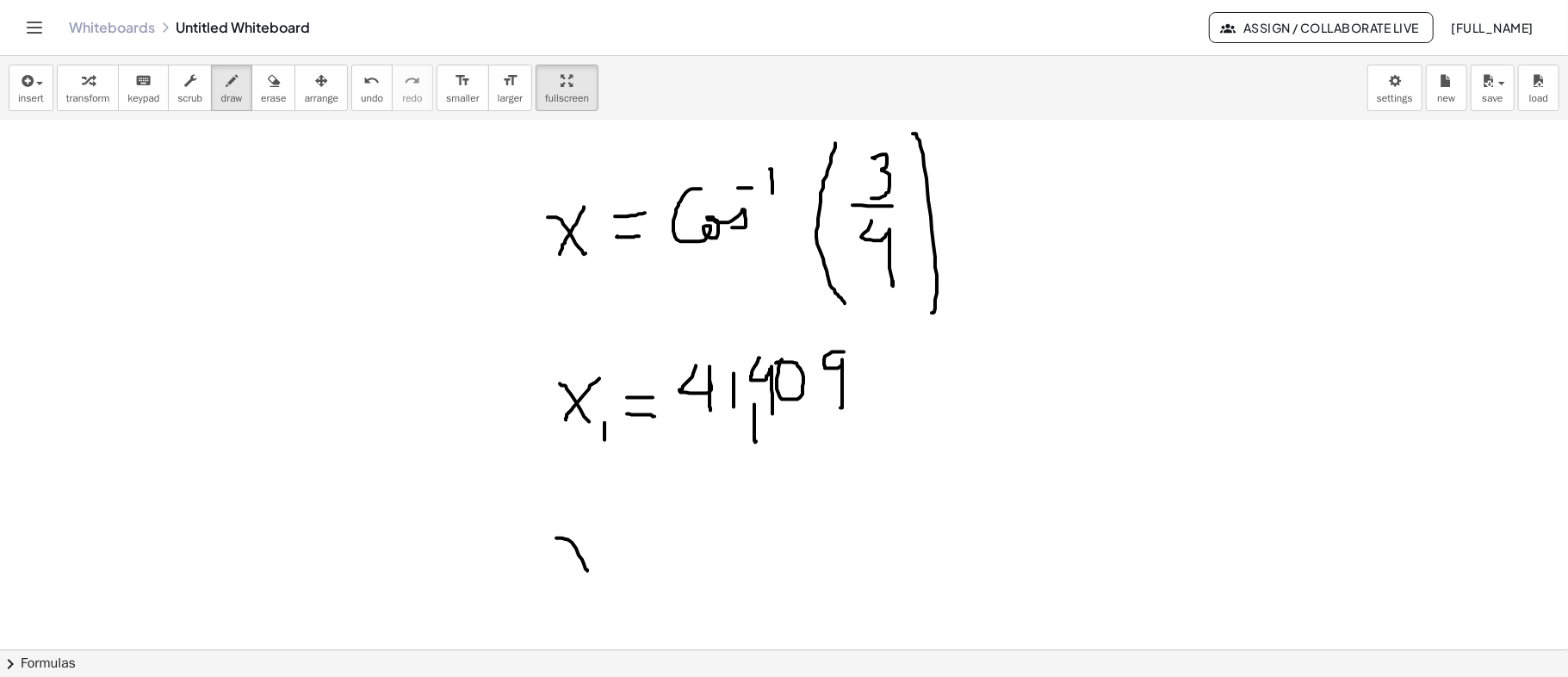 drag, startPoint x: 568, startPoint y: 575, endPoint x: 565, endPoint y: 586, distance: 11.401754 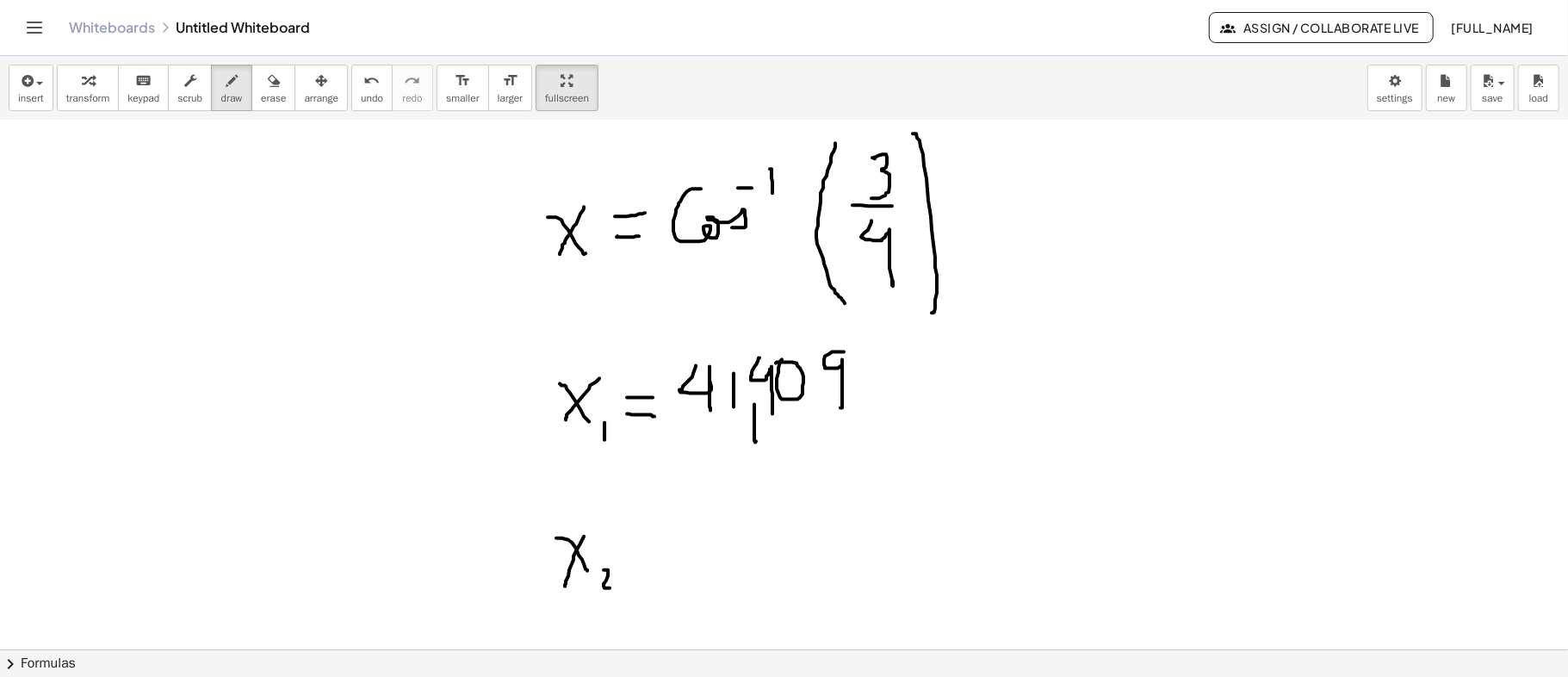 drag, startPoint x: 608, startPoint y: 575, endPoint x: 611, endPoint y: 587, distance: 12.36932 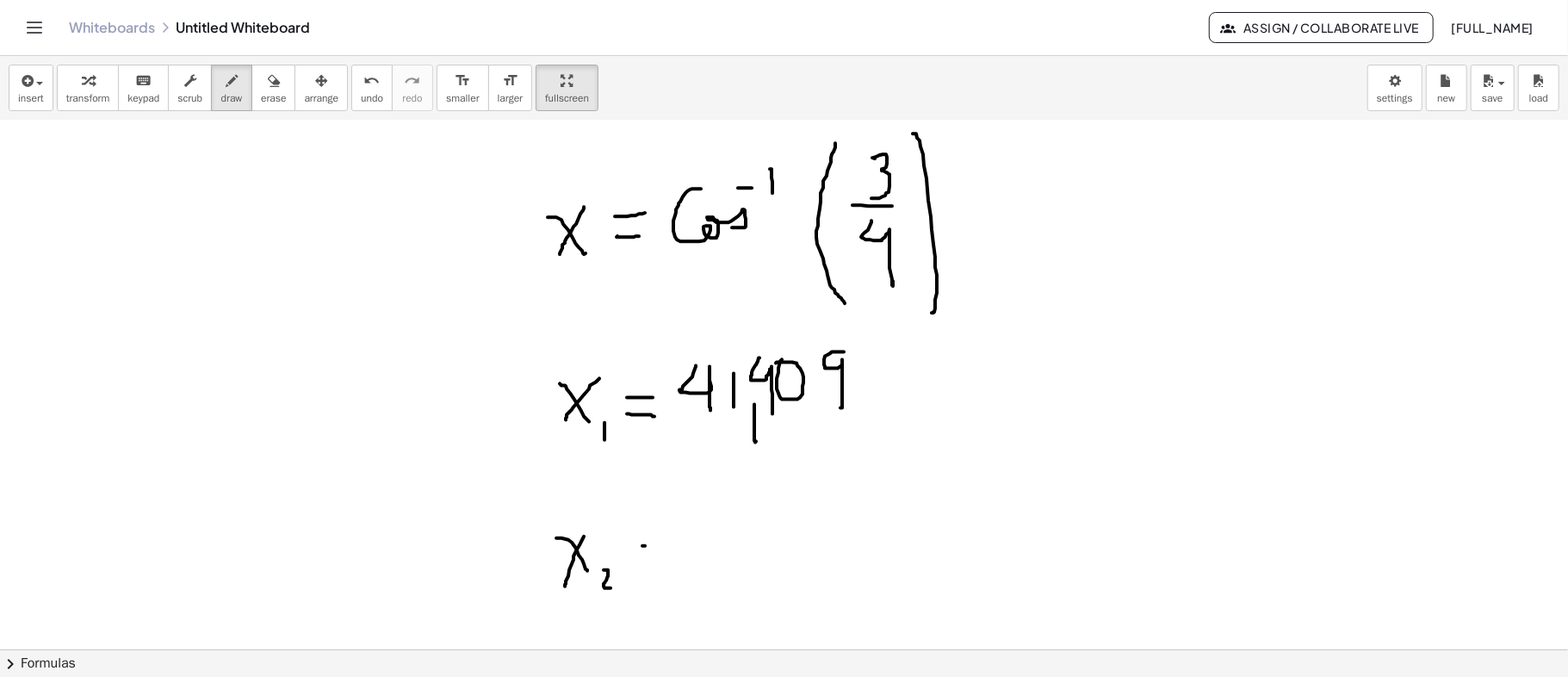 drag, startPoint x: 642, startPoint y: 545, endPoint x: 685, endPoint y: 545, distance: 43 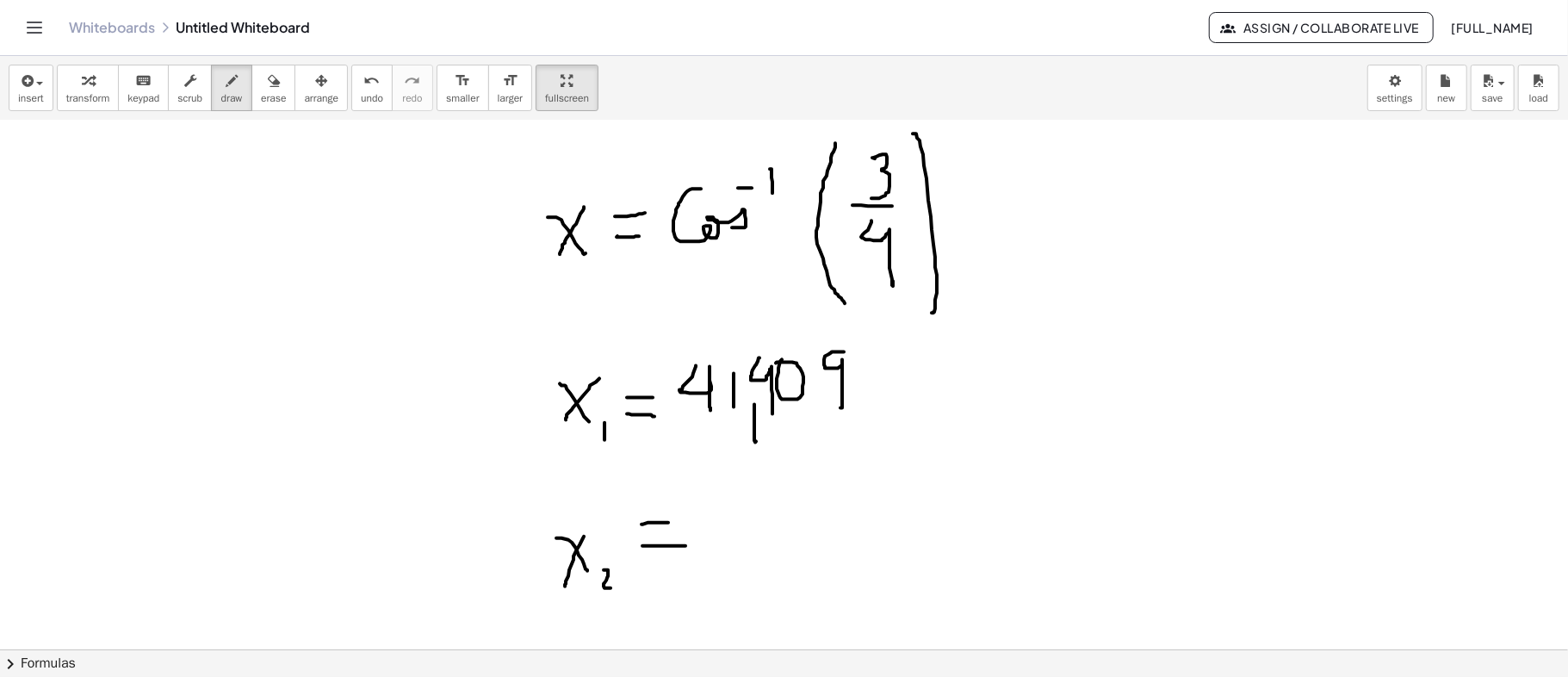 drag, startPoint x: 641, startPoint y: 524, endPoint x: 683, endPoint y: 522, distance: 42.04759 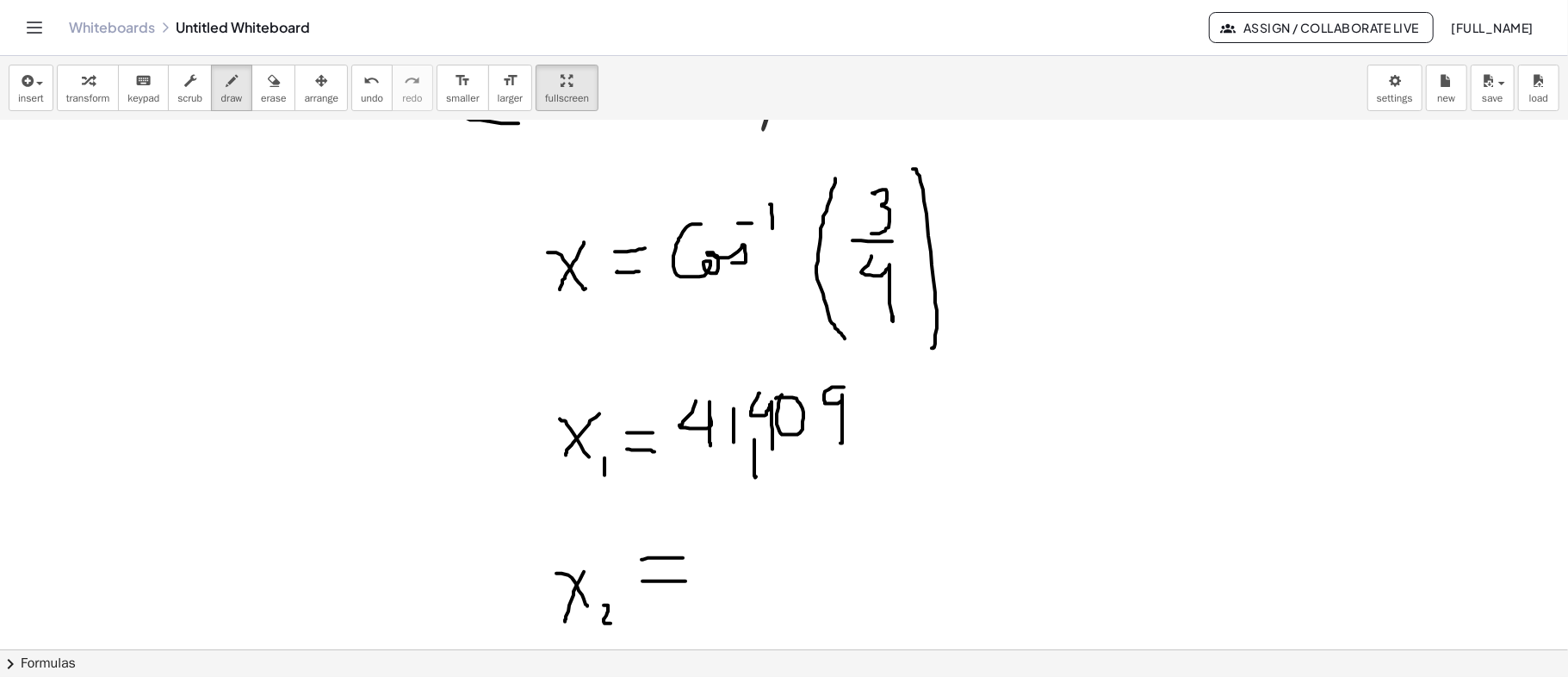 scroll, scrollTop: 918, scrollLeft: 60, axis: both 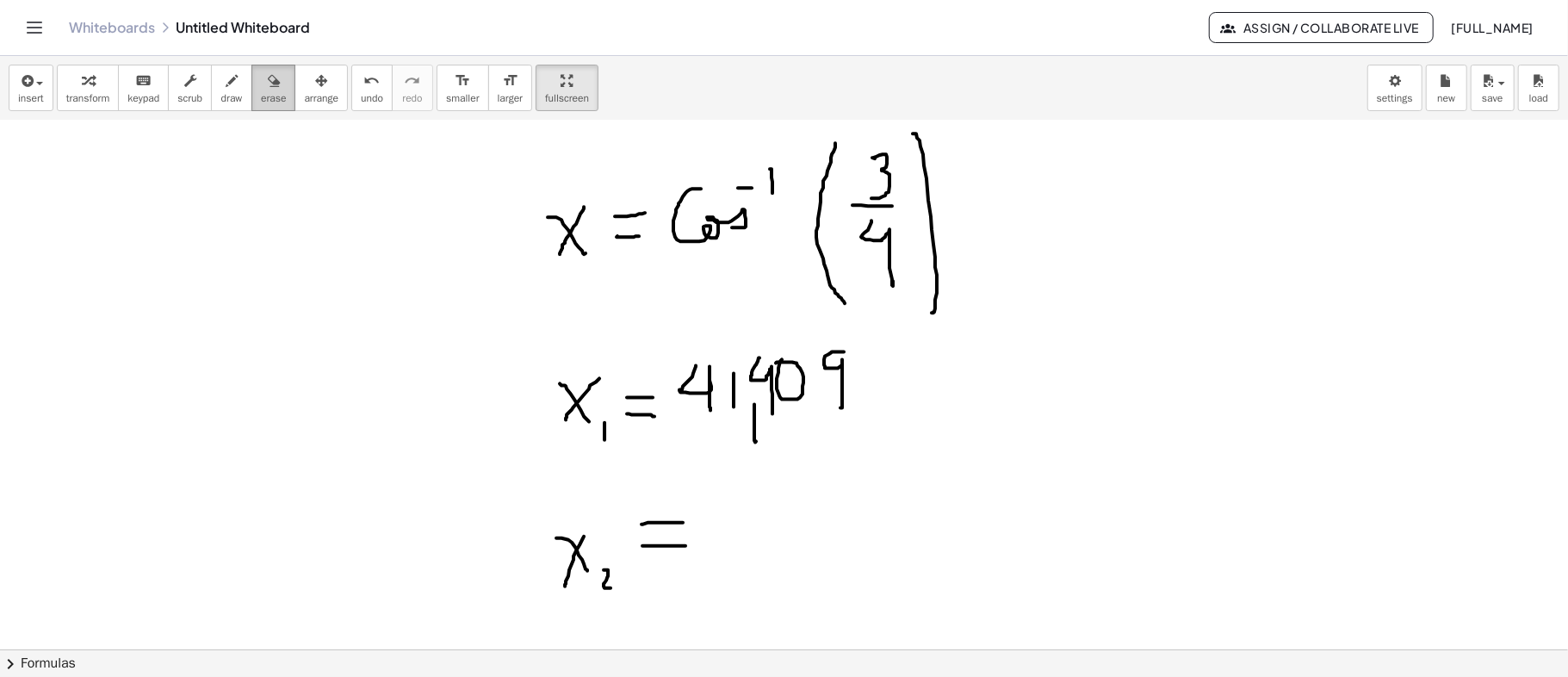 click at bounding box center (273, 80) 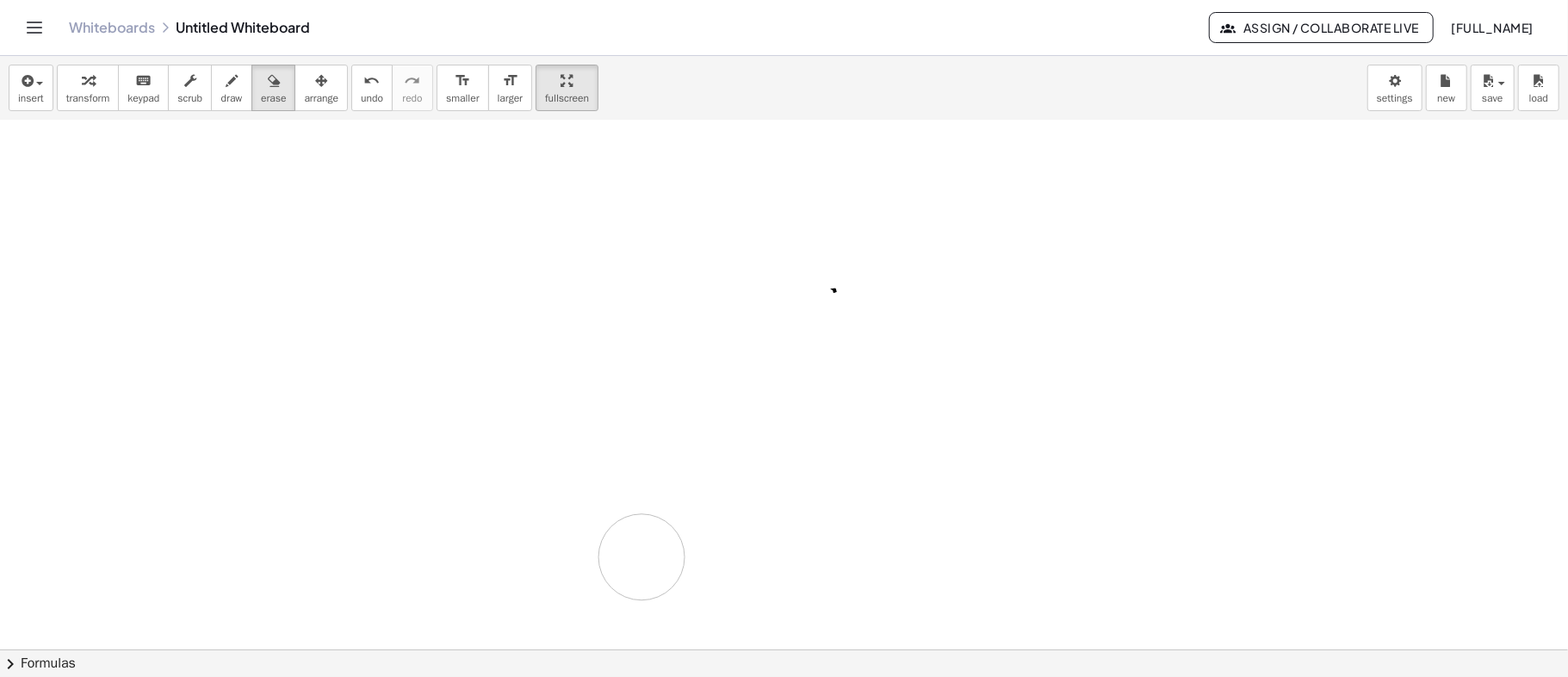 drag, startPoint x: 527, startPoint y: 245, endPoint x: 649, endPoint y: 494, distance: 277.28145 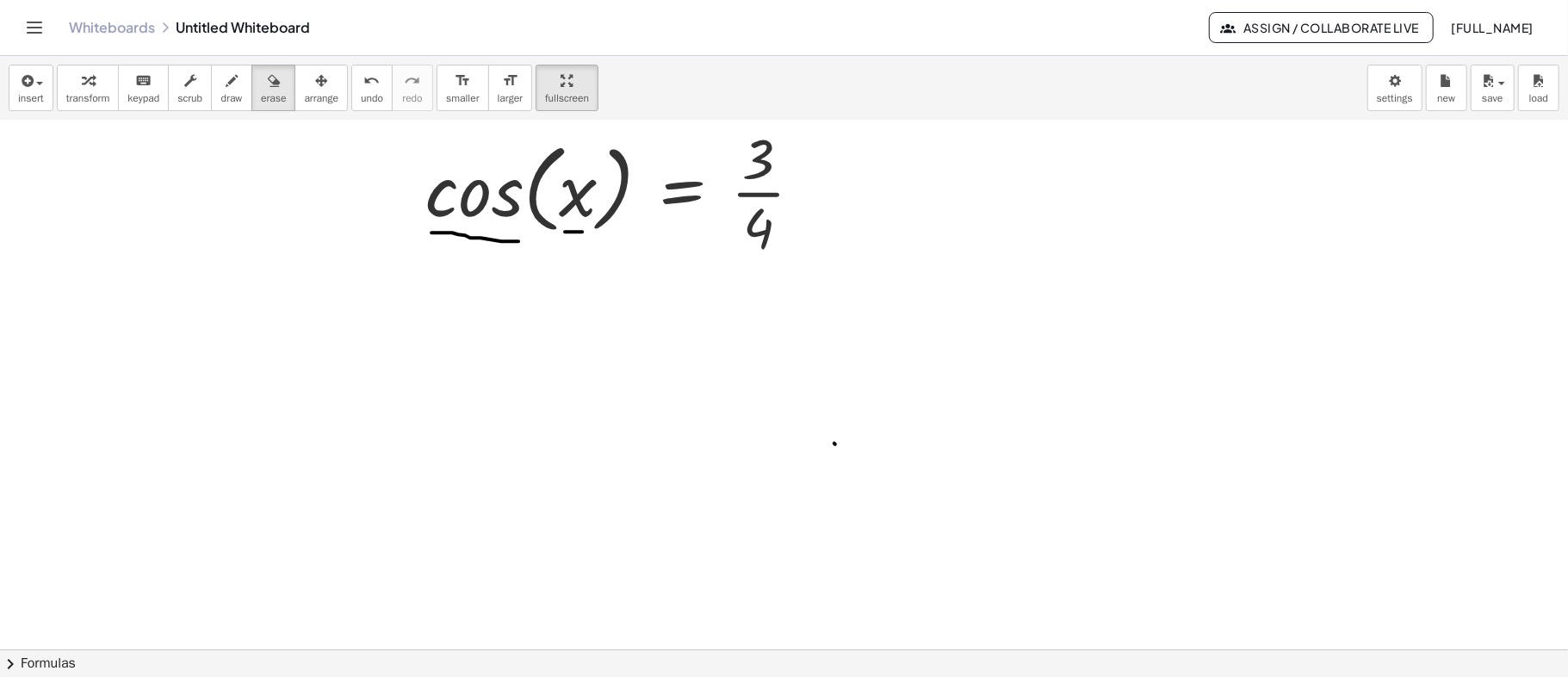 scroll, scrollTop: 574, scrollLeft: 60, axis: both 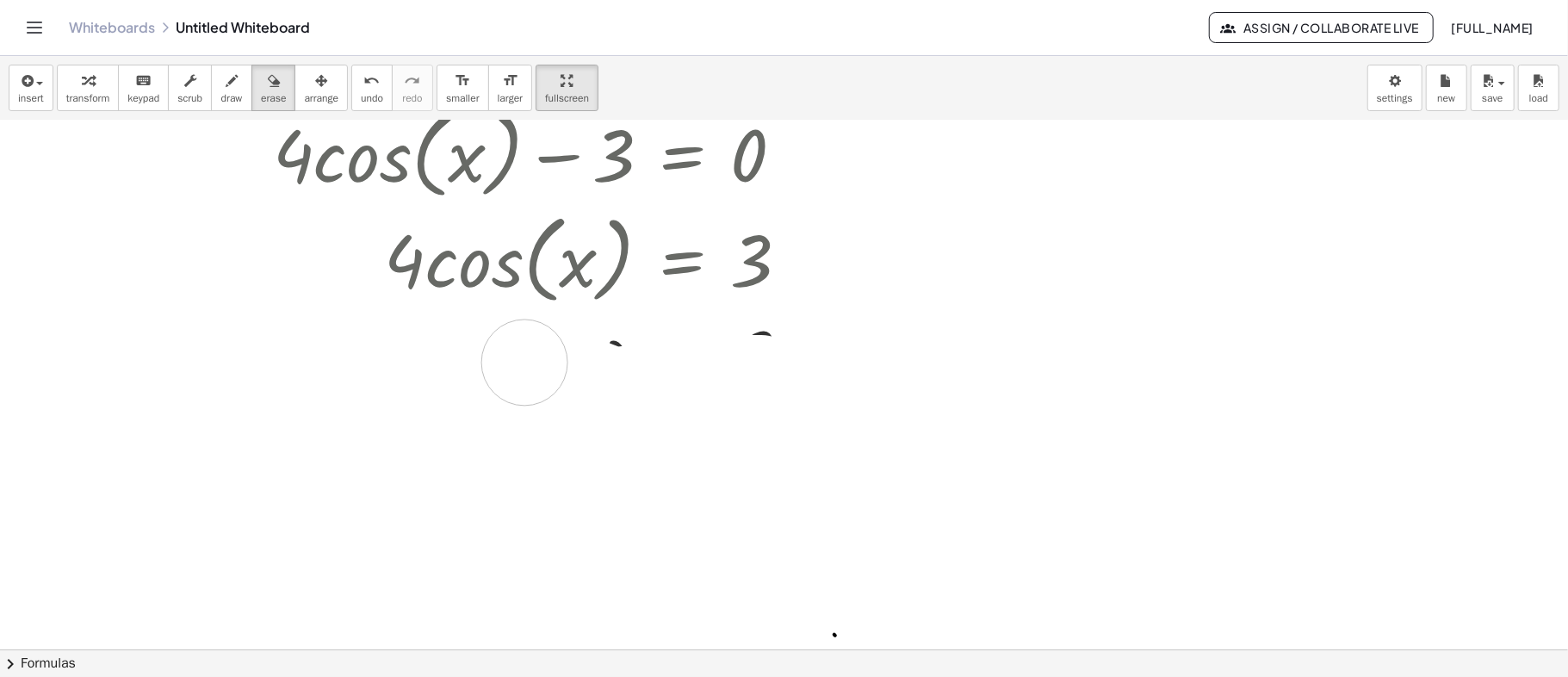 drag, startPoint x: 412, startPoint y: 401, endPoint x: 524, endPoint y: 362, distance: 118.59595 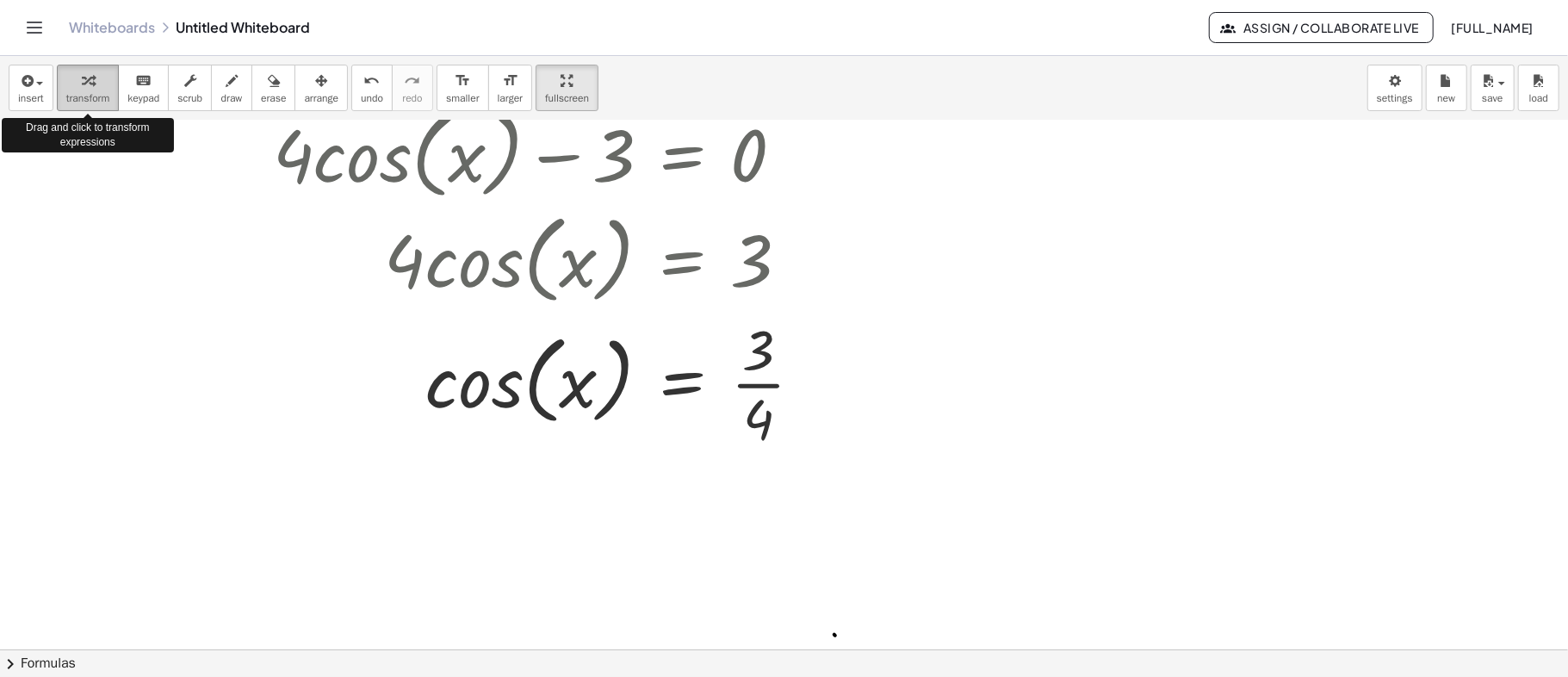 click at bounding box center [88, 81] 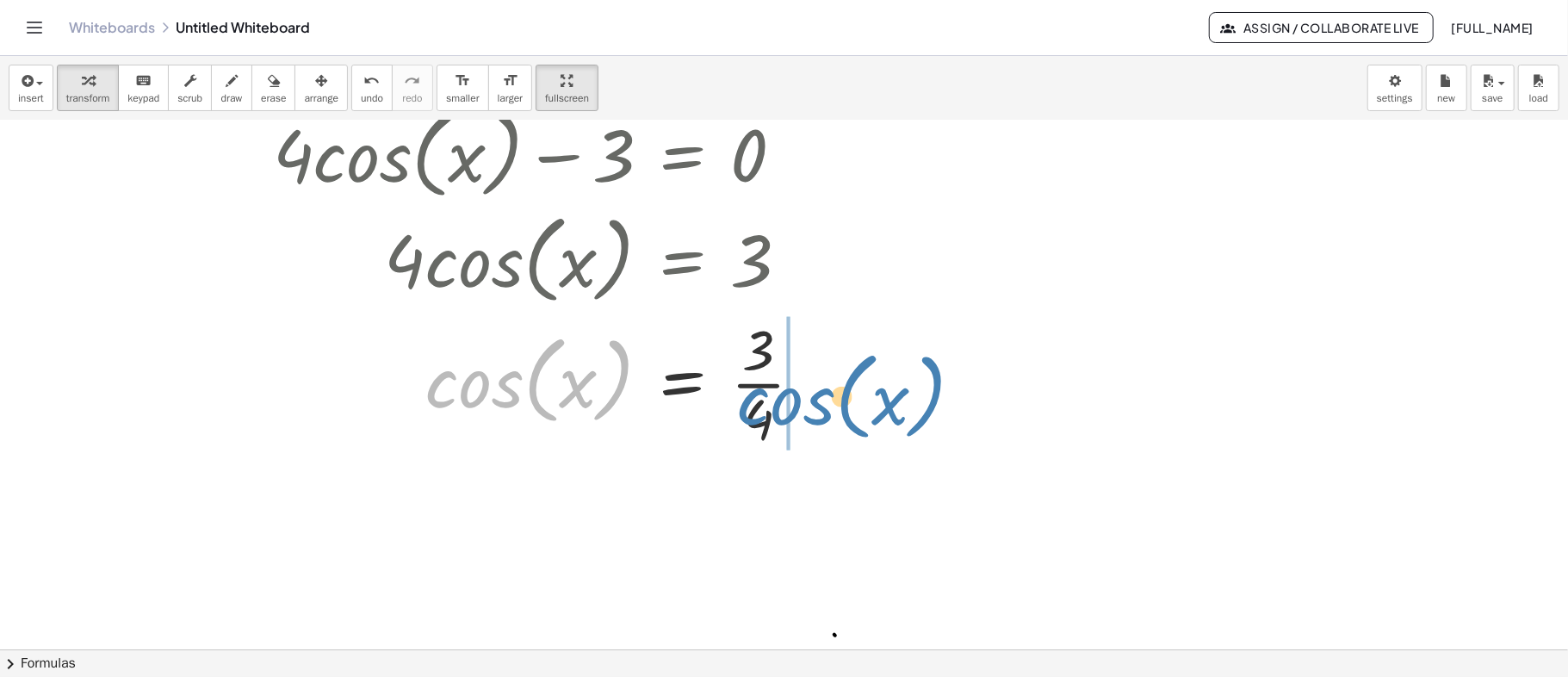 drag, startPoint x: 480, startPoint y: 401, endPoint x: 793, endPoint y: 414, distance: 313.26985 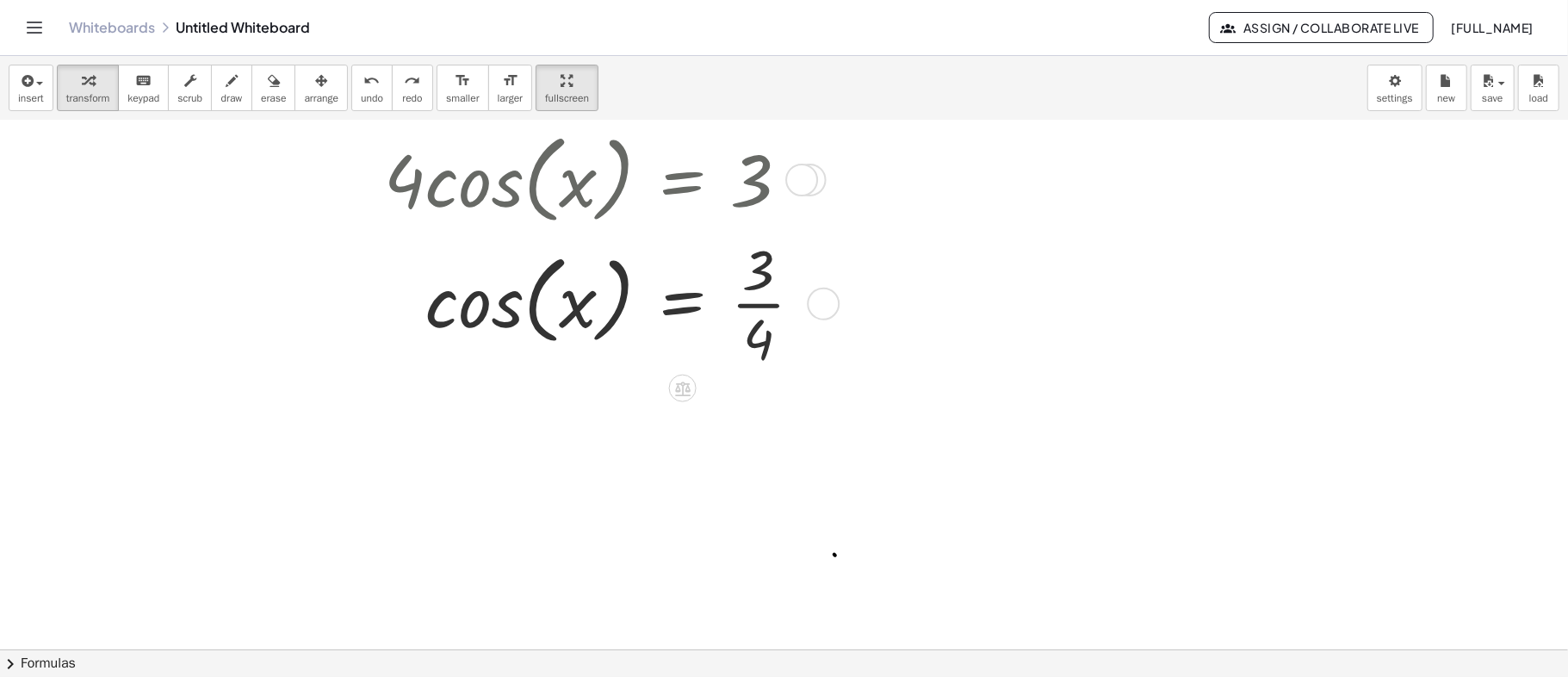 scroll, scrollTop: 689, scrollLeft: 60, axis: both 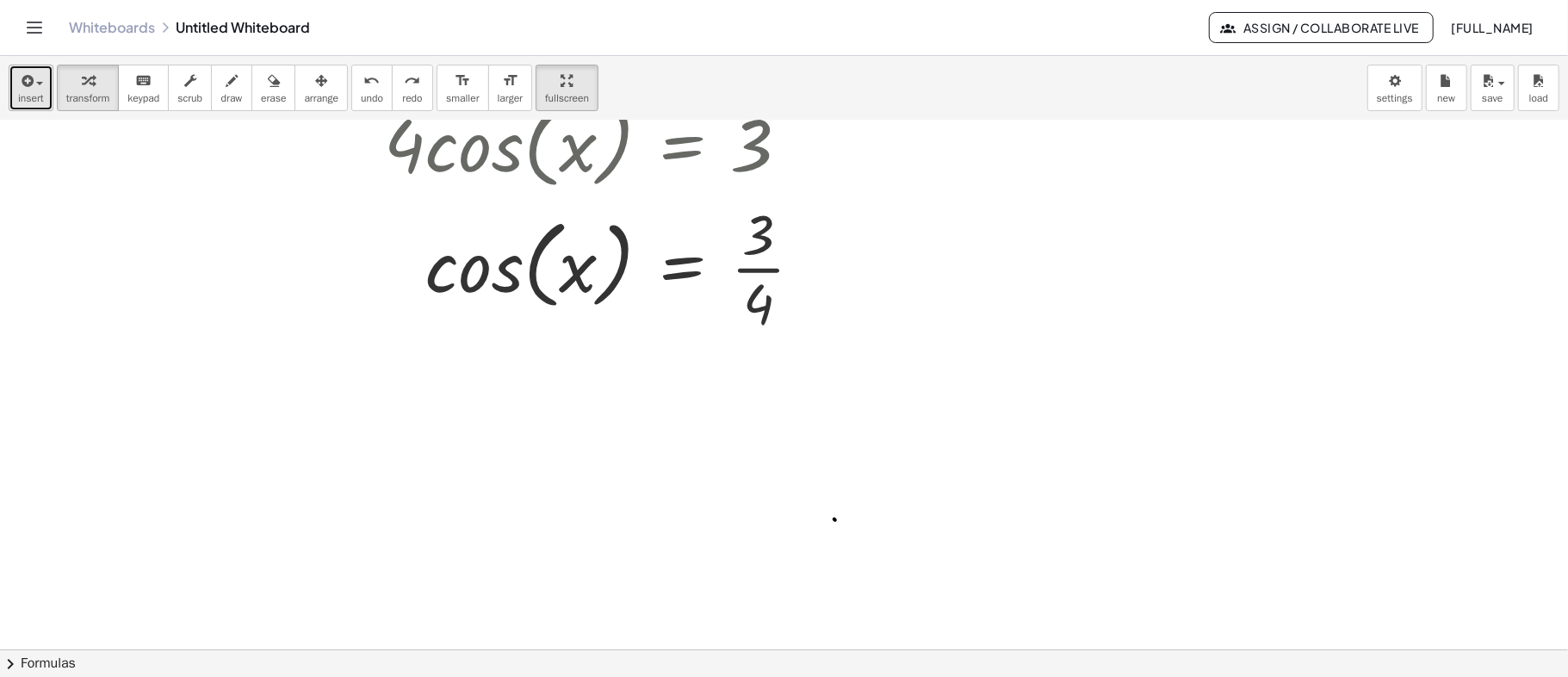 click on "insert" at bounding box center (31, 98) 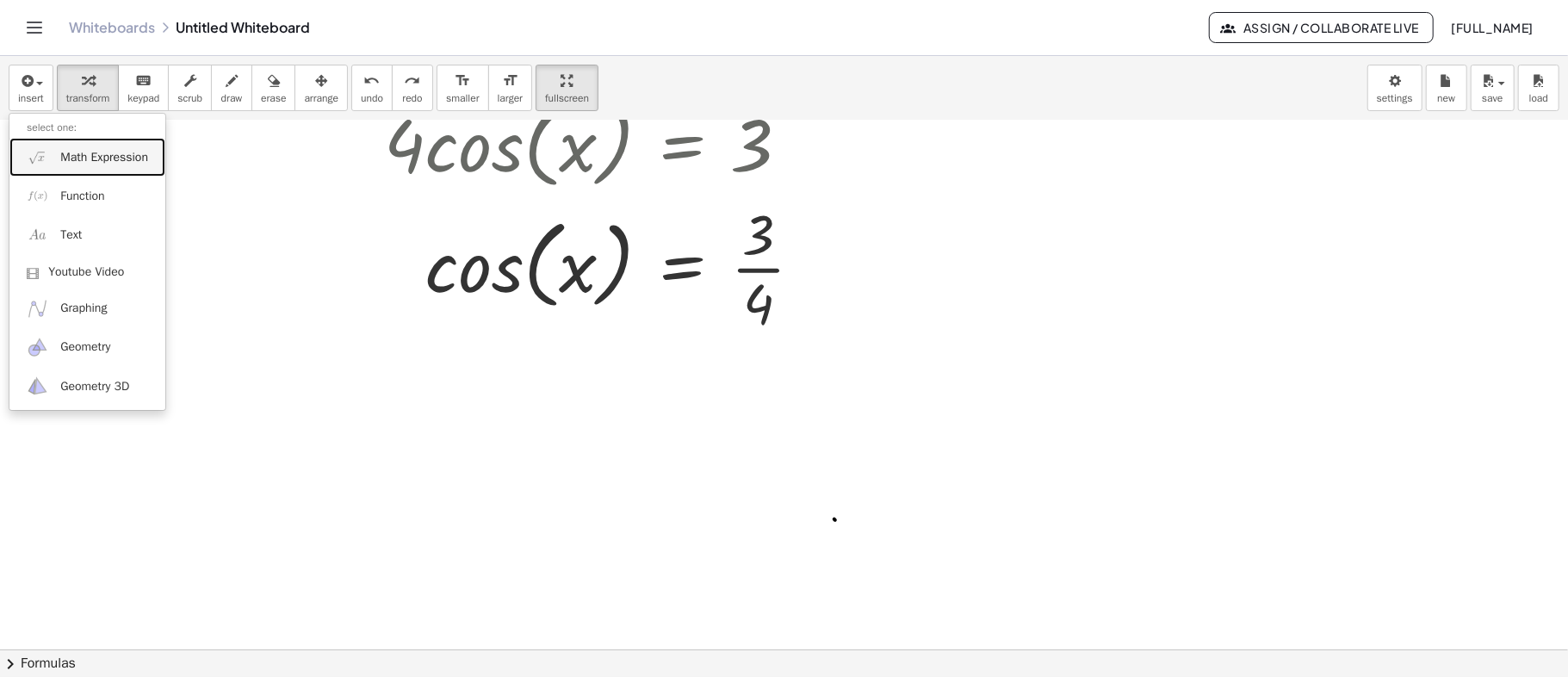 click on "Math Expression" at bounding box center [104, 158] 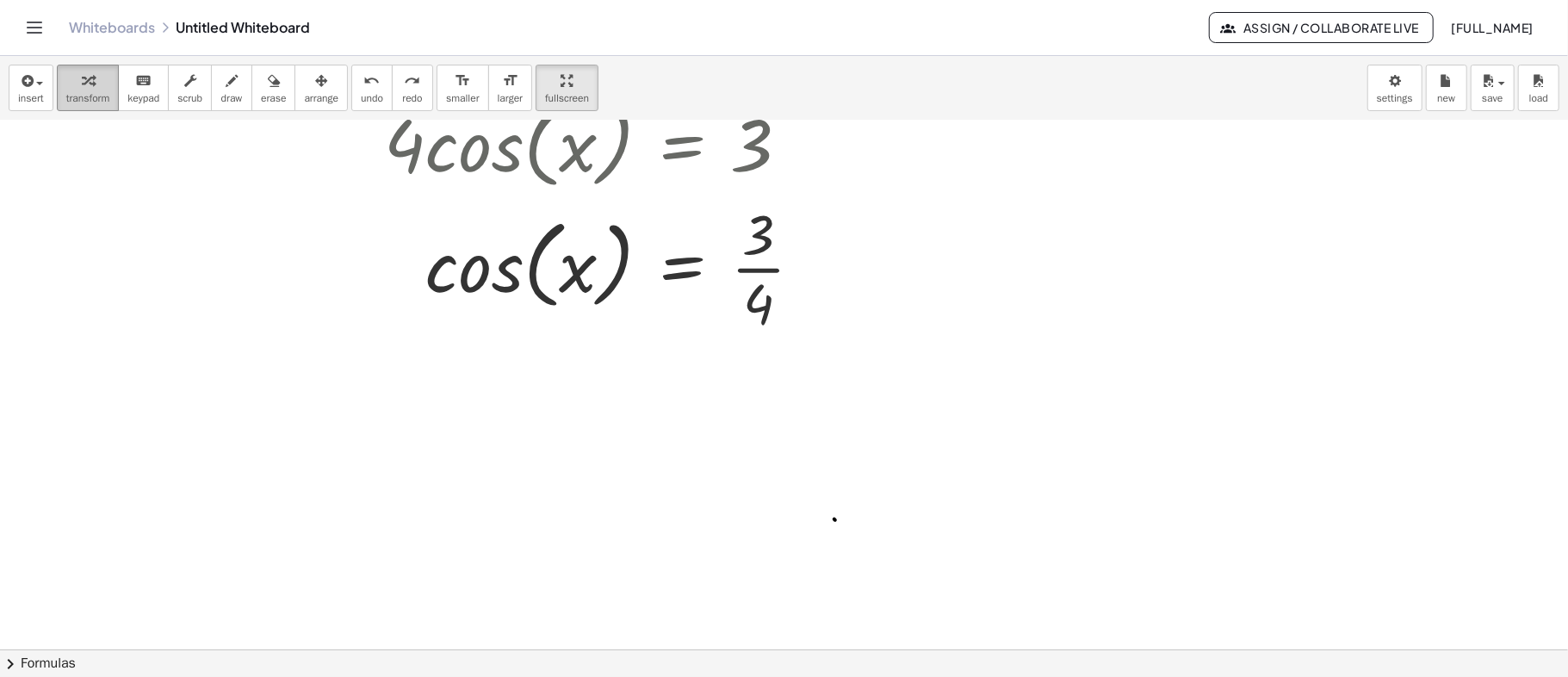 click on "transform" at bounding box center [88, 88] 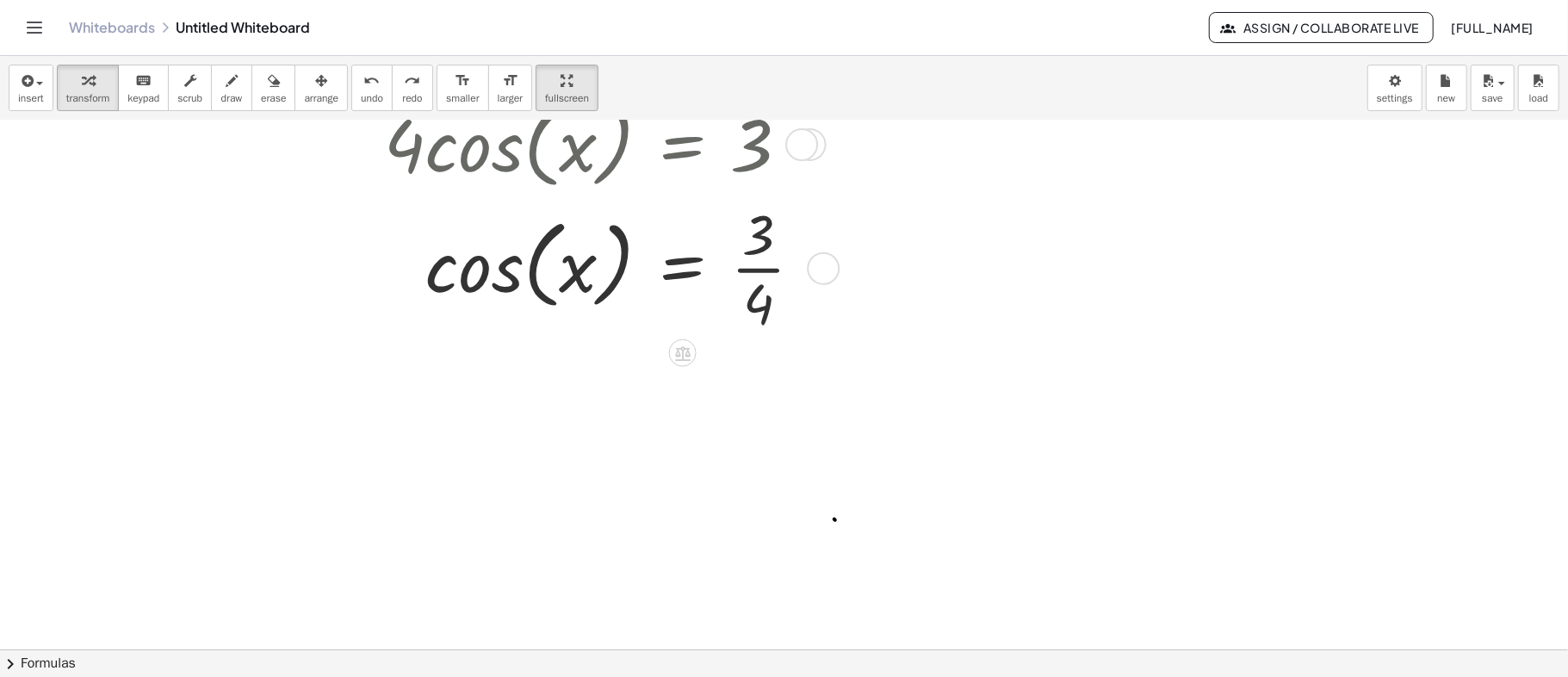 click at bounding box center [823, 269] 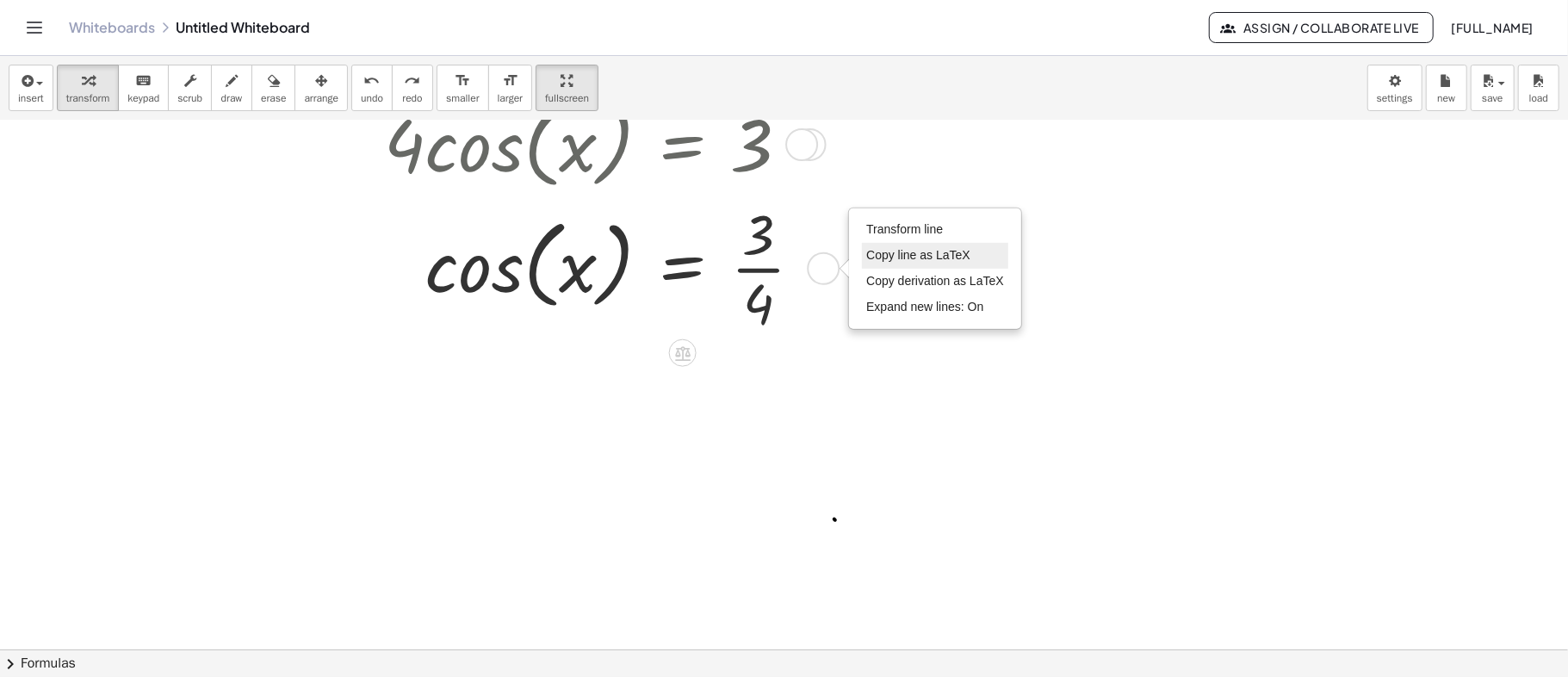 click on "Copy line as LaTeX" at bounding box center [918, 255] 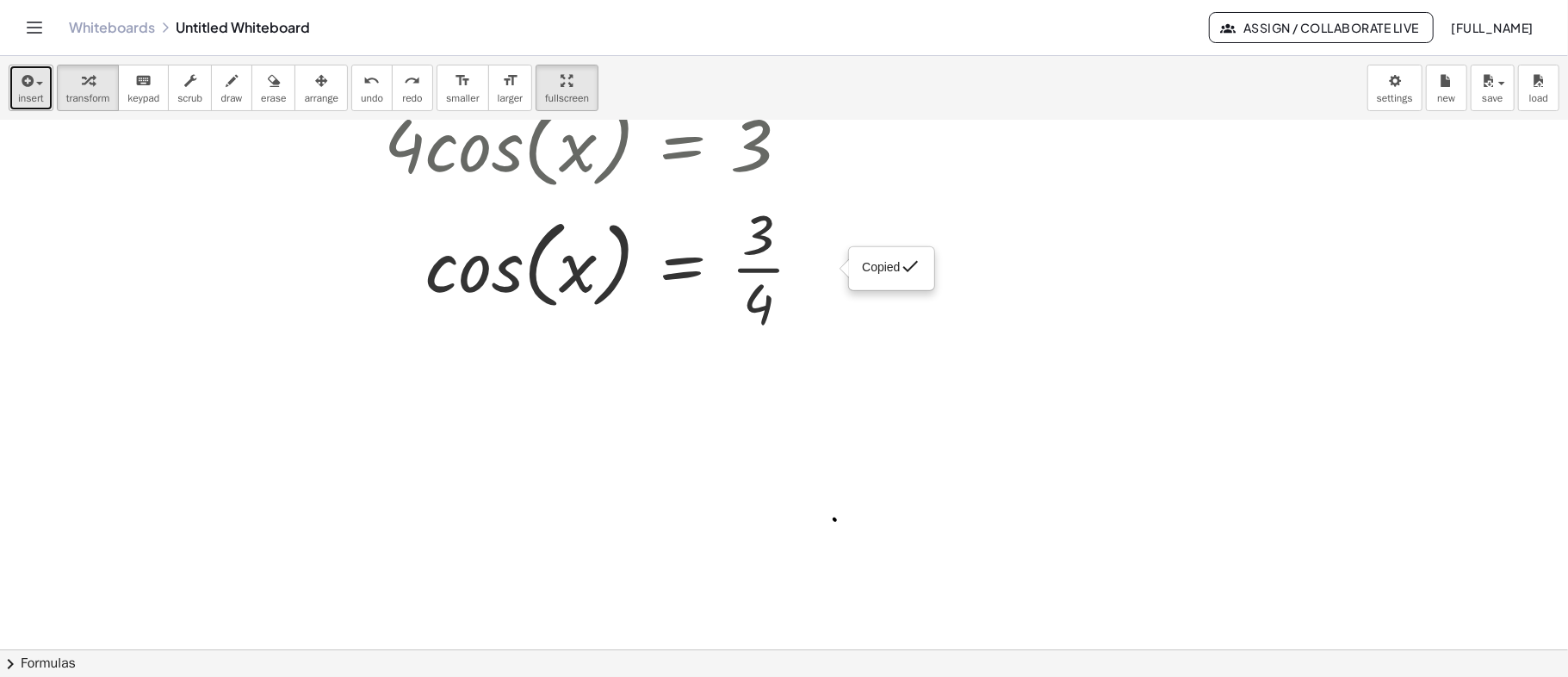click at bounding box center (26, 81) 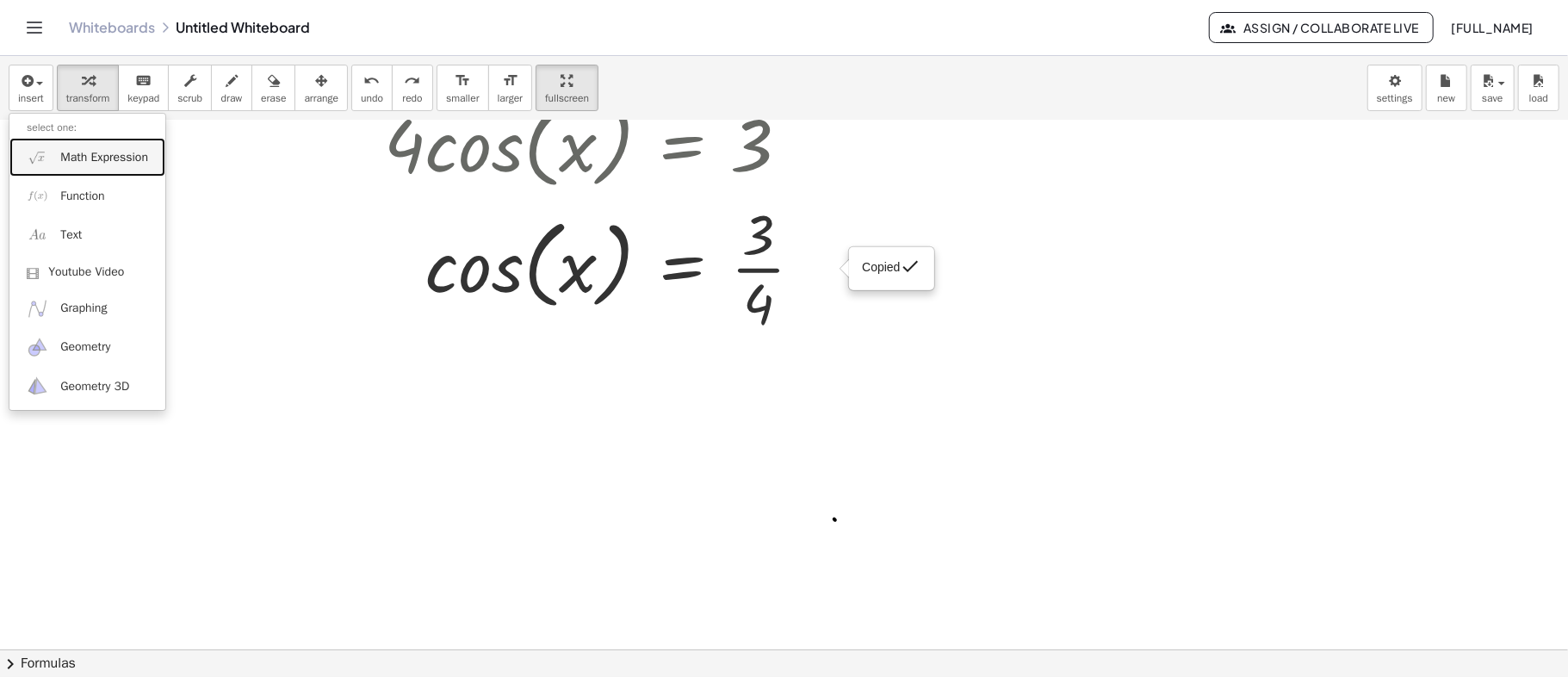 click on "Math Expression" at bounding box center (104, 158) 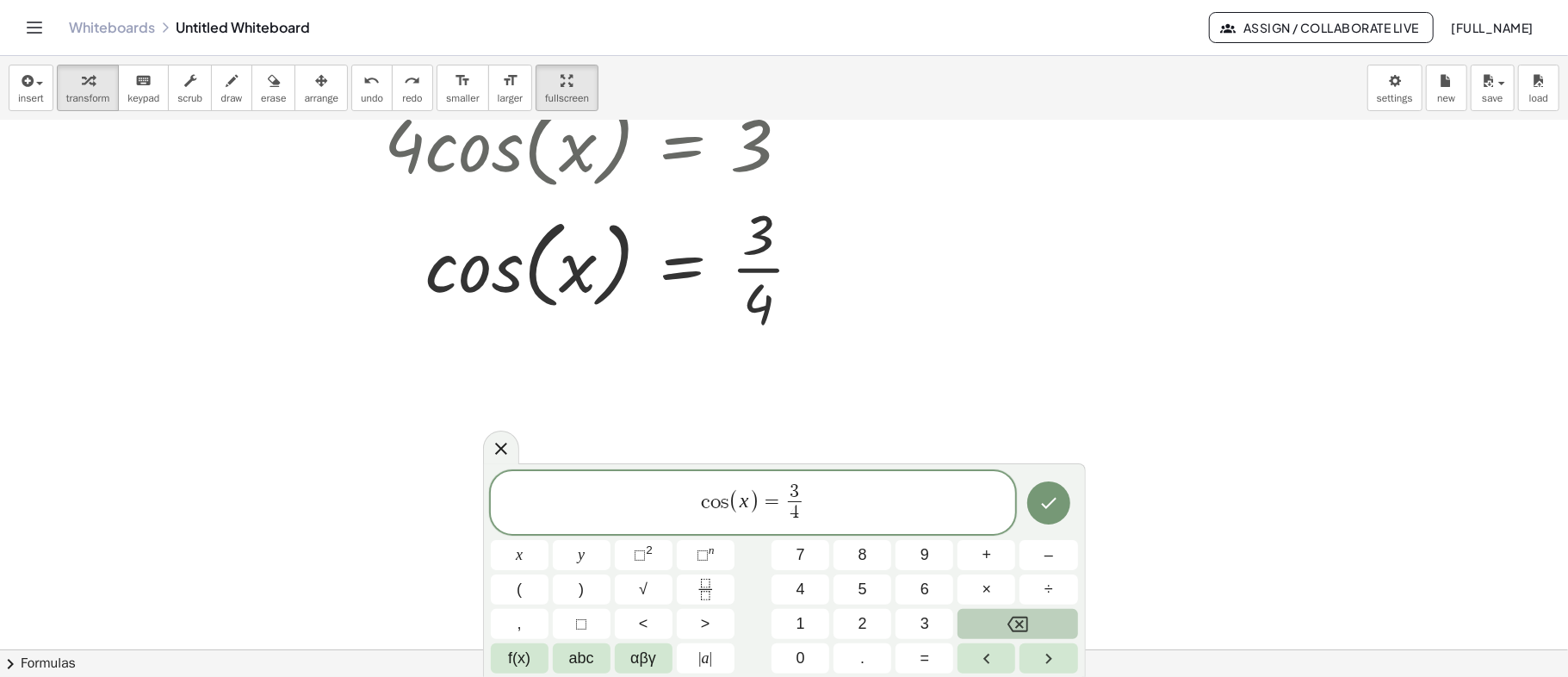 click on "c o s ( x ) = 3 4 ​ ​" at bounding box center (753, 504) 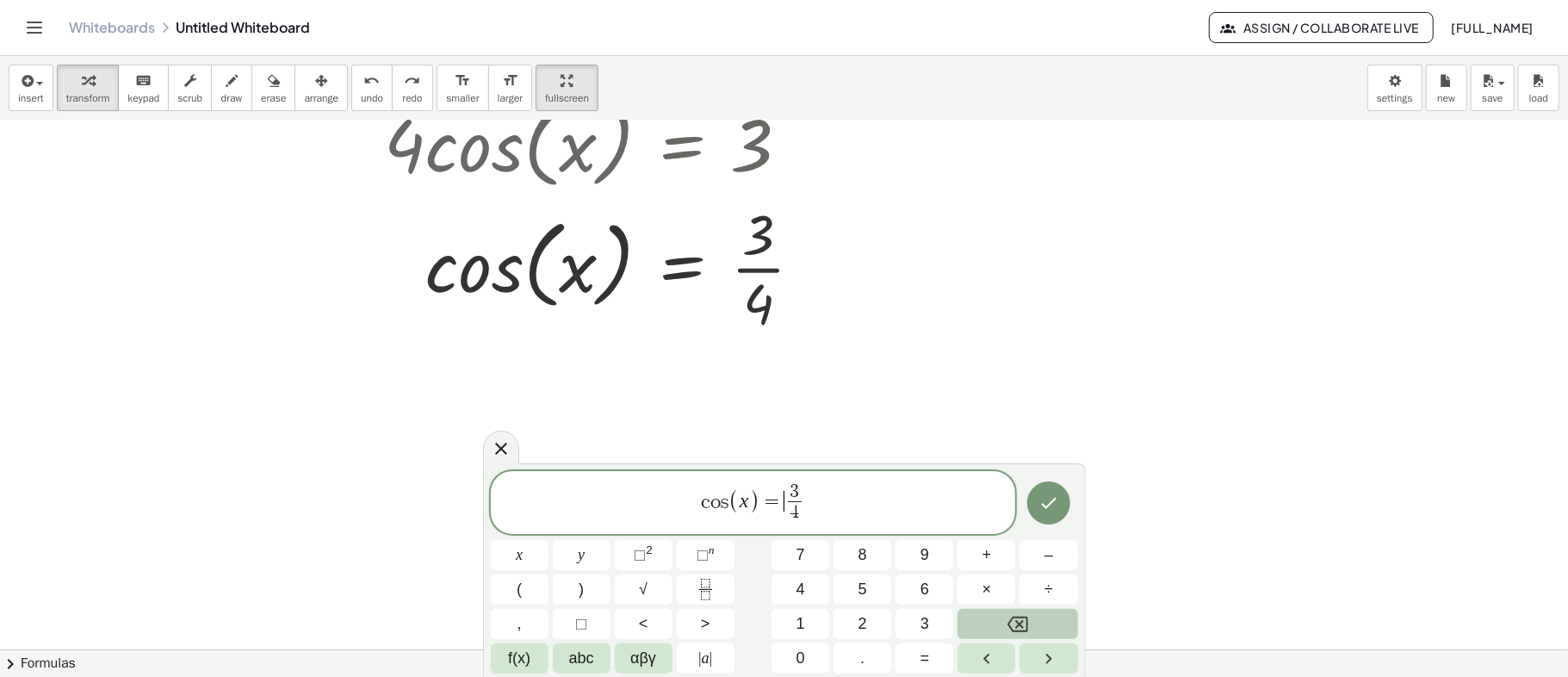 click on "(" at bounding box center (734, 501) 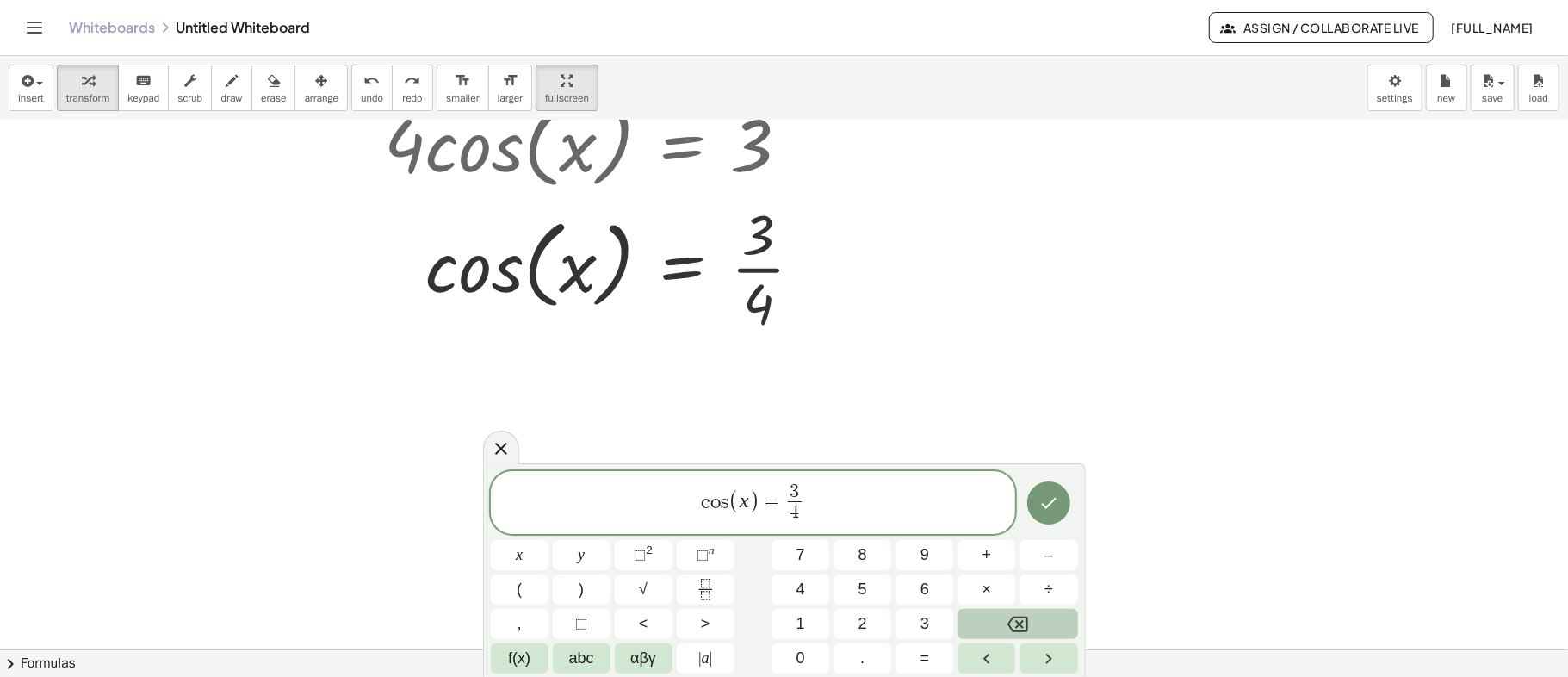 click on ")" at bounding box center [754, 501] 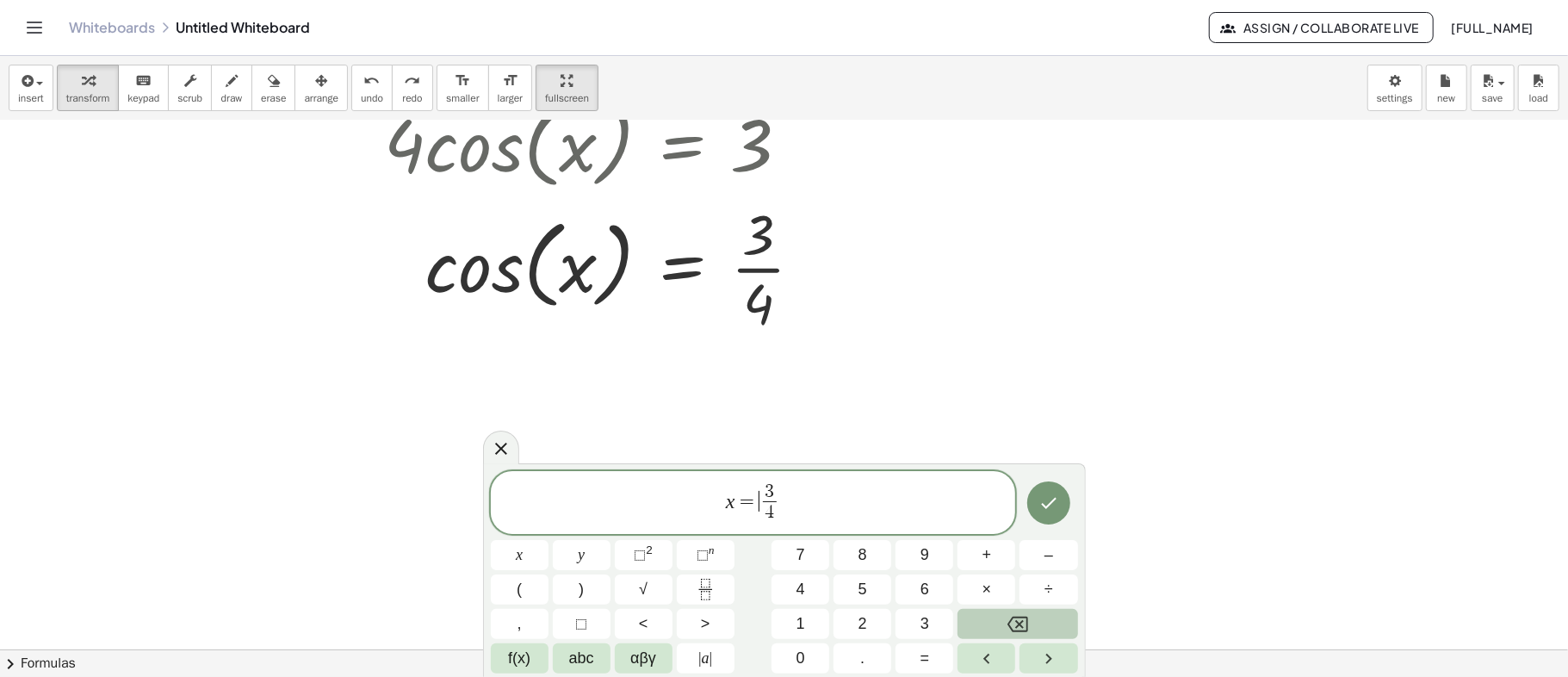 click on "3 4 ​" at bounding box center [770, 504] 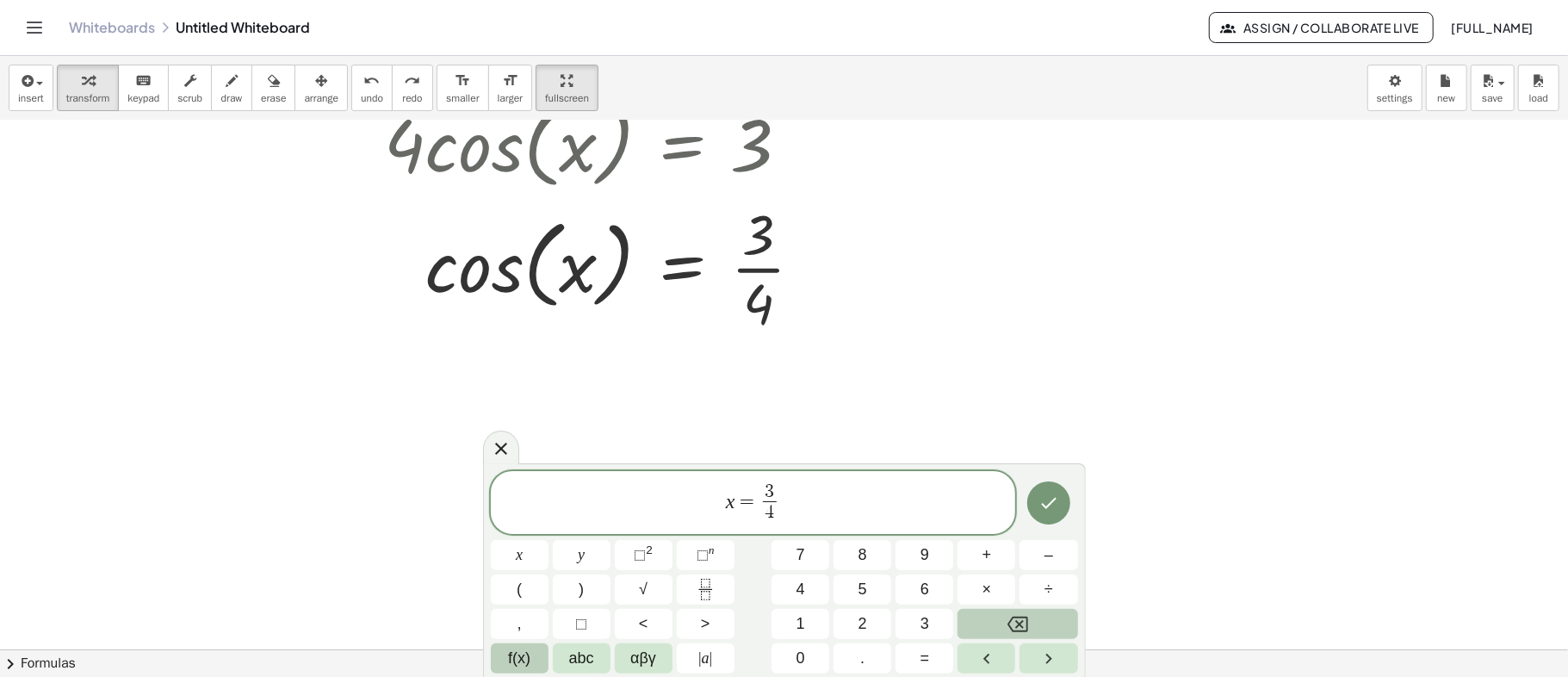 click on "f(x)" at bounding box center [519, 658] 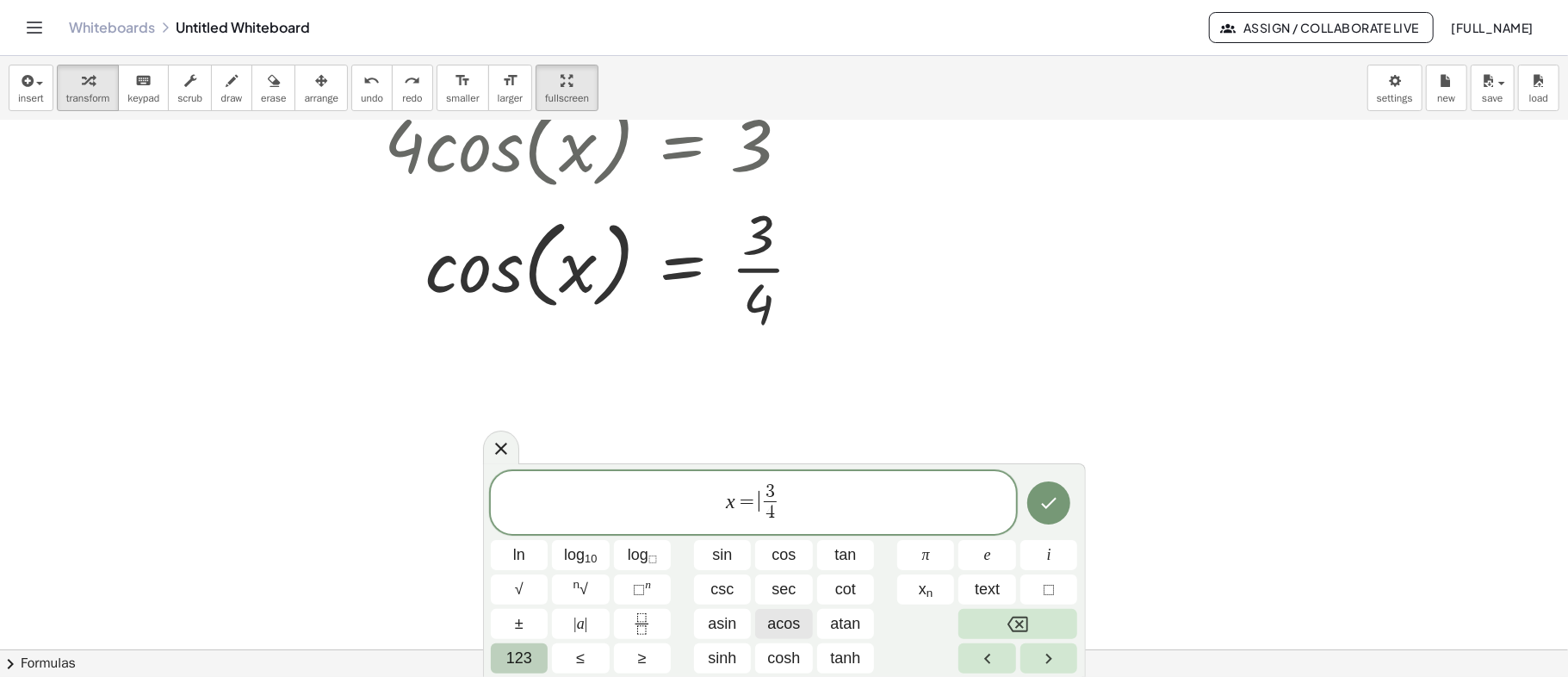 click on "acos" at bounding box center (784, 624) 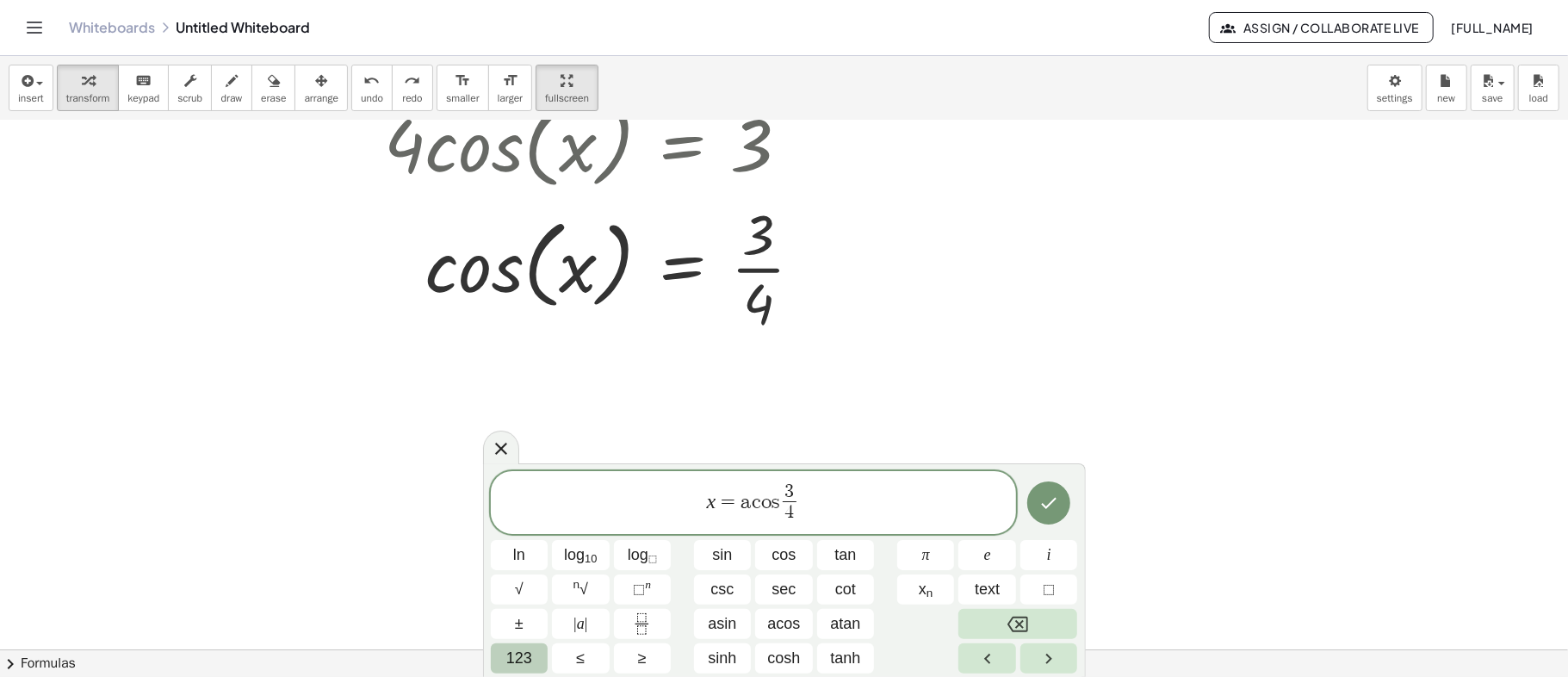 click on "123" at bounding box center (519, 658) 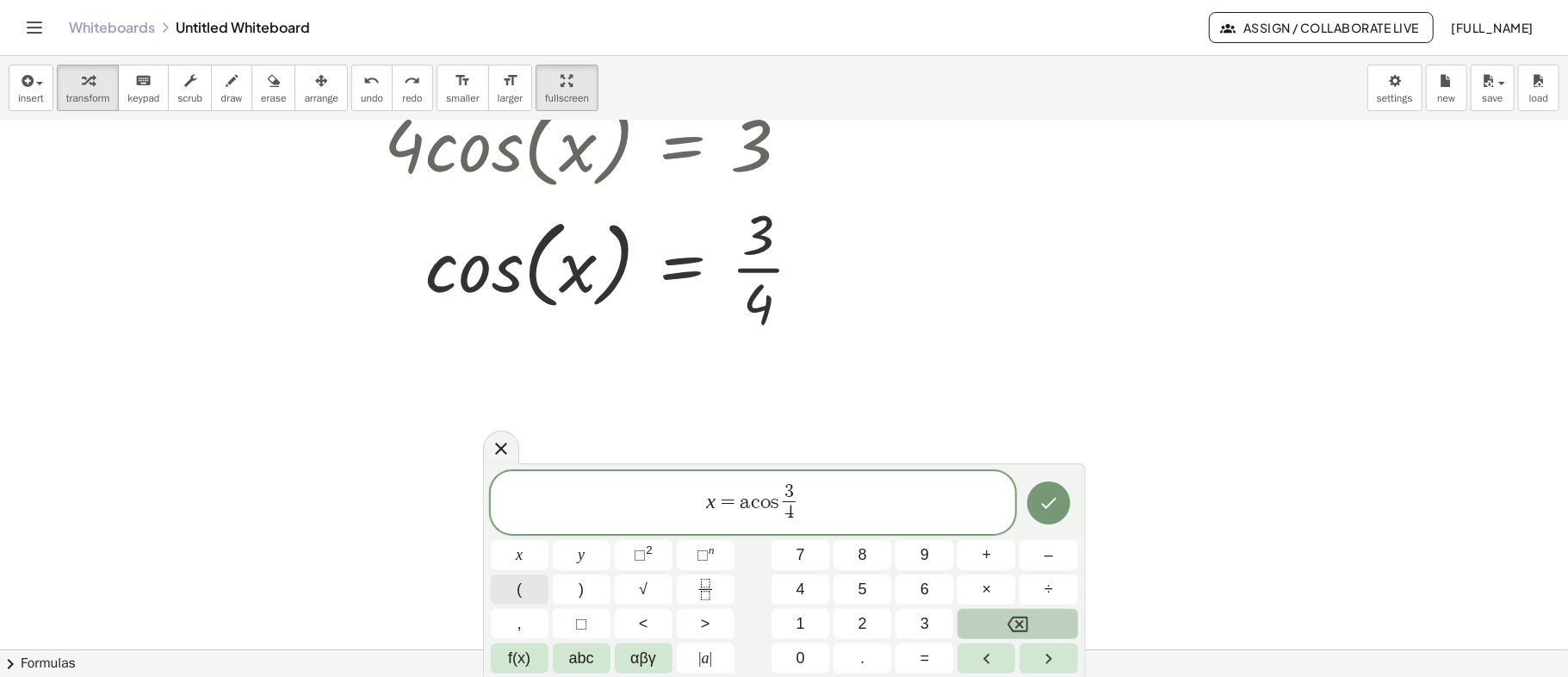click on "(" at bounding box center [519, 589] 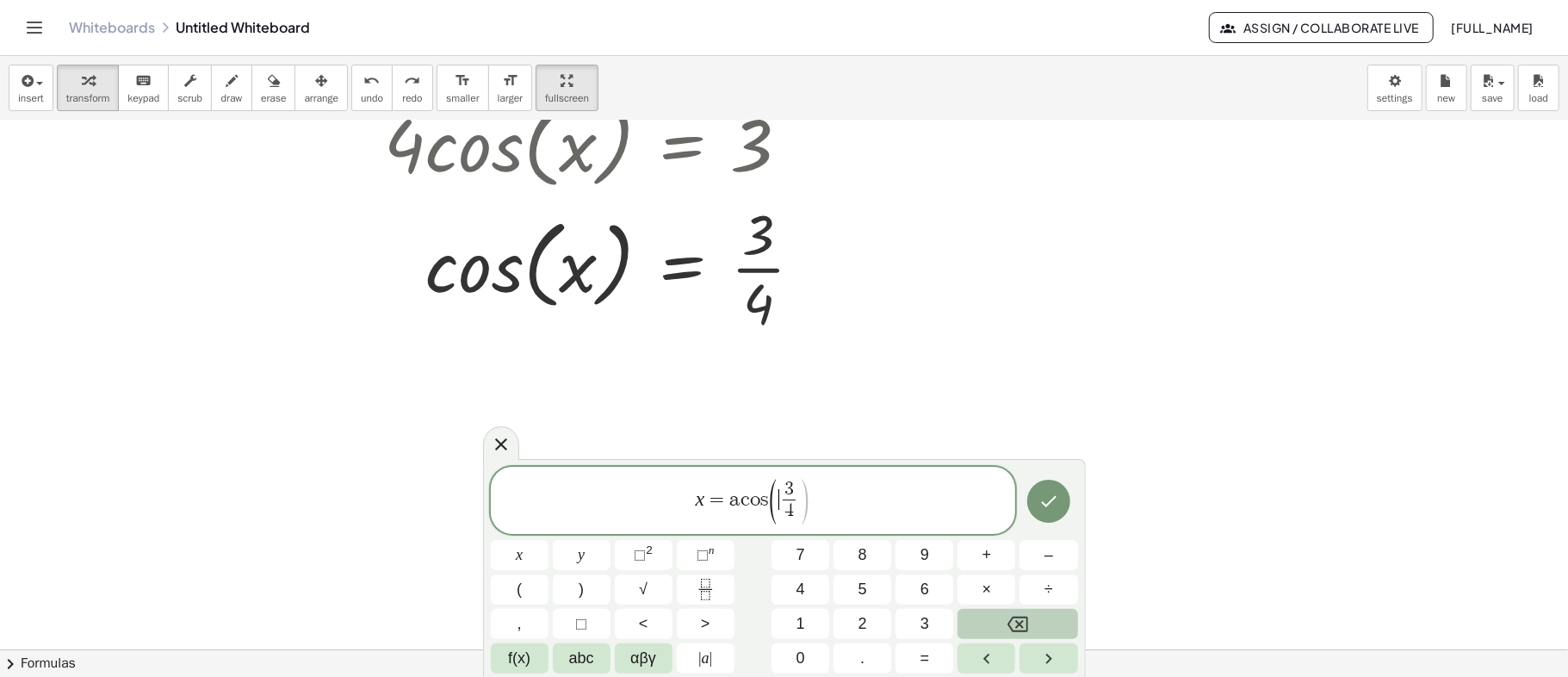 click on "x = a c o s ( ​ 3 4 ​ )" at bounding box center [753, 501] 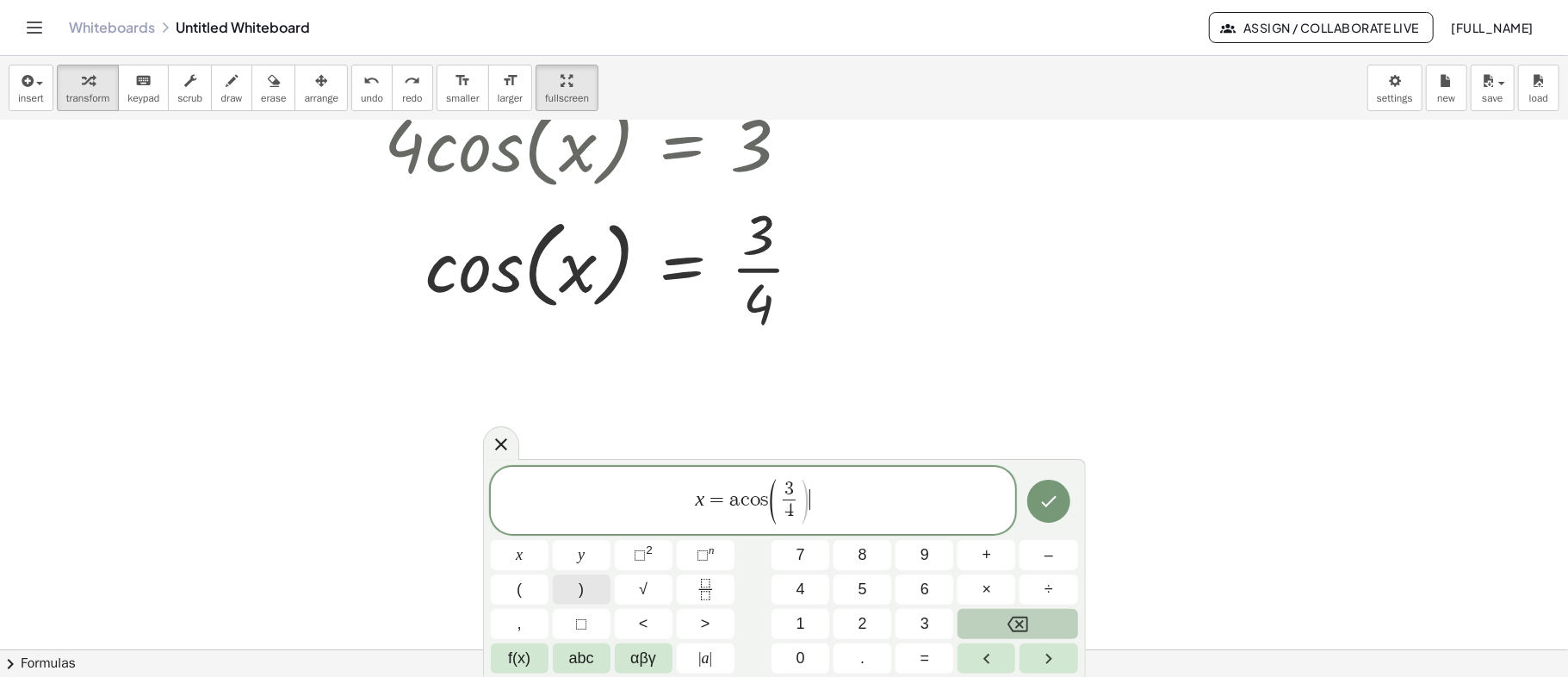 click on ")" at bounding box center [581, 589] 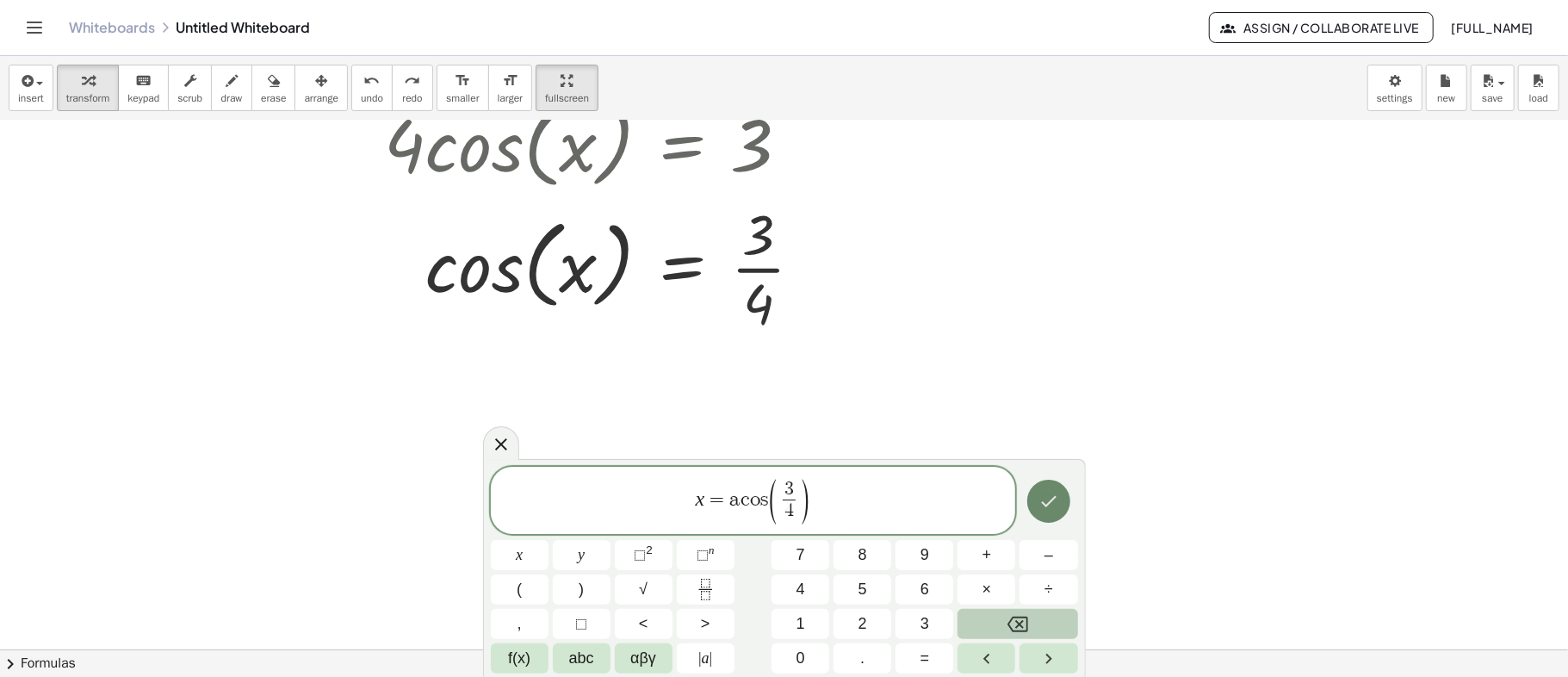 click at bounding box center (1049, 501) 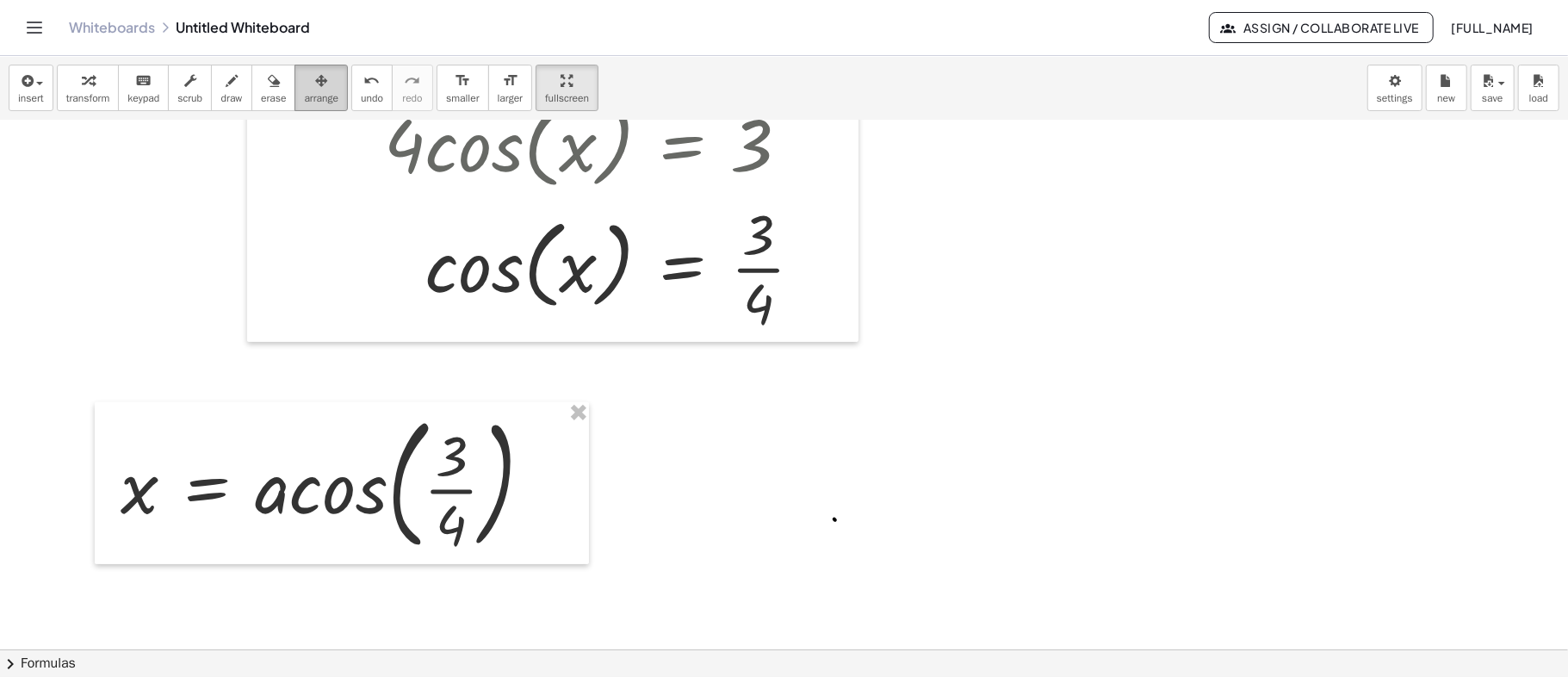 click at bounding box center (321, 81) 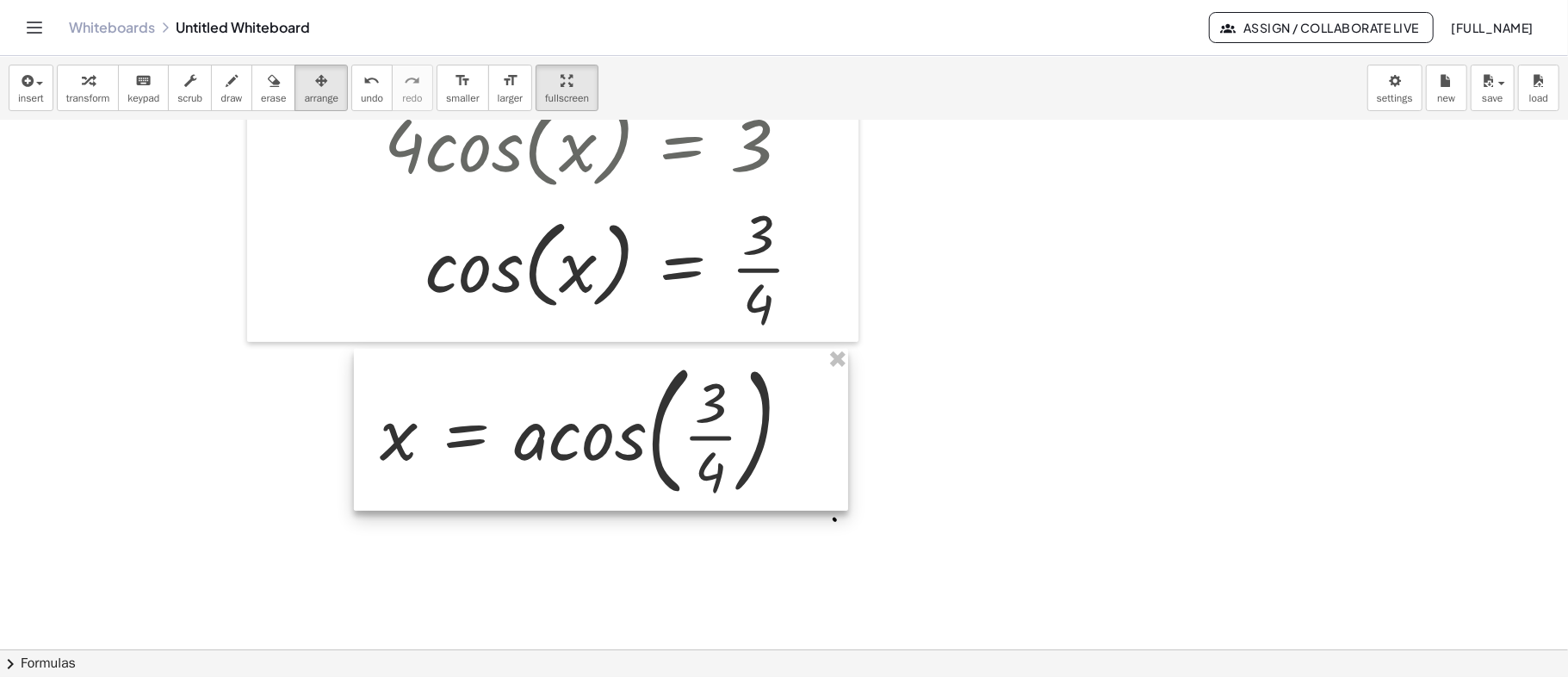 drag, startPoint x: 327, startPoint y: 493, endPoint x: 586, endPoint y: 439, distance: 264.56946 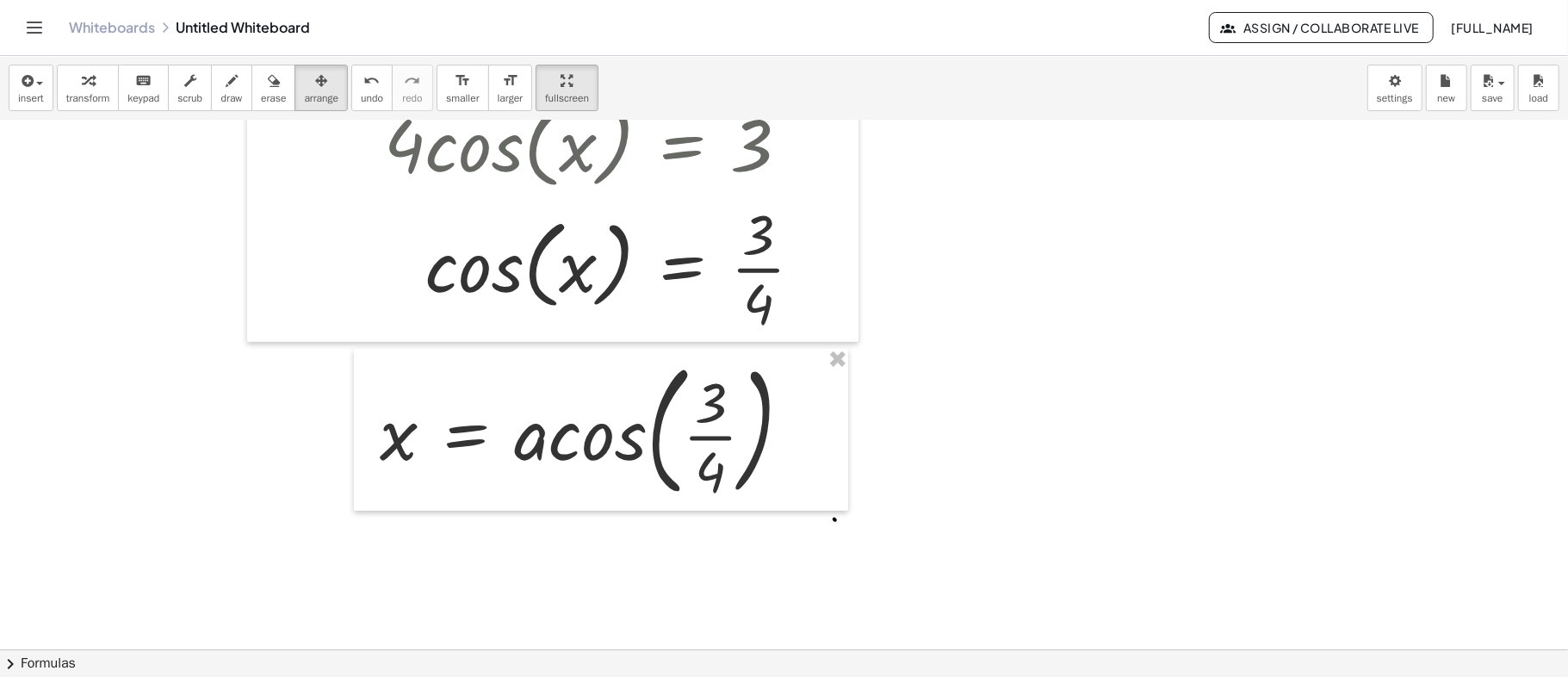 click at bounding box center [763, 225] 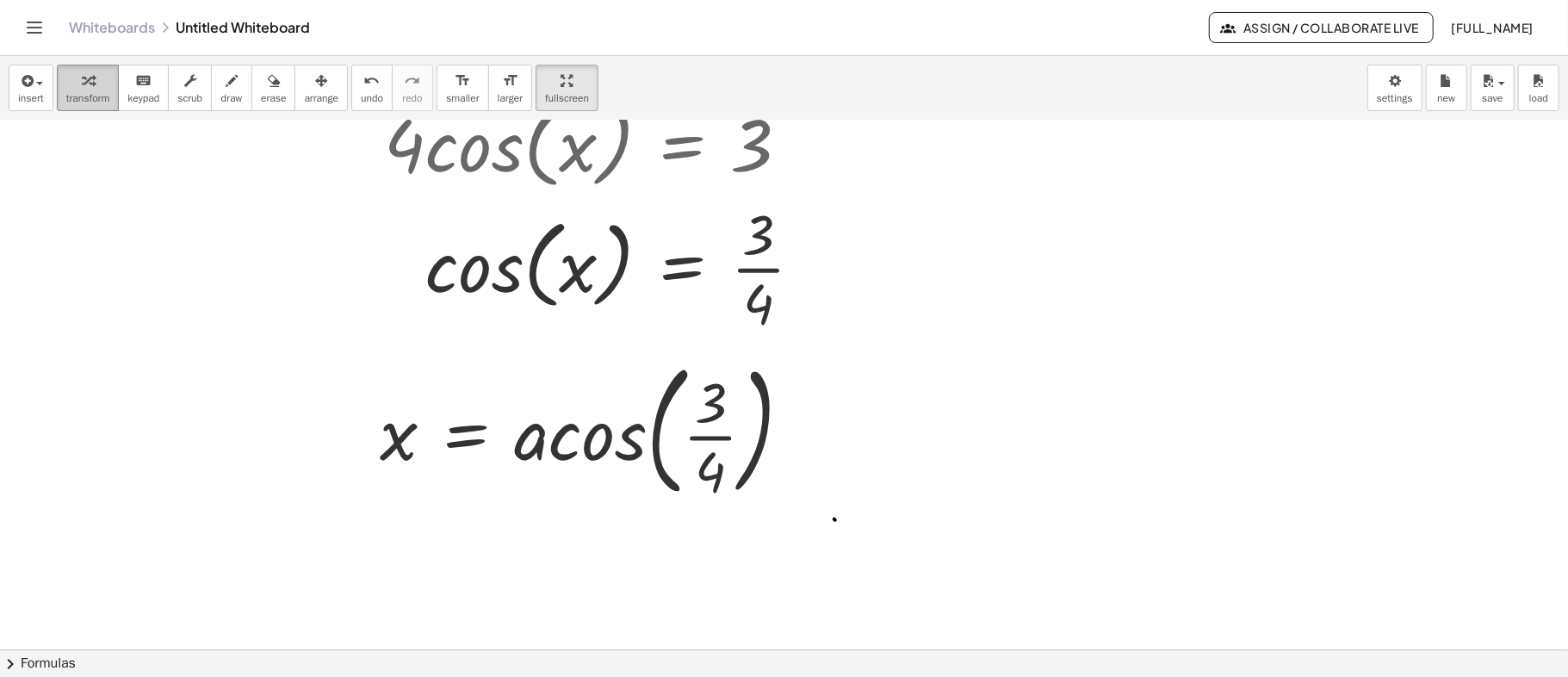 click at bounding box center [88, 81] 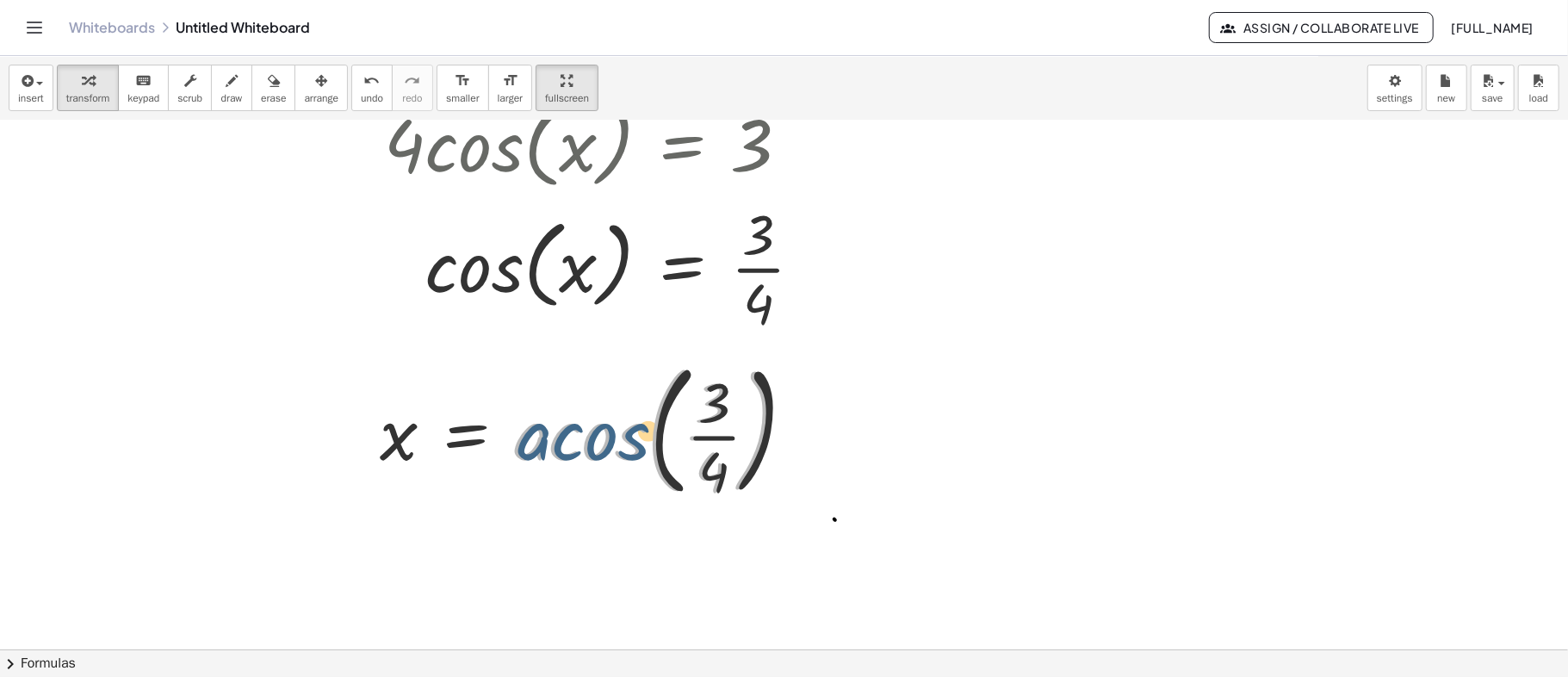 drag, startPoint x: 586, startPoint y: 432, endPoint x: 617, endPoint y: 428, distance: 31.256999 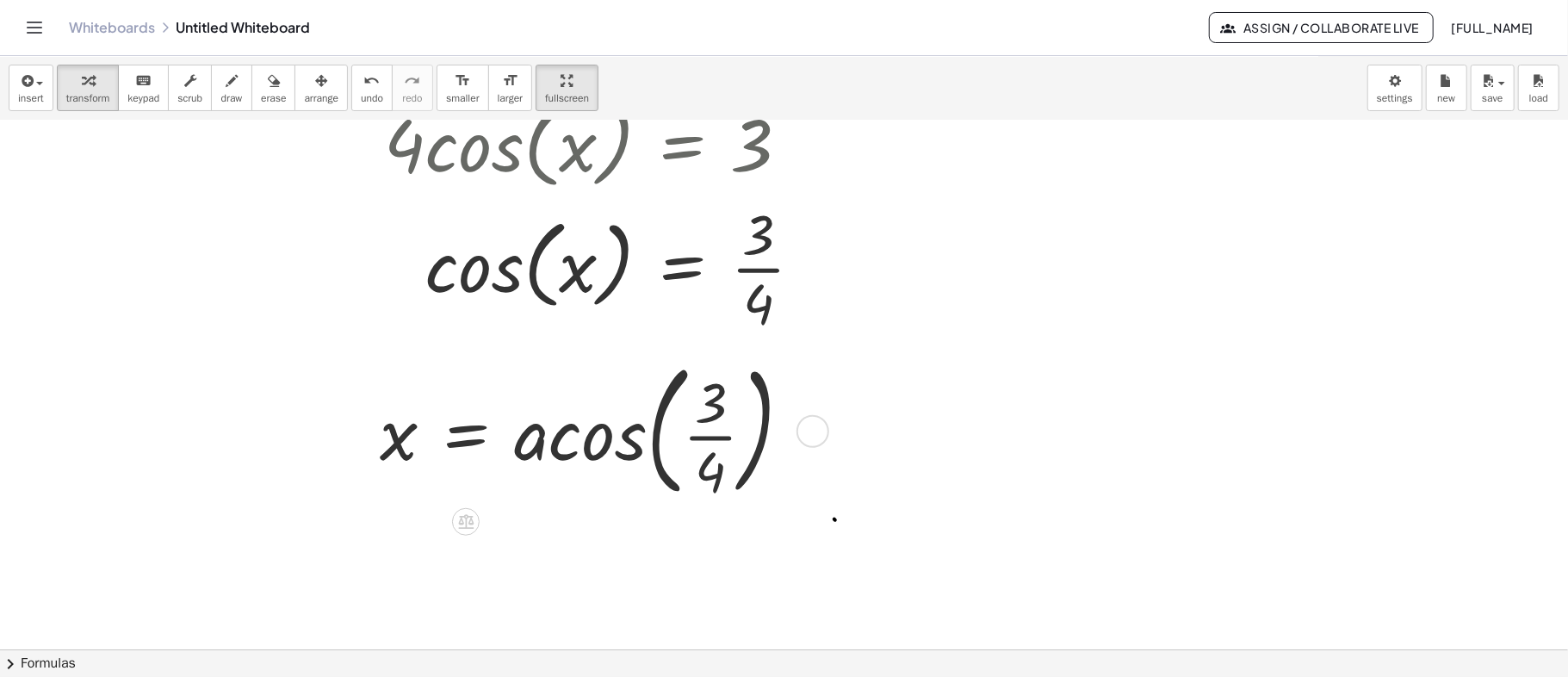 click at bounding box center [592, 430] 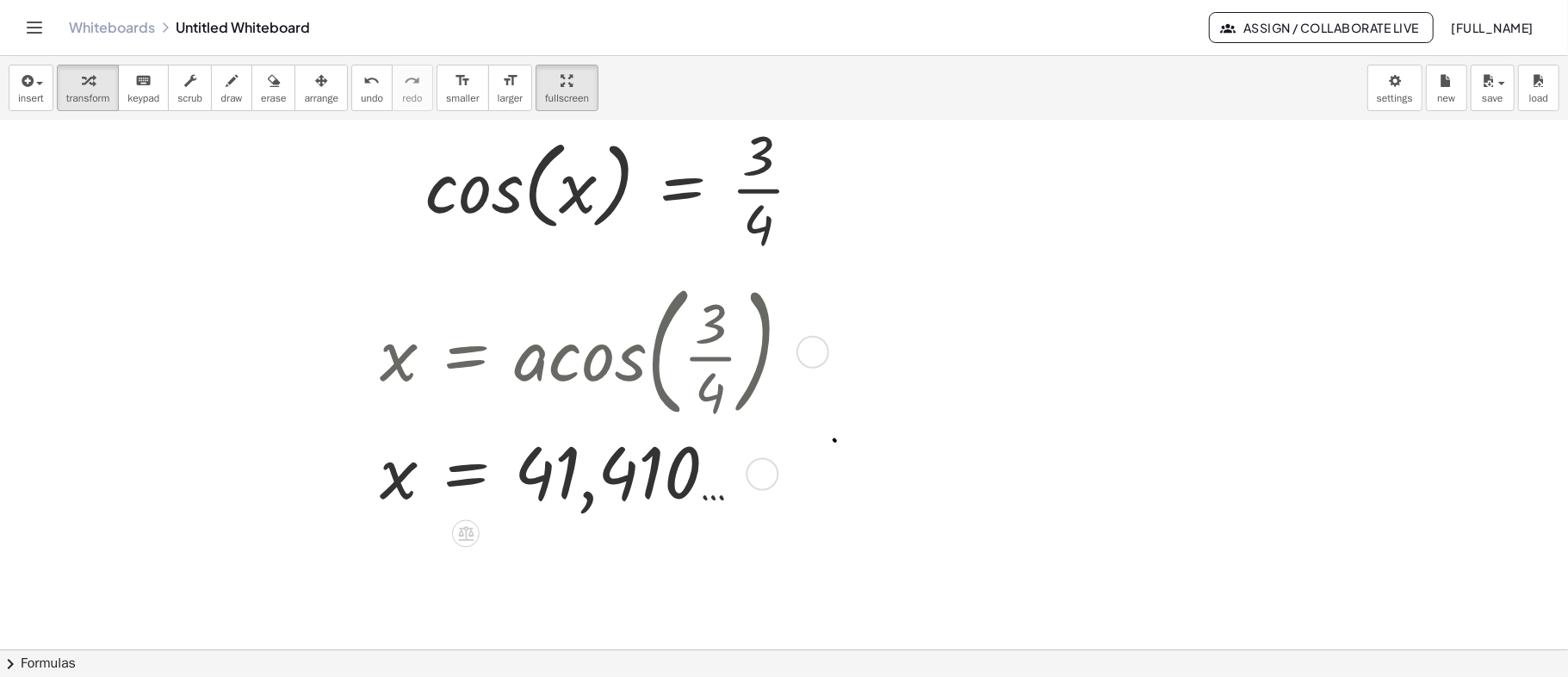 scroll, scrollTop: 804, scrollLeft: 60, axis: both 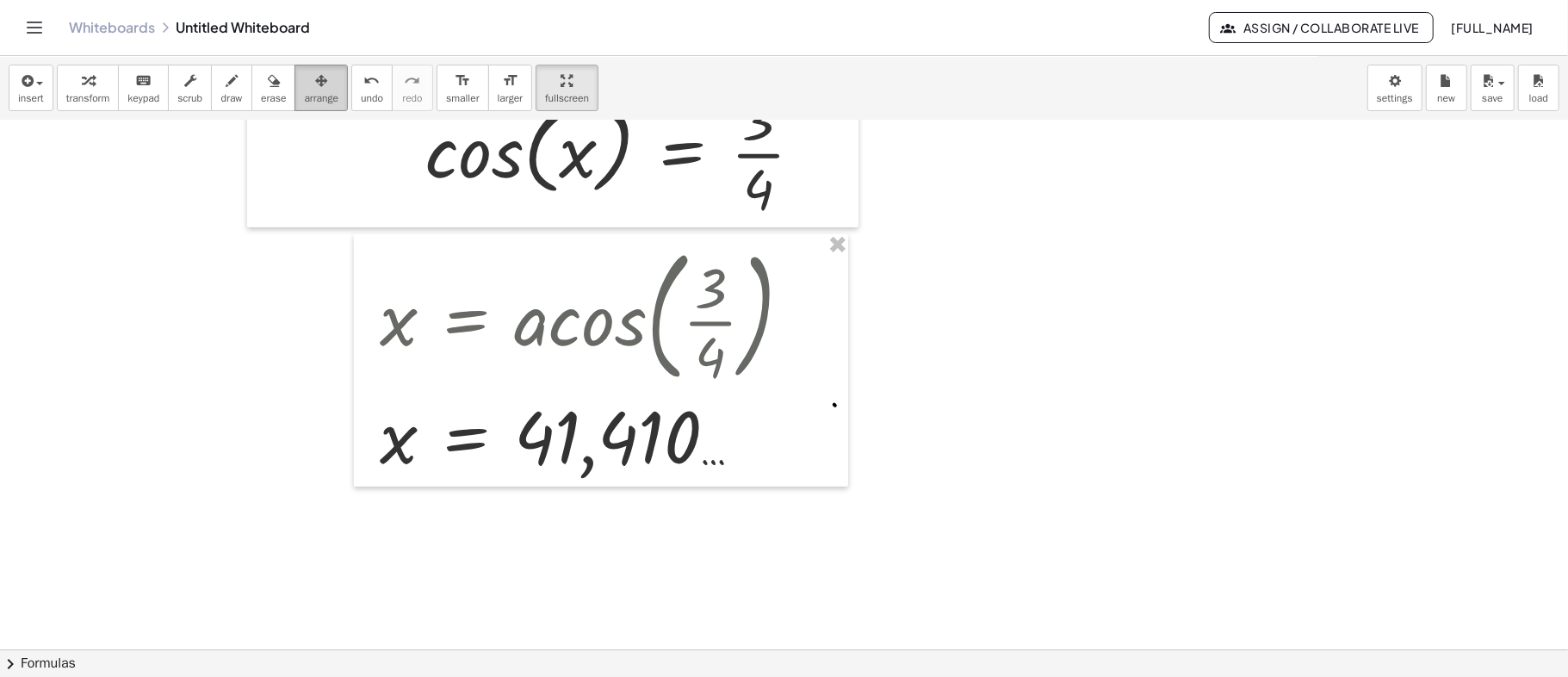 click at bounding box center [321, 81] 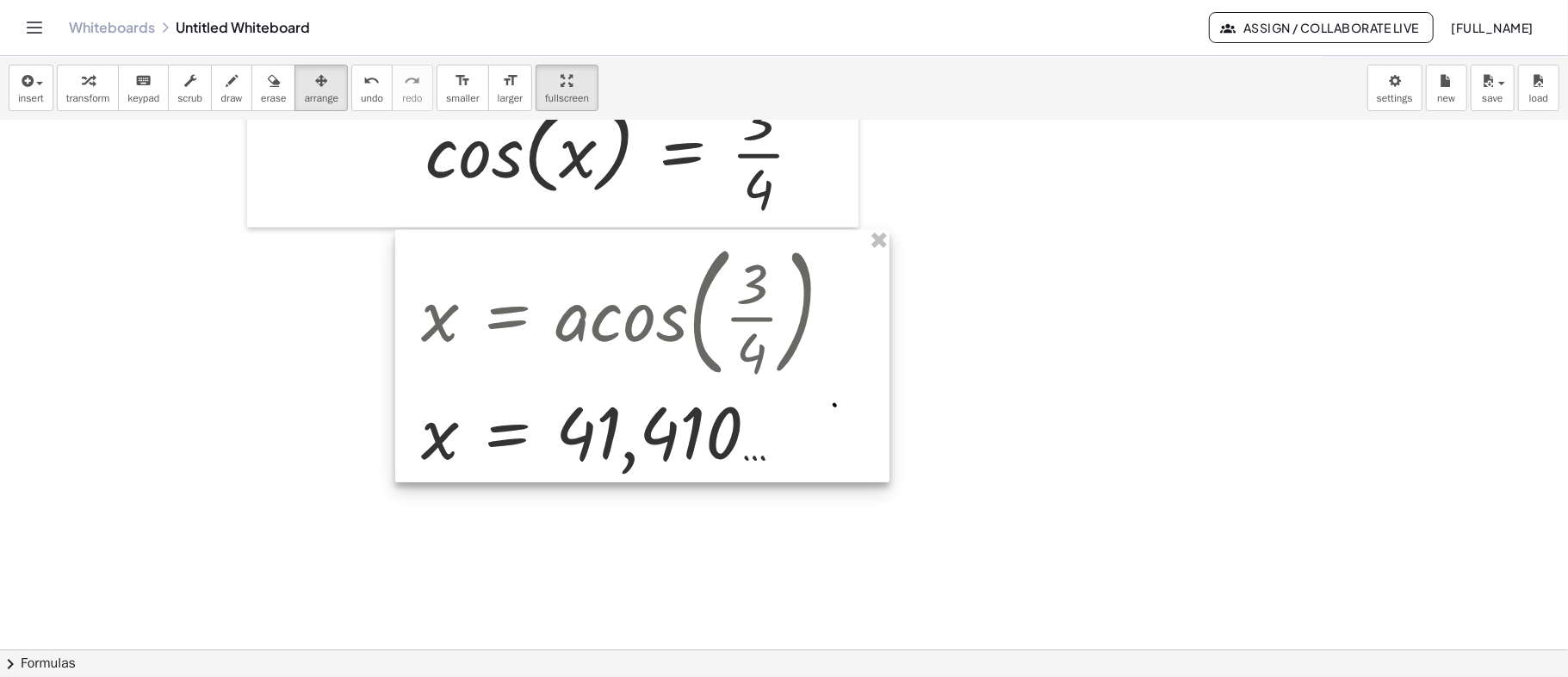 drag, startPoint x: 497, startPoint y: 352, endPoint x: 513, endPoint y: 349, distance: 16.278821 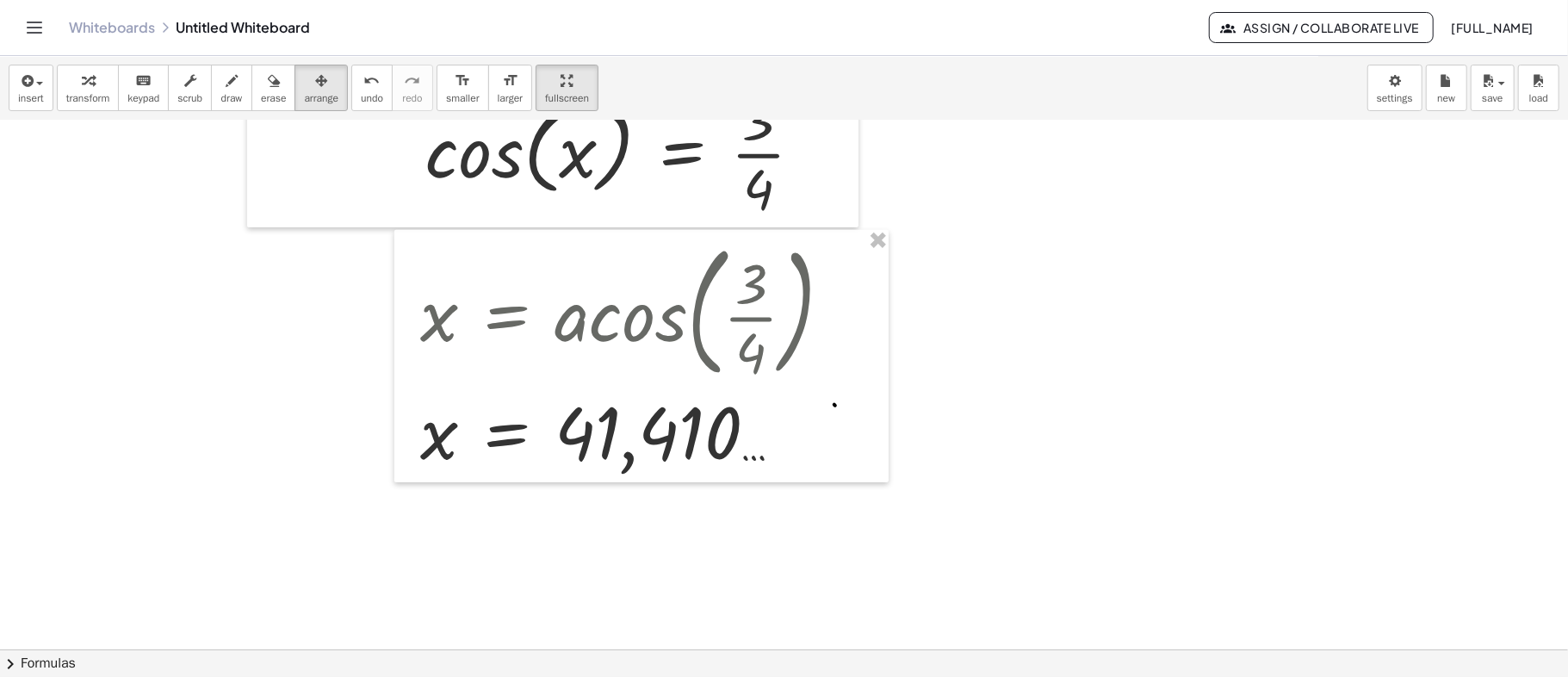 click at bounding box center [763, 110] 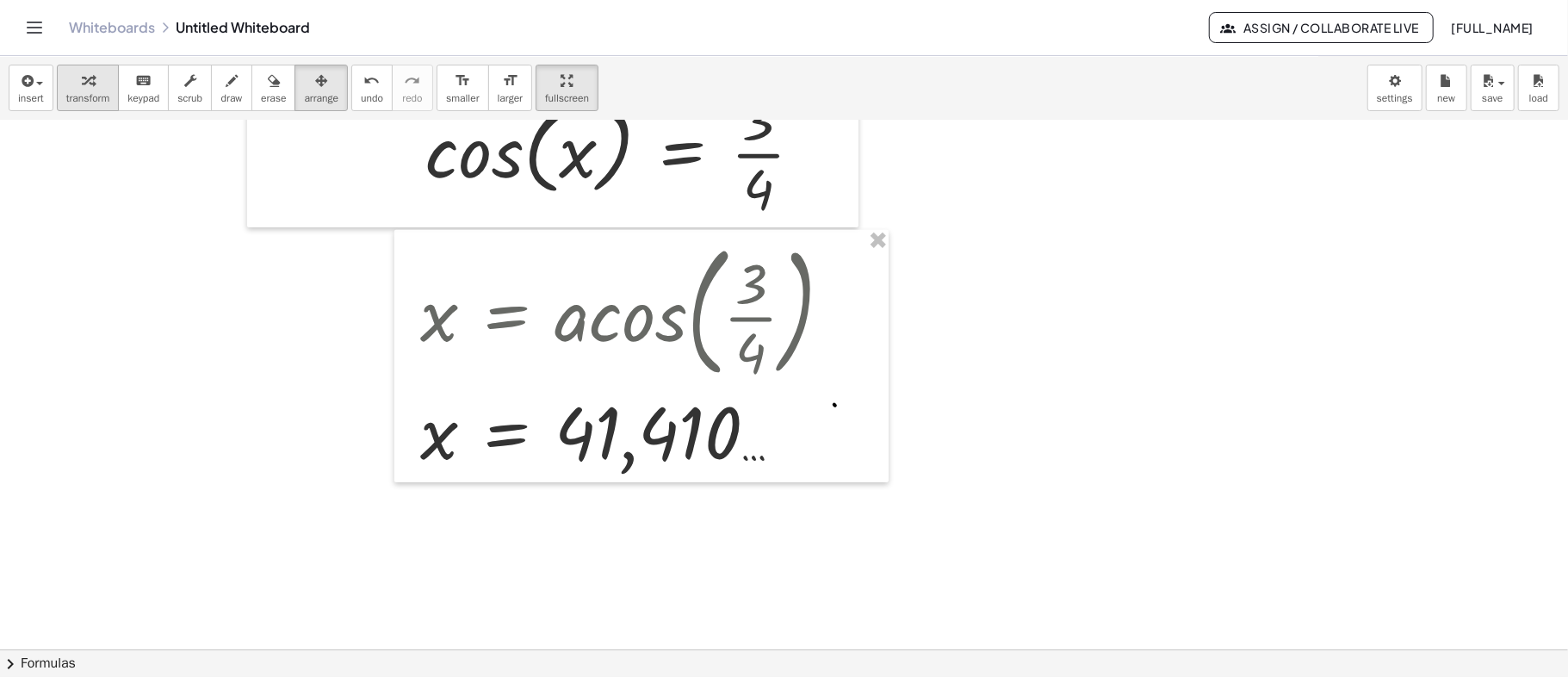 click on "transform" at bounding box center [88, 98] 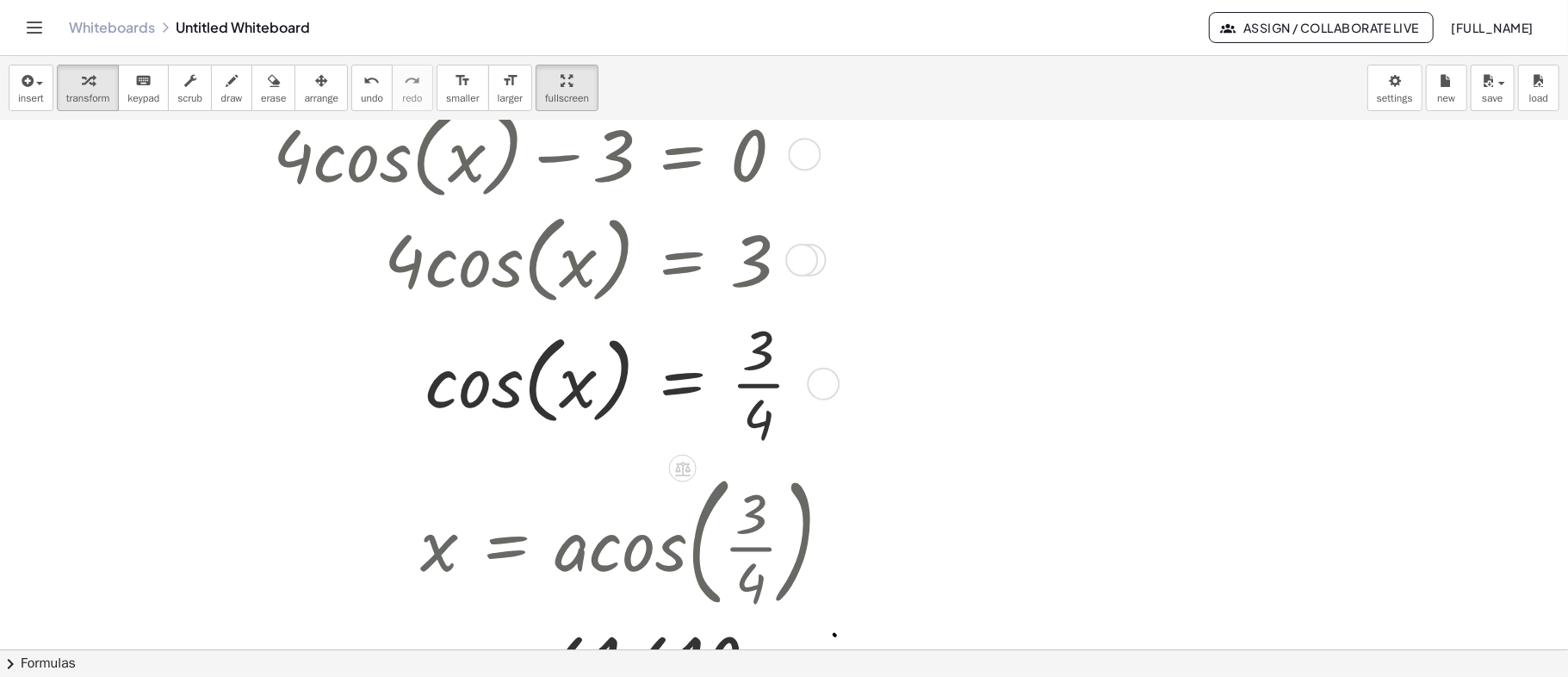scroll, scrollTop: 689, scrollLeft: 60, axis: both 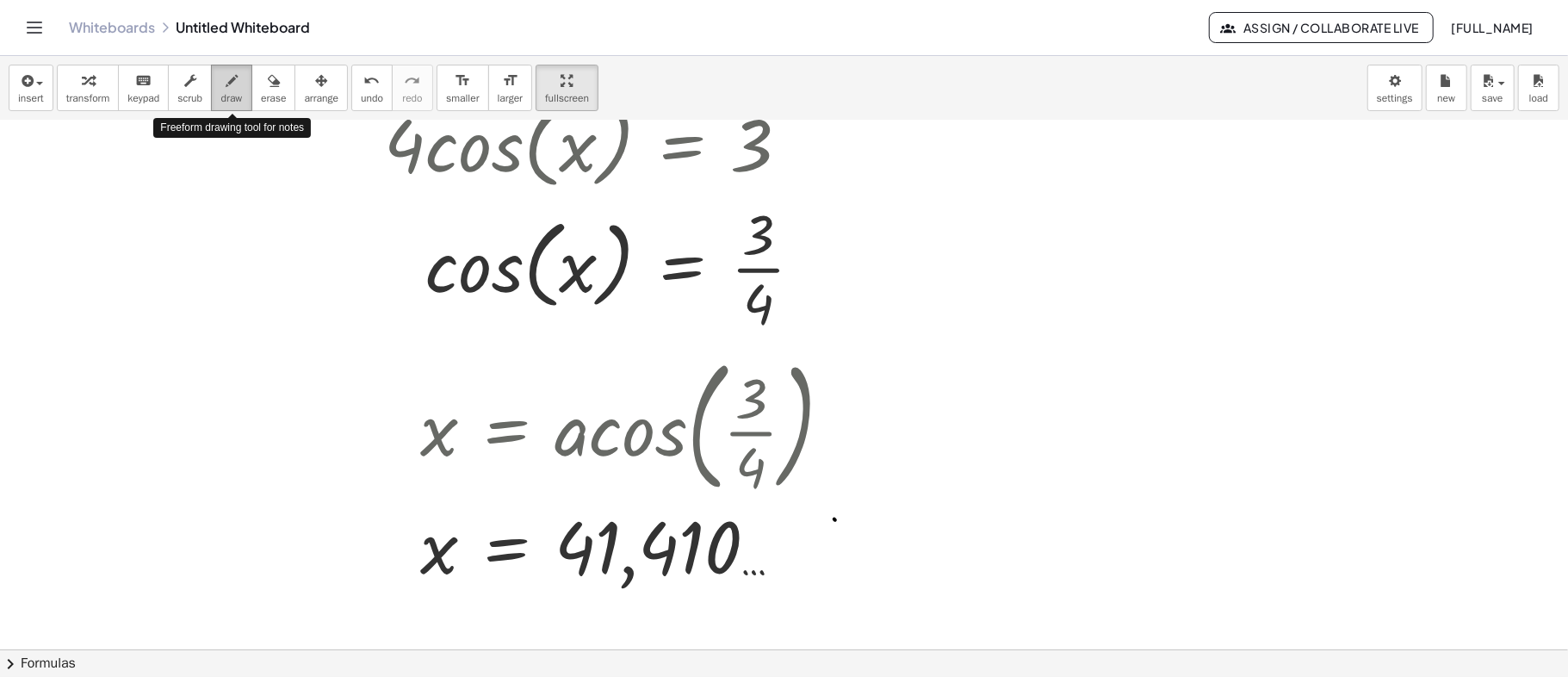 click on "draw" at bounding box center [232, 98] 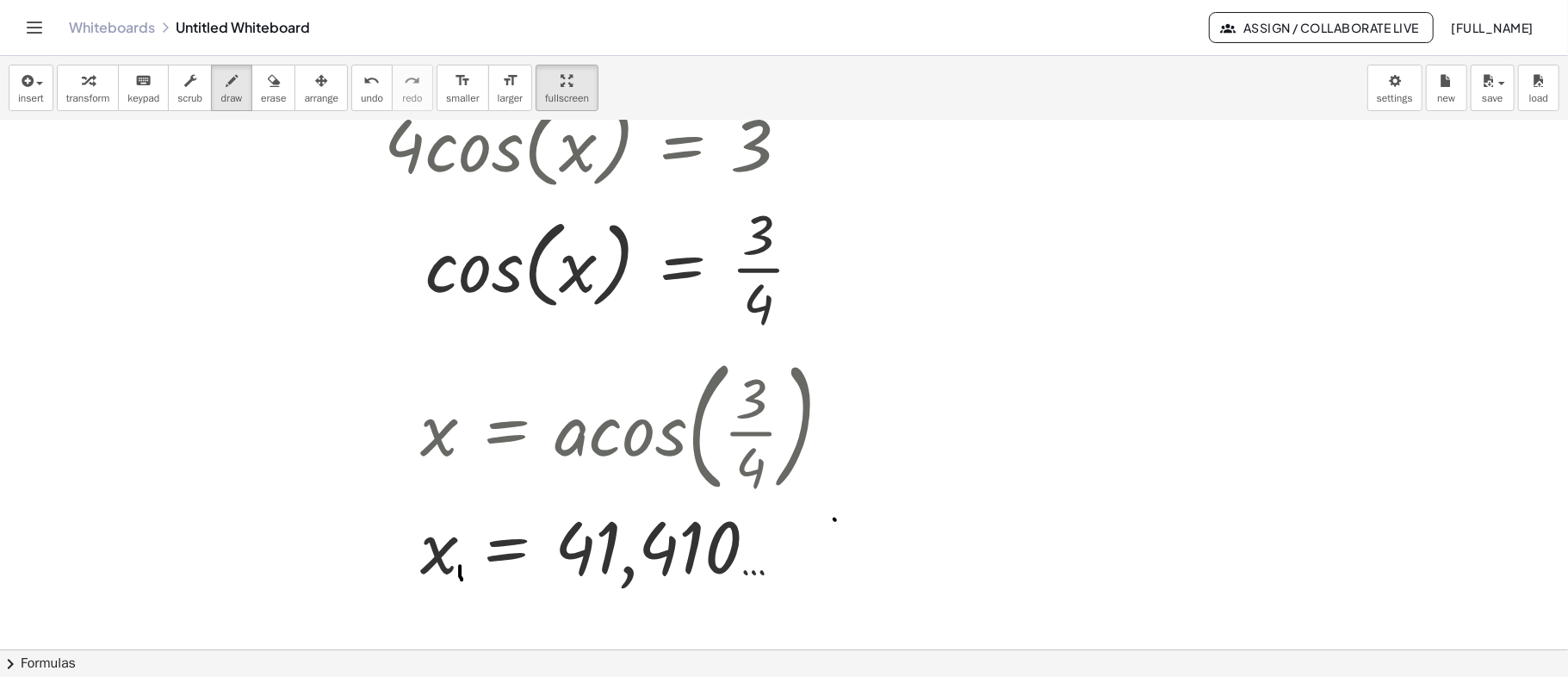 drag, startPoint x: 460, startPoint y: 566, endPoint x: 462, endPoint y: 582, distance: 16.124515 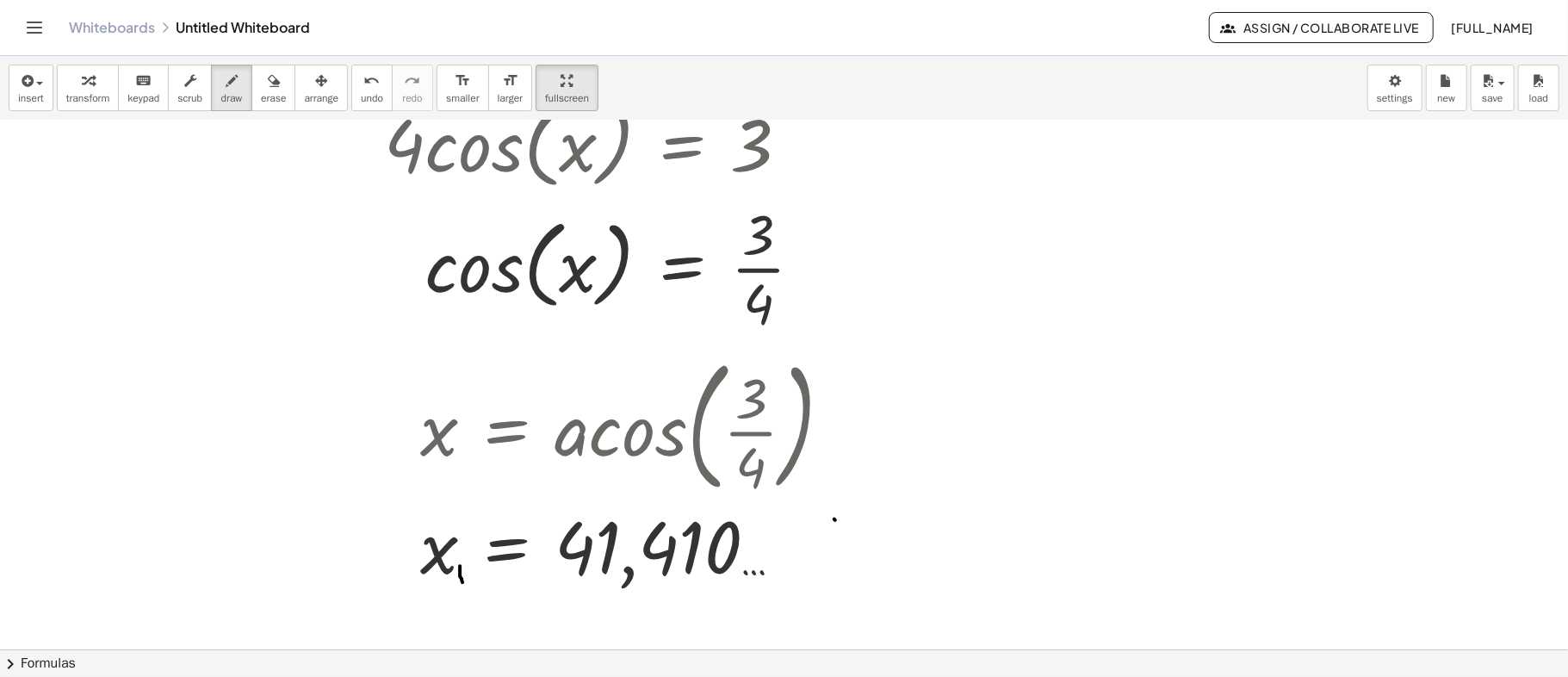 scroll, scrollTop: 918, scrollLeft: 60, axis: both 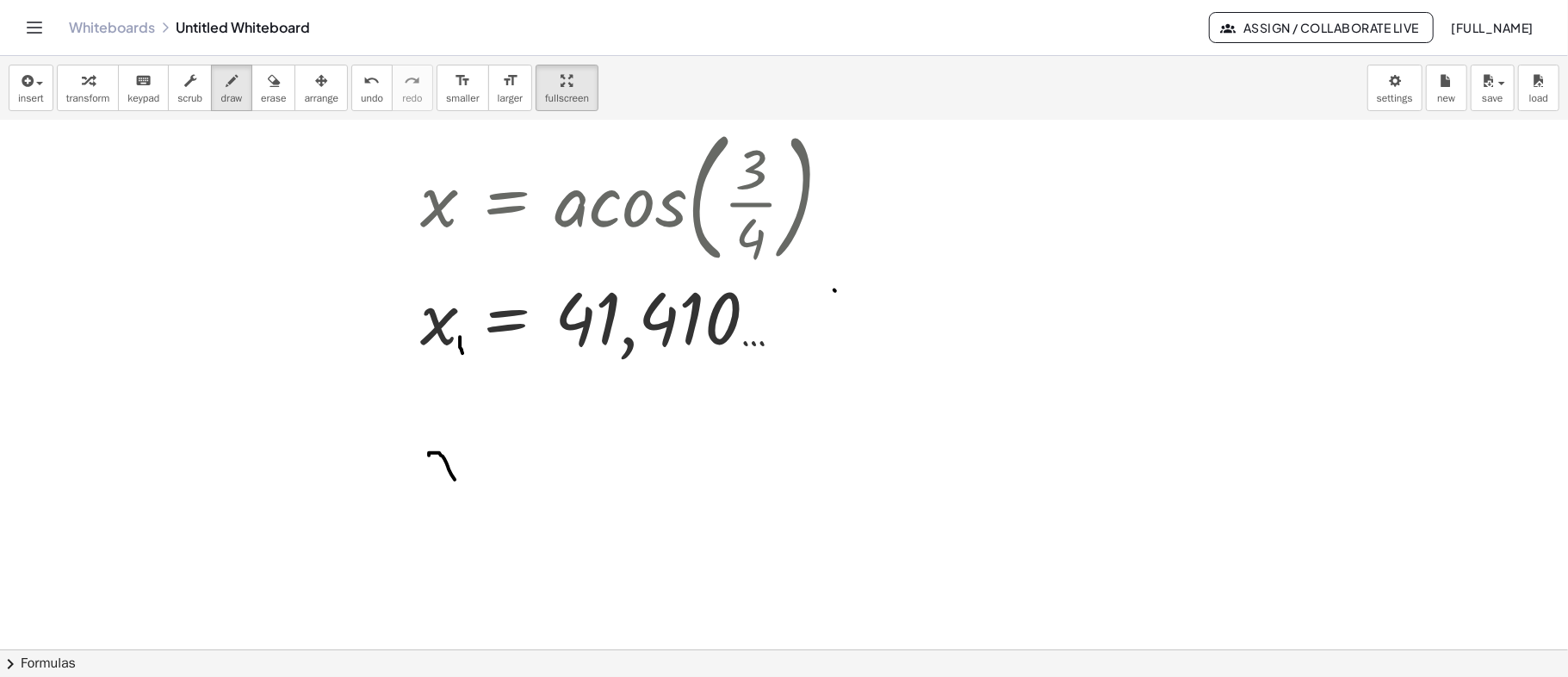 drag, startPoint x: 432, startPoint y: 452, endPoint x: 455, endPoint y: 479, distance: 35.468296 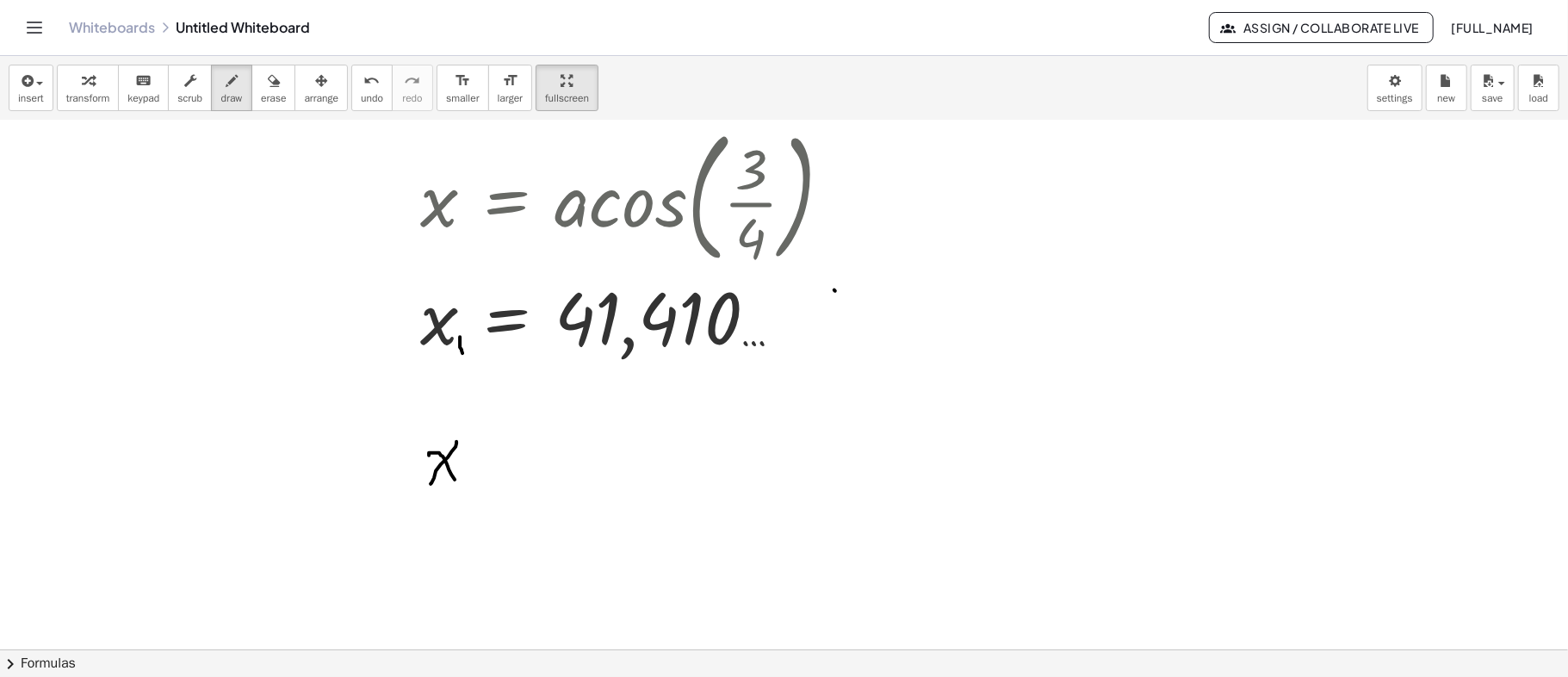drag, startPoint x: 448, startPoint y: 457, endPoint x: 431, endPoint y: 483, distance: 31.064449 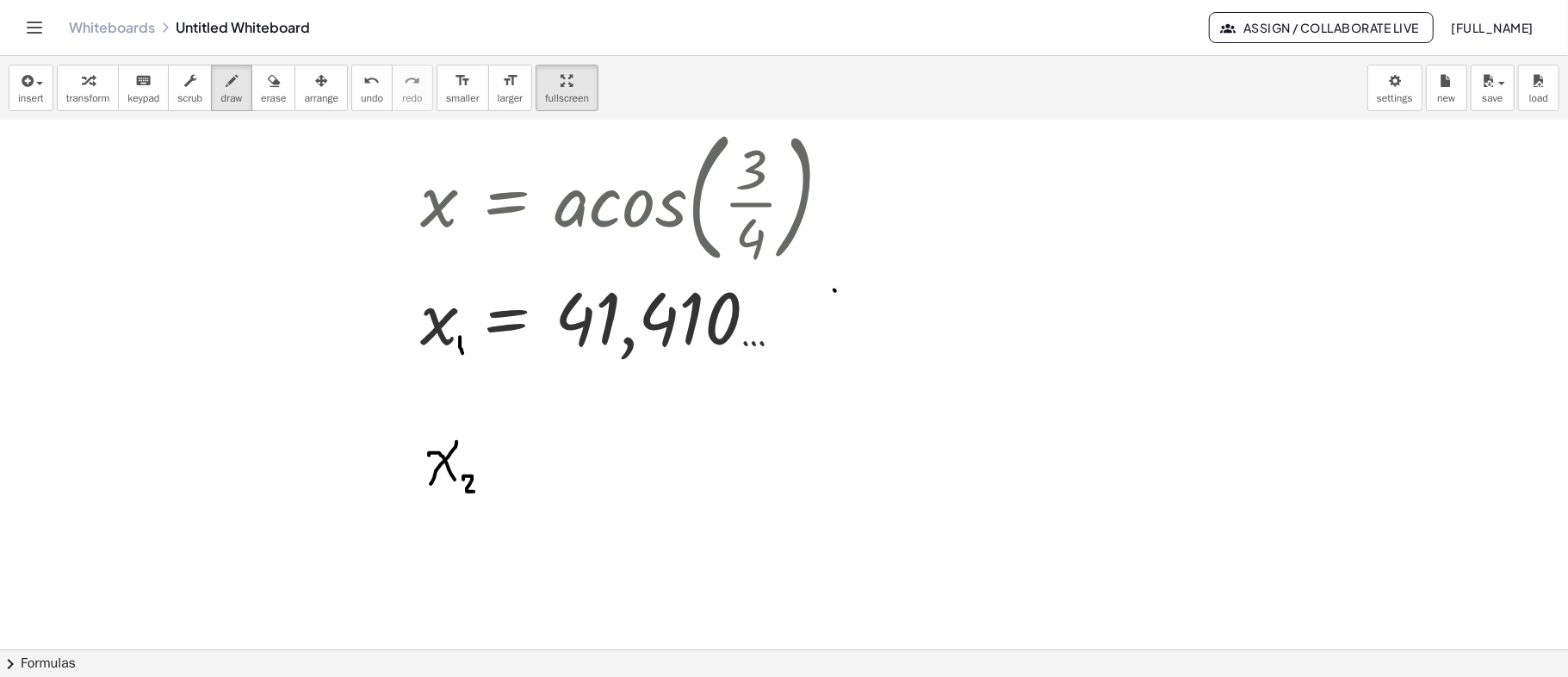 drag, startPoint x: 463, startPoint y: 479, endPoint x: 476, endPoint y: 491, distance: 17.691806 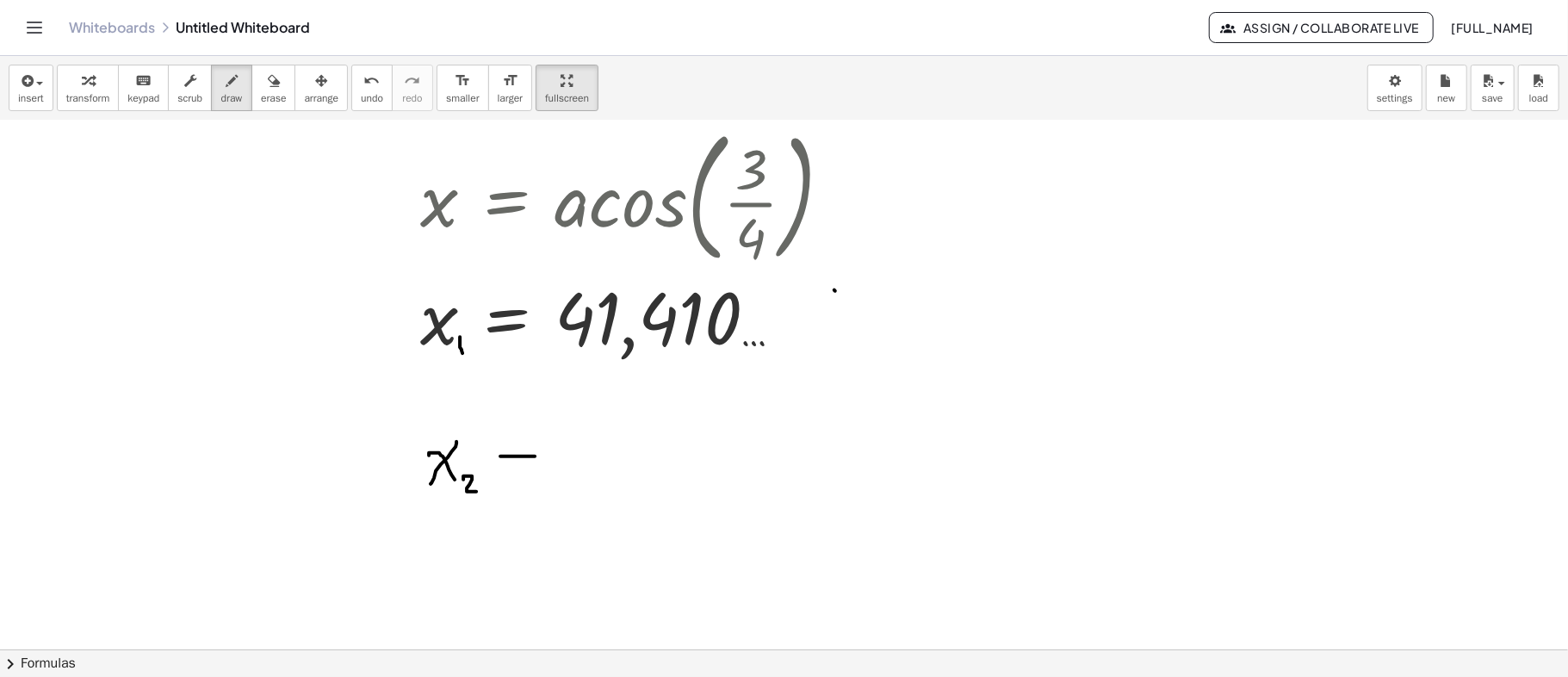 drag, startPoint x: 500, startPoint y: 456, endPoint x: 535, endPoint y: 456, distance: 35 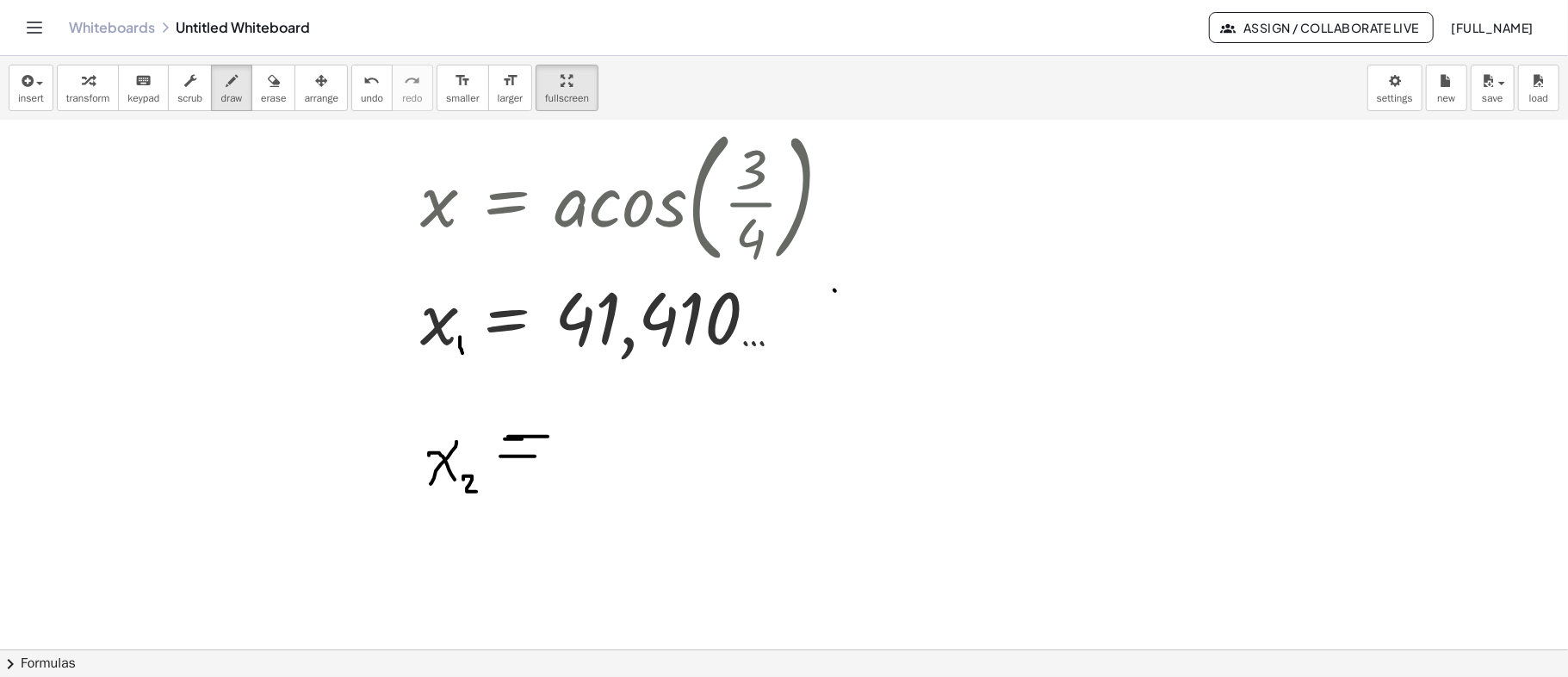 drag, startPoint x: 508, startPoint y: 436, endPoint x: 548, endPoint y: 436, distance: 40 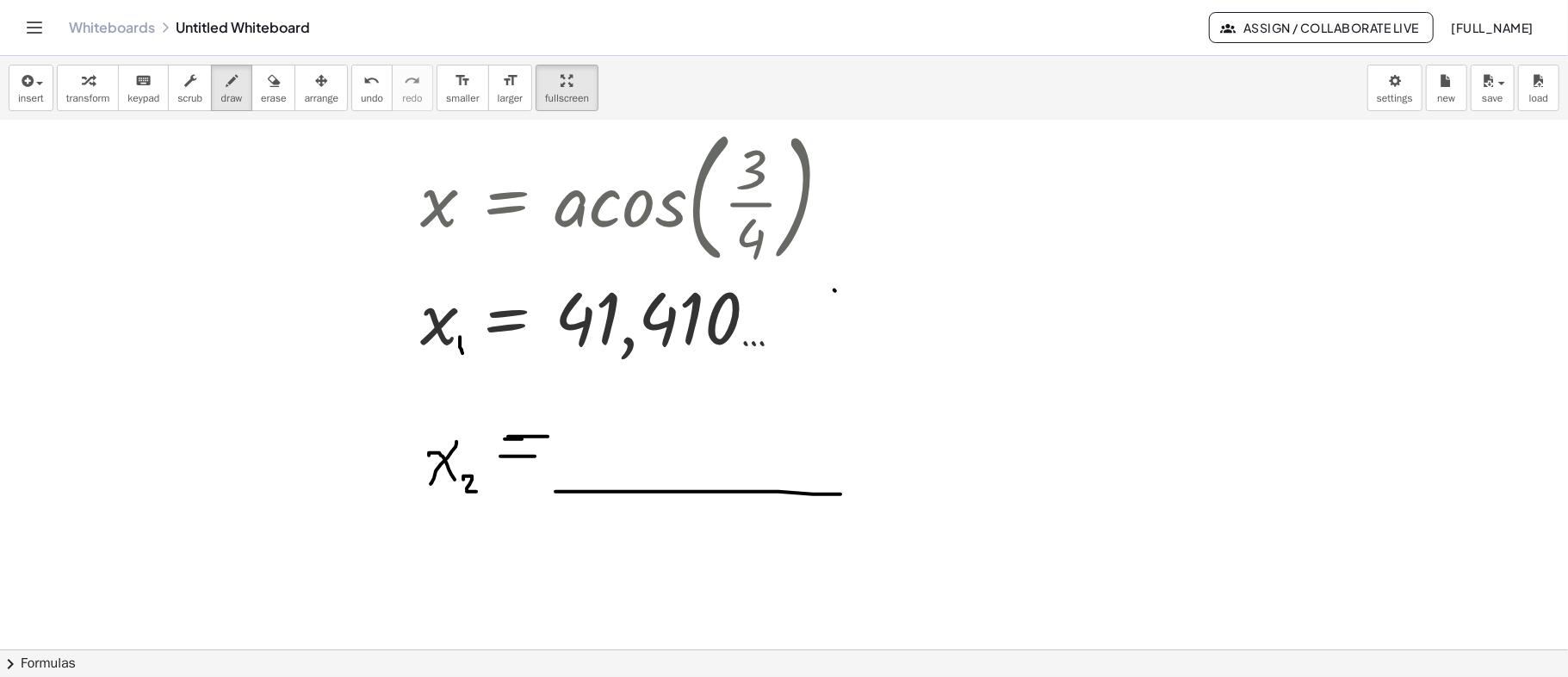 drag, startPoint x: 555, startPoint y: 491, endPoint x: 840, endPoint y: 494, distance: 285.01579 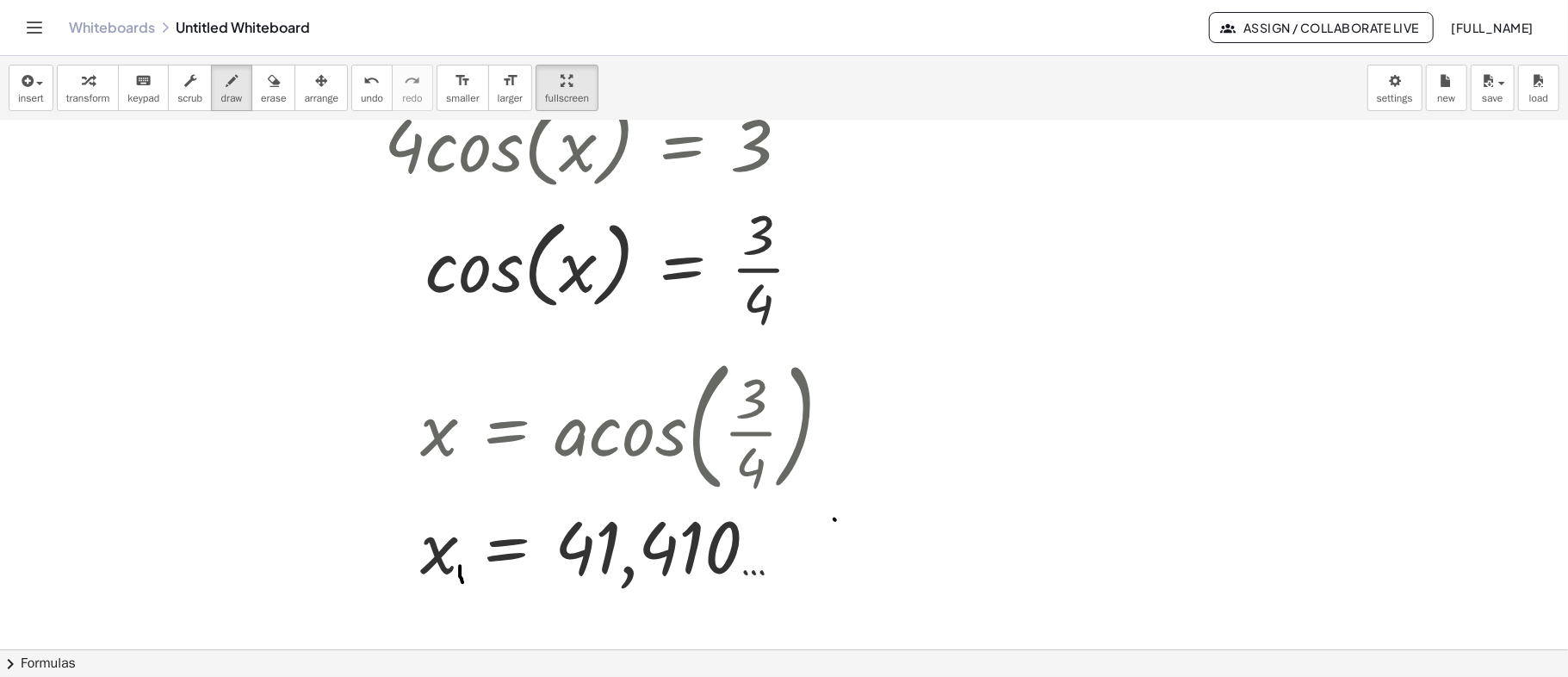 scroll, scrollTop: 574, scrollLeft: 60, axis: both 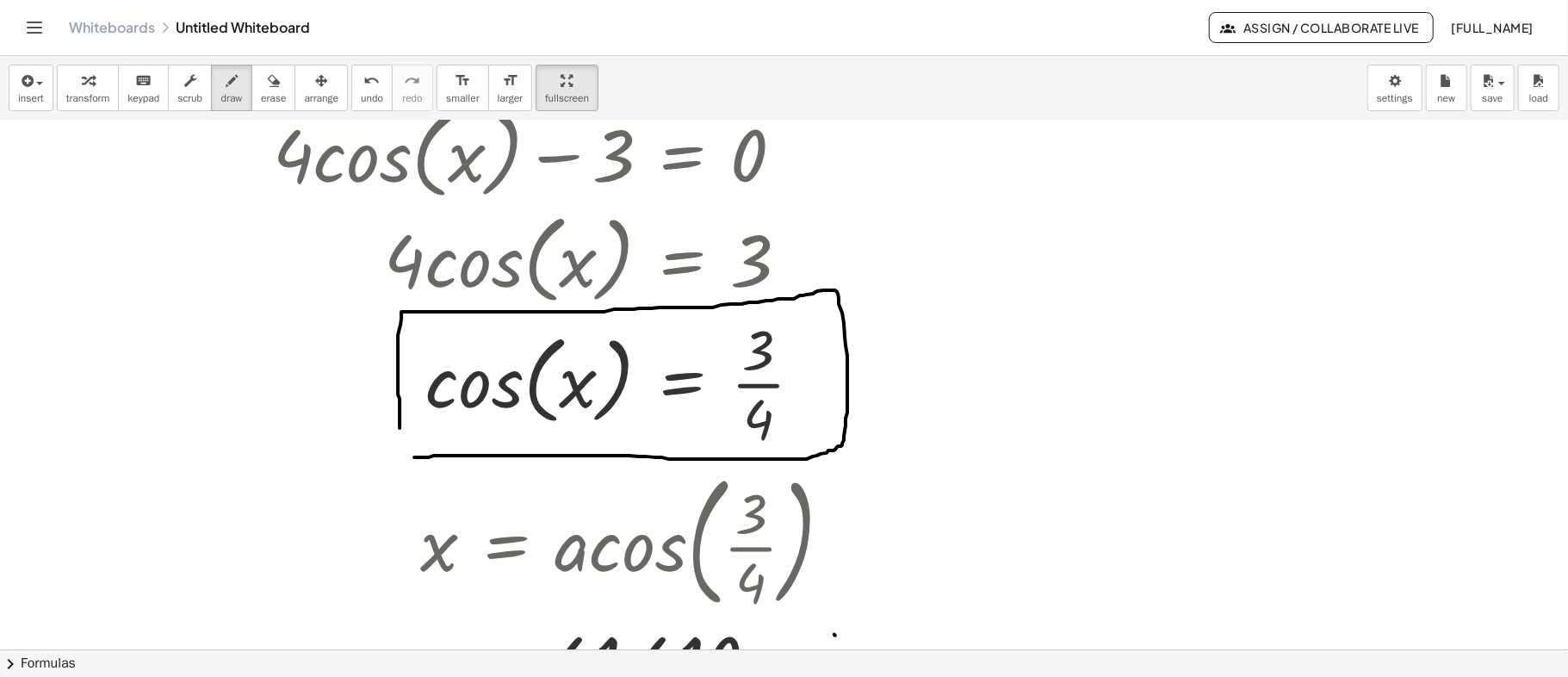 drag, startPoint x: 414, startPoint y: 457, endPoint x: 400, endPoint y: 438, distance: 23.600847 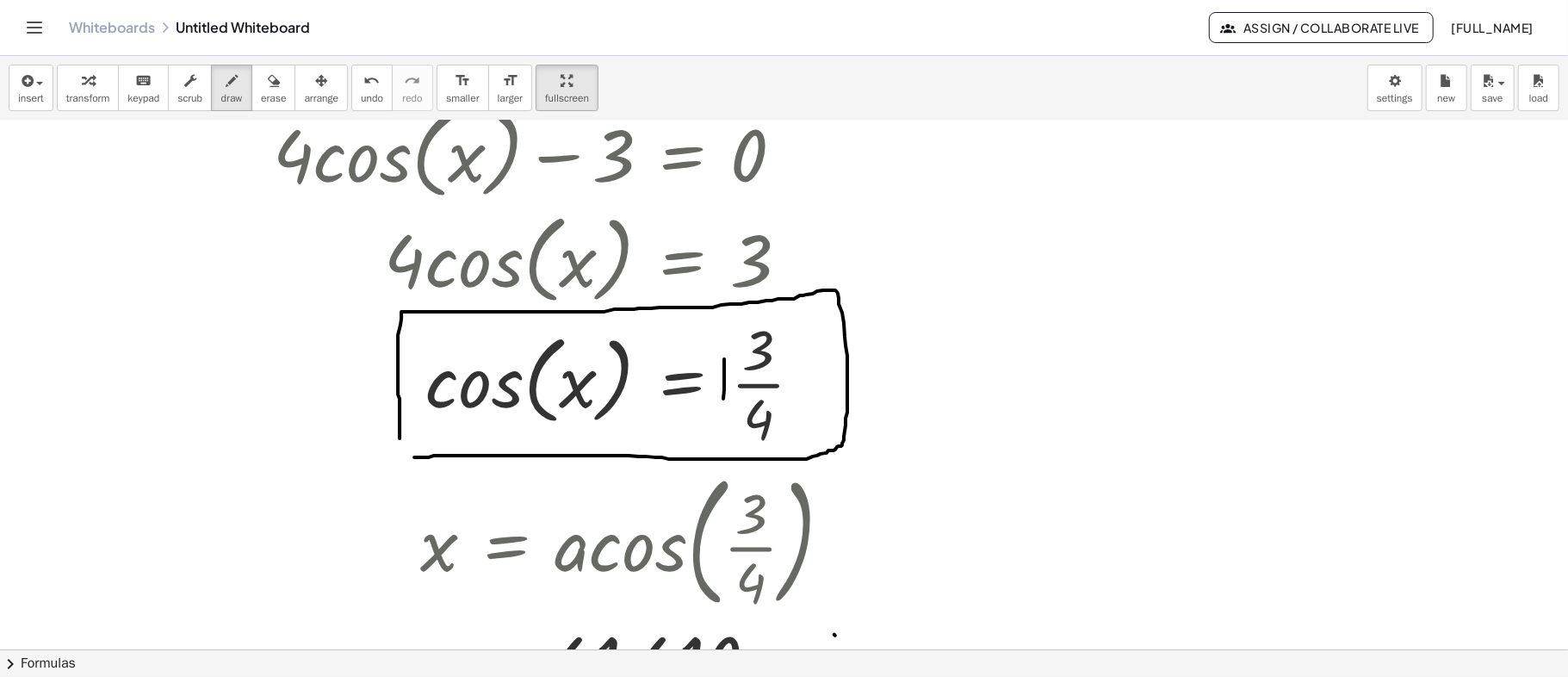 drag, startPoint x: 724, startPoint y: 358, endPoint x: 716, endPoint y: 418, distance: 60.53098 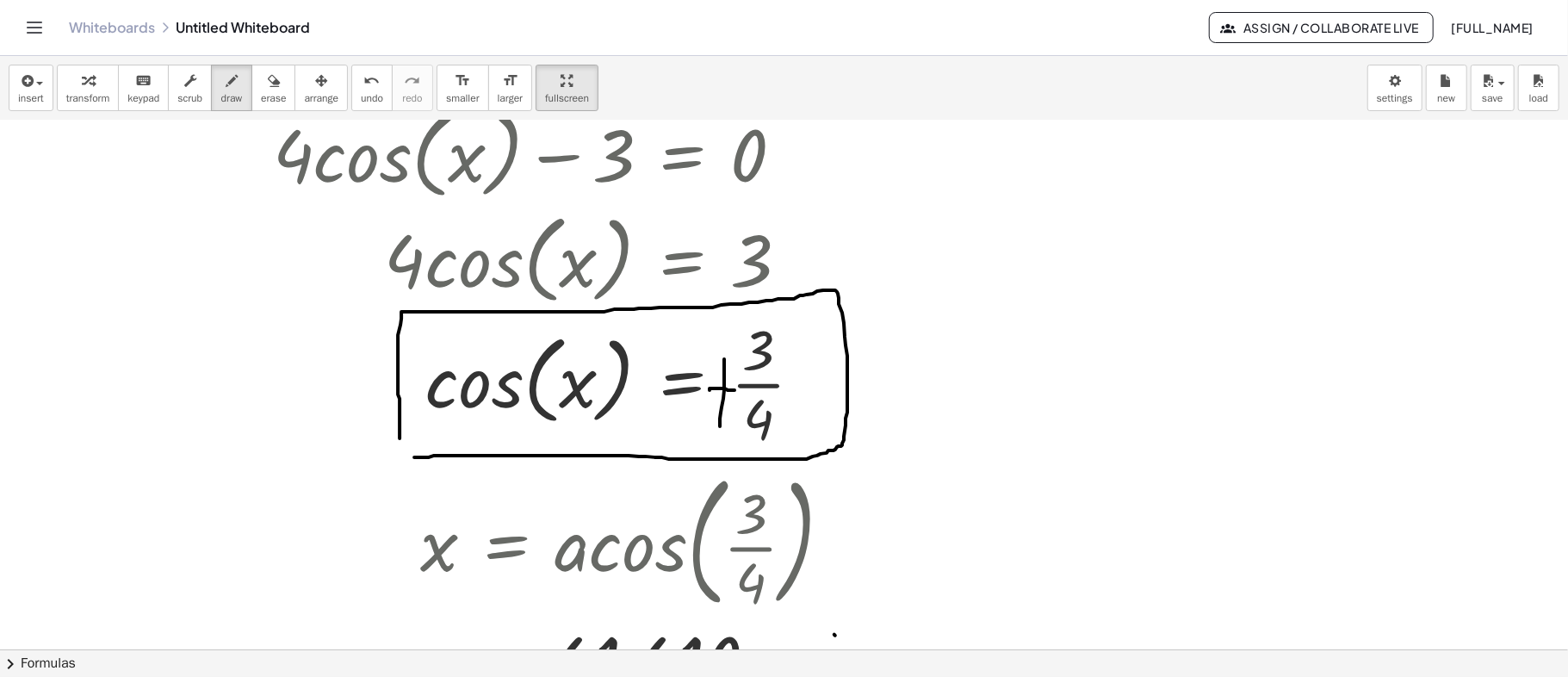 drag, startPoint x: 710, startPoint y: 389, endPoint x: 739, endPoint y: 389, distance: 29 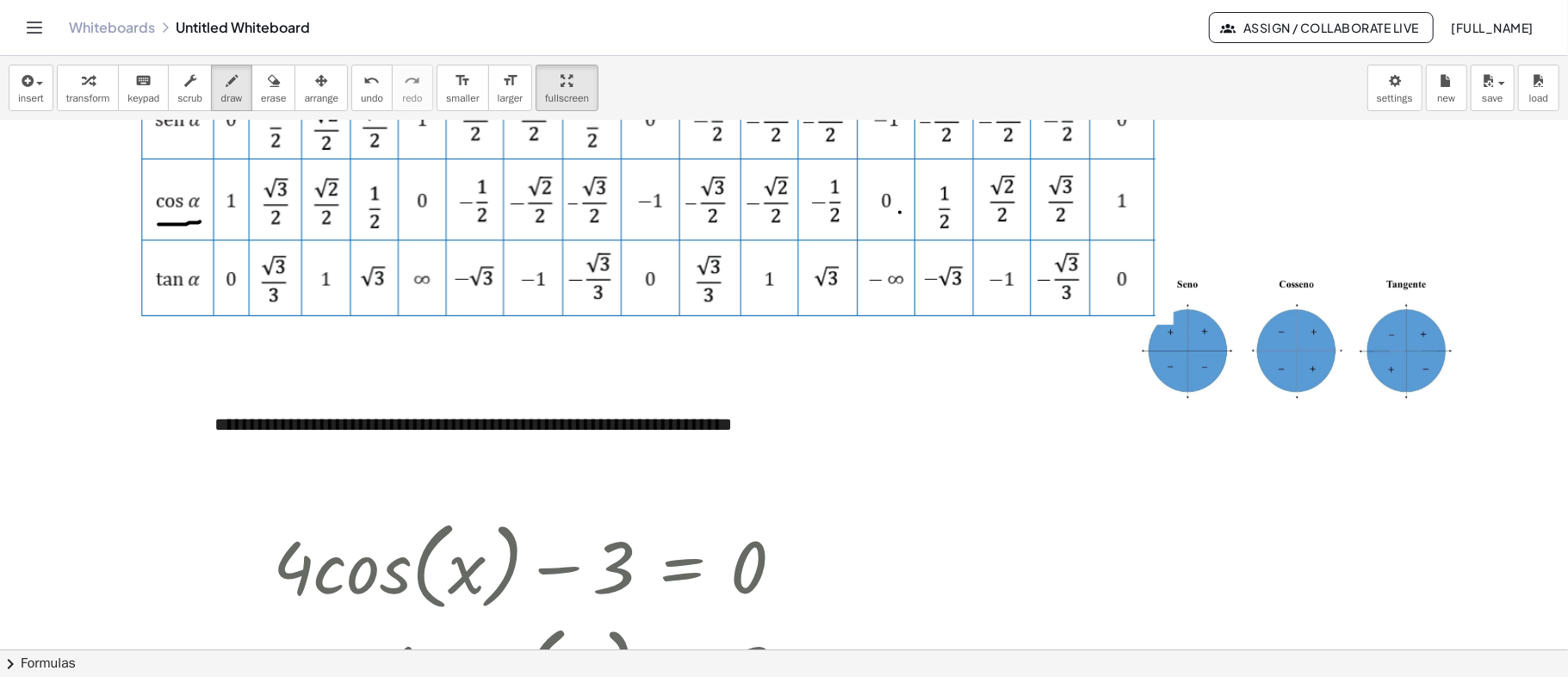 scroll, scrollTop: 229, scrollLeft: 60, axis: both 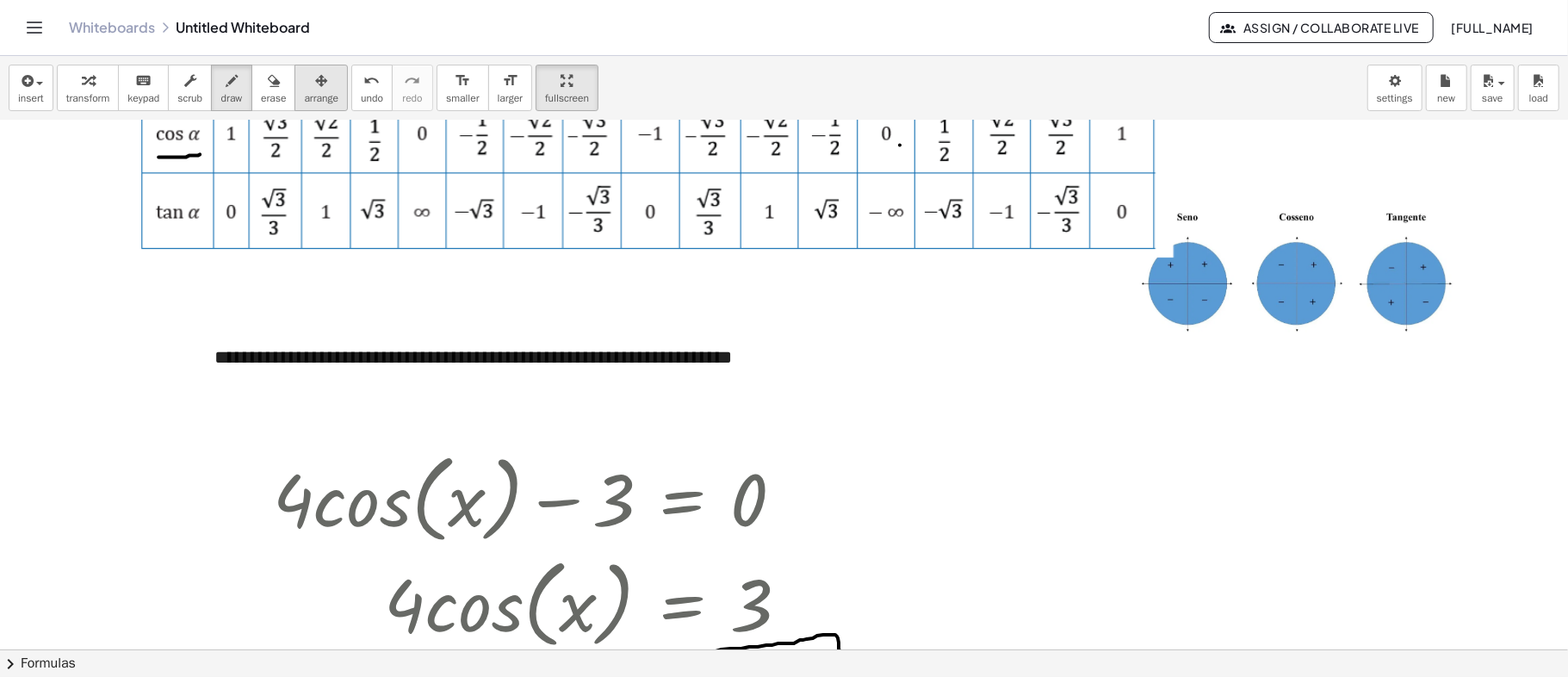 click on "arrange" at bounding box center (321, 98) 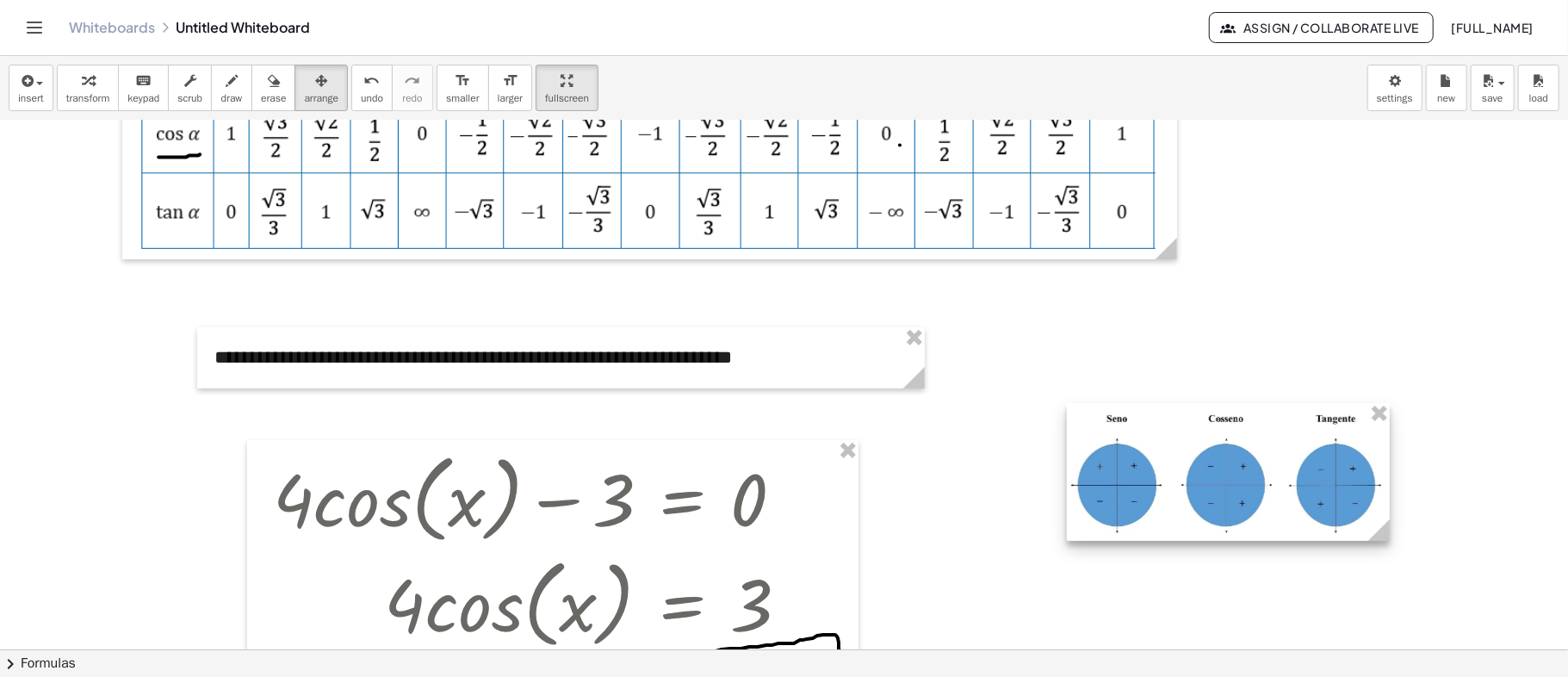 drag, startPoint x: 1262, startPoint y: 310, endPoint x: 1162, endPoint y: 539, distance: 249.882 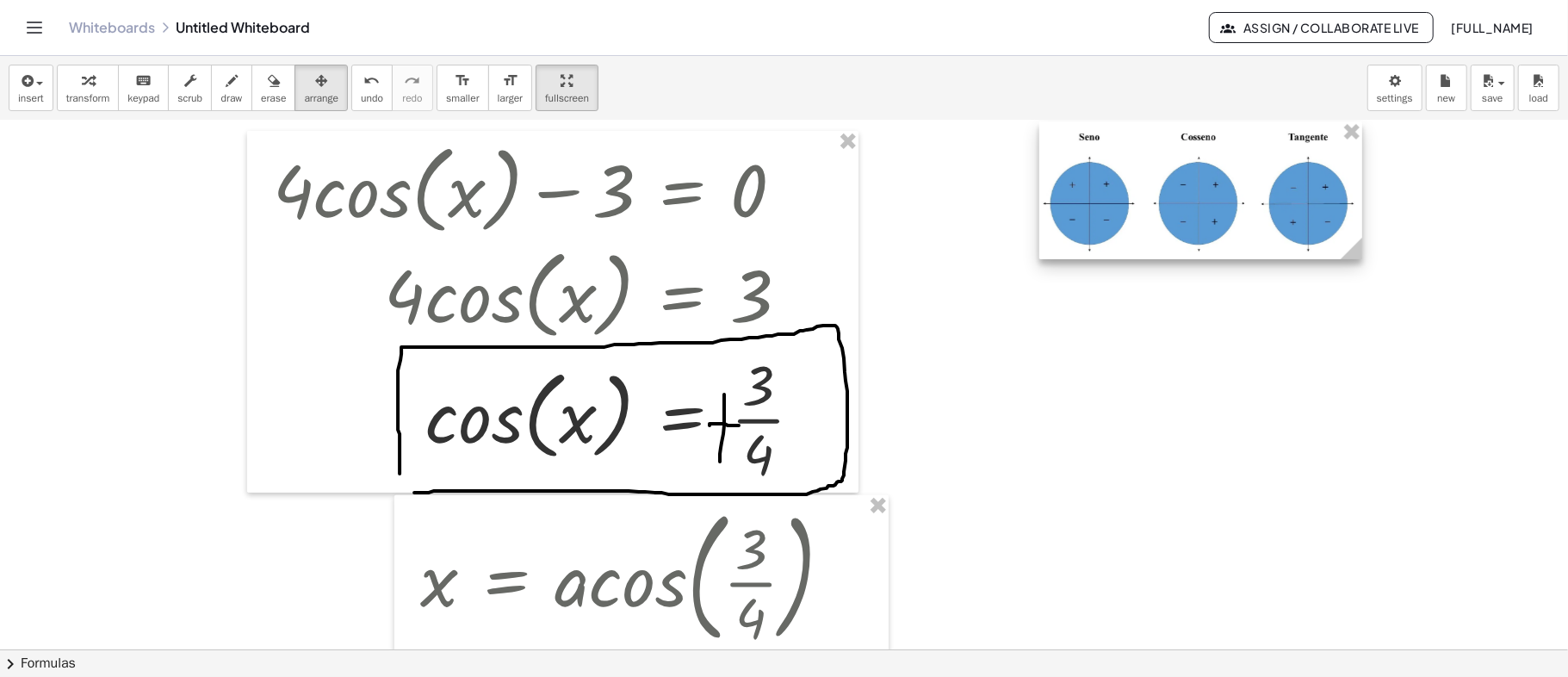 scroll, scrollTop: 574, scrollLeft: 60, axis: both 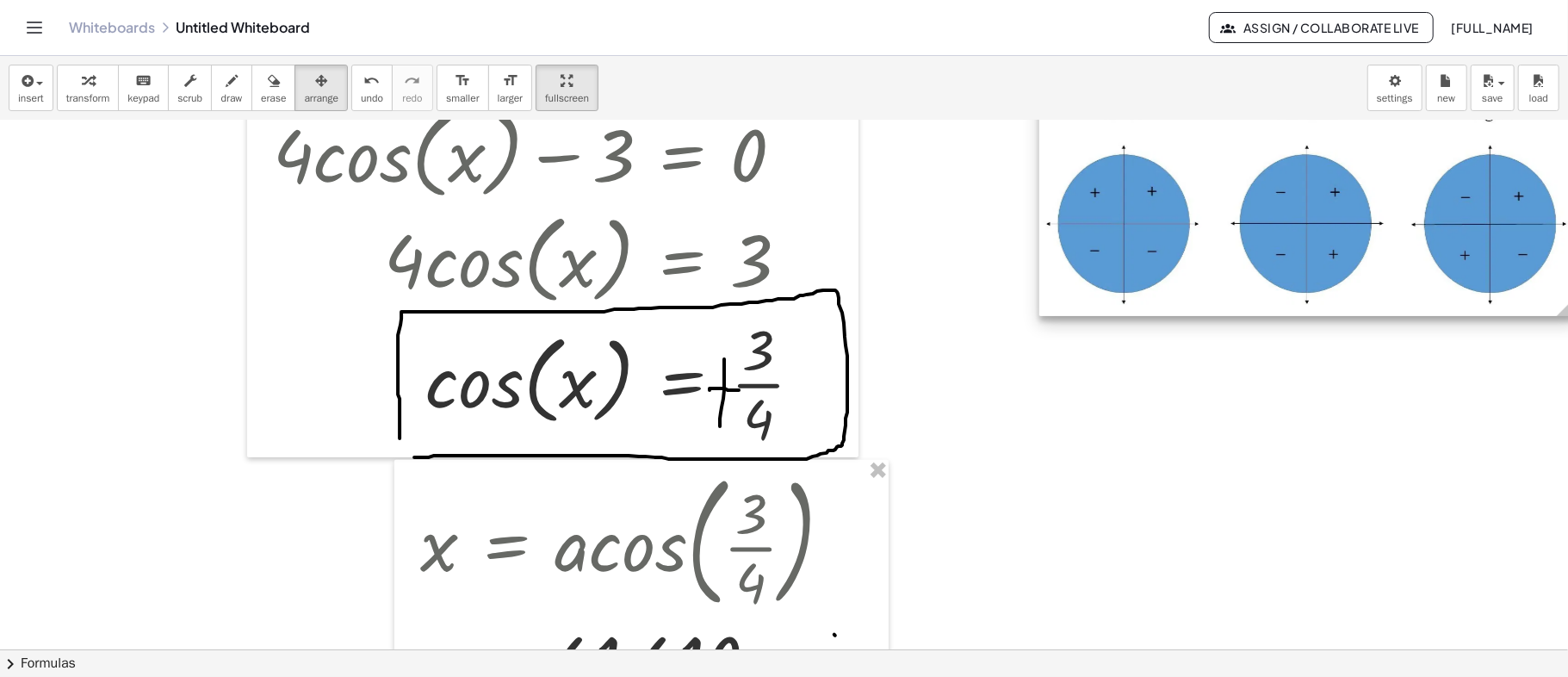 drag, startPoint x: 1390, startPoint y: 269, endPoint x: 1552, endPoint y: 515, distance: 294.5505 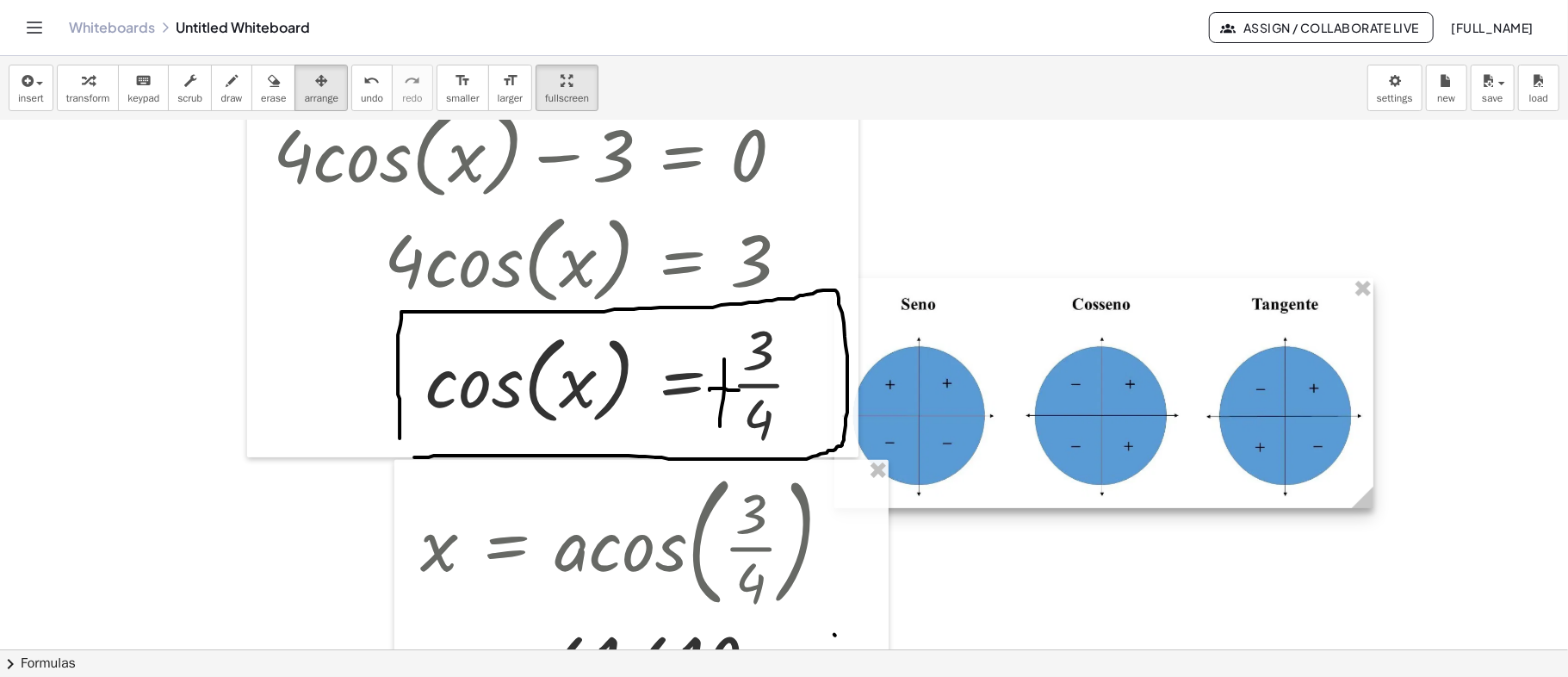 drag, startPoint x: 1393, startPoint y: 281, endPoint x: 1162, endPoint y: 438, distance: 279.3027 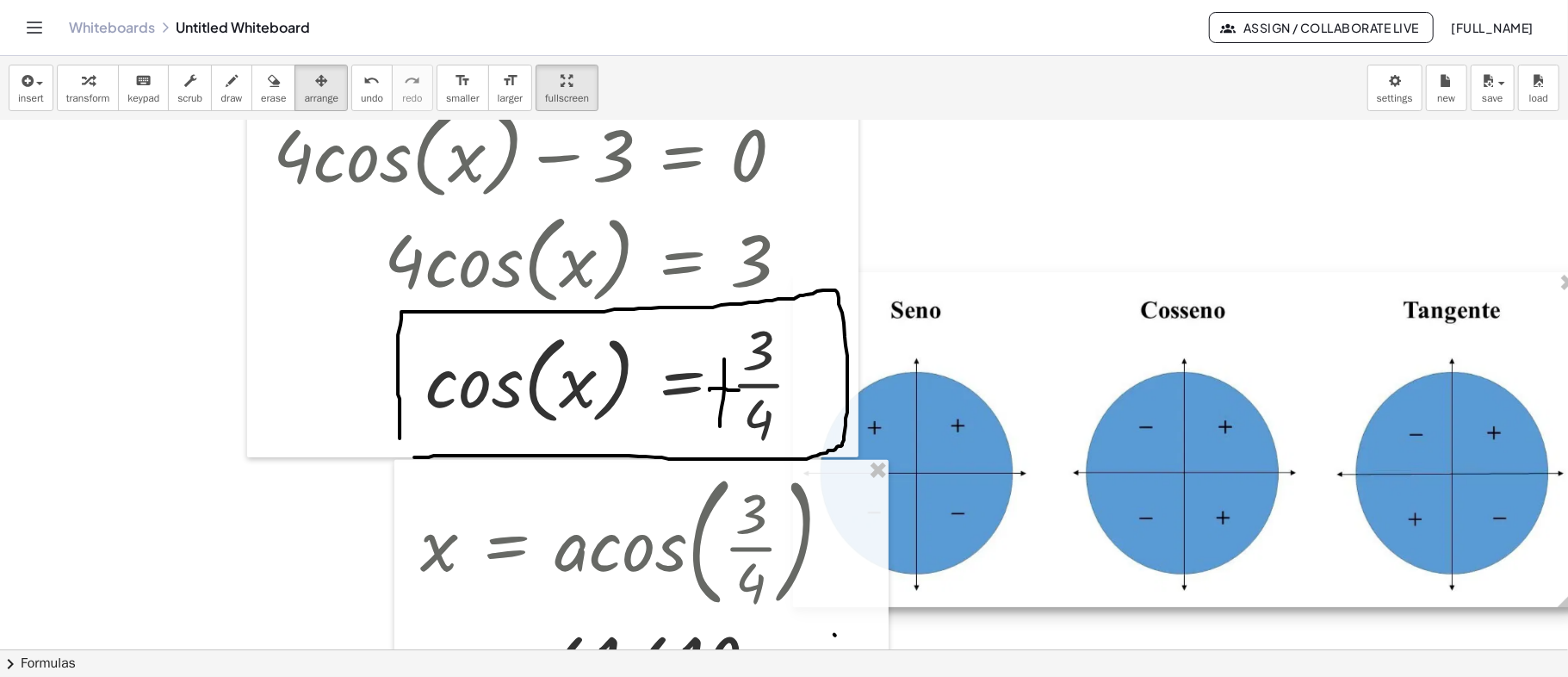 drag, startPoint x: 1320, startPoint y: 491, endPoint x: 1567, endPoint y: 581, distance: 262.88591 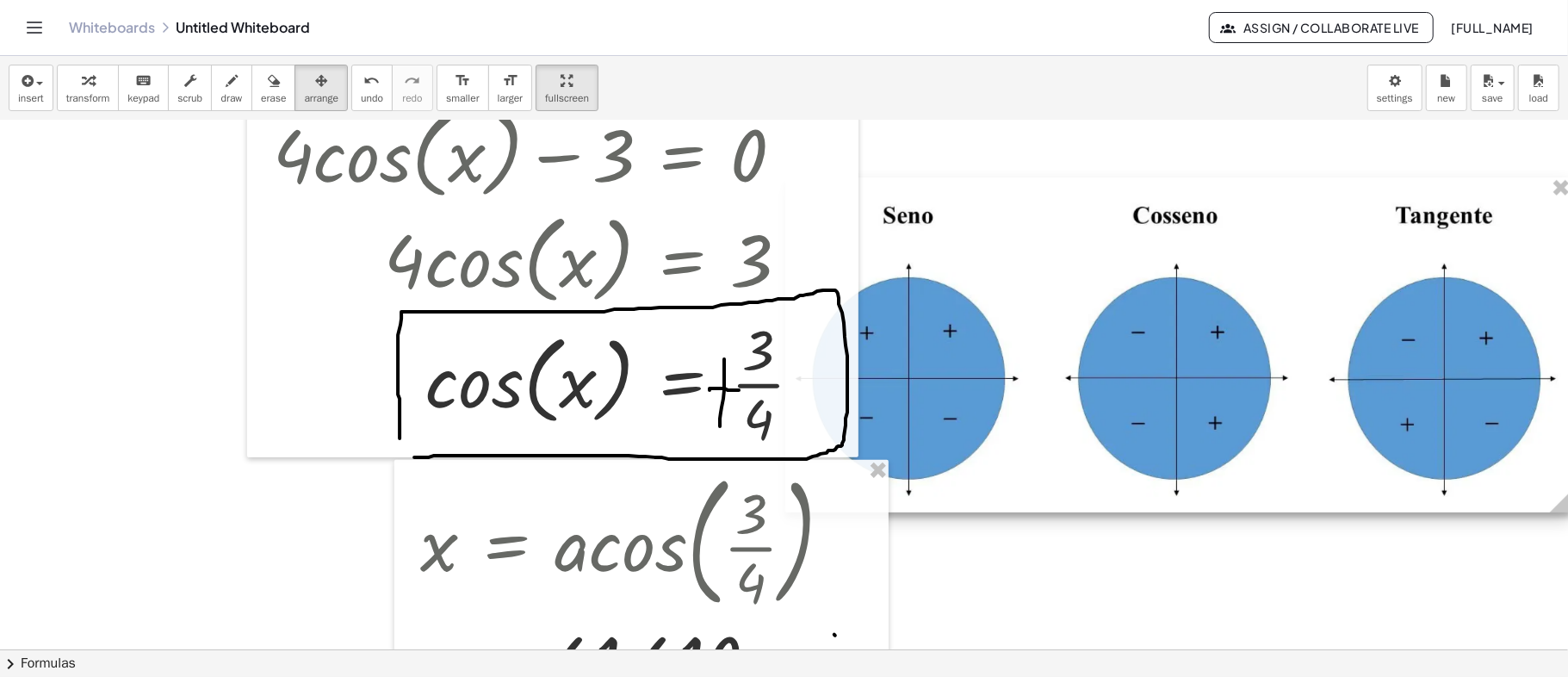 drag, startPoint x: 1117, startPoint y: 463, endPoint x: 1106, endPoint y: 346, distance: 117.516 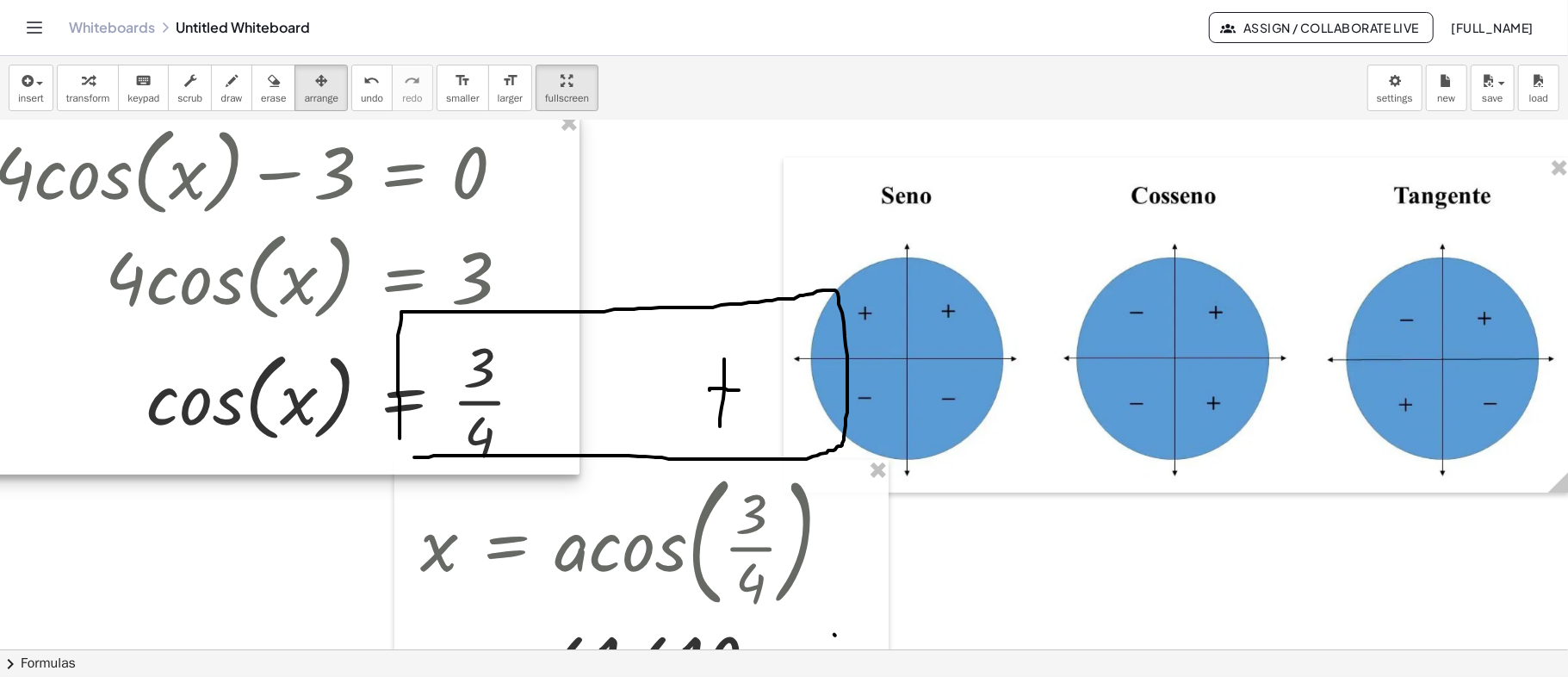 drag, startPoint x: 675, startPoint y: 235, endPoint x: 396, endPoint y: 252, distance: 279.5174 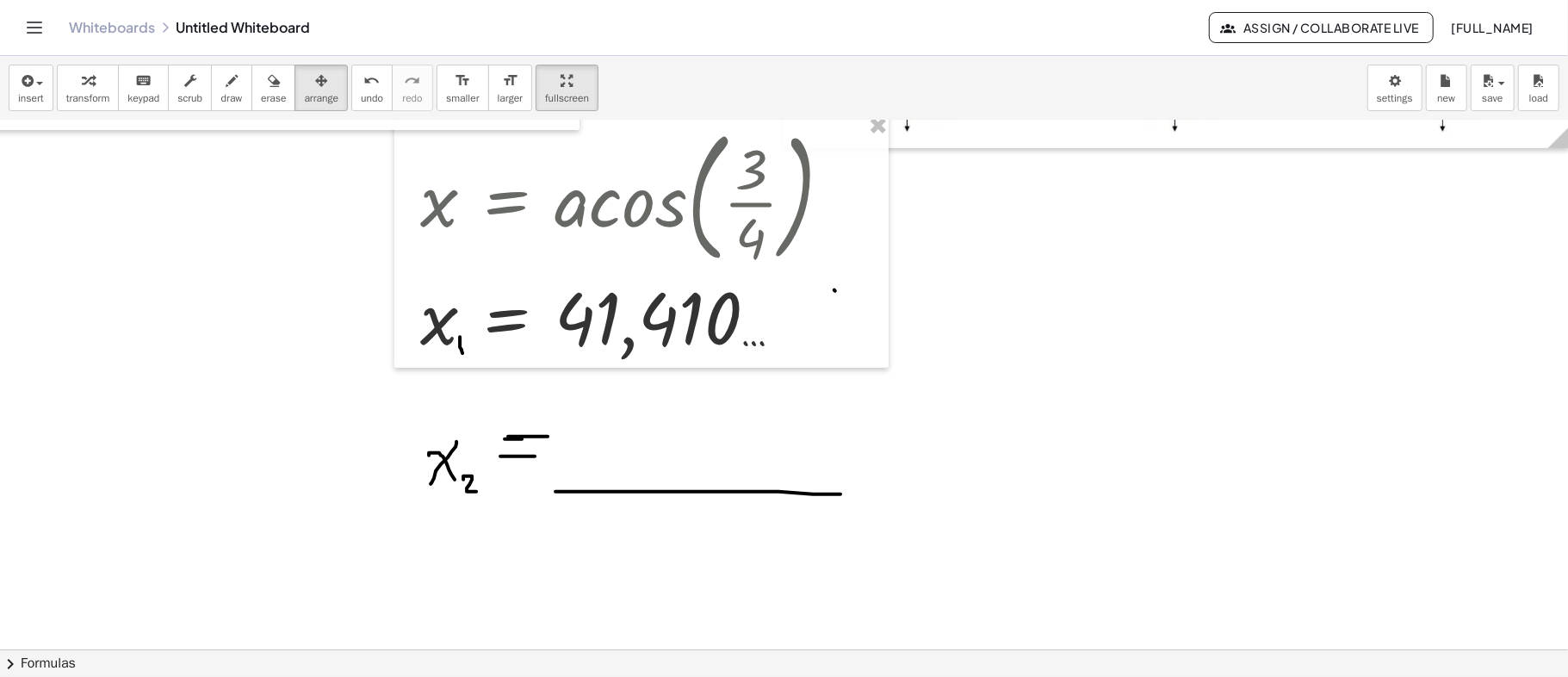 scroll, scrollTop: 804, scrollLeft: 60, axis: both 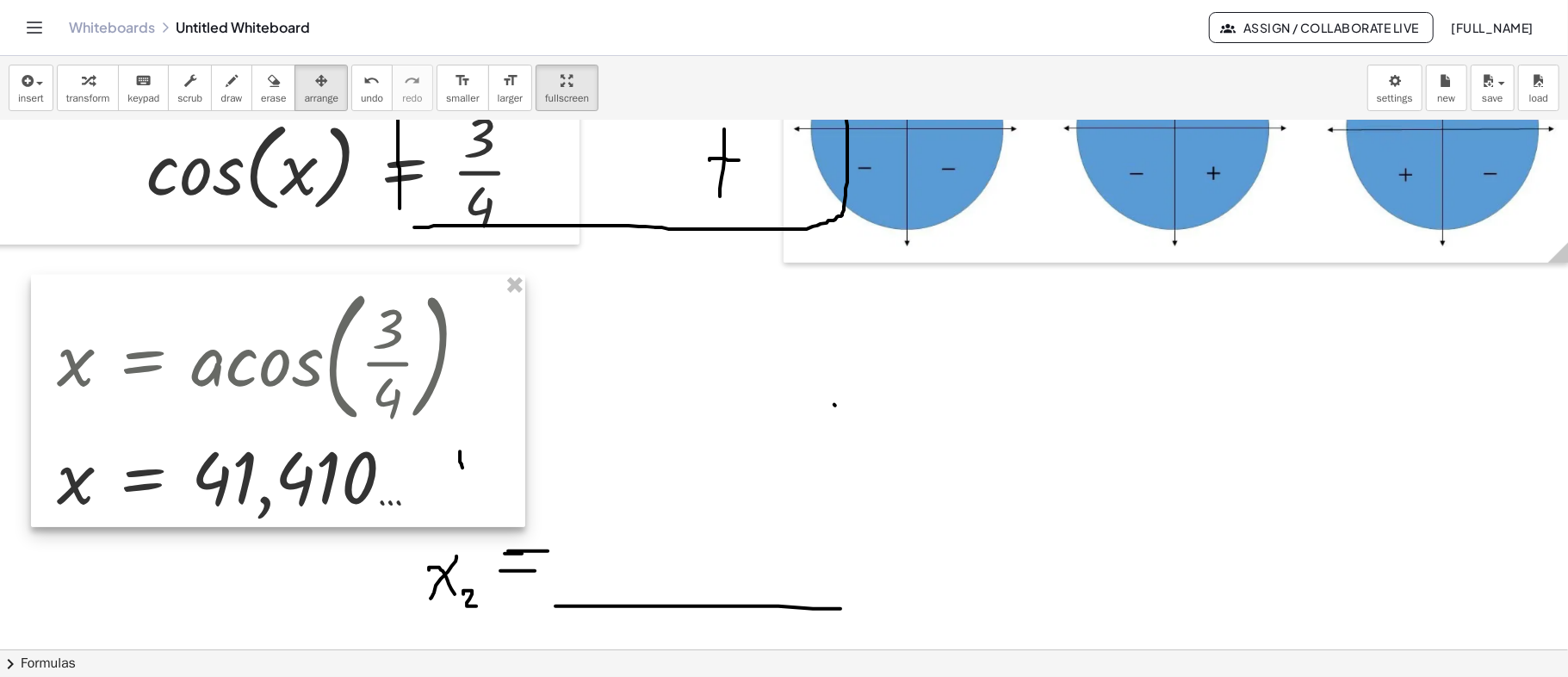 drag, startPoint x: 680, startPoint y: 359, endPoint x: 317, endPoint y: 404, distance: 365.7786 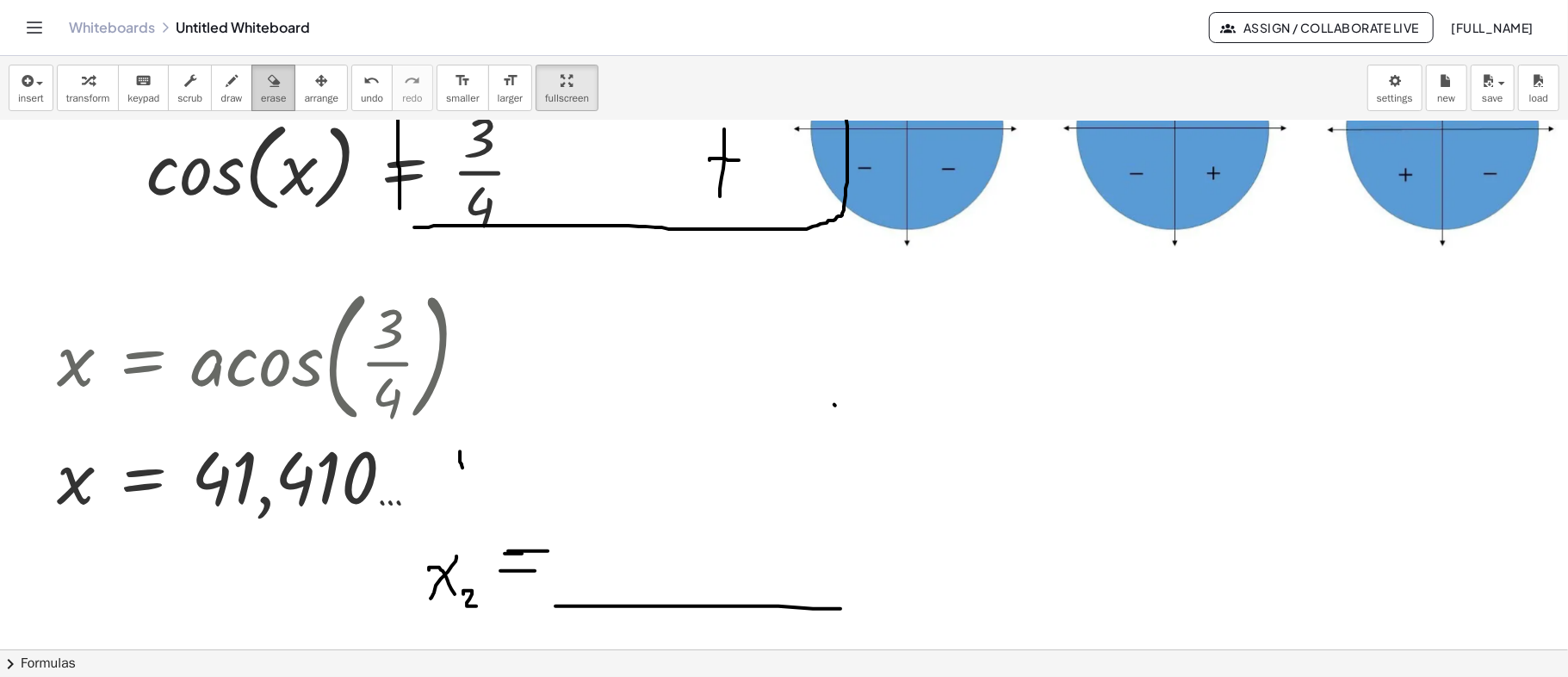 click on "erase" at bounding box center (273, 98) 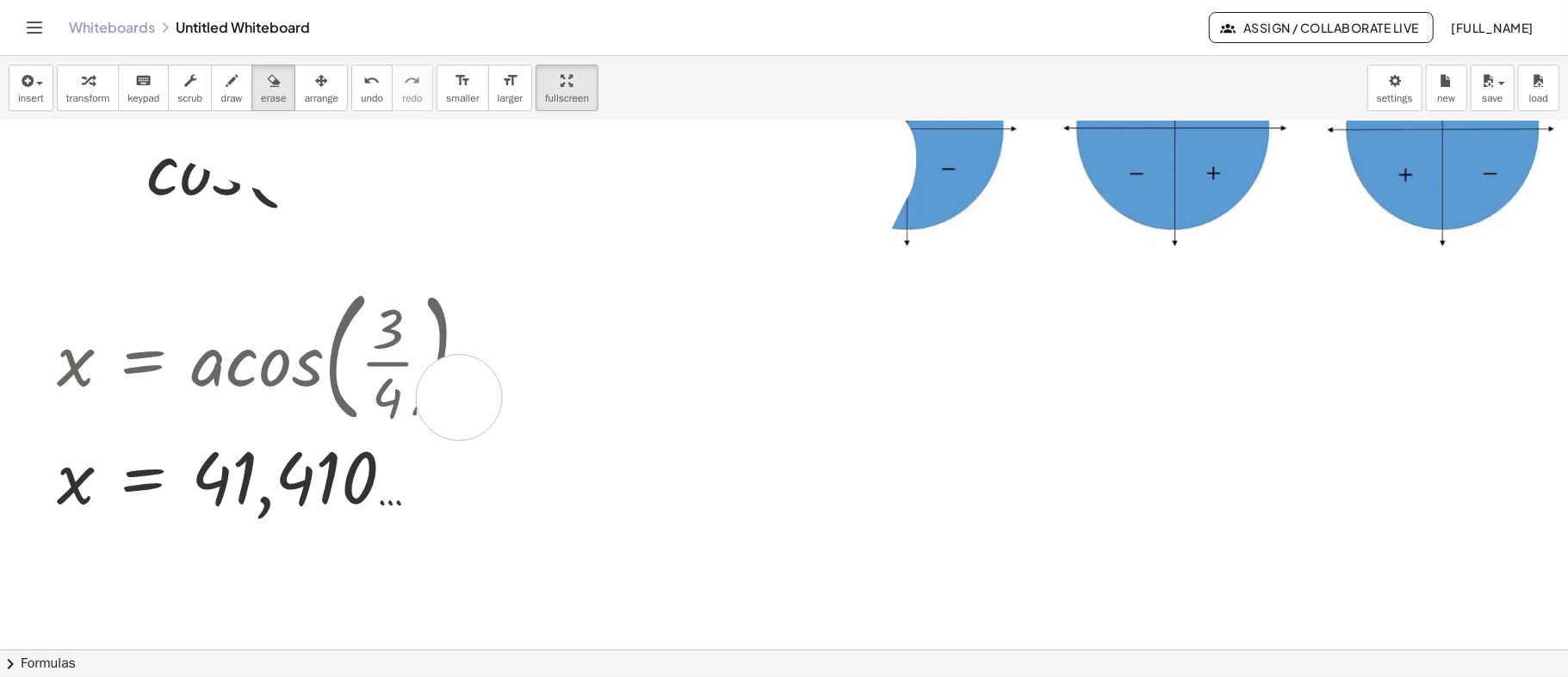 drag, startPoint x: 441, startPoint y: 222, endPoint x: 459, endPoint y: 397, distance: 175.92328 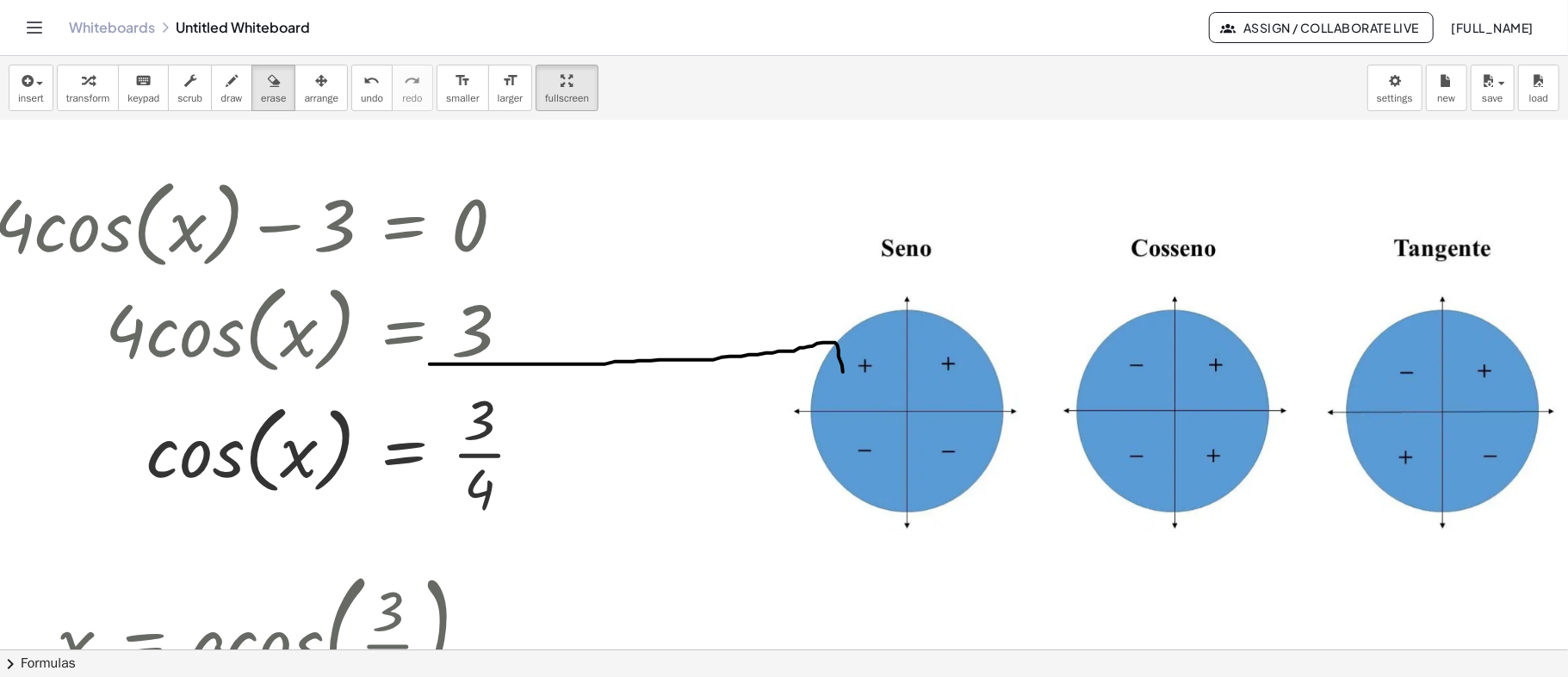 scroll, scrollTop: 459, scrollLeft: 60, axis: both 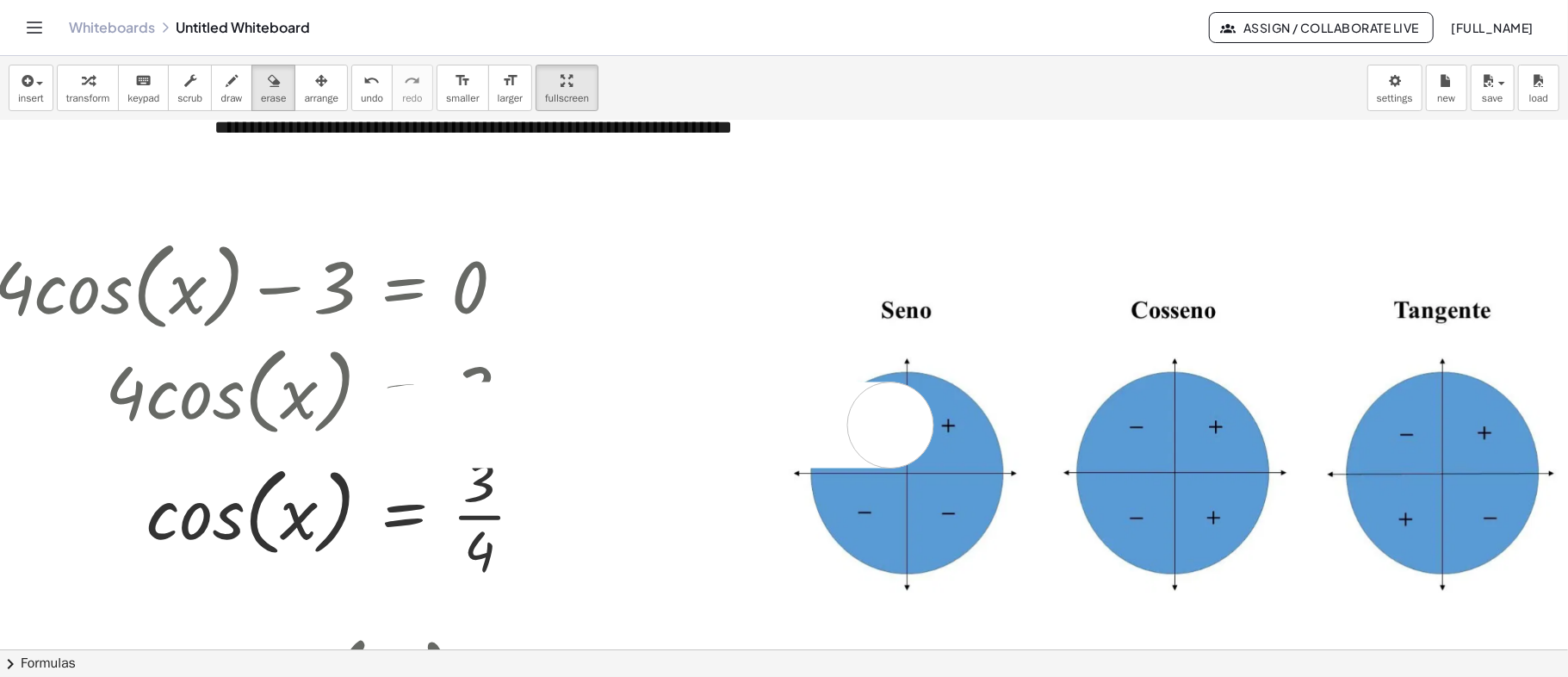 drag, startPoint x: 400, startPoint y: 429, endPoint x: 892, endPoint y: 435, distance: 492.03658 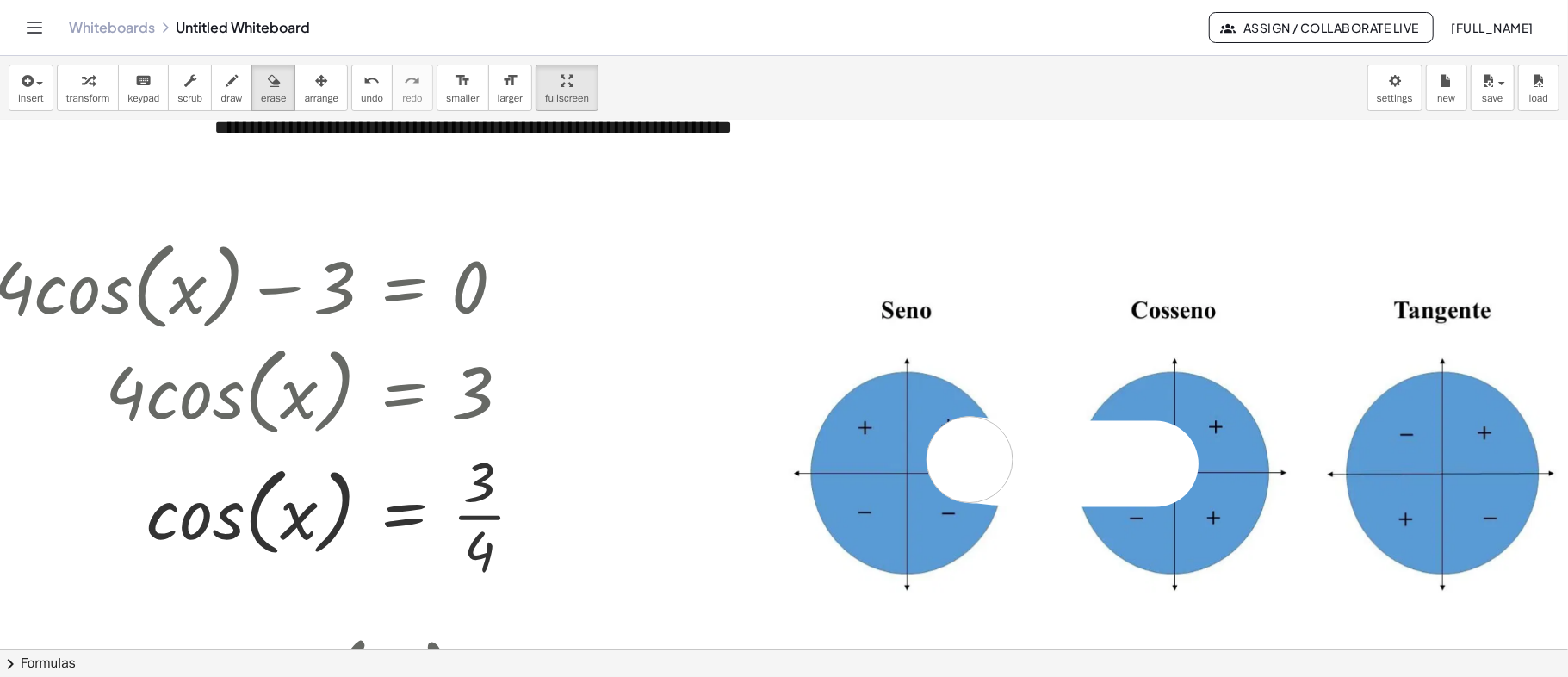 drag, startPoint x: 1119, startPoint y: 463, endPoint x: 970, endPoint y: 459, distance: 149.05368 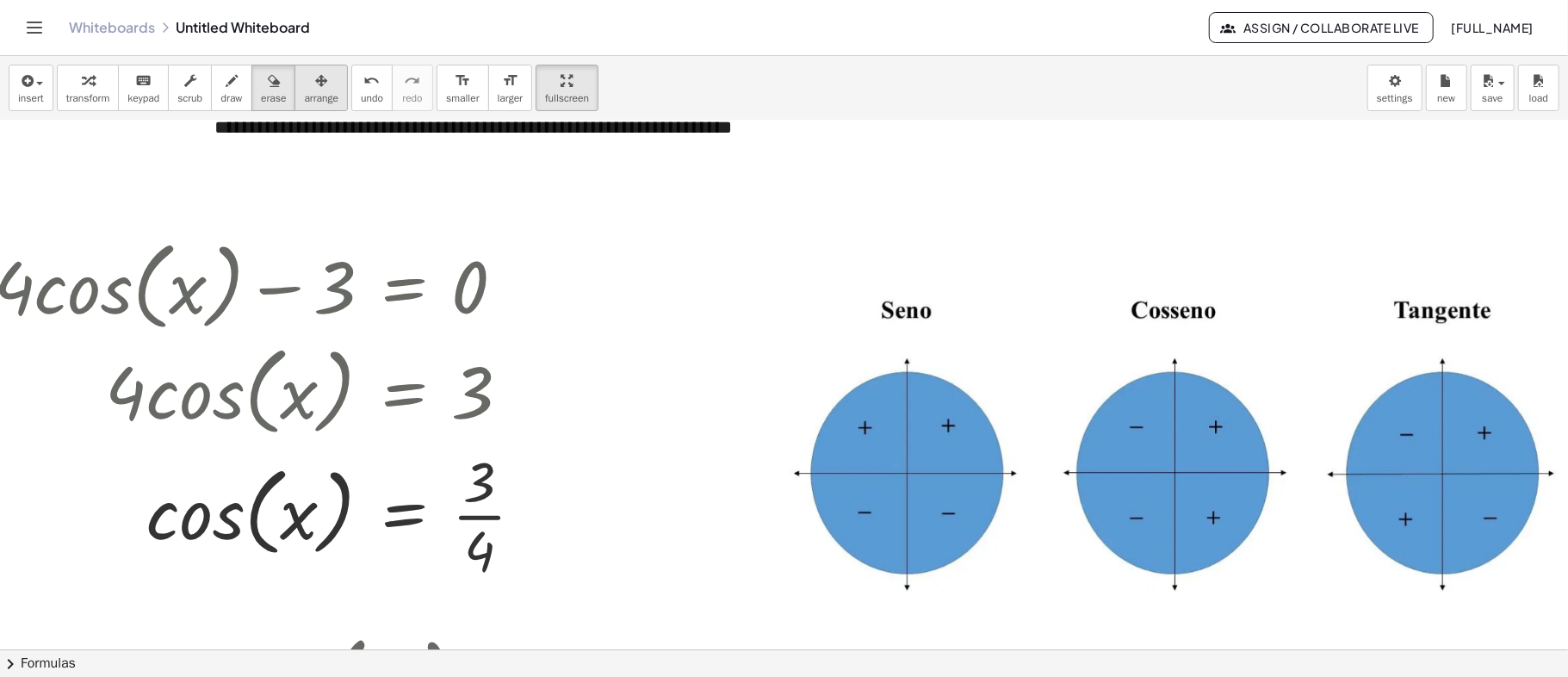 click at bounding box center (321, 80) 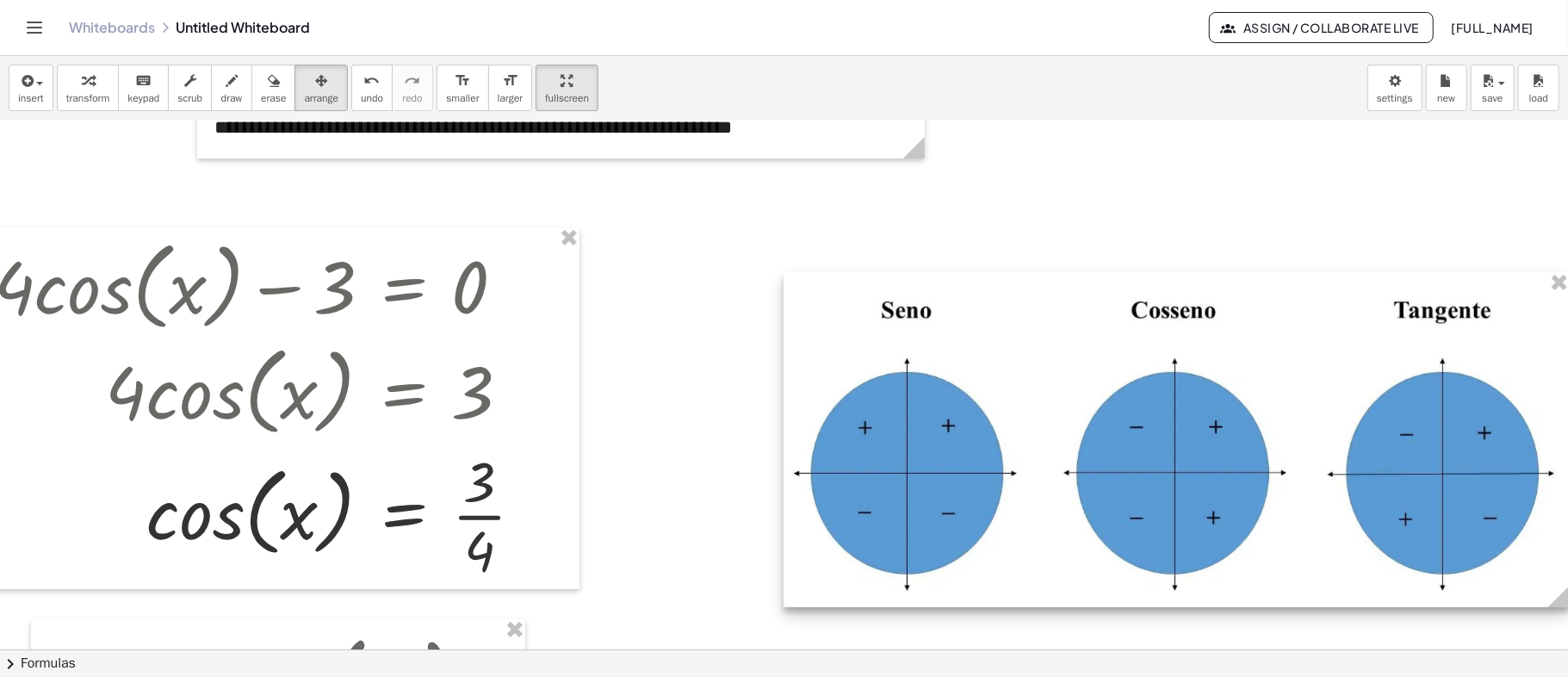 click at bounding box center [1176, 439] 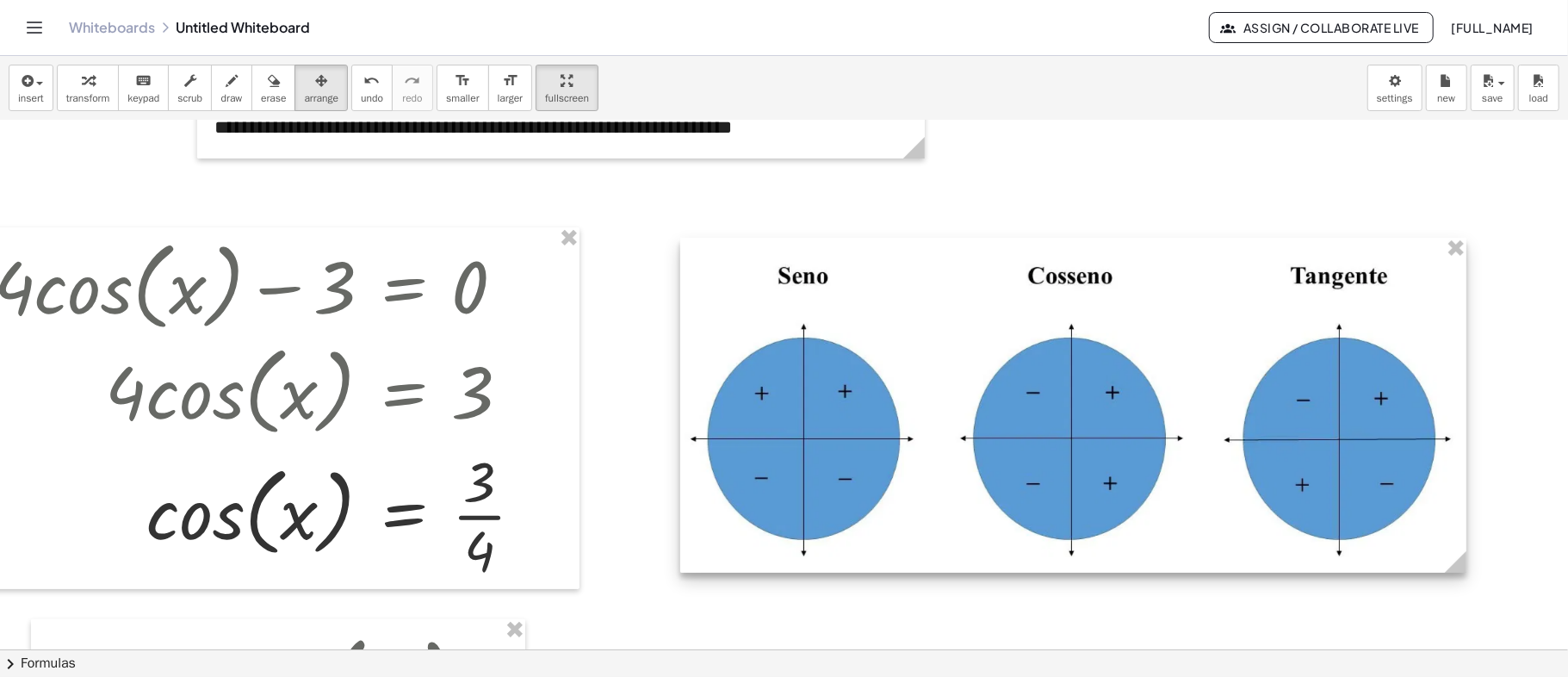 drag, startPoint x: 1178, startPoint y: 455, endPoint x: 1075, endPoint y: 420, distance: 108.78419 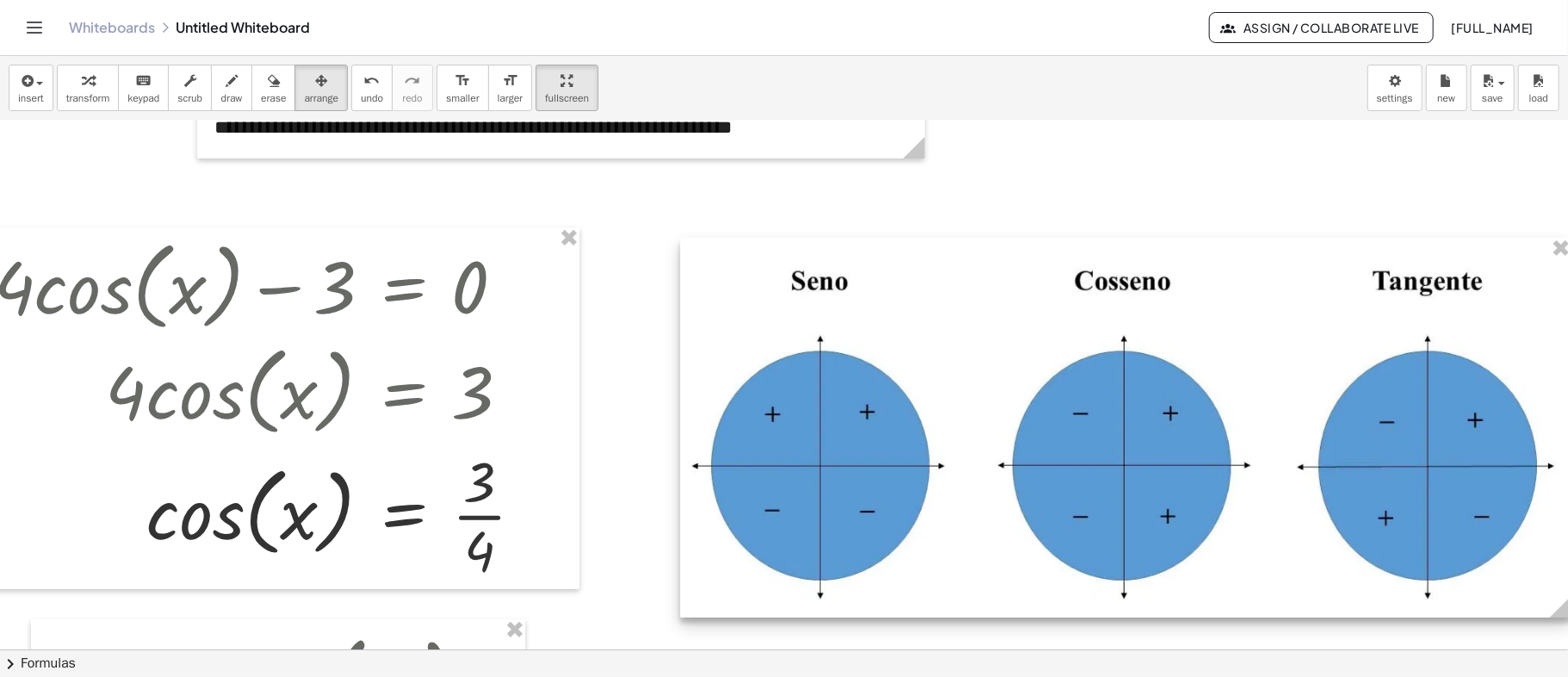 drag, startPoint x: 1462, startPoint y: 570, endPoint x: 1567, endPoint y: 721, distance: 183.91846 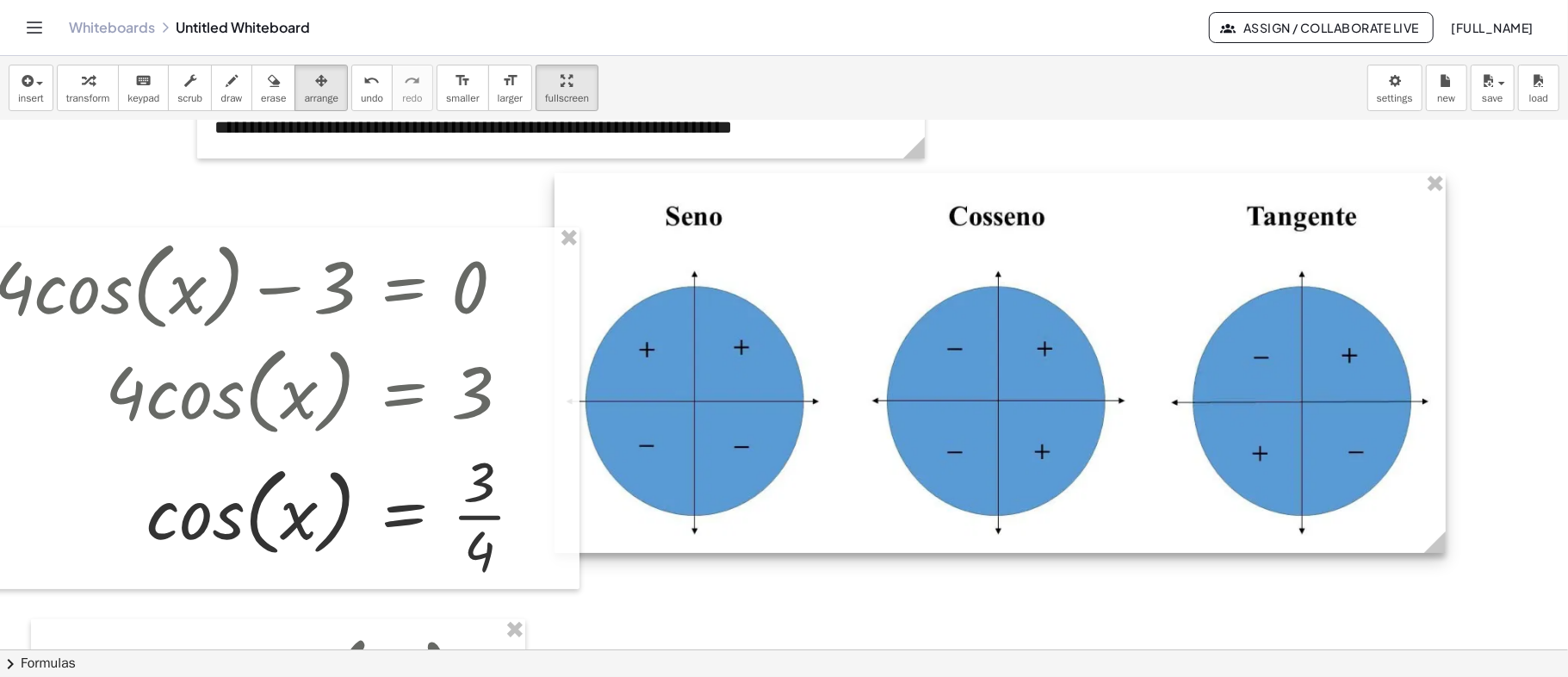 drag, startPoint x: 1220, startPoint y: 431, endPoint x: 1134, endPoint y: 394, distance: 93.621579 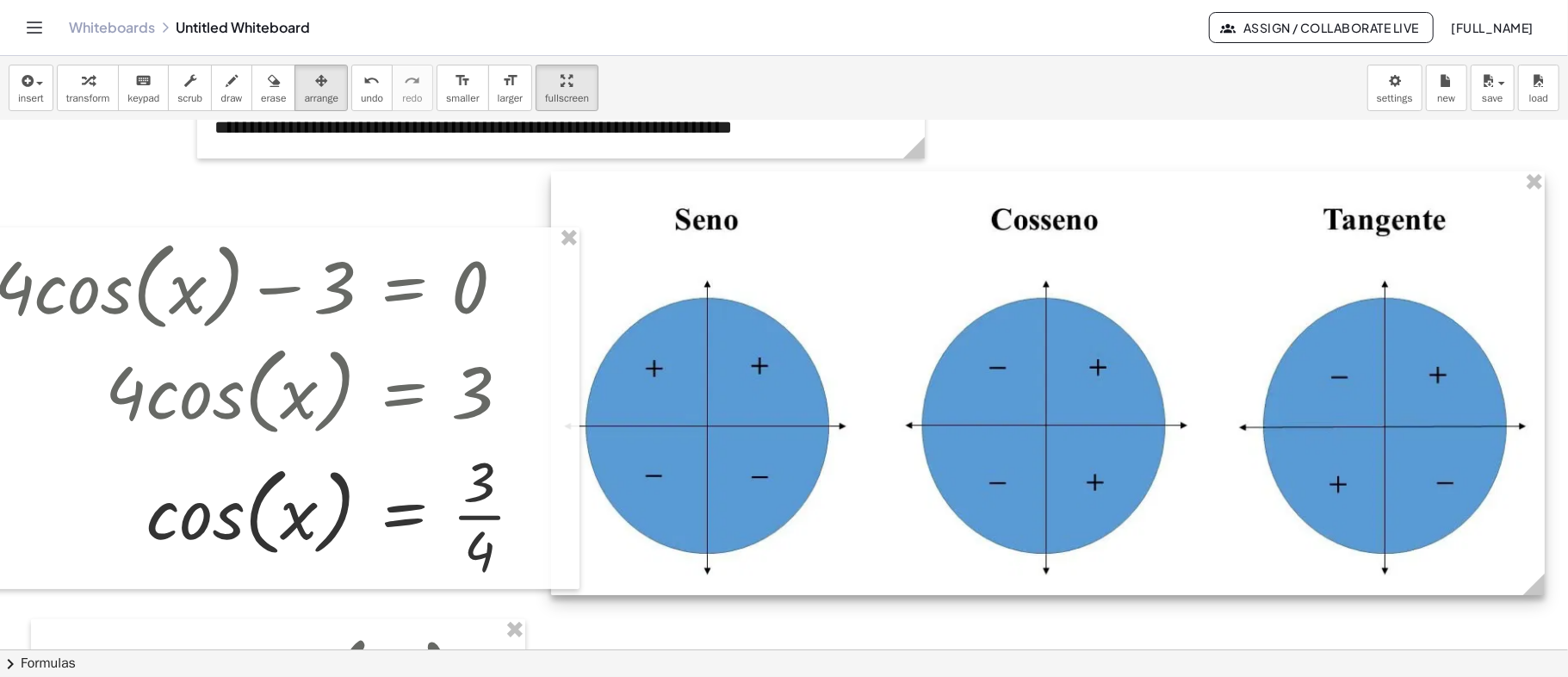 drag, startPoint x: 1437, startPoint y: 551, endPoint x: 1567, endPoint y: 700, distance: 197.73973 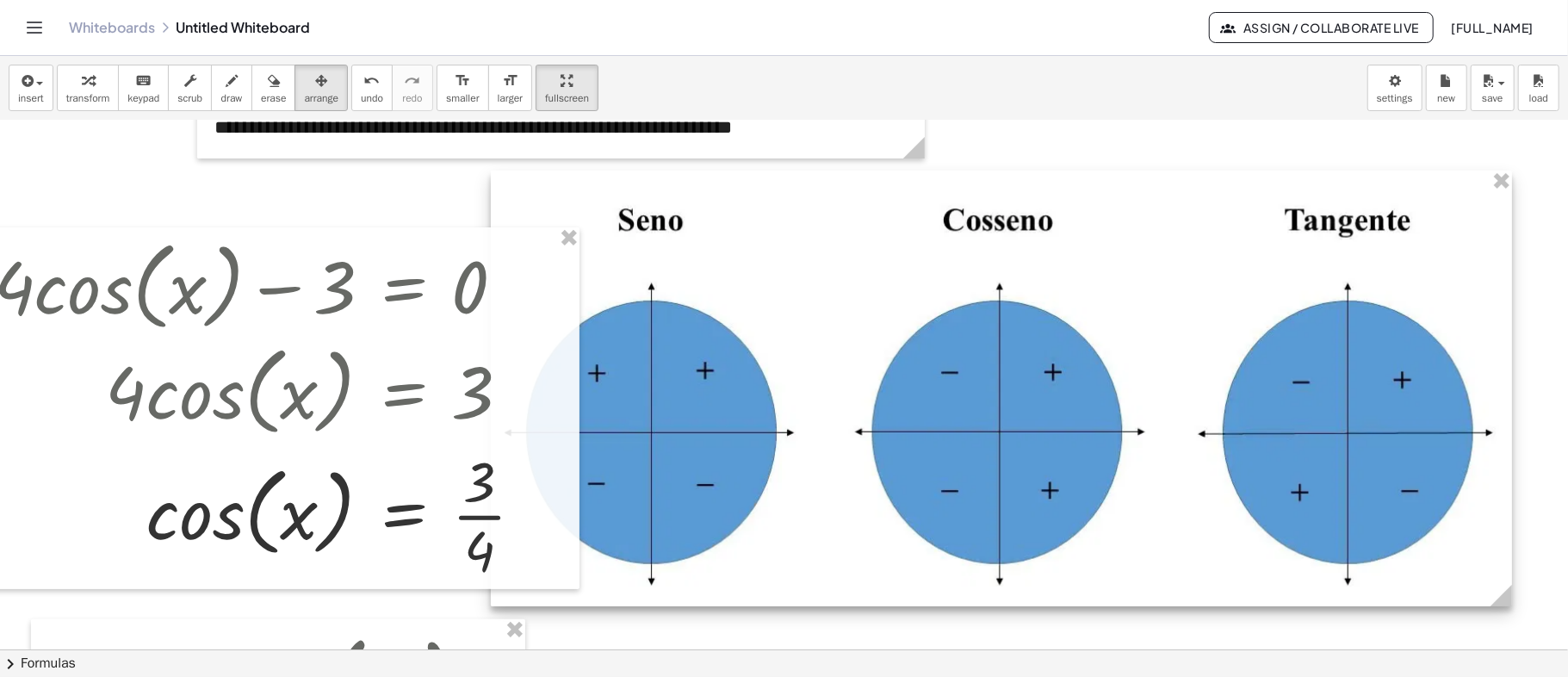 drag, startPoint x: 1338, startPoint y: 503, endPoint x: 1357, endPoint y: 497, distance: 19.924859 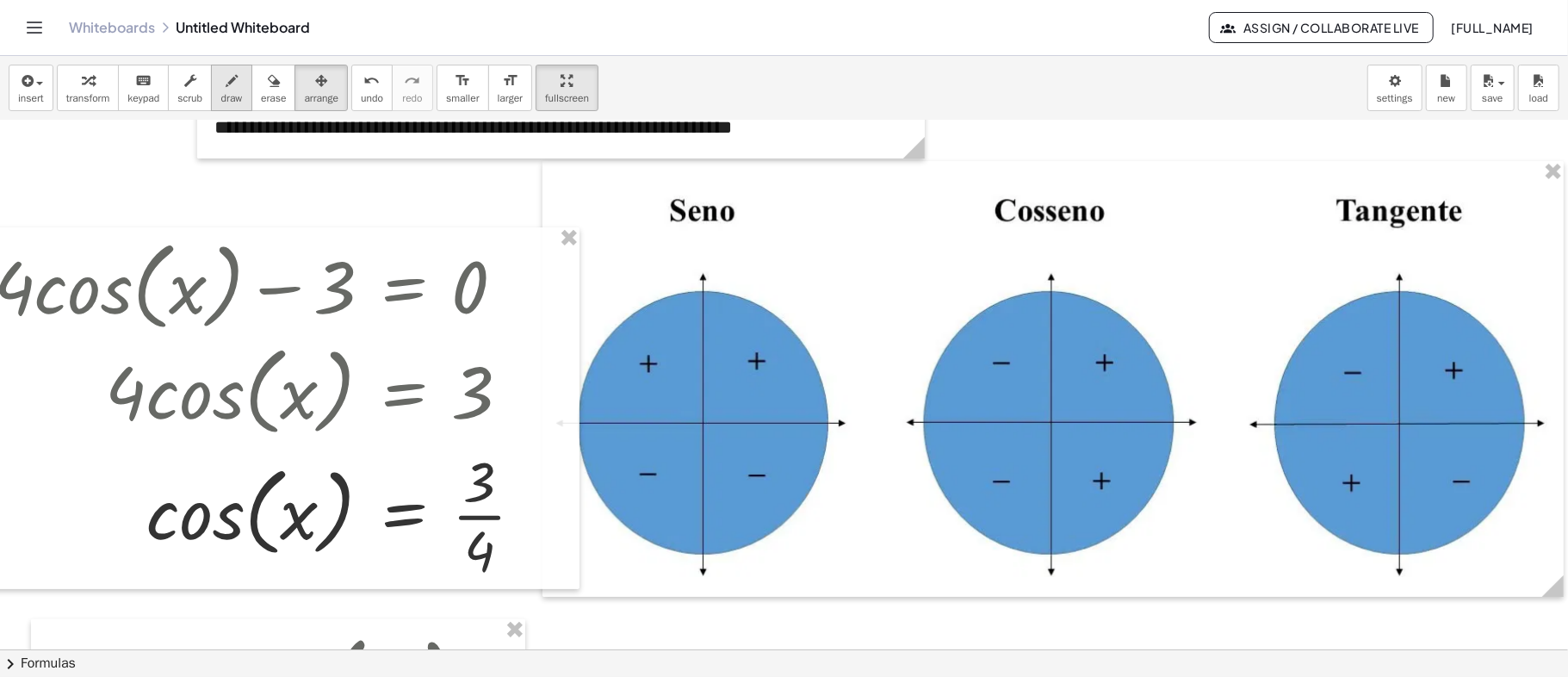 click on "draw" at bounding box center (232, 98) 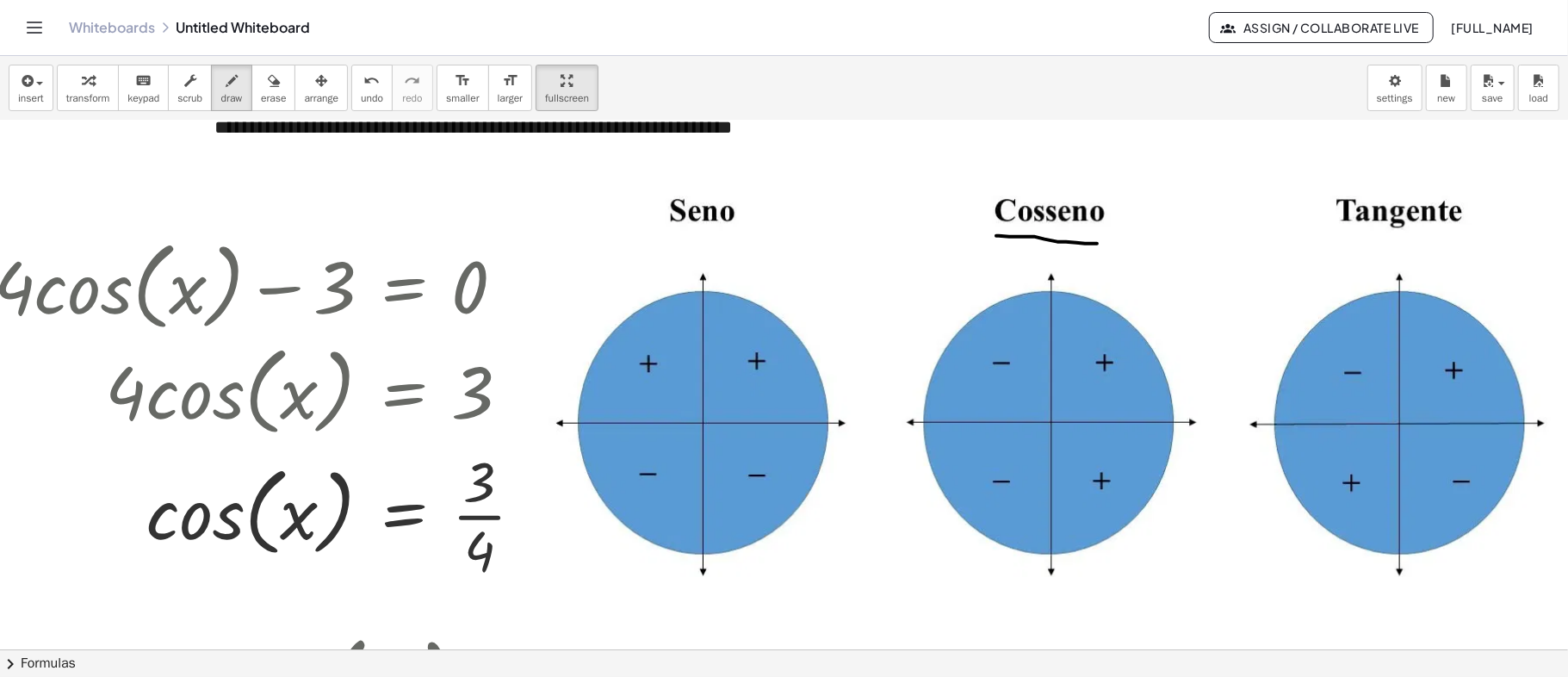 drag, startPoint x: 996, startPoint y: 235, endPoint x: 1119, endPoint y: 243, distance: 123.25989 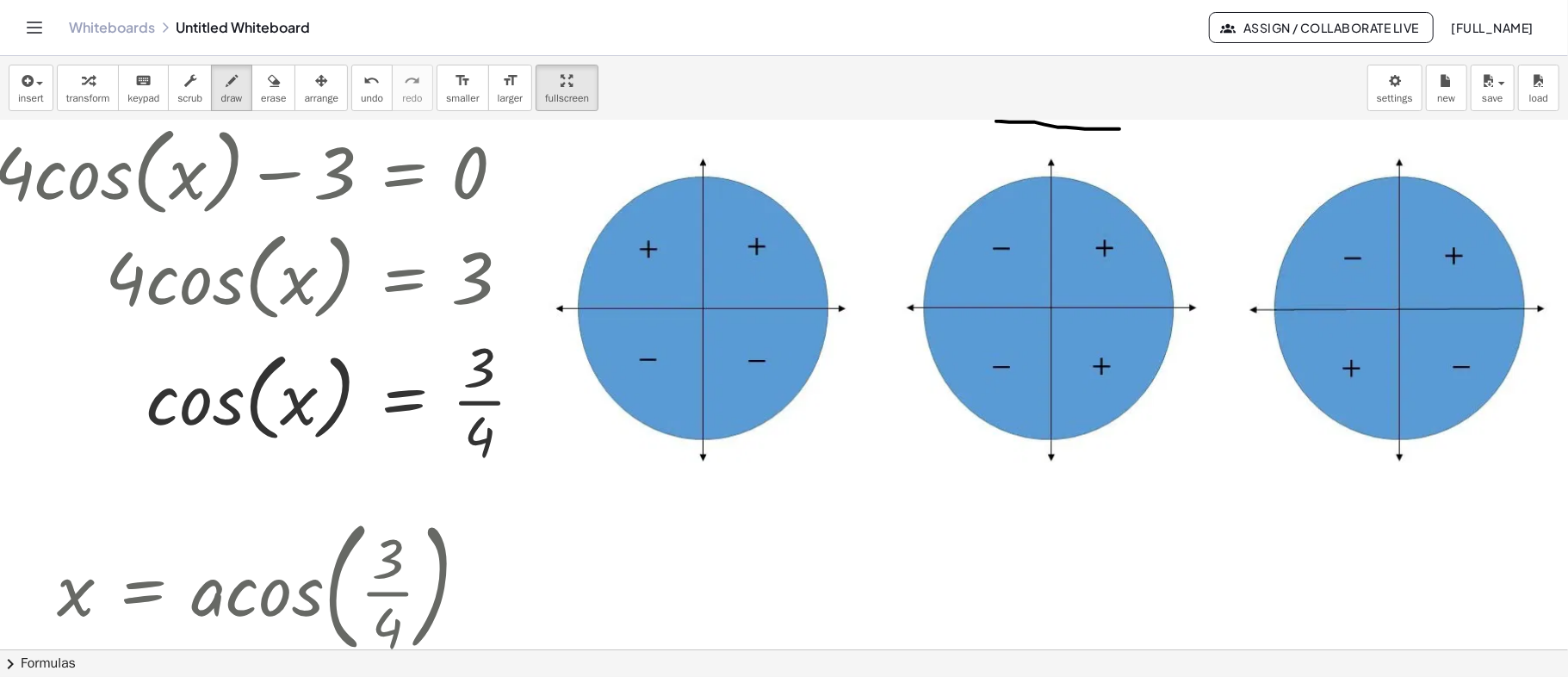 scroll, scrollTop: 459, scrollLeft: 60, axis: both 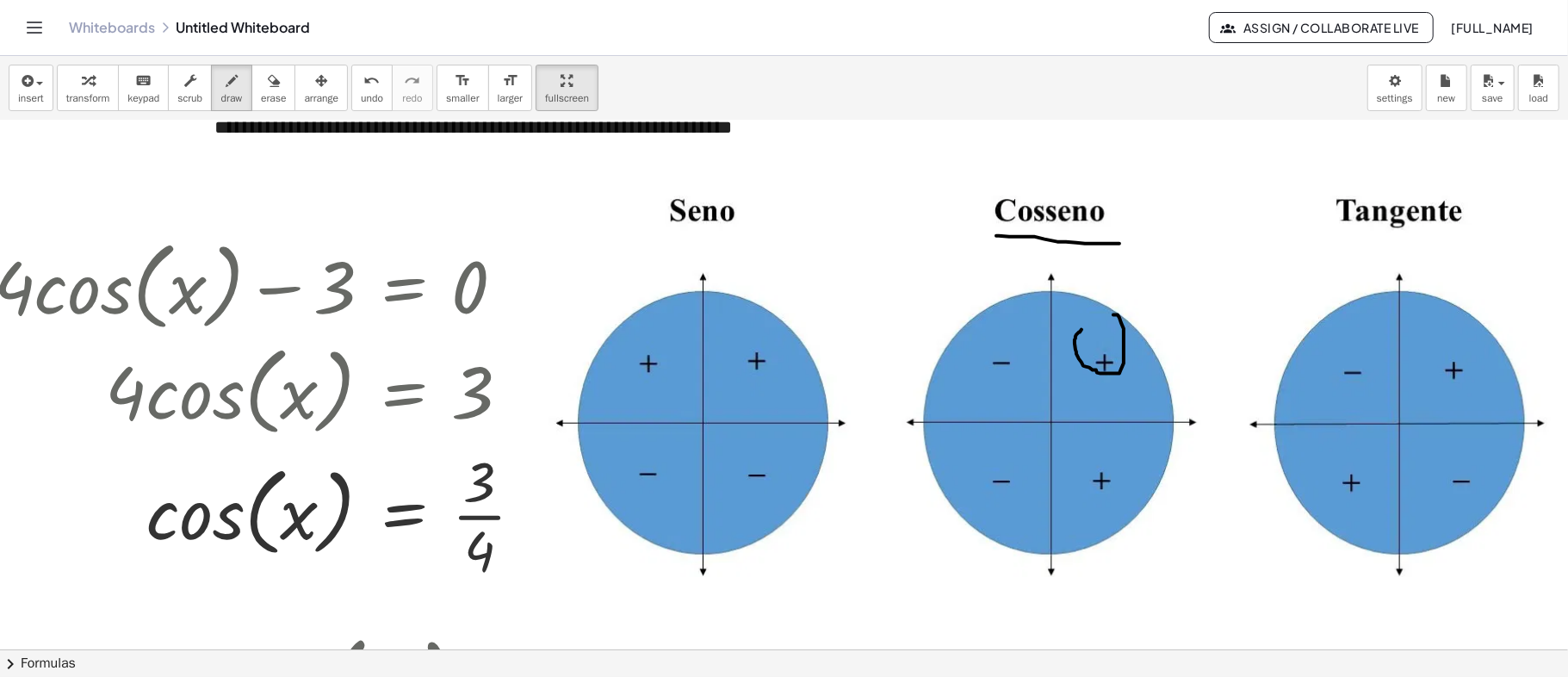 drag, startPoint x: 1080, startPoint y: 332, endPoint x: 1082, endPoint y: 389, distance: 57.03508 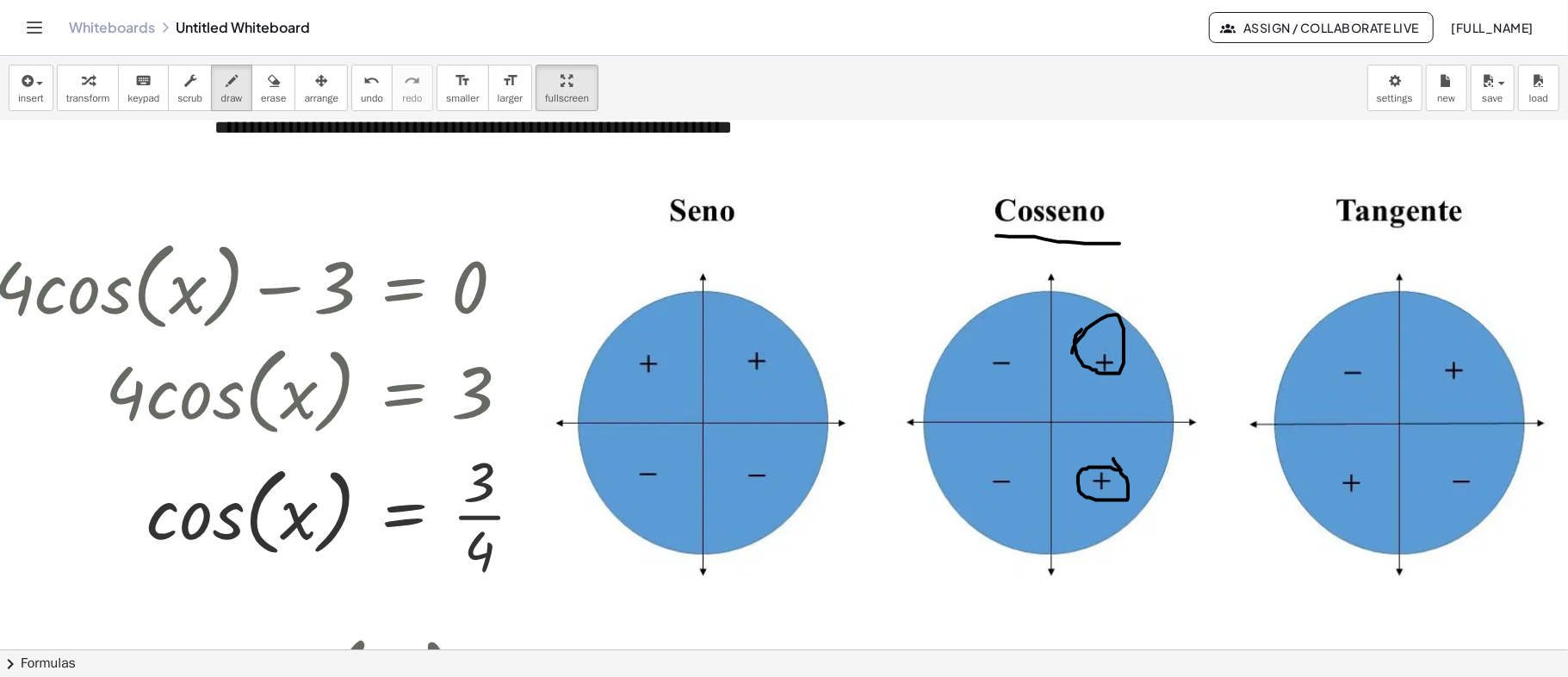 drag, startPoint x: 1121, startPoint y: 469, endPoint x: 1106, endPoint y: 457, distance: 19.209373 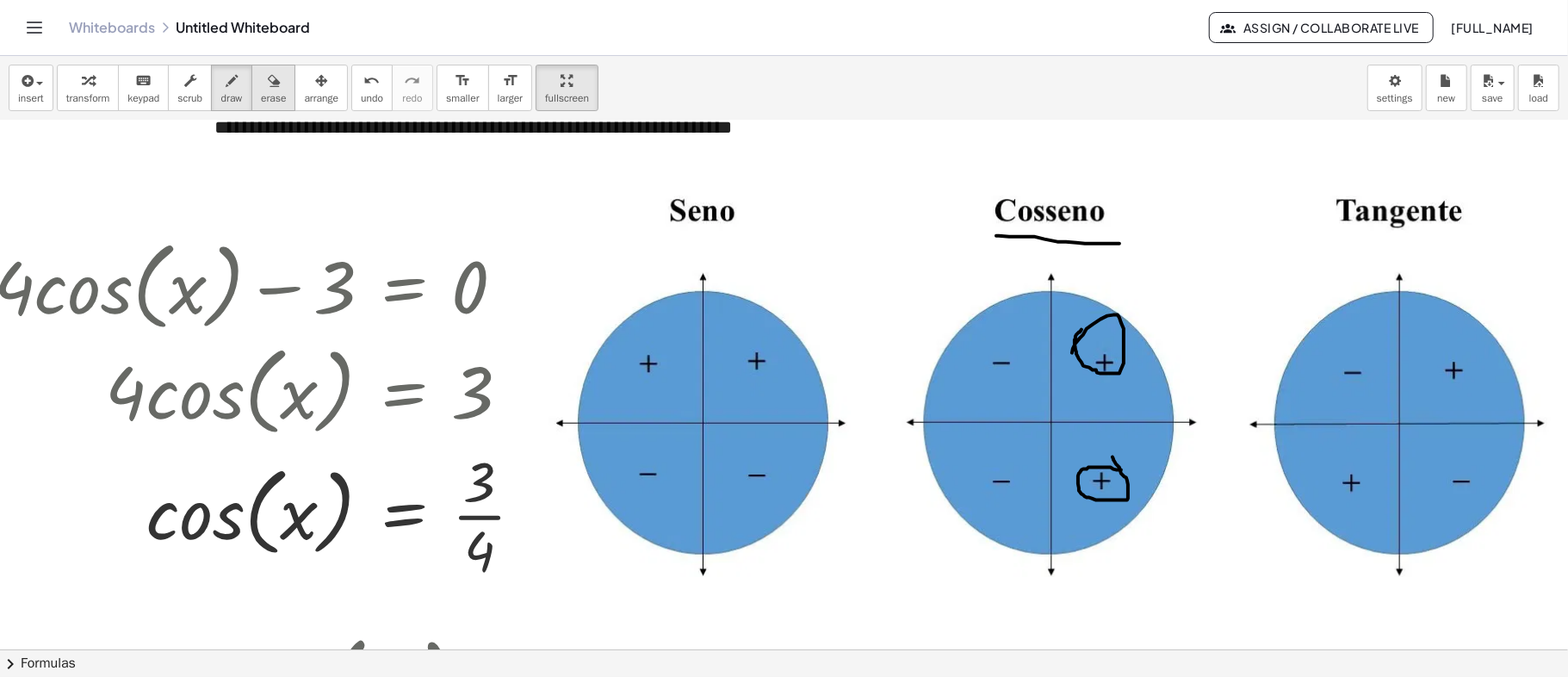 click at bounding box center (274, 81) 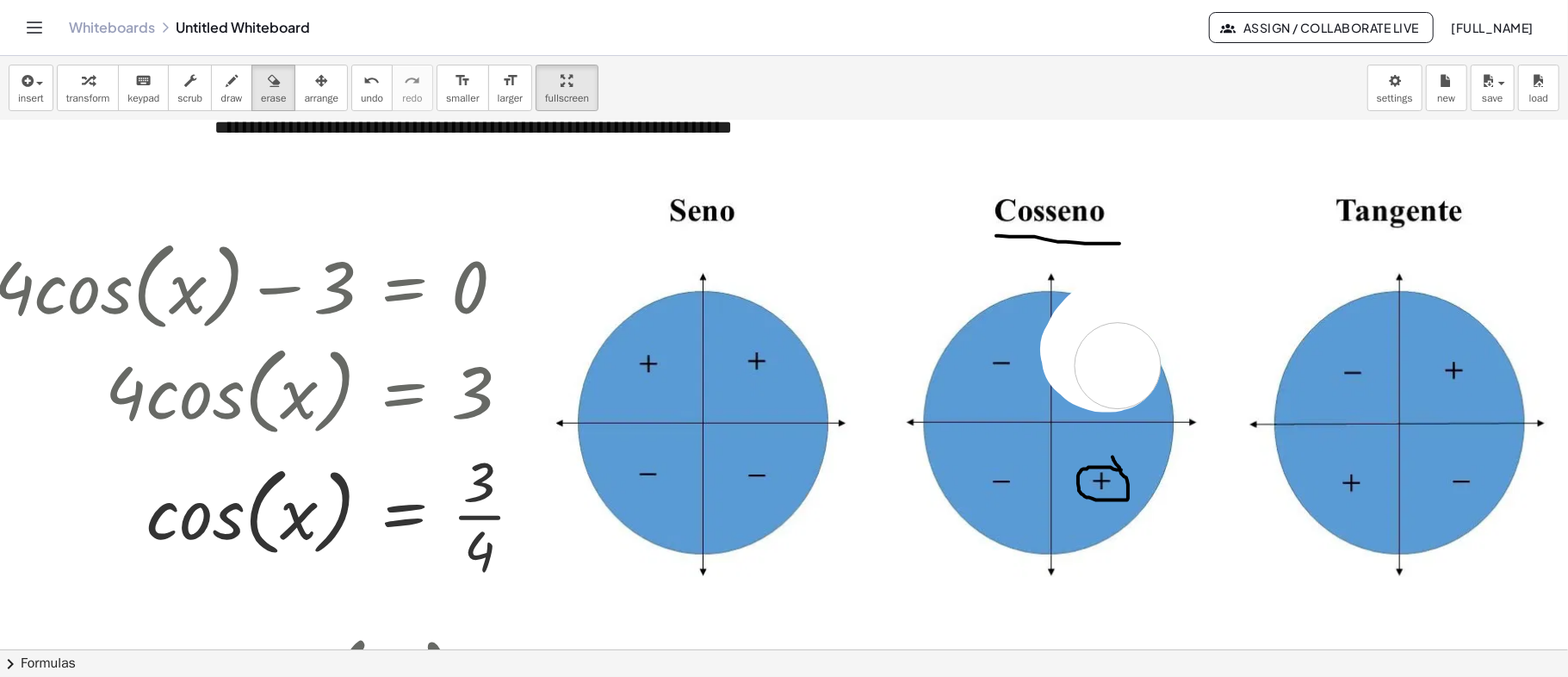 drag, startPoint x: 1106, startPoint y: 322, endPoint x: 1117, endPoint y: 370, distance: 49.244289 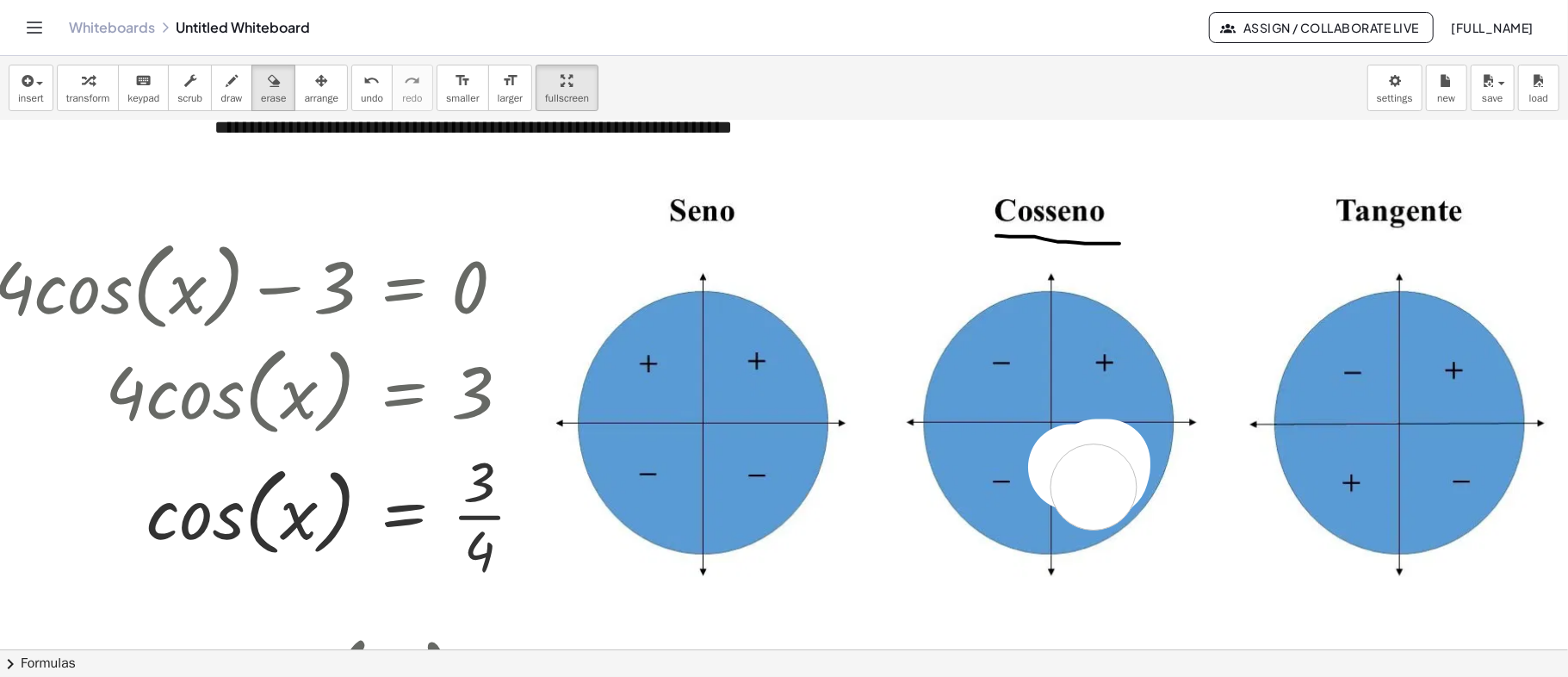 drag, startPoint x: 1071, startPoint y: 467, endPoint x: 1111, endPoint y: 494, distance: 48.2597 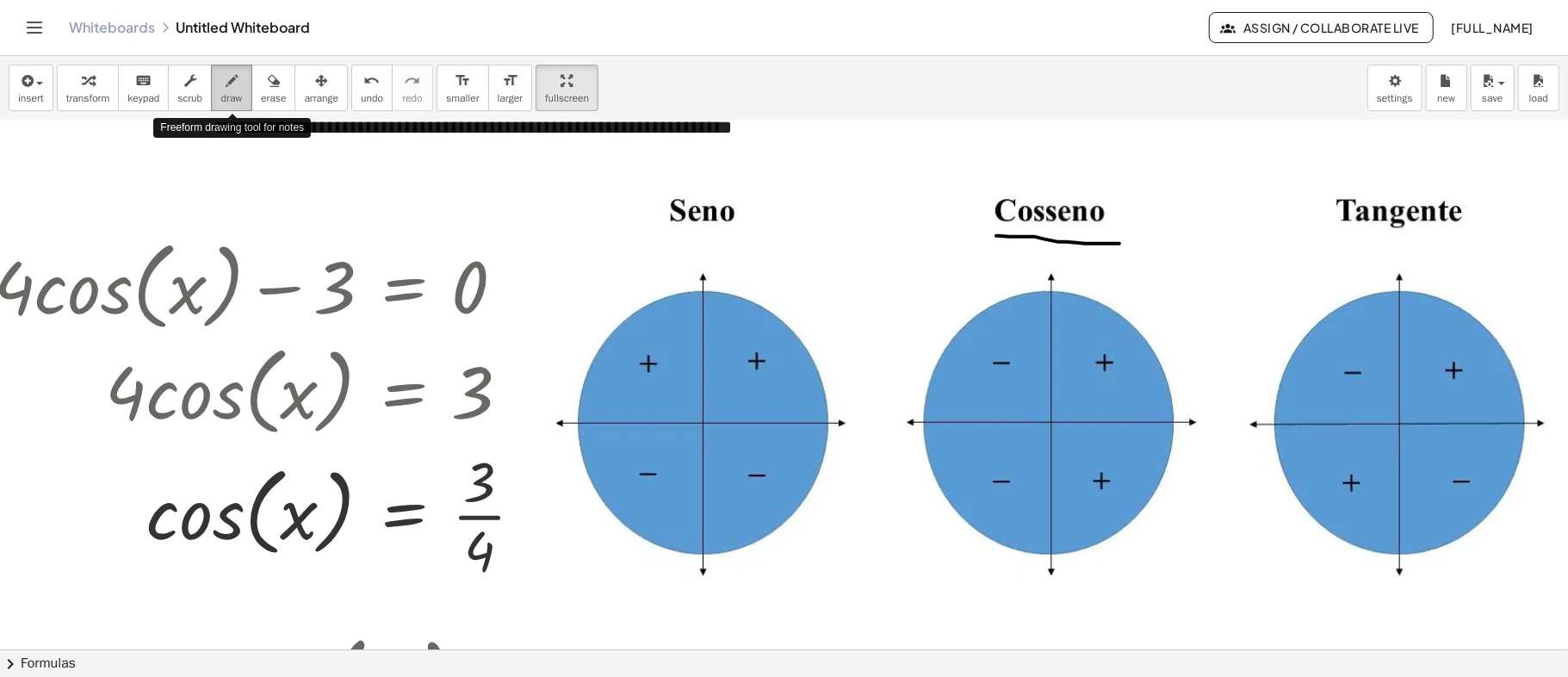 click on "draw" at bounding box center (232, 98) 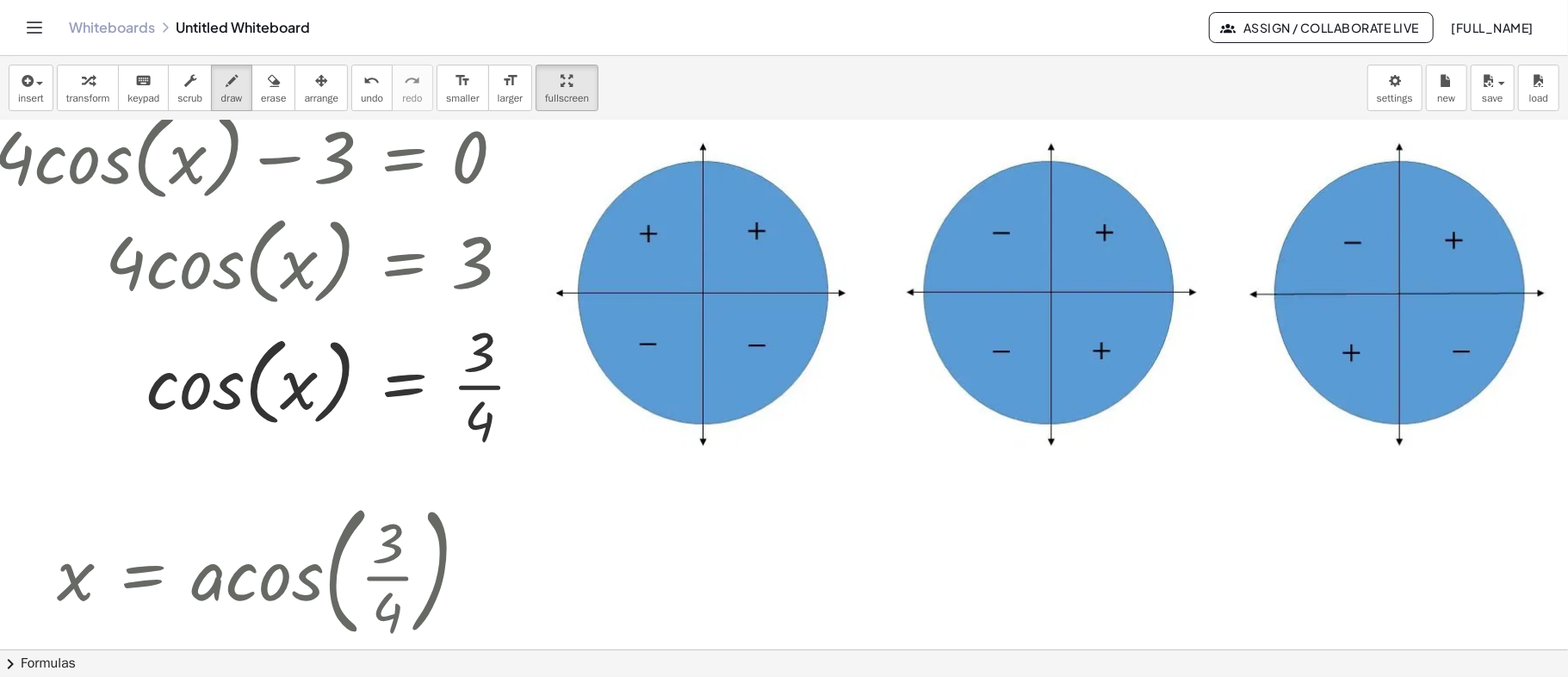 scroll, scrollTop: 574, scrollLeft: 60, axis: both 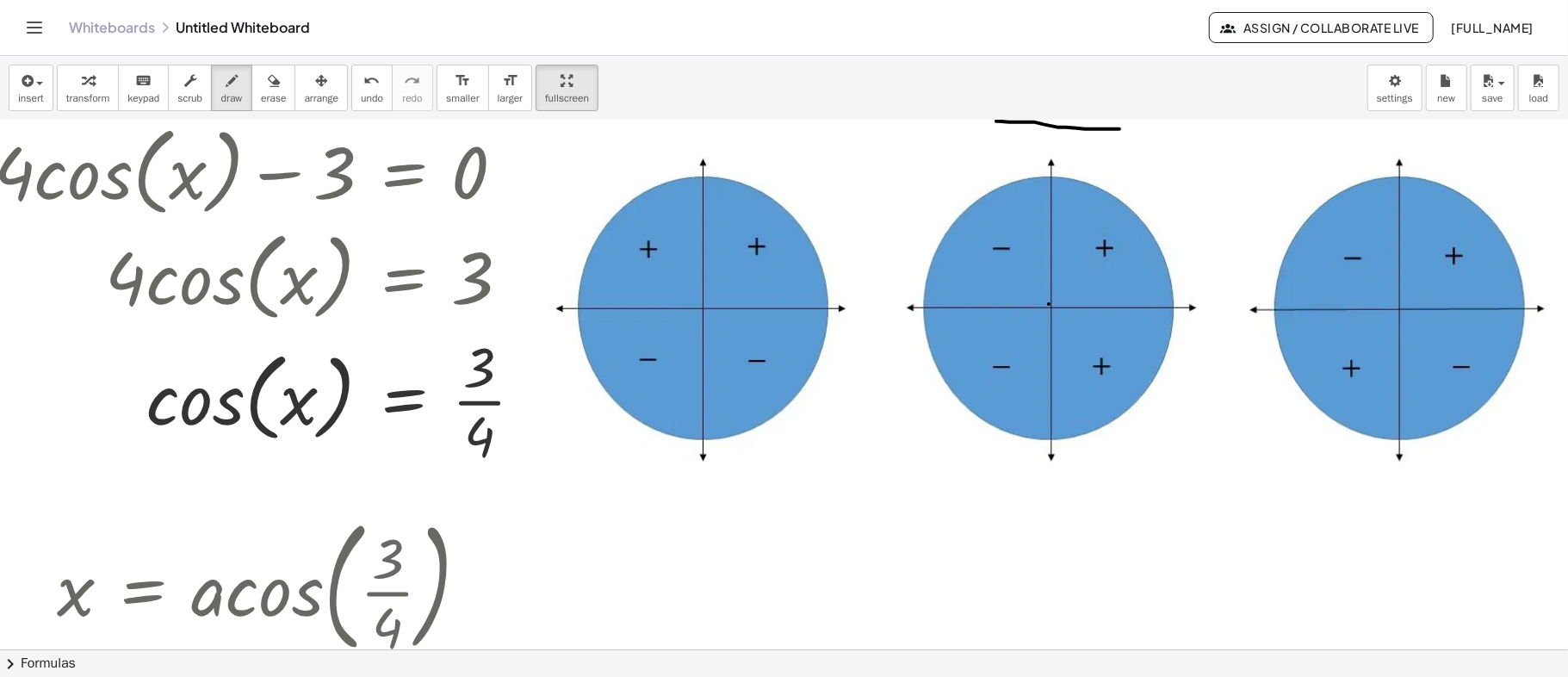 click at bounding box center [763, 340] 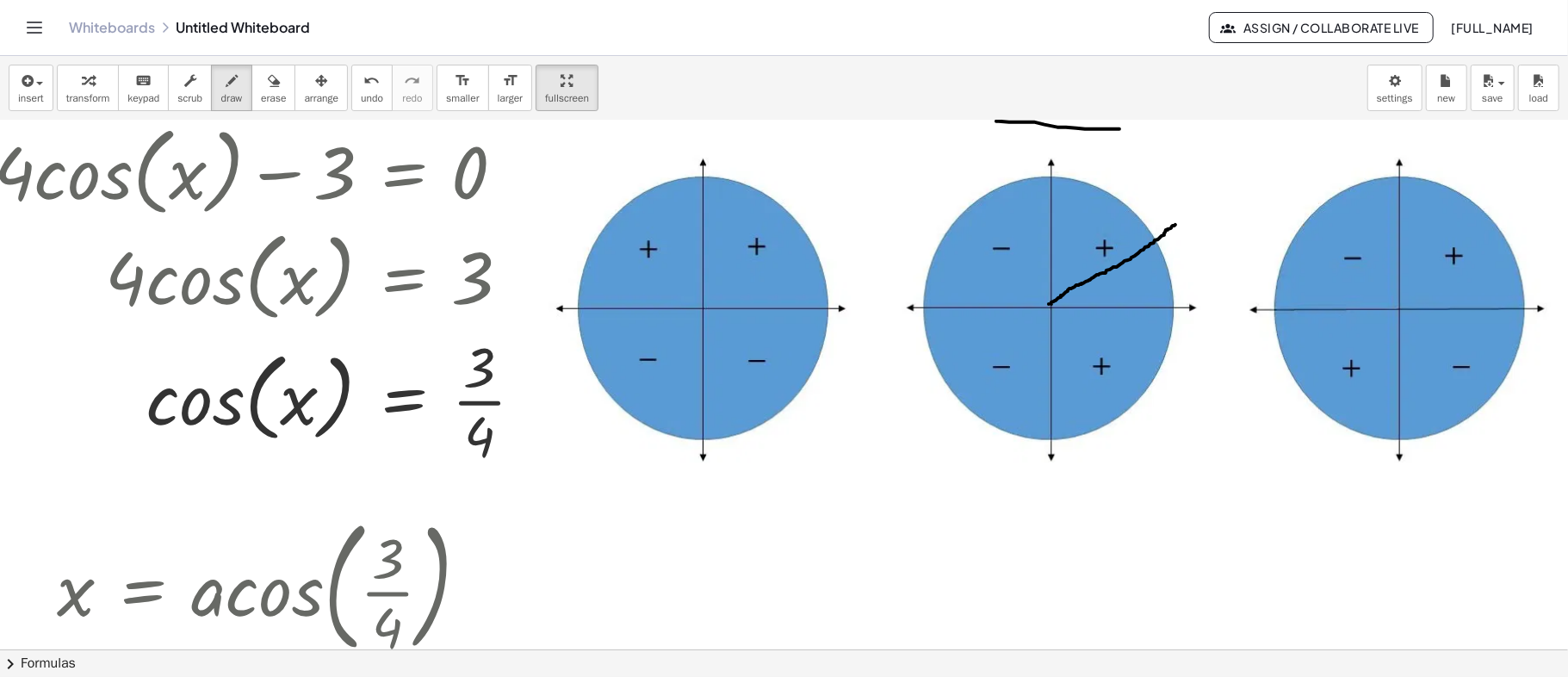 drag, startPoint x: 1051, startPoint y: 303, endPoint x: 1175, endPoint y: 224, distance: 147.02721 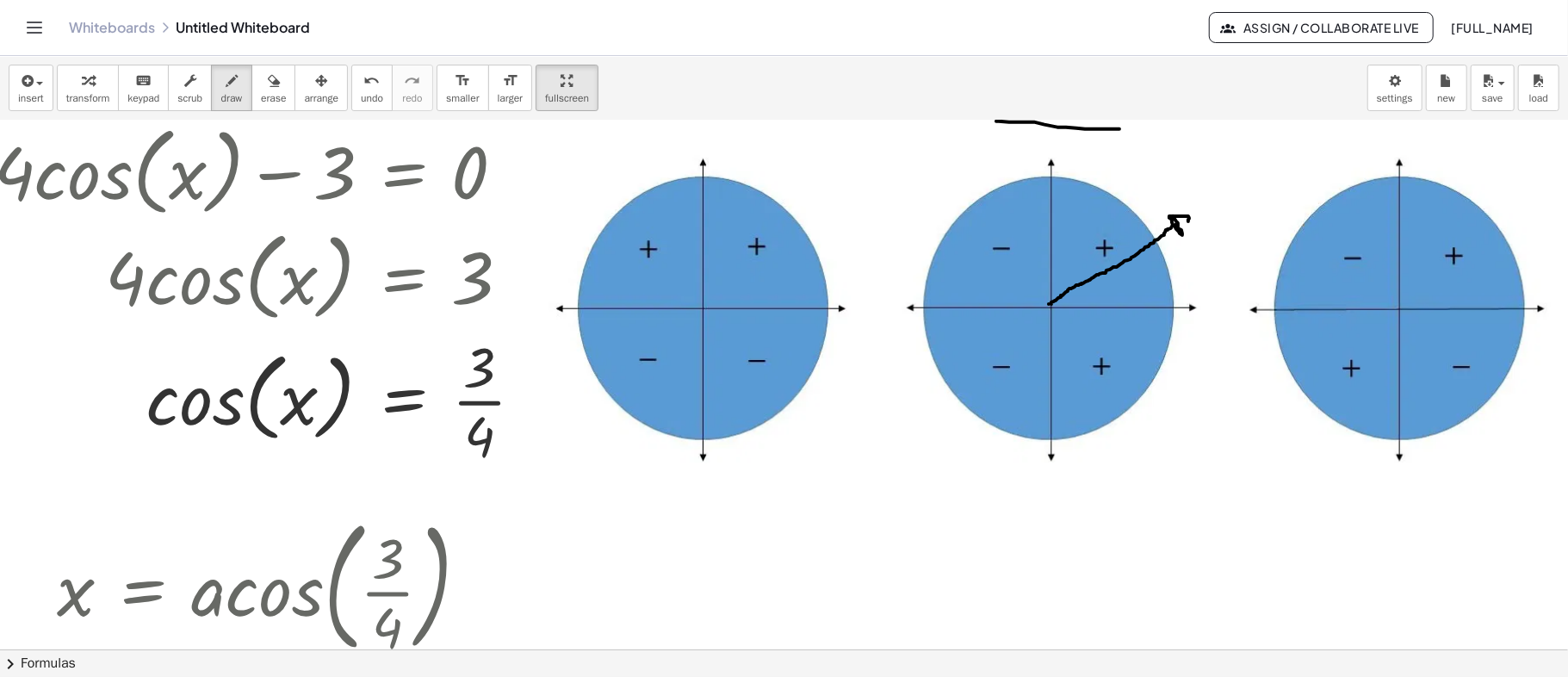 drag, startPoint x: 1173, startPoint y: 215, endPoint x: 1185, endPoint y: 225, distance: 15.620499 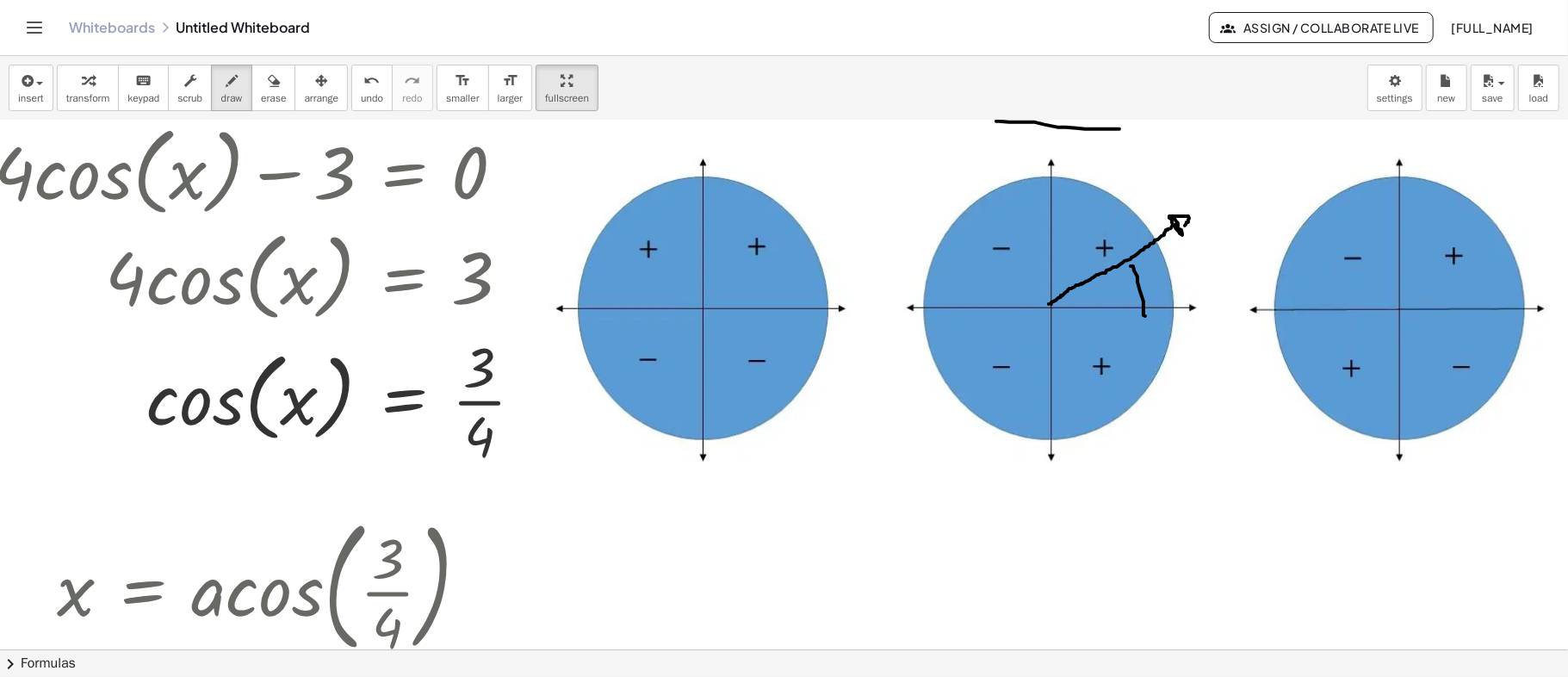 drag, startPoint x: 1131, startPoint y: 265, endPoint x: 1145, endPoint y: 315, distance: 51.92302 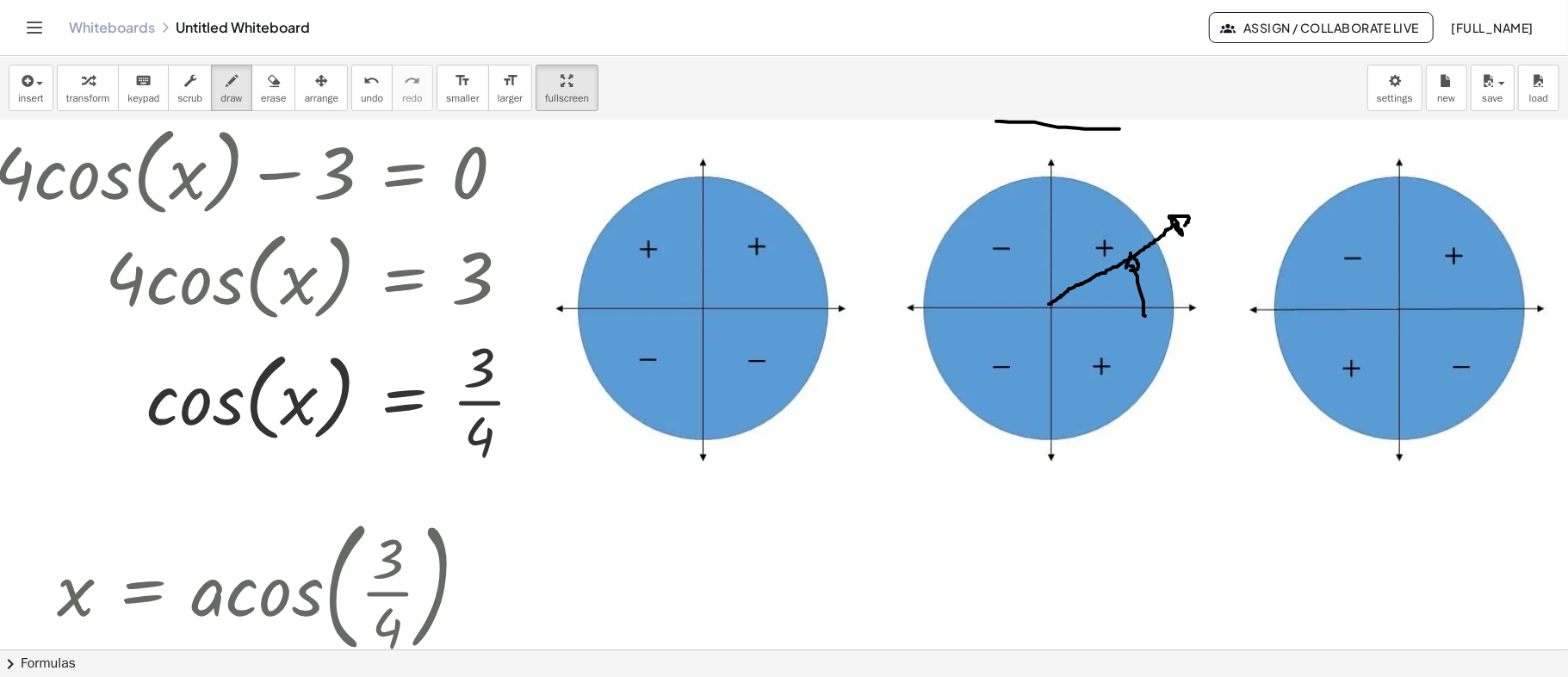 drag, startPoint x: 1131, startPoint y: 252, endPoint x: 1112, endPoint y: 283, distance: 36.359318 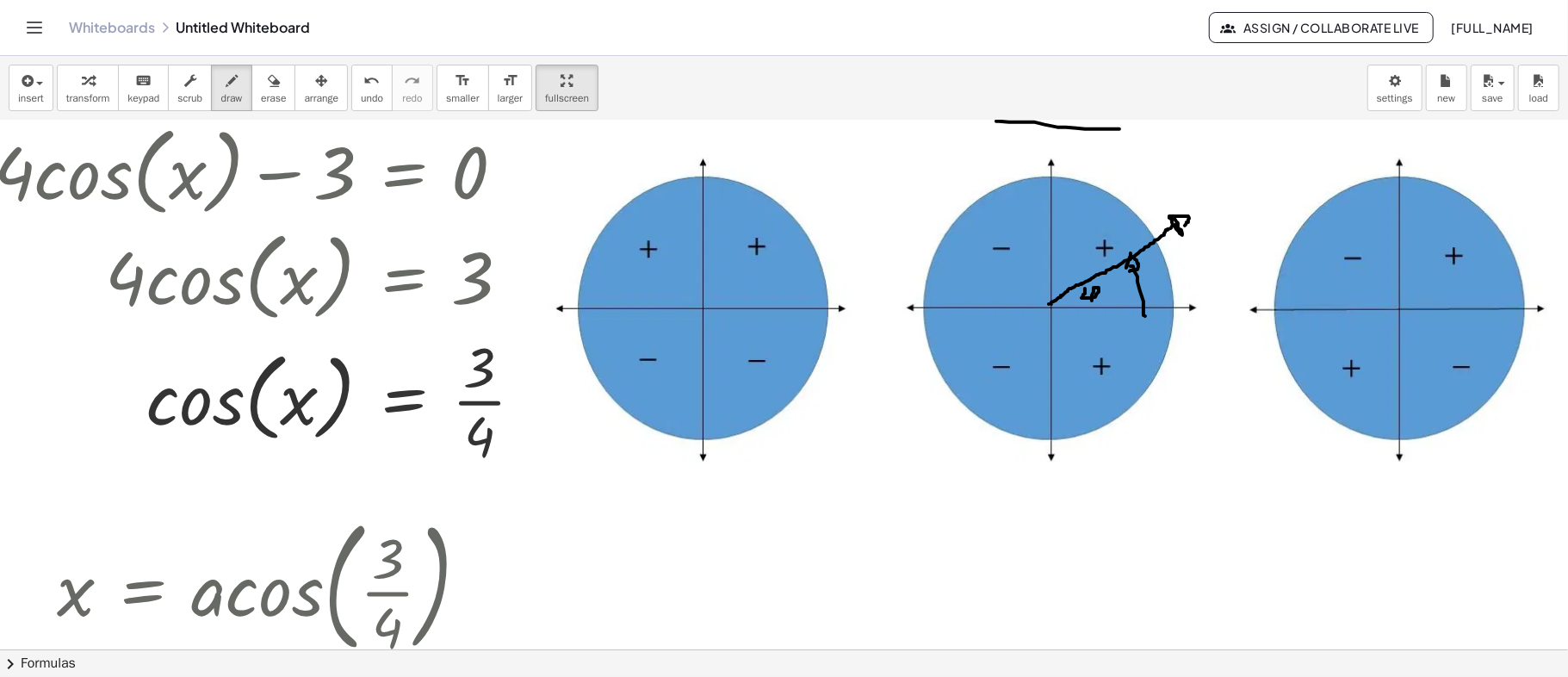 drag, startPoint x: 1085, startPoint y: 288, endPoint x: 1092, endPoint y: 300, distance: 13.892444 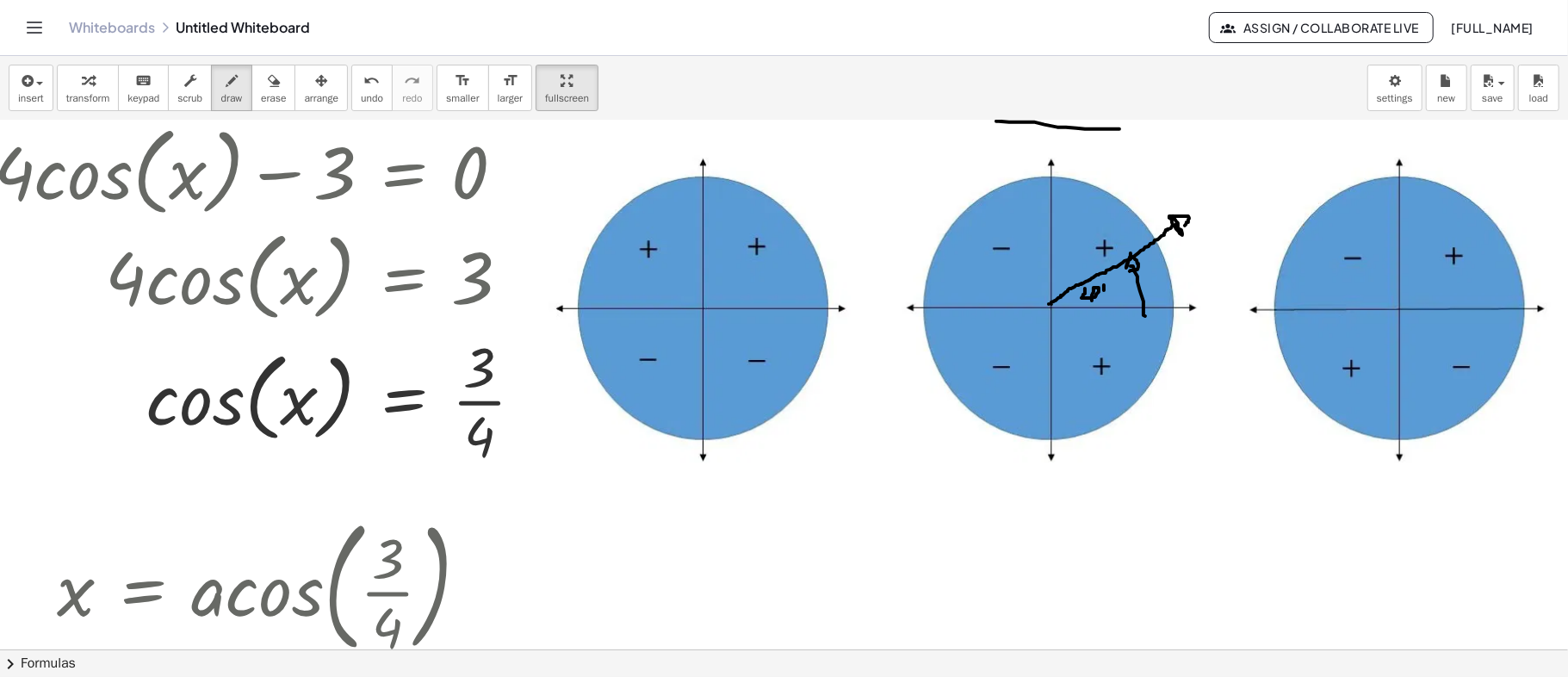 drag, startPoint x: 1104, startPoint y: 284, endPoint x: 1103, endPoint y: 297, distance: 13.038405 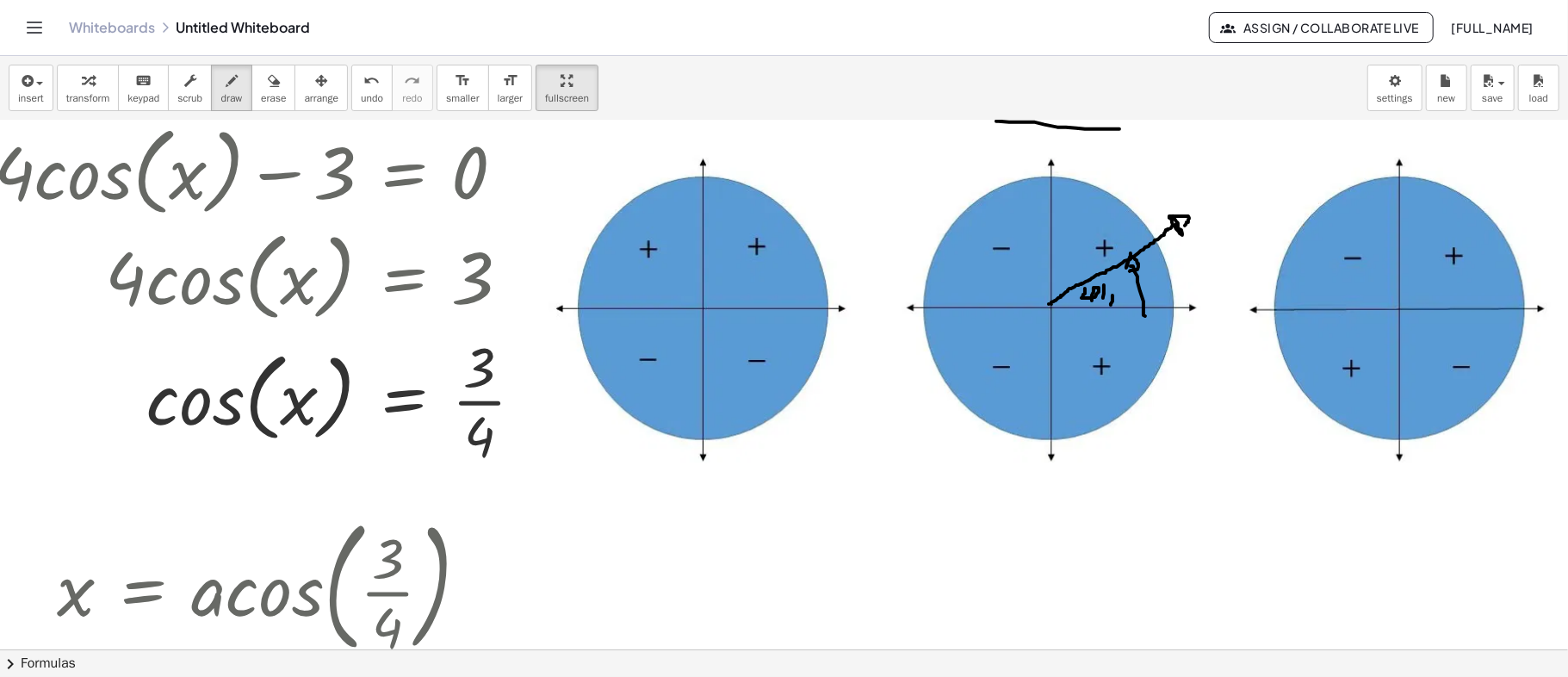 drag, startPoint x: 1112, startPoint y: 295, endPoint x: 1111, endPoint y: 305, distance: 10.049876 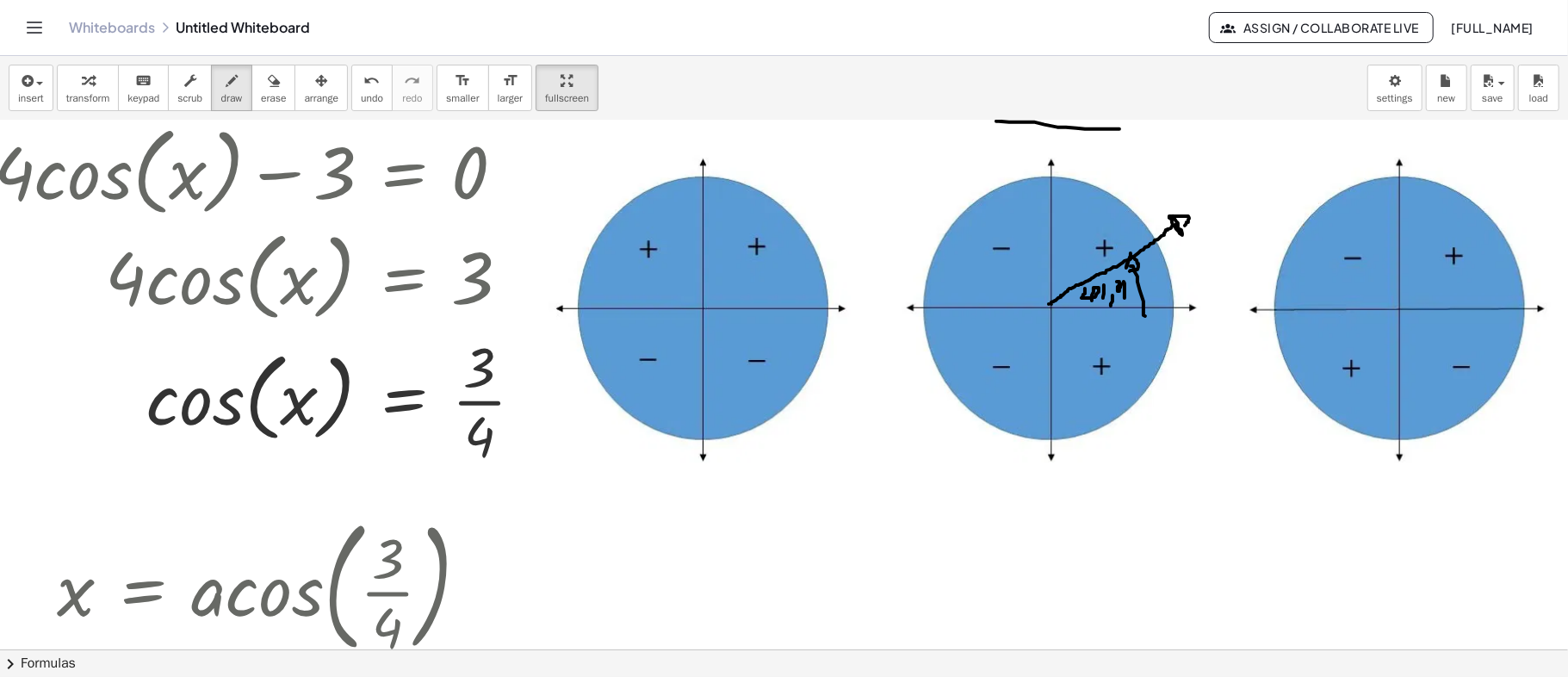drag, startPoint x: 1117, startPoint y: 281, endPoint x: 1125, endPoint y: 297, distance: 17.888544 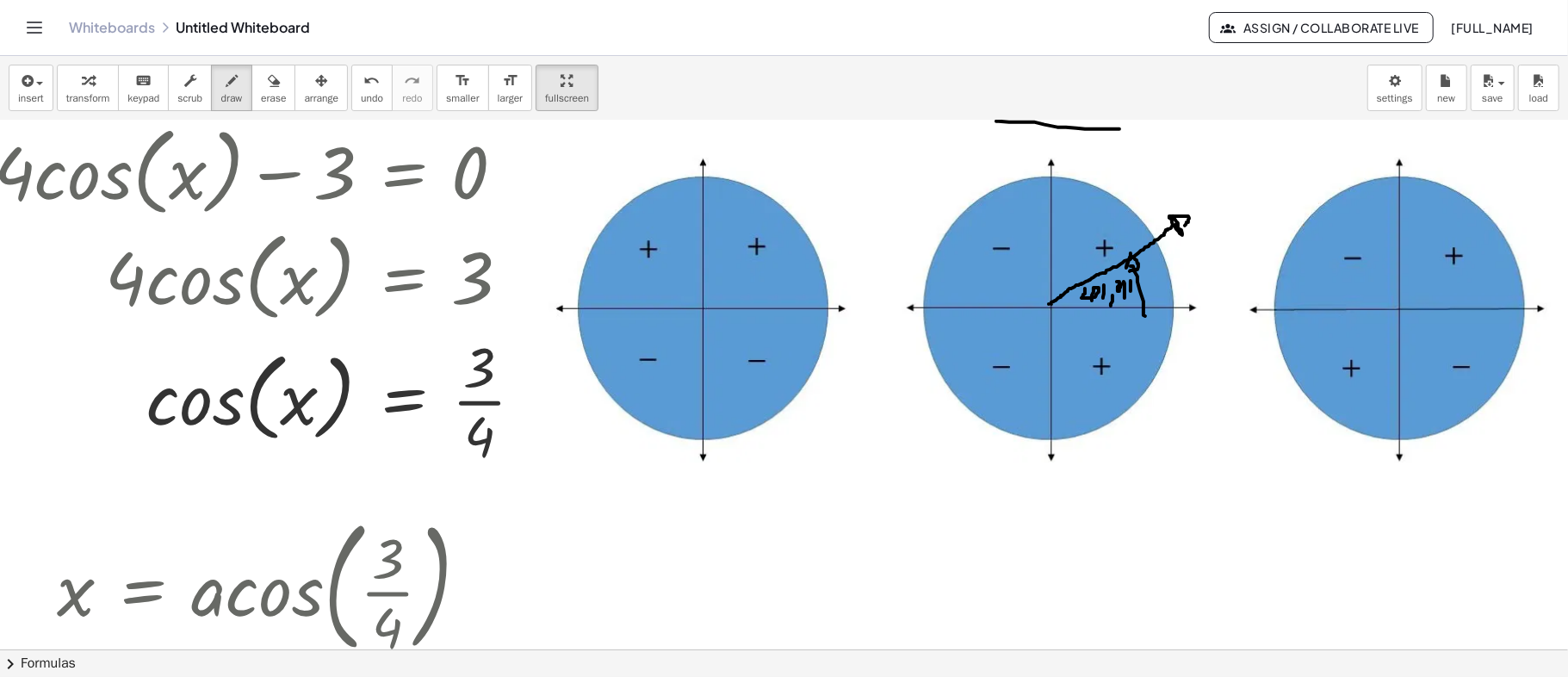 drag, startPoint x: 1131, startPoint y: 280, endPoint x: 1131, endPoint y: 290, distance: 10 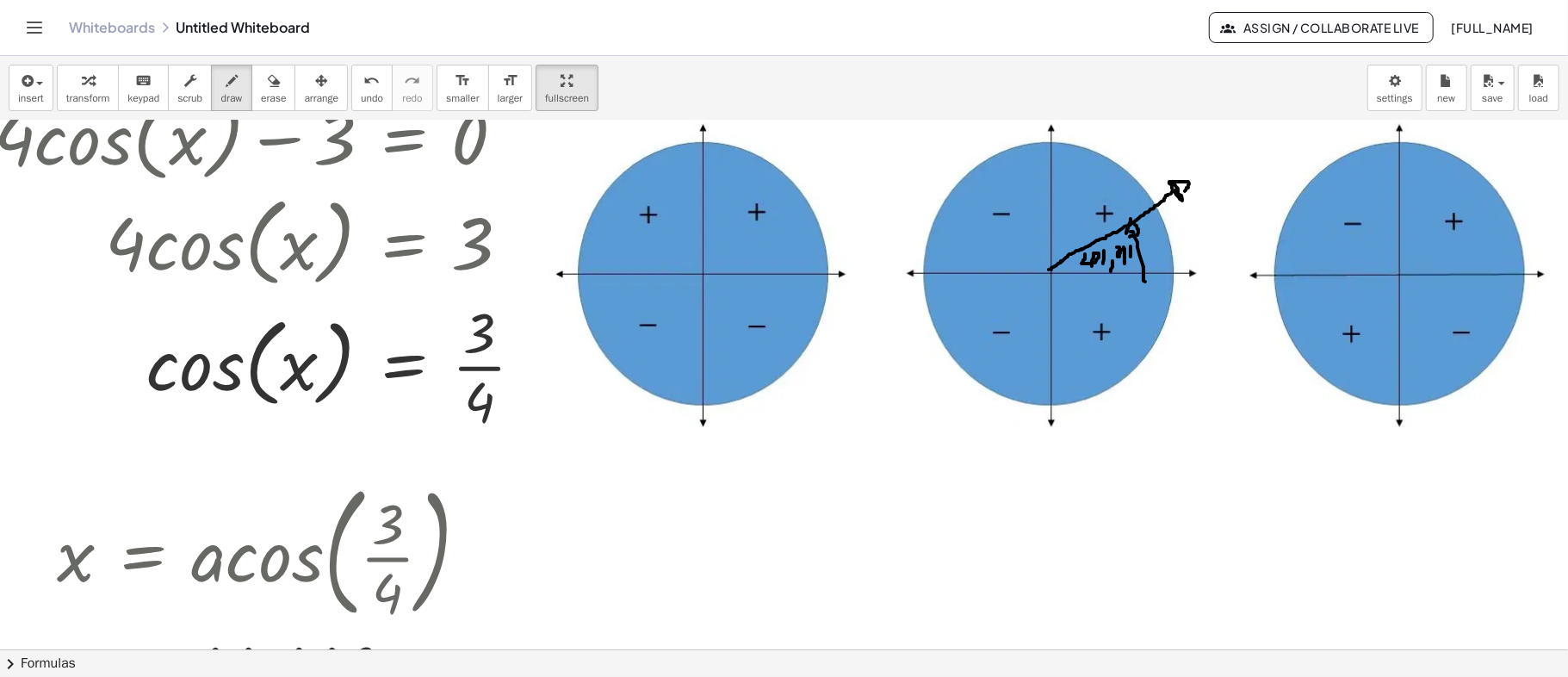 scroll, scrollTop: 574, scrollLeft: 60, axis: both 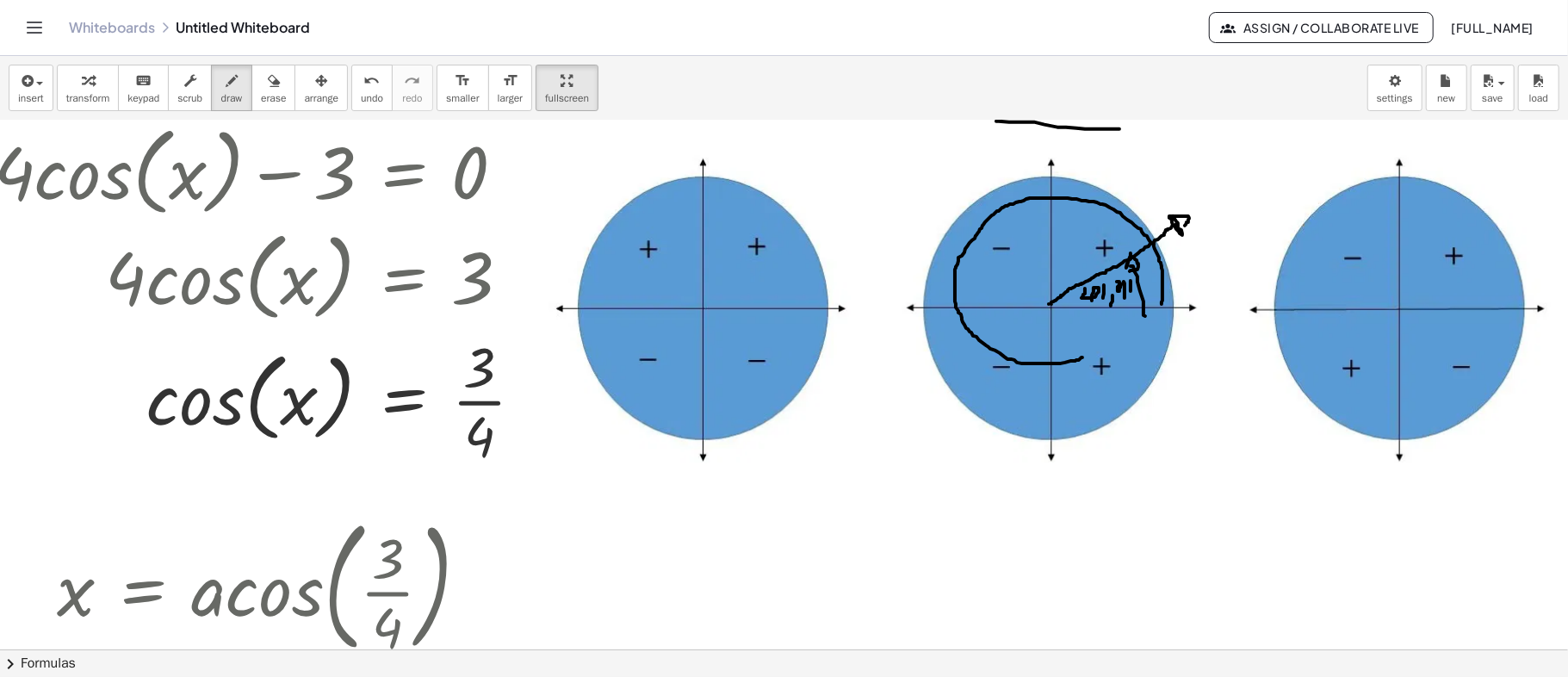 drag, startPoint x: 1162, startPoint y: 303, endPoint x: 1082, endPoint y: 357, distance: 96.51943 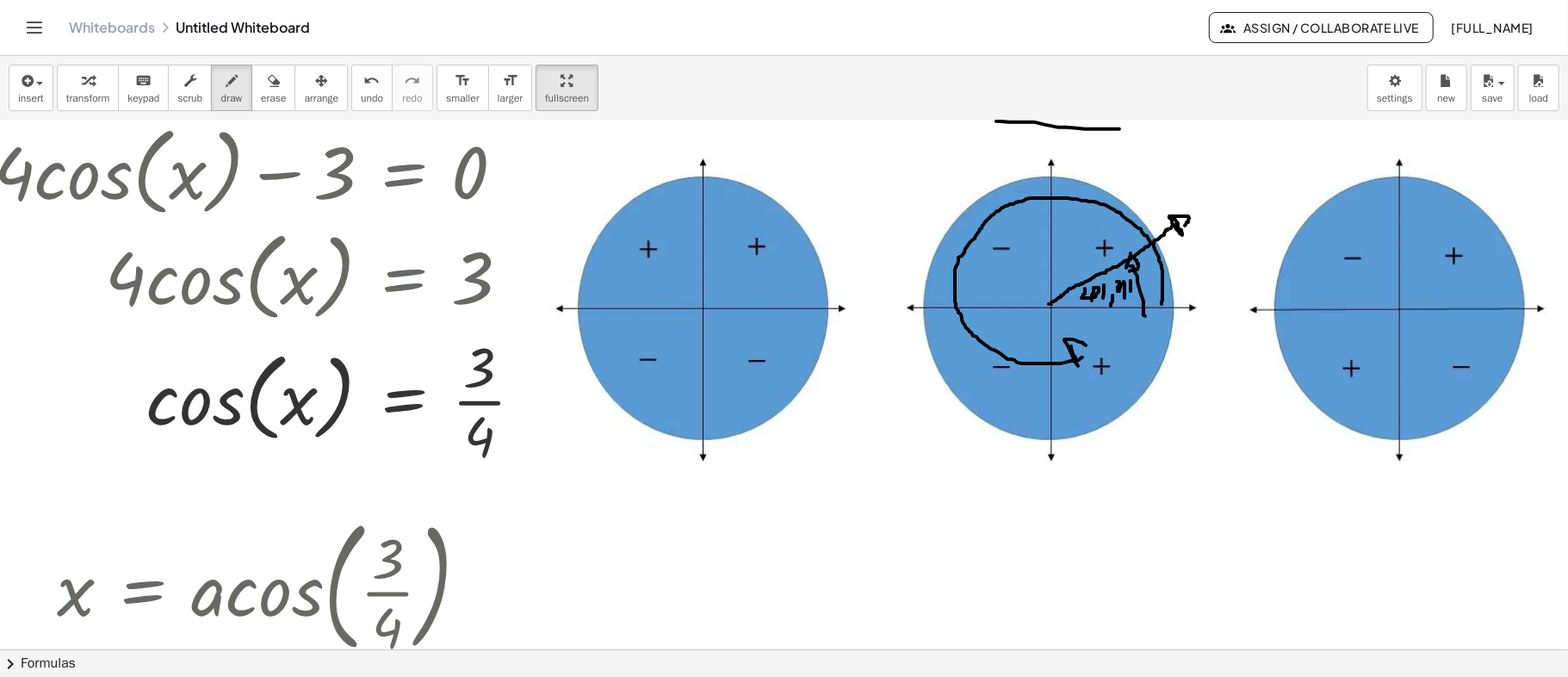 drag, startPoint x: 1071, startPoint y: 345, endPoint x: 1076, endPoint y: 358, distance: 13.928388 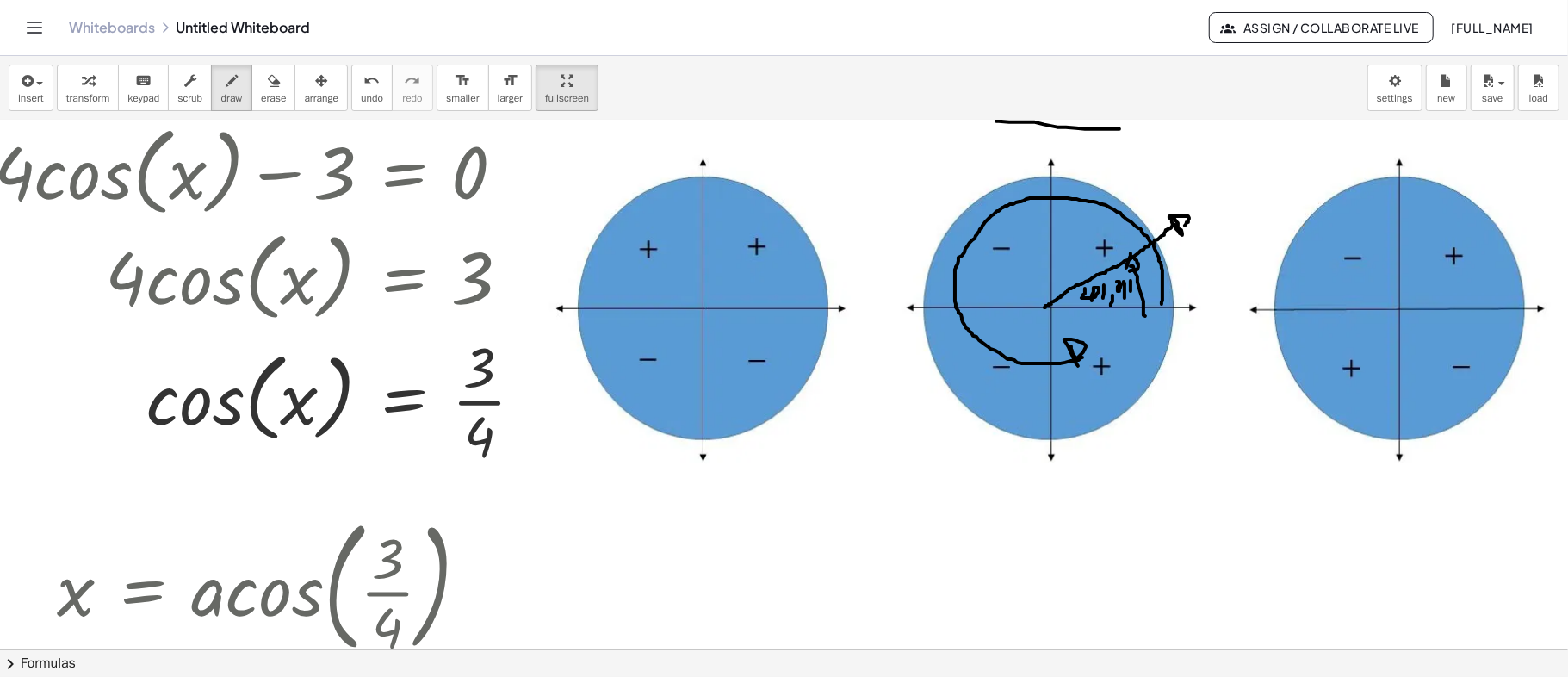 click at bounding box center [763, 340] 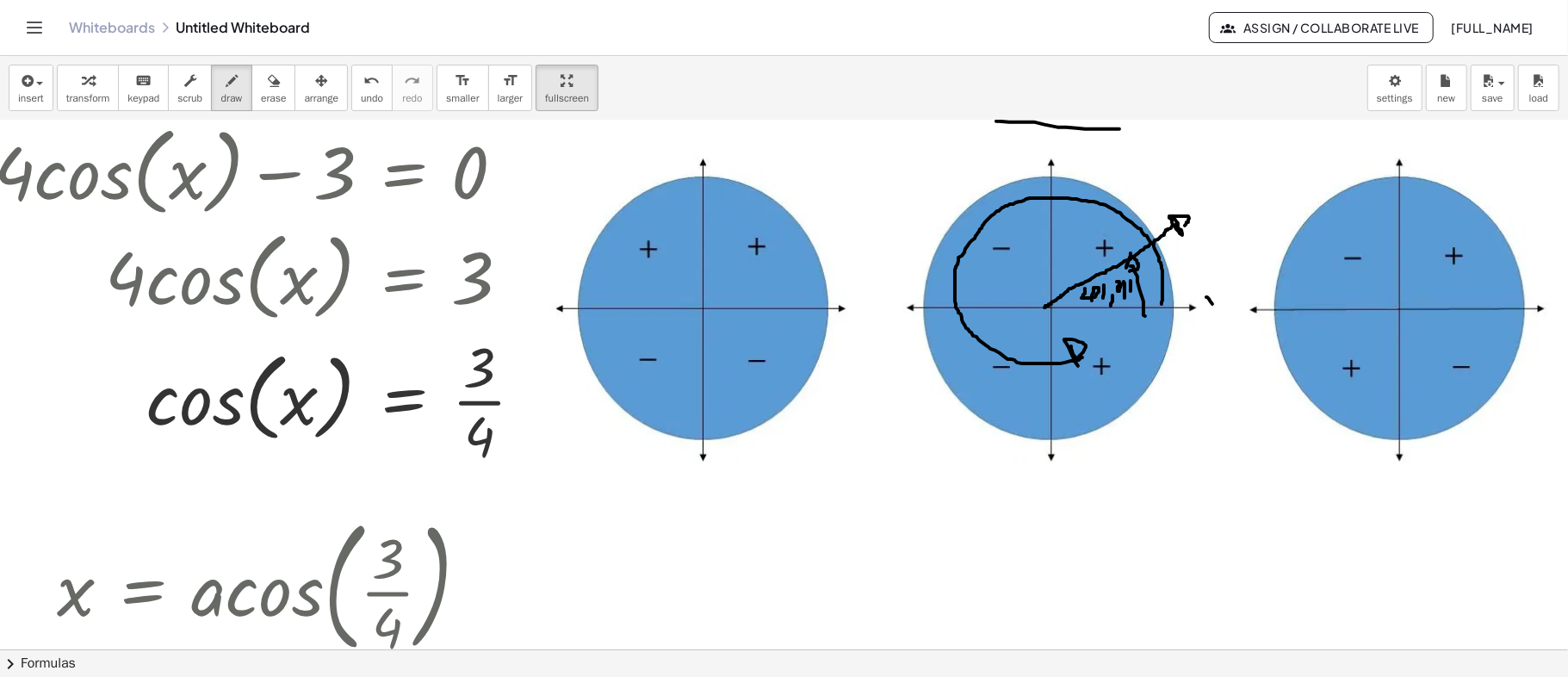 drag, startPoint x: 1206, startPoint y: 296, endPoint x: 1220, endPoint y: 312, distance: 21.260292 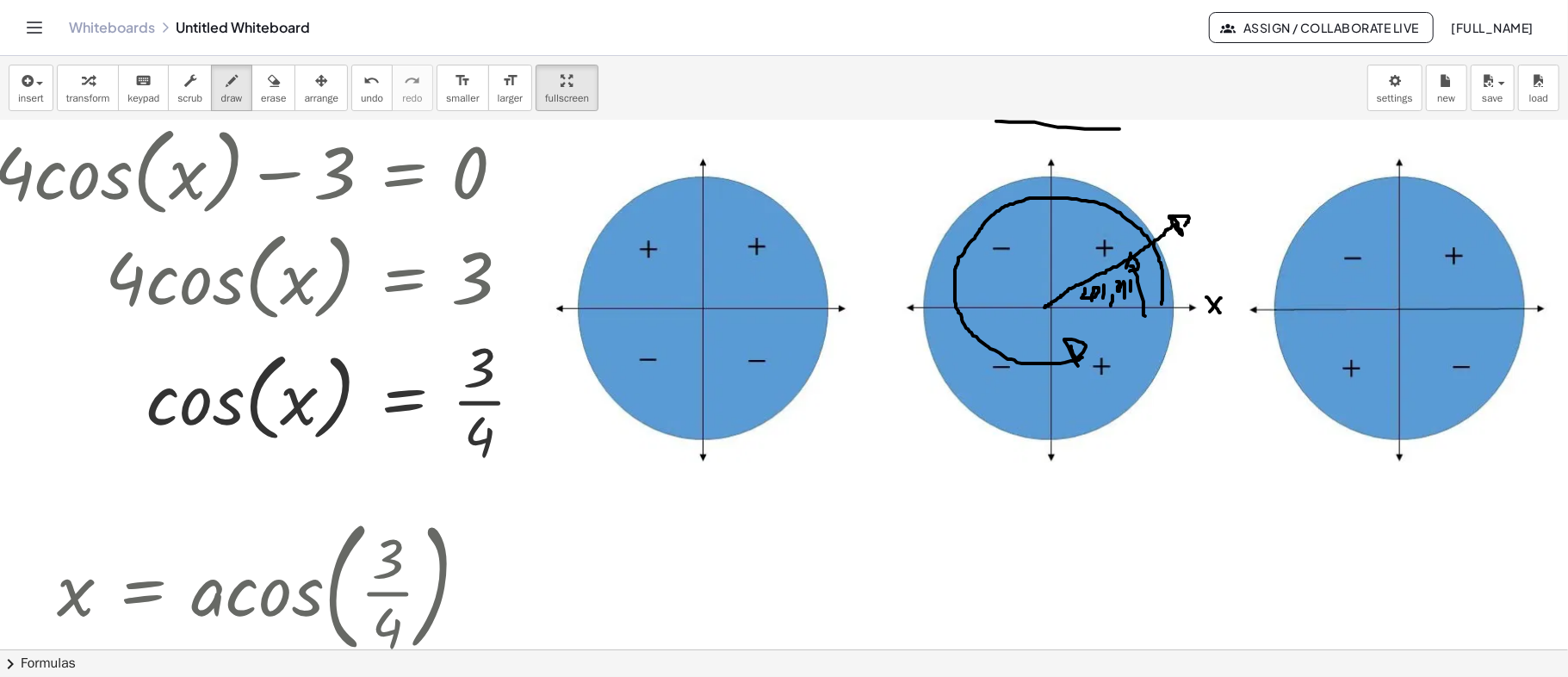 drag, startPoint x: 1221, startPoint y: 297, endPoint x: 1207, endPoint y: 314, distance: 22.022716 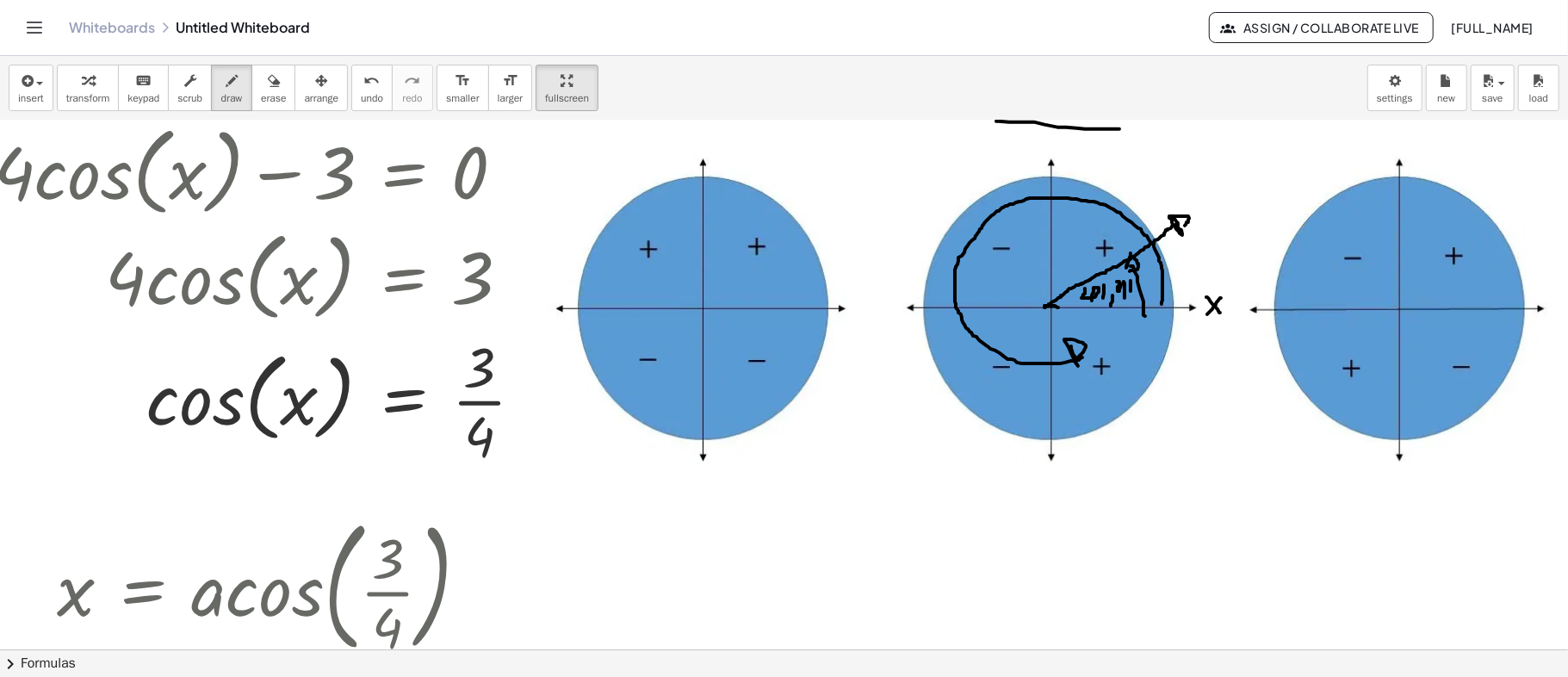 drag, startPoint x: 1044, startPoint y: 305, endPoint x: 1055, endPoint y: 308, distance: 11.401754 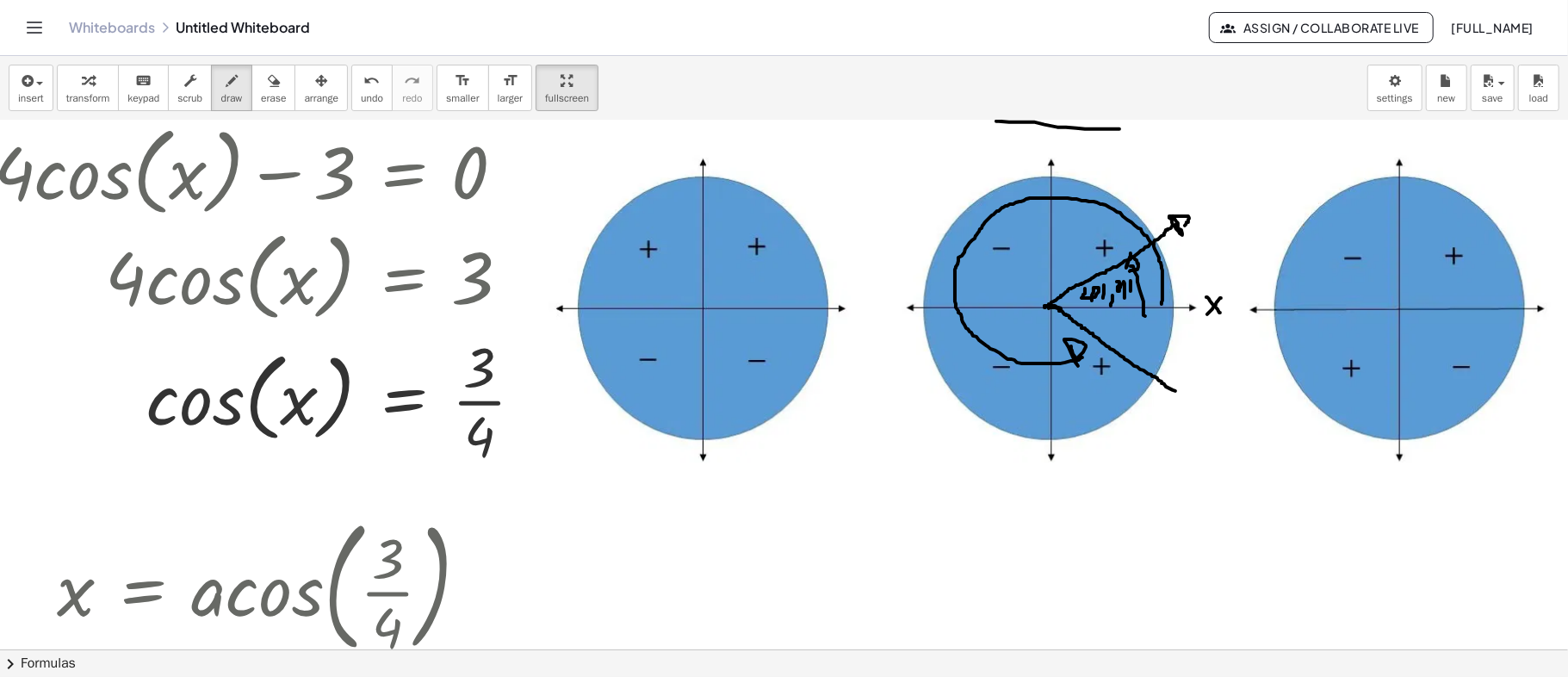 drag, startPoint x: 1049, startPoint y: 307, endPoint x: 1175, endPoint y: 390, distance: 150.8807 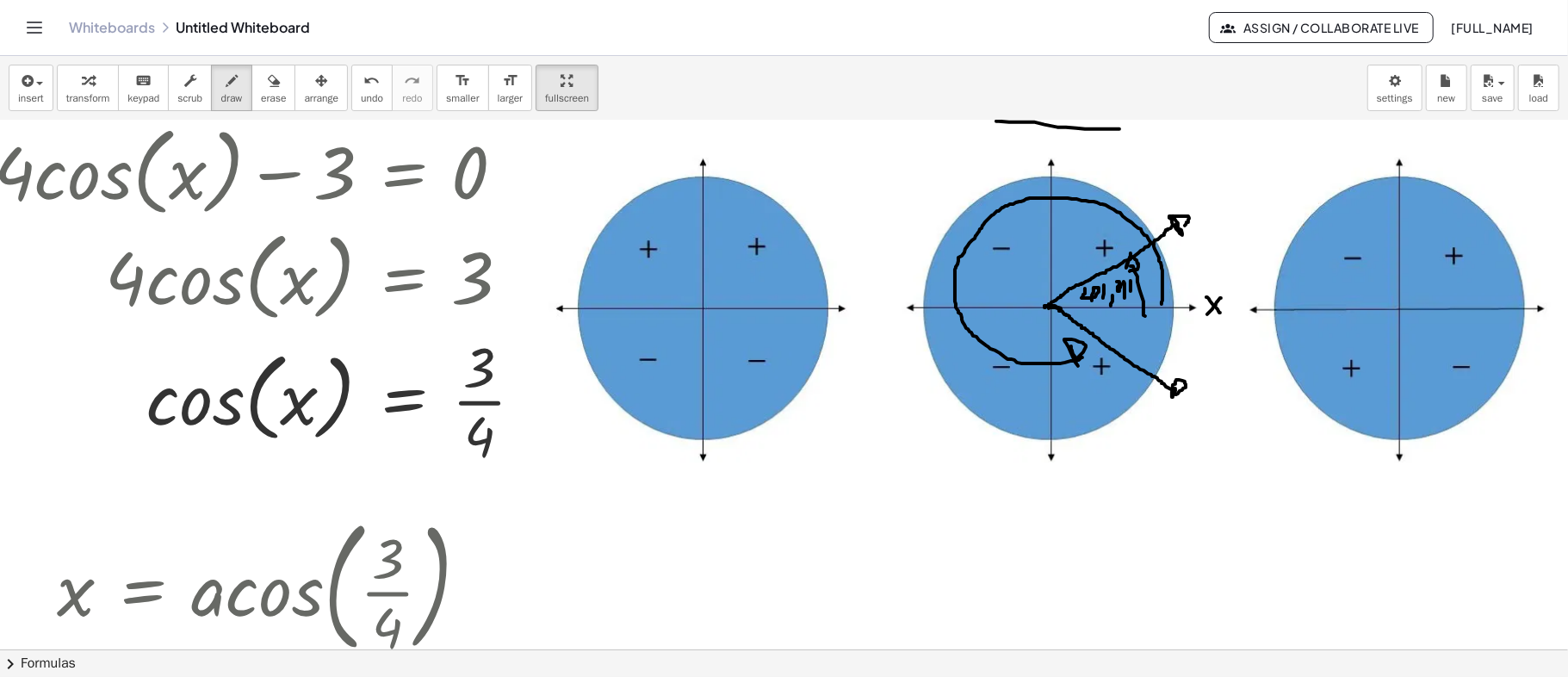 click at bounding box center (763, 340) 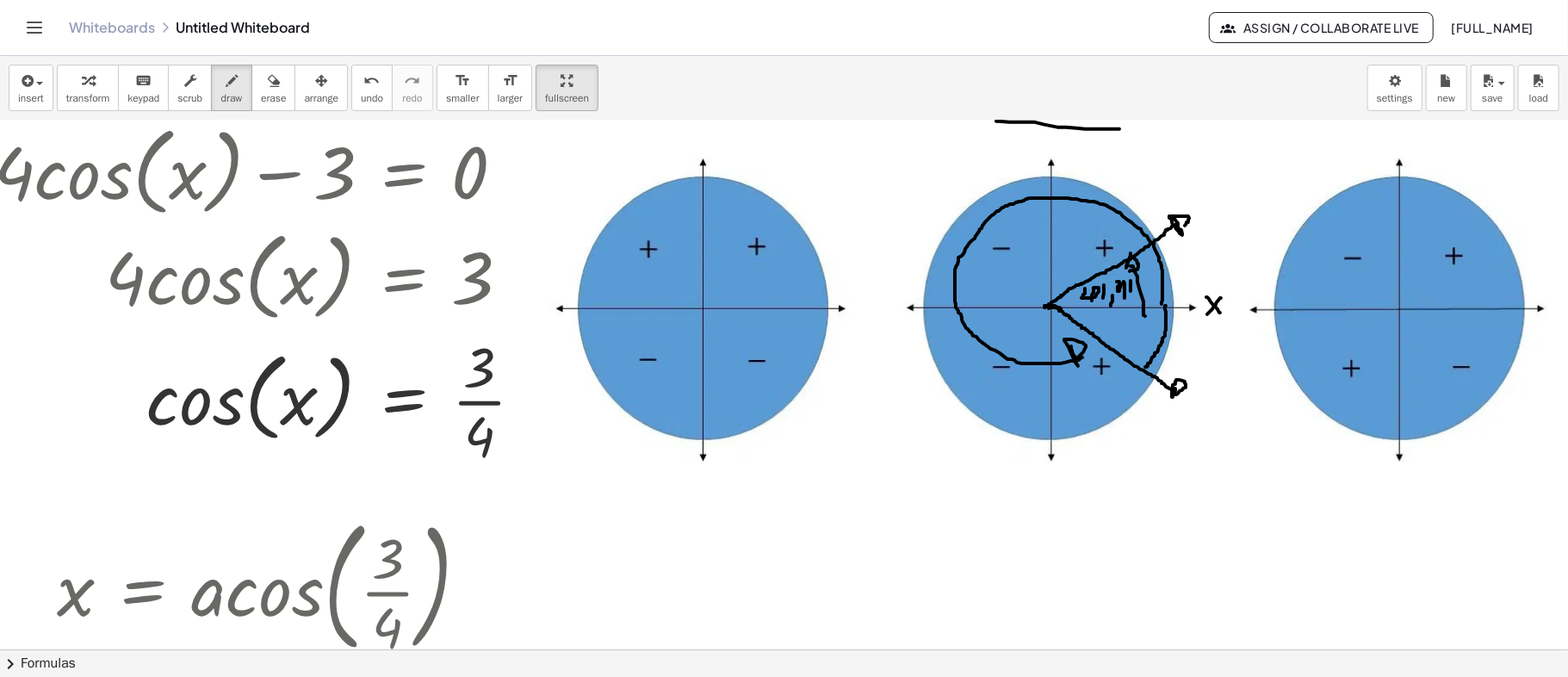 drag, startPoint x: 1166, startPoint y: 305, endPoint x: 1145, endPoint y: 366, distance: 64.51356 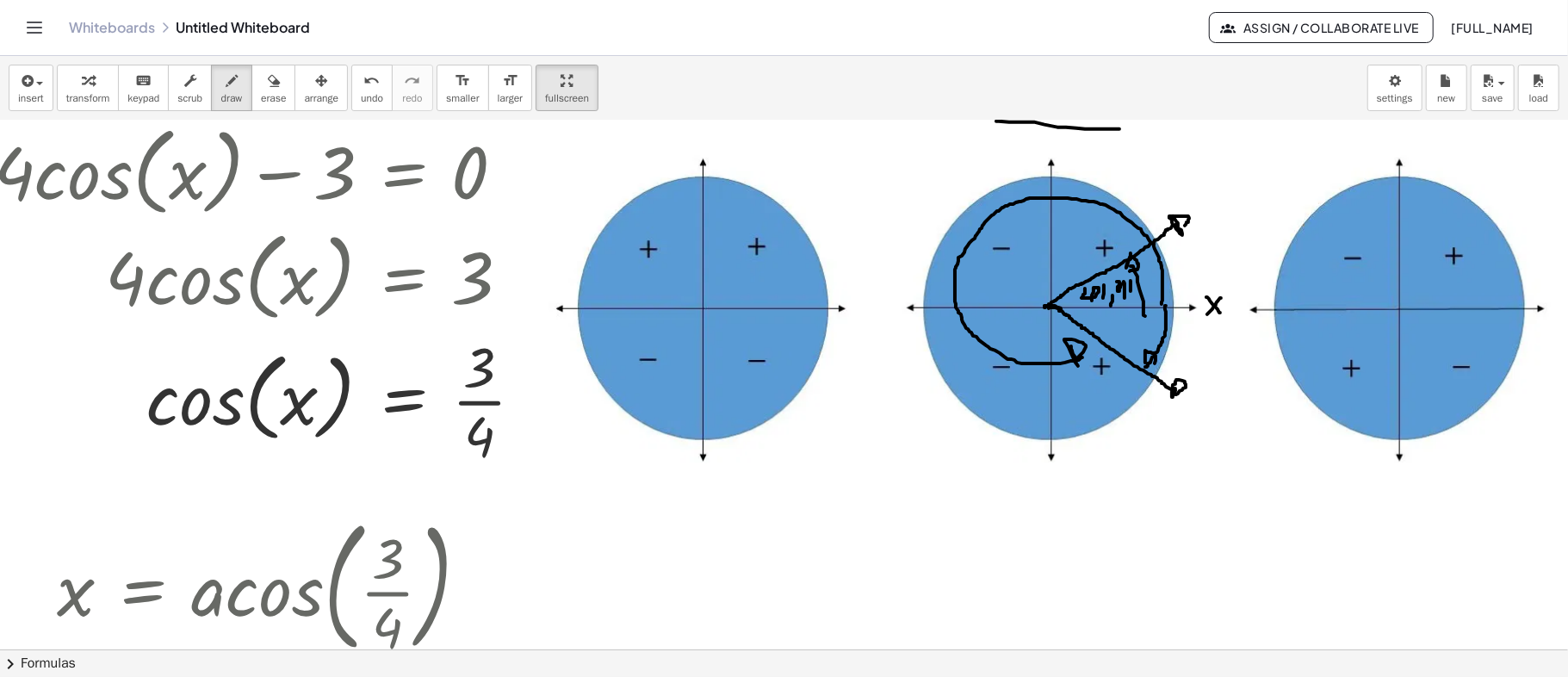 drag, startPoint x: 1145, startPoint y: 353, endPoint x: 1150, endPoint y: 365, distance: 13 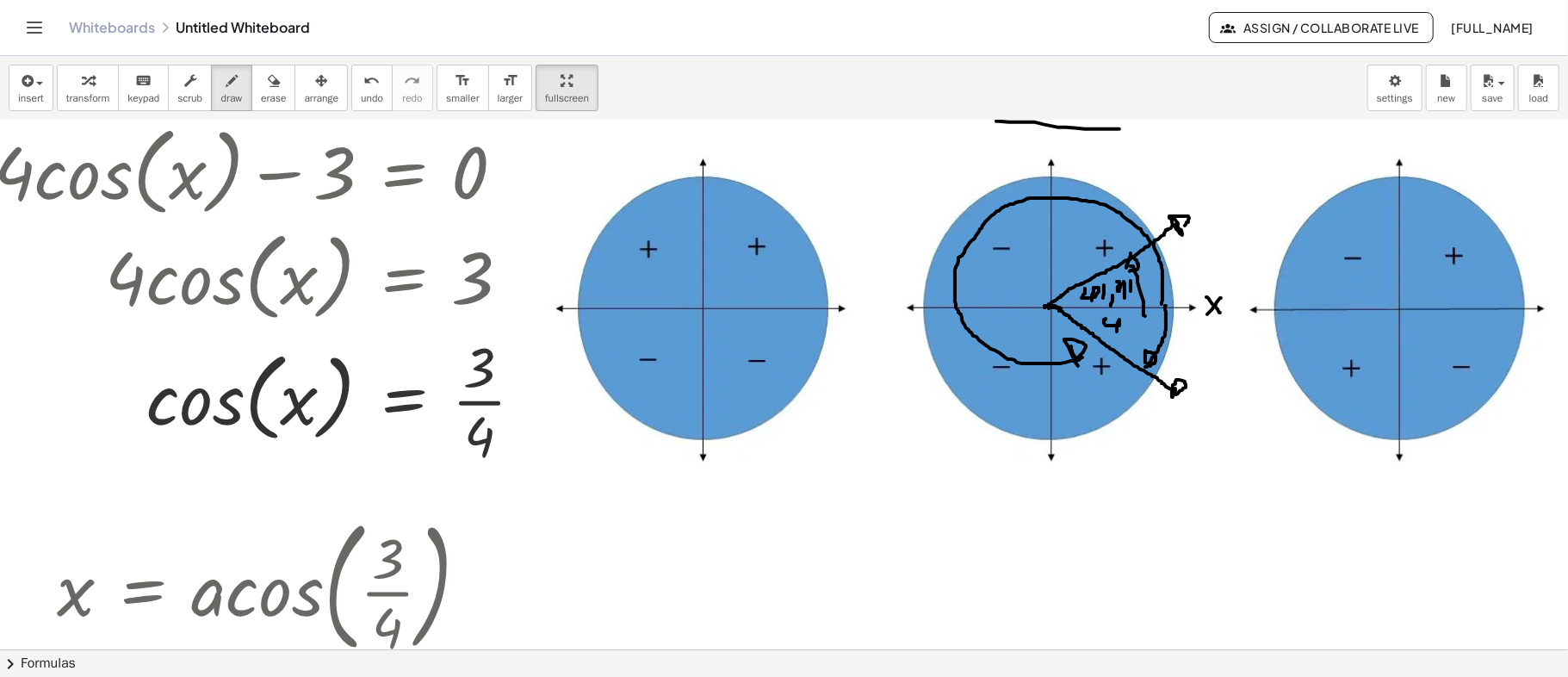 drag, startPoint x: 1106, startPoint y: 318, endPoint x: 1117, endPoint y: 331, distance: 17.029386 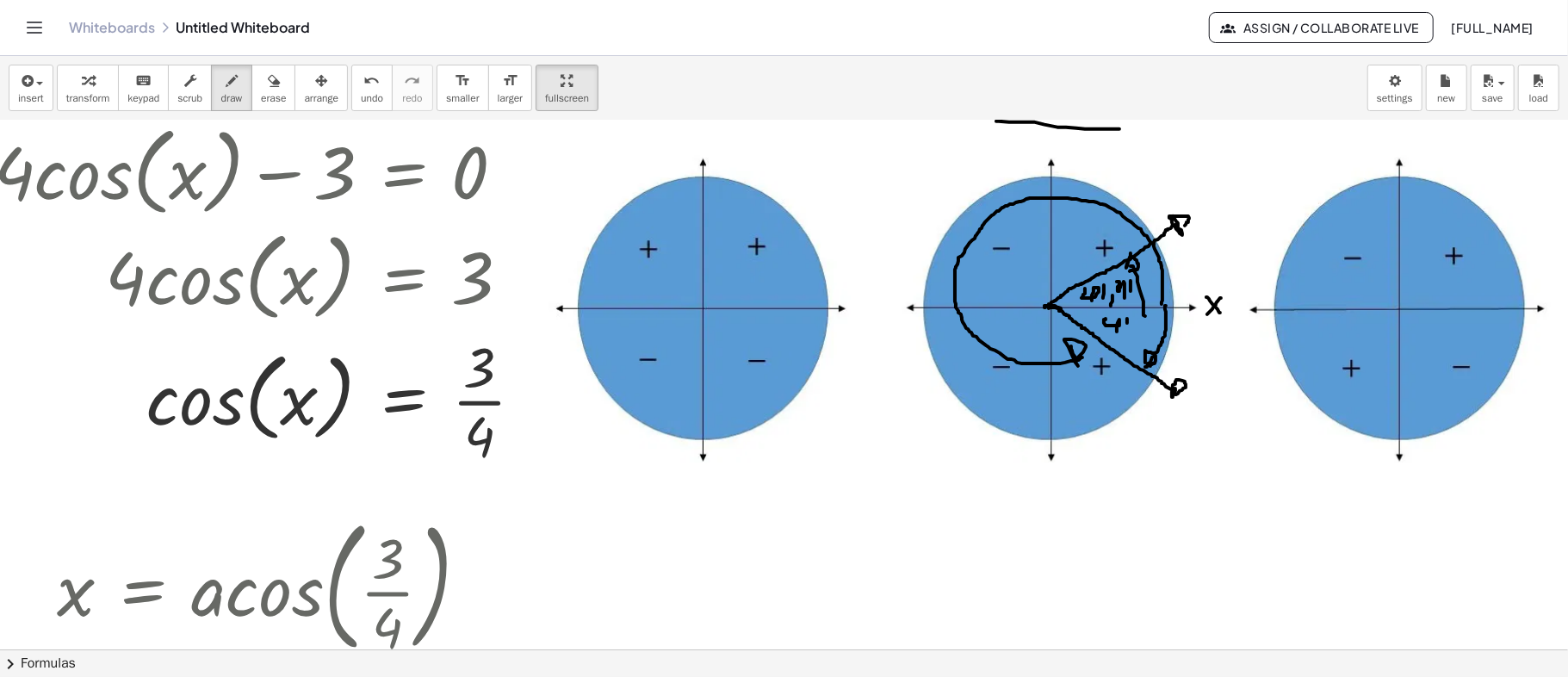 click at bounding box center (763, 340) 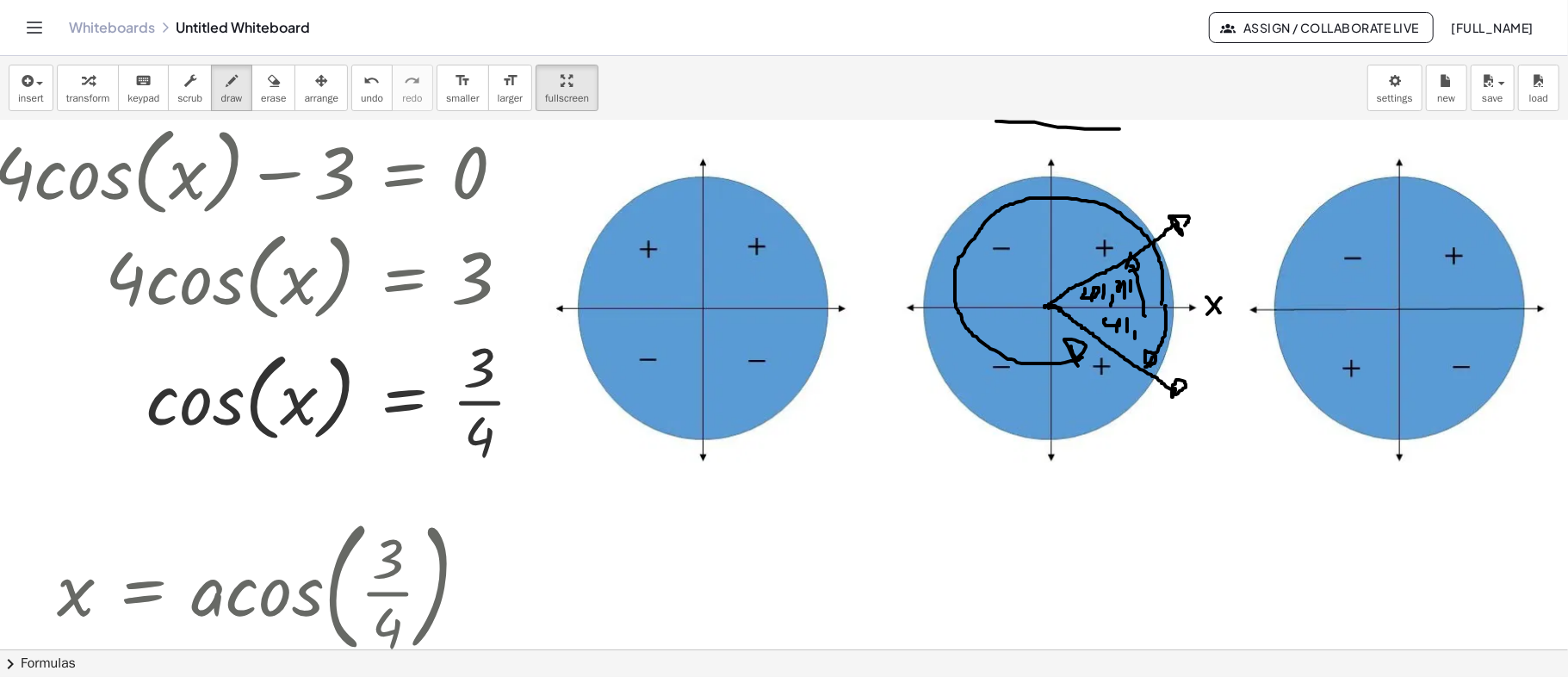 drag, startPoint x: 1135, startPoint y: 332, endPoint x: 1133, endPoint y: 345, distance: 13.152946 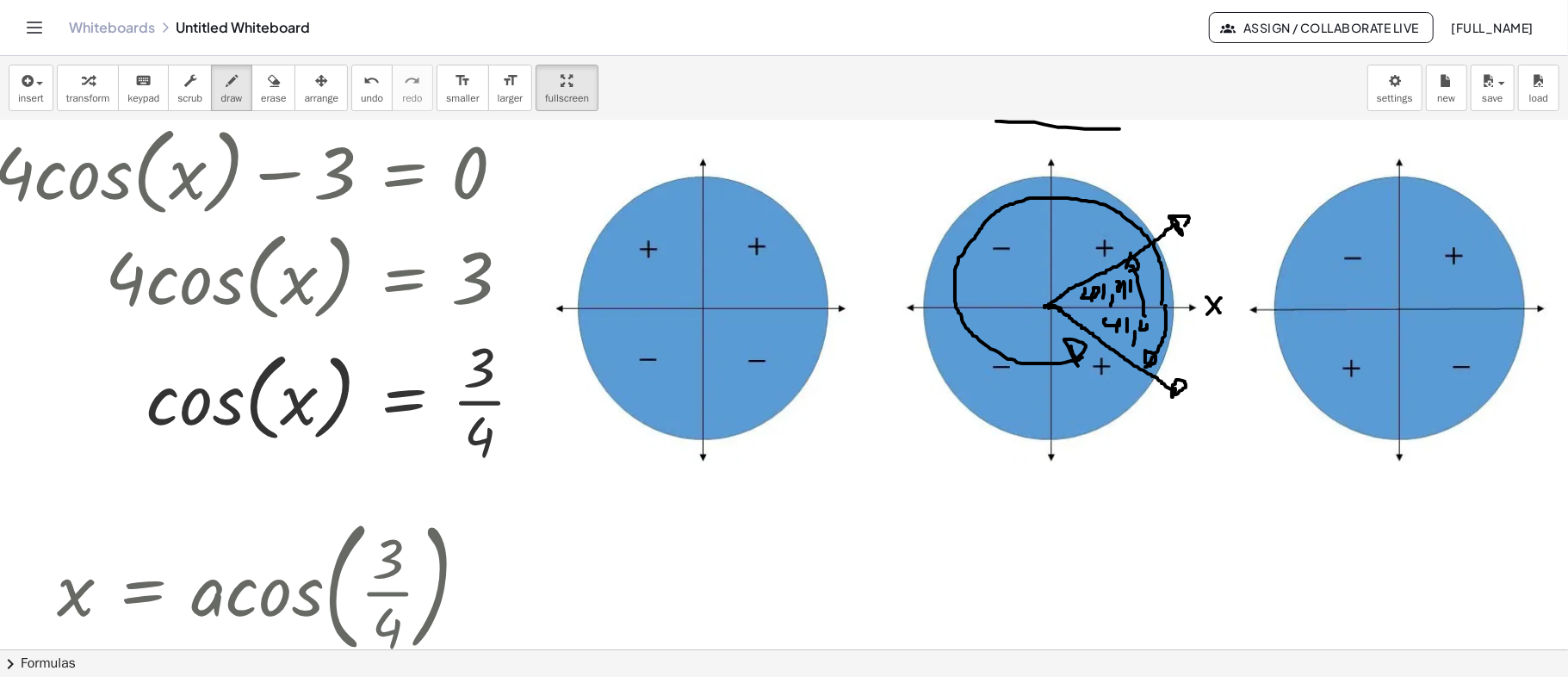 drag, startPoint x: 1141, startPoint y: 320, endPoint x: 1147, endPoint y: 334, distance: 15.231546 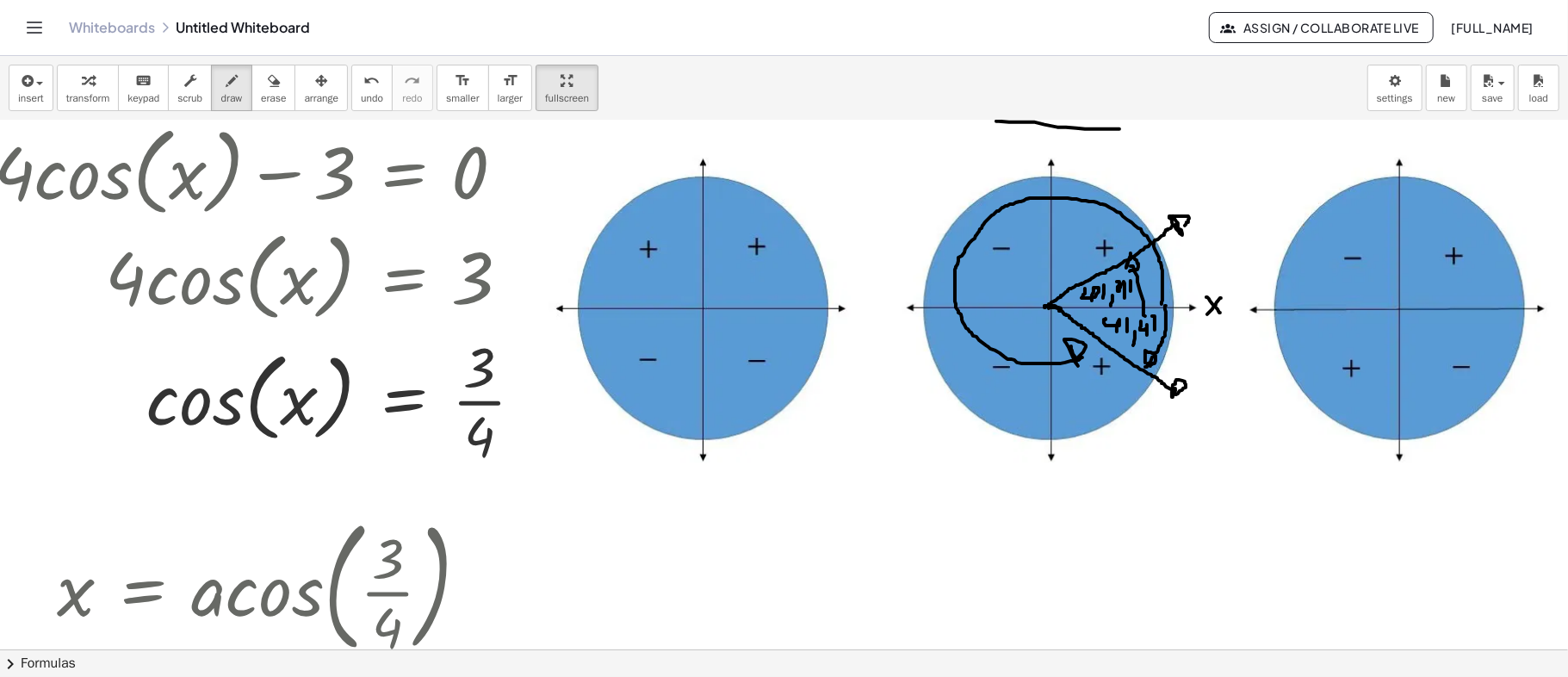 drag, startPoint x: 1152, startPoint y: 315, endPoint x: 1155, endPoint y: 329, distance: 14.31782 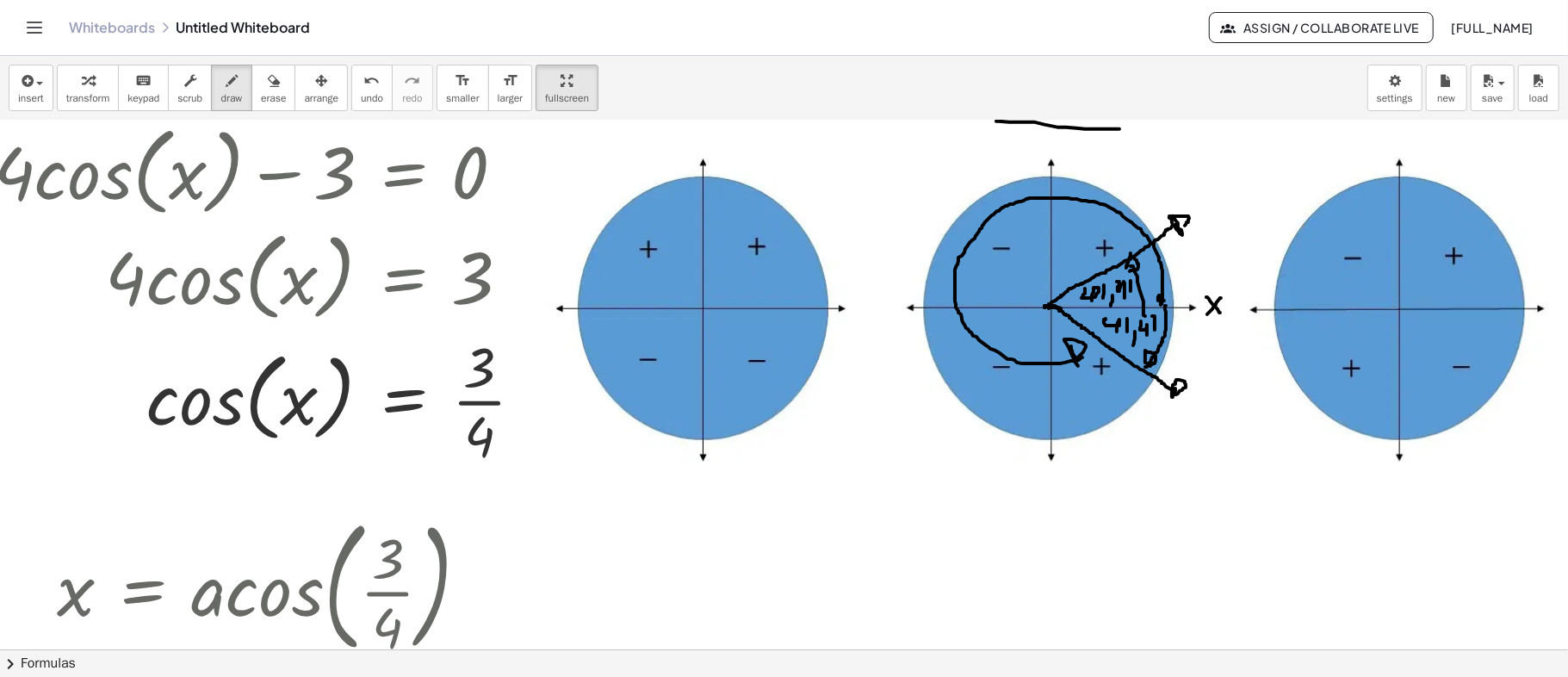 click at bounding box center [763, 340] 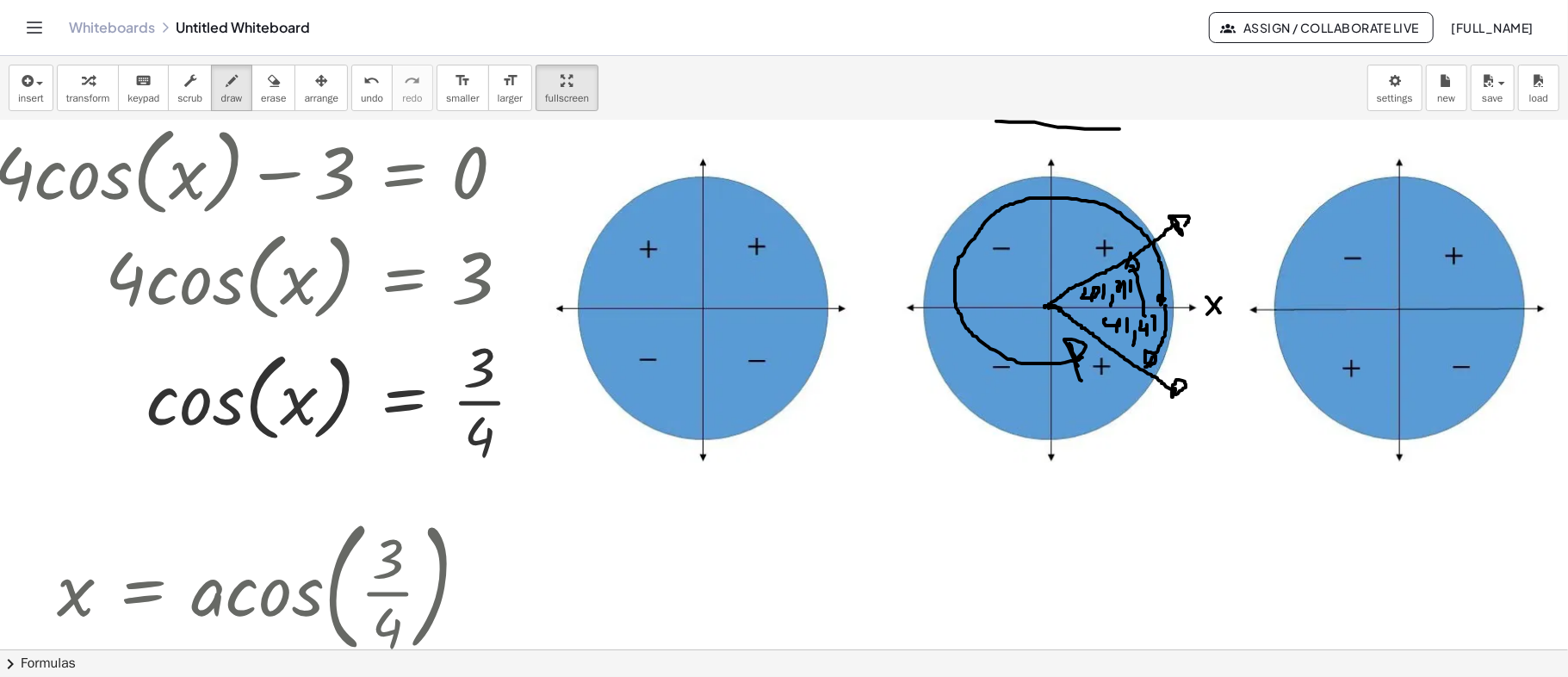 click at bounding box center (763, 340) 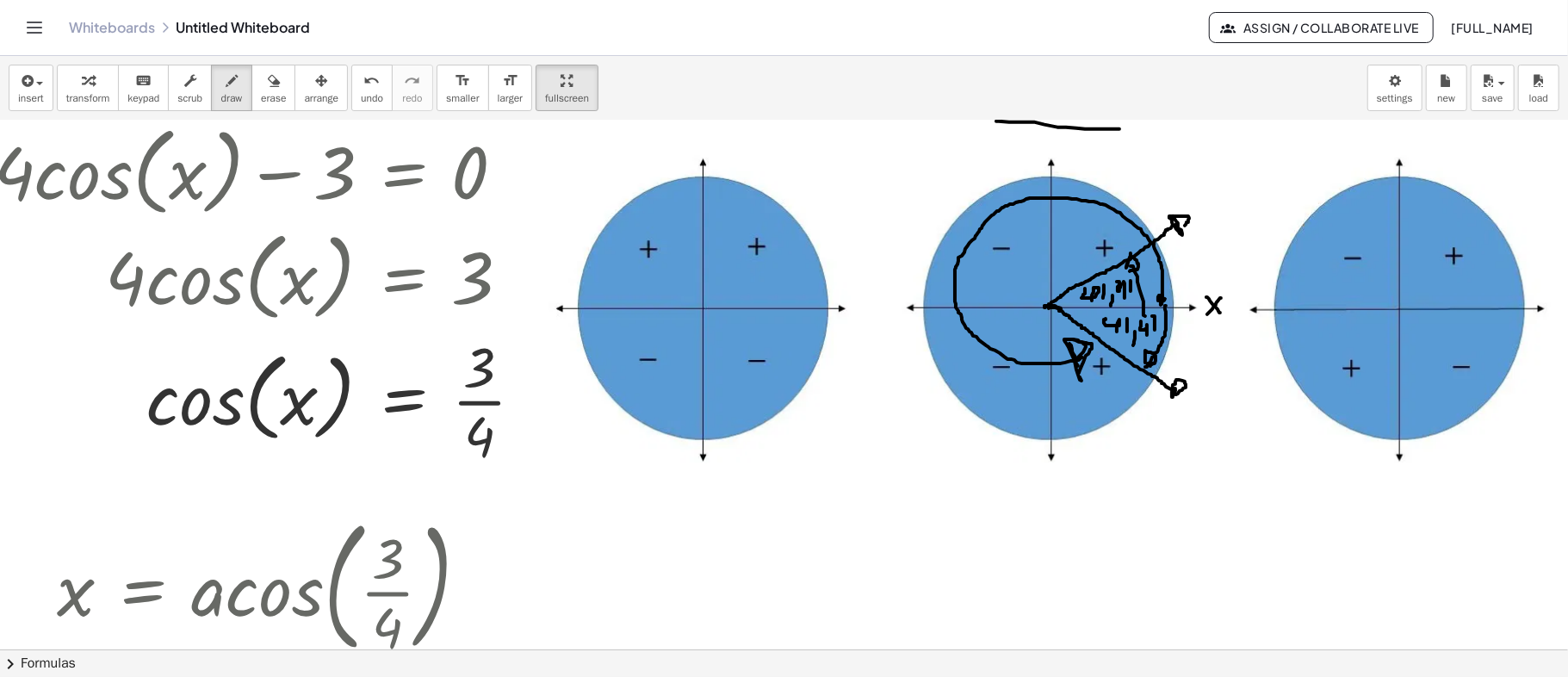 drag, startPoint x: 1086, startPoint y: 342, endPoint x: 1076, endPoint y: 376, distance: 35.44009 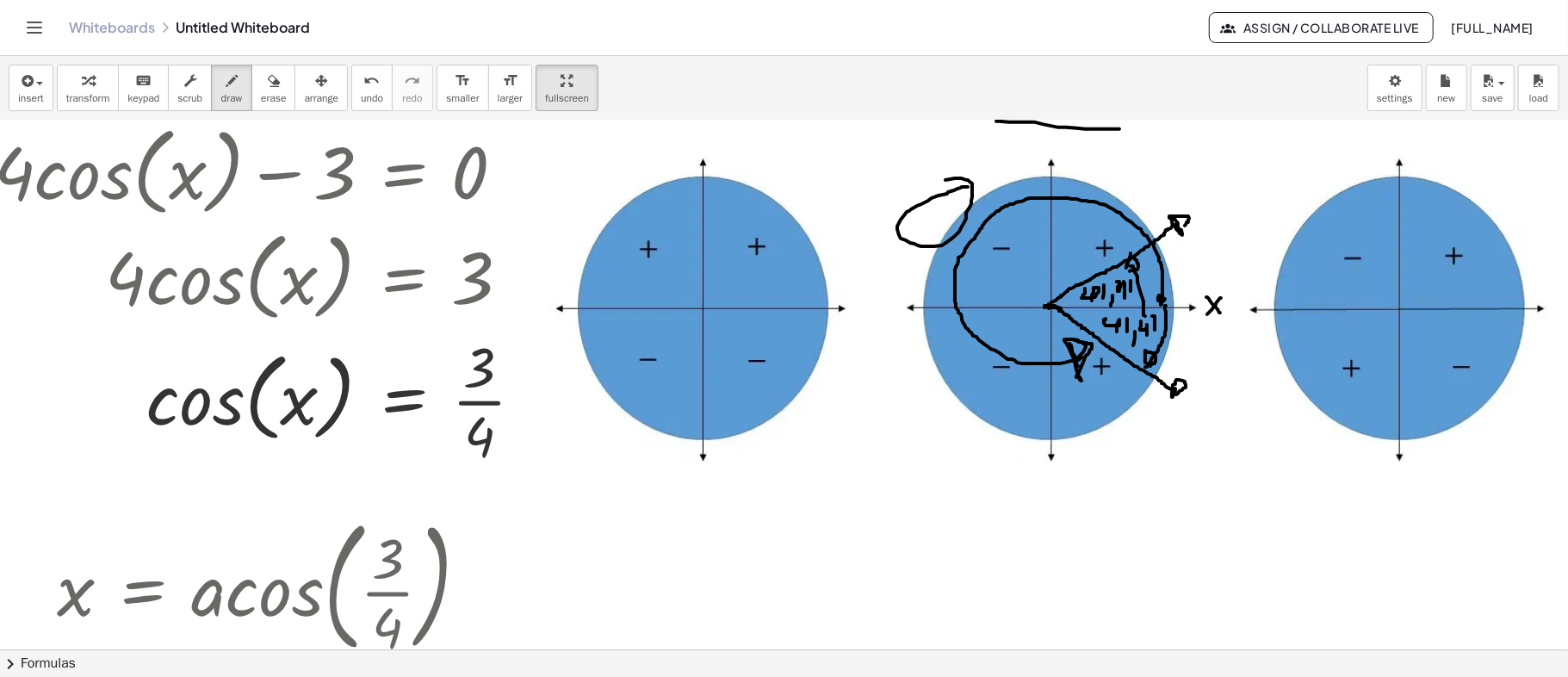 drag, startPoint x: 965, startPoint y: 186, endPoint x: 925, endPoint y: 193, distance: 40.60788 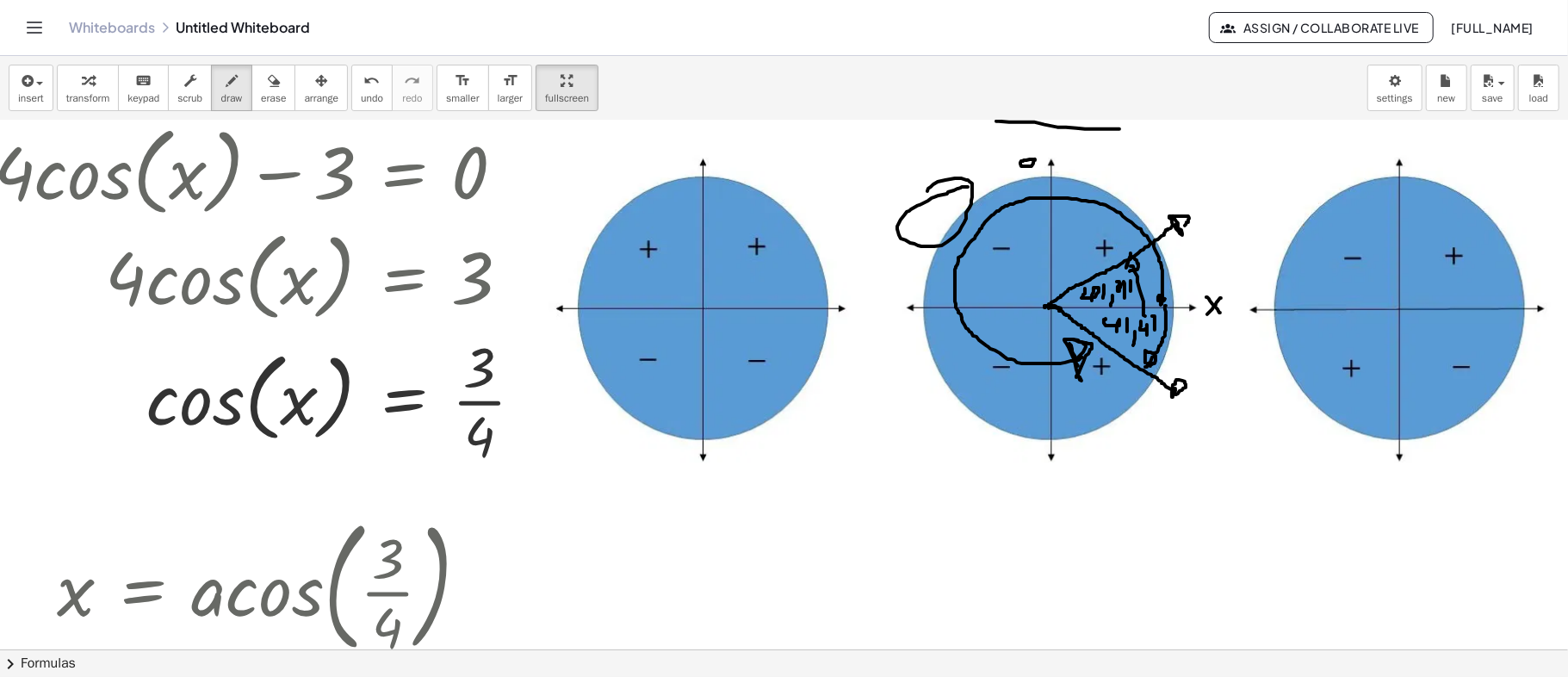 click at bounding box center [763, 340] 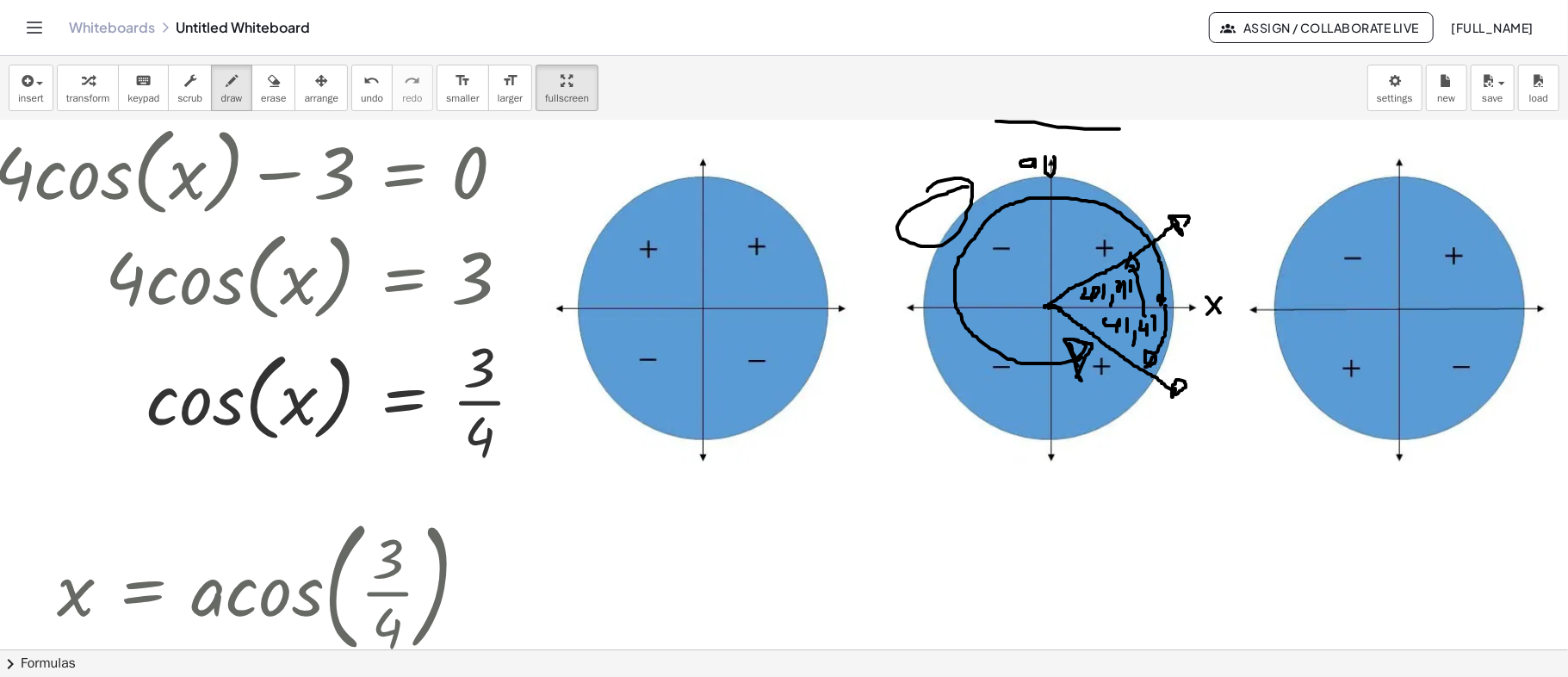 click at bounding box center [763, 340] 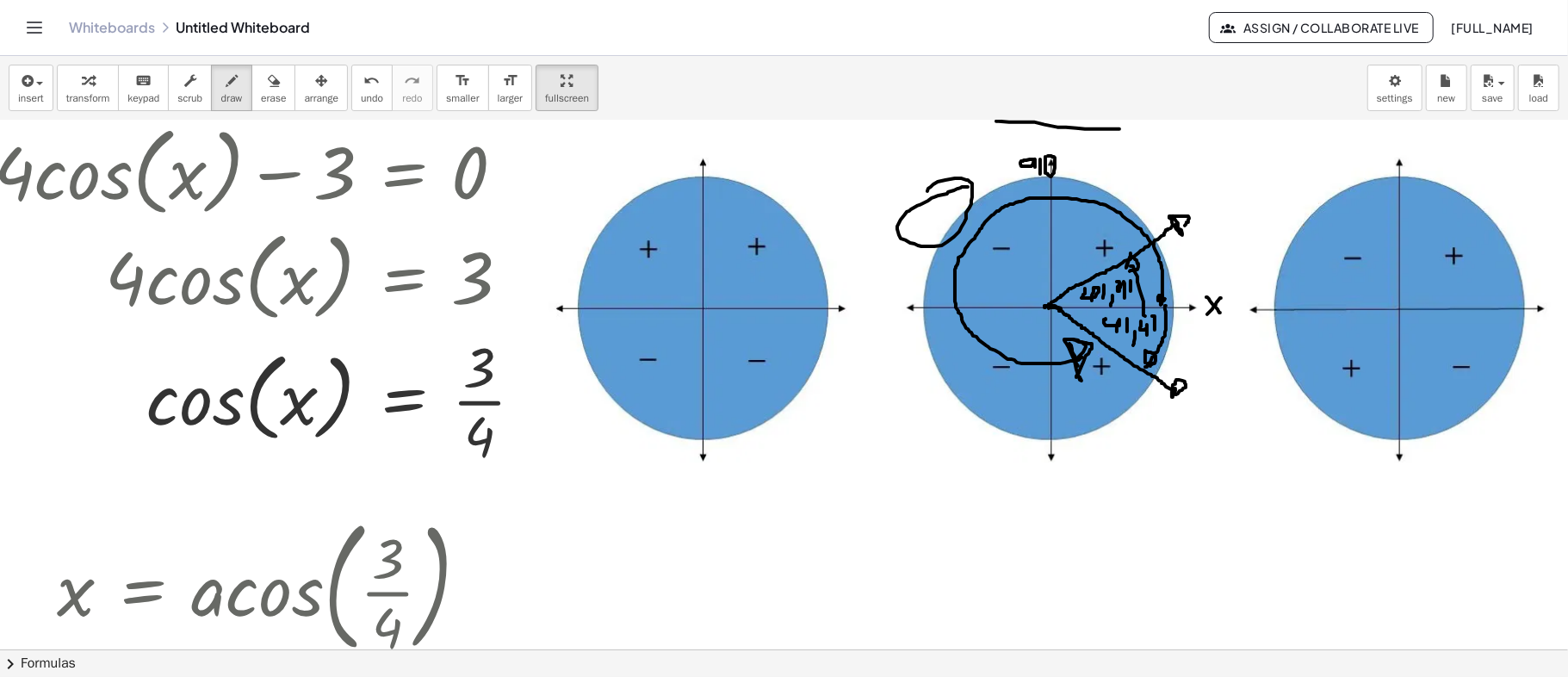 drag, startPoint x: 1040, startPoint y: 158, endPoint x: 1034, endPoint y: 183, distance: 25.70992 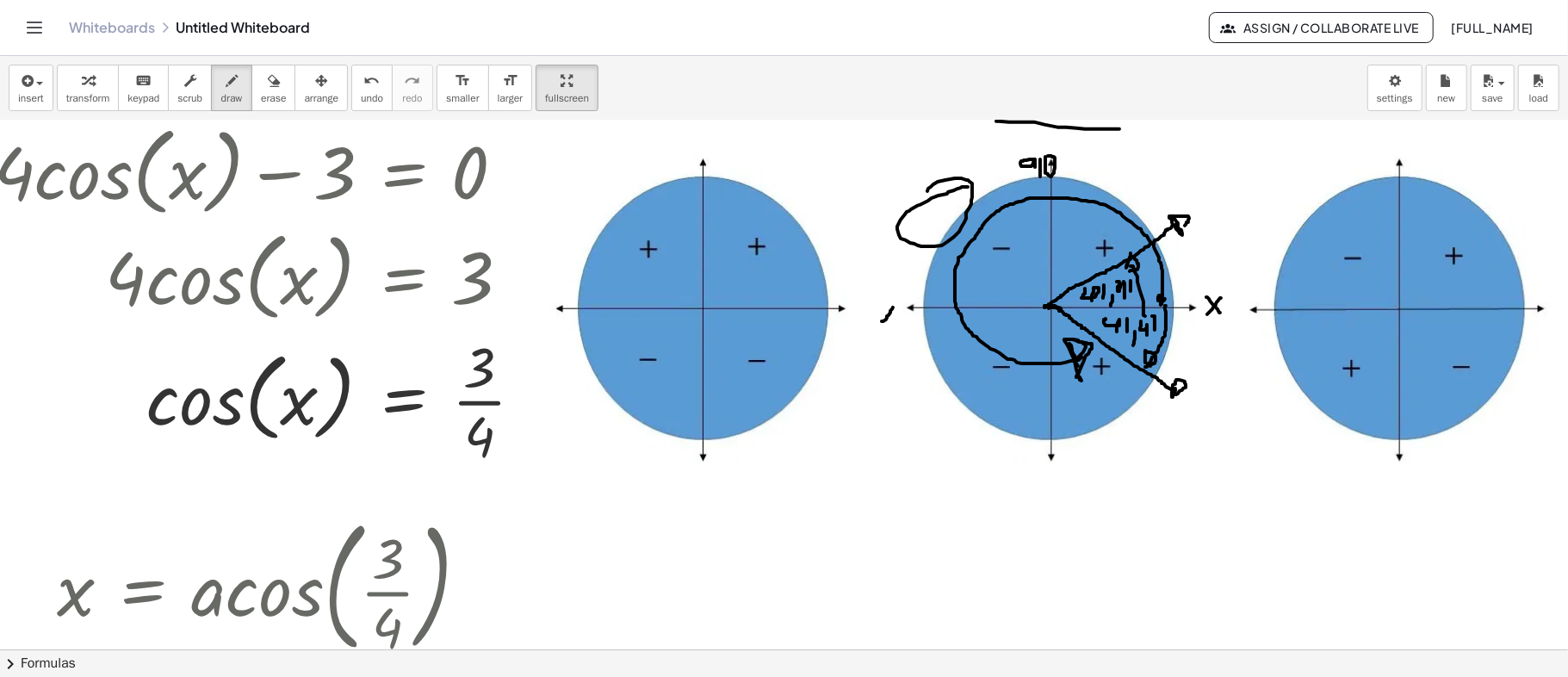drag, startPoint x: 883, startPoint y: 320, endPoint x: 896, endPoint y: 322, distance: 13.152946 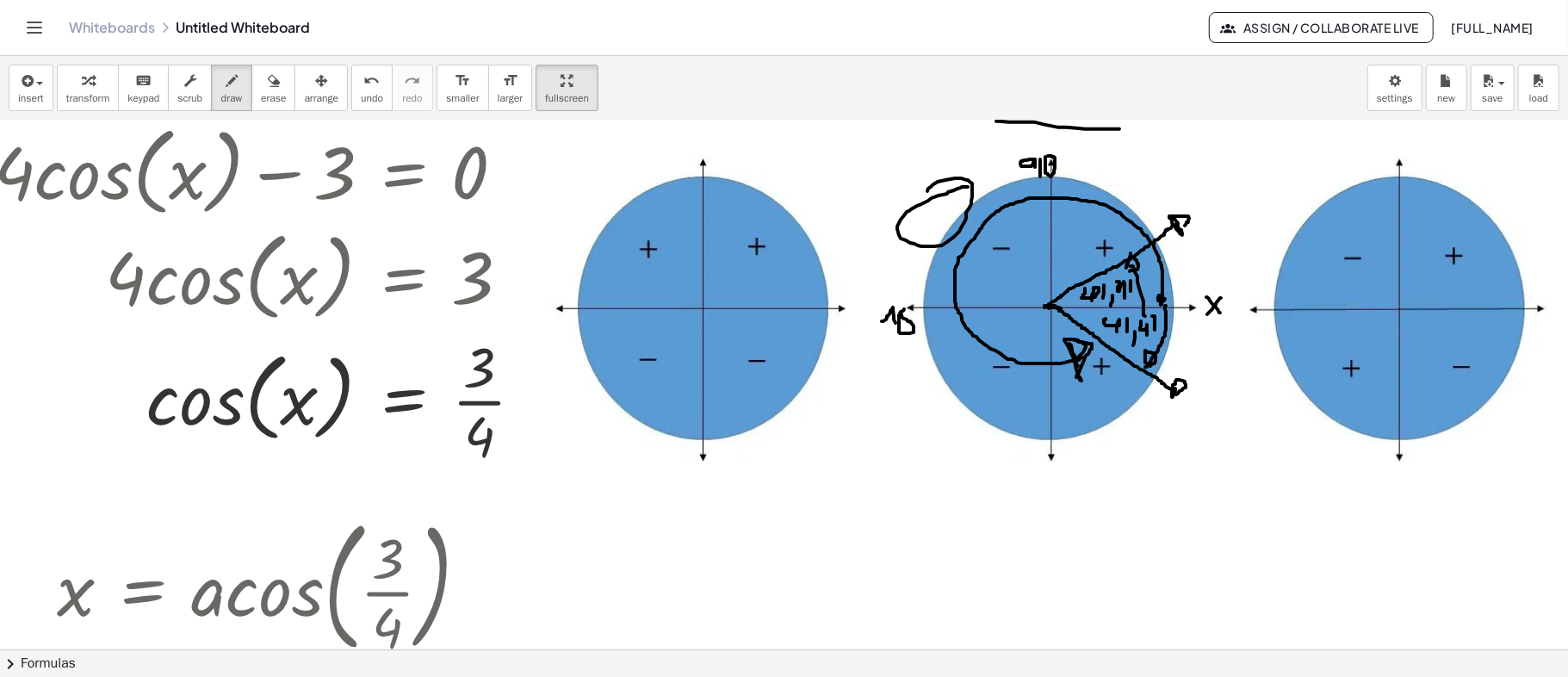 drag, startPoint x: 901, startPoint y: 312, endPoint x: 917, endPoint y: 320, distance: 17.888544 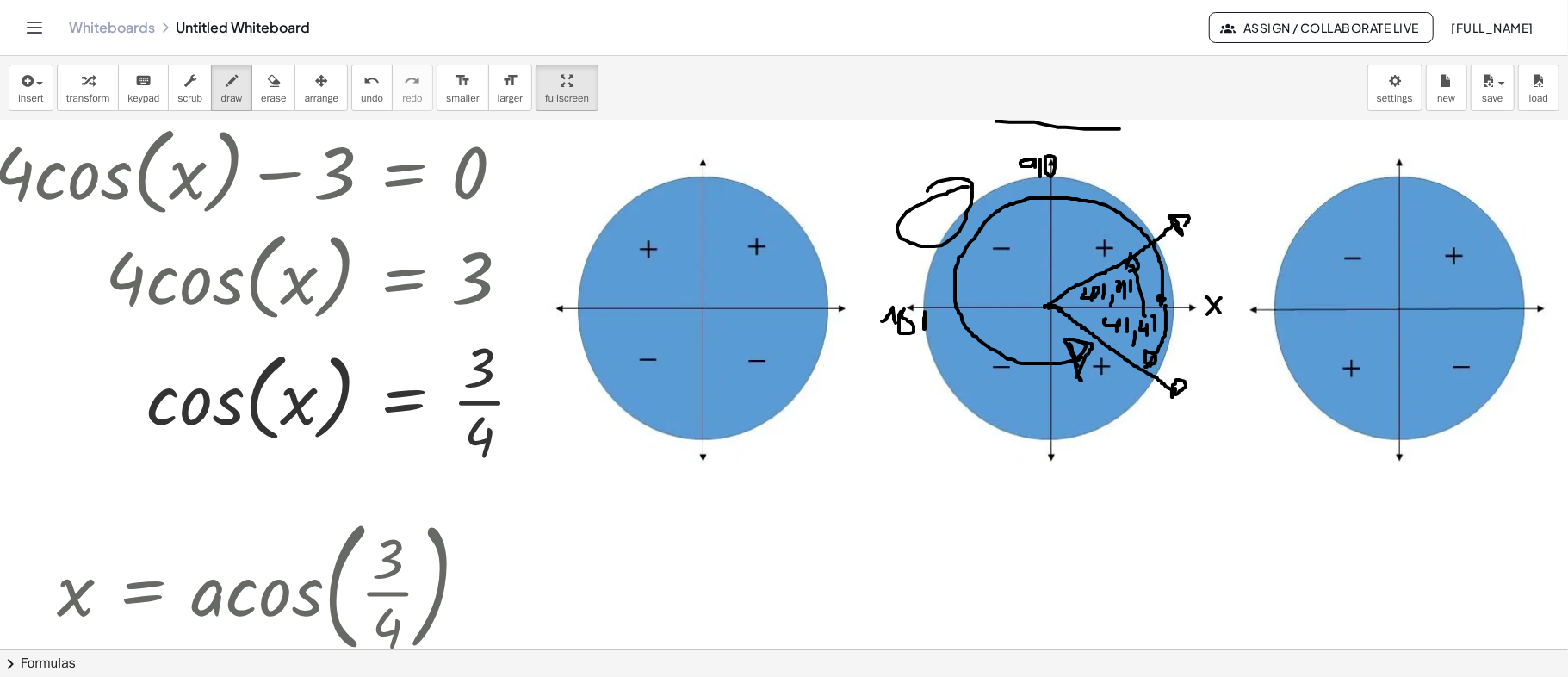 click at bounding box center [763, 340] 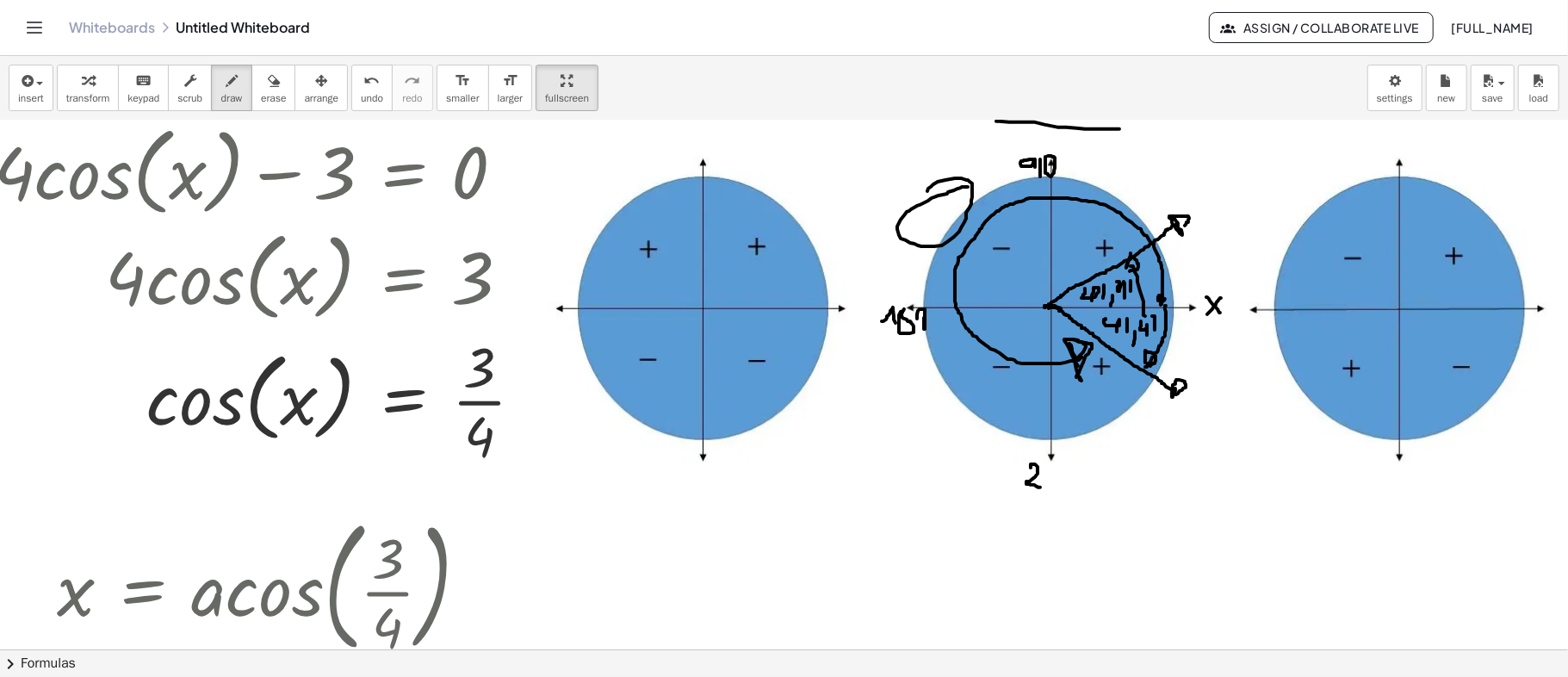 drag, startPoint x: 1031, startPoint y: 467, endPoint x: 1052, endPoint y: 480, distance: 24.69818 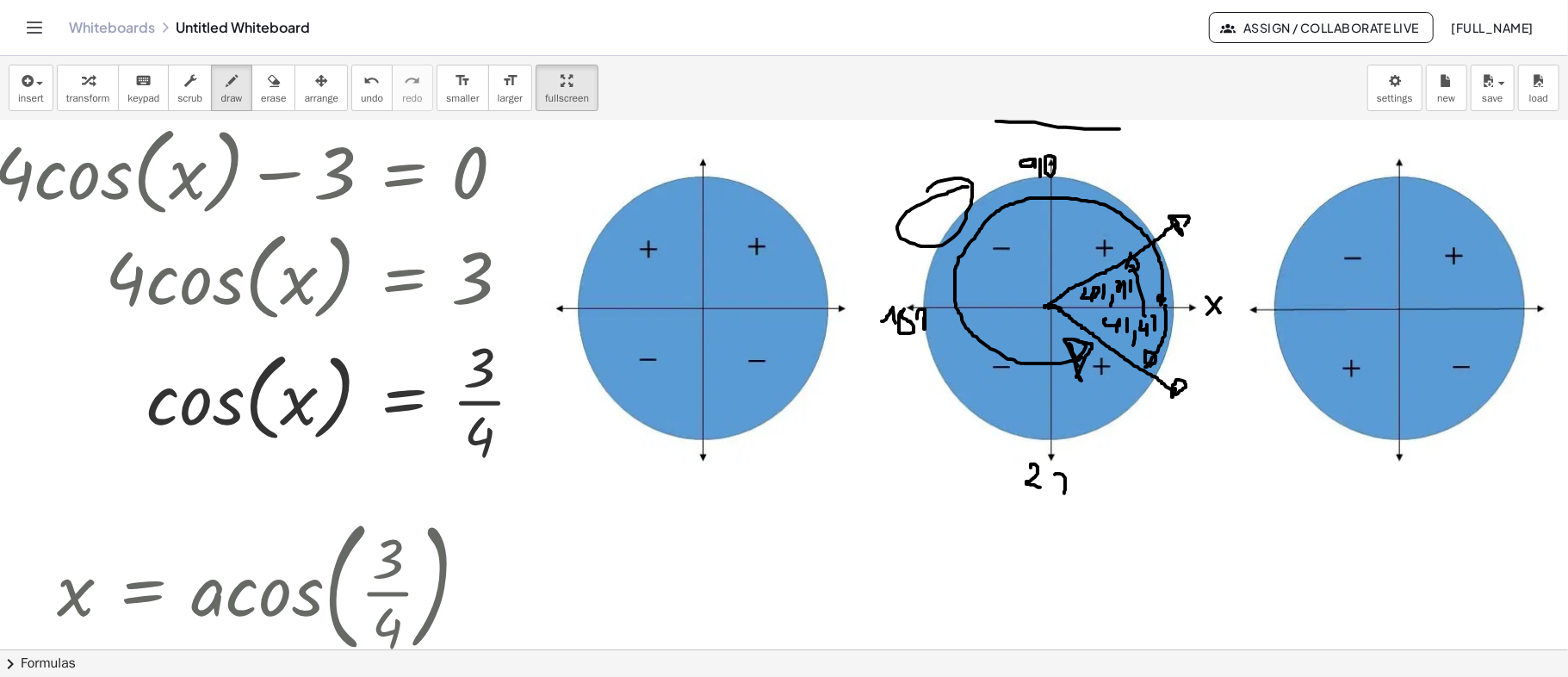 drag, startPoint x: 1063, startPoint y: 474, endPoint x: 1059, endPoint y: 491, distance: 17.464249 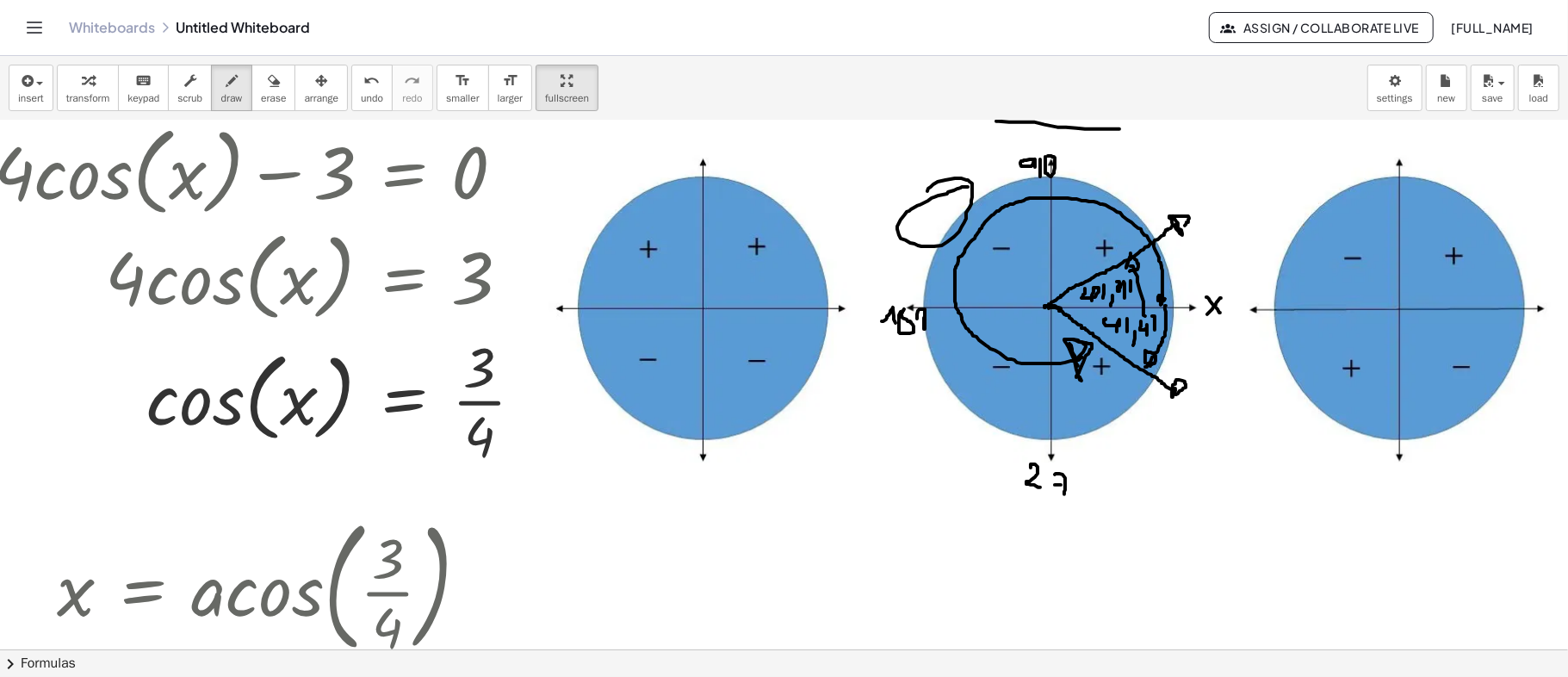 click at bounding box center (763, 340) 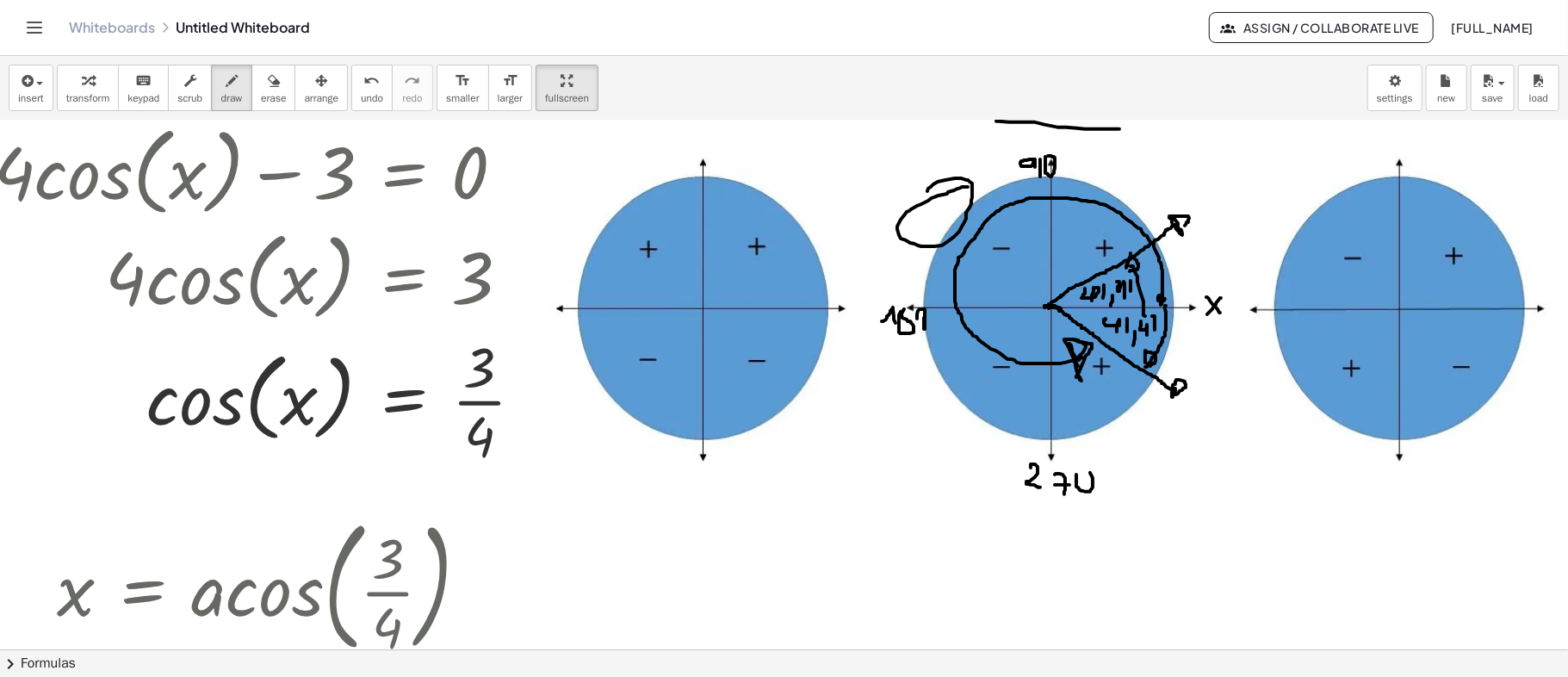click at bounding box center [763, 340] 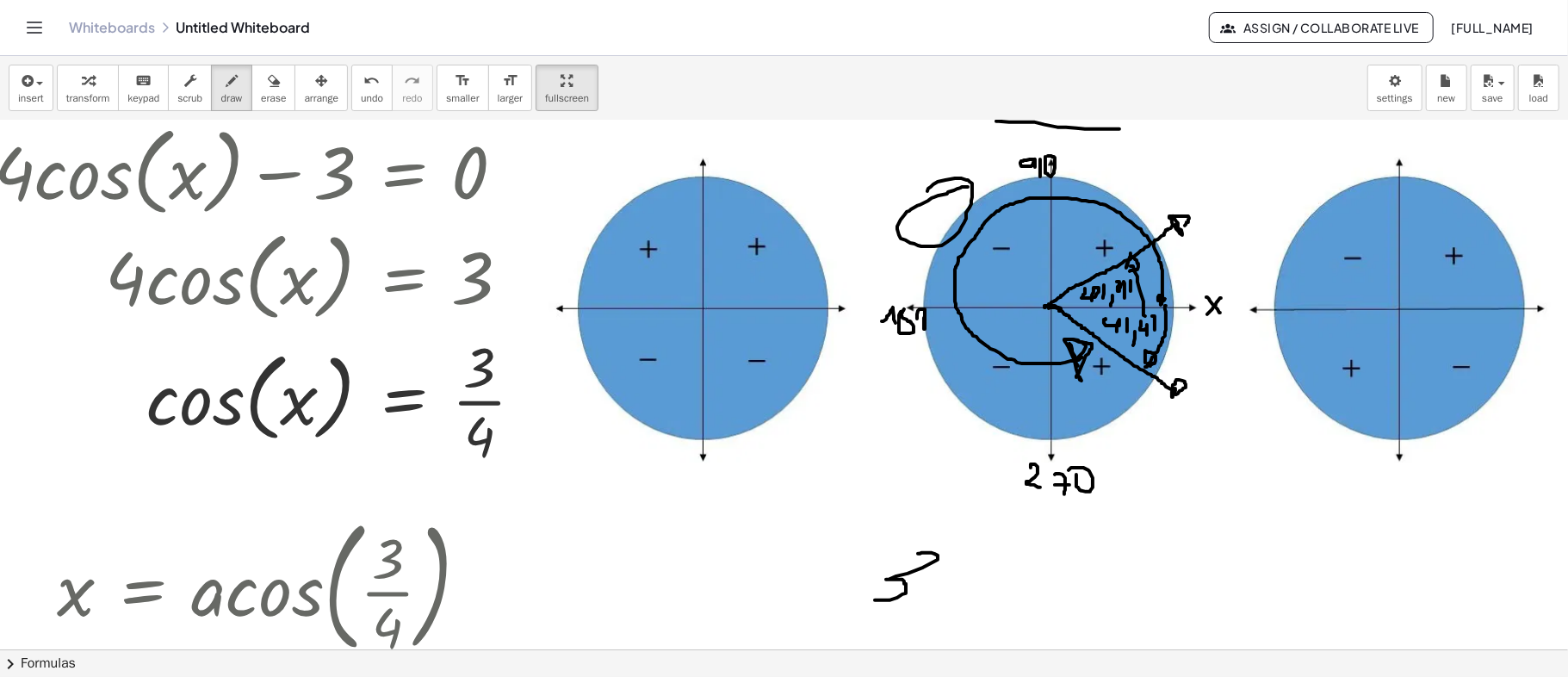 drag, startPoint x: 918, startPoint y: 553, endPoint x: 869, endPoint y: 594, distance: 63.890531 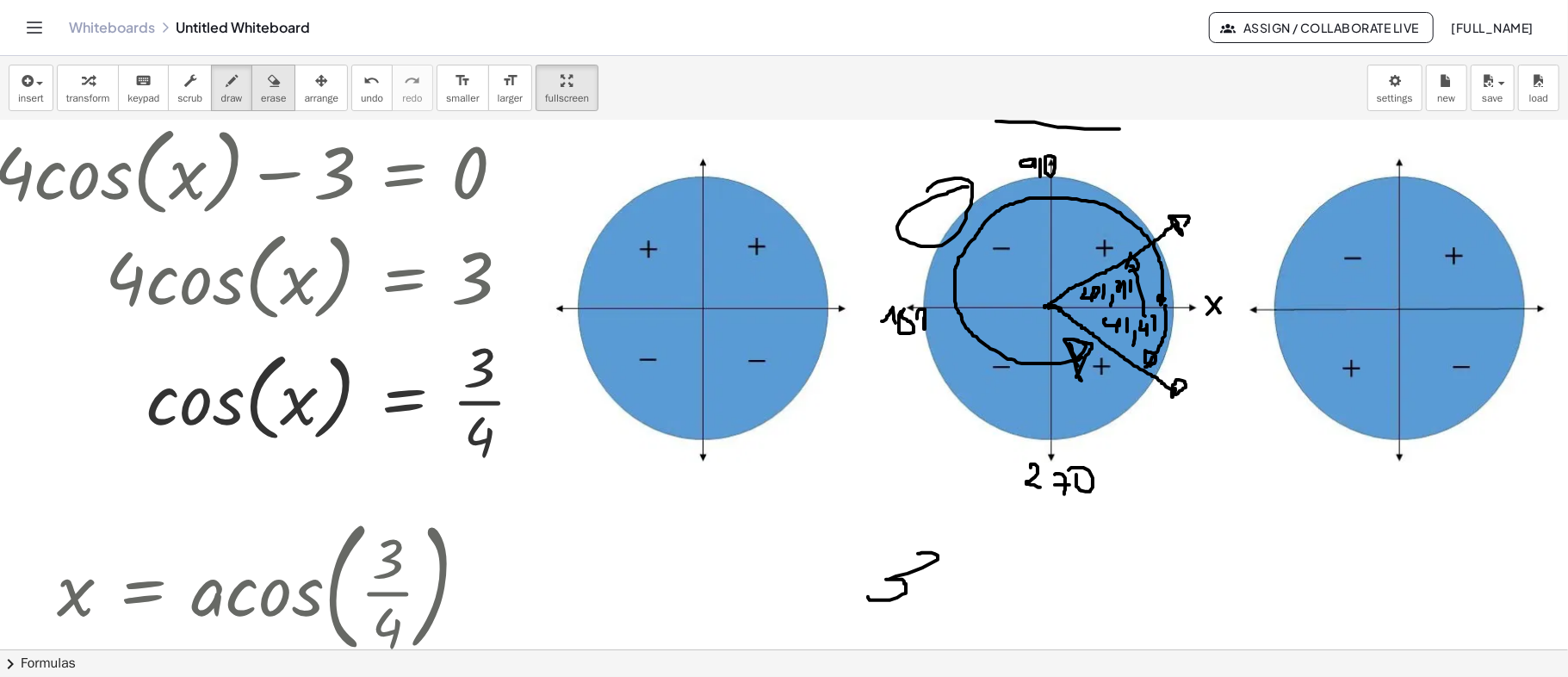 click at bounding box center [274, 81] 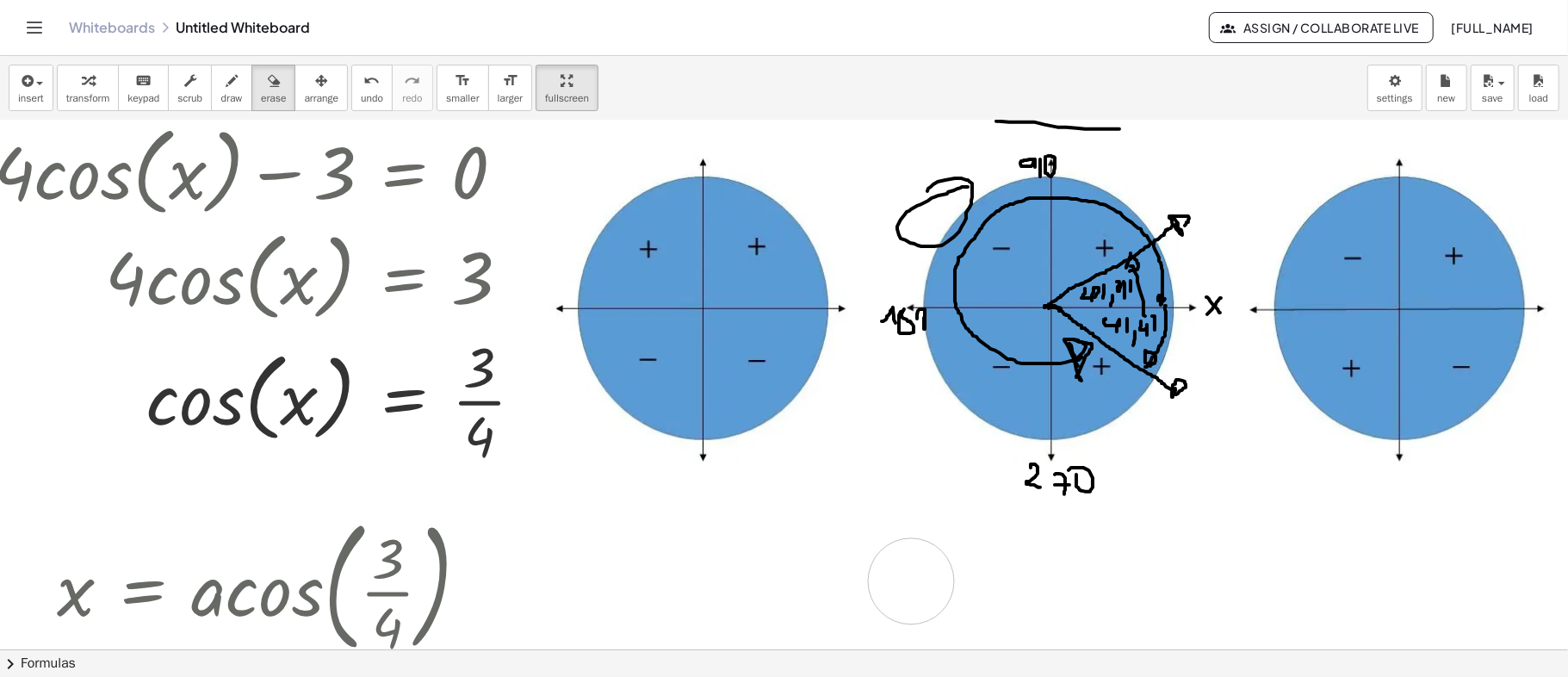 drag, startPoint x: 887, startPoint y: 568, endPoint x: 899, endPoint y: 562, distance: 13.416408 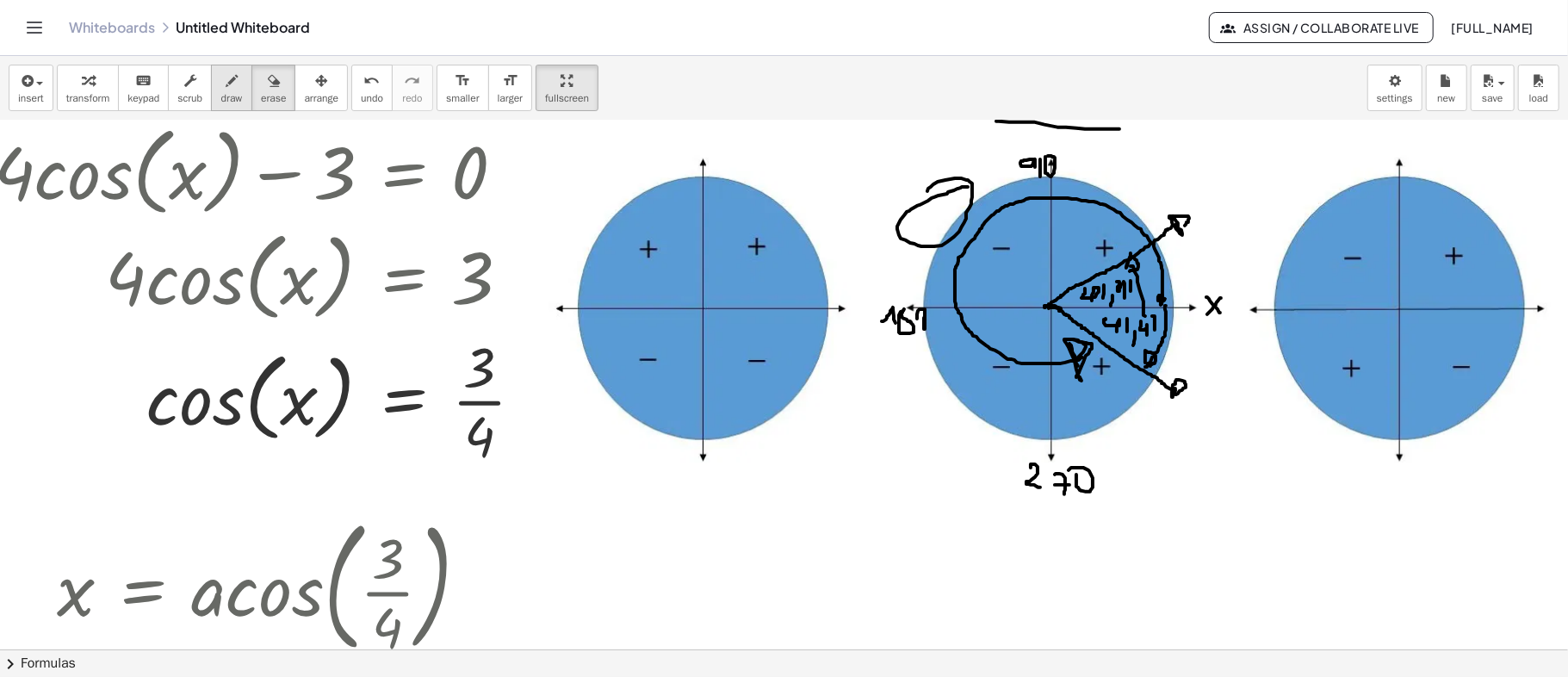 click at bounding box center [232, 80] 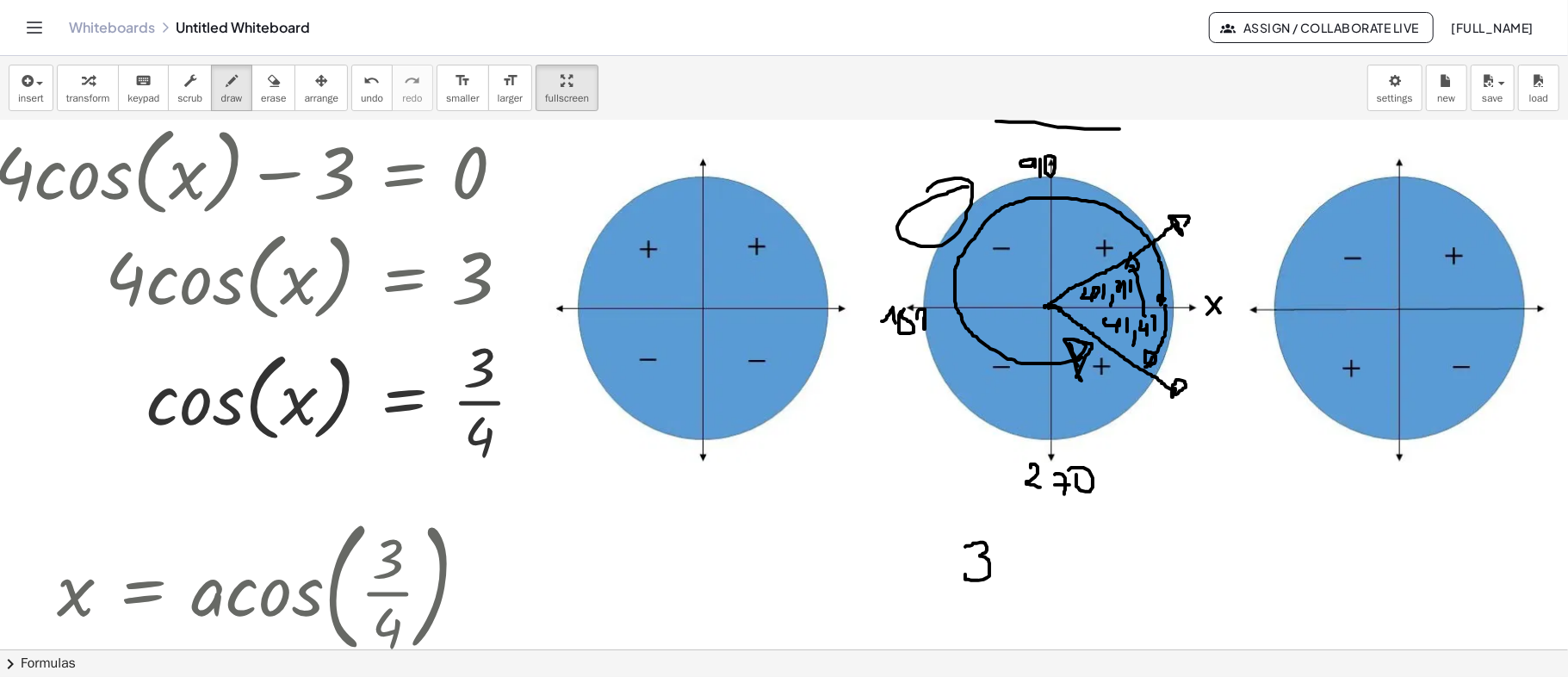 drag, startPoint x: 965, startPoint y: 546, endPoint x: 1011, endPoint y: 551, distance: 46.270941 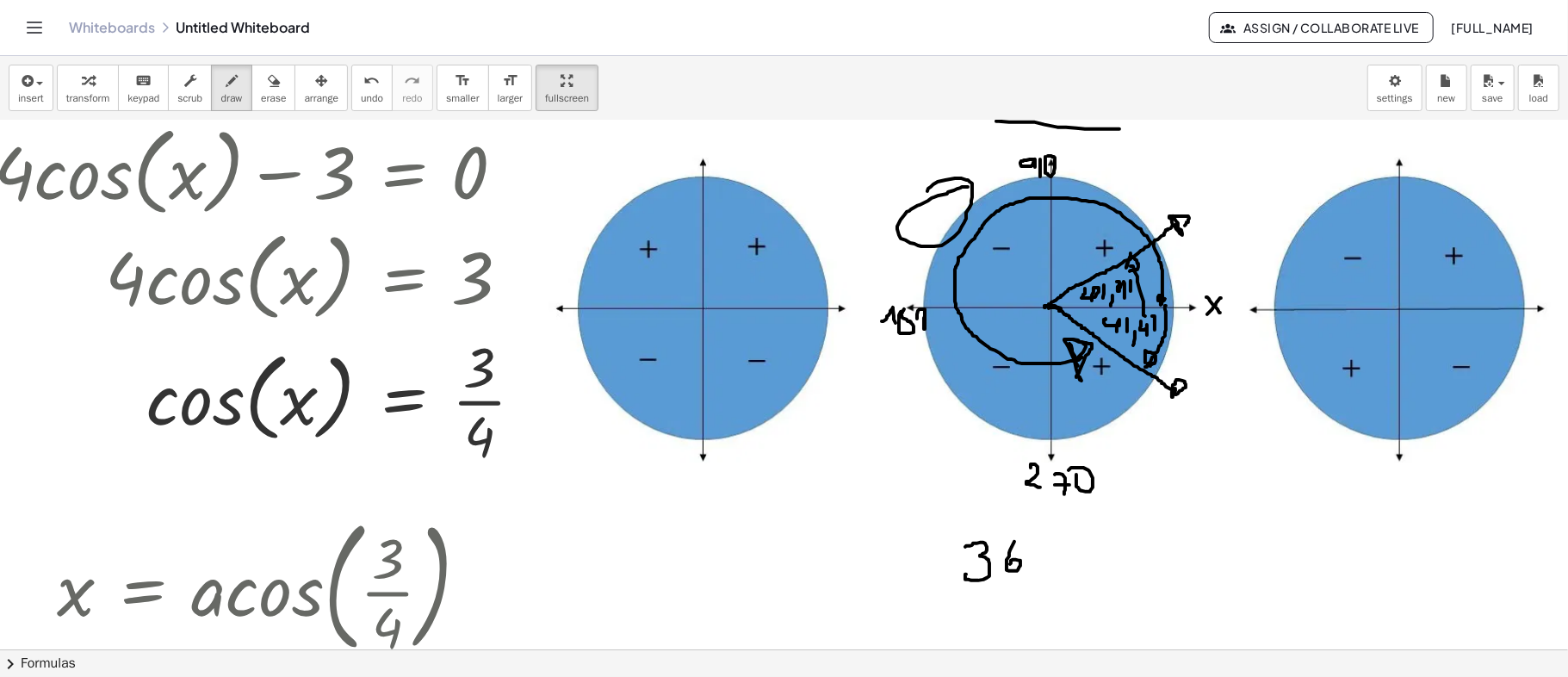 drag, startPoint x: 1014, startPoint y: 541, endPoint x: 1013, endPoint y: 565, distance: 24.02082 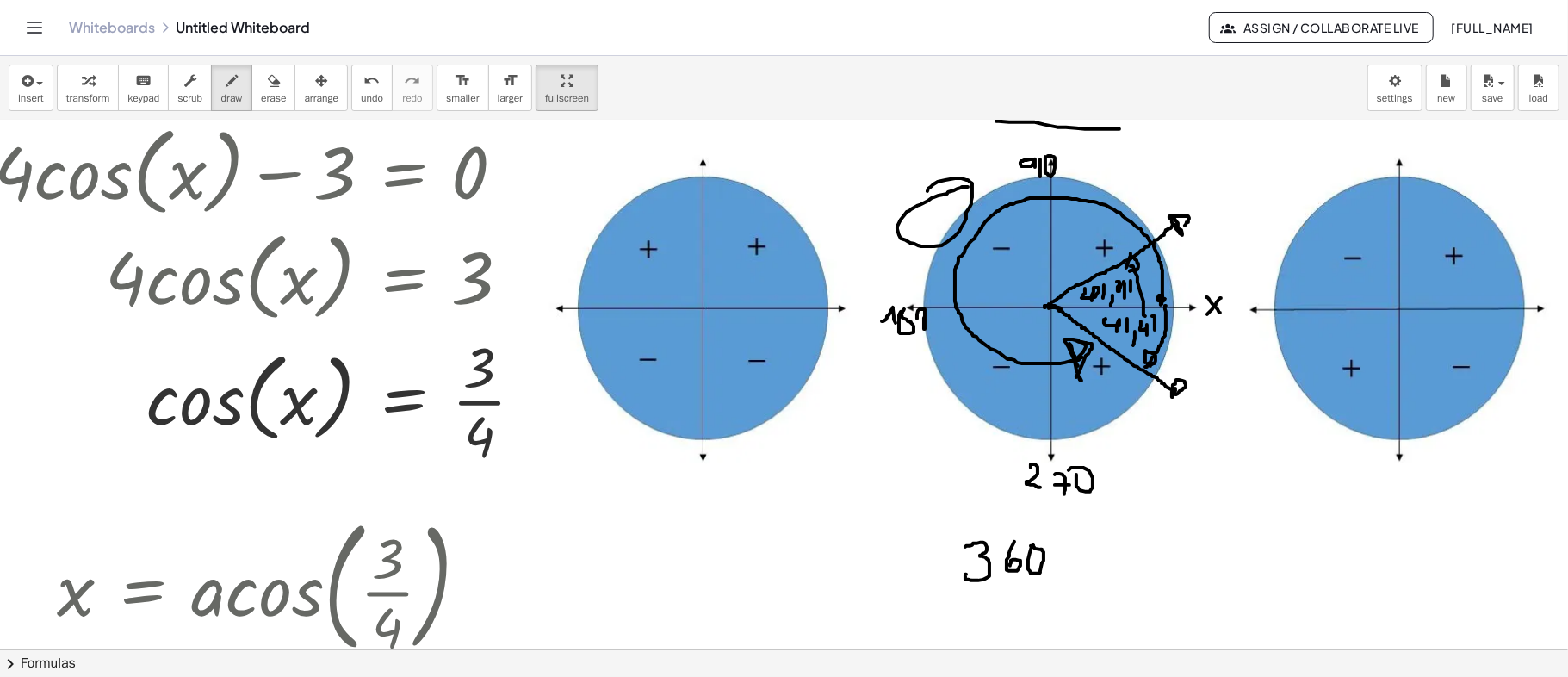 click at bounding box center [763, 340] 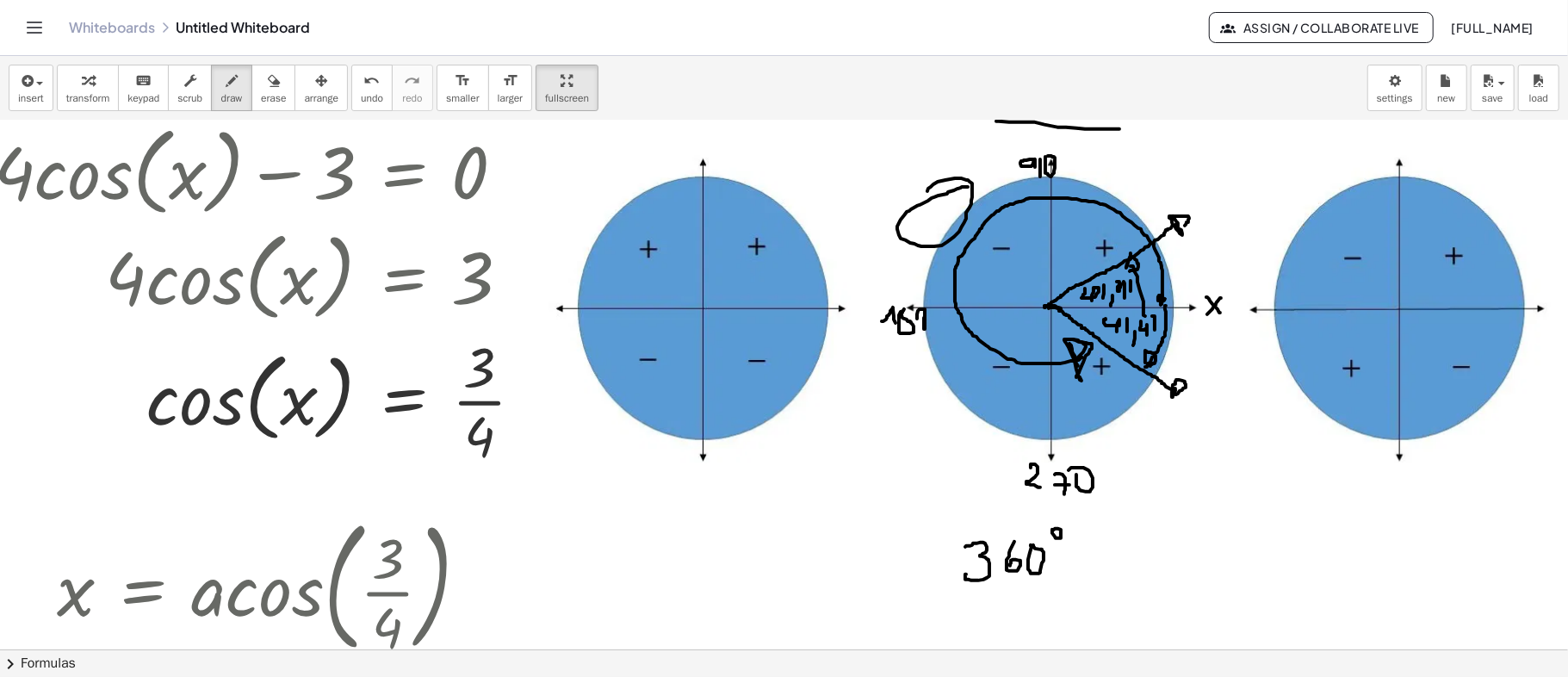 click at bounding box center (763, 340) 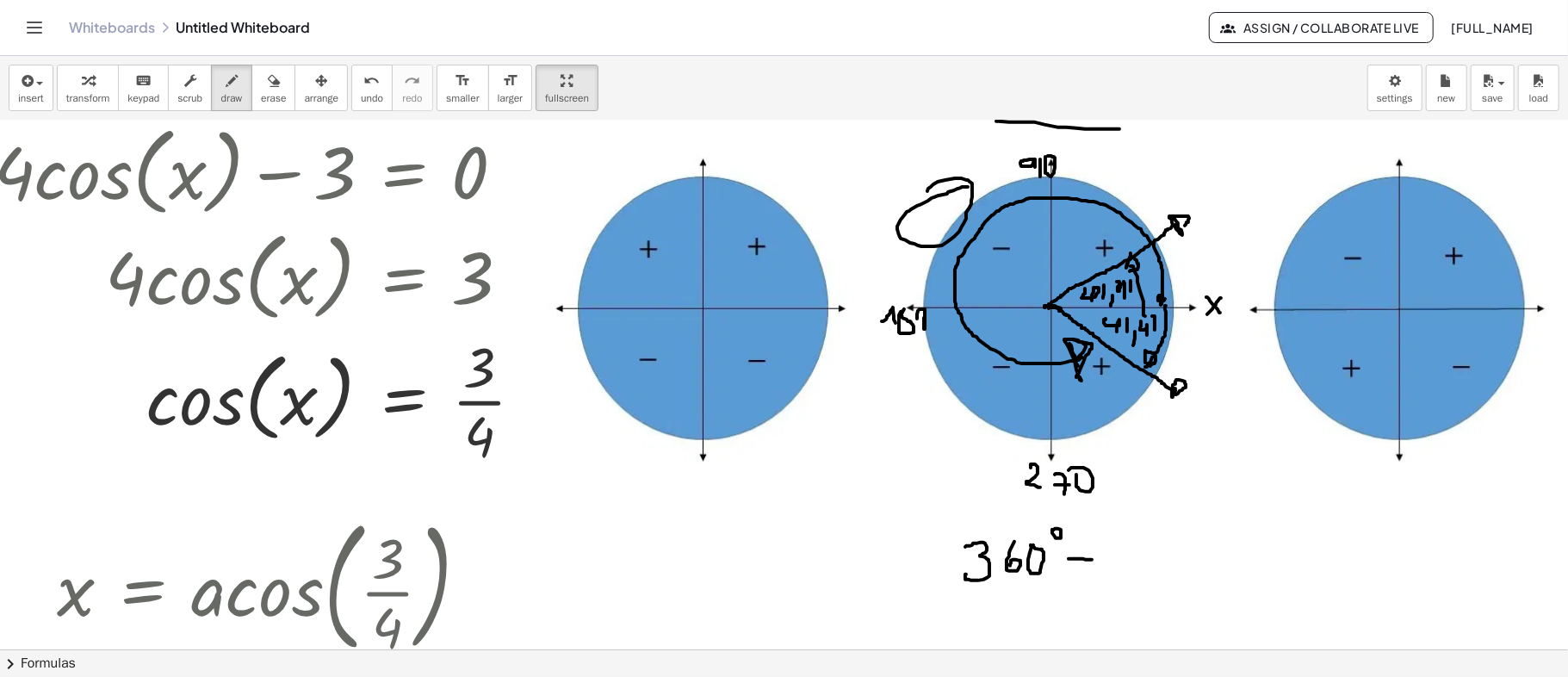 drag, startPoint x: 1069, startPoint y: 558, endPoint x: 1092, endPoint y: 559, distance: 23.021729 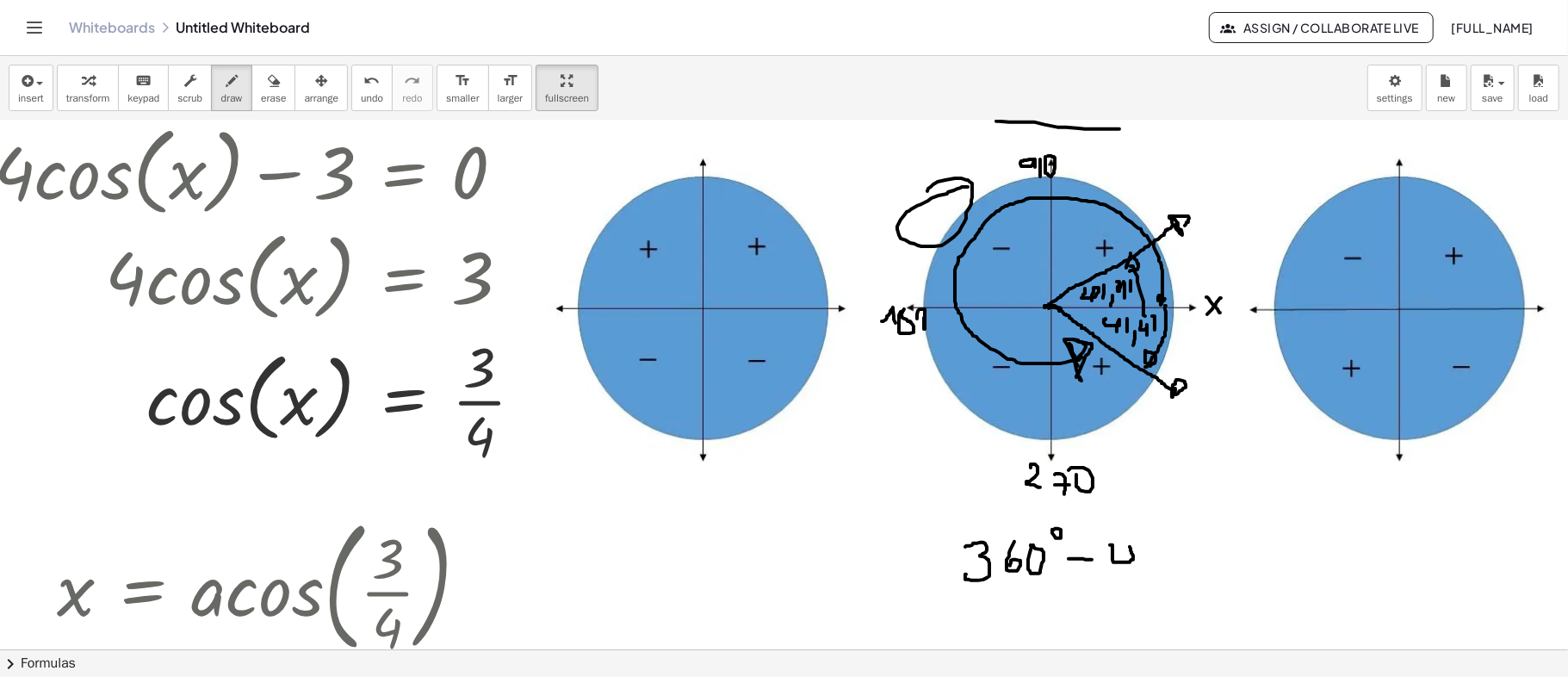 drag, startPoint x: 1110, startPoint y: 544, endPoint x: 1131, endPoint y: 573, distance: 35.805028 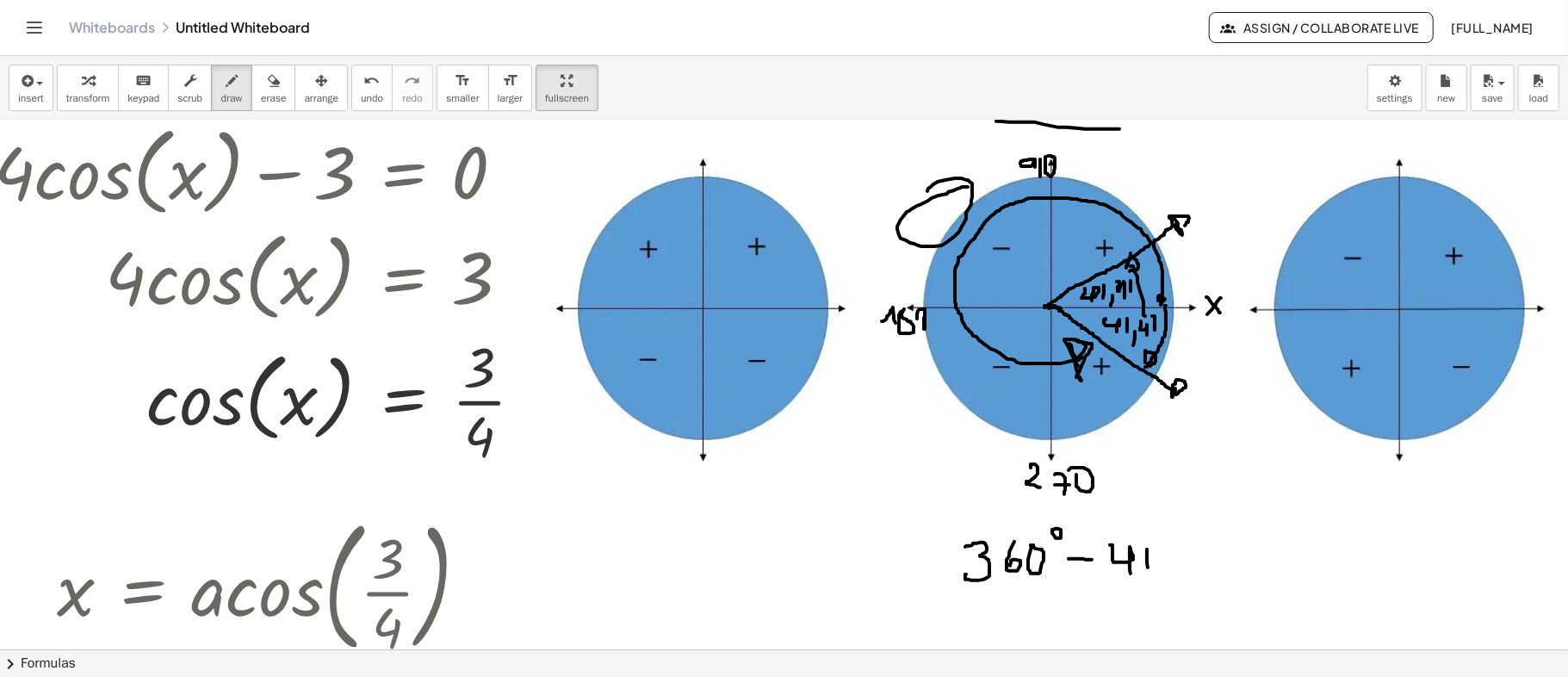 drag, startPoint x: 1147, startPoint y: 549, endPoint x: 1148, endPoint y: 567, distance: 18.027756 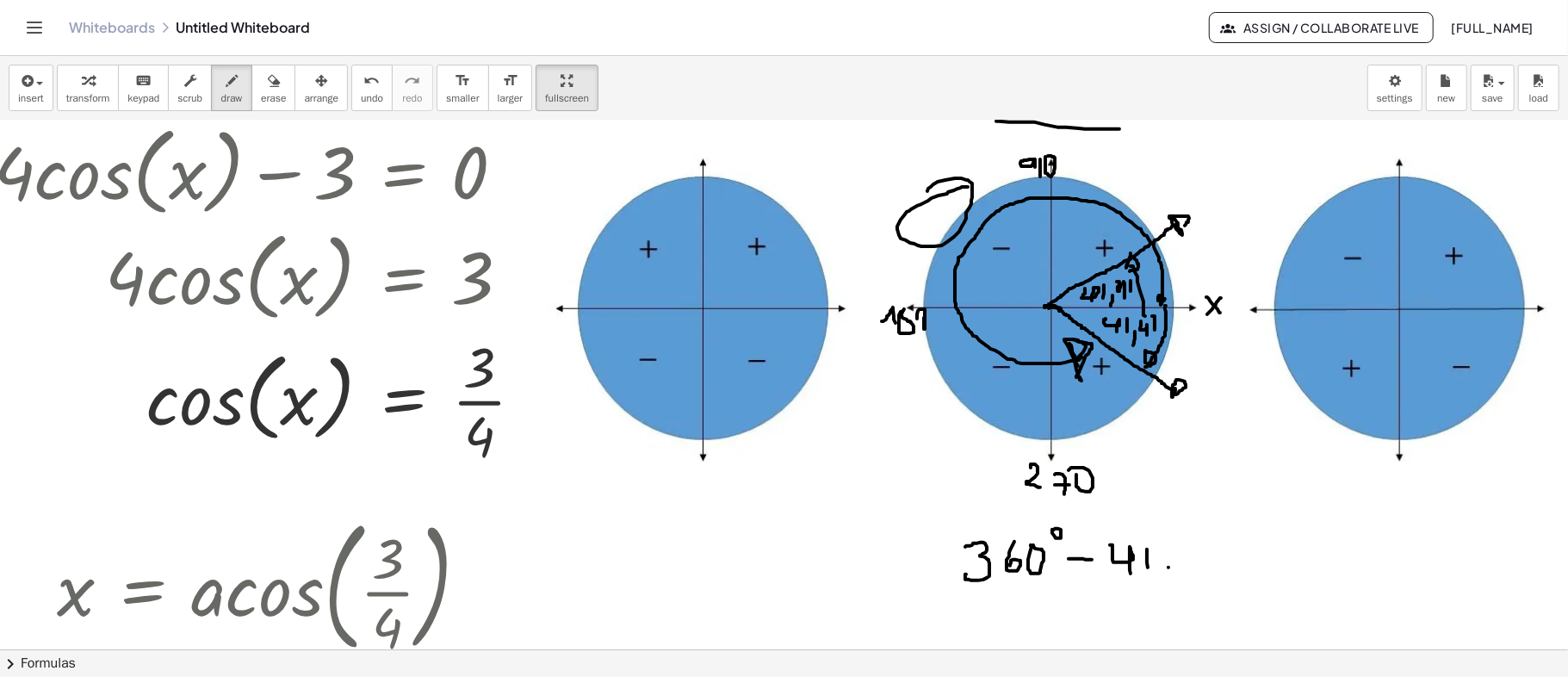drag, startPoint x: 1168, startPoint y: 567, endPoint x: 1168, endPoint y: 589, distance: 22 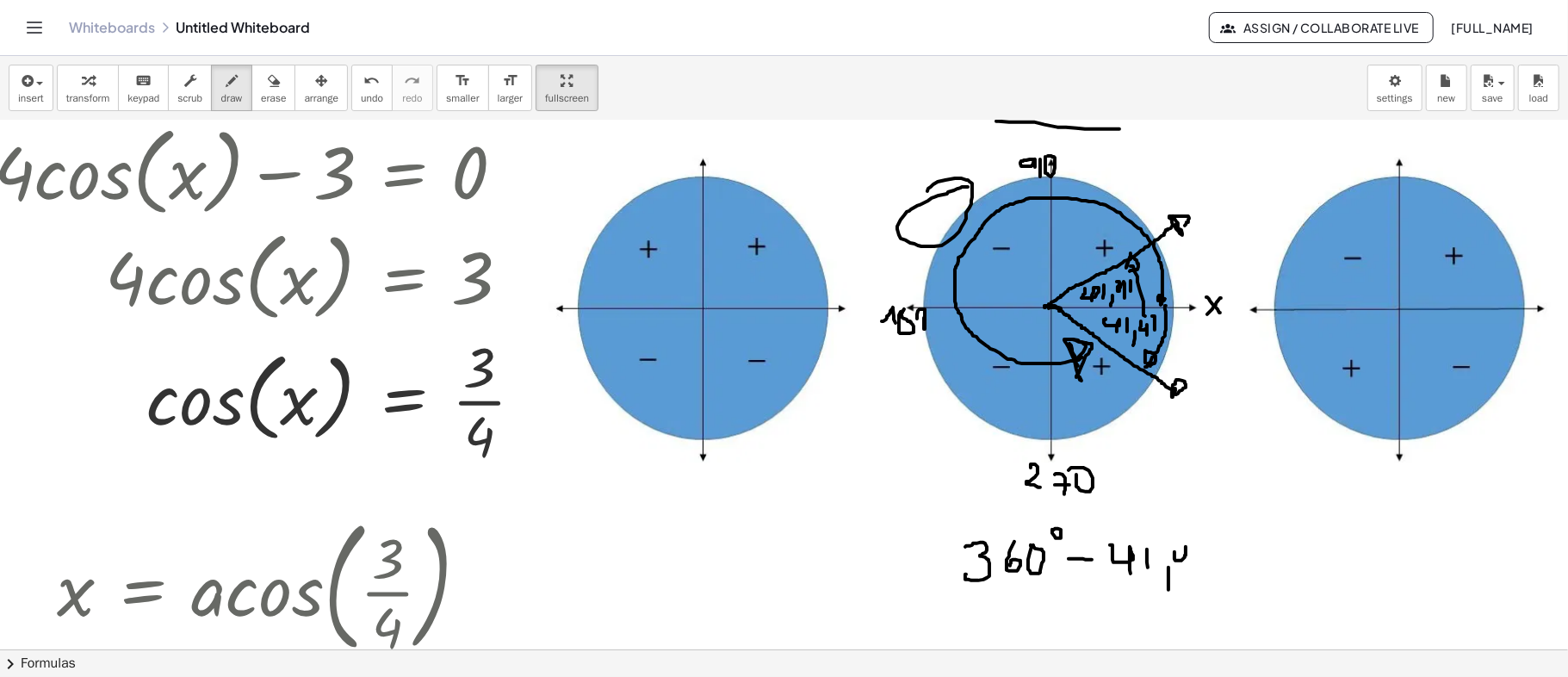 drag, startPoint x: 1174, startPoint y: 551, endPoint x: 1187, endPoint y: 563, distance: 17.69181 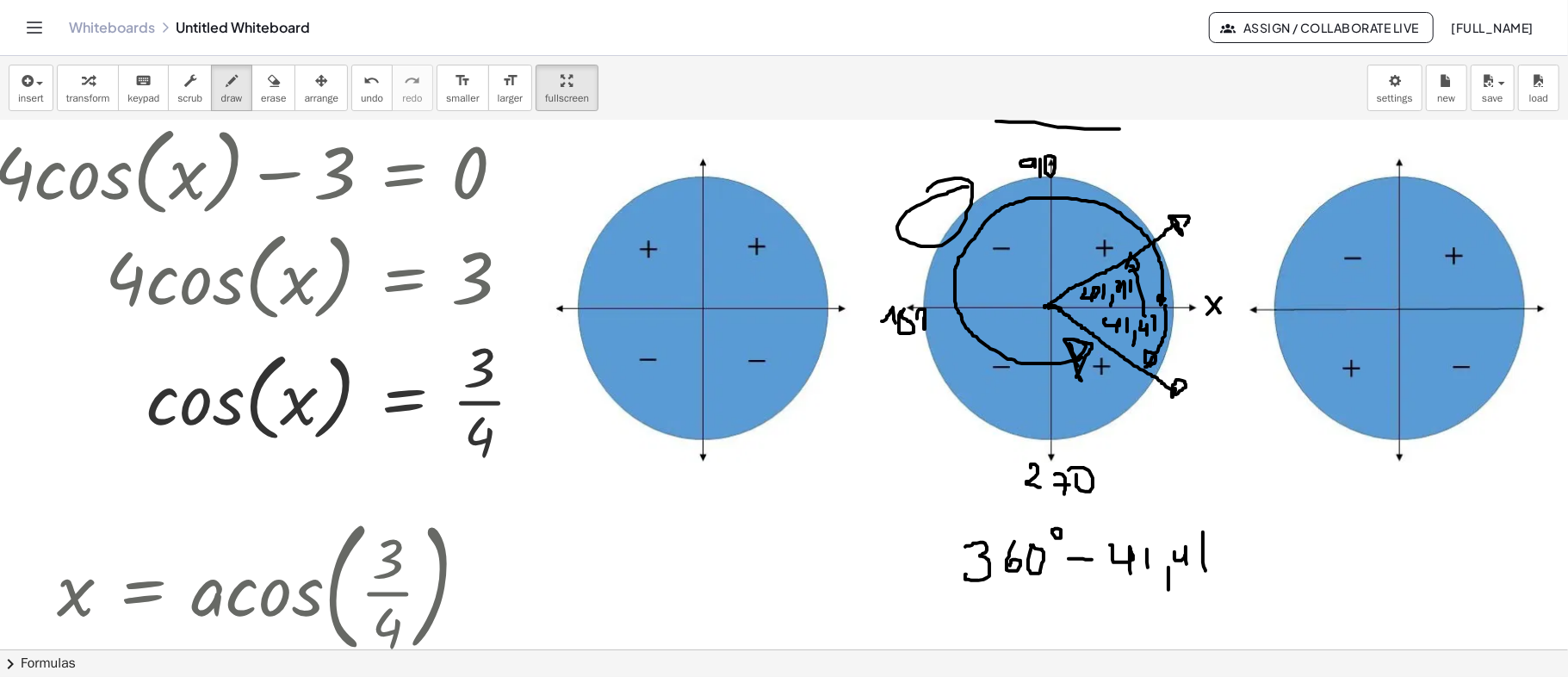 click at bounding box center [763, 340] 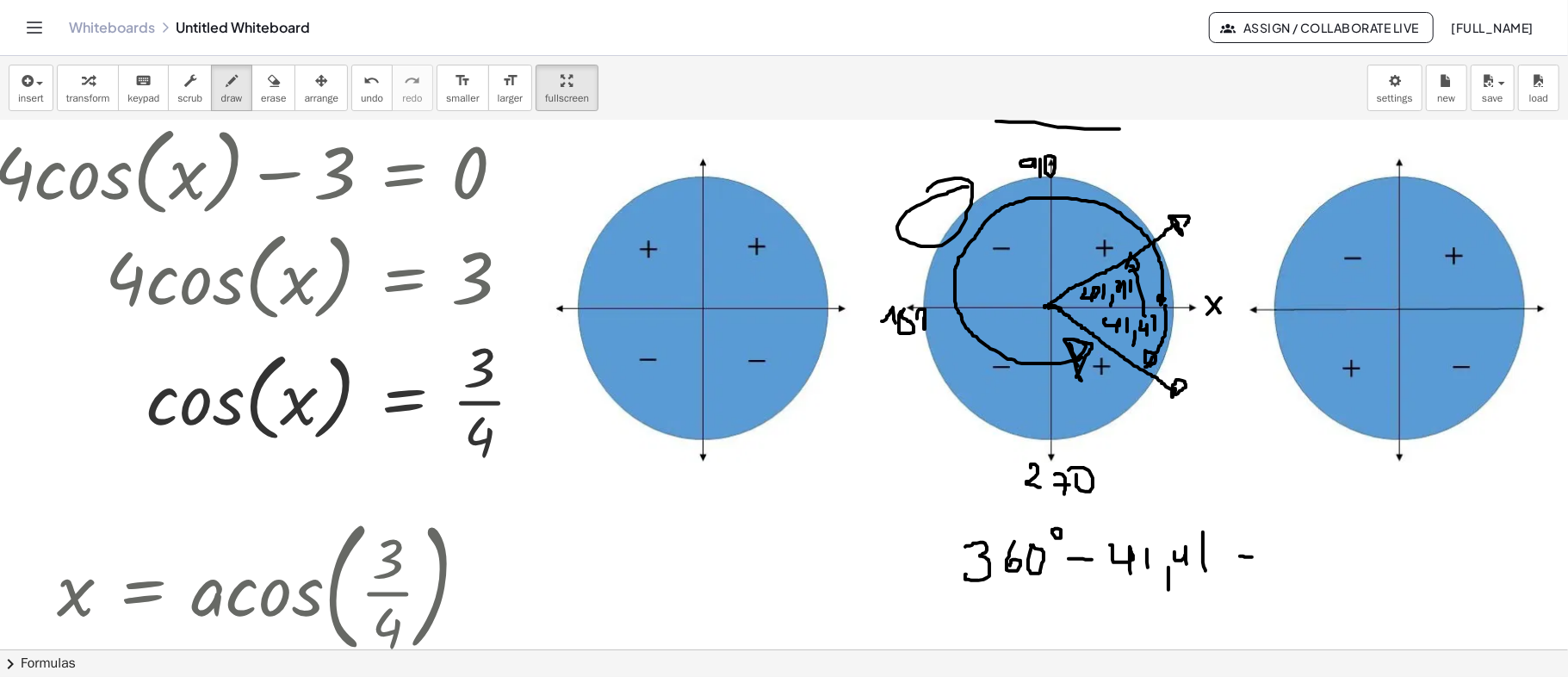drag, startPoint x: 1240, startPoint y: 556, endPoint x: 1259, endPoint y: 558, distance: 19.104973 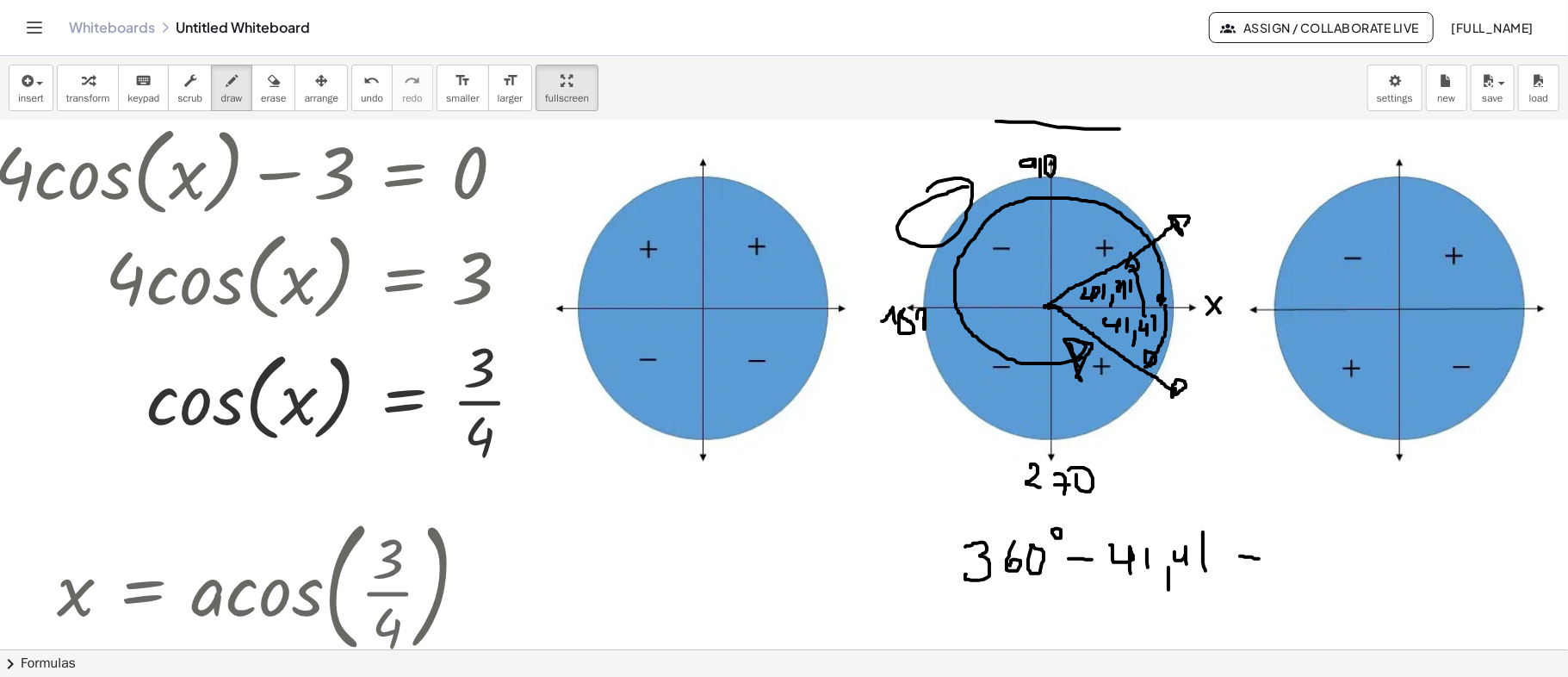 drag, startPoint x: 1238, startPoint y: 537, endPoint x: 1255, endPoint y: 537, distance: 17 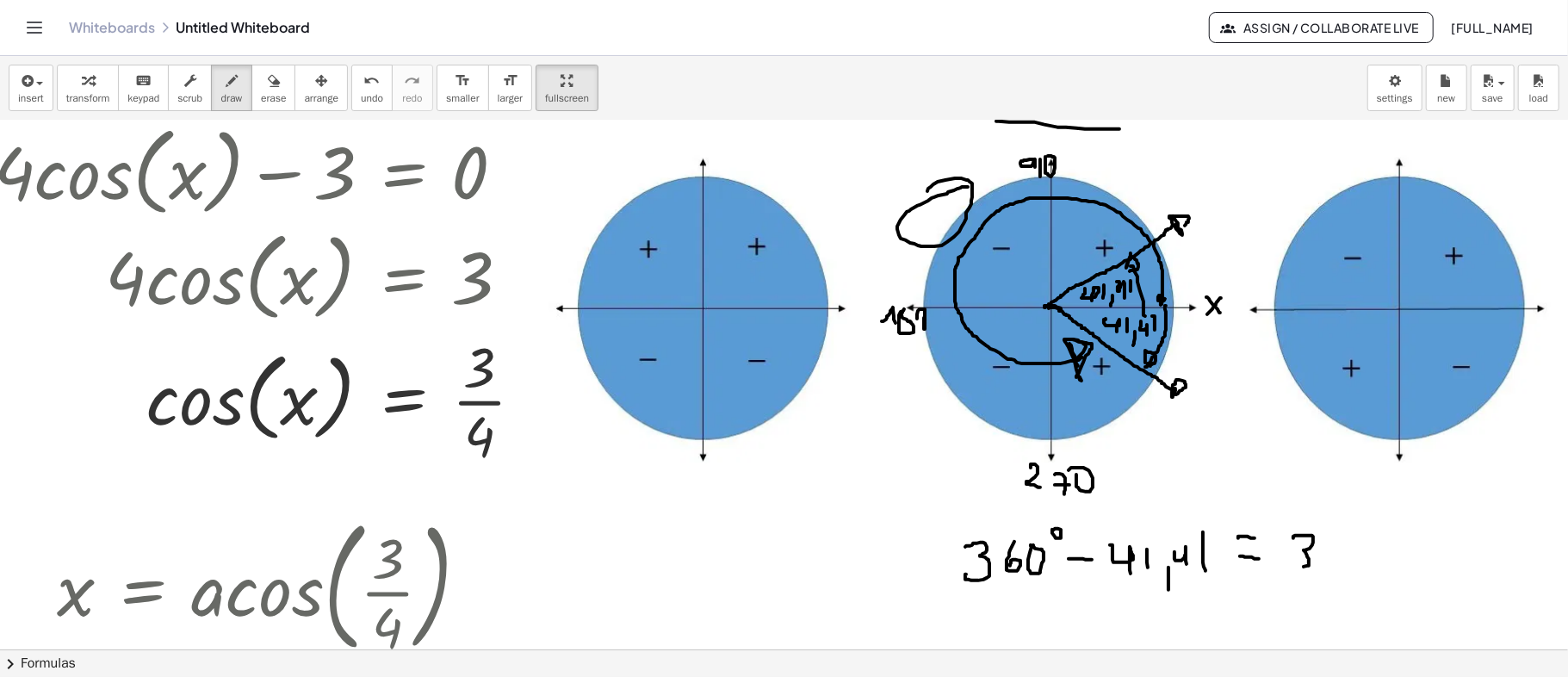 drag, startPoint x: 1293, startPoint y: 537, endPoint x: 1296, endPoint y: 559, distance: 22.203603 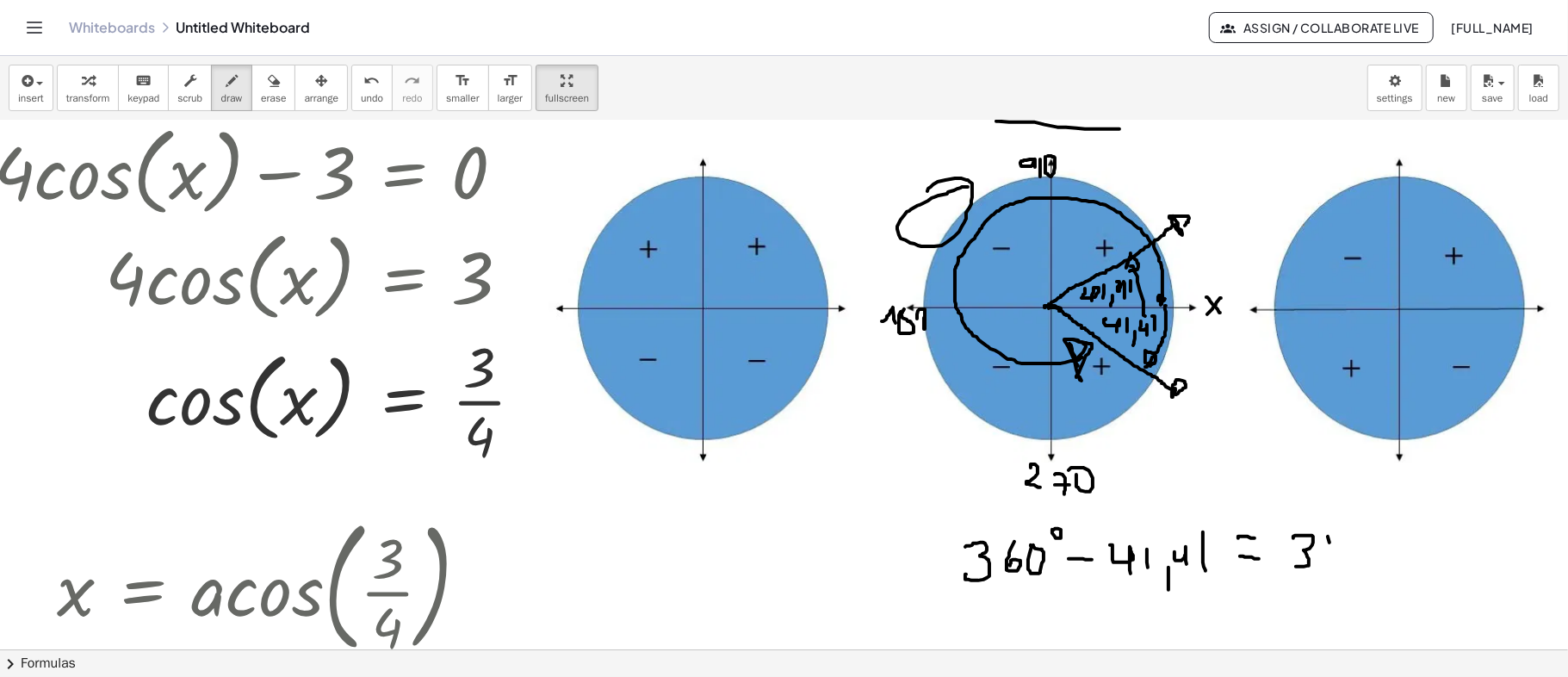 drag, startPoint x: 1329, startPoint y: 542, endPoint x: 1331, endPoint y: 563, distance: 21.095023 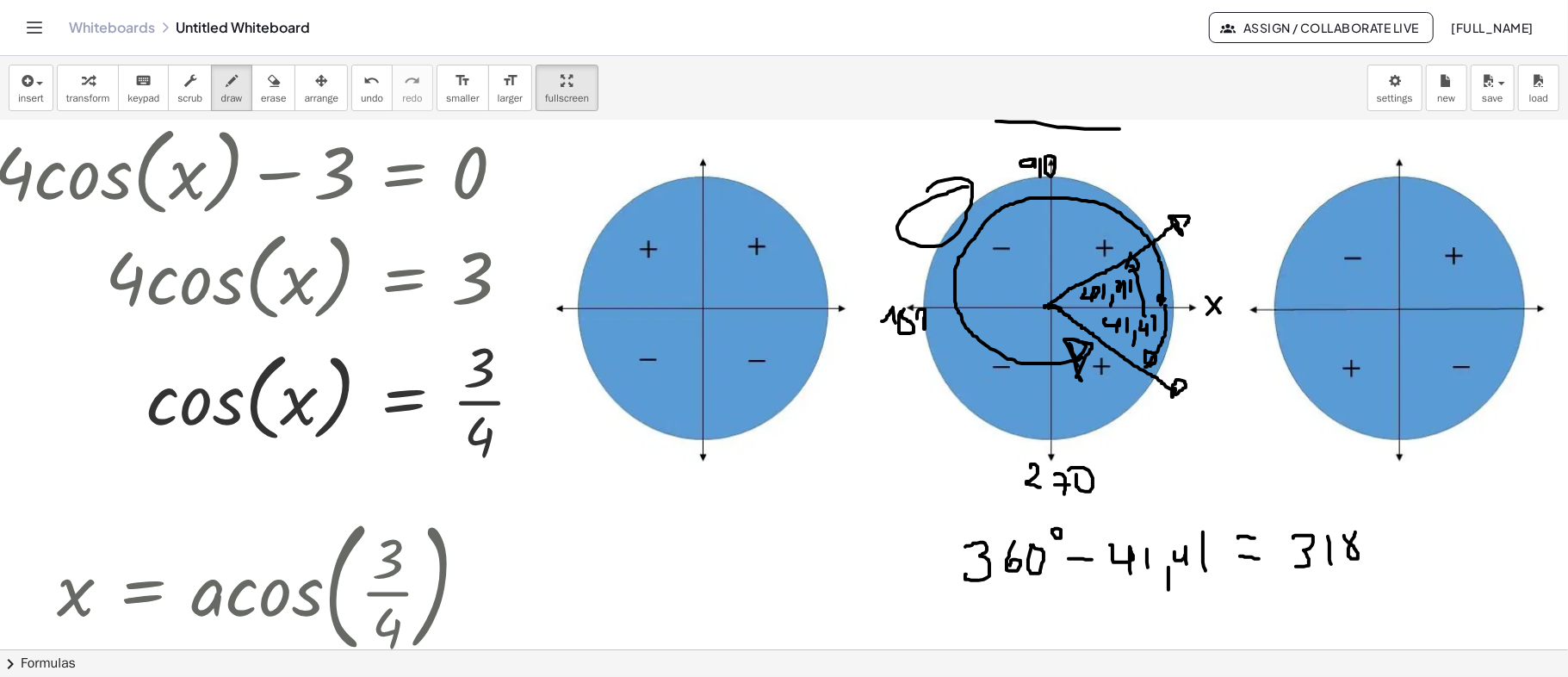 click at bounding box center (763, 340) 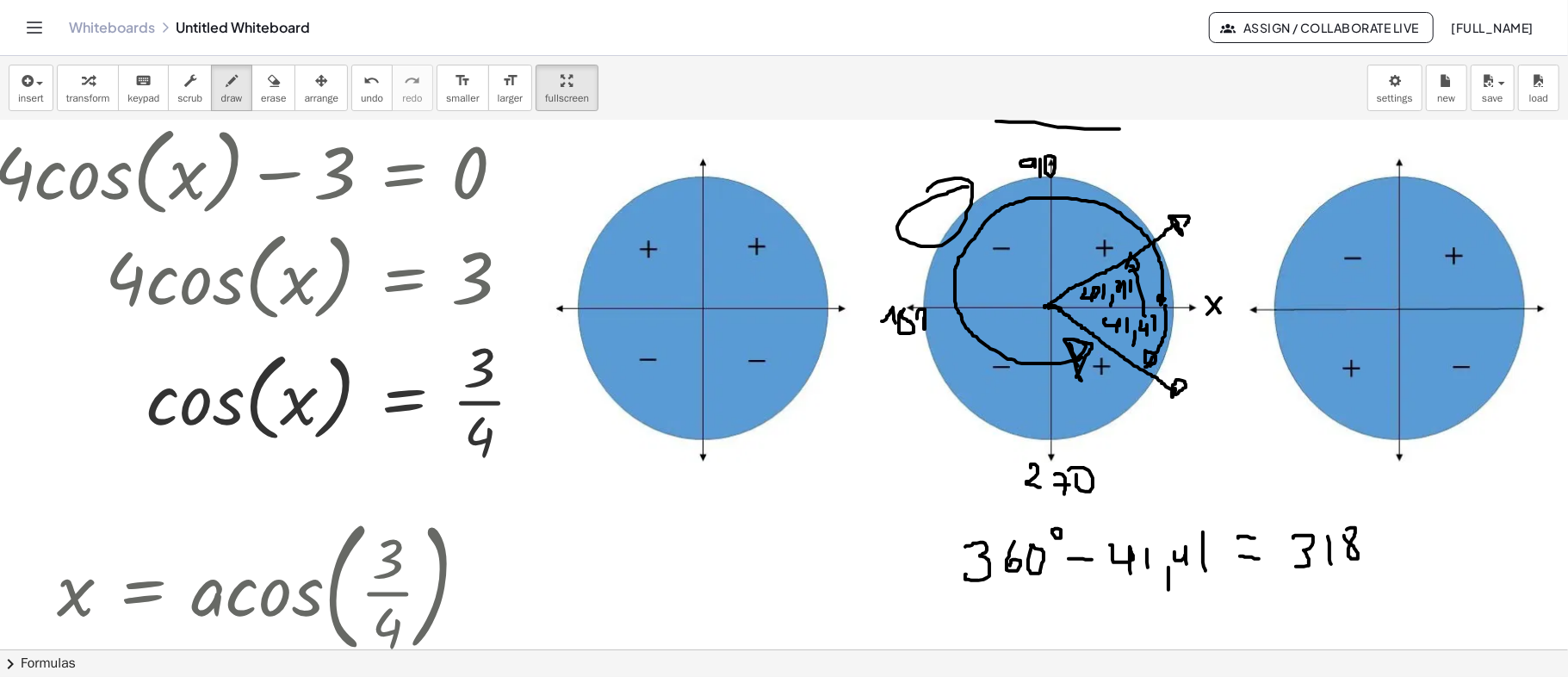 drag, startPoint x: 1378, startPoint y: 550, endPoint x: 1376, endPoint y: 573, distance: 23.086793 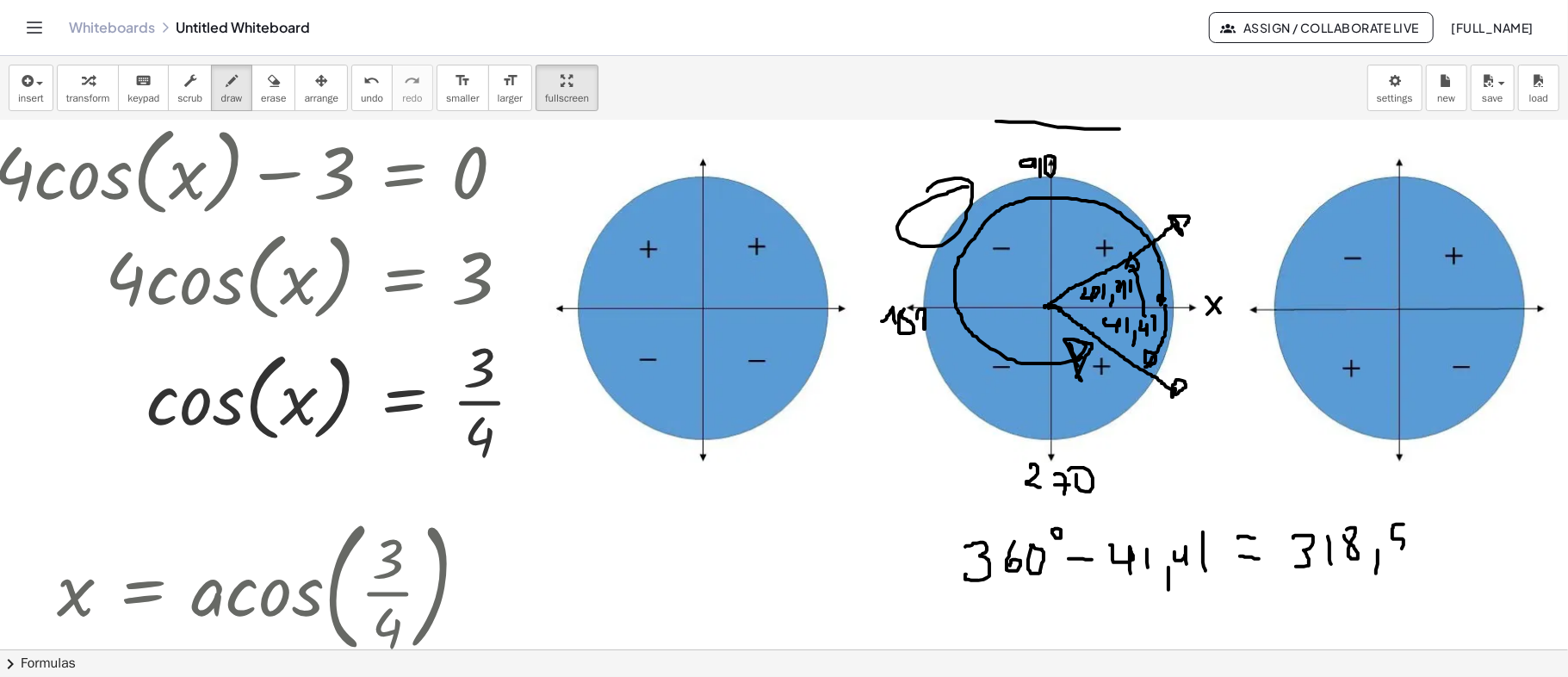 drag, startPoint x: 1396, startPoint y: 524, endPoint x: 1385, endPoint y: 551, distance: 29.154759 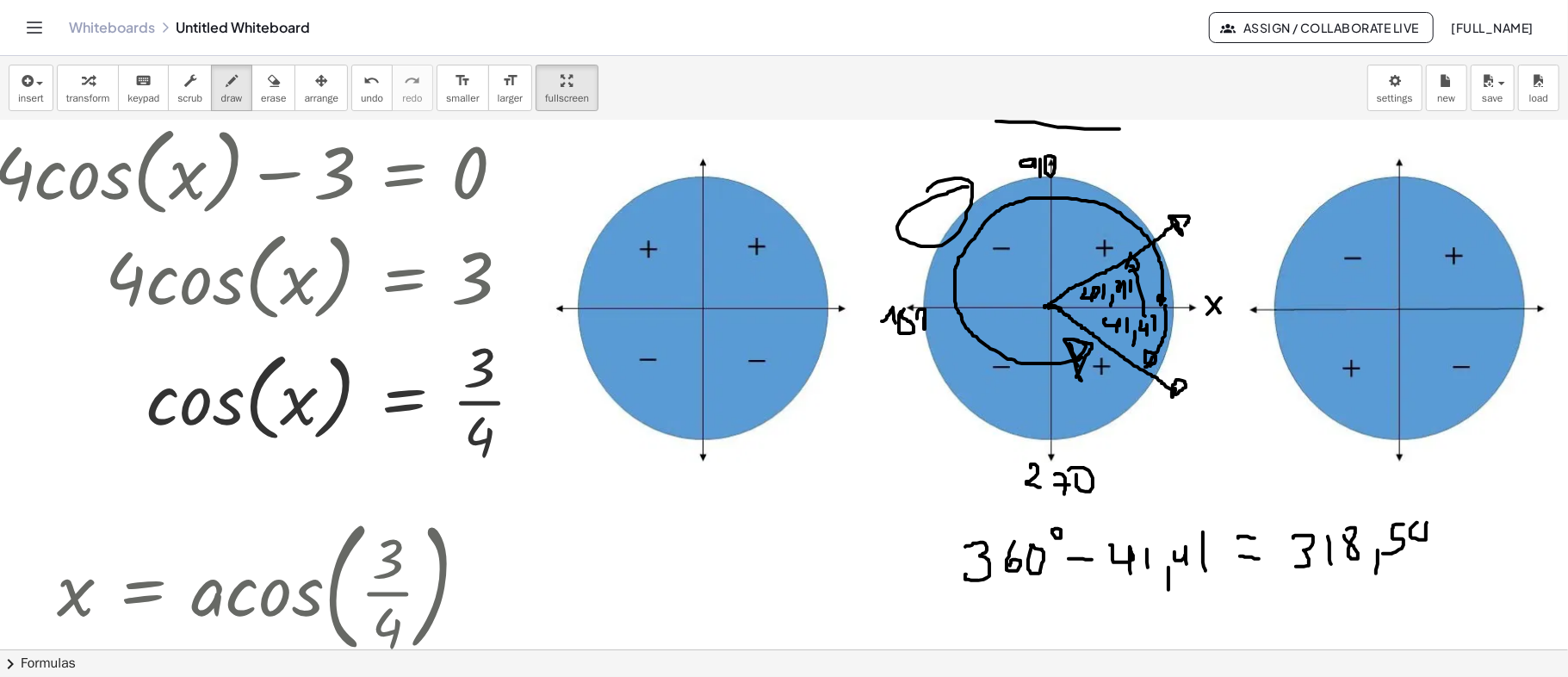 drag, startPoint x: 1410, startPoint y: 534, endPoint x: 1376, endPoint y: 505, distance: 44.68781 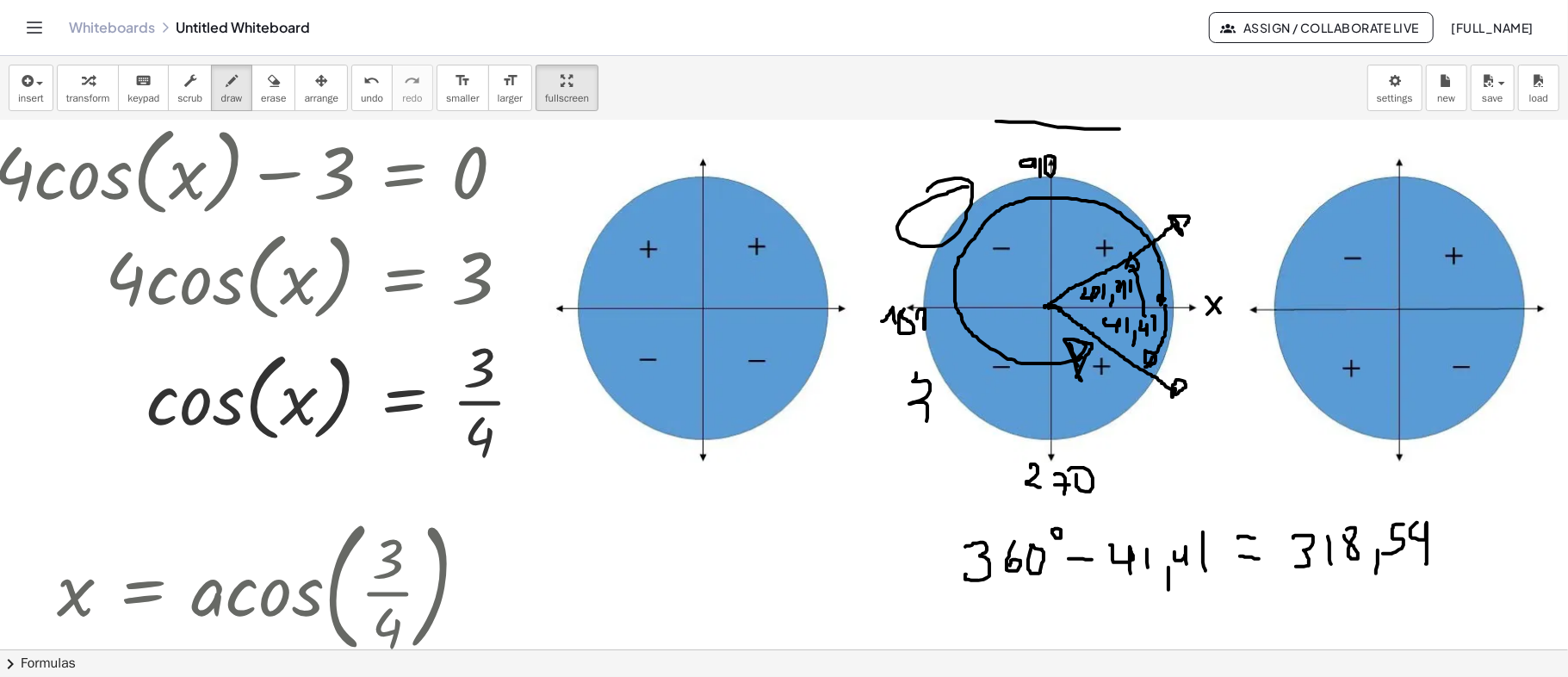 drag, startPoint x: 916, startPoint y: 372, endPoint x: 914, endPoint y: 419, distance: 47.04253 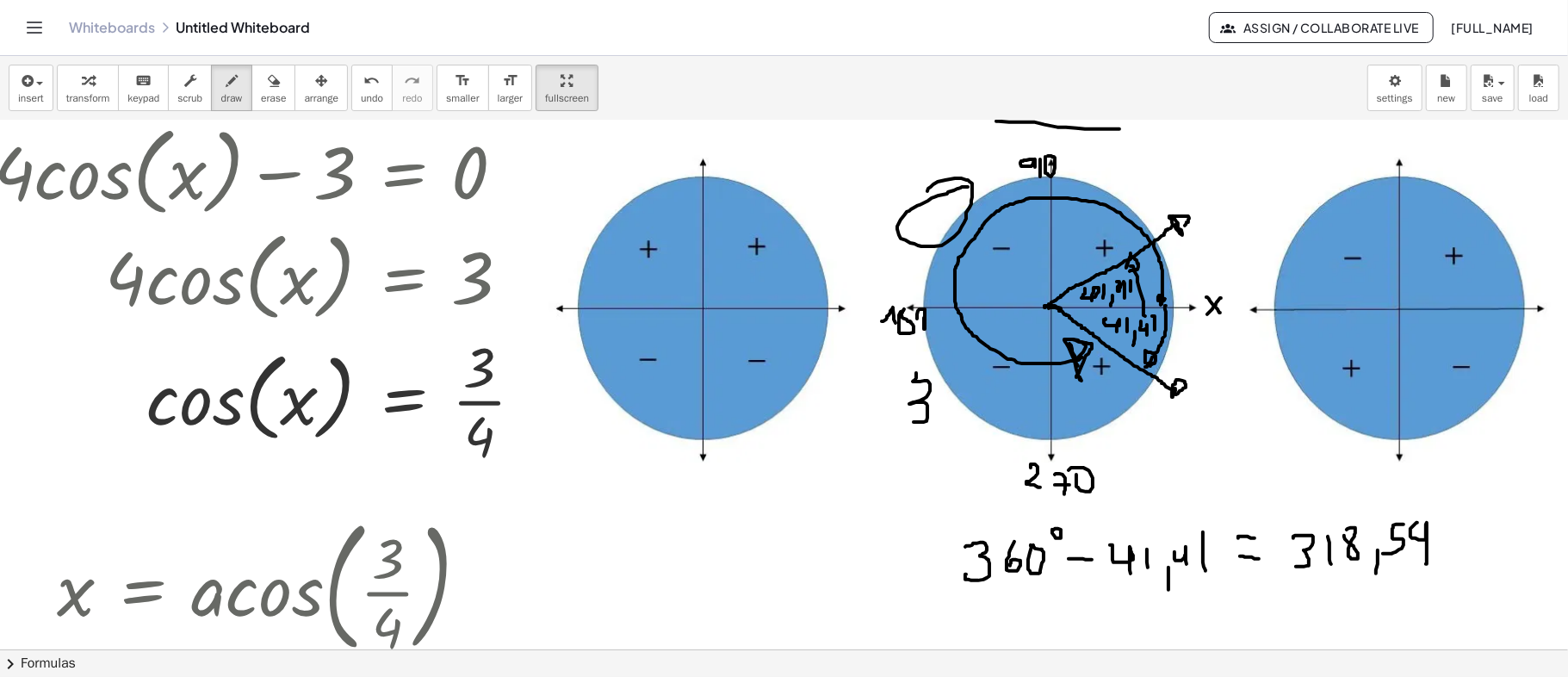 drag, startPoint x: 945, startPoint y: 376, endPoint x: 941, endPoint y: 407, distance: 31.256999 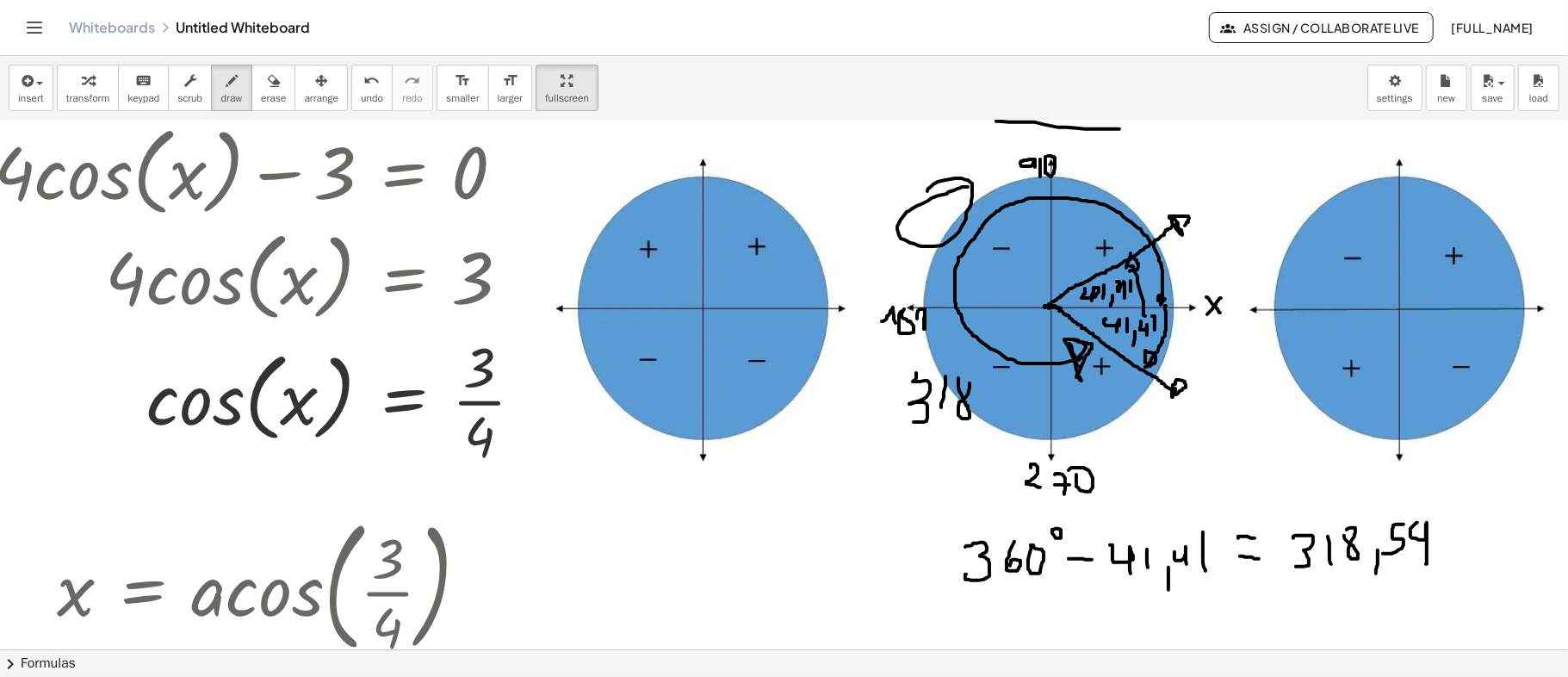 drag, startPoint x: 968, startPoint y: 408, endPoint x: 954, endPoint y: 376, distance: 34.928498 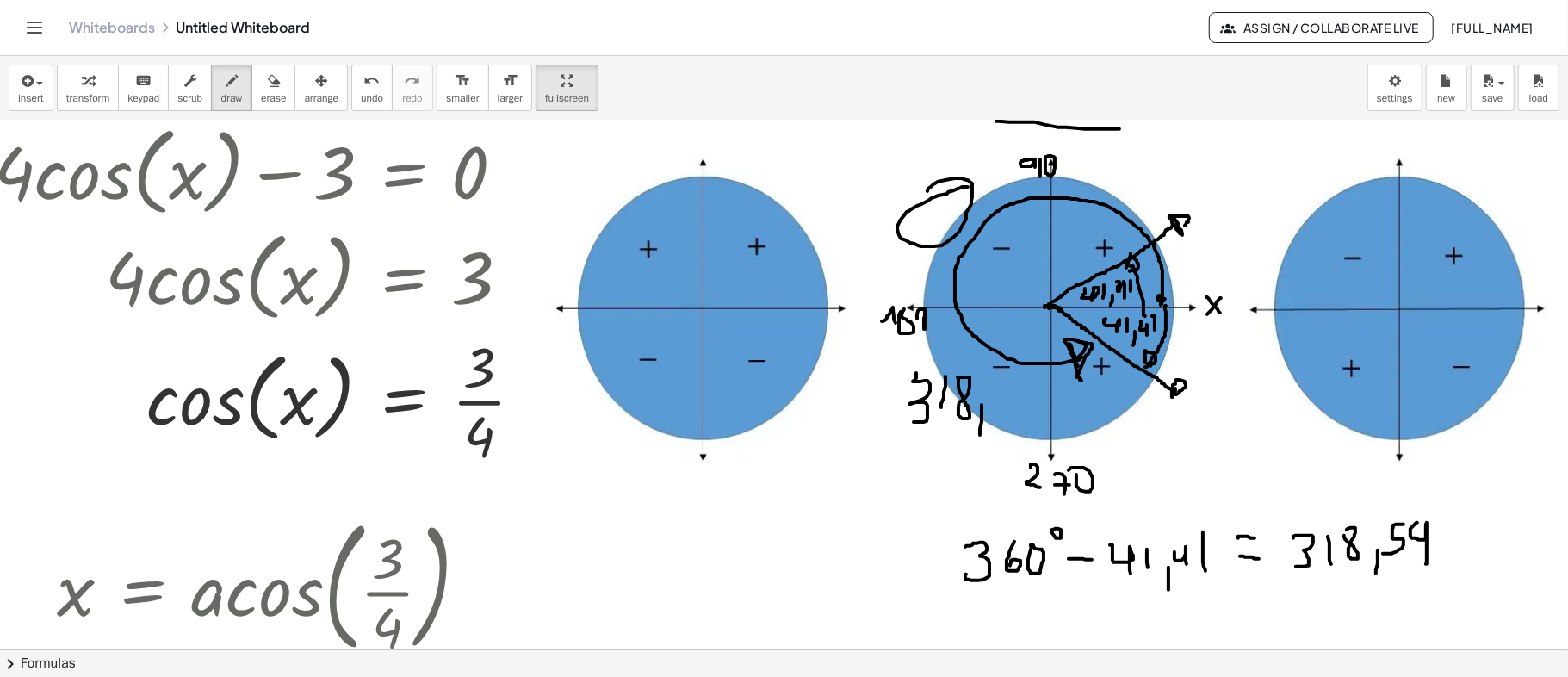 click at bounding box center [763, 340] 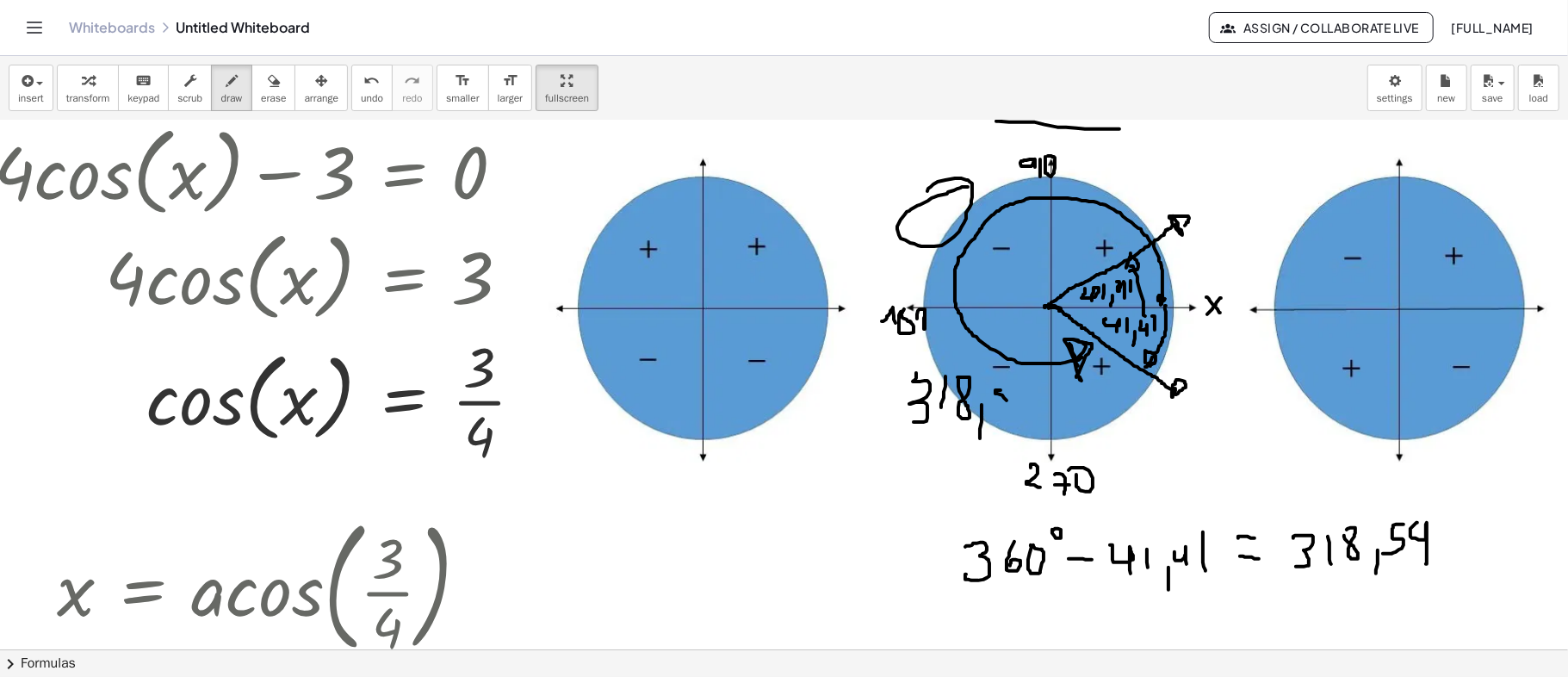 drag, startPoint x: 1001, startPoint y: 389, endPoint x: 989, endPoint y: 403, distance: 18.439089 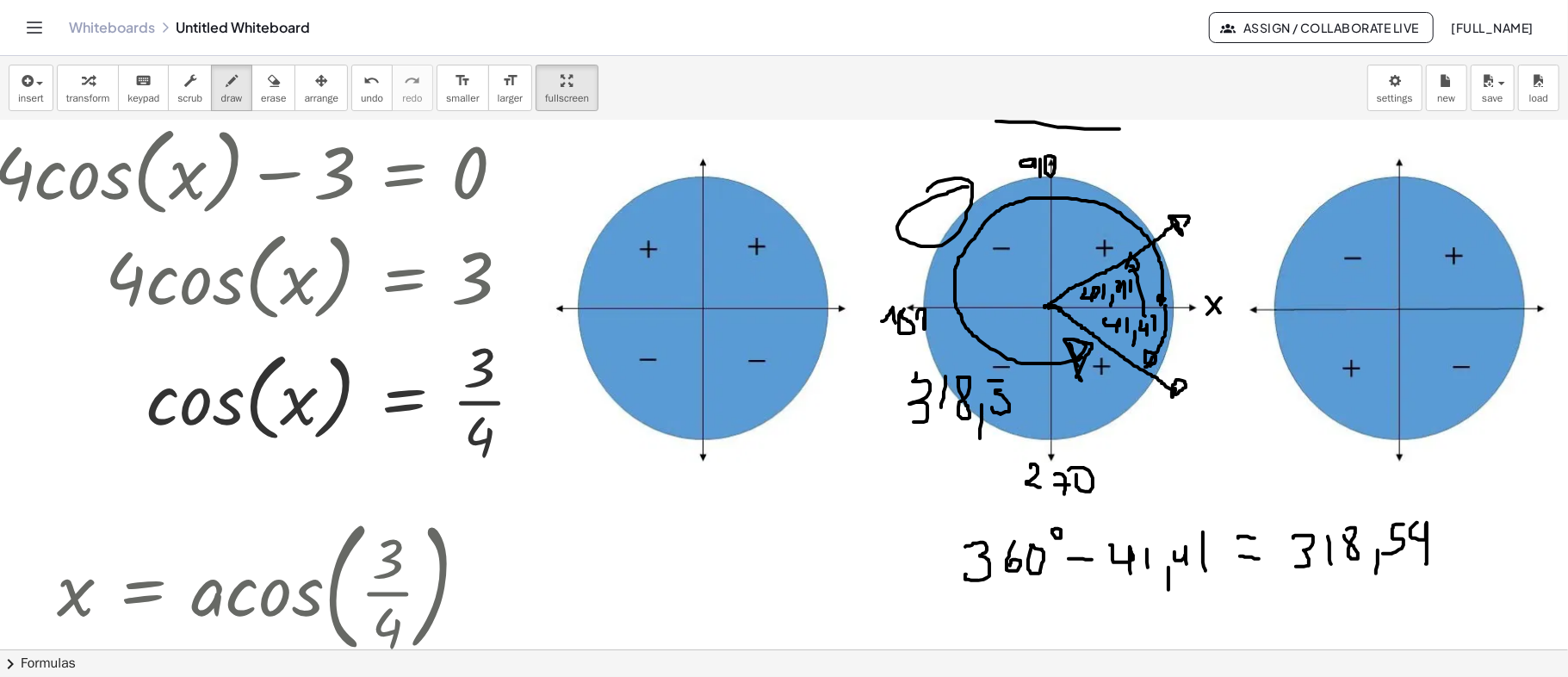 click at bounding box center [763, 340] 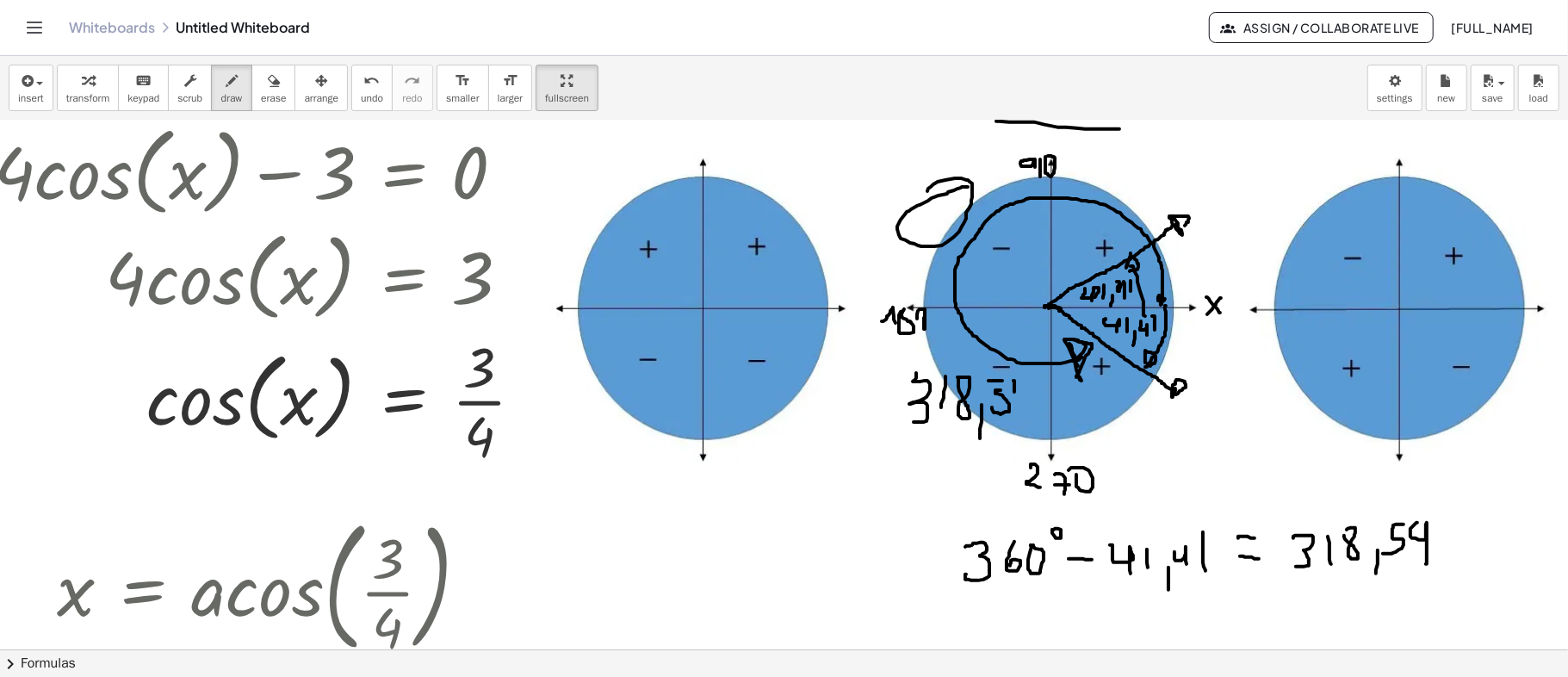 drag, startPoint x: 1014, startPoint y: 387, endPoint x: 1025, endPoint y: 379, distance: 14 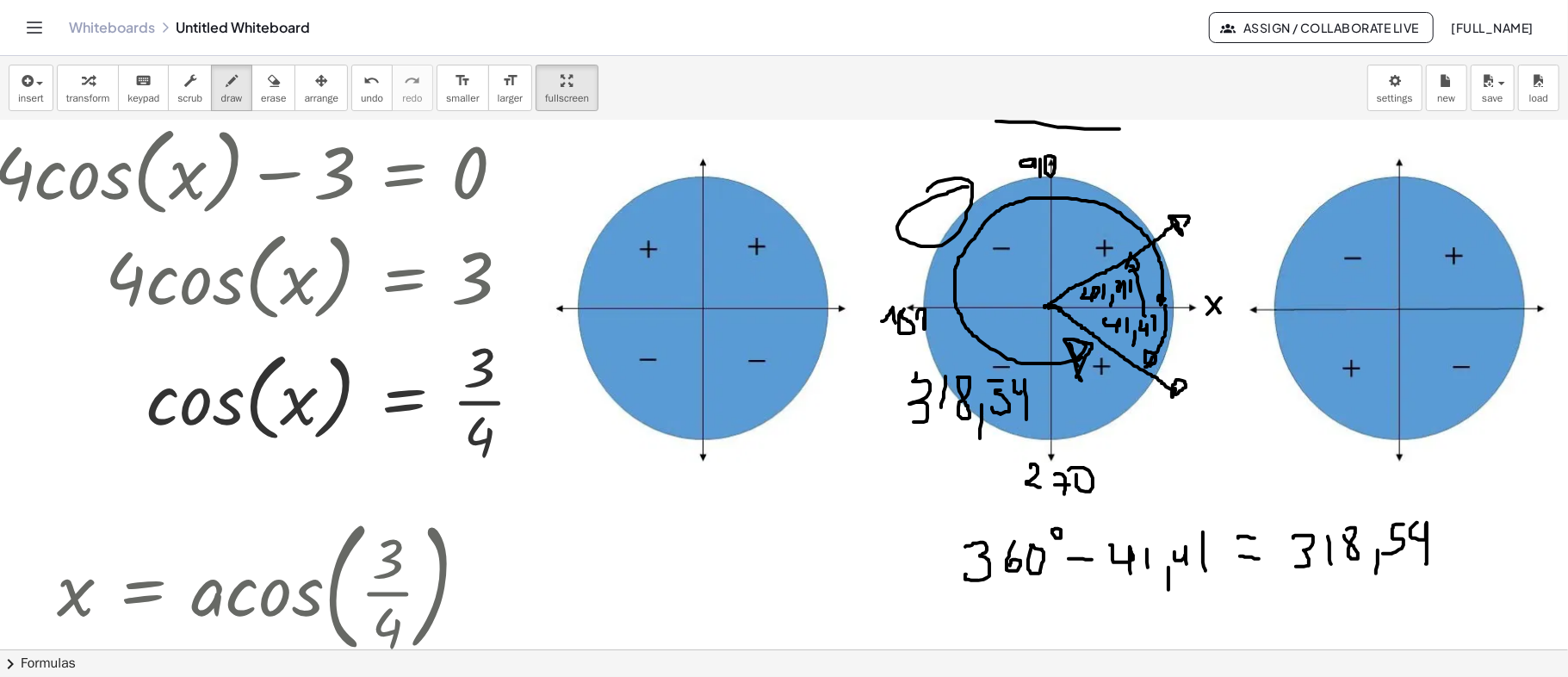 drag, startPoint x: 1025, startPoint y: 379, endPoint x: 1026, endPoint y: 419, distance: 40.012498 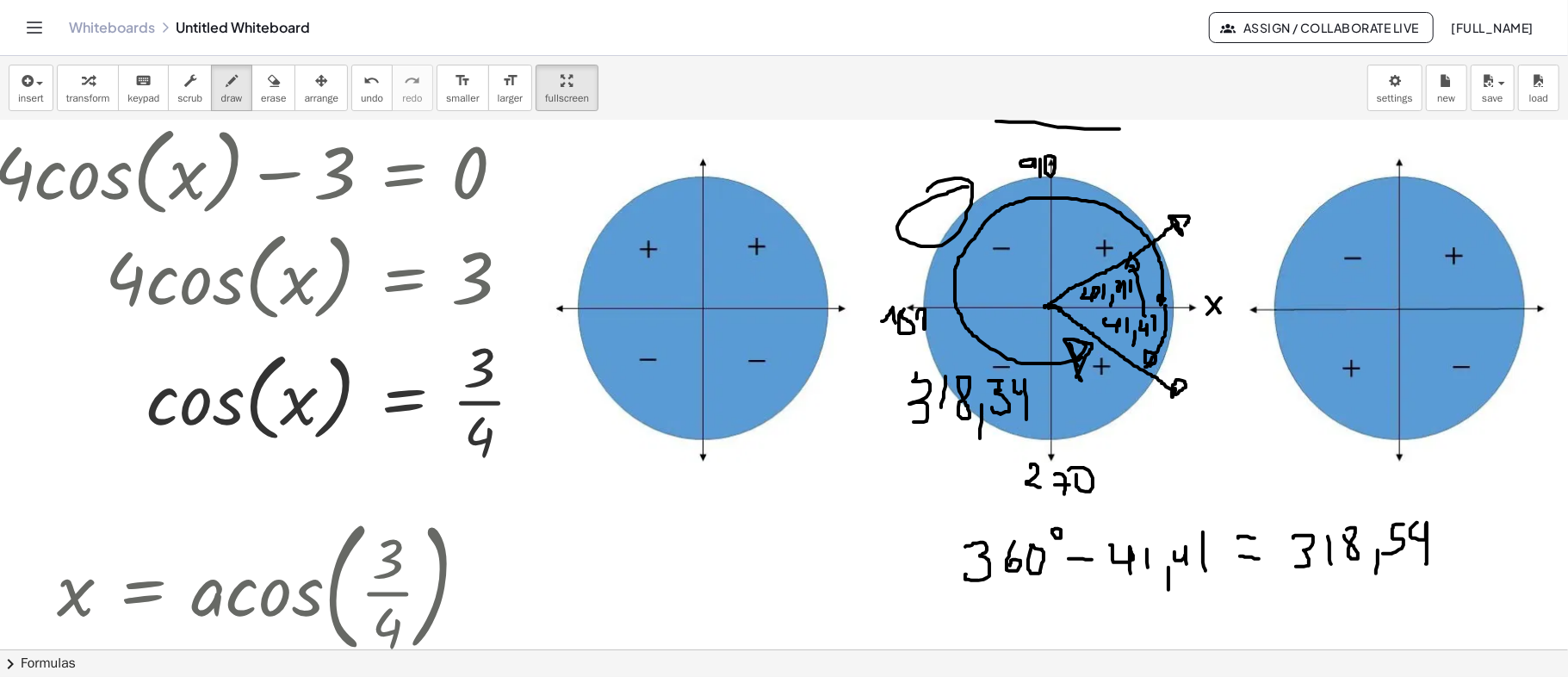 drag, startPoint x: 999, startPoint y: 381, endPoint x: 997, endPoint y: 394, distance: 13.152946 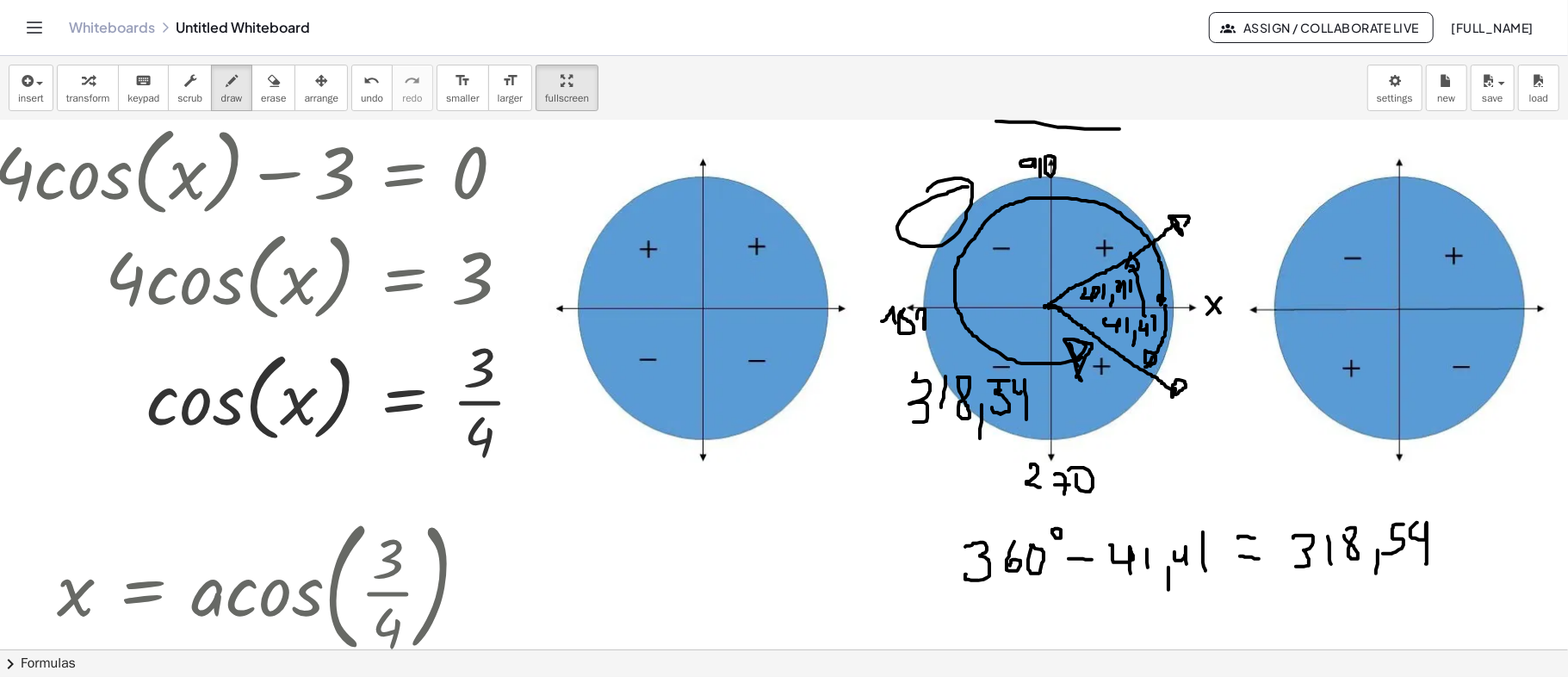 click at bounding box center [763, 340] 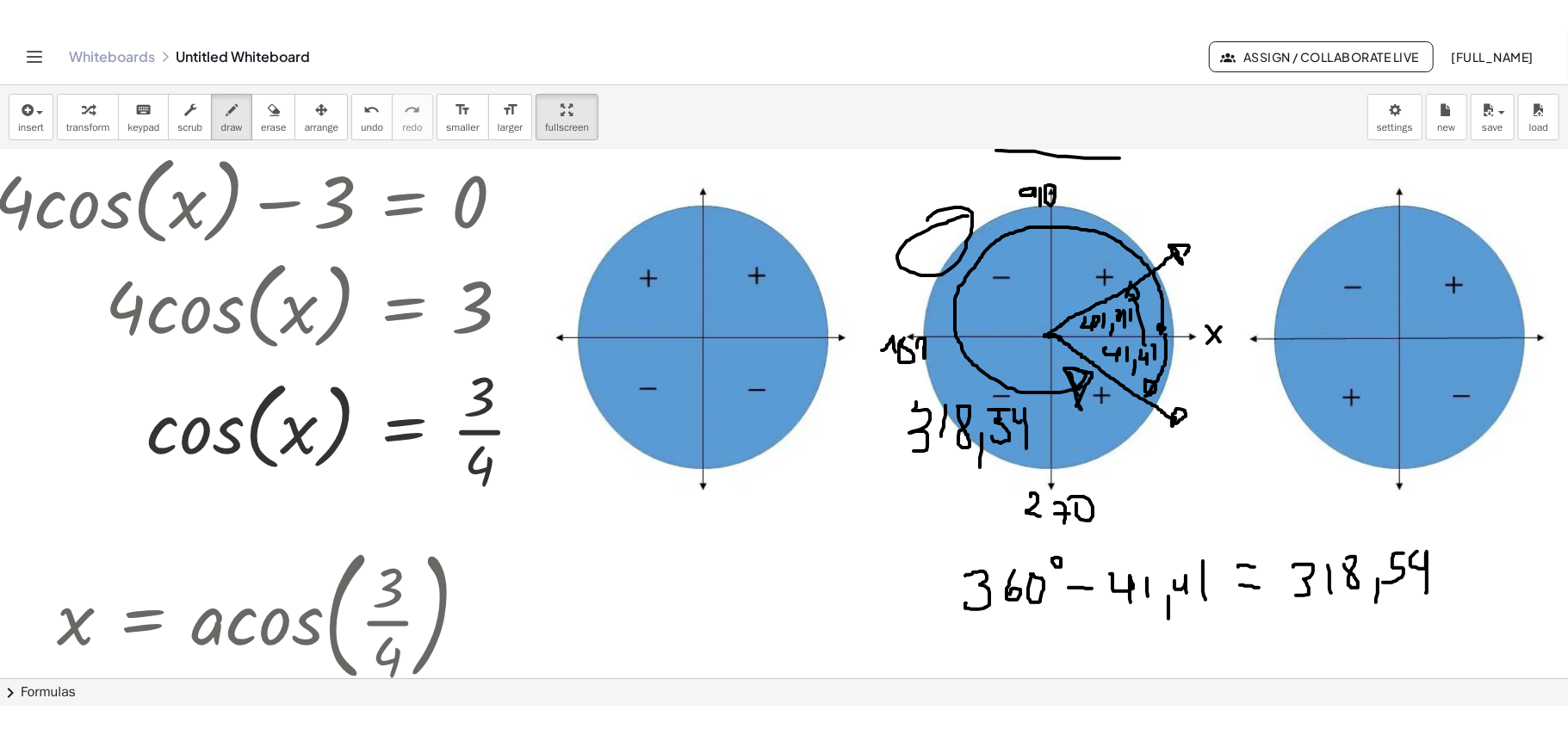 scroll, scrollTop: 573, scrollLeft: 60, axis: both 